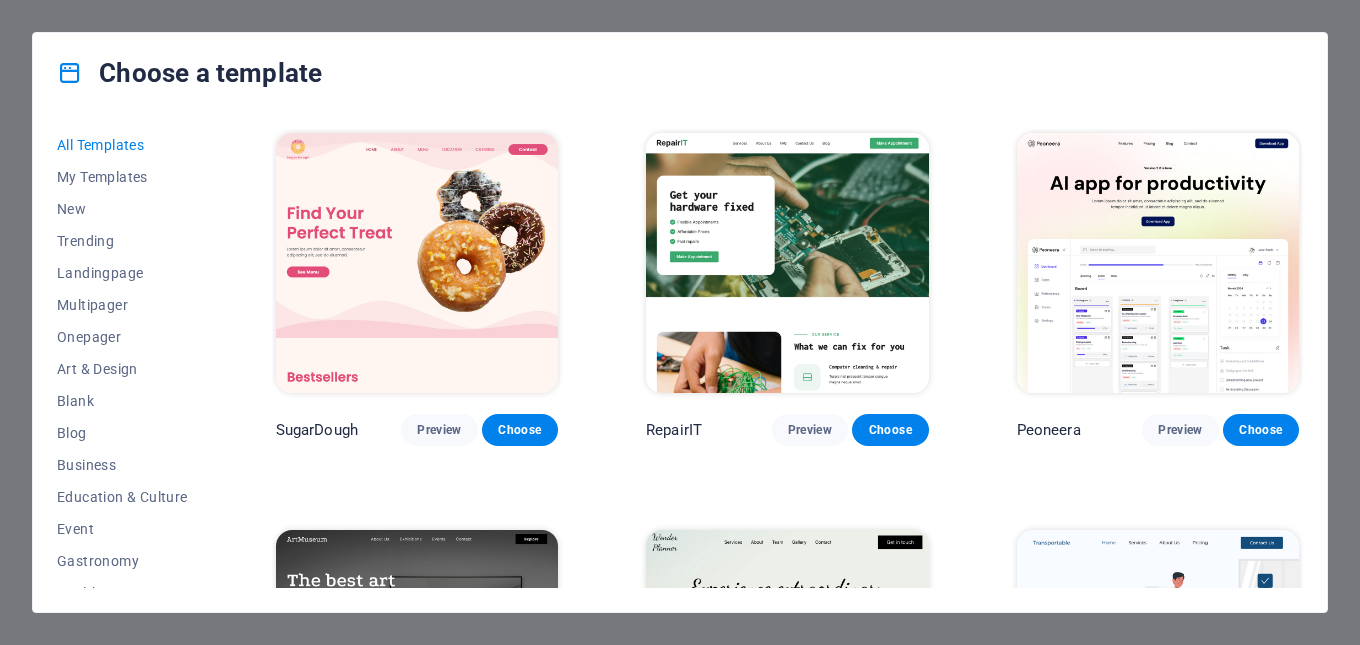 scroll, scrollTop: 0, scrollLeft: 0, axis: both 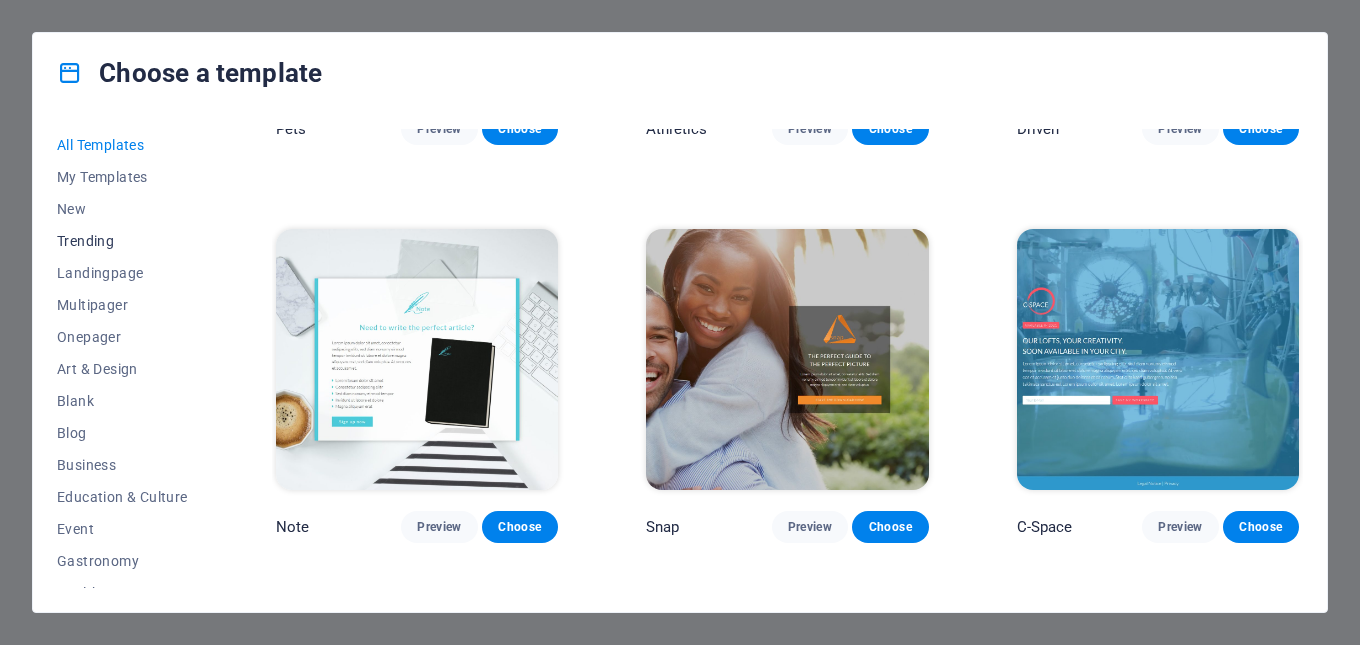click on "Trending" at bounding box center (122, 241) 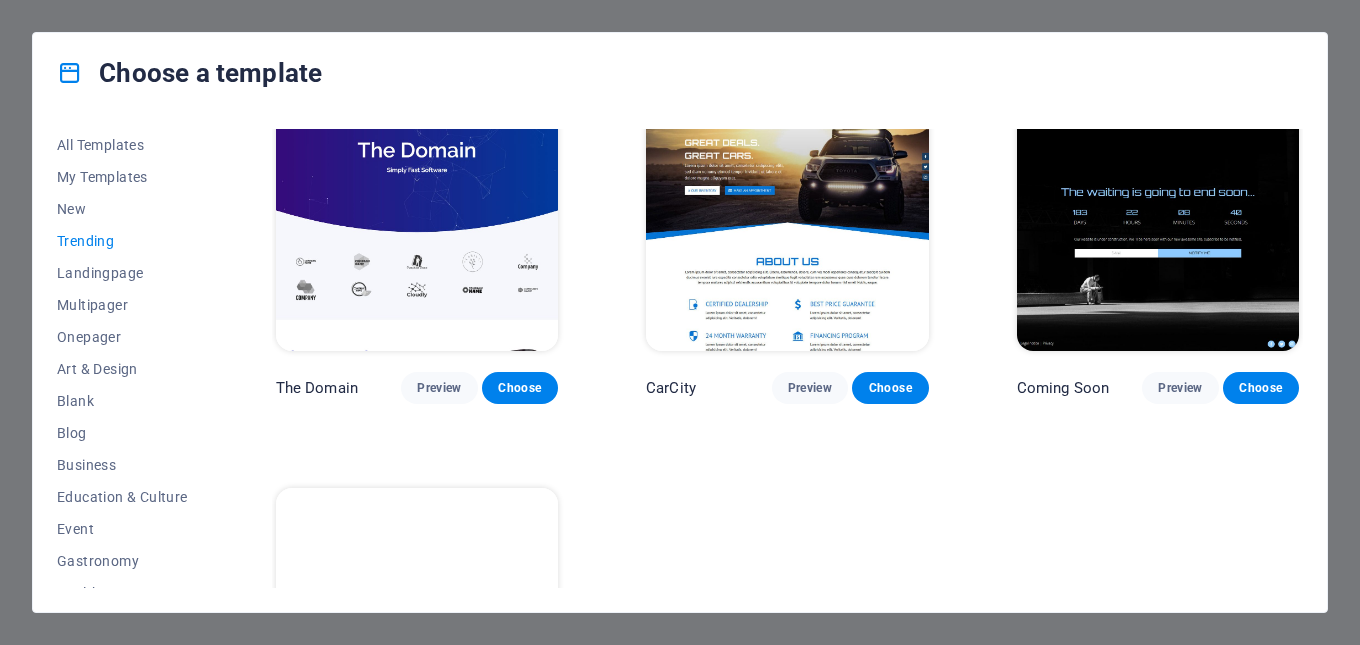 scroll, scrollTop: 1531, scrollLeft: 0, axis: vertical 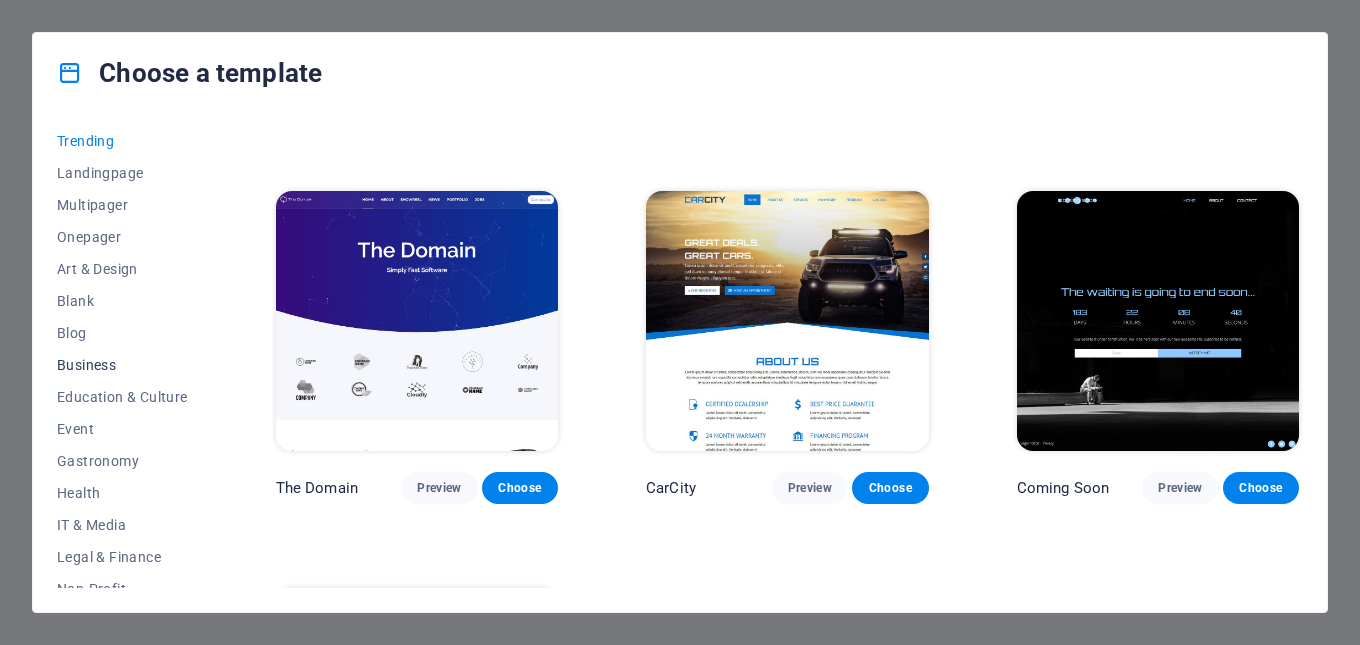 click on "Business" at bounding box center (122, 365) 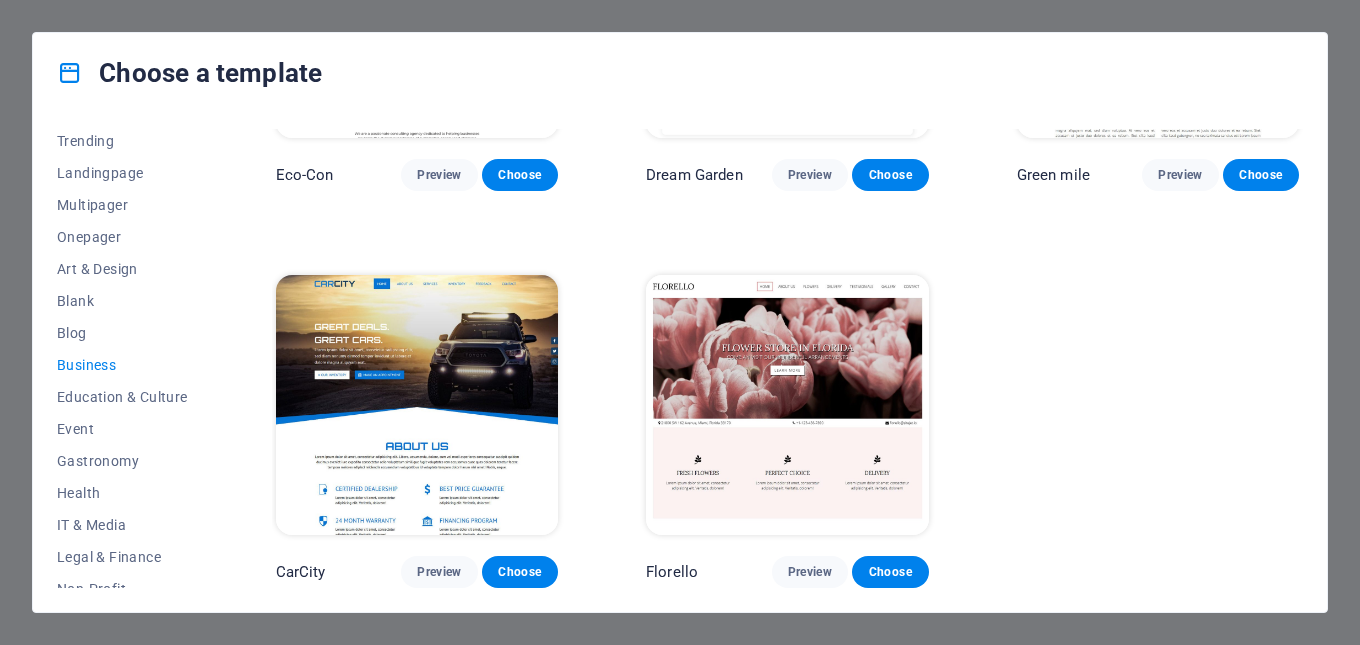 scroll, scrollTop: 251, scrollLeft: 0, axis: vertical 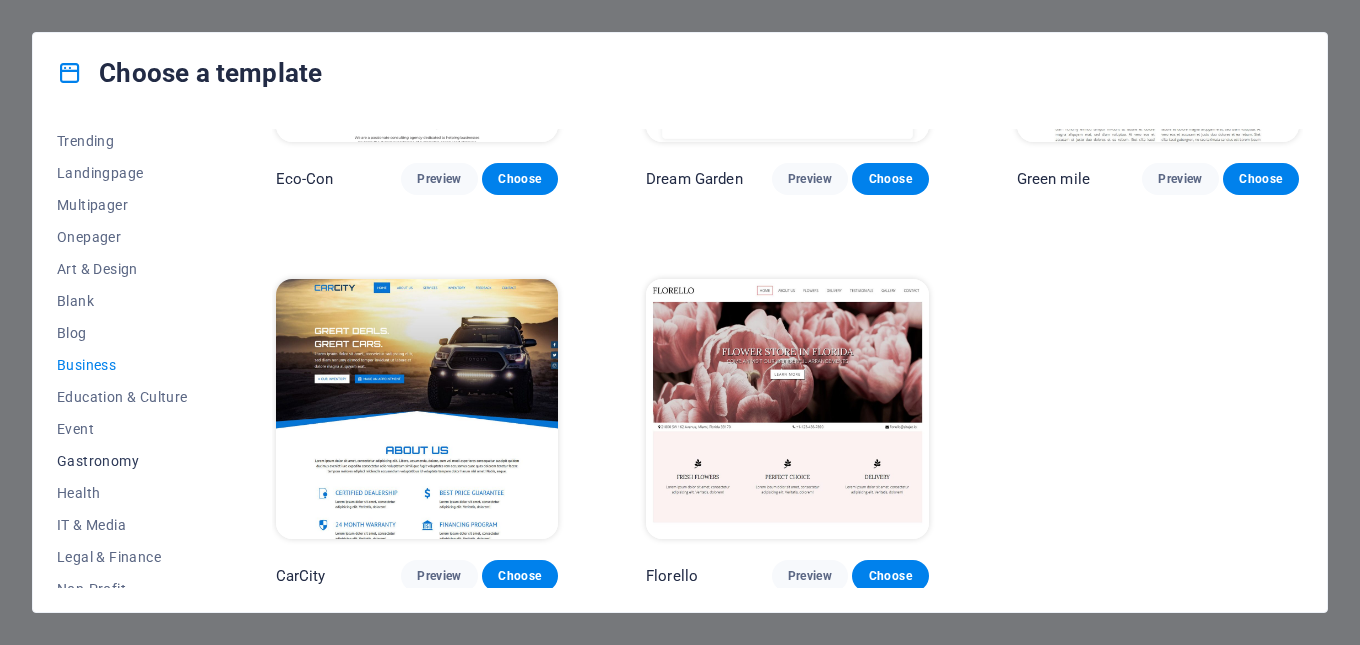 click on "Gastronomy" at bounding box center [122, 461] 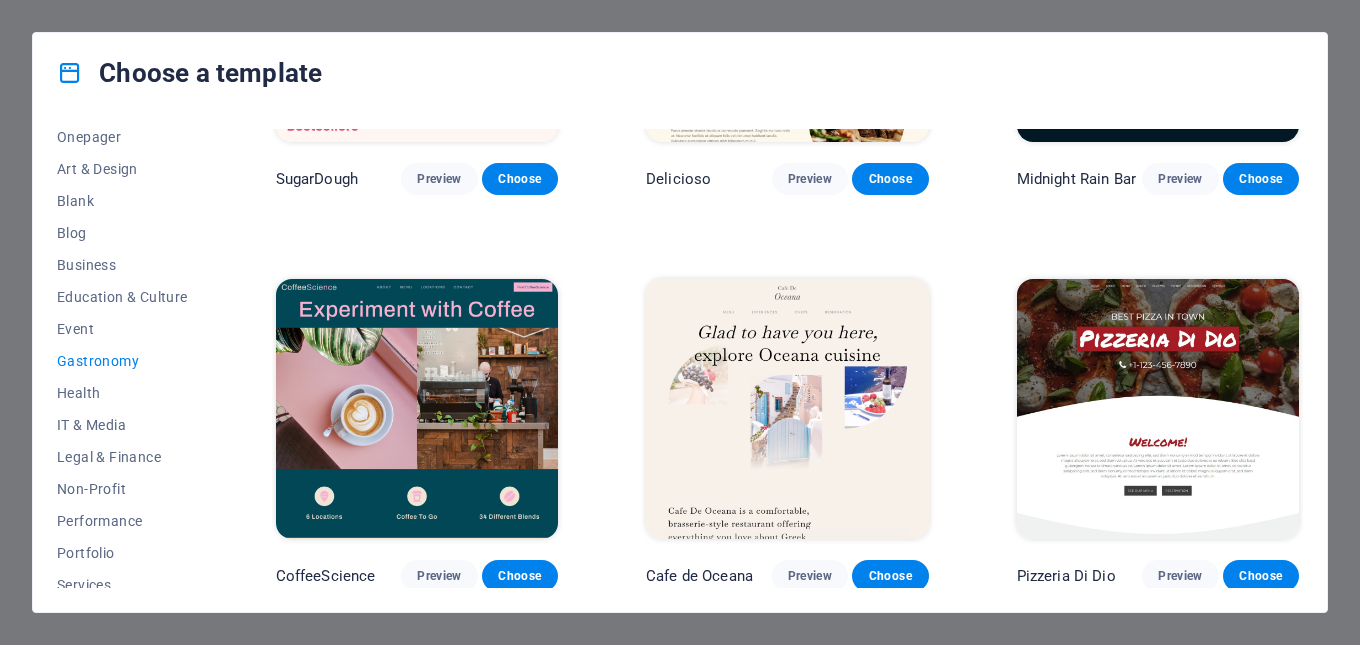 scroll, scrollTop: 100, scrollLeft: 0, axis: vertical 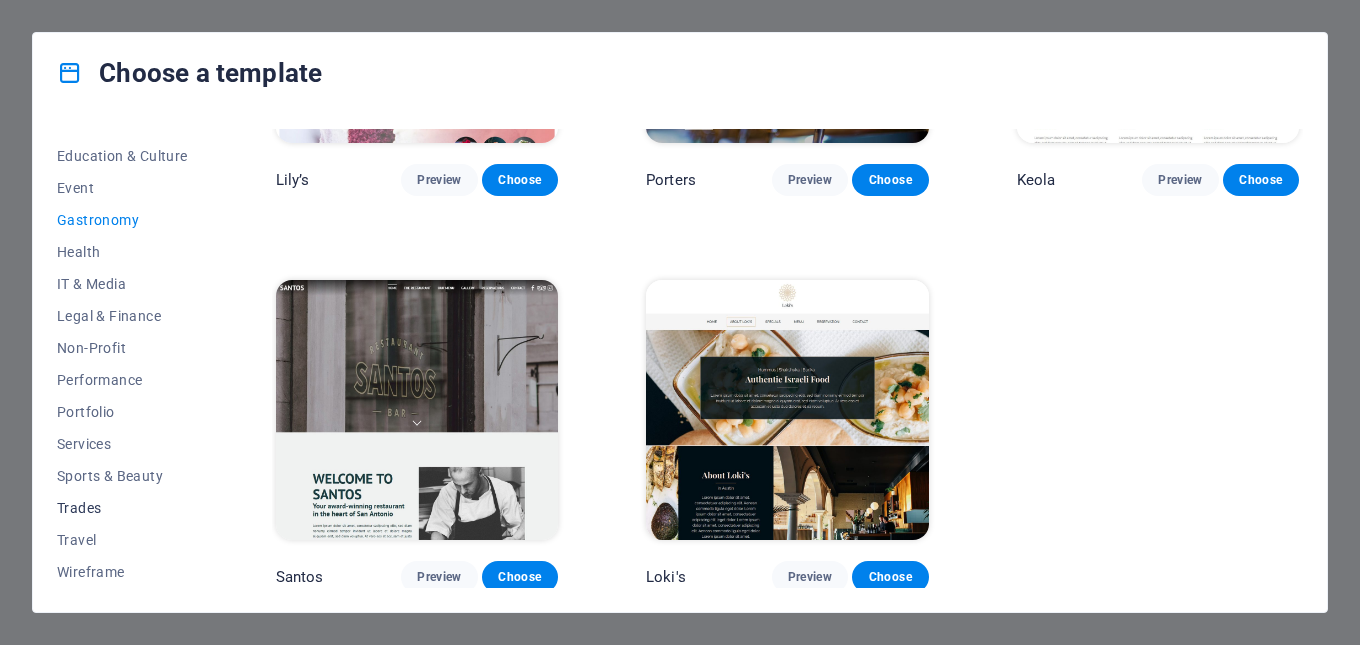 click on "Trades" at bounding box center (122, 508) 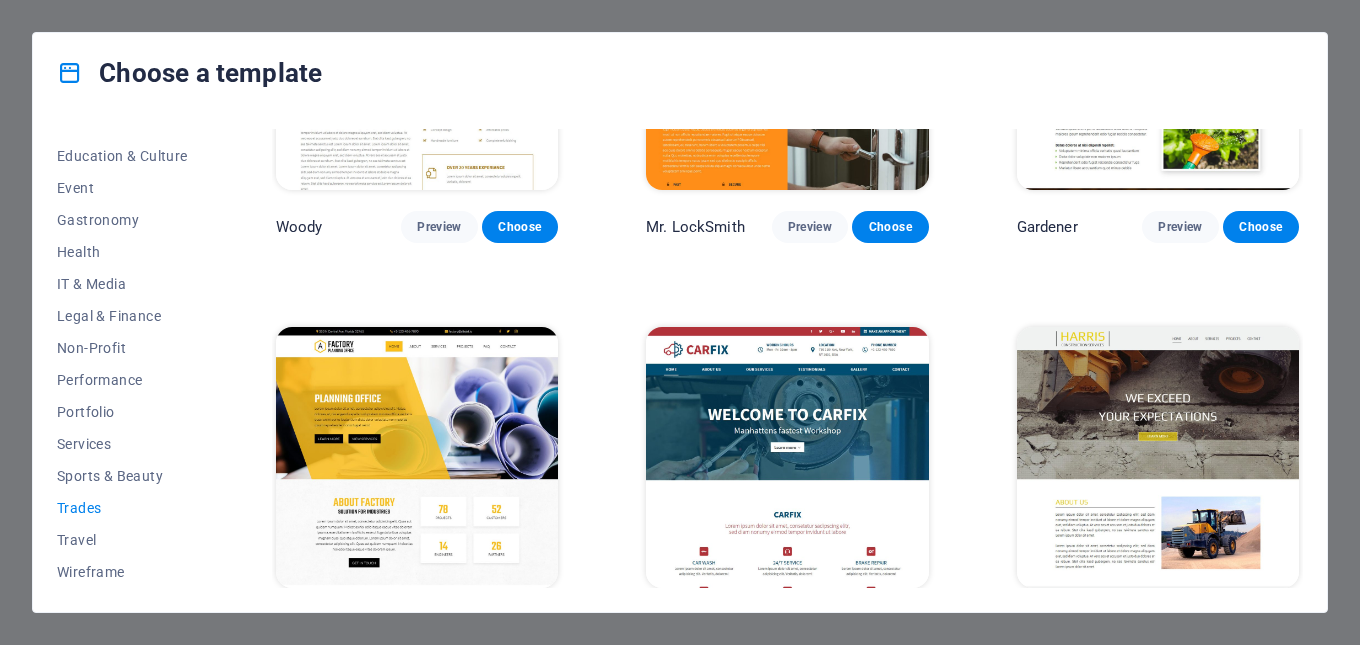 scroll, scrollTop: 646, scrollLeft: 0, axis: vertical 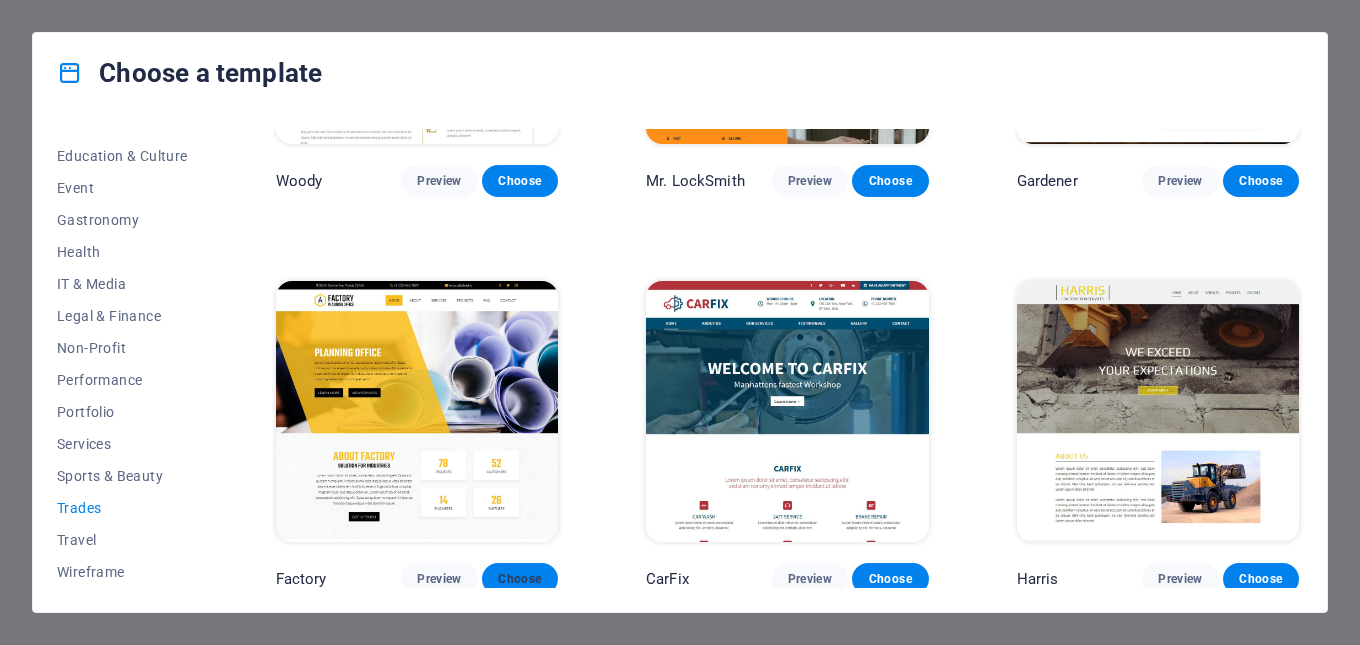 click on "Choose" at bounding box center (520, 579) 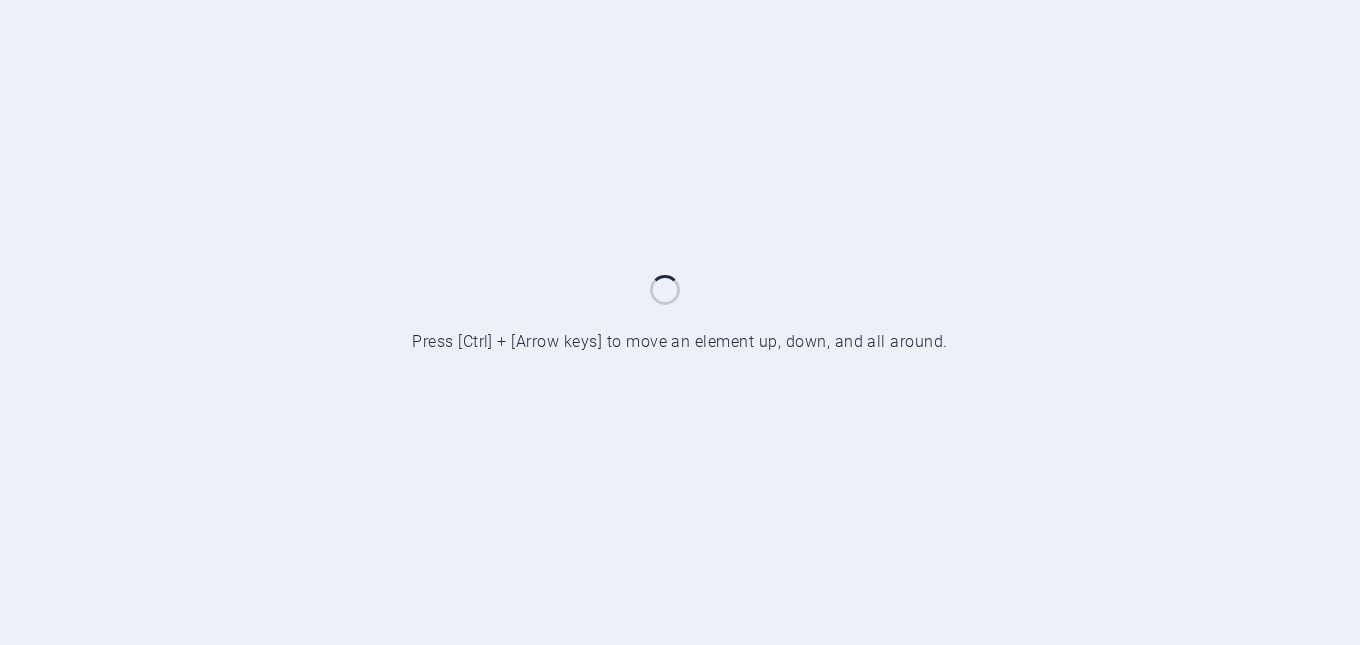 scroll, scrollTop: 0, scrollLeft: 0, axis: both 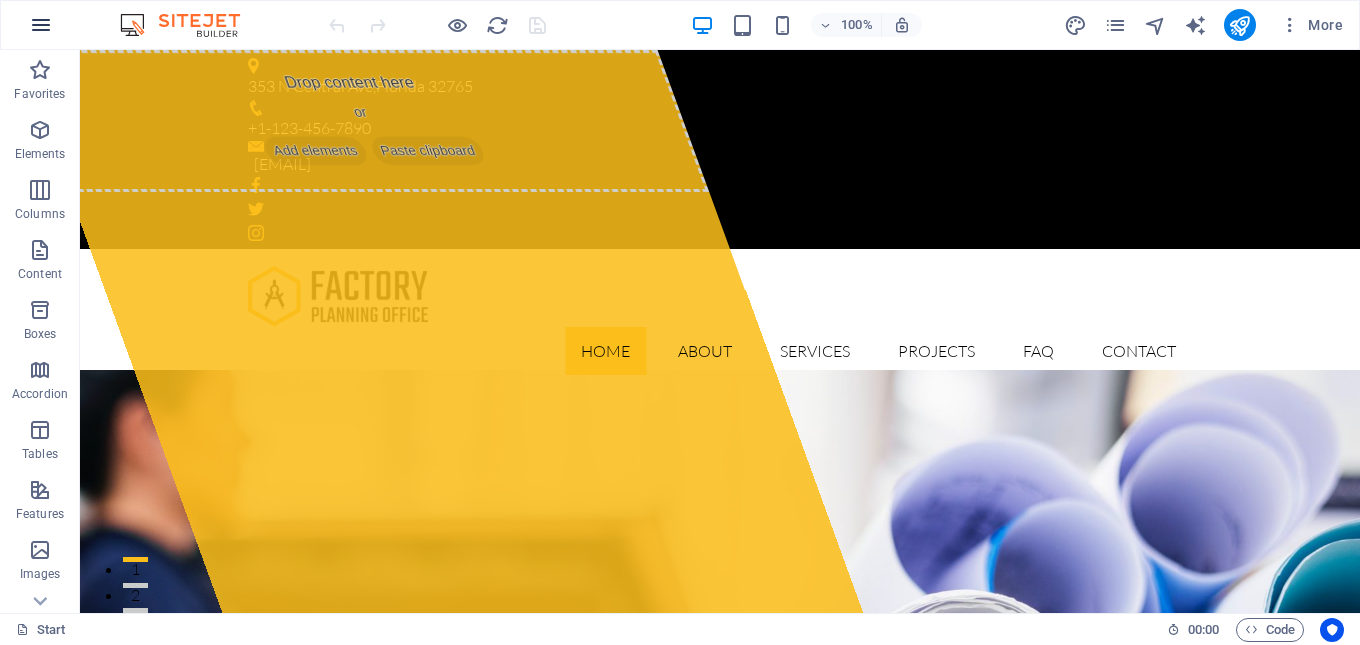 click at bounding box center (41, 25) 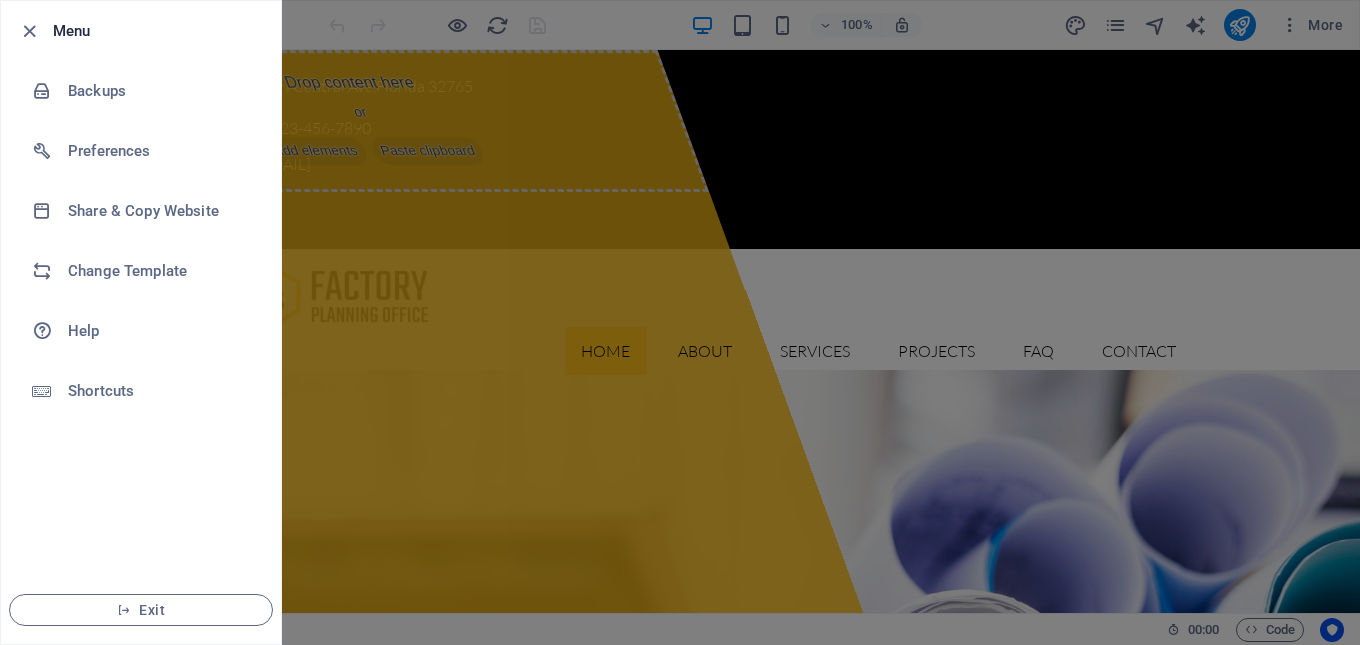 click at bounding box center (680, 322) 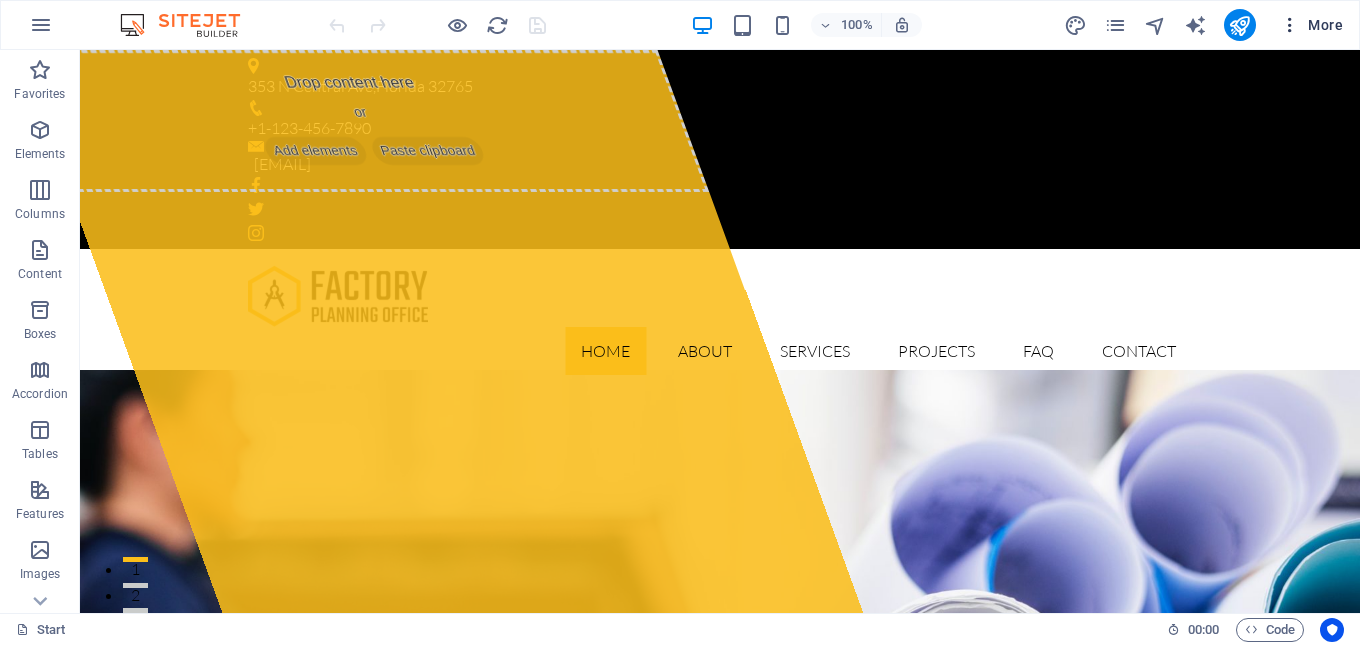 click at bounding box center (1290, 25) 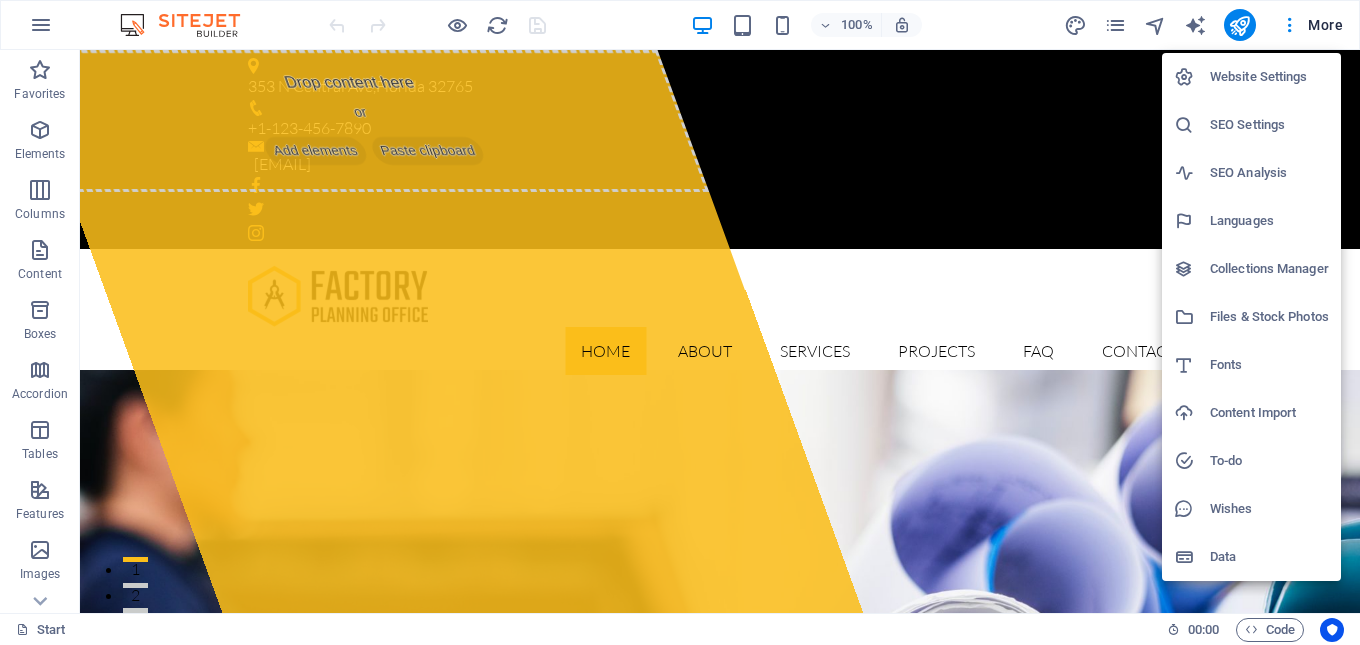 click on "Website Settings" at bounding box center (1269, 77) 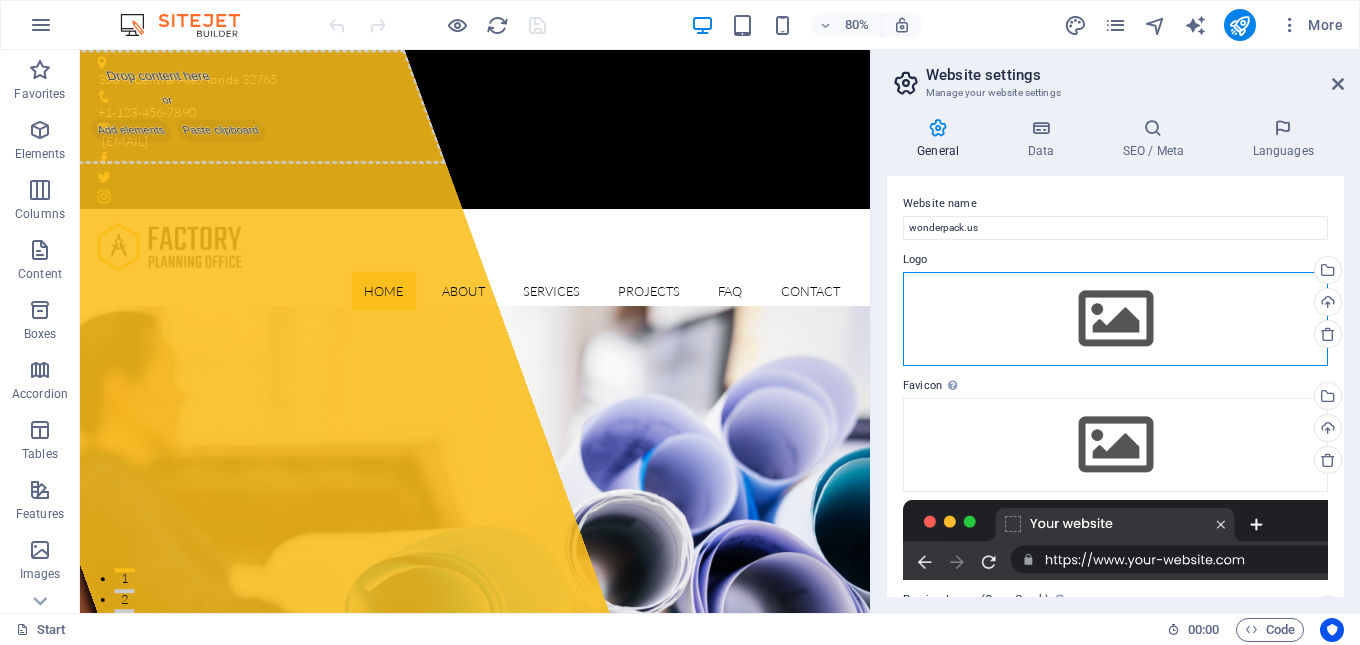 click on "Drag files here, click to choose files or select files from Files or our free stock photos & videos" at bounding box center (1115, 319) 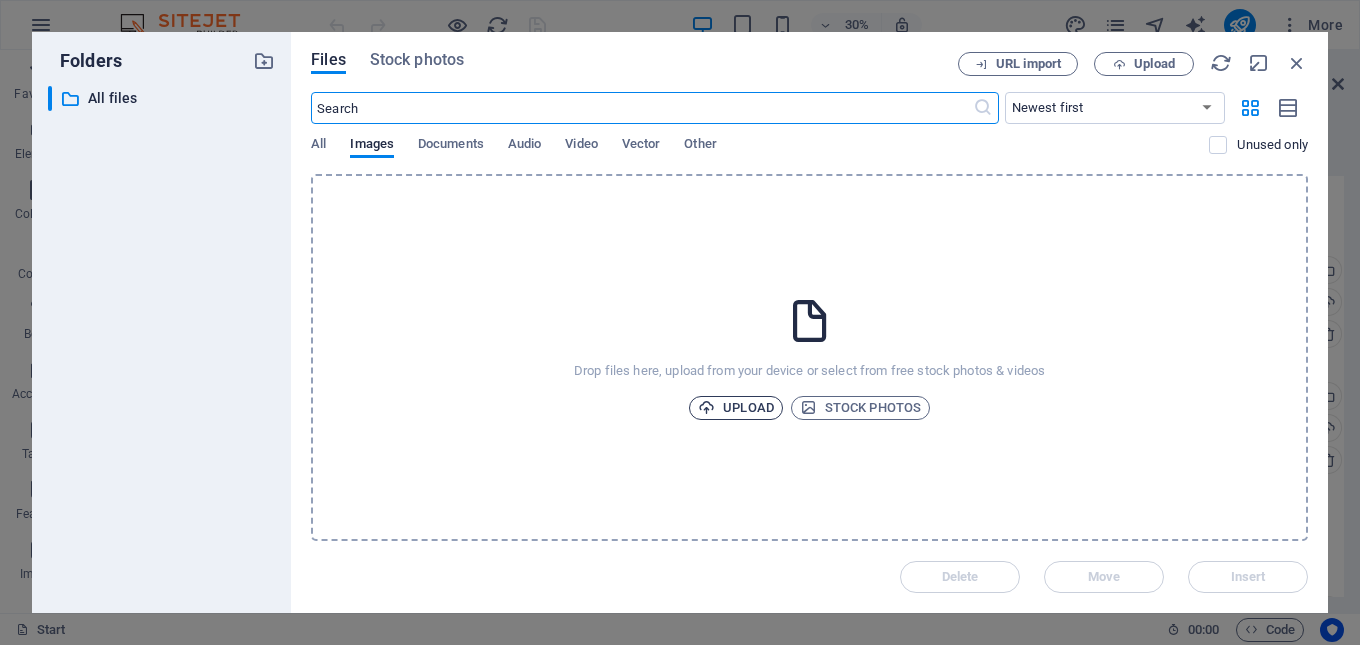 click on "Upload" at bounding box center (736, 408) 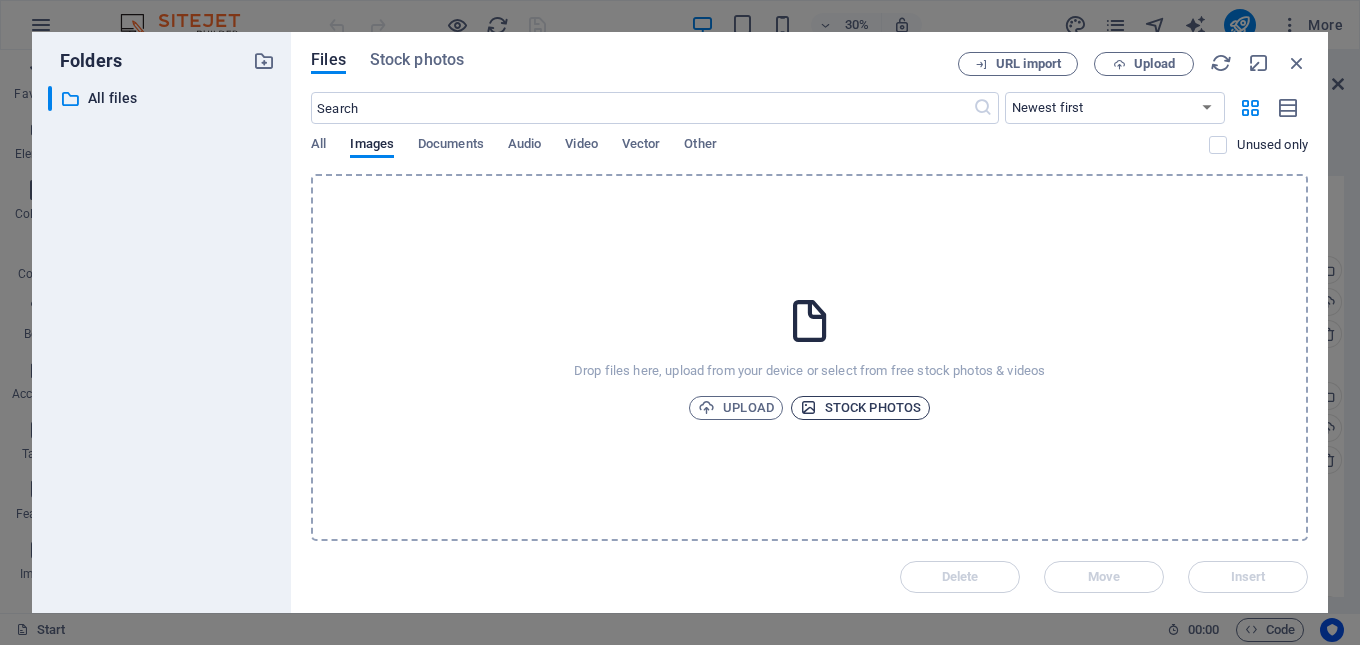 click on "Stock photos" at bounding box center (860, 408) 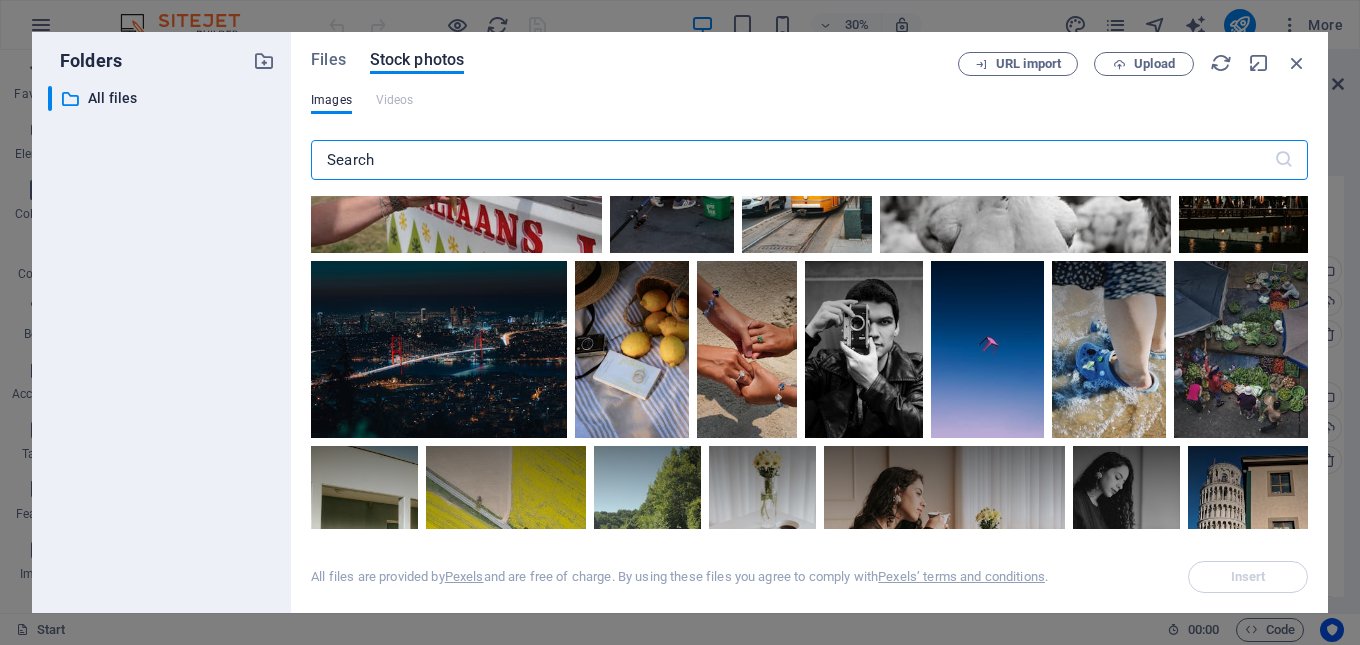 scroll, scrollTop: 7200, scrollLeft: 0, axis: vertical 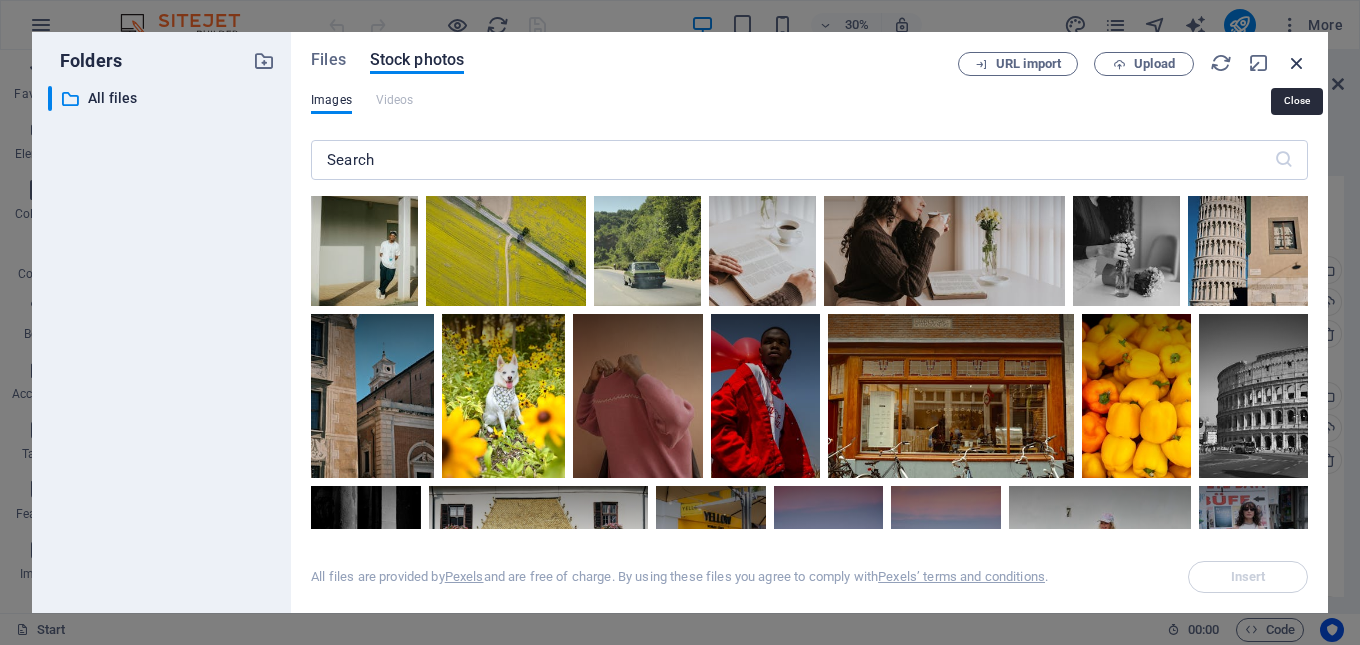 click at bounding box center (1297, 63) 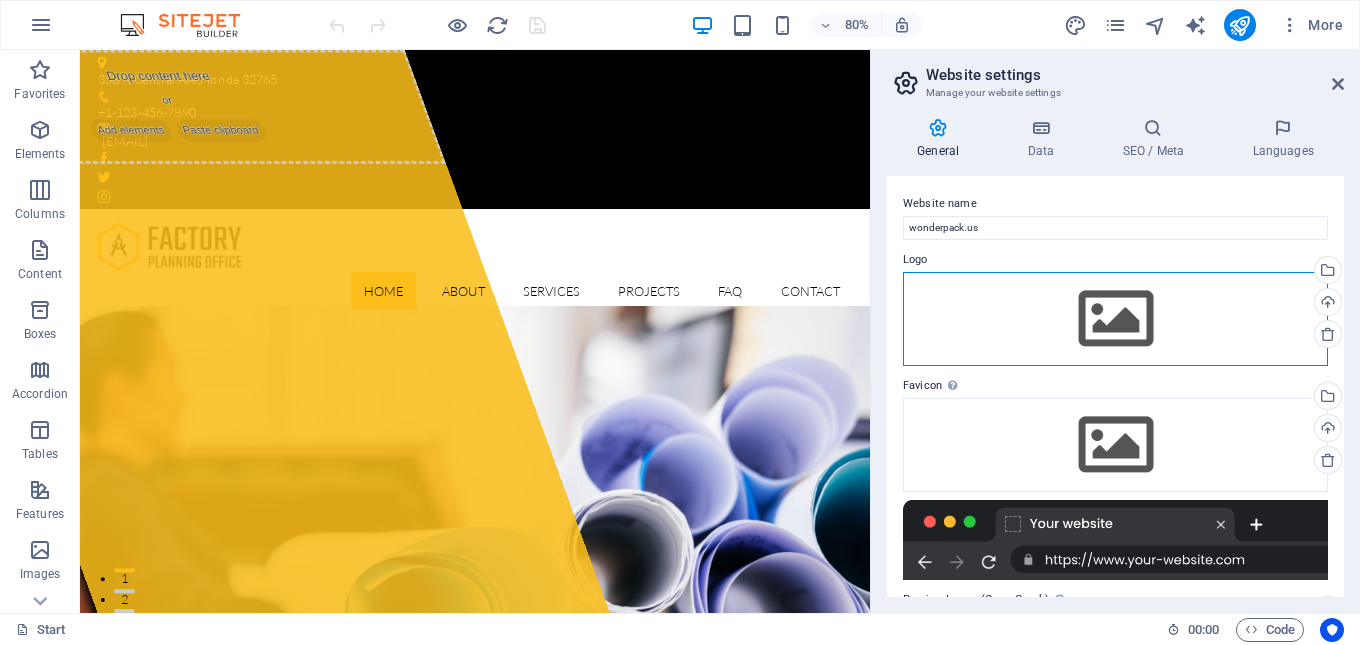 click on "Drag files here, click to choose files or select files from Files or our free stock photos & videos" at bounding box center (1115, 319) 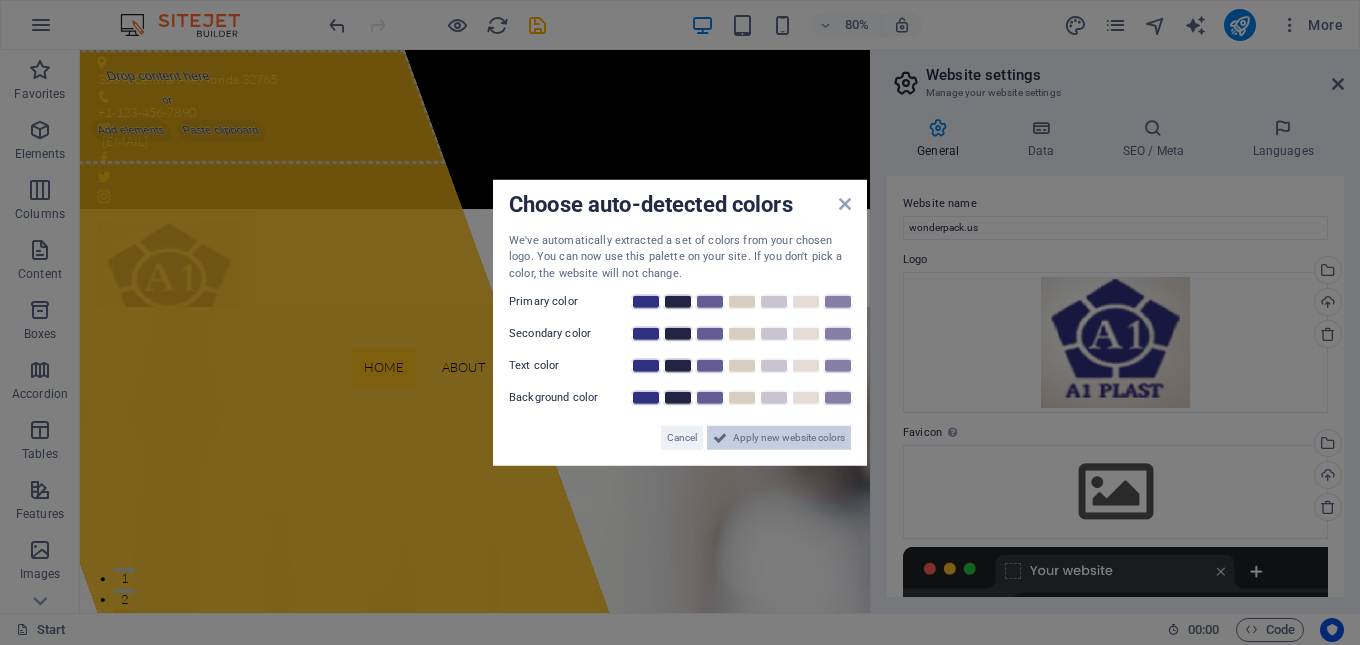 click on "Apply new website colors" at bounding box center (789, 438) 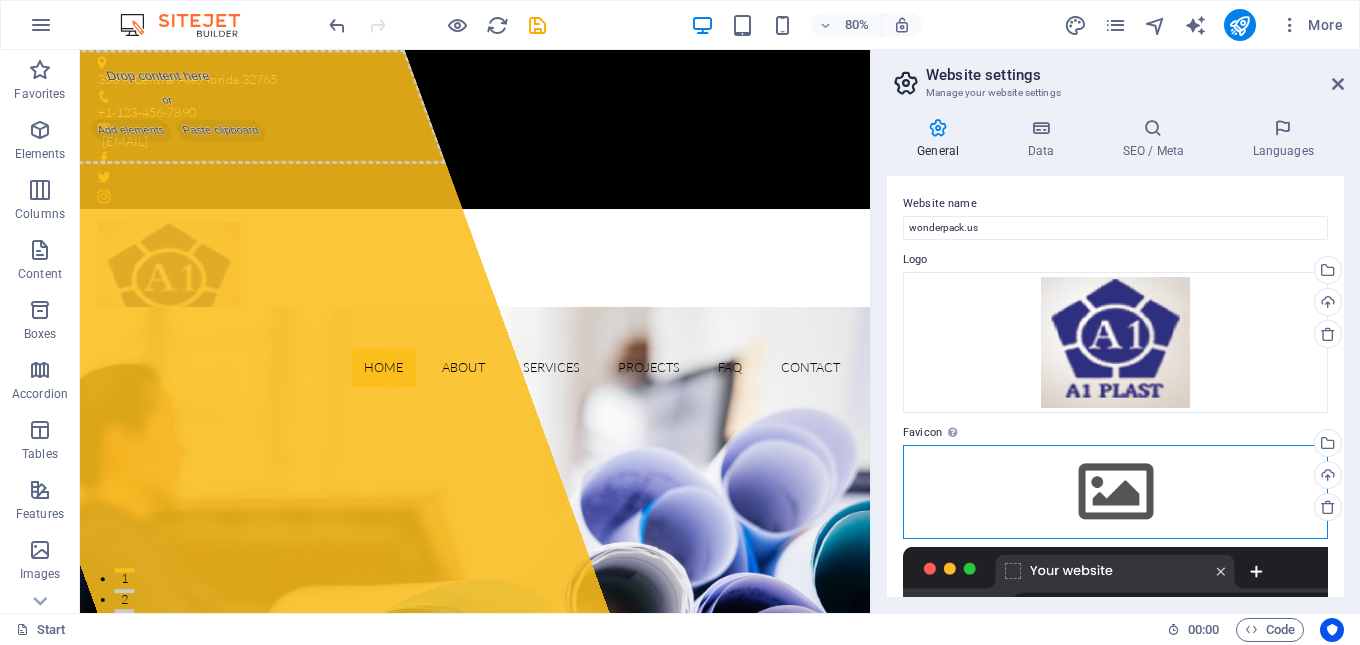 click on "Drag files here, click to choose files or select files from Files or our free stock photos & videos" at bounding box center [1115, 492] 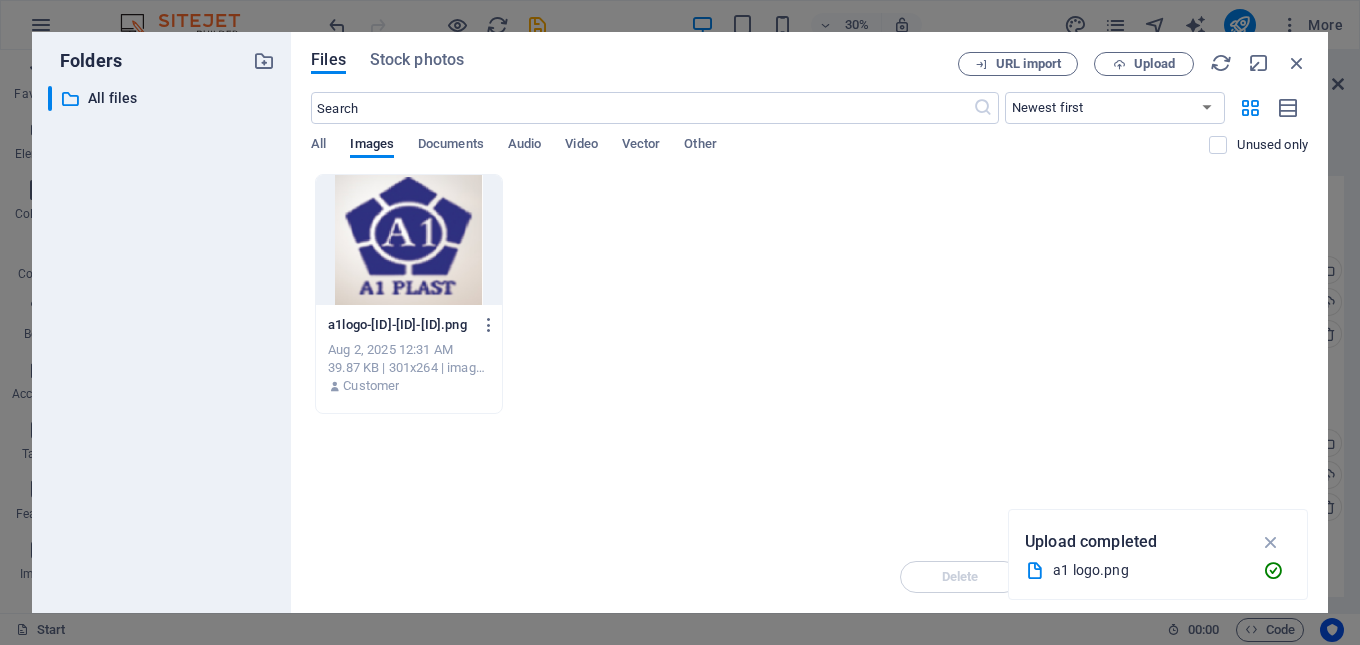 click at bounding box center (409, 240) 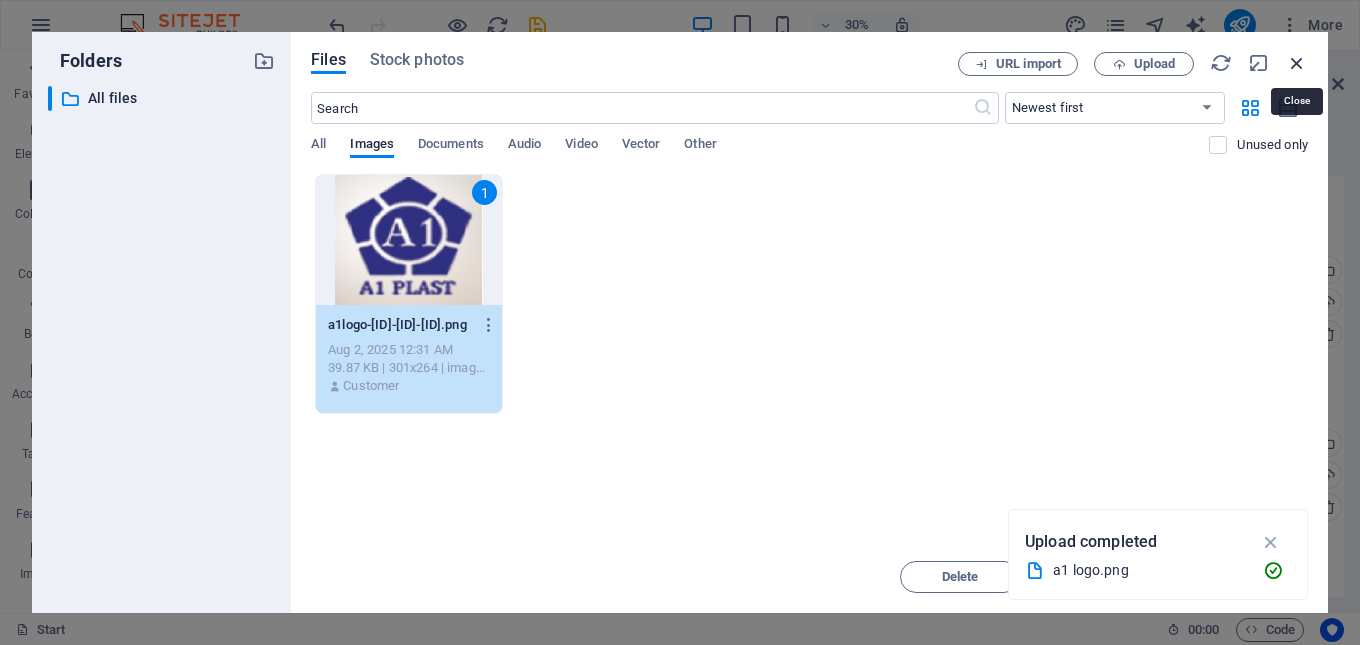 click at bounding box center (1297, 63) 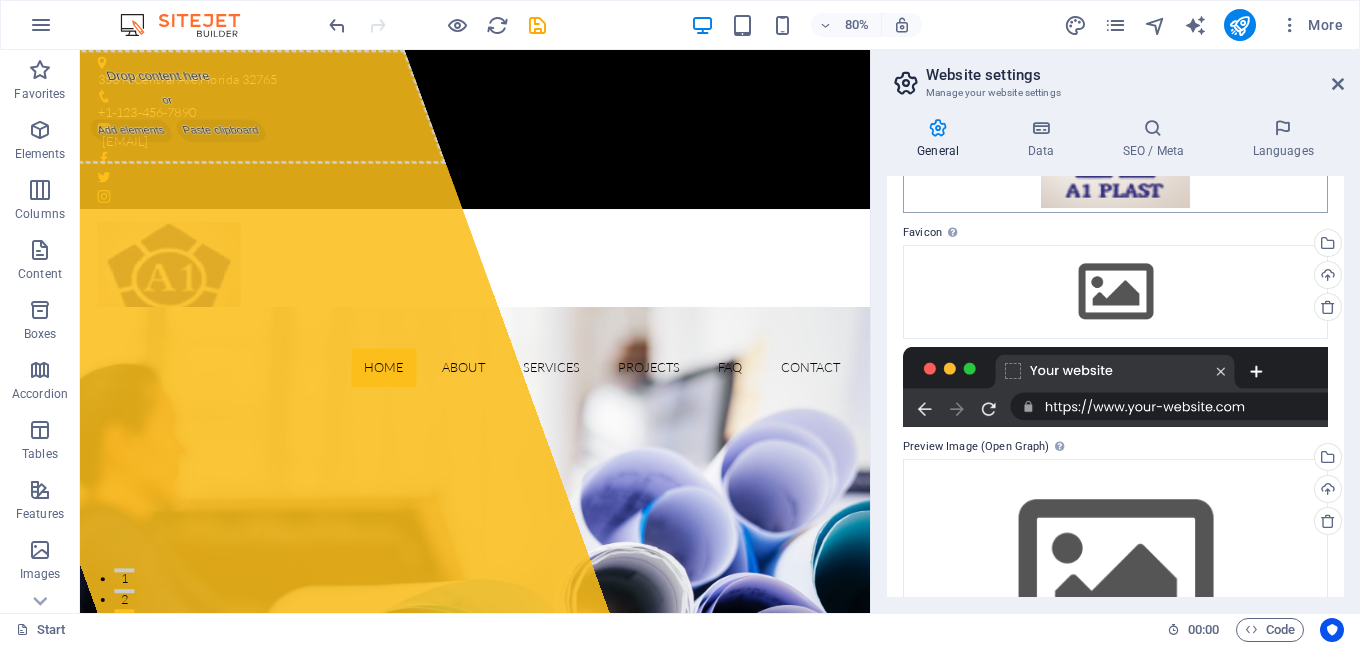 scroll, scrollTop: 100, scrollLeft: 0, axis: vertical 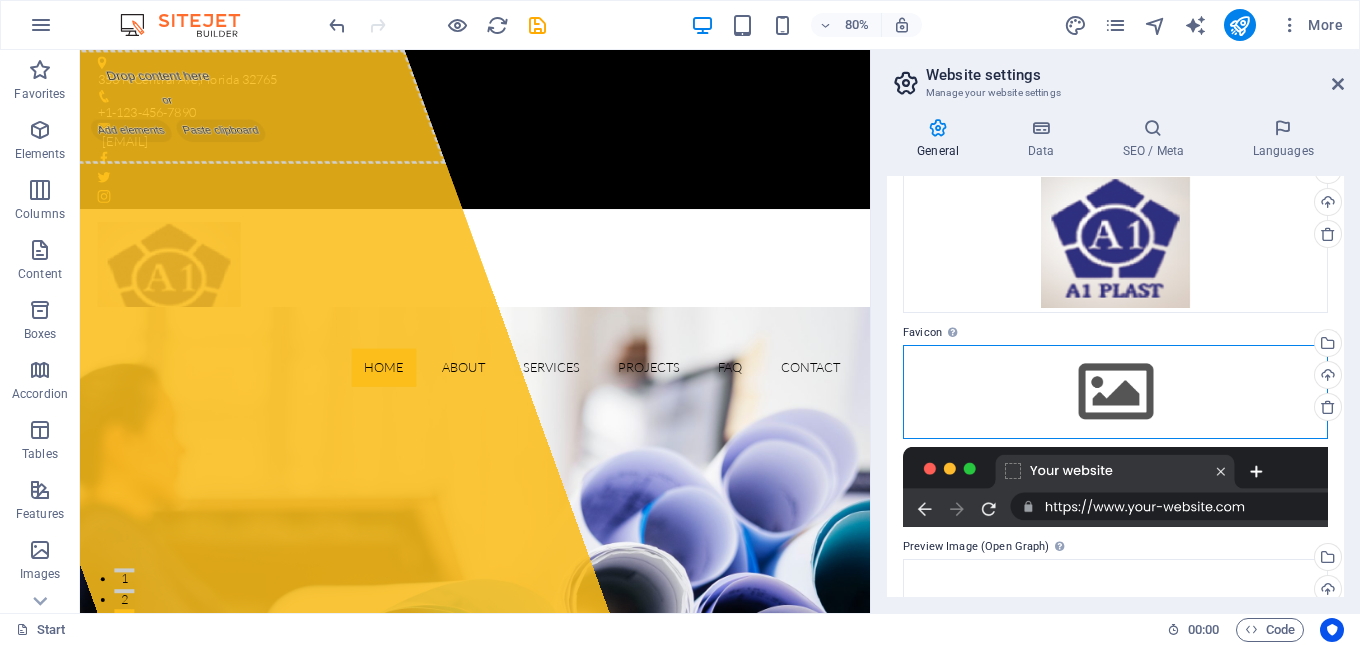 click on "Drag files here, click to choose files or select files from Files or our free stock photos & videos" at bounding box center (1115, 392) 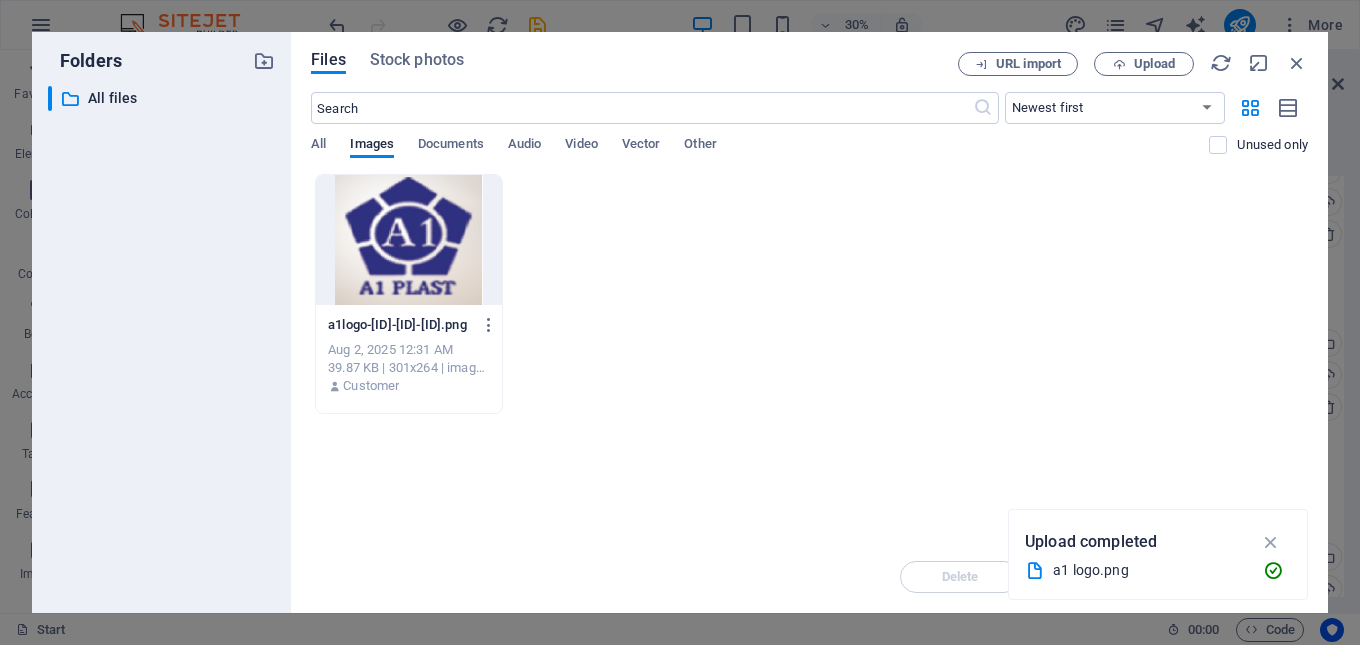 click at bounding box center (409, 240) 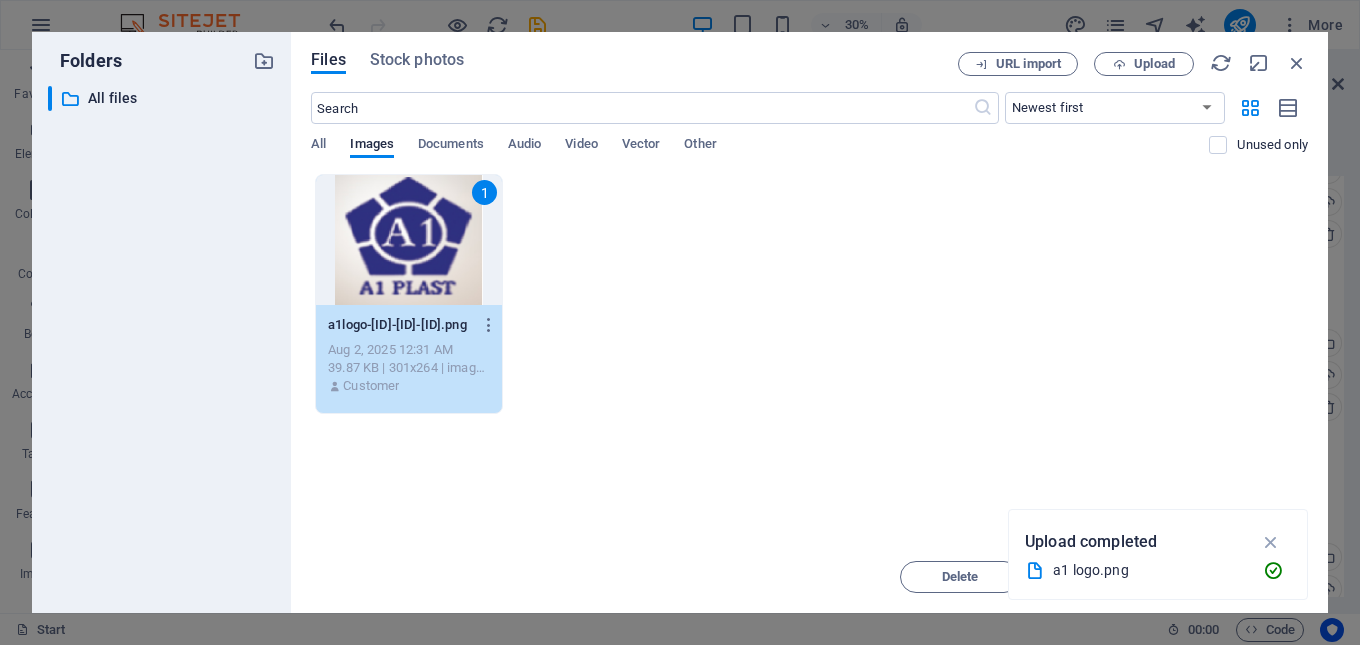 click on "a1 logo.png" at bounding box center (1150, 570) 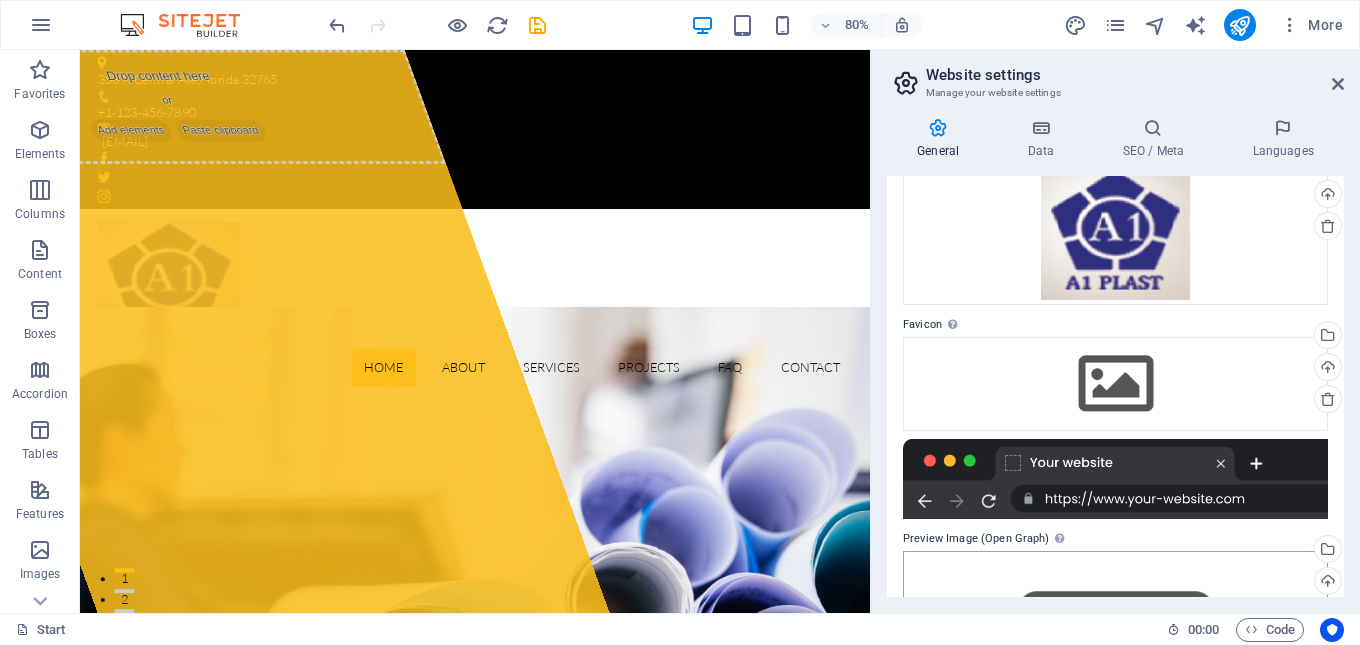 scroll, scrollTop: 8, scrollLeft: 0, axis: vertical 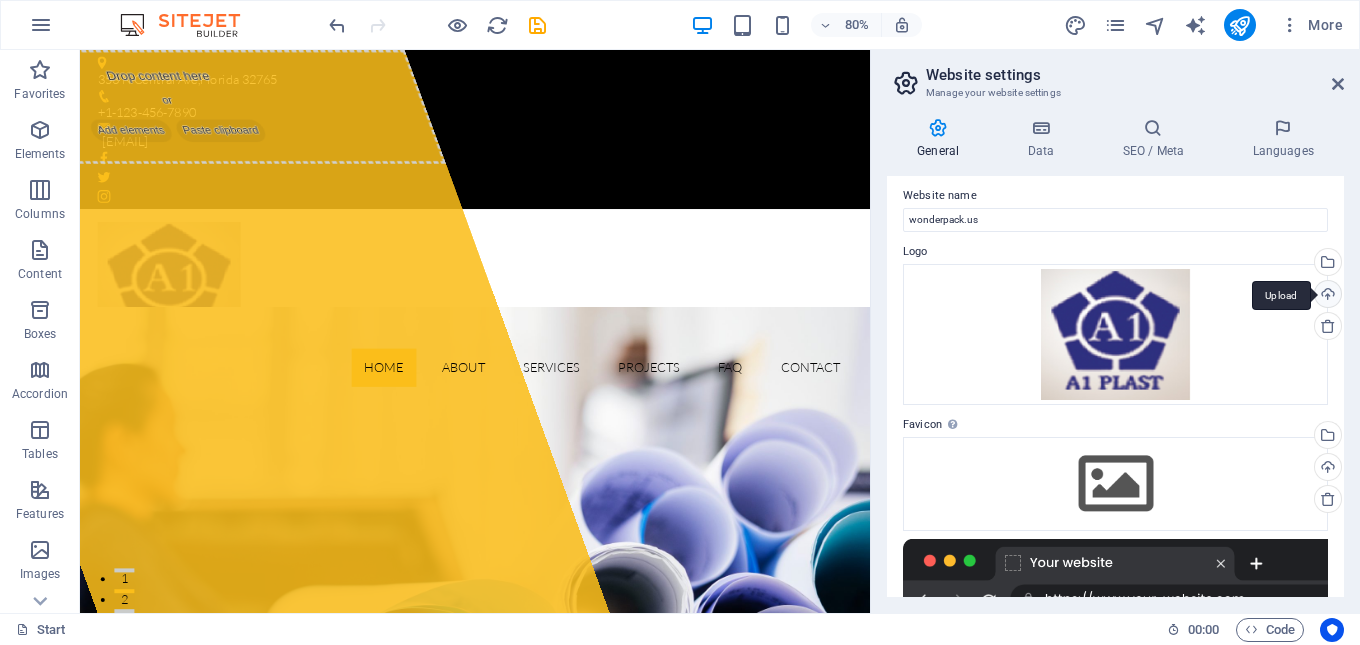 click on "Upload" at bounding box center [1326, 296] 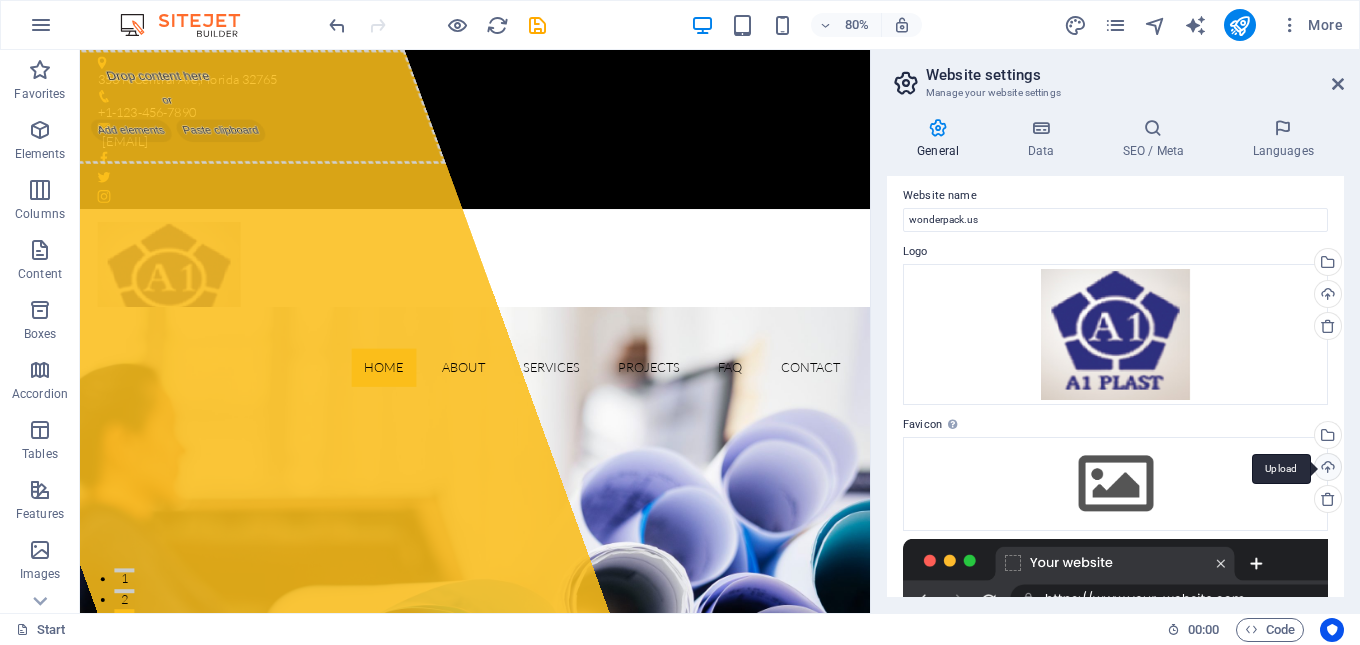 click on "Upload" at bounding box center [1326, 469] 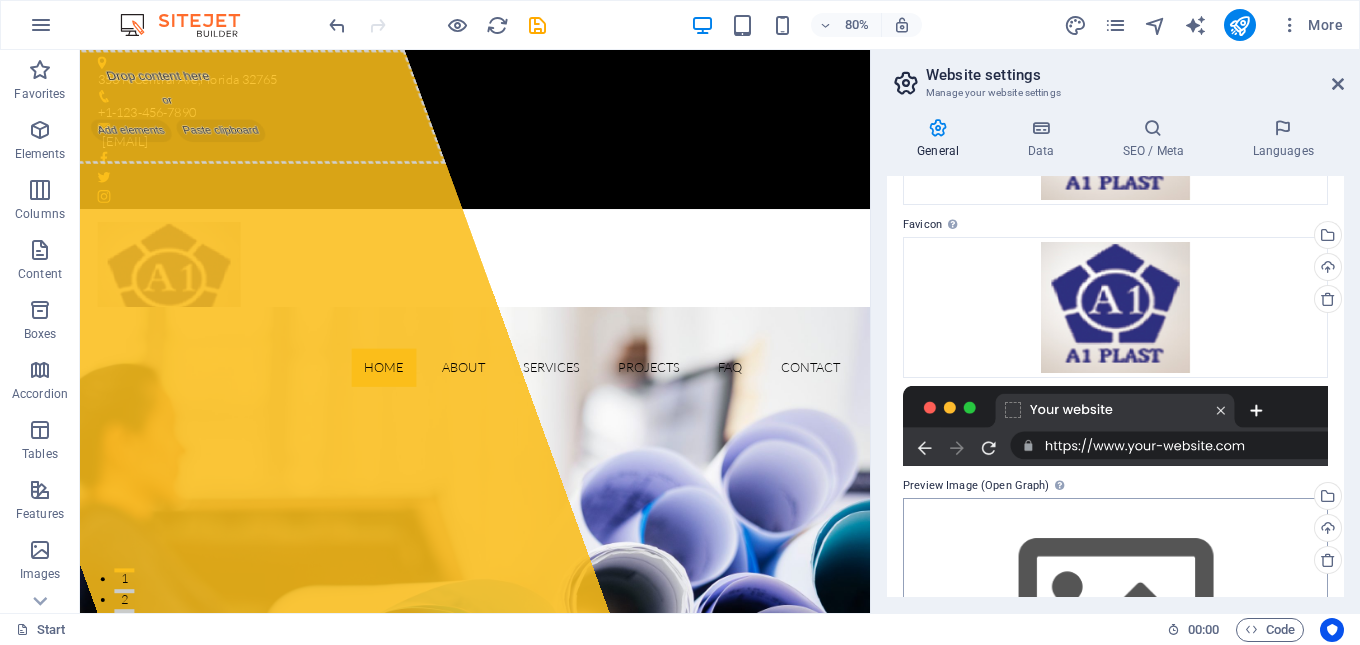 scroll, scrollTop: 308, scrollLeft: 0, axis: vertical 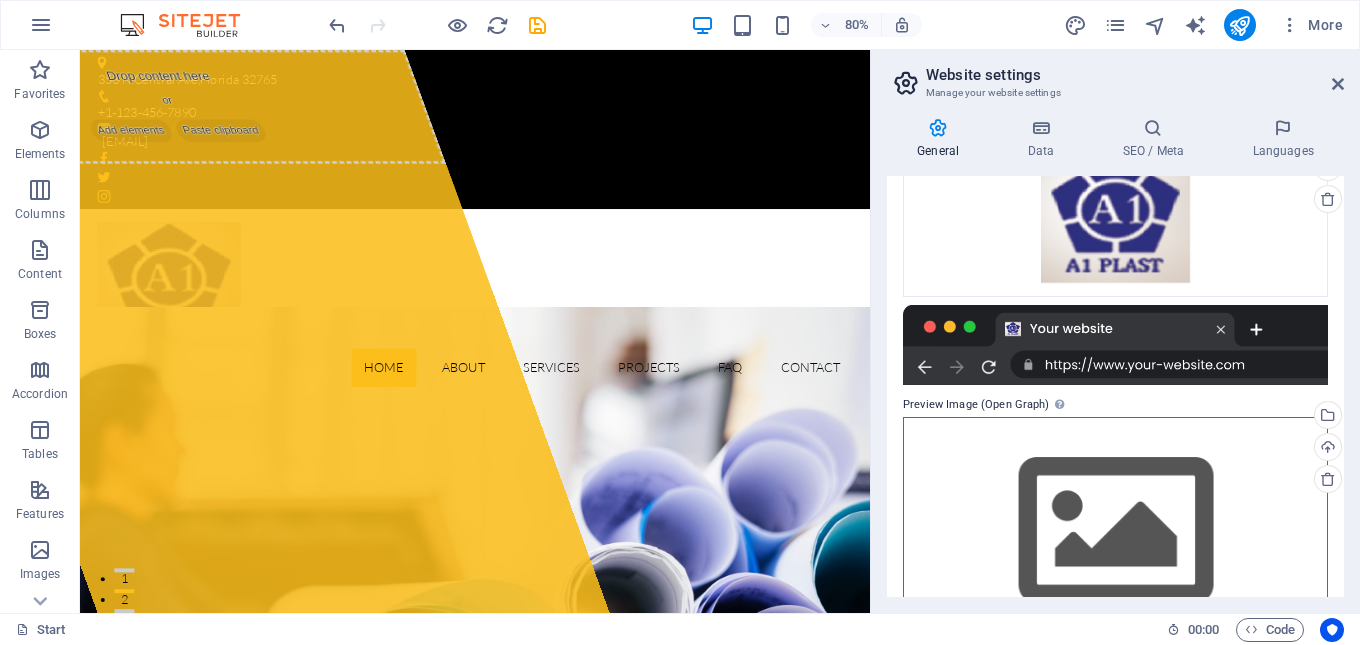 click on "Drag files here, click to choose files or select files from Files or our free stock photos & videos" at bounding box center [1115, 531] 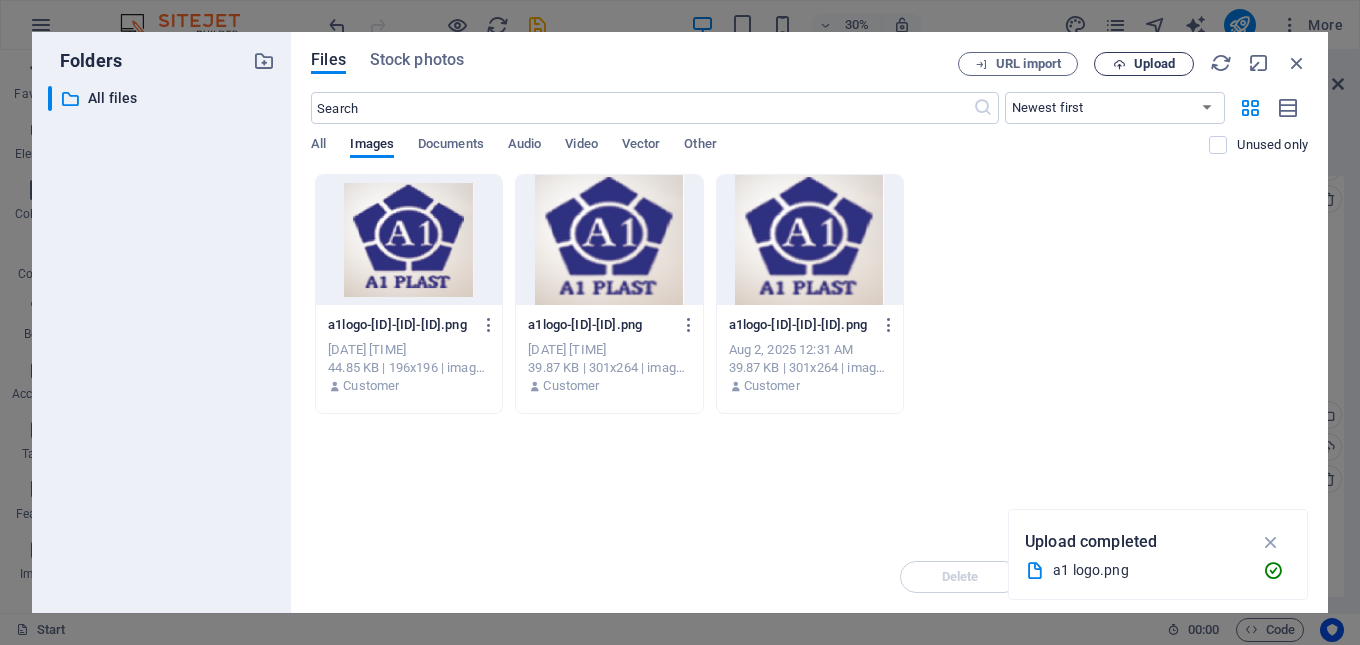 click on "Upload" at bounding box center (1154, 64) 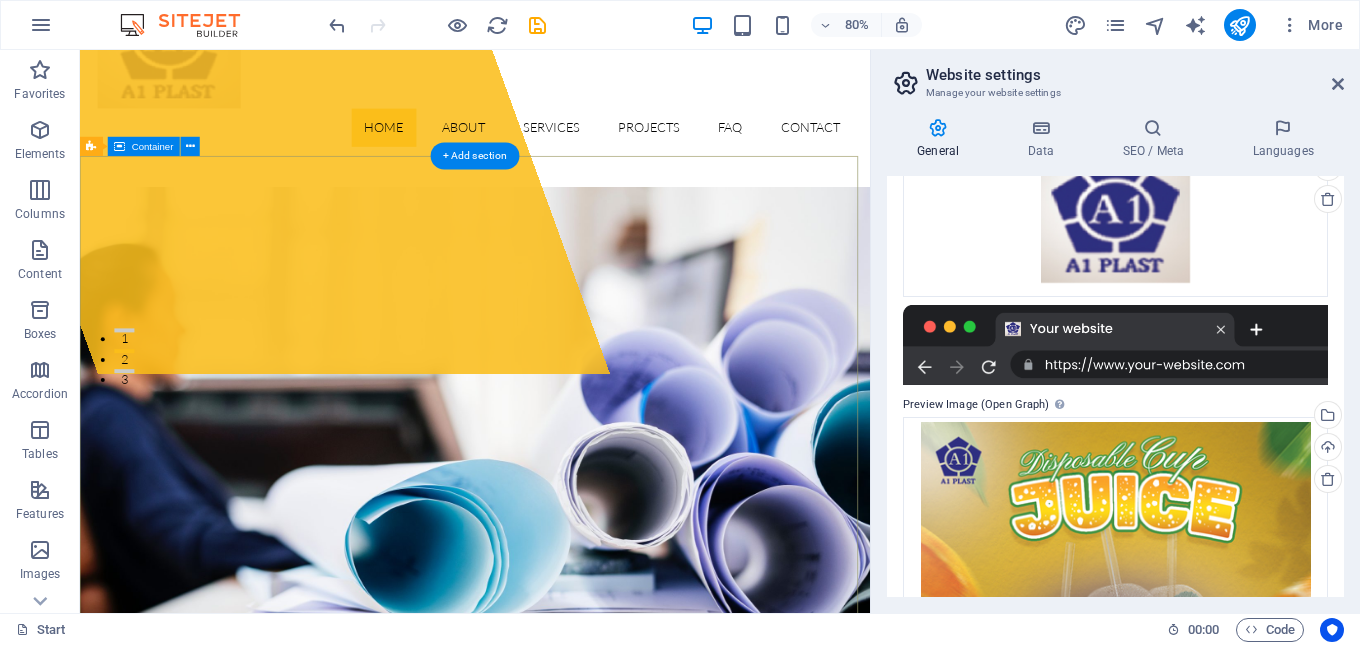 scroll, scrollTop: 100, scrollLeft: 0, axis: vertical 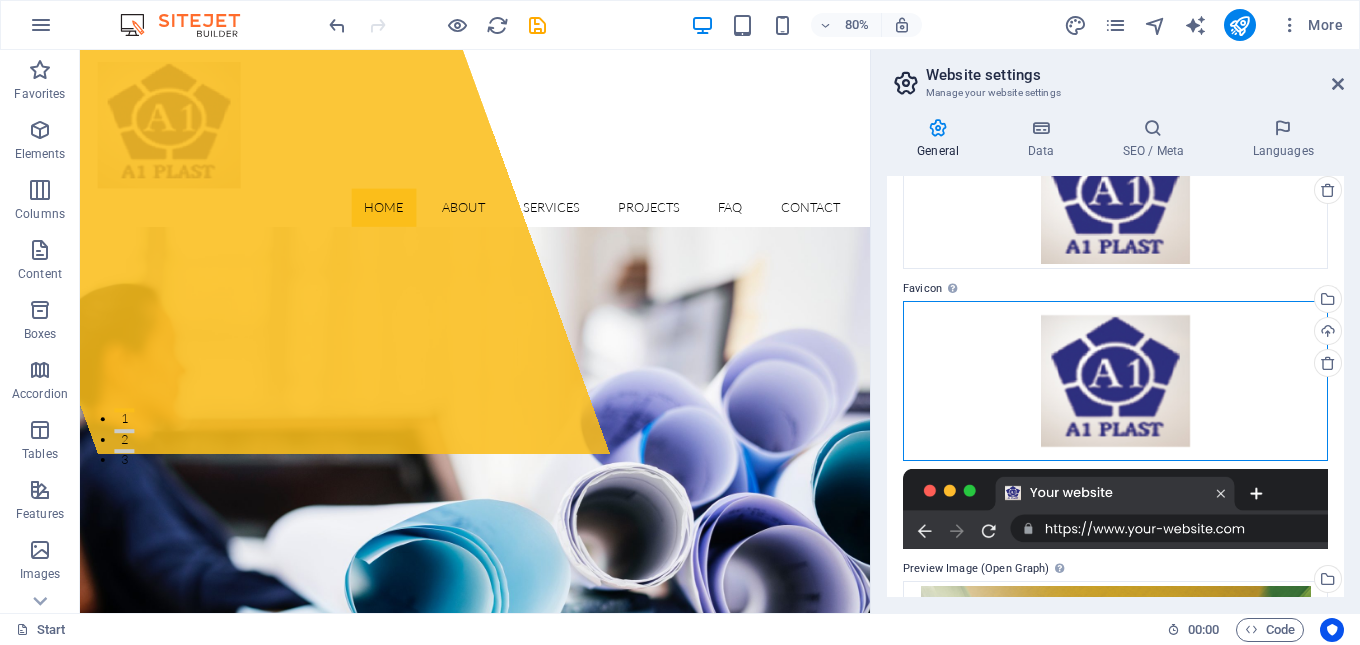 click on "Drag files here, click to choose files or select files from Files or our free stock photos & videos" at bounding box center (1115, 381) 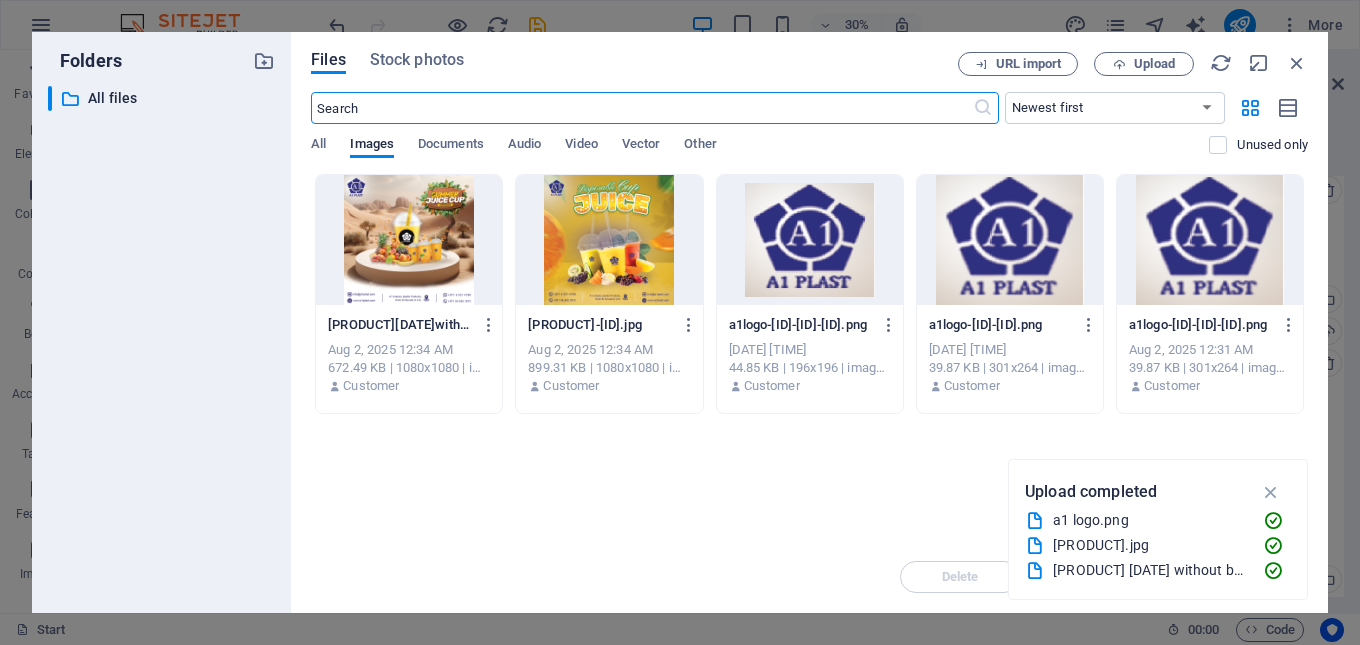 click at bounding box center (409, 240) 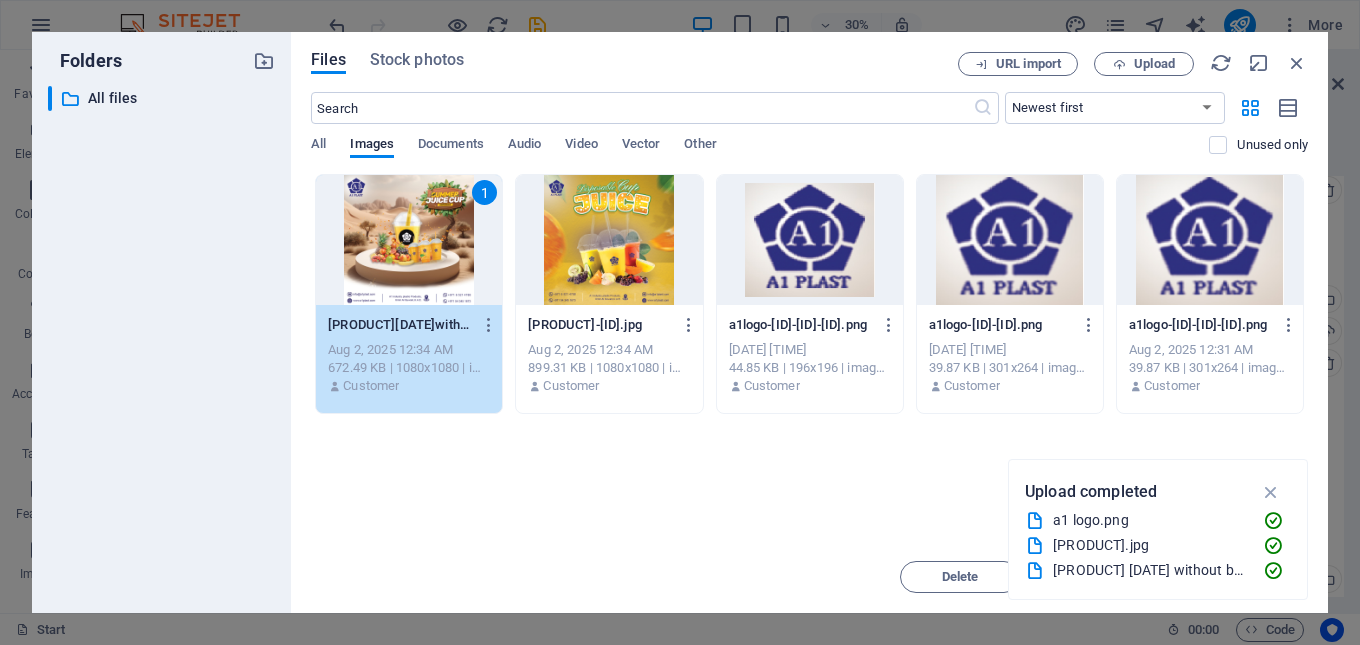 click on "Folders ​ All files All files Files Stock photos URL import Upload ​ Newest first Oldest first Name (A-Z) Name (Z-A) Size (0-9) Size (9-0) Resolution (0-9) Resolution (9-0) All Images Documents Audio Video Vector Other Unused only Drop files here to upload them instantly 1 DesertEditionJuiceCup22-04-2024withoutborder-TpRbOEa0ybMlSpVeFN519g.jpg DesertEditionJuiceCup22-04-2024withoutborder-TpRbOEa0ybMlSpVeFN519g.jpg Aug 2, 2025 12:34 AM 672.49 KB | 1080x1080 | image/jpeg Customer DisposableJuiceCup-7q4hbjOLTPl1izP2GVMgrA.jpg DisposableJuiceCup-7q4hbjOLTPl1izP2GVMgrA.jpg Aug 2, 2025 12:34 AM 899.31 KB | 1080x1080 | image/jpeg Customer a1logo-gCfnHO3dMzmnGDK6_-kiKA-bCBlFPmP0rNopQlHFUvd0A.png a1logo-gCfnHO3dMzmnGDK6_-kiKA-bCBlFPmP0rNopQlHFUvd0A.png Aug 2, 2025 12:32 AM 44.85 KB | 196x196 | image/png Customer a1logo-gCfnHO3dMzmnGDK6_-kiKA.png a1logo-gCfnHO3dMzmnGDK6_-kiKA.png Aug 2, 2025 12:32 AM 39.87 KB | 301x264 | image/png Customer a1logo-1s42cUpGm7sRTq4gXDD6lQ.png a1logo-1s42cUpGm7sRTq4gXDD6lQ.png Customer" at bounding box center (680, 322) 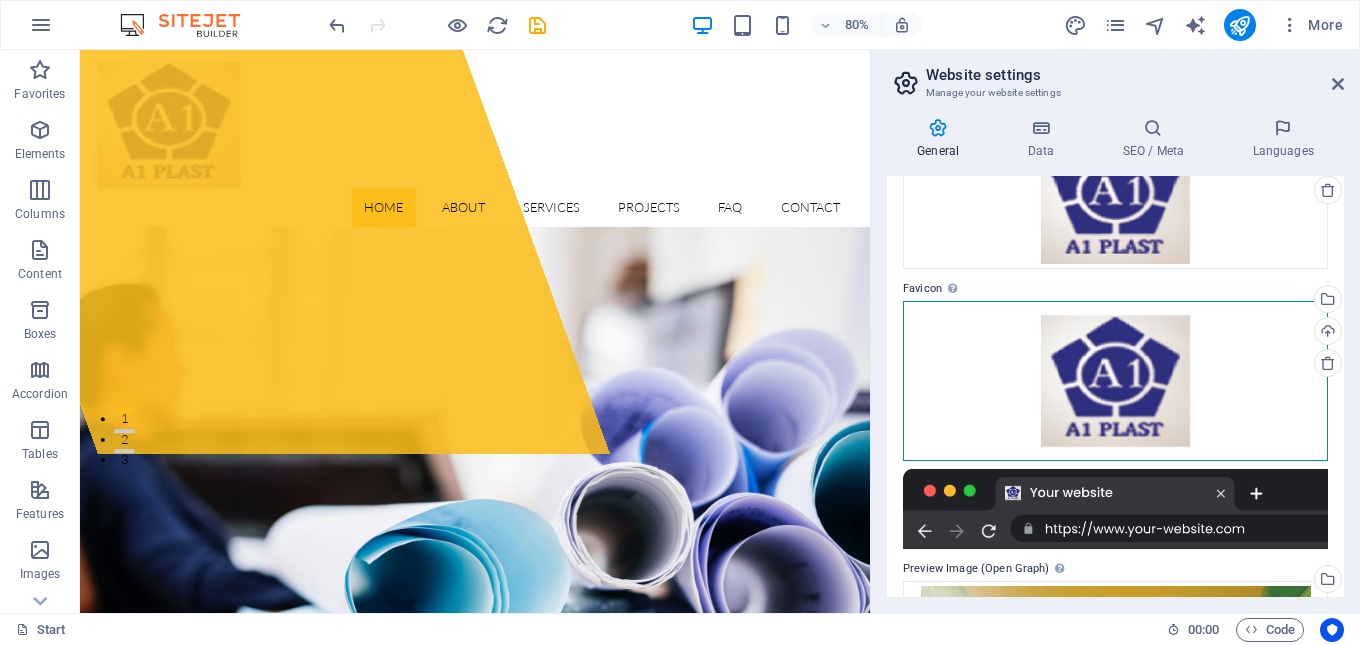 click on "Drag files here, click to choose files or select files from Files or our free stock photos & videos" at bounding box center (1115, 381) 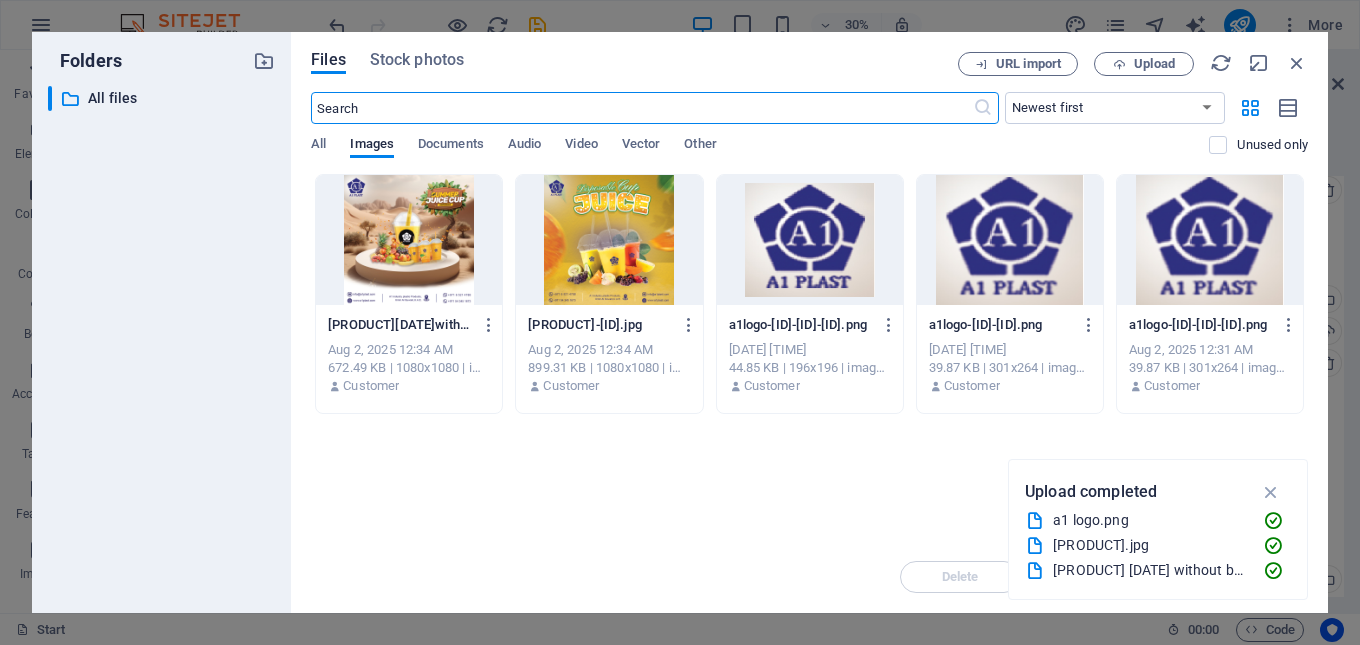 click at bounding box center [409, 240] 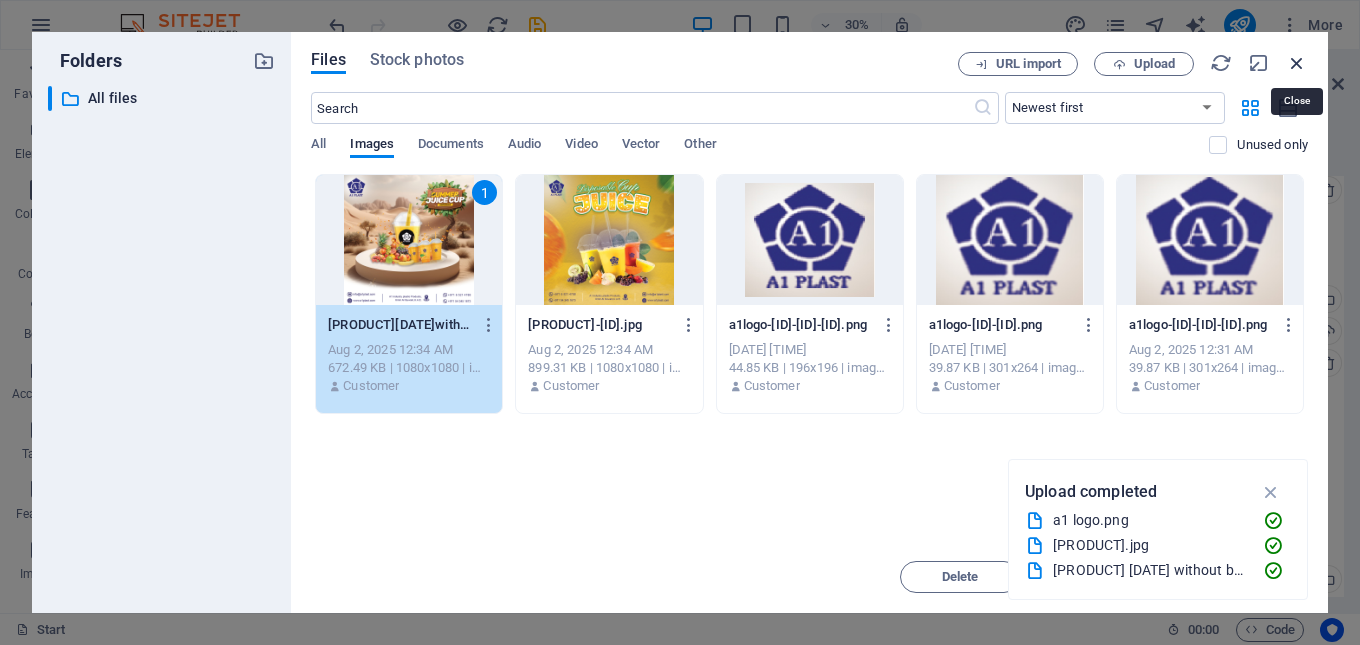 click at bounding box center (1297, 63) 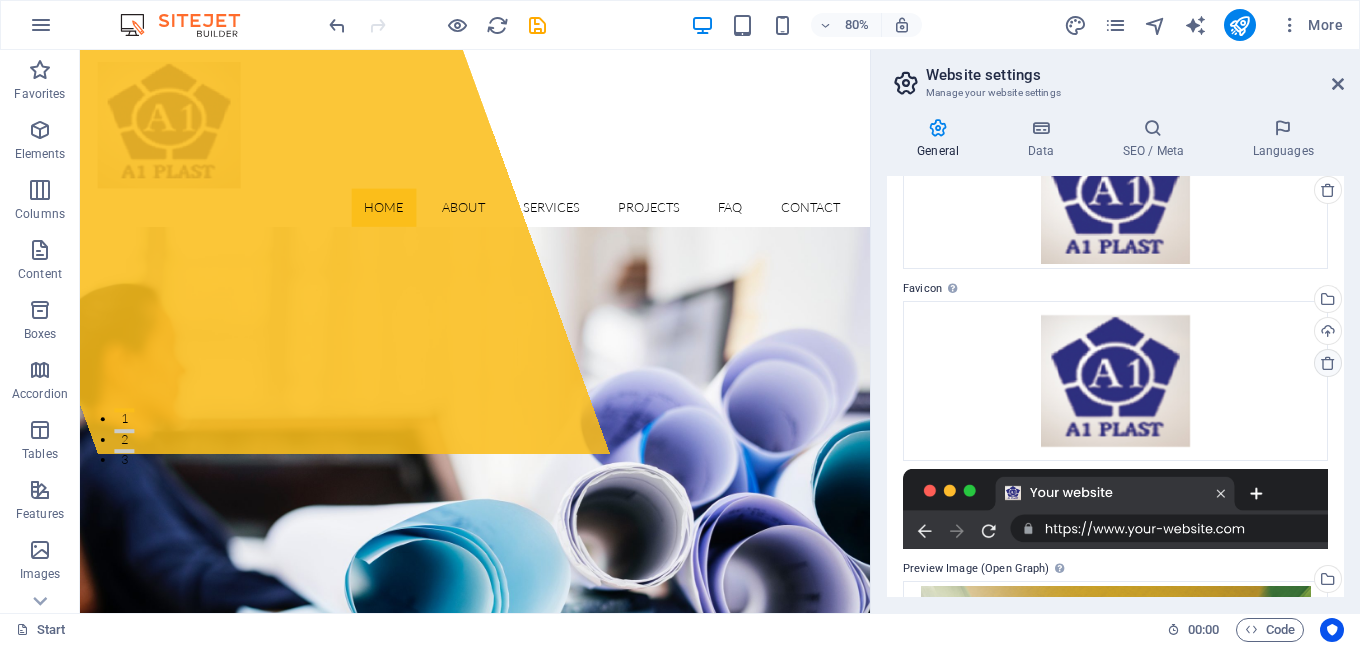 click at bounding box center (1328, 363) 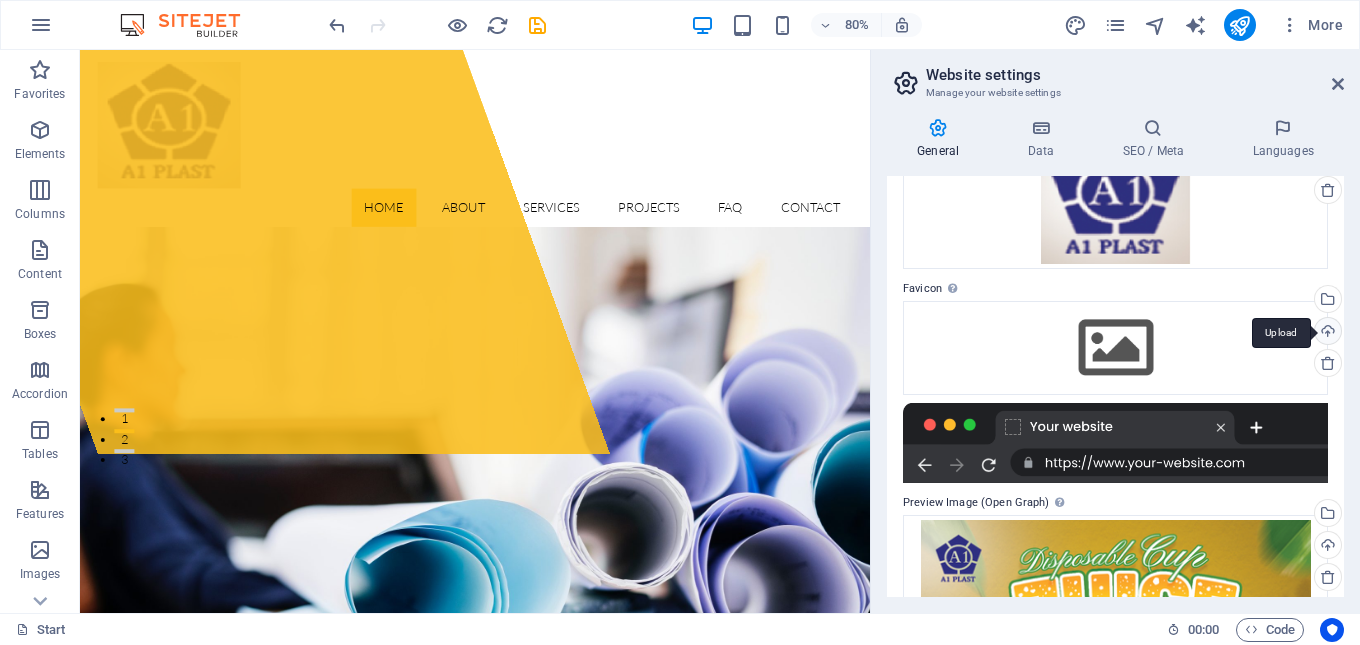 click on "Upload" at bounding box center (1326, 333) 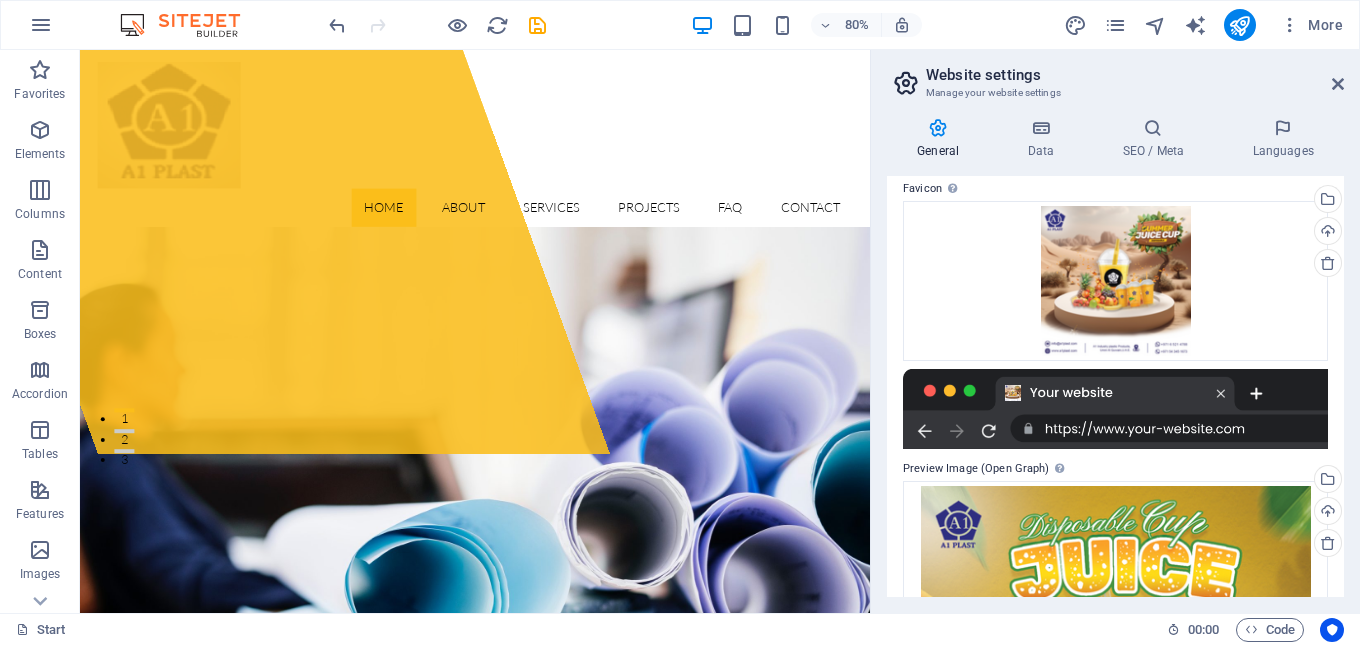 scroll, scrollTop: 0, scrollLeft: 0, axis: both 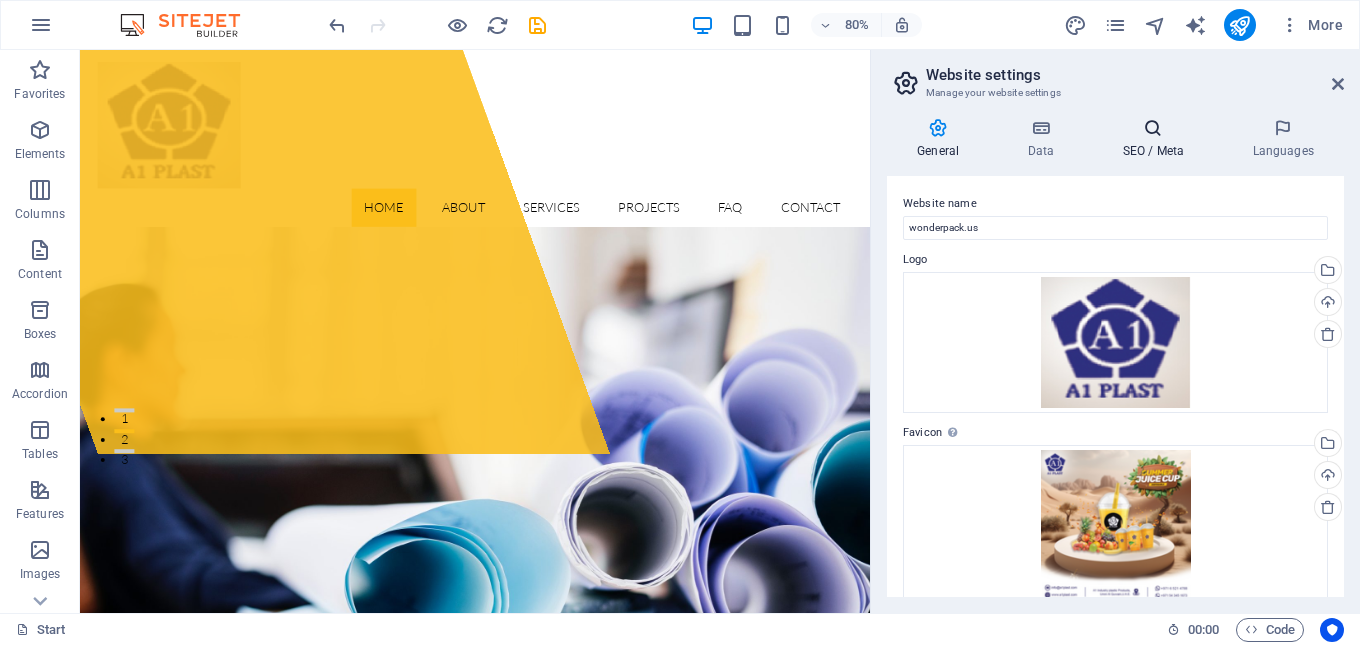 click at bounding box center [1153, 128] 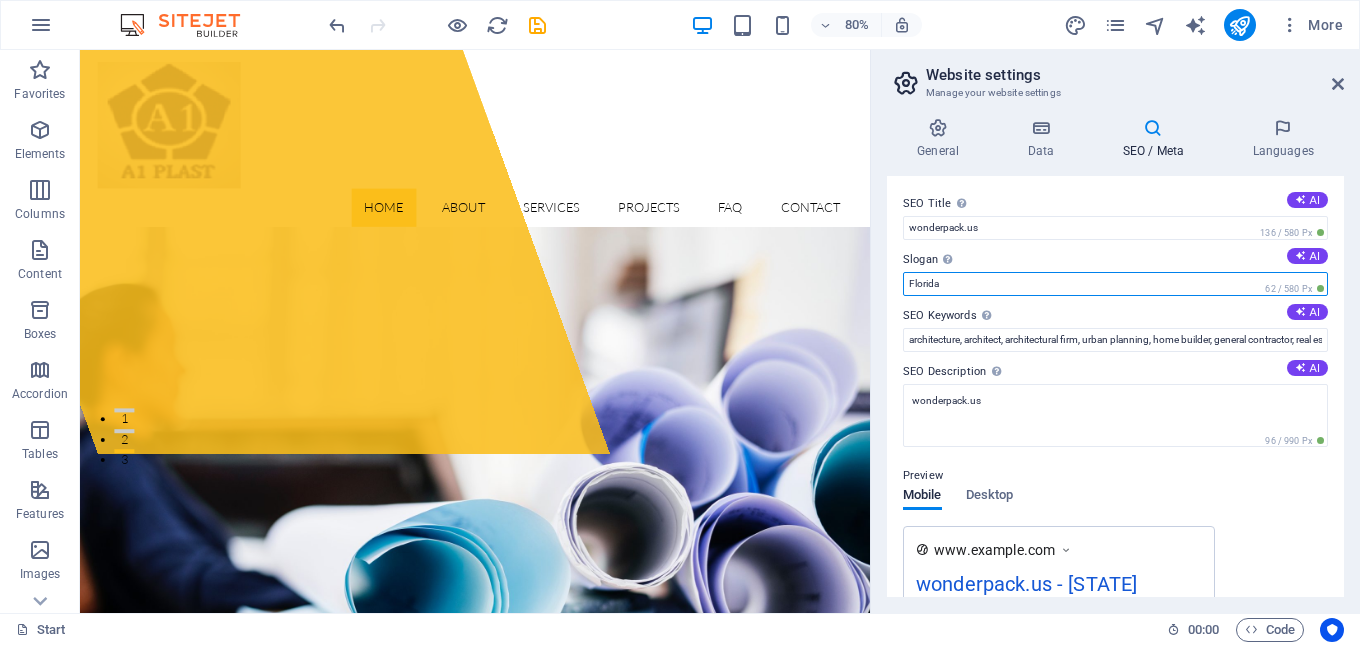 click on "Florida" at bounding box center (1115, 284) 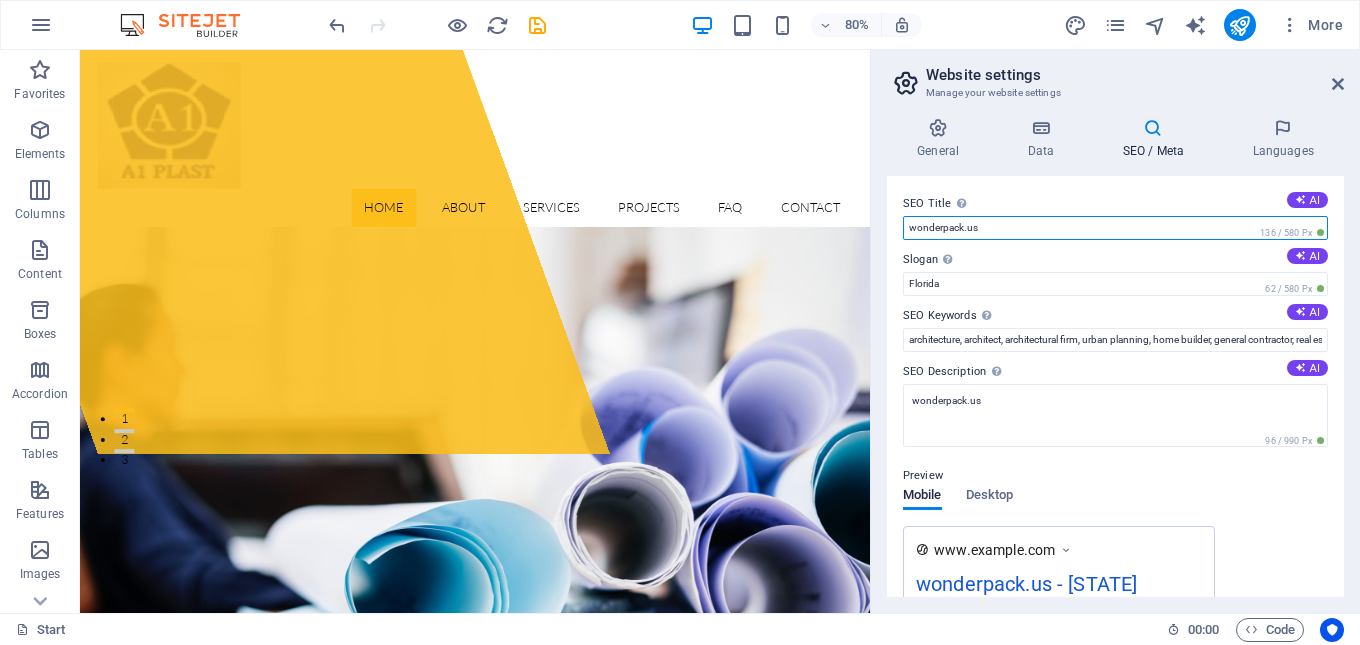 drag, startPoint x: 1041, startPoint y: 278, endPoint x: 1052, endPoint y: 270, distance: 13.601471 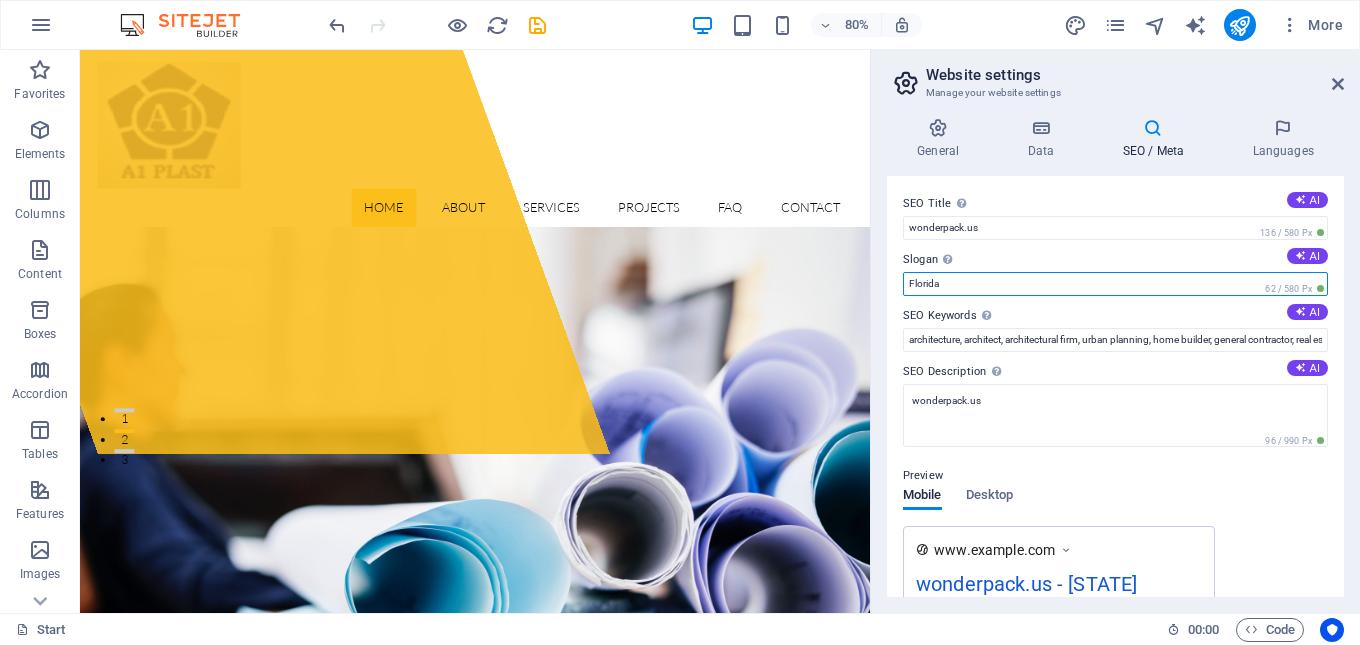 drag, startPoint x: 965, startPoint y: 287, endPoint x: 891, endPoint y: 283, distance: 74.10803 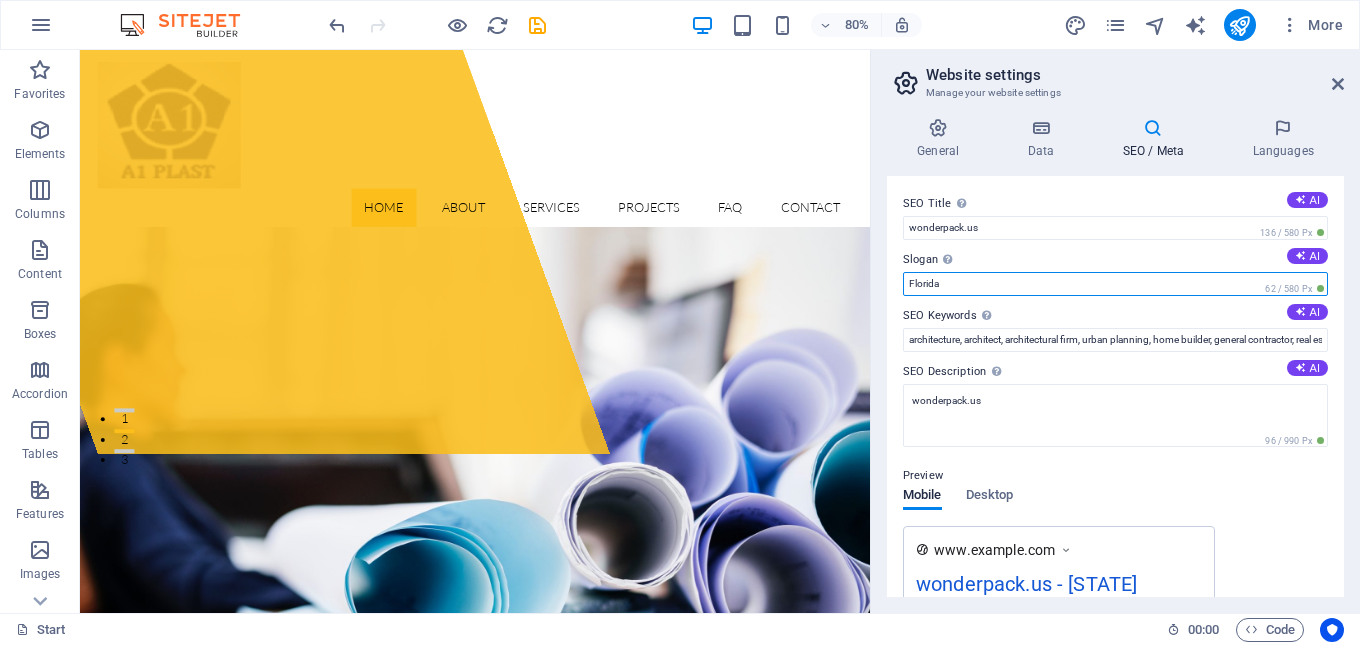 paste on "wonderpack" 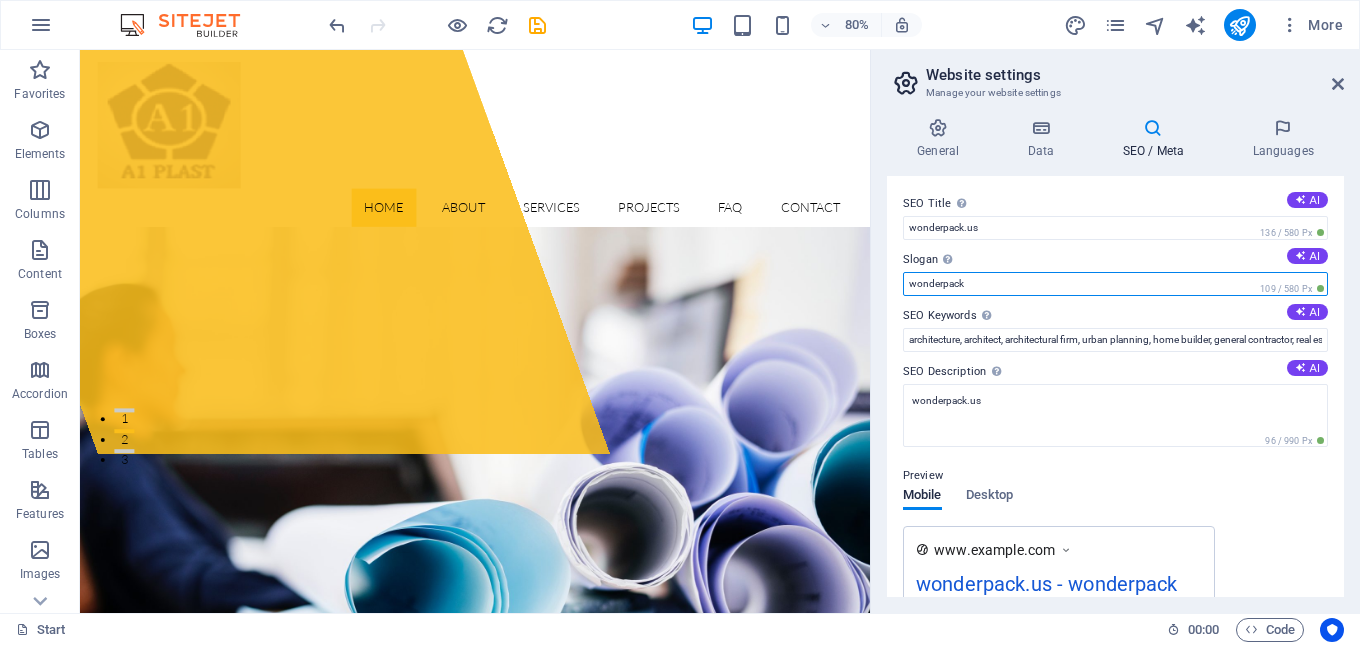 click on "wonderpack" at bounding box center [1115, 284] 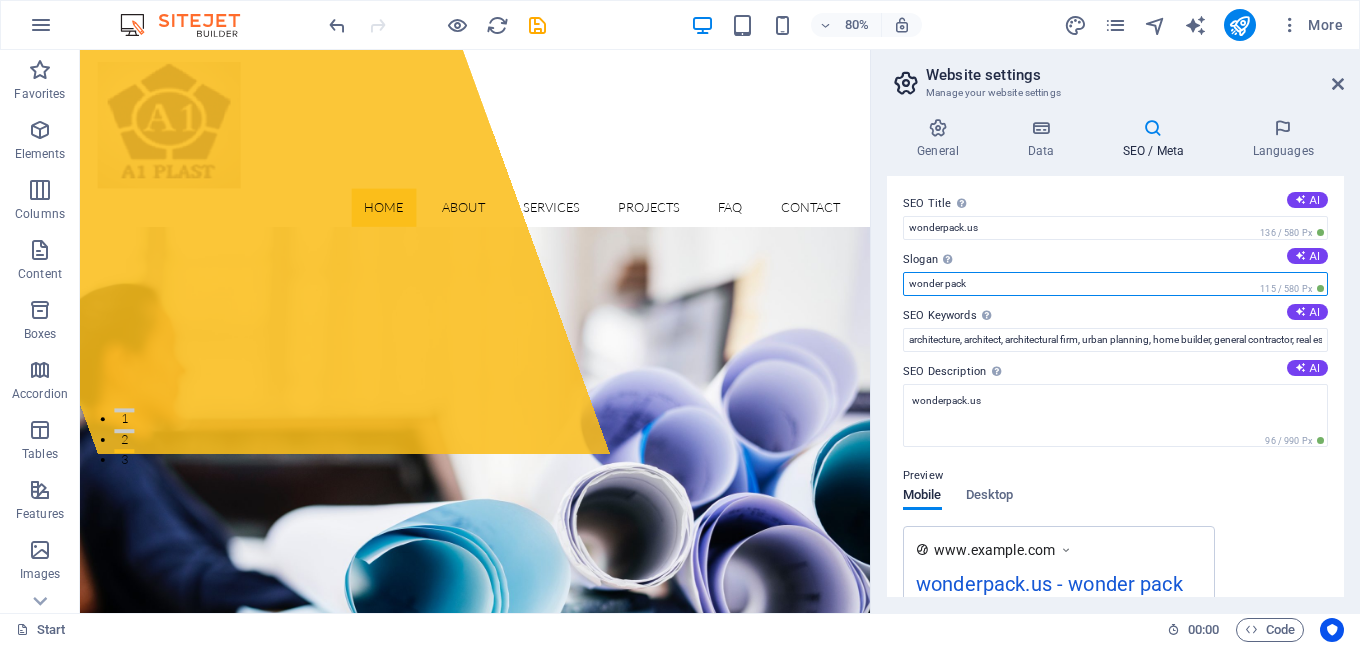 click on "wonder pack" at bounding box center [1115, 284] 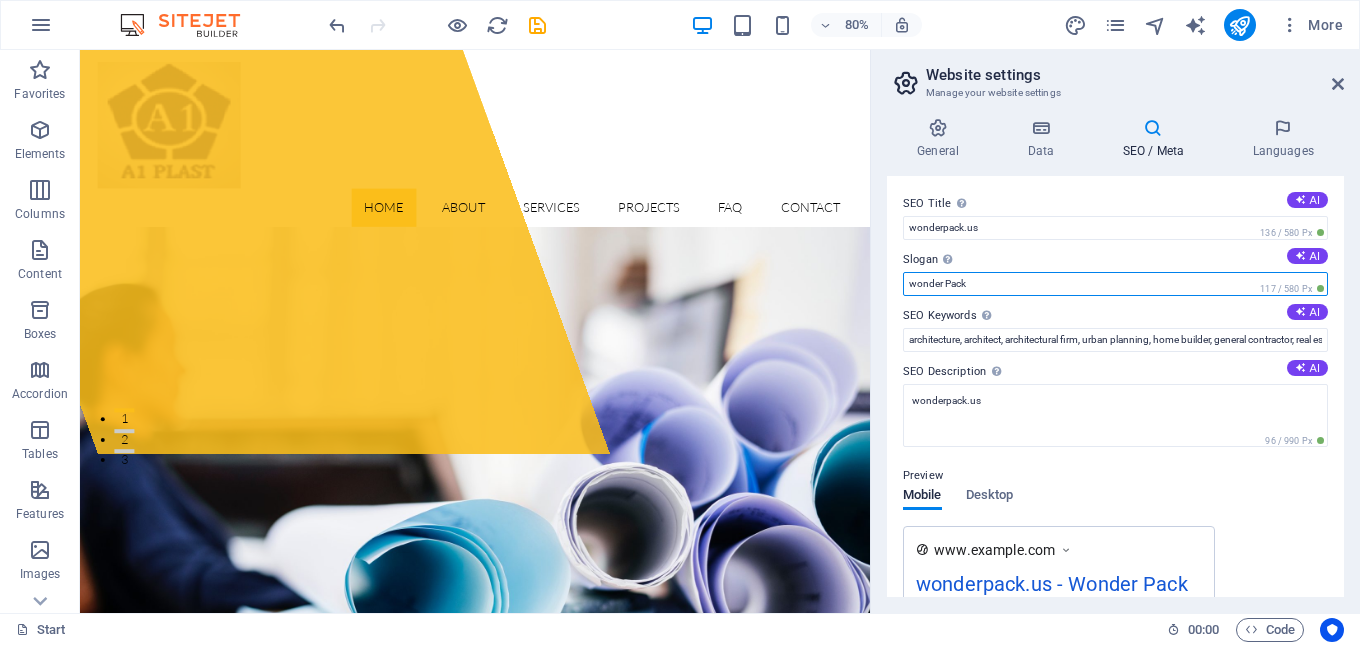 click on "wonder Pack" at bounding box center (1115, 284) 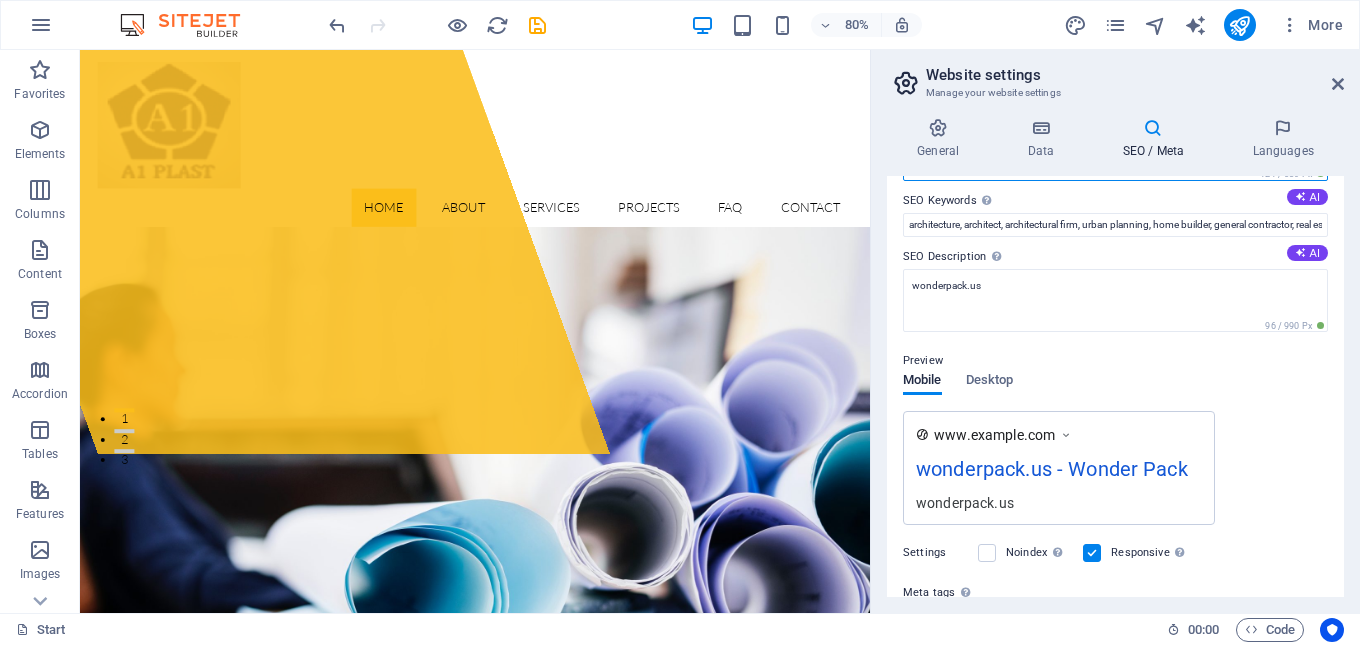 scroll, scrollTop: 0, scrollLeft: 0, axis: both 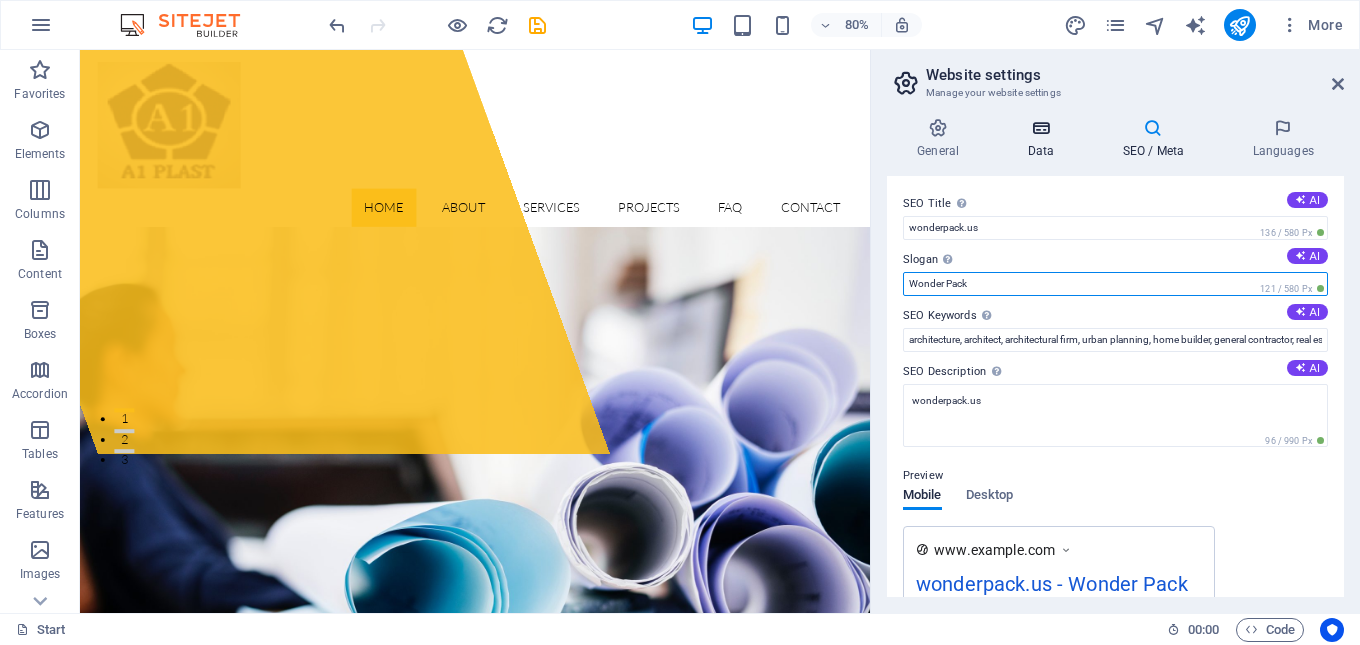 type on "Wonder Pack" 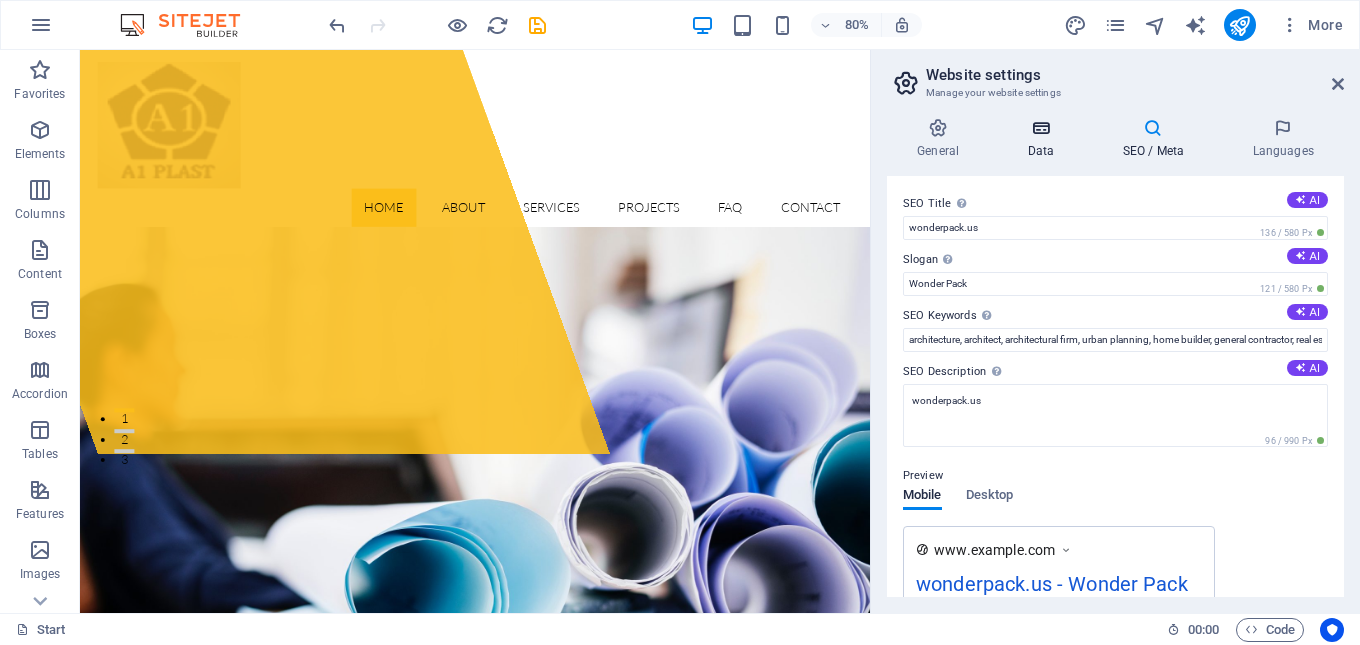 click at bounding box center [1040, 128] 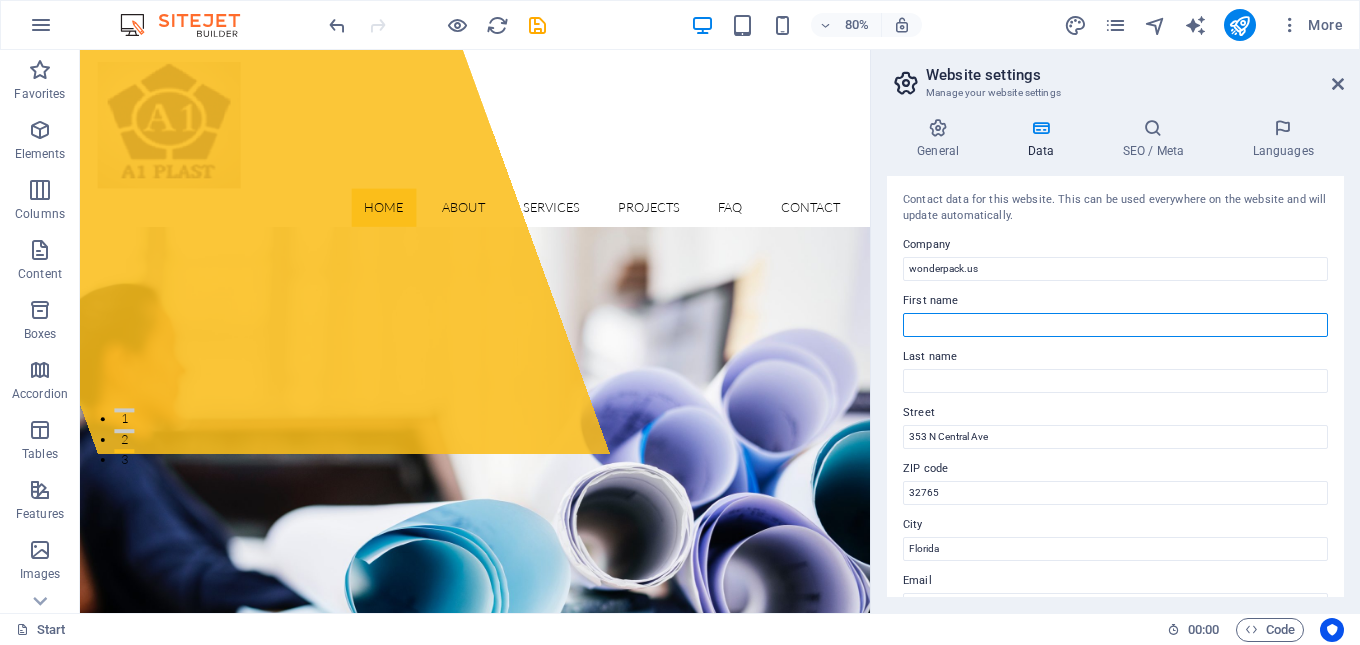 click on "First name" at bounding box center [1115, 325] 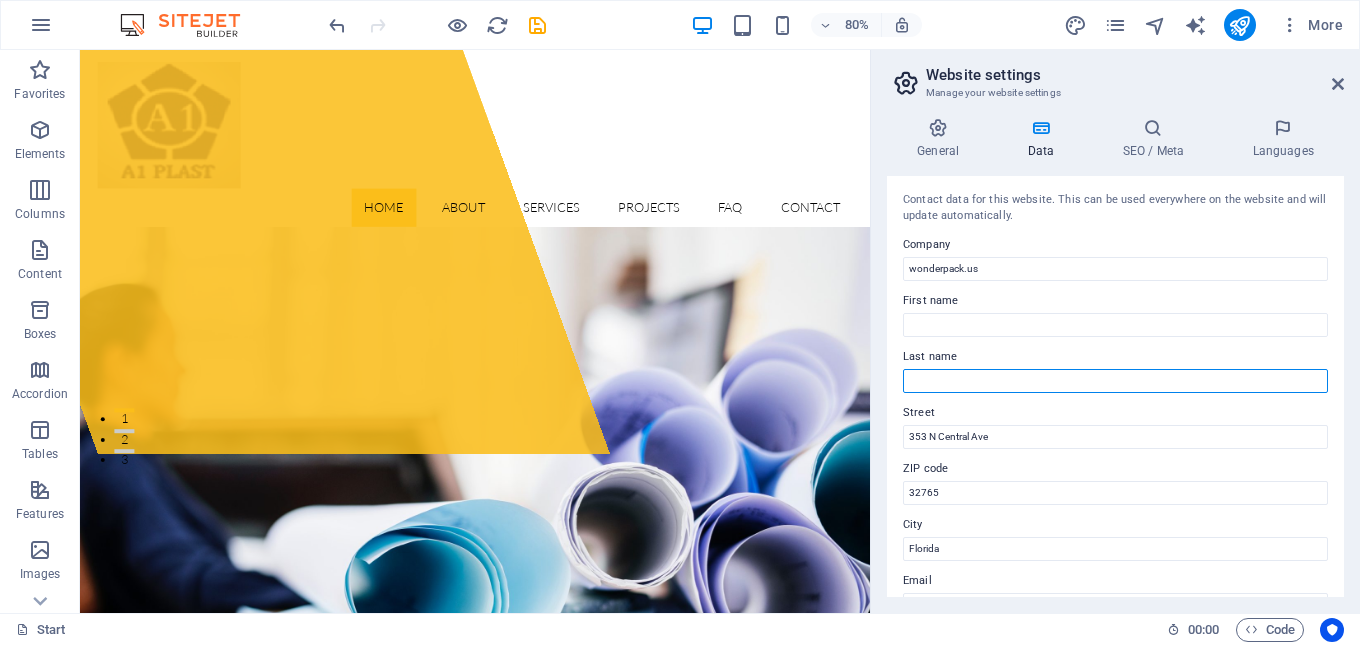 click on "Last name" at bounding box center (1115, 381) 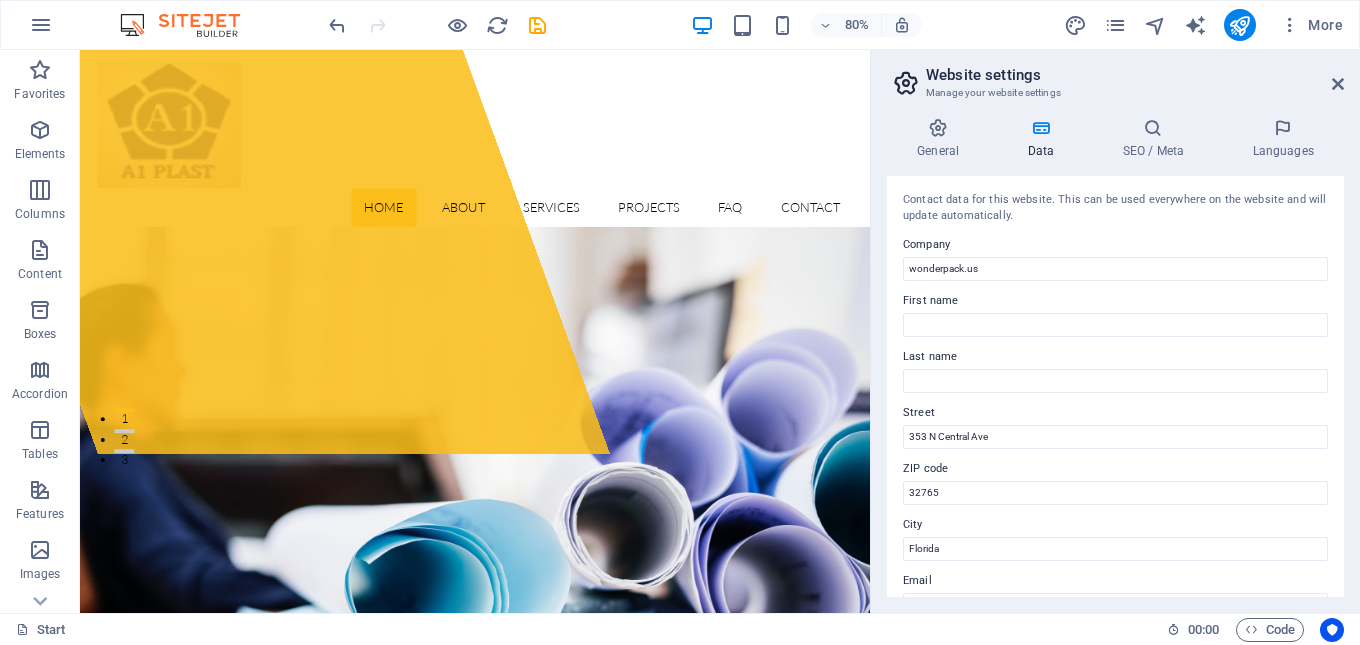 click on "Street" at bounding box center [1115, 413] 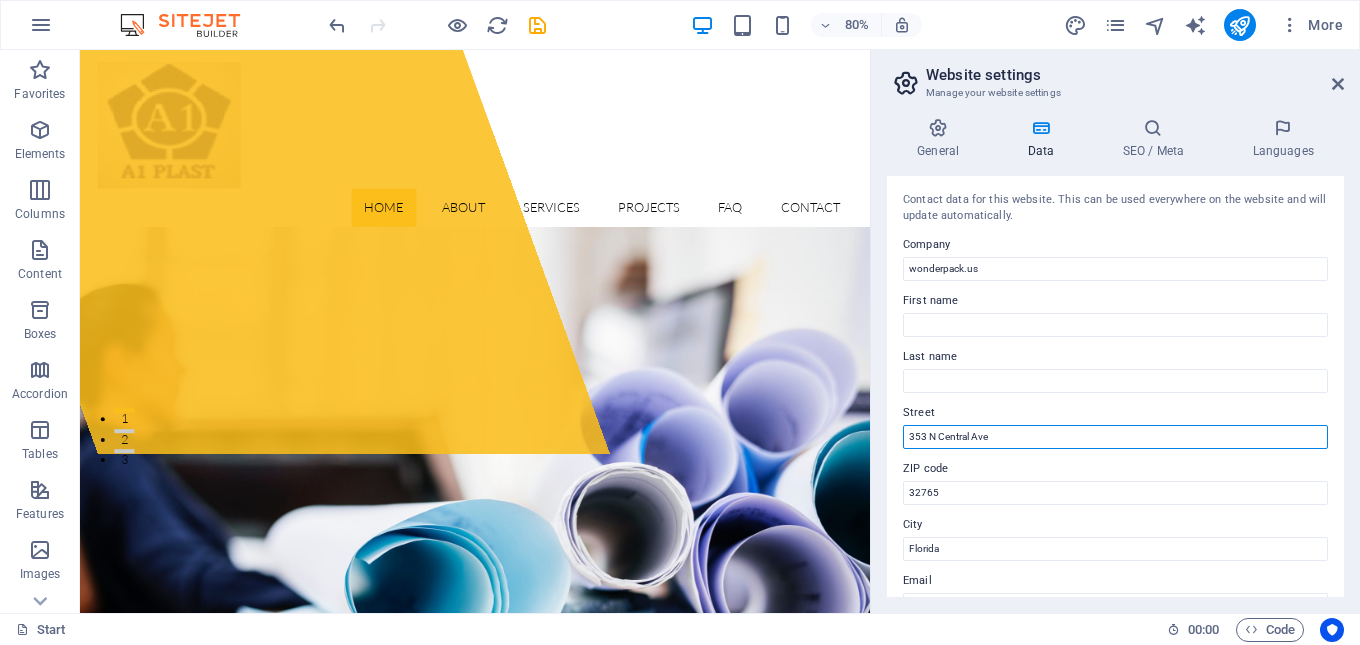click on "353 N Central Ave" at bounding box center (1115, 437) 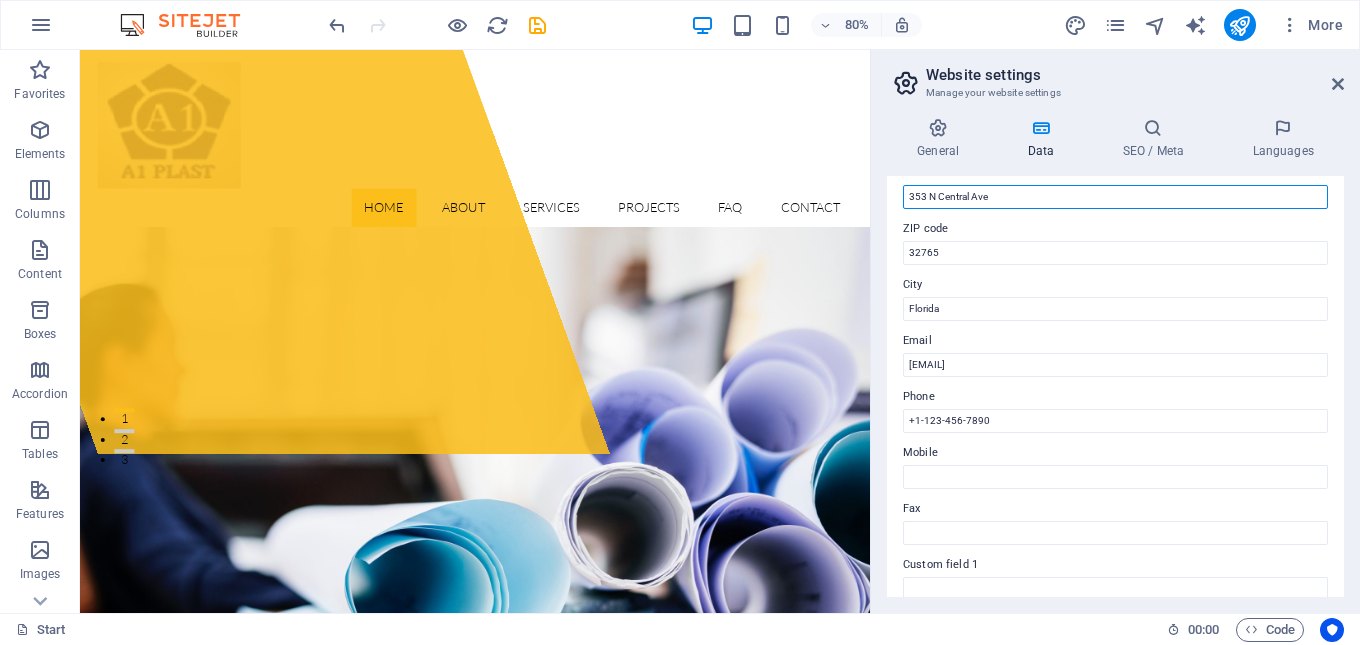 scroll, scrollTop: 0, scrollLeft: 0, axis: both 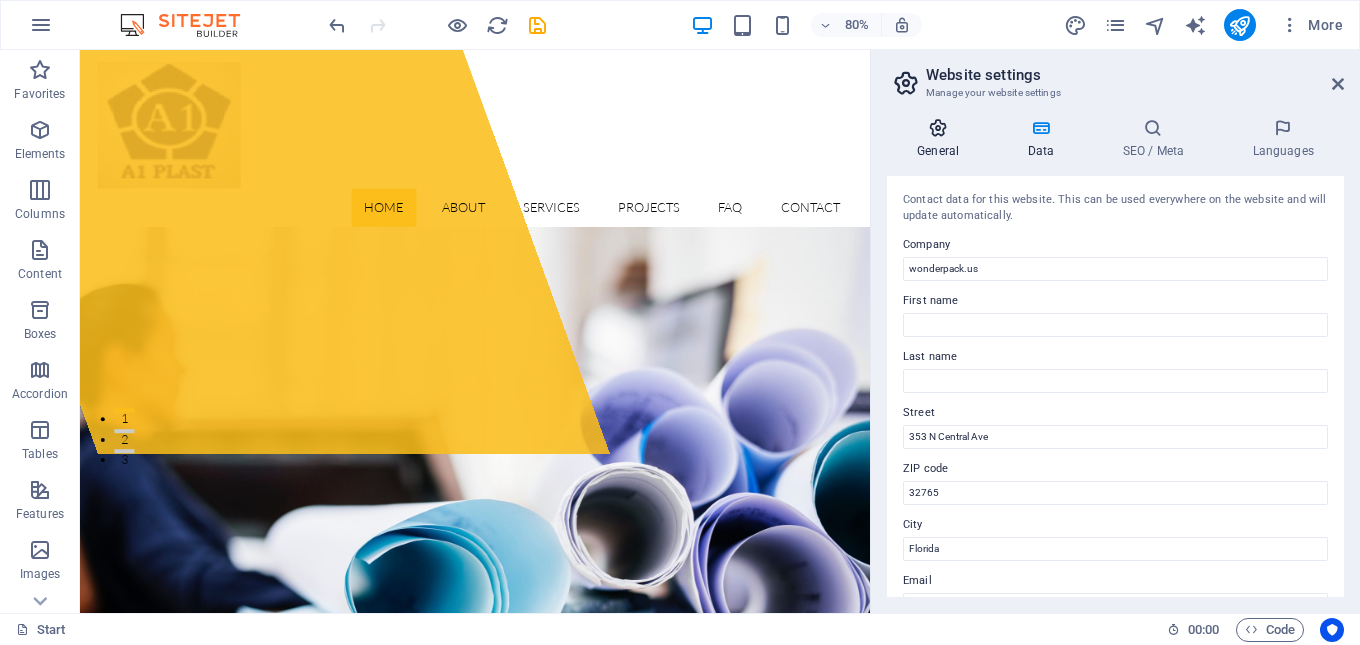 click on "General" at bounding box center [942, 139] 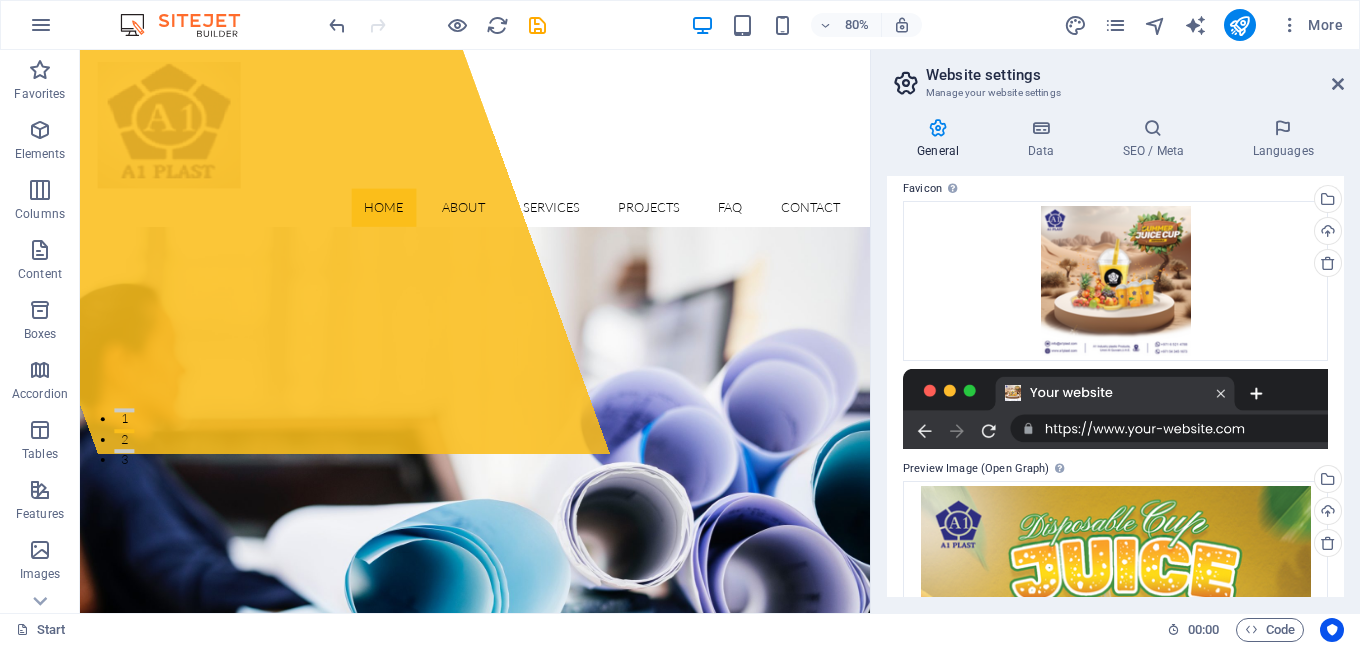 scroll, scrollTop: 0, scrollLeft: 0, axis: both 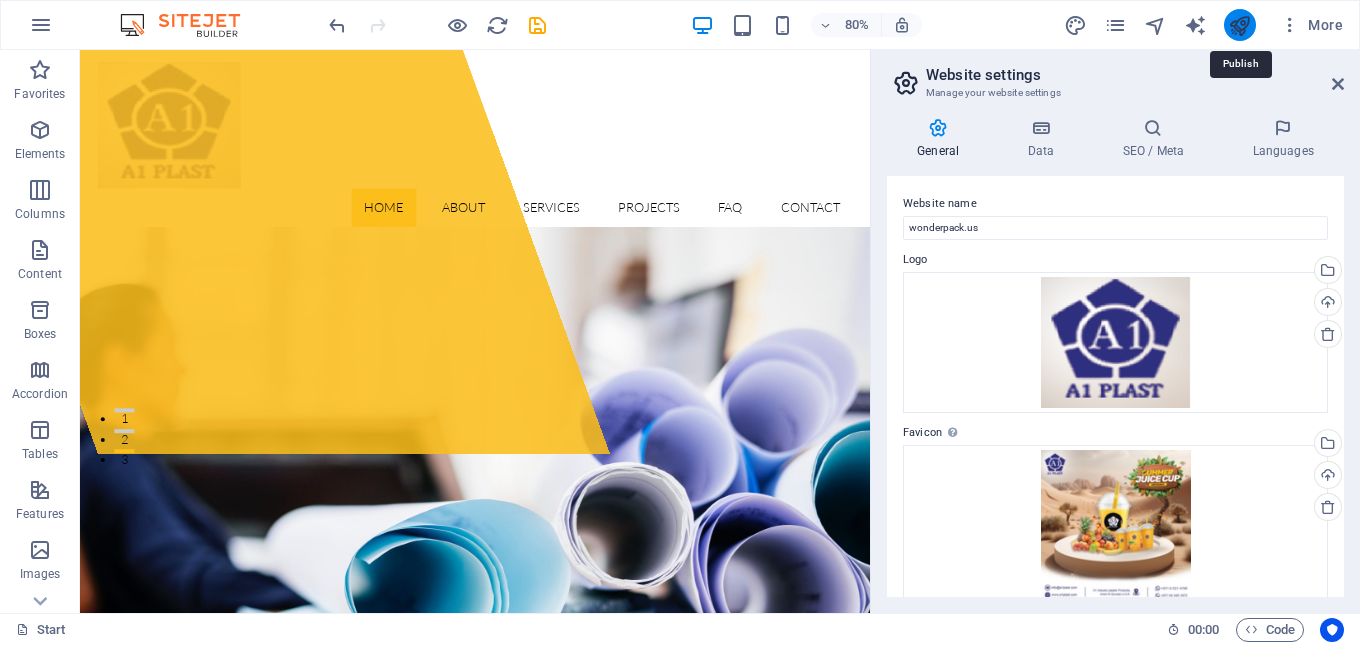 click at bounding box center (1239, 25) 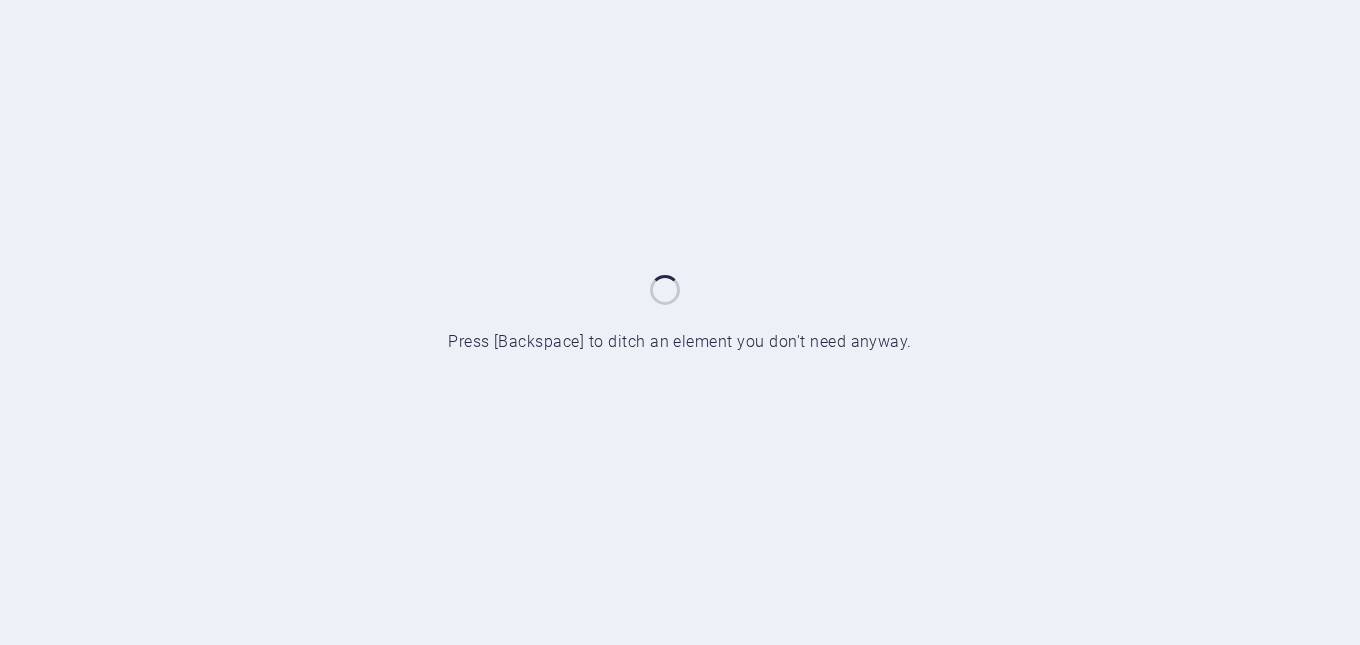 scroll, scrollTop: 0, scrollLeft: 0, axis: both 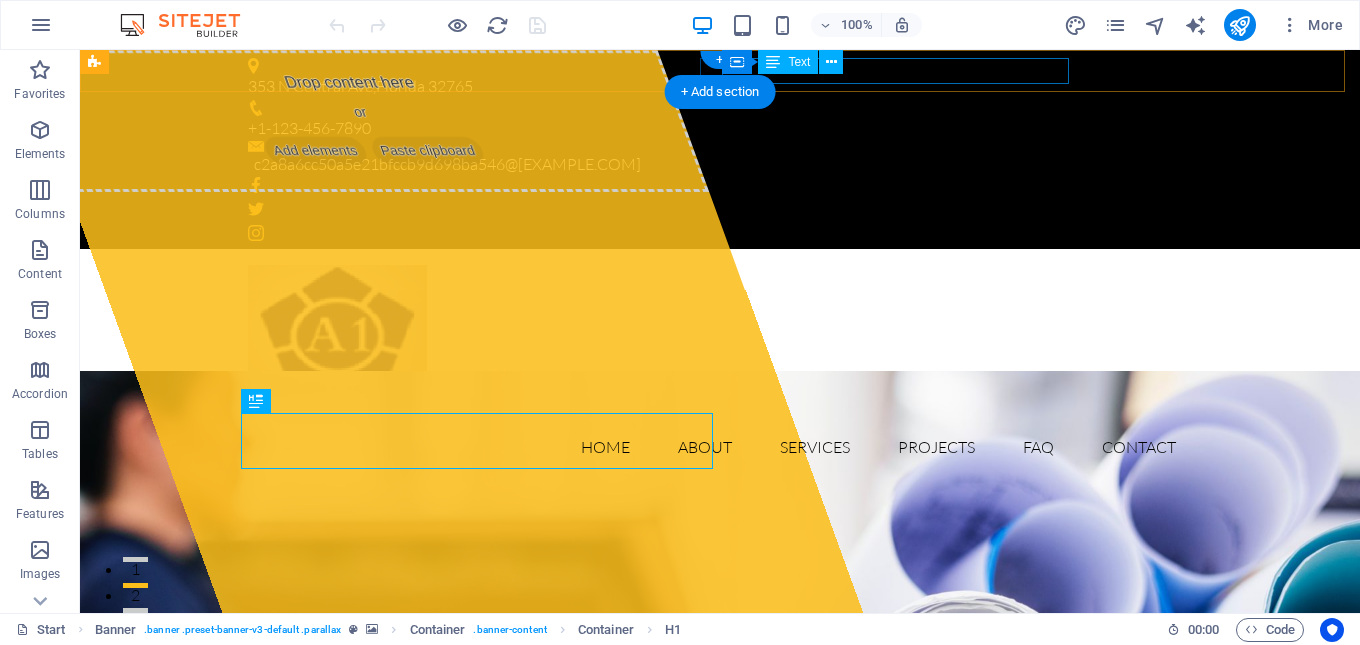 click on "c2a8a6cc50a5e21bfccb9d698ba546@[EXAMPLE.COM]" at bounding box center (715, 165) 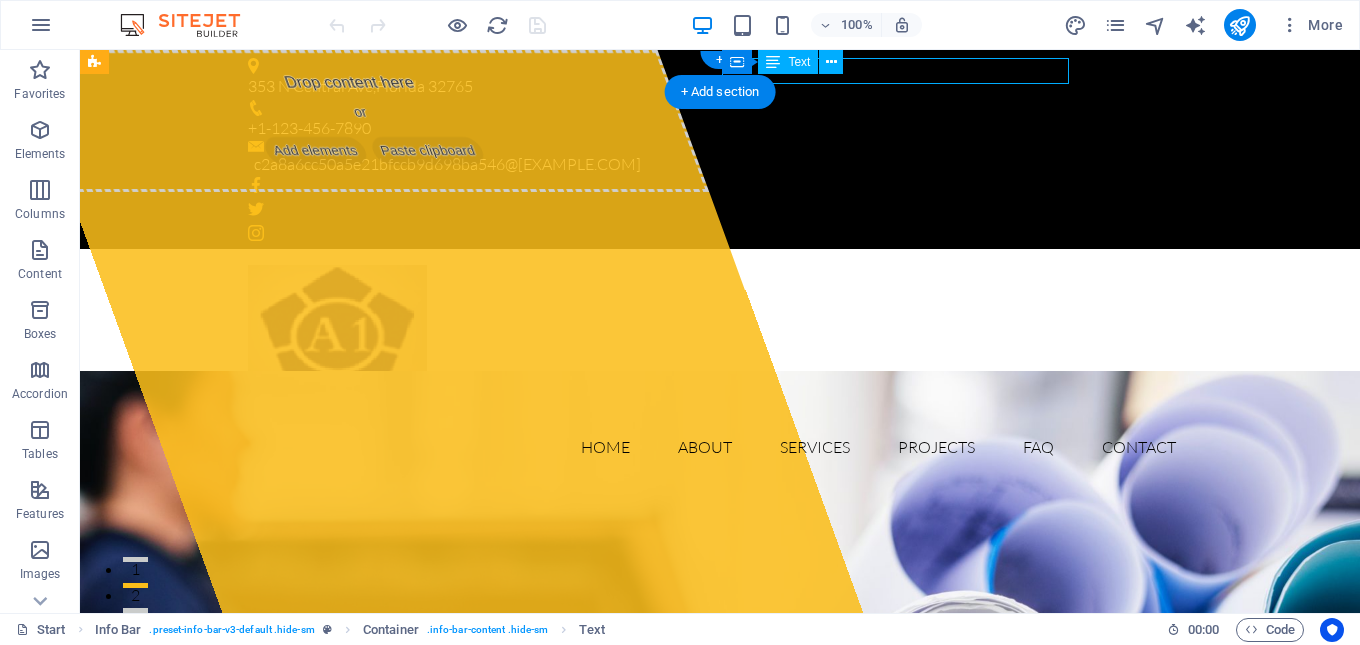 click on "c2a8a6cc50a5e21bfccb9d698ba546@[EXAMPLE.COM]" at bounding box center (715, 165) 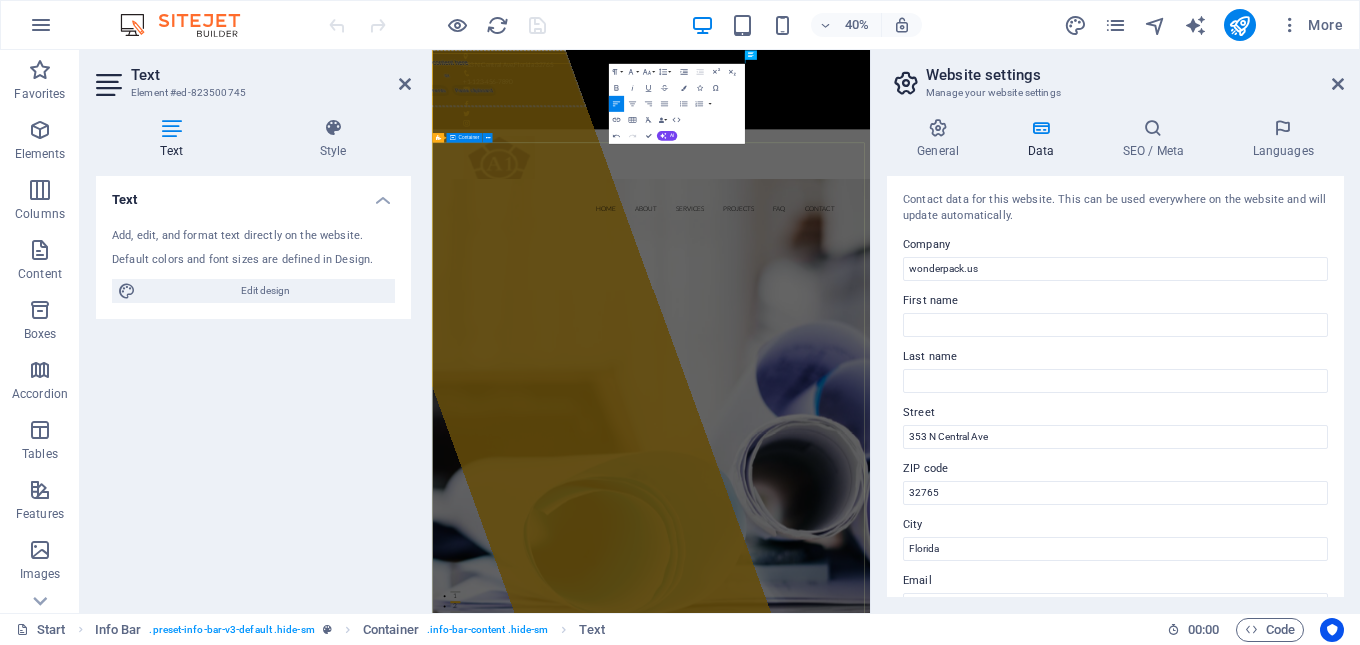 click on "Drop content here or  Add elements  Paste clipboard wonderpack.us Lorem ipsum dolor sit amet, consectetur adipisicing elit. Natus, dolores, at, nisi eligendi repellat voluptatem minima officia veritatis quasi animi porro laudantium dicta dolor voluptate non maiores ipsum reprehenderit odio fugiat reicid. Learn more View Services" at bounding box center [979, 1977] 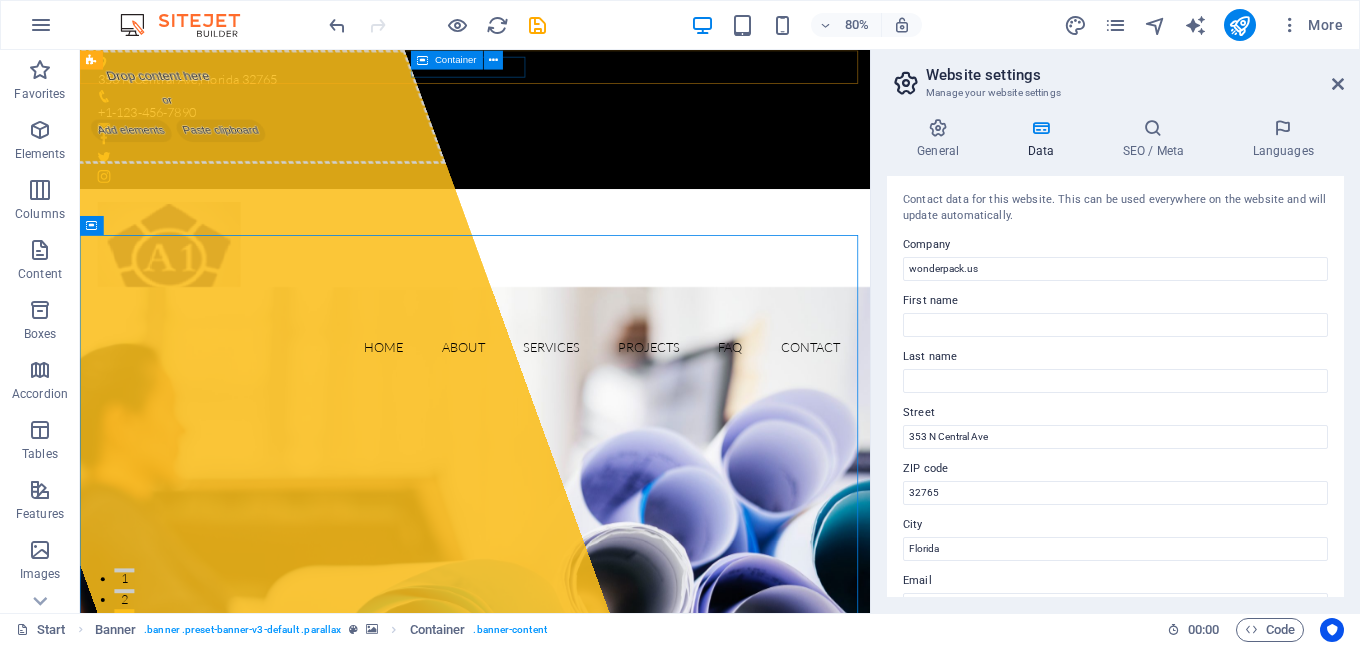 click on "Container" at bounding box center (447, 59) 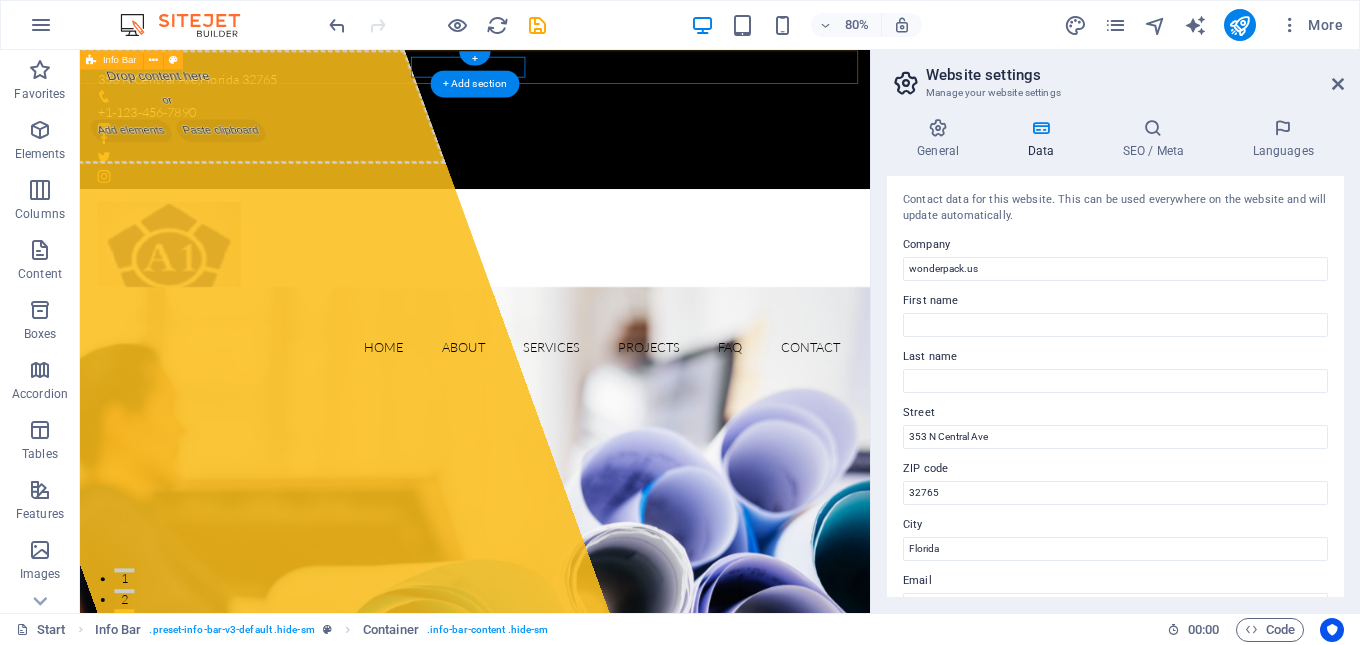 click on "[NUMBER] [STREET] ,  [STATE]   [ZIP] +[PHONE]" at bounding box center [574, 137] 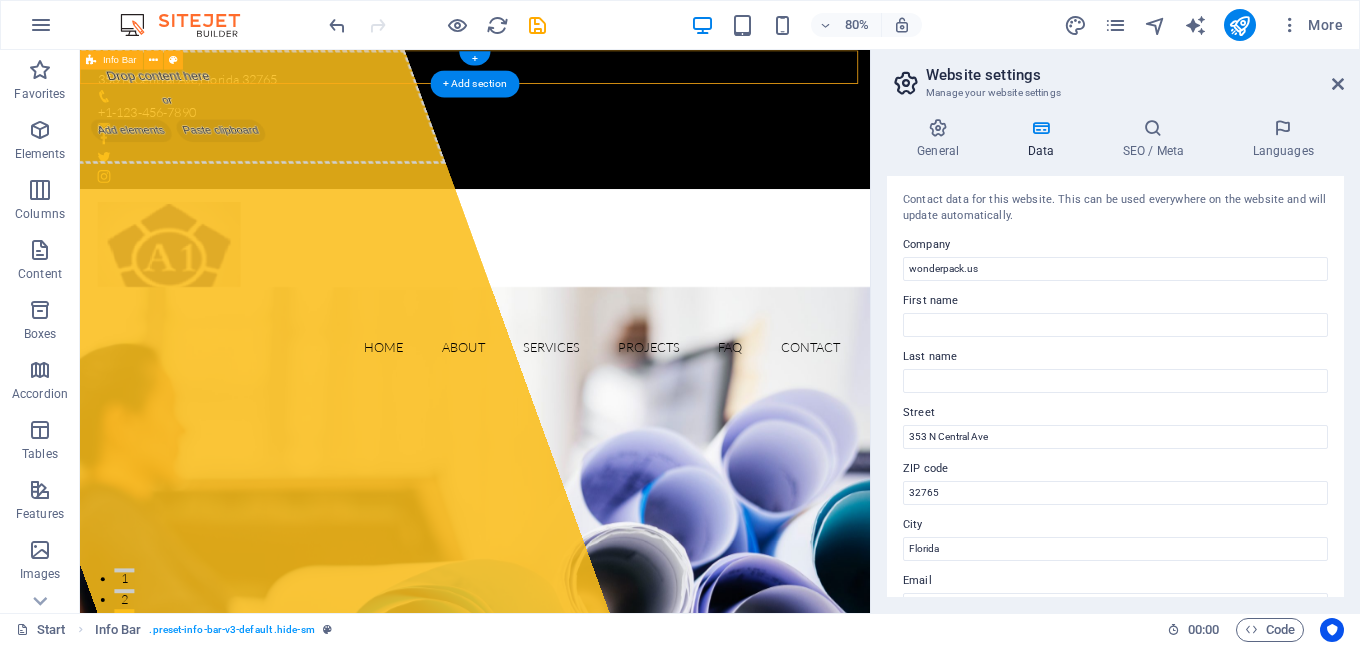 click on "[NUMBER] [STREET] ,  [STATE]   [ZIP] +[PHONE]" at bounding box center [574, 137] 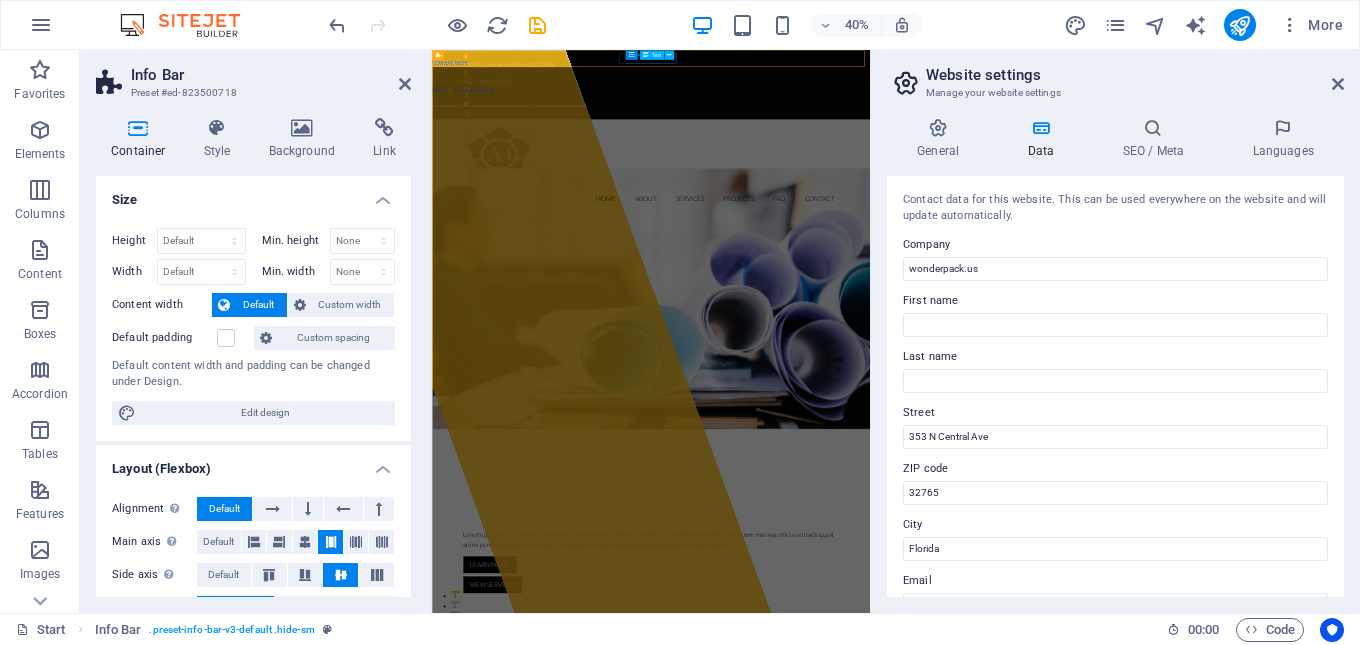 click on "Text" at bounding box center (652, 55) 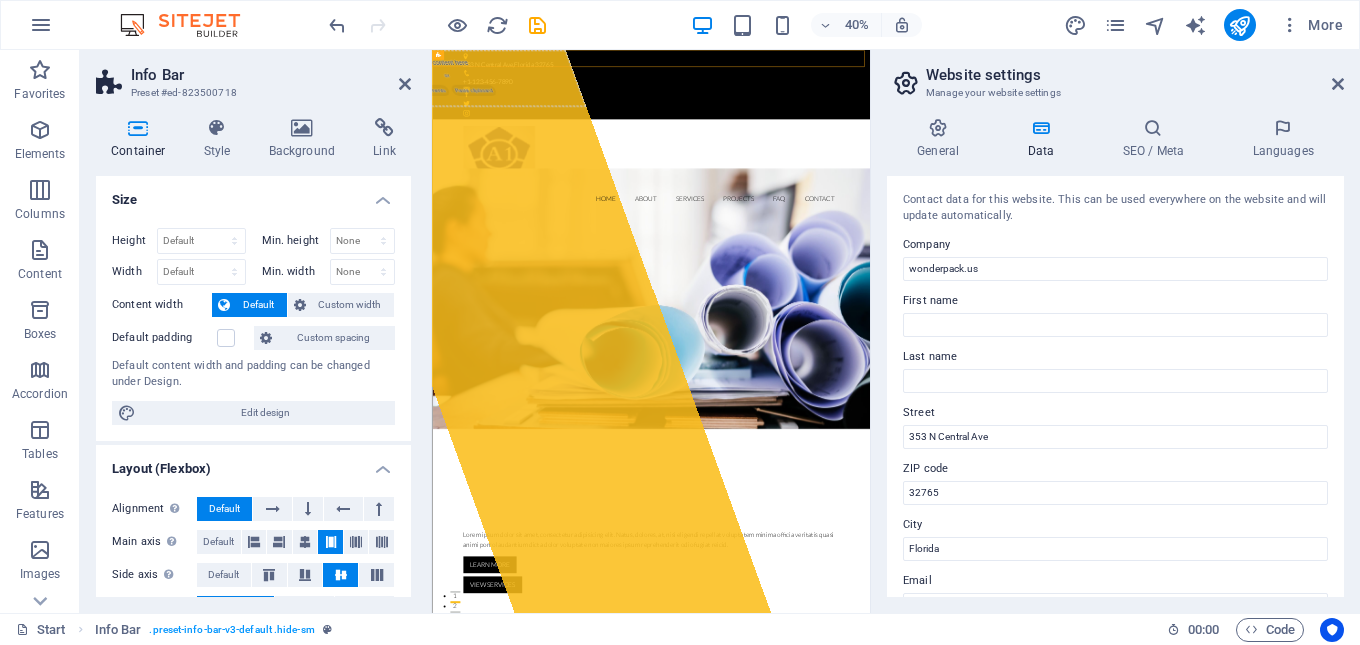 drag, startPoint x: 1067, startPoint y: 70, endPoint x: 899, endPoint y: 82, distance: 168.42802 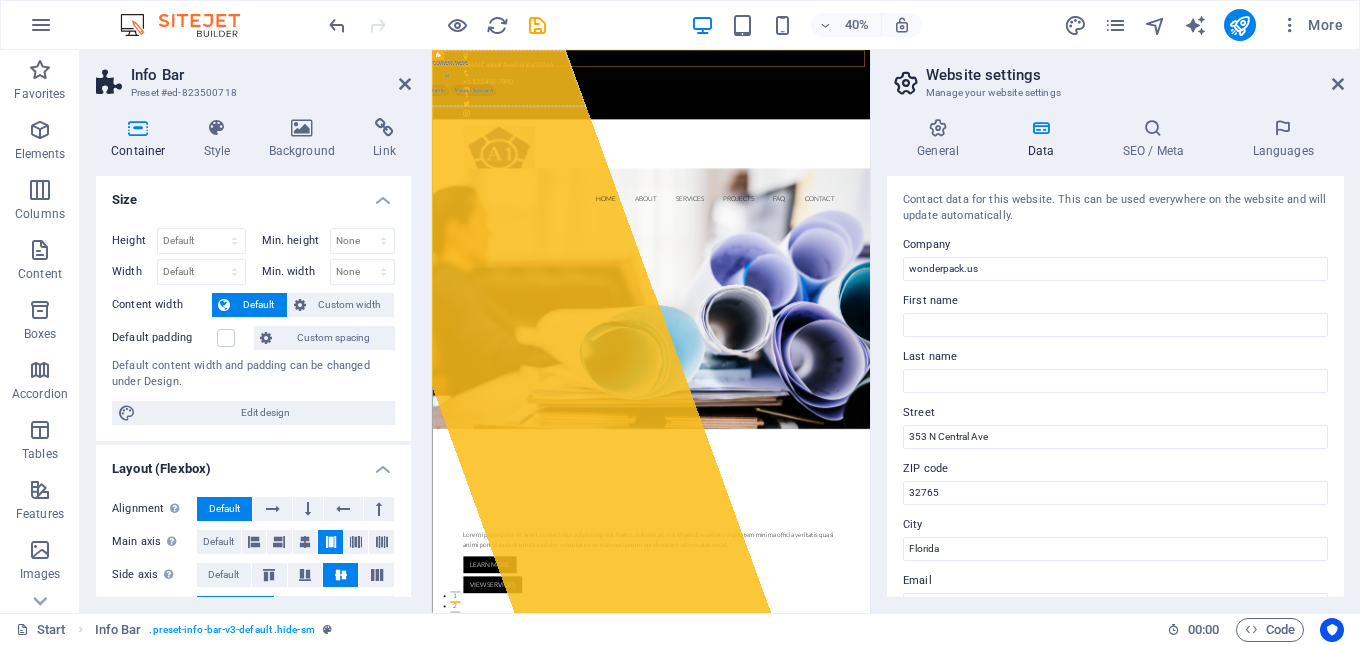 click on "353 N Central Ave ,  Florida   32765 +1-123-456-7890" at bounding box center (979, 137) 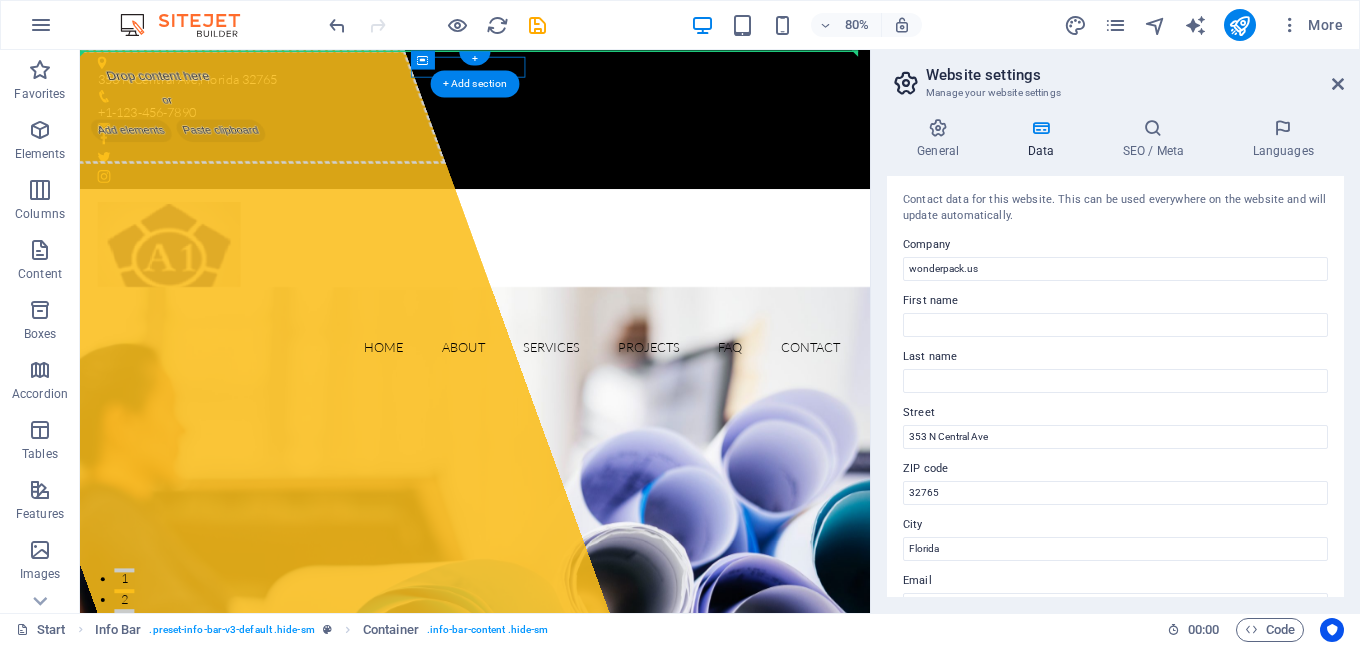 drag, startPoint x: 700, startPoint y: 105, endPoint x: 810, endPoint y: 62, distance: 118.10589 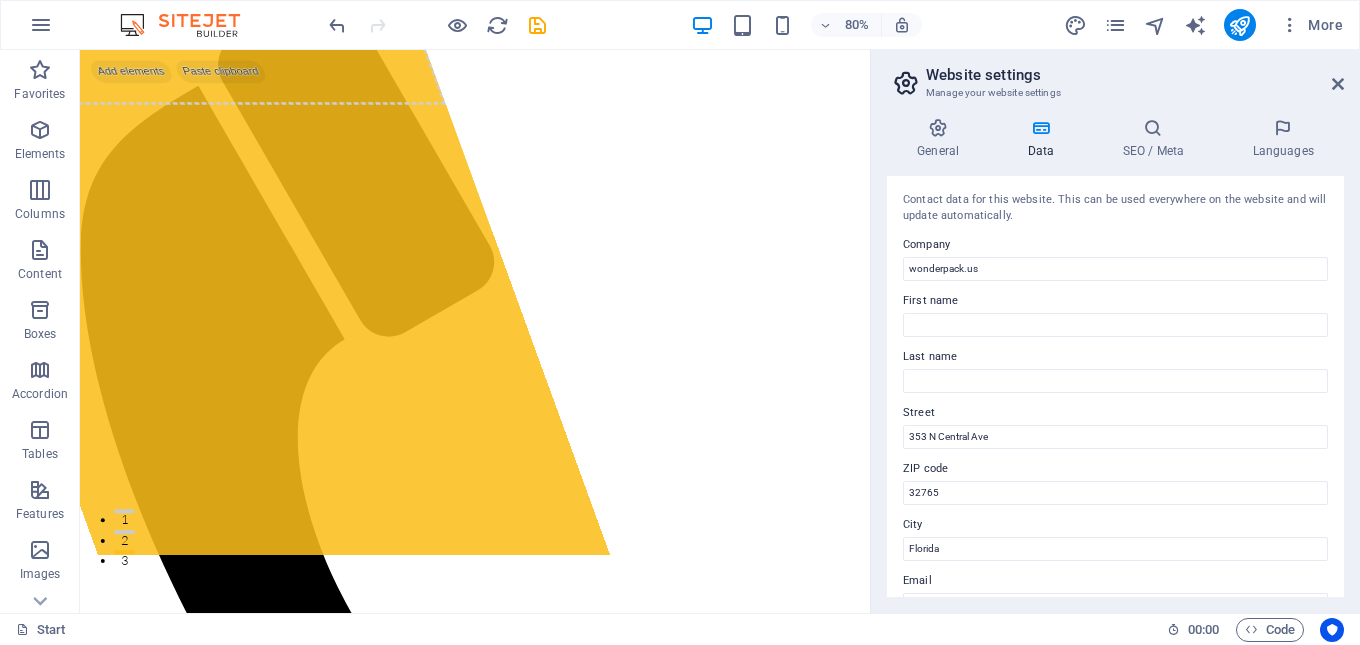 scroll, scrollTop: 0, scrollLeft: 0, axis: both 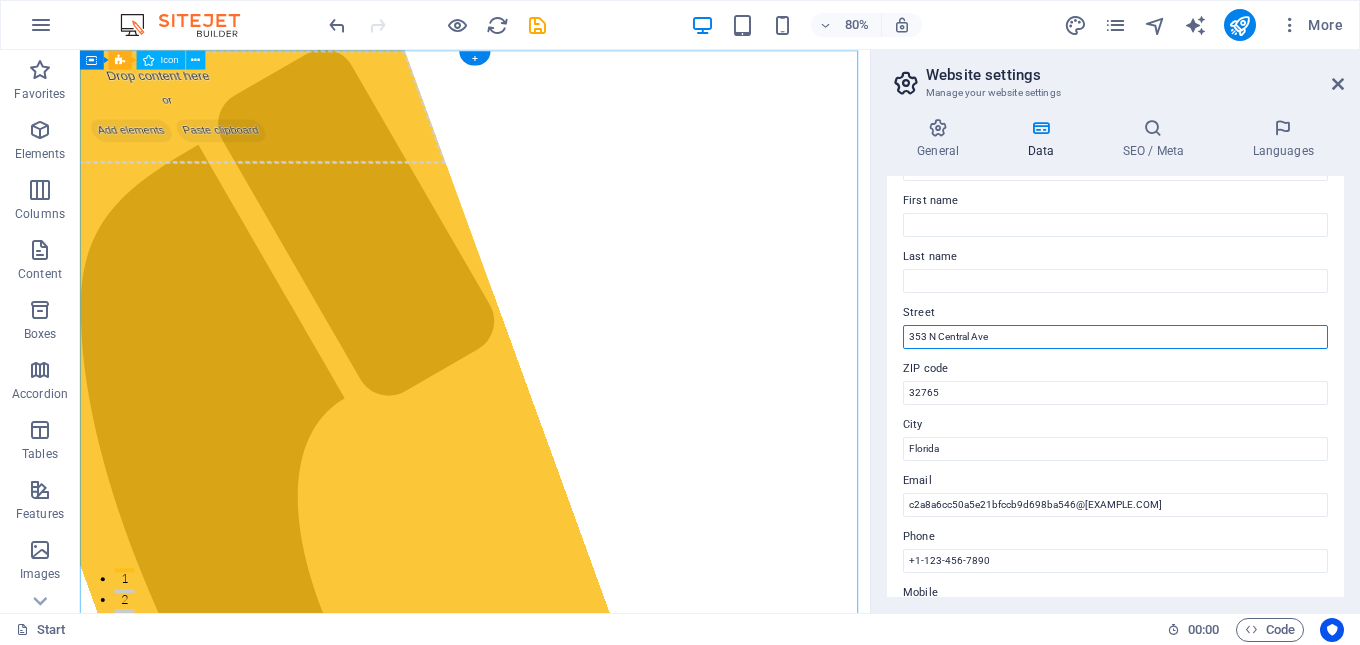 drag, startPoint x: 1085, startPoint y: 386, endPoint x: 1038, endPoint y: 385, distance: 47.010635 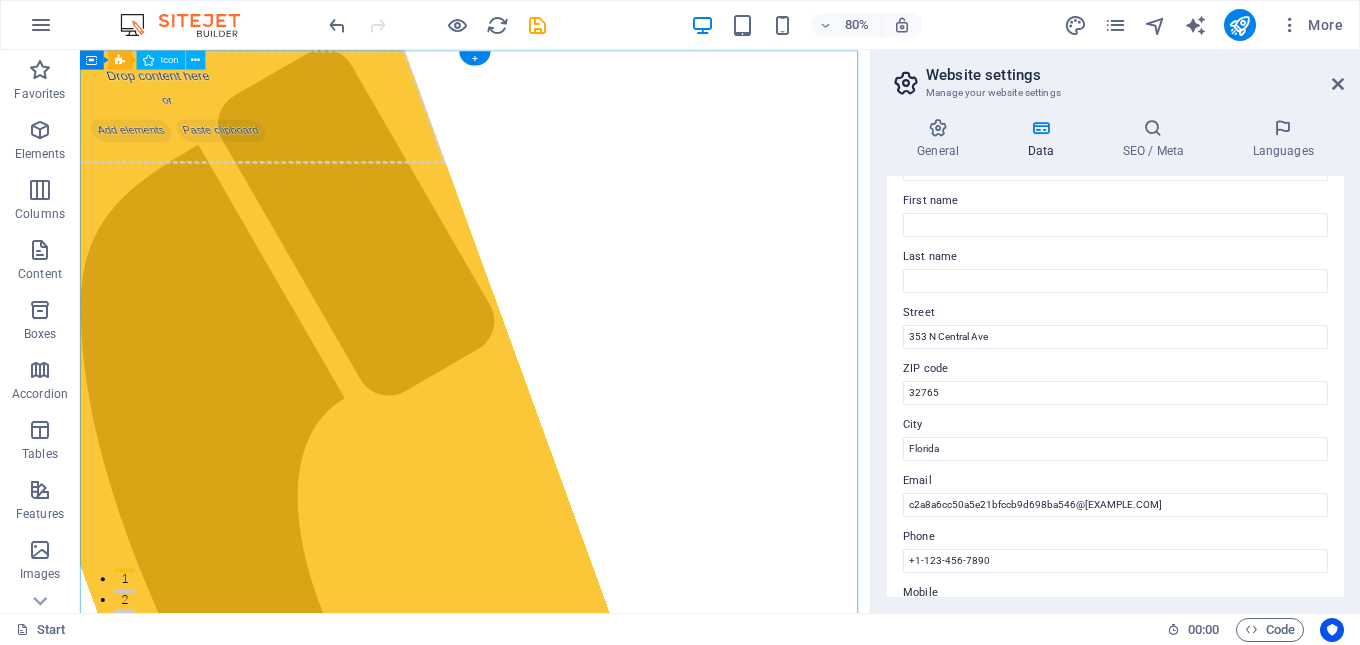 click at bounding box center [574, 709] 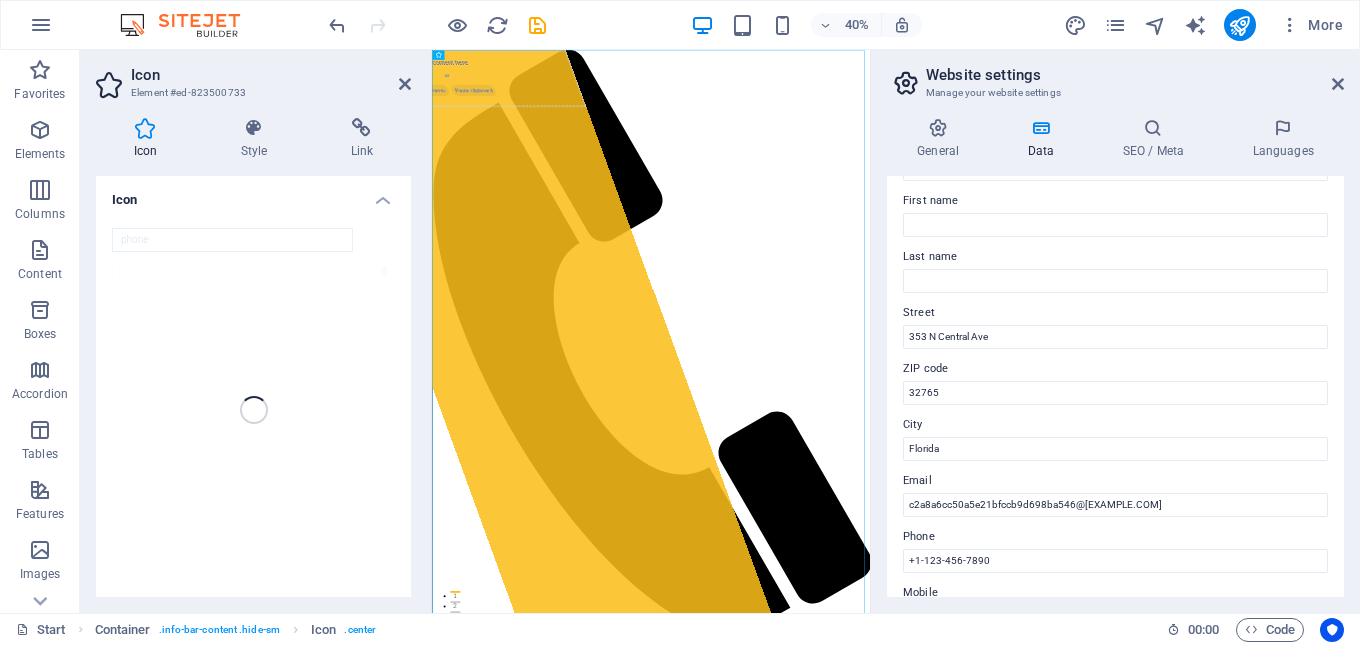 drag, startPoint x: 1390, startPoint y: 385, endPoint x: 1869, endPoint y: 787, distance: 625.33594 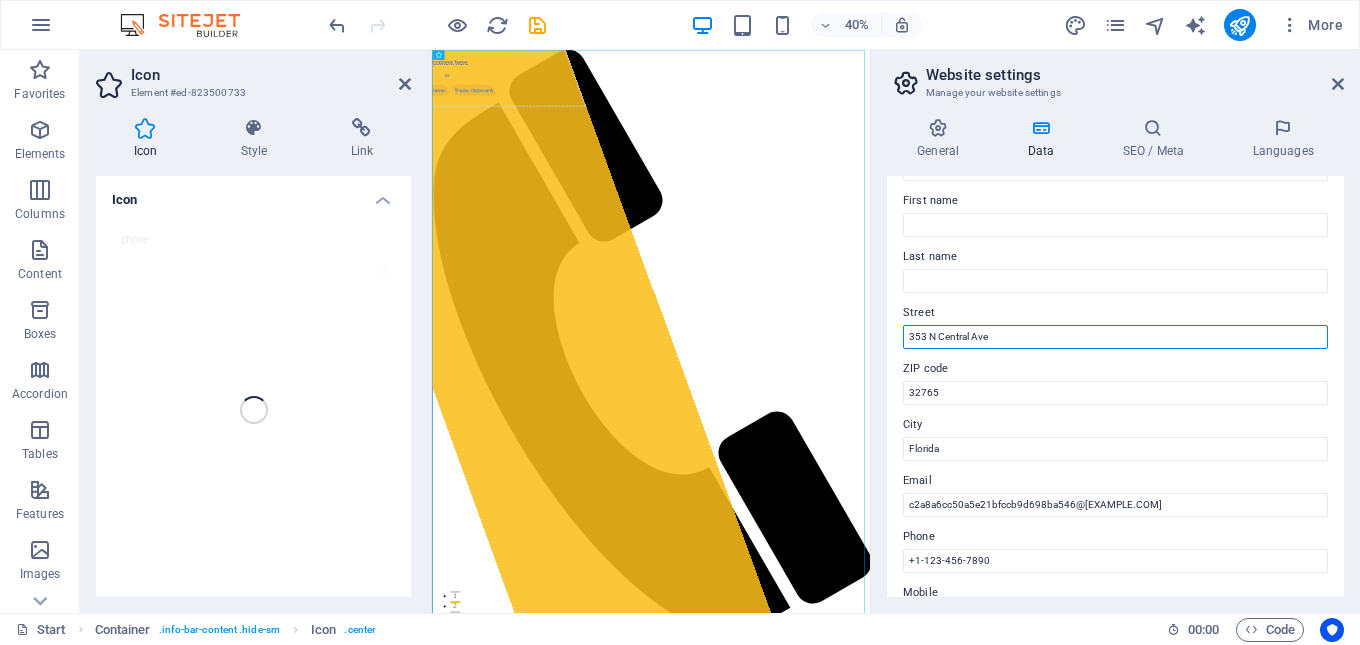 click on "353 N Central Ave" at bounding box center (1115, 337) 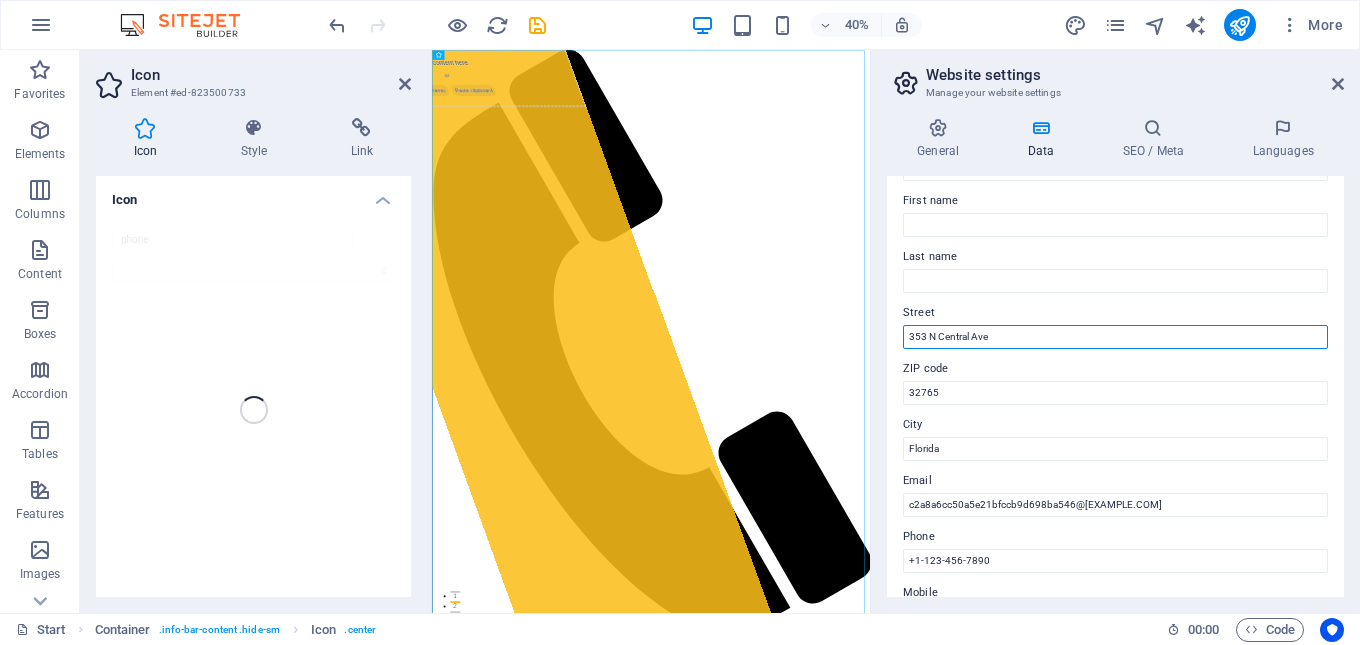 drag, startPoint x: 999, startPoint y: 337, endPoint x: 881, endPoint y: 332, distance: 118.10589 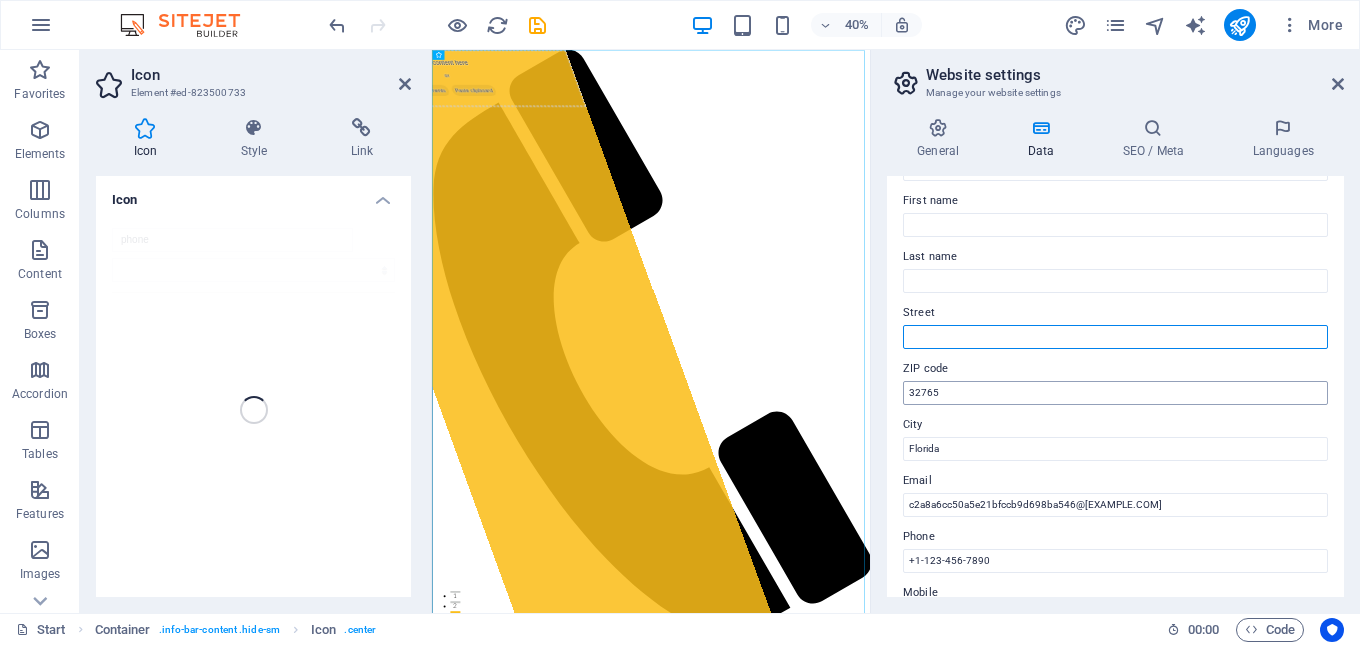 type 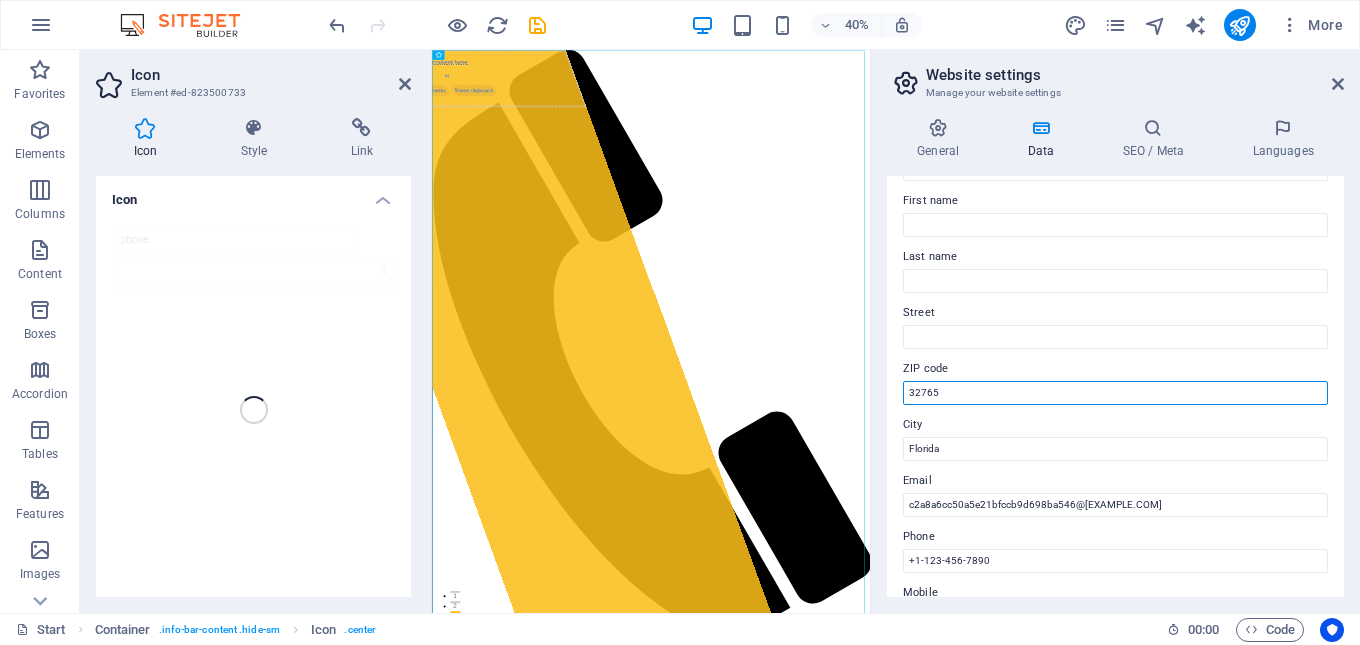 drag, startPoint x: 946, startPoint y: 393, endPoint x: 894, endPoint y: 391, distance: 52.03845 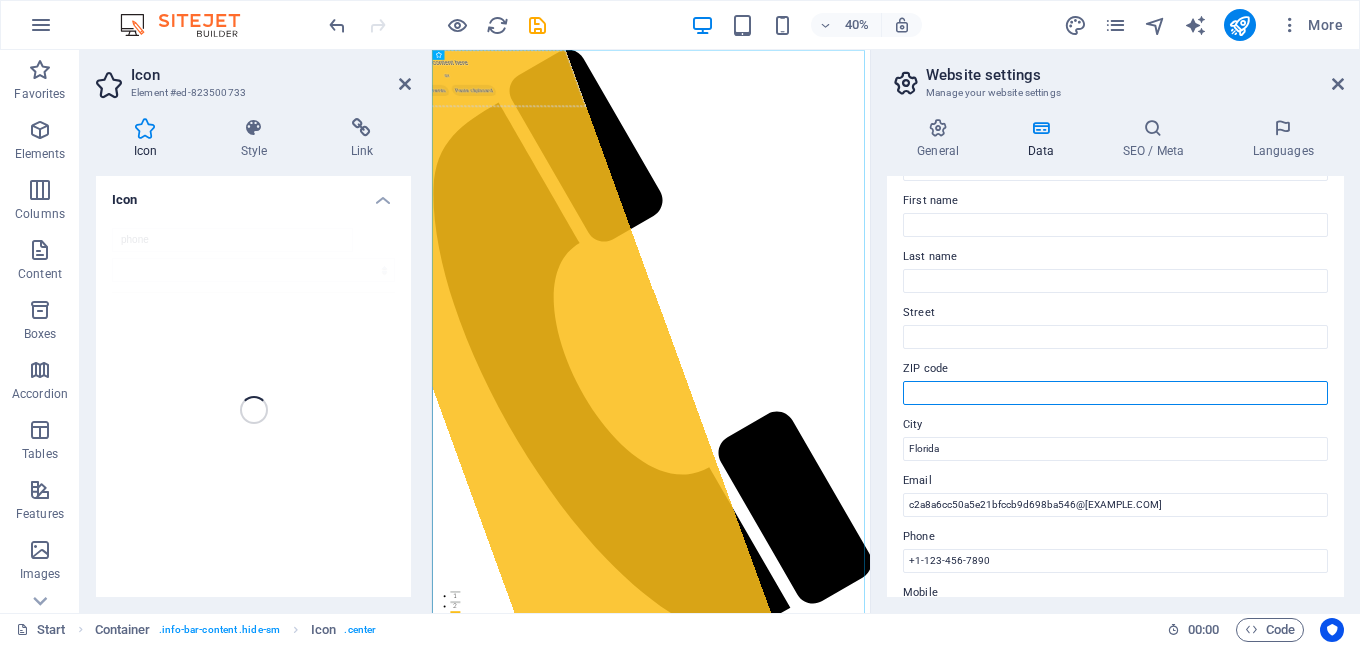 type 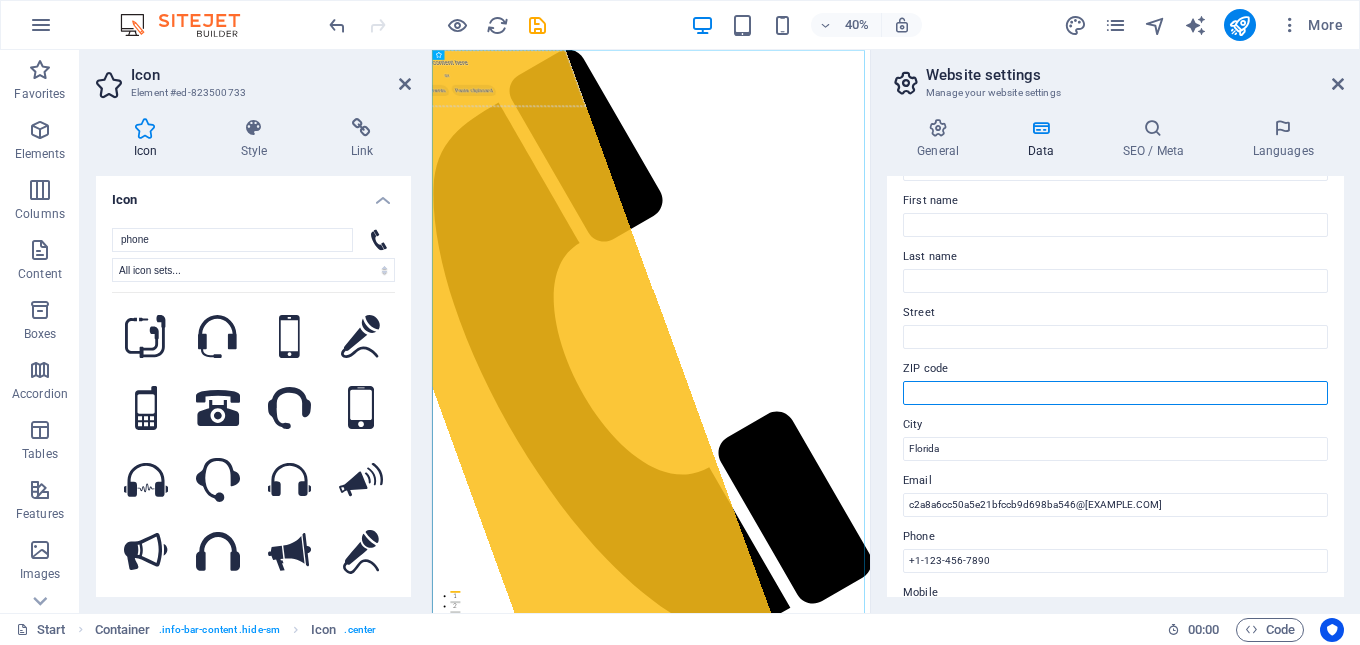 click on "ZIP code" at bounding box center (1115, 393) 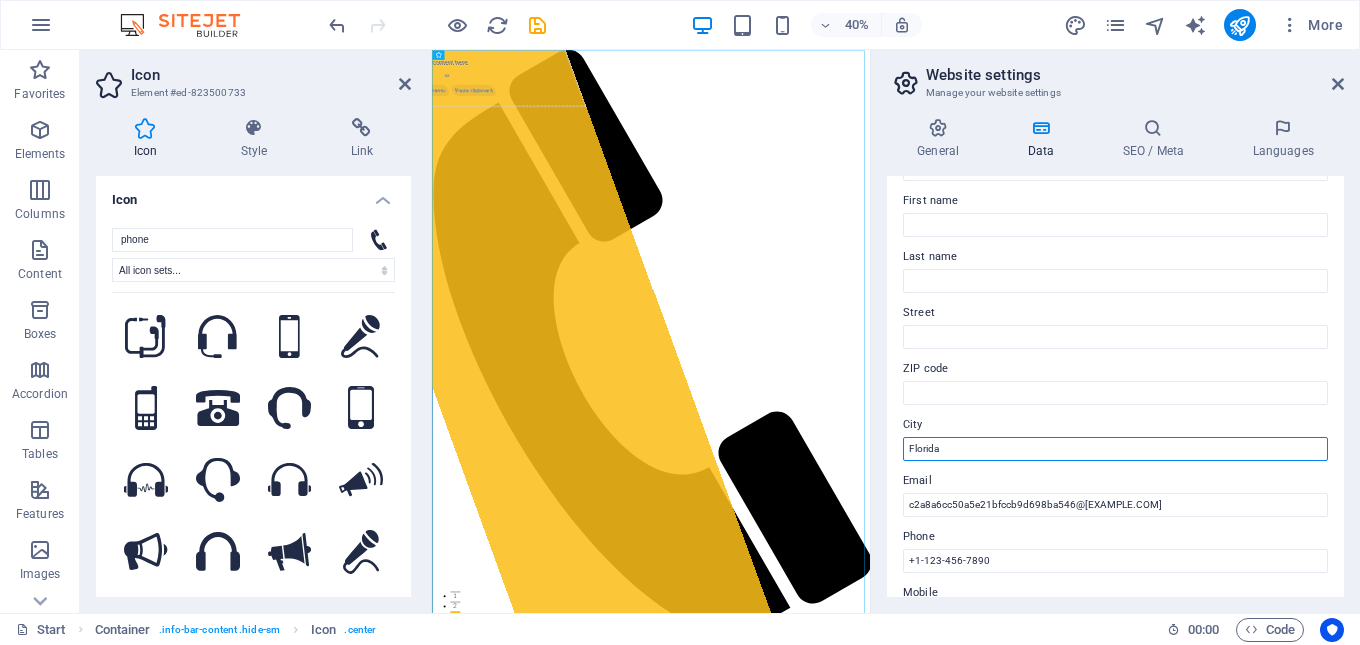 click on "Florida" at bounding box center (1115, 449) 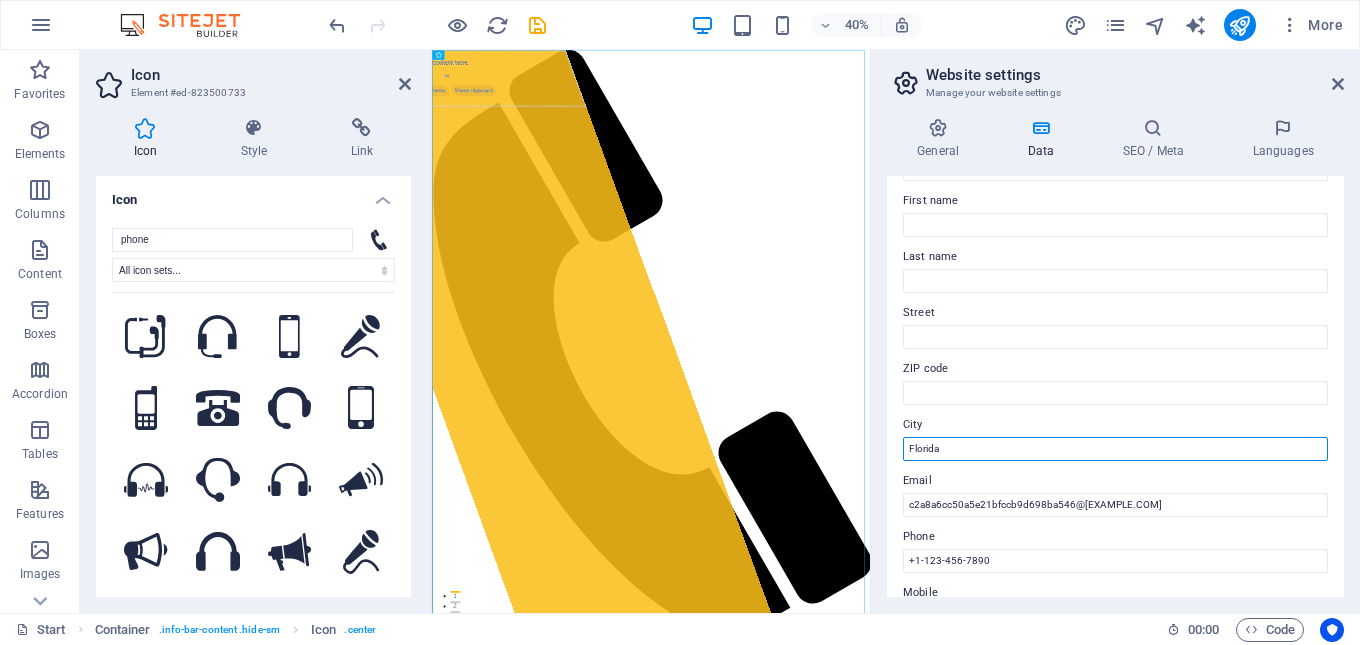 drag, startPoint x: 1385, startPoint y: 499, endPoint x: 1497, endPoint y: 1045, distance: 557.36884 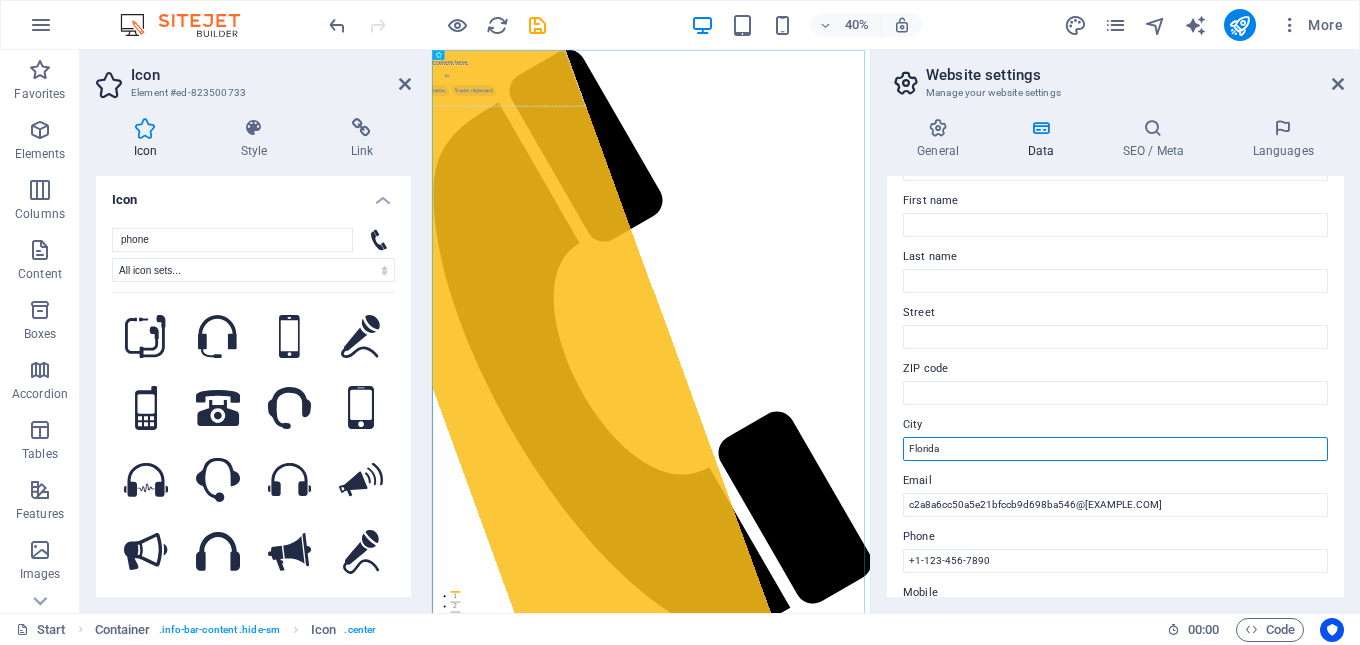 drag, startPoint x: 956, startPoint y: 448, endPoint x: 874, endPoint y: 447, distance: 82.006096 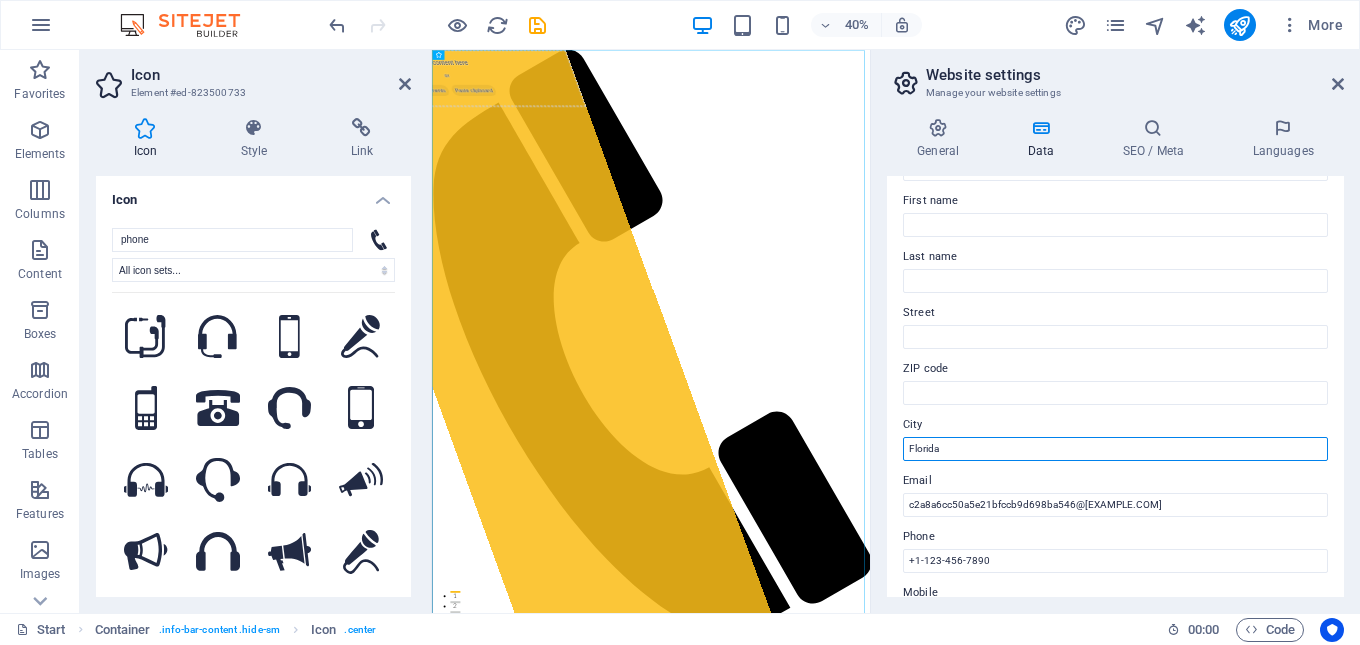paste on "Umm Al Quwain" 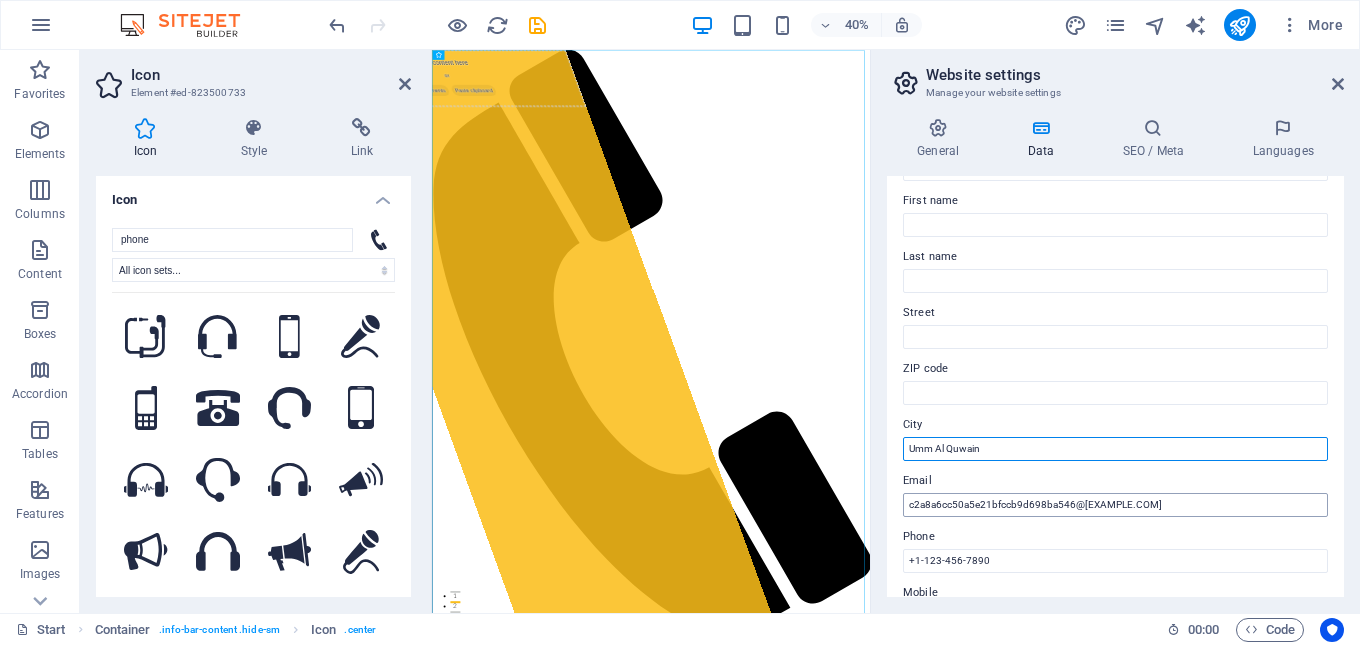 type on "Umm Al Quwain" 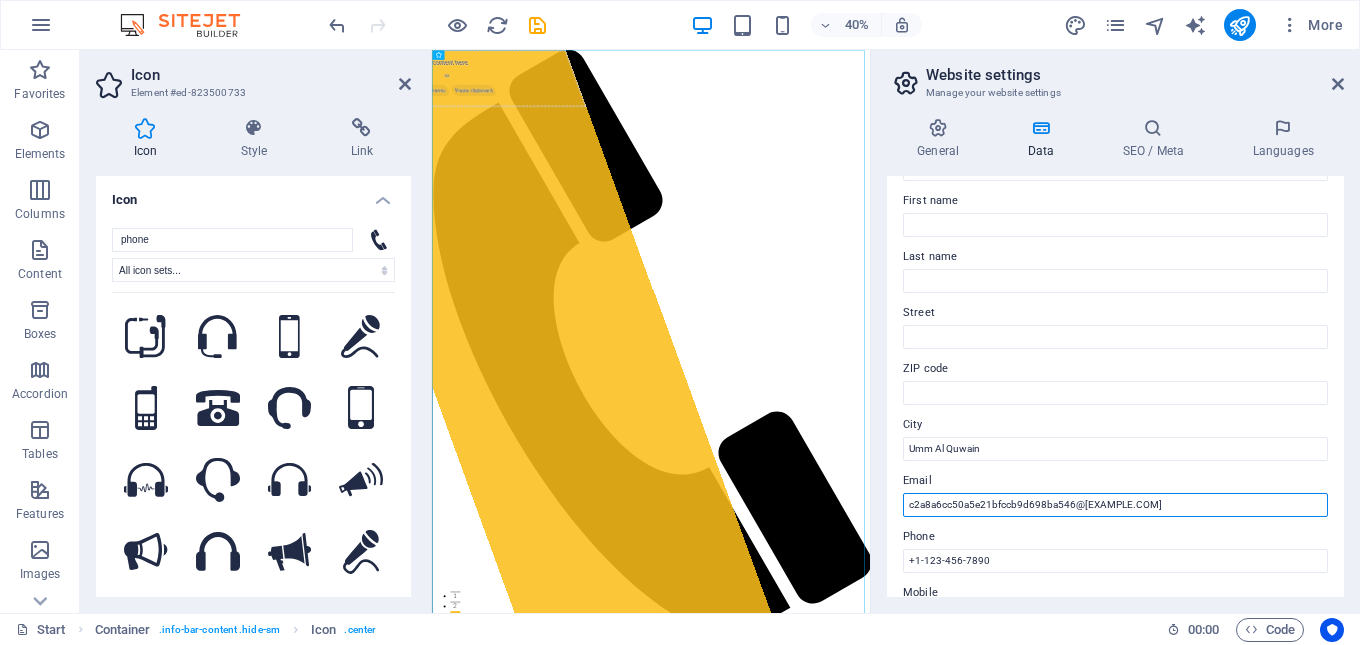 drag, startPoint x: 1146, startPoint y: 505, endPoint x: 907, endPoint y: 505, distance: 239 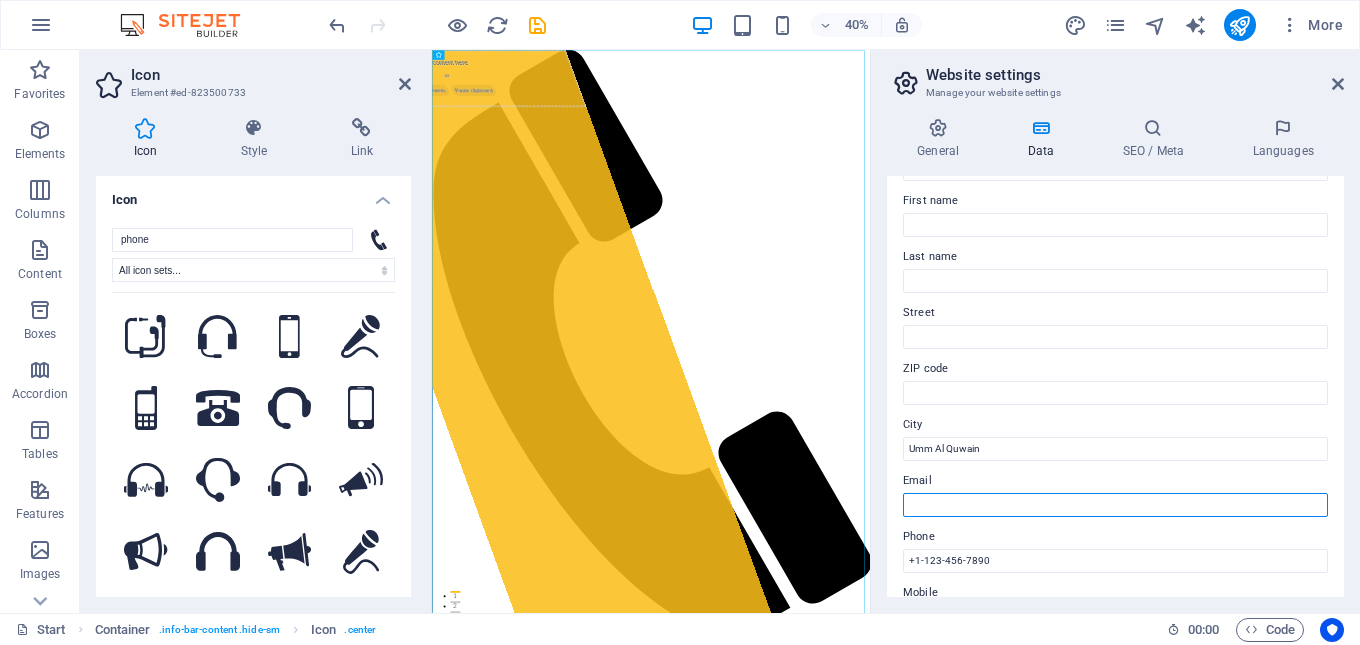 type 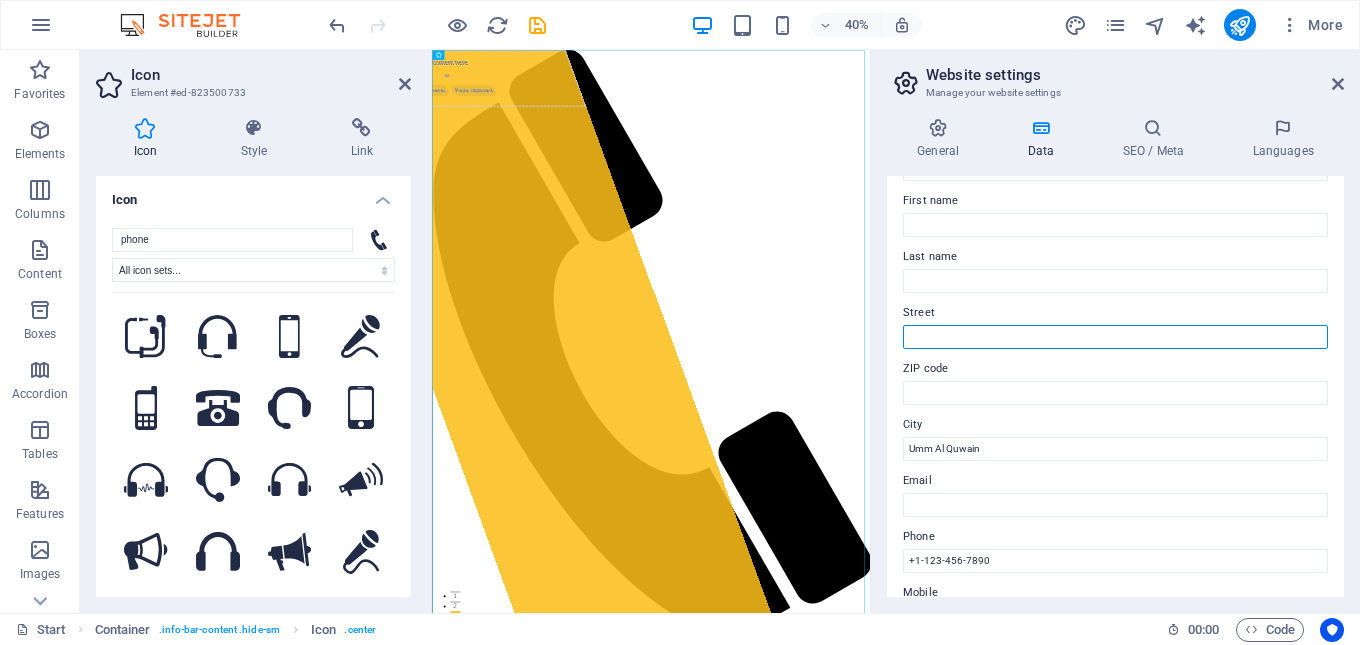 paste on "UAQ New Industrial Area" 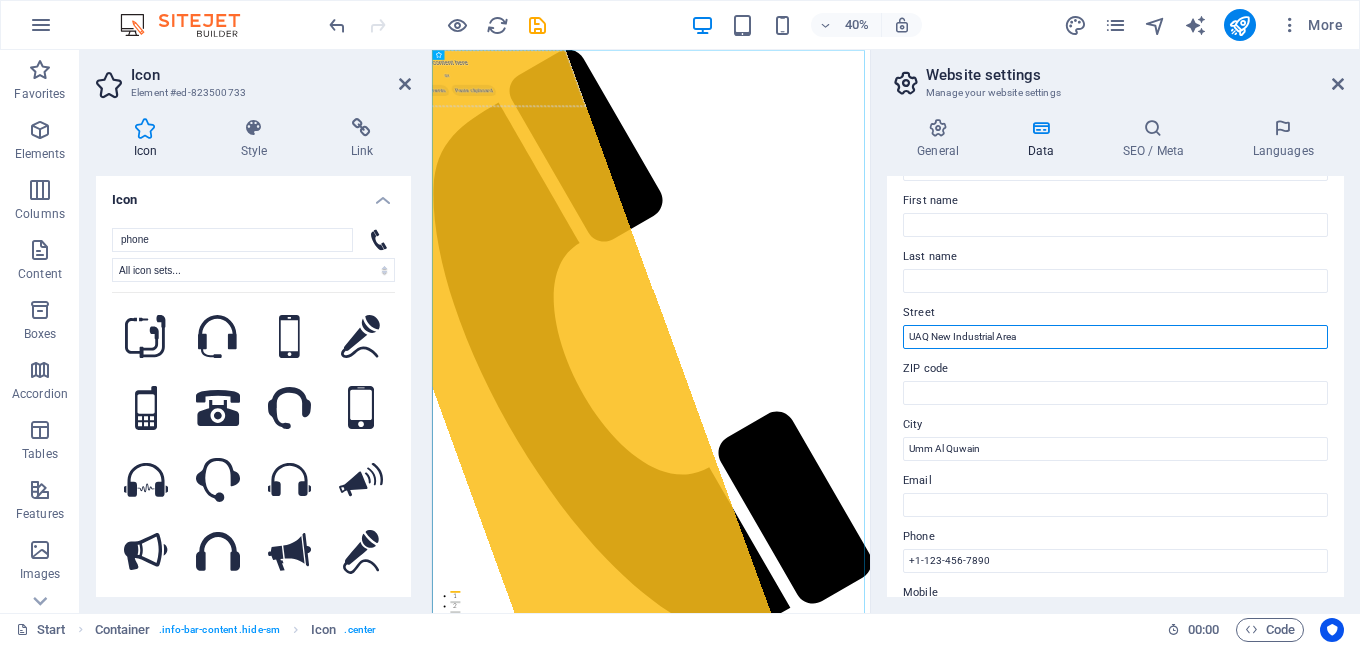 type on "UAQ New Industrial Area" 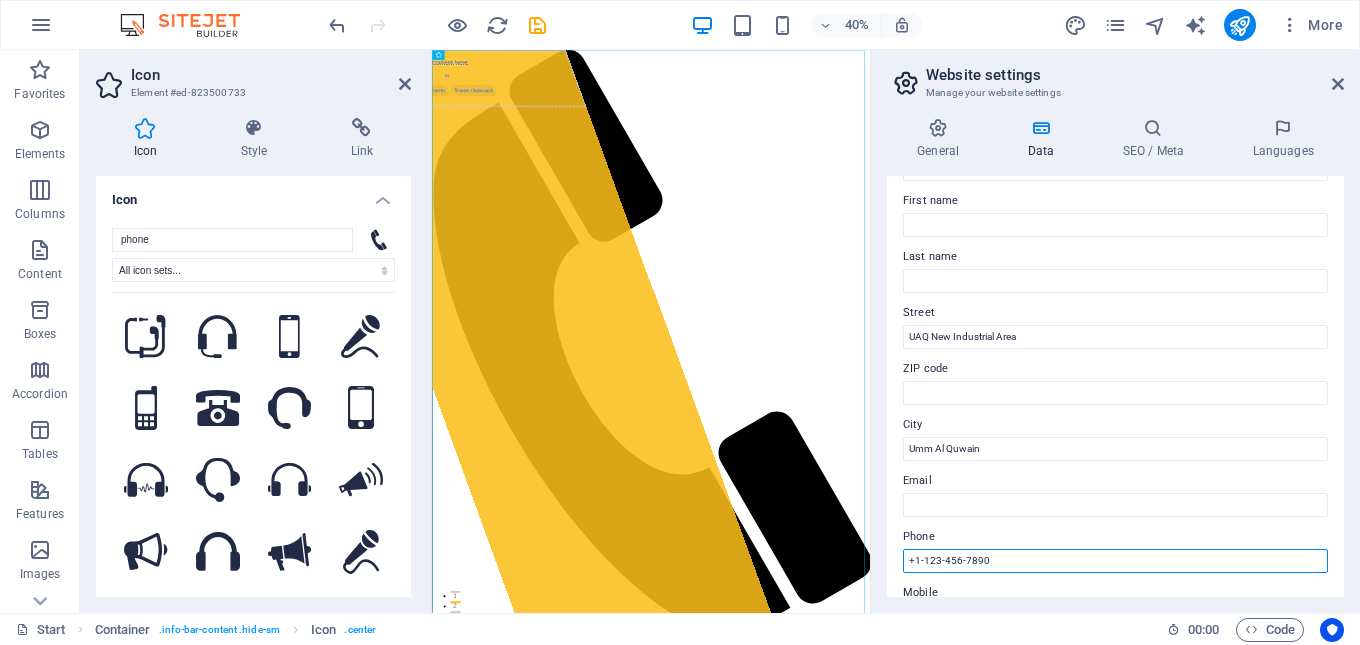 drag, startPoint x: 1014, startPoint y: 558, endPoint x: 870, endPoint y: 561, distance: 144.03125 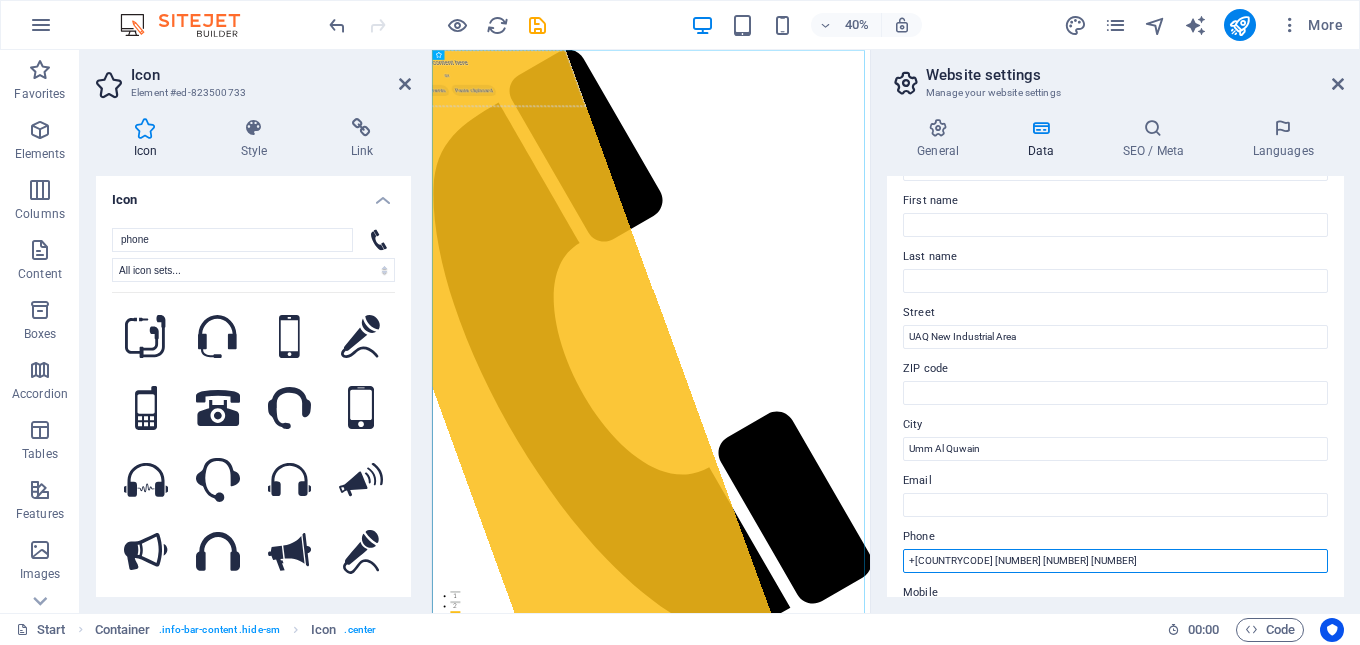 type on "[PHONE]" 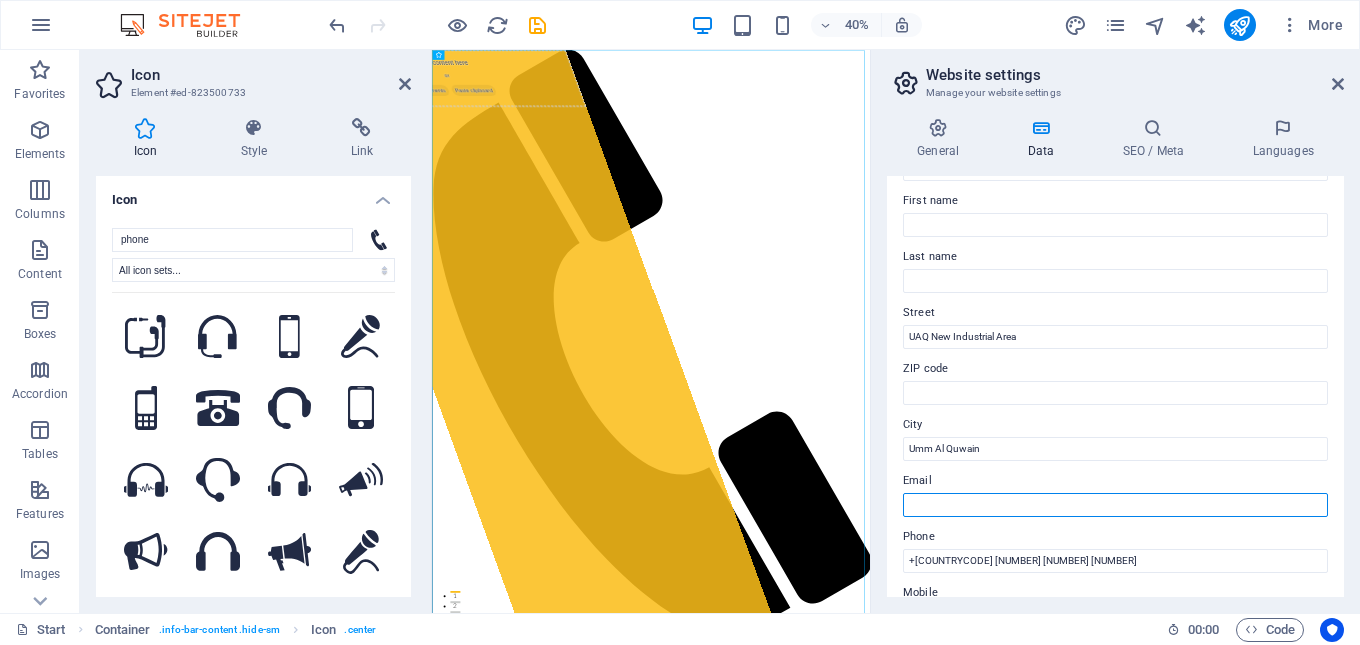 paste on "[EMAIL]" 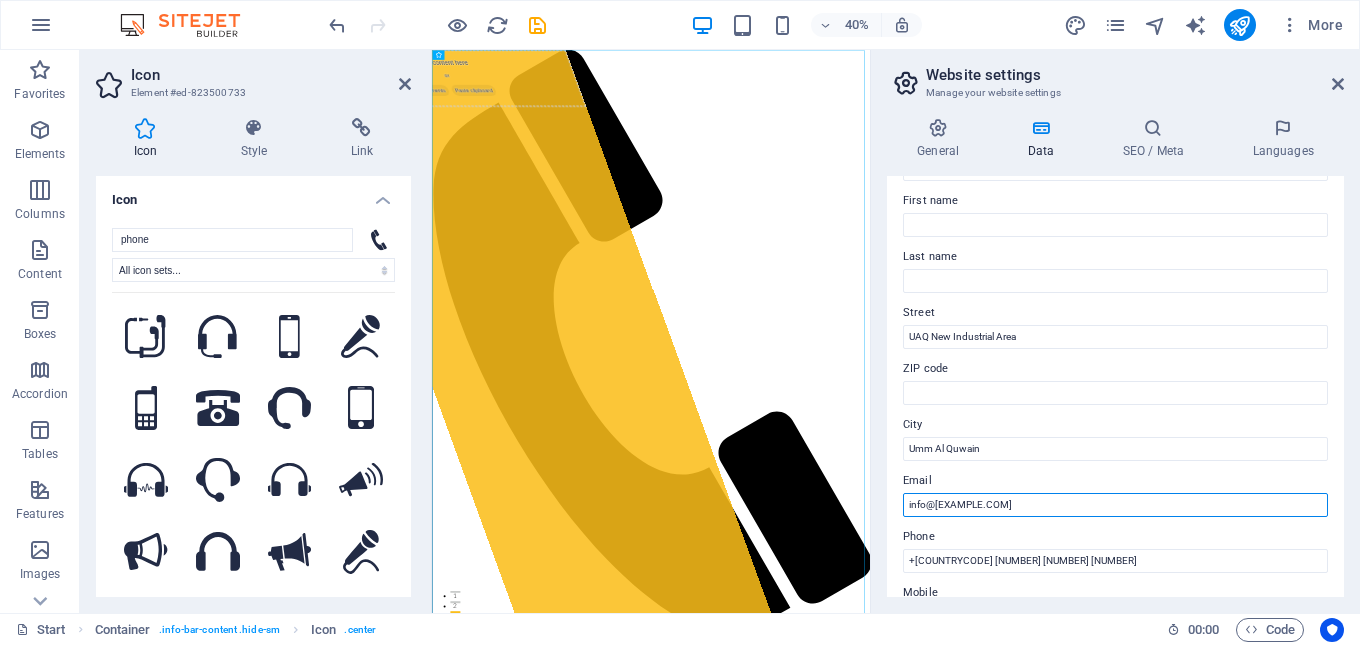 scroll, scrollTop: 0, scrollLeft: 0, axis: both 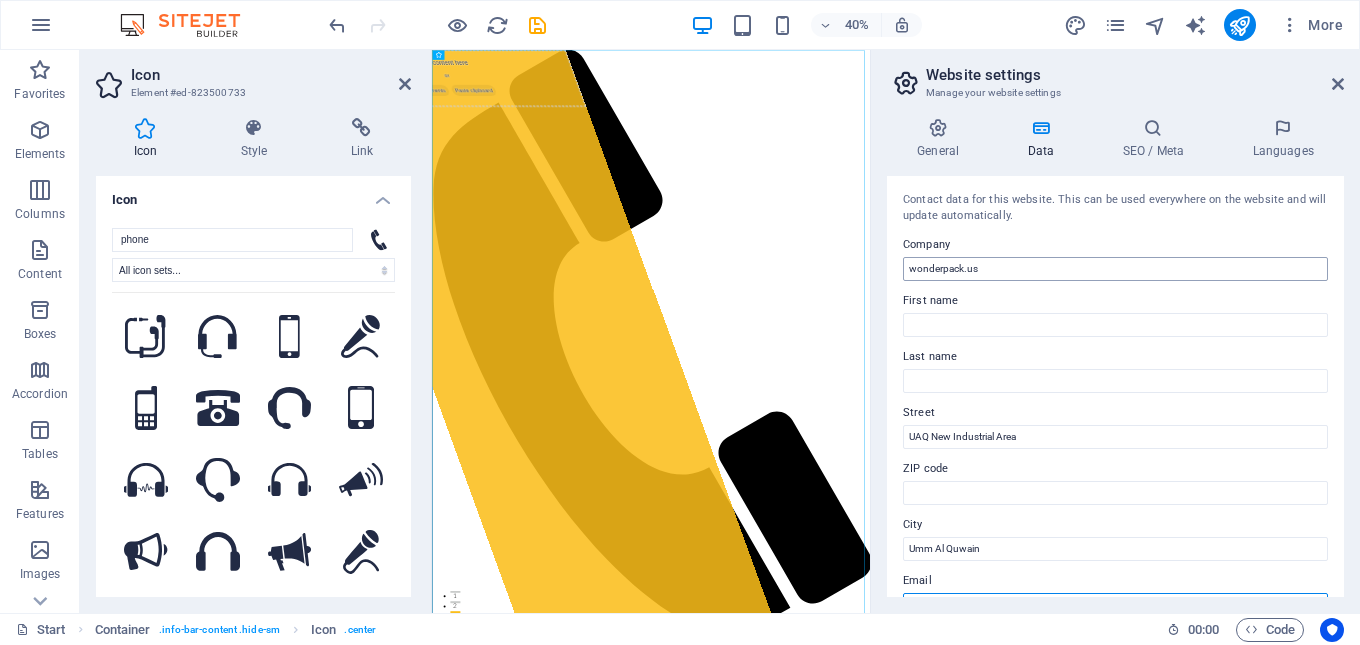 type on "[EMAIL]" 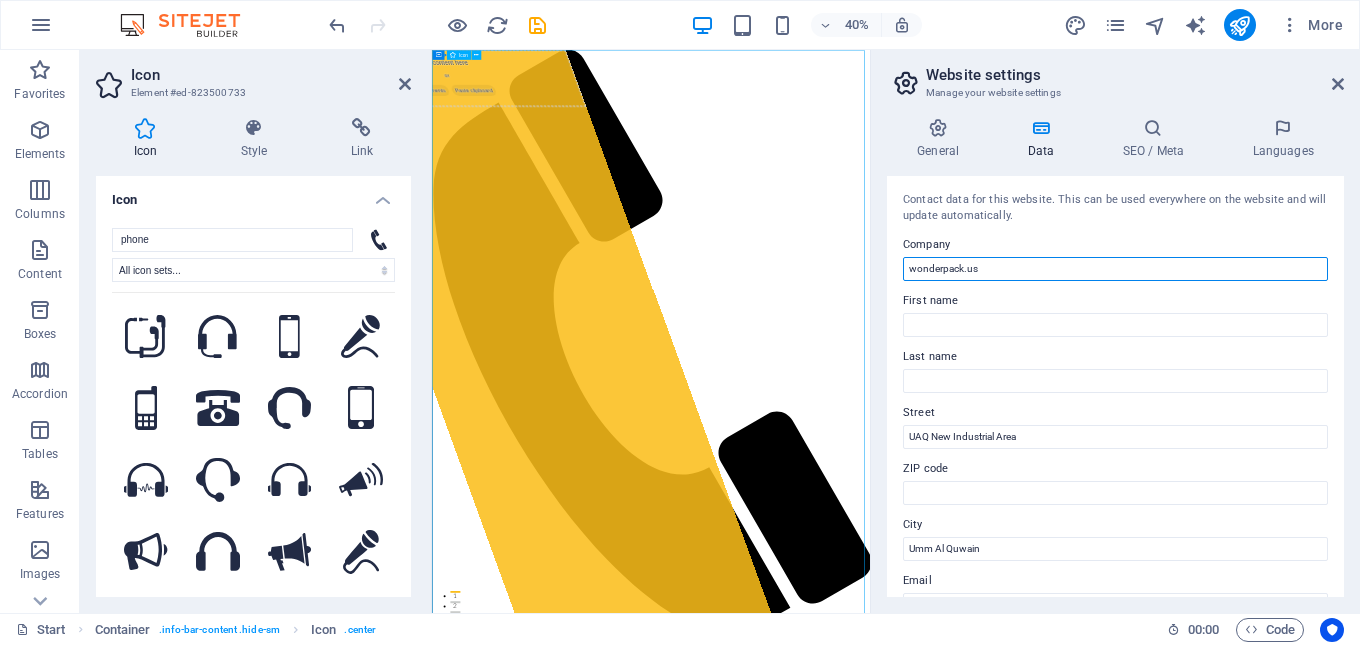 drag, startPoint x: 1394, startPoint y: 319, endPoint x: 1502, endPoint y: 597, distance: 298.24152 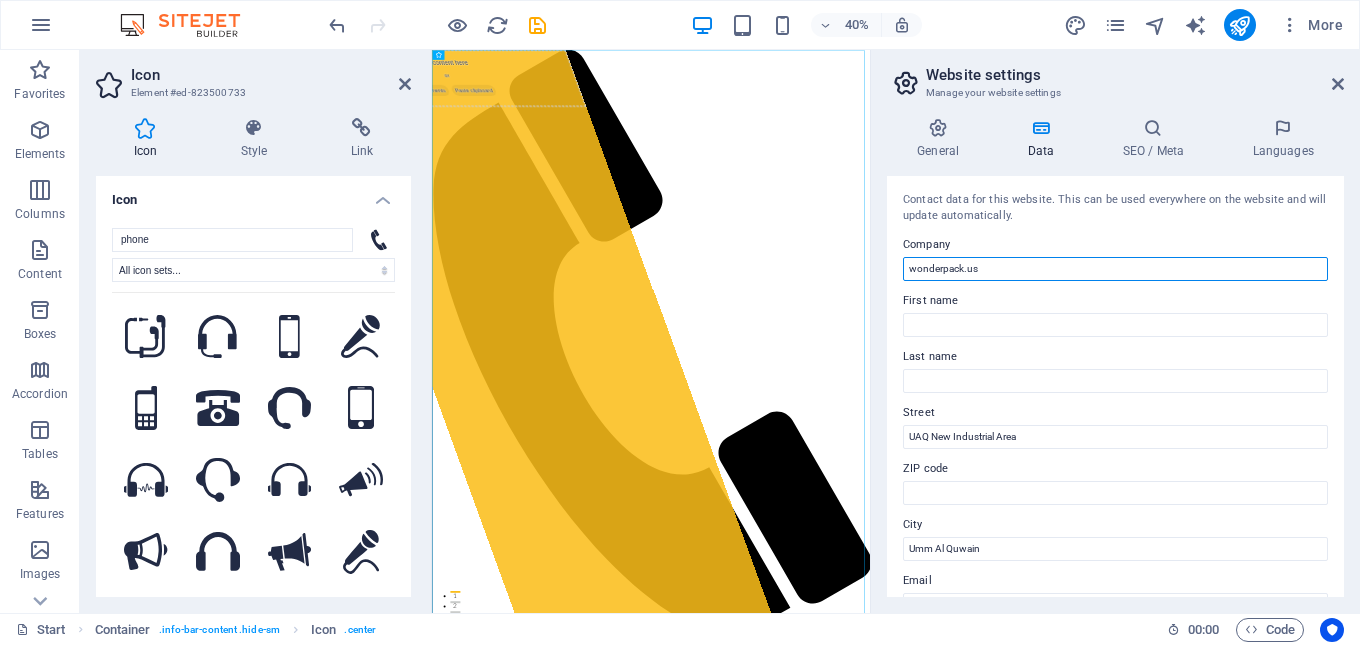 click on "wonderpack.us" at bounding box center [1115, 269] 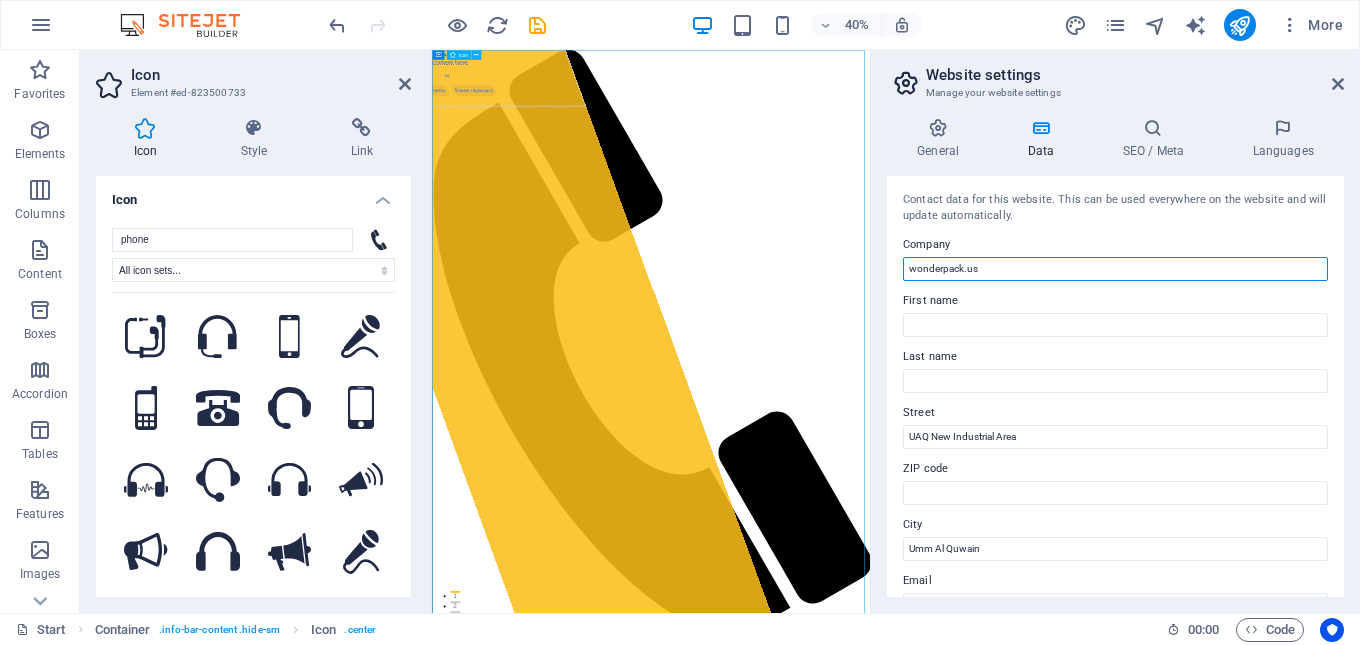 drag, startPoint x: 1391, startPoint y: 318, endPoint x: 1487, endPoint y: 595, distance: 293.1638 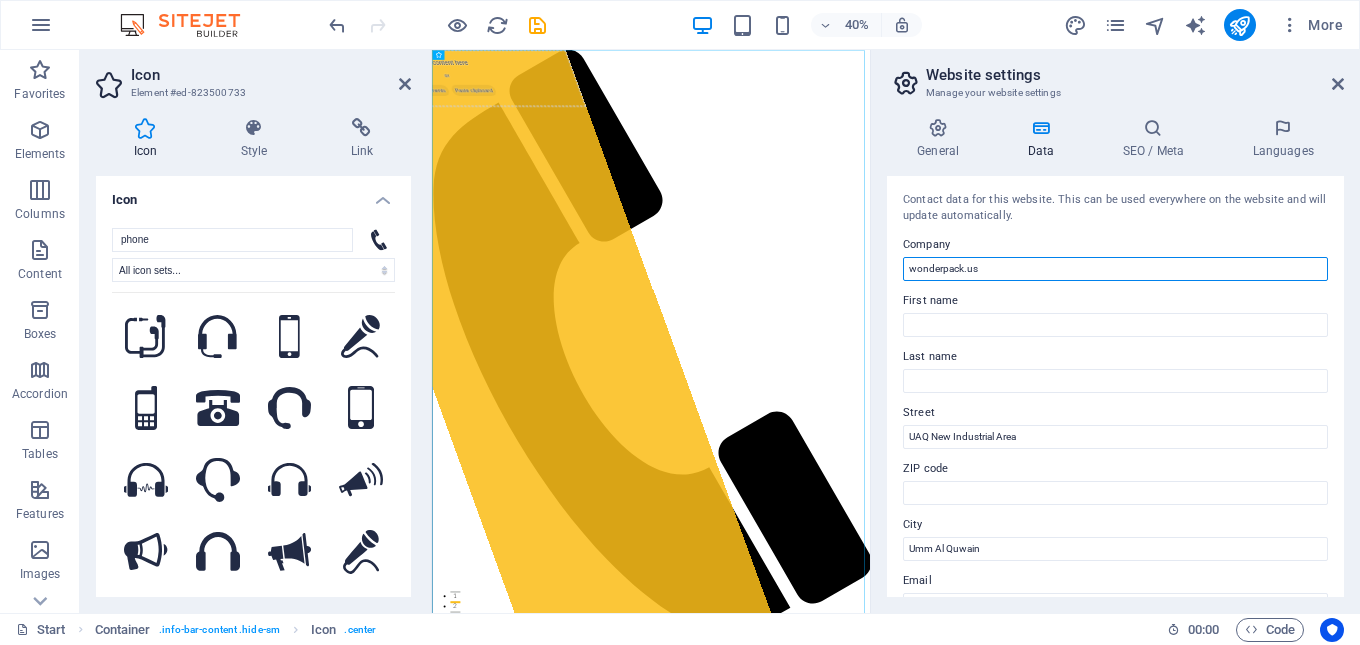click on "wonderpack.us" at bounding box center (1115, 269) 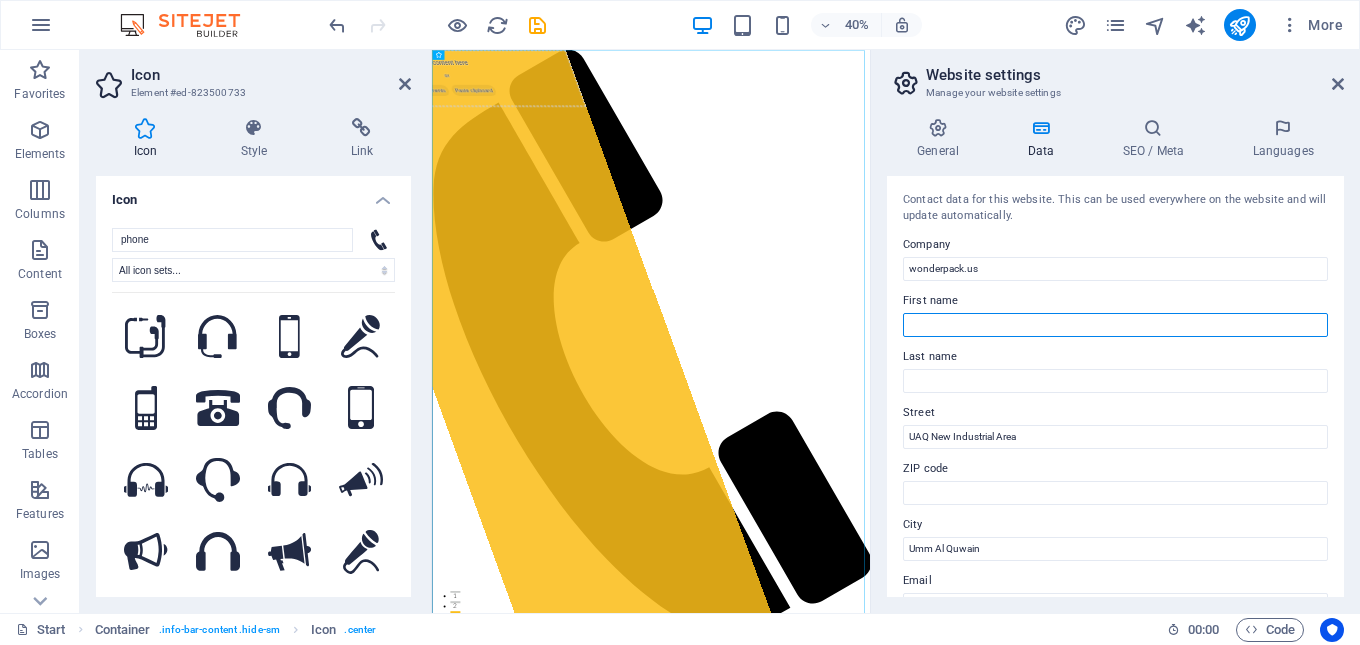 click on "First name" at bounding box center [1115, 325] 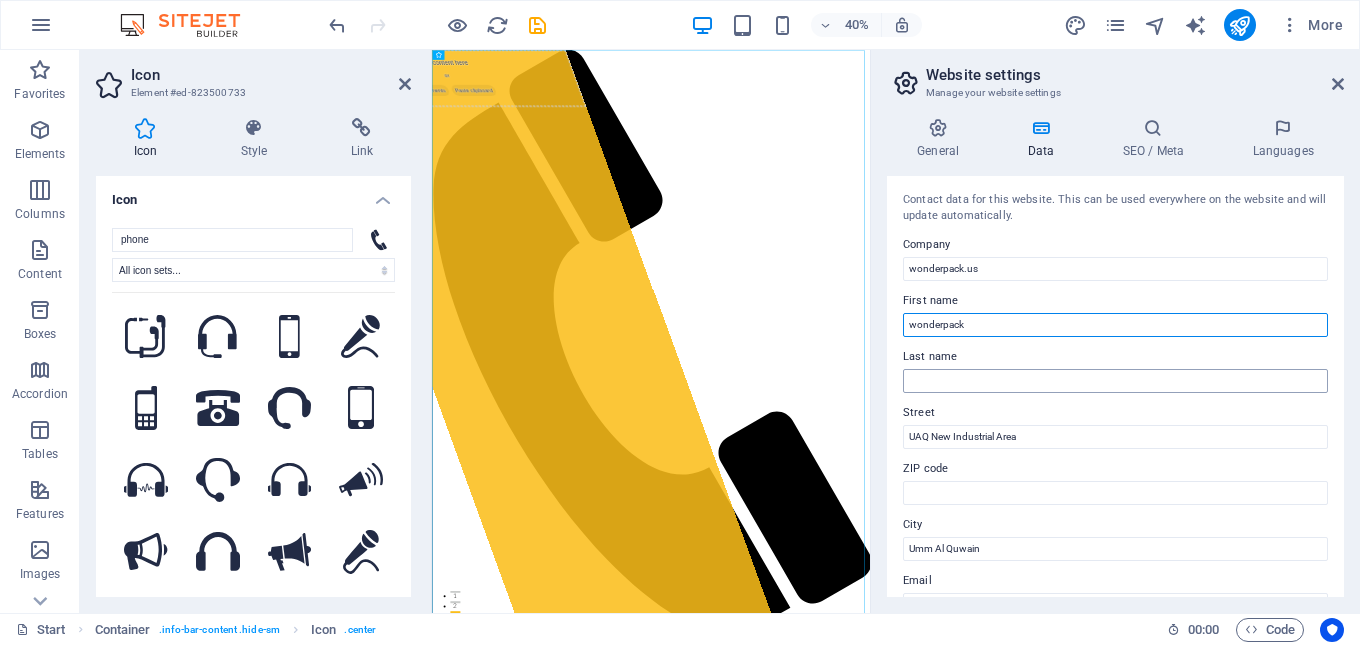 type on "wonderpack" 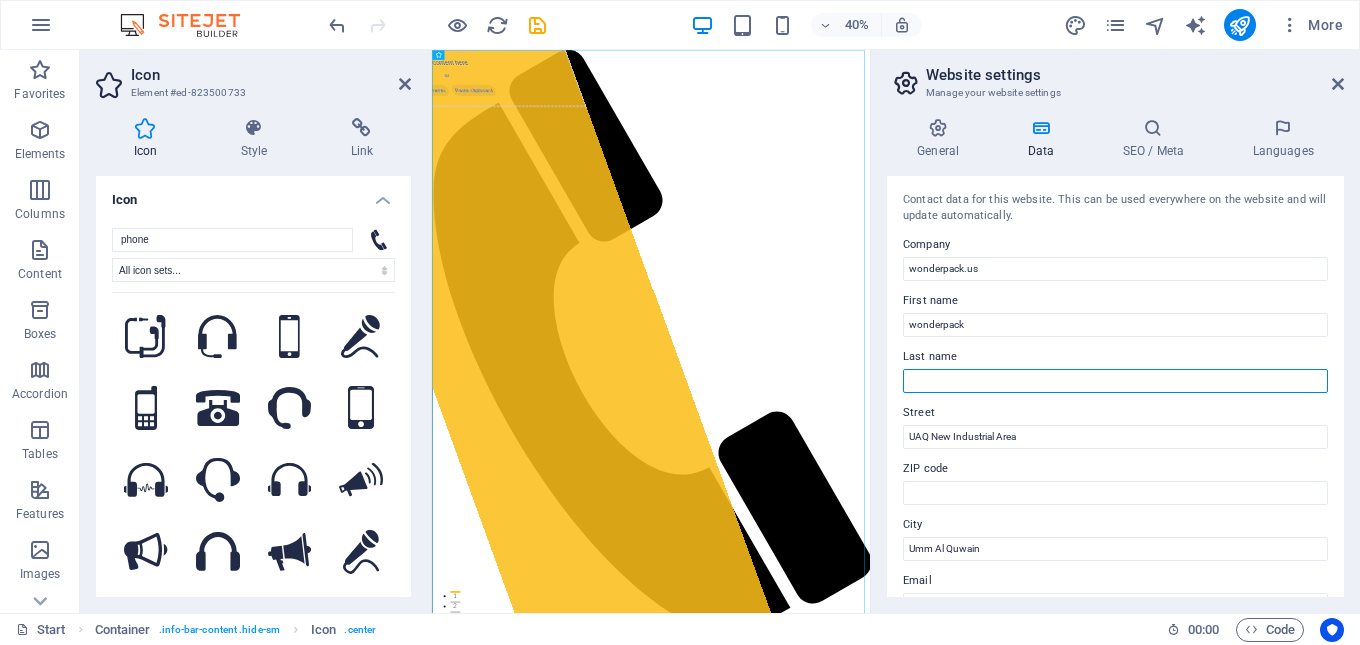 paste on "wonderpack" 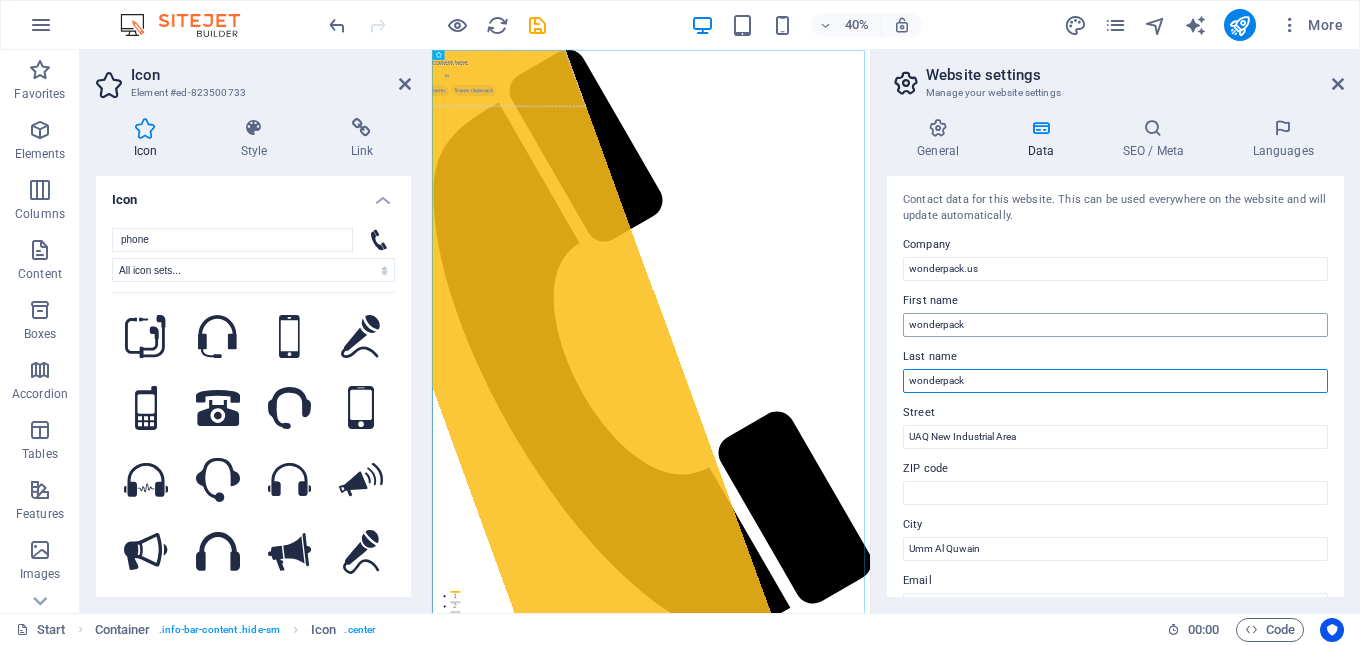 type on "wonderpack" 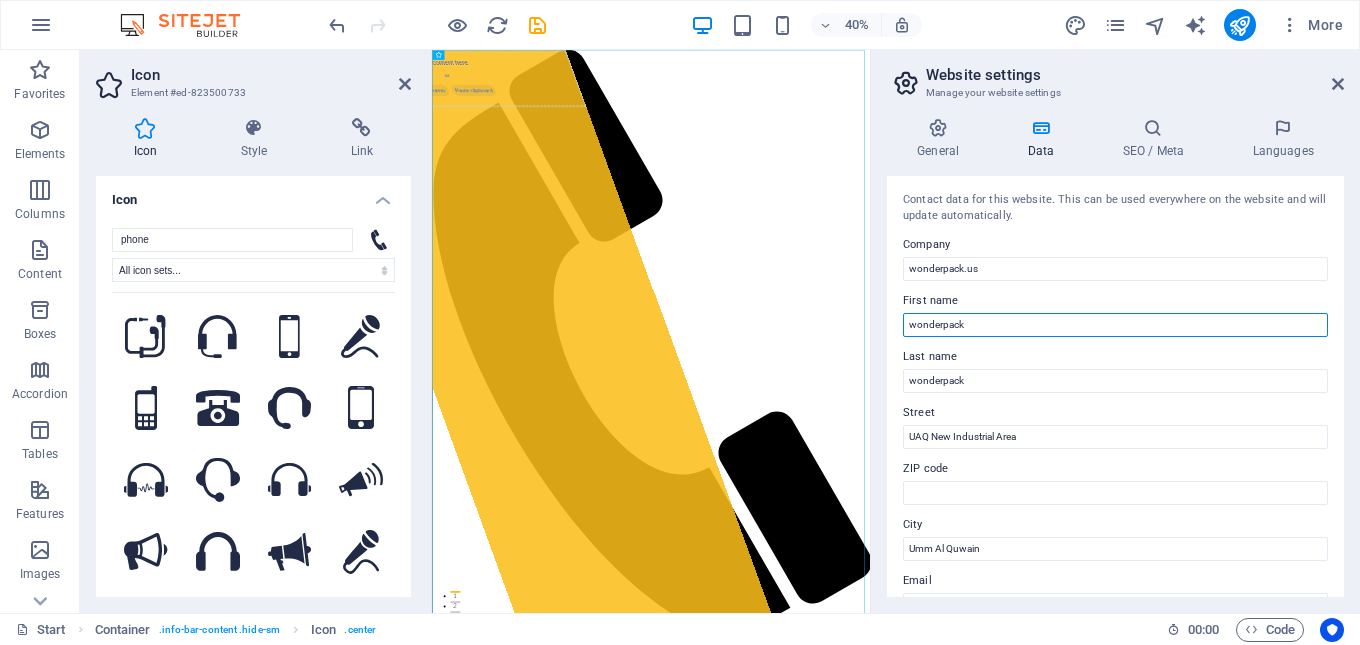 drag, startPoint x: 943, startPoint y: 328, endPoint x: 1061, endPoint y: 328, distance: 118 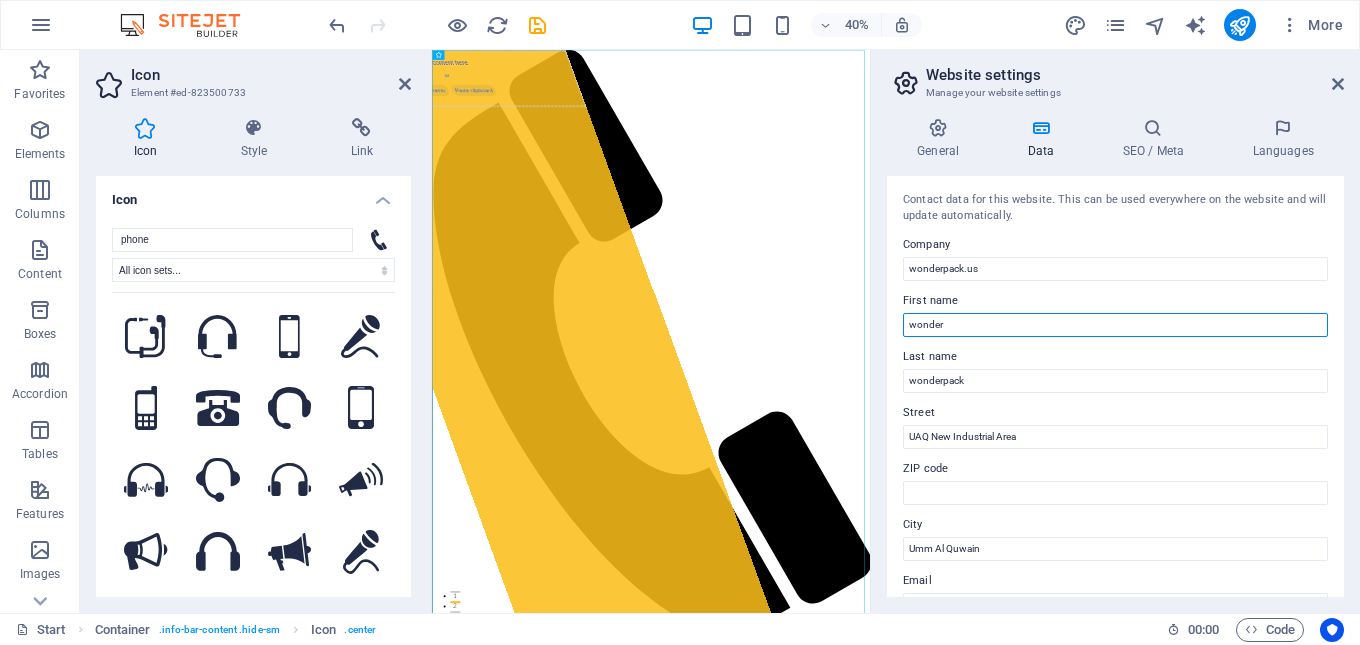 drag, startPoint x: 914, startPoint y: 327, endPoint x: 891, endPoint y: 330, distance: 23.194826 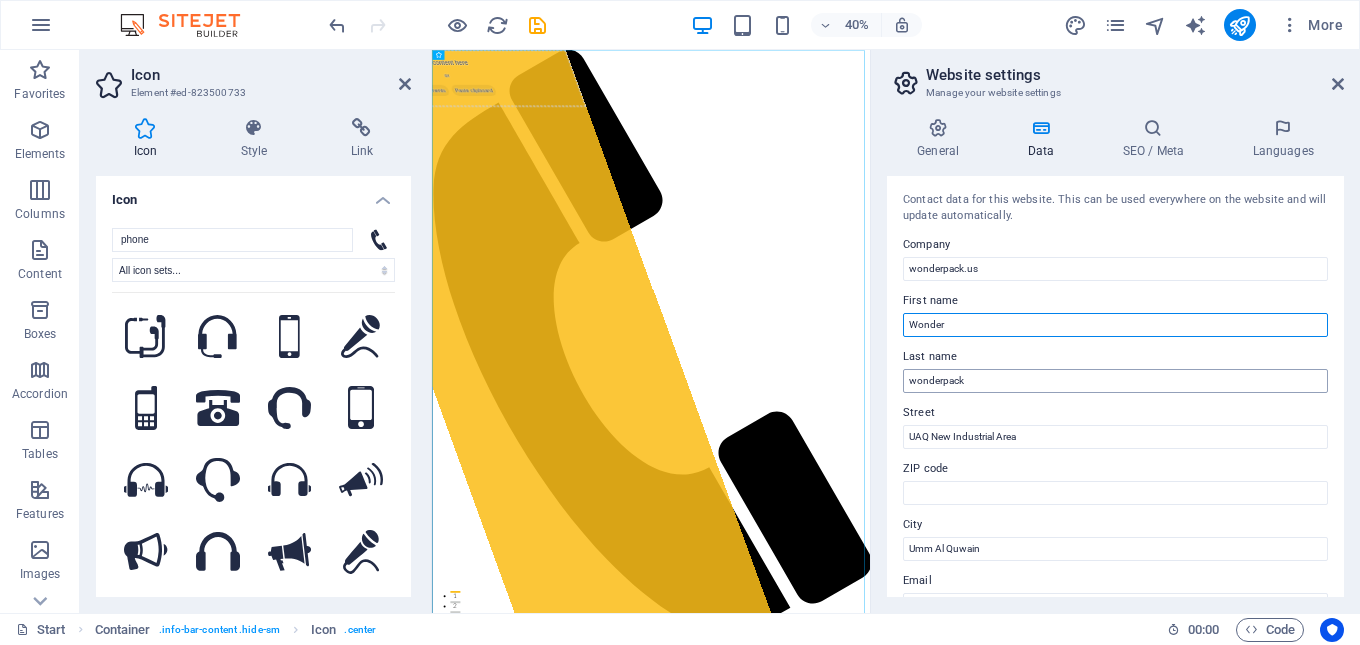 type on "Wonder" 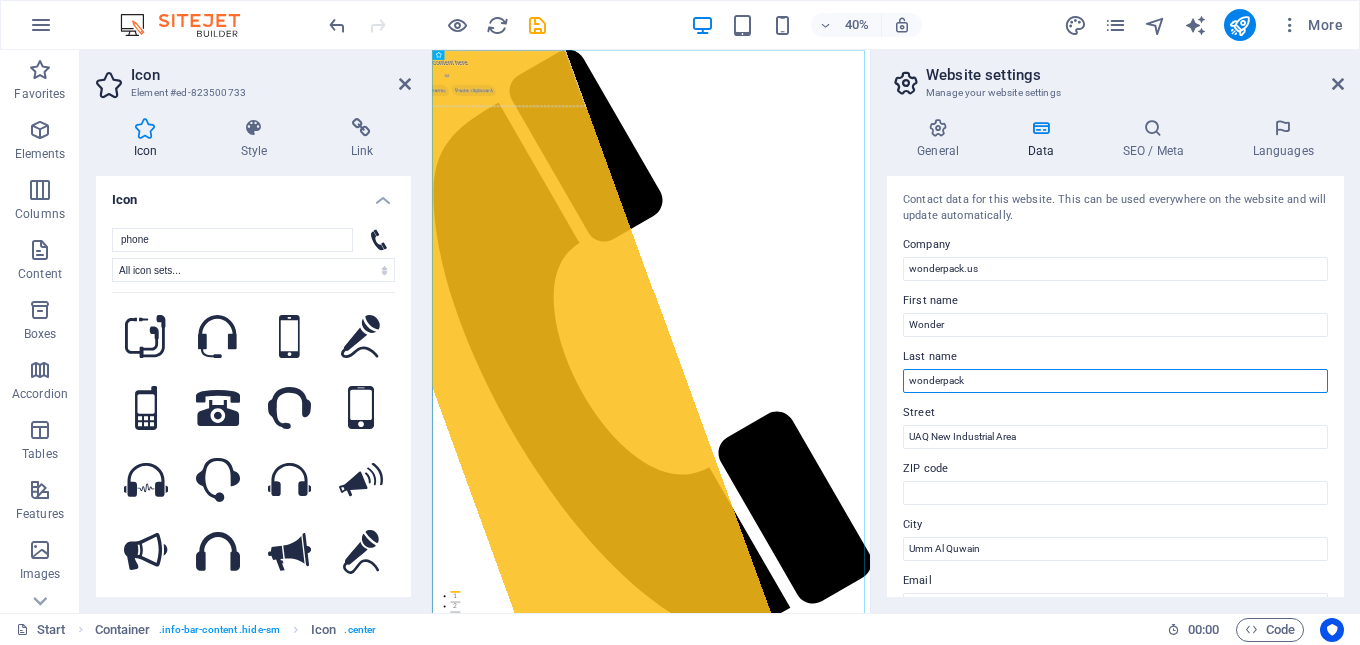 drag, startPoint x: 946, startPoint y: 383, endPoint x: 894, endPoint y: 382, distance: 52.009613 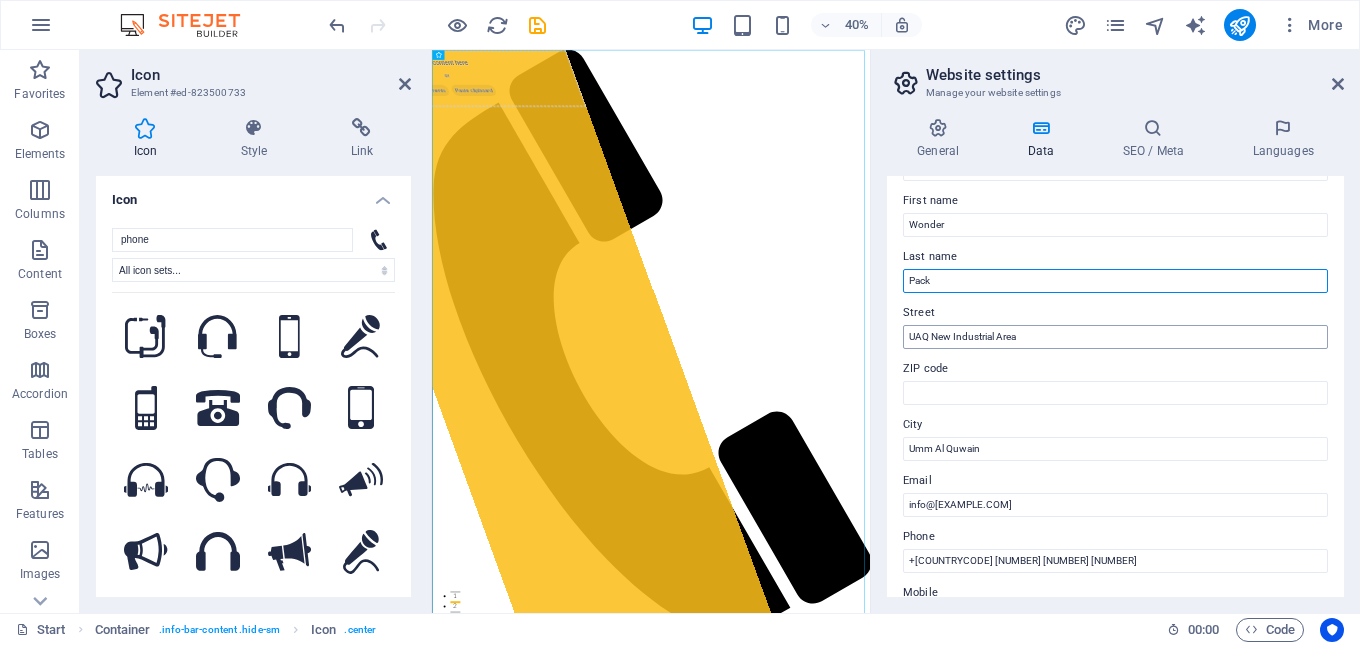 scroll, scrollTop: 200, scrollLeft: 0, axis: vertical 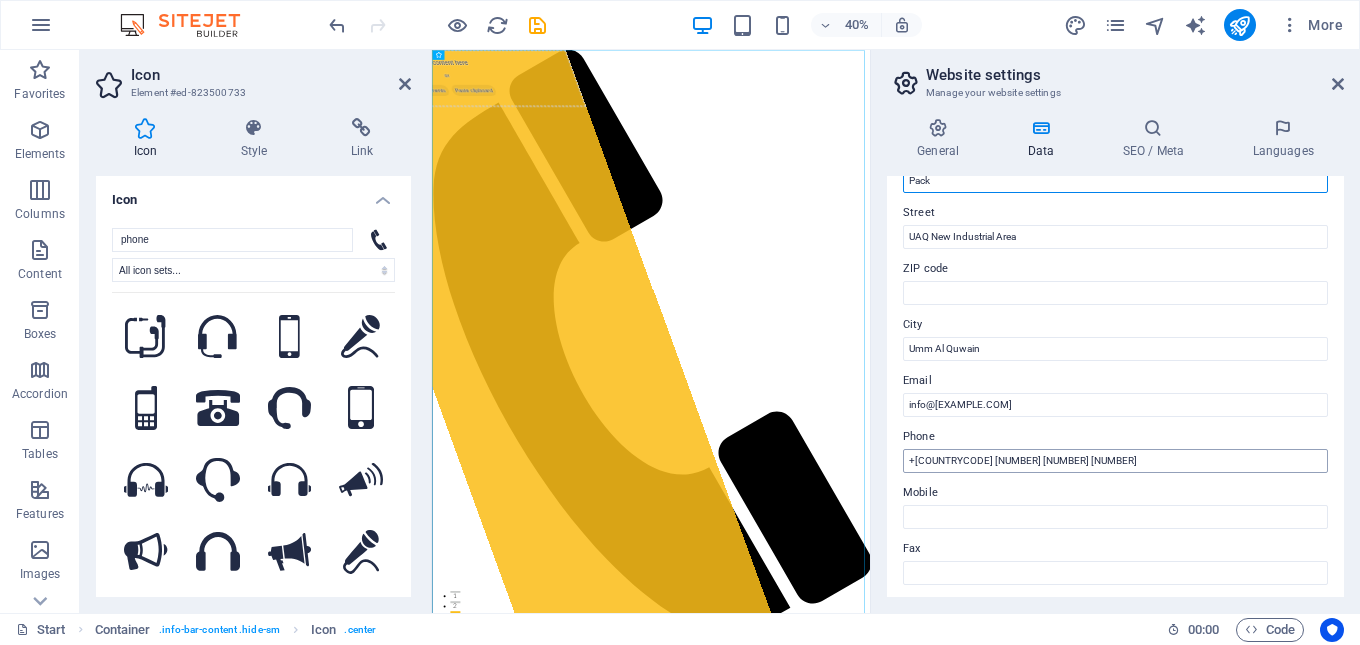 type on "Pack" 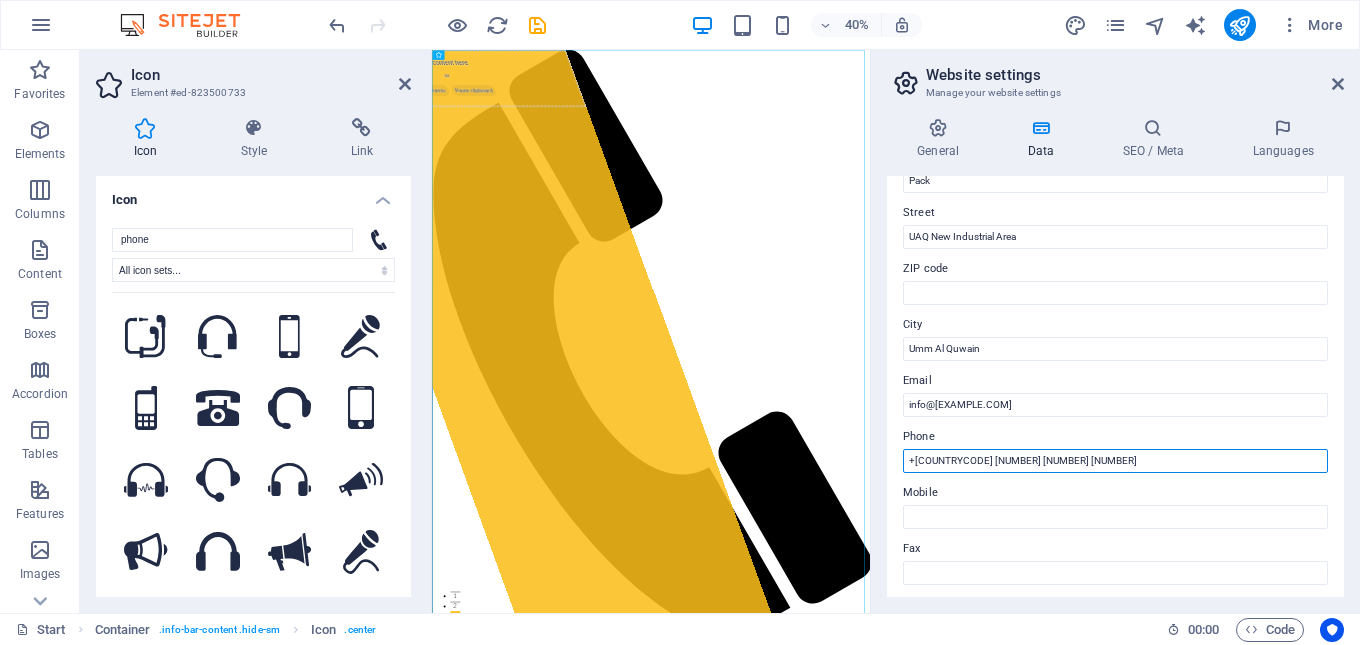 drag, startPoint x: 999, startPoint y: 458, endPoint x: 890, endPoint y: 458, distance: 109 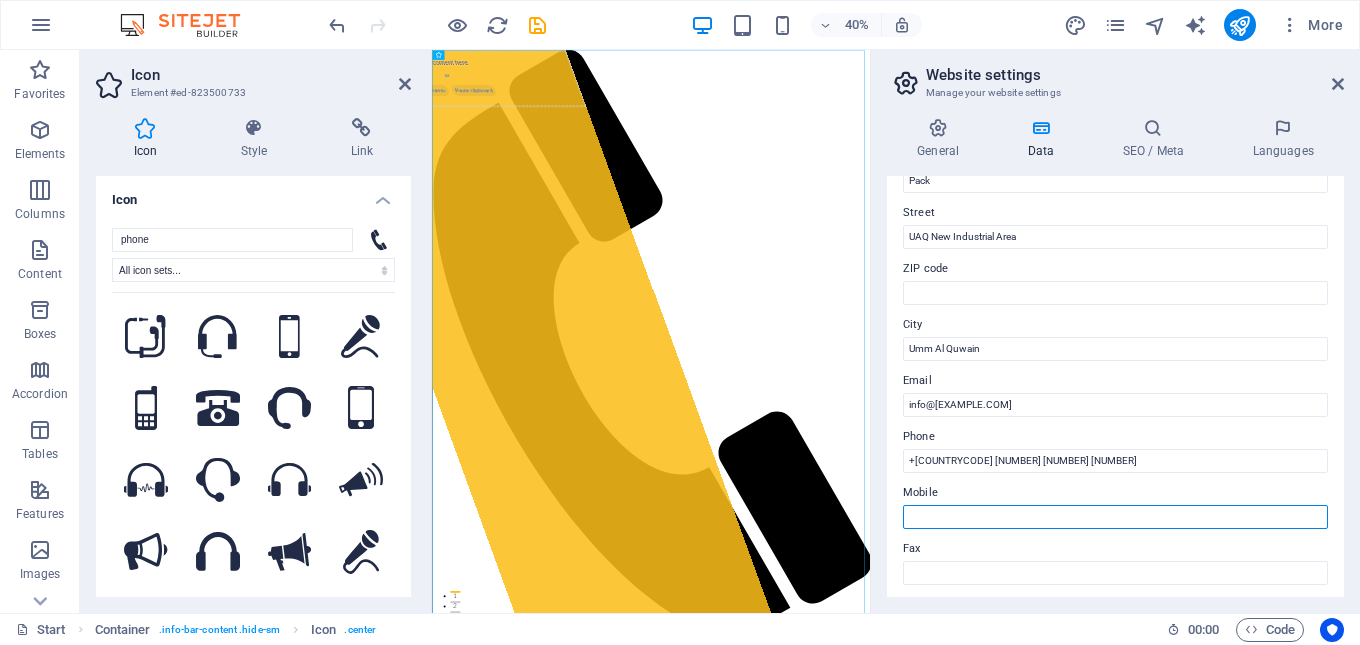 paste on "[PHONE]" 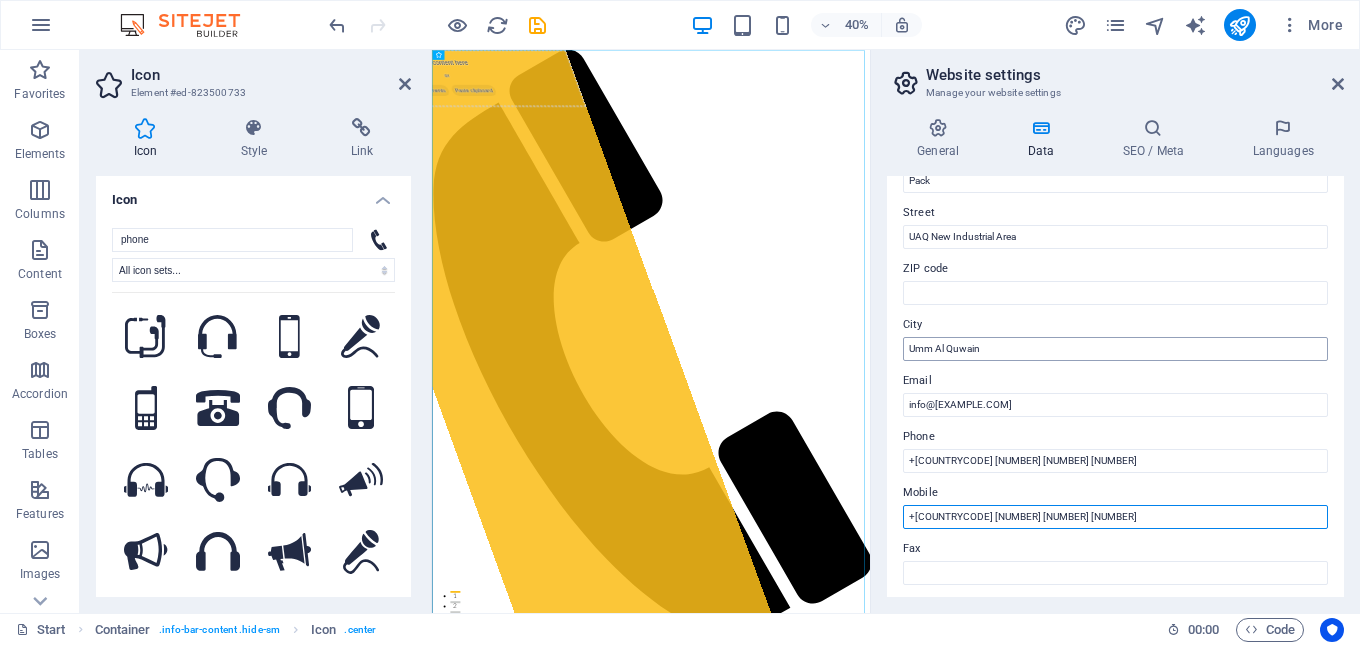 scroll, scrollTop: 100, scrollLeft: 0, axis: vertical 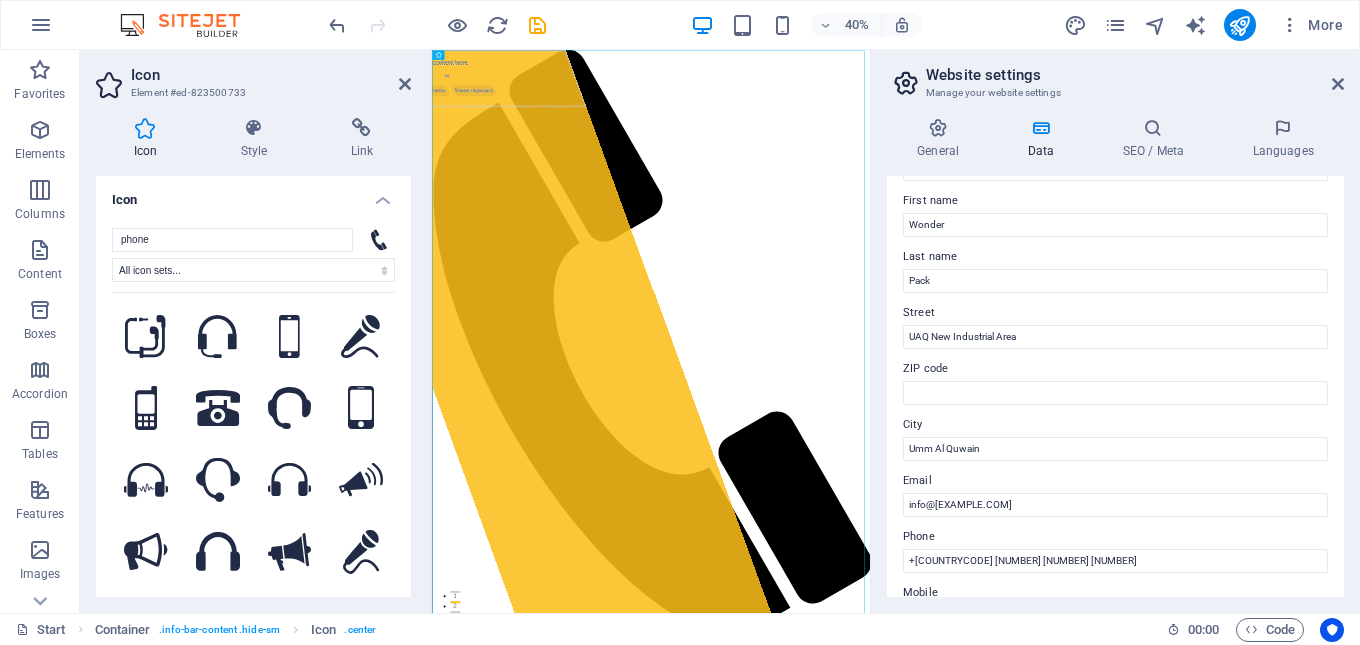 type on "[PHONE]" 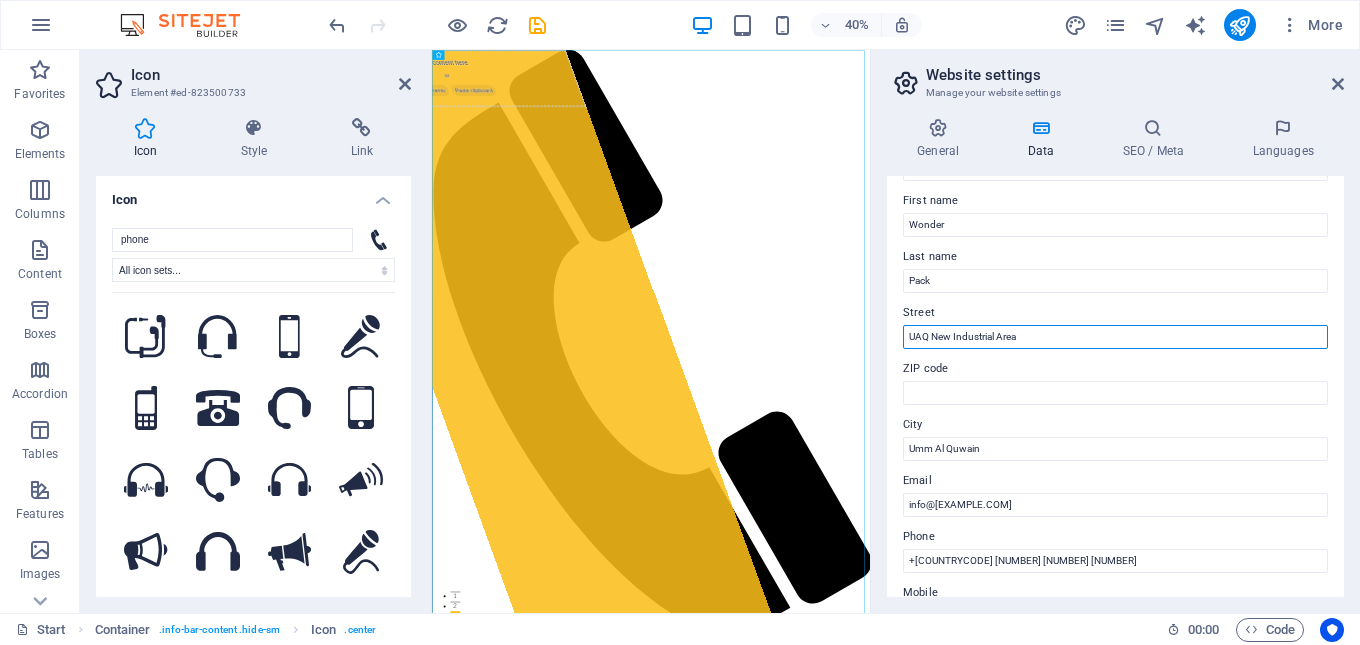 click on "UAQ New Industrial Area" at bounding box center (1115, 337) 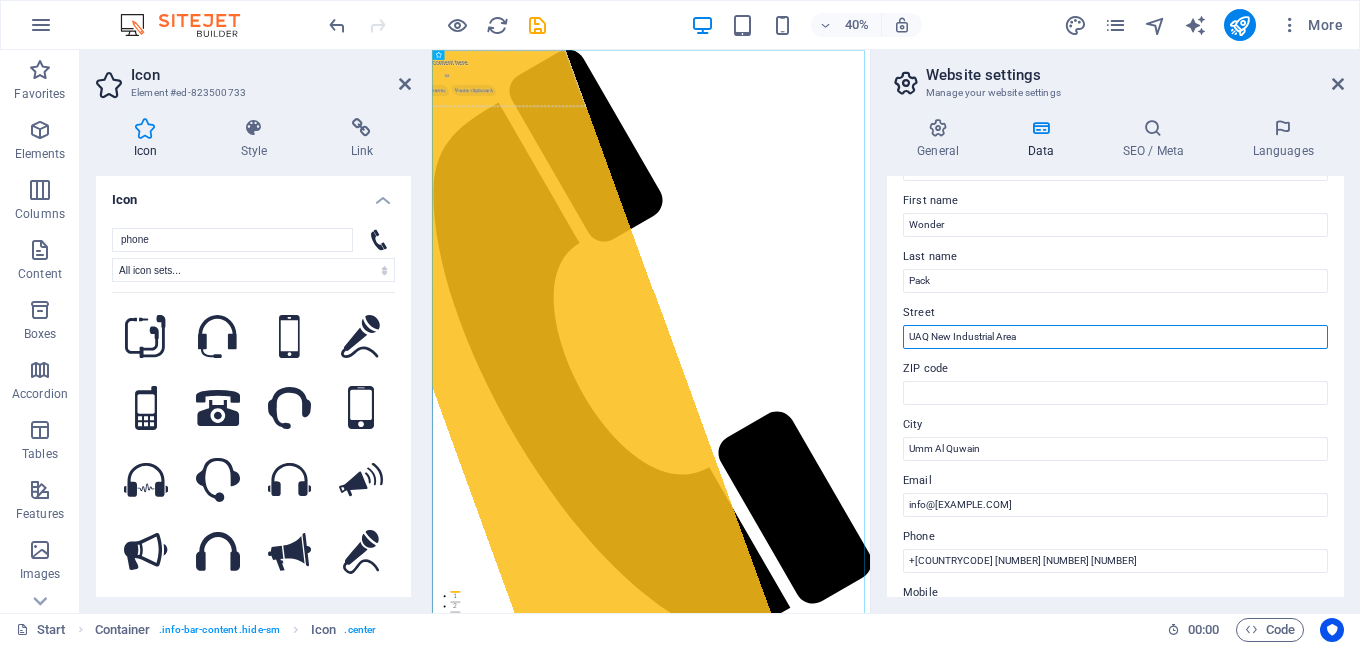 paste on "Plot No 193, Block No 4, Sector 6," 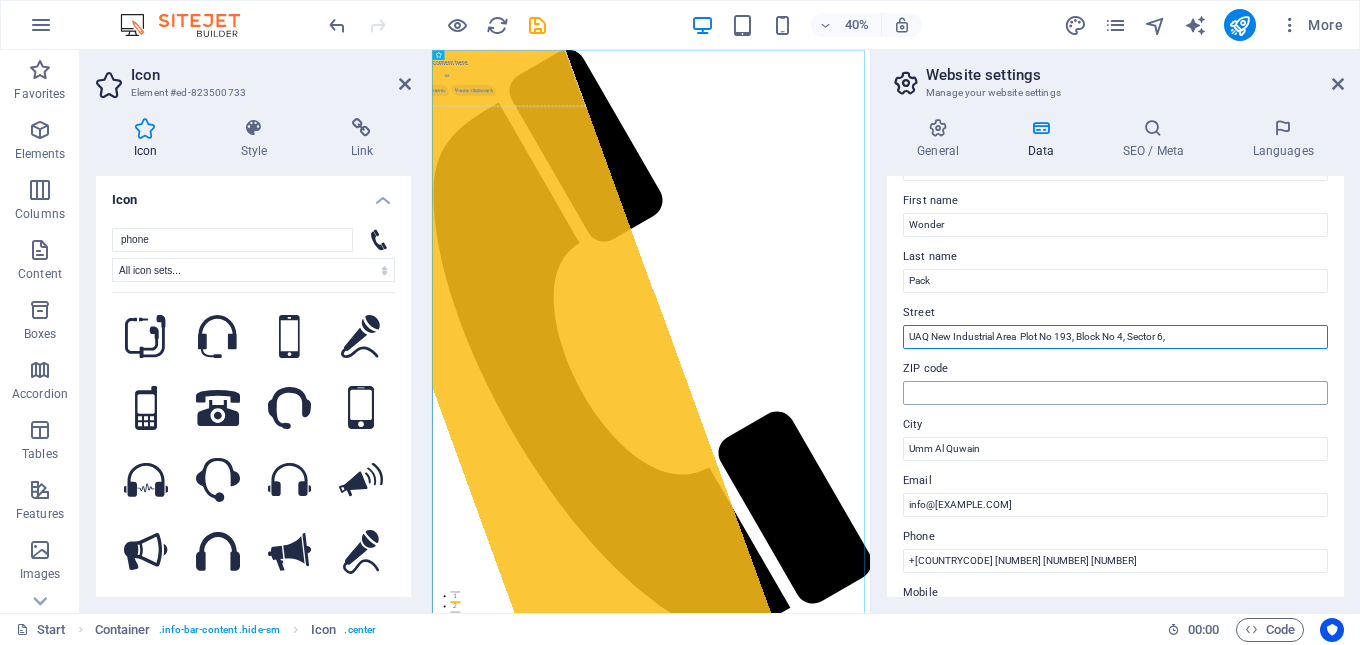 type on "UAQ New Industrial Area  Plot No 193, Block No 4, Sector 6," 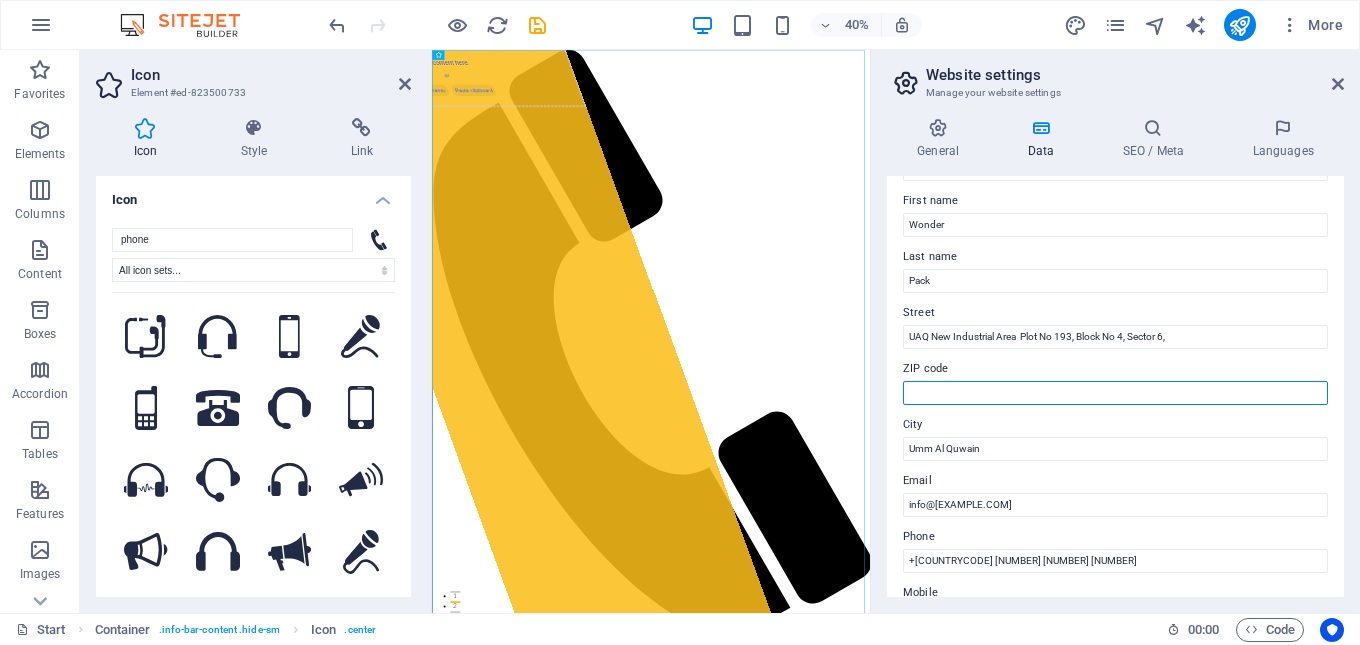 click on "ZIP code" at bounding box center [1115, 393] 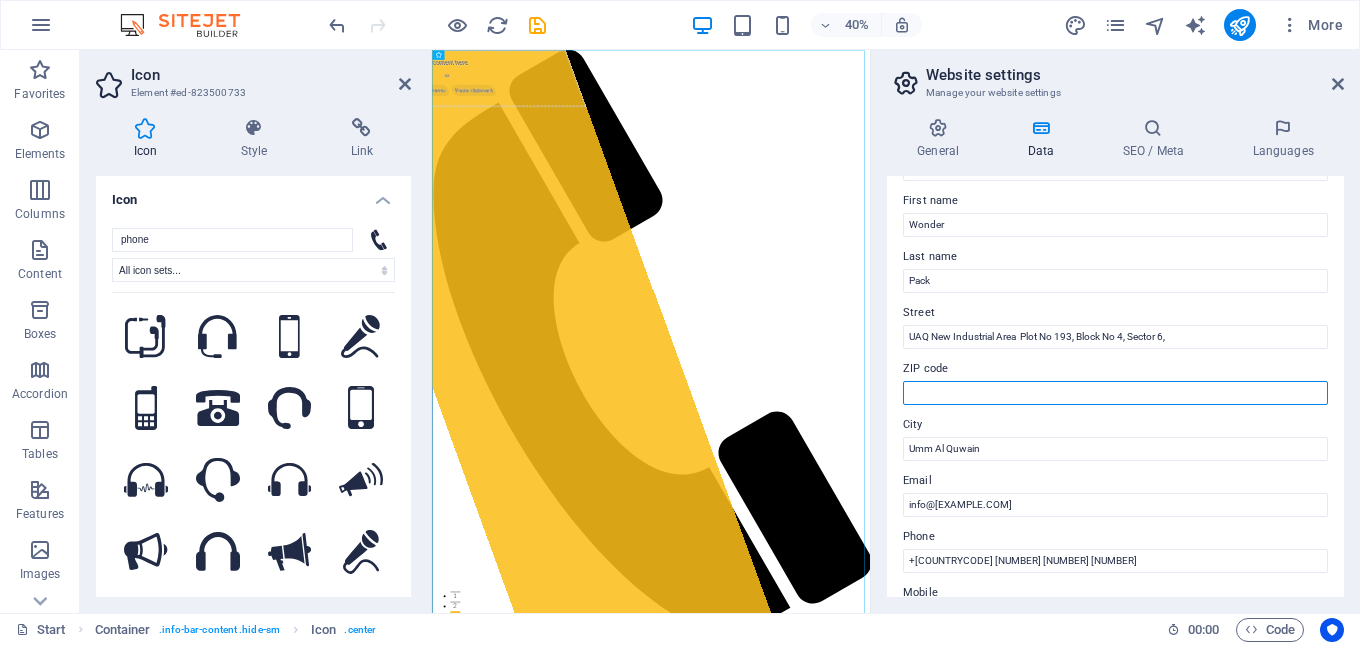 type on "00000" 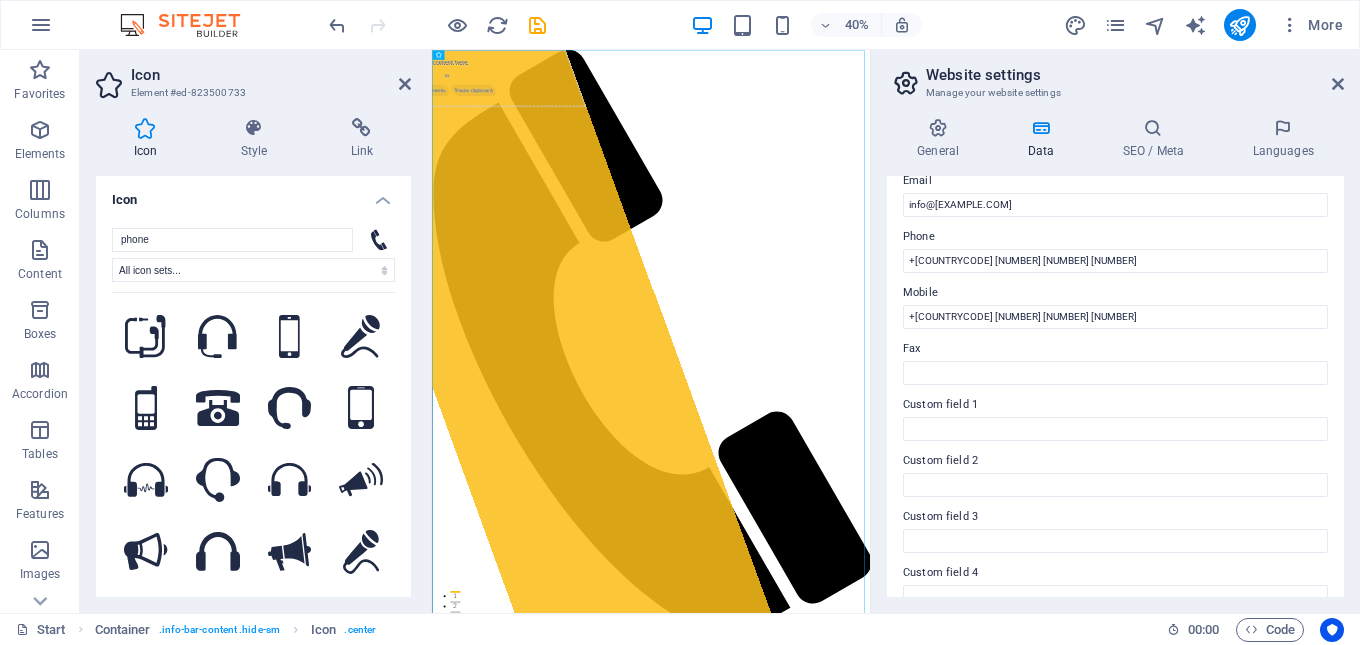 scroll, scrollTop: 200, scrollLeft: 0, axis: vertical 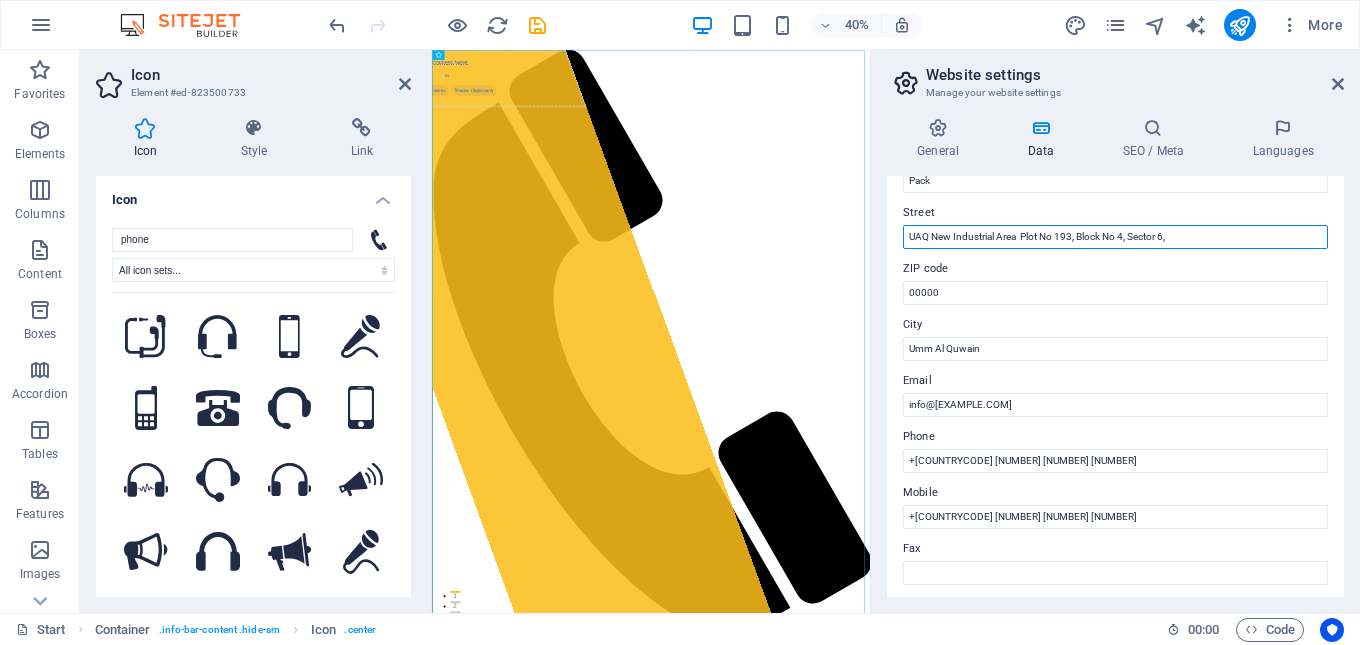 drag, startPoint x: 1624, startPoint y: 286, endPoint x: 1524, endPoint y: 537, distance: 270.18698 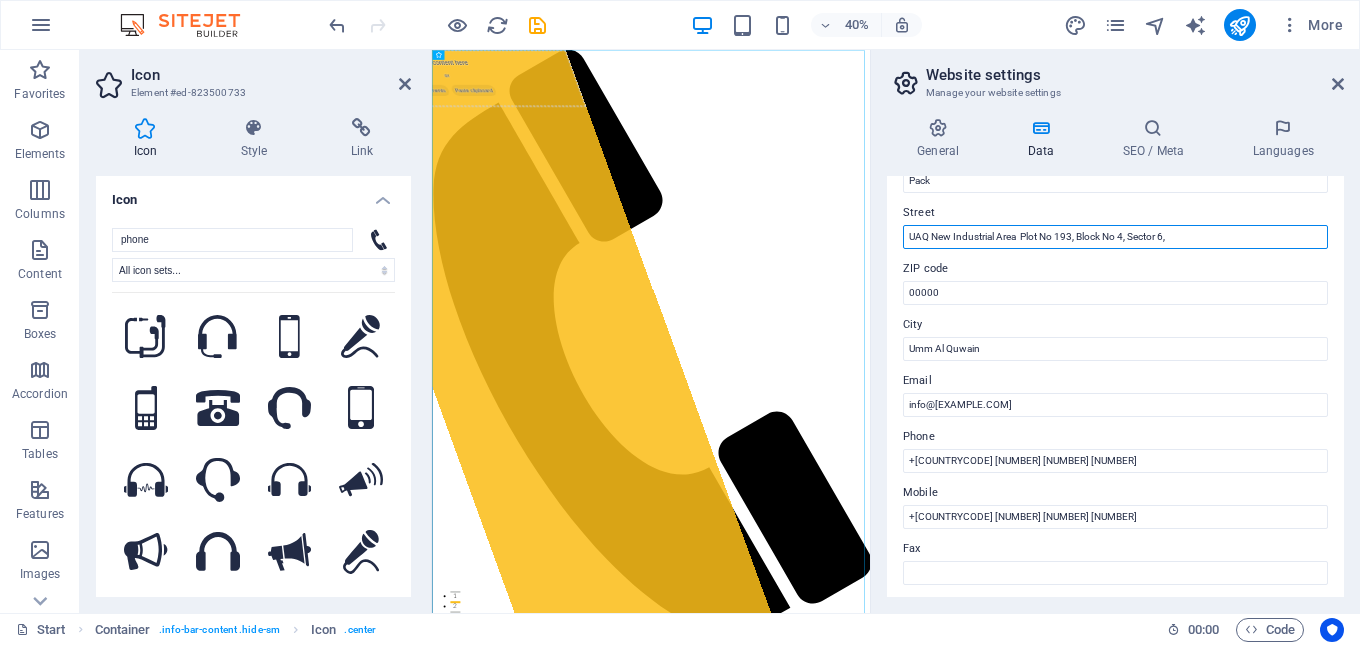 drag, startPoint x: 908, startPoint y: 239, endPoint x: 1195, endPoint y: 241, distance: 287.00696 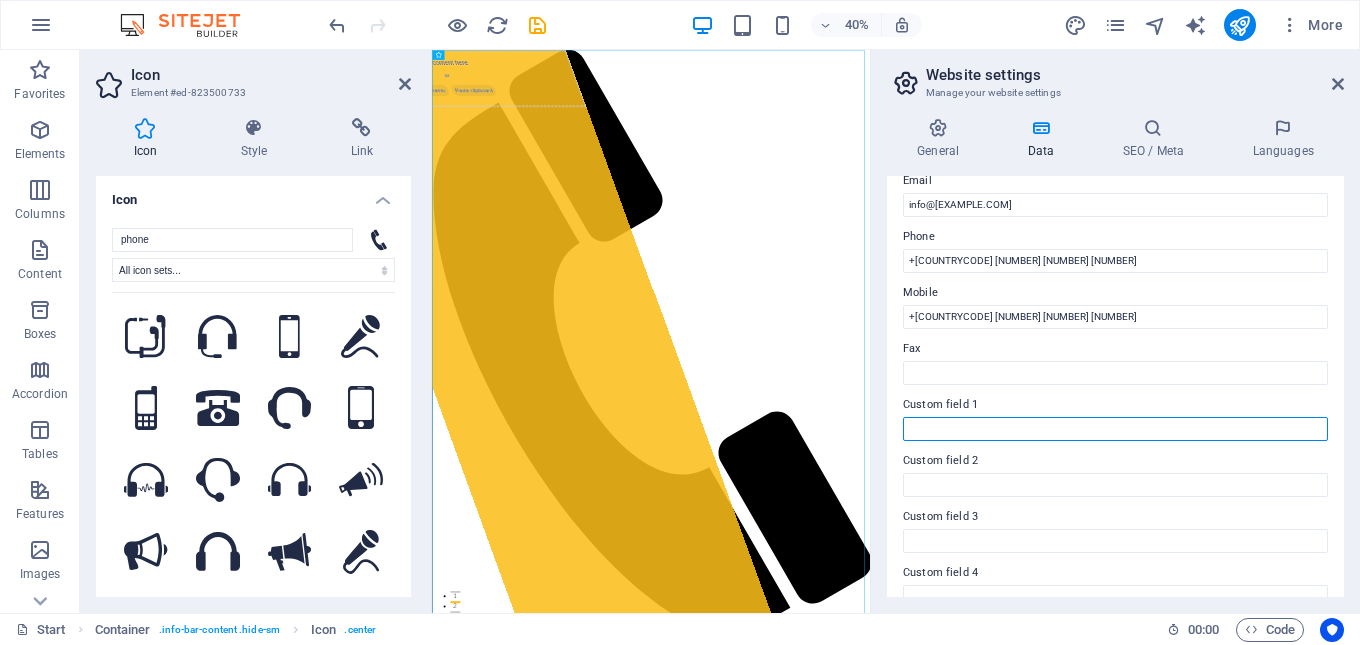 click on "Custom field 1" at bounding box center (1115, 429) 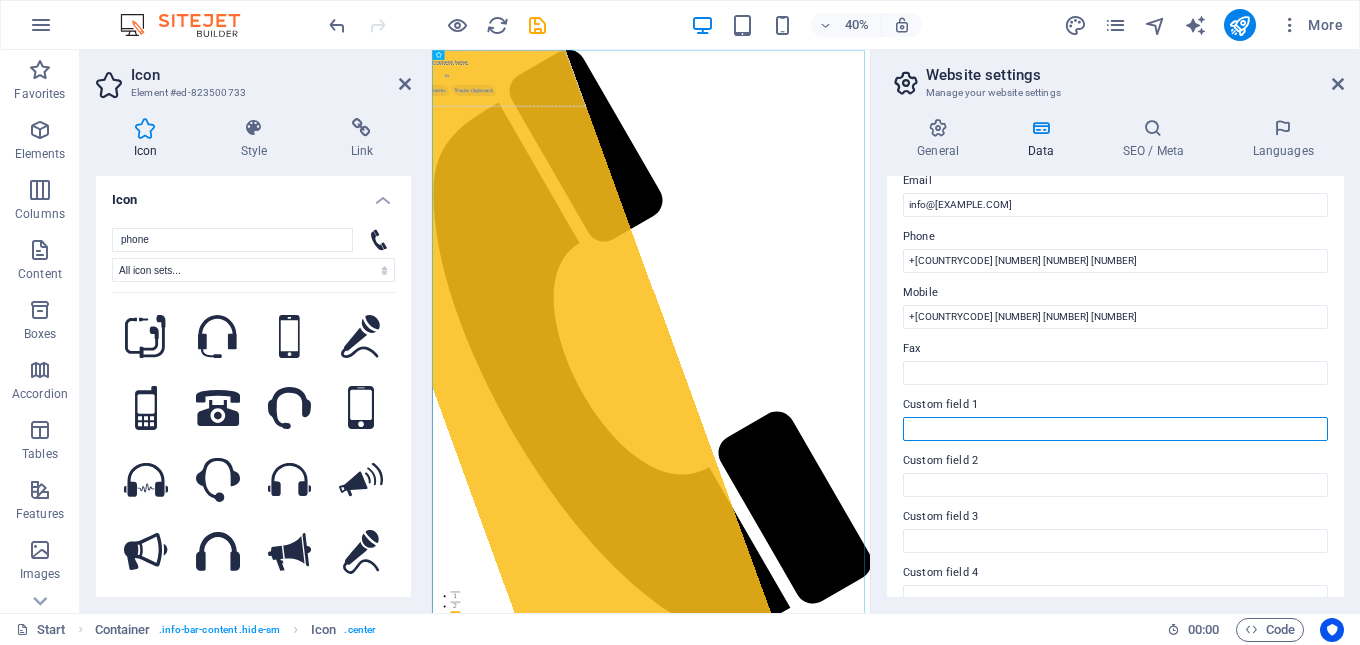 paste on "UAQ New Industrial Area  Plot No 193, Block No 4, Sector 6," 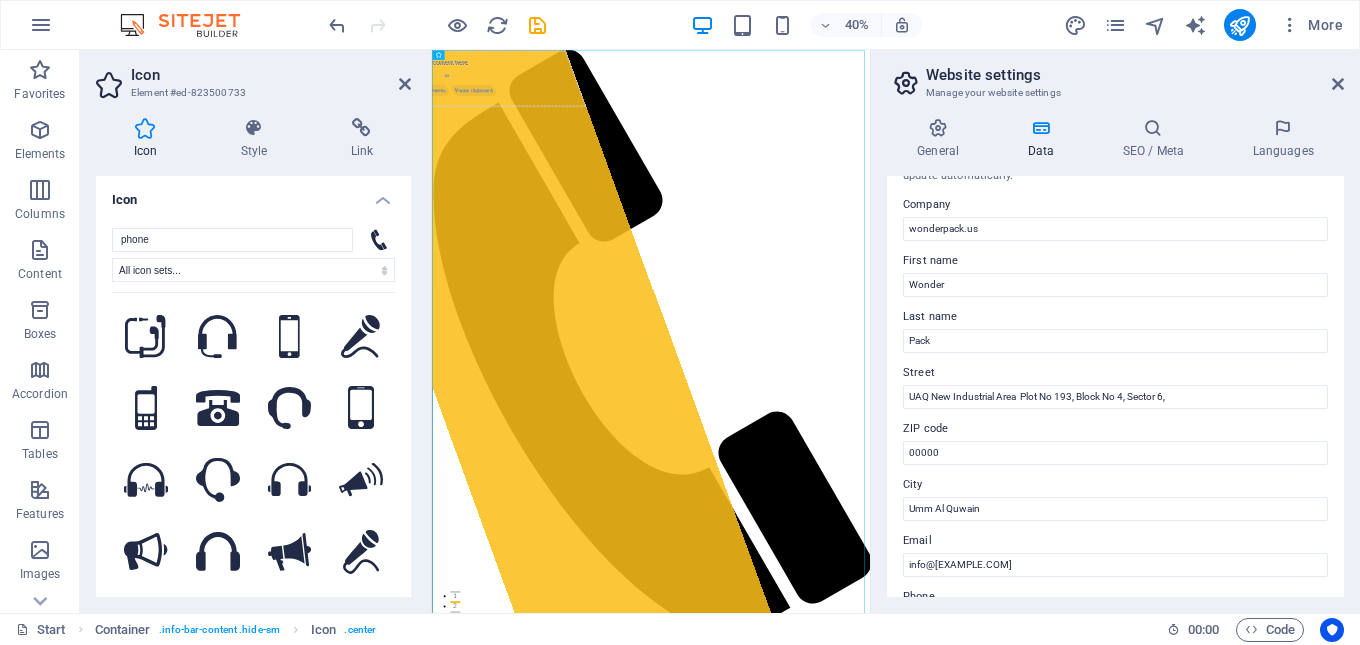 scroll, scrollTop: 0, scrollLeft: 0, axis: both 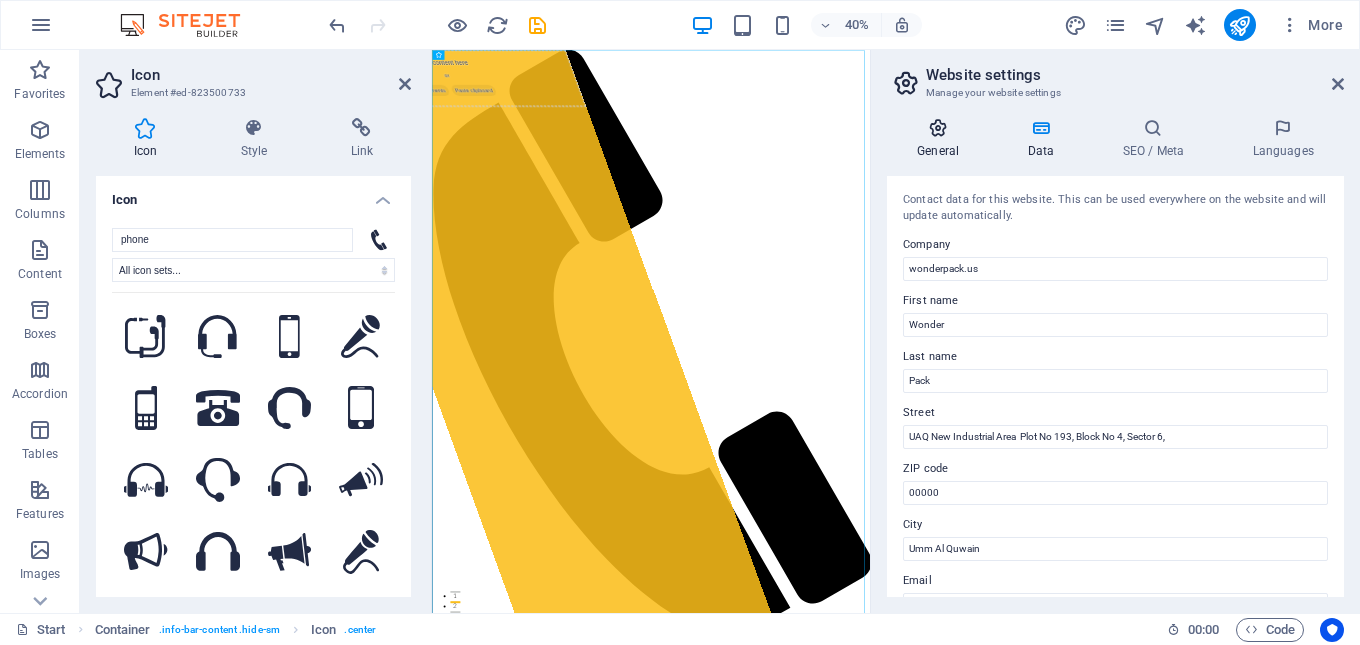 type on "UAQ New Industrial Area  Plot No 193, Block No 4, Sector 6," 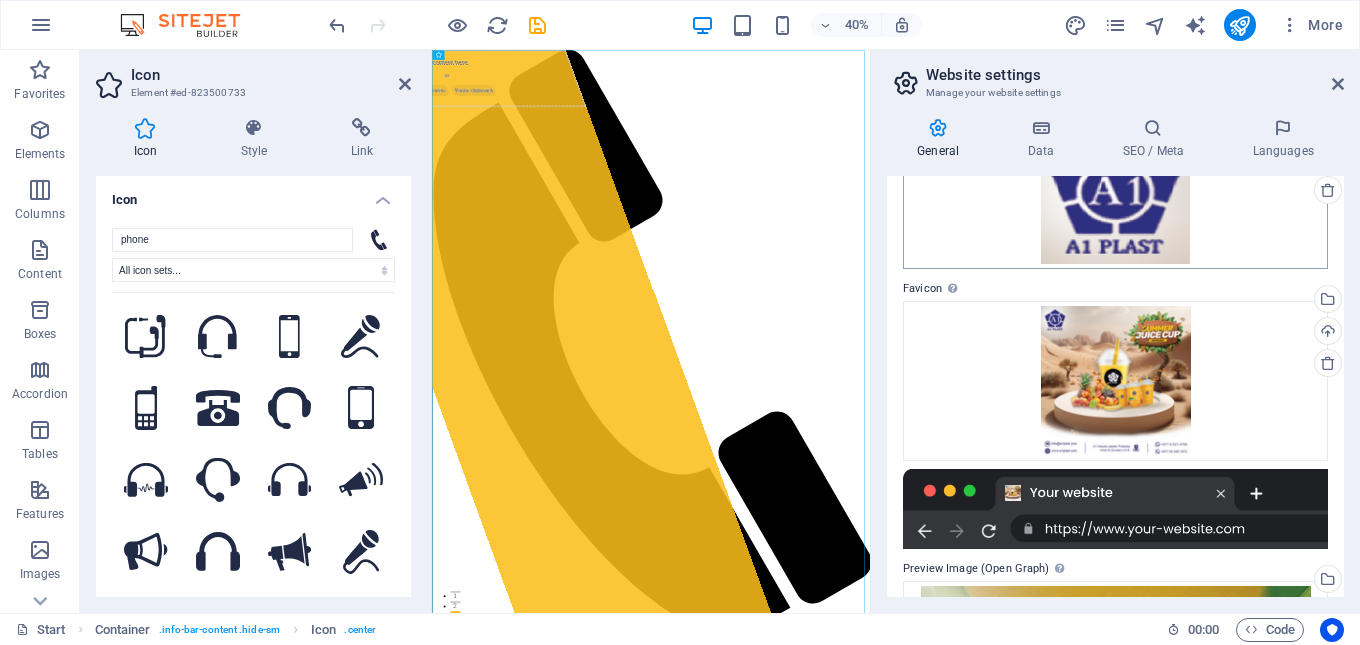 scroll, scrollTop: 0, scrollLeft: 0, axis: both 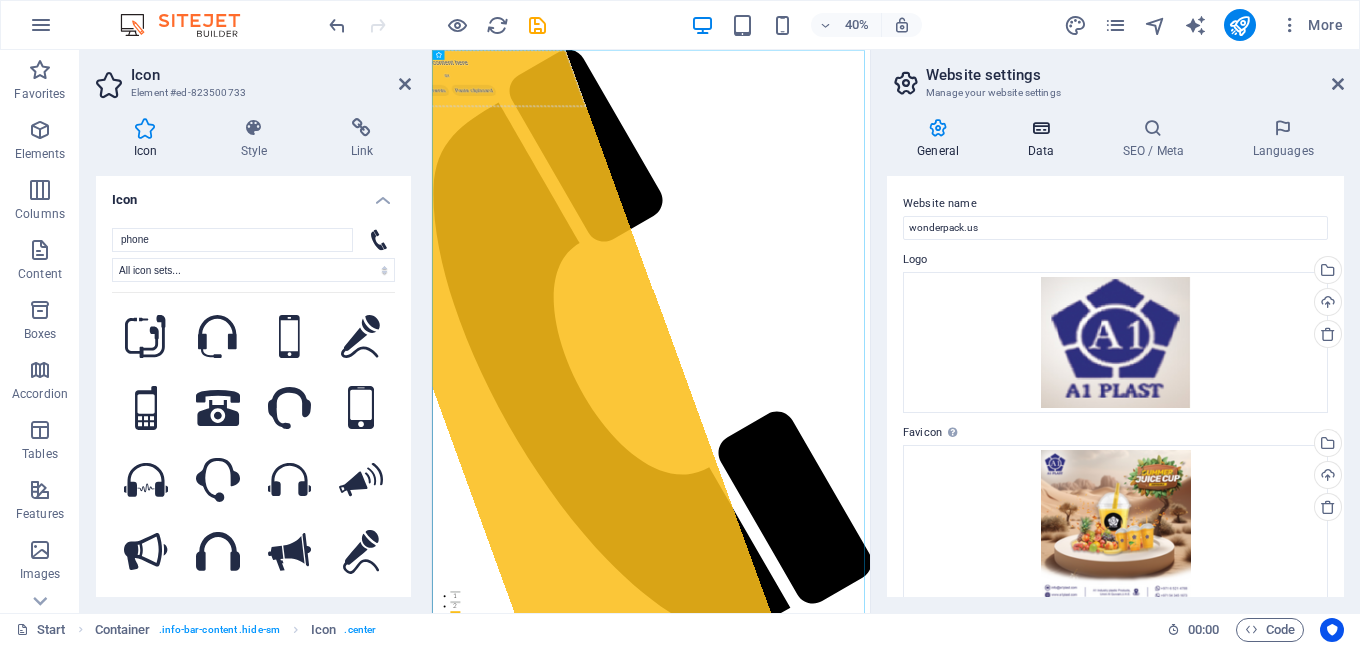 click on "Data" at bounding box center (1044, 139) 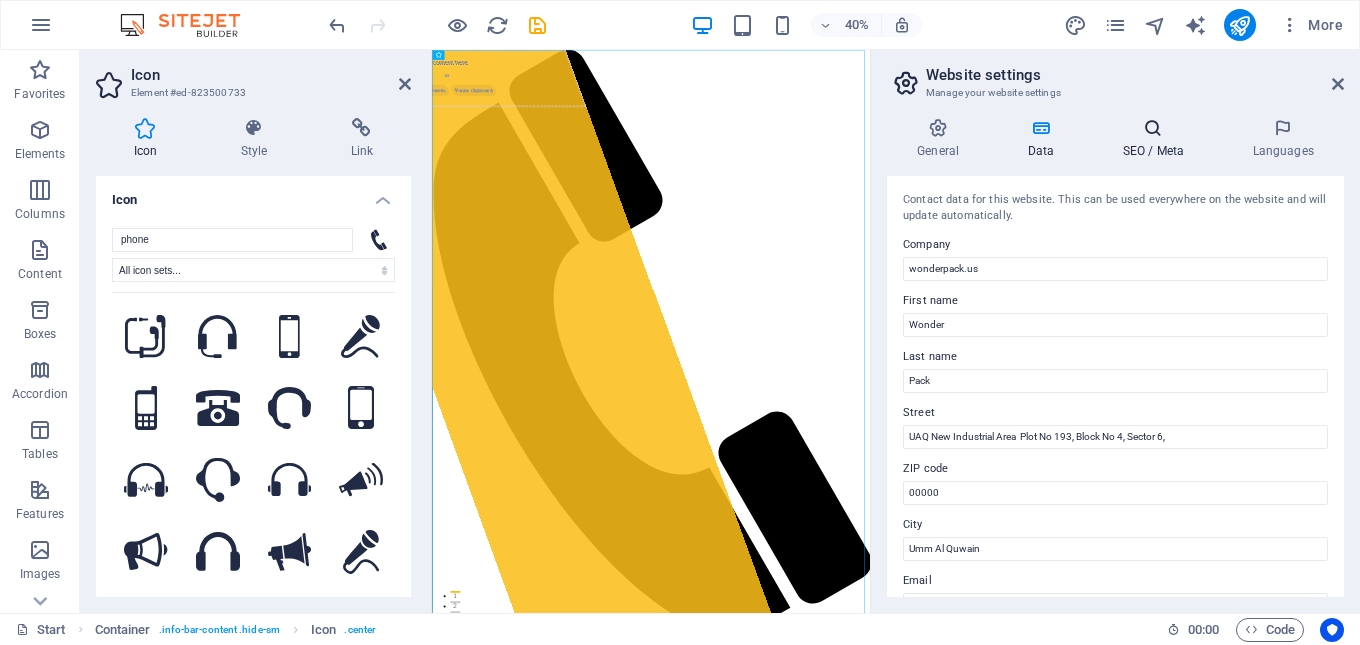 click on "SEO / Meta" at bounding box center (1157, 139) 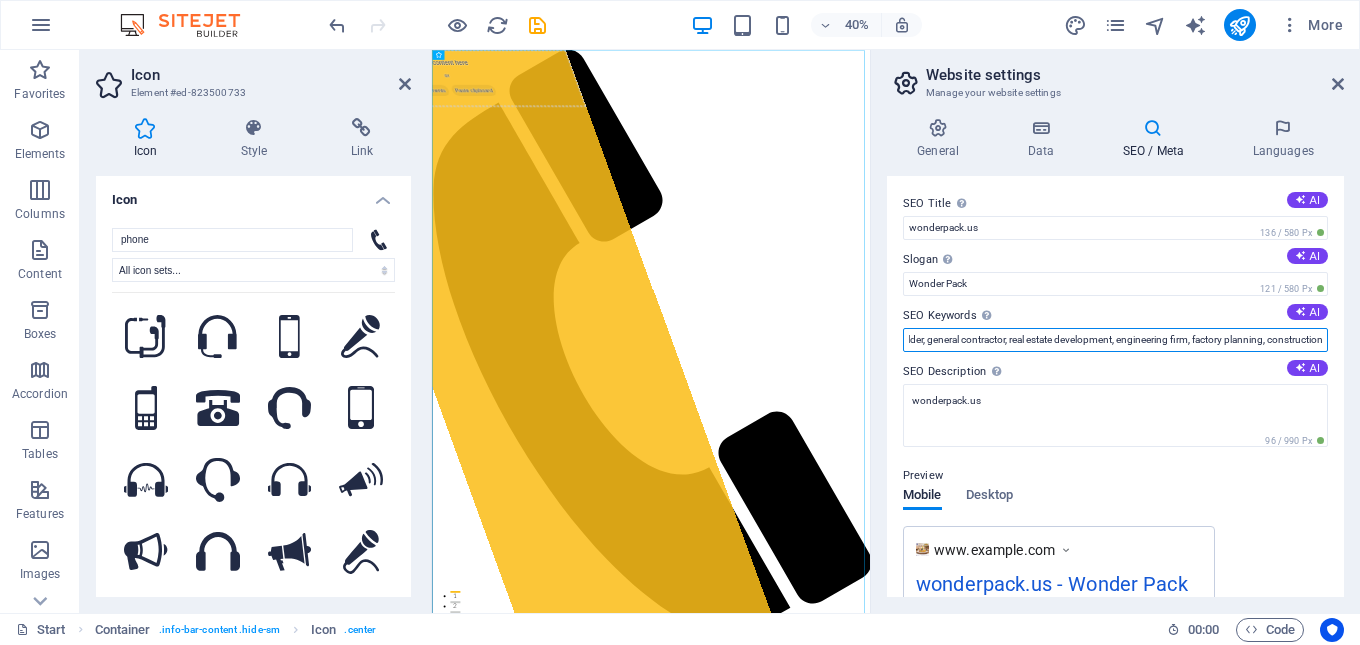 scroll, scrollTop: 0, scrollLeft: 417, axis: horizontal 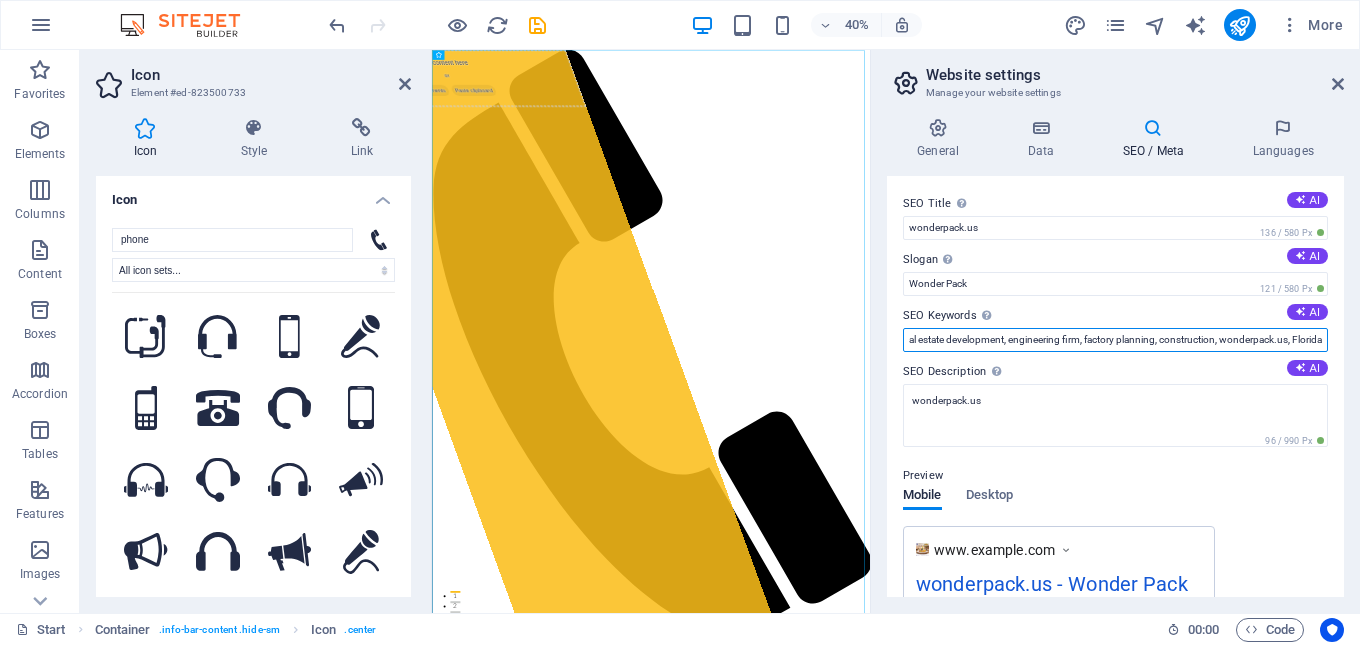 drag, startPoint x: 905, startPoint y: 343, endPoint x: 1358, endPoint y: 344, distance: 453.0011 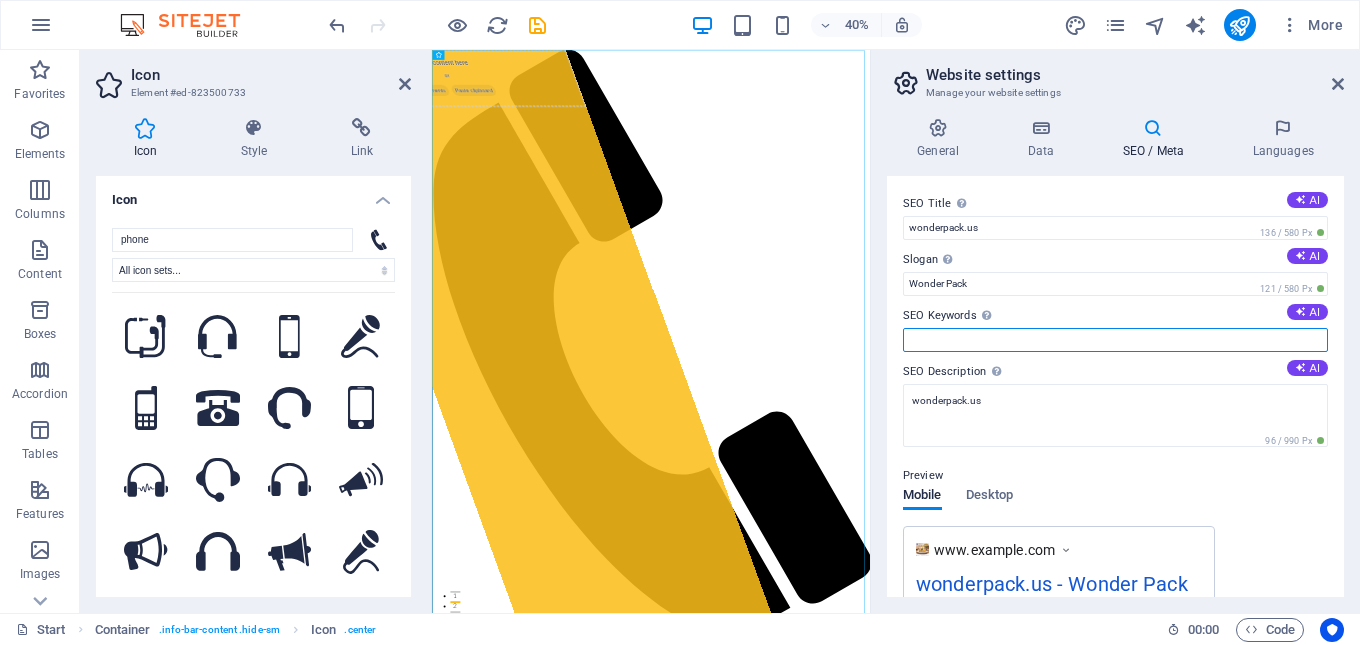 scroll, scrollTop: 0, scrollLeft: 0, axis: both 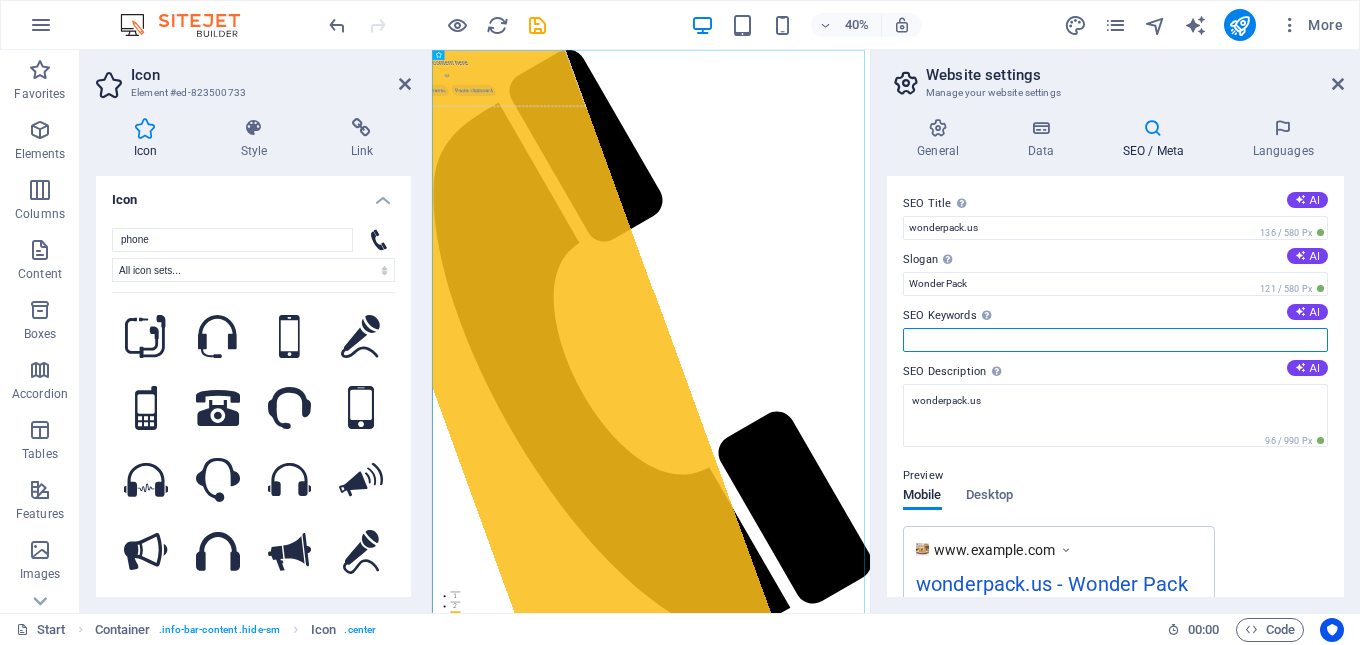 paste on "Juice Cups Supplier, Pet plastic juice cups factory, plastic juice cups supplier, juice cups manufacturer, plastic juice cup manufacturer, Pet juice cups supplier, Pet juice cups manufacturer, plastic juice cups factory, plastic juice cups factory UAE, Juice Cups Supplier, Pet plastic juice cups factory, Plastic juice cups supplier, Juice cups manufacturer, Plastic juice cup manufacturer, Pet juice cups supplier, Pet juice cups manufacturer, Plastic juice cups factory, Plastic juice cups factory UAE, Plastic egg trays, Plastic Pastry Trays, Takeaway containers, Plastic containers with lids, Microwave food container, Food packaging containers, Disposable food packaging, Disposable plastic containers, Disposable food containers, Plastic food container, Seedling trays, Tray for seeds, Tray seed, Tray seedling, Planting trays, Planting in trays, Microgreen trays, Seed starting trays, Grow trays, Agriculture seed trays, Agriculture seed tray," 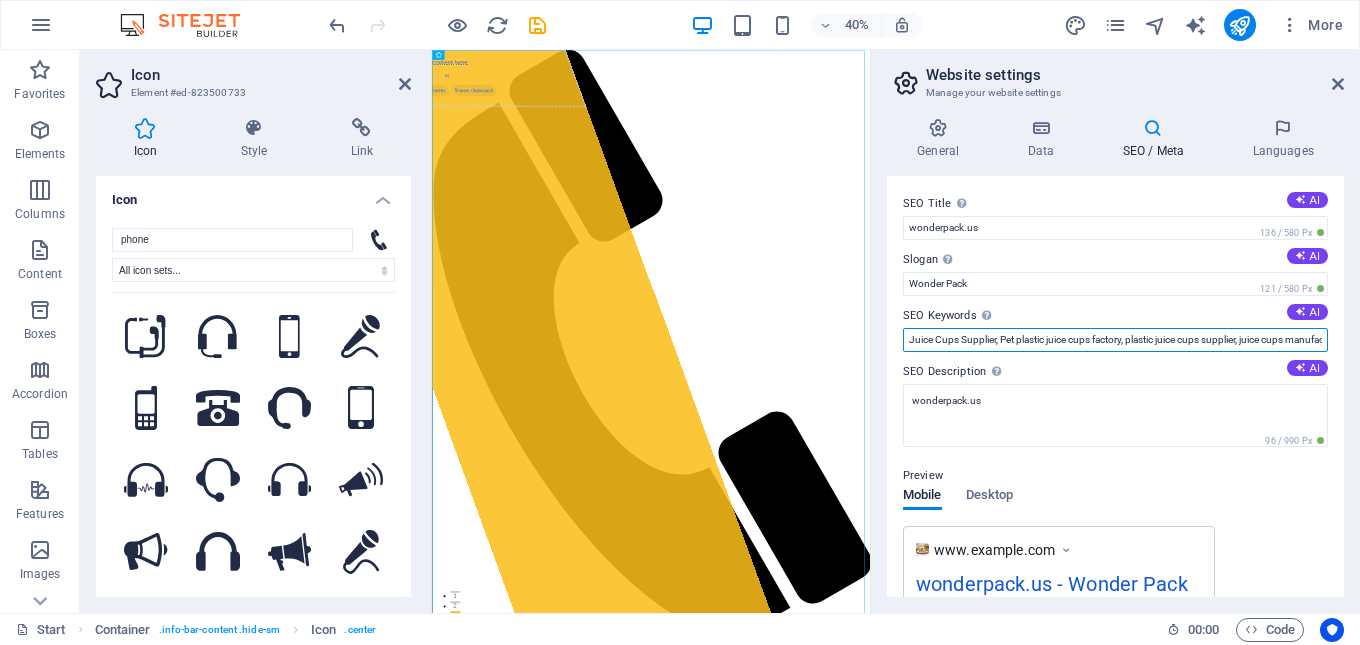 scroll, scrollTop: 0, scrollLeft: 3669, axis: horizontal 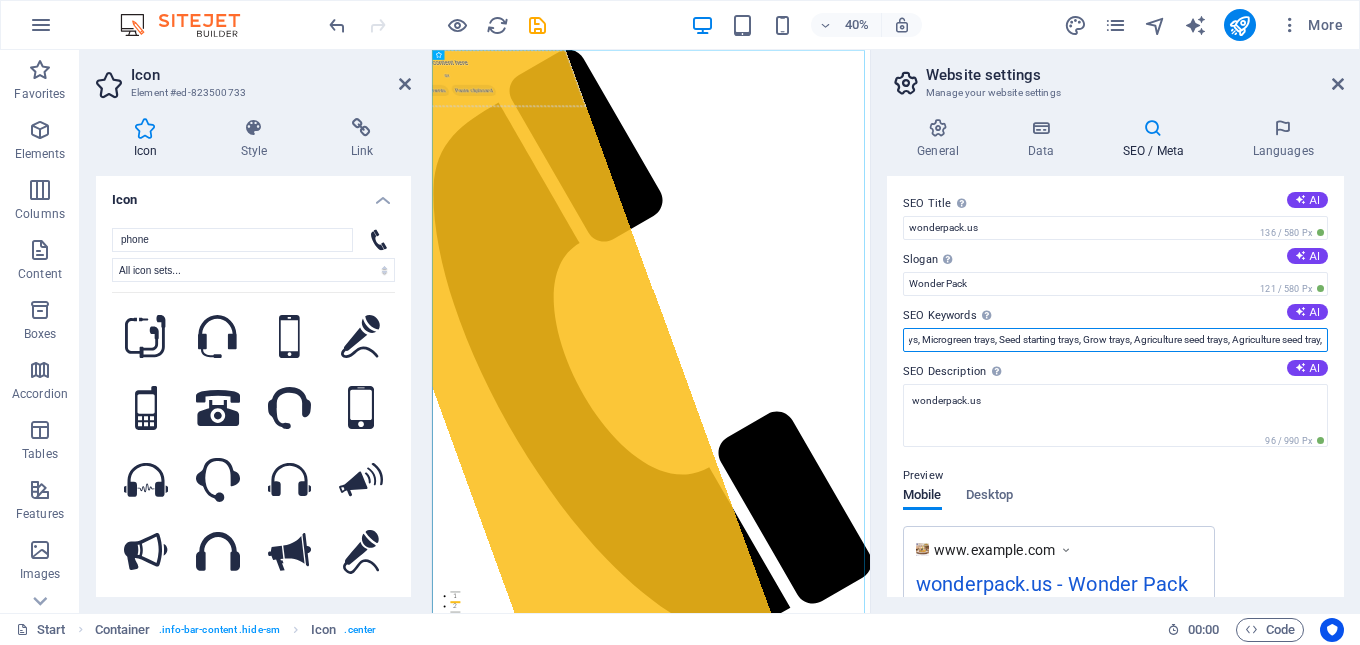 type on "Juice Cups Supplier, Pet plastic juice cups factory, plastic juice cups supplier, juice cups manufacturer, plastic juice cup manufacturer, Pet juice cups supplier, Pet juice cups manufacturer, plastic juice cups factory, plastic juice cups factory UAE, Juice Cups Supplier, Pet plastic juice cups factory, Plastic juice cups supplier, Juice cups manufacturer, Plastic juice cup manufacturer, Pet juice cups supplier, Pet juice cups manufacturer, Plastic juice cups factory, Plastic juice cups factory UAE, Plastic egg trays, Plastic Pastry Trays, Takeaway containers, Plastic containers with lids, Microwave food container, Food packaging containers, Disposable food packaging, Disposable plastic containers, Disposable food containers, Plastic food container, Seedling trays, Tray for seeds, Tray seed, Tray seedling, Planting trays, Planting in trays, Microgreen trays, Seed starting trays, Grow trays, Agriculture seed trays, Agriculture seed tray," 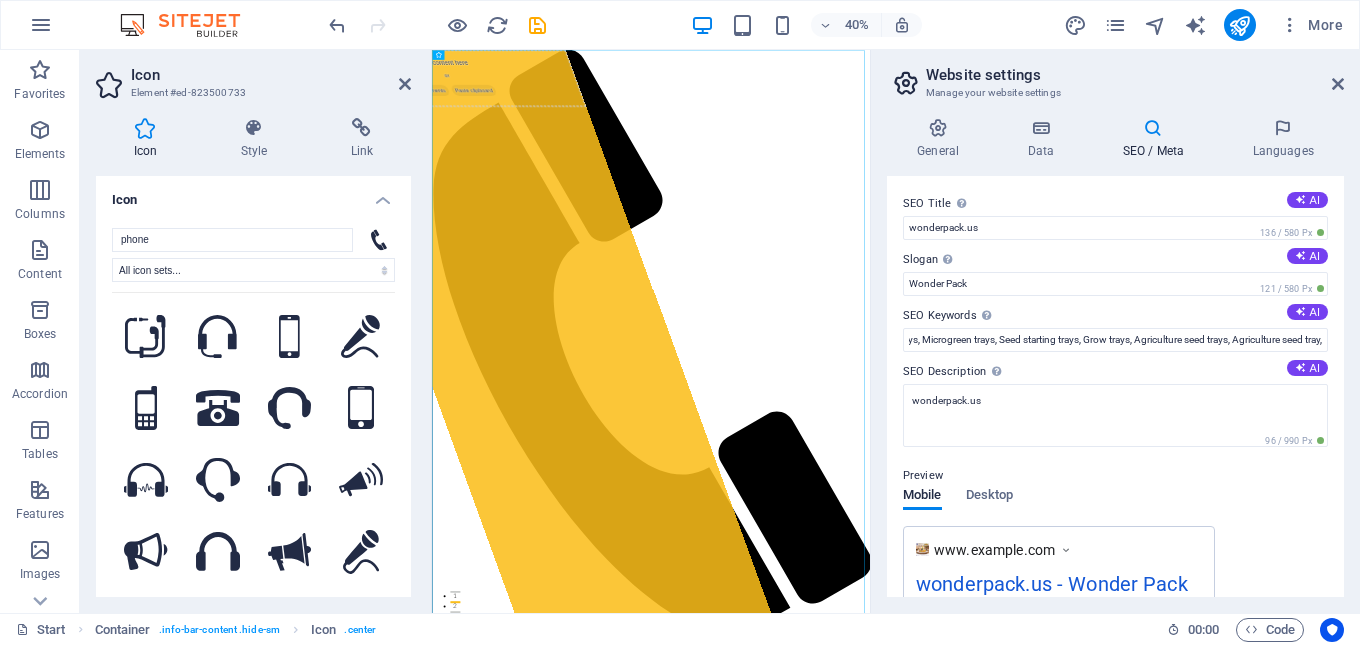 scroll, scrollTop: 0, scrollLeft: 0, axis: both 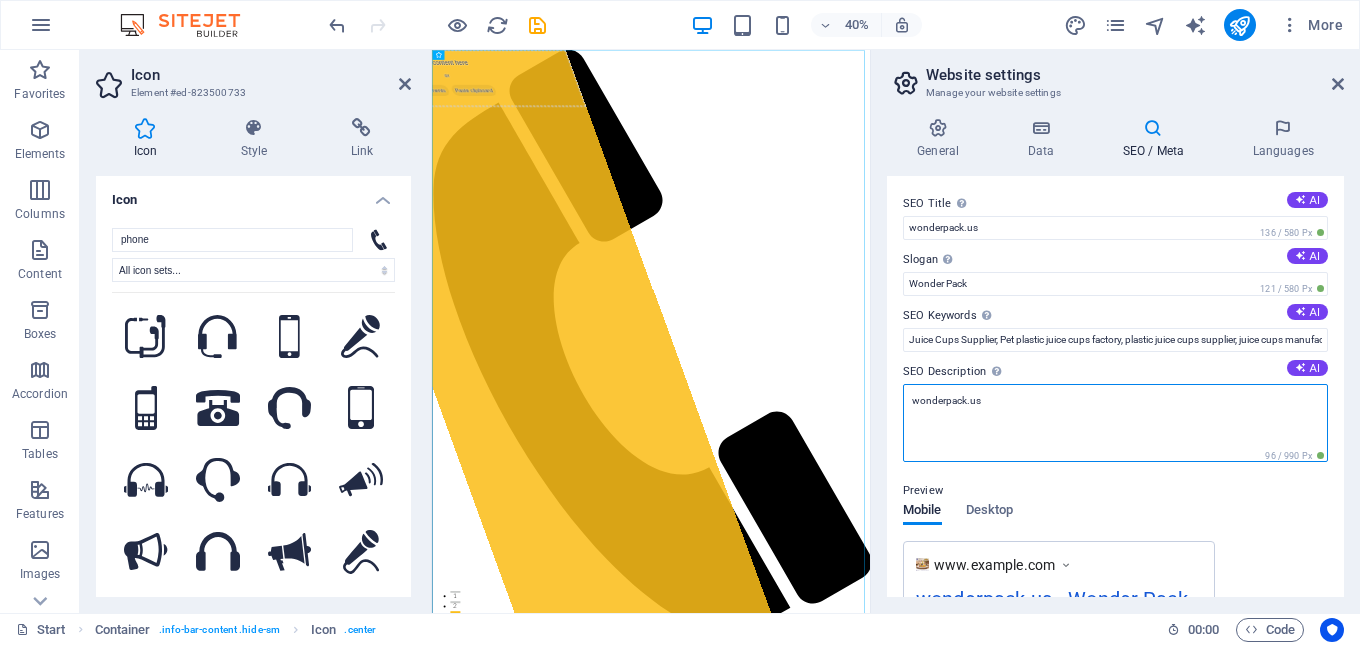 drag, startPoint x: 1021, startPoint y: 407, endPoint x: 885, endPoint y: 393, distance: 136.71869 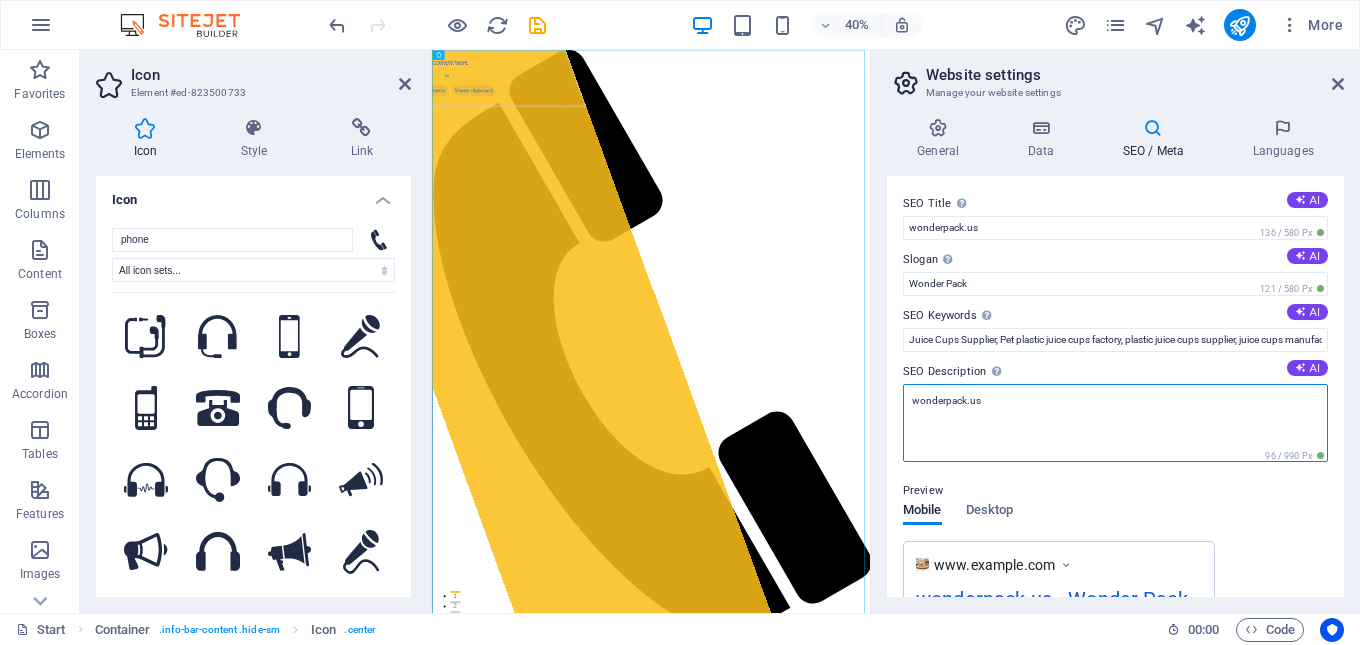 drag, startPoint x: 989, startPoint y: 402, endPoint x: 966, endPoint y: 403, distance: 23.021729 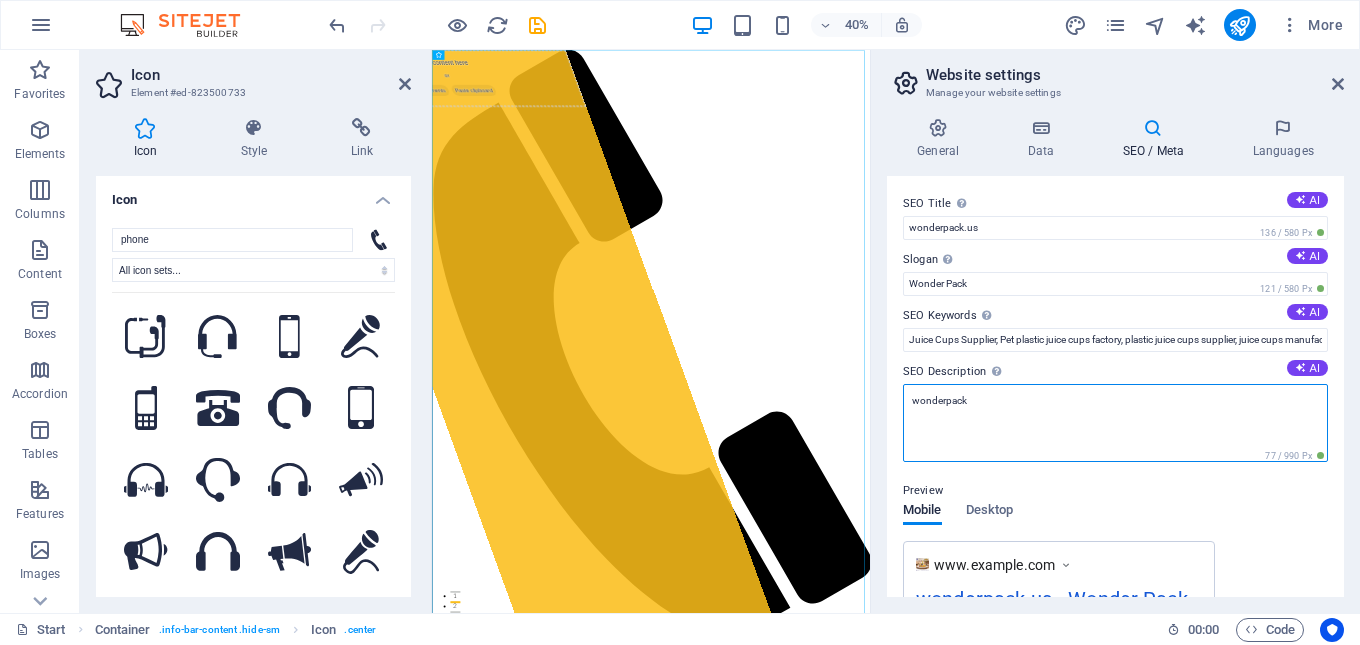 click on "wonderpack" at bounding box center [1115, 423] 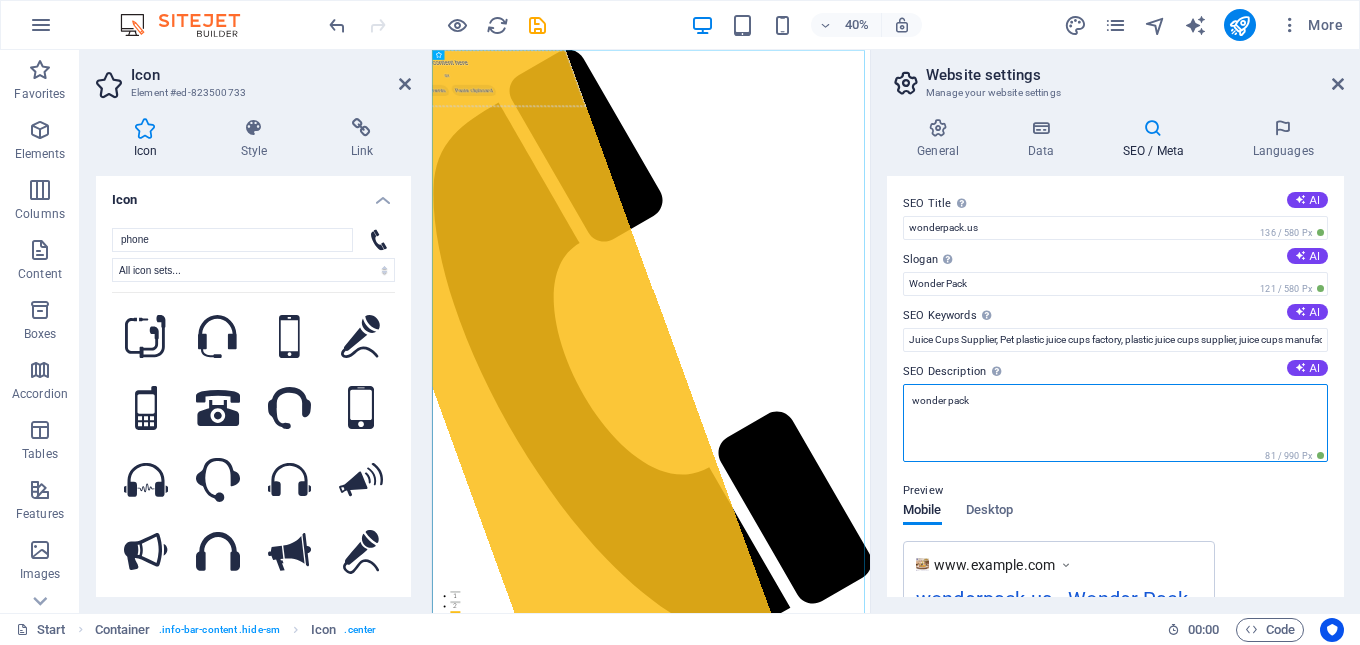 click on "wonder pack" at bounding box center [1115, 423] 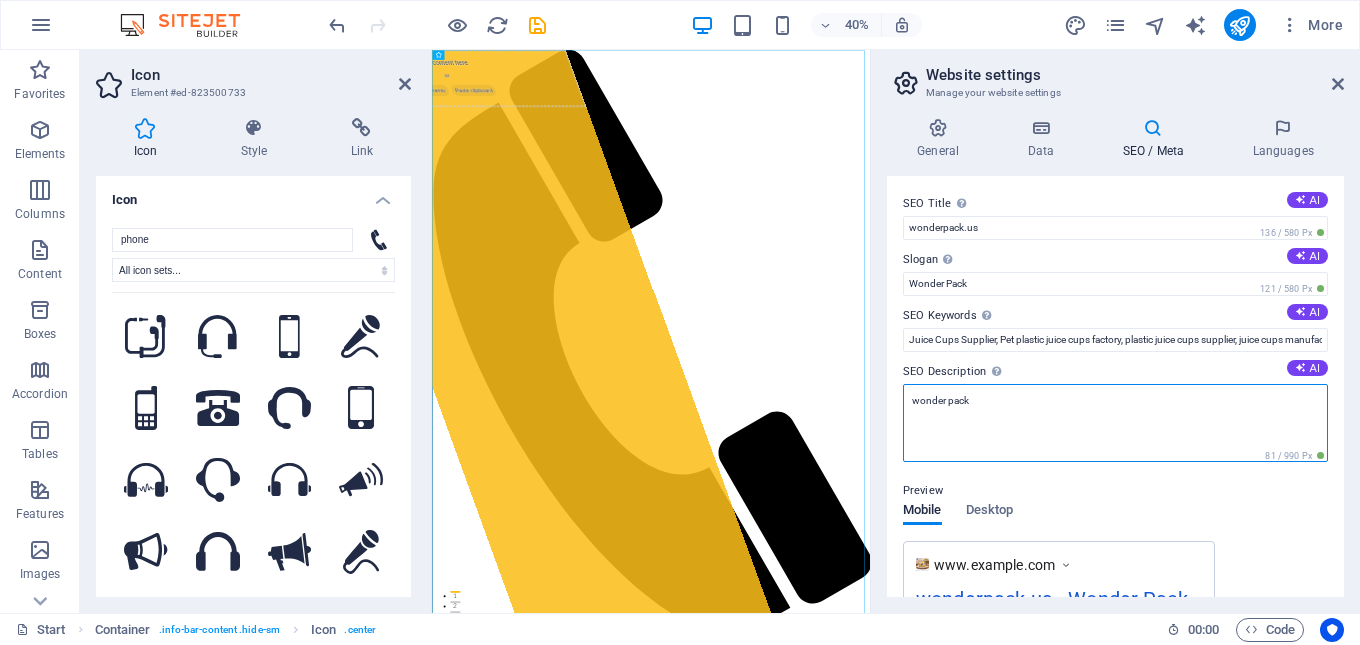 paste on "A1 Plastics Industry was first established in 2006 in Umm Al Quwain – United Arab Emirates. An increasing demand for plastics in the dairy and ice cream industries coupled with the need to produce eco friendly durables spurred us into making high quality plastic packaging IML products." 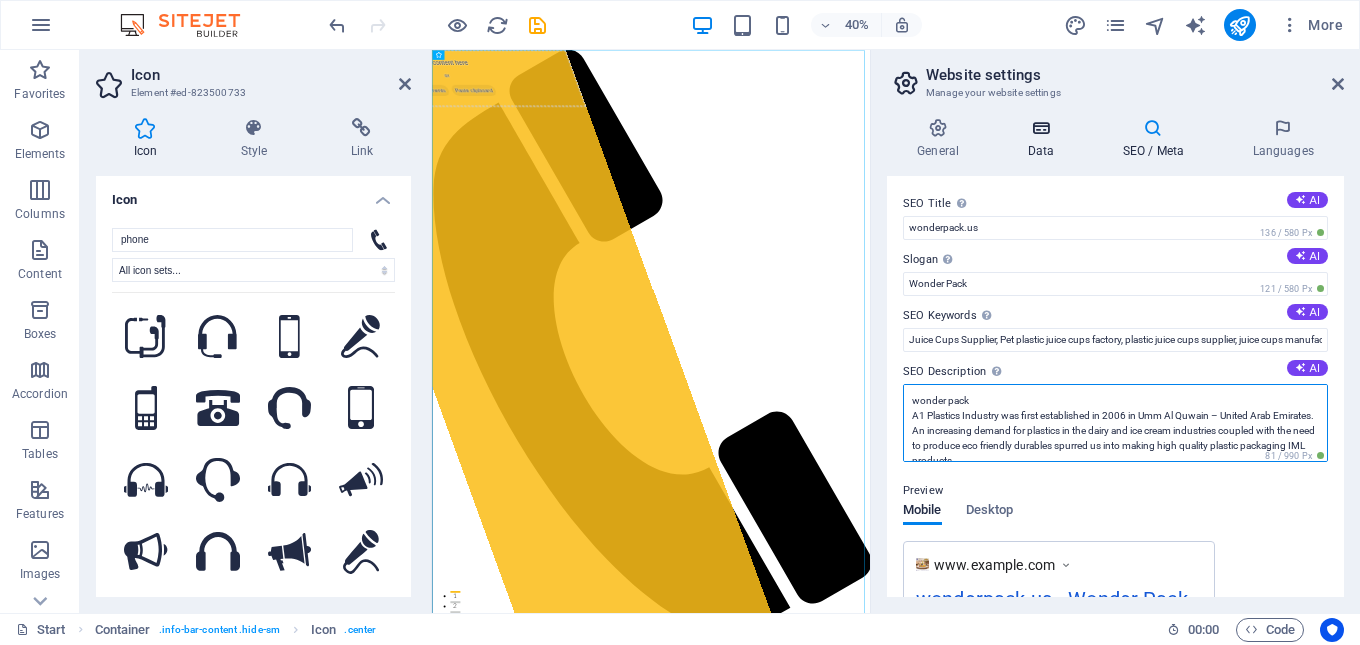 scroll, scrollTop: 6, scrollLeft: 0, axis: vertical 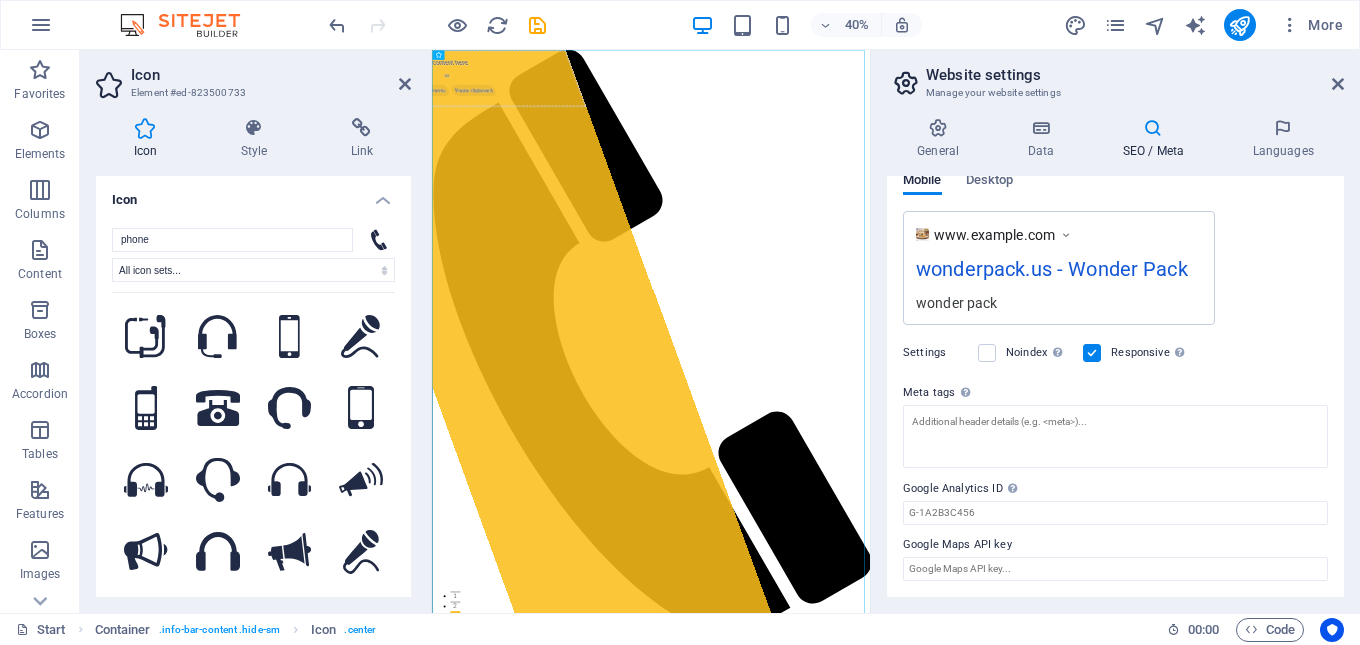 type on "wonder pack
A1 Plastics Industry was first established in 2006 in Umm Al Quwain – United Arab Emirates. An increasing demand for plastics in the dairy and ice cream industries coupled with the need to produce eco friendly durables spurred us into making high quality plastic packaging IML products." 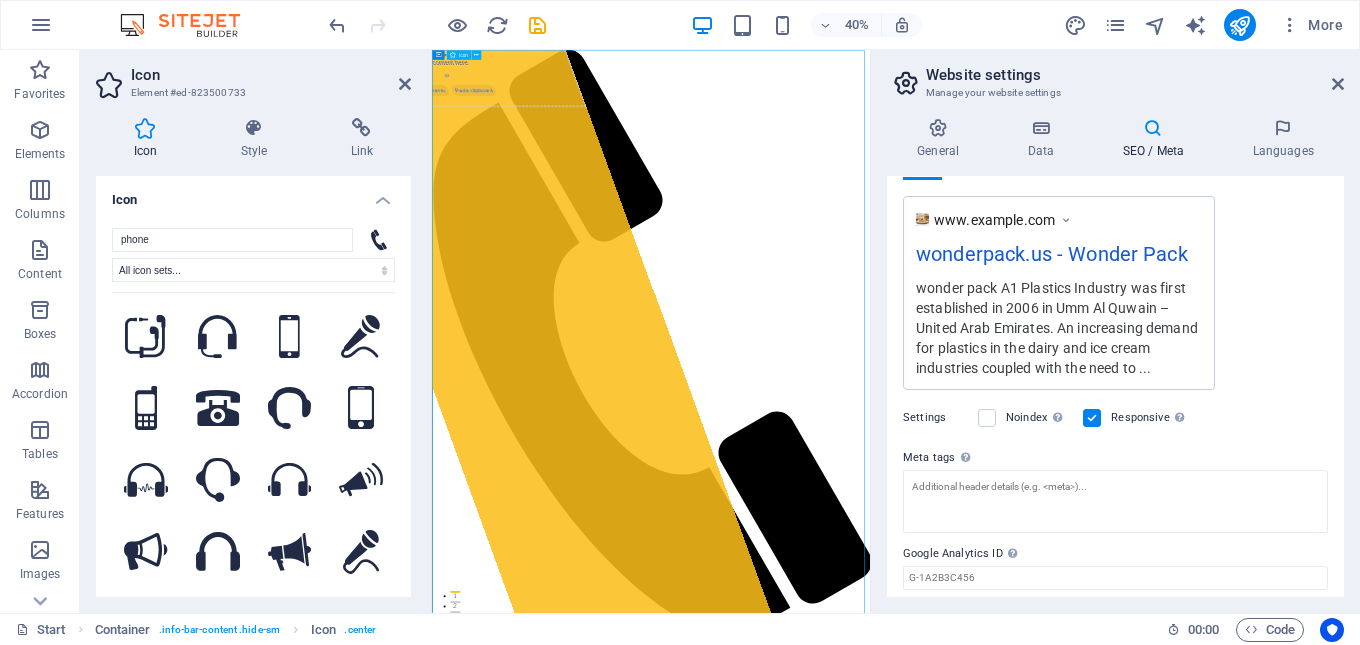scroll, scrollTop: 315, scrollLeft: 0, axis: vertical 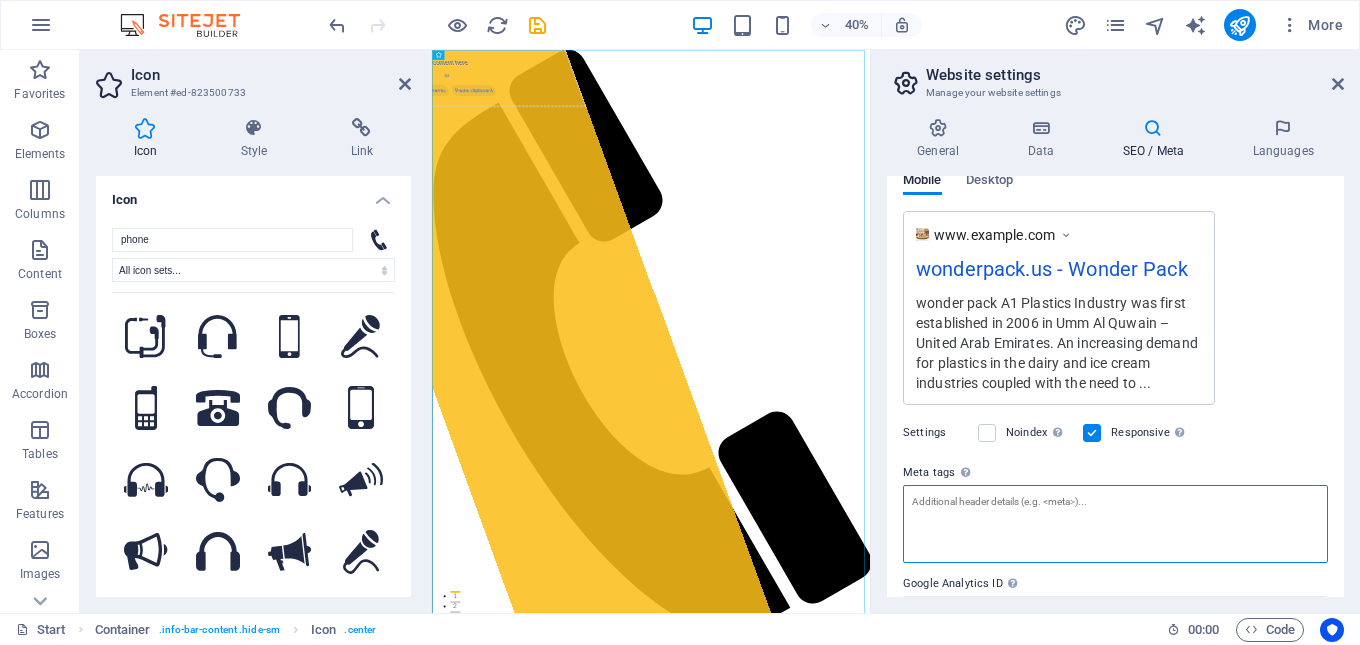 click on "Meta tags Enter HTML code here that will be placed inside the  tags of your website. Please note that your website may not function if you include code with errors." at bounding box center [1115, 524] 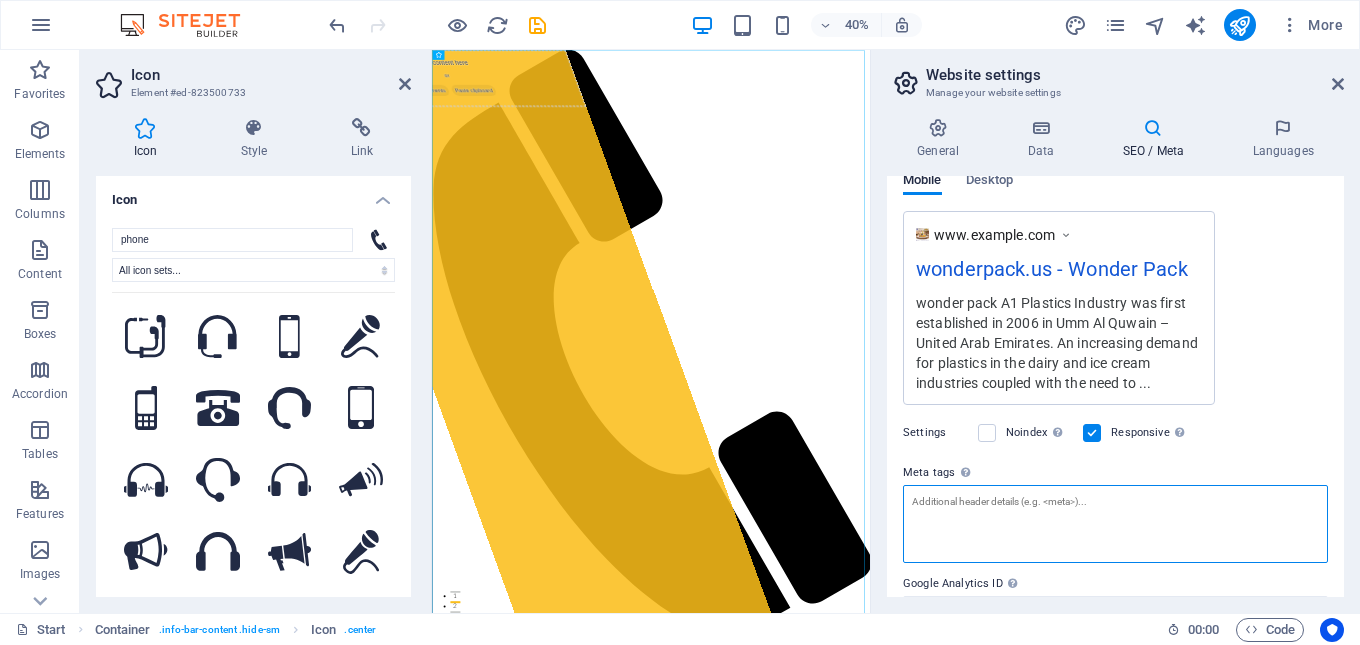paste on "Juice Cups Supplier,
Pet plastic juice cups factory,
plastic juice cups supplier,
juice cups manufacturer,
plastic juice cup manufacturer,
Pet juice cups supplier,
Pet juice cups manufacturer,
plastic juice cups factory,
plastic juice cups factory UAE,
Juice Cups Supplier,
Pet plastic juice cups factory,
Plastic juice cups supplier,
Juice cups manufacturer,
Plastic juice cup manufacturer,
Pet juice cups supplier,
Pet juice cups manufacturer,
Plastic juice cups factory,
Plastic juice cups factory UAE,
Plastic egg trays,
Plastic Pastry Trays,
Takeaway containers,
Plastic containers with lids,
Microwave food container,
Food packaging containers,
Disposable food packaging,
Disposable plastic containers,
Disposable food containers,
Plastic food container,
Seedling trays,
Tray for seeds,
Tray seed,
Tray seedling,
Planting trays,
Planting in trays,
Microgreen trays,
Seed starting trays,
Grow trays,
Agriculture seed trays,
Agriculture seed tray," 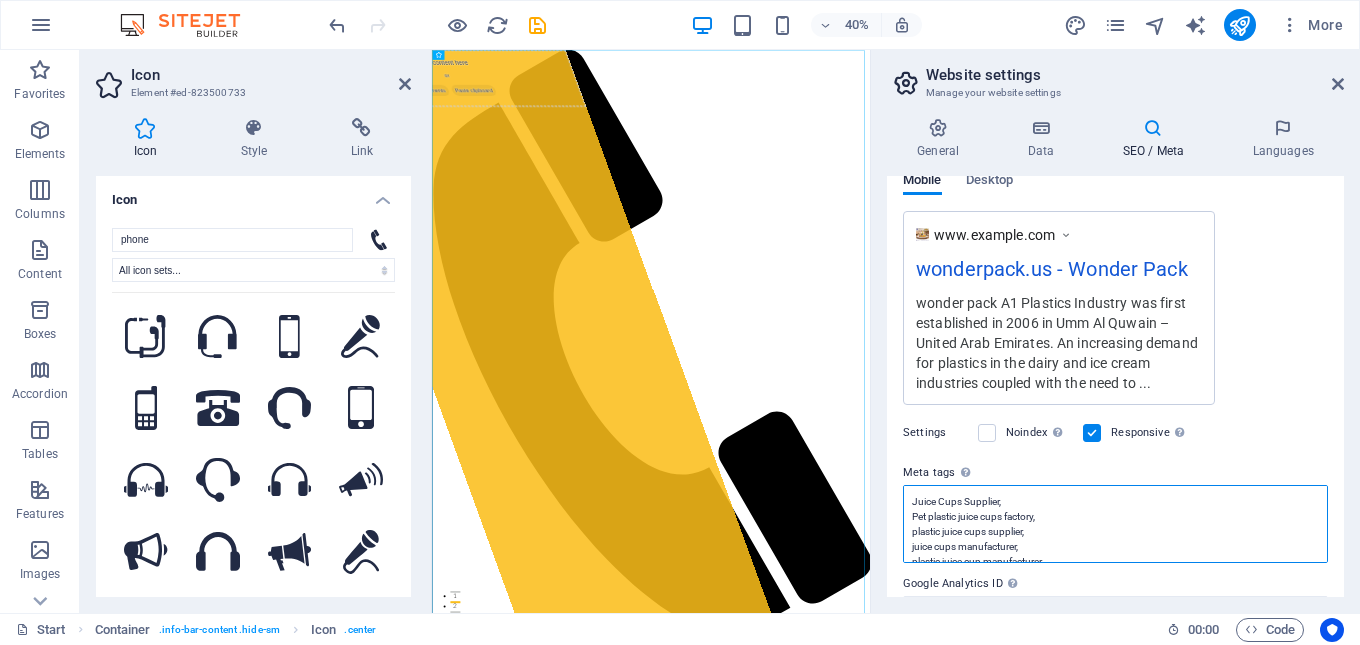 scroll, scrollTop: 516, scrollLeft: 0, axis: vertical 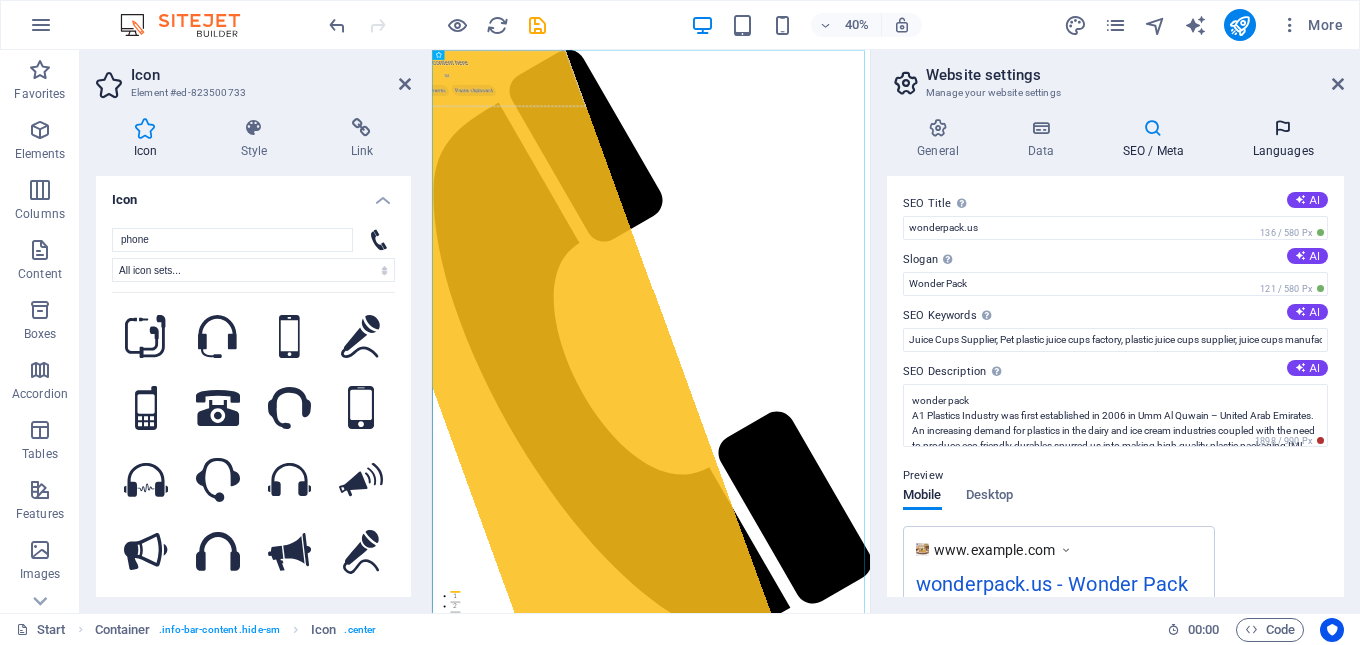 type on "Juice Cups Supplier,
Pet plastic juice cups factory,
plastic juice cups supplier,
juice cups manufacturer,
plastic juice cup manufacturer,
Pet juice cups supplier,
Pet juice cups manufacturer,
plastic juice cups factory,
plastic juice cups factory UAE,
Juice Cups Supplier,
Pet plastic juice cups factory,
Plastic juice cups supplier,
Juice cups manufacturer,
Plastic juice cup manufacturer,
Pet juice cups supplier,
Pet juice cups manufacturer,
Plastic juice cups factory,
Plastic juice cups factory UAE,
Plastic egg trays,
Plastic Pastry Trays,
Takeaway containers,
Plastic containers with lids,
Microwave food container,
Food packaging containers,
Disposable food packaging,
Disposable plastic containers,
Disposable food containers,
Plastic food container,
Seedling trays,
Tray for seeds,
Tray seed,
Tray seedling,
Planting trays,
Planting in trays,
Microgreen trays,
Seed starting trays,
Grow trays,
Agriculture seed trays,
Agriculture seed tray," 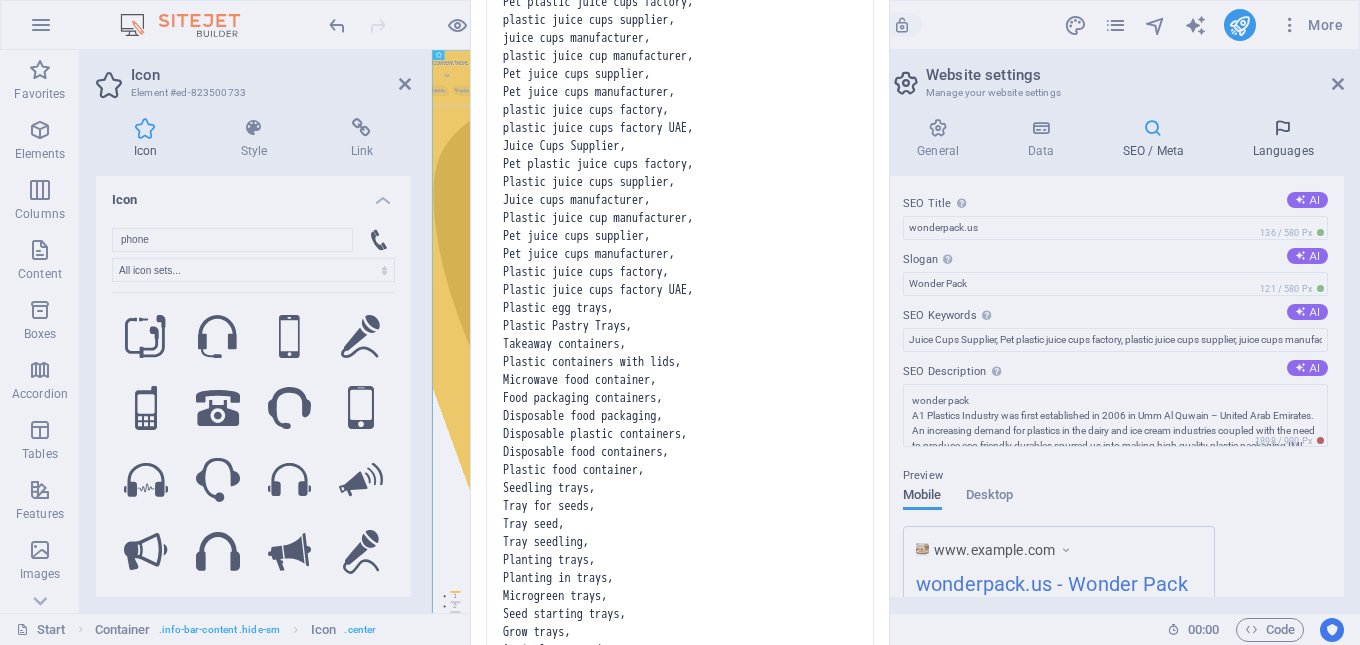 click on "wonderpack.us Start Favorites Elements Columns Content Boxes Accordion Tables Features Images Slider Header Footer Forms Marketing Collections Icon Element #ed-823500733 Icon Style Link Icon phone All icon sets... IcoFont Ionicons FontAwesome Brands FontAwesome Duotone FontAwesome Solid FontAwesome Regular FontAwesome Light FontAwesome Thin FontAwesome Sharp Solid FontAwesome Sharp Regular FontAwesome Sharp Light FontAwesome Sharp Thin .fa-secondary{opacity:.4} .fa-secondary{opacity:.4} .fa-secondary{opacity:.4} .fa-secondary{opacity:.4} .fa-secondary{opacity:.4} .fa-secondary{opacity:.4} .fa-secondary{opacity:.4} .fa-secondary{opacity:.4} .fa-secondary{opacity:.4} .fa-secondary{opacity:.4} .fa-secondary{opacity:.4} .fa-secondary{opacity:.4} .fa-secondary{opacity:.4} .fa-secondary{opacity:.4} .fa-secondary{opacity:.4} .fa-secondary{opacity:.4} .fa-secondary{opacity:.4} .fa-secondary{opacity:.4} .fa-secondary{opacity:.4} Appearance" at bounding box center (680, 322) 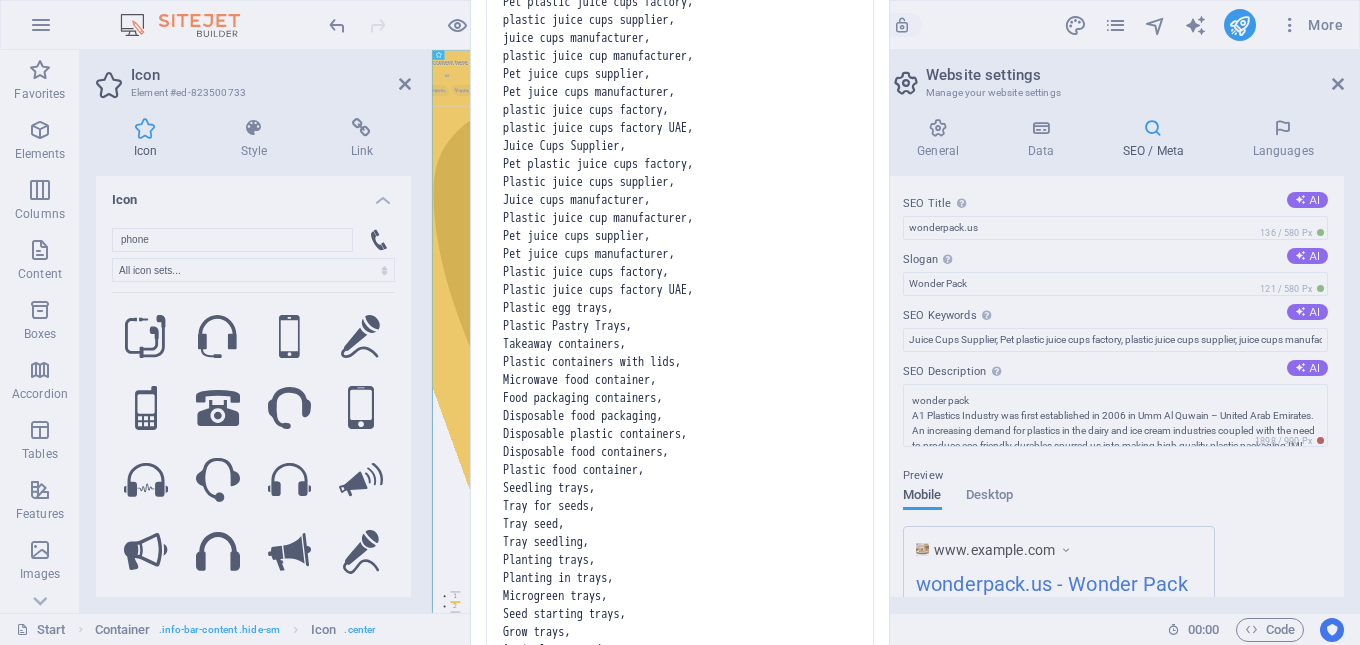 click on "Invalid HTML
You have entered the following invalid HTML code (e.g. missing closing brackets or missing or invalid quotation marks) in the meta tags field:
We have replaced it with valid HTML for your convenience. Please make sure that the code is correct and try again.
Okay" at bounding box center (680, 322) 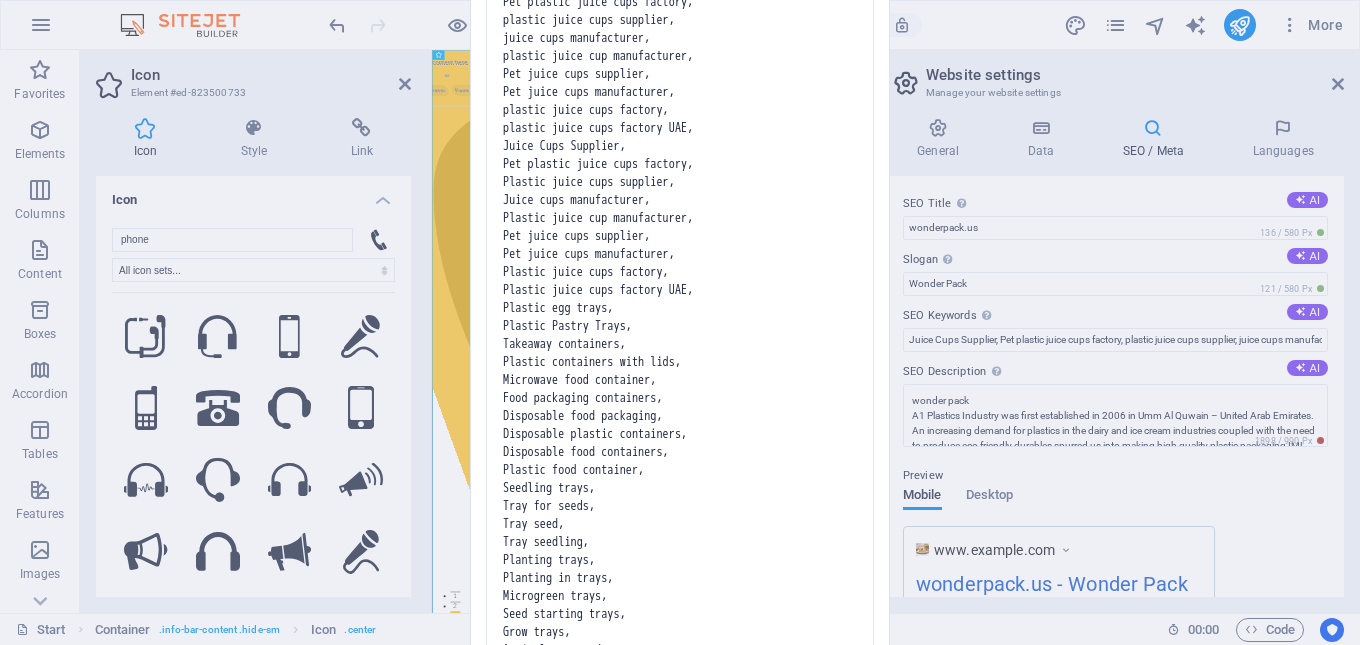 click on "Invalid HTML
You have entered the following invalid HTML code (e.g. missing closing brackets or missing or invalid quotation marks) in the meta tags field:
We have replaced it with valid HTML for your convenience. Please make sure that the code is correct and try again.
Okay" at bounding box center (680, 322) 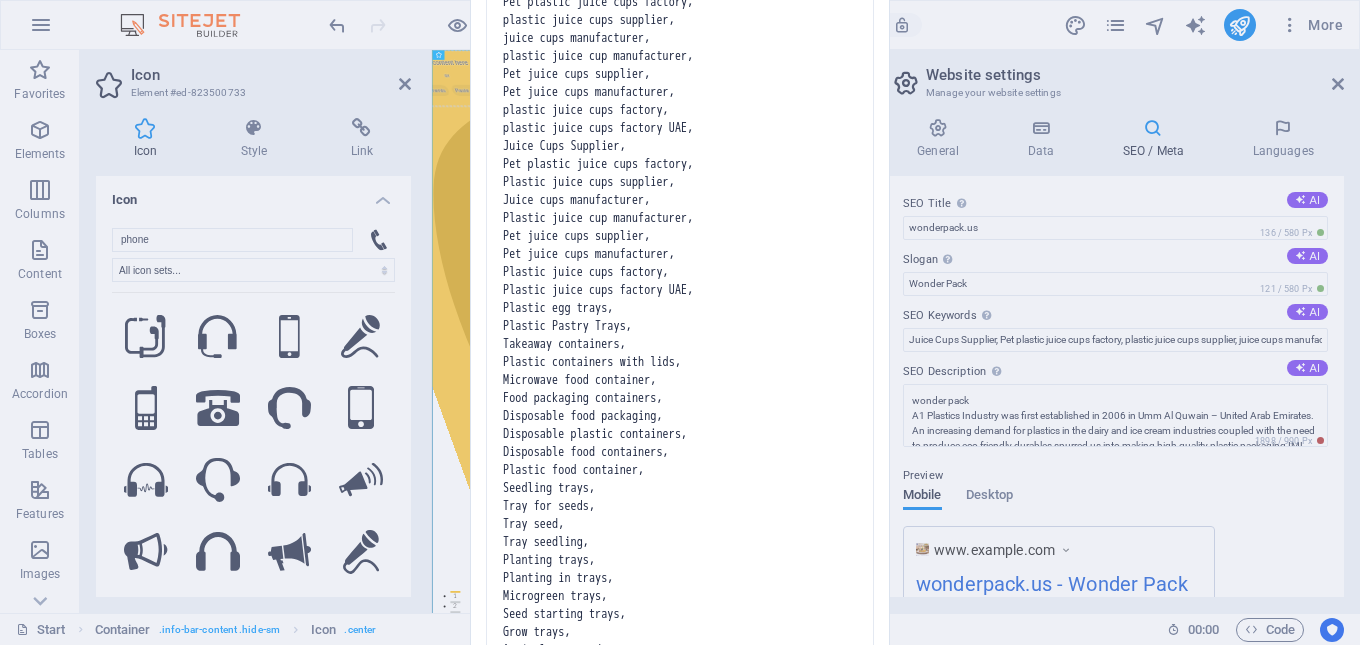 click on "Invalid HTML
You have entered the following invalid HTML code (e.g. missing closing brackets or missing or invalid quotation marks) in the meta tags field:
We have replaced it with valid HTML for your convenience. Please make sure that the code is correct and try again.
Okay" at bounding box center [680, 322] 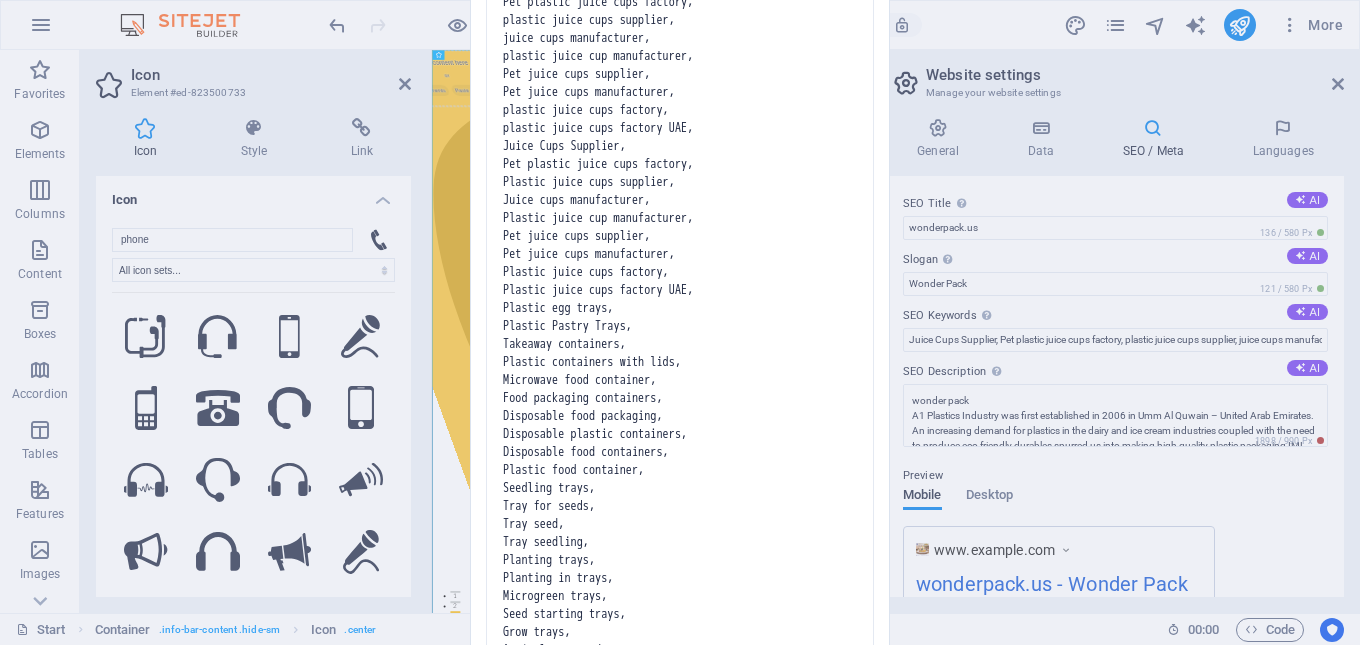 click on "Invalid HTML
You have entered the following invalid HTML code (e.g. missing closing brackets or missing or invalid quotation marks) in the meta tags field:
We have replaced it with valid HTML for your convenience. Please make sure that the code is correct and try again.
Okay" at bounding box center [680, 322] 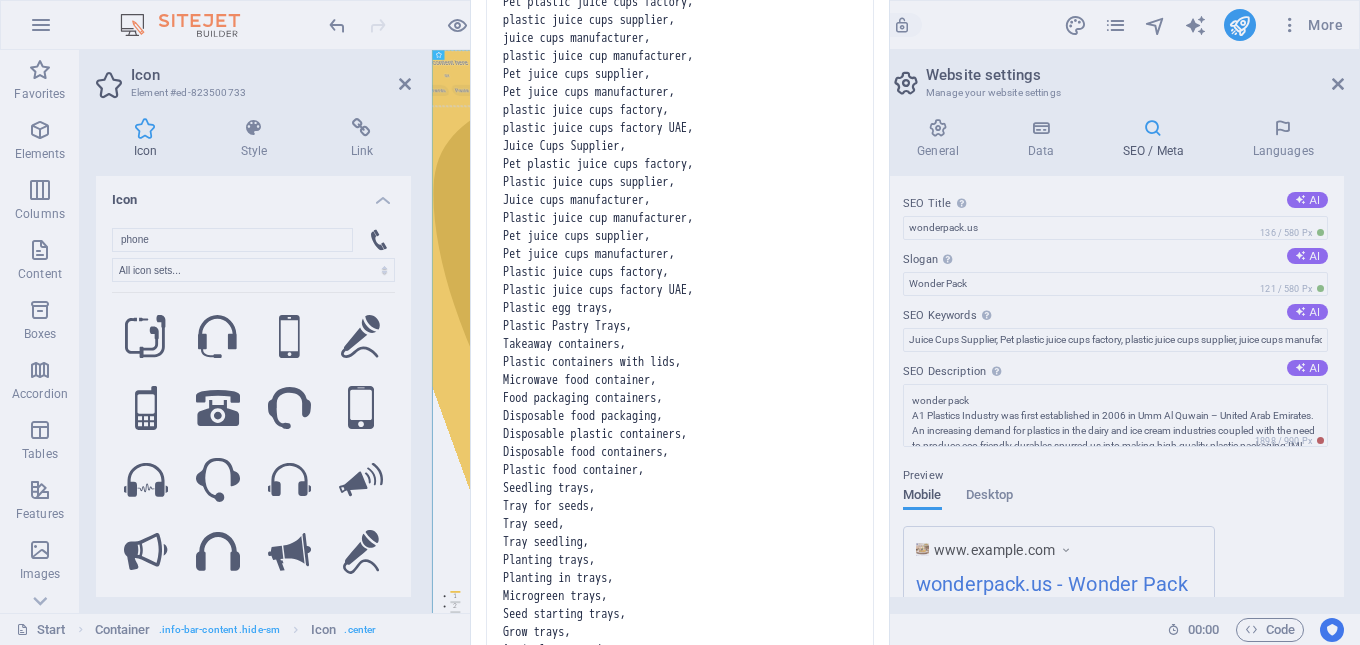 click on "Invalid HTML
You have entered the following invalid HTML code (e.g. missing closing brackets or missing or invalid quotation marks) in the meta tags field:
We have replaced it with valid HTML for your convenience. Please make sure that the code is correct and try again.
Okay" at bounding box center [680, 322] 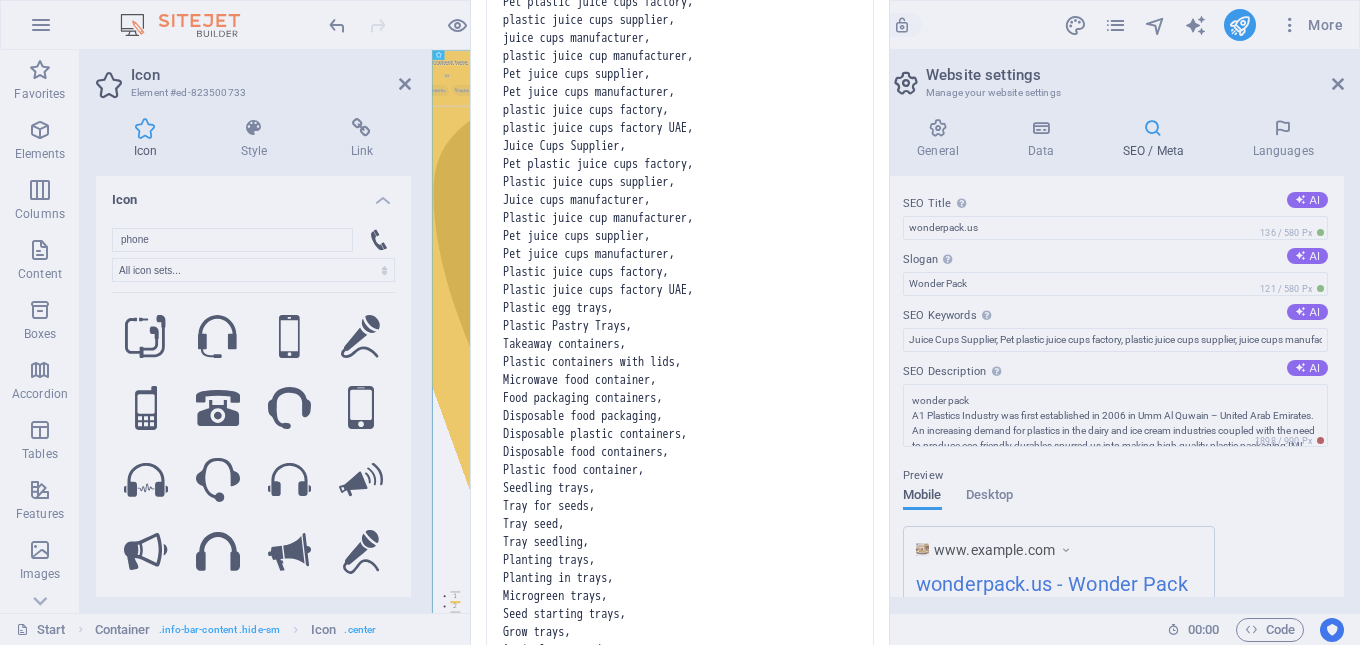 click on "Juice Cups Supplier,
Pet plastic juice cups factory,
plastic juice cups supplier,
juice cups manufacturer,
plastic juice cup manufacturer,
Pet juice cups supplier,
Pet juice cups manufacturer,
plastic juice cups factory,
plastic juice cups factory UAE,
Juice Cups Supplier,
Pet plastic juice cups factory,
Plastic juice cups supplier,
Juice cups manufacturer,
Plastic juice cup manufacturer,
Pet juice cups supplier,
Pet juice cups manufacturer,
Plastic juice cups factory,
Plastic juice cups factory UAE,
Plastic egg trays,
Plastic Pastry Trays,
Takeaway containers,
Plastic containers with lids,
Microwave food container,
Food packaging containers,
Disposable food packaging,
Disposable plastic containers,
Disposable food containers,
Plastic food container,
Seedling trays,
Tray for seeds,
Tray seed,
Tray seedling,
Planting trays,
Planting in trays,
Microgreen trays,
Seed starting trays,
Grow trays,
Agriculture seed trays,
Agriculture seed tray," at bounding box center (680, 325) 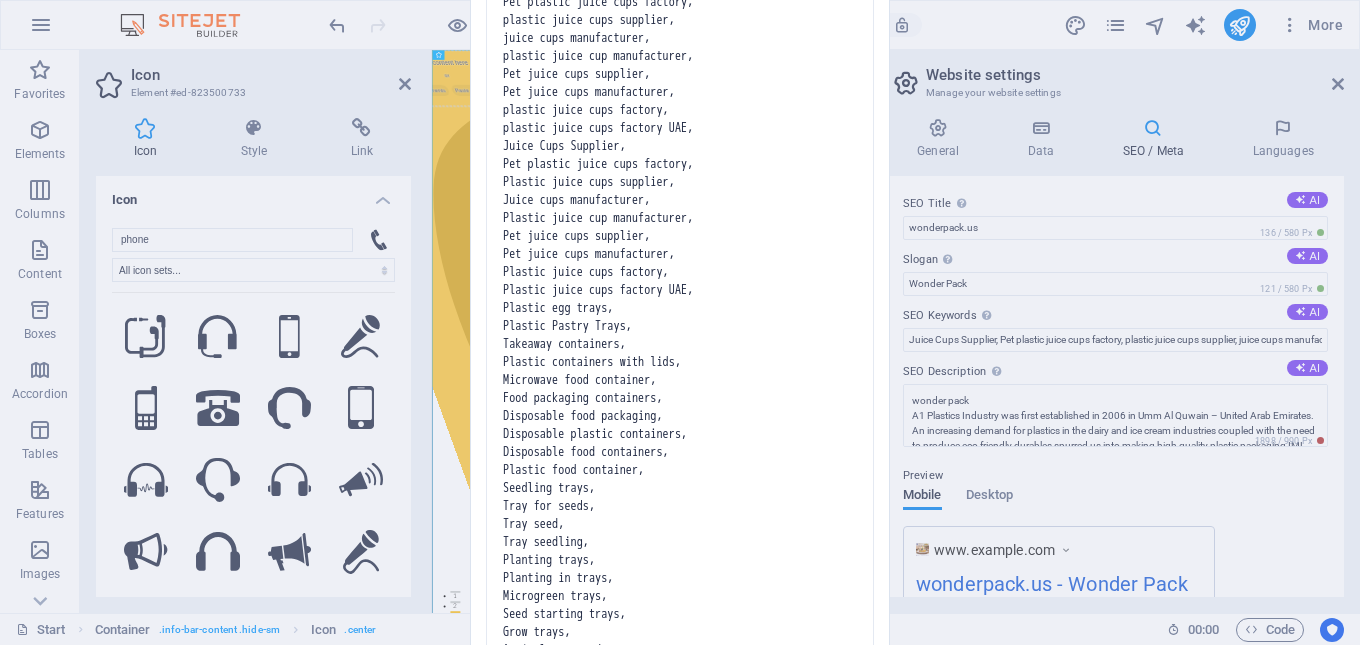 click on "Invalid HTML
You have entered the following invalid HTML code (e.g. missing closing brackets or missing or invalid quotation marks) in the meta tags field:
We have replaced it with valid HTML for your convenience. Please make sure that the code is correct and try again.
Okay" at bounding box center (680, 322) 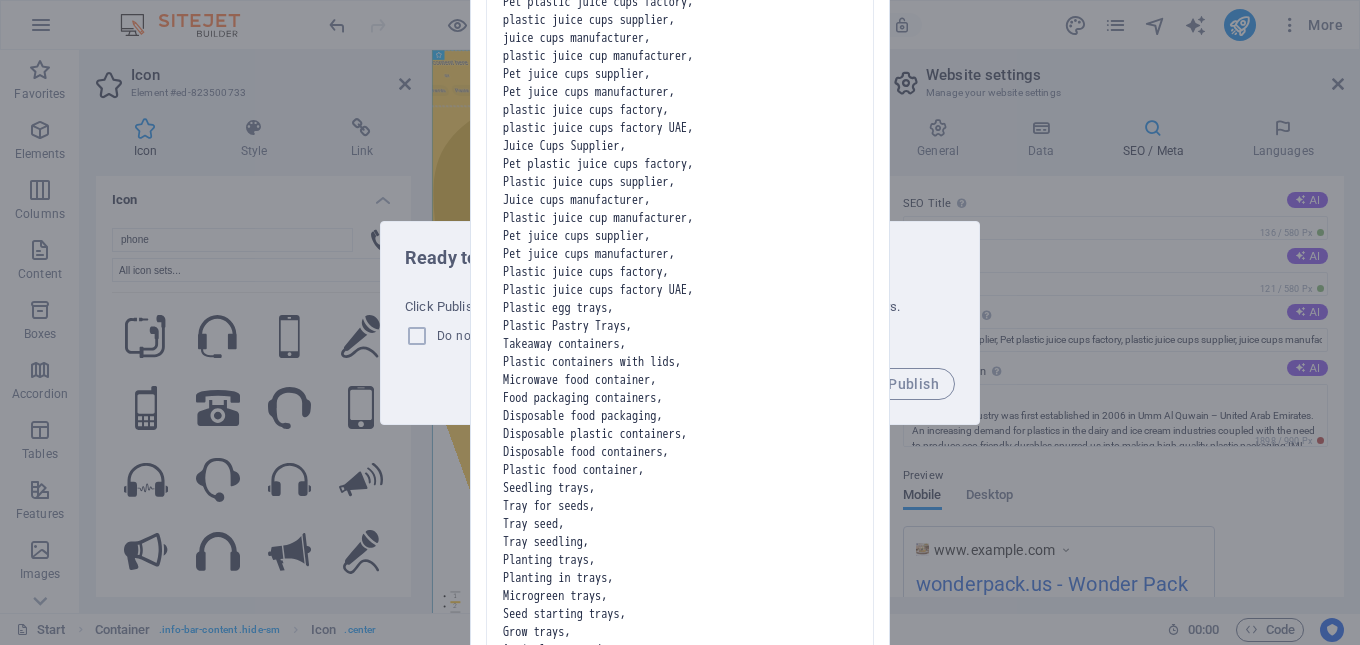 click on "Invalid HTML
You have entered the following invalid HTML code (e.g. missing closing brackets or missing or invalid quotation marks) in the meta tags field:
We have replaced it with valid HTML for your convenience. Please make sure that the code is correct and try again.
Okay" at bounding box center (680, 322) 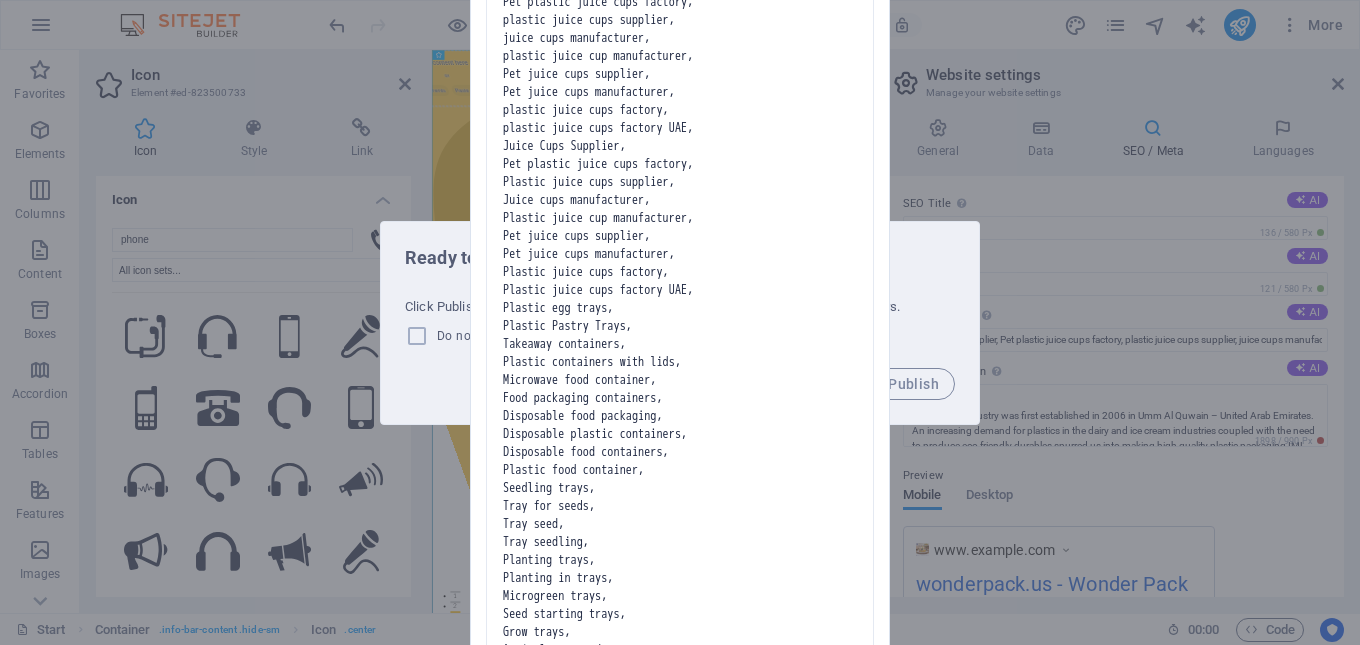 click on "Invalid HTML
You have entered the following invalid HTML code (e.g. missing closing brackets or missing or invalid quotation marks) in the meta tags field:
We have replaced it with valid HTML for your convenience. Please make sure that the code is correct and try again.
Okay" at bounding box center (680, 322) 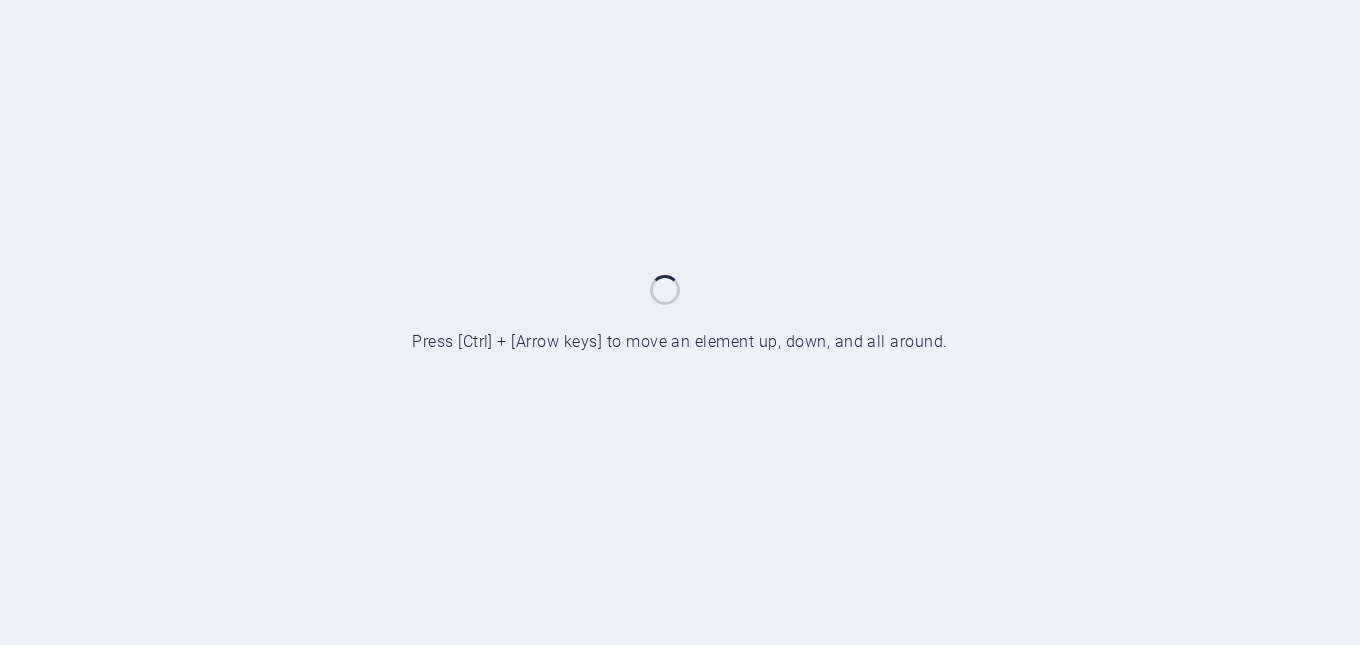 scroll, scrollTop: 0, scrollLeft: 0, axis: both 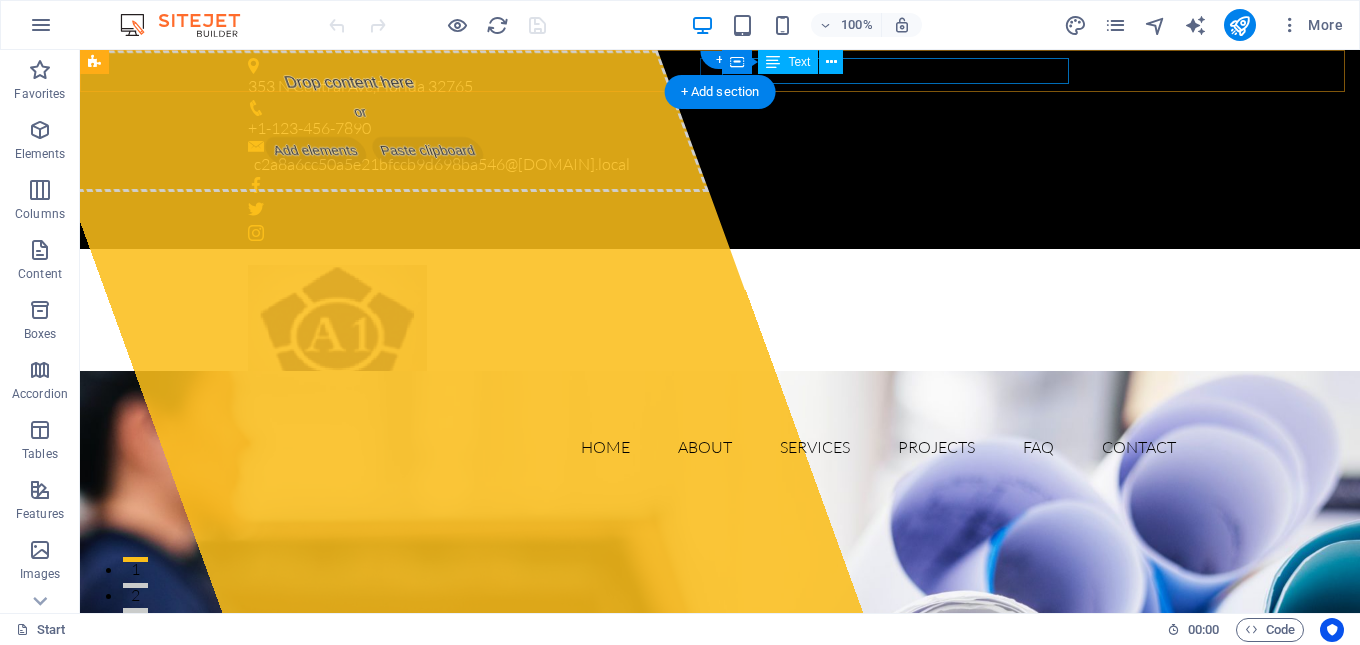 click on "c2a8a6cc50a5e21bfccb9d698ba546@[EXAMPLE.COM]" at bounding box center [715, 165] 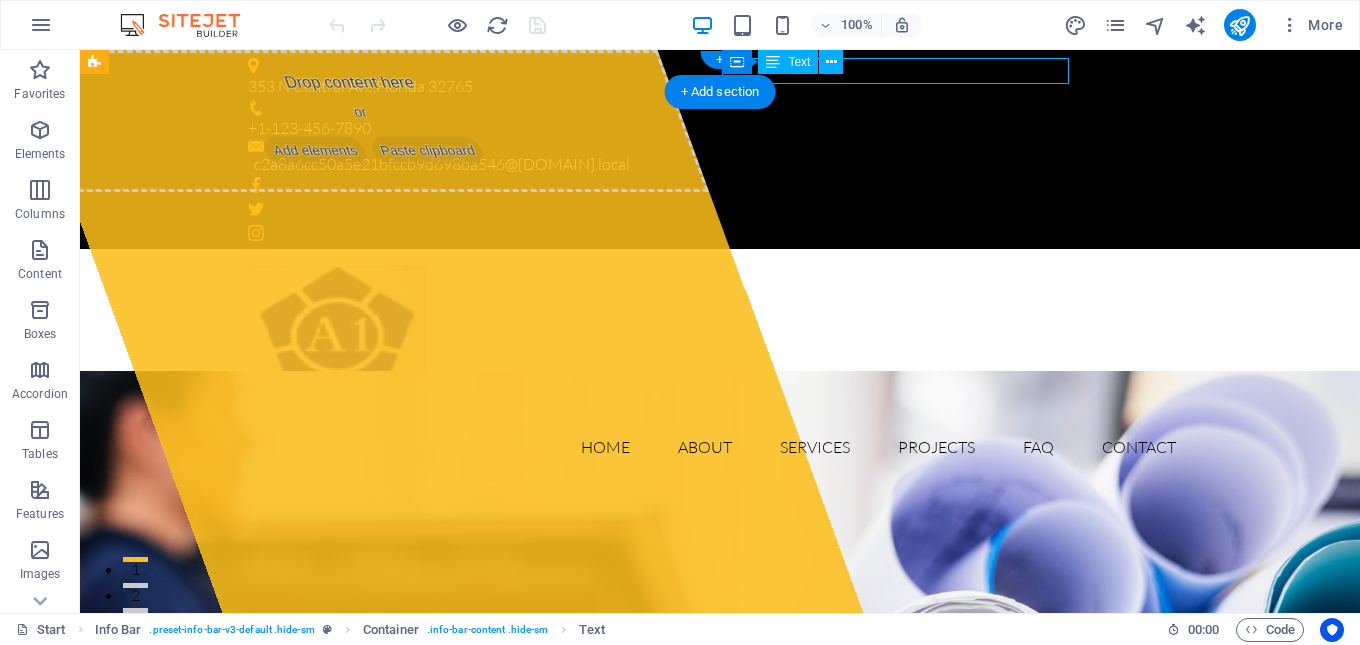 click on "c2a8a6cc50a5e21bfccb9d698ba546@[EXAMPLE.COM]" at bounding box center [715, 165] 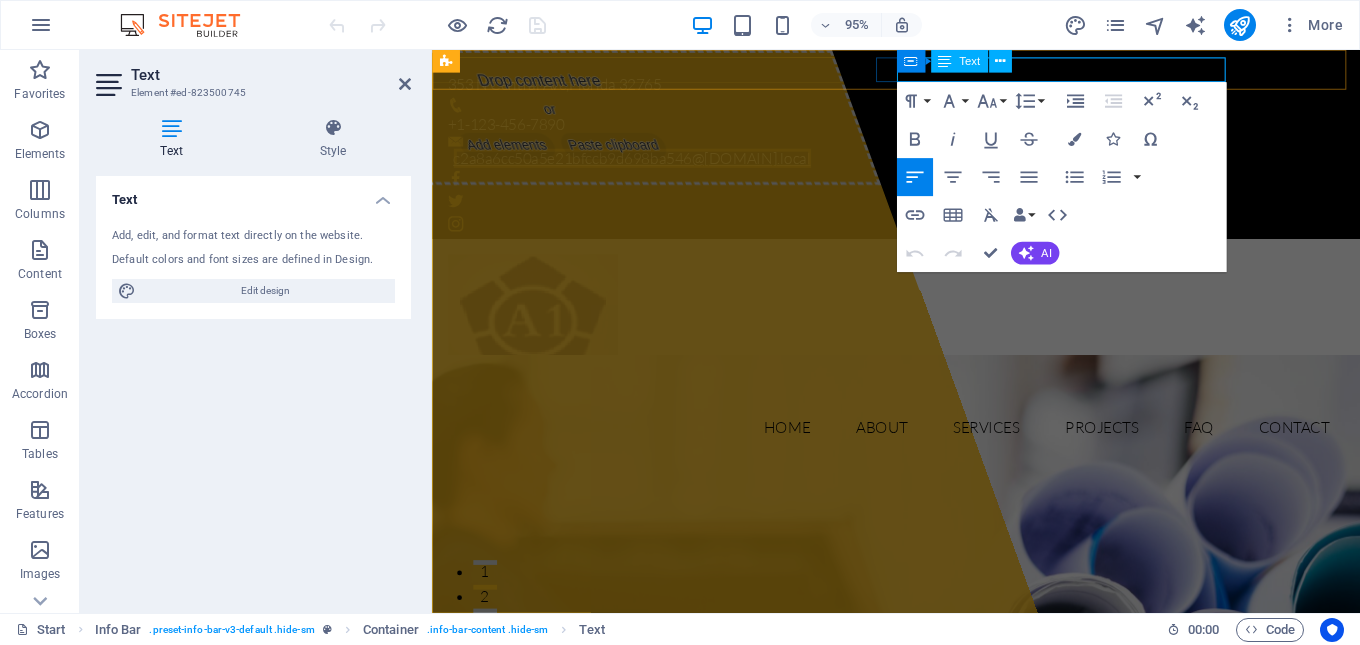 click on "c2a8a6cc50a5e21bfccb9d698ba546@[EXAMPLE.COM]" at bounding box center [643, 164] 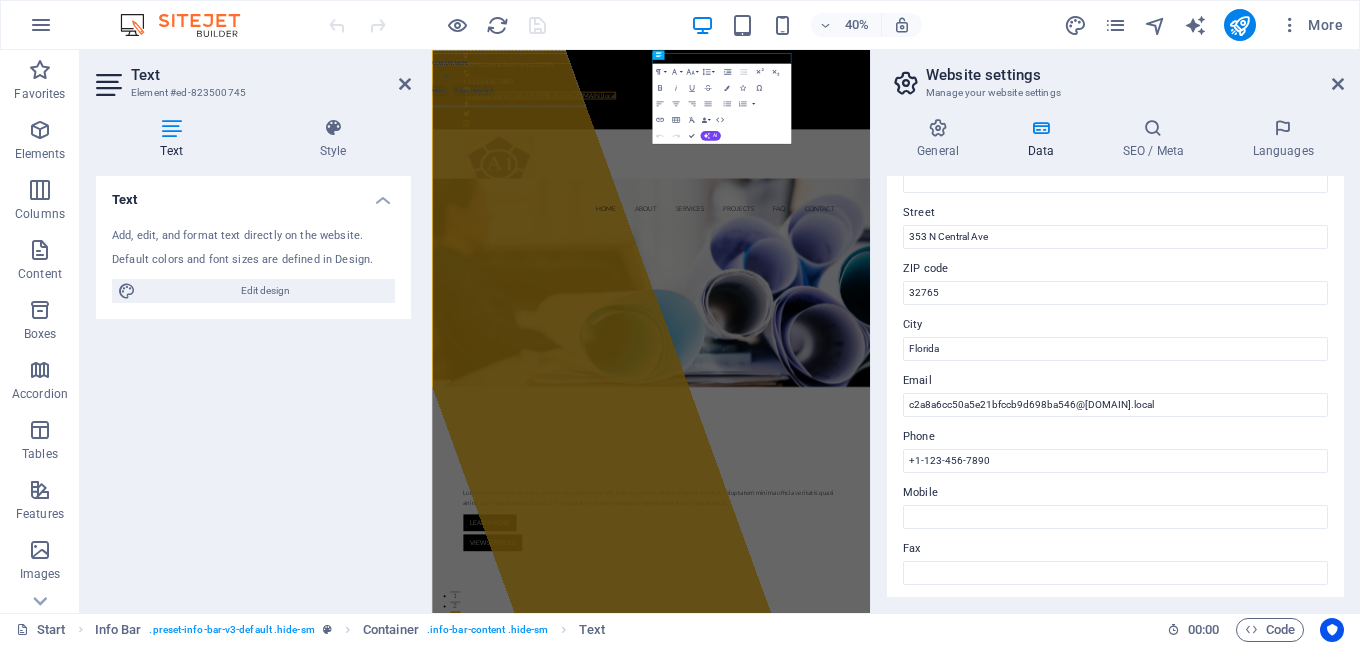 scroll, scrollTop: 300, scrollLeft: 0, axis: vertical 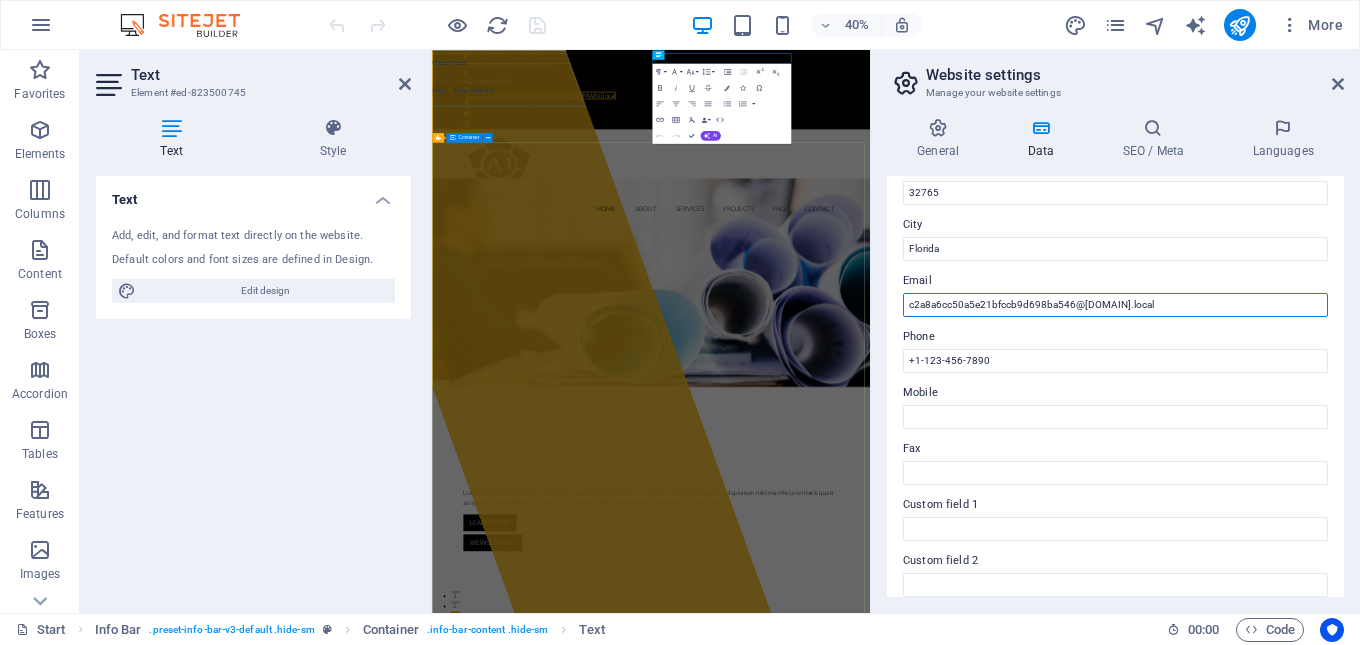 drag, startPoint x: 1586, startPoint y: 357, endPoint x: 1462, endPoint y: 685, distance: 350.65652 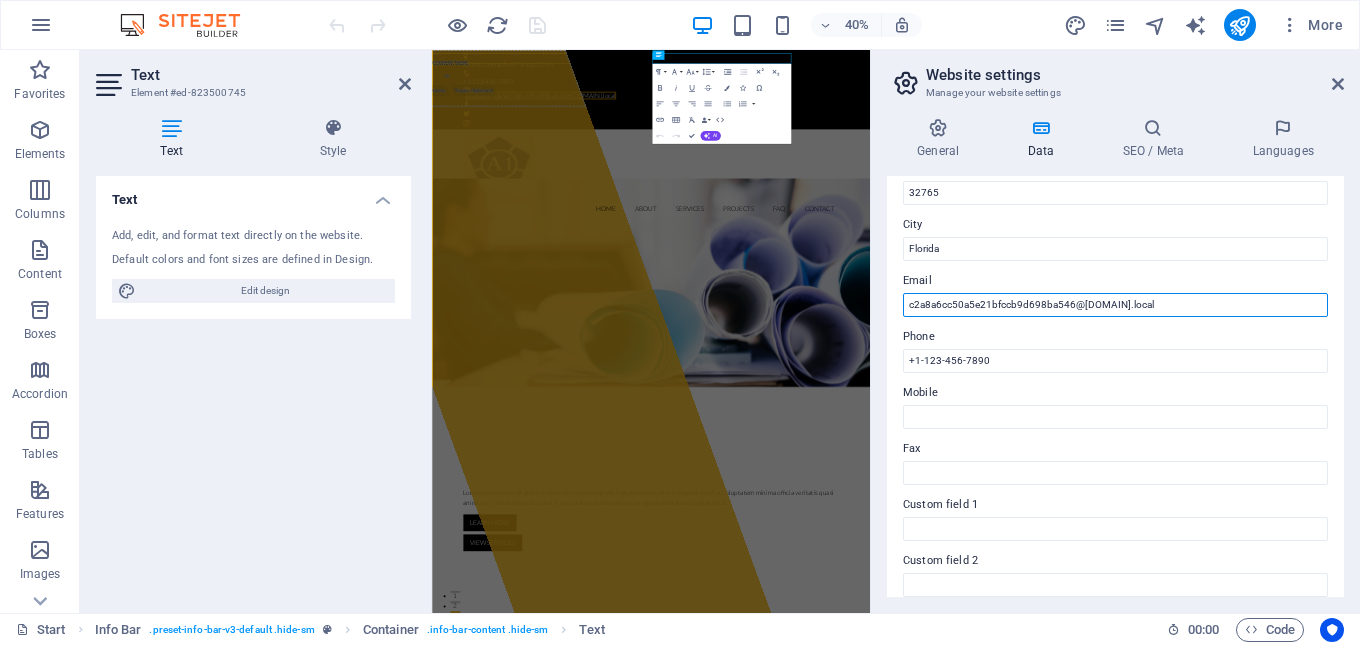 click on "[EMAIL]" at bounding box center (1115, 305) 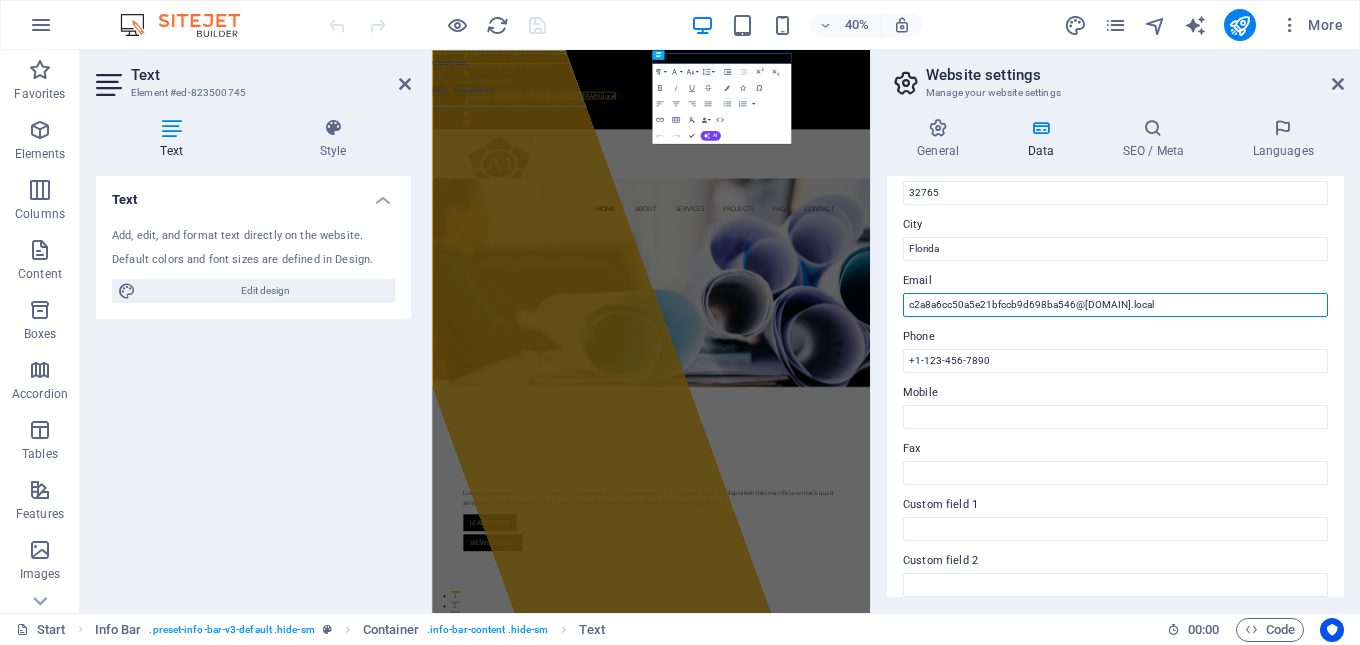 drag, startPoint x: 1157, startPoint y: 302, endPoint x: 872, endPoint y: 302, distance: 285 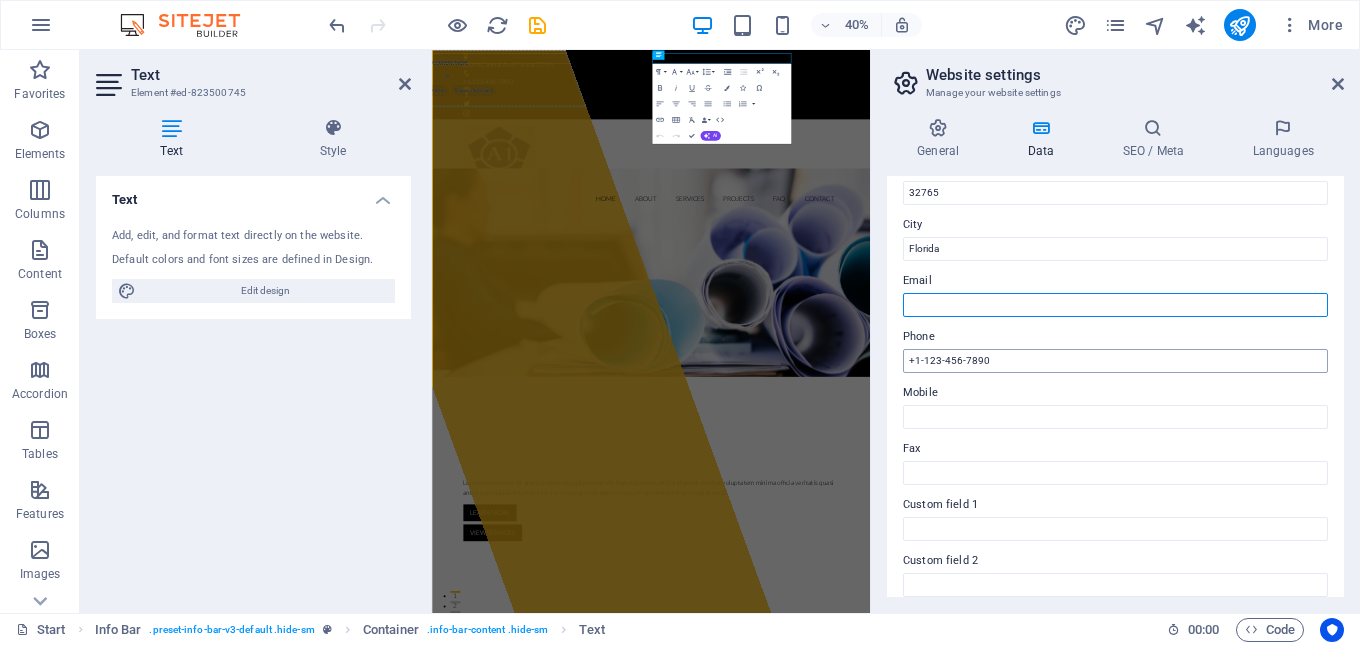 type 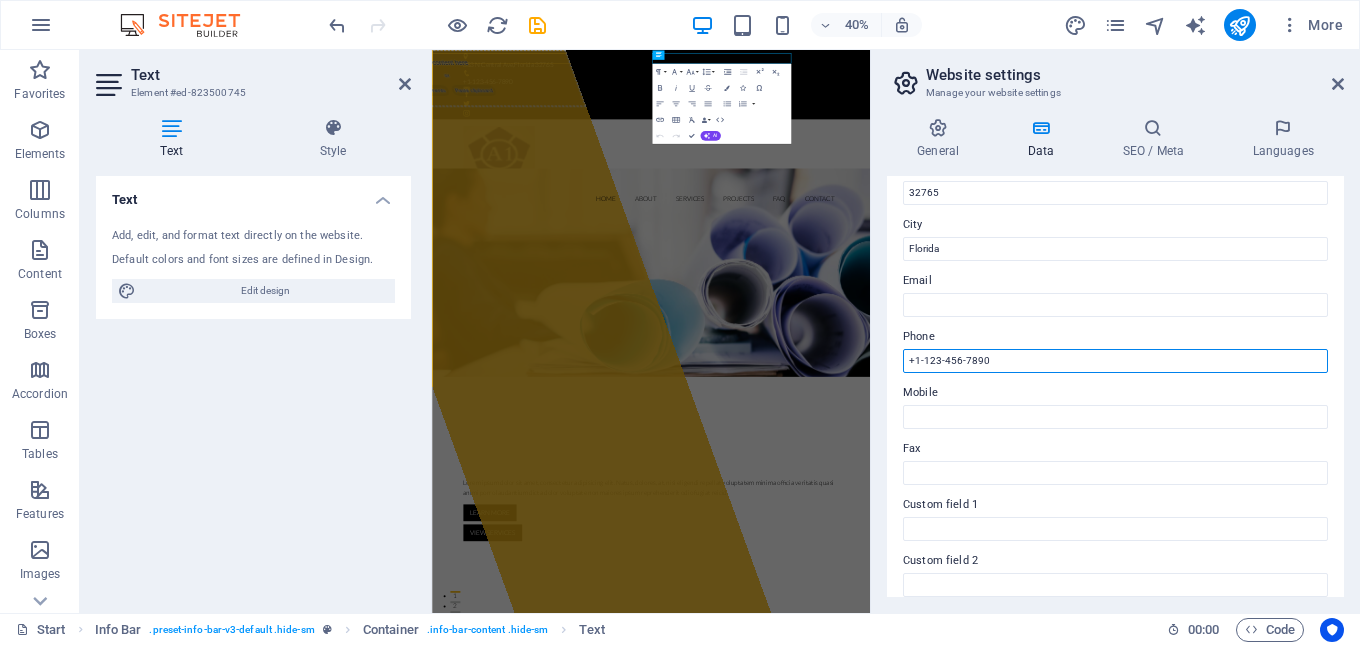drag, startPoint x: 1437, startPoint y: 408, endPoint x: 1474, endPoint y: 820, distance: 413.65808 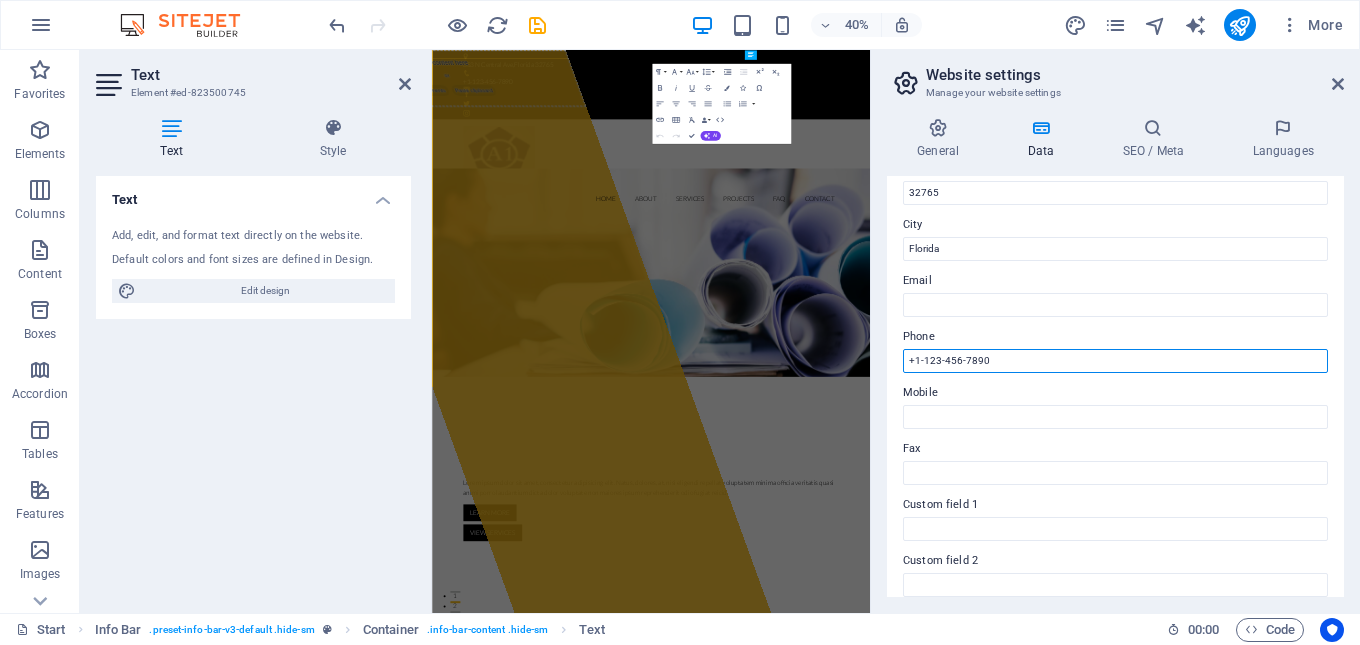 drag, startPoint x: 1015, startPoint y: 362, endPoint x: 871, endPoint y: 354, distance: 144.22205 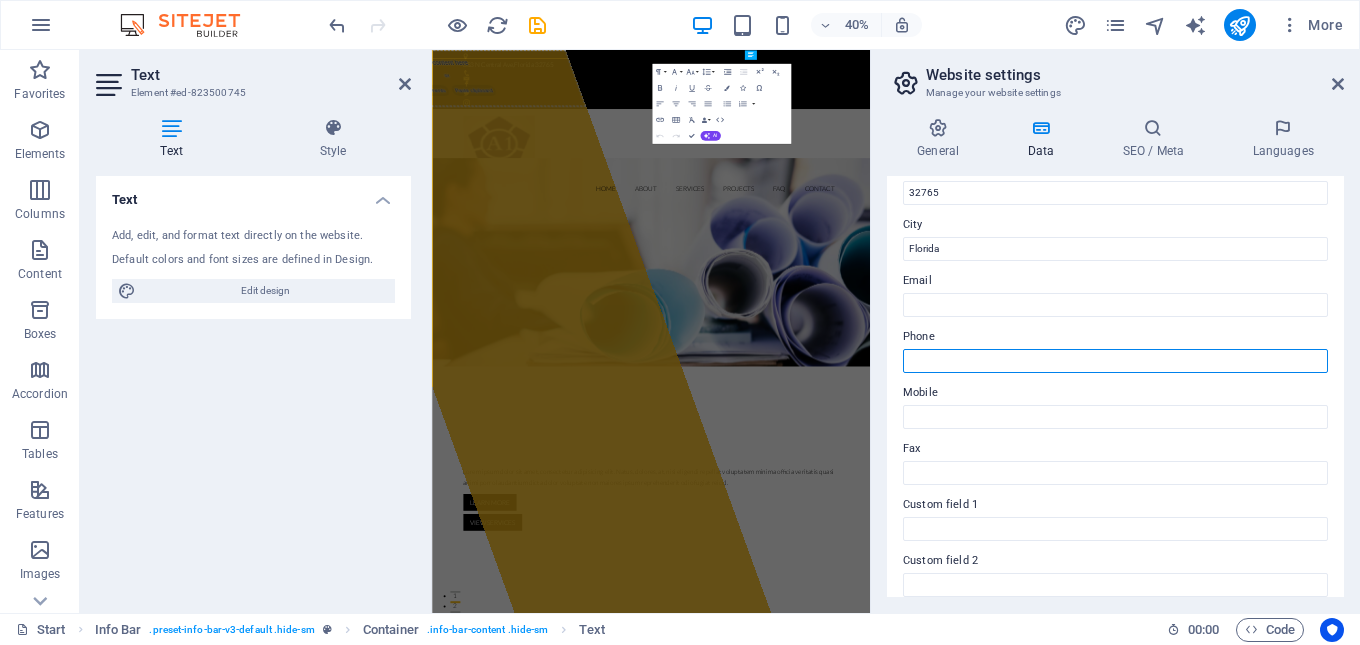 scroll, scrollTop: 100, scrollLeft: 0, axis: vertical 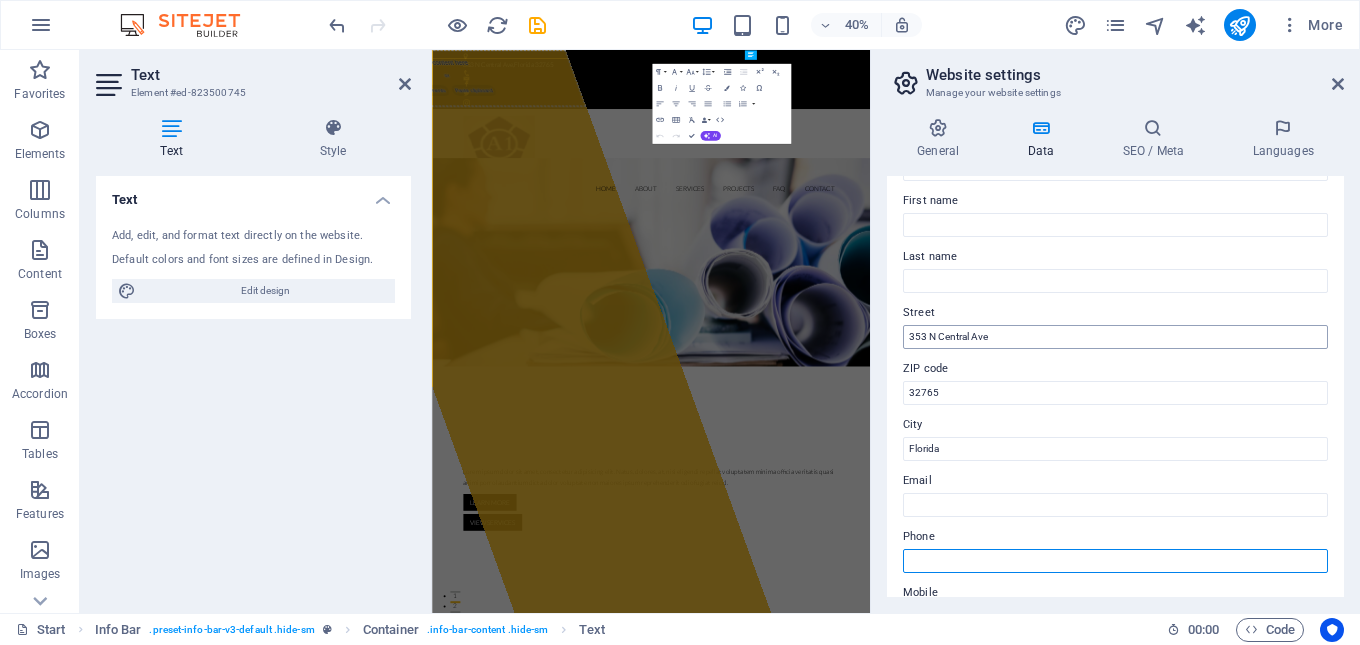 type 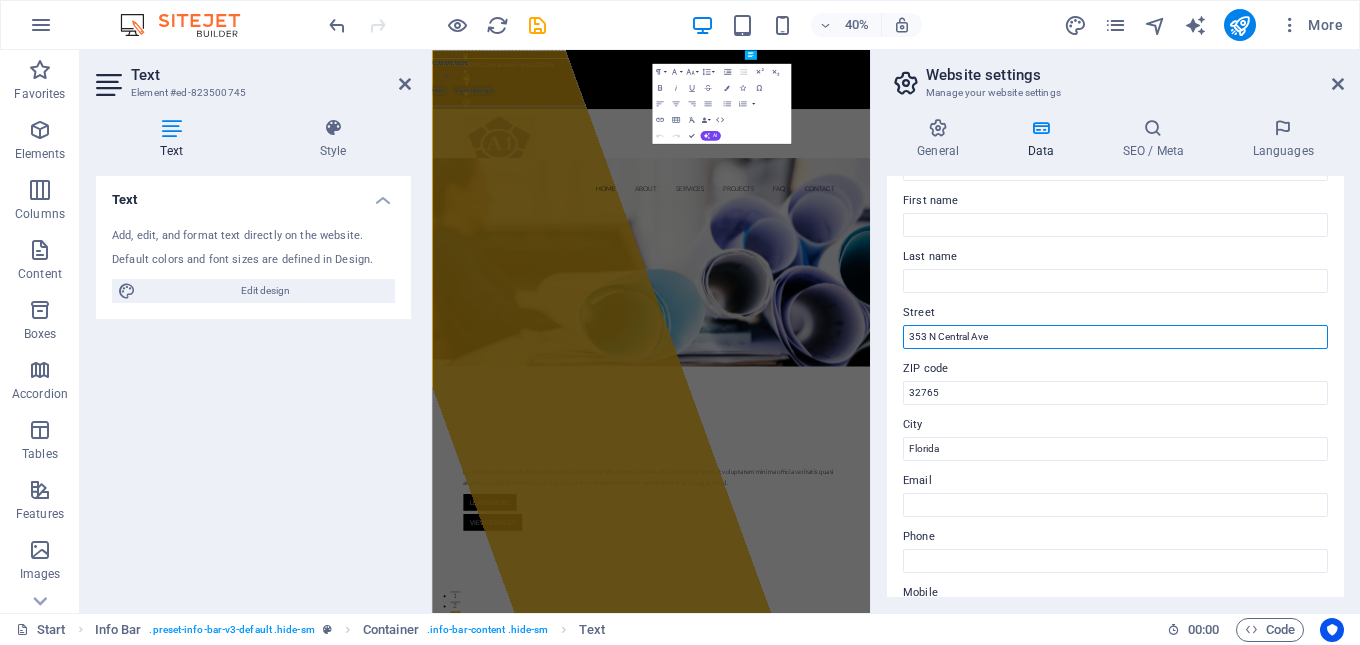 drag, startPoint x: 1029, startPoint y: 338, endPoint x: 880, endPoint y: 335, distance: 149.0302 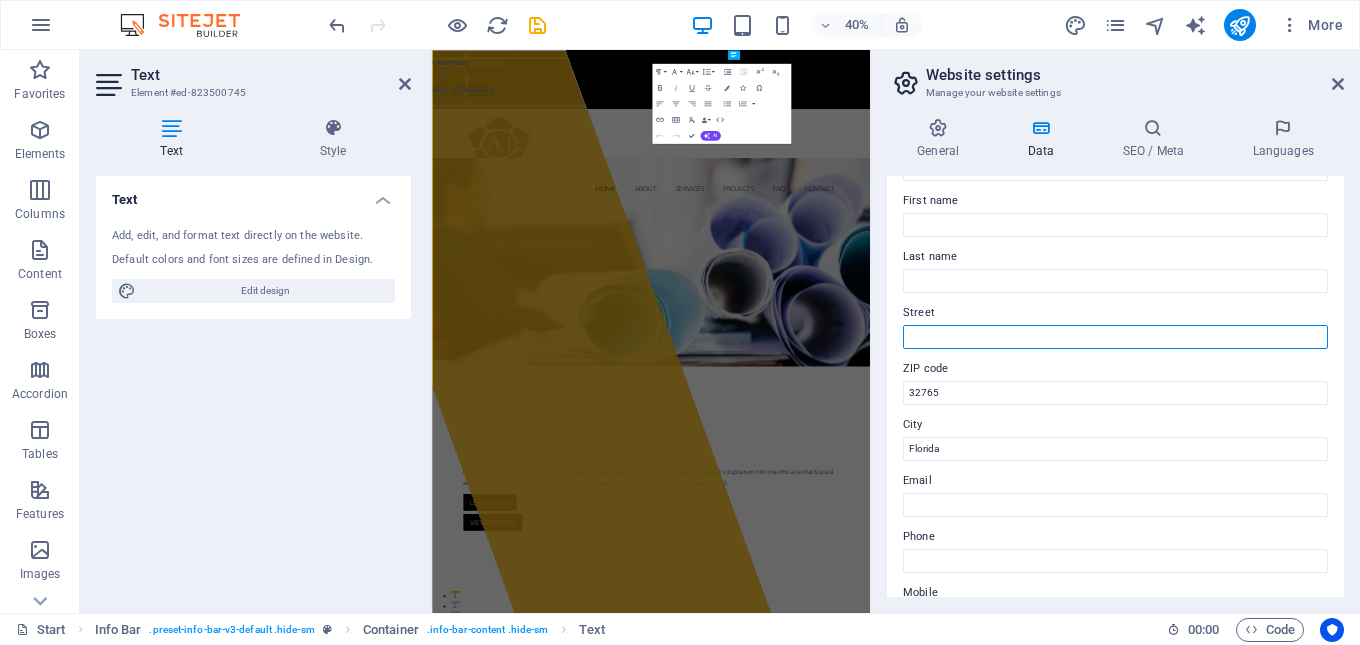 type 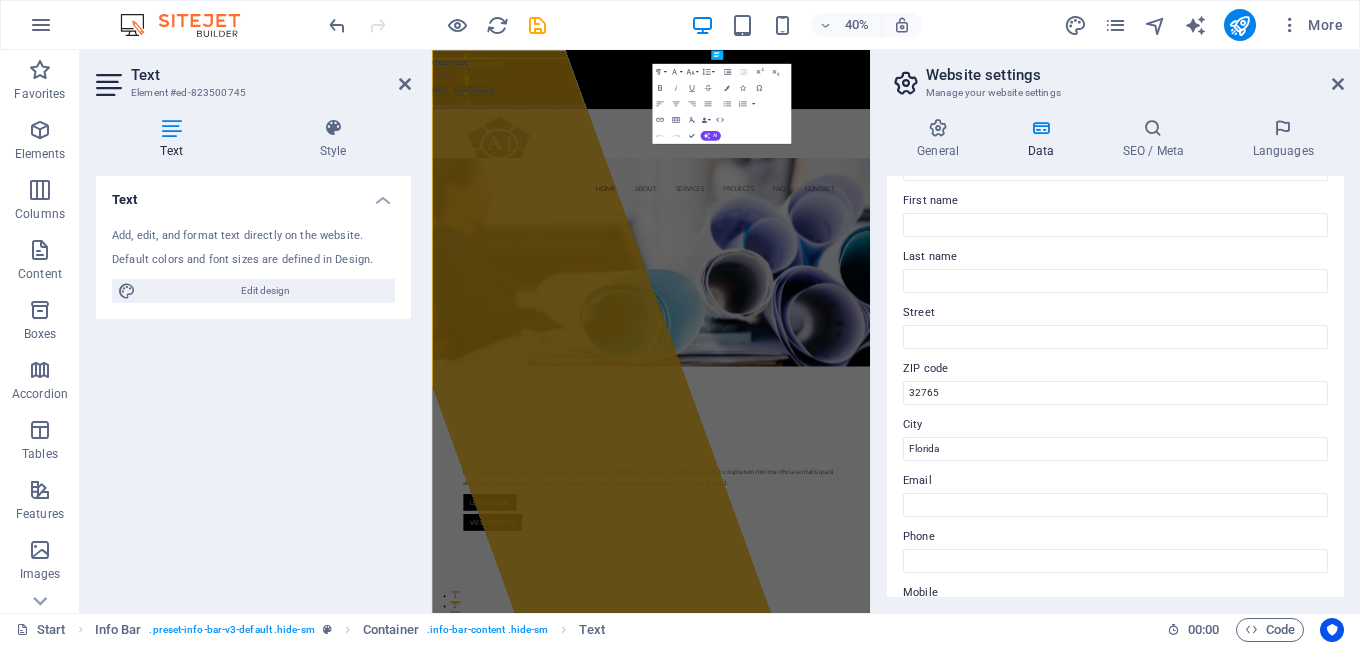 click at bounding box center [1040, 128] 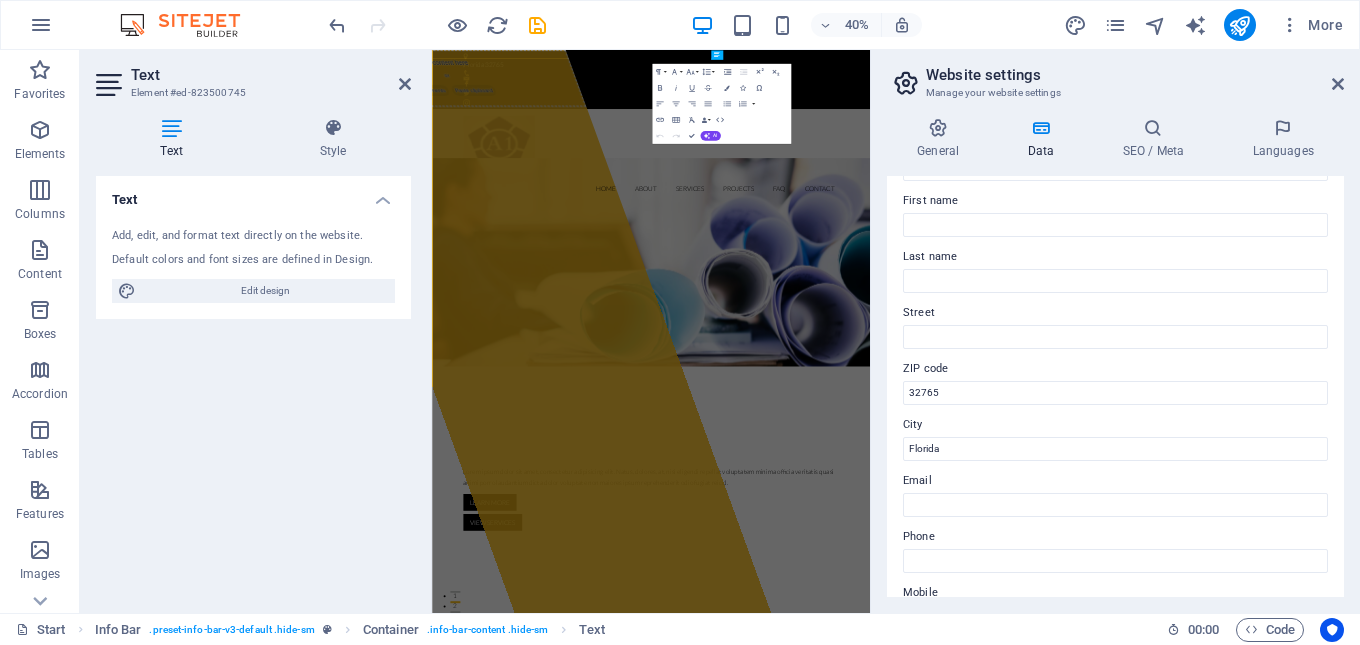 click on "Data" at bounding box center (1044, 139) 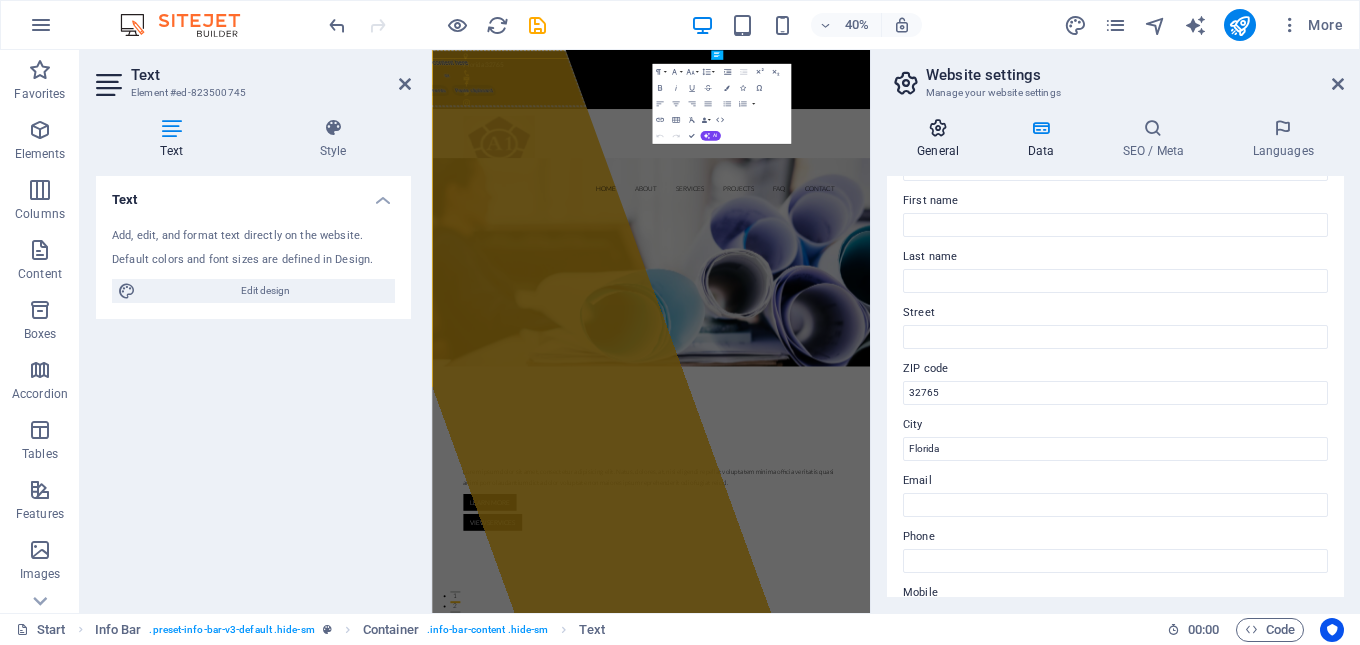 click on "General" at bounding box center [942, 139] 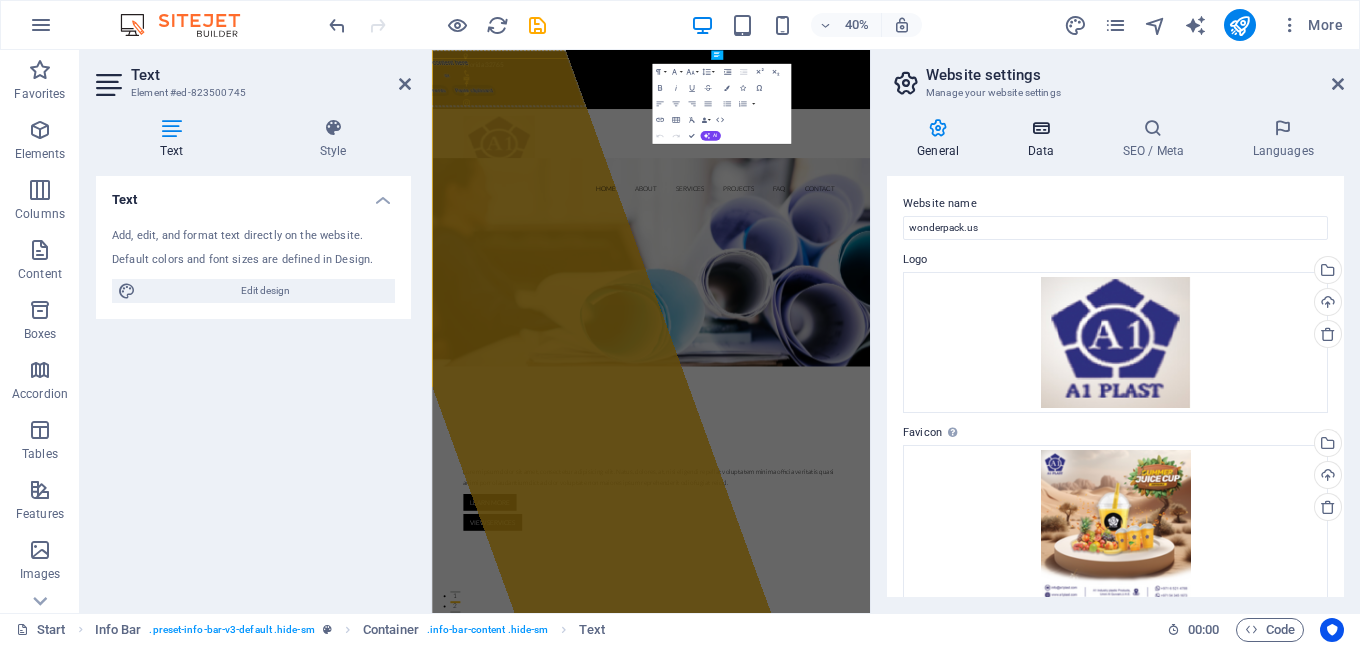 click at bounding box center (1040, 128) 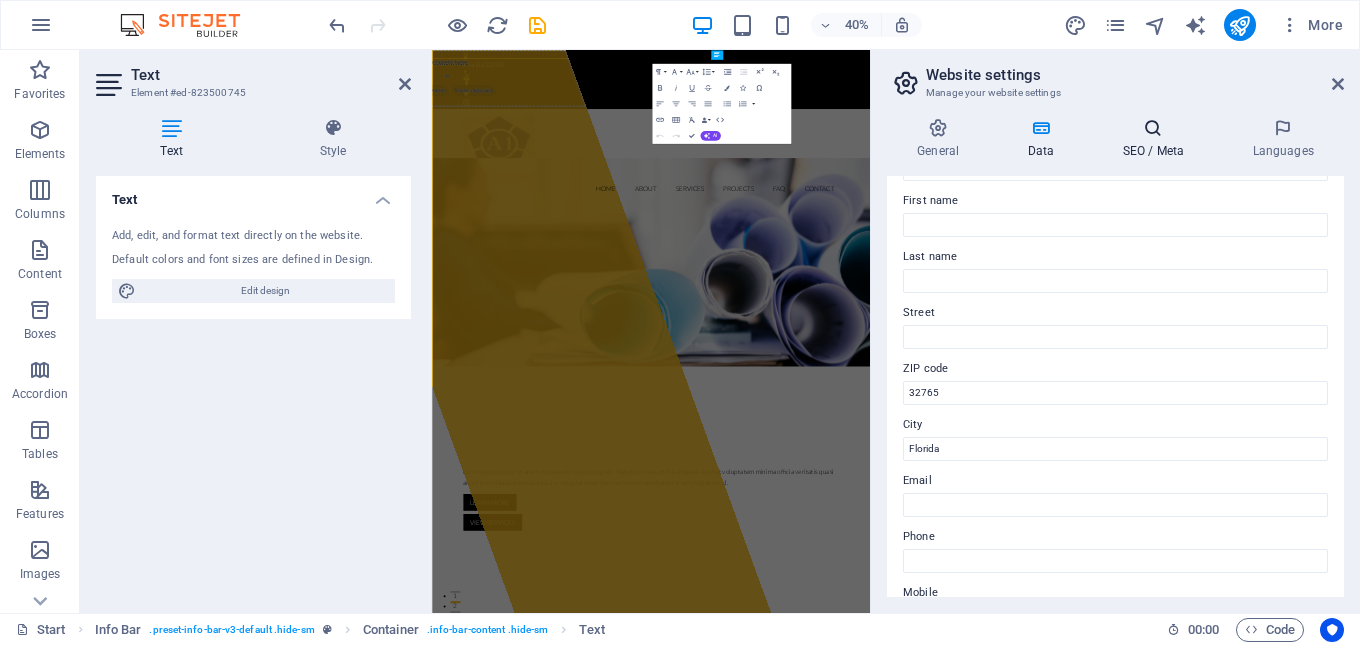 click on "SEO / Meta" at bounding box center (1157, 139) 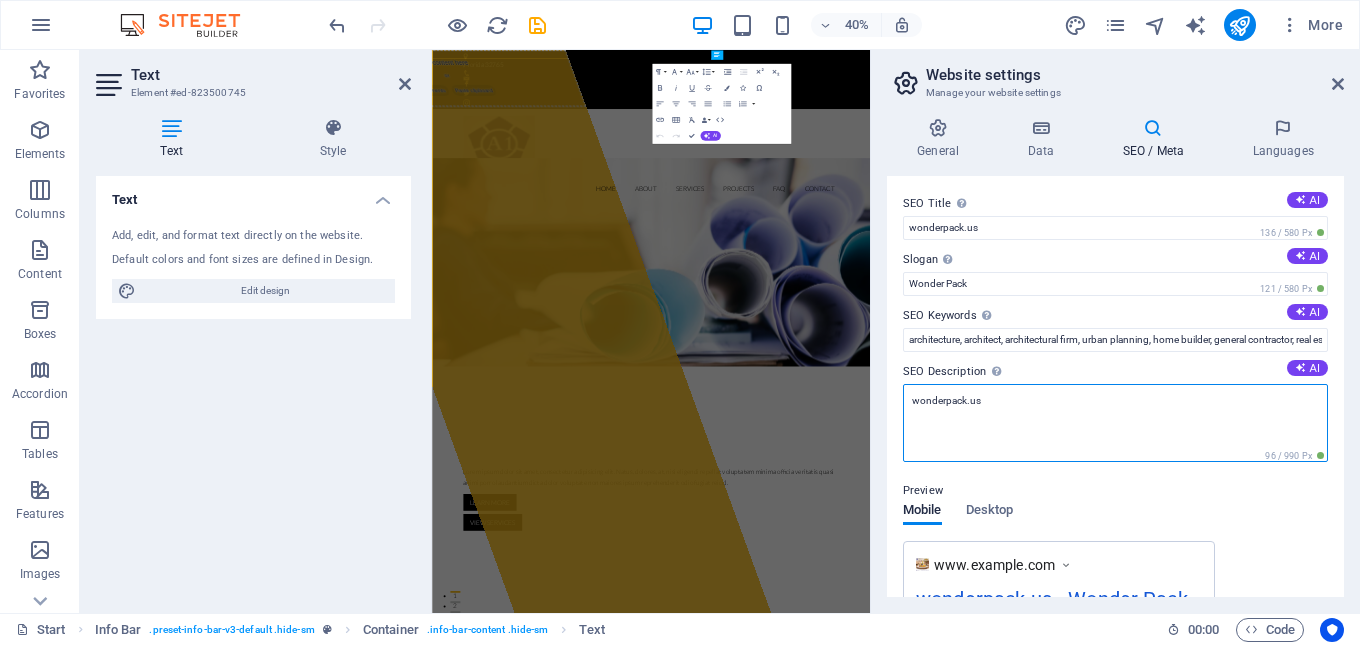 drag, startPoint x: 983, startPoint y: 404, endPoint x: 966, endPoint y: 405, distance: 17.029387 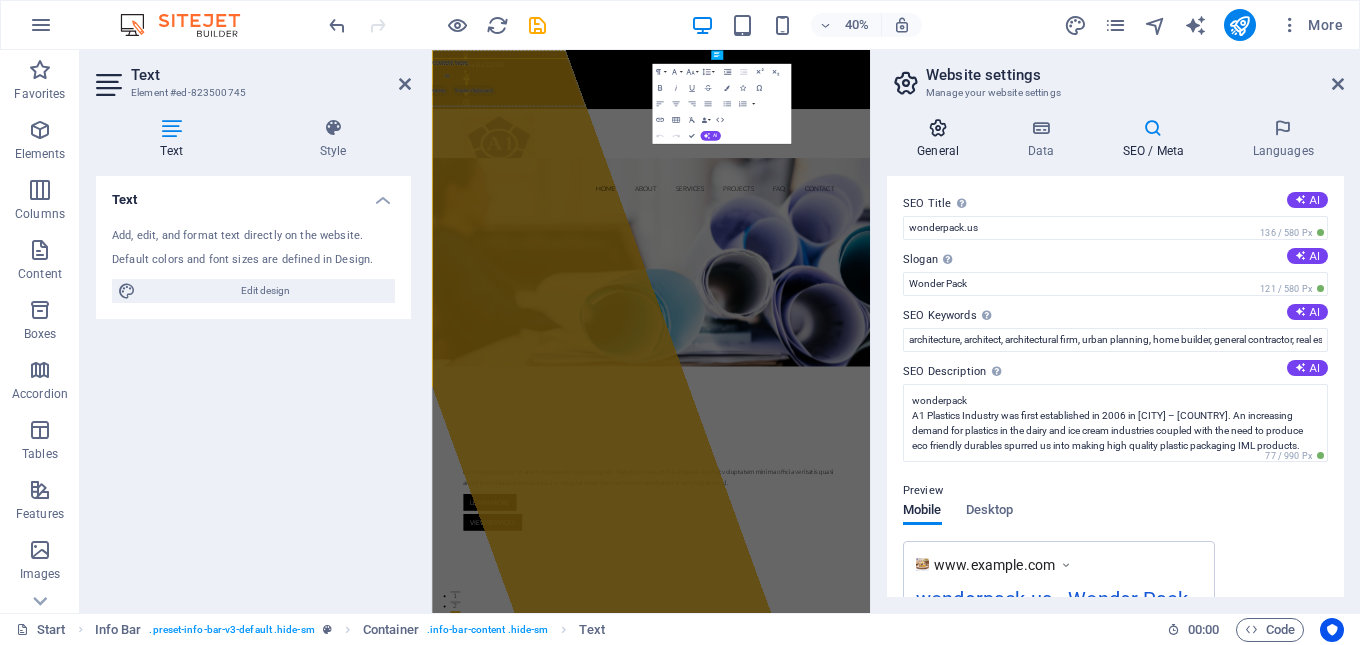 click on "General" at bounding box center [942, 139] 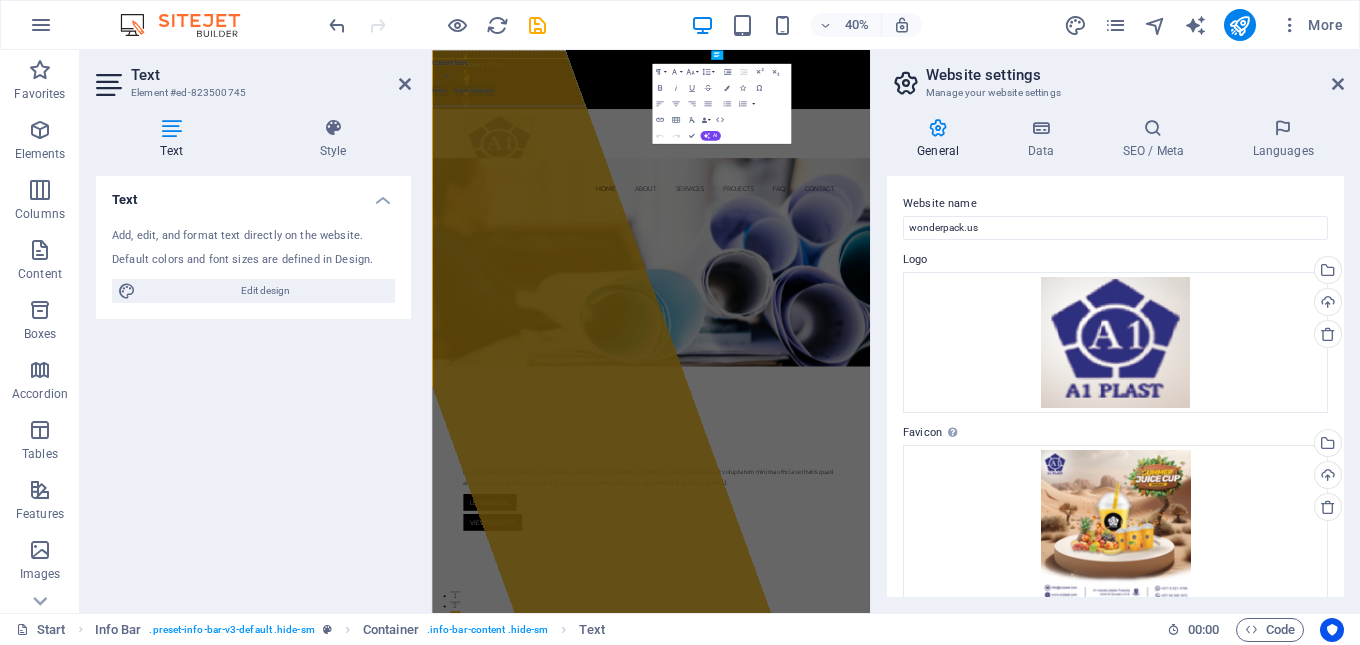 scroll, scrollTop: 0, scrollLeft: 0, axis: both 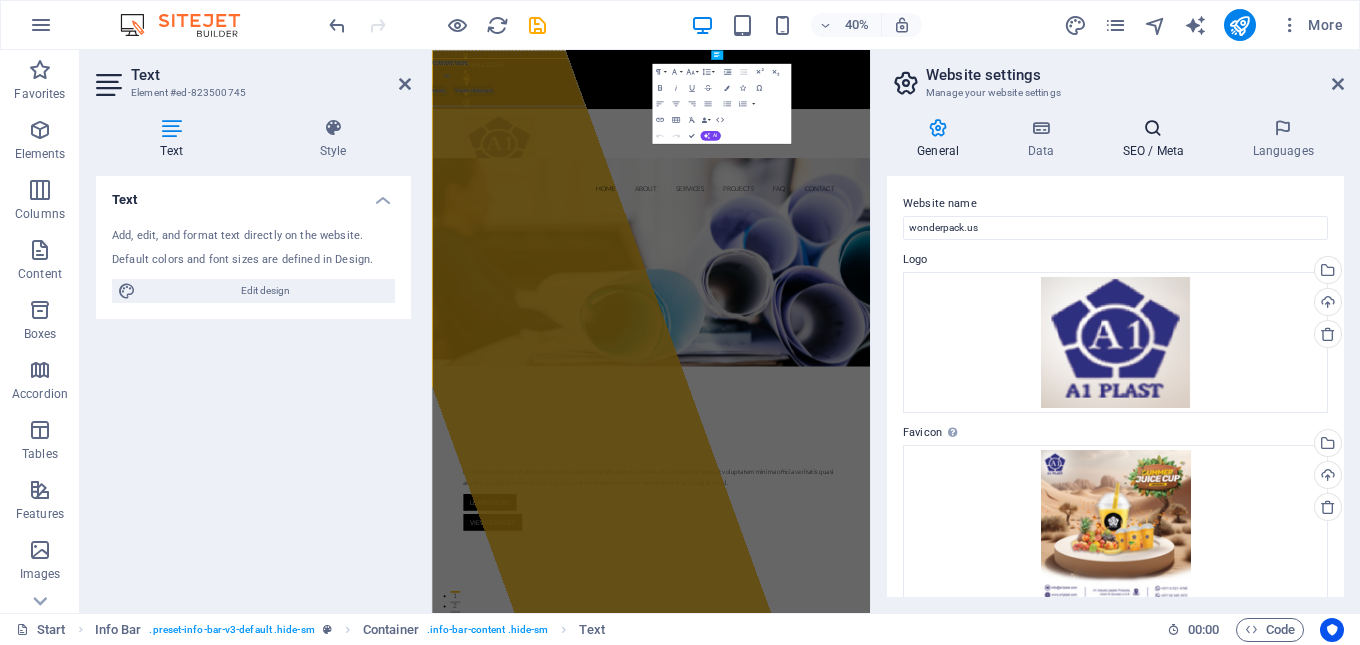 click on "SEO / Meta" at bounding box center (1157, 139) 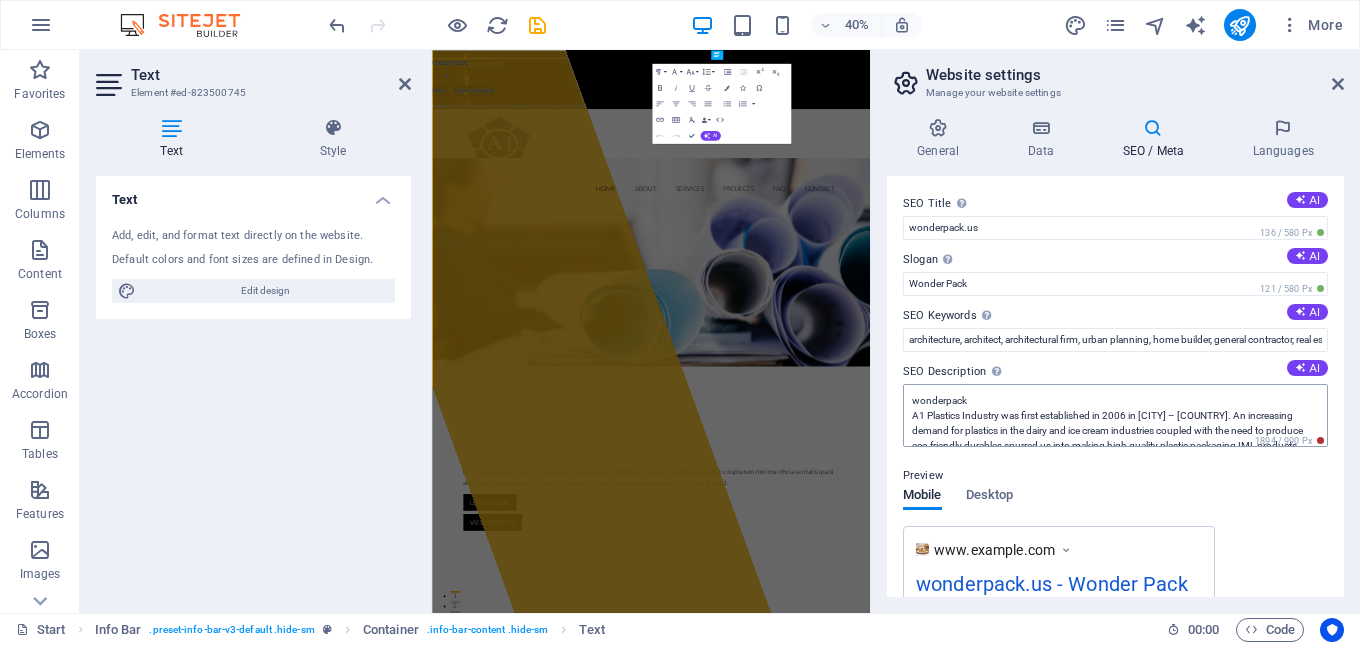 scroll, scrollTop: 30, scrollLeft: 0, axis: vertical 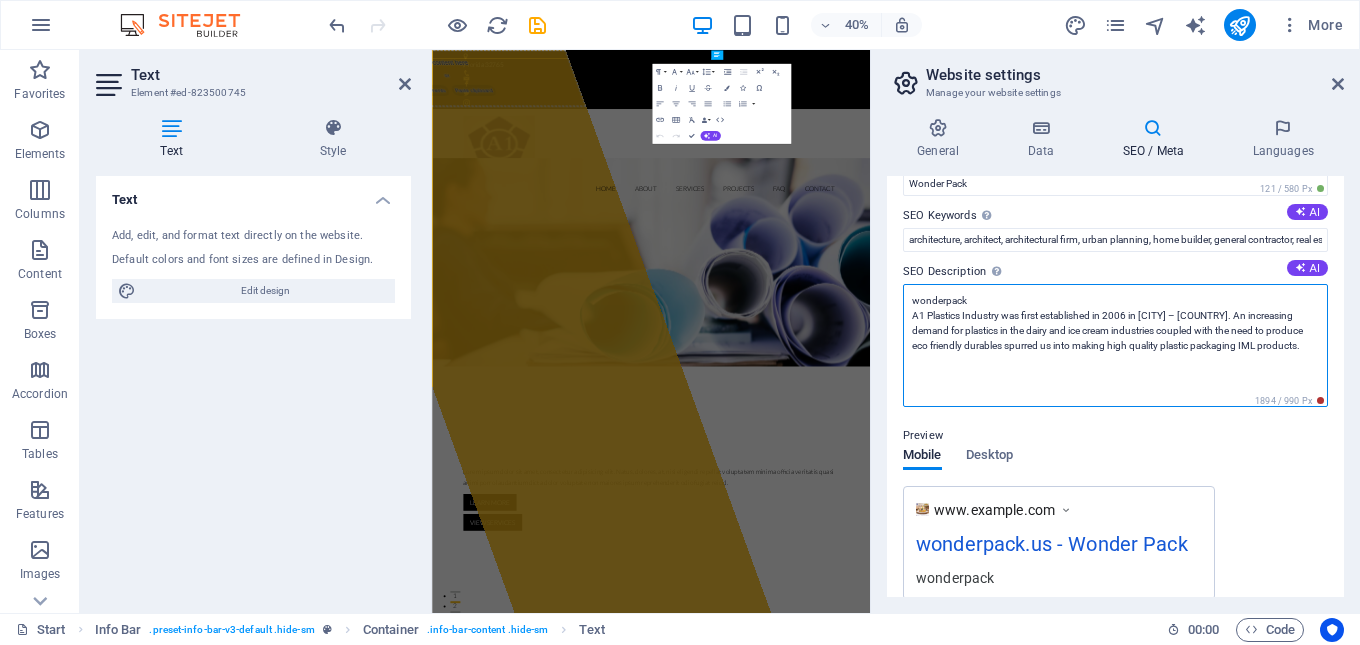drag, startPoint x: 1280, startPoint y: 318, endPoint x: 1143, endPoint y: 314, distance: 137.05838 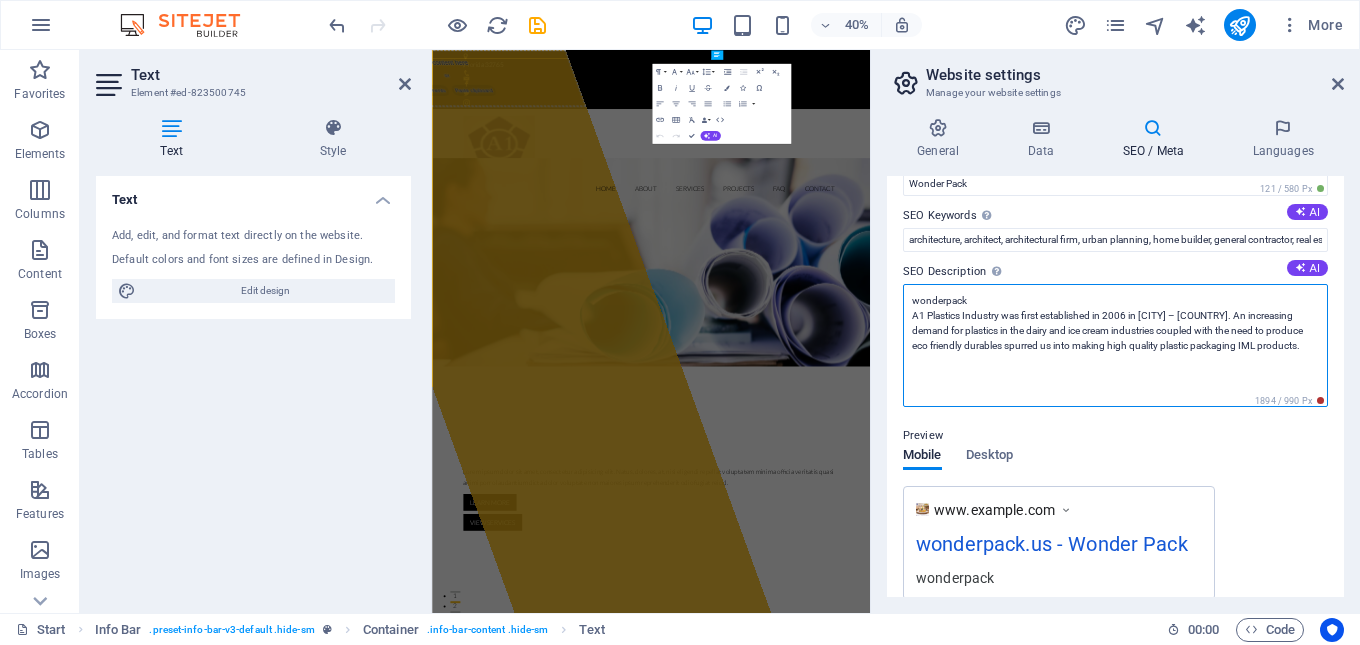 click on "wonderpack
A1 Plastics Industry was first established in 2006 in Umm Al Quwain – United Arab Emirates. An increasing demand for plastics in the dairy and ice cream industries coupled with the need to produce eco friendly durables spurred us into making high quality plastic packaging IML products." at bounding box center [1115, 345] 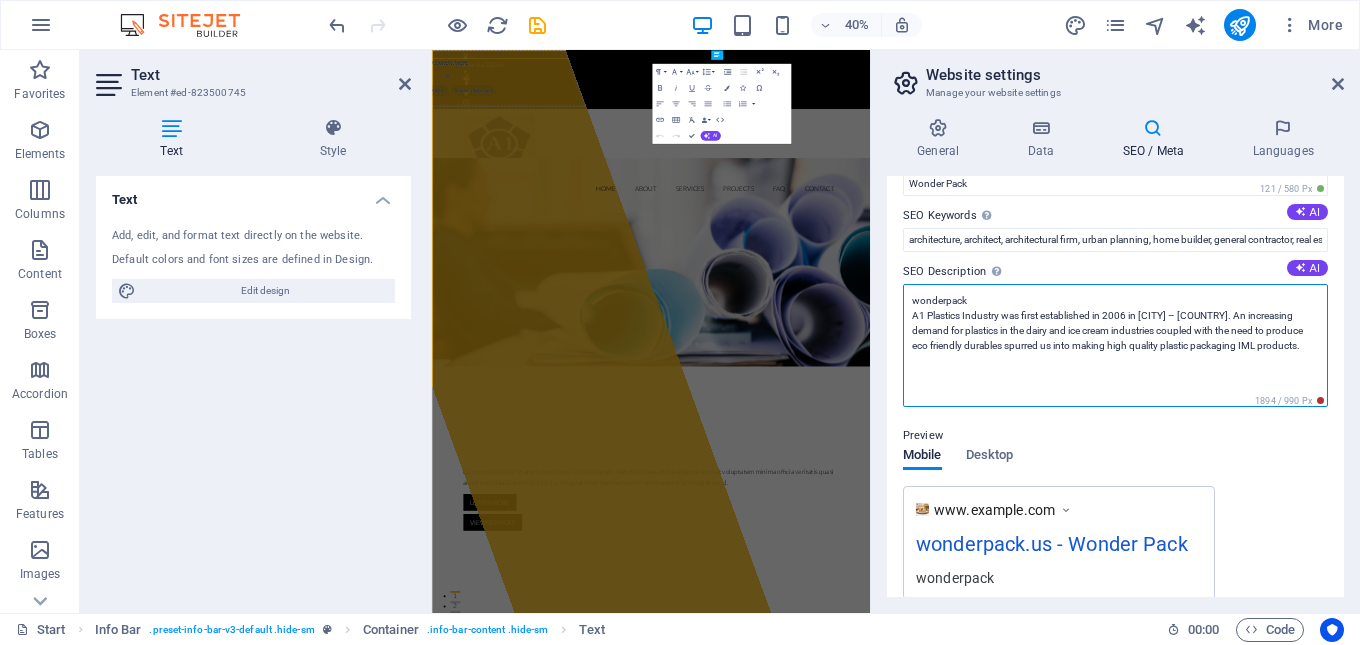 drag, startPoint x: 950, startPoint y: 334, endPoint x: 1146, endPoint y: 316, distance: 196.8248 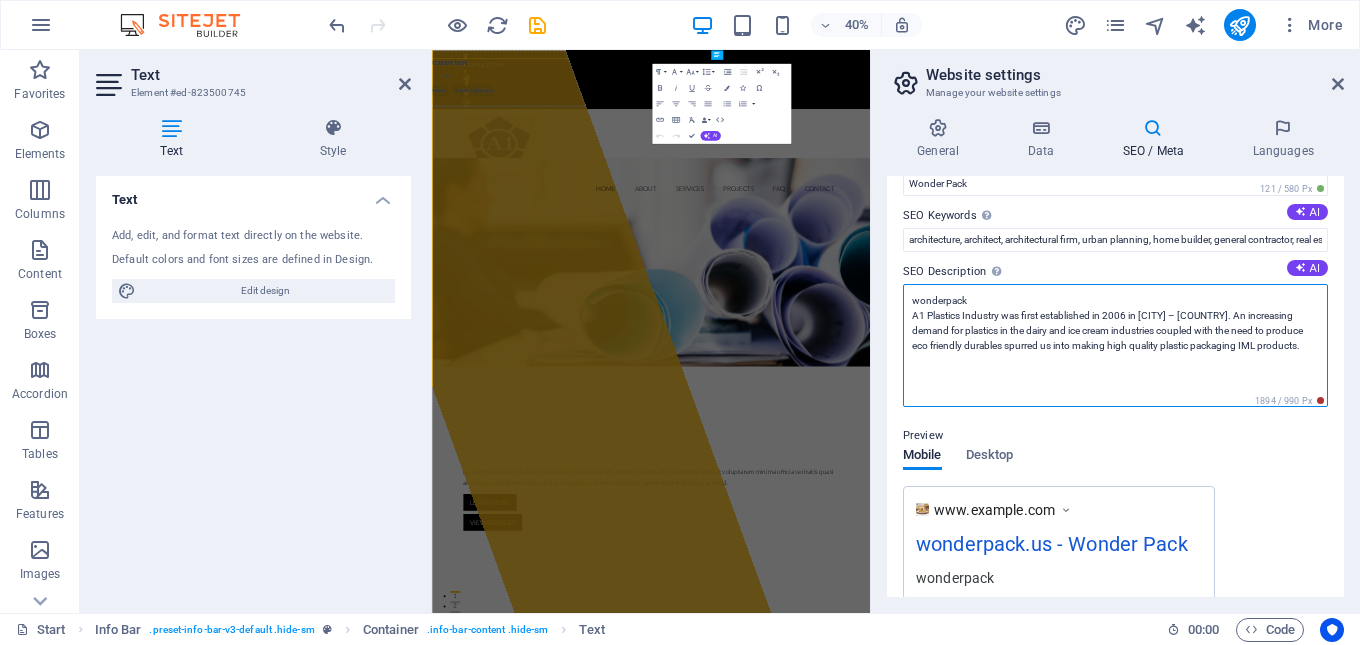 click on "wonderpack
A1 Plastics Industry was first established in 2006 in Umm Al Quwain – United Arab Emirates. An increasing demand for plastics in the dairy and ice cream industries coupled with the need to produce eco friendly durables spurred us into making high quality plastic packaging IML products." at bounding box center (1115, 345) 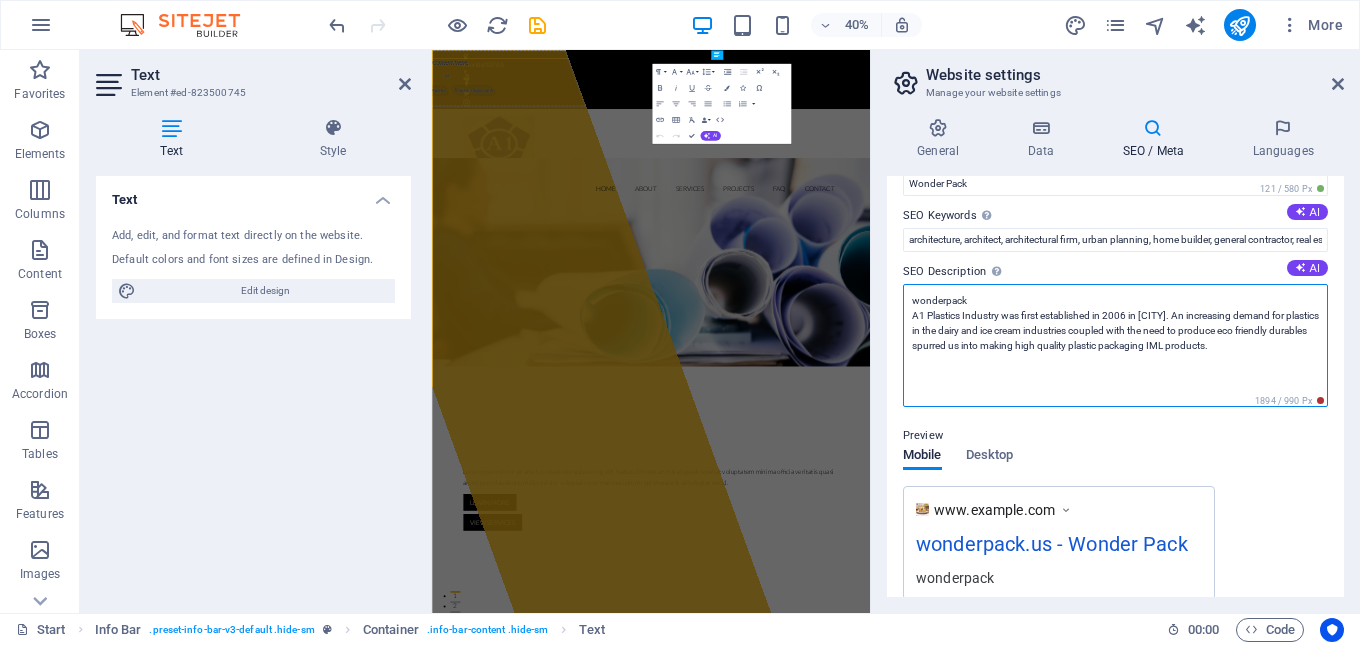 drag, startPoint x: 1159, startPoint y: 319, endPoint x: 1004, endPoint y: 317, distance: 155.01291 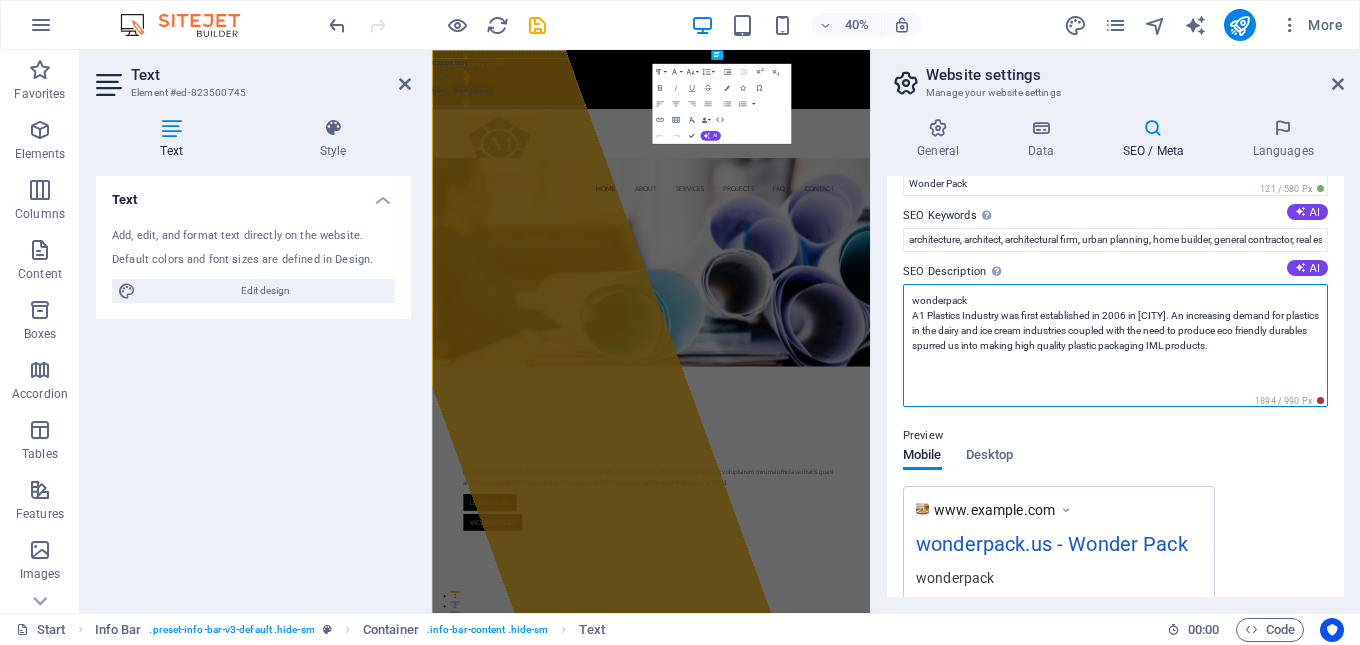 click on "wonderpack
A1 Plastics Industry was first established in 2006 in . An increasing demand for plastics in the dairy and ice cream industries coupled with the need to produce eco friendly durables spurred us into making high quality plastic packaging IML products." at bounding box center [1115, 345] 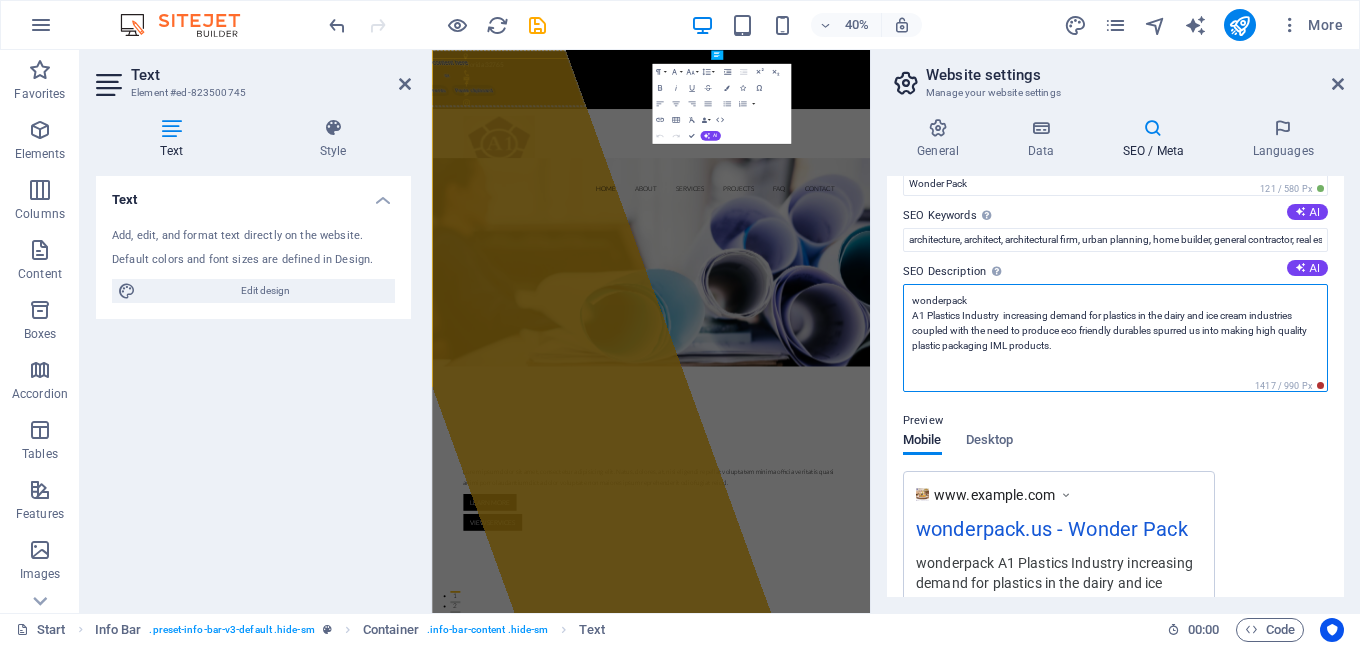 drag, startPoint x: 1116, startPoint y: 334, endPoint x: 1166, endPoint y: 354, distance: 53.851646 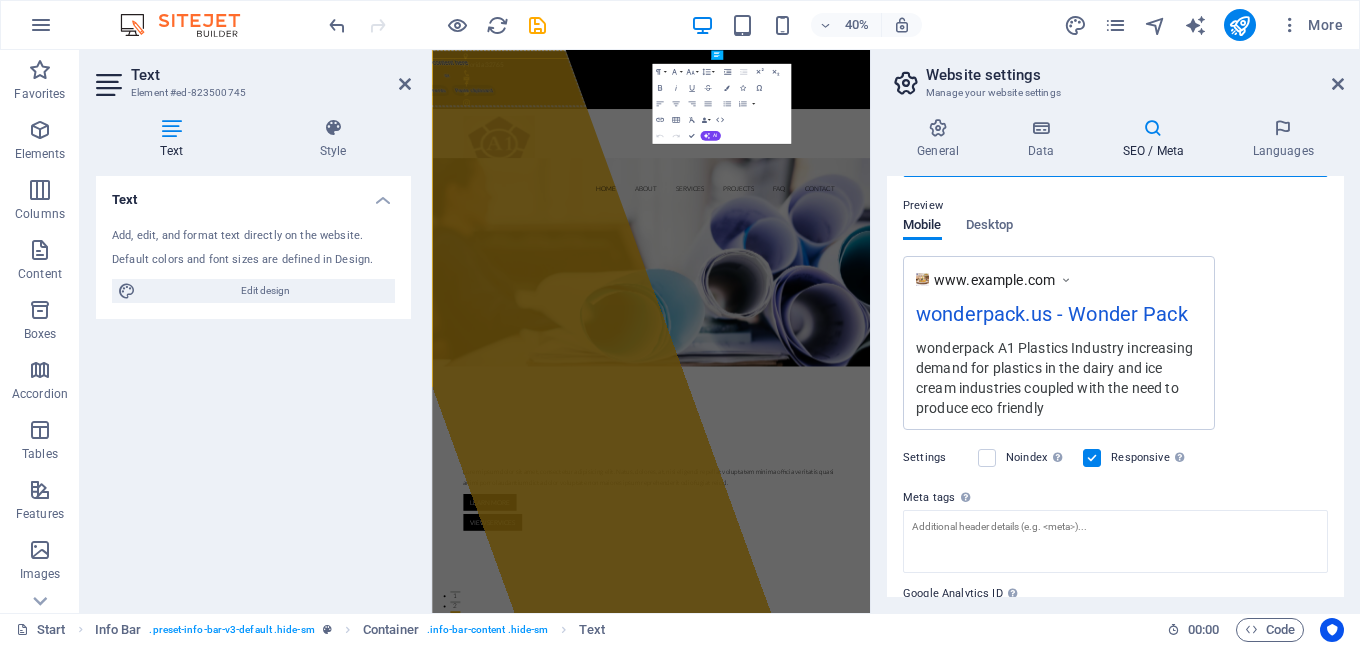 scroll, scrollTop: 405, scrollLeft: 0, axis: vertical 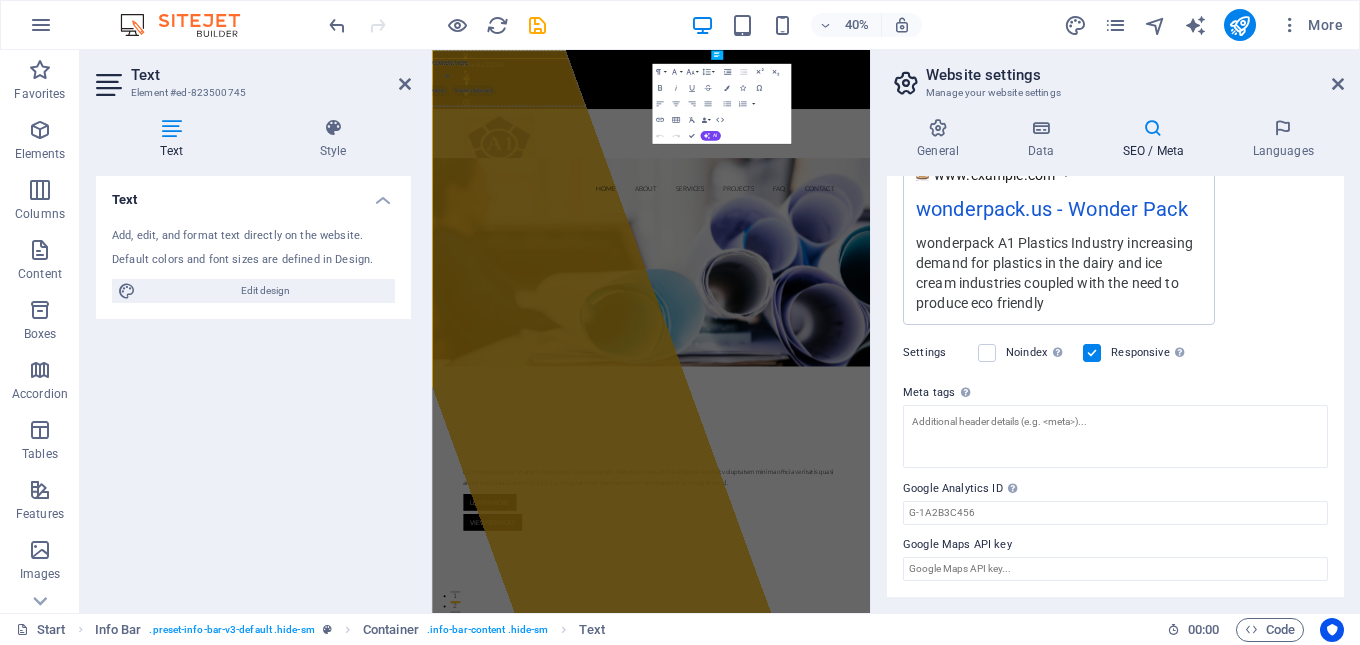 type on "wonderpack
A1 Plastics Industry  increasing demand for plastics in the dairy and ice cream industries coupled with the need to produce eco friendly" 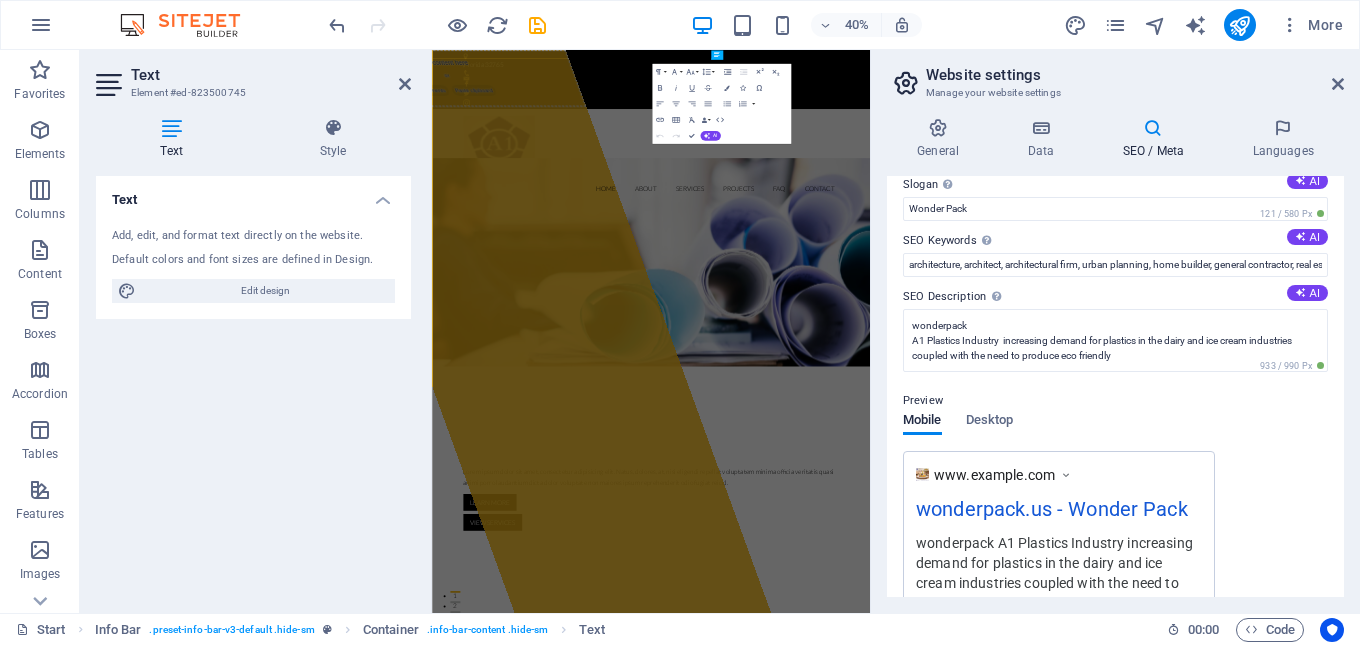 scroll, scrollTop: 0, scrollLeft: 0, axis: both 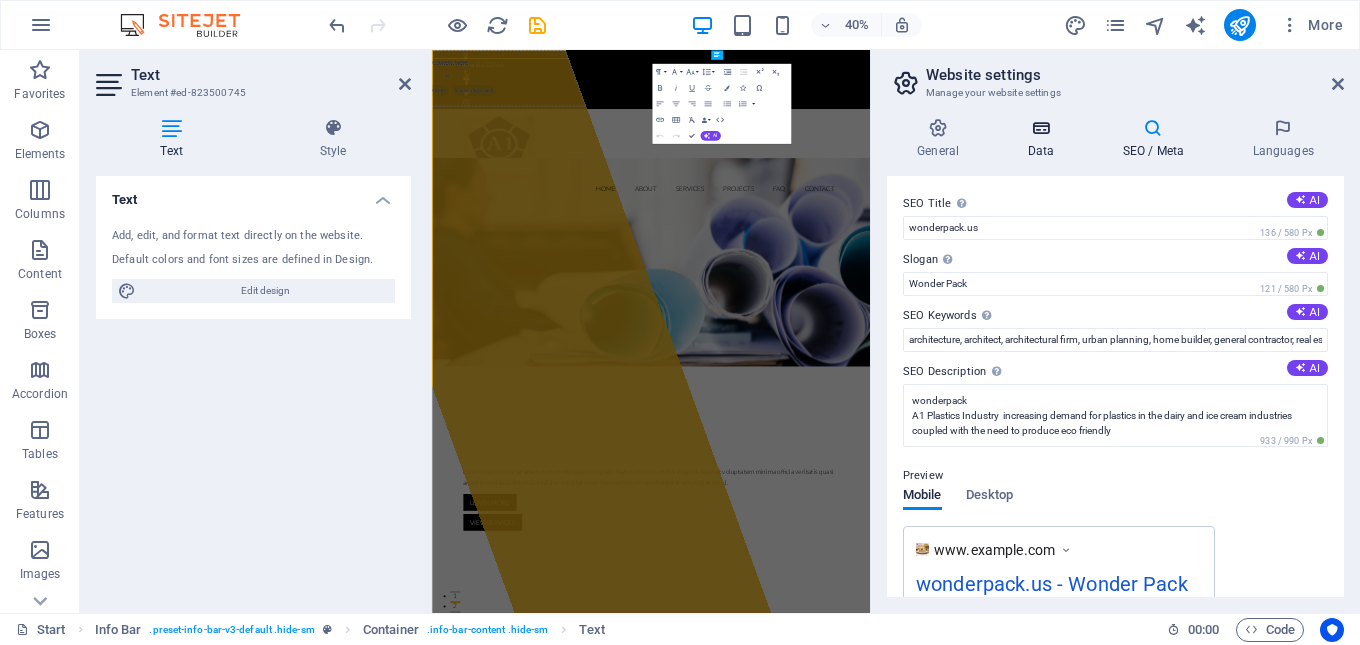 click on "Data" at bounding box center [1044, 139] 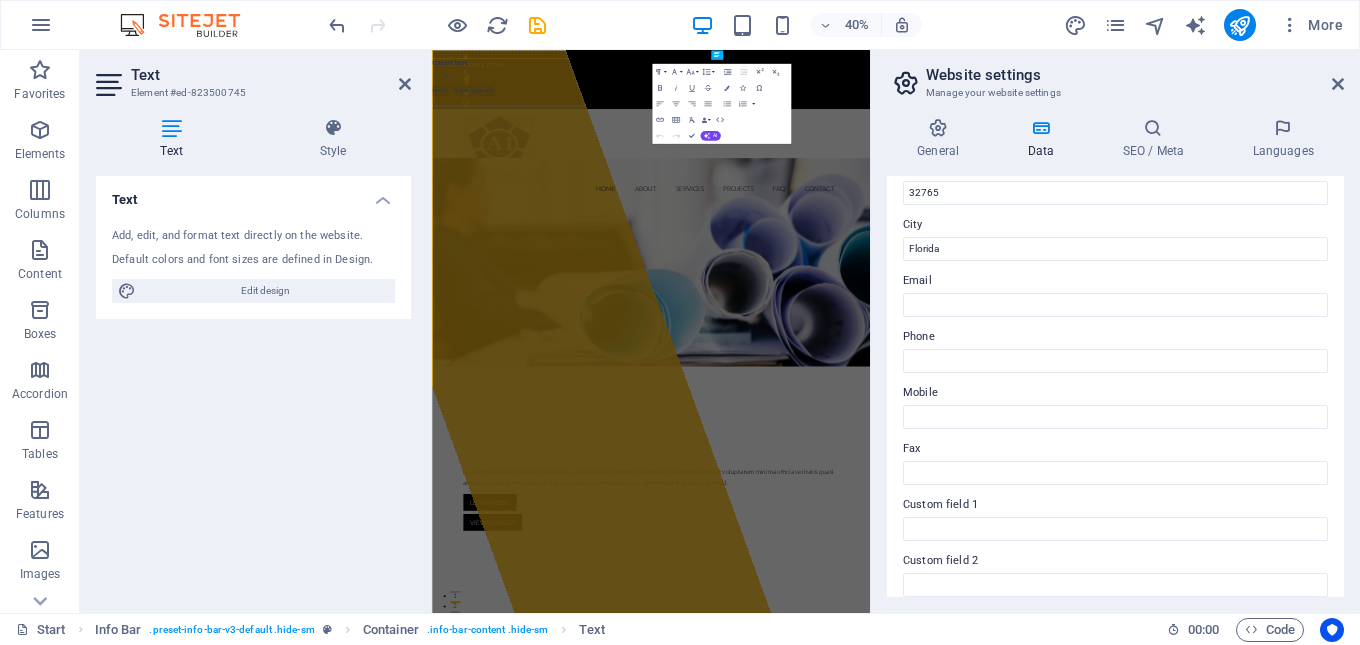 scroll, scrollTop: 200, scrollLeft: 0, axis: vertical 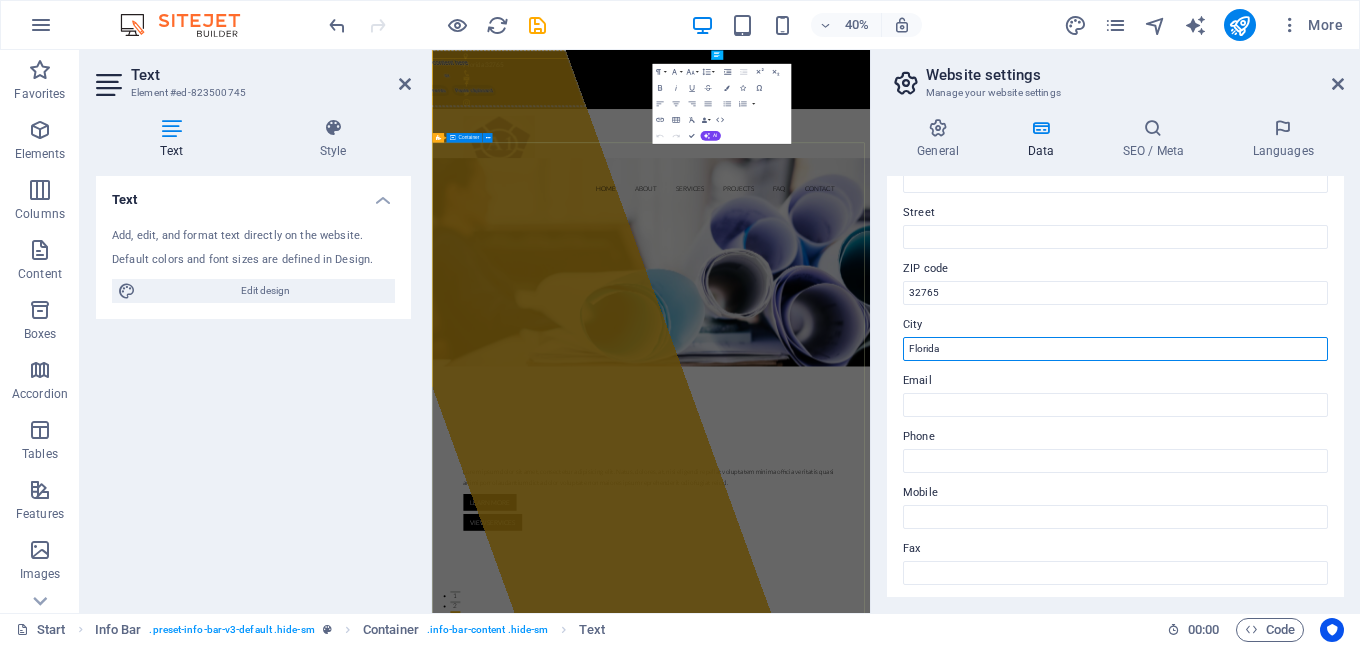 drag, startPoint x: 1404, startPoint y: 399, endPoint x: 1429, endPoint y: 795, distance: 396.78836 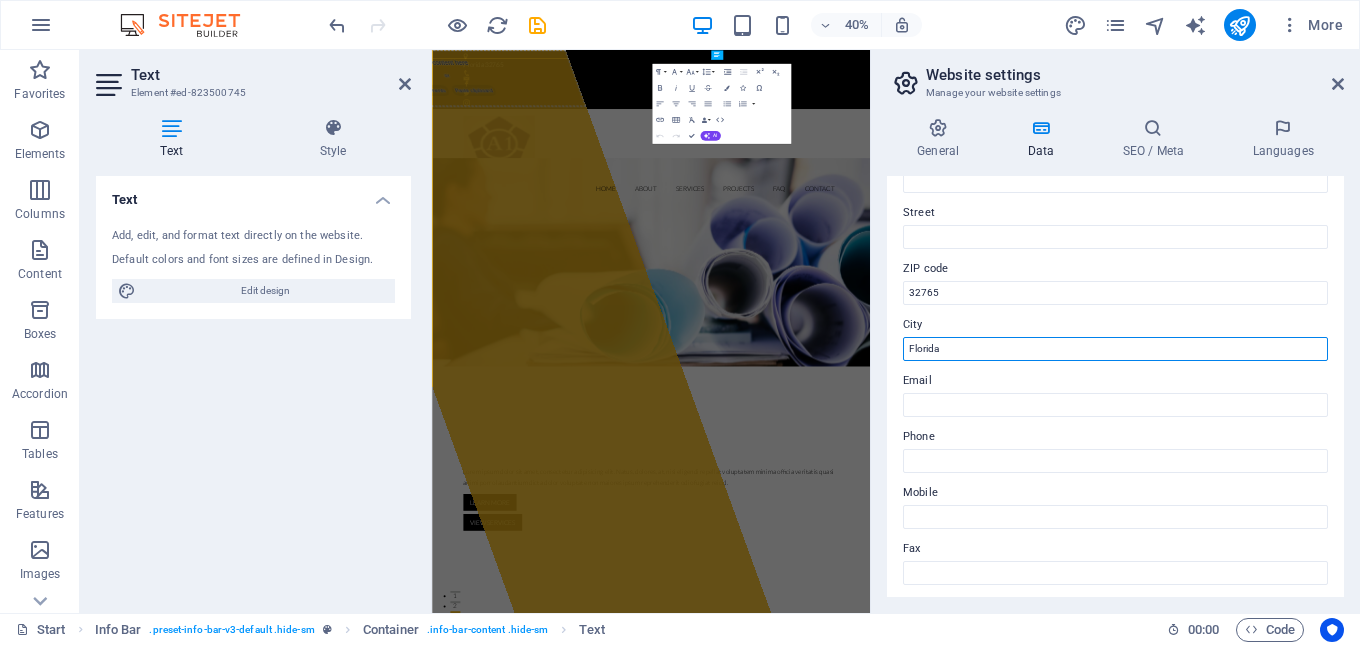 drag, startPoint x: 963, startPoint y: 349, endPoint x: 903, endPoint y: 351, distance: 60.033325 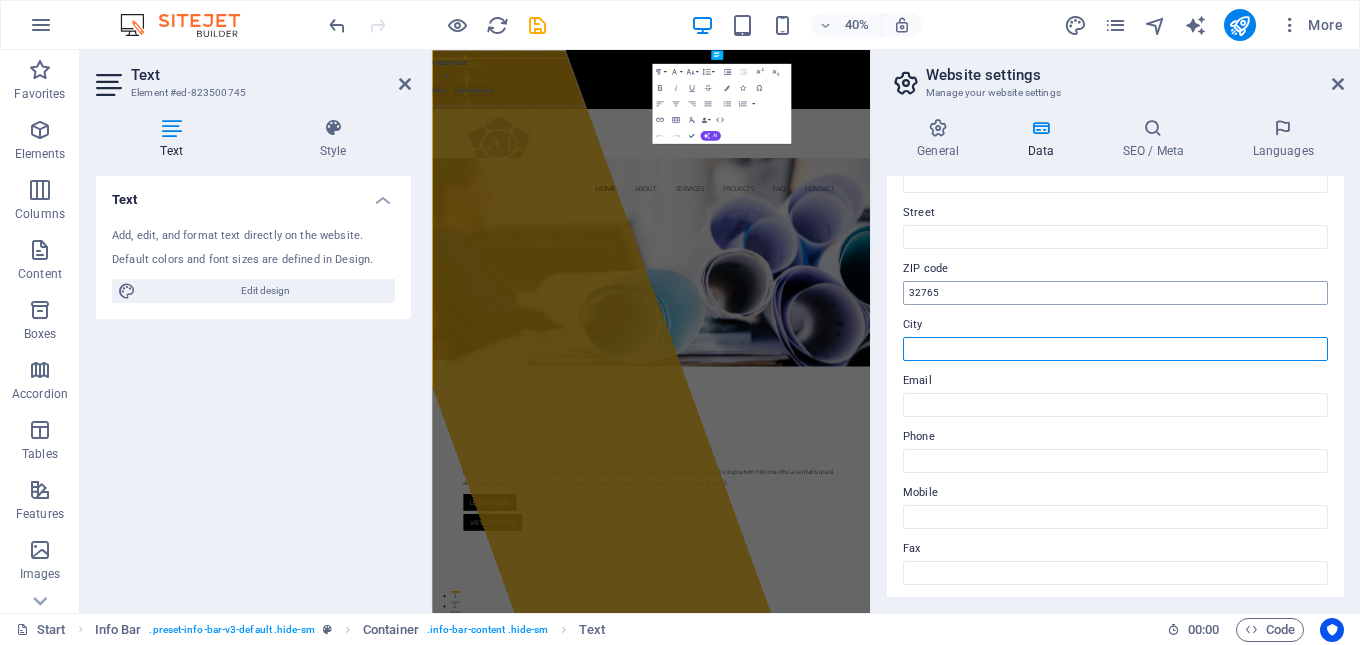 type 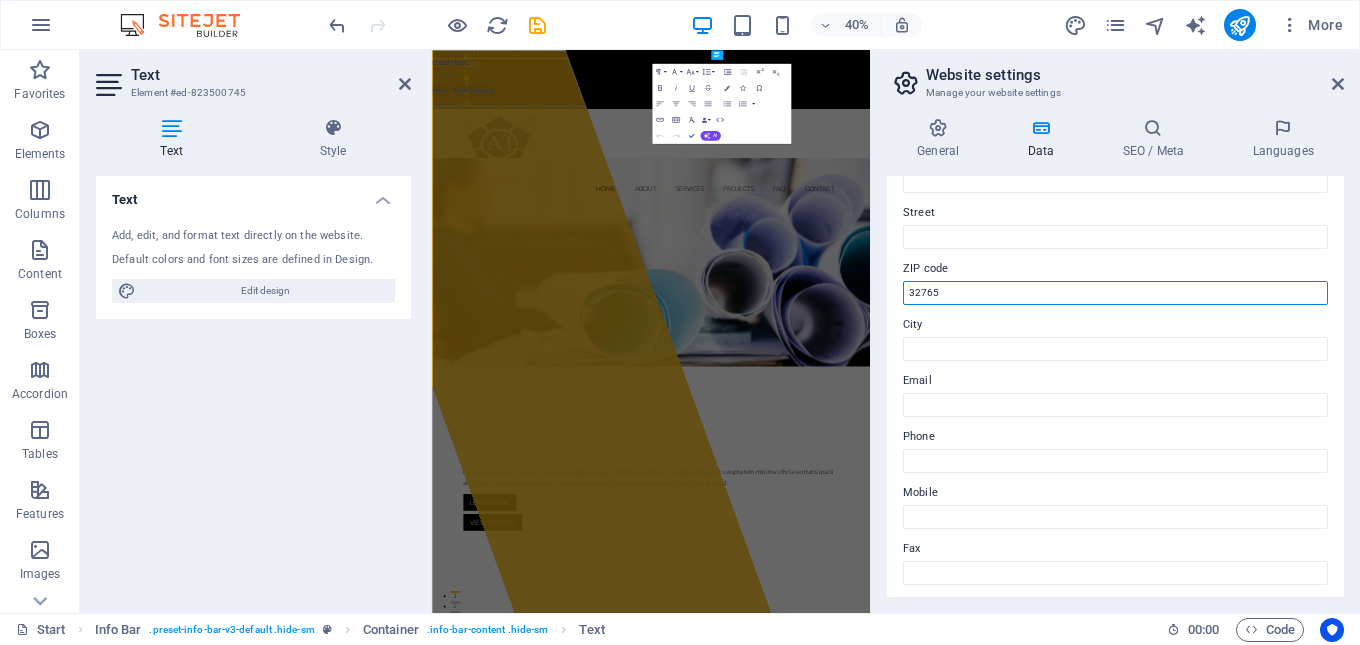 drag, startPoint x: 951, startPoint y: 294, endPoint x: 886, endPoint y: 301, distance: 65.37584 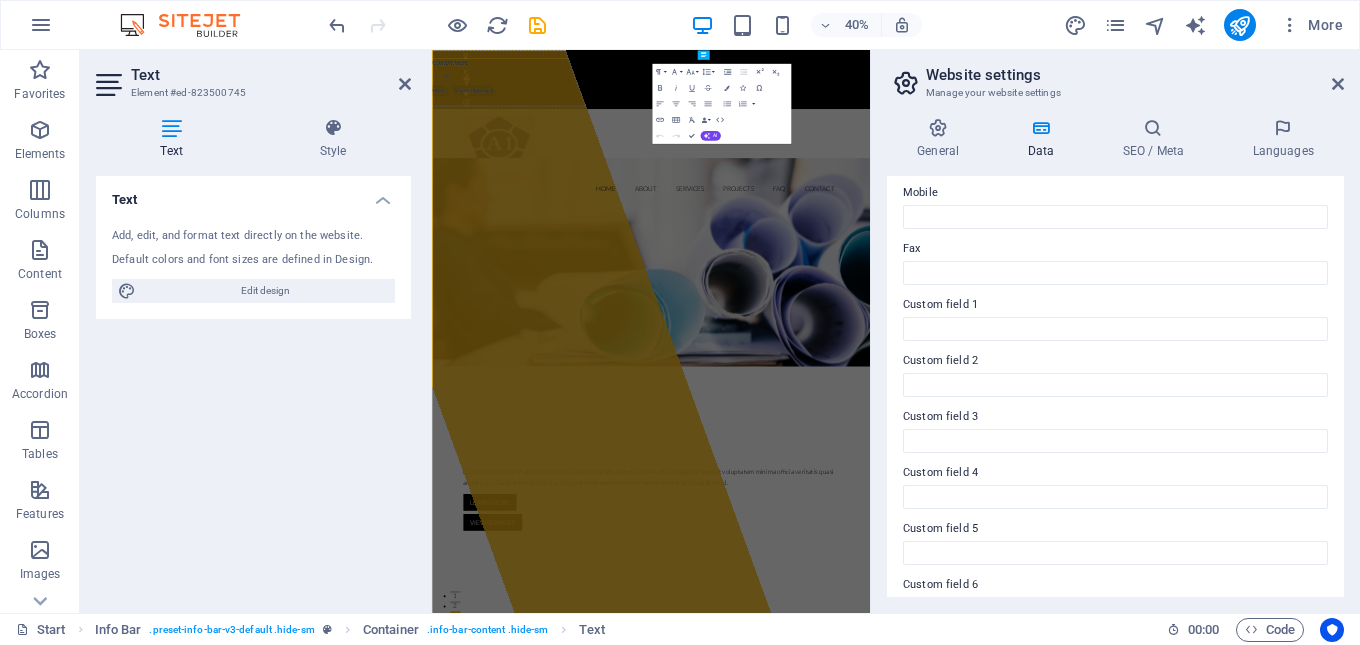 scroll, scrollTop: 540, scrollLeft: 0, axis: vertical 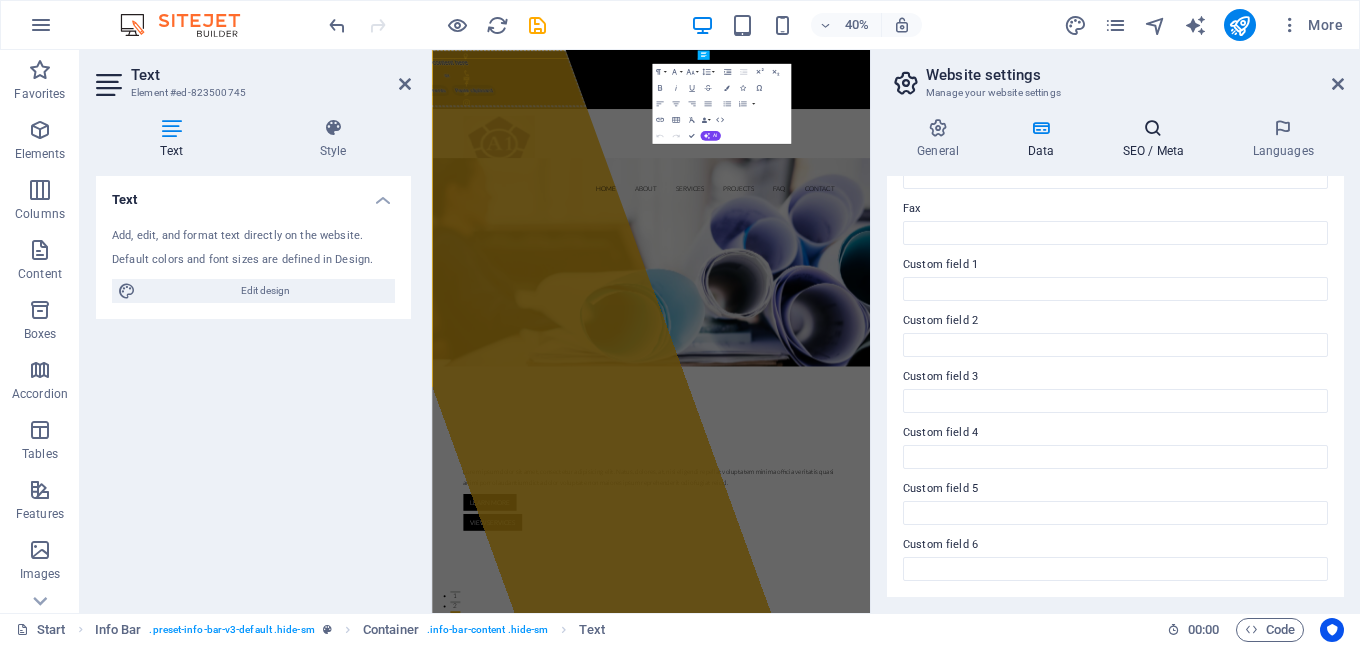 type 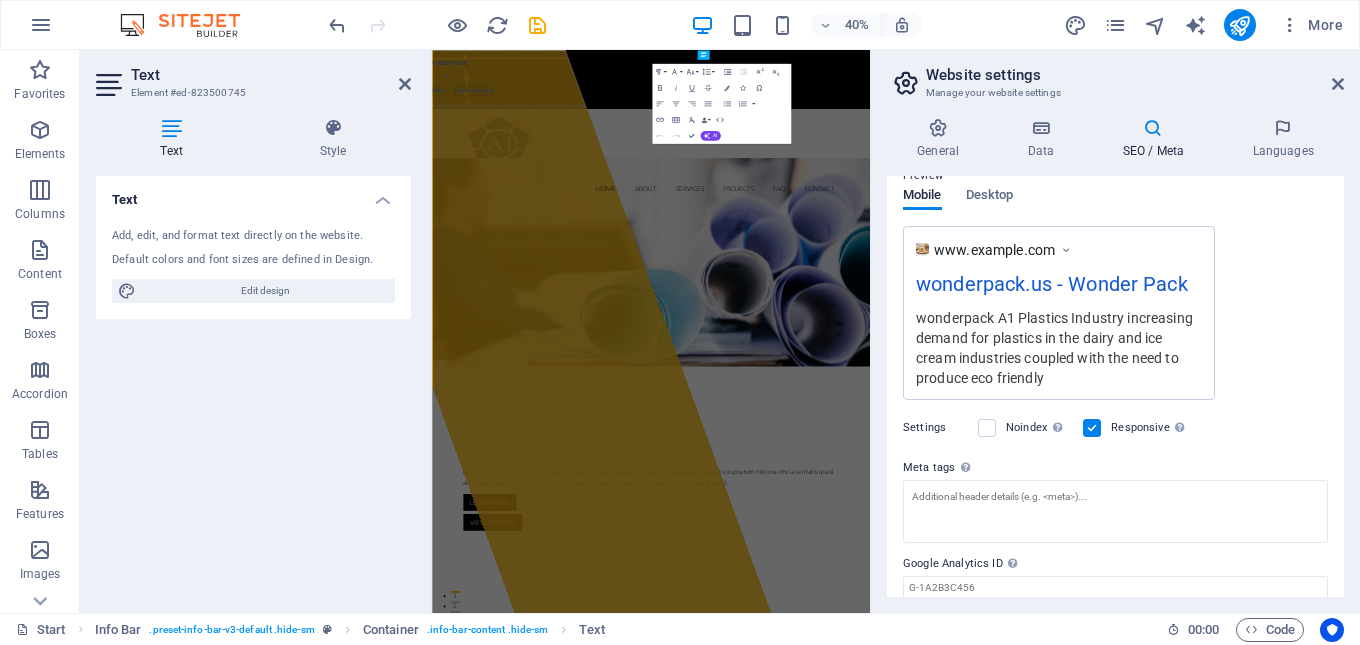 scroll, scrollTop: 375, scrollLeft: 0, axis: vertical 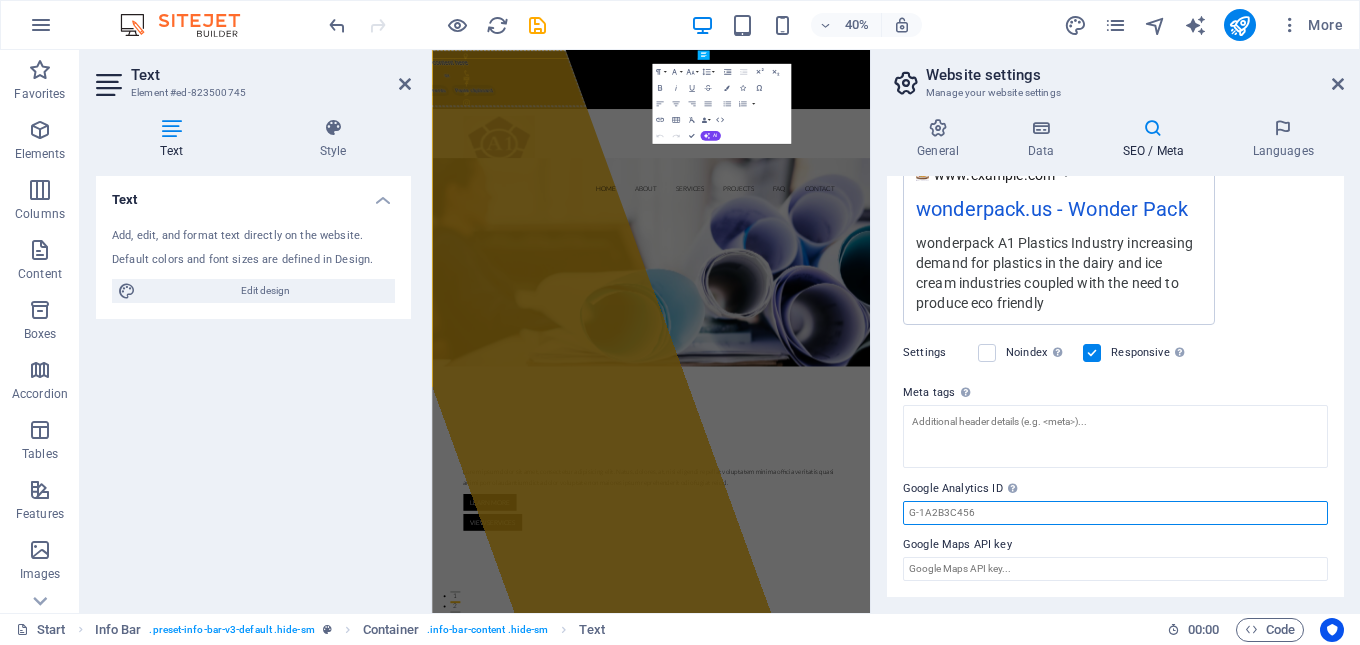 drag, startPoint x: 1006, startPoint y: 510, endPoint x: 887, endPoint y: 515, distance: 119.104996 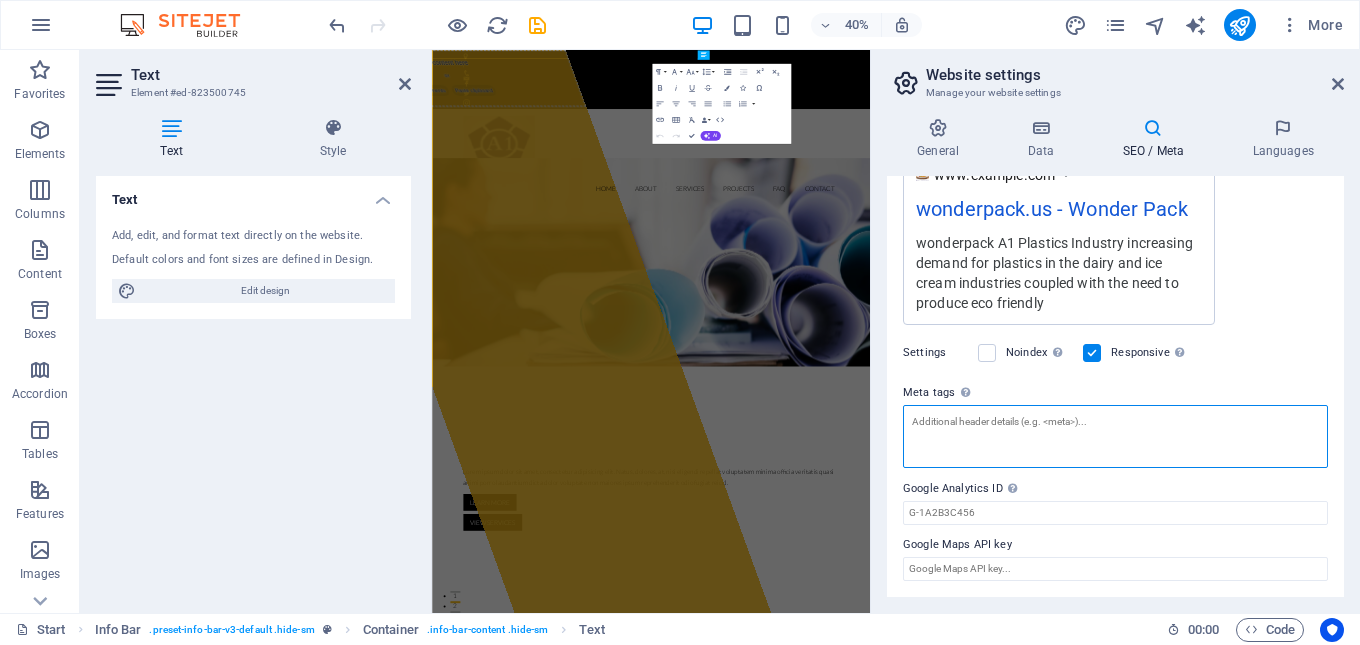 click on "Meta tags Enter HTML code here that will be placed inside the  tags of your website. Please note that your website may not function if you include code with errors." at bounding box center [1115, 436] 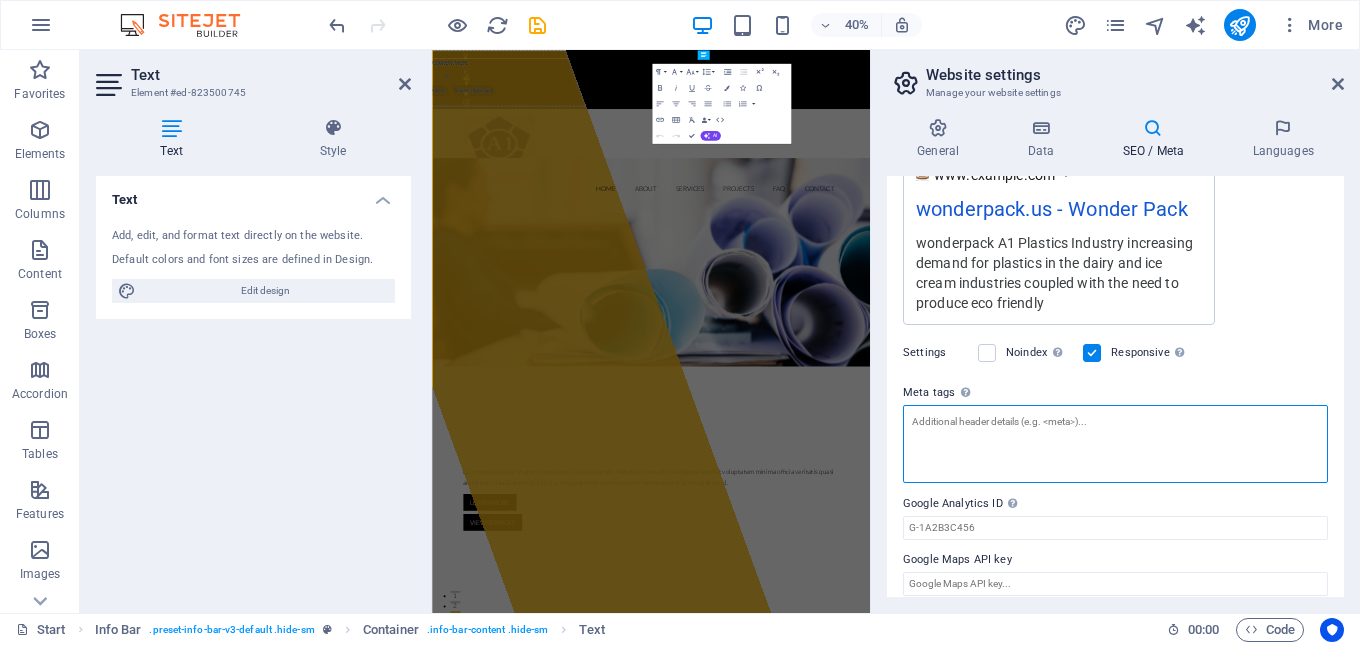 paste on "Juice Cups Supplier,
Pet plastic juice cups factory,
plastic juice cups supplier,
juice cups manufacturer,
plastic juice cup manufacturer,
Pet juice cups supplier,
Pet juice cups manufacturer,
plastic juice cups factory,
plastic juice cups factory UAE,
Juice Cups Supplier,
Pet plastic juice cups factory,
Plastic juice cups supplier,
Juice cups manufacturer,
Plastic juice cup manufacturer,
Pet juice cups supplier,
Pet juice cups manufacturer,
Plastic juice cups factory,
Plastic juice cups factory UAE,
Plastic egg trays,
Plastic Pastry Trays,
Takeaway containers,
Plastic containers with lids,
Microwave food container,
Food packaging containers,
Disposable food packaging,
Disposable plastic containers,
Disposable food containers,
Plastic food container,
Seedling trays,
Tray for seeds,
Tray seed,
Tray seedling,
Planting trays,
Planting in trays,
Microgreen trays,
Seed starting trays,
Grow trays,
Agriculture seed trays,
Agriculture seed tray," 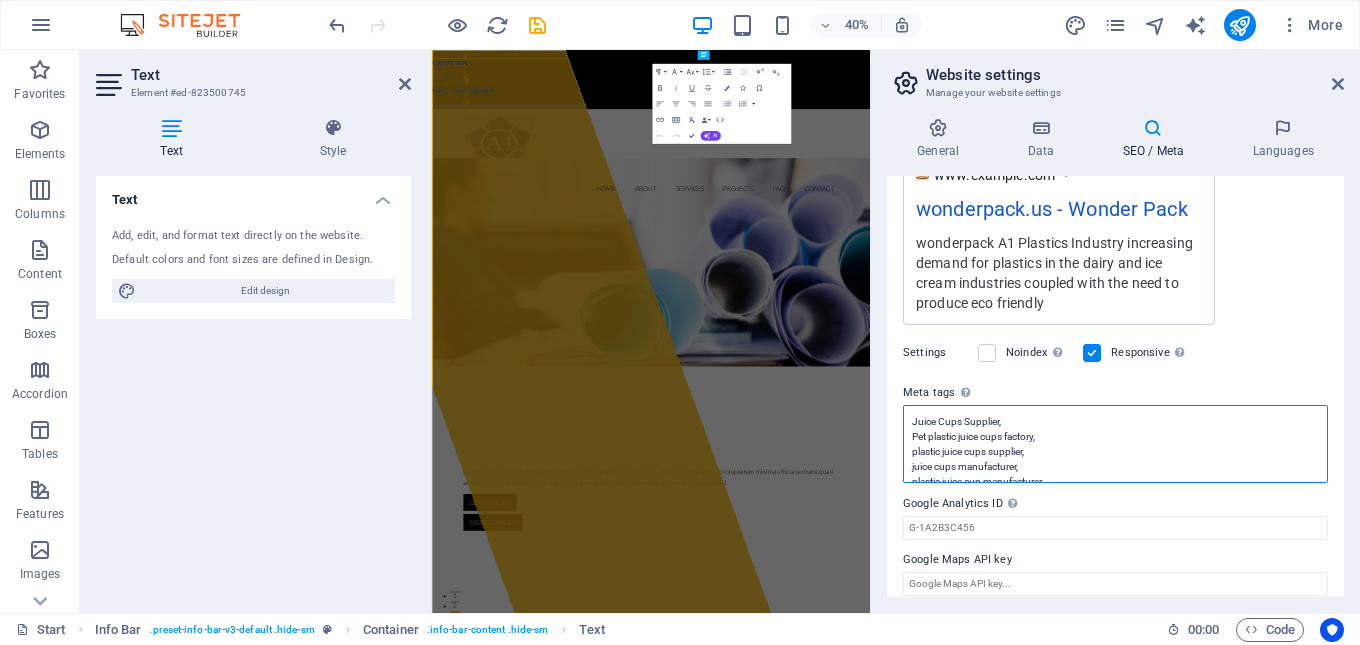 scroll, scrollTop: 516, scrollLeft: 0, axis: vertical 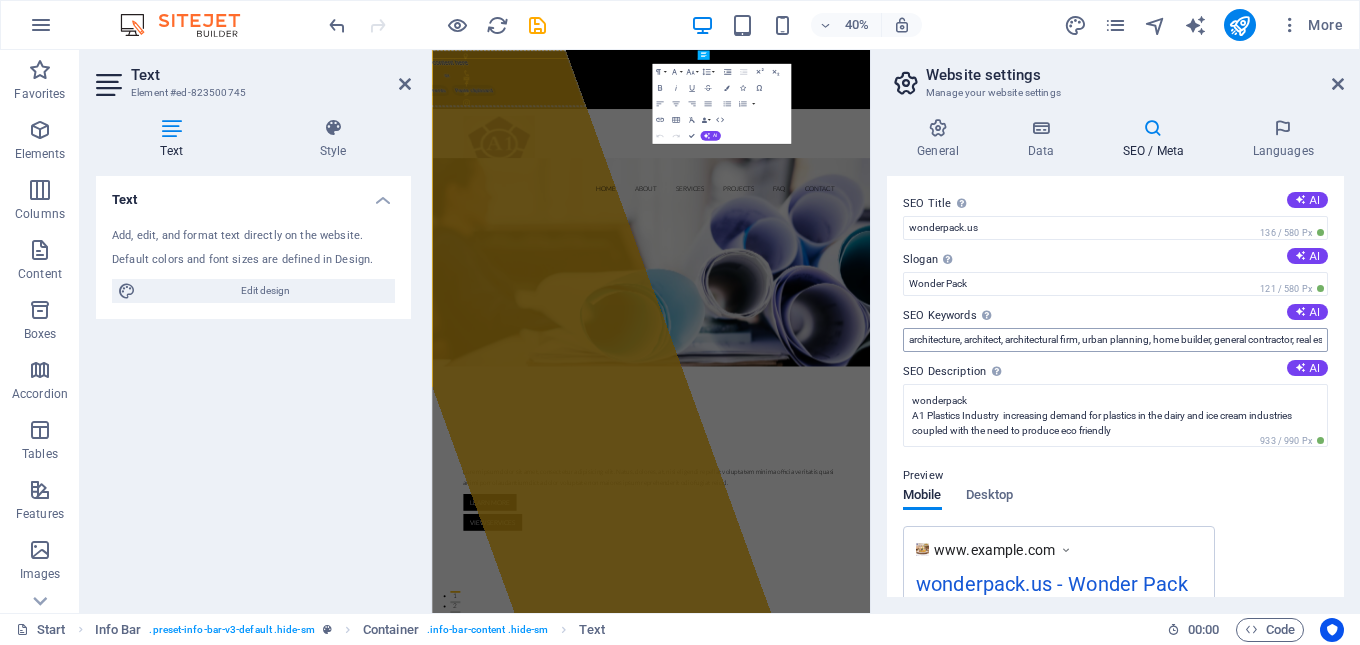 type on "Juice Cups Supplier,
Pet plastic juice cups factory,
plastic juice cups supplier,
juice cups manufacturer,
plastic juice cup manufacturer,
Pet juice cups supplier,
Pet juice cups manufacturer,
plastic juice cups factory,
plastic juice cups factory UAE,
Juice Cups Supplier,
Pet plastic juice cups factory,
Plastic juice cups supplier,
Juice cups manufacturer,
Plastic juice cup manufacturer,
Pet juice cups supplier,
Pet juice cups manufacturer,
Plastic juice cups factory,
Plastic juice cups factory UAE,
Plastic egg trays,
Plastic Pastry Trays,
Takeaway containers,
Plastic containers with lids,
Microwave food container,
Food packaging containers,
Disposable food packaging,
Disposable plastic containers,
Disposable food containers,
Plastic food container,
Seedling trays,
Tray for seeds,
Tray seed,
Tray seedling,
Planting trays,
Planting in trays,
Microgreen trays,
Seed starting trays,
Grow trays,
Agriculture seed trays,
Agriculture seed tray," 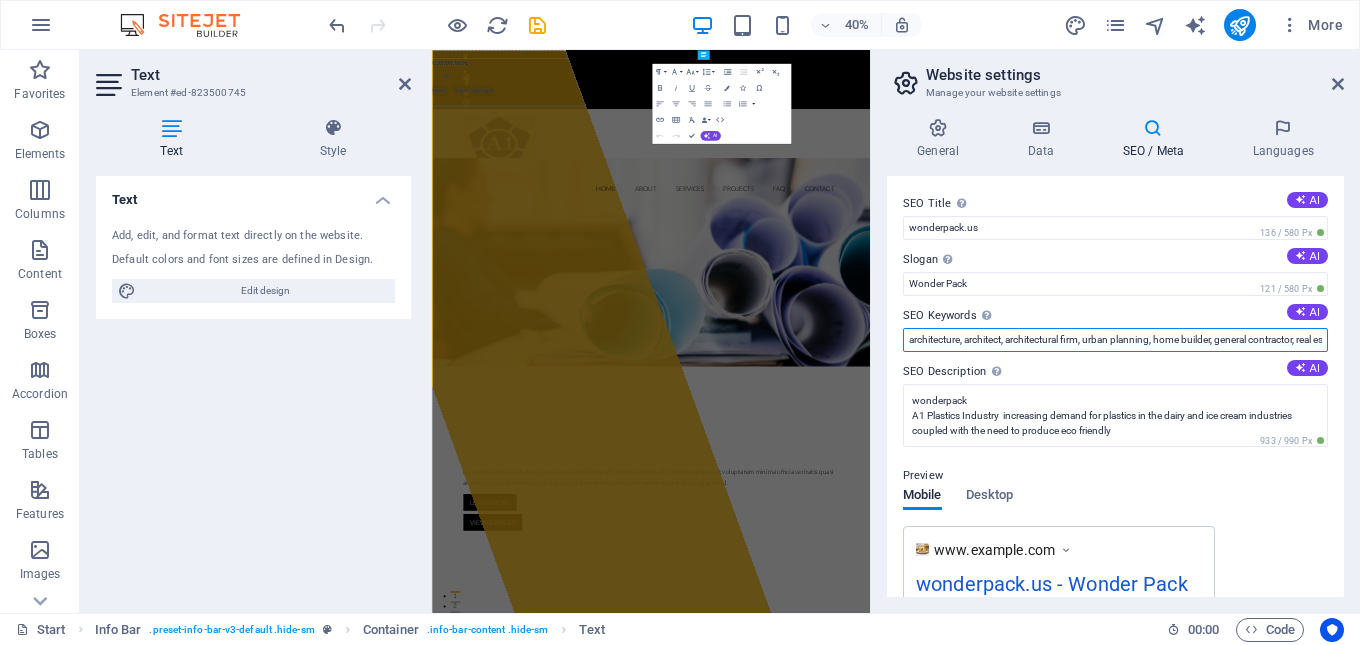type 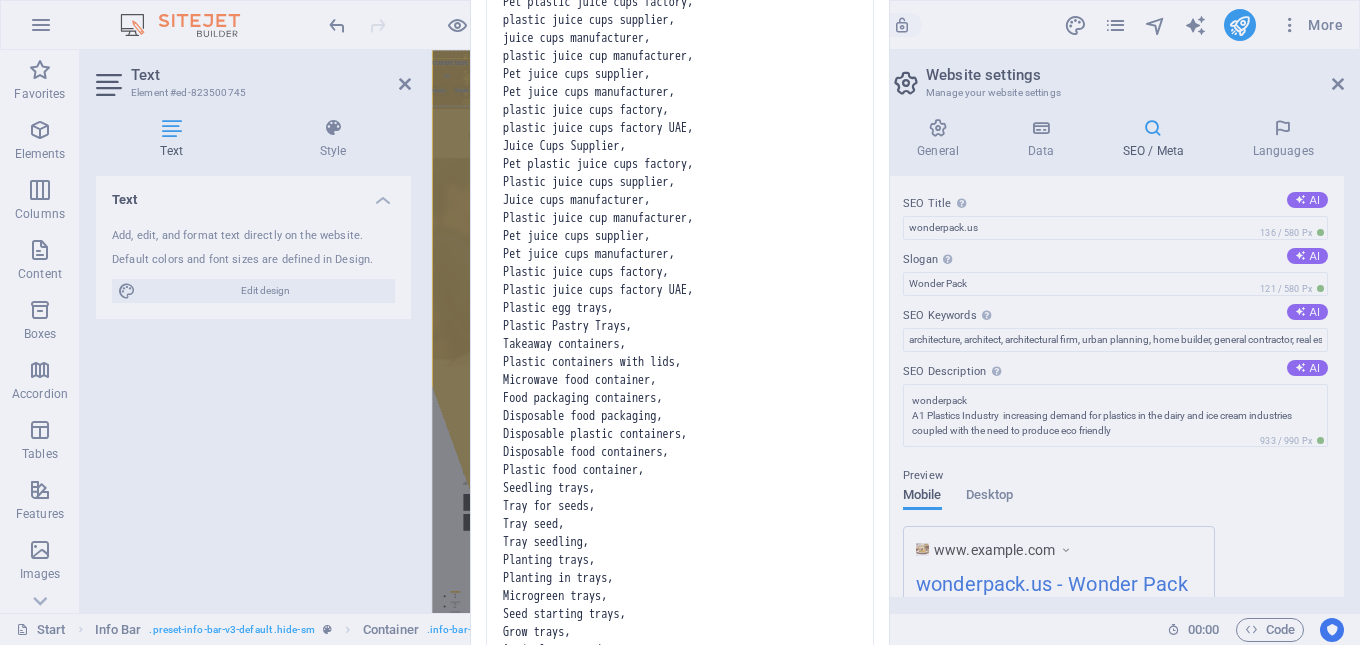 drag, startPoint x: 908, startPoint y: 342, endPoint x: 1094, endPoint y: 301, distance: 190.46523 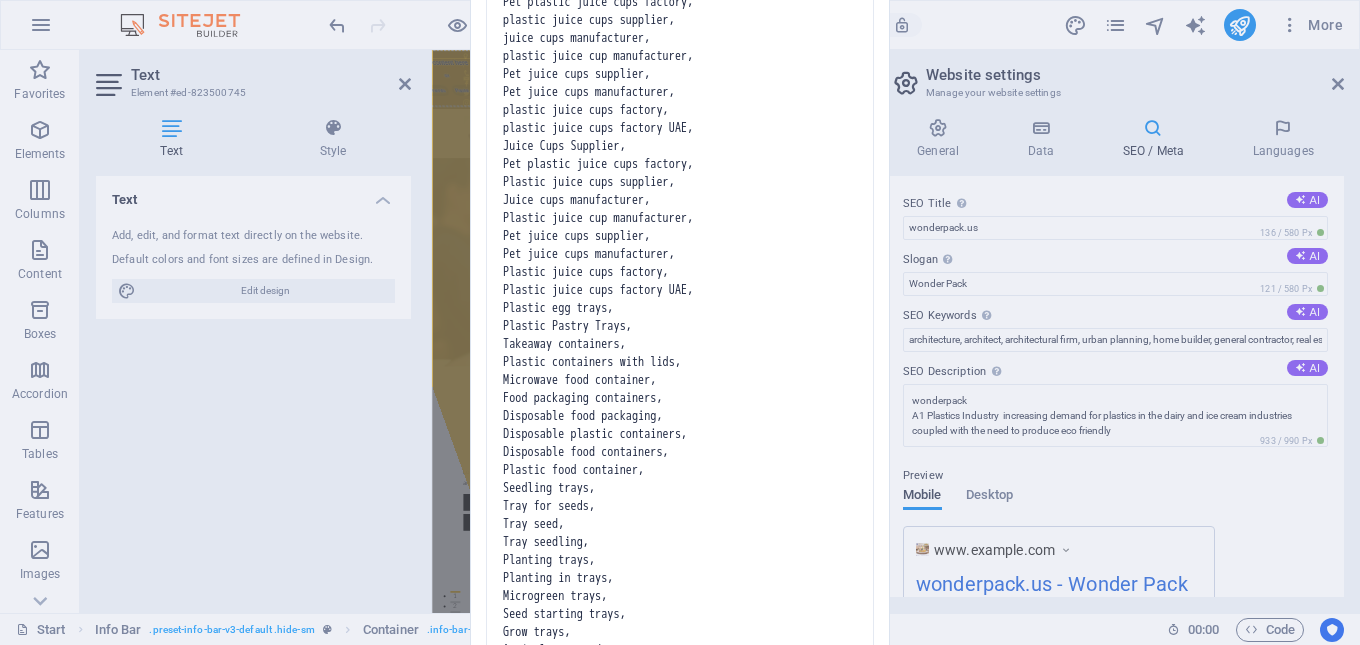 click on "wonderpack.us Start Favorites Elements Columns Content Boxes Accordion Tables Features Images Slider Header Footer Forms Marketing Collections Text Element #ed-823500745 Text Style Text Add, edit, and format text directly on the website. Default colors and font sizes are defined in Design. Edit design Alignment Left aligned Centered Right aligned Info Bar Element Layout How this element expands within the layout (Flexbox). Size Default auto px % 1/1 1/2 1/3 1/4 1/5 1/6 1/7 1/8 1/9 1/10 Grow Shrink Order 0 Container layout Visible Visible Opacity 100 % Overflow Spacing Margin Default auto px % rem vw vh Custom Custom 6 auto px % rem vw vh 0 auto px % rem vw vh 0 auto px % rem vw vh 0 auto px % rem vw vh Padding Default px rem % vh vw Custom Custom px rem % vh vw px rem % vh vw px rem % vh vw px rem % vh vw Border Style              - Width 1 auto px rem % vh vw Custom Custom 1 auto px rem % vh vw 1 auto px rem % vh vw 1 px" at bounding box center [680, 322] 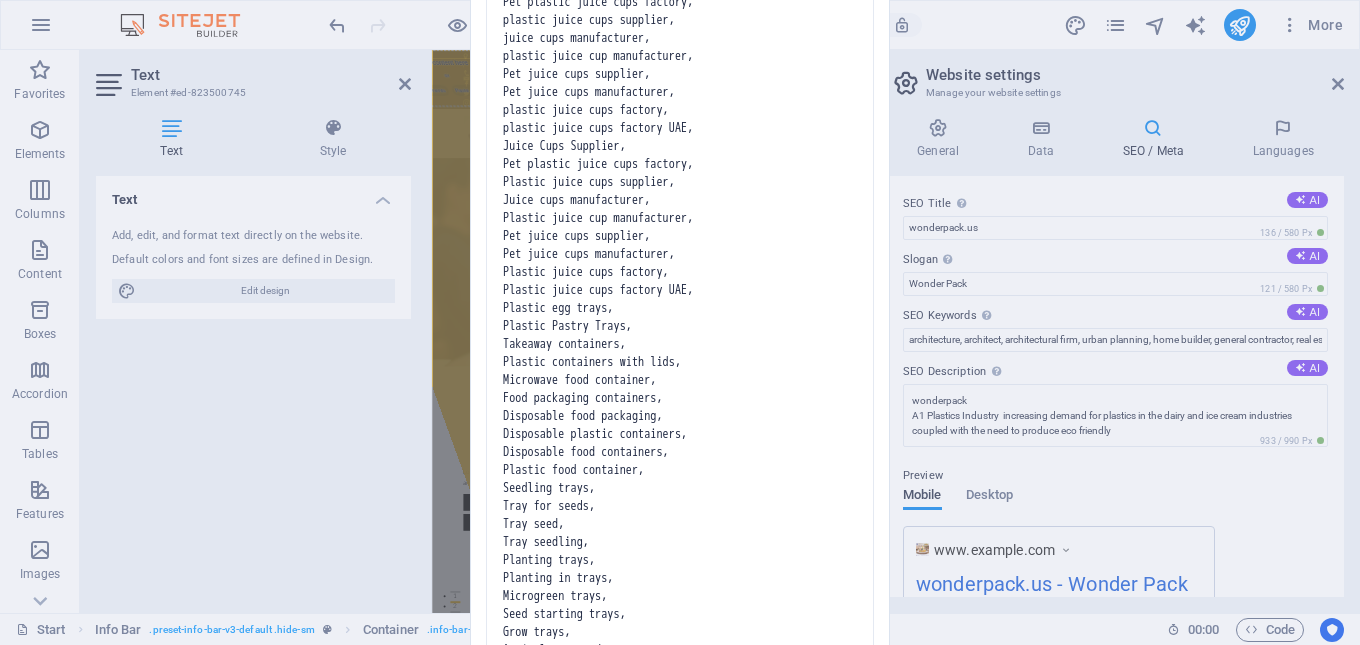 click on "Invalid HTML
You have entered the following invalid HTML code (e.g. missing closing brackets or missing or invalid quotation marks) in the meta tags field:
We have replaced it with valid HTML for your convenience. Please make sure that the code is correct and try again.
Okay" at bounding box center [680, 322] 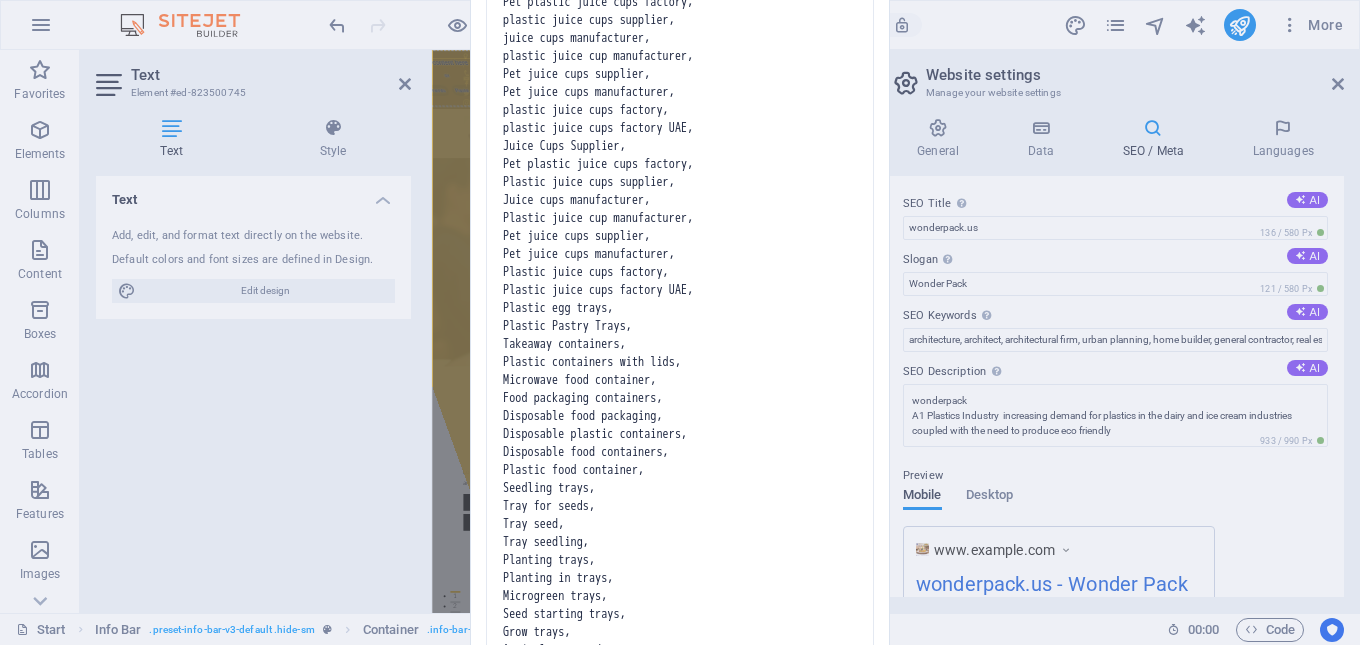 type 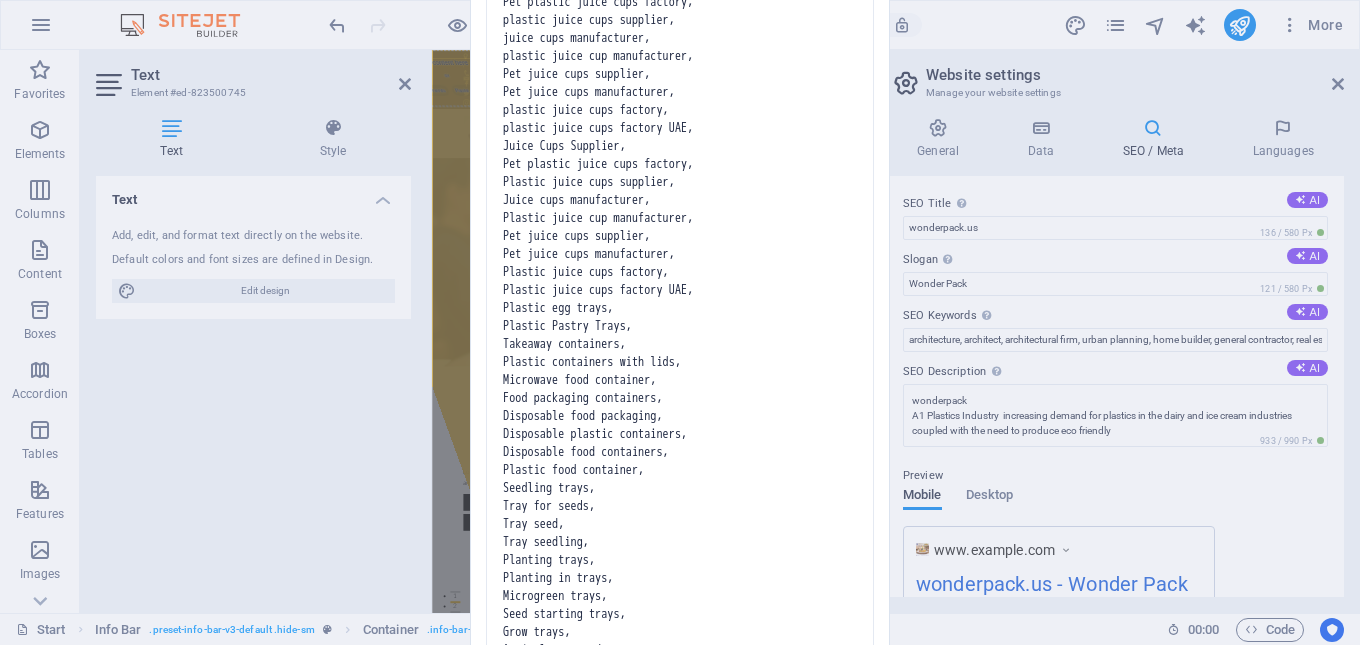 click on "Juice Cups Supplier,
Pet plastic juice cups factory,
plastic juice cups supplier,
juice cups manufacturer,
plastic juice cup manufacturer,
Pet juice cups supplier,
Pet juice cups manufacturer,
plastic juice cups factory,
plastic juice cups factory UAE,
Juice Cups Supplier,
Pet plastic juice cups factory,
Plastic juice cups supplier,
Juice cups manufacturer,
Plastic juice cup manufacturer,
Pet juice cups supplier,
Pet juice cups manufacturer,
Plastic juice cups factory,
Plastic juice cups factory UAE,
Plastic egg trays,
Plastic Pastry Trays,
Takeaway containers,
Plastic containers with lids,
Microwave food container,
Food packaging containers,
Disposable food packaging,
Disposable plastic containers,
Disposable food containers,
Plastic food container,
Seedling trays,
Tray for seeds,
Tray seed,
Tray seedling,
Planting trays,
Planting in trays,
Microgreen trays,
Seed starting trays,
Grow trays,
Agriculture seed trays,
Agriculture seed tray," at bounding box center (680, 325) 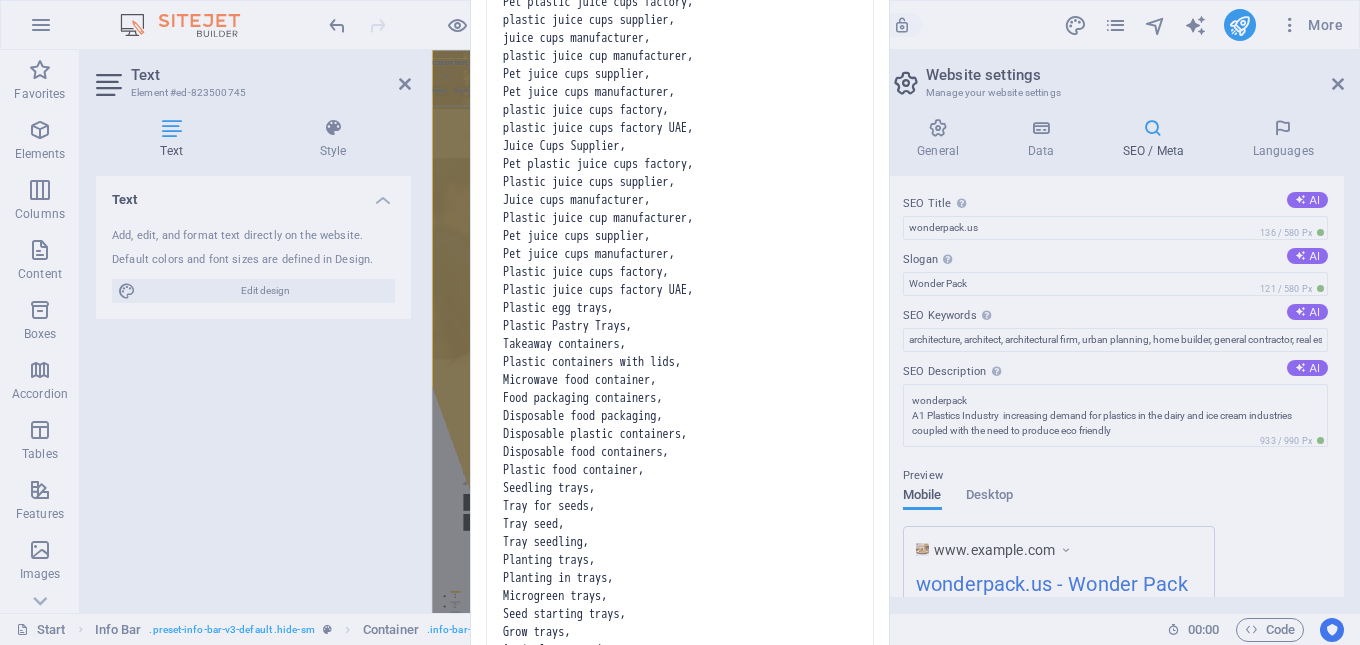 click on "Invalid HTML
You have entered the following invalid HTML code (e.g. missing closing brackets or missing or invalid quotation marks) in the meta tags field:
We have replaced it with valid HTML for your convenience. Please make sure that the code is correct and try again.
Okay" at bounding box center [680, 322] 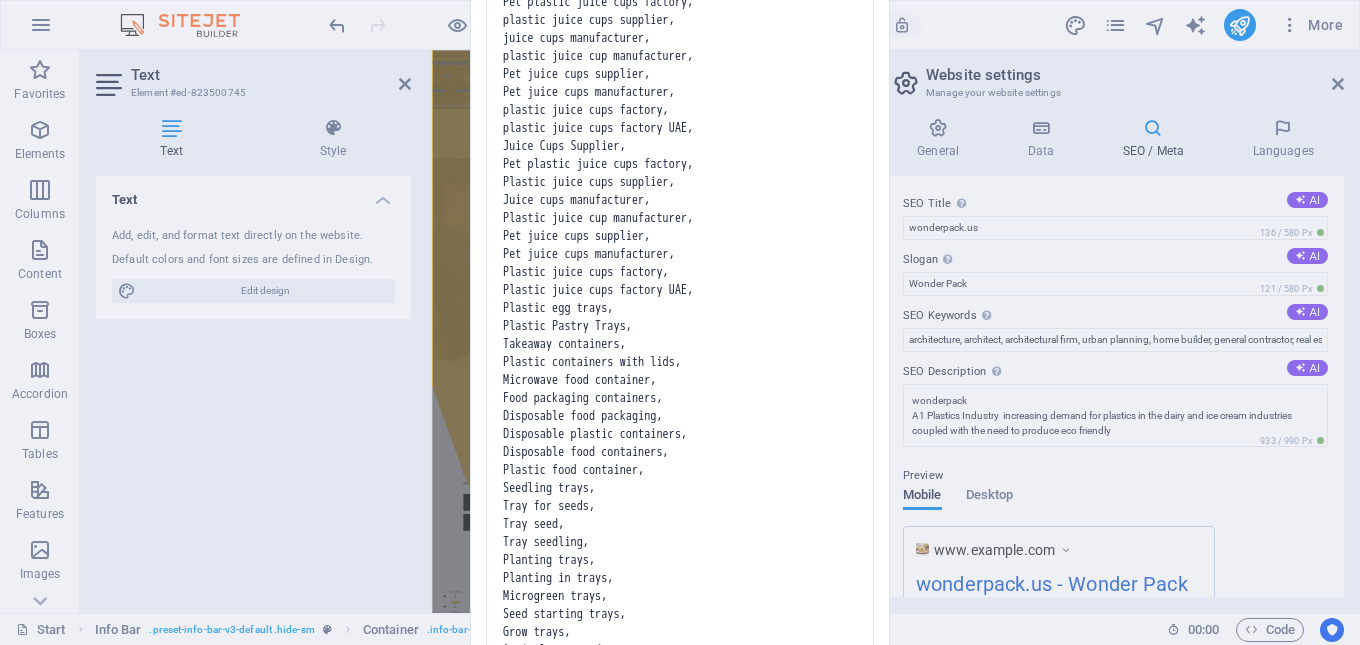 click on "Invalid HTML
You have entered the following invalid HTML code (e.g. missing closing brackets or missing or invalid quotation marks) in the meta tags field:
We have replaced it with valid HTML for your convenience. Please make sure that the code is correct and try again.
Okay" at bounding box center [680, 322] 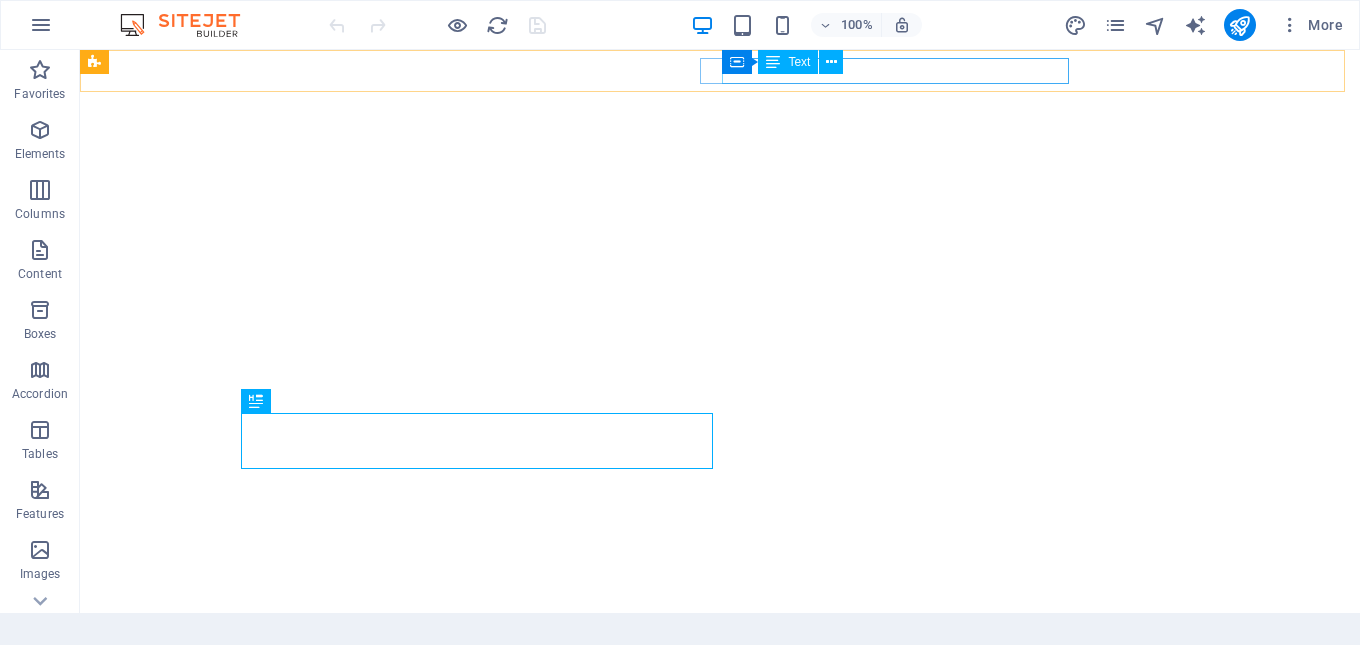 scroll, scrollTop: 0, scrollLeft: 0, axis: both 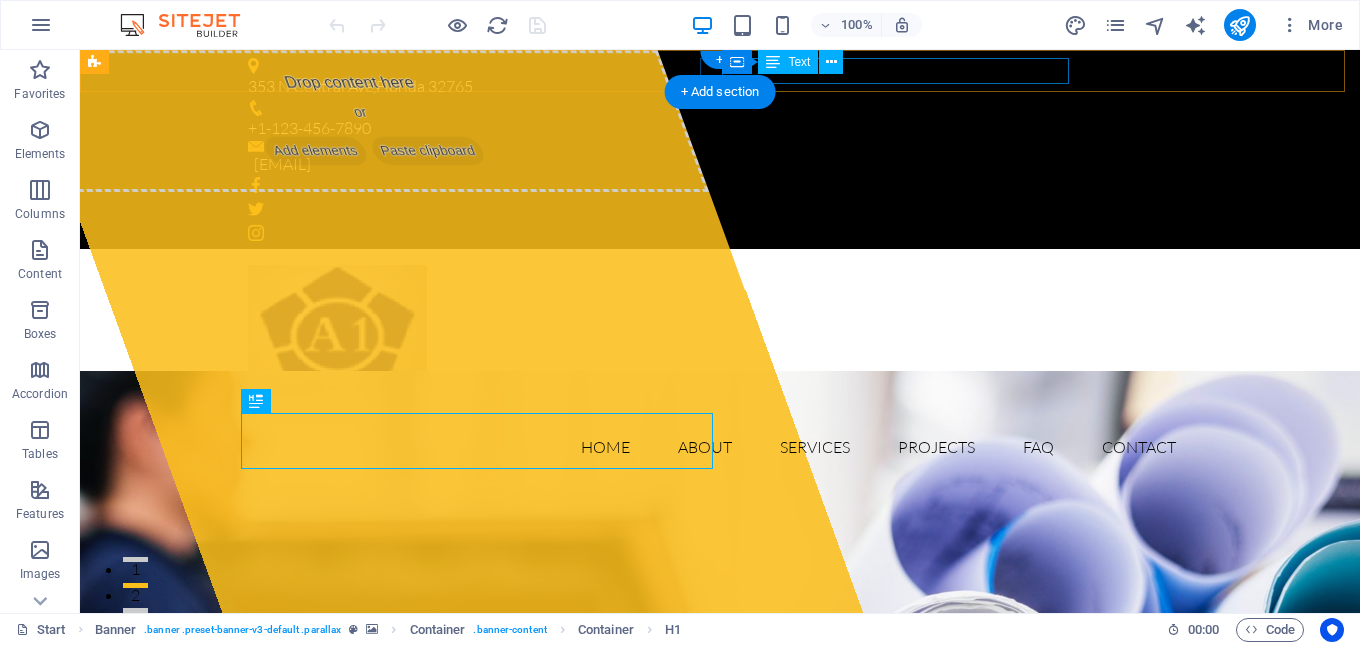 click on "[EMAIL]" at bounding box center [715, 165] 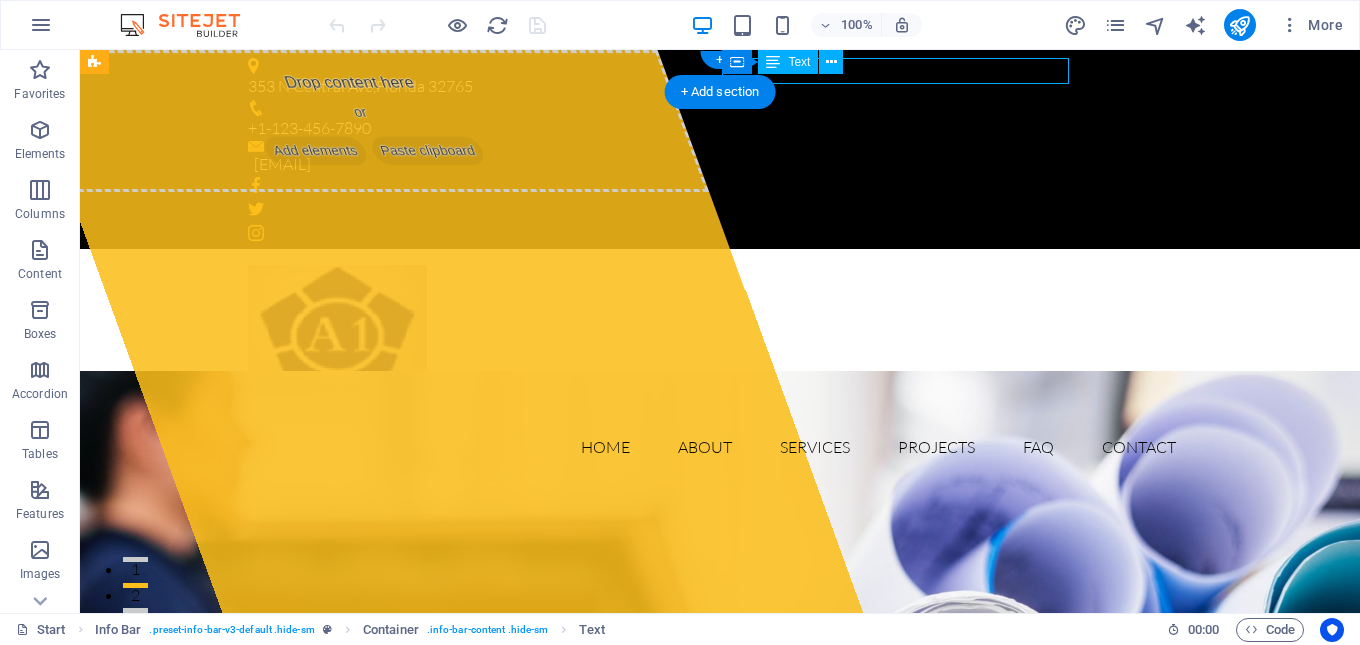 click on "[EMAIL]" at bounding box center (715, 165) 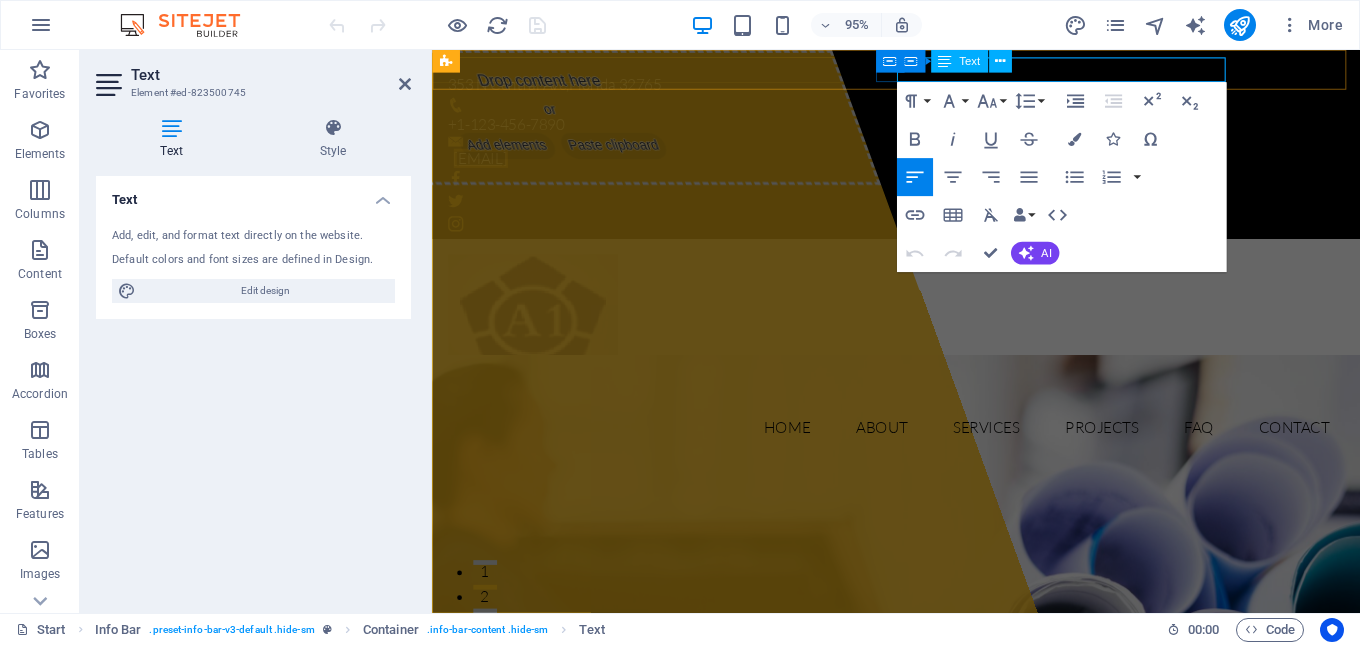click on "[EMAIL]" at bounding box center [483, 164] 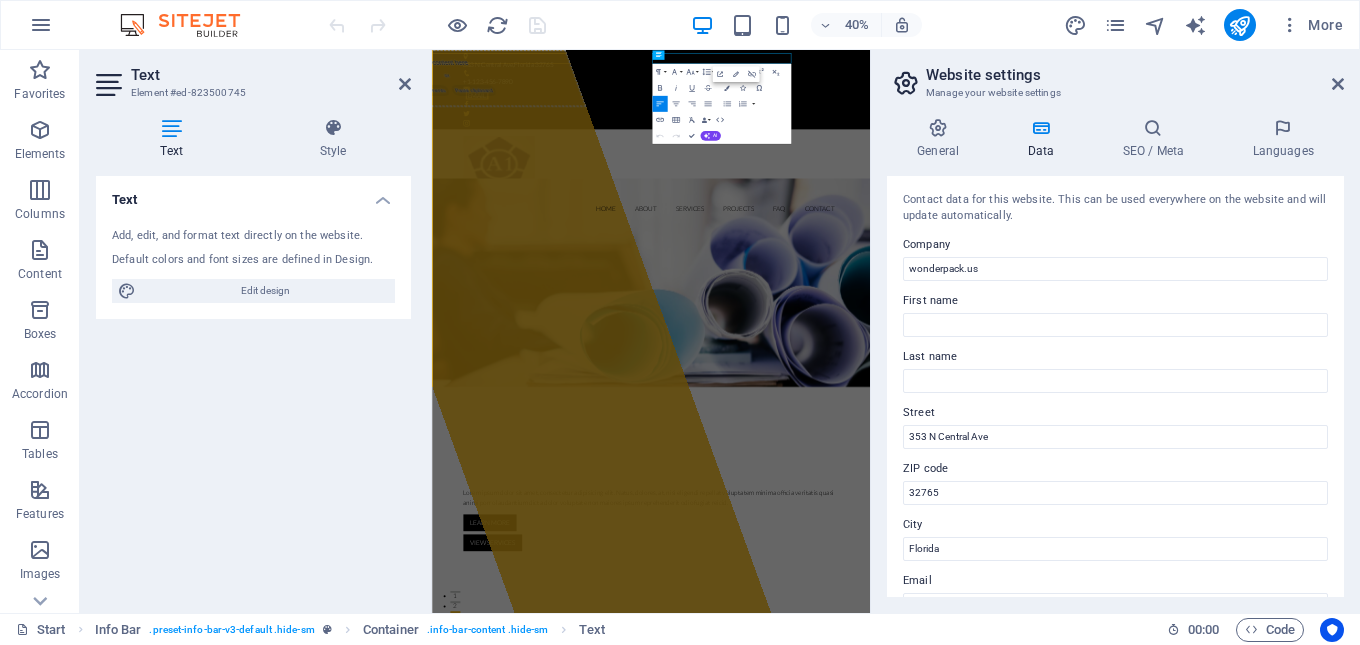 scroll, scrollTop: 300, scrollLeft: 0, axis: vertical 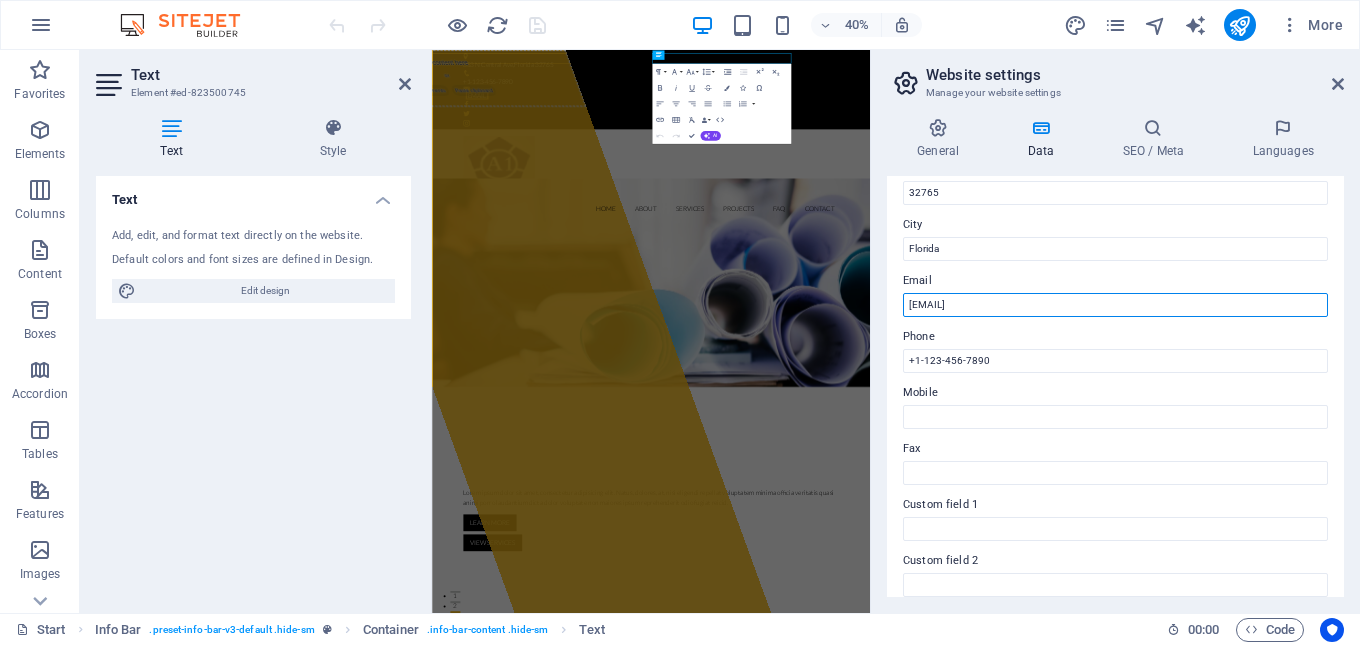 drag, startPoint x: 1167, startPoint y: 300, endPoint x: 870, endPoint y: 301, distance: 297.00168 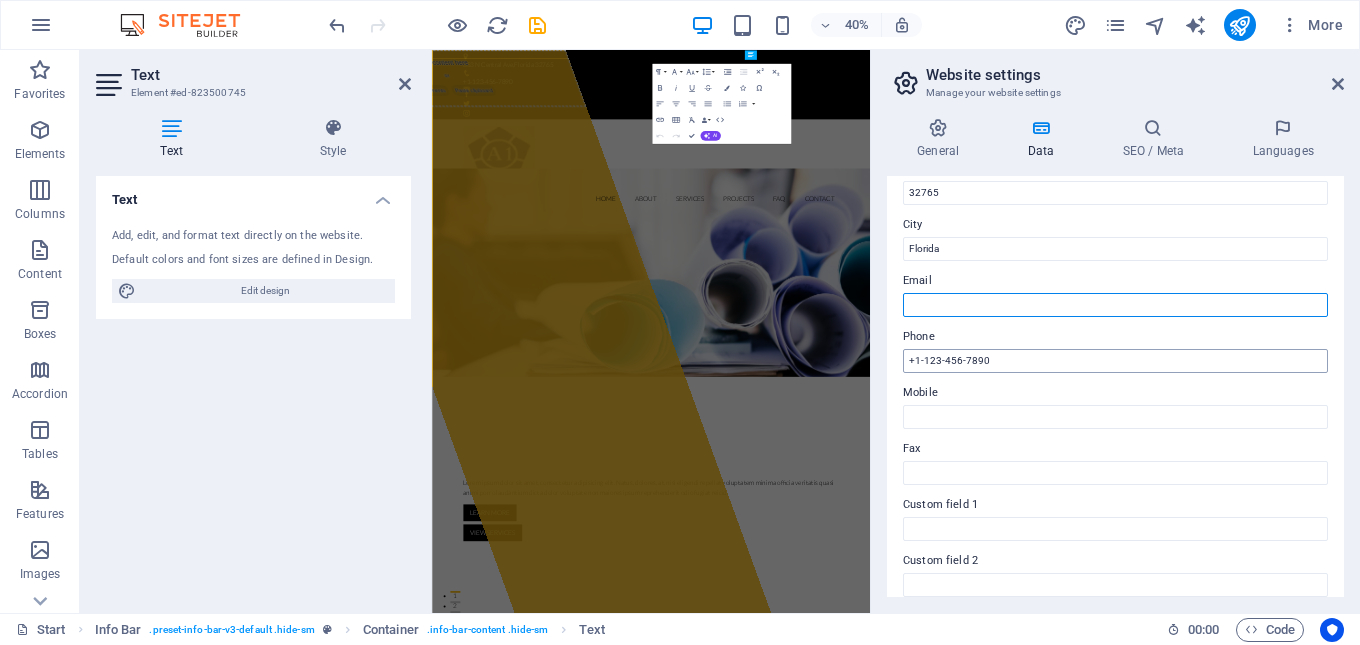 type 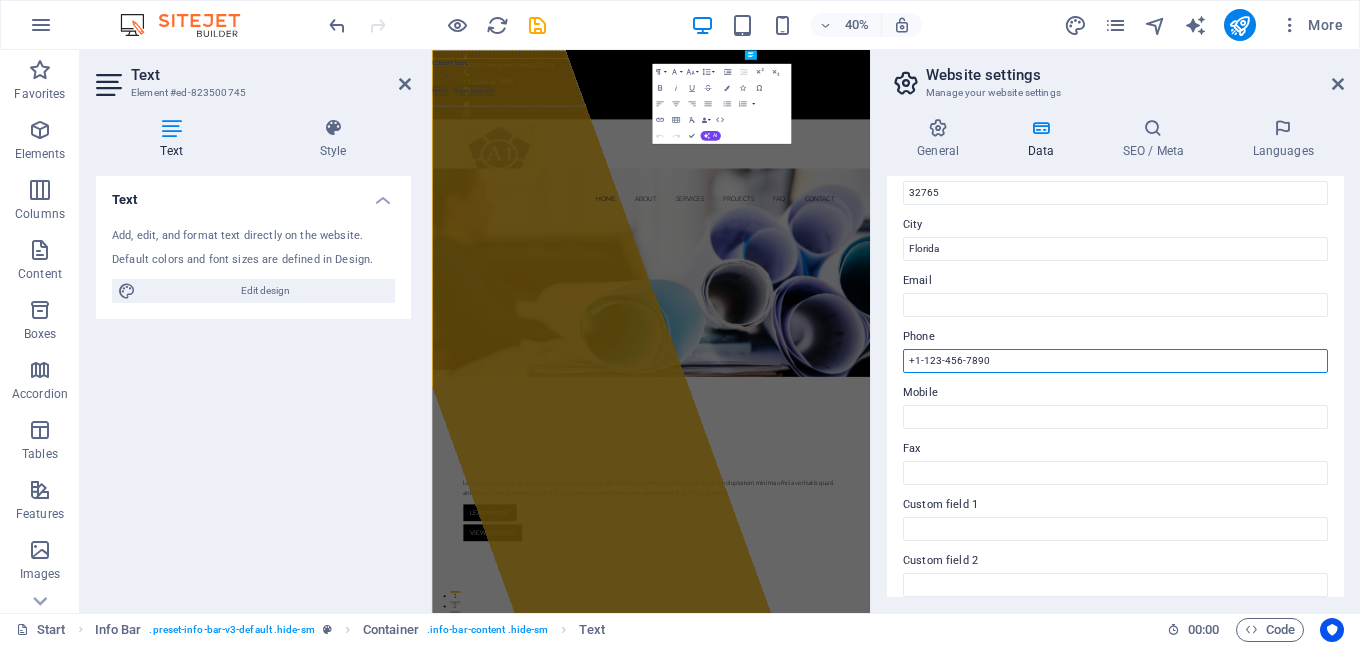 drag, startPoint x: 1033, startPoint y: 356, endPoint x: 883, endPoint y: 370, distance: 150.65192 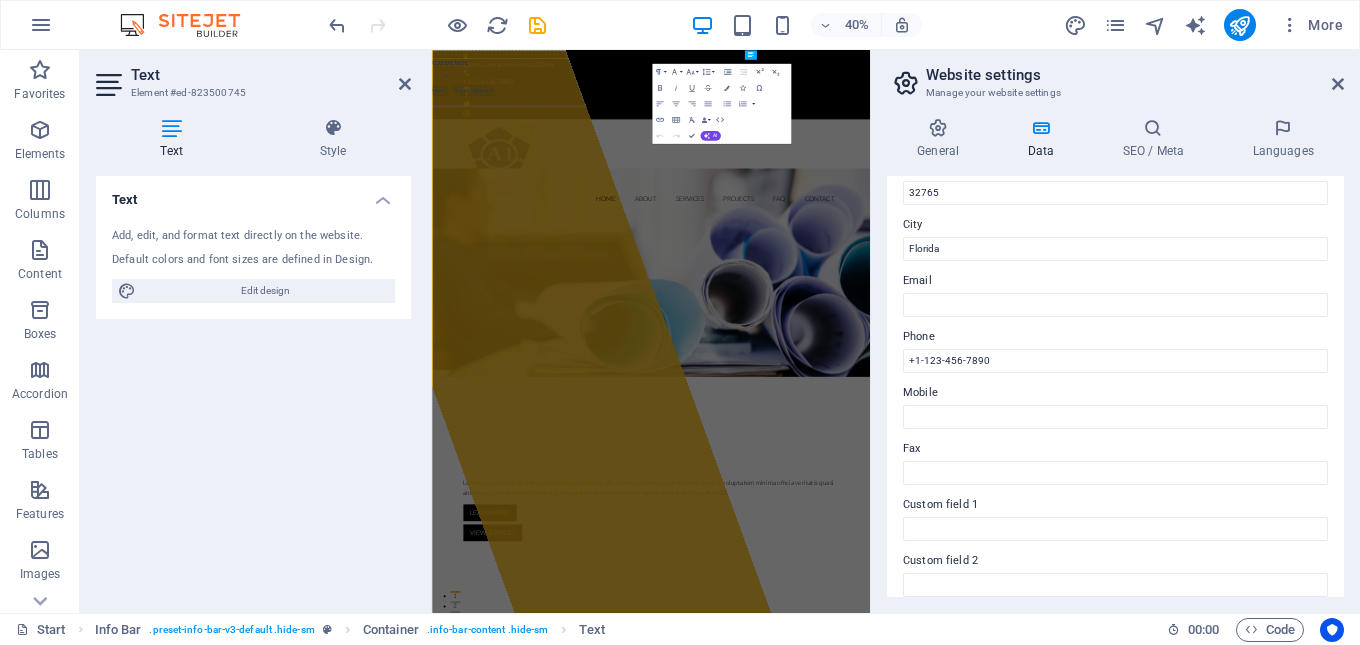 click on "General  Data  SEO / Meta  Languages Website name wonderpack.us Logo Drag files here, click to choose files or select files from Files or our free stock photos & videos Select files from the file manager, stock photos, or upload file(s) Upload Favicon Set the favicon of your website here. A favicon is a small icon shown in the browser tab next to your website title. It helps visitors identify your website. Drag files here, click to choose files or select files from Files or our free stock photos & videos Select files from the file manager, stock photos, or upload file(s) Upload Preview Image (Open Graph) This image will be shown when the website is shared on social networks Drag files here, click to choose files or select files from Files or our free stock photos & videos Select files from the file manager, stock photos, or upload file(s) Upload Contact data for this website. This can be used everywhere on the website and will update automatically. Company wonderpack.us First name Last name Street ZIP code 1" at bounding box center (1115, 357) 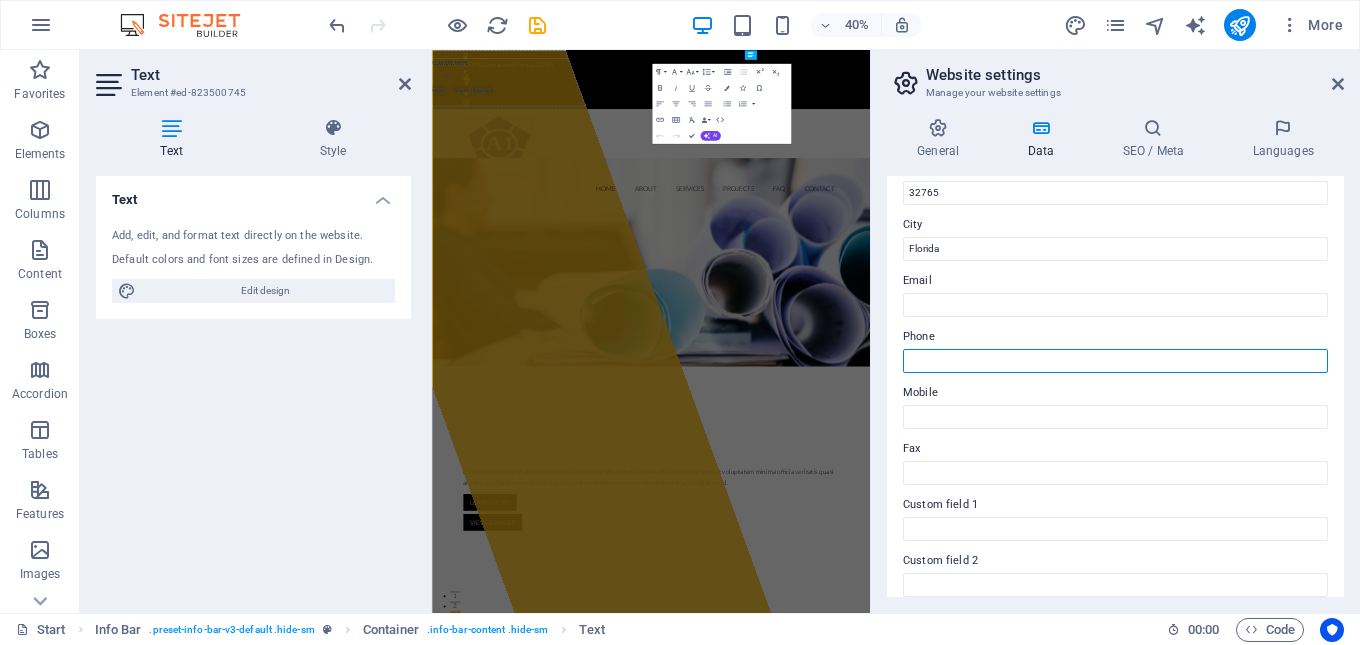 scroll, scrollTop: 0, scrollLeft: 0, axis: both 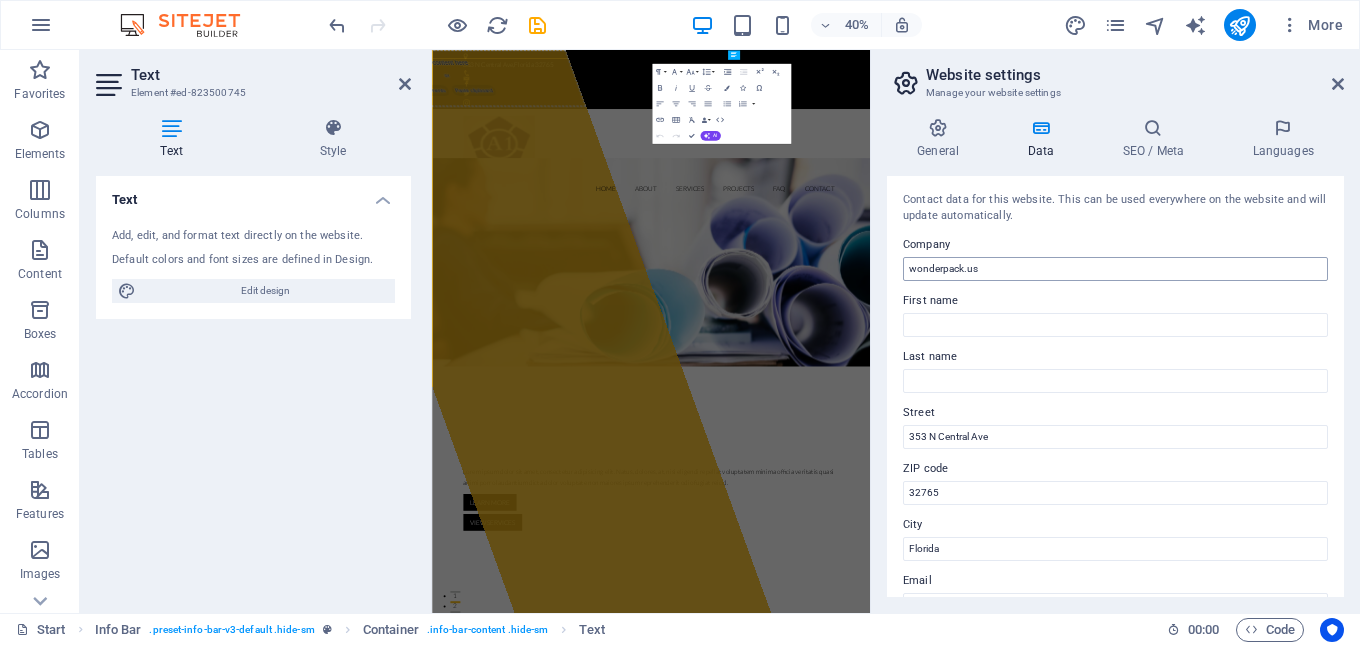 type 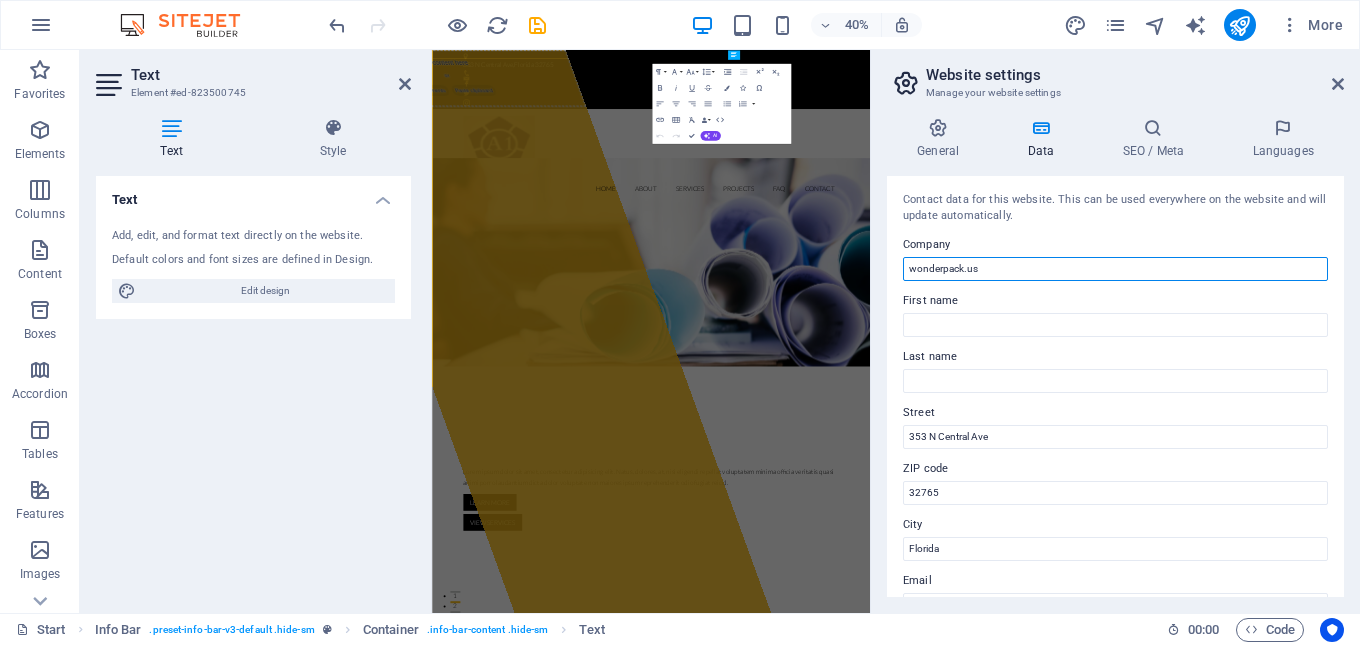 click on "wonderpack.us" at bounding box center [1115, 269] 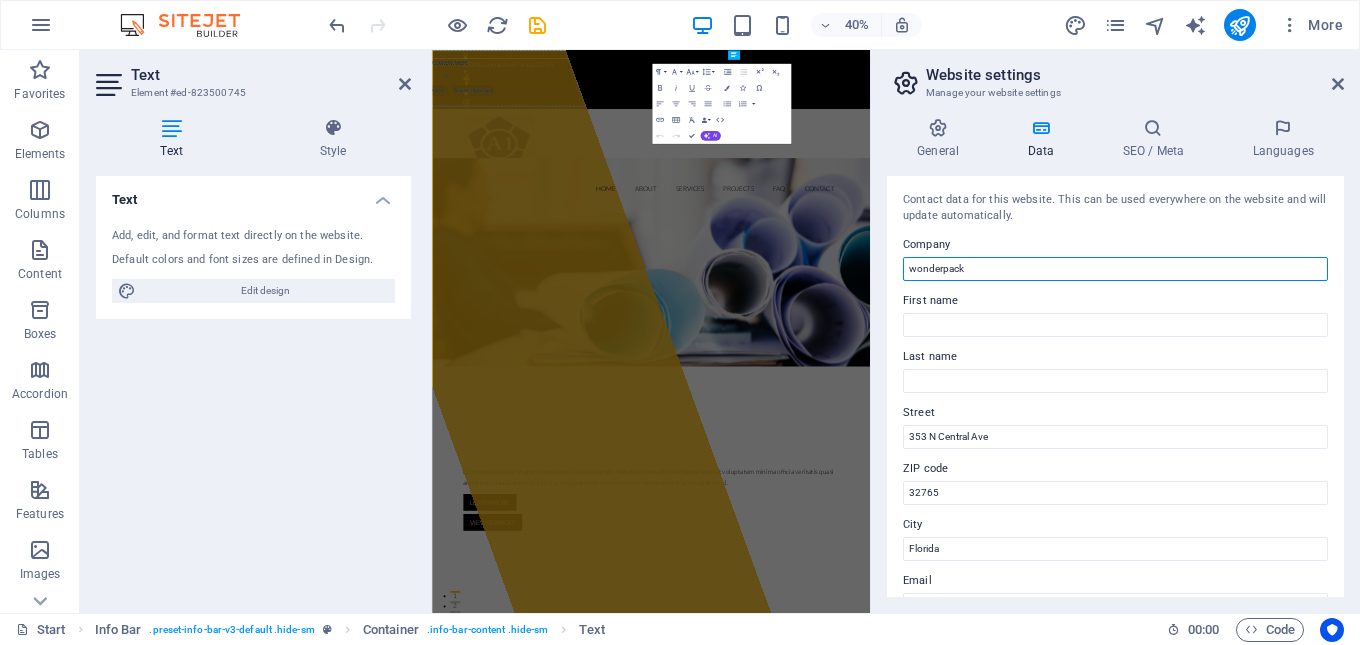 click on "wonderpack" at bounding box center [1115, 269] 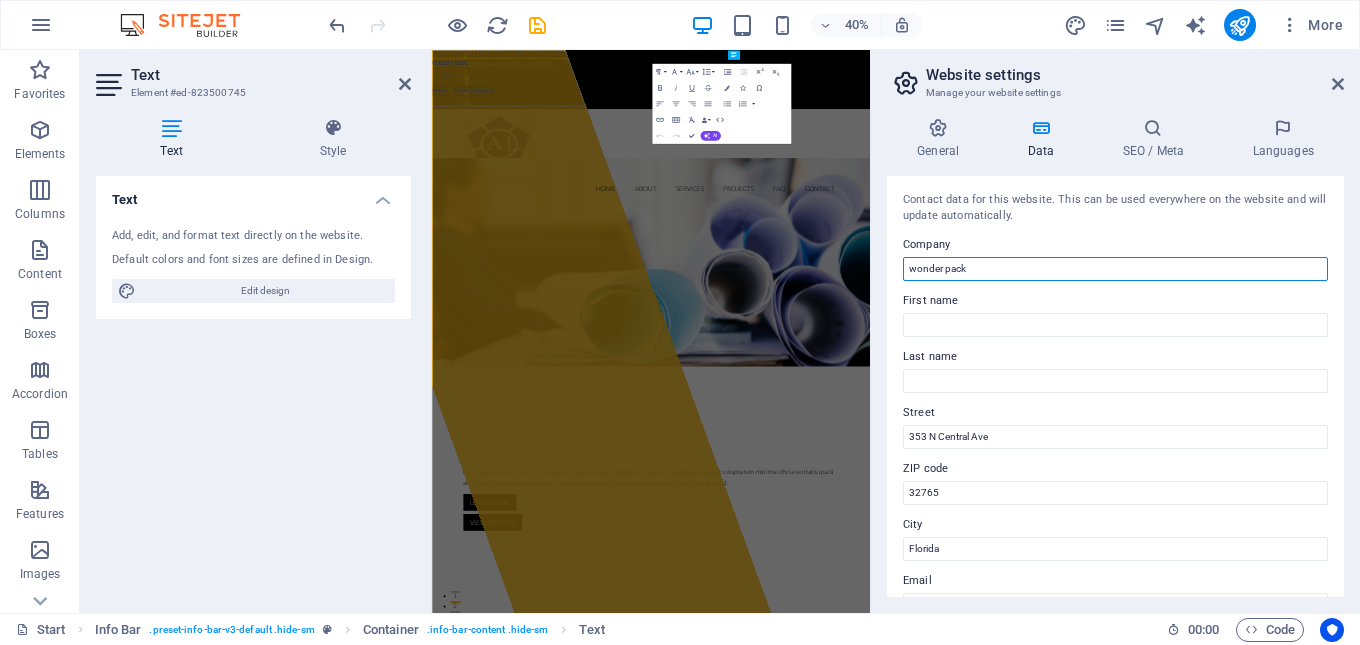 click on "wonder pack" at bounding box center [1115, 269] 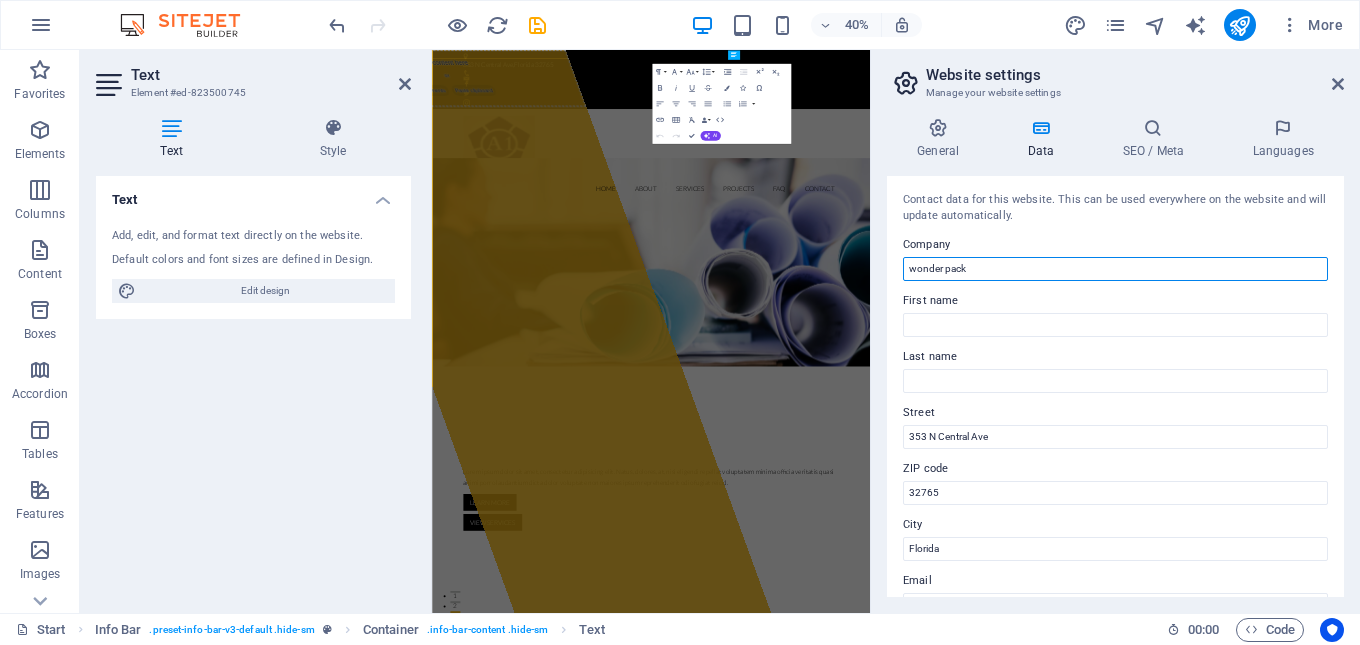 click on "wonder pack" at bounding box center [1115, 269] 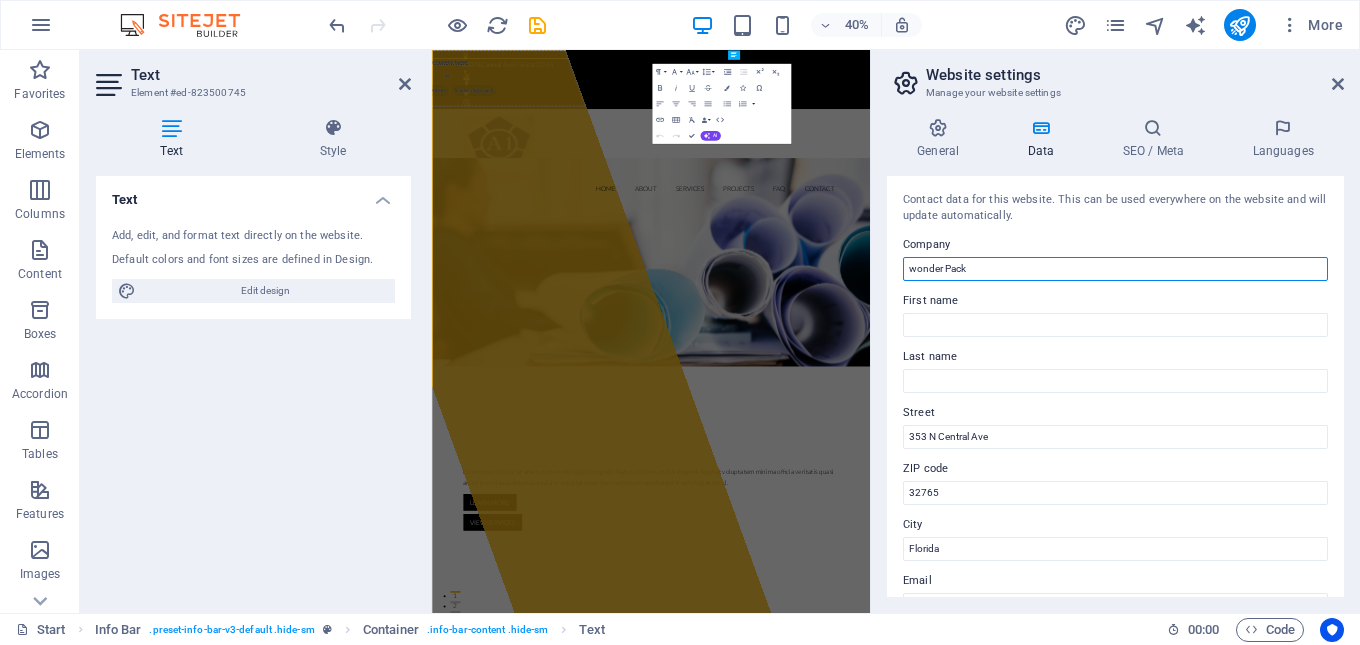 drag, startPoint x: 916, startPoint y: 268, endPoint x: 903, endPoint y: 269, distance: 13.038404 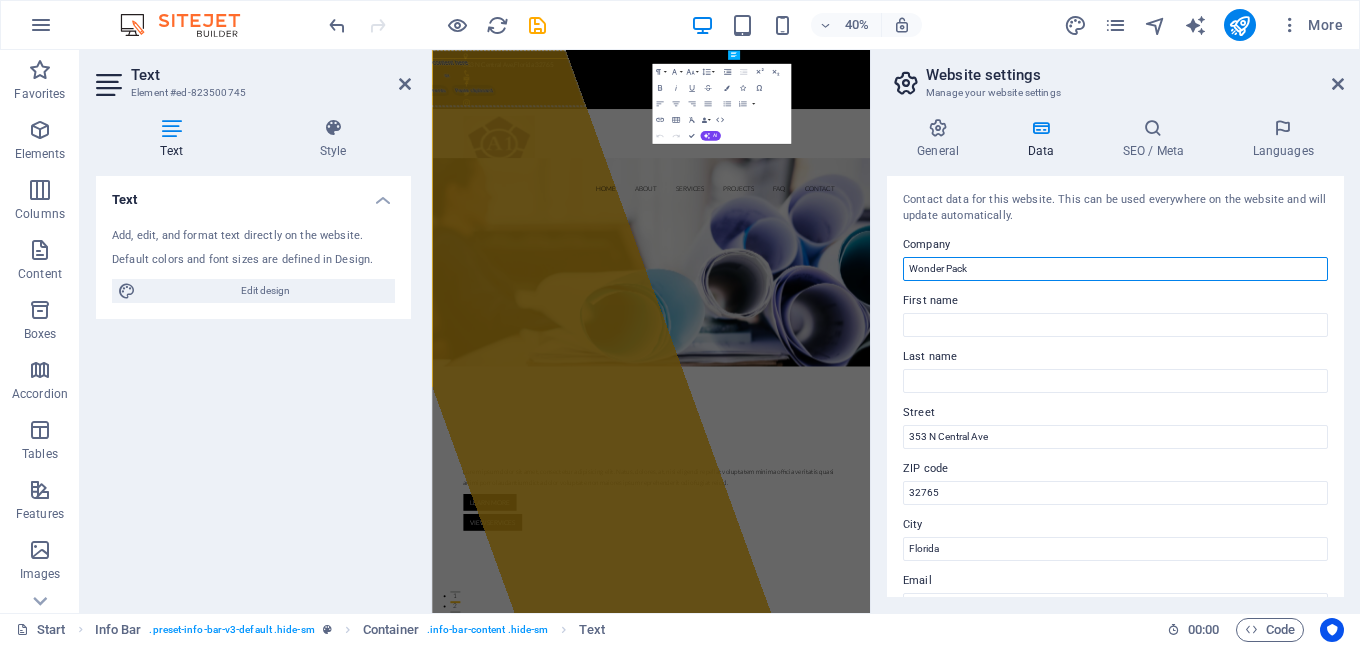 drag, startPoint x: 944, startPoint y: 267, endPoint x: 892, endPoint y: 270, distance: 52.086468 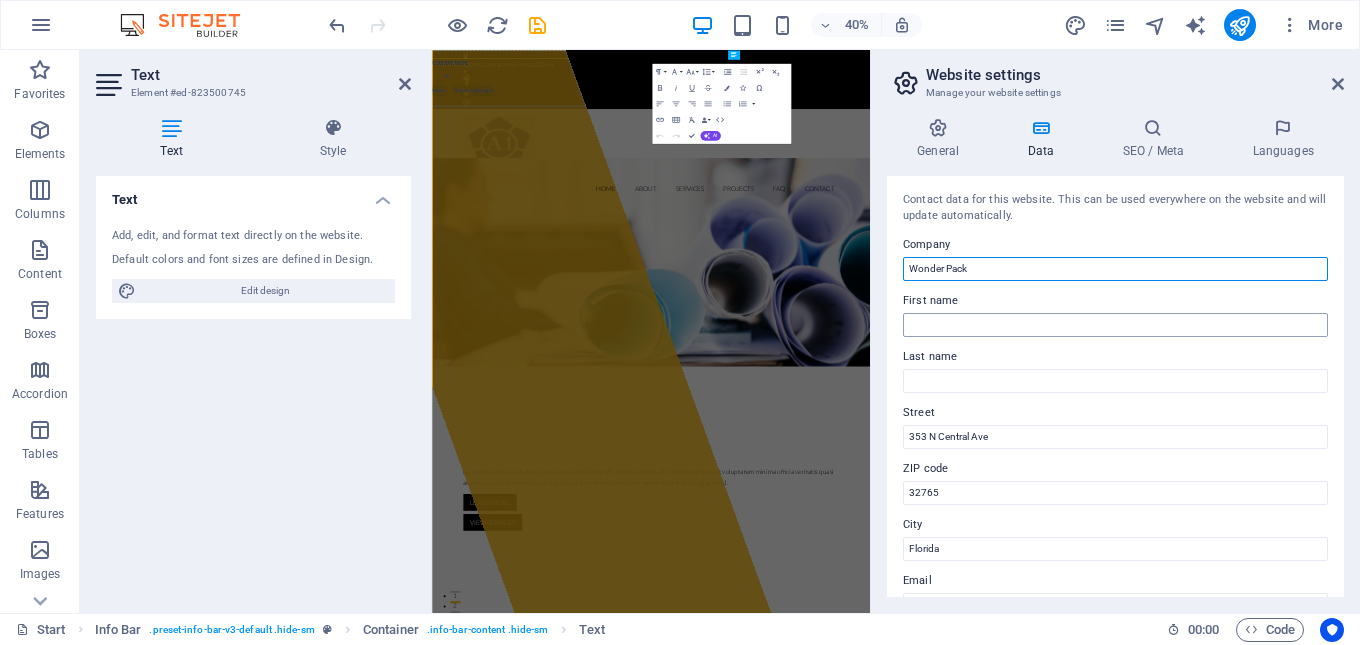 type on "Wonder Pack" 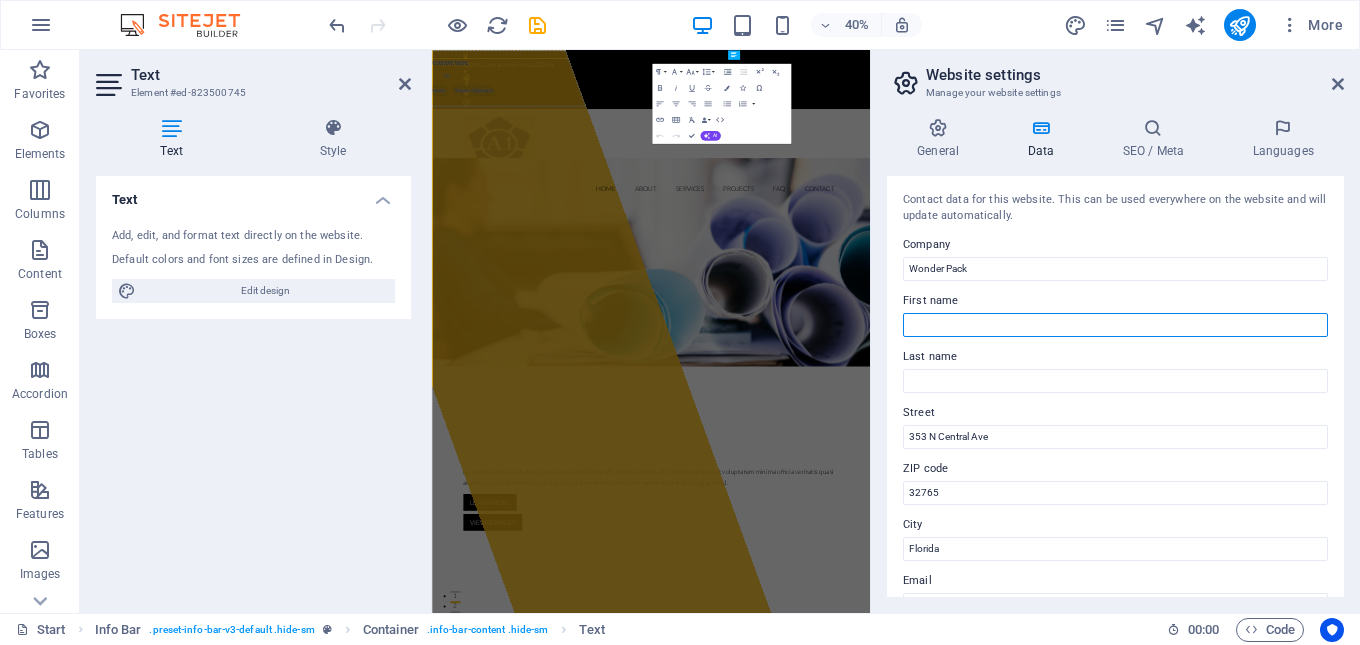click on "First name" at bounding box center (1115, 325) 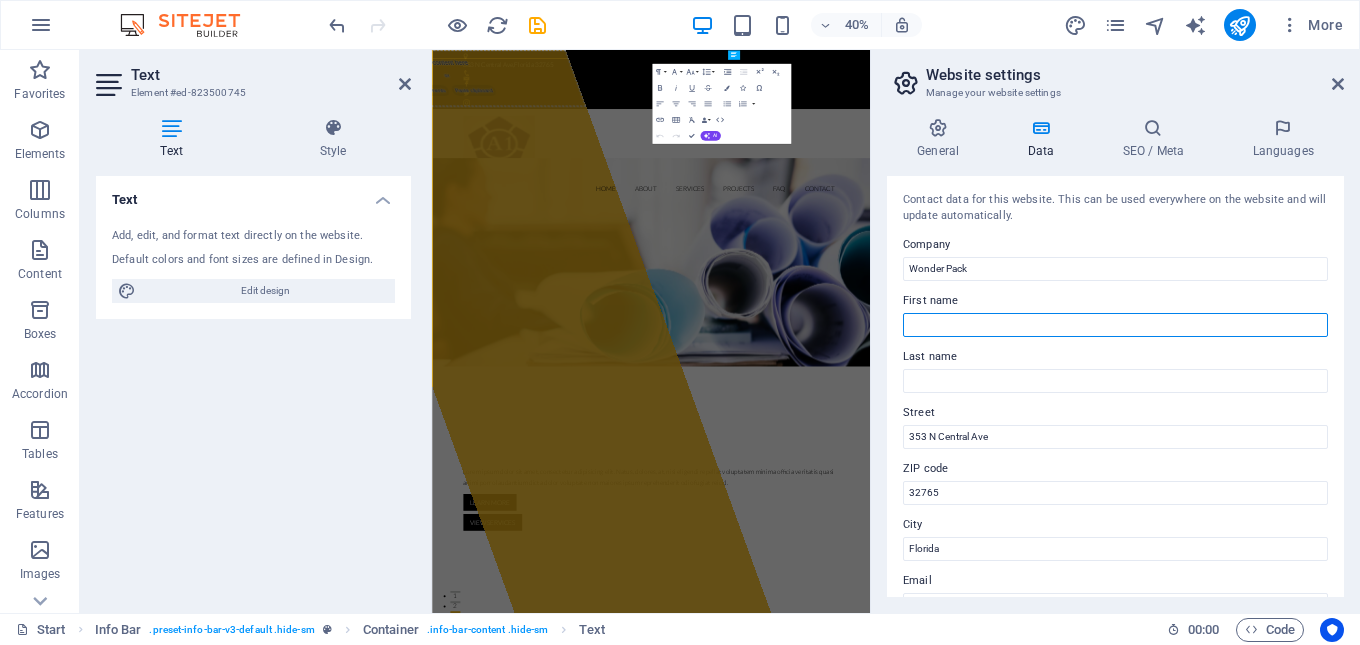 paste on "Wonder" 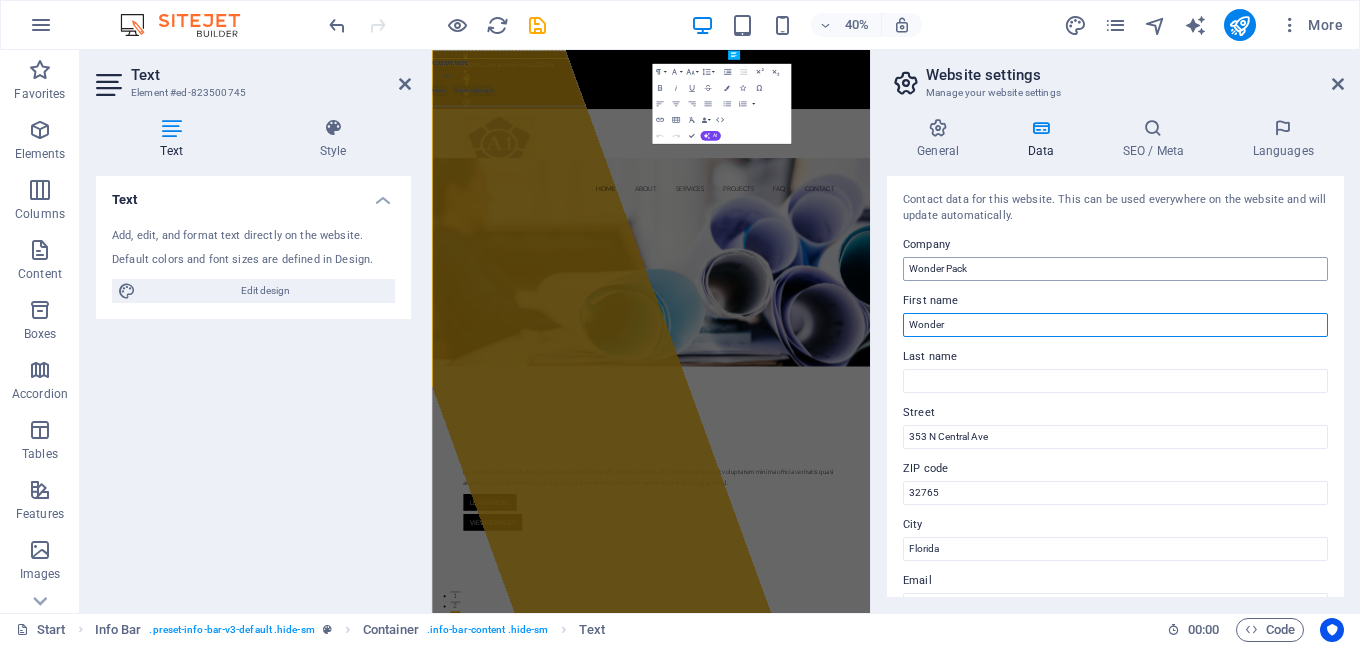 type on "Wonder" 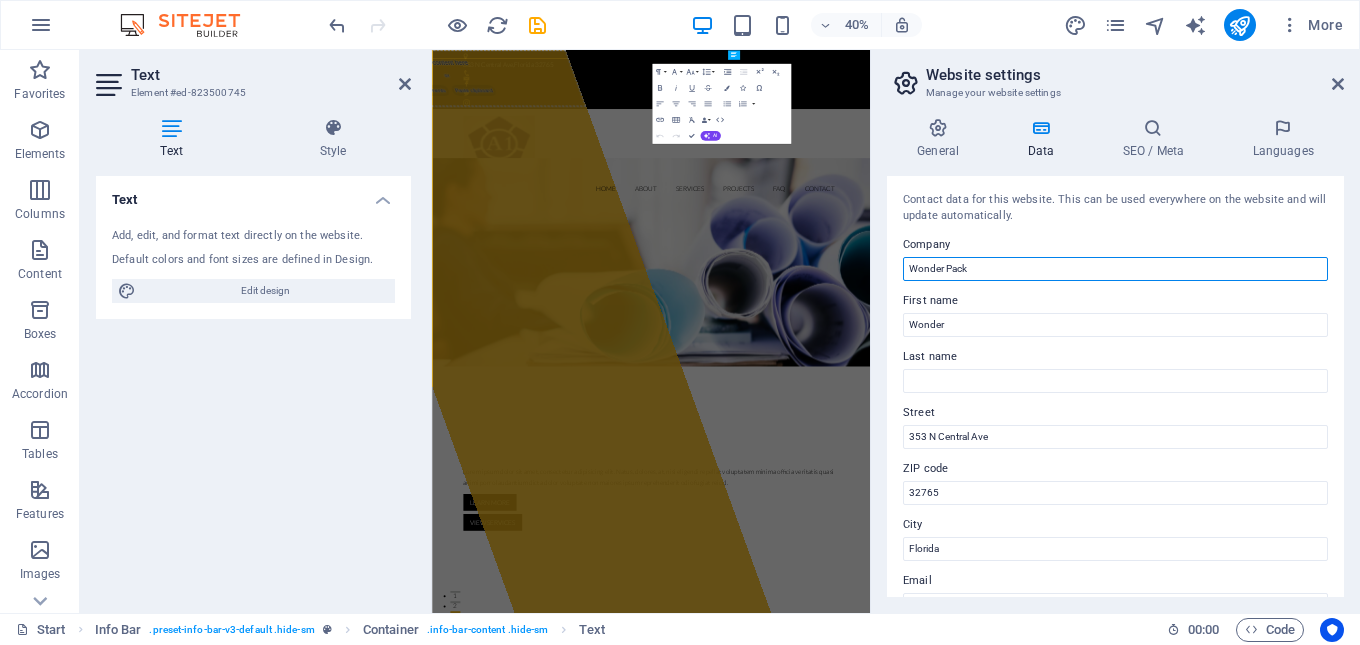 drag, startPoint x: 976, startPoint y: 270, endPoint x: 948, endPoint y: 274, distance: 28.284271 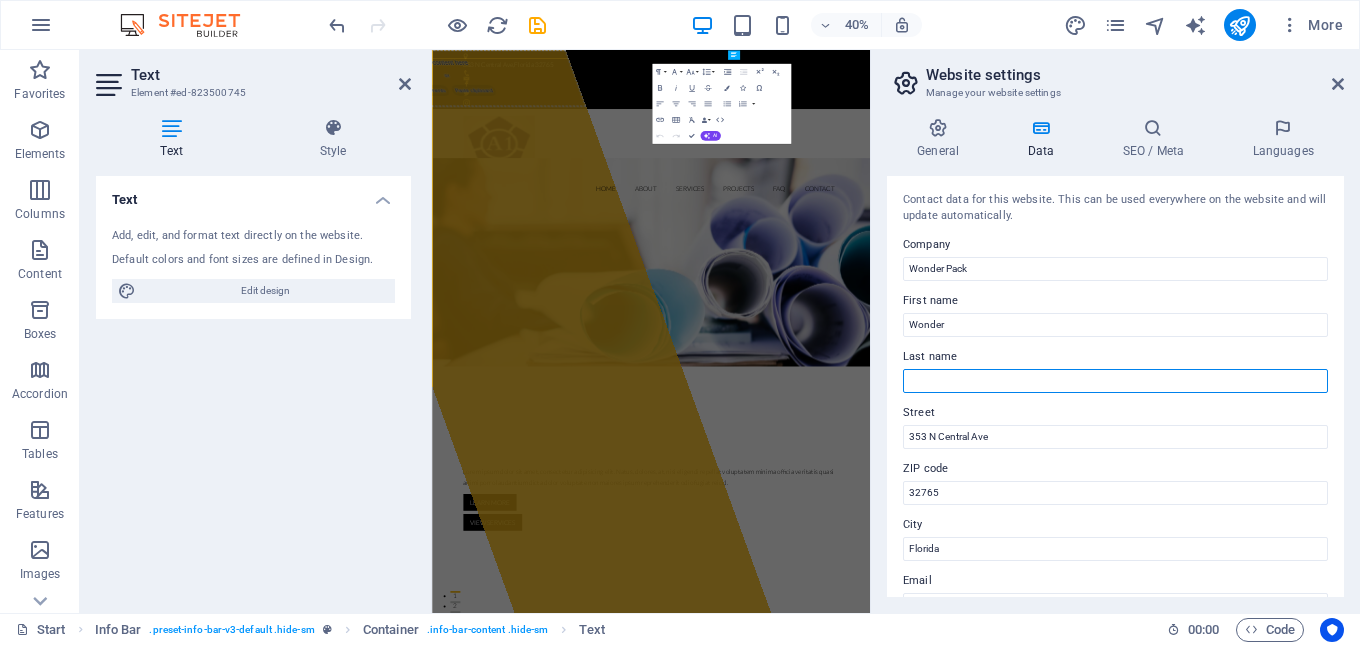 click on "Last name" at bounding box center (1115, 381) 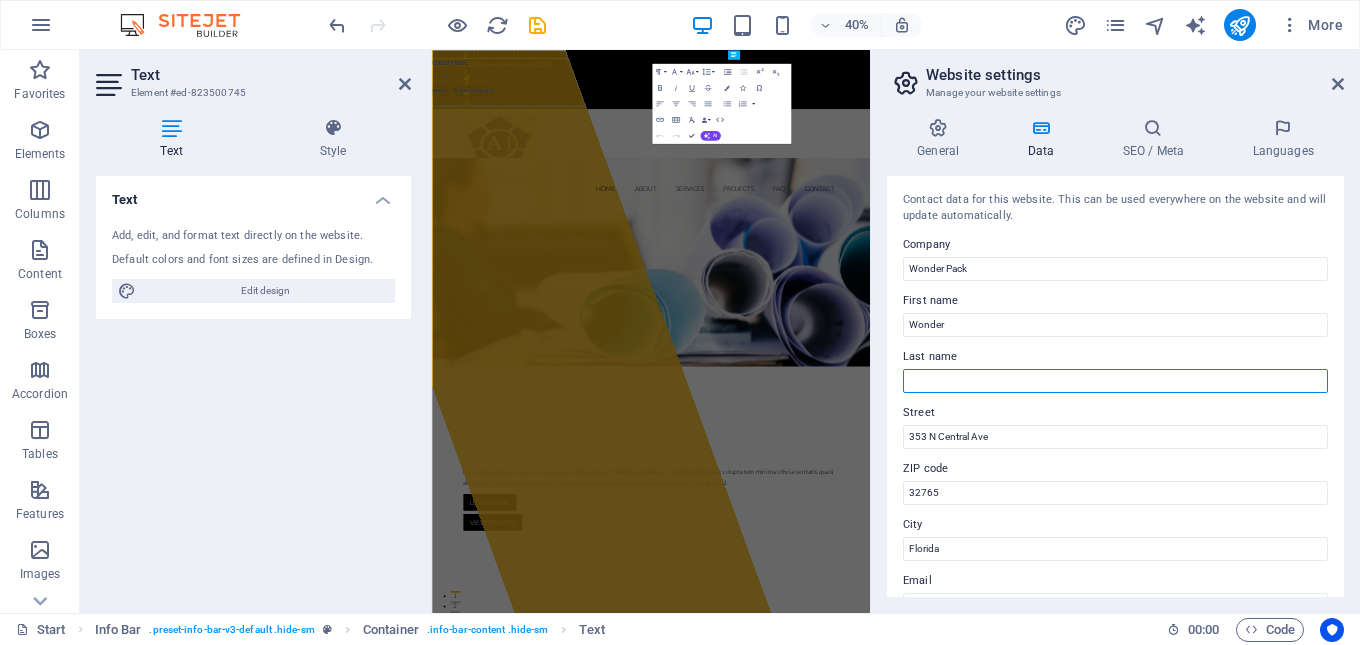 paste on "Pack" 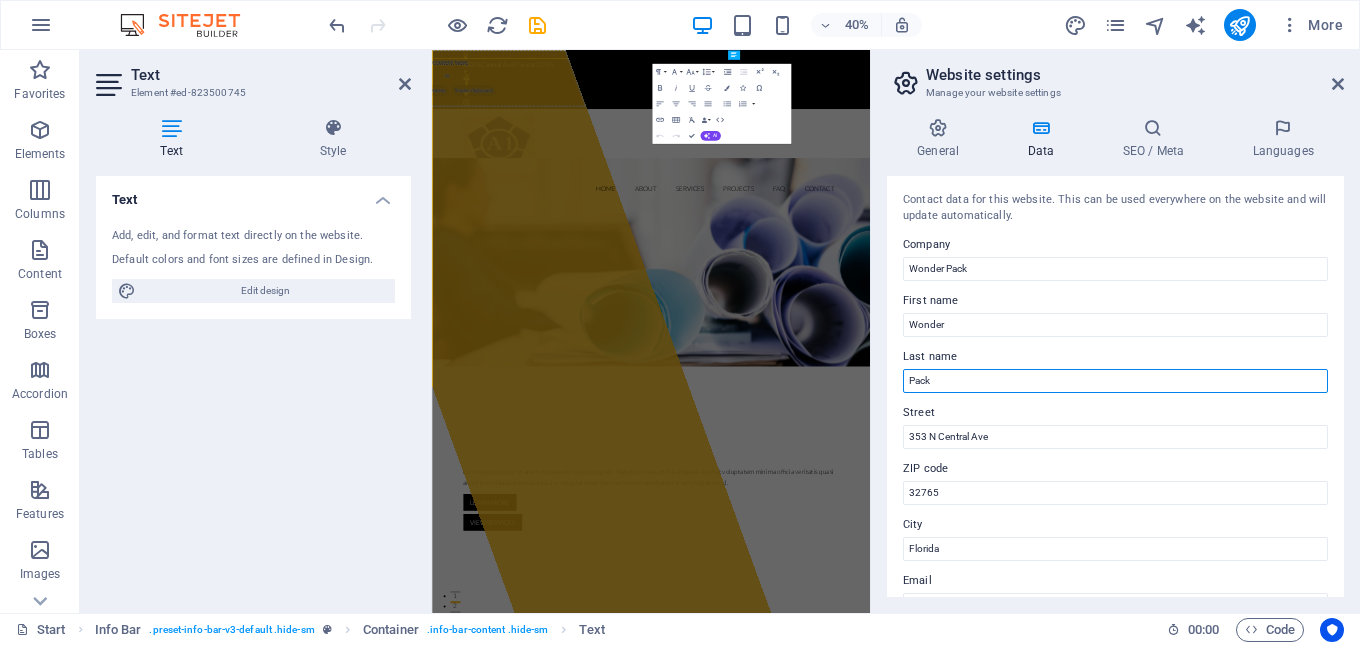 scroll, scrollTop: 100, scrollLeft: 0, axis: vertical 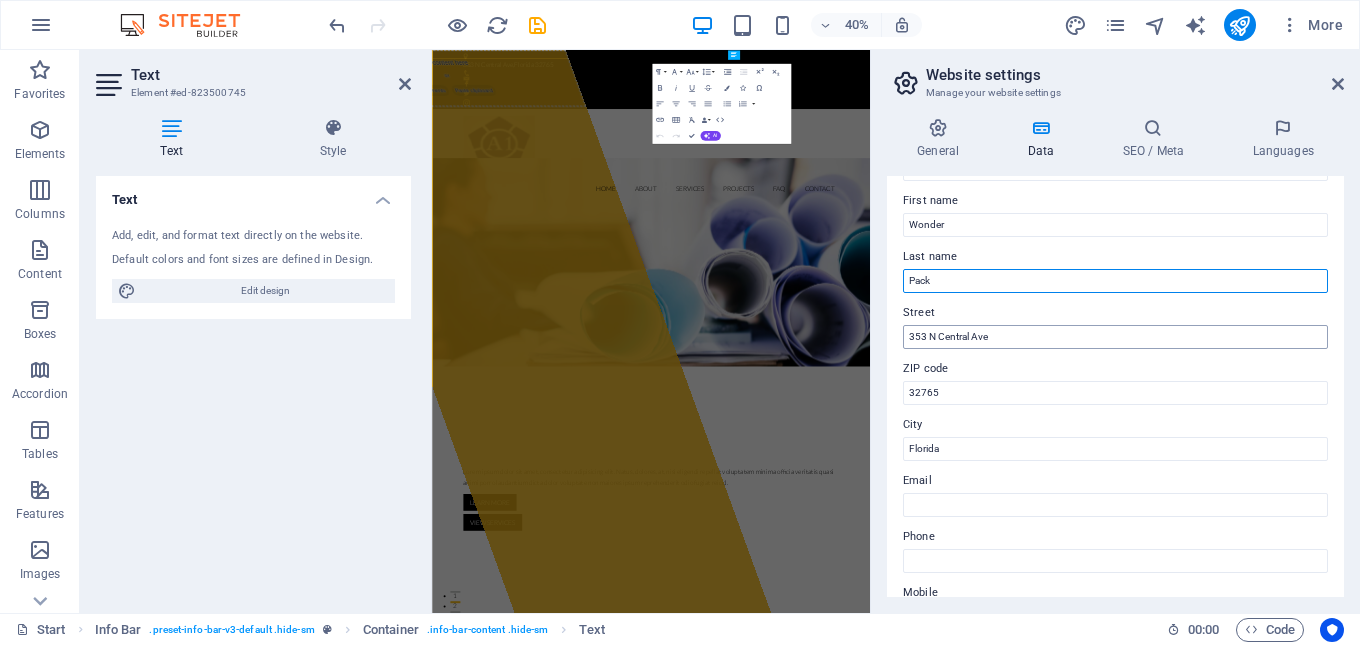 type on "Pack" 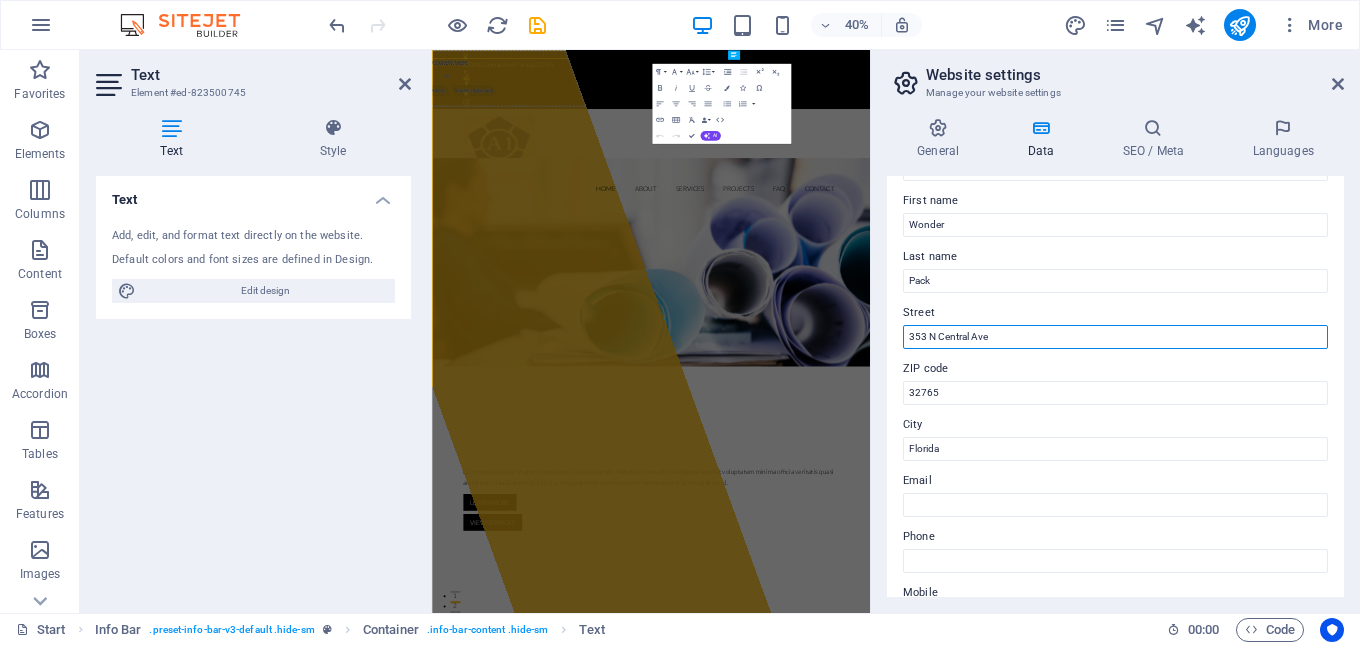 drag, startPoint x: 1006, startPoint y: 338, endPoint x: 876, endPoint y: 344, distance: 130.13838 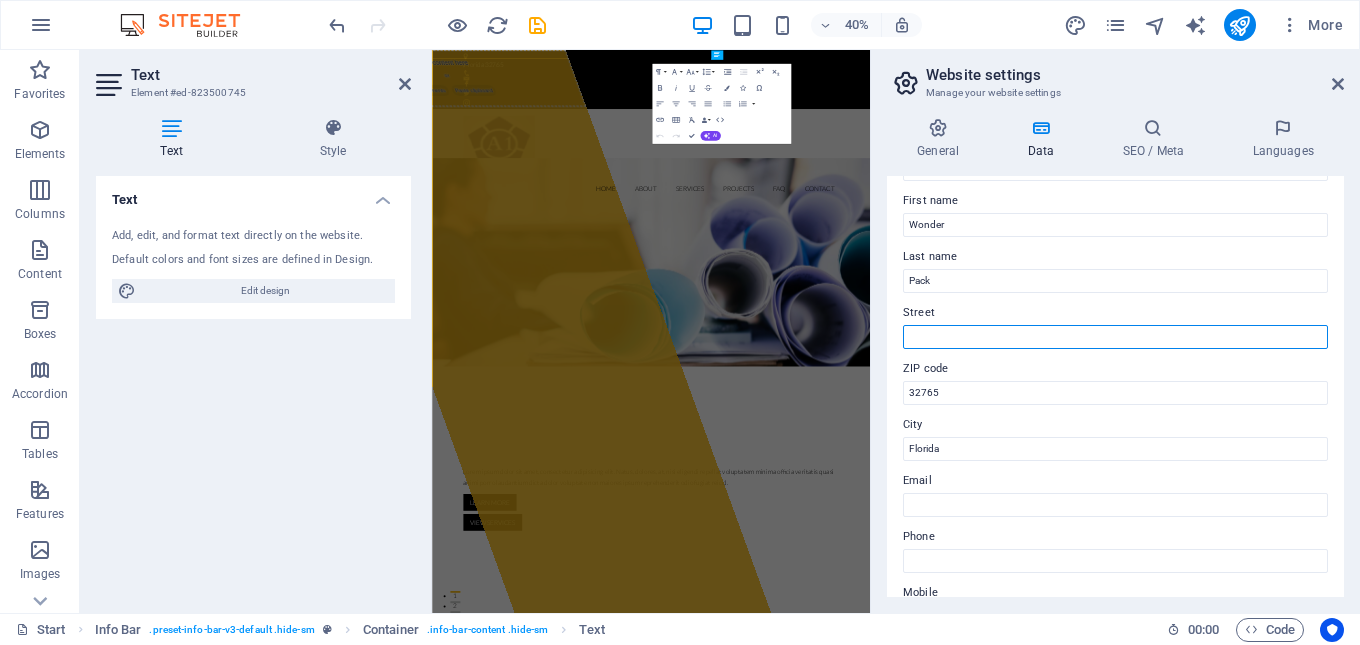 paste on "Plot No 193, Block No 4, Sector 6," 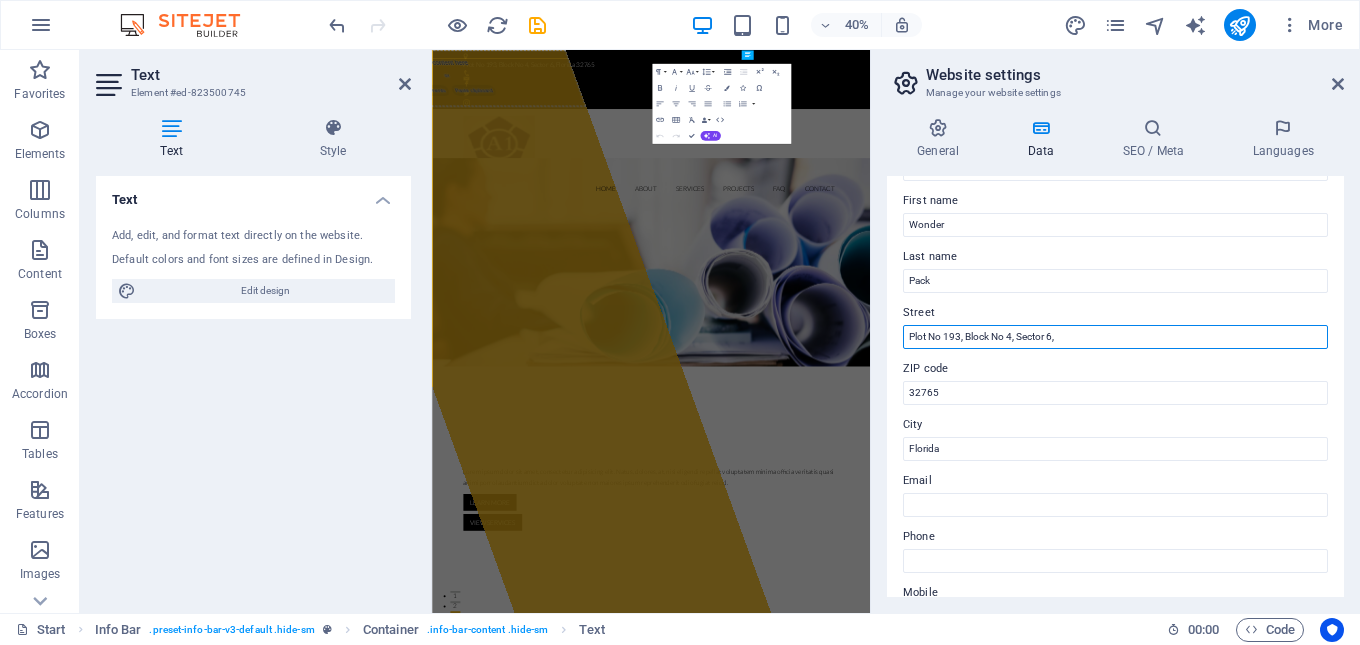 click on "Plot No 193, Block No 4, Sector 6," at bounding box center (1115, 337) 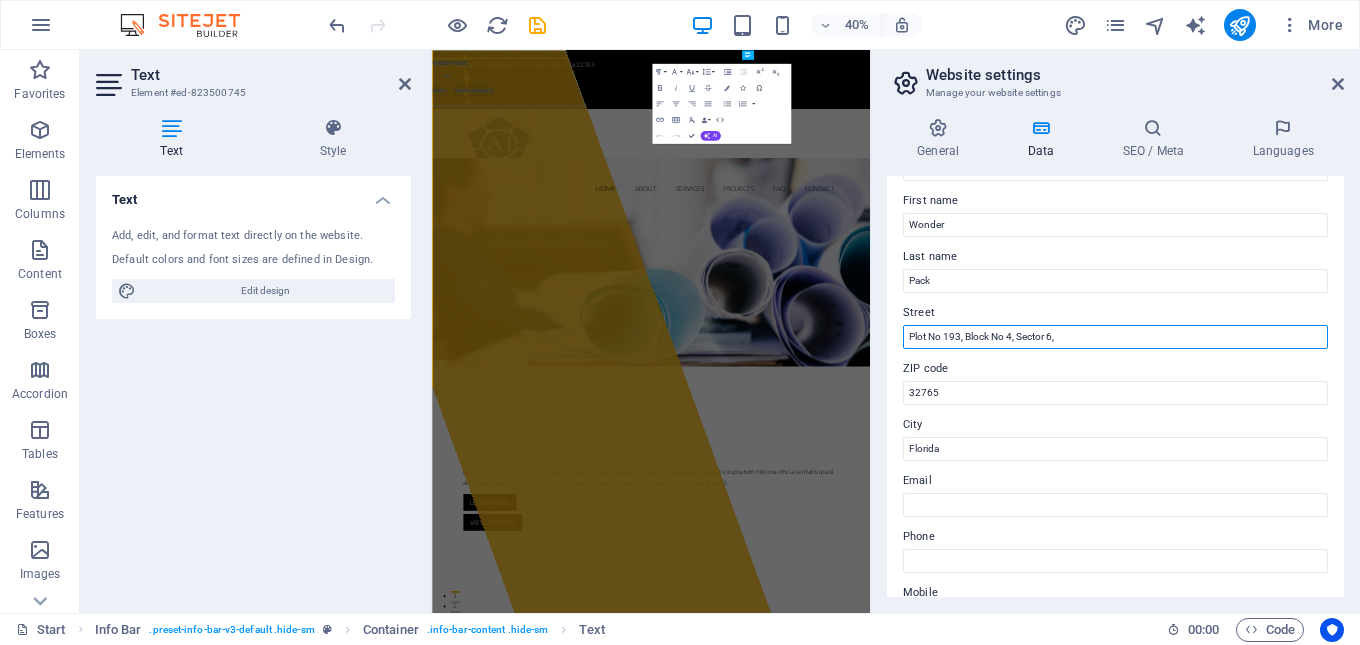 paste on "UAQ New Industrial Area" 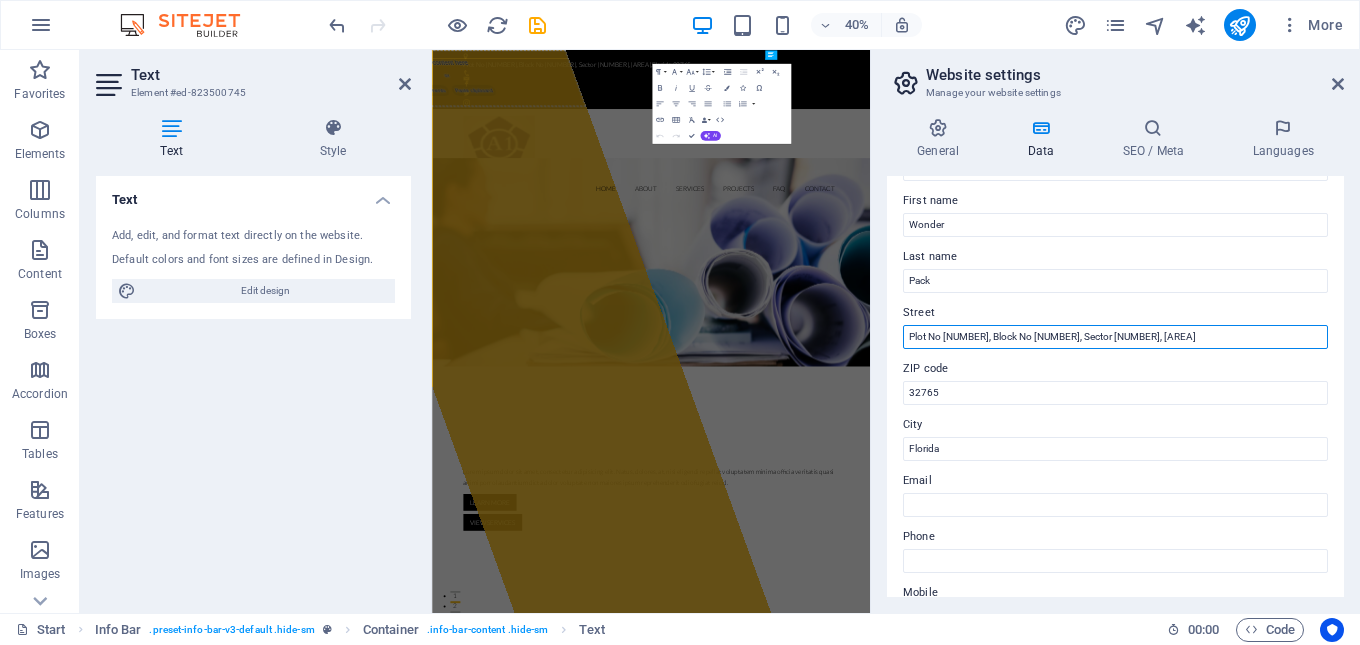drag, startPoint x: 1179, startPoint y: 337, endPoint x: 1065, endPoint y: 336, distance: 114.00439 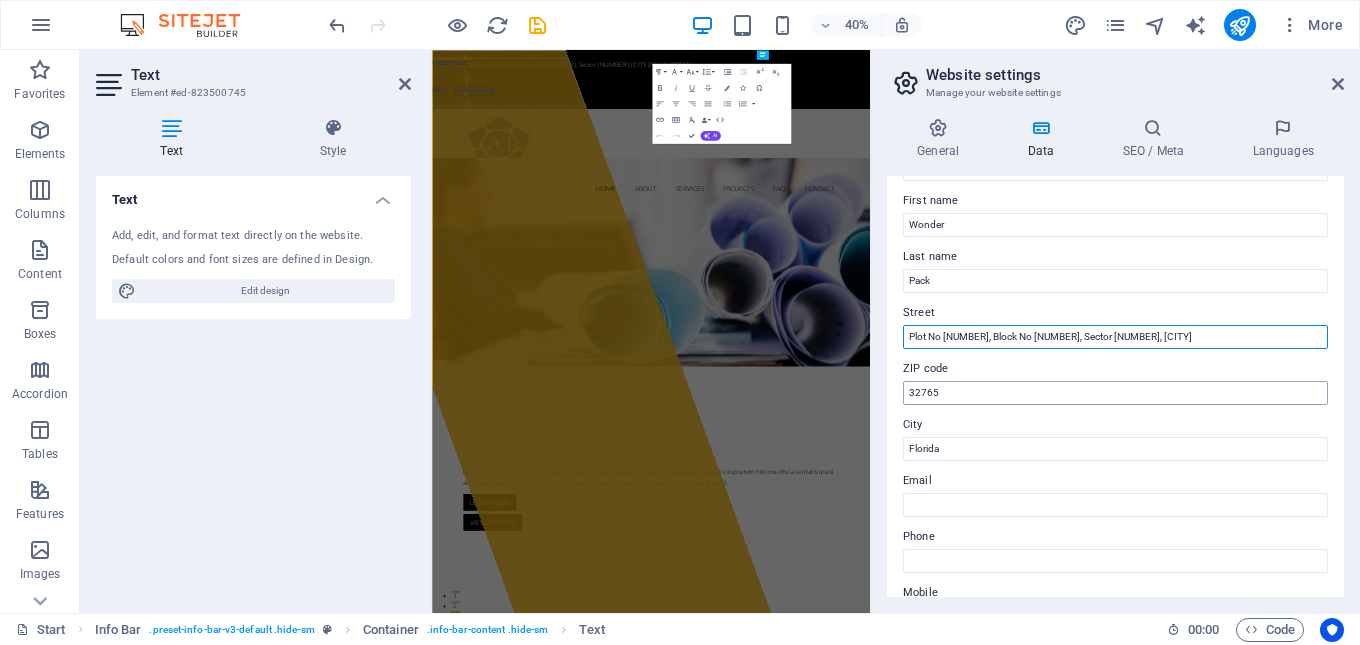 type on "Plot No [NUMBER], Block No [NUMBER], Sector [NUMBER], [CITY]" 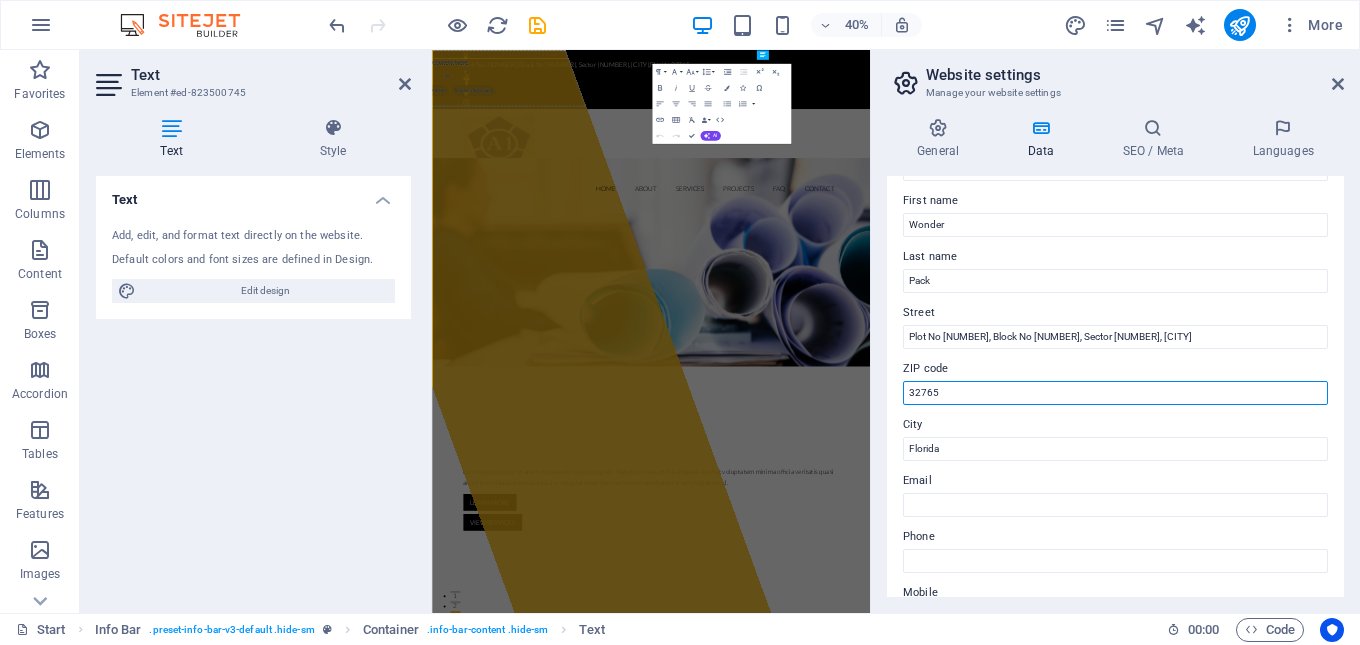 drag, startPoint x: 1406, startPoint y: 439, endPoint x: 1519, endPoint y: 895, distance: 469.7925 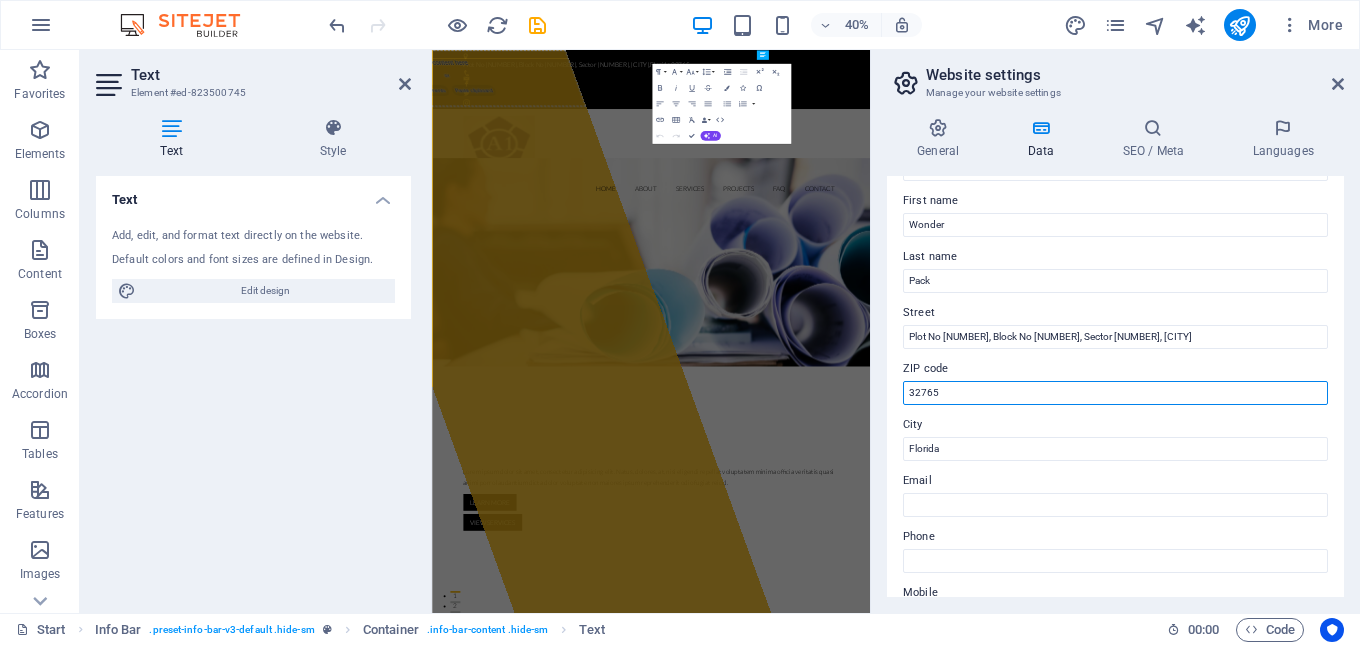 drag, startPoint x: 967, startPoint y: 388, endPoint x: 889, endPoint y: 388, distance: 78 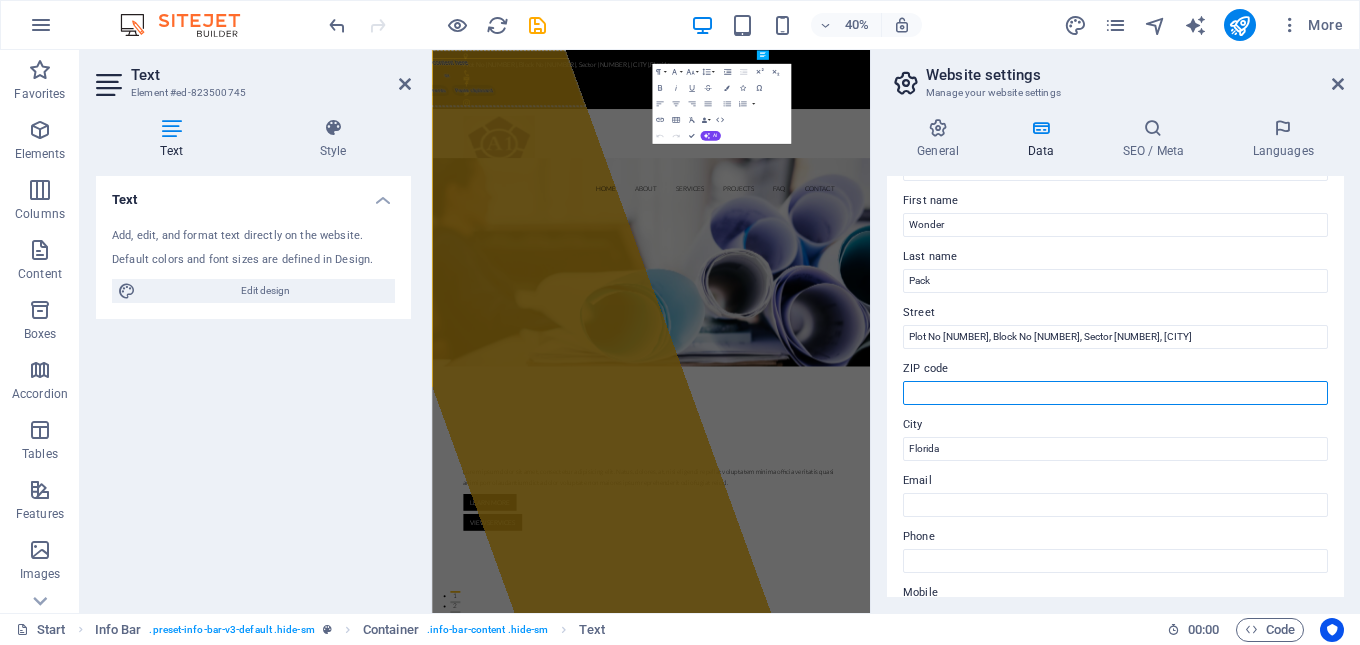 click on "ZIP code" at bounding box center [1115, 393] 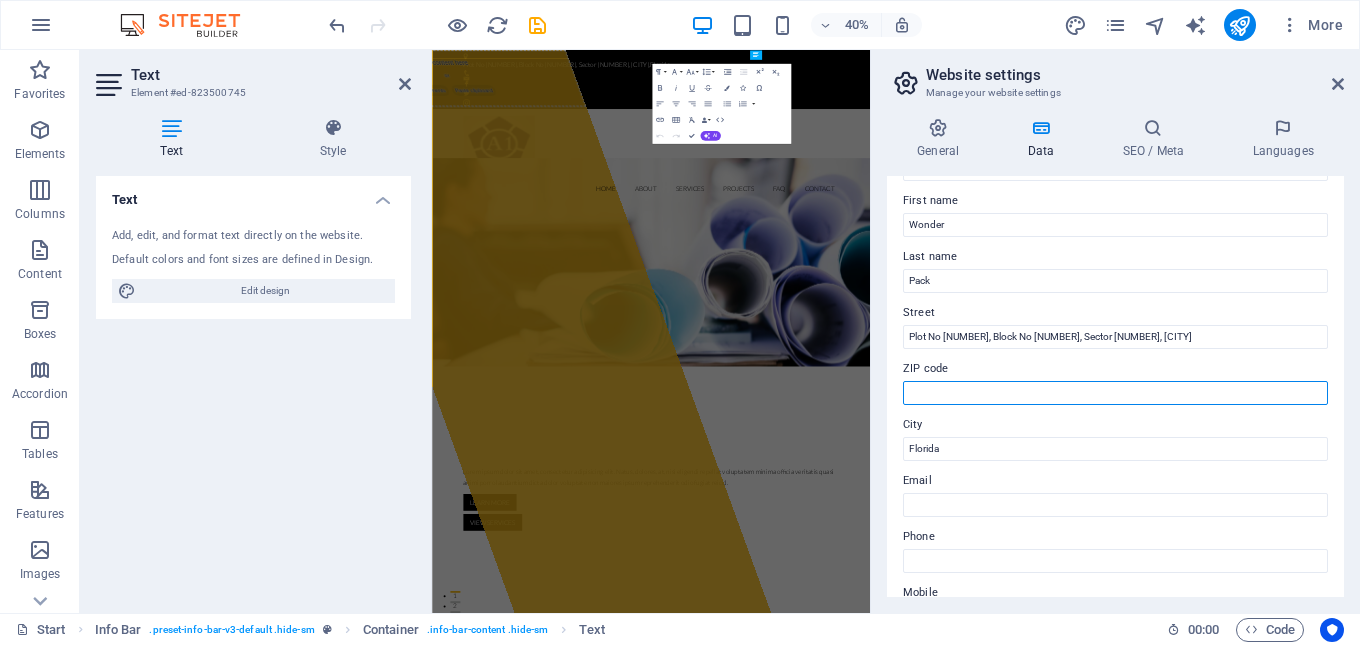 type on "00000" 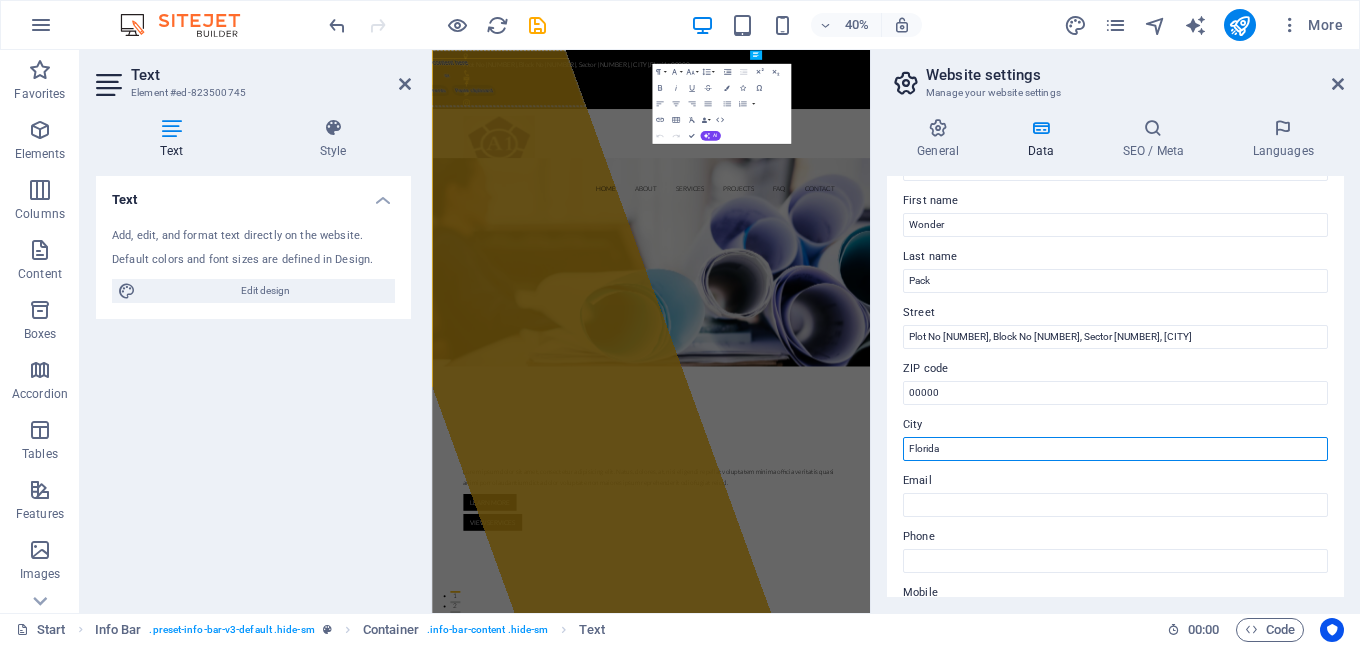 click on "Florida" at bounding box center (1115, 449) 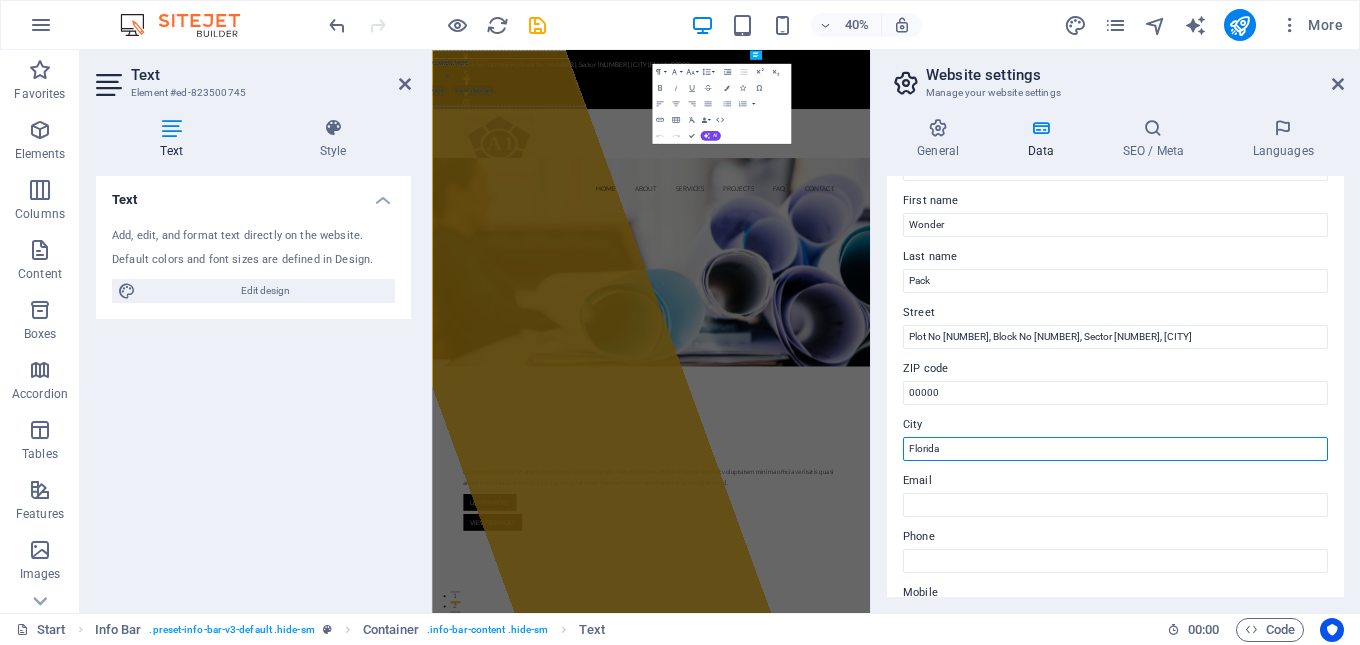 drag, startPoint x: 993, startPoint y: 453, endPoint x: 901, endPoint y: 451, distance: 92.021736 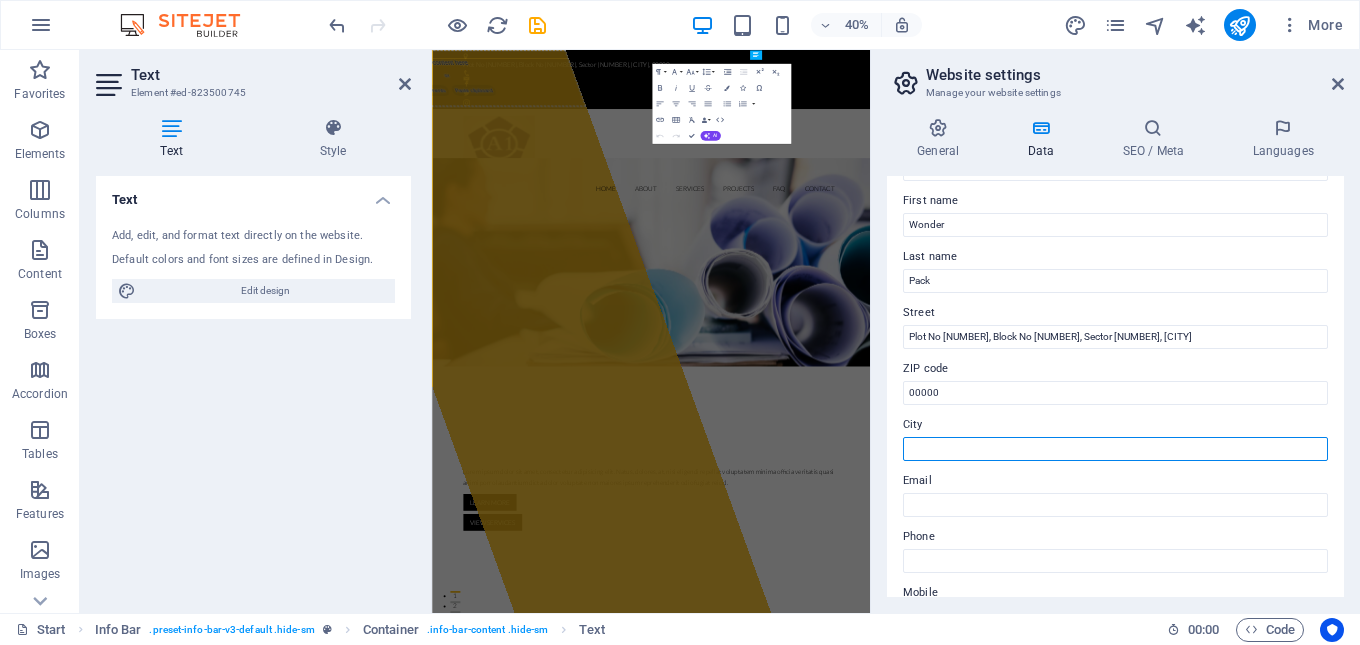 paste on "[CITY]" 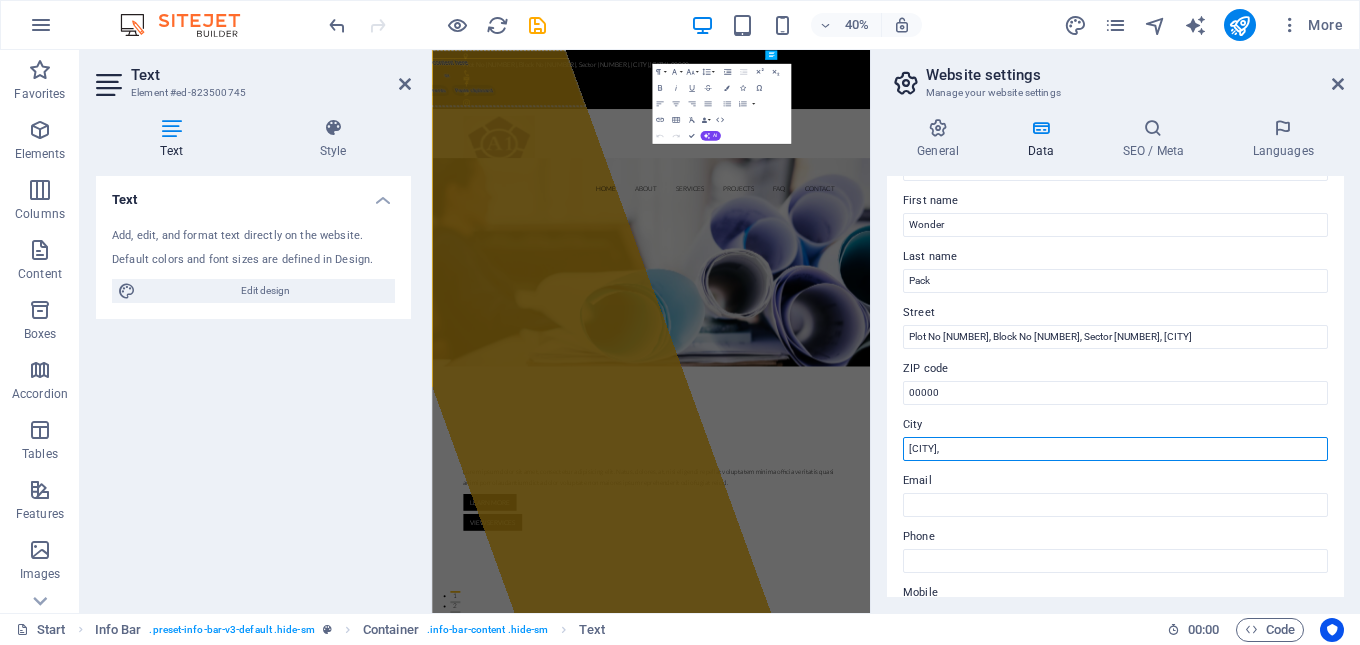 paste on "Umm Al Quwain" 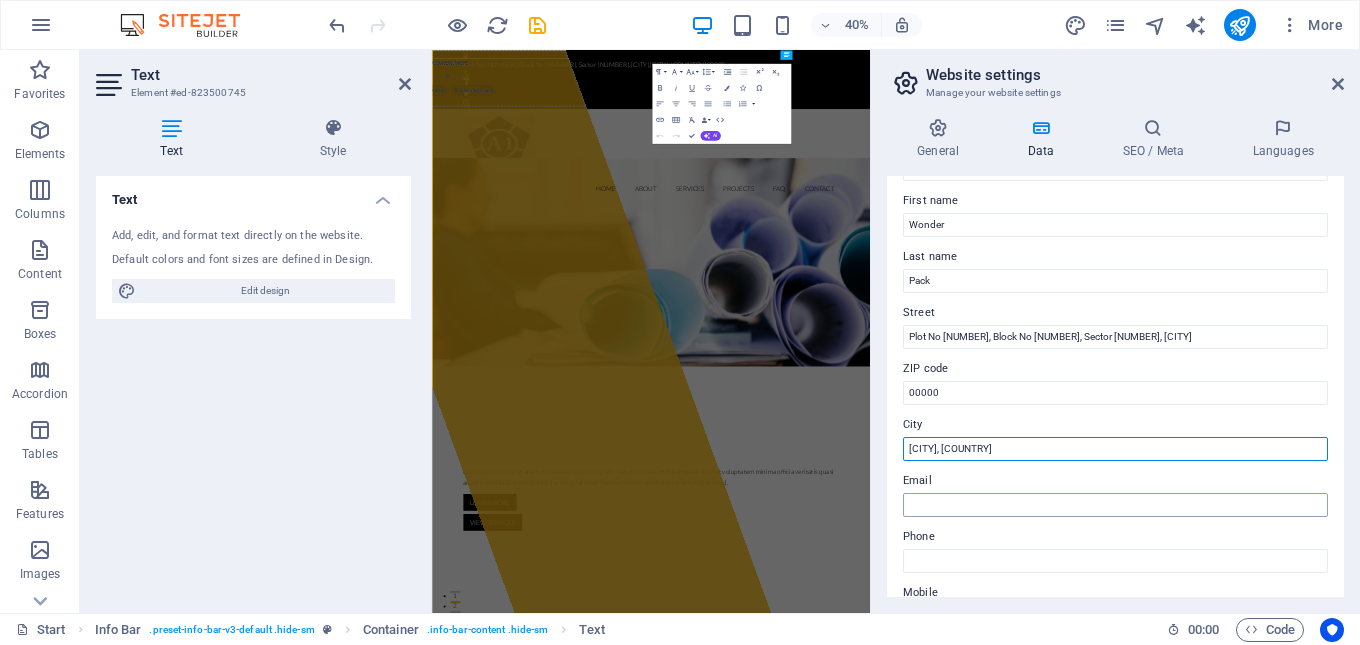 type on "[CITY], [CITY]" 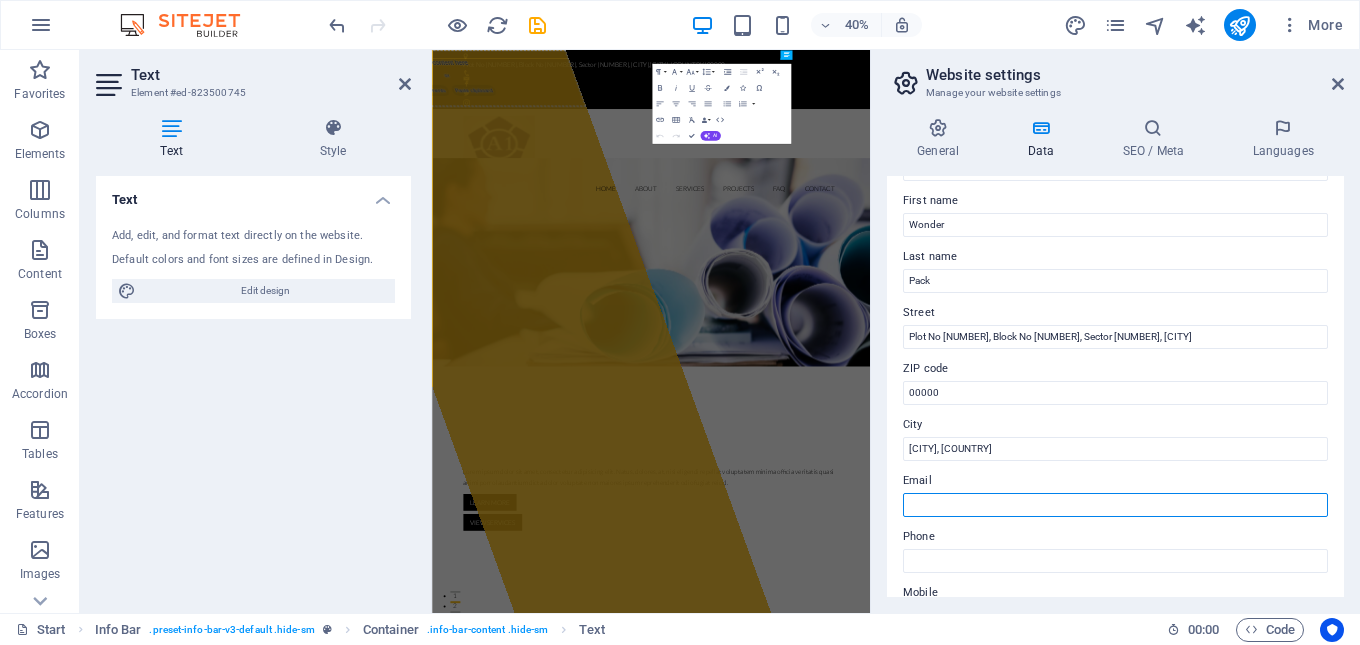 click on "Email" at bounding box center (1115, 505) 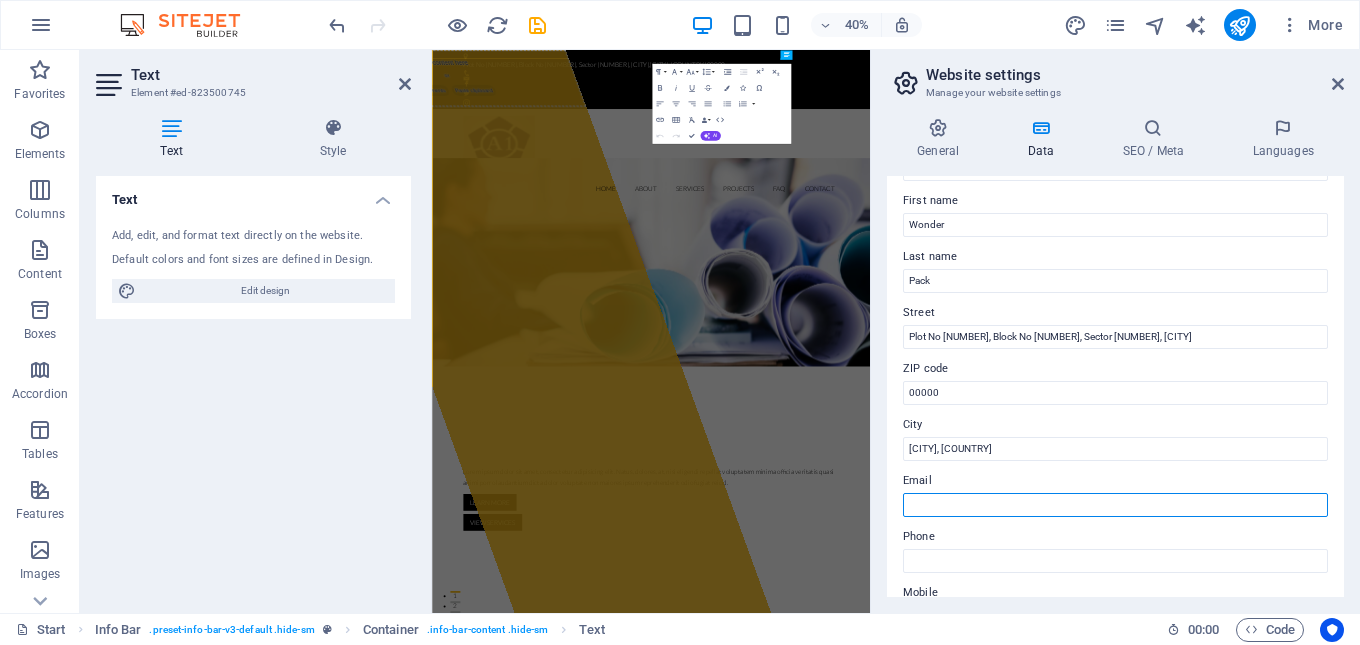 paste on "[EMAIL]" 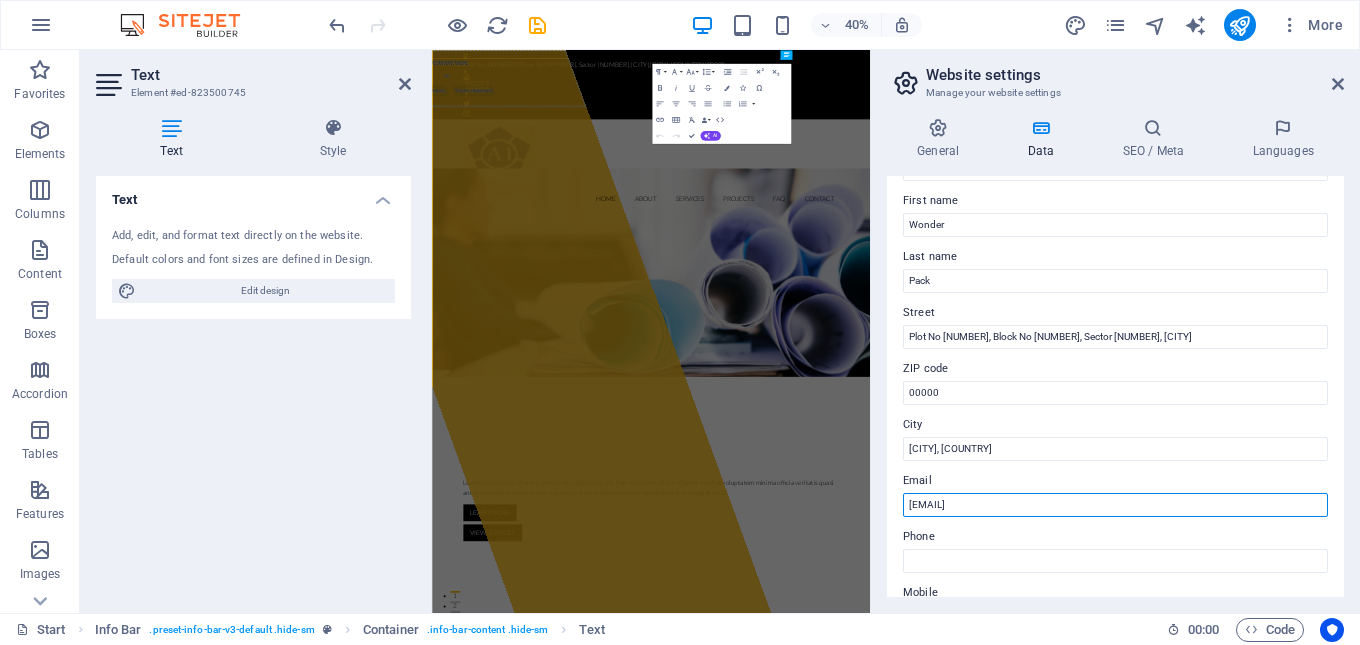 type on "[EMAIL]" 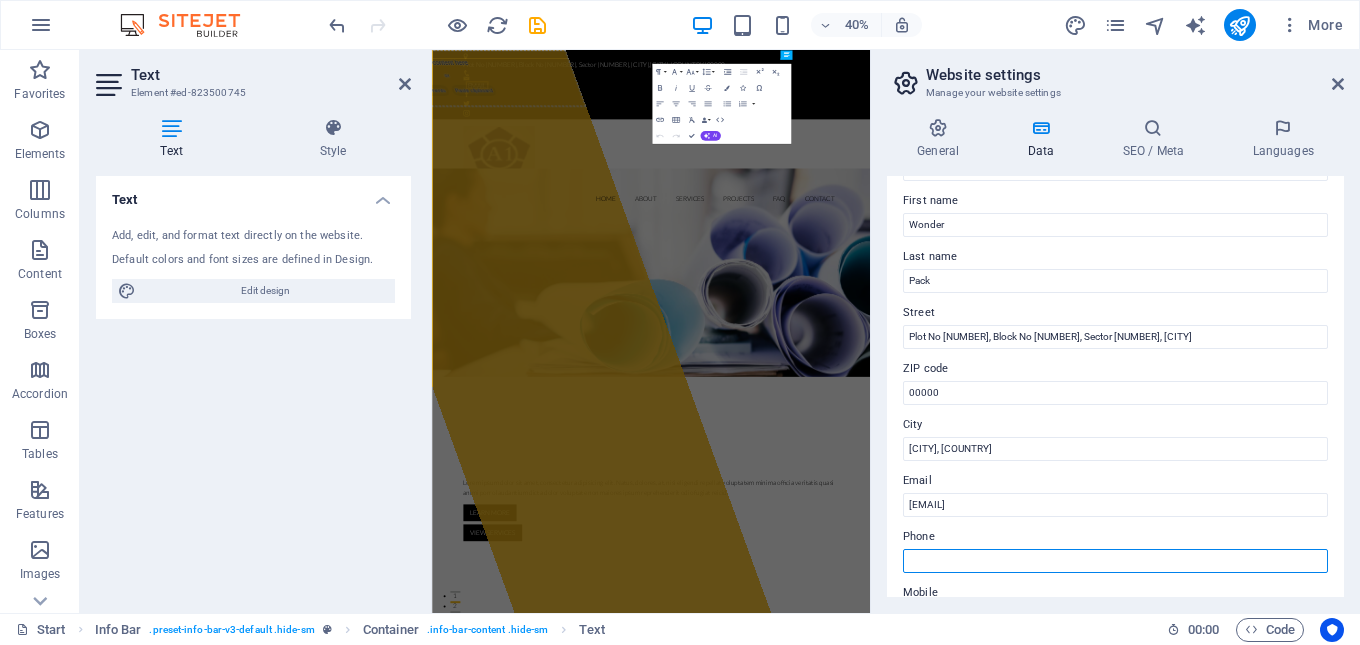 paste on "[PHONE]" 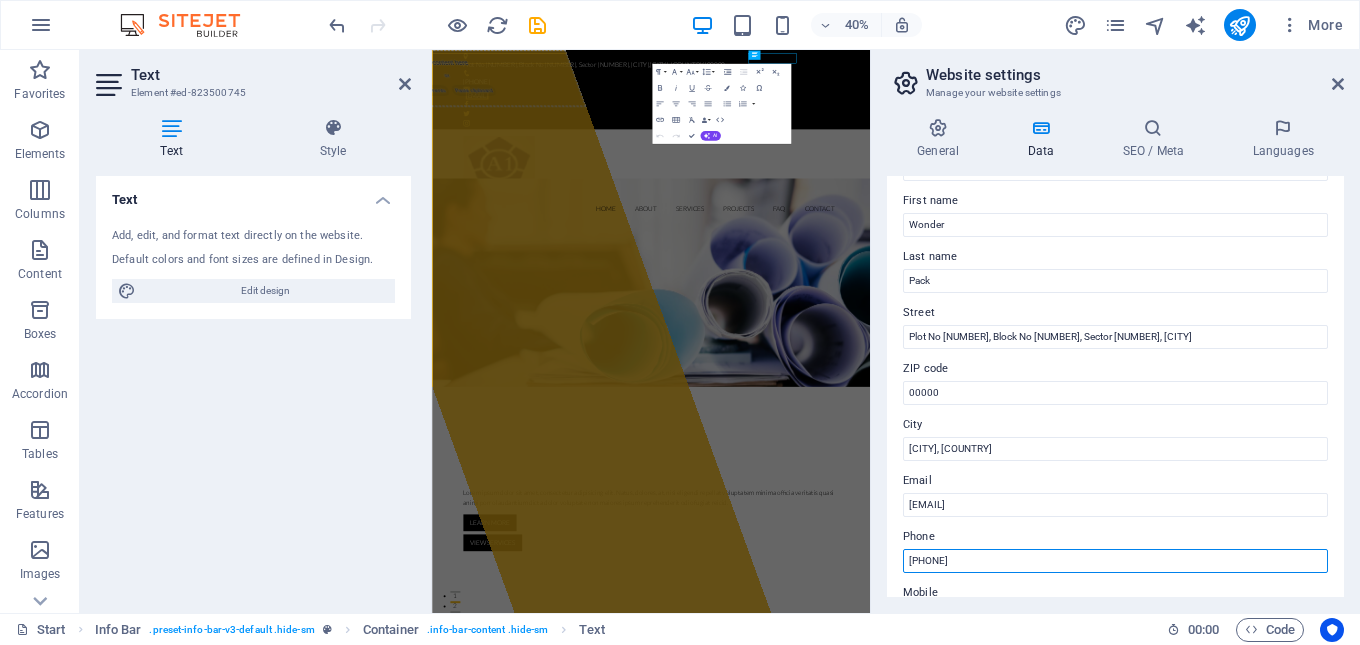 scroll, scrollTop: 300, scrollLeft: 0, axis: vertical 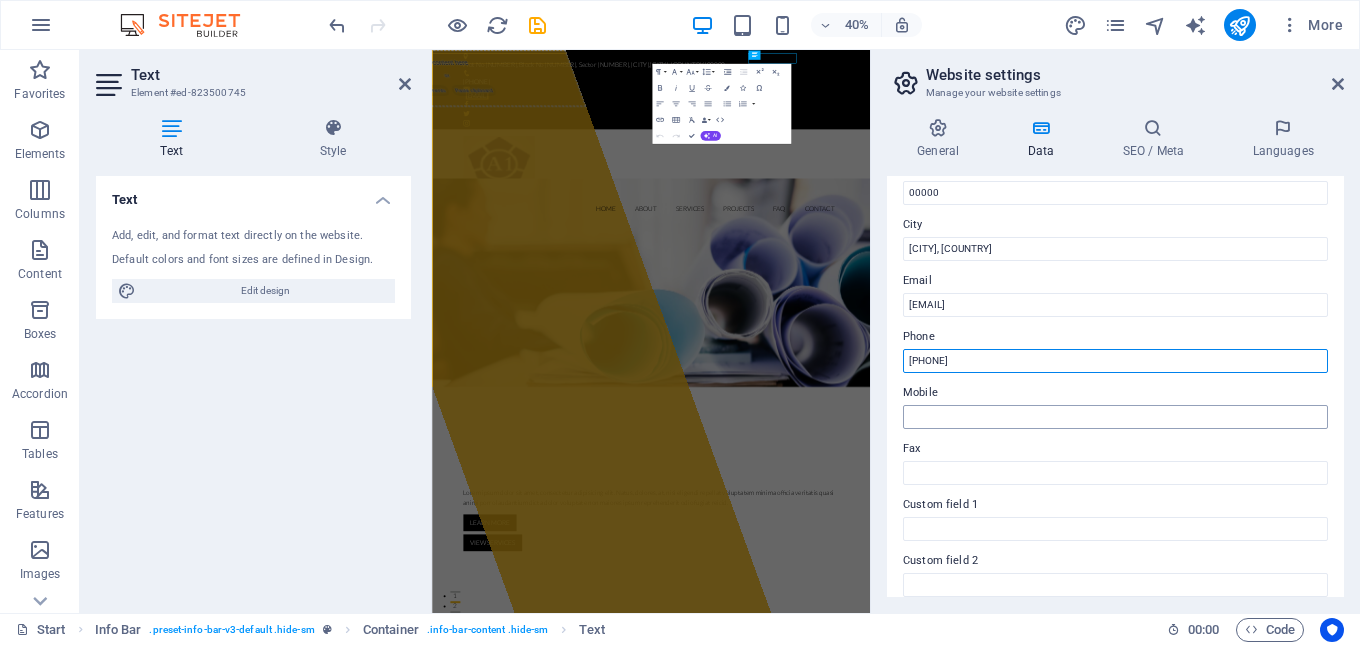 type on "[PHONE]" 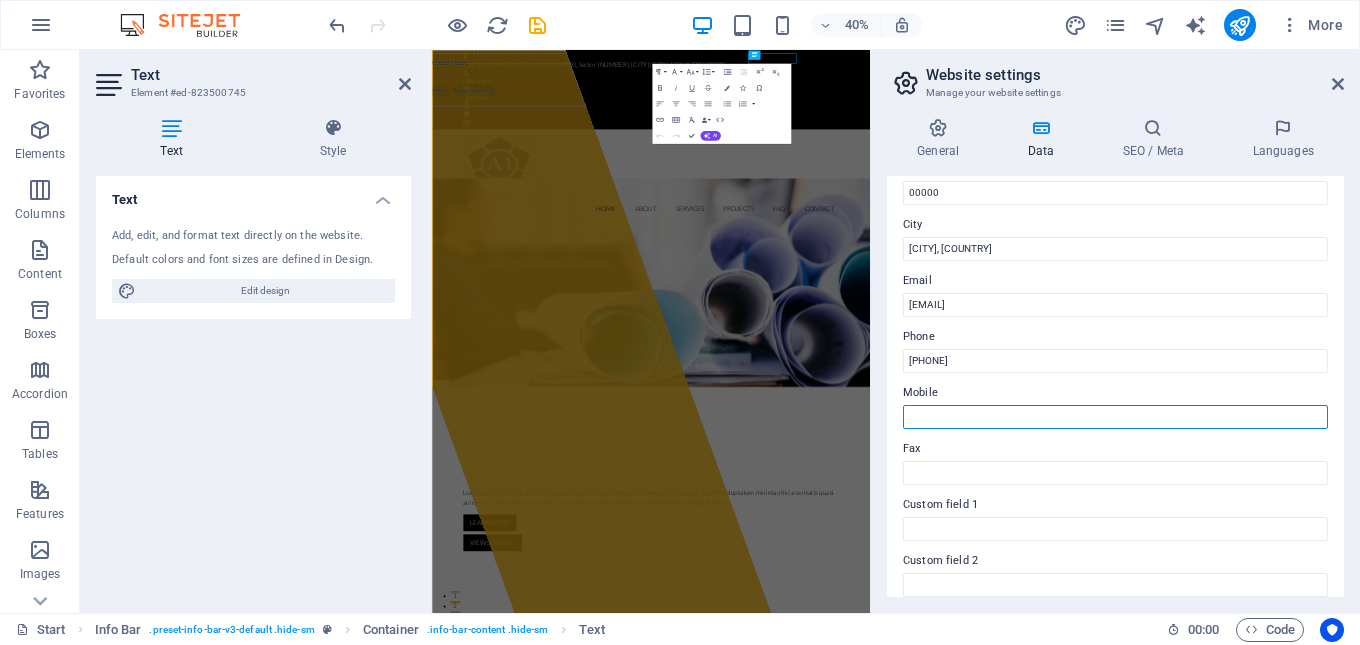 click on "Mobile" at bounding box center (1115, 417) 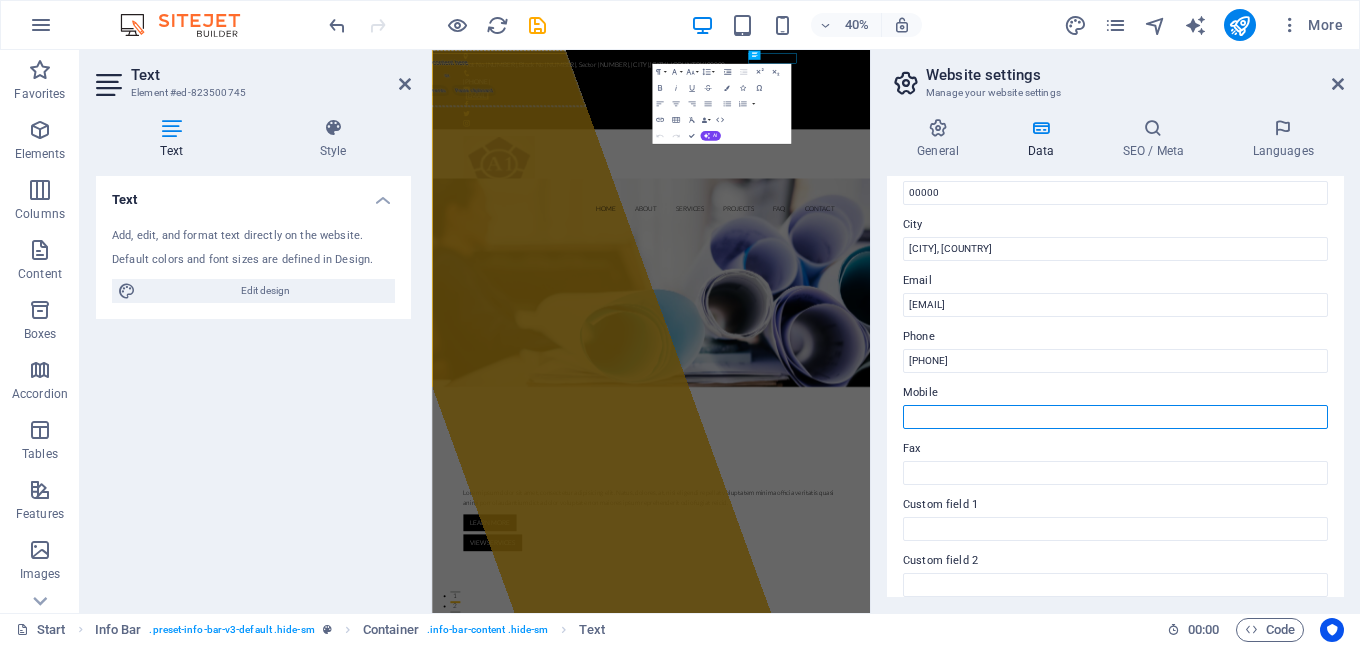 paste on "[PHONE]" 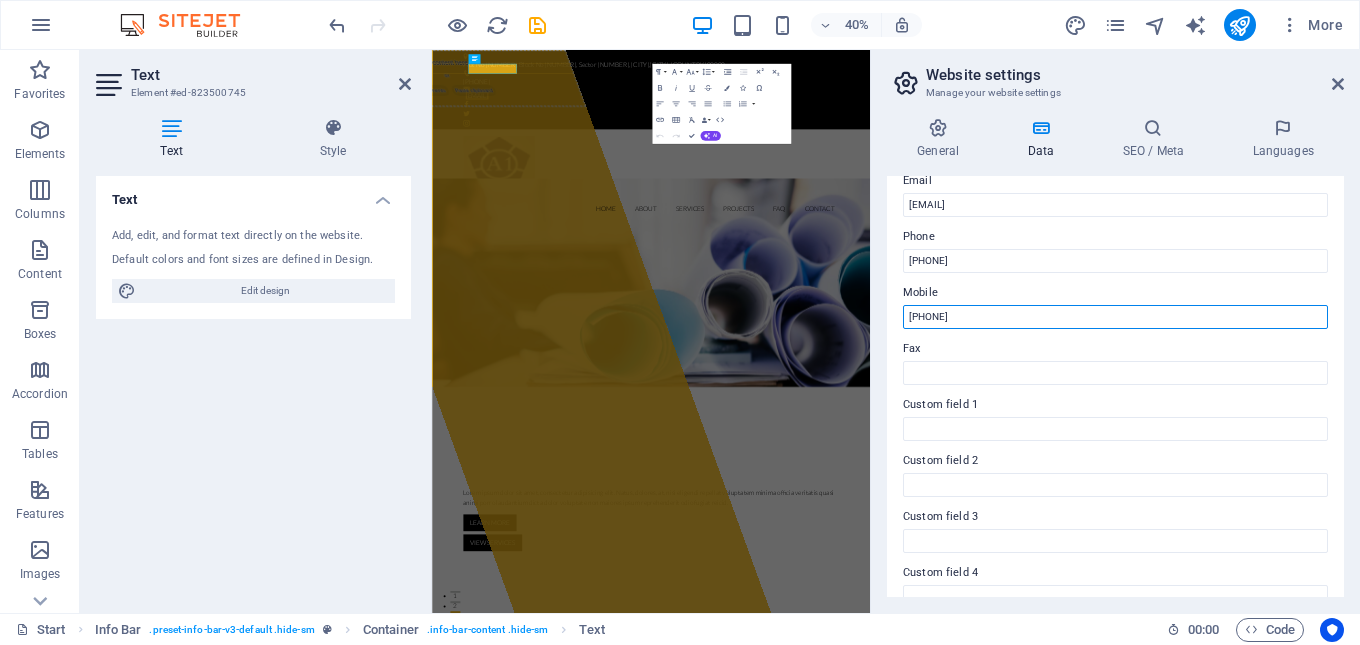 scroll, scrollTop: 200, scrollLeft: 0, axis: vertical 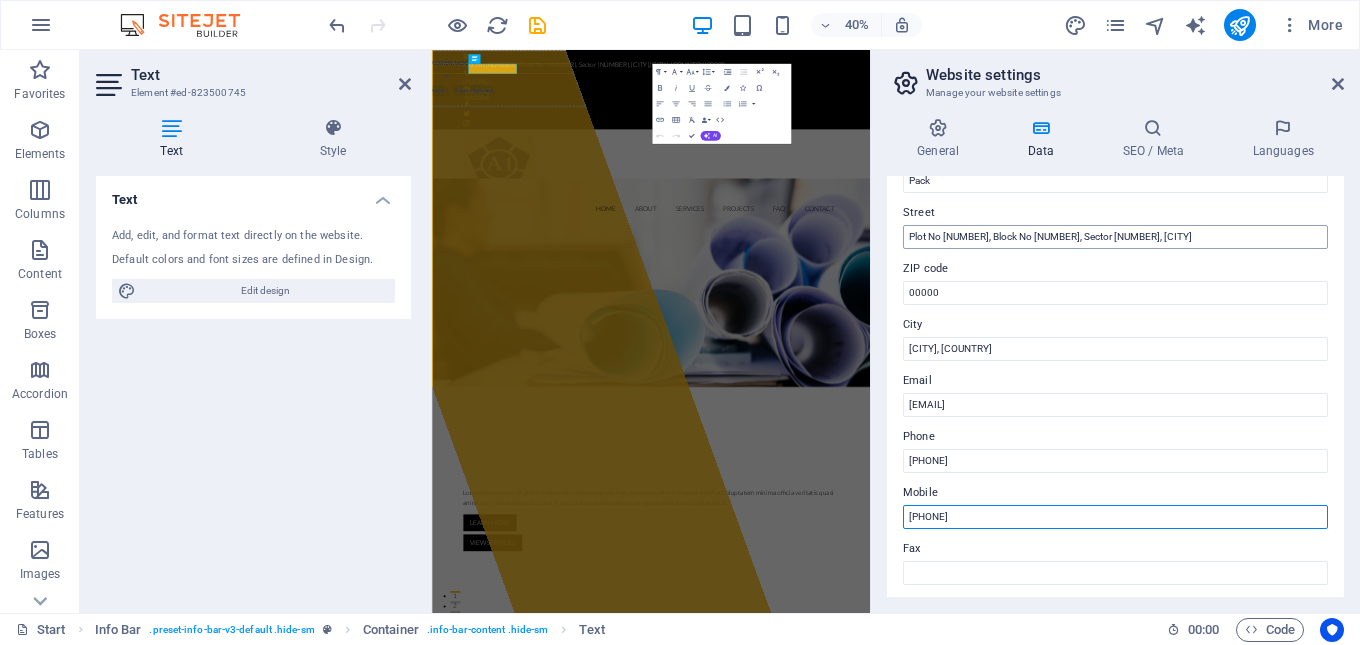 type on "[PHONE]" 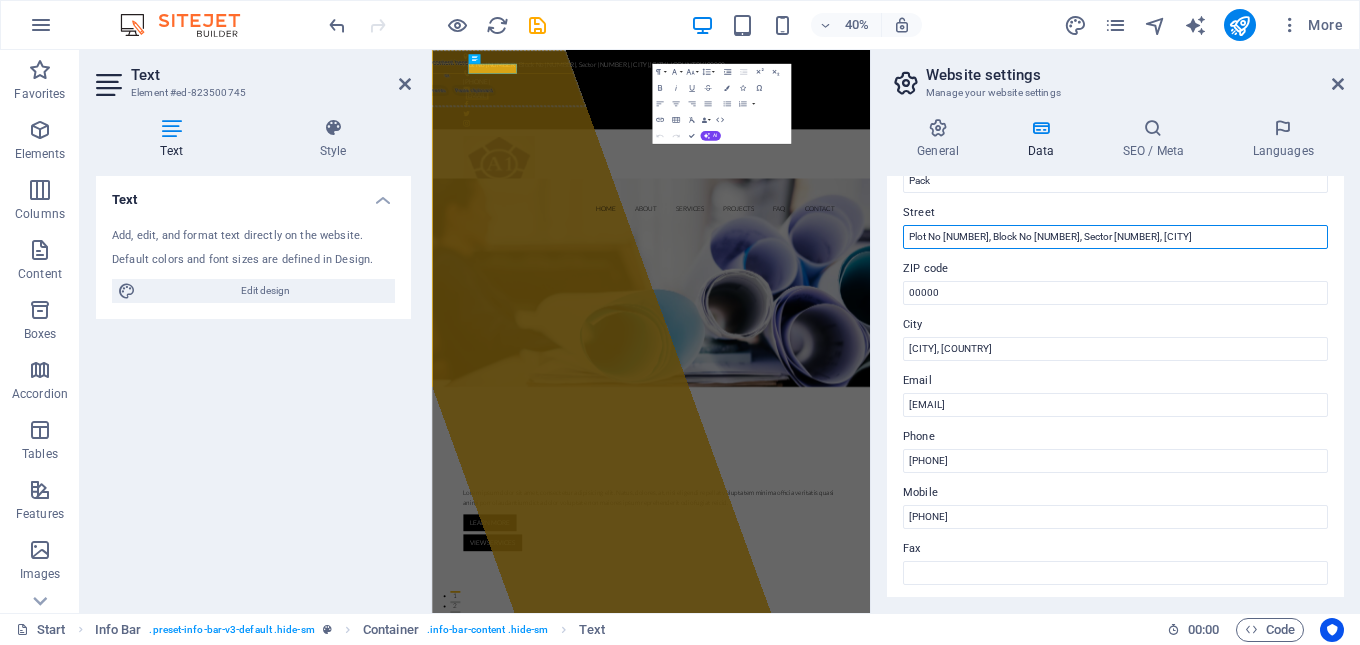 drag, startPoint x: 1160, startPoint y: 237, endPoint x: 891, endPoint y: 241, distance: 269.02972 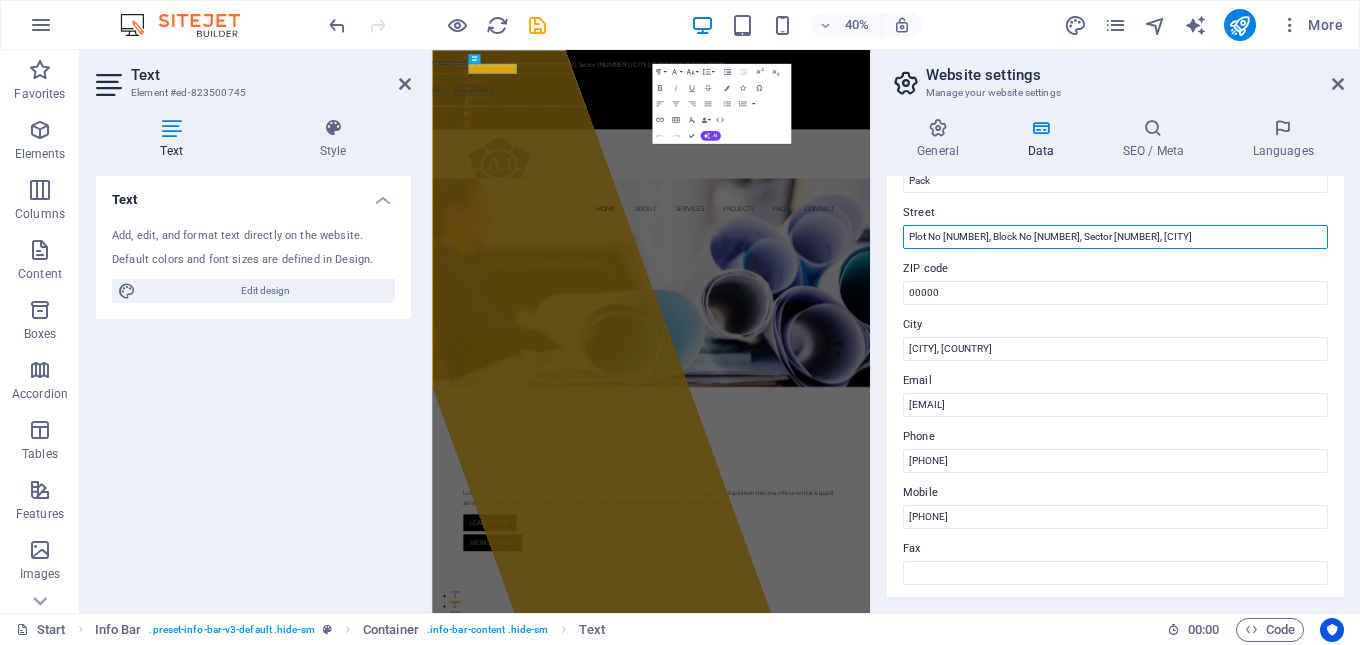 scroll, scrollTop: 300, scrollLeft: 0, axis: vertical 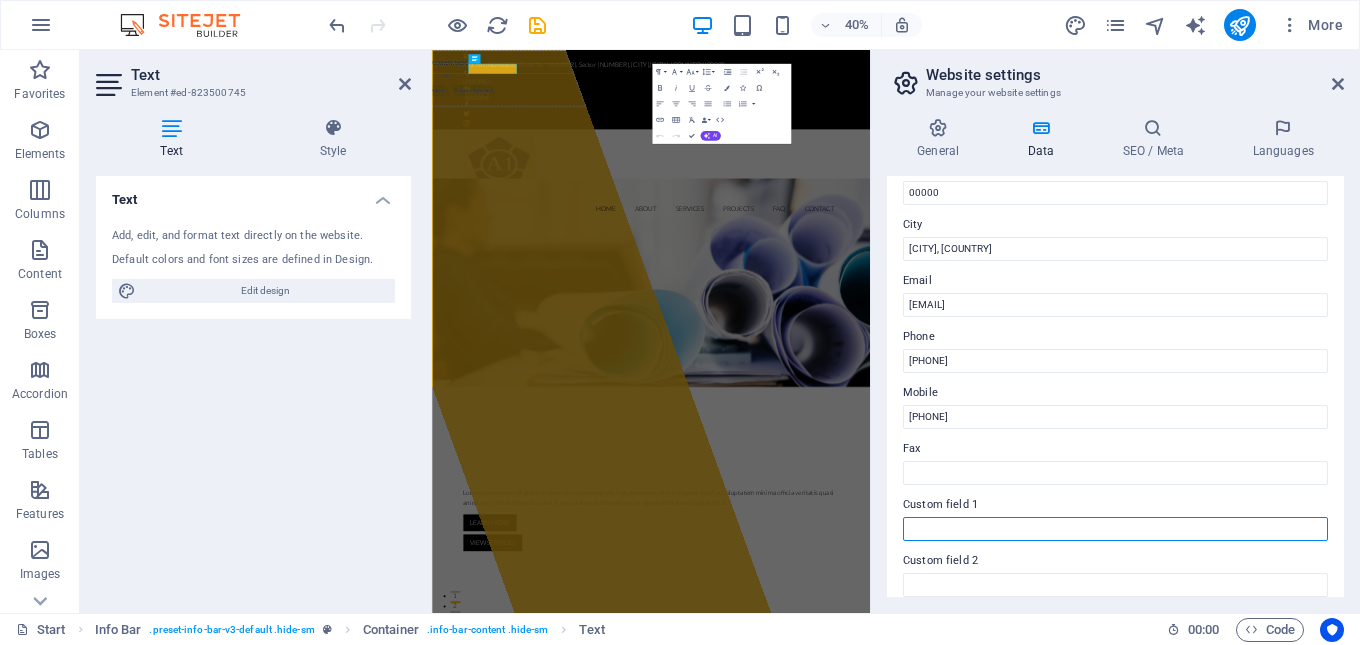 click on "Custom field 1" at bounding box center [1115, 529] 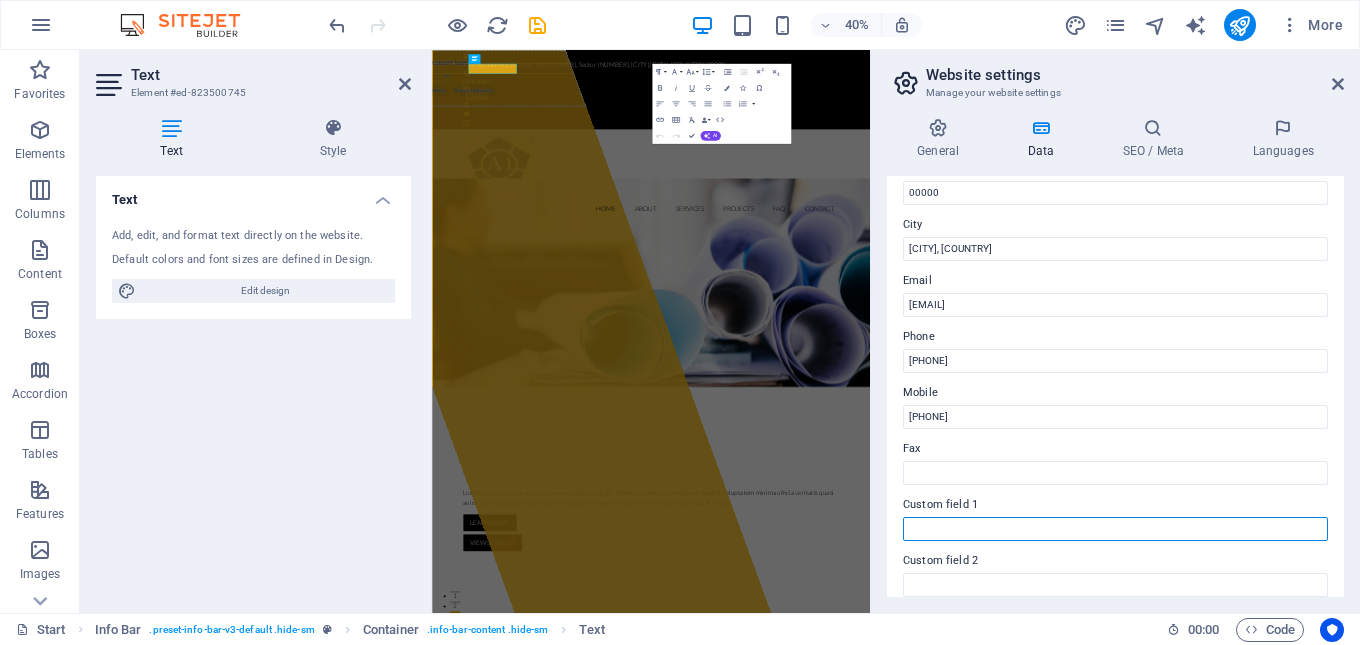 paste on "[NUMBER] [STREET], [CITY]" 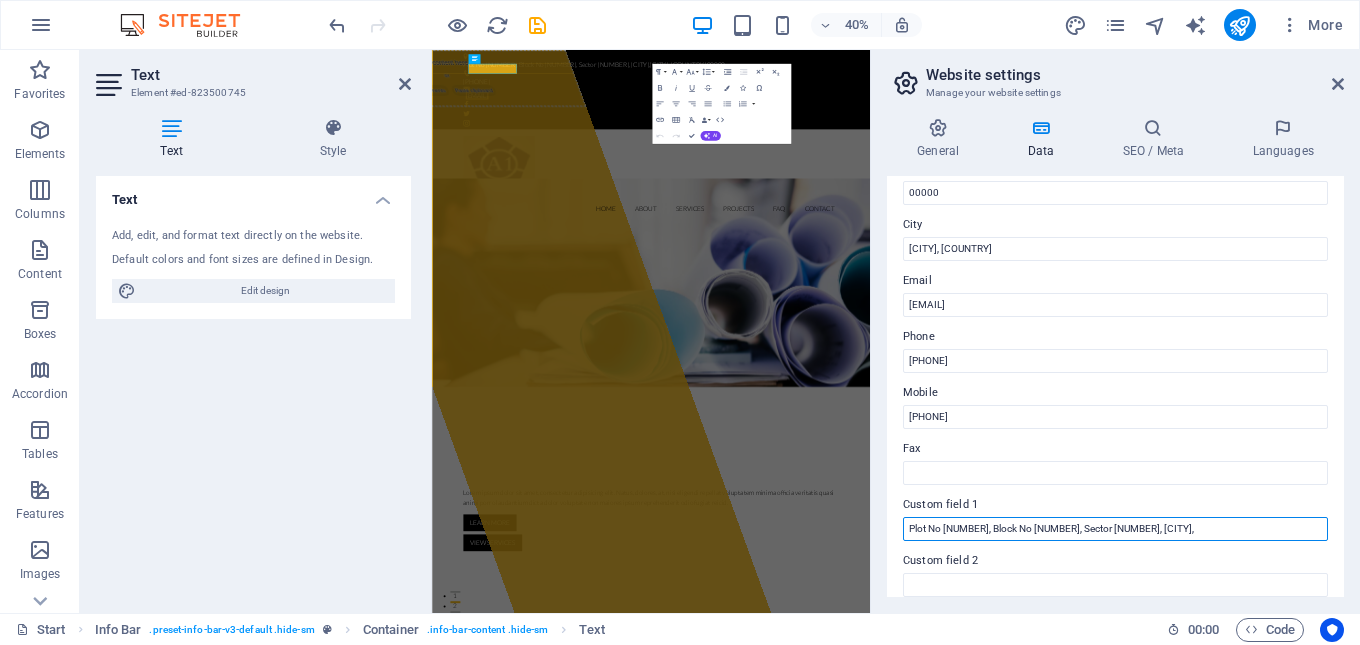 paste on "Umm Al Quwain" 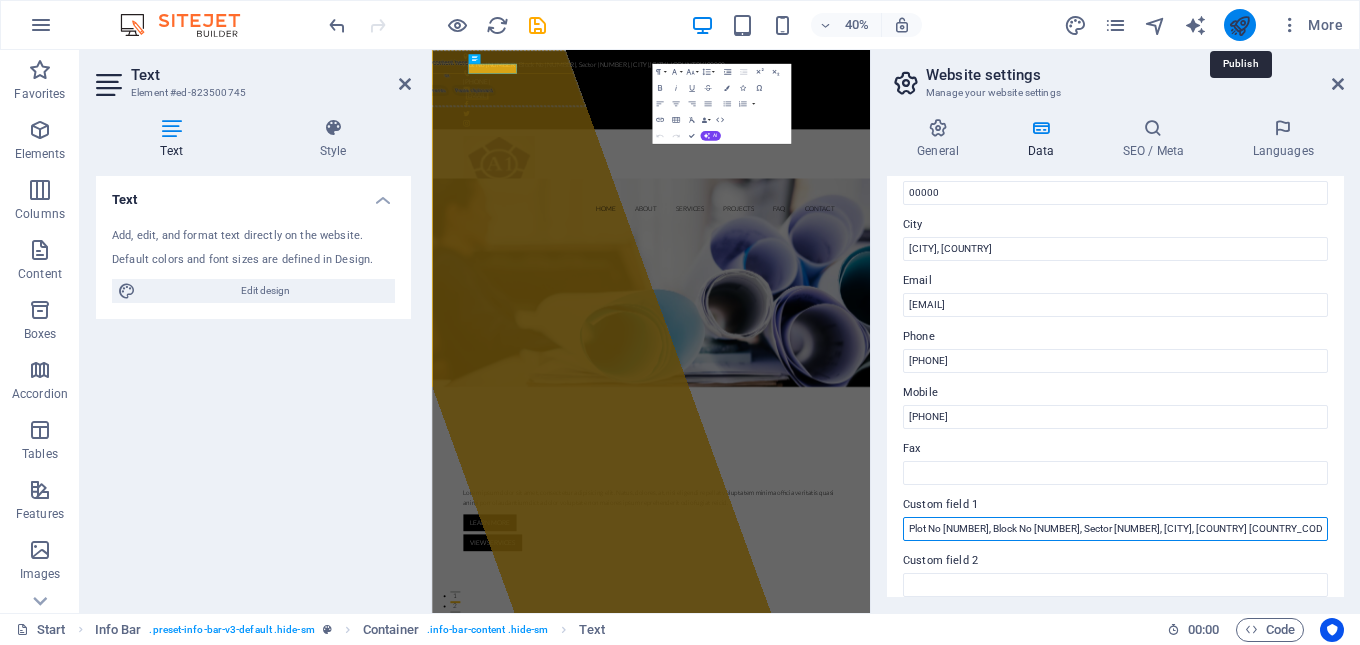 type on "[NUMBER] [STREET], [CITY] [COUNTRY]" 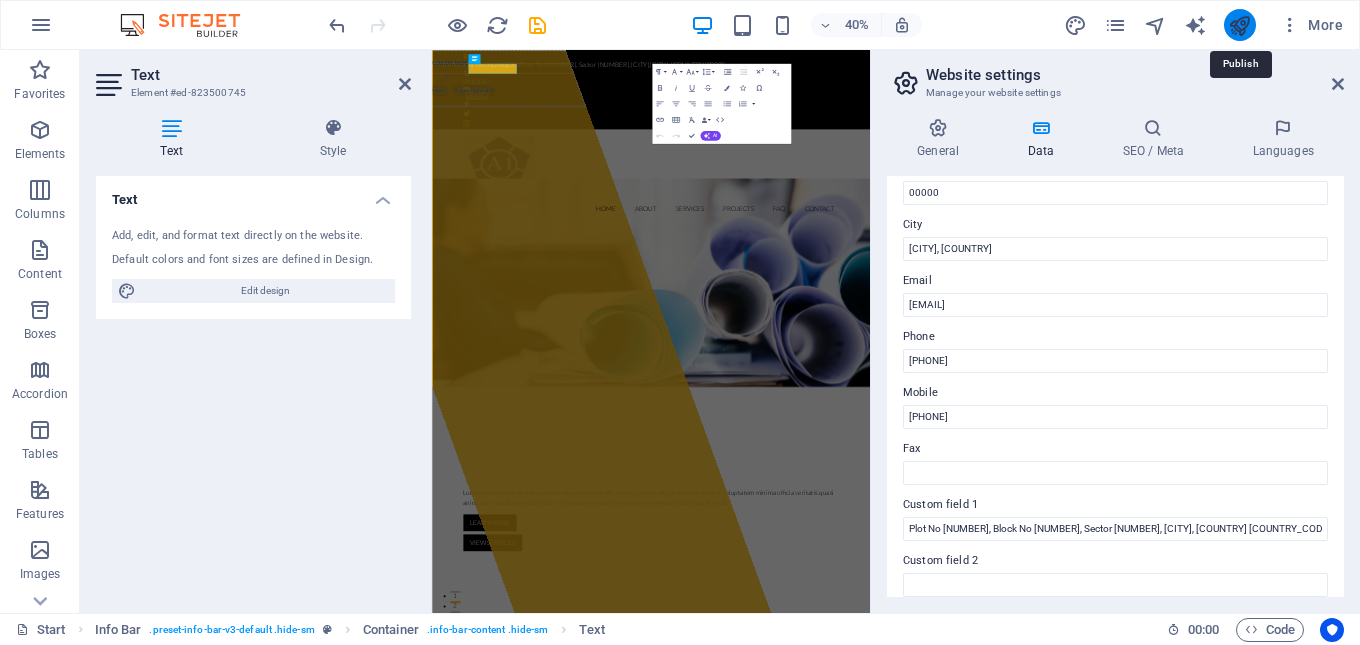 click at bounding box center [1239, 25] 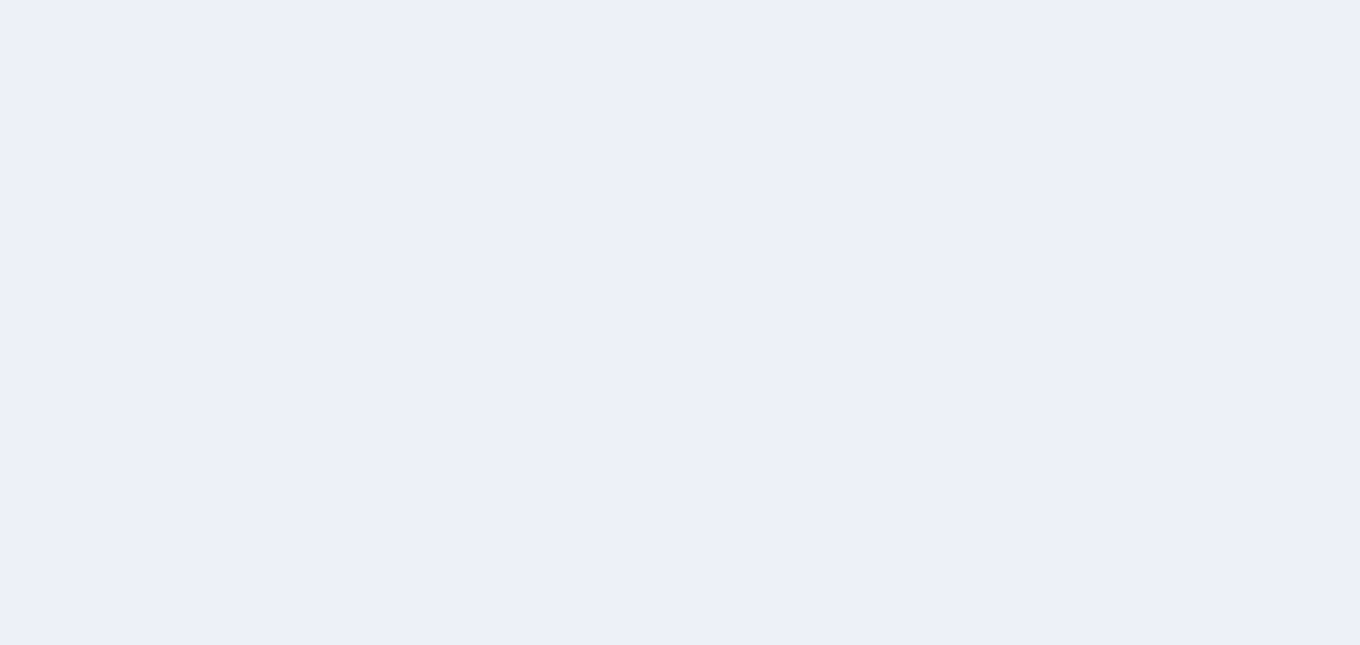 scroll, scrollTop: 0, scrollLeft: 0, axis: both 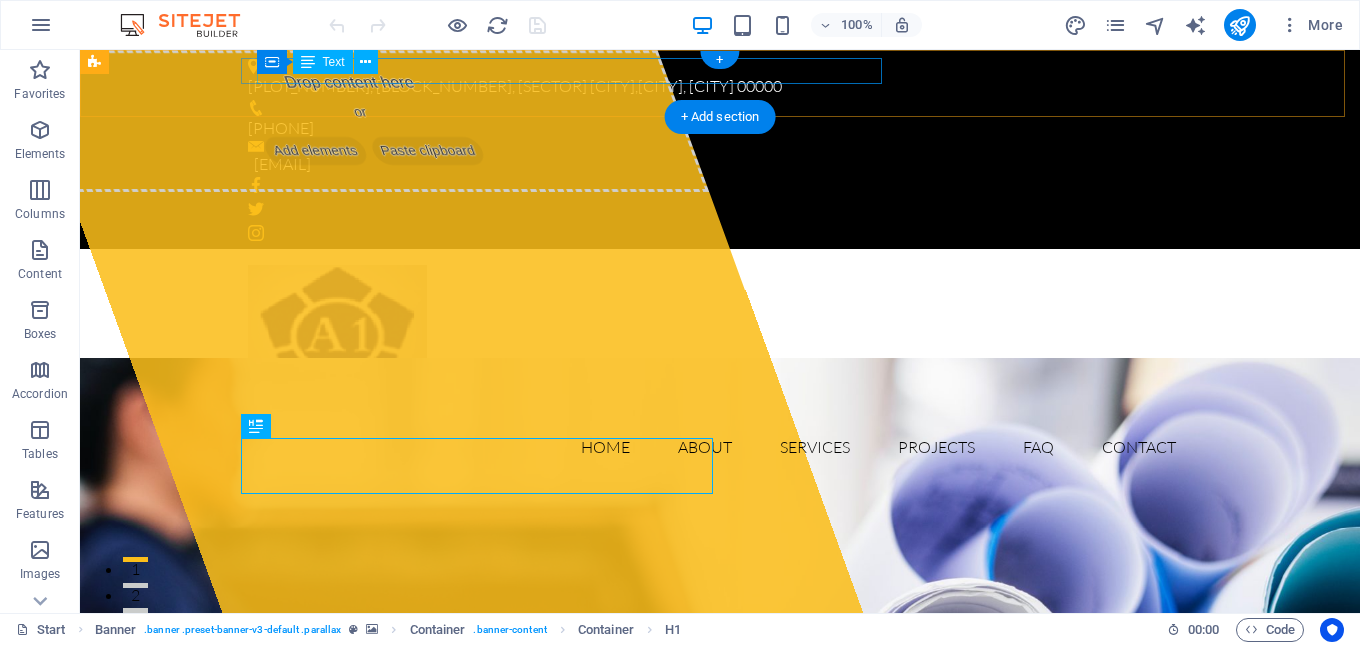 click on "[PLOT_NUMBER], [BLOCK_NUMBER], [SECTOR] [CITY], [CITY], [CITY] [POSTAL_CODE]" at bounding box center [712, 87] 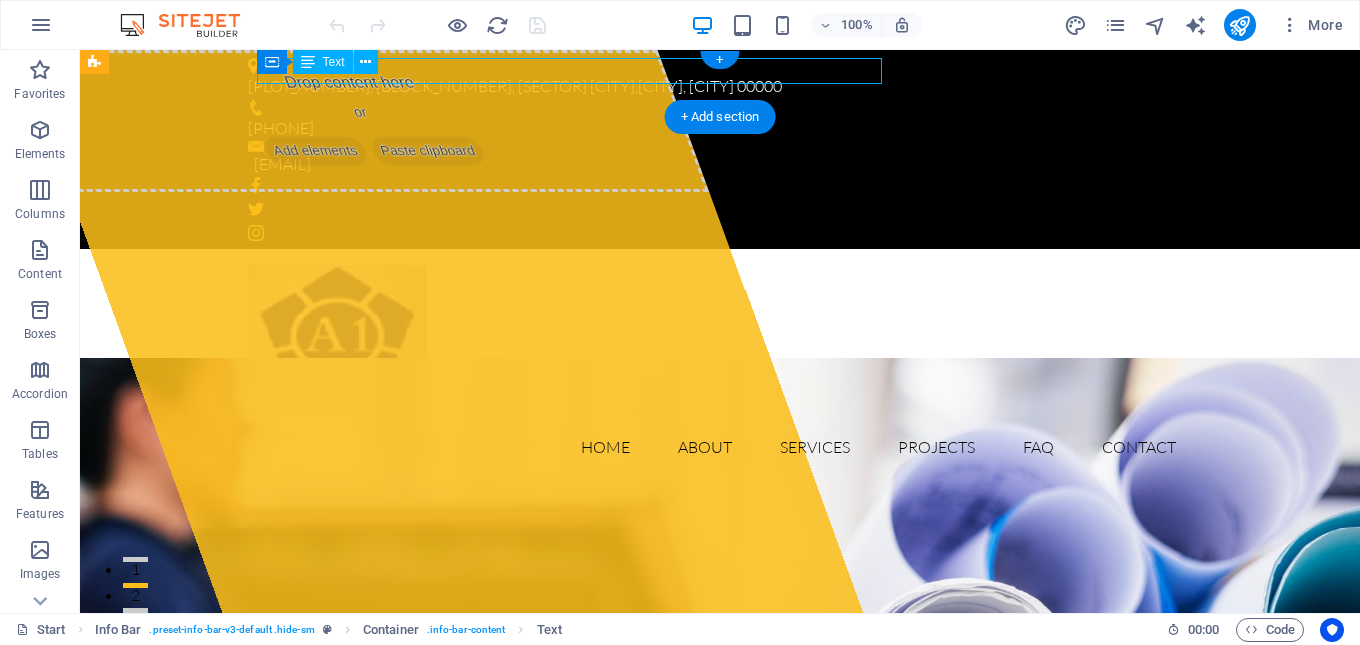 click on "[PLOT_NUMBER], [BLOCK_NUMBER], [SECTOR] [CITY], [CITY], [CITY] [POSTAL_CODE]" at bounding box center (712, 87) 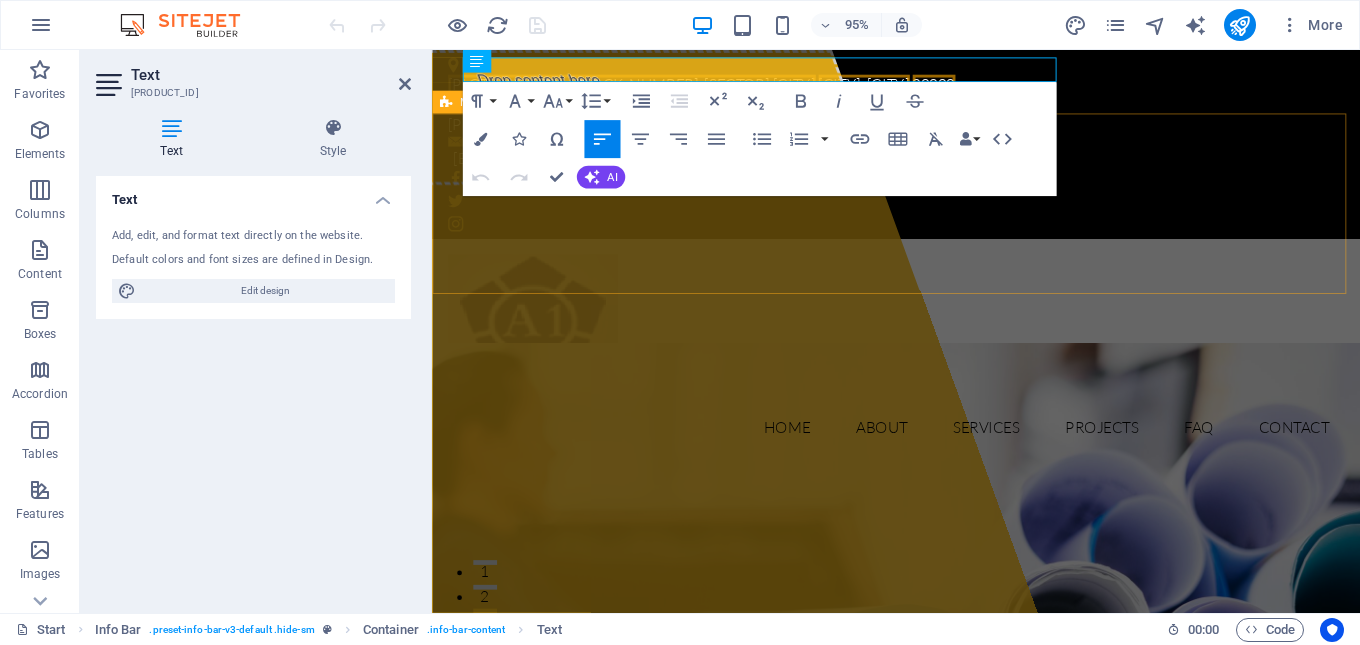 click on "Home About Services Projects FAQ Contact" at bounding box center (920, 368) 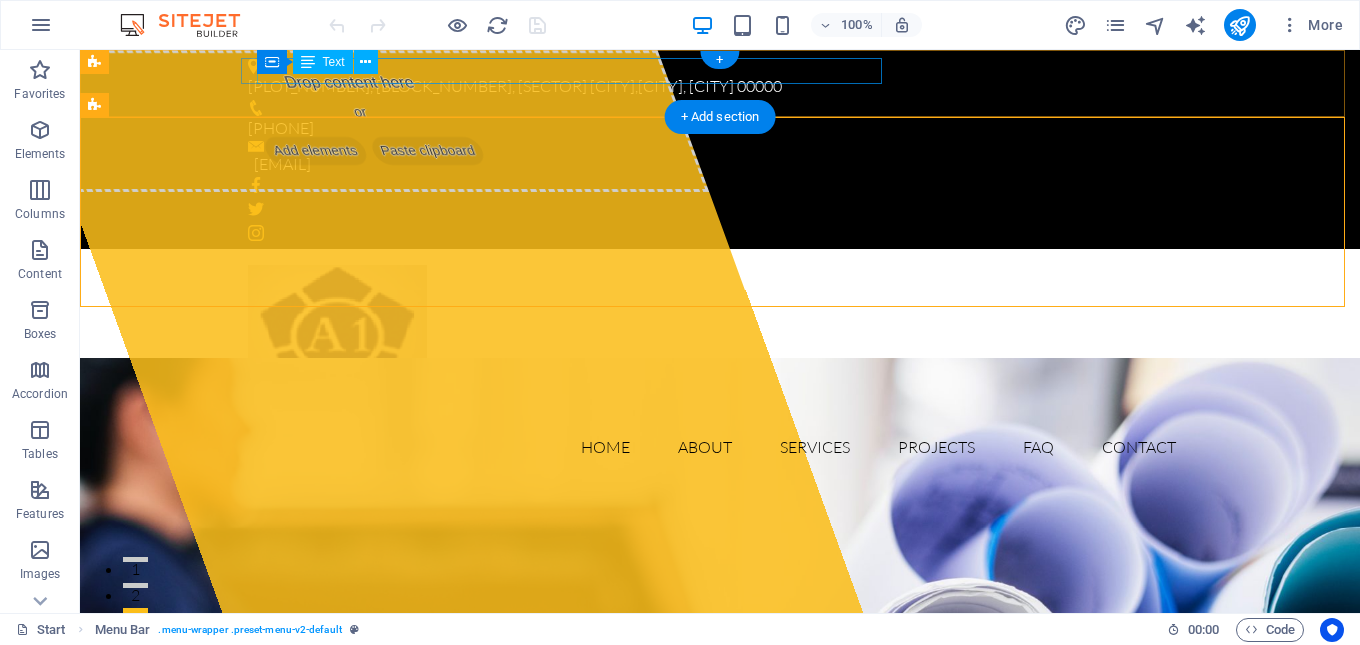 click on "[PLOT_NUMBER], [BLOCK_NUMBER], [SECTOR] [CITY], [CITY], [CITY] [POSTAL_CODE]" at bounding box center [712, 87] 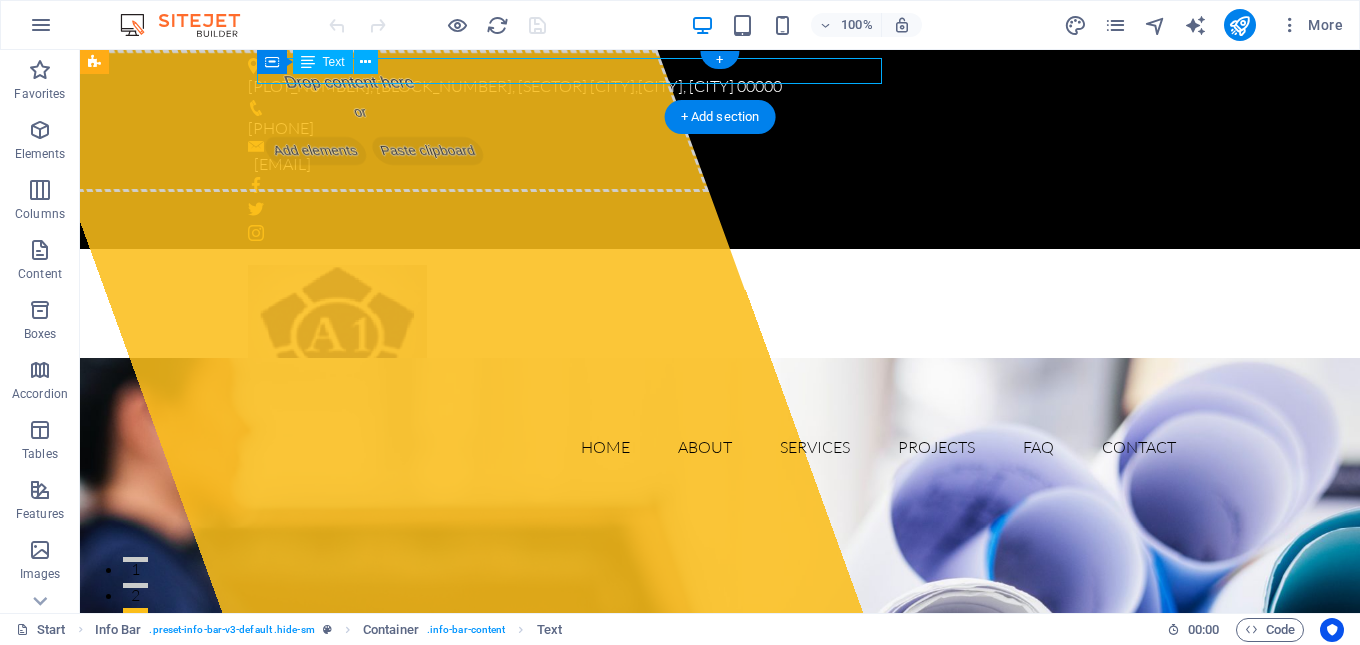 click on "[PLOT_NUMBER], [BLOCK_NUMBER], [SECTOR] [CITY], [CITY], [CITY] [POSTAL_CODE]" at bounding box center (712, 87) 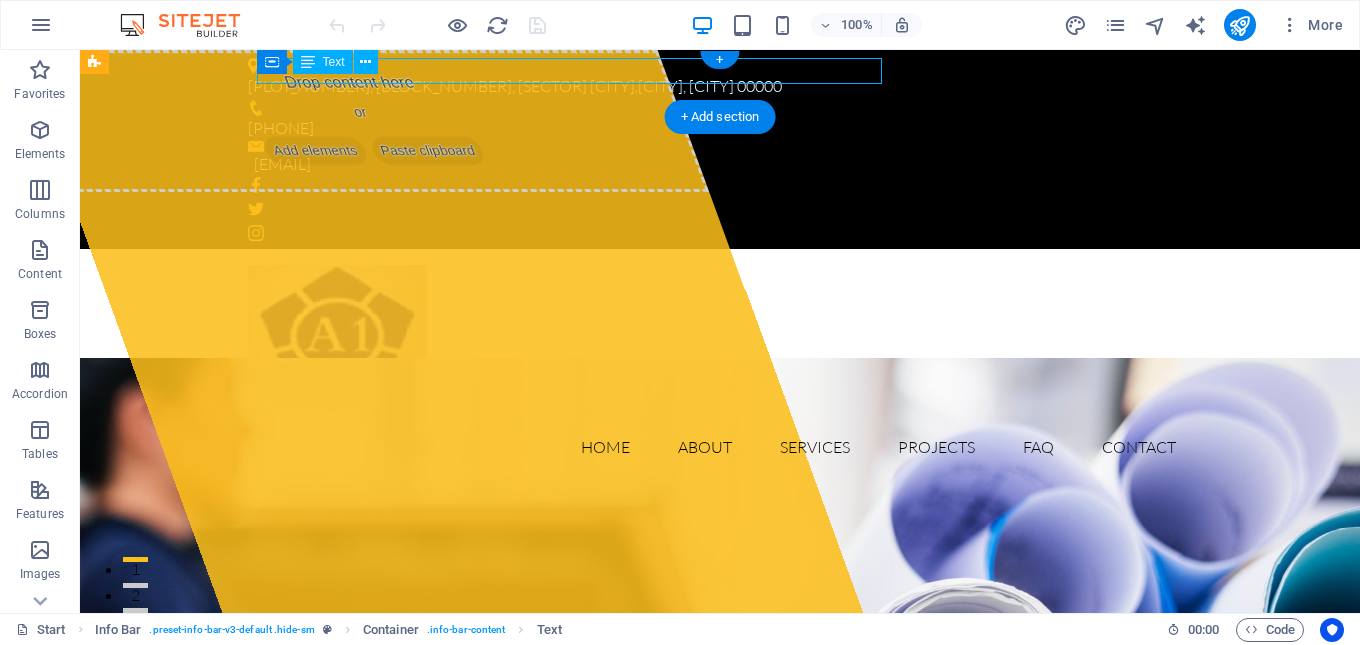 click on "[PLOT_NUMBER], [BLOCK_NUMBER], [SECTOR] [CITY], [CITY], [CITY] [POSTAL_CODE]" at bounding box center [712, 87] 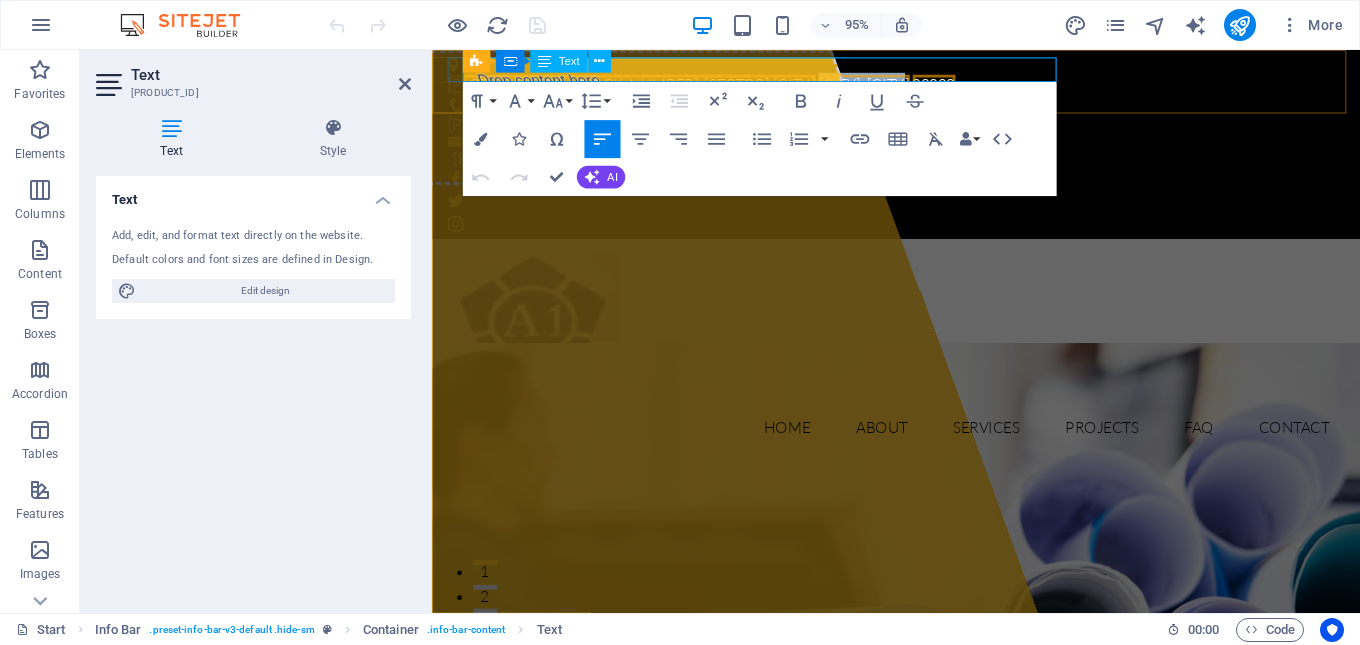 drag, startPoint x: 921, startPoint y: 72, endPoint x: 815, endPoint y: 71, distance: 106.004715 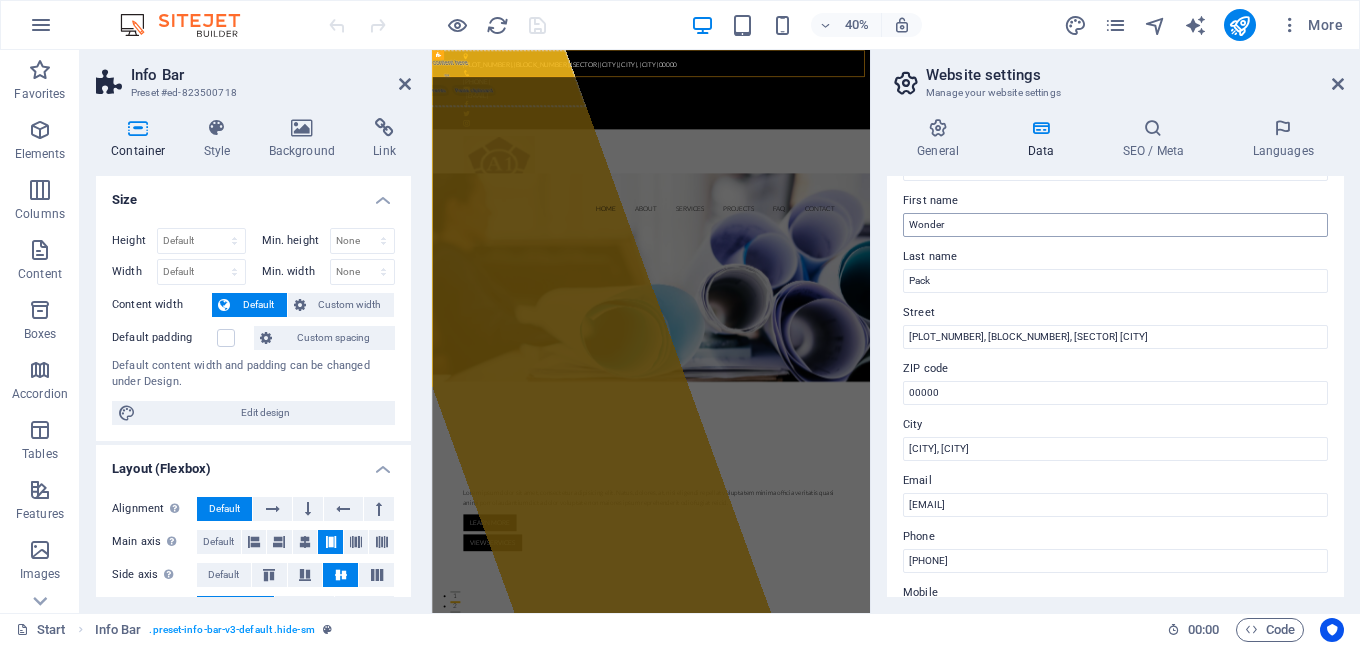 scroll, scrollTop: 200, scrollLeft: 0, axis: vertical 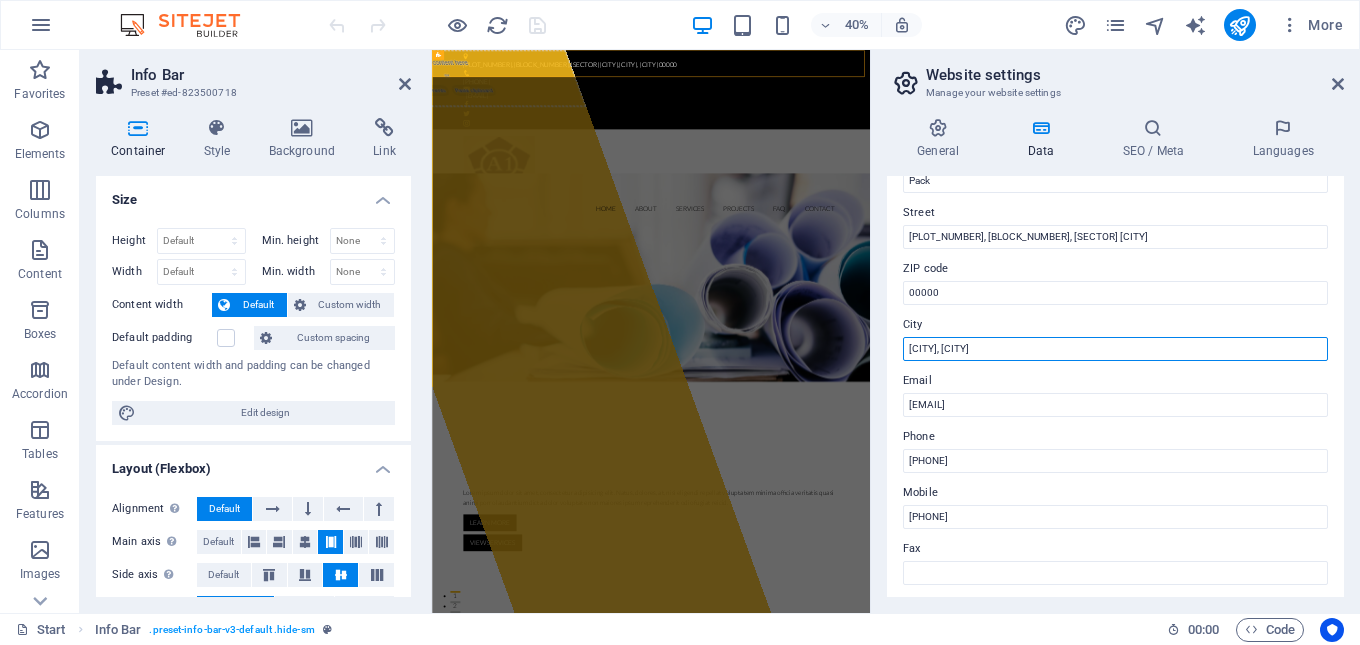 drag, startPoint x: 986, startPoint y: 352, endPoint x: 906, endPoint y: 354, distance: 80.024994 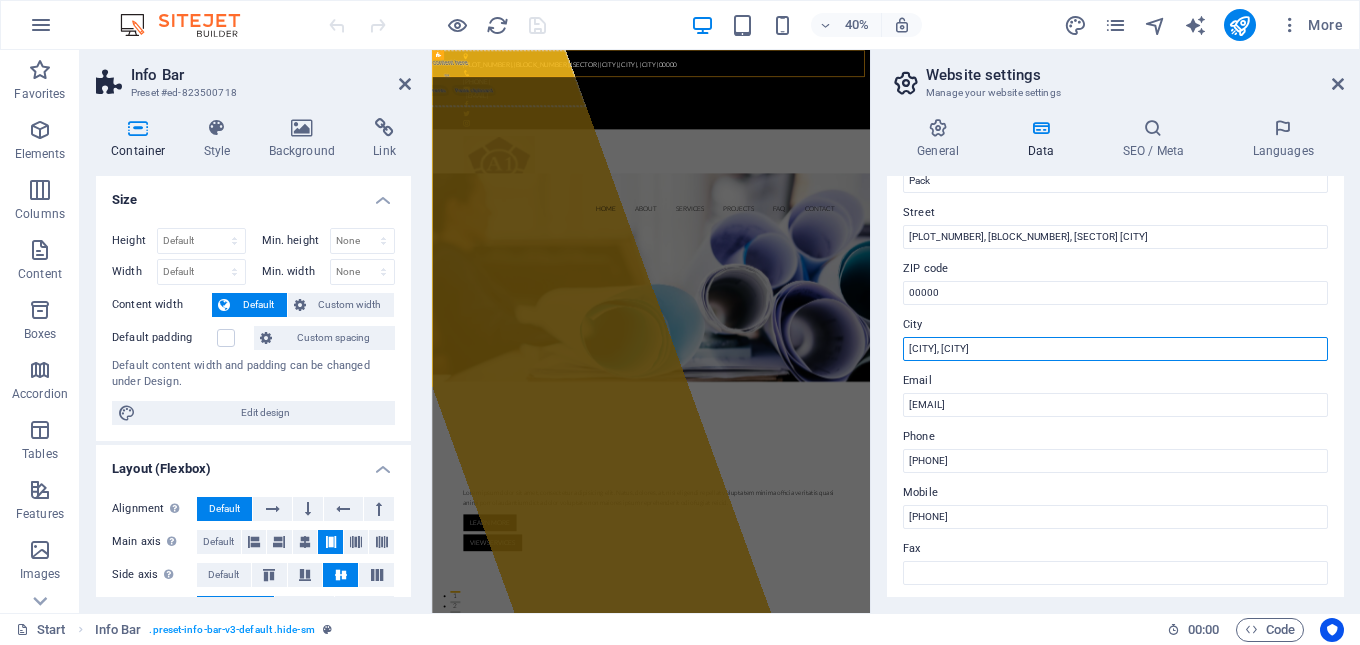 click on "[CITY], [CITY]" at bounding box center (1115, 349) 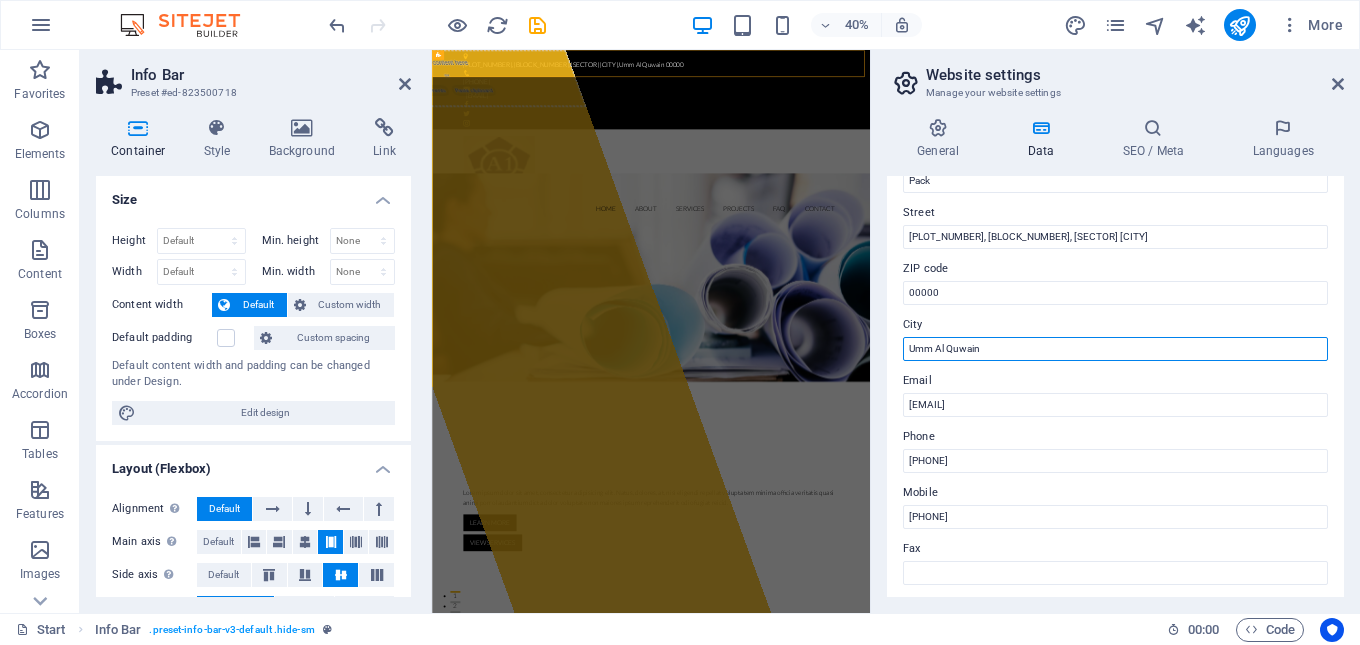 click on "Umm Al Quwain" at bounding box center (1115, 349) 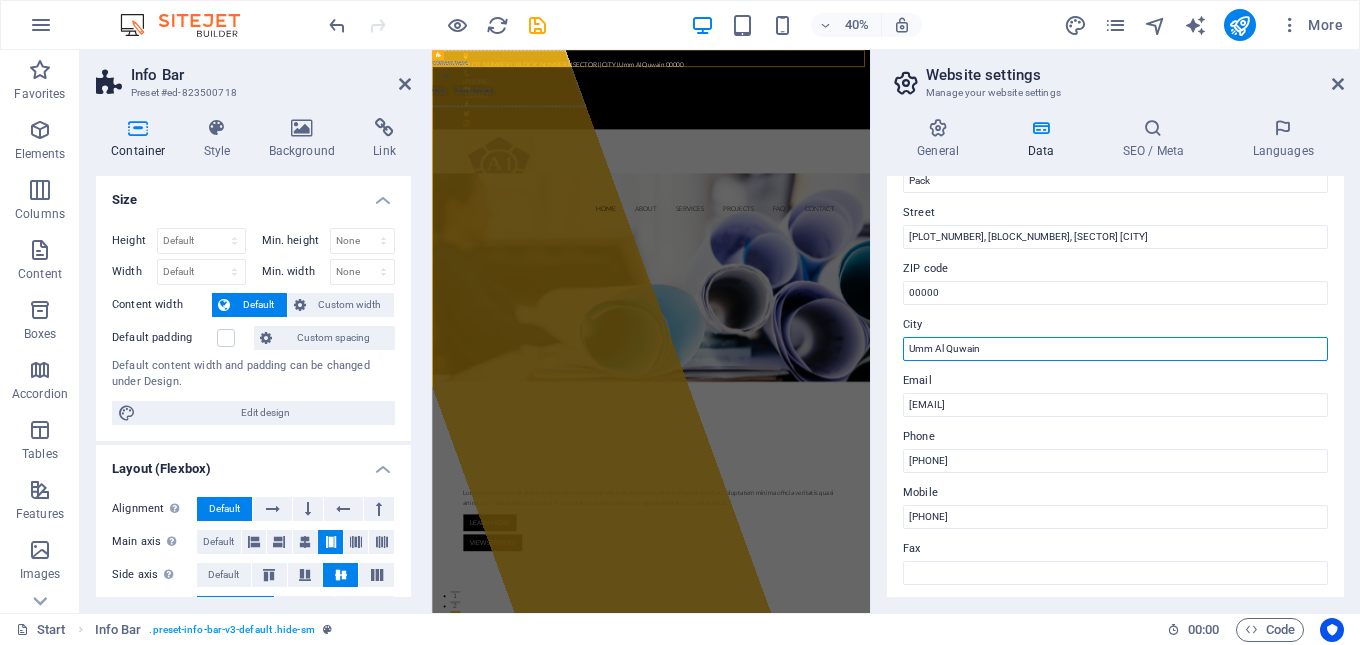 paste on "[COUNTRY]" 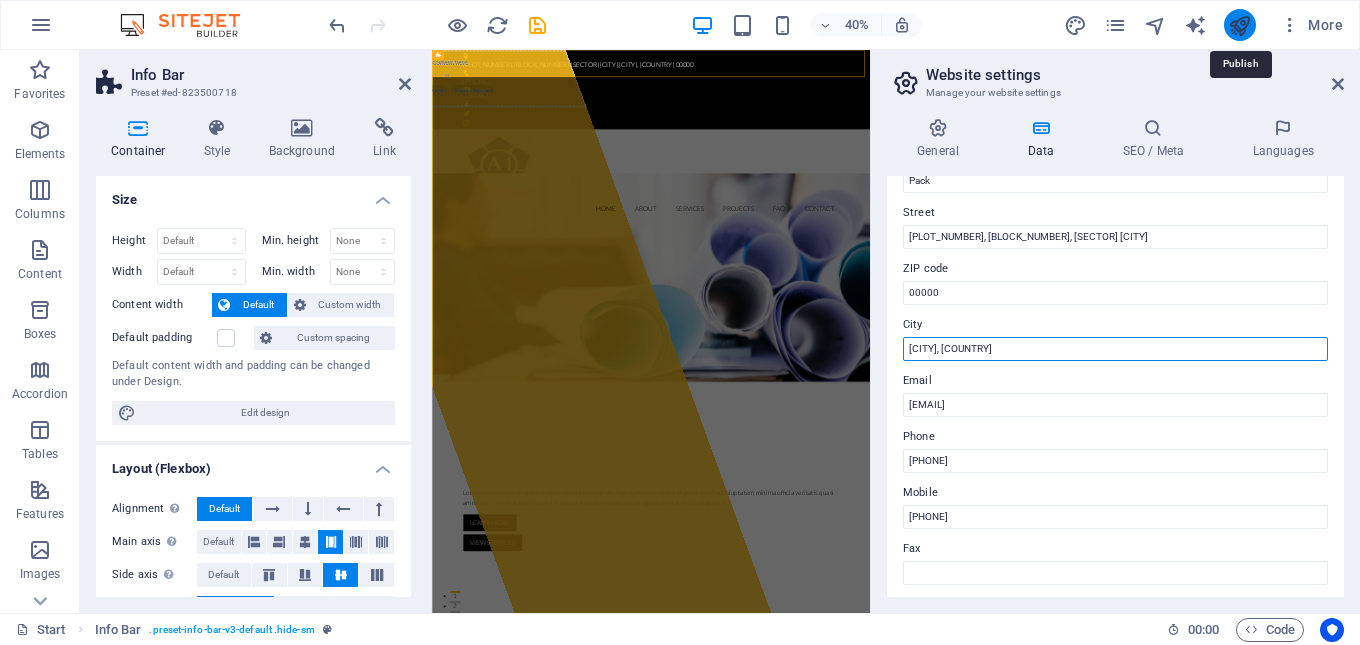 type on "[CITY], [COUNTRY]" 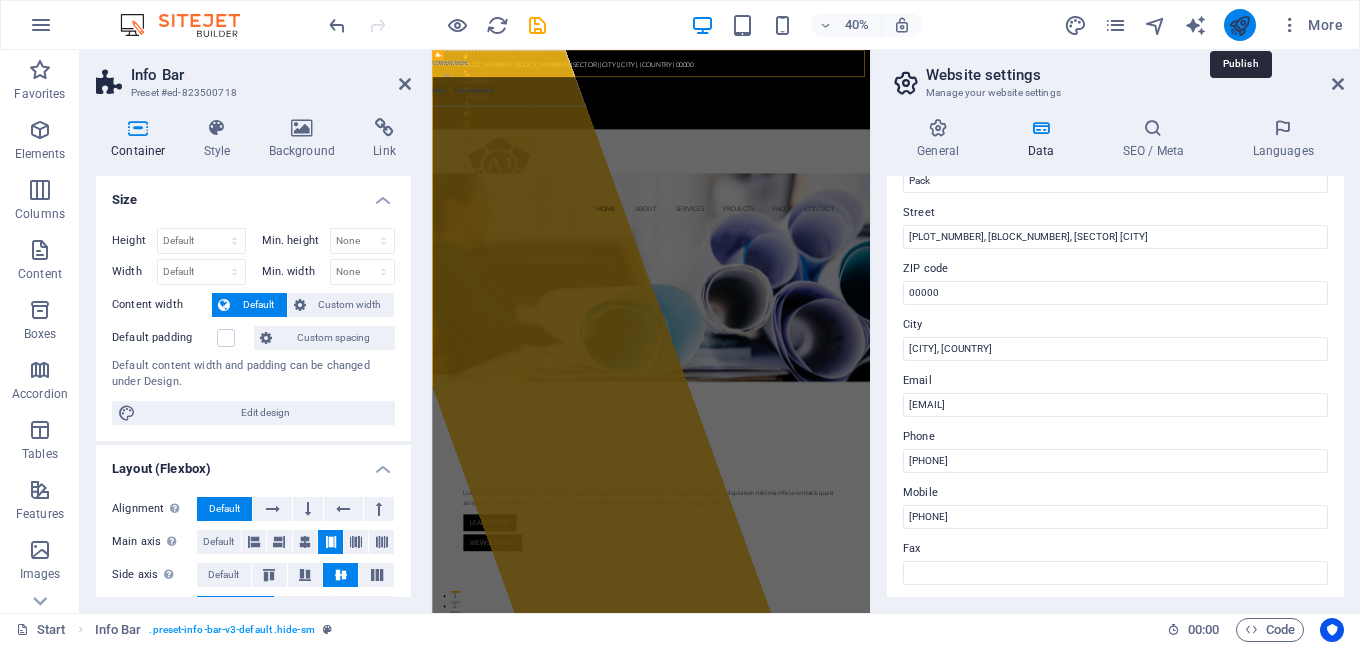 click at bounding box center [1239, 25] 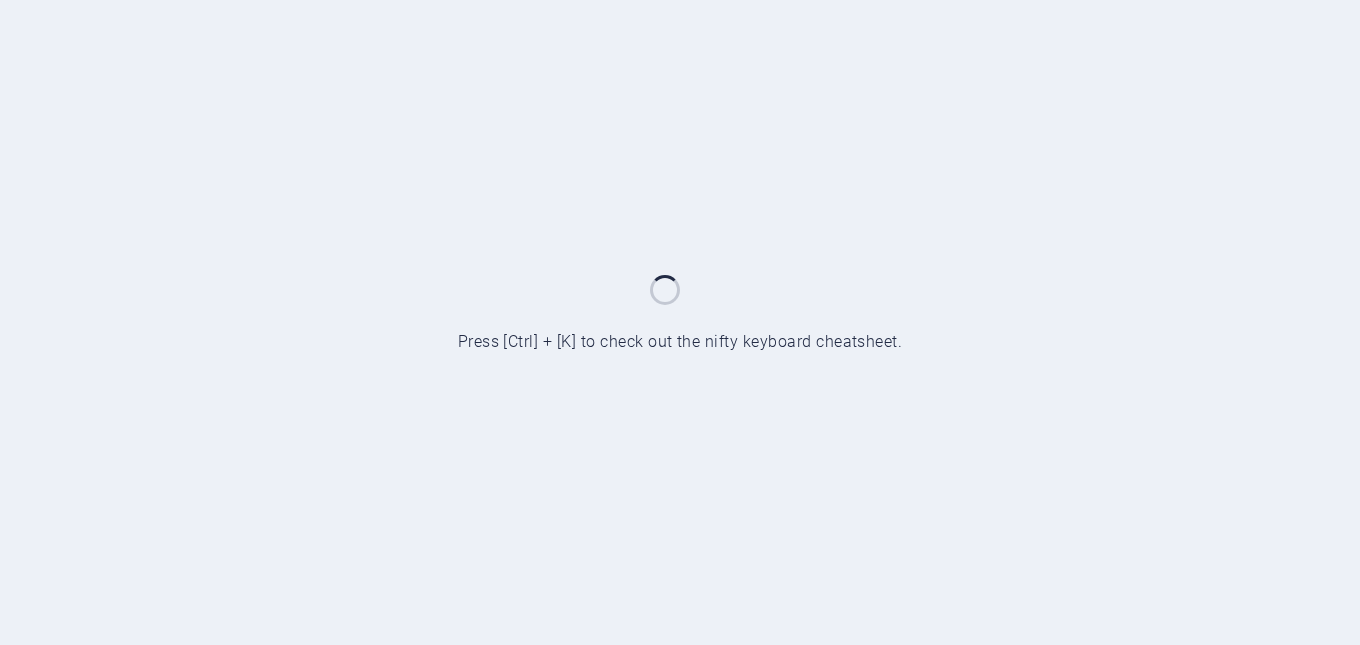 scroll, scrollTop: 0, scrollLeft: 0, axis: both 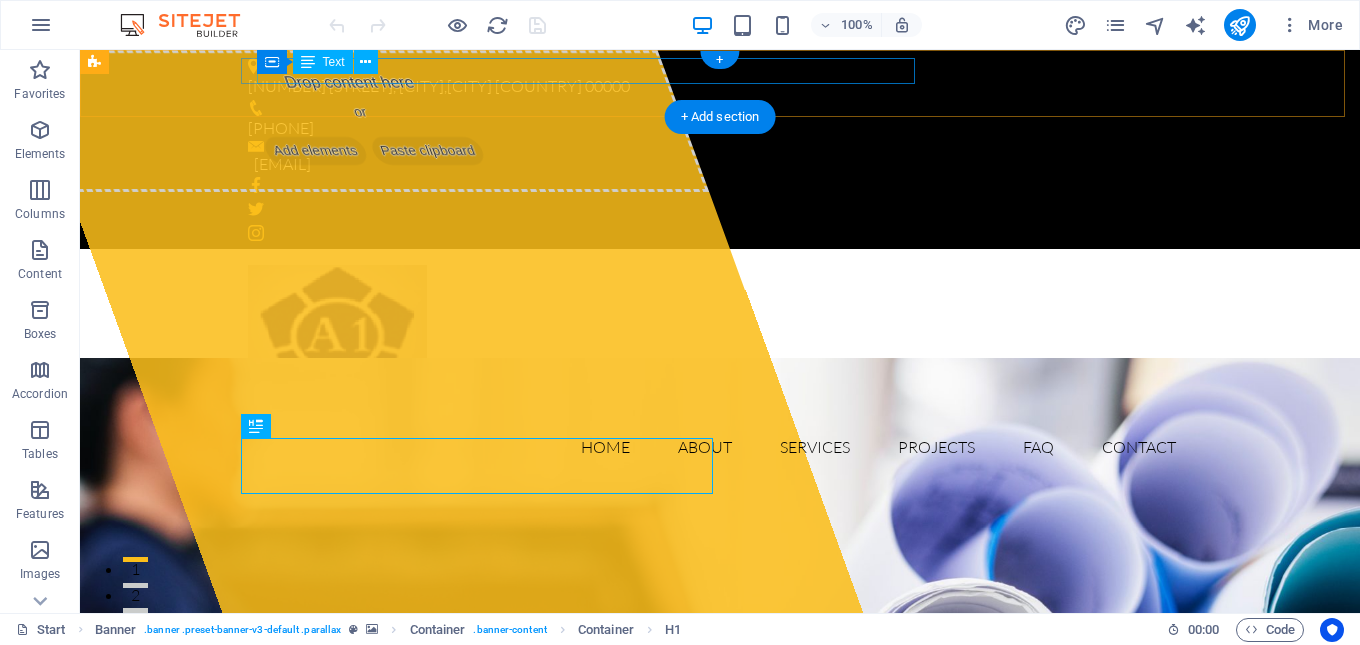 click on "[NUMBER] [STREET], [CITY] [COUNTRY] [ZIP]" at bounding box center (712, 87) 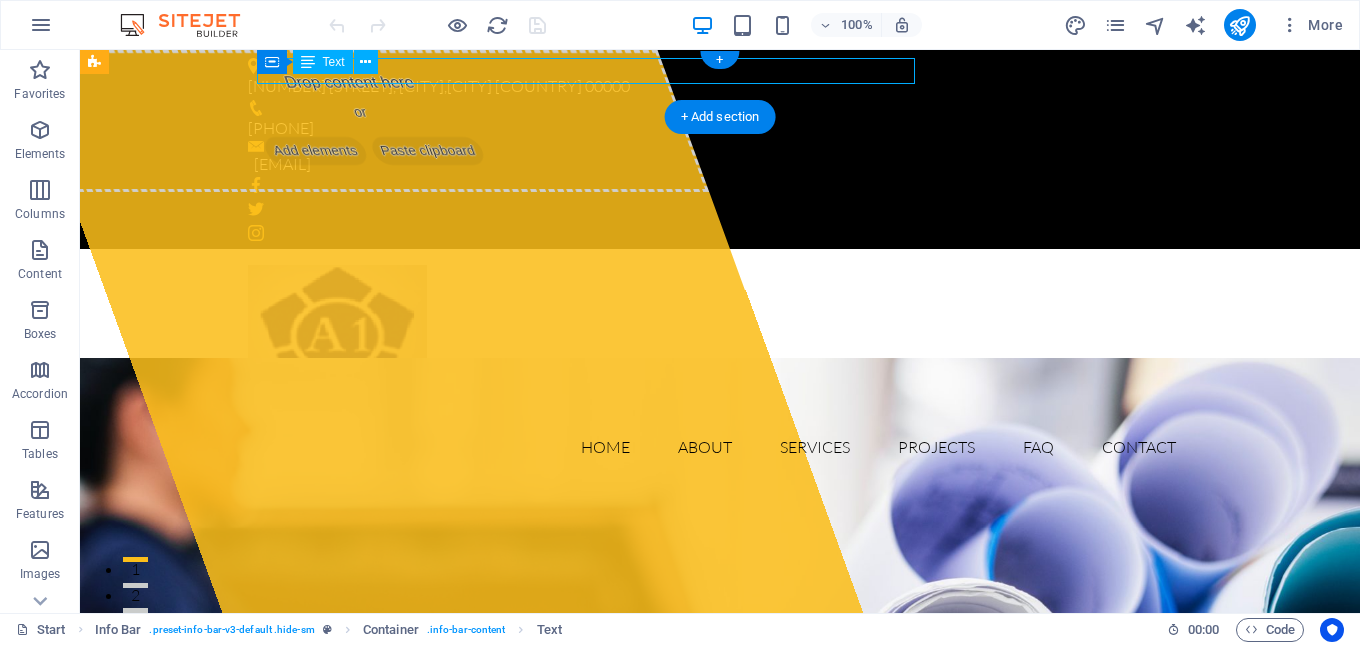 click on "[NUMBER] [STREET], [CITY] [COUNTRY] [ZIP]" at bounding box center (712, 87) 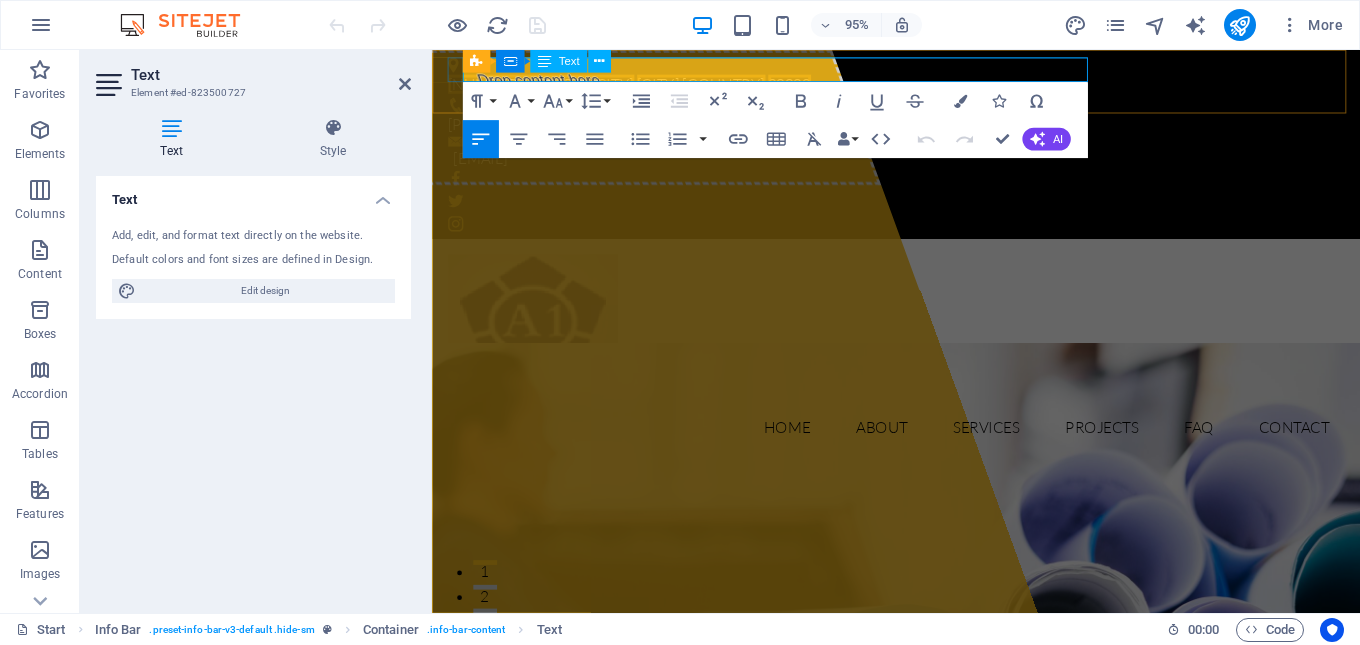 click on "00000" at bounding box center [808, 86] 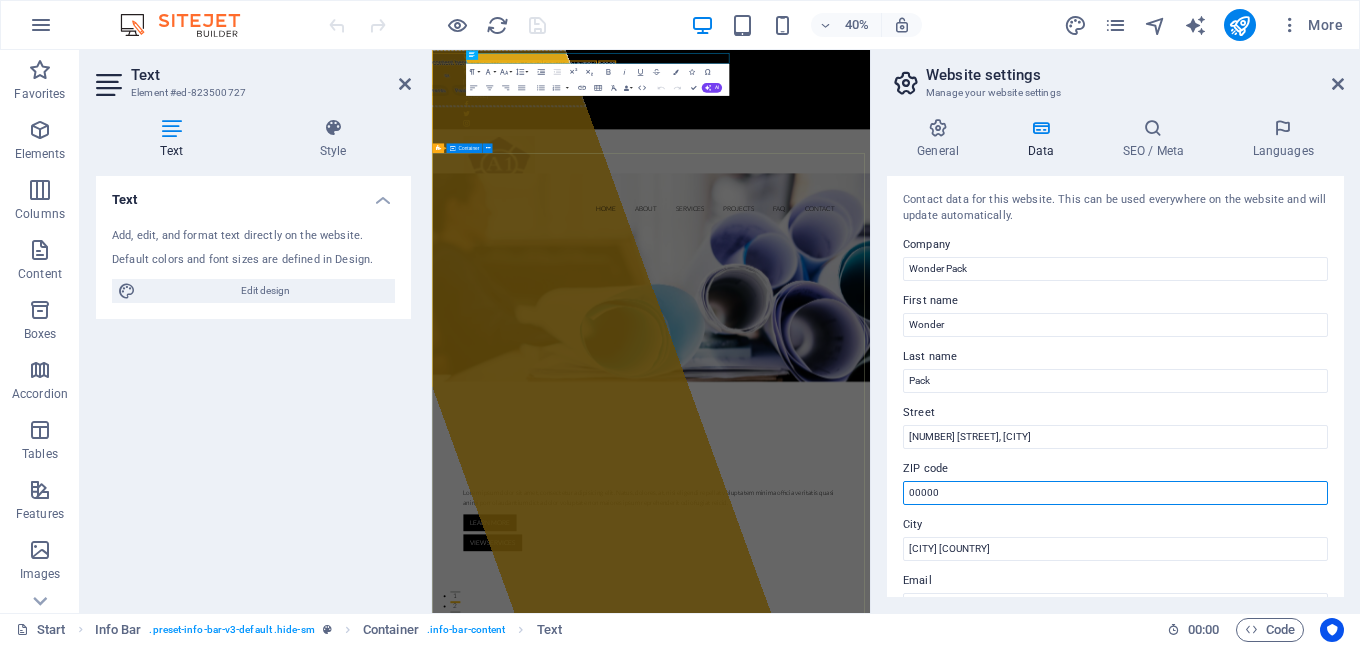 drag, startPoint x: 1399, startPoint y: 540, endPoint x: 1502, endPoint y: 1155, distance: 623.56555 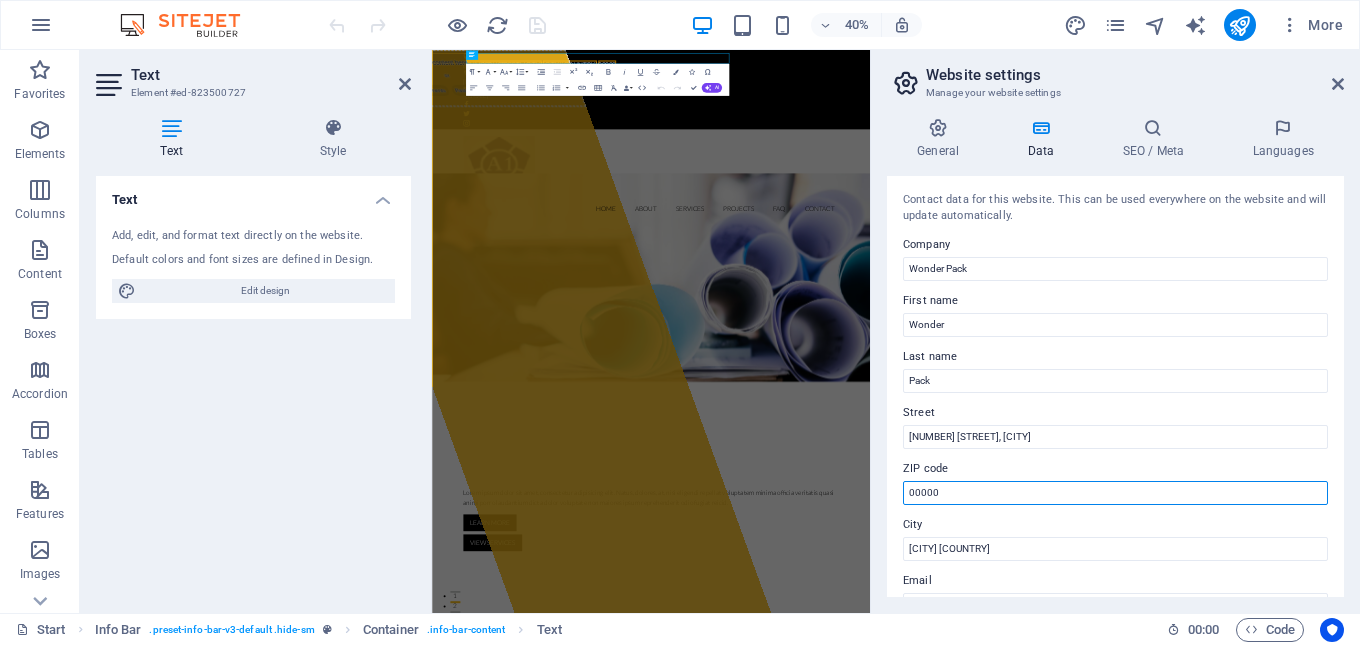 drag, startPoint x: 953, startPoint y: 489, endPoint x: 893, endPoint y: 486, distance: 60.074955 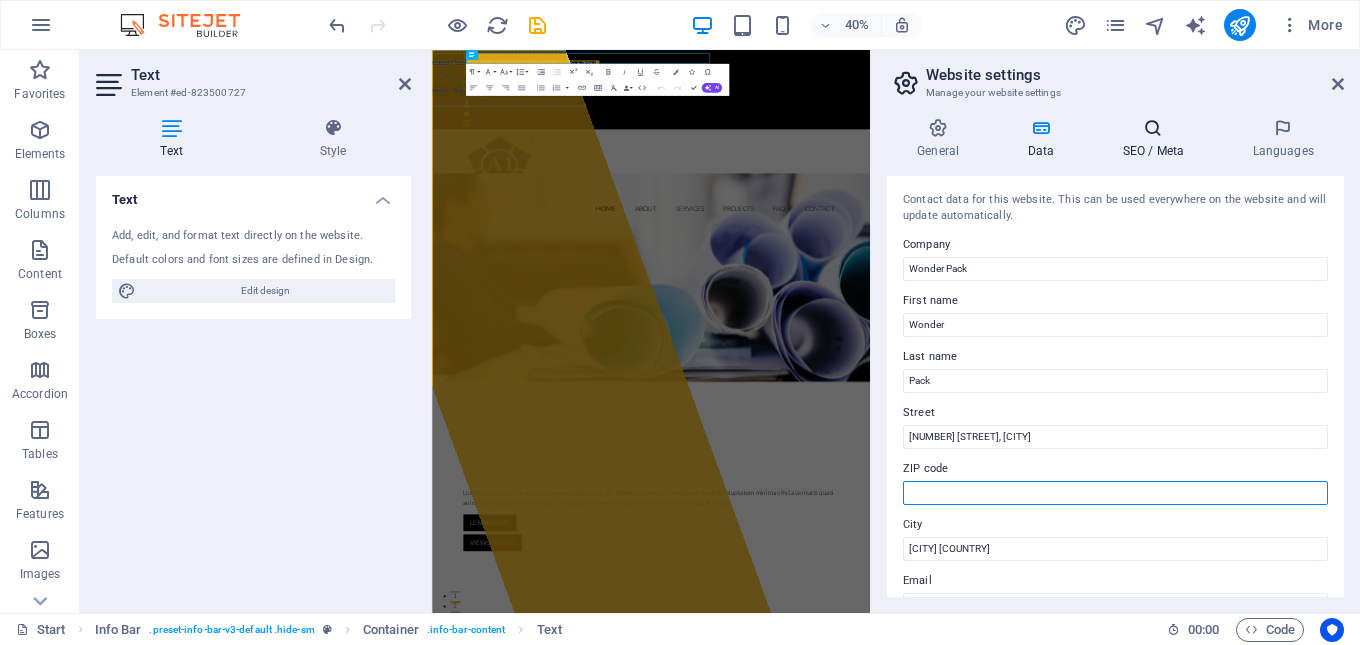 type 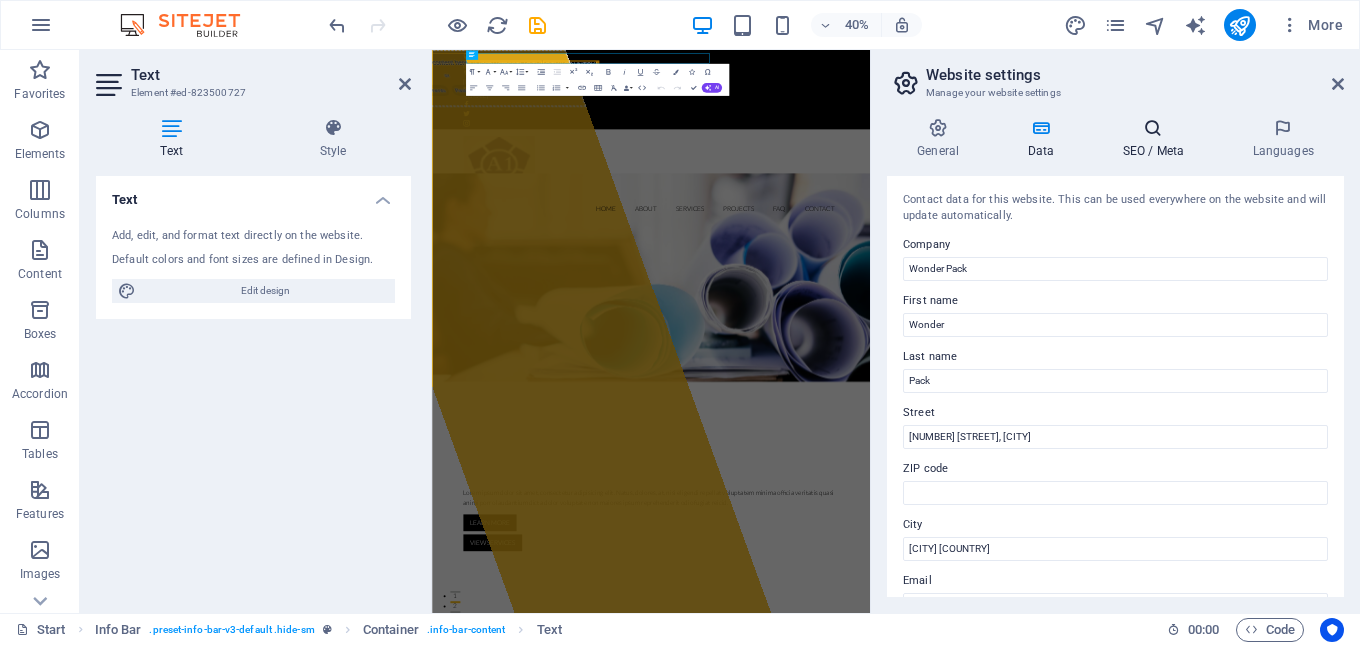 click on "SEO / Meta" at bounding box center [1157, 139] 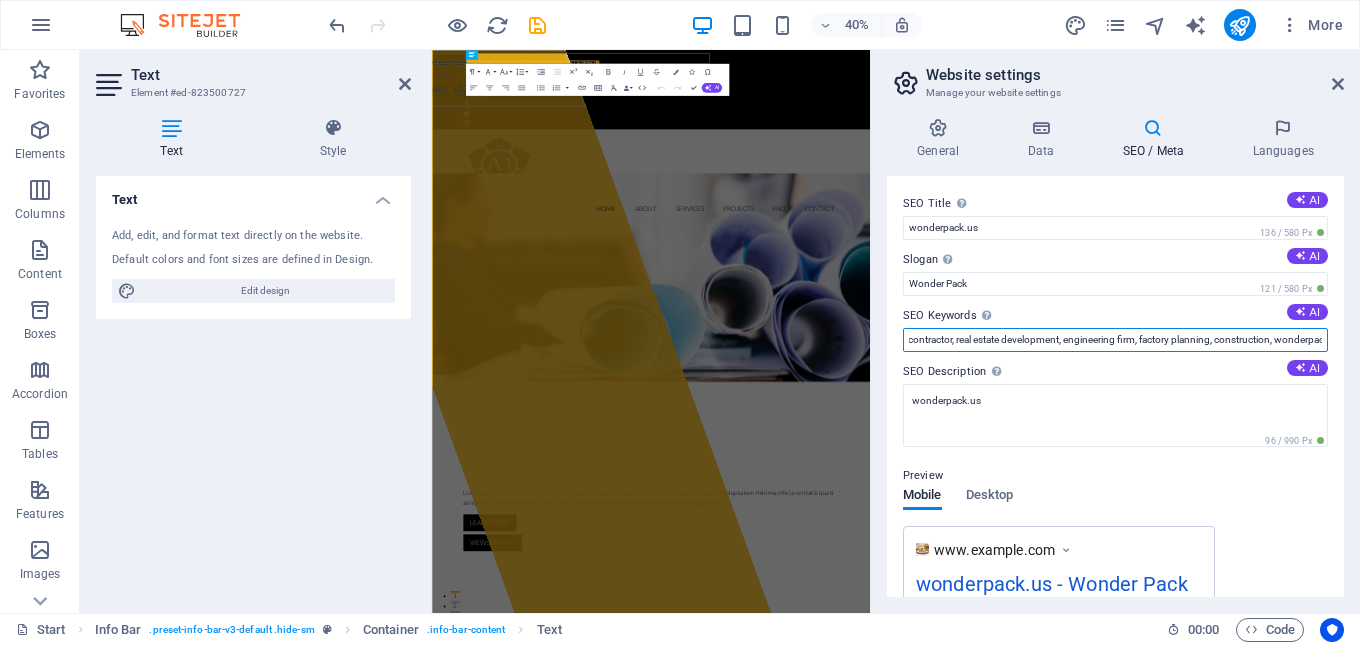 scroll, scrollTop: 0, scrollLeft: 417, axis: horizontal 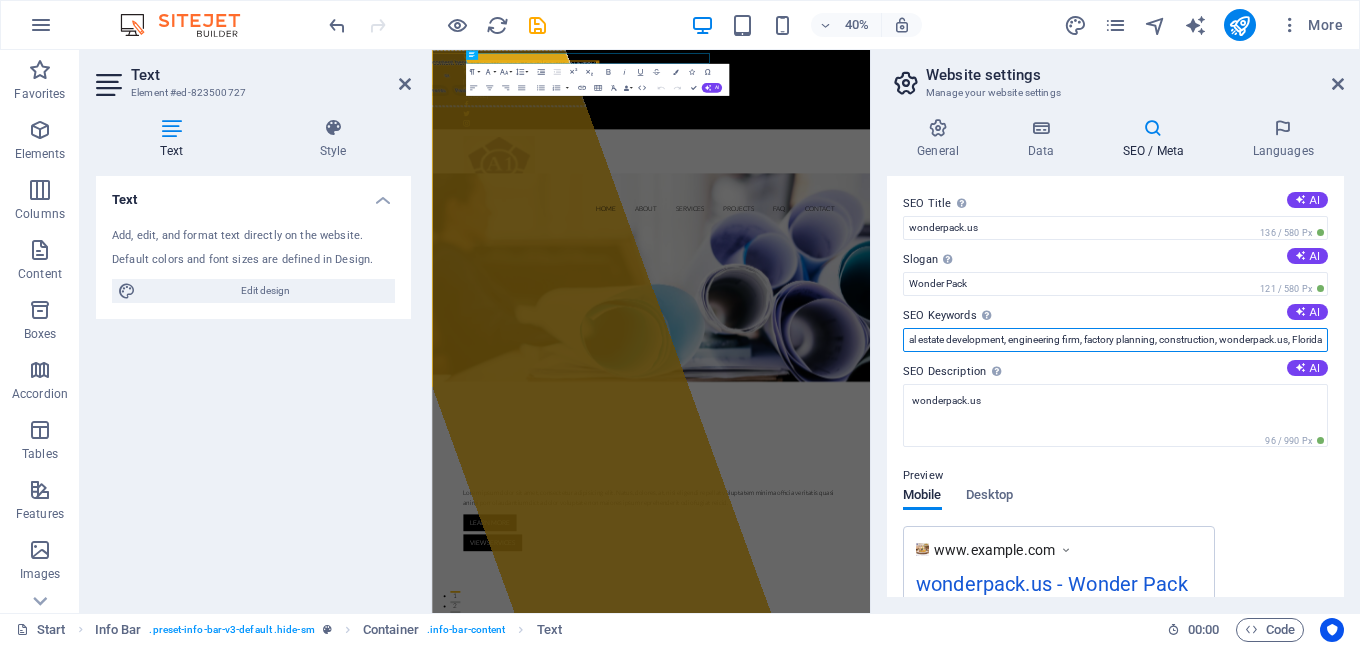 drag, startPoint x: 908, startPoint y: 343, endPoint x: 1353, endPoint y: 348, distance: 445.02808 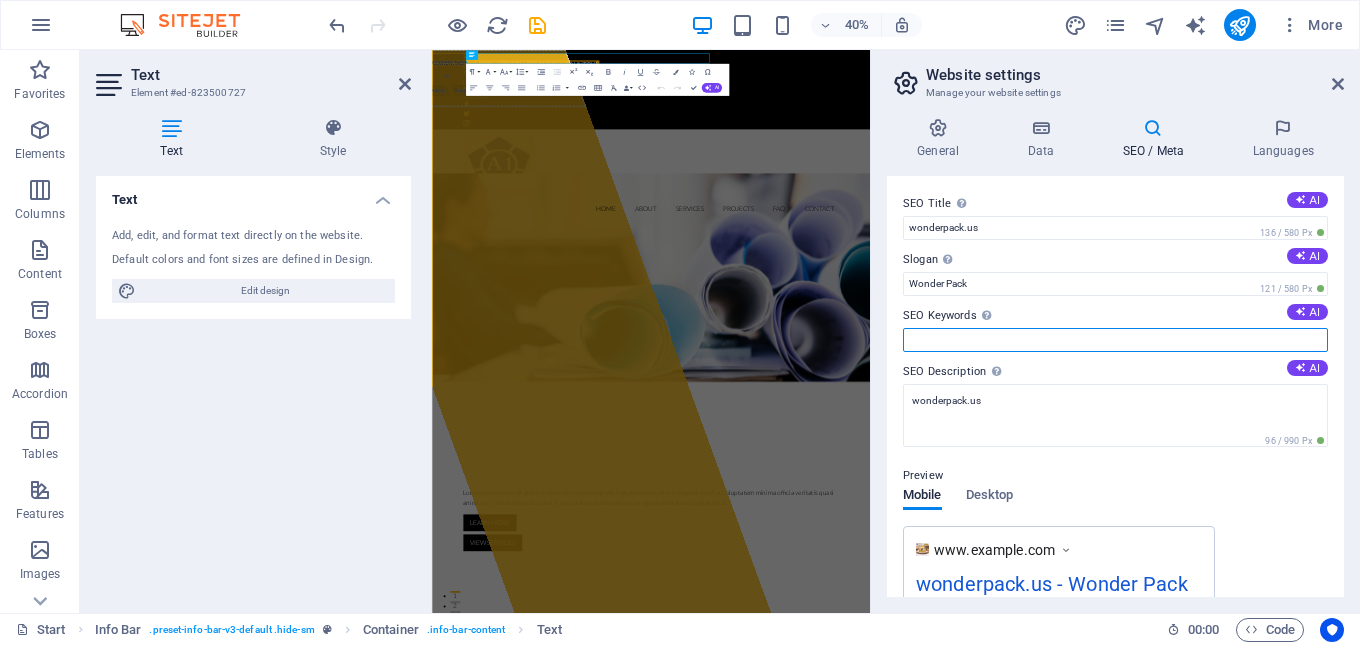 scroll, scrollTop: 0, scrollLeft: 0, axis: both 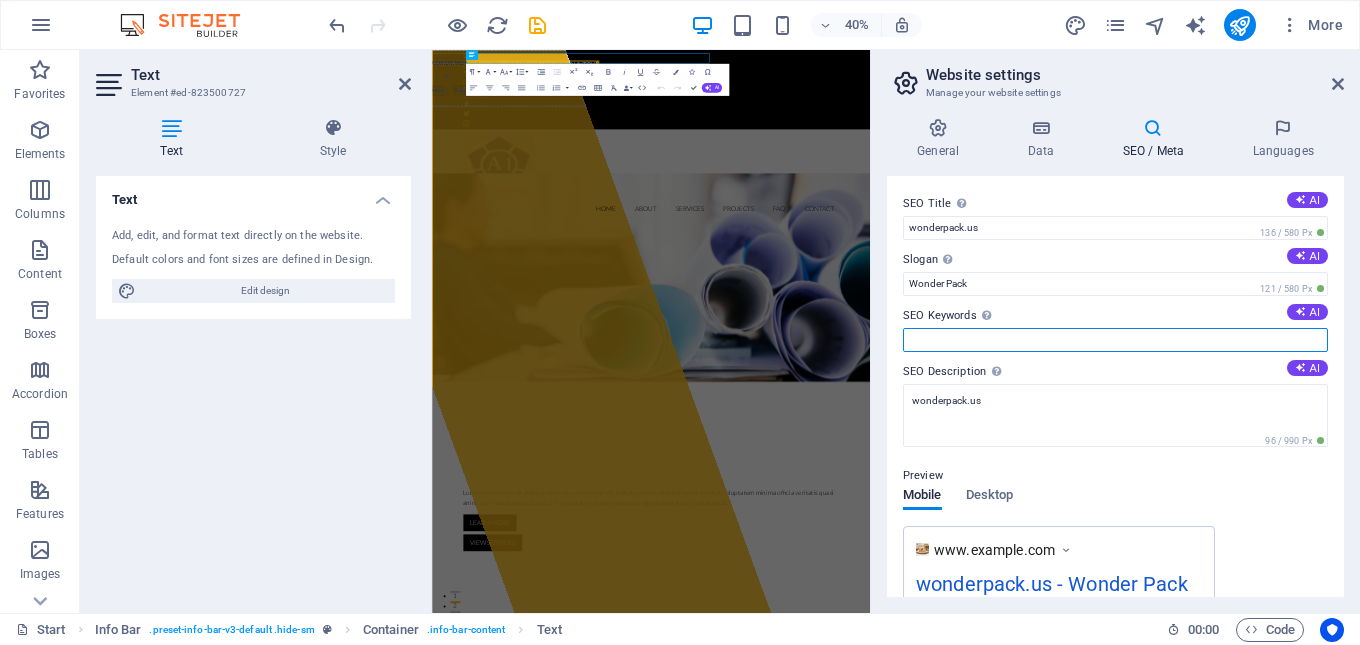 paste on "Agriculture seed trays," 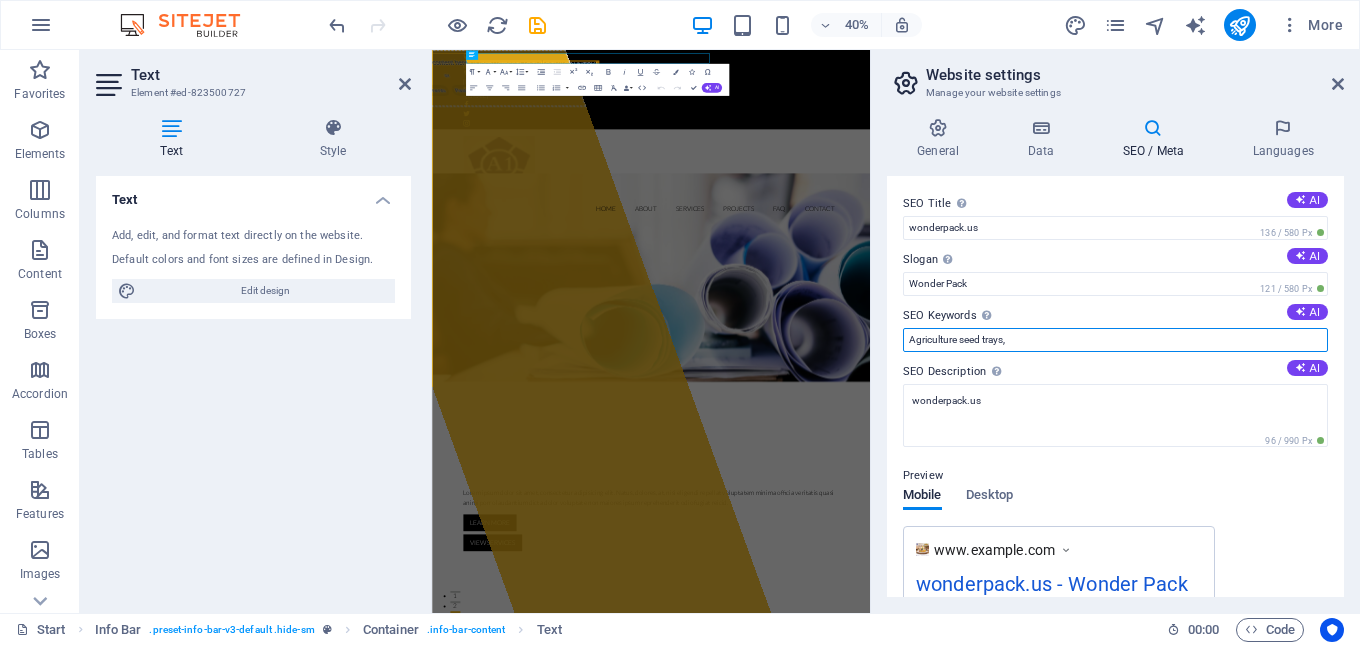 click on "Agriculture seed trays," at bounding box center [1115, 340] 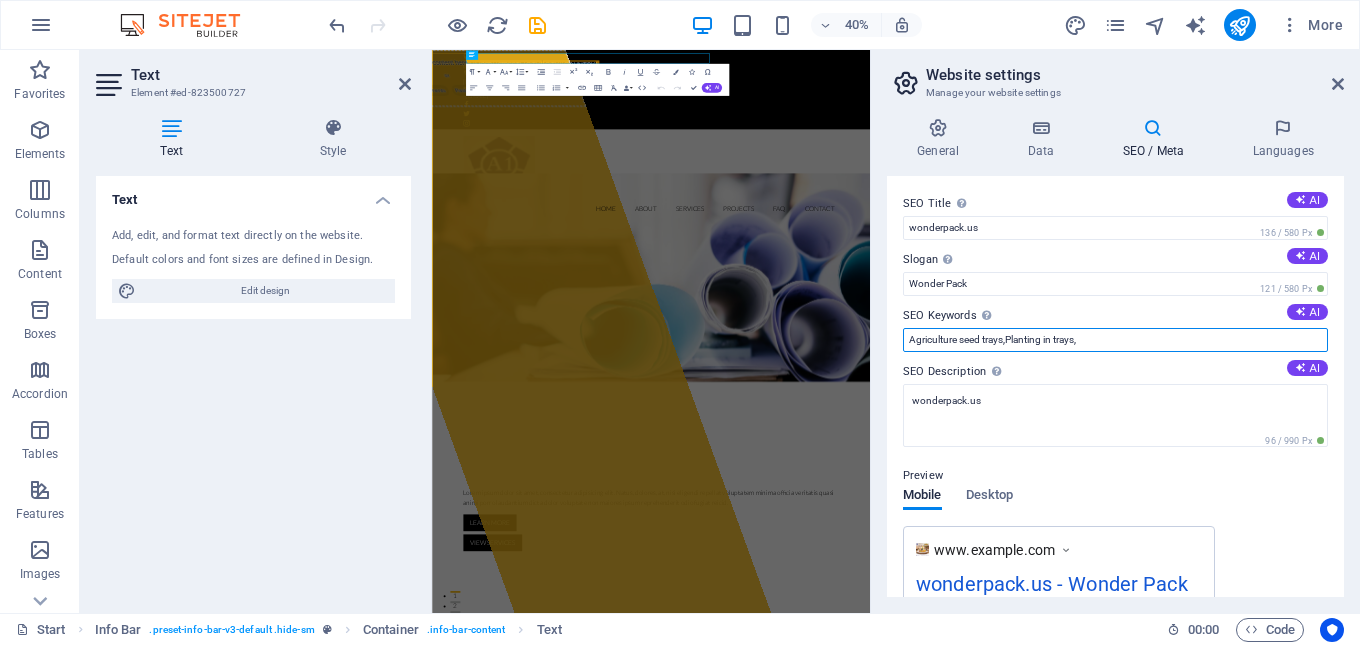 click on "Agriculture seed trays,Planting in trays," at bounding box center (1115, 340) 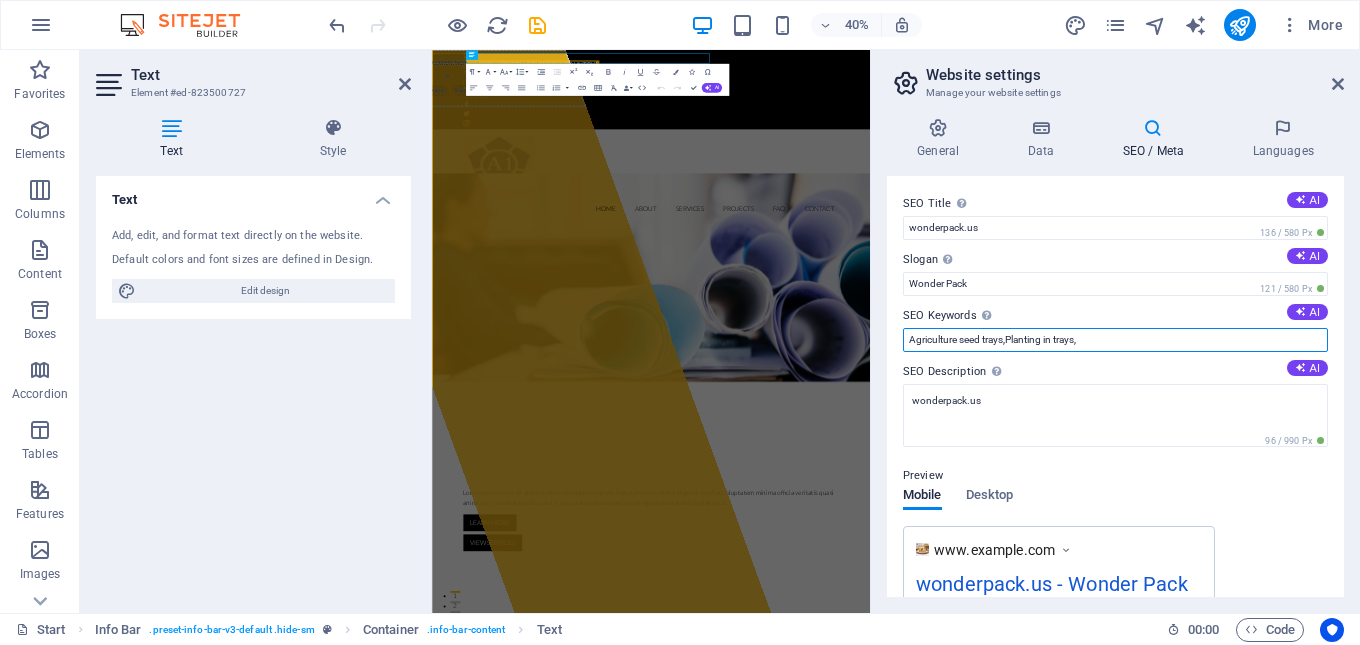 paste on "Disposable food containers" 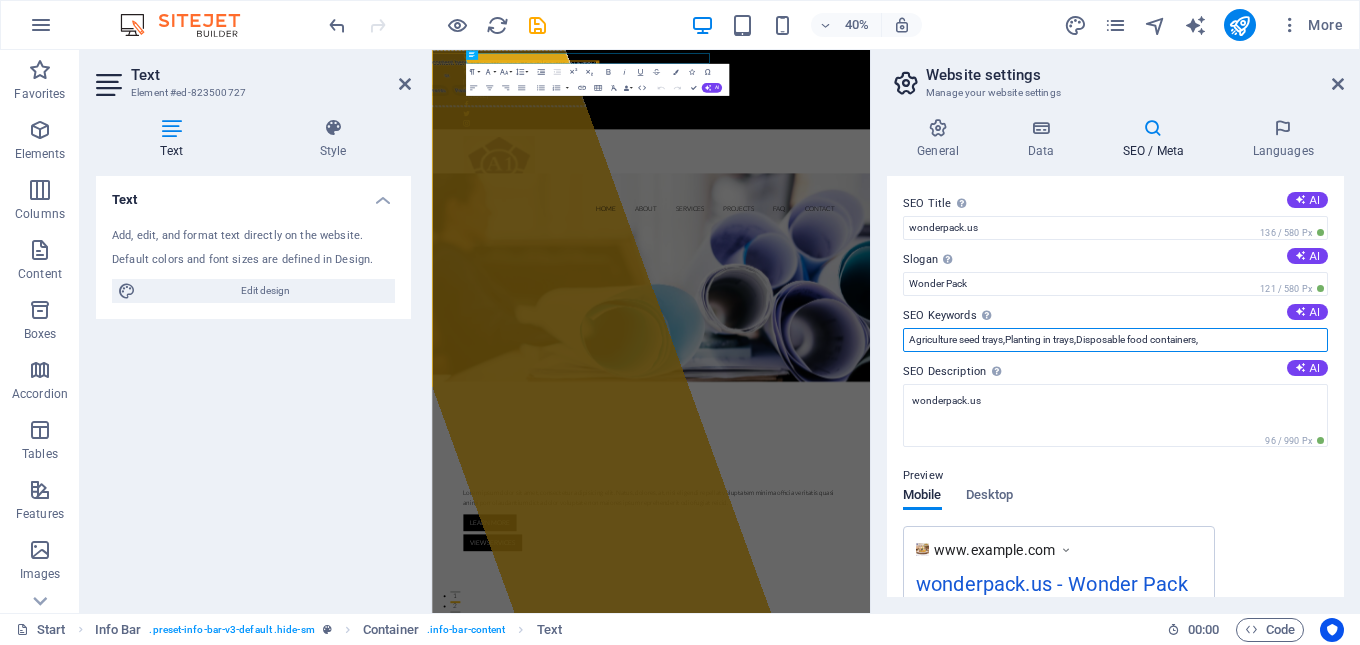 click on "Agriculture seed trays,Planting in trays,Disposable food containers," at bounding box center (1115, 340) 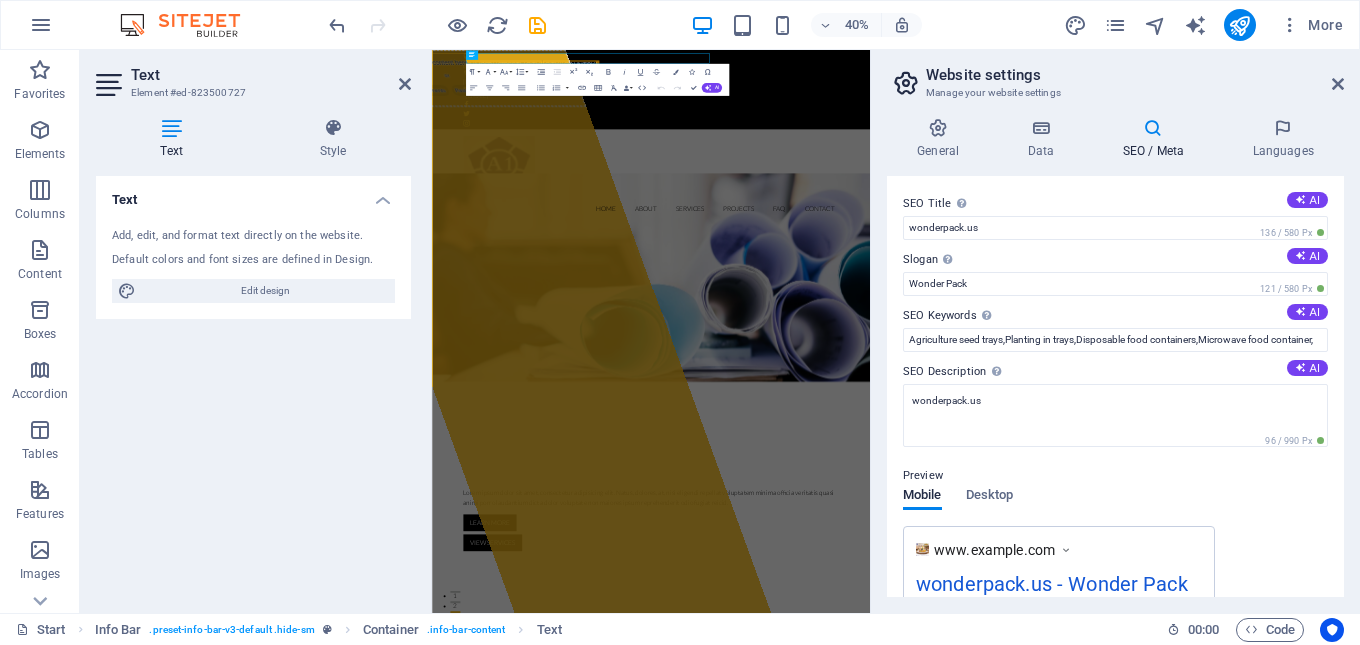 scroll, scrollTop: 0, scrollLeft: 0, axis: both 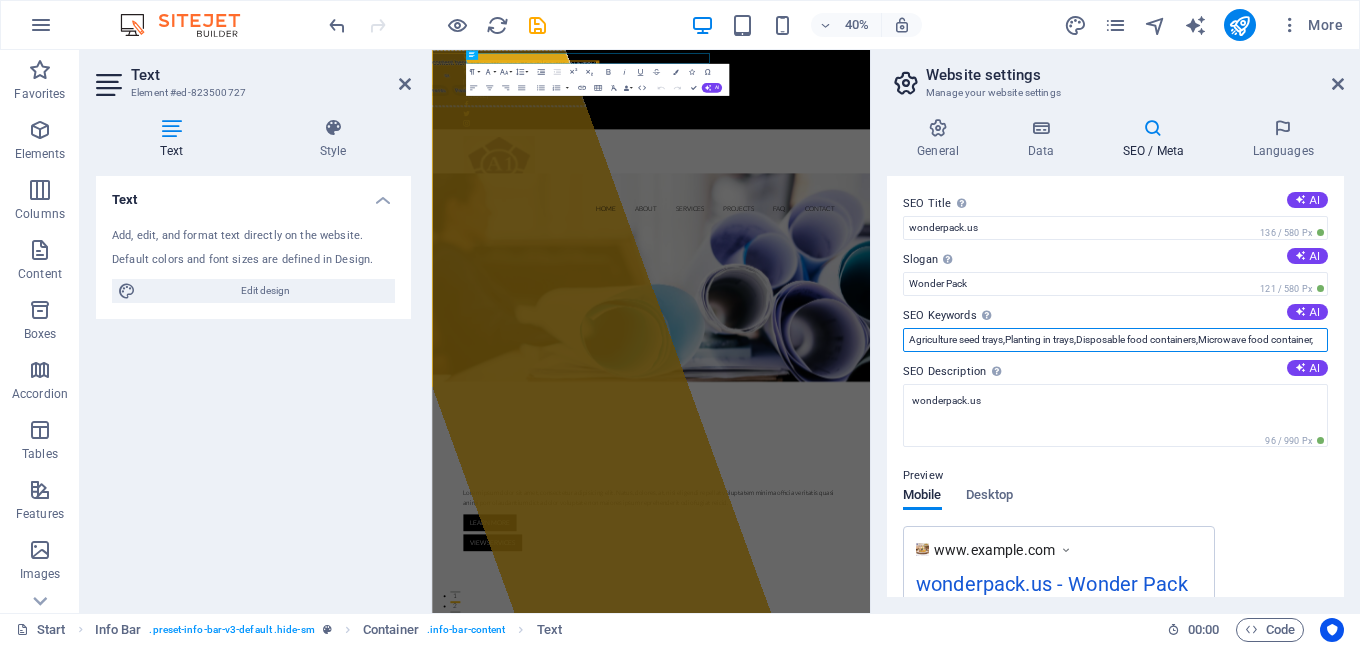 click on "Agriculture seed trays,Planting in trays,Disposable food containers,Microwave food container," at bounding box center (1115, 340) 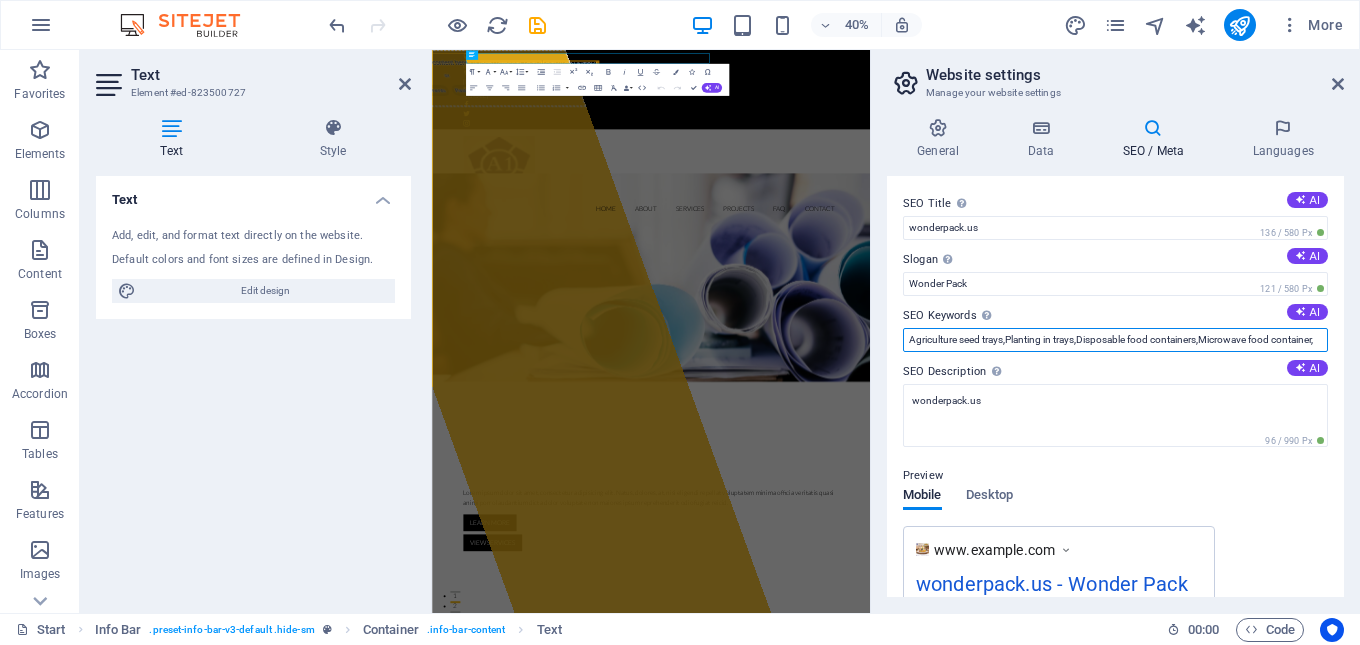 click on "Agriculture seed trays,Planting in trays,Disposable food containers,Microwave food container," at bounding box center [1115, 340] 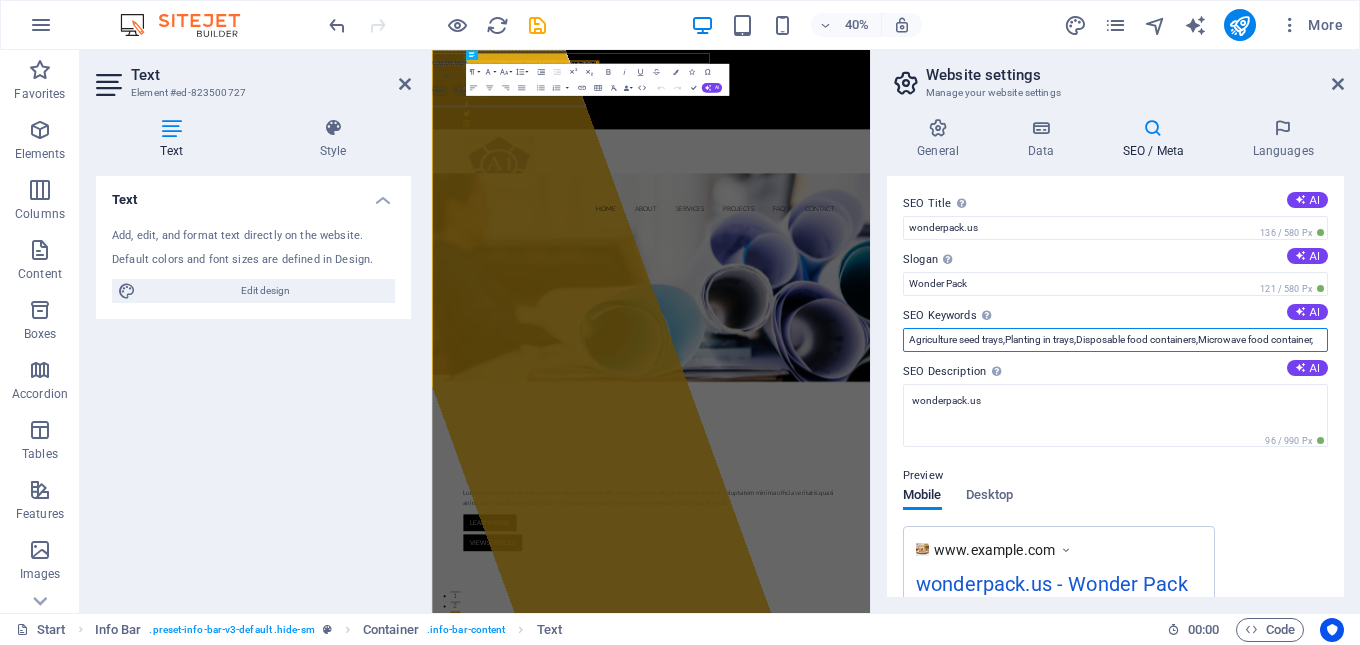 click on "Agriculture seed trays,Planting in trays,Disposable food containers,Microwave food container," at bounding box center (1115, 340) 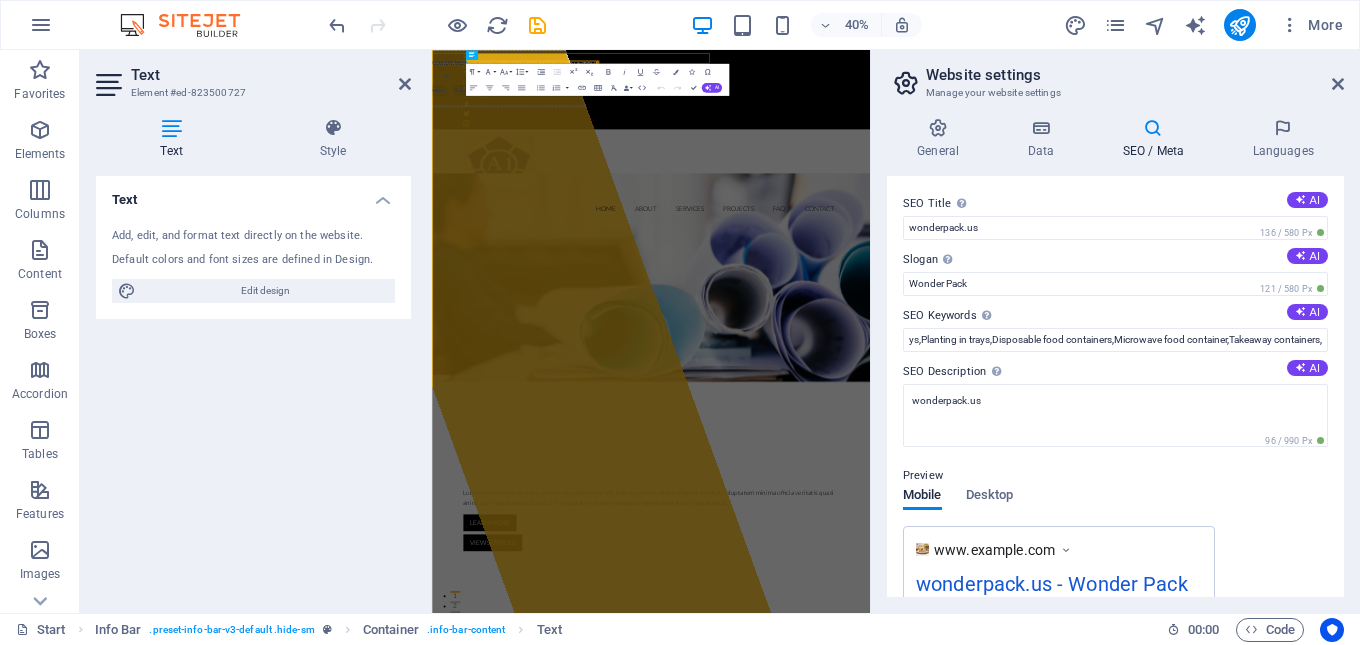 scroll, scrollTop: 0, scrollLeft: 0, axis: both 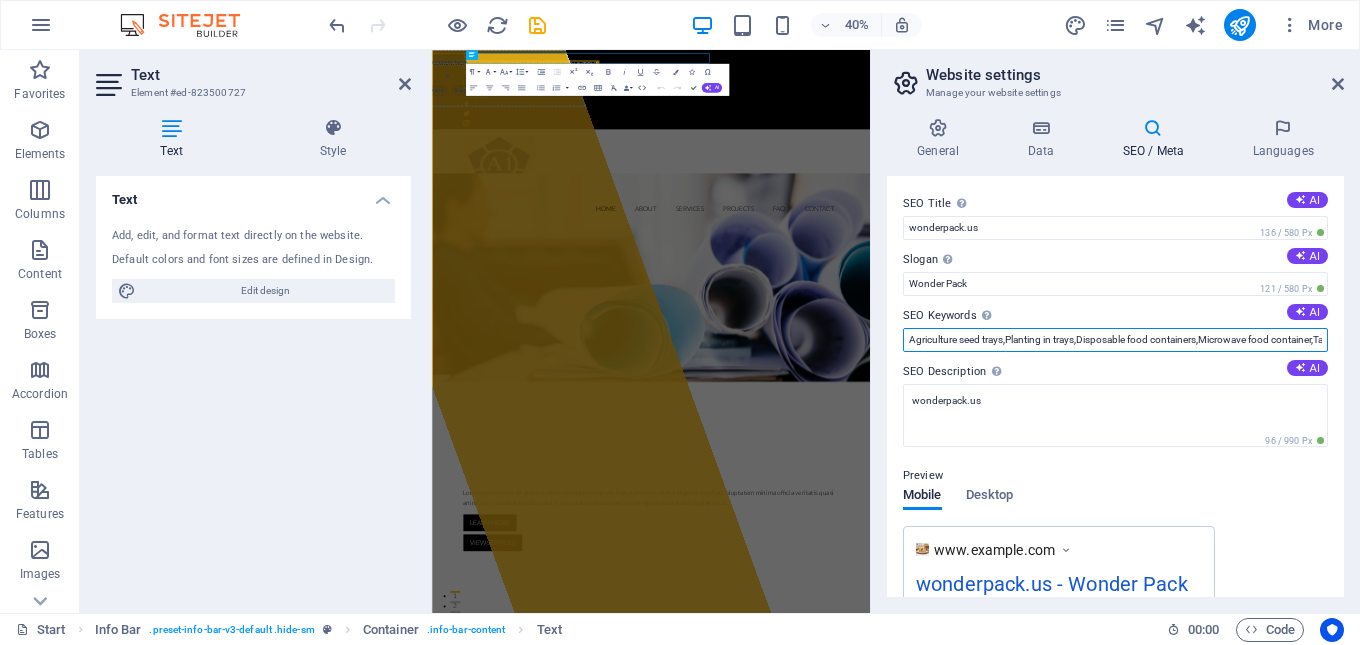 click on "Agriculture seed trays,Planting in trays,Disposable food containers,Microwave food container,Takeaway containers," at bounding box center (1115, 340) 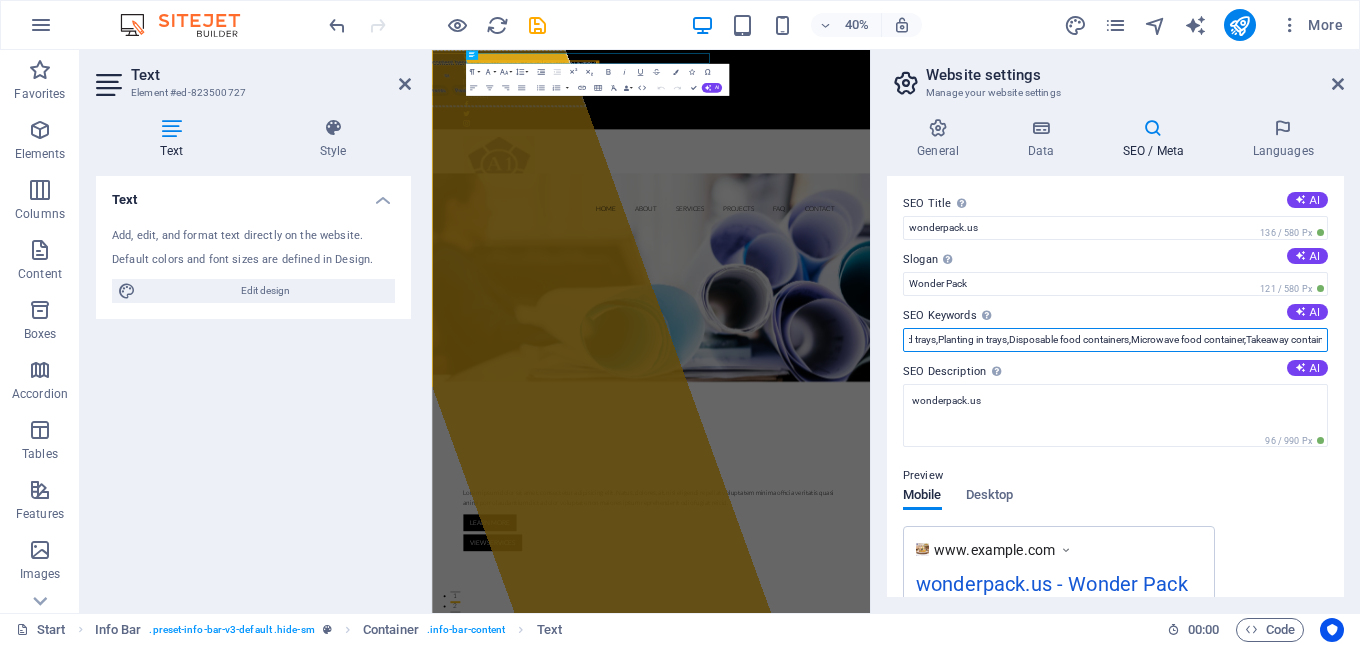 scroll, scrollTop: 0, scrollLeft: 99, axis: horizontal 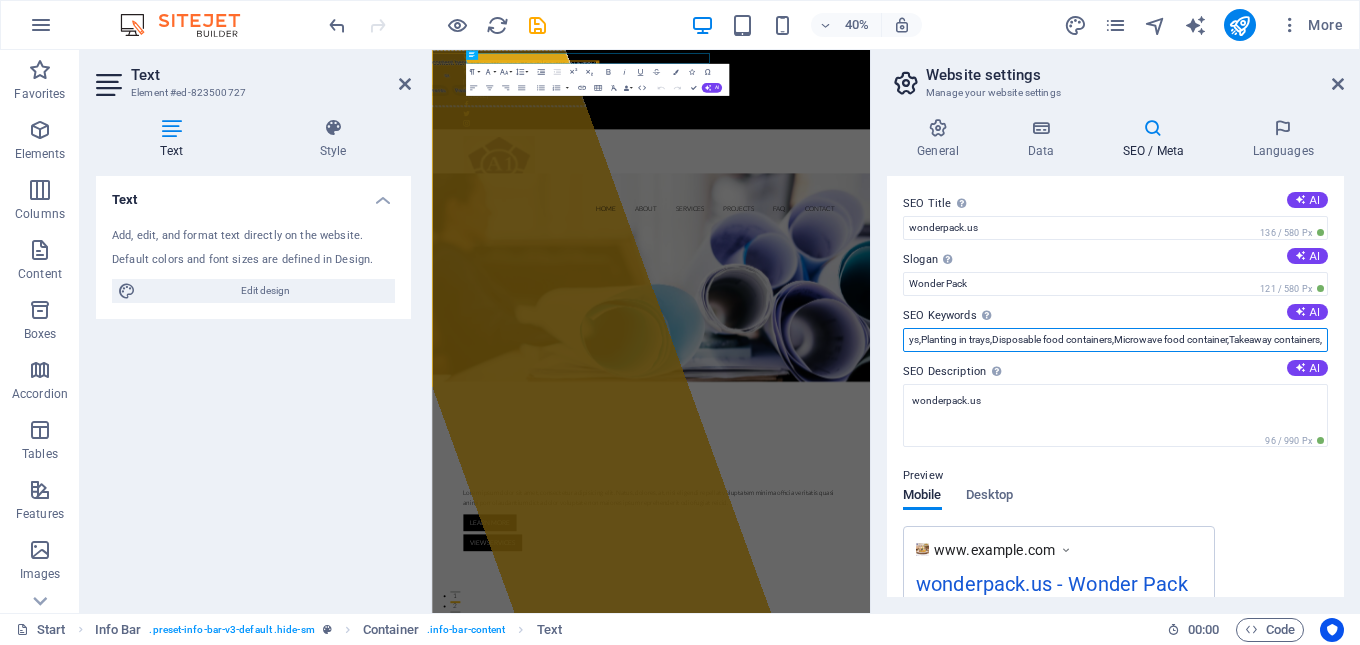 click on "Agriculture seed trays,Planting in trays,Disposable food containers,Microwave food container,Takeaway containers," at bounding box center [1115, 340] 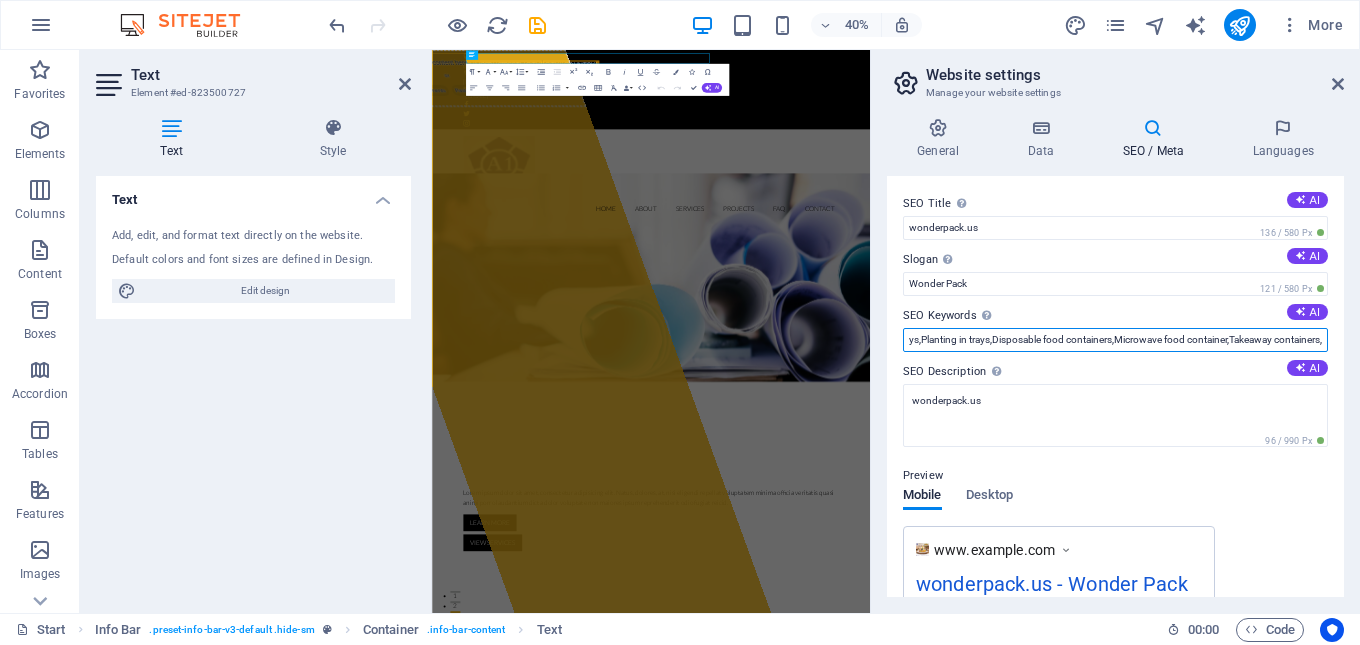 paste on "Plastic egg trays, Plastic Pastry Trays," 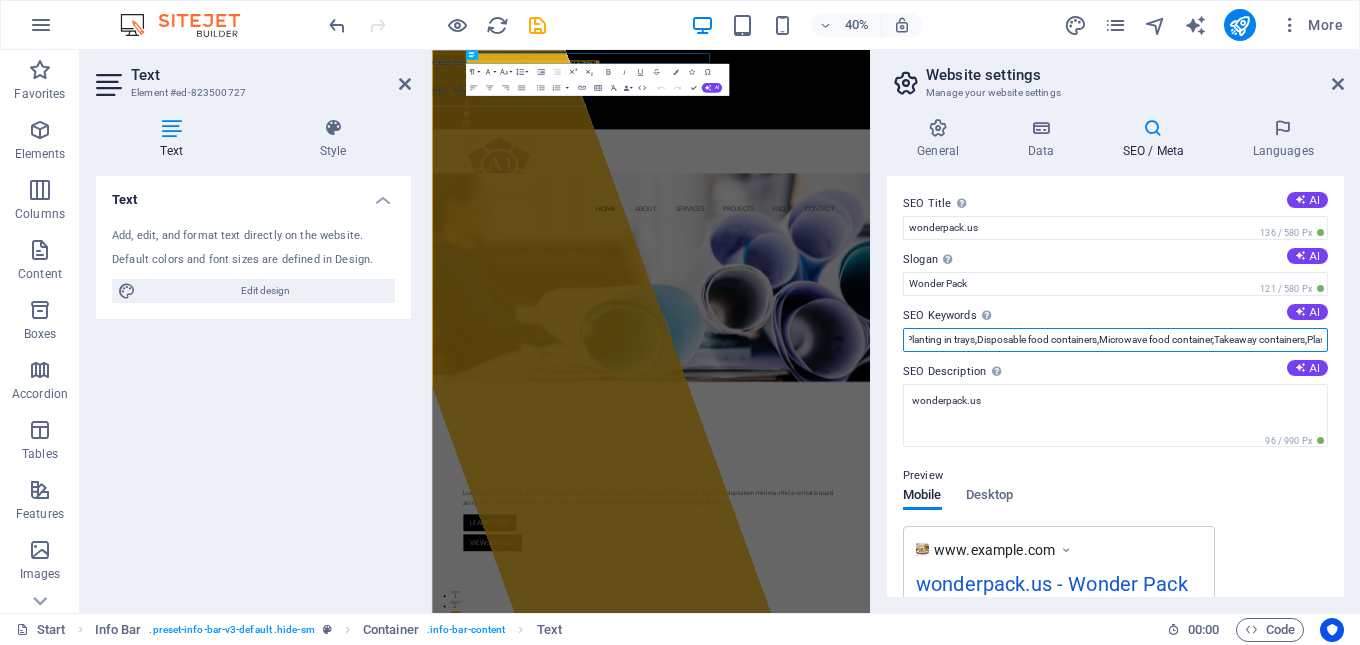scroll, scrollTop: 0, scrollLeft: 266, axis: horizontal 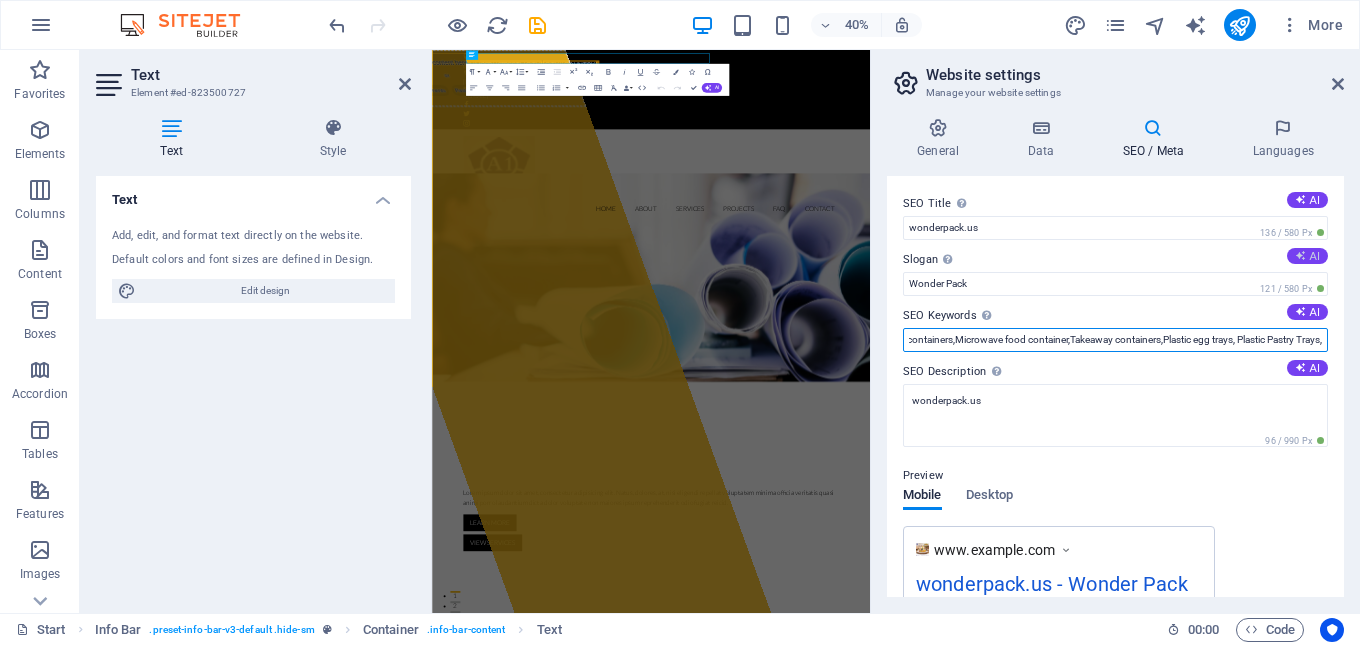 type on "Agriculture seed trays,Planting in trays,Disposable food containers,Microwave food container,Takeaway containers,Plastic egg trays, Plastic Pastry Trays," 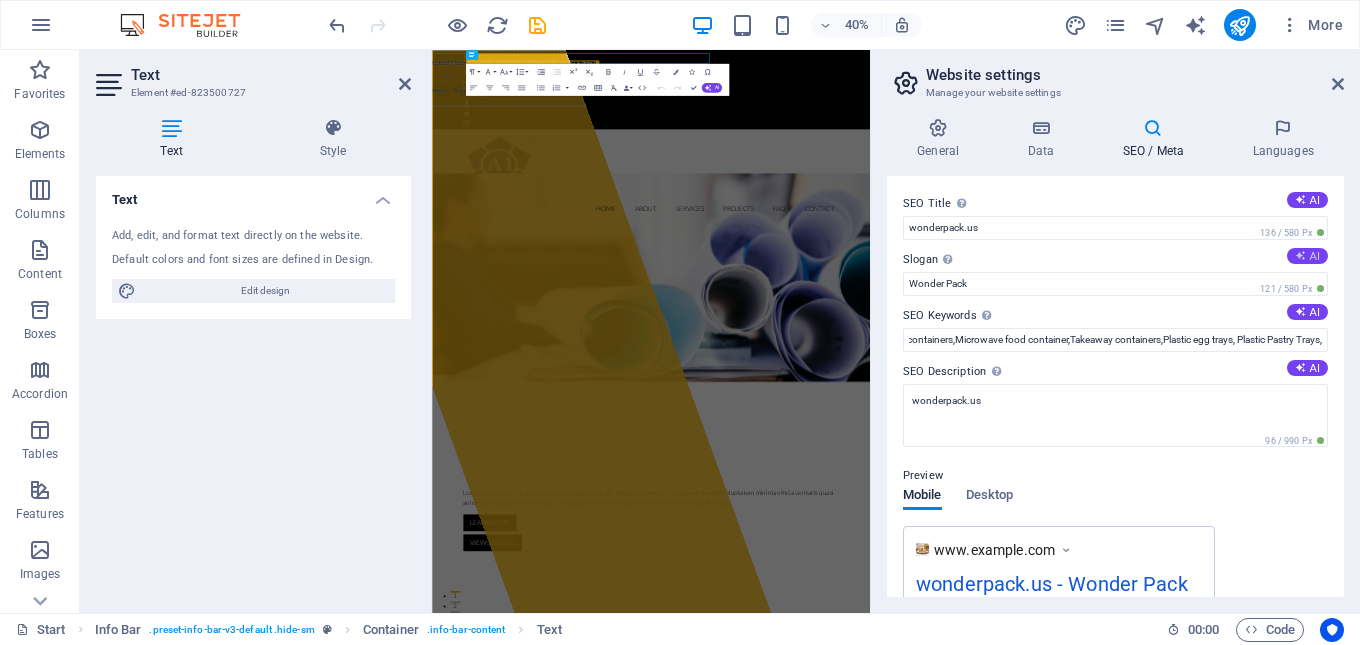 scroll, scrollTop: 0, scrollLeft: 0, axis: both 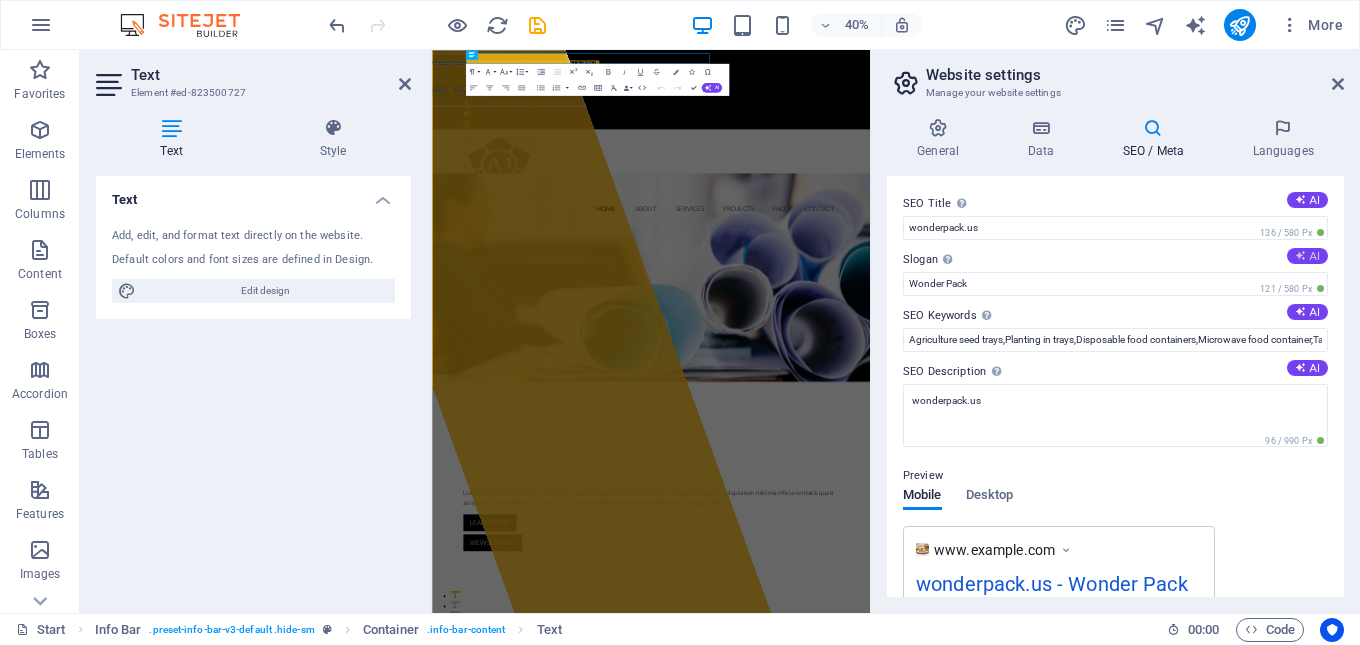 click on "AI" at bounding box center (1307, 256) 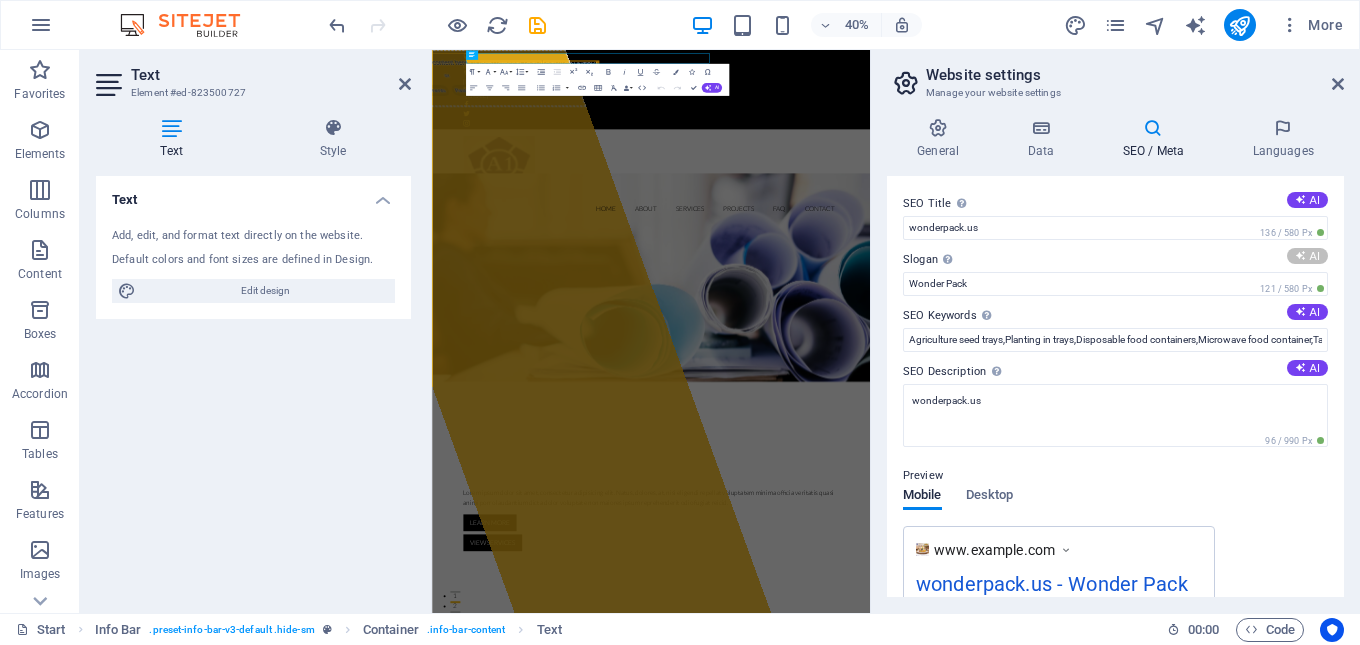 type on "Innovative Industrial Solutions, Tailored for You" 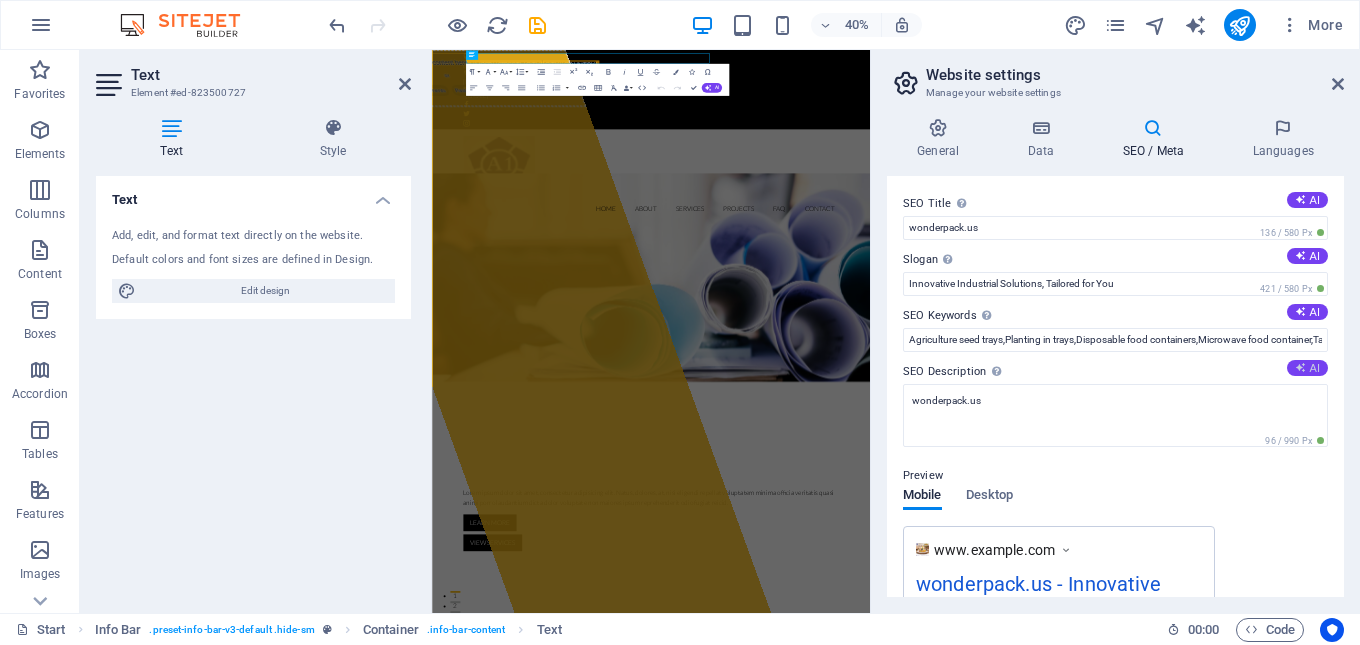 click at bounding box center [1300, 367] 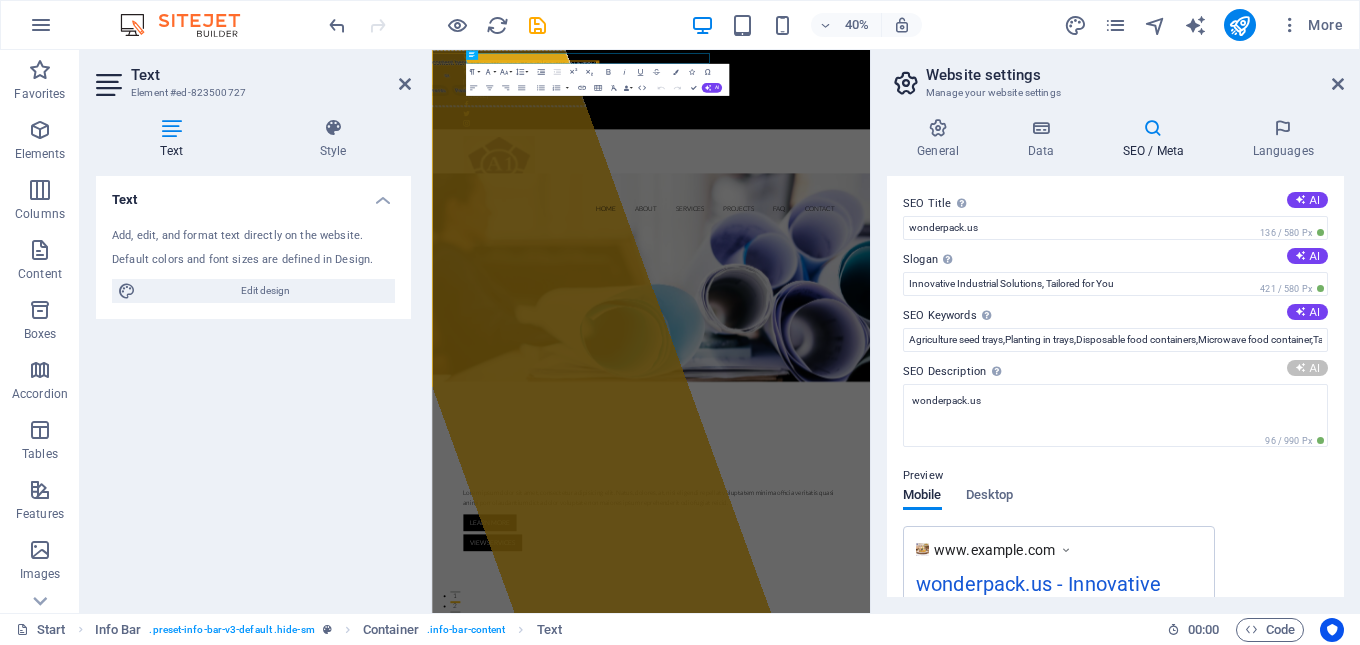 type on "Explore innovative industrial solutions at Wonder Pack in Umm Al Quwain. Contact us for quality manufacturing and engineering services!" 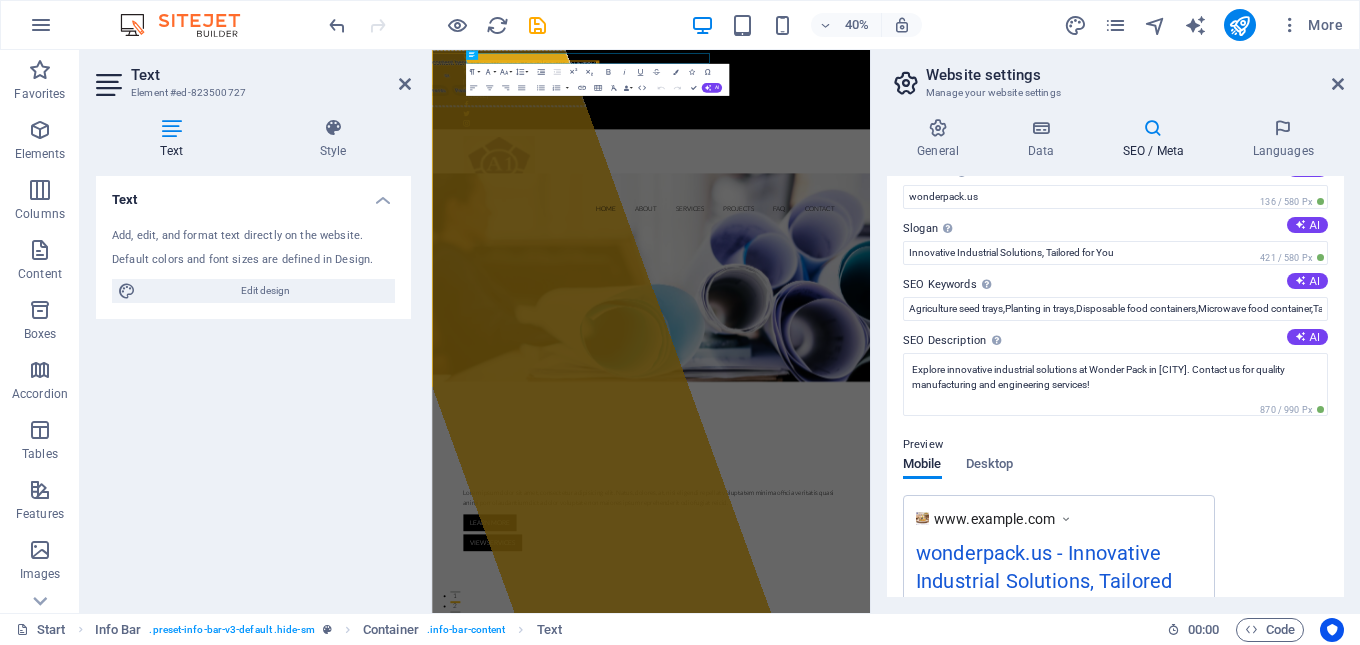 scroll, scrollTop: 0, scrollLeft: 0, axis: both 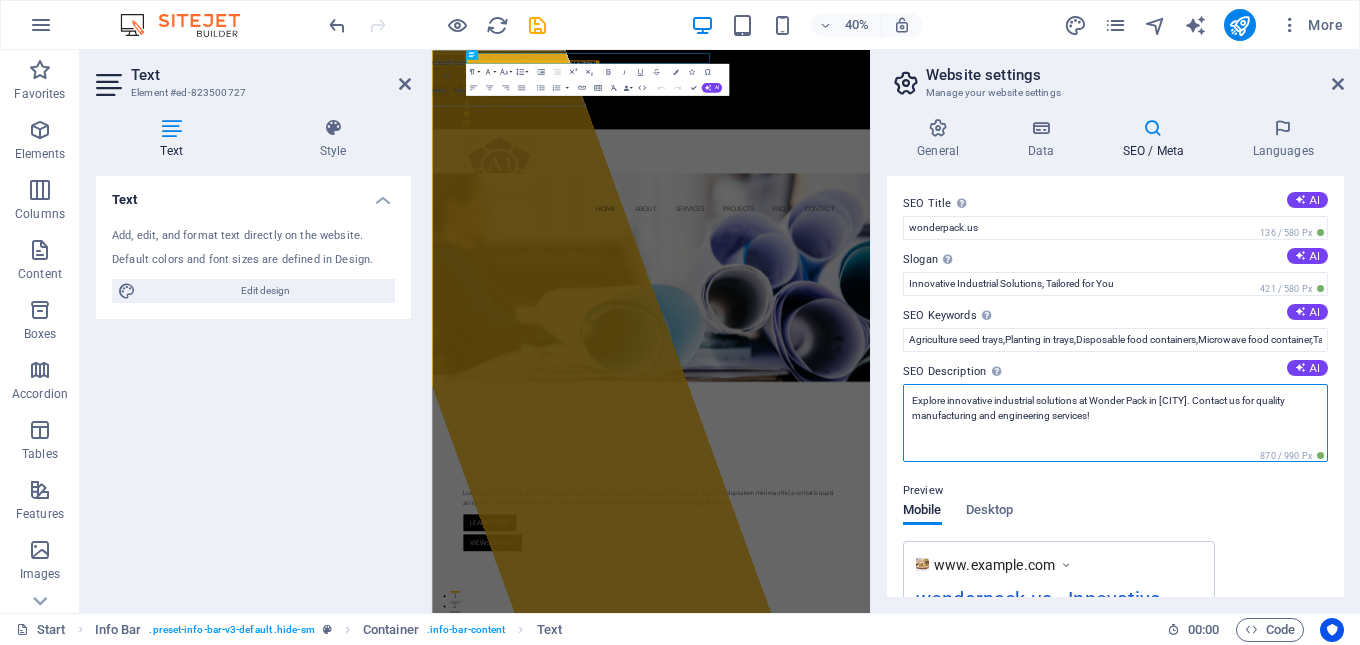 drag, startPoint x: 1144, startPoint y: 416, endPoint x: 911, endPoint y: 400, distance: 233.5487 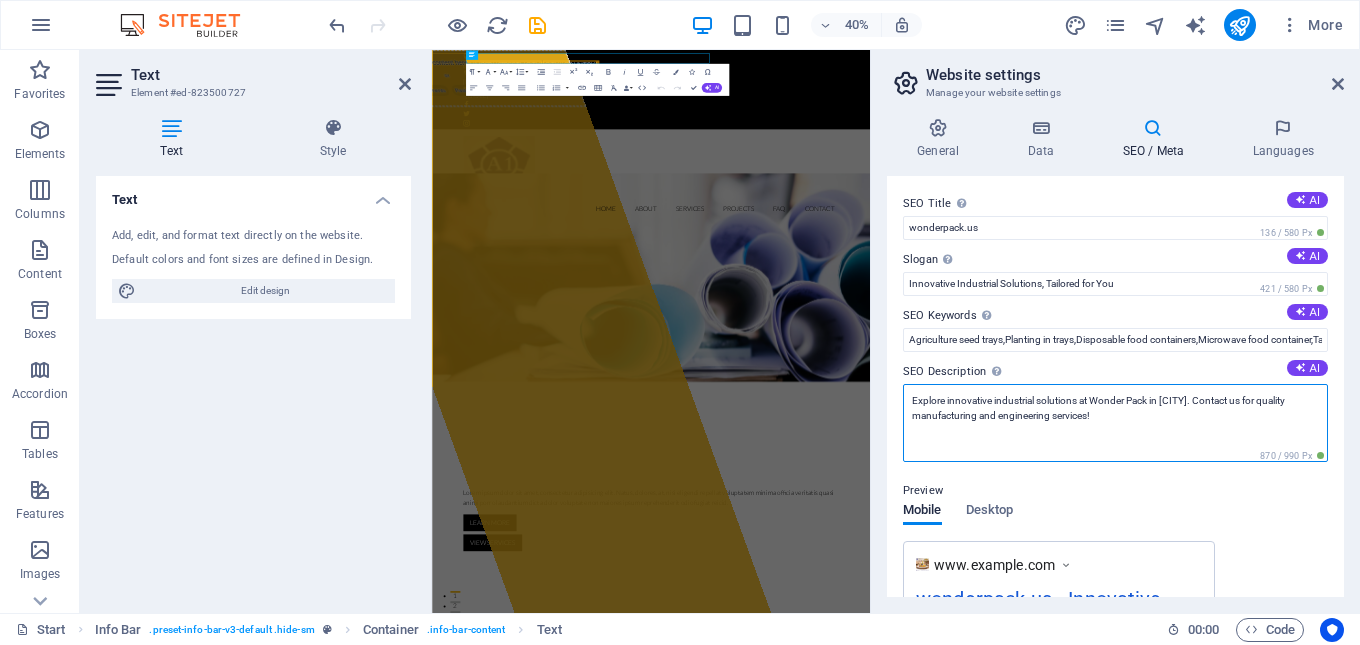 click on "Explore innovative industrial solutions at Wonder Pack in Umm Al Quwain. Contact us for quality manufacturing and engineering services!" at bounding box center (1115, 423) 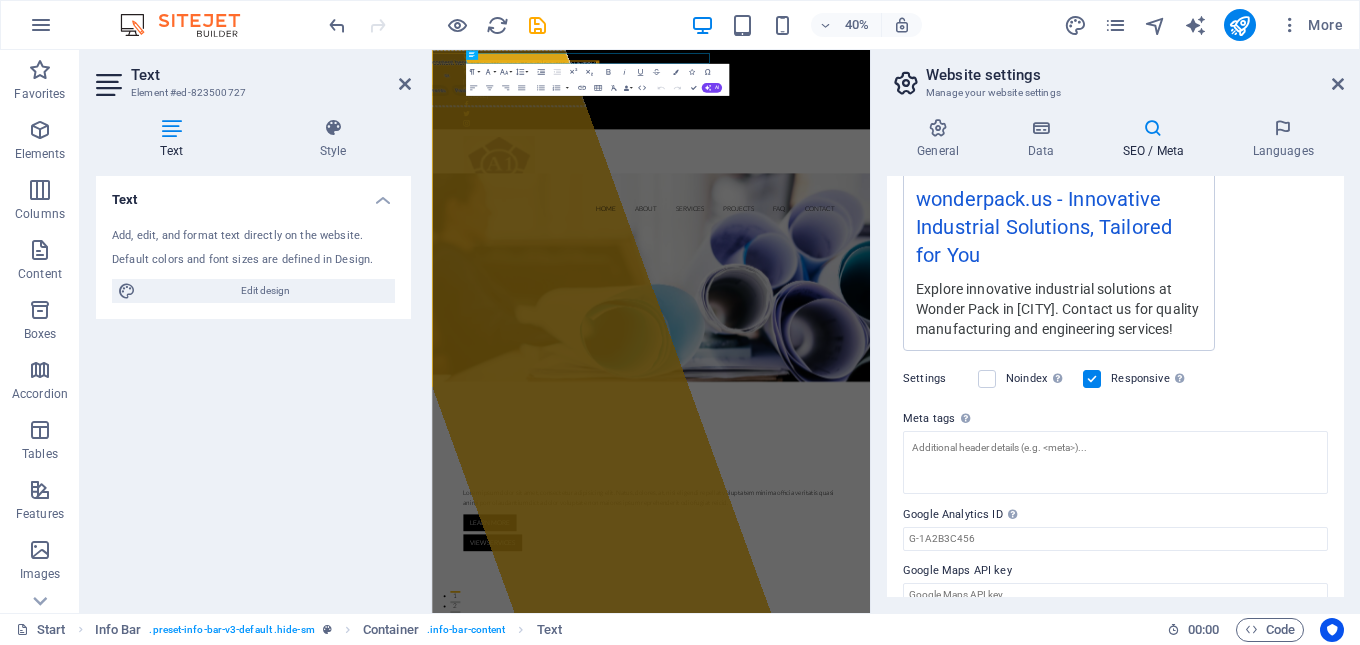 scroll, scrollTop: 446, scrollLeft: 0, axis: vertical 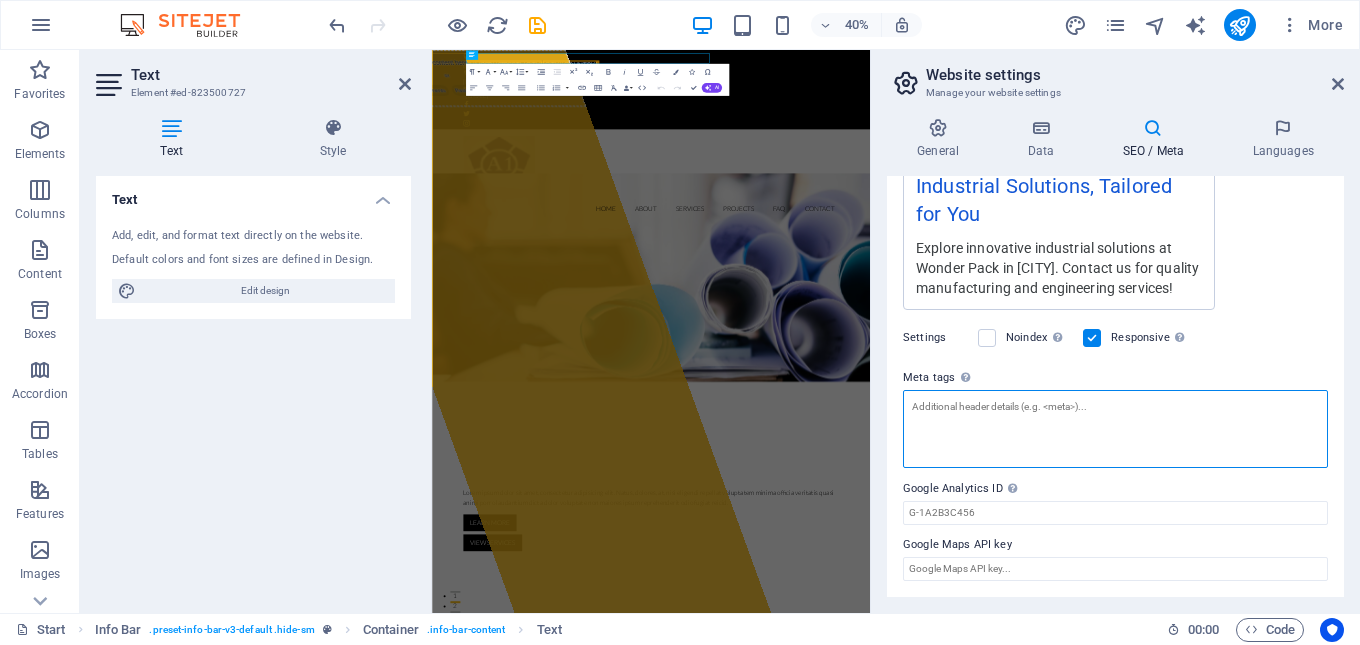 click on "Meta tags Enter HTML code here that will be placed inside the  tags of your website. Please note that your website may not function if you include code with errors." at bounding box center [1115, 429] 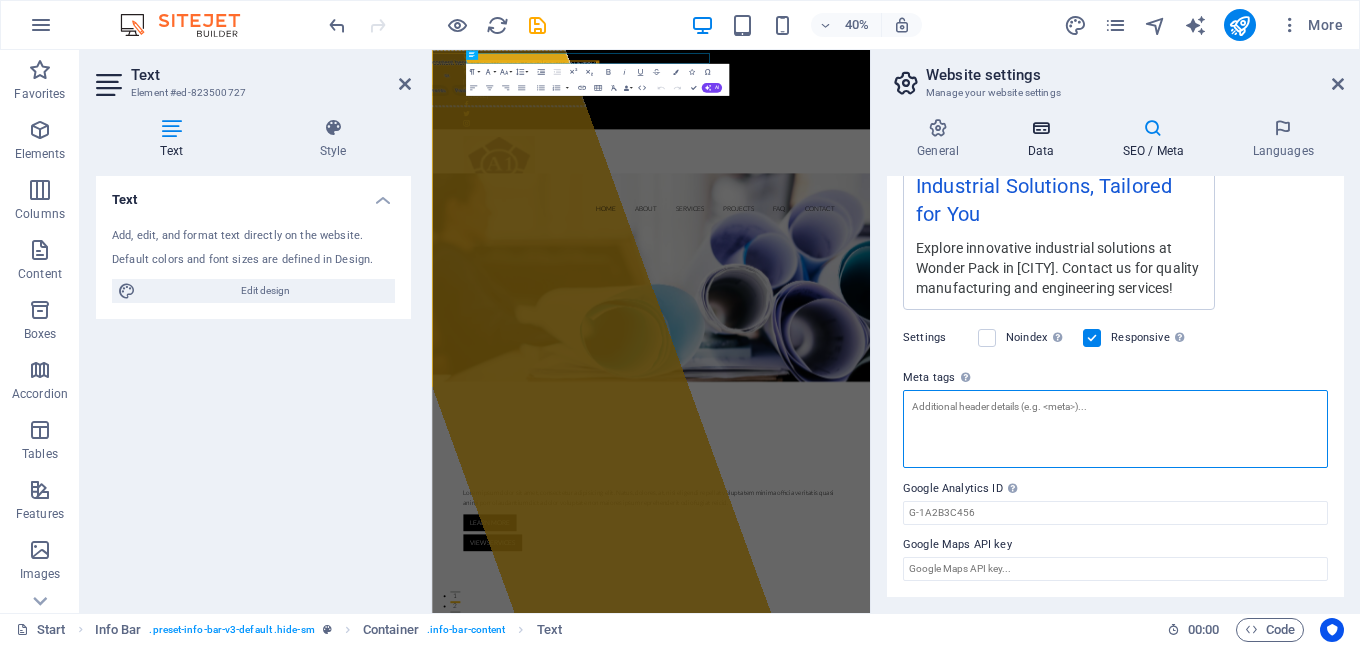 type on "Explore innovative industrial solutions at Wonder Pack in Umm Al Quwain. Contact us for quality manufacturing and engineering services!" 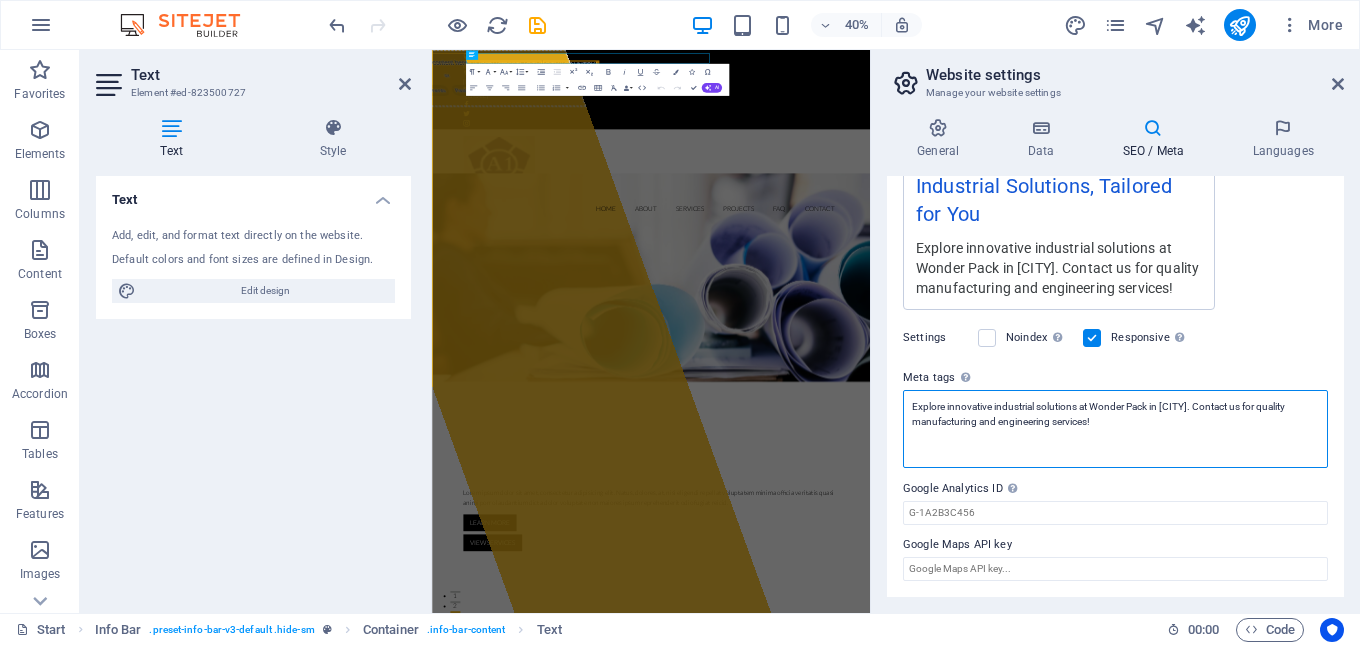 scroll, scrollTop: 446, scrollLeft: 0, axis: vertical 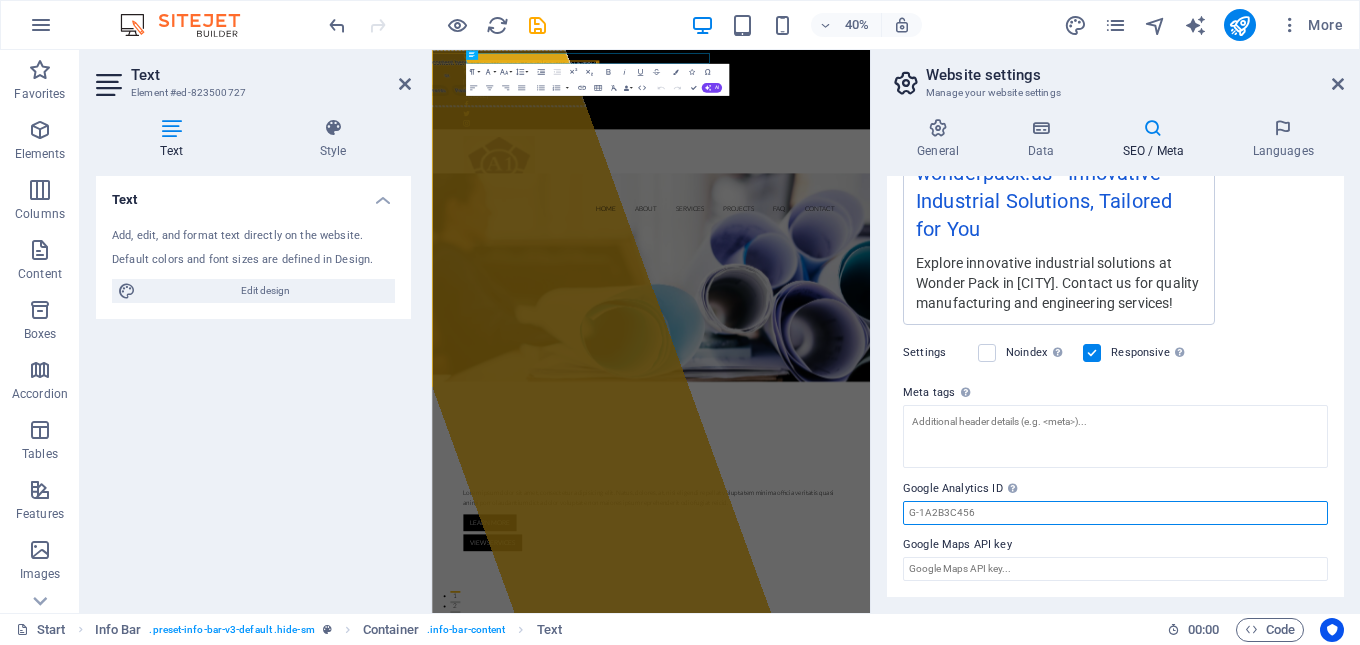 drag, startPoint x: 989, startPoint y: 514, endPoint x: 894, endPoint y: 518, distance: 95.084175 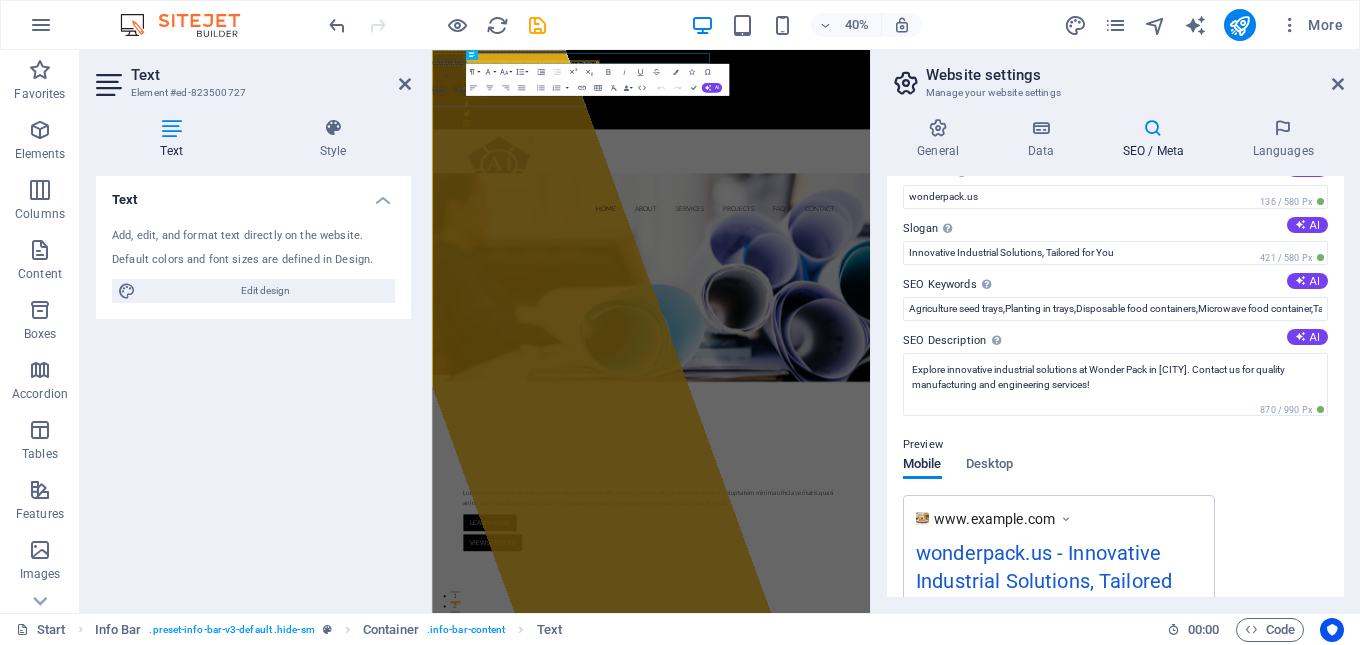 scroll, scrollTop: 0, scrollLeft: 0, axis: both 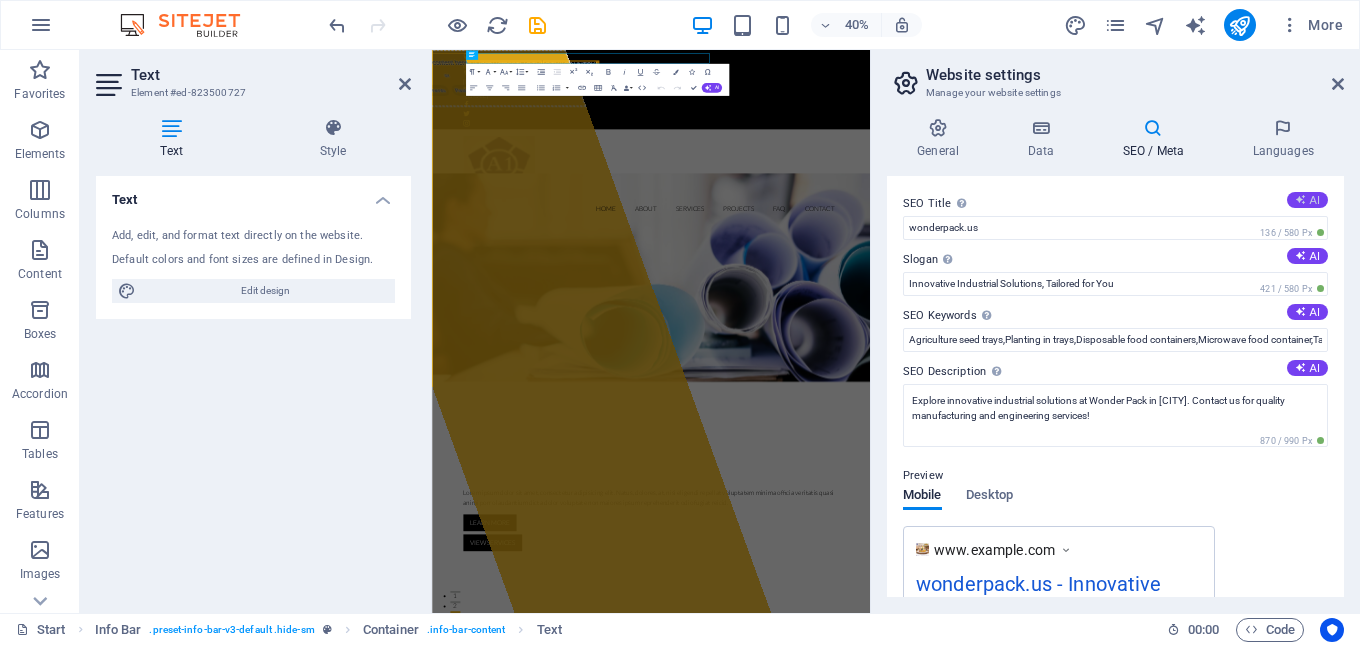 click at bounding box center (1300, 199) 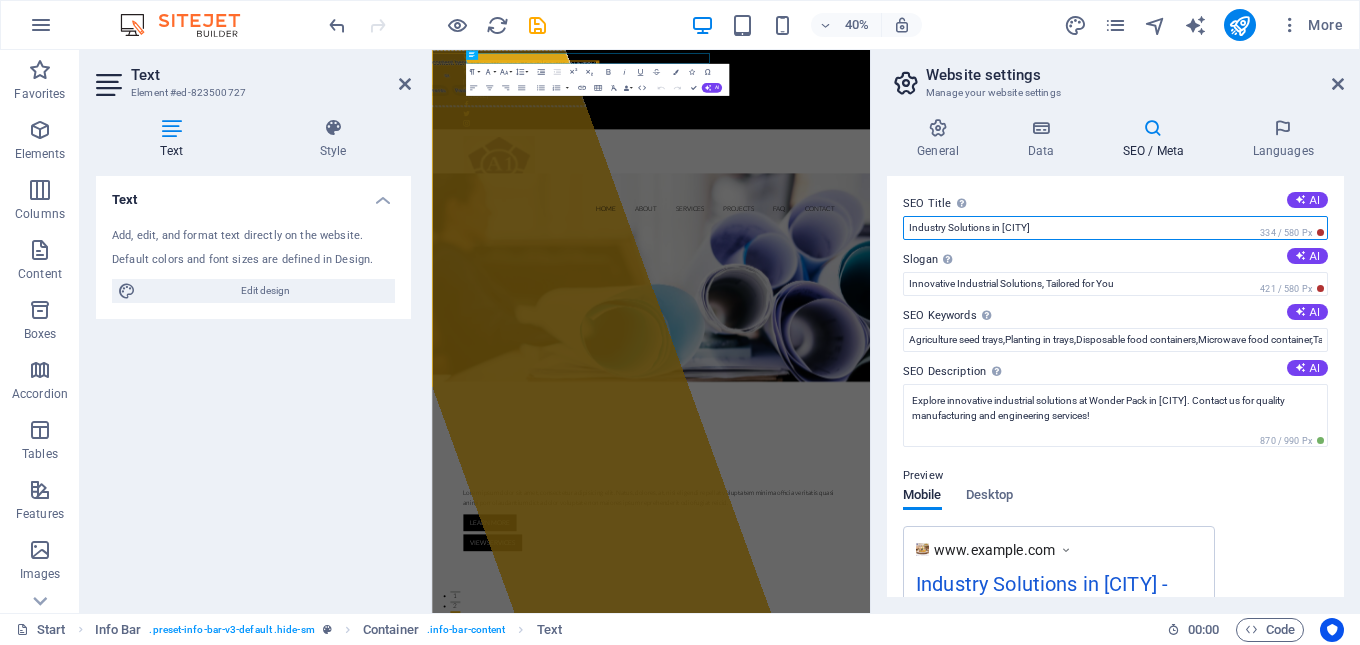 drag, startPoint x: 991, startPoint y: 230, endPoint x: 1111, endPoint y: 225, distance: 120.10412 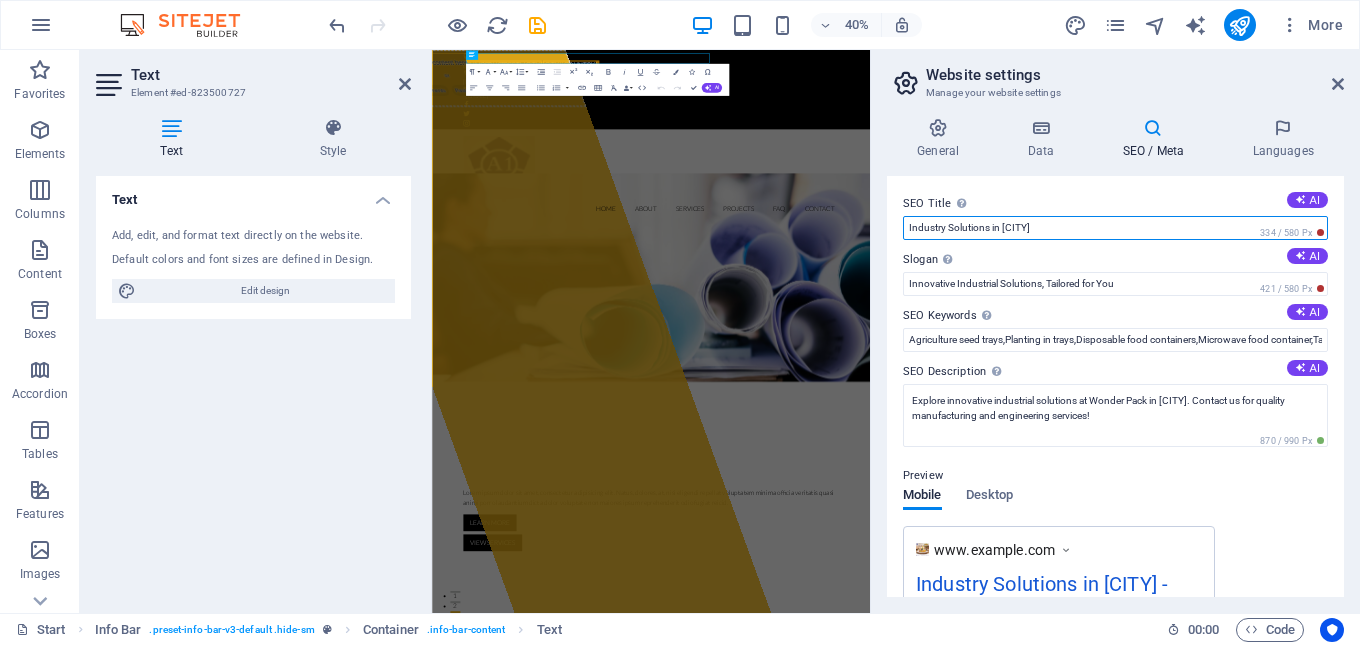 click on "Industry Solutions in Umm Al Quwain" at bounding box center [1115, 228] 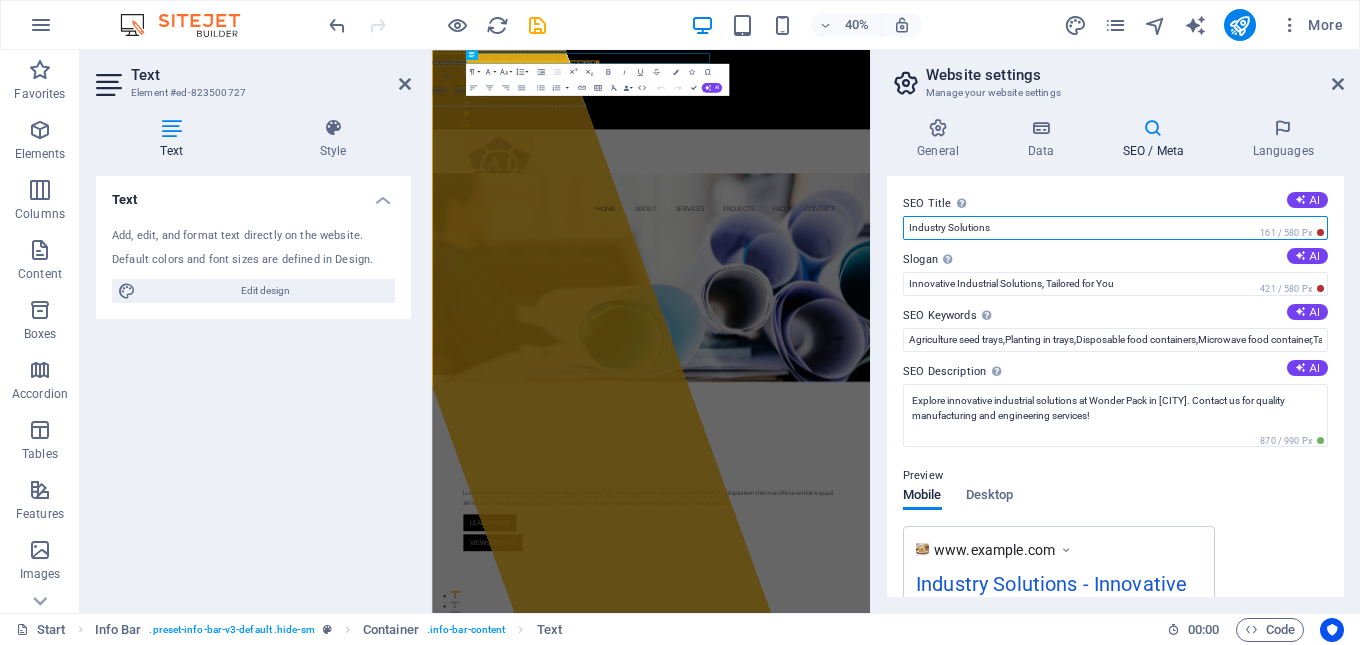click on "Industry Solutions" at bounding box center [1115, 228] 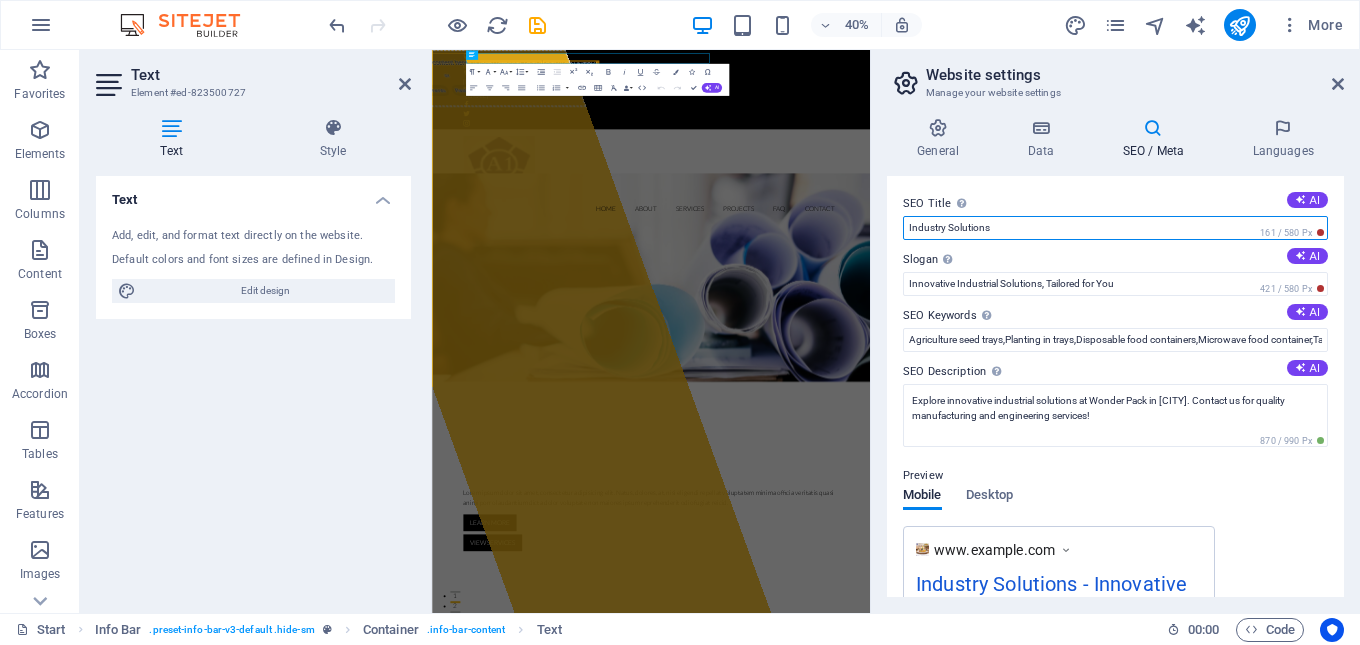 click on "Industry Solutions" at bounding box center (1115, 228) 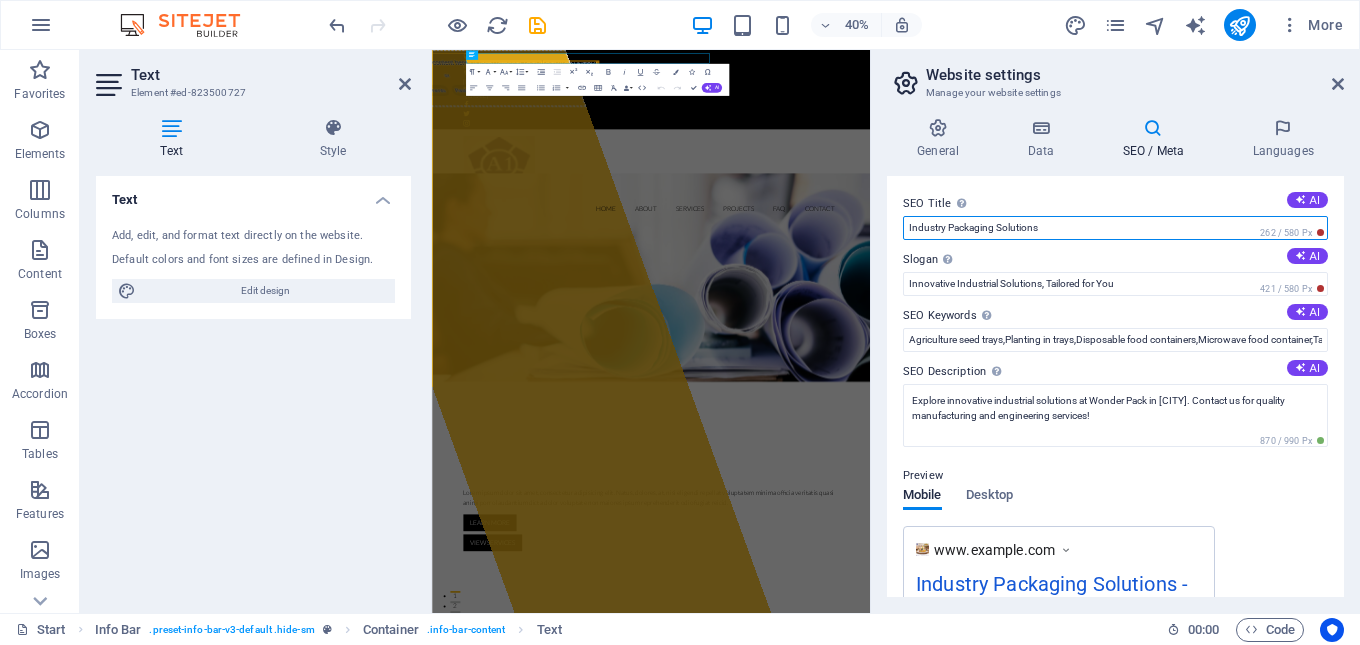 click on "Industry Packaging Solutions" at bounding box center (1115, 228) 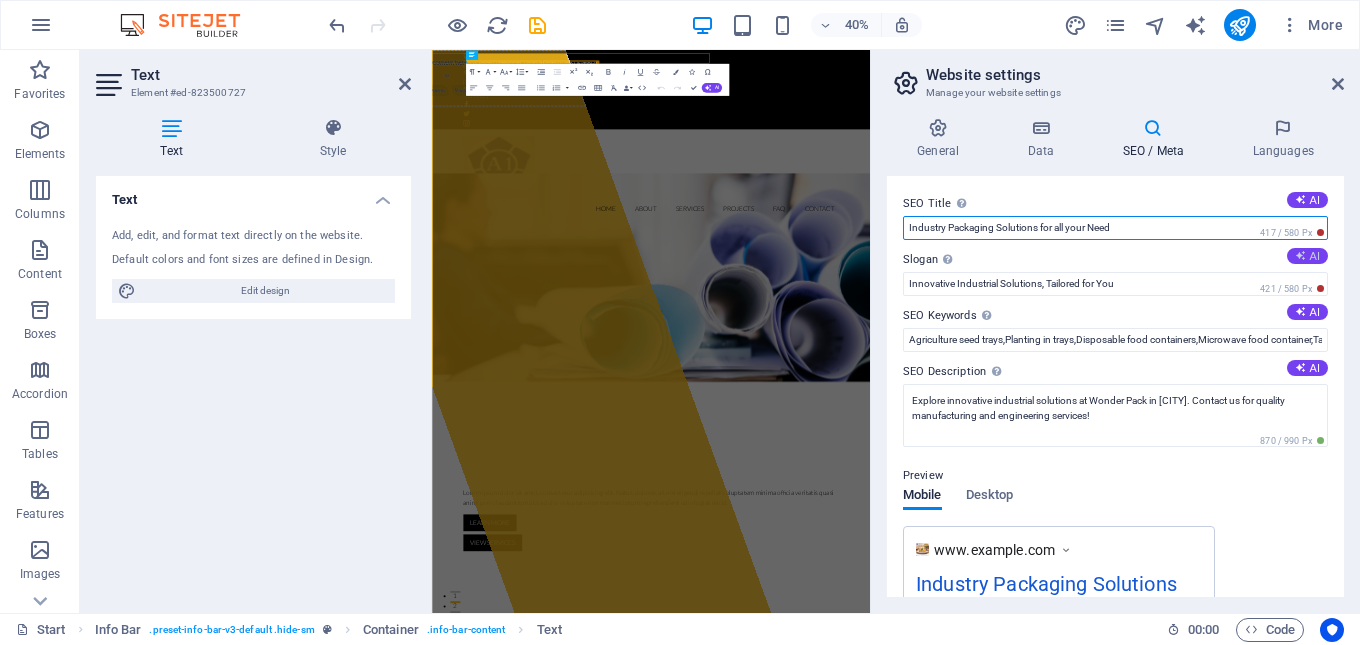 type on "Industry Packaging Solutions for all your Need" 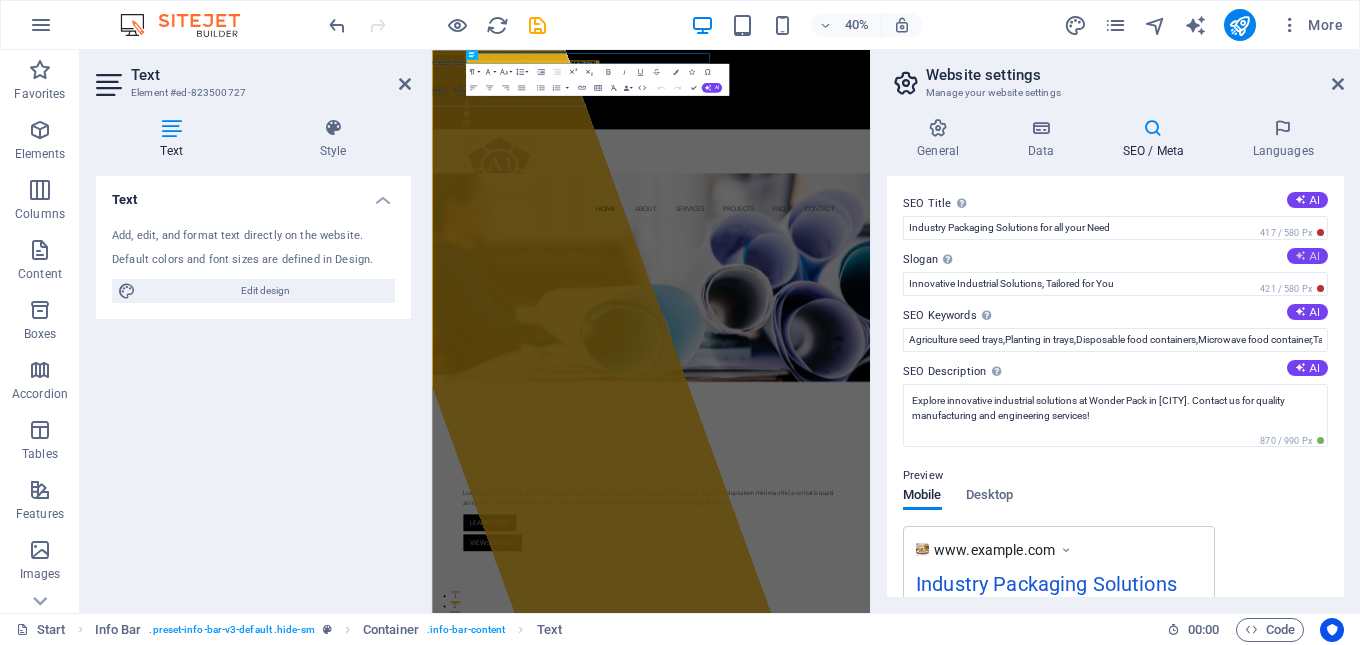 click at bounding box center [1300, 256] 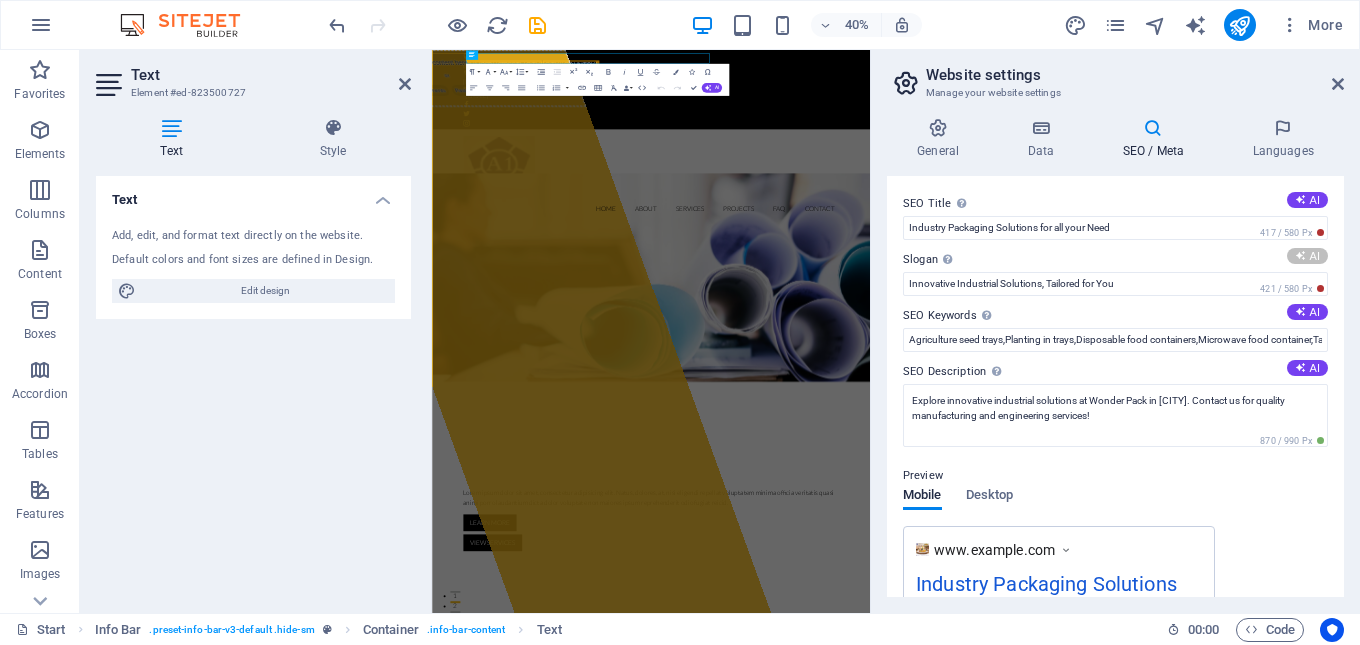 type on "Empowering Industries with Innovative Solutions" 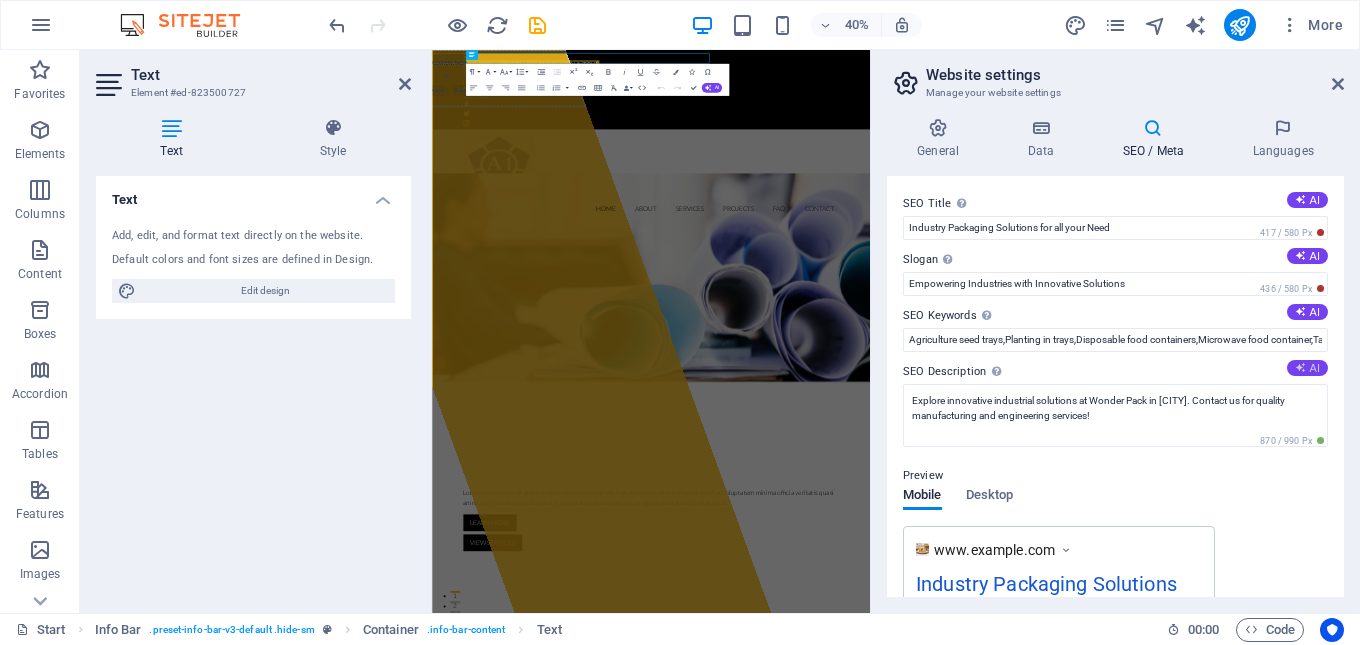 click on "AI" at bounding box center (1307, 368) 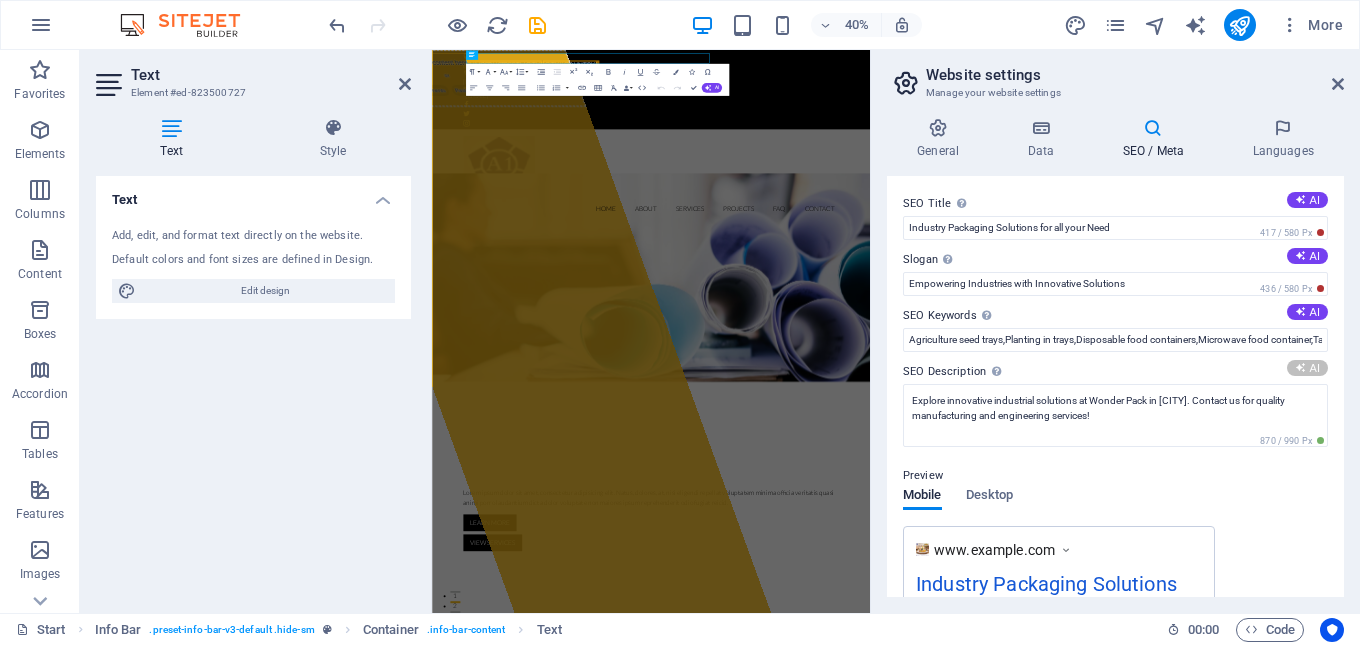 type on "Discover top-notch industrial solutions at Wonder Pack in Umm Al Quwain. Quality products for construction, engineering, and more!" 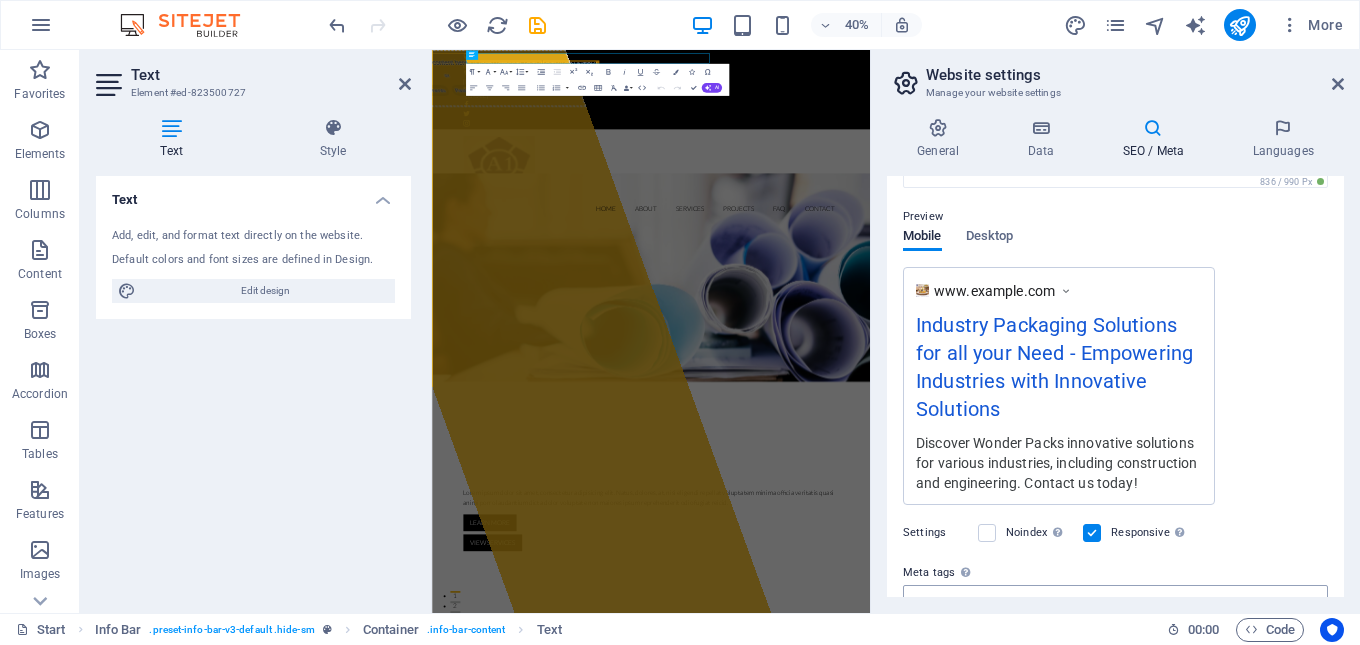 scroll, scrollTop: 0, scrollLeft: 0, axis: both 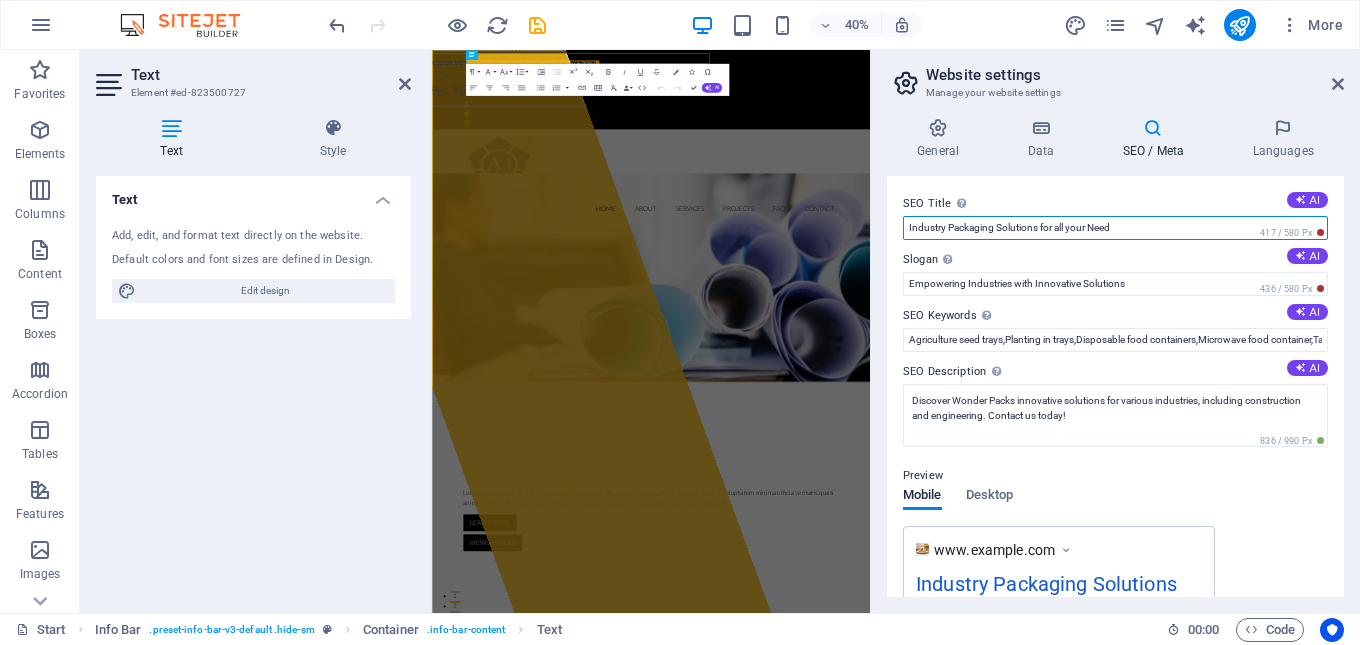 drag, startPoint x: 1132, startPoint y: 230, endPoint x: 898, endPoint y: 227, distance: 234.01923 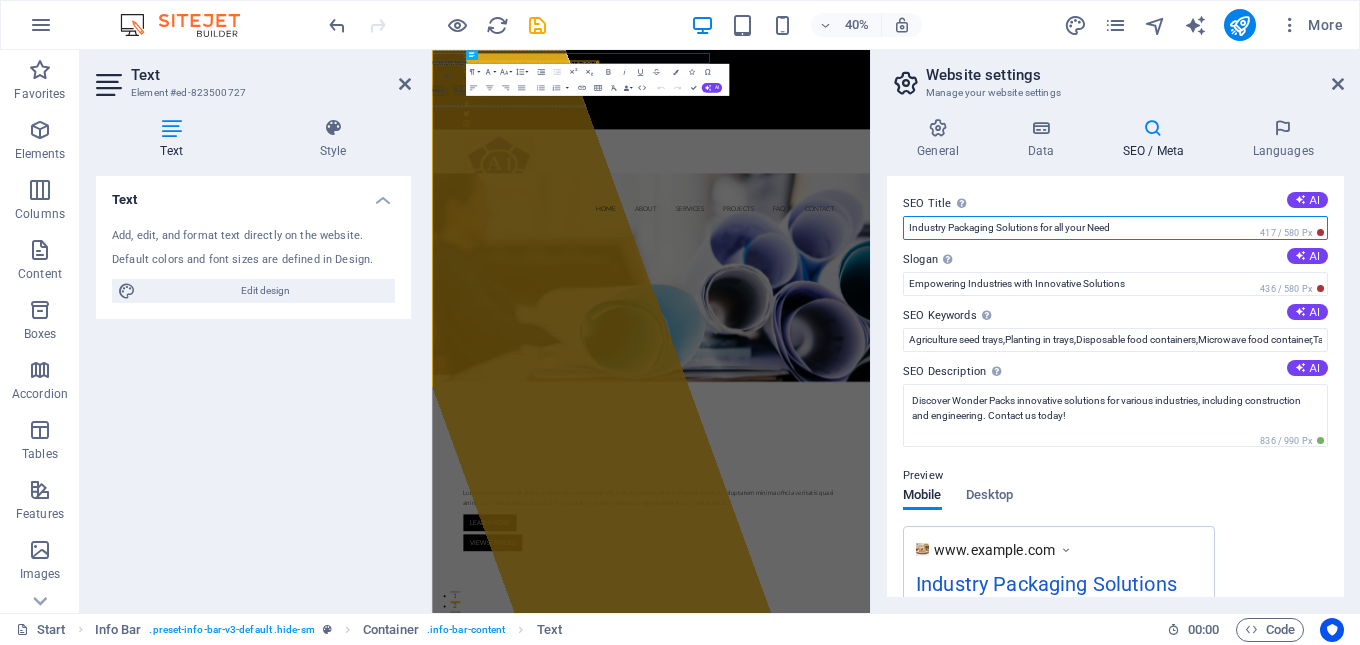 click on "SEO Title The title of your website - make it something that stands out in search engine results. AI Industry Packaging Solutions for all your Need 417 / 580 Px Slogan The slogan of your website. AI Empowering Industries with Innovative Solutions 436 / 580 Px SEO Keywords Comma-separated list of keywords representing your website. AI Agriculture seed trays,Planting in trays,Disposable food containers,Microwave food container,Takeaway containers,Plastic egg trays, Plastic Pastry Trays, SEO Description Describe the contents of your website - this is crucial for search engines and SEO! AI Discover top-notch industrial solutions at Wonder Pack in Umm Al Quwain. Quality products for construction, engineering, and more! 836 / 990 Px Preview Mobile Desktop www.example.com Industry Packaging Solutions for all your Need - Empowering Industries with Innovative Solutions Discover top-notch industrial solutions at Wonder Pack in Umm Al Quwain. Quality products for construction, engineering, and more! Settings Noindex" at bounding box center [1115, 386] 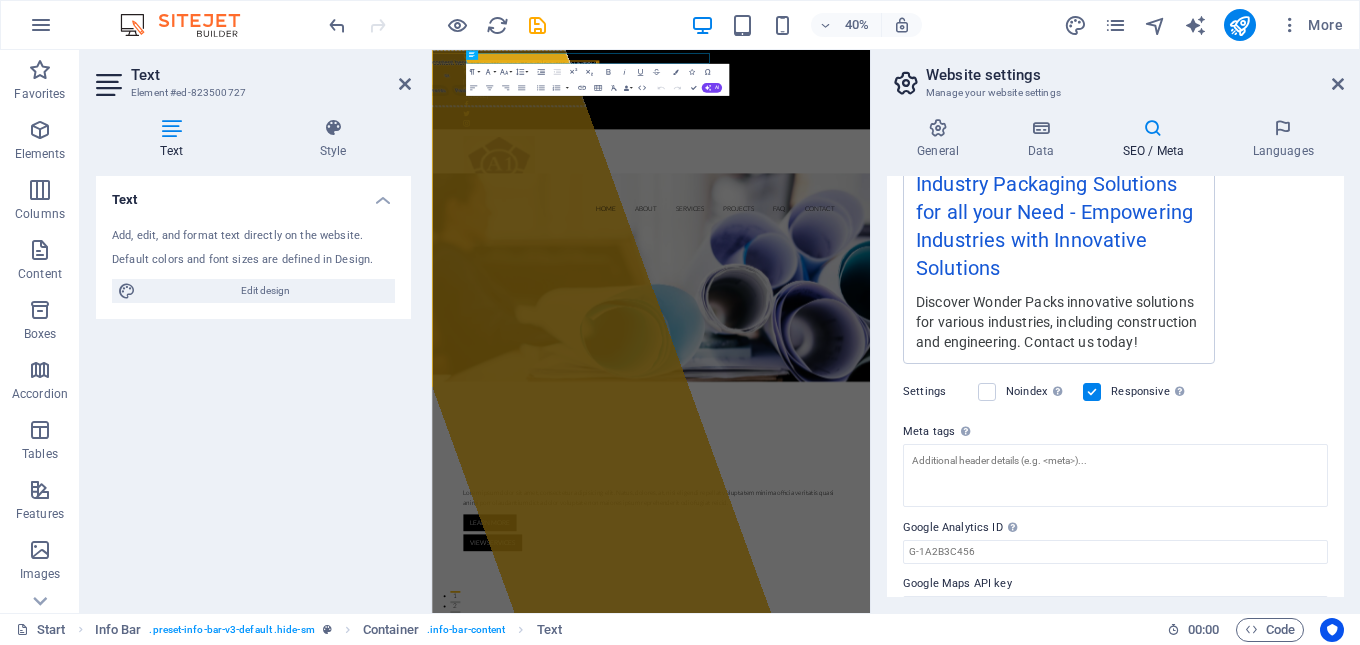 scroll, scrollTop: 459, scrollLeft: 0, axis: vertical 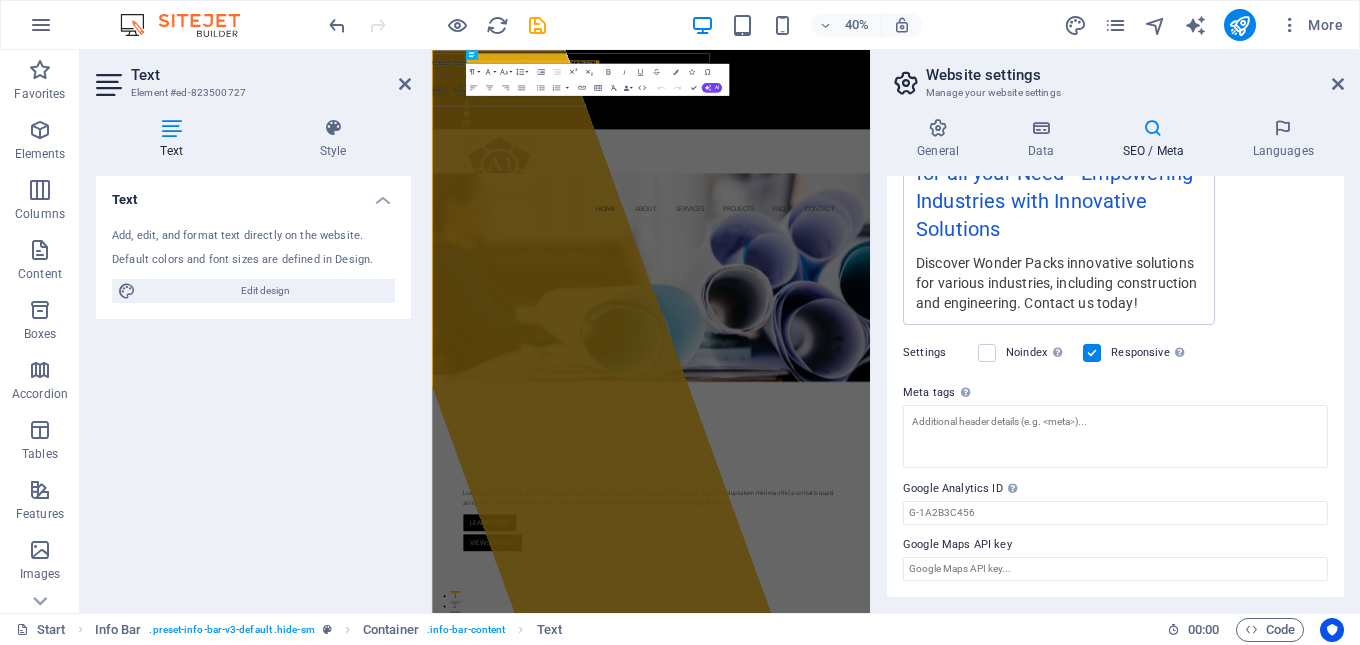 drag, startPoint x: 892, startPoint y: 393, endPoint x: 1110, endPoint y: 391, distance: 218.00917 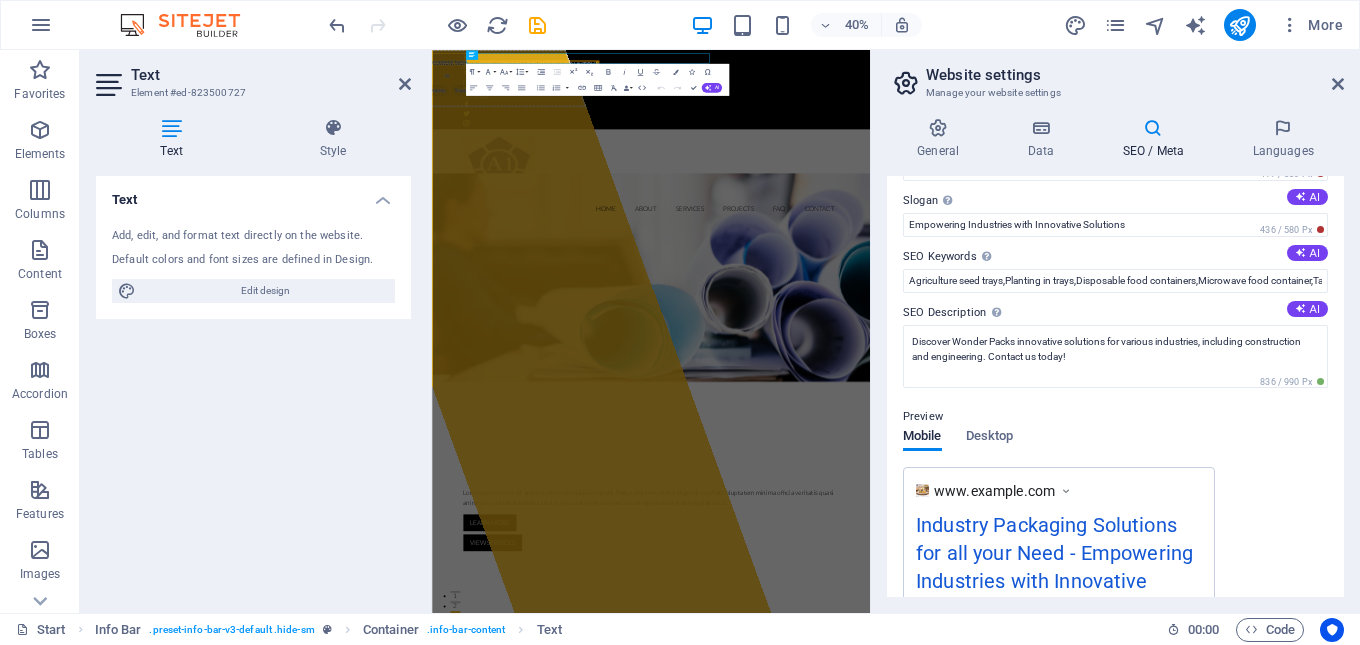 scroll, scrollTop: 0, scrollLeft: 0, axis: both 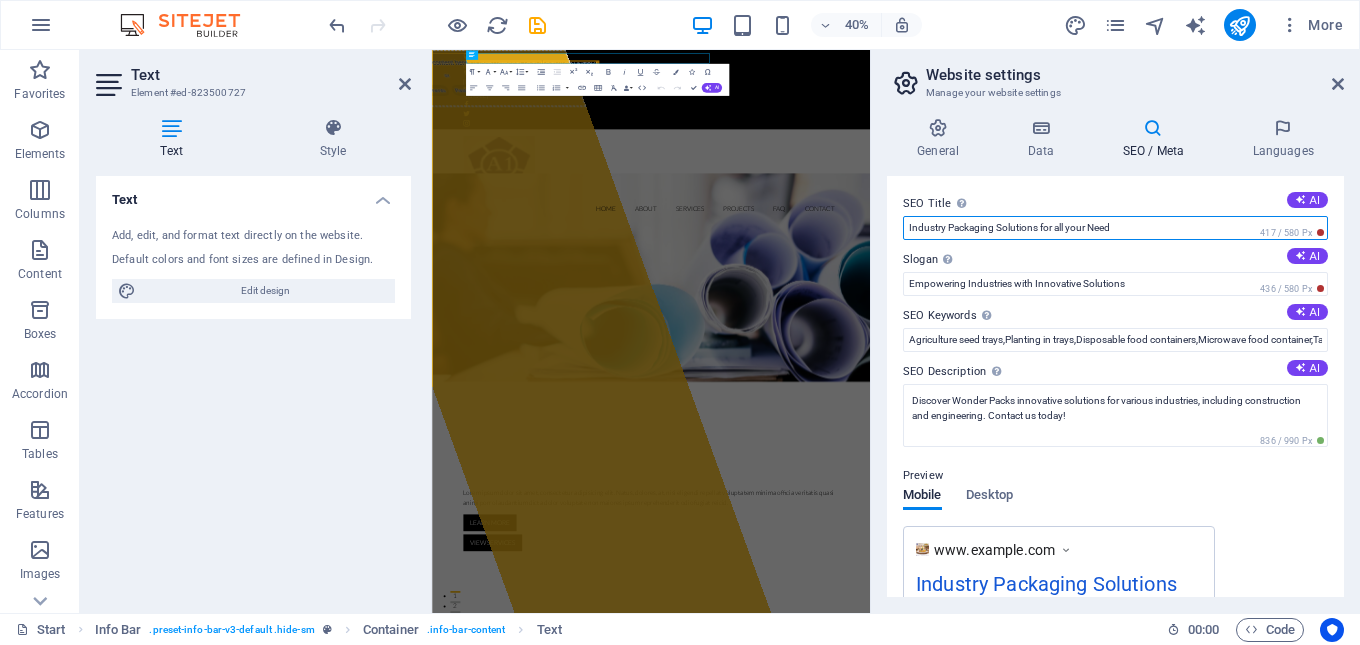 paste on "How to Choose the Right Industrial Packaging for Your Products" 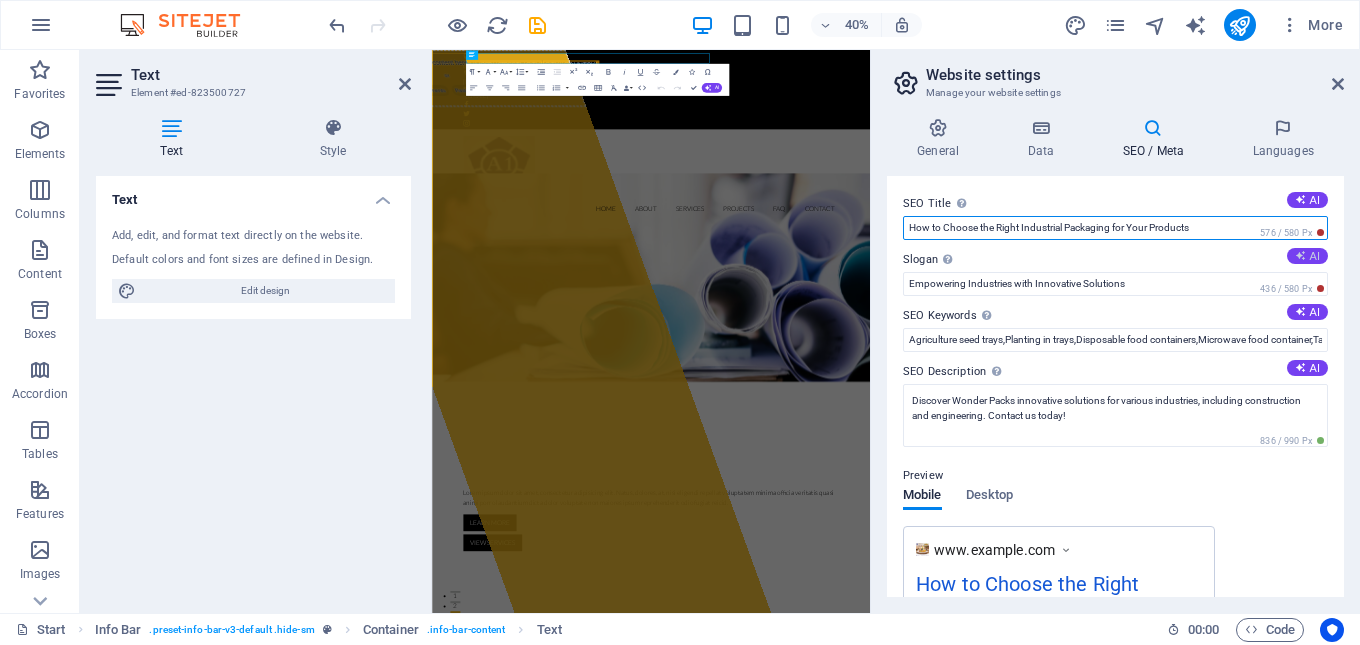 type on "How to Choose the Right Industrial Packaging for Your Products" 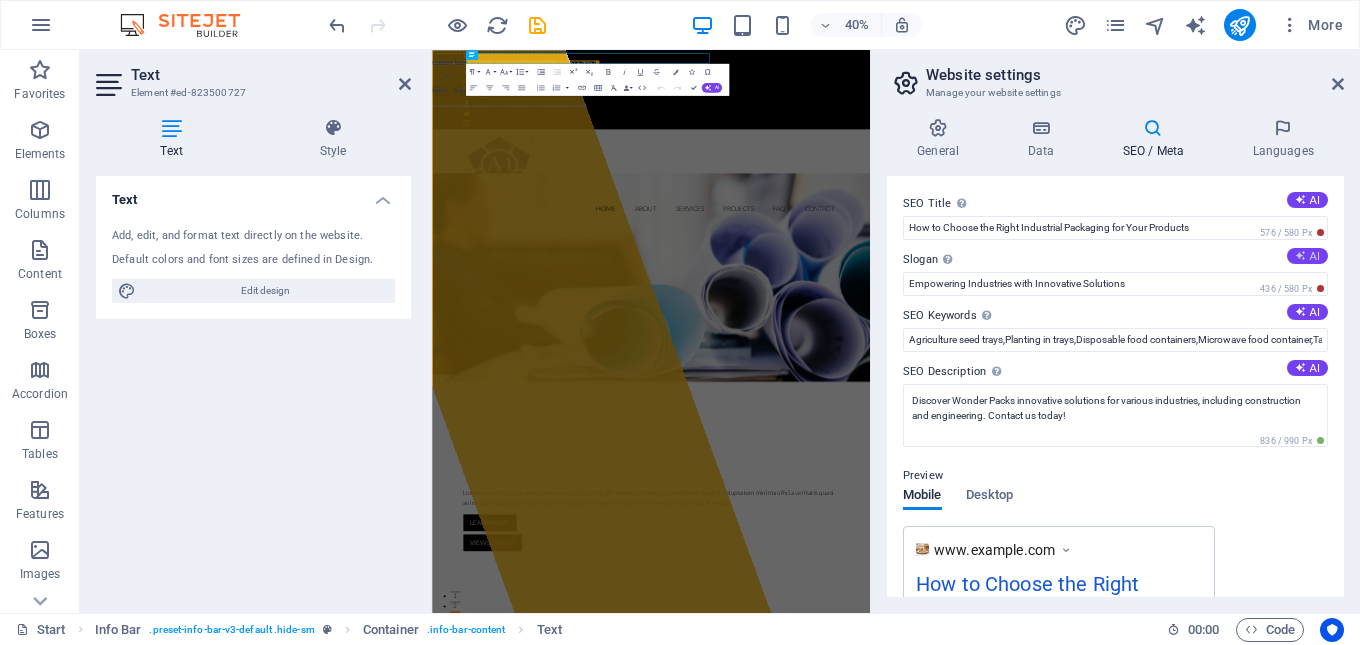 click on "AI" at bounding box center (1307, 256) 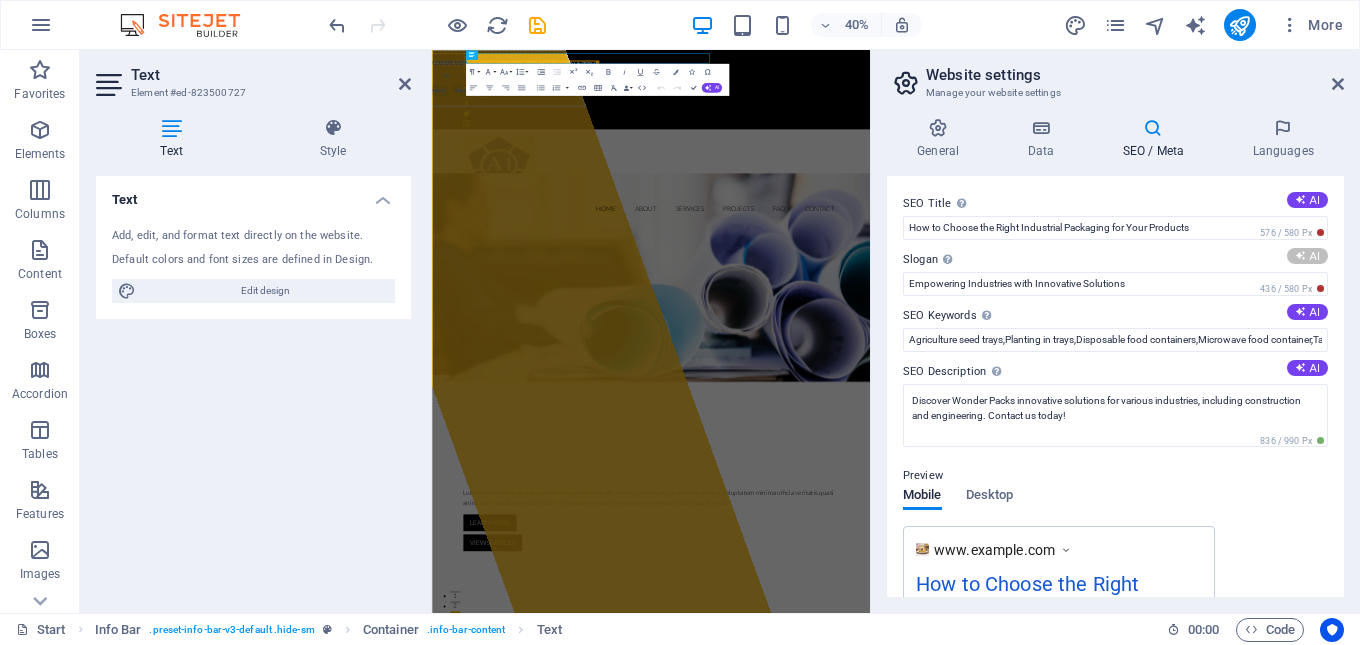 type on "Empowering Industries with Smart Solutions" 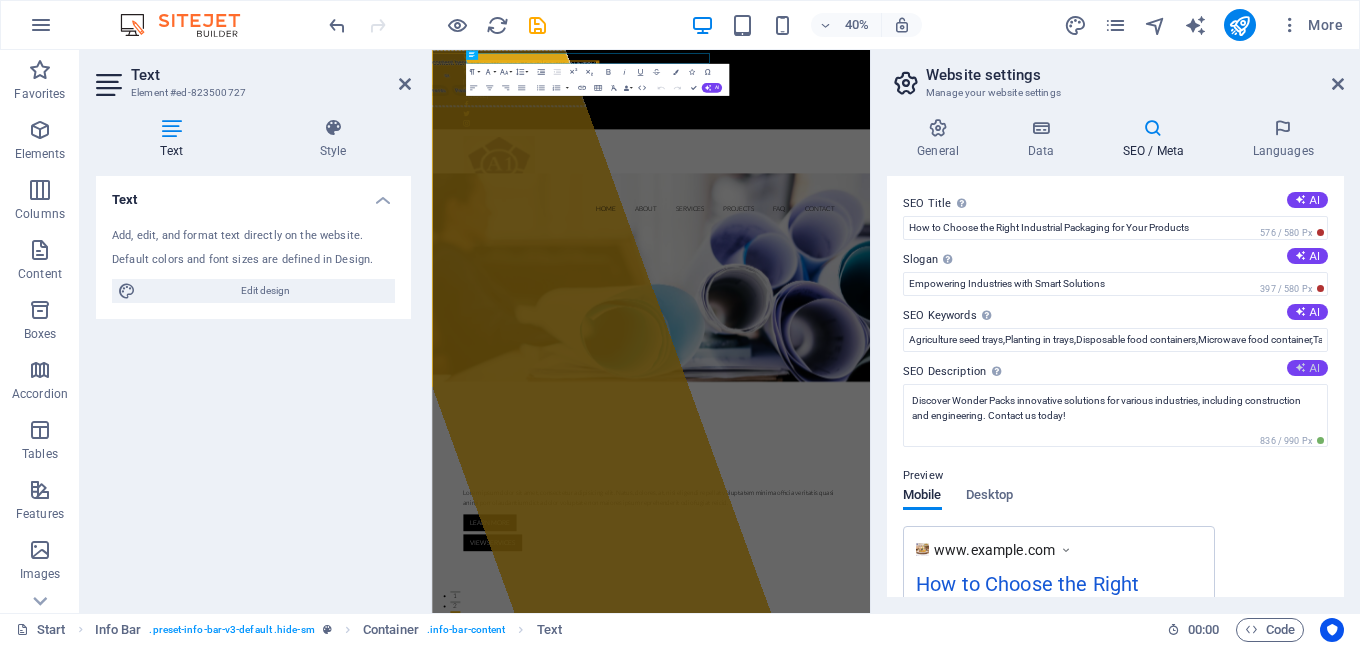 click on "AI" at bounding box center (1307, 368) 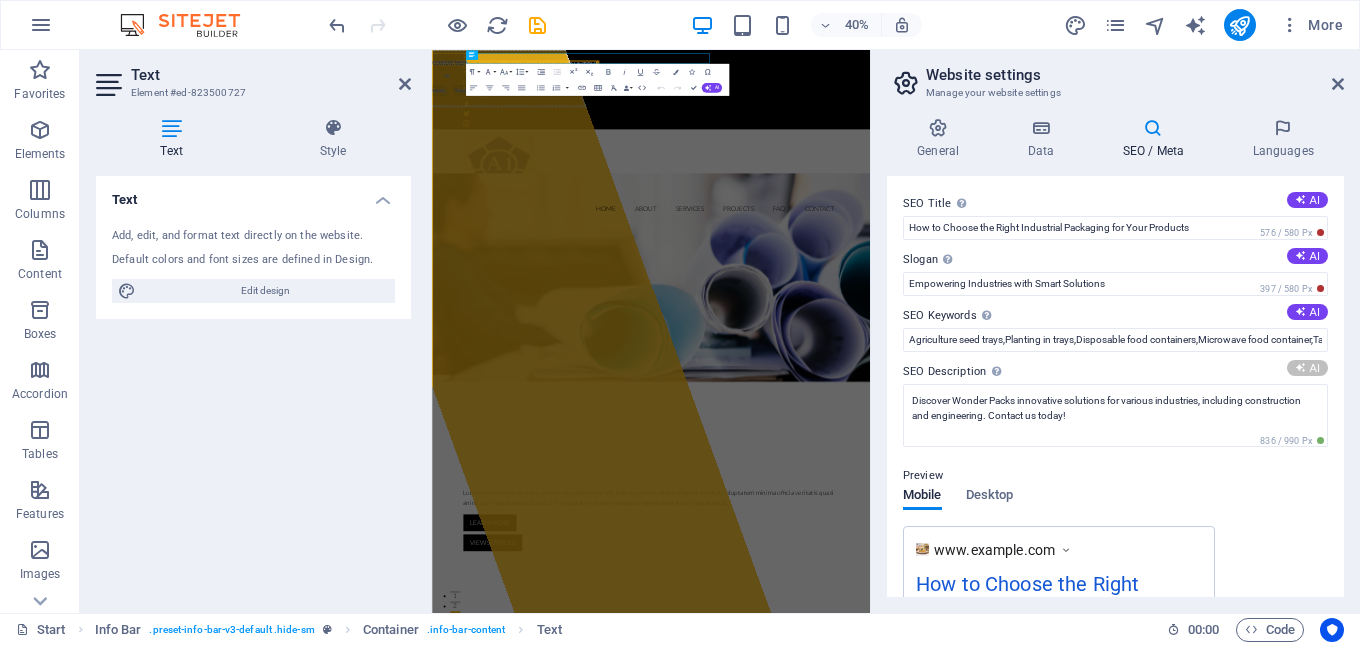 type on "Discover Wonder Packs innovative solutions for various industries, including construction and engineering. Contact us today!" 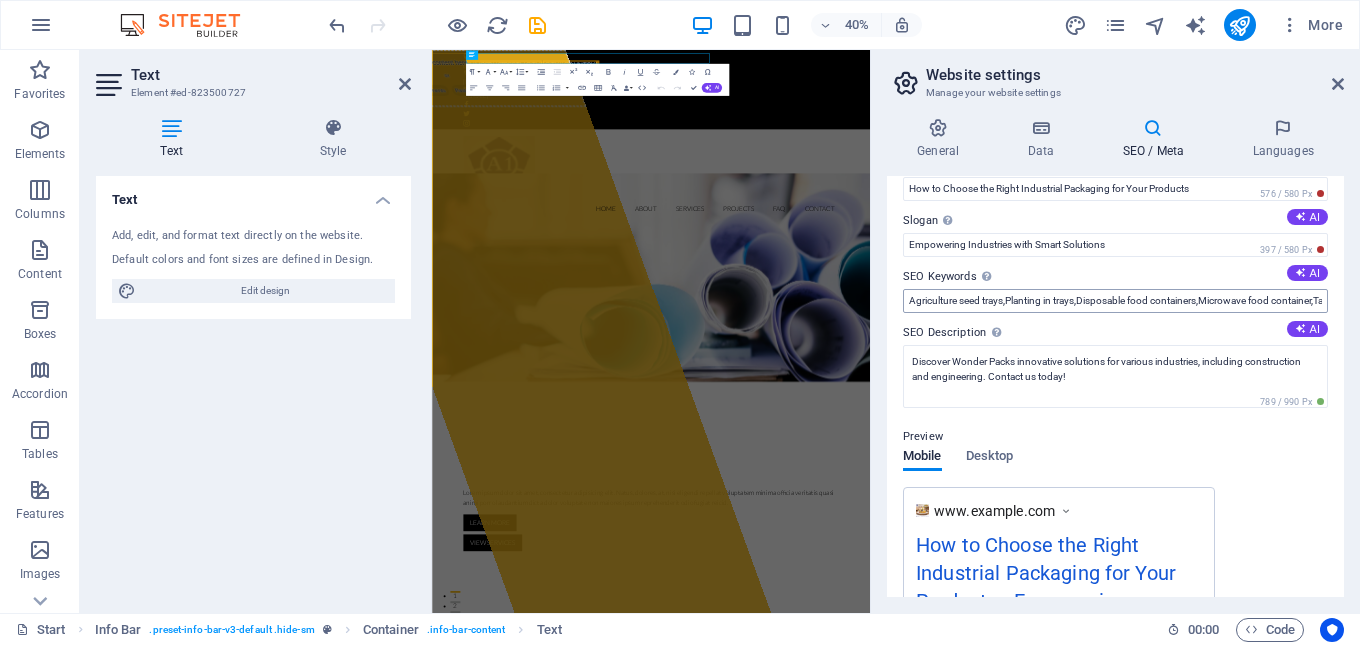 scroll, scrollTop: 0, scrollLeft: 0, axis: both 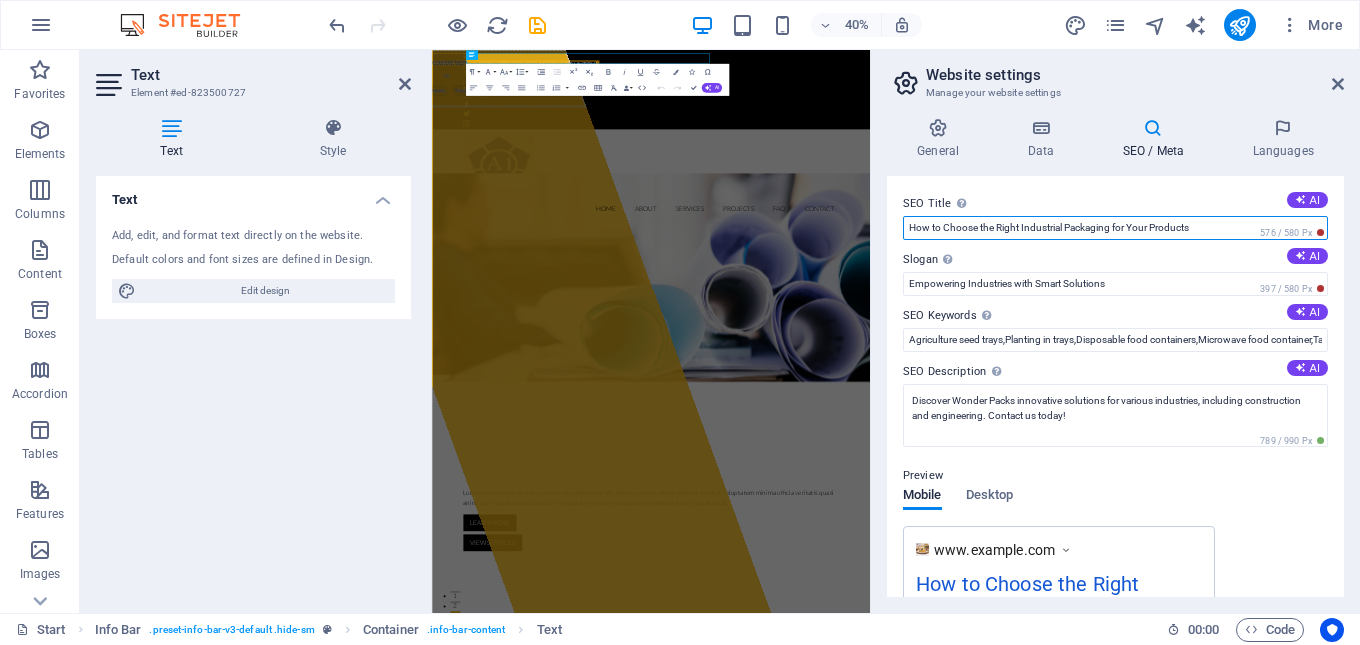 drag, startPoint x: 1209, startPoint y: 231, endPoint x: 904, endPoint y: 224, distance: 305.08032 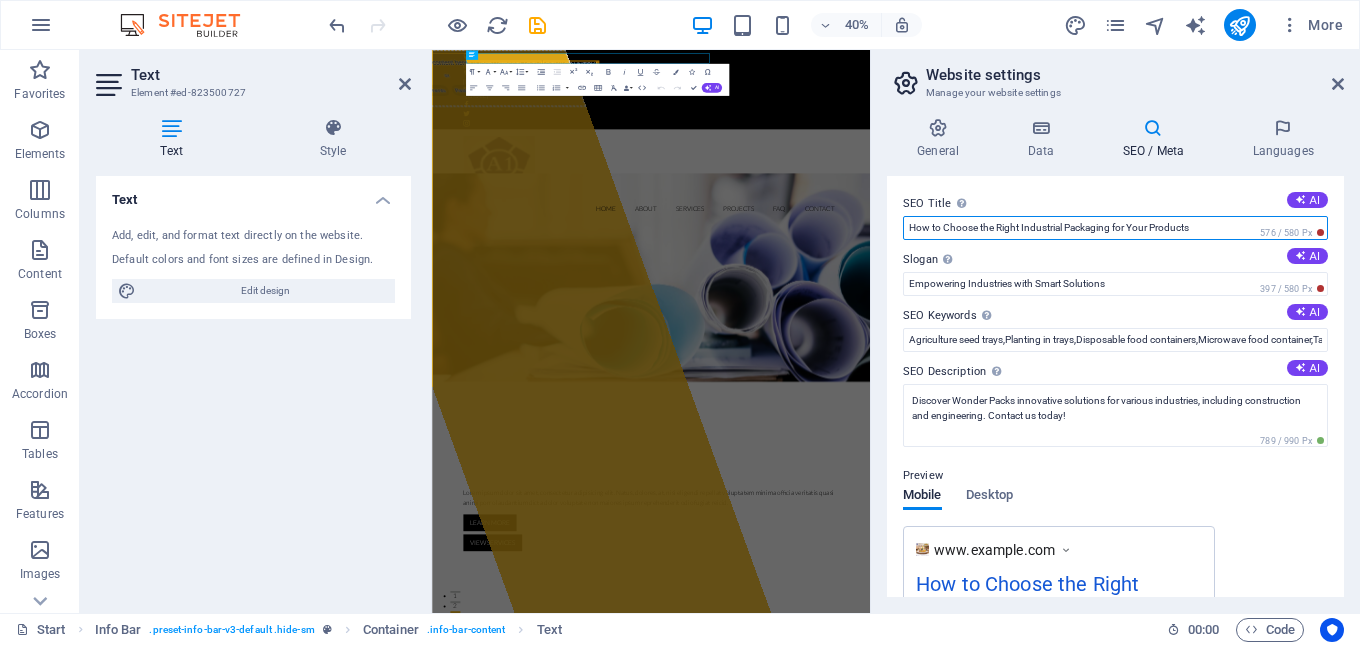 click on "SEO Title The title of your website - make it something that stands out in search engine results. AI How to Choose the Right Industrial Packaging for Your Products 576 / 580 Px Slogan The slogan of your website. AI Empowering Industries with Smart Solutions 397 / 580 Px SEO Keywords Comma-separated list of keywords representing your website. AI Agriculture seed trays,Planting in trays,Disposable food containers,Microwave food container,Takeaway containers,Plastic egg trays, Plastic Pastry Trays, SEO Description Describe the contents of your website - this is crucial for search engines and SEO! AI Discover Wonder Packs innovative solutions for various industries, including construction and engineering. Contact us today! 789 / 990 Px Preview Mobile Desktop www.example.com How to Choose the Right Industrial Packaging for Your Products - Empowering Industries with ... Discover Wonder Packs innovative solutions for various industries, including construction and engineering. Contact us today! Settings Noindex" at bounding box center (1115, 386) 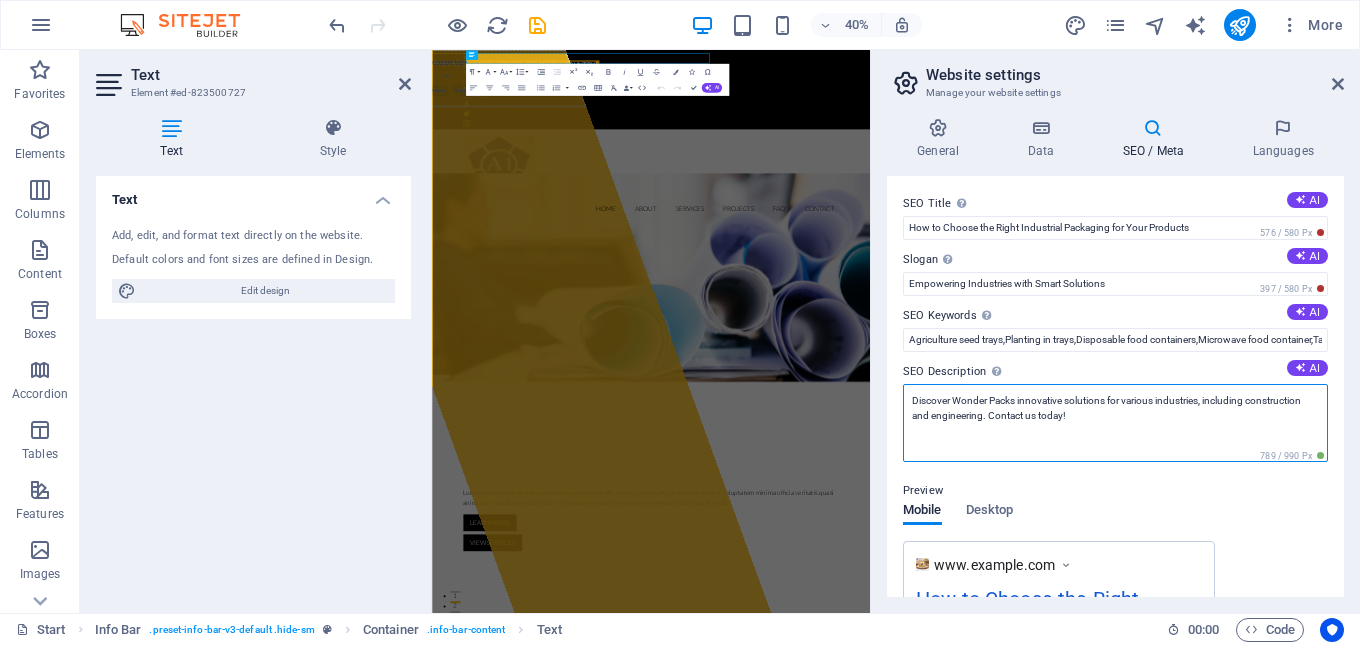 drag, startPoint x: 1080, startPoint y: 422, endPoint x: 897, endPoint y: 398, distance: 184.56706 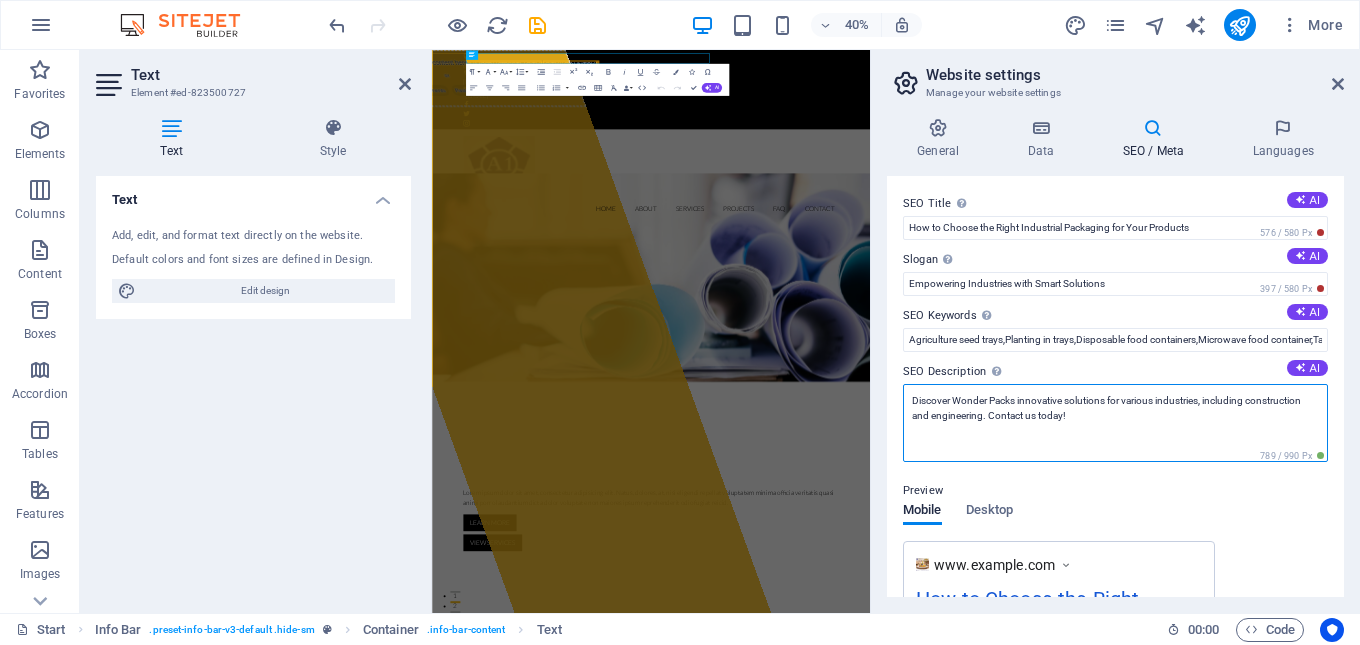 click on "SEO Title The title of your website - make it something that stands out in search engine results. AI How to Choose the Right Industrial Packaging for Your Products 576 / 580 Px Slogan The slogan of your website. AI Empowering Industries with Smart Solutions 397 / 580 Px SEO Keywords Comma-separated list of keywords representing your website. AI Agriculture seed trays,Planting in trays,Disposable food containers,Microwave food container,Takeaway containers,Plastic egg trays, Plastic Pastry Trays, SEO Description Describe the contents of your website - this is crucial for search engines and SEO! AI Discover Wonder Packs innovative solutions for various industries, including construction and engineering. Contact us today! 789 / 990 Px Preview Mobile Desktop www.example.com How to Choose the Right Industrial Packaging for Your Products - Empowering Industries with ... Discover Wonder Packs innovative solutions for various industries, including construction and engineering. Contact us today! Settings Noindex" at bounding box center (1115, 386) 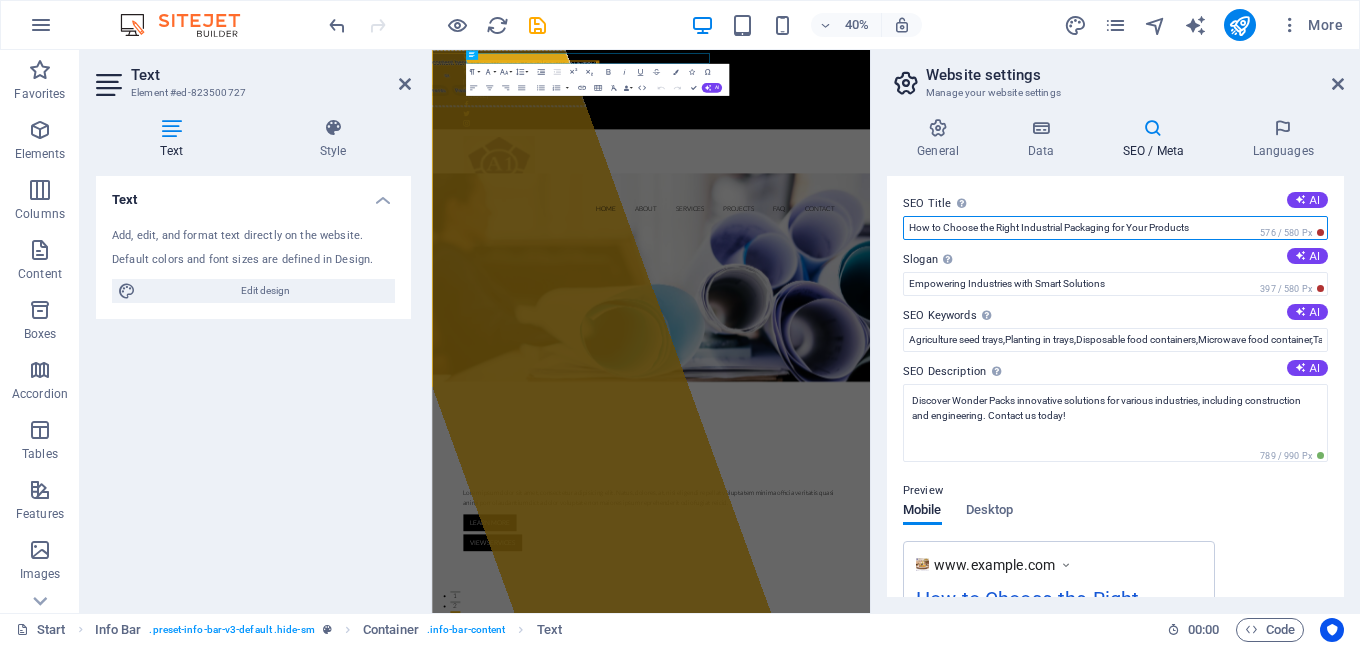 drag, startPoint x: 938, startPoint y: 407, endPoint x: 1208, endPoint y: 220, distance: 328.43417 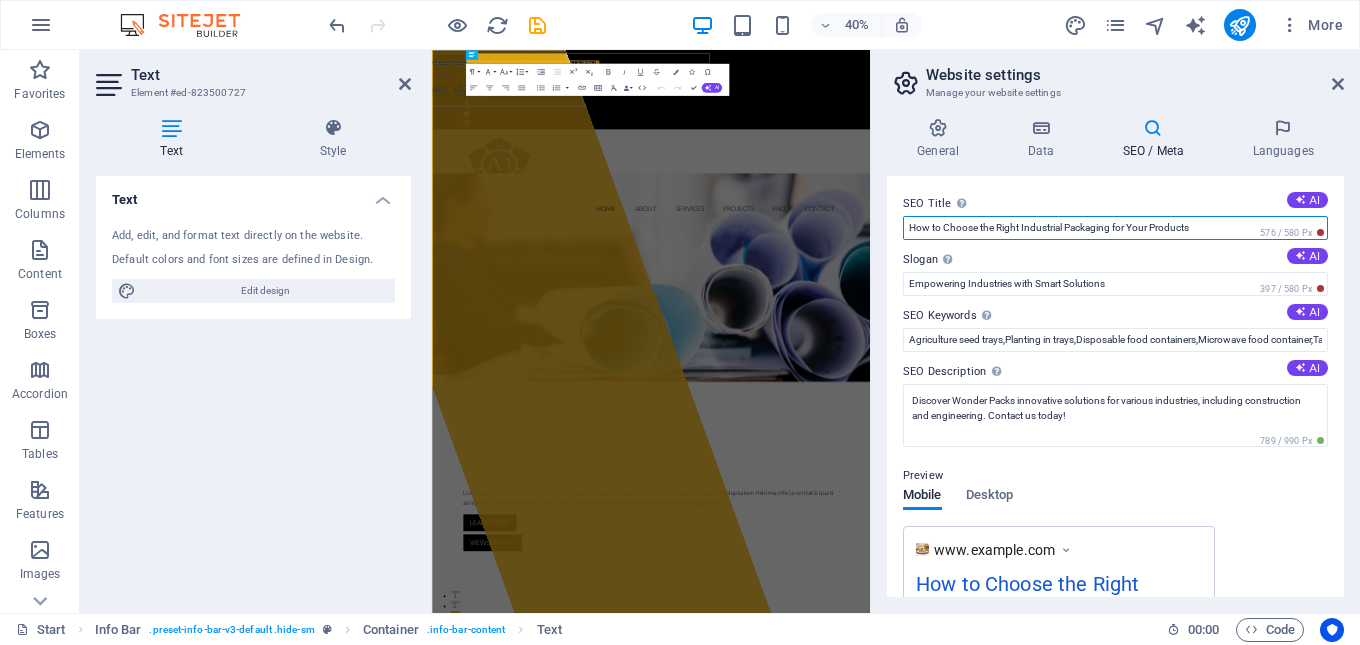 drag, startPoint x: 1207, startPoint y: 229, endPoint x: 899, endPoint y: 224, distance: 308.0406 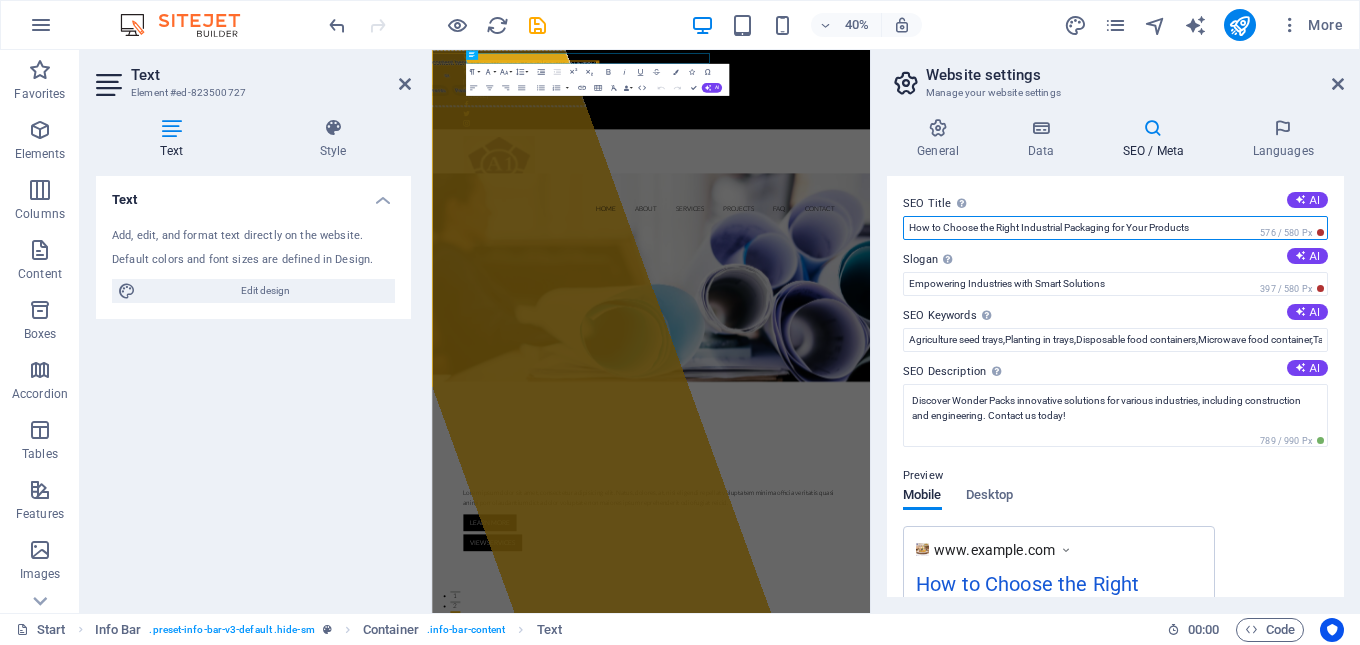 click on "SEO Title The title of your website - make it something that stands out in search engine results. AI How to Choose the Right Industrial Packaging for Your Products 576 / 580 Px Slogan The slogan of your website. AI Empowering Industries with Smart Solutions 397 / 580 Px SEO Keywords Comma-separated list of keywords representing your website. AI Agriculture seed trays,Planting in trays,Disposable food containers,Microwave food container,Takeaway containers,Plastic egg trays, Plastic Pastry Trays, SEO Description Describe the contents of your website - this is crucial for search engines and SEO! AI Discover Wonder Packs innovative solutions for various industries, including construction and engineering. Contact us today! 789 / 990 Px Preview Mobile Desktop www.example.com How to Choose the Right Industrial Packaging for Your Products - Empowering Industries with ... Discover Wonder Packs innovative solutions for various industries, including construction and engineering. Contact us today! Settings Noindex" at bounding box center [1115, 386] 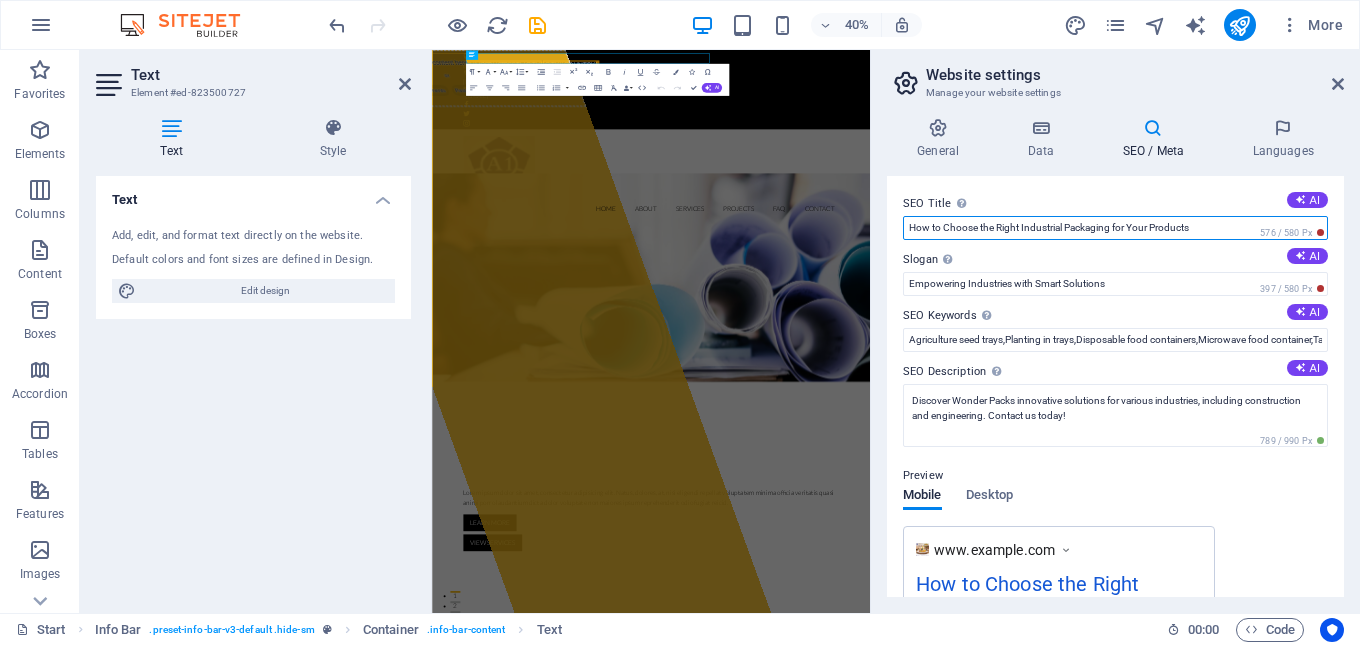 paste on "| Industry Packaging Solution" 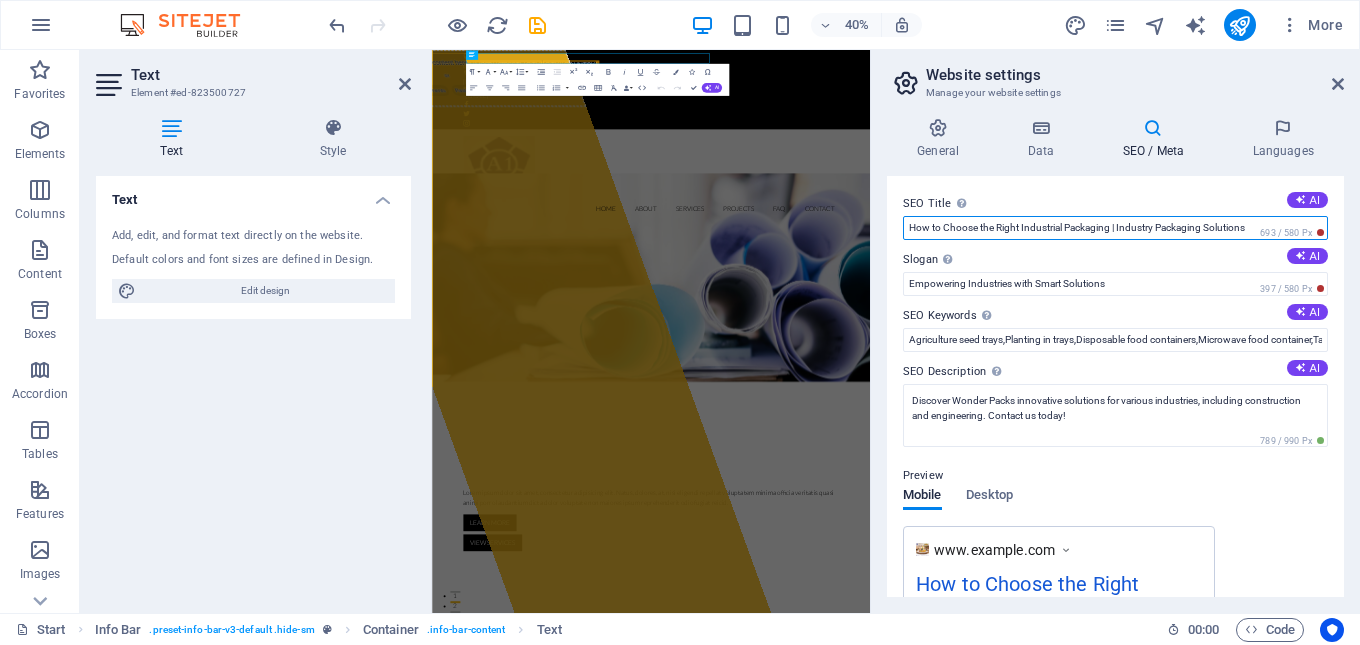 type on "How to Choose the Right Industrial Packaging | Industry Packaging Solutions" 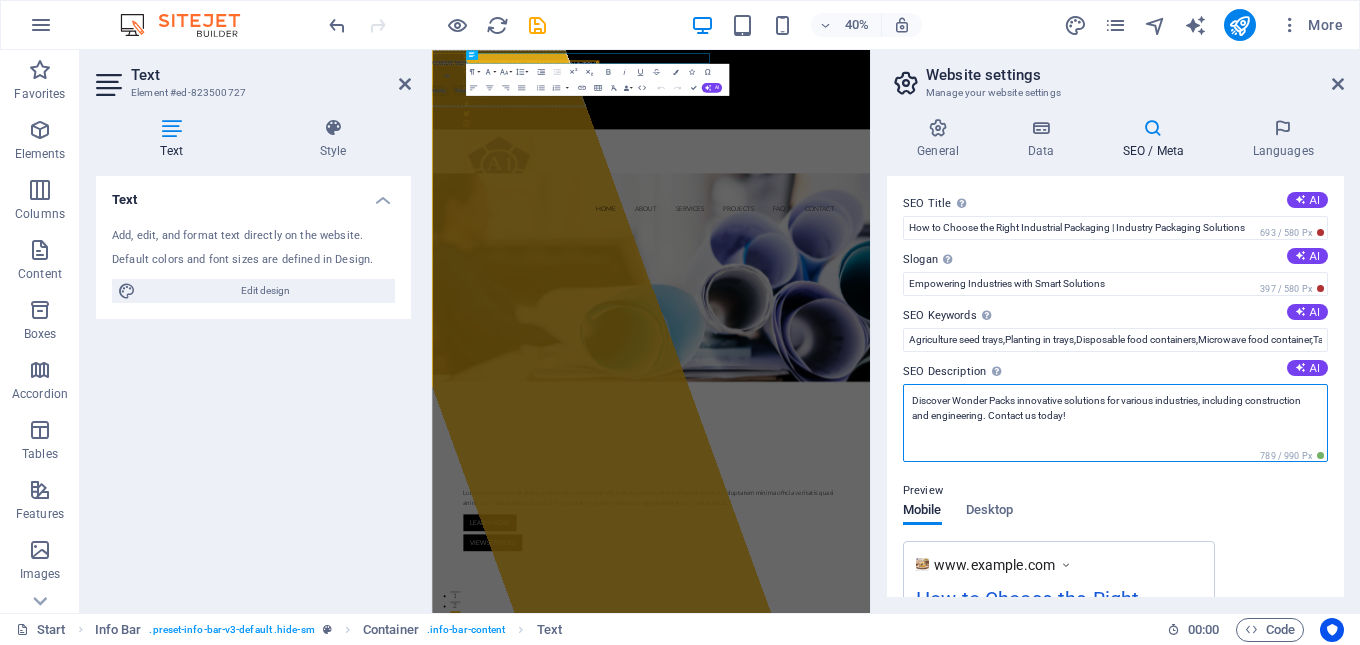 drag, startPoint x: 1075, startPoint y: 421, endPoint x: 906, endPoint y: 404, distance: 169.85287 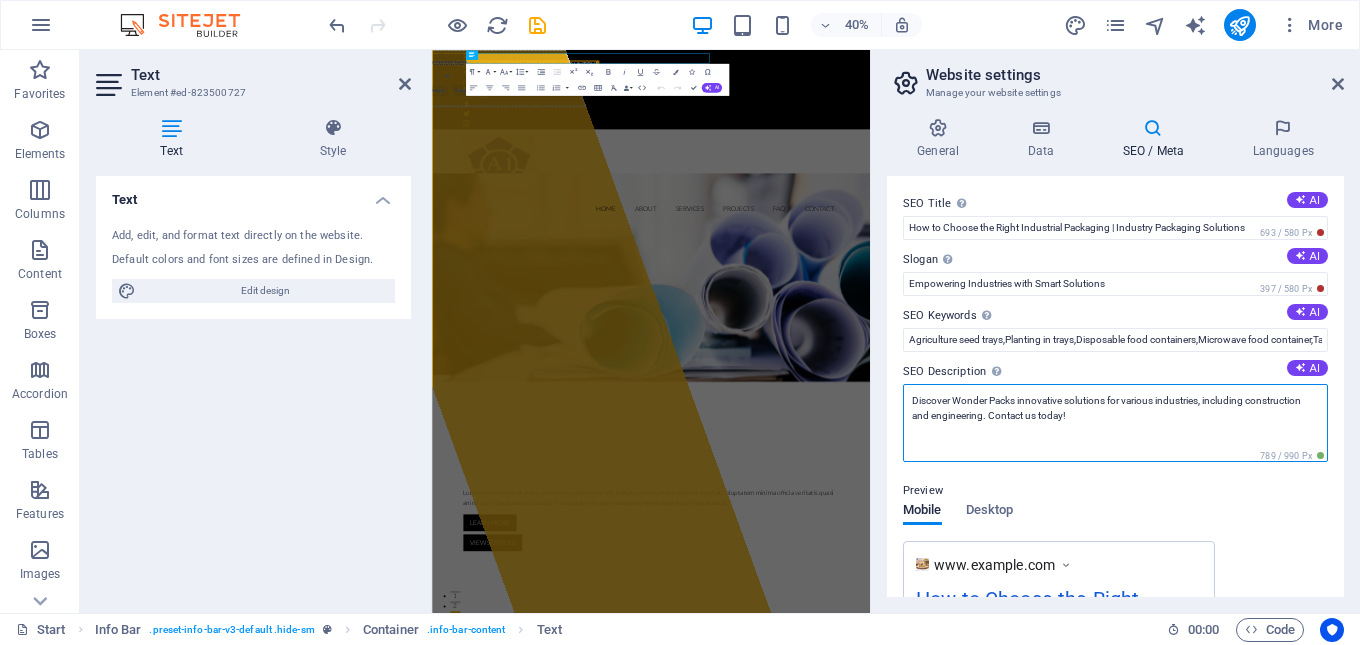 click on "Discover Wonder Packs innovative solutions for various industries, including construction and engineering. Contact us today!" at bounding box center (1115, 423) 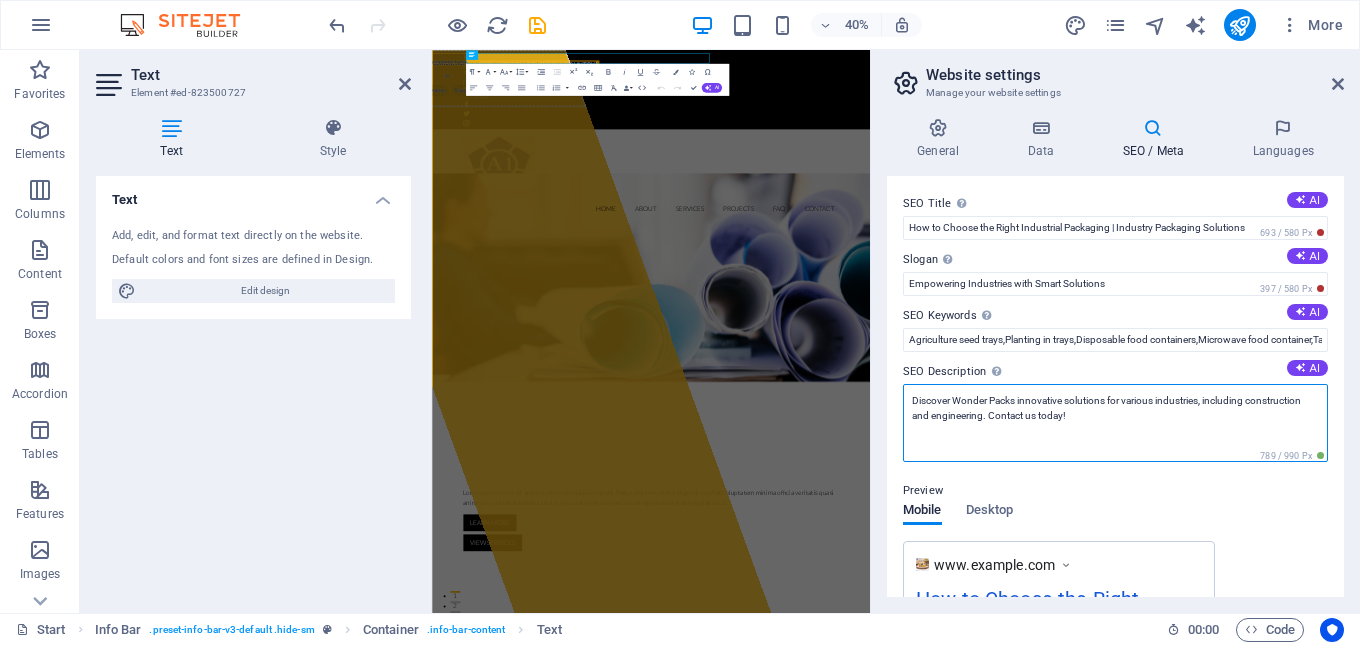 paste on "Our expert guide helps you navigate the complexities of industrial packaging. Learn how to choose the right materials and solutions to protect your products and optimize your supply chain." 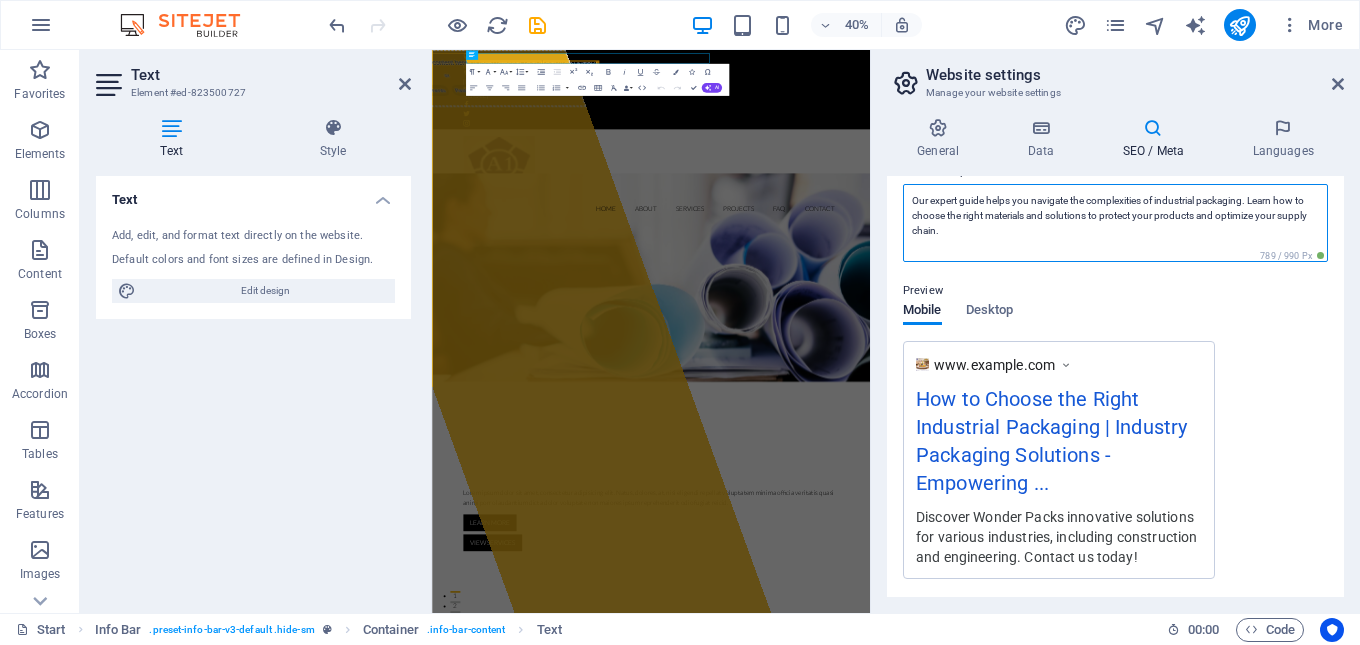 scroll, scrollTop: 454, scrollLeft: 0, axis: vertical 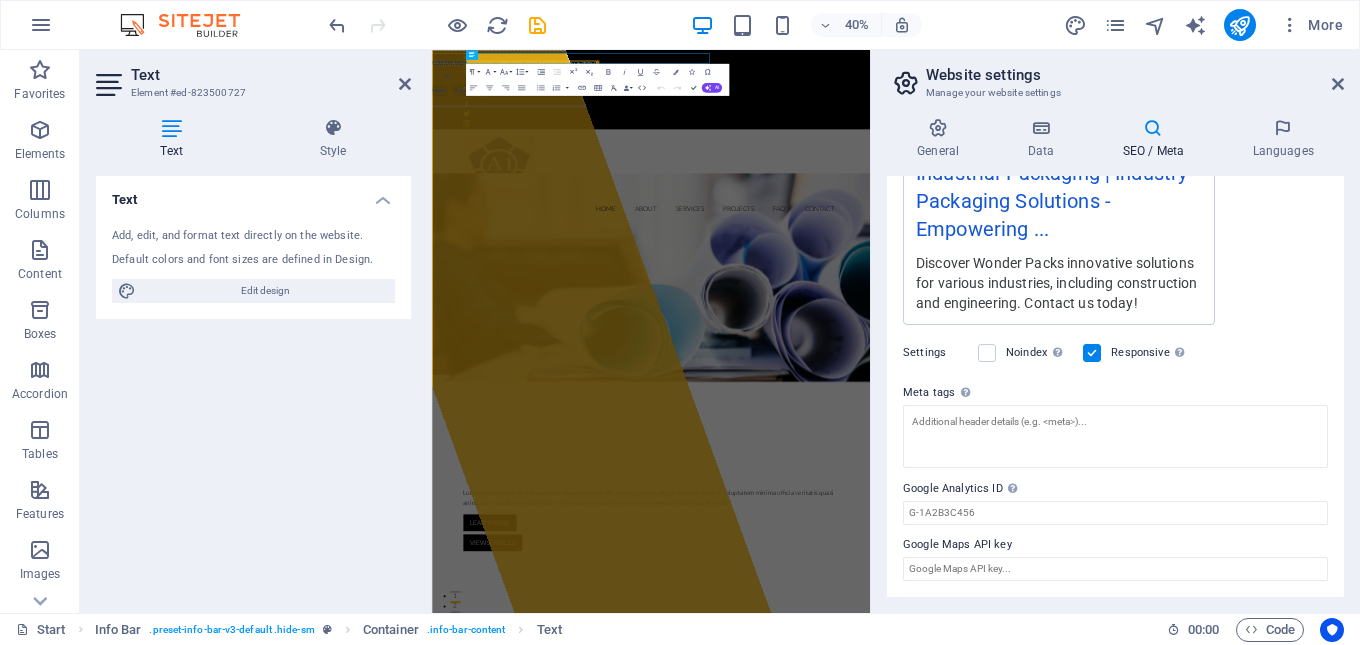 type on "Our expert guide helps you navigate the complexities of industrial packaging. Learn how to choose the right materials and solutions to protect your products and optimize your supply chain." 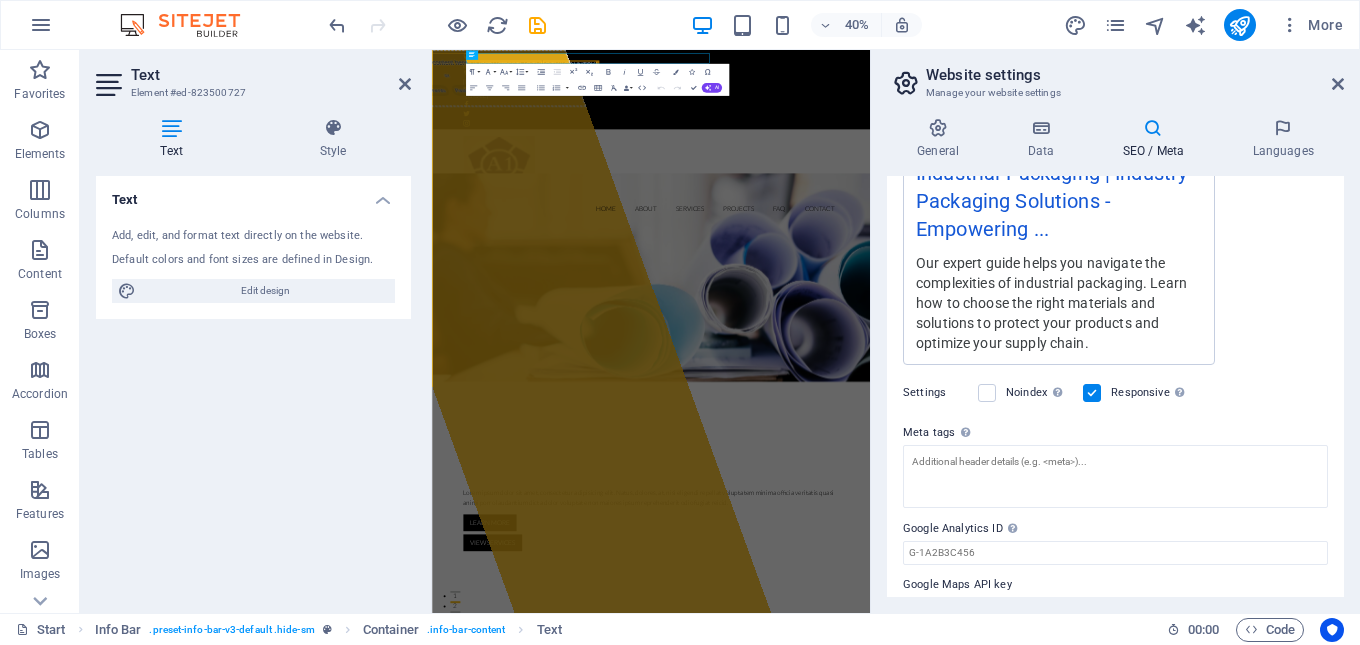scroll, scrollTop: 509, scrollLeft: 0, axis: vertical 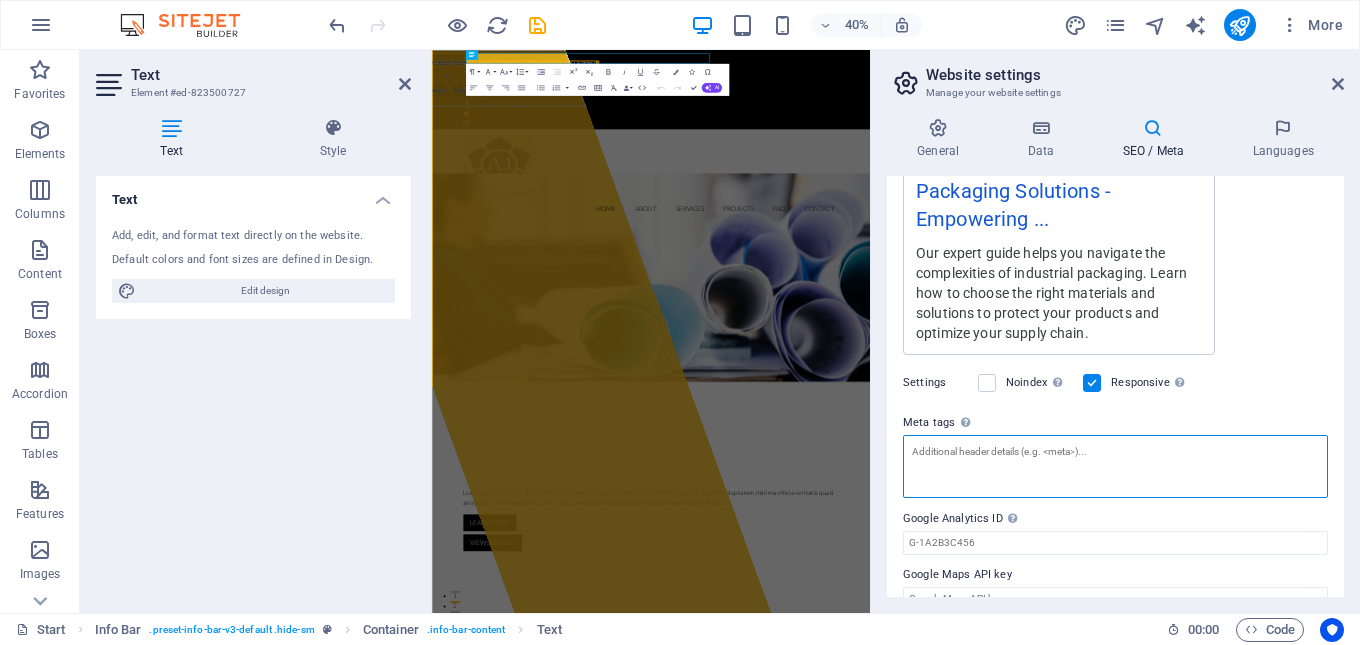 click on "Meta tags Enter HTML code here that will be placed inside the  tags of your website. Please note that your website may not function if you include code with errors." at bounding box center (1115, 466) 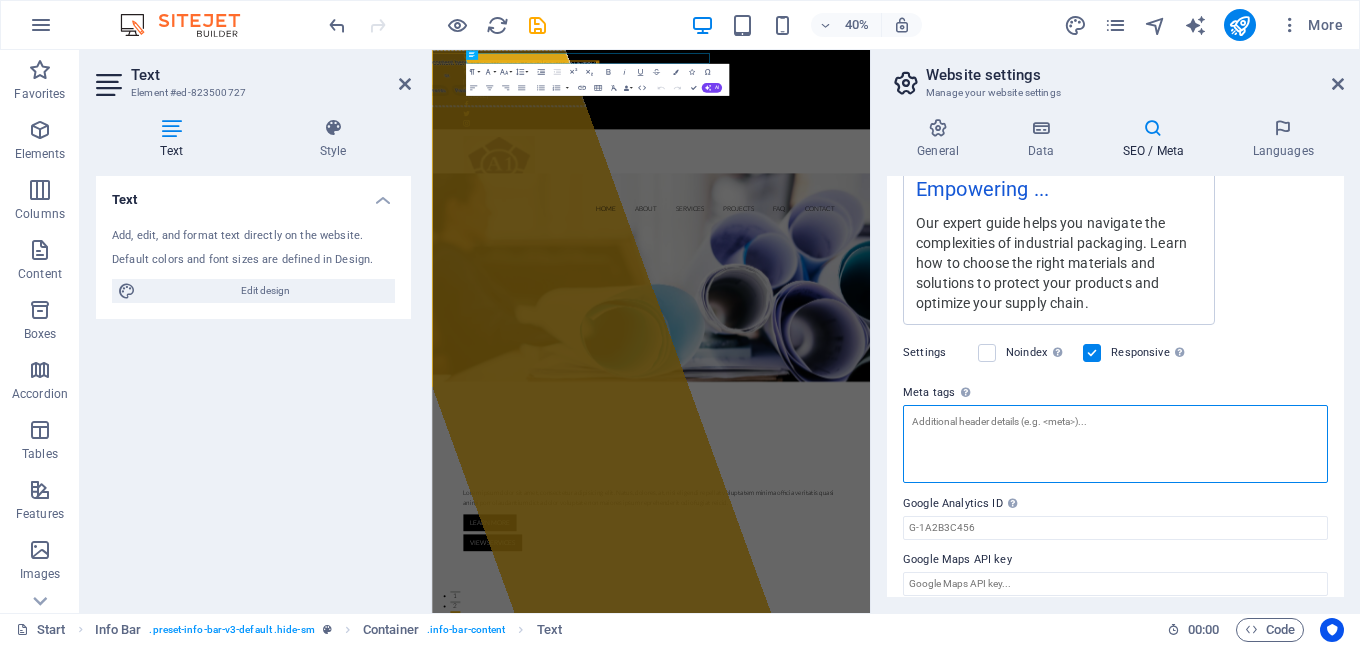 paste on "Our expert guide helps you navigate the complexities of industrial packaging. Learn how to choose the right materials and solutions to protect your products and optimize your supply chain." 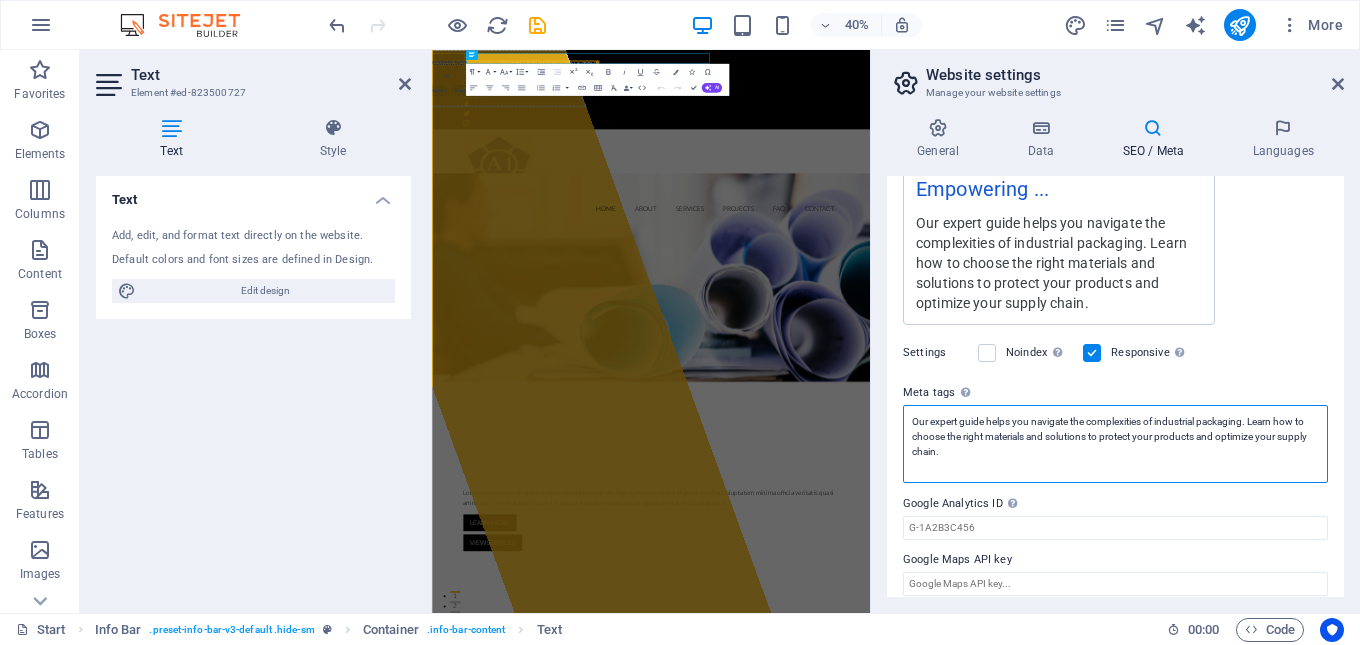 type on "Our expert guide helps you navigate the complexities of industrial packaging. Learn how to choose the right materials and solutions to protect your products and optimize your supply chain." 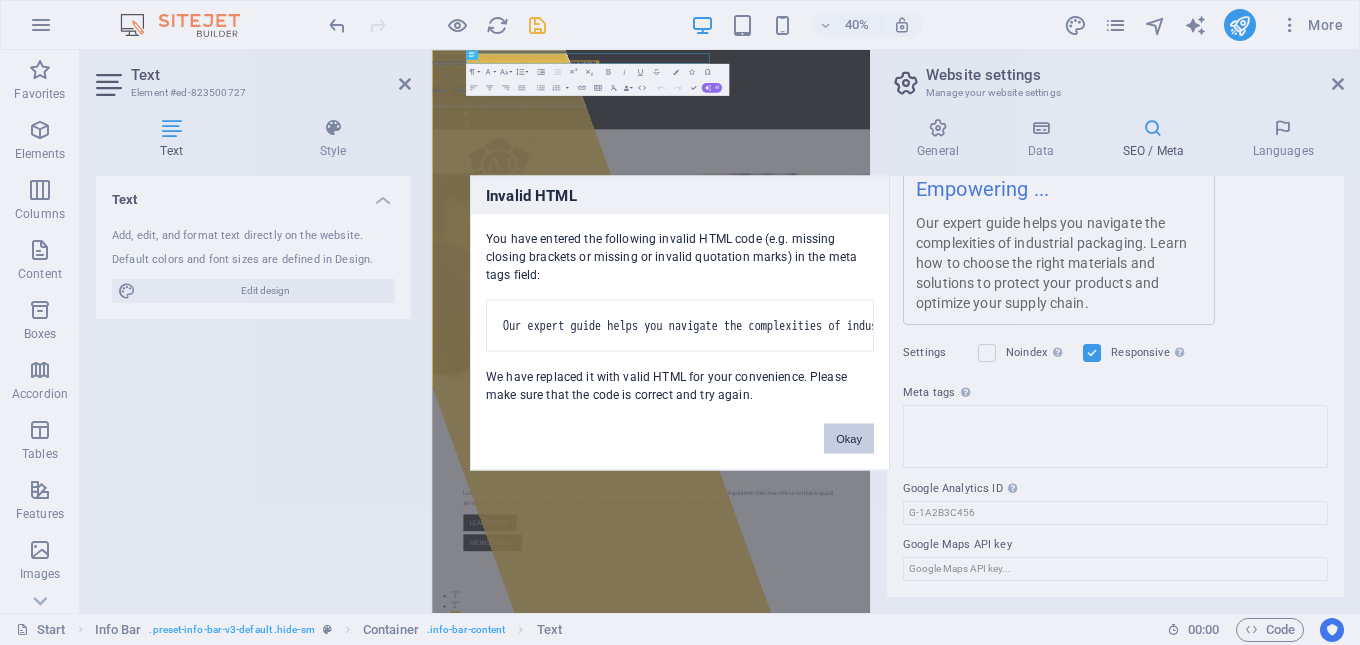 click on "Okay" at bounding box center [849, 438] 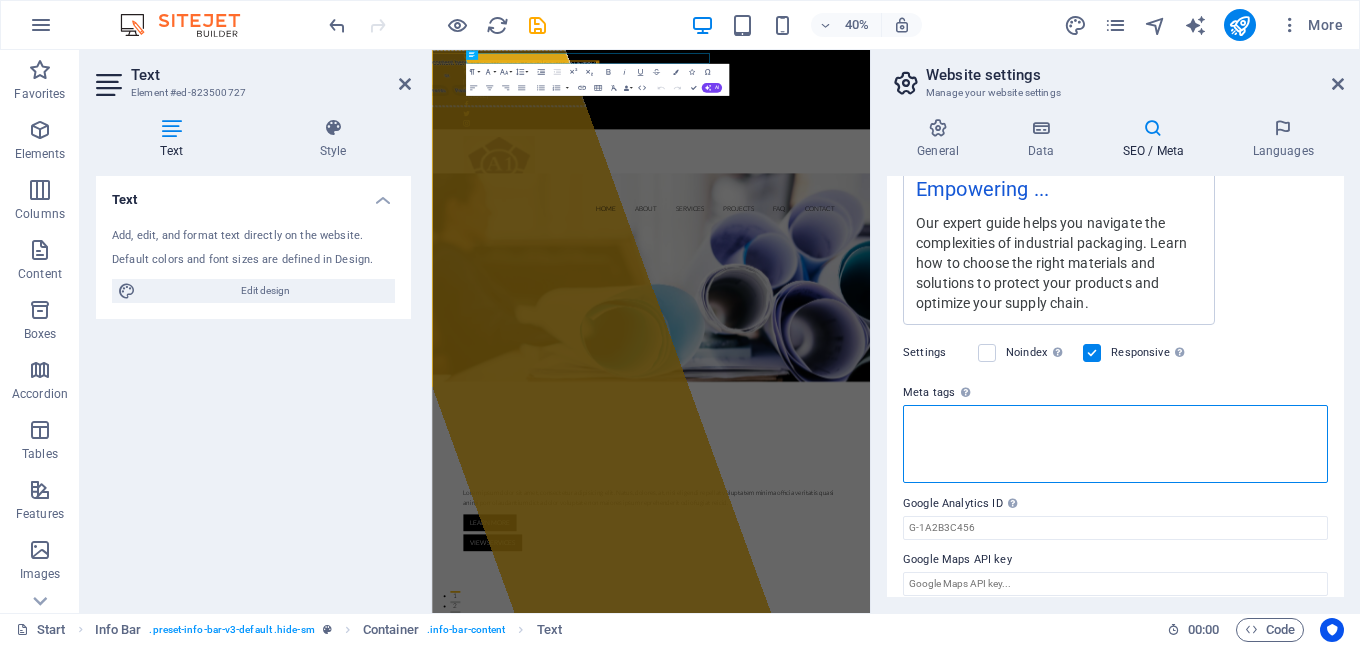 click on "Meta tags Enter HTML code here that will be placed inside the  tags of your website. Please note that your website may not function if you include code with errors." at bounding box center (1115, 444) 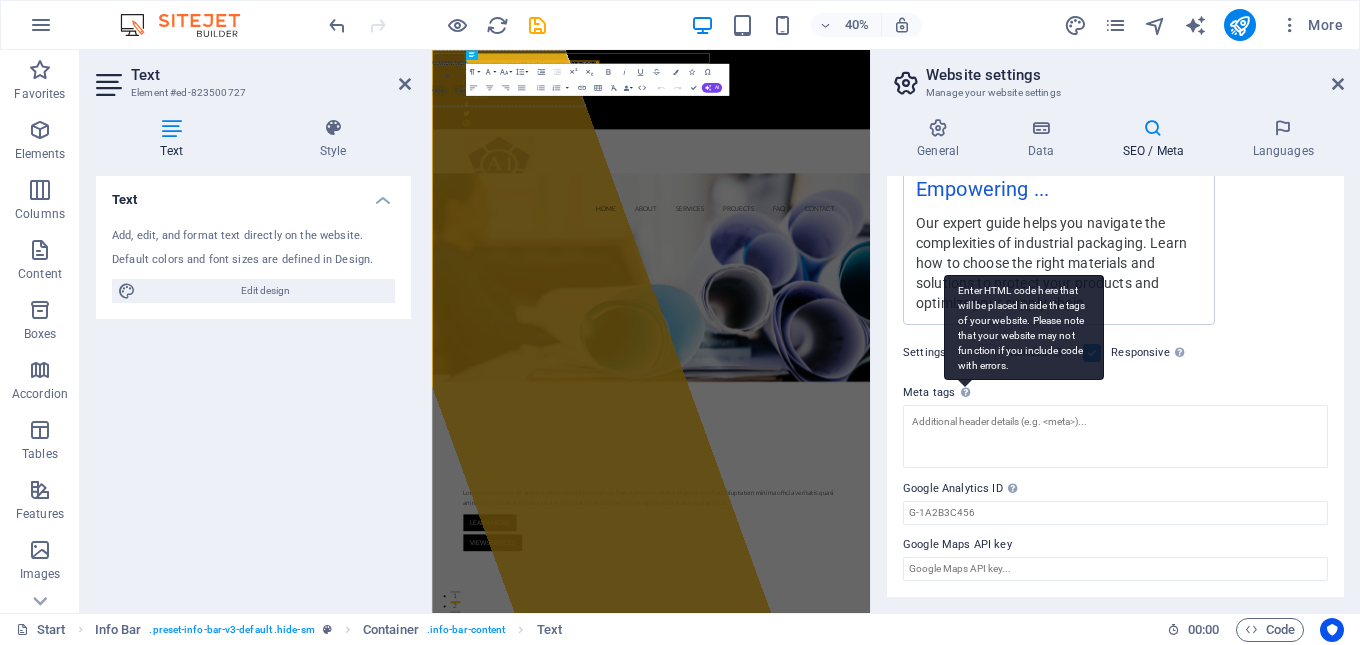 drag, startPoint x: 966, startPoint y: 390, endPoint x: 1008, endPoint y: 313, distance: 87.70975 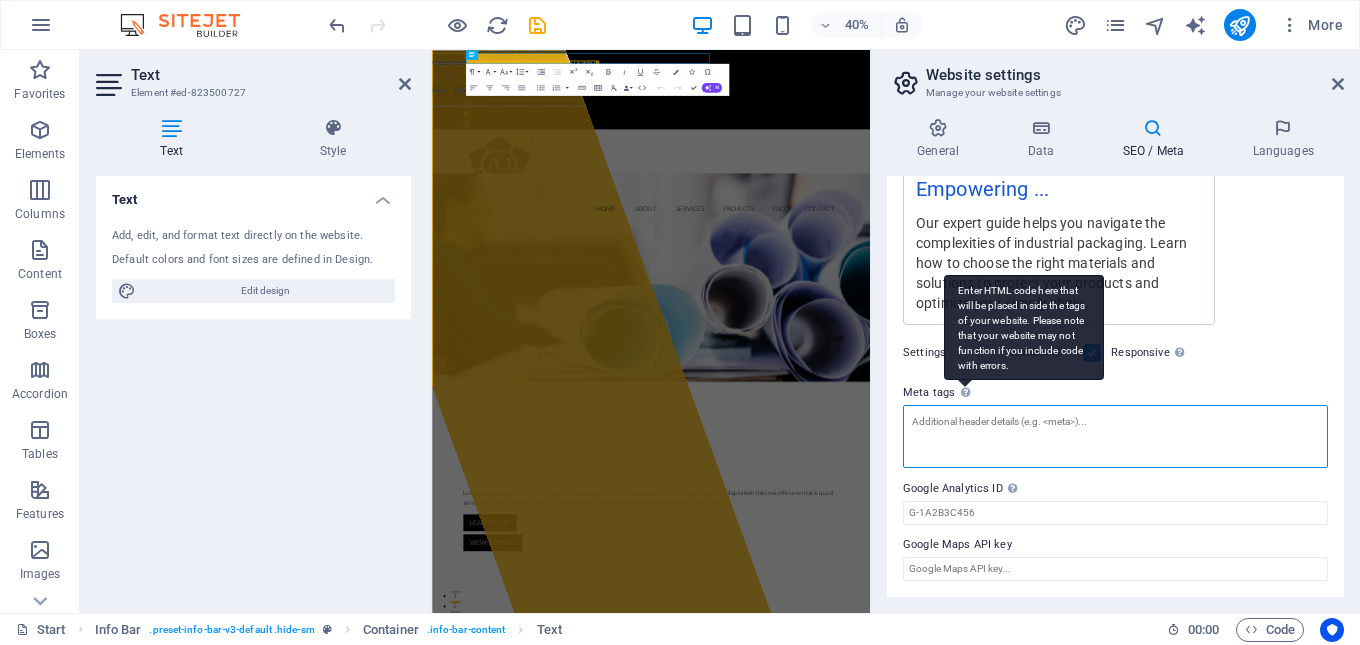 click on "Meta tags Enter HTML code here that will be placed inside the  tags of your website. Please note that your website may not function if you include code with errors." at bounding box center [1115, 436] 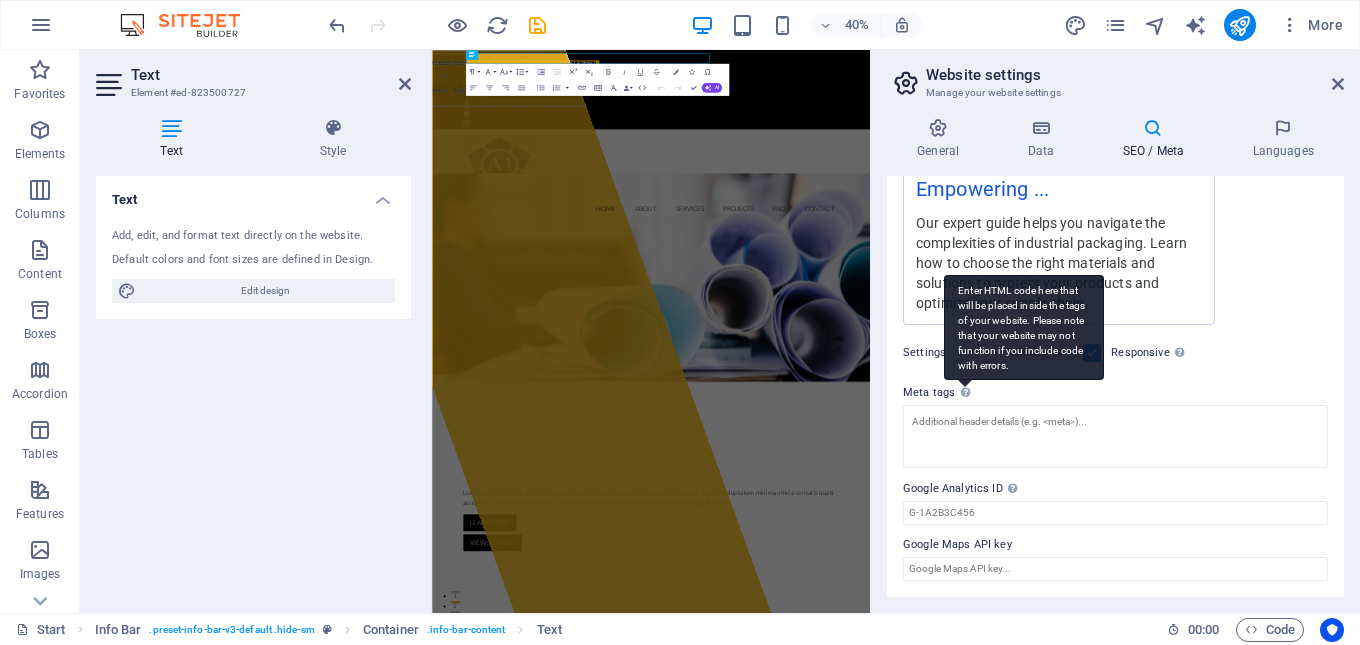 drag, startPoint x: 1037, startPoint y: 290, endPoint x: 981, endPoint y: 287, distance: 56.0803 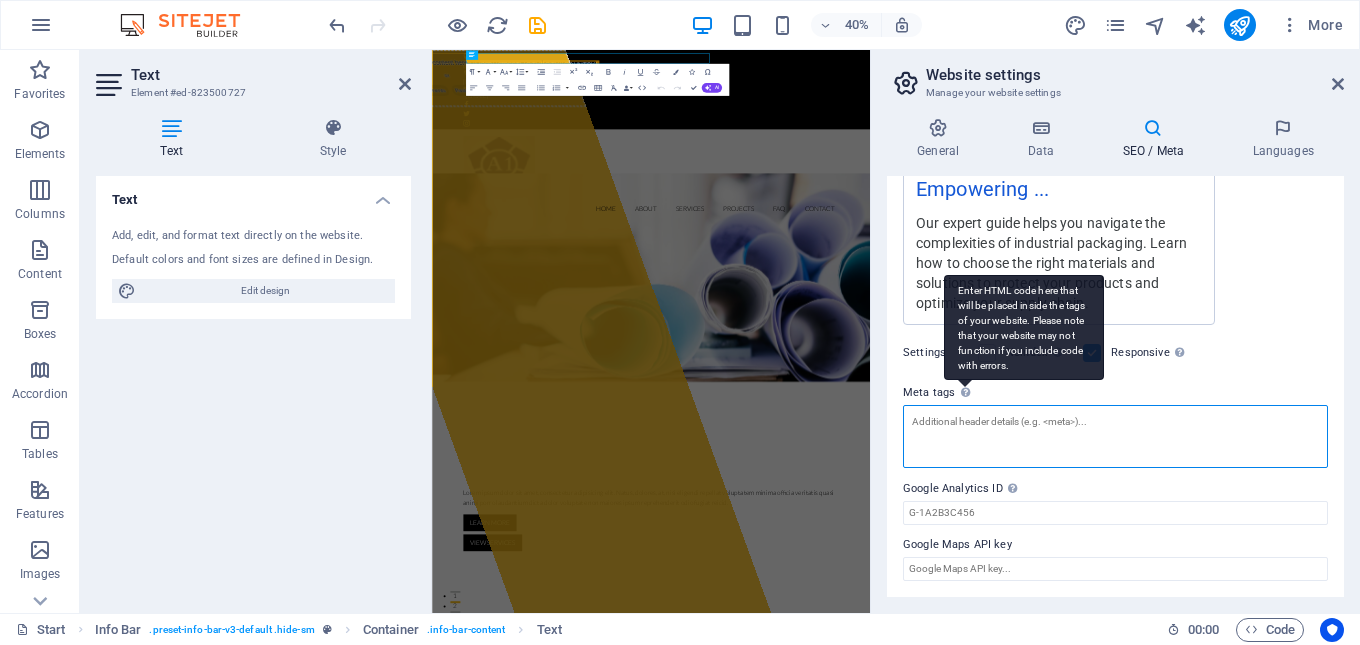 click on "Meta tags Enter HTML code here that will be placed inside the  tags of your website. Please note that your website may not function if you include code with errors." at bounding box center (1115, 436) 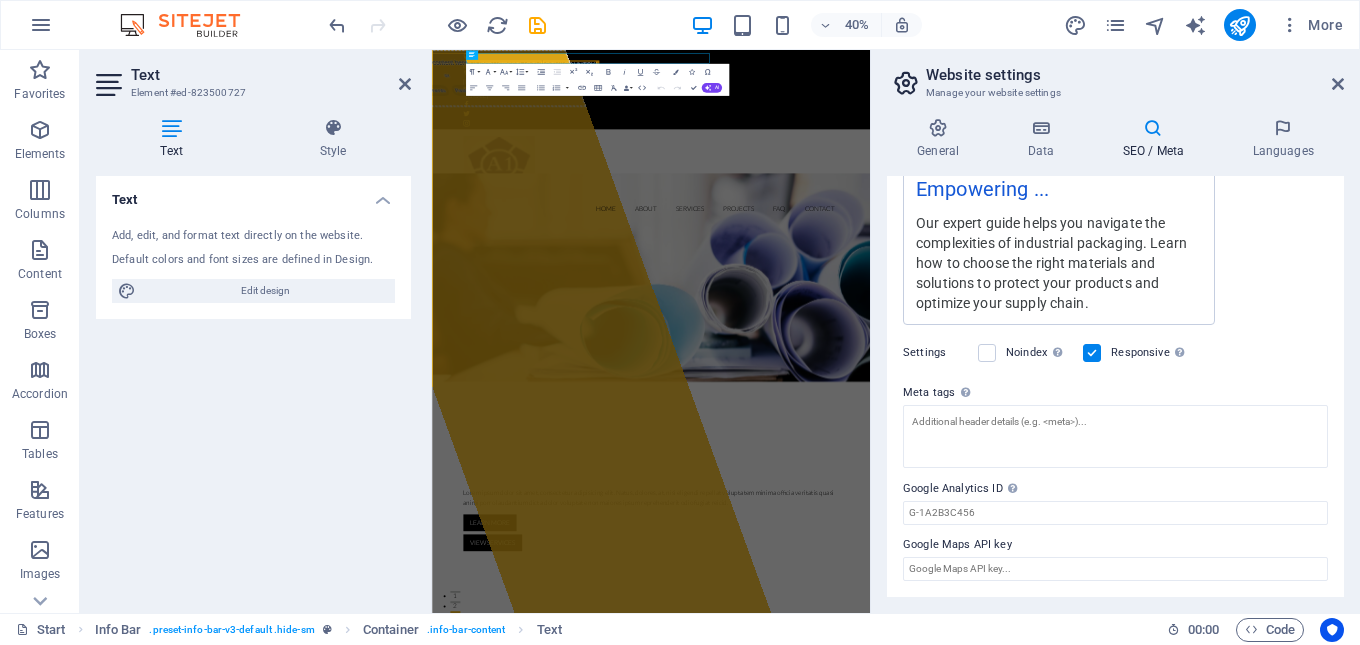 click on "Text Add, edit, and format text directly on the website. Default colors and font sizes are defined in Design. Edit design Alignment Left aligned Centered Right aligned" at bounding box center [253, 386] 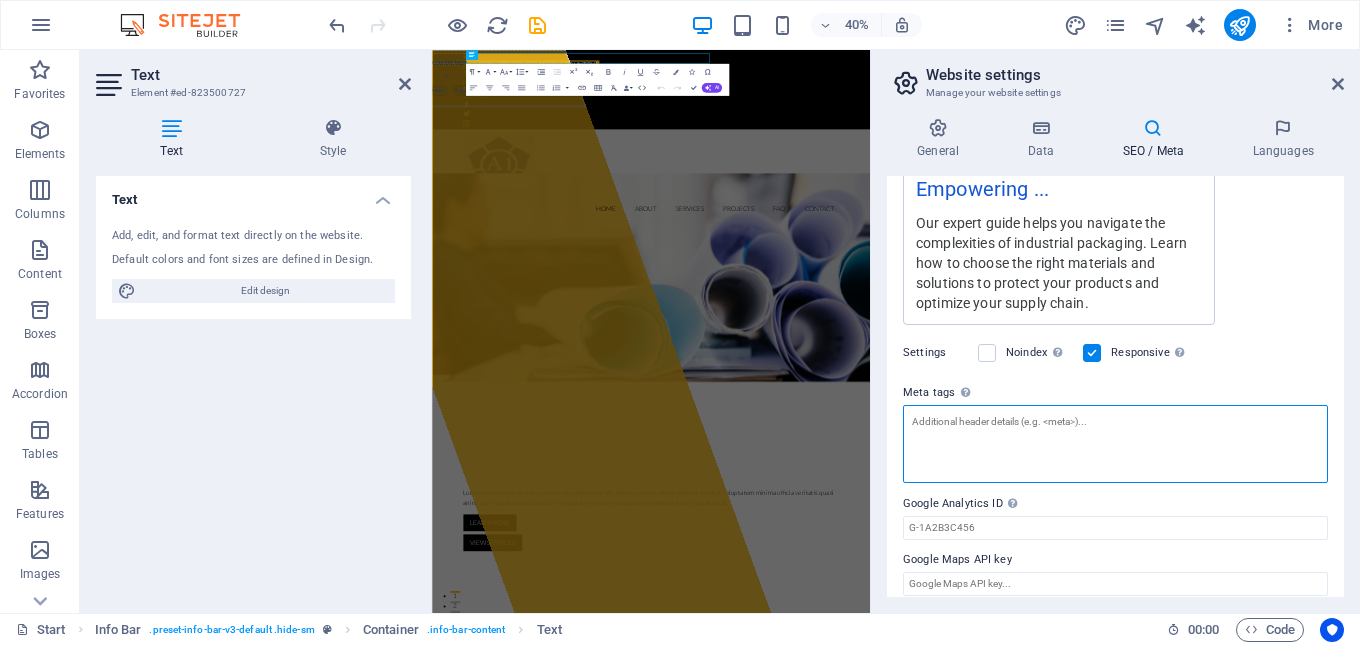 click on "Meta tags Enter HTML code here that will be placed inside the  tags of your website. Please note that your website may not function if you include code with errors." at bounding box center (1115, 444) 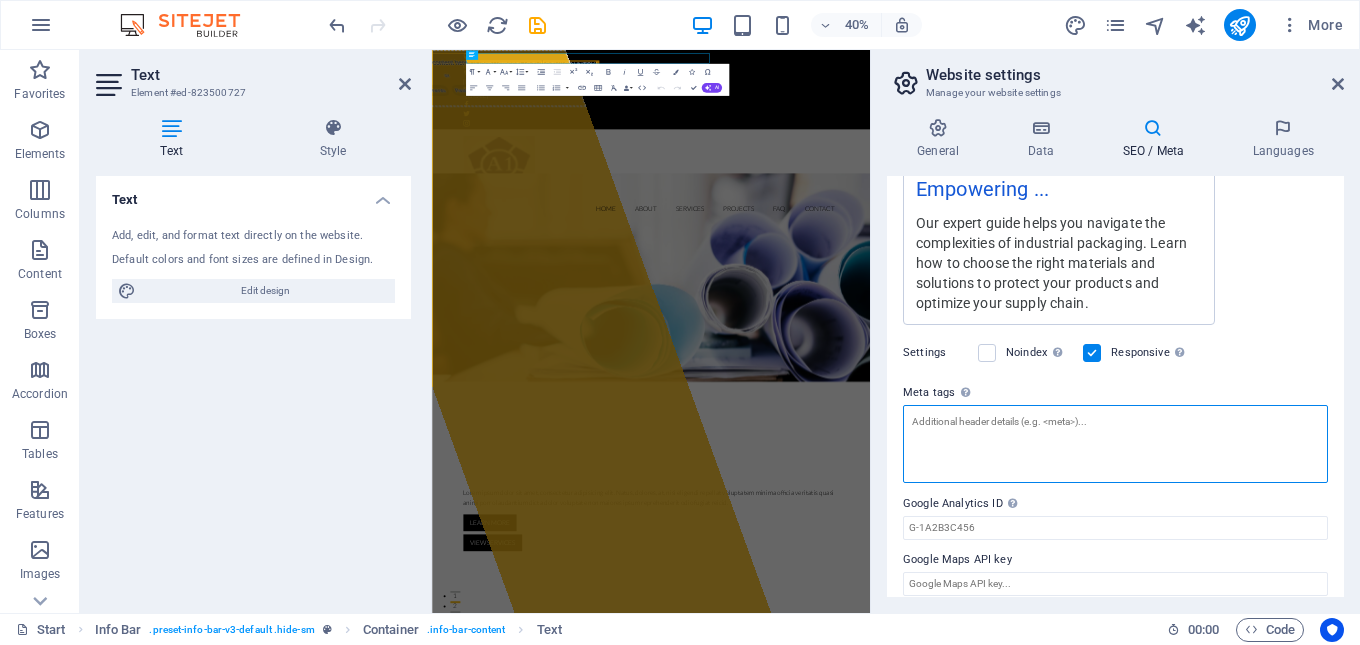paste on "<!DOCTYPE html>
<html lang="en">
<head>
<meta charset="UTF-8">
<meta name="viewport" content="width=device-width, initial-scale=1.0">
<!-- Load Tailwind CSS -->
<script src="https://cdn.tailwindcss.com"></script>
<title>How to Choose the Right Industrial Packaging</title>
<!-- Meta Description from user's request -->
<meta name="description" content="Our expert guide helps you navigate the complexities of industrial packaging. Learn how to choose the right materials and solutions to protect your products and optimize your supply chain.">
</head>
<body class="bg-gray-100 flex items-center justify-center min-h-screen p-4 font-sans">
<!-- Container for the text content -->
<div class="bg-white p-8 rounded-lg shadow-xl max-w-xl w-full text-center">
<!-- Title of the page -->
<h1 class="text-3xl font-bold text-gray-800 mb-4">How to Choose the Right Industrial Packaging</h1>
<!-- The content of the meta description -->
<p class="t..." 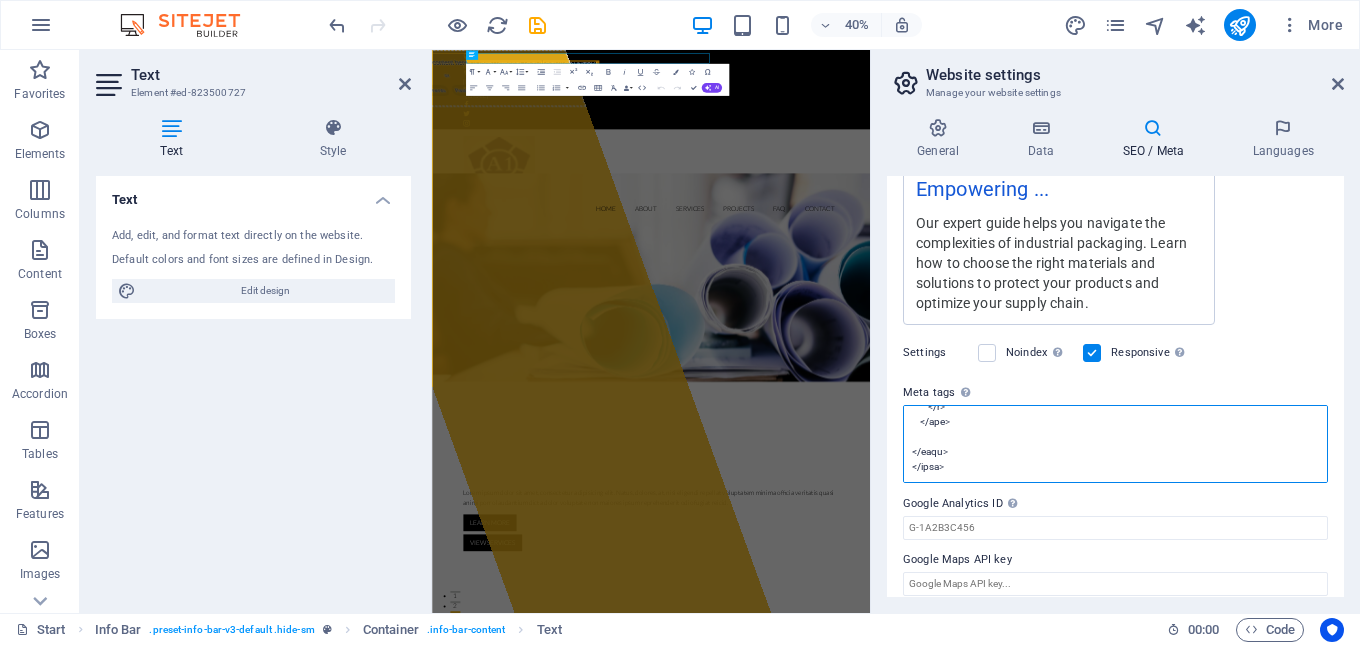 scroll, scrollTop: 510, scrollLeft: 0, axis: vertical 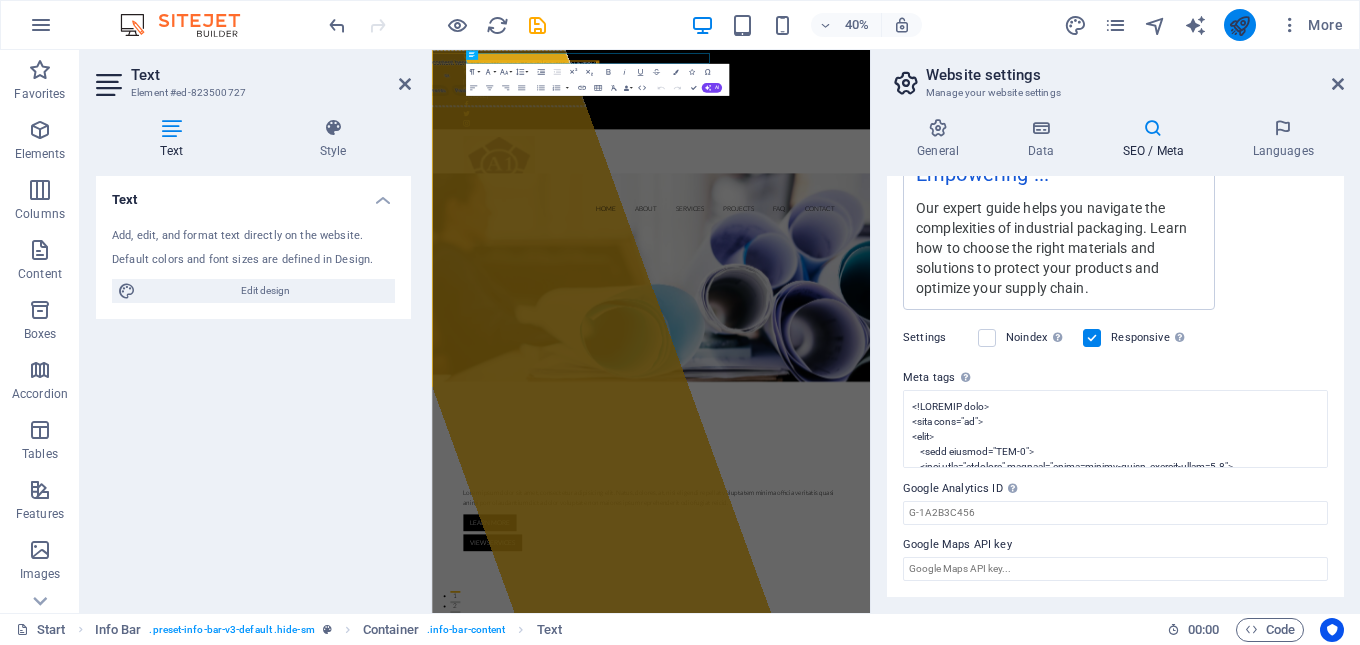 click on "Wonder Pack Start Favorites Elements Columns Content Boxes Accordion Tables Features Images Slider Header Footer Forms Marketing Collections Text Element #ed-823500727 Text Style Text Add, edit, and format text directly on the website. Default colors and font sizes are defined in Design. Edit design Alignment Left aligned Centered Right aligned Info Bar Element Layout How this element expands within the layout (Flexbox). Size Default auto px % 1/1 1/2 1/3 1/4 1/5 1/6 1/7 1/8 1/9 1/10 Grow Shrink Order 0 Container layout Visible Visible Opacity 100 % Overflow Spacing Margin Default auto px % rem vw vh Custom Custom auto px % rem vw vh auto px % rem vw vh auto px % rem vw vh auto px % rem vw vh Padding Default px rem % vh vw Custom Custom px rem % vh vw px rem % vh vw px rem % vh vw px rem % vh vw Border Style              - Width 1 auto px rem % vh vw Custom Custom 1 auto px rem % vh vw 1 auto px rem % vh vw 1 auto px rem" at bounding box center [680, 322] 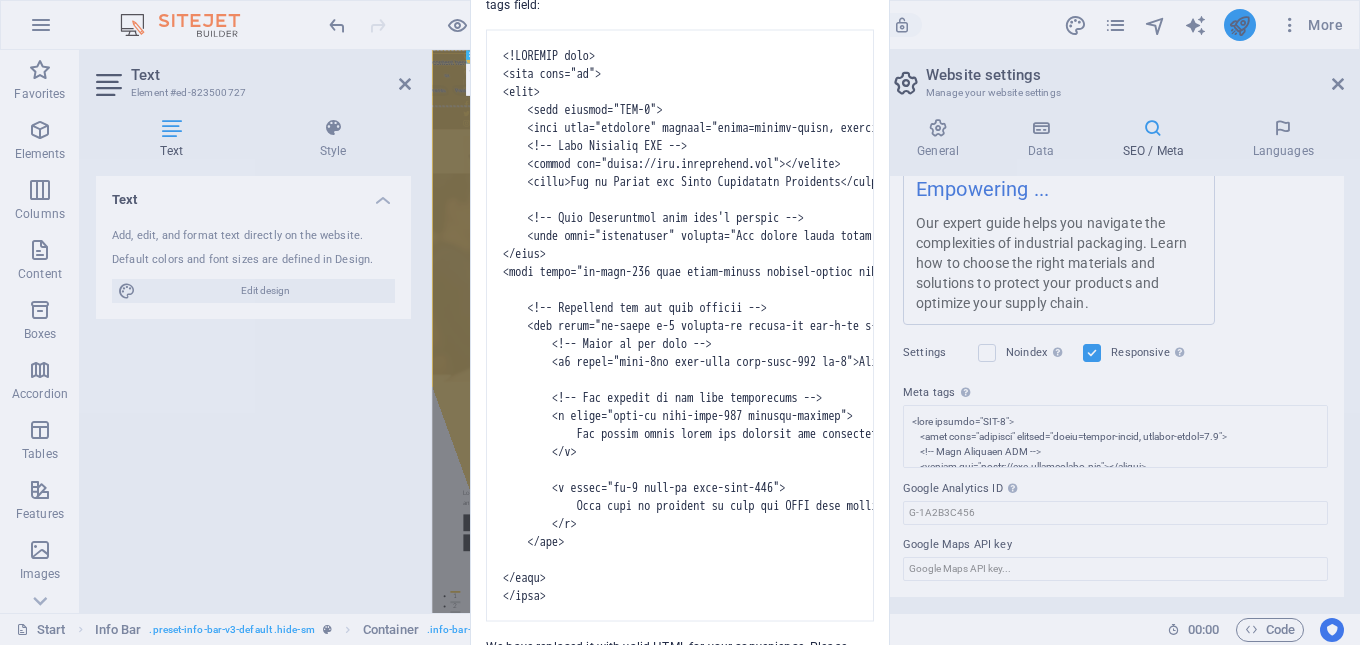 scroll, scrollTop: 479, scrollLeft: 0, axis: vertical 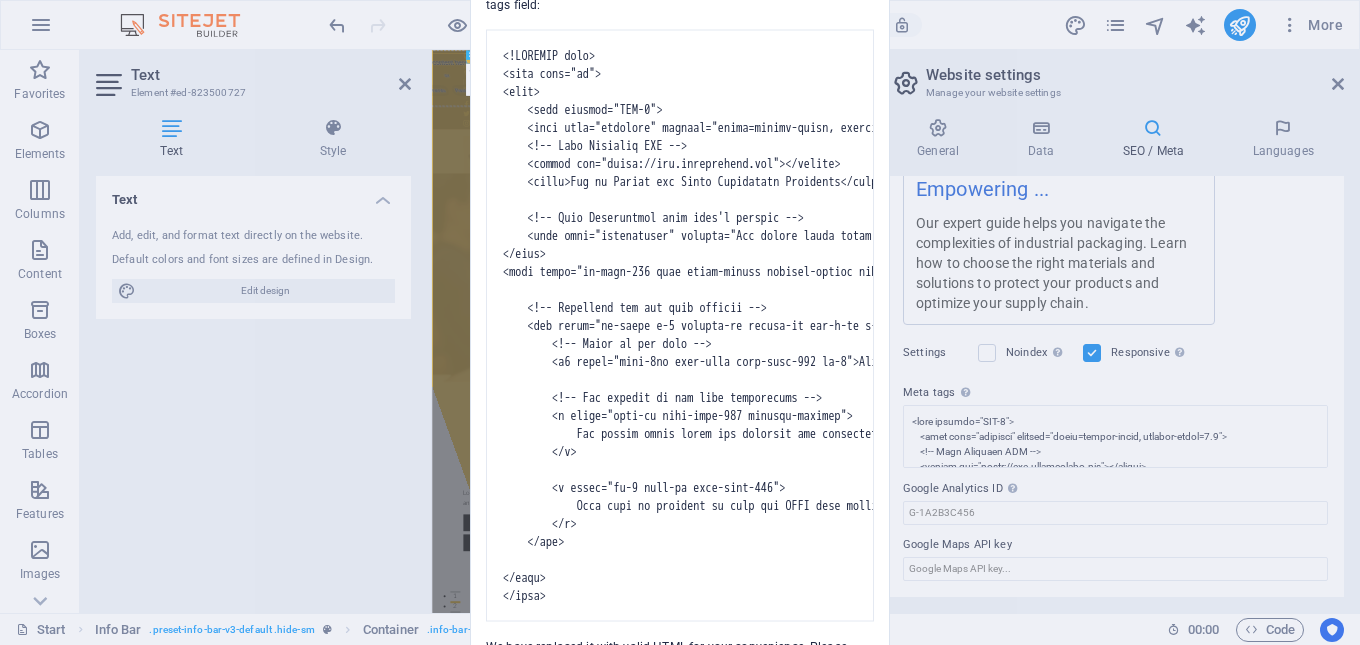 click at bounding box center [680, 325] 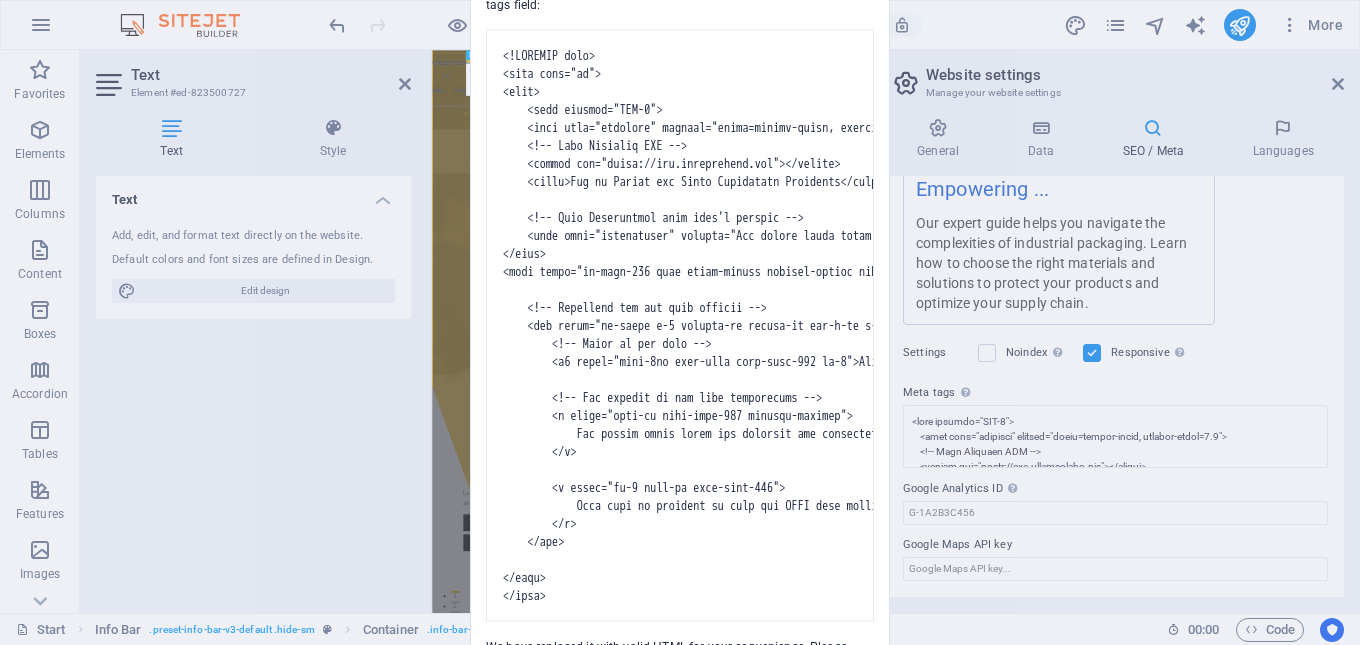 drag, startPoint x: 565, startPoint y: 569, endPoint x: 483, endPoint y: 39, distance: 536.3059 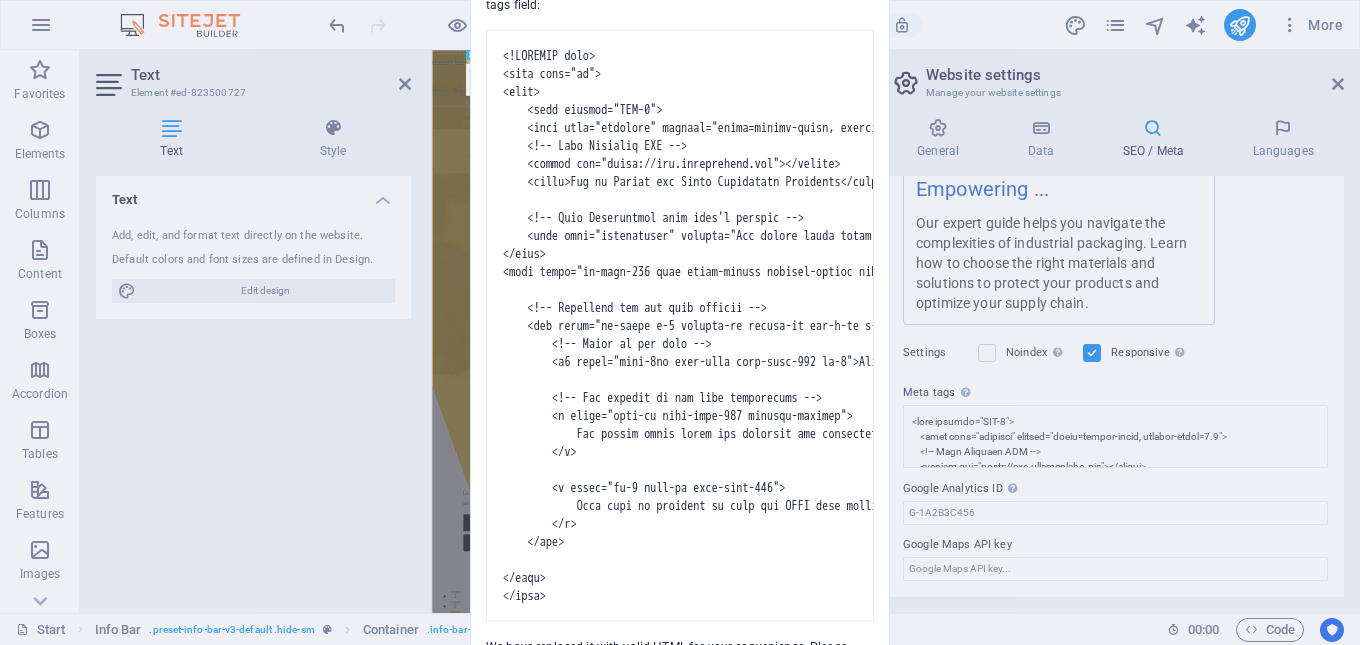 click at bounding box center (680, 325) 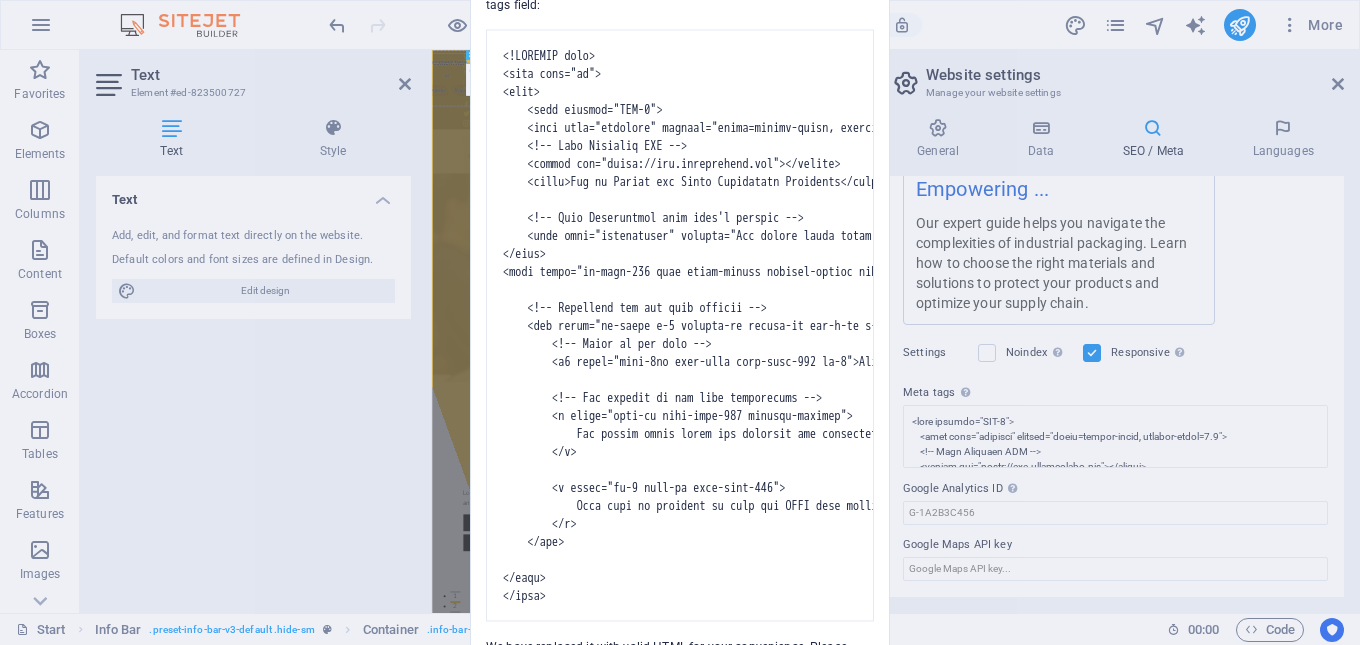 click on "Invalid HTML
You have entered the following invalid HTML code (e.g. missing closing brackets or missing or invalid quotation marks) in the meta tags field:
We have replaced it with valid HTML for your convenience. Please make sure that the code is correct and try again.
Okay" at bounding box center (680, 322) 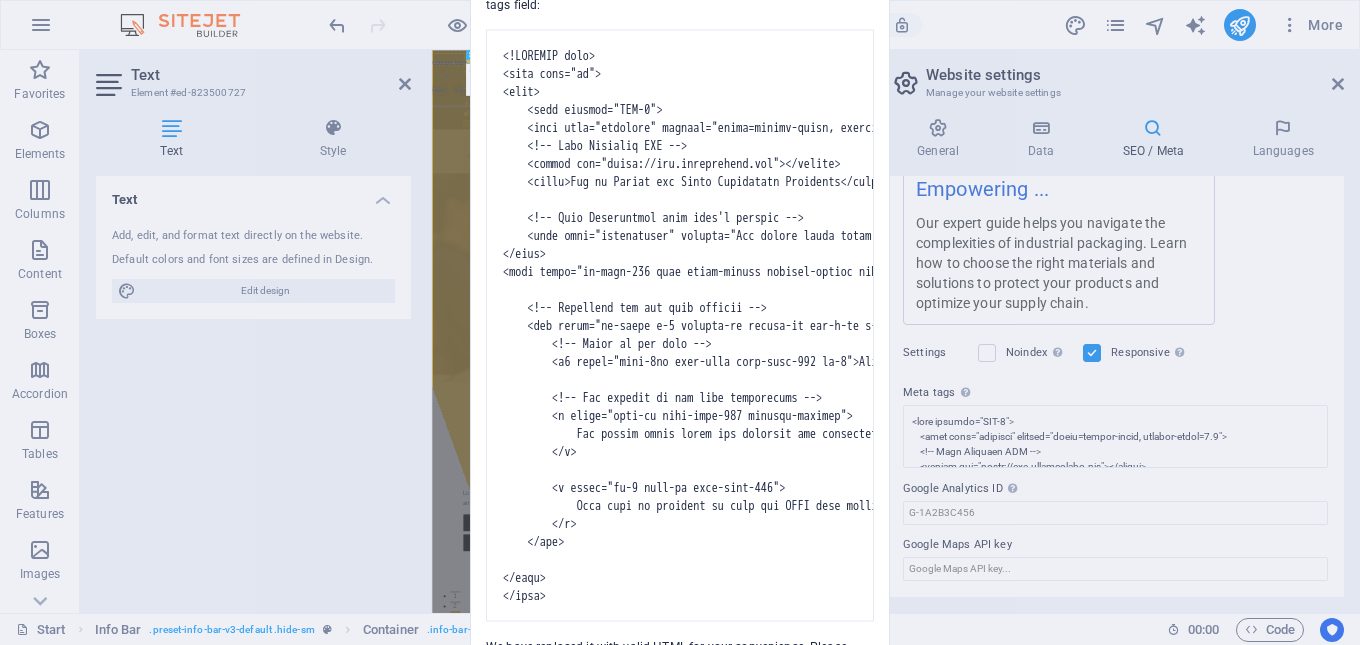 click at bounding box center [680, 325] 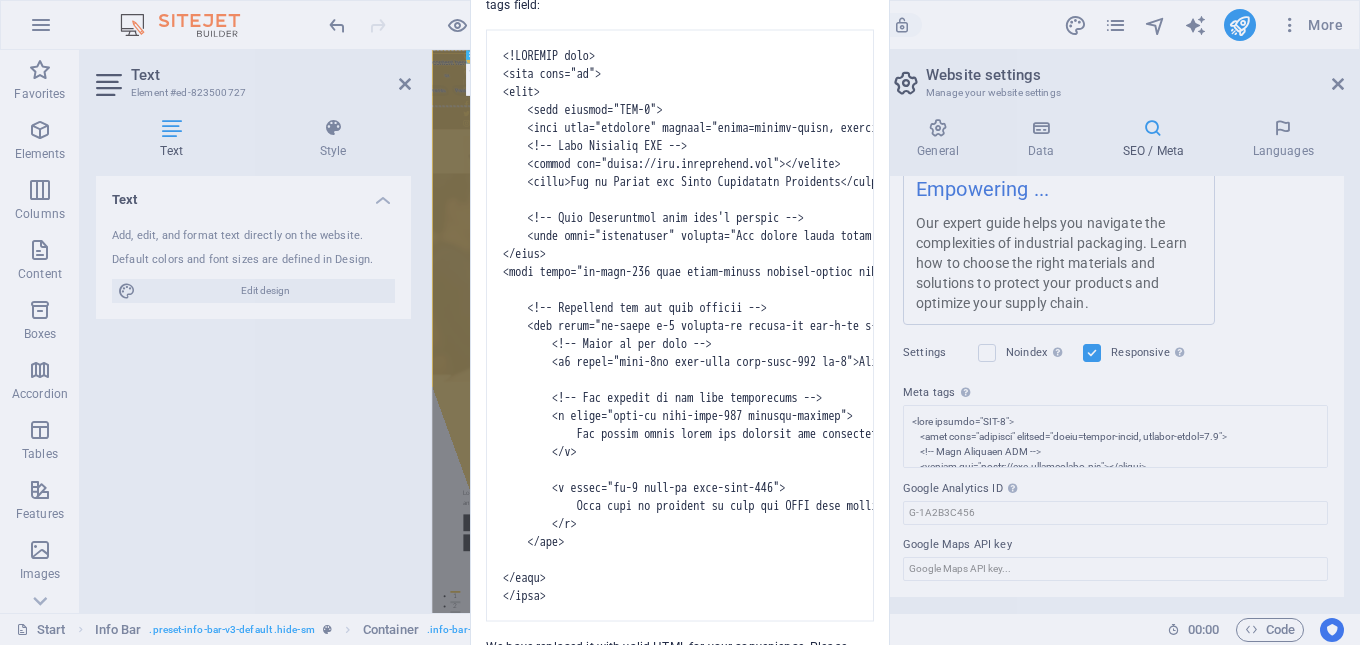 click on "Invalid HTML
You have entered the following invalid HTML code (e.g. missing closing brackets or missing or invalid quotation marks) in the meta tags field:
We have replaced it with valid HTML for your convenience. Please make sure that the code is correct and try again.
Okay" at bounding box center (680, 322) 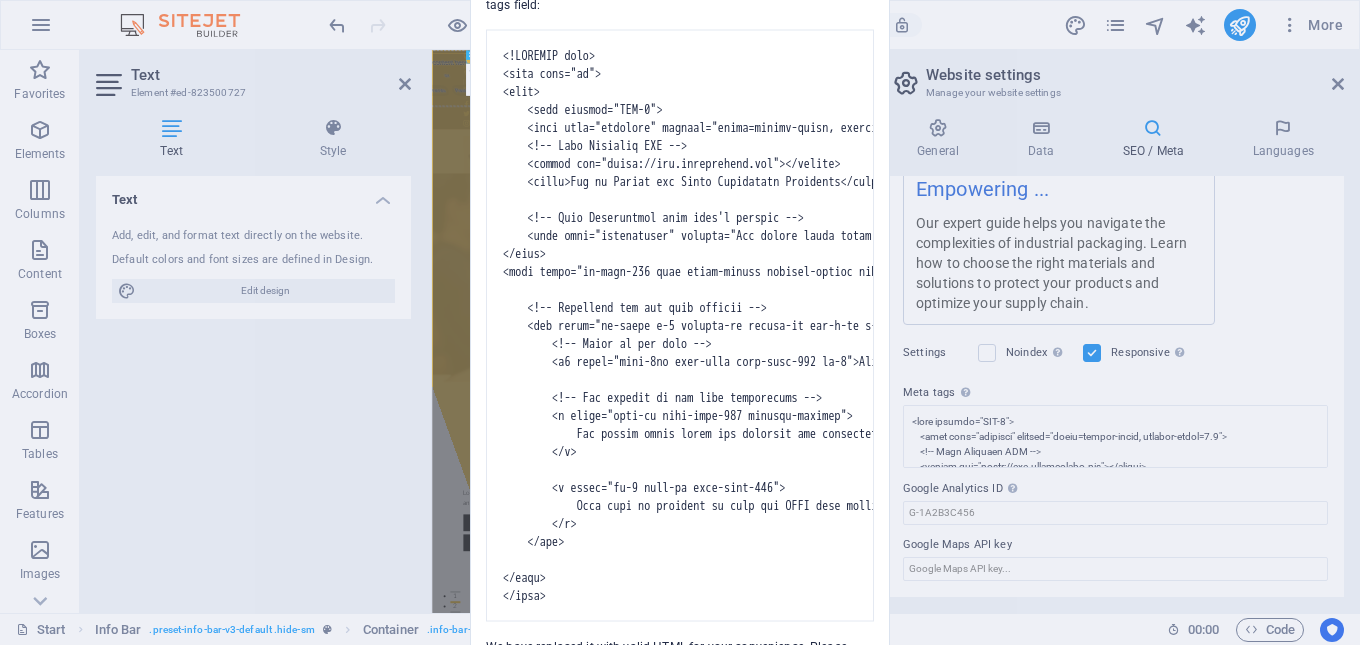 click at bounding box center [680, 325] 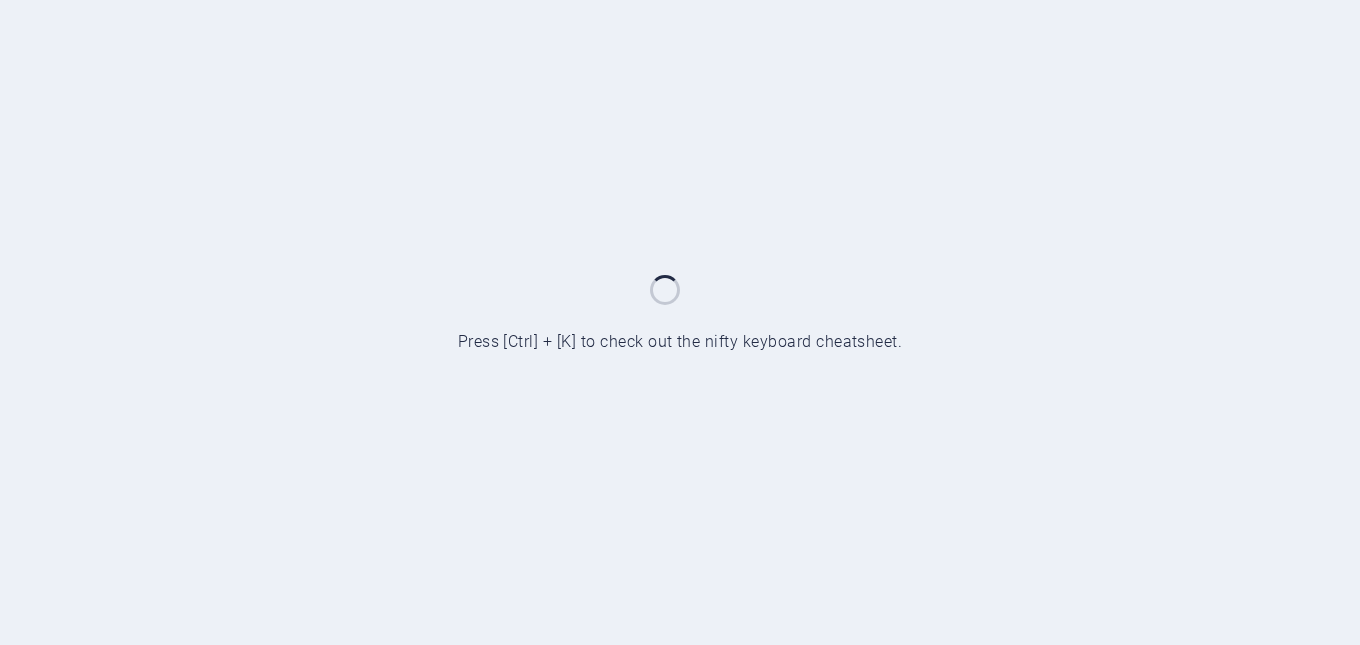 scroll, scrollTop: 0, scrollLeft: 0, axis: both 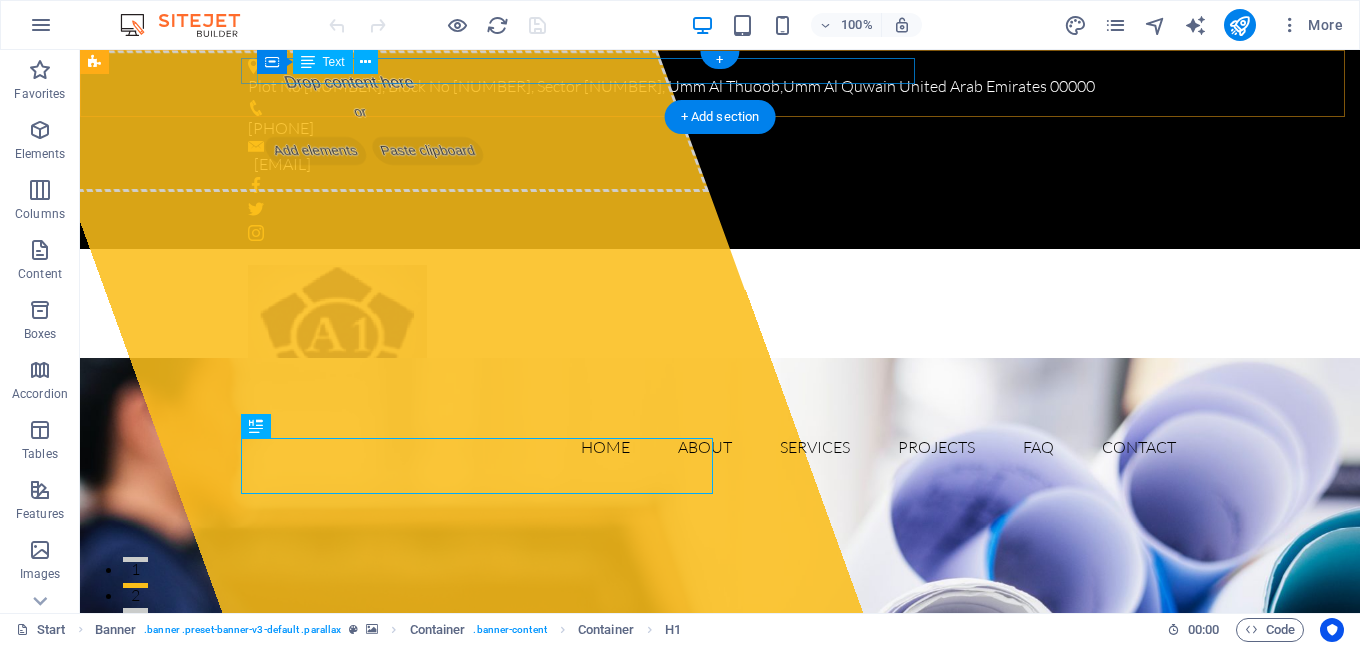click on "Plot No [NUMBER], Block No [NUMBER], Sector [NUMBER], Umm Al Thuoob , Umm Al Quwain United Arab Emirates [POSTAL CODE]" at bounding box center [712, 87] 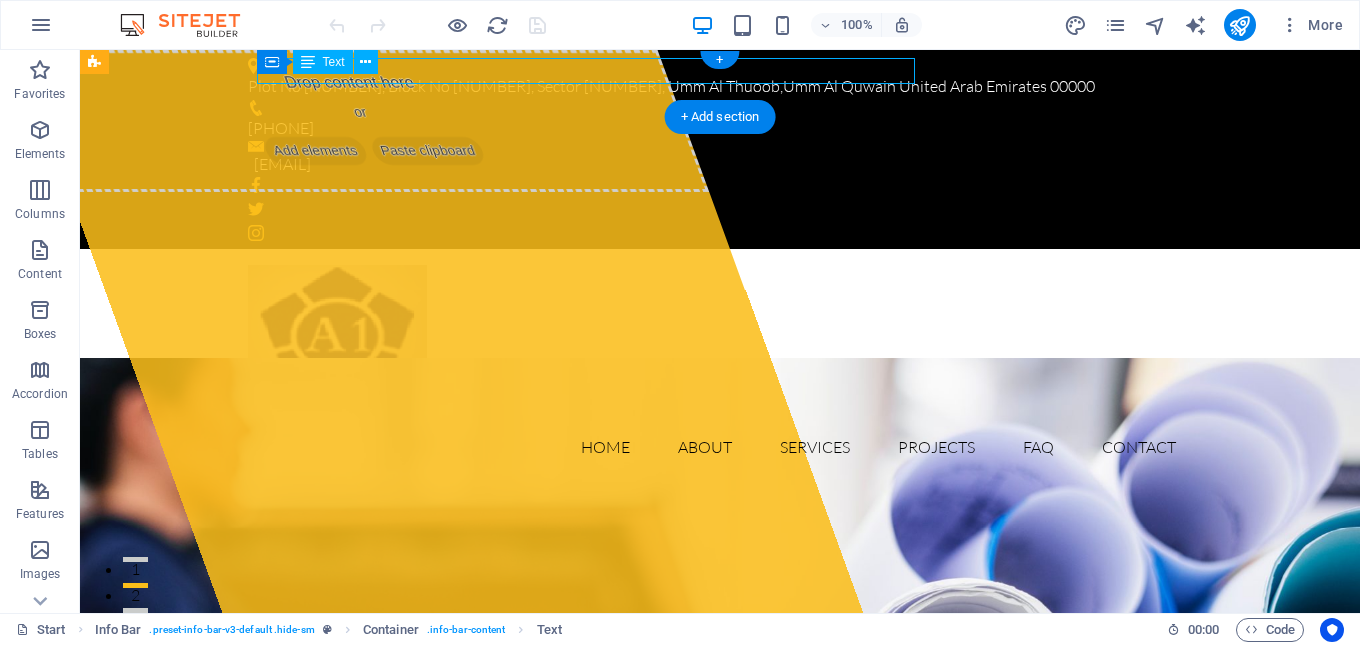 click on "Plot No [NUMBER], Block No [NUMBER], Sector [NUMBER], Umm Al Thuoob , Umm Al Quwain United Arab Emirates [POSTAL CODE]" at bounding box center [712, 87] 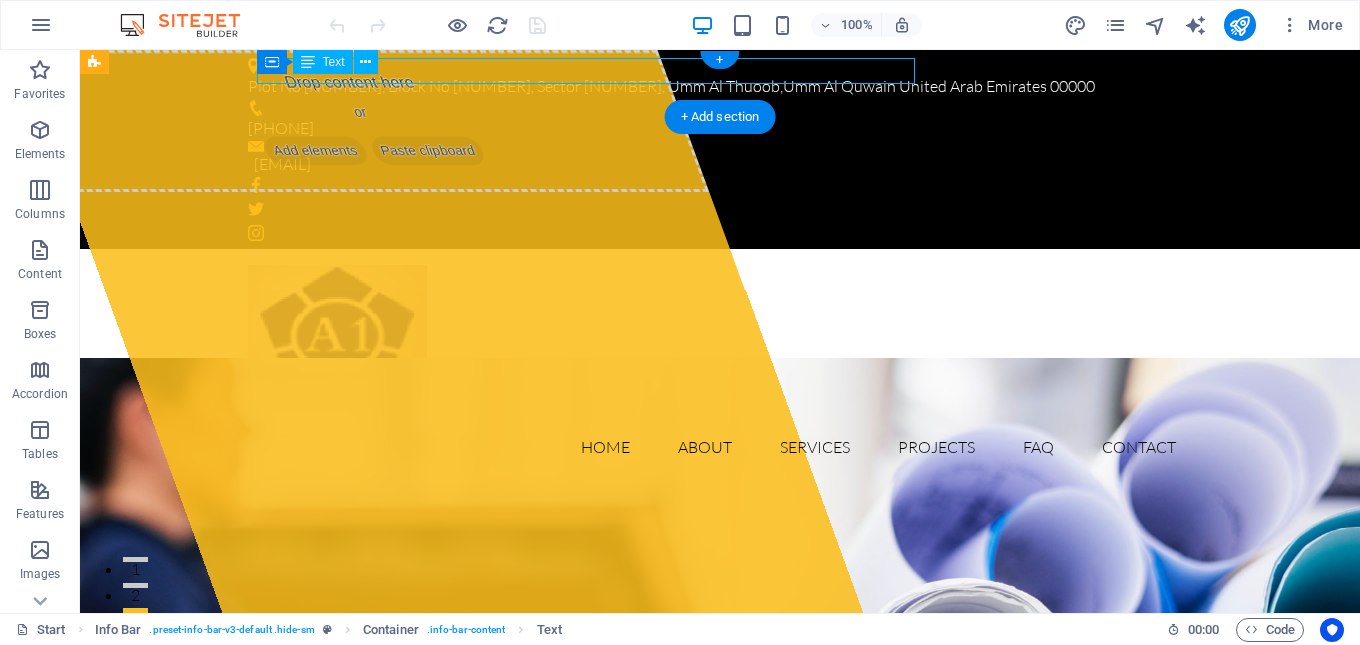 click on "Plot No [NUMBER], Block No [NUMBER], Sector [NUMBER], Umm Al Thuoob , Umm Al Quwain United Arab Emirates [POSTAL CODE]" at bounding box center [712, 87] 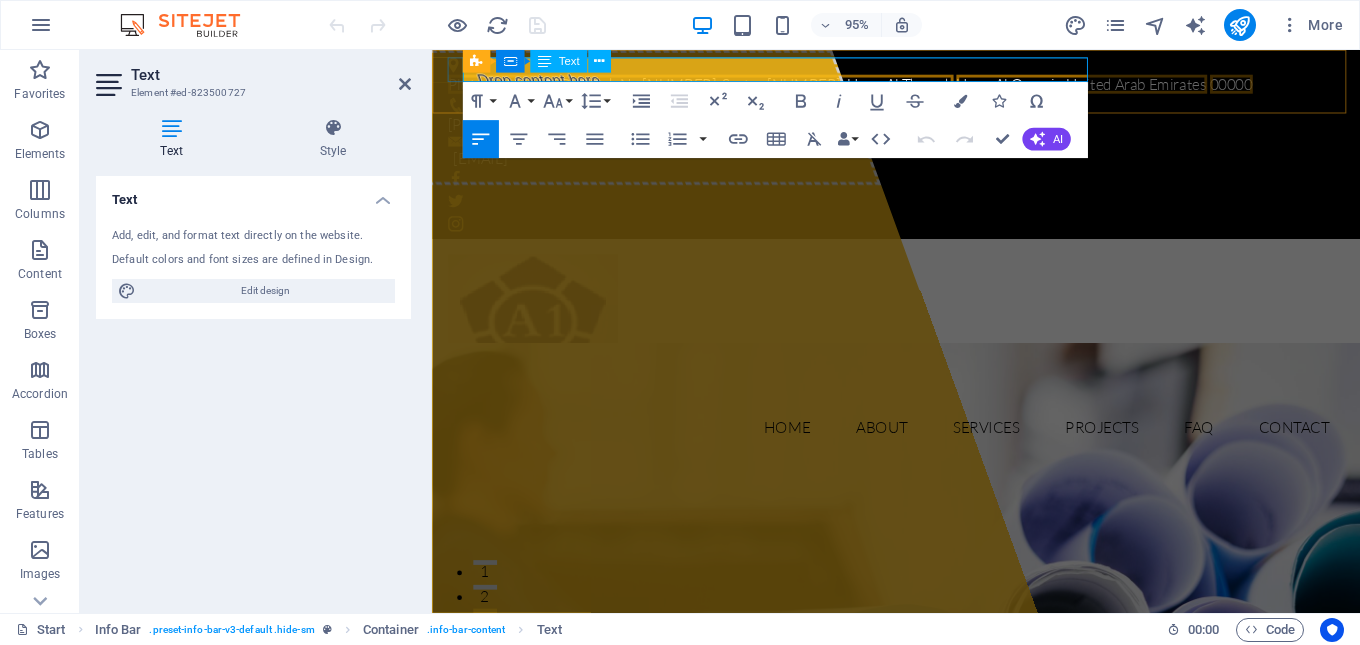 click on "00000" at bounding box center [1273, 86] 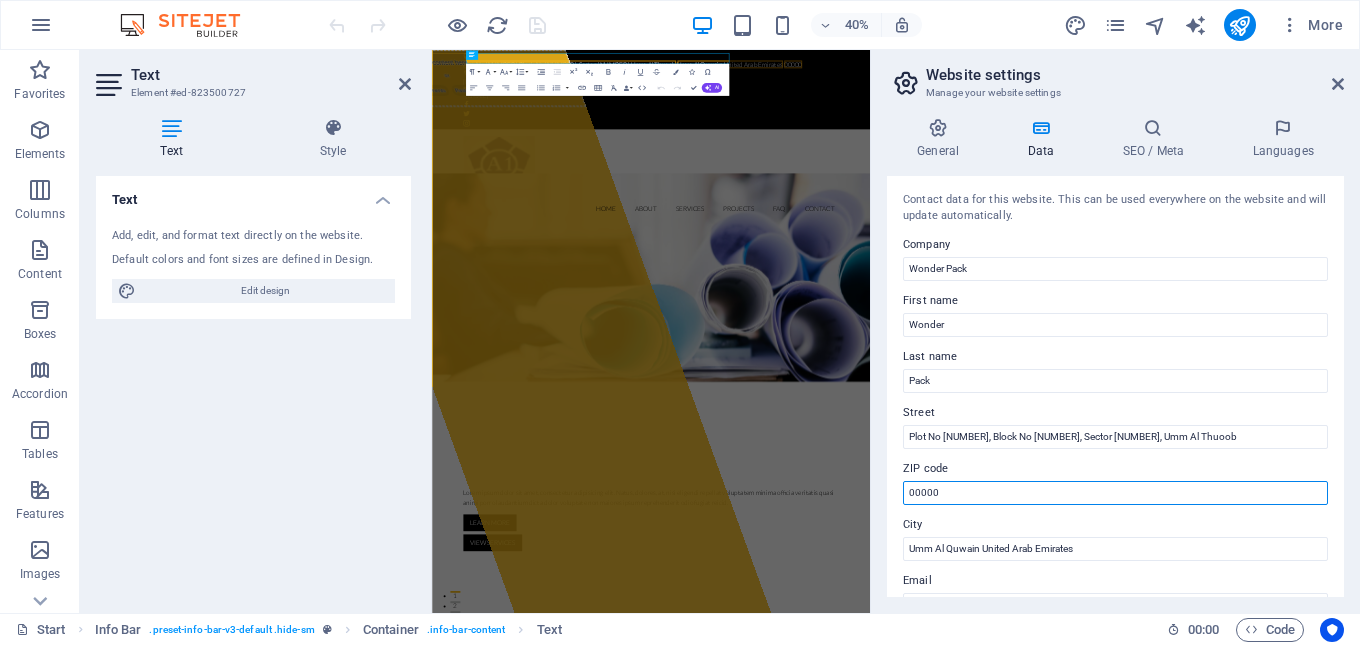 drag, startPoint x: 1405, startPoint y: 545, endPoint x: 1522, endPoint y: 1155, distance: 621.11914 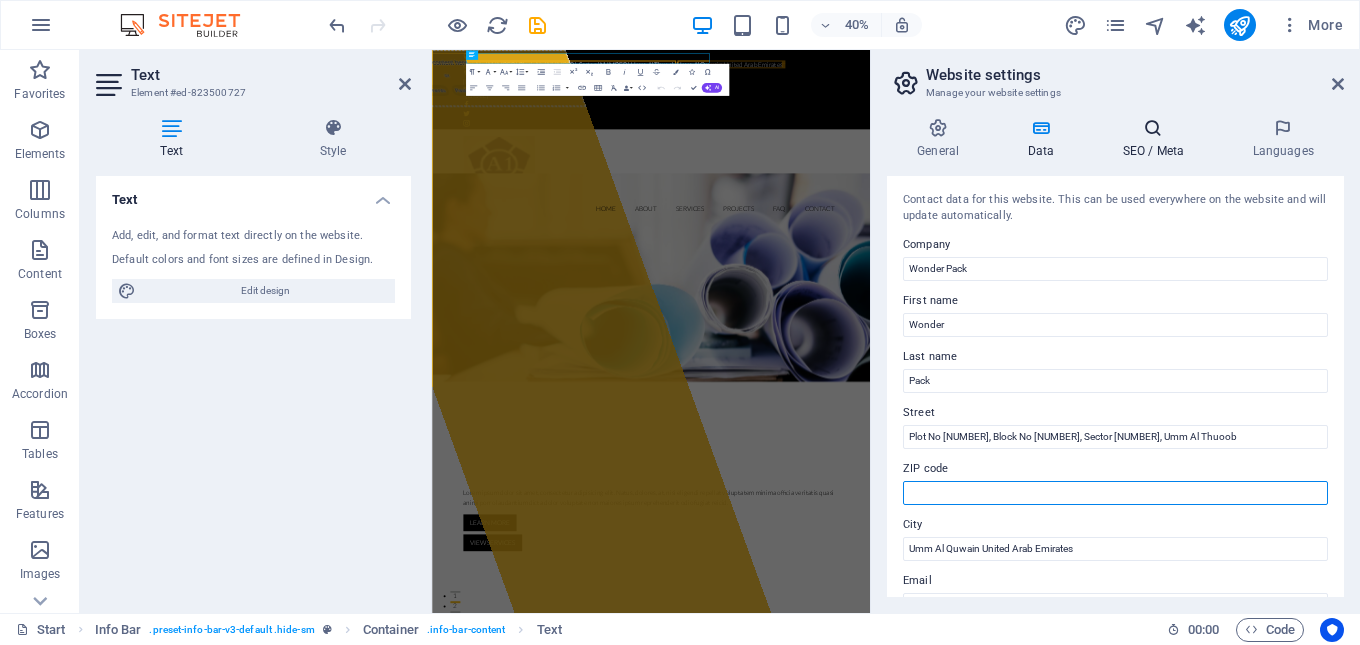 type 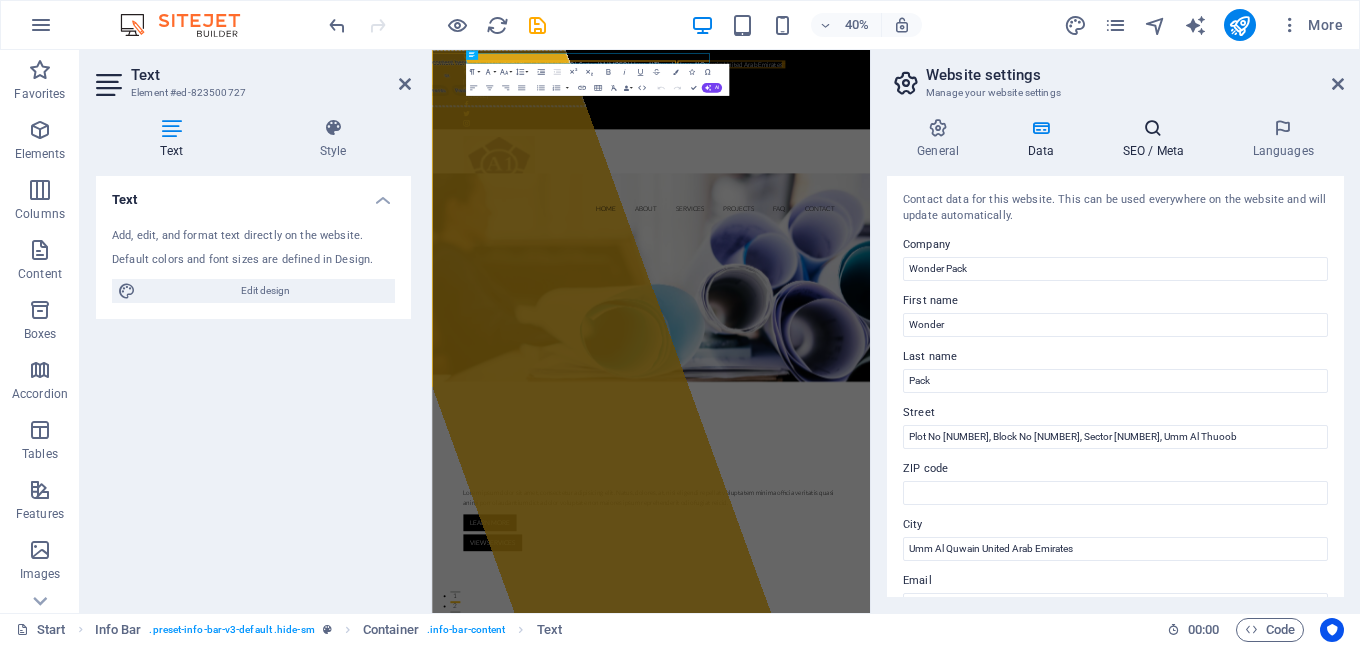 click on "SEO / Meta" at bounding box center (1157, 139) 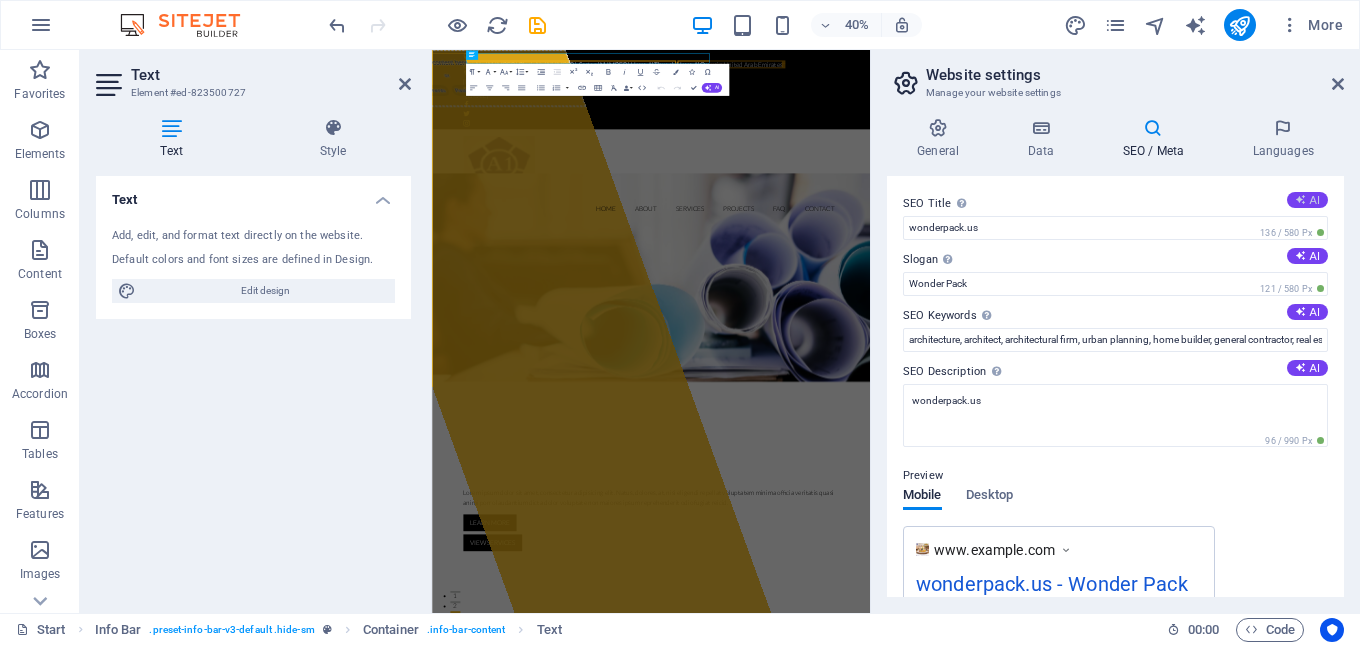 click at bounding box center [1300, 199] 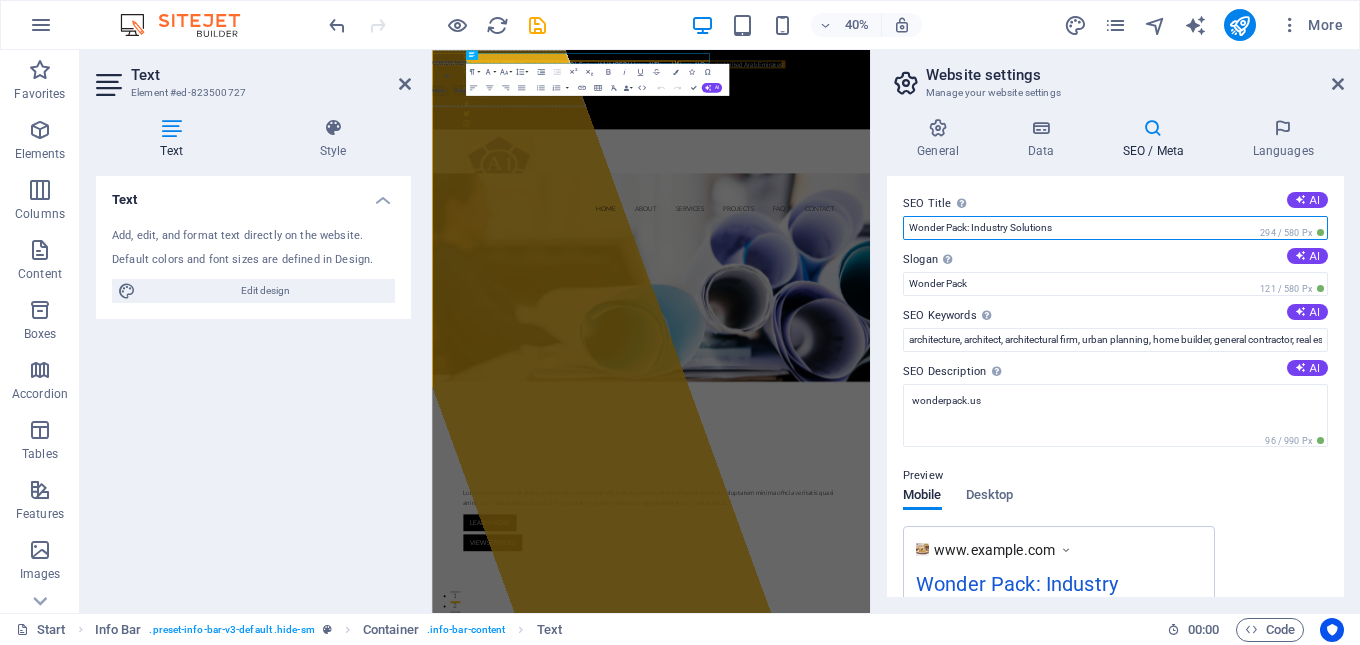 click on "Wonder Pack: Industry Solutions" at bounding box center [1115, 228] 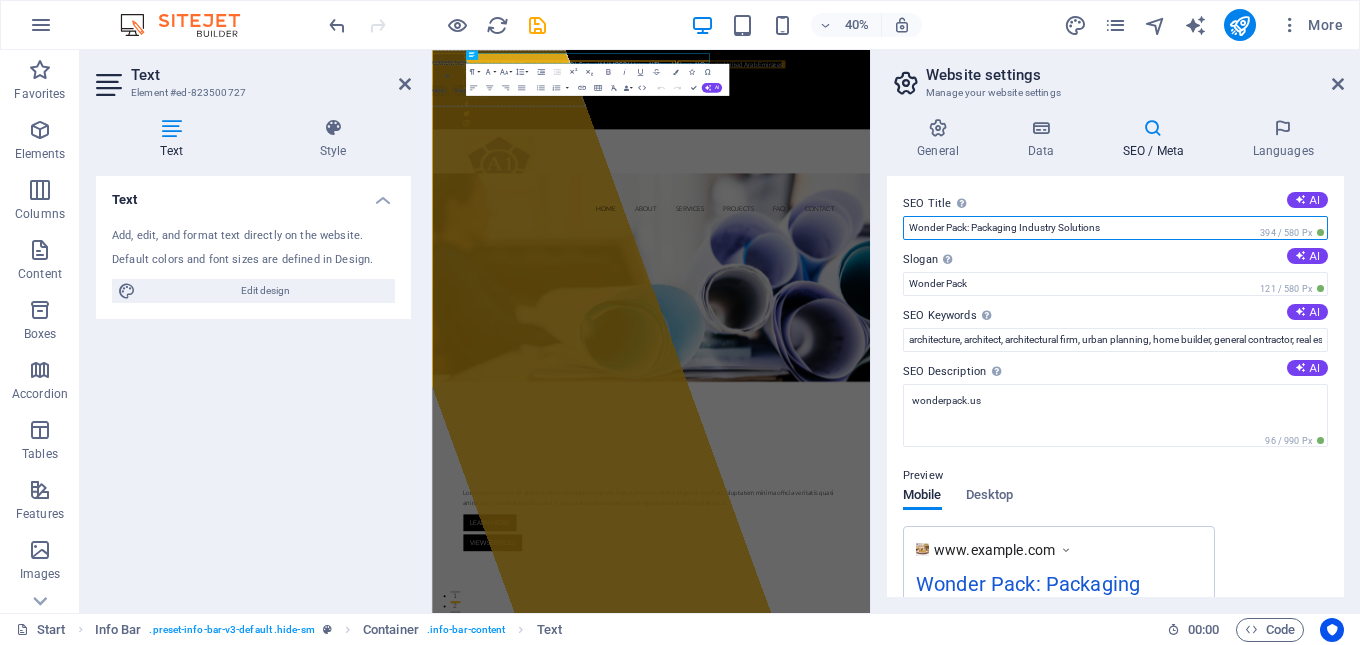 drag, startPoint x: 1134, startPoint y: 224, endPoint x: 903, endPoint y: 225, distance: 231.00217 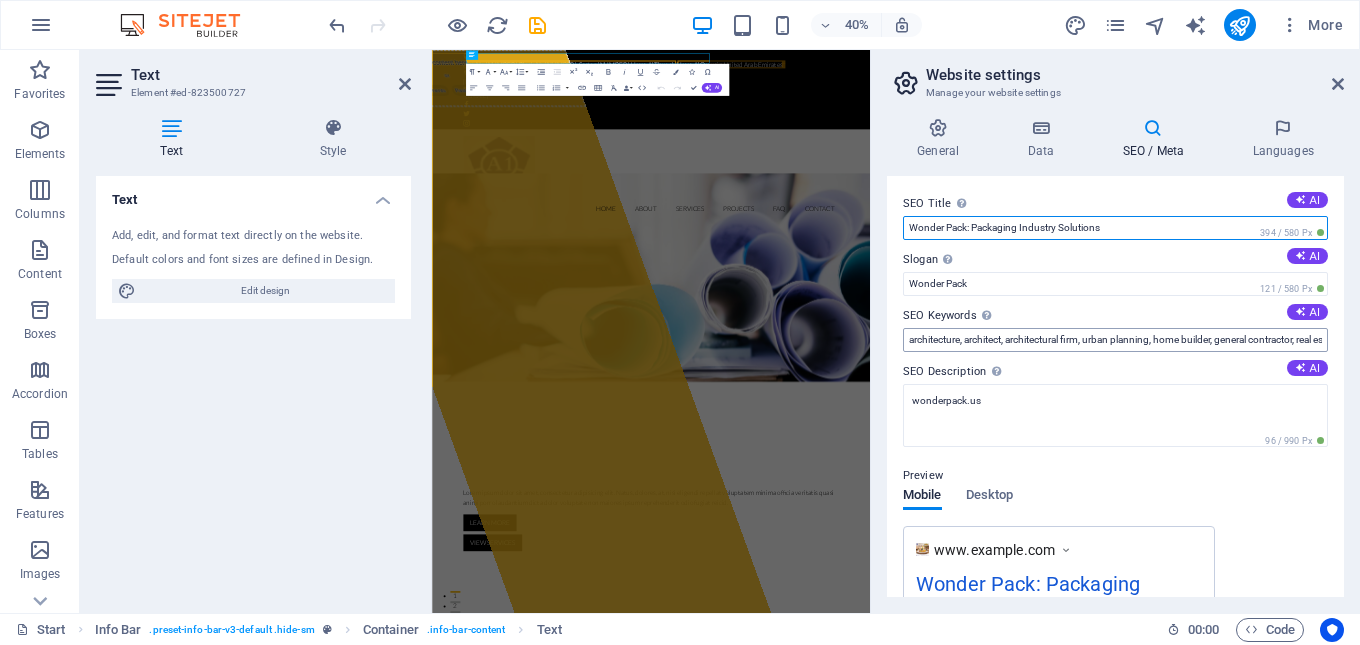 type on "Wonder Pack: Packaging Industry Solutions" 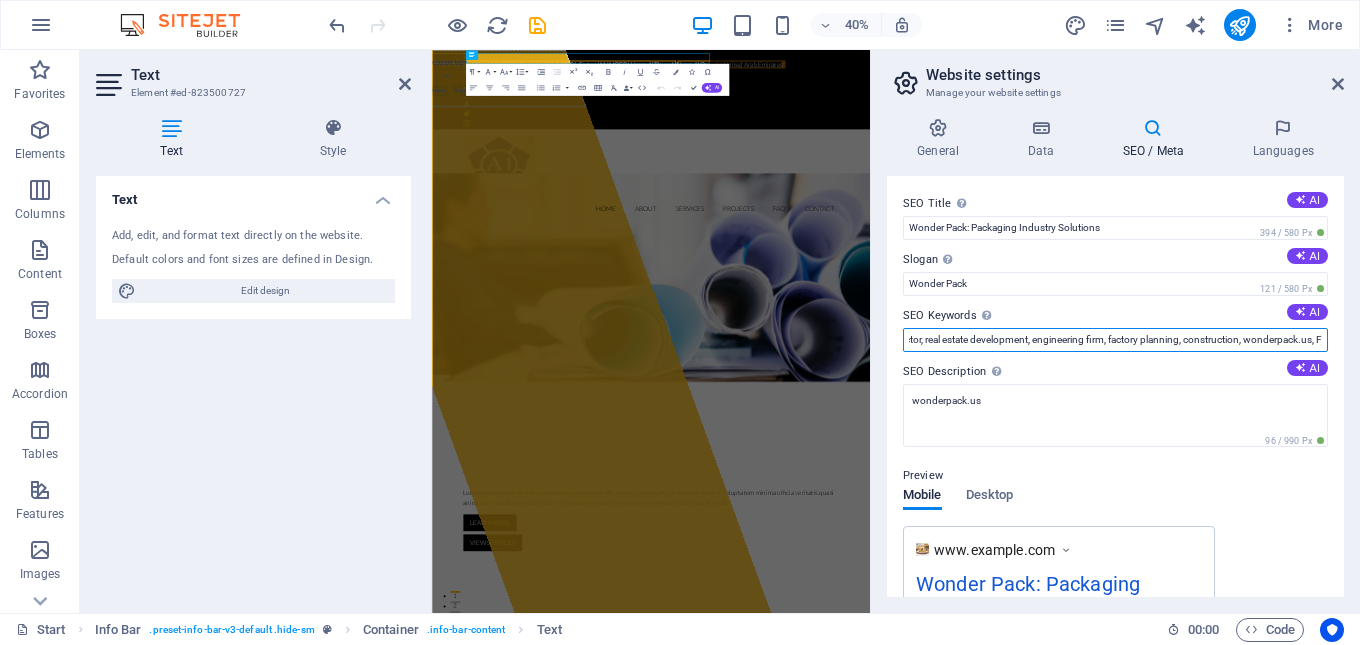 scroll, scrollTop: 0, scrollLeft: 417, axis: horizontal 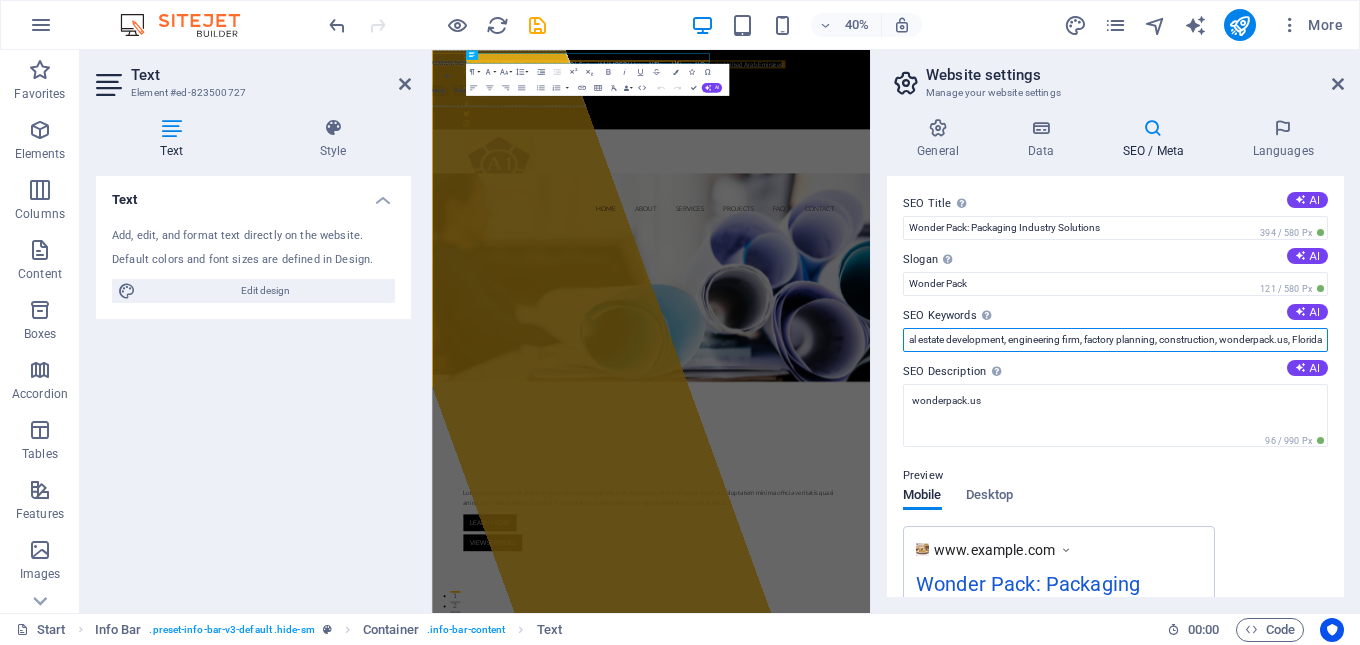 drag, startPoint x: 906, startPoint y: 340, endPoint x: 1359, endPoint y: 340, distance: 453 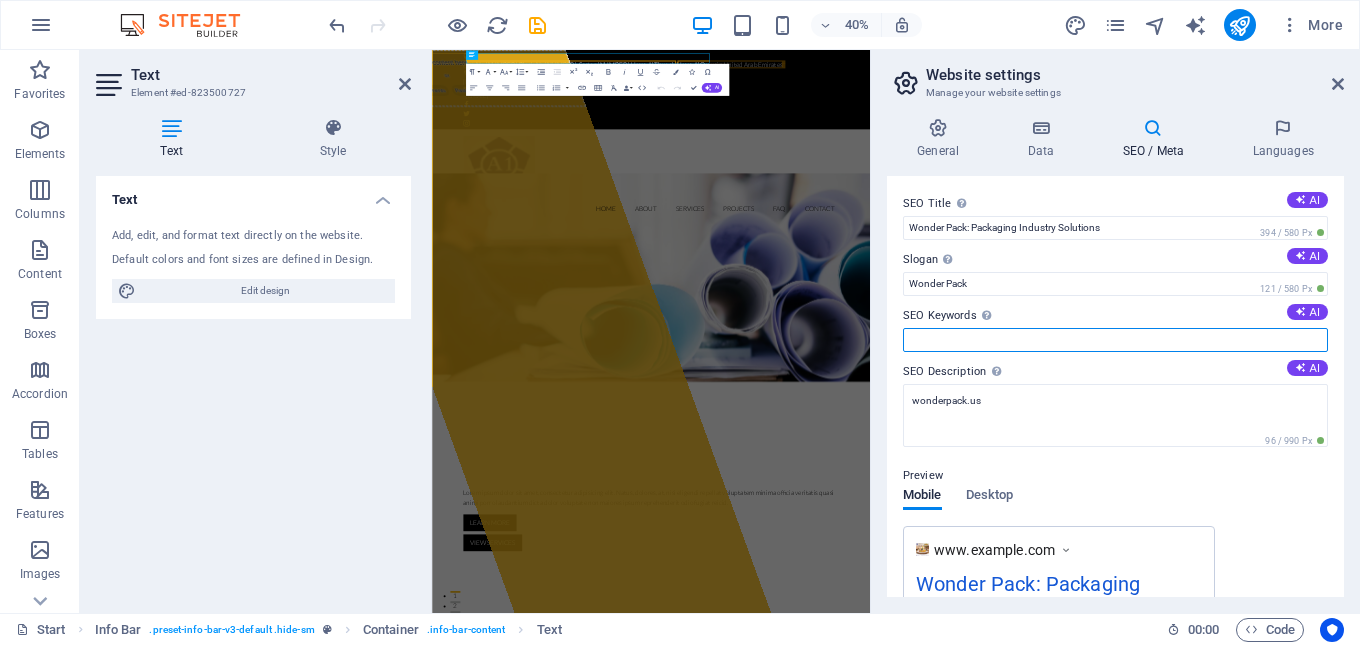 scroll, scrollTop: 0, scrollLeft: 0, axis: both 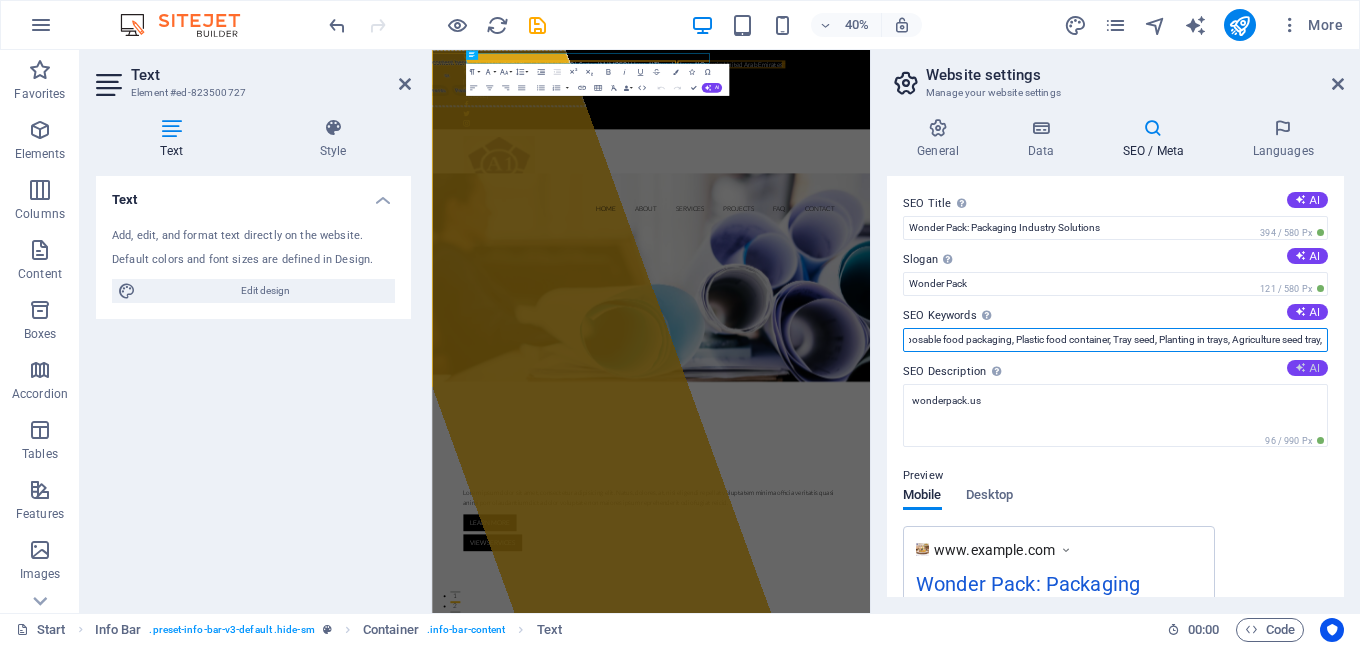 type on "Juice Cups Supplier, Pet plastic juice cups factory, plastic juice cups supplier, juice cups manufacturer, plastic juice cup manufacturer, Pet juice cups supplier, Pet juice cups manufacturer, plastic cups factory, Juice cups manufacturer, Pet juice cups manufacturer, Plastic egg trays, Plastic Pastry Trays, Takeaway containers, Microwave food container, Disposable food packaging, Plastic food container, Tray seed, Planting in trays, Agriculture seed tray," 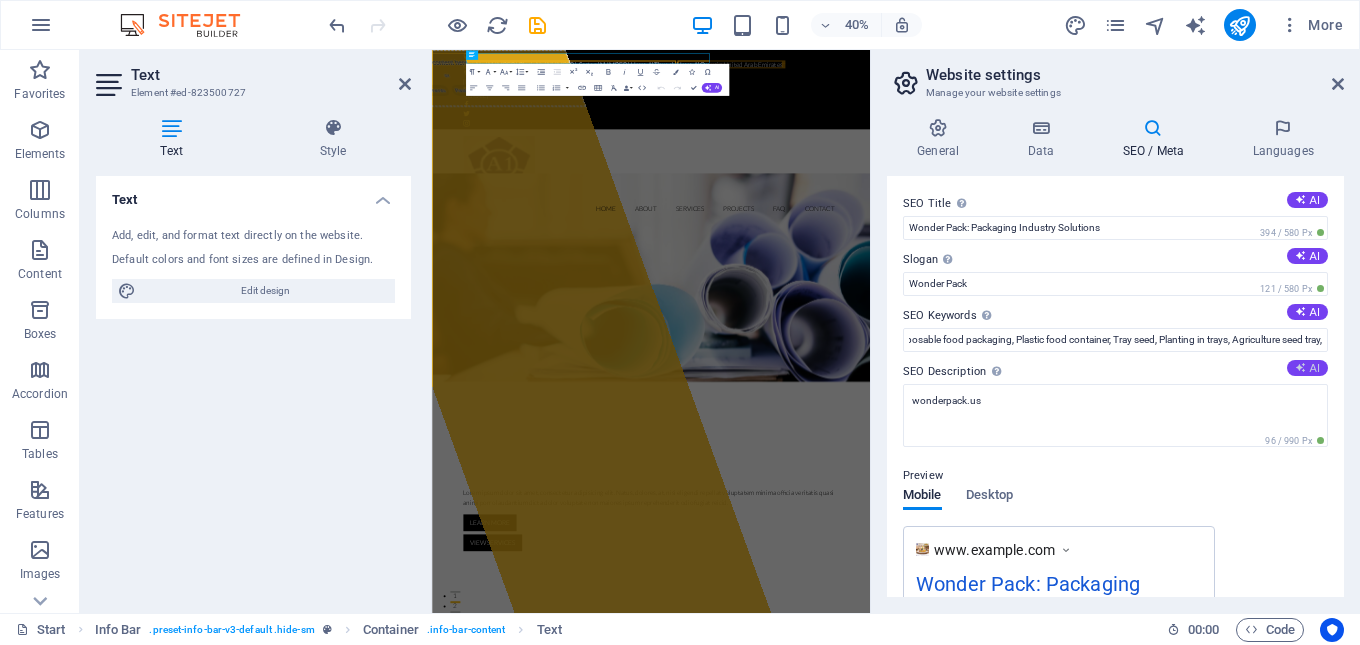 scroll, scrollTop: 0, scrollLeft: 0, axis: both 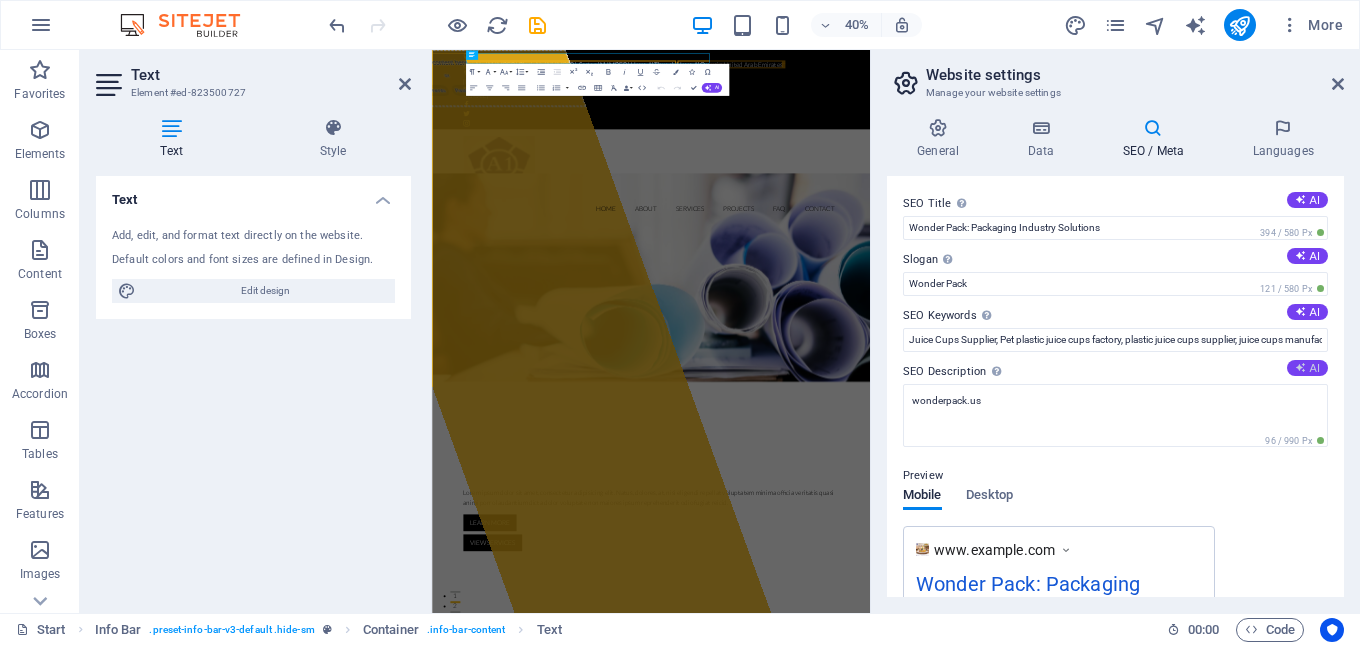 click at bounding box center [1300, 367] 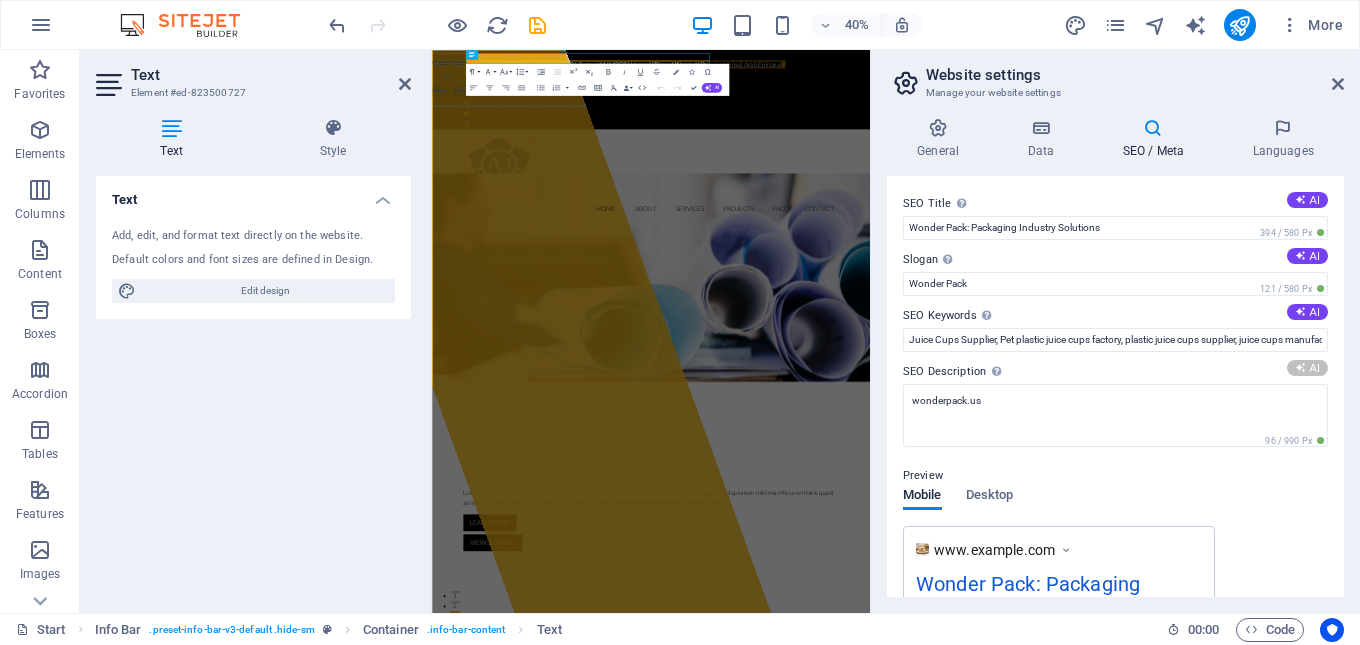 type on "Discover quality solutions for construction, manufacturing, and engineering. Partner with us for your next project today!" 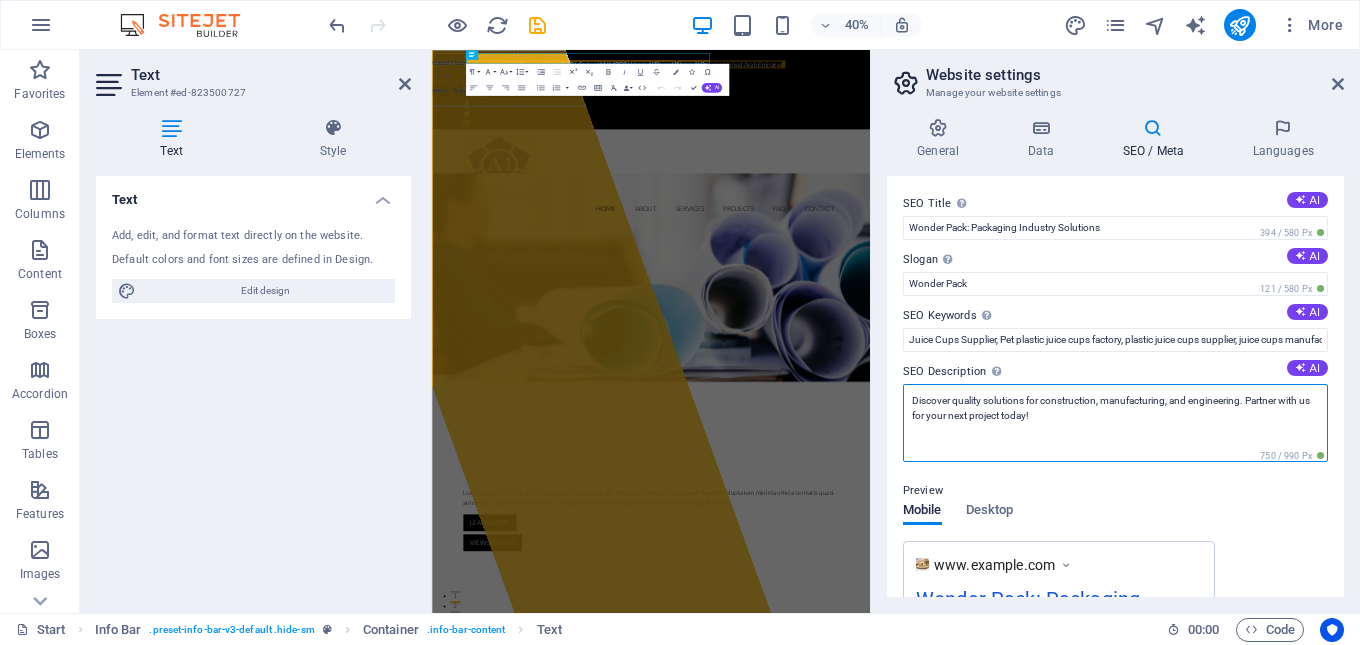 drag, startPoint x: 1063, startPoint y: 417, endPoint x: 906, endPoint y: 405, distance: 157.45793 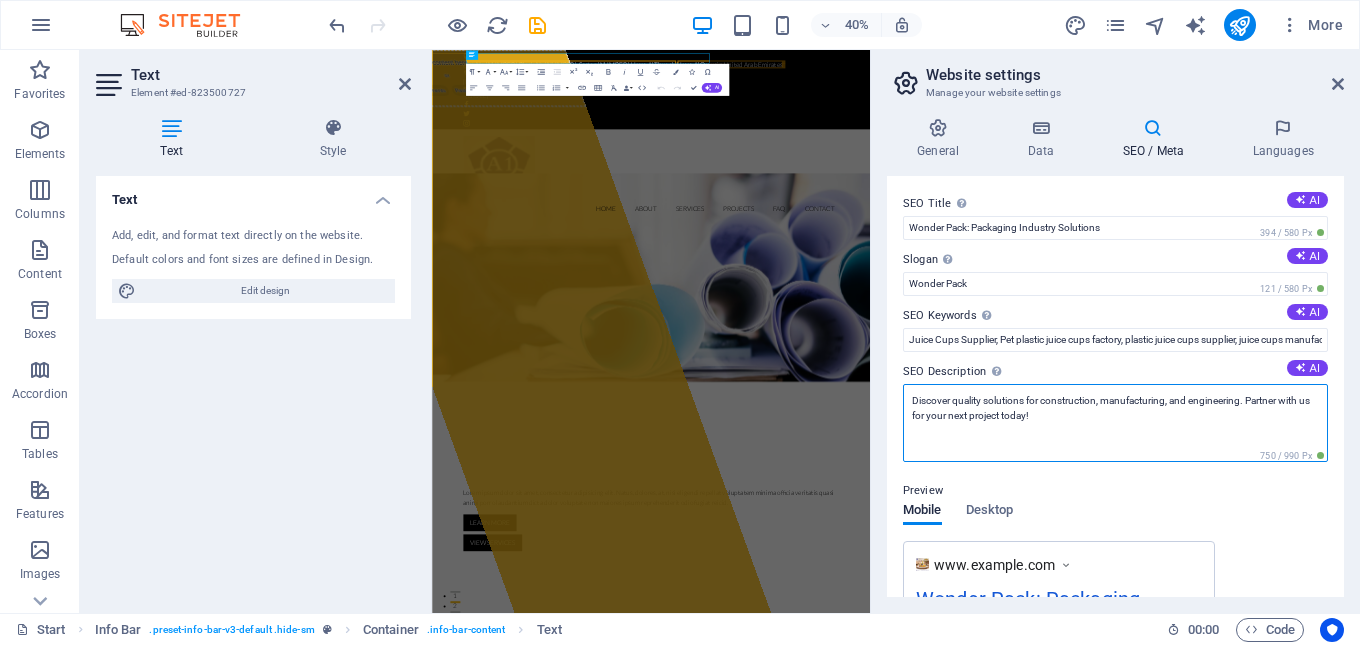 click on "Discover quality solutions for construction, manufacturing, and engineering. Partner with us for your next project today!" at bounding box center [1115, 423] 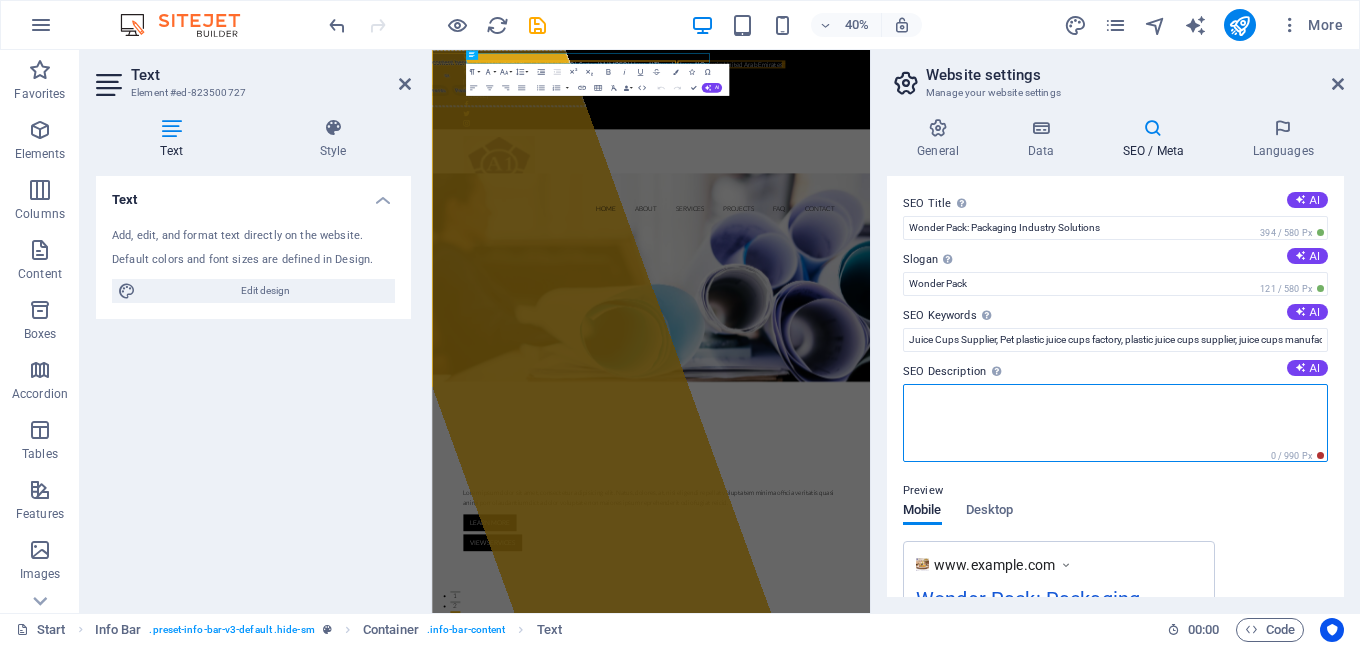 paste on "Our expert guide helps you navigate the complexities of industrial packaging. Learn how to choose the right materials and solutions to protect your products and optimize your supply chain." 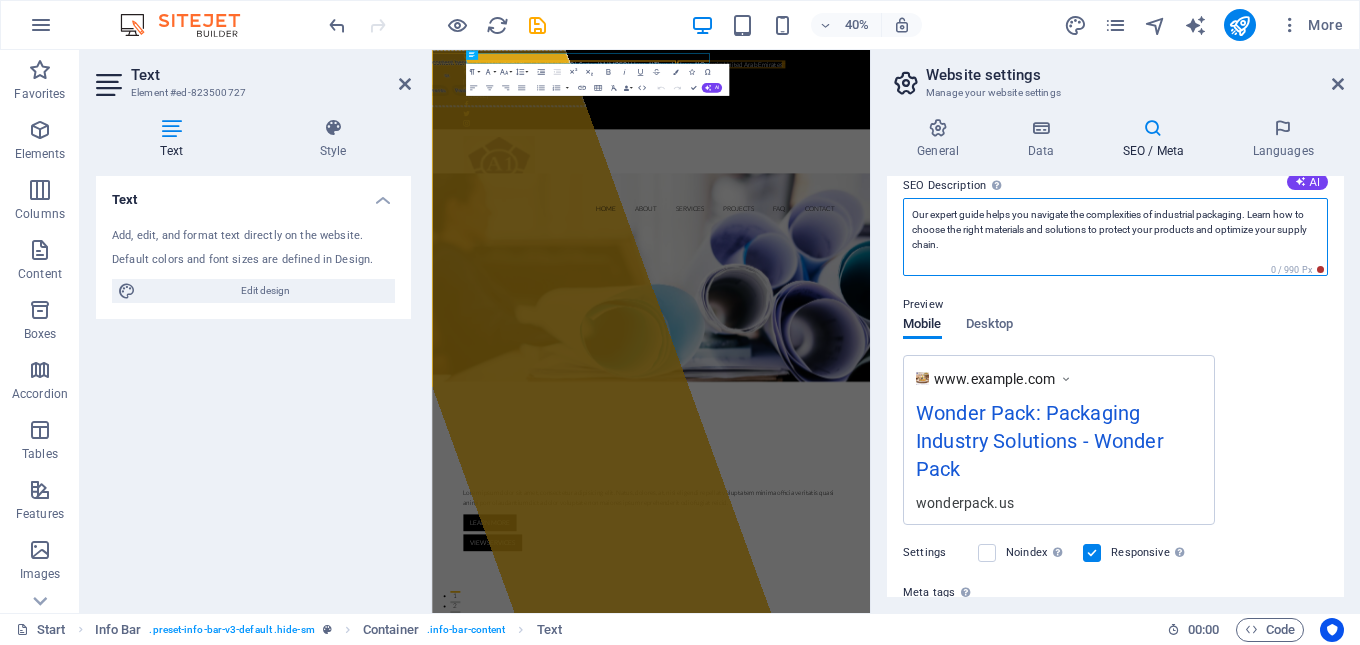 scroll, scrollTop: 0, scrollLeft: 0, axis: both 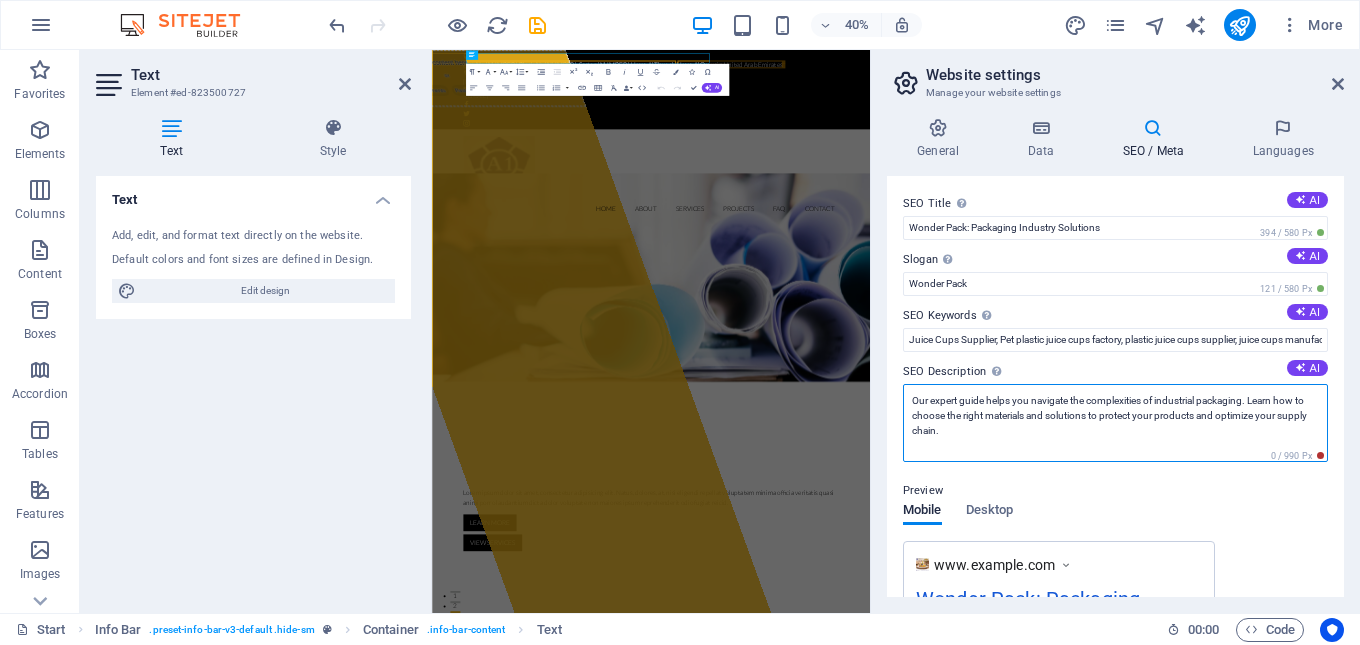 type on "Our expert guide helps you navigate the complexities of industrial packaging. Learn how to choose the right materials and solutions to protect your products and optimize your supply chain." 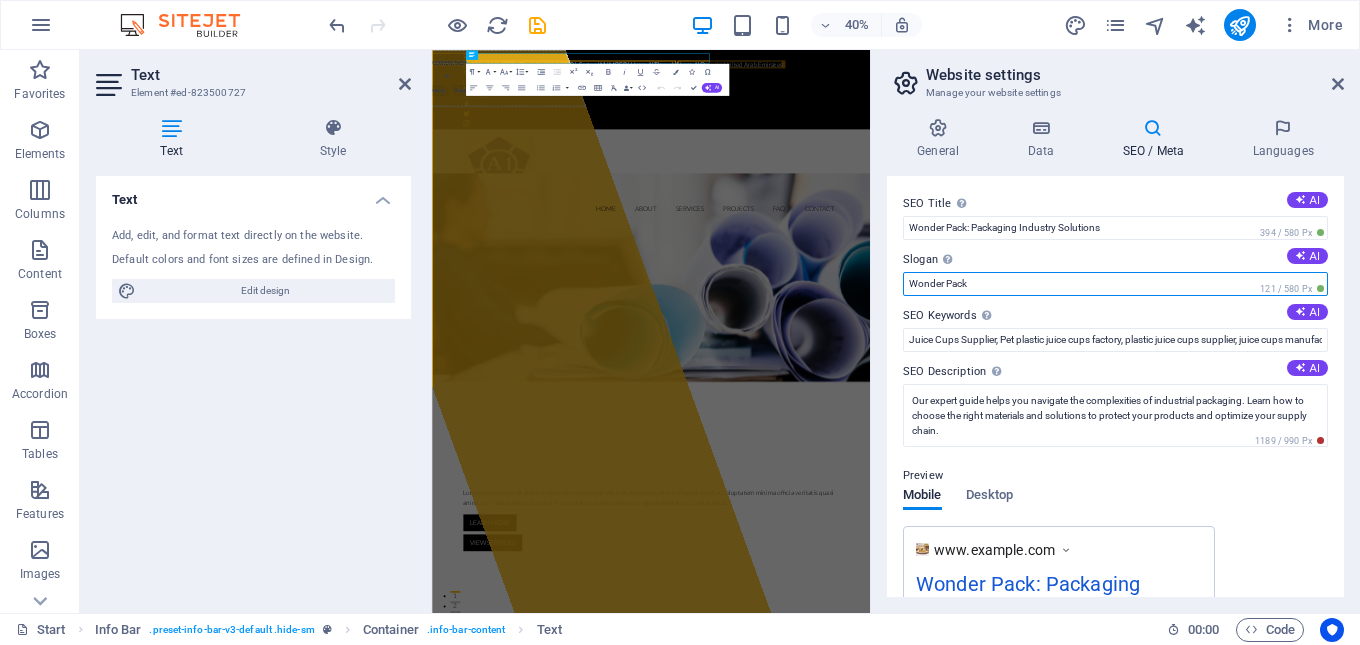 drag, startPoint x: 1034, startPoint y: 283, endPoint x: 873, endPoint y: 283, distance: 161 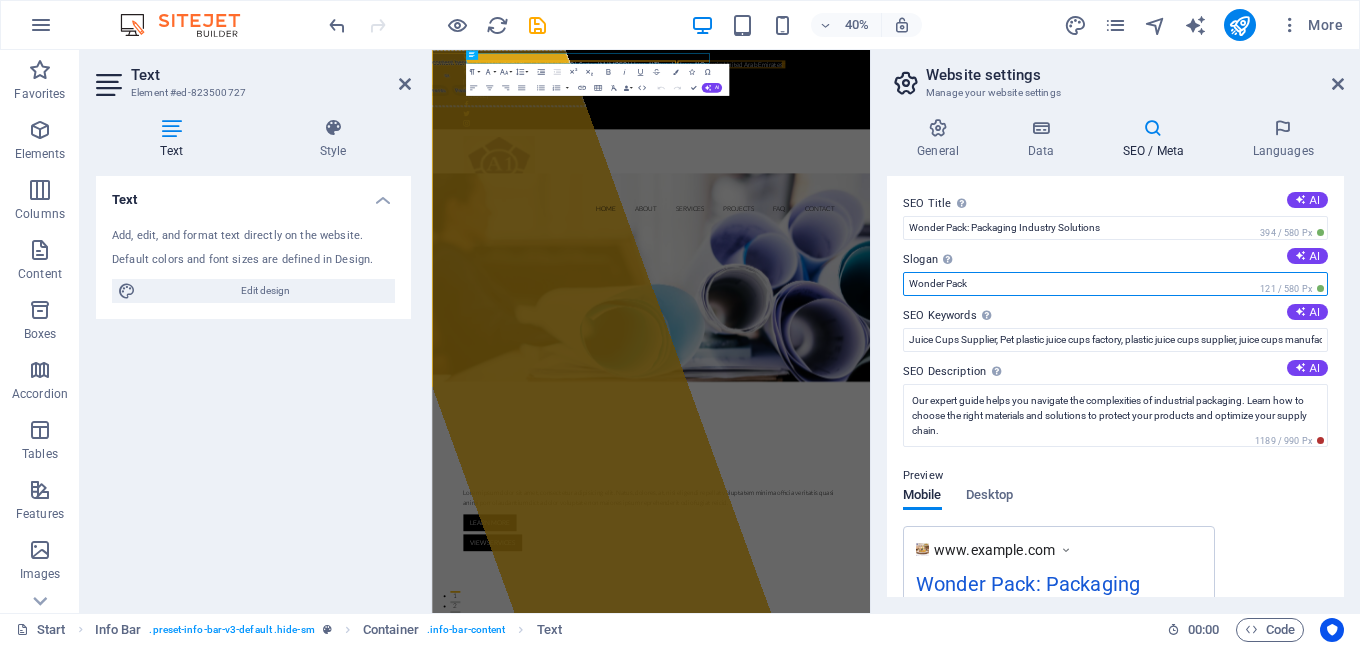 click on "Website settings Manage your website settings  General  Data  SEO / Meta  Languages Website name wonderpack.us Logo Drag files here, click to choose files or select files from Files or our free stock photos & videos Select files from the file manager, stock photos, or upload file(s) Upload Favicon Set the favicon of your website here. A favicon is a small icon shown in the browser tab next to your website title. It helps visitors identify your website. Drag files here, click to choose files or select files from Files or our free stock photos & videos Select files from the file manager, stock photos, or upload file(s) Upload Preview Image (Open Graph) This image will be shown when the website is shared on social networks Drag files here, click to choose files or select files from Files or our free stock photos & videos Select files from the file manager, stock photos, or upload file(s) Upload Contact data for this website. This can be used everywhere on the website and will update automatically. Company Wonder" at bounding box center (1115, 331) 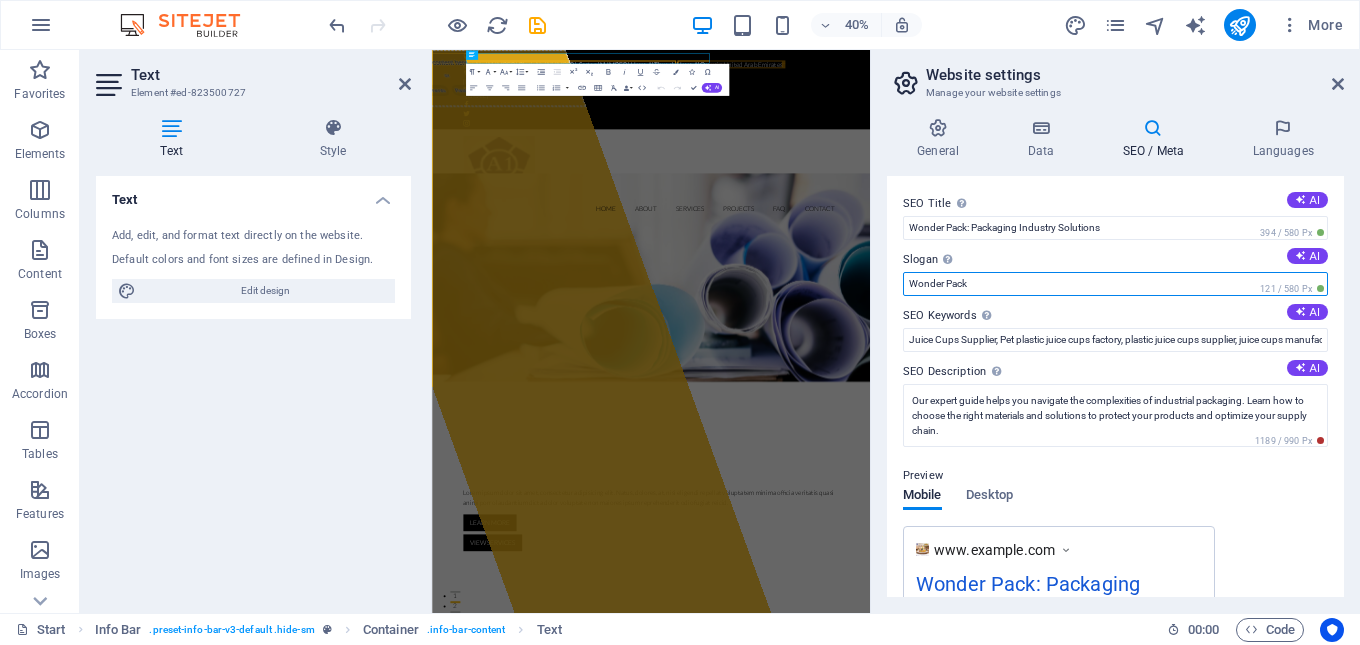 paste on "How to Choose the Right Industrial Packaging | Industry Packaging Solutions" 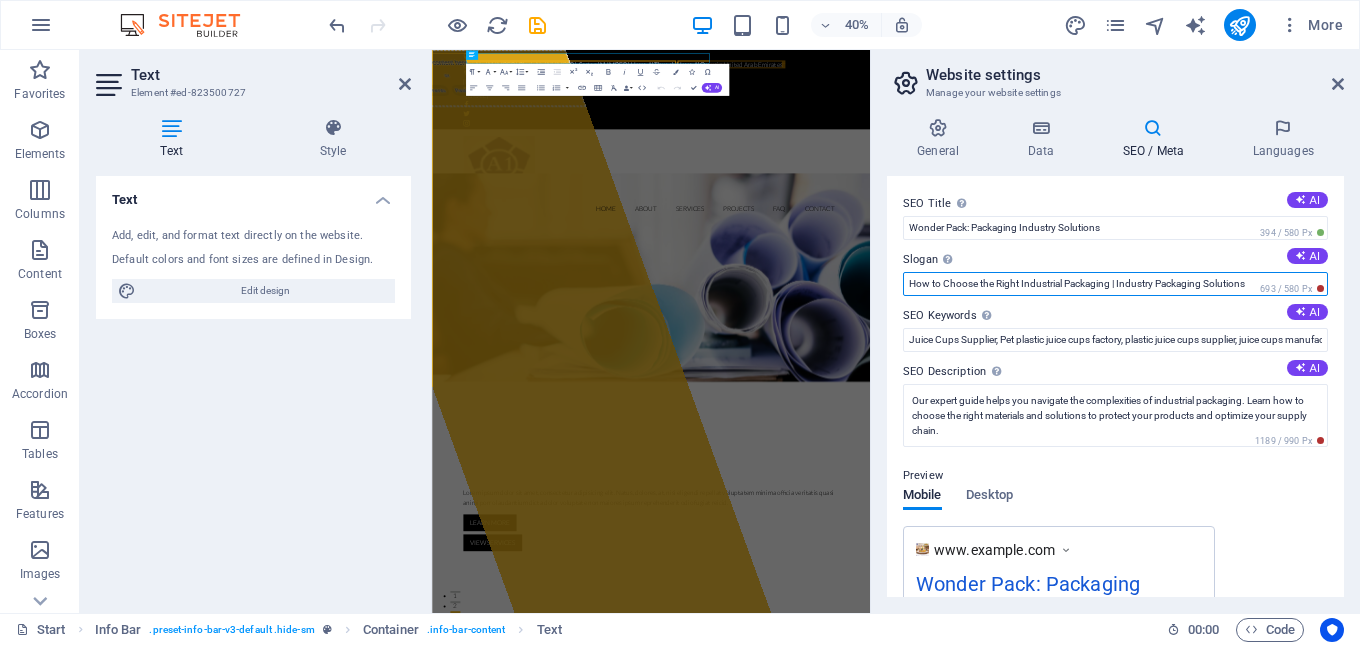 drag, startPoint x: 1110, startPoint y: 285, endPoint x: 1256, endPoint y: 279, distance: 146.12323 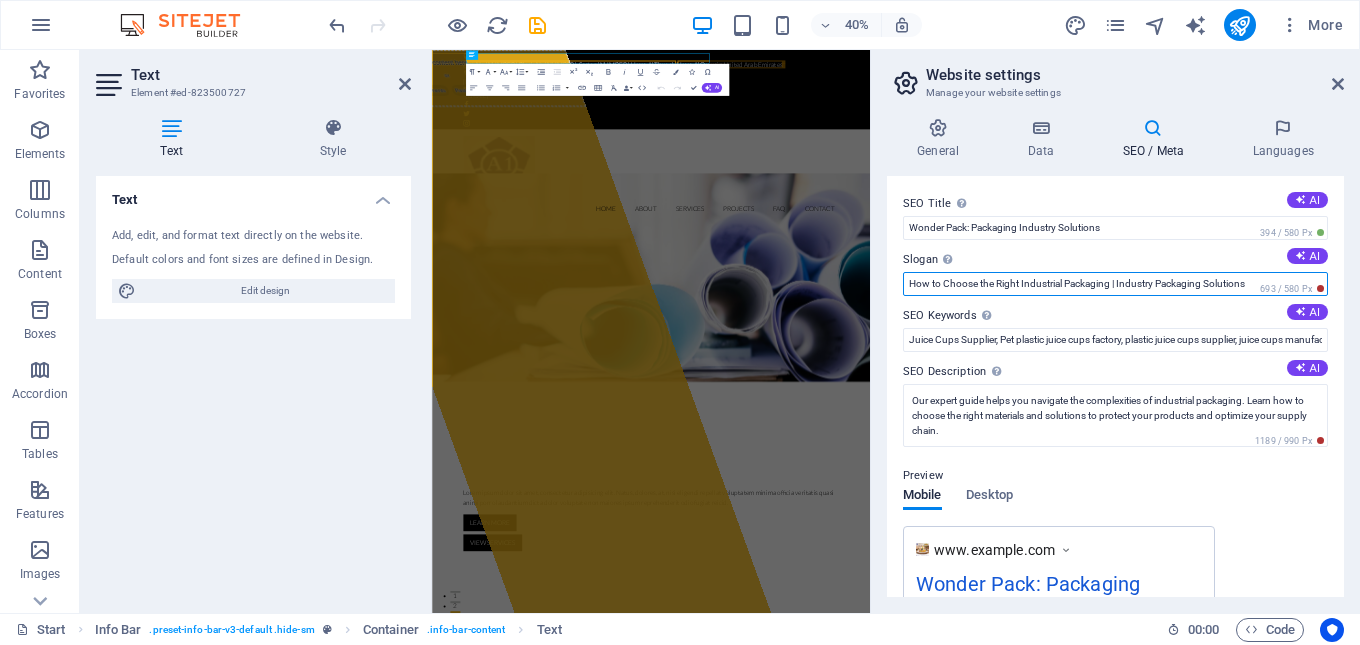 click on "How to Choose the Right Industrial Packaging | Industry Packaging Solutions" at bounding box center [1115, 284] 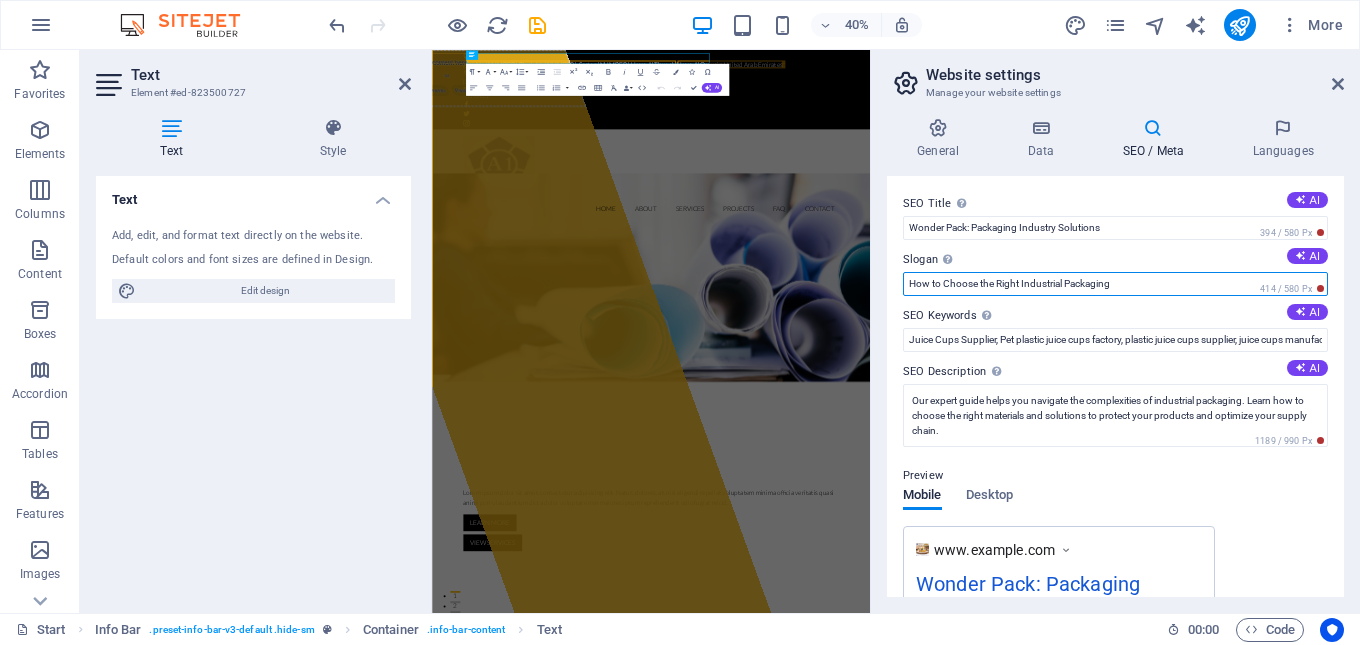 click on "How to Choose the Right Industrial Packaging" at bounding box center [1115, 284] 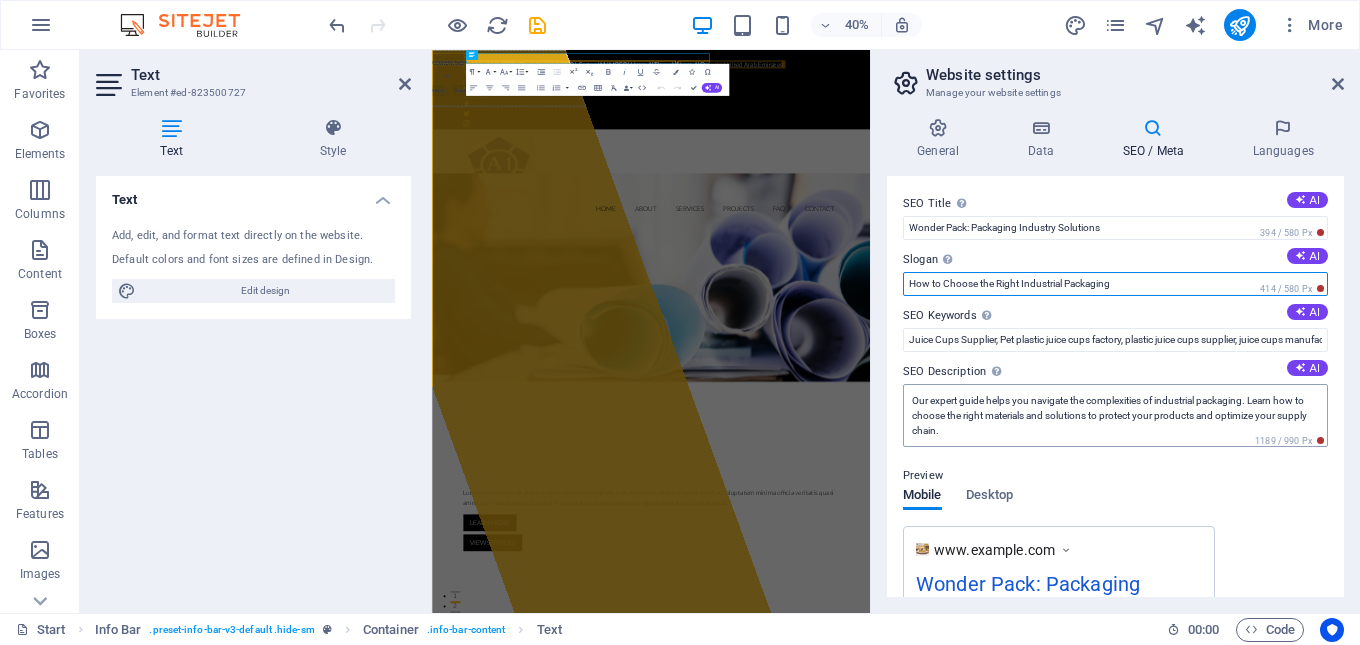 type on "How to Choose the Right Industrial Packaging" 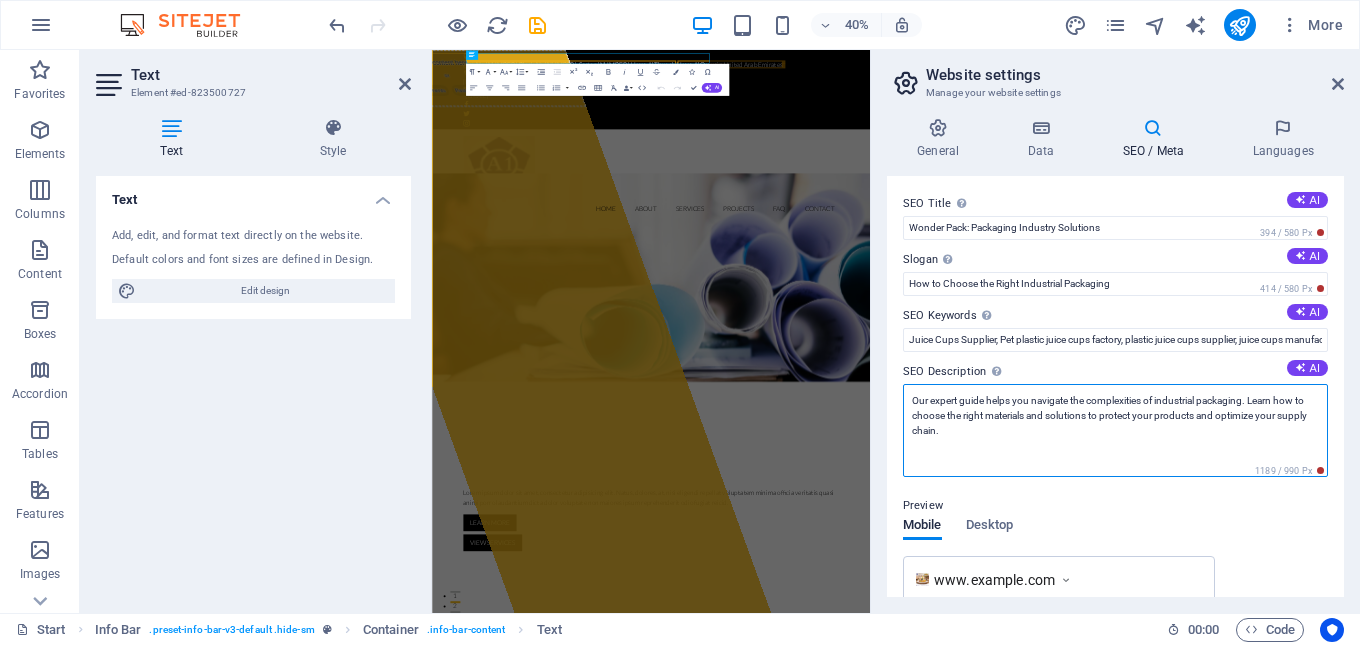 click on "Our expert guide helps you navigate the complexities of industrial packaging. Learn how to choose the right materials and solutions to protect your products and optimize your supply chain." at bounding box center [1115, 430] 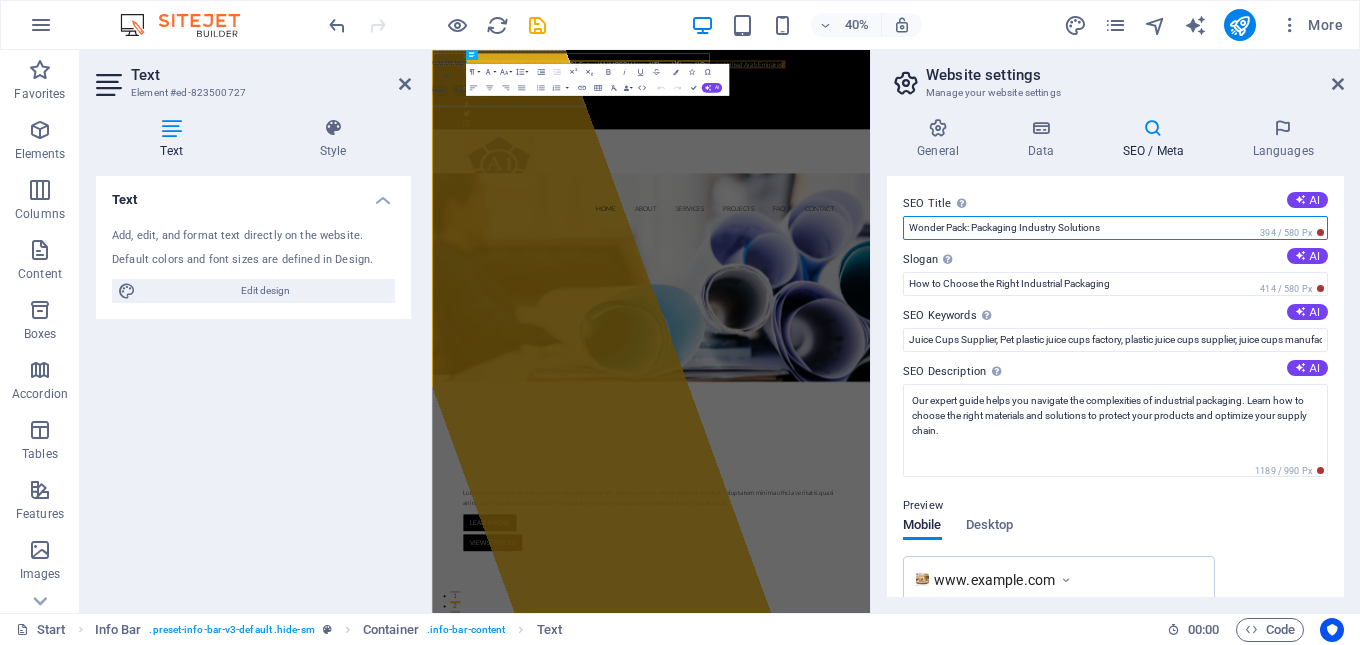 click on "Wonder Pack: Packaging Industry Solutions" at bounding box center [1115, 228] 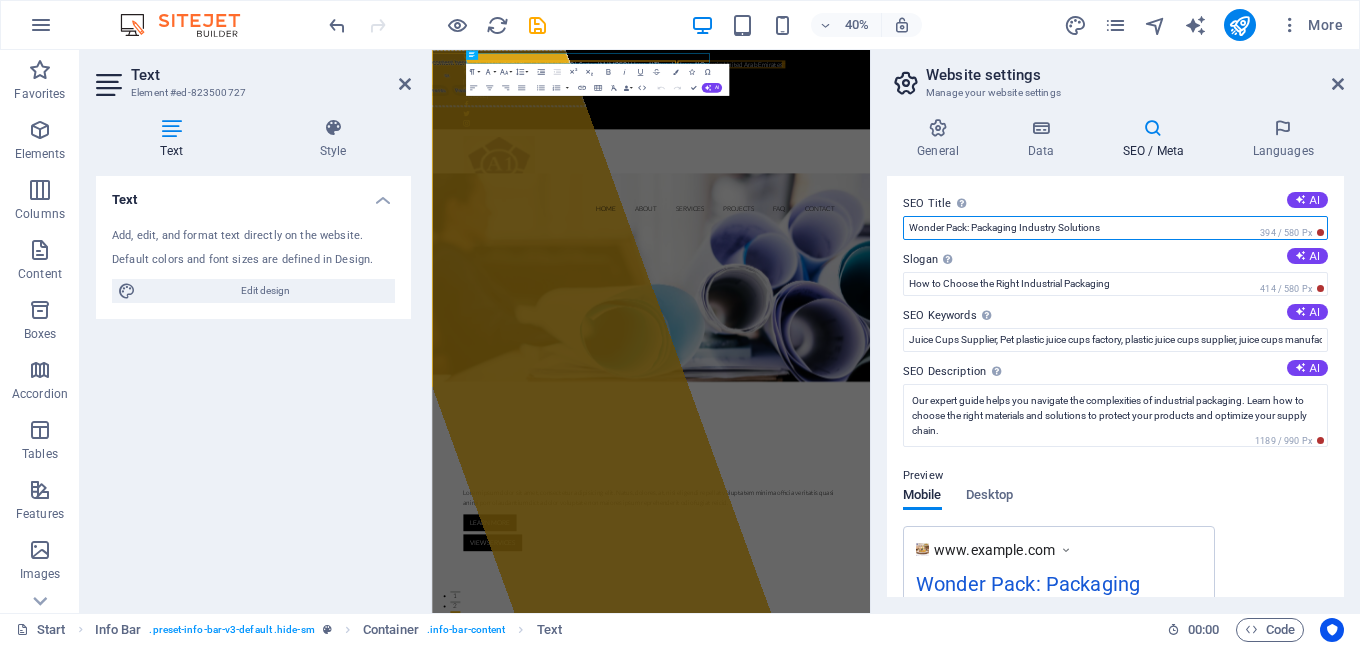 click on "Wonder Pack: Packaging Industry Solutions" at bounding box center [1115, 228] 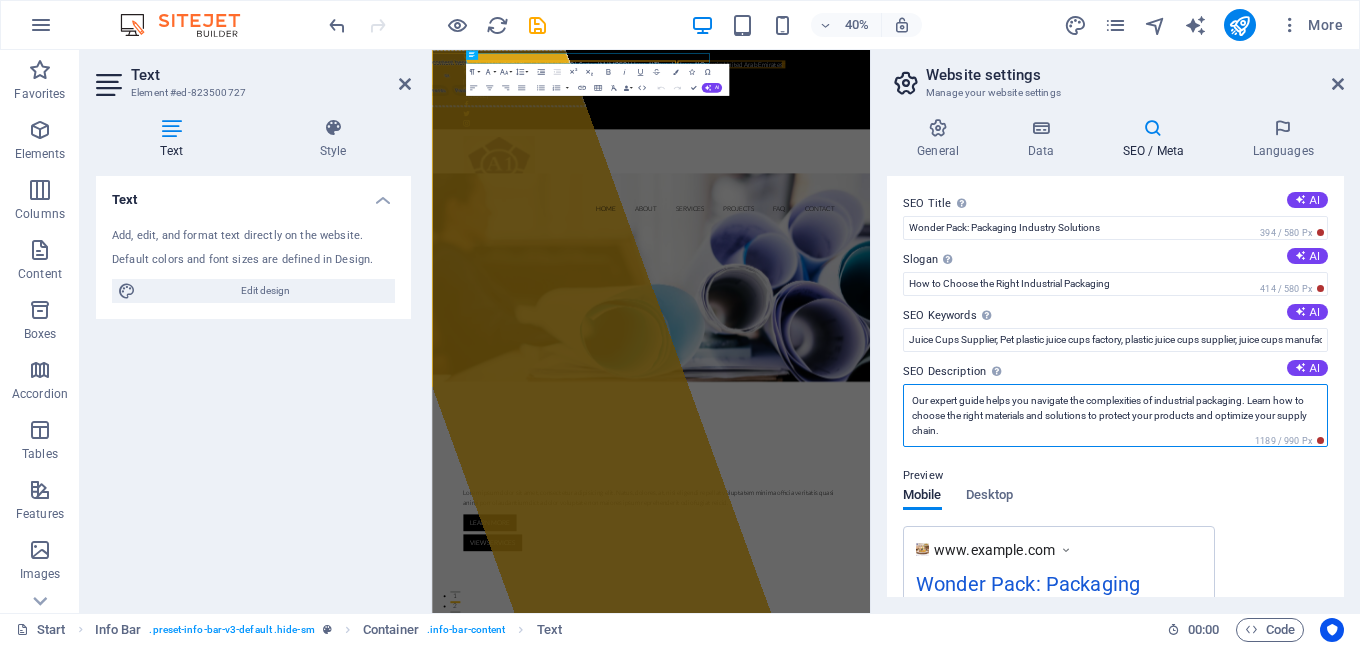 click on "Our expert guide helps you navigate the complexities of industrial packaging. Learn how to choose the right materials and solutions to protect your products and optimize your supply chain." at bounding box center (1115, 415) 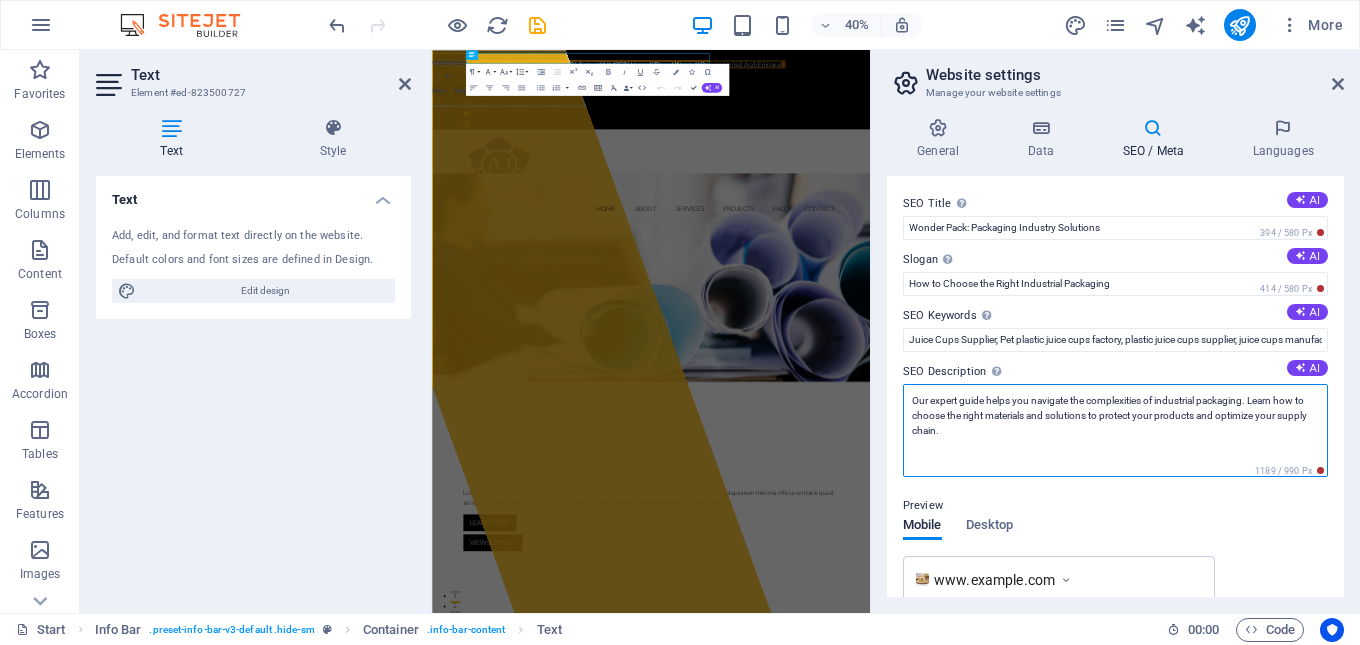 click on "Our expert guide helps you navigate the complexities of industrial packaging. Learn how to choose the right materials and solutions to protect your products and optimize your supply chain." at bounding box center [1115, 430] 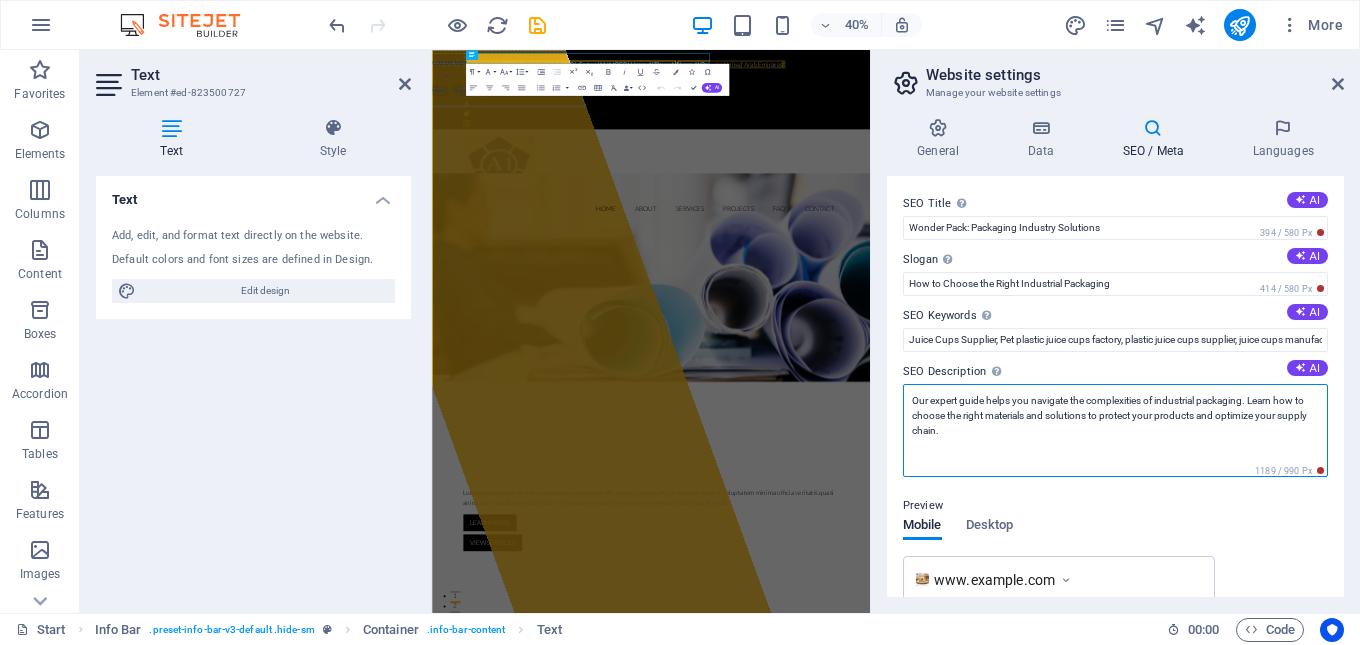 drag, startPoint x: 1251, startPoint y: 400, endPoint x: 1031, endPoint y: 404, distance: 220.03636 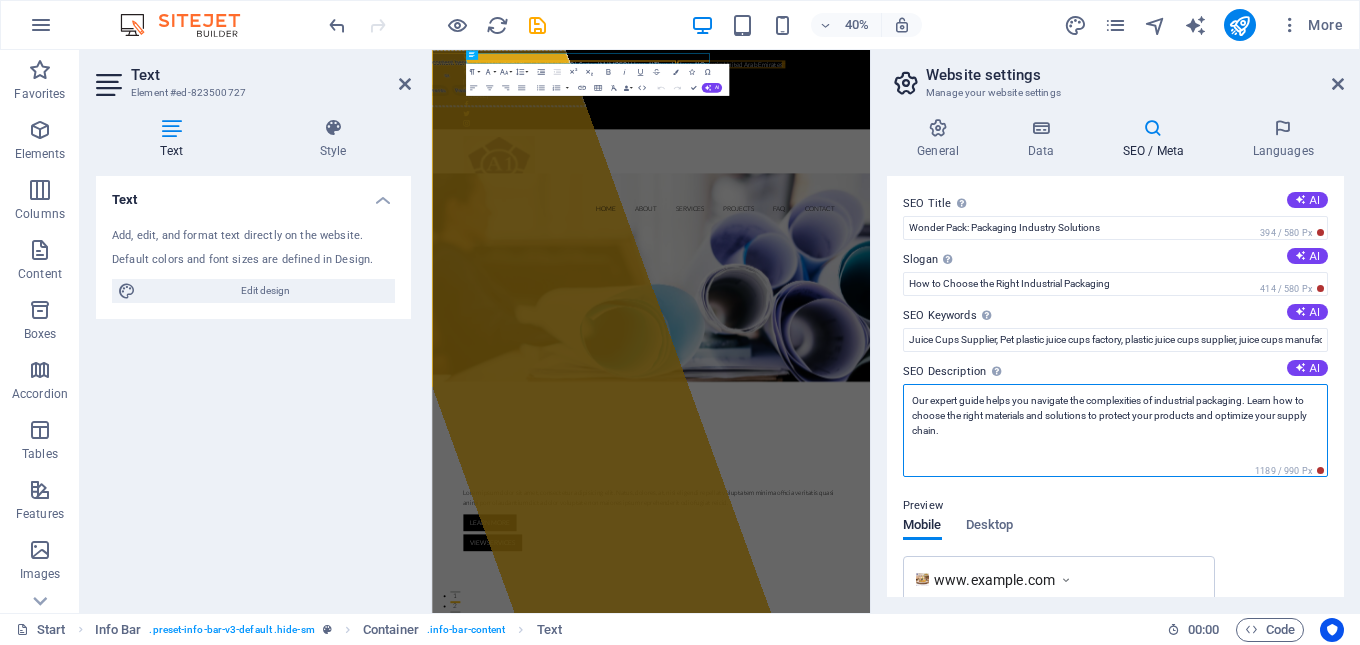 click on "Our expert guide helps you navigate the complexities of industrial packaging. Learn how to choose the right materials and solutions to protect your products and optimize your supply chain." at bounding box center [1115, 430] 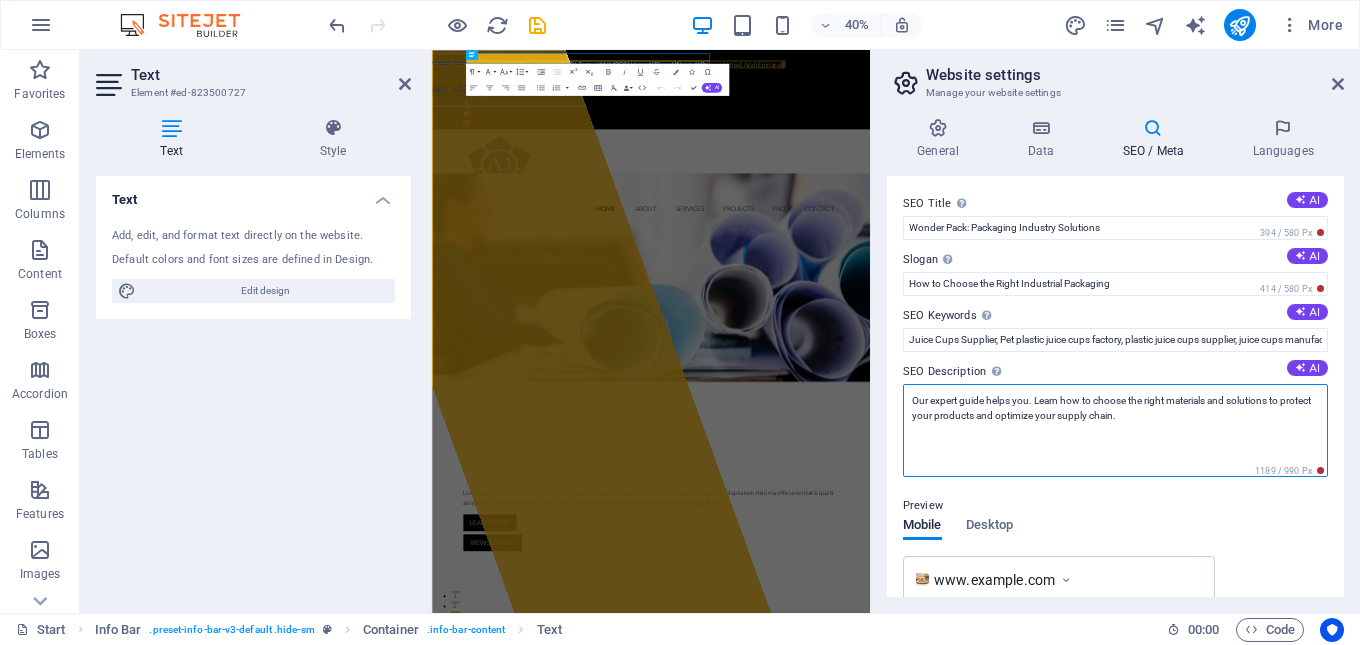 drag, startPoint x: 1171, startPoint y: 406, endPoint x: 1216, endPoint y: 415, distance: 45.891174 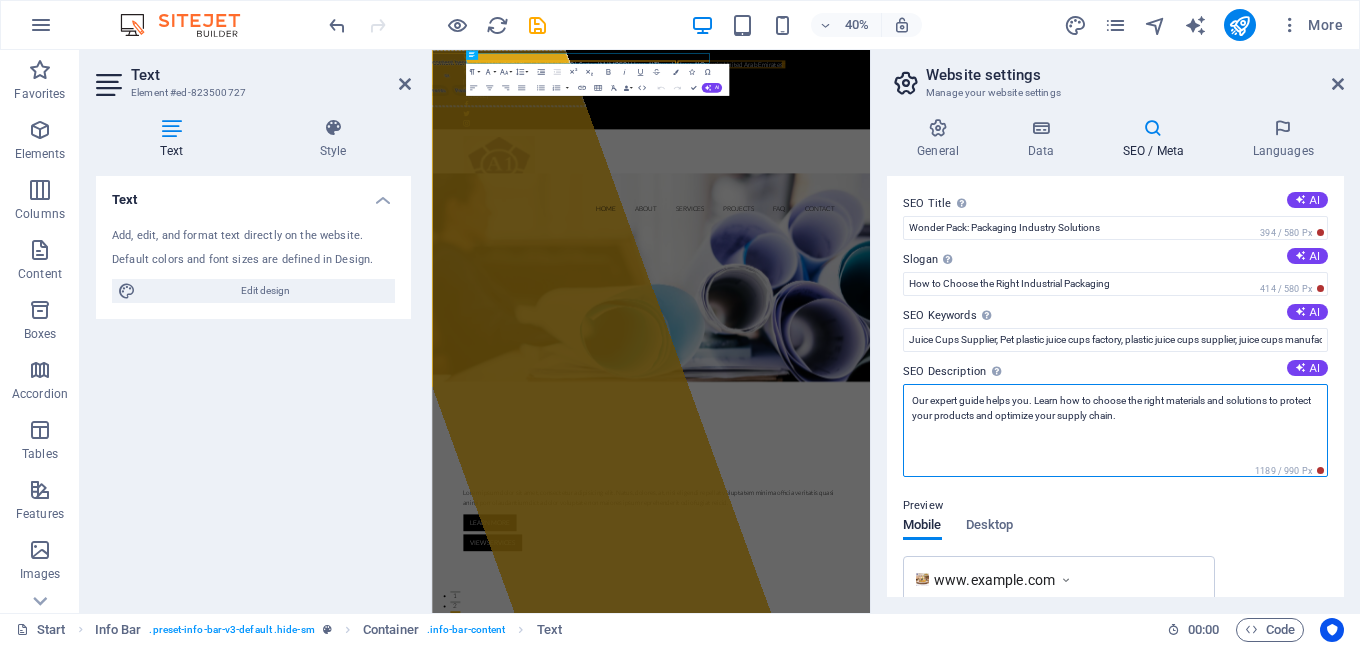 click on "Our expert guide helps you. Learn how to choose the right materials and solutions to protect your products and optimize your supply chain." at bounding box center (1115, 430) 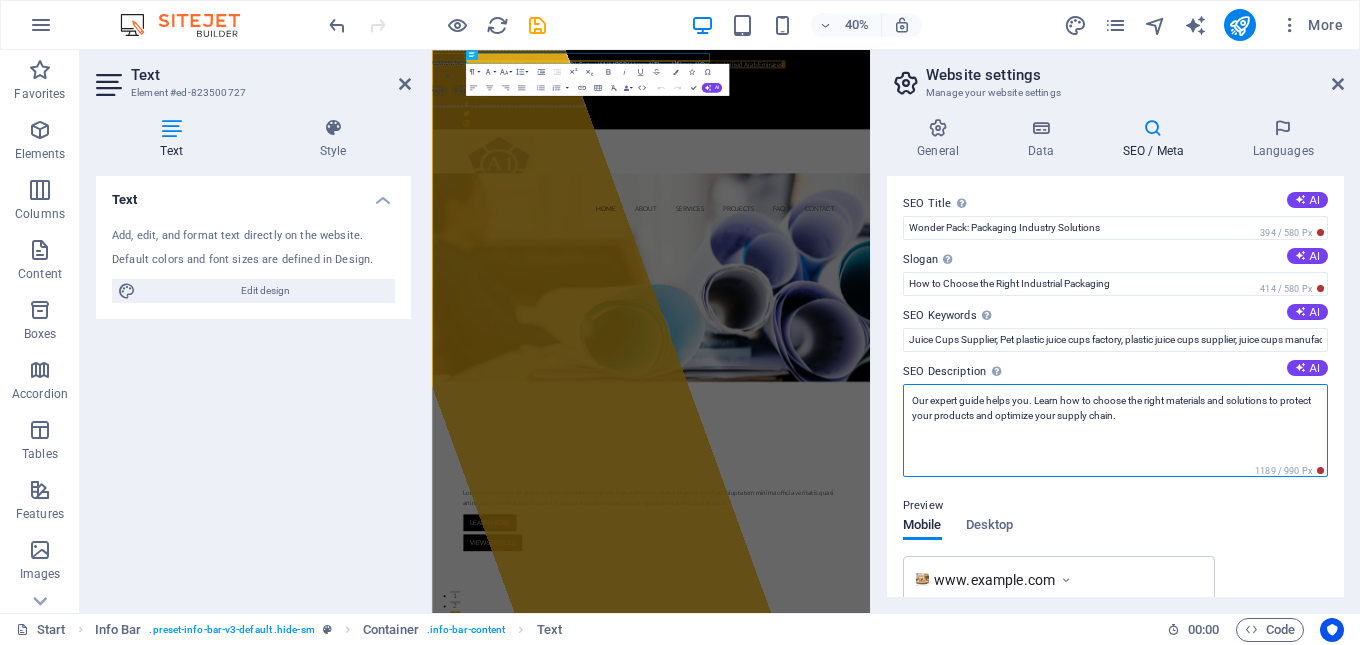paste on "navigate the complexities of industrial packaging" 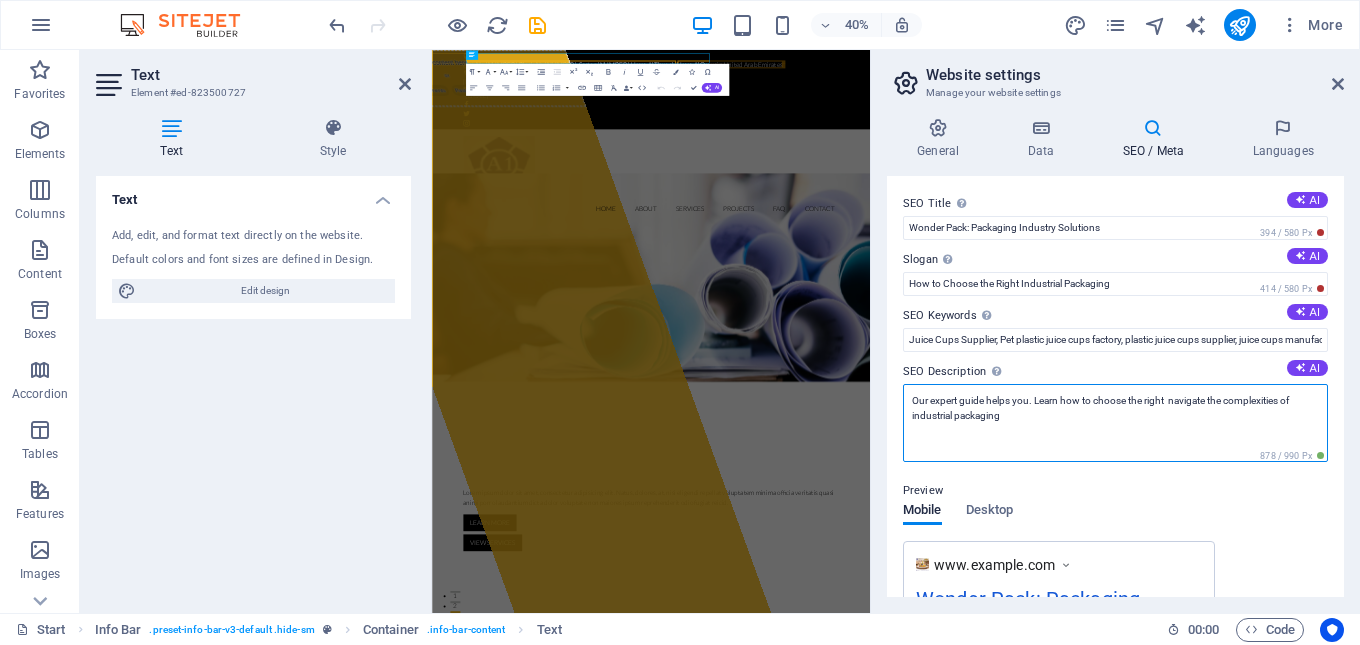 drag, startPoint x: 1182, startPoint y: 397, endPoint x: 954, endPoint y: 427, distance: 229.96521 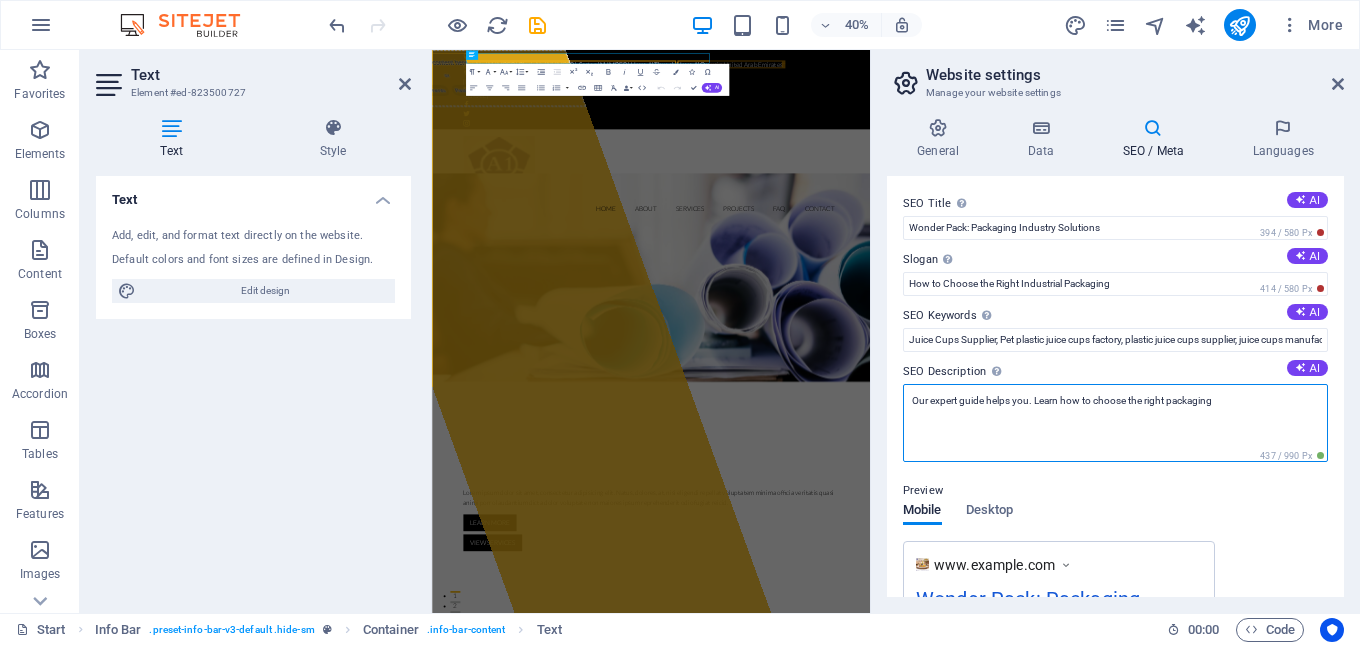 click on "Our expert guide helps you. Learn how to choose the right packaging" at bounding box center [1115, 423] 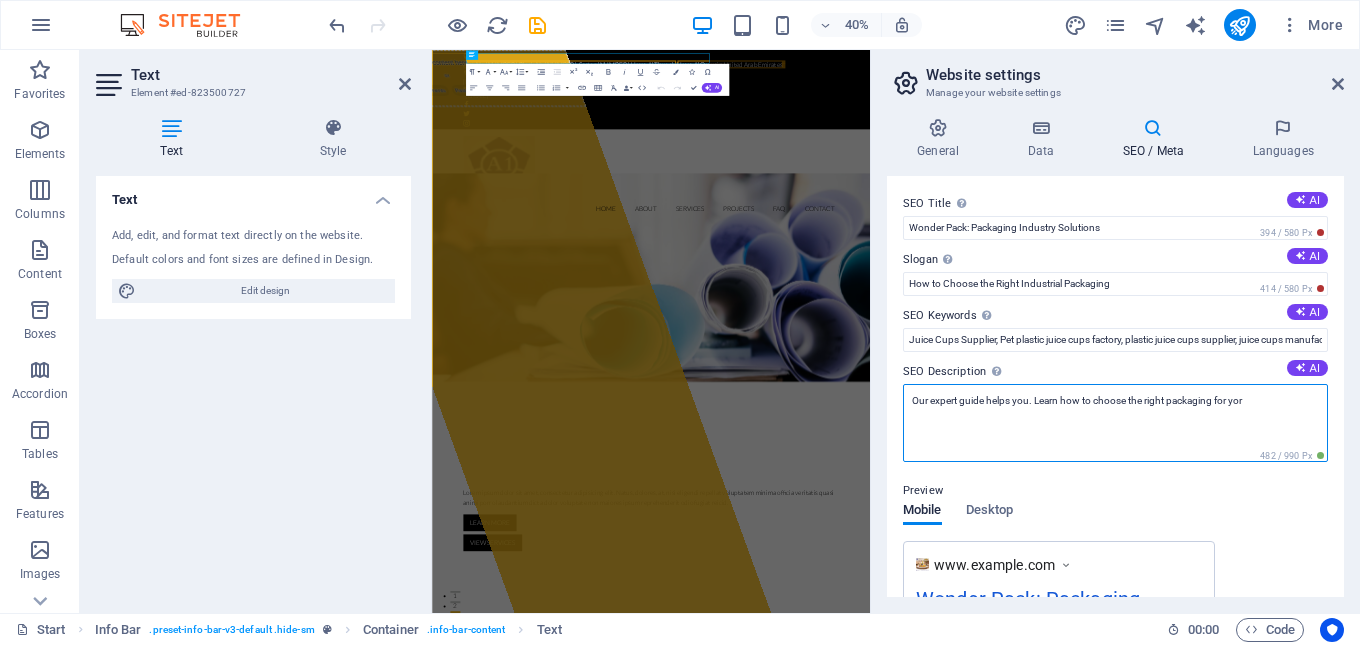 click on "Our expert guide helps you. Learn how to choose the right packaging for yor" at bounding box center [1115, 423] 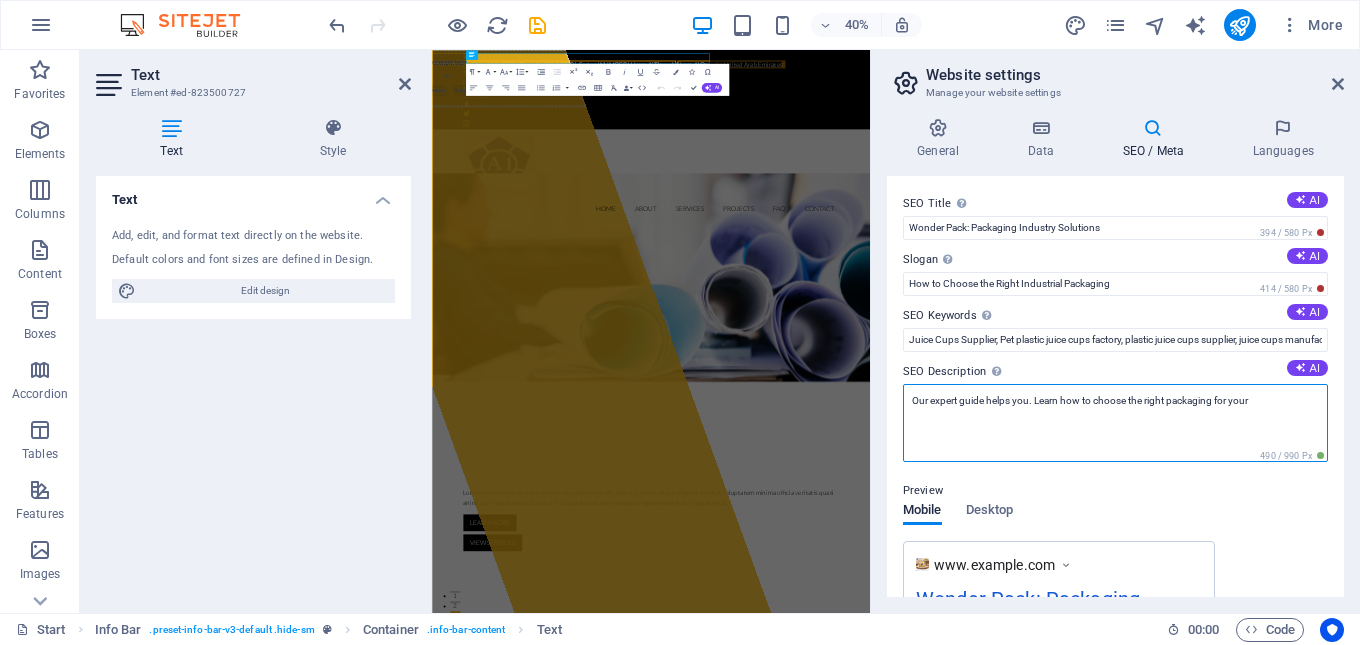 click on "Our expert guide helps you. Learn how to choose the right packaging for your" at bounding box center [1115, 423] 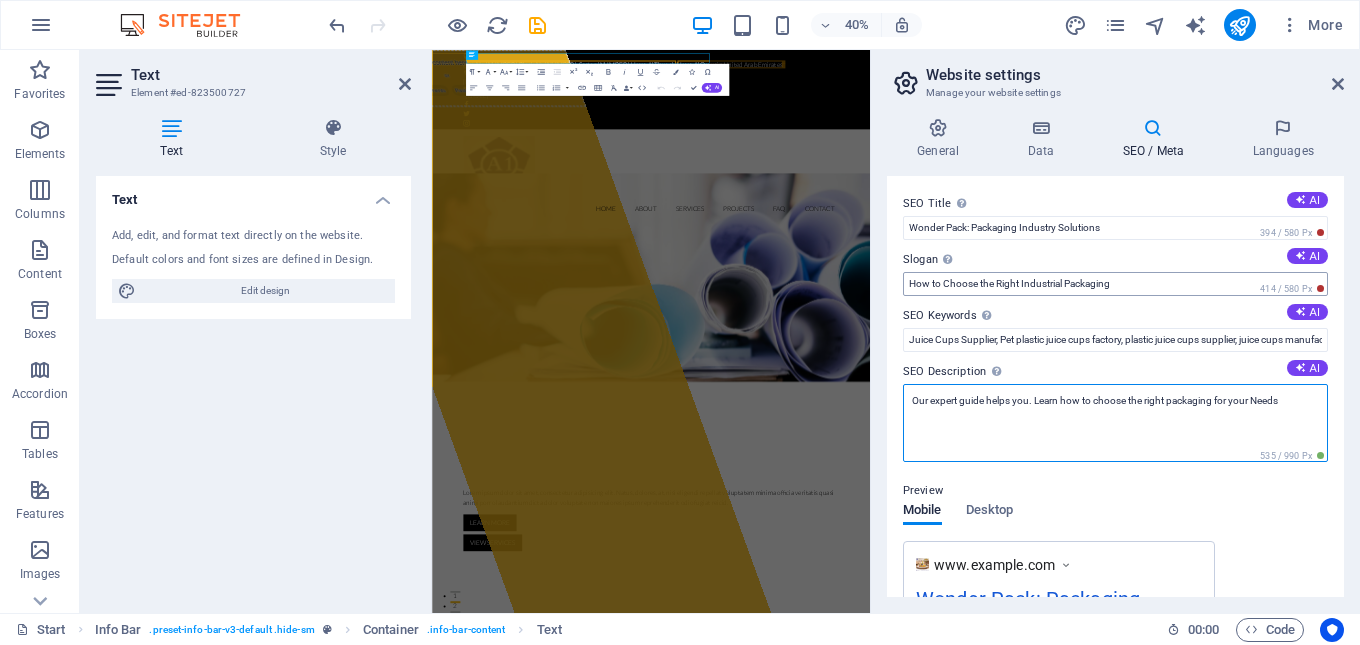 type on "Our expert guide helps you. Learn how to choose the right packaging for your Needs" 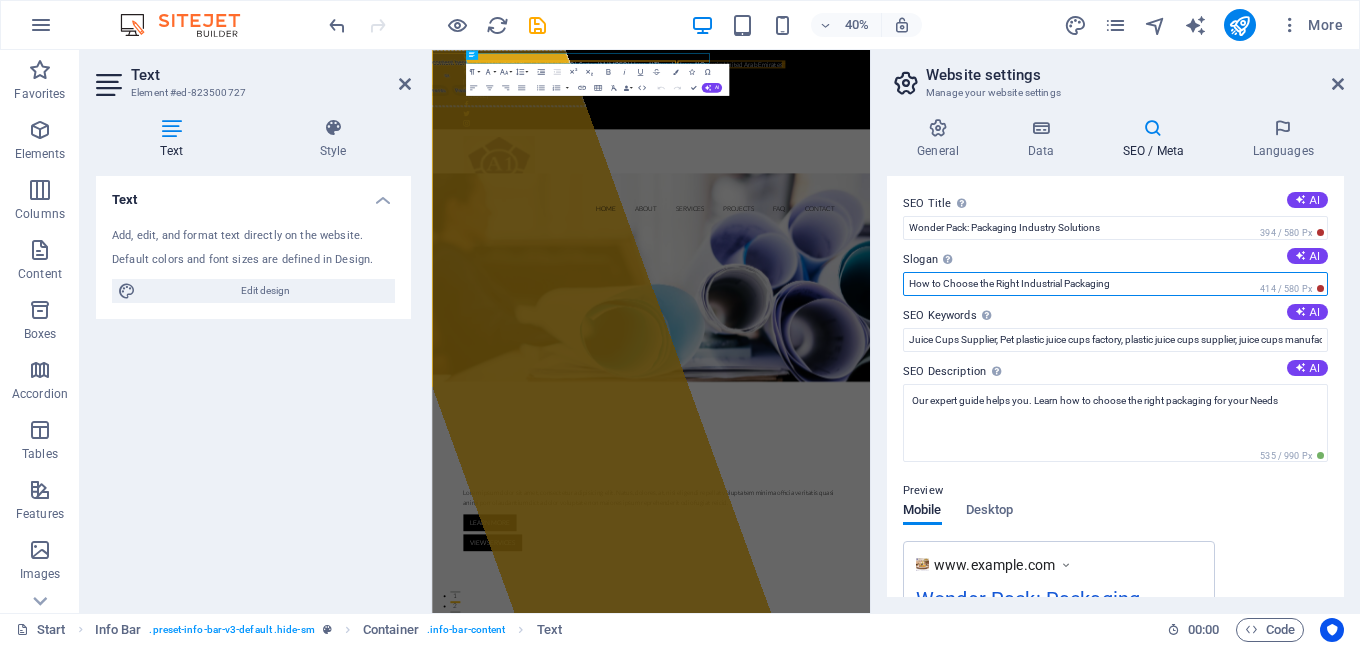 click on "How to Choose the Right Industrial Packaging" at bounding box center [1115, 284] 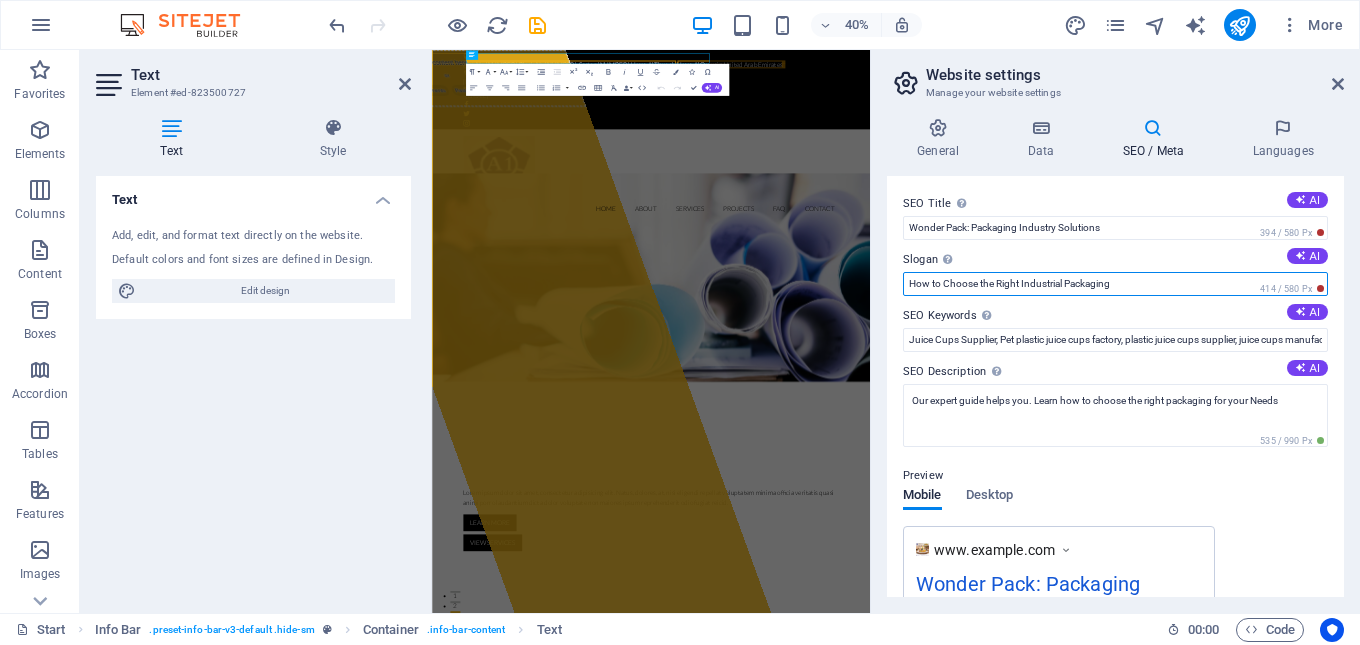 drag, startPoint x: 980, startPoint y: 288, endPoint x: 884, endPoint y: 283, distance: 96.13012 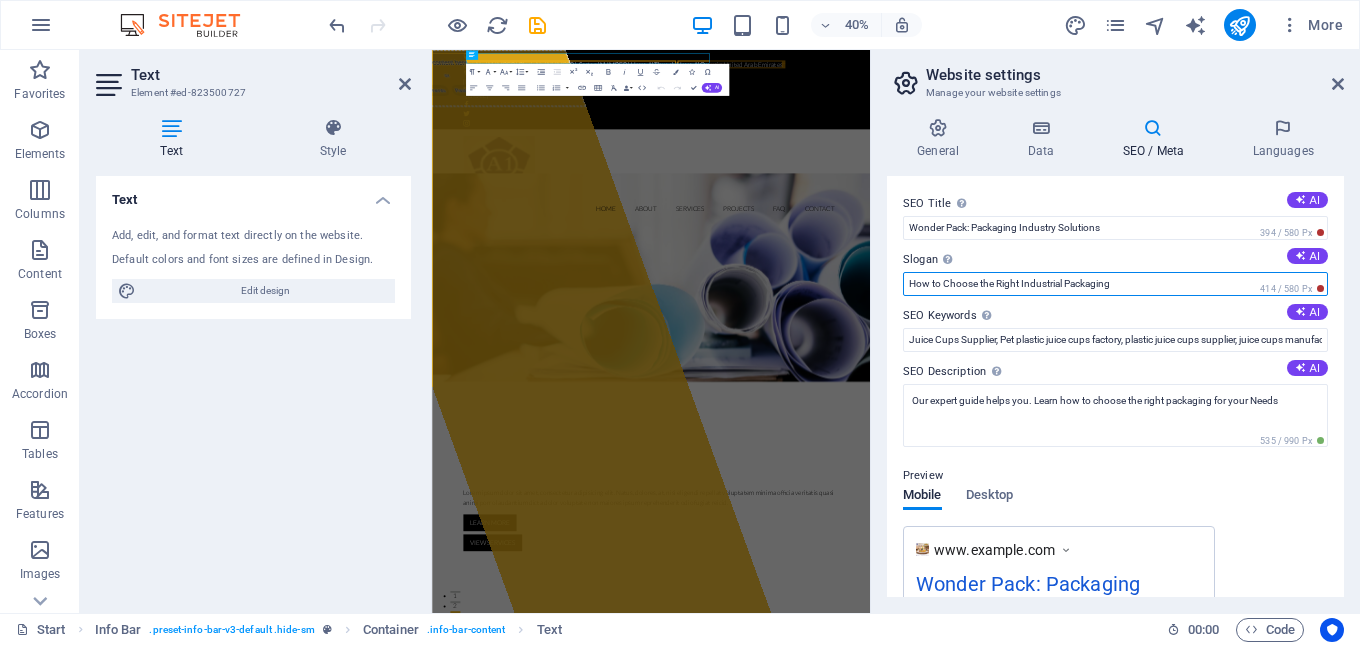 click on "General  Data  SEO / Meta  Languages Website name wonderpack.us Logo Drag files here, click to choose files or select files from Files or our free stock photos & videos Select files from the file manager, stock photos, or upload file(s) Upload Favicon Set the favicon of your website here. A favicon is a small icon shown in the browser tab next to your website title. It helps visitors identify your website. Drag files here, click to choose files or select files from Files or our free stock photos & videos Select files from the file manager, stock photos, or upload file(s) Upload Preview Image (Open Graph) This image will be shown when the website is shared on social networks Drag files here, click to choose files or select files from Files or our free stock photos & videos Select files from the file manager, stock photos, or upload file(s) Upload Contact data for this website. This can be used everywhere on the website and will update automatically. Company Wonder Pack First name Wonder Last name Pack Street" at bounding box center (1115, 357) 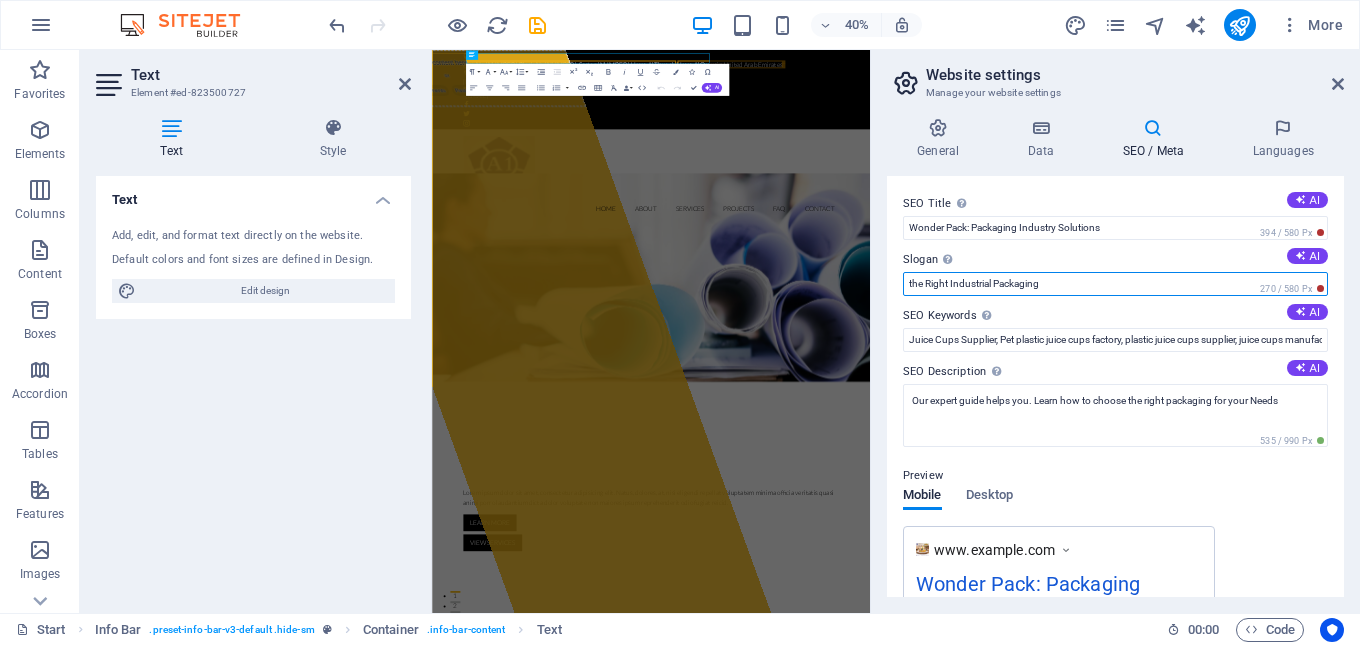 click on "the Right Industrial Packaging" at bounding box center (1115, 284) 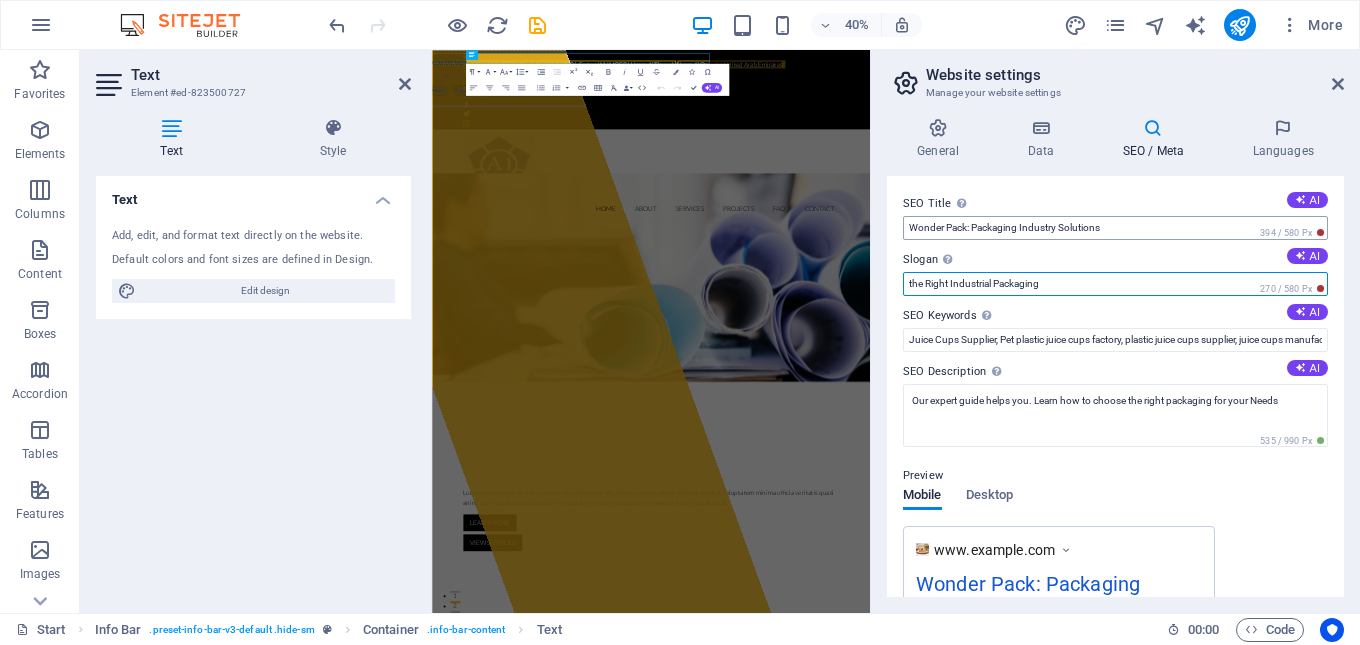 type on "the Right Industrial Packaging" 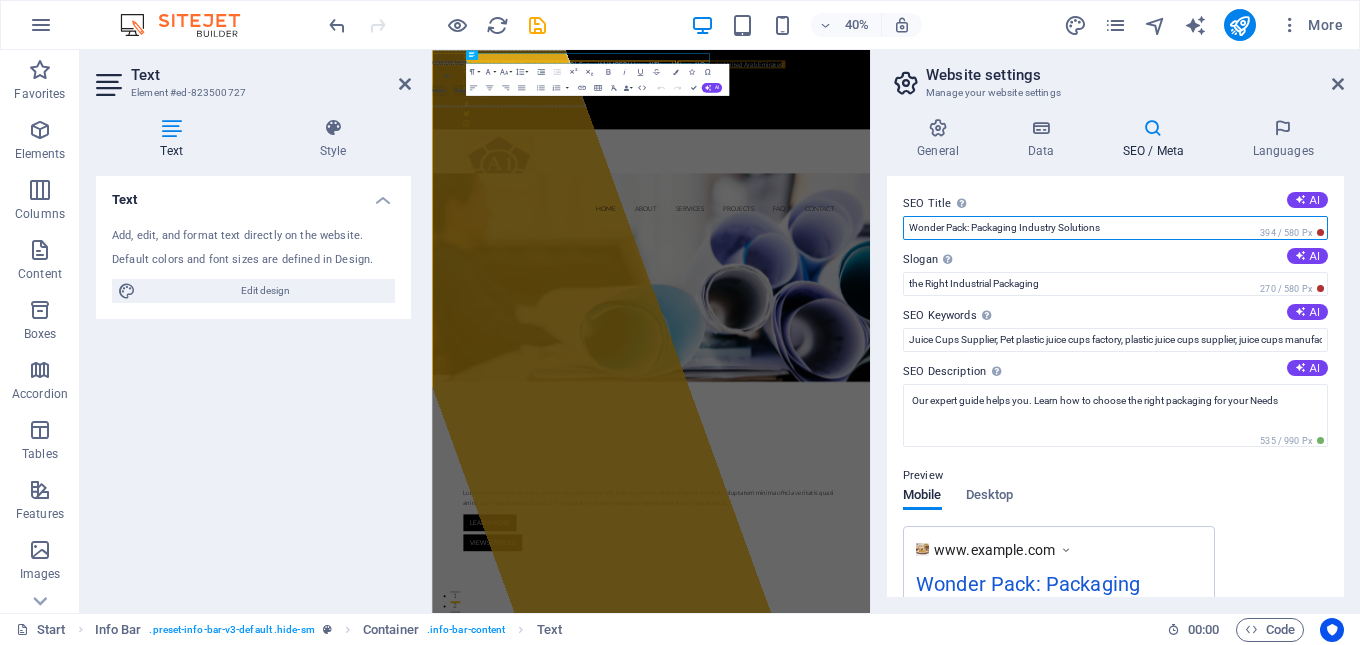 click on "Wonder Pack: Packaging Industry Solutions" at bounding box center [1115, 228] 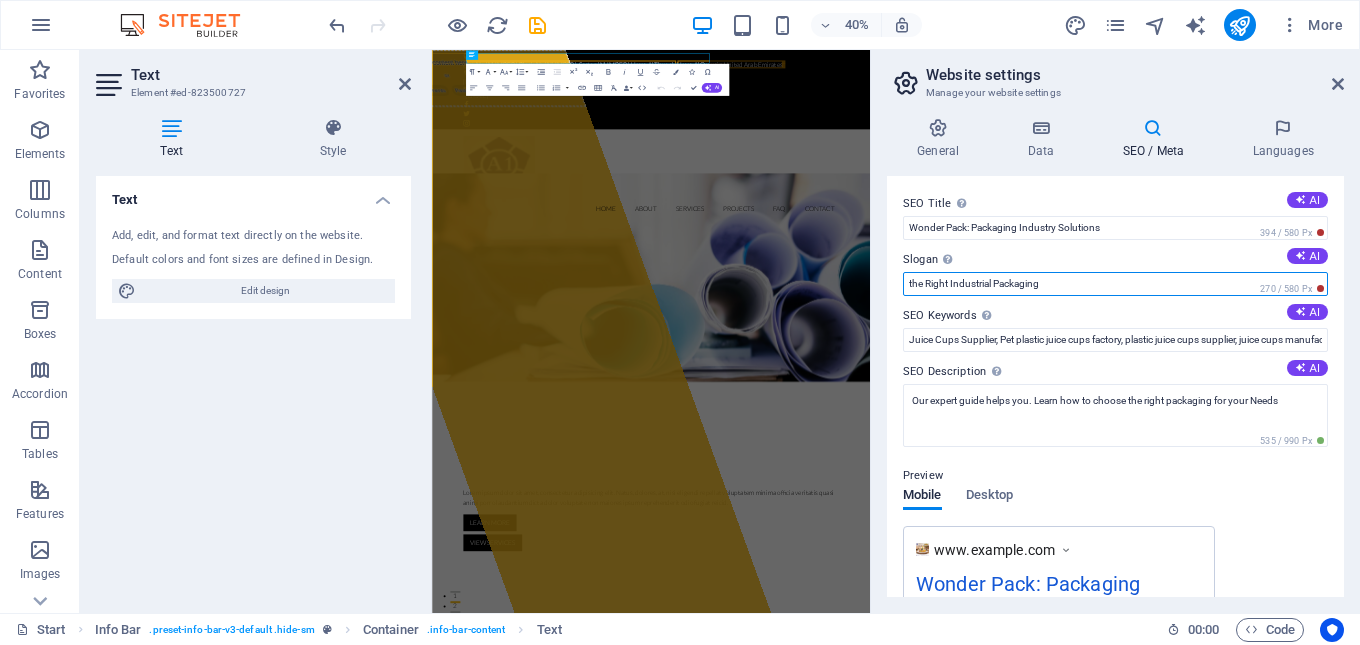 click on "the Right Industrial Packaging" at bounding box center [1115, 284] 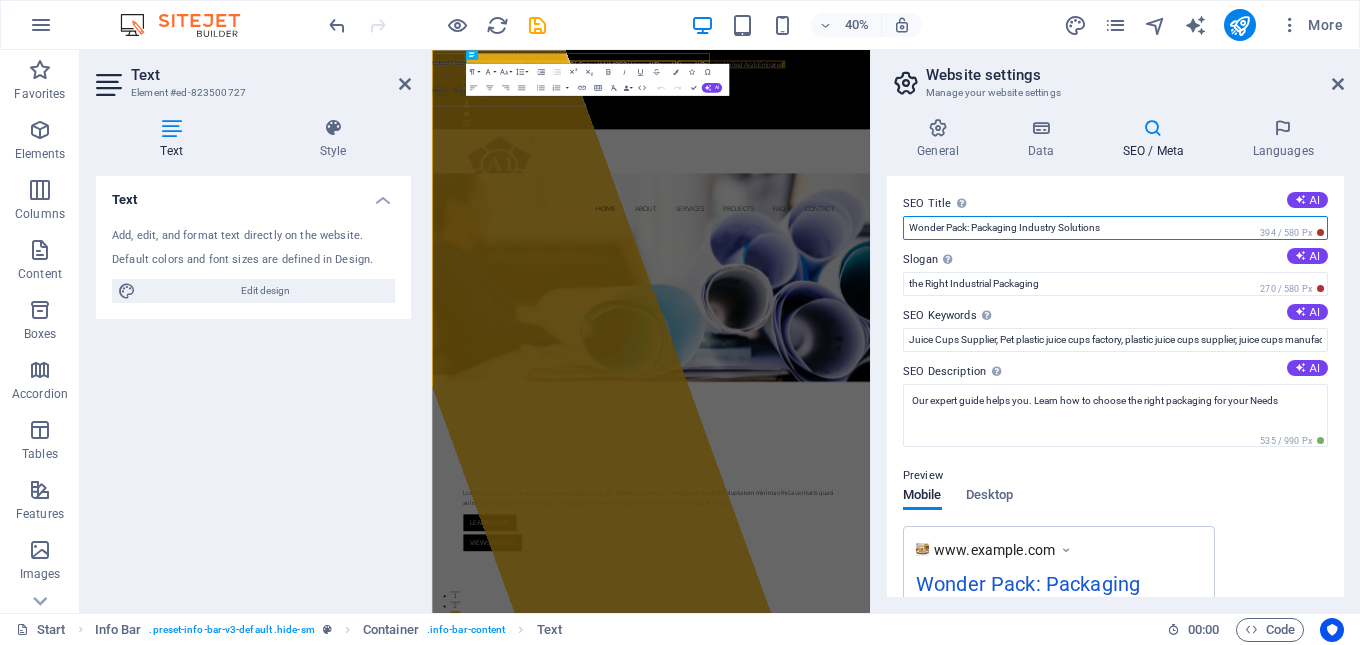 drag, startPoint x: 1020, startPoint y: 229, endPoint x: 1164, endPoint y: 220, distance: 144.28098 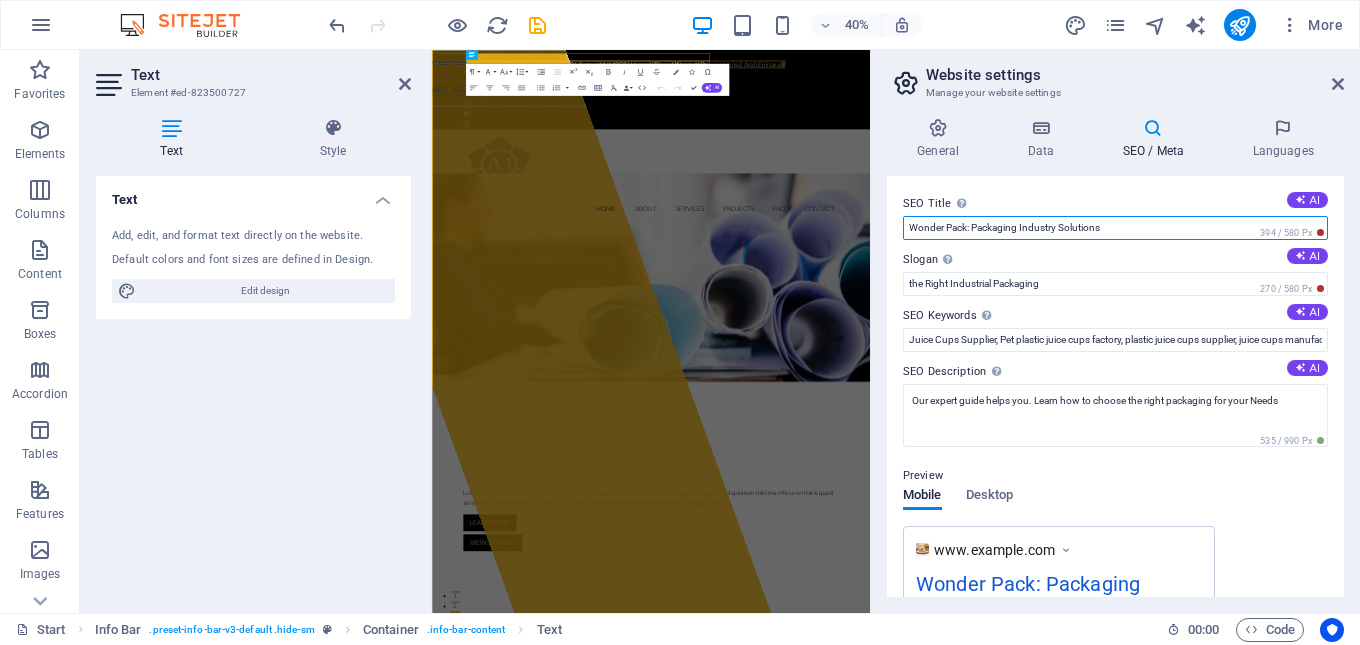 click on "Wonder Pack: Packaging Industry Solutions" at bounding box center [1115, 228] 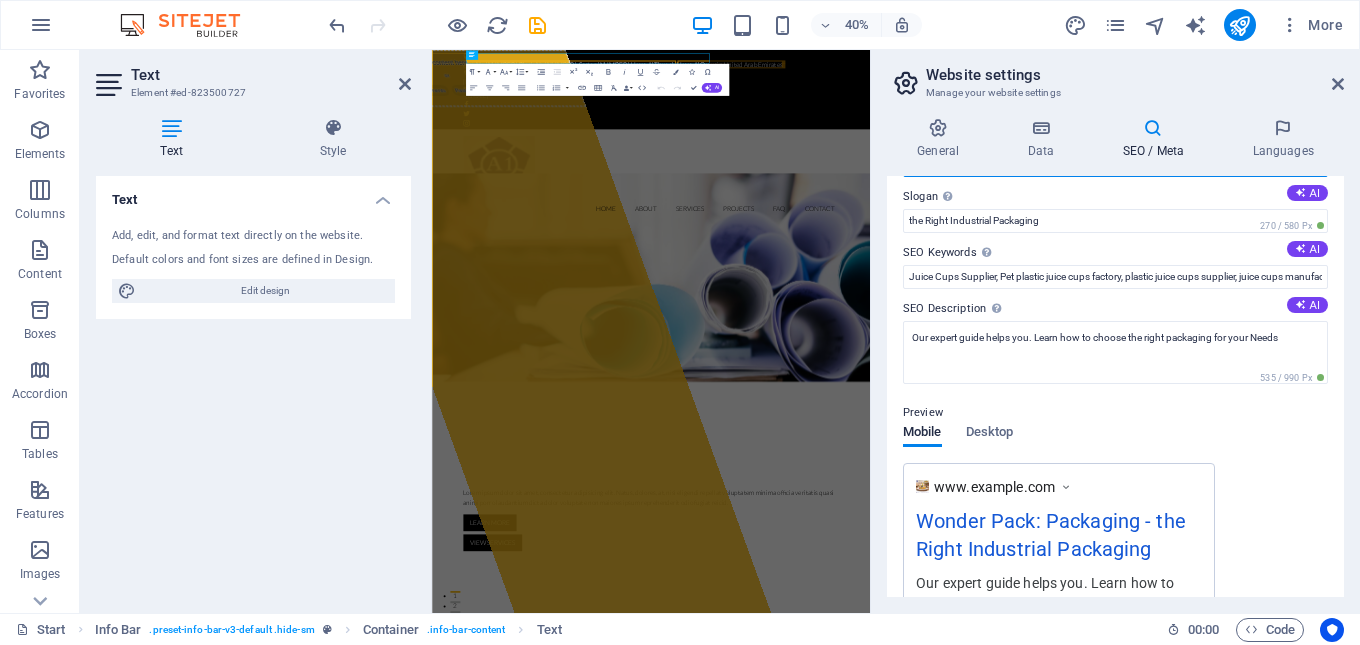 scroll, scrollTop: 0, scrollLeft: 0, axis: both 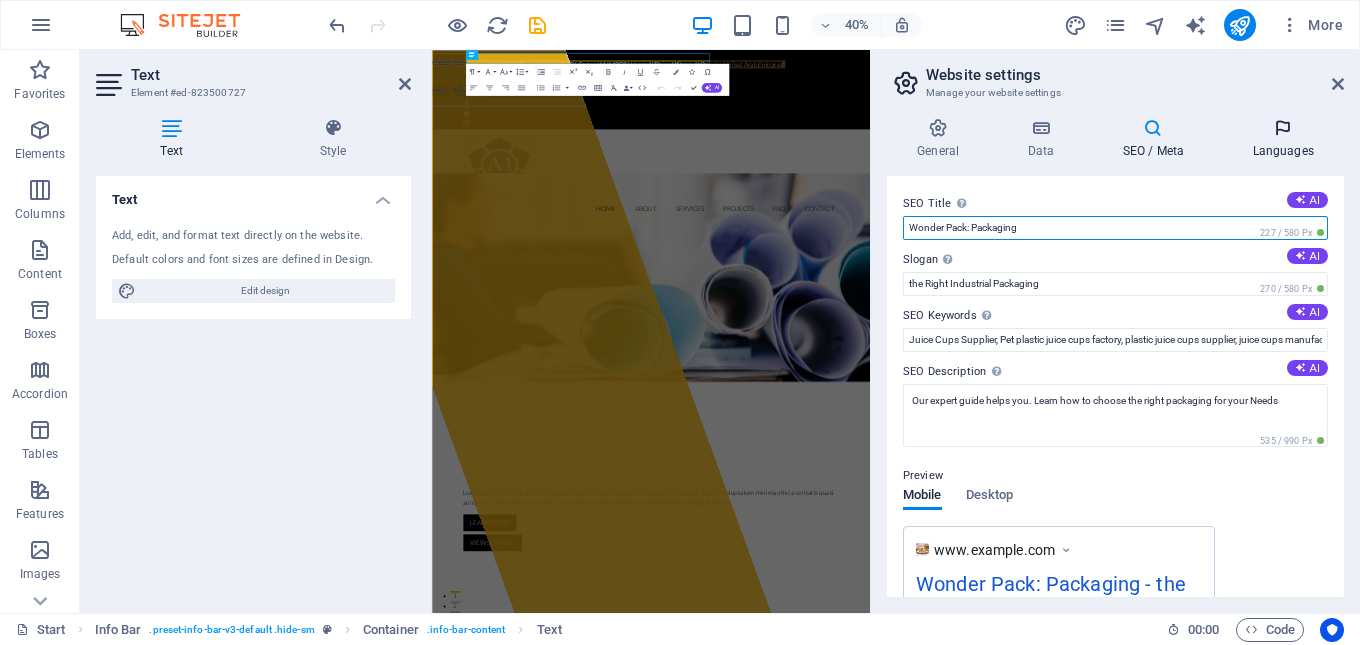 type on "Wonder Pack: Packaging" 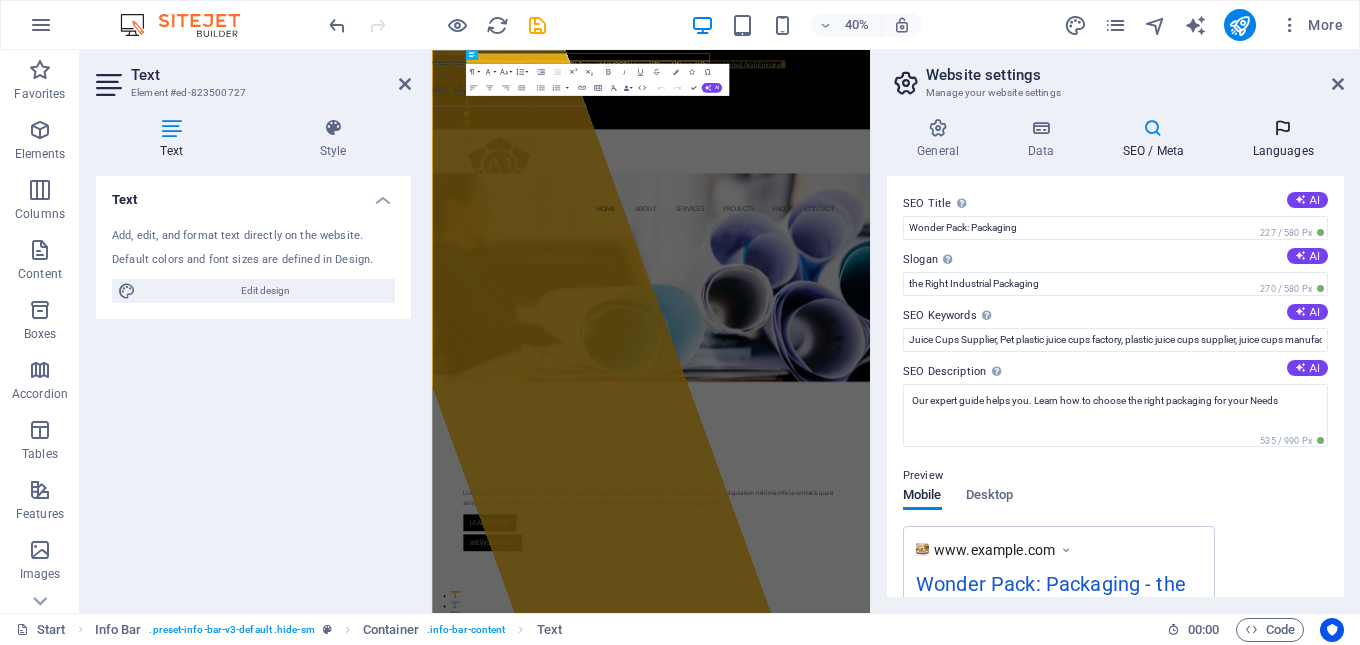 click on "Languages" at bounding box center [1283, 139] 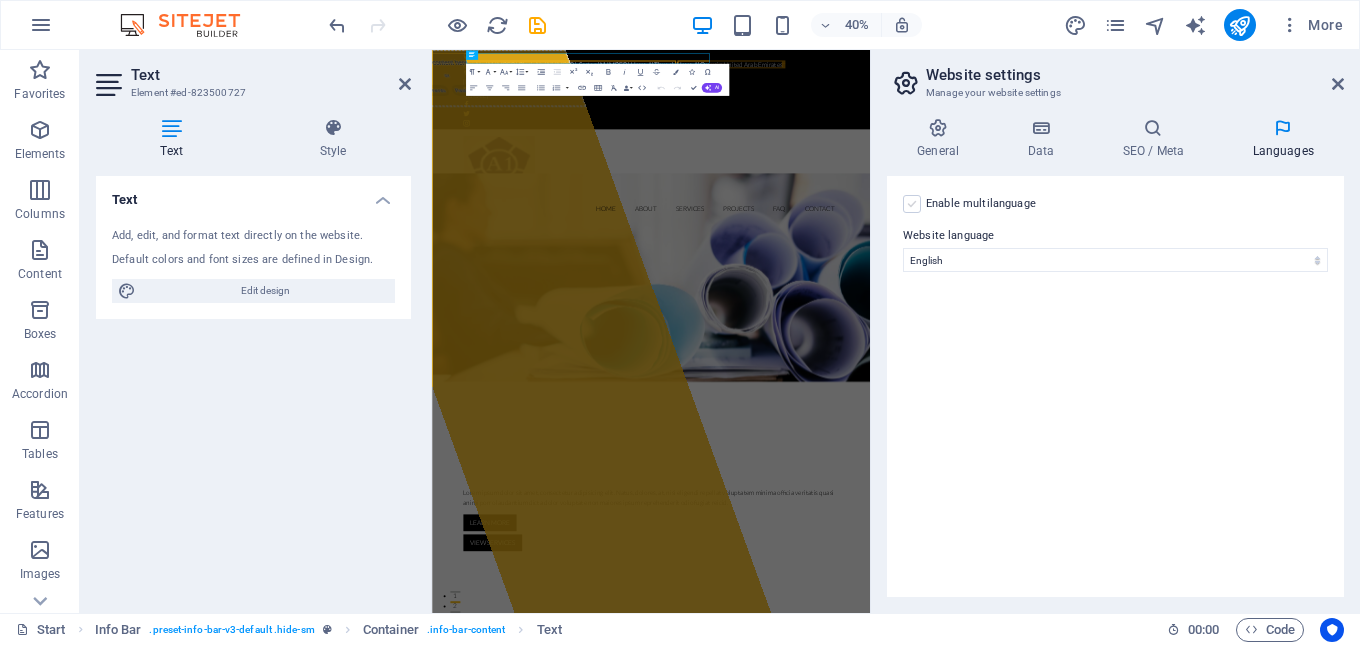click at bounding box center [912, 204] 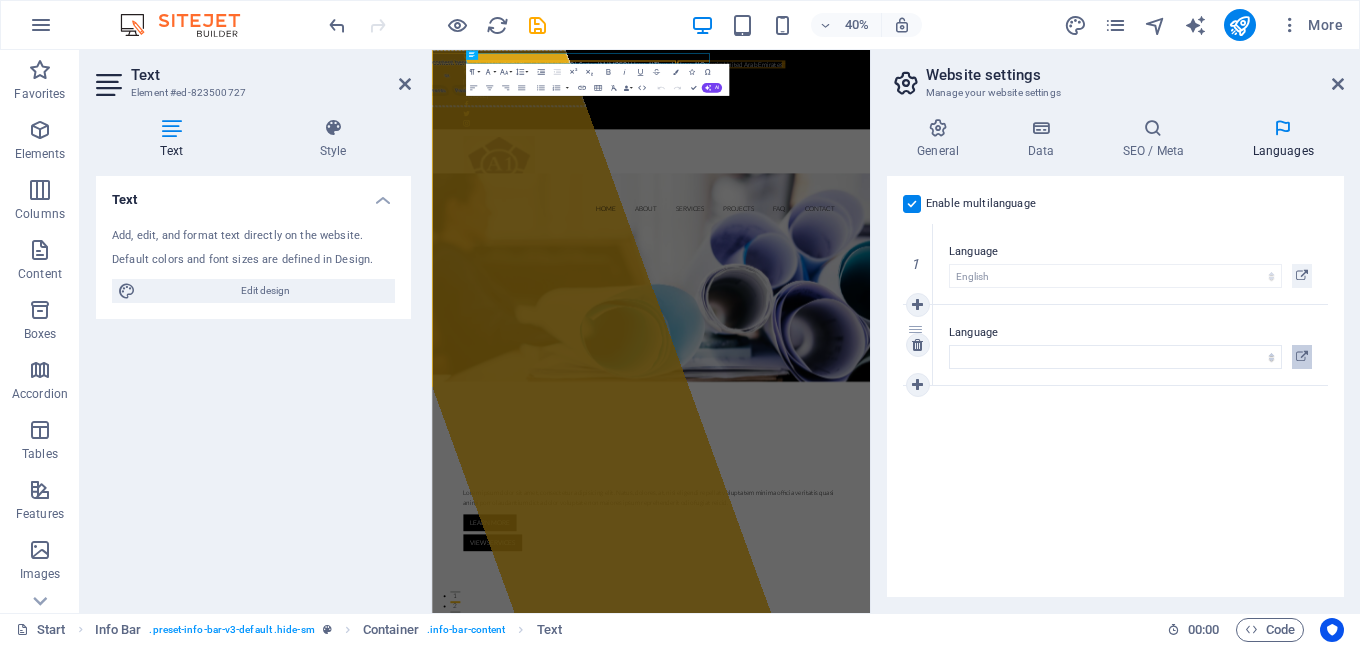 click at bounding box center [1302, 357] 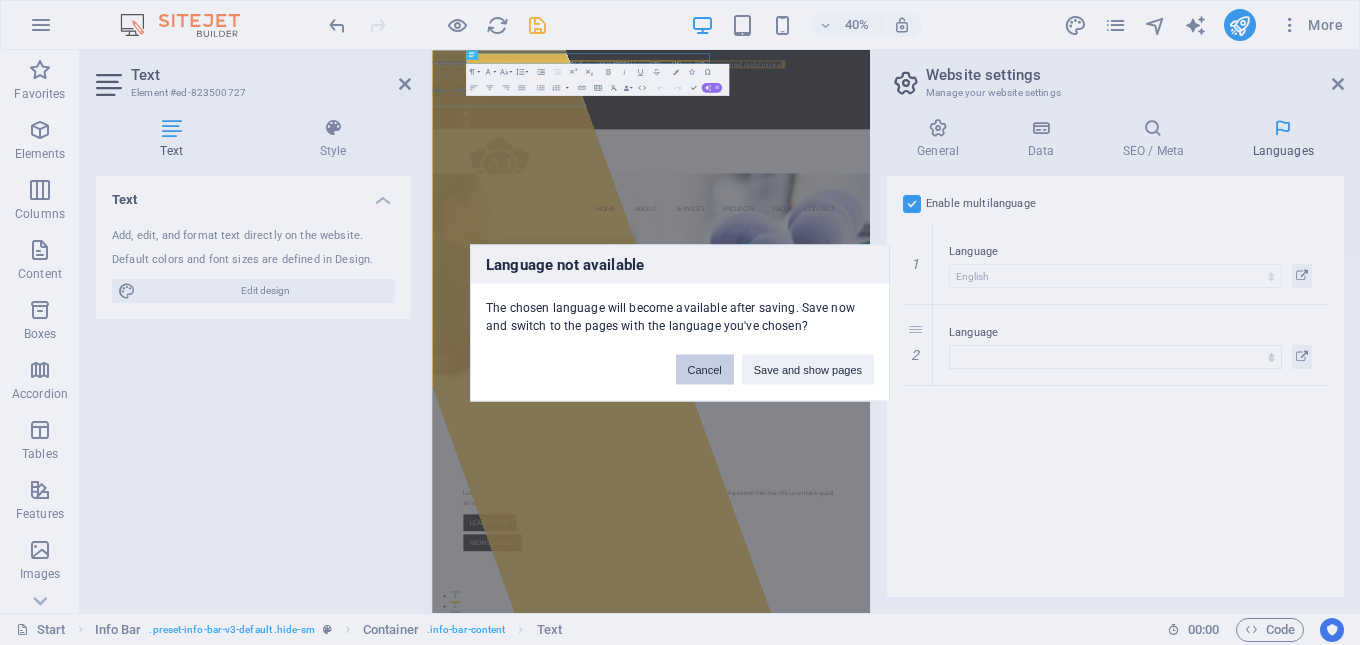 click on "Cancel" at bounding box center [705, 369] 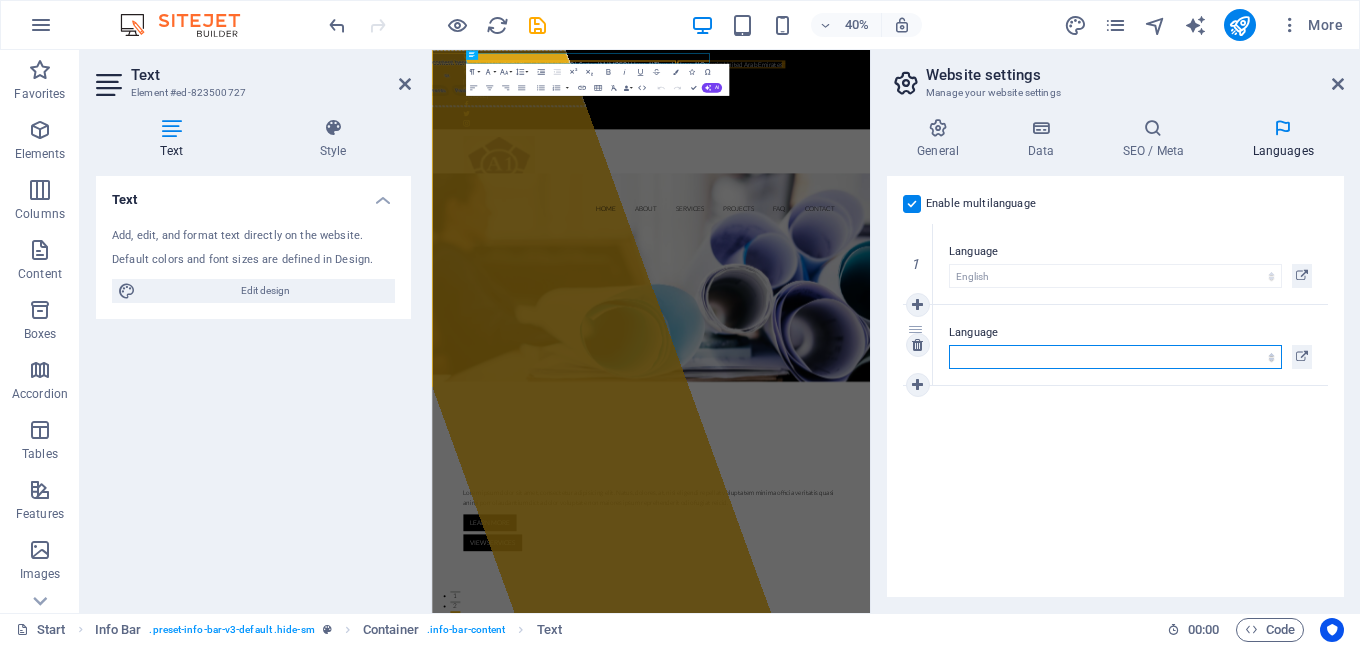 click on "Abkhazian Afar Afrikaans Akan Albanian Amharic Arabic Aragonese Armenian Assamese Avaric Avestan Aymara Azerbaijani Bambara Bashkir Basque Belarusian Bengali Bihari languages Bislama Bokmål Bosnian Breton Bulgarian Burmese Catalan Central Khmer Chamorro Chechen Chinese Church Slavic Chuvash Cornish Corsican Cree Croatian Czech Danish Dutch Dzongkha English Esperanto Estonian Ewe Faroese Farsi (Persian) Fijian Finnish French Fulah Gaelic Galician Ganda Georgian German Greek Greenlandic Guaraní Gujarati Haitian Creole Hausa Hebrew Herero Hindi Hiri Motu Hungarian Icelandic Ido Igbo Indonesian Interlingua Interlingue Inuktitut Inupiaq Irish Italian Japanese Javanese Kannada Kanuri Kashmiri Kazakh Kikuyu Kinyarwanda Komi Kongo Korean Kurdish Kwanyama Kyrgyz Lao Latin Latvian Limburgish Lingala Lithuanian Luba-Katanga Luxembourgish Macedonian Malagasy Malay Malayalam Maldivian Maltese Manx Maori Marathi Marshallese Mongolian Nauru Navajo Ndonga Nepali North Ndebele Northern Sami Norwegian Norwegian Nynorsk Nuosu" at bounding box center [1115, 357] 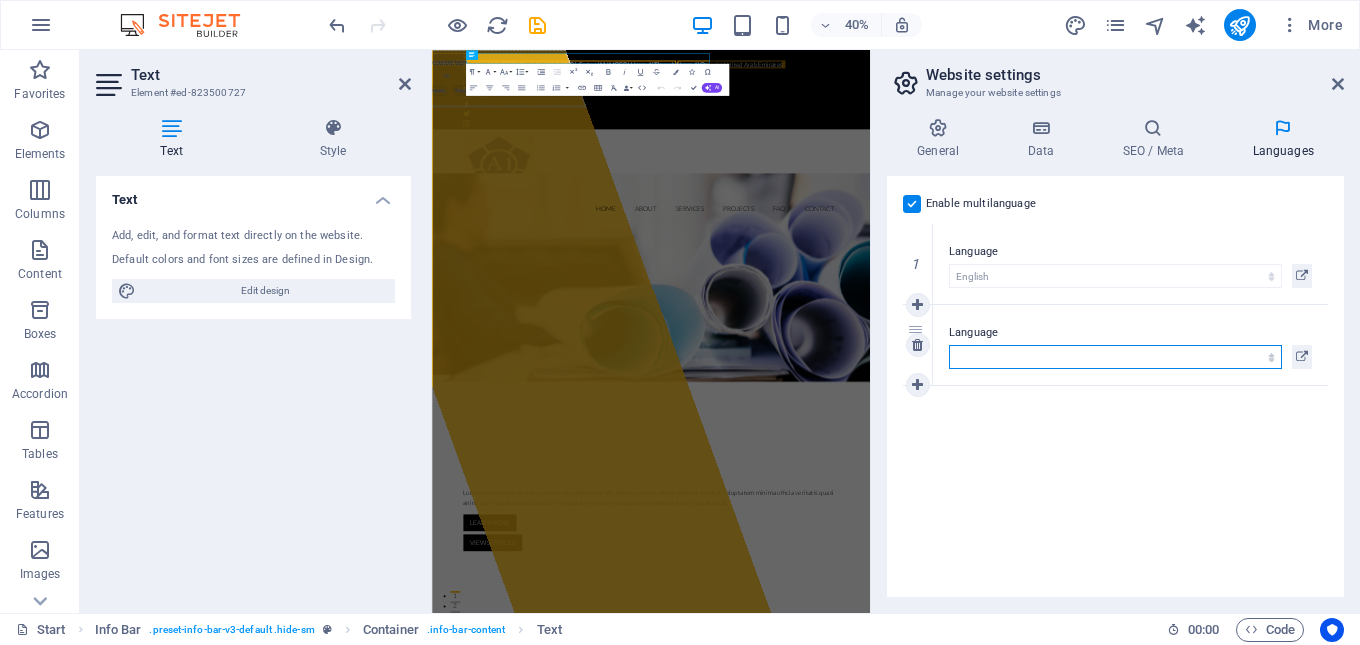 select on "6" 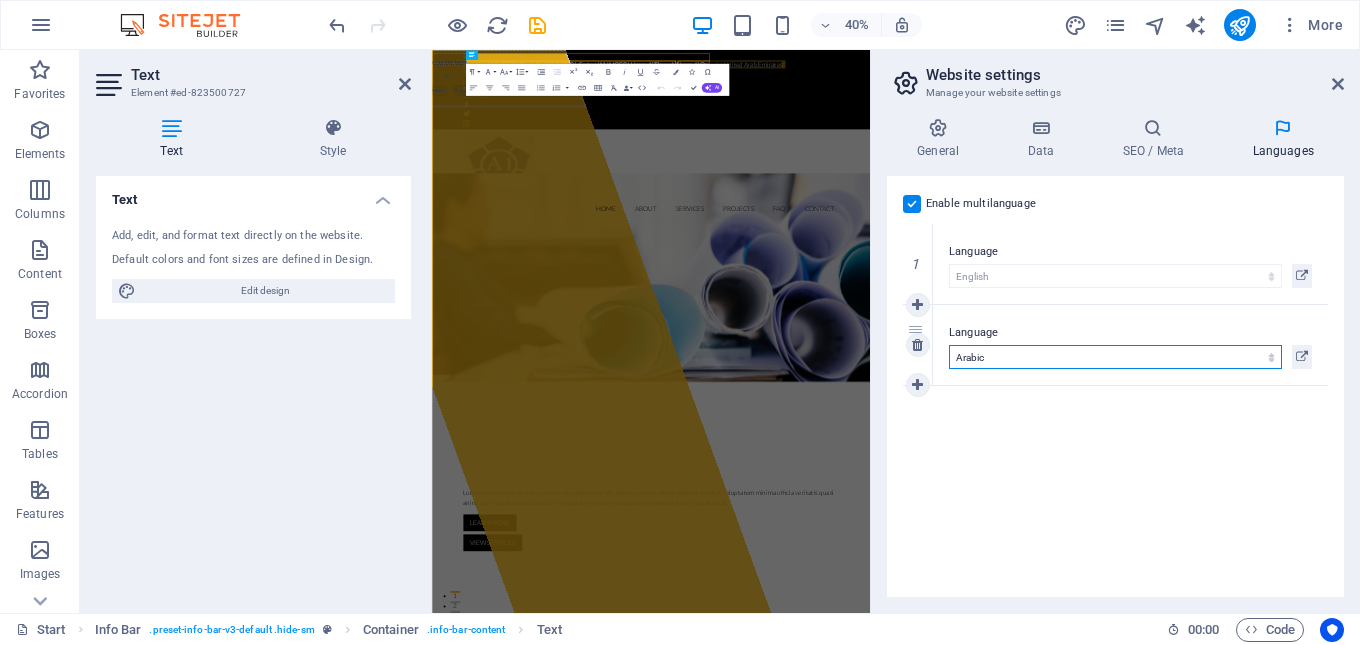 click on "Abkhazian Afar Afrikaans Akan Albanian Amharic Arabic Aragonese Armenian Assamese Avaric Avestan Aymara Azerbaijani Bambara Bashkir Basque Belarusian Bengali Bihari languages Bislama Bokmål Bosnian Breton Bulgarian Burmese Catalan Central Khmer Chamorro Chechen Chinese Church Slavic Chuvash Cornish Corsican Cree Croatian Czech Danish Dutch Dzongkha English Esperanto Estonian Ewe Faroese Farsi (Persian) Fijian Finnish French Fulah Gaelic Galician Ganda Georgian German Greek Greenlandic Guaraní Gujarati Haitian Creole Hausa Hebrew Herero Hindi Hiri Motu Hungarian Icelandic Ido Igbo Indonesian Interlingua Interlingue Inuktitut Inupiaq Irish Italian Japanese Javanese Kannada Kanuri Kashmiri Kazakh Kikuyu Kinyarwanda Komi Kongo Korean Kurdish Kwanyama Kyrgyz Lao Latin Latvian Limburgish Lingala Lithuanian Luba-Katanga Luxembourgish Macedonian Malagasy Malay Malayalam Maldivian Maltese Manx Maori Marathi Marshallese Mongolian Nauru Navajo Ndonga Nepali North Ndebele Northern Sami Norwegian Norwegian Nynorsk Nuosu" at bounding box center [1115, 357] 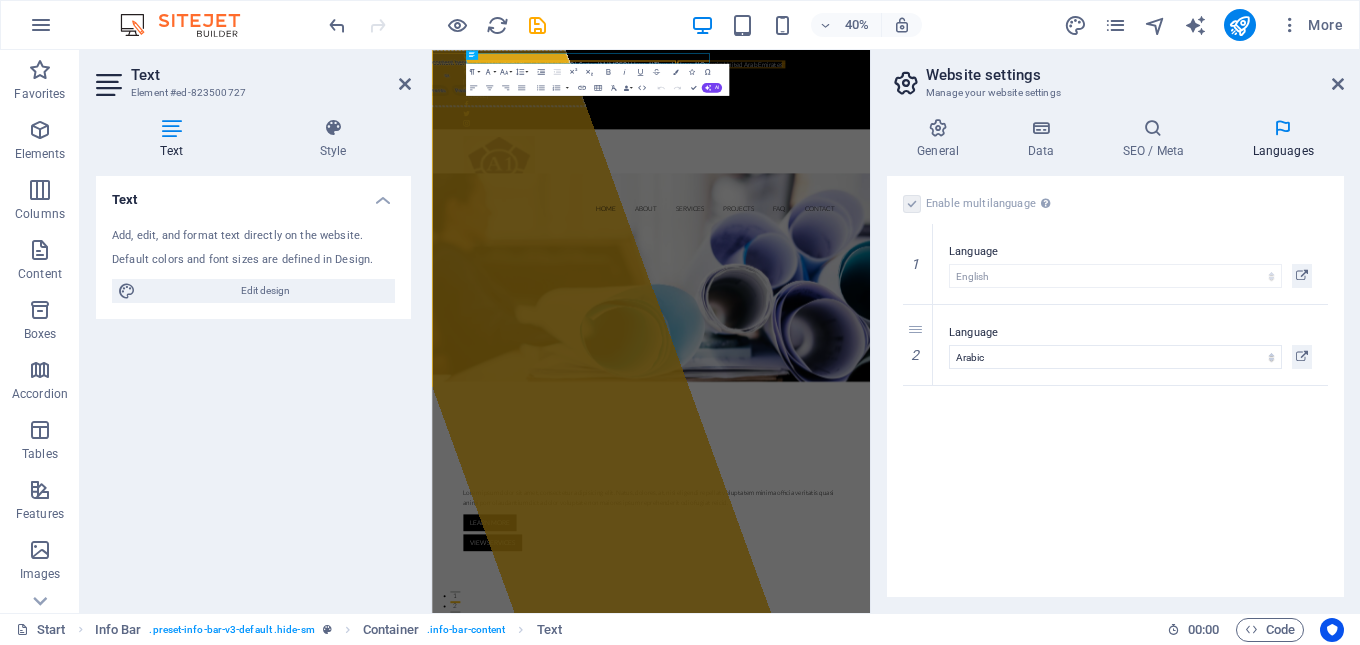 click on "Enable multilanguage To disable multilanguage delete all languages until only one language remains. Website language Abkhazian Afar Afrikaans Akan Albanian Amharic Arabic Aragonese Armenian Assamese Avaric Avestan Aymara Azerbaijani Bambara Bashkir Basque Belarusian Bengali Bihari languages Bislama Bokmål Bosnian Breton Bulgarian Burmese Catalan Central Khmer Chamorro Chechen Chinese Church Slavic Chuvash Cornish Corsican Cree Croatian Czech Danish Dutch Dzongkha English Esperanto Estonian Ewe Faroese Farsi (Persian) Fijian Finnish French Fulah Gaelic Galician Ganda Georgian German Greek Greenlandic Guaraní Gujarati Haitian Creole Hausa Hebrew Herero Hindi Hiri Motu Hungarian Icelandic Ido Igbo Indonesian Interlingua Interlingue Inuktitut Inupiaq Irish Italian Japanese Javanese Kannada Kanuri Kashmiri Kazakh Kikuyu Kinyarwanda Komi Kongo Korean Kurdish Kwanyama Kyrgyz Lao Latin Latvian Limburgish Lingala Lithuanian Luba-Katanga Luxembourgish Macedonian Malagasy Malay Malayalam Maldivian Maltese Manx Maori 1" at bounding box center (1115, 386) 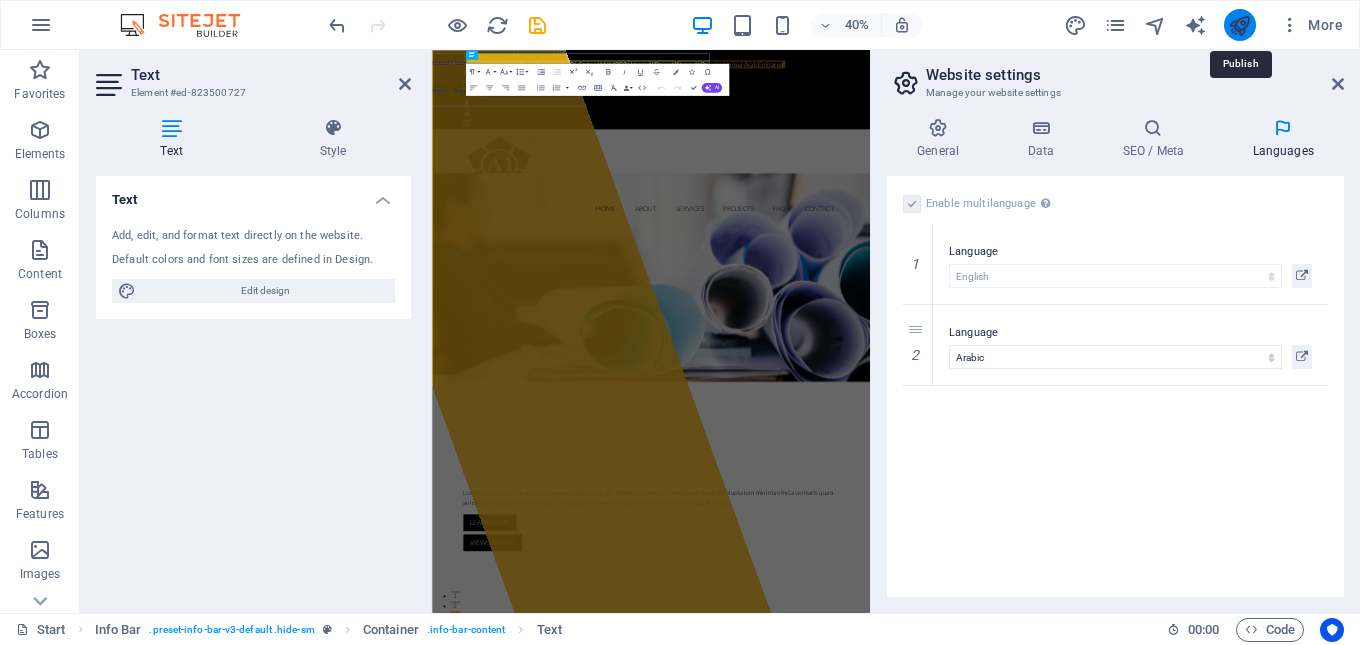 click at bounding box center (1239, 25) 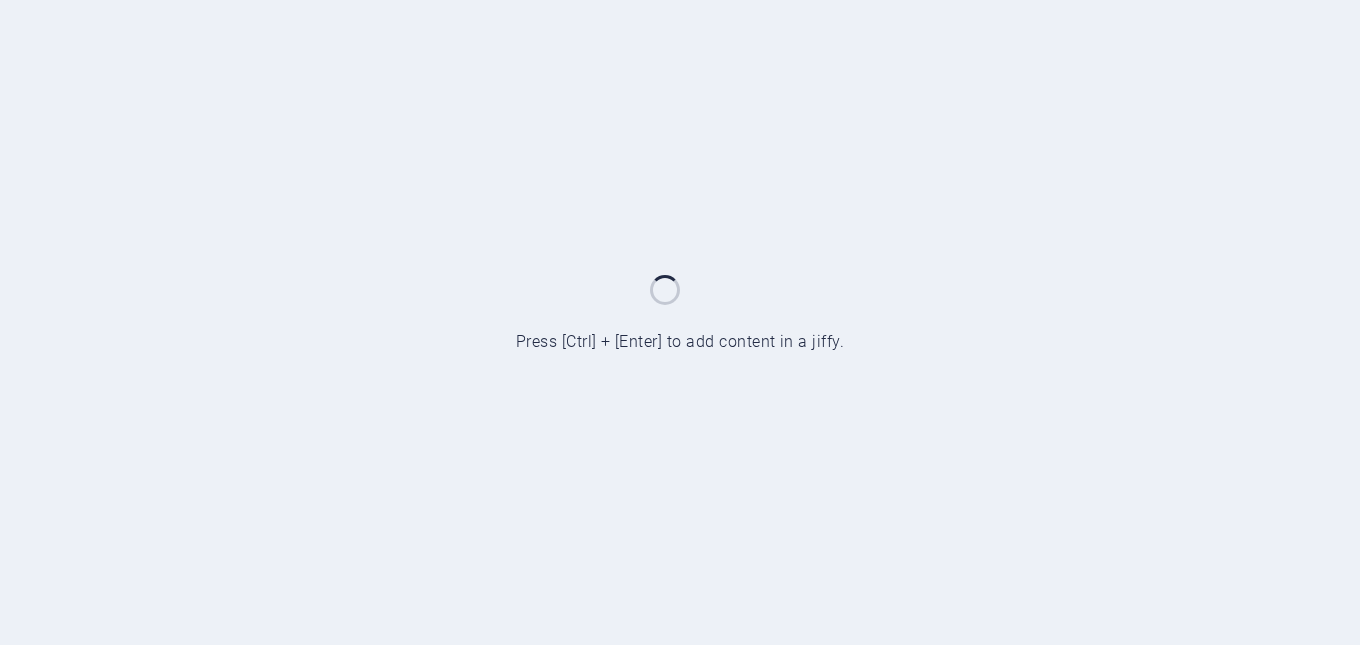 scroll, scrollTop: 0, scrollLeft: 0, axis: both 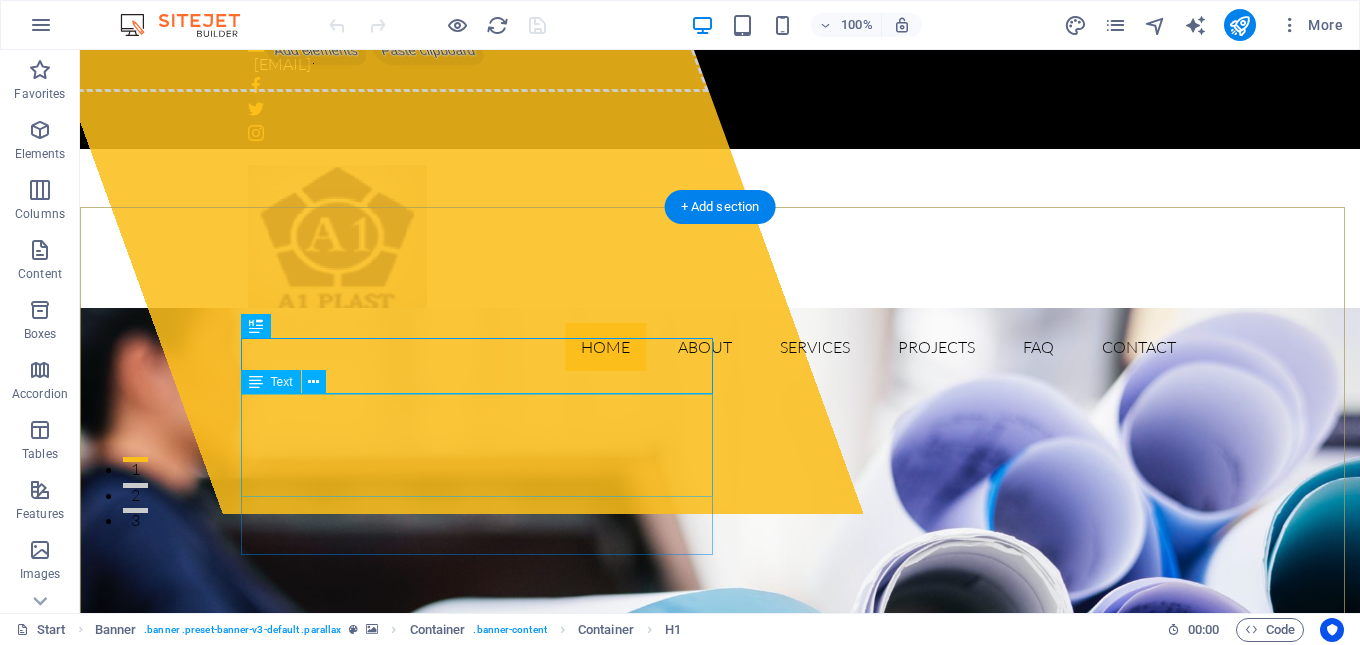 click on "Lorem ipsum dolor sit amet, consectetur adipisicing elit. Natus, dolores, at, nisi eligendi repellat voluptatem minima officia veritatis quasi animi porro laudantium dicta dolor voluptate non maiores ipsum reprehenderit odio fugiat reicid." at bounding box center [720, 1069] 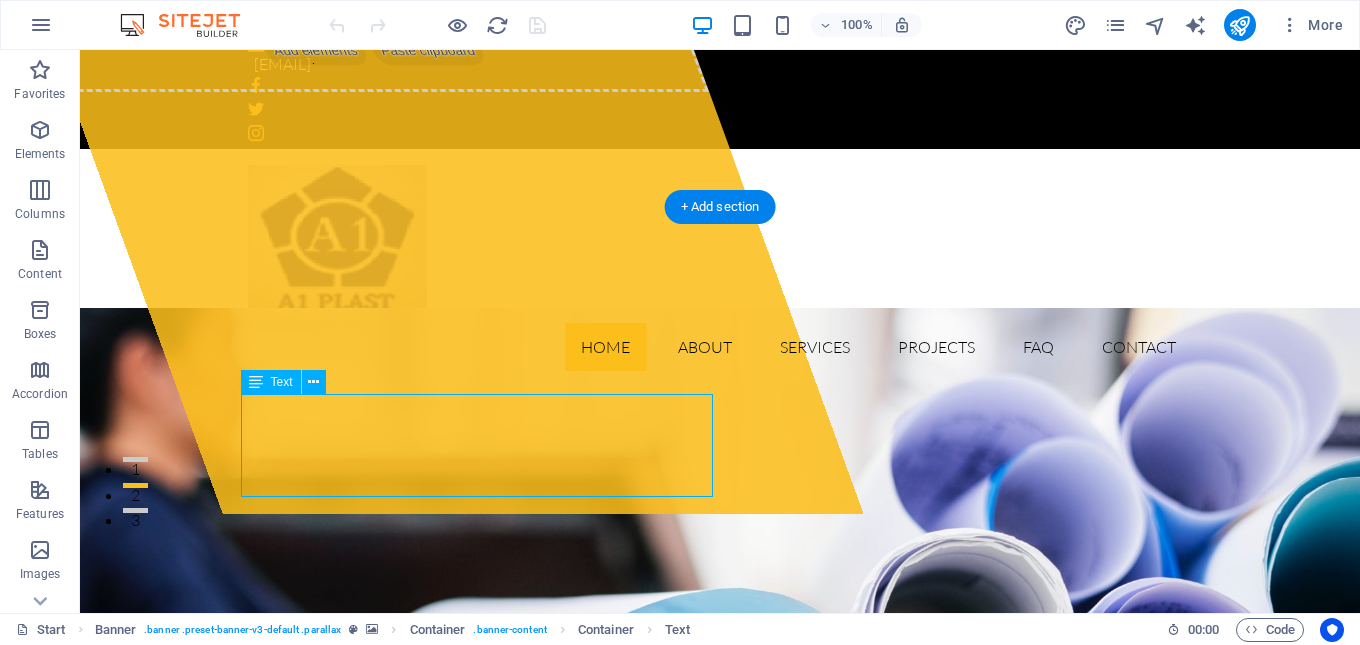 click on "Lorem ipsum dolor sit amet, consectetur adipisicing elit. Natus, dolores, at, nisi eligendi repellat voluptatem minima officia veritatis quasi animi porro laudantium dicta dolor voluptate non maiores ipsum reprehenderit odio fugiat reicid." at bounding box center (720, 1069) 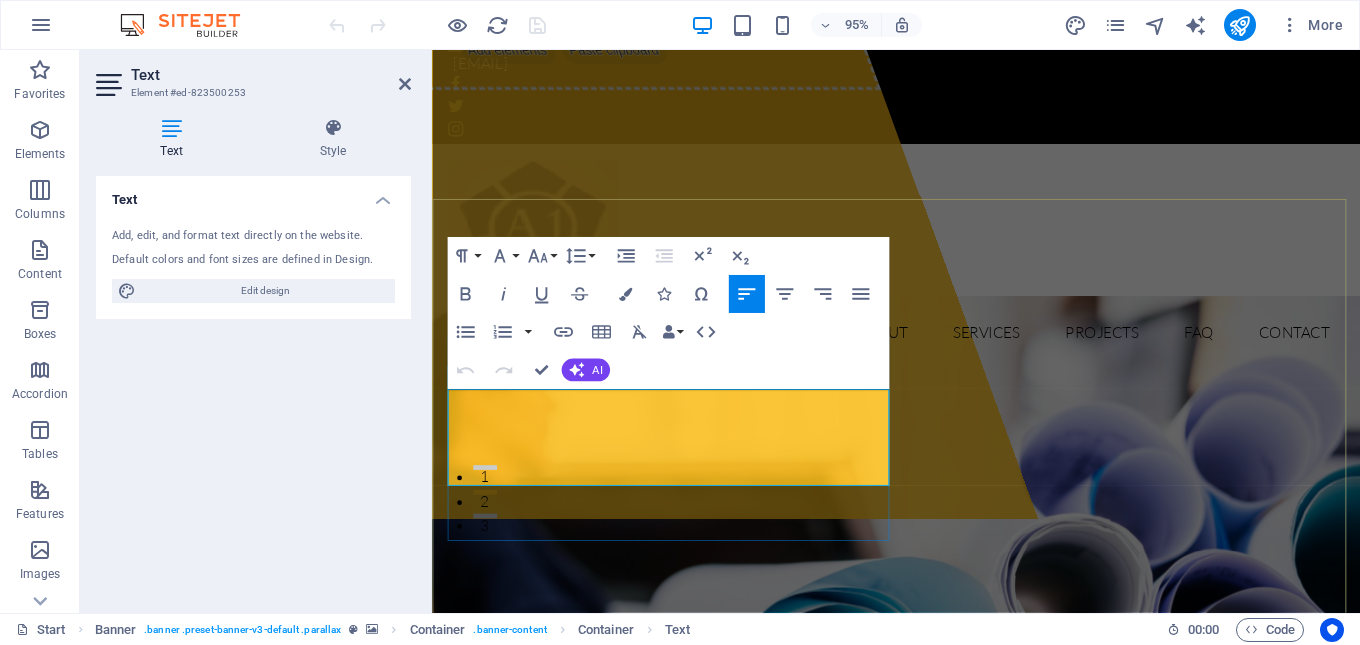 drag, startPoint x: 737, startPoint y: 502, endPoint x: 447, endPoint y: 428, distance: 299.2925 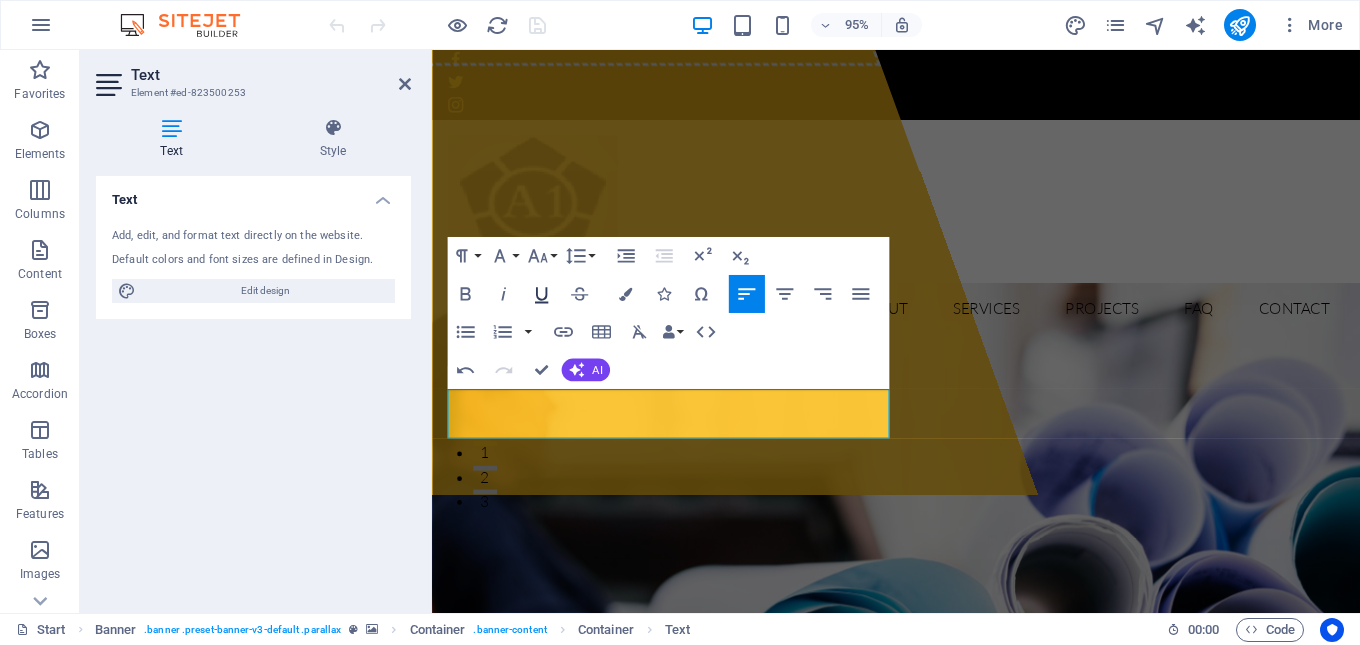 scroll, scrollTop: 113, scrollLeft: 0, axis: vertical 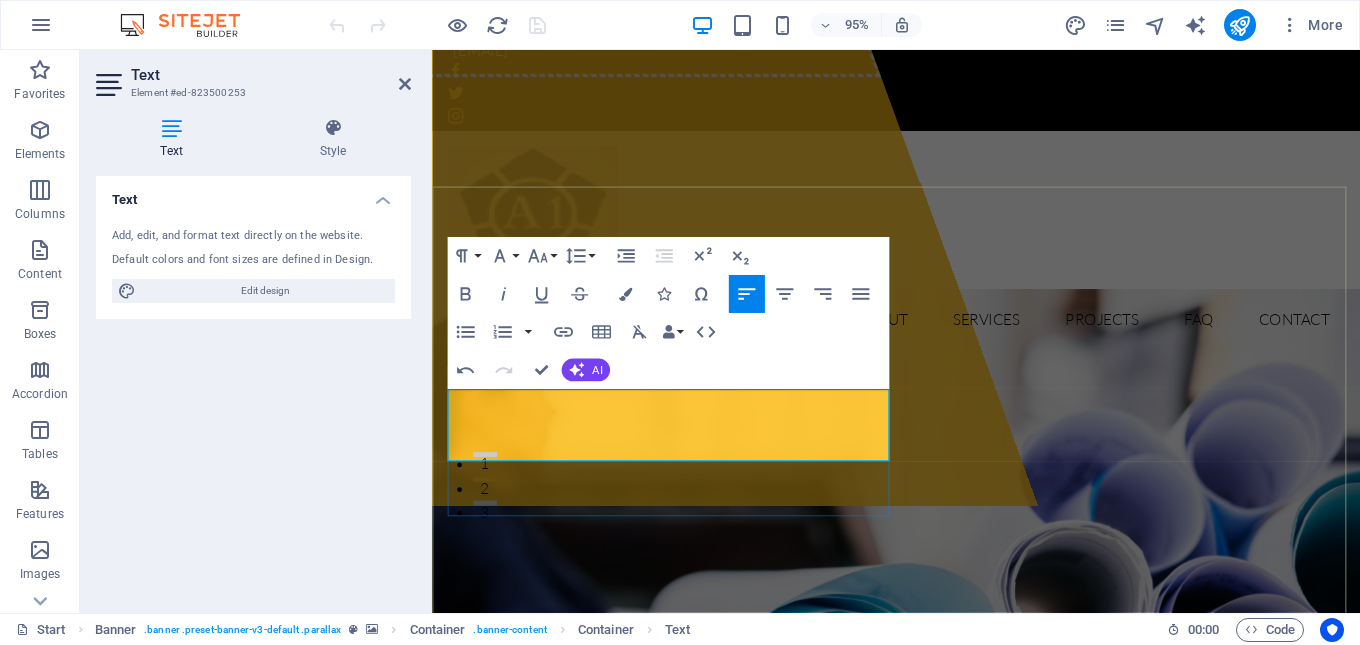 click at bounding box center (921, 1098) 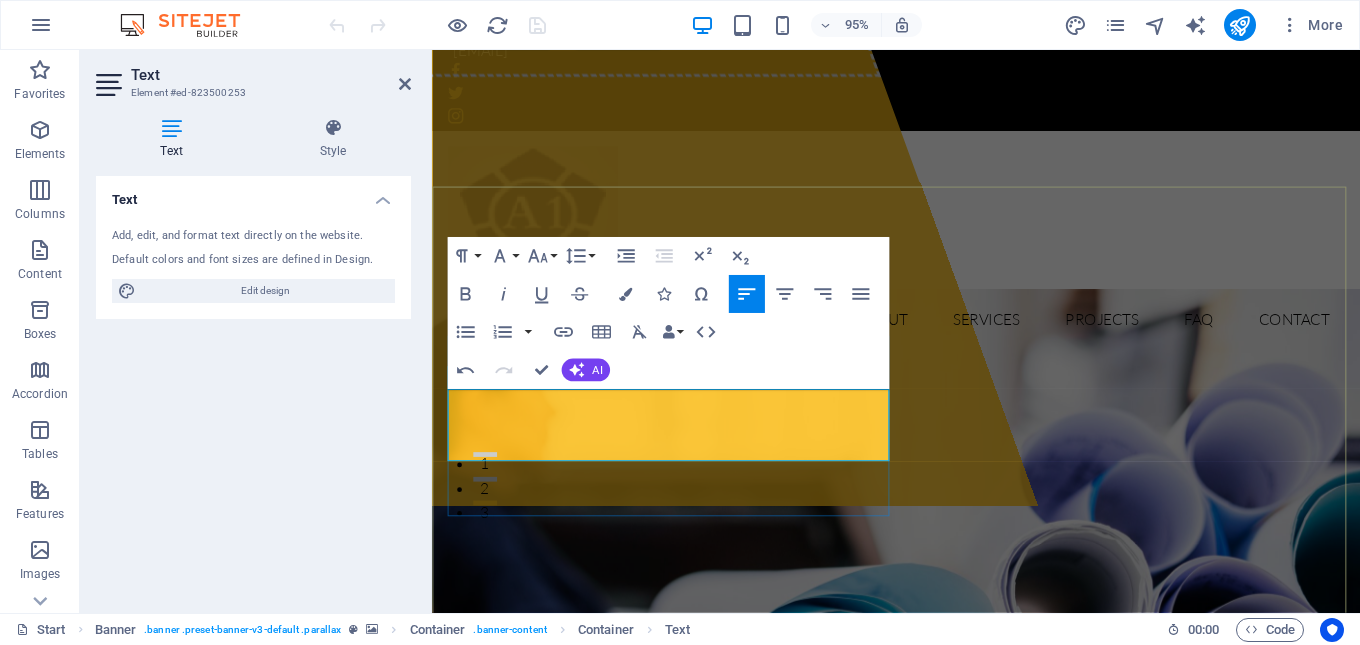 click on "How to Choose the Right Industrial Packaging | Industry Packaging Solutions" at bounding box center [921, 1072] 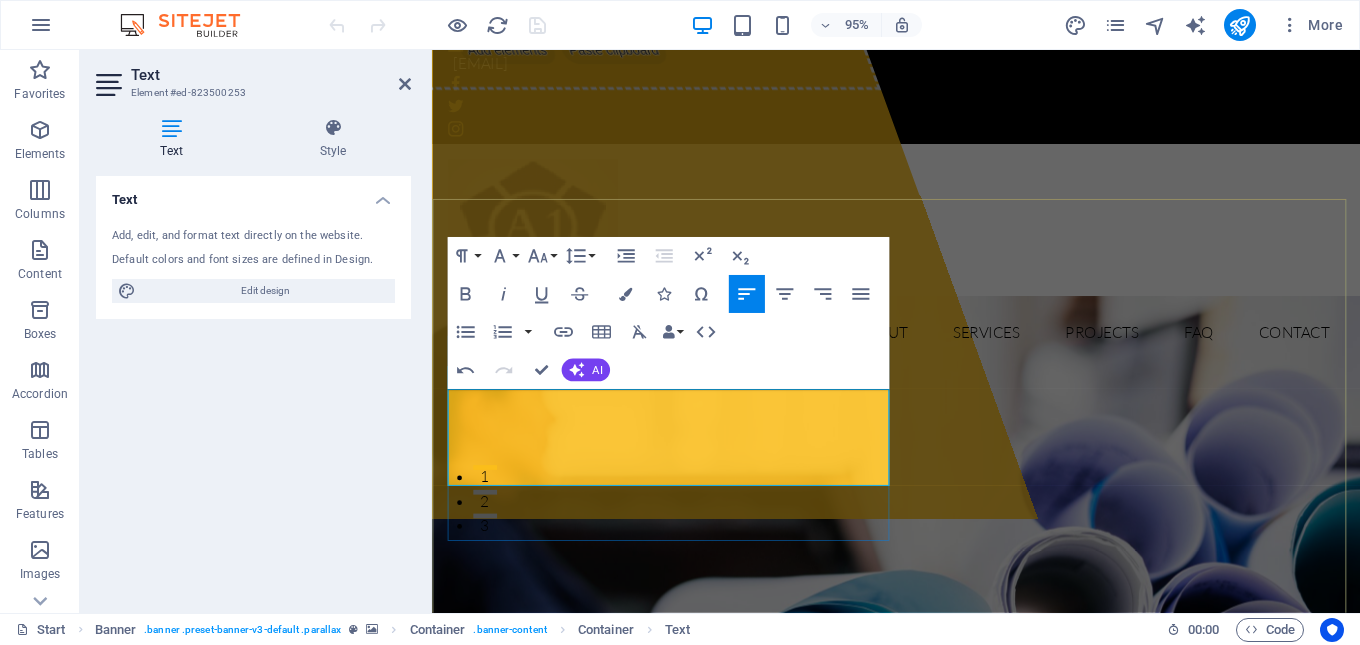 scroll, scrollTop: 113, scrollLeft: 0, axis: vertical 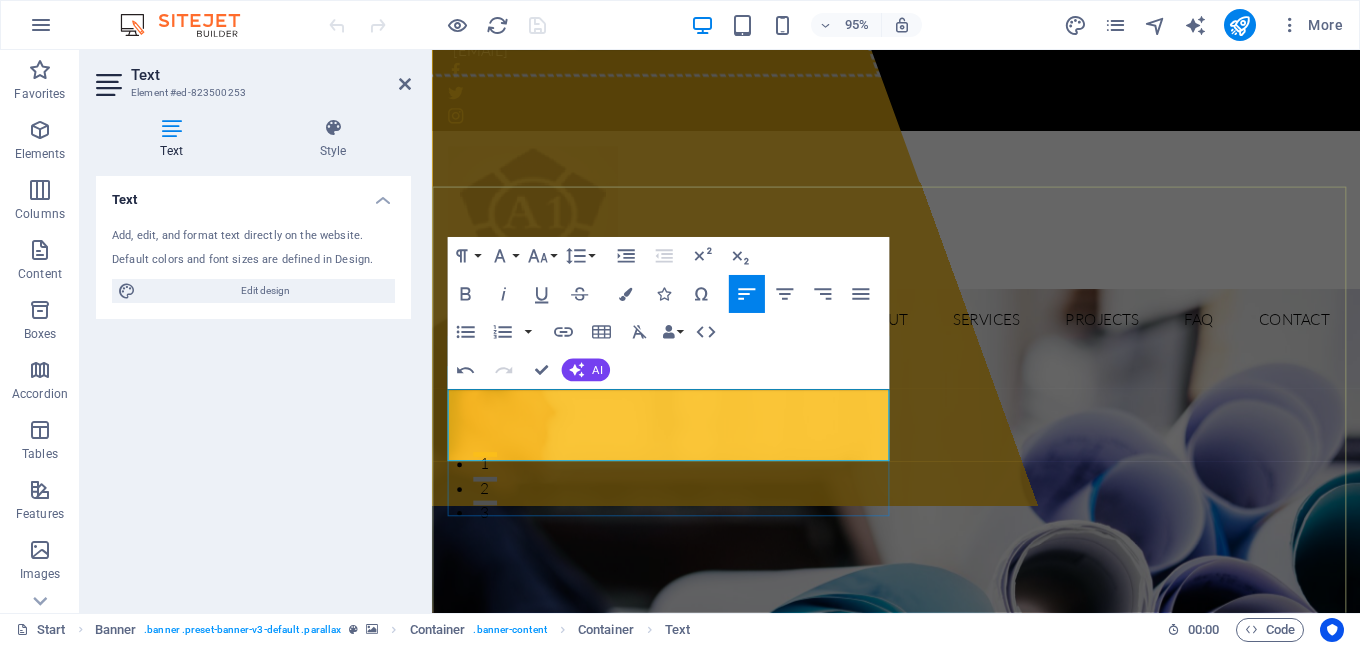 click at bounding box center (921, 1098) 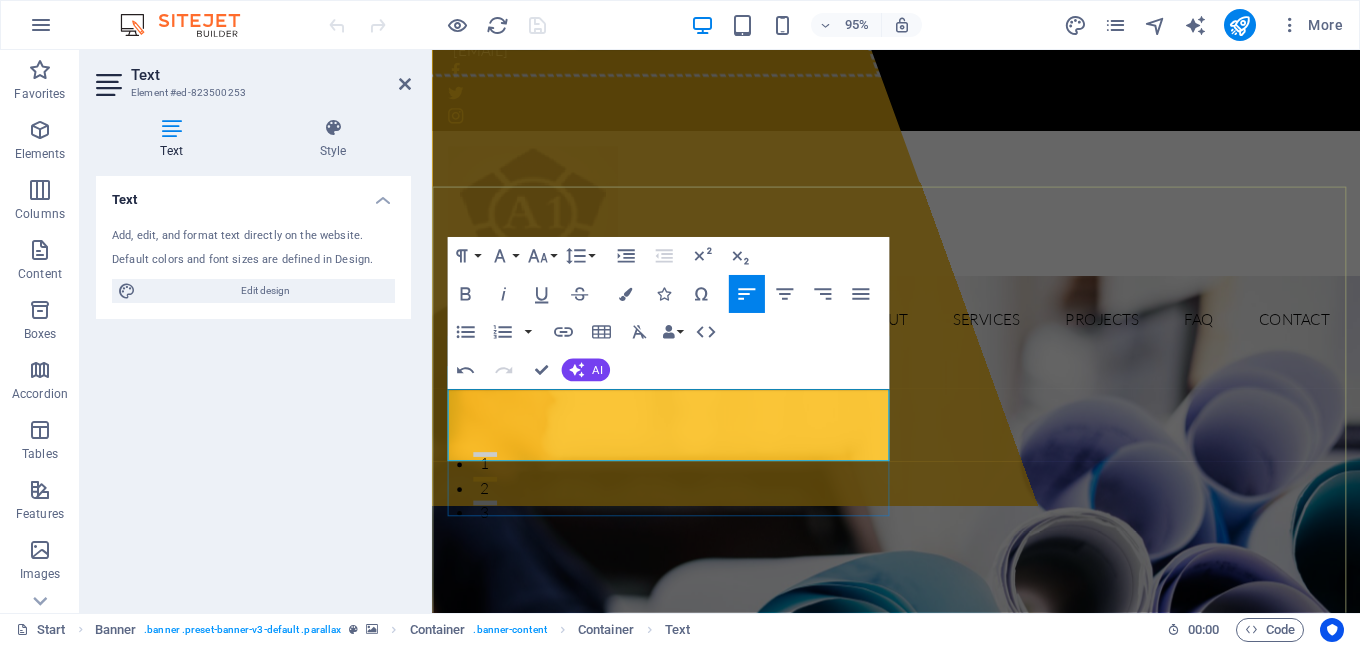 scroll, scrollTop: 87, scrollLeft: 0, axis: vertical 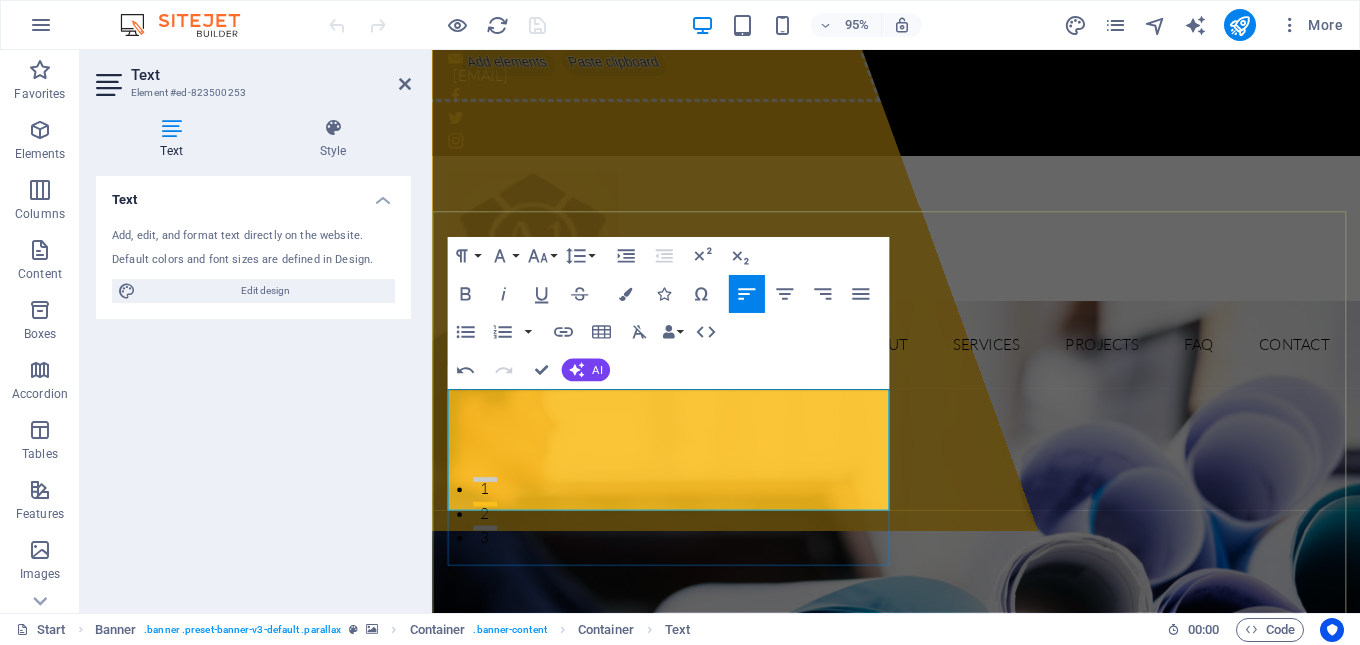 click on "How to Choose the Right Industrial Packaging | Industry Packaging Solutions" at bounding box center (921, 1098) 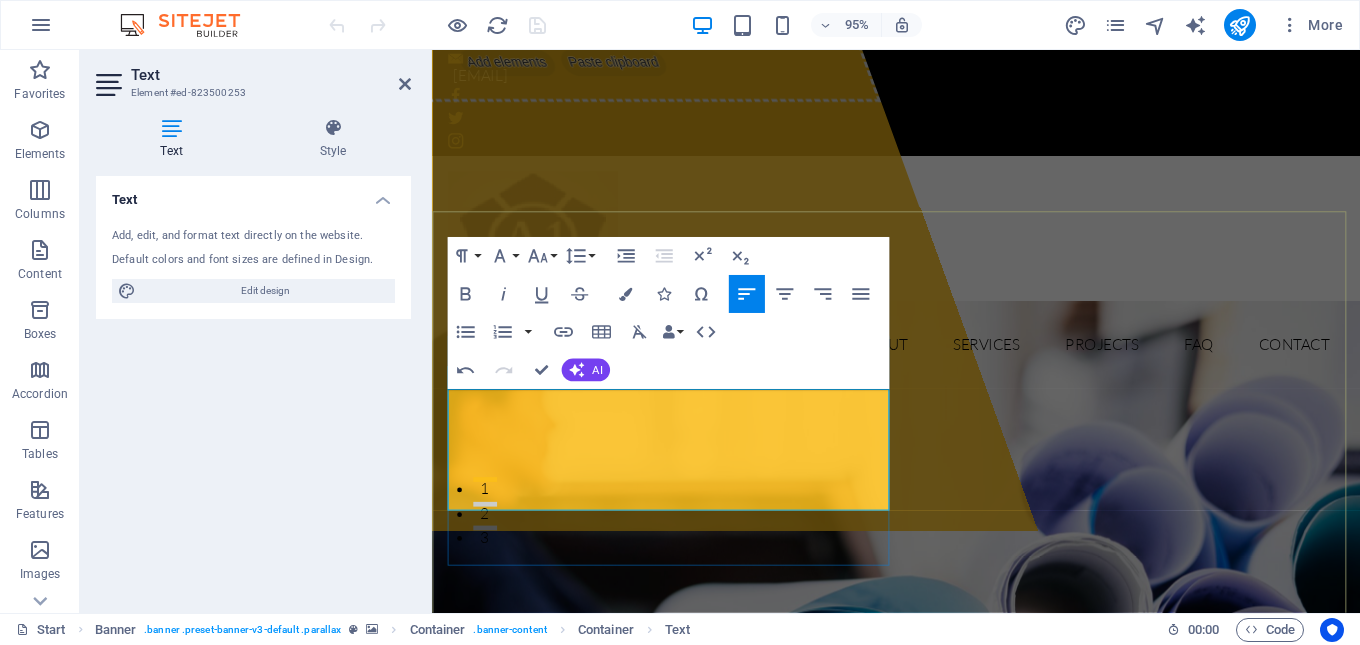click on "How to Choose the Right Industrial Packaging | Industry Packaging Solutions" at bounding box center (921, 1098) 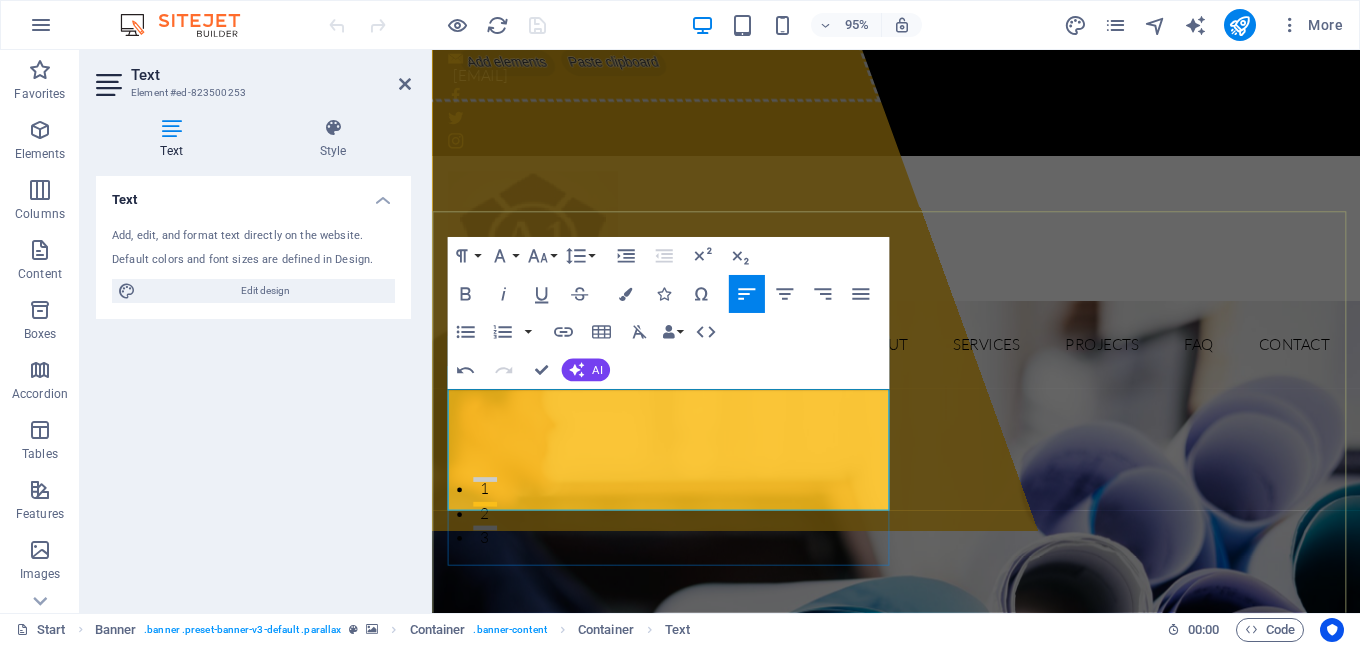 type 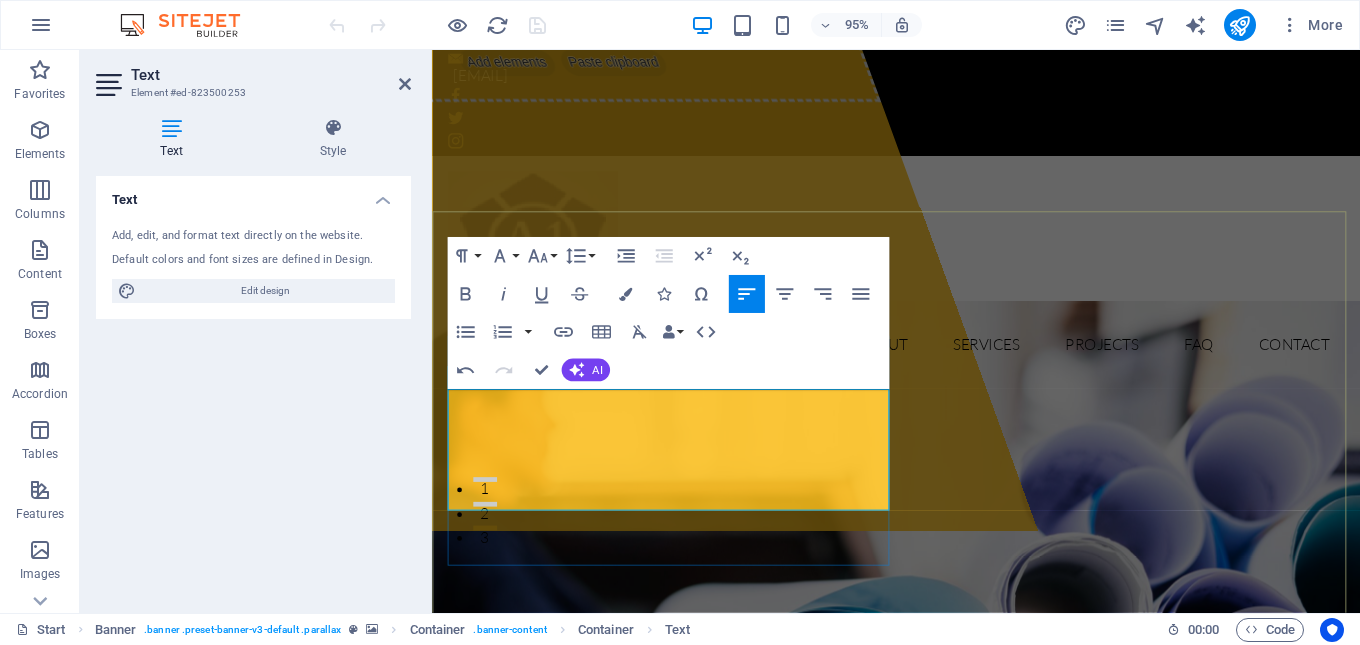 click on "Our expert guide helps you navigate the complexities of industrial packaging. Learn how to choose the right materials and solutions to protect your products and optimize your supply chain." at bounding box center [921, 1136] 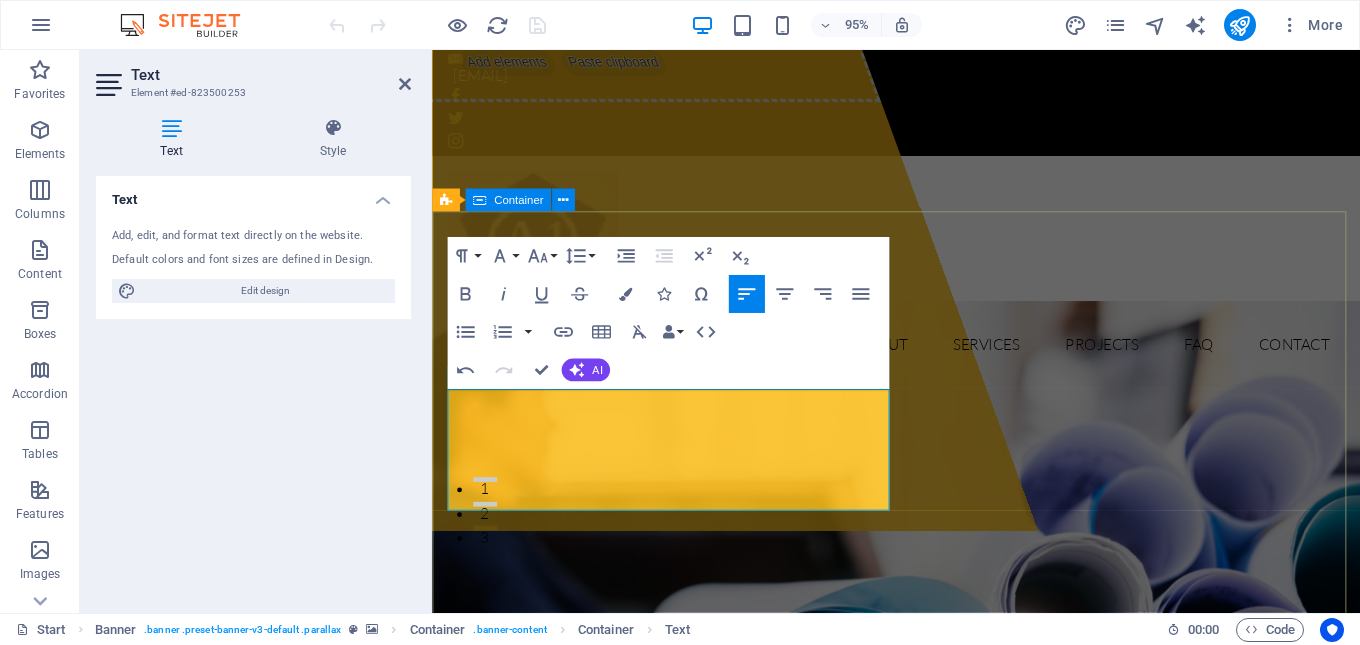 click on "Drop content here or  Add elements  Paste clipboard Wonder Pack How to Choose the Right Industrial Packaging | Industry Packaging Solutions? Our expert guide helps you navigate the complexities of industrial packaging. Learn how to choose the right materials and solutions to protect your products and optimize your supply chain. Learn more View Services" at bounding box center (920, 1149) 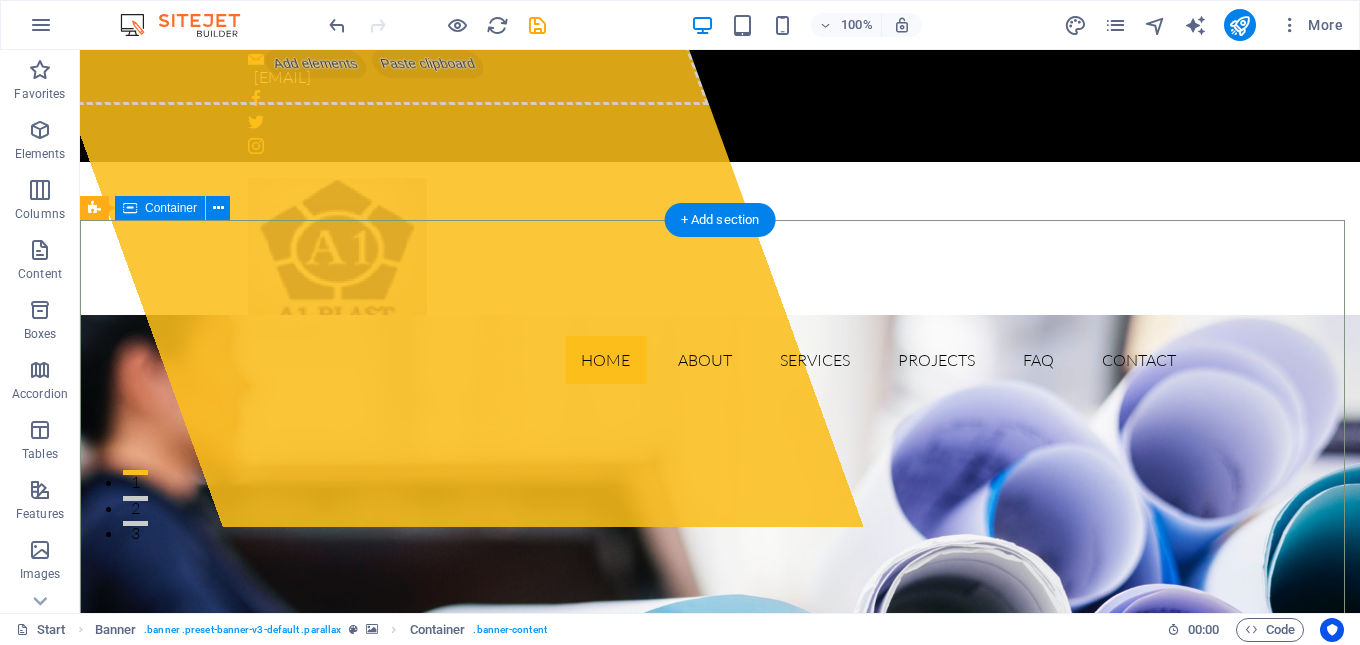 click on "Drop content here or  Add elements  Paste clipboard Wonder Pack How to Choose the Right Industrial Packaging | Industry Packaging Solutions? Our expert guide helps you navigate the complexities of industrial packaging. Learn how to choose the right materials and solutions to protect your products and optimize your supply chain. Learn more View Services" at bounding box center [720, 1121] 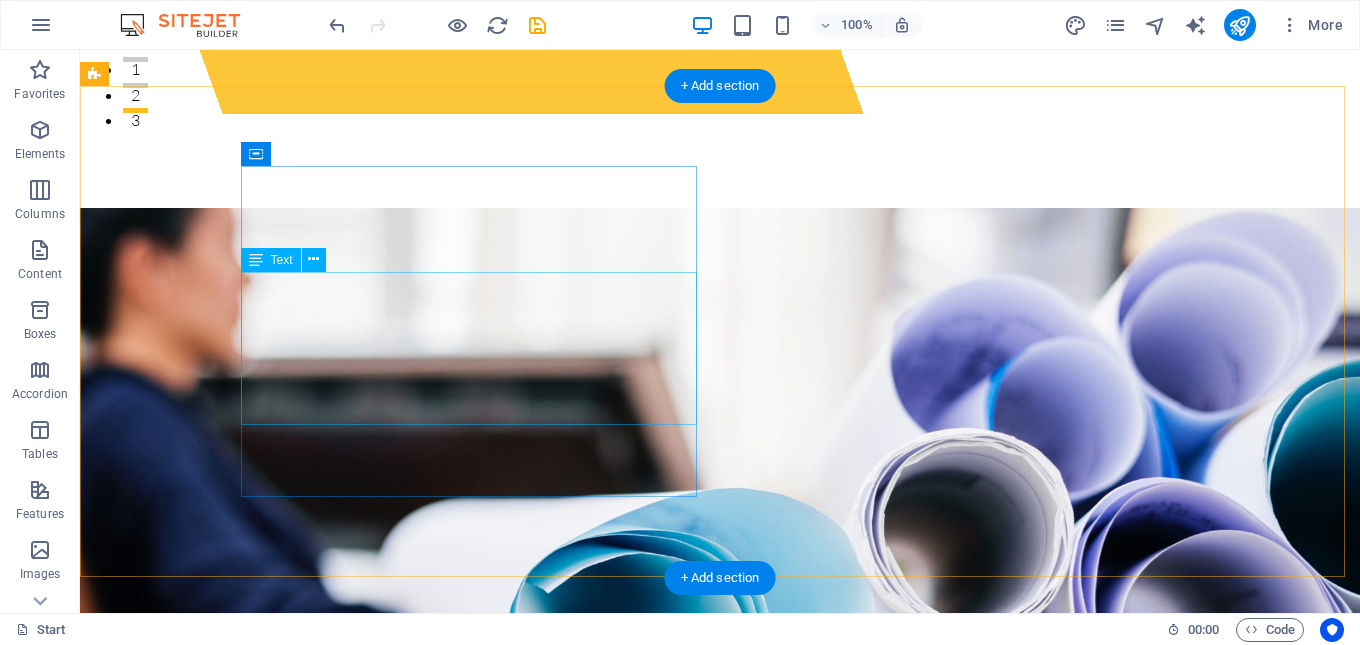 scroll, scrollTop: 700, scrollLeft: 0, axis: vertical 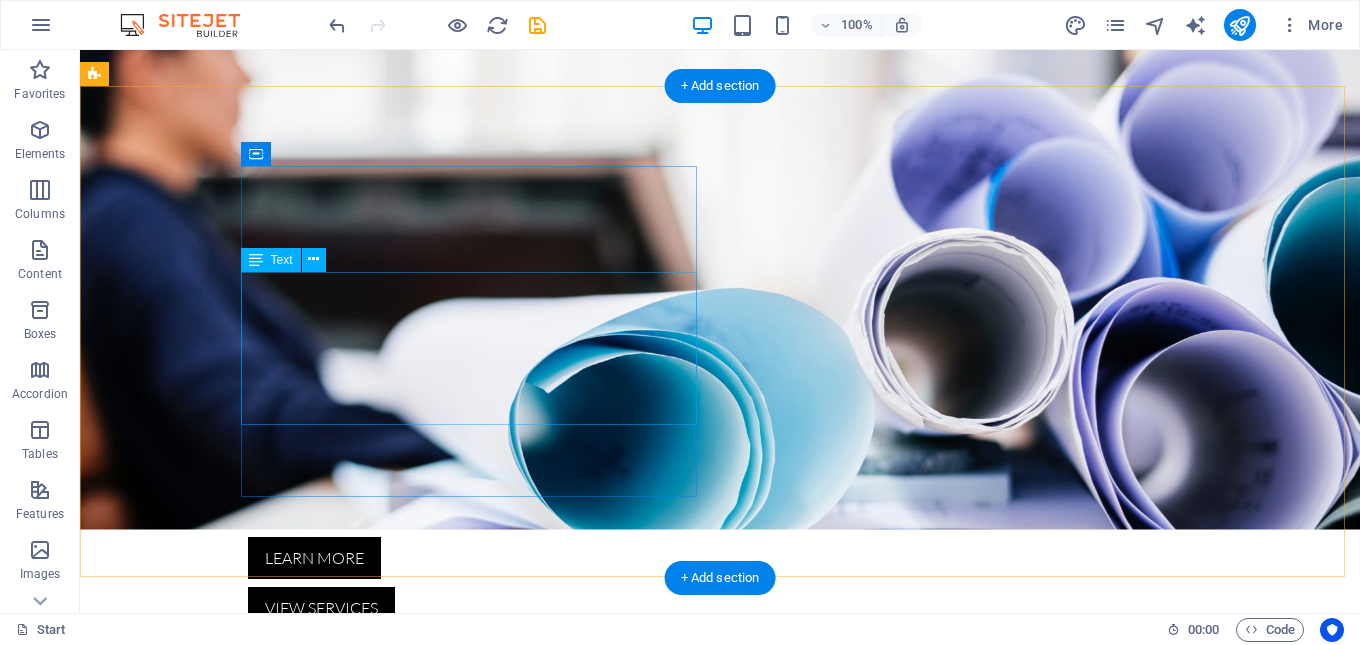 click on "Lorem ipsum dolor sit amet, consectetur adipisicing elit. Quas aut quidem numquam! Molestias nisi odio itaque eaque vitae dolorem ipsum a, exercitationem la officiis, esse ut fuga doloribus voluptas magnam quasi quo atque dolorum. Lorem ipsum dolor sit amet, consectetur adipisicing elit. Quas aut quidem numquam! Molestias nisi odio itaque eaque vitae dolorem ipsum." at bounding box center [324, 1464] 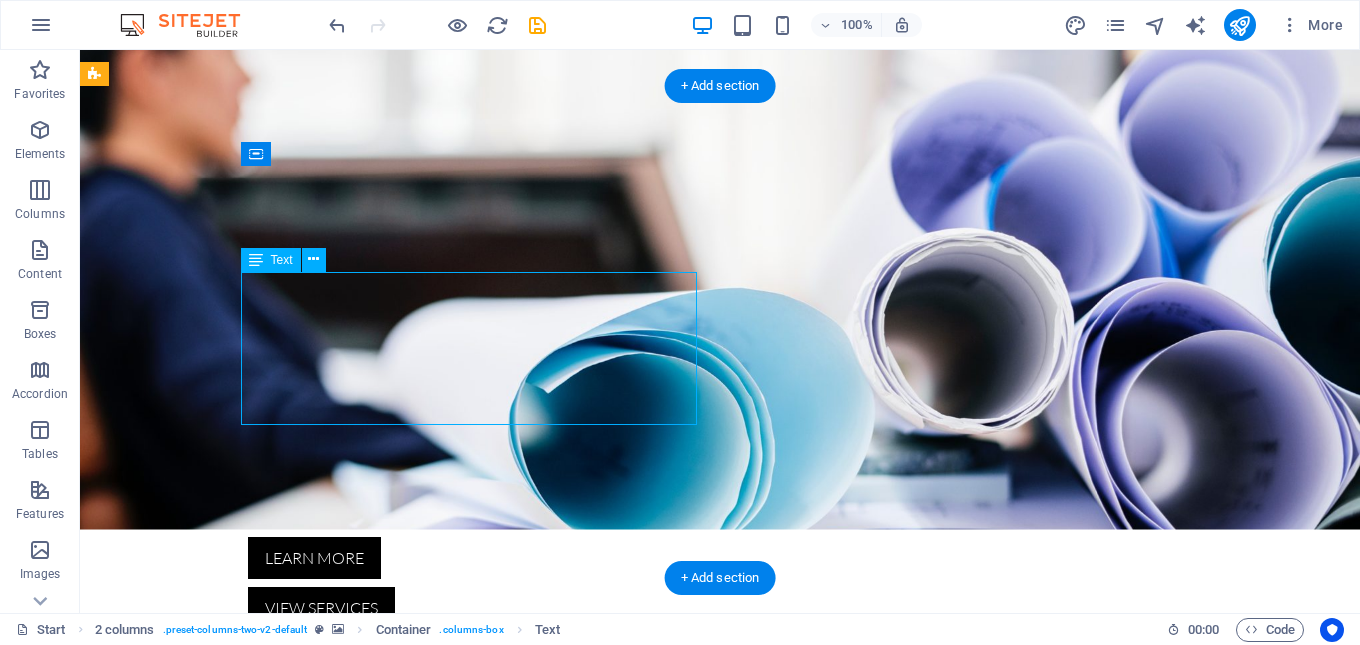click on "Lorem ipsum dolor sit amet, consectetur adipisicing elit. Quas aut quidem numquam! Molestias nisi odio itaque eaque vitae dolorem ipsum a, exercitationem la officiis, esse ut fuga doloribus voluptas magnam quasi quo atque dolorum. Lorem ipsum dolor sit amet, consectetur adipisicing elit. Quas aut quidem numquam! Molestias nisi odio itaque eaque vitae dolorem ipsum." at bounding box center (324, 1464) 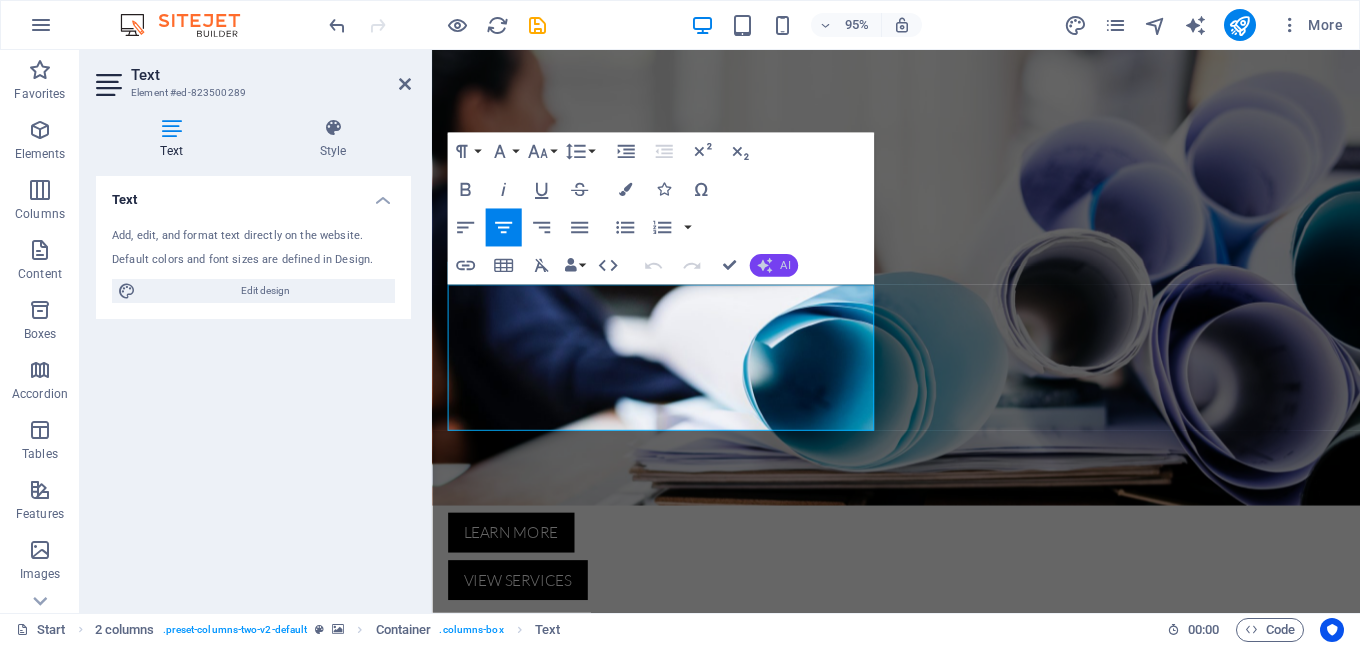 click on "AI" at bounding box center (773, 266) 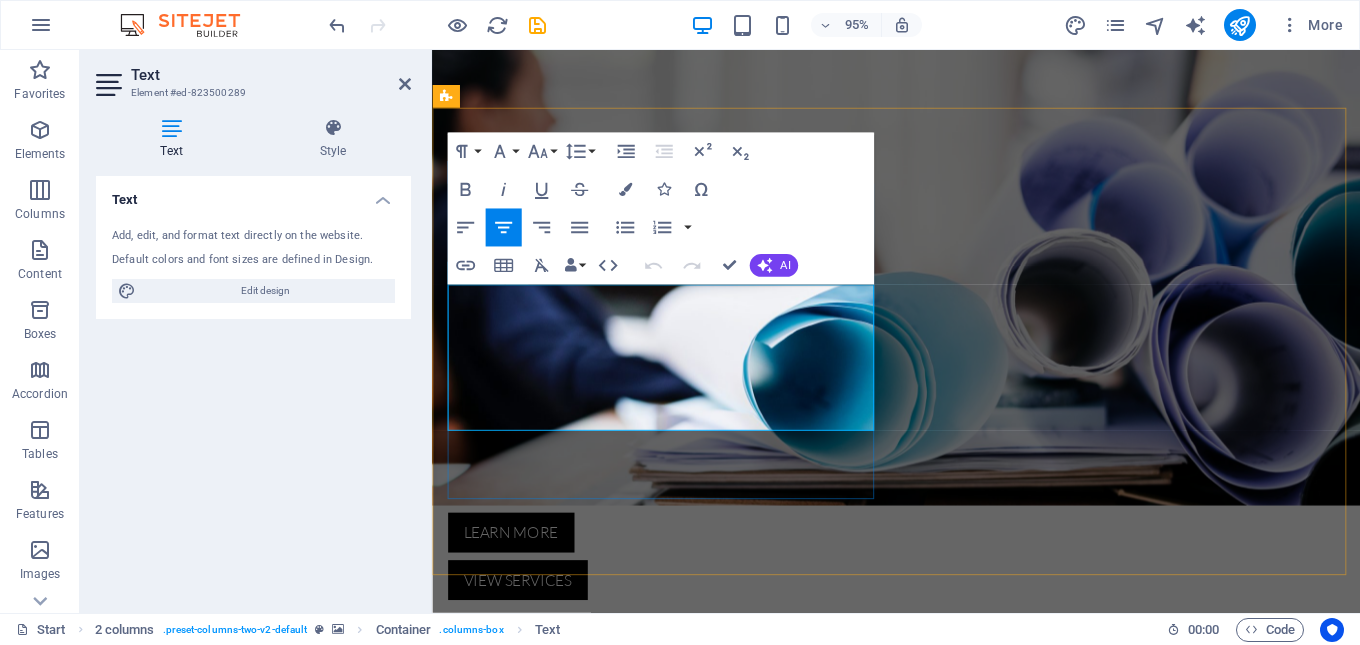 drag, startPoint x: 827, startPoint y: 436, endPoint x: 453, endPoint y: 316, distance: 392.77985 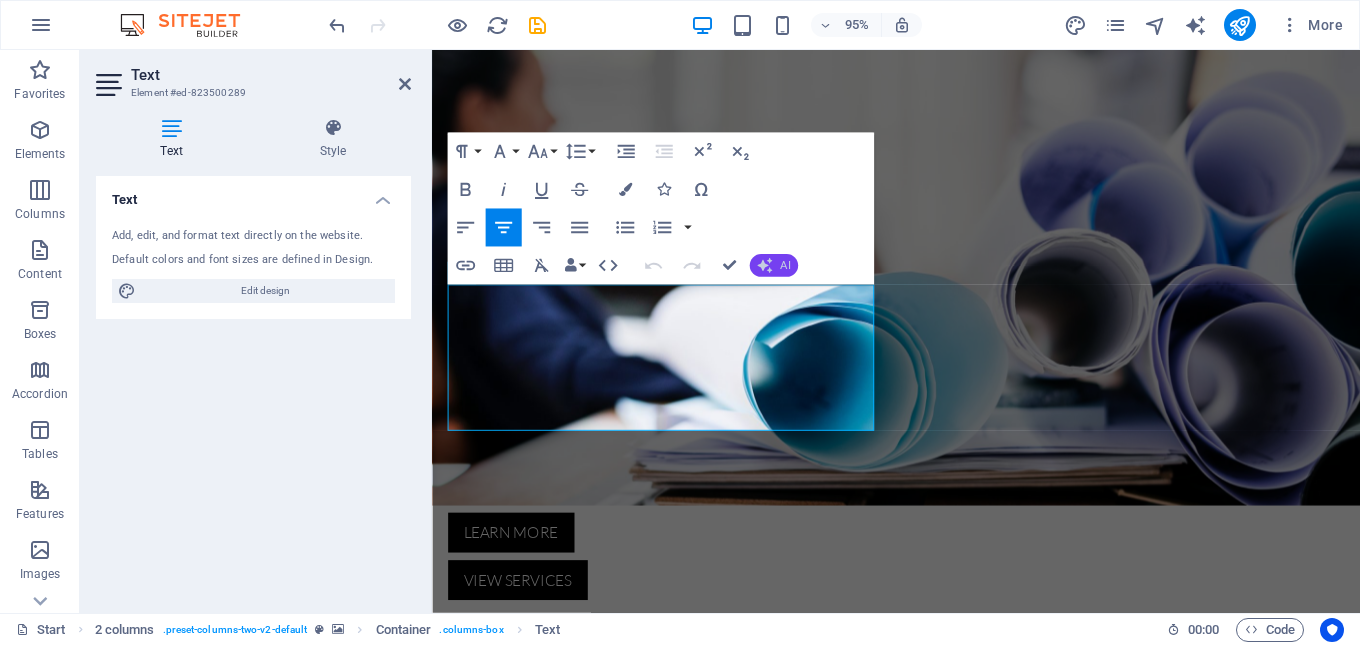click 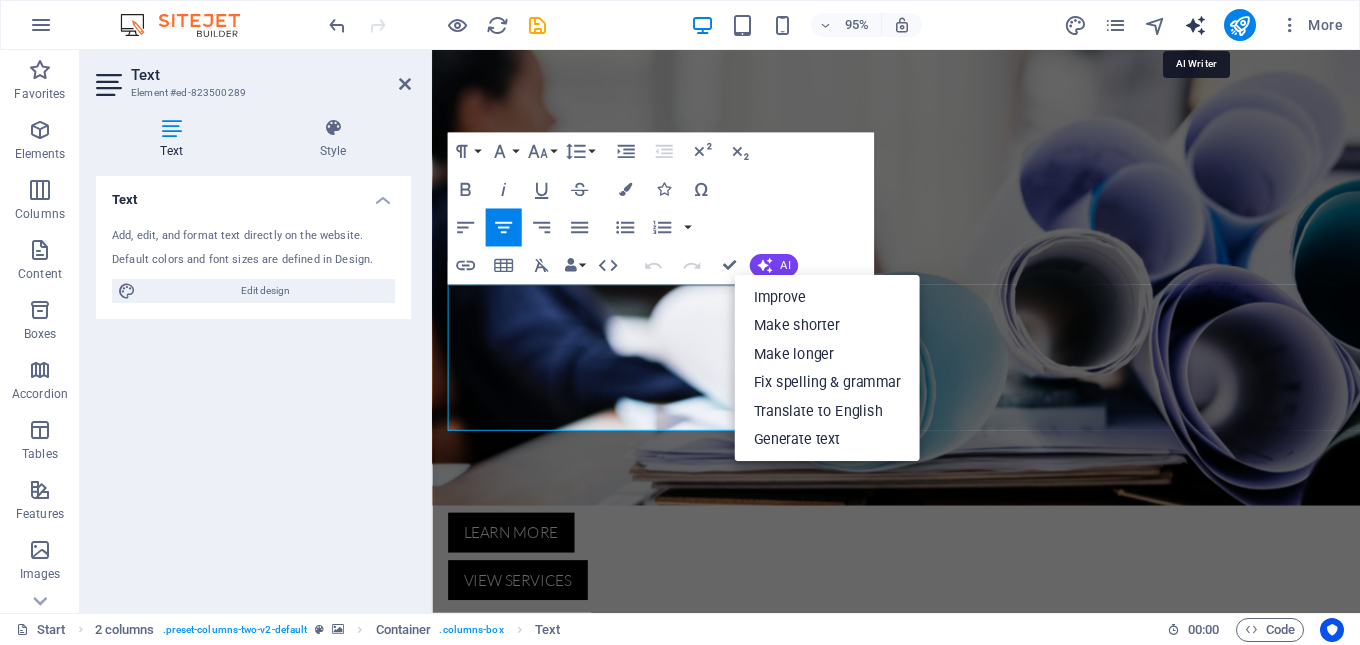click at bounding box center [1195, 25] 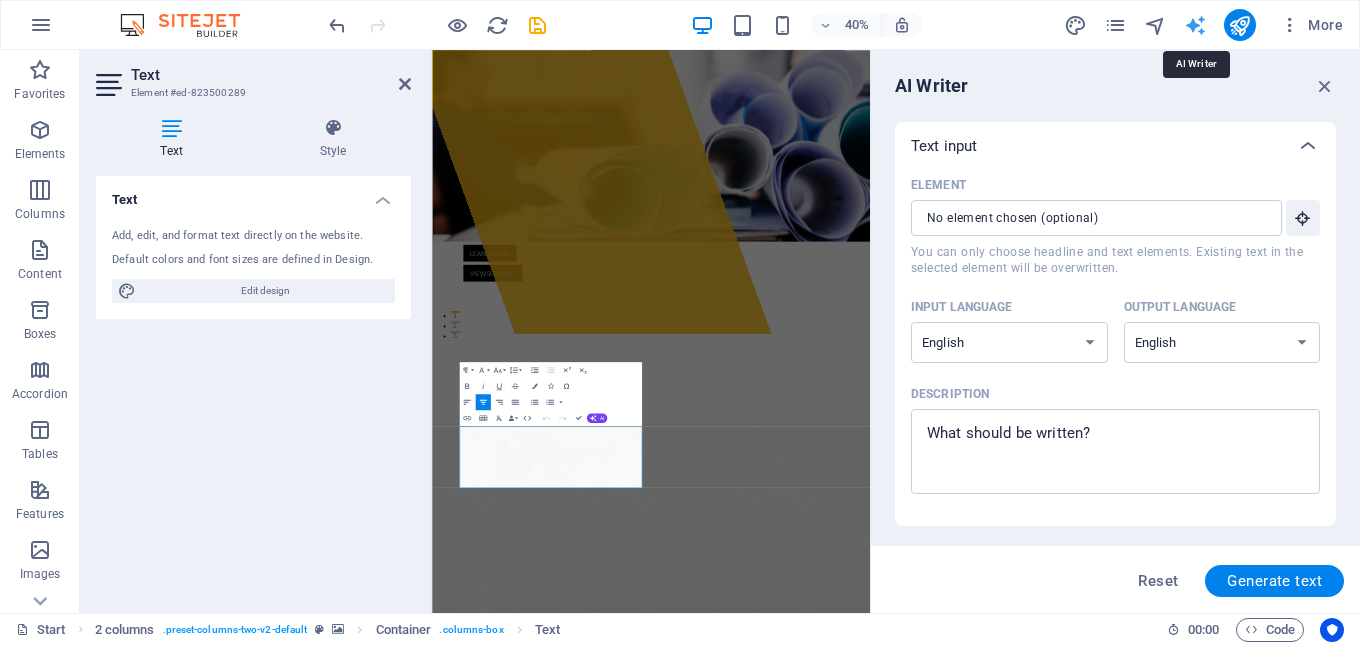 click at bounding box center [1195, 25] 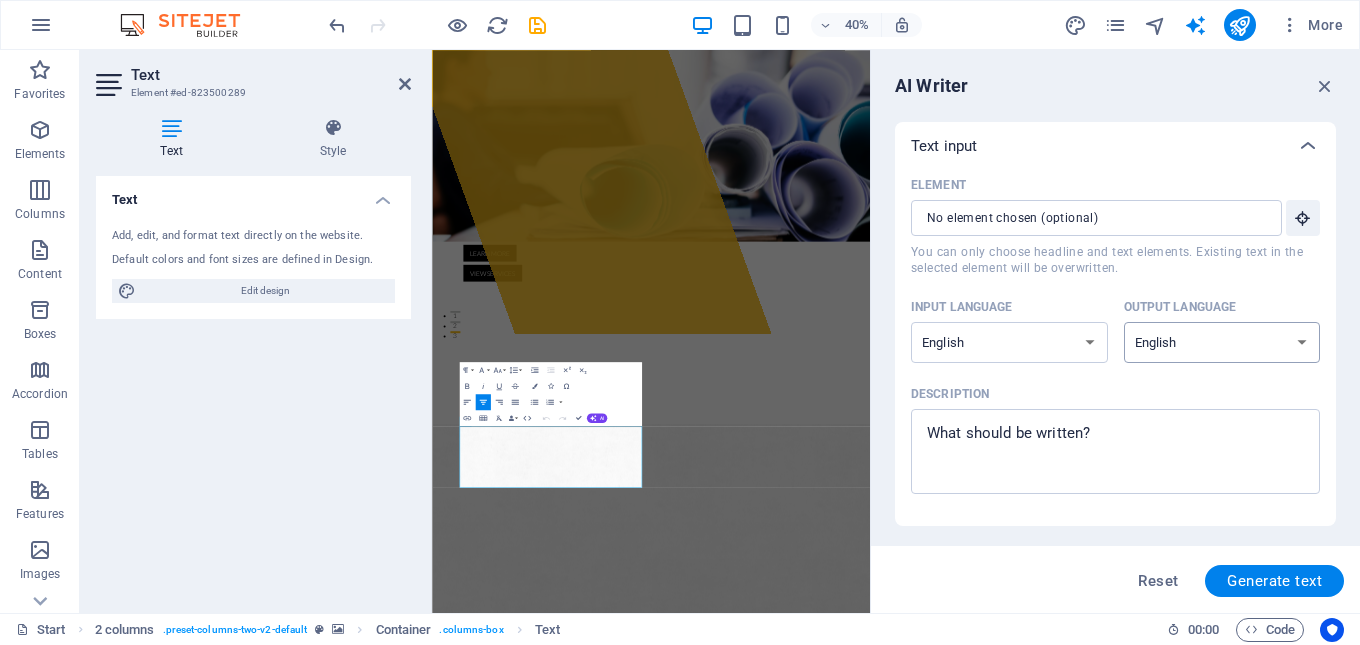 scroll, scrollTop: 100, scrollLeft: 0, axis: vertical 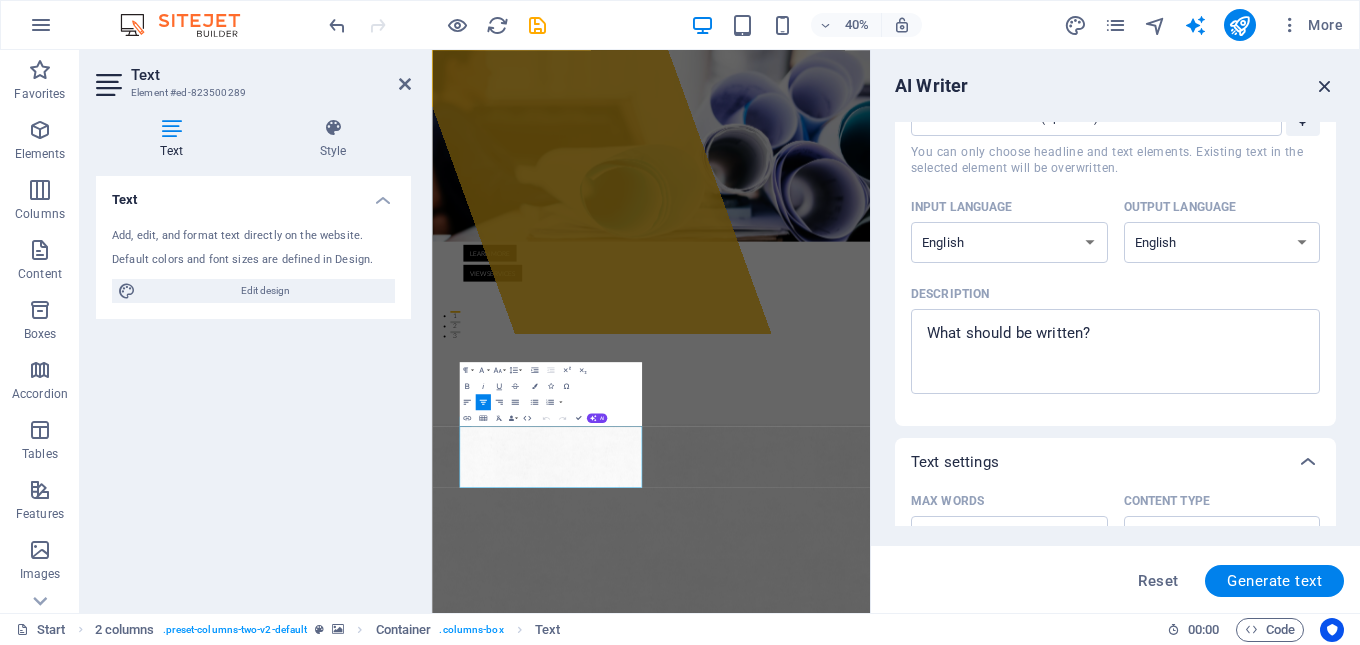 click at bounding box center [1325, 86] 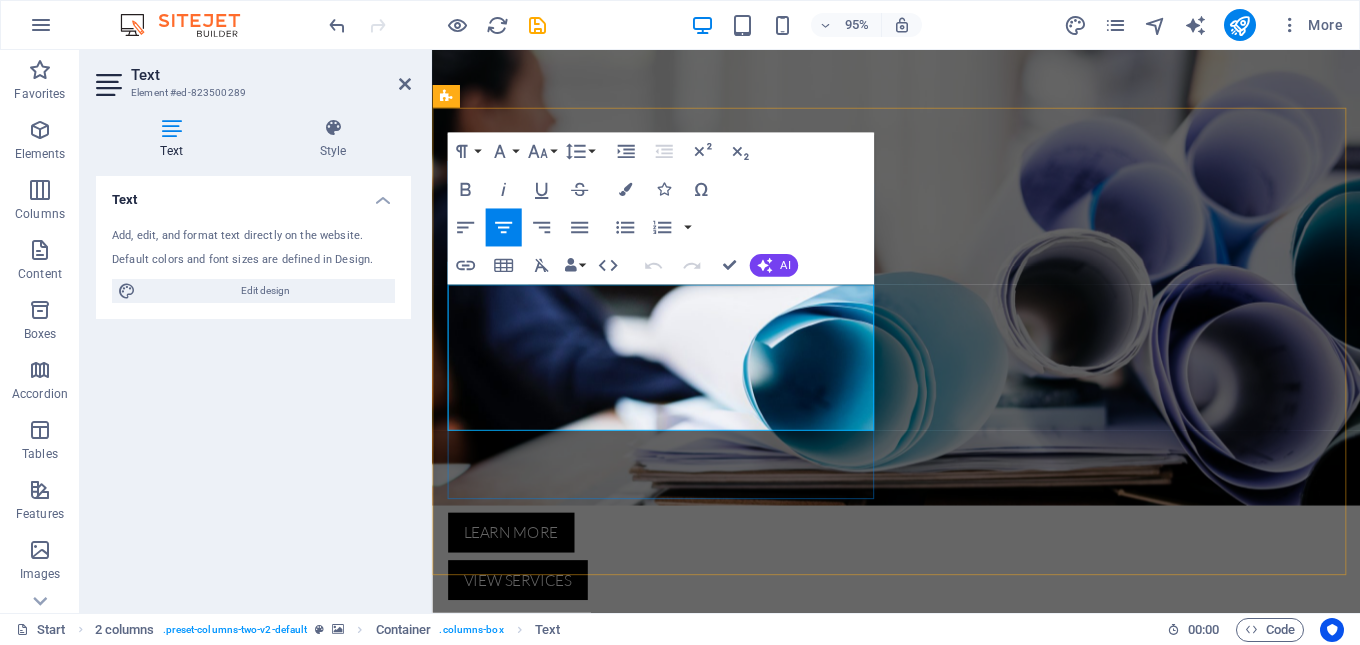 click on "Lorem ipsum dolor sit amet, consectetur adipisicing elit. Quas aut quidem numquam! Molestias nisi odio itaque eaque vitae dolorem ipsum a, exercitationem la officiis, esse ut fuga doloribus voluptas magnam quasi quo atque dolorum. Lorem ipsum dolor sit amet, consectetur adipisicing elit. Quas aut quidem numquam! Molestias nisi odio itaque eaque vitae dolorem ipsum." at bounding box center (676, 1464) 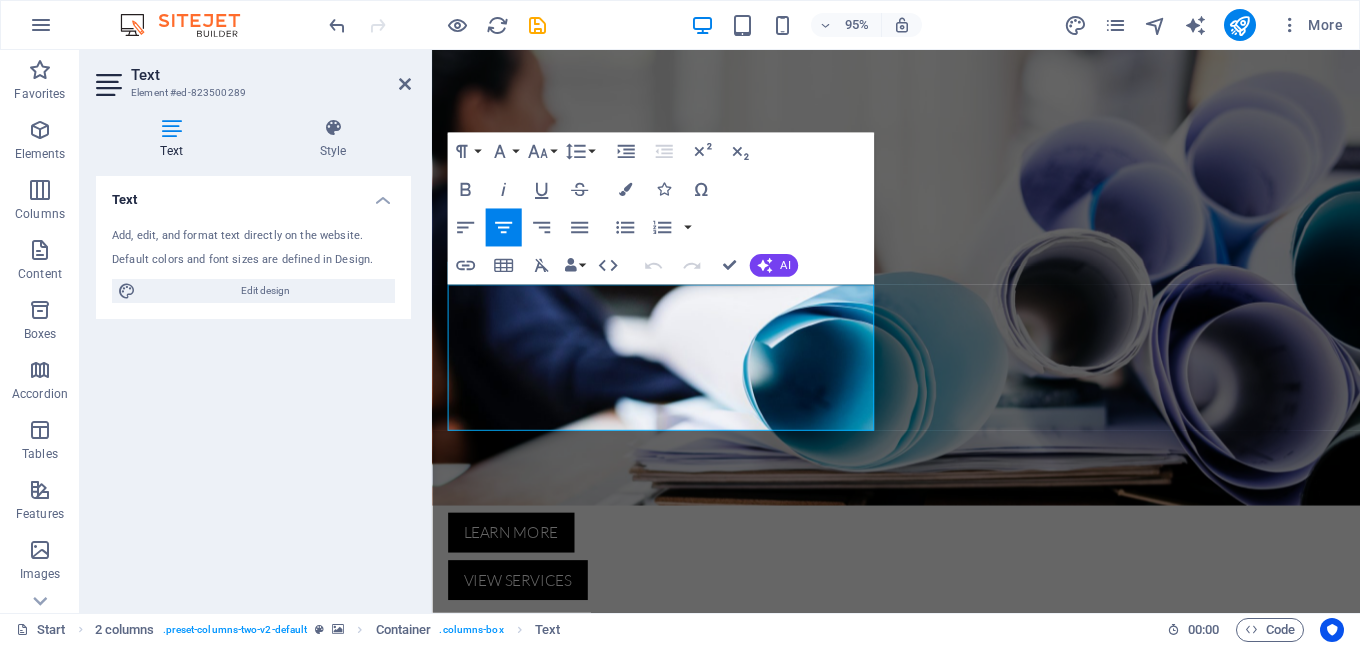 drag, startPoint x: 813, startPoint y: 443, endPoint x: 443, endPoint y: 315, distance: 391.515 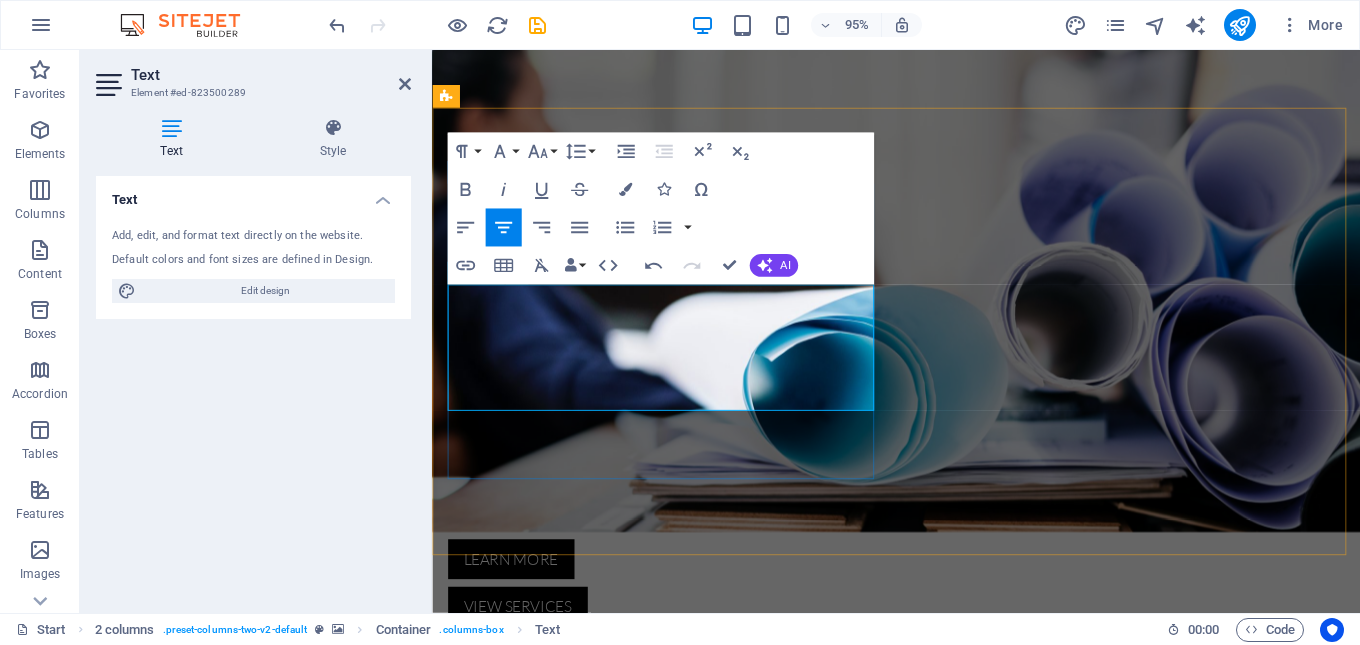click on "Industry was first established in [YEAR] in Umm Al Quwain – United Arab Emirates. An increasing demand for plastics in the dairy and ice cream industries coupled with the need to produce eco friendly durables spurred us into making high quality plastic packaging IML products." 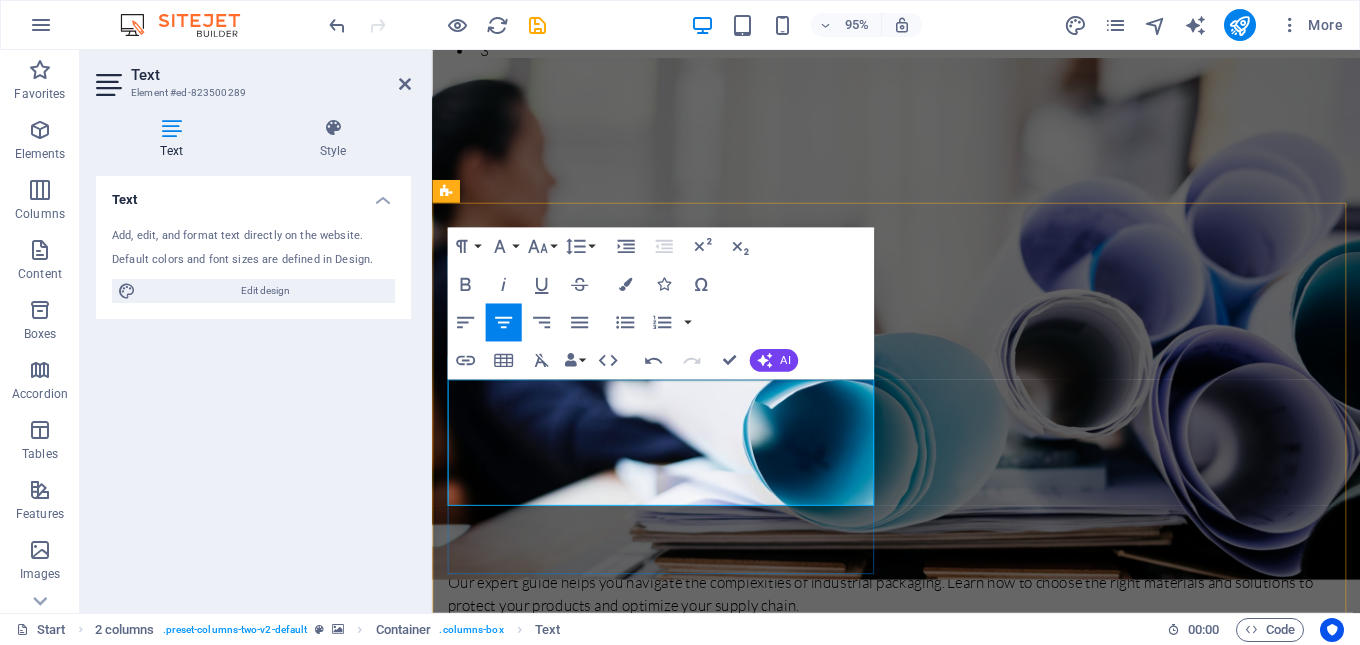 scroll, scrollTop: 700, scrollLeft: 0, axis: vertical 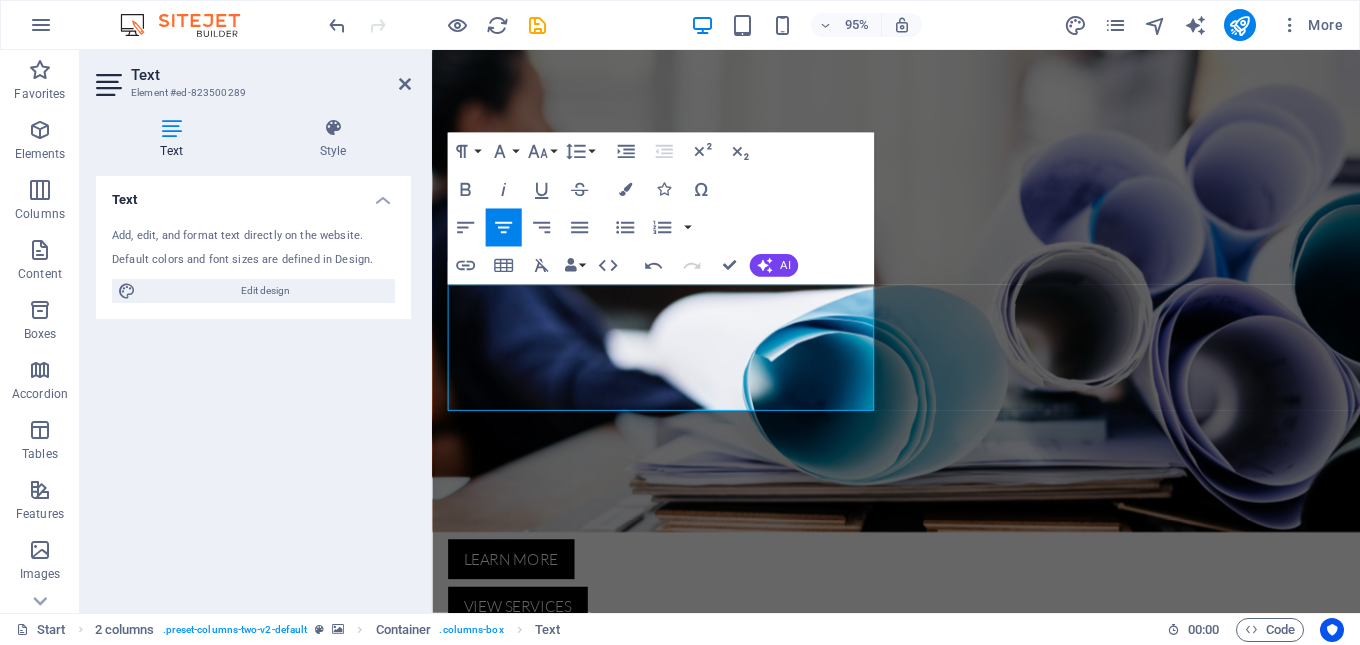 drag, startPoint x: 745, startPoint y: 389, endPoint x: 442, endPoint y: 305, distance: 314.42804 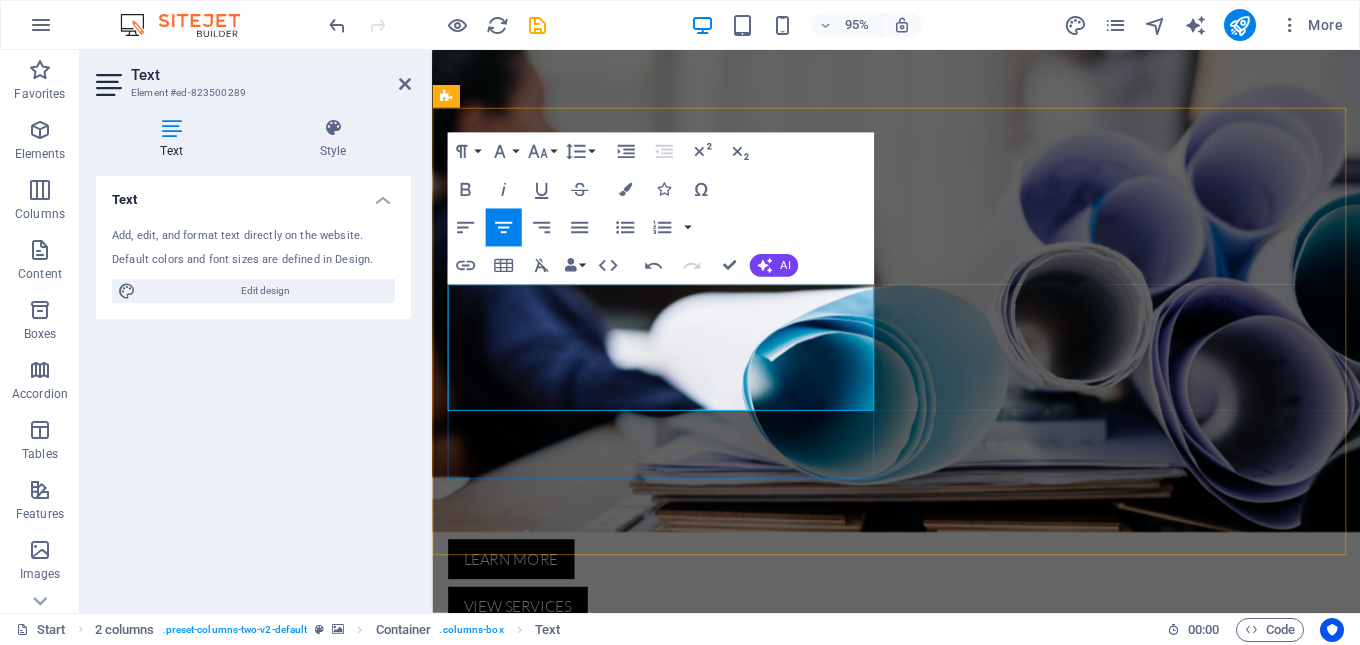 click on "Industry was first established in [YEAR] in Umm Al Quwain – United Arab Emirates. An increasing demand for plastics in the dairy and ice cream industries coupled with the need to produce eco friendly durables spurred us into making high quality plastic packaging IML products. ." at bounding box center (676, 1458) 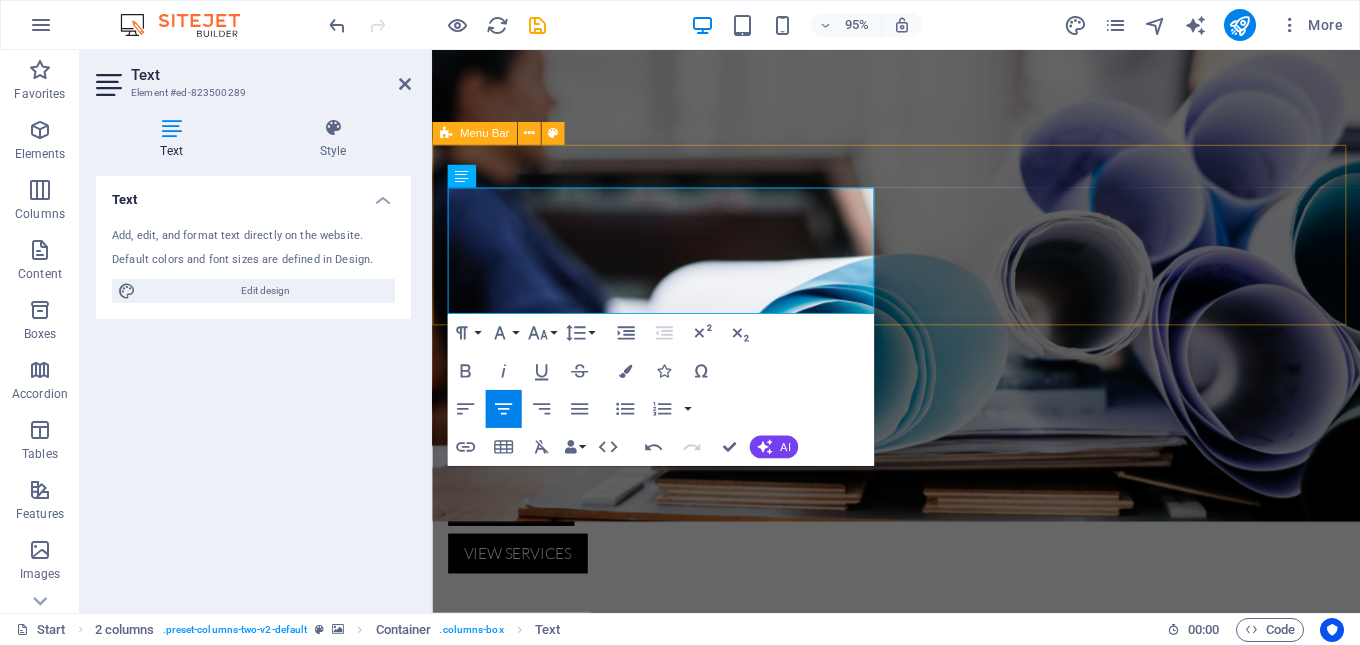 scroll, scrollTop: 600, scrollLeft: 0, axis: vertical 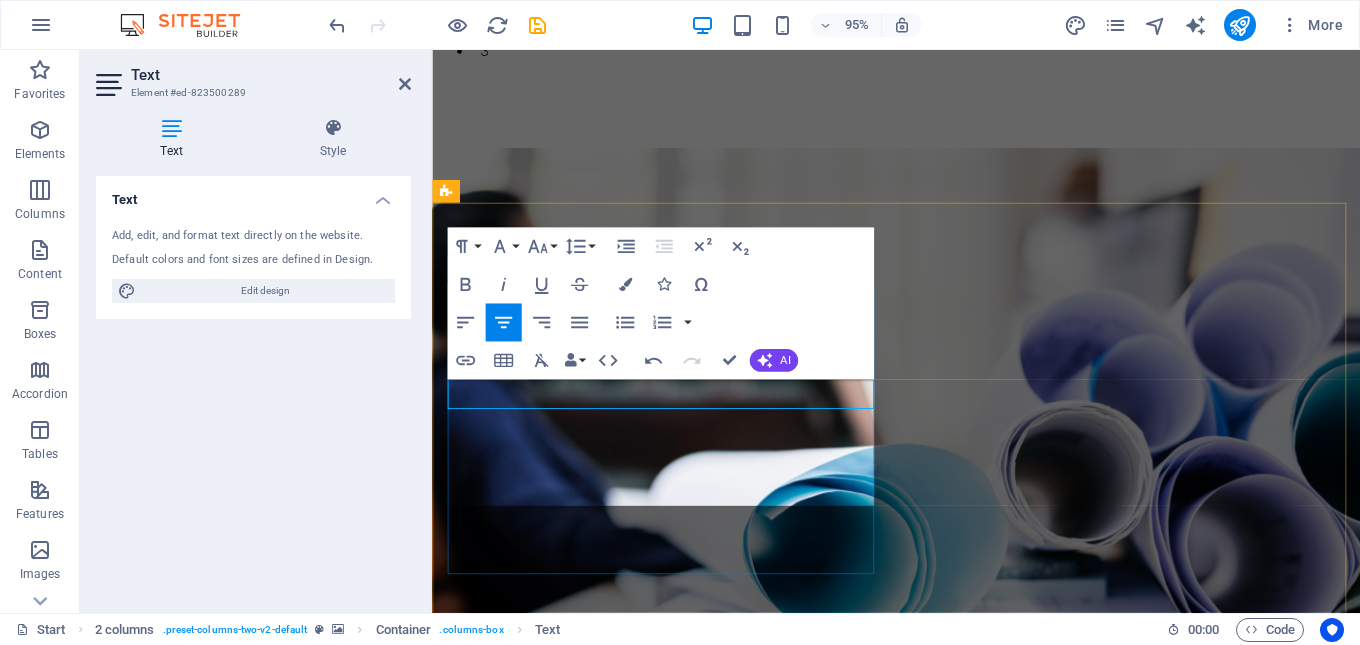 click on "Industry was first established in [YEAR] in Umm Al Quwain – United Arab Emirates. An increasing demand for plastics in the dairy and ice cream industries coupled with the need to produce eco friendly durables spurred us into making high quality plastic packaging IML products. ." at bounding box center [676, 1602] 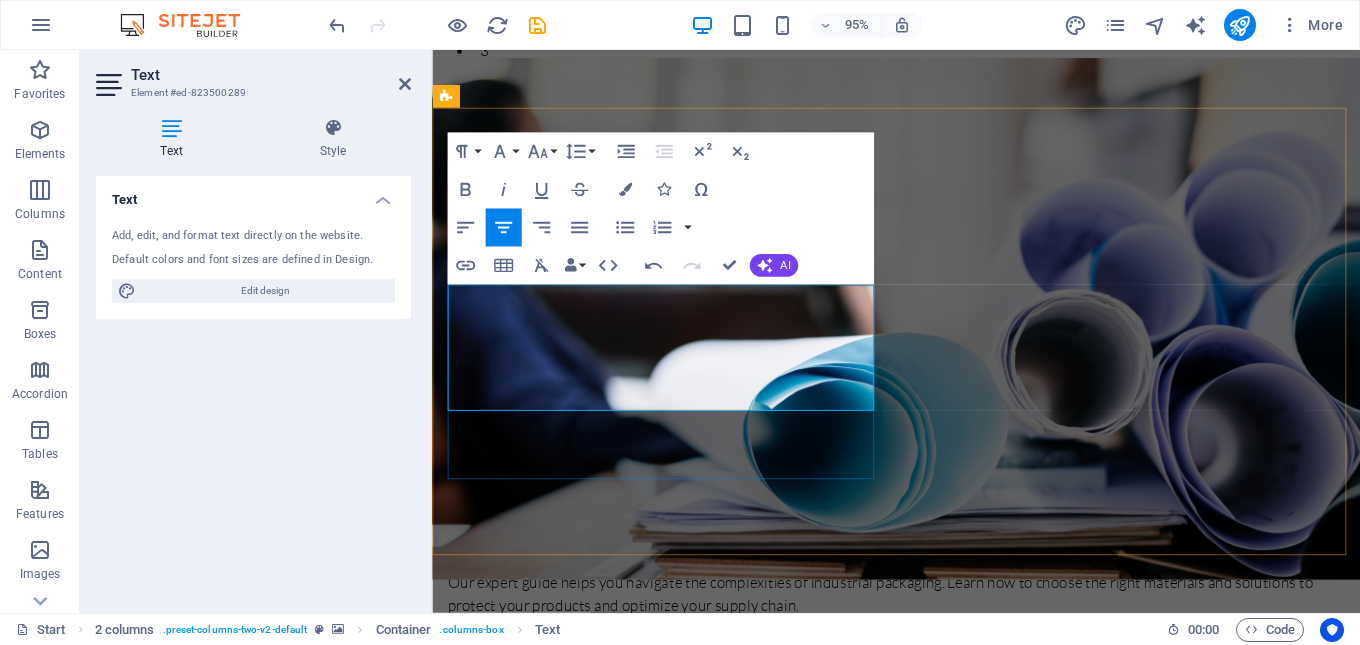 scroll, scrollTop: 700, scrollLeft: 0, axis: vertical 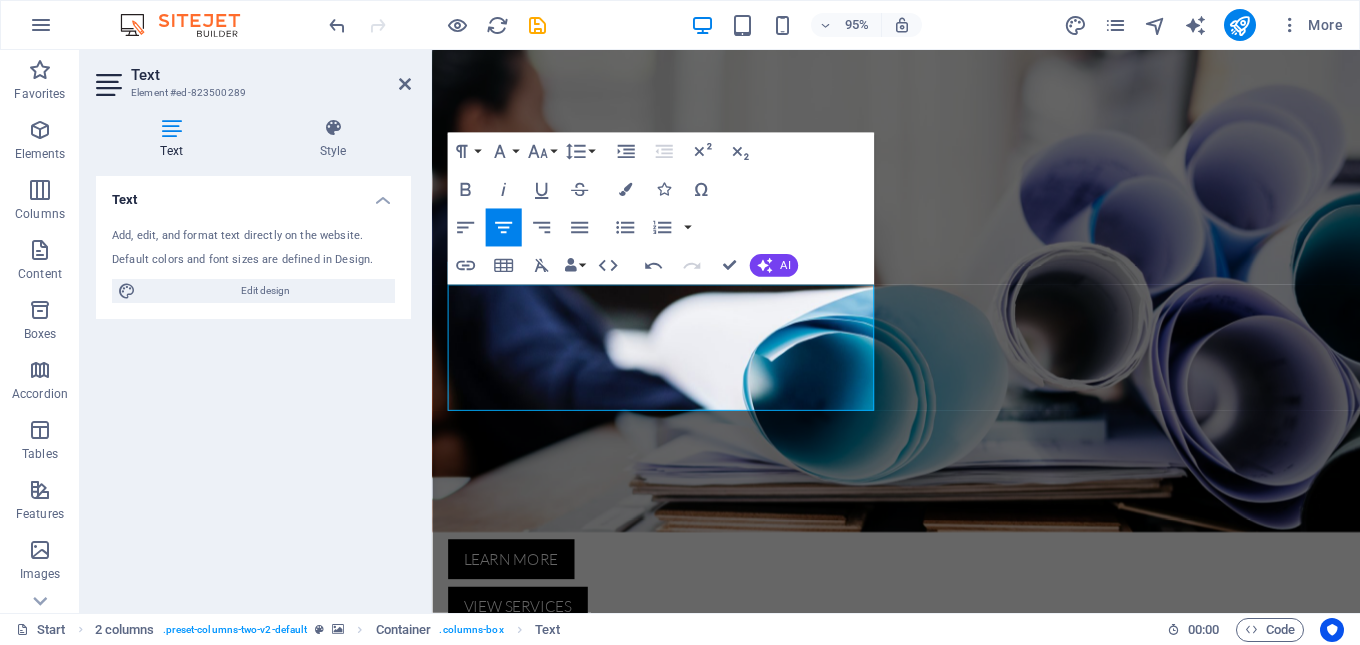 drag, startPoint x: 873, startPoint y: 407, endPoint x: 445, endPoint y: 271, distance: 449.08795 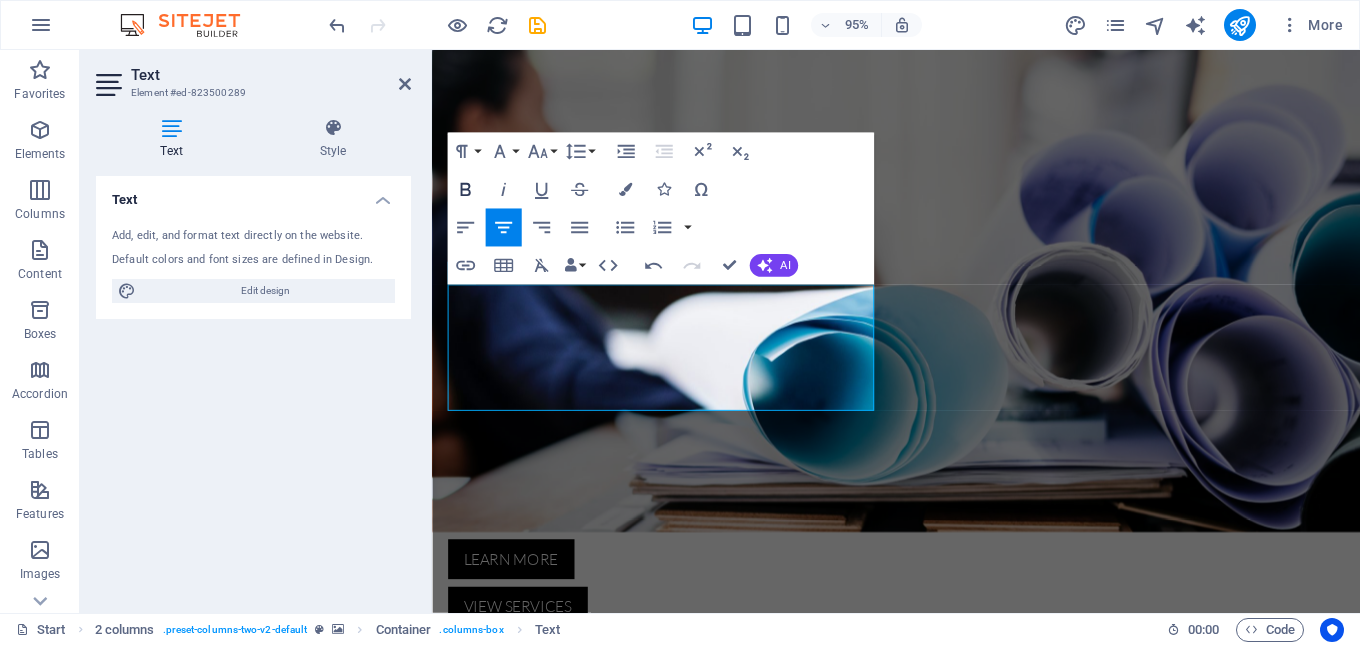 click 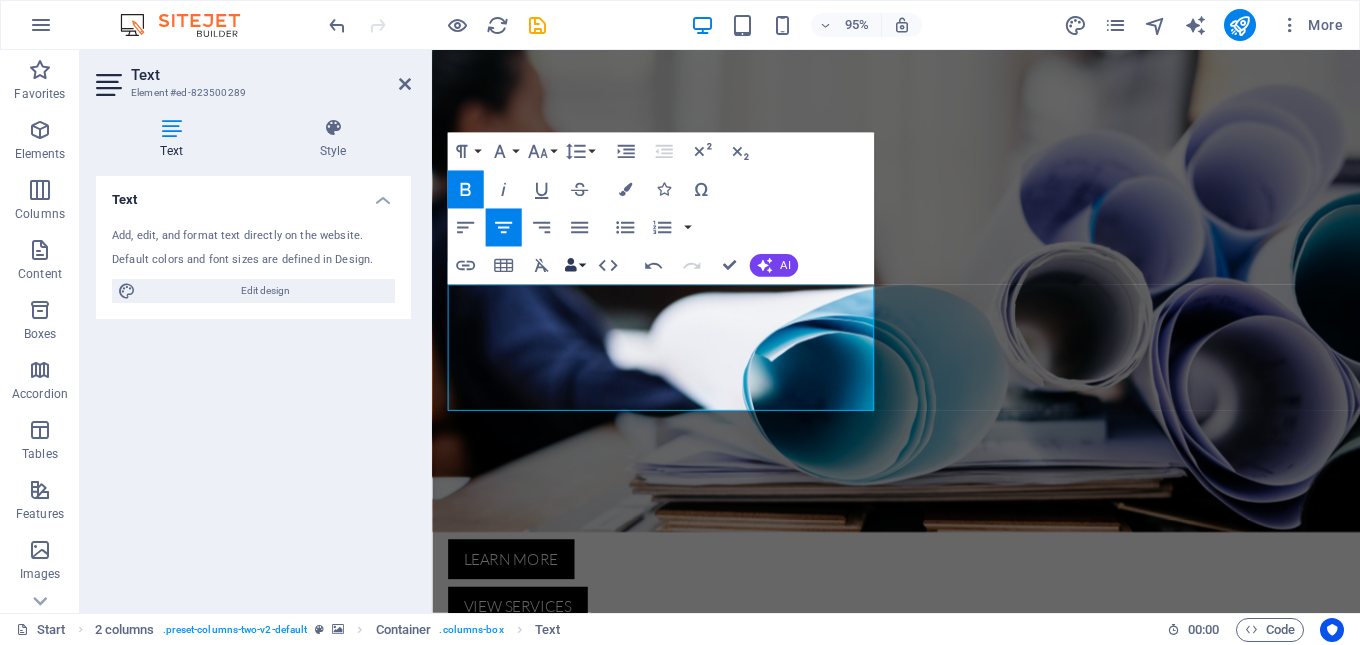 click on "Data Bindings" at bounding box center (574, 266) 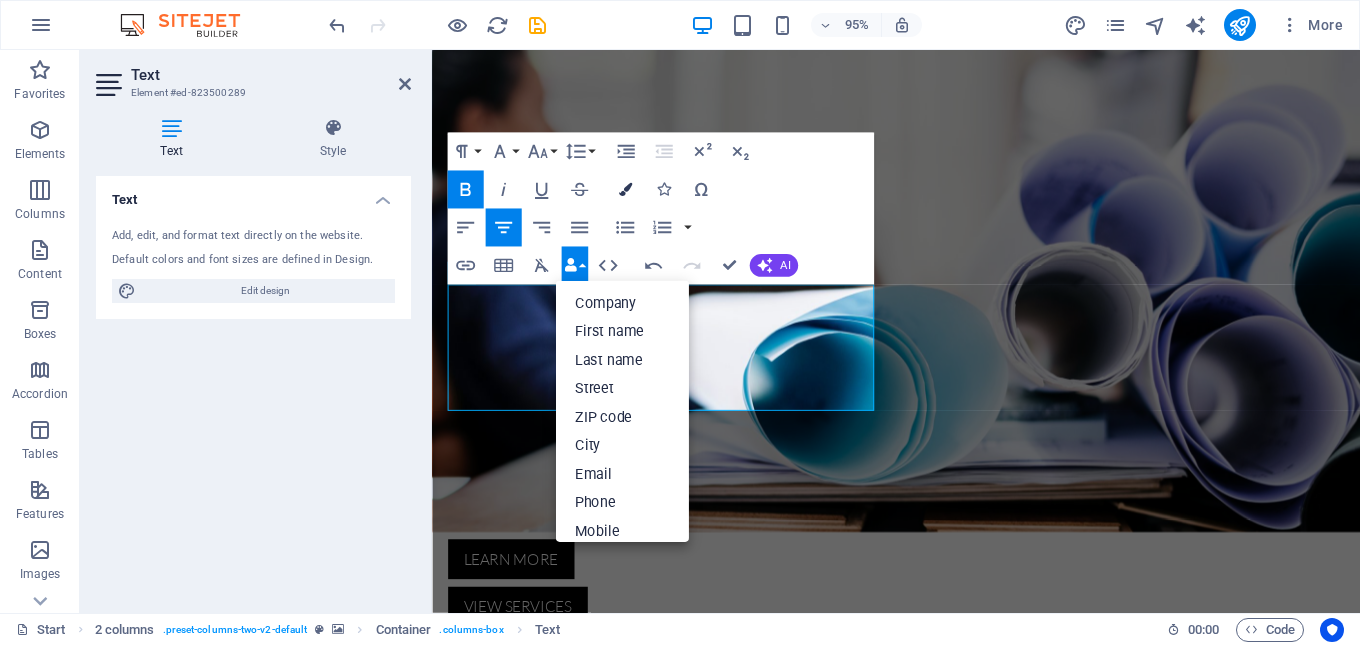 click at bounding box center [624, 189] 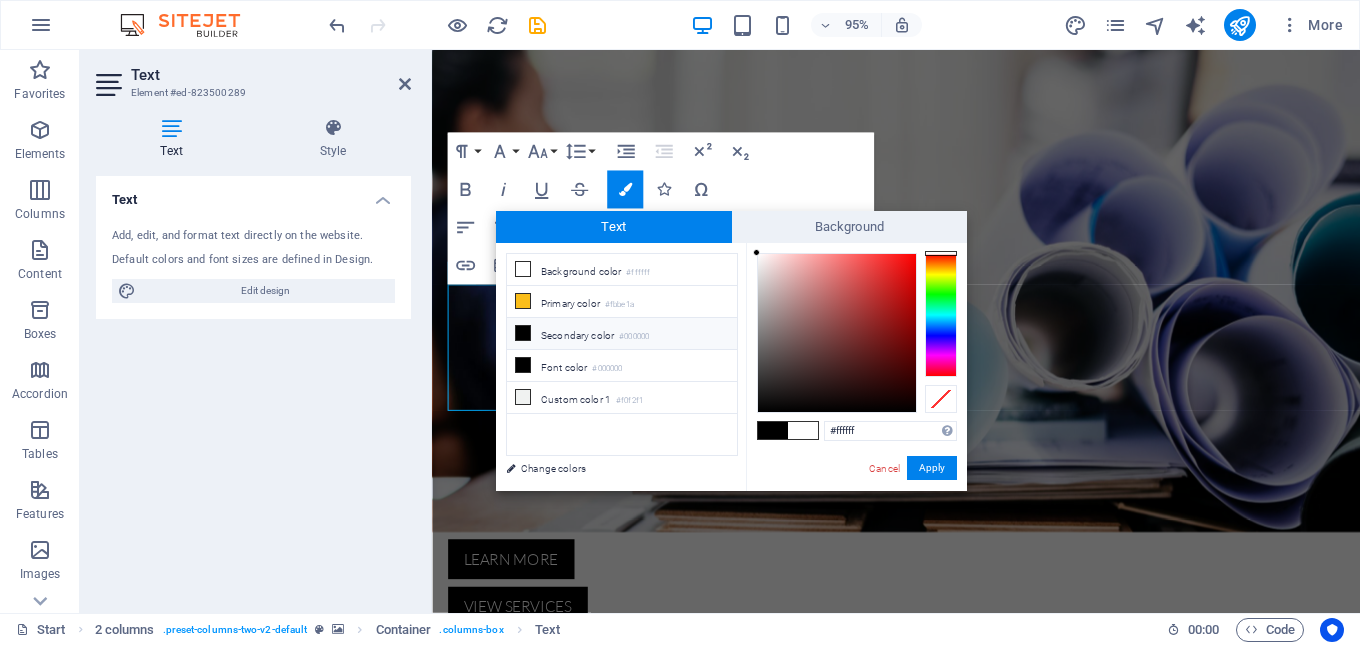 click at bounding box center (523, 333) 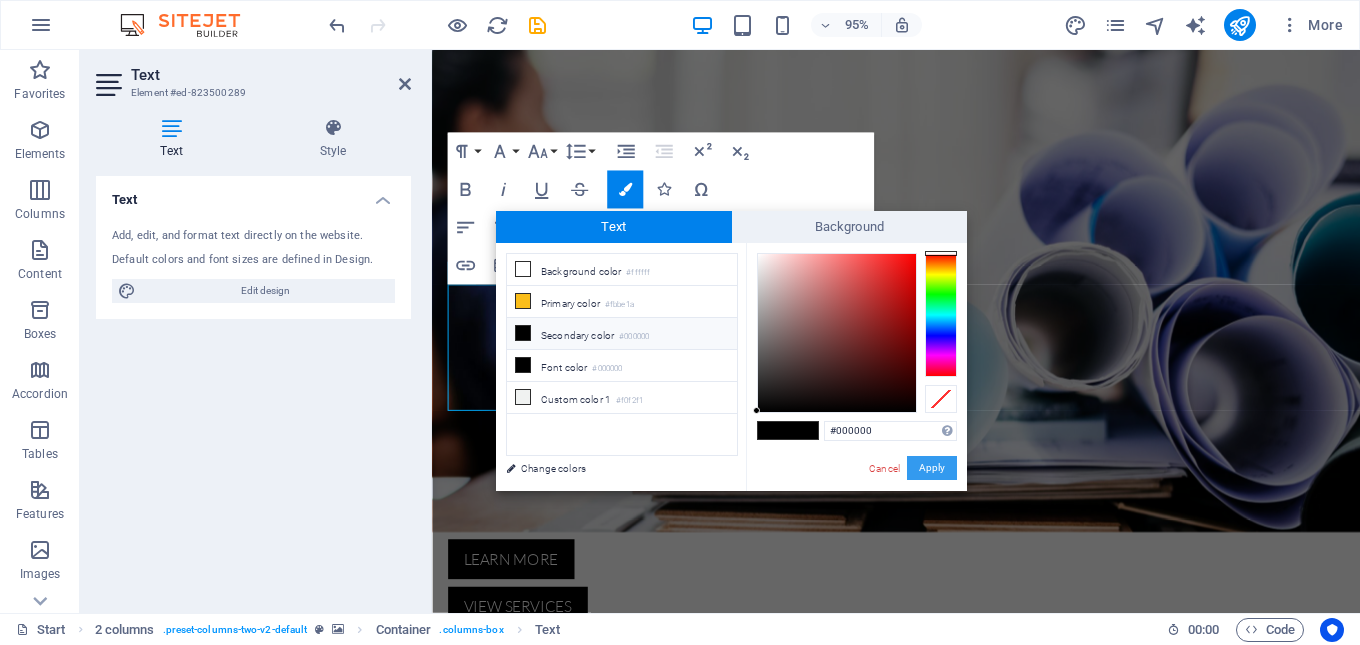 click on "Apply" at bounding box center (932, 468) 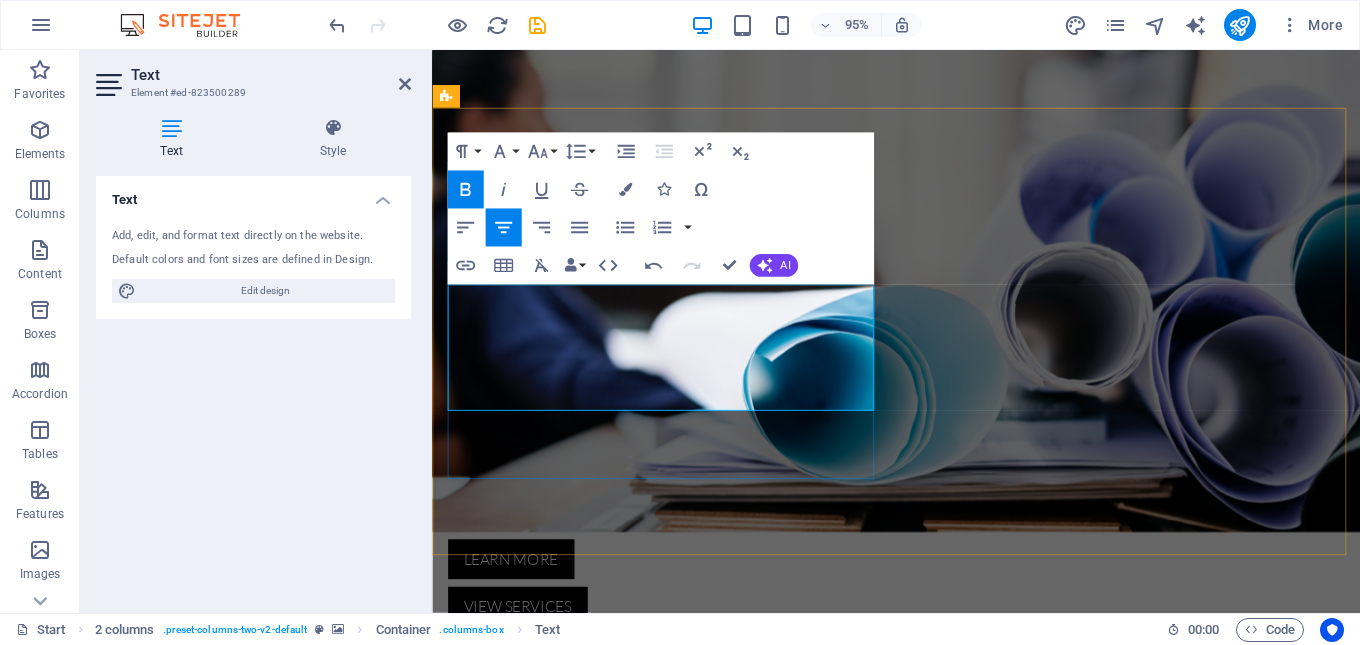 click on "Industry was first established in [YEAR] in Umm Al Quwain – United Arab Emirates. An increasing demand for plastics in the dairy and ice cream industries coupled with the need to produce eco friendly durables spurred us into making high quality plastic packaging IML products. ." at bounding box center (676, 1458) 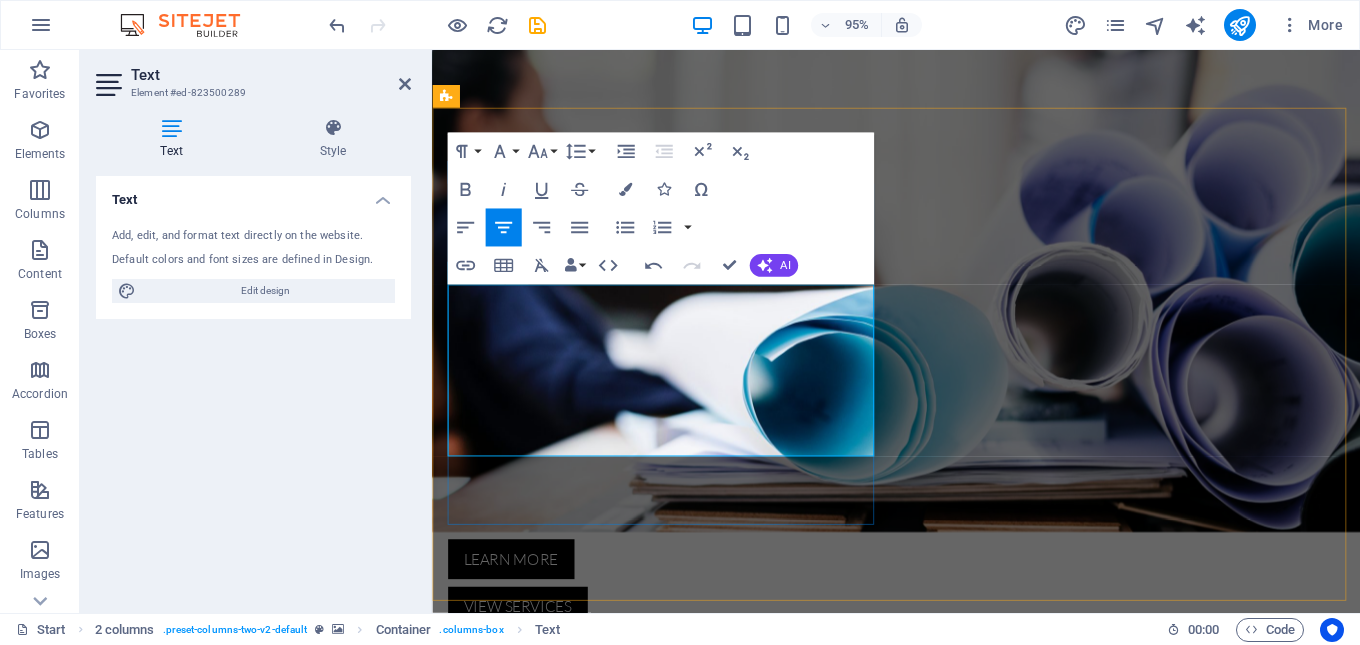 drag, startPoint x: 691, startPoint y: 325, endPoint x: 581, endPoint y: 317, distance: 110.29053 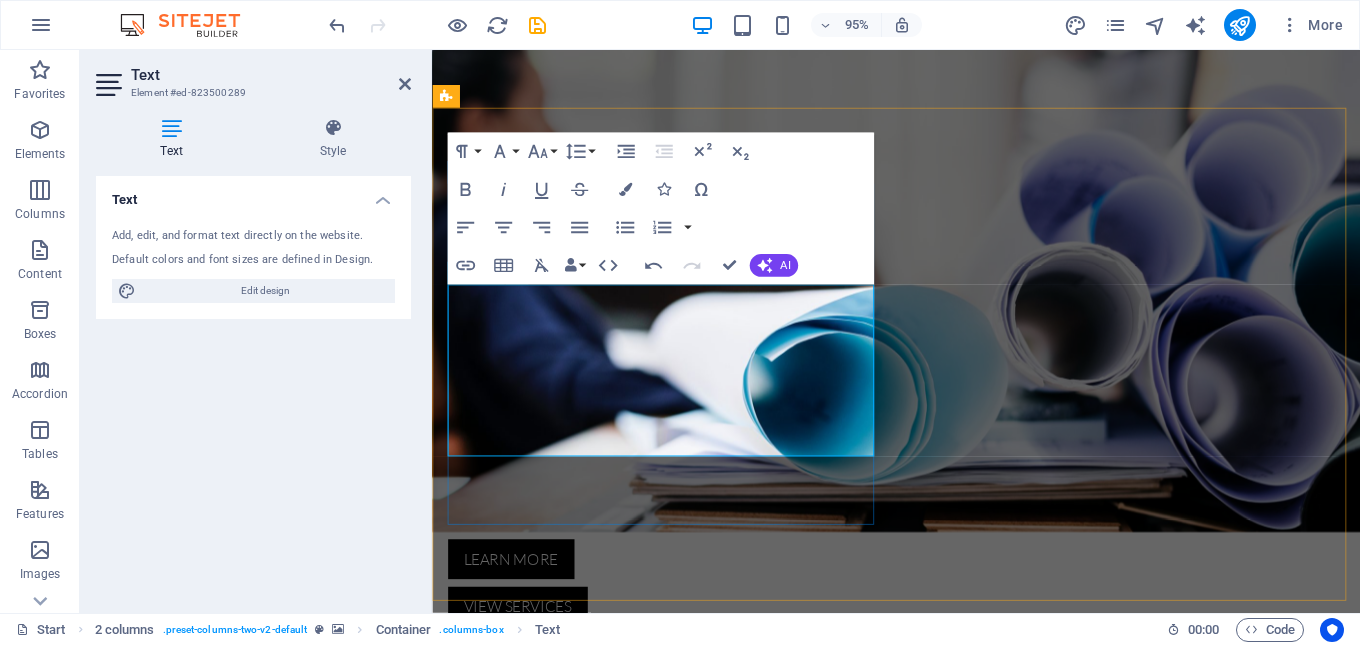click on "Industry was first established in 2006 in Umm Al Quwain – United Arab Emirates. An increasing demand for plastics in the dairy and ice cream industries coupled with the need to produce eco friendly durables spurred us into making high quality plastic packaging IML products." at bounding box center [676, 1554] 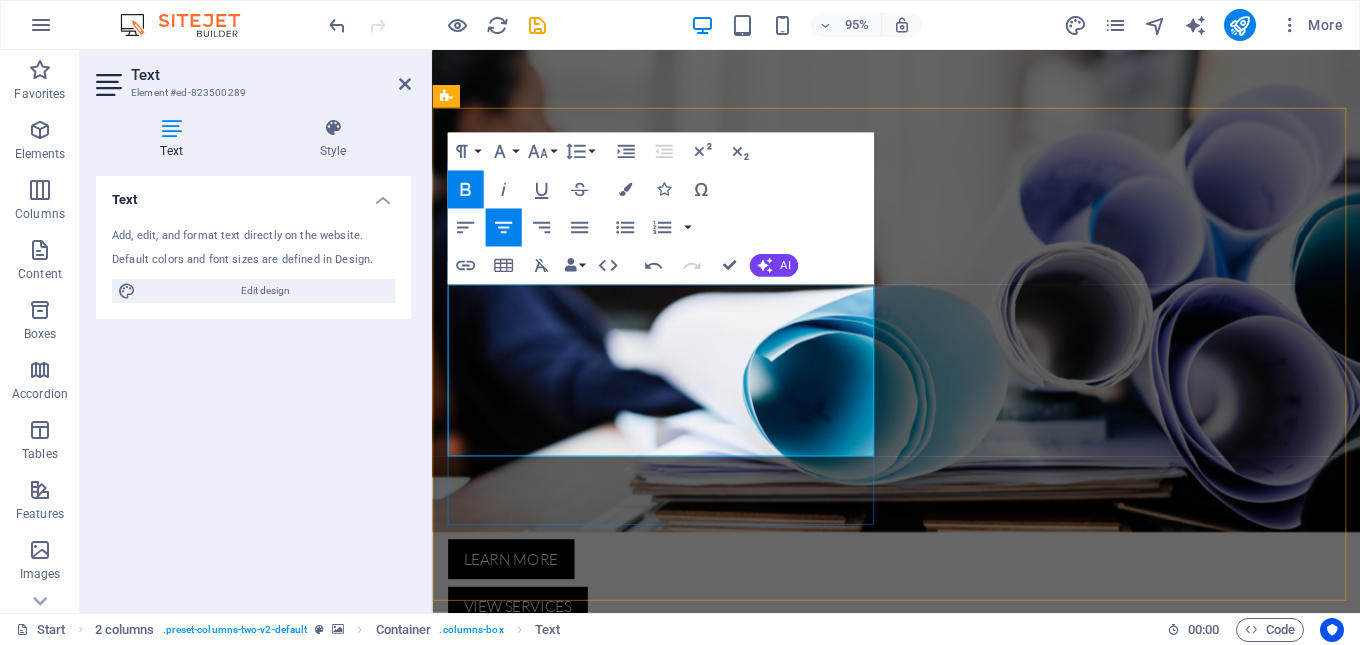 click on "Industry was first established in 2006 in Umm Al Quwain – United Arab Emirates. An increasing demand for plastics in the dairy and ice cream industries coupled with the need to produce eco friendly durables spurred us into making high quality plastic packaging IML products. ." at bounding box center (676, 1554) 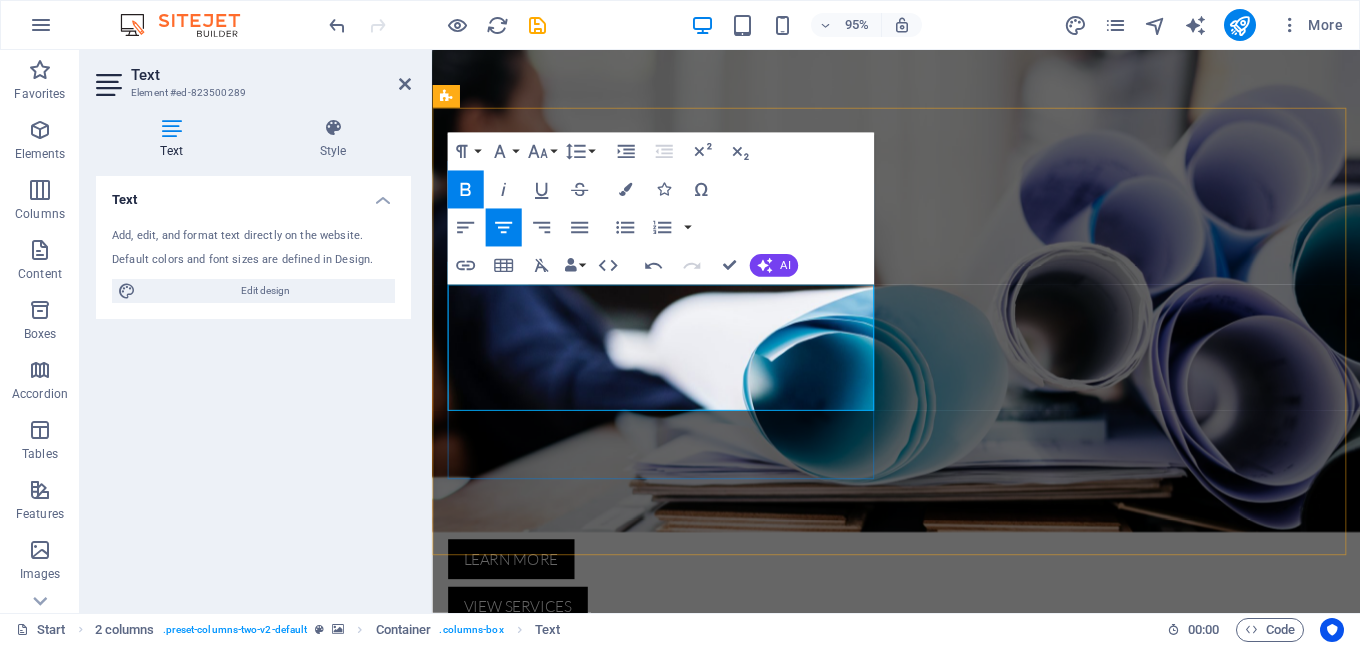 scroll, scrollTop: 600, scrollLeft: 0, axis: vertical 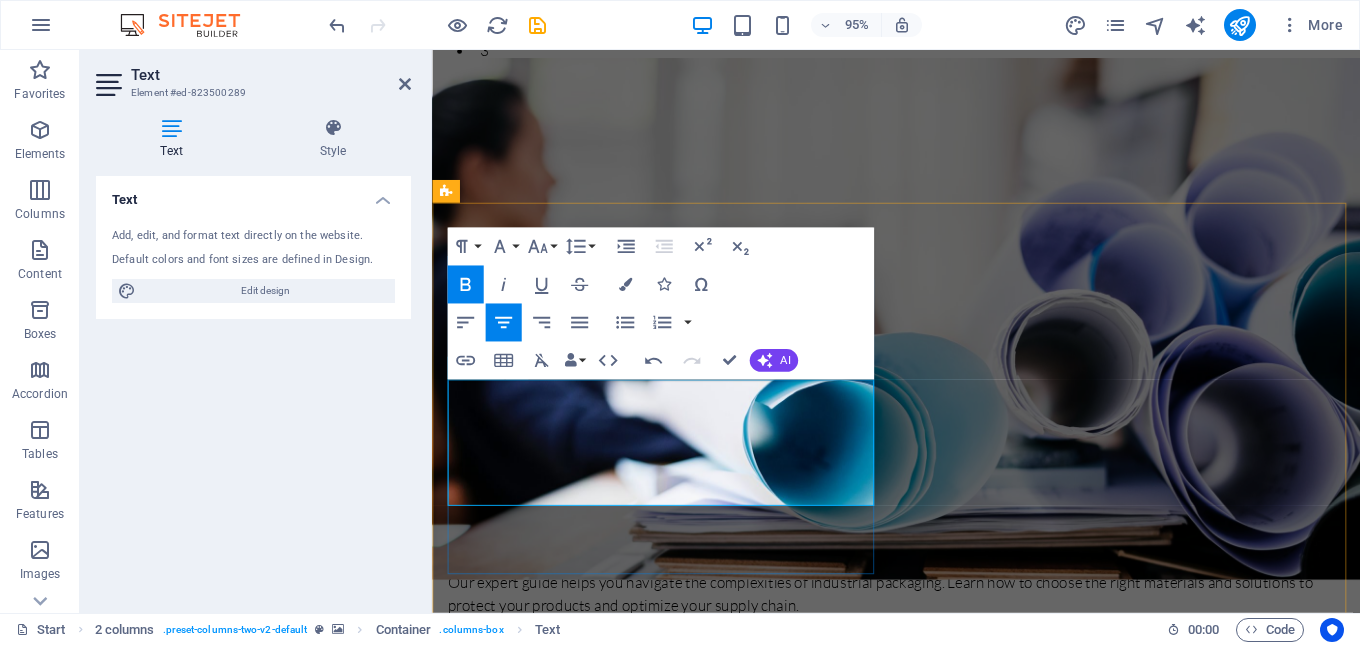 click on "Wonder Pack Industry was first established in 2006 in Umm Al Quwain – United Arab Emirates. An increasing demand for plastics in the dairy and ice cream industries coupled with the need to produce eco friendly durables spurred us into making high quality plastic packaging IML products." at bounding box center (676, 1558) 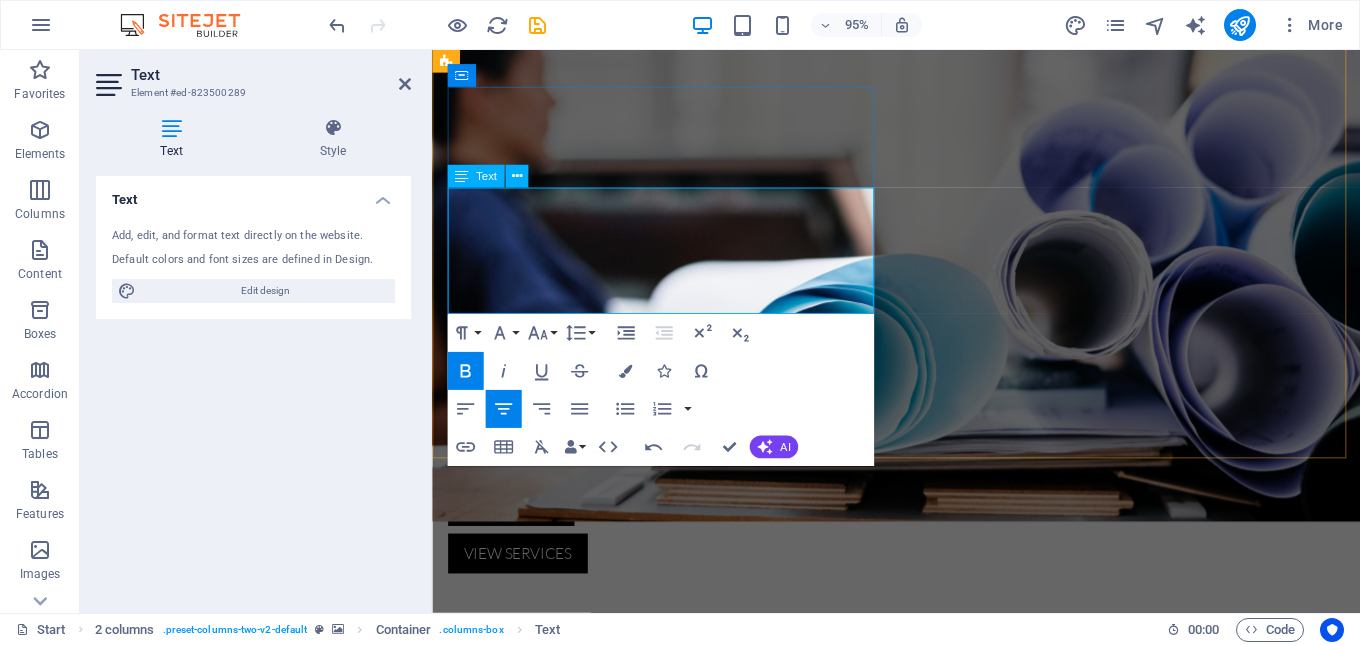 scroll, scrollTop: 600, scrollLeft: 0, axis: vertical 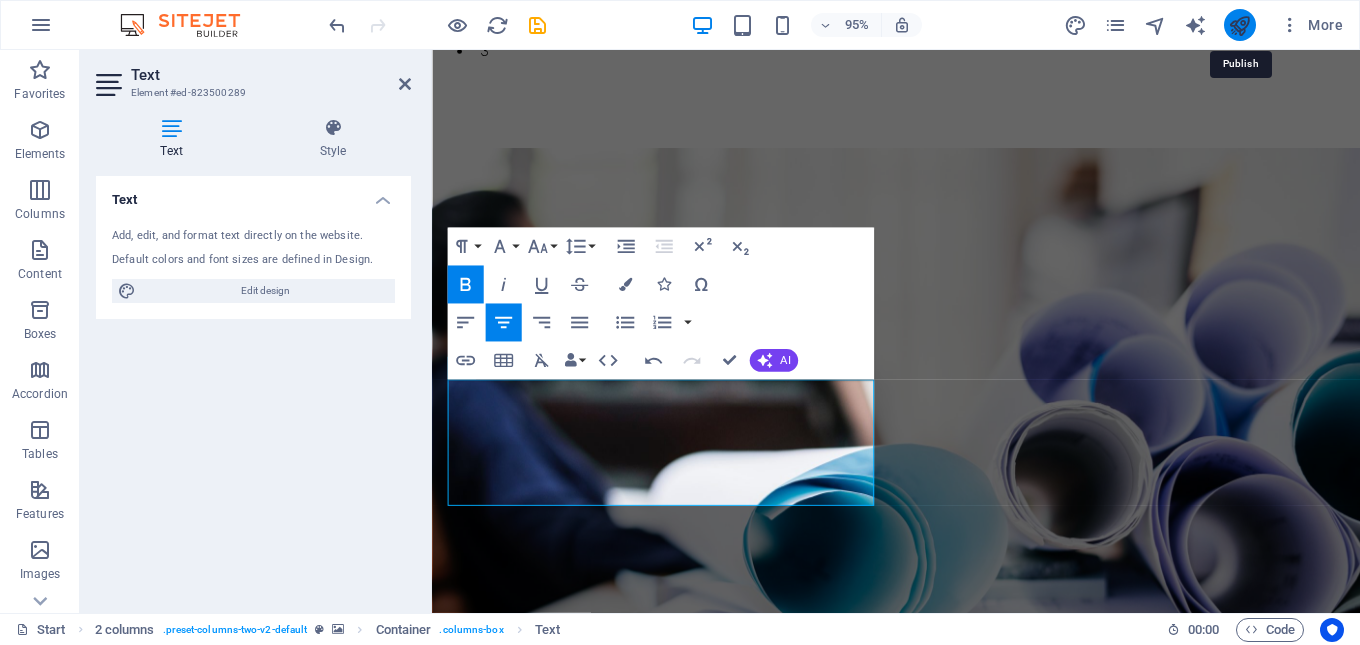 click at bounding box center [1239, 25] 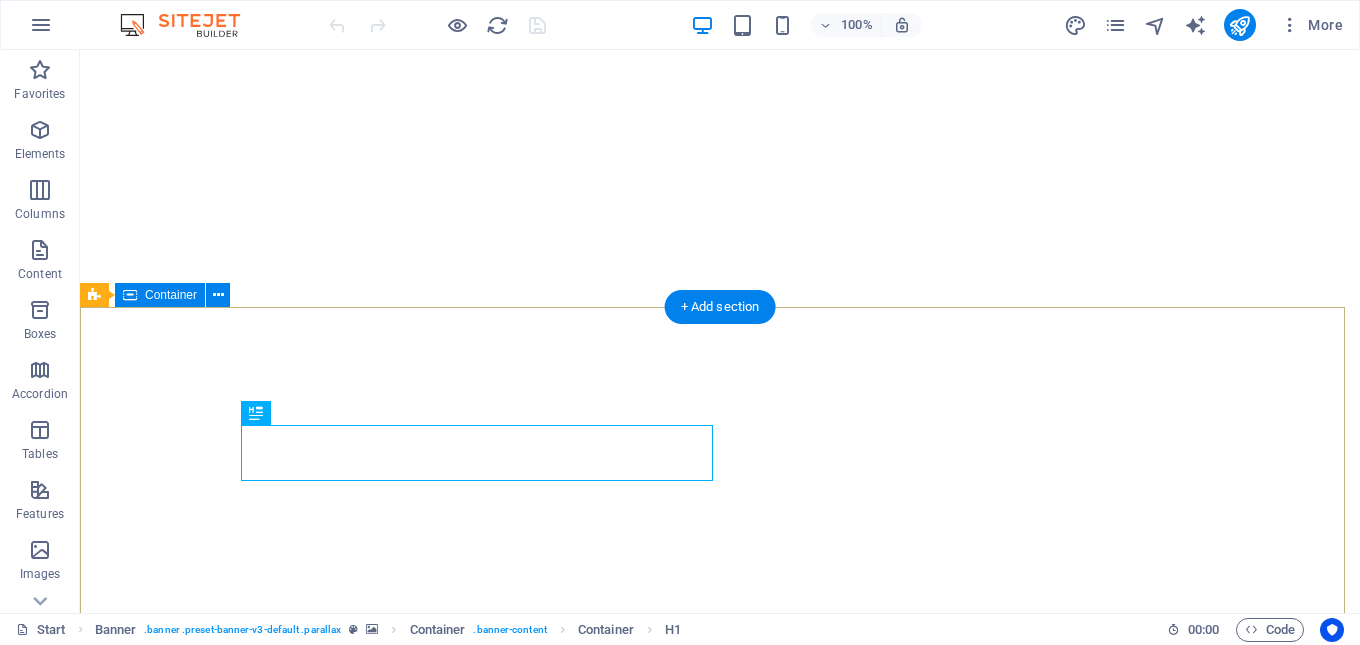 scroll, scrollTop: 0, scrollLeft: 0, axis: both 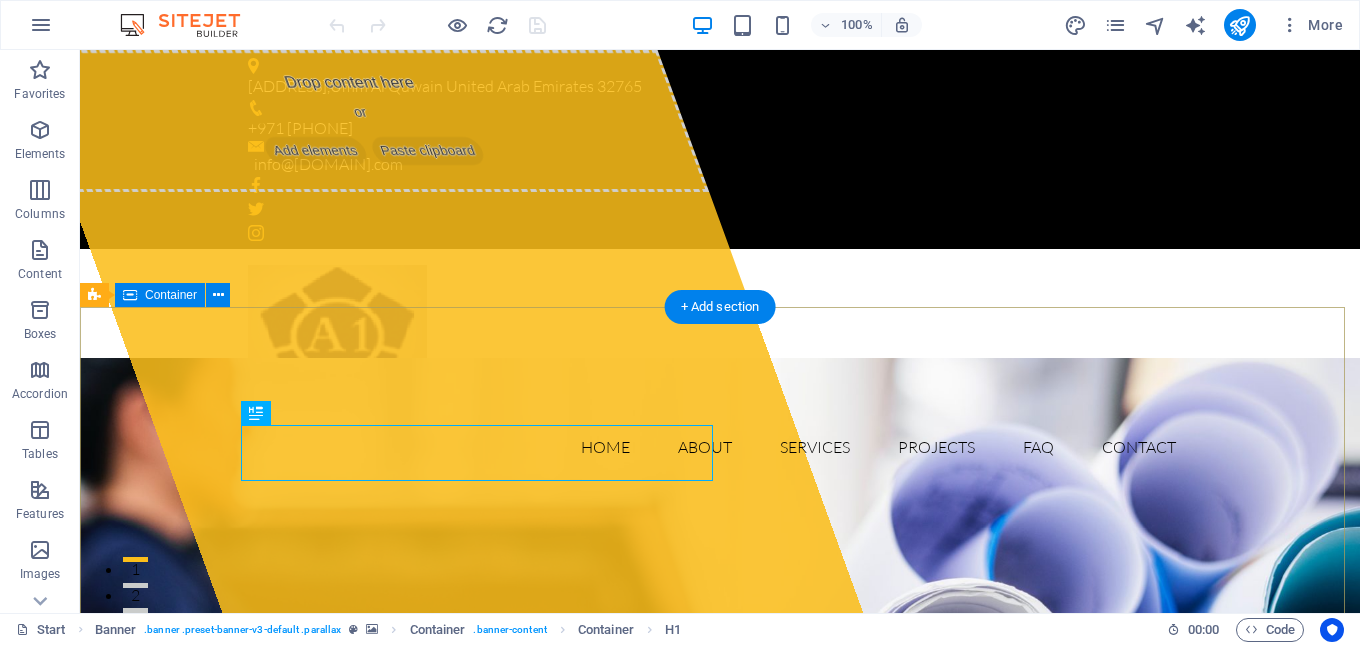 click on "Drop content here or  Add elements  Paste clipboard [FILENAME] How to Choose the Right Industrial Packaging | Industry Packaging Solutions? Our expert guide helps you navigate the complexities of industrial packaging. Learn how to choose the right materials and solutions to protect your products and optimize your supply chain. Learn more View Services" at bounding box center [720, 1208] 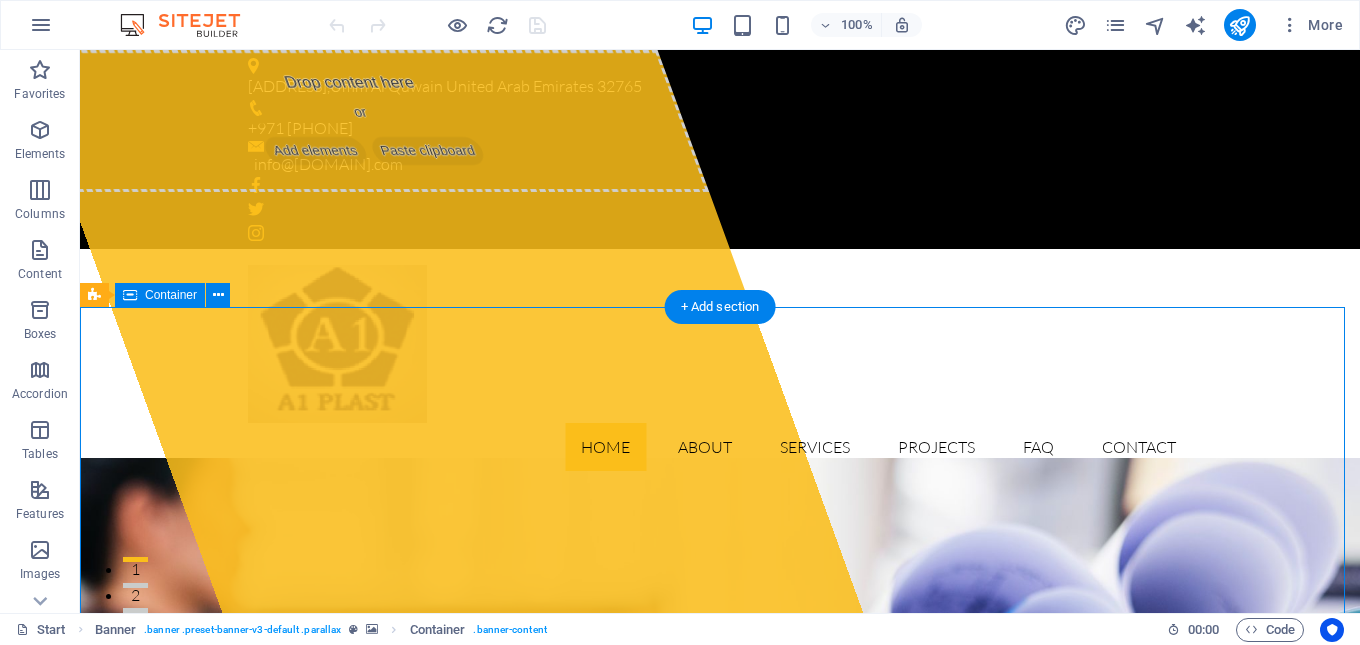scroll, scrollTop: 200, scrollLeft: 0, axis: vertical 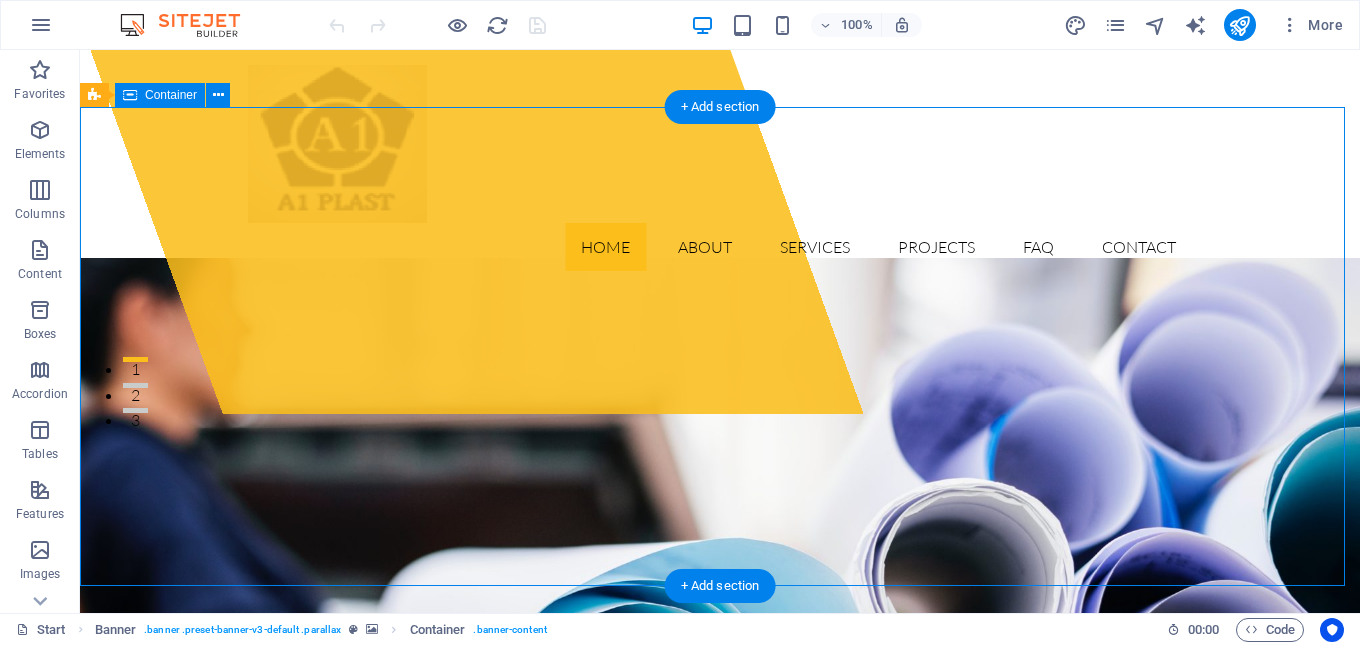 click on "Drop content here or  Add elements  Paste clipboard [FILENAME] How to Choose the Right Industrial Packaging | Industry Packaging Solutions? Our expert guide helps you navigate the complexities of industrial packaging. Learn how to choose the right materials and solutions to protect your products and optimize your supply chain. Learn more View Services" at bounding box center [720, 1008] 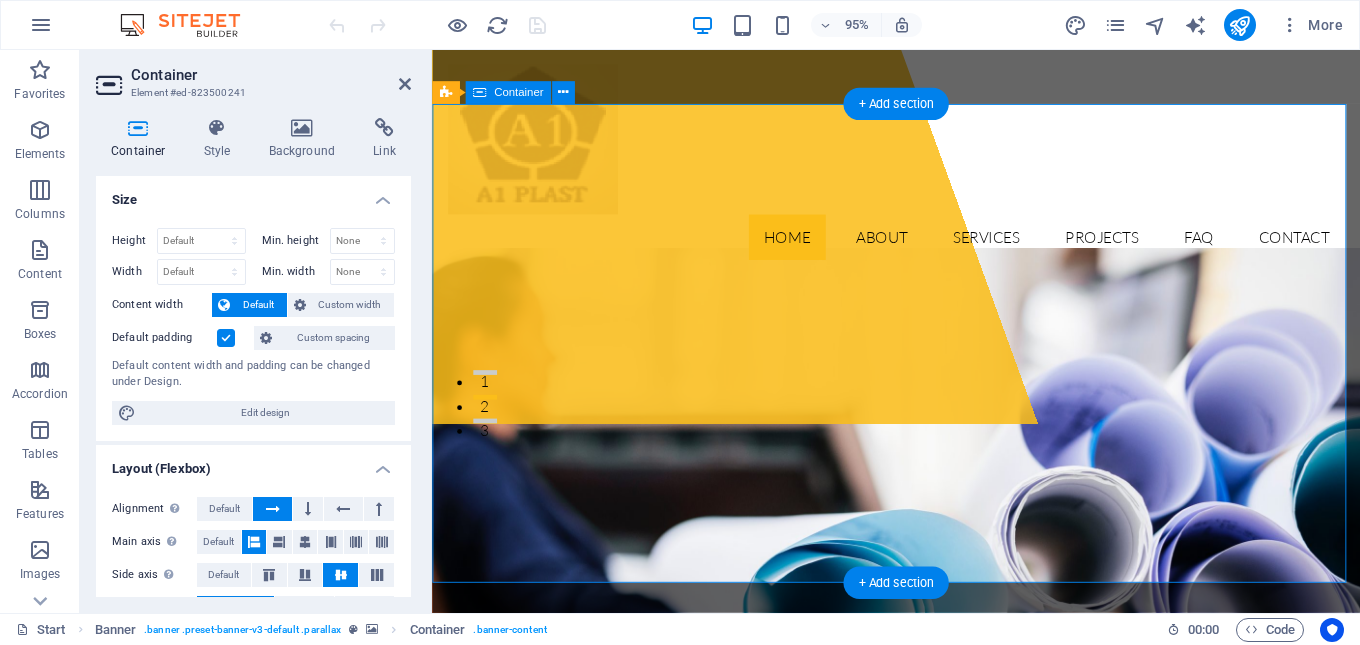 click on "Drop content here or  Add elements  Paste clipboard [FILENAME] How to Choose the Right Industrial Packaging | Industry Packaging Solutions? Our expert guide helps you navigate the complexities of industrial packaging. Learn how to choose the right materials and solutions to protect your products and optimize your supply chain. Learn more View Services" at bounding box center [920, 1008] 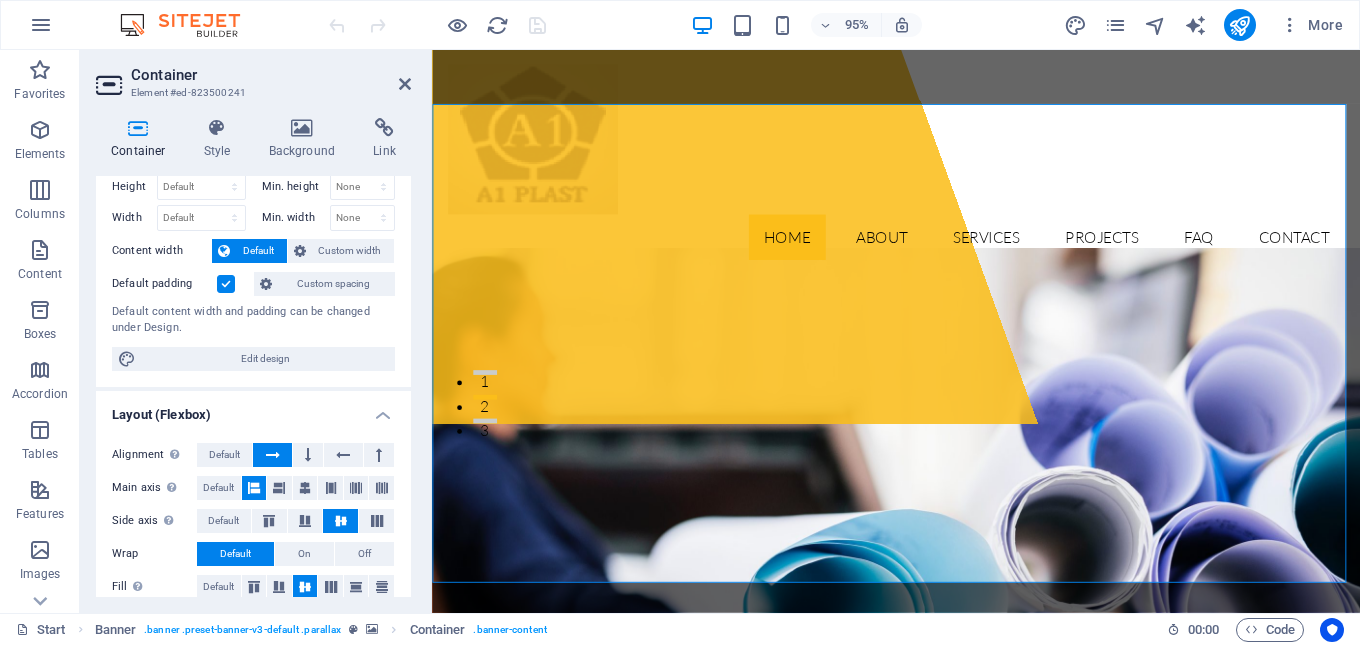 scroll, scrollTop: 0, scrollLeft: 0, axis: both 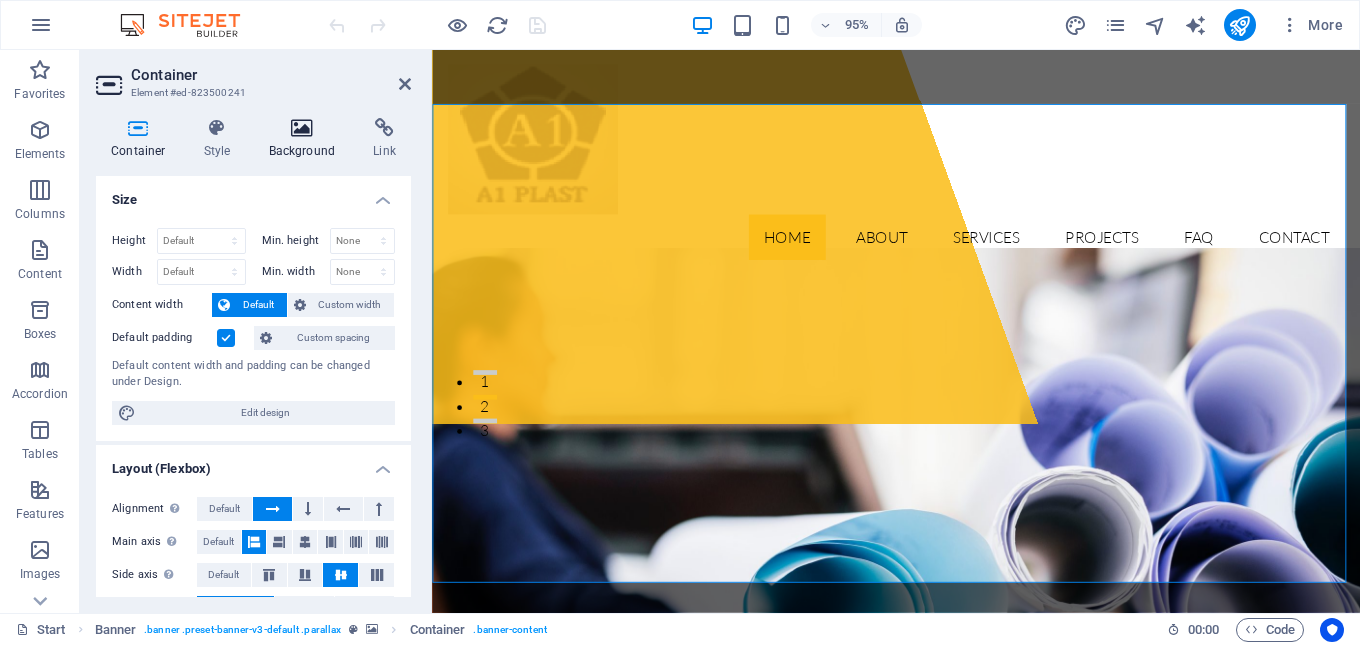 click on "Background" at bounding box center [306, 139] 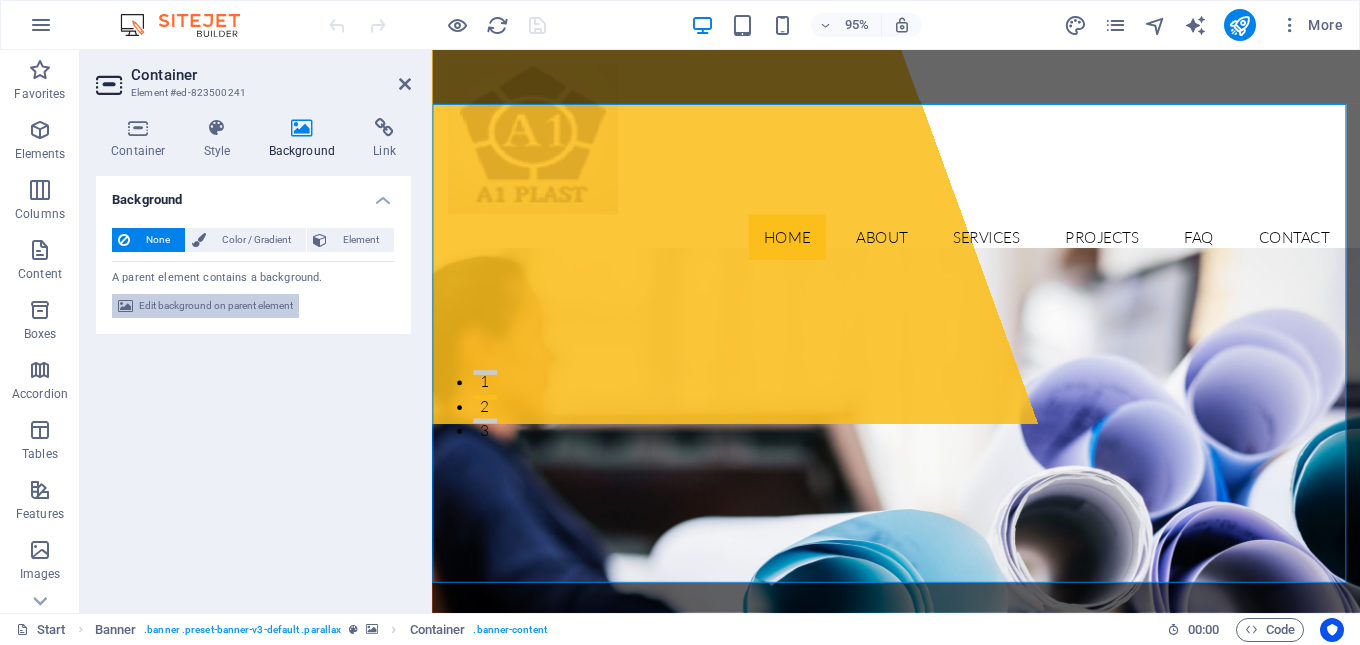 click on "Edit background on parent element" at bounding box center (216, 306) 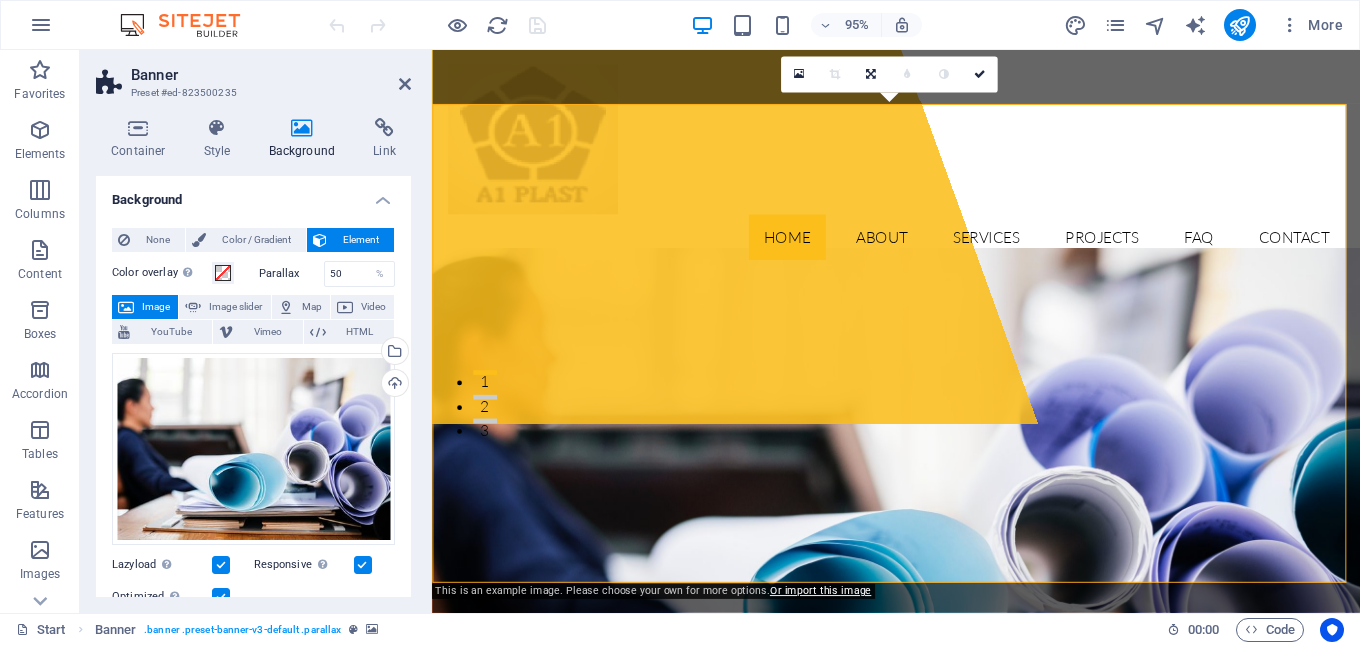 click on "Image" at bounding box center [156, 307] 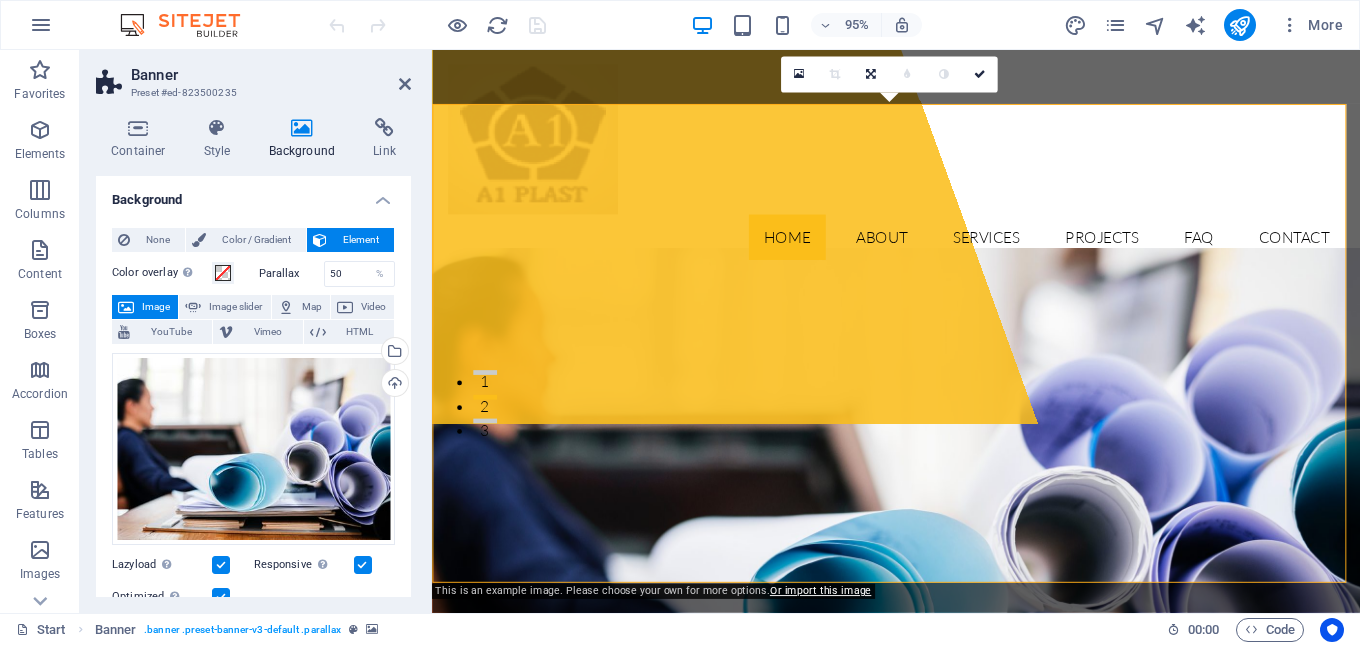 click on "Image" at bounding box center (156, 307) 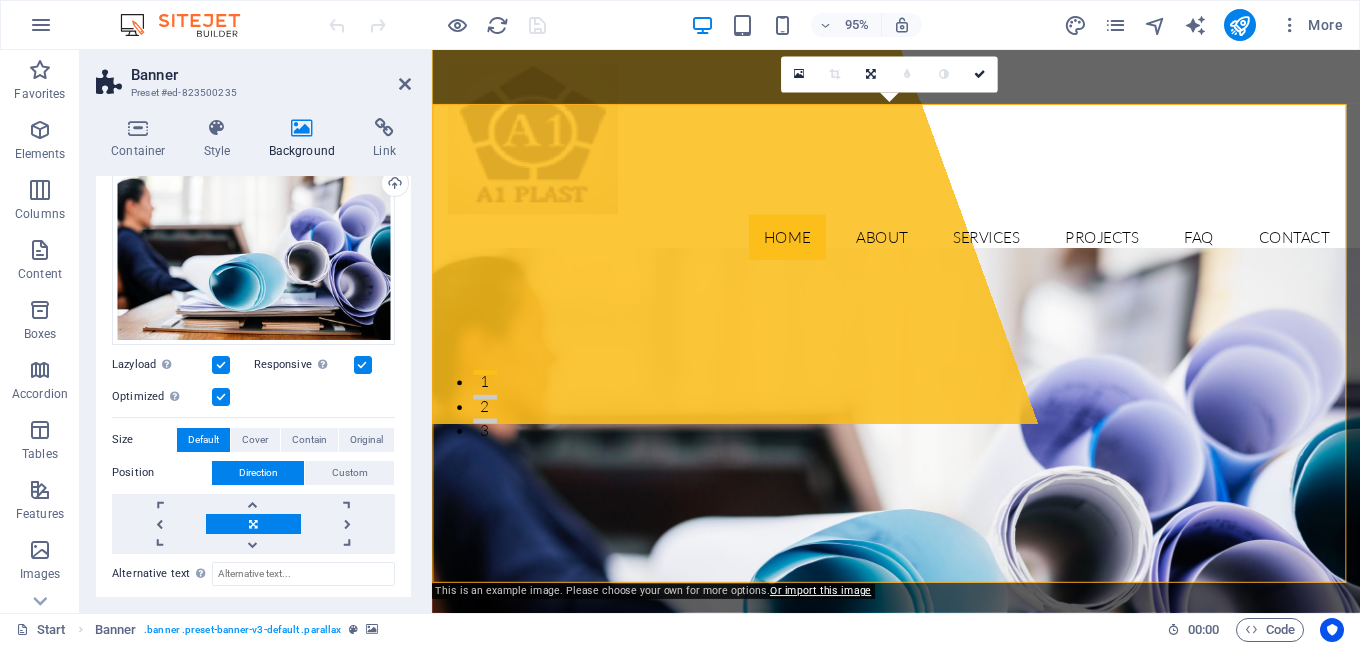 scroll, scrollTop: 0, scrollLeft: 0, axis: both 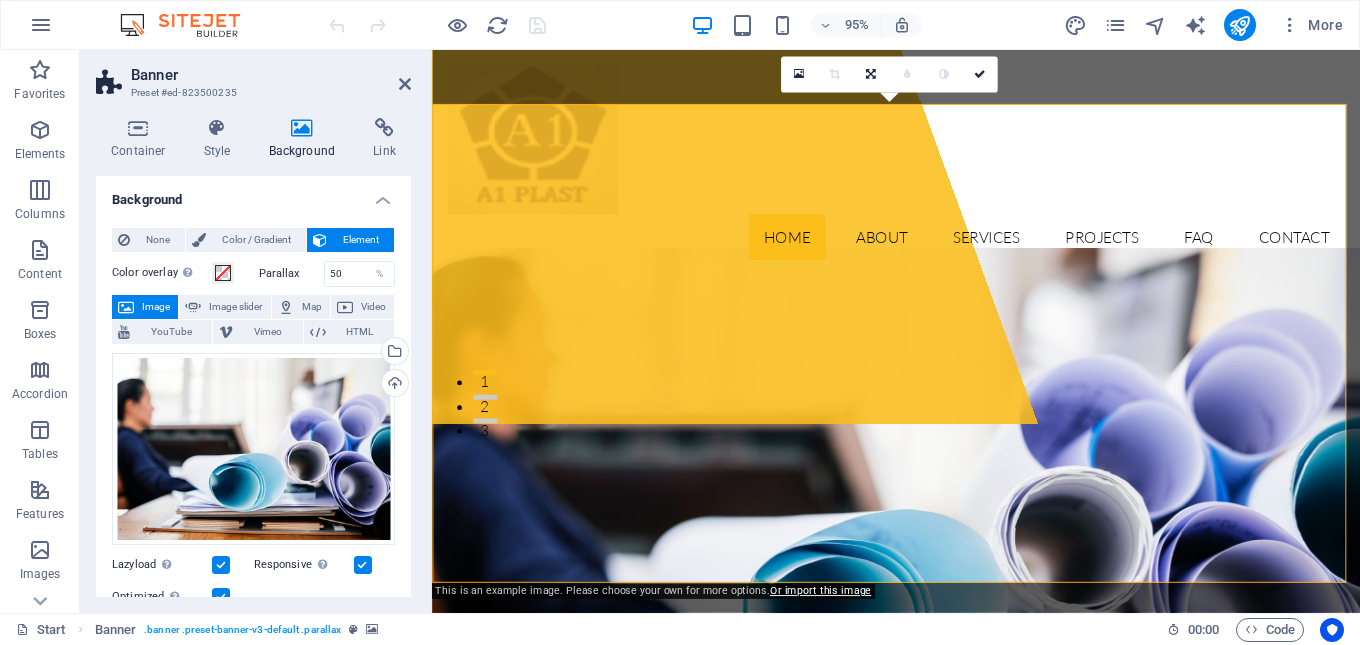 click on "Image" at bounding box center [156, 307] 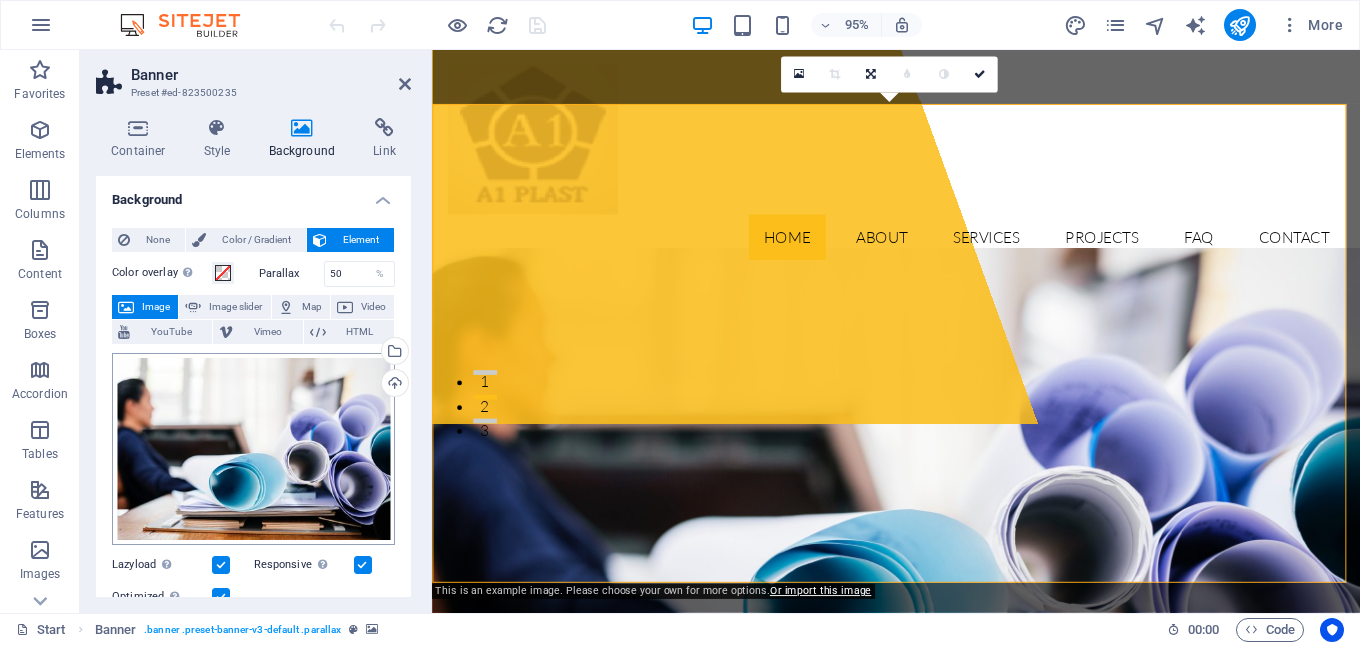 scroll, scrollTop: 200, scrollLeft: 0, axis: vertical 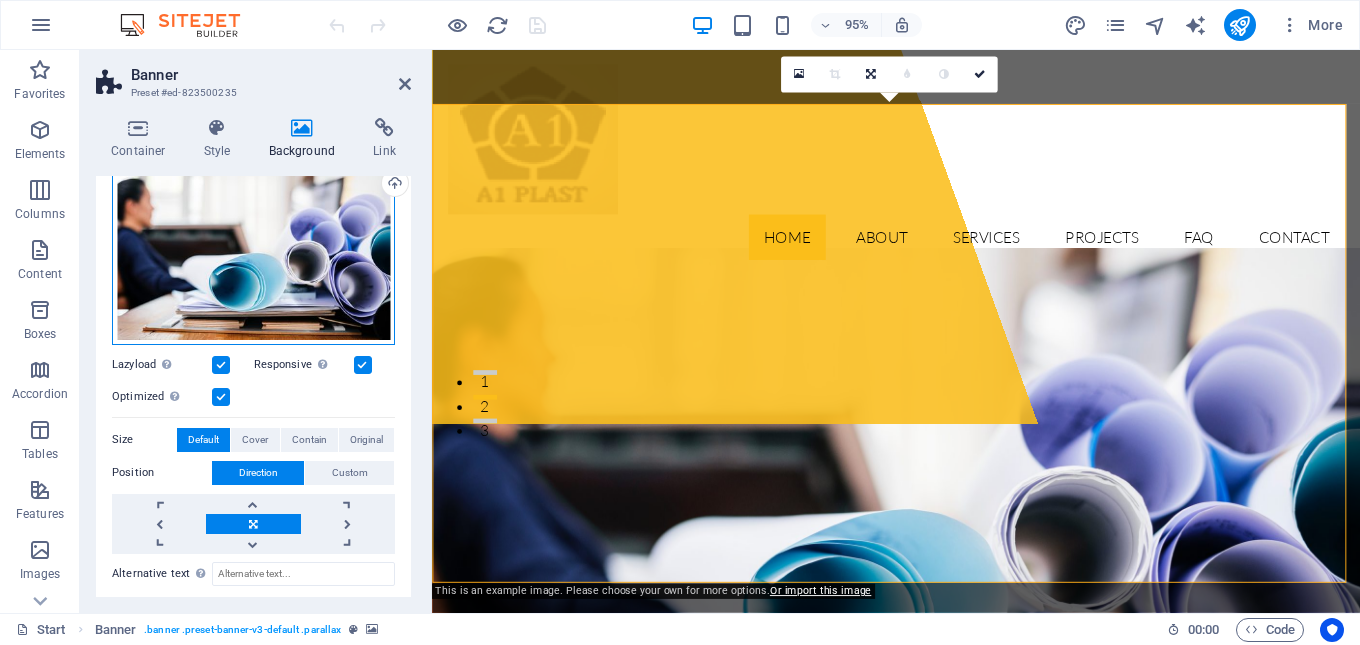 click on "Drag files here, click to choose files or select files from Files or our free stock photos & videos" at bounding box center (253, 249) 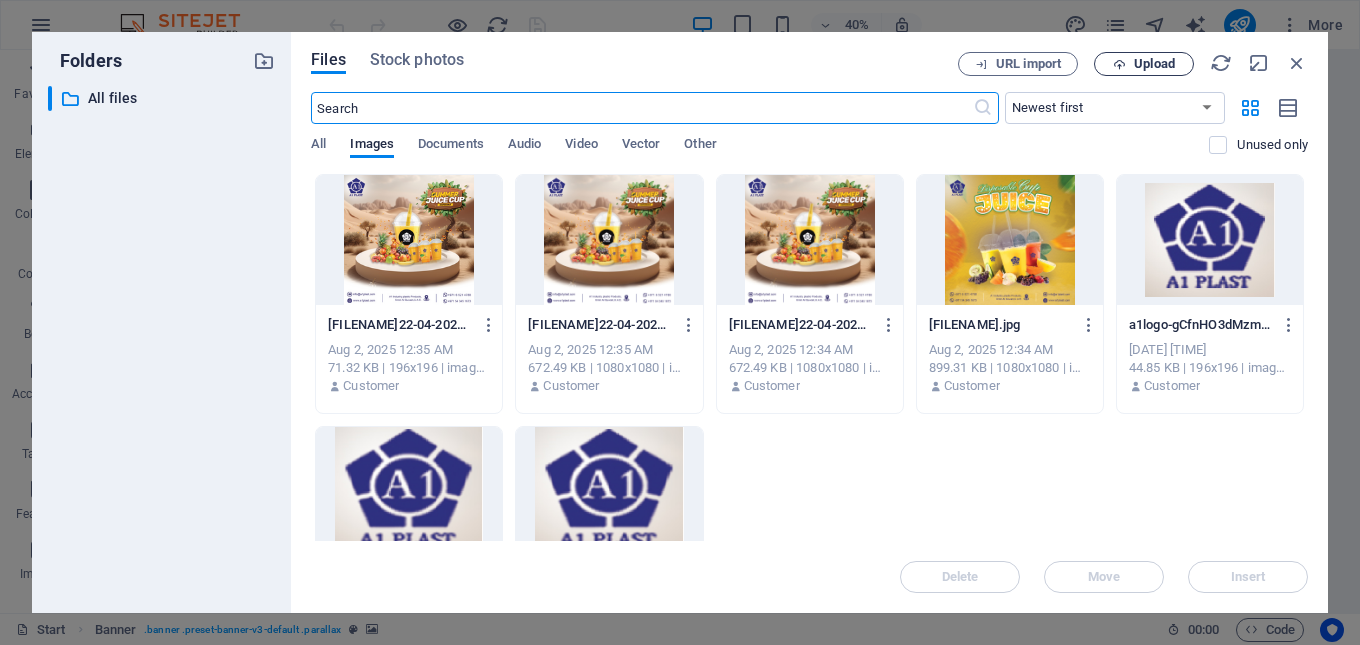 click on "Upload" at bounding box center (1154, 64) 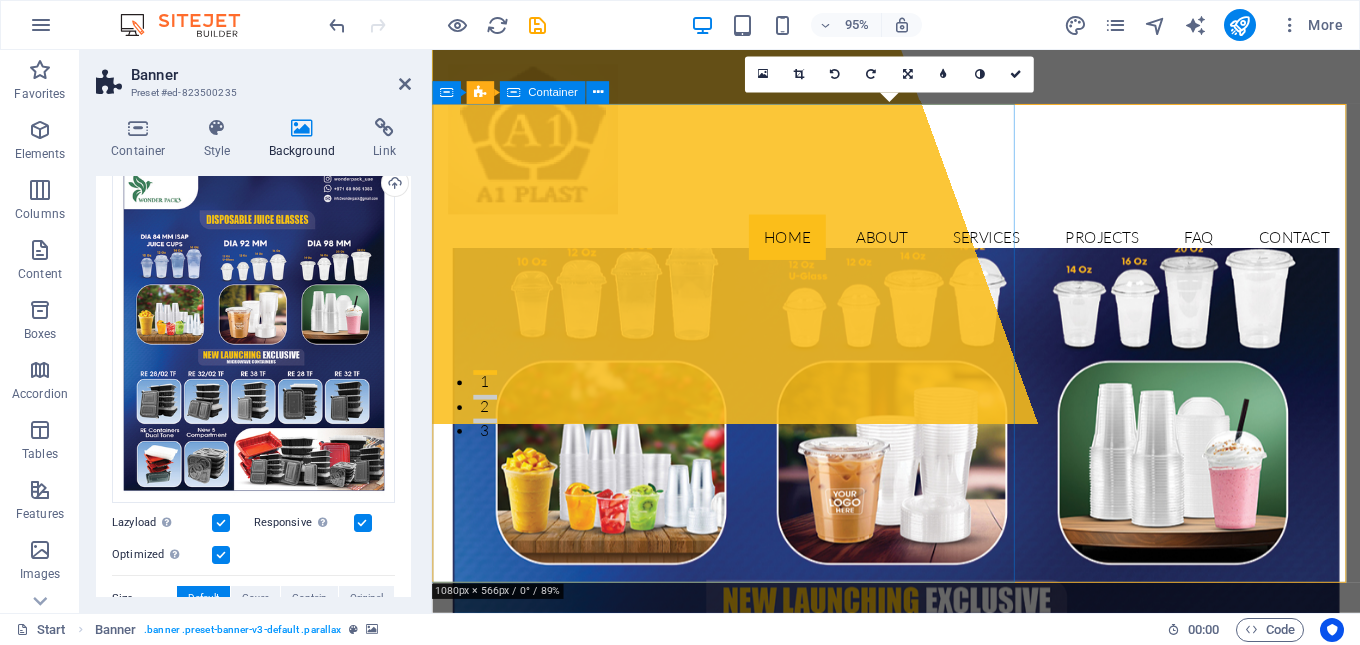 click on "Drop content here or  Add elements  Paste clipboard" at bounding box center [559, -79] 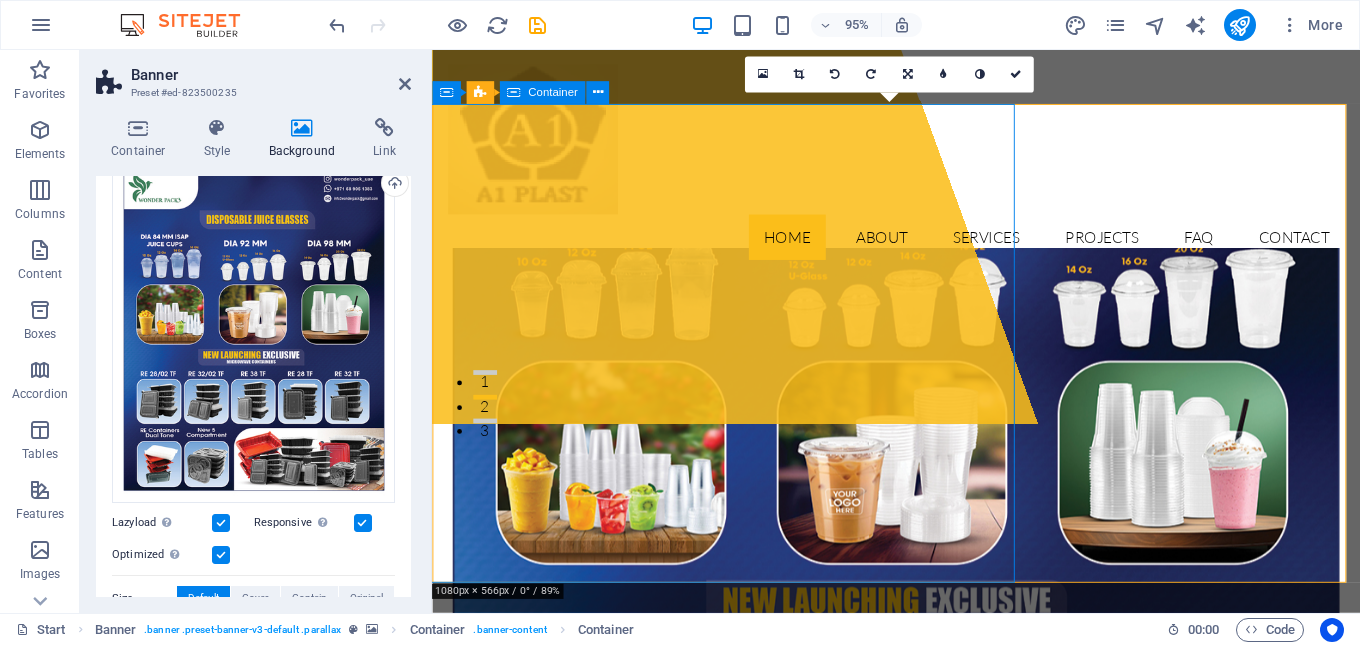 click on "Drop content here or  Add elements  Paste clipboard" at bounding box center (559, -79) 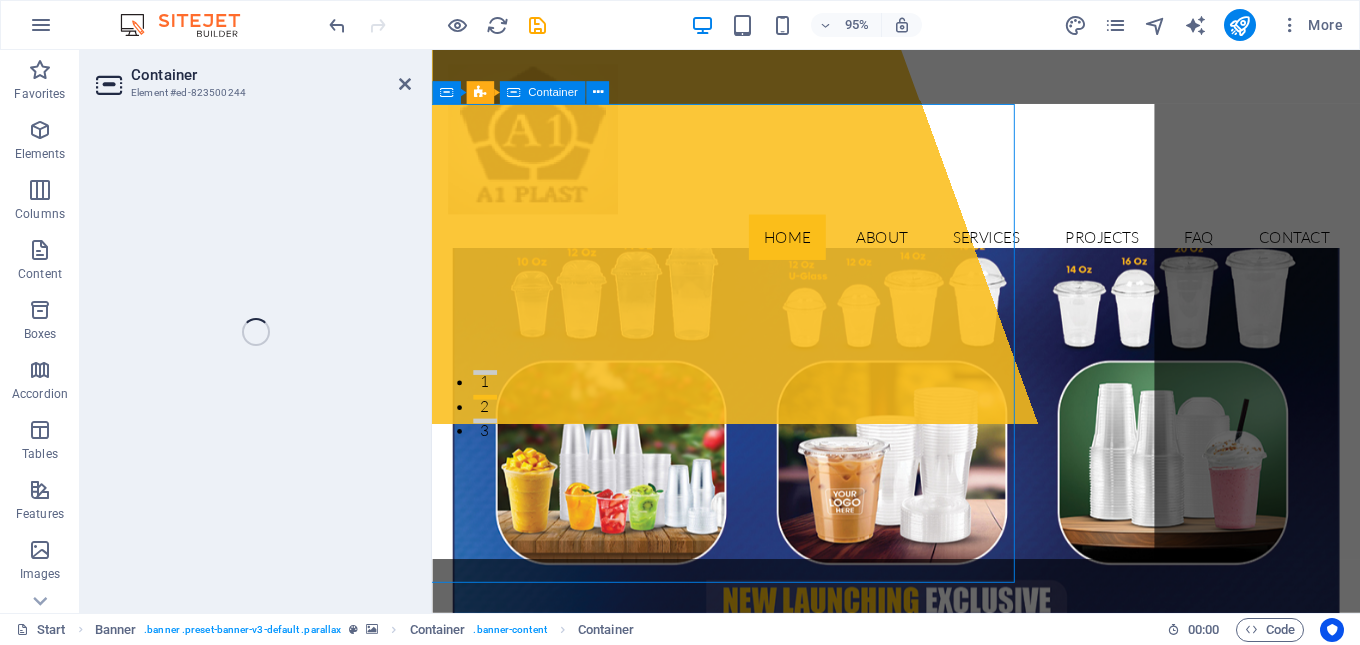 select on "%" 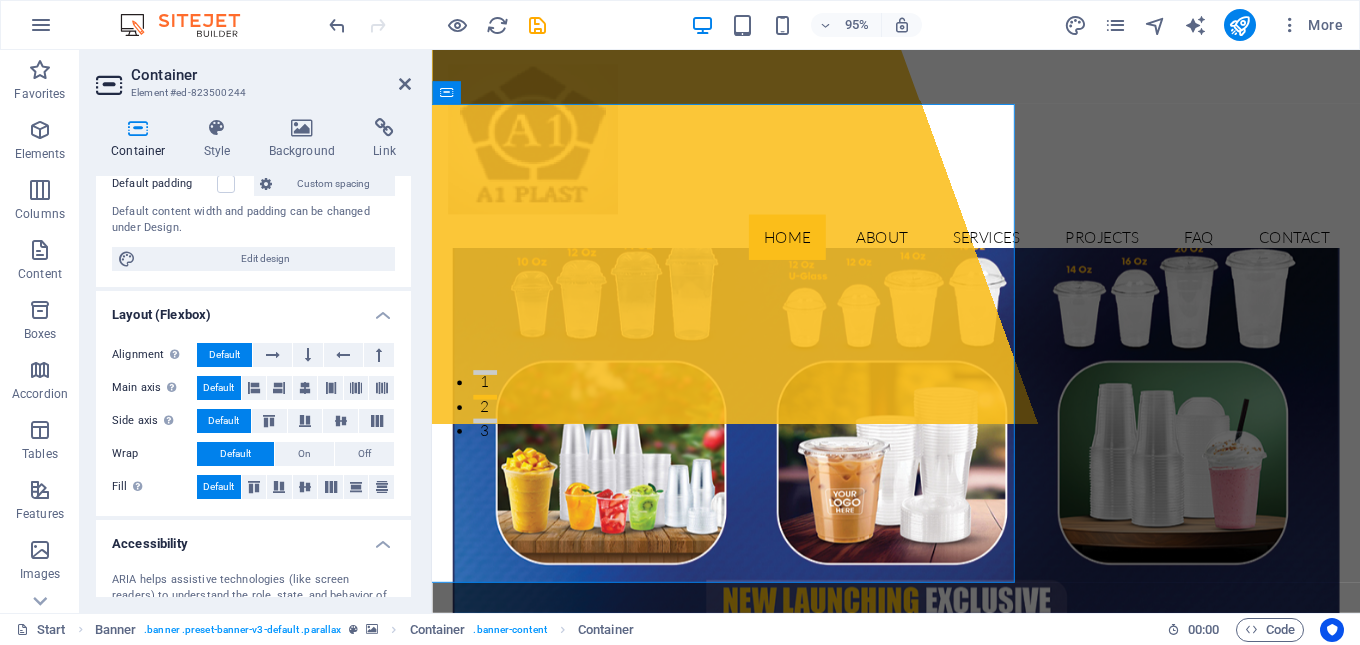 scroll, scrollTop: 0, scrollLeft: 0, axis: both 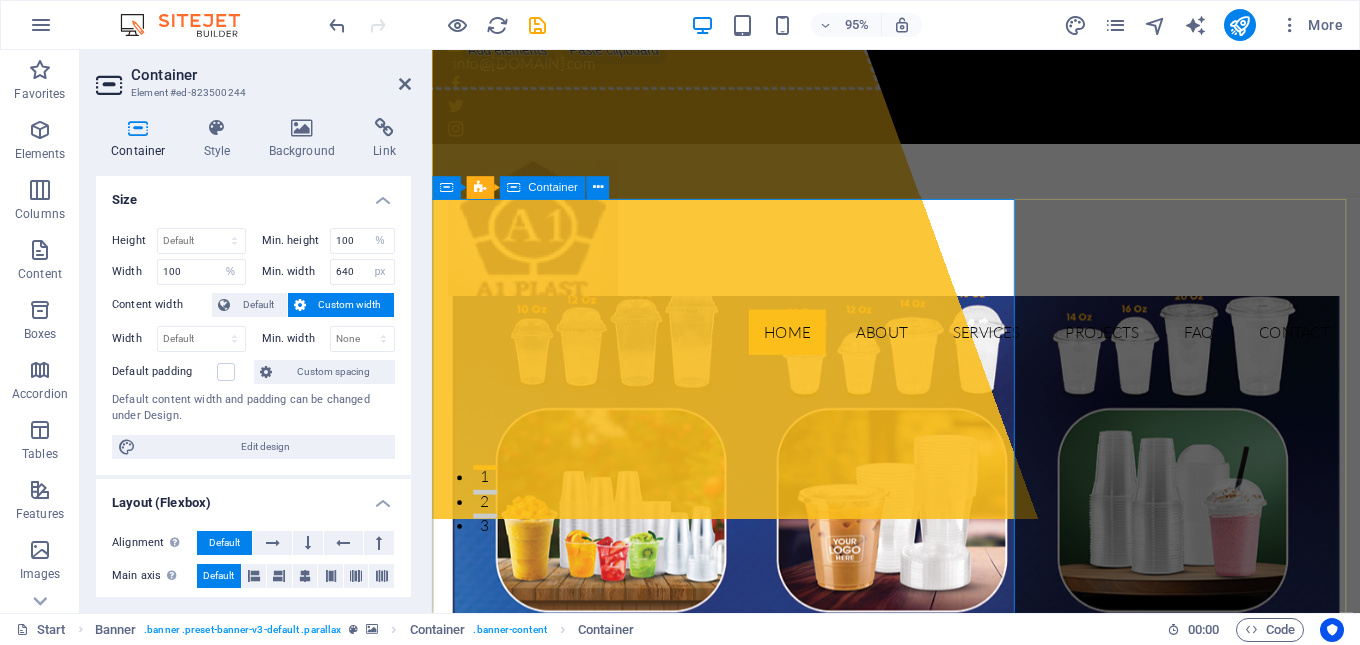 click on "Drop content here or  Add elements  Paste clipboard" at bounding box center [559, 21] 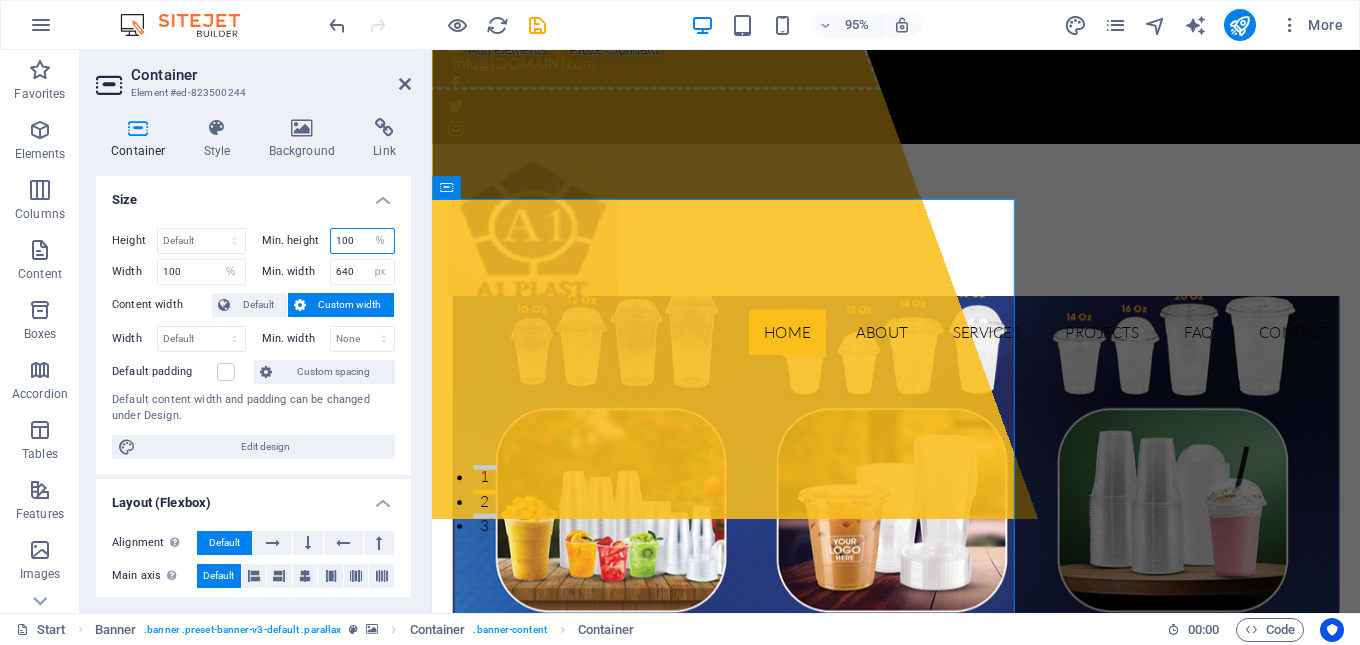 drag, startPoint x: 353, startPoint y: 238, endPoint x: 330, endPoint y: 236, distance: 23.086792 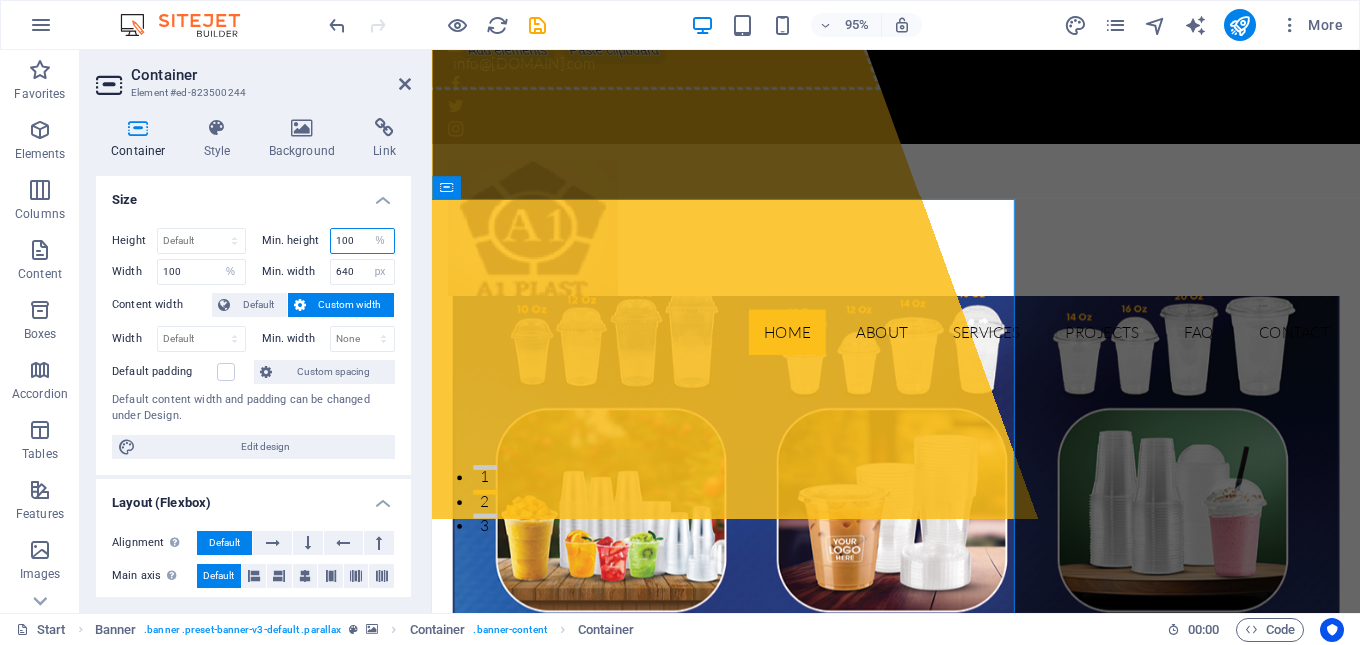 click on "100" at bounding box center [363, 241] 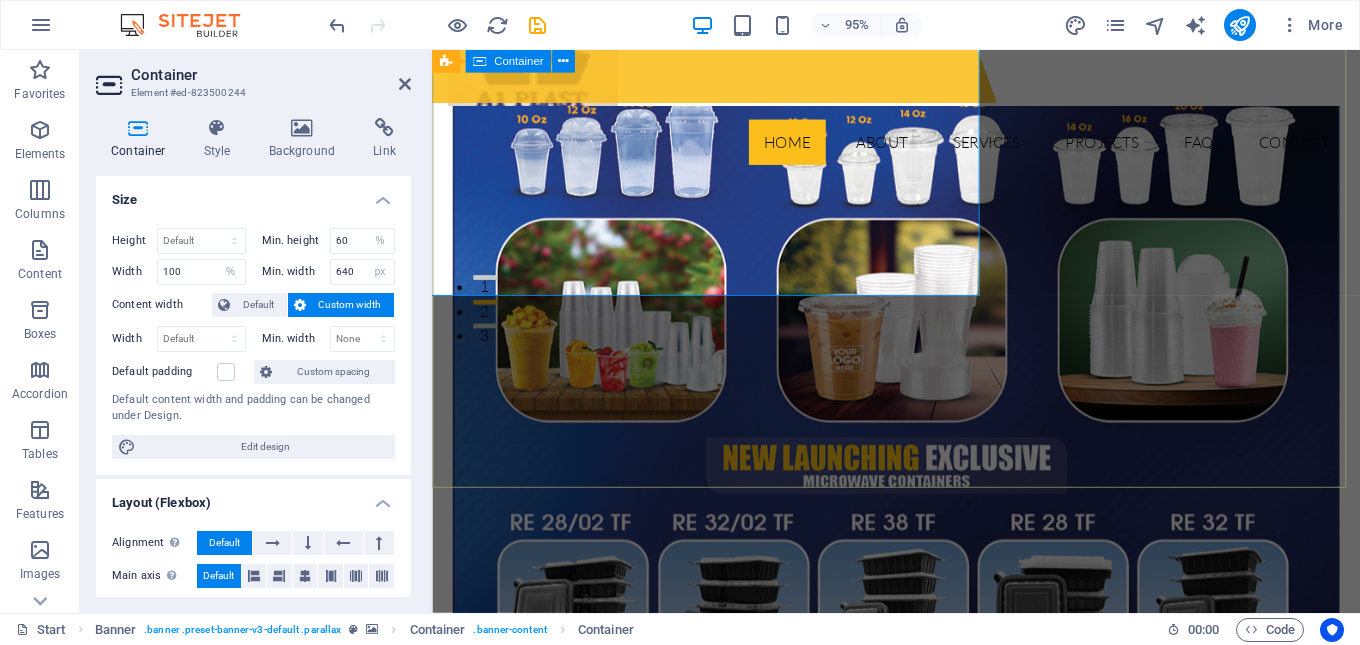 scroll, scrollTop: 100, scrollLeft: 0, axis: vertical 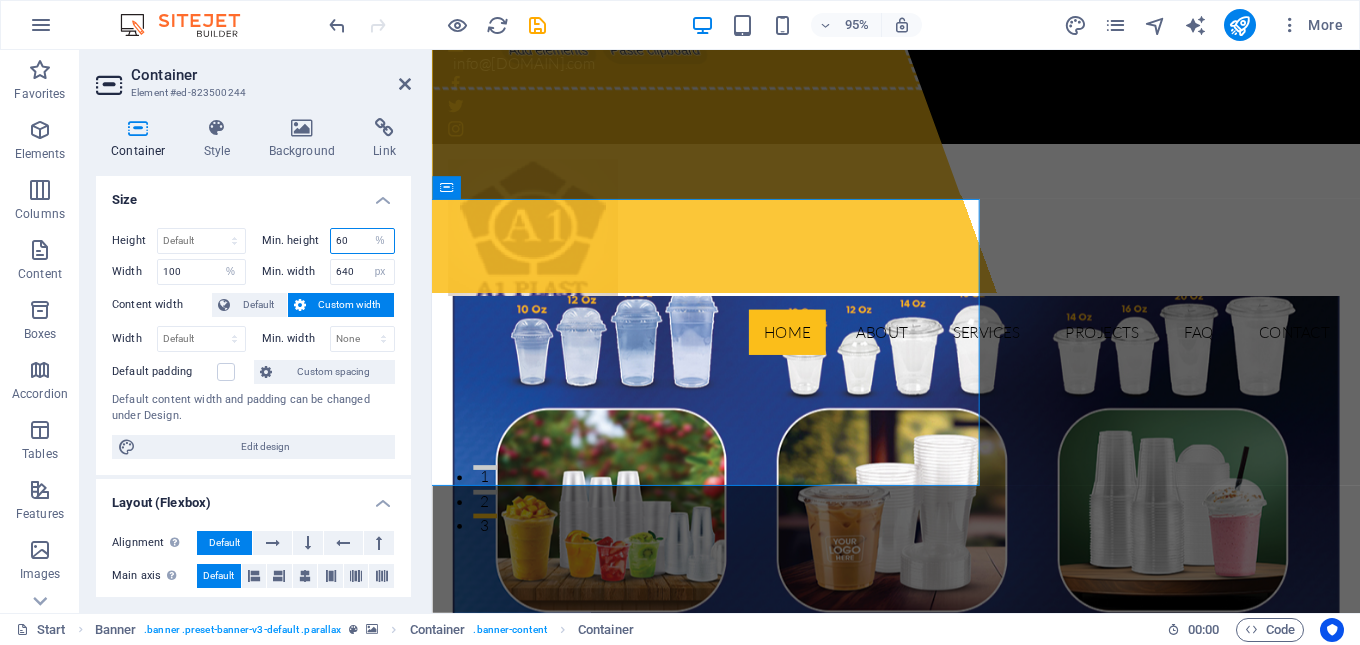drag, startPoint x: 346, startPoint y: 240, endPoint x: 330, endPoint y: 241, distance: 16.03122 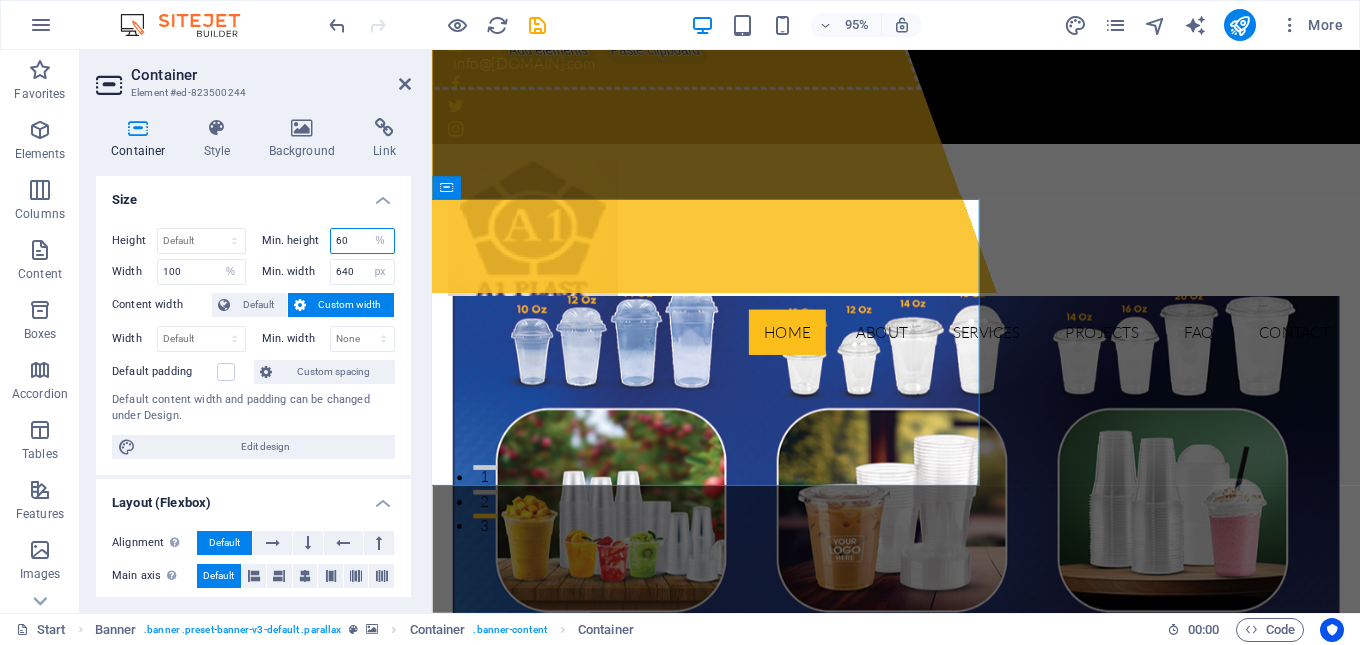 click on "60" at bounding box center (363, 241) 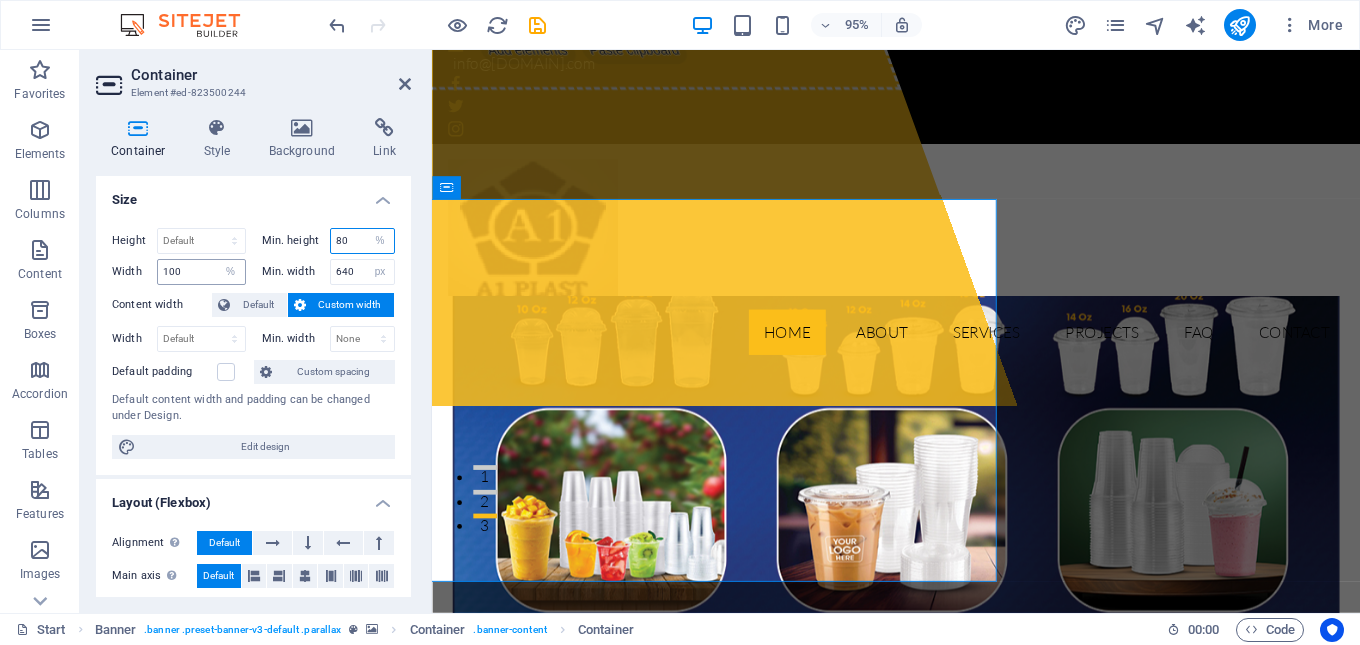 type on "80" 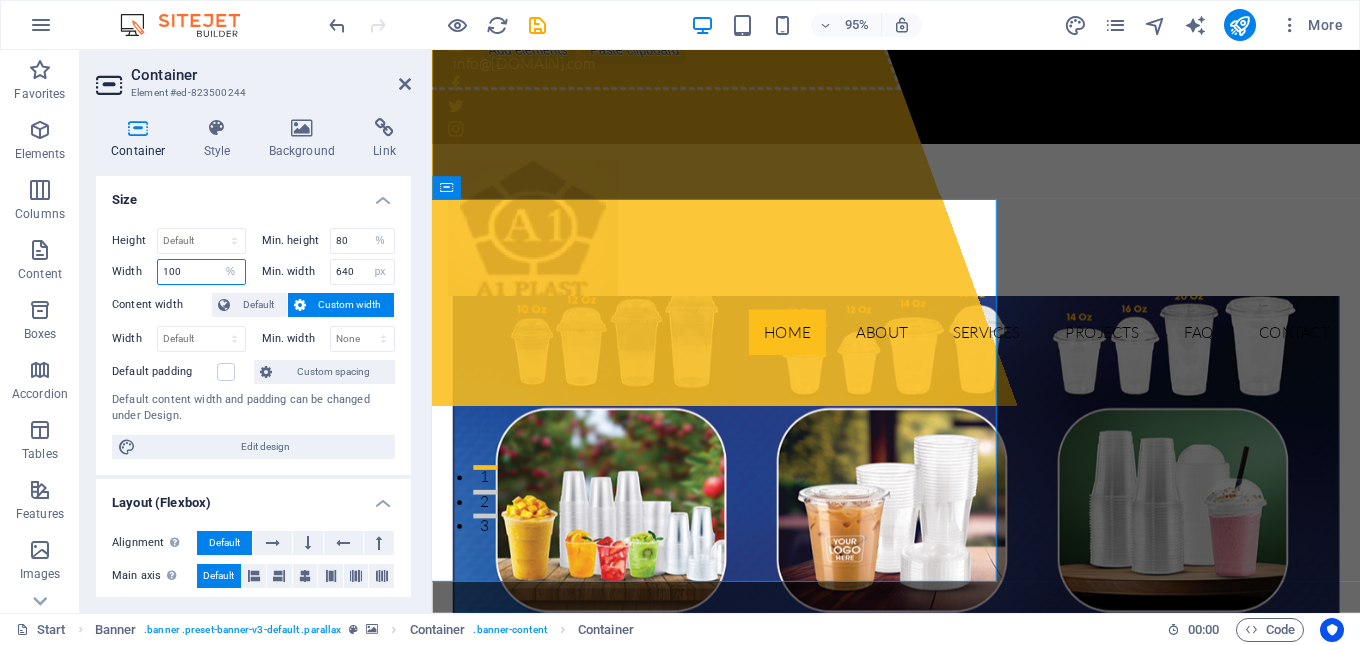 drag, startPoint x: 184, startPoint y: 273, endPoint x: 156, endPoint y: 273, distance: 28 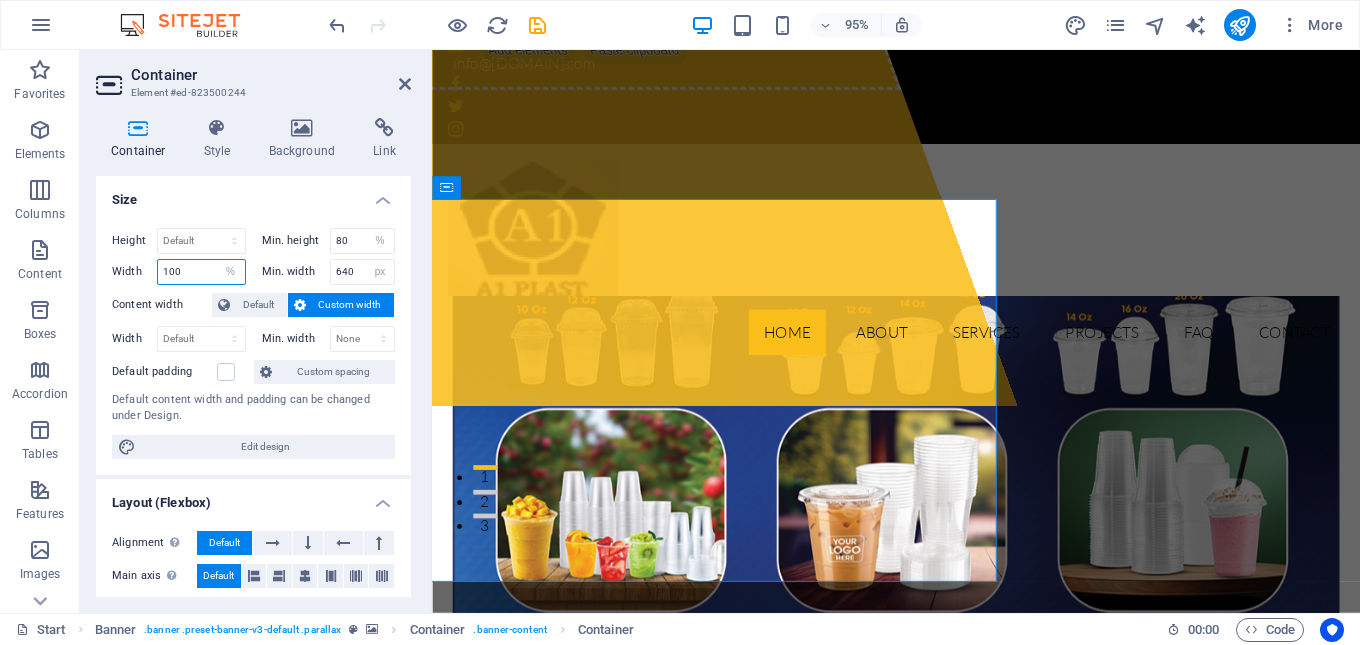 click on "Width 100 Default px rem % em vh vw" at bounding box center (179, 272) 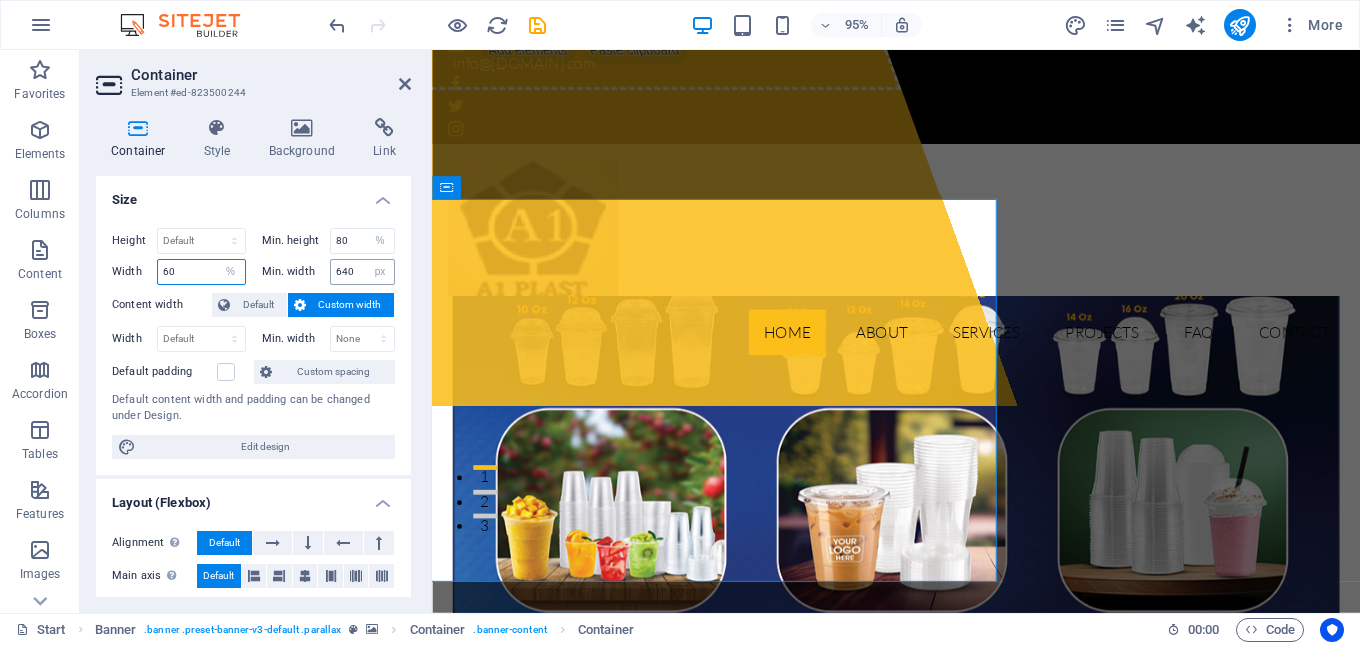 type on "60" 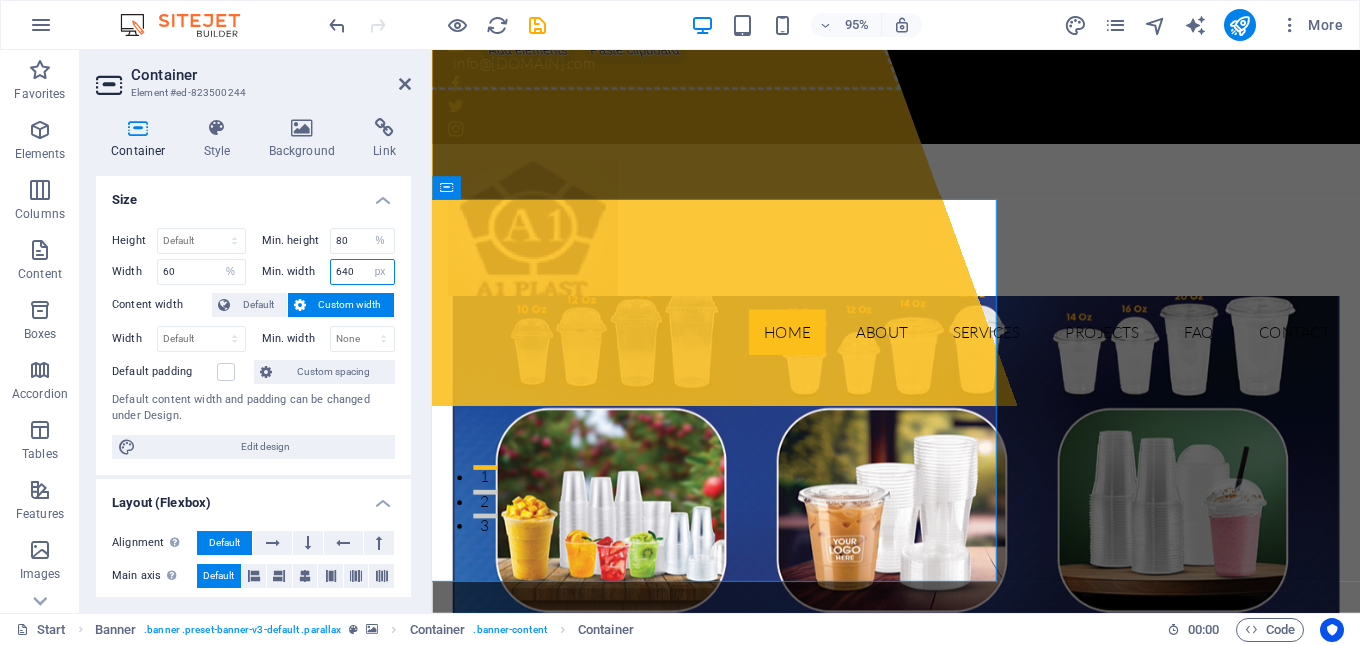 drag, startPoint x: 339, startPoint y: 273, endPoint x: 326, endPoint y: 274, distance: 13.038404 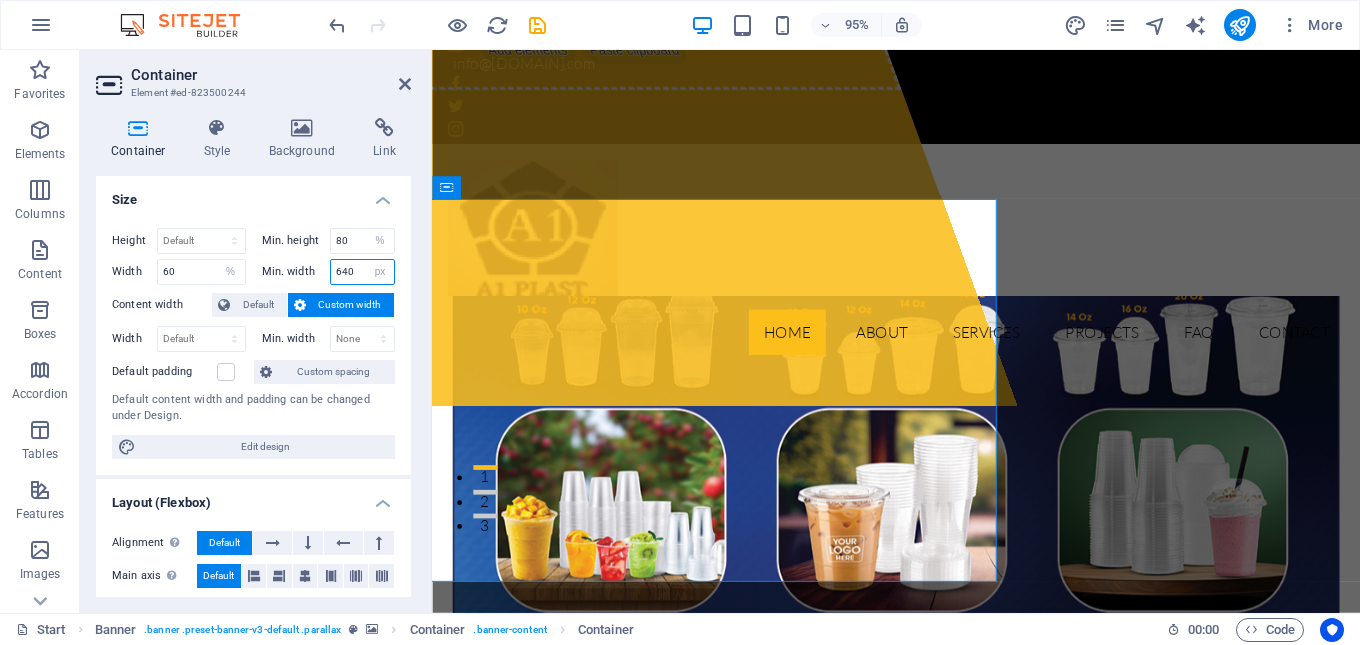 click on "Min. width 640 None px rem % vh vw" at bounding box center (329, 272) 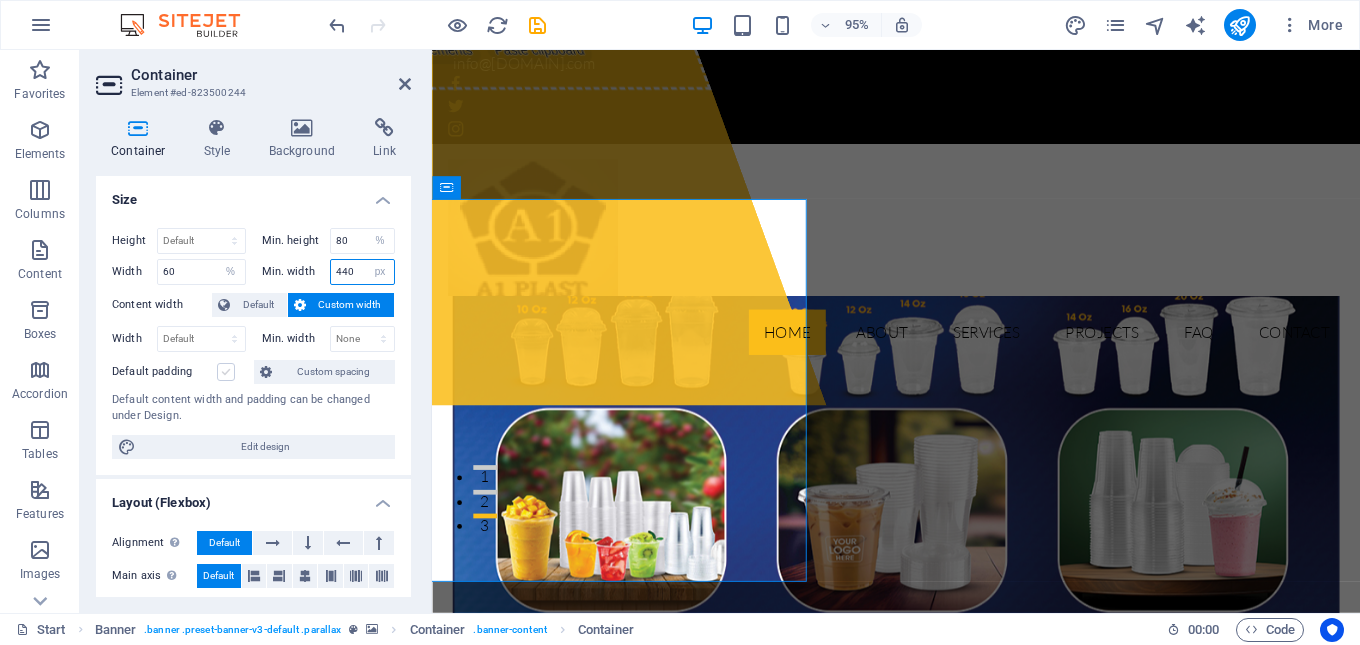 type on "440" 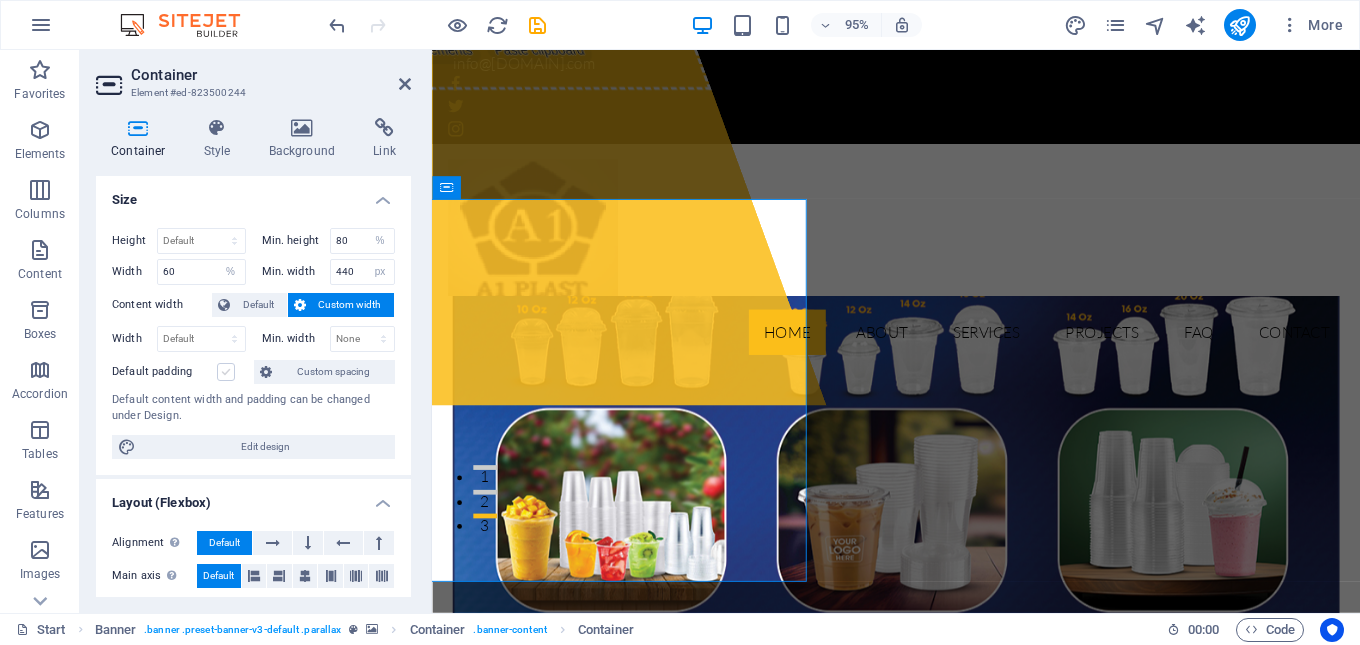 click at bounding box center [226, 372] 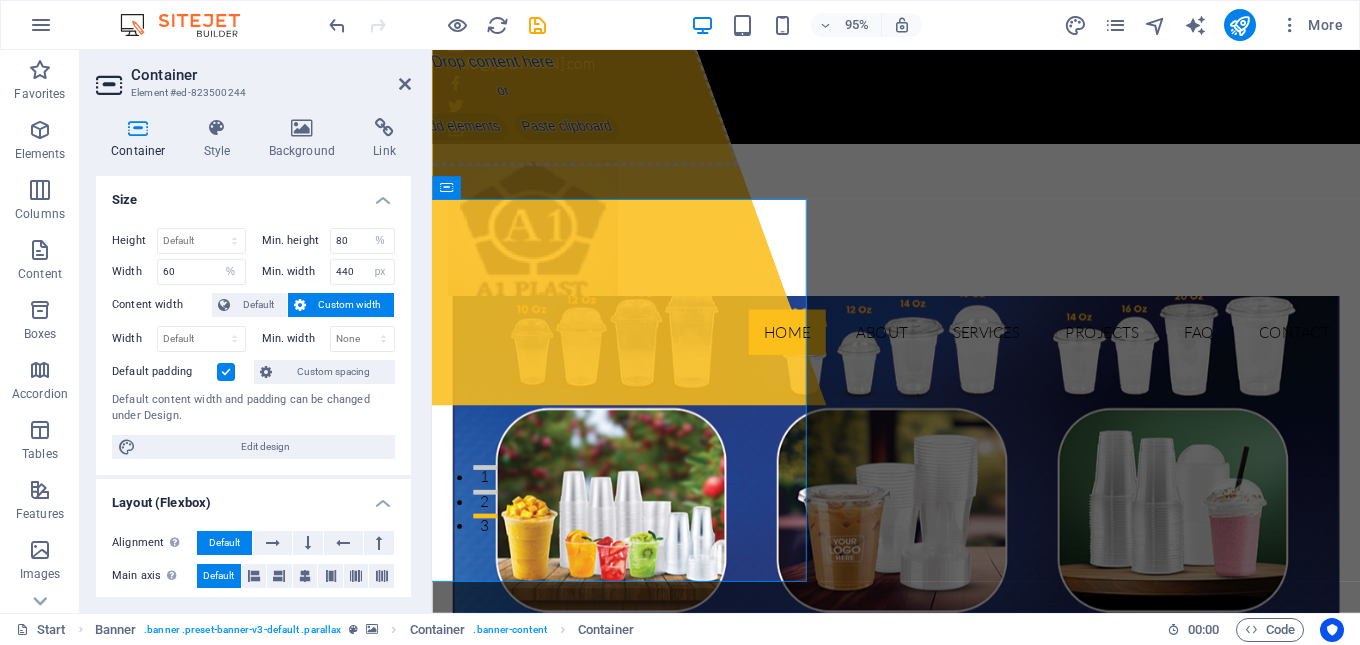 click at bounding box center [226, 372] 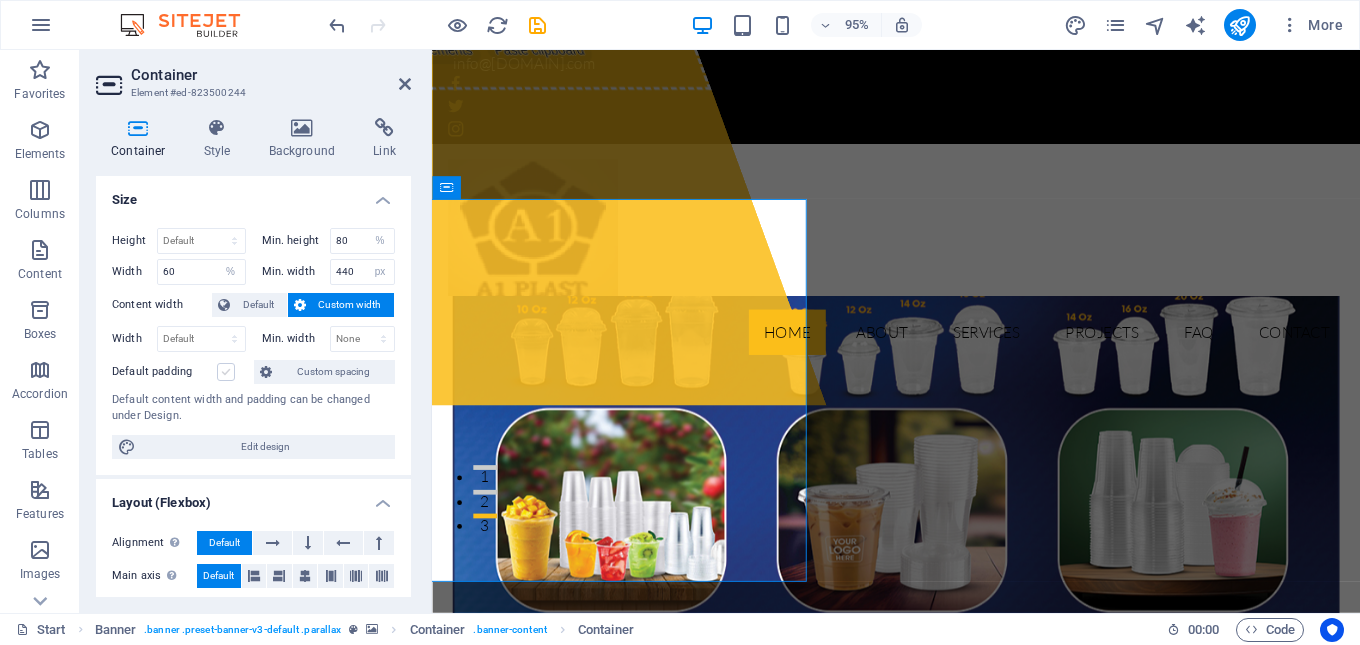 click at bounding box center (226, 372) 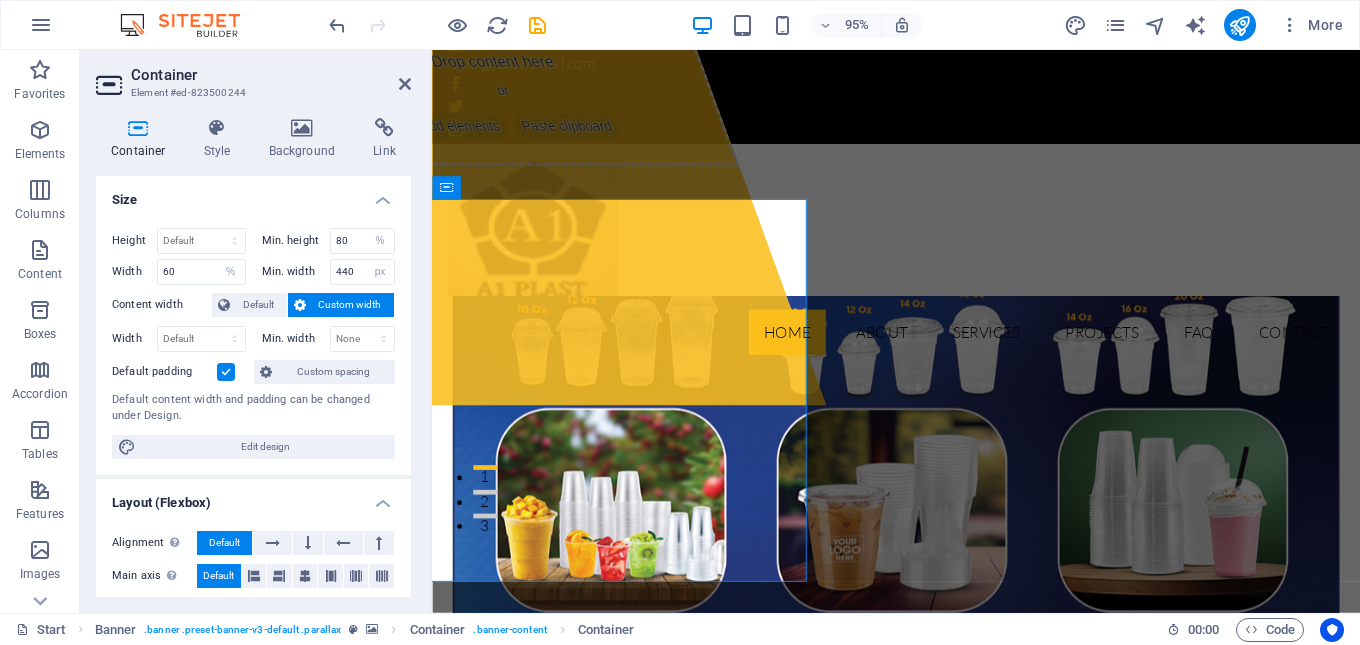 click at bounding box center [226, 372] 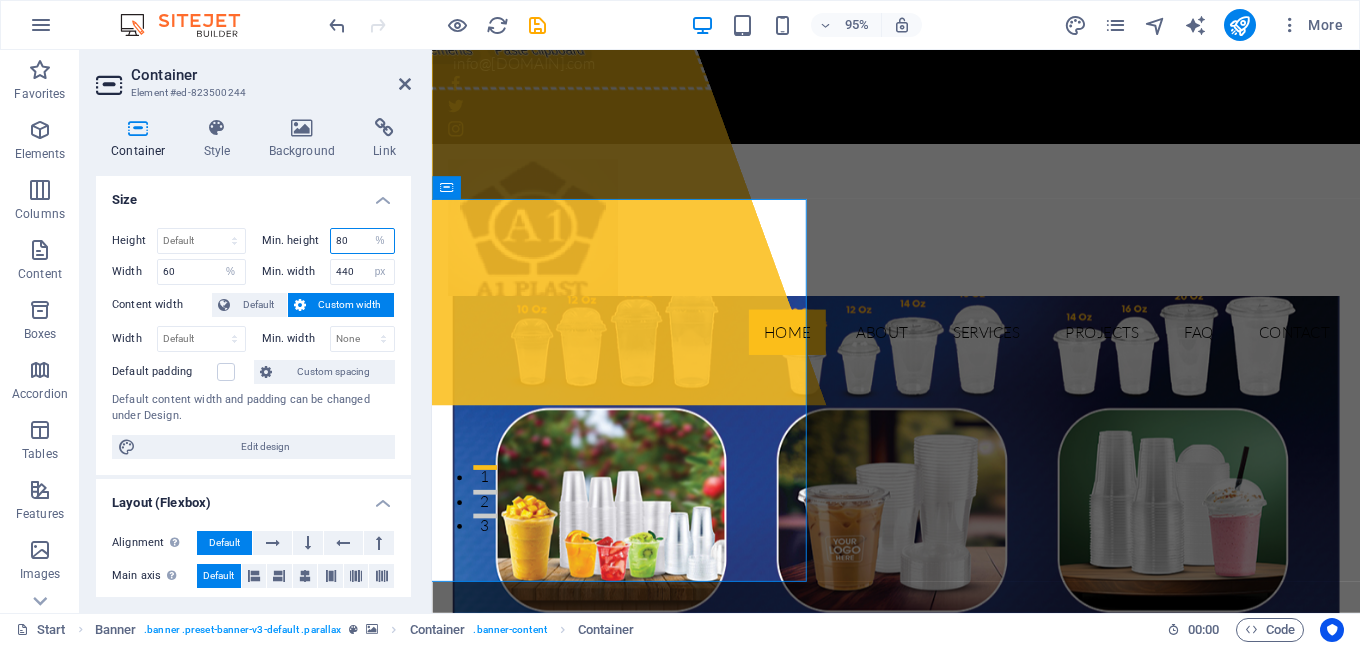 drag, startPoint x: 346, startPoint y: 242, endPoint x: 319, endPoint y: 242, distance: 27 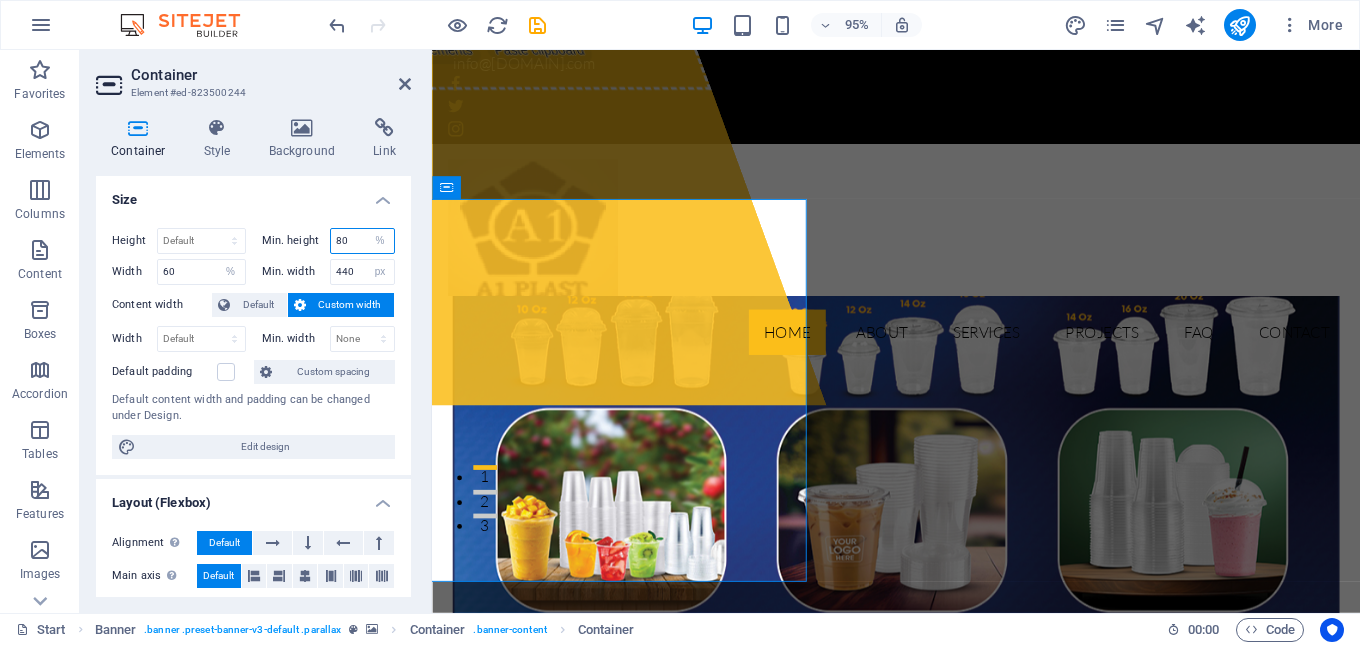 click on "Min. height 80 None px rem % vh vw" at bounding box center (329, 241) 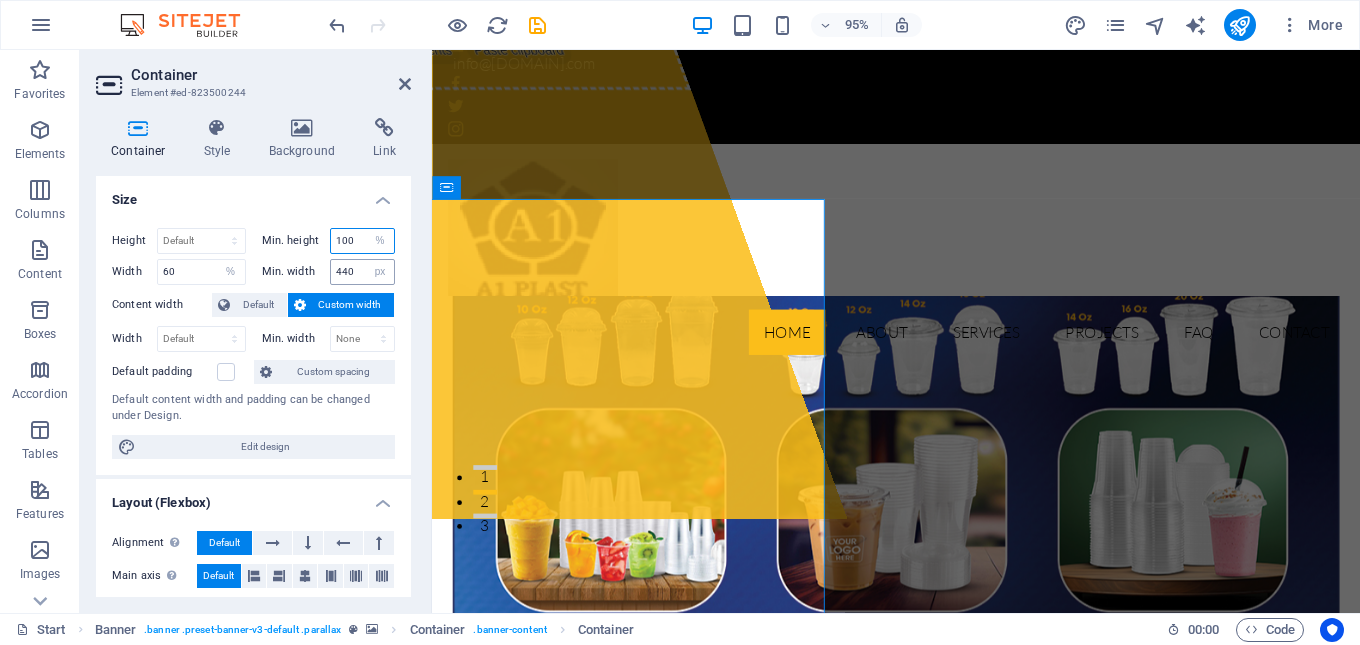 type on "100" 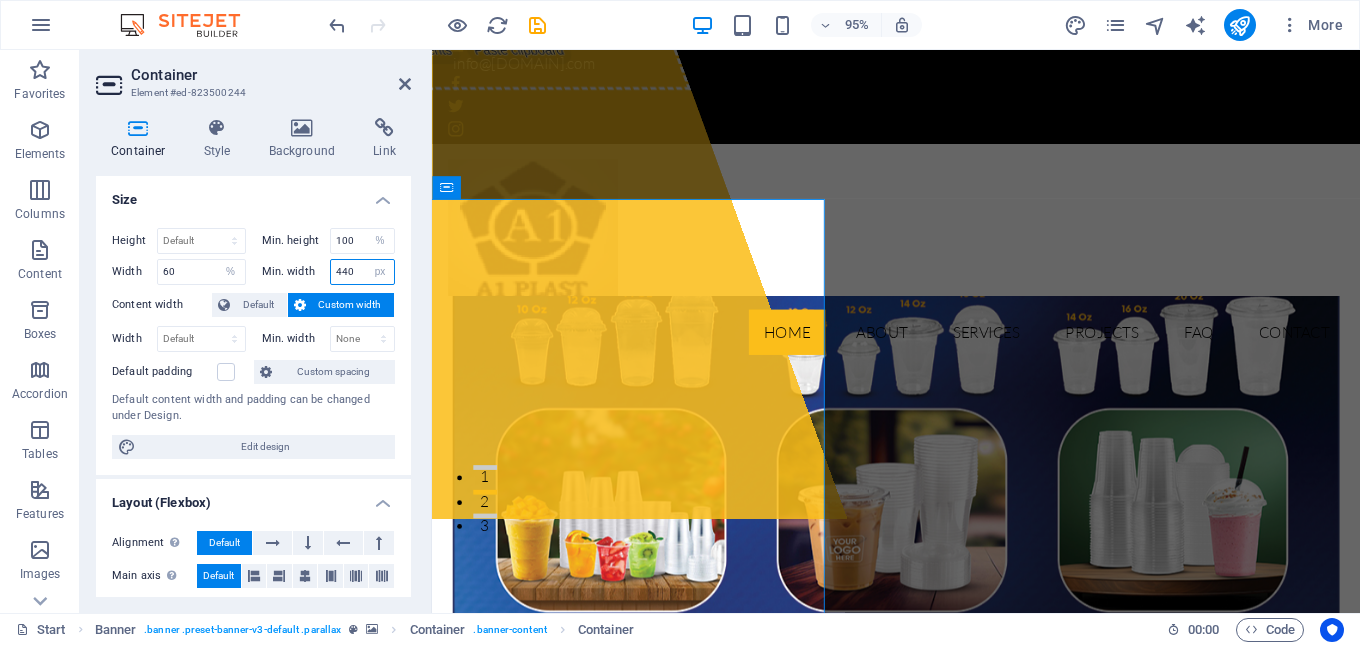 drag, startPoint x: 338, startPoint y: 277, endPoint x: 328, endPoint y: 273, distance: 10.770329 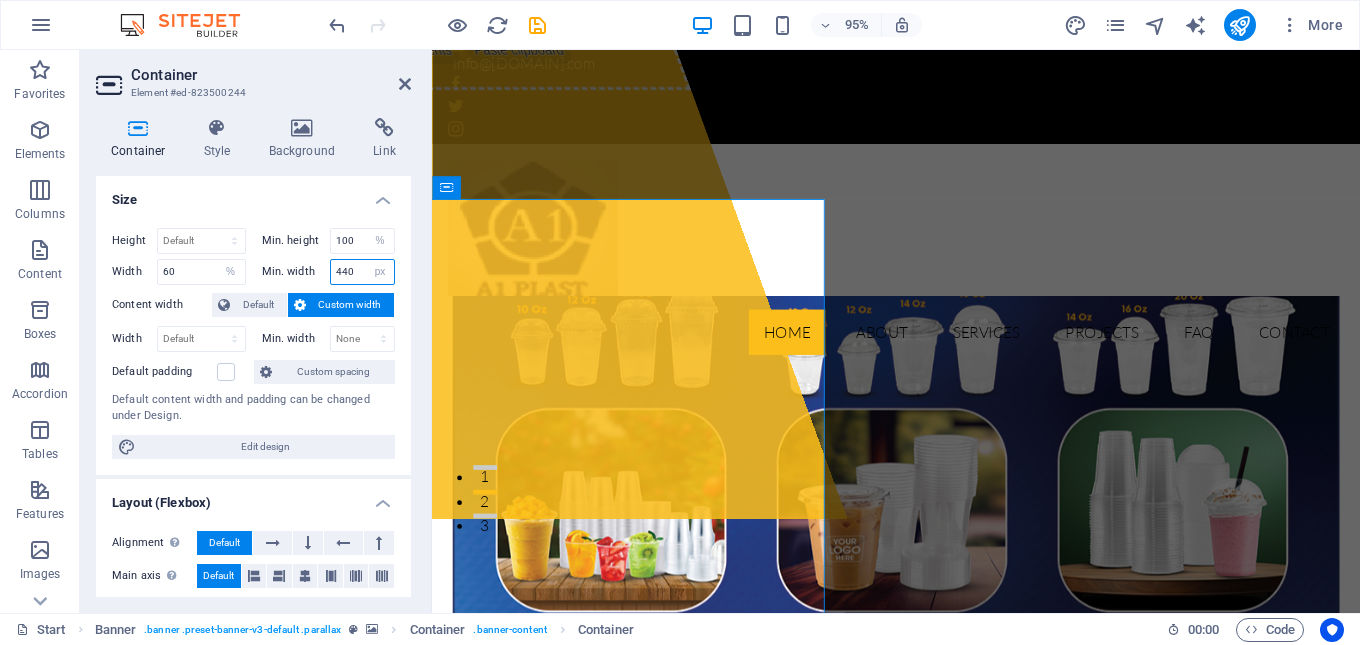 click on "440" at bounding box center (363, 272) 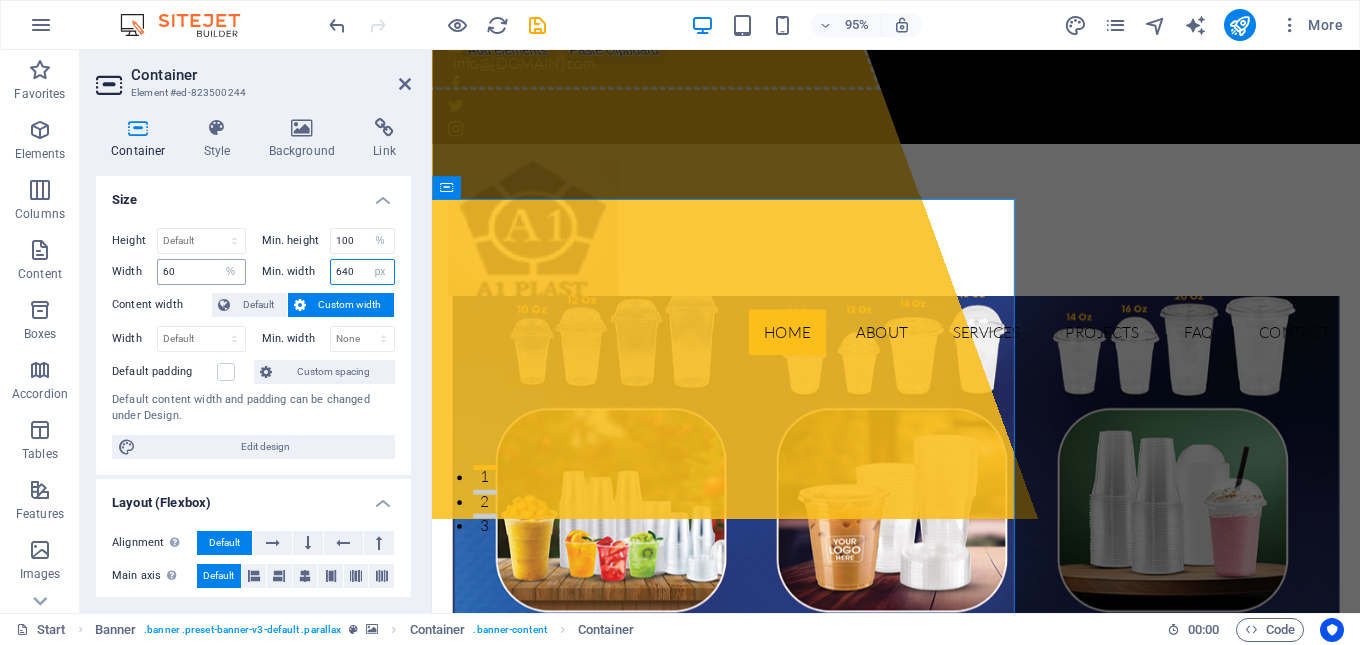 type on "640" 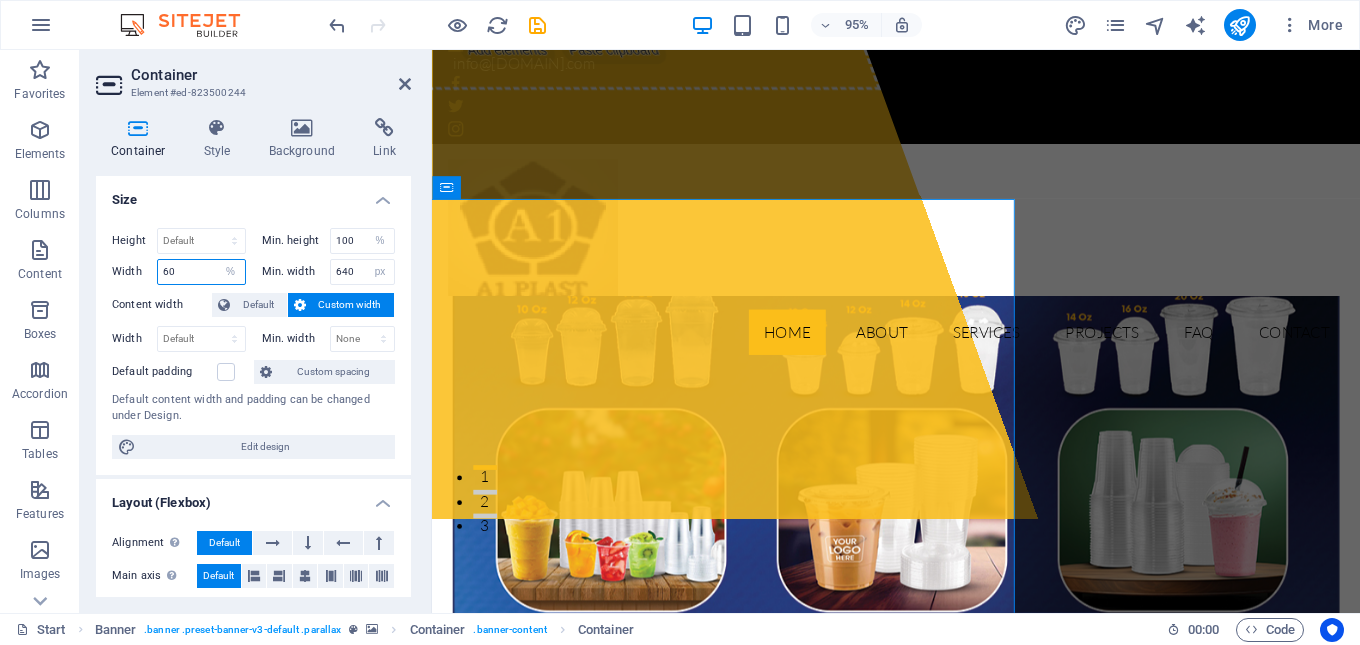 drag, startPoint x: 179, startPoint y: 270, endPoint x: 139, endPoint y: 268, distance: 40.04997 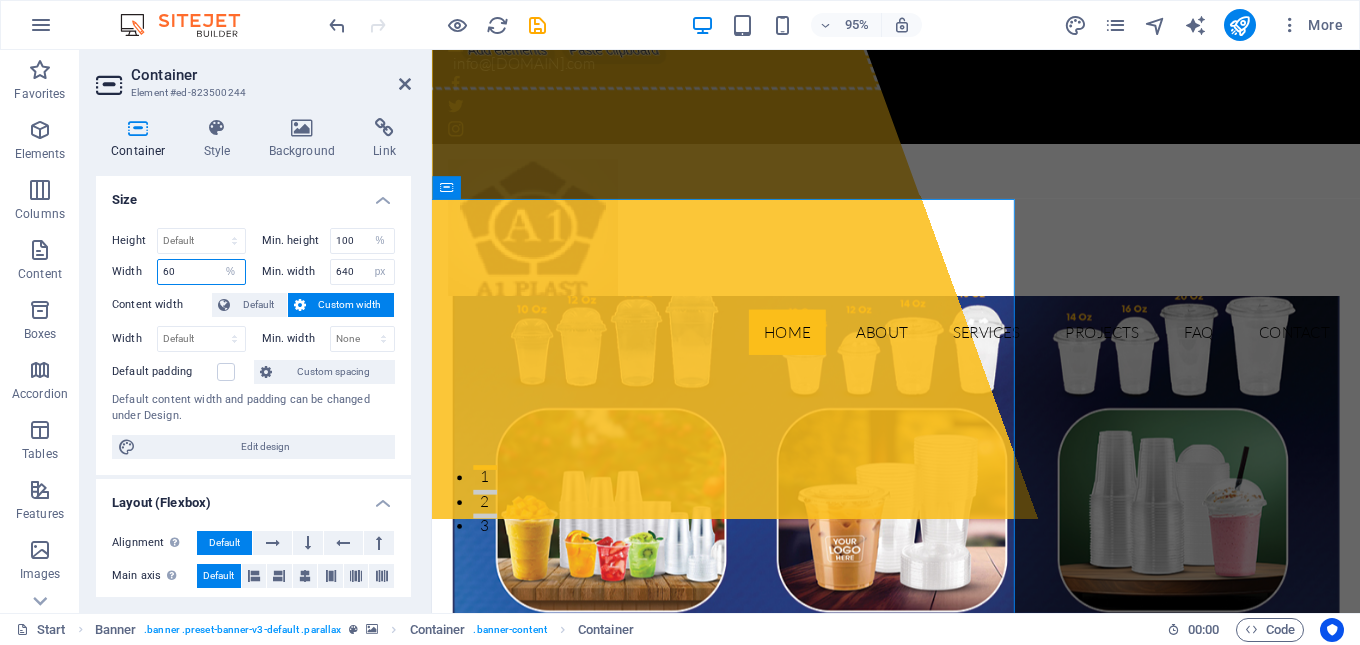 click on "Width 60 Default px rem % em vh vw" at bounding box center [179, 272] 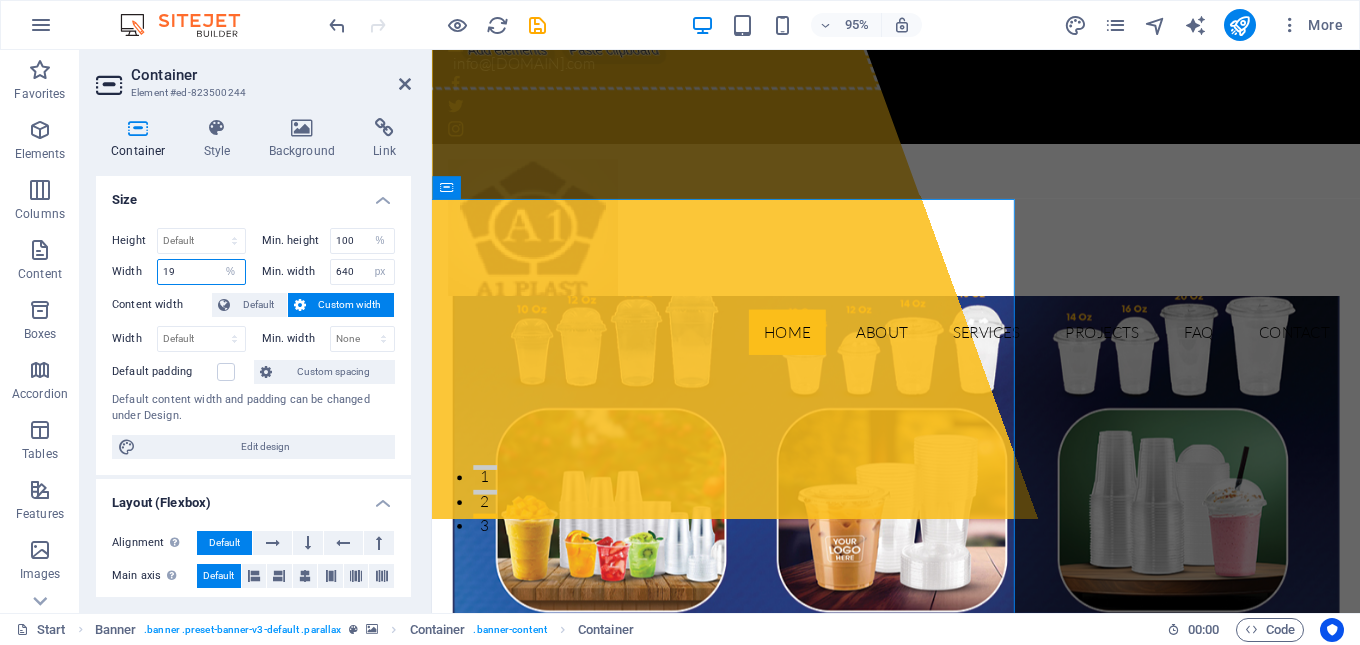 drag, startPoint x: 181, startPoint y: 270, endPoint x: 169, endPoint y: 272, distance: 12.165525 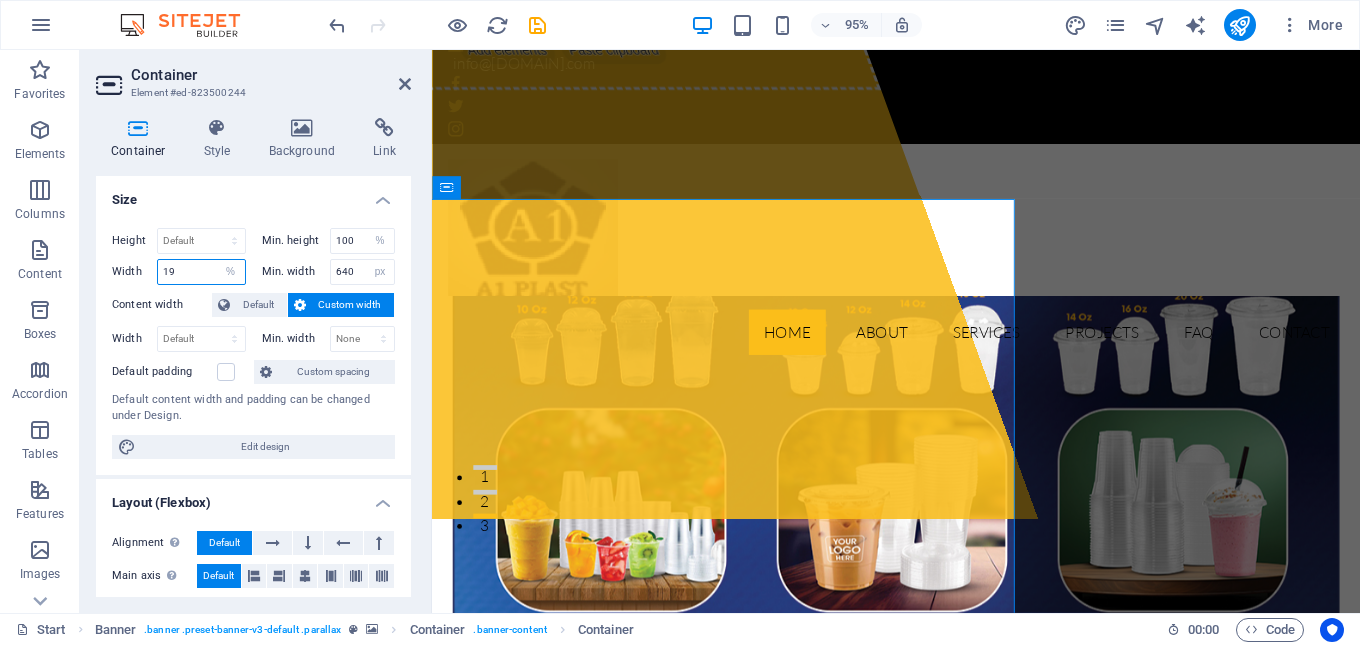 click on "19" at bounding box center (201, 272) 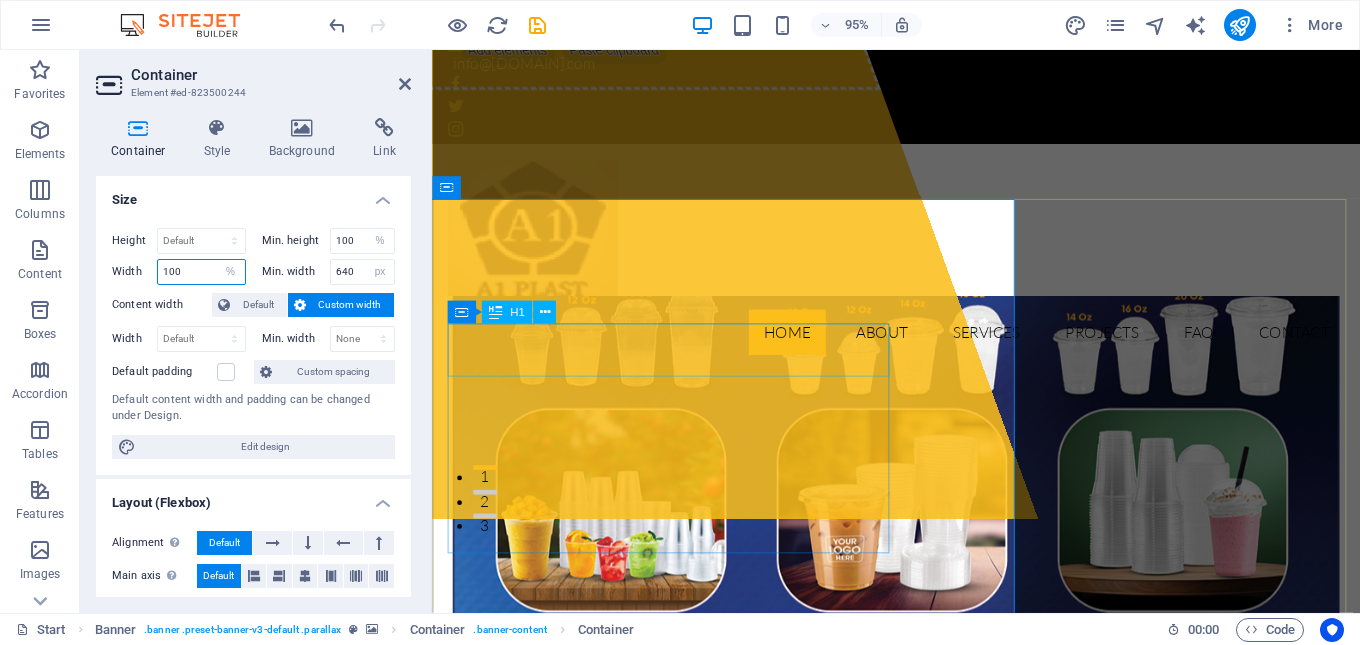 type on "100" 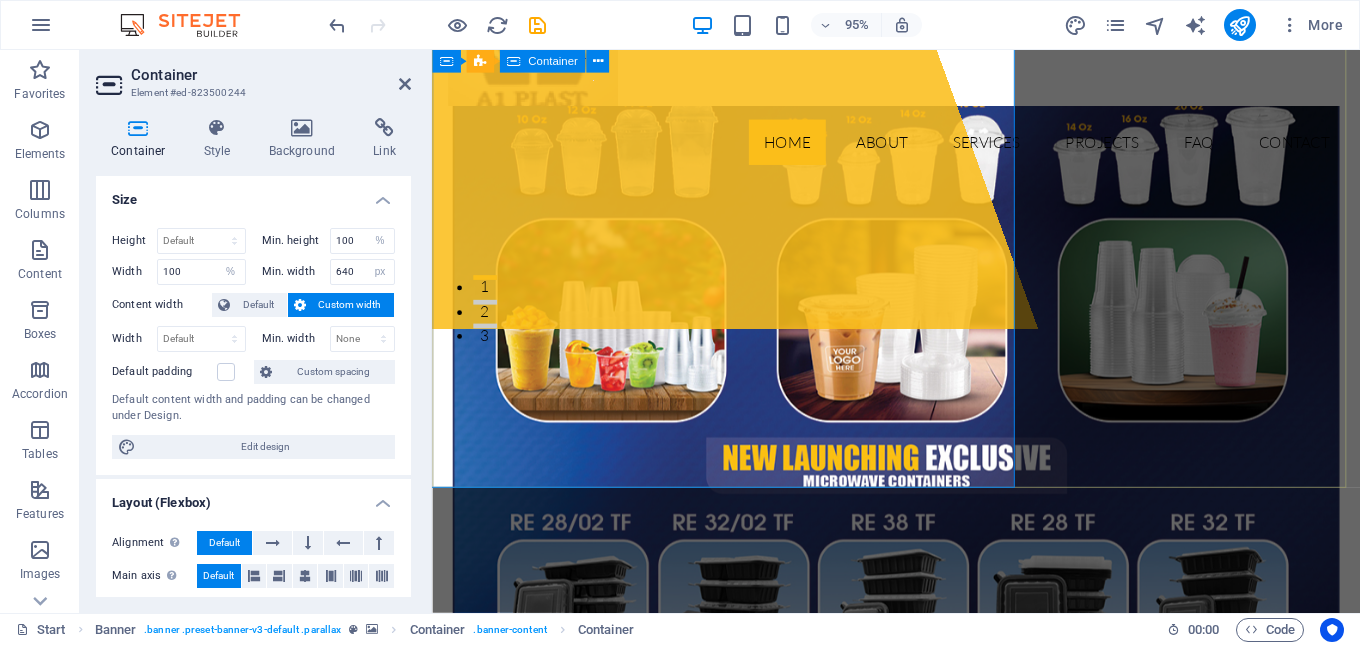 scroll, scrollTop: 100, scrollLeft: 0, axis: vertical 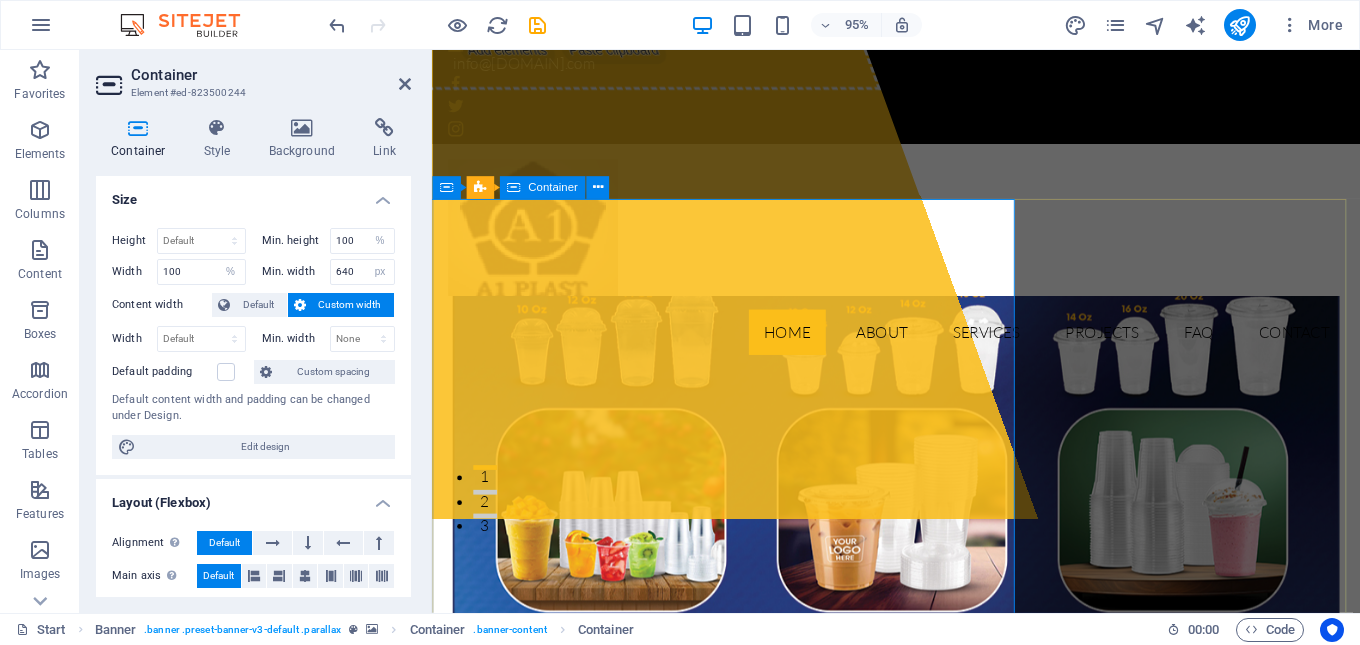 click on "Paste clipboard" at bounding box center (623, 51) 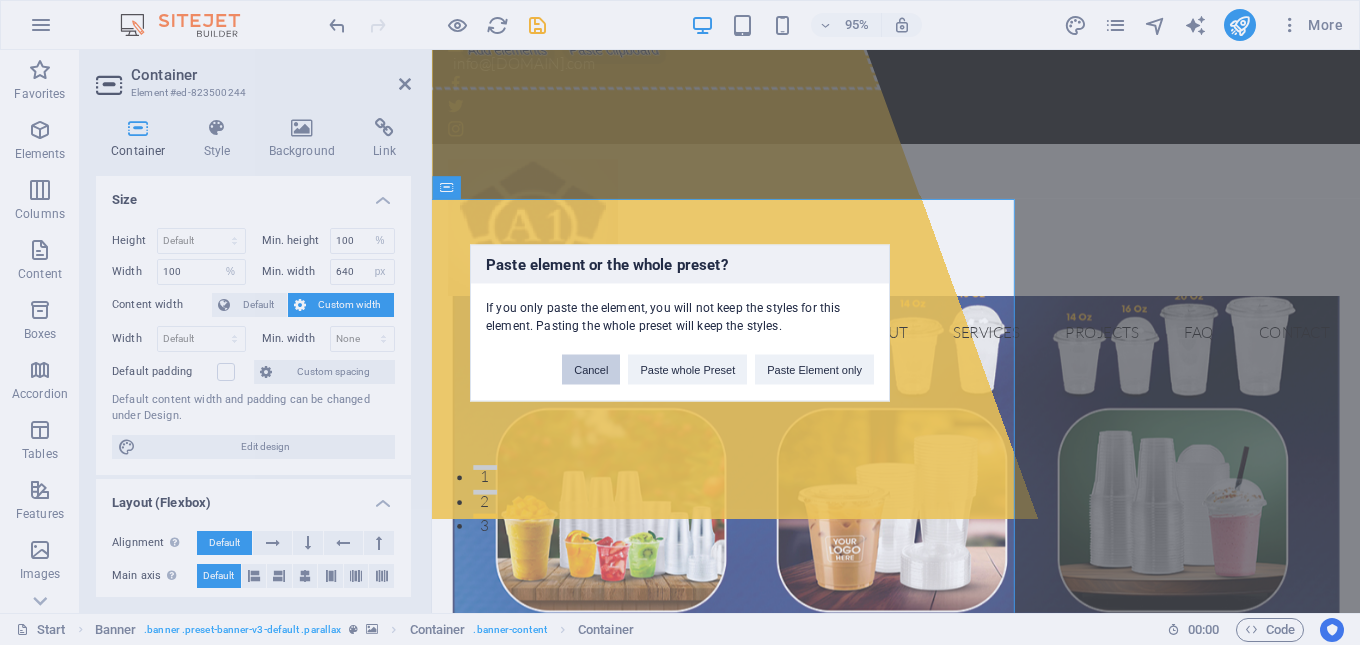 click on "Cancel" at bounding box center (591, 369) 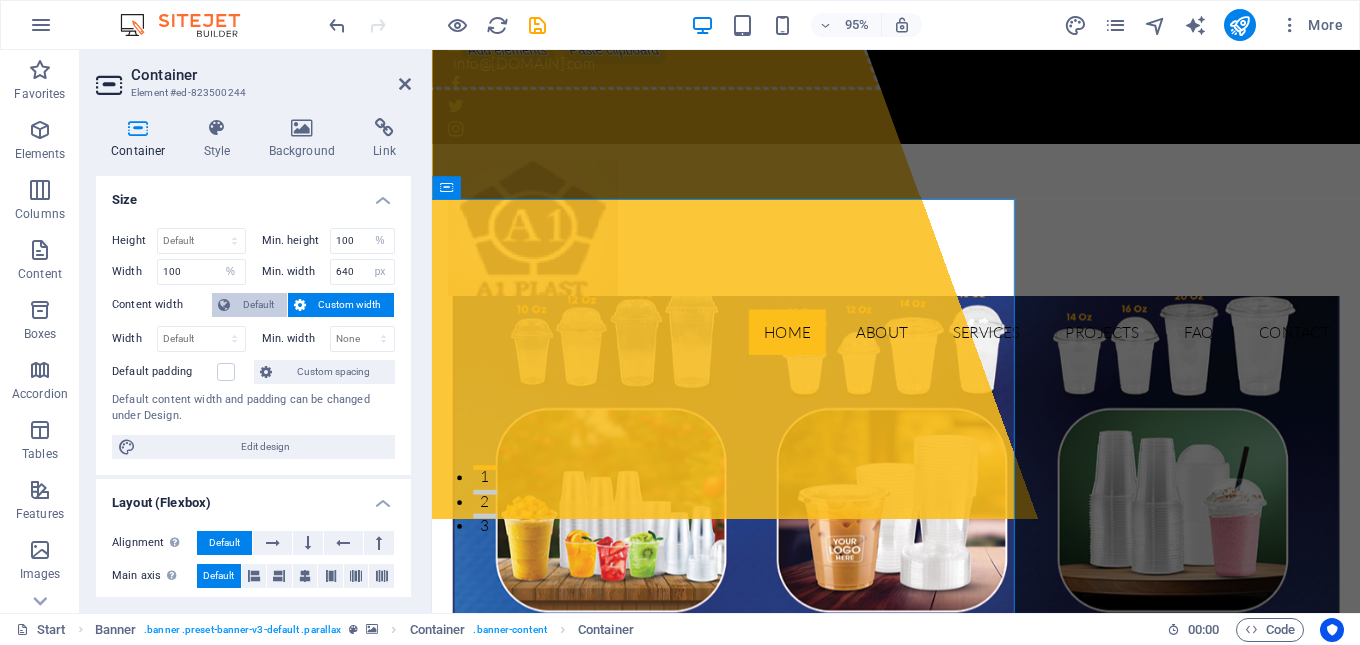 click on "Default" at bounding box center (258, 305) 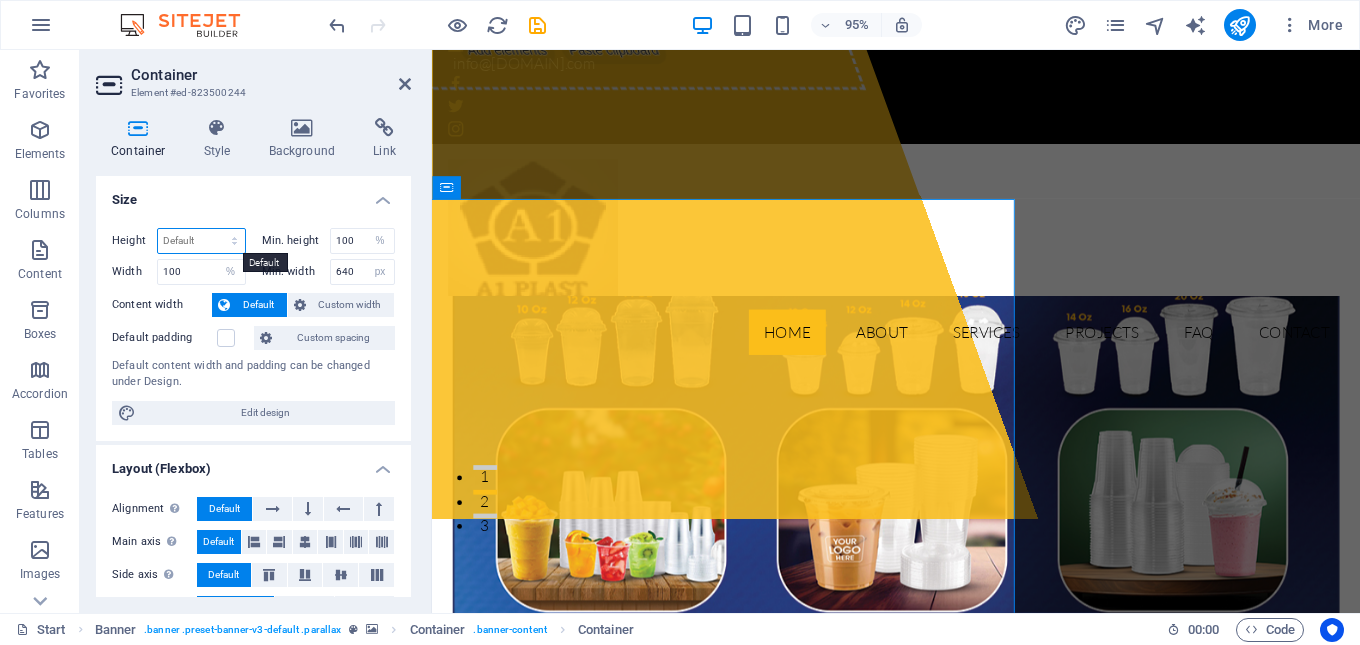 click on "Default px rem % vh vw" at bounding box center [201, 241] 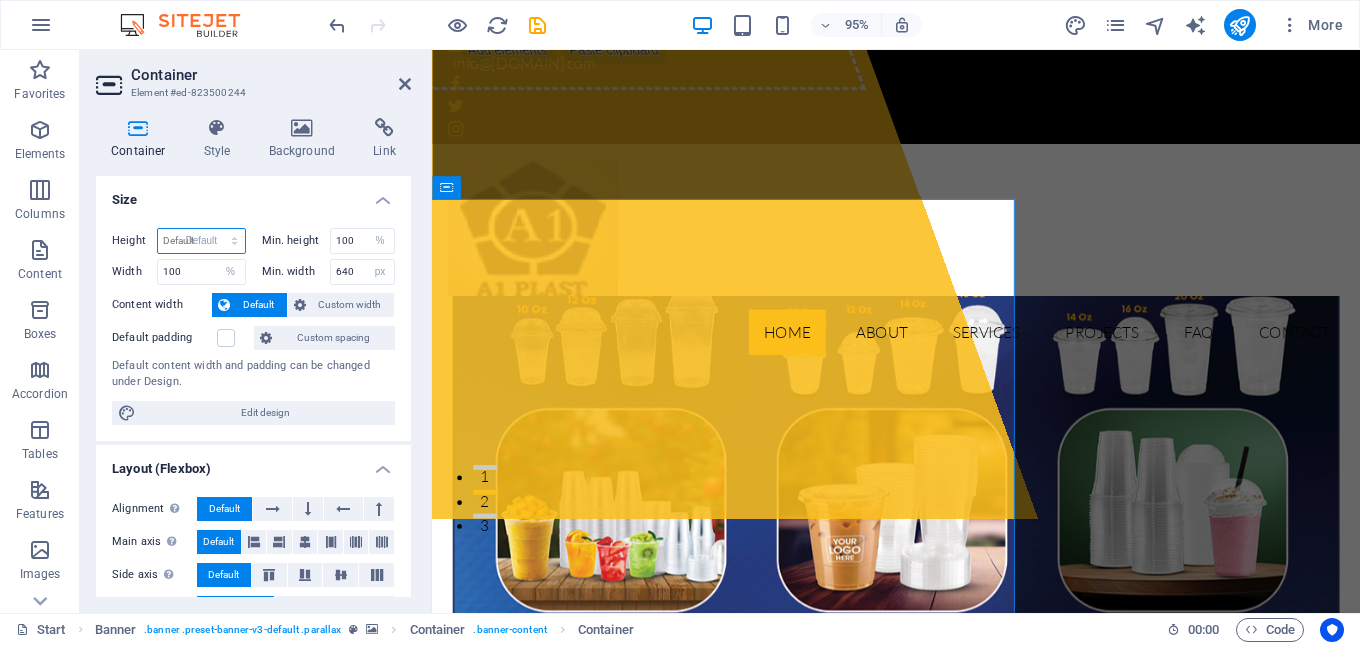 click on "Default px rem % vh vw" at bounding box center (201, 241) 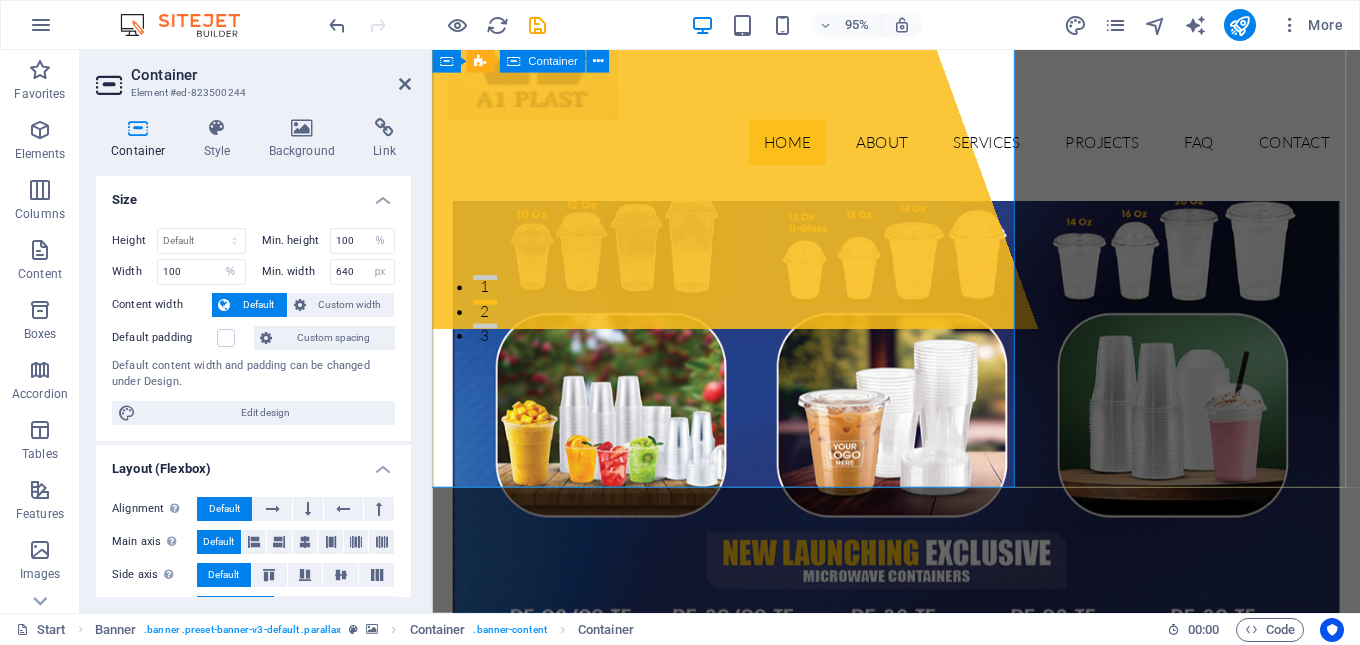 scroll, scrollTop: 0, scrollLeft: 0, axis: both 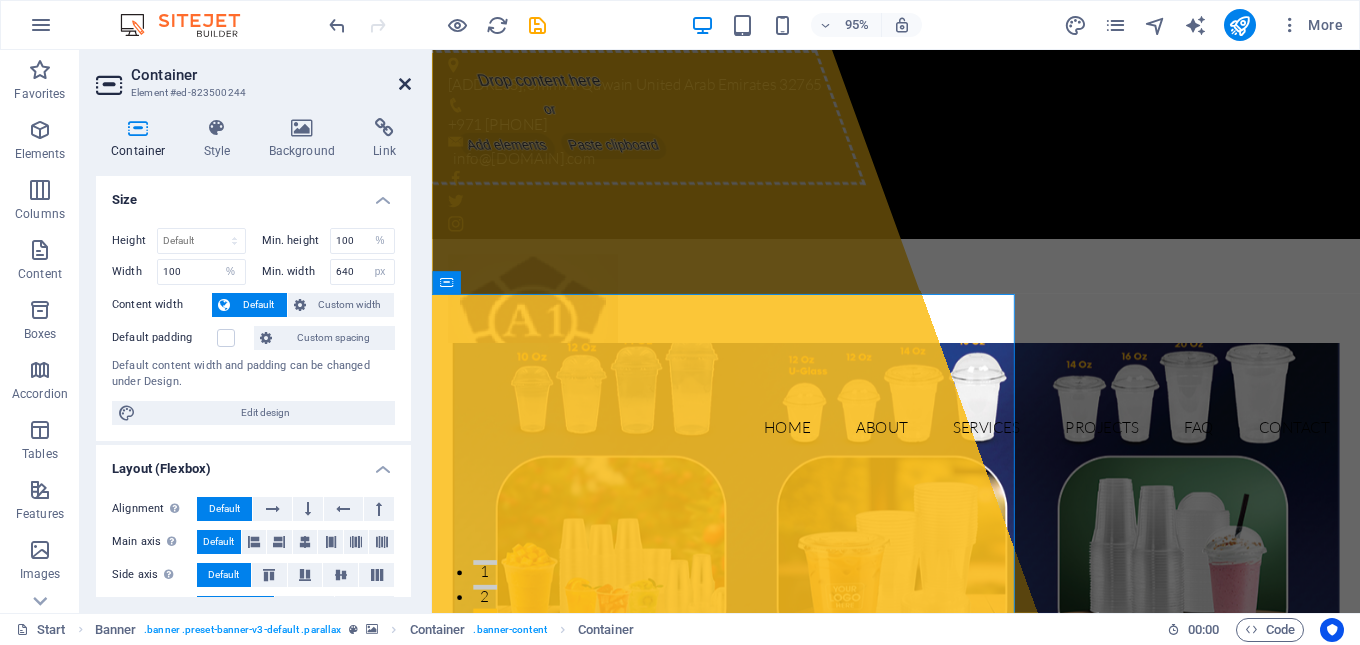 click at bounding box center (405, 84) 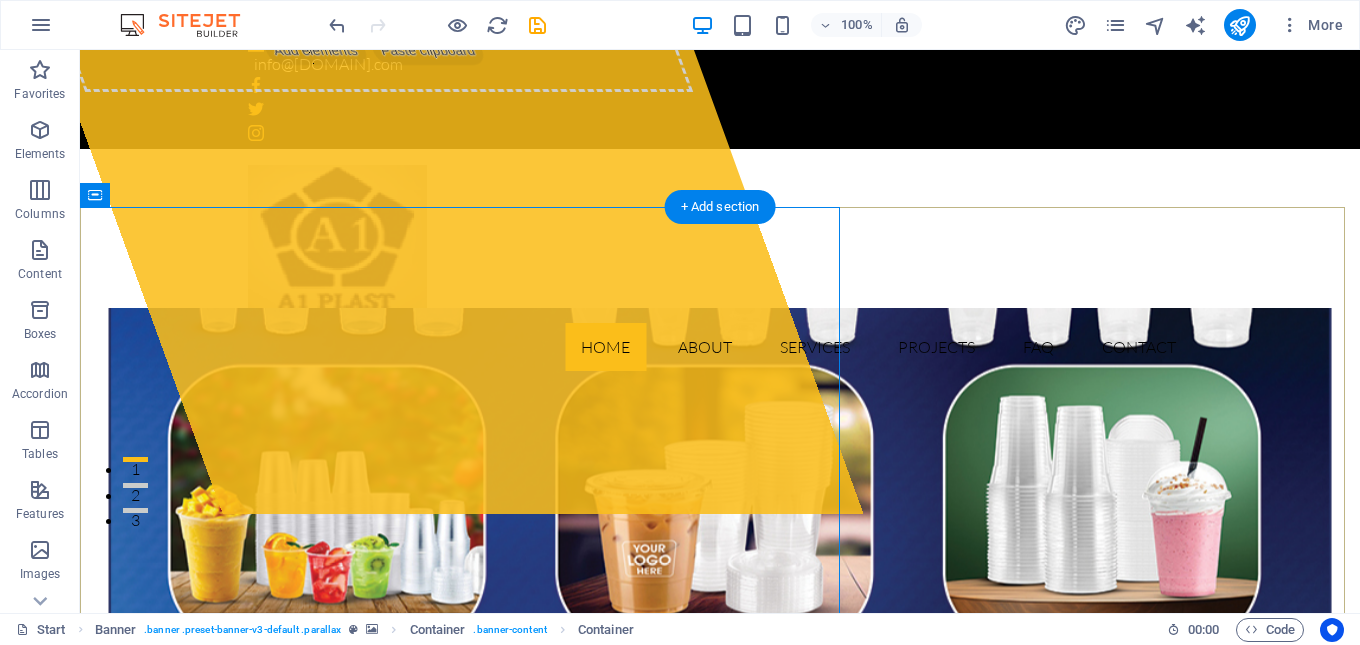 scroll, scrollTop: 300, scrollLeft: 0, axis: vertical 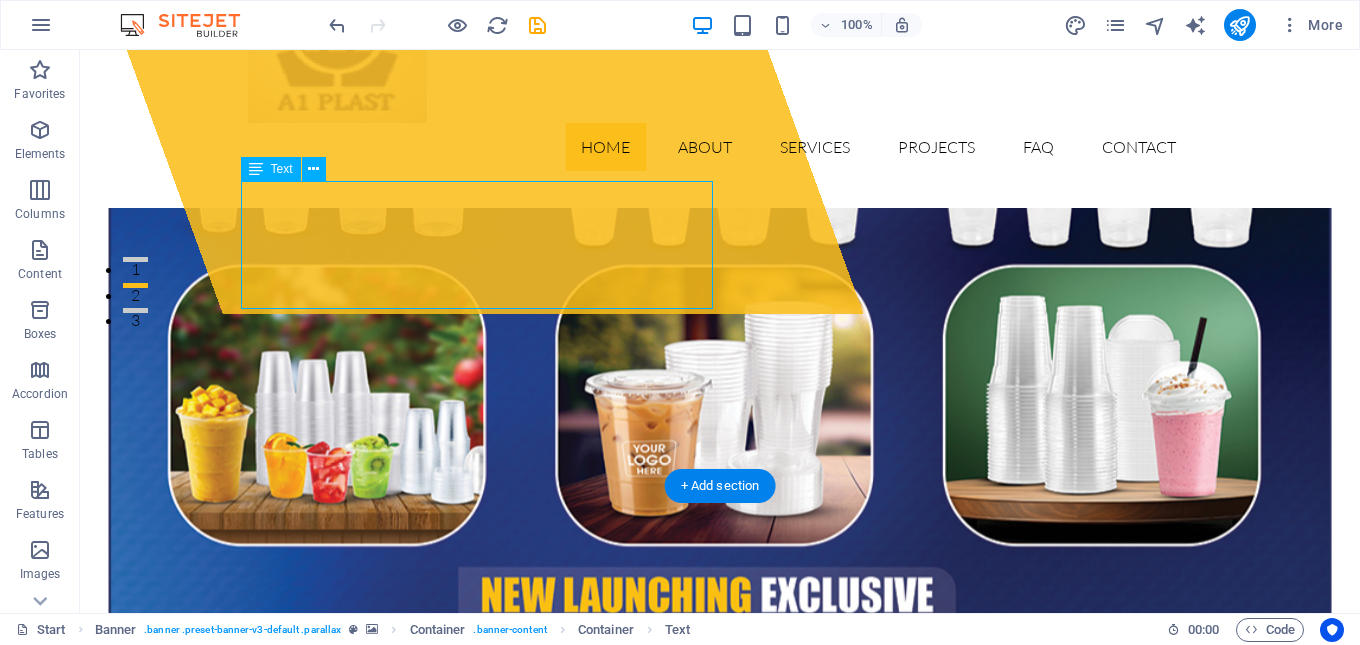 drag, startPoint x: 605, startPoint y: 297, endPoint x: 456, endPoint y: 292, distance: 149.08386 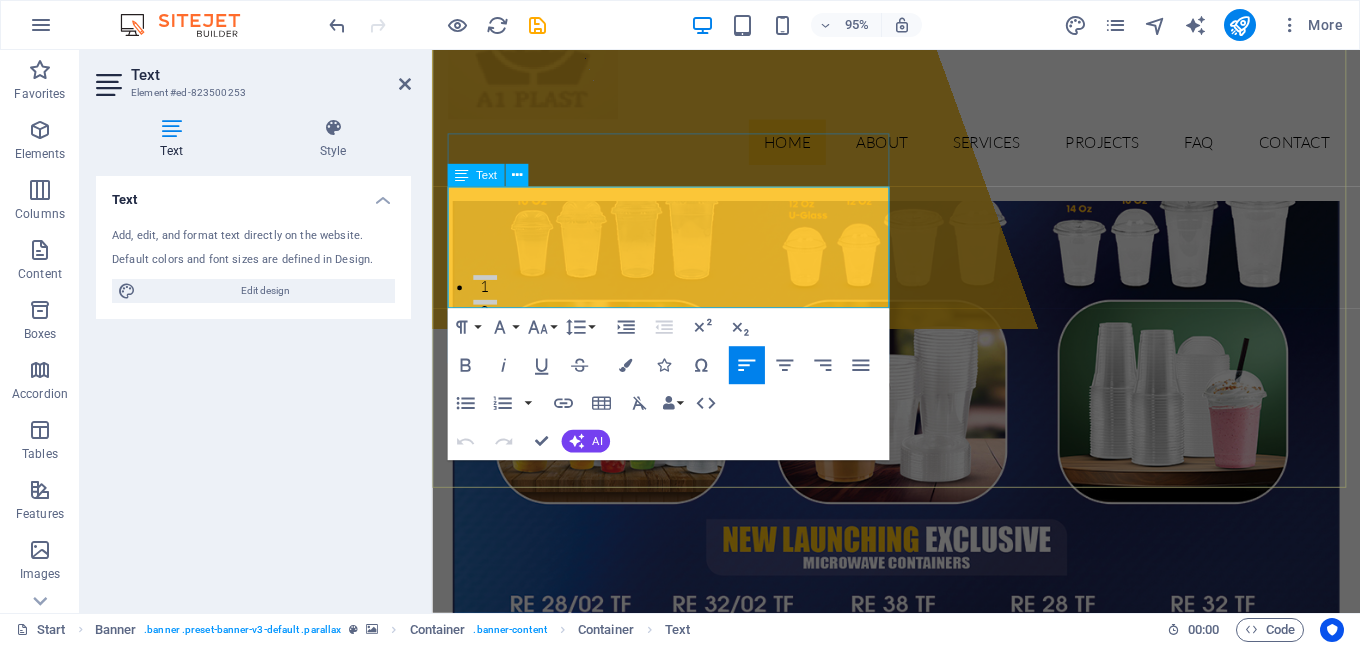 drag, startPoint x: 825, startPoint y: 308, endPoint x: 451, endPoint y: 205, distance: 387.92395 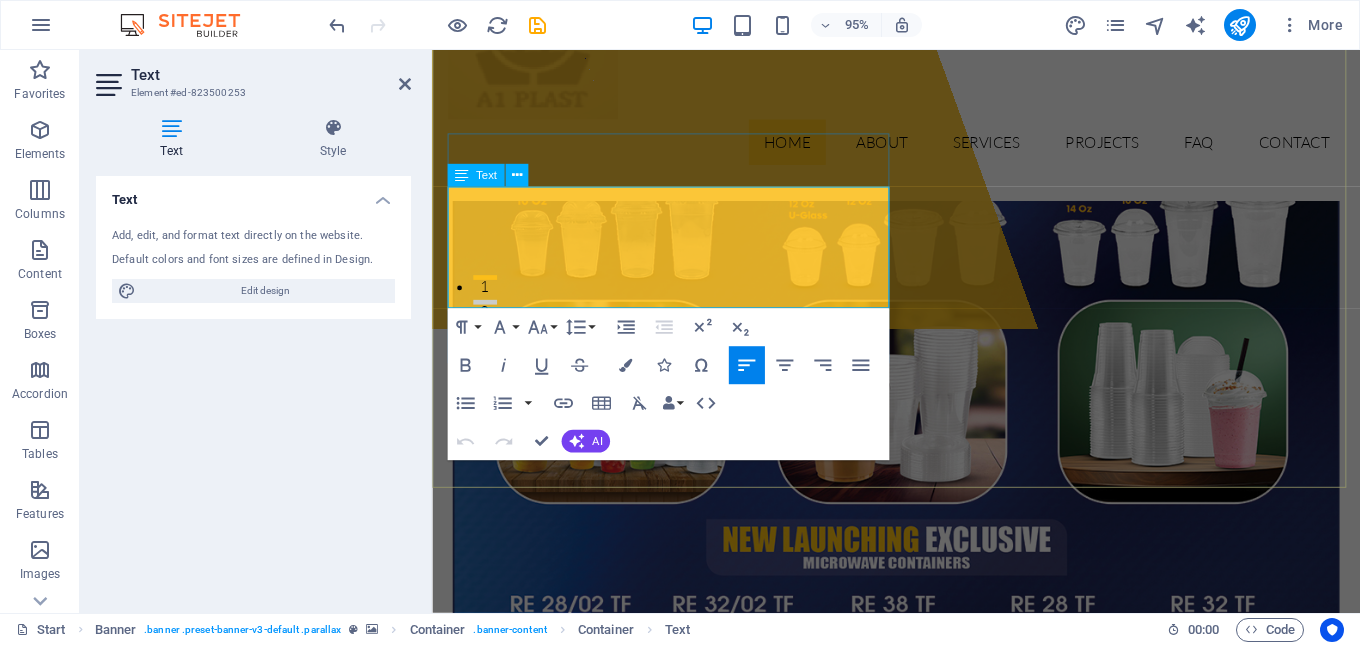 copy on "How to Choose the Right Industrial Packaging | Industry Packaging Solutions? Our expert guide helps you navigate the complexities of industrial packaging. Learn how to choose the right materials and solutions to protect your products and optimize your supply chain." 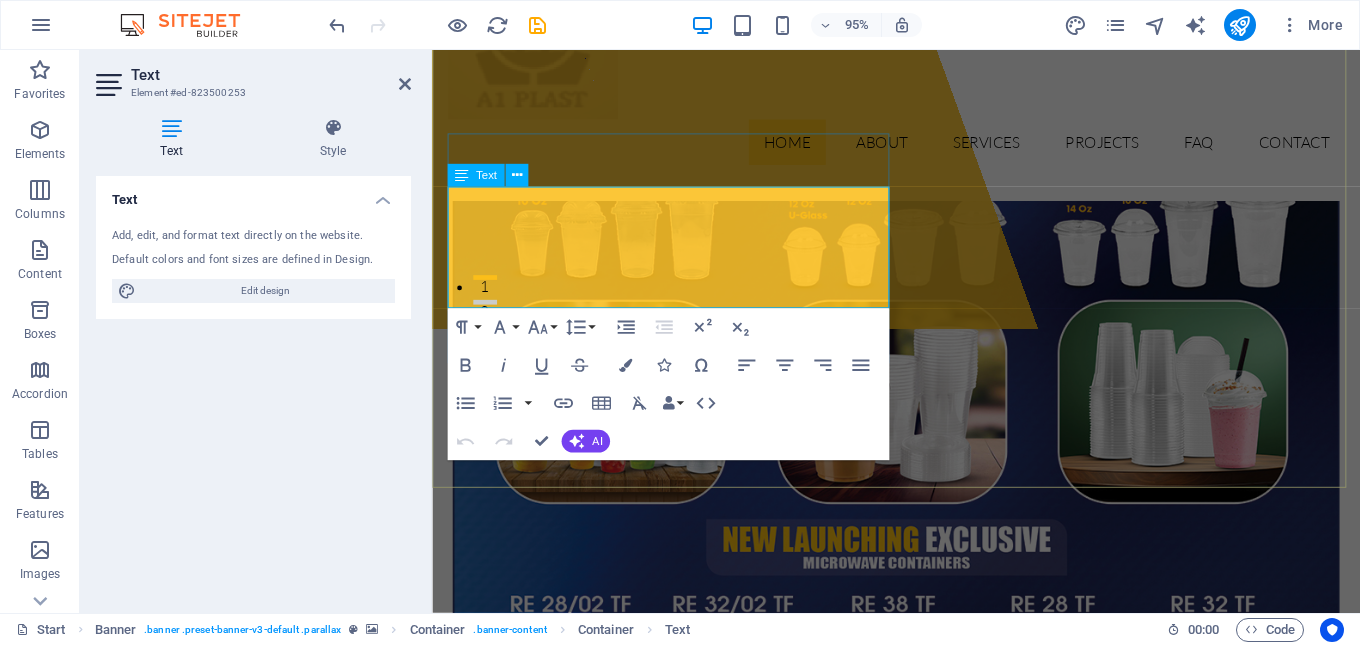 drag, startPoint x: 946, startPoint y: 225, endPoint x: 537, endPoint y: 239, distance: 409.23953 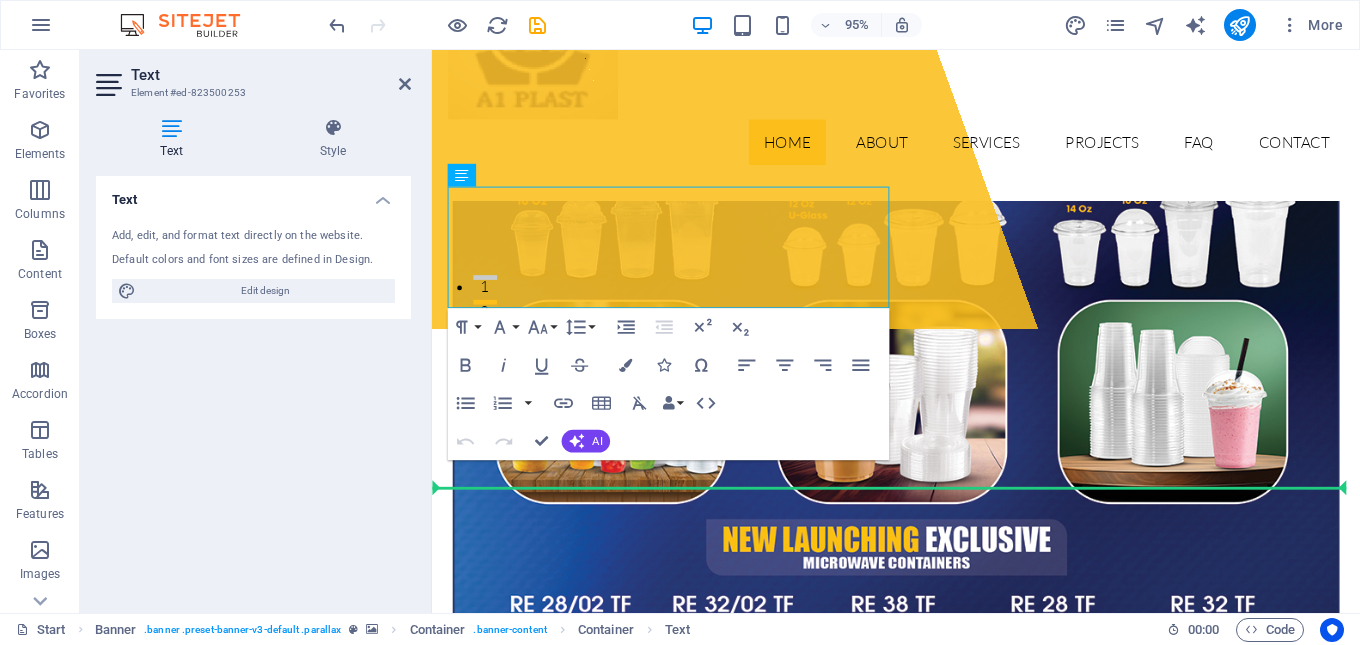 drag, startPoint x: 894, startPoint y: 227, endPoint x: 824, endPoint y: 547, distance: 327.56677 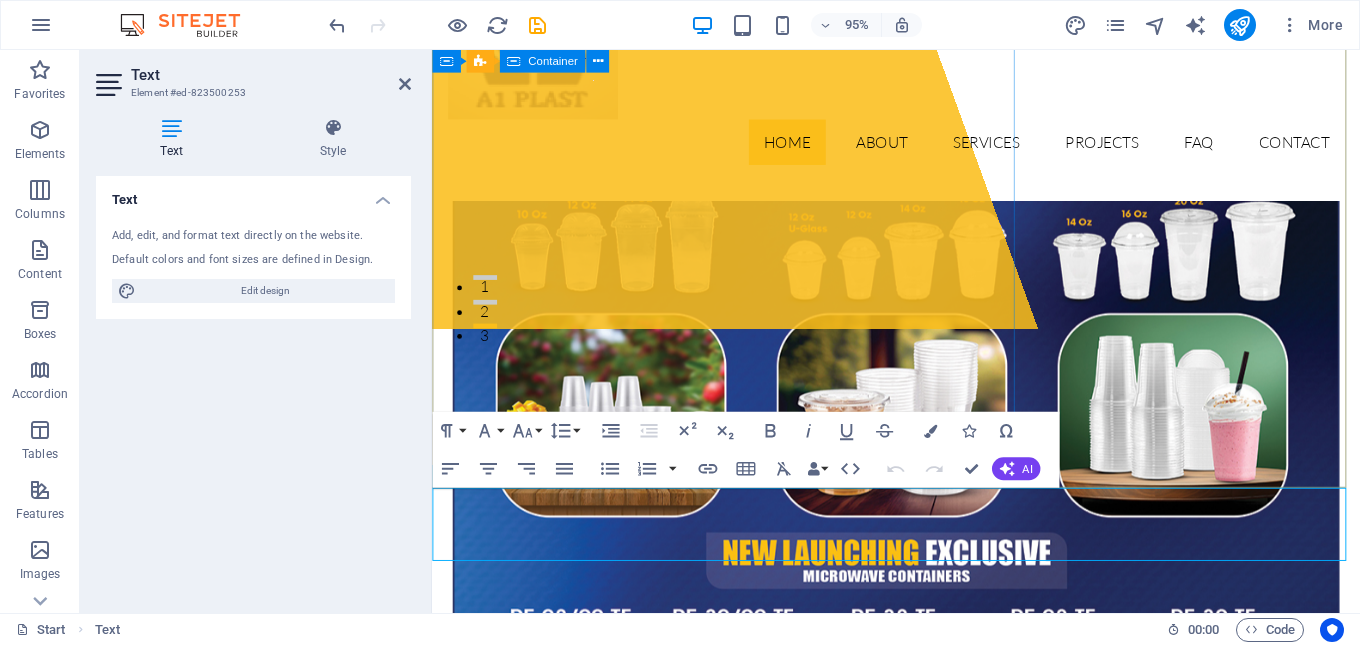 scroll, scrollTop: 200, scrollLeft: 0, axis: vertical 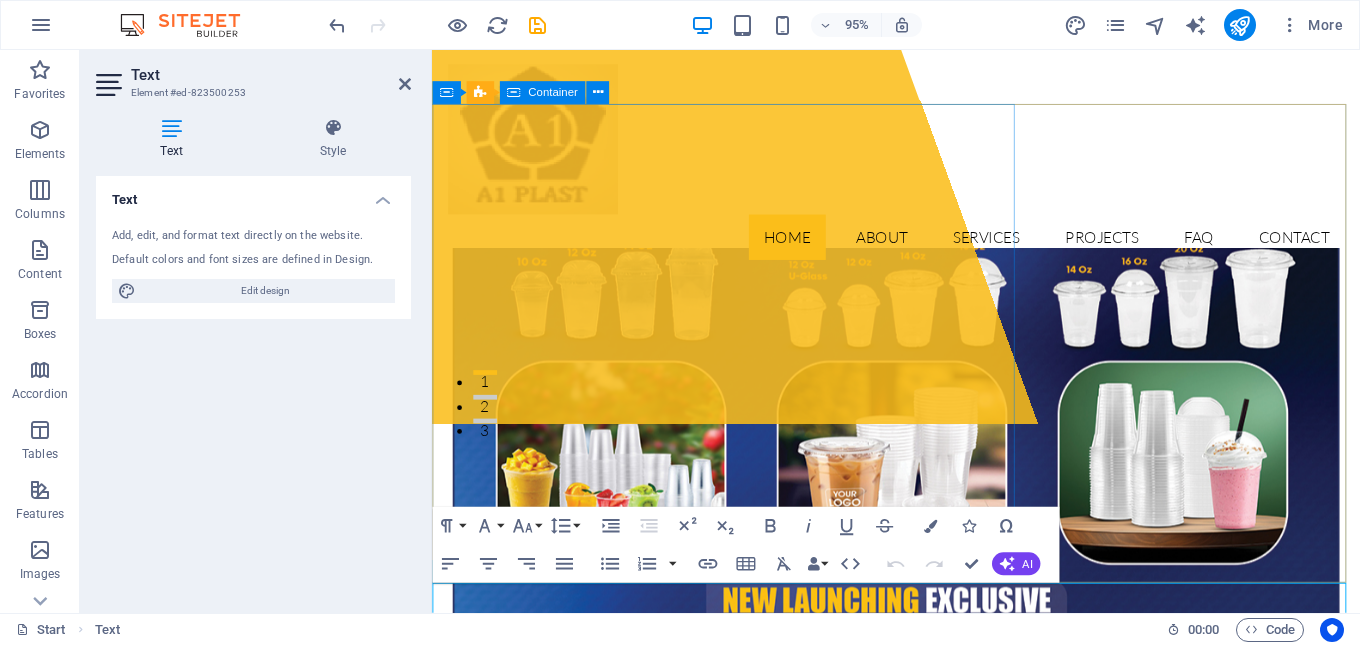 click on "Drop content here or  Add elements  Paste clipboard" at bounding box center (559, -79) 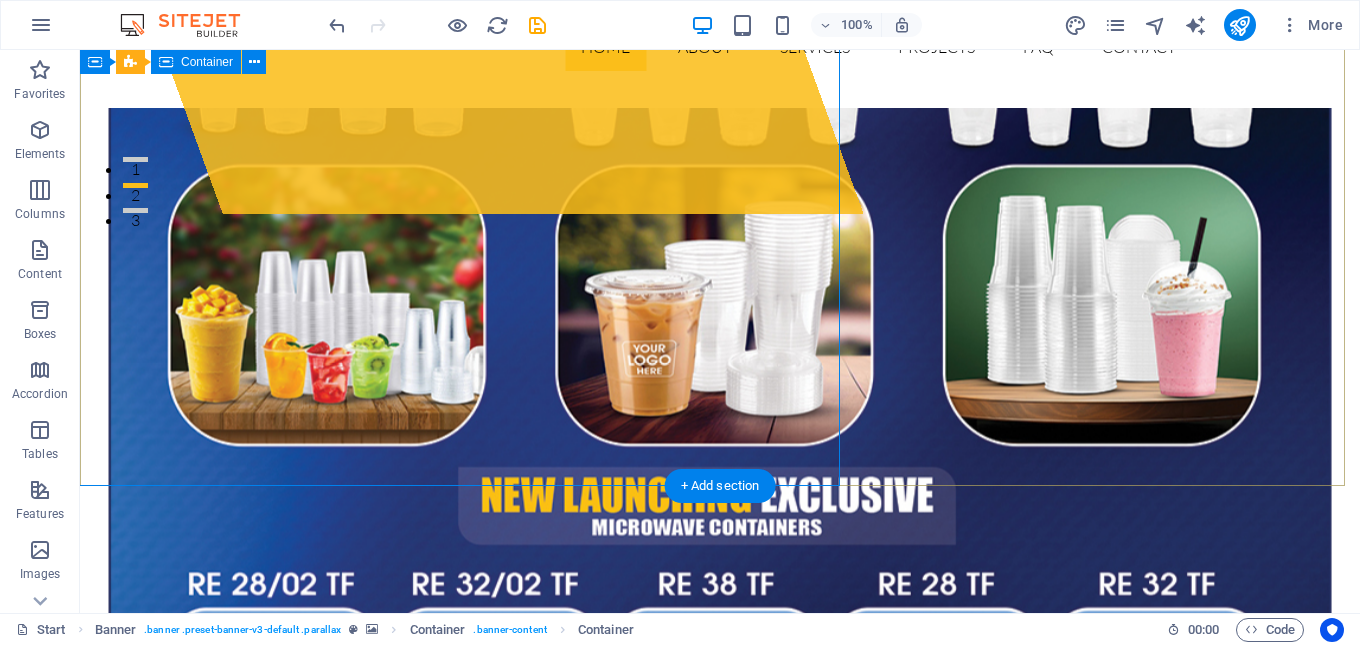 scroll, scrollTop: 300, scrollLeft: 0, axis: vertical 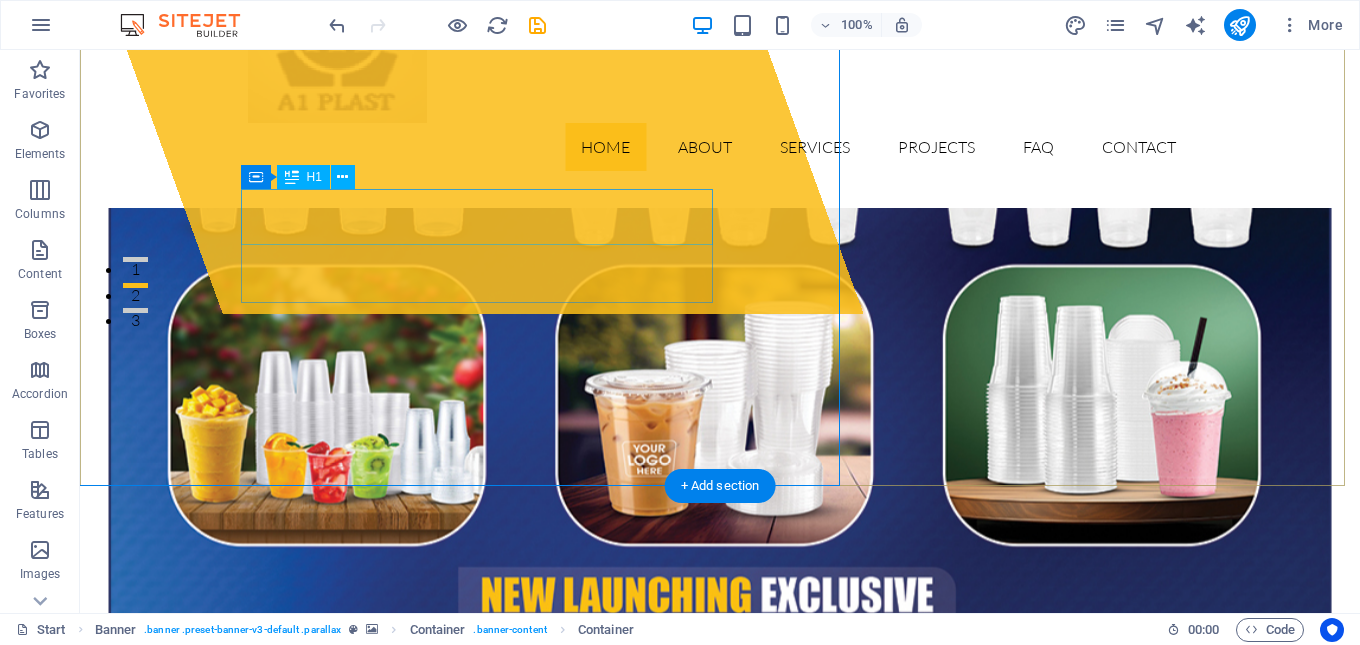 click on "Wonder Pack" at bounding box center (720, 816) 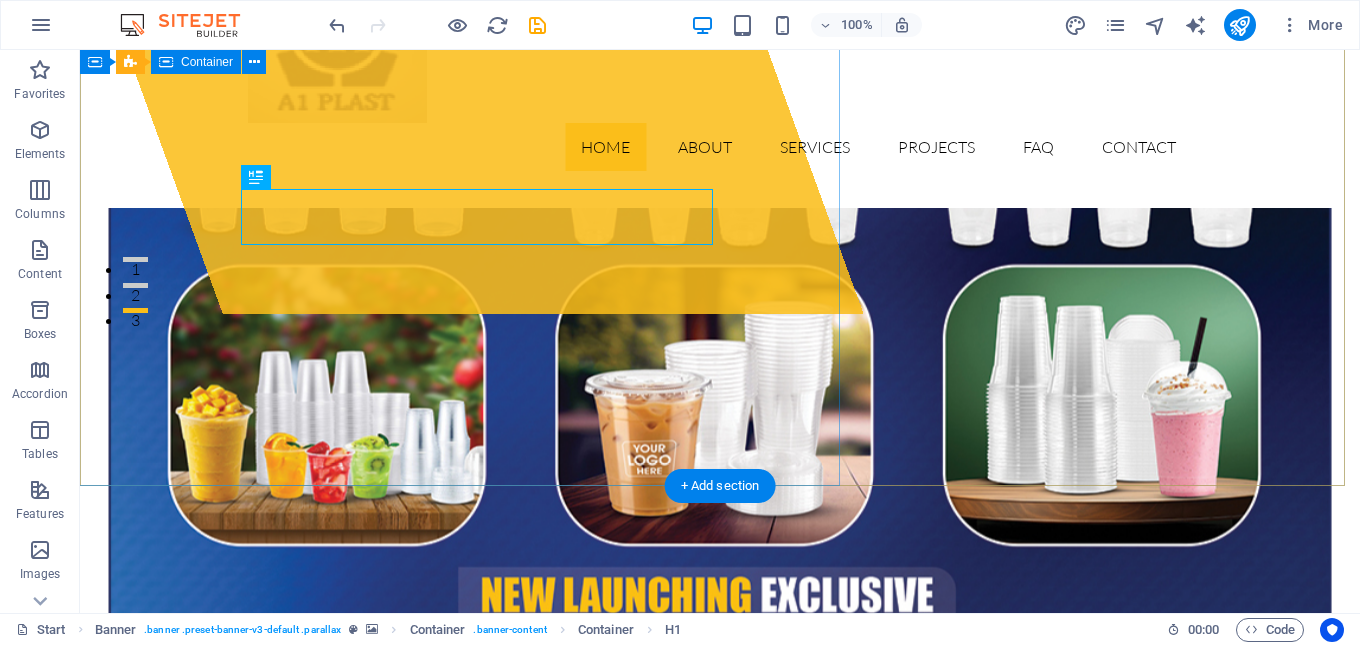 scroll, scrollTop: 200, scrollLeft: 0, axis: vertical 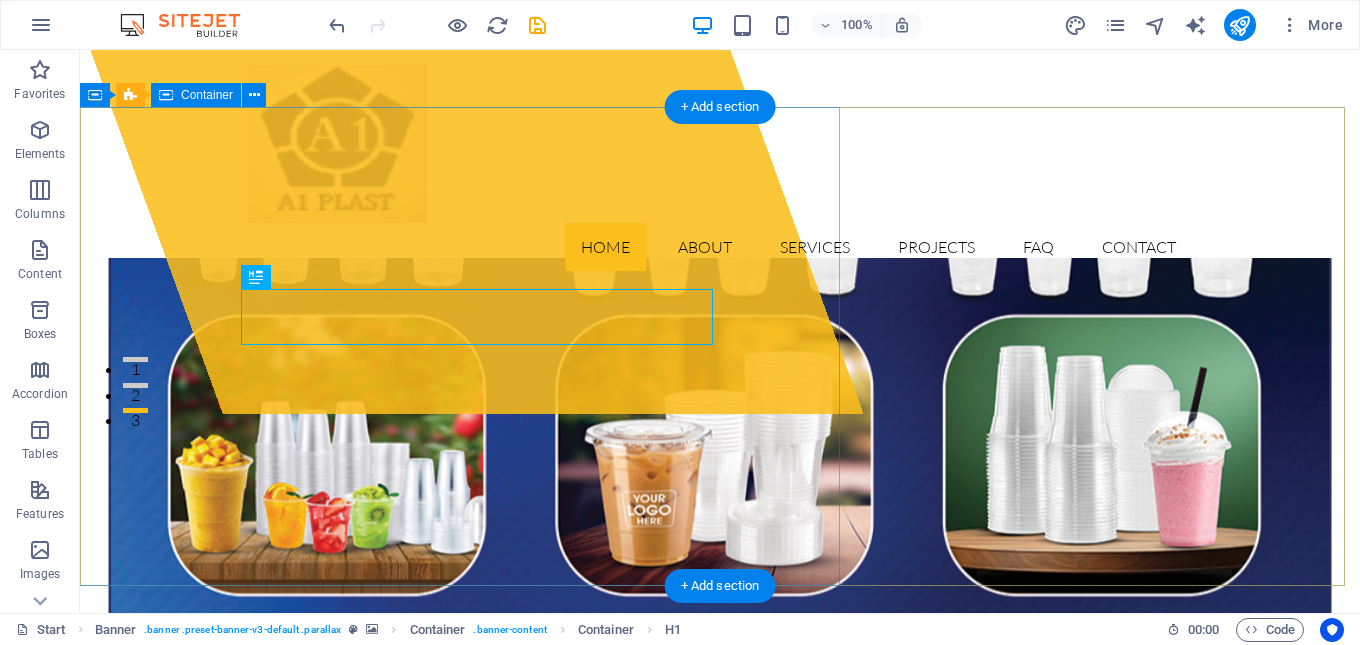 click on "Drop content here or  Add elements  Paste clipboard" at bounding box center [364, -79] 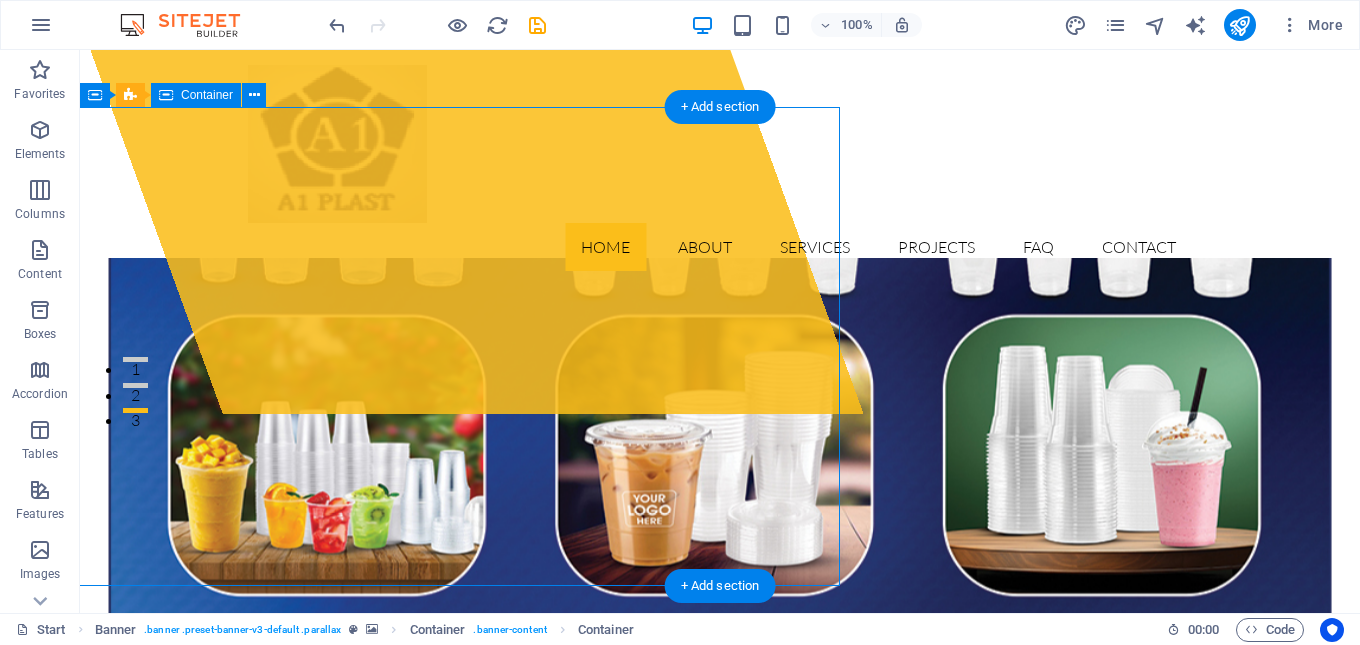 click on "Drop content here or  Add elements  Paste clipboard" at bounding box center (364, -79) 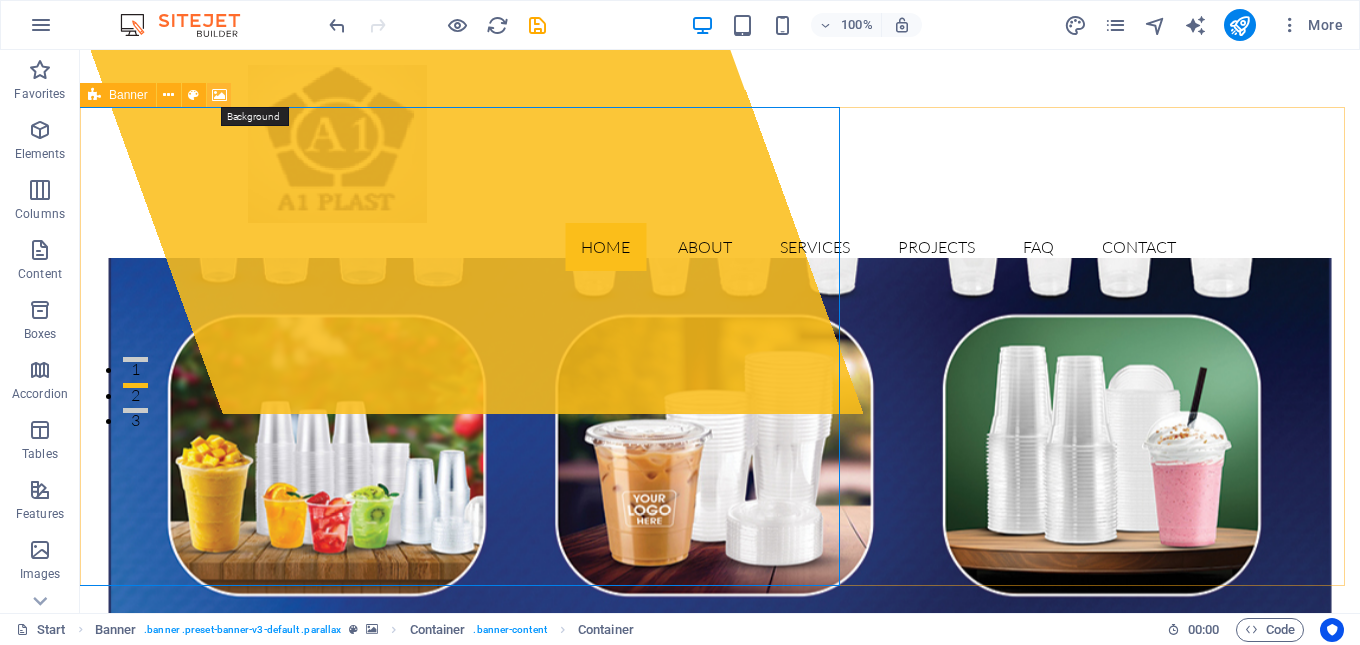 click at bounding box center (219, 95) 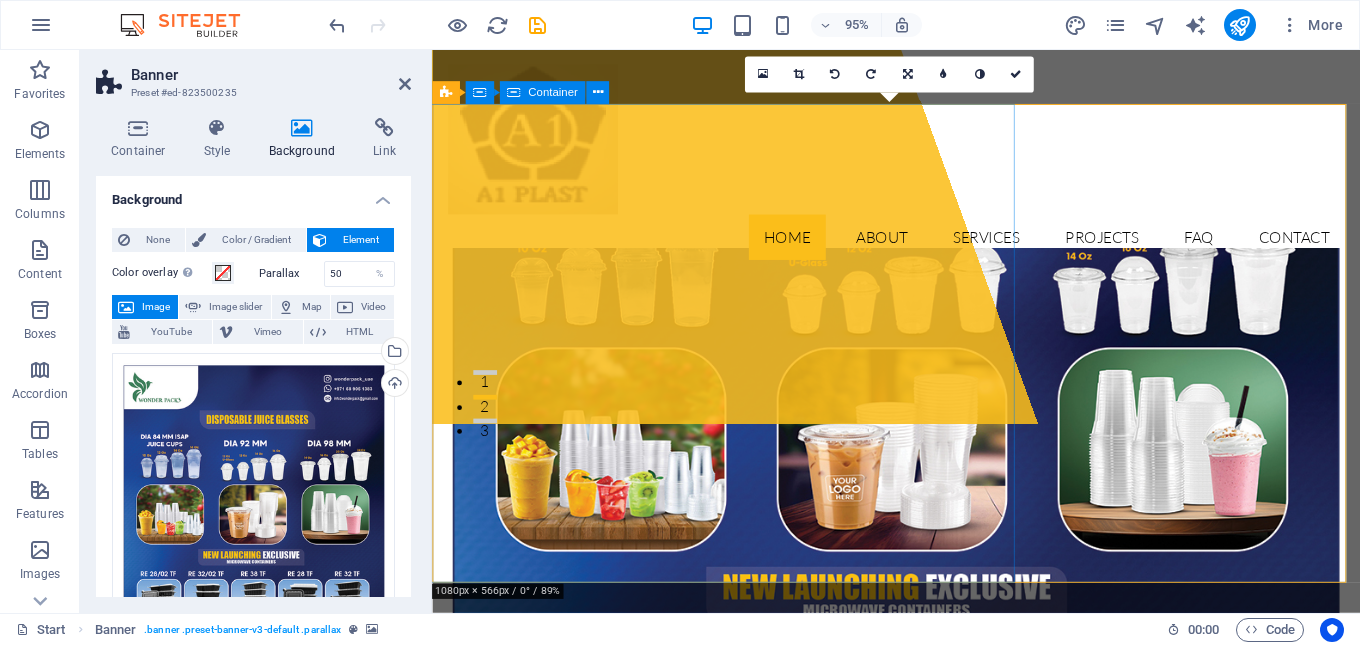 click on "Drop content here or  Add elements  Paste clipboard" at bounding box center [641, 146] 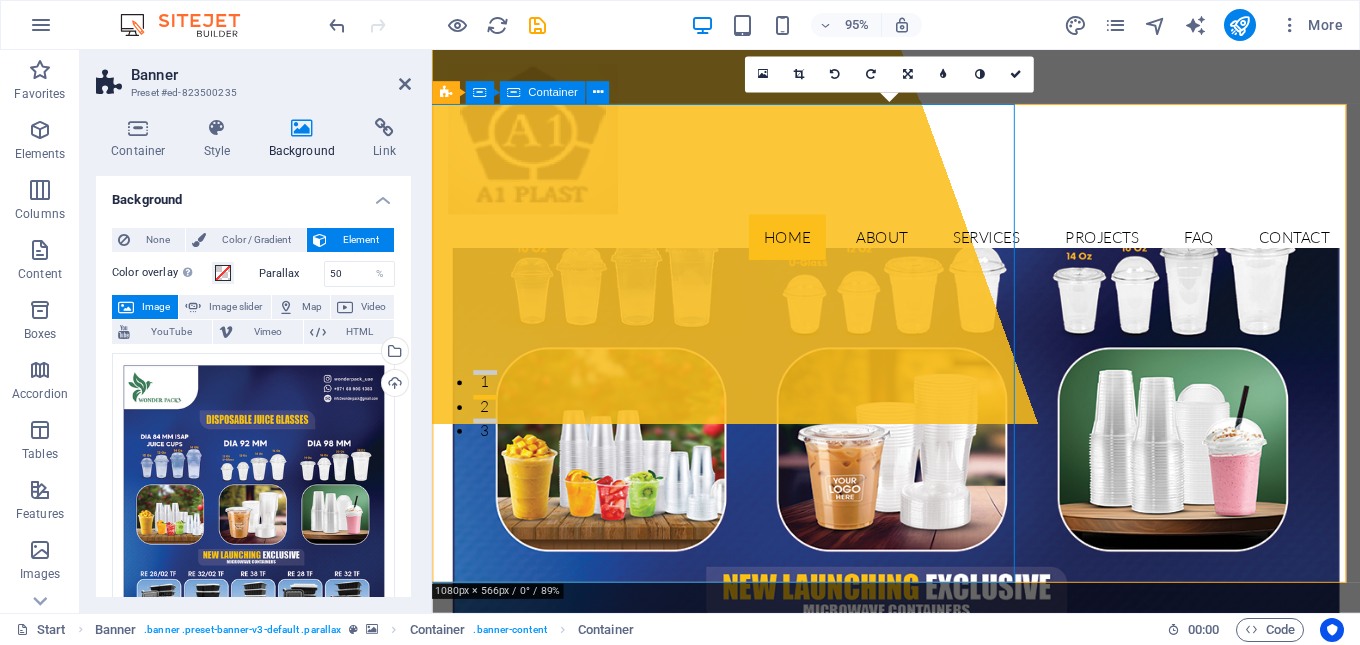 click on "Drop content here or  Add elements  Paste clipboard" at bounding box center [641, 146] 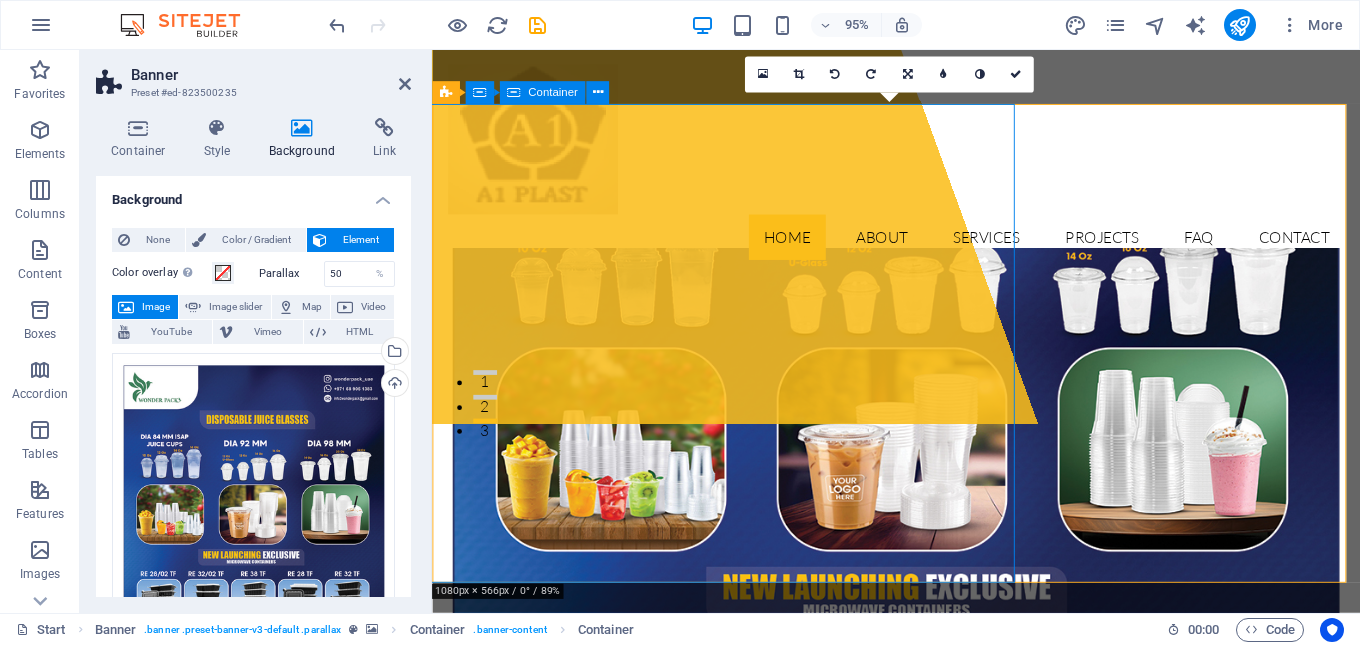 select on "%" 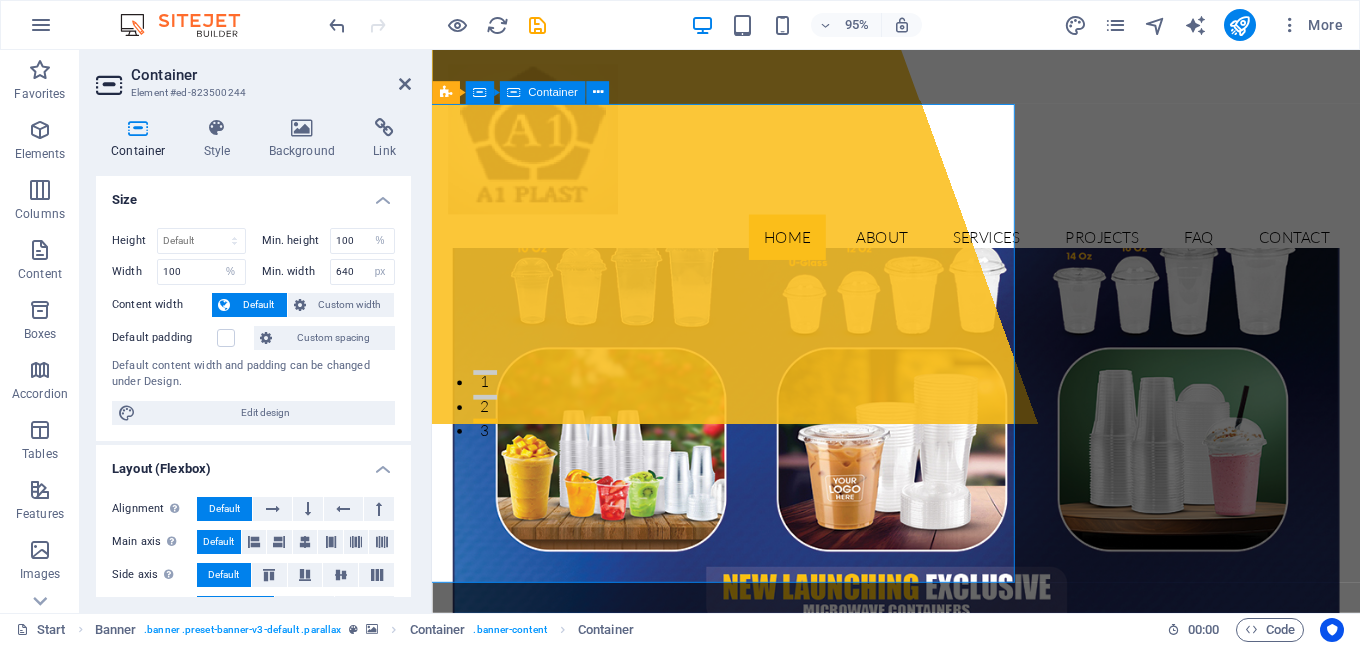 click on "Drop content here or  Add elements  Paste clipboard" at bounding box center (641, 146) 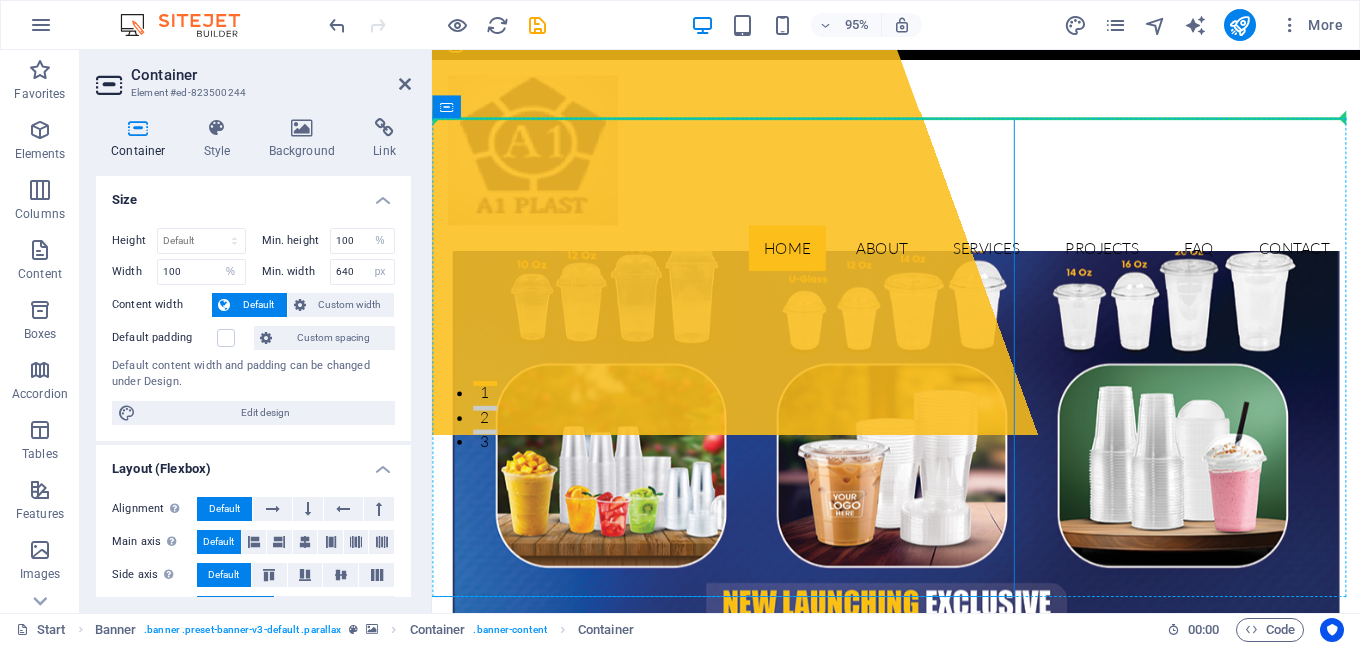 scroll, scrollTop: 183, scrollLeft: 0, axis: vertical 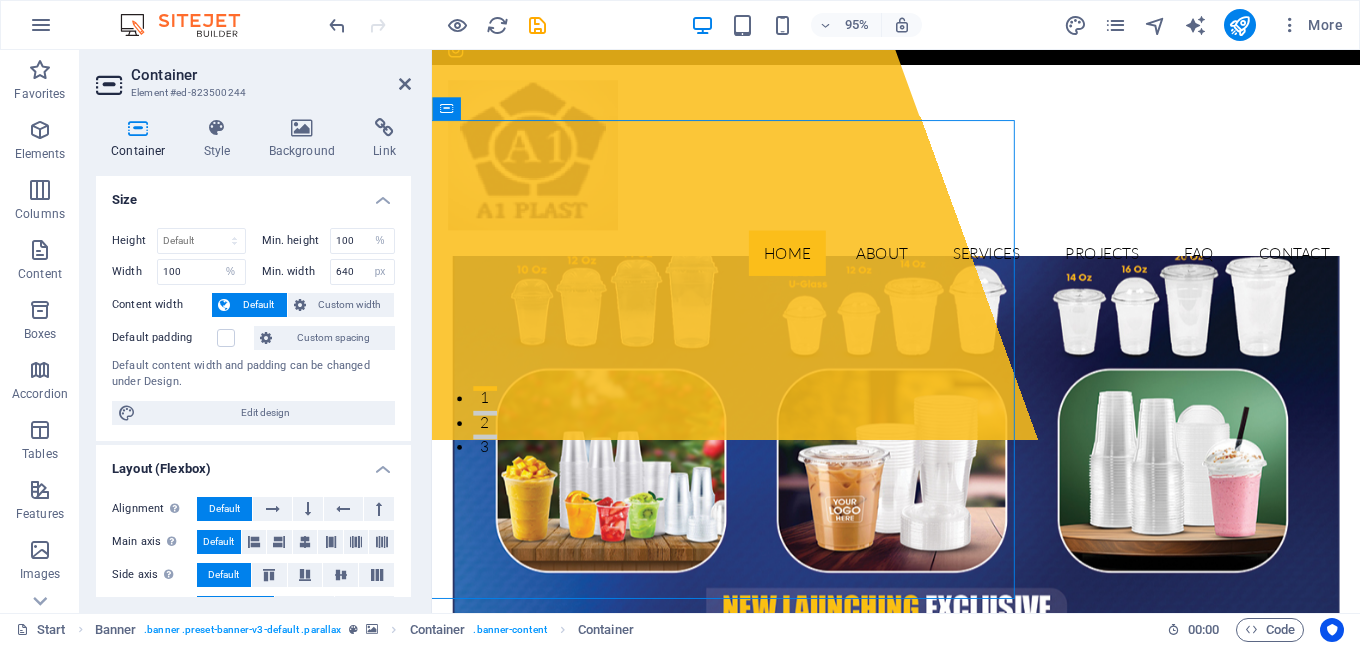 drag, startPoint x: 948, startPoint y: 146, endPoint x: 695, endPoint y: 189, distance: 256.62814 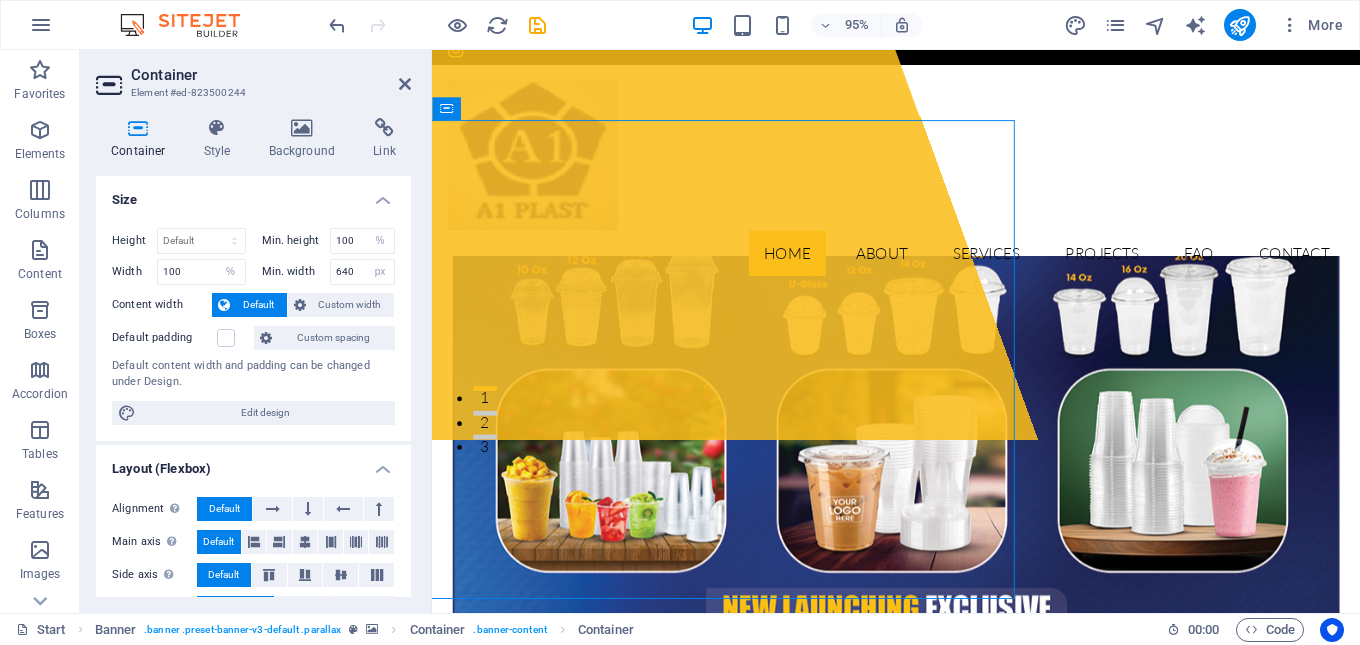 click on "Drop content here or  Add elements  Paste clipboard" at bounding box center (559, -62) 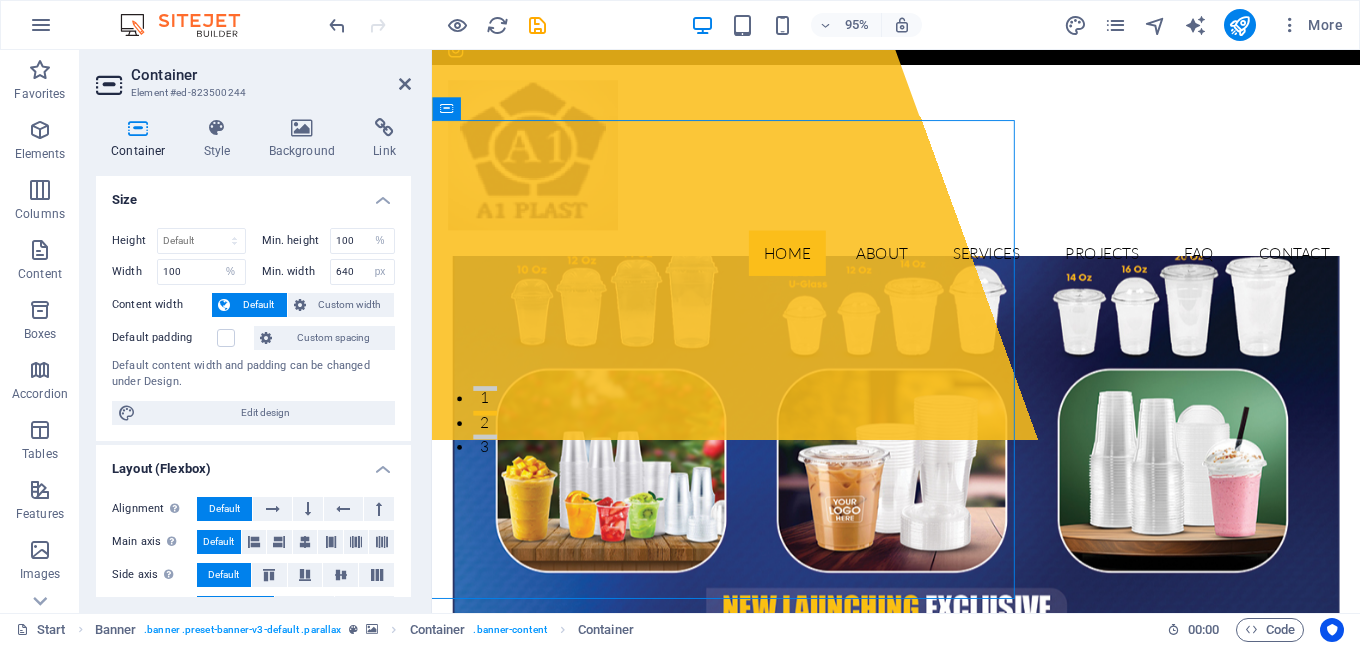 click on "Drop content here or  Add elements  Paste clipboard" at bounding box center (559, -62) 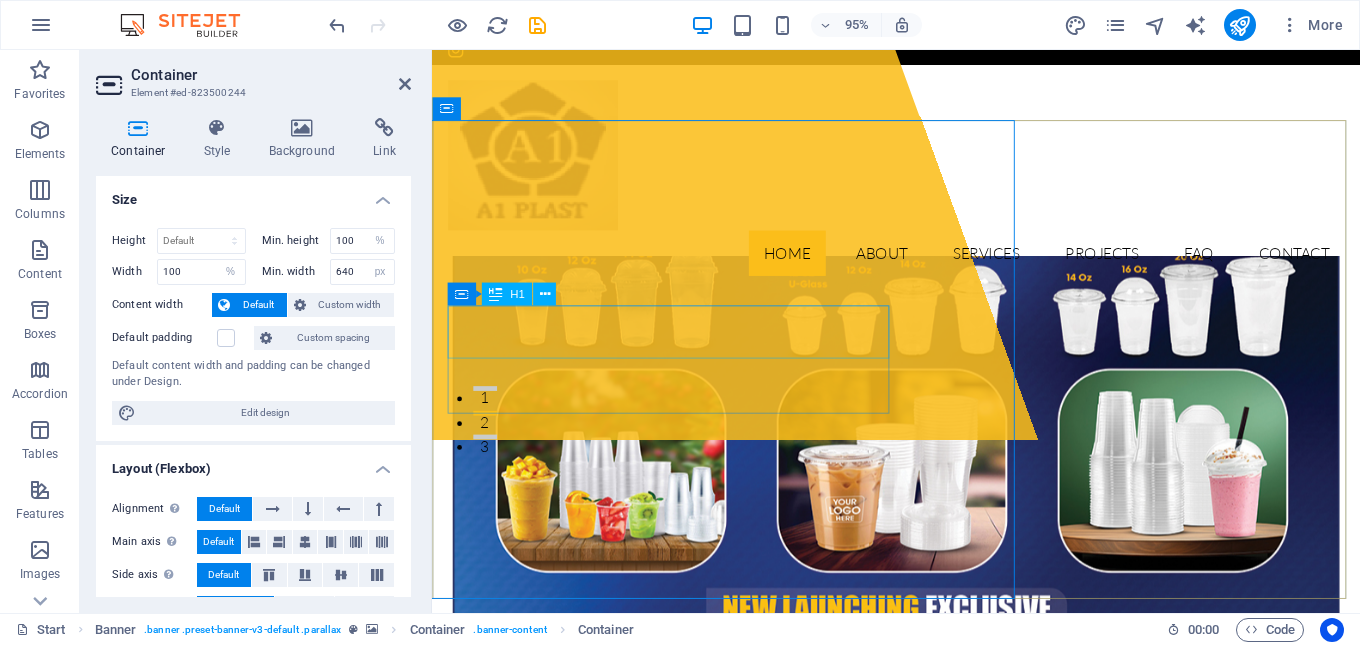 click on "Wonder Pack" at bounding box center [579, 960] 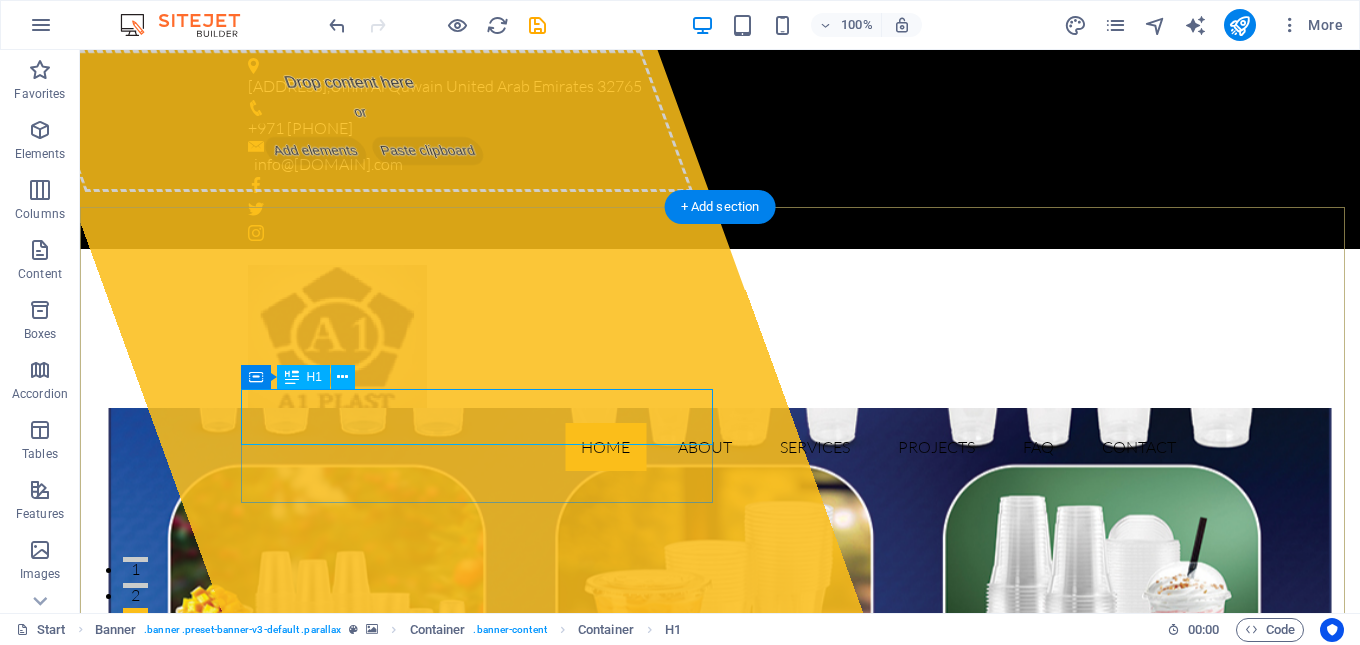 scroll, scrollTop: 100, scrollLeft: 0, axis: vertical 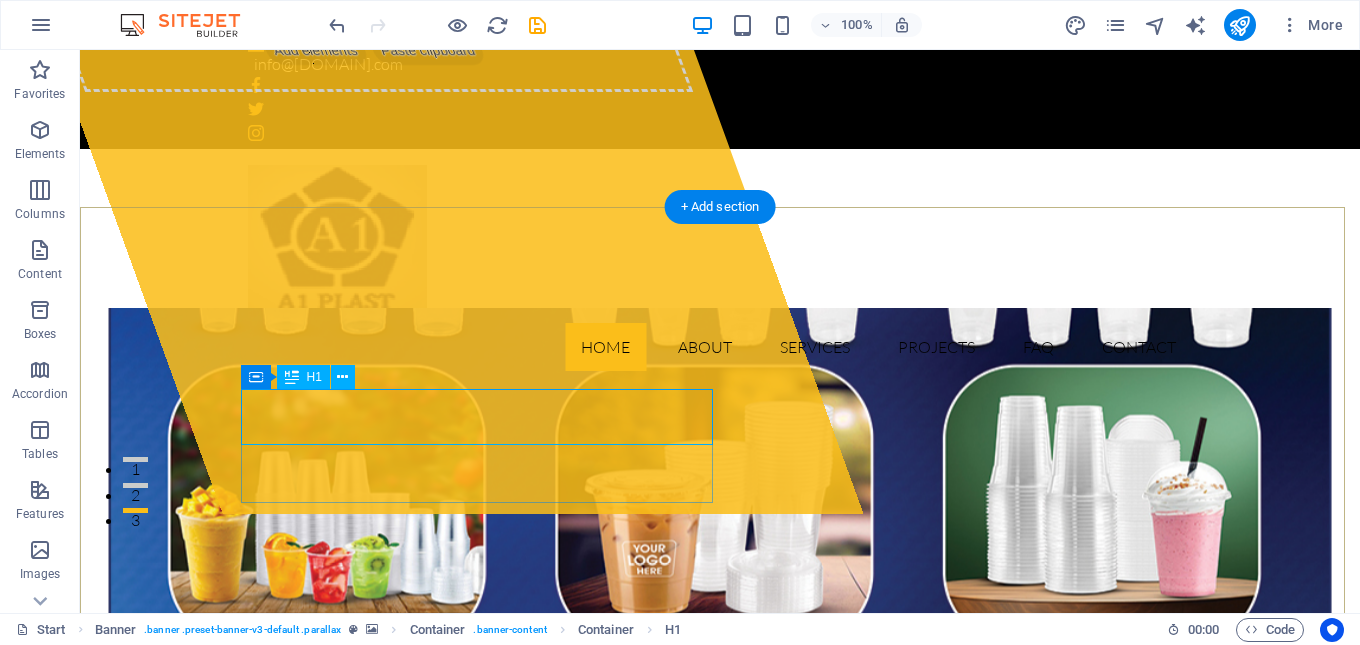 click on "Wonder Pack" at bounding box center [378, 1015] 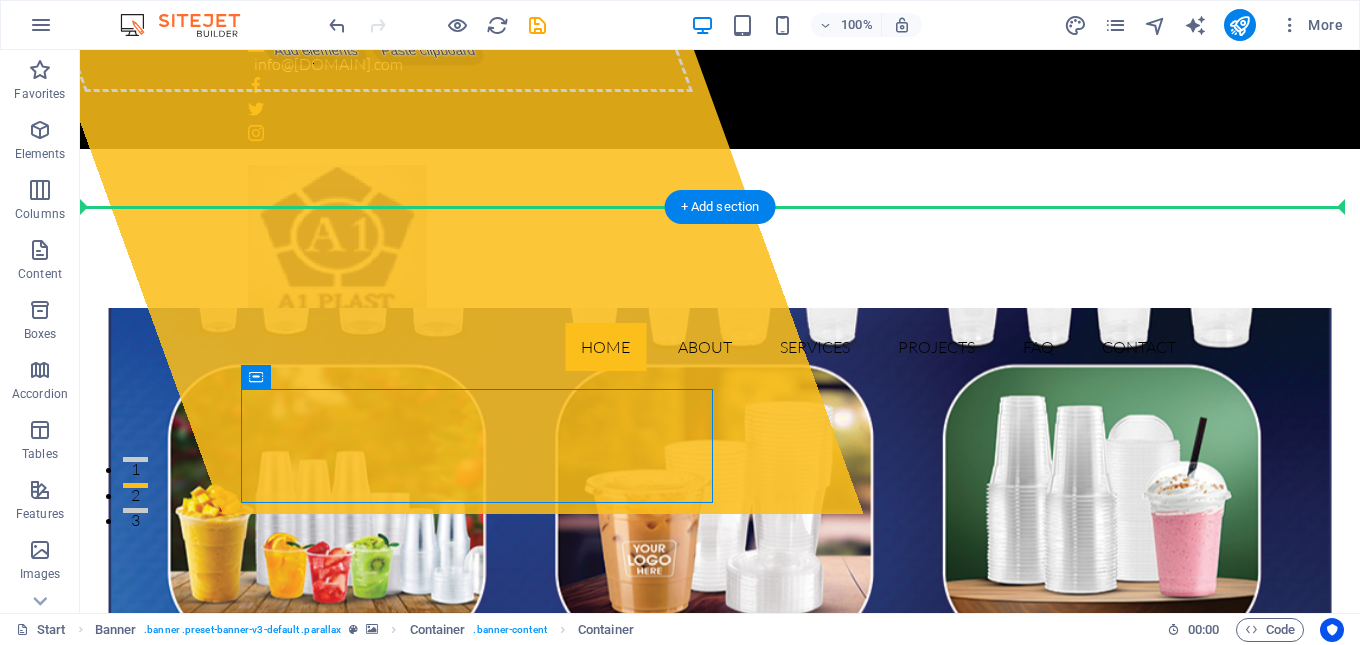 drag, startPoint x: 344, startPoint y: 424, endPoint x: 629, endPoint y: 181, distance: 374.5317 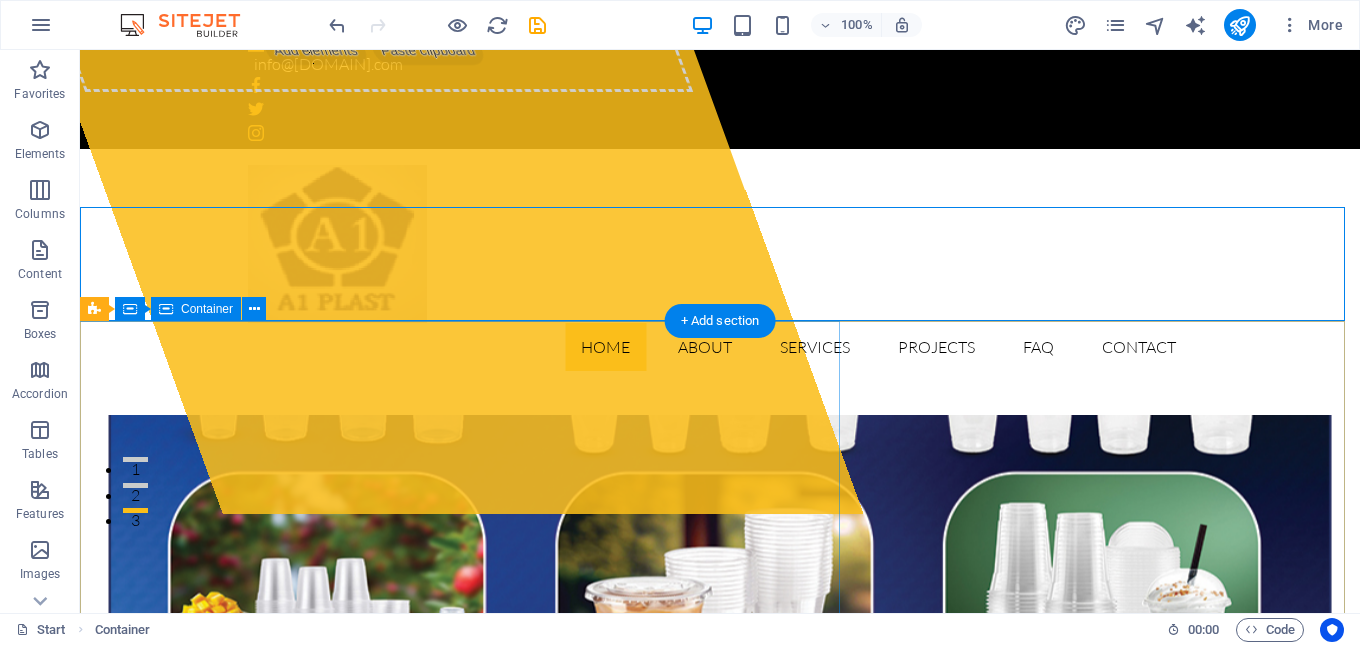 click on "Paste clipboard" at bounding box center [428, 51] 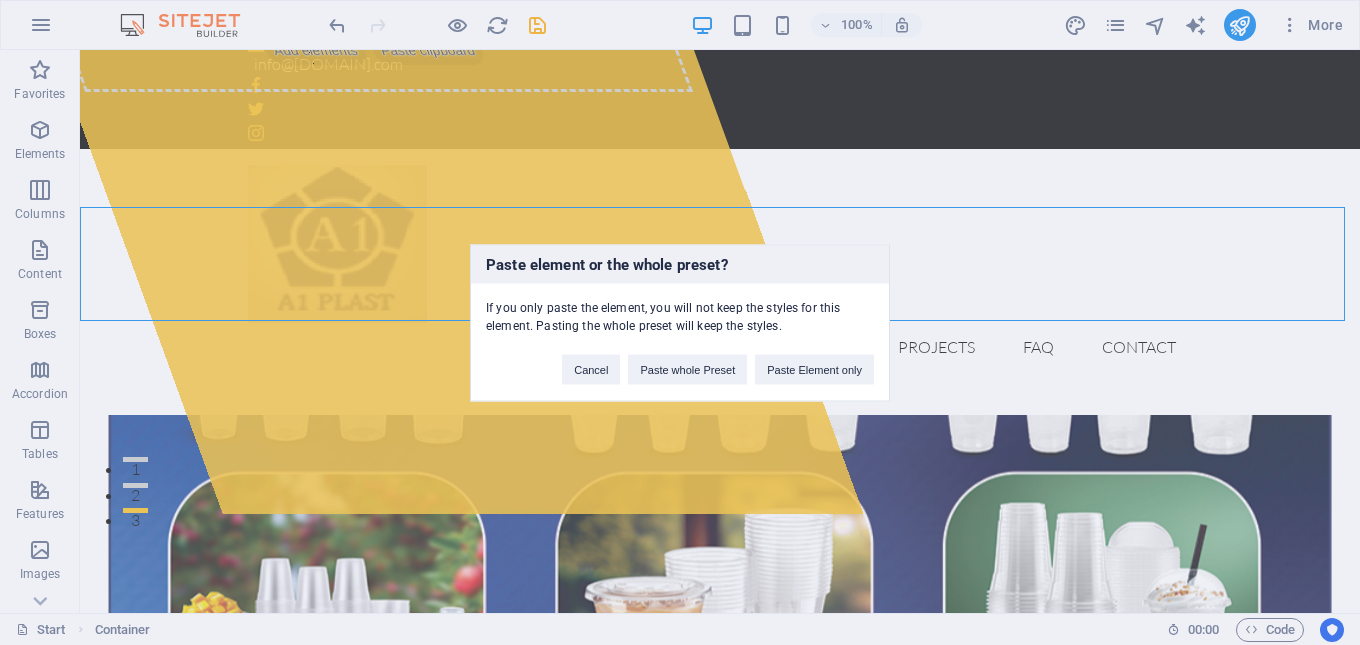 click on "Paste element or the whole preset? If you only paste the element, you will not keep the styles for this element. Pasting the whole preset will keep the styles. Cancel Paste whole Preset Paste Element only" at bounding box center (680, 322) 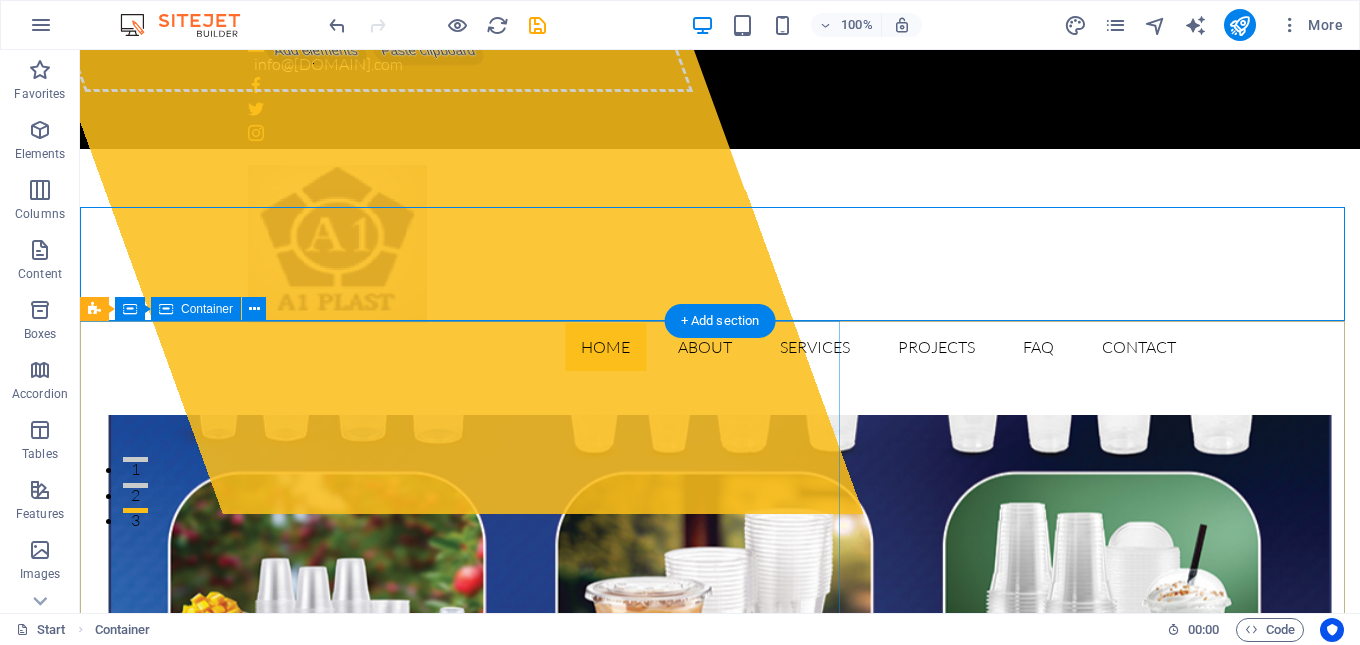 click on "Paste clipboard" at bounding box center [428, 51] 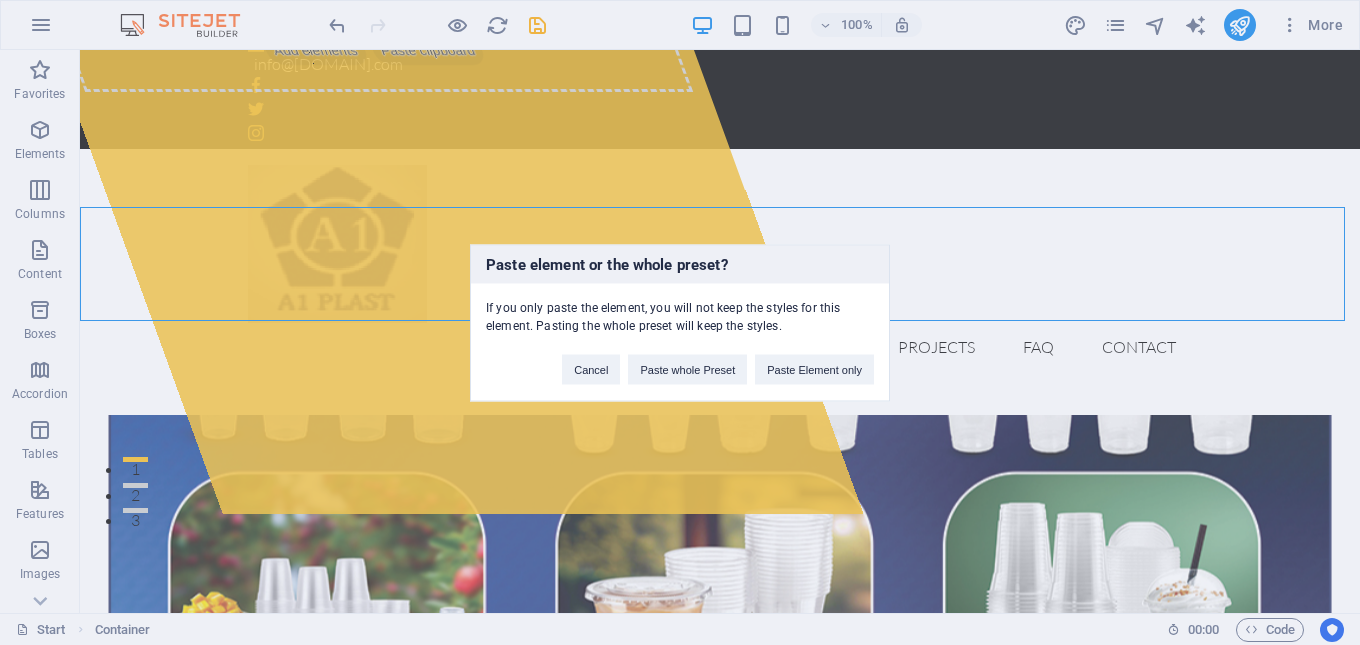 click on "Paste element or the whole preset? If you only paste the element, you will not keep the styles for this element. Pasting the whole preset will keep the styles. Cancel Paste whole Preset Paste Element only" at bounding box center (680, 322) 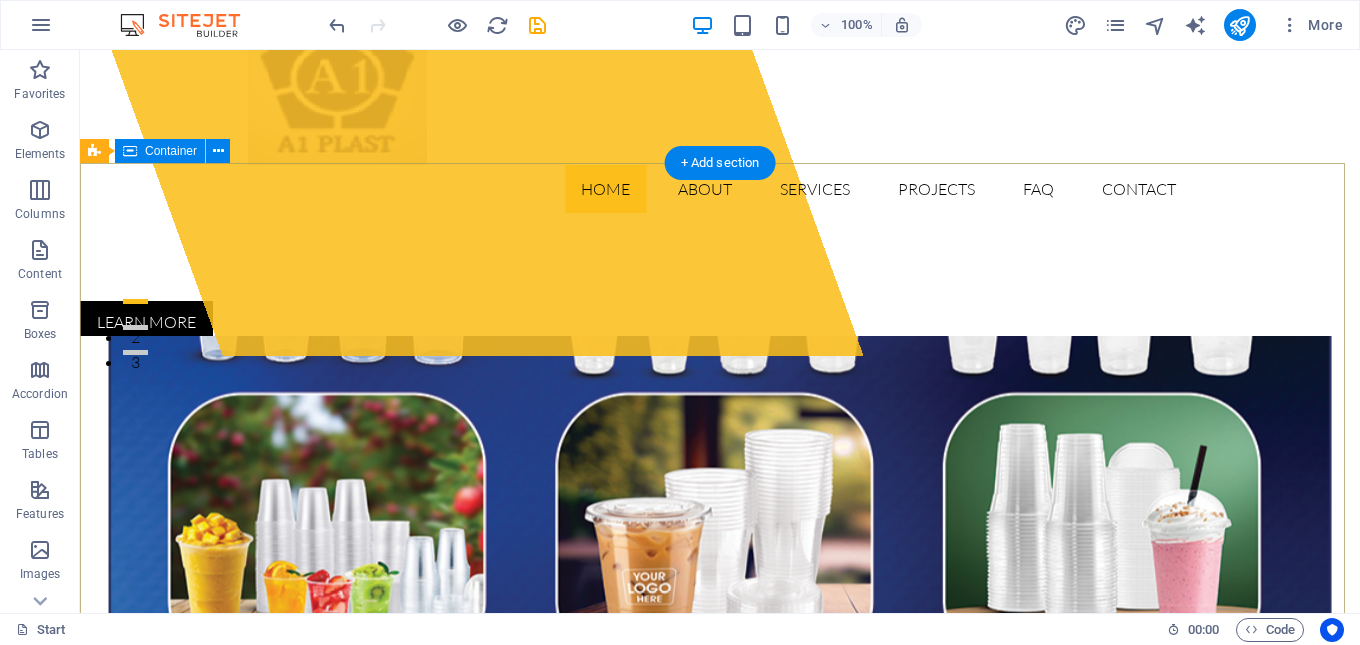 scroll, scrollTop: 358, scrollLeft: 0, axis: vertical 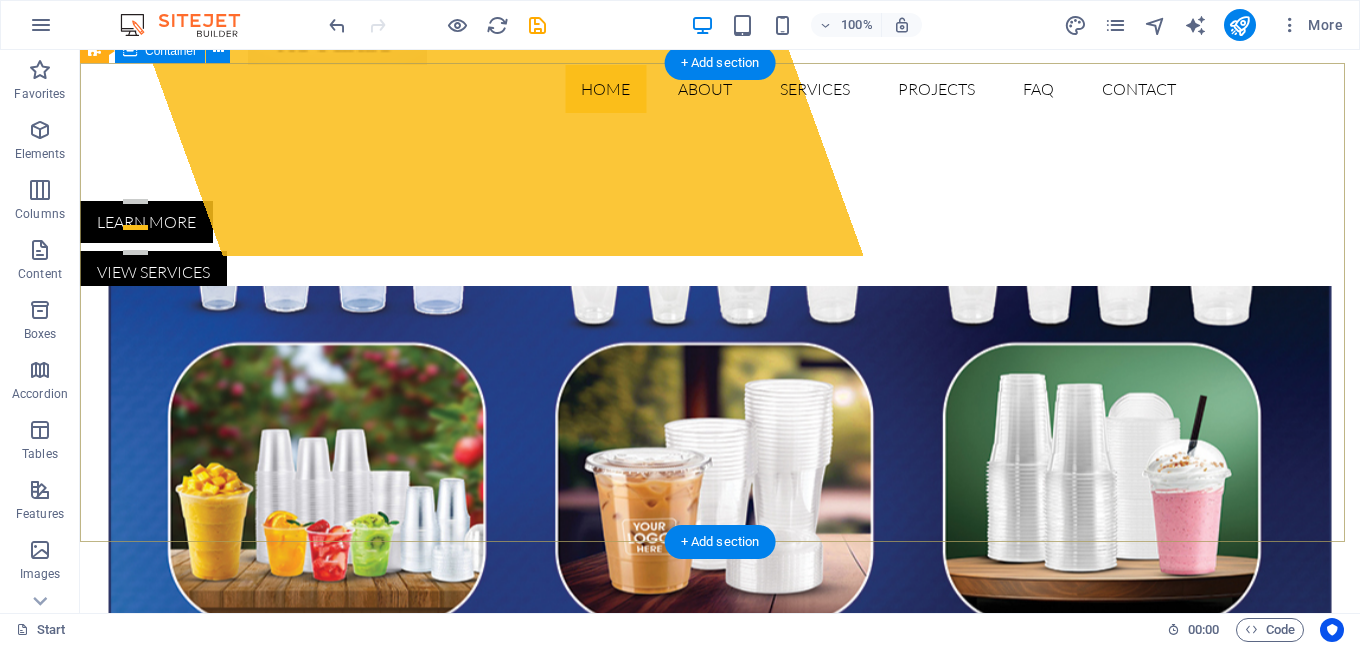 click on "Drop content here or  Add elements  Paste clipboard" at bounding box center [720, 894] 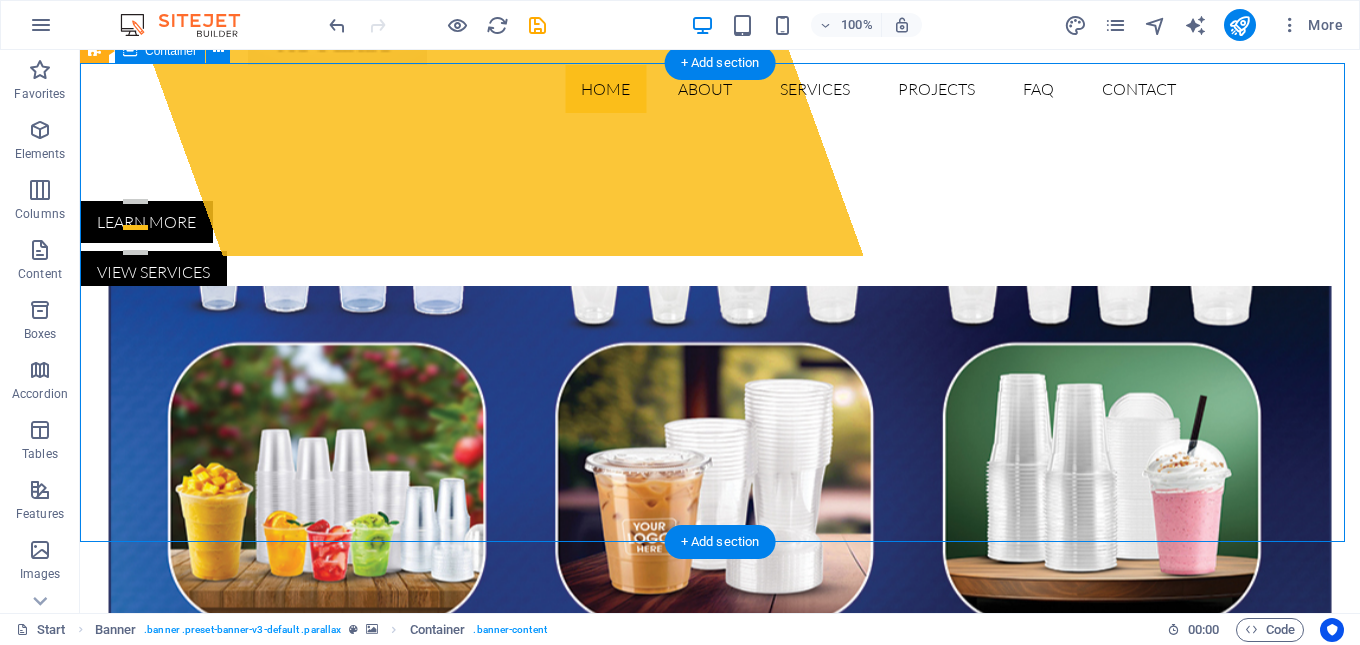click on "Drop content here or  Add elements  Paste clipboard" at bounding box center [720, 894] 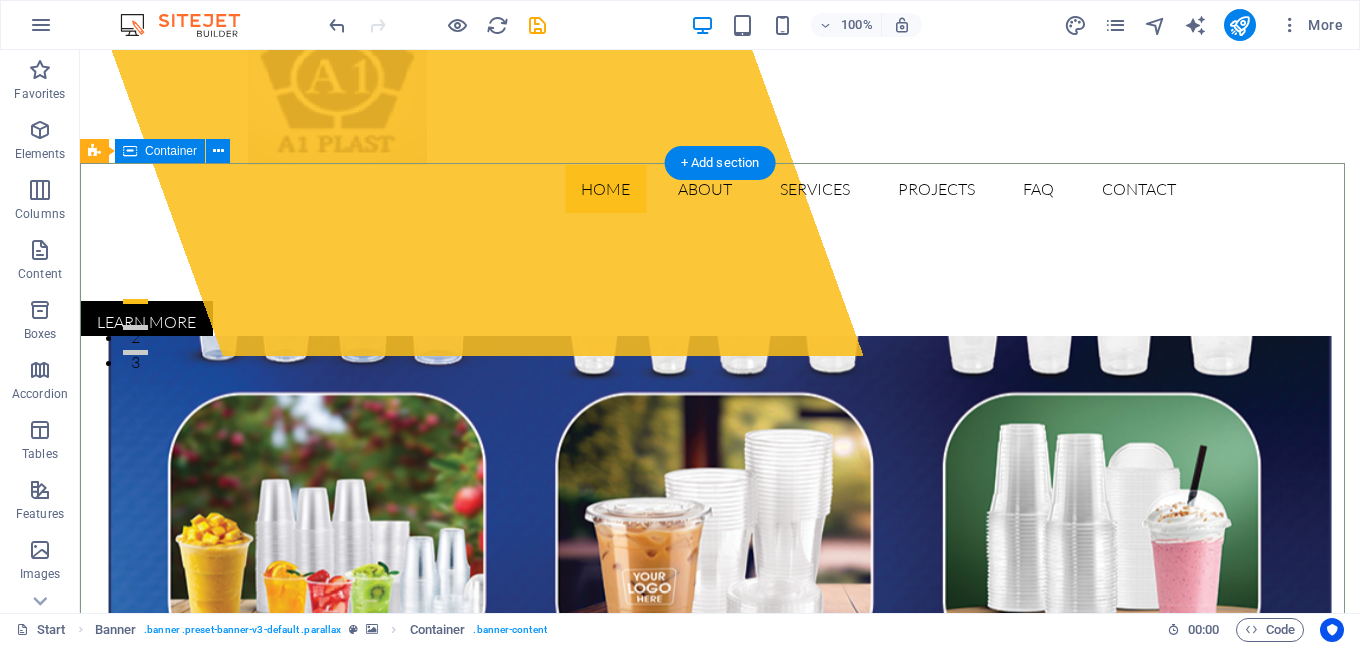 scroll, scrollTop: 158, scrollLeft: 0, axis: vertical 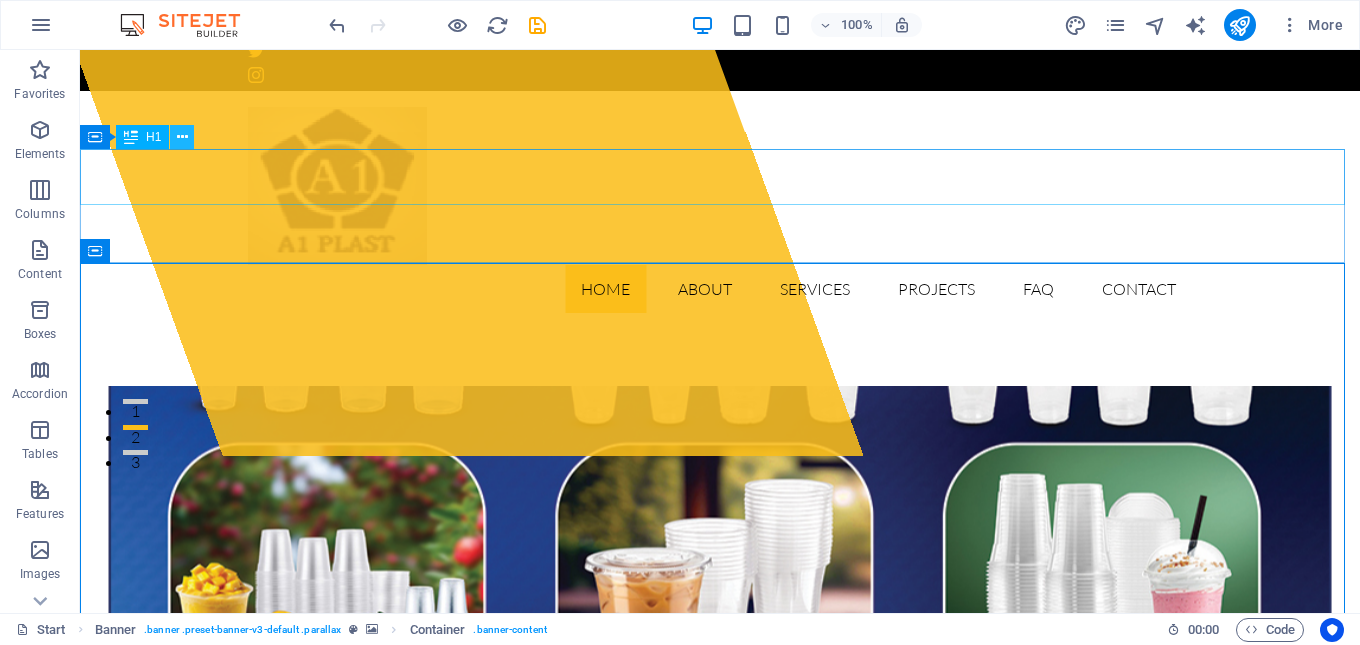 click at bounding box center (182, 137) 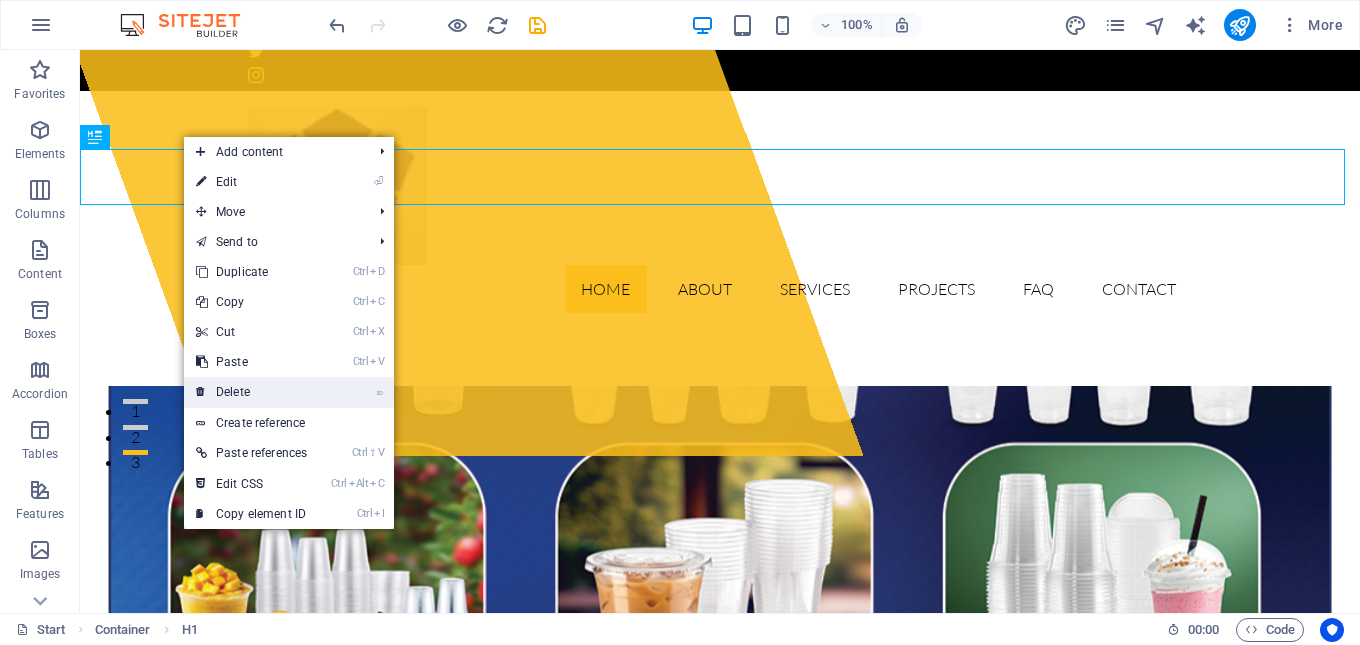 click on "⌦  Delete" at bounding box center (251, 392) 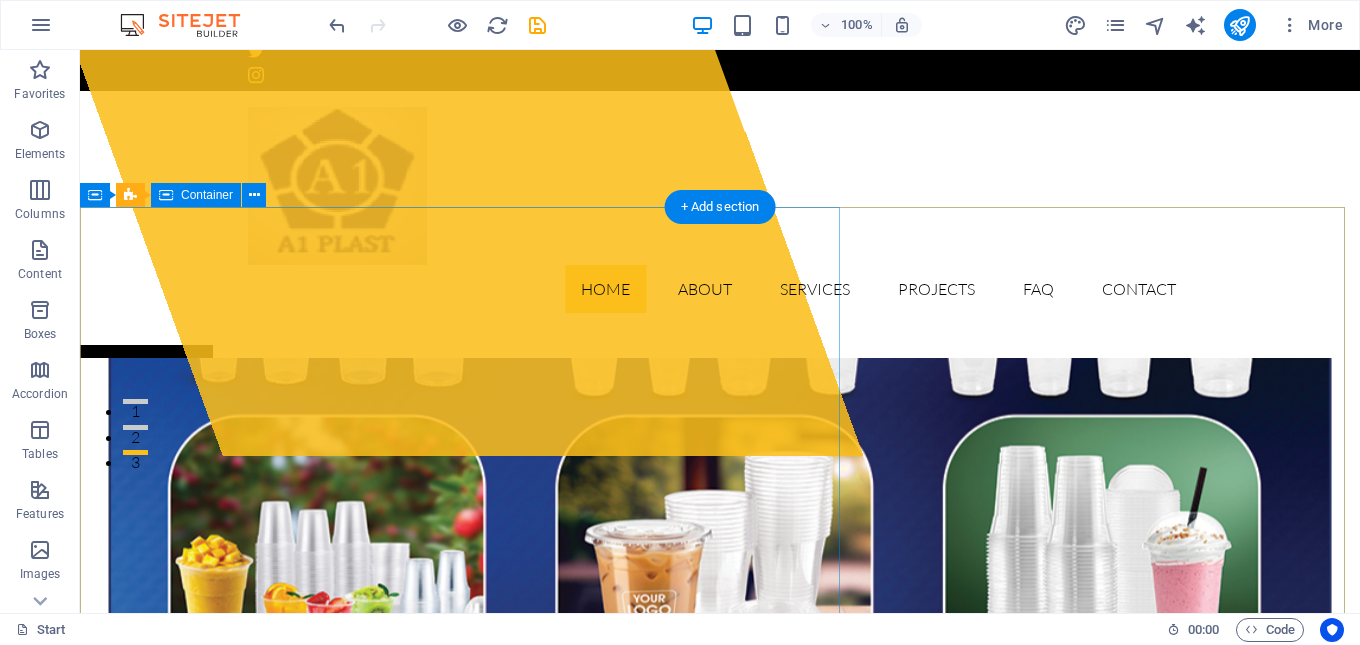 click on "Drop content here or  Add elements  Paste clipboard" at bounding box center (364, -37) 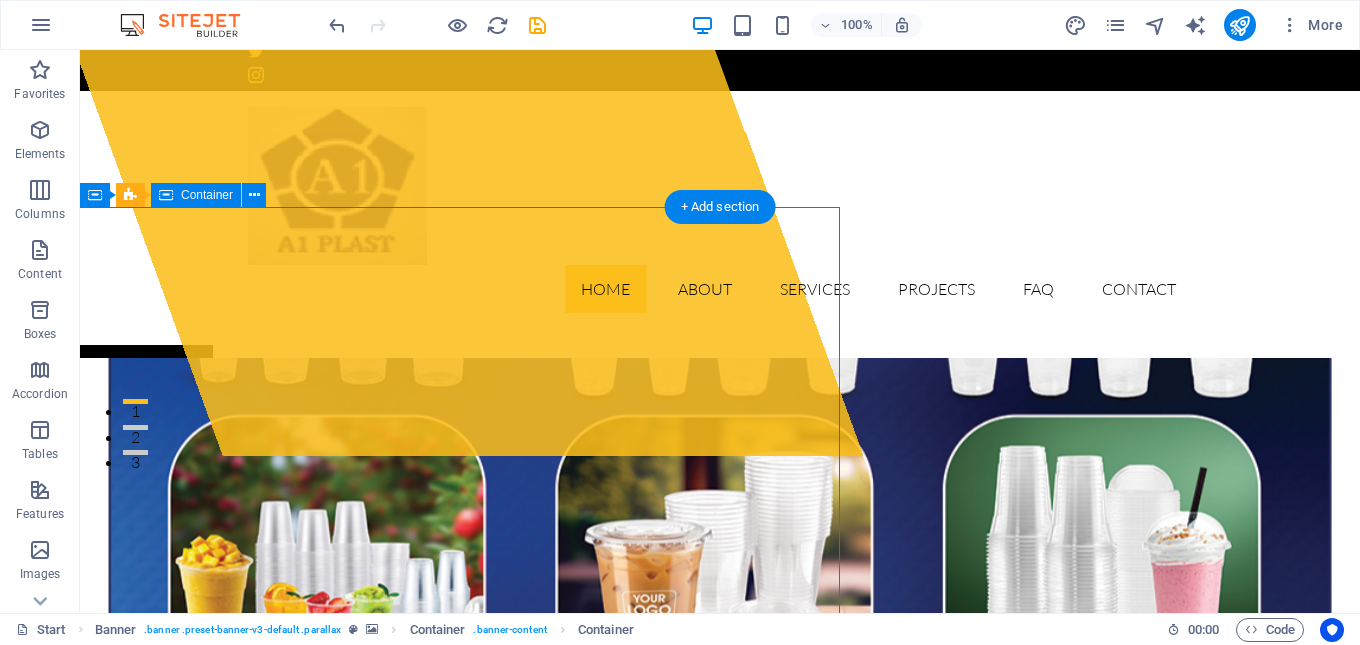click on "Paste clipboard" at bounding box center (428, -7) 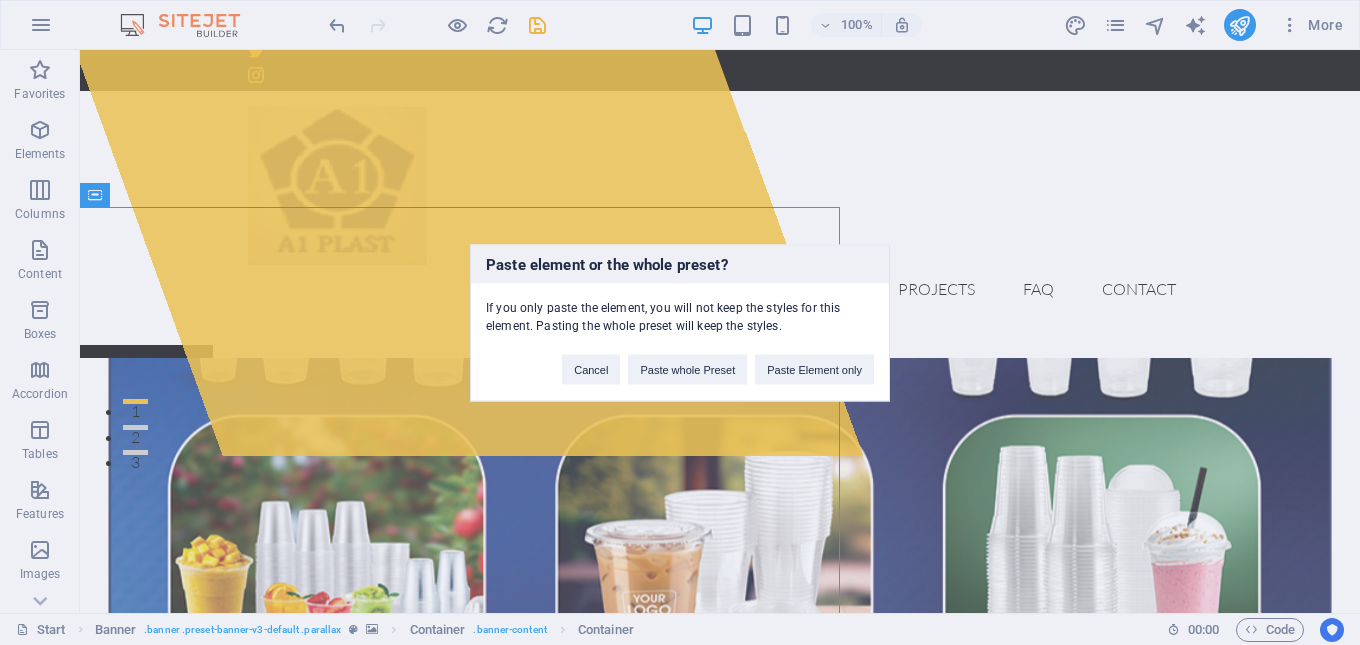 drag, startPoint x: 429, startPoint y: 301, endPoint x: 273, endPoint y: 252, distance: 163.51453 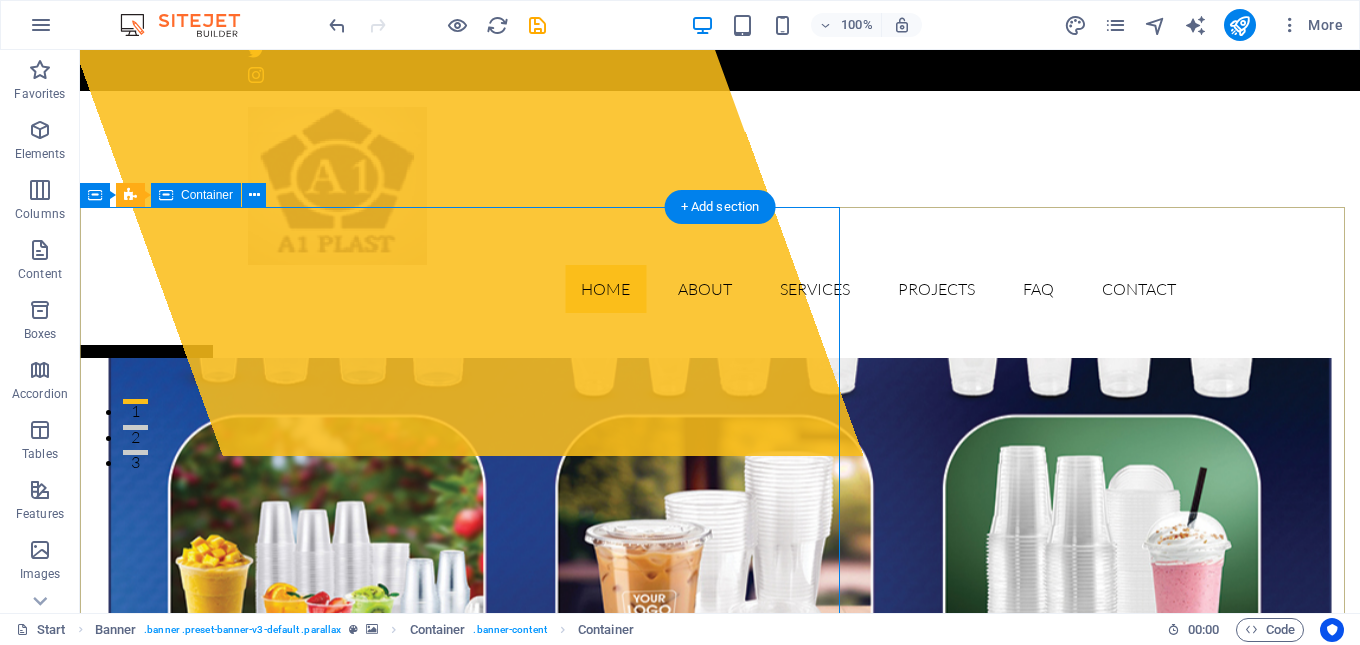 click on "Drop content here or  Add elements  Paste clipboard" at bounding box center [364, -37] 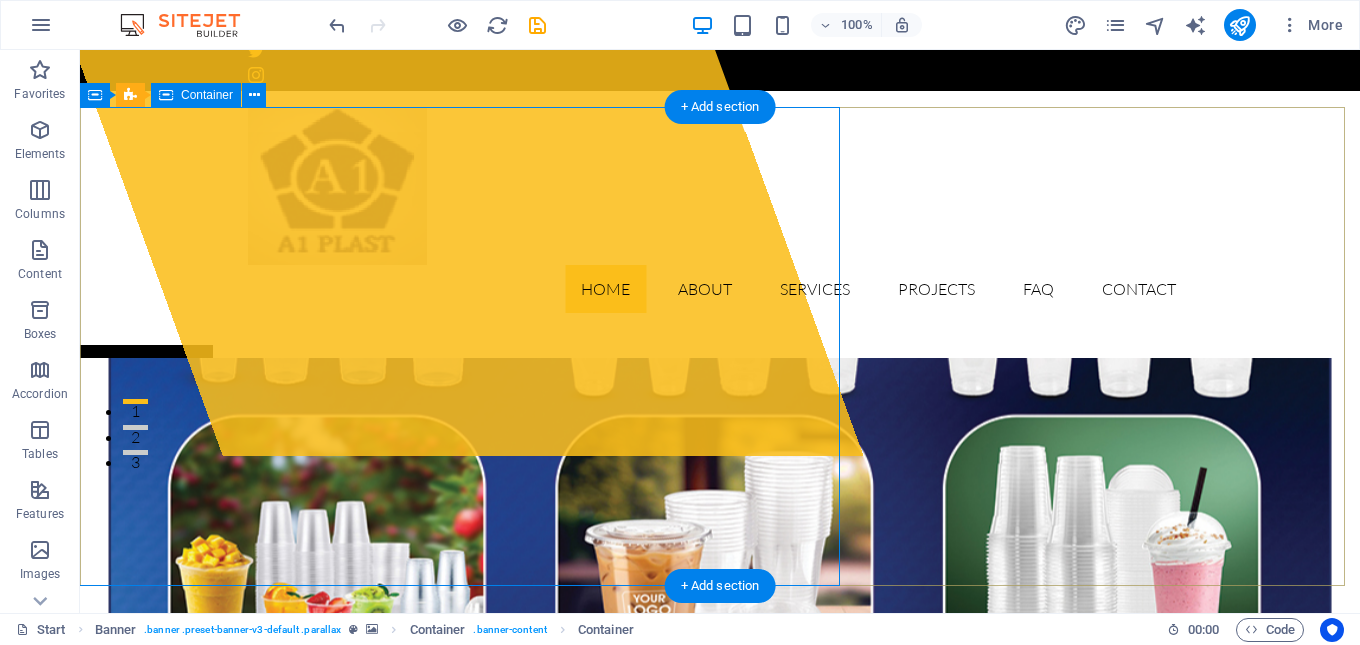 scroll, scrollTop: 258, scrollLeft: 0, axis: vertical 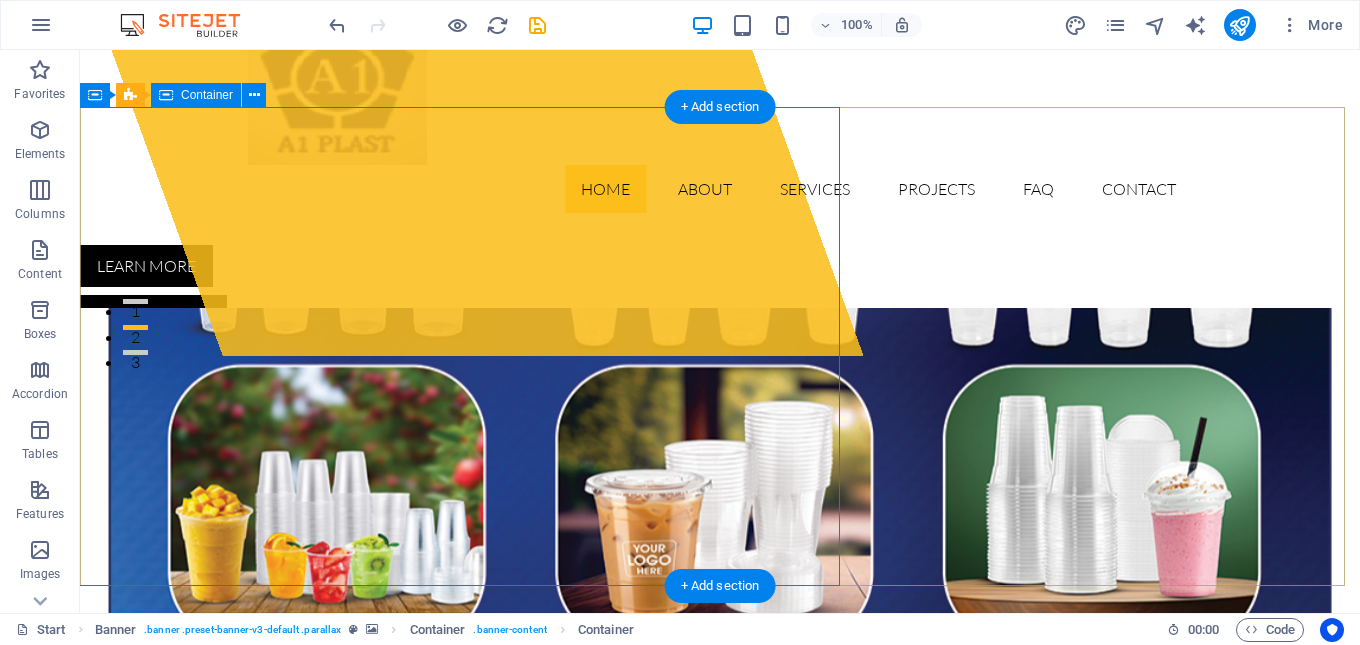 click on "Drop content here or  Add elements  Paste clipboard" at bounding box center (440, 73) 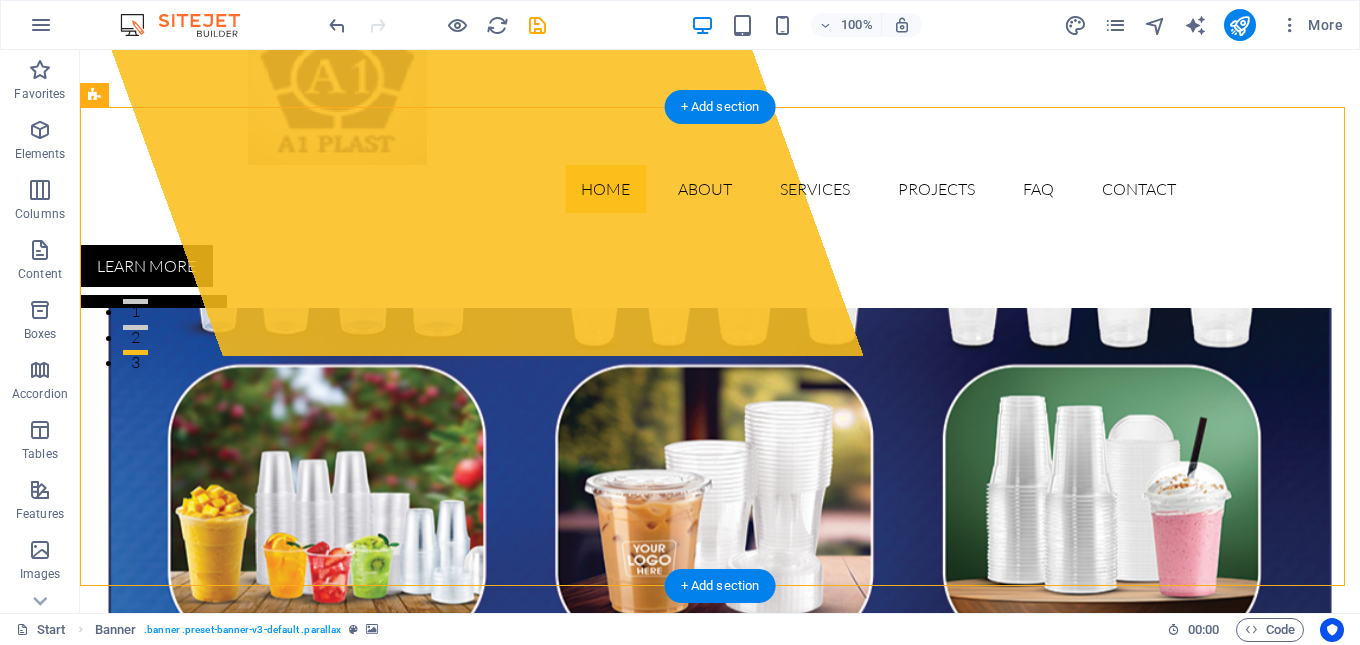 drag, startPoint x: 524, startPoint y: 143, endPoint x: 552, endPoint y: 136, distance: 28.86174 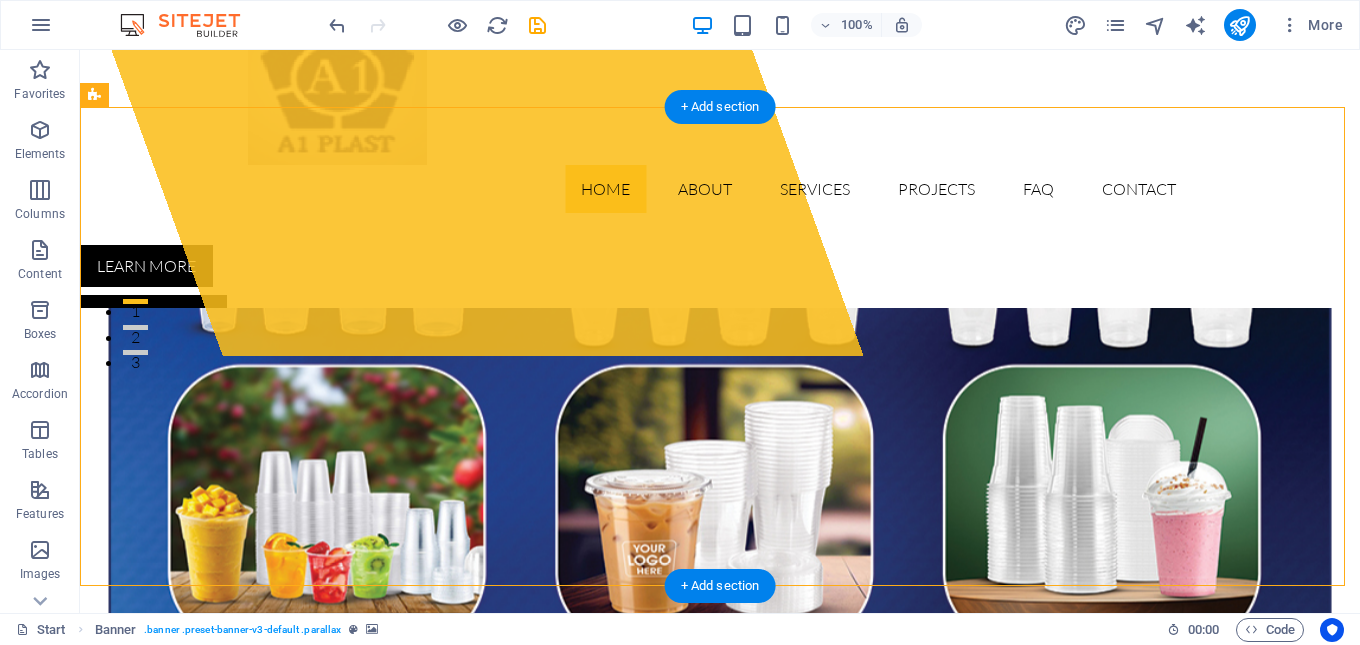 click on "Drop content here or  Add elements  Paste clipboard" at bounding box center [364, -137] 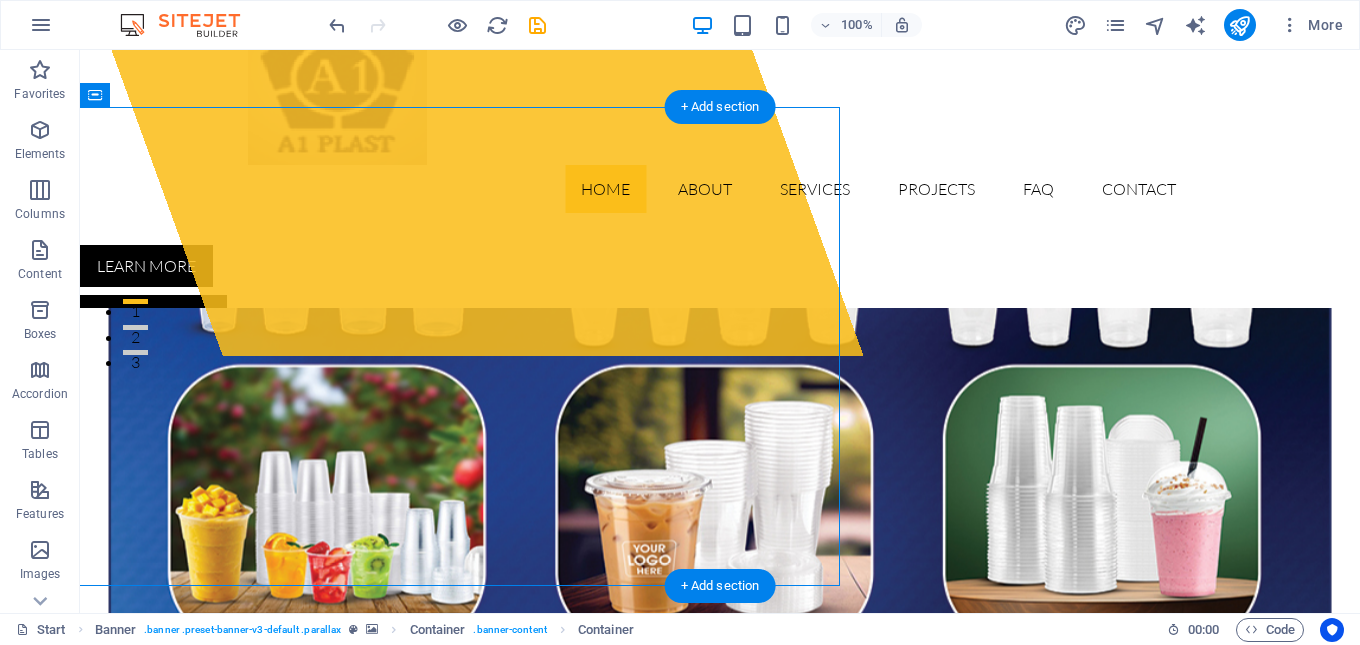 click on "Drop content here or  Add elements  Paste clipboard" at bounding box center [364, -137] 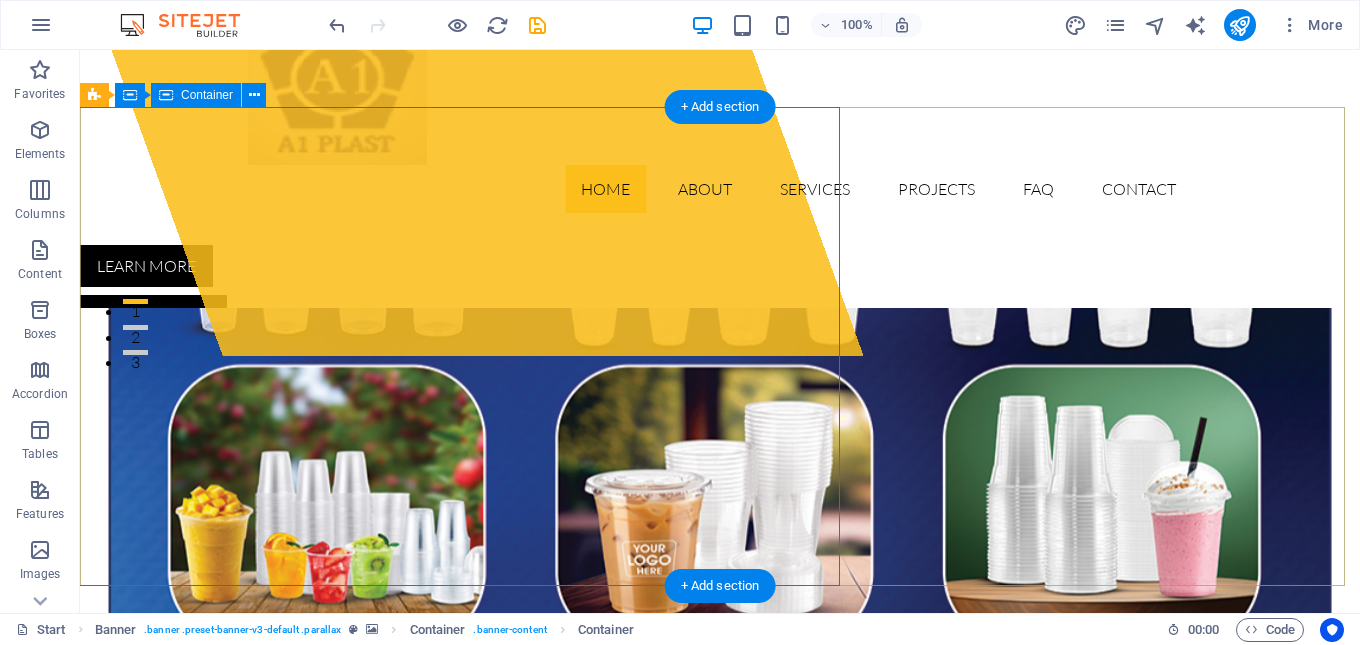 click on "Drop content here or  Add elements  Paste clipboard" at bounding box center (440, 73) 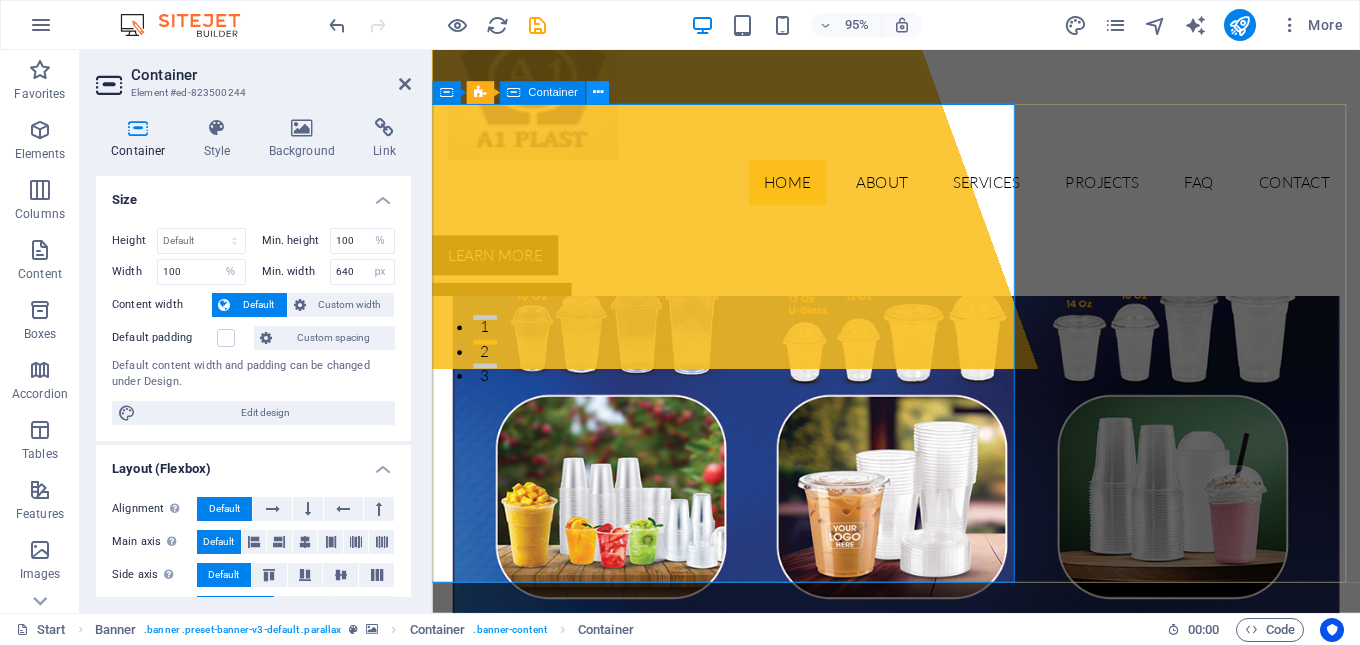 click at bounding box center [597, 93] 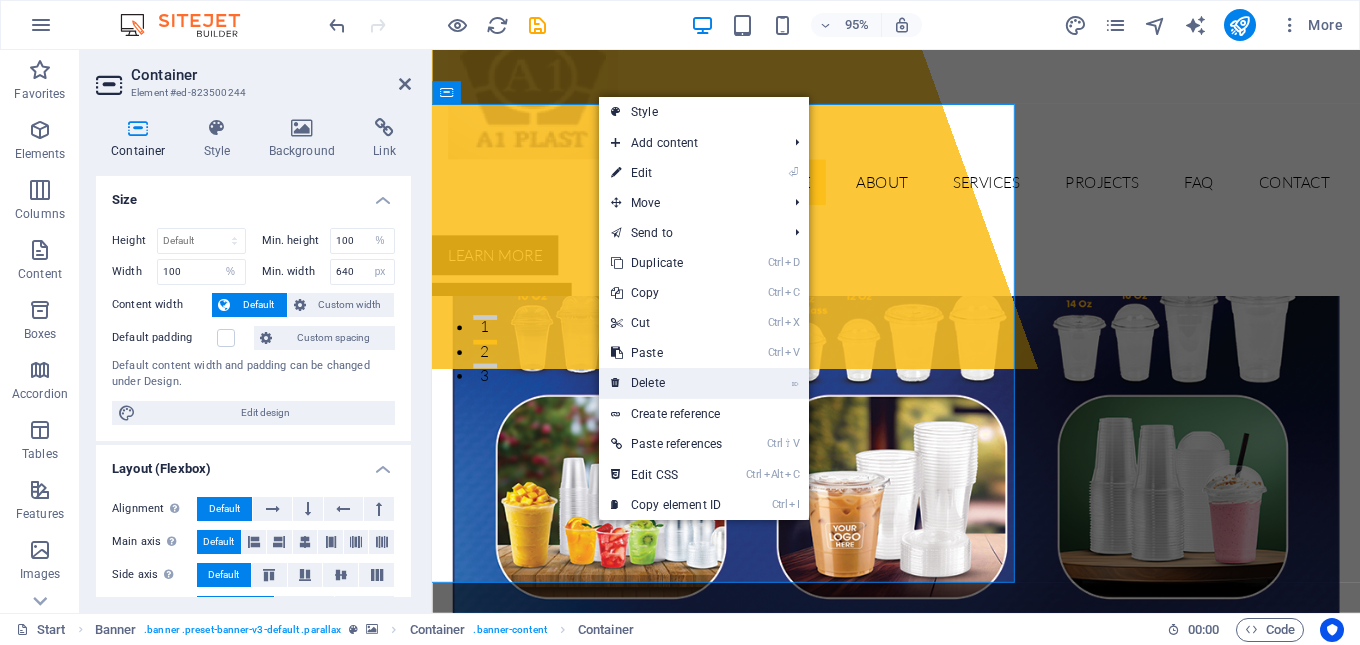 click on "⌦  Delete" at bounding box center (666, 383) 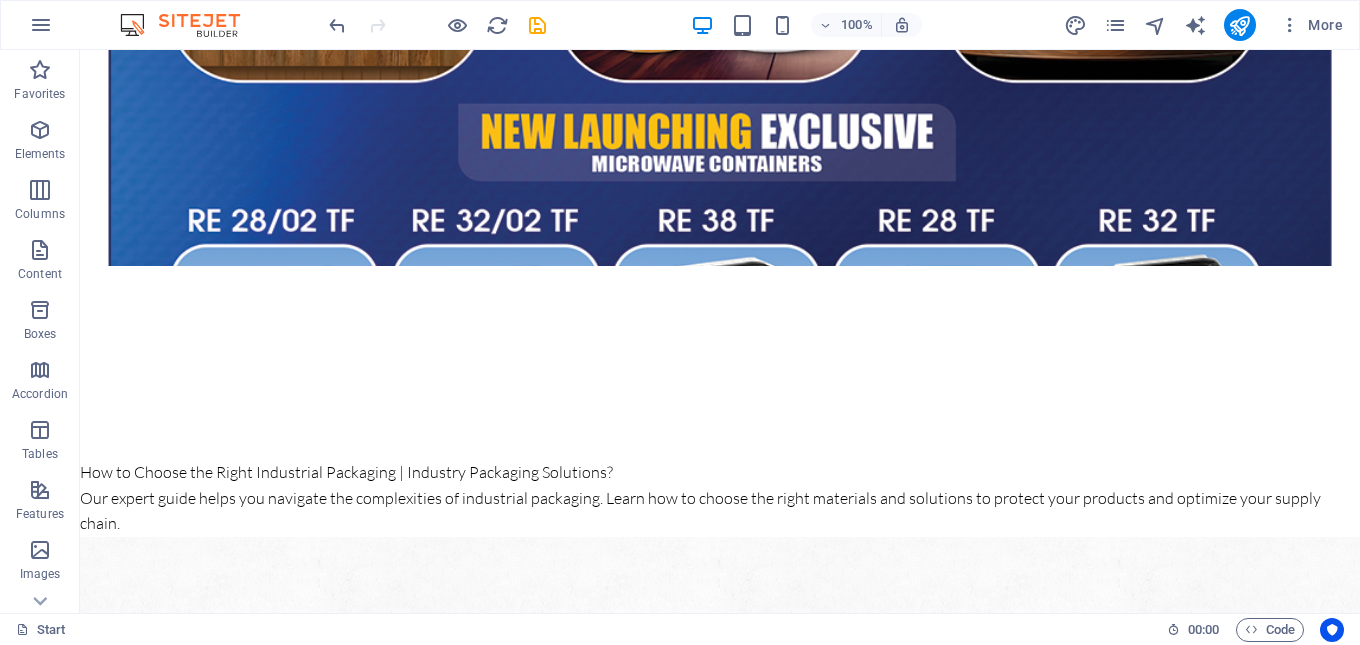 scroll, scrollTop: 0, scrollLeft: 0, axis: both 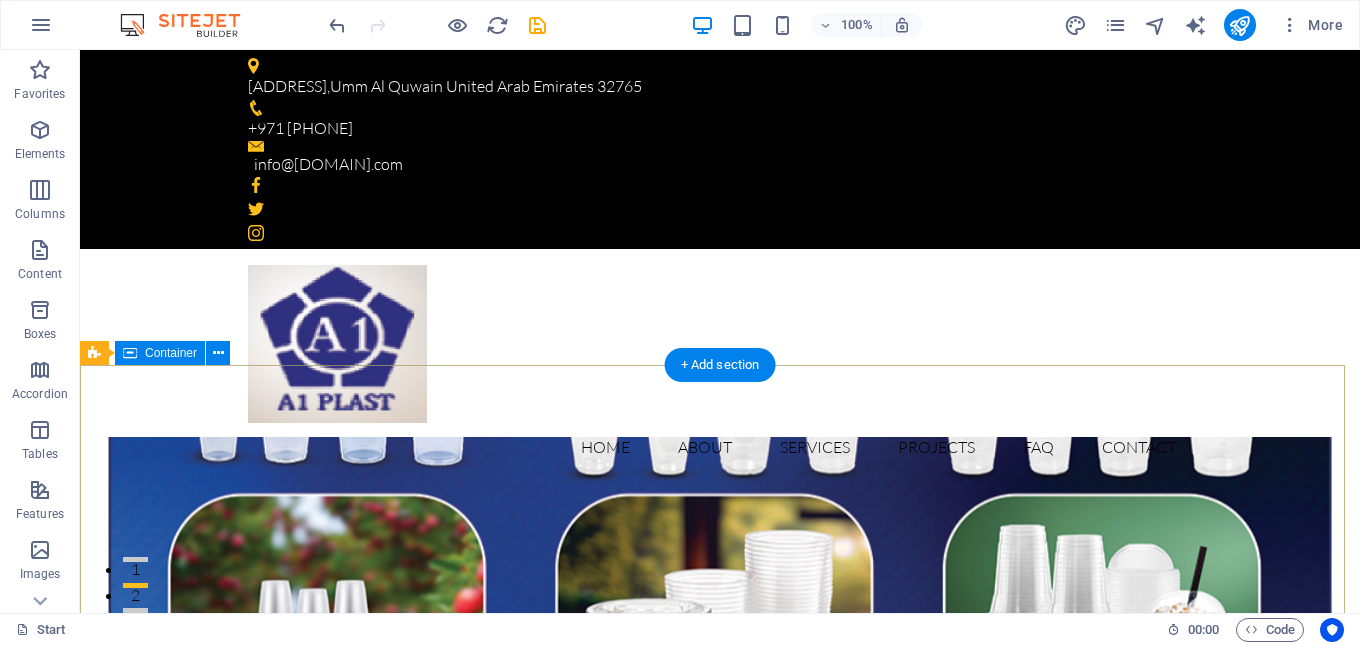 click at bounding box center (720, 1196) 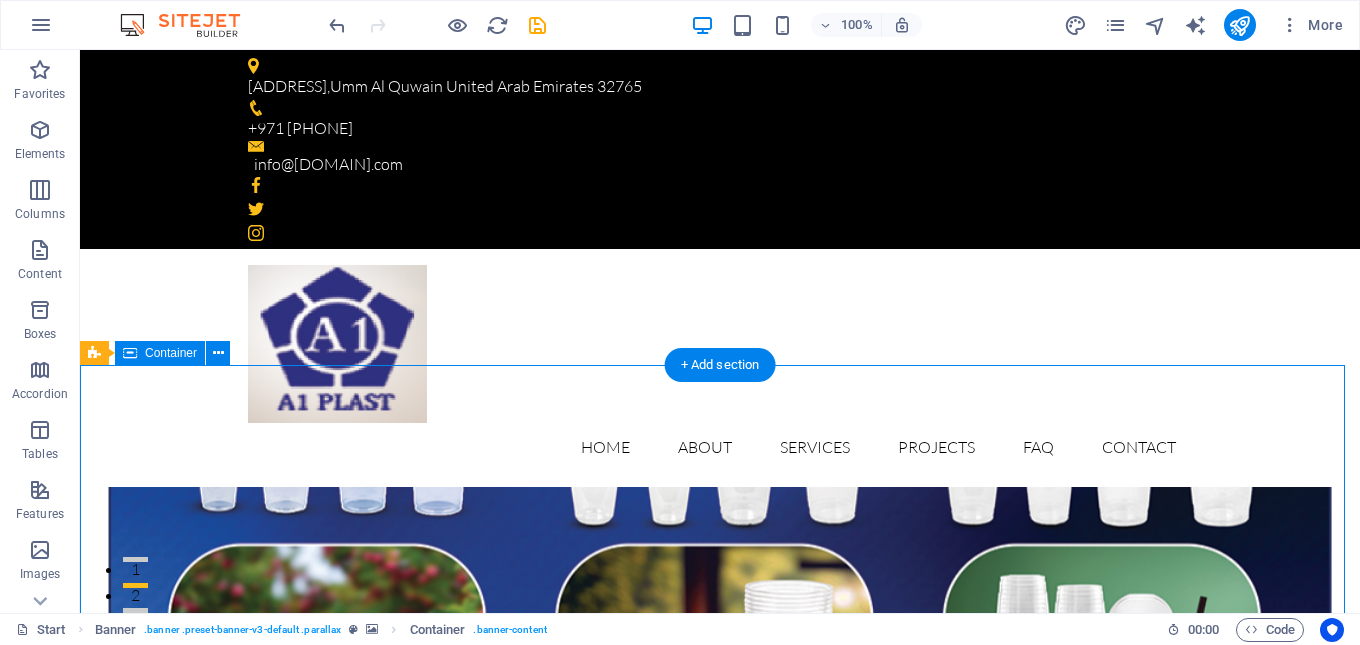scroll, scrollTop: 200, scrollLeft: 0, axis: vertical 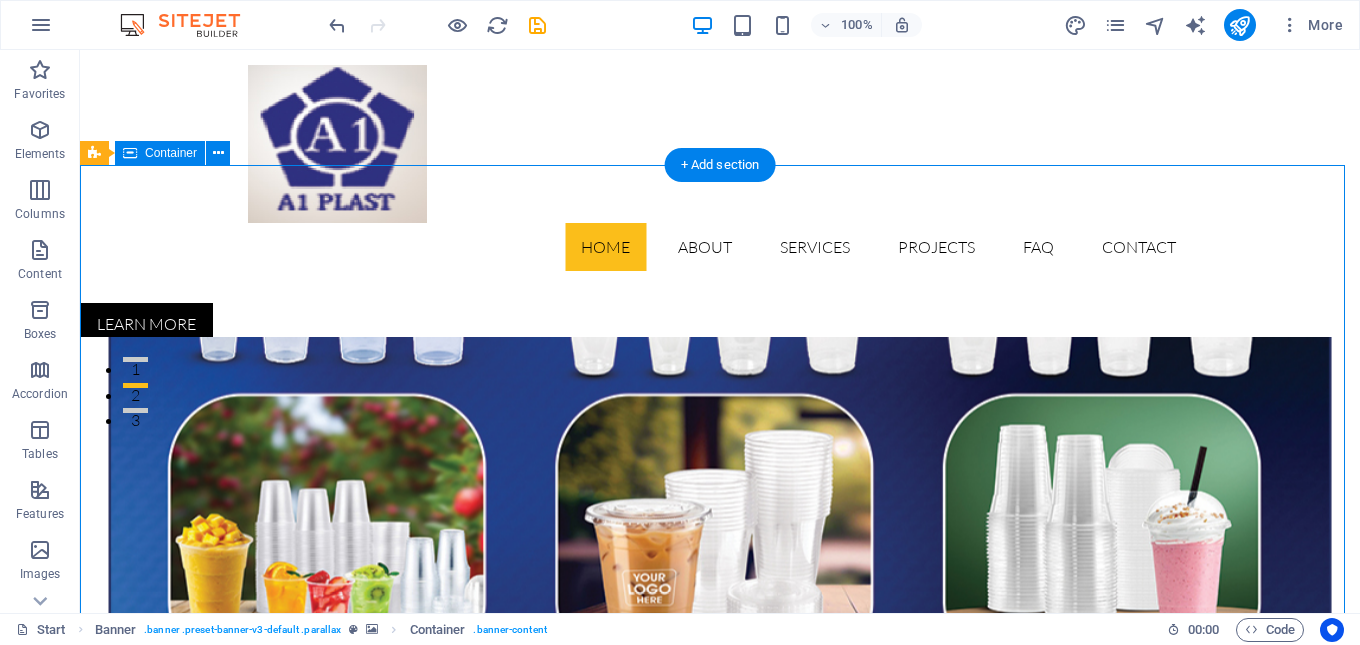 click at bounding box center [720, 996] 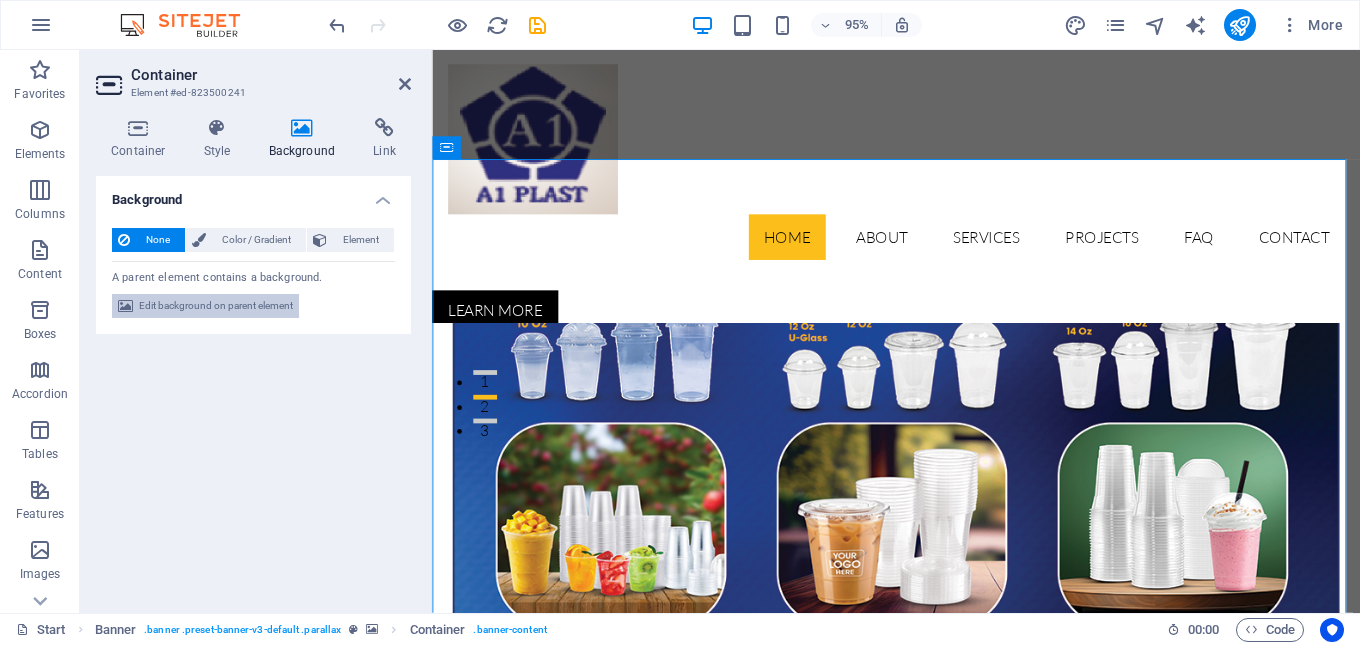 click on "Edit background on parent element" at bounding box center [216, 306] 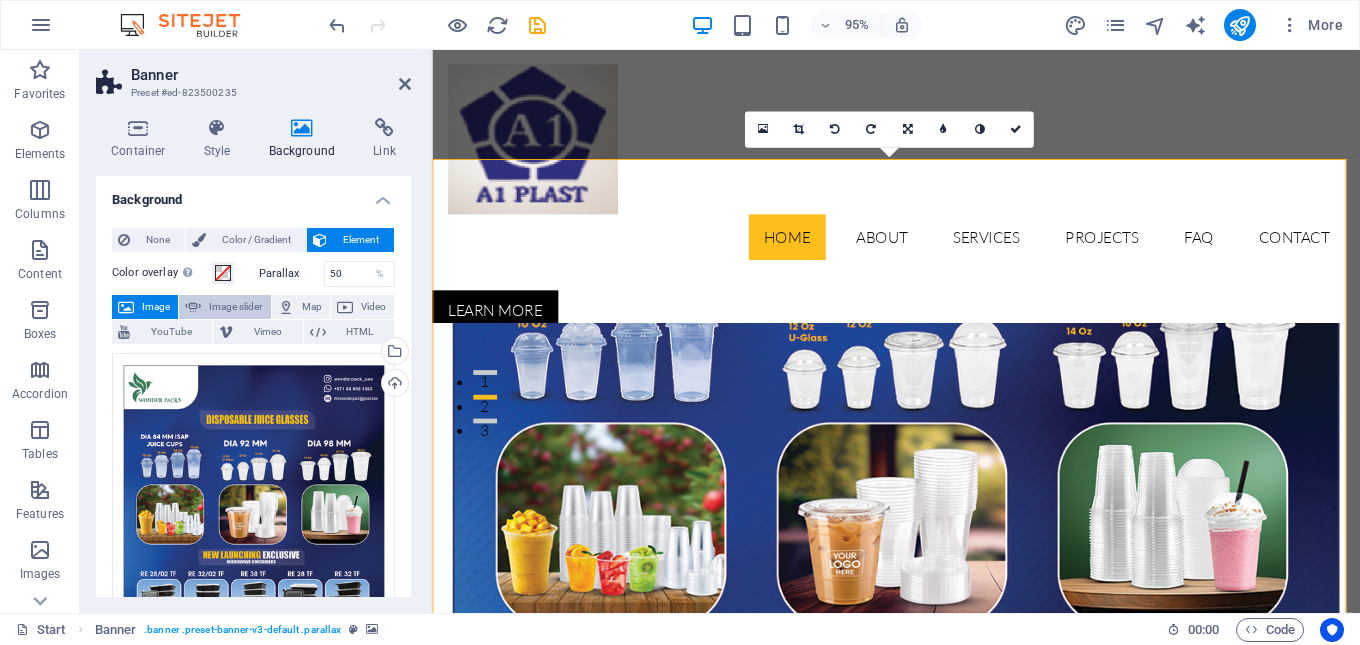click on "Image slider" at bounding box center [235, 307] 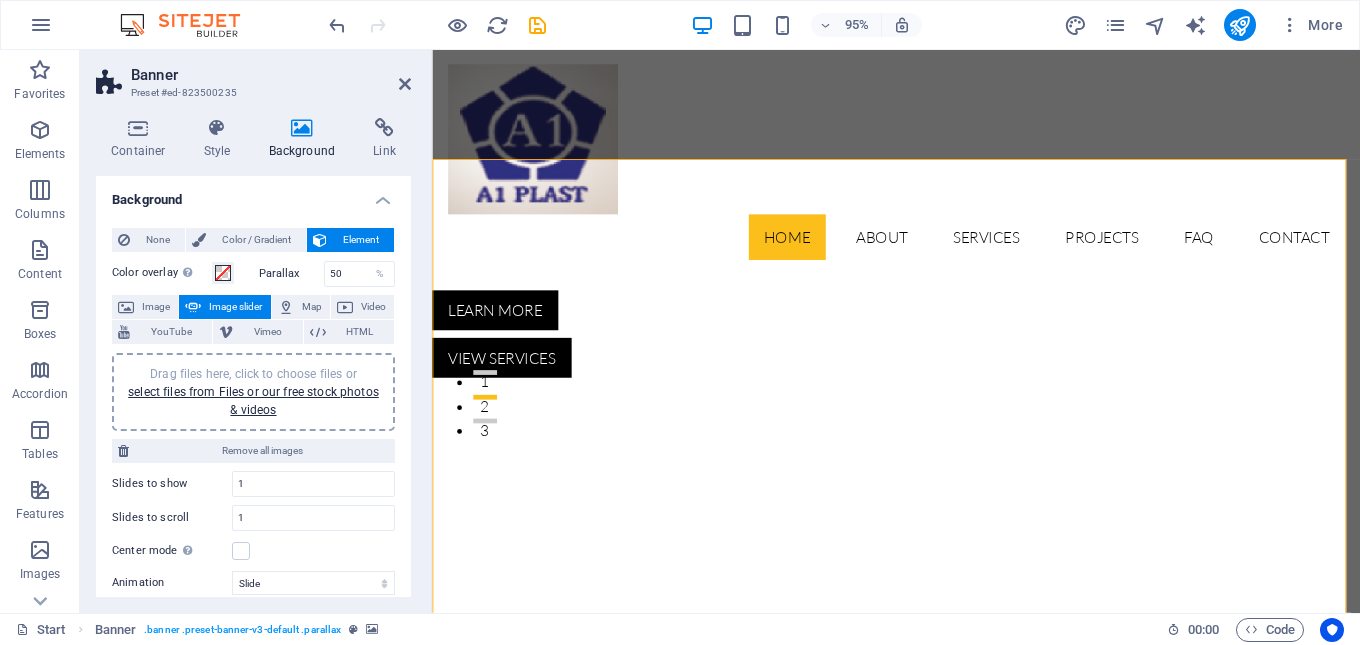 click on "Image slider" at bounding box center [235, 307] 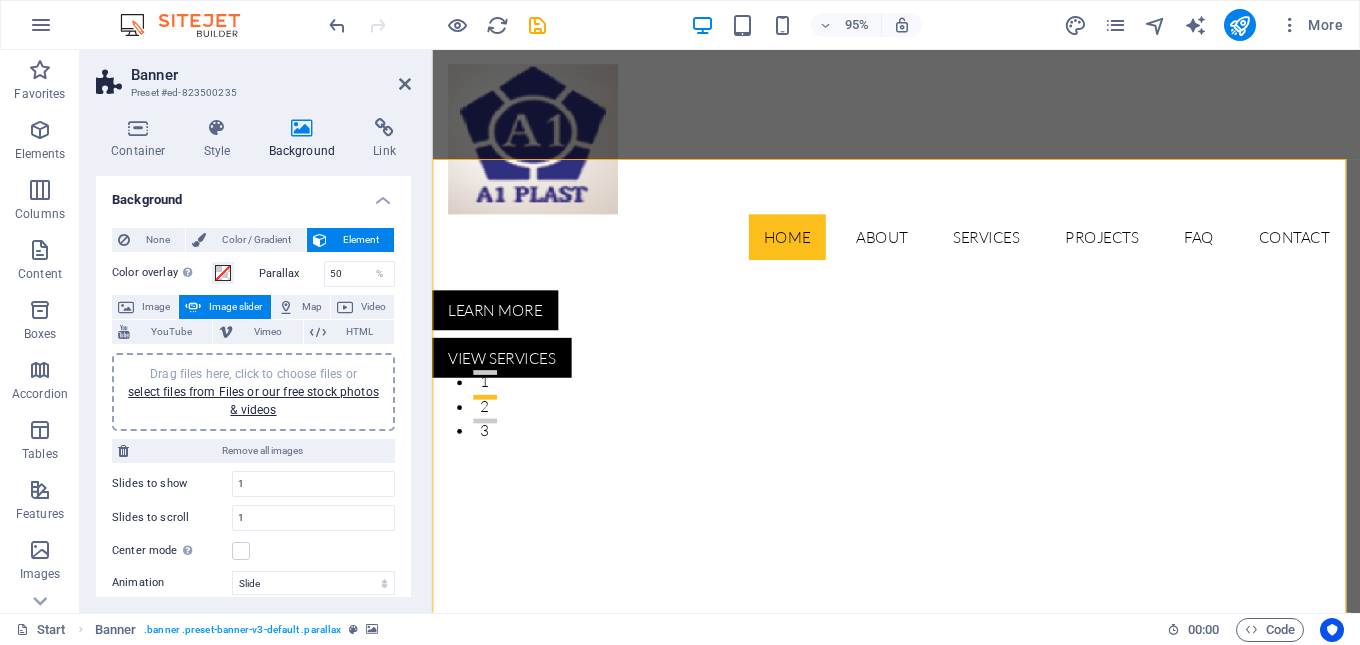 click on "Image slider" at bounding box center [235, 307] 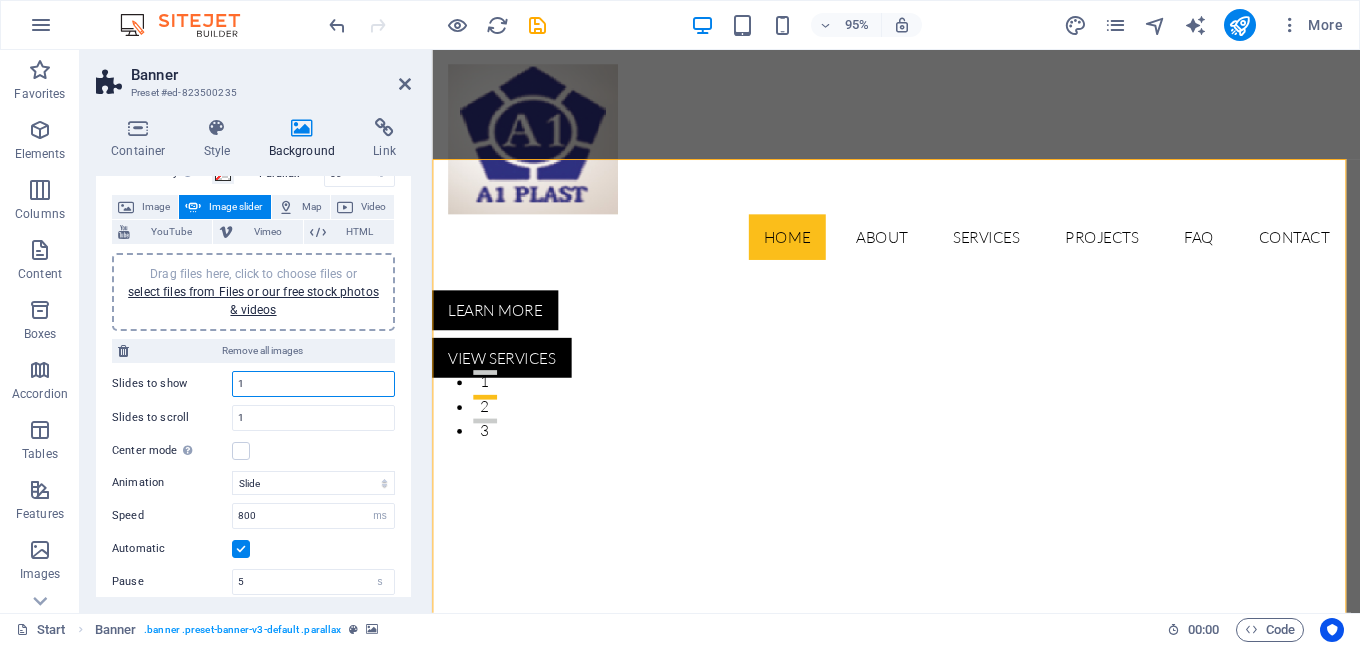 drag, startPoint x: 253, startPoint y: 389, endPoint x: 239, endPoint y: 385, distance: 14.56022 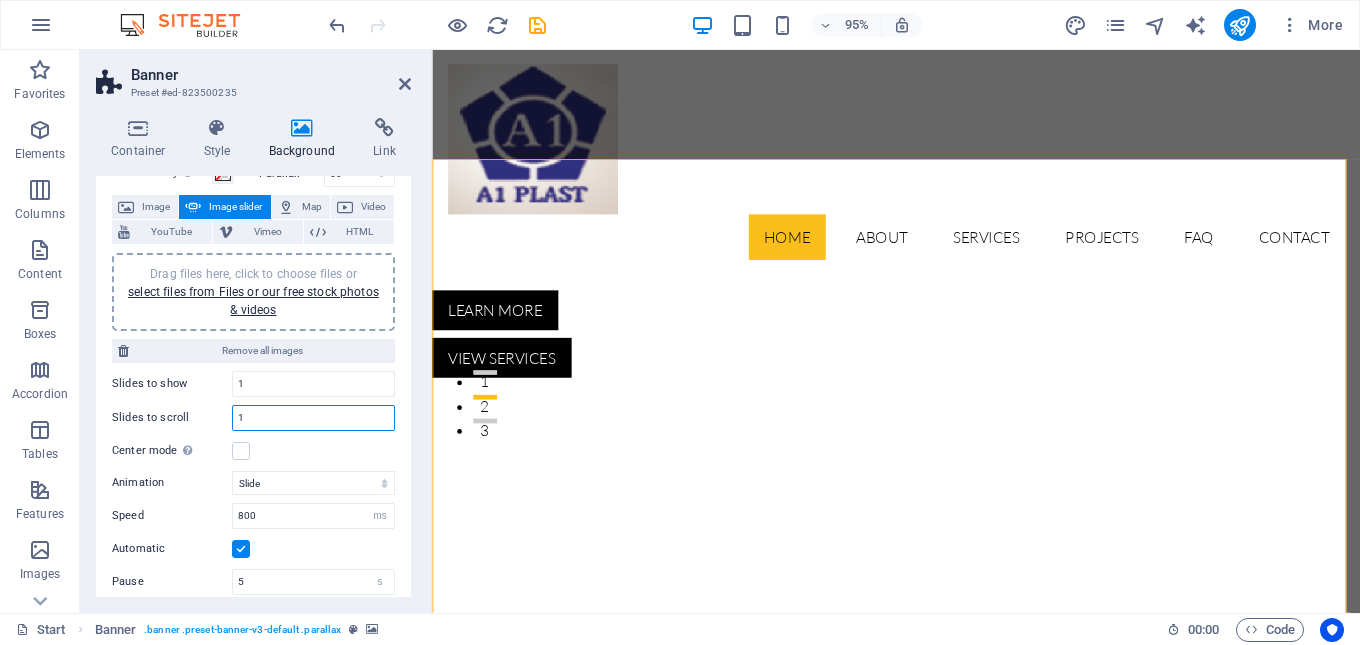 click on "1" at bounding box center [313, 418] 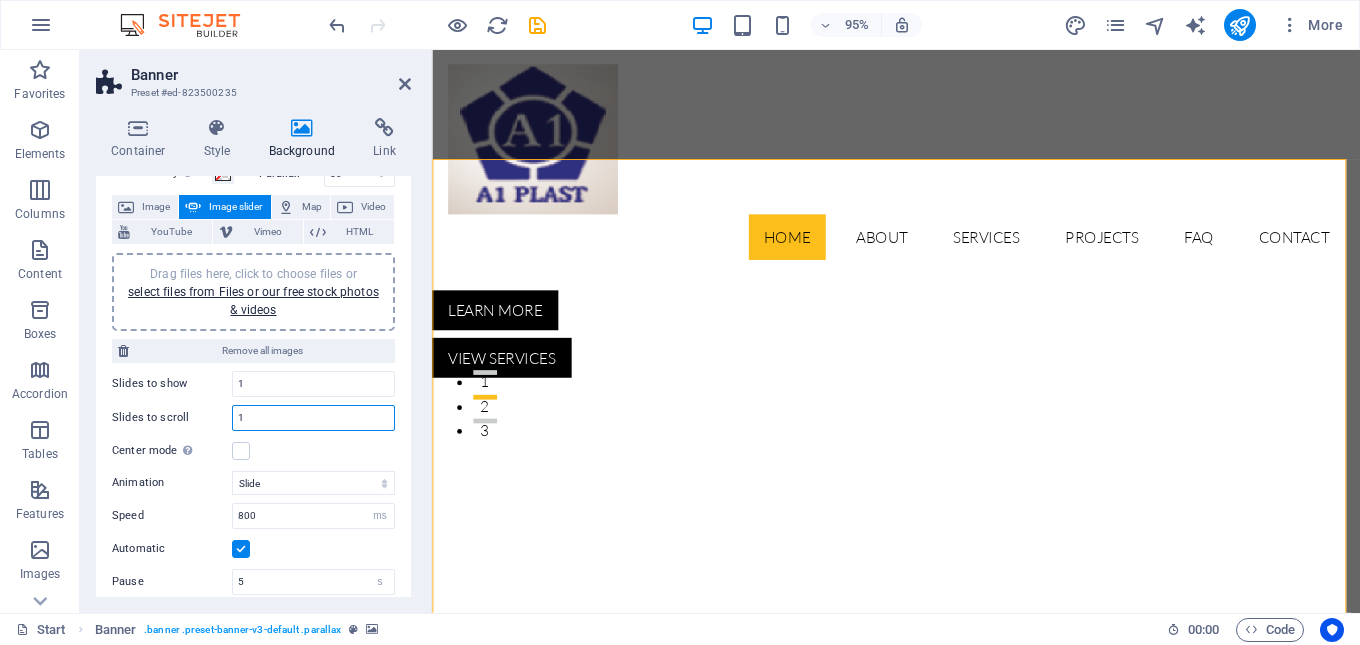 scroll, scrollTop: 0, scrollLeft: 0, axis: both 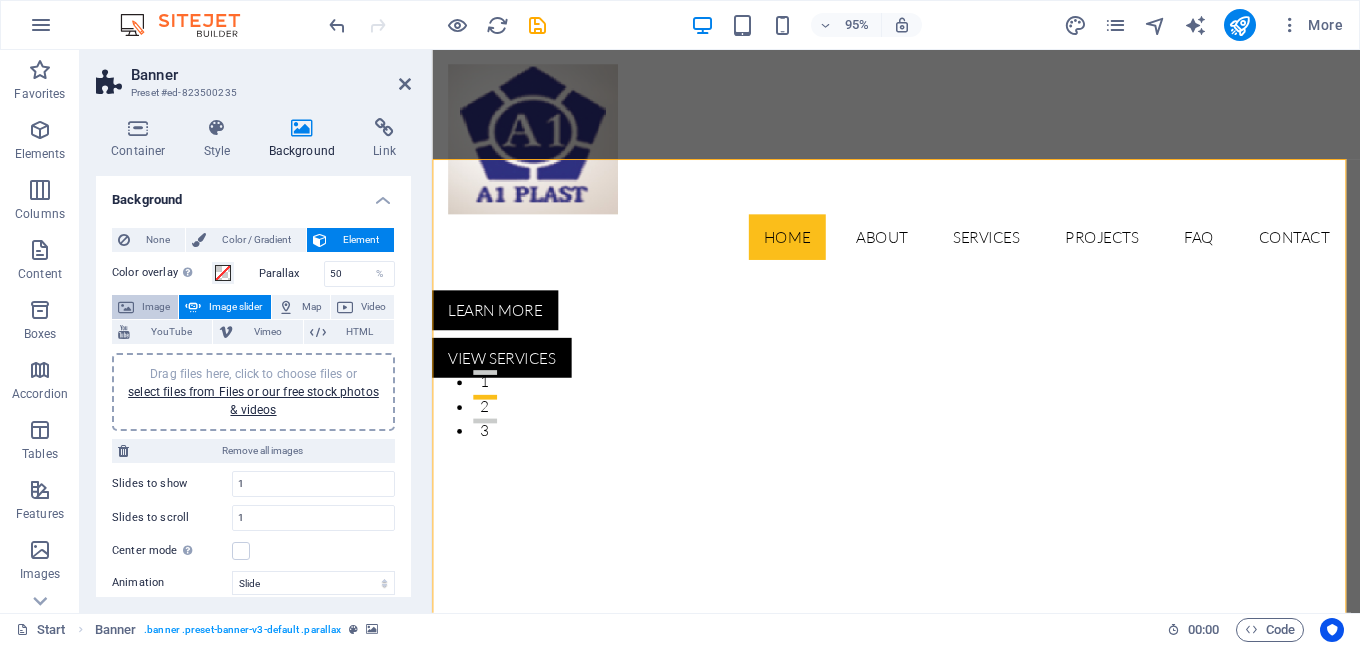 click on "Image" at bounding box center (156, 307) 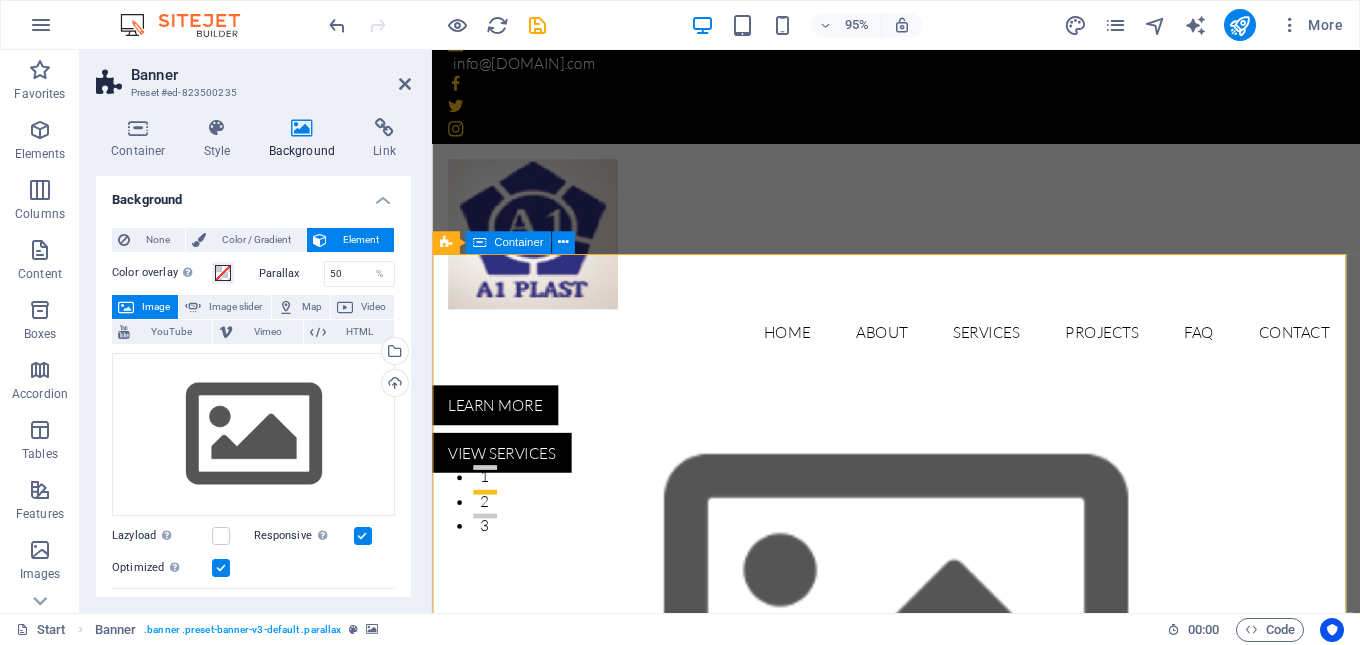 scroll, scrollTop: 0, scrollLeft: 0, axis: both 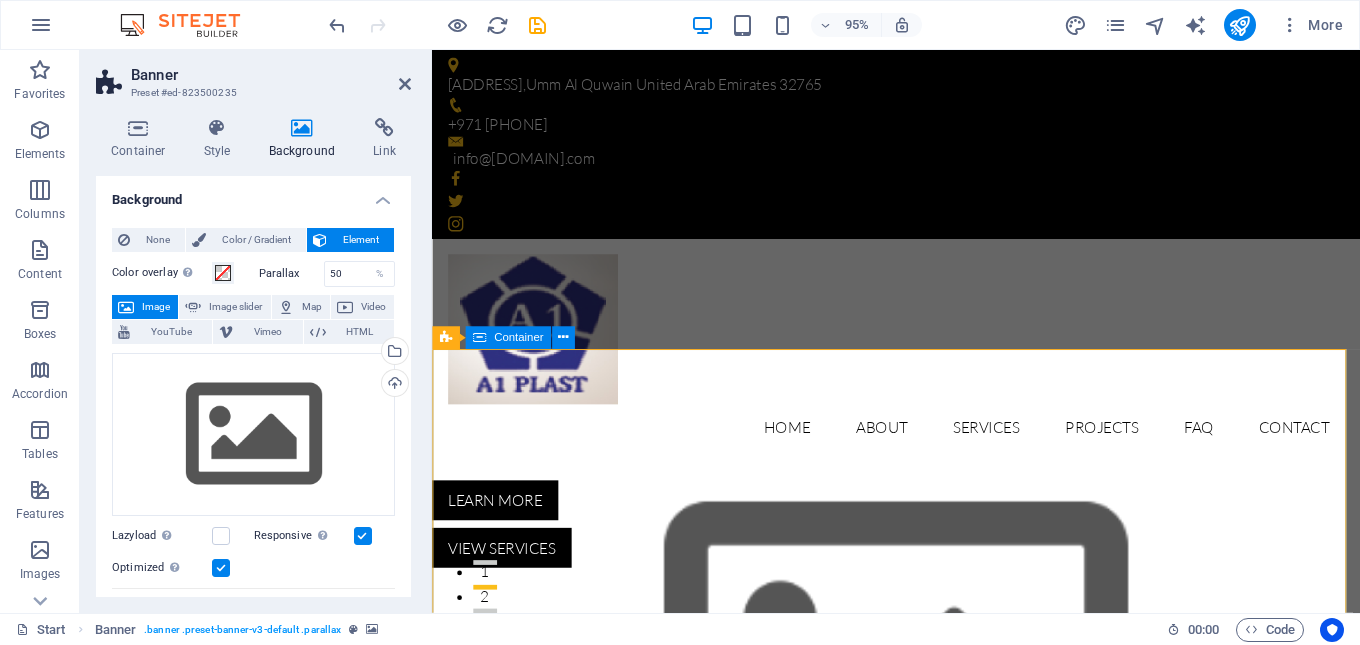 click at bounding box center (920, 1224) 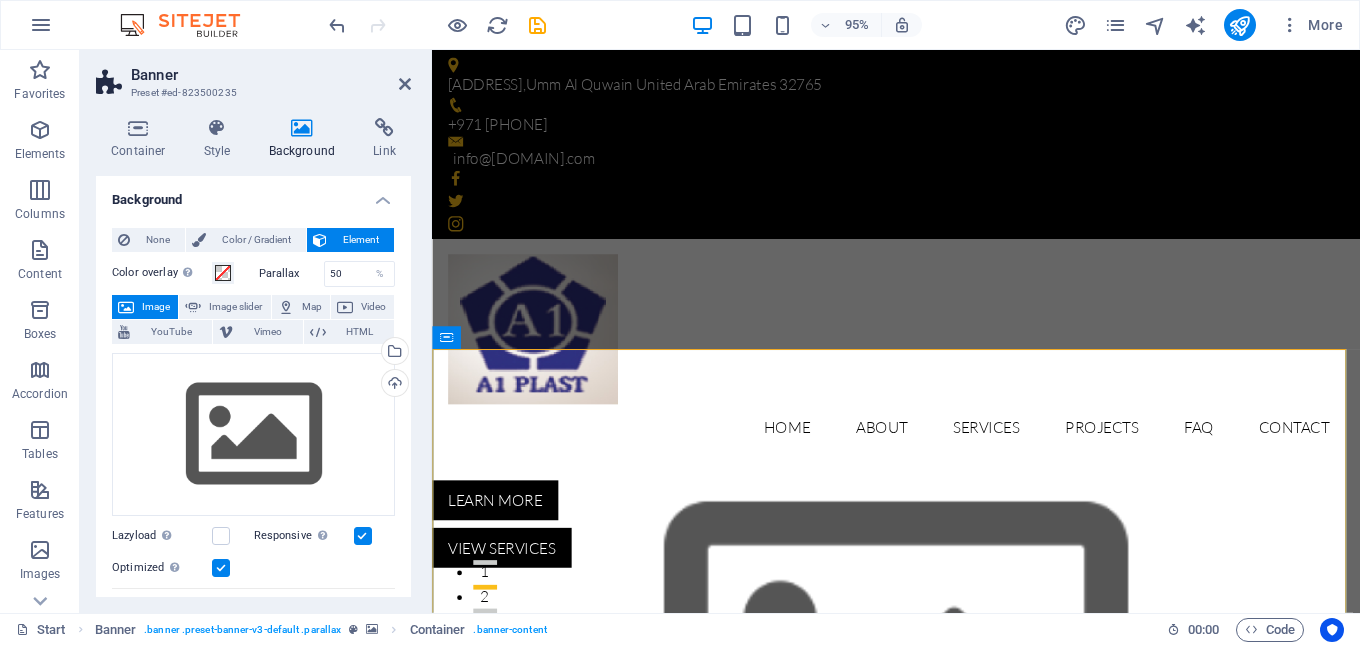 click on "Image" at bounding box center [156, 307] 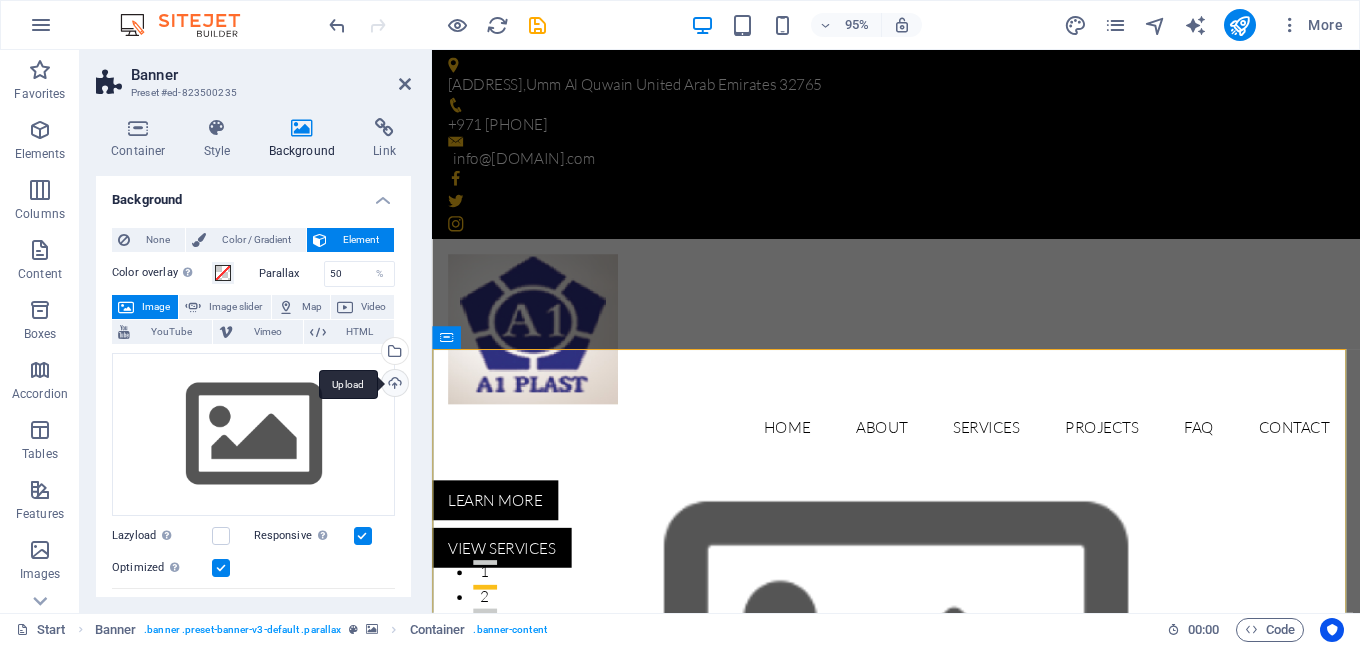 click on "Upload" at bounding box center (393, 385) 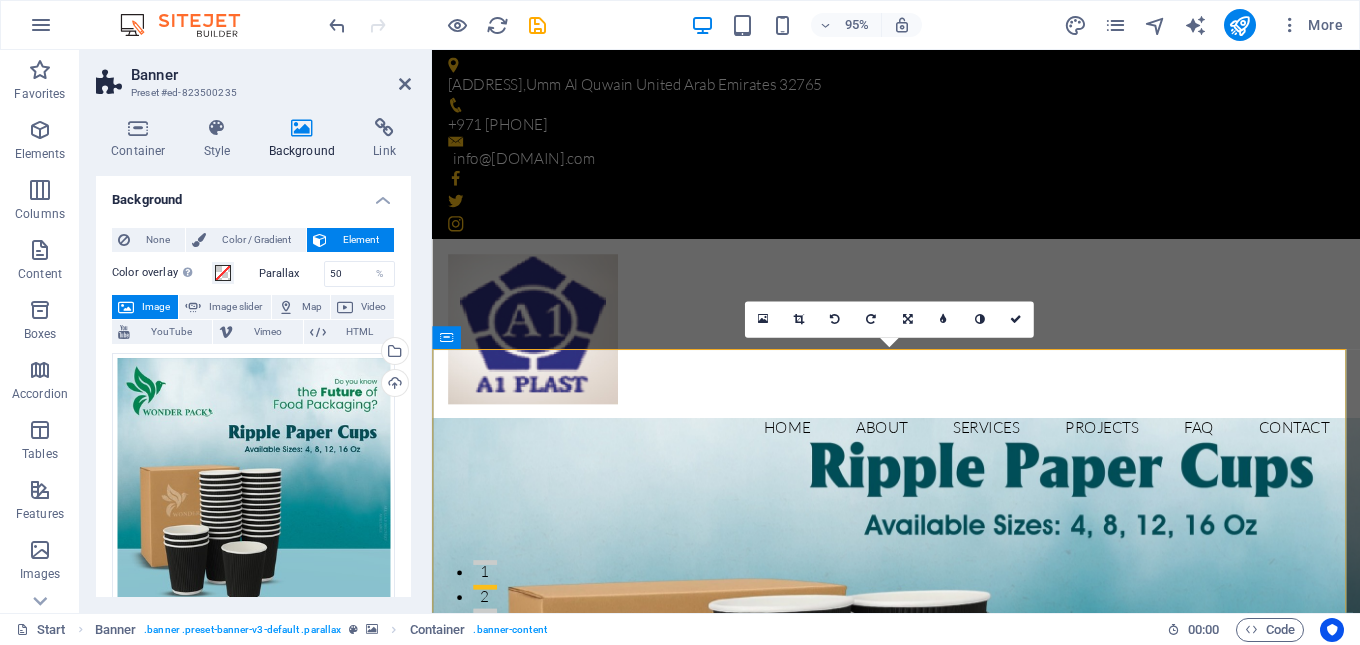 click on "Image" at bounding box center (156, 307) 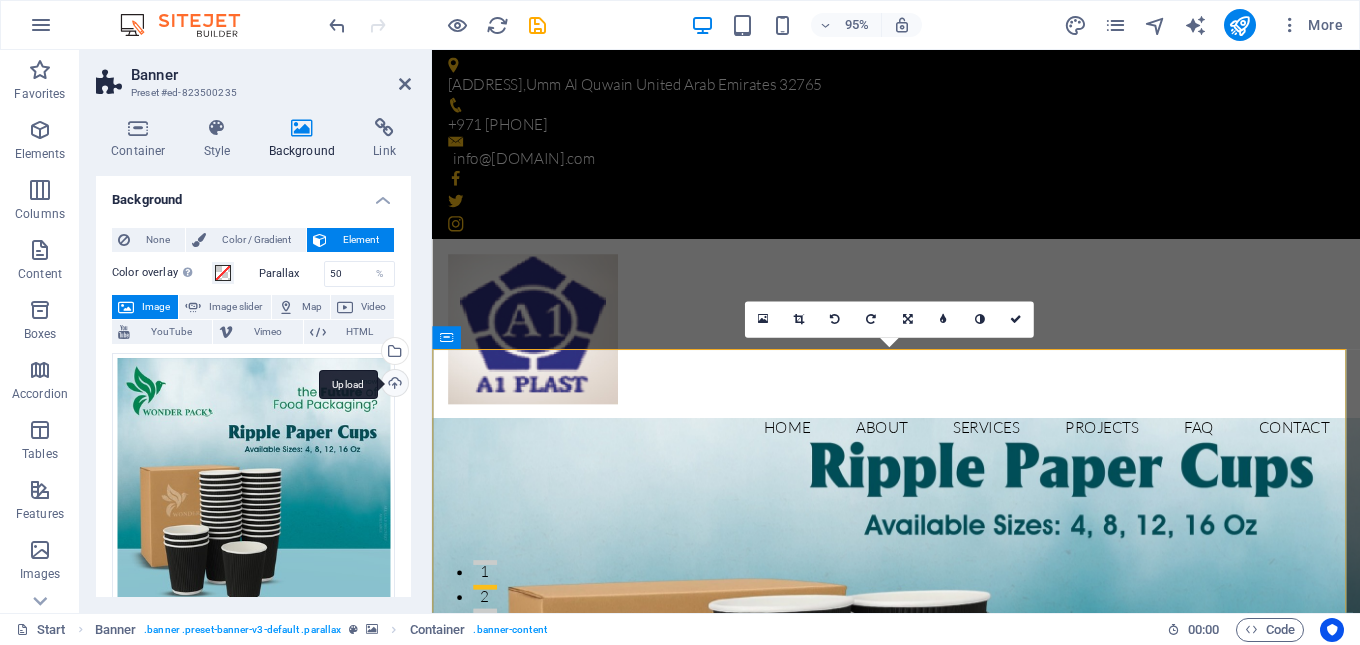 click on "Upload" at bounding box center (393, 385) 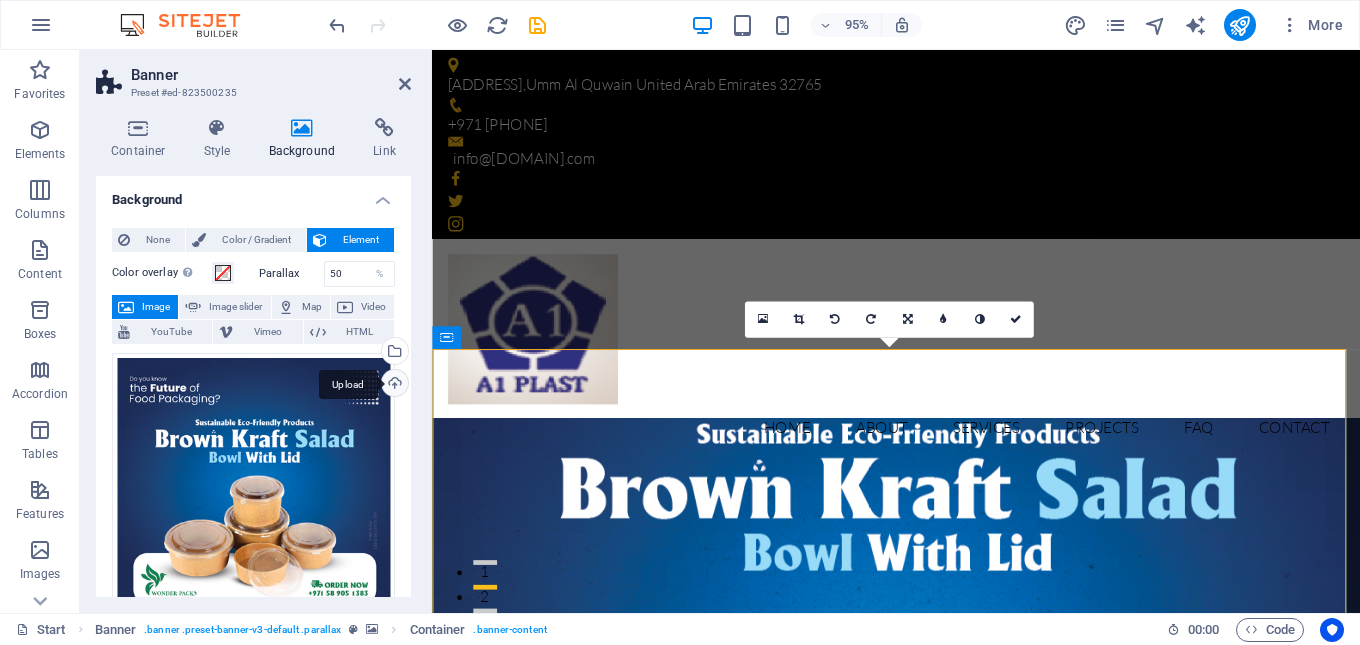 click on "Upload" at bounding box center (393, 385) 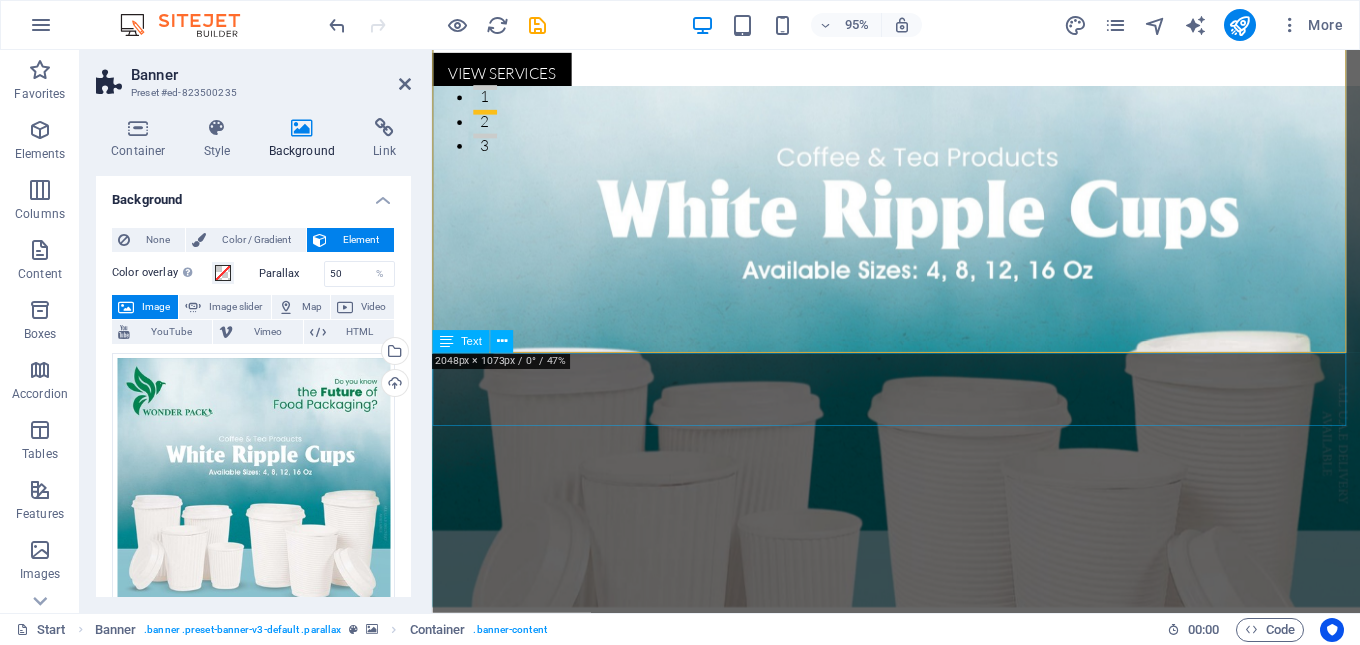 scroll, scrollTop: 300, scrollLeft: 0, axis: vertical 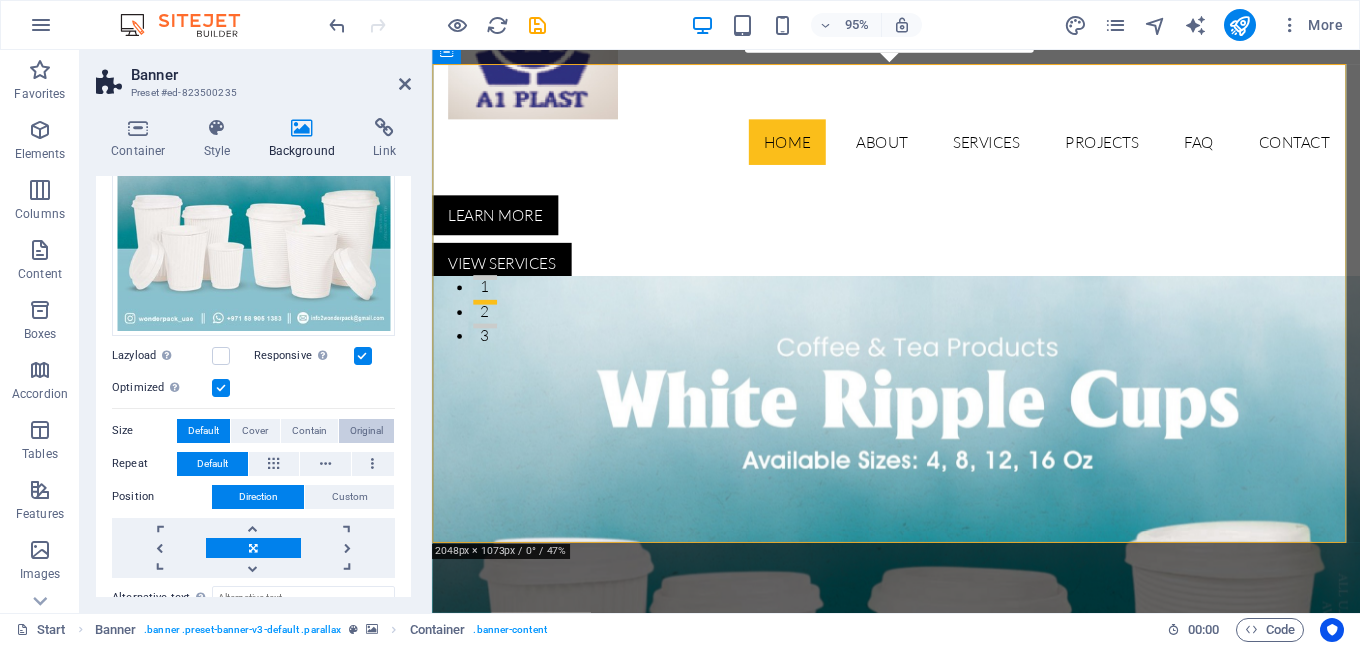 click on "Original" at bounding box center (366, 431) 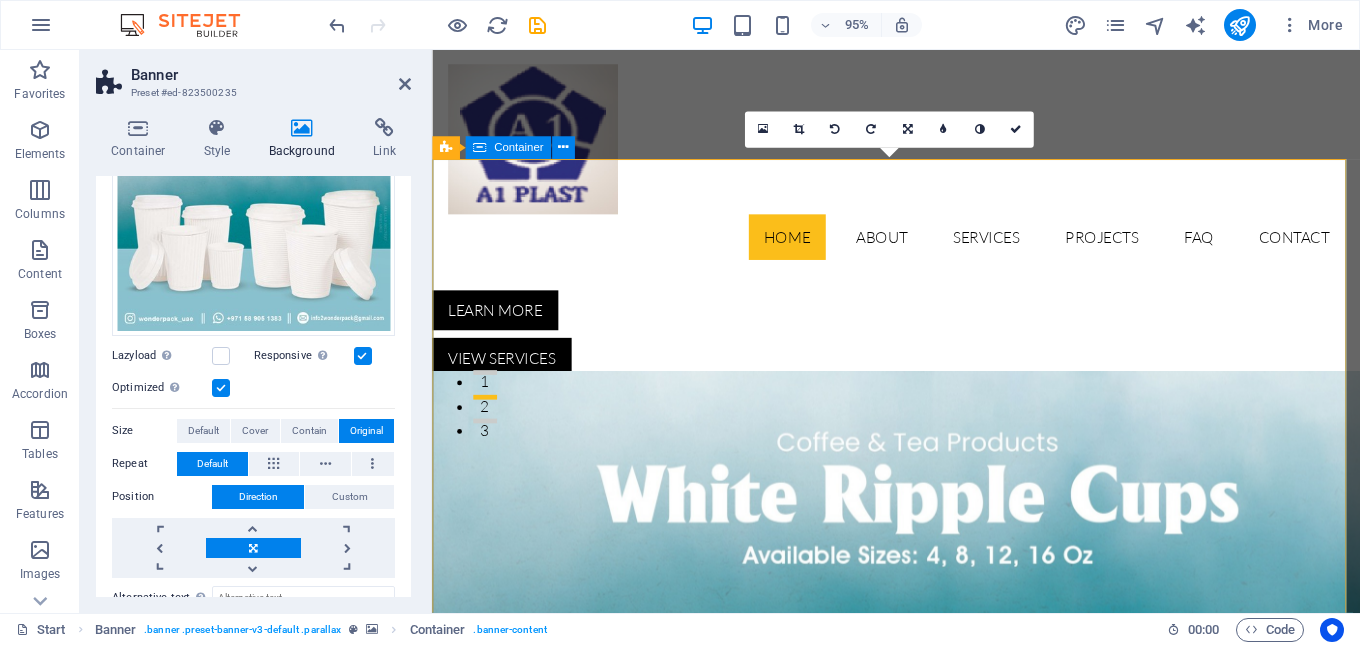 scroll, scrollTop: 300, scrollLeft: 0, axis: vertical 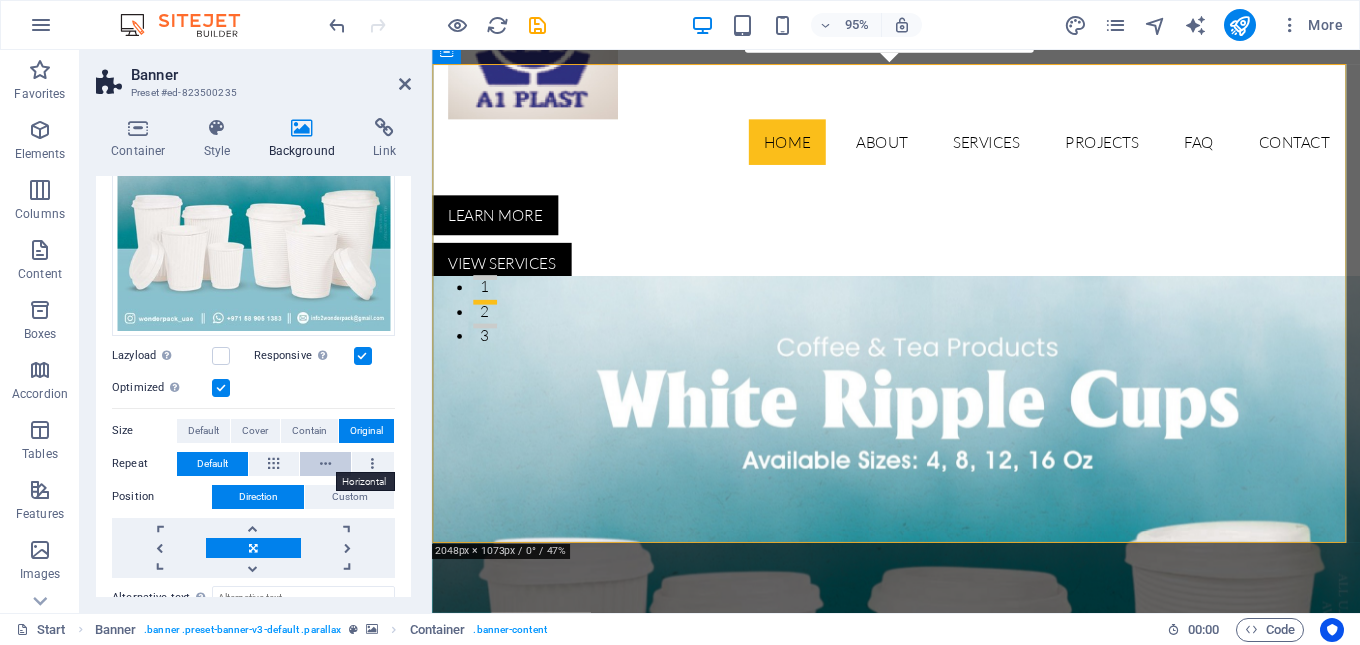 click at bounding box center [325, 464] 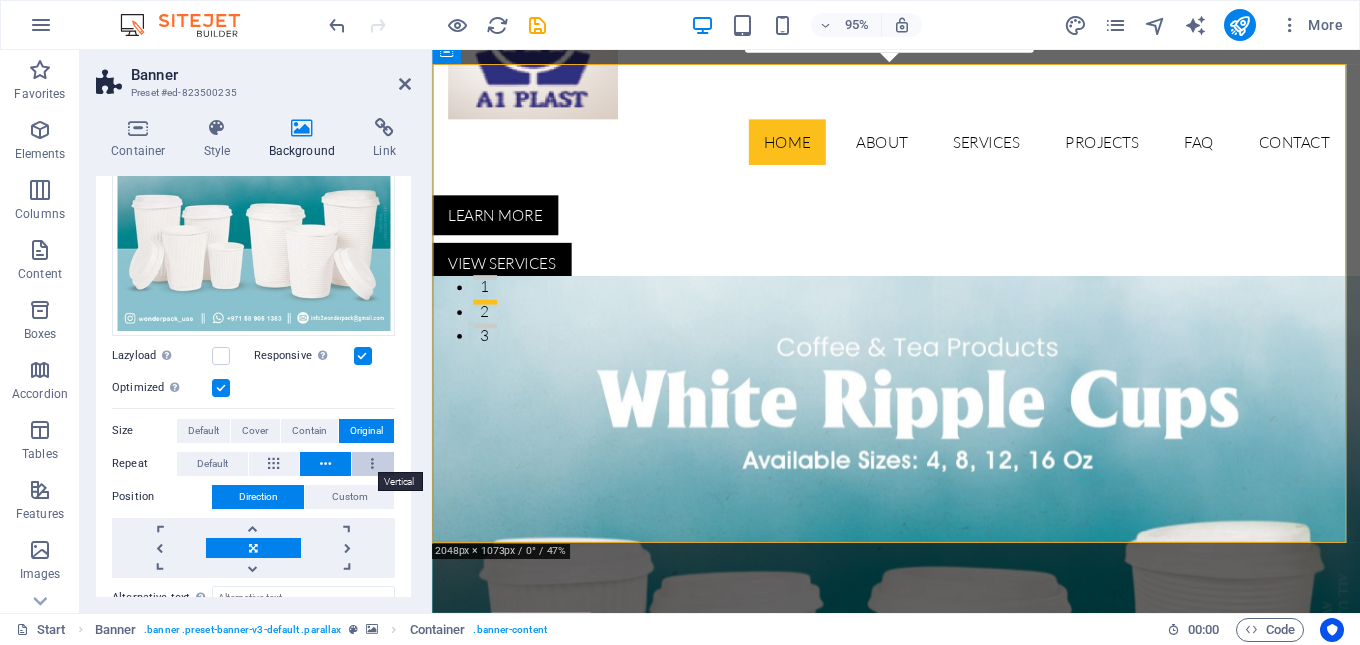 click at bounding box center (373, 464) 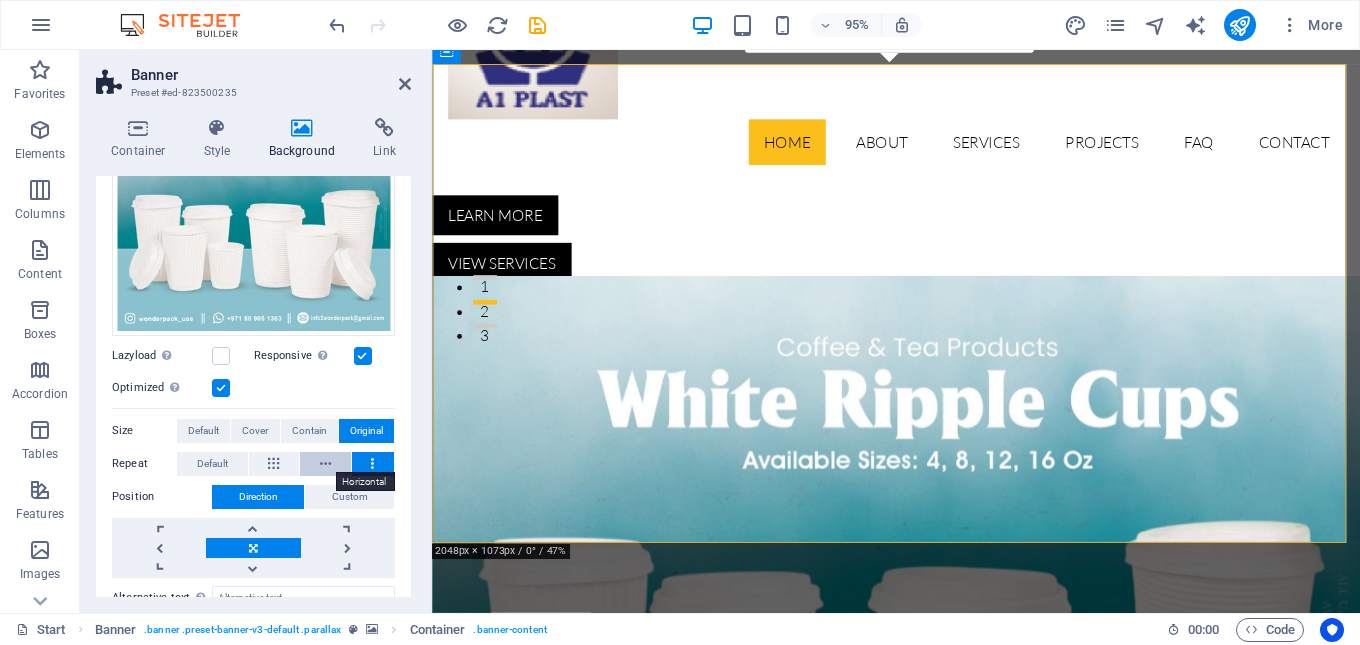 click at bounding box center (325, 464) 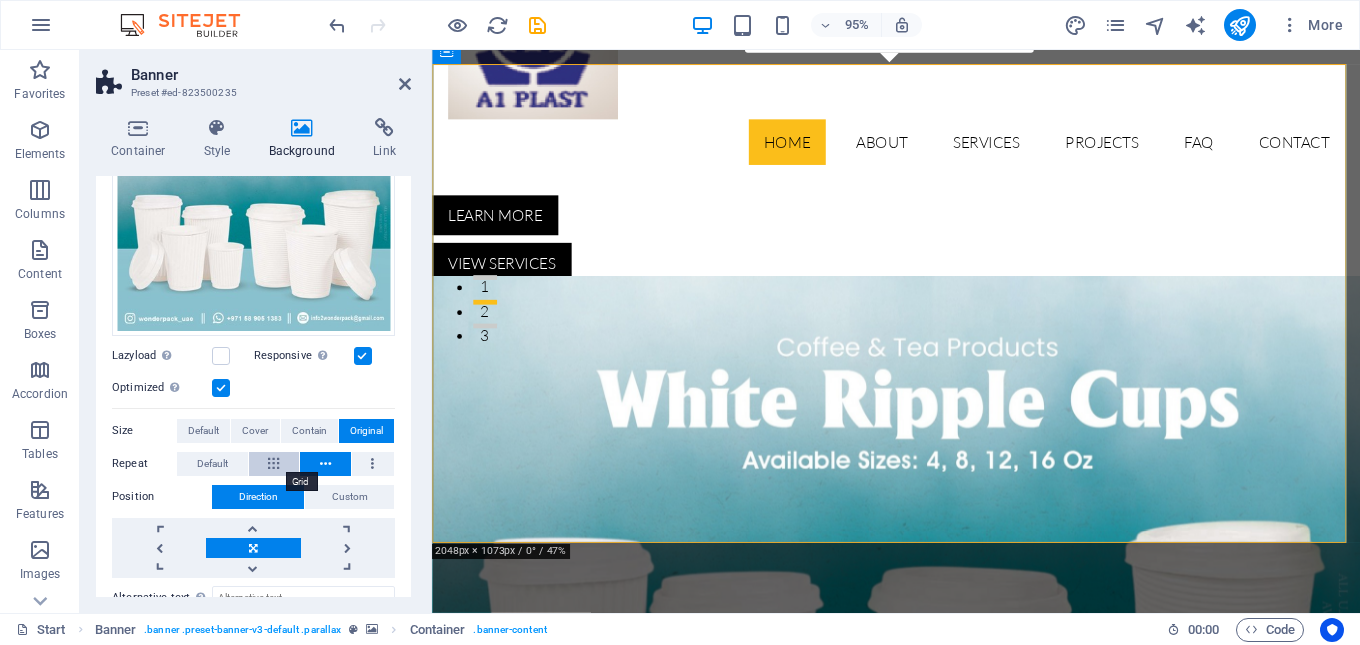 click at bounding box center (273, 464) 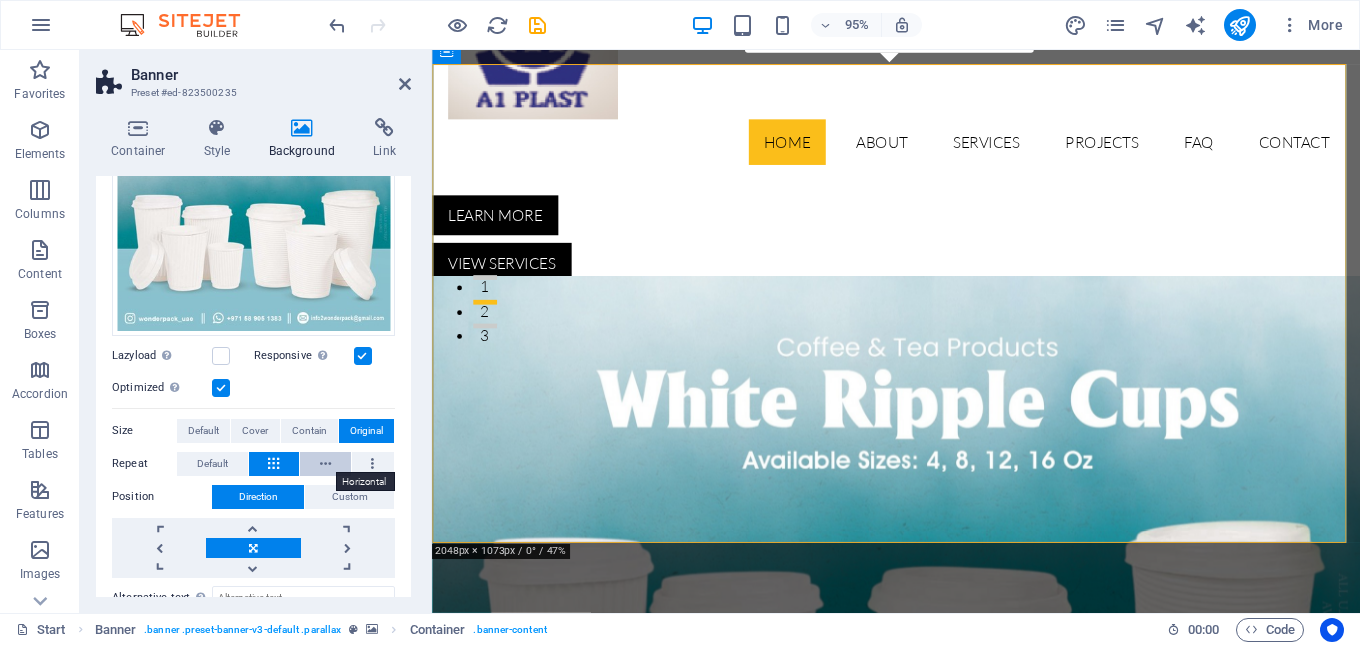 click at bounding box center [325, 464] 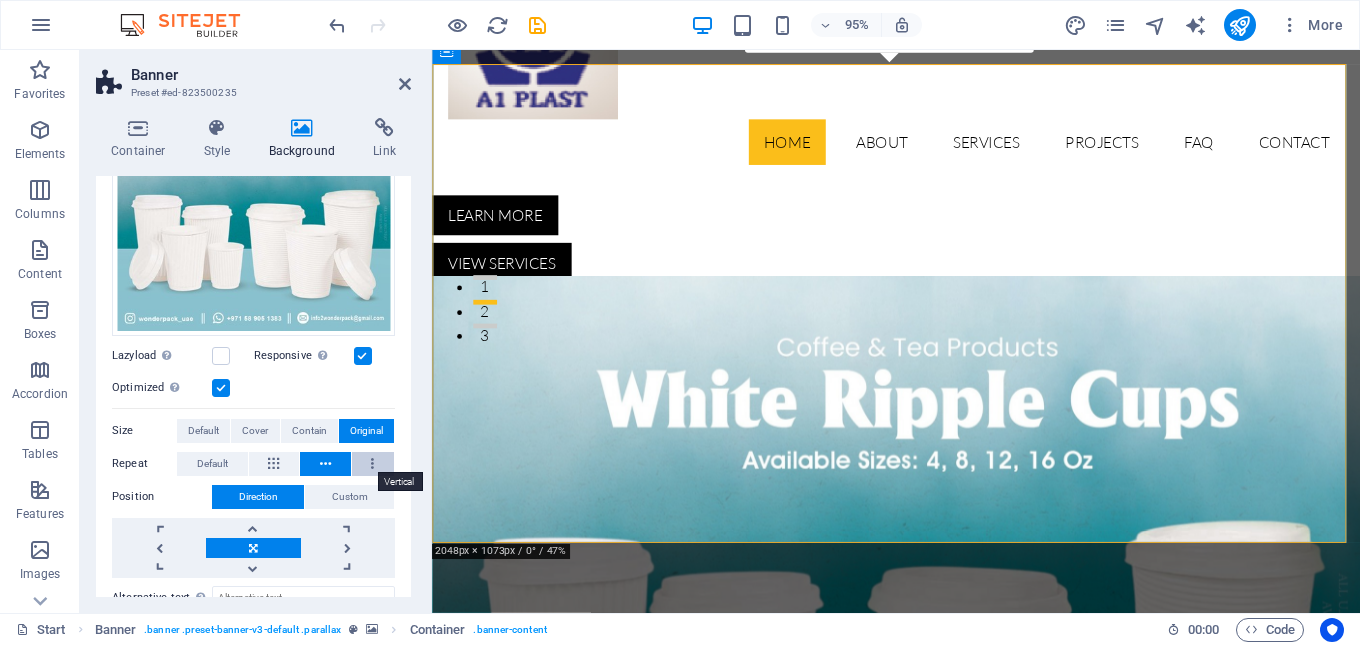click at bounding box center (373, 464) 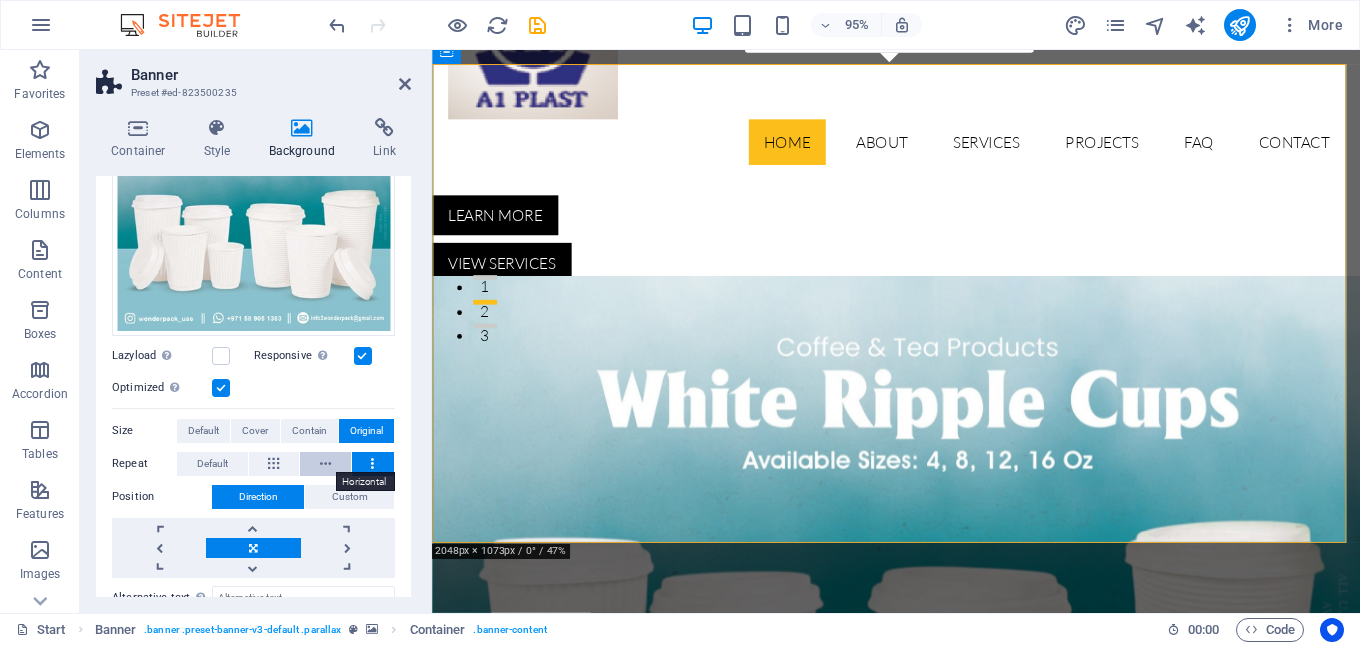 click at bounding box center (325, 464) 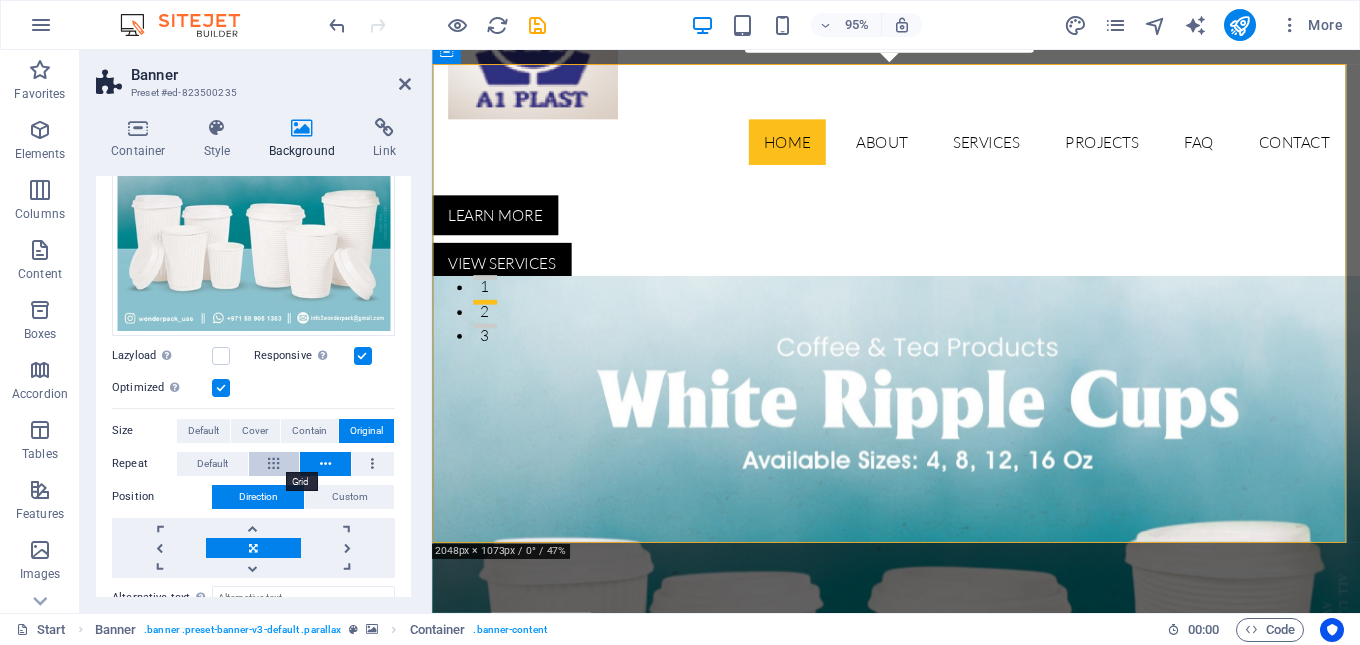 click at bounding box center (273, 464) 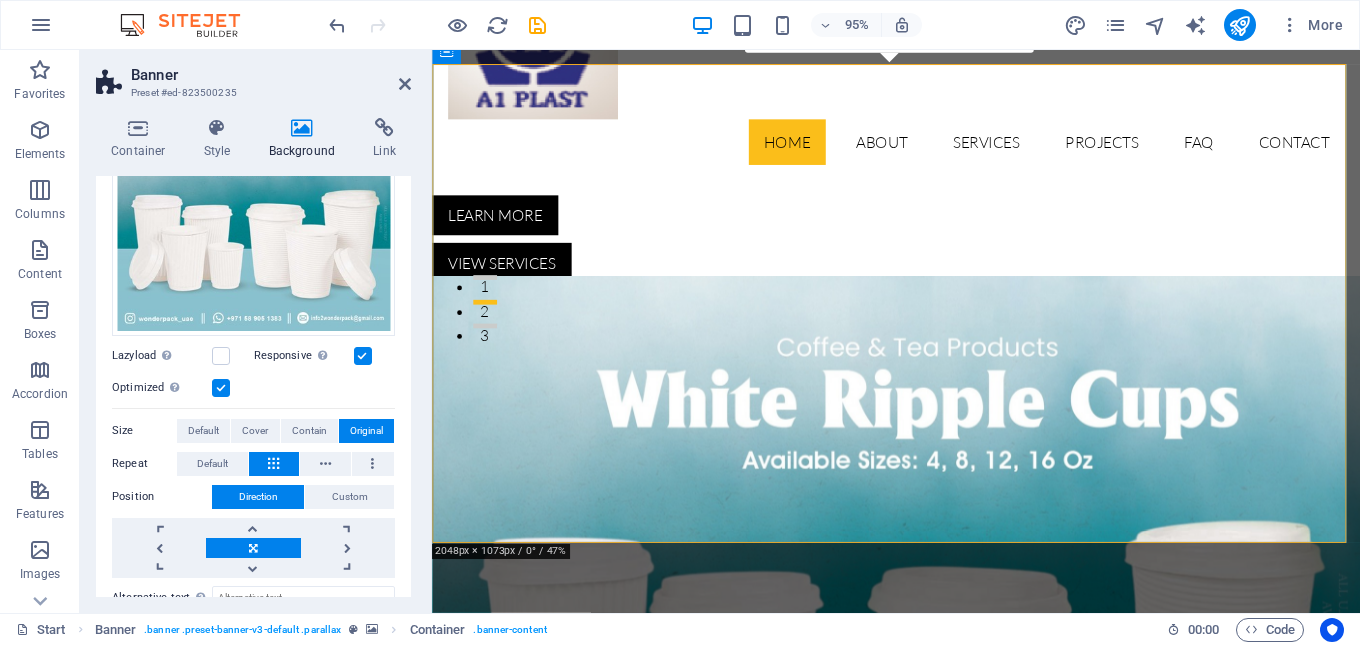 scroll, scrollTop: 400, scrollLeft: 0, axis: vertical 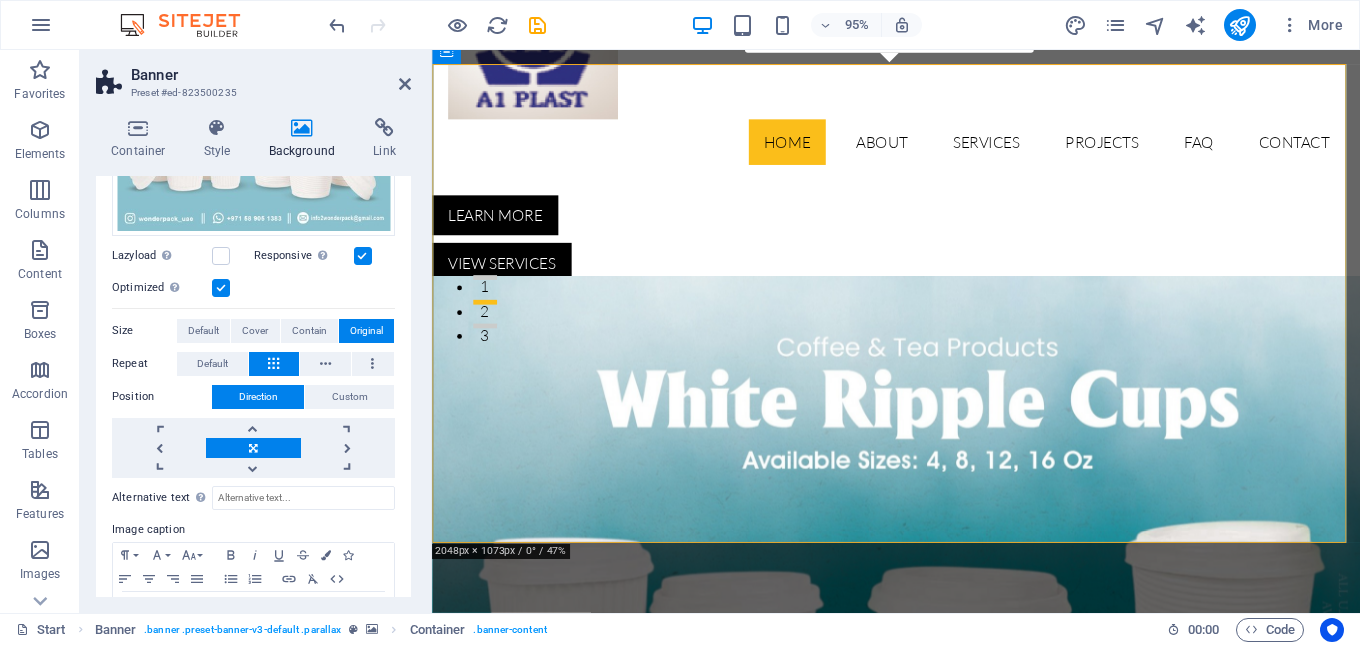 click at bounding box center (253, 448) 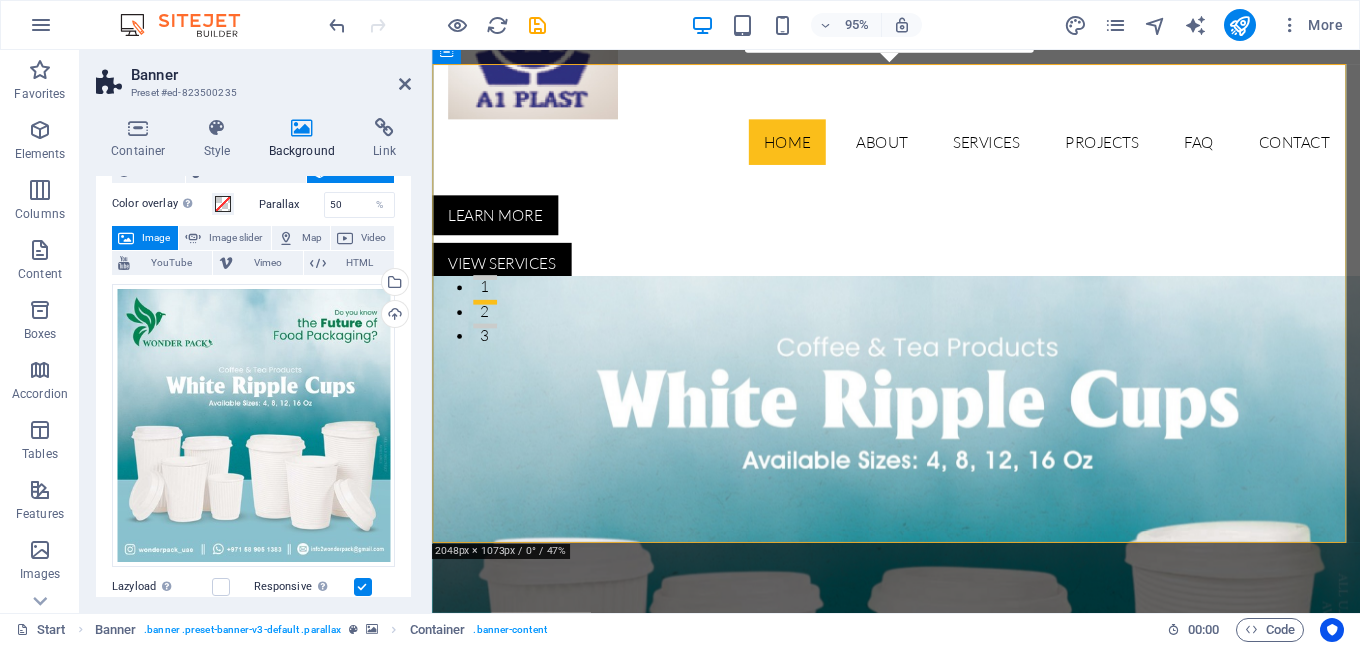 scroll, scrollTop: 0, scrollLeft: 0, axis: both 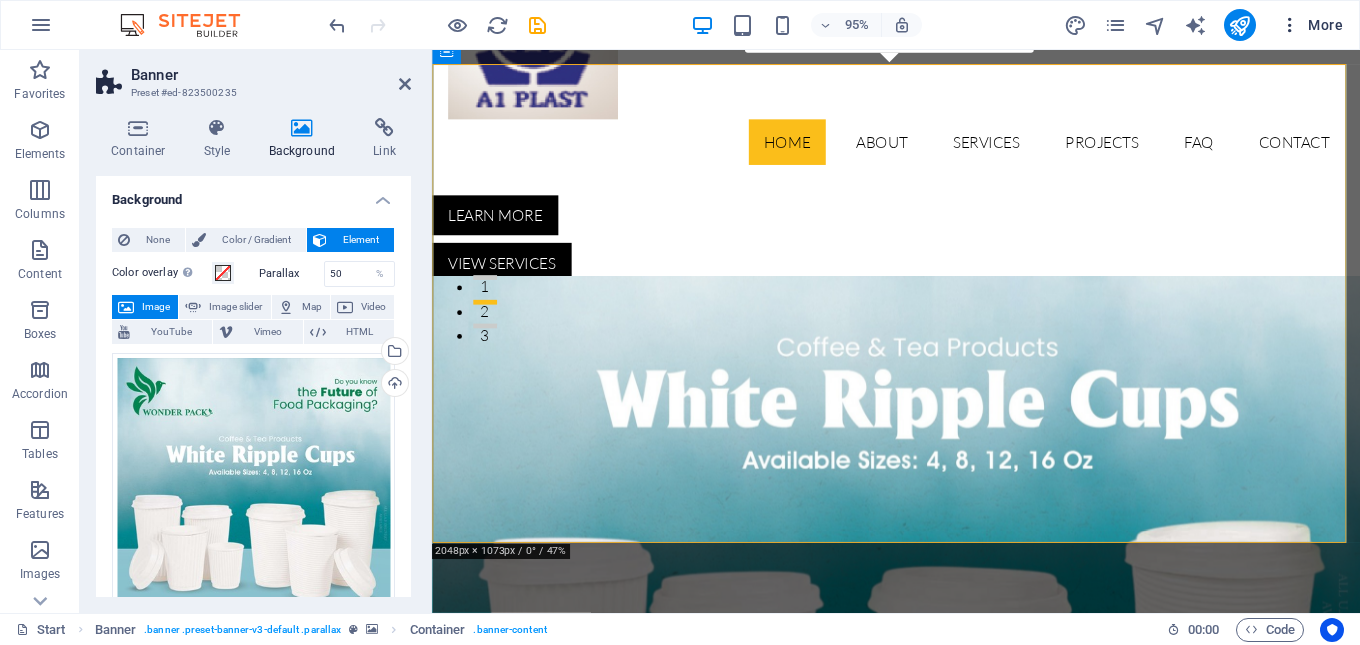 click at bounding box center (1290, 25) 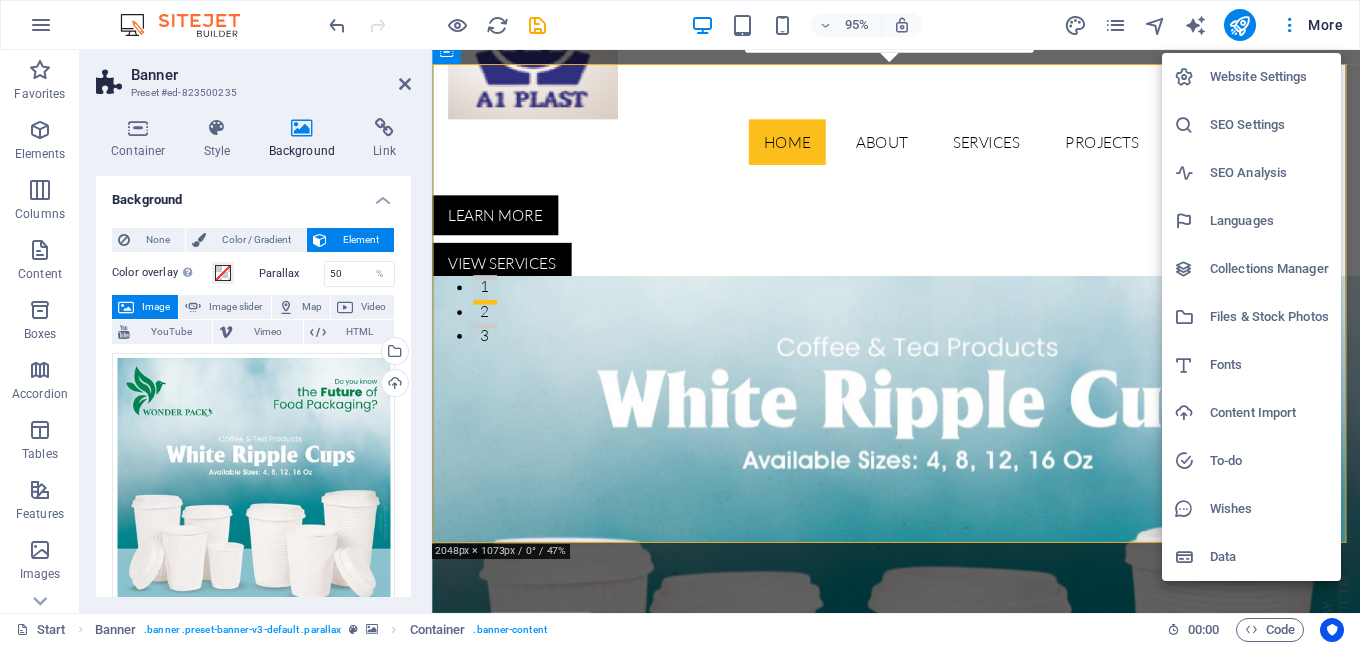 click at bounding box center [680, 322] 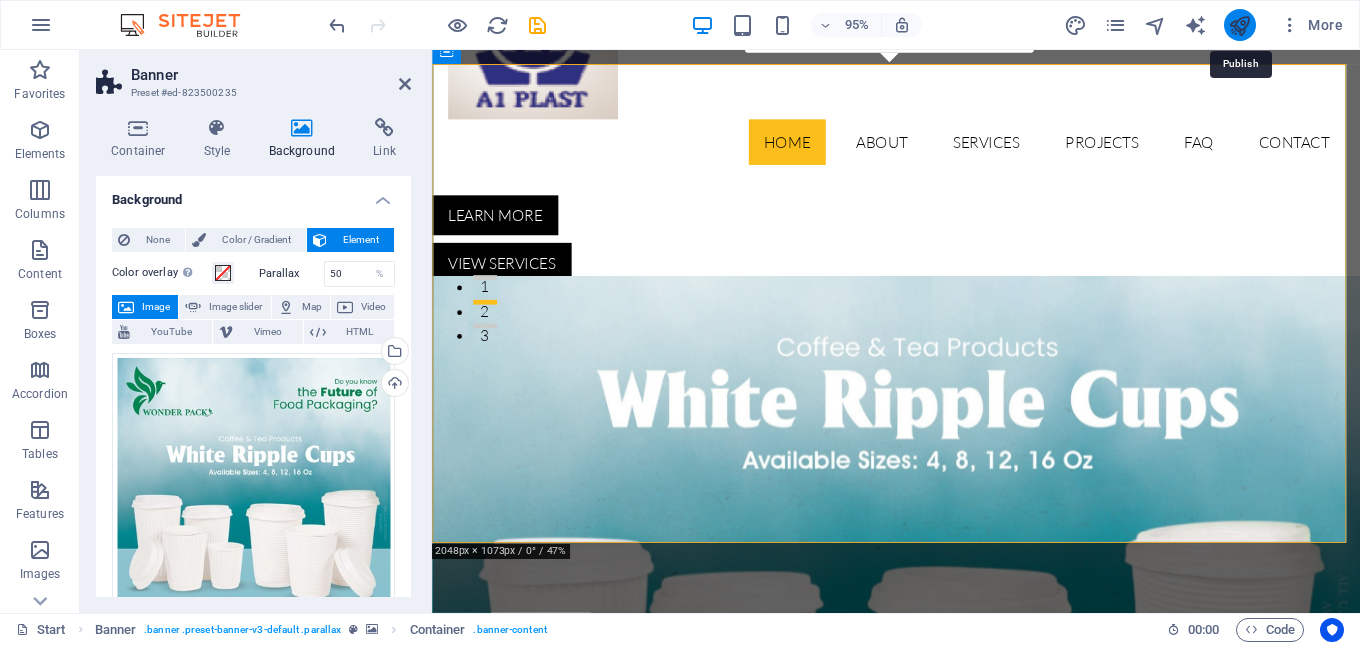 click at bounding box center (1239, 25) 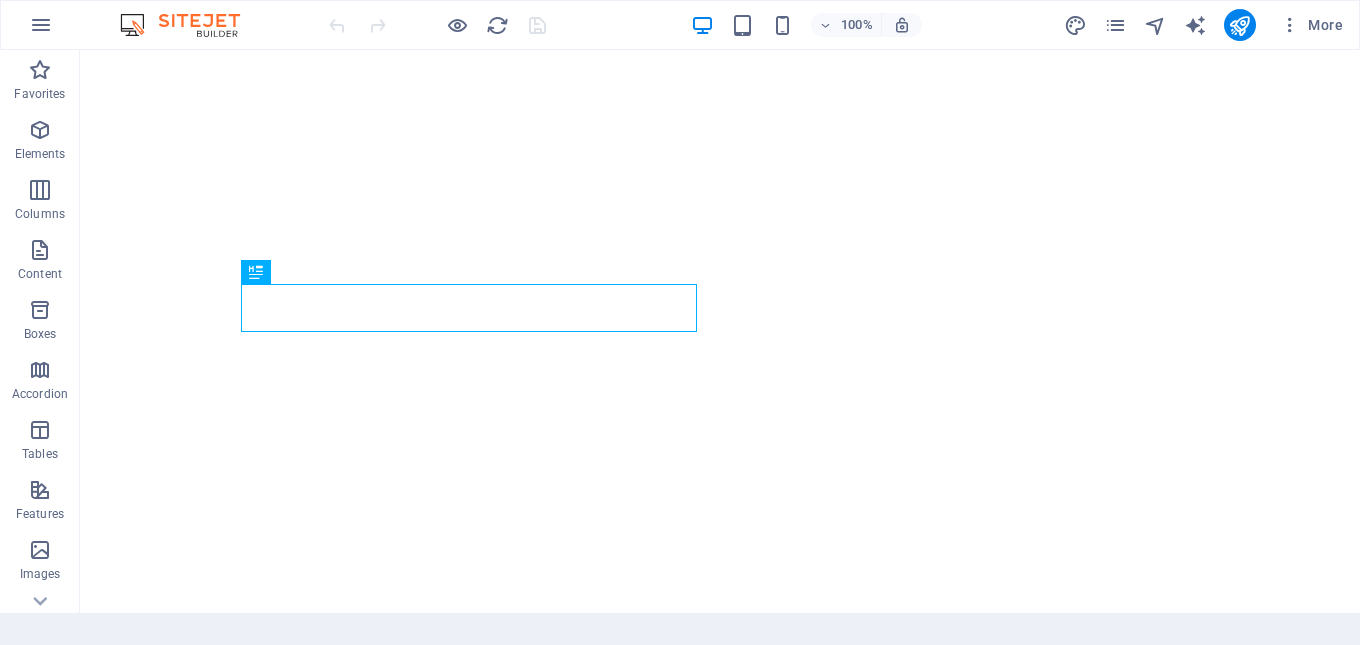 scroll, scrollTop: 0, scrollLeft: 0, axis: both 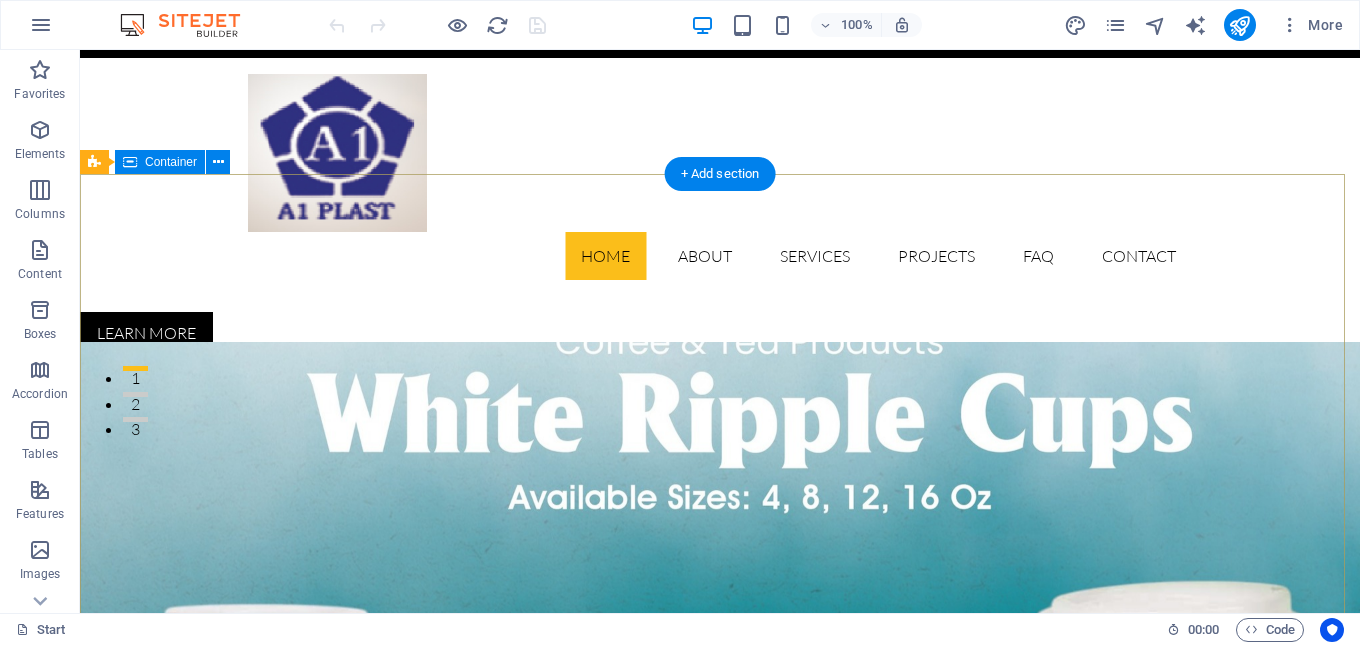 click at bounding box center (720, 1005) 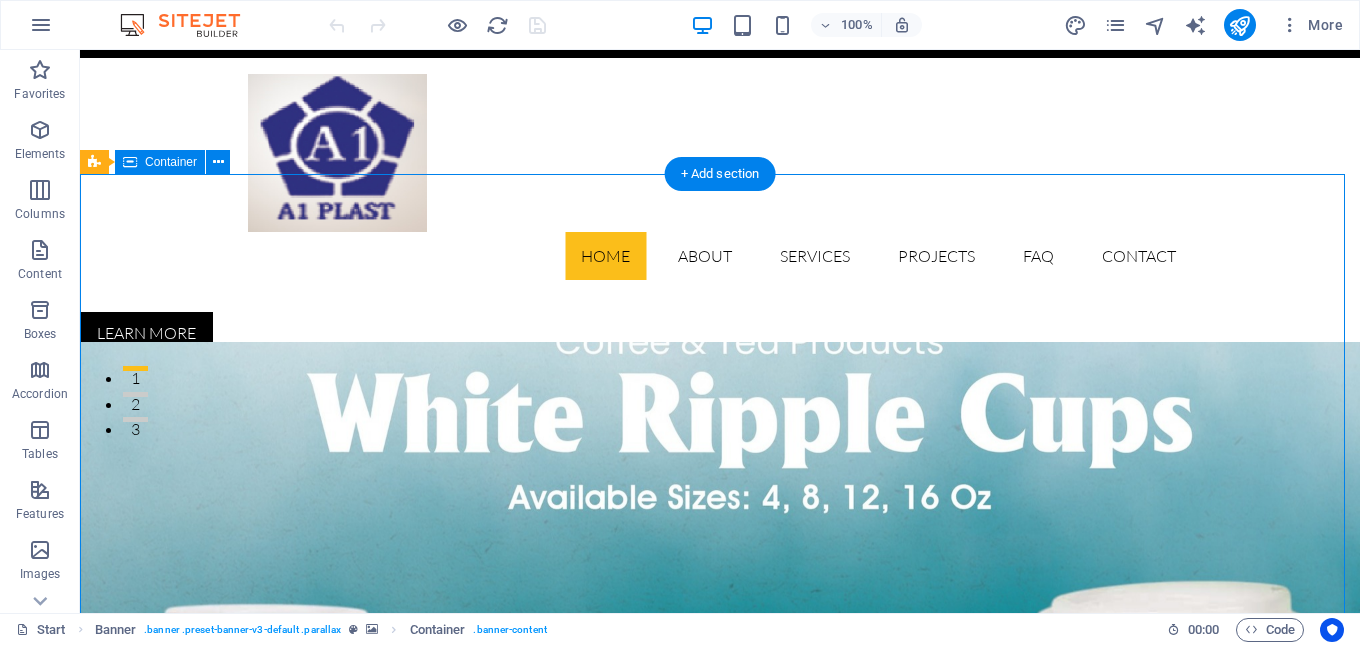 click at bounding box center [720, 1005] 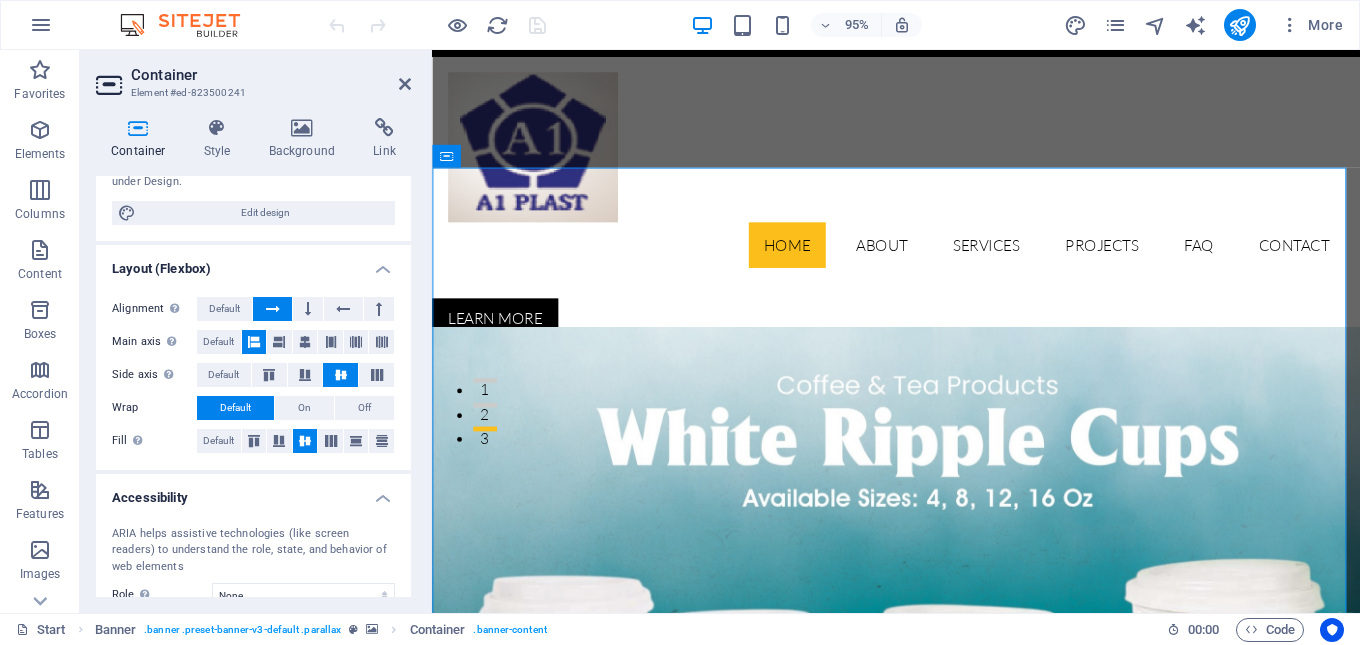 scroll, scrollTop: 0, scrollLeft: 0, axis: both 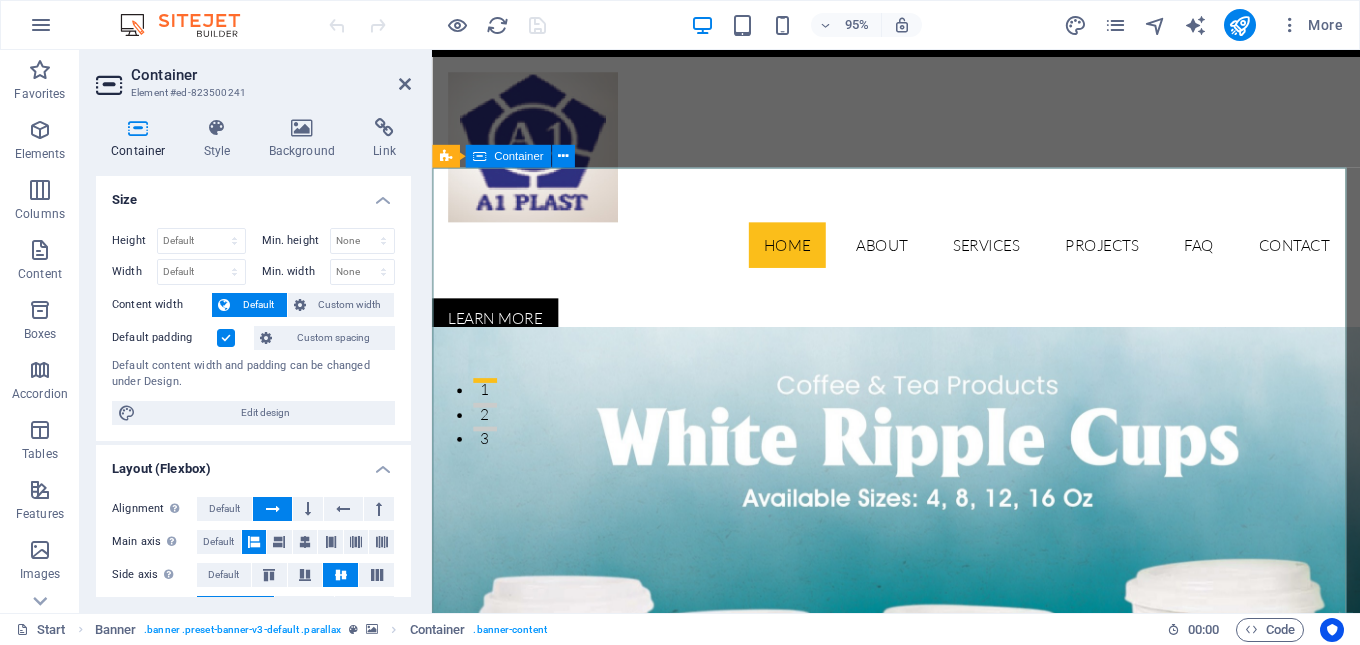 click at bounding box center [920, 1005] 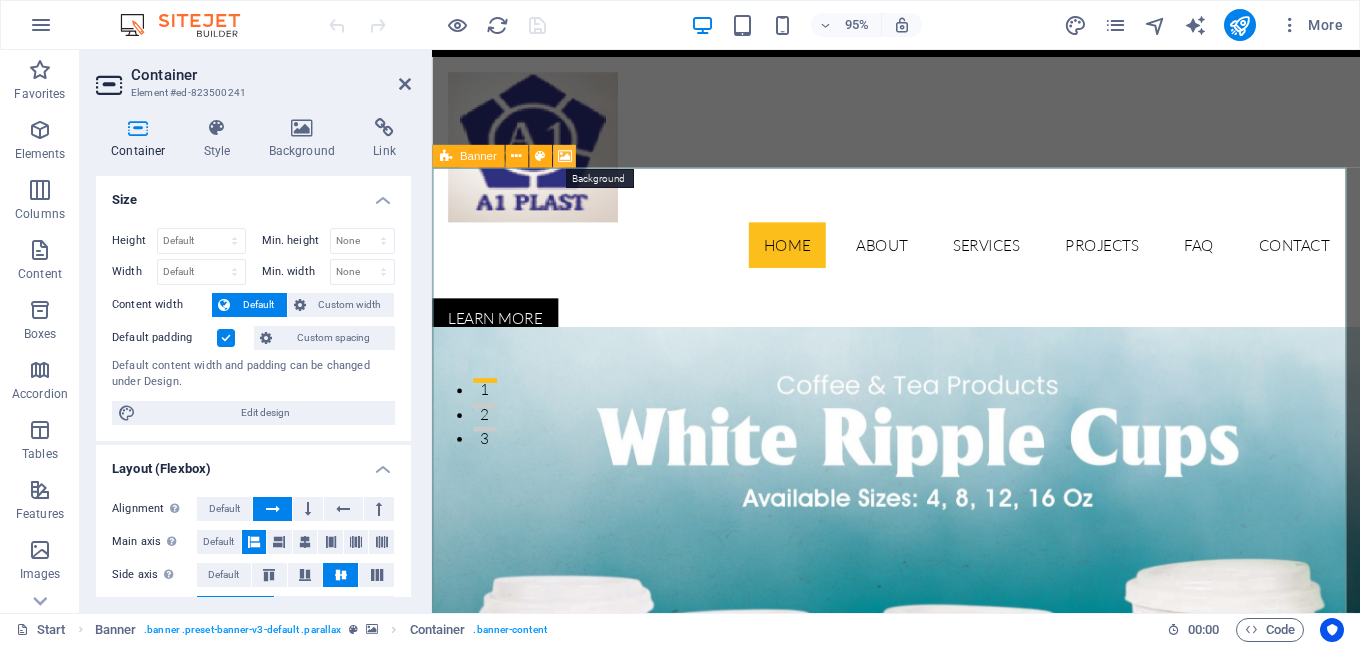 click at bounding box center (564, 156) 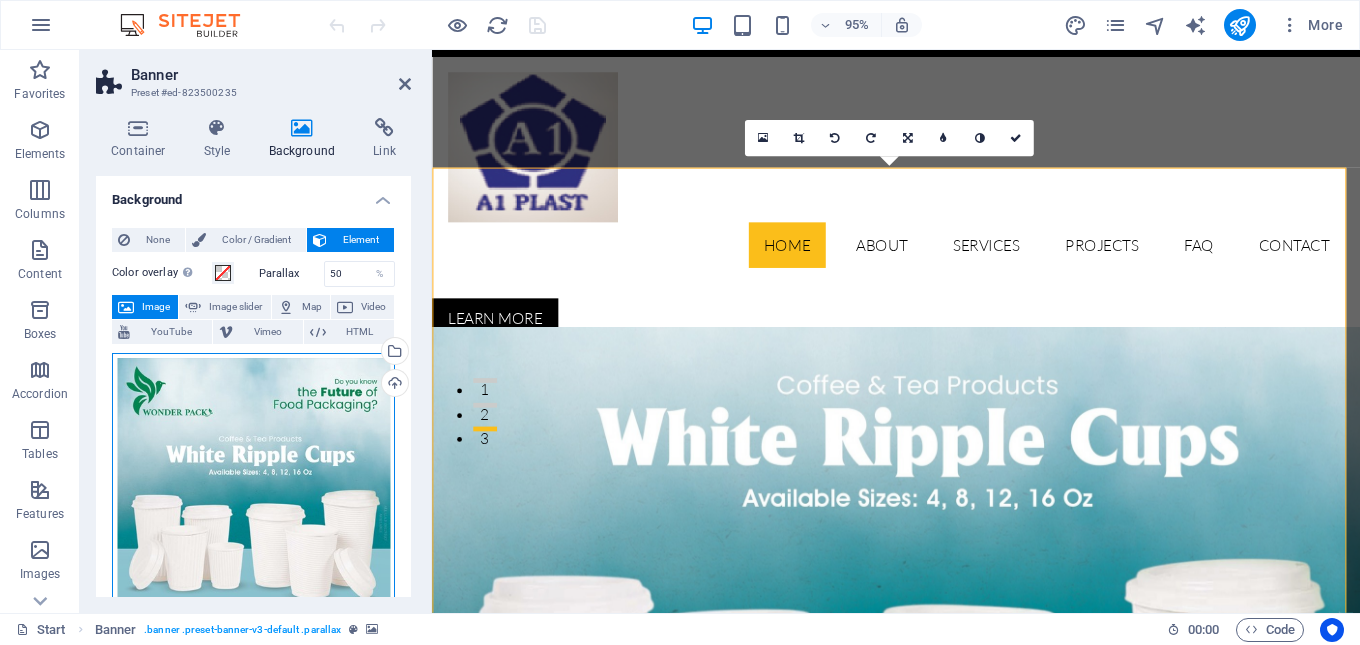 click on "Drag files here, click to choose files or select files from Files or our free stock photos & videos" at bounding box center (253, 494) 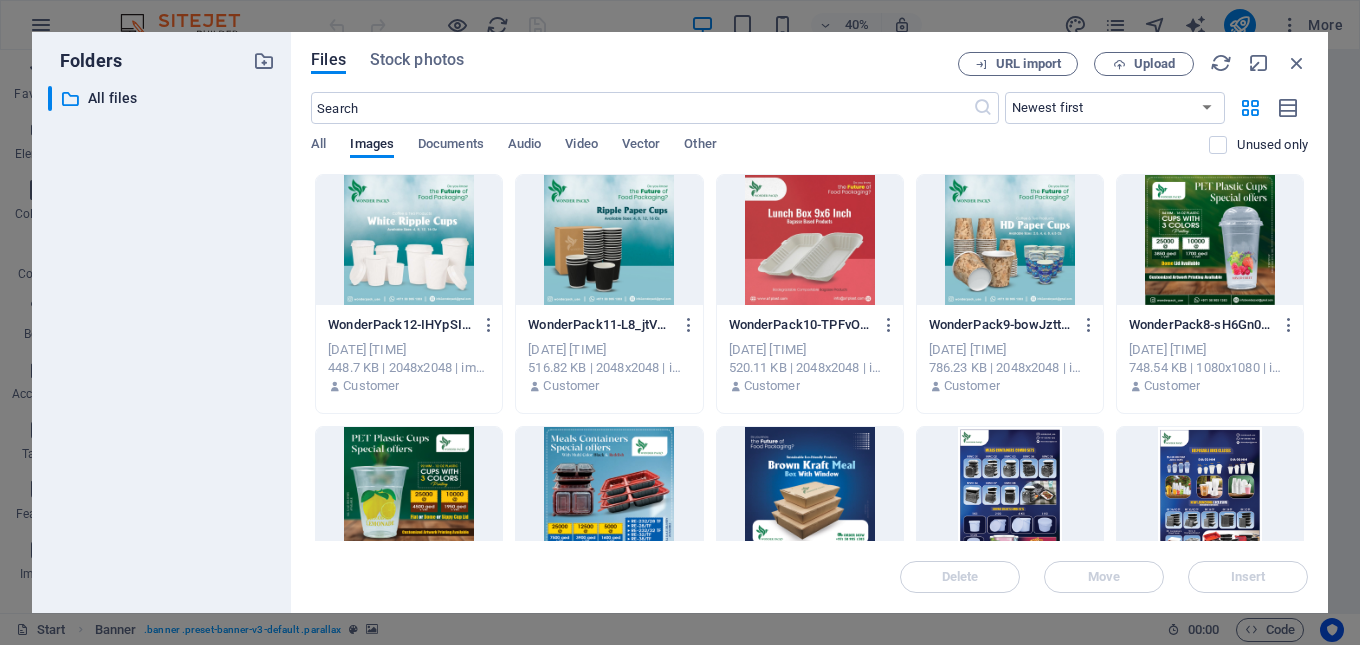 click at bounding box center (1210, 492) 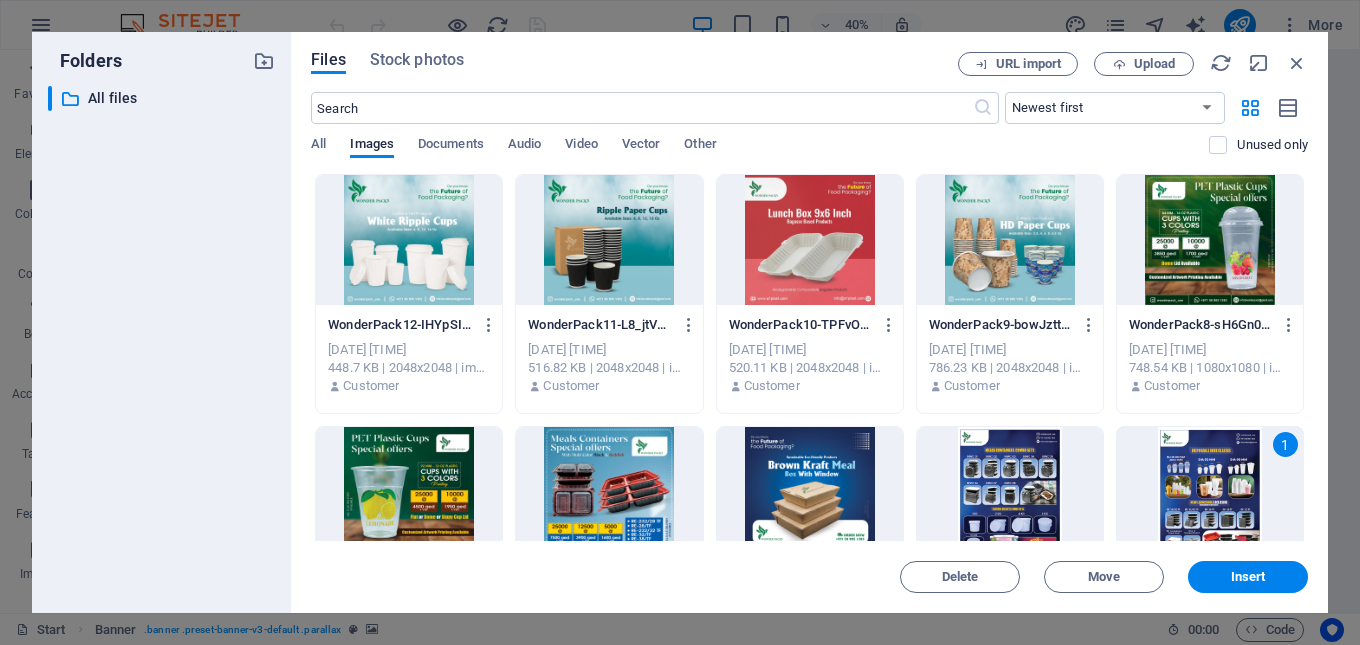 click at bounding box center (609, 492) 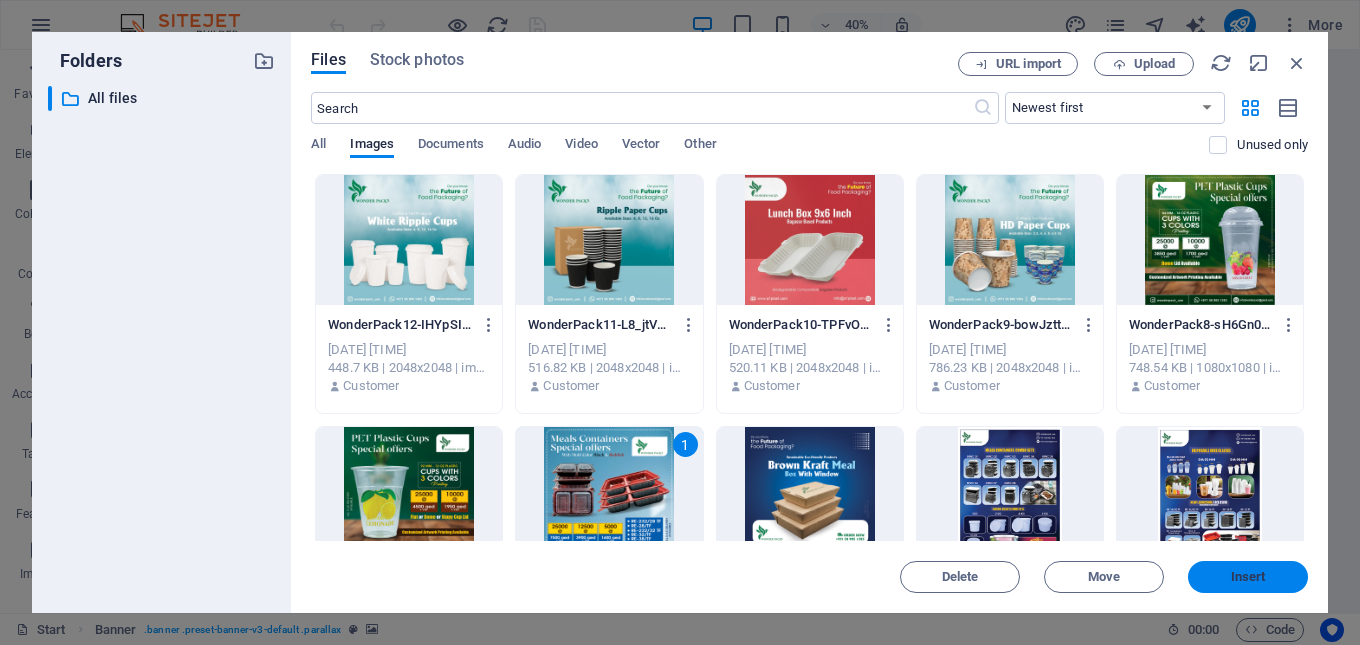 click on "Insert" at bounding box center [1248, 577] 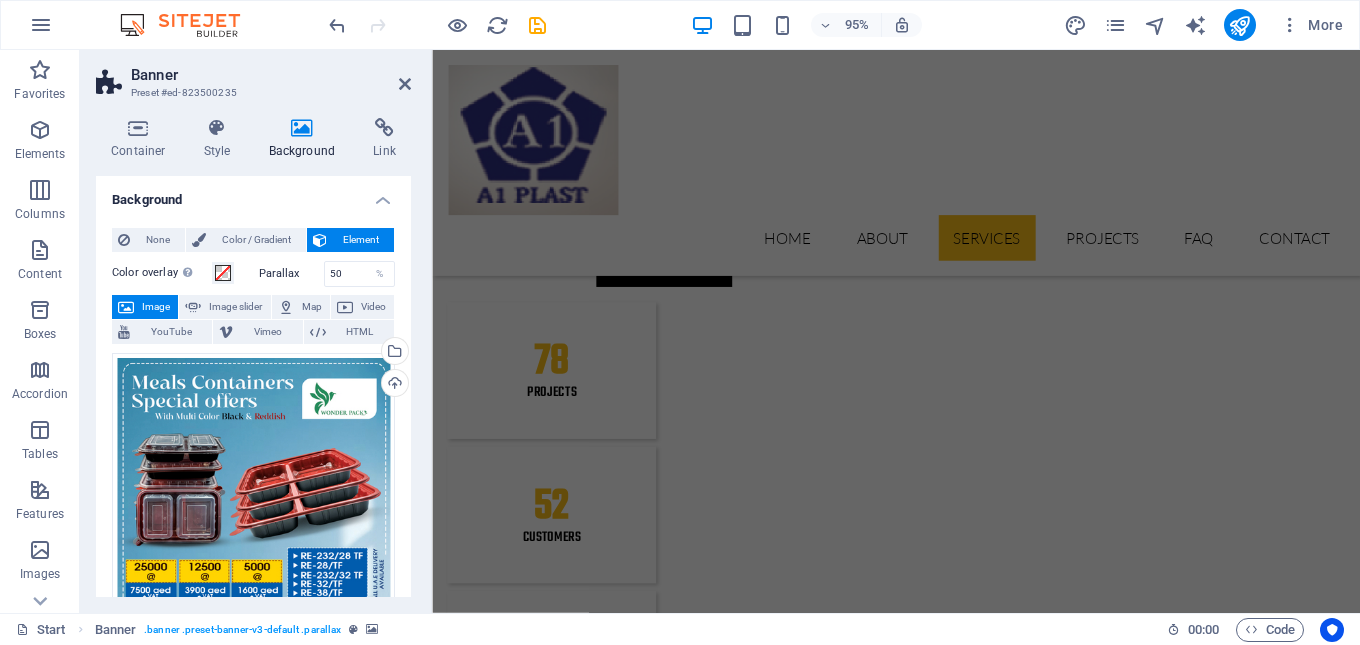 scroll, scrollTop: 1991, scrollLeft: 0, axis: vertical 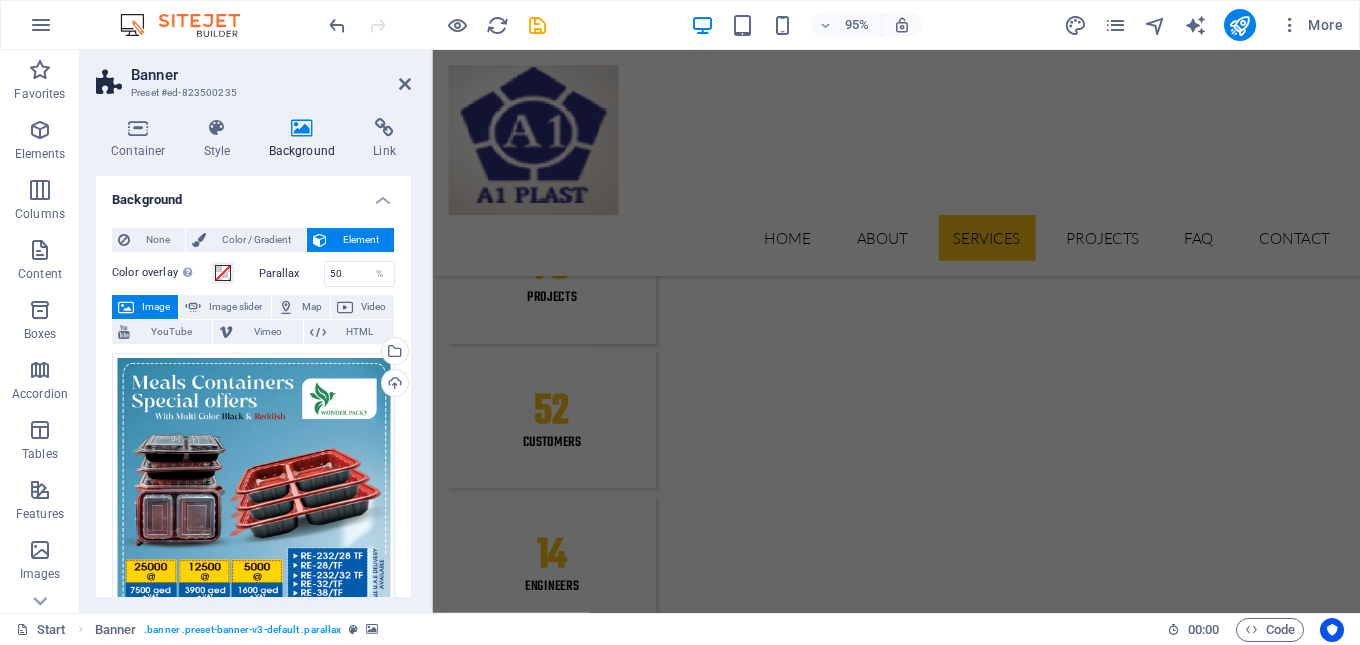 click at bounding box center (920, 3271) 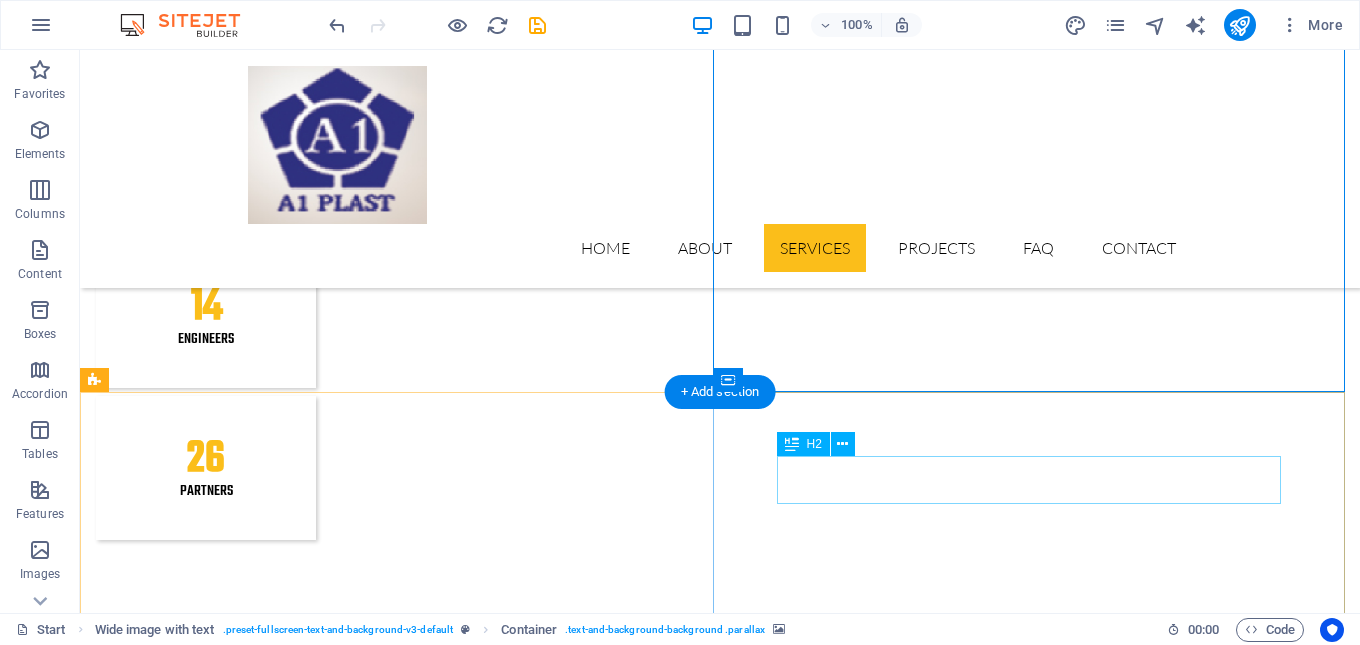 scroll, scrollTop: 1939, scrollLeft: 0, axis: vertical 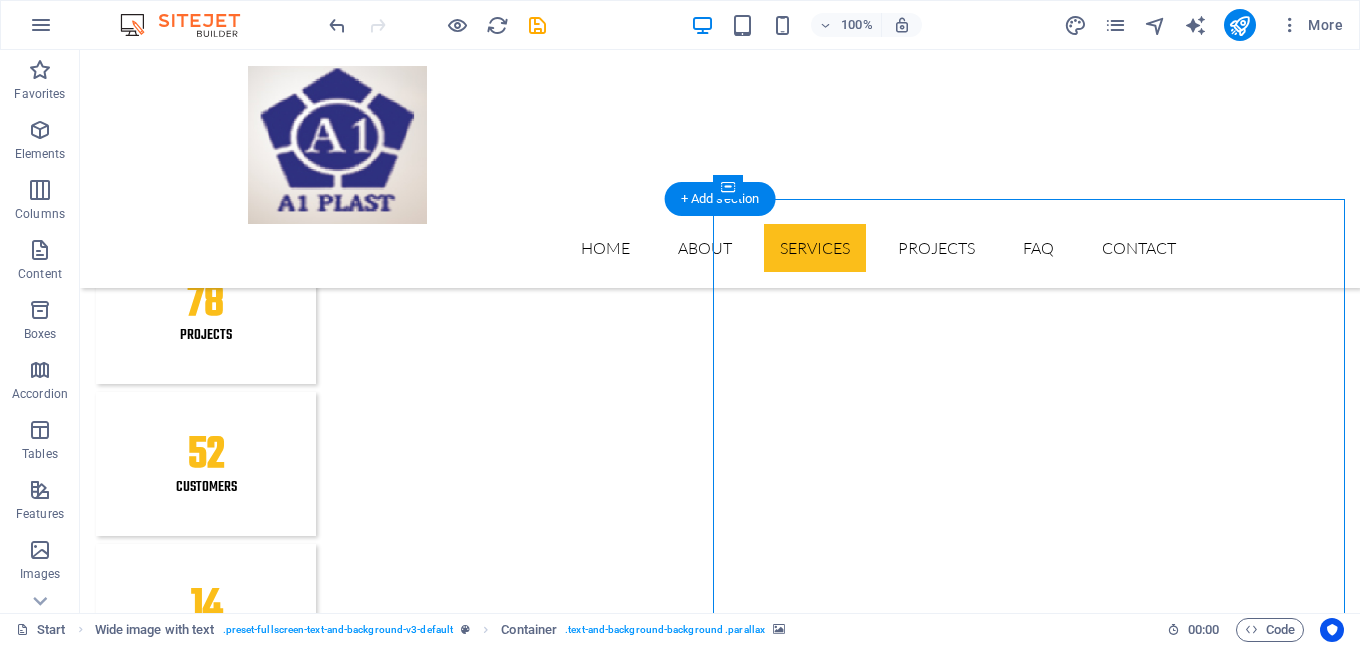 click at bounding box center [720, 3249] 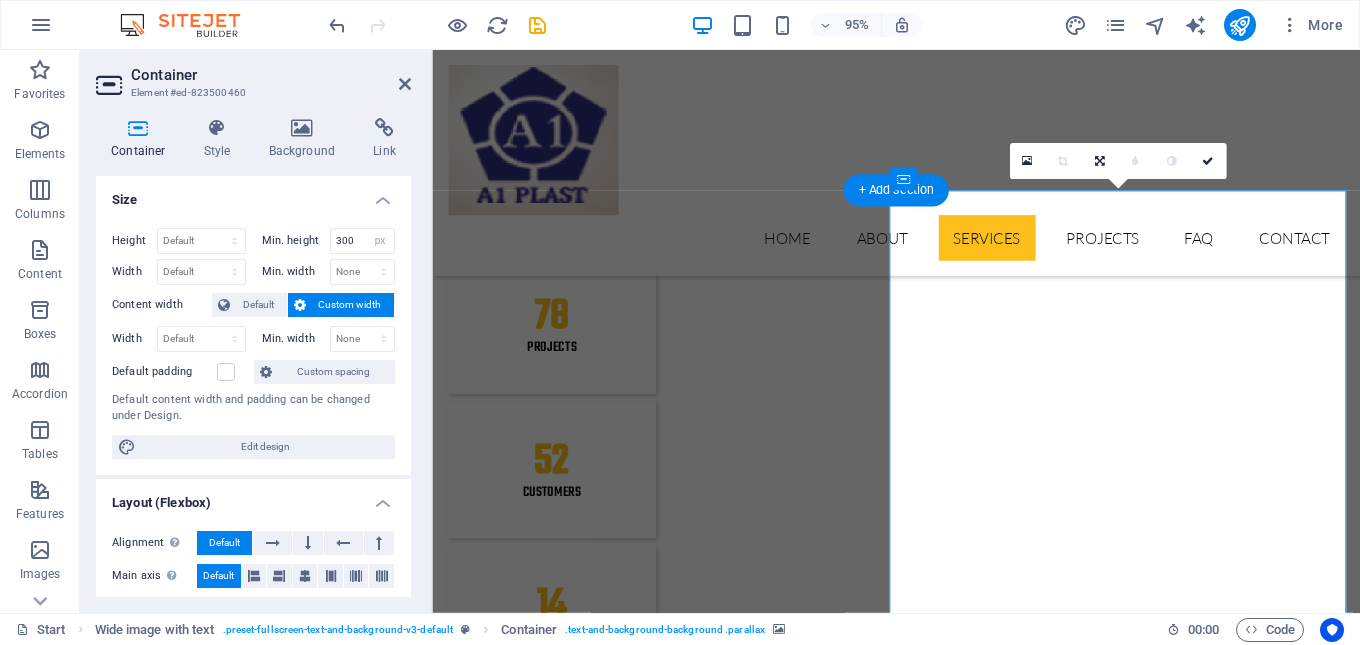 scroll, scrollTop: 1991, scrollLeft: 0, axis: vertical 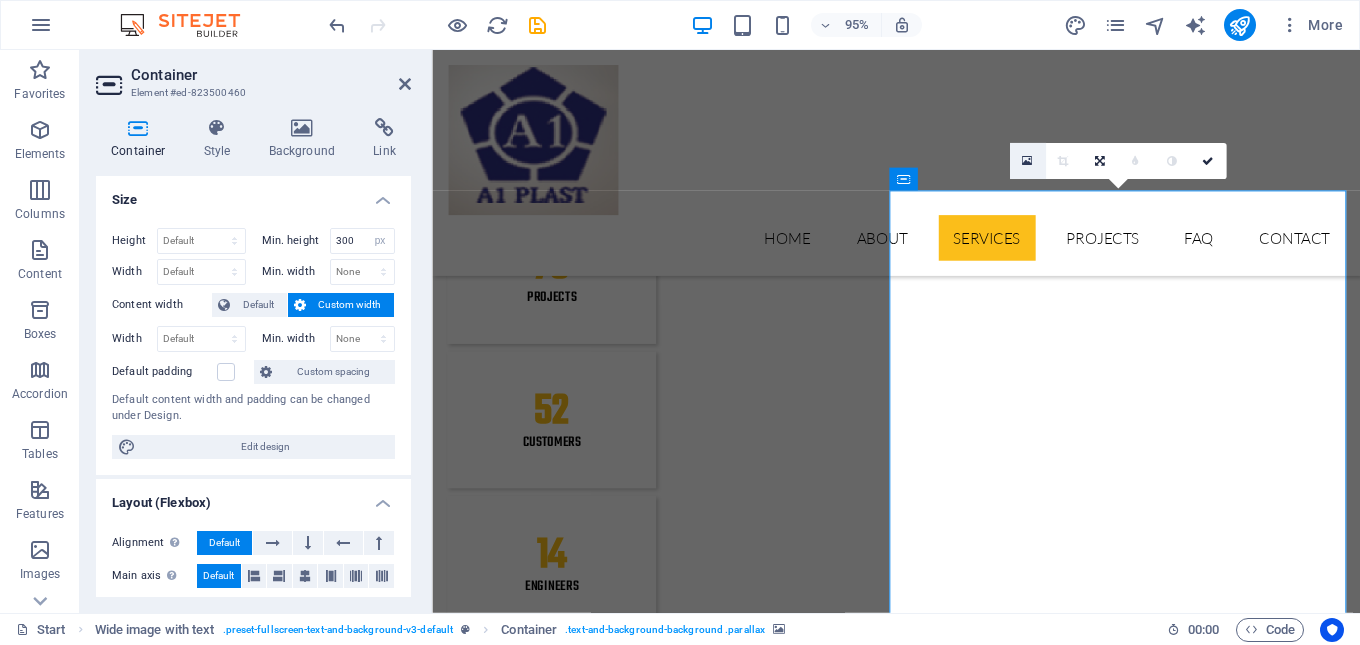 click at bounding box center (1027, 161) 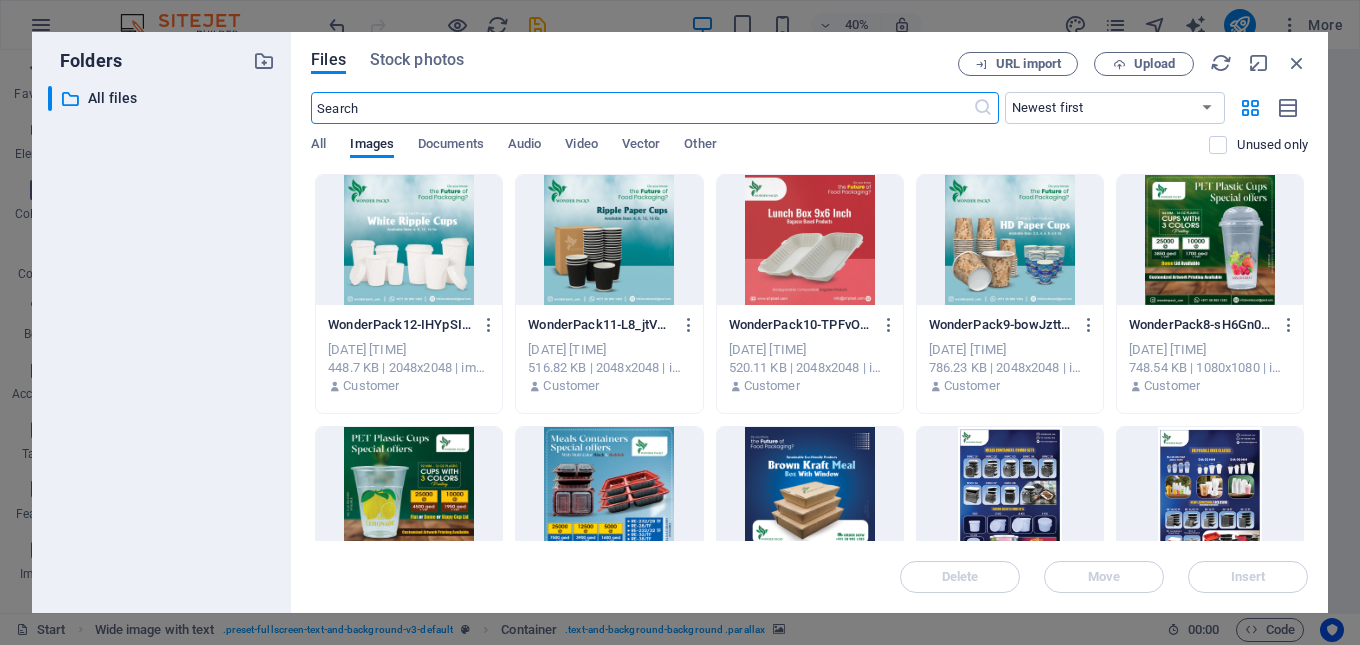 scroll, scrollTop: 2683, scrollLeft: 0, axis: vertical 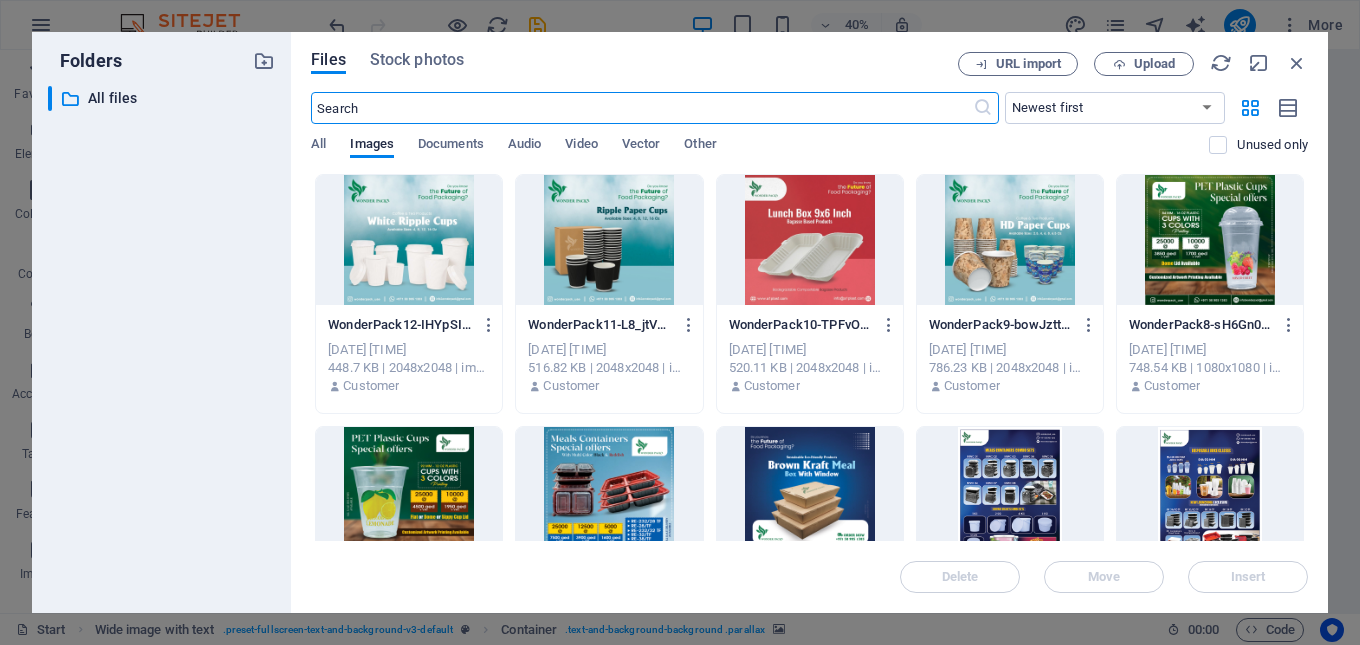 click at bounding box center (1210, 240) 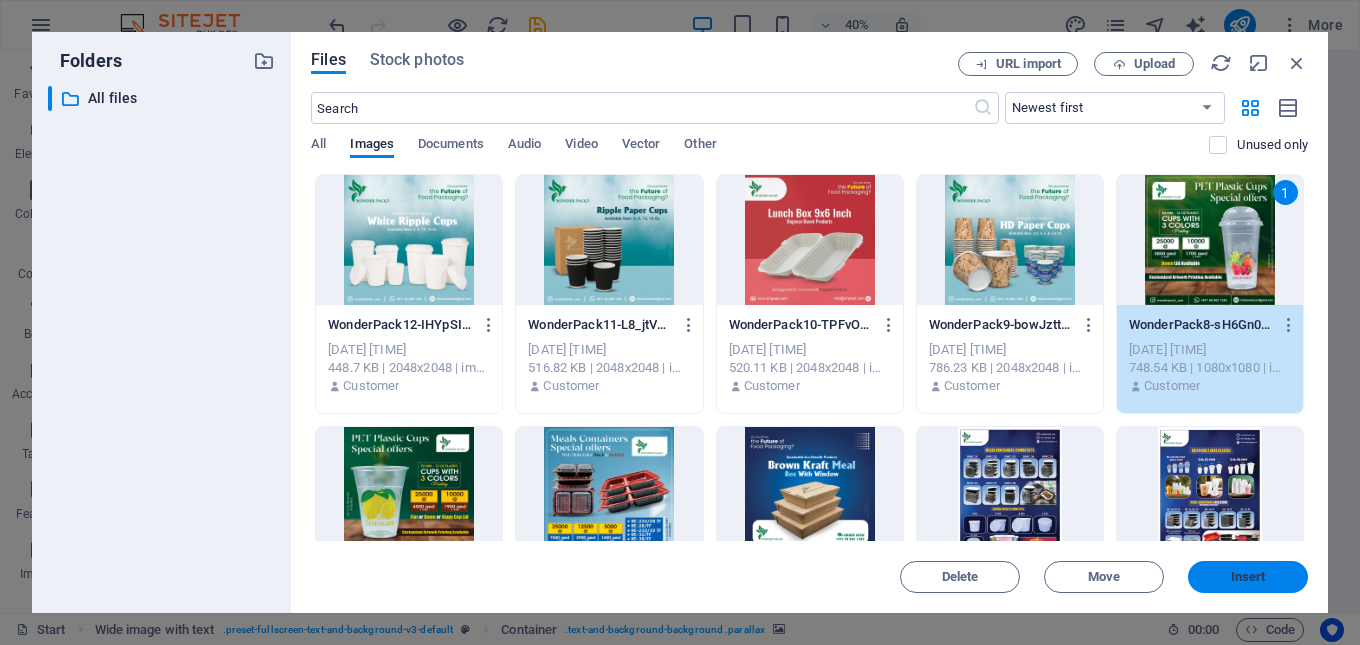 click on "Insert" at bounding box center (1248, 577) 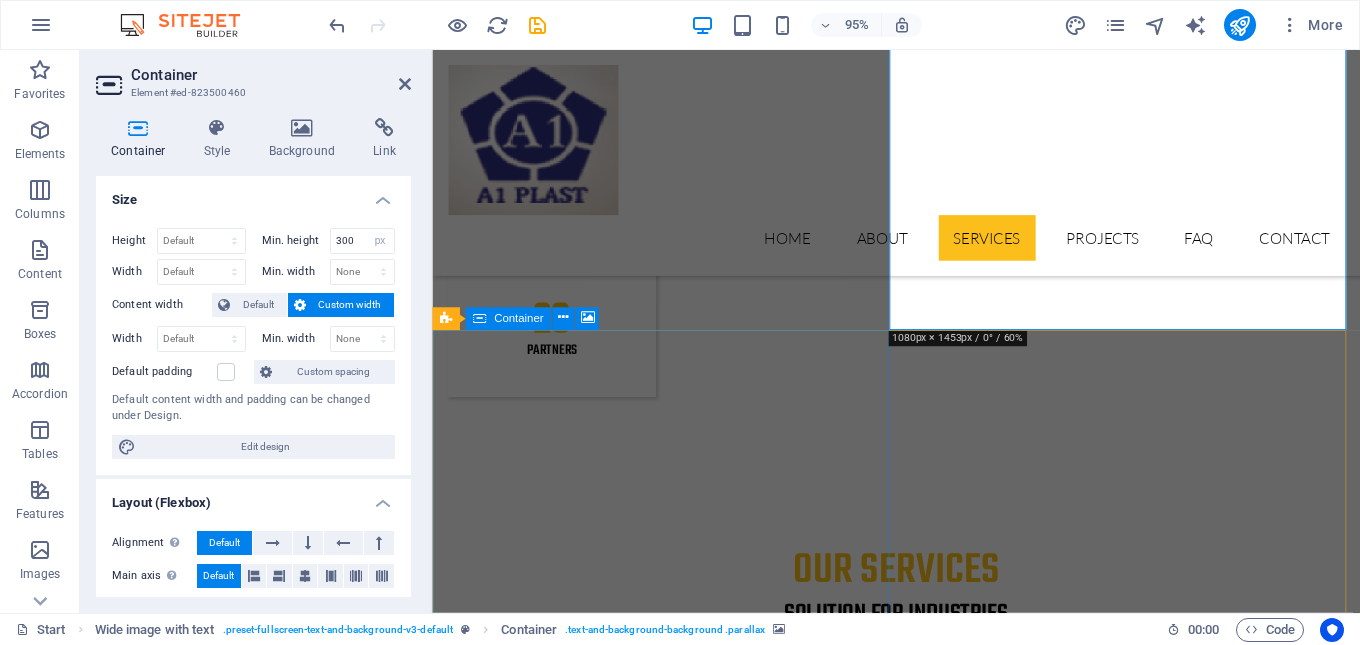 scroll, scrollTop: 2491, scrollLeft: 0, axis: vertical 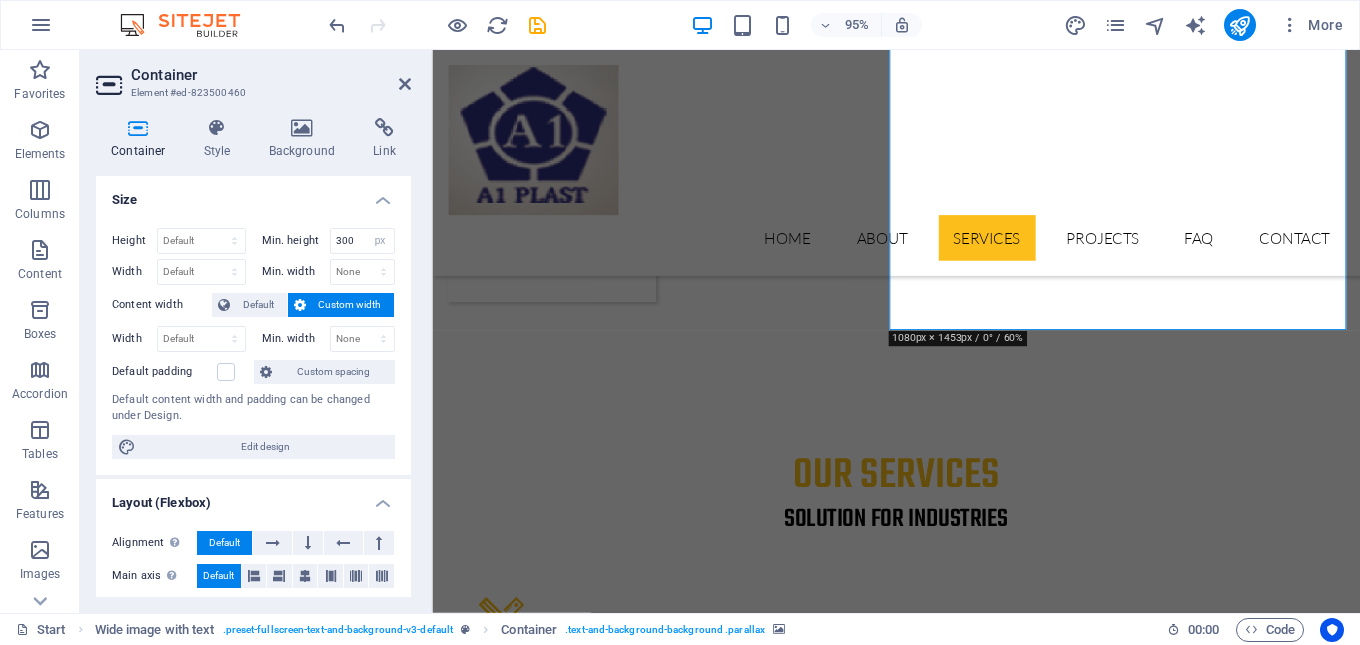 click at bounding box center (920, 3454) 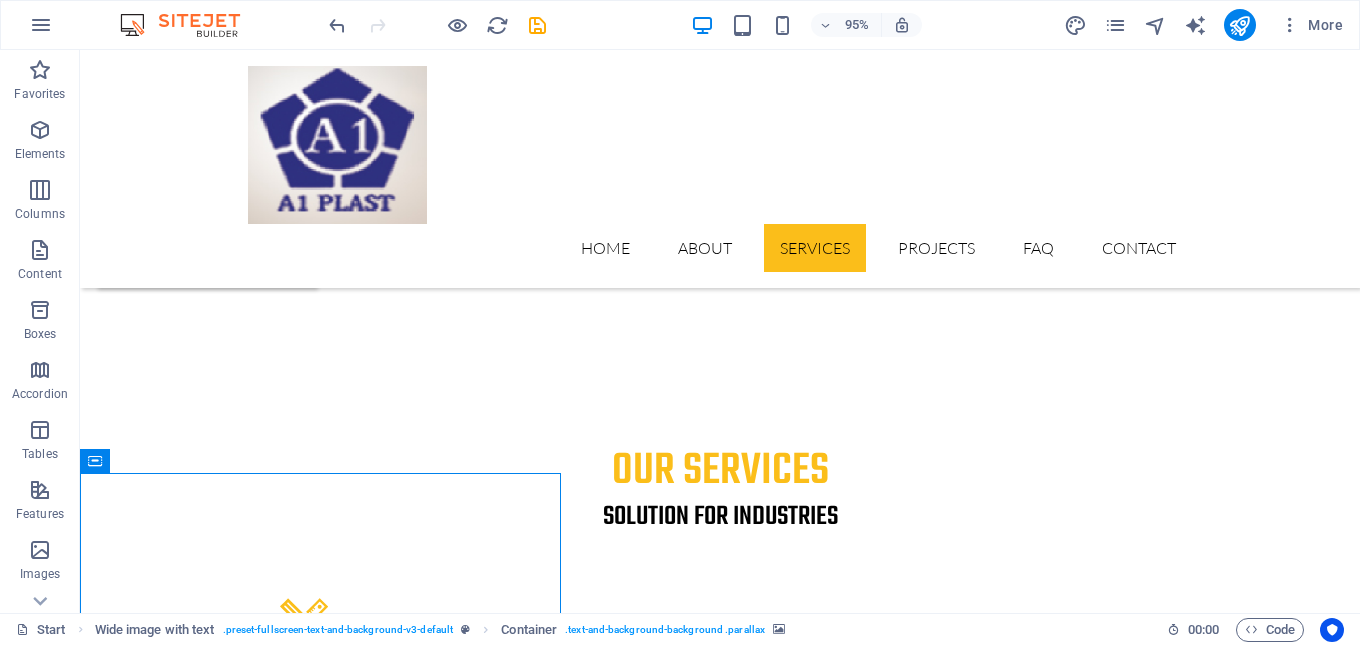 scroll, scrollTop: 2363, scrollLeft: 0, axis: vertical 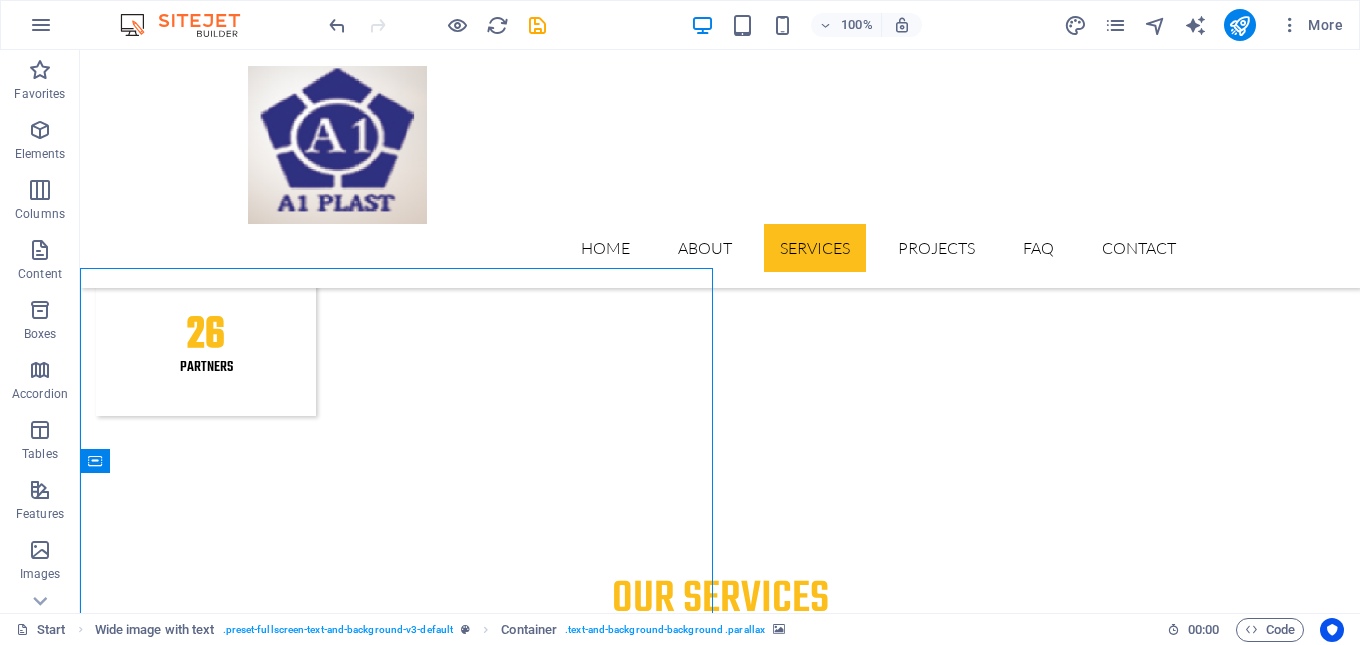 click at bounding box center [720, 3461] 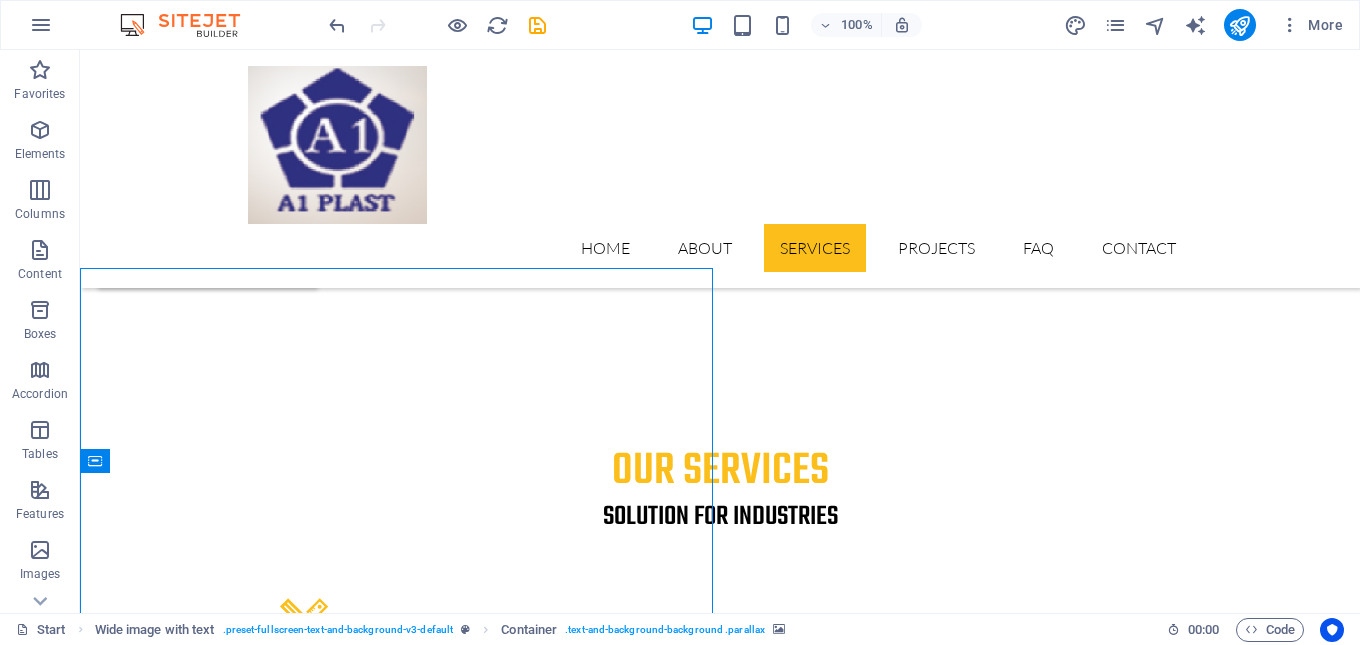 select on "px" 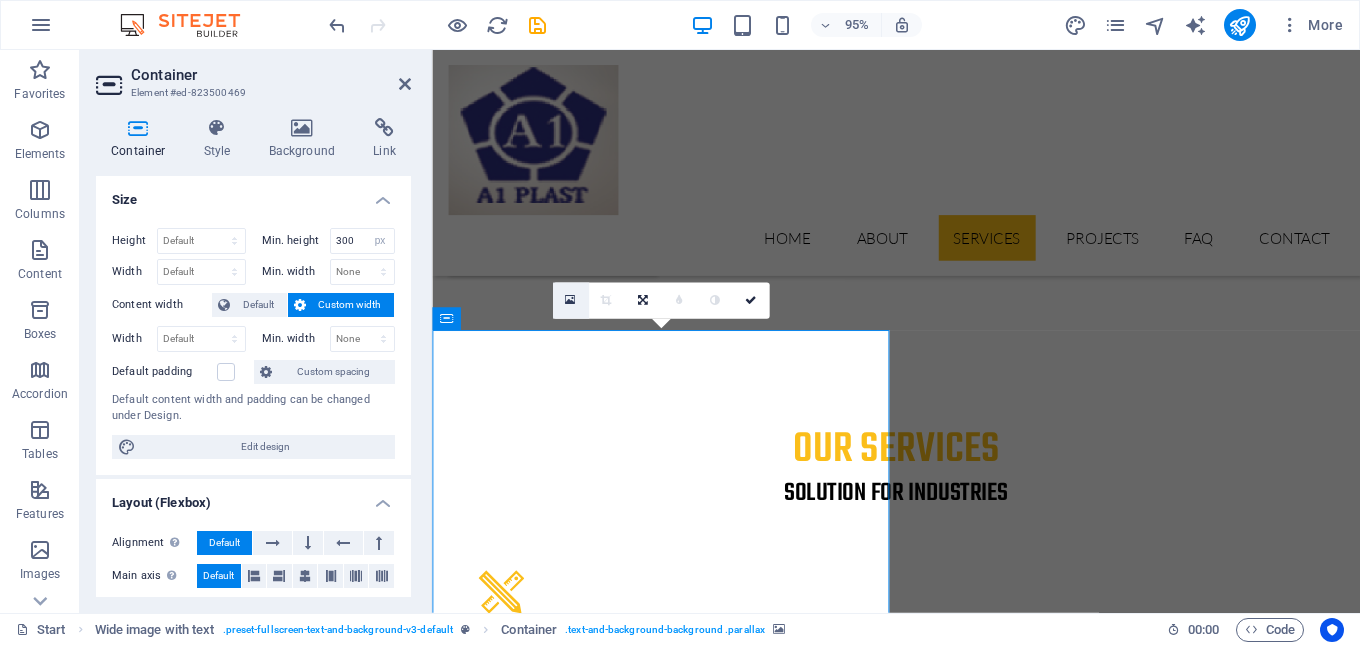 click at bounding box center (570, 300) 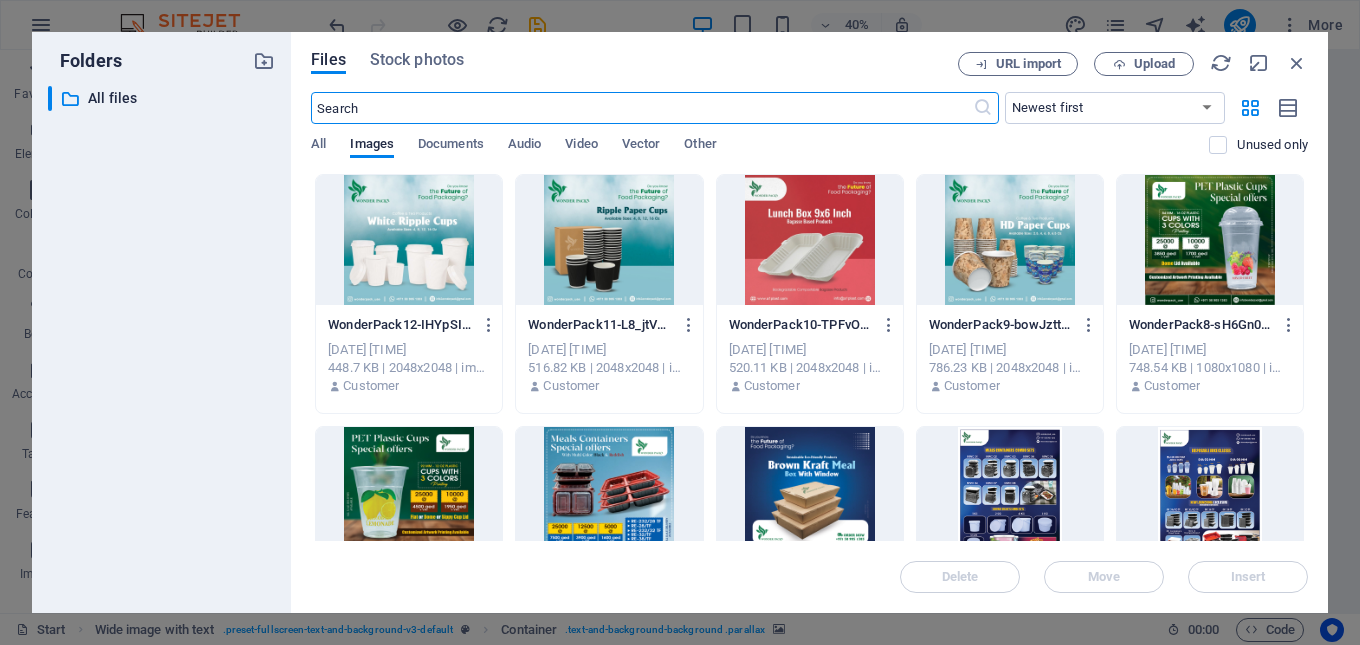 scroll, scrollTop: 3133, scrollLeft: 0, axis: vertical 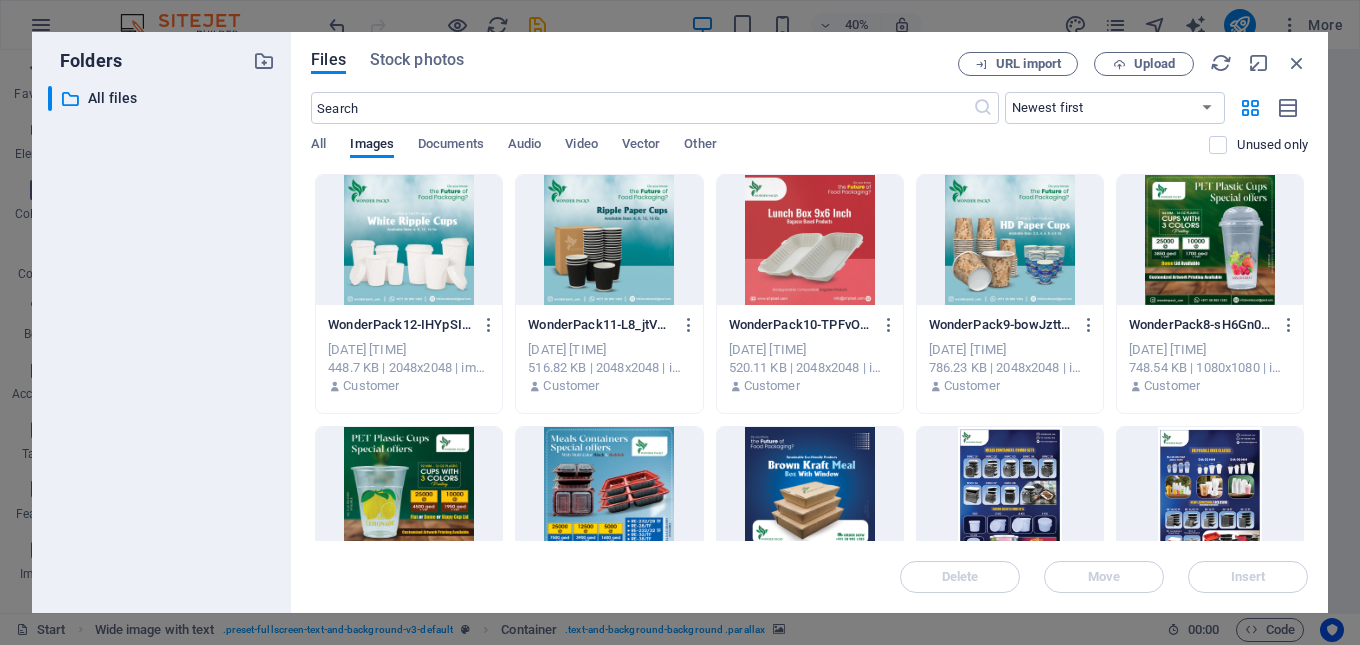 click at bounding box center [1010, 240] 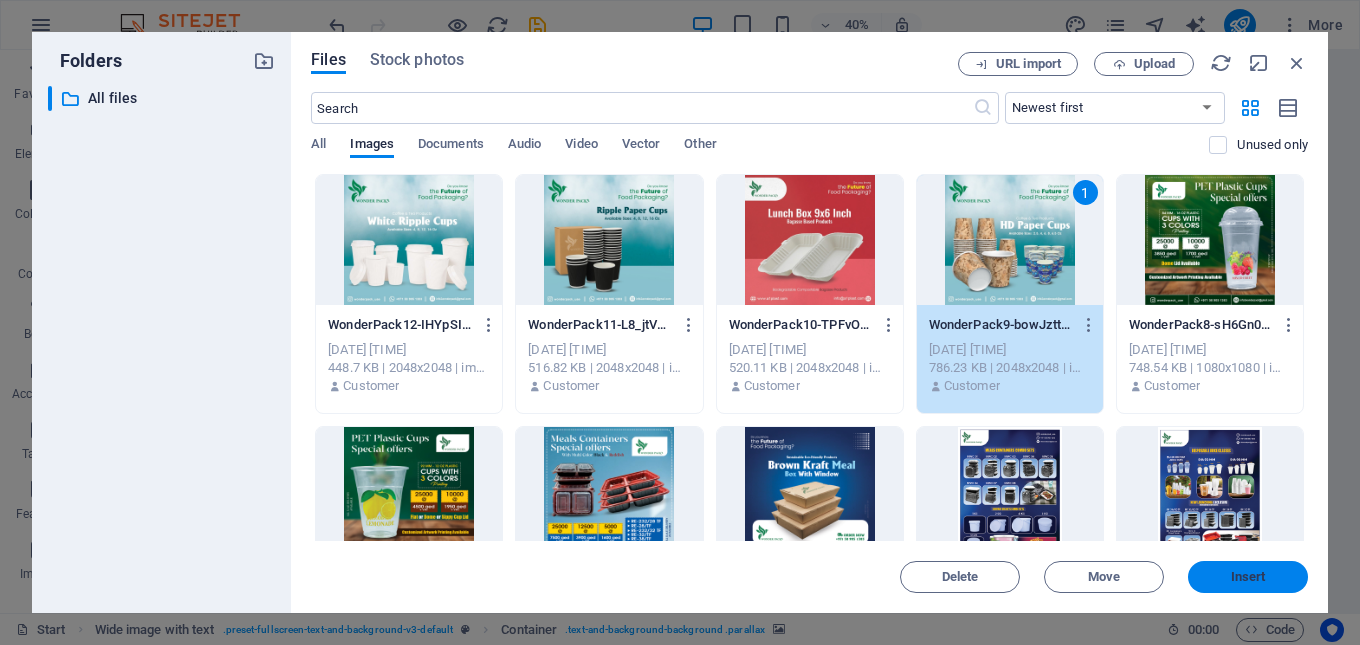 click on "Insert" at bounding box center [1248, 577] 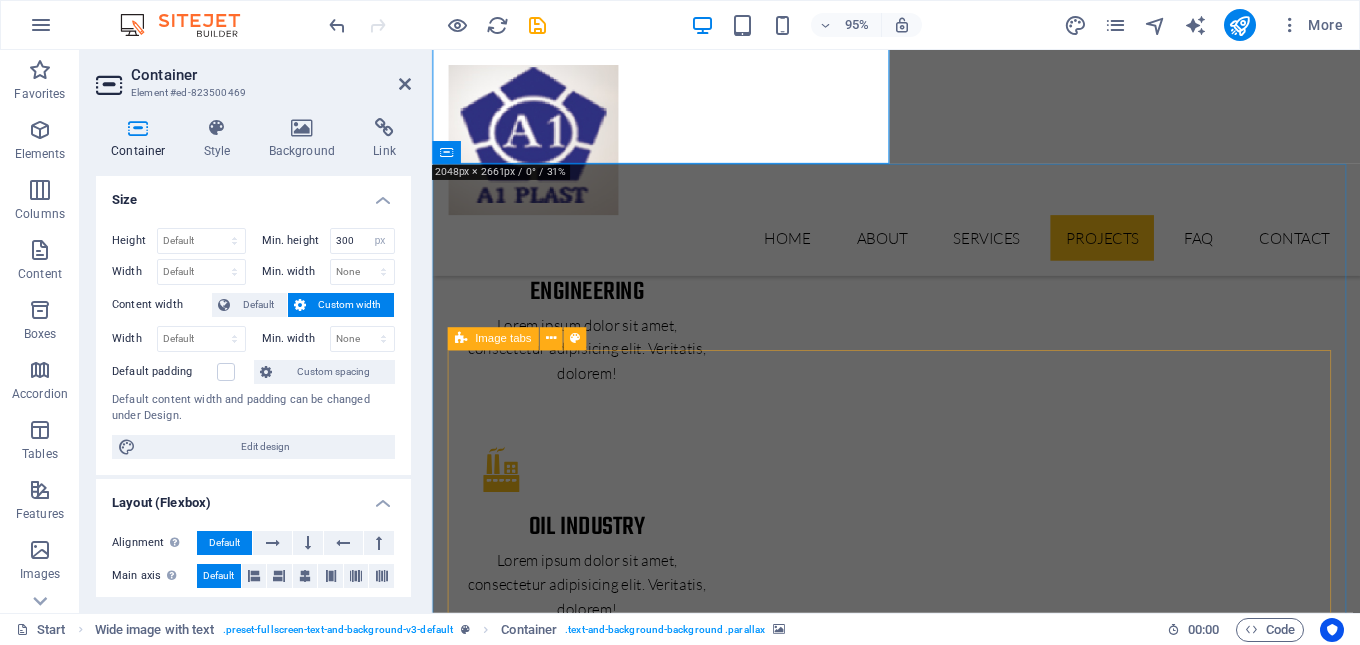 scroll, scrollTop: 3291, scrollLeft: 0, axis: vertical 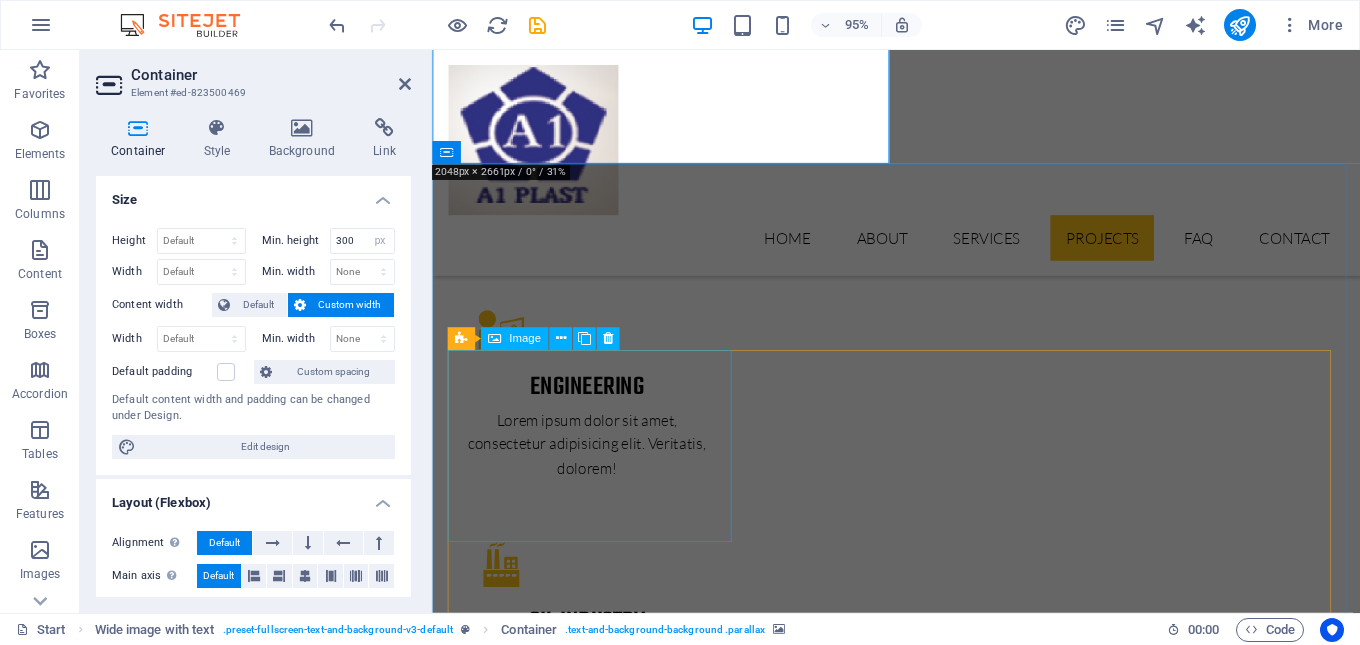 click on "PROJECT 1" at bounding box center [601, 3988] 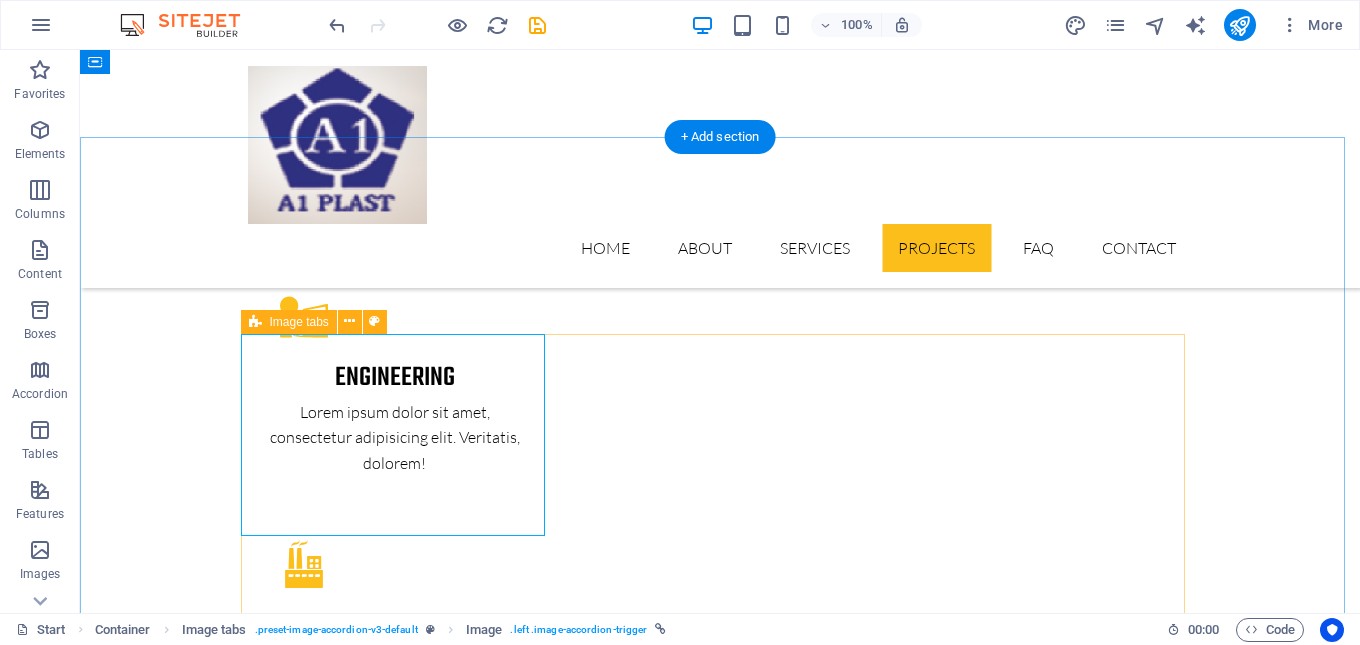 scroll, scrollTop: 2991, scrollLeft: 0, axis: vertical 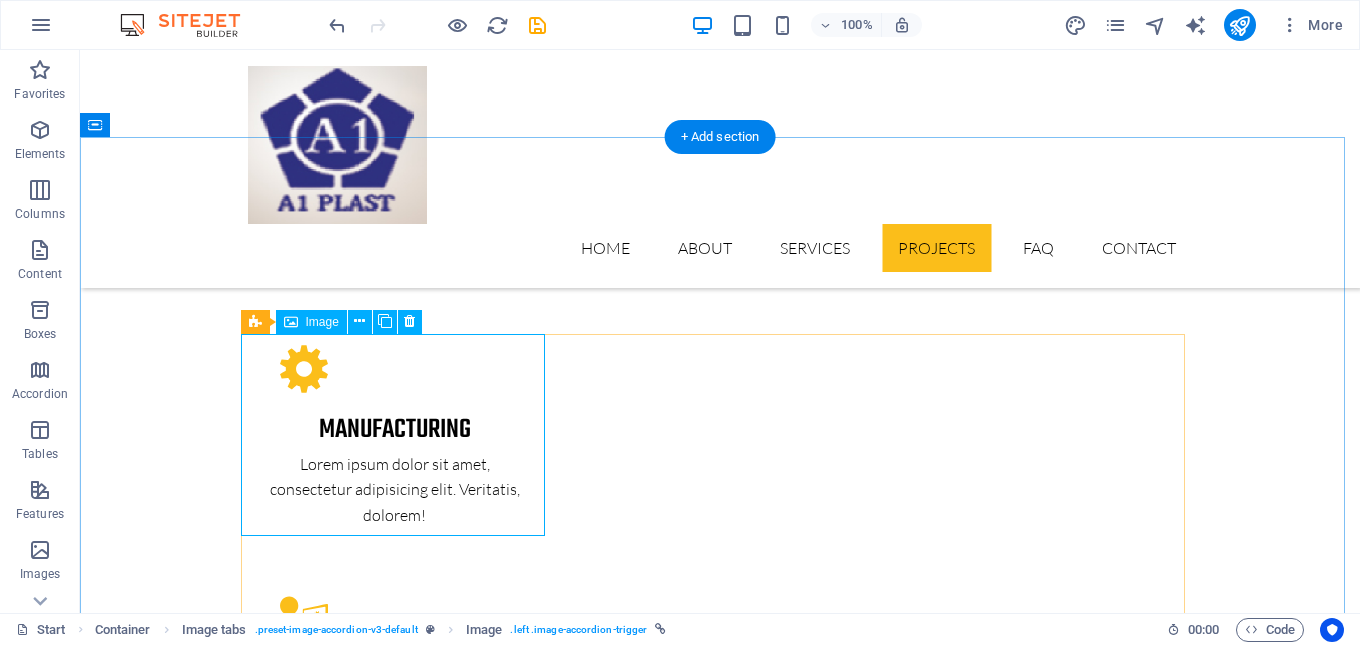 click on "PROJECT 1" at bounding box center (400, 4089) 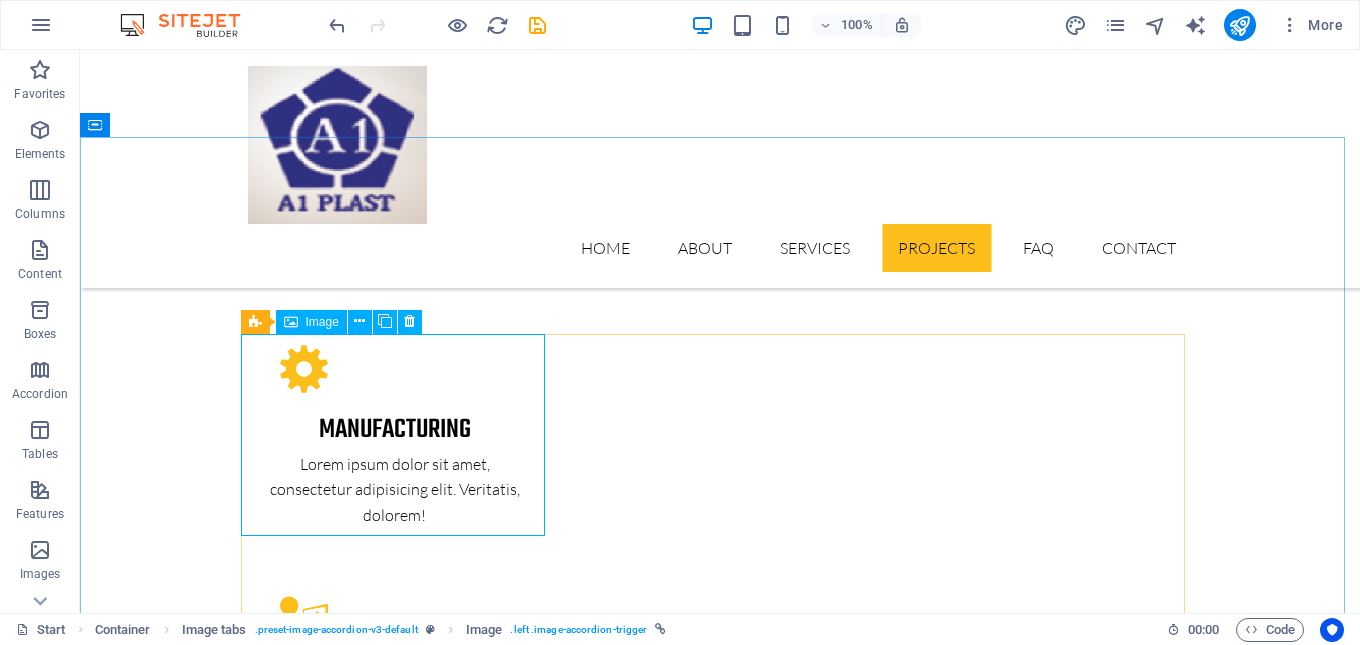 click at bounding box center (291, 322) 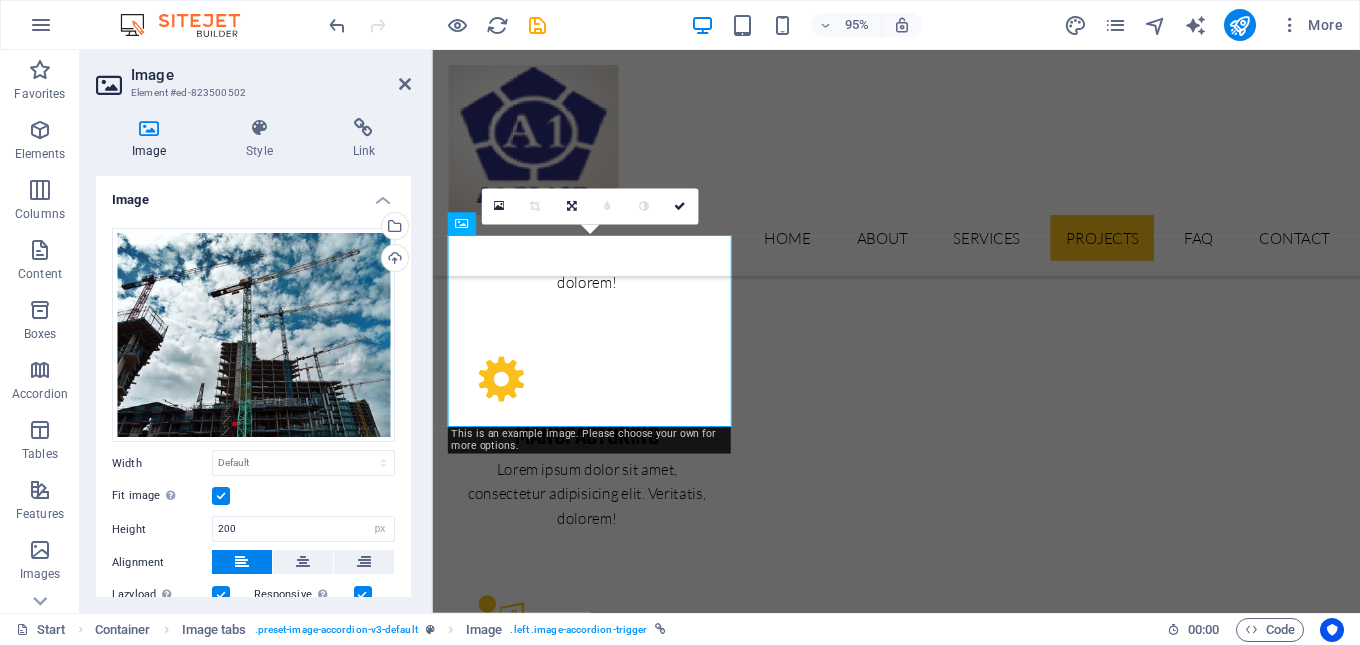 scroll, scrollTop: 3412, scrollLeft: 0, axis: vertical 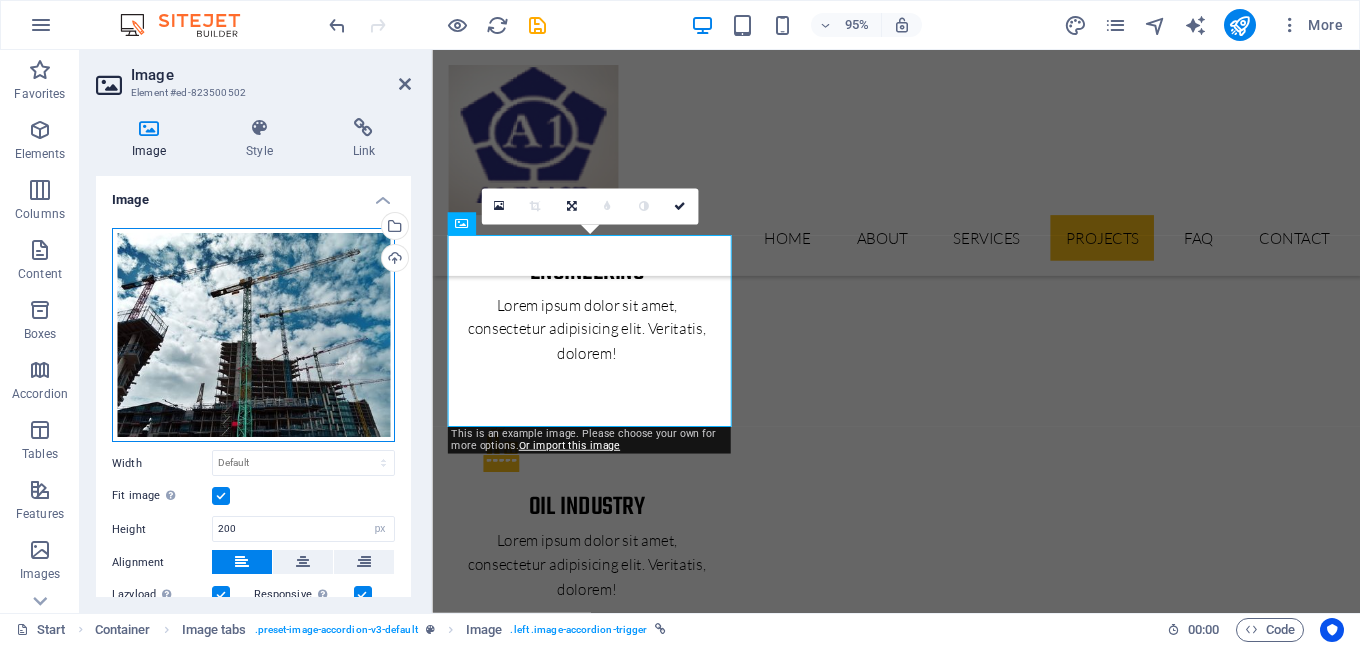 click on "Drag files here, click to choose files or select files from Files or our free stock photos & videos" at bounding box center [253, 335] 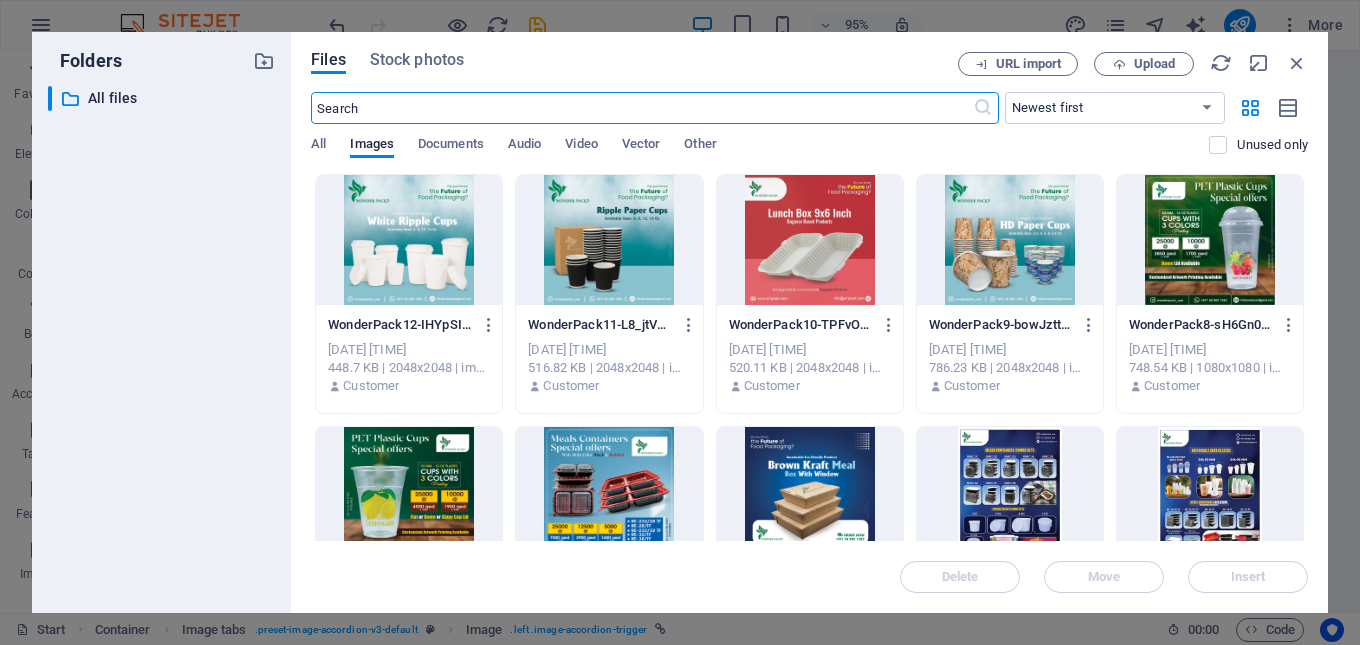 scroll, scrollTop: 3926, scrollLeft: 0, axis: vertical 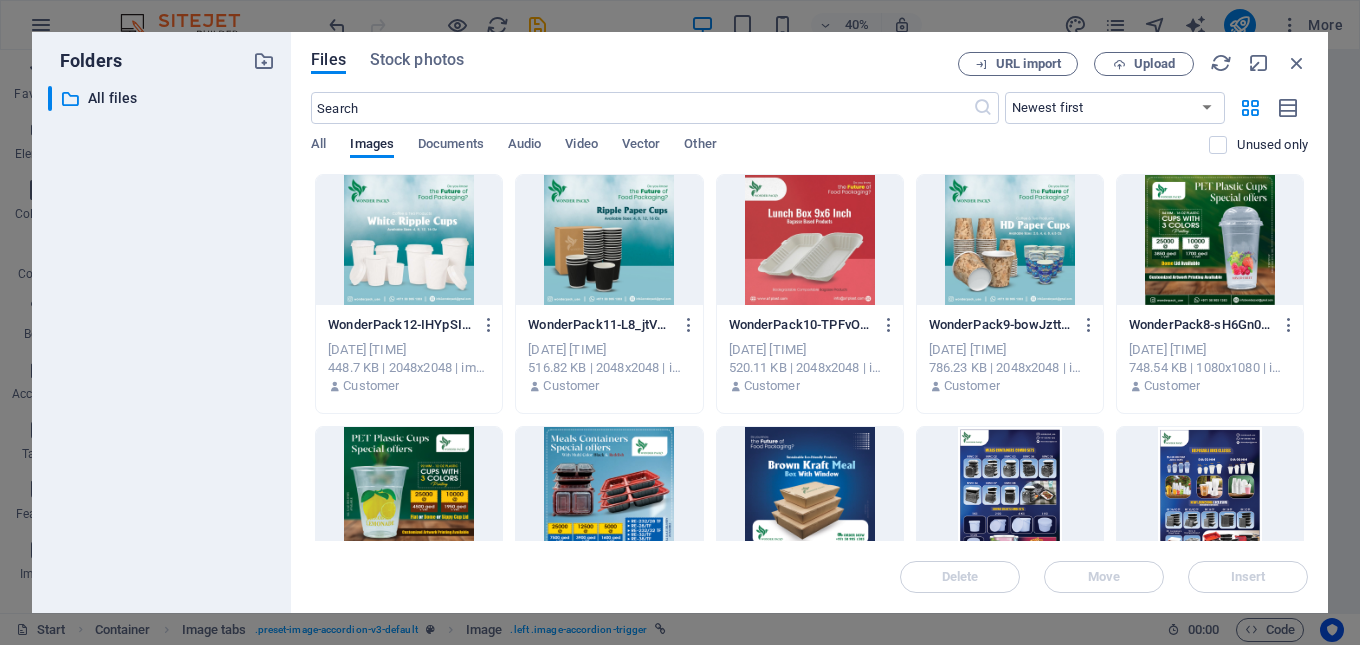click at bounding box center [609, 240] 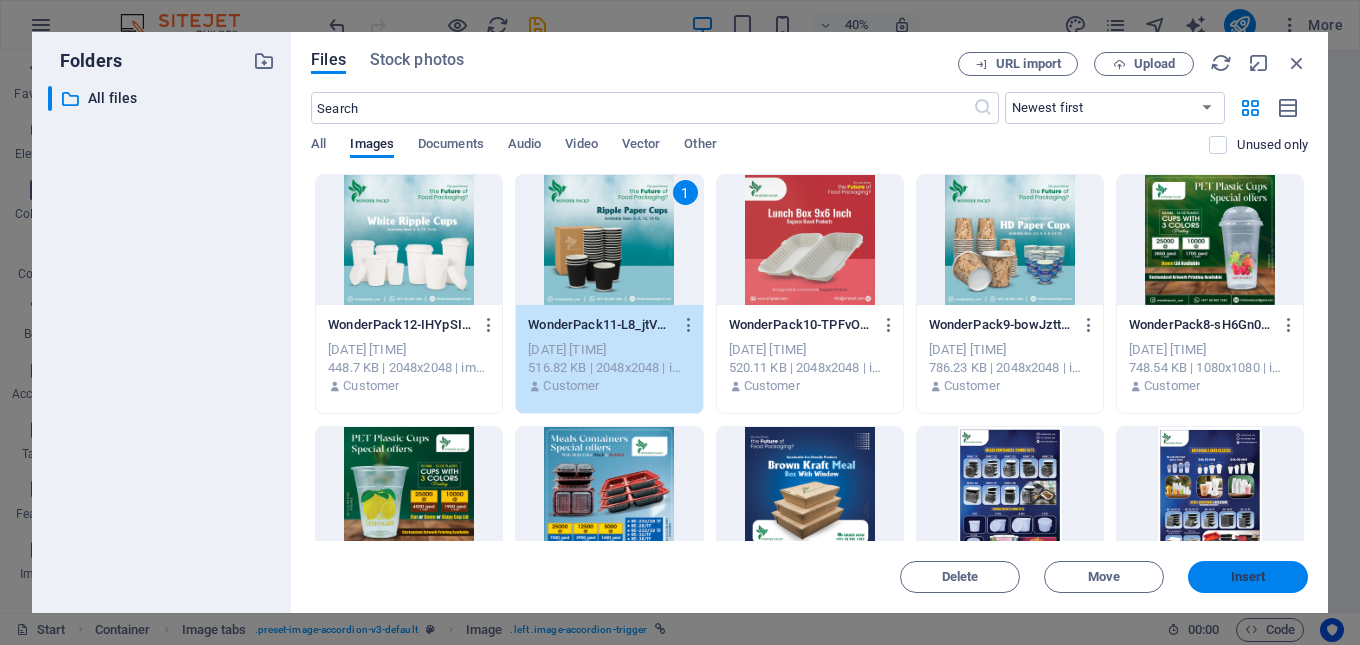 click on "Insert" at bounding box center [1248, 577] 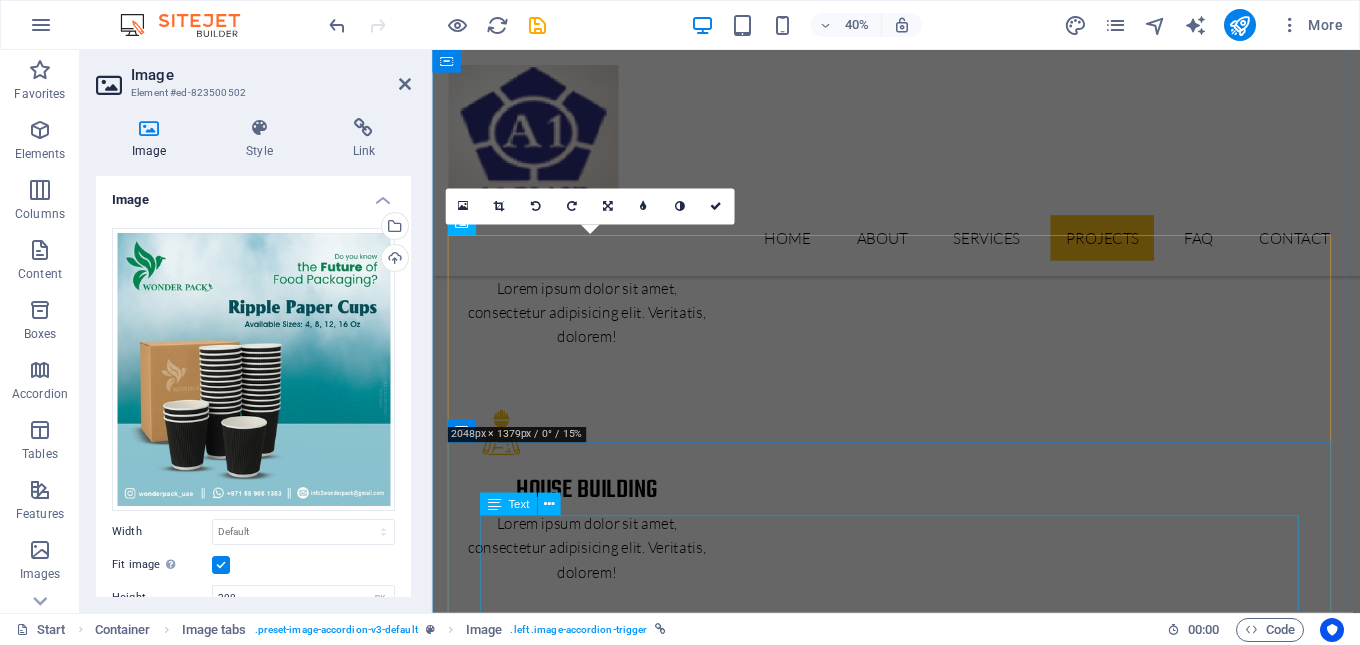 scroll, scrollTop: 3412, scrollLeft: 0, axis: vertical 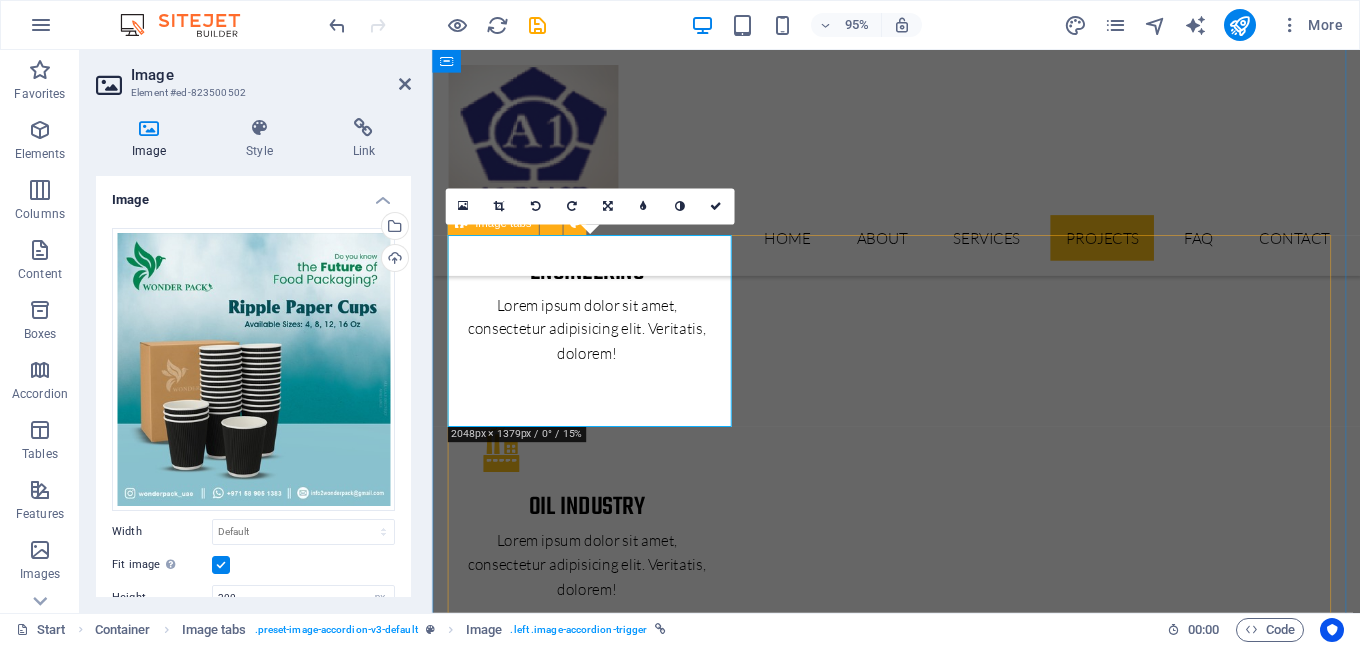 click on "PROJECT 1 Our latest project Lorem ipsum dolor sit amet, consectetur adipisicing elit. Natus, dolores, at, nisi eligendi repellat voluptatem minima officia veritatis quasi animi porro laudantium dicta dolor voluptate non maiores ipsum reprehenderit odio fugiat reiciendis consectetur fuga pariatur libero accusantium quod minus odit debitis. Morrupti ipsum Perferendis Cumque quo adipisci vel vitae aliquid  Corrupti perferendis voluptates Voluptatem minima officia veritatis PROJECT 2 Our latest project Lorem ipsum dolor sit amet, consectetur adipisicing elit. Natus, dolores, at, nisi eligendi repellat voluptatem minima officia veritatis quasi animi porro laudantium dicta dolor voluptate non maiores ipsum reprehenderit odio fugiat reiciendis consectetur fuga pariatur libero accusantium quod minus odit debitis. Morrupti ipsum Perferendis Cumque quo adipisci vel vitae aliquid  Corrupti perferendis voluptates Voluptatem minima officia veritatis PROJECT 3 Our latest project Morrupti ipsum Perferendis" at bounding box center (921, 4584) 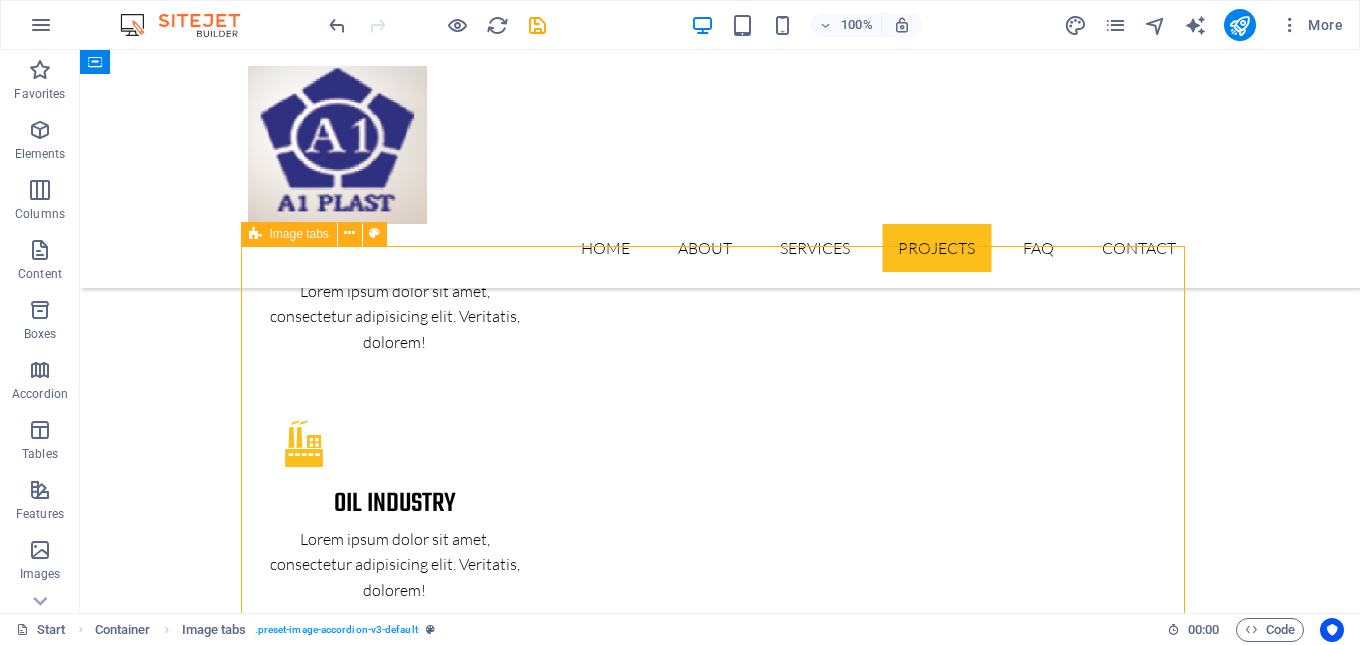 scroll, scrollTop: 3079, scrollLeft: 0, axis: vertical 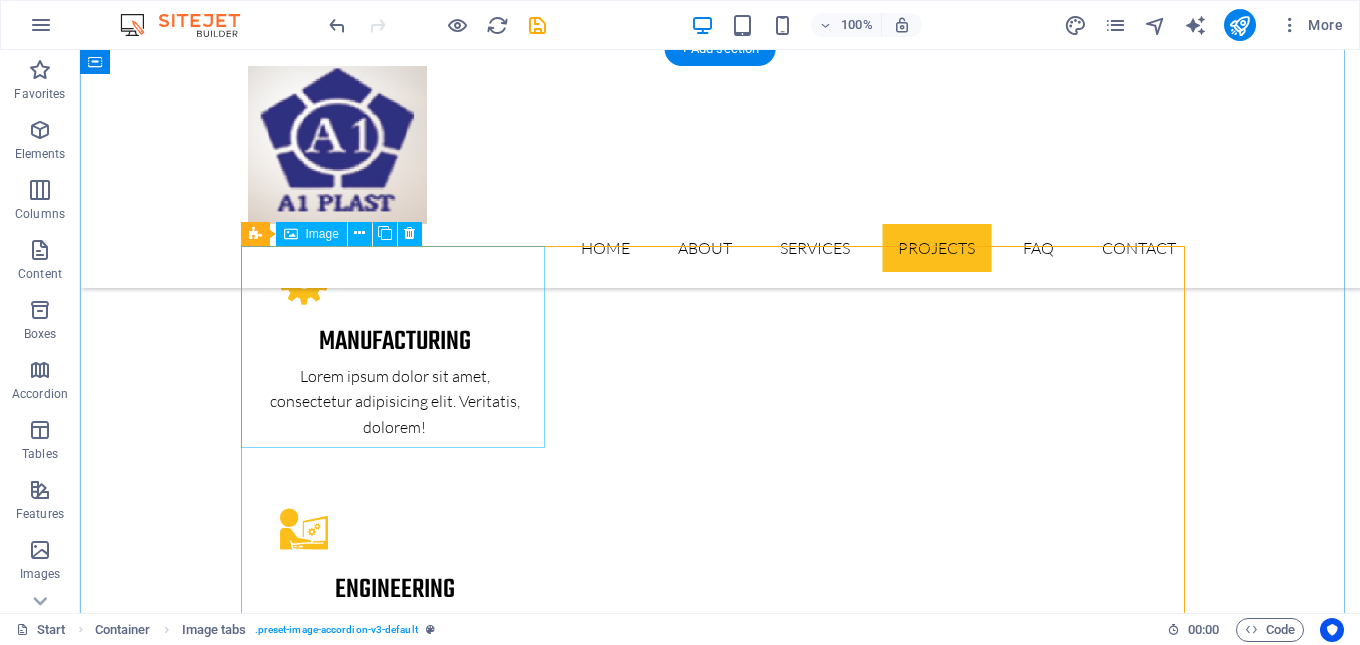 click on "PROJECT 1" at bounding box center (400, 4001) 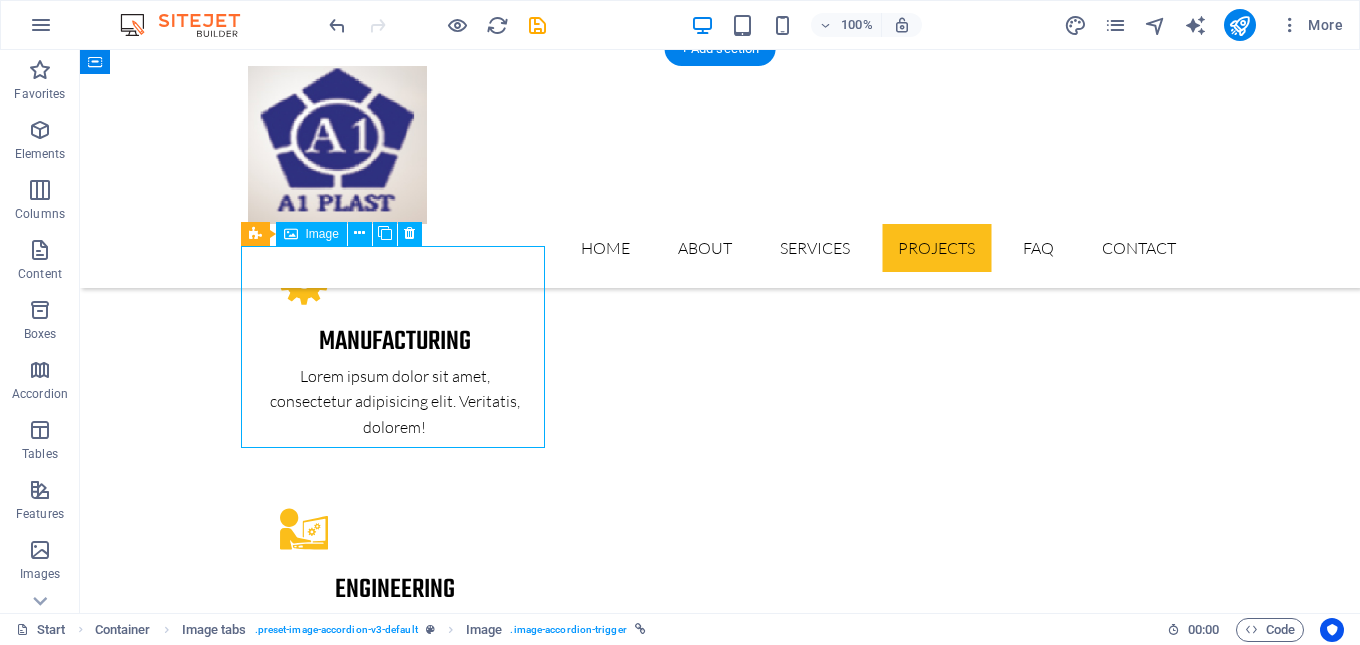 click on "PROJECT 1" at bounding box center [400, 4001] 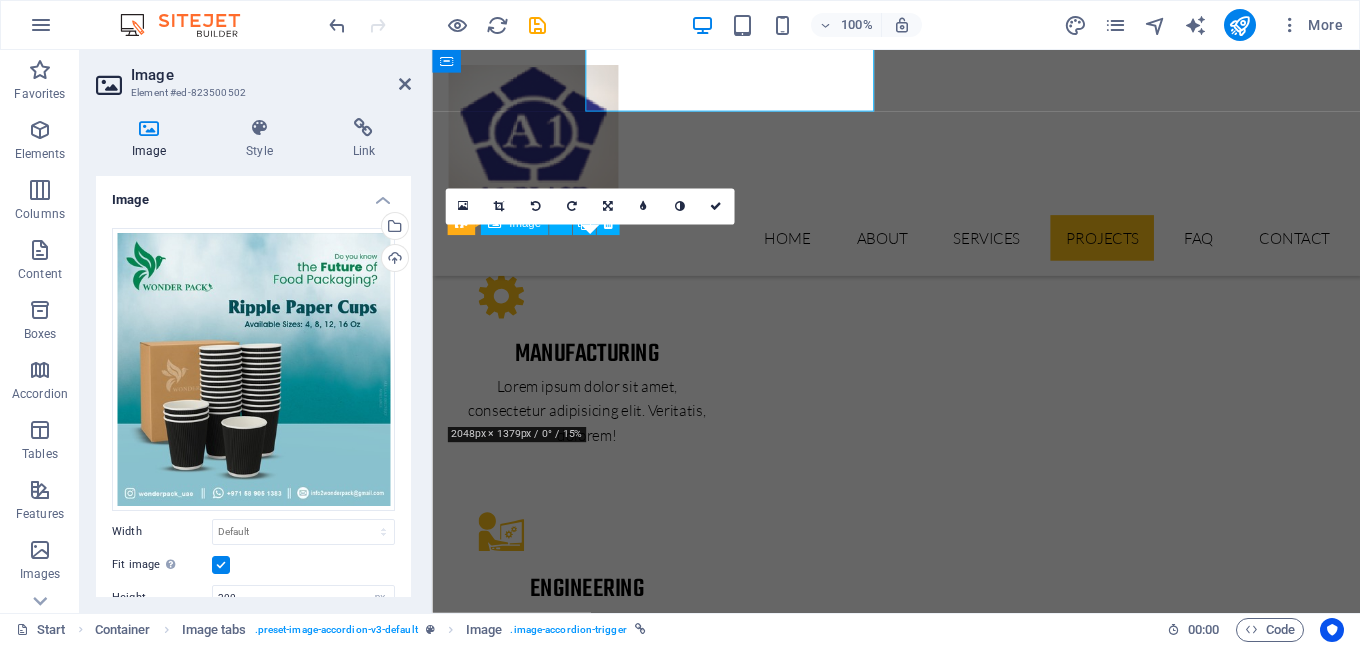 scroll, scrollTop: 3412, scrollLeft: 0, axis: vertical 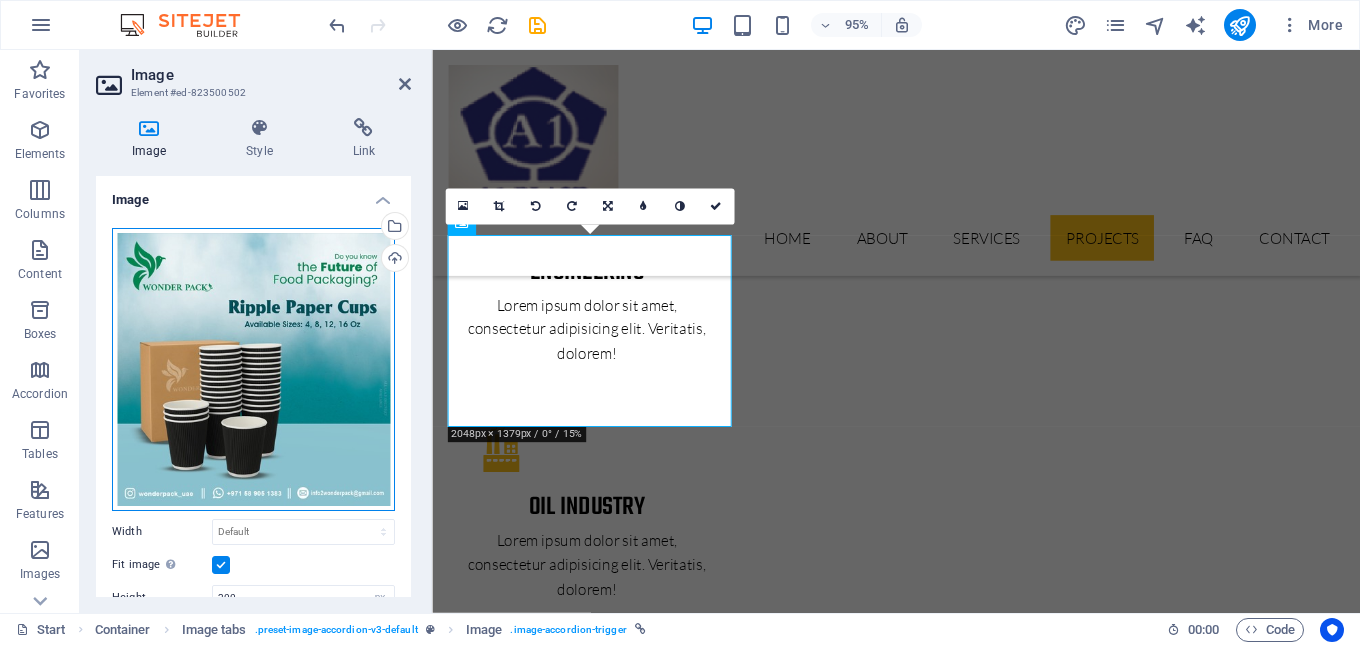 click on "Drag files here, click to choose files or select files from Files or our free stock photos & videos" at bounding box center (253, 369) 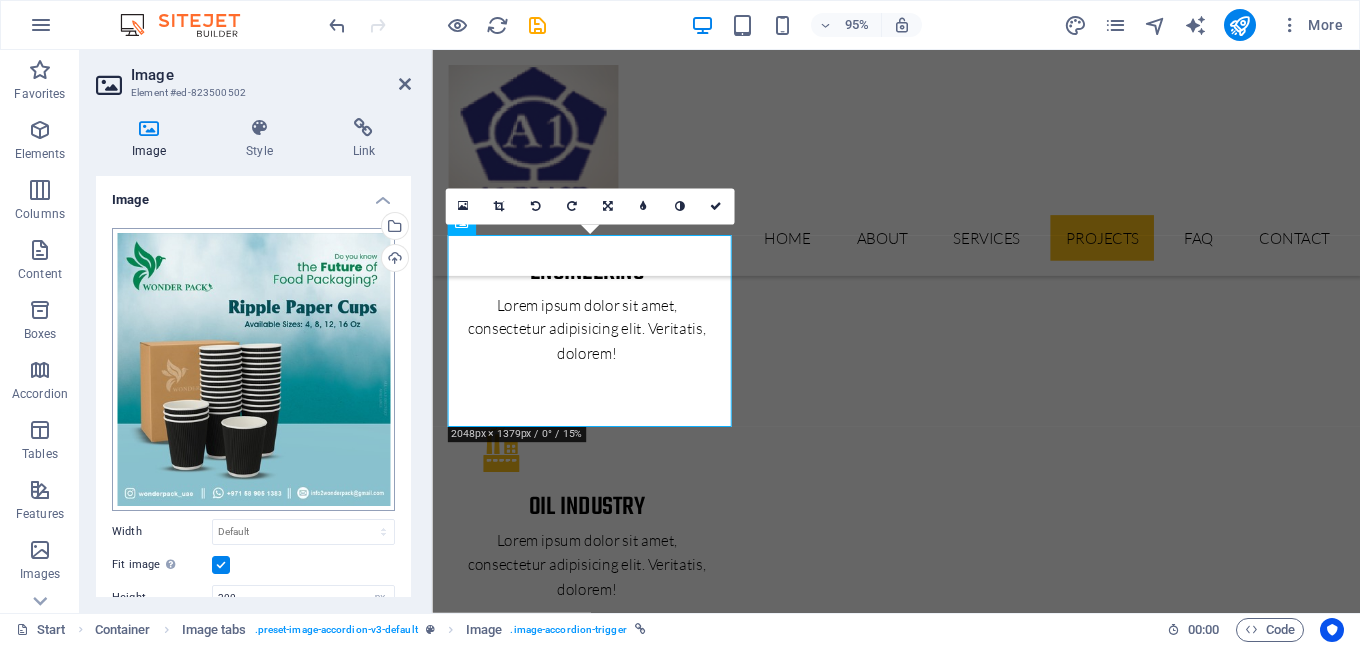 scroll, scrollTop: 3926, scrollLeft: 0, axis: vertical 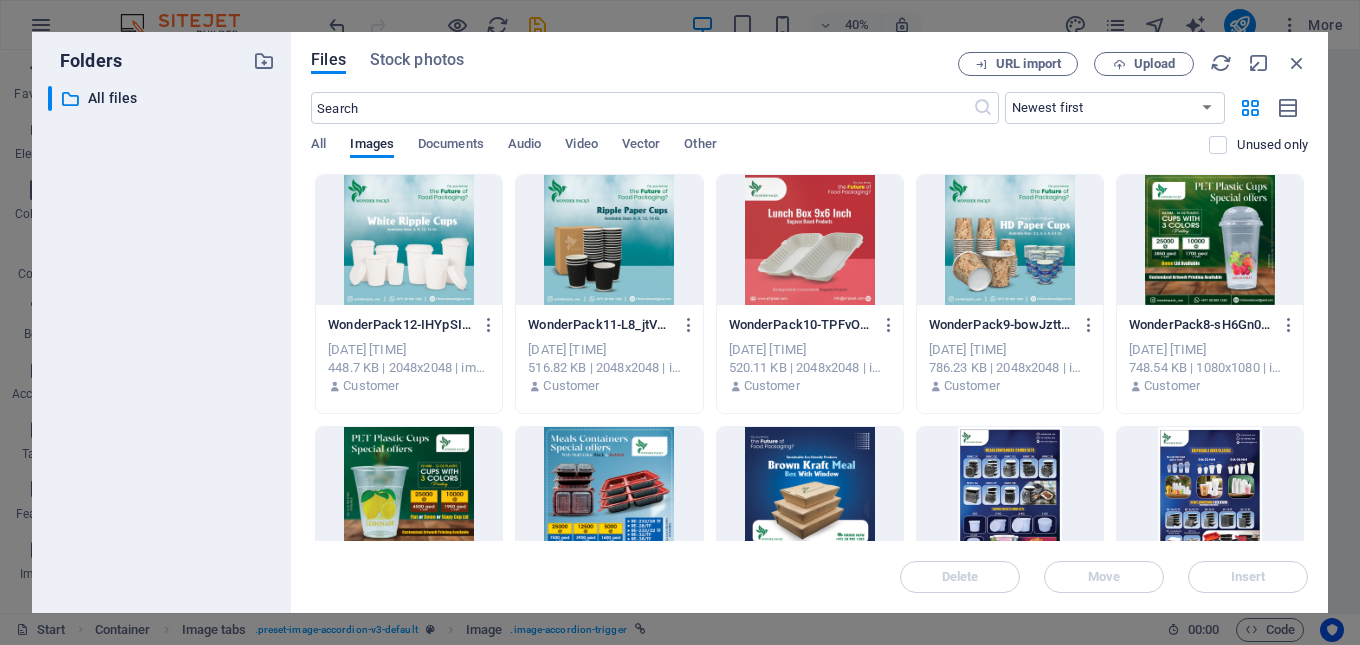 click at bounding box center (609, 240) 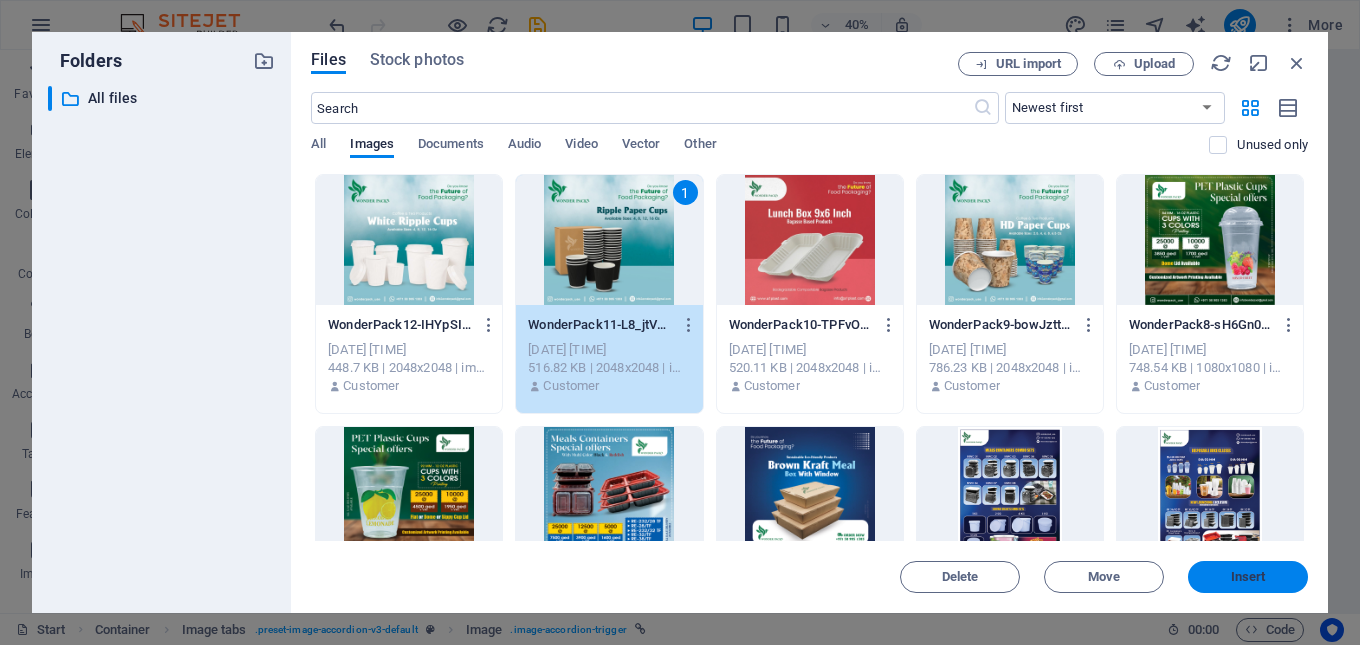 click on "Insert" at bounding box center [1248, 577] 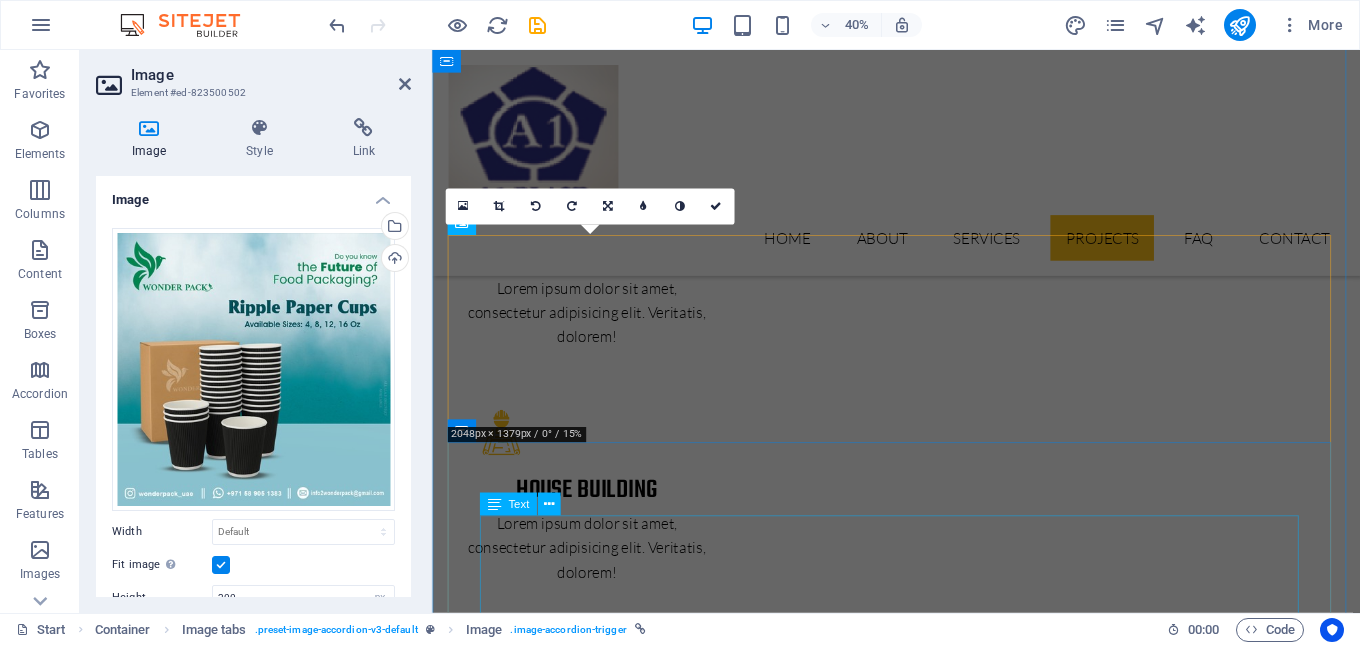 scroll, scrollTop: 3412, scrollLeft: 0, axis: vertical 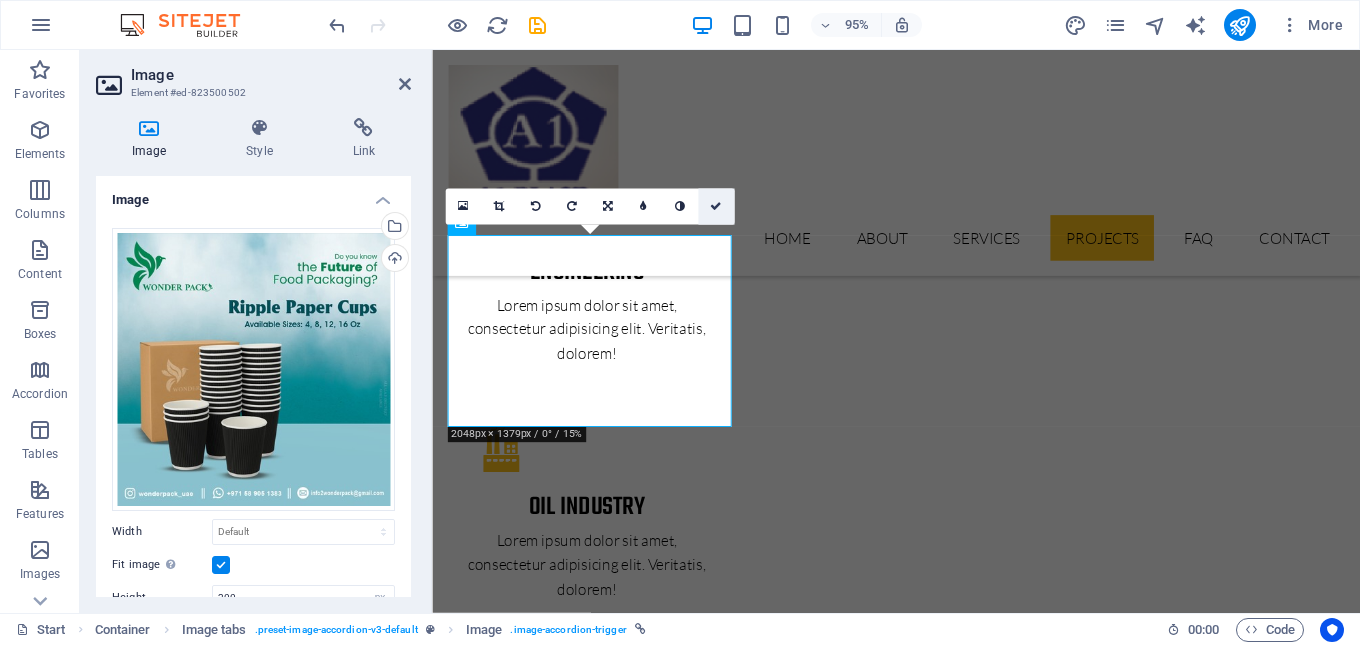 click at bounding box center [716, 206] 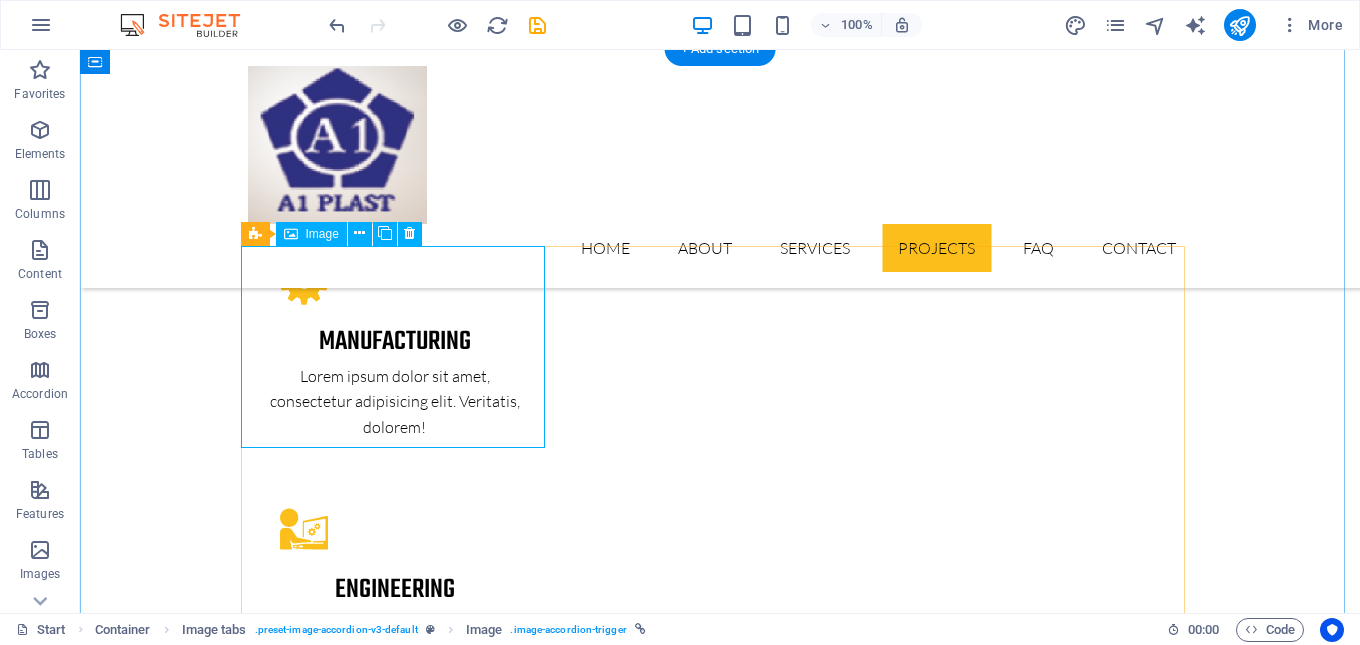 click on "PROJECT 1" at bounding box center [400, 4001] 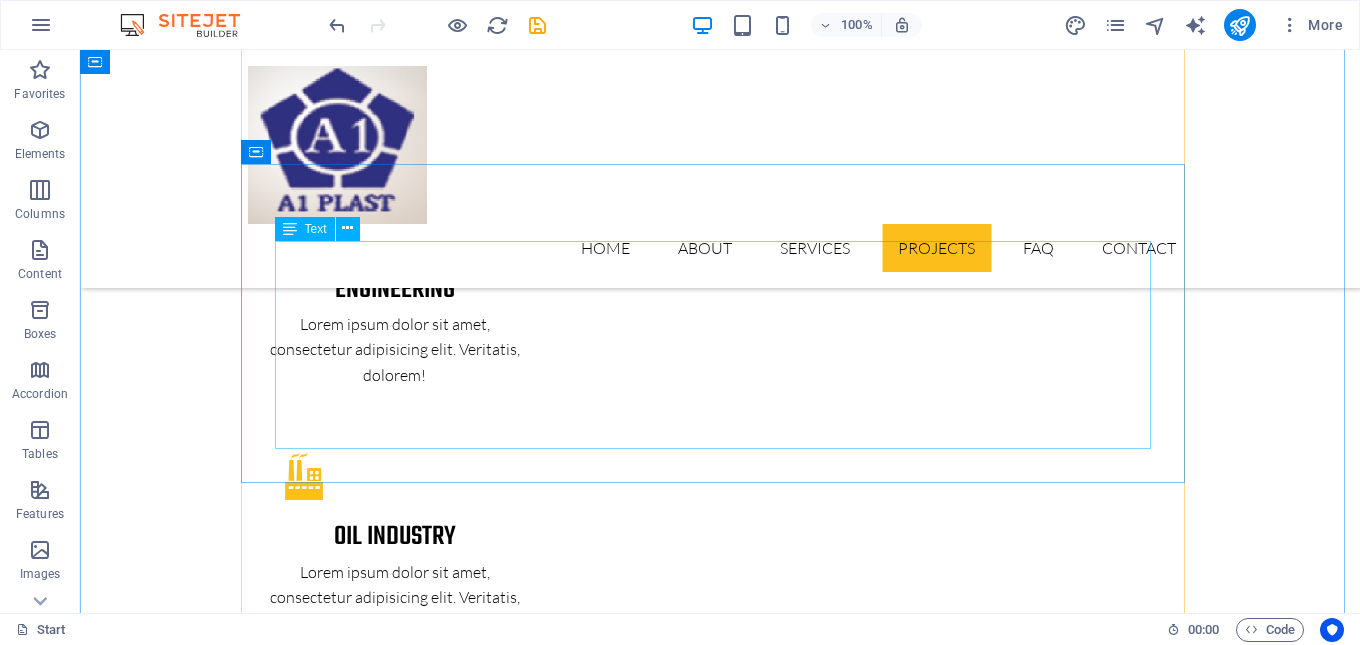 scroll, scrollTop: 3579, scrollLeft: 0, axis: vertical 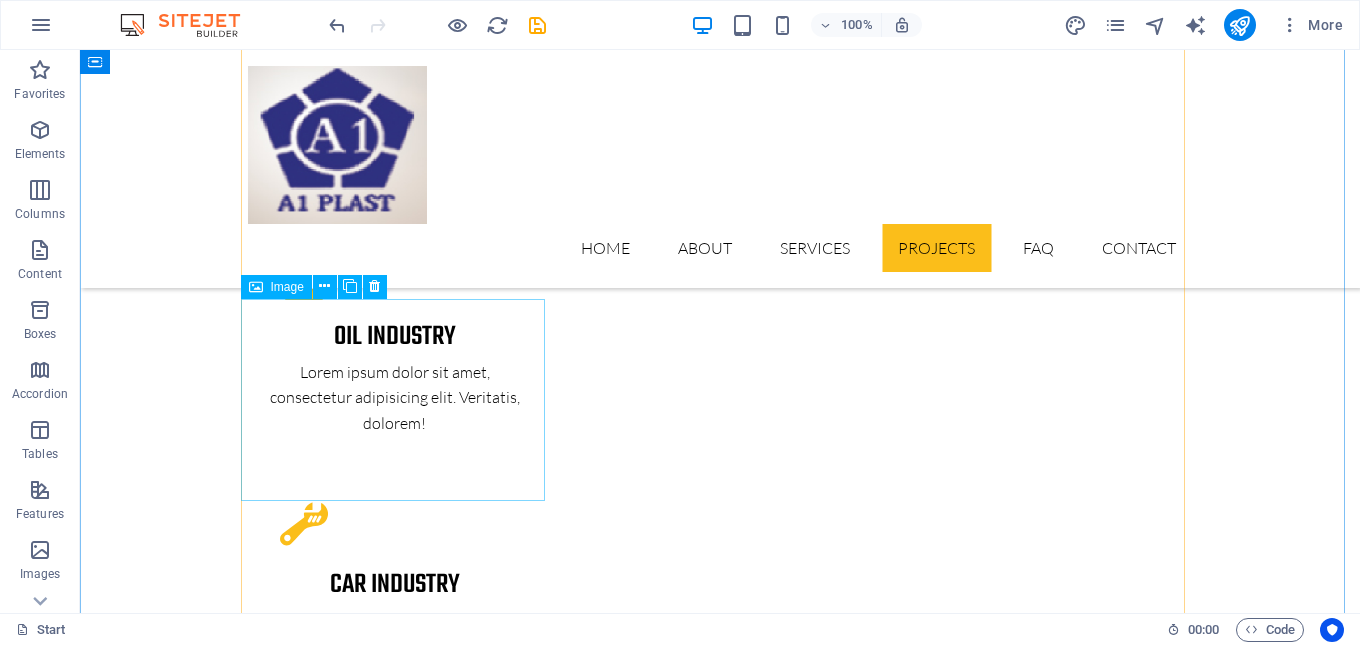 click on "PROJECT 2" at bounding box center [400, 4052] 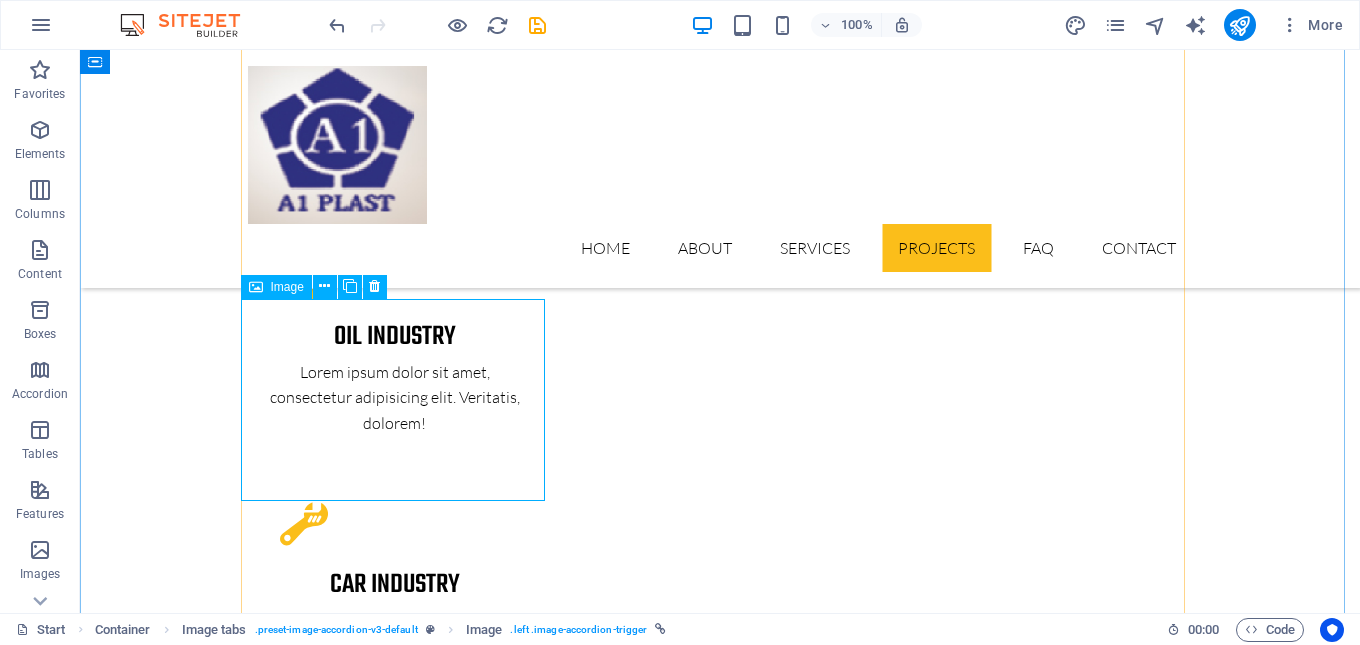 click at bounding box center [256, 287] 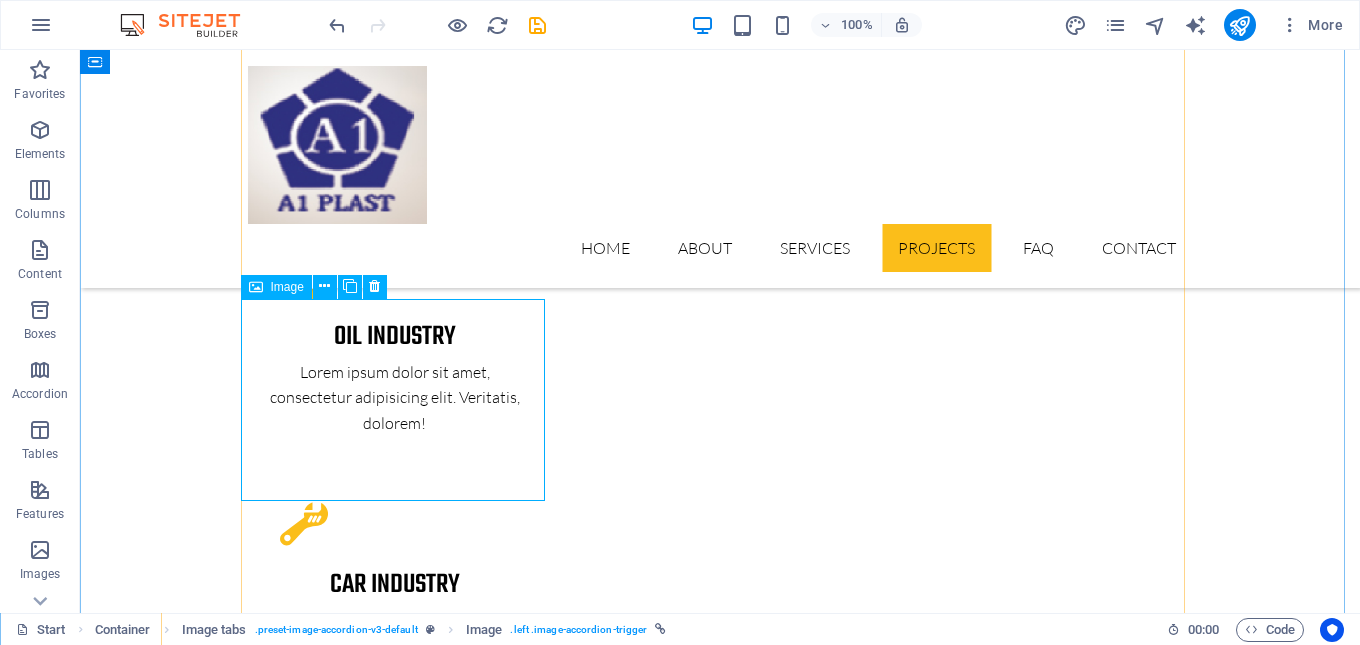 click at bounding box center [256, 287] 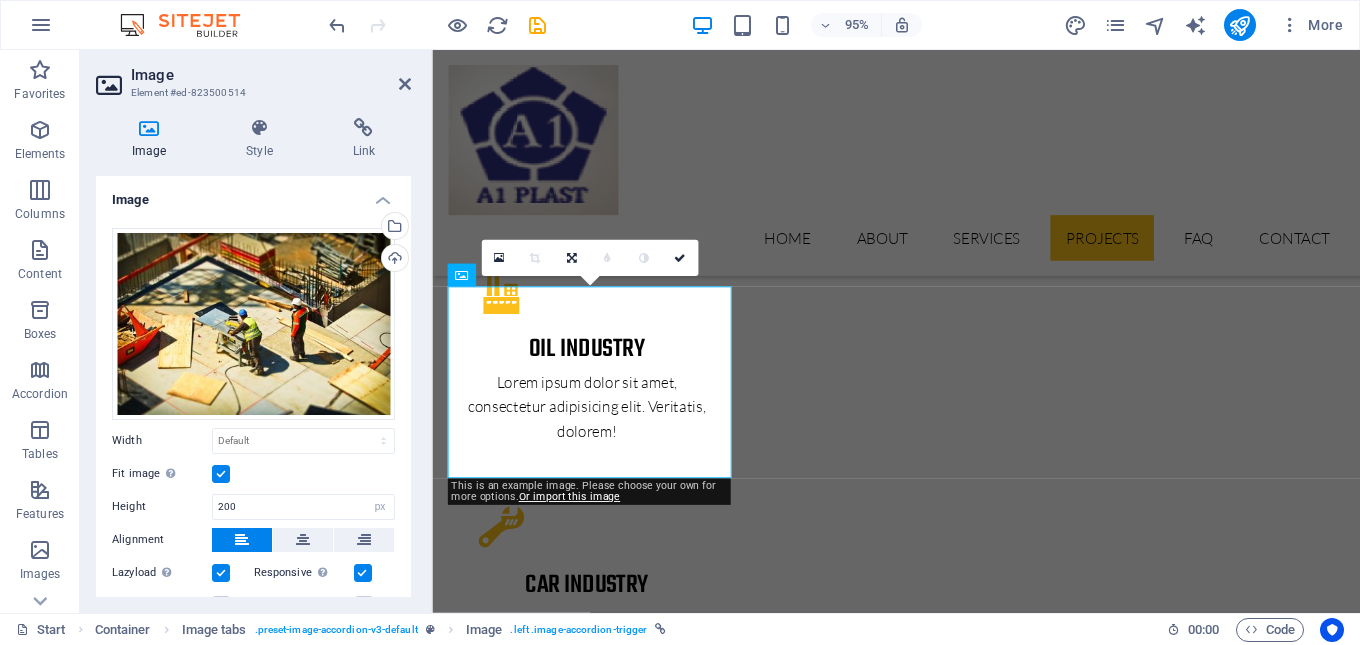 scroll, scrollTop: 3911, scrollLeft: 0, axis: vertical 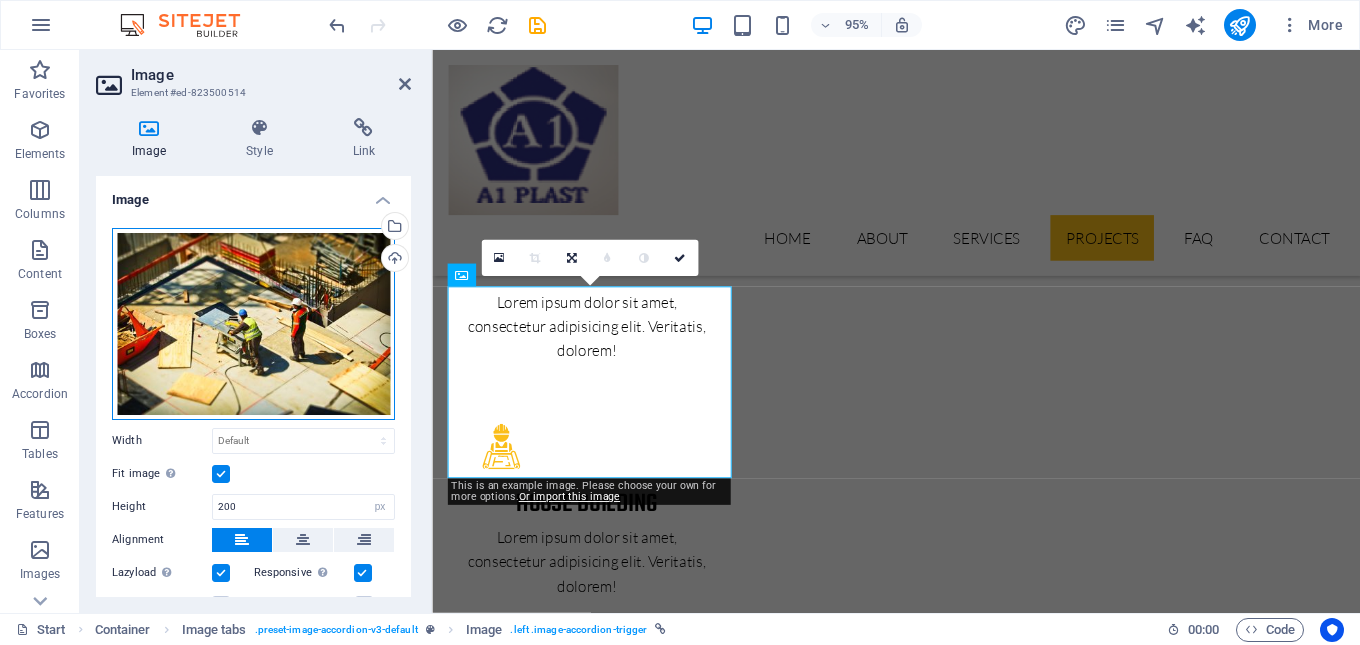 click on "Drag files here, click to choose files or select files from Files or our free stock photos & videos" at bounding box center [253, 324] 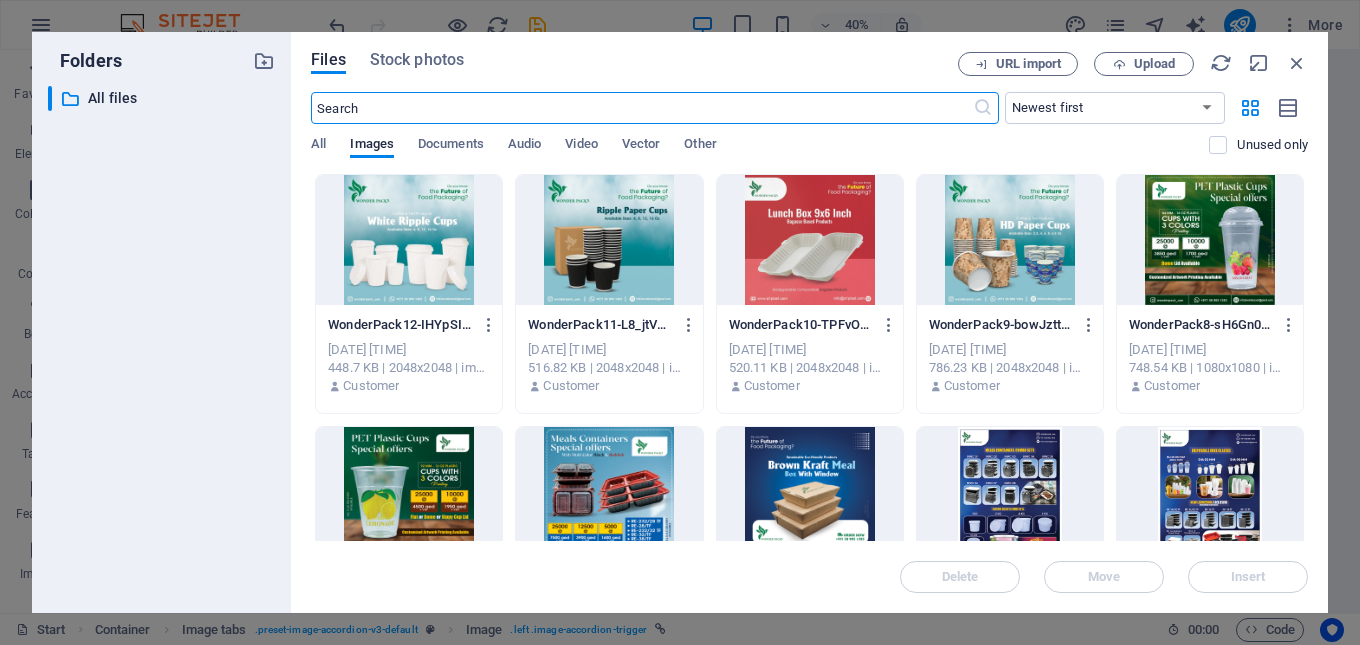 scroll, scrollTop: 4425, scrollLeft: 0, axis: vertical 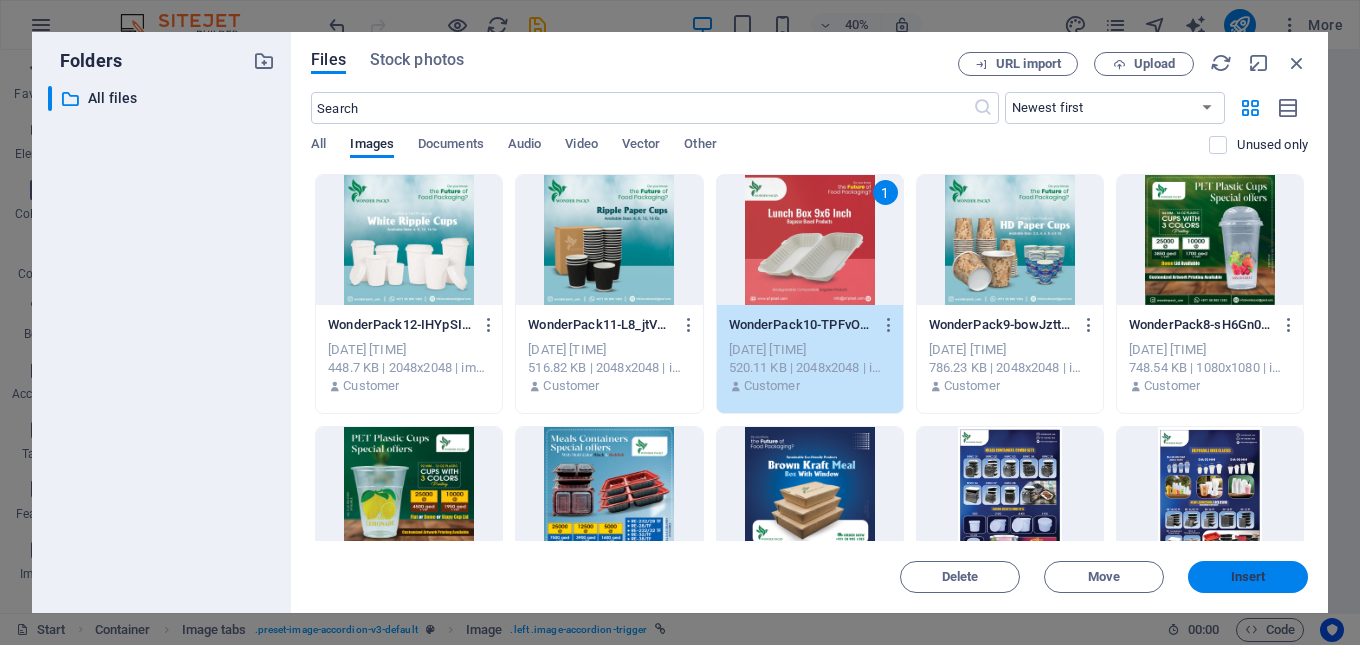 click on "Insert" at bounding box center [1248, 577] 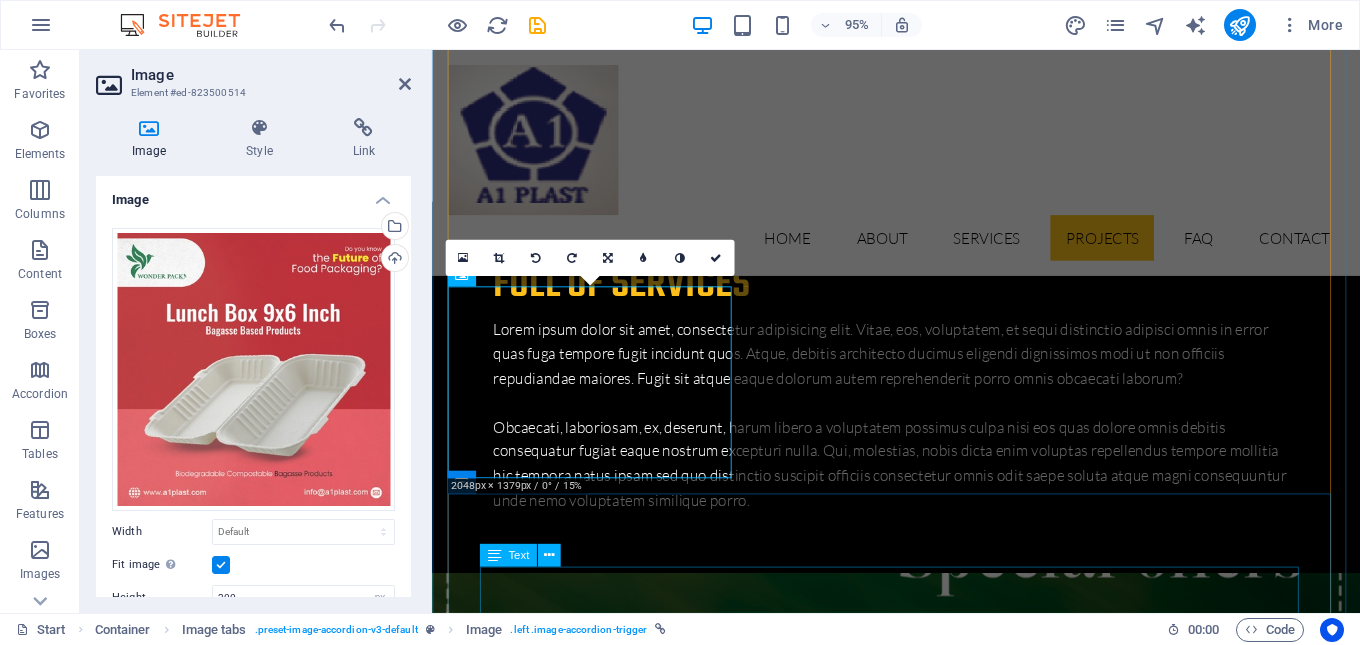 scroll, scrollTop: 3911, scrollLeft: 0, axis: vertical 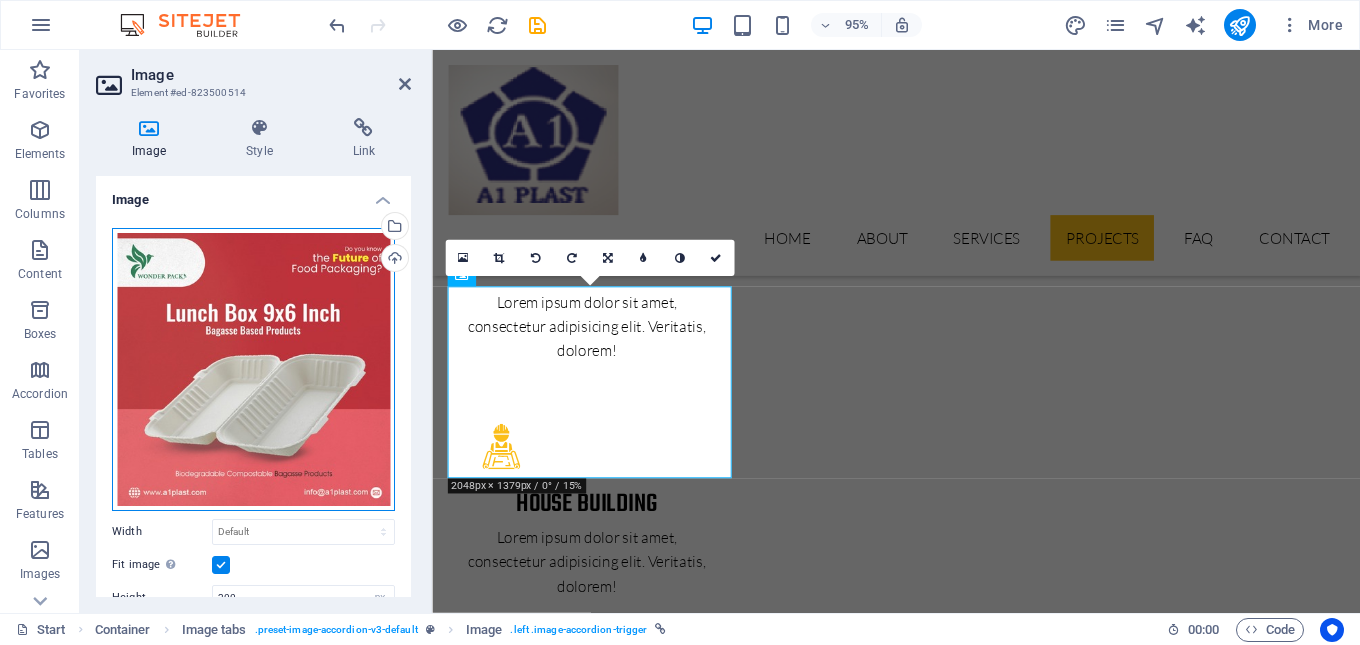 click on "Drag files here, click to choose files or select files from Files or our free stock photos & videos" at bounding box center [253, 369] 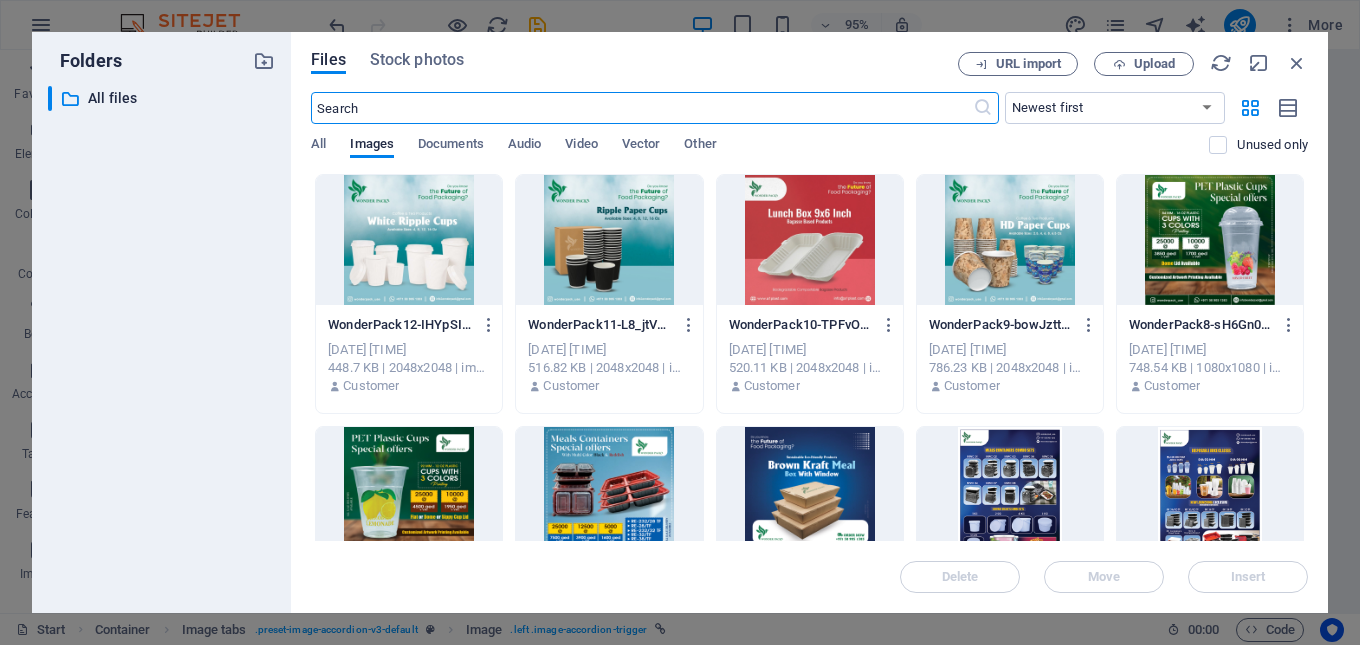scroll, scrollTop: 4425, scrollLeft: 0, axis: vertical 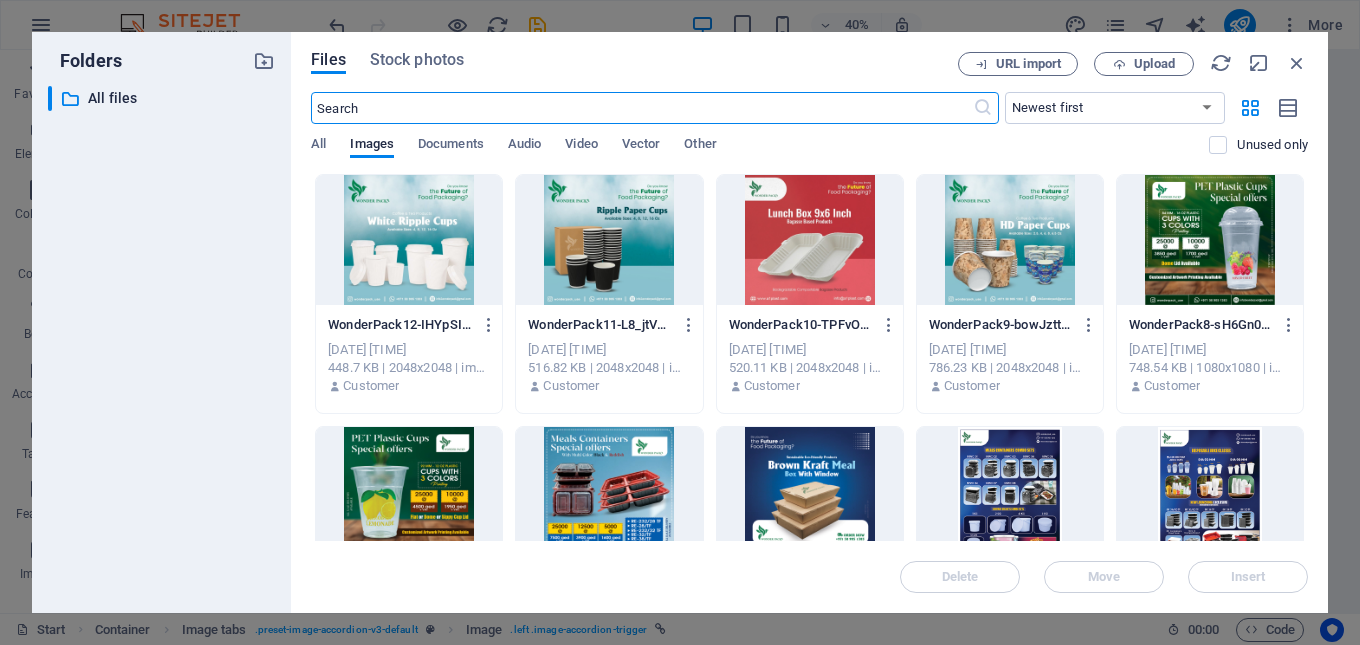 click at bounding box center [810, 492] 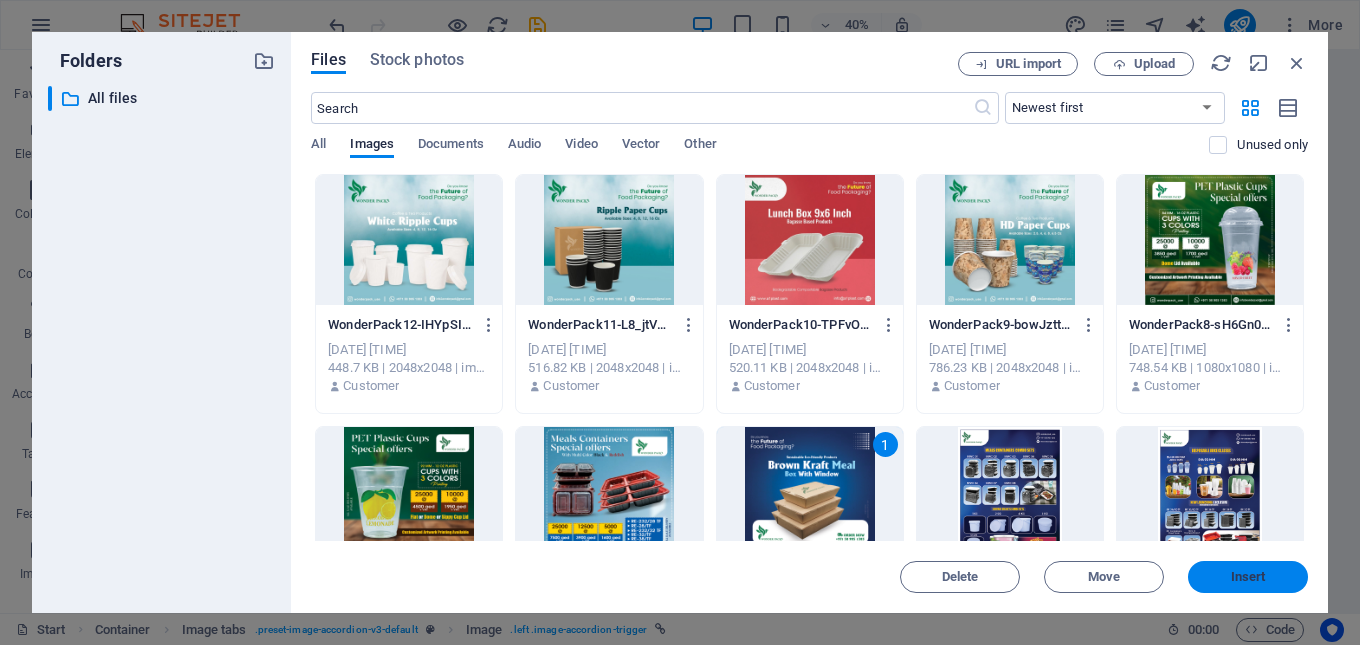 click on "Insert" at bounding box center (1248, 577) 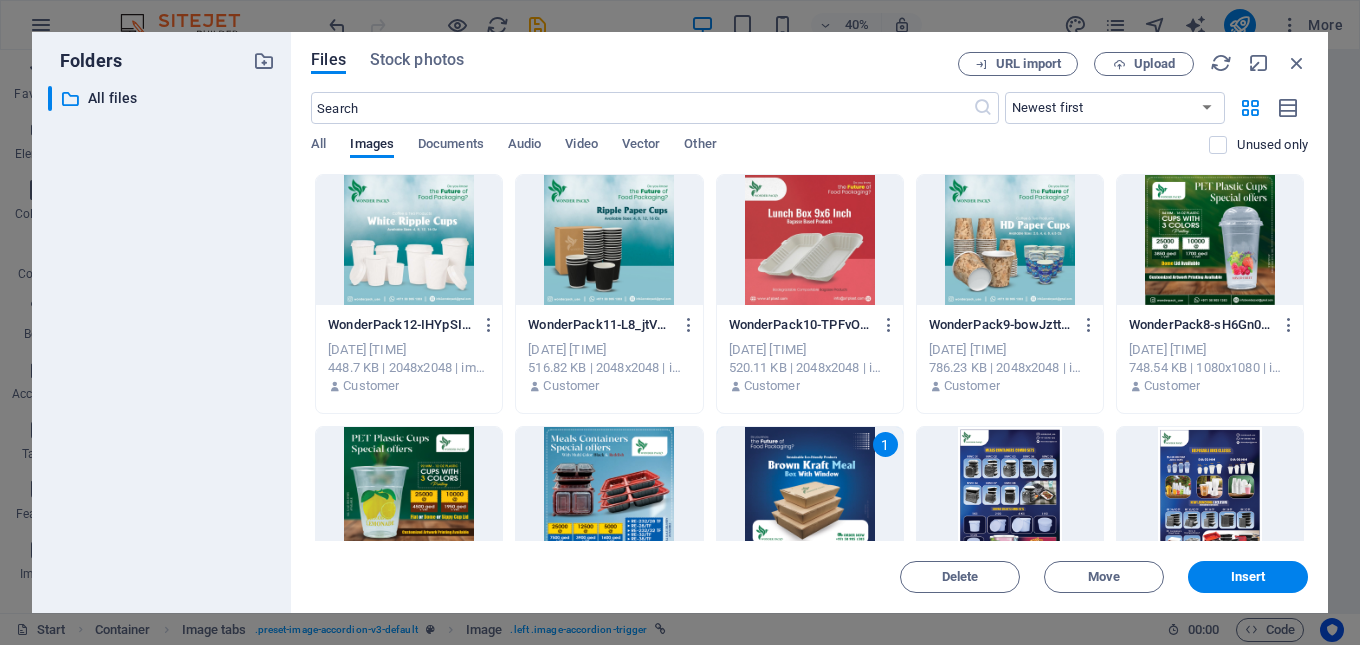 scroll, scrollTop: 3911, scrollLeft: 0, axis: vertical 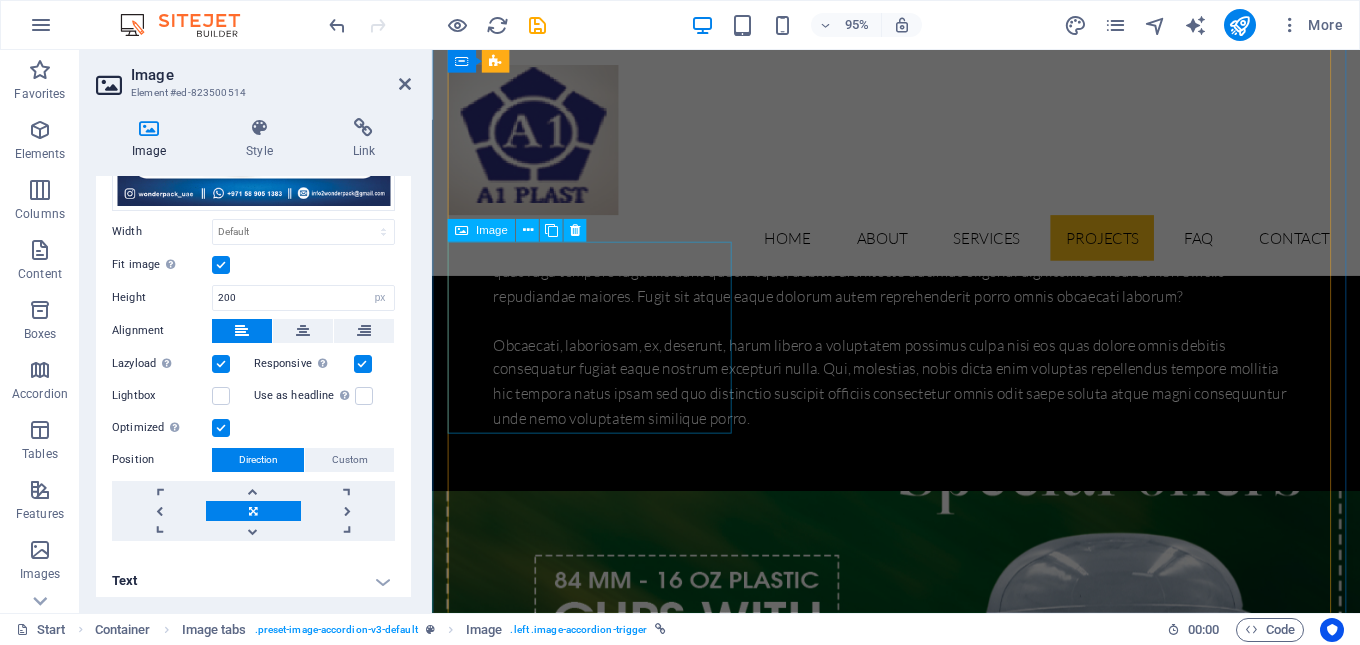 click on "PROJECT 3" at bounding box center [601, 3870] 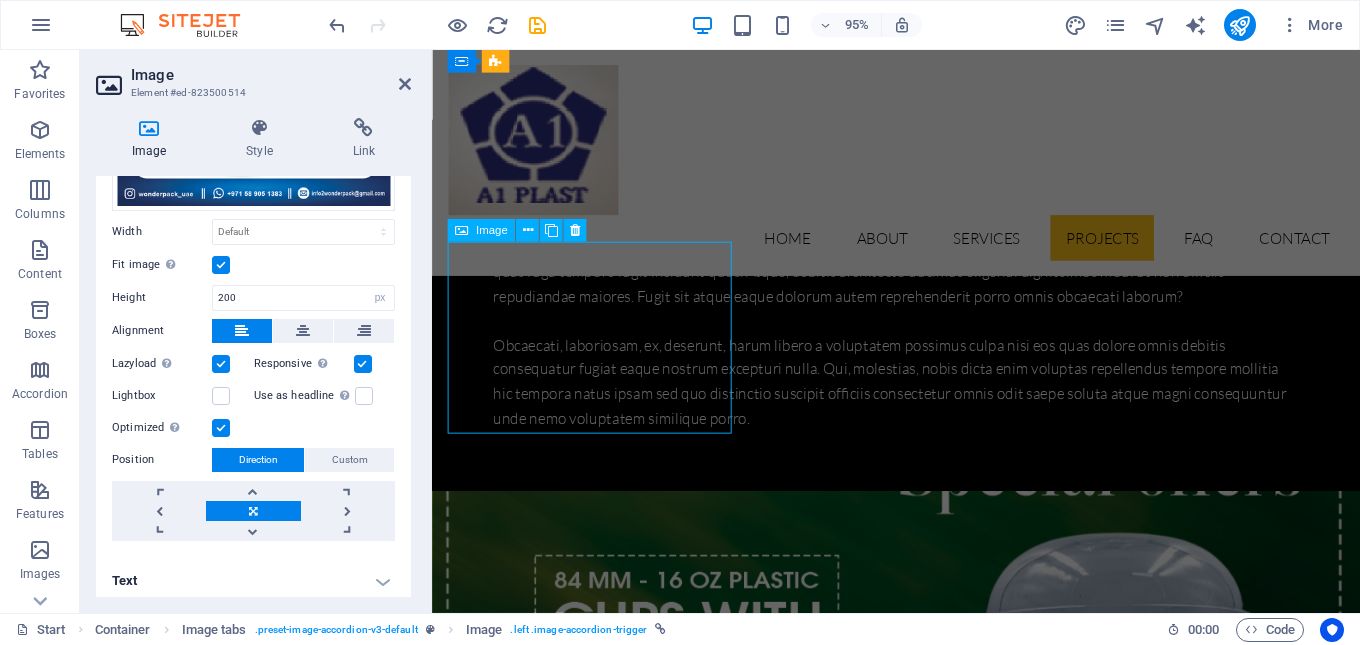 scroll, scrollTop: 4179, scrollLeft: 0, axis: vertical 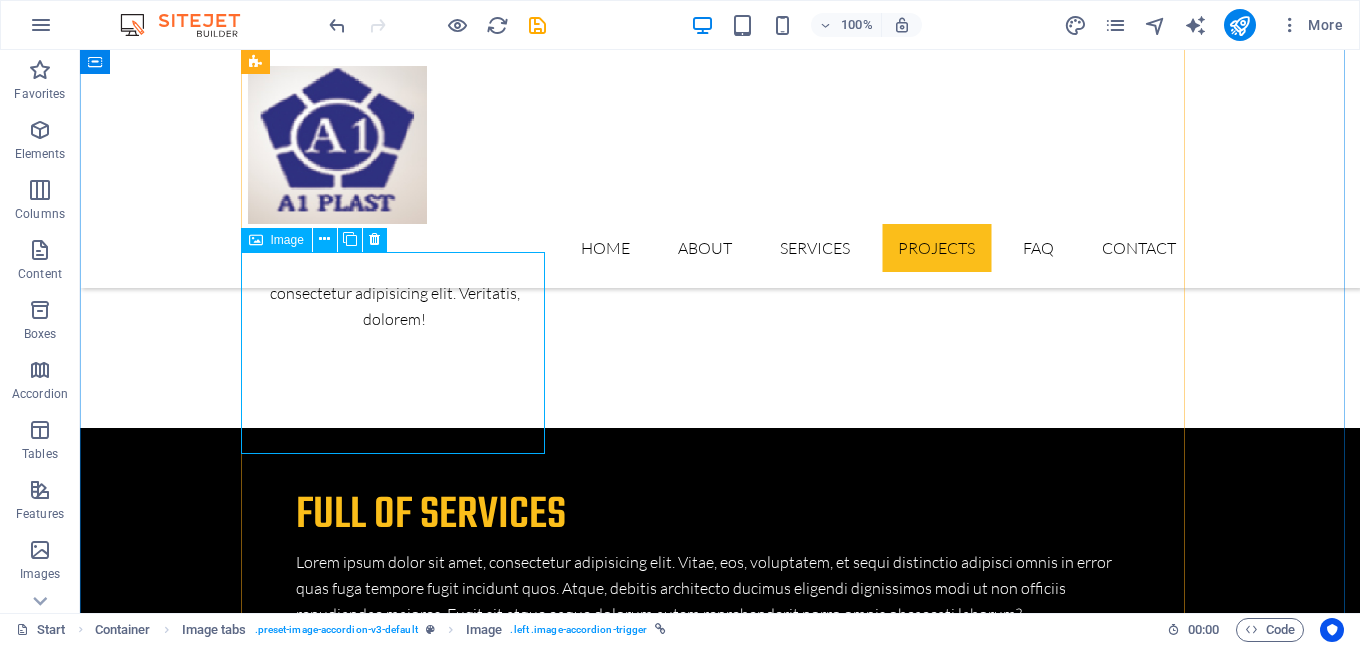 click on "PROJECT 3" at bounding box center (400, 4003) 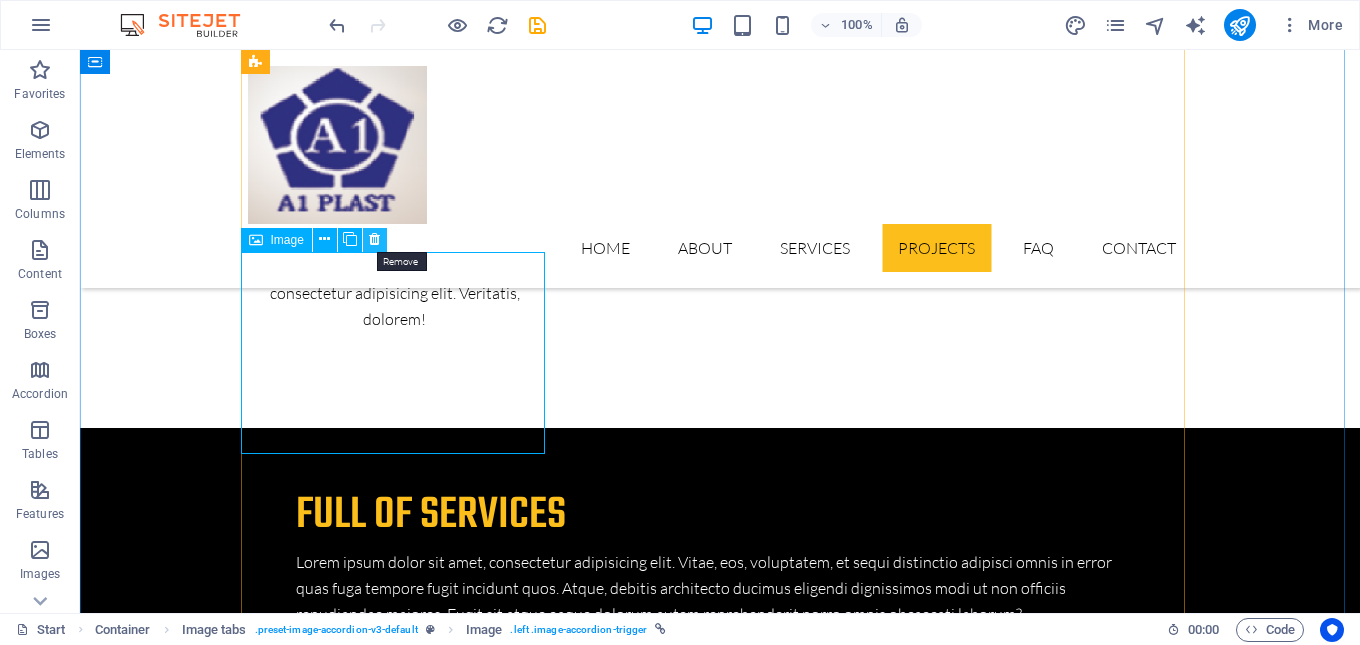 click at bounding box center [374, 239] 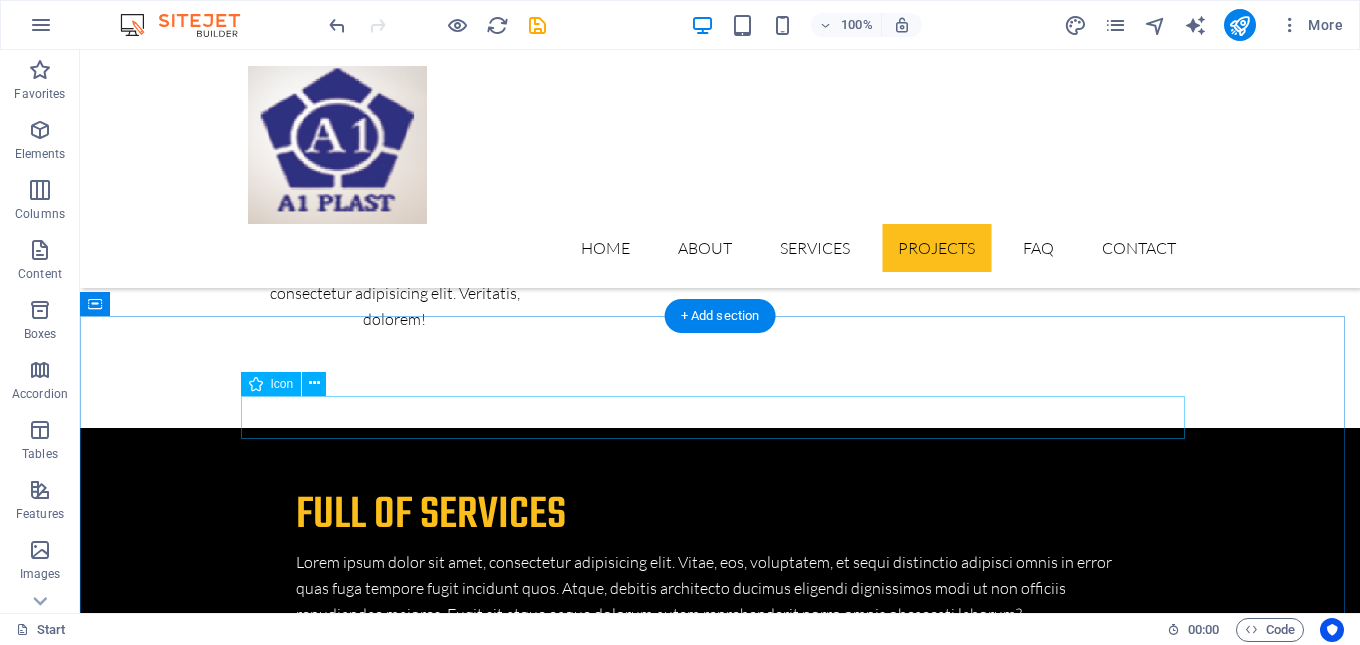 click at bounding box center (720, 4531) 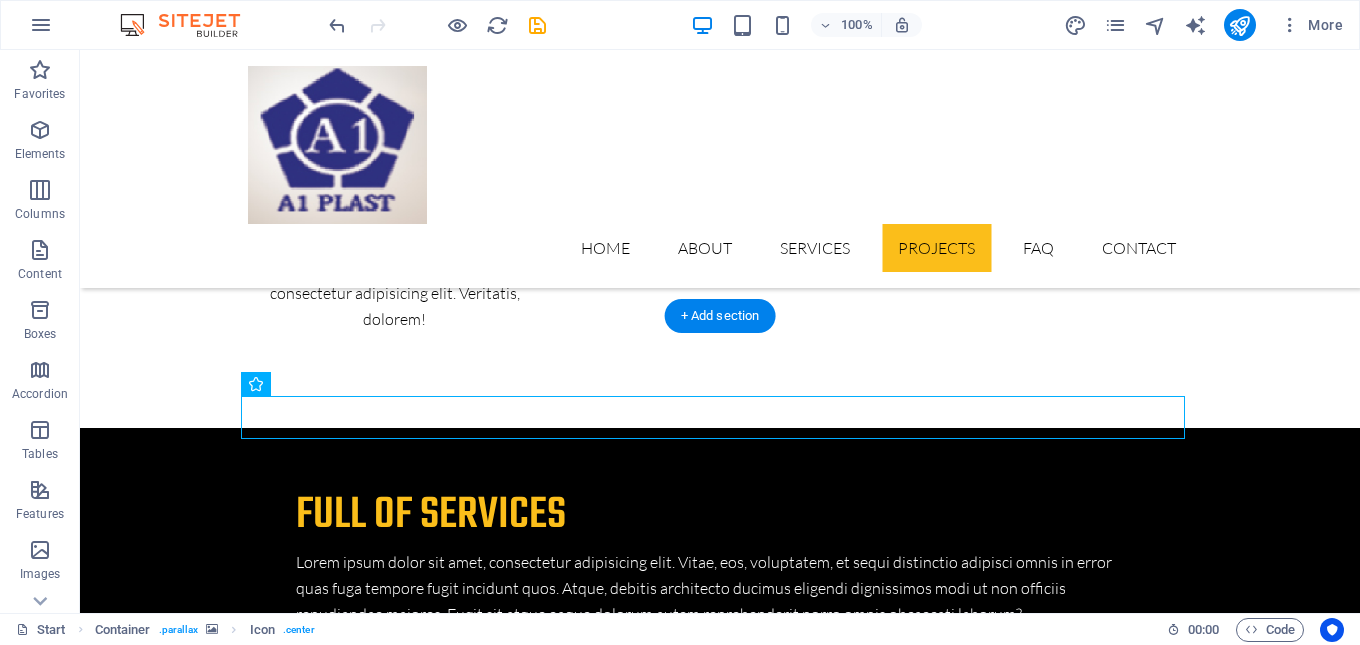 click at bounding box center (720, 4063) 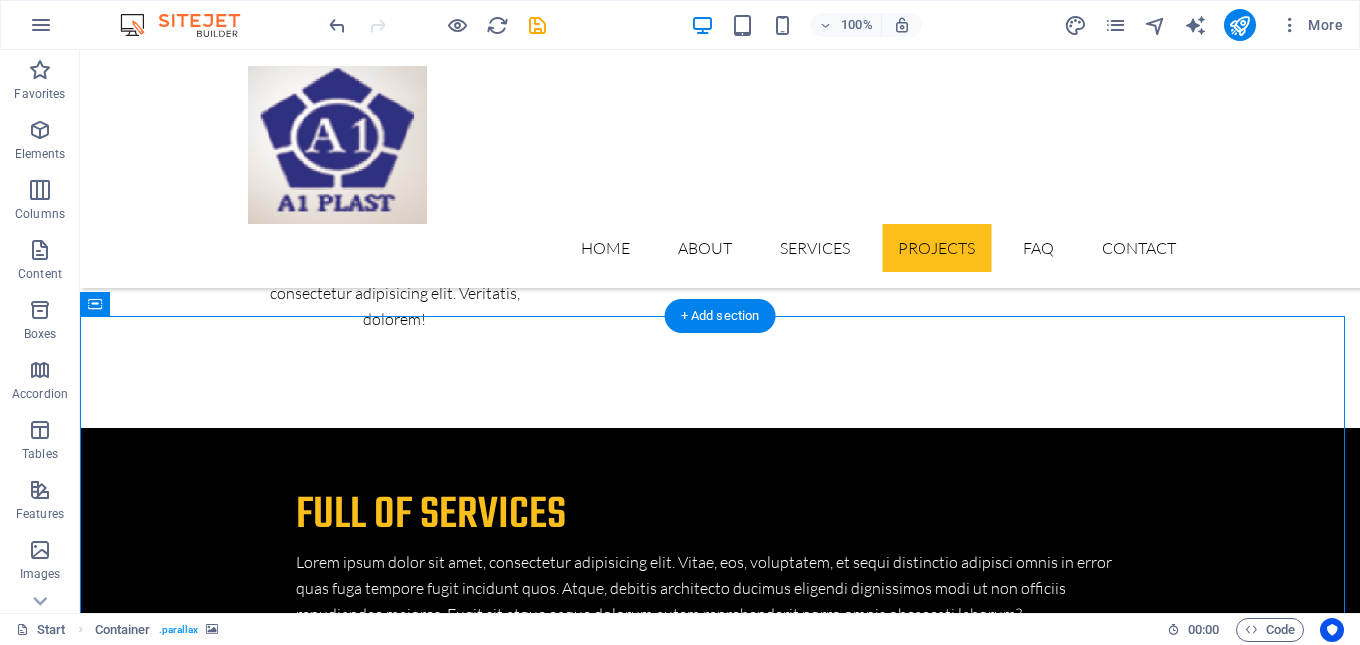 click at bounding box center [720, 4063] 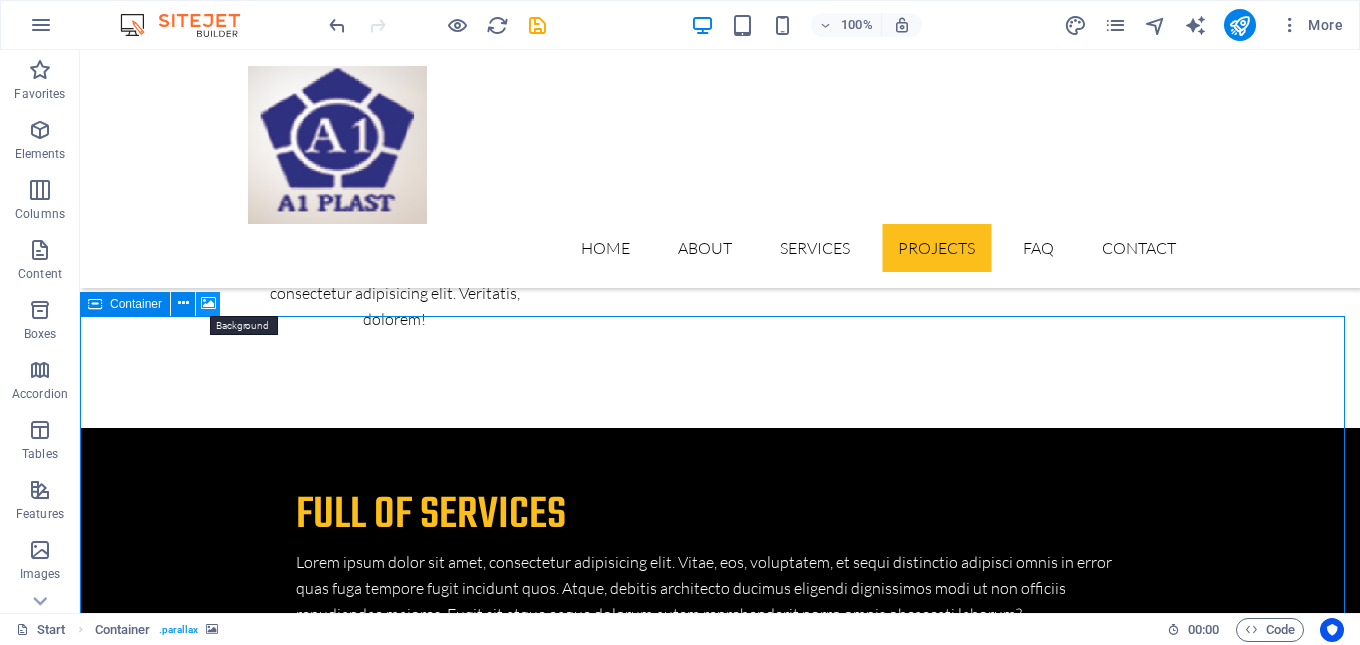 click at bounding box center (208, 303) 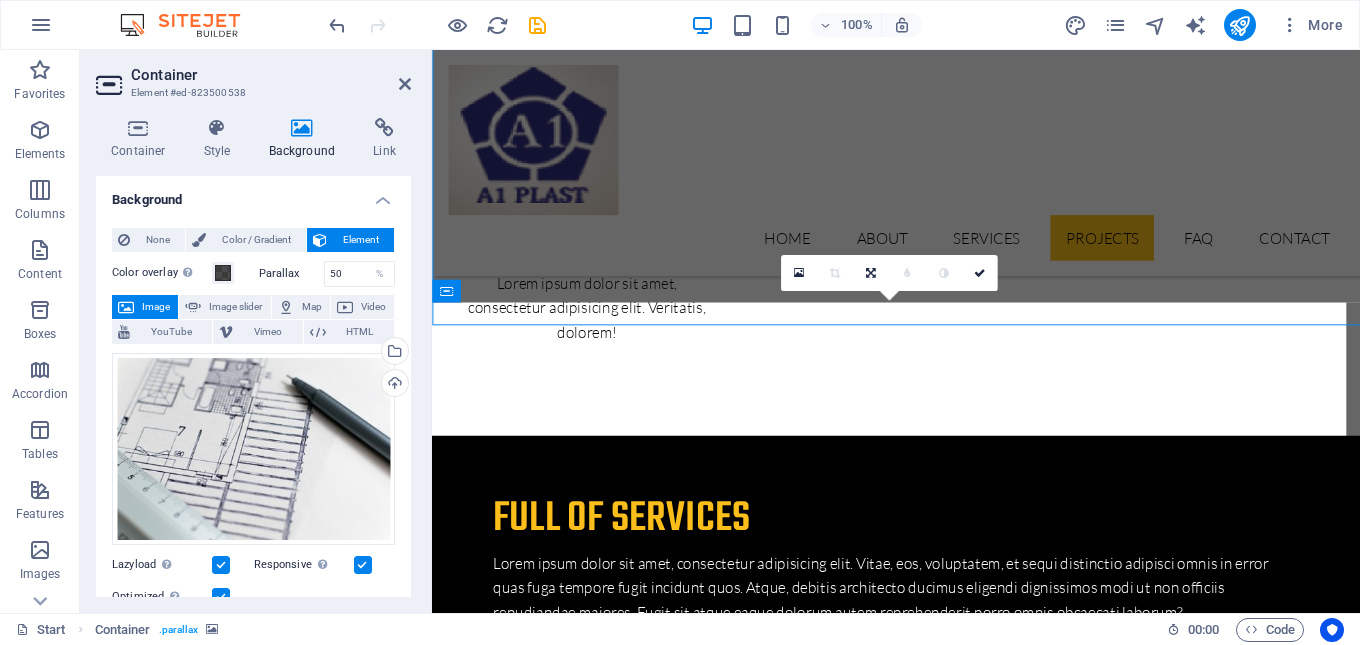 scroll, scrollTop: 4511, scrollLeft: 0, axis: vertical 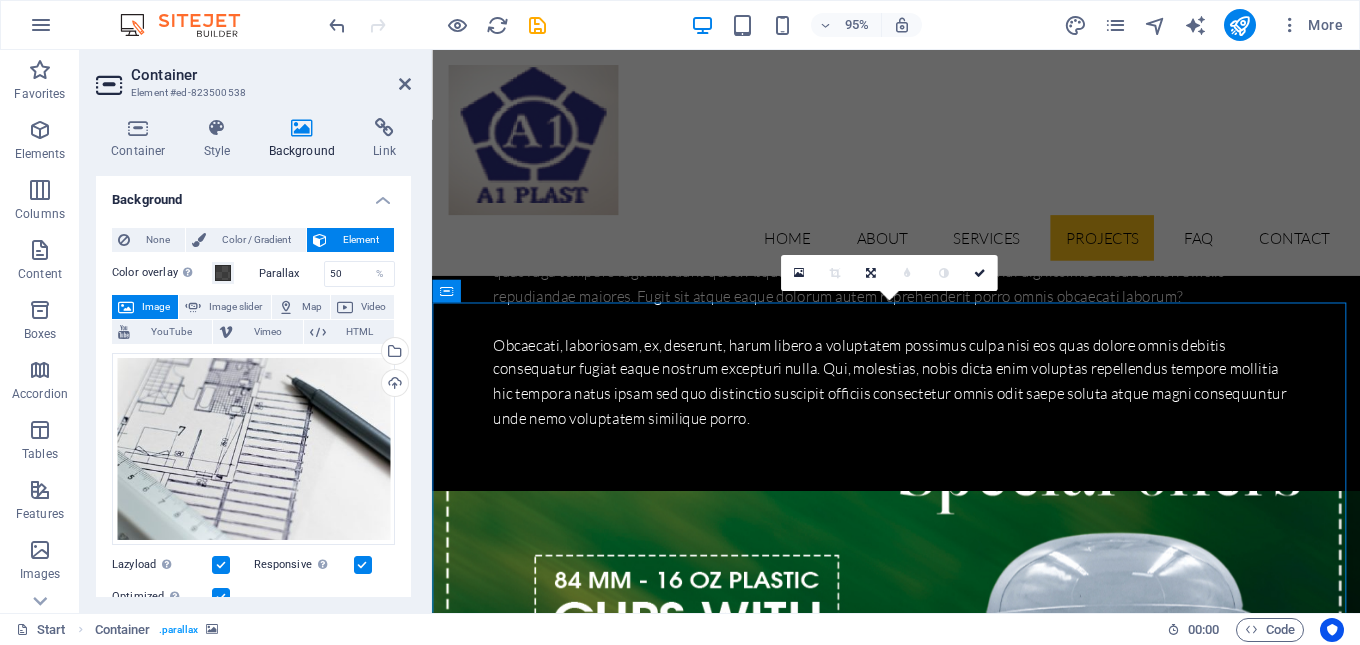 click on "Image" at bounding box center (156, 307) 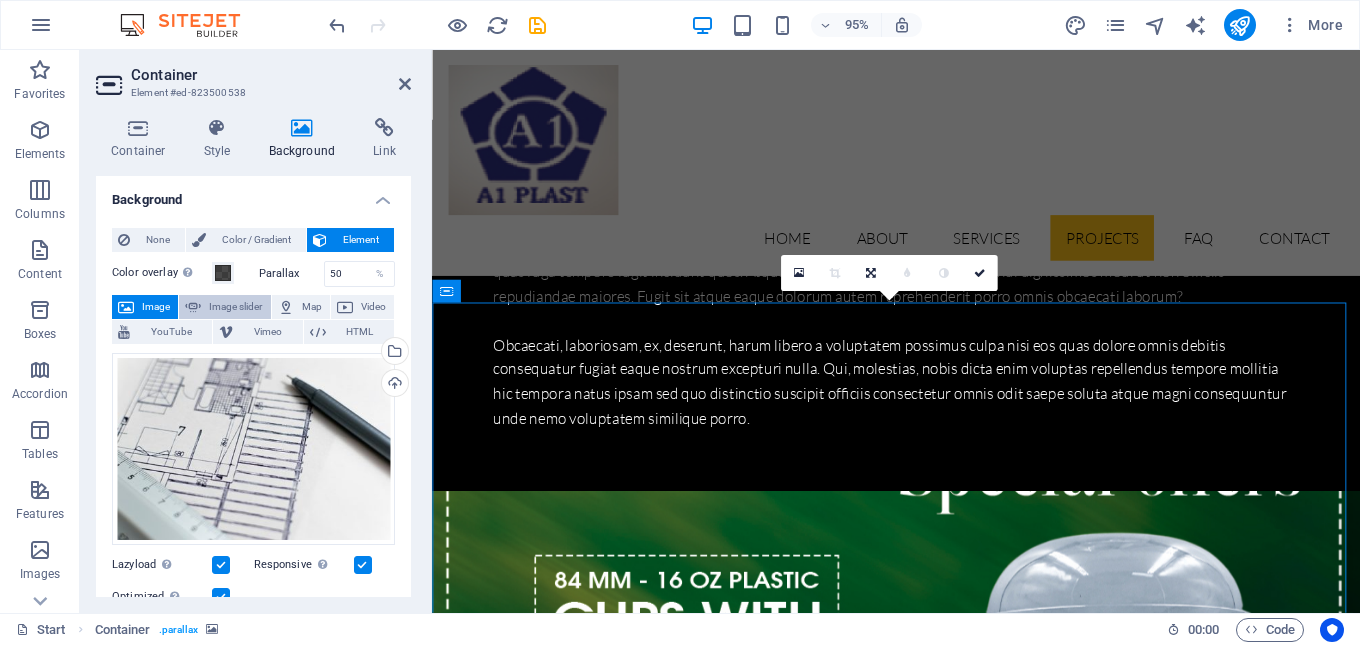 click on "Image slider" at bounding box center [235, 307] 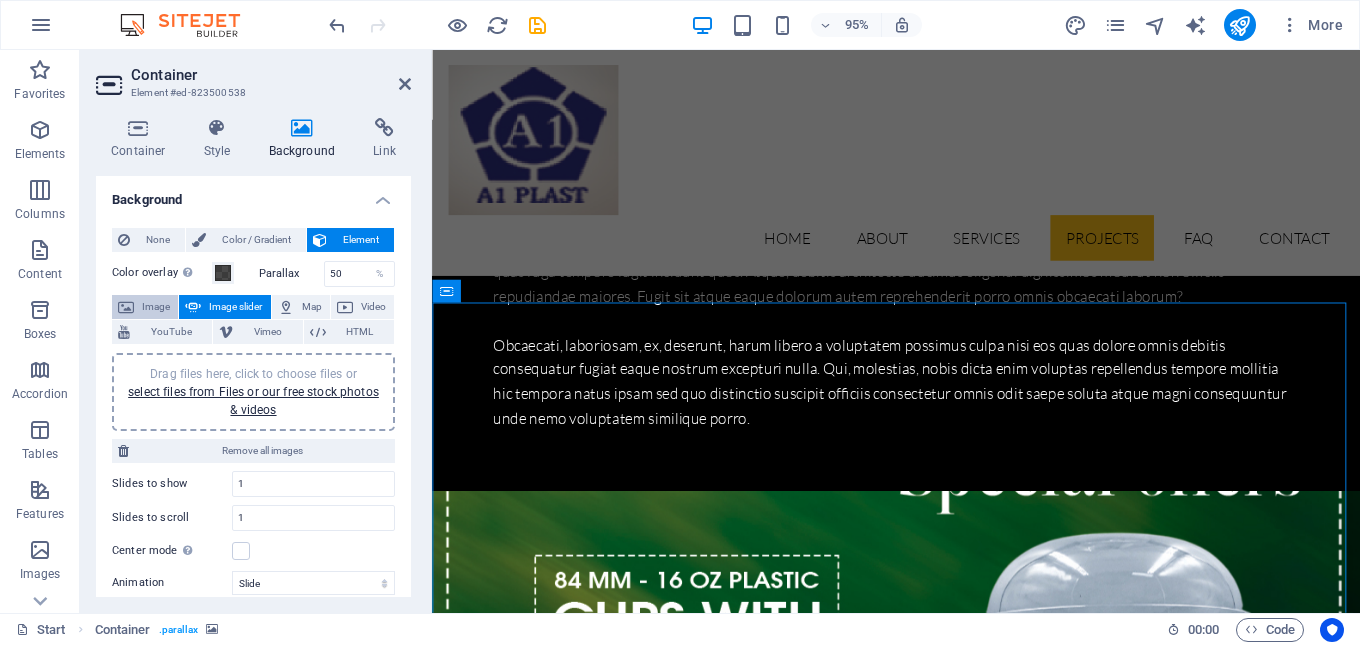 click at bounding box center (126, 307) 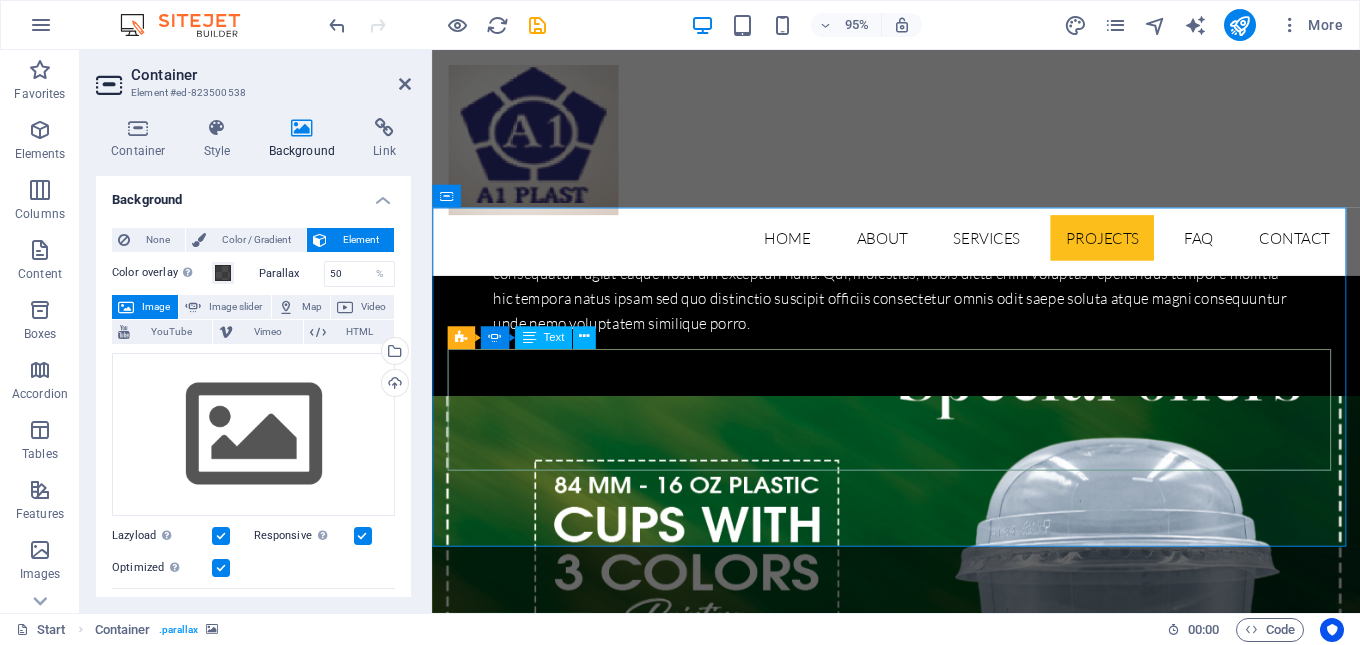 scroll, scrollTop: 4511, scrollLeft: 0, axis: vertical 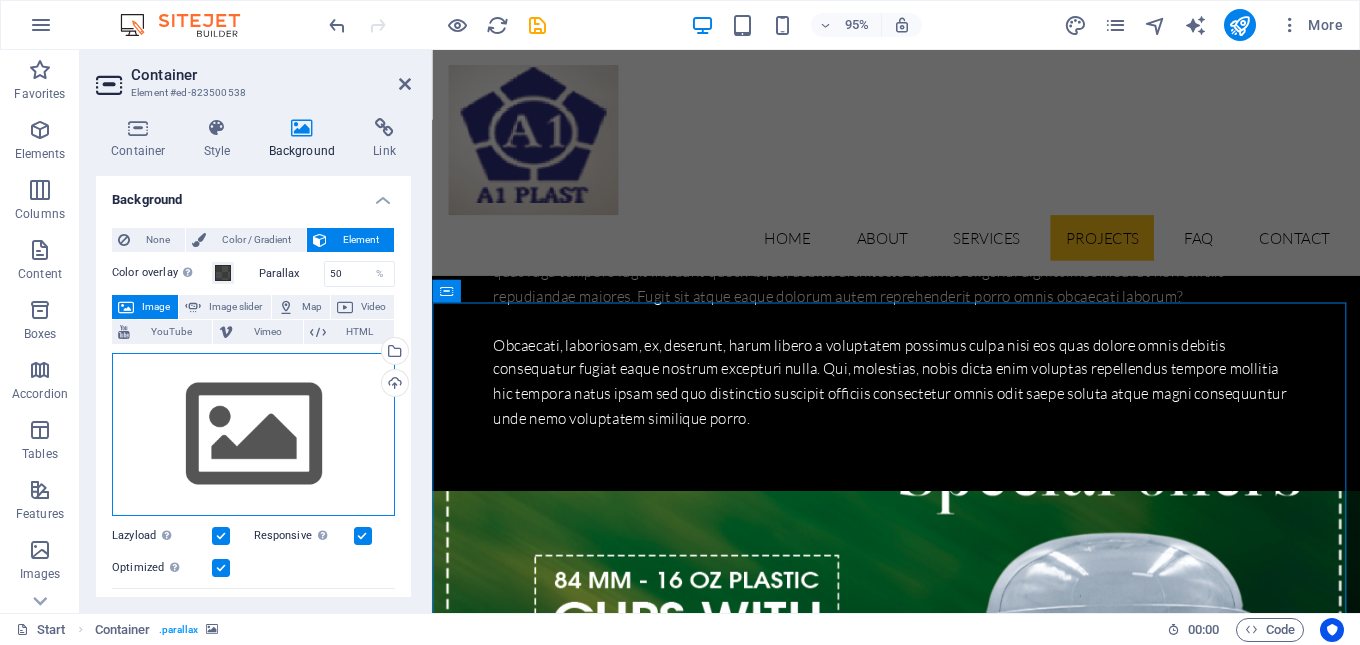 click on "Drag files here, click to choose files or select files from Files or our free stock photos & videos" at bounding box center [253, 435] 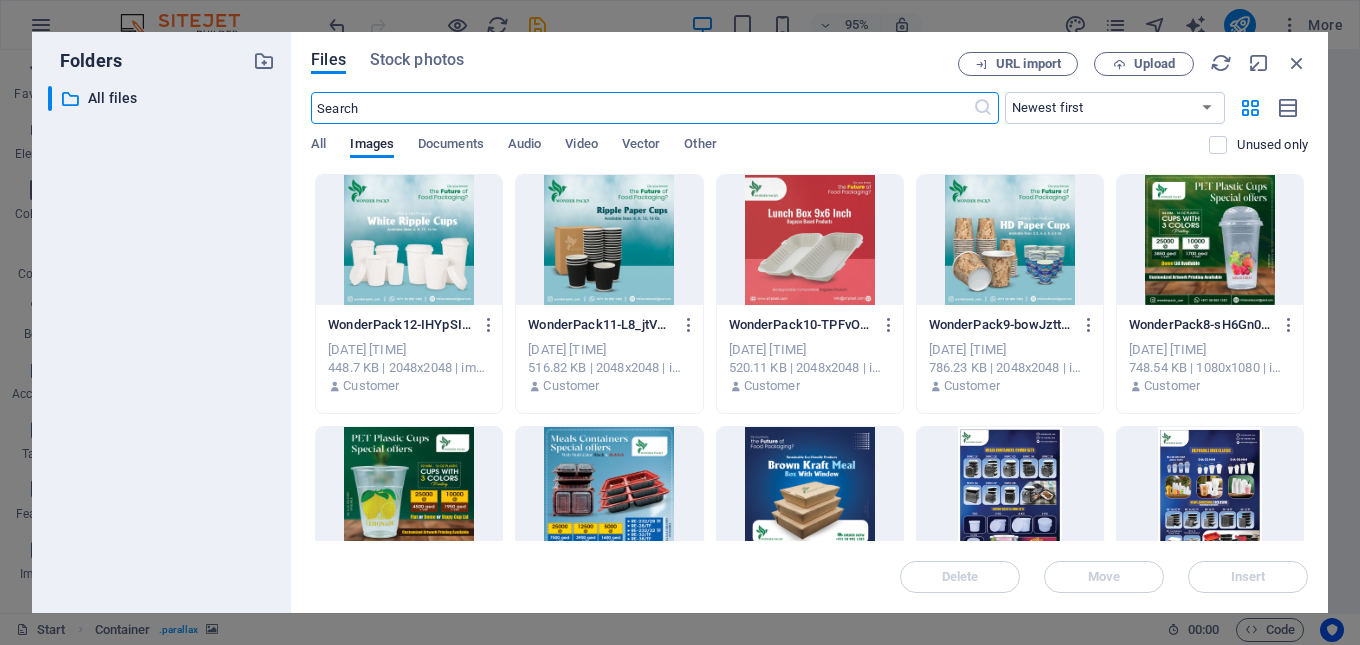 scroll, scrollTop: 5025, scrollLeft: 0, axis: vertical 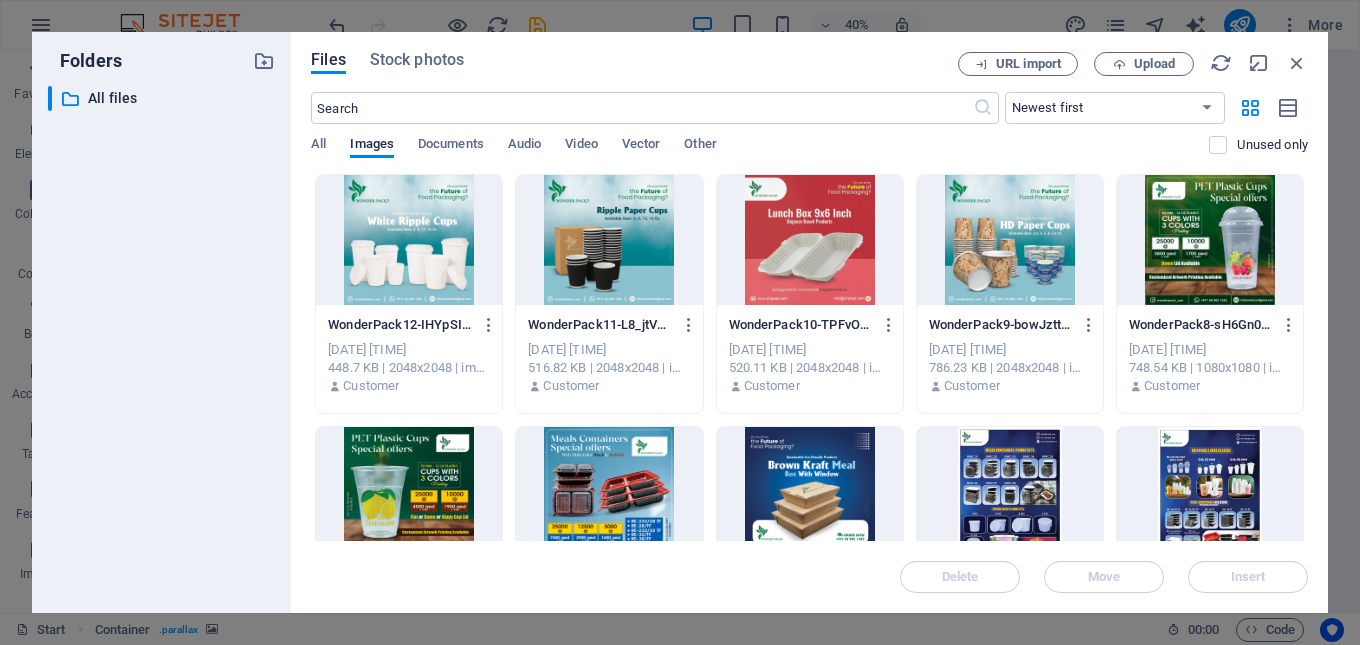 click at bounding box center (409, 240) 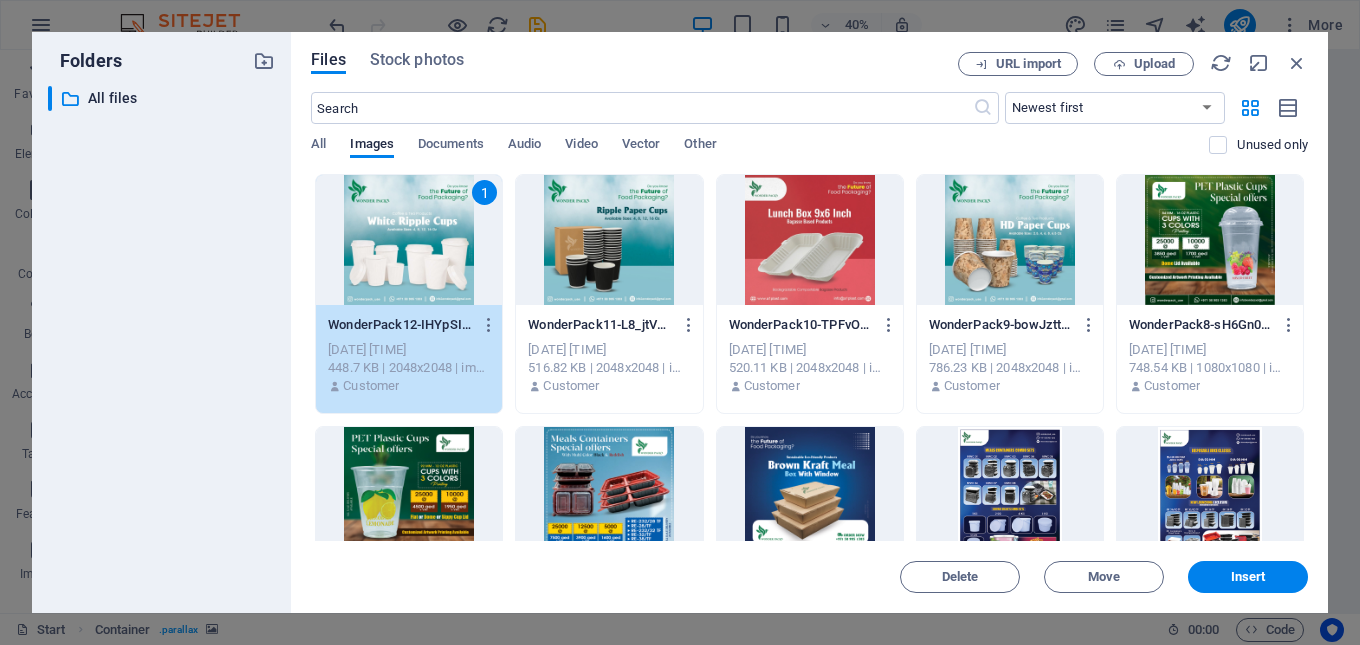 click at bounding box center [409, 492] 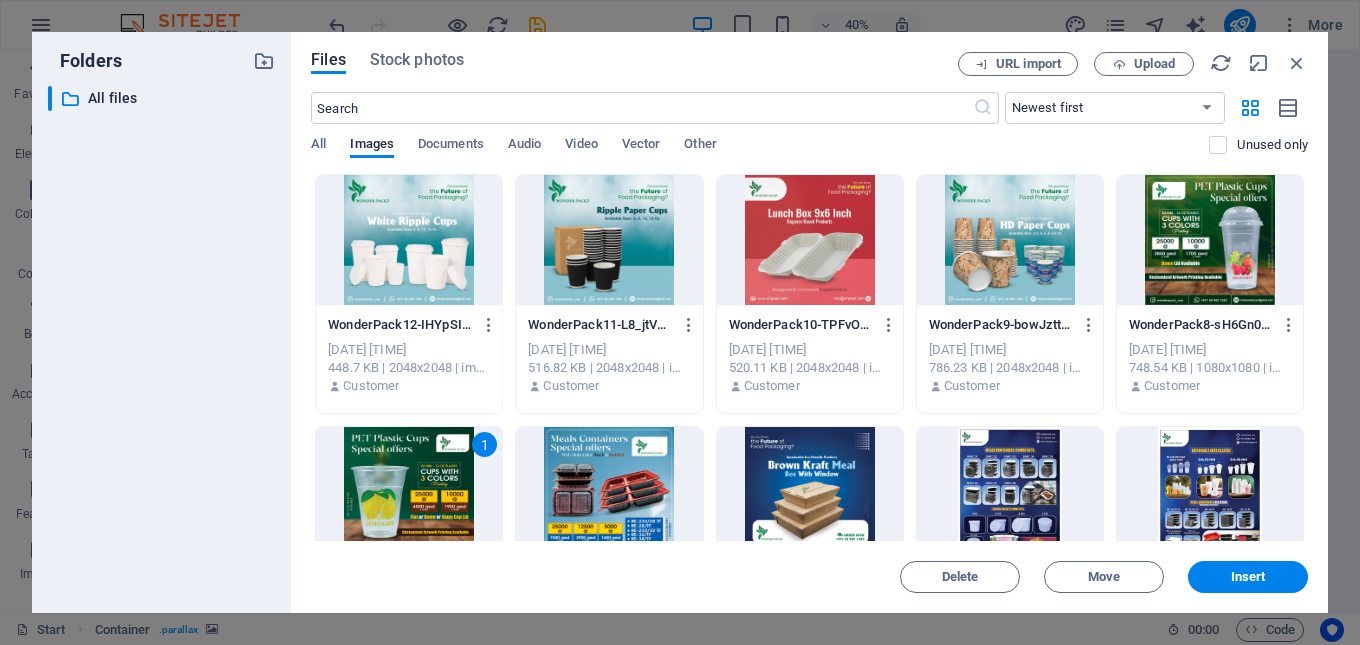 click at bounding box center (609, 240) 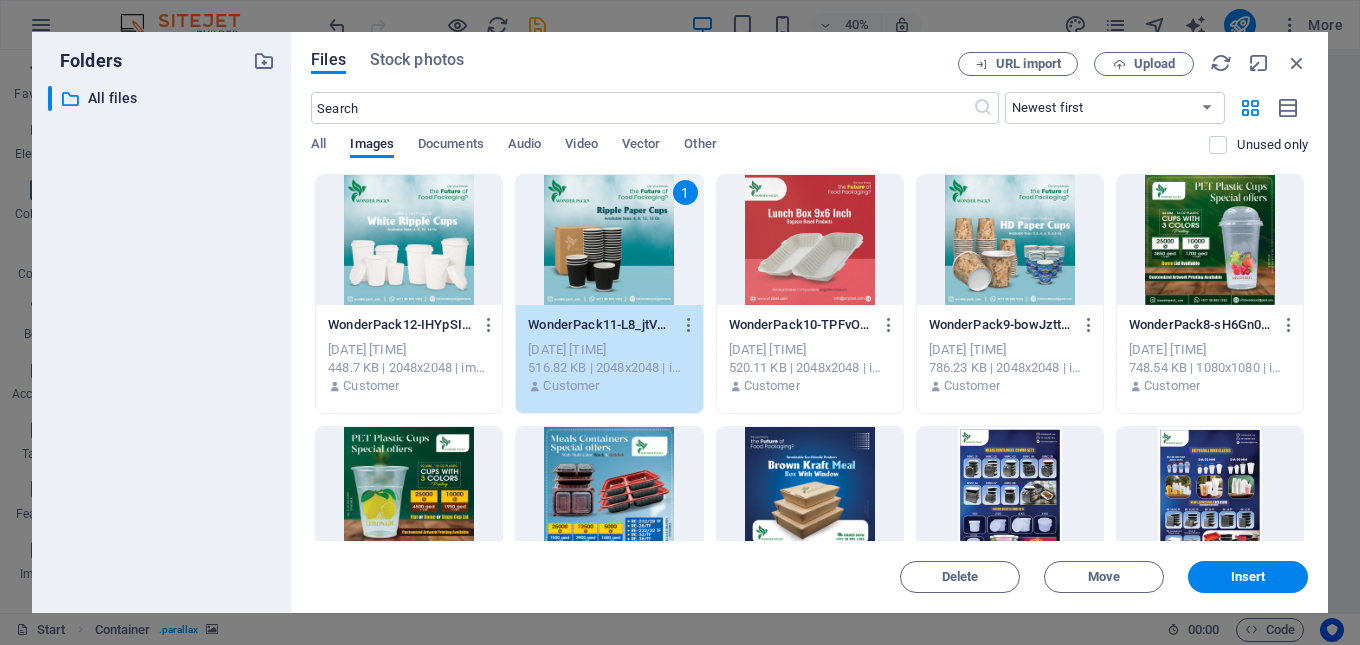 click at bounding box center [609, 492] 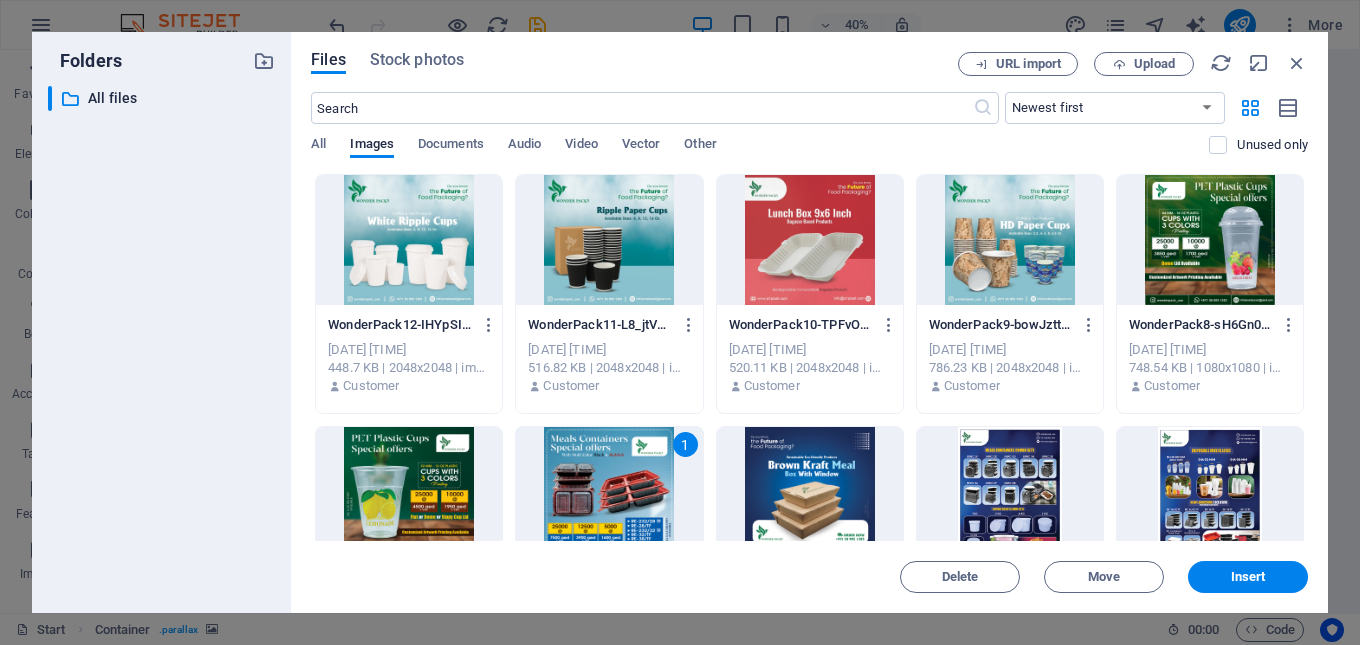 click at bounding box center (810, 240) 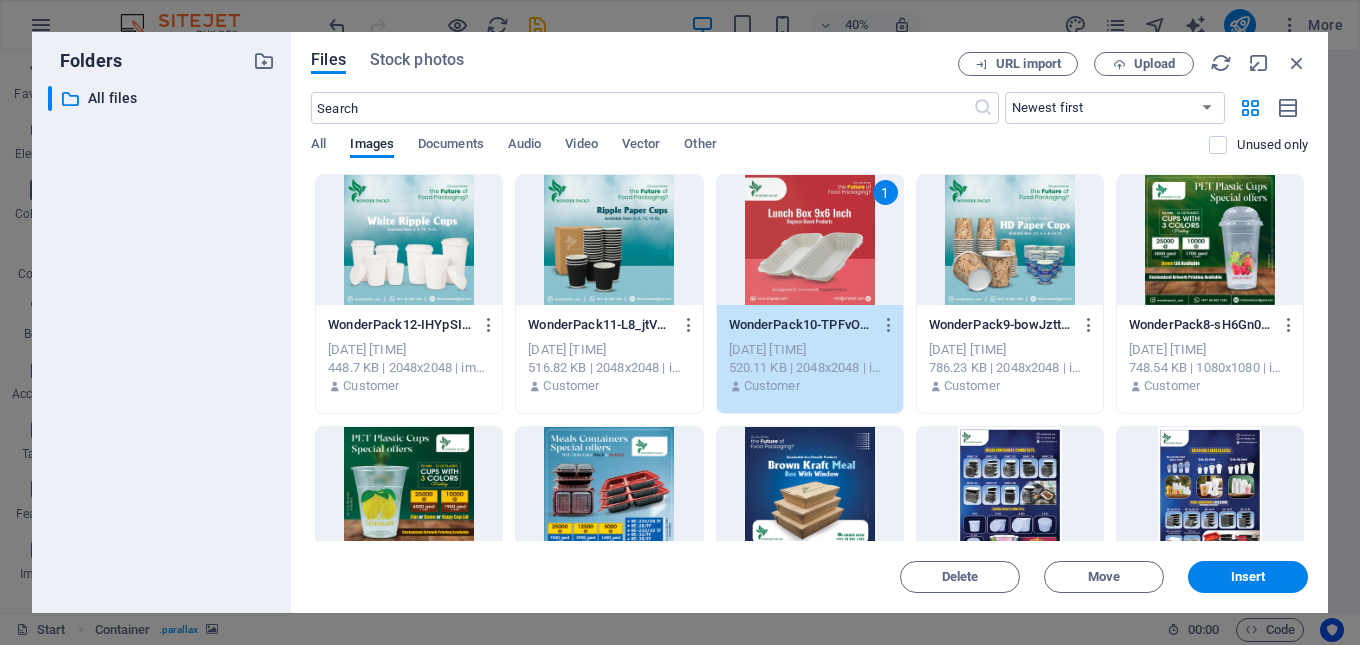 click at bounding box center [810, 492] 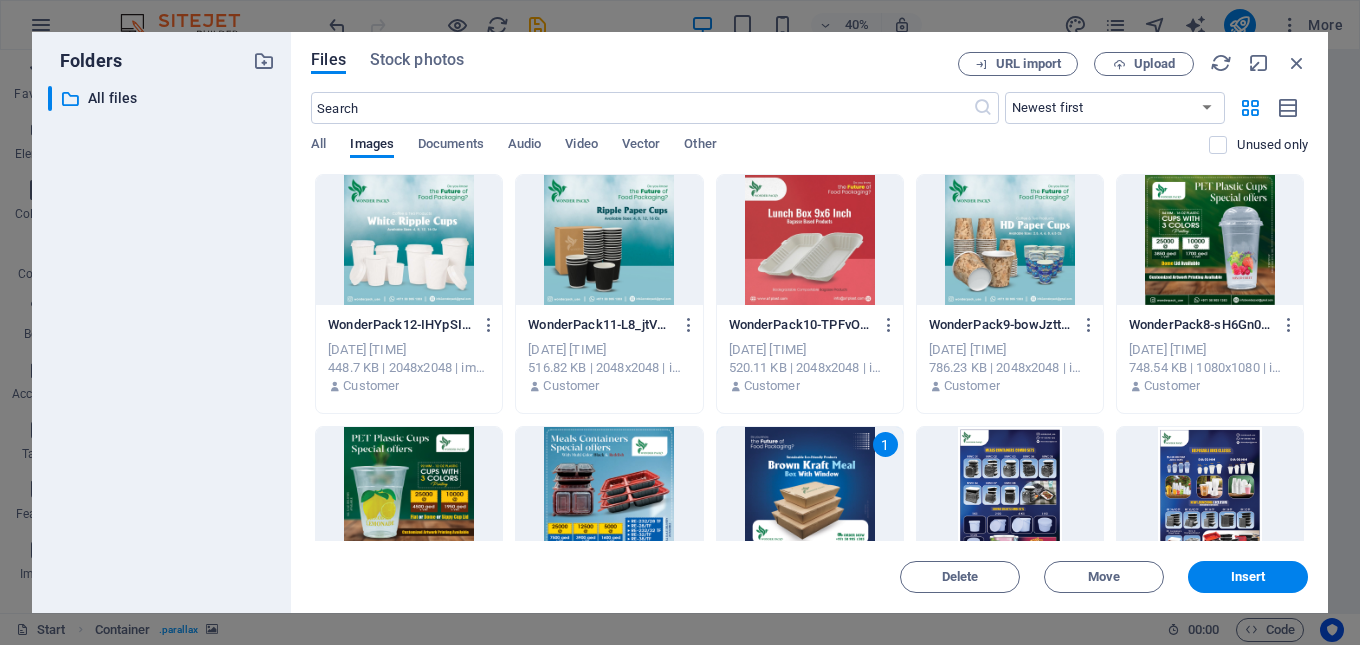 click at bounding box center (1010, 240) 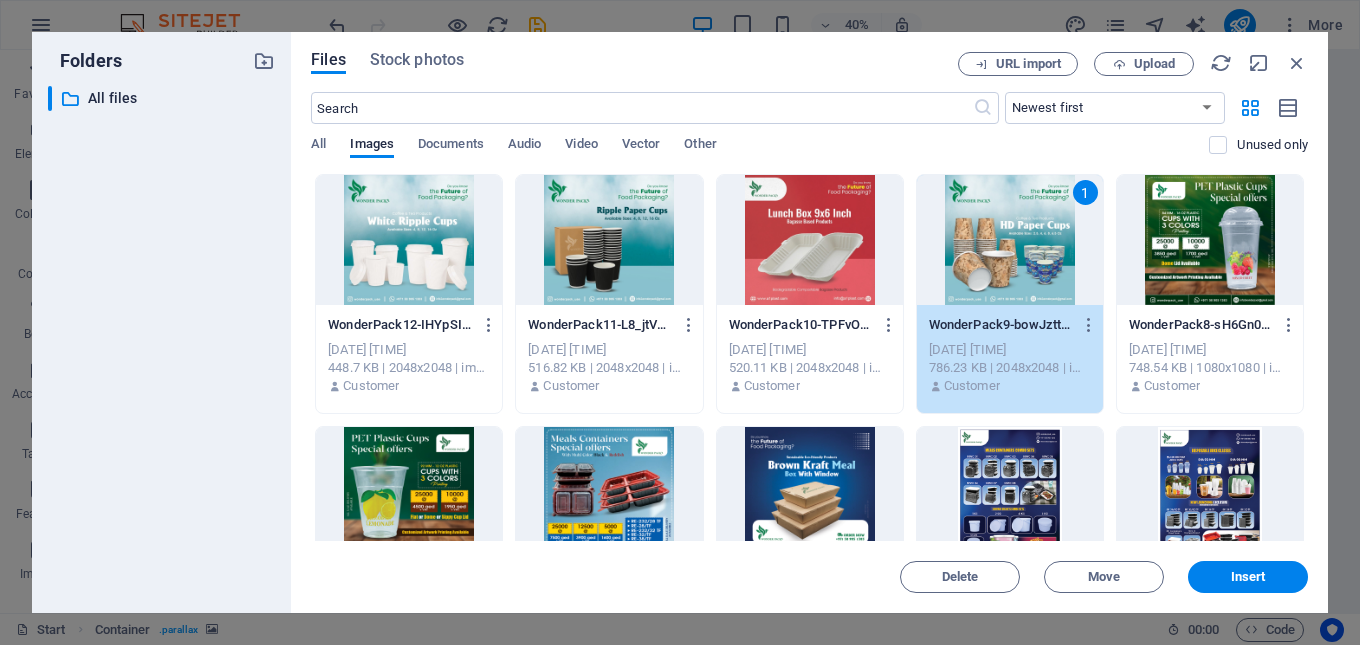 click at bounding box center [810, 492] 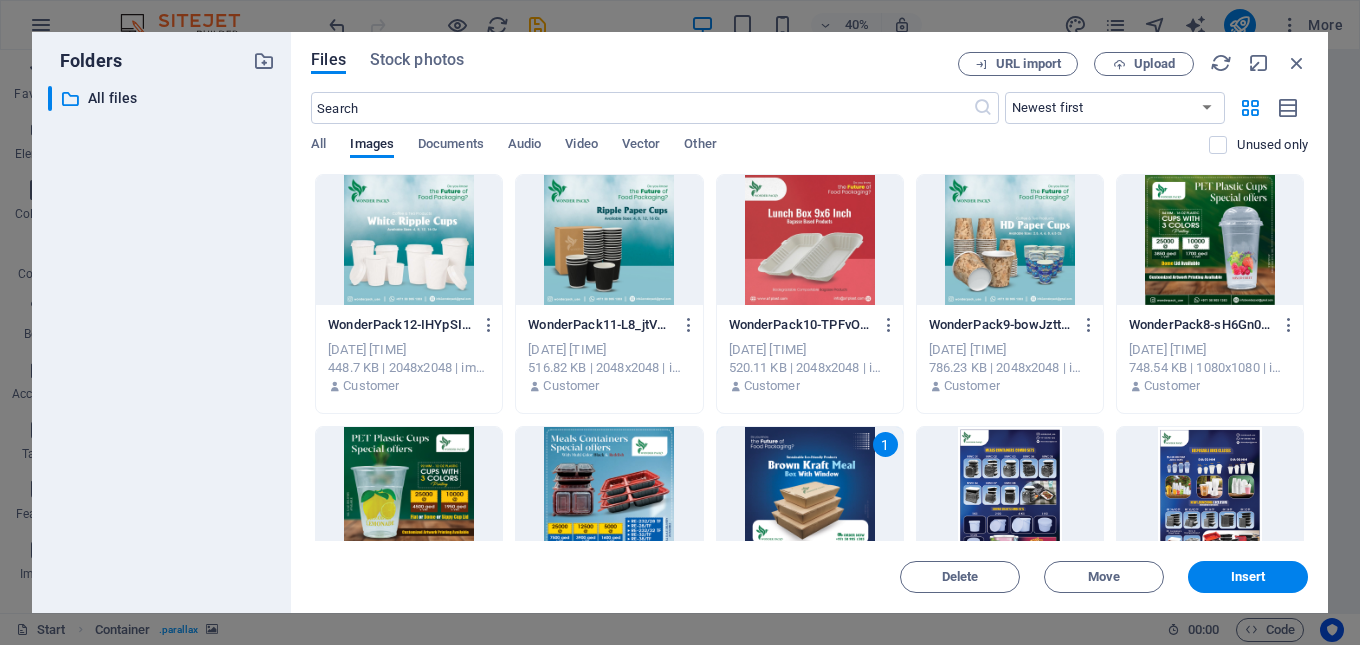 click at bounding box center [409, 240] 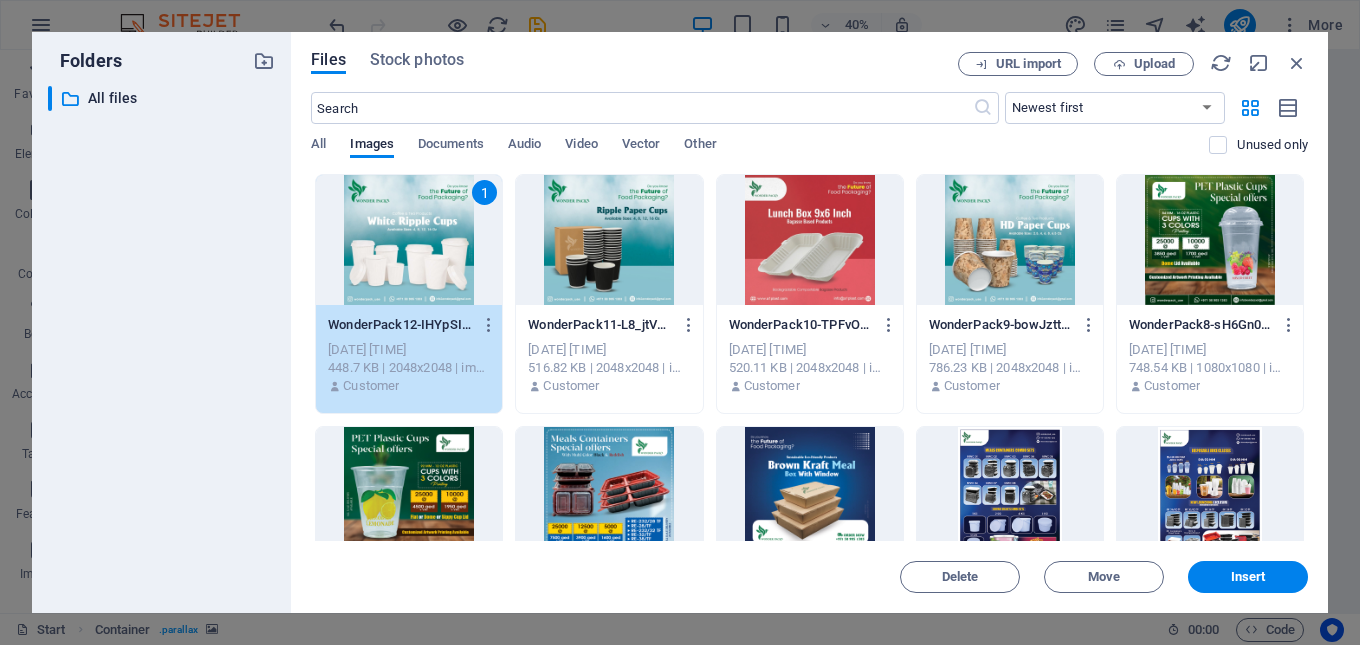 click at bounding box center [609, 240] 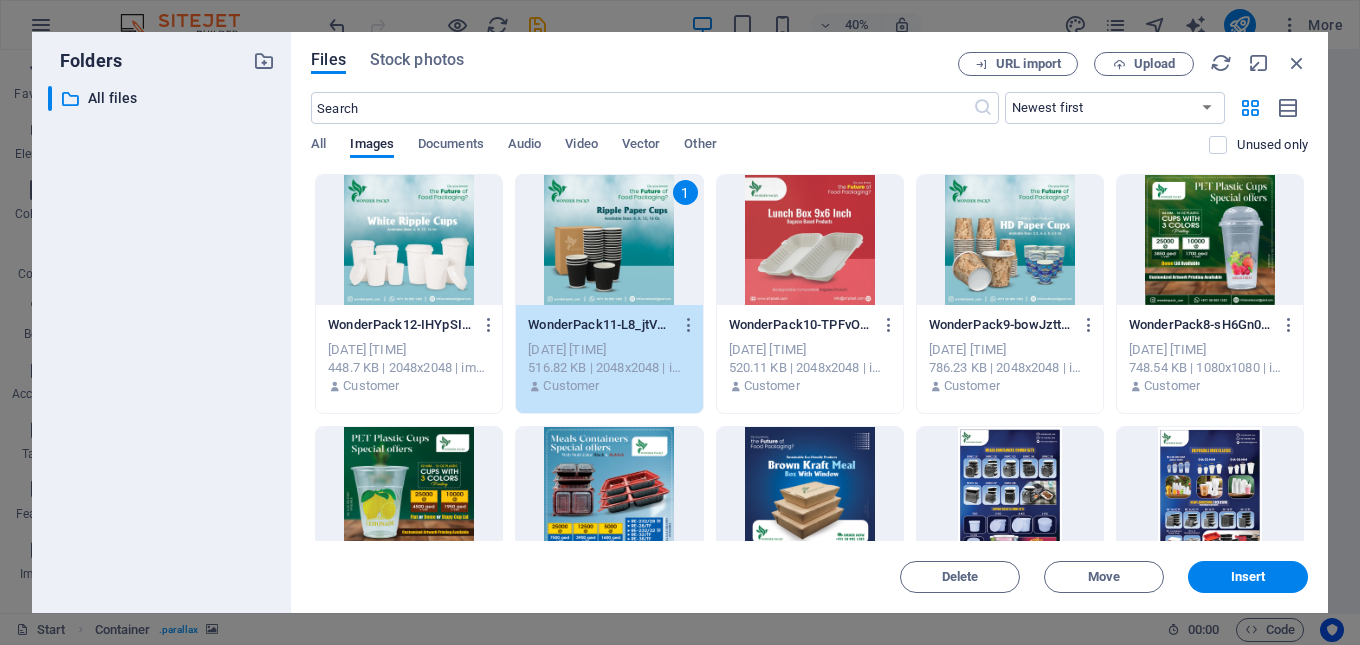 click at bounding box center (1010, 492) 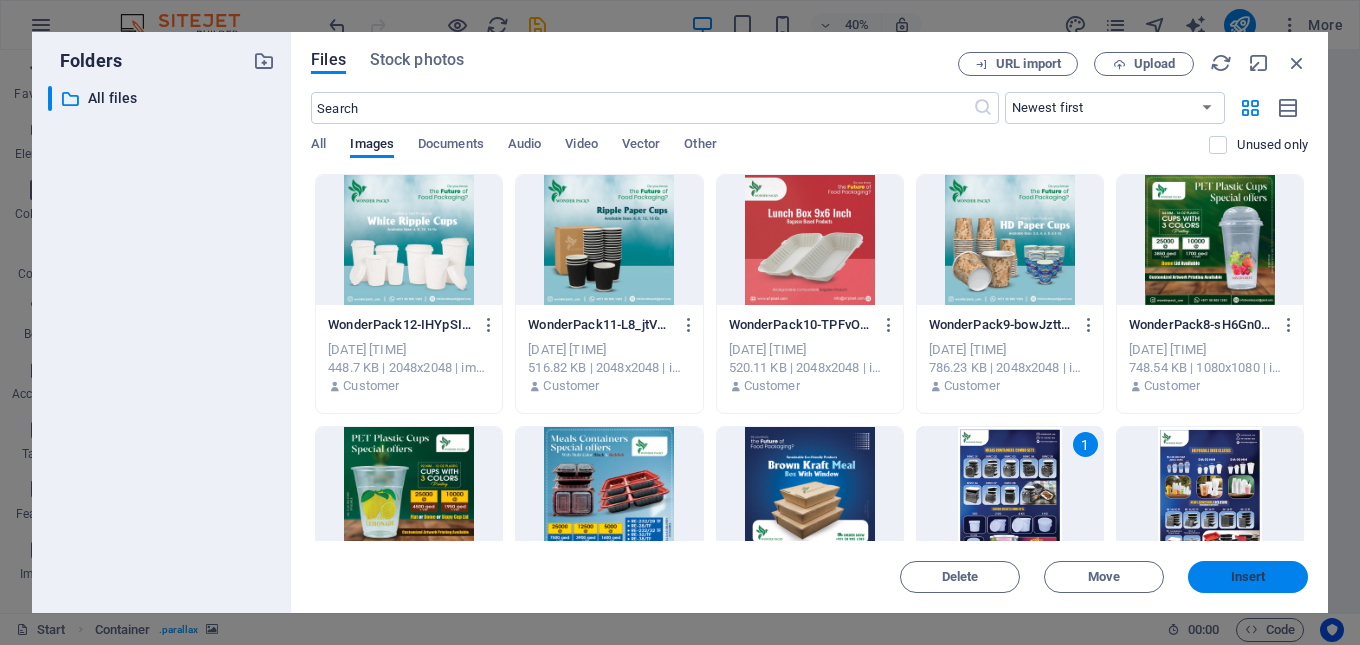 click on "Insert" at bounding box center [1248, 577] 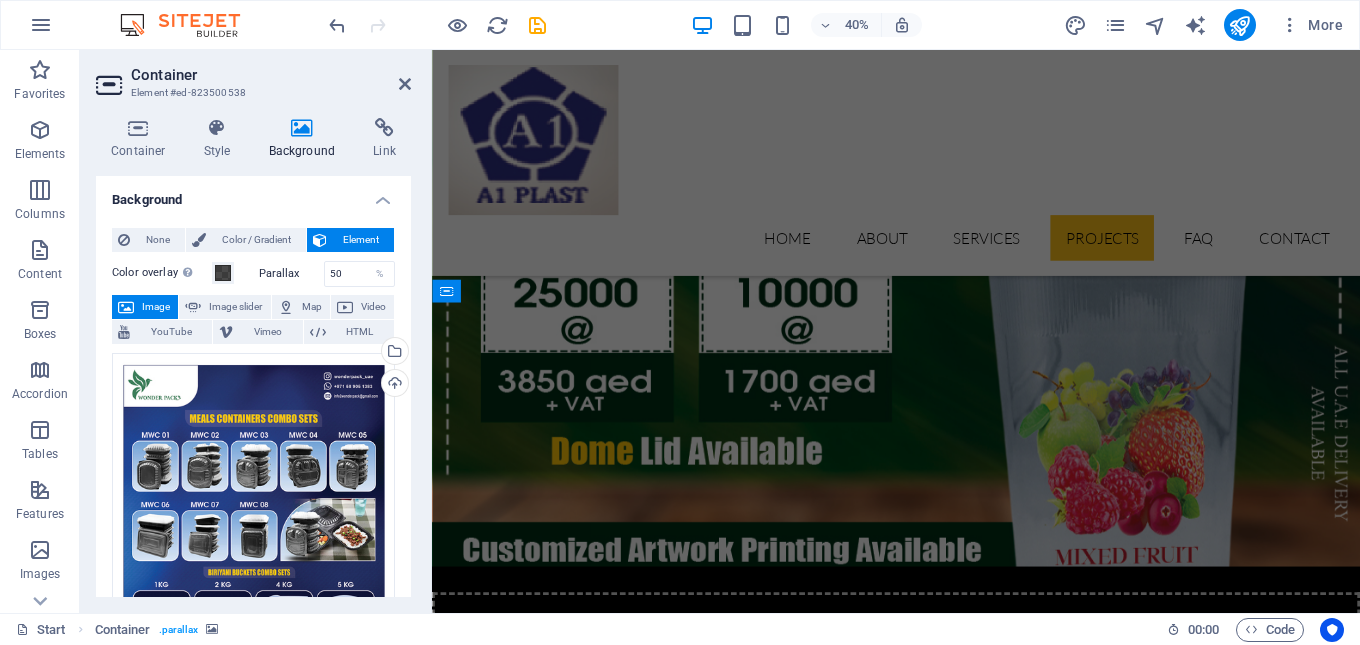 scroll, scrollTop: 4511, scrollLeft: 0, axis: vertical 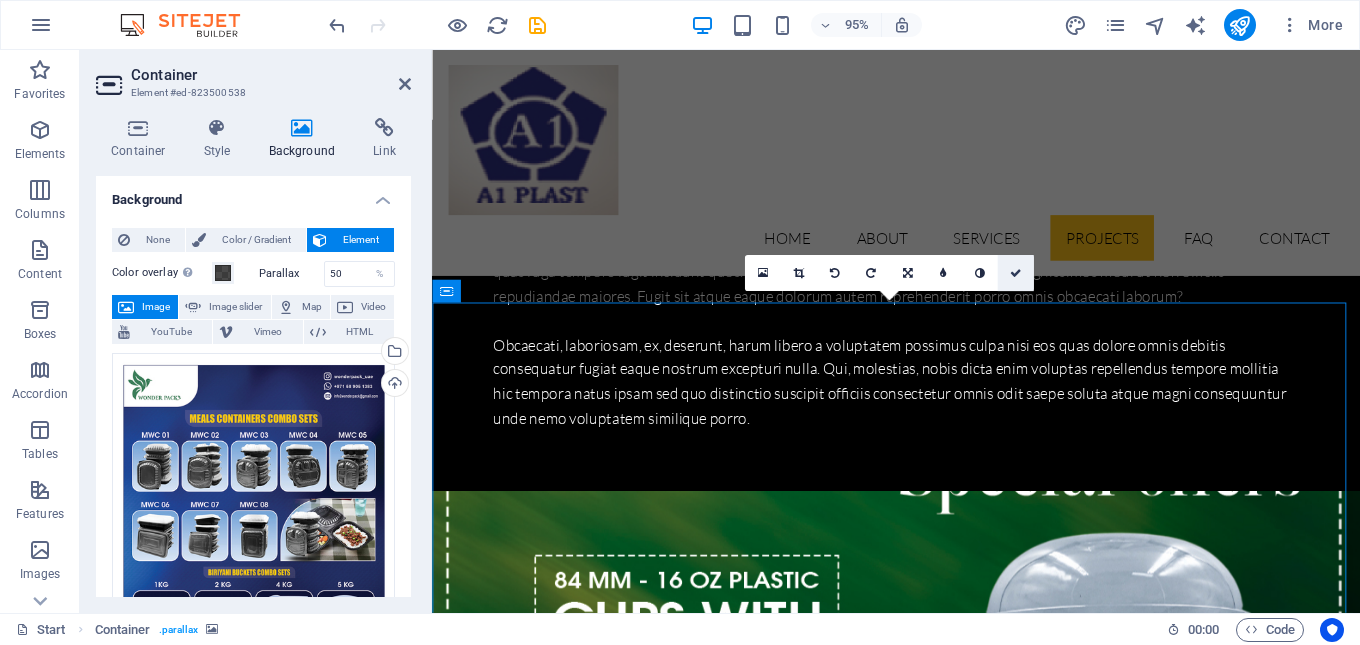 click at bounding box center [1016, 273] 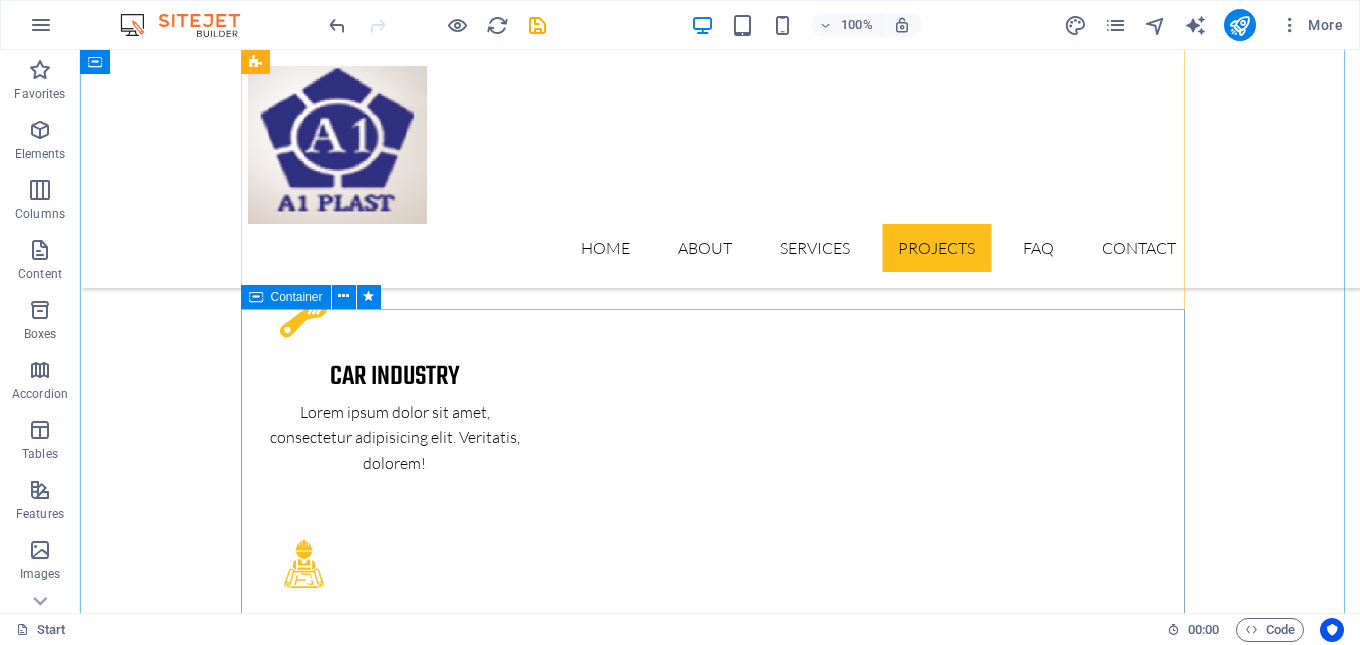 scroll, scrollTop: 3587, scrollLeft: 0, axis: vertical 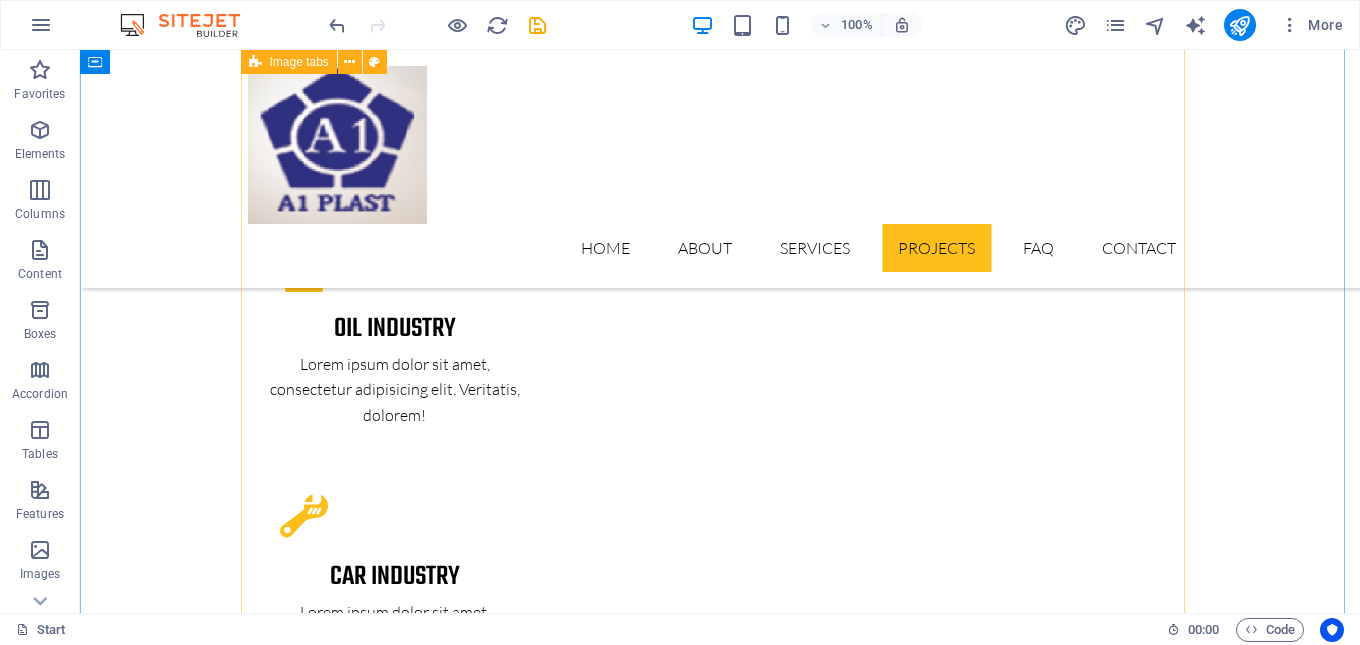 click on "PROJECT 1 Our latest project Lorem ipsum dolor sit amet, consectetur adipisicing elit. Natus, dolores, at, nisi eligendi repellat voluptatem minima officia veritatis quasi animi porro laudantium dicta dolor voluptate non maiores ipsum reprehenderit odio fugiat reiciendis consectetur fuga pariatur libero accusantium quod minus odit debitis. Morrupti ipsum Perferendis Cumque quo adipisci vel vitae aliquid  Corrupti perferendis voluptates Voluptatem minima officia veritatis PROJECT 2 Our latest project Lorem ipsum dolor sit amet, consectetur adipisicing elit. Natus, dolores, at, nisi eligendi repellat voluptatem minima officia veritatis quasi animi porro laudantium dicta dolor voluptate non maiores ipsum reprehenderit odio fugiat reiciendis consectetur fuga pariatur libero accusantium quod minus odit debitis. Morrupti ipsum Perferendis Cumque quo adipisci vel vitae aliquid  Corrupti perferendis voluptates Voluptatem minima officia veritatis" at bounding box center [720, 3935] 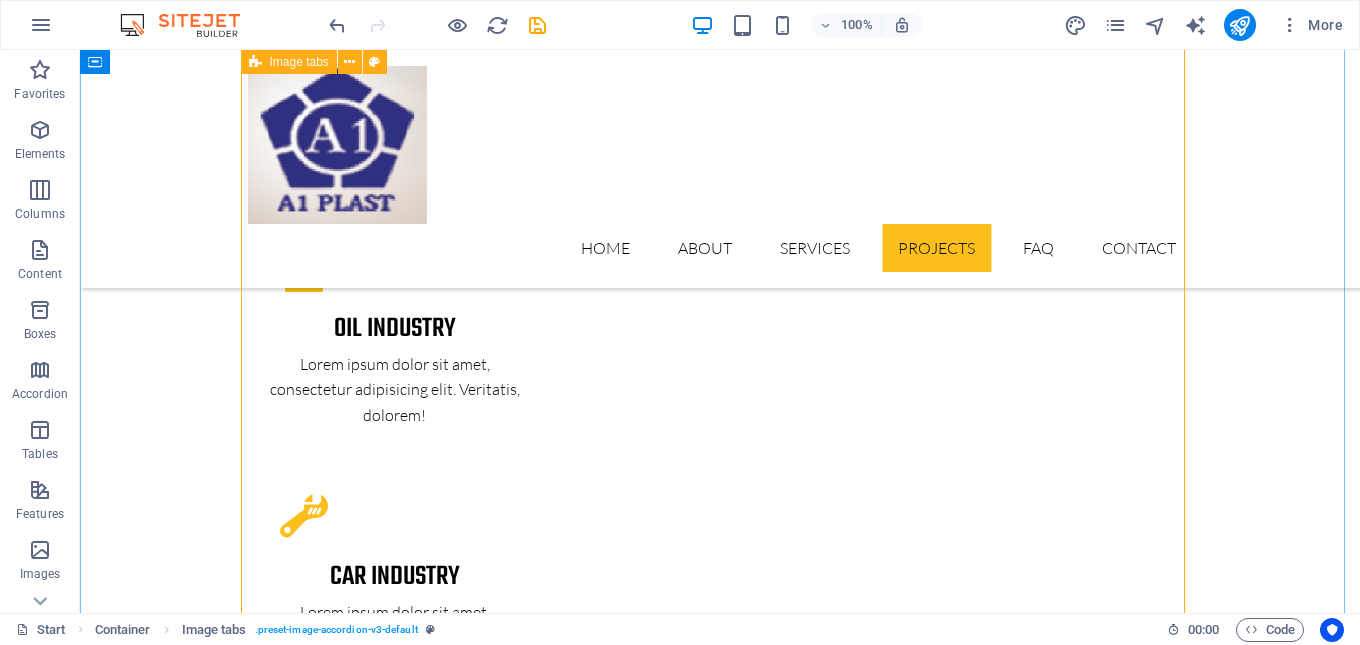 click on "PROJECT 1 Our latest project Lorem ipsum dolor sit amet, consectetur adipisicing elit. Natus, dolores, at, nisi eligendi repellat voluptatem minima officia veritatis quasi animi porro laudantium dicta dolor voluptate non maiores ipsum reprehenderit odio fugiat reiciendis consectetur fuga pariatur libero accusantium quod minus odit debitis. Morrupti ipsum Perferendis Cumque quo adipisci vel vitae aliquid  Corrupti perferendis voluptates Voluptatem minima officia veritatis PROJECT 2 Our latest project Lorem ipsum dolor sit amet, consectetur adipisicing elit. Natus, dolores, at, nisi eligendi repellat voluptatem minima officia veritatis quasi animi porro laudantium dicta dolor voluptate non maiores ipsum reprehenderit odio fugiat reiciendis consectetur fuga pariatur libero accusantium quod minus odit debitis. Morrupti ipsum Perferendis Cumque quo adipisci vel vitae aliquid  Corrupti perferendis voluptates Voluptatem minima officia veritatis" at bounding box center (720, 3935) 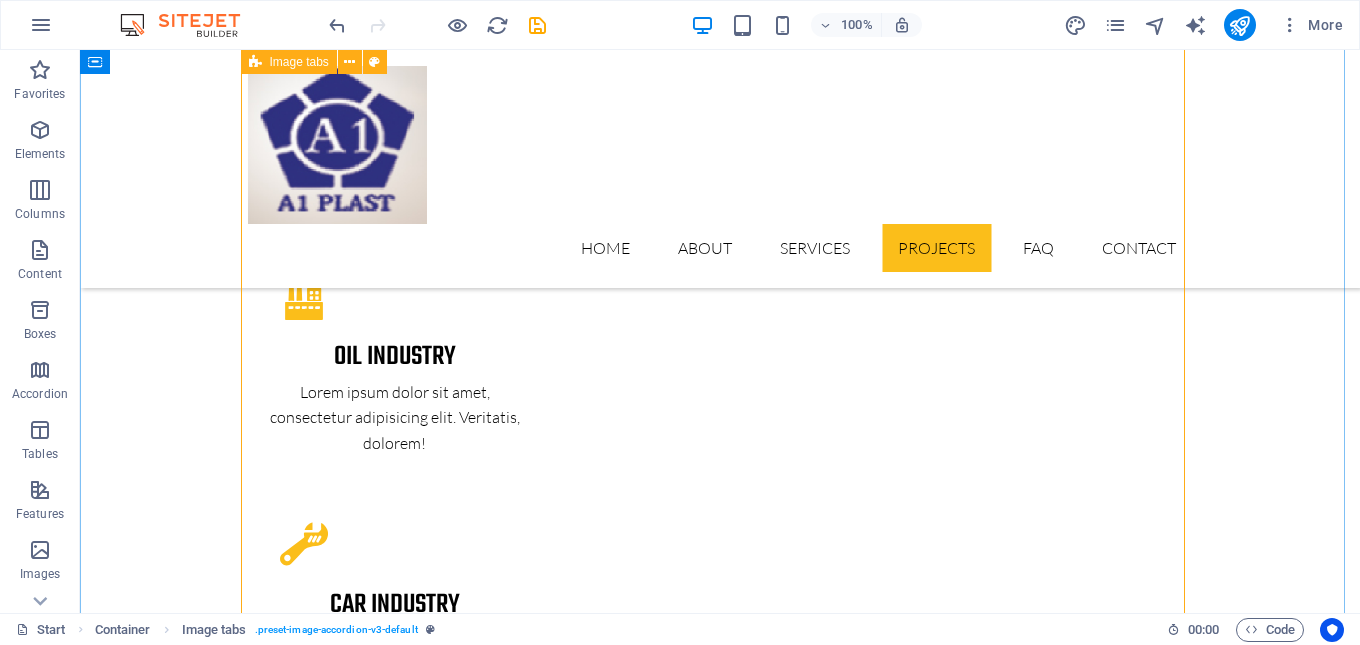 scroll, scrollTop: 3919, scrollLeft: 0, axis: vertical 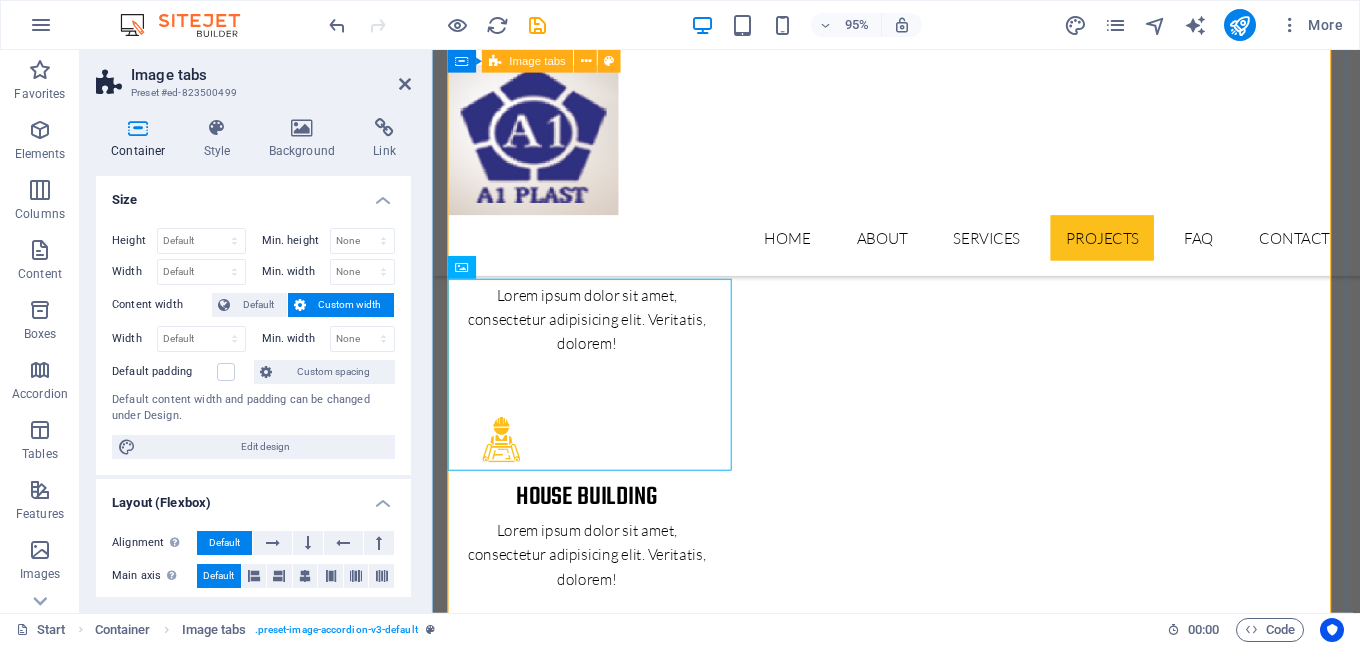 click on "PROJECT 1 Our latest project Lorem ipsum dolor sit amet, consectetur adipisicing elit. Natus, dolores, at, nisi eligendi repellat voluptatem minima officia veritatis quasi animi porro laudantium dicta dolor voluptate non maiores ipsum reprehenderit odio fugiat reiciendis consectetur fuga pariatur libero accusantium quod minus odit debitis. Morrupti ipsum Perferendis Cumque quo adipisci vel vitae aliquid  Corrupti perferendis voluptates Voluptatem minima officia veritatis PROJECT 2 Our latest project Lorem ipsum dolor sit amet, consectetur adipisicing elit. Natus, dolores, at, nisi eligendi repellat voluptatem minima officia veritatis quasi animi porro laudantium dicta dolor voluptate non maiores ipsum reprehenderit odio fugiat reiciendis consectetur fuga pariatur libero accusantium quod minus odit debitis. Morrupti ipsum Perferendis Cumque quo adipisci vel vitae aliquid  Corrupti perferendis voluptates Voluptatem minima officia veritatis" at bounding box center [921, 3802] 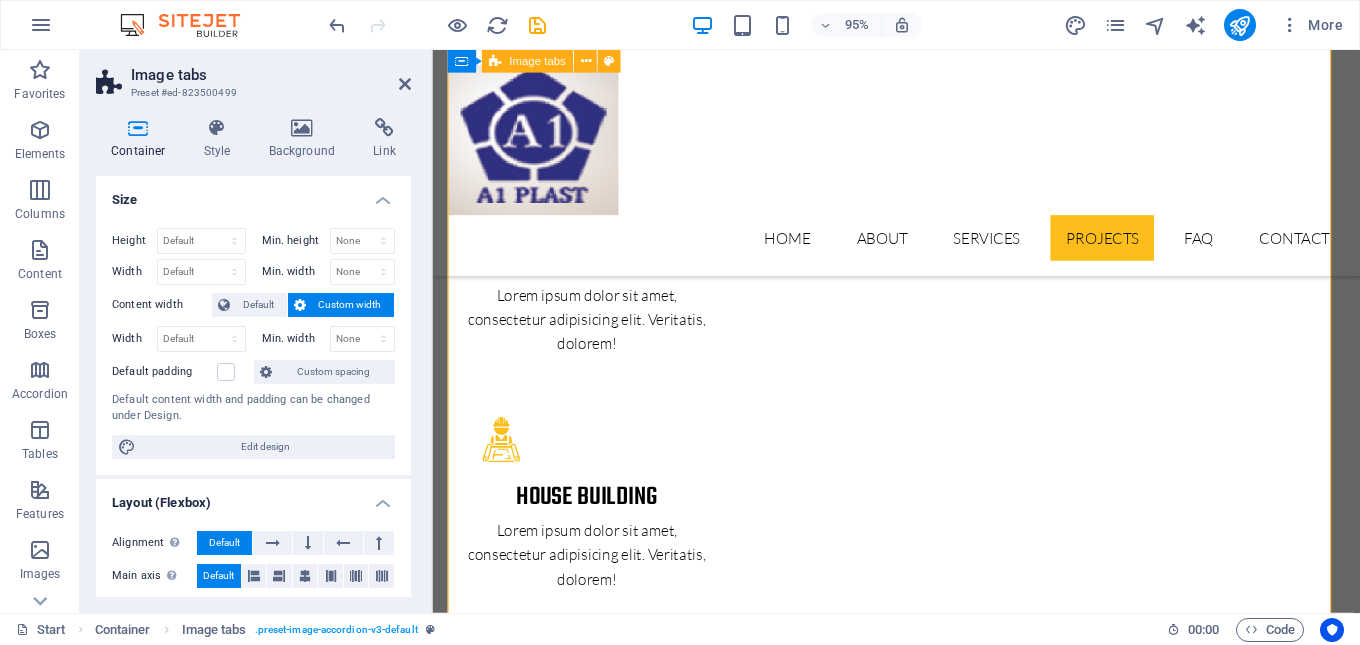 click on "PROJECT 1 Our latest project Lorem ipsum dolor sit amet, consectetur adipisicing elit. Natus, dolores, at, nisi eligendi repellat voluptatem minima officia veritatis quasi animi porro laudantium dicta dolor voluptate non maiores ipsum reprehenderit odio fugiat reiciendis consectetur fuga pariatur libero accusantium quod minus odit debitis. Morrupti ipsum Perferendis Cumque quo adipisci vel vitae aliquid  Corrupti perferendis voluptates Voluptatem minima officia veritatis PROJECT 2 Our latest project Lorem ipsum dolor sit amet, consectetur adipisicing elit. Natus, dolores, at, nisi eligendi repellat voluptatem minima officia veritatis quasi animi porro laudantium dicta dolor voluptate non maiores ipsum reprehenderit odio fugiat reiciendis consectetur fuga pariatur libero accusantium quod minus odit debitis. Morrupti ipsum Perferendis Cumque quo adipisci vel vitae aliquid  Corrupti perferendis voluptates Voluptatem minima officia veritatis" at bounding box center [921, 3802] 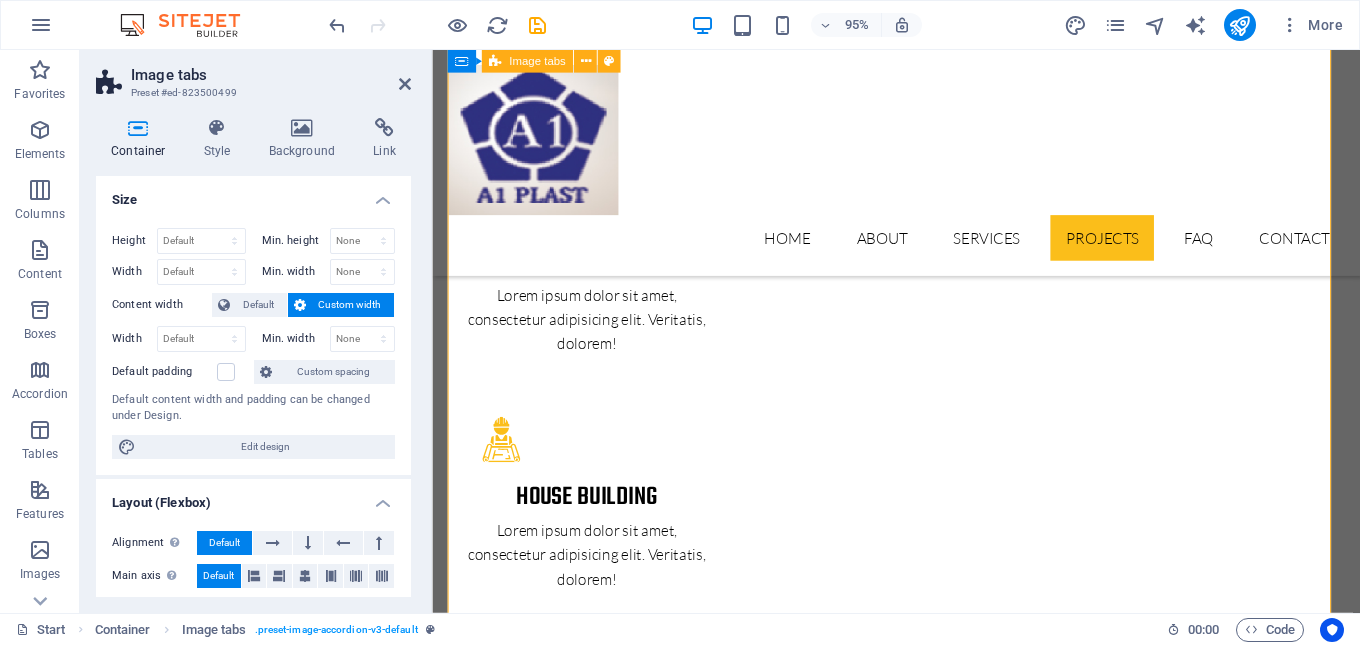 click on "PROJECT 1 Our latest project Lorem ipsum dolor sit amet, consectetur adipisicing elit. Natus, dolores, at, nisi eligendi repellat voluptatem minima officia veritatis quasi animi porro laudantium dicta dolor voluptate non maiores ipsum reprehenderit odio fugiat reiciendis consectetur fuga pariatur libero accusantium quod minus odit debitis. Morrupti ipsum Perferendis Cumque quo adipisci vel vitae aliquid  Corrupti perferendis voluptates Voluptatem minima officia veritatis PROJECT 2 Our latest project Lorem ipsum dolor sit amet, consectetur adipisicing elit. Natus, dolores, at, nisi eligendi repellat voluptatem minima officia veritatis quasi animi porro laudantium dicta dolor voluptate non maiores ipsum reprehenderit odio fugiat reiciendis consectetur fuga pariatur libero accusantium quod minus odit debitis. Morrupti ipsum Perferendis Cumque quo adipisci vel vitae aliquid  Corrupti perferendis voluptates Voluptatem minima officia veritatis" at bounding box center (921, 3802) 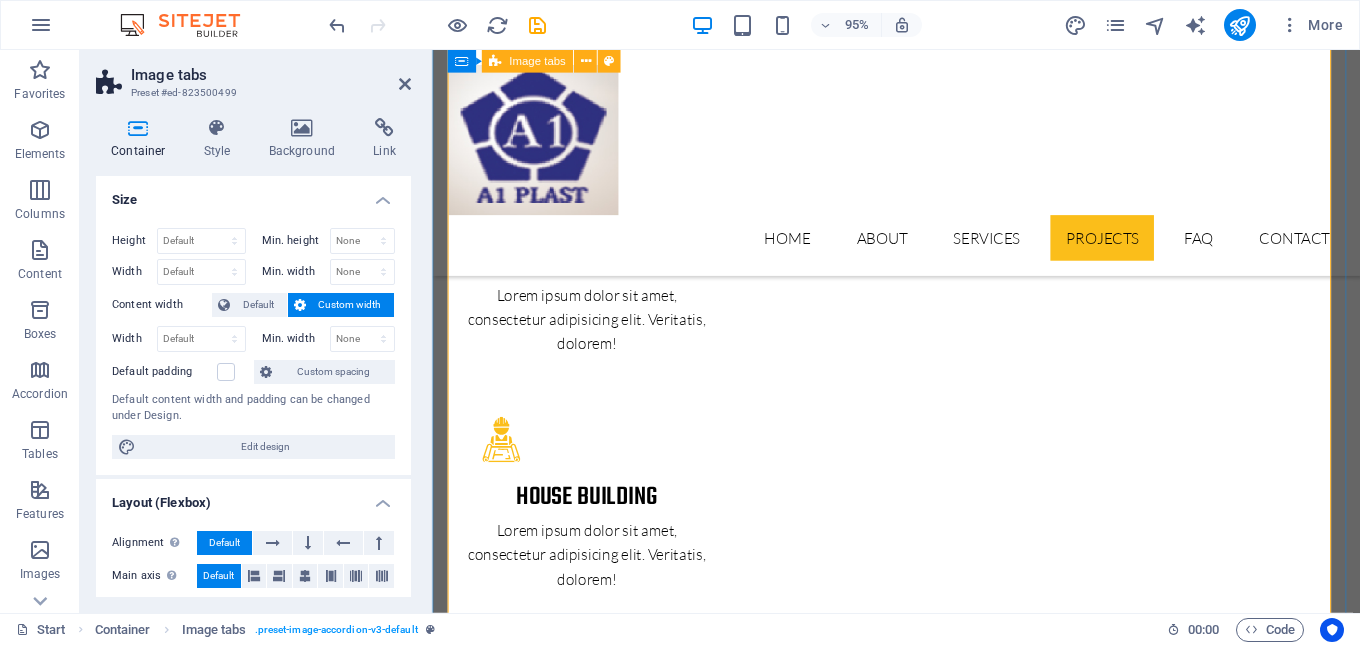 click on "PROJECT 1 Our latest project Lorem ipsum dolor sit amet, consectetur adipisicing elit. Natus, dolores, at, nisi eligendi repellat voluptatem minima officia veritatis quasi animi porro laudantium dicta dolor voluptate non maiores ipsum reprehenderit odio fugiat reiciendis consectetur fuga pariatur libero accusantium quod minus odit debitis. Morrupti ipsum Perferendis Cumque quo adipisci vel vitae aliquid  Corrupti perferendis voluptates Voluptatem minima officia veritatis PROJECT 2 Our latest project Lorem ipsum dolor sit amet, consectetur adipisicing elit. Natus, dolores, at, nisi eligendi repellat voluptatem minima officia veritatis quasi animi porro laudantium dicta dolor voluptate non maiores ipsum reprehenderit odio fugiat reiciendis consectetur fuga pariatur libero accusantium quod minus odit debitis. Morrupti ipsum Perferendis Cumque quo adipisci vel vitae aliquid  Corrupti perferendis voluptates Voluptatem minima officia veritatis" at bounding box center (921, 3802) 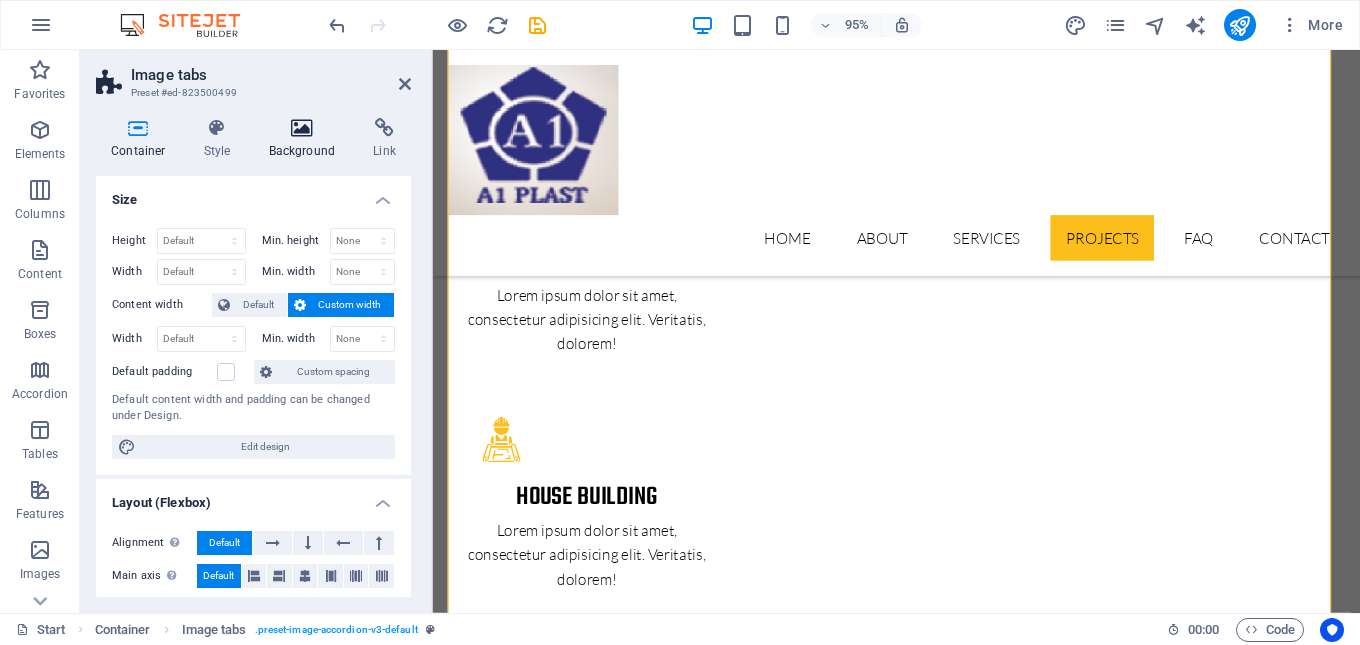 click at bounding box center (302, 128) 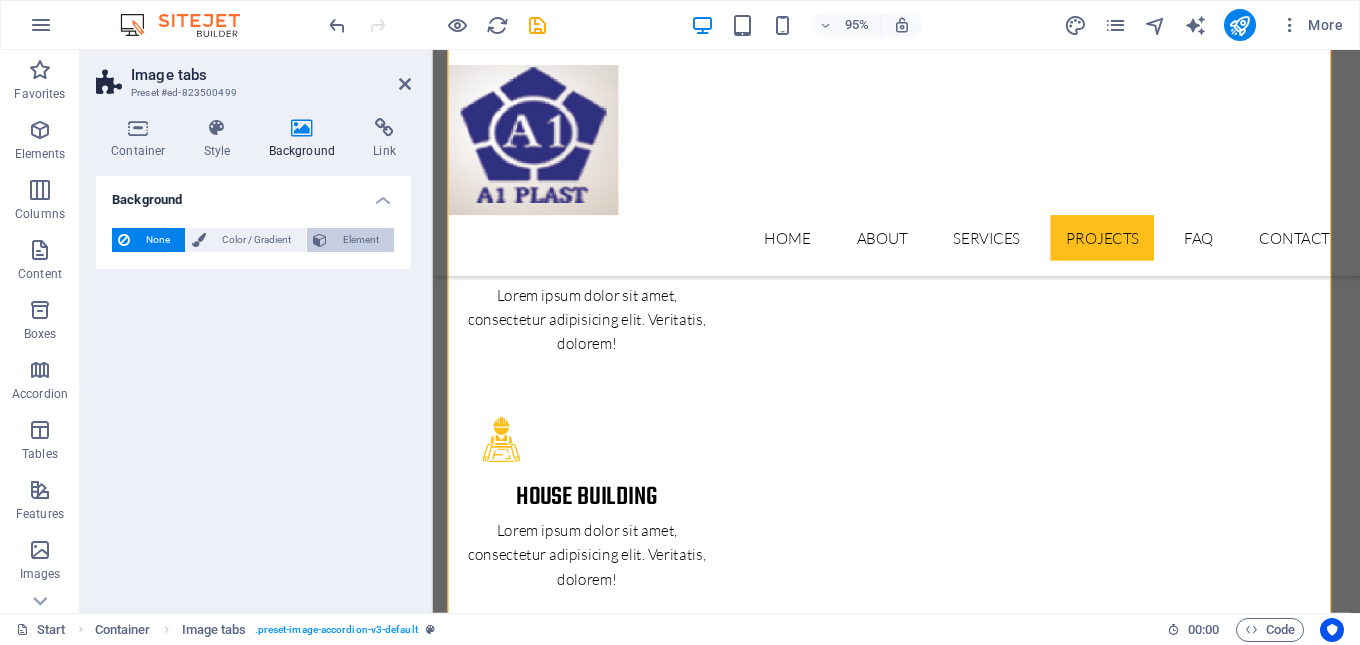 click on "Element" at bounding box center [360, 240] 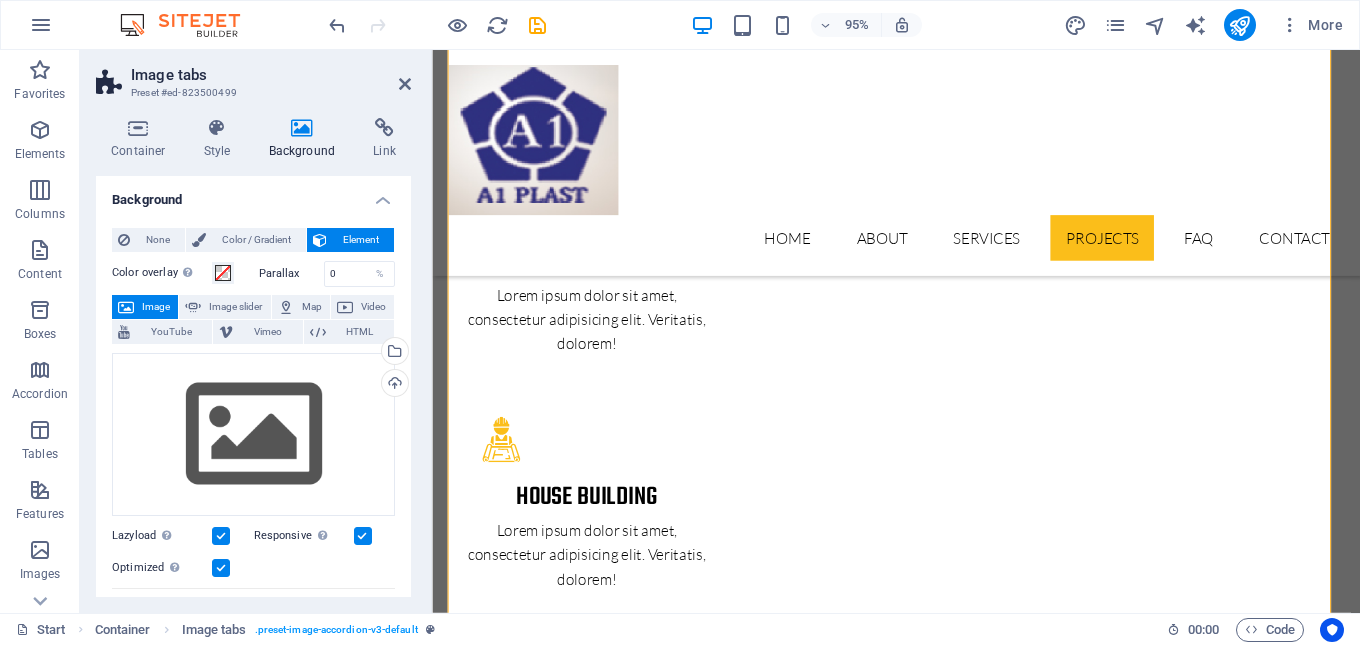 click on "Image" at bounding box center (156, 307) 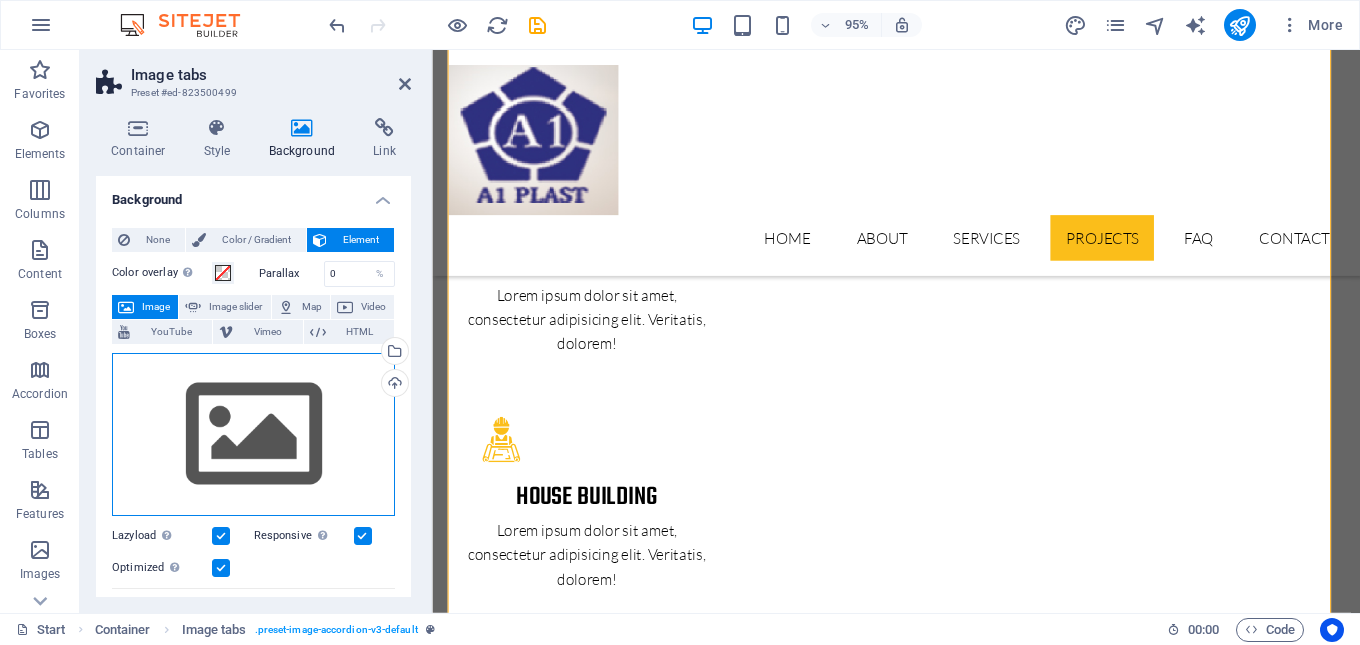 click on "Drag files here, click to choose files or select files from Files or our free stock photos & videos" at bounding box center [253, 435] 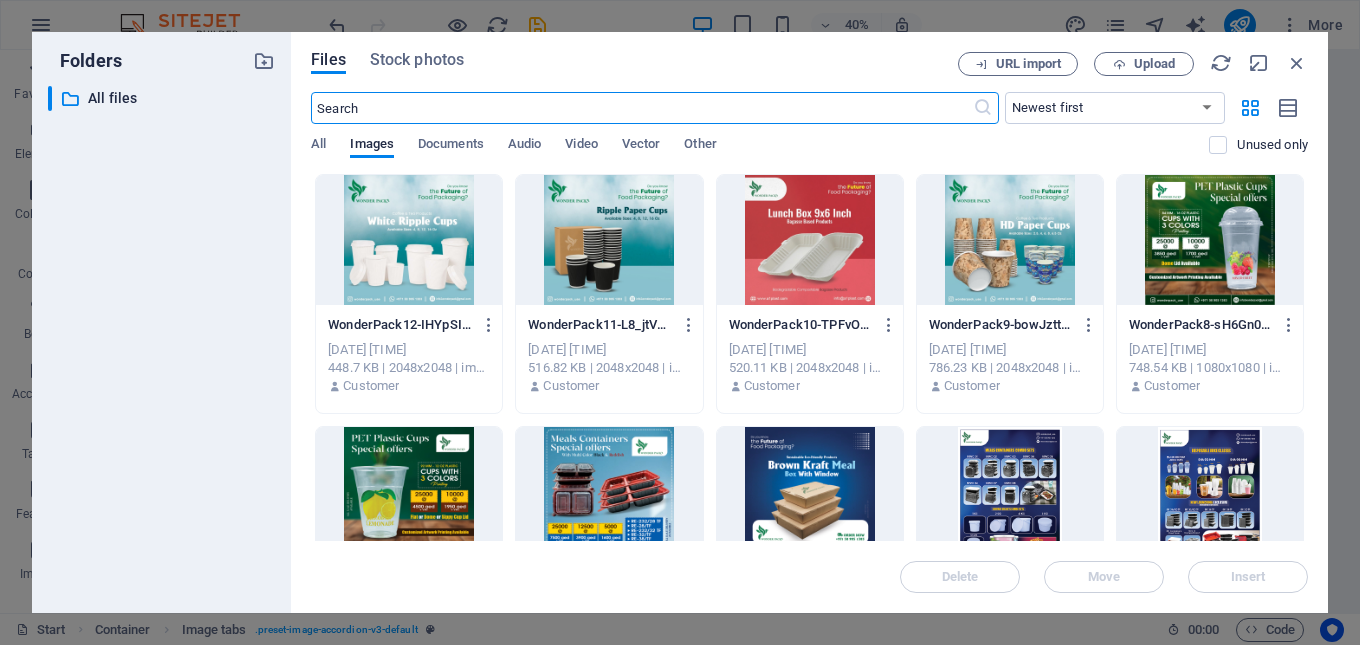 scroll, scrollTop: 4433, scrollLeft: 0, axis: vertical 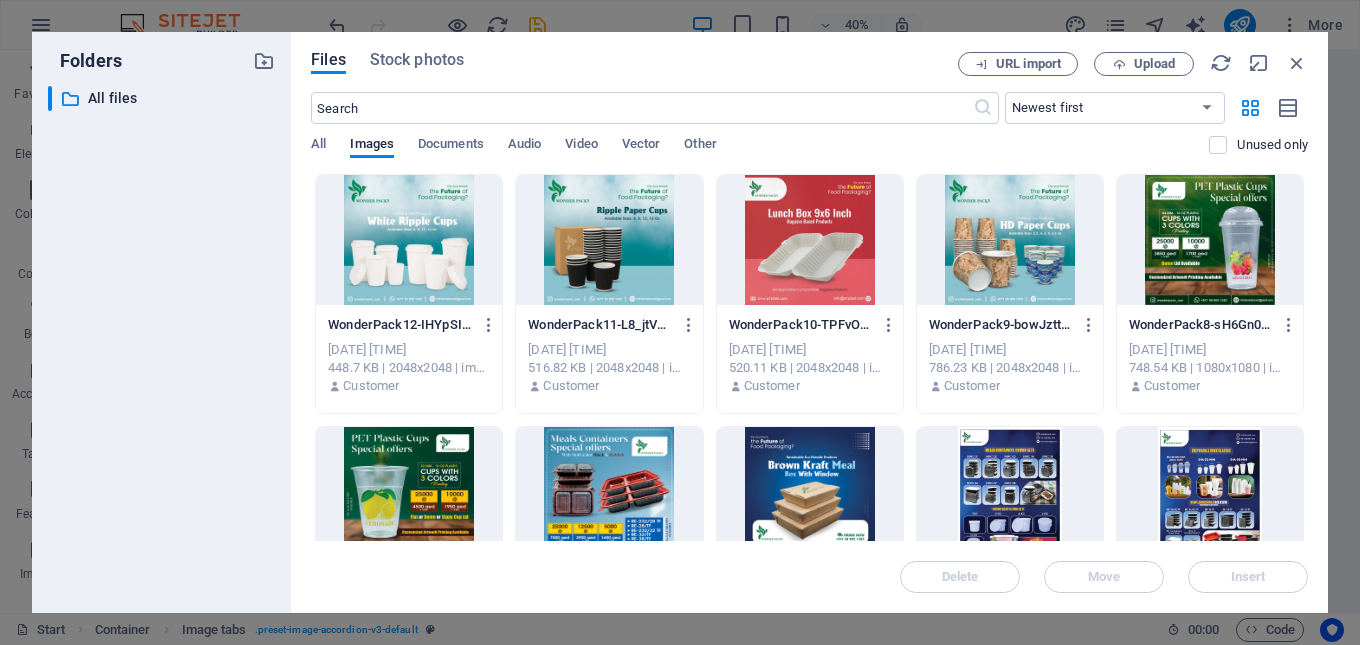 click at bounding box center (409, 492) 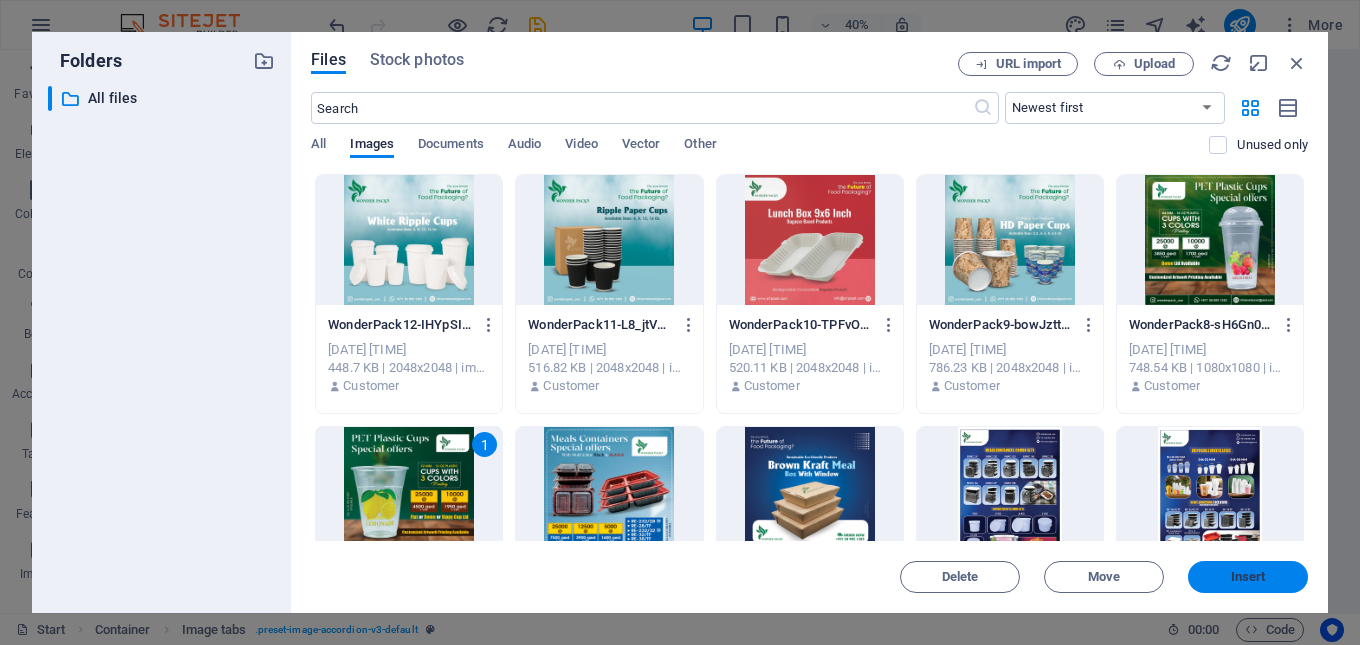 click on "Insert" at bounding box center [1248, 577] 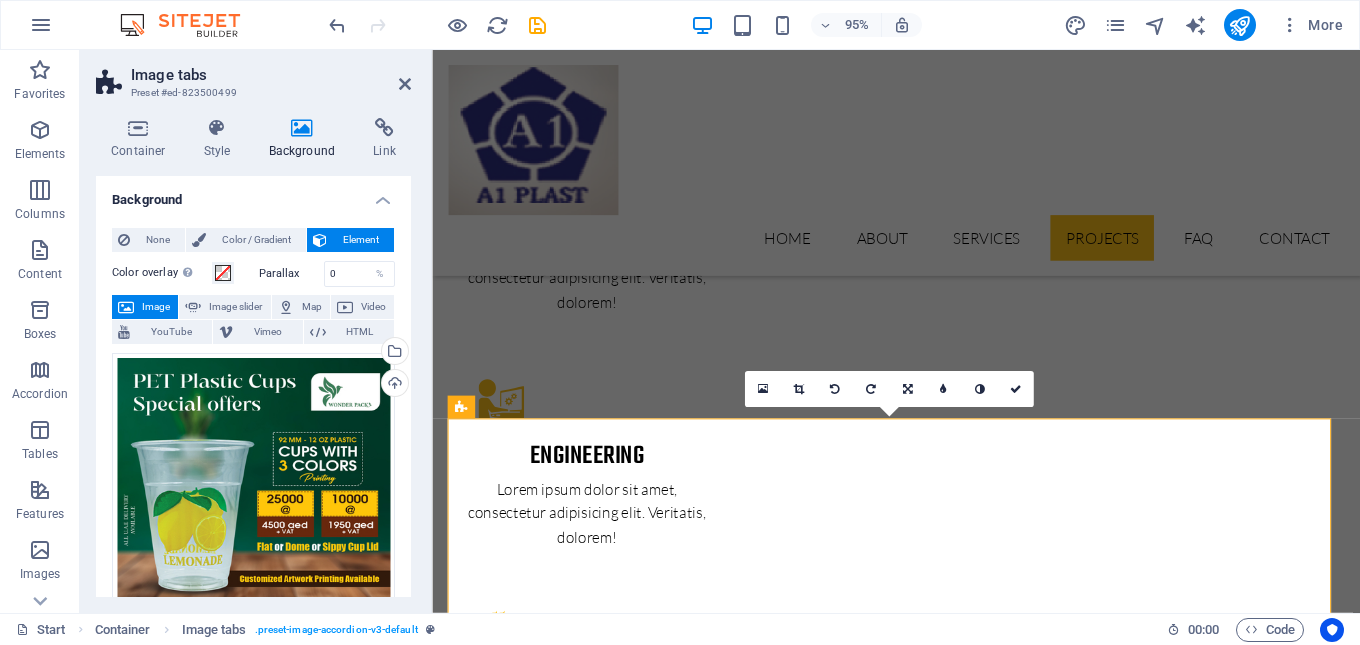 scroll, scrollTop: 3319, scrollLeft: 0, axis: vertical 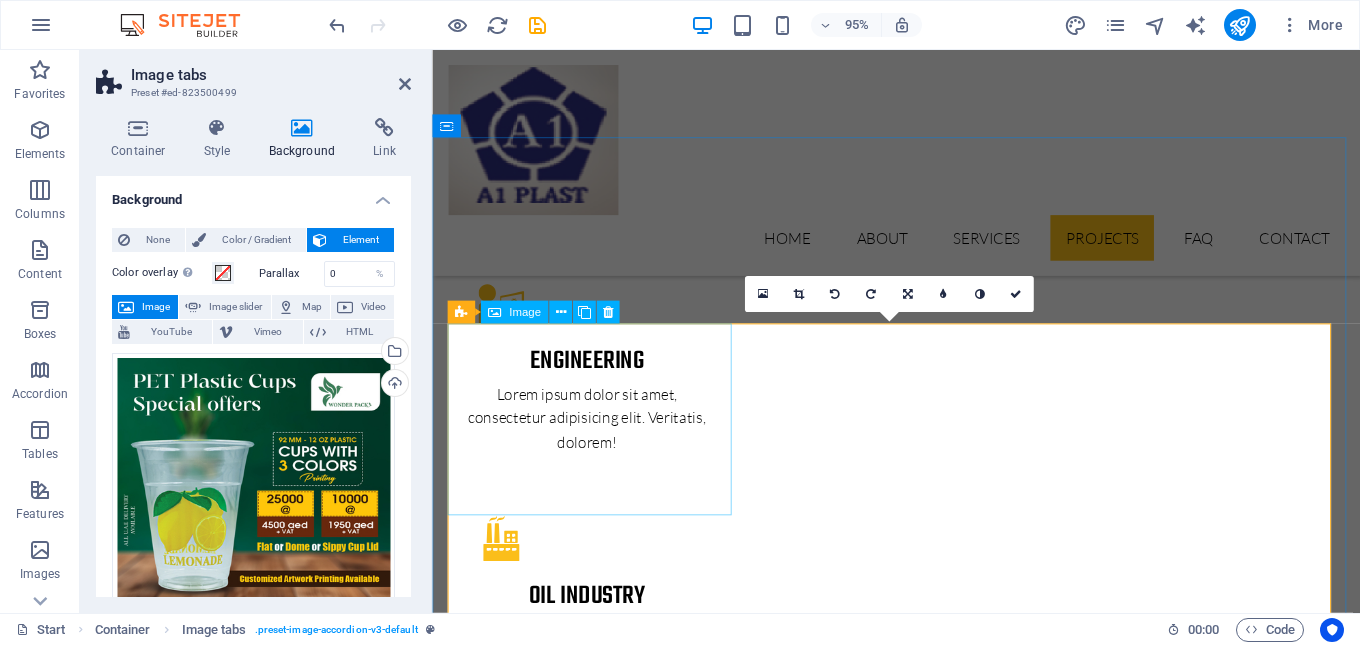 click on "PROJECT 1" at bounding box center (601, 5050) 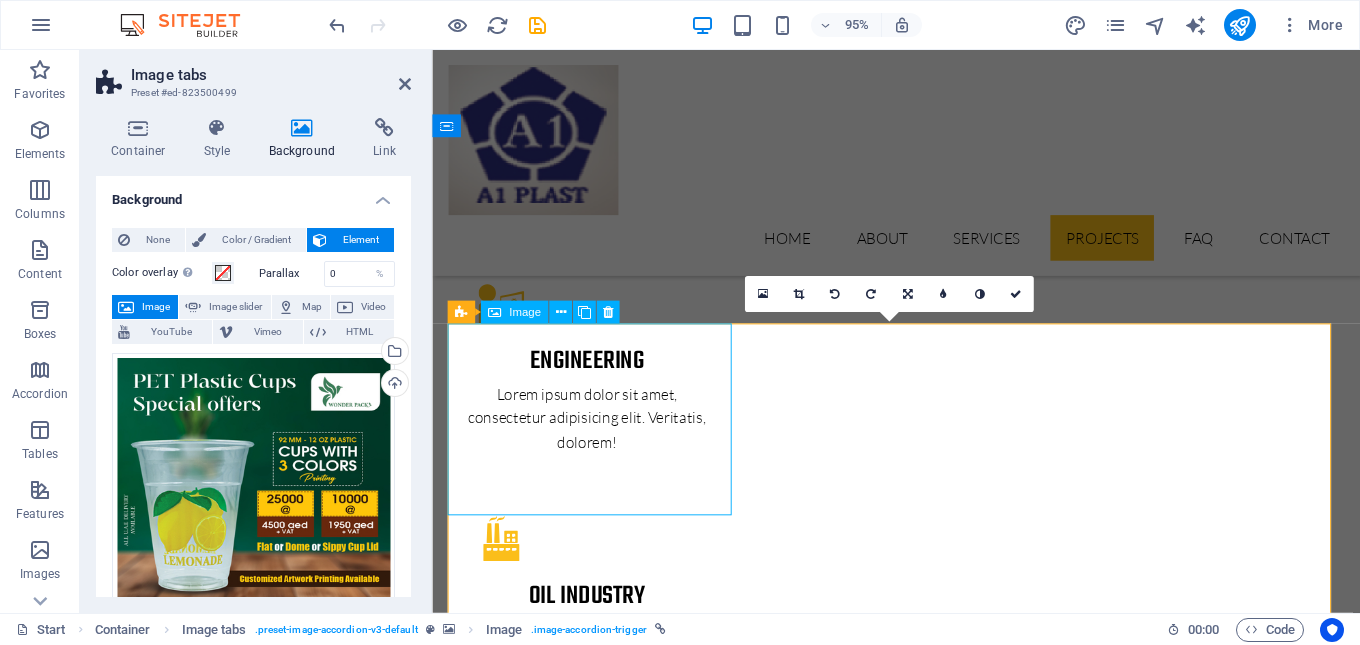 click on "PROJECT 1" at bounding box center (601, 5050) 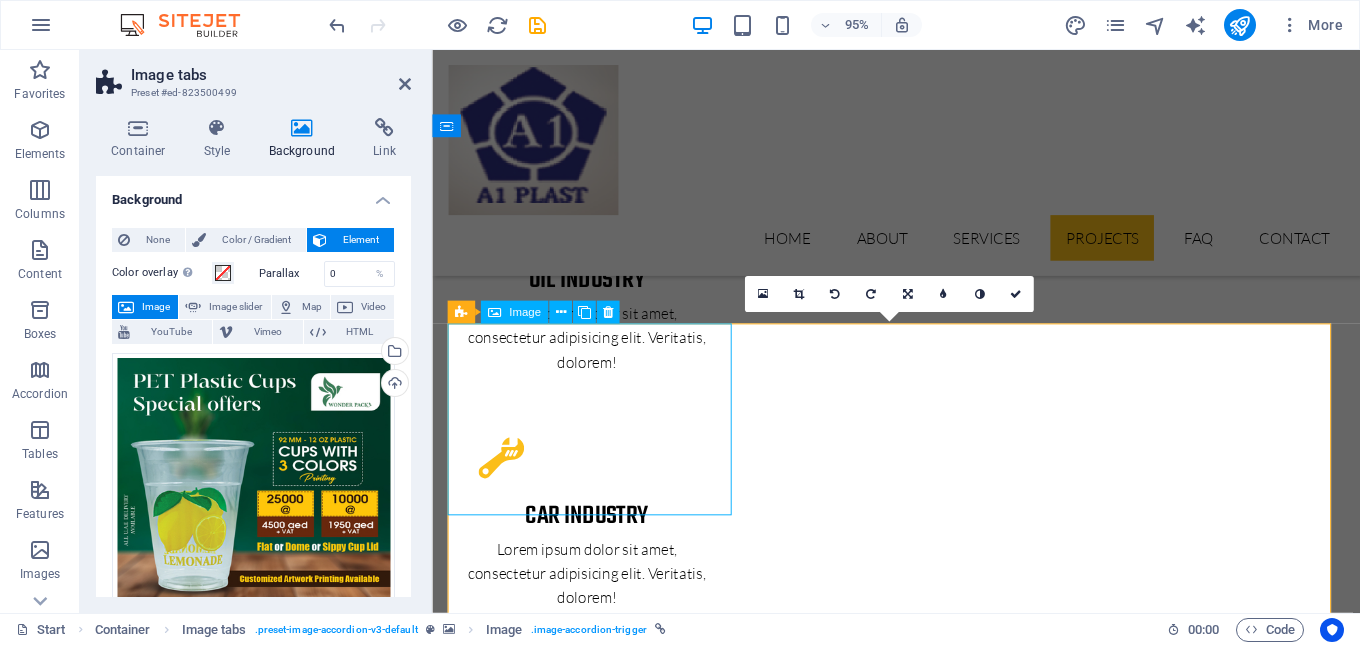 select on "px" 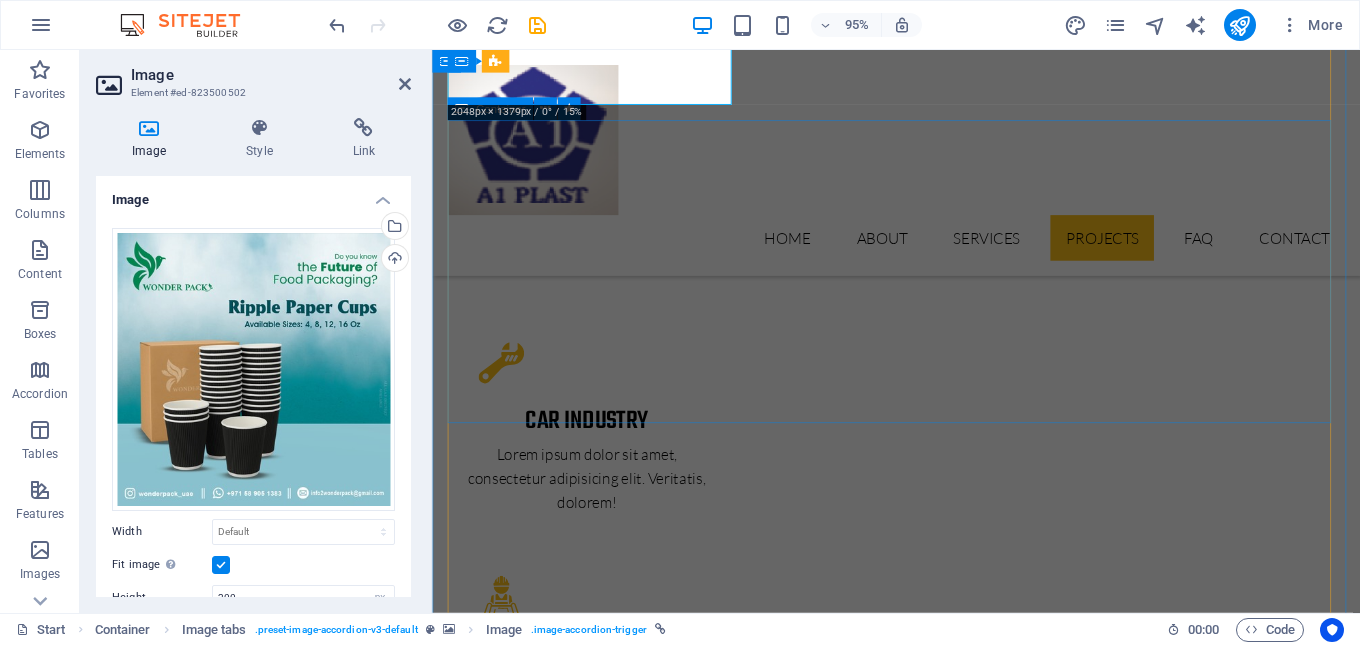scroll, scrollTop: 3451, scrollLeft: 0, axis: vertical 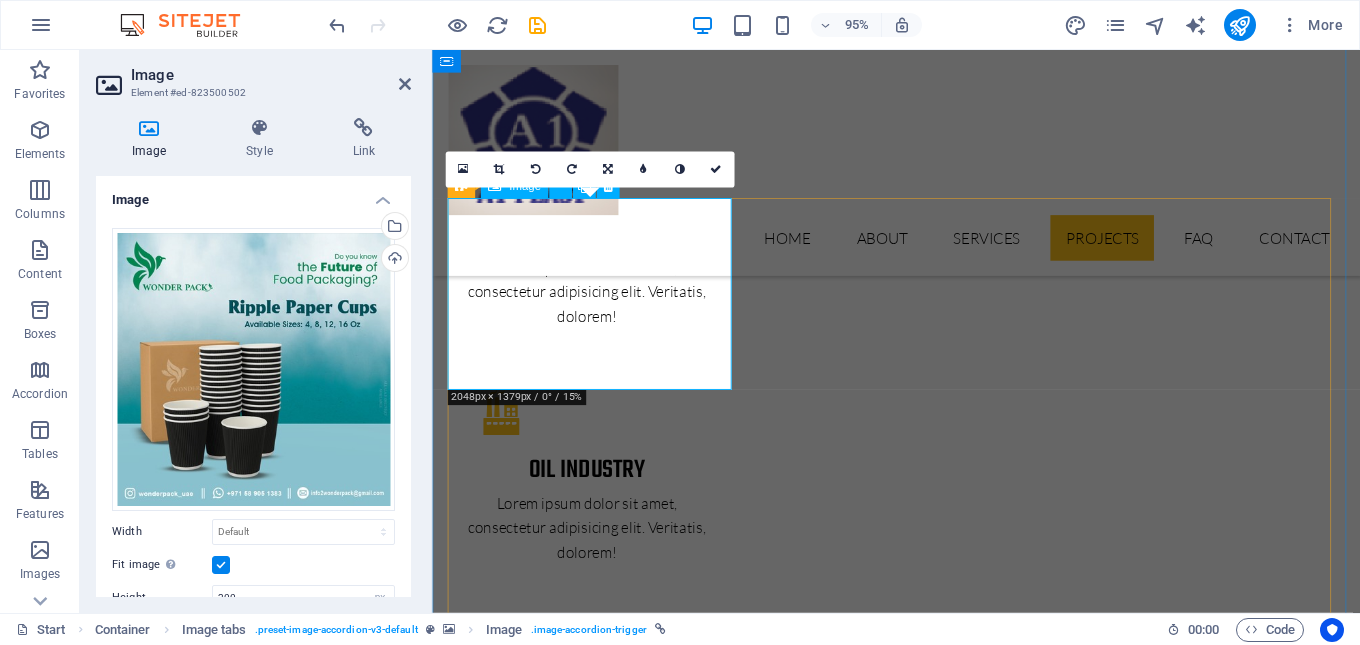click on "PROJECT 1" at bounding box center (601, 4918) 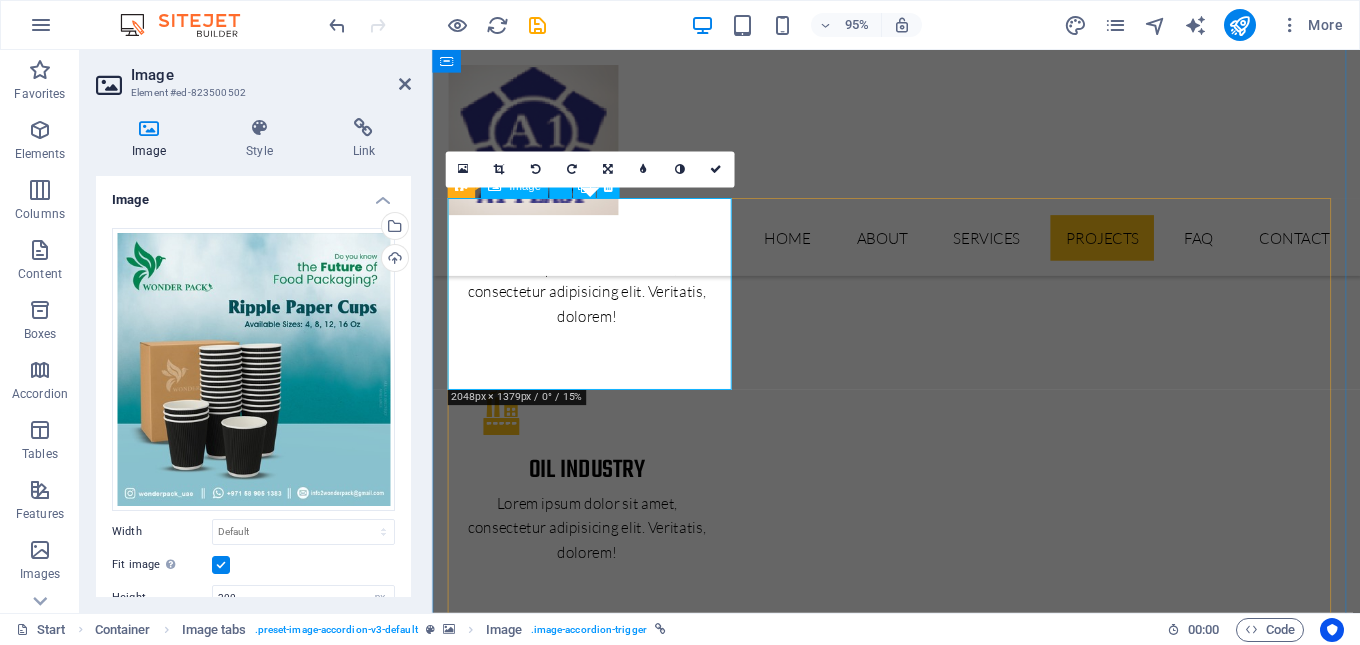 click on "PROJECT 1" at bounding box center [601, 4918] 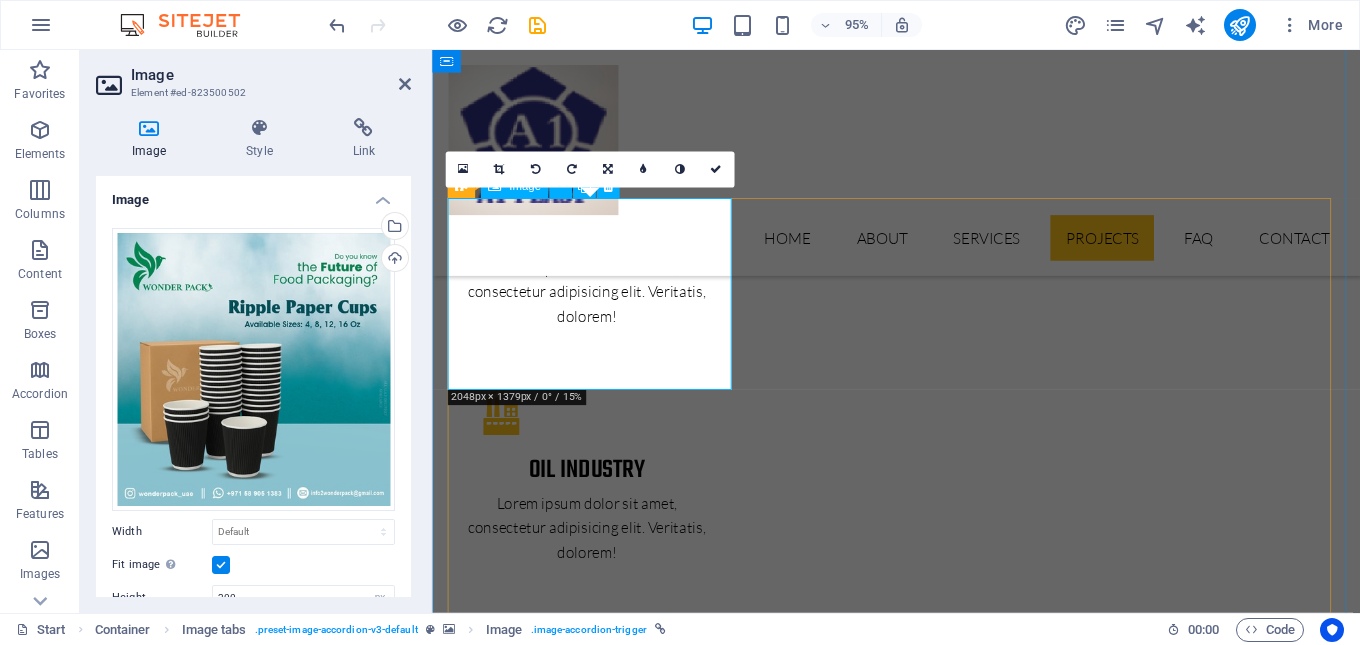 click on "PROJECT 1" at bounding box center (601, 4918) 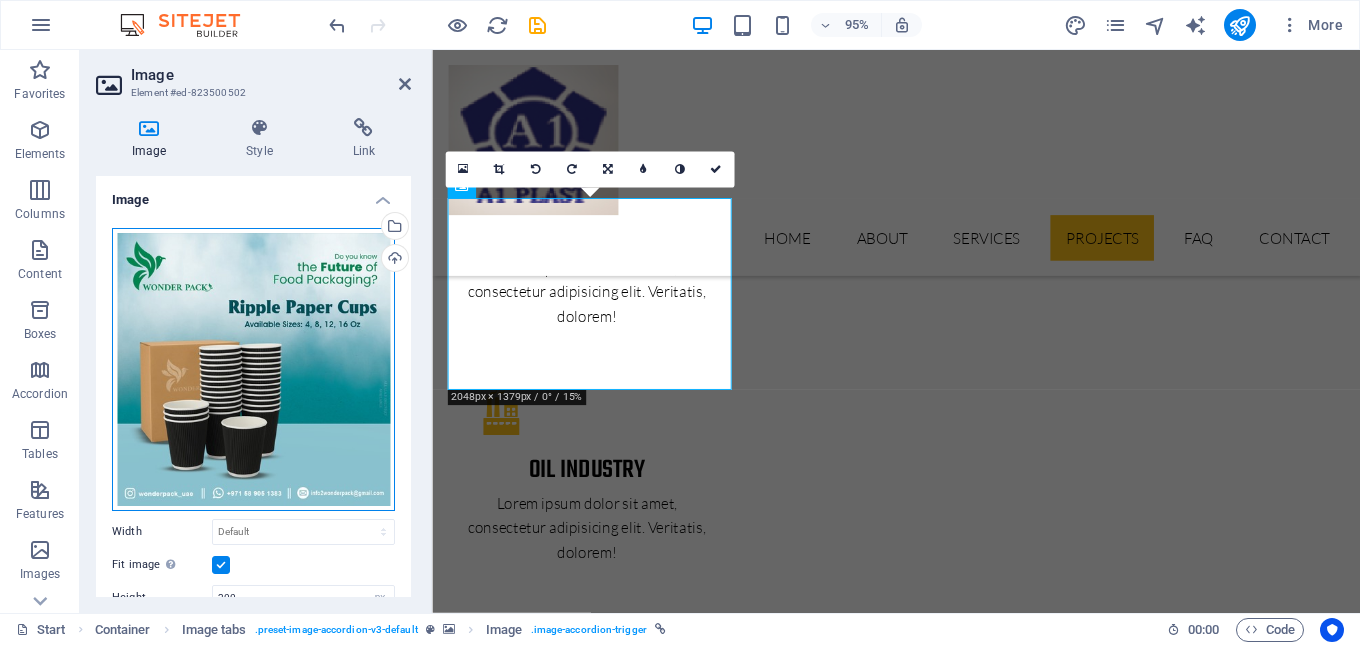 click on "Drag files here, click to choose files or select files from Files or our free stock photos & videos" at bounding box center [253, 369] 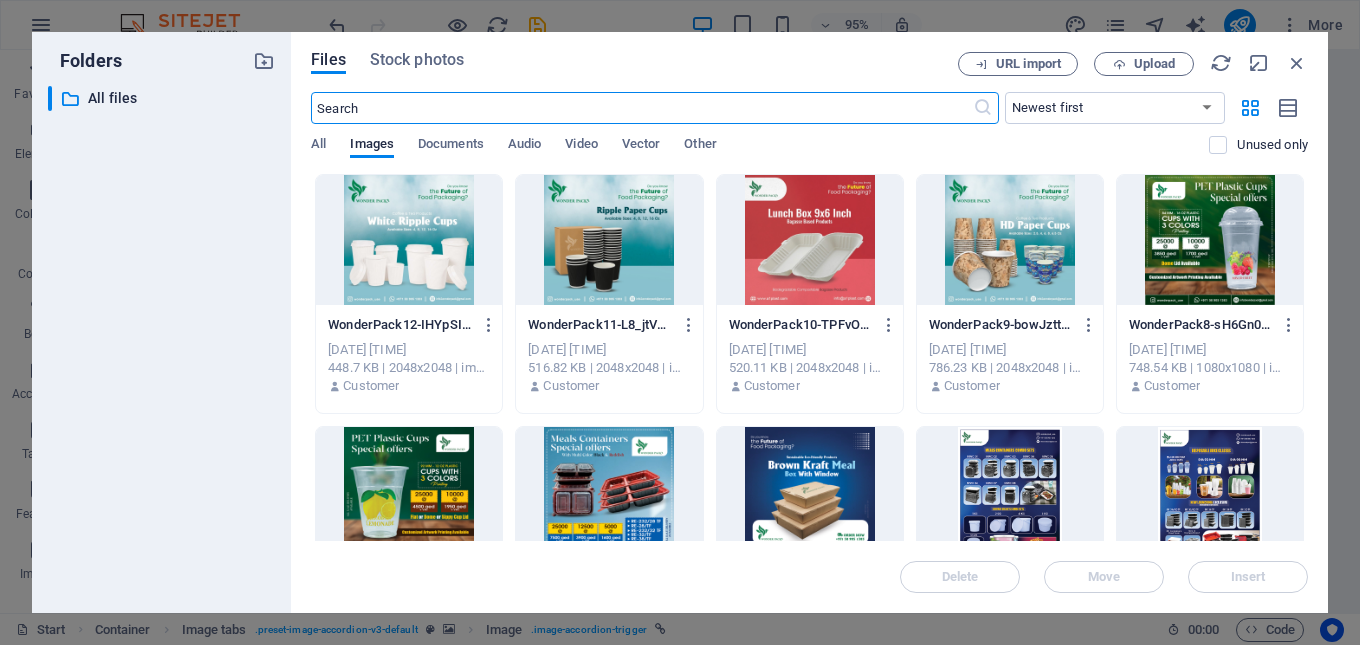 scroll, scrollTop: 3965, scrollLeft: 0, axis: vertical 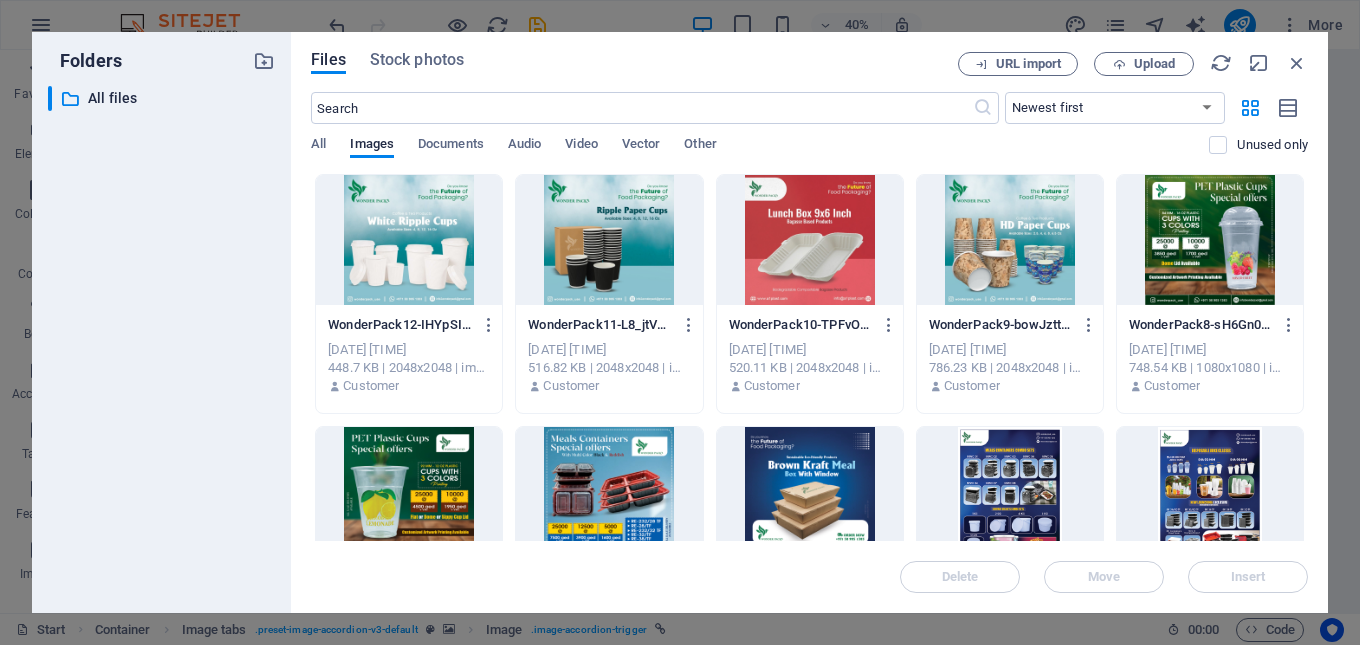 click at bounding box center [609, 240] 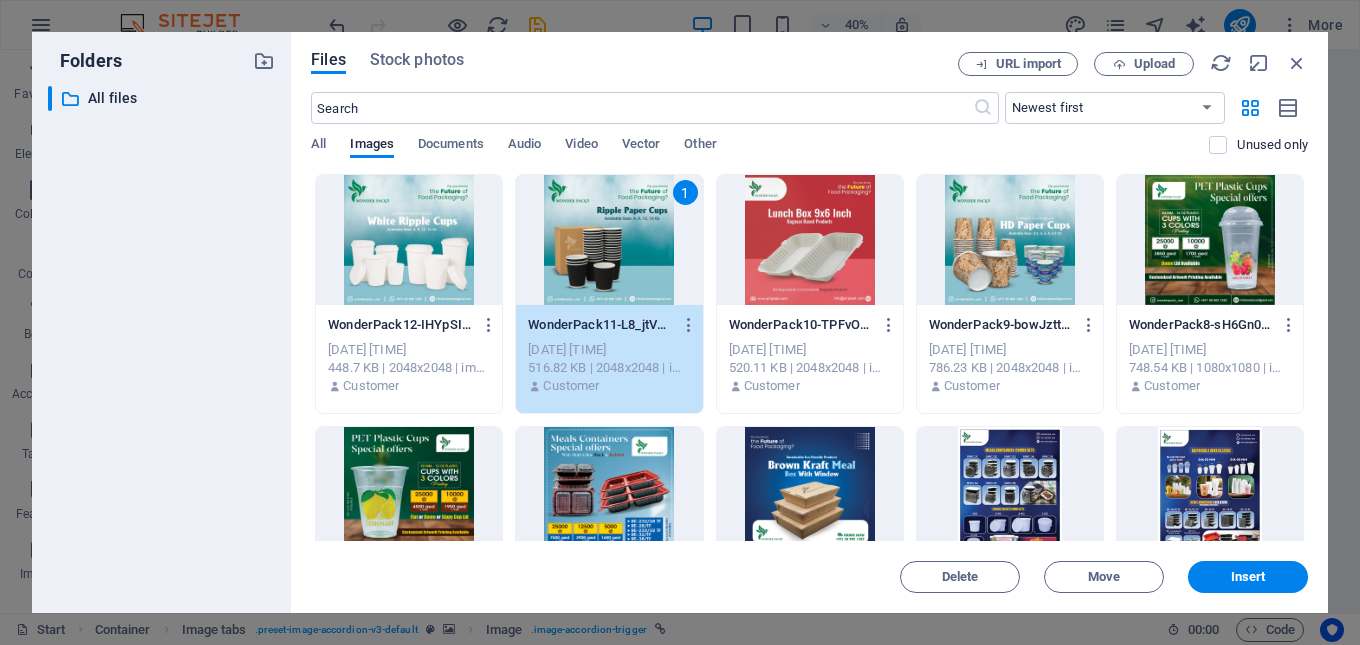 click on "1" at bounding box center [609, 240] 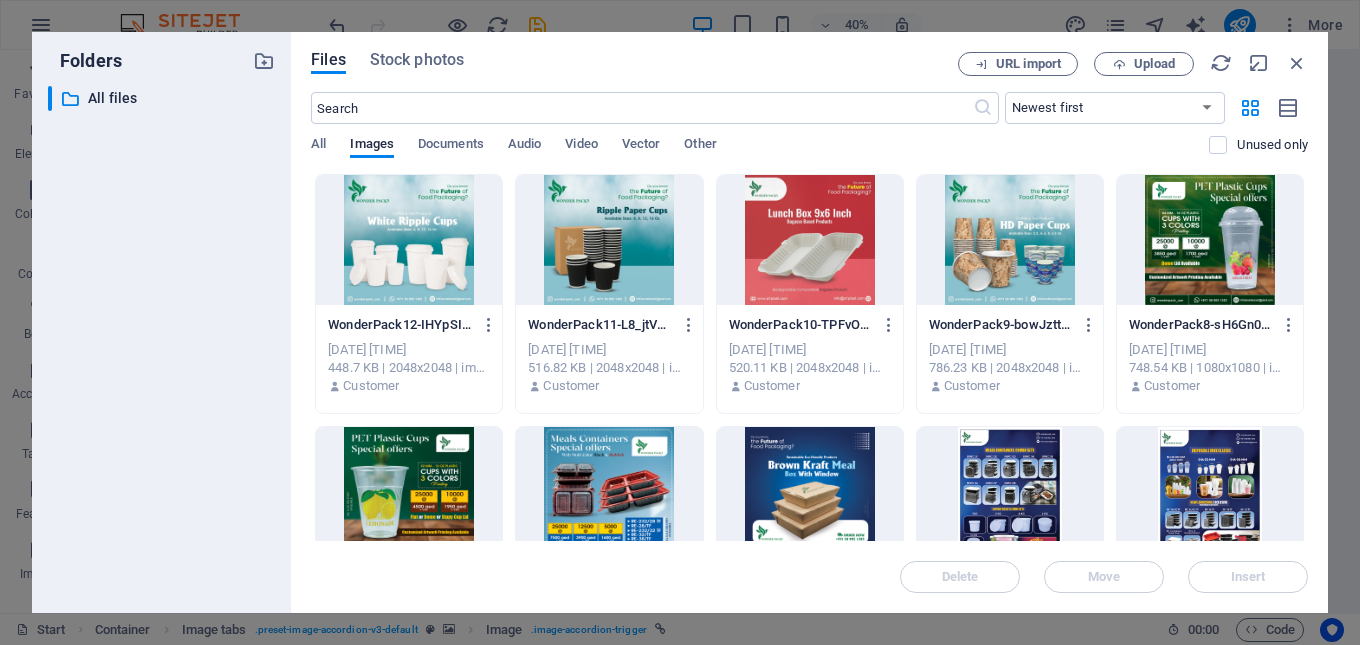 click at bounding box center (609, 240) 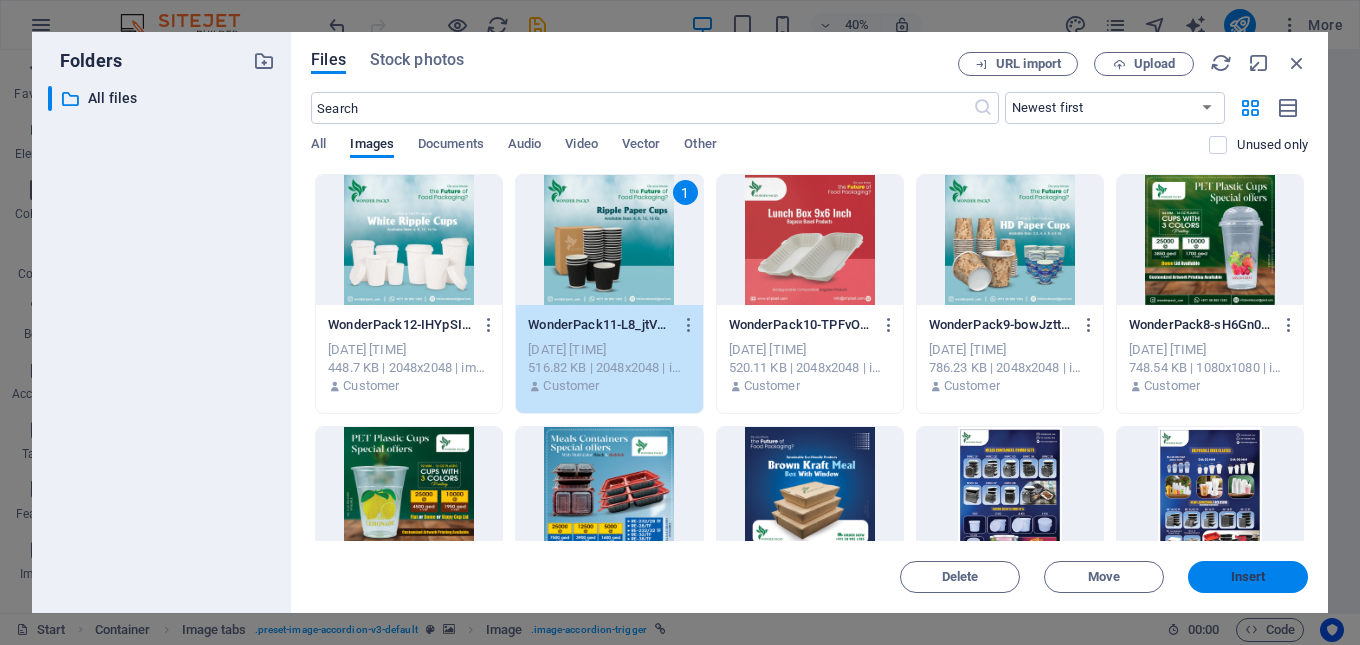 click on "Insert" at bounding box center (1248, 577) 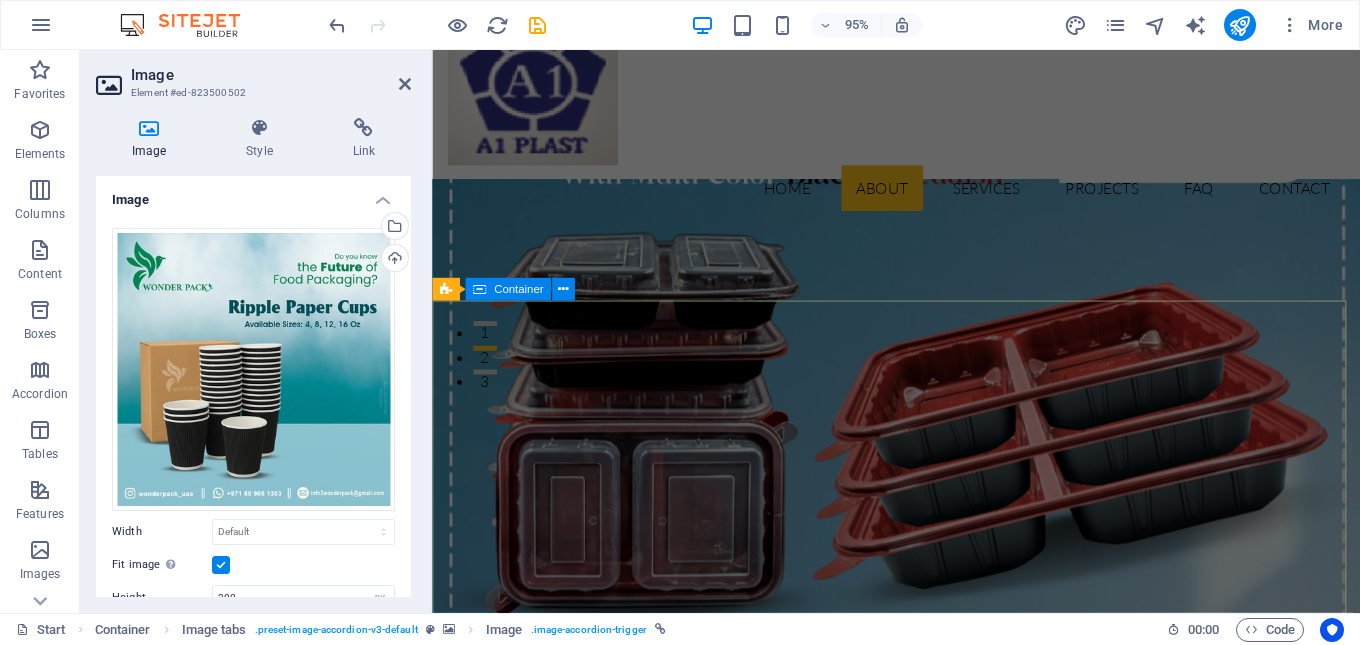 scroll, scrollTop: 0, scrollLeft: 0, axis: both 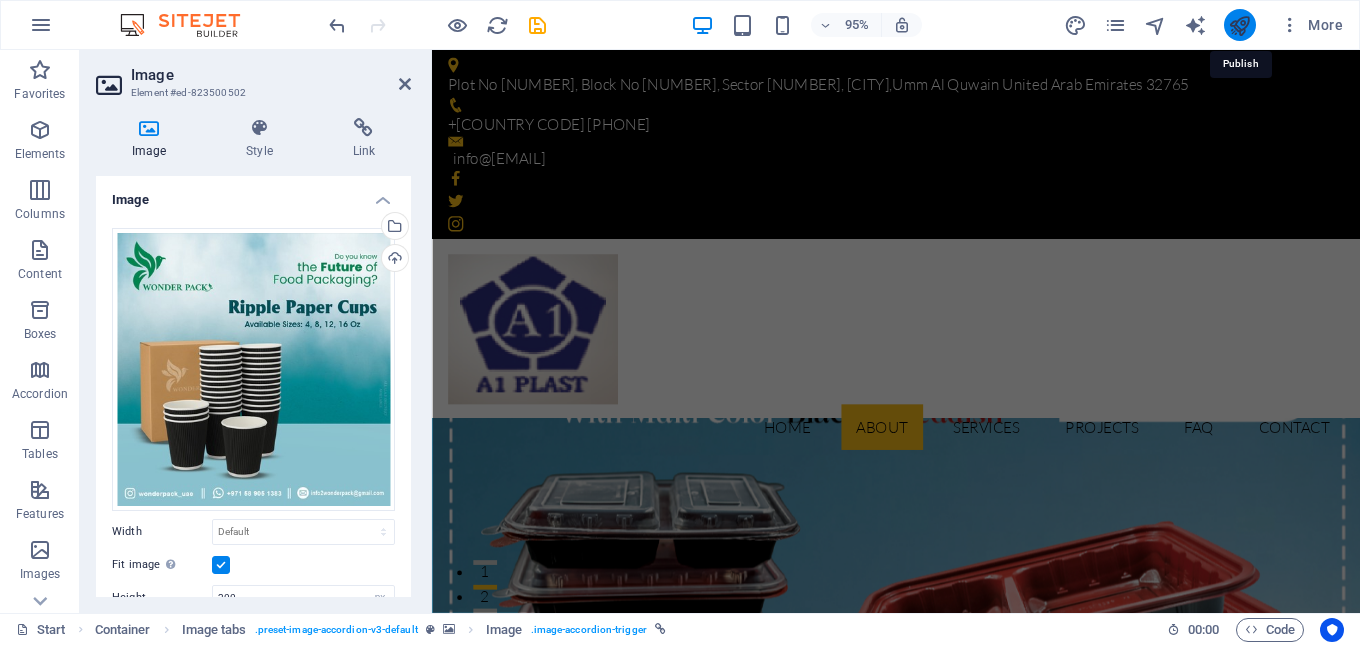 click at bounding box center [1239, 25] 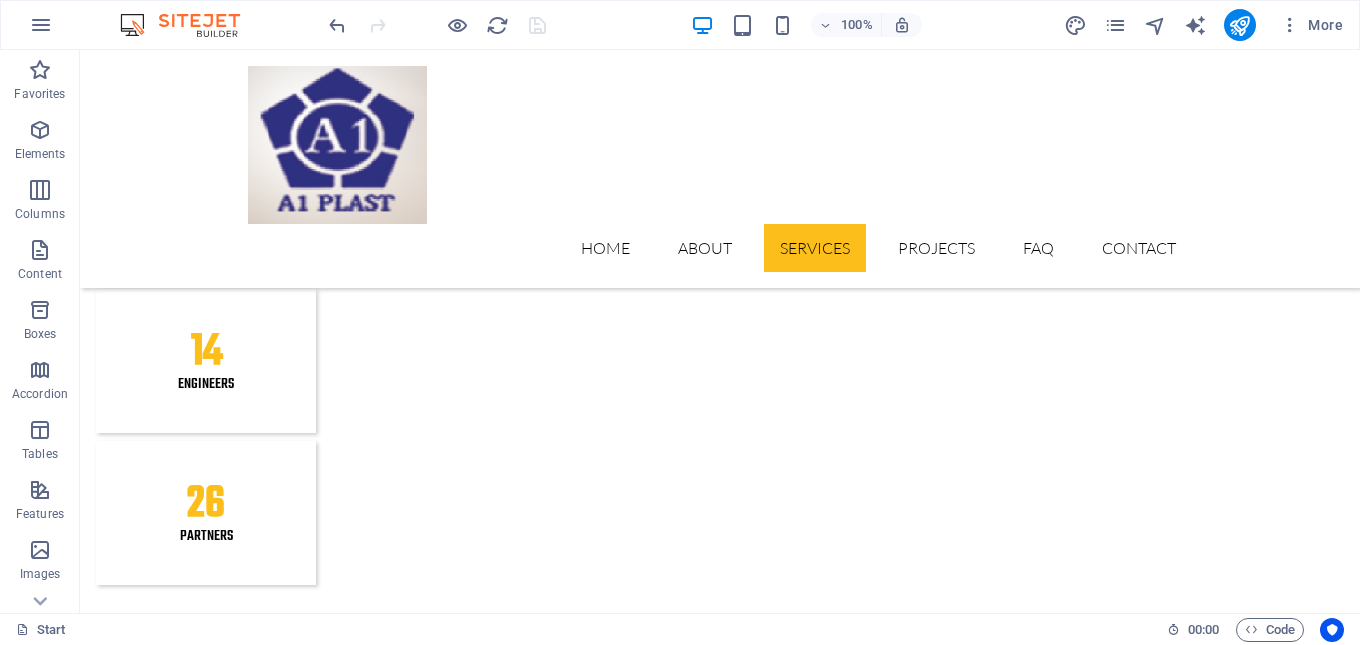 scroll, scrollTop: 1794, scrollLeft: 0, axis: vertical 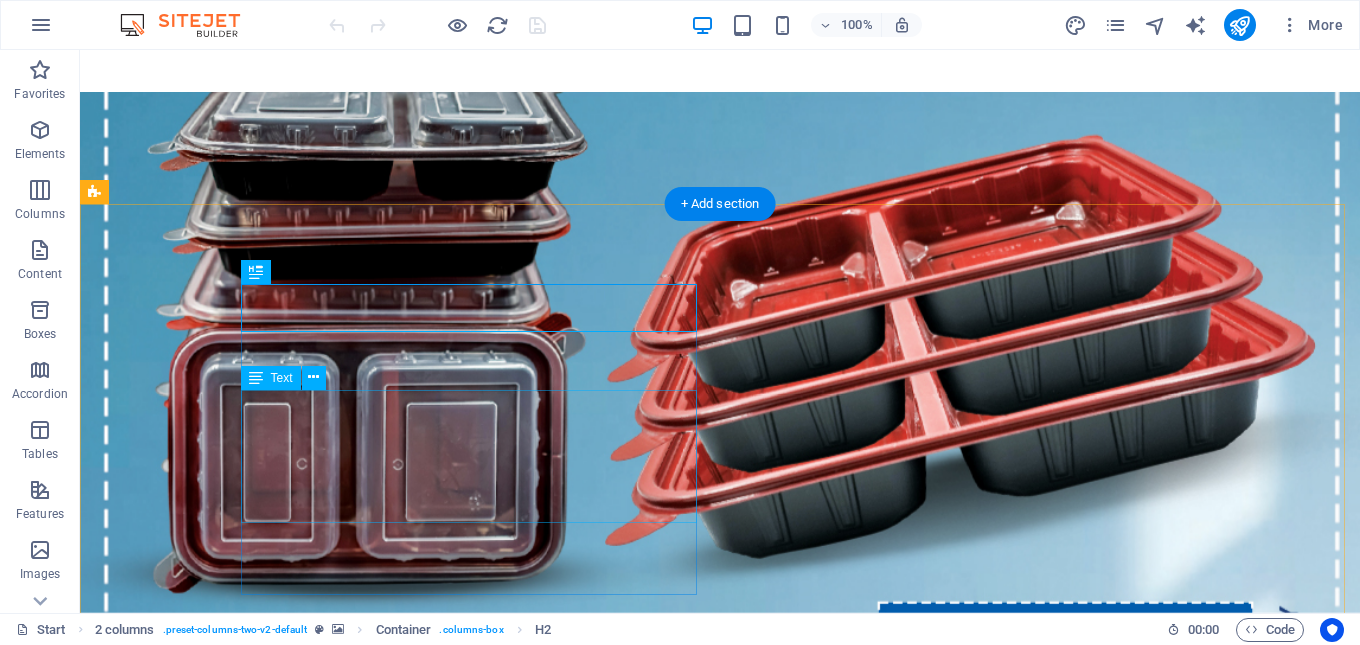 click on "Wonder Pack Packaging Industry was first established in 2006 in [CITY] – United Arab Emirates. An increasing demand for plastics in the dairy and ice cream industries coupled with the need to produce eco friendly durables spurred us into making high quality plastic packaging IML products. ." at bounding box center [324, 1383] 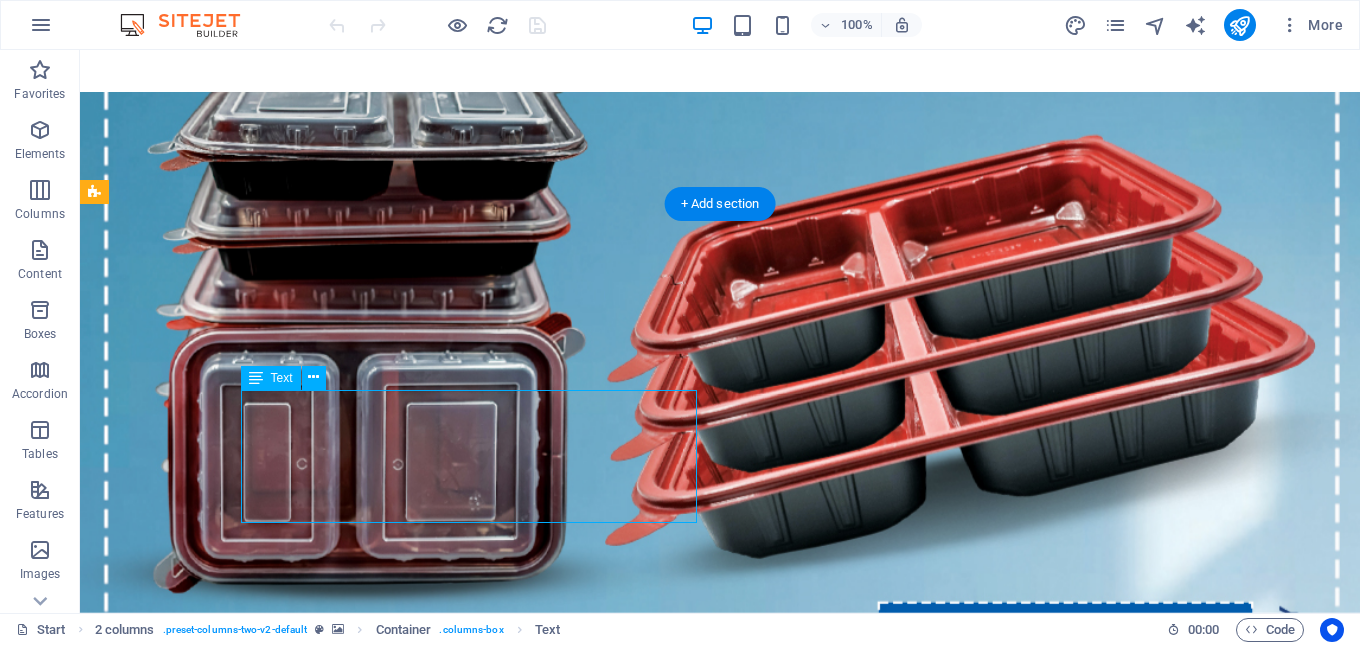 click on "Wonder Pack Packaging Industry was first established in 2006 in [CITY] – United Arab Emirates. An increasing demand for plastics in the dairy and ice cream industries coupled with the need to produce eco friendly durables spurred us into making high quality plastic packaging IML products. ." at bounding box center (324, 1383) 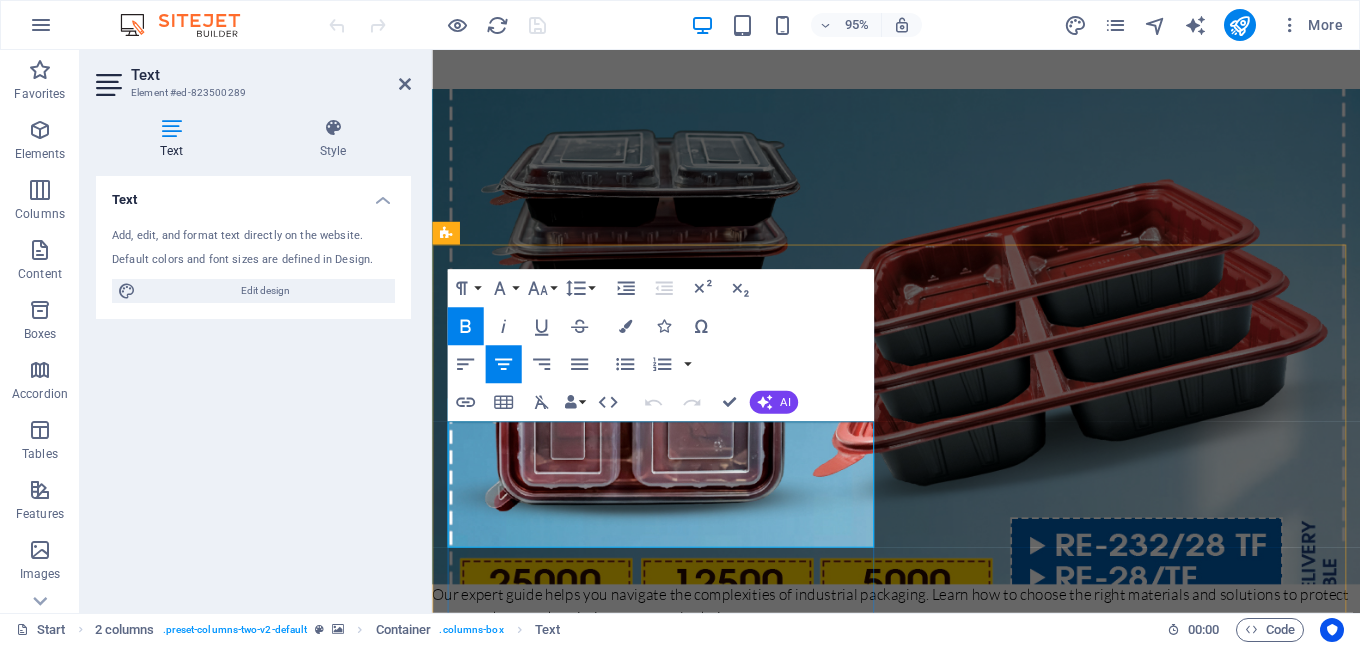 drag, startPoint x: 523, startPoint y: 511, endPoint x: 481, endPoint y: 509, distance: 42.047592 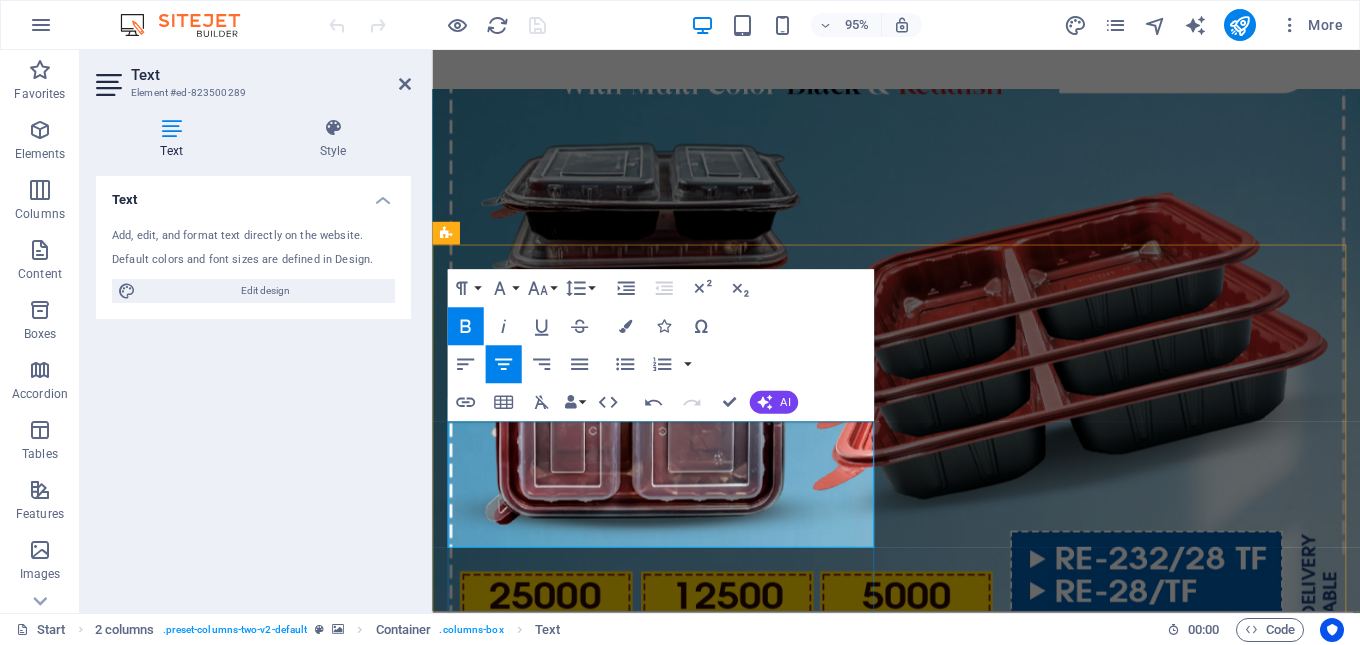 drag, startPoint x: 645, startPoint y: 564, endPoint x: 599, endPoint y: 565, distance: 46.010868 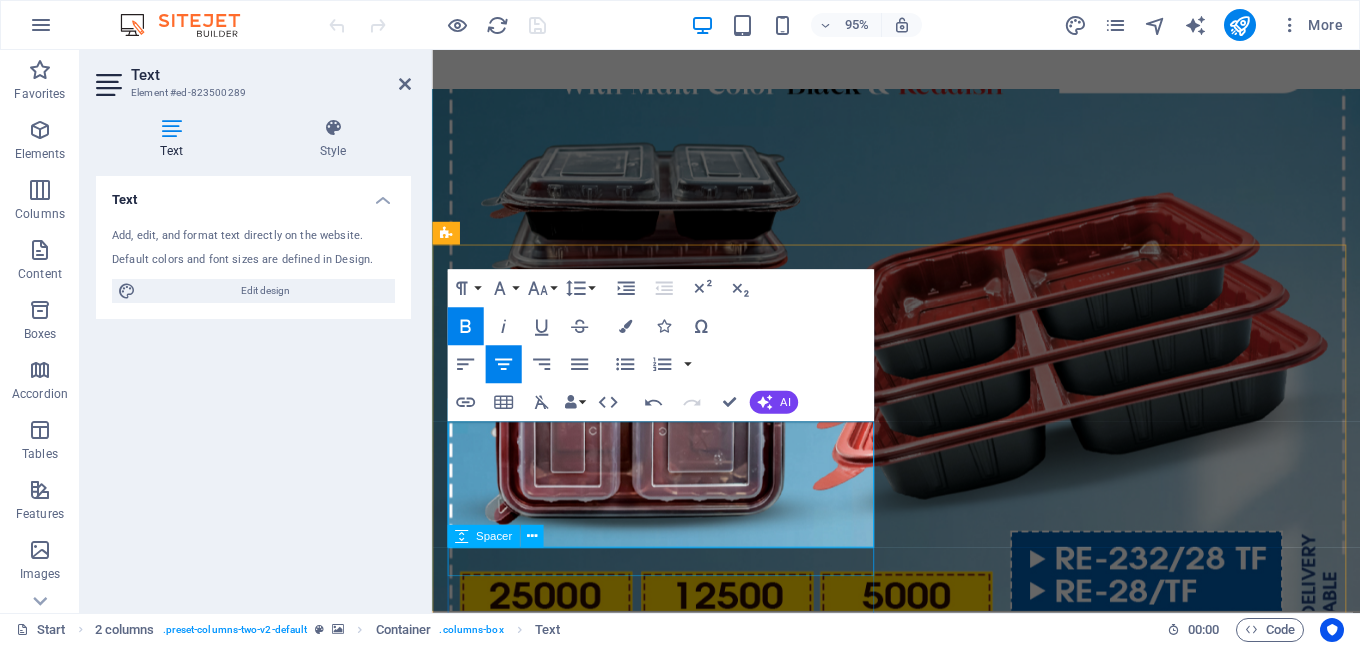 scroll, scrollTop: 791, scrollLeft: 0, axis: vertical 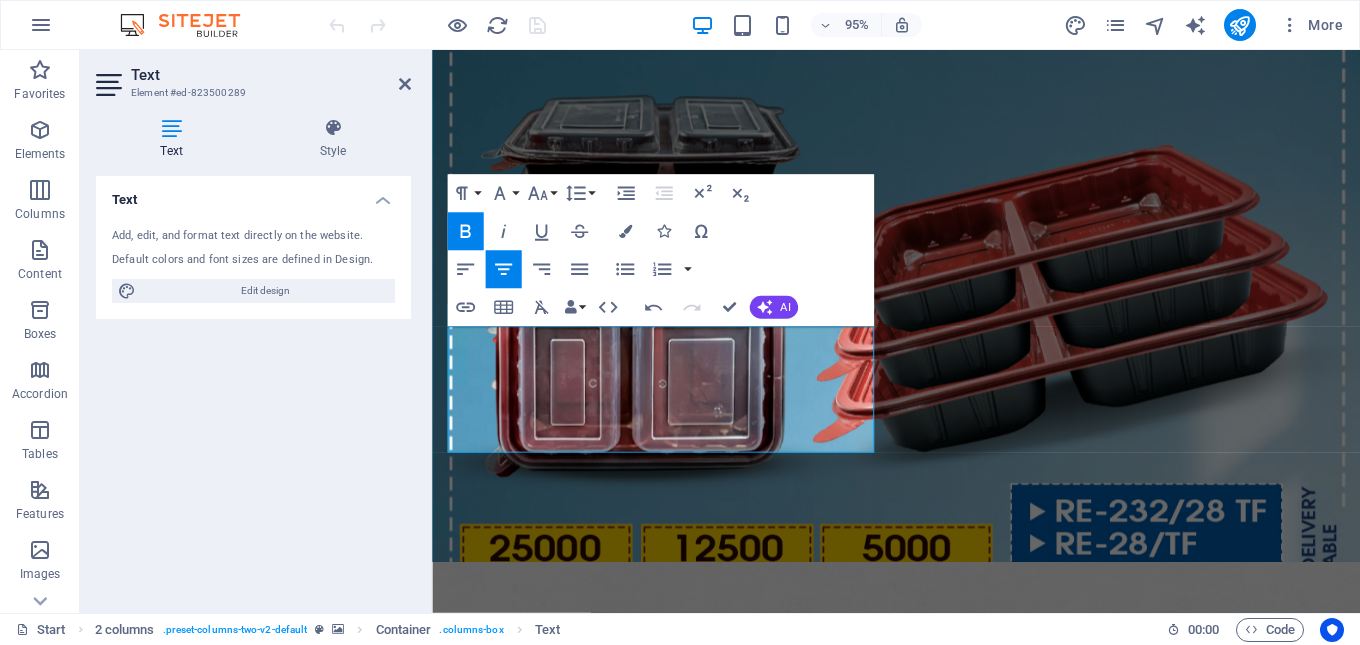 click at bounding box center (920, 825) 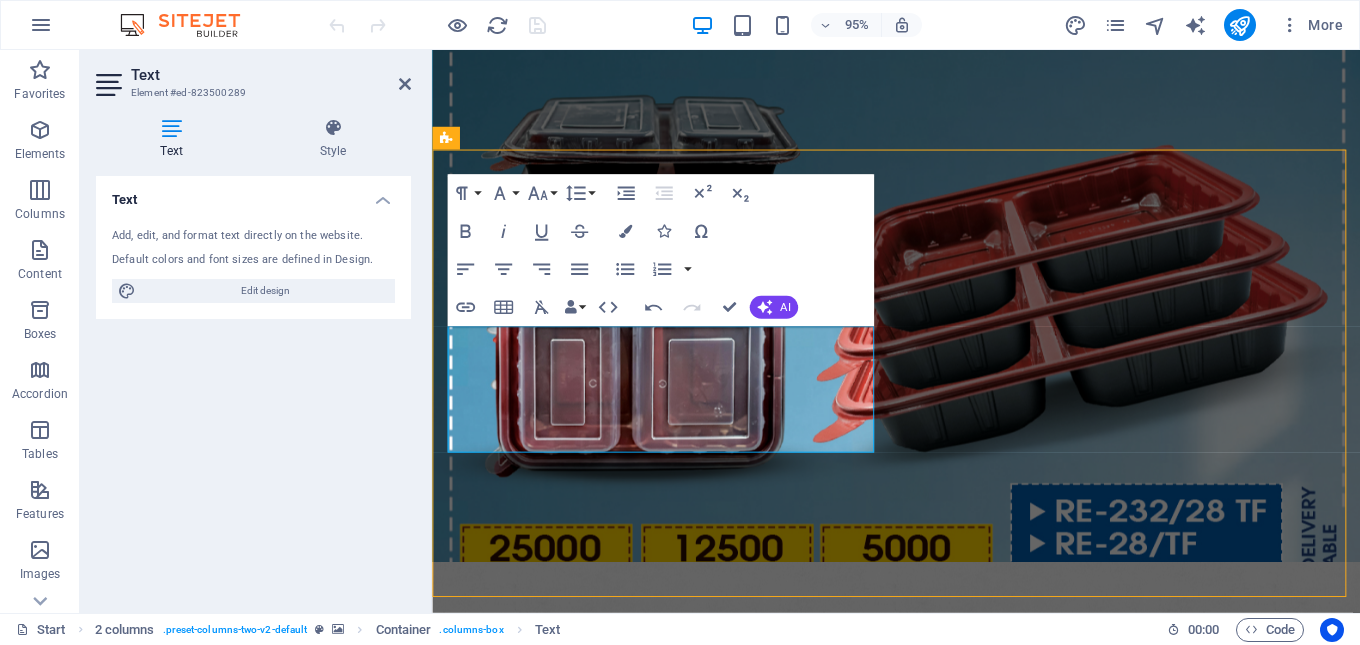 click at bounding box center [920, 825] 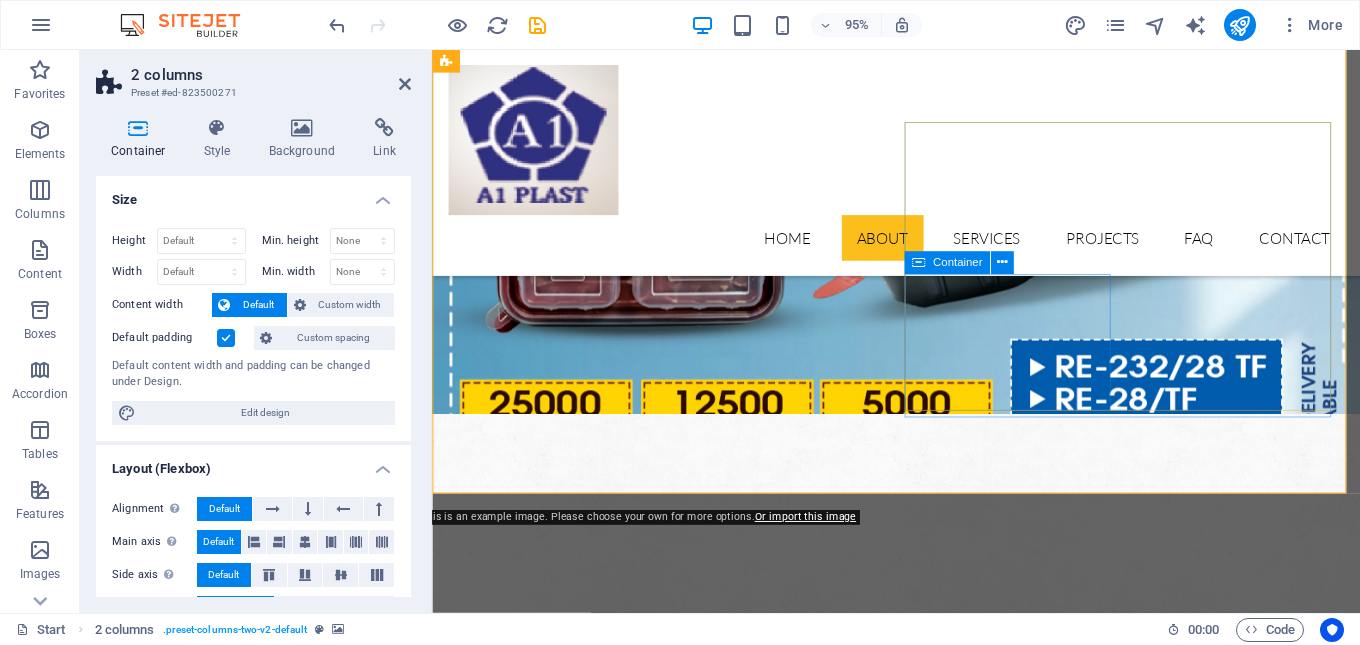 scroll, scrollTop: 800, scrollLeft: 0, axis: vertical 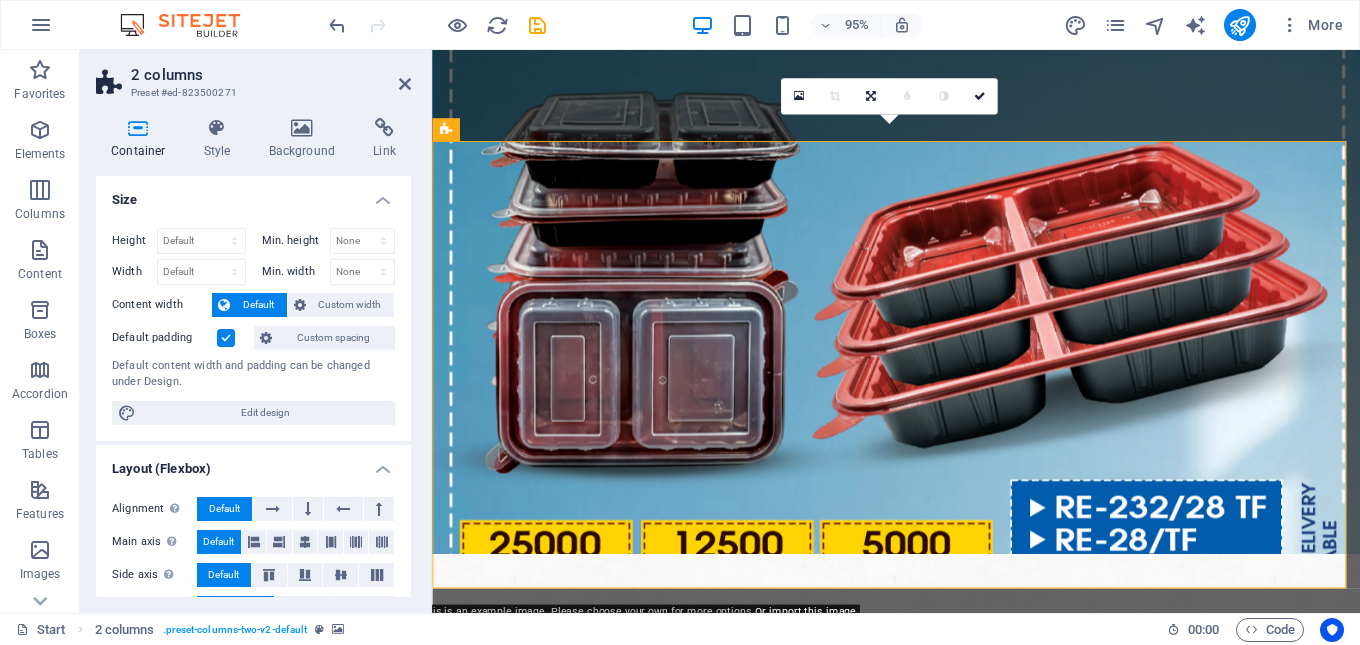 click at bounding box center (920, 816) 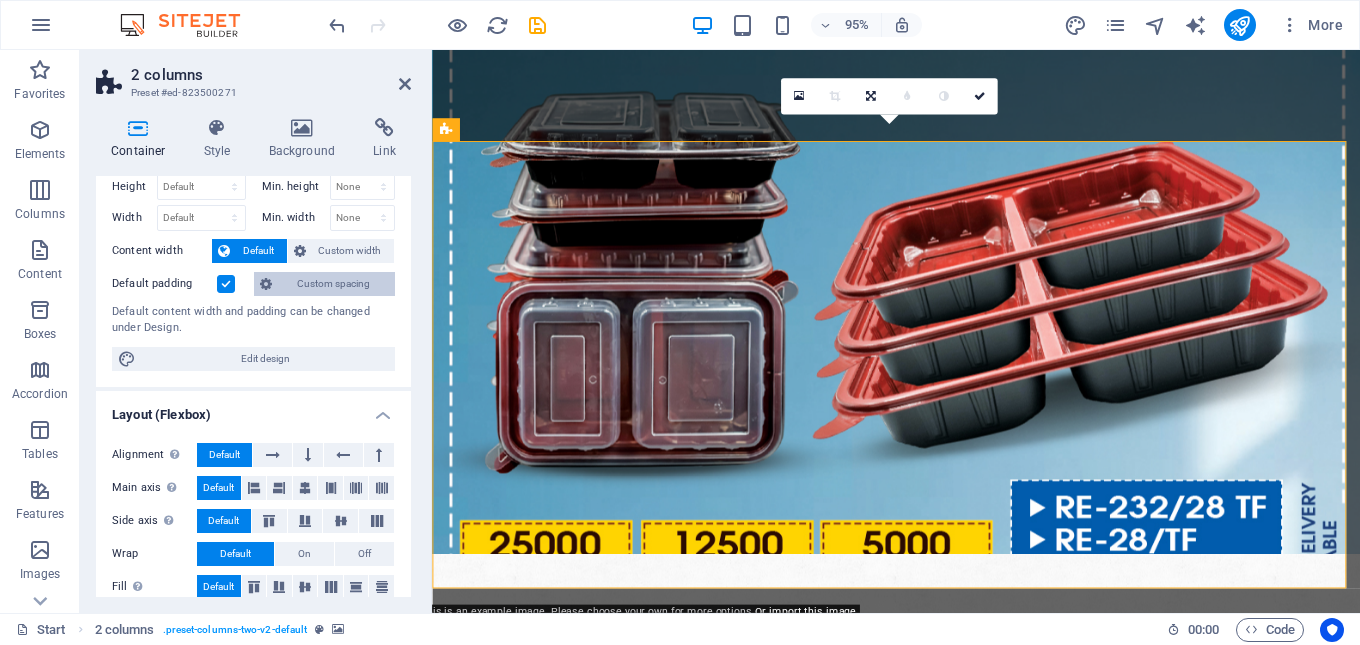 scroll, scrollTop: 0, scrollLeft: 0, axis: both 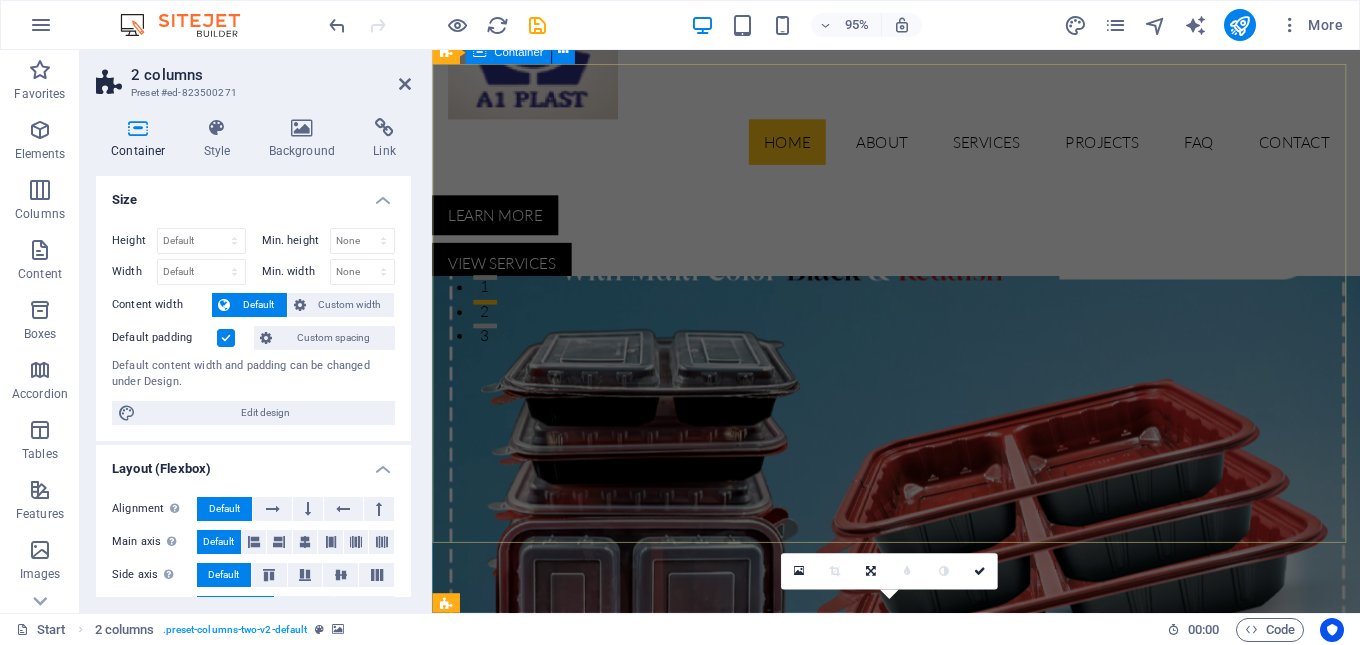 click at bounding box center (920, 924) 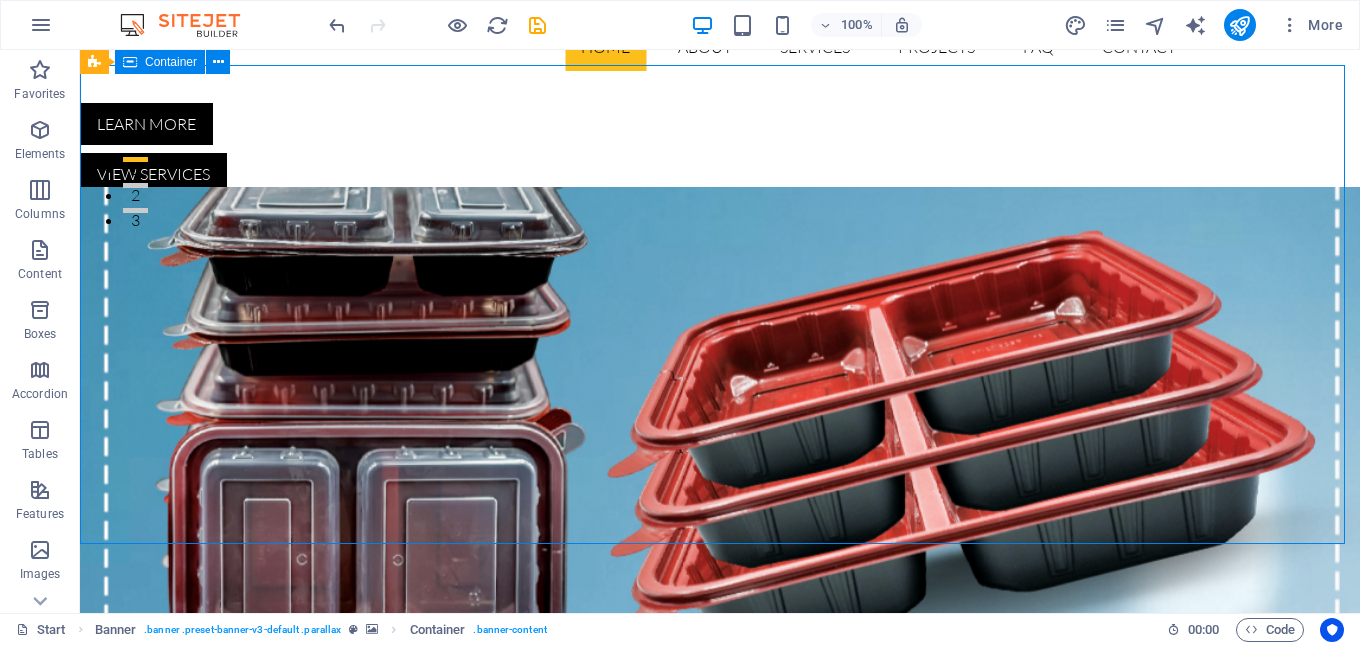 scroll, scrollTop: 300, scrollLeft: 0, axis: vertical 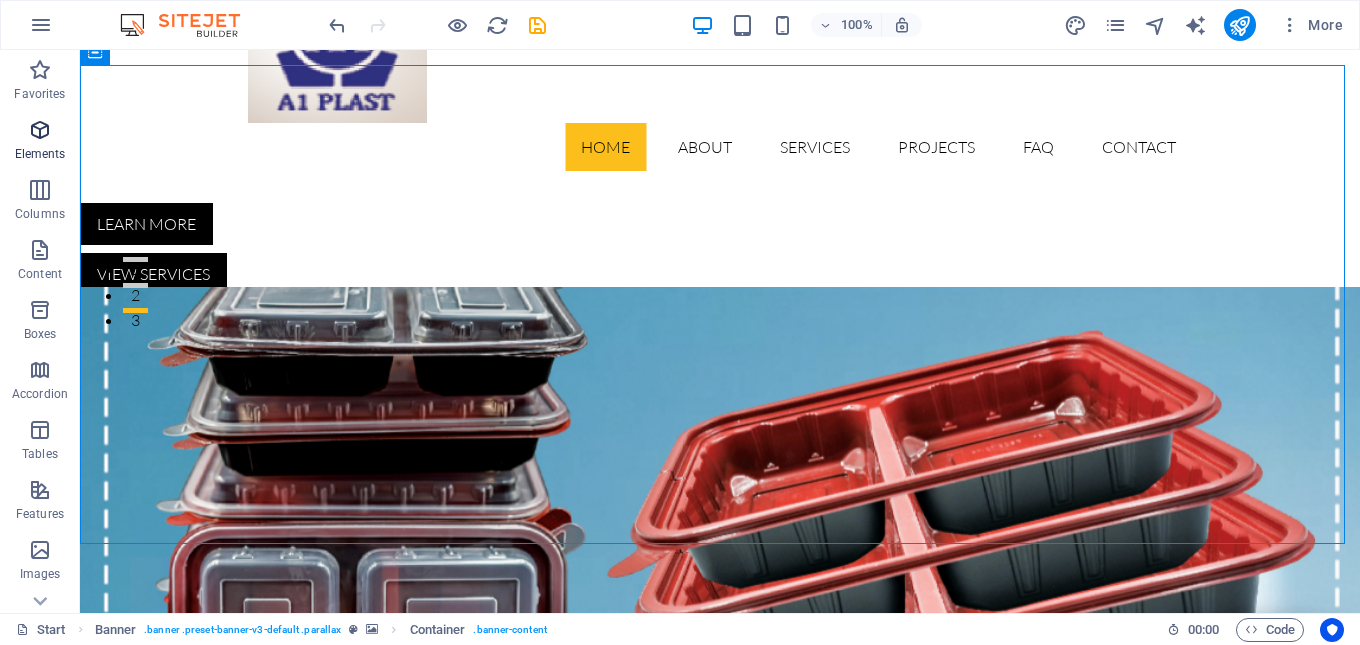 click at bounding box center [40, 130] 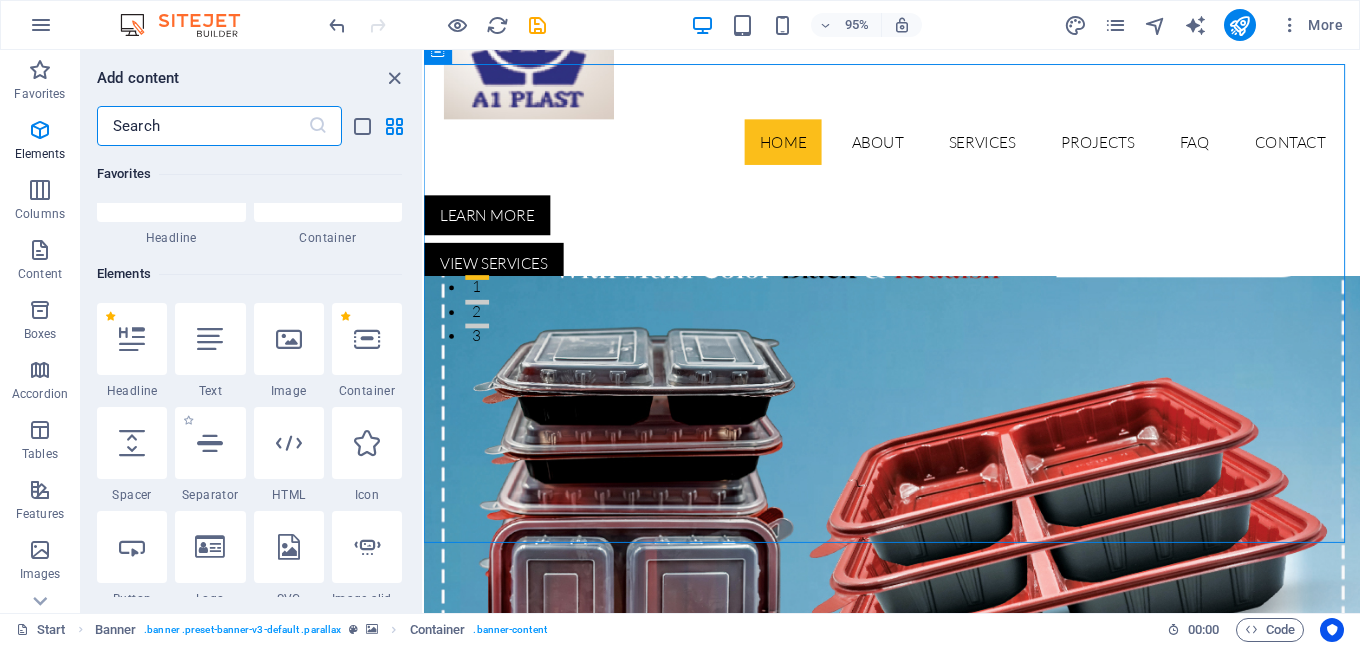 scroll, scrollTop: 213, scrollLeft: 0, axis: vertical 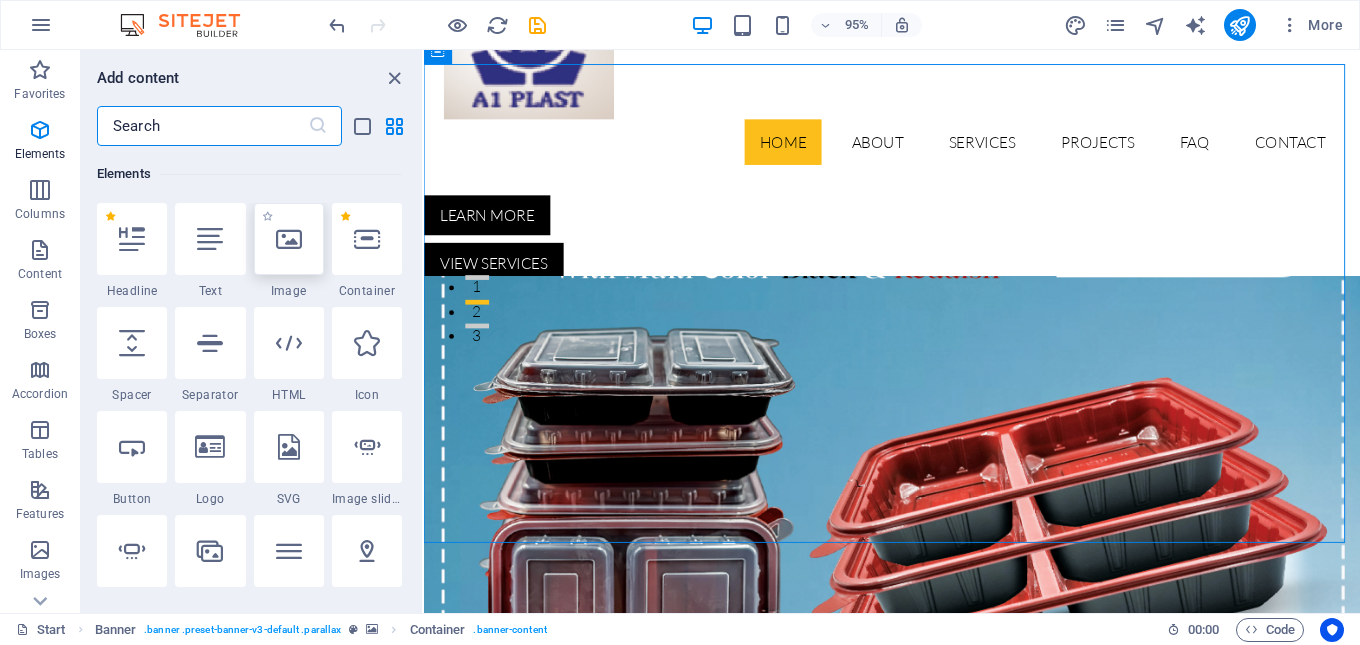 click at bounding box center [289, 239] 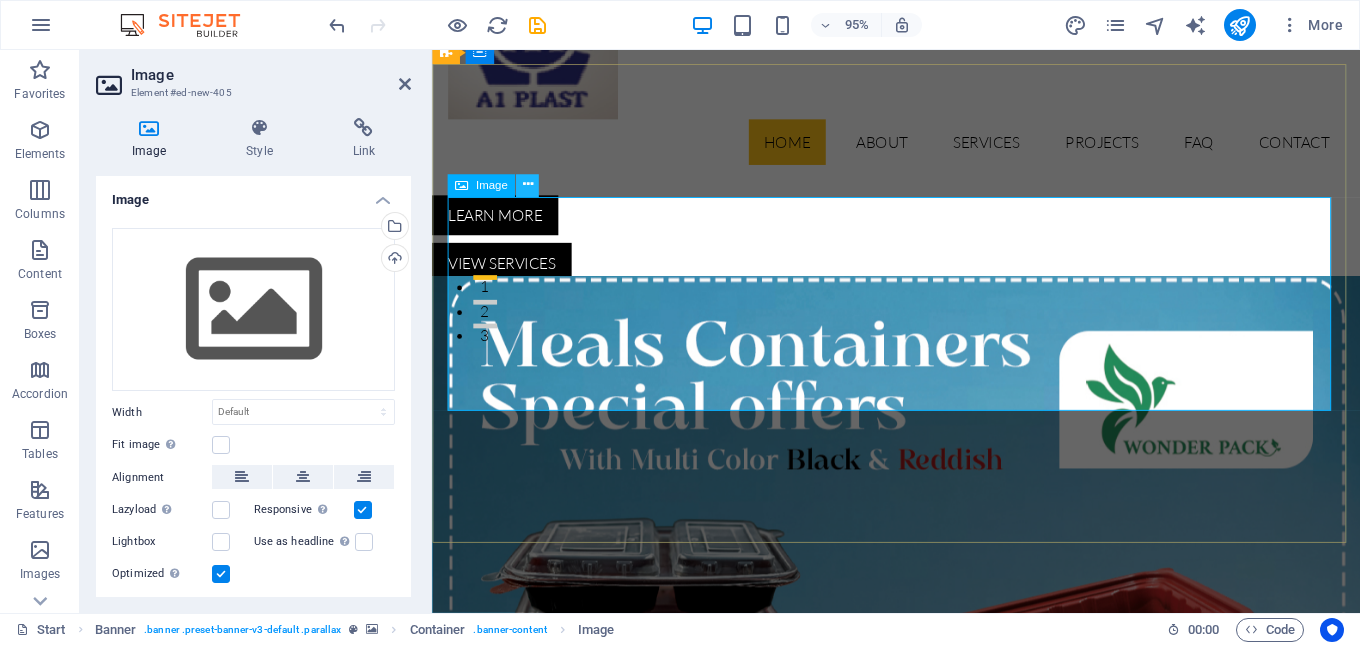 click at bounding box center (527, 185) 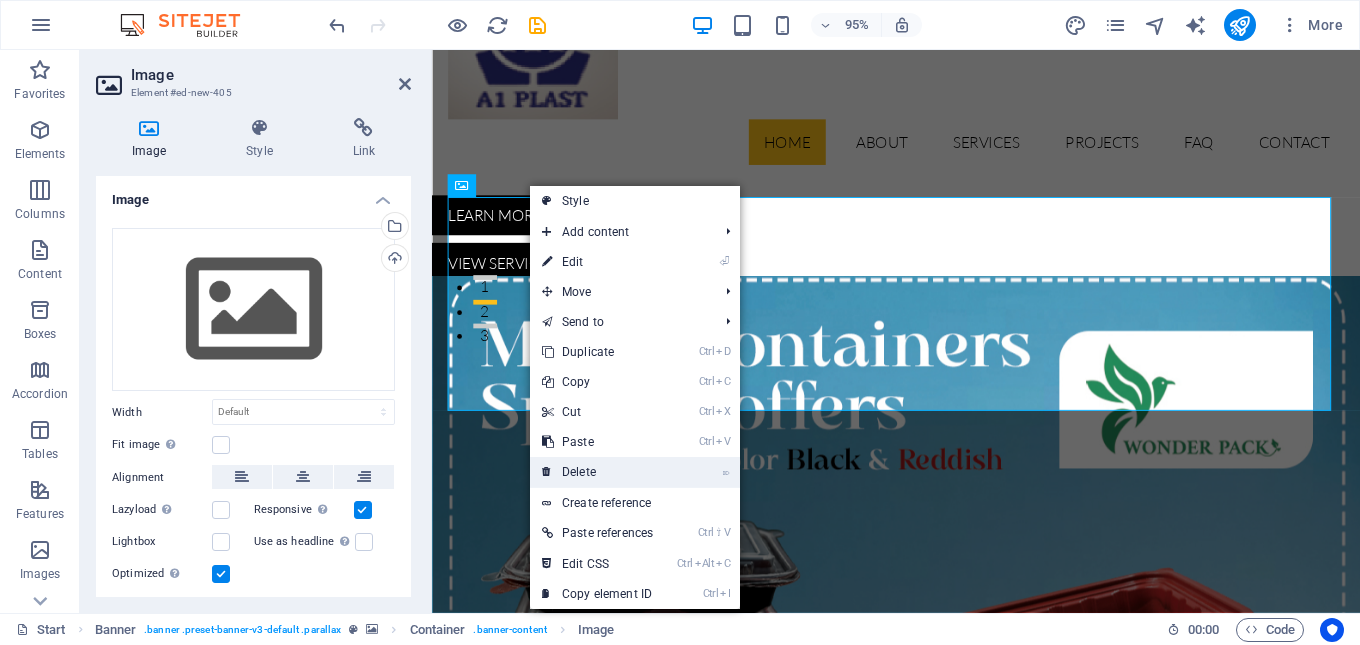 click on "⌦  Delete" at bounding box center (597, 472) 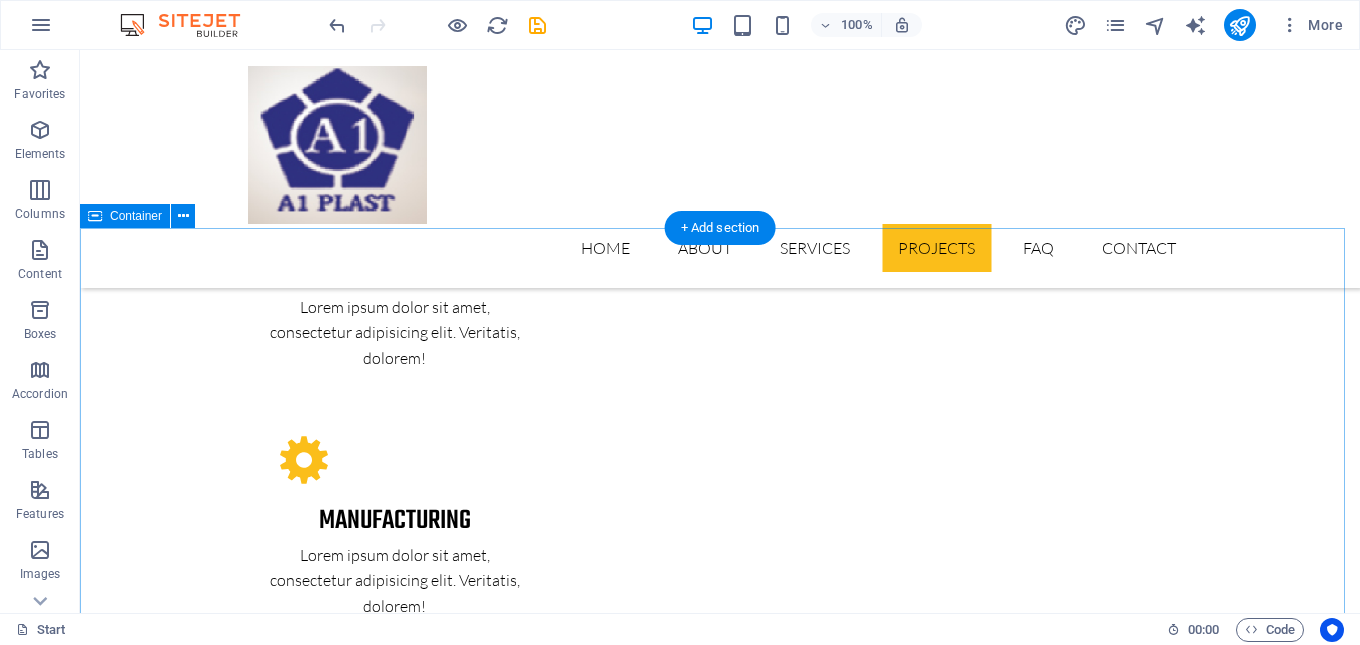 scroll, scrollTop: 3100, scrollLeft: 0, axis: vertical 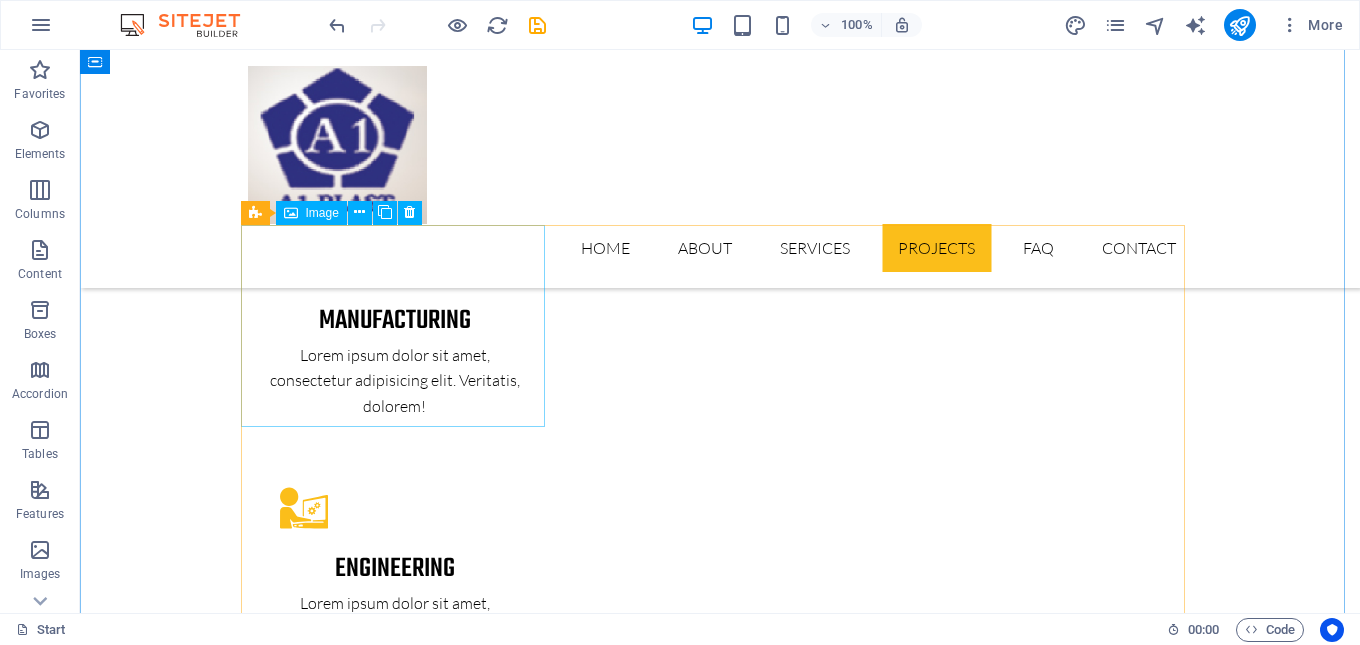 click on "PROJECT 1" at bounding box center [400, 5070] 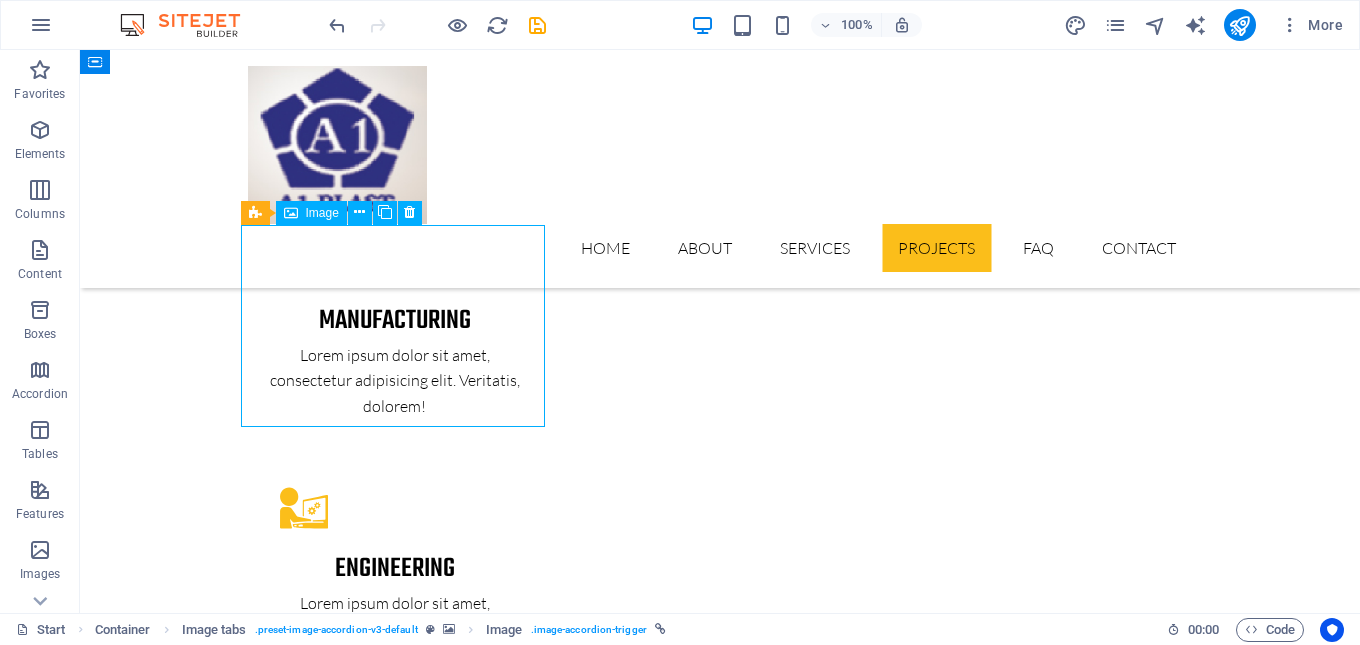 click on "PROJECT 1" at bounding box center (400, 5070) 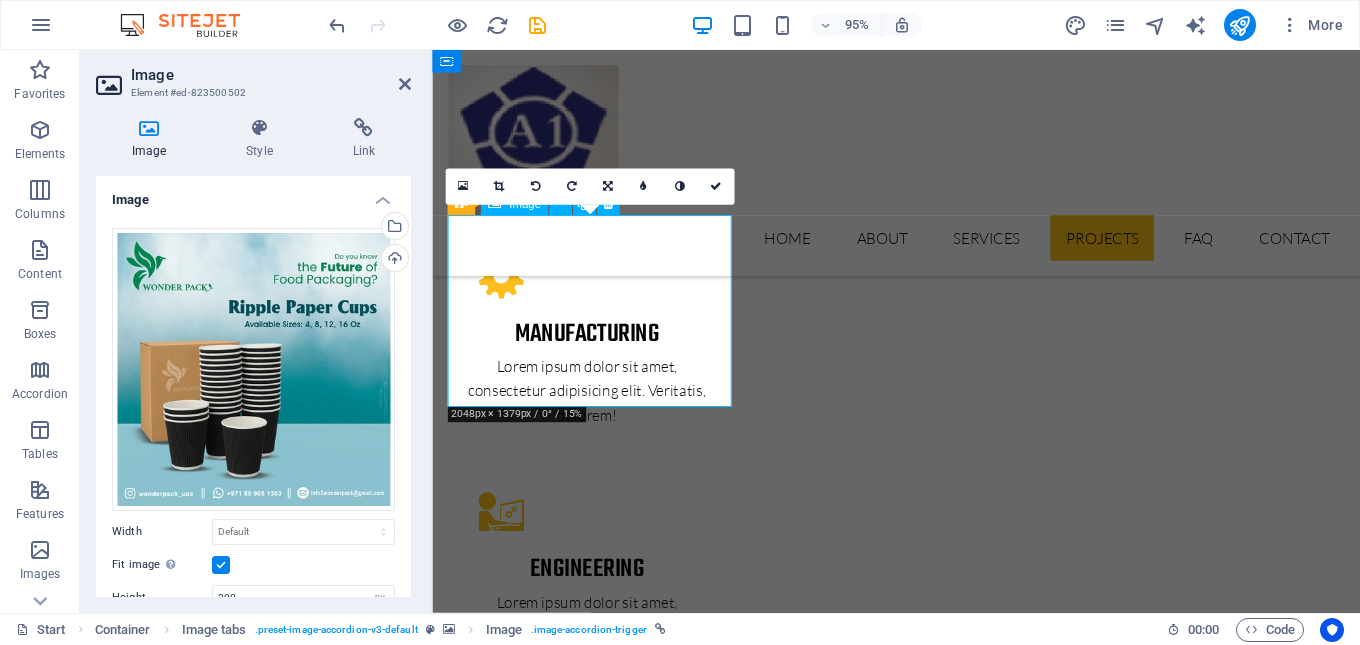 scroll, scrollTop: 3433, scrollLeft: 0, axis: vertical 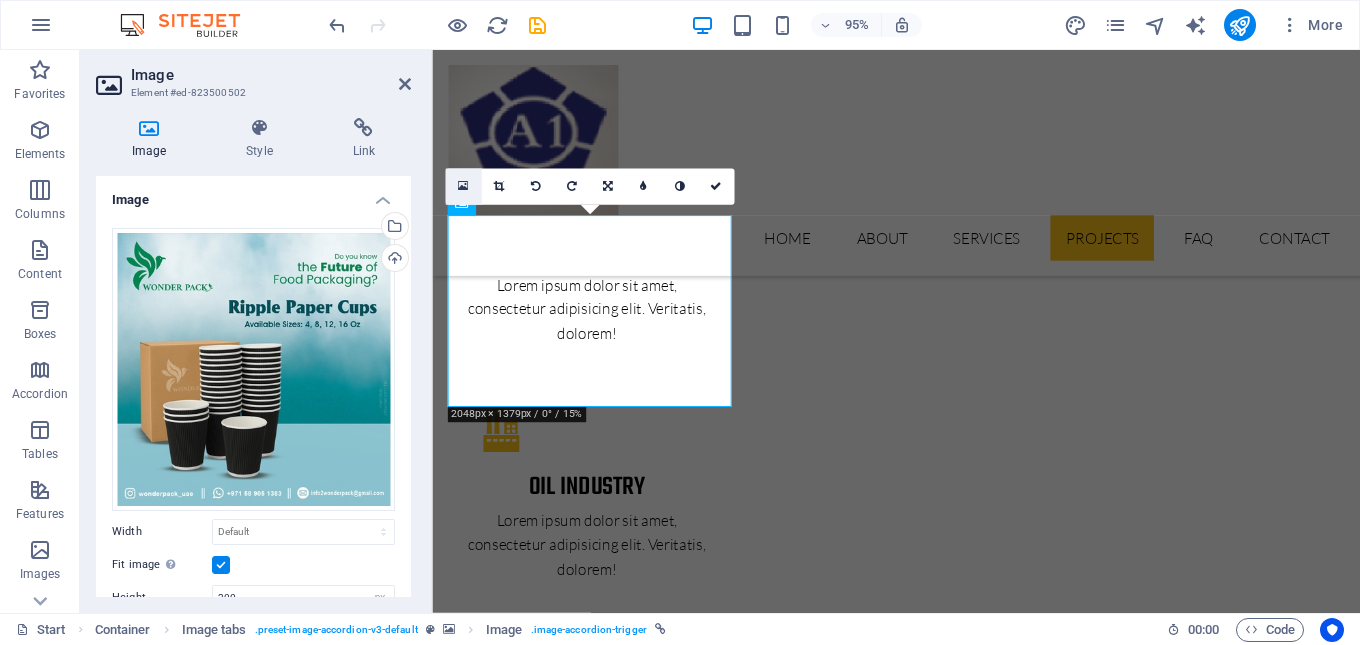 click at bounding box center (463, 186) 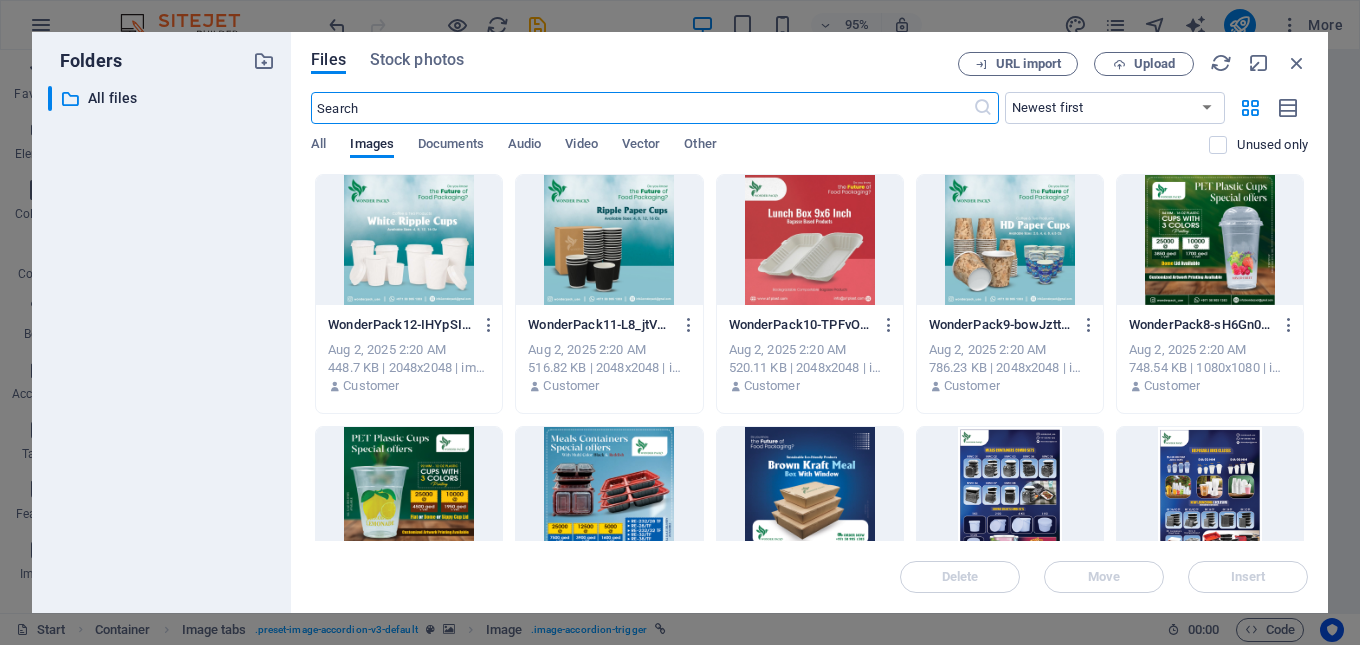 scroll, scrollTop: 3947, scrollLeft: 0, axis: vertical 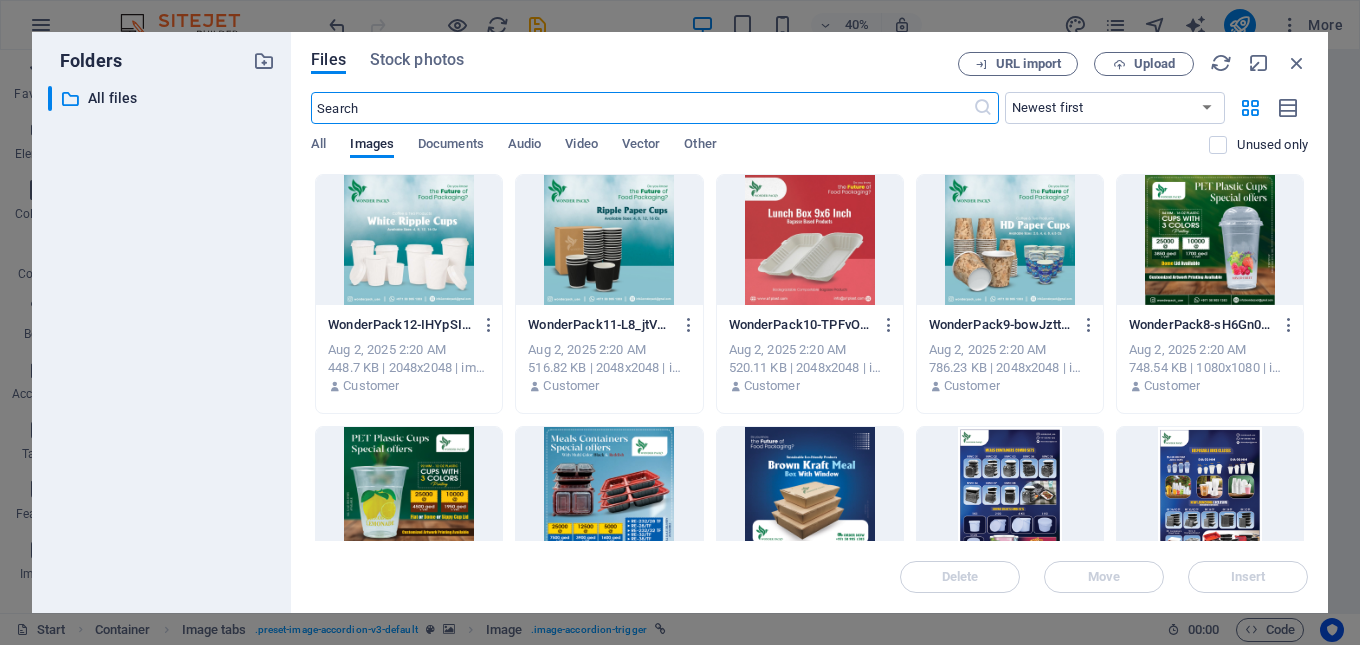 click at bounding box center (609, 240) 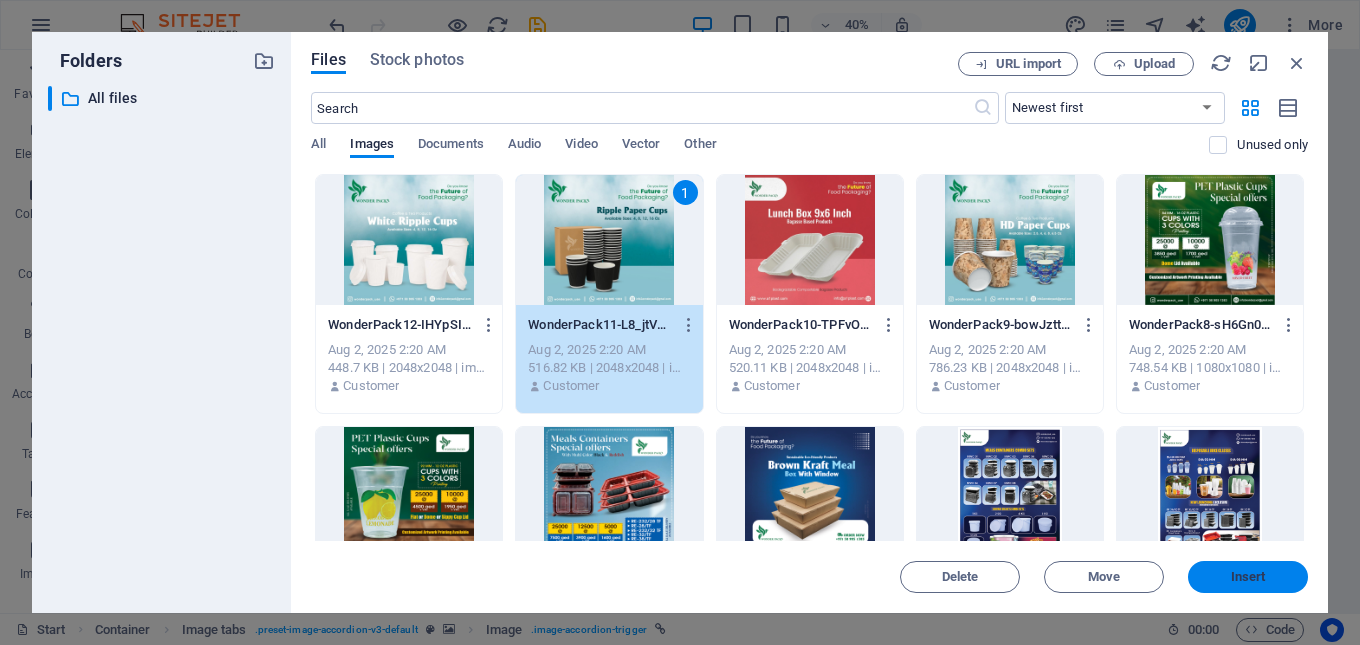 click on "Insert" at bounding box center [1248, 577] 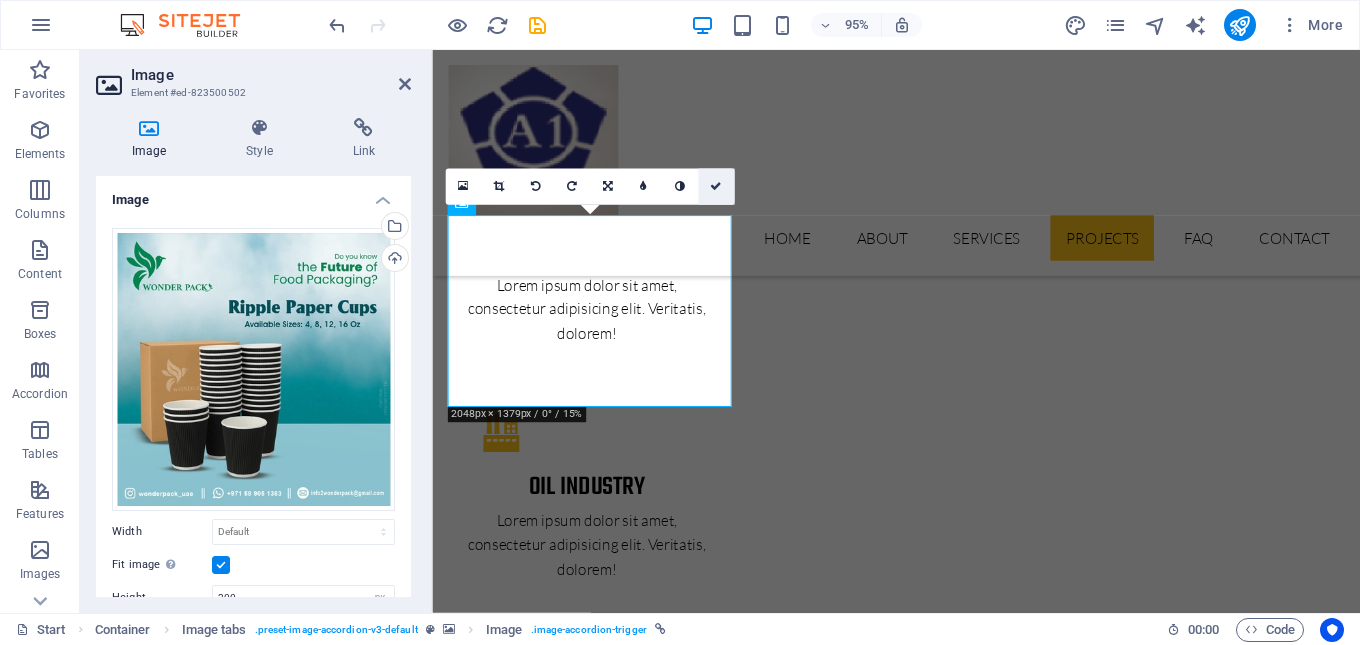 click at bounding box center (716, 186) 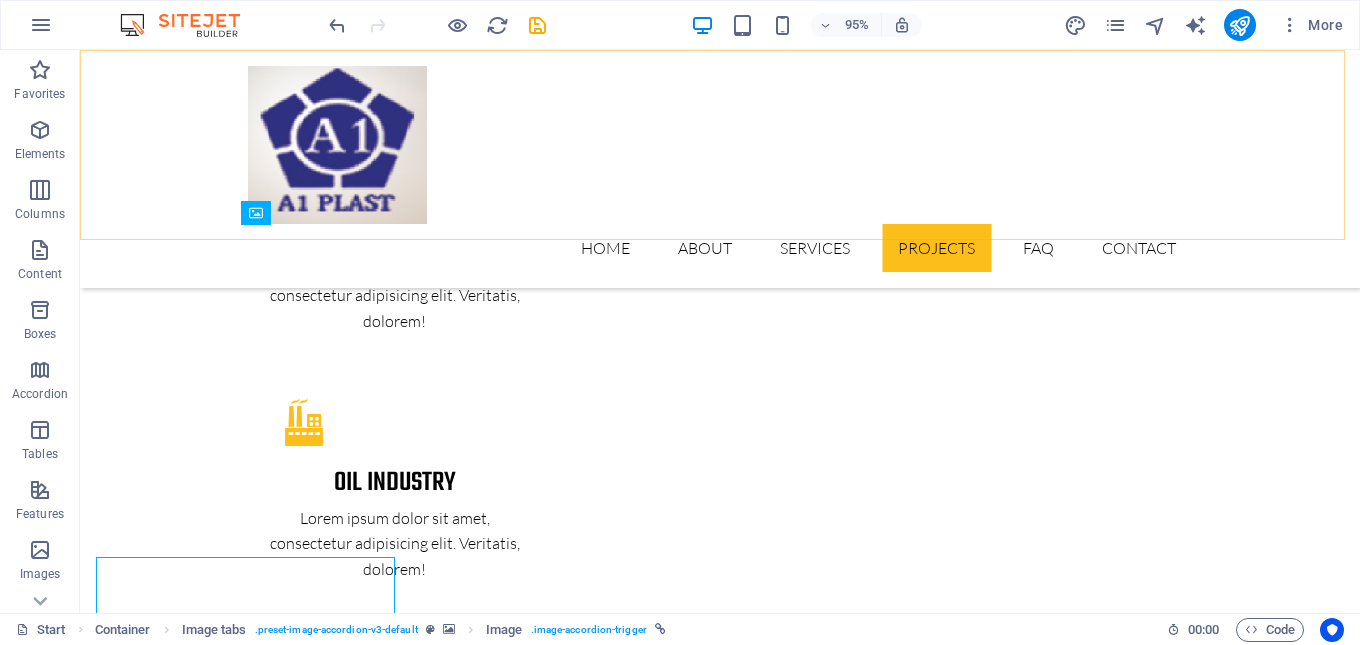 scroll, scrollTop: 3100, scrollLeft: 0, axis: vertical 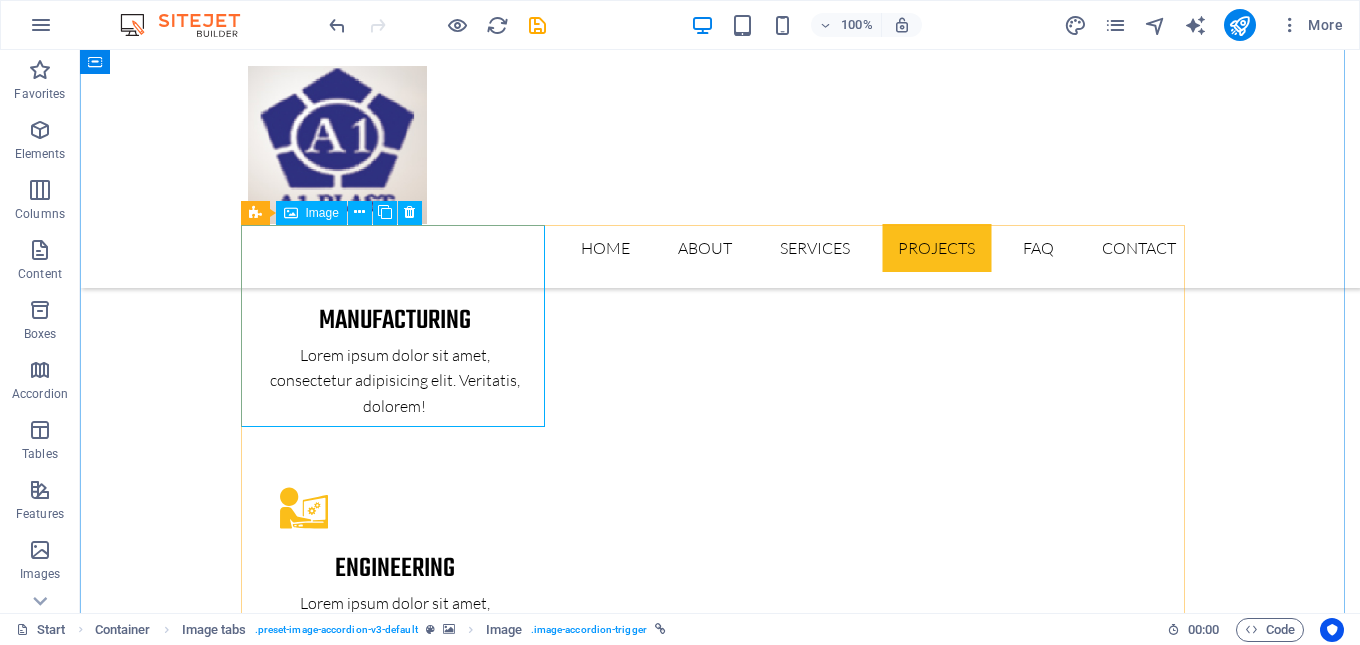 click on "PROJECT 1" at bounding box center (400, 5070) 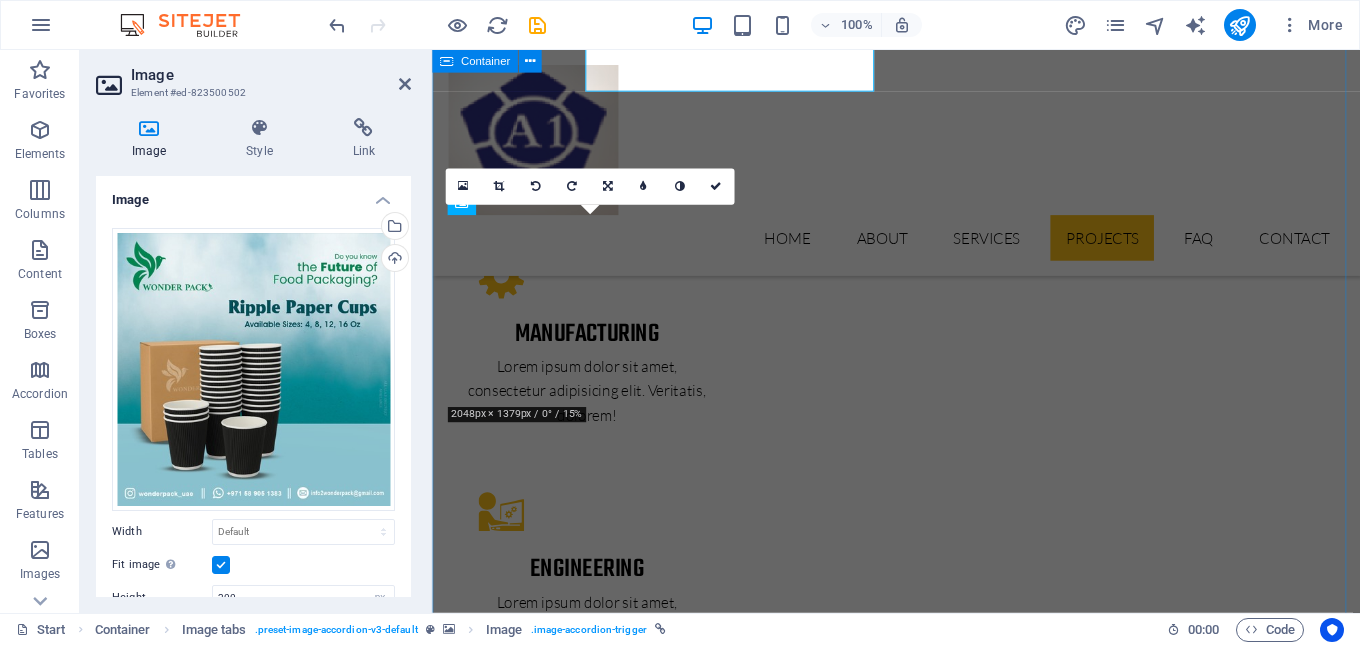 scroll, scrollTop: 3433, scrollLeft: 0, axis: vertical 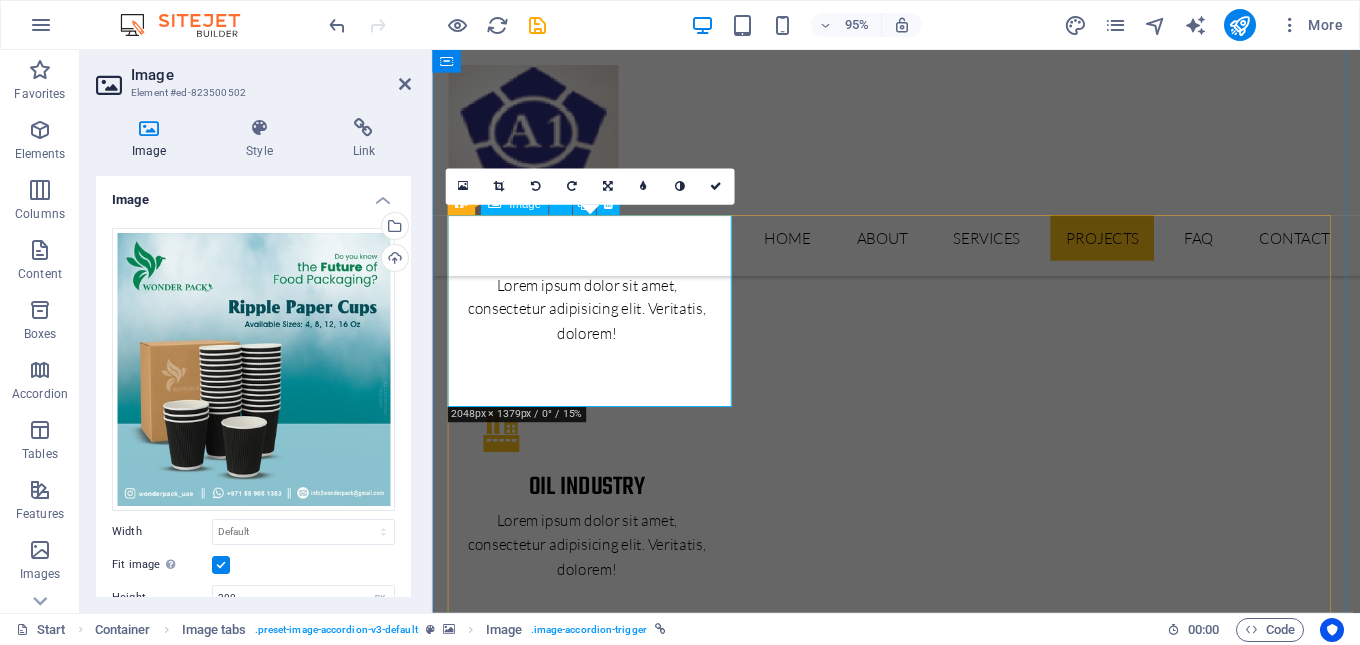 click on "PROJECT 1" at bounding box center (601, 4936) 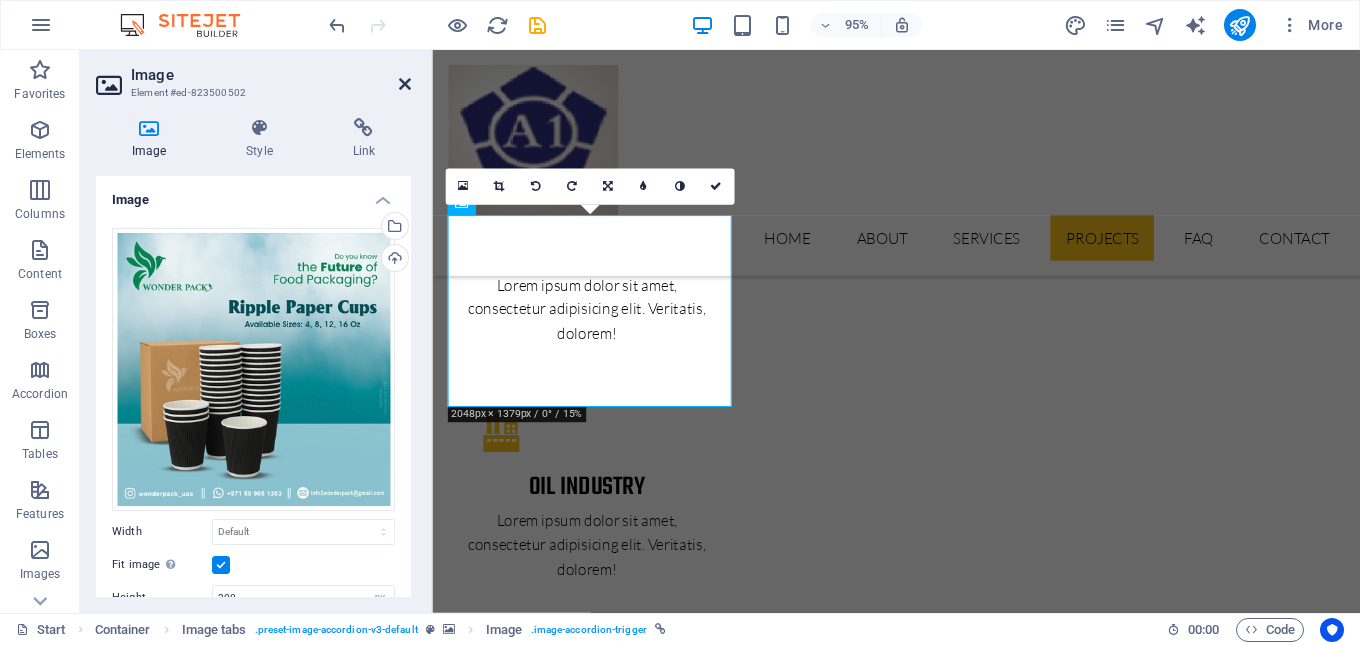 click at bounding box center (405, 84) 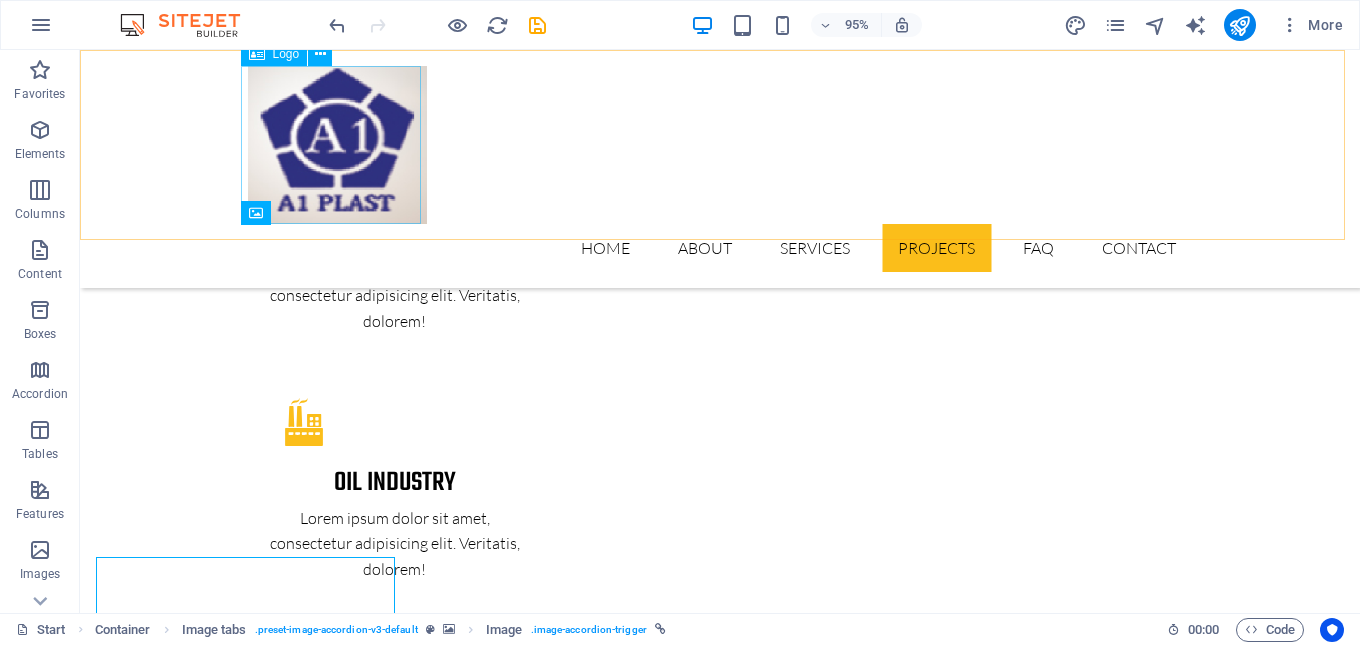 scroll, scrollTop: 3100, scrollLeft: 0, axis: vertical 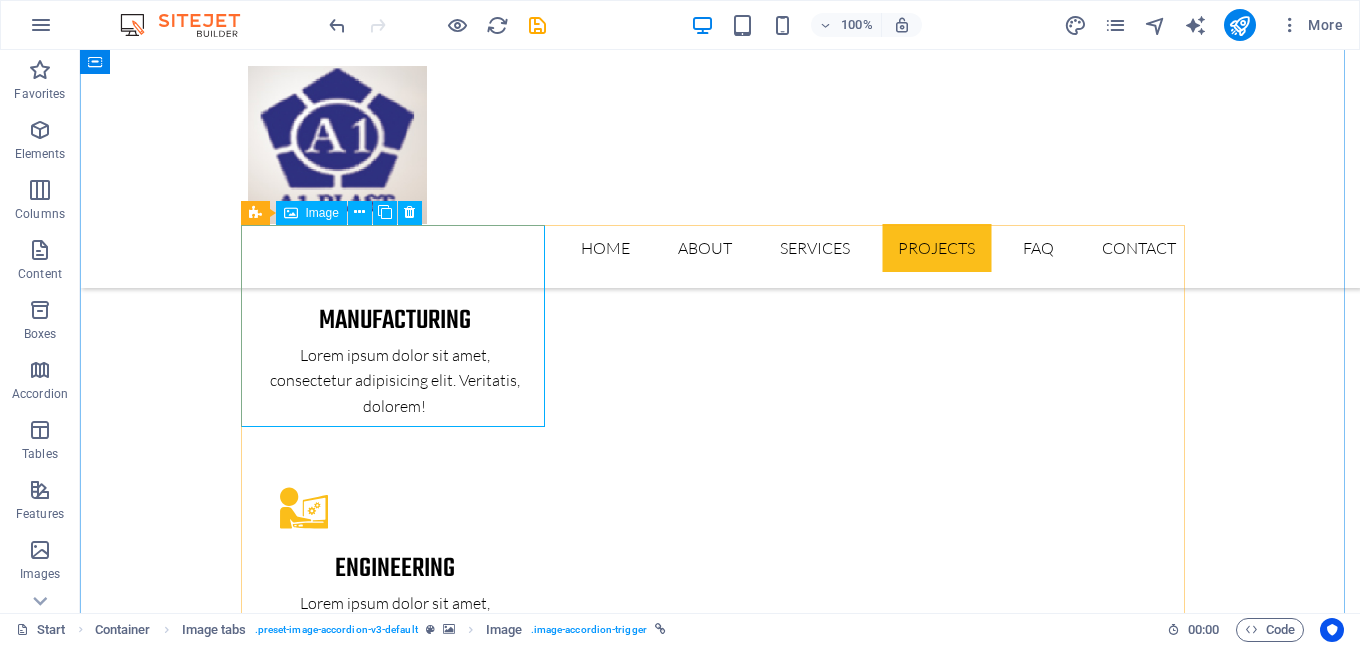 click on "PROJECT 1" at bounding box center (400, 5070) 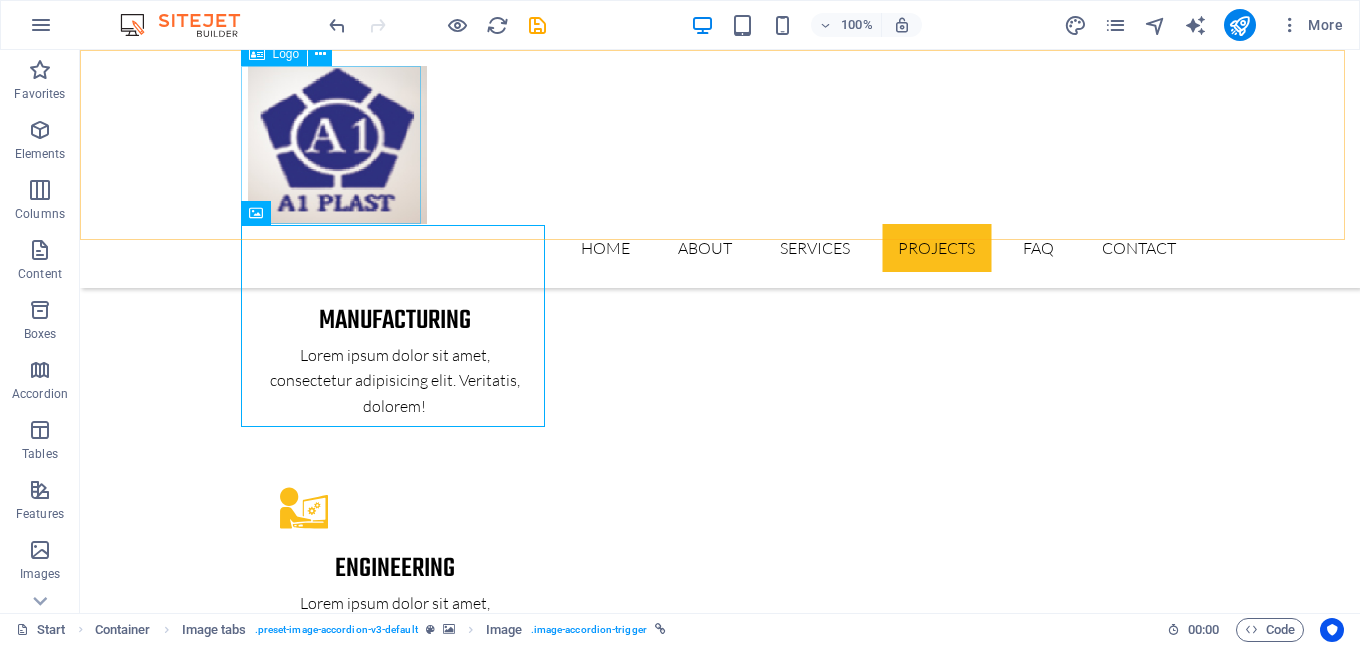 click at bounding box center (720, 145) 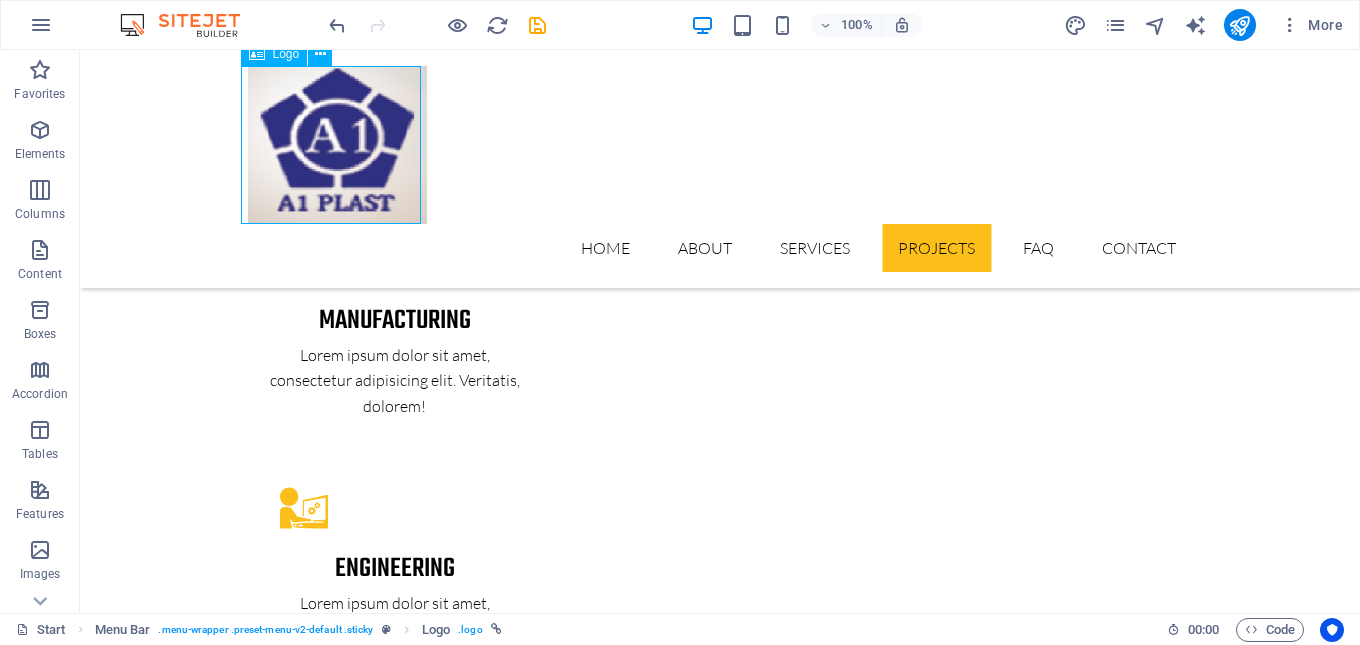 drag, startPoint x: 405, startPoint y: 220, endPoint x: 486, endPoint y: 272, distance: 96.25487 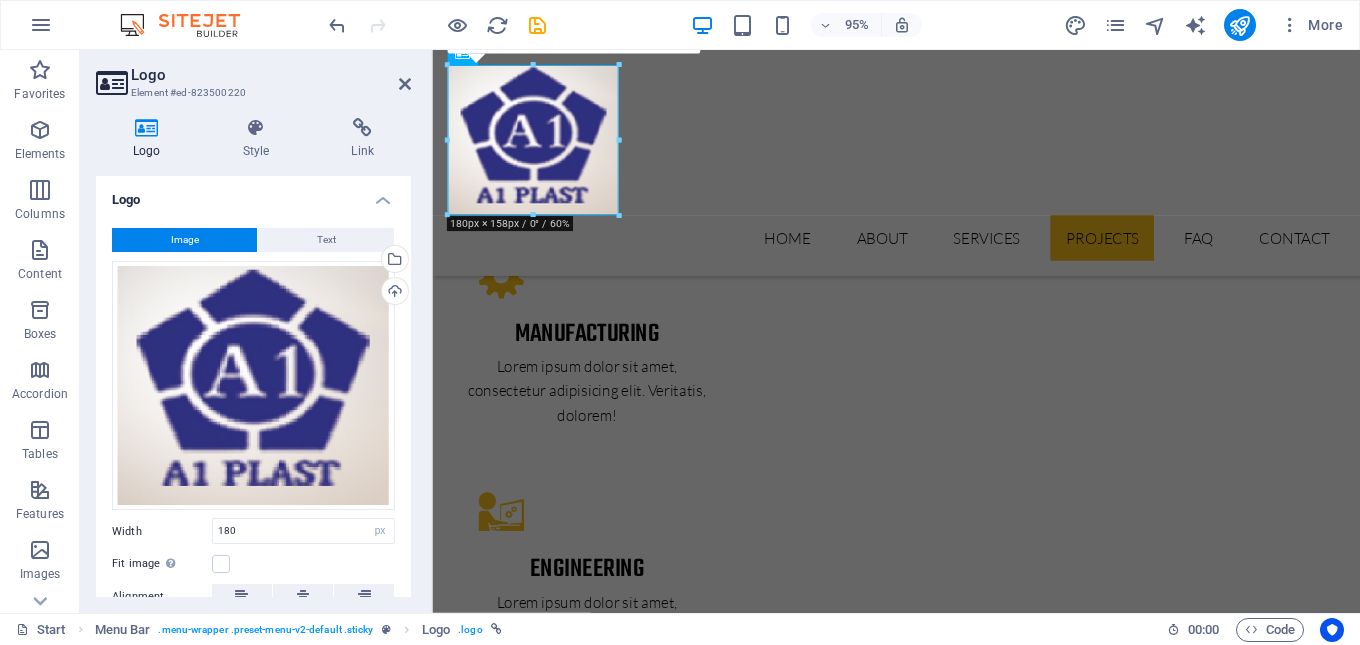 scroll, scrollTop: 3433, scrollLeft: 0, axis: vertical 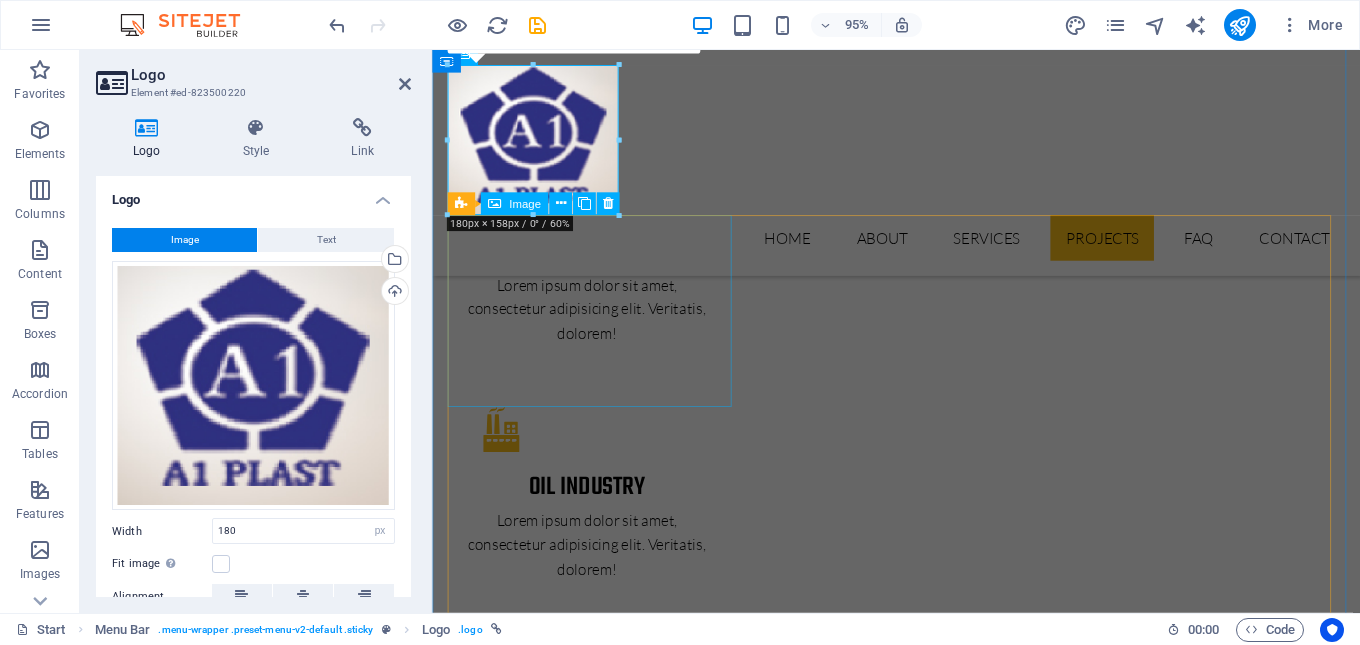 click on "PROJECT 1" at bounding box center (601, 4936) 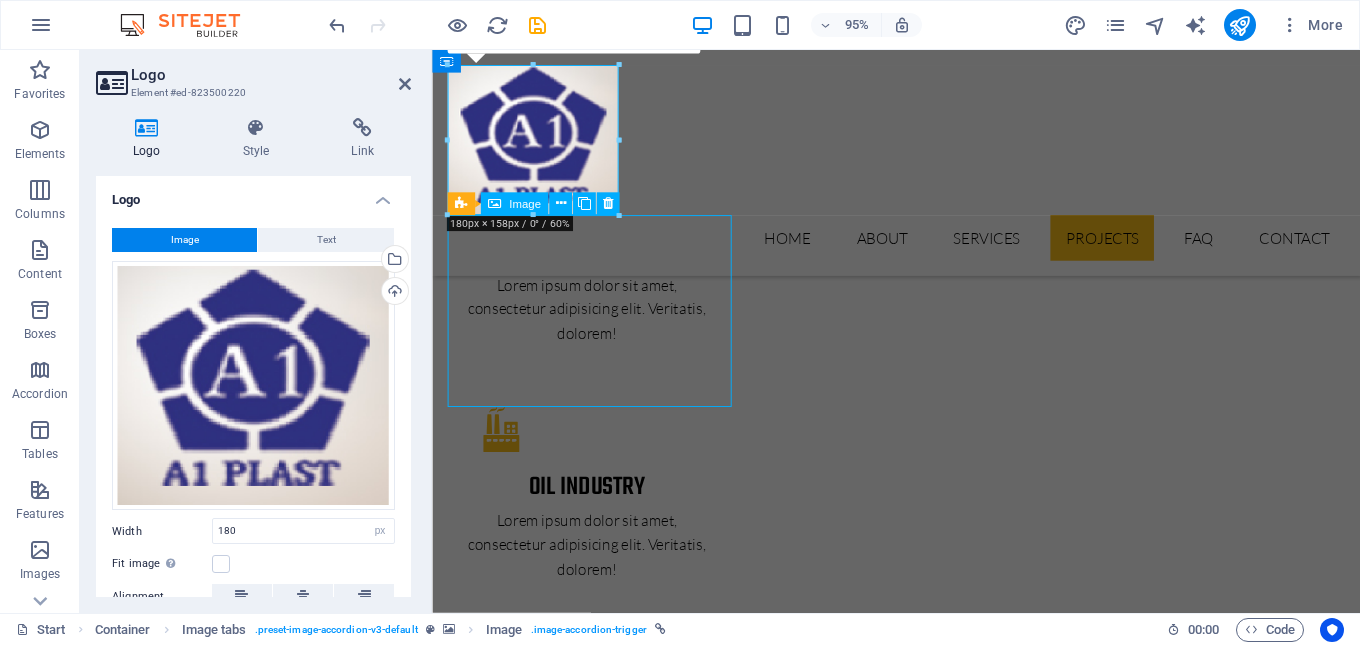 scroll, scrollTop: 3100, scrollLeft: 0, axis: vertical 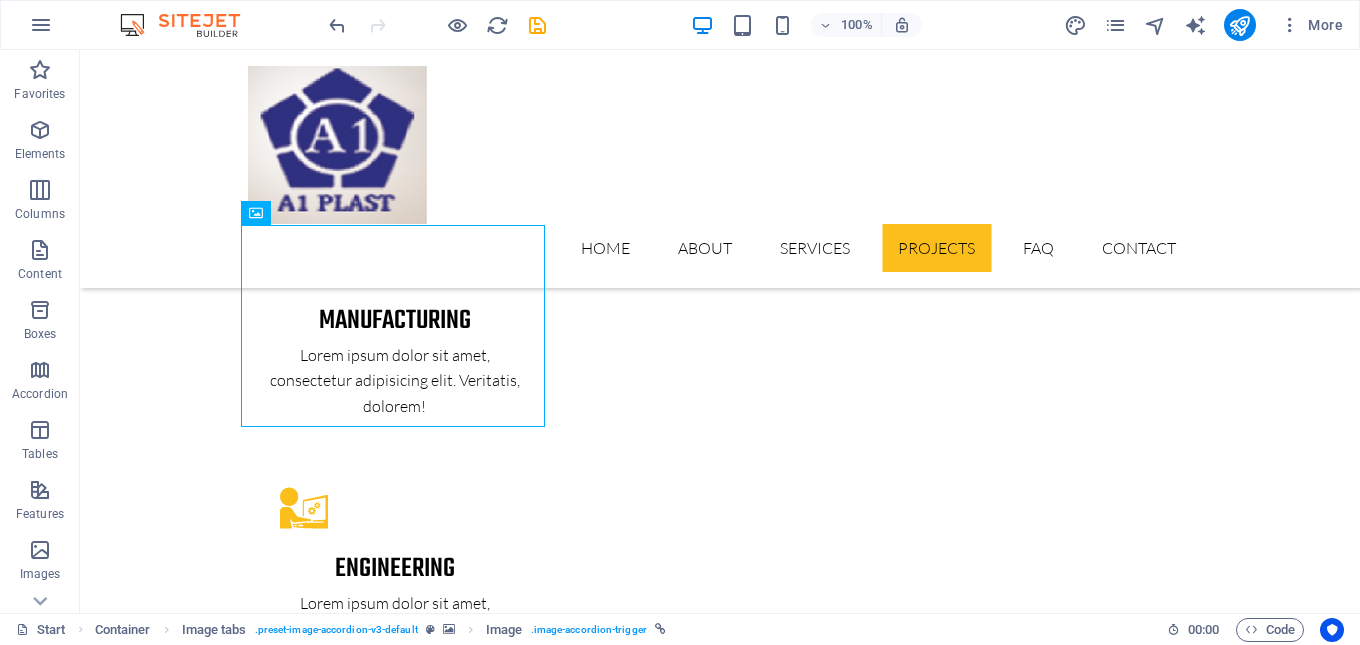 click at bounding box center [720, 4424] 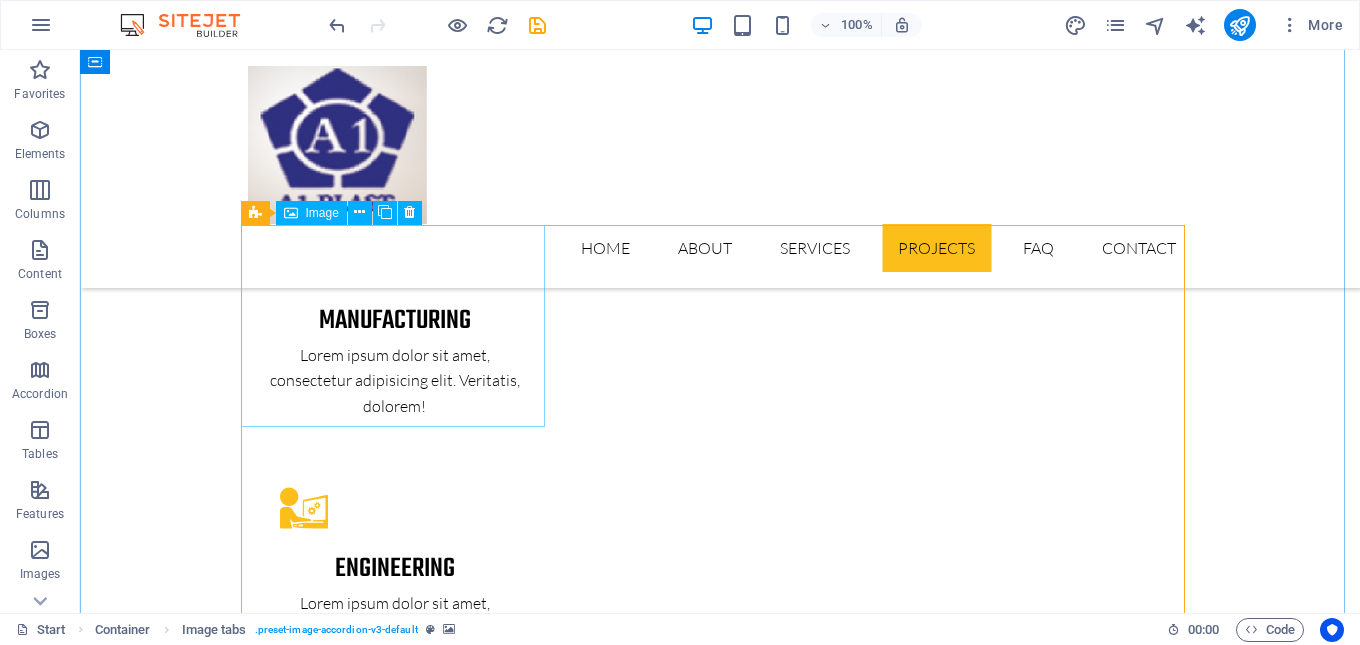 click on "PROJECT 1" at bounding box center [400, 5070] 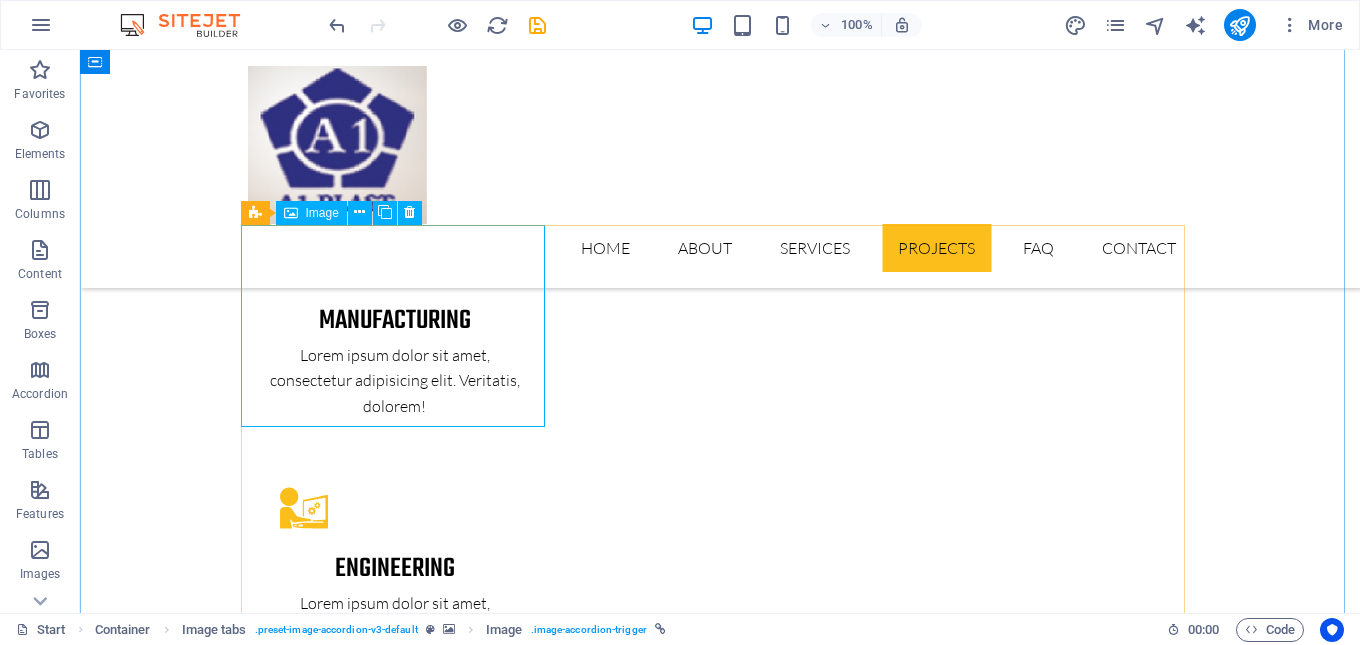 click on "PROJECT 1" at bounding box center [400, 5070] 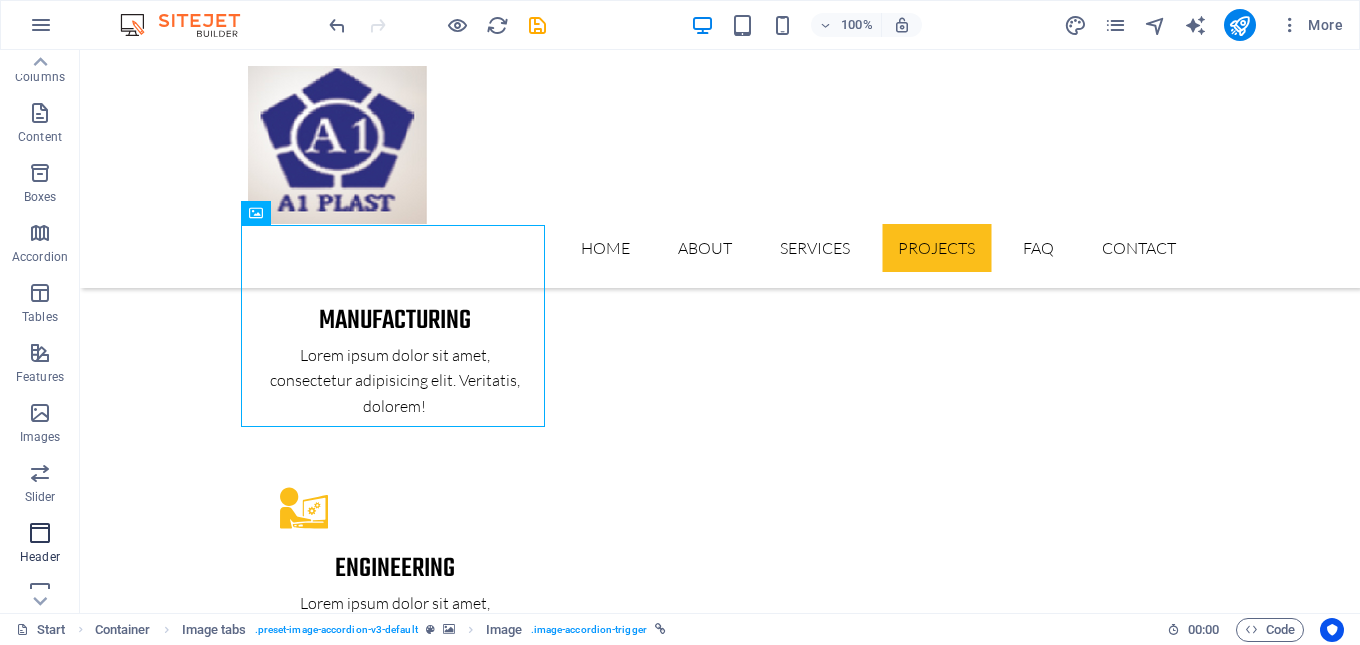 scroll, scrollTop: 0, scrollLeft: 0, axis: both 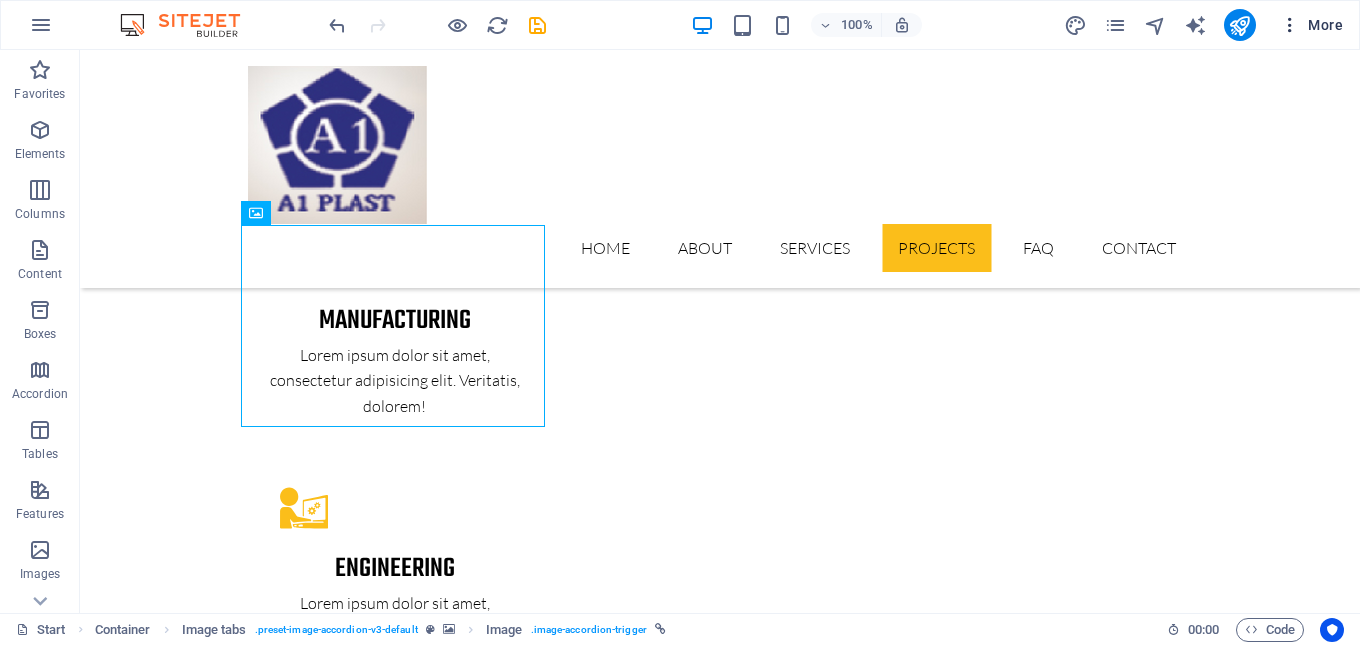 click at bounding box center [1290, 25] 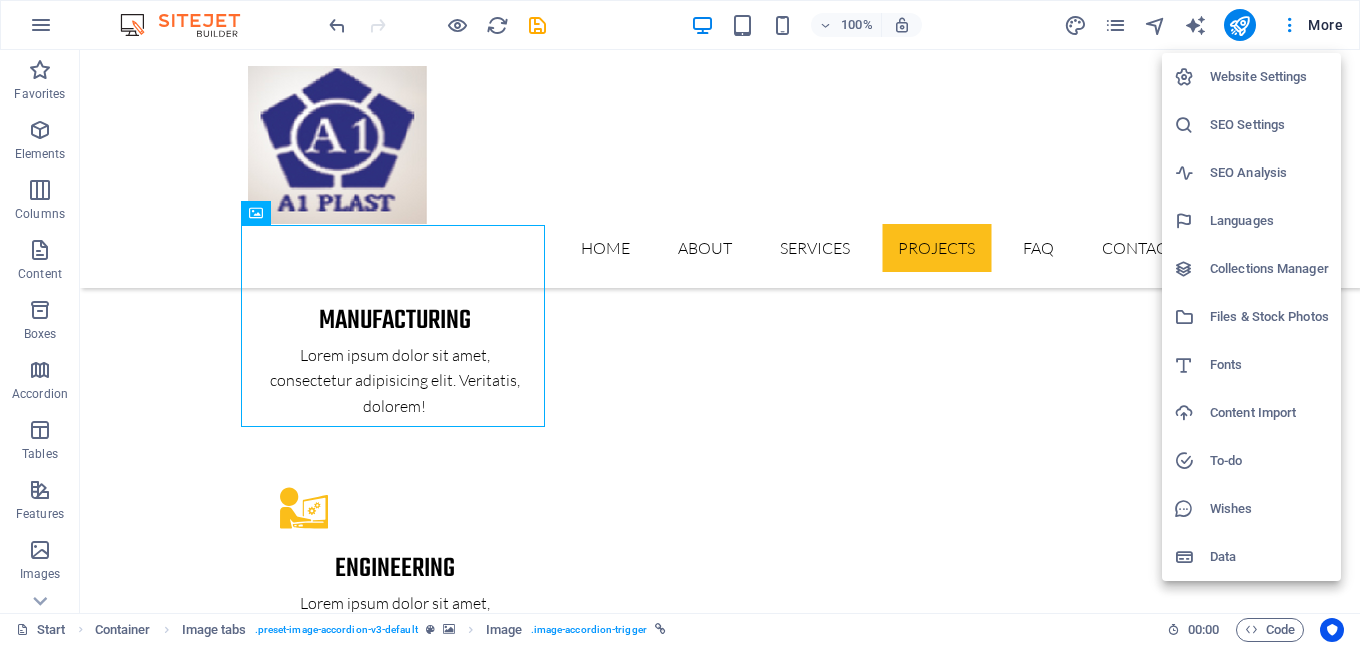 click at bounding box center [680, 322] 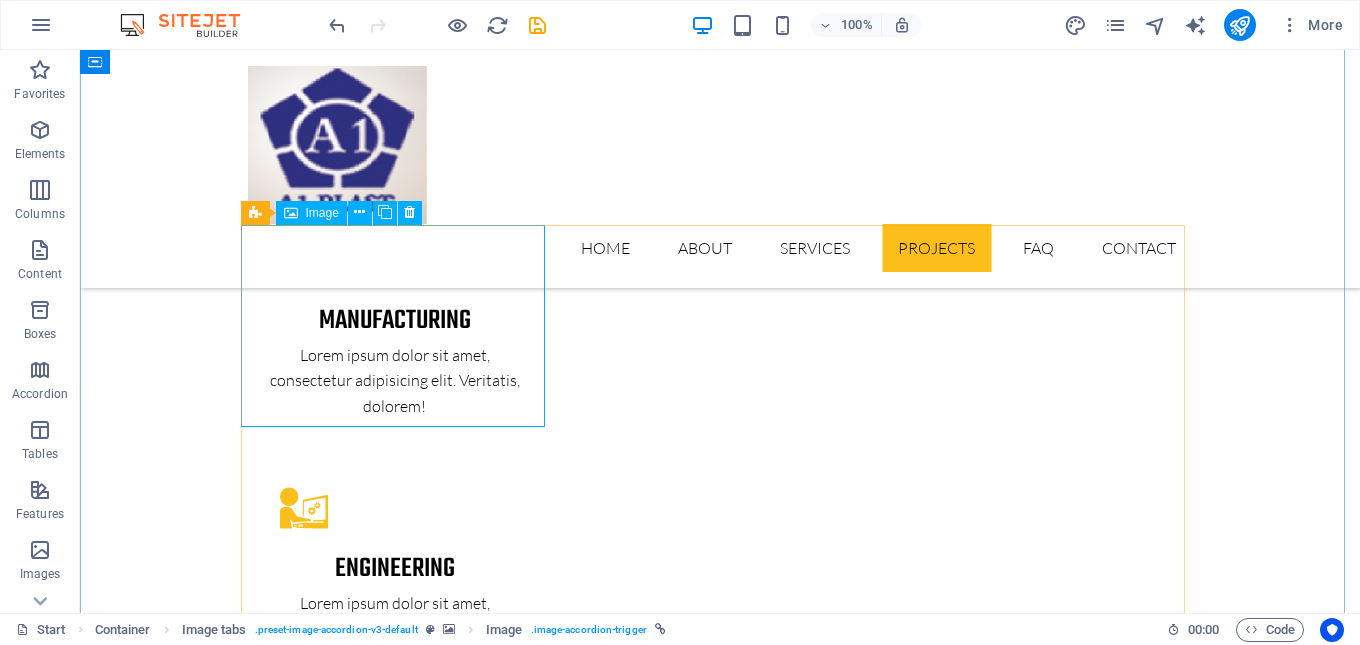 click on "PROJECT 1" at bounding box center (400, 5070) 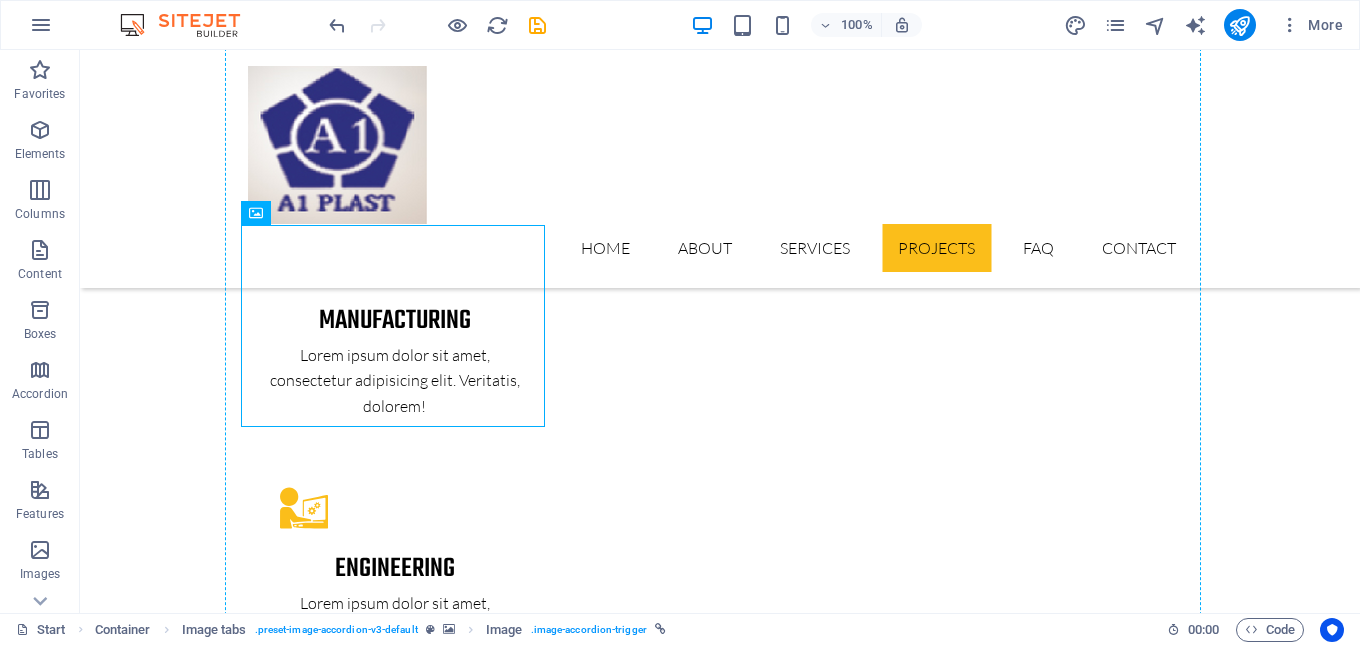 drag, startPoint x: 306, startPoint y: 290, endPoint x: 671, endPoint y: 318, distance: 366.0724 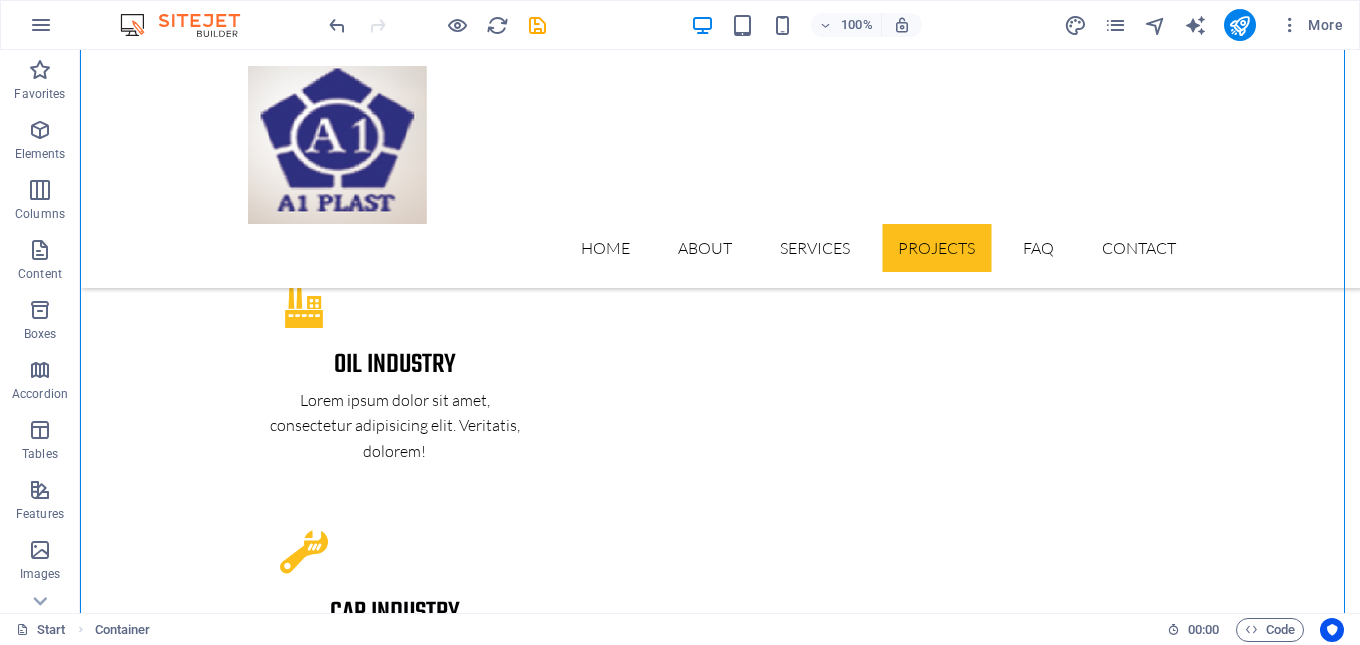 drag, startPoint x: 418, startPoint y: 317, endPoint x: 624, endPoint y: 321, distance: 206.03883 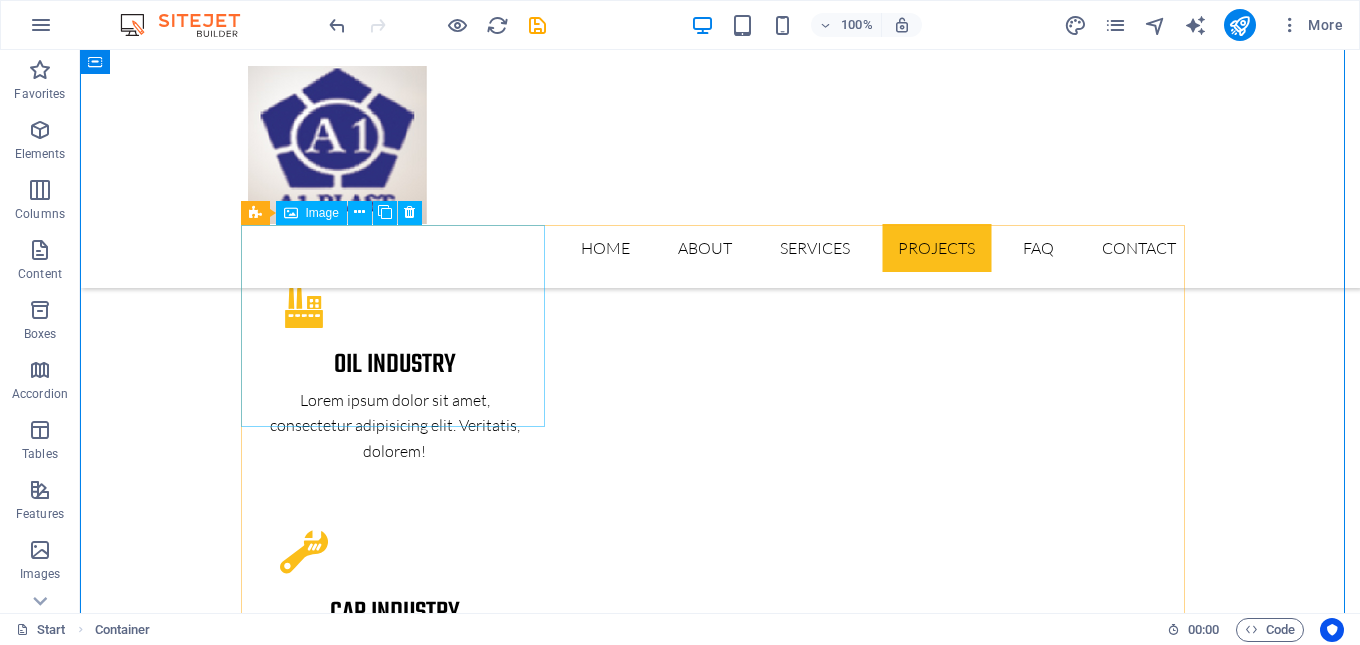 click on "PROJECT 2" at bounding box center (400, 4516) 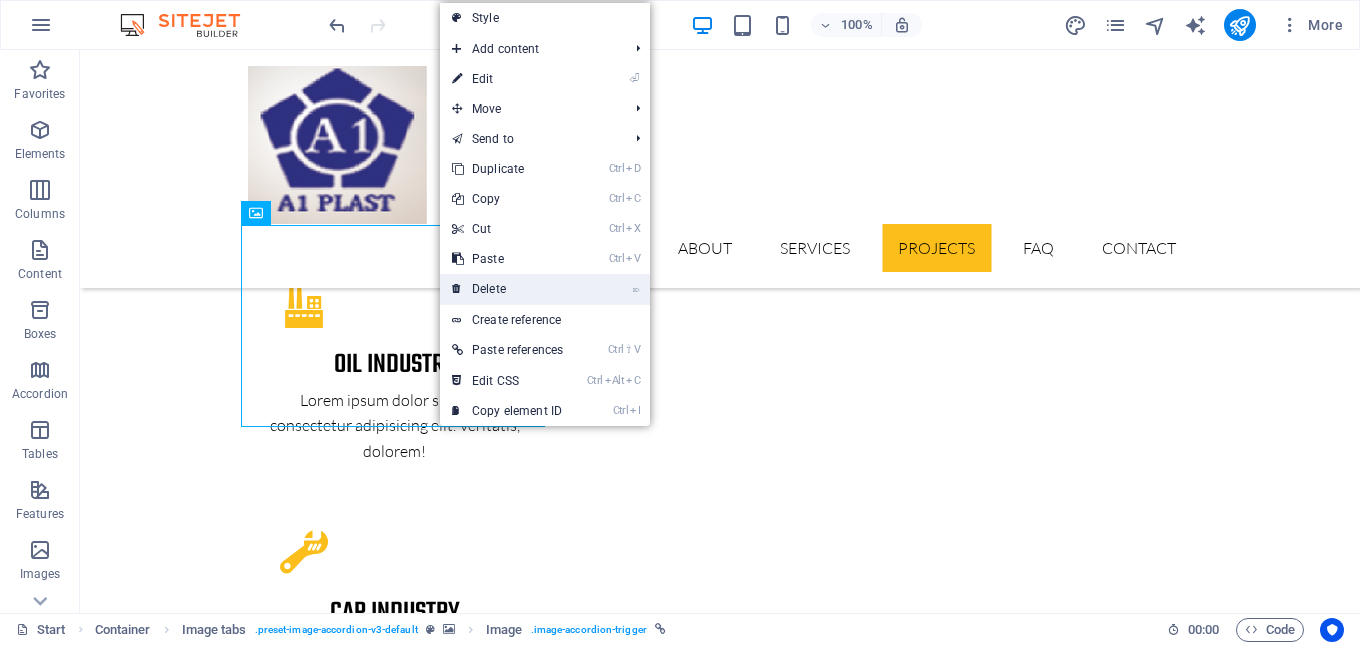 click on "⌦  Delete" at bounding box center [507, 289] 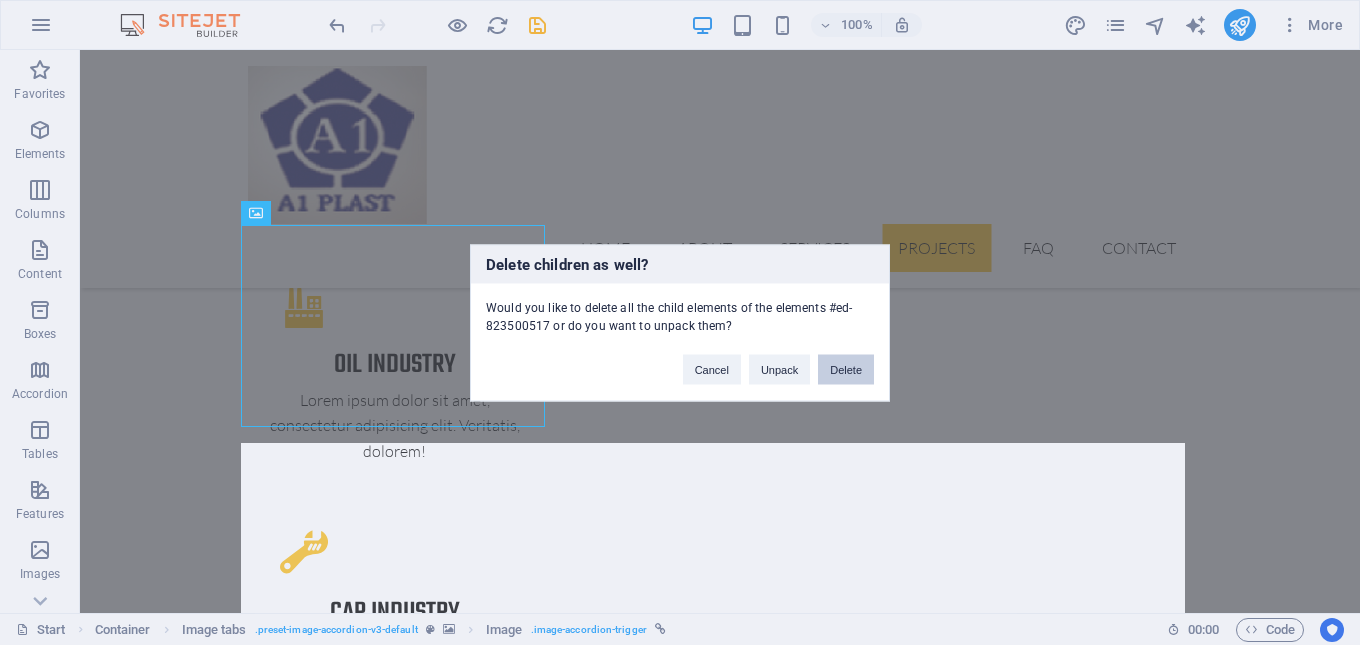click on "Delete" at bounding box center [846, 369] 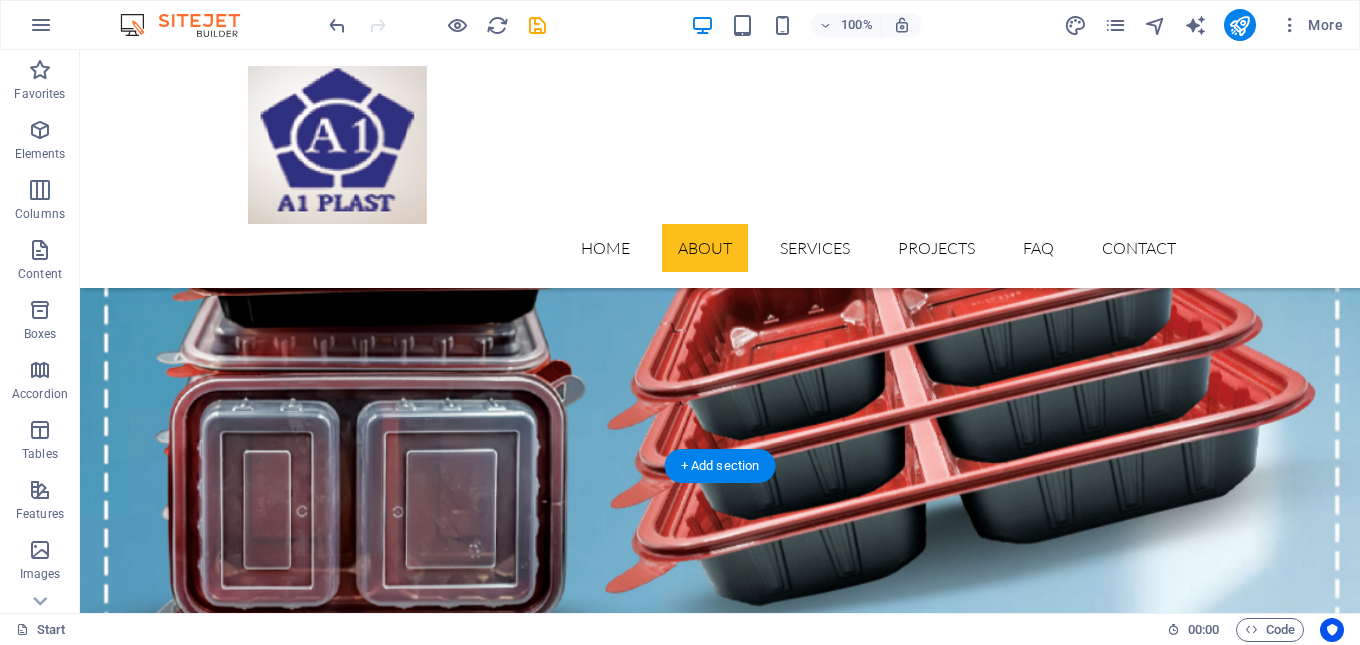 scroll, scrollTop: 900, scrollLeft: 0, axis: vertical 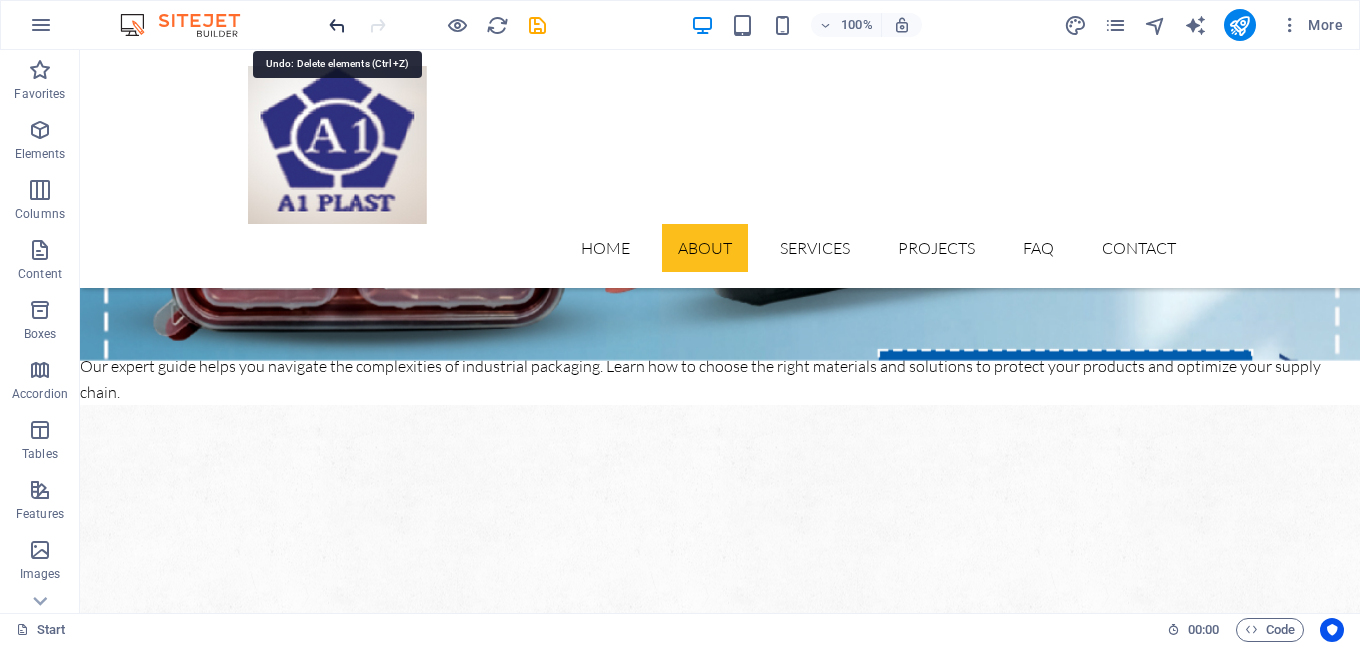 click at bounding box center (337, 25) 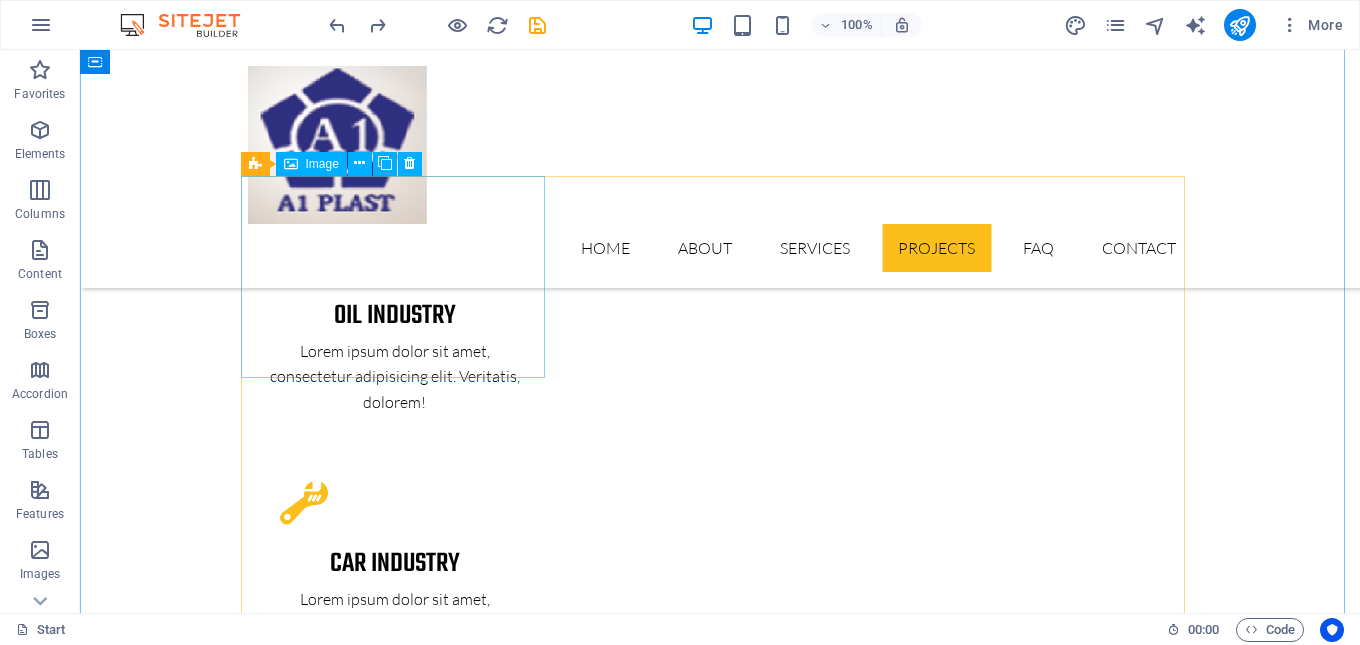 scroll, scrollTop: 3500, scrollLeft: 0, axis: vertical 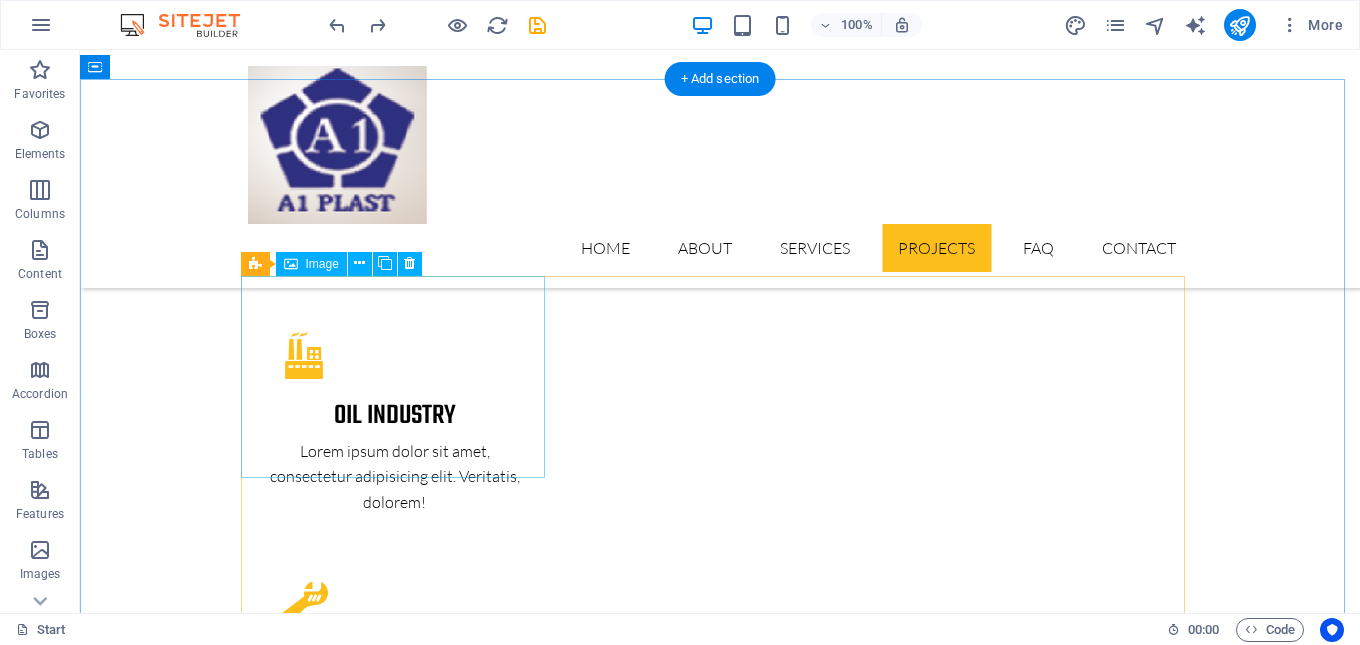 click on "PROJECT 2" at bounding box center (400, 4567) 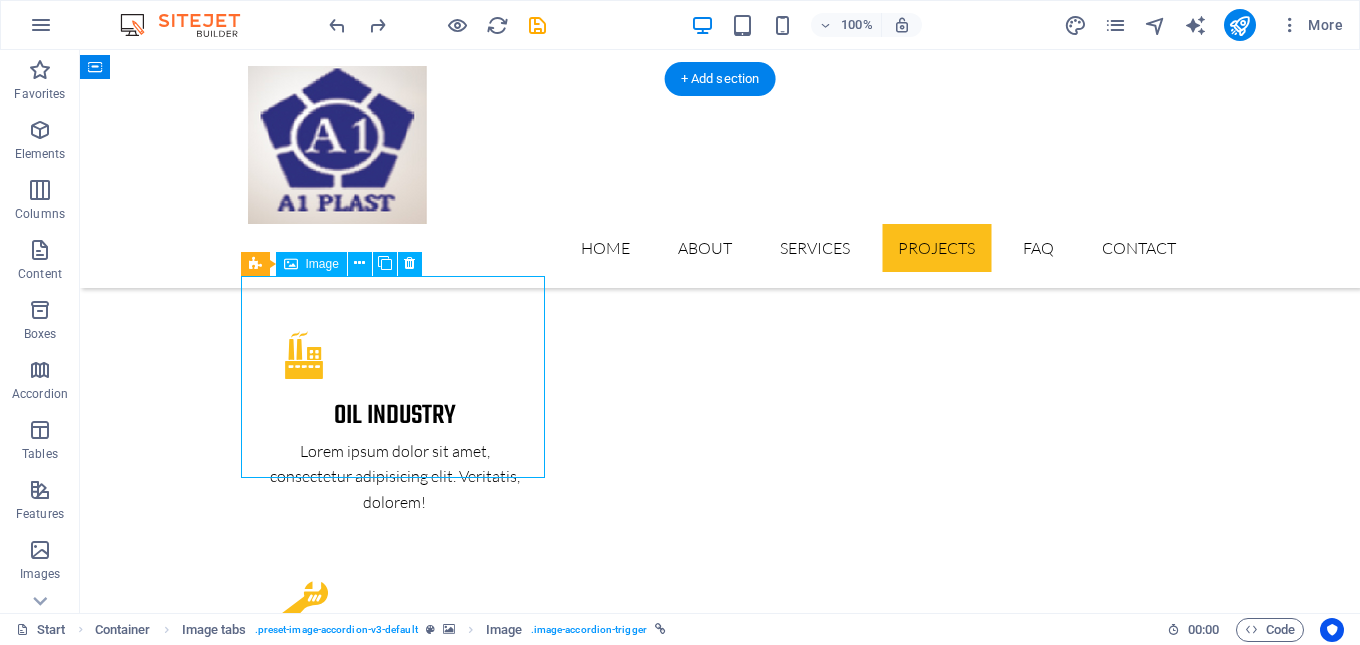 click on "PROJECT 2" at bounding box center [400, 4567] 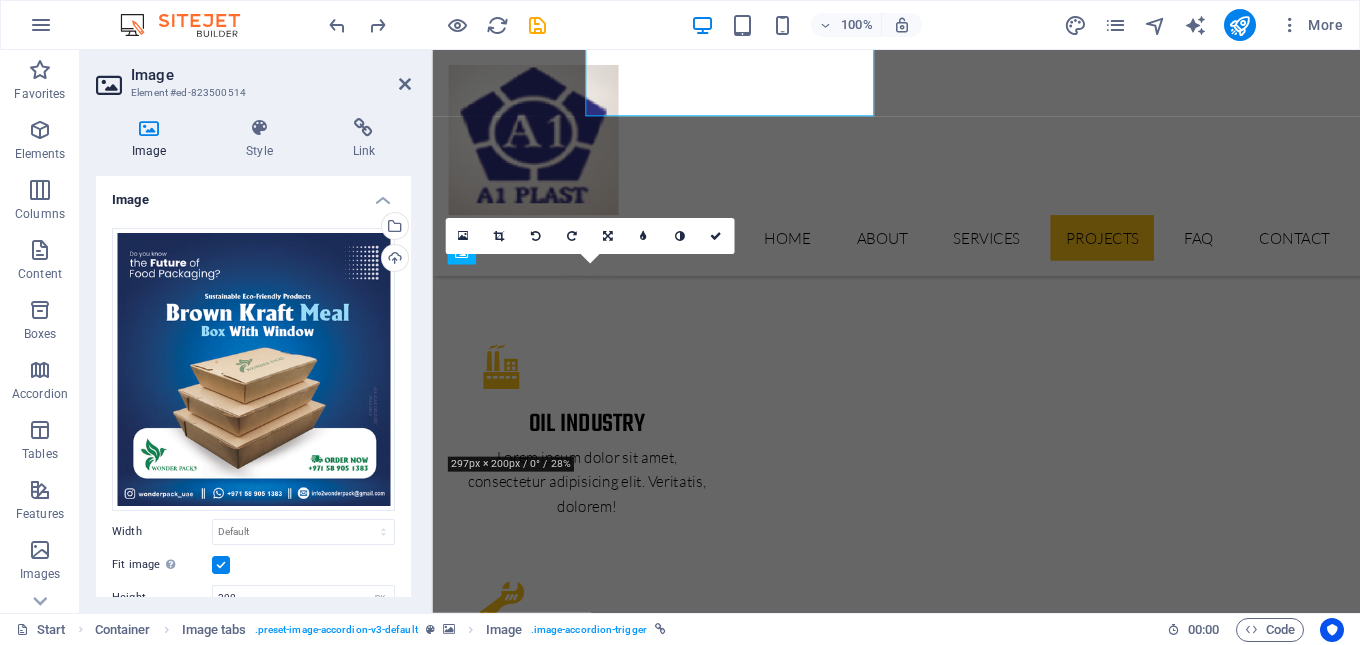 scroll, scrollTop: 3858, scrollLeft: 0, axis: vertical 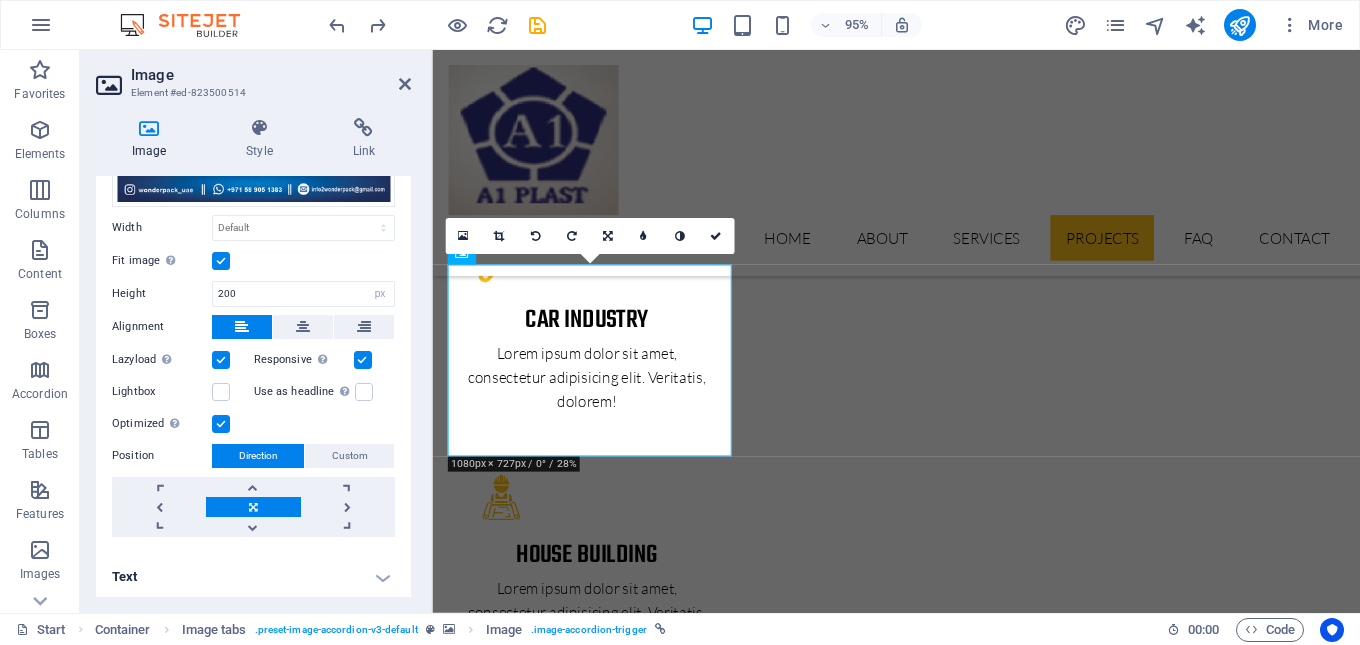 click at bounding box center [221, 360] 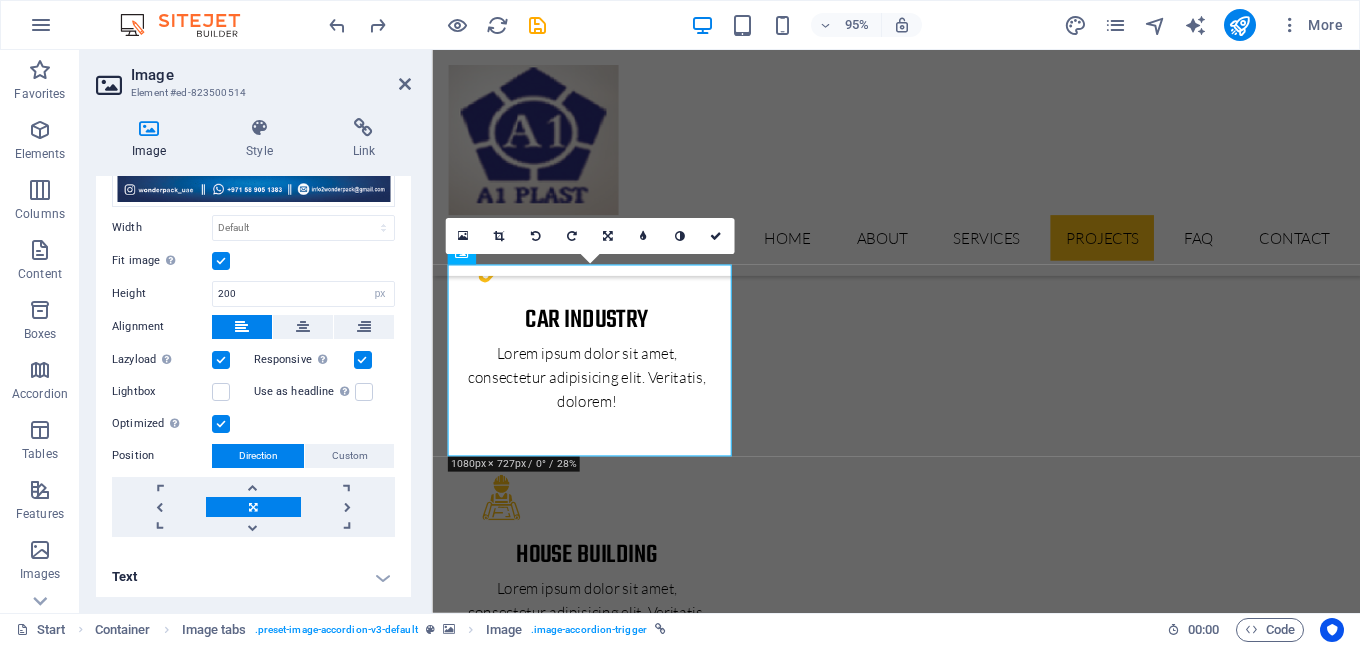 click on "Lazyload Loading images after the page loads improves page speed." at bounding box center [0, 0] 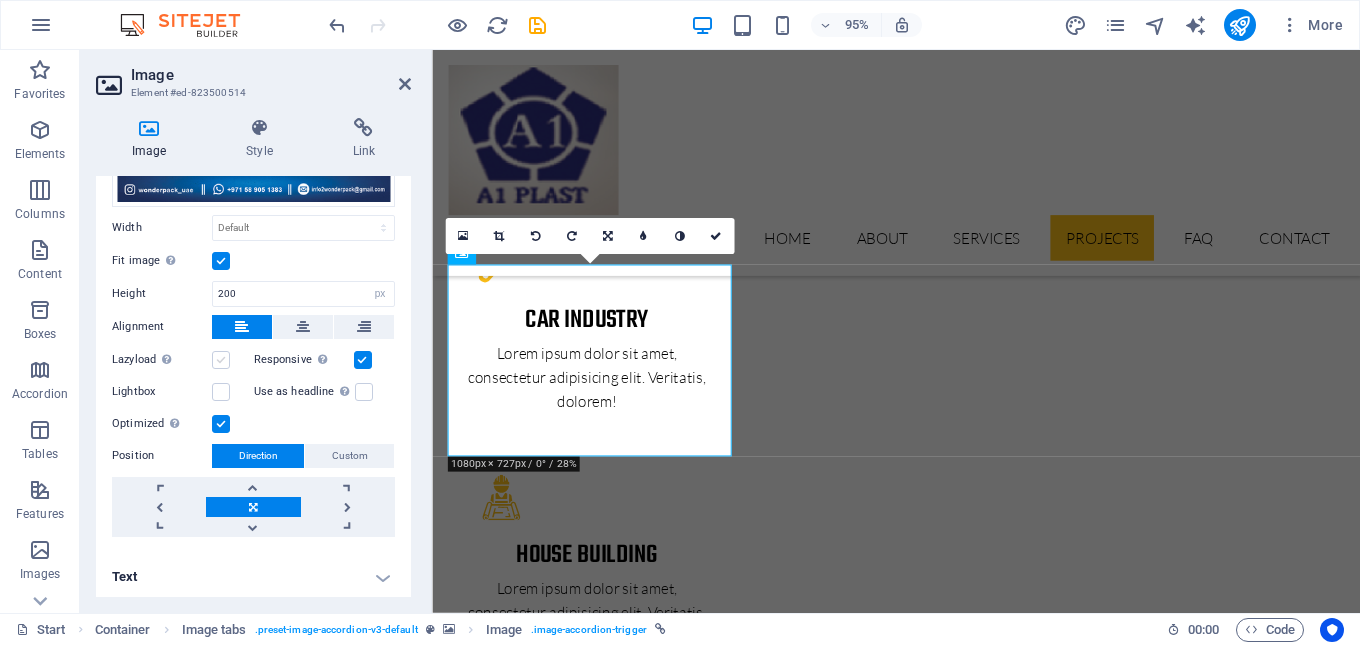 click at bounding box center [221, 360] 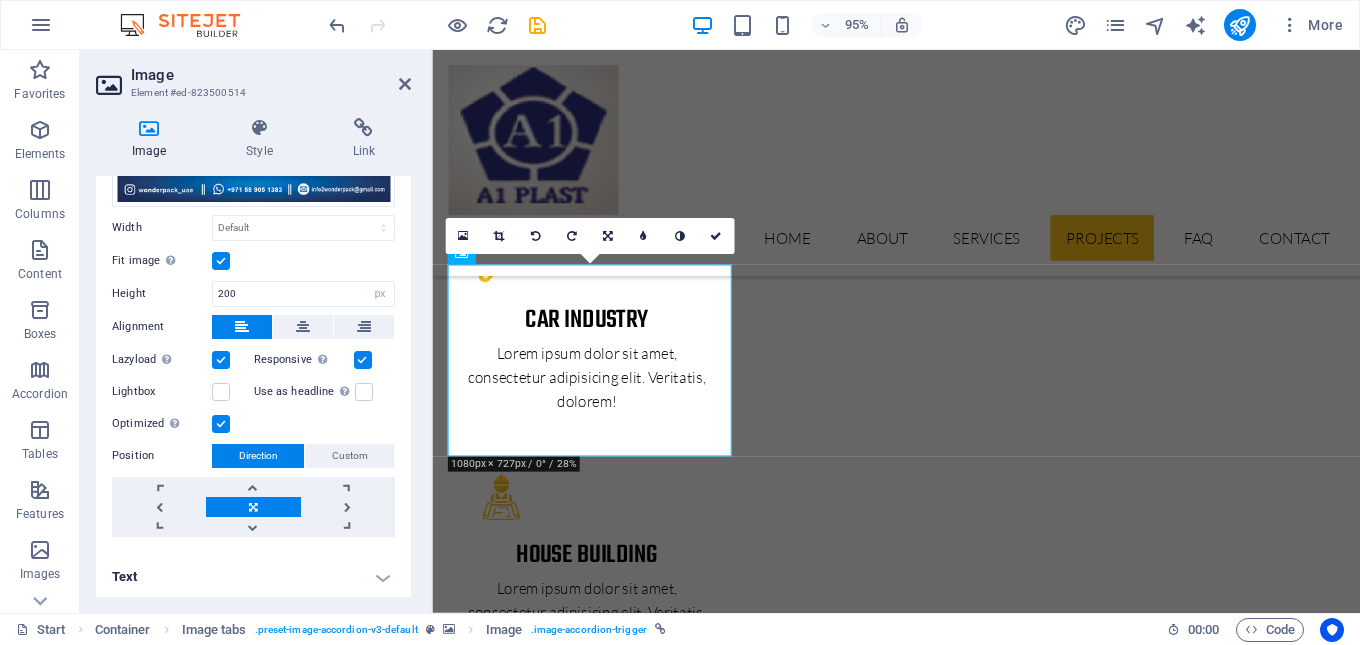 click at bounding box center [363, 360] 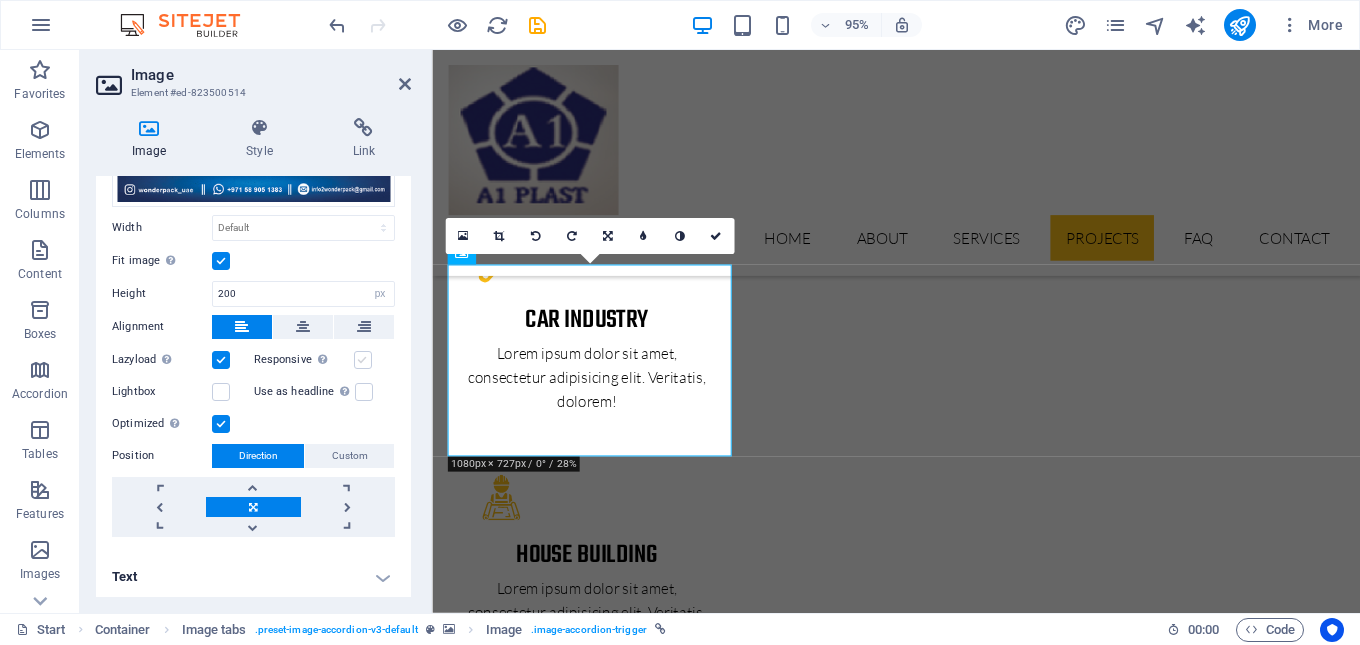 click at bounding box center (363, 360) 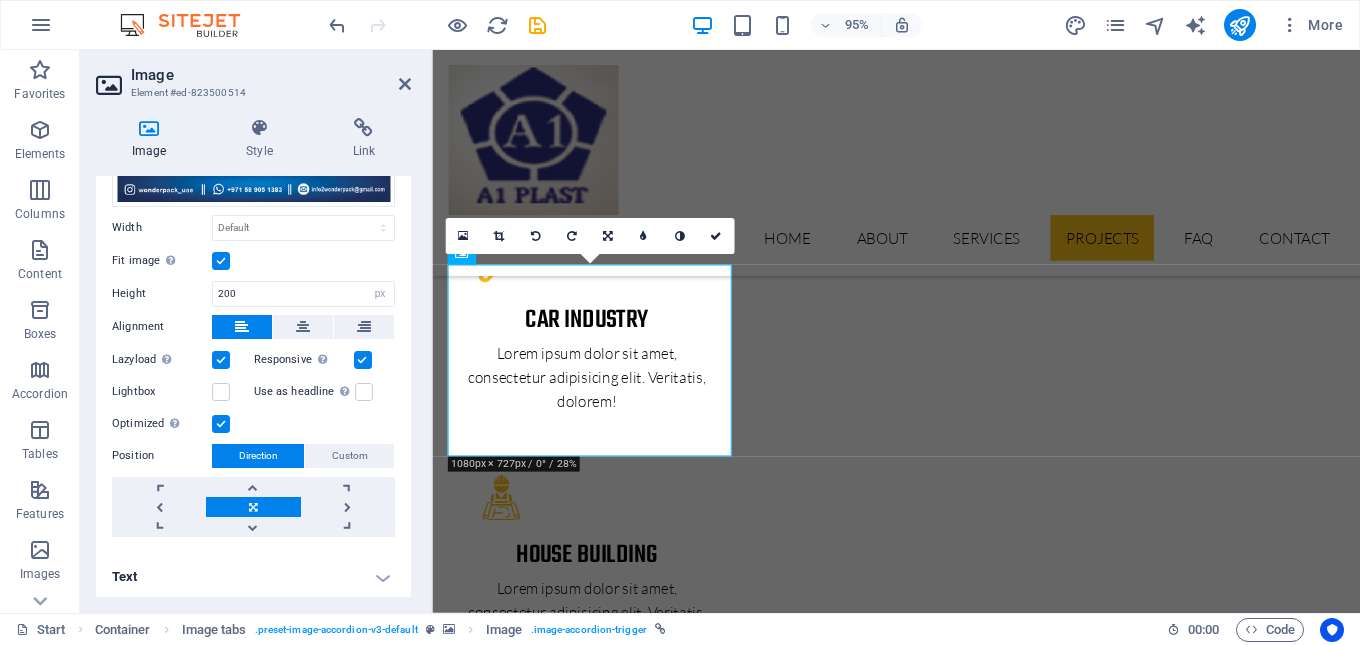 click at bounding box center [221, 261] 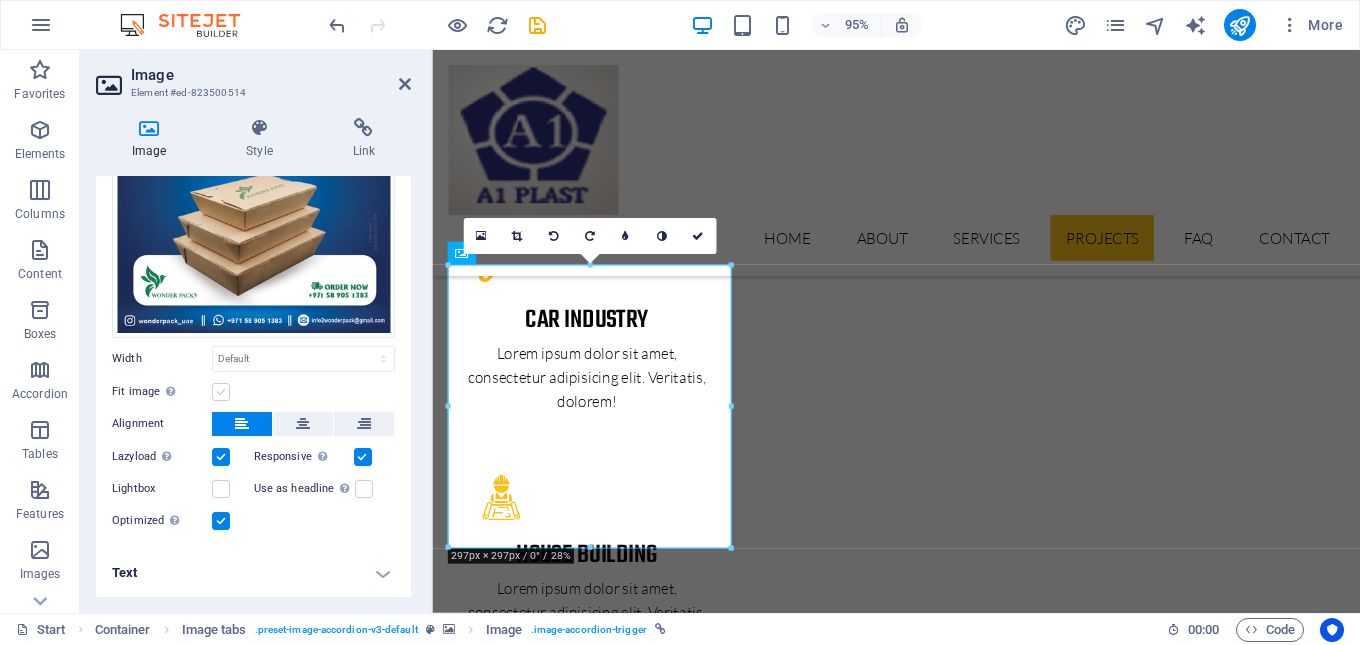 scroll, scrollTop: 169, scrollLeft: 0, axis: vertical 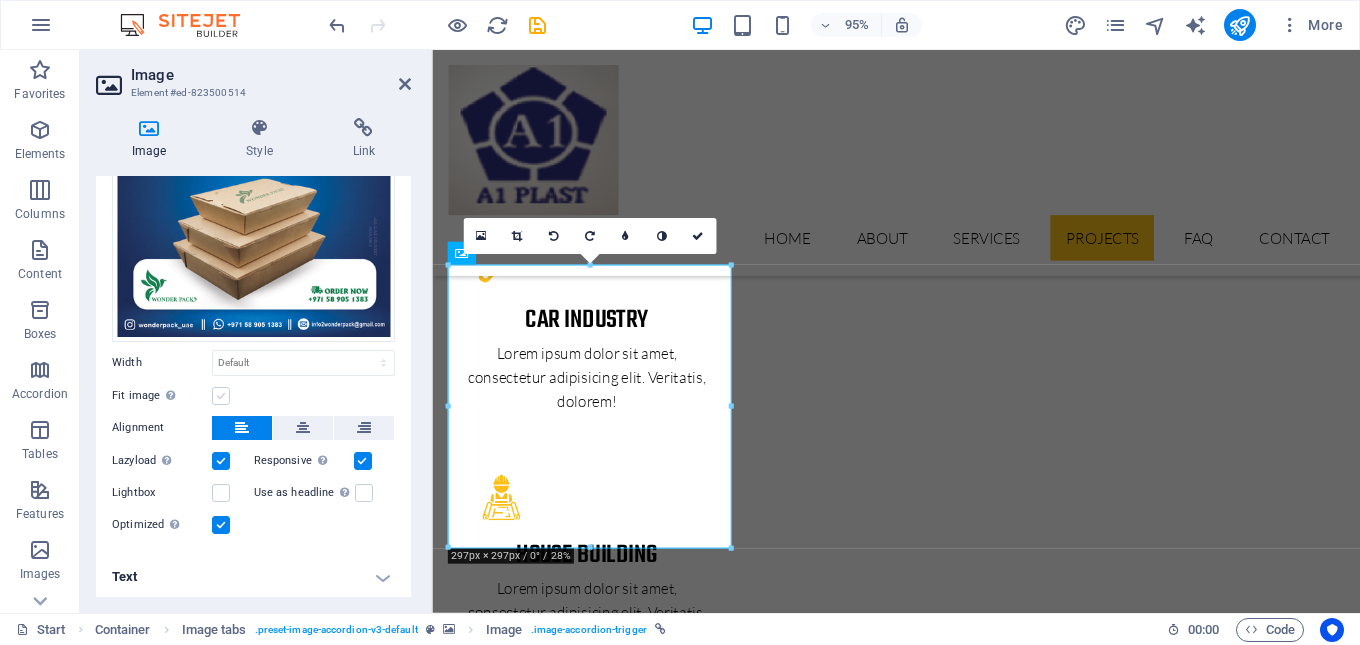 click at bounding box center (221, 396) 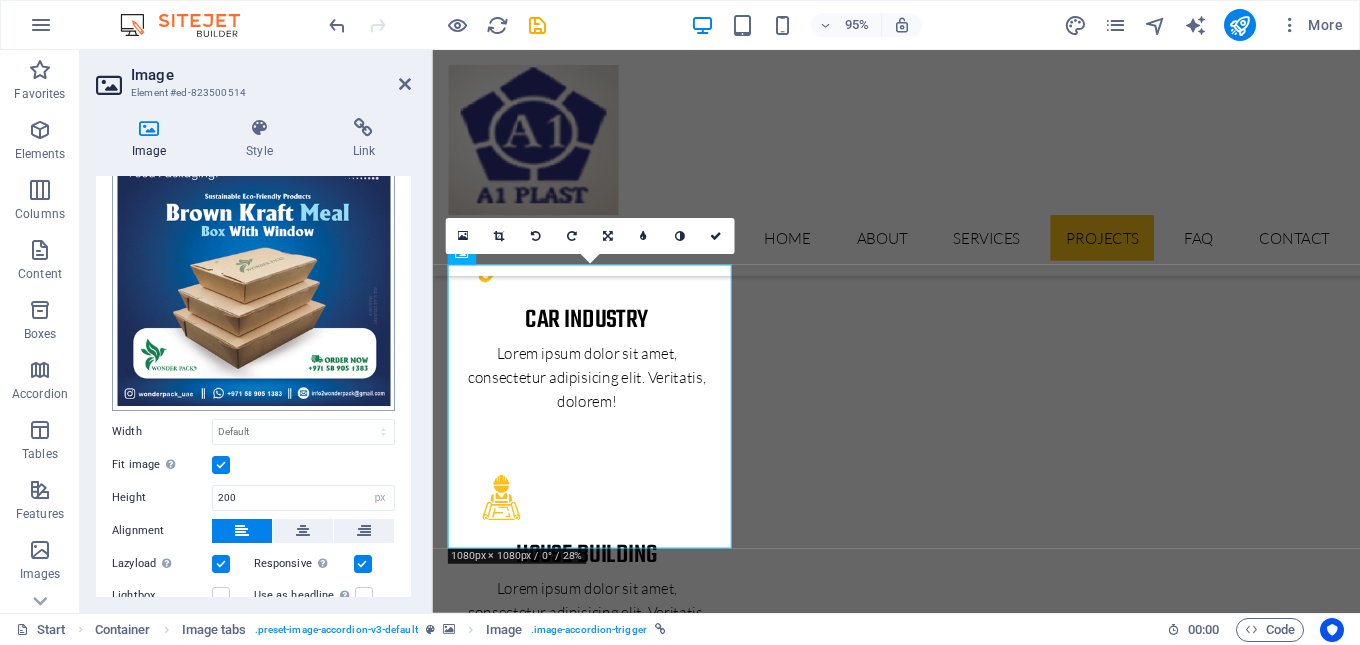 scroll, scrollTop: 0, scrollLeft: 0, axis: both 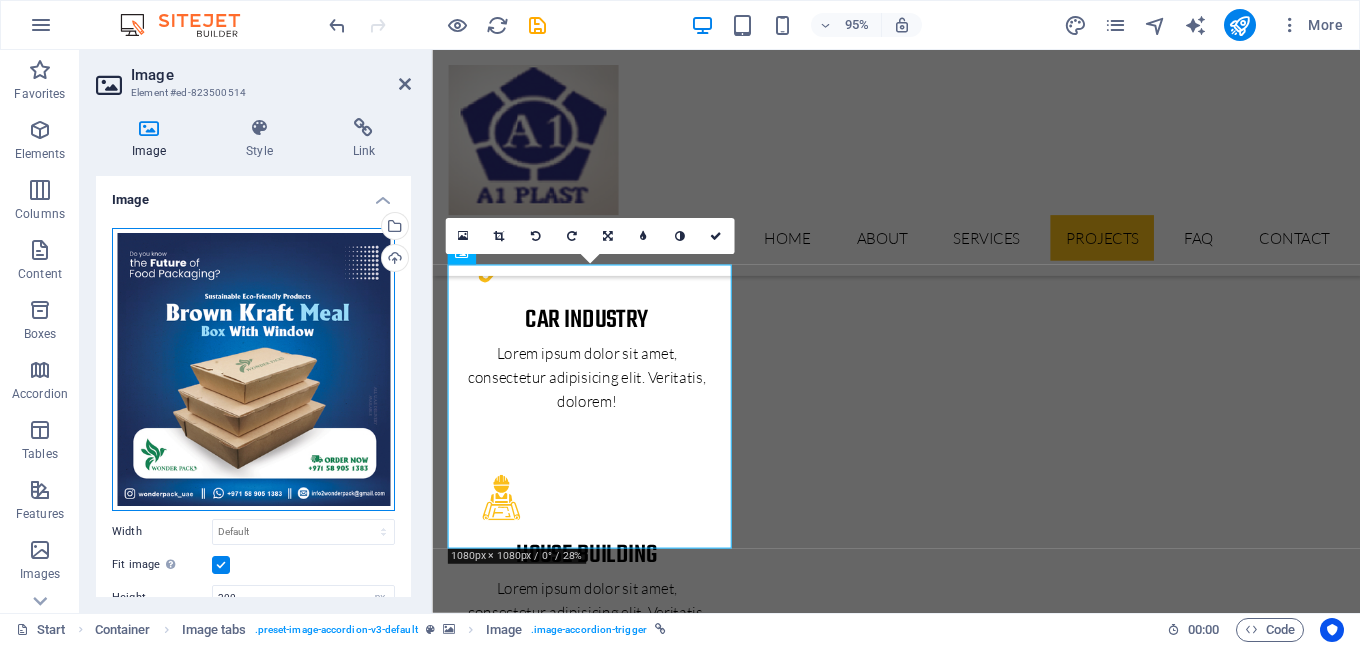 click on "Drag files here, click to choose files or select files from Files or our free stock photos & videos" at bounding box center (253, 369) 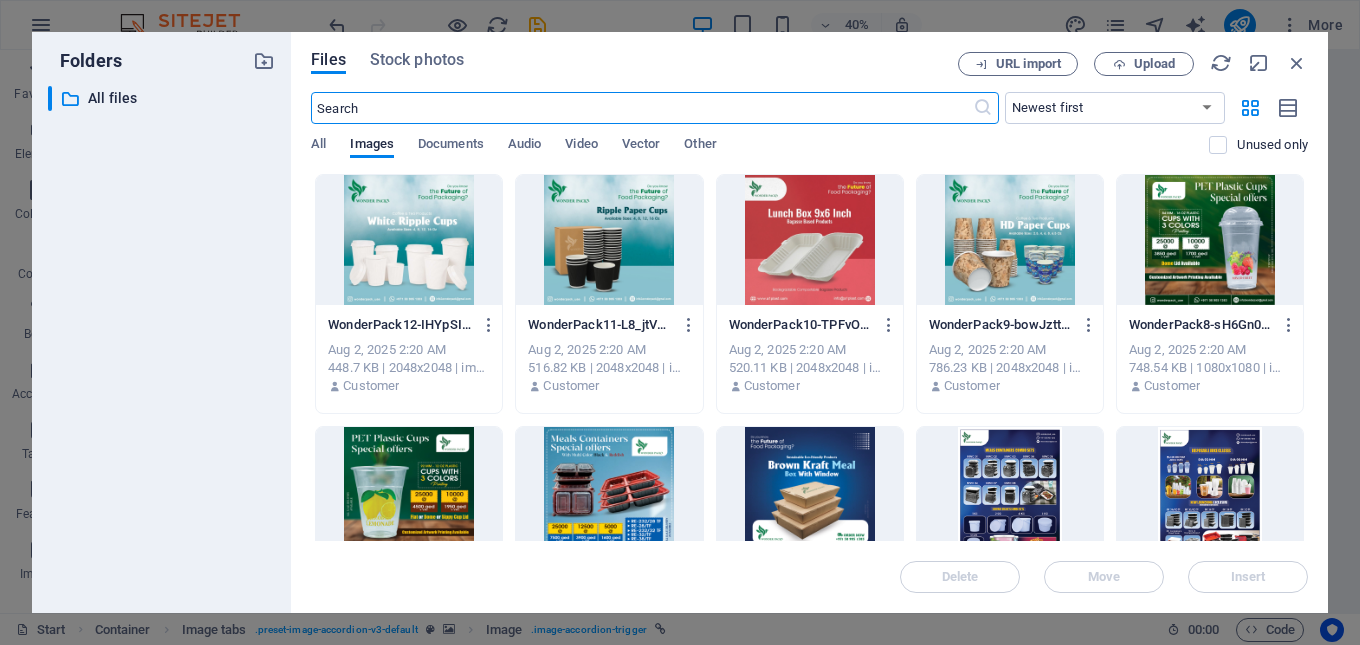 type 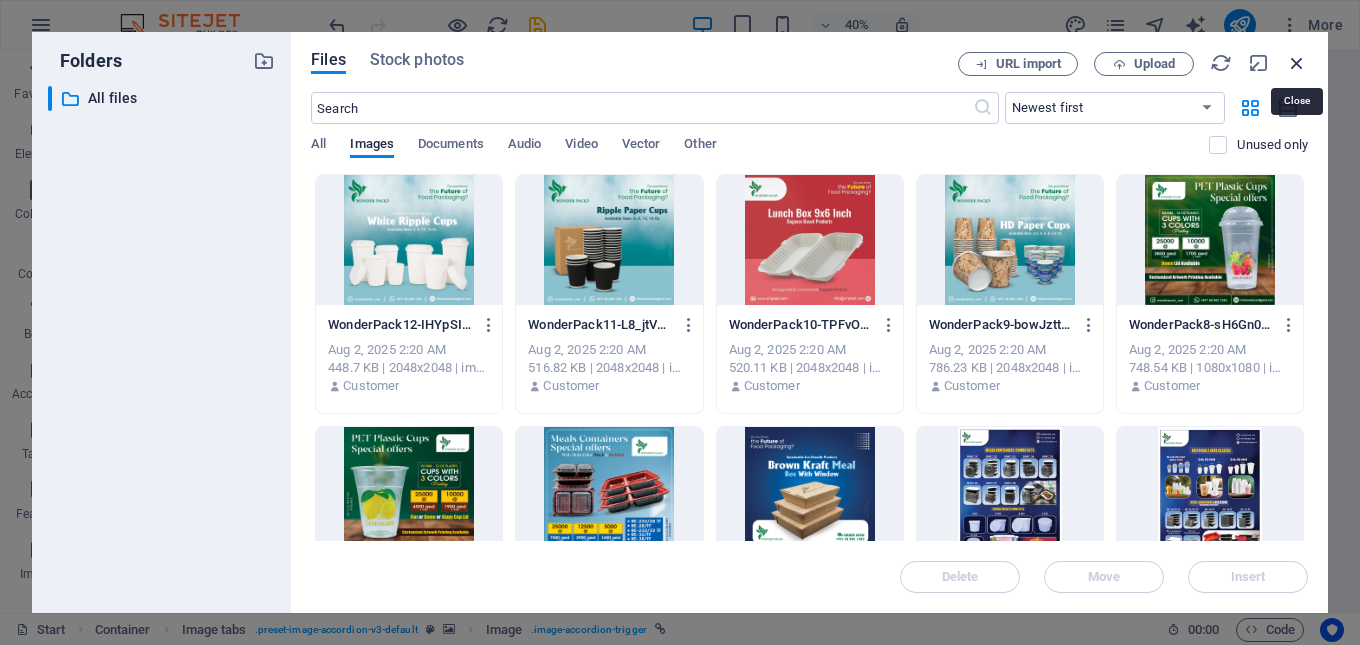 click at bounding box center [1297, 63] 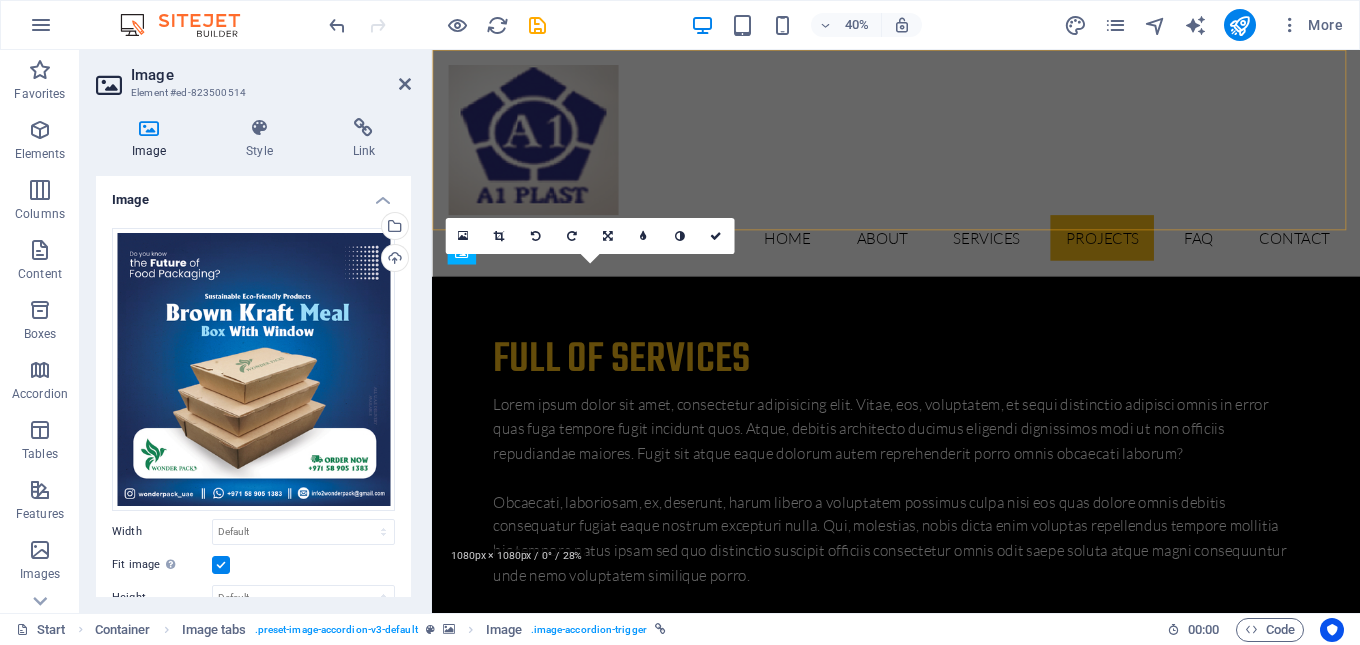 scroll, scrollTop: 3858, scrollLeft: 0, axis: vertical 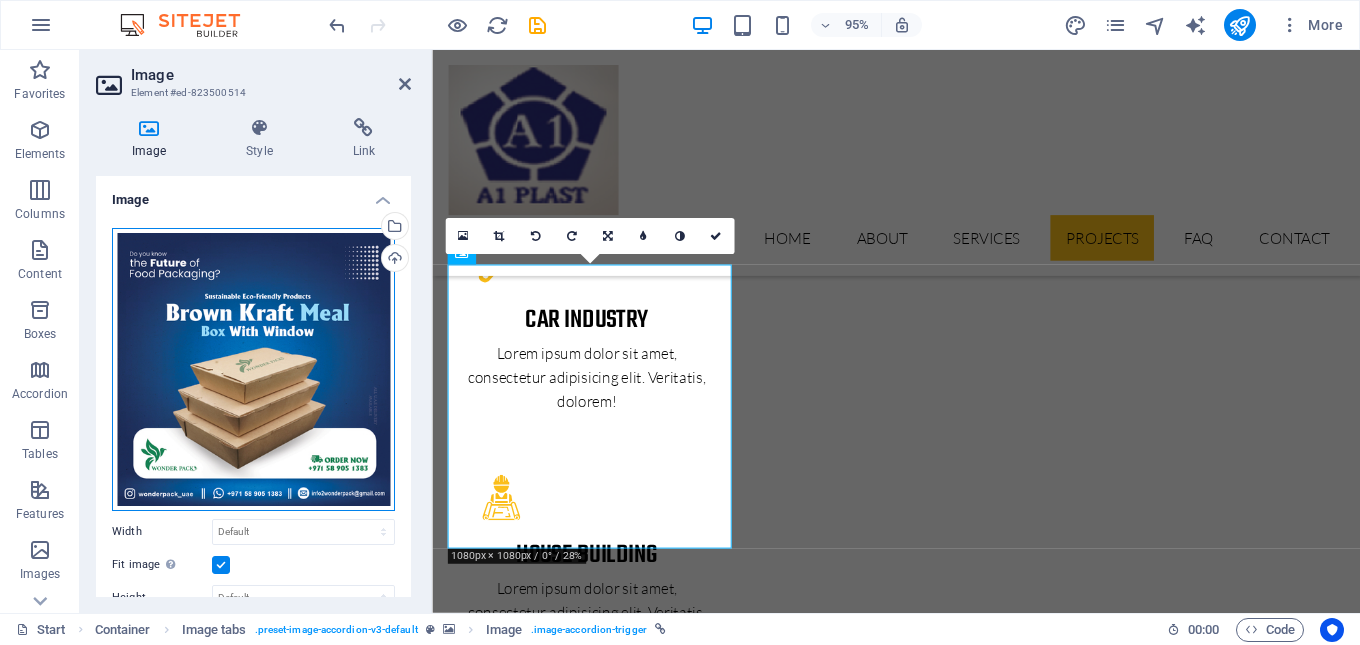 click on "Drag files here, click to choose files or select files from Files or our free stock photos & videos" at bounding box center [253, 369] 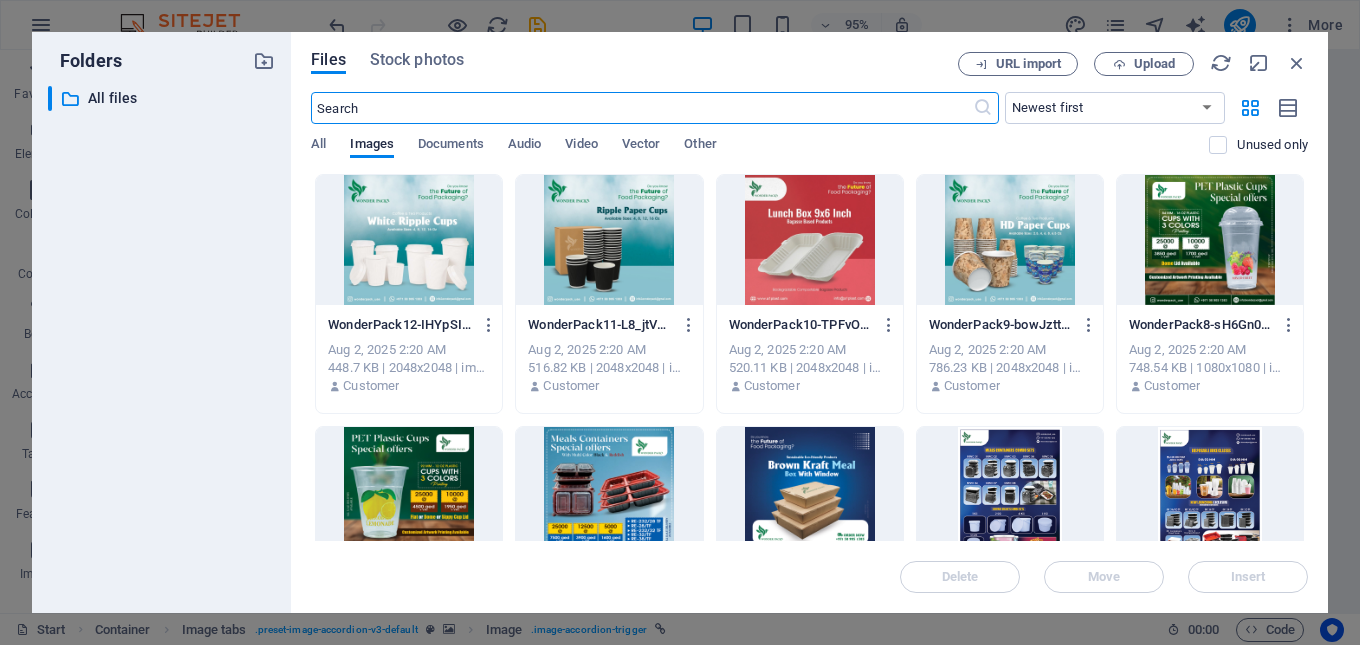 scroll, scrollTop: 4346, scrollLeft: 0, axis: vertical 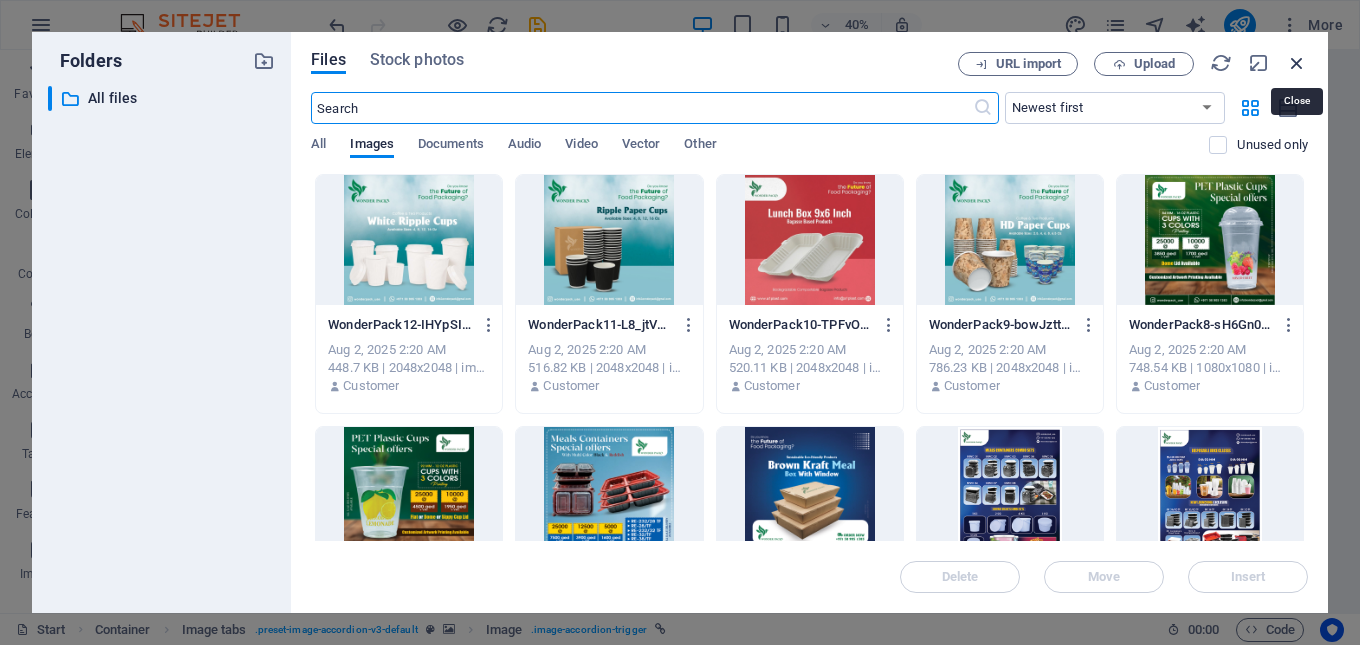 click at bounding box center [1297, 63] 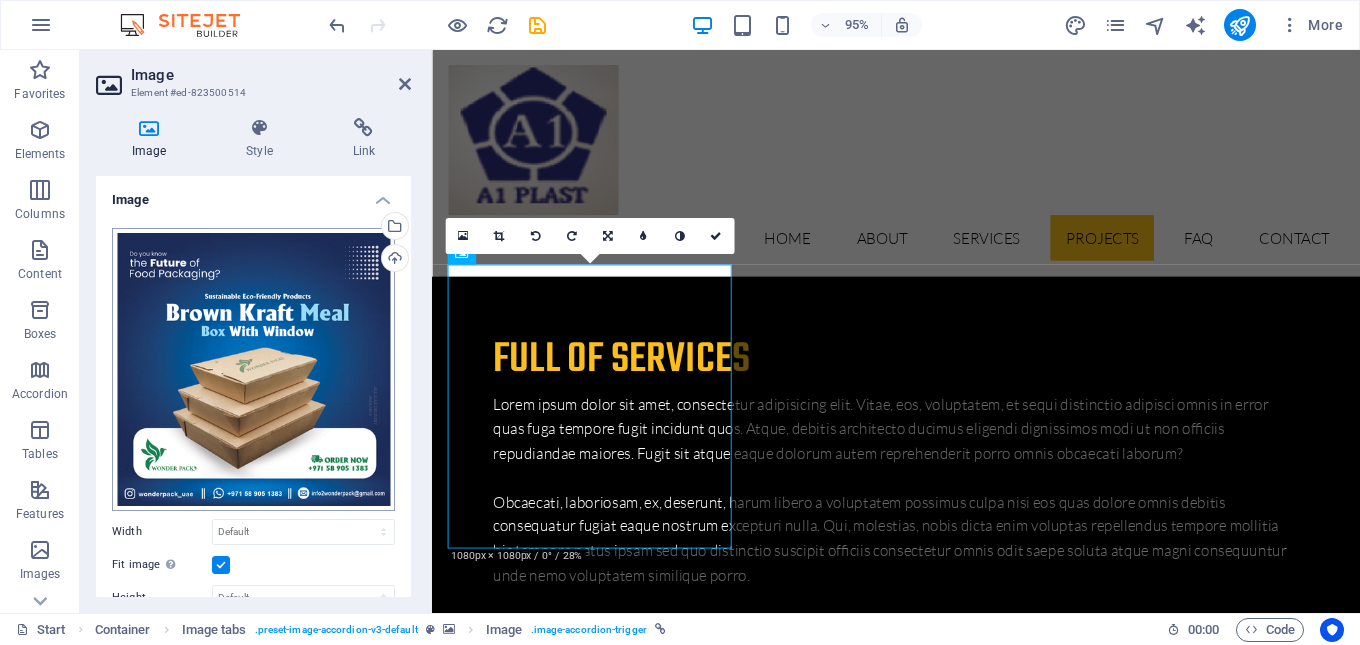 scroll, scrollTop: 3858, scrollLeft: 0, axis: vertical 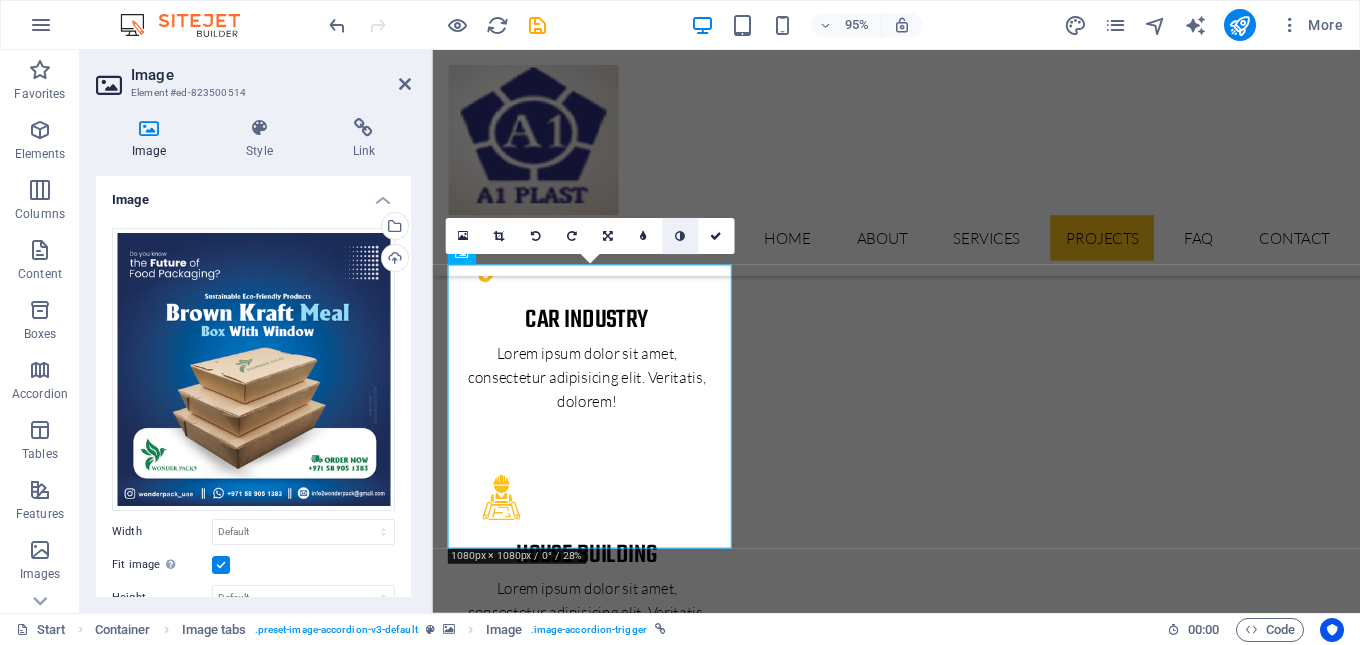 click at bounding box center [680, 235] 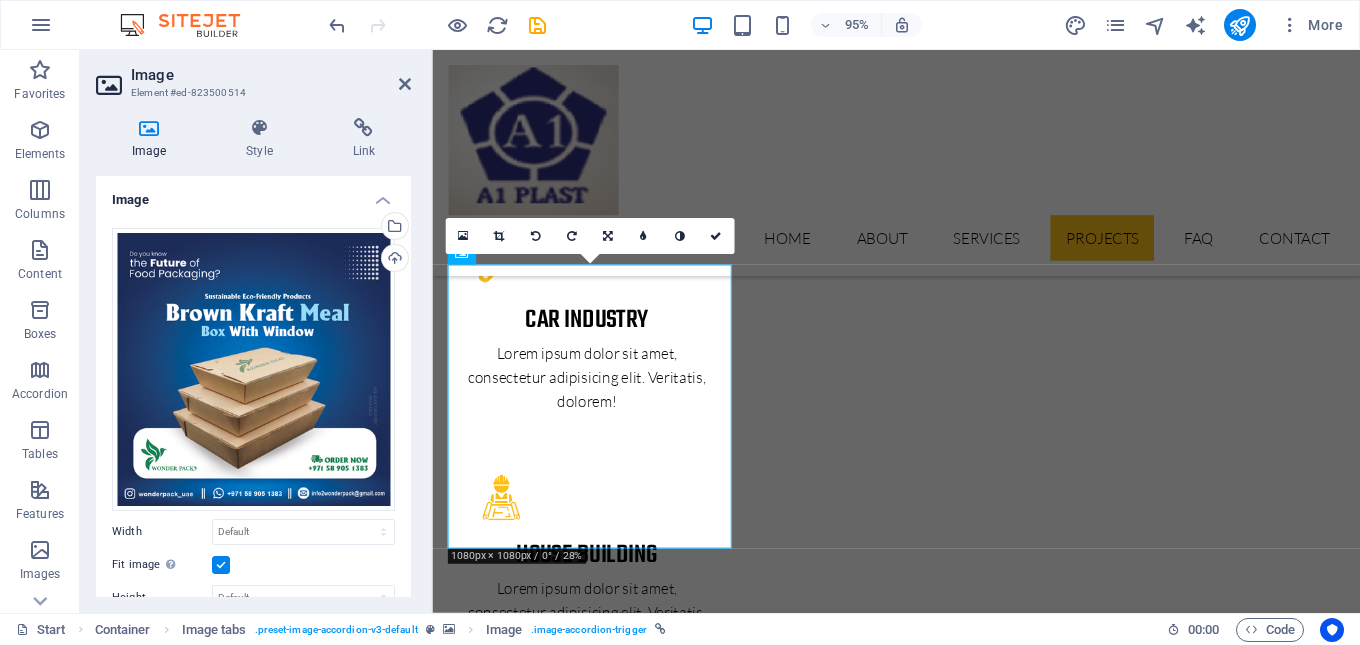 click at bounding box center [680, 235] 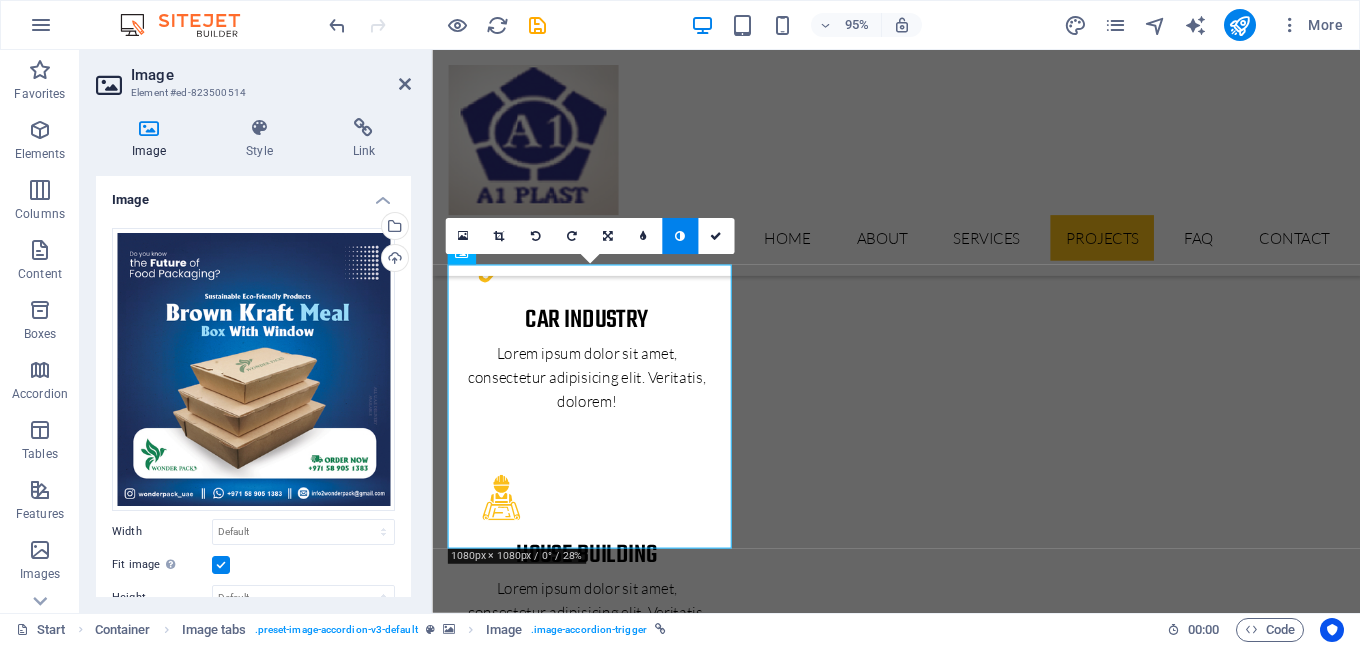 click at bounding box center [680, 235] 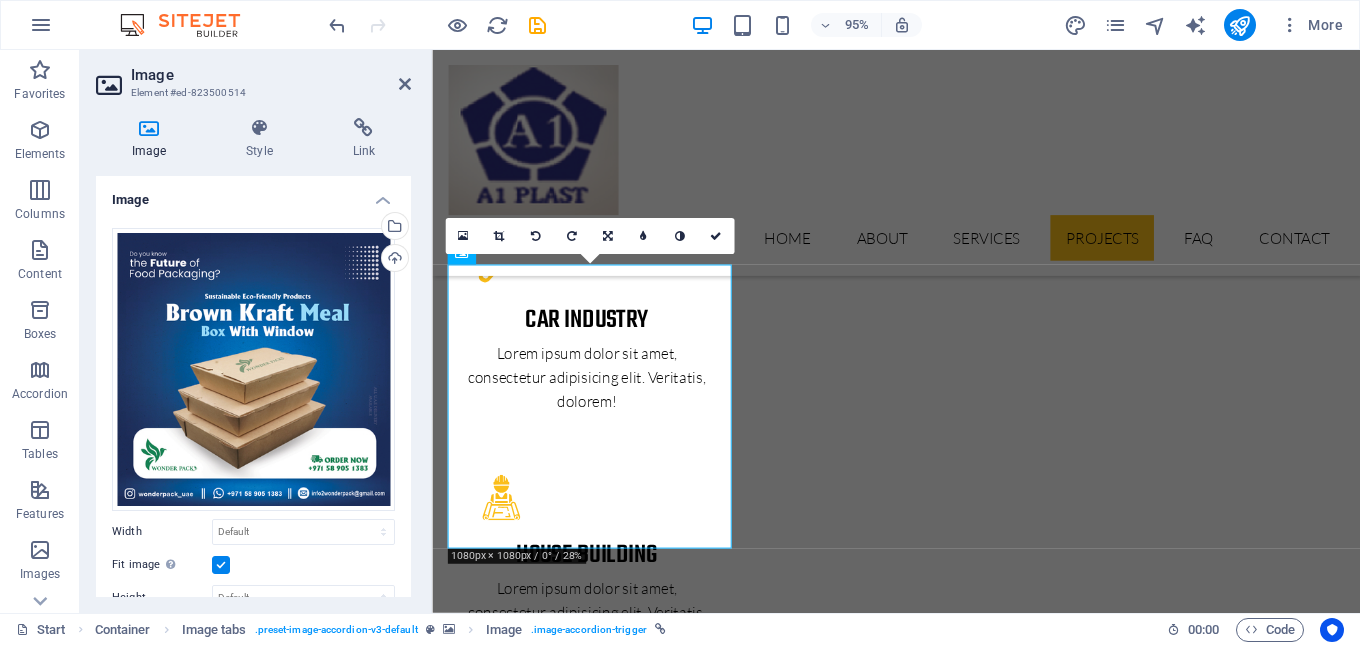 click at bounding box center (680, 235) 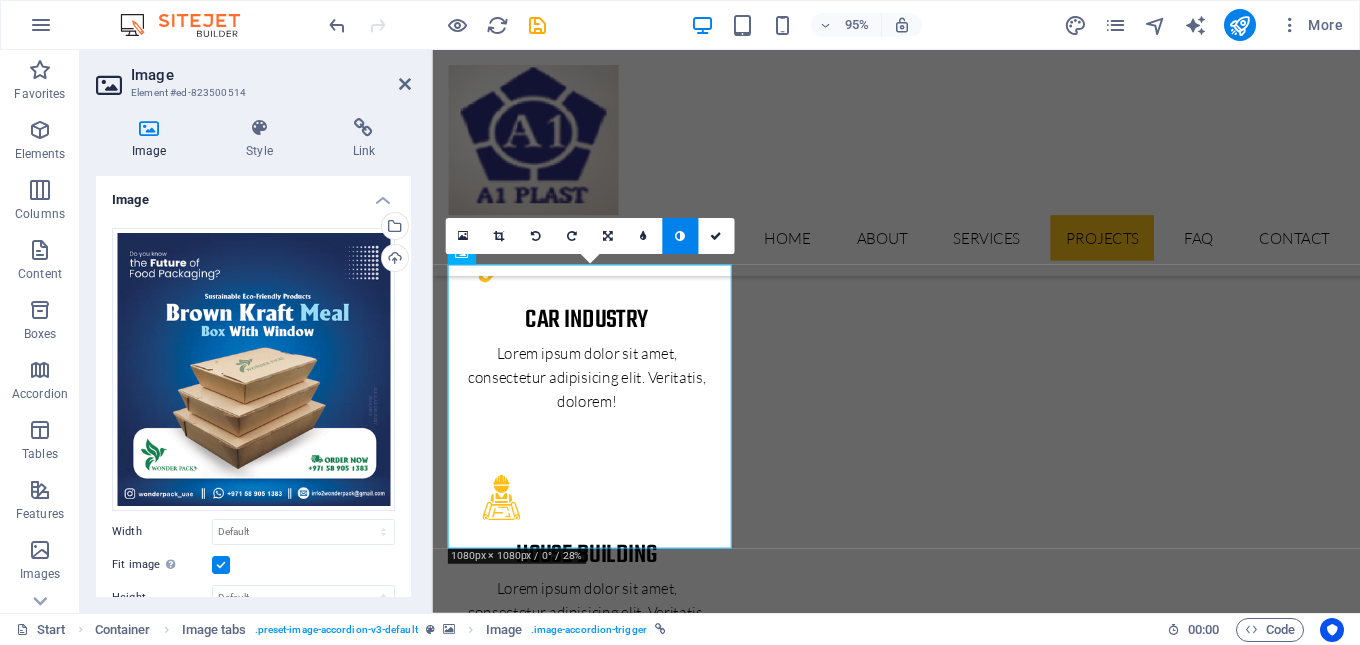 click at bounding box center [680, 235] 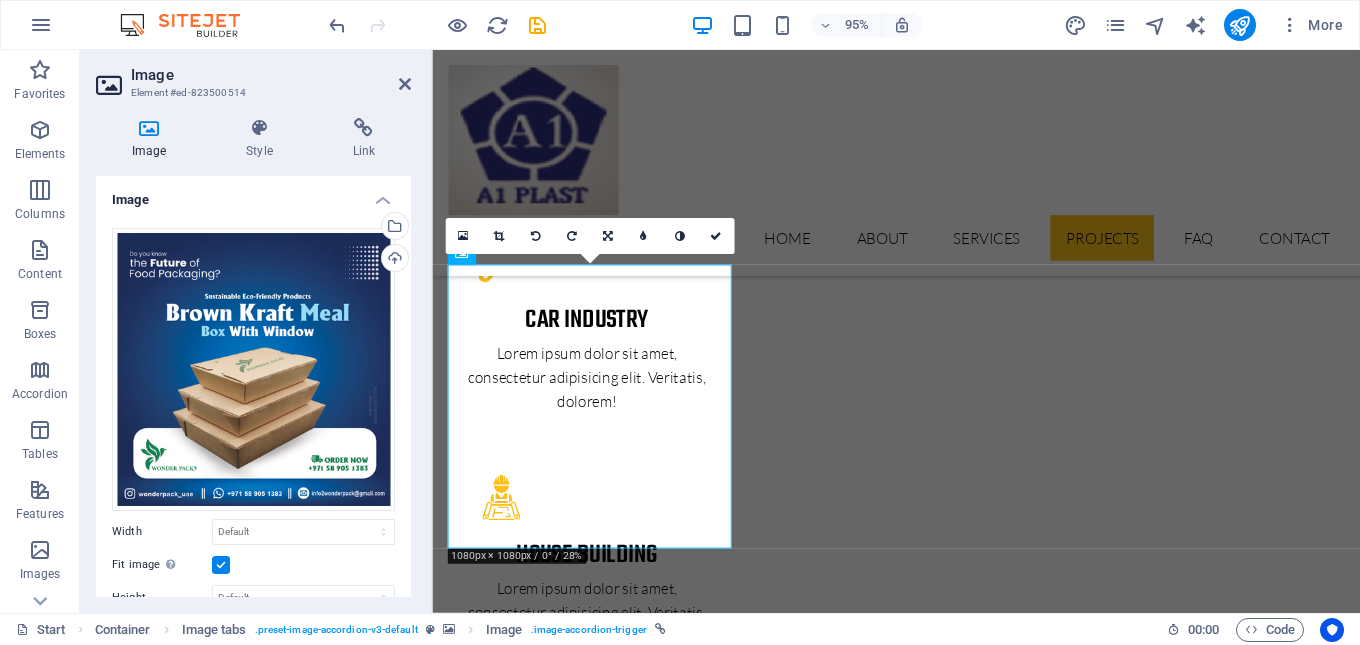 click on "16:10 16:9 4:3 1:1 1:2 0" at bounding box center (589, 236) 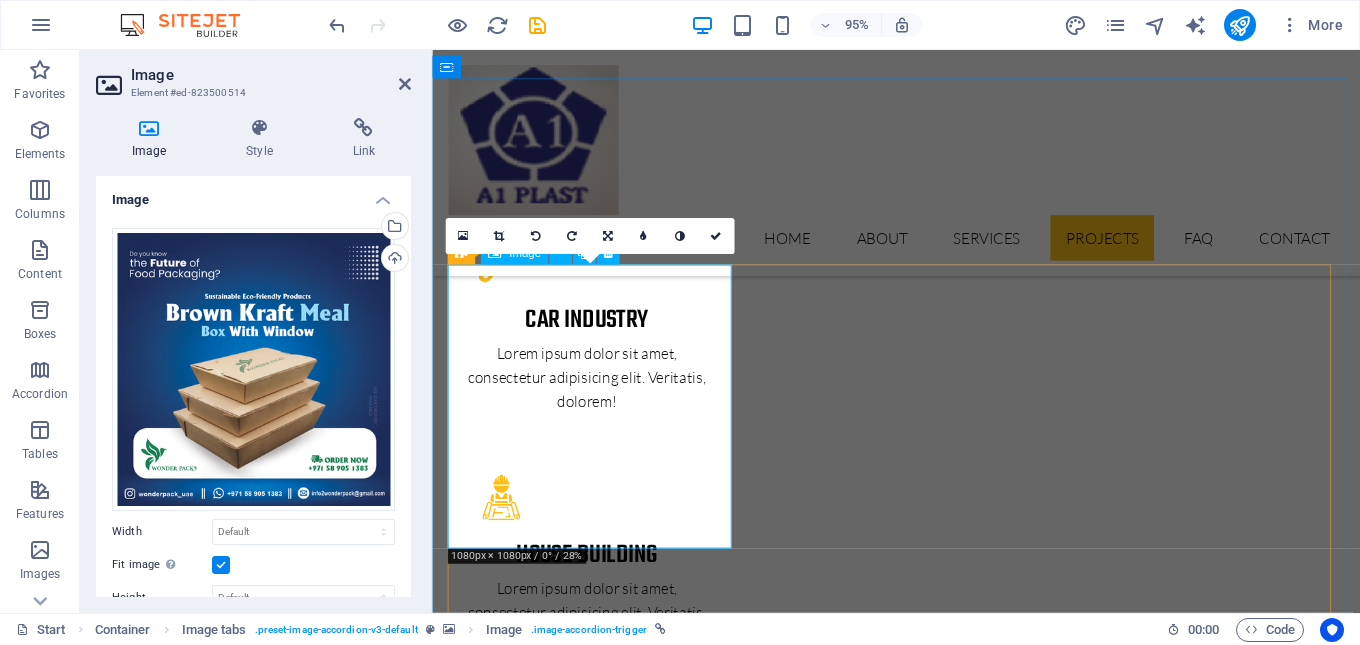 drag, startPoint x: 986, startPoint y: 600, endPoint x: 571, endPoint y: 522, distance: 422.2665 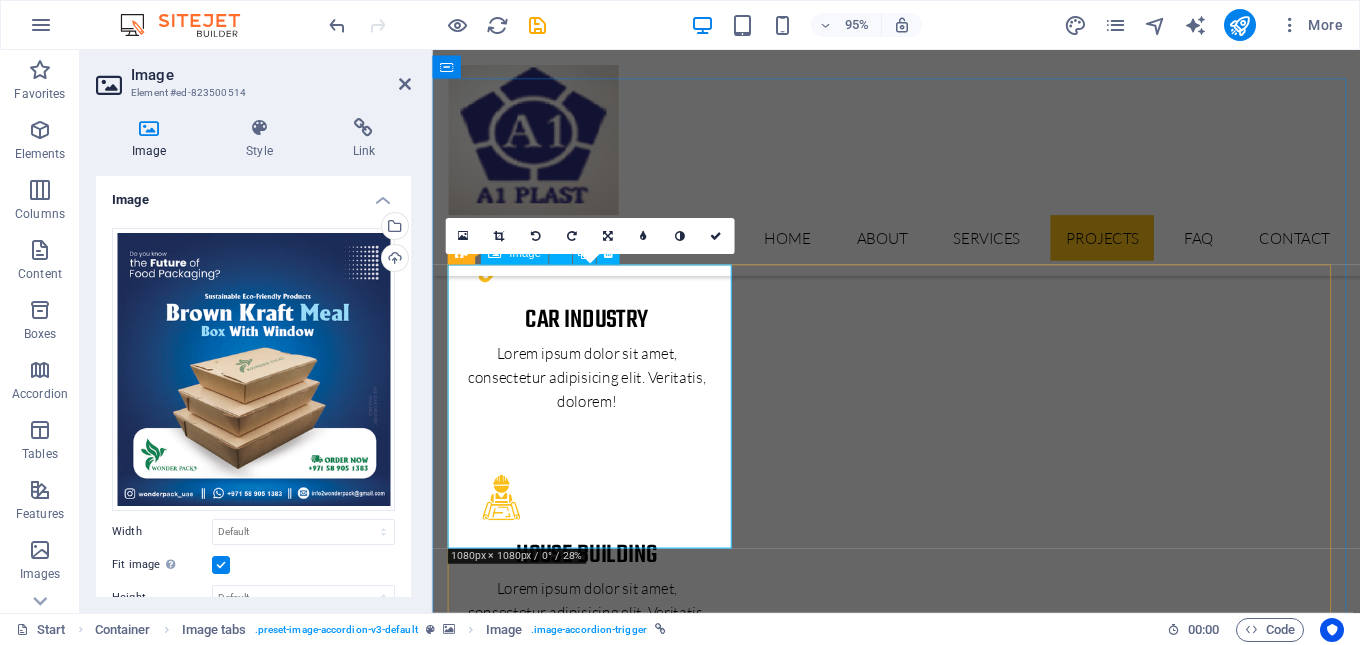 click on "PROJECT 2" at bounding box center [601, 4582] 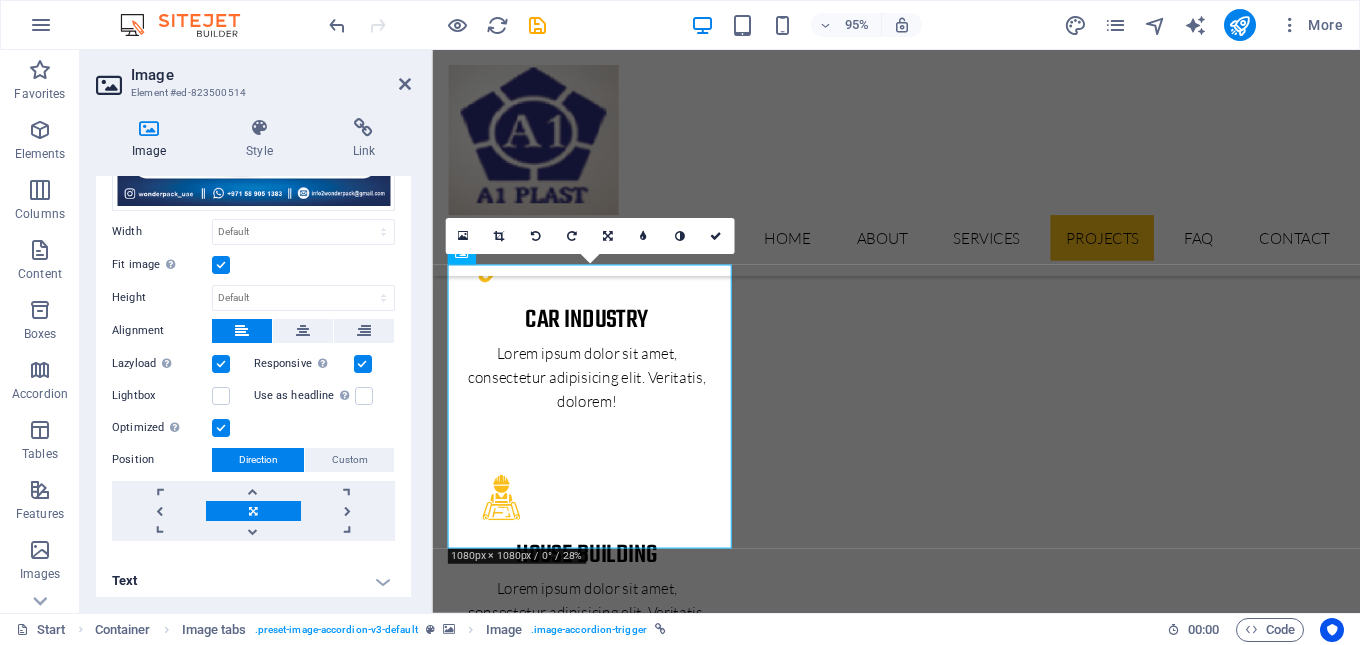 scroll, scrollTop: 304, scrollLeft: 0, axis: vertical 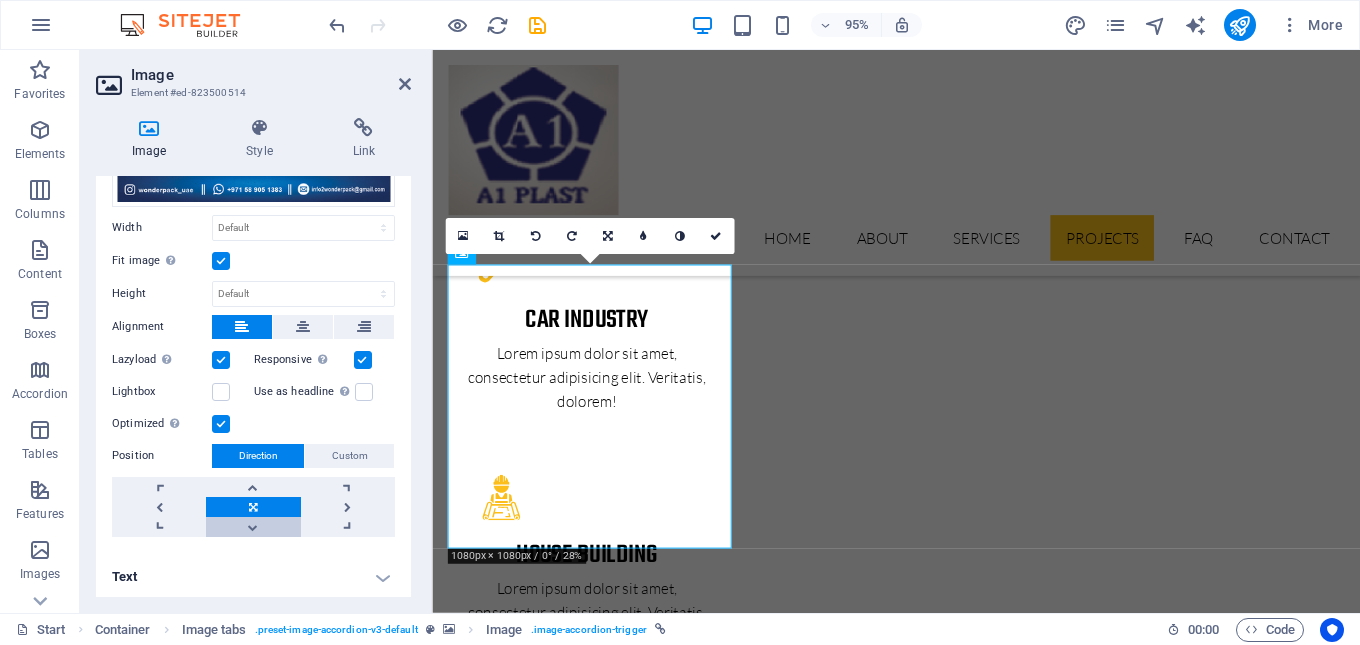 click at bounding box center (253, 527) 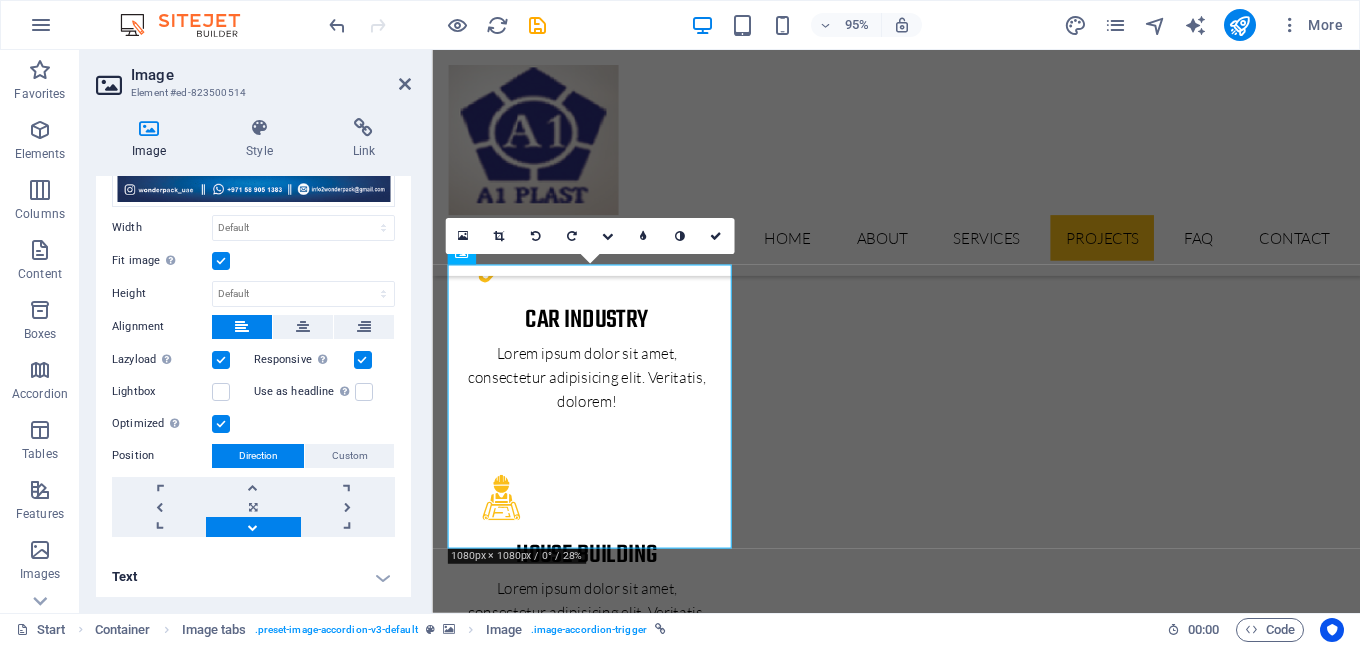 click at bounding box center [253, 527] 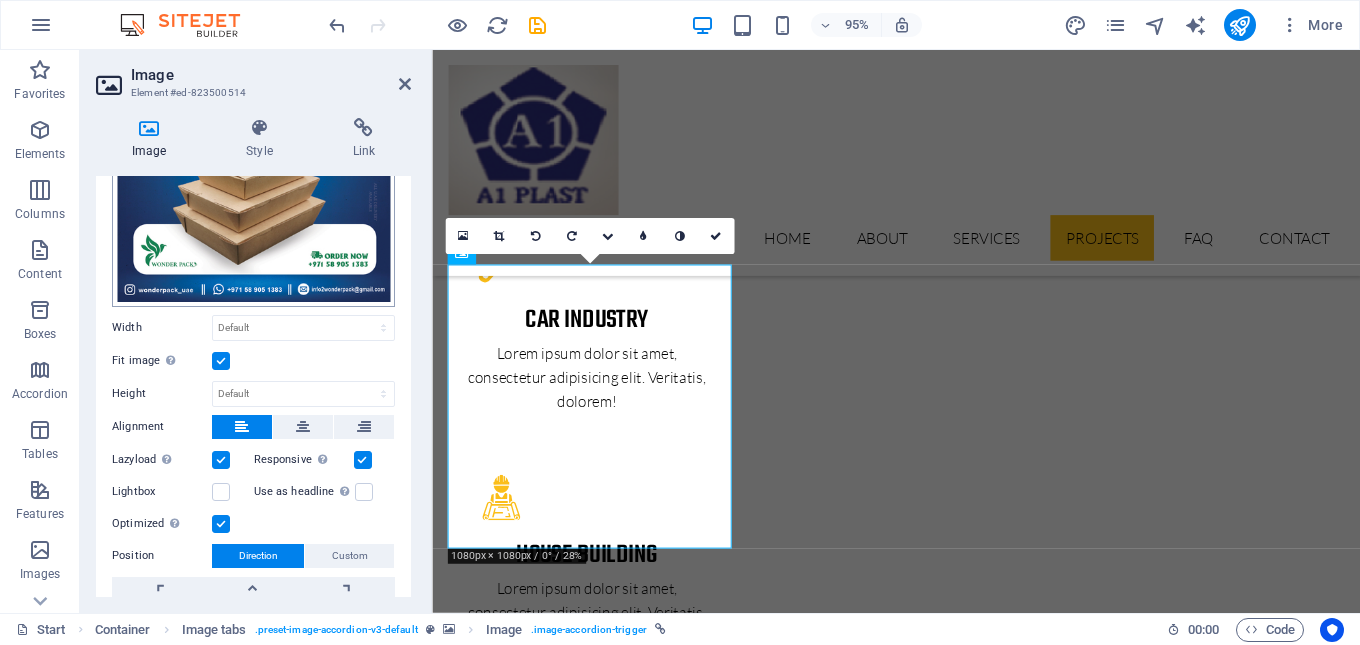 scroll, scrollTop: 304, scrollLeft: 0, axis: vertical 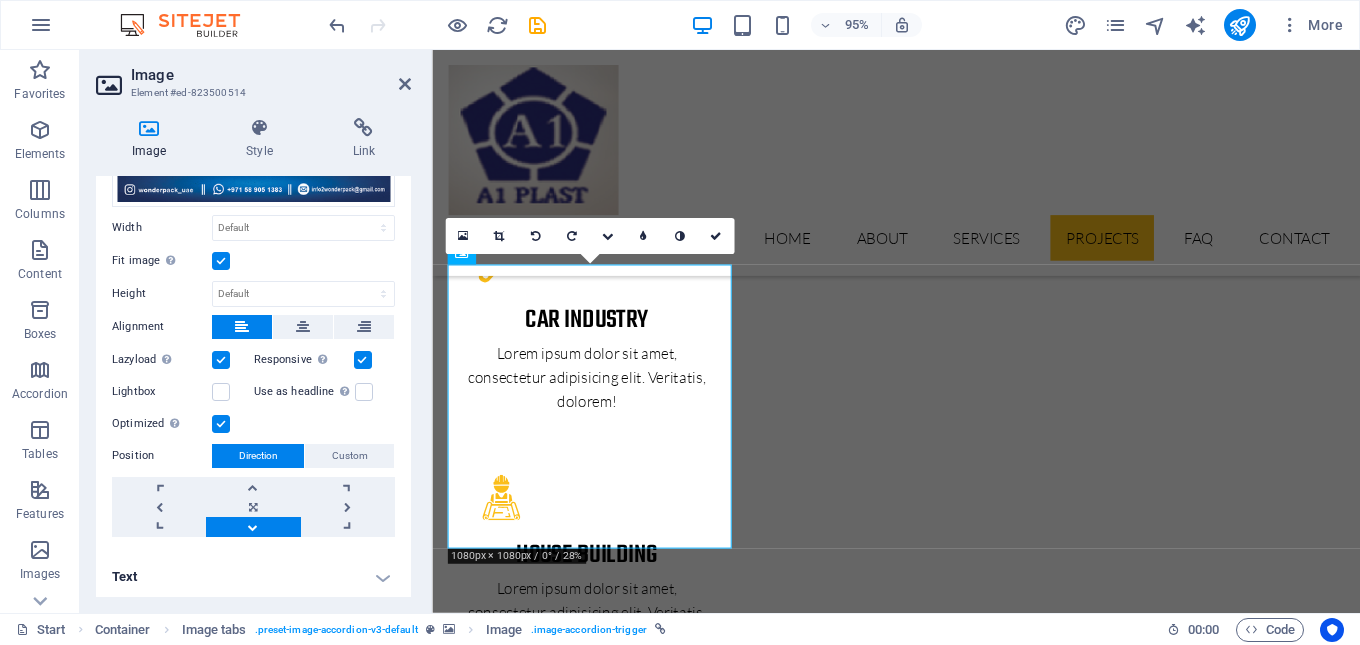 click on "Direction" at bounding box center [258, 456] 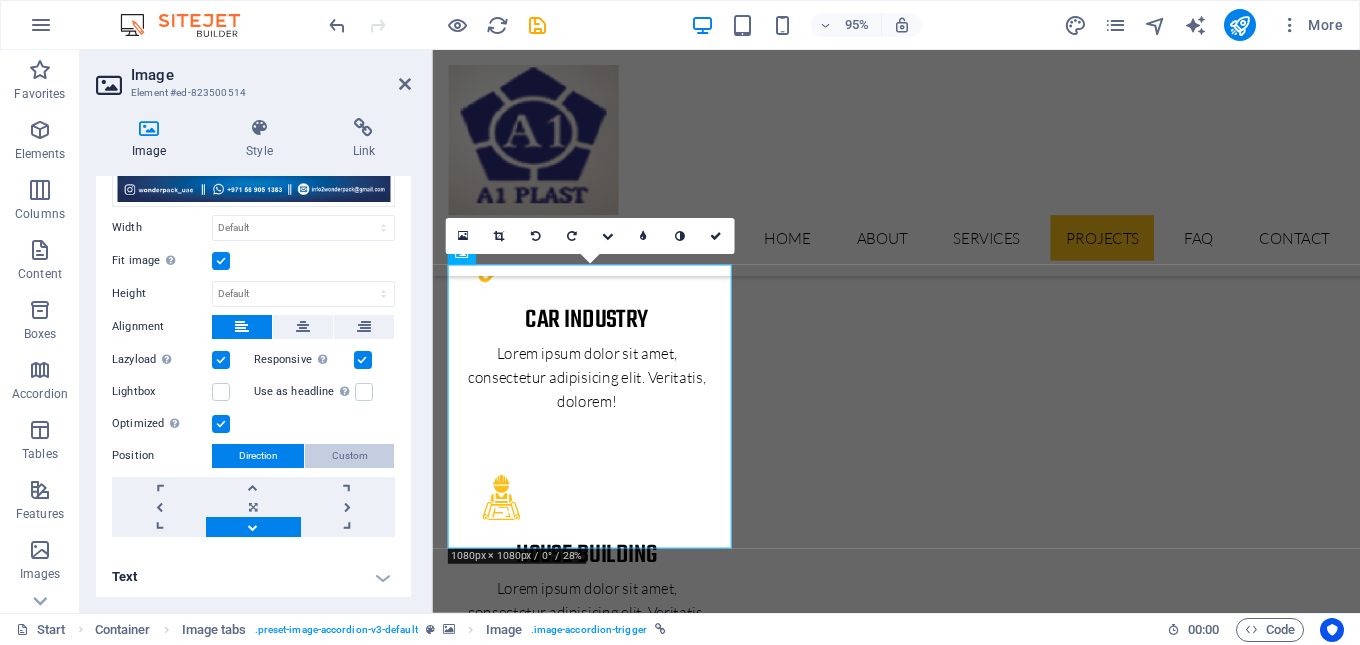click on "Custom" at bounding box center (350, 456) 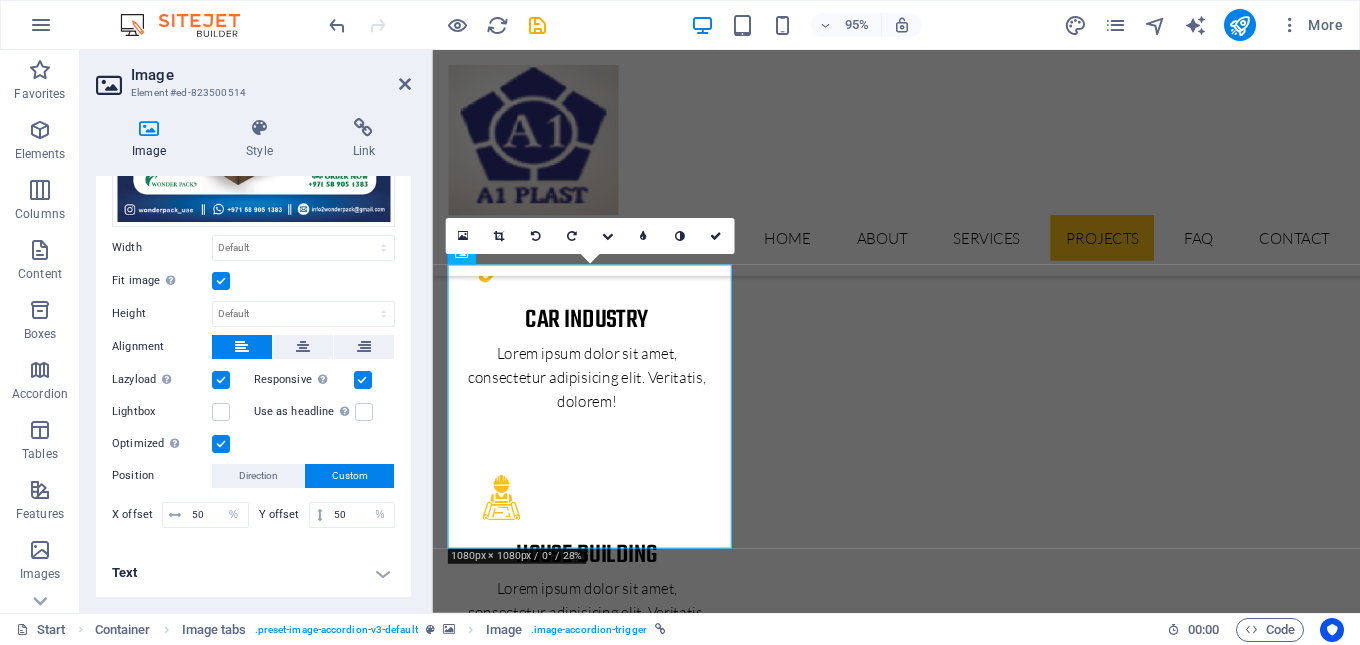scroll, scrollTop: 280, scrollLeft: 0, axis: vertical 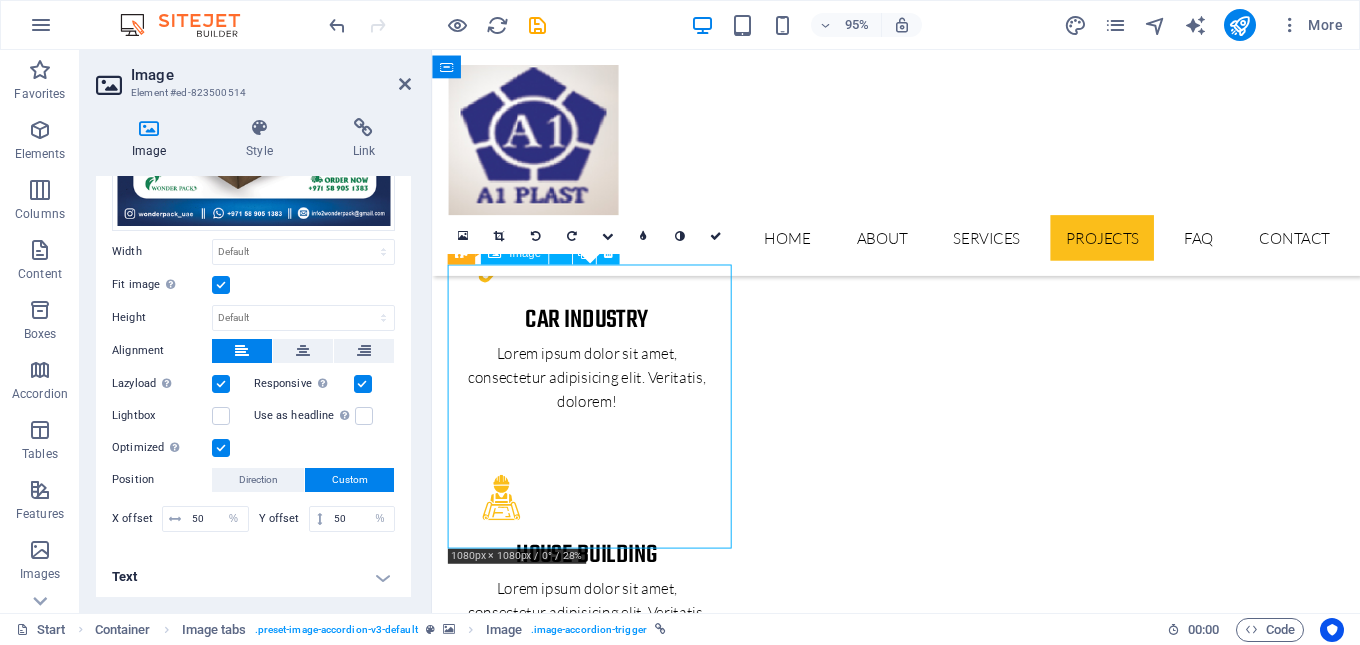 drag, startPoint x: 569, startPoint y: 342, endPoint x: 549, endPoint y: 360, distance: 26.907248 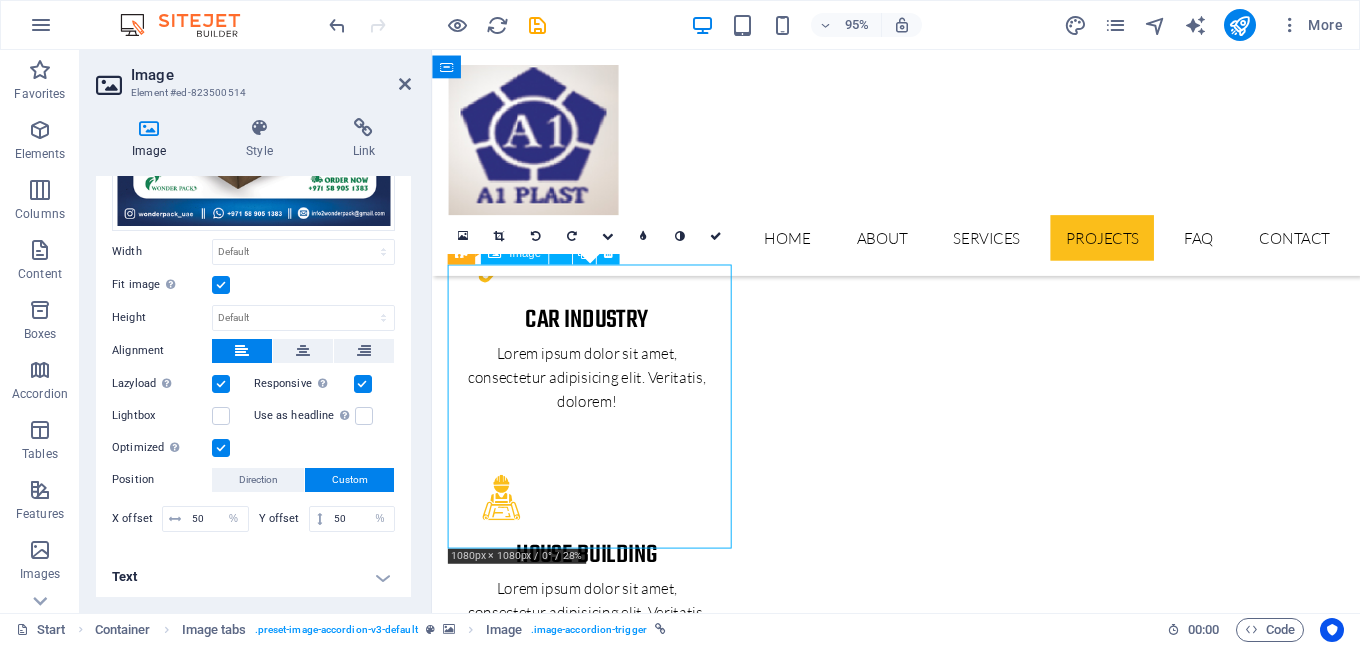 click on "PROJECT 2" at bounding box center (601, 4582) 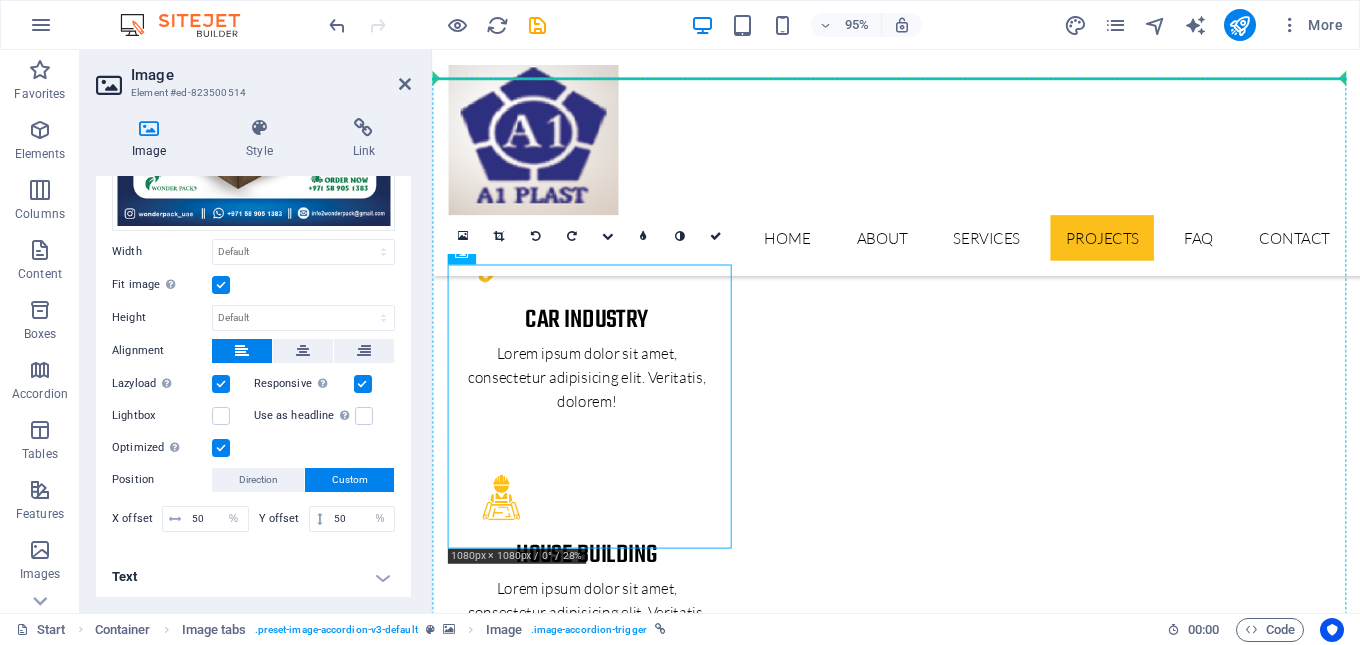 drag, startPoint x: 549, startPoint y: 360, endPoint x: 642, endPoint y: 403, distance: 102.45975 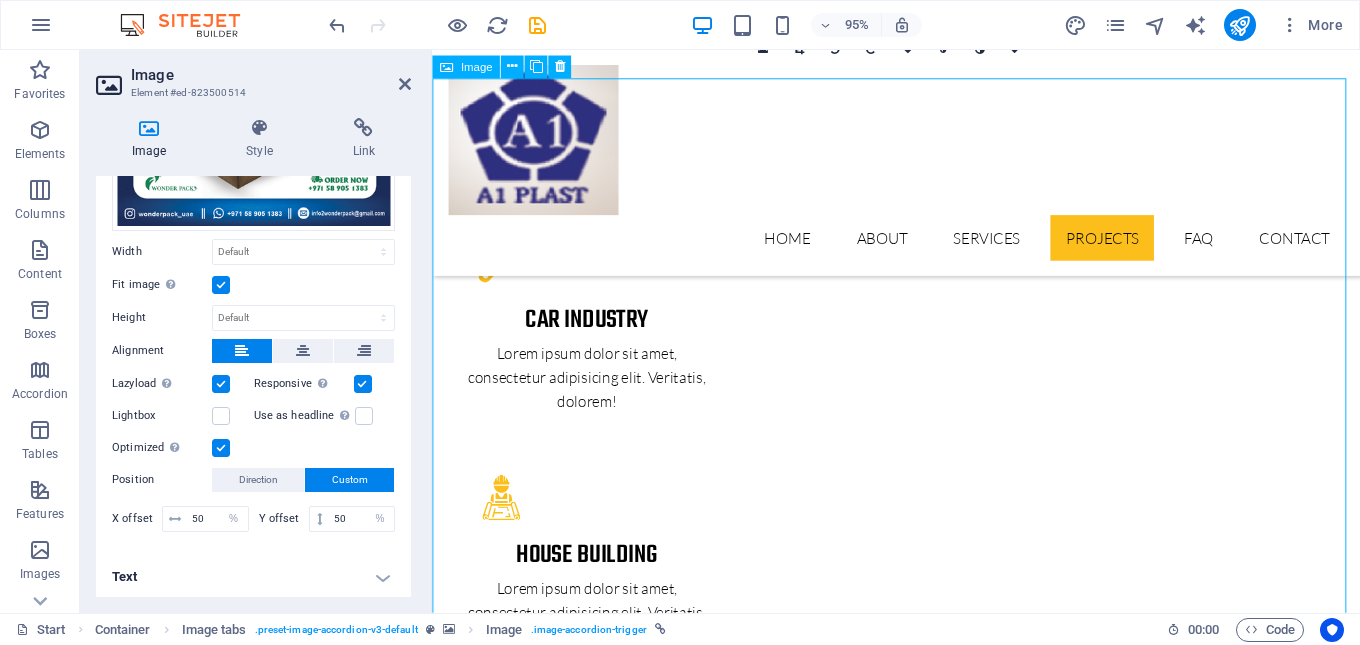 click on "PROJECT 2" at bounding box center [920, 4102] 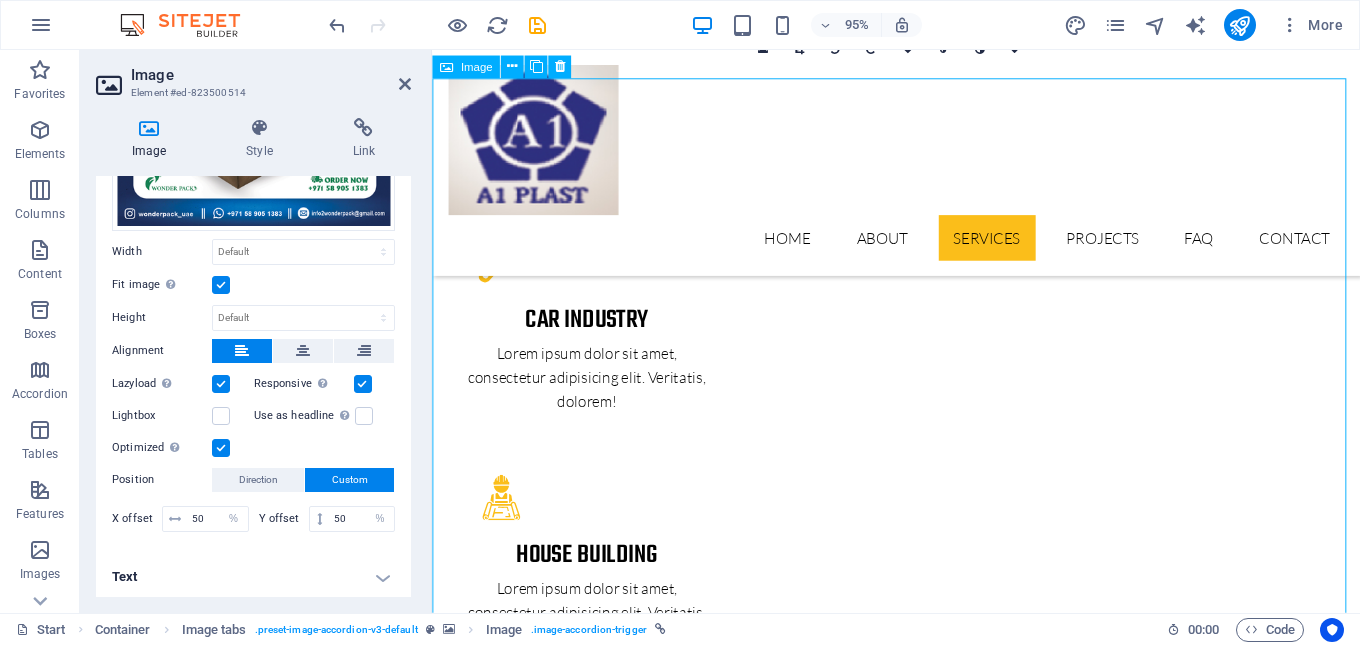 select on "%" 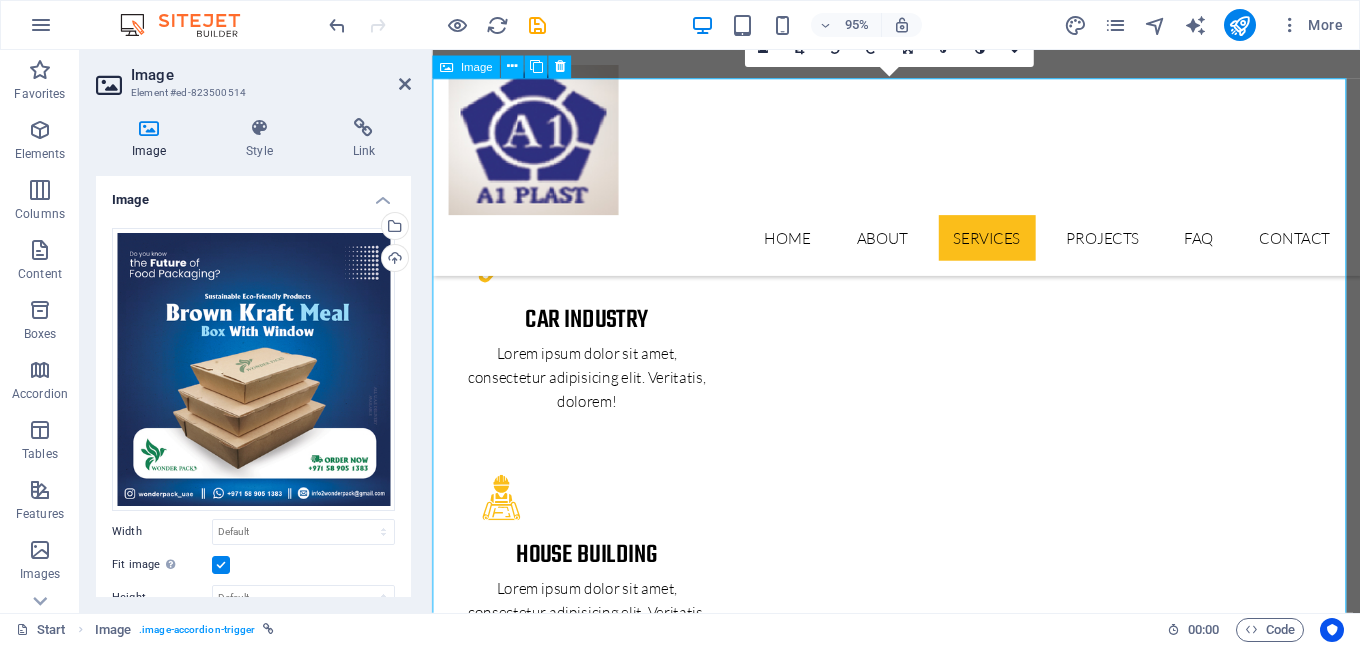click on "PROJECT 2" at bounding box center [920, 4102] 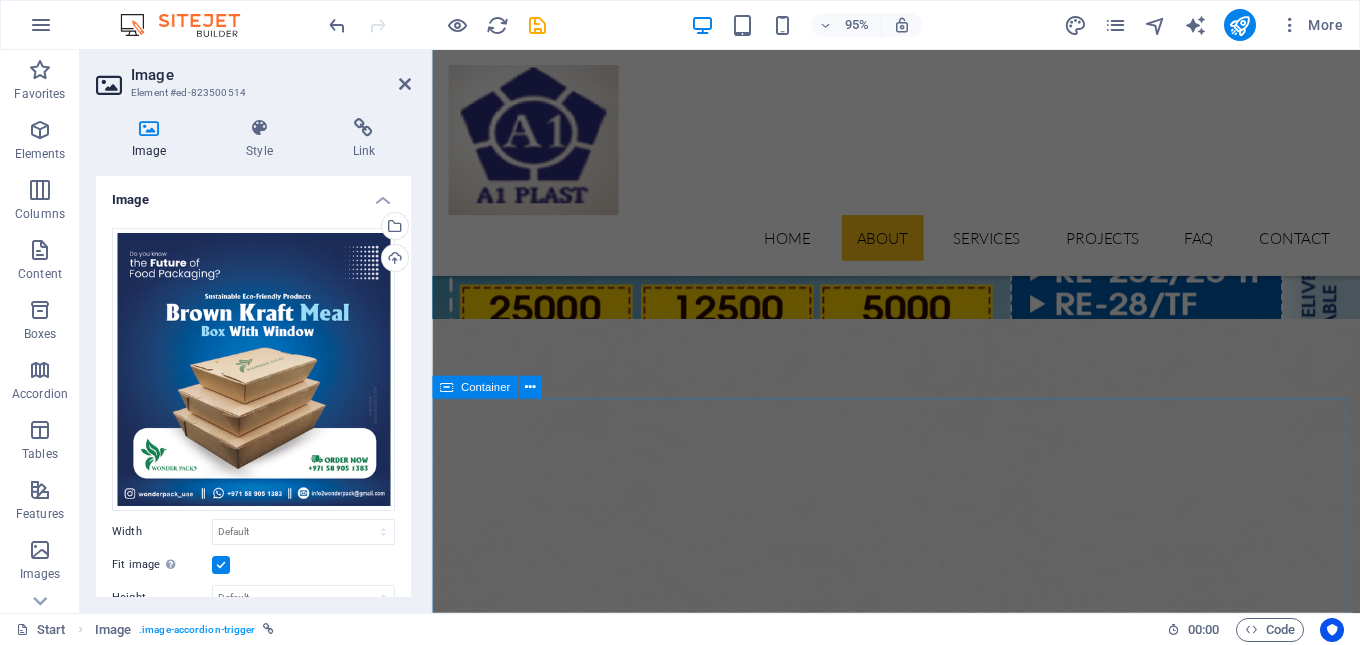 scroll, scrollTop: 800, scrollLeft: 0, axis: vertical 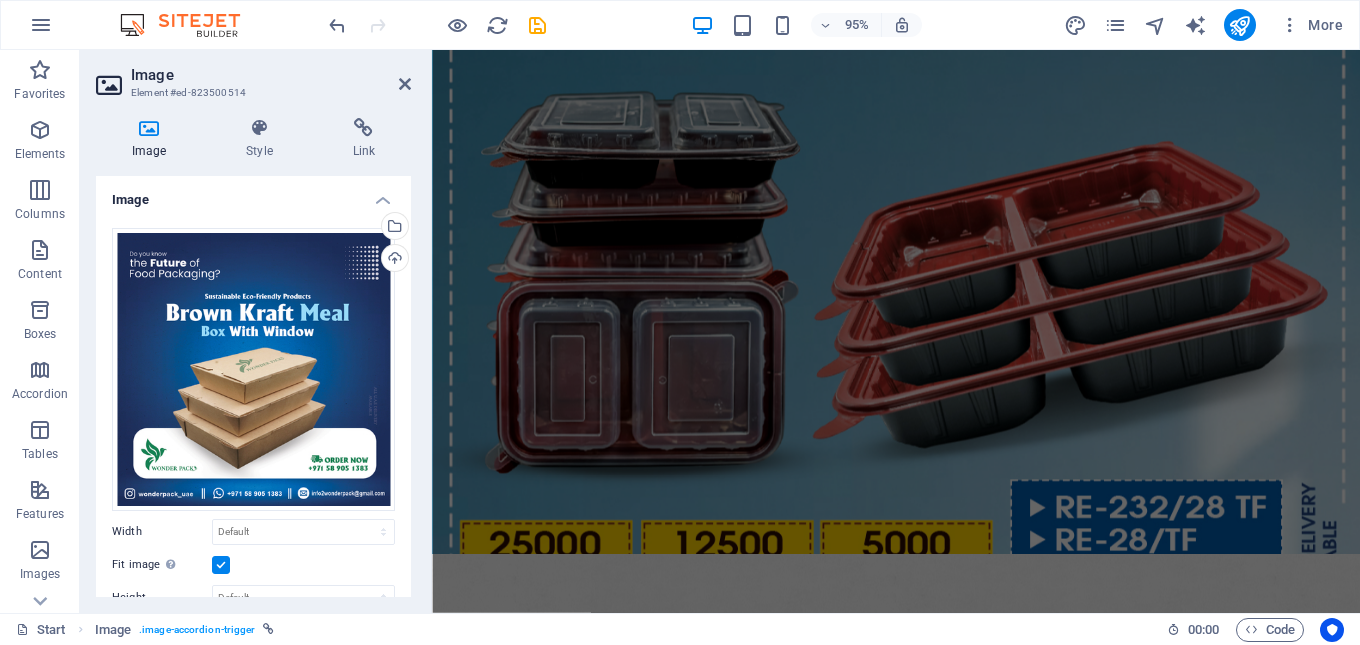 click at bounding box center (920, 816) 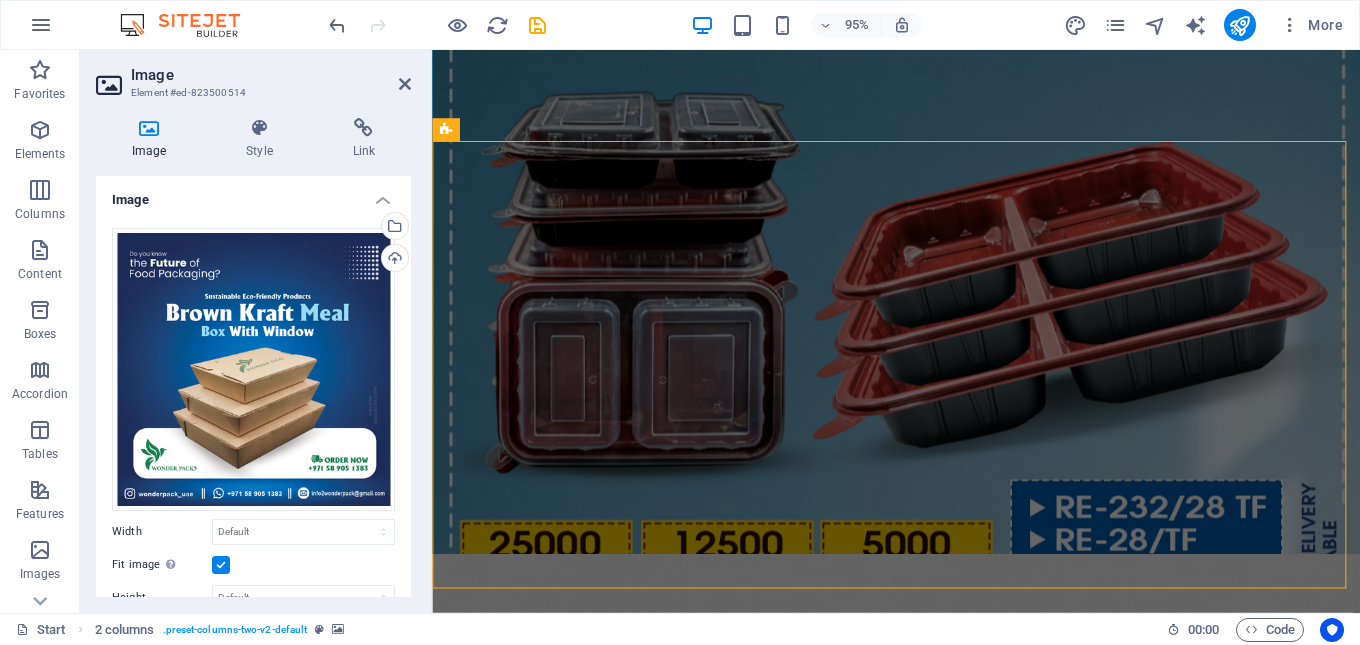 click at bounding box center (920, 816) 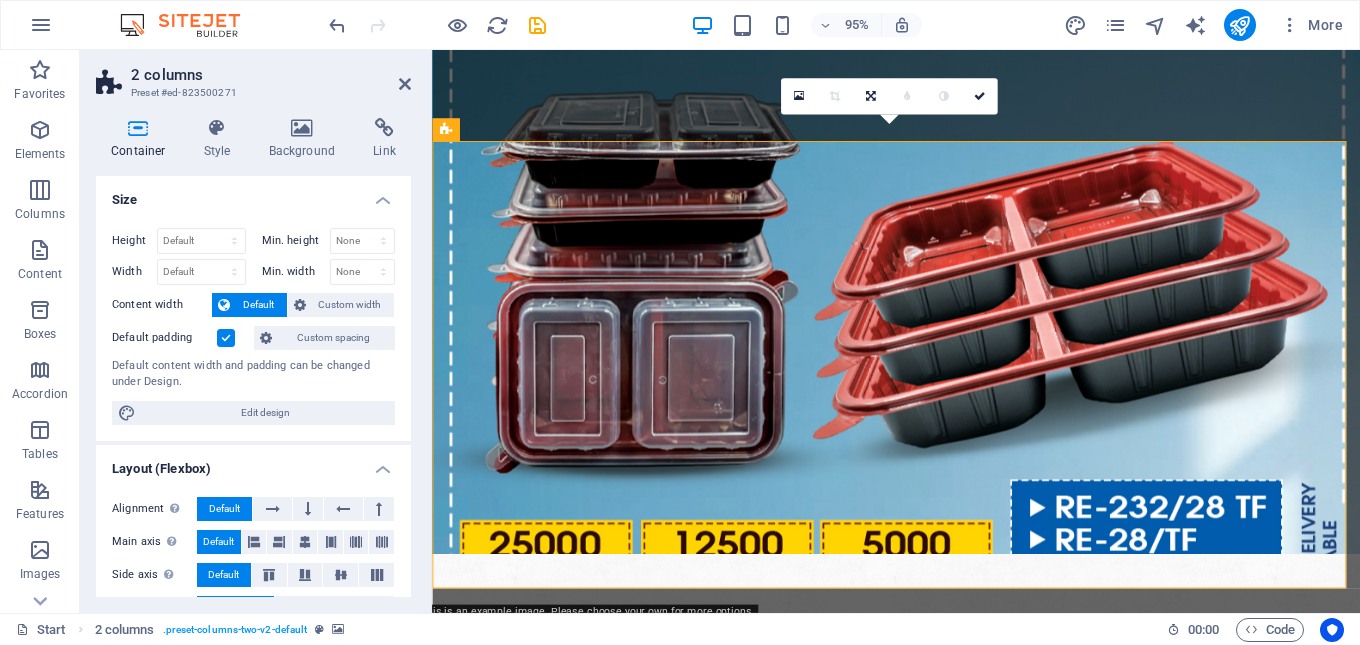 click at bounding box center [920, 816] 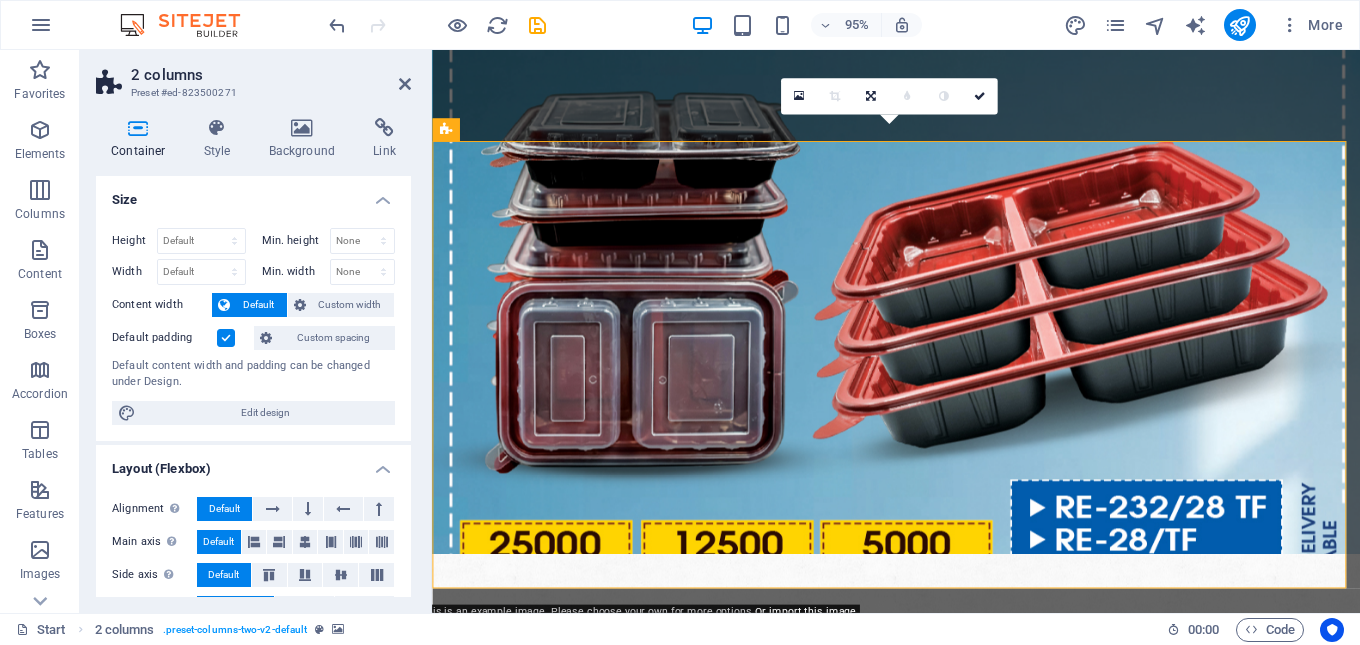 click at bounding box center (920, 816) 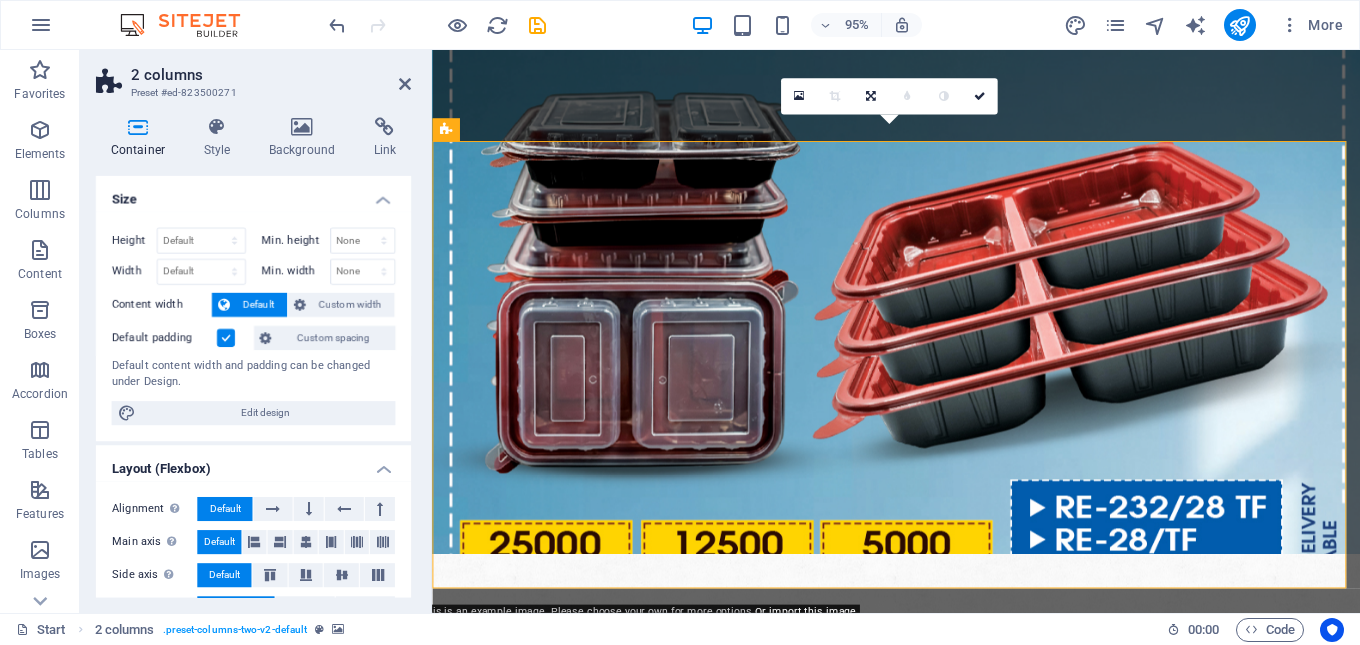 click at bounding box center [920, 816] 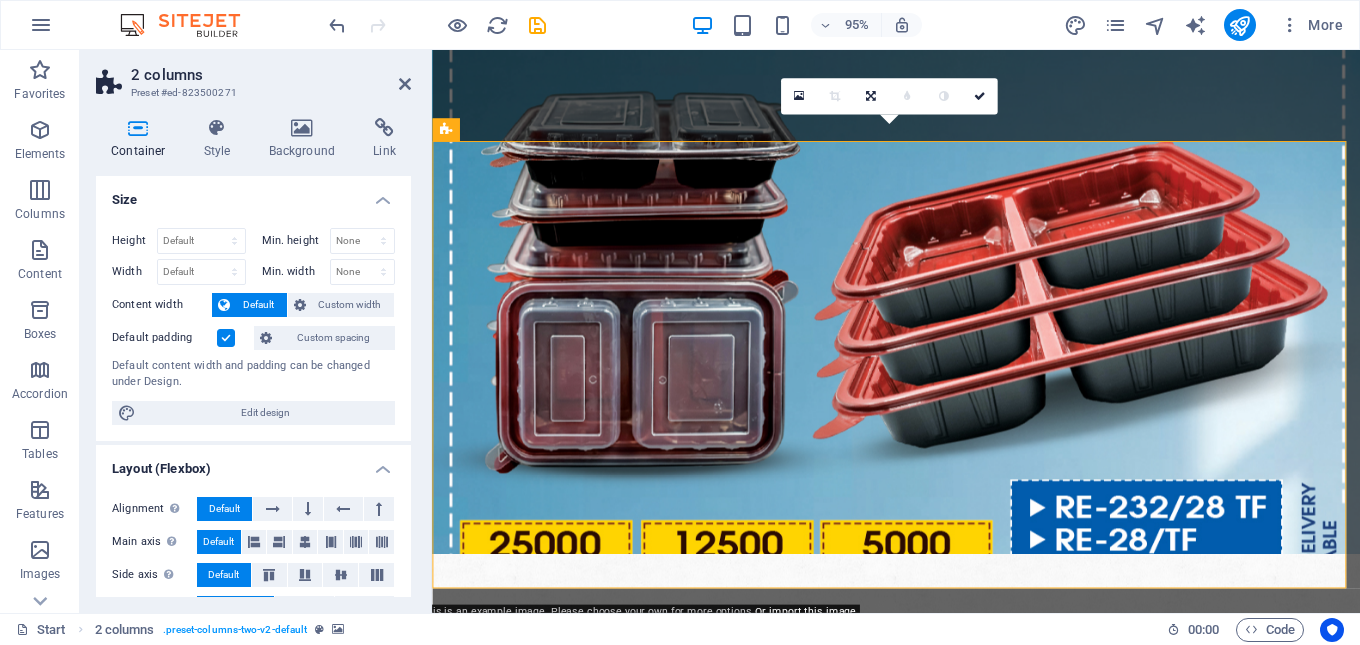 click at bounding box center [920, 816] 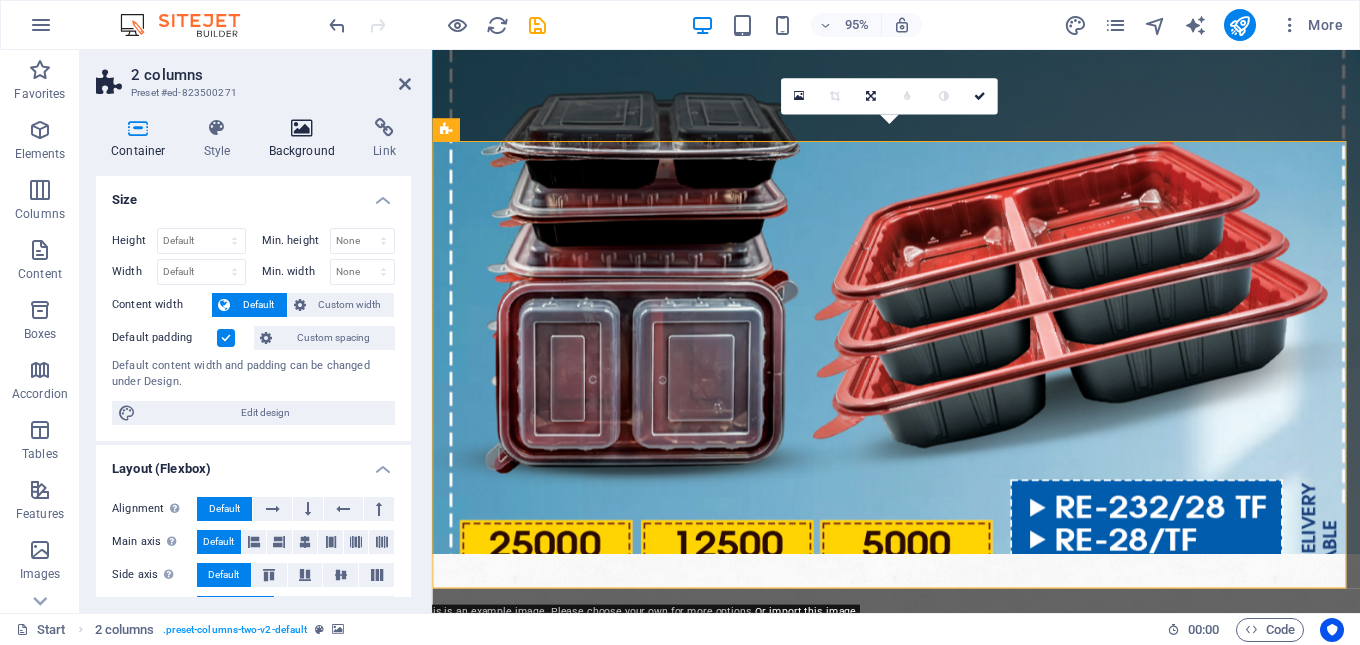 click at bounding box center (302, 128) 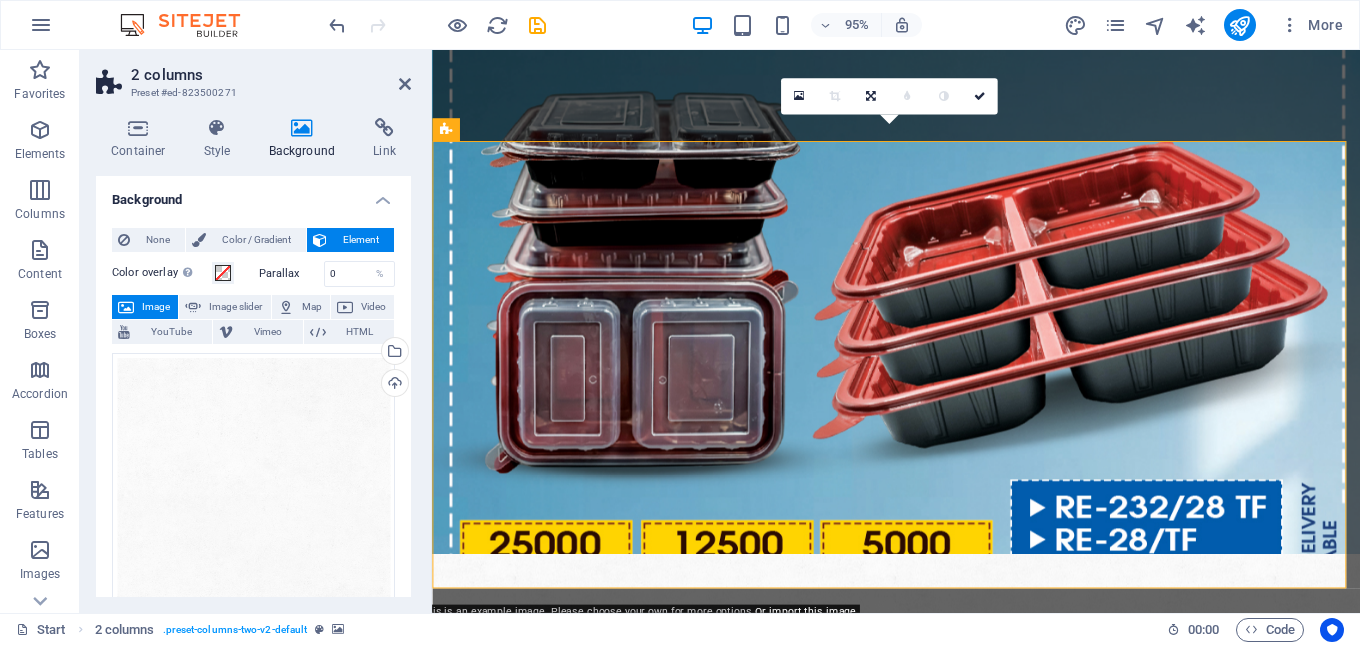 click at bounding box center [302, 128] 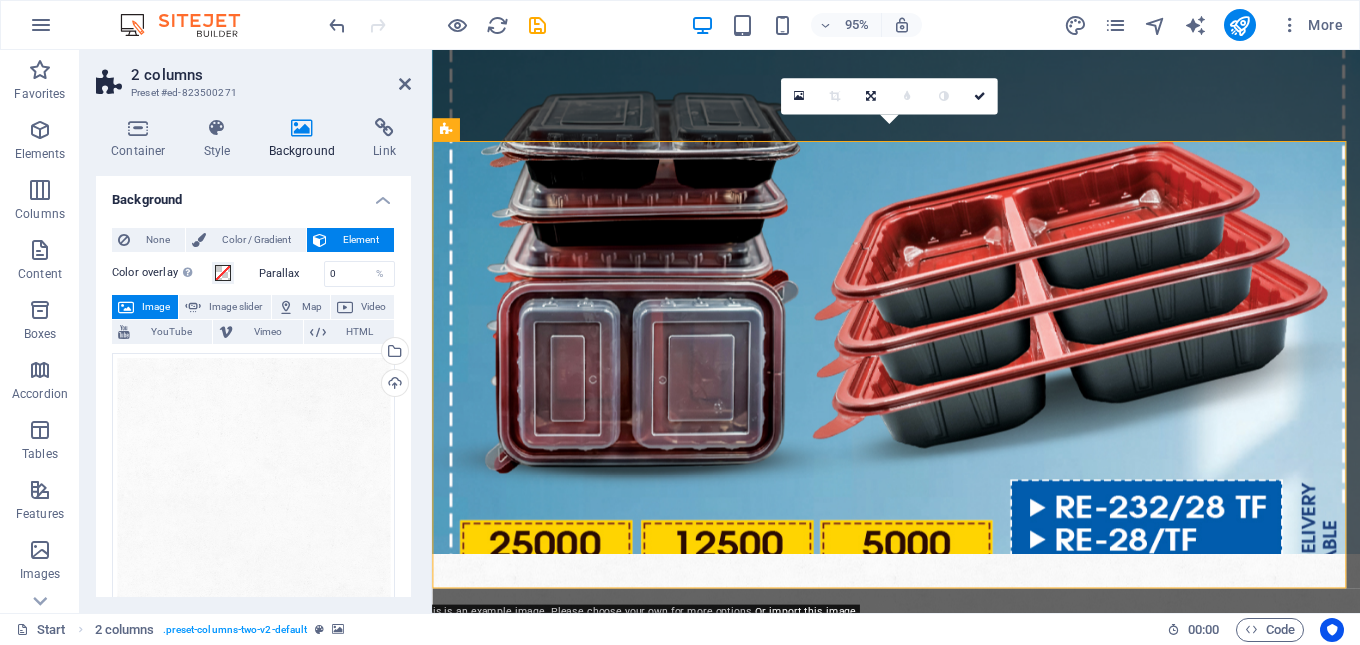 click at bounding box center [920, 816] 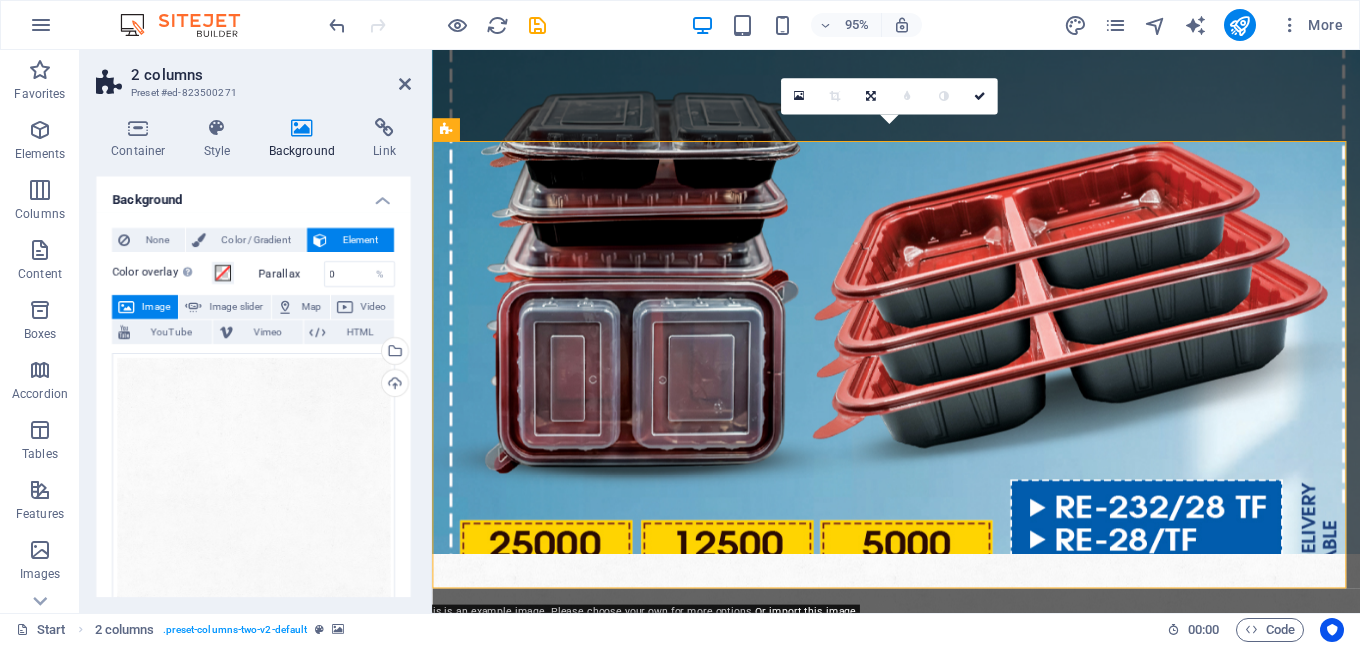 click at bounding box center (920, 816) 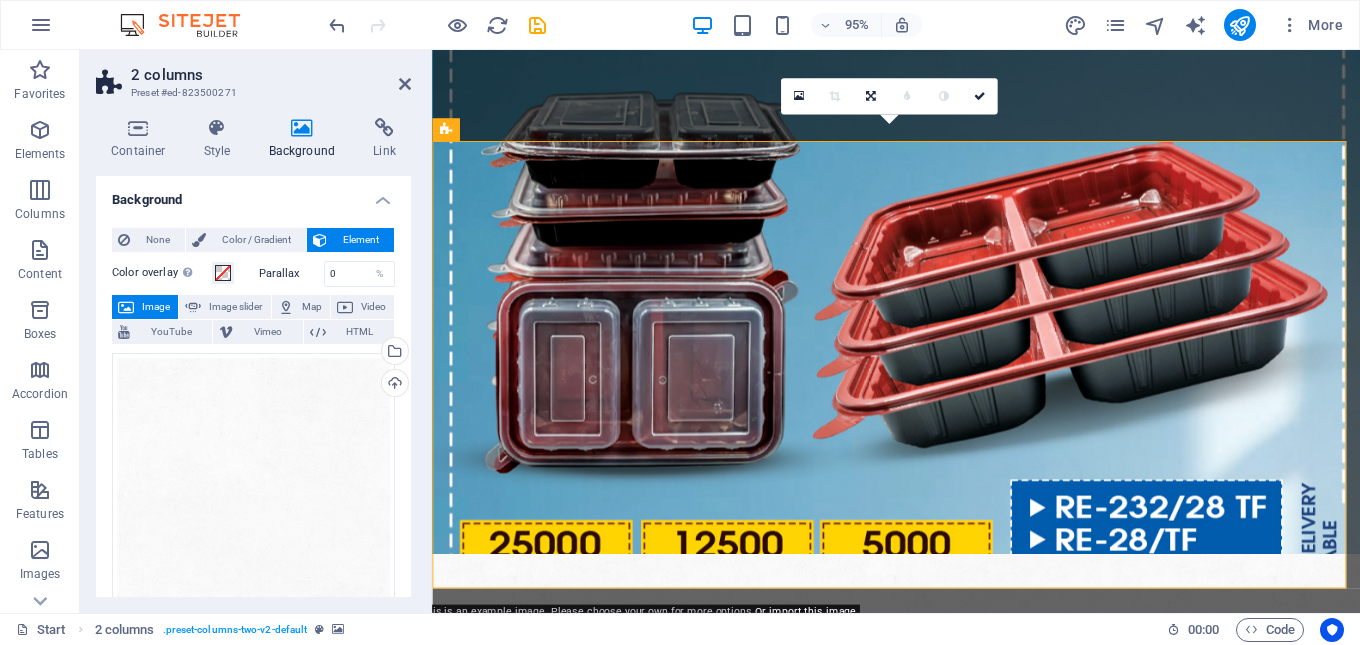 click at bounding box center (920, 816) 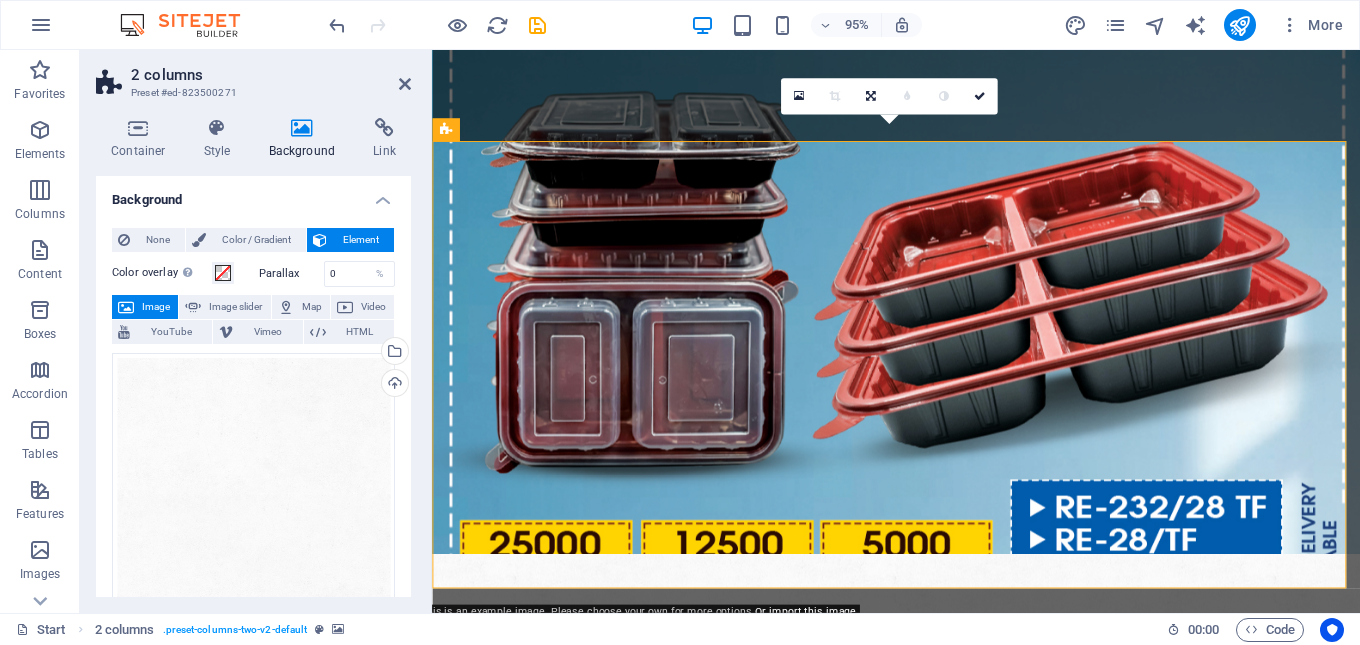 click at bounding box center (920, 816) 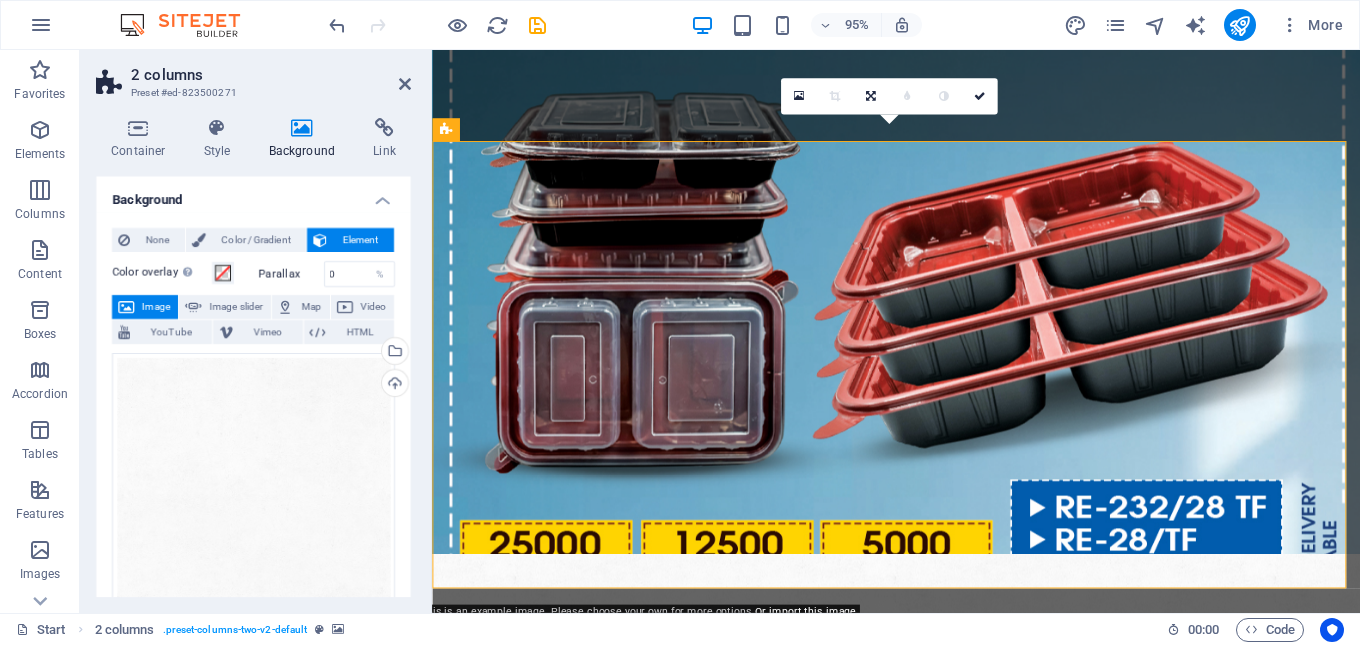 click at bounding box center (920, 816) 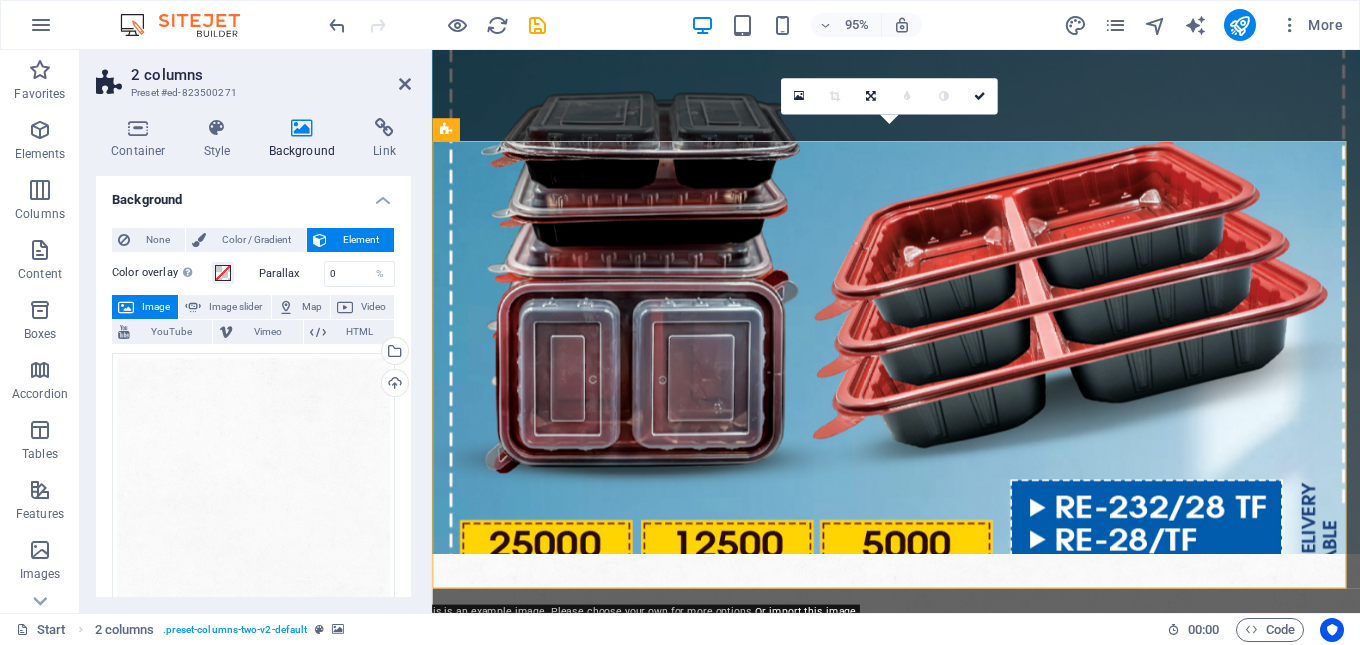 click at bounding box center [920, 816] 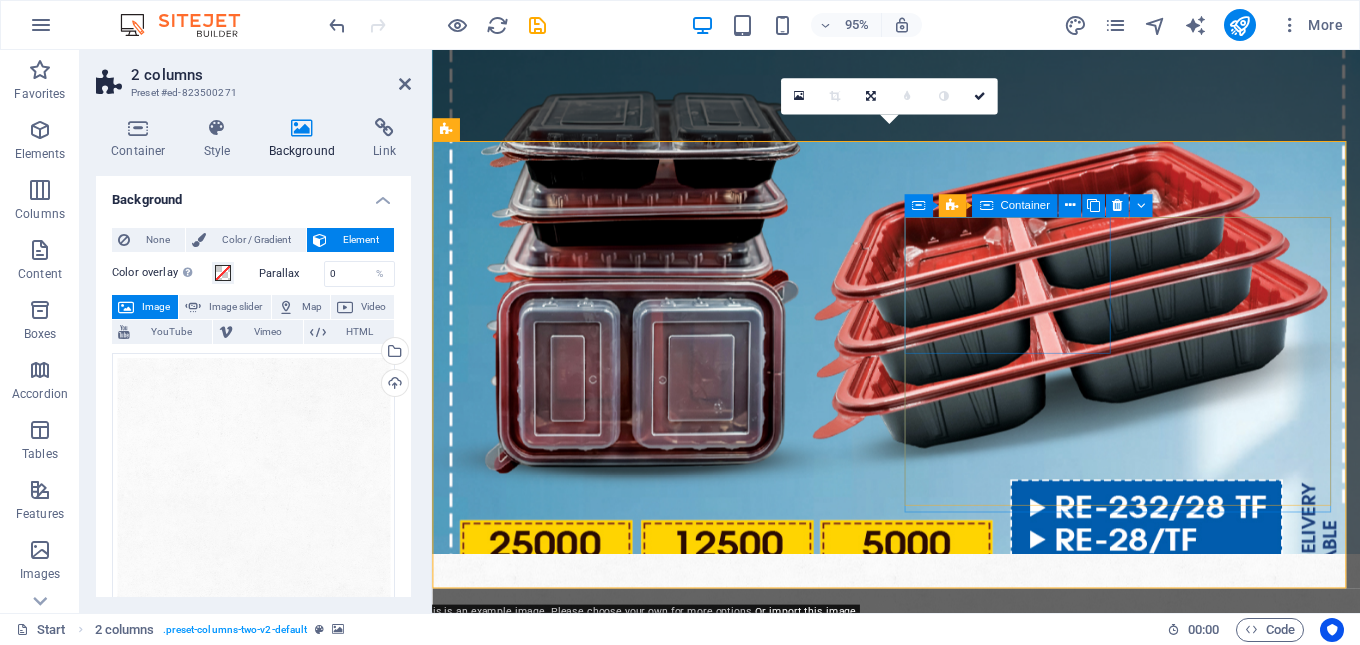click on "78 Projects" at bounding box center (558, 1527) 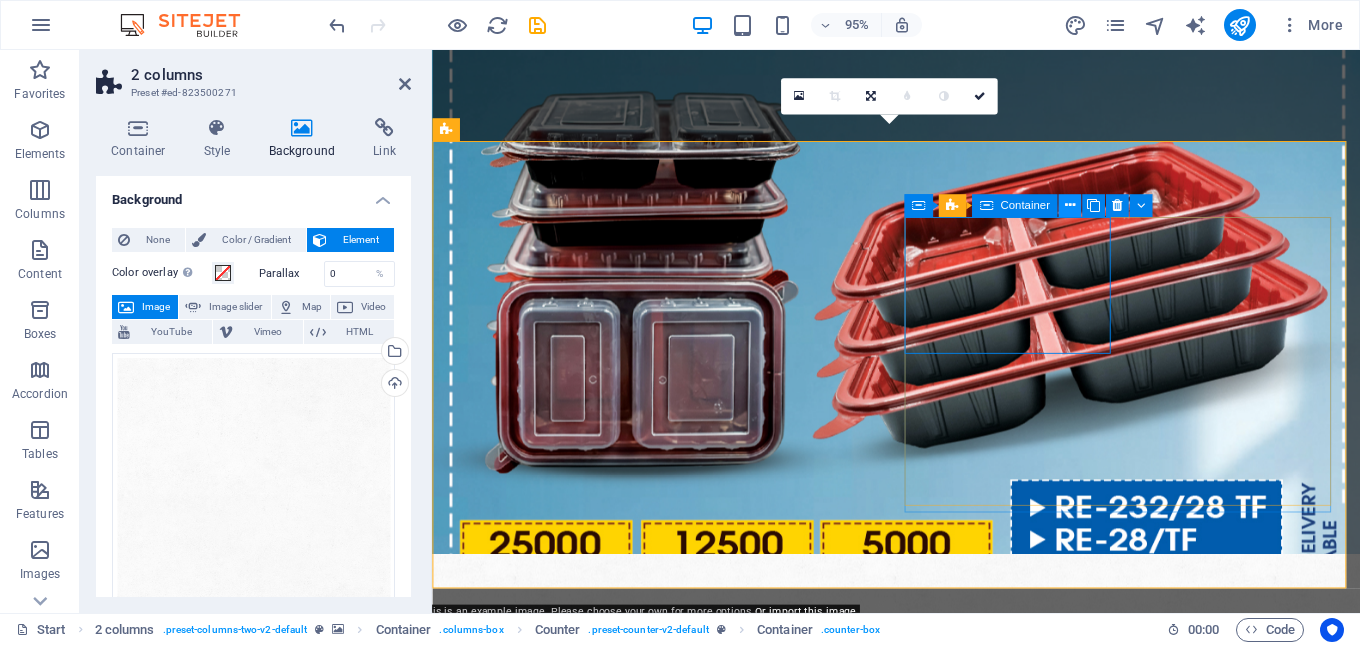 click at bounding box center (1069, 206) 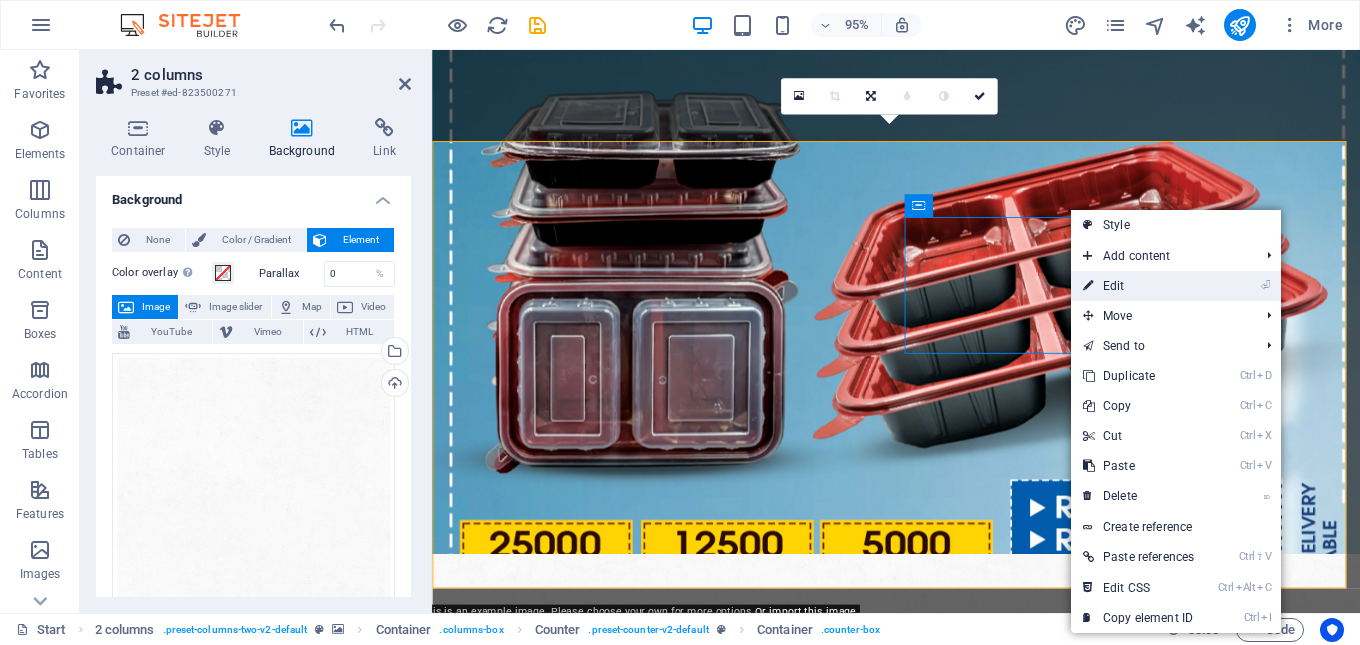 click on "⏎  Edit" at bounding box center [1138, 286] 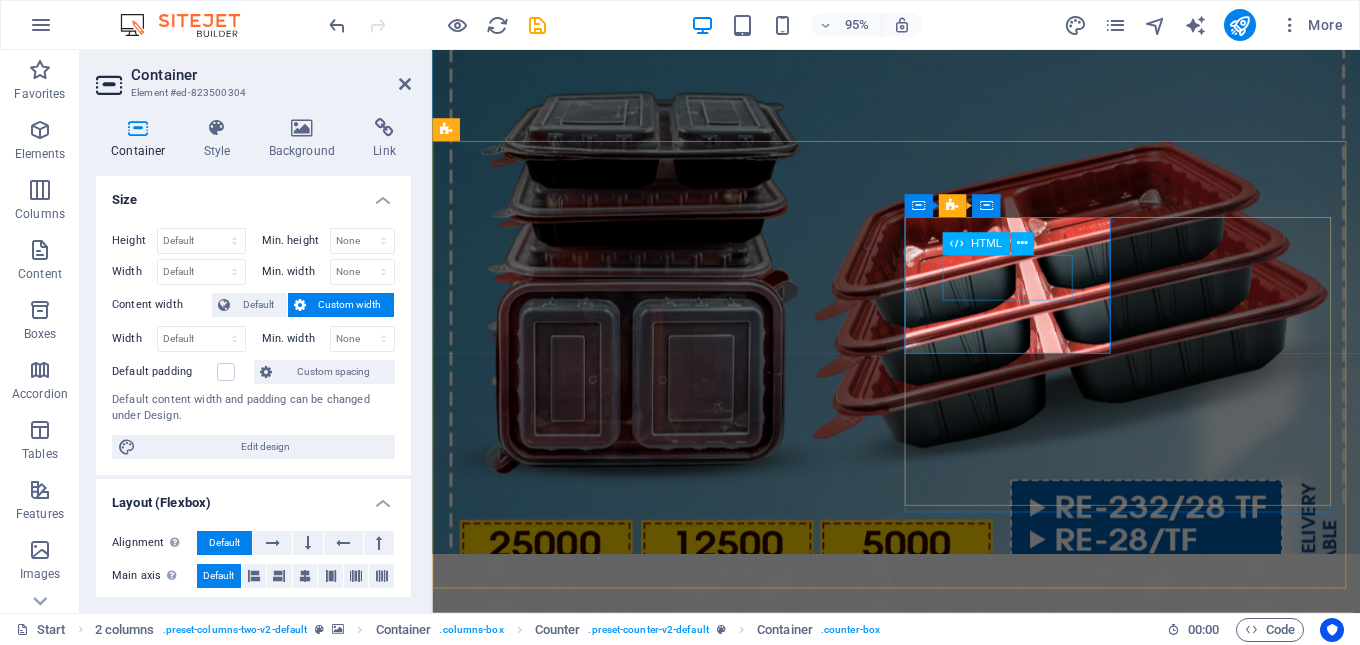 click on "78" at bounding box center [558, 1519] 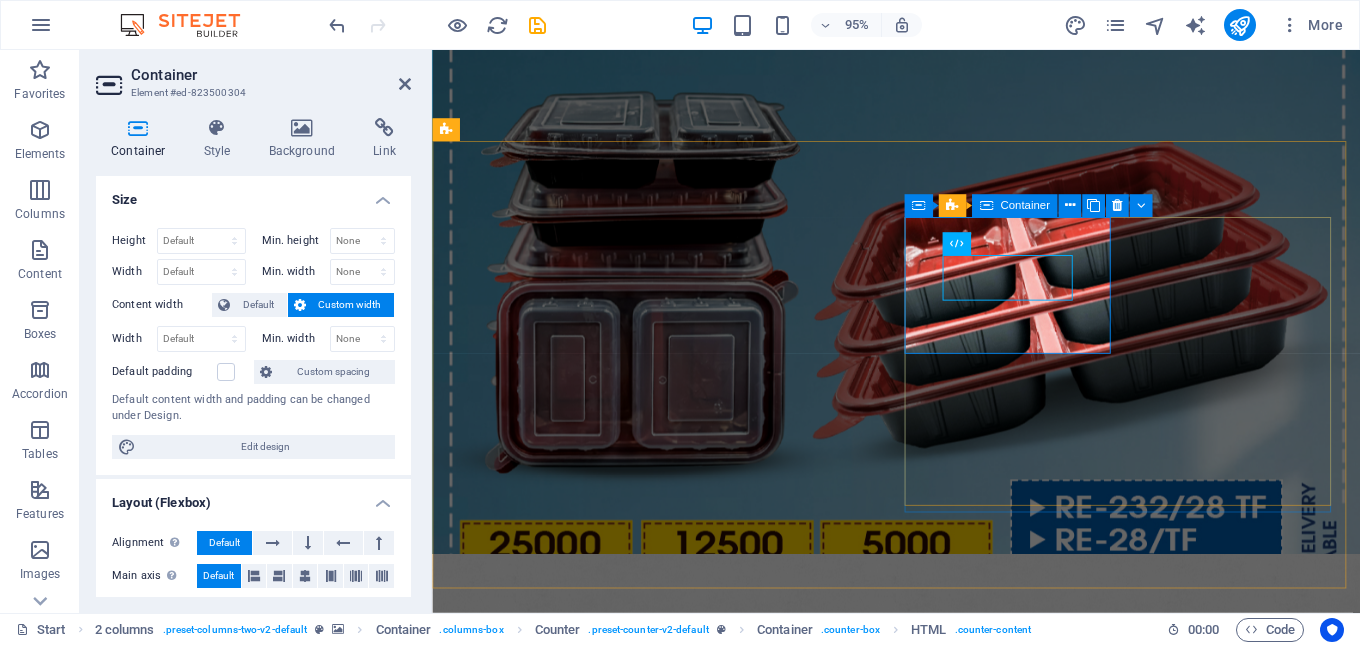 click on "78 Projects" at bounding box center [558, 1527] 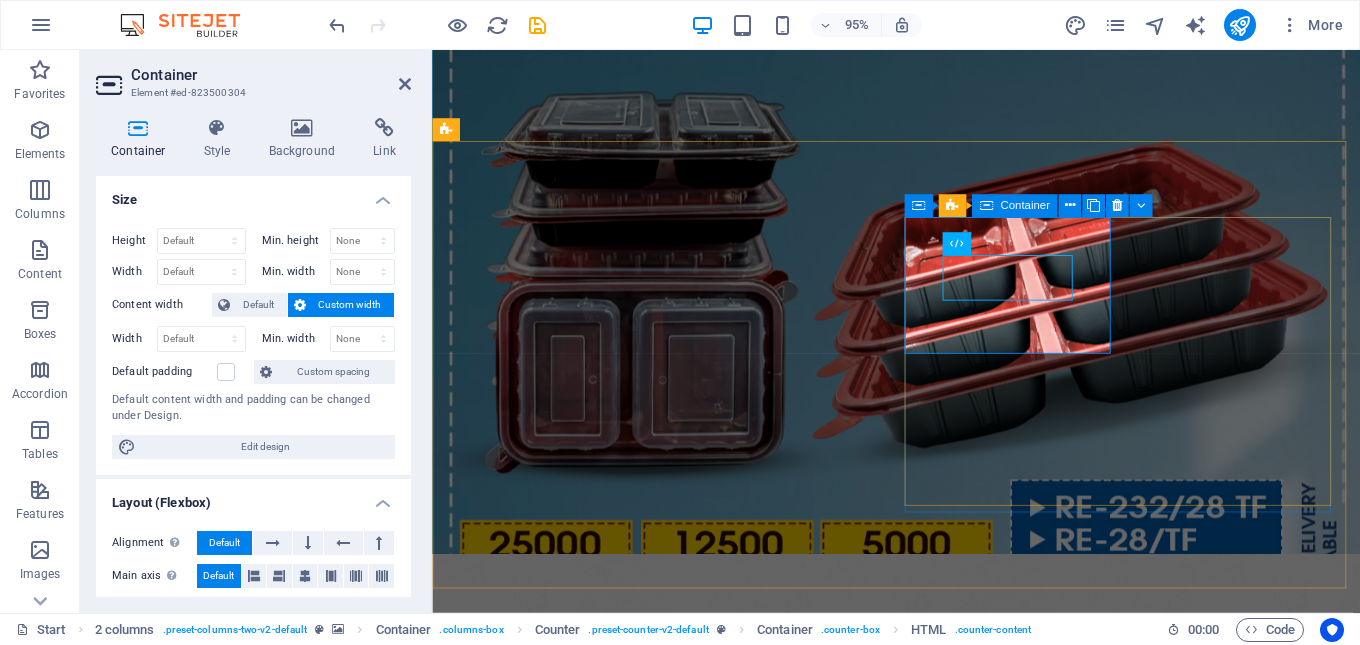 click on "78 Projects" at bounding box center (558, 1527) 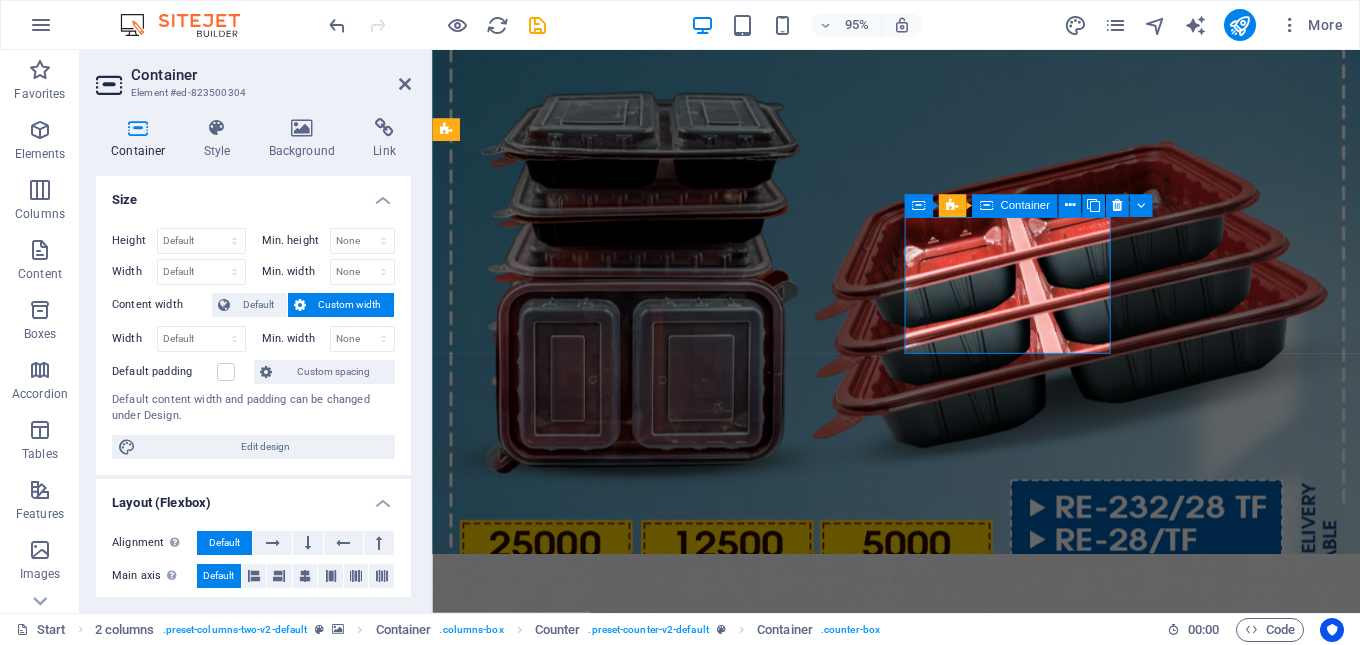 click on "78 Projects" at bounding box center [558, 1527] 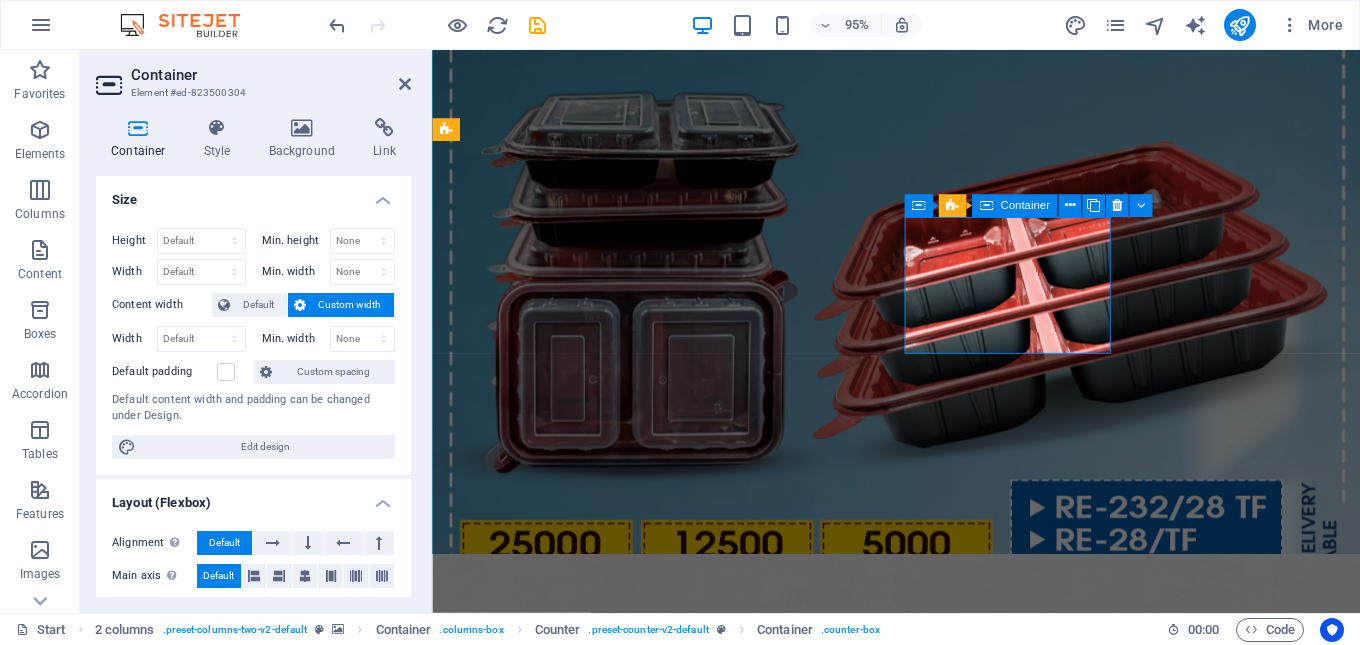click on "78 Projects" at bounding box center (558, 1527) 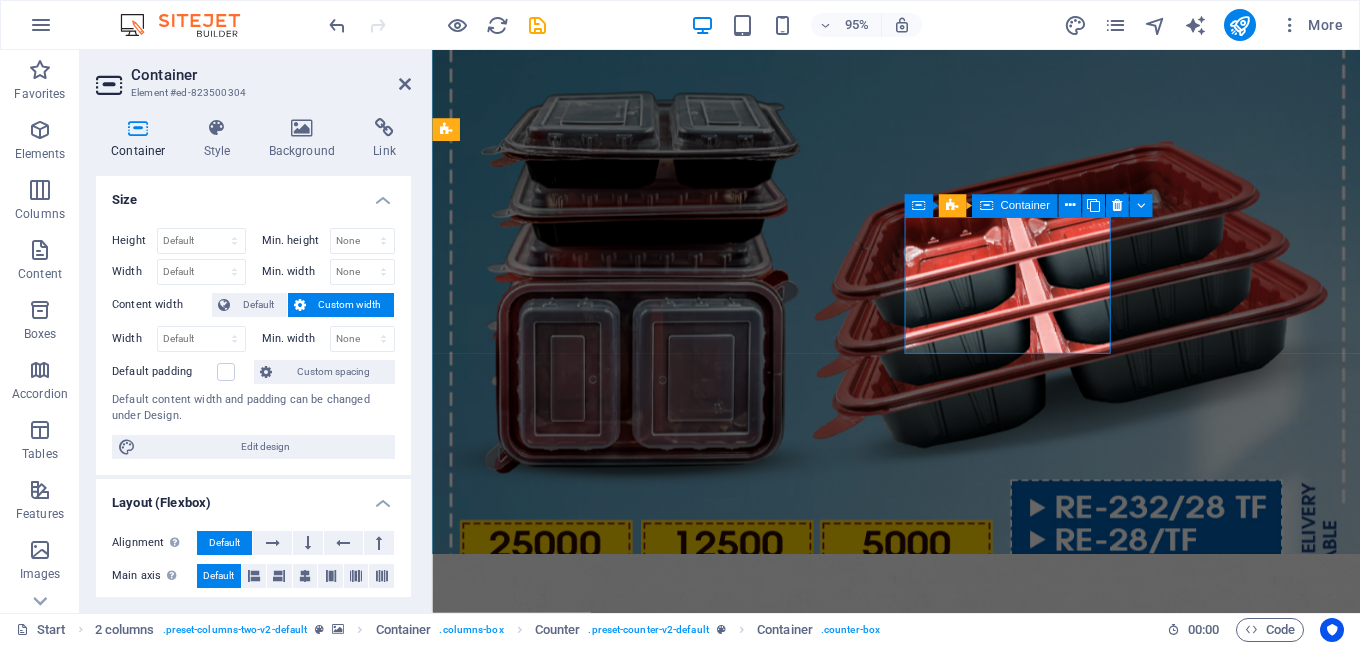 click on "78 Projects" at bounding box center (558, 1527) 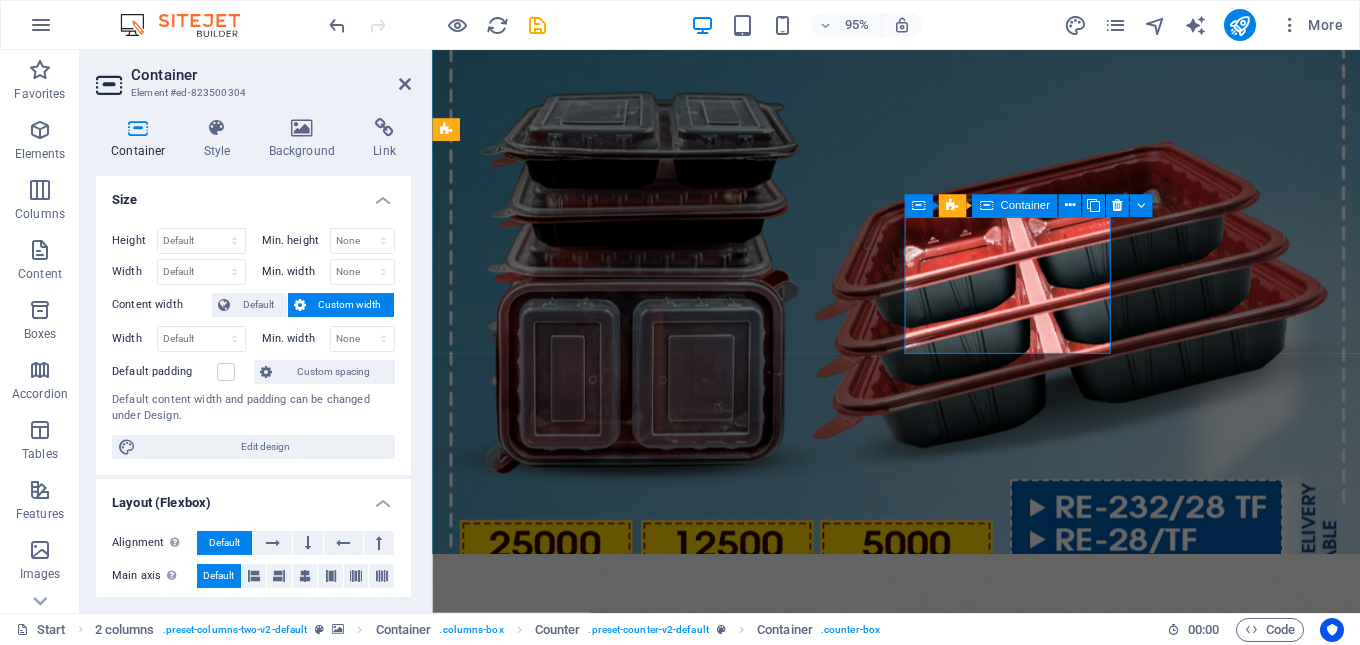 click on "78 Projects" at bounding box center (558, 1527) 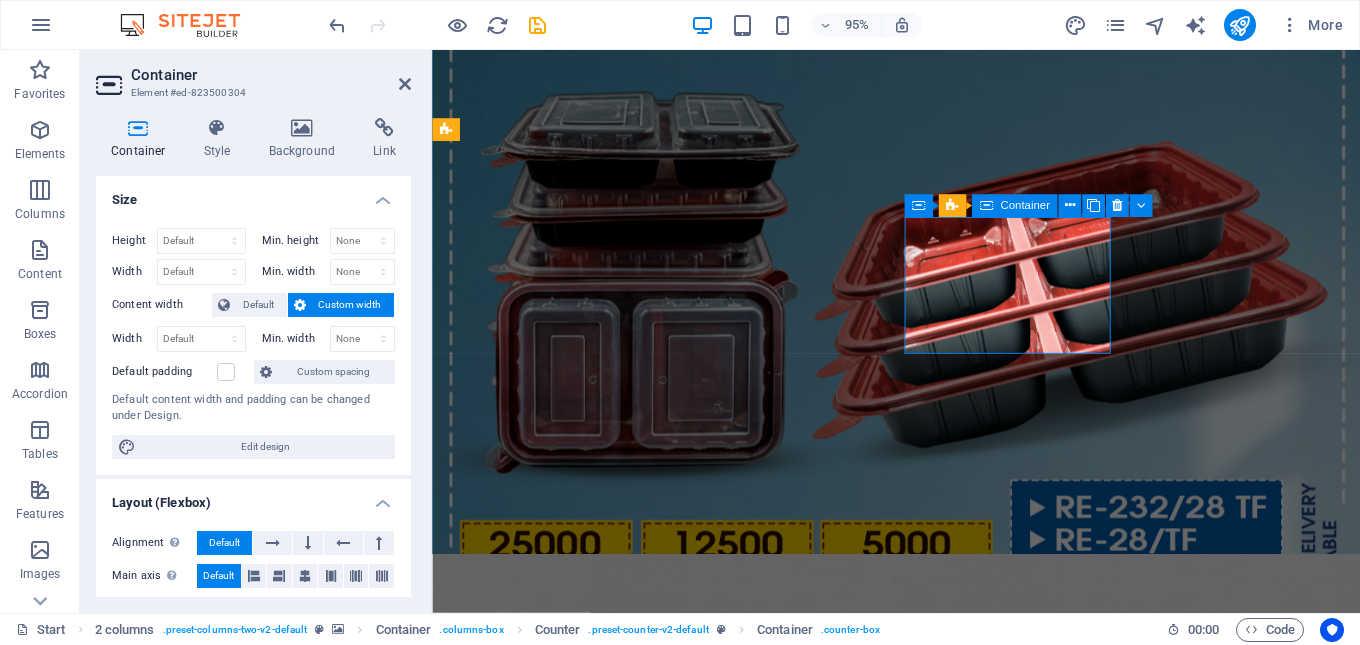 click on "78 Projects" at bounding box center (558, 1527) 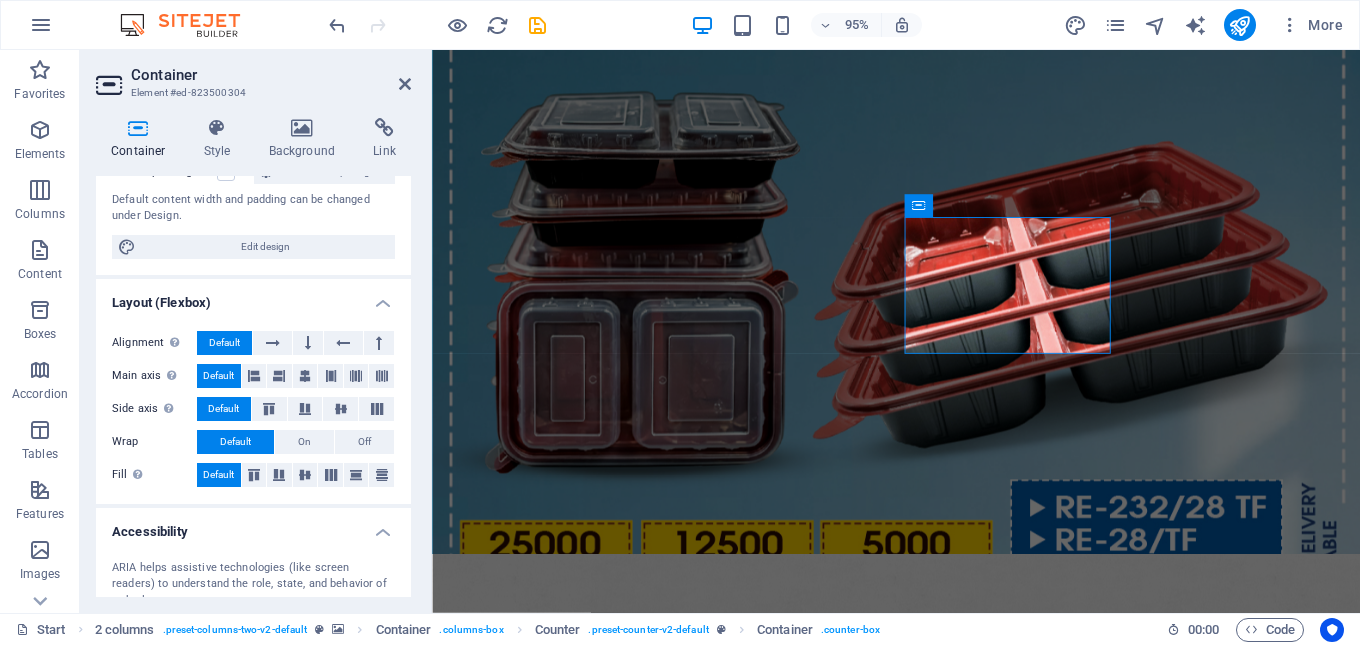 scroll, scrollTop: 100, scrollLeft: 0, axis: vertical 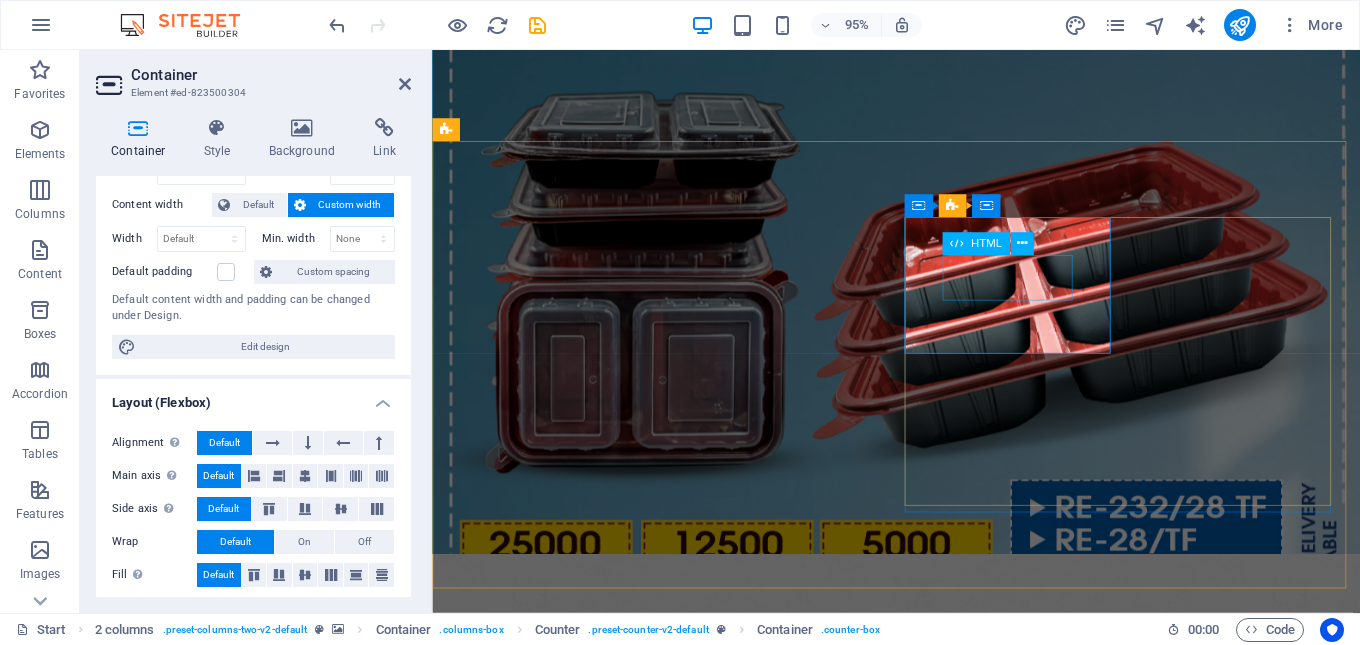drag, startPoint x: 1051, startPoint y: 280, endPoint x: 1374, endPoint y: 269, distance: 323.18726 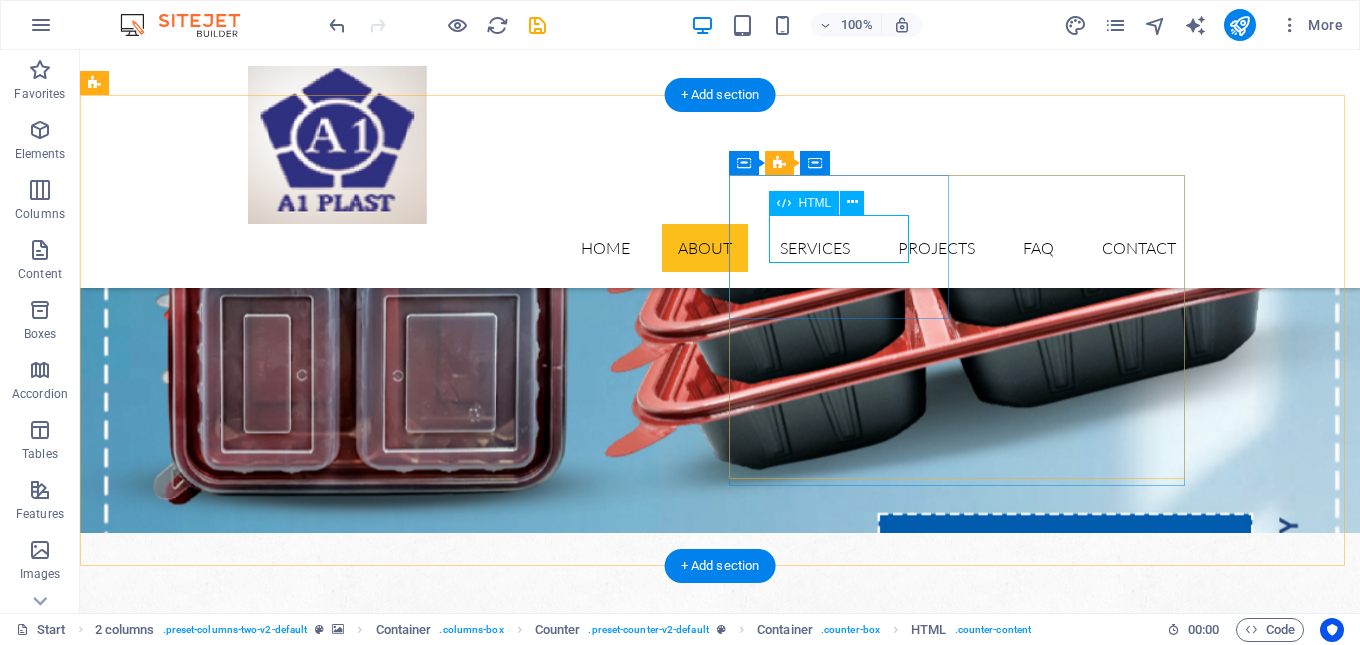 click on "78" at bounding box center [206, 1471] 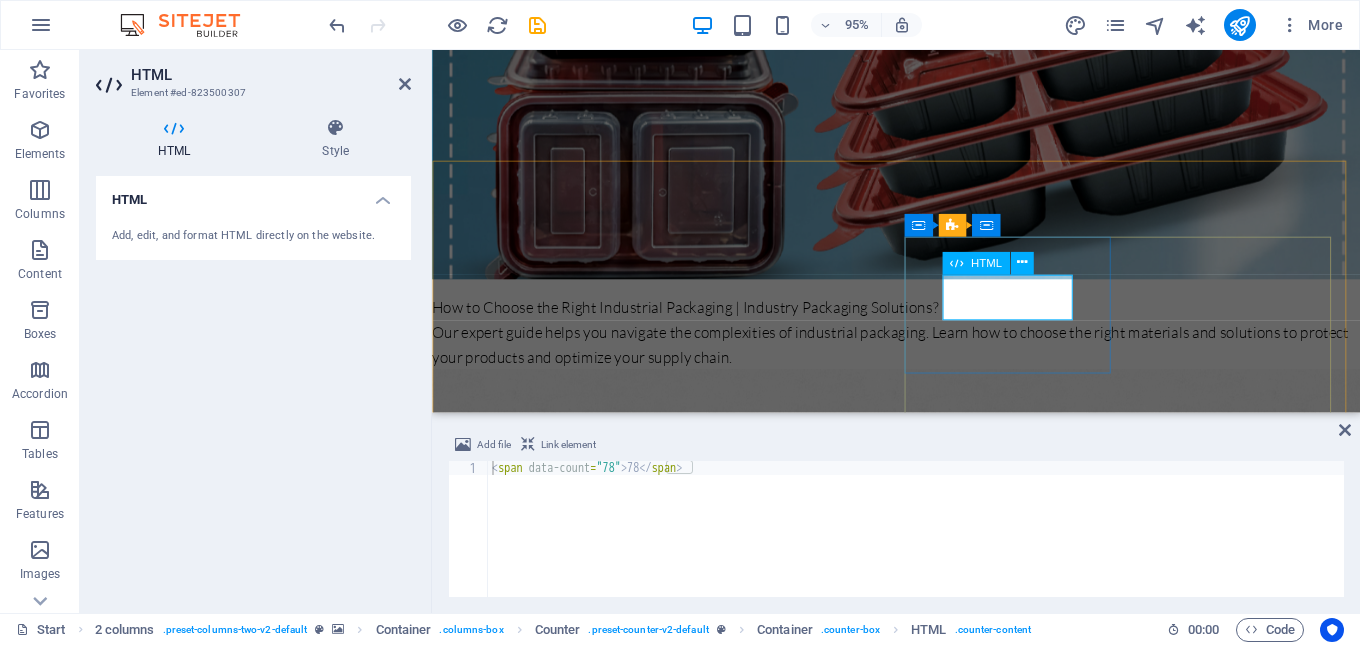 scroll, scrollTop: 600, scrollLeft: 0, axis: vertical 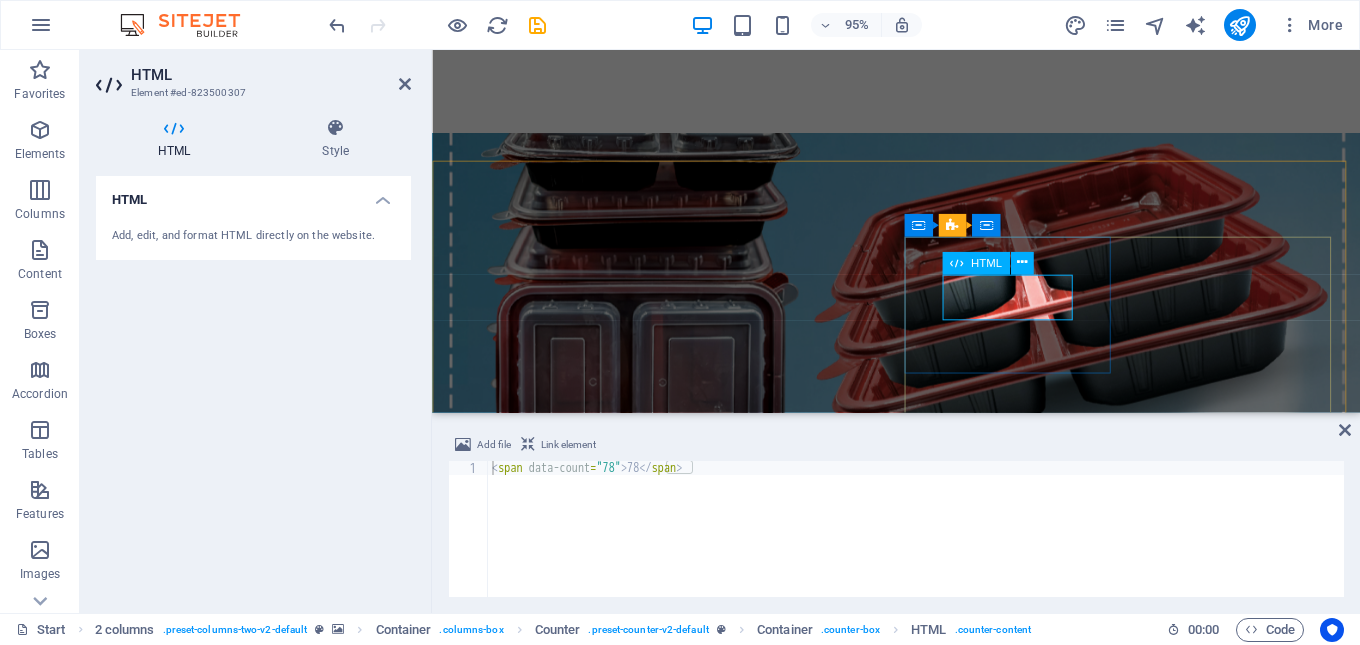 click on "78" at bounding box center (558, 1524) 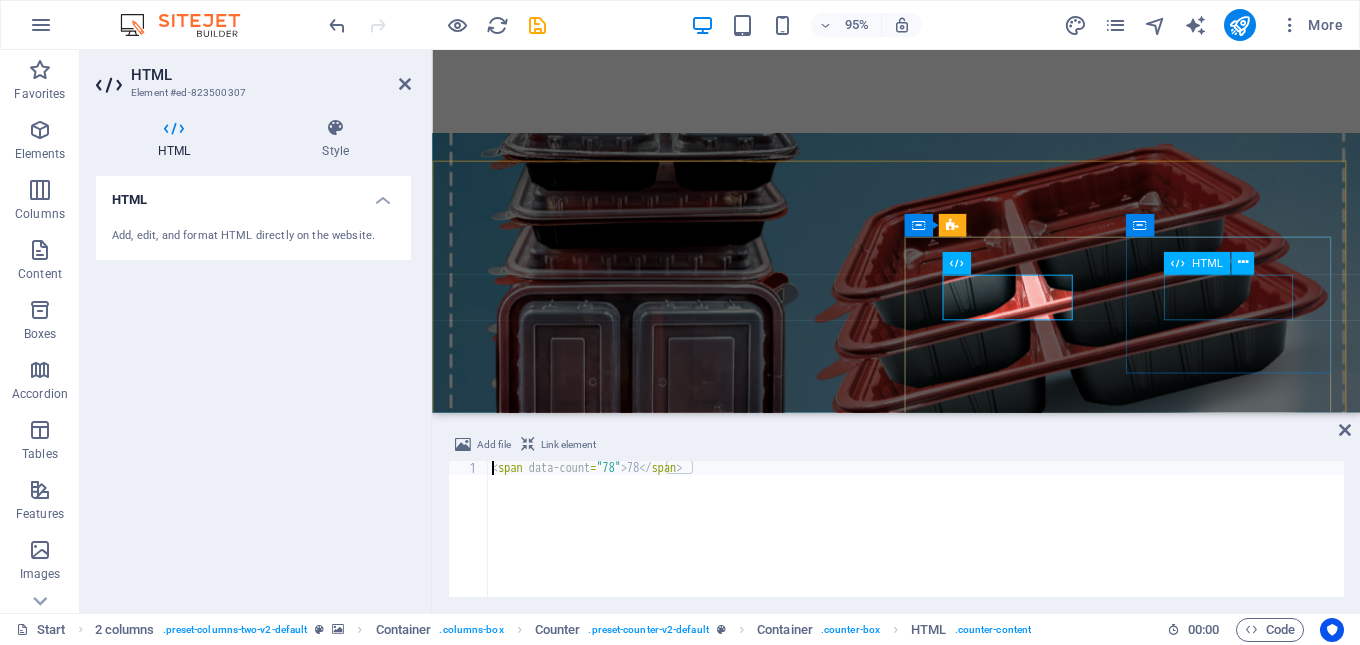 click on "52" at bounding box center [558, 1676] 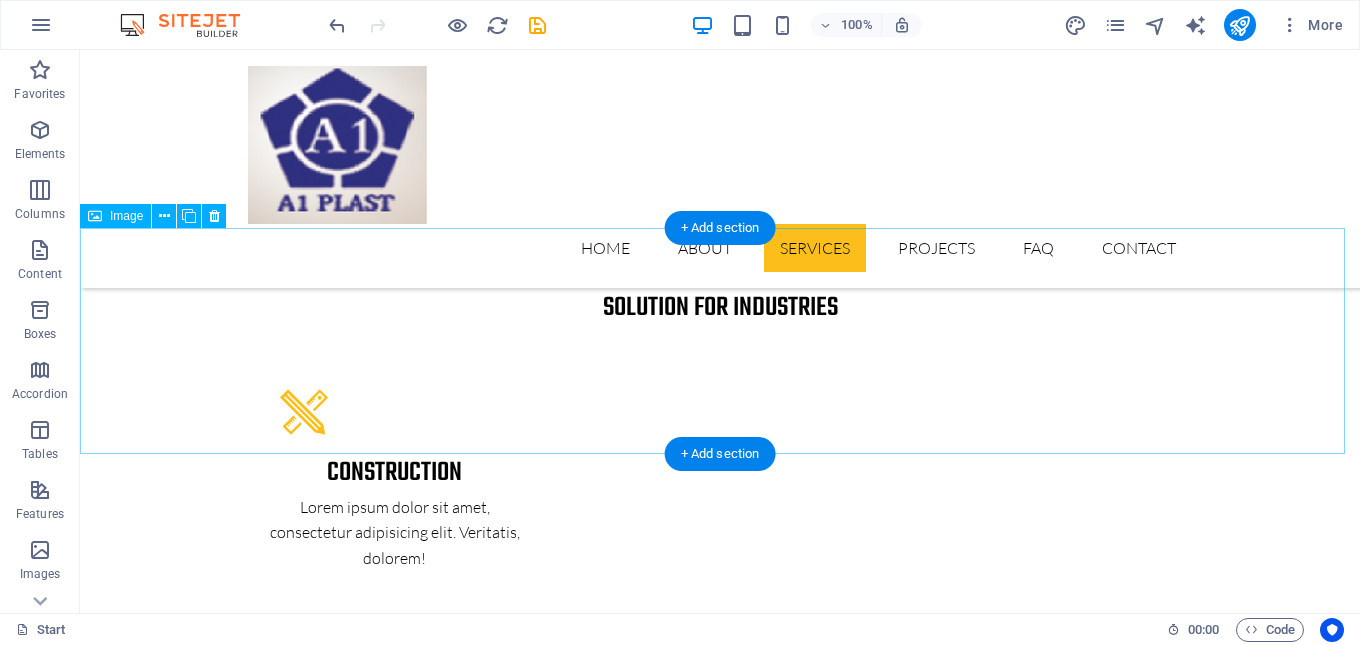 scroll, scrollTop: 2900, scrollLeft: 0, axis: vertical 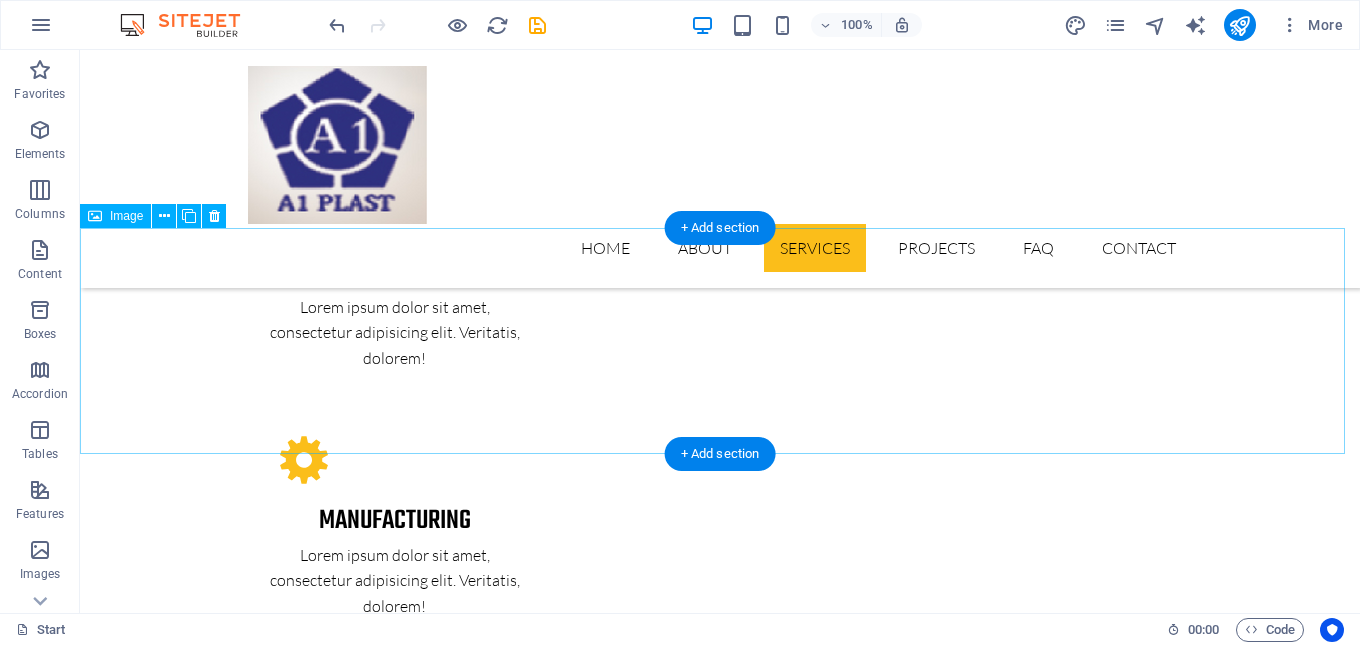 click on "PROJECT 1" at bounding box center [720, 3996] 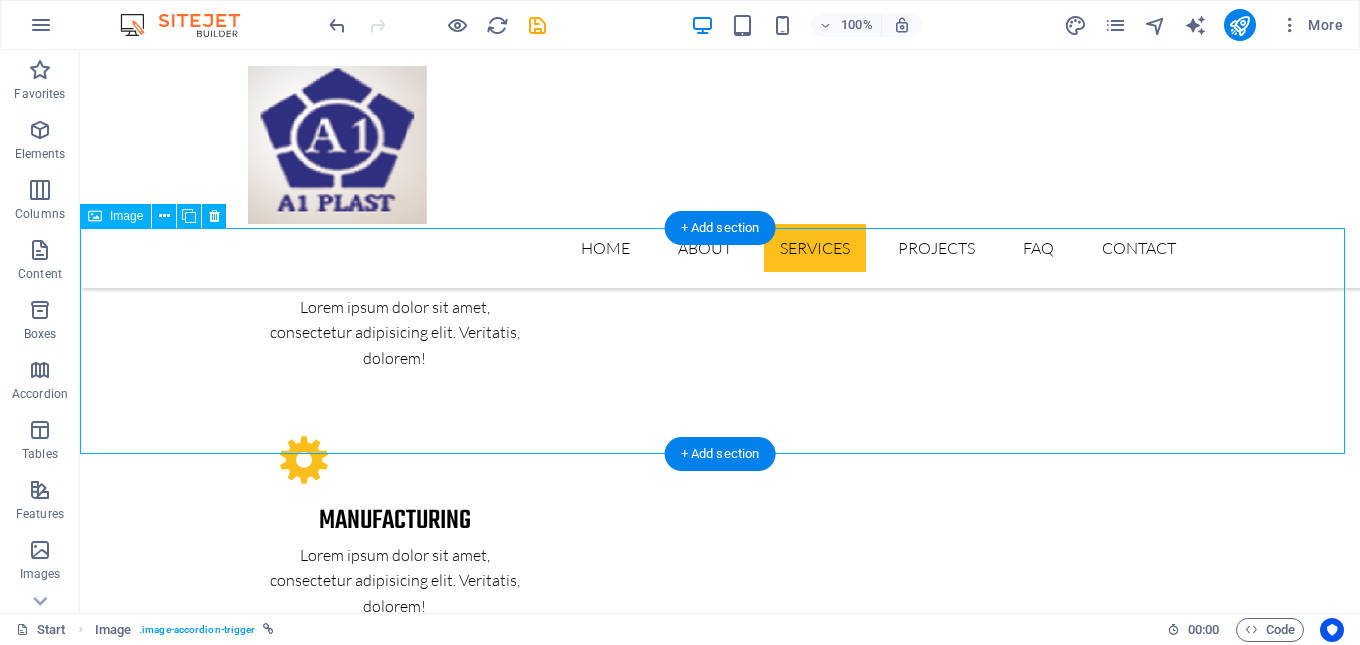 click on "PROJECT 1" at bounding box center [720, 3996] 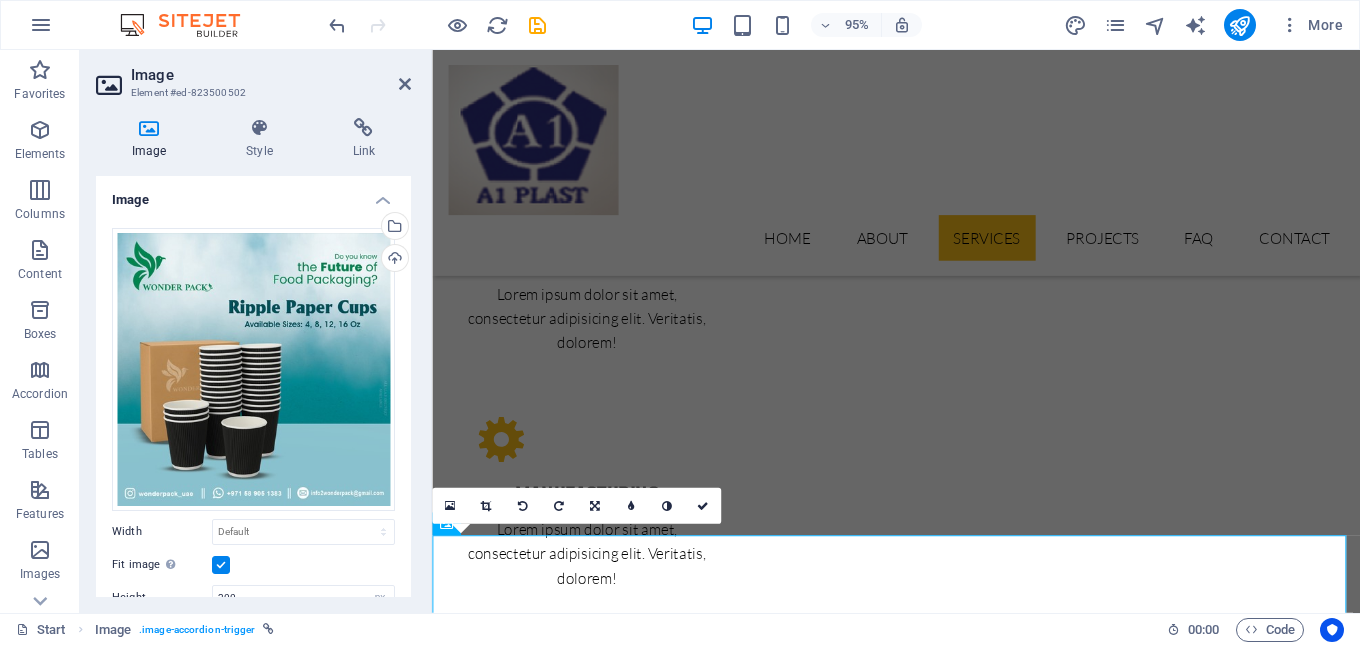 click at bounding box center [920, 3192] 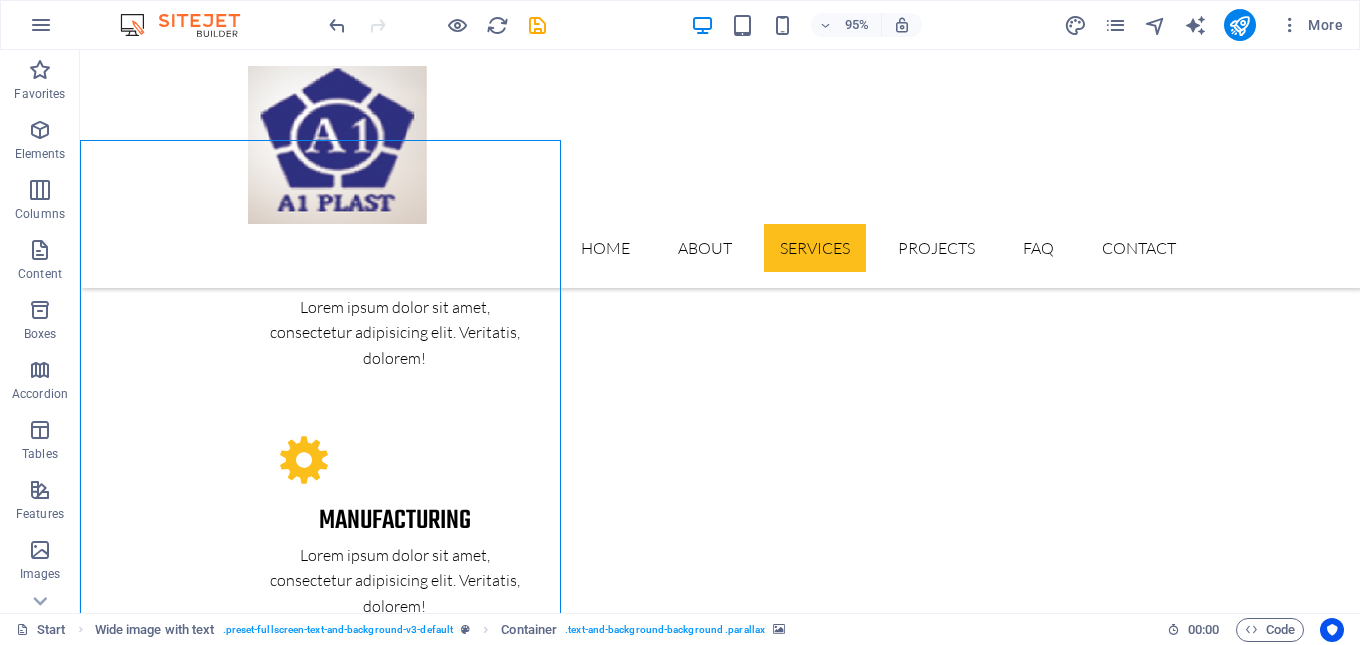 scroll, scrollTop: 2696, scrollLeft: 0, axis: vertical 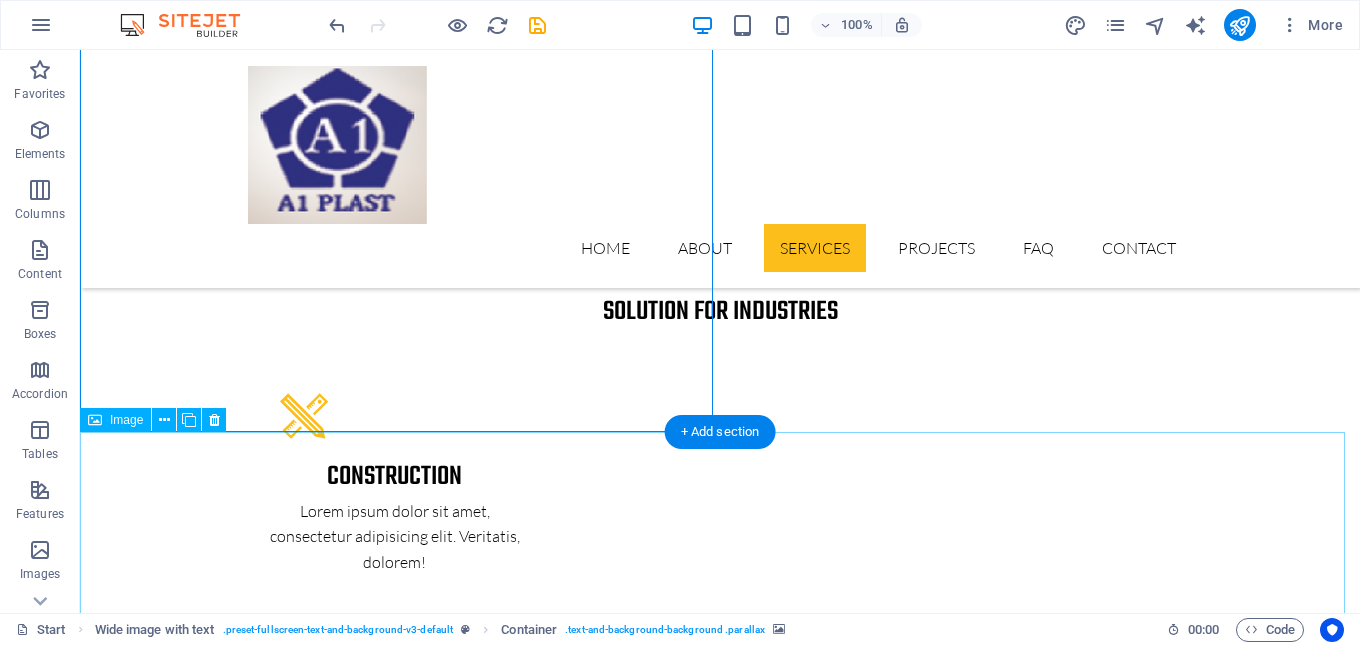 click on "PROJECT 1" at bounding box center (720, 4200) 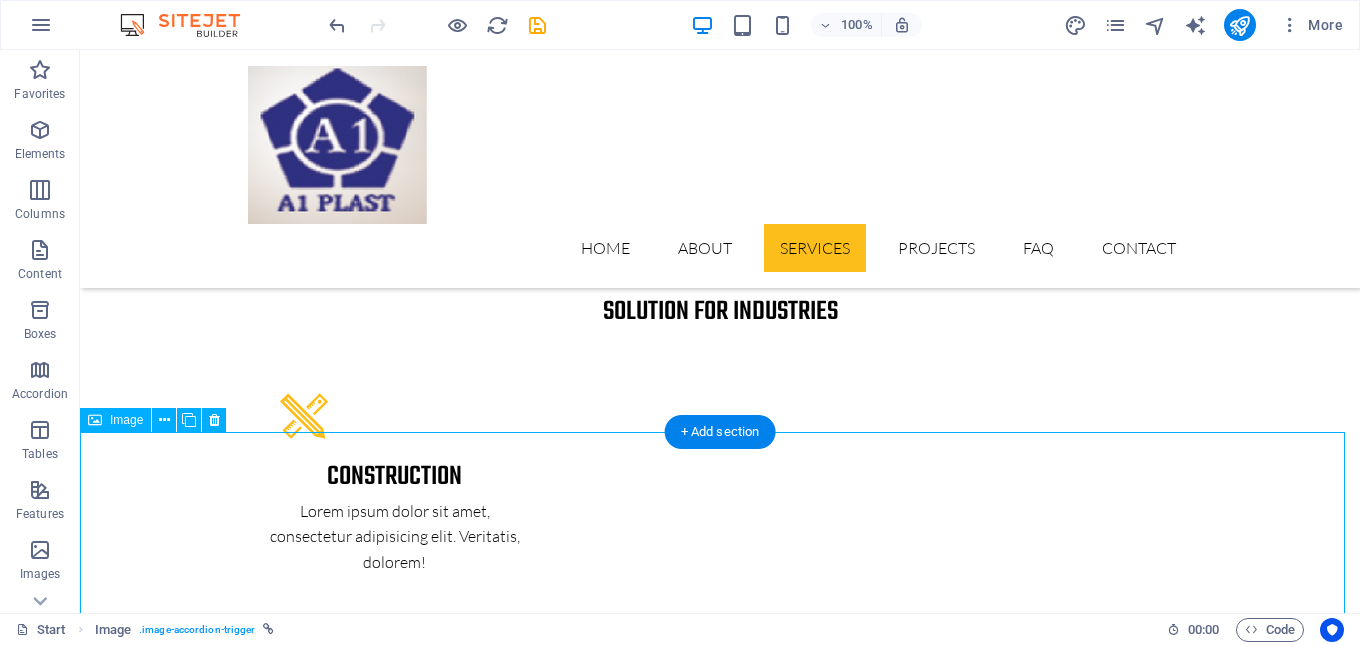 click on "PROJECT 1" at bounding box center [720, 4200] 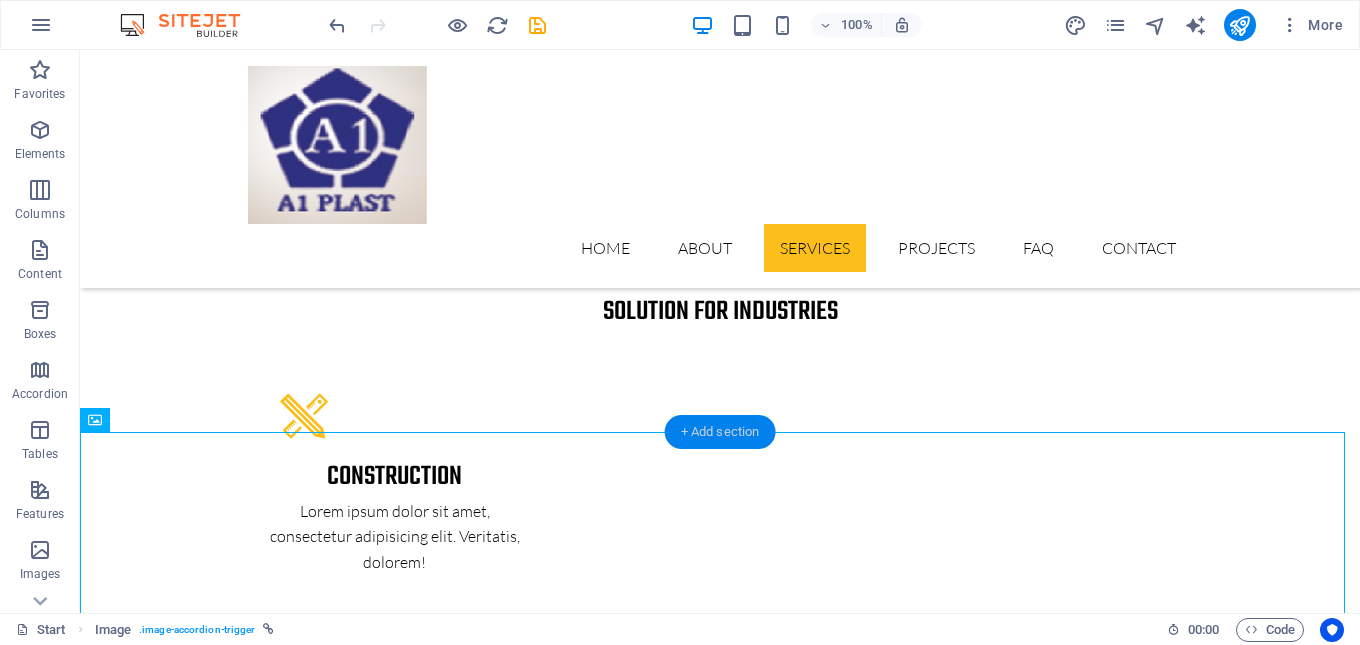click on "+ Add section" at bounding box center [720, 432] 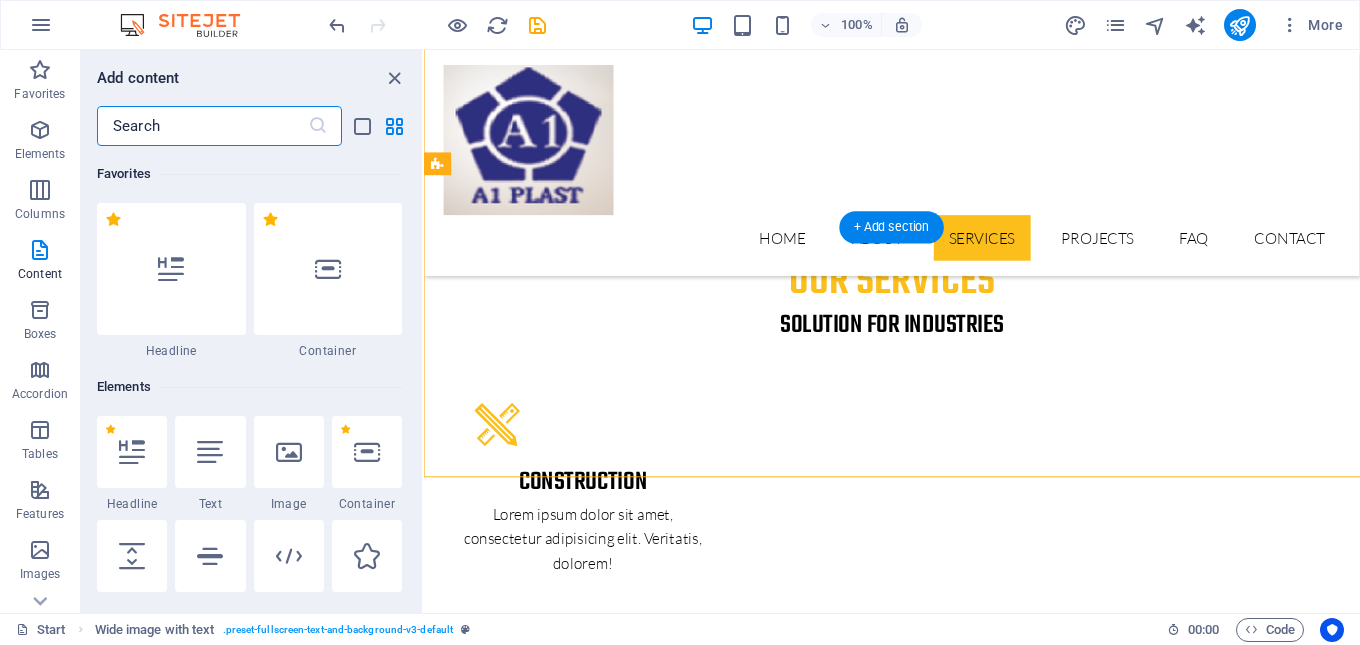 scroll, scrollTop: 2628, scrollLeft: 0, axis: vertical 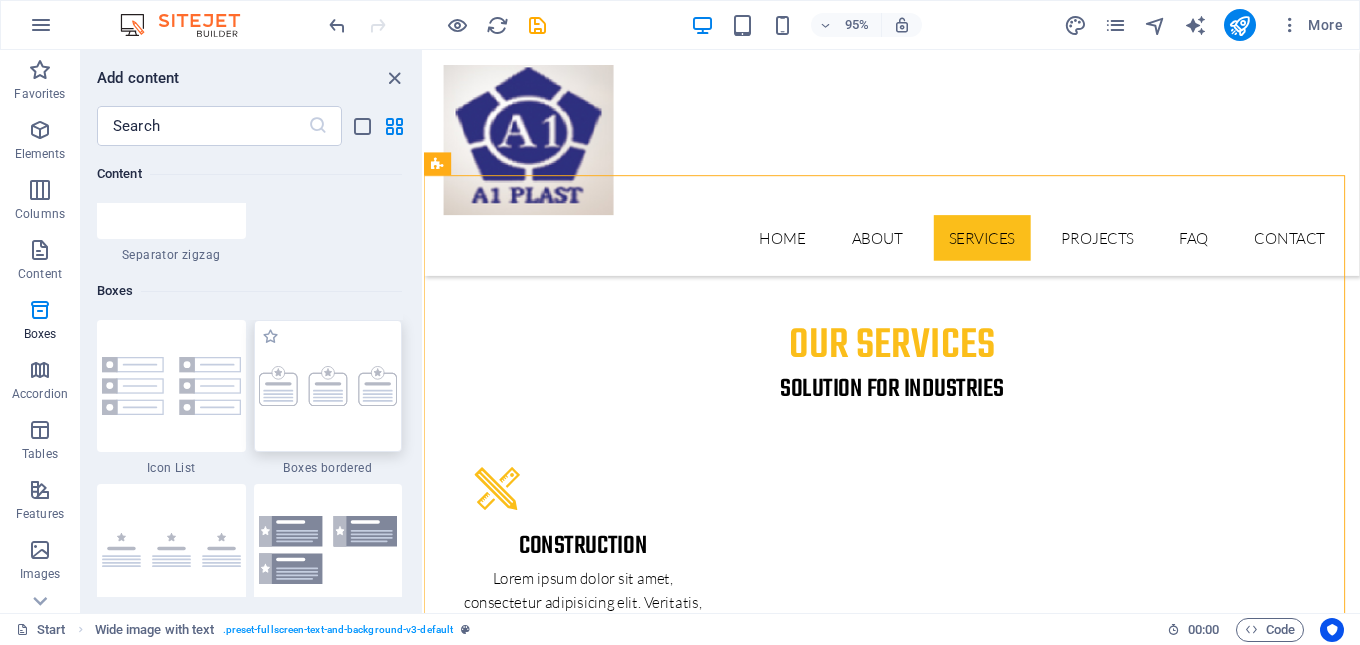 click at bounding box center (328, 386) 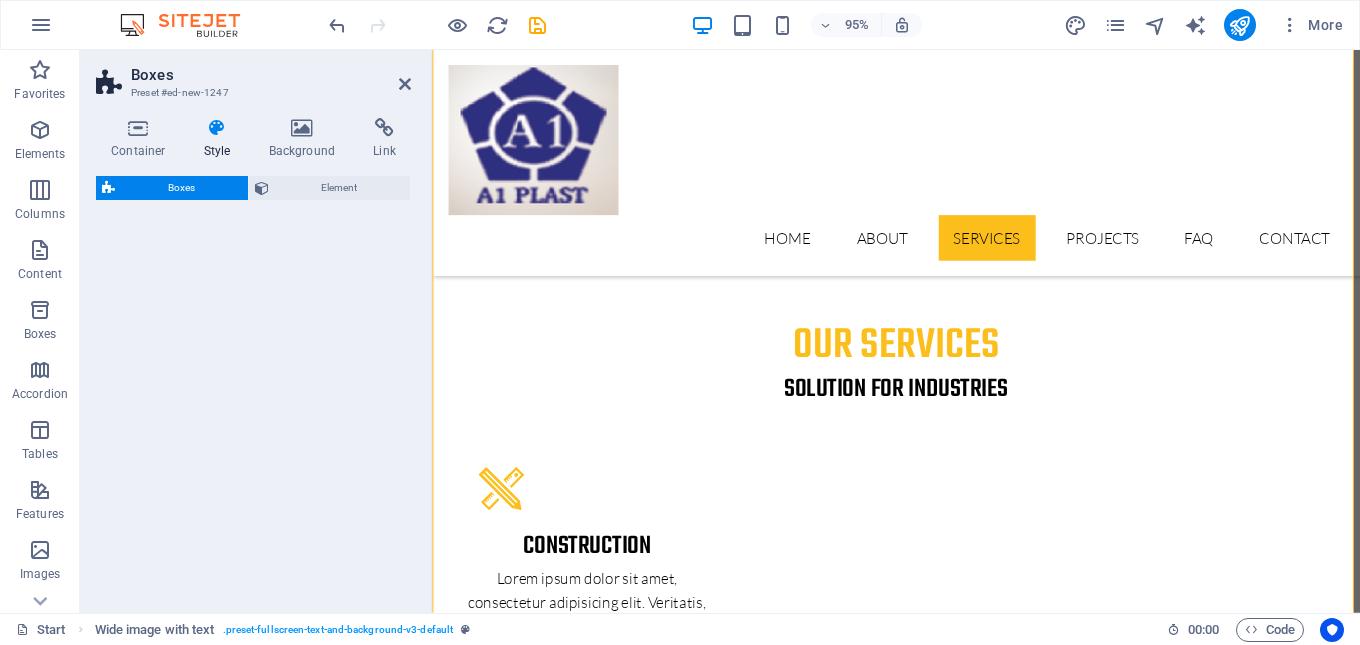 select on "rem" 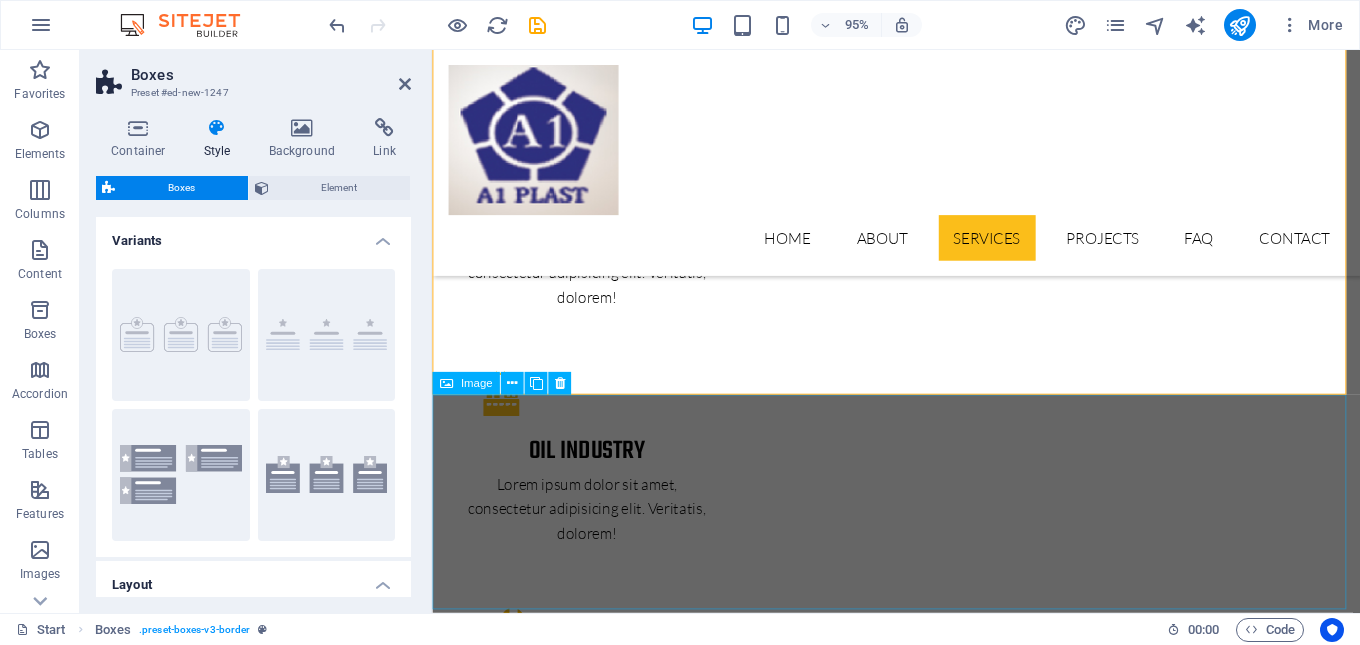 scroll, scrollTop: 3571, scrollLeft: 0, axis: vertical 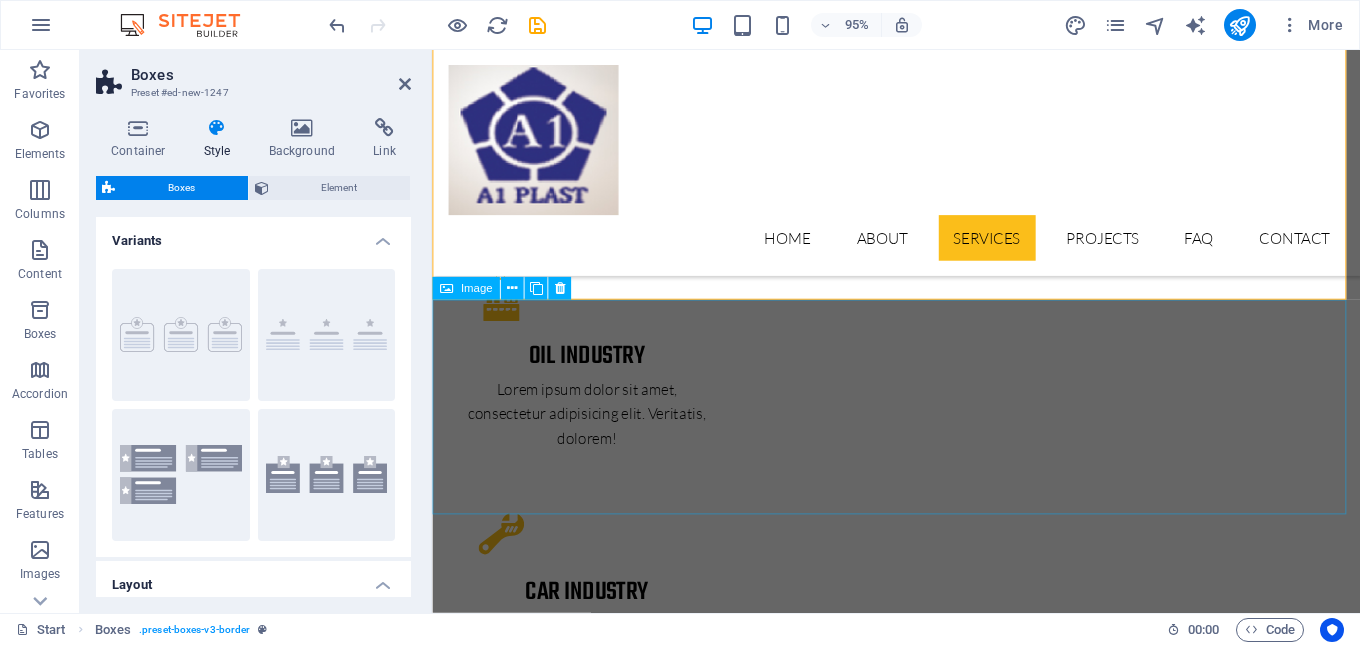 click on "PROJECT 1" at bounding box center (920, 4506) 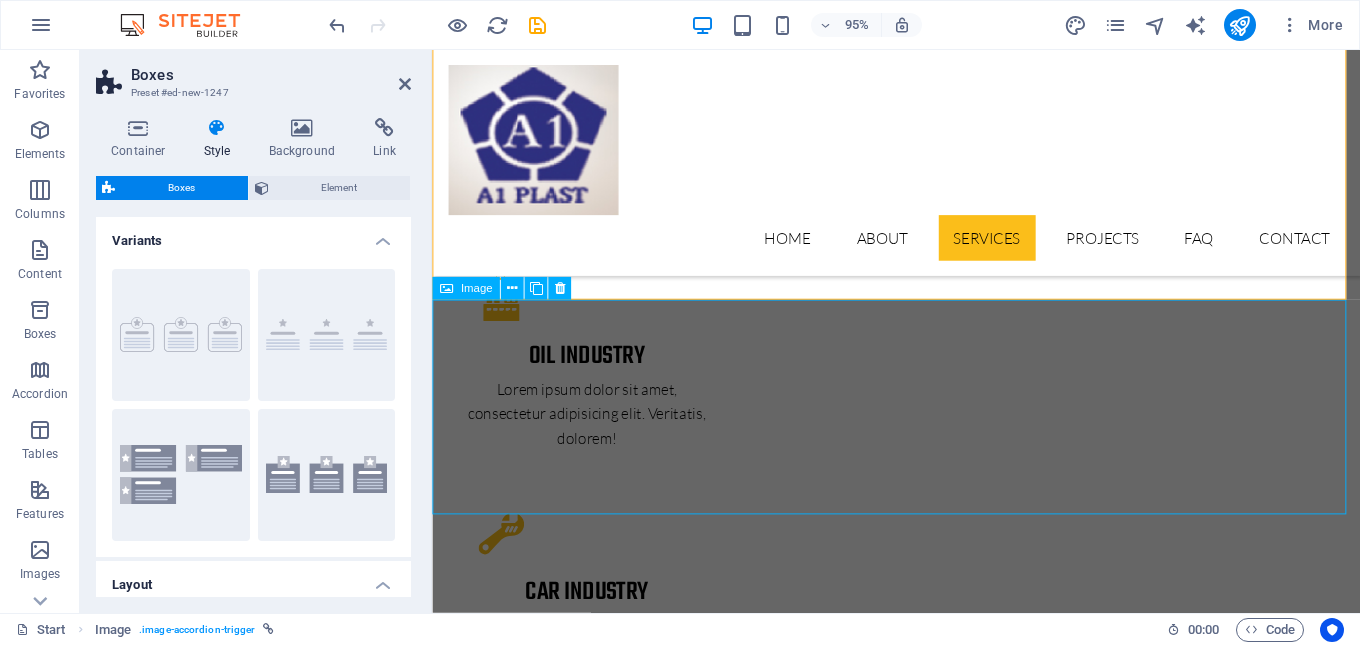 scroll, scrollTop: 3238, scrollLeft: 0, axis: vertical 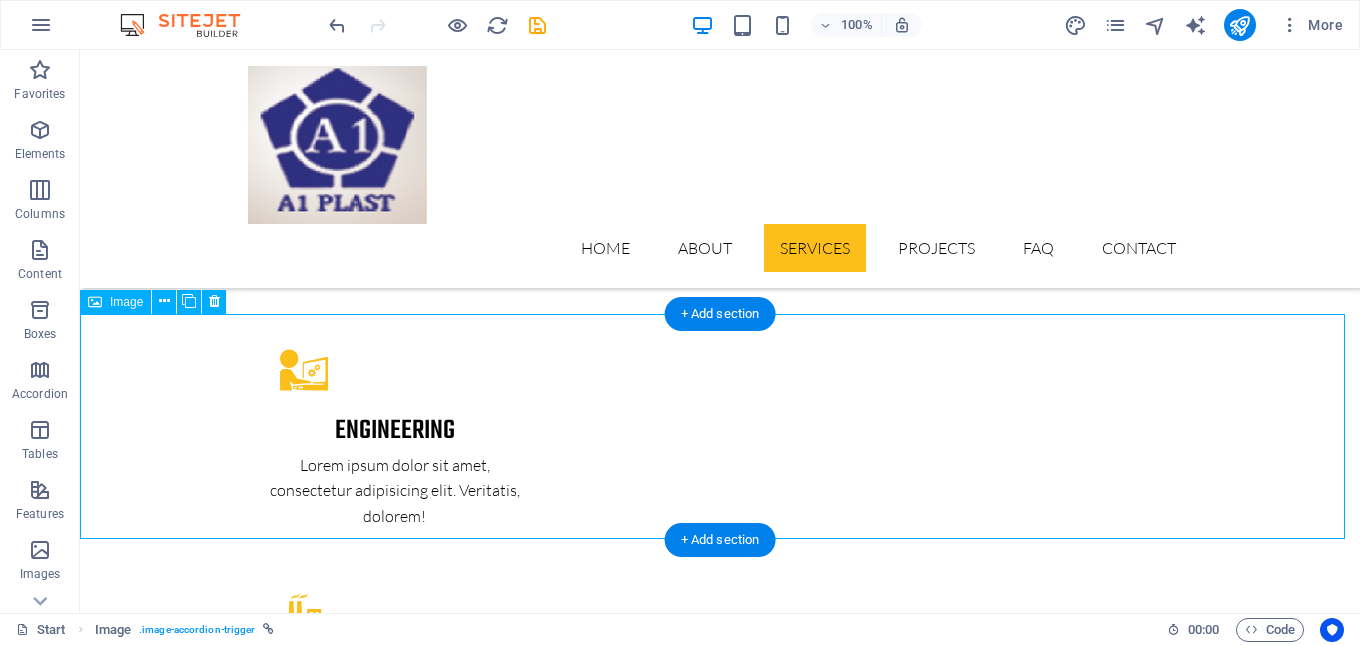 click on "PROJECT 1" at bounding box center [720, 4640] 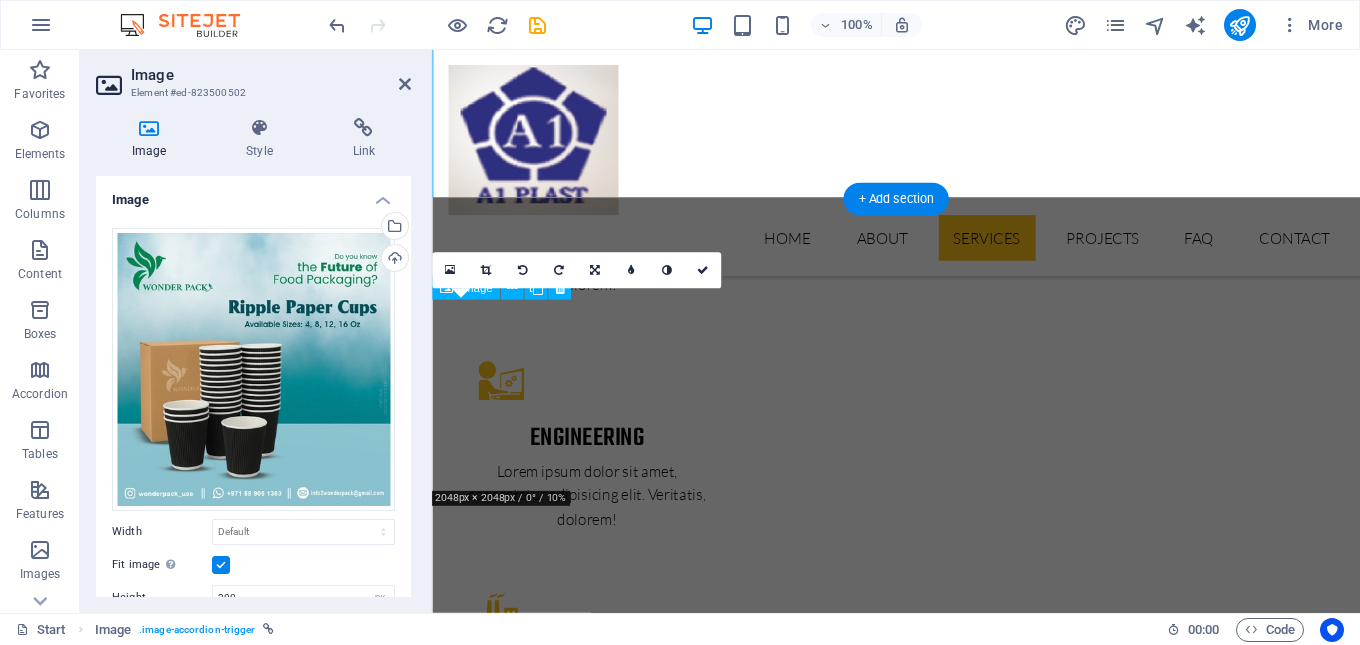 scroll, scrollTop: 3571, scrollLeft: 0, axis: vertical 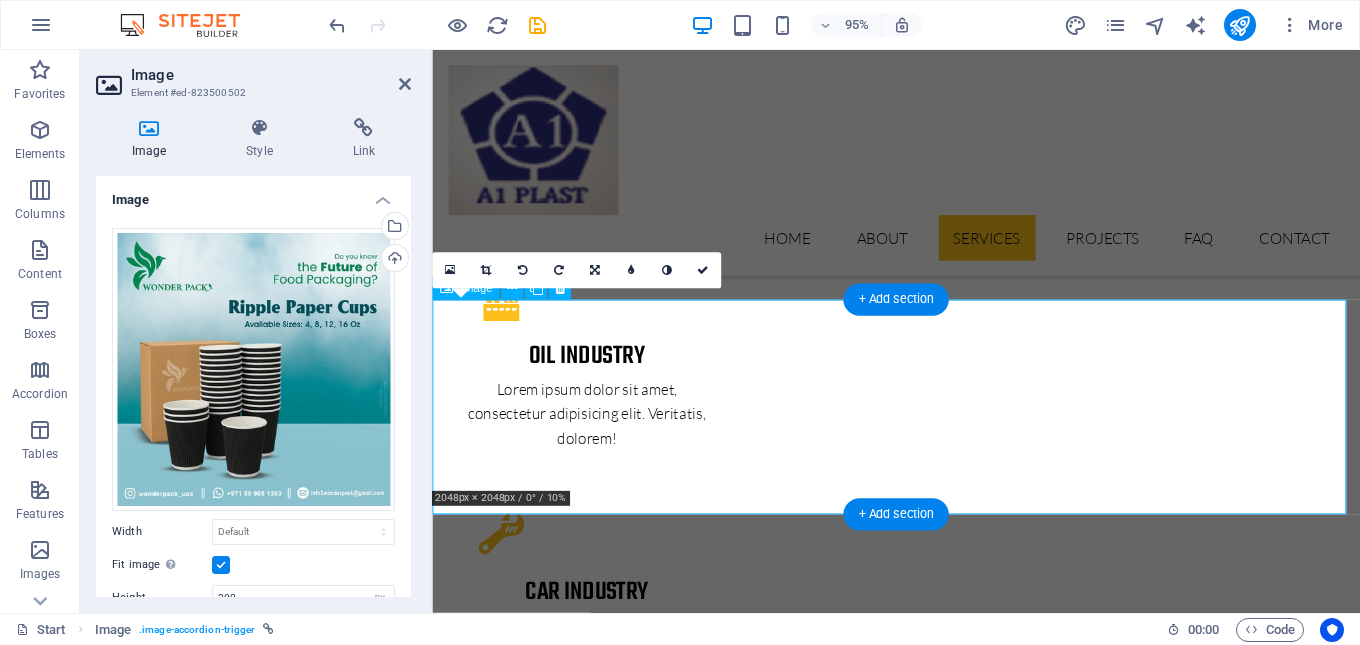 click on "PROJECT 1" at bounding box center [920, 4506] 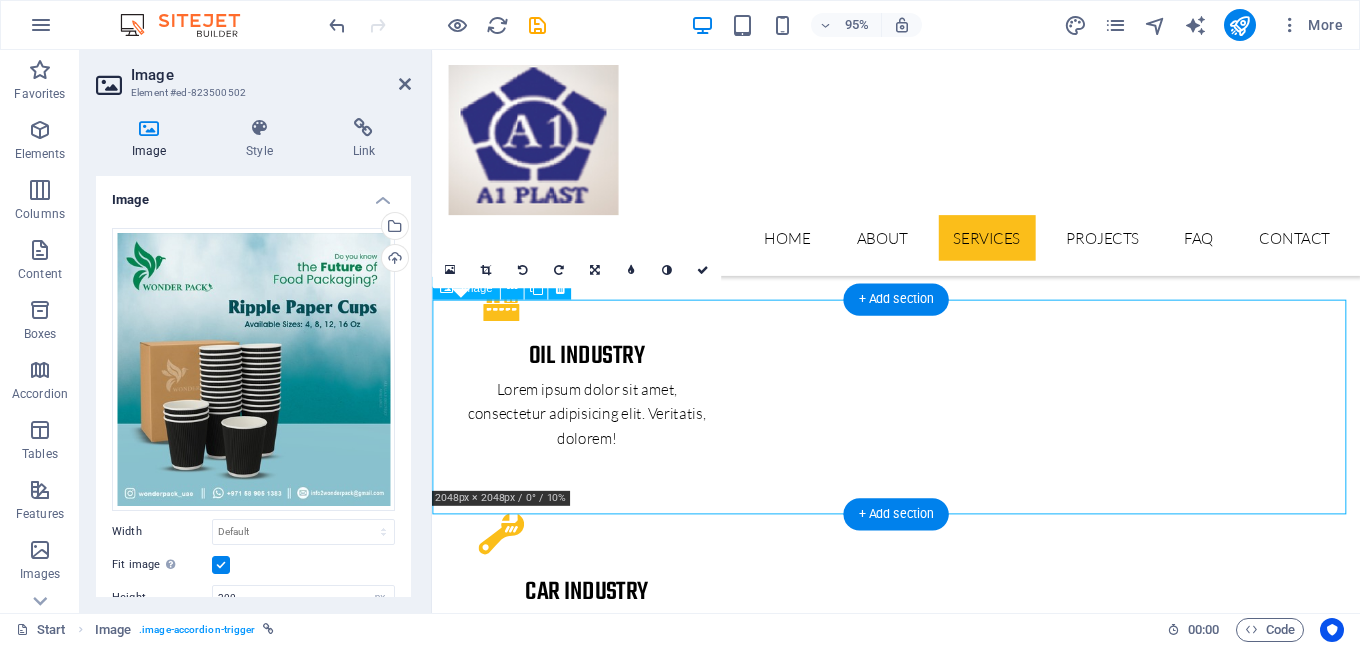 drag, startPoint x: 509, startPoint y: 395, endPoint x: 767, endPoint y: 404, distance: 258.15692 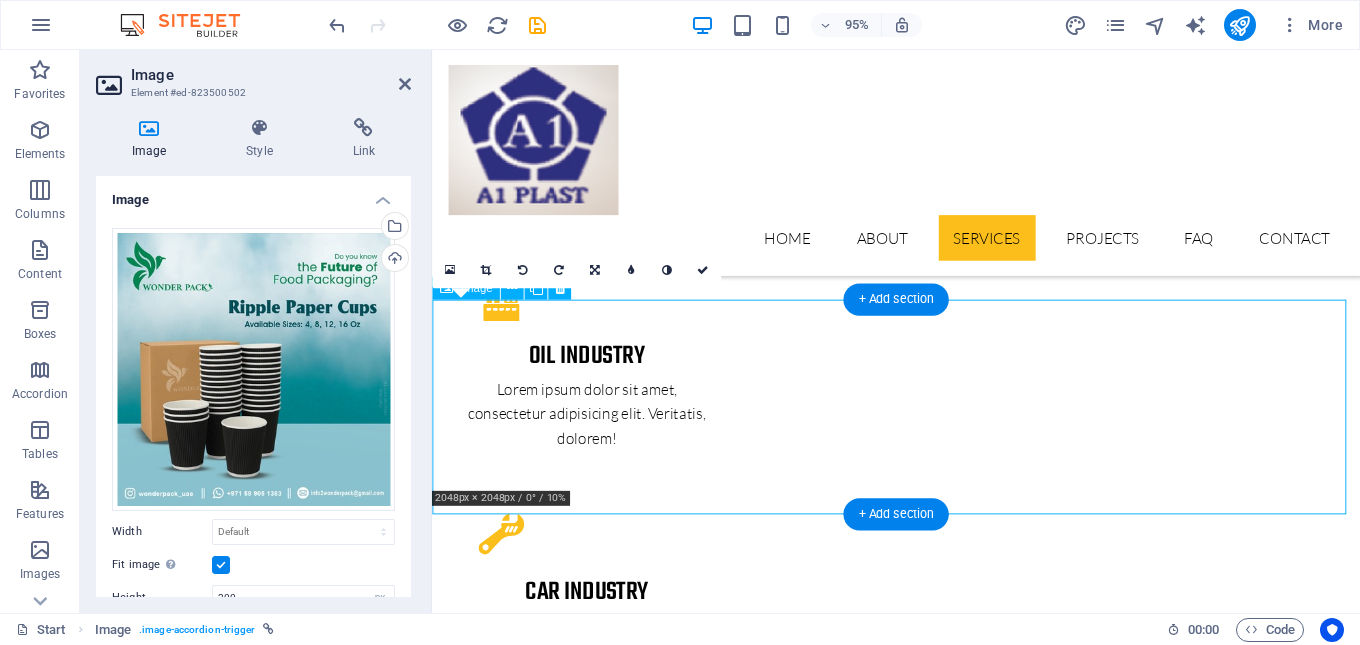 click on "PROJECT 1" at bounding box center [920, 4506] 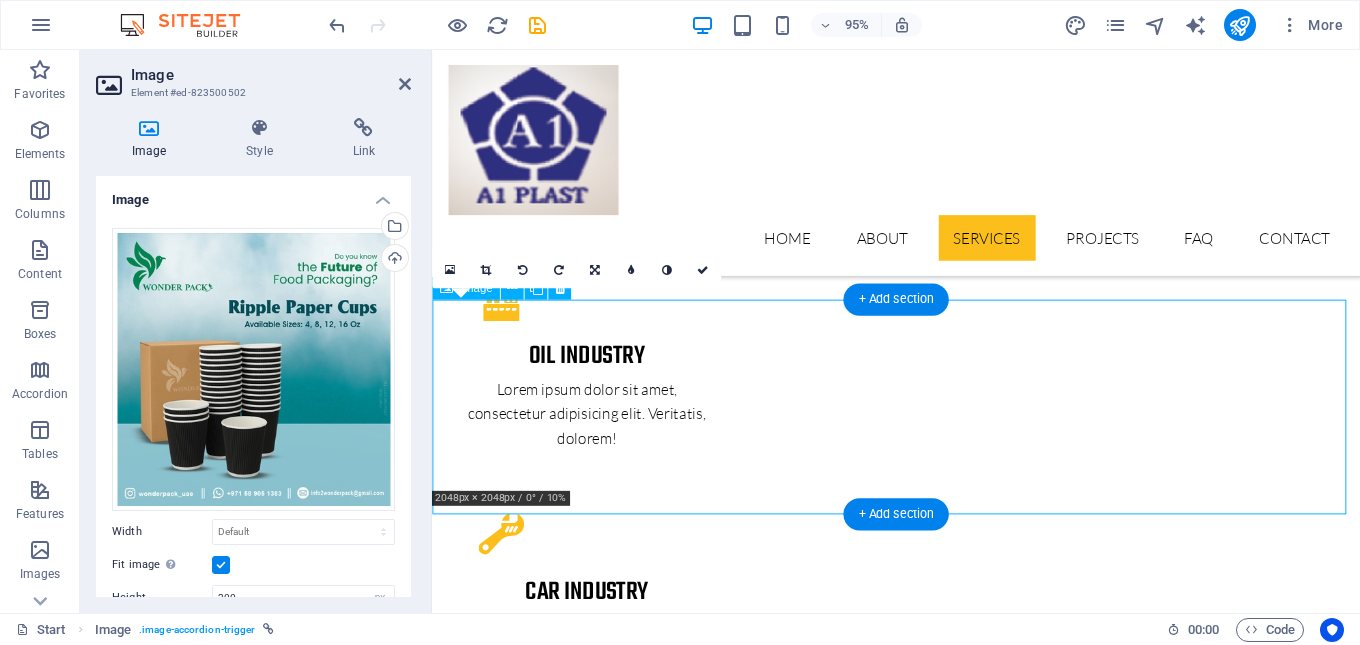 click on "PROJECT 1" at bounding box center [920, 4506] 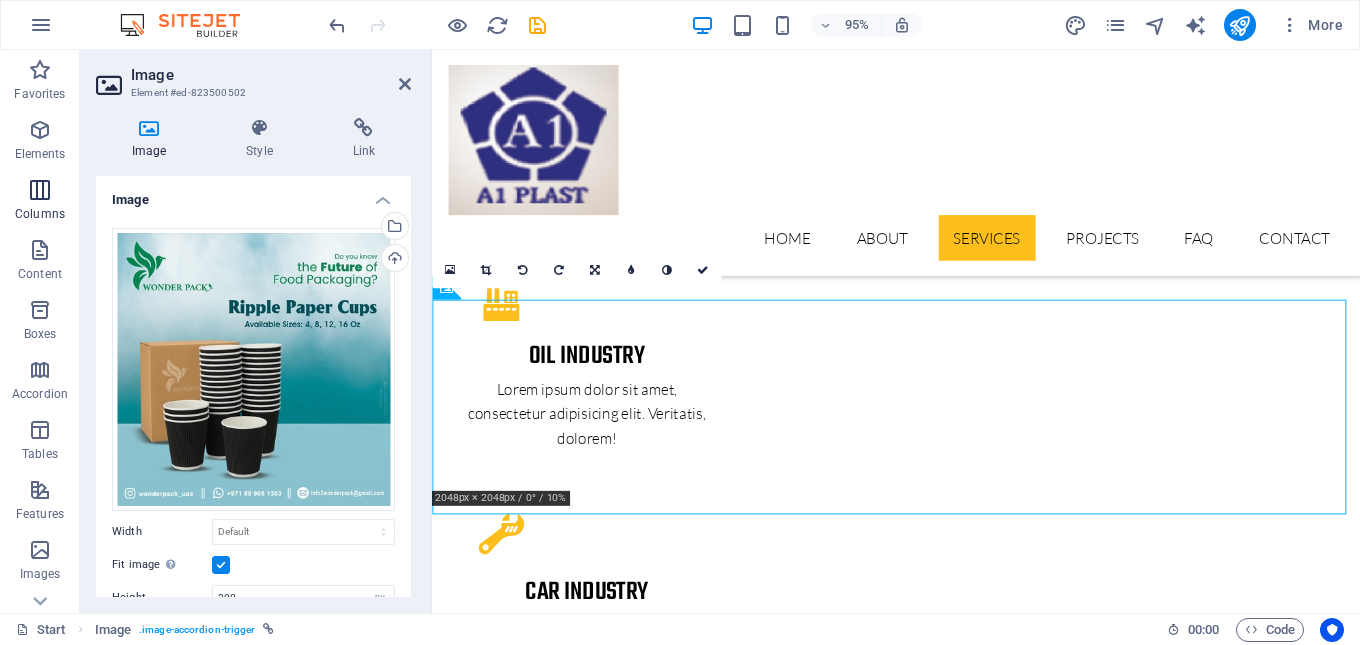 click at bounding box center [40, 190] 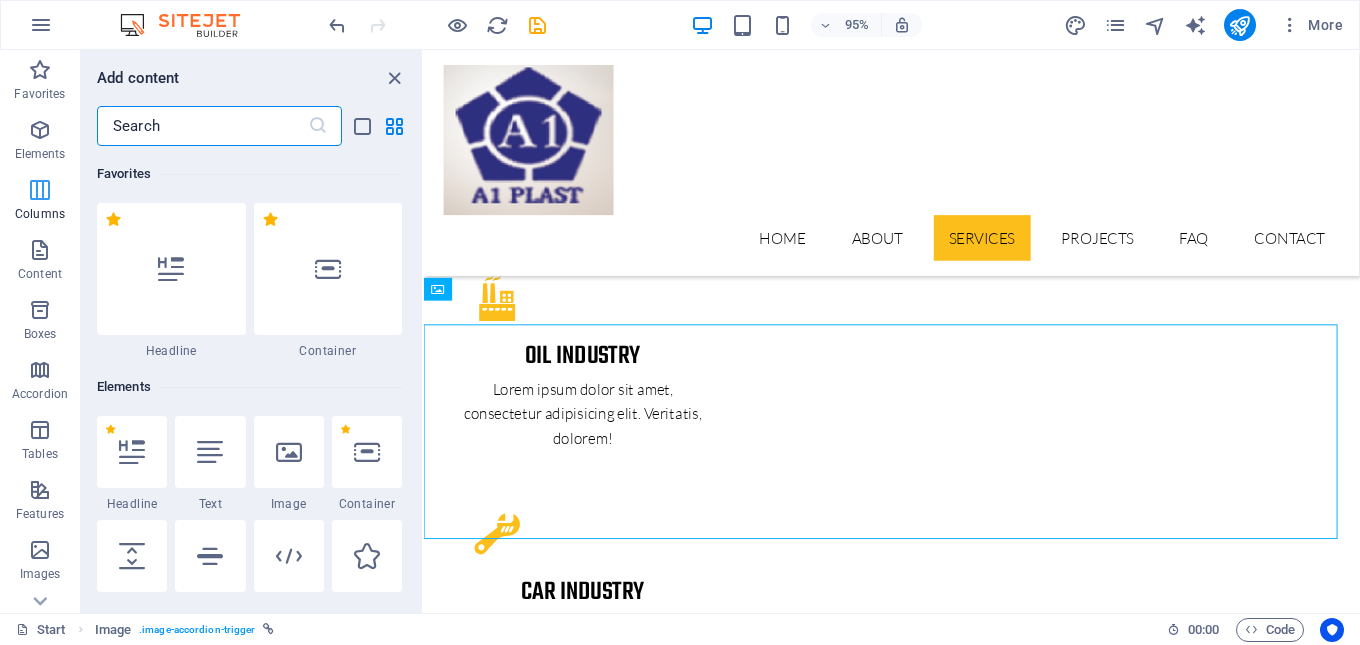 scroll, scrollTop: 3545, scrollLeft: 0, axis: vertical 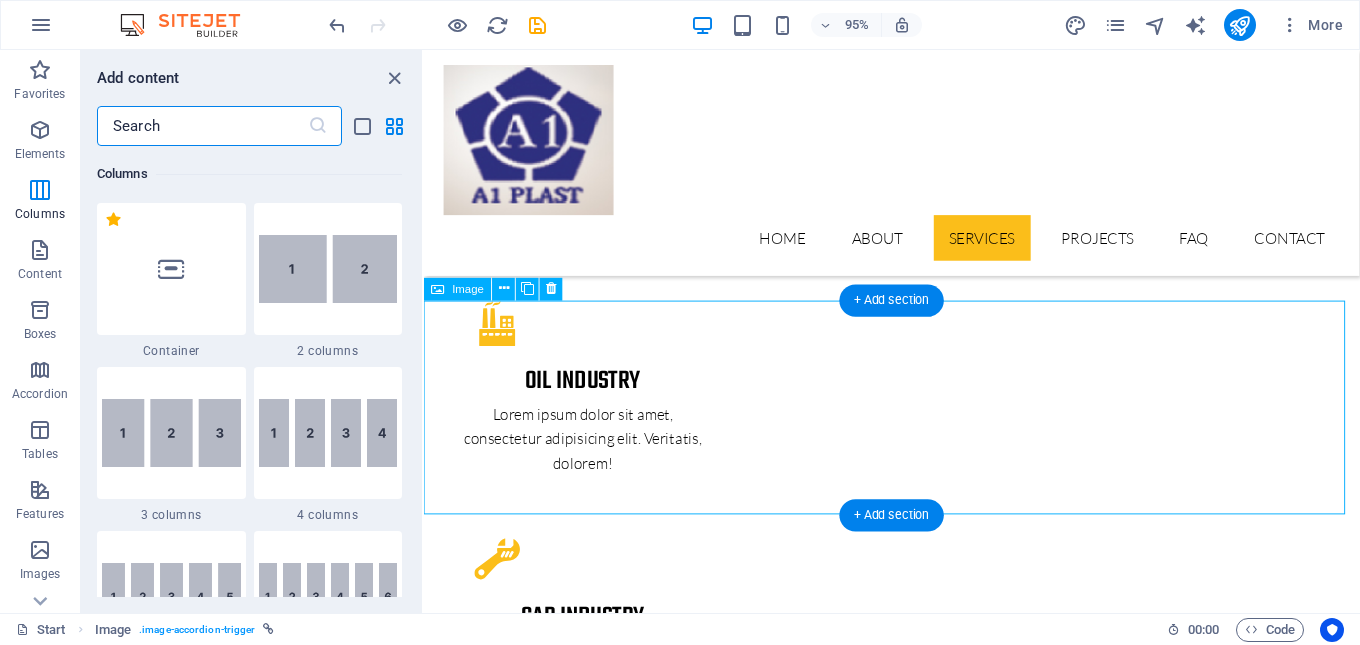 click on "PROJECT 1" at bounding box center (916, 4519) 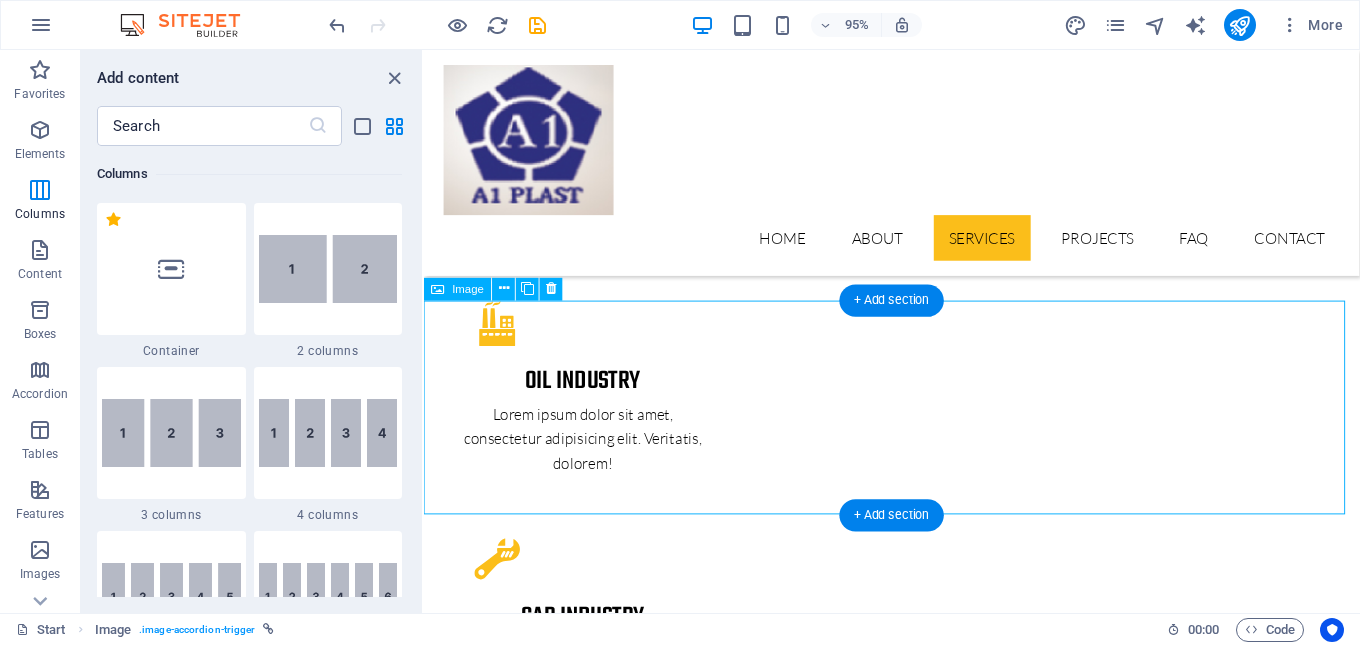 click on "PROJECT 1" at bounding box center [916, 4519] 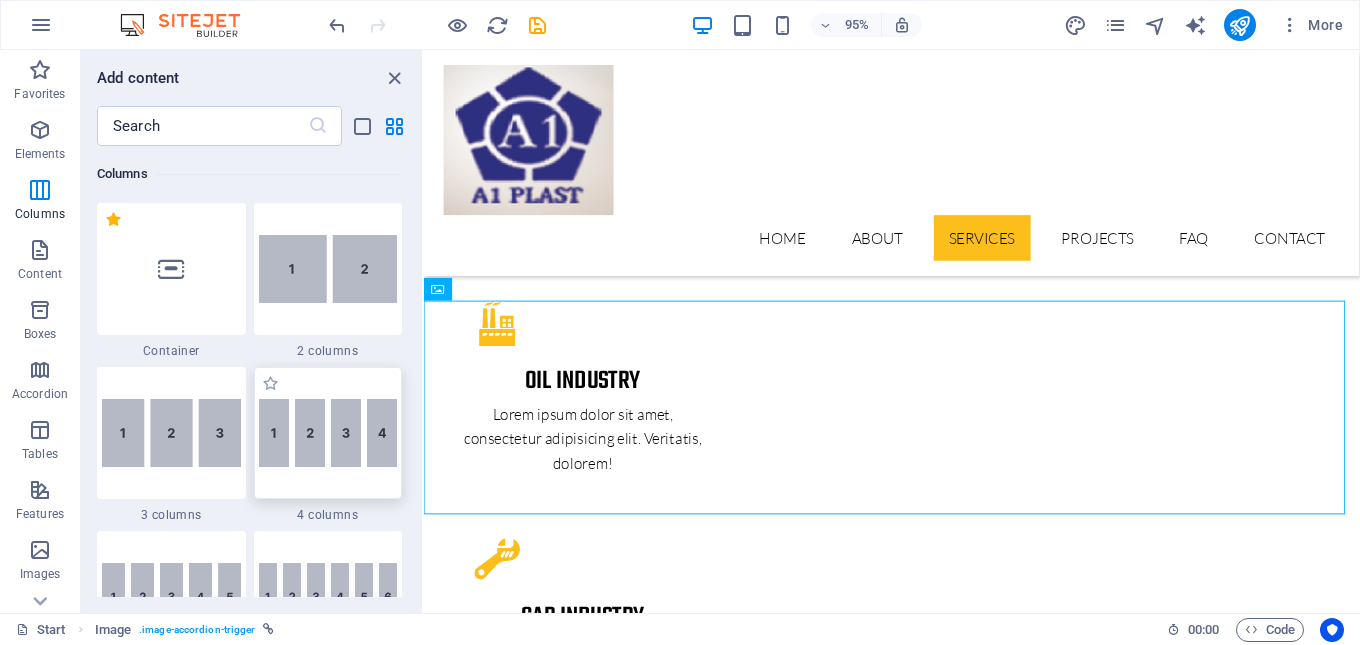 click at bounding box center [328, 433] 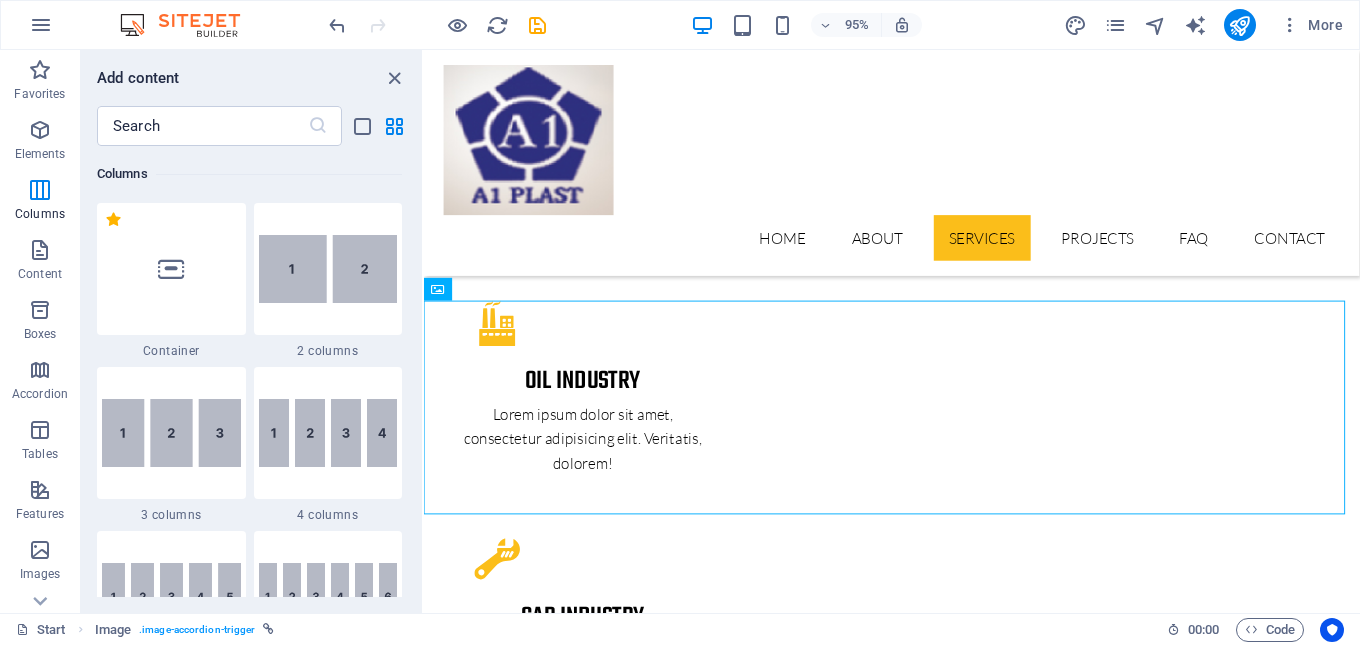 click on "Drag here to replace the existing content. Press “Ctrl” if you want to create a new element.
Container   H2   2 columns   2 columns   Container   Banner   Container   Banner   Spacer   Text   Spacer   Button   Container   Container   Container   Counter   HTML   Container   Container   Text   Container   Container   Container   H2   Container   Boxes   Text   Container   Container   H3   Container   Button series   Container   Text   H3   Image   Wide image with text   Container   Wide image with text   Text   Spacer   H2   Placeholder   Wide image with text   Container   Container   Image   Image tabs   Menu Bar   Image tabs   Text   Container   Image tabs   Container   H3   Logo   Menu   Image   H3   Icon   Container   Slider   Slider   Text   Slider   Slider   Container   Boxes   Container   Container   H3   Container   Text   Container   Container   H2   Container   Text   H3   HTML   HTML   Text   Container   Container   Placeholder   Container   H2   Container   Text   Boxes" at bounding box center [892, 331] 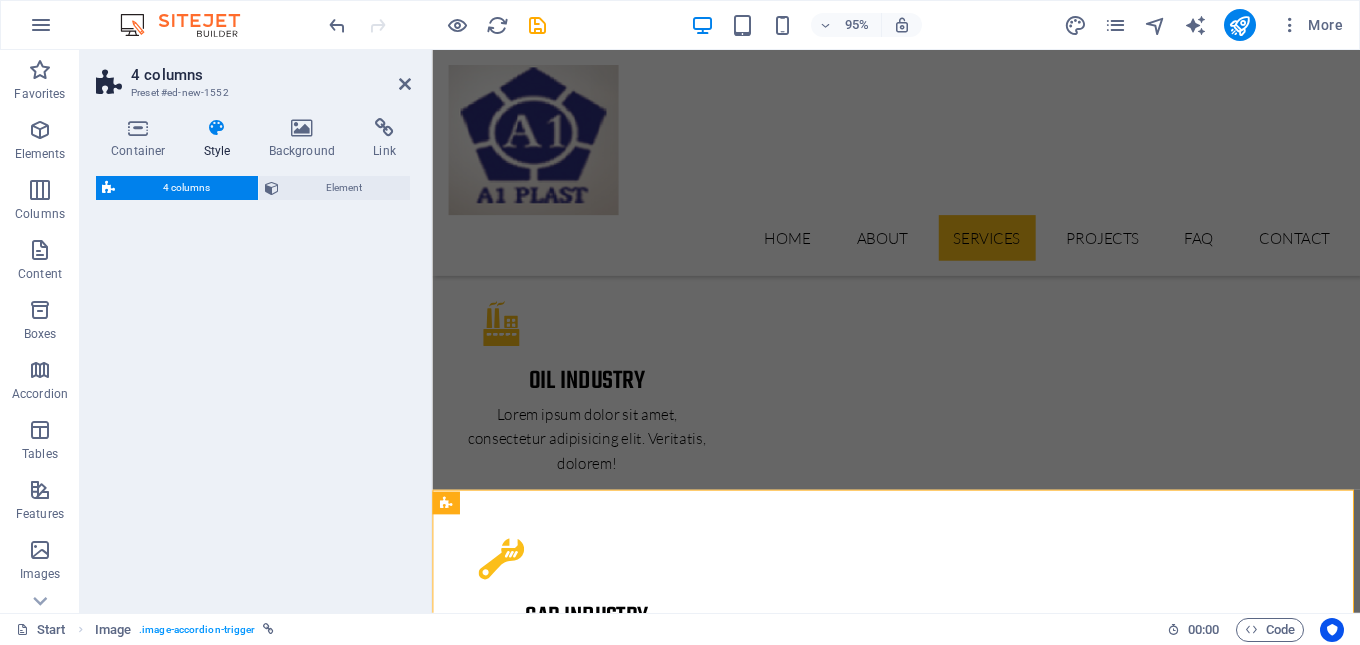 scroll, scrollTop: 3571, scrollLeft: 0, axis: vertical 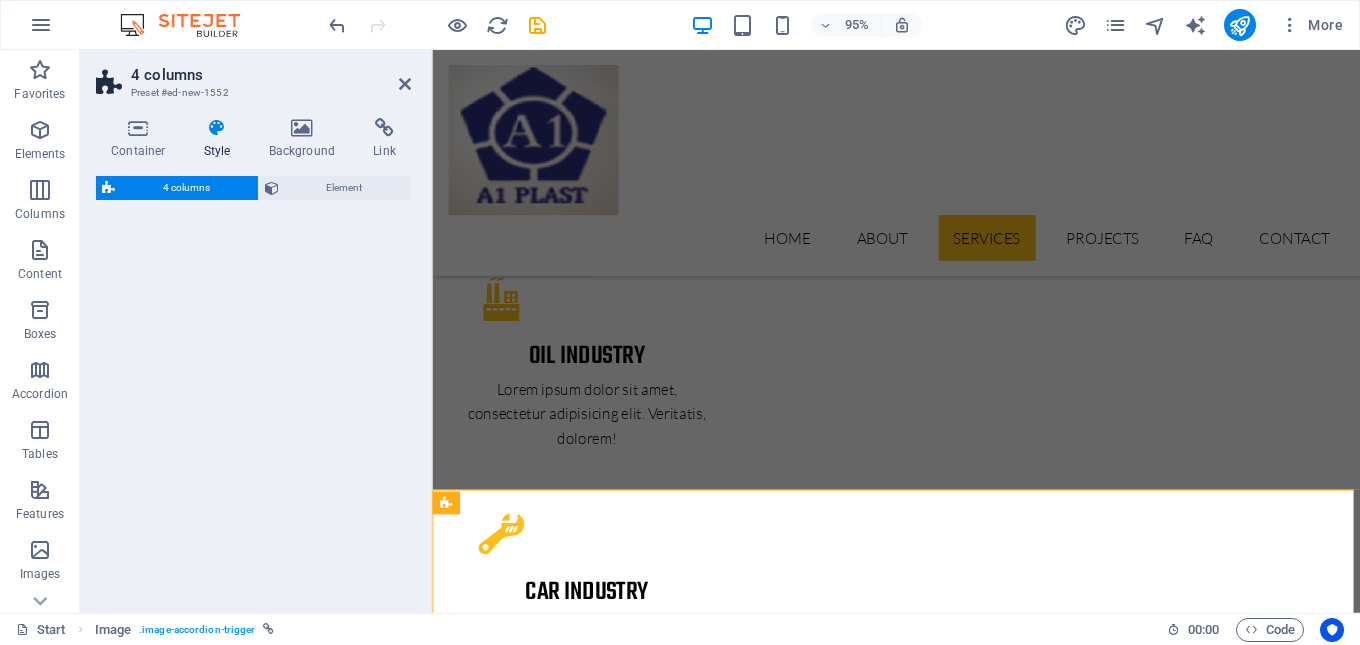 select on "rem" 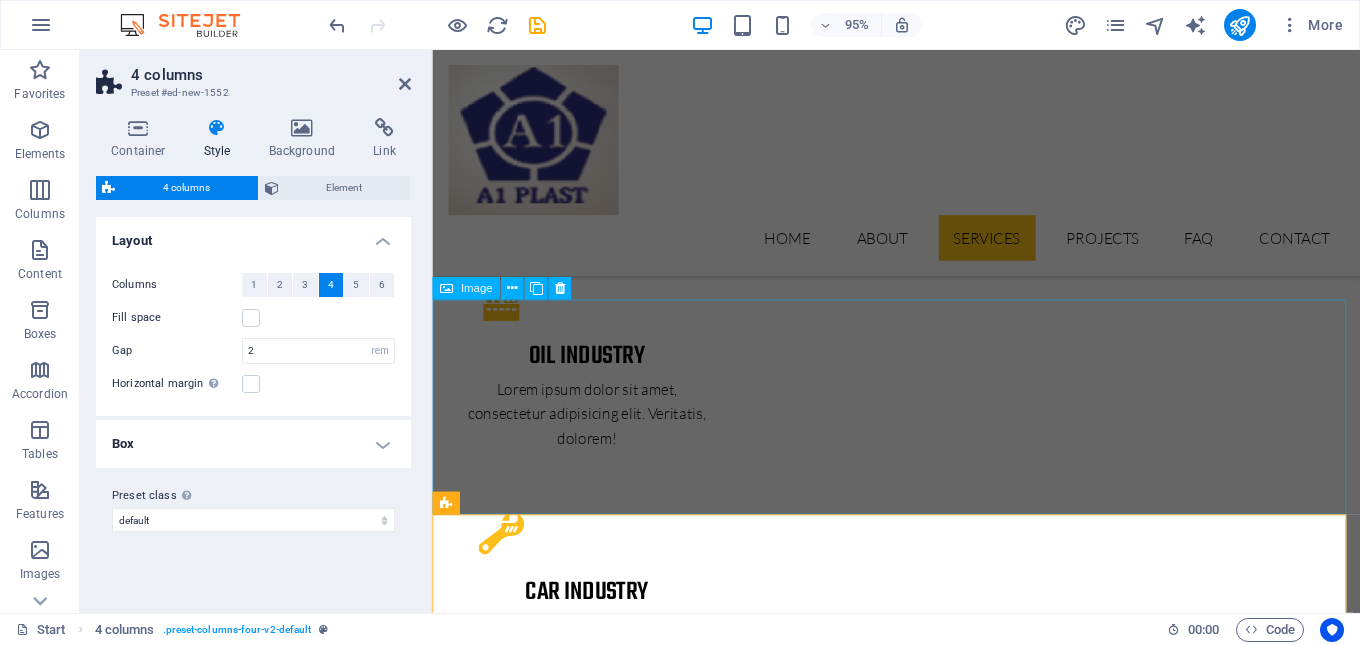 click on "PROJECT 1" at bounding box center (920, 4506) 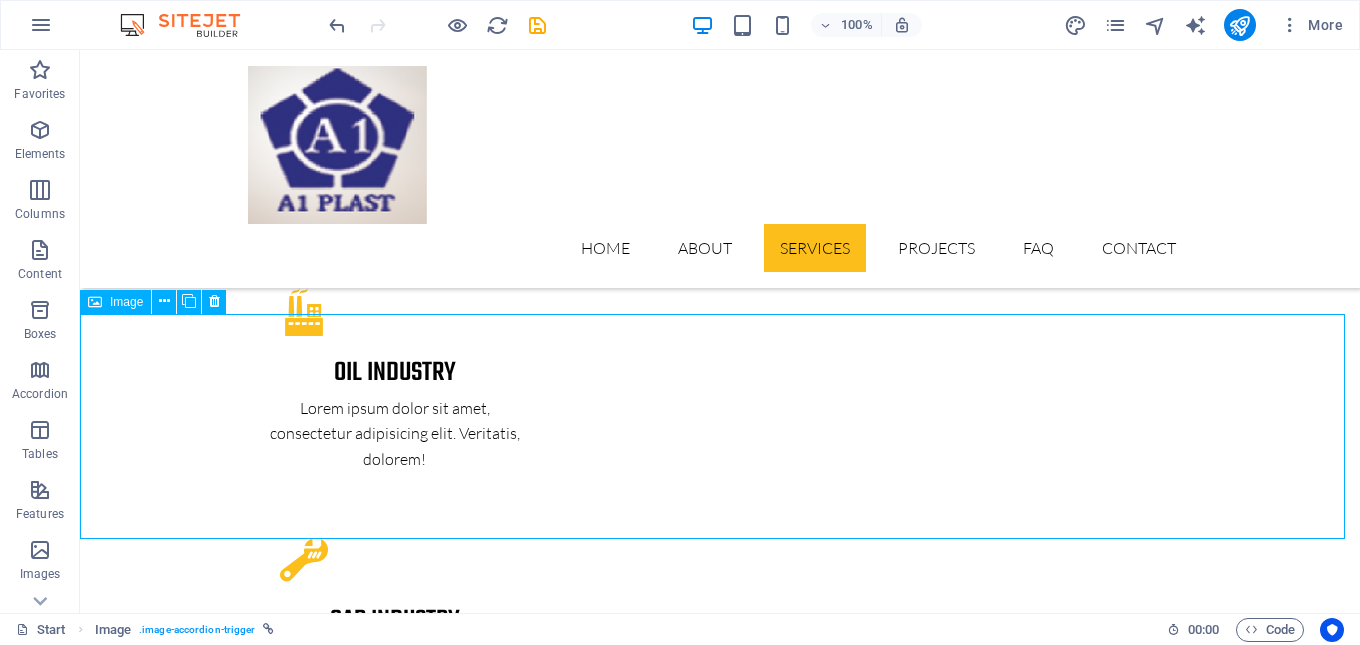 scroll, scrollTop: 3238, scrollLeft: 0, axis: vertical 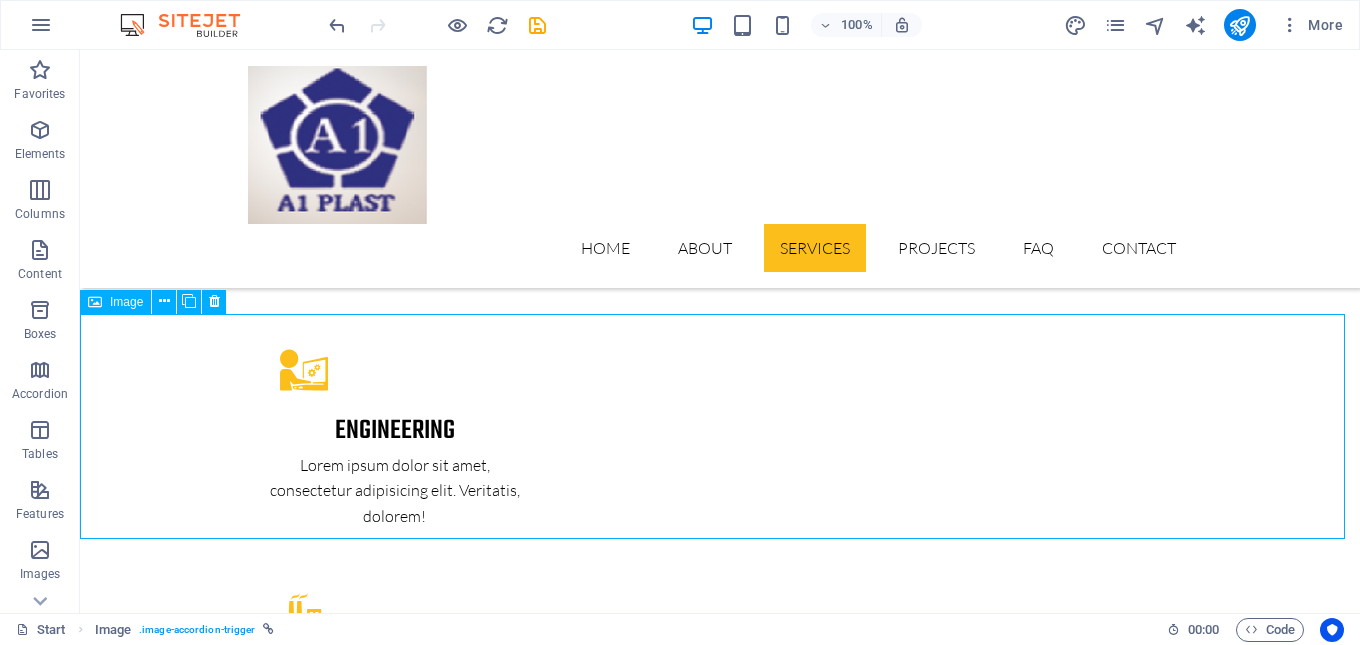 click on "PROJECT 1" at bounding box center (720, 4640) 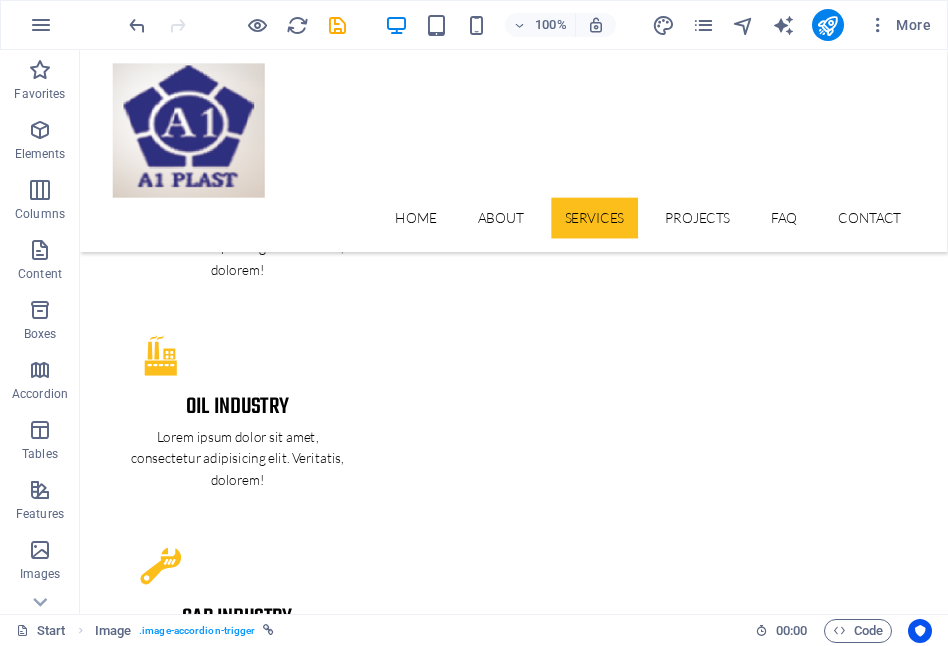 scroll, scrollTop: 3828, scrollLeft: 0, axis: vertical 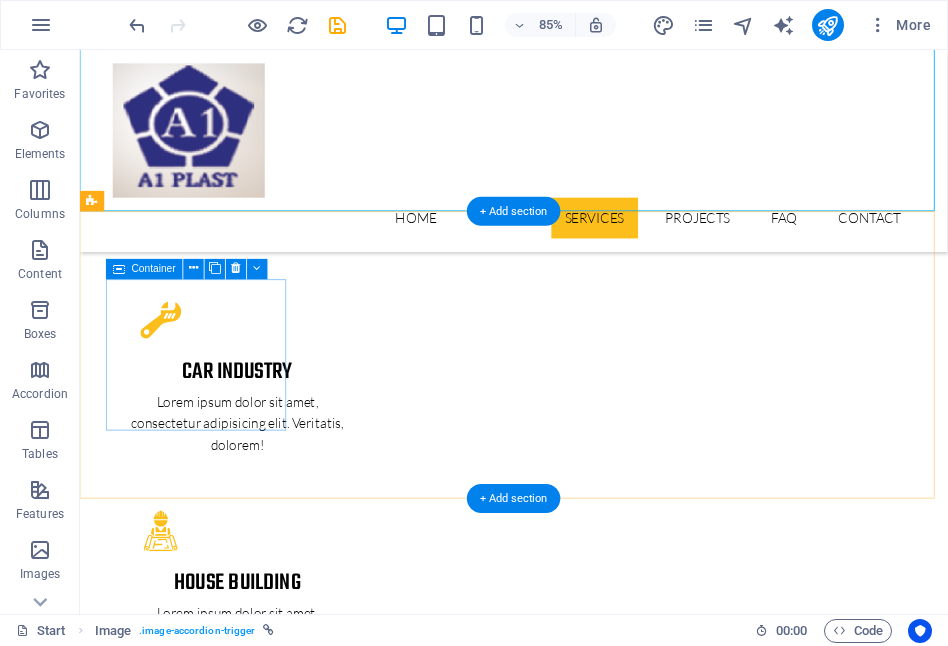 click on "Drop content here or  Add elements  Paste clipboard" at bounding box center [202, 4616] 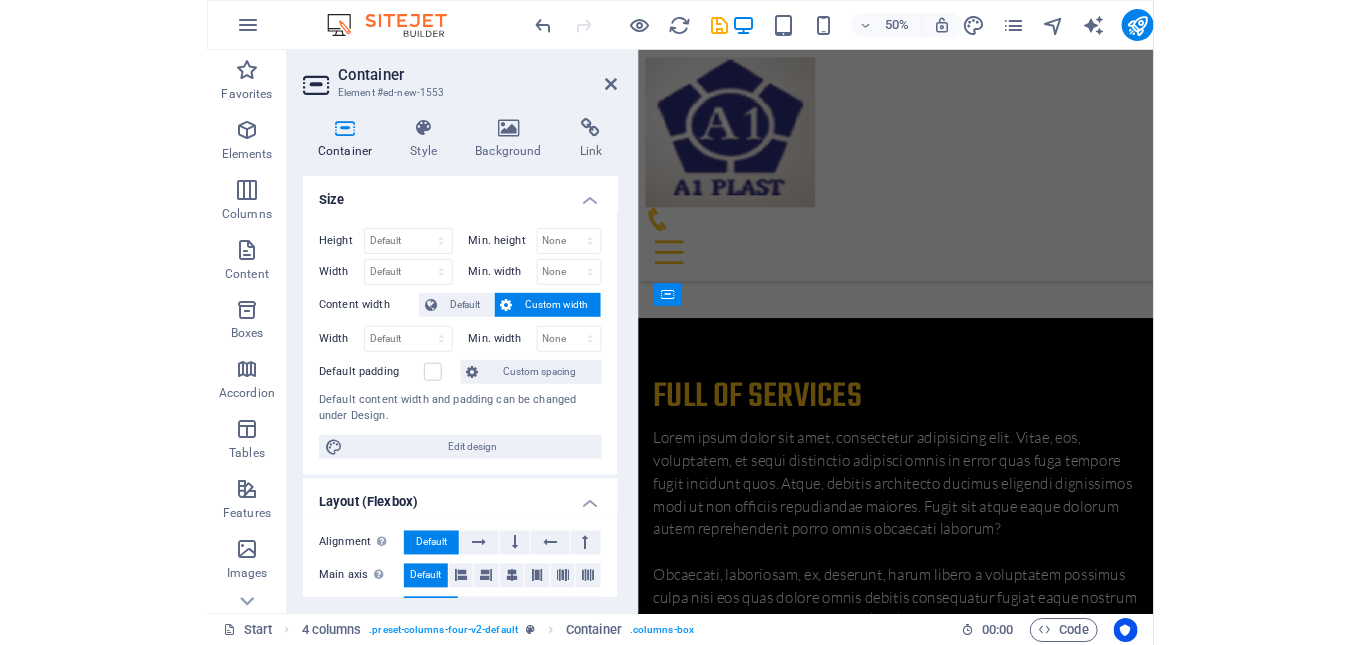 scroll, scrollTop: 3870, scrollLeft: 0, axis: vertical 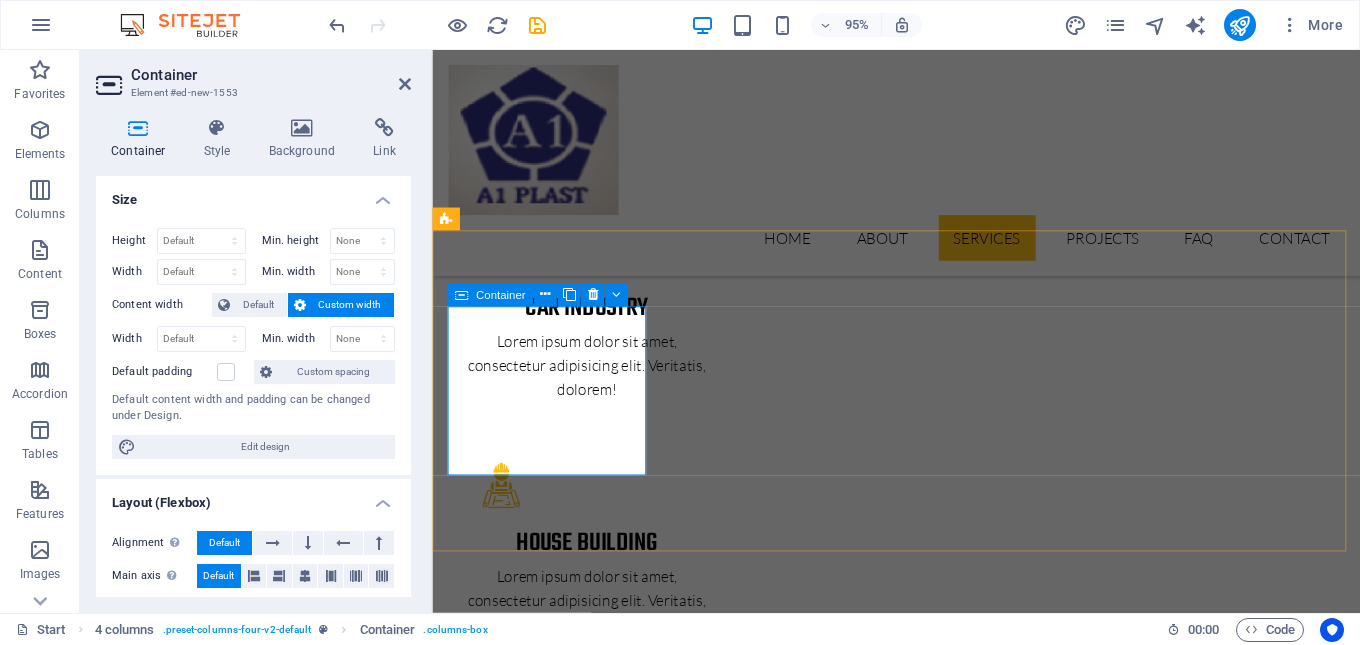 click on "Add elements" at bounding box center [553, 4501] 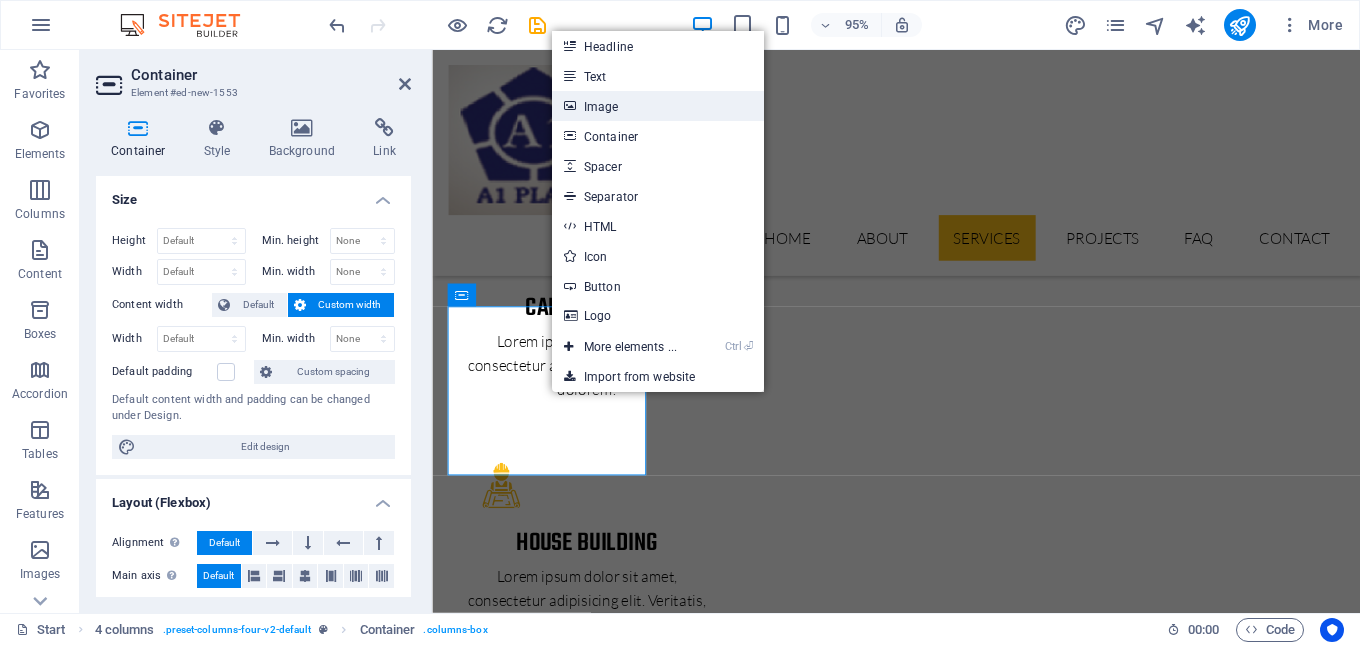 click on "Image" at bounding box center (658, 106) 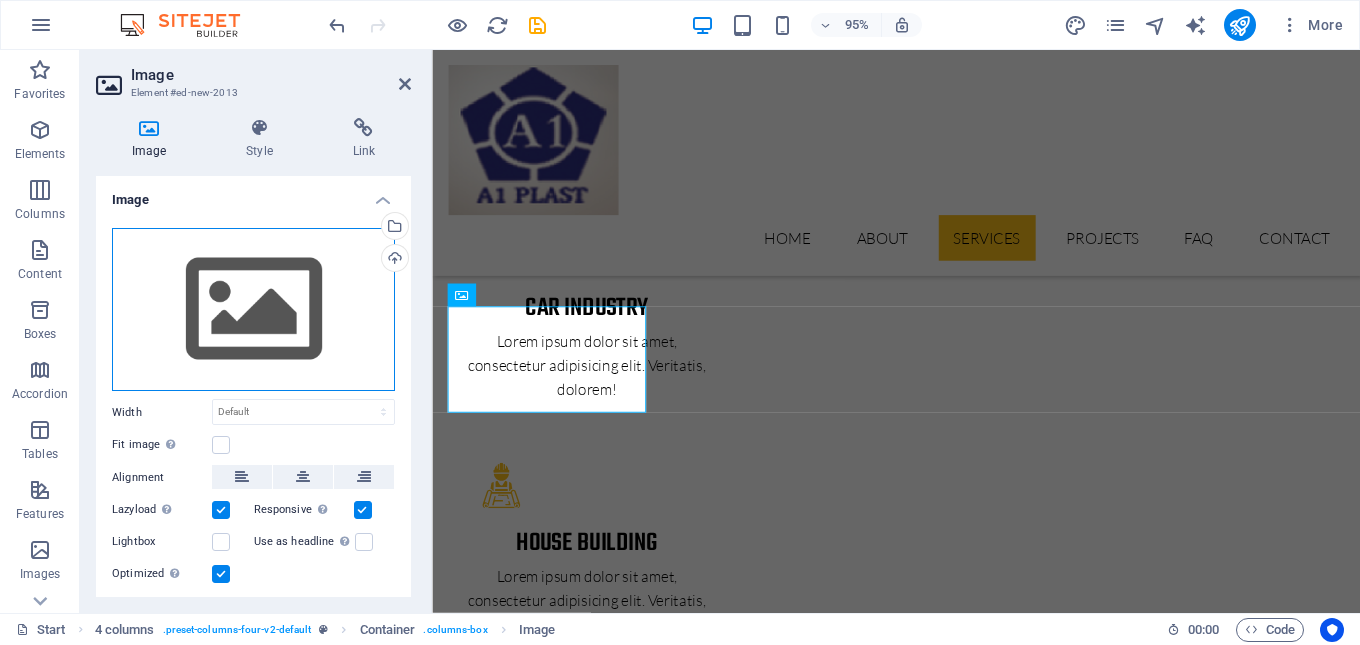 click on "Drag files here, click to choose files or select files from Files or our free stock photos & videos" at bounding box center (253, 310) 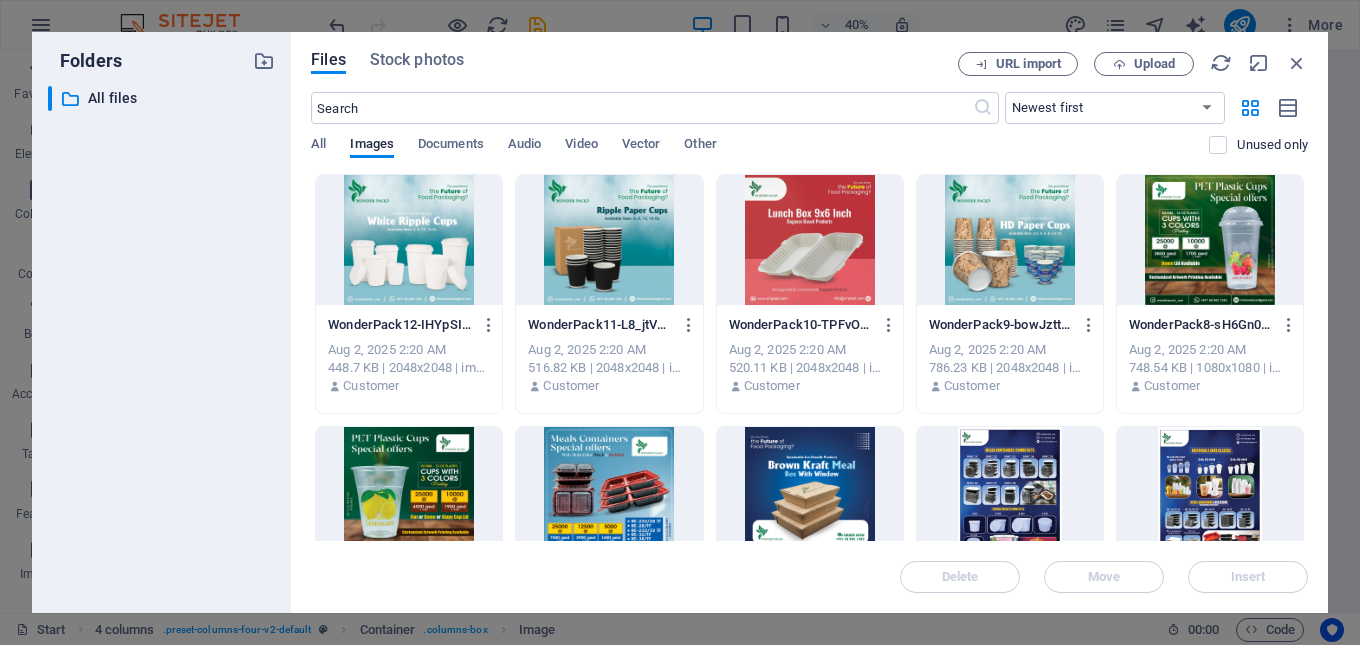 click at bounding box center [409, 240] 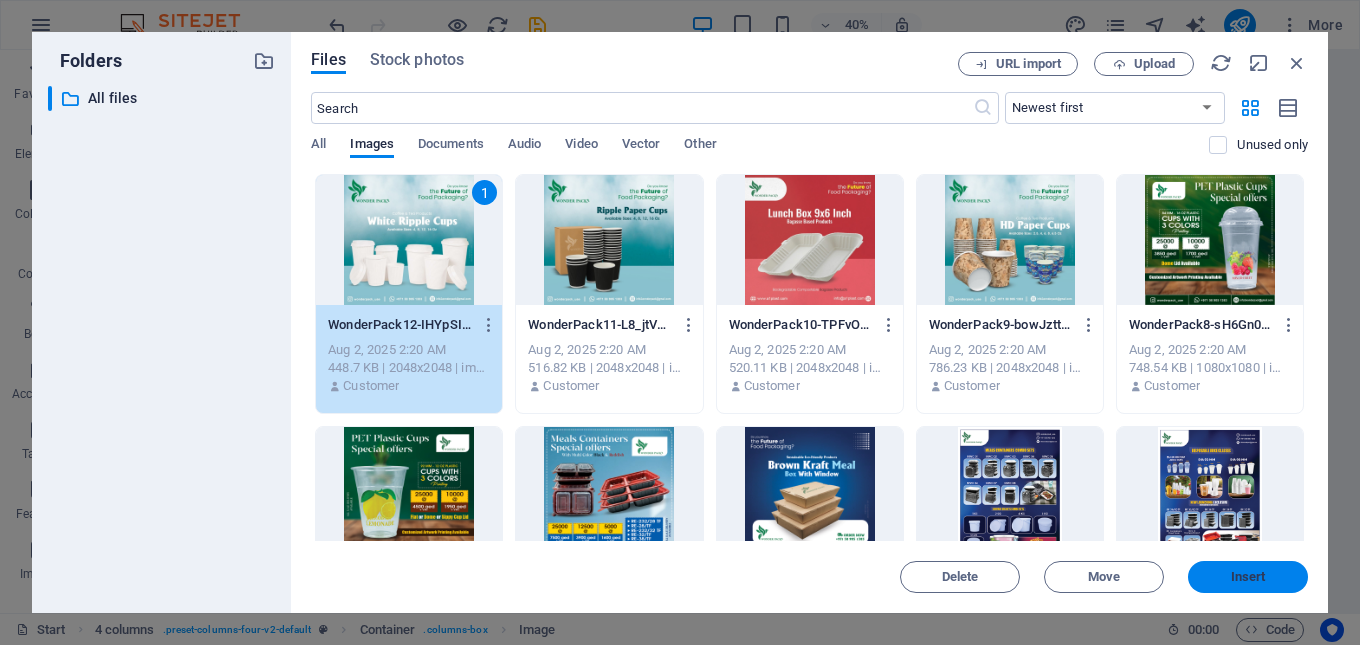 click on "Insert" at bounding box center (1248, 577) 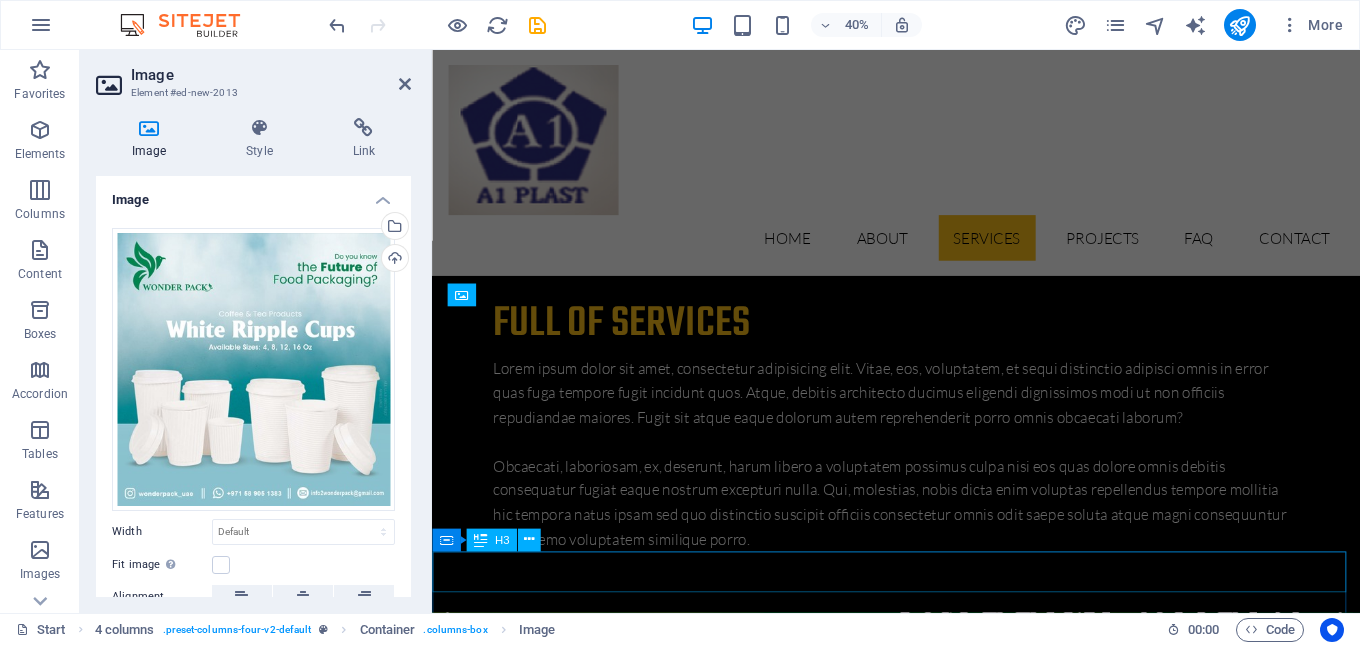 scroll, scrollTop: 3870, scrollLeft: 0, axis: vertical 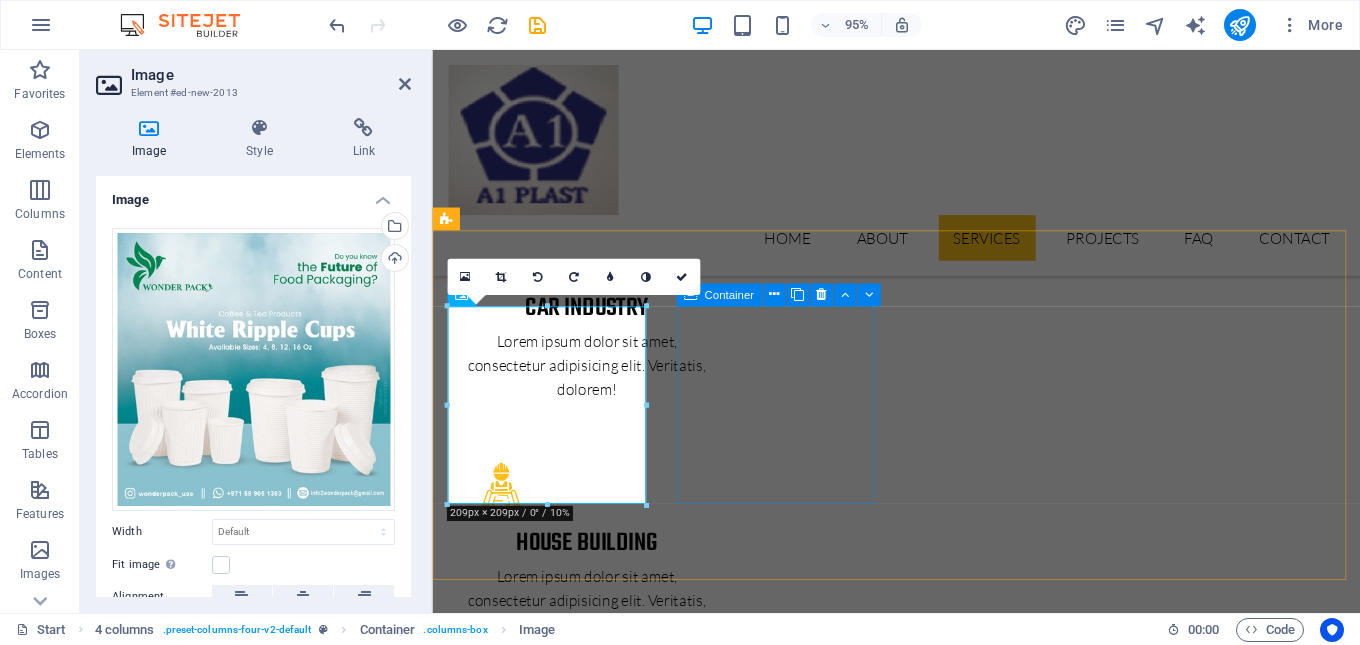 click on "Drop content here or  Add elements  Paste clipboard" at bounding box center (554, 5482) 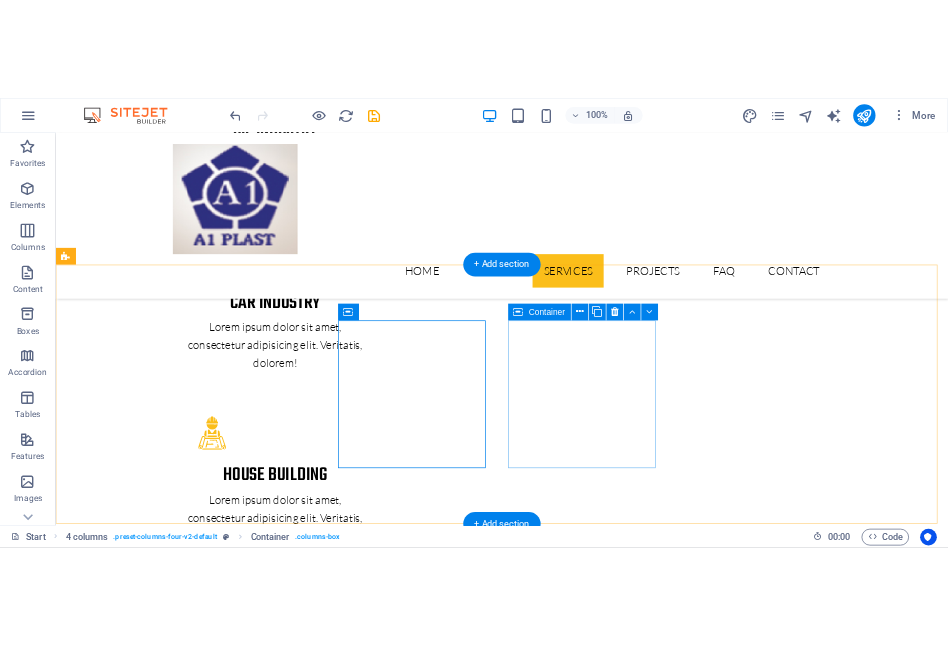 scroll, scrollTop: 3538, scrollLeft: 0, axis: vertical 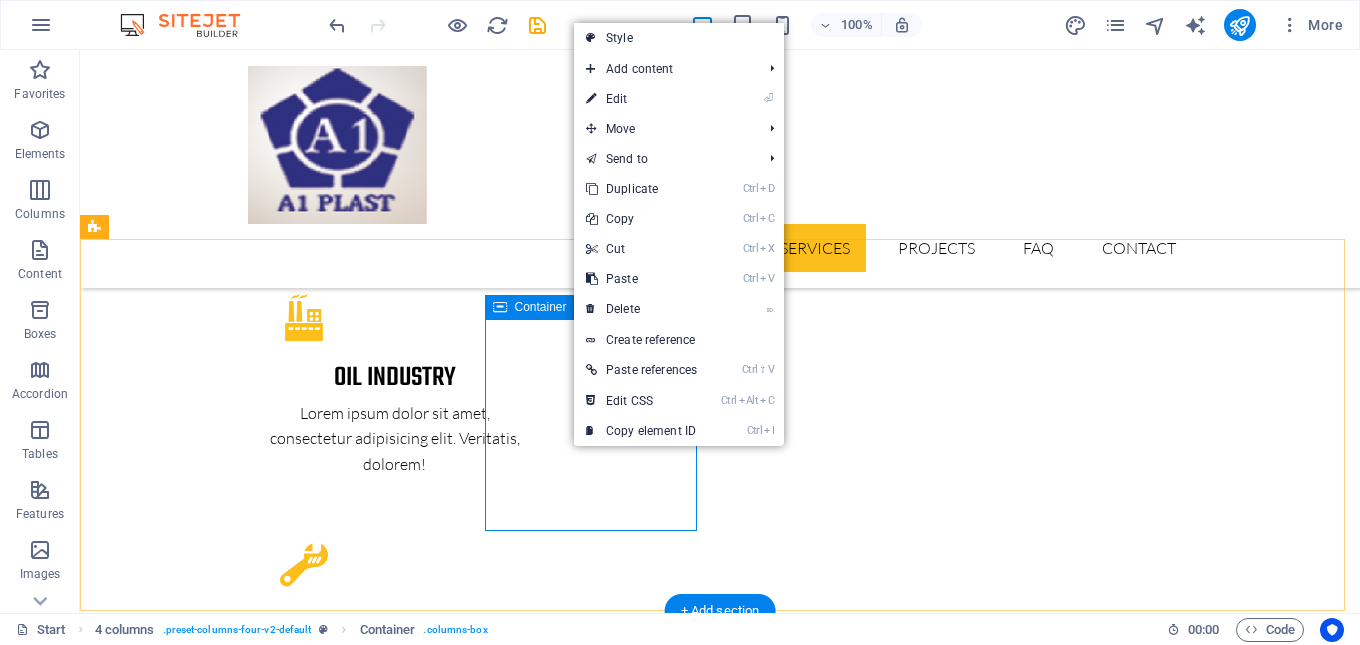 click on "Drop content here or  Add elements  Paste clipboard" at bounding box center (202, 5662) 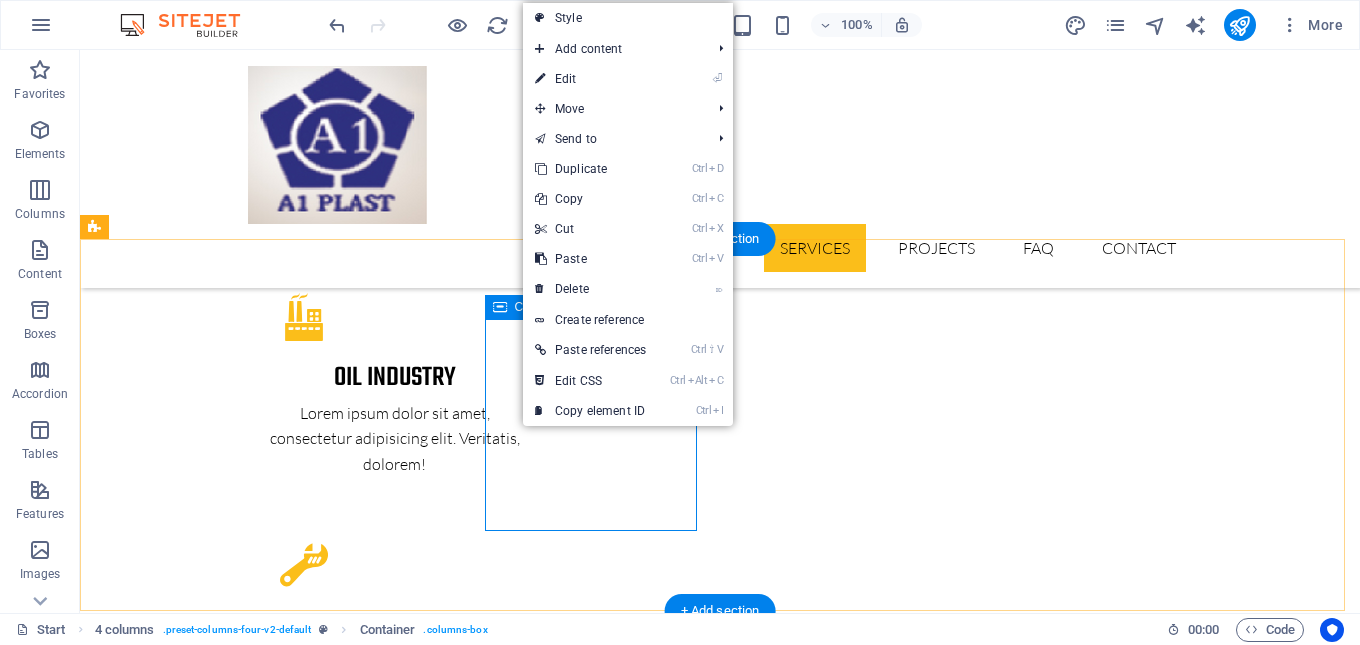 click on "Drop content here or  Add elements  Paste clipboard" at bounding box center (202, 5662) 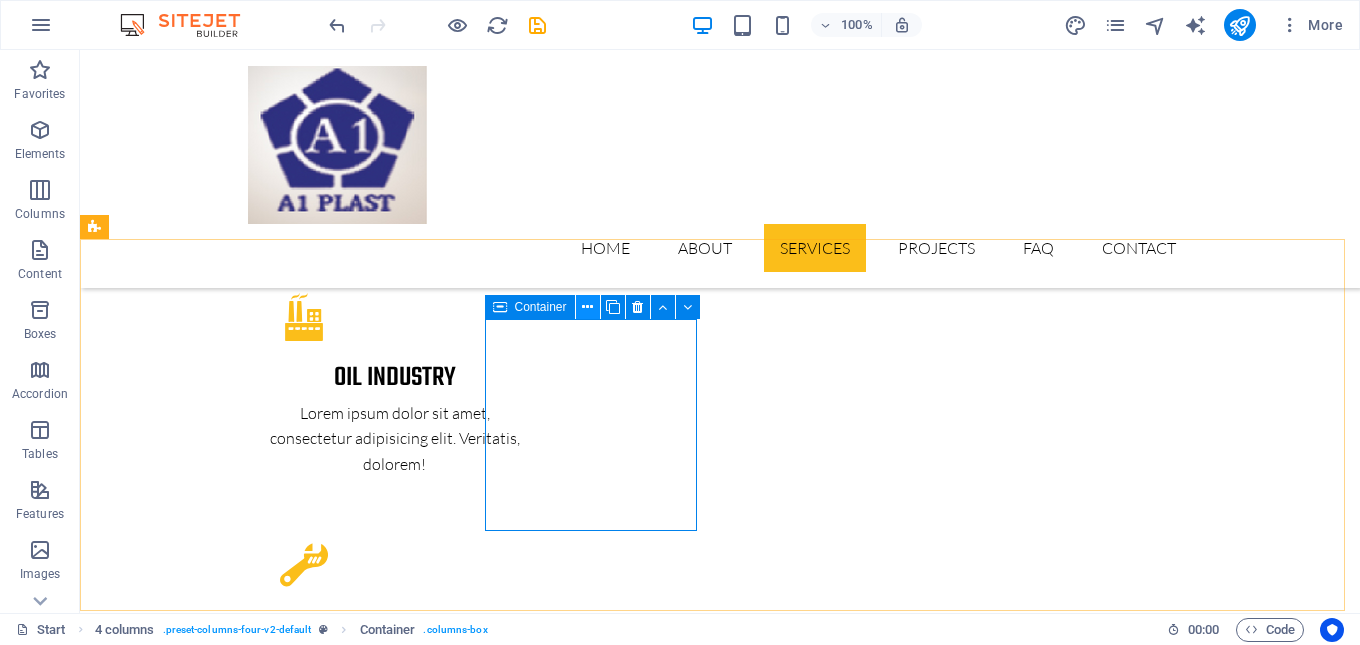 click at bounding box center [588, 307] 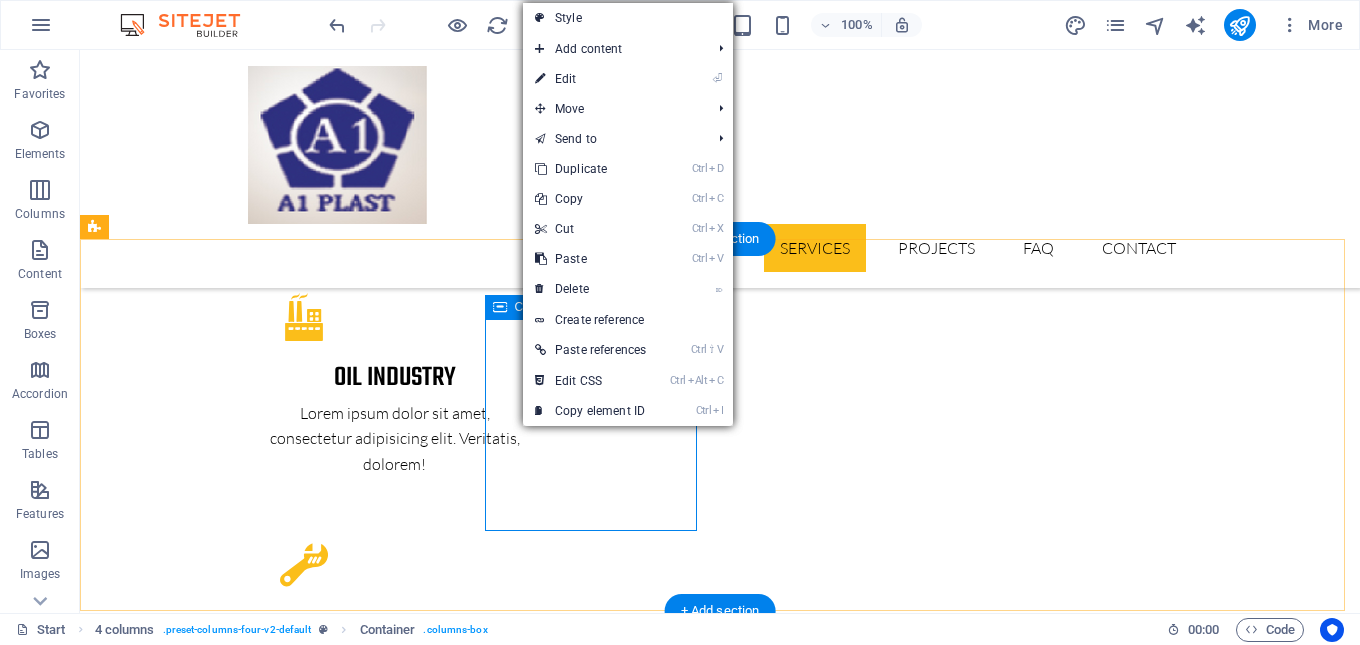 click on "Drop content here or  Add elements  Paste clipboard" at bounding box center (202, 5662) 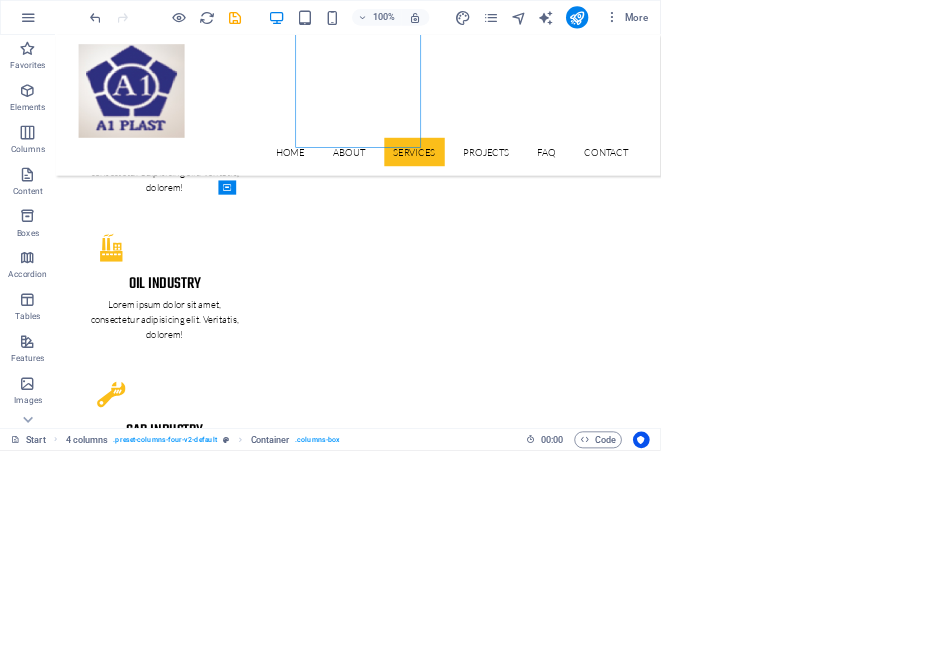 scroll, scrollTop: 3828, scrollLeft: 0, axis: vertical 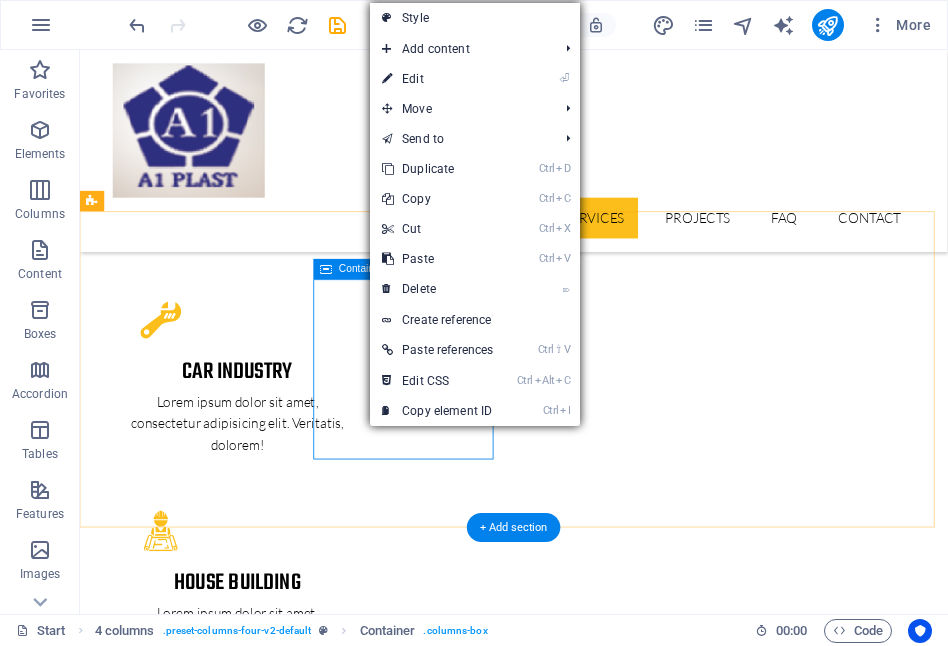 click on "Drop content here or  Add elements  Paste clipboard" at bounding box center [202, 5656] 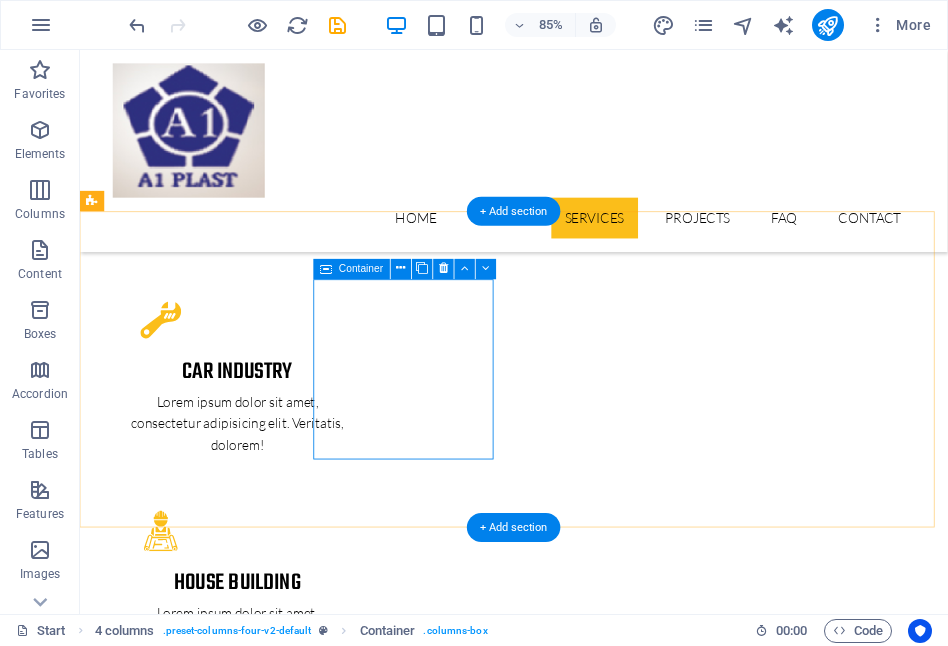 click on "Drop content here or  Add elements  Paste clipboard" at bounding box center (202, 5656) 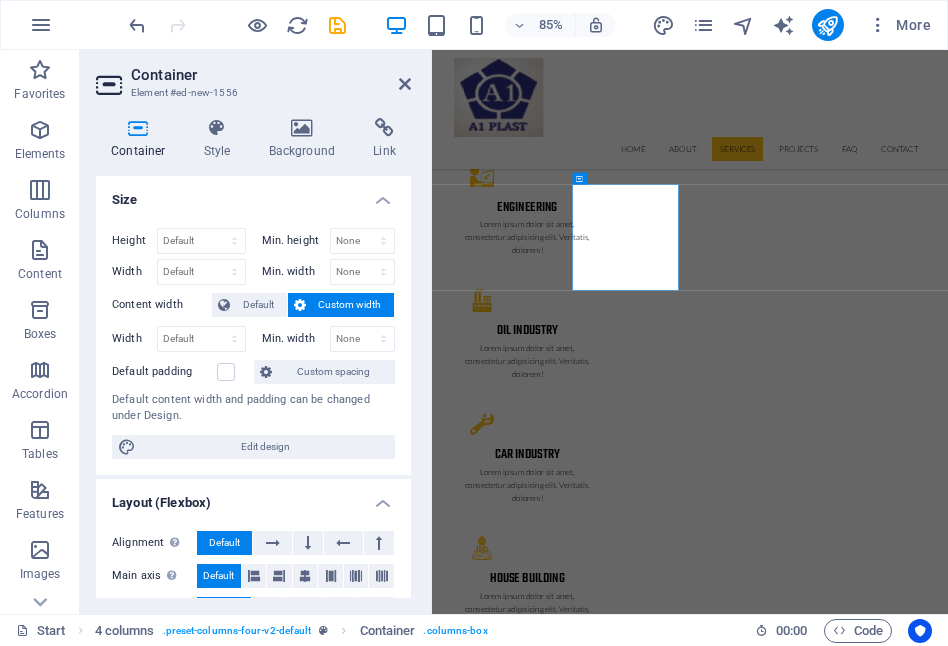 scroll, scrollTop: 4223, scrollLeft: 0, axis: vertical 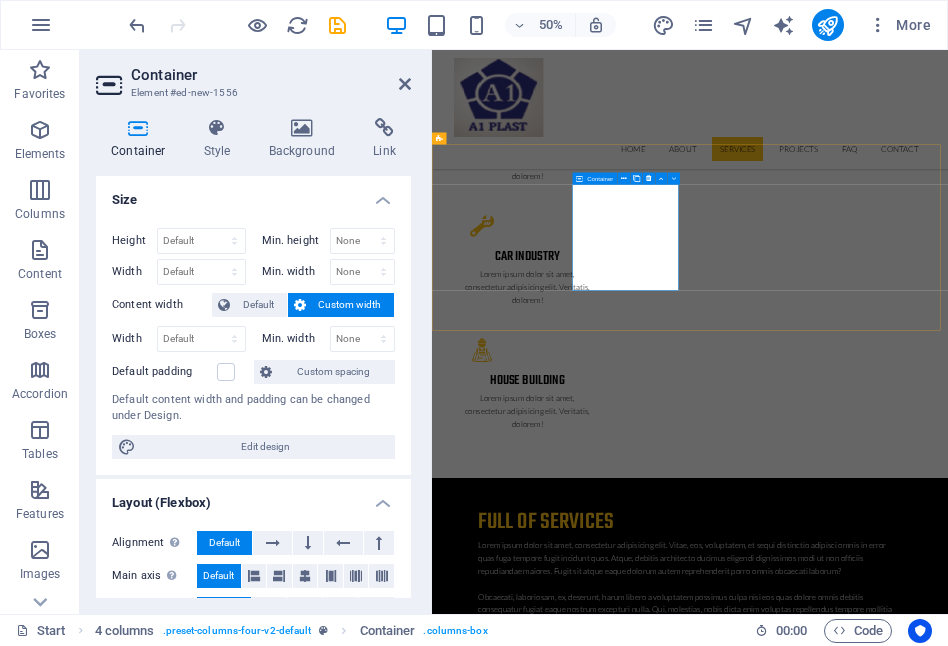 click on "Drop content here or  Add elements  Paste clipboard" at bounding box center [554, 6155] 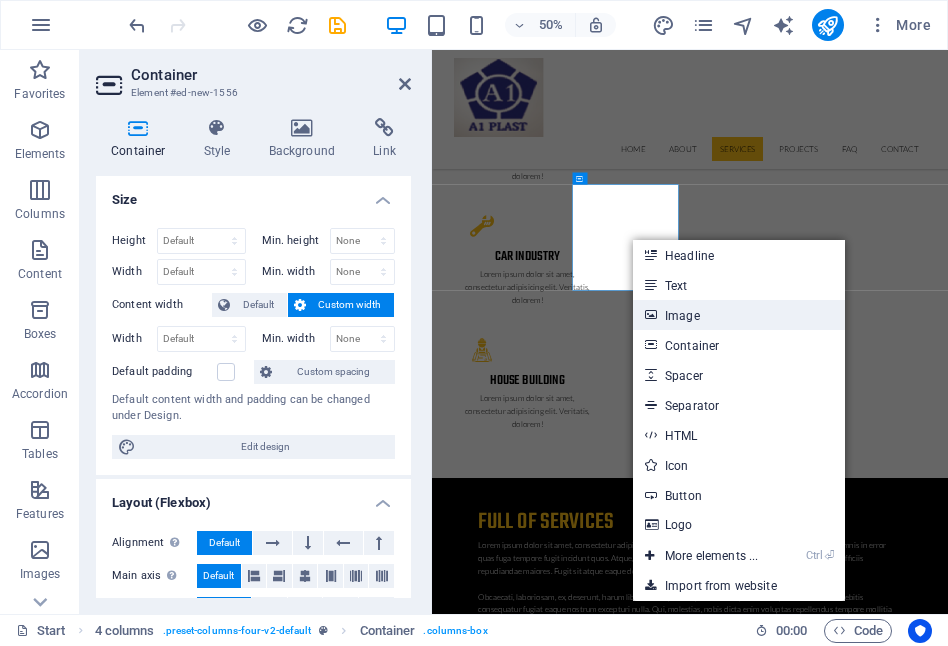 click on "Image" at bounding box center [739, 315] 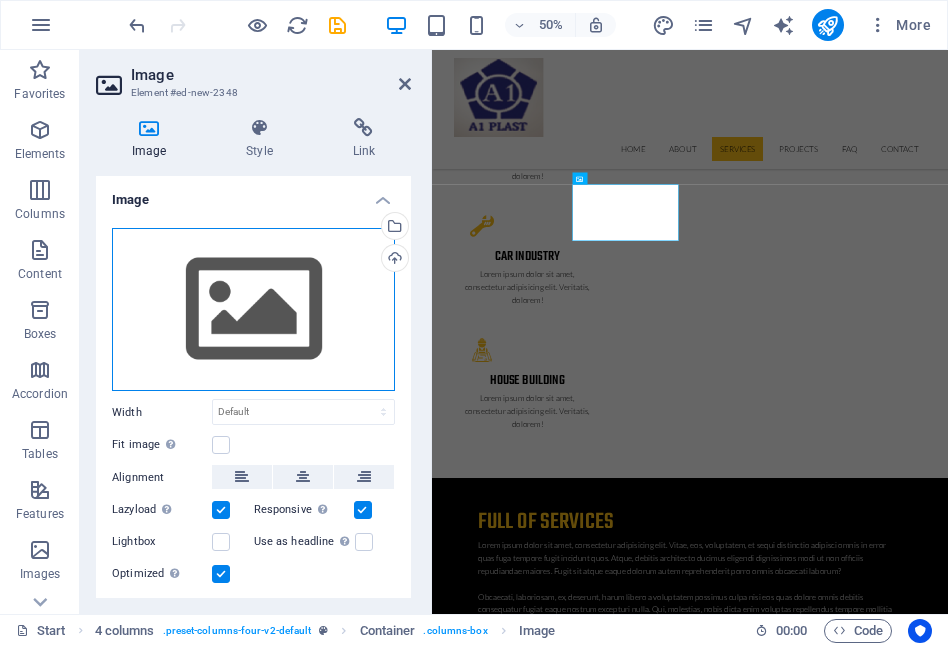 click on "Drag files here, click to choose files or select files from Files or our free stock photos & videos" at bounding box center [253, 310] 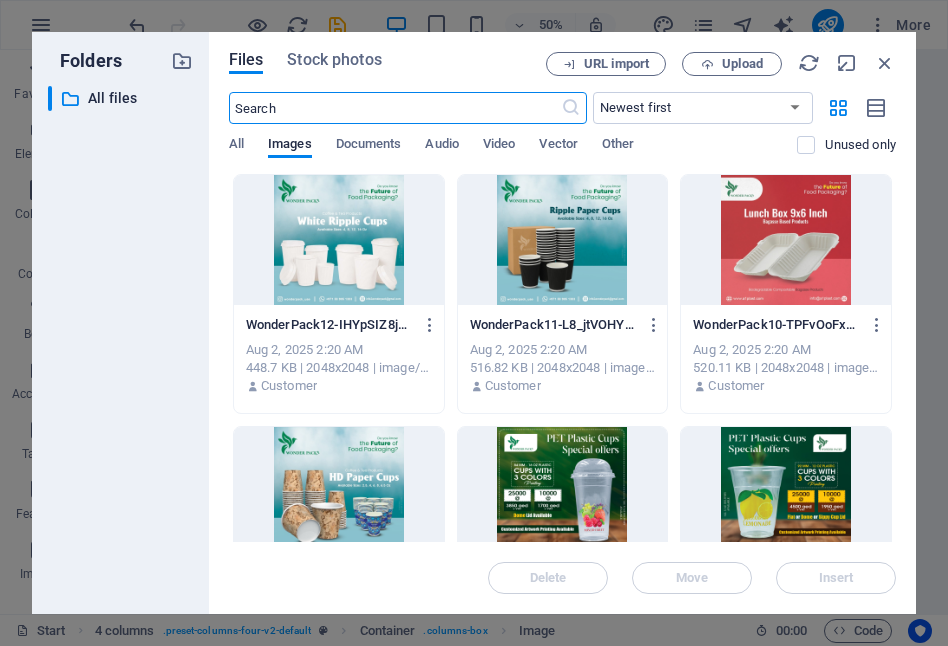 scroll, scrollTop: 4997, scrollLeft: 0, axis: vertical 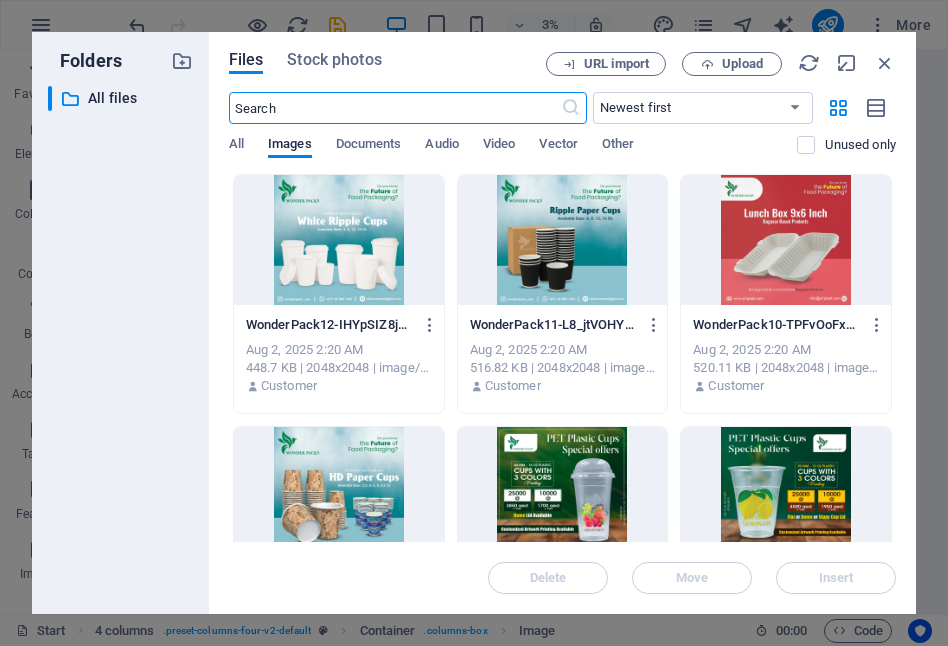 click at bounding box center (339, 492) 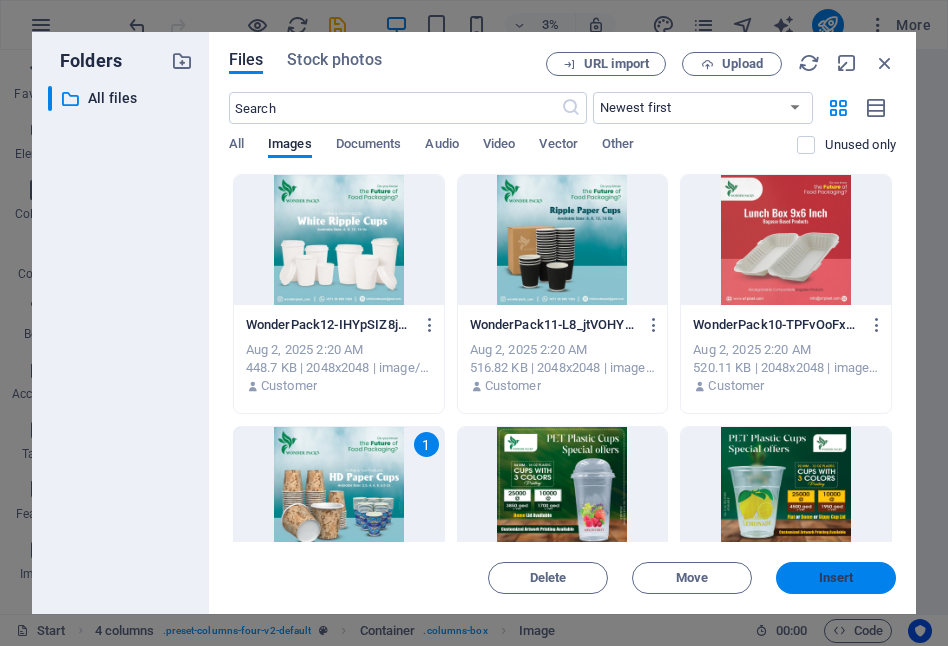 click on "Insert" at bounding box center [836, 578] 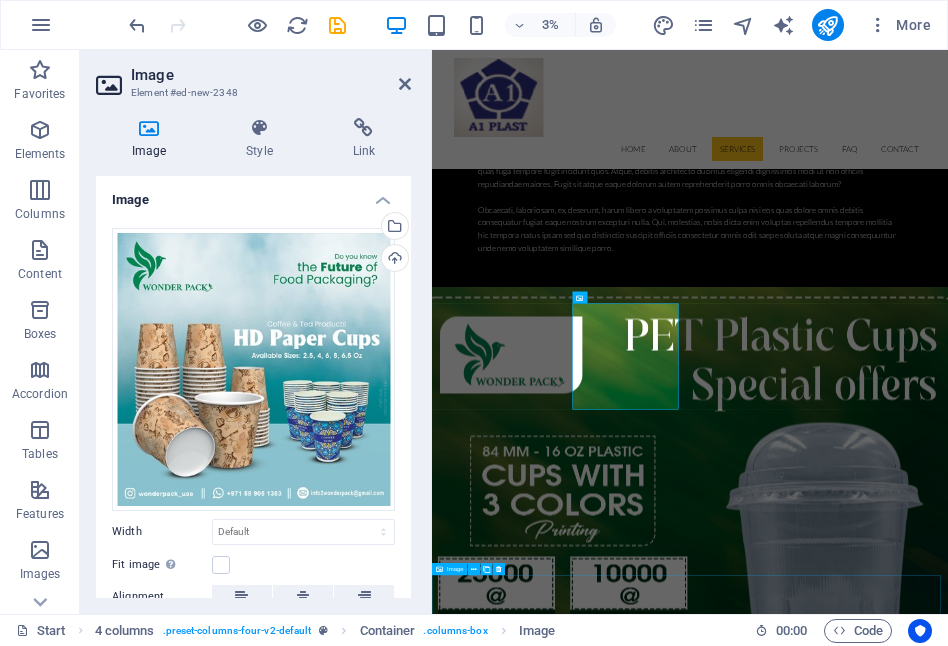 scroll, scrollTop: 3985, scrollLeft: 0, axis: vertical 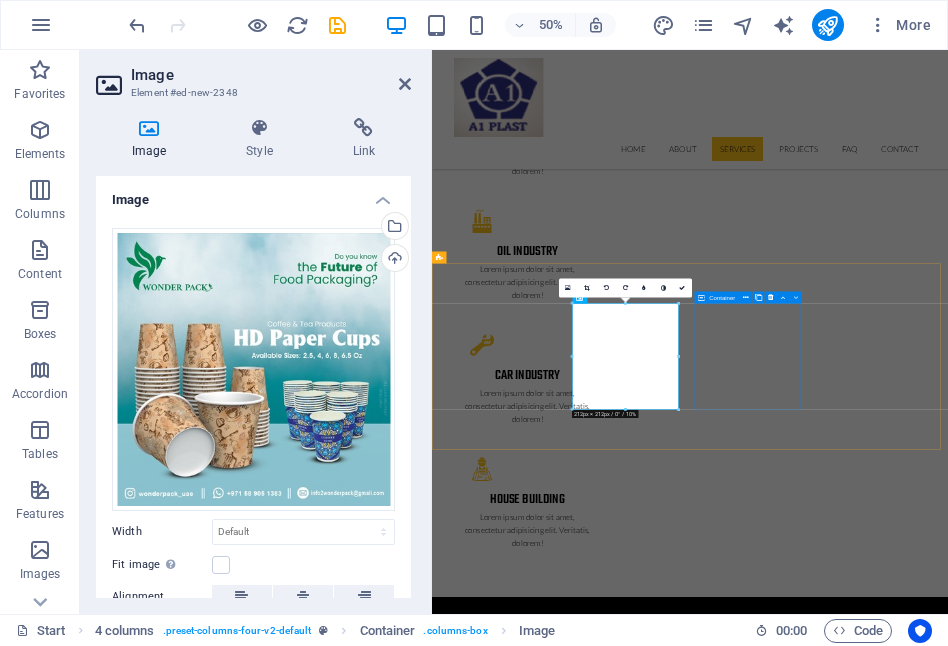 click on "Drop content here or  Add elements  Paste clipboard" at bounding box center [554, 7433] 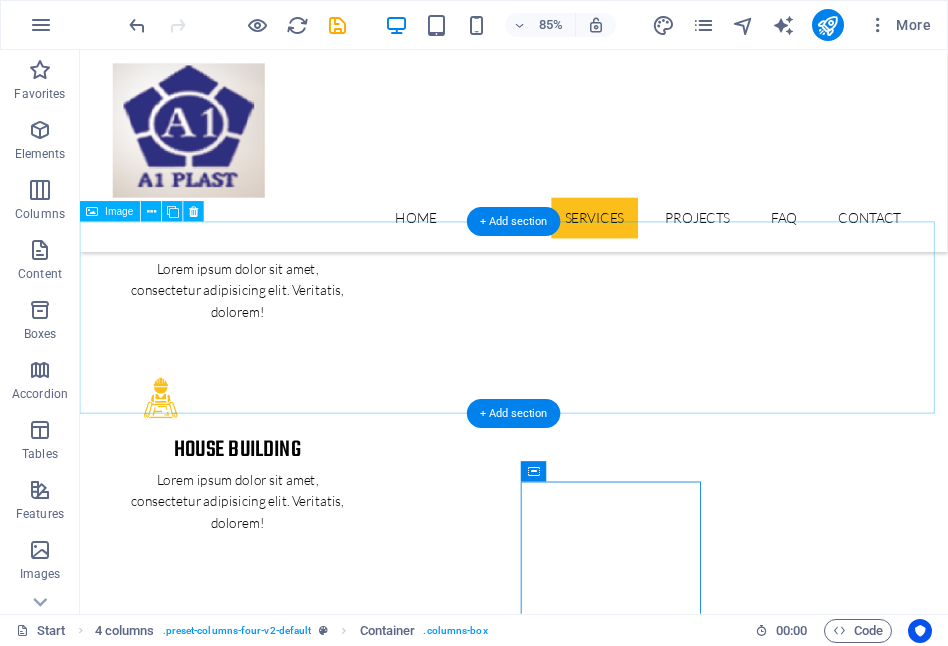 scroll, scrollTop: 3590, scrollLeft: 0, axis: vertical 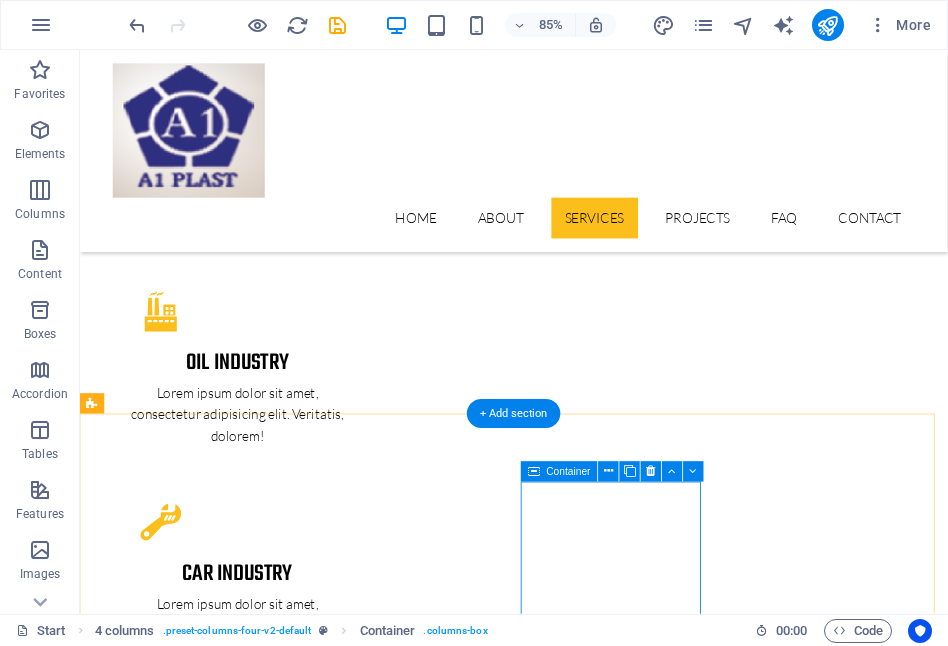 click on "Drop content here or  Add elements  Paste clipboard" at bounding box center (202, 6934) 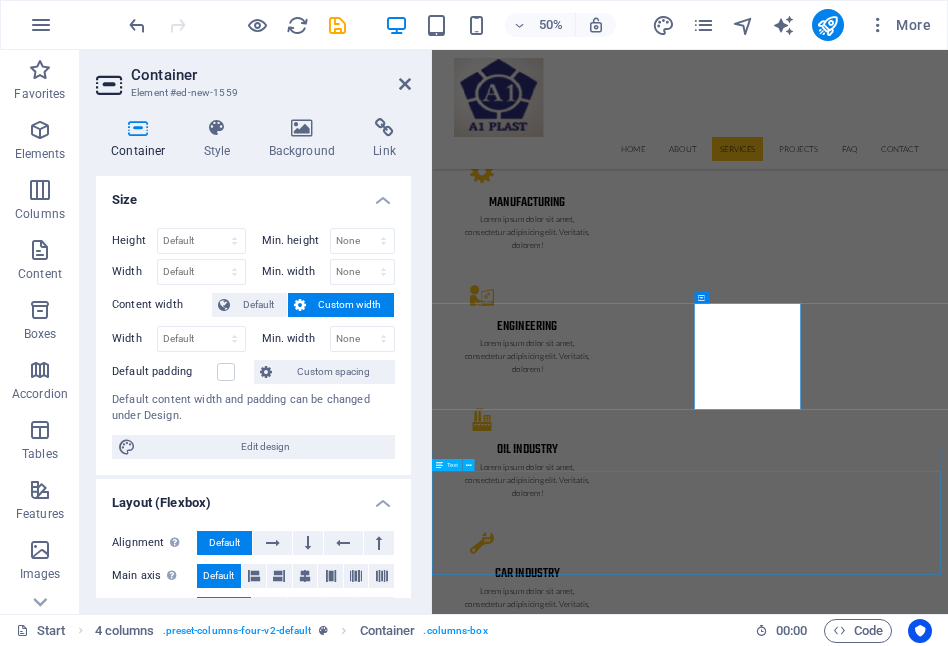 scroll, scrollTop: 3985, scrollLeft: 0, axis: vertical 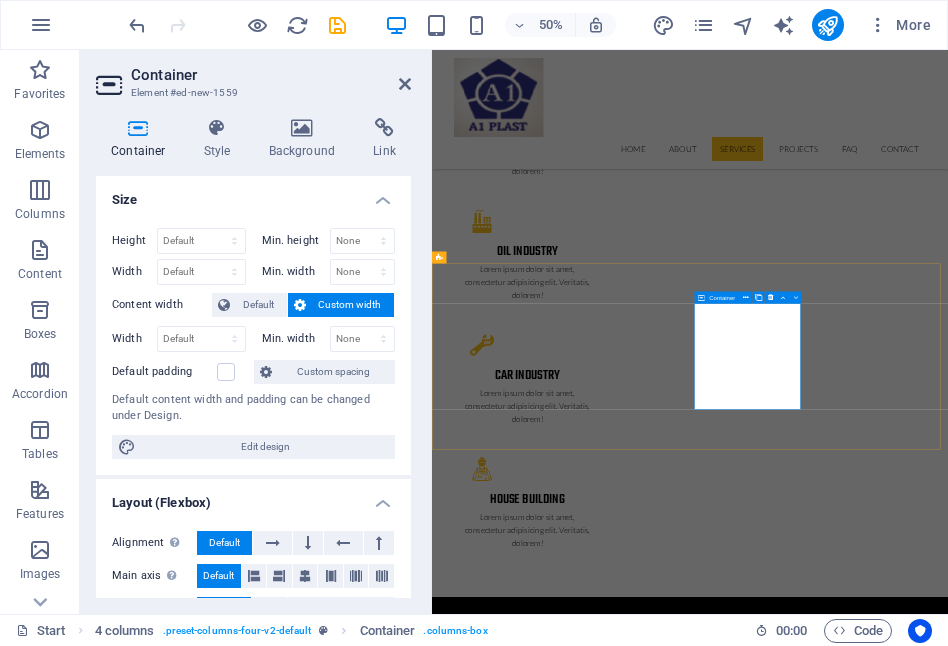 click on "Add elements" at bounding box center [553, 7445] 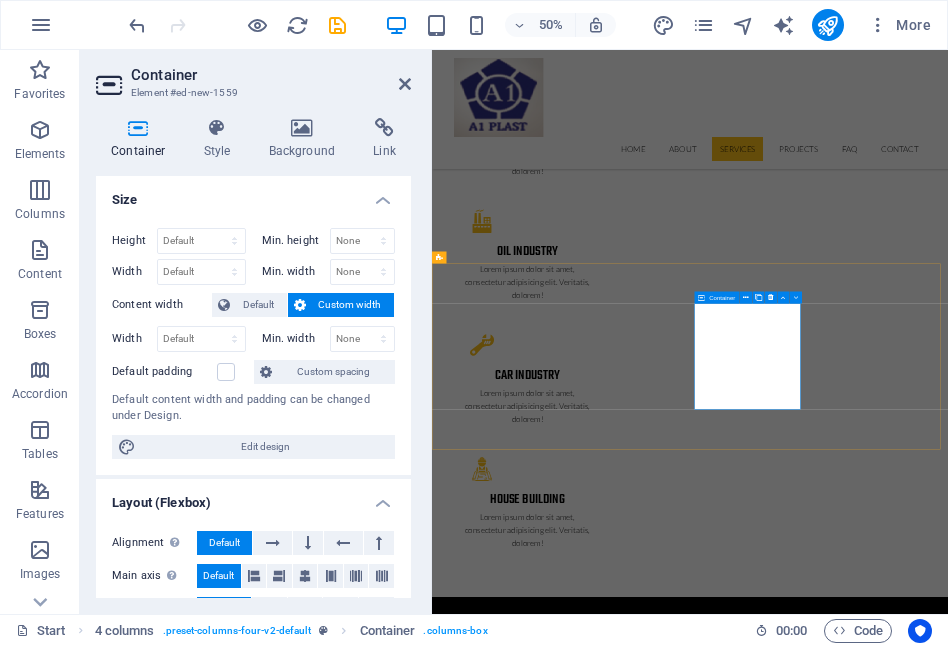 click on "Drop content here or  Add elements  Paste clipboard" at bounding box center [554, 7433] 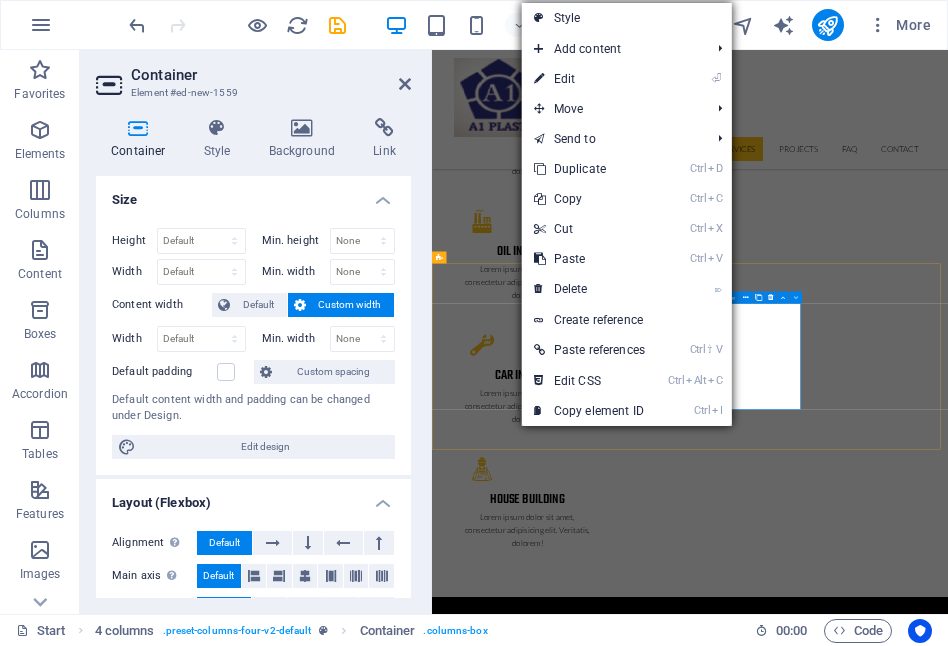 click on "Add elements" at bounding box center (553, 7445) 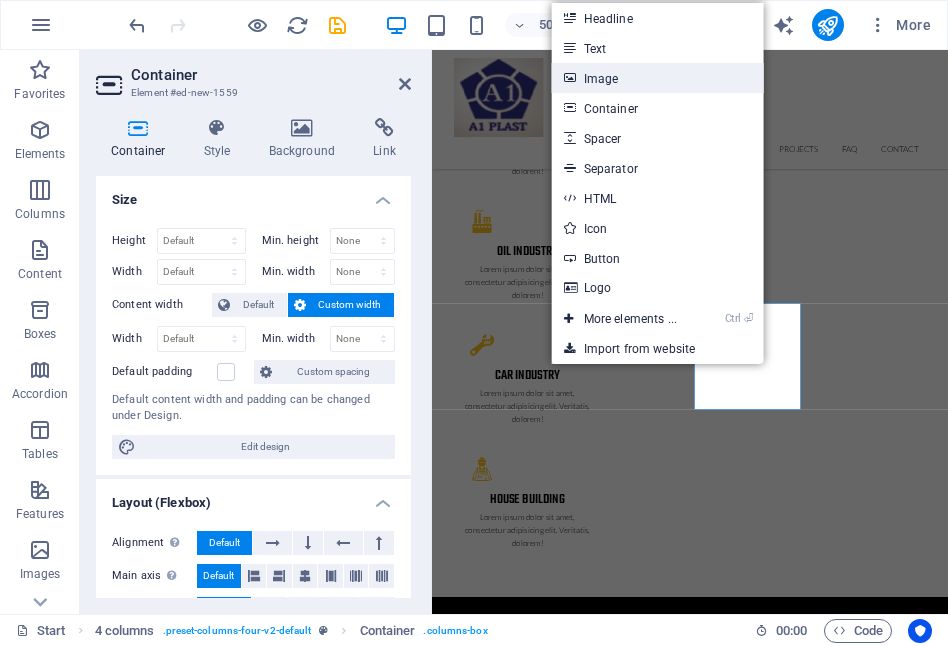 click on "Image" at bounding box center [658, 78] 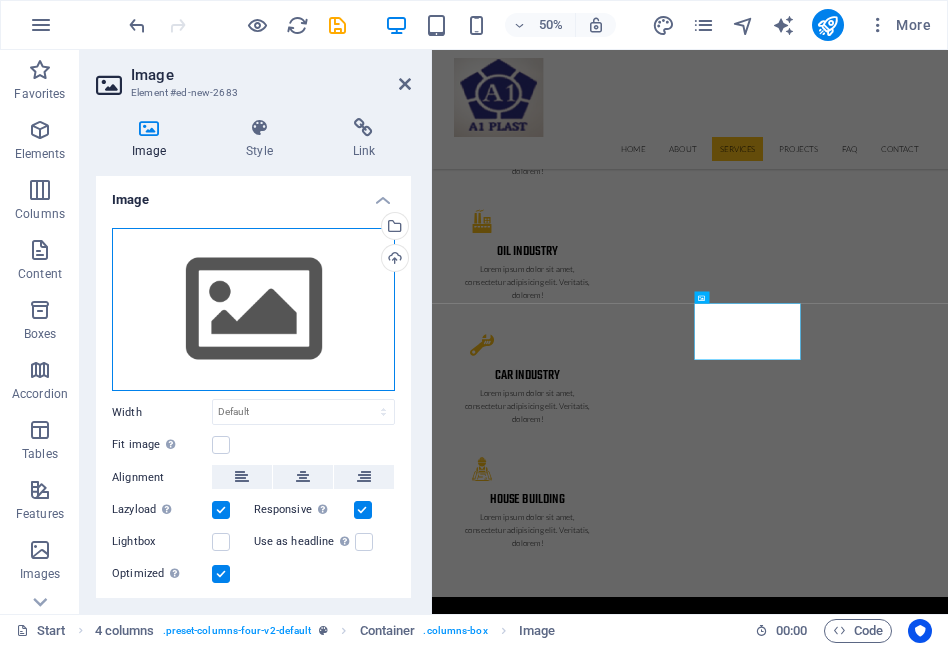 click on "Drag files here, click to choose files or select files from Files or our free stock photos & videos" at bounding box center (253, 310) 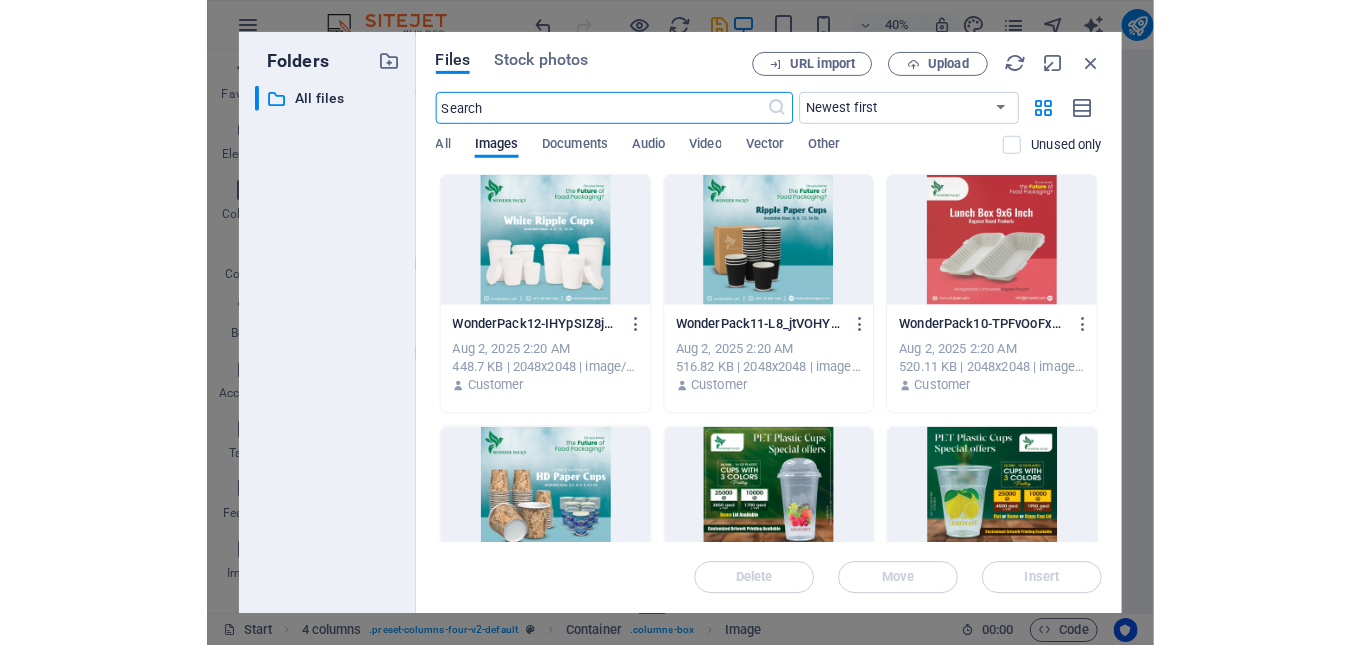scroll, scrollTop: 4458, scrollLeft: 0, axis: vertical 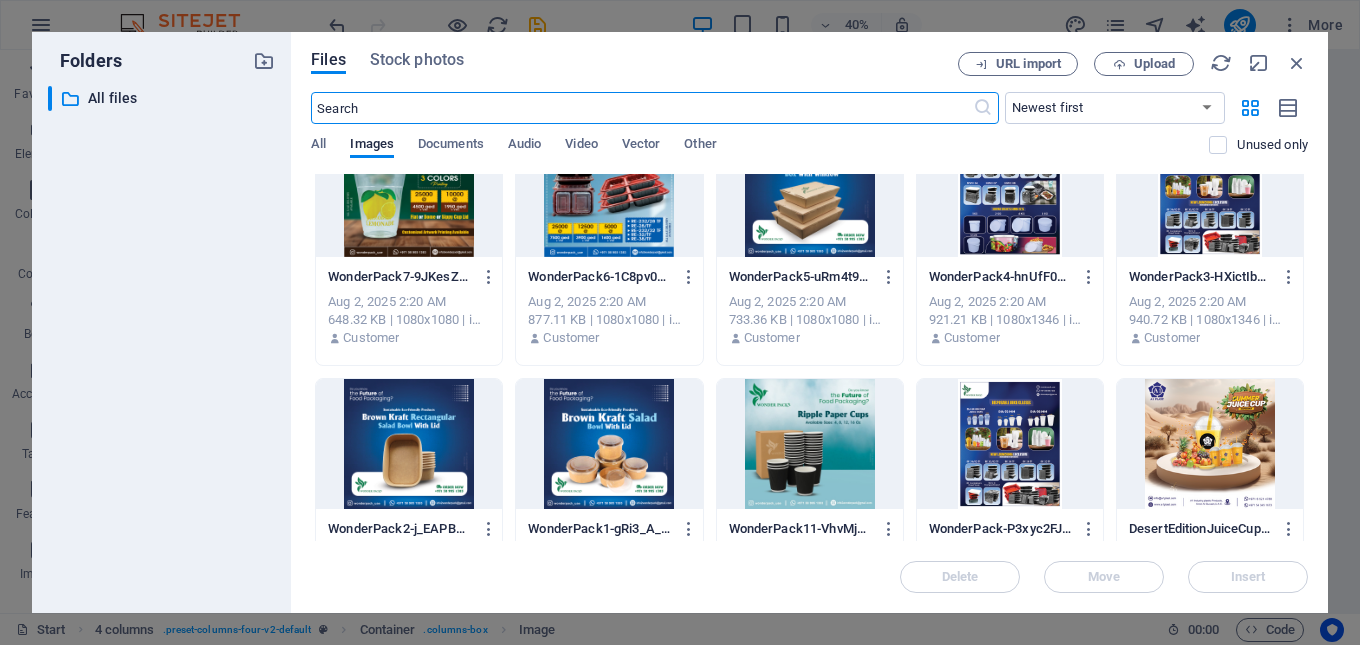 click at bounding box center (609, 444) 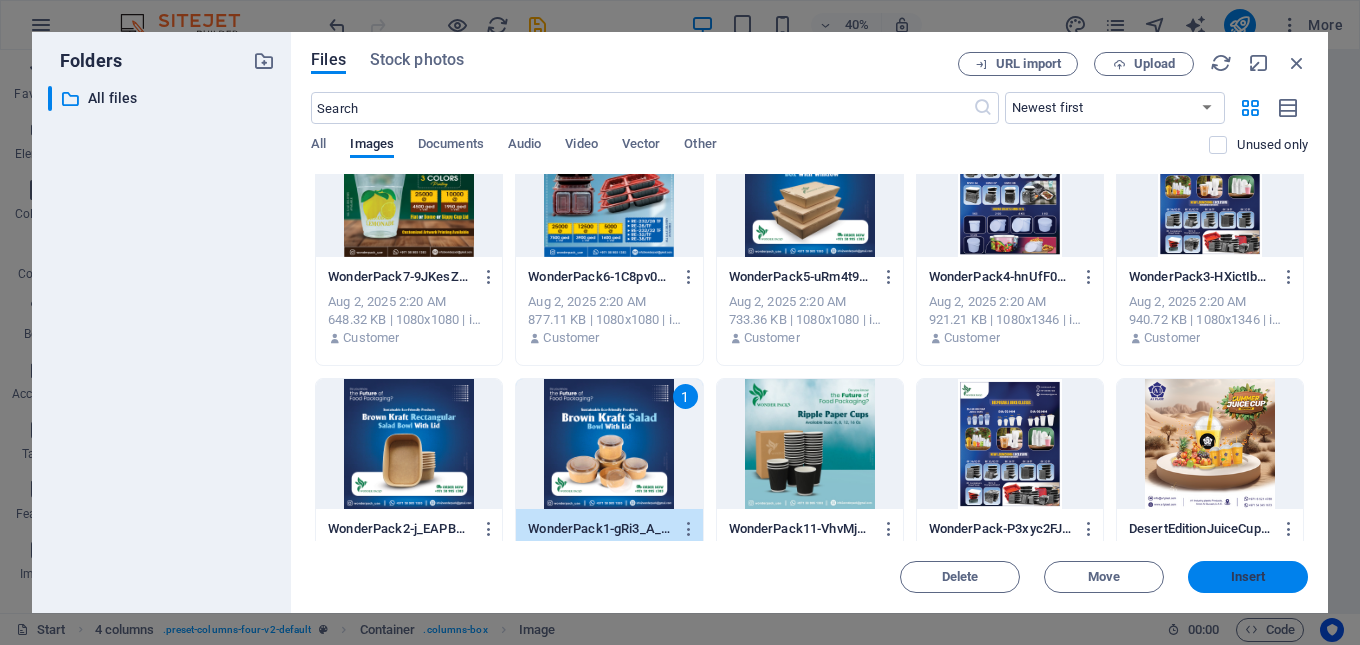 click on "Insert" at bounding box center [1248, 577] 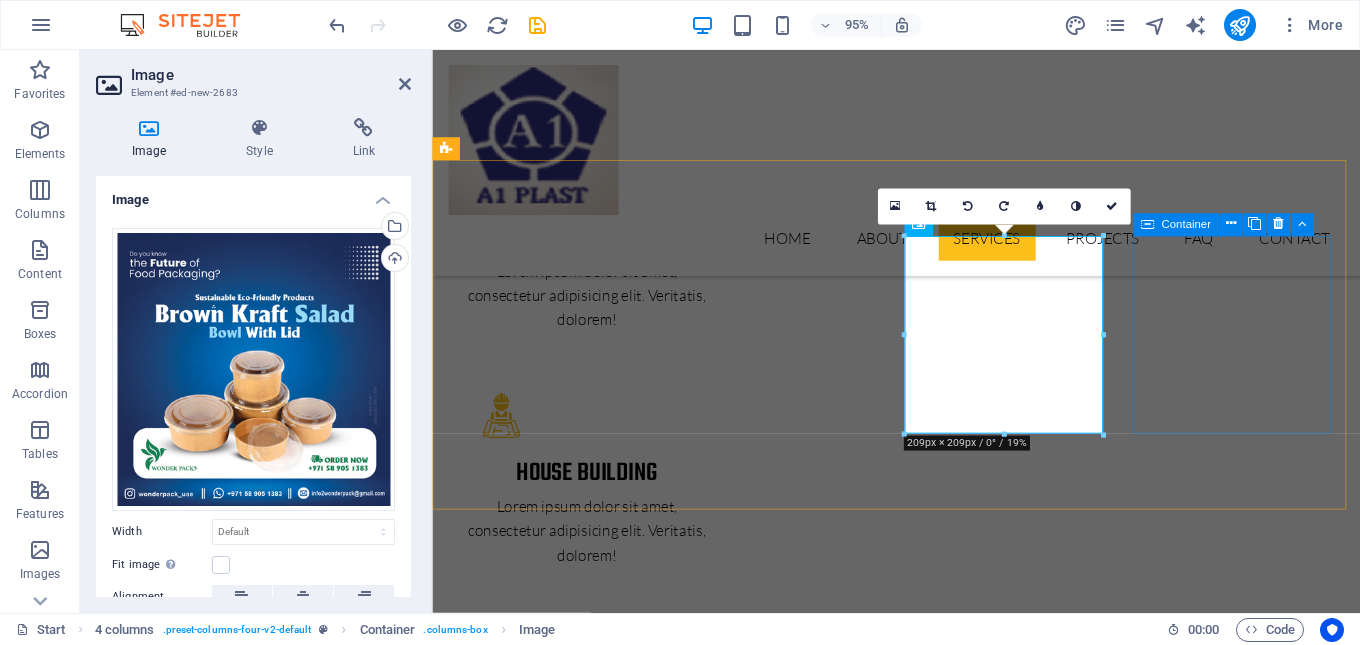 click on "Drop content here or  Add elements  Paste clipboard" at bounding box center (554, 7488) 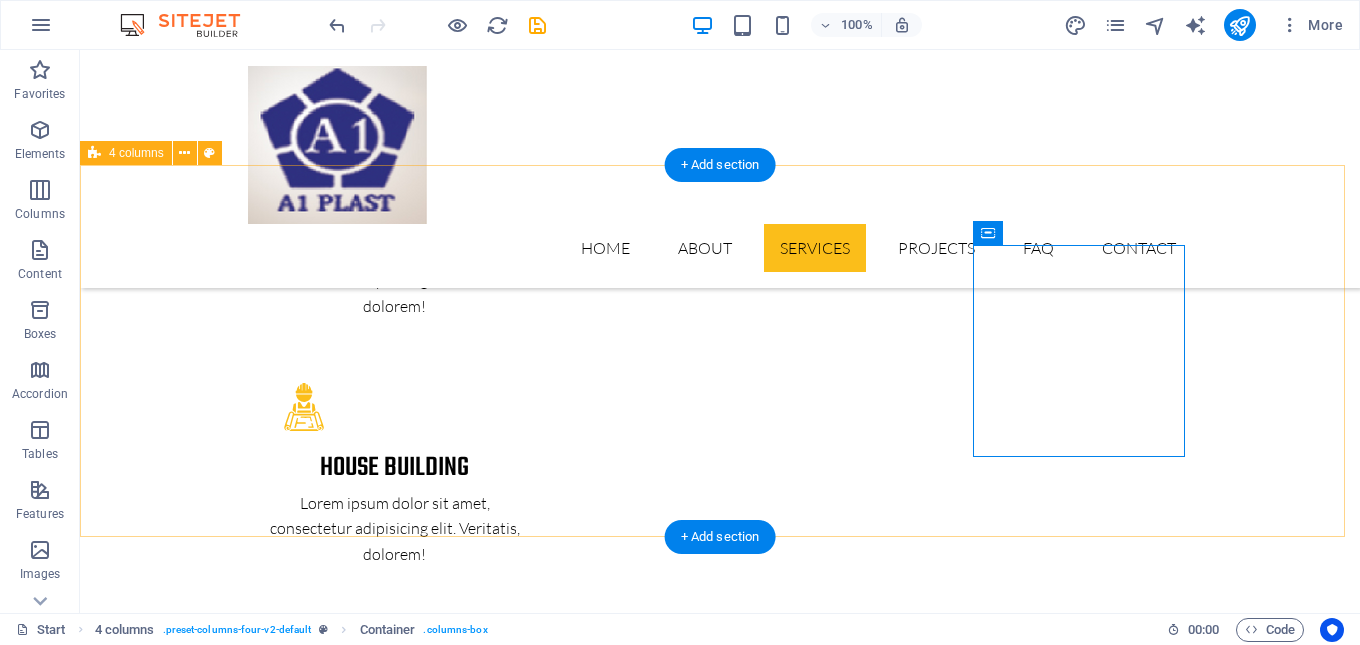 scroll, scrollTop: 3612, scrollLeft: 0, axis: vertical 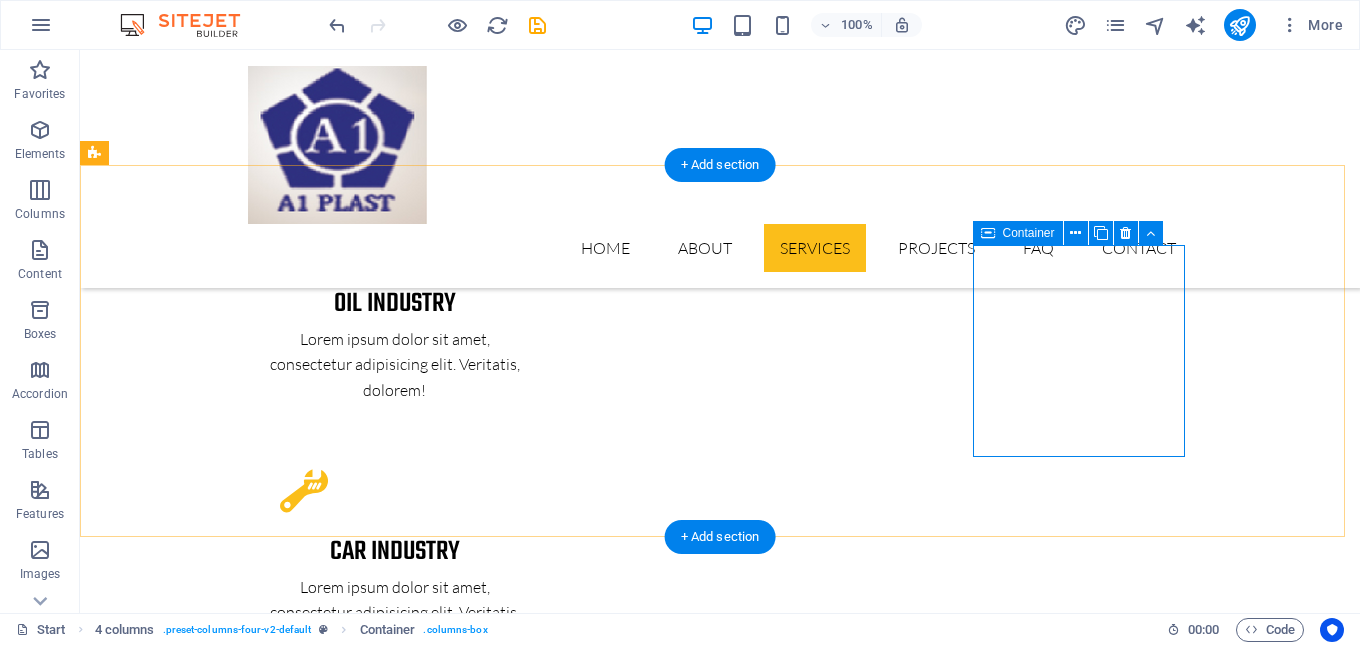 click on "Drop content here or  Add elements  Paste clipboard" at bounding box center [202, 7924] 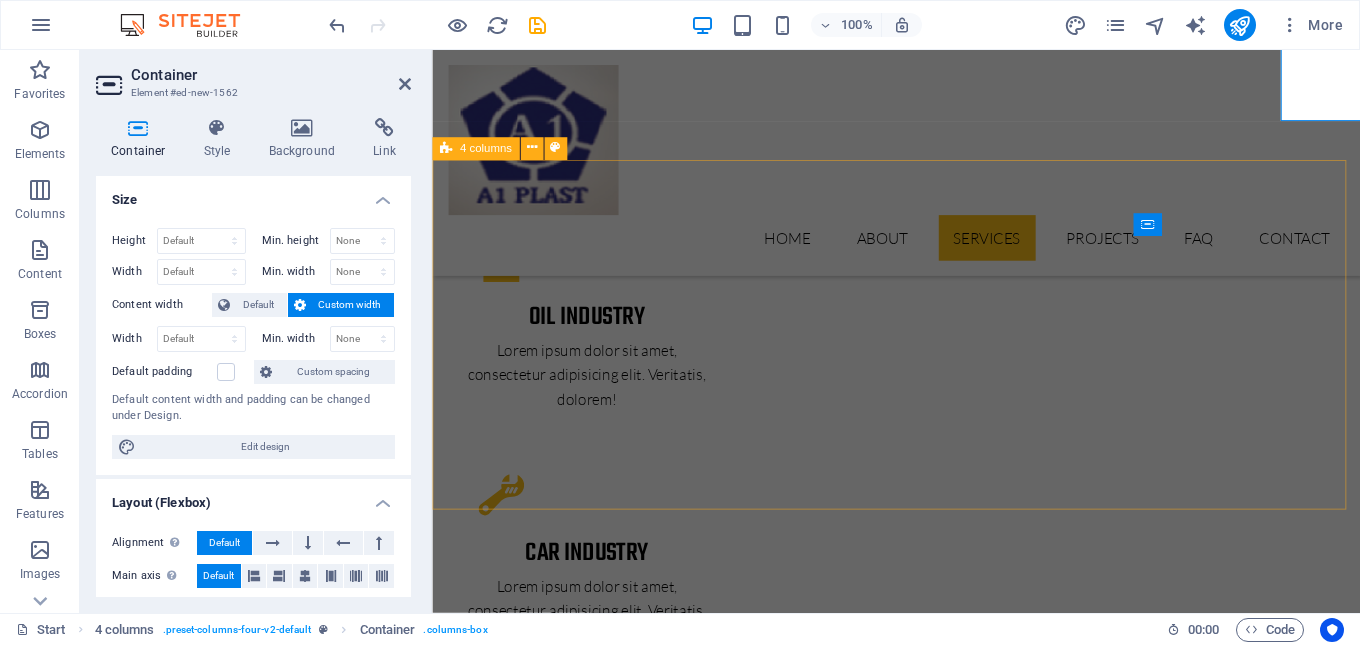 scroll, scrollTop: 3944, scrollLeft: 0, axis: vertical 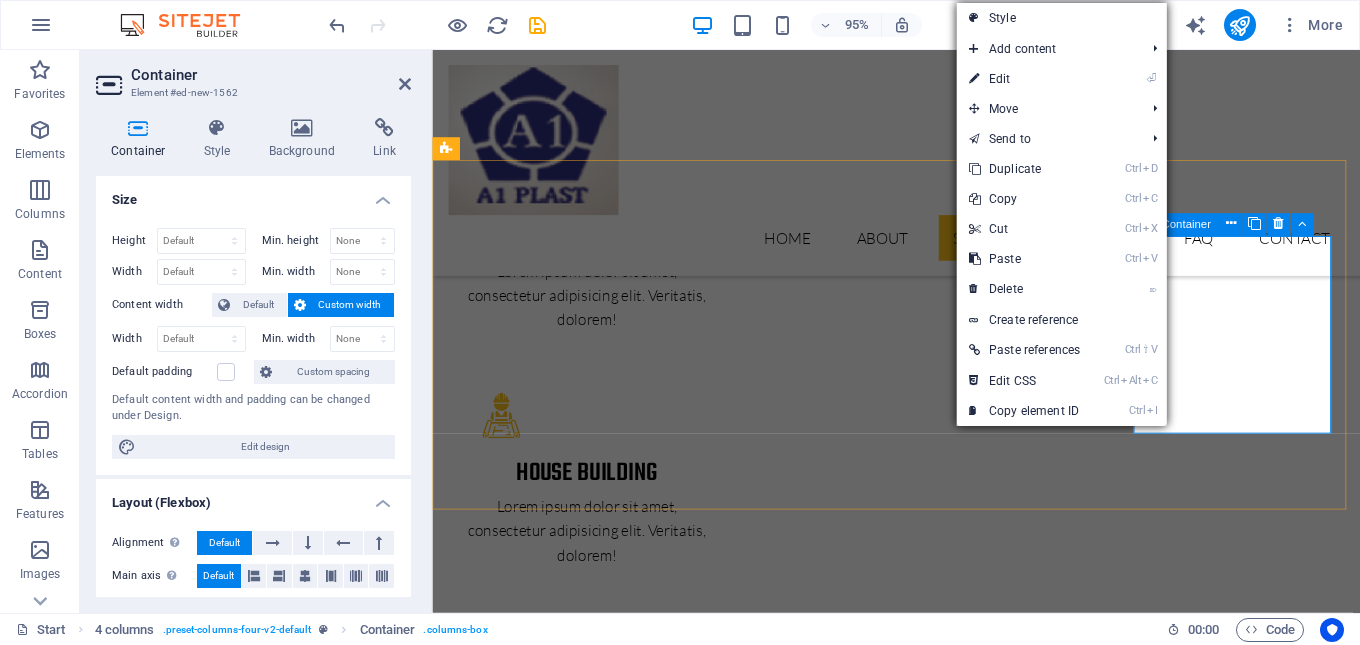 click on "Add elements" at bounding box center [553, 7500] 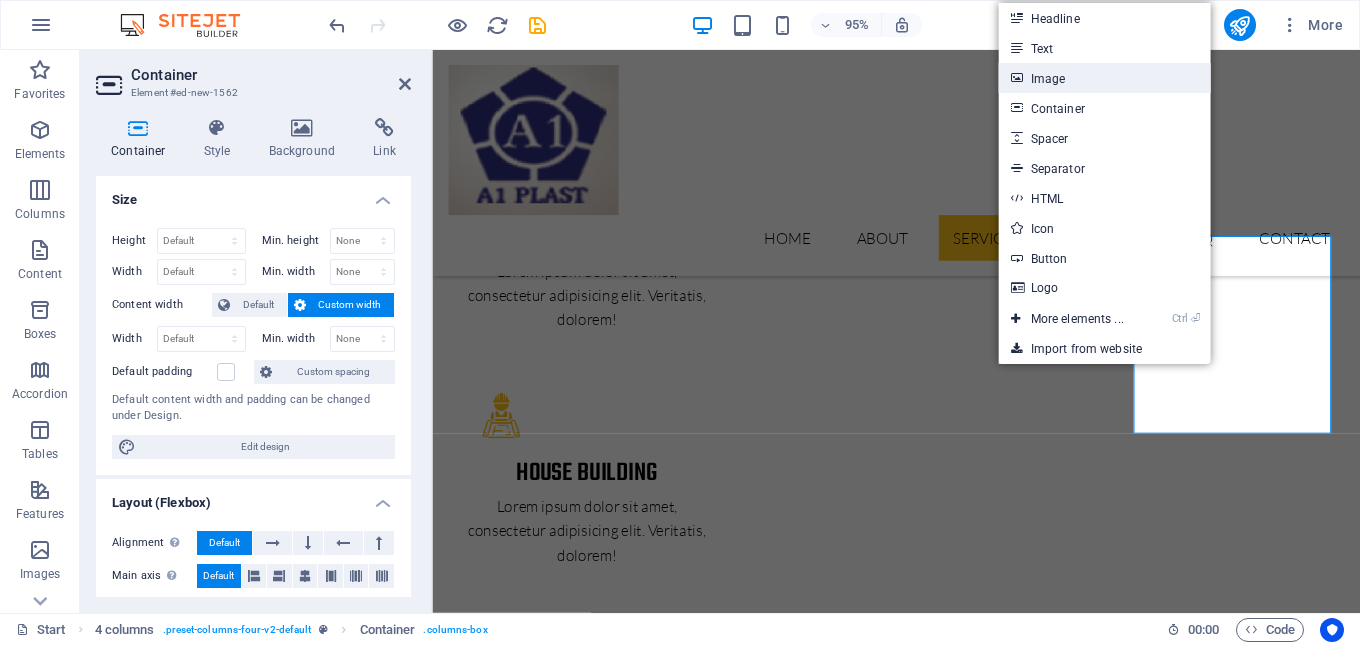 click on "Image" at bounding box center (1105, 78) 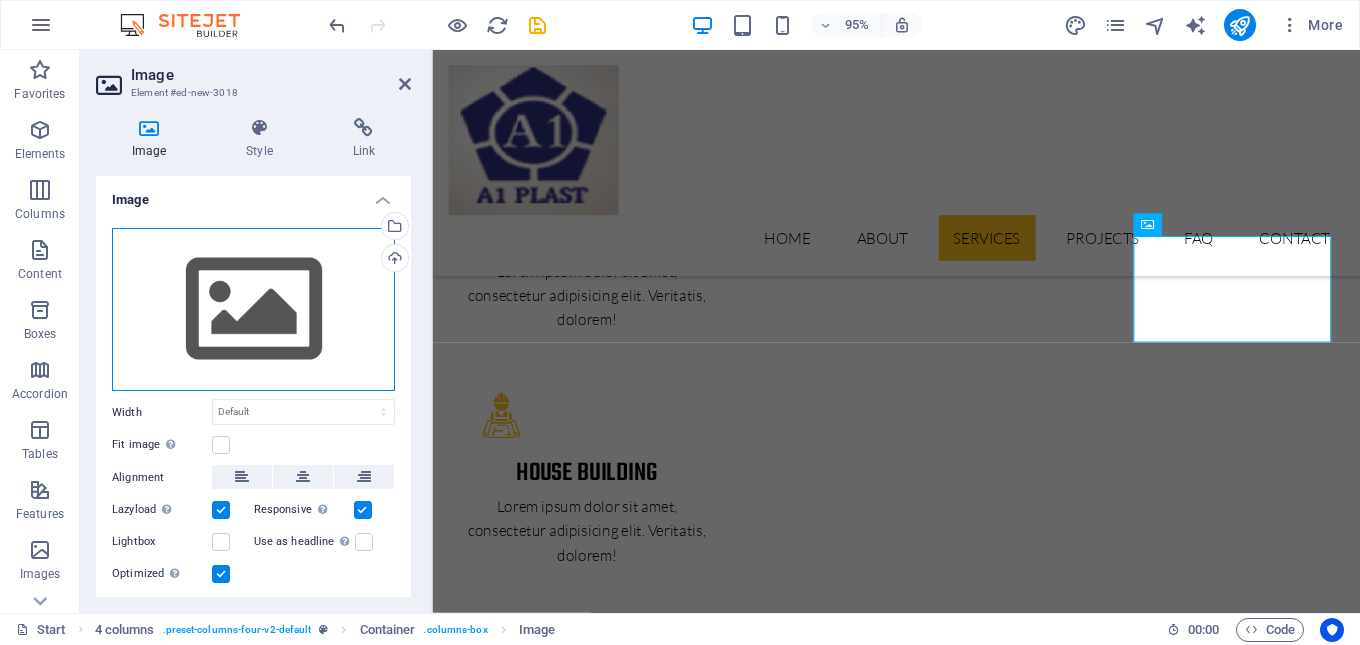 click on "Drag files here, click to choose files or select files from Files or our free stock photos & videos" at bounding box center (253, 310) 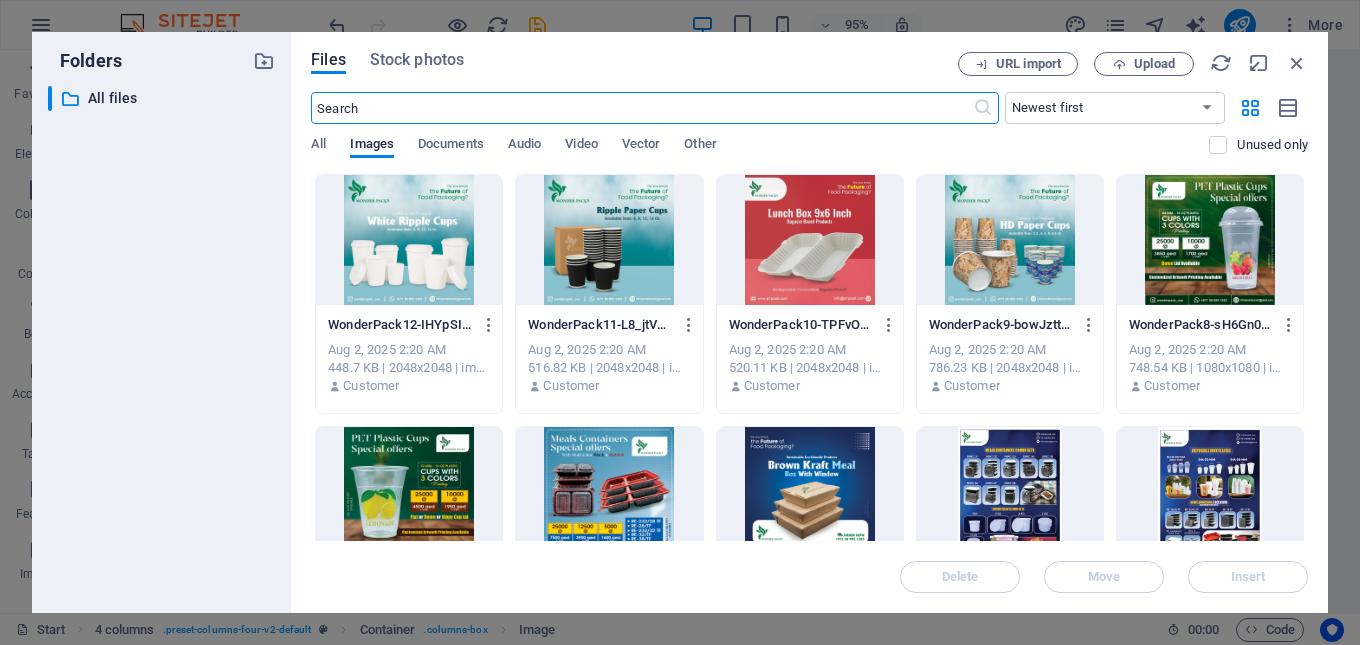 scroll, scrollTop: 4458, scrollLeft: 0, axis: vertical 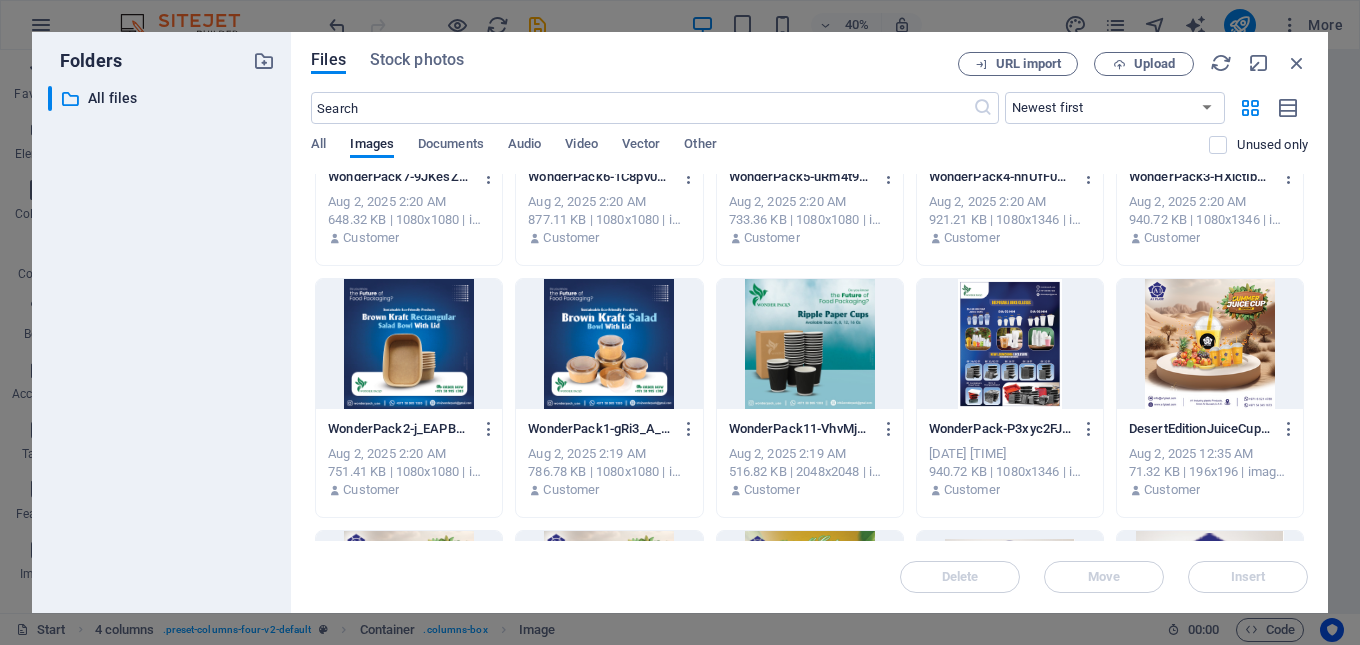 click at bounding box center (409, 344) 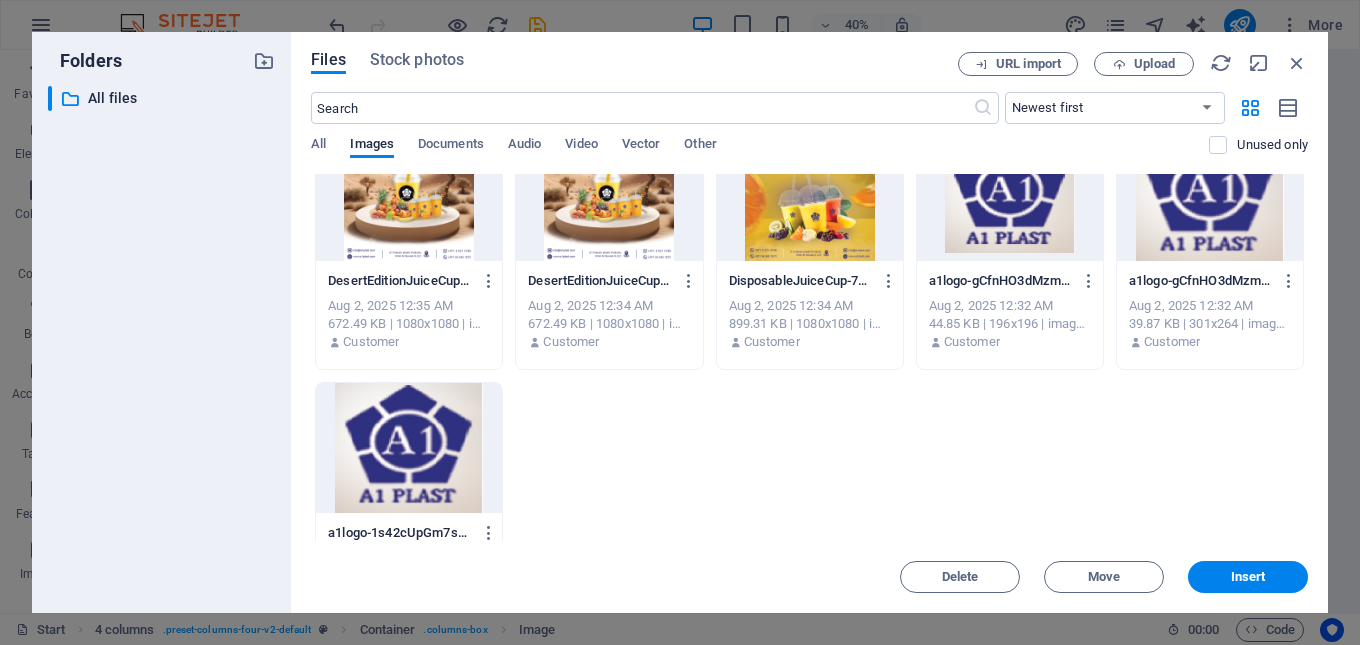 scroll, scrollTop: 600, scrollLeft: 0, axis: vertical 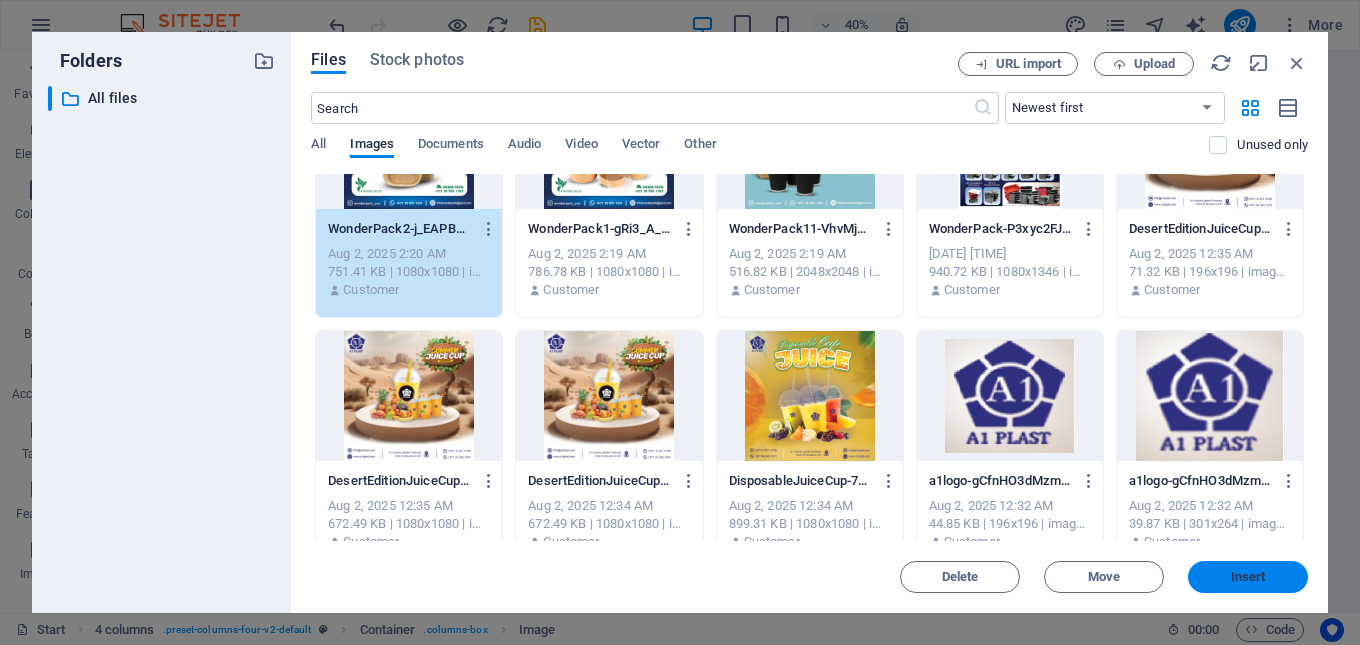 click on "Insert" at bounding box center (1248, 577) 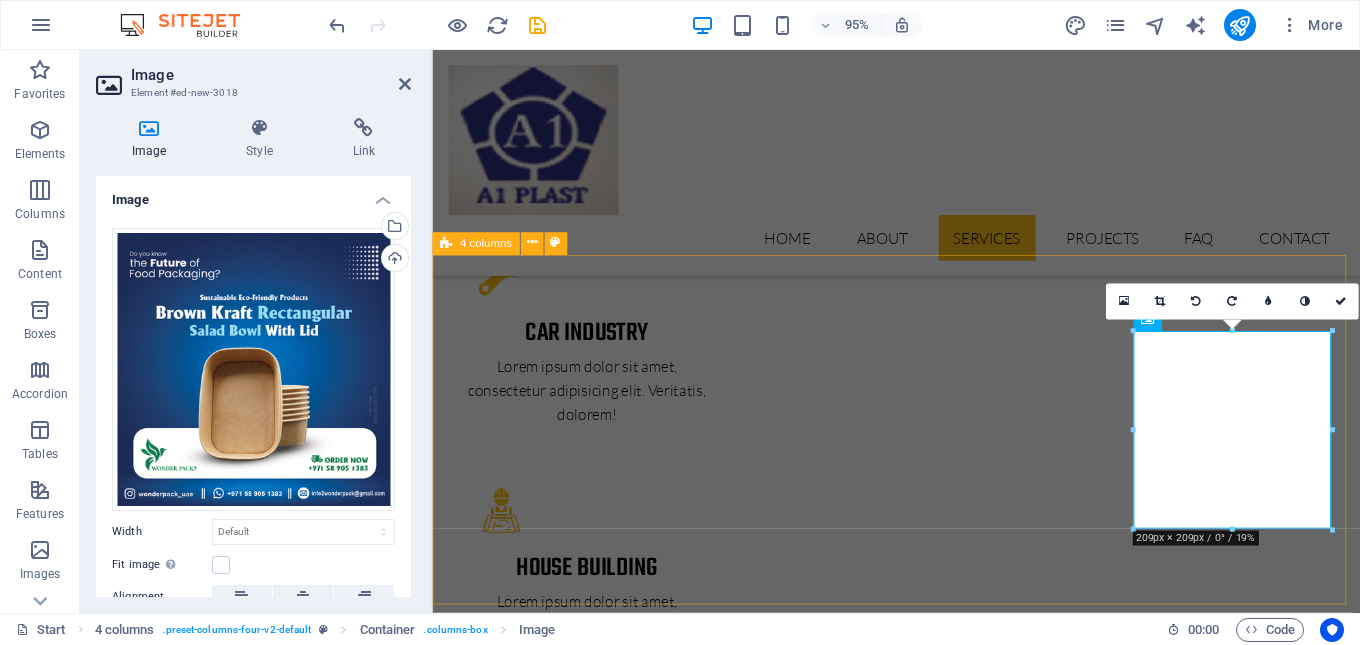 scroll, scrollTop: 3644, scrollLeft: 0, axis: vertical 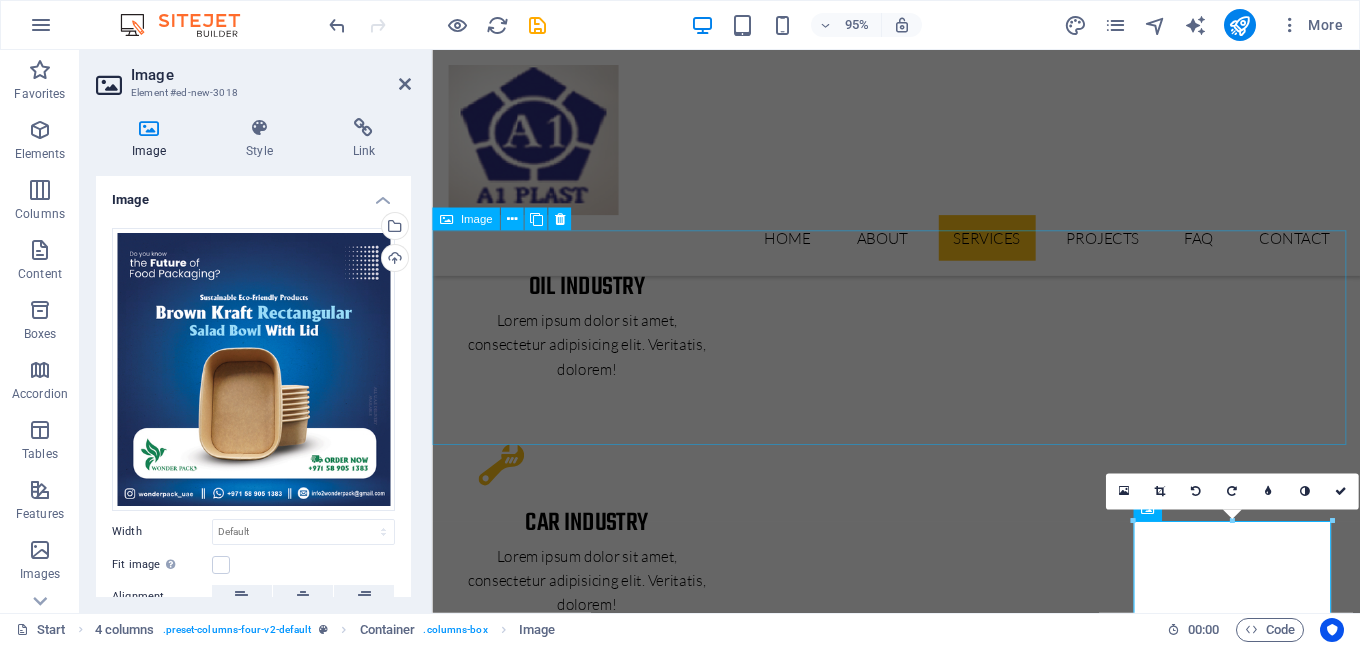 click on "PROJECT 1" at bounding box center (920, 4433) 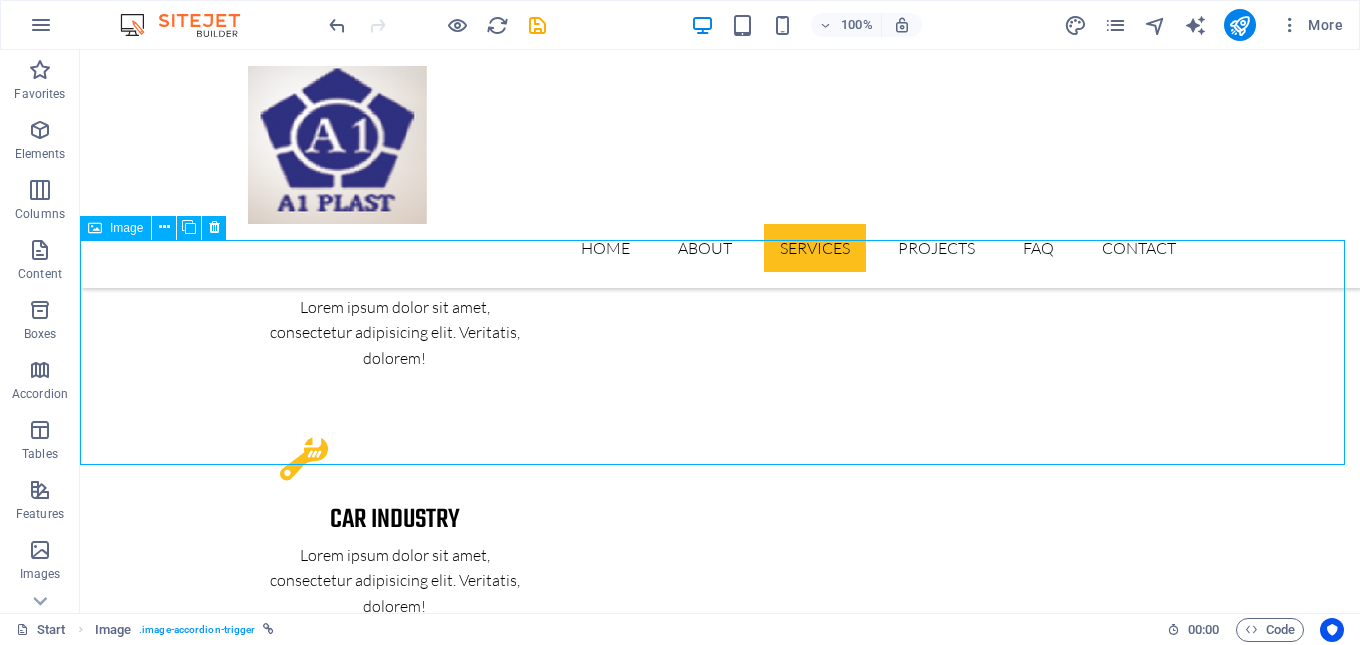 scroll, scrollTop: 3312, scrollLeft: 0, axis: vertical 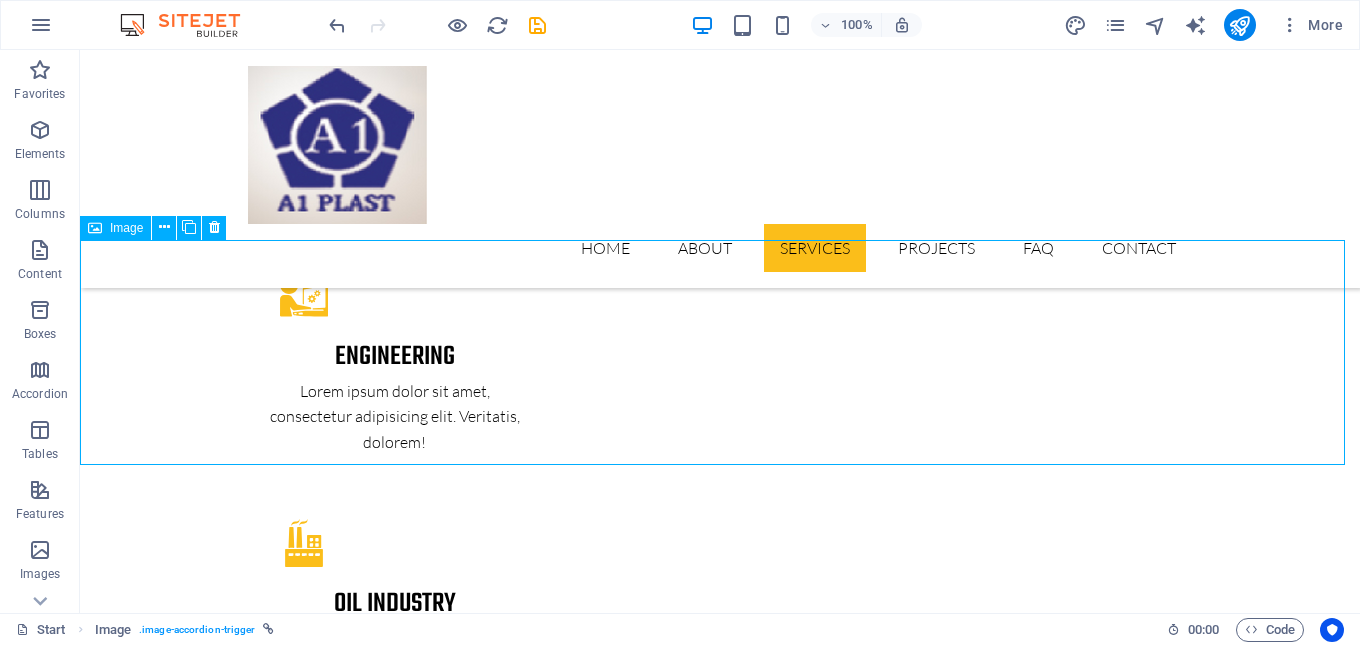 click on "PROJECT 1" at bounding box center (720, 4566) 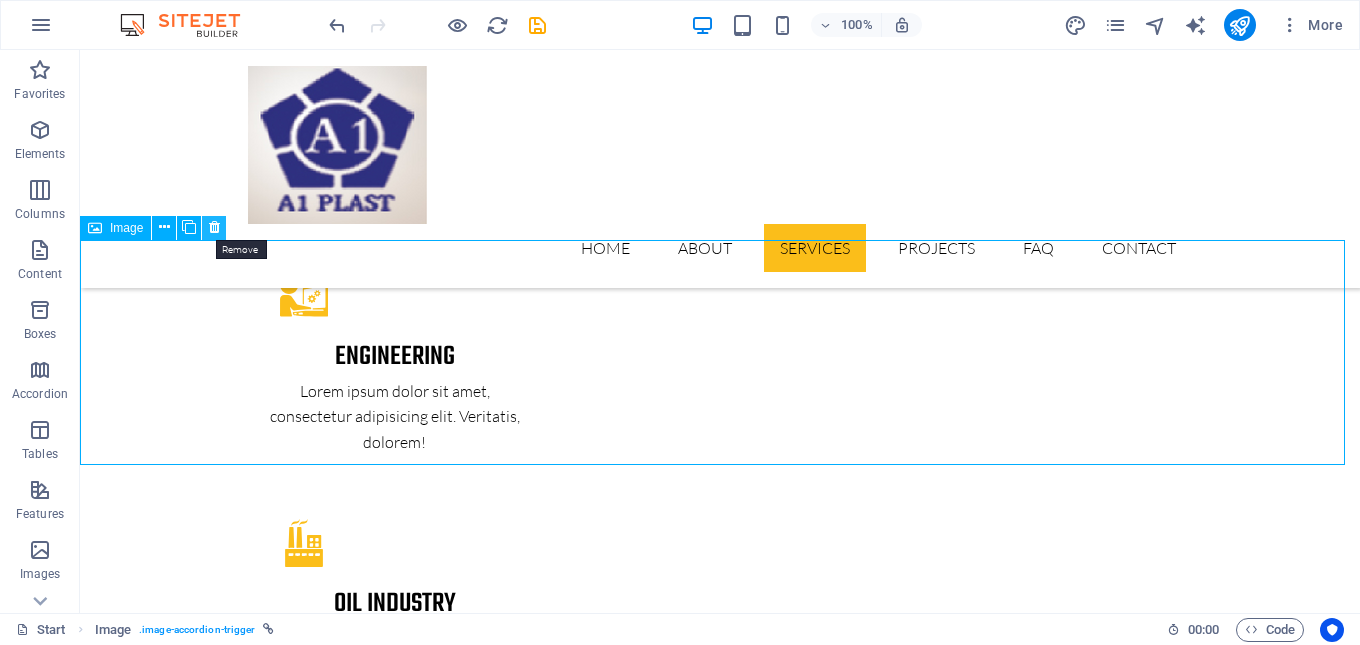 click at bounding box center (214, 227) 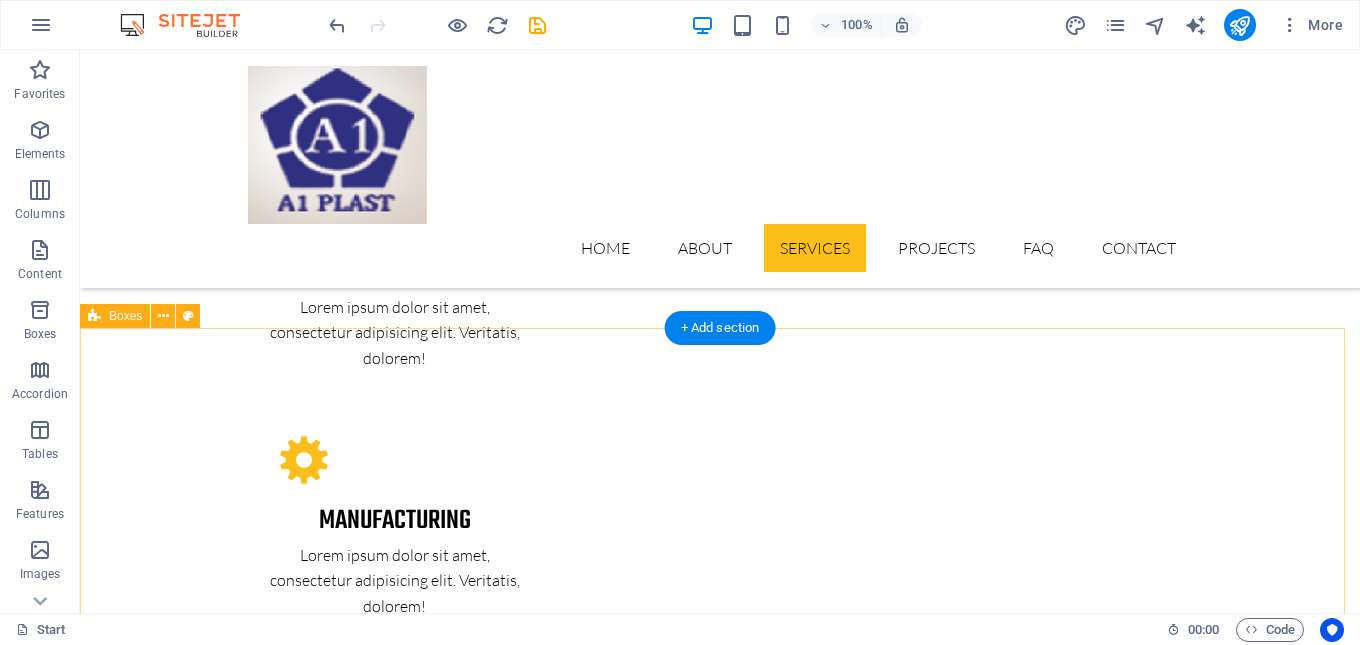 scroll, scrollTop: 2800, scrollLeft: 0, axis: vertical 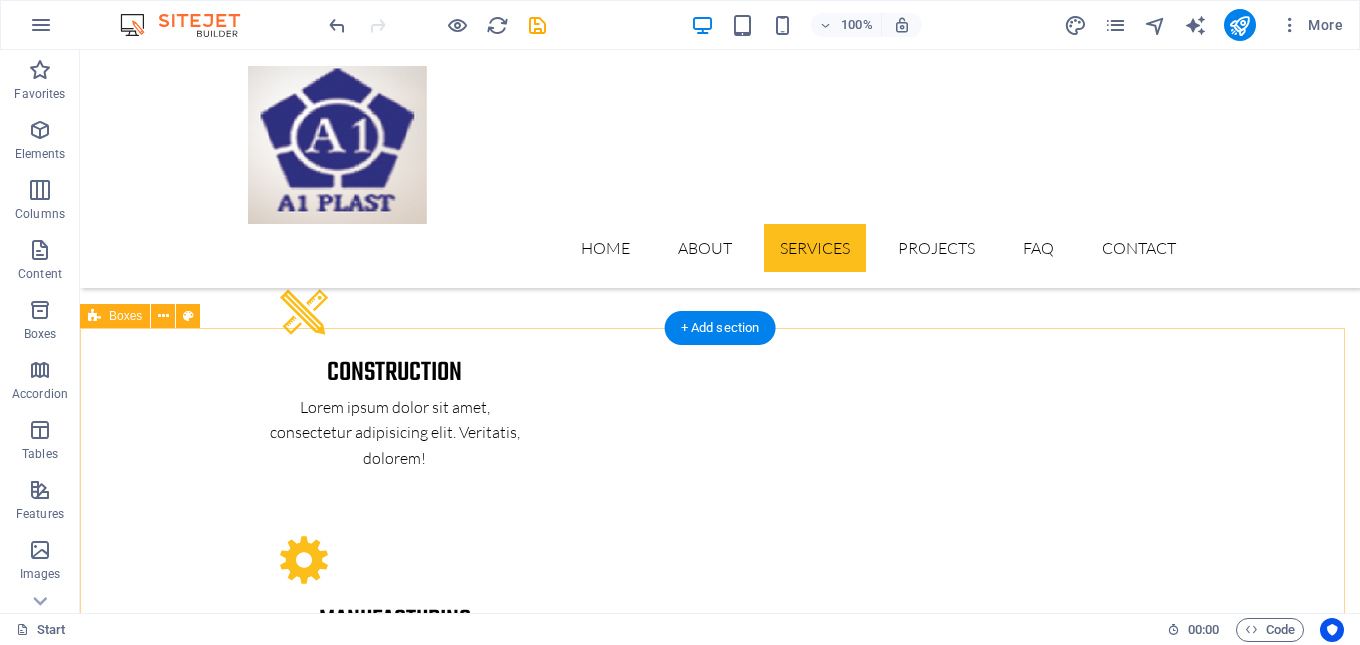 click on "Headline Lorem ipsum dolor sit amet, consectetuer adipiscing elit. Aenean commodo ligula eget dolor. Lorem ipsum dolor sit amet, consectetuer adipiscing elit leget dolor. Headline Lorem ipsum dolor sit amet, consectetuer adipiscing elit. Aenean commodo ligula eget dolor. Lorem ipsum dolor sit amet, consectetuer adipiscing elit leget dolor. Headline Lorem ipsum dolor sit amet, consectetuer adipiscing elit. Aenean commodo ligula eget dolor. Lorem ipsum dolor sit amet, consectetuer adipiscing elit leget dolor." at bounding box center [720, 4473] 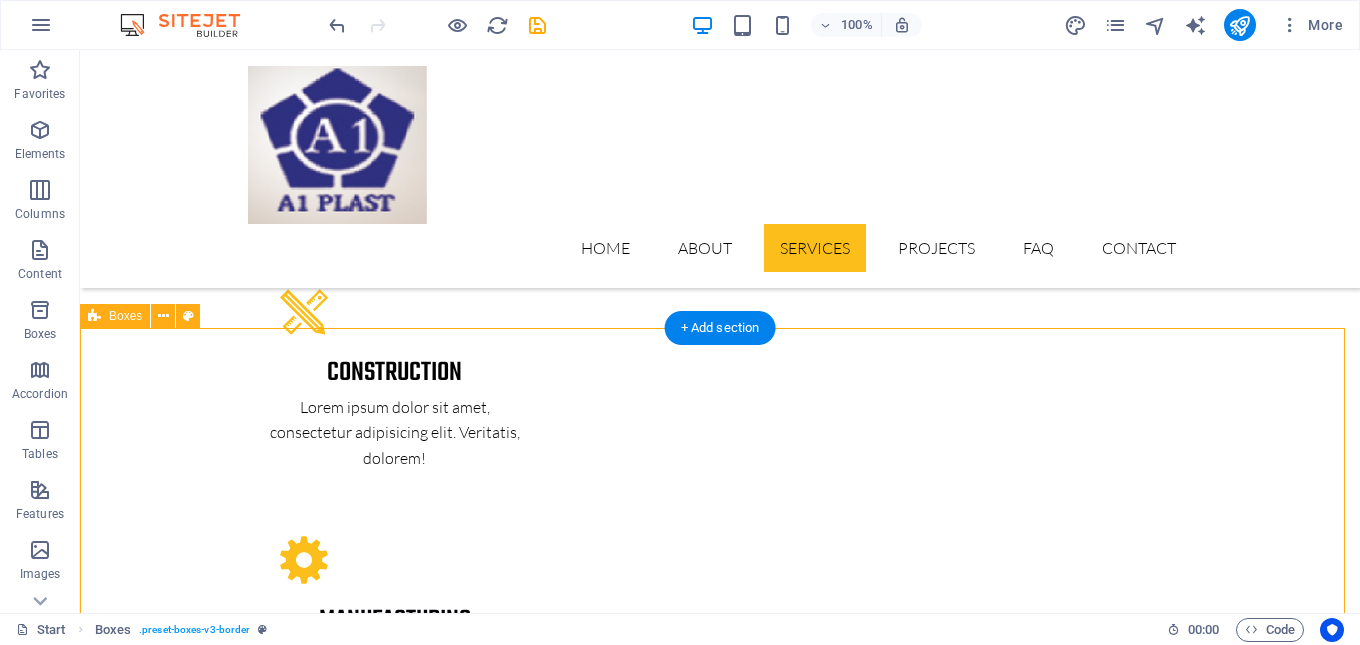 click on "Headline Lorem ipsum dolor sit amet, consectetuer adipiscing elit. Aenean commodo ligula eget dolor. Lorem ipsum dolor sit amet, consectetuer adipiscing elit leget dolor. Headline Lorem ipsum dolor sit amet, consectetuer adipiscing elit. Aenean commodo ligula eget dolor. Lorem ipsum dolor sit amet, consectetuer adipiscing elit leget dolor. Headline Lorem ipsum dolor sit amet, consectetuer adipiscing elit. Aenean commodo ligula eget dolor. Lorem ipsum dolor sit amet, consectetuer adipiscing elit leget dolor." at bounding box center [720, 4473] 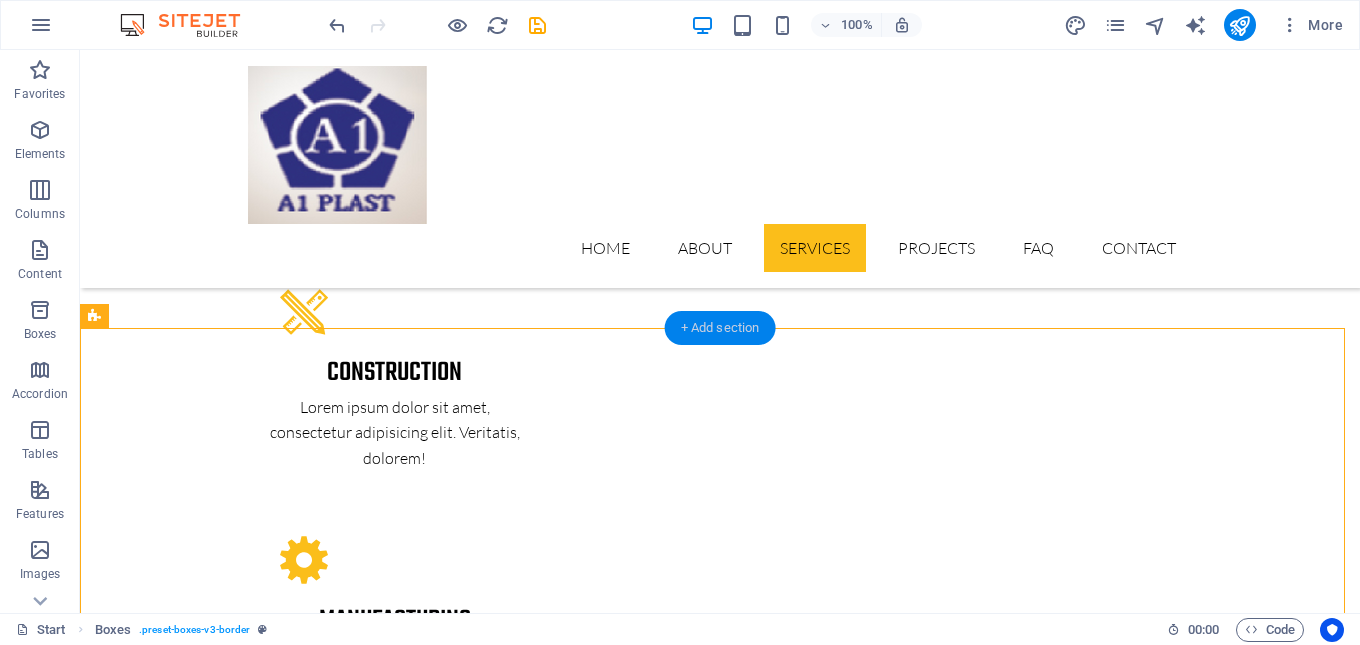 click on "+ Add section" at bounding box center [720, 328] 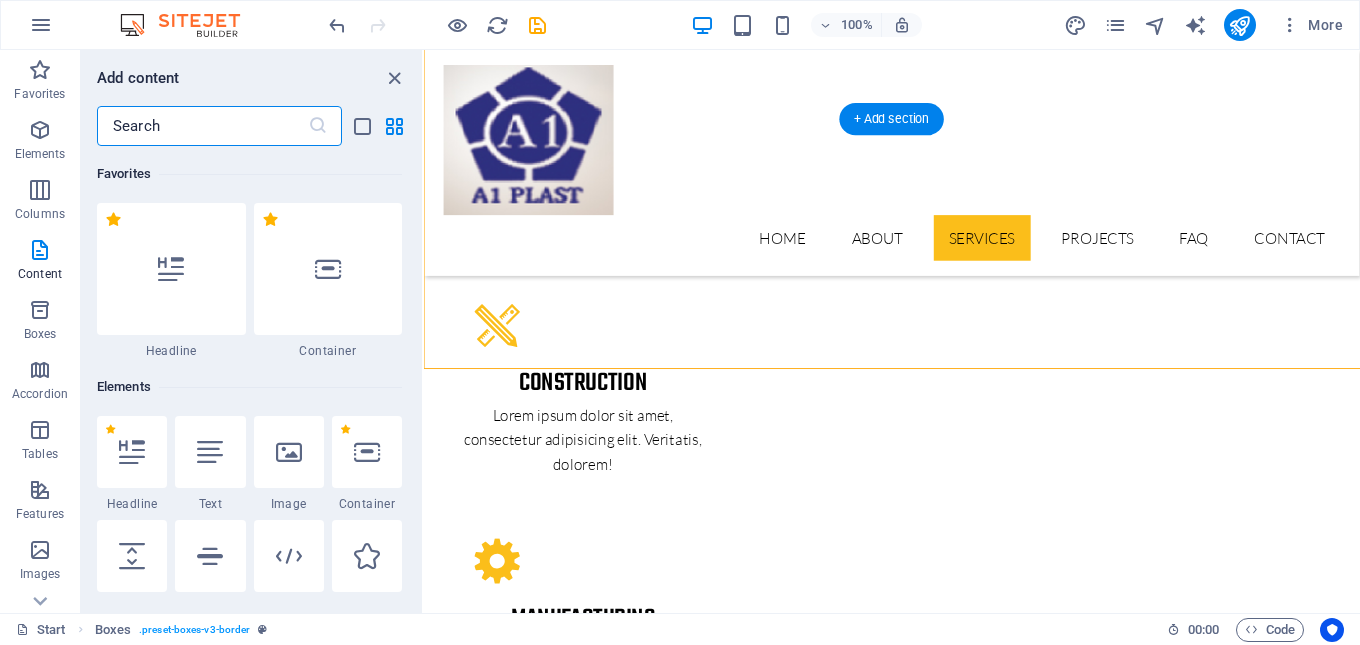 scroll, scrollTop: 2742, scrollLeft: 0, axis: vertical 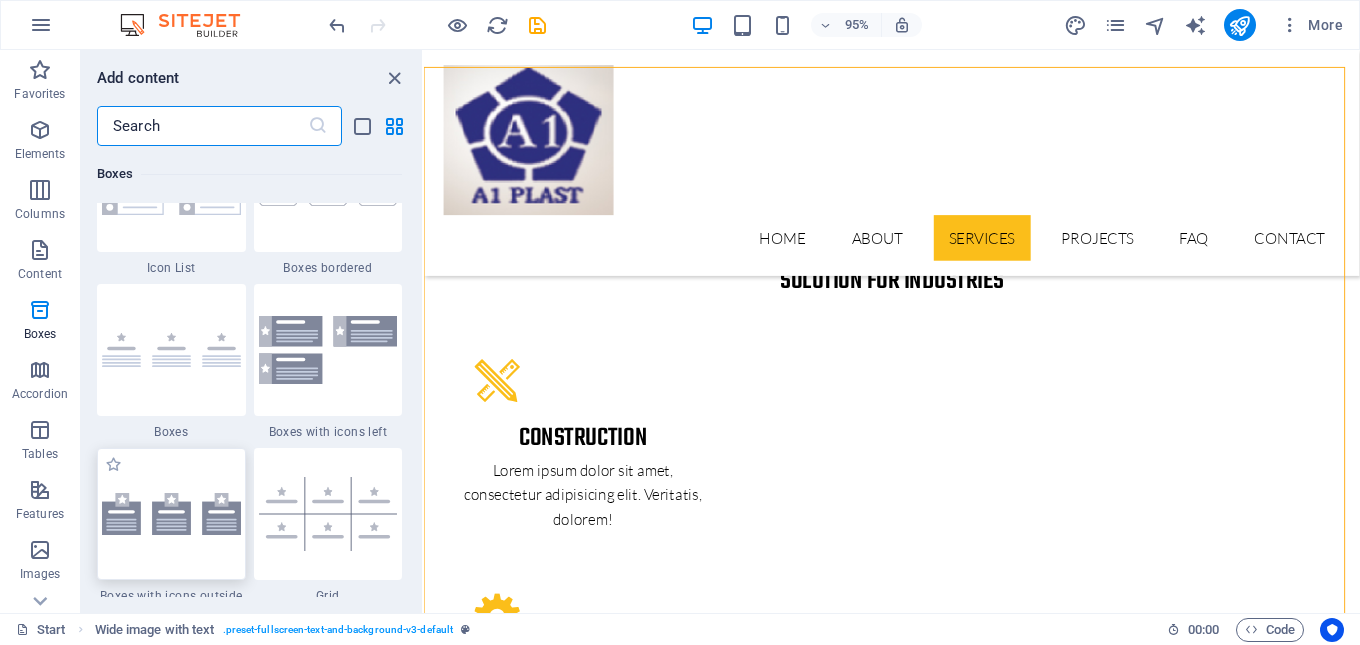 click at bounding box center [171, 514] 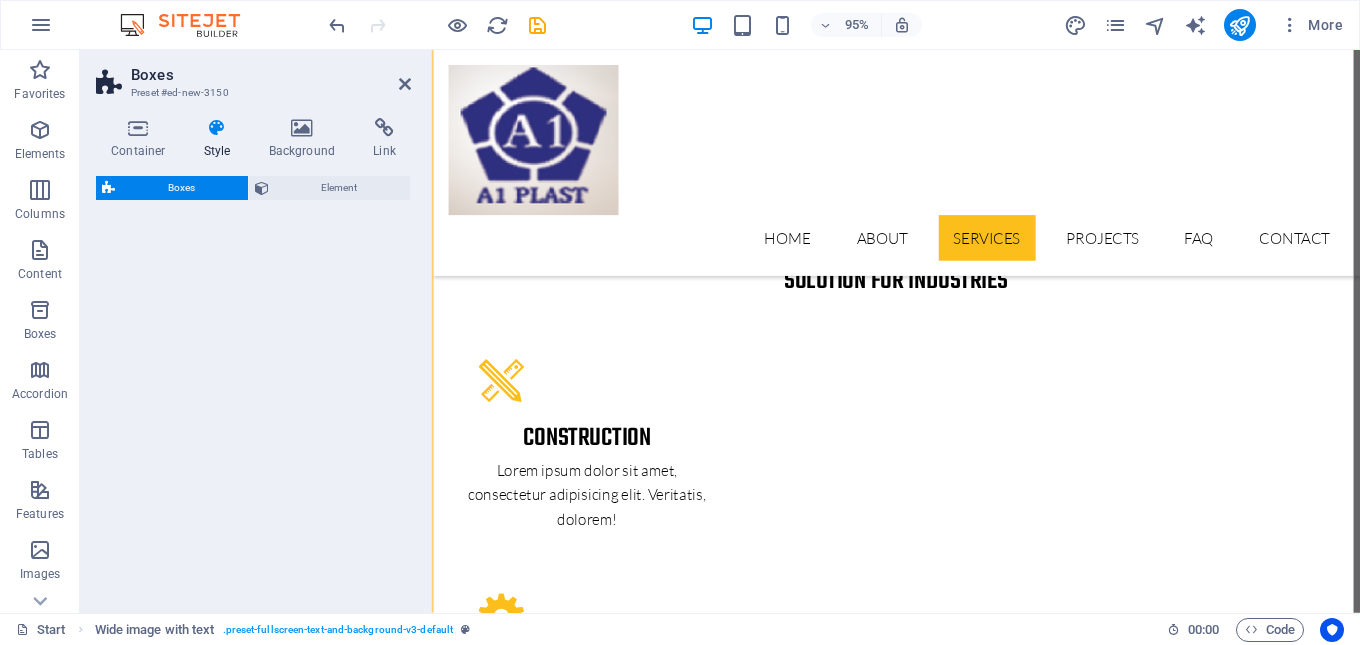 scroll, scrollTop: 4671, scrollLeft: 0, axis: vertical 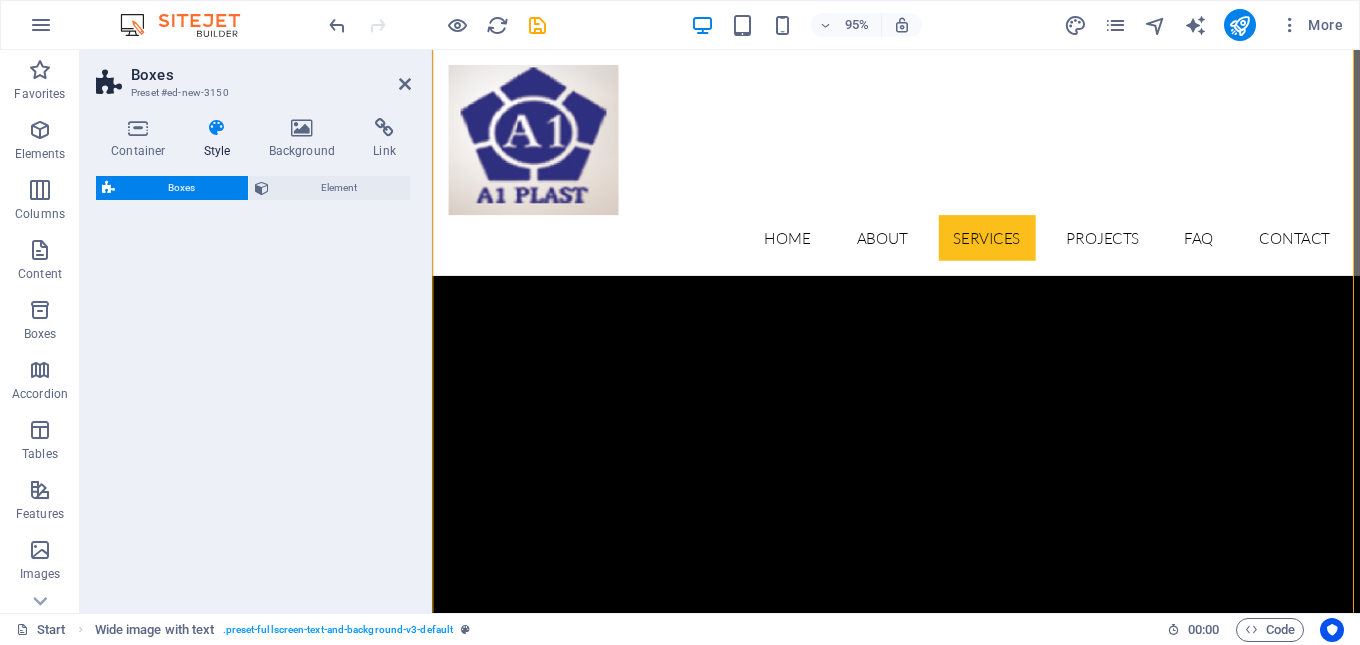 select on "rem" 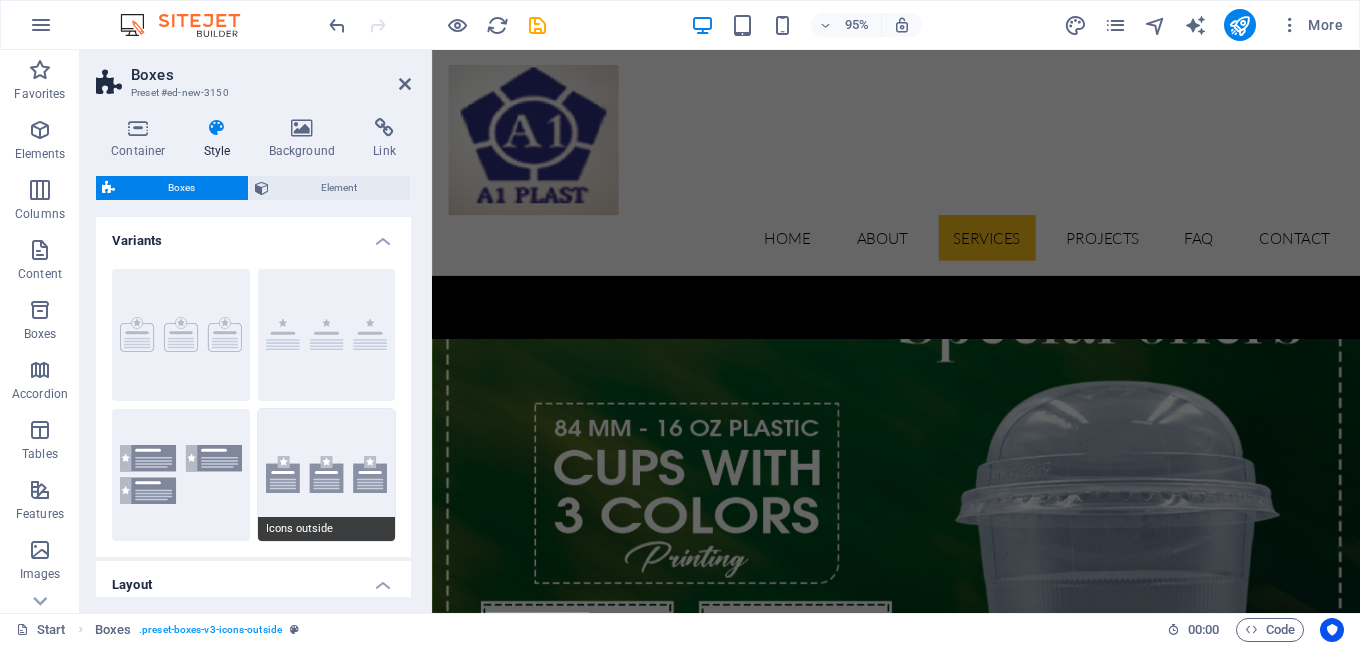 click on "Icons outside" at bounding box center (327, 475) 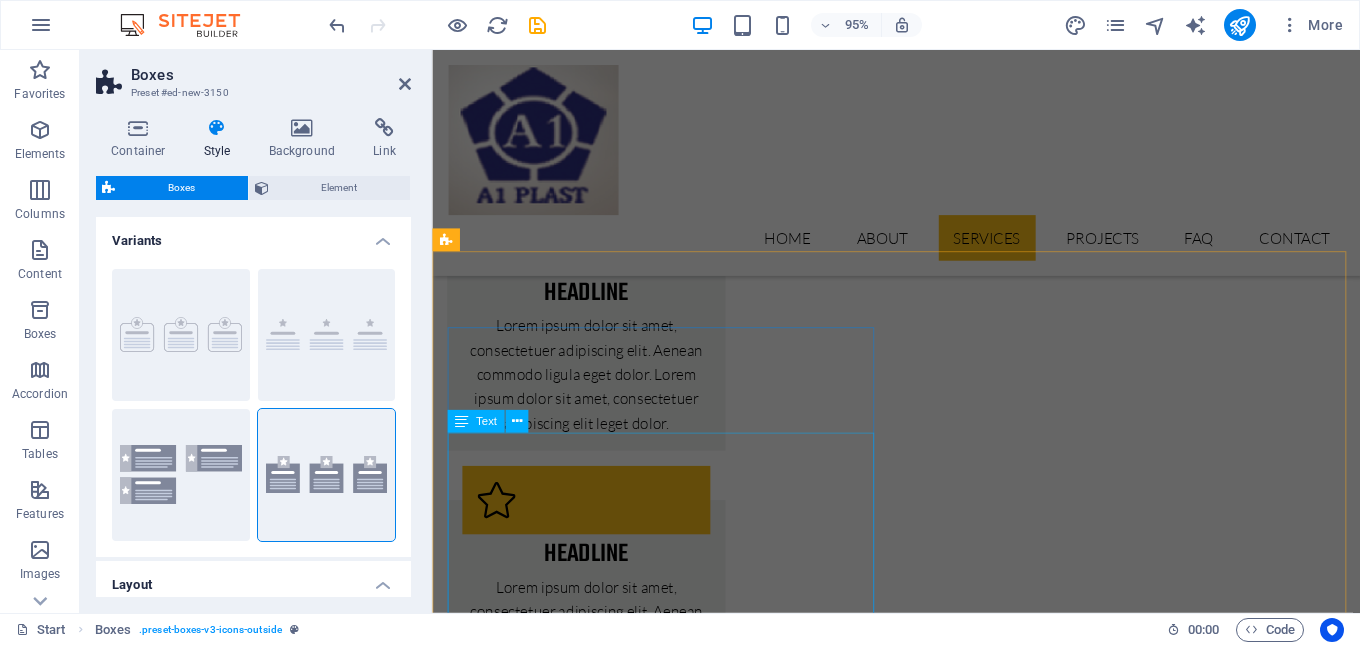 scroll, scrollTop: 6924, scrollLeft: 0, axis: vertical 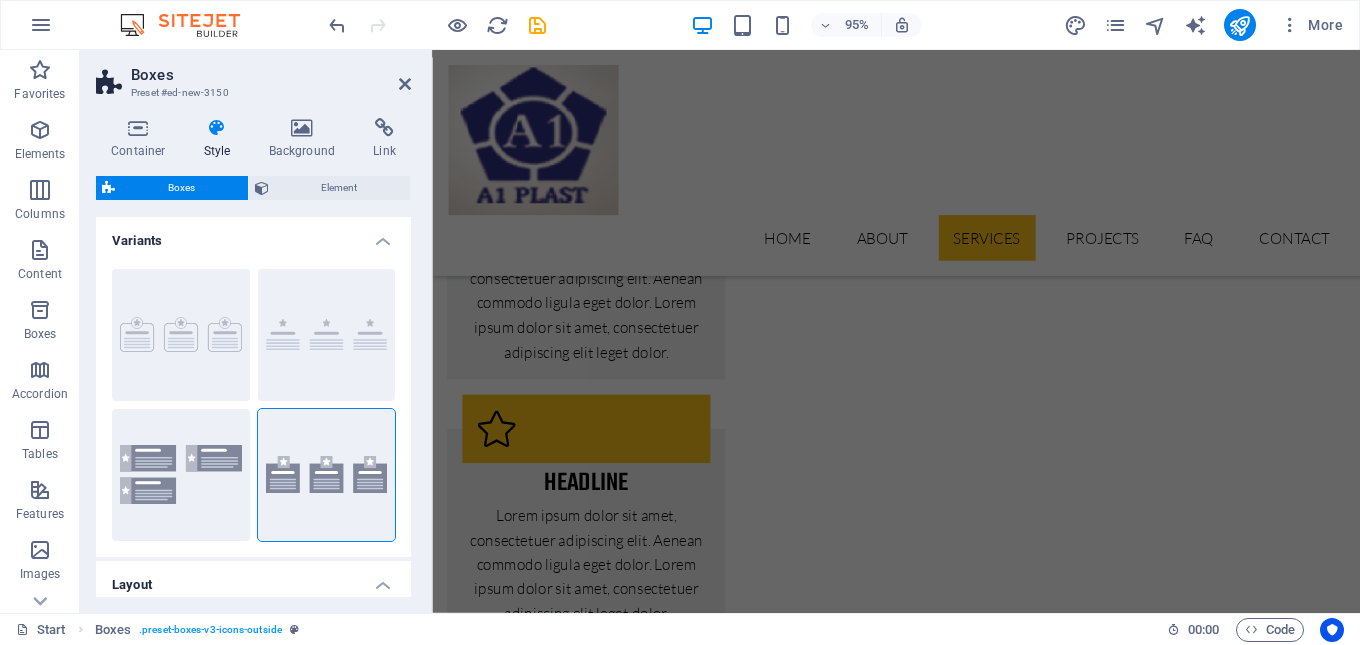 click at bounding box center [920, 5337] 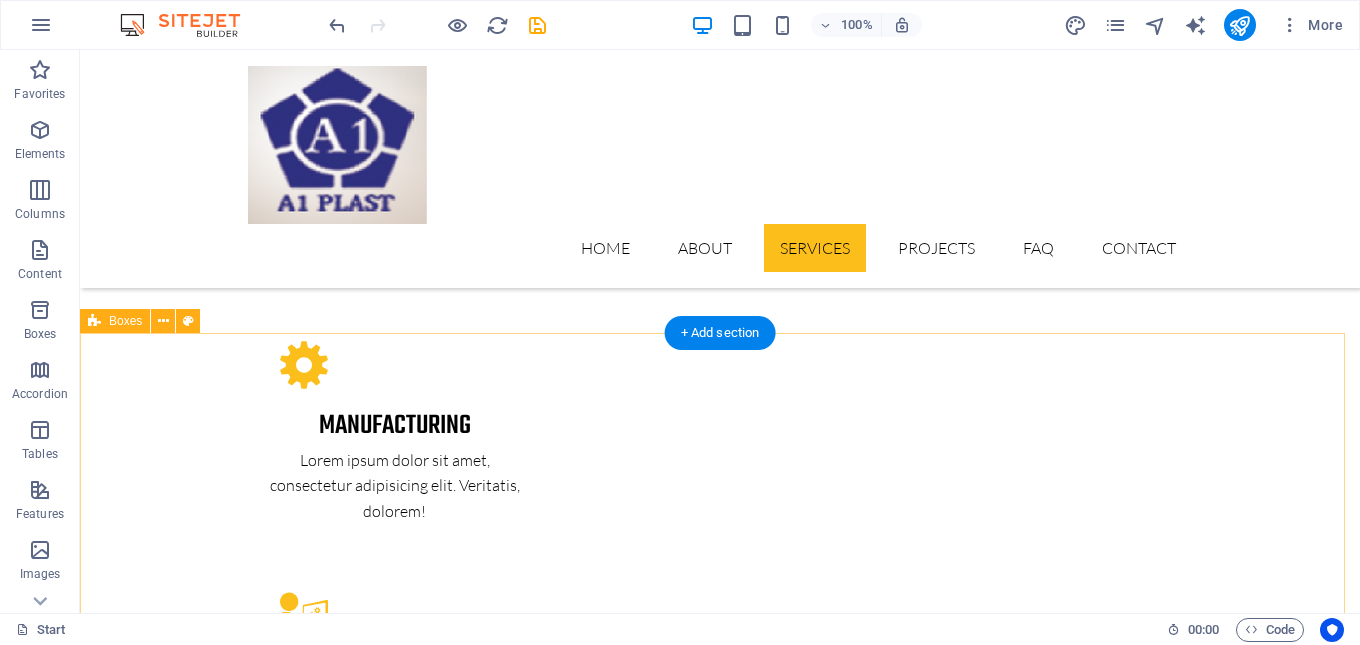 scroll, scrollTop: 2795, scrollLeft: 0, axis: vertical 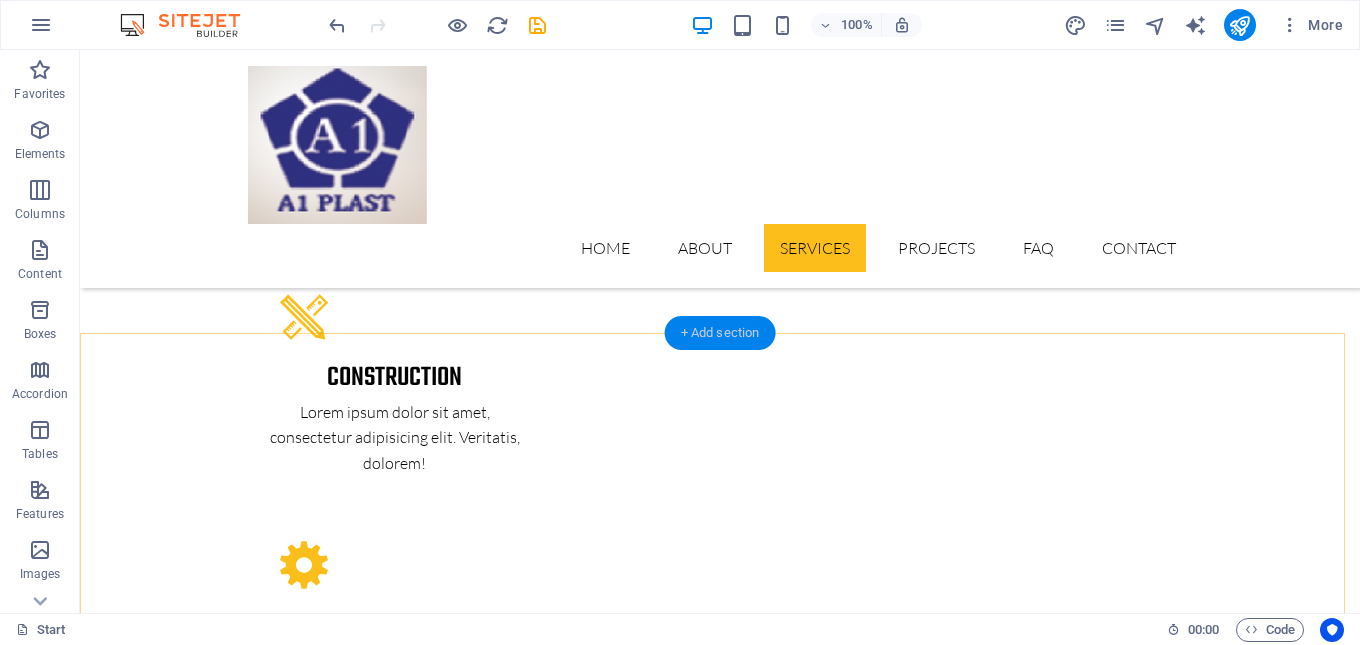 click on "+ Add section" at bounding box center [720, 333] 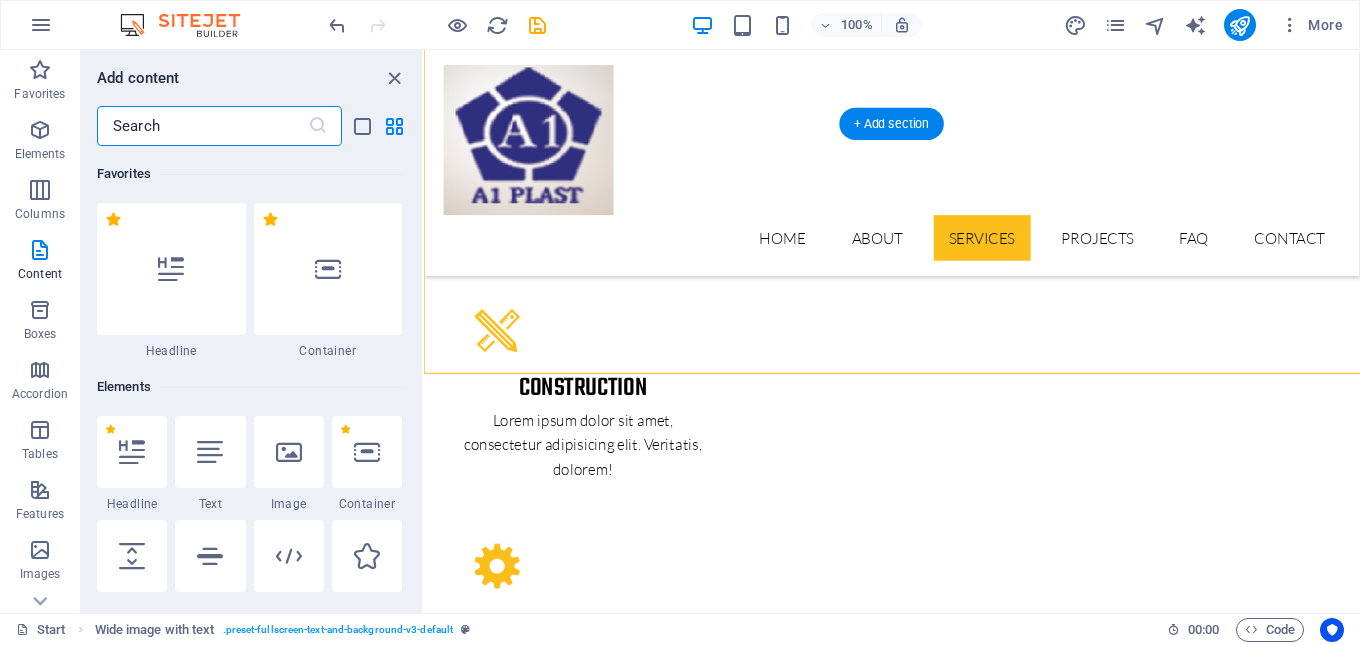 scroll, scrollTop: 2737, scrollLeft: 0, axis: vertical 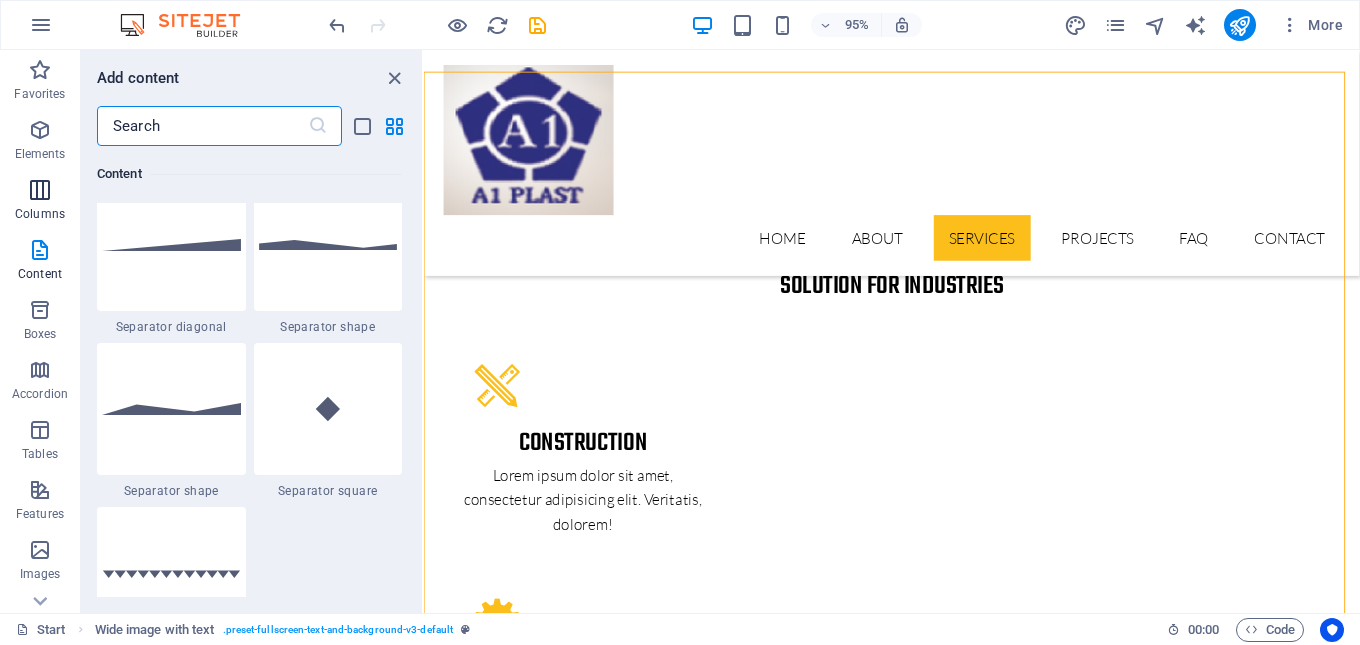 click at bounding box center [40, 190] 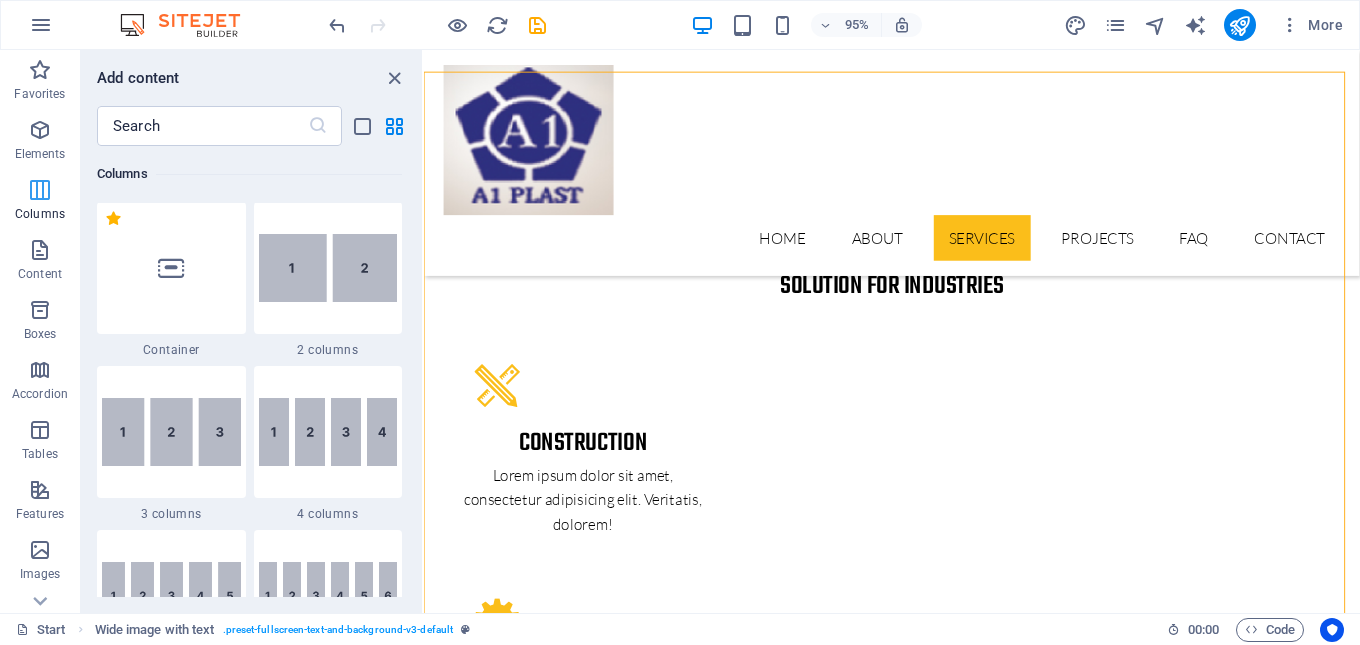 scroll, scrollTop: 990, scrollLeft: 0, axis: vertical 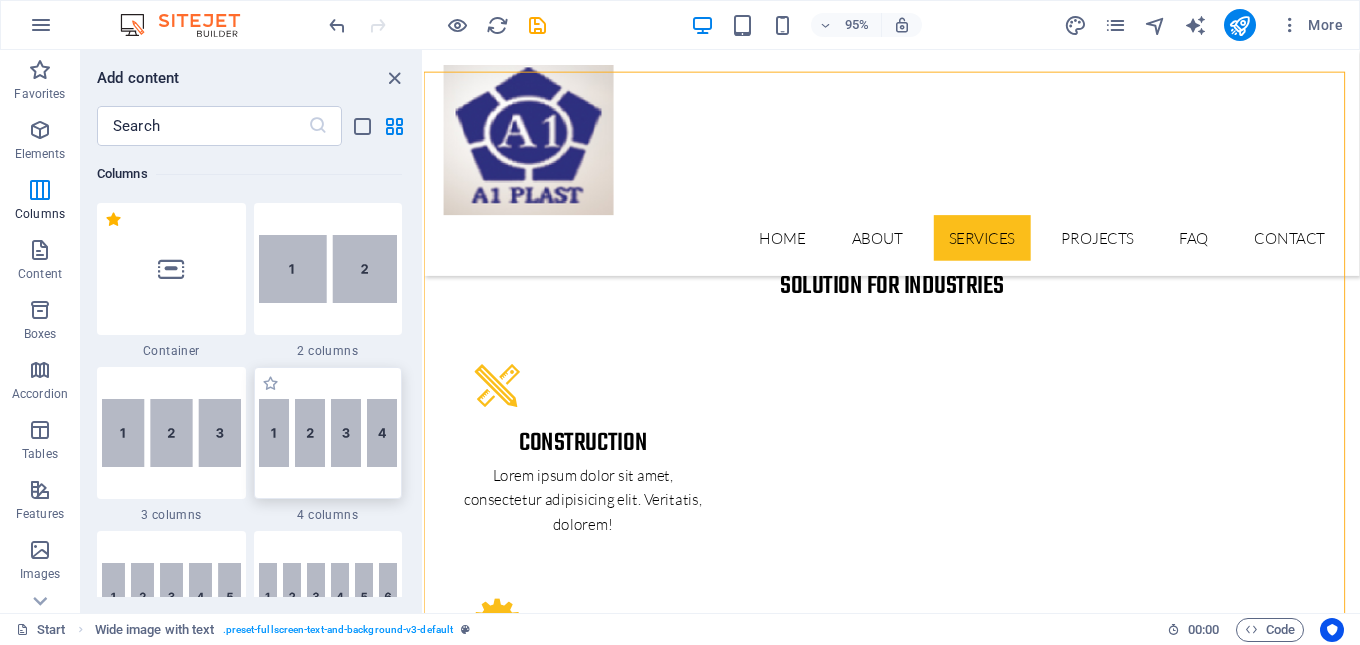 click at bounding box center (328, 433) 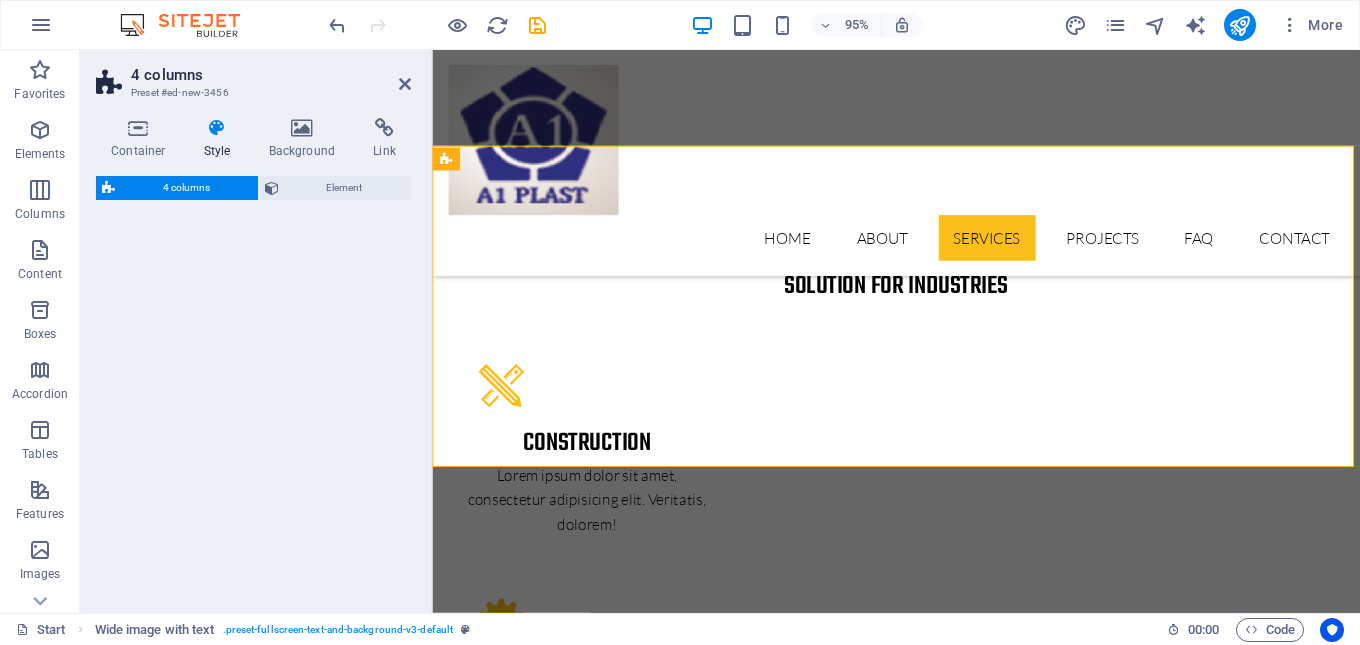 select on "rem" 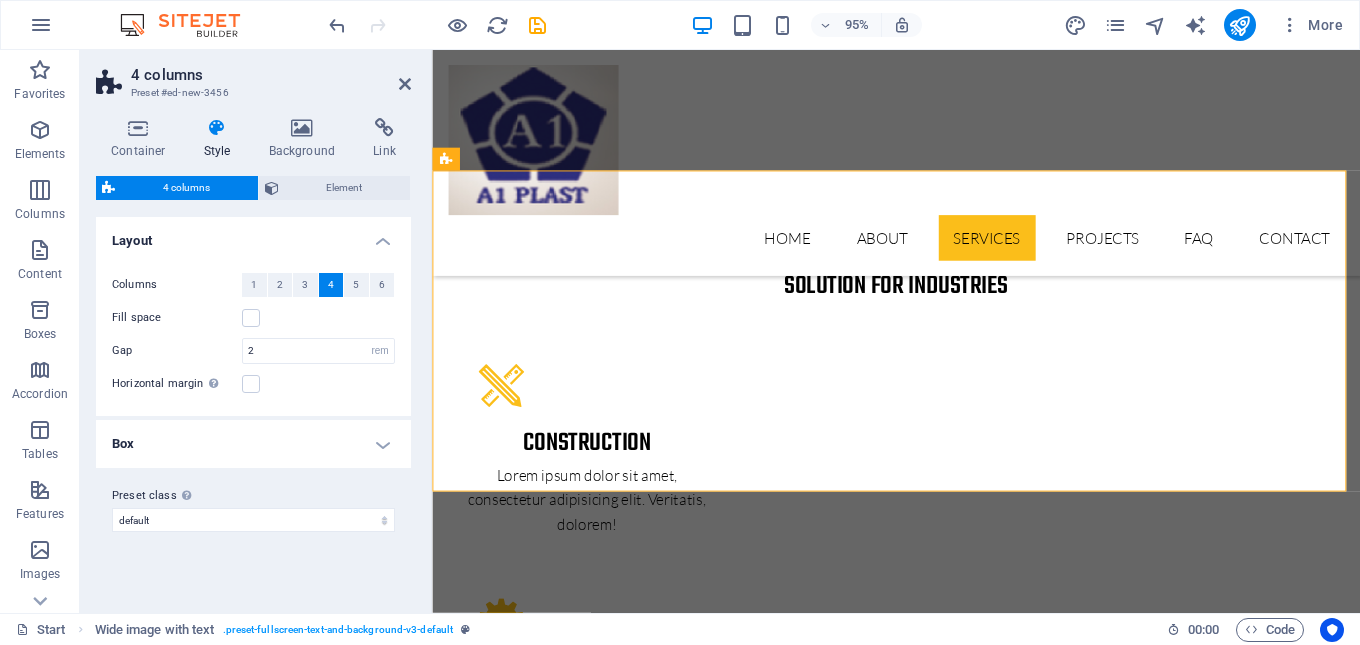 scroll, scrollTop: 3284, scrollLeft: 0, axis: vertical 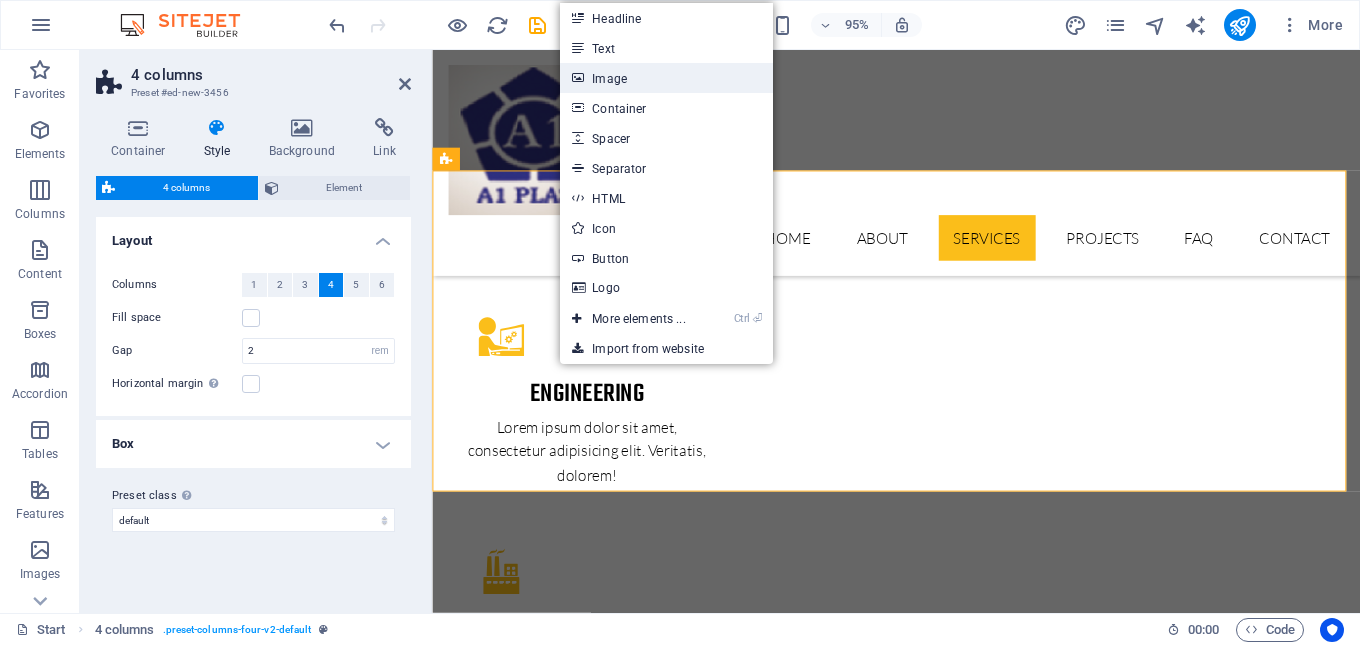 click on "Image" at bounding box center [666, 78] 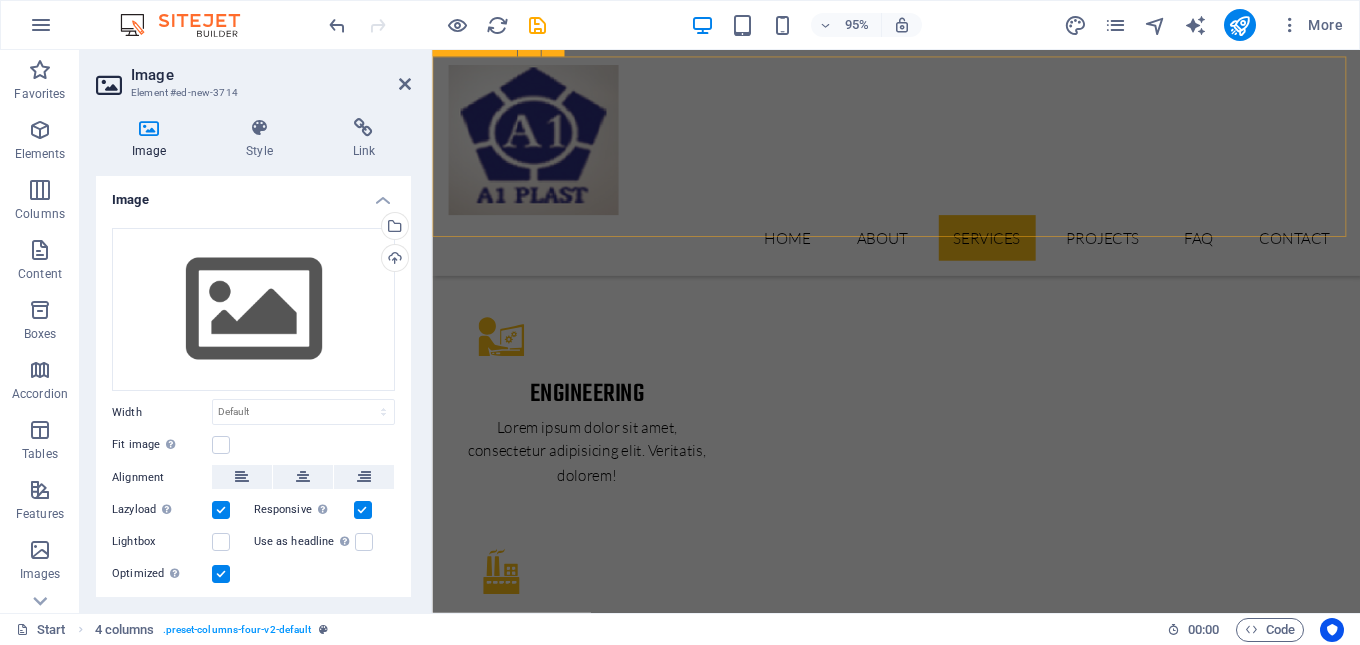 scroll, scrollTop: 3251, scrollLeft: 0, axis: vertical 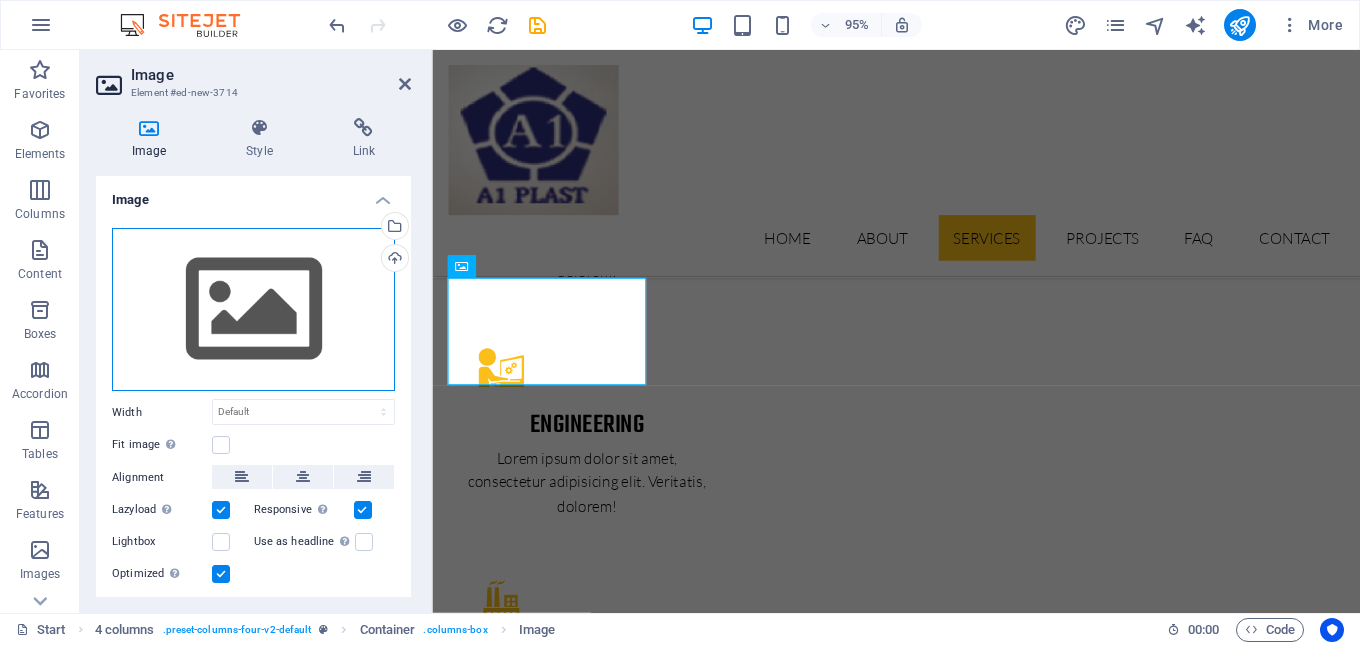 click on "Drag files here, click to choose files or select files from Files or our free stock photos & videos" at bounding box center (253, 310) 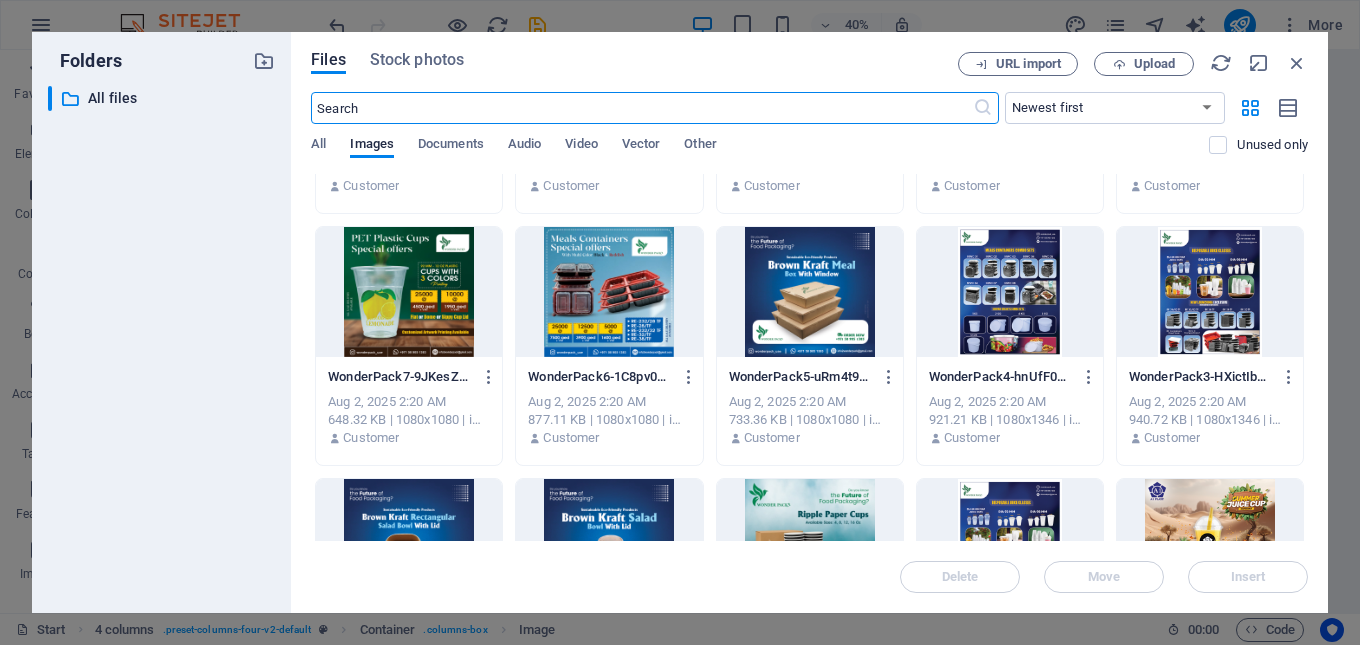 scroll, scrollTop: 300, scrollLeft: 0, axis: vertical 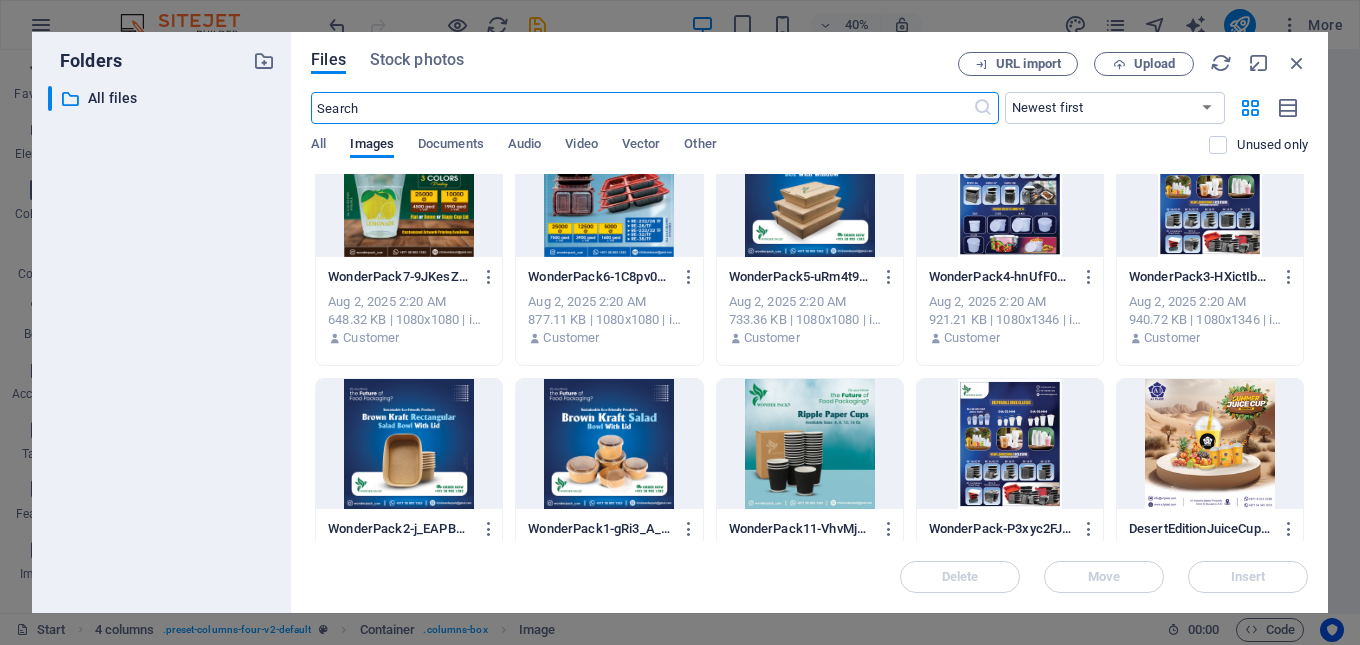 click at bounding box center [409, 444] 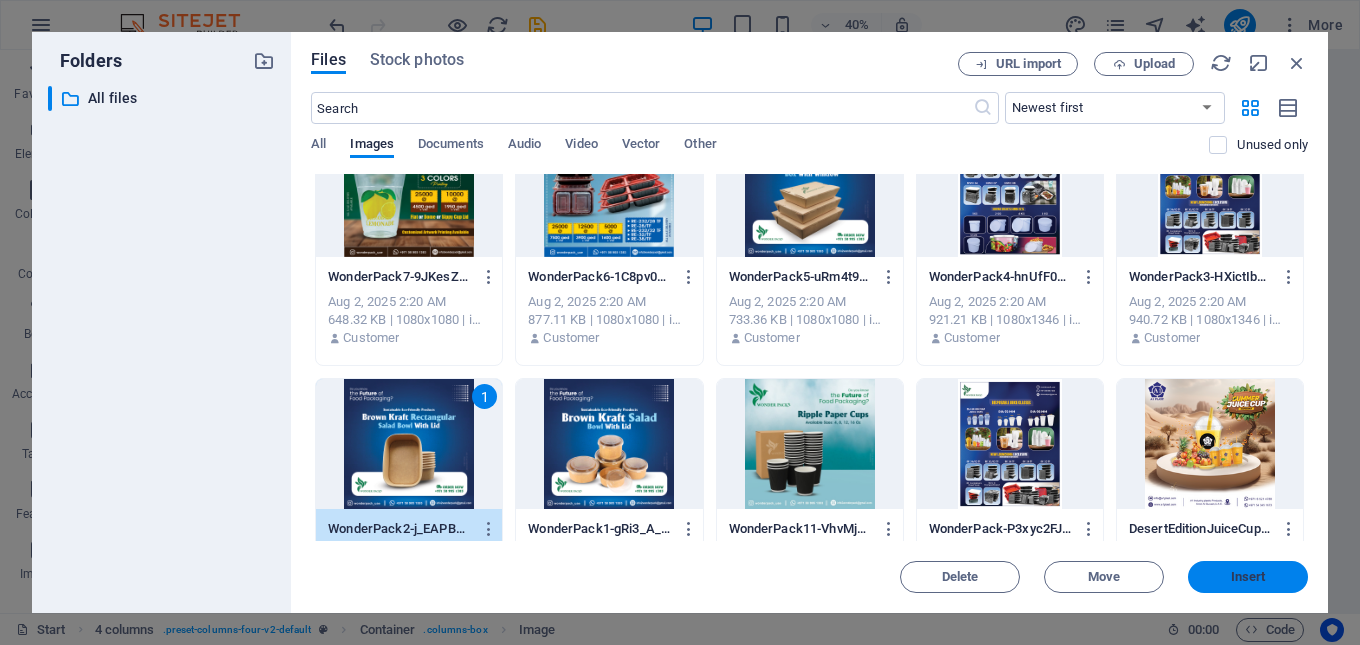 click on "Insert" at bounding box center (1248, 577) 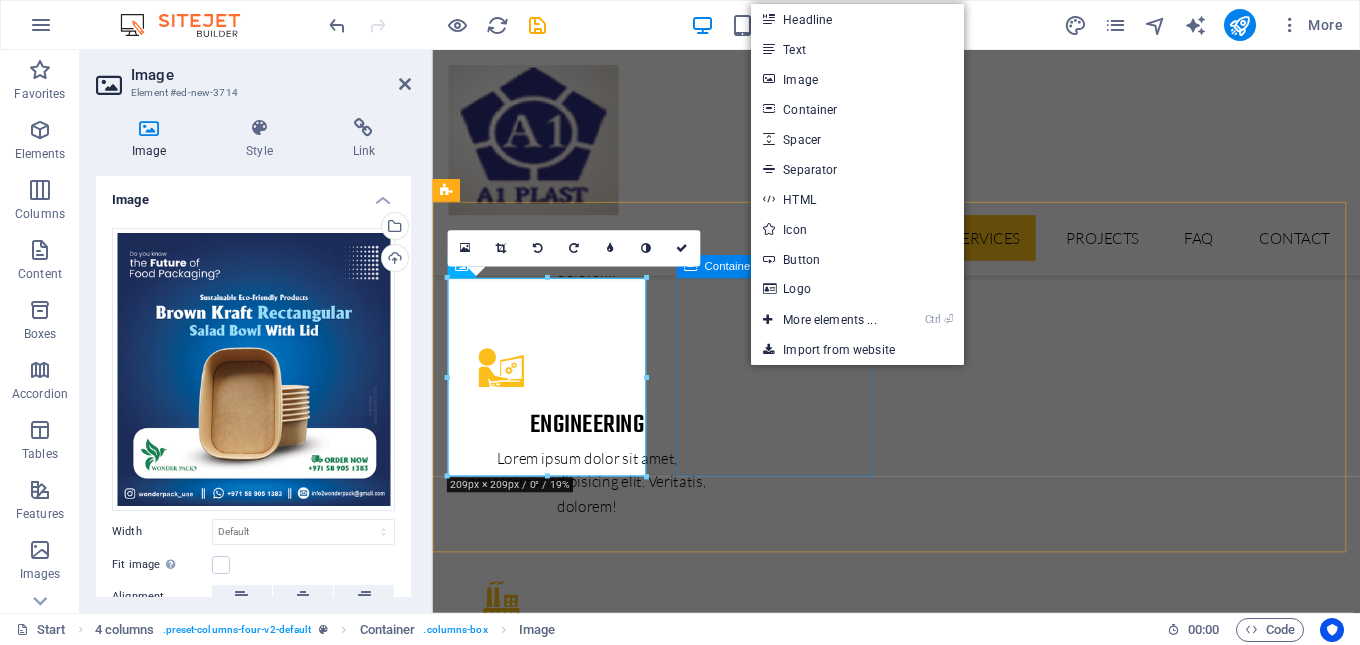 click on "Drop content here or  Add elements  Paste clipboard" at bounding box center [554, 4893] 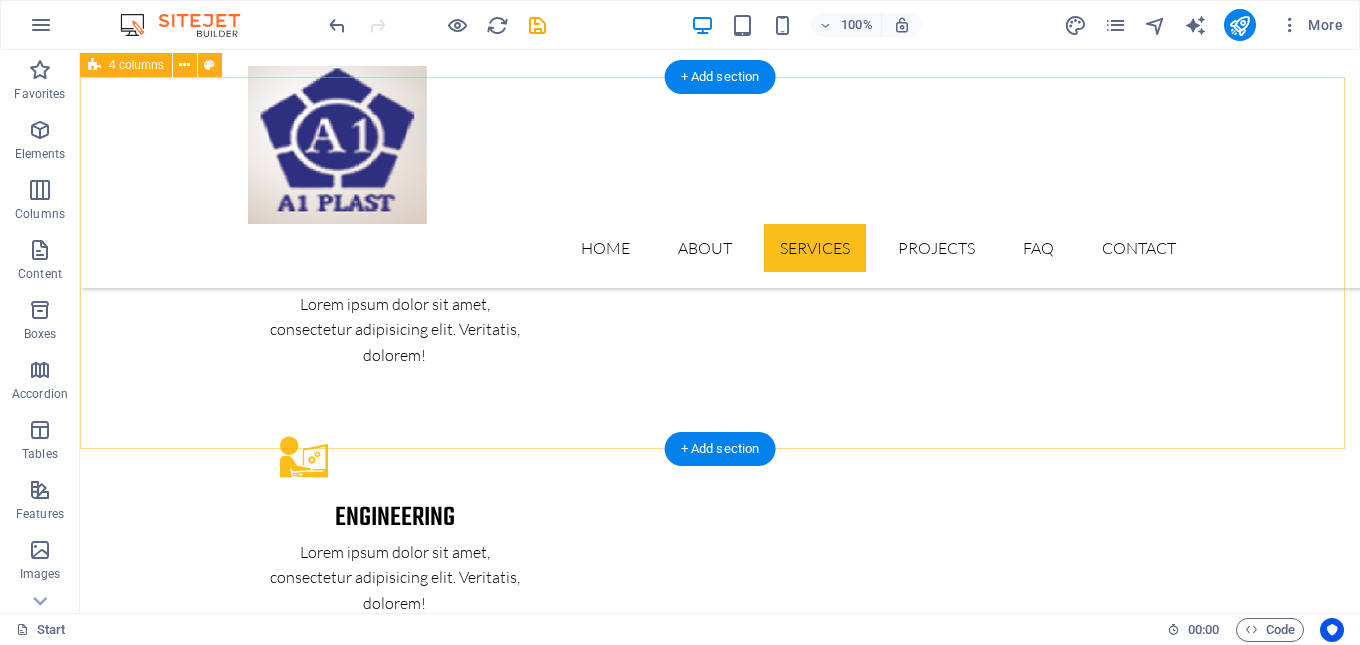 scroll, scrollTop: 2851, scrollLeft: 0, axis: vertical 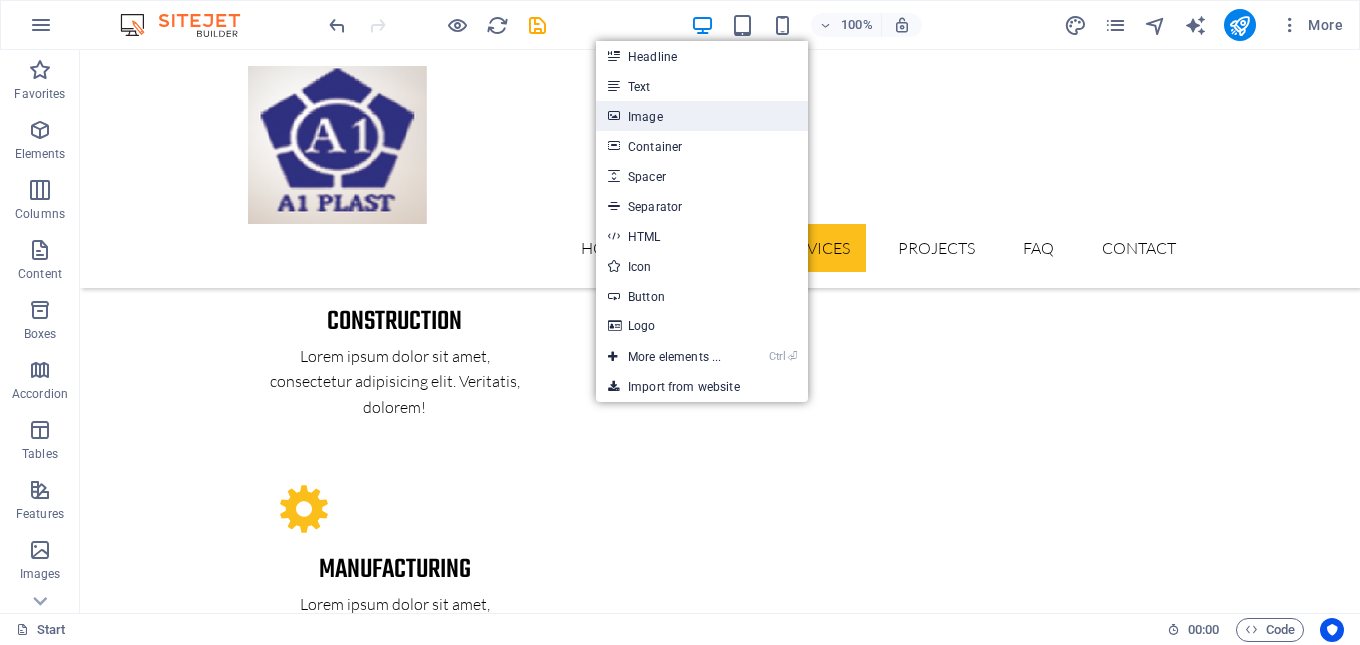 click on "Image" at bounding box center [702, 116] 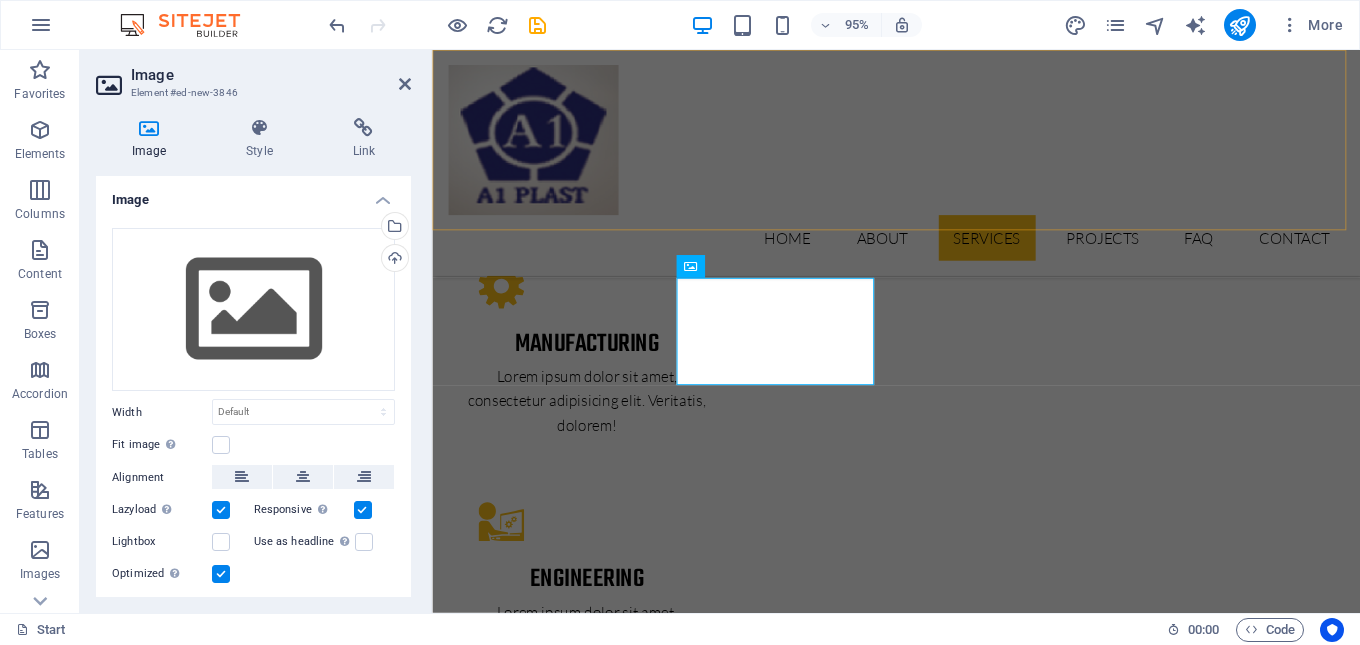 scroll, scrollTop: 3251, scrollLeft: 0, axis: vertical 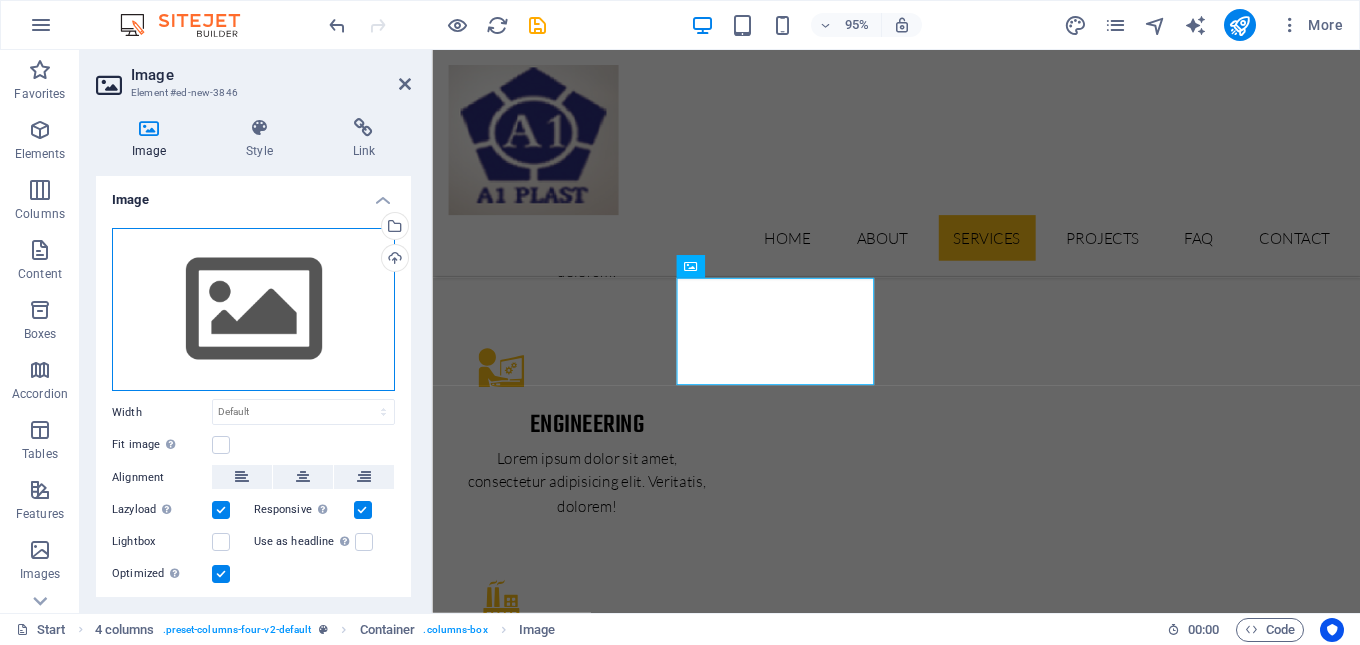 click on "Drag files here, click to choose files or select files from Files or our free stock photos & videos" at bounding box center [253, 310] 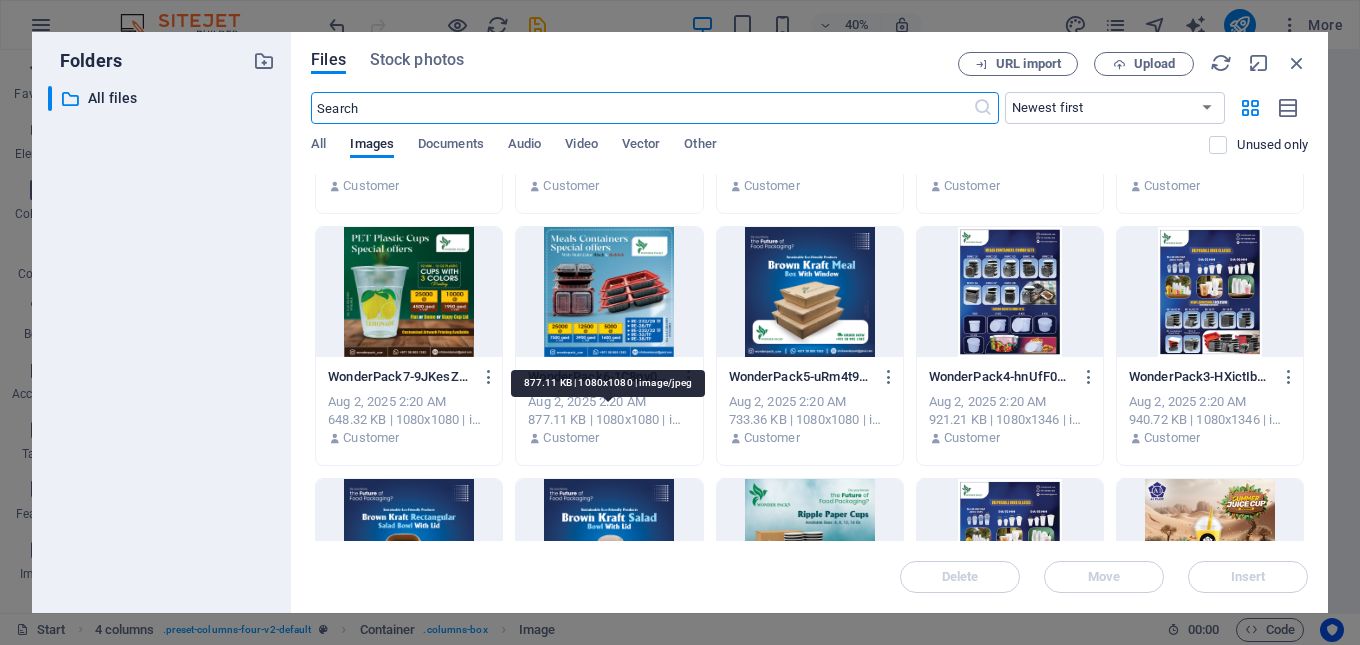 scroll, scrollTop: 400, scrollLeft: 0, axis: vertical 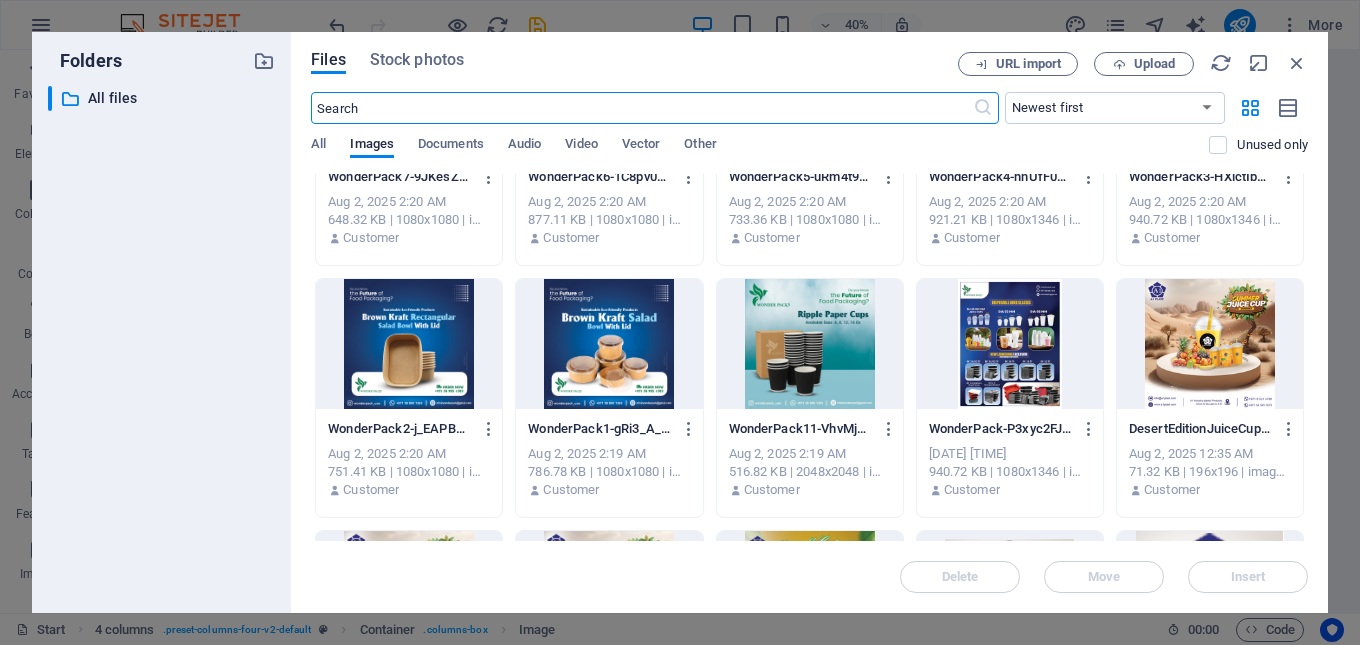 click at bounding box center (609, 344) 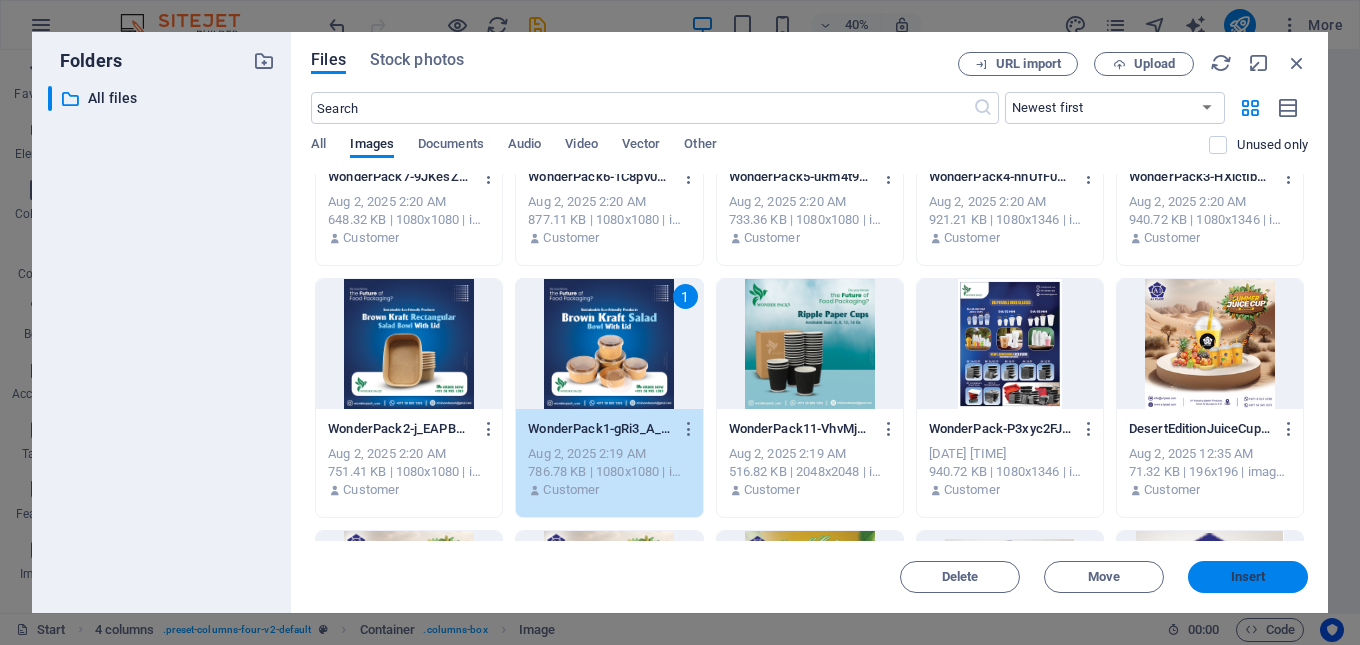 click on "Insert" at bounding box center [1248, 577] 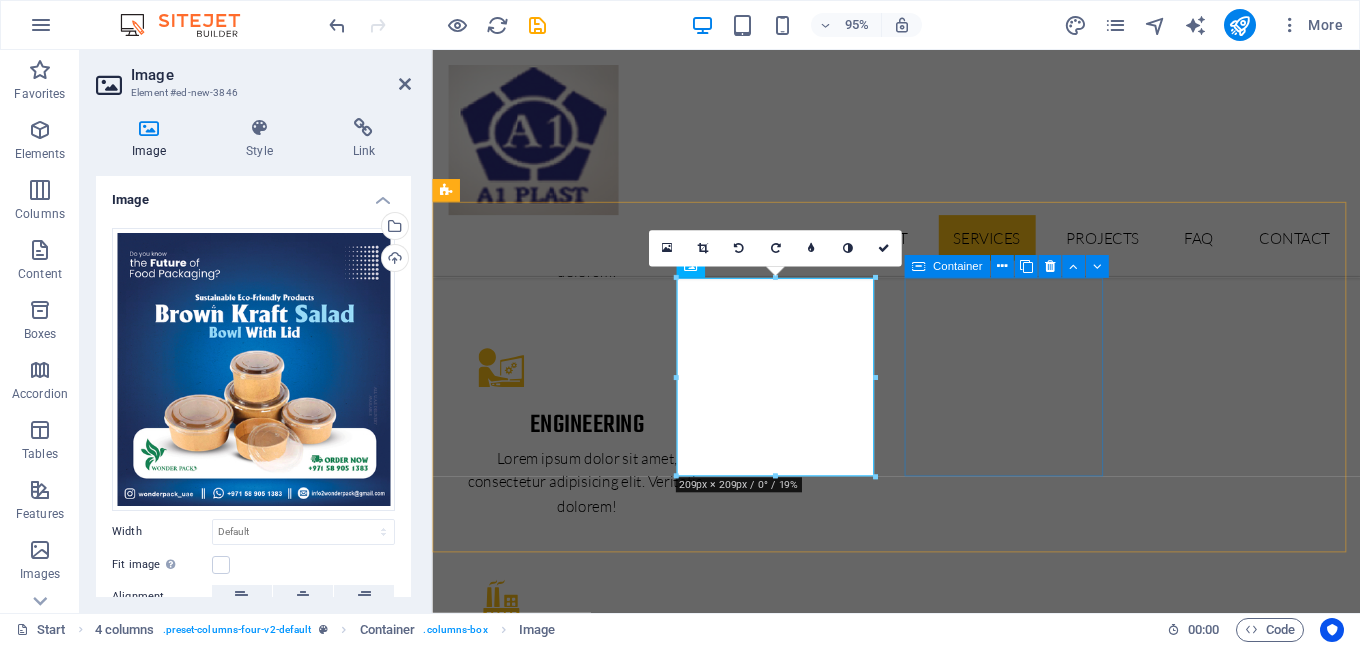 click on "Drop content here or  Add elements  Paste clipboard" at bounding box center [554, 5886] 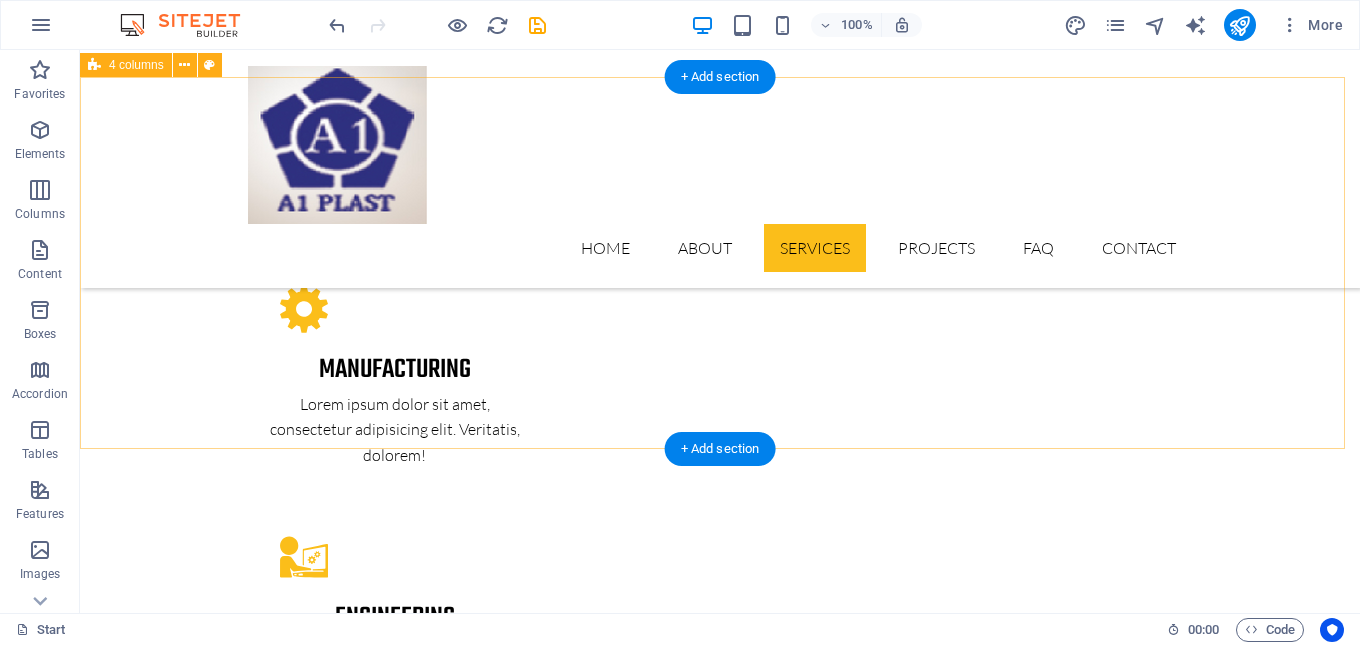 scroll, scrollTop: 2951, scrollLeft: 0, axis: vertical 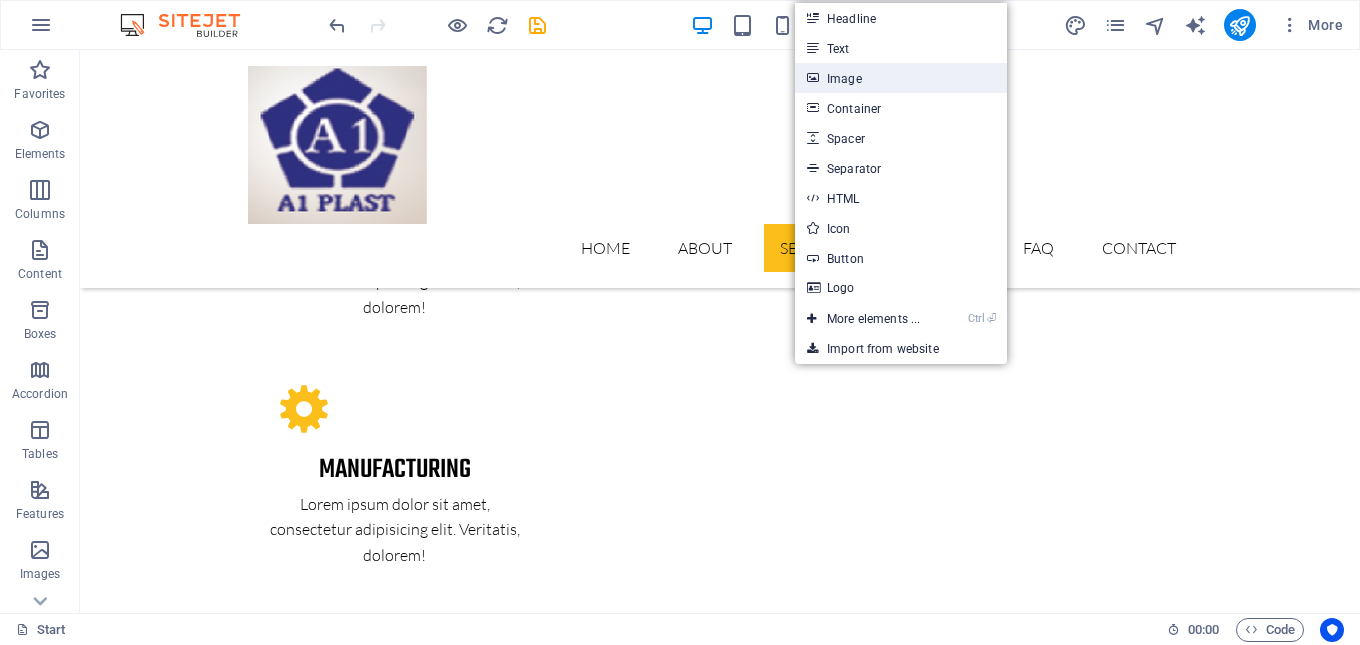 click on "Image" at bounding box center [901, 78] 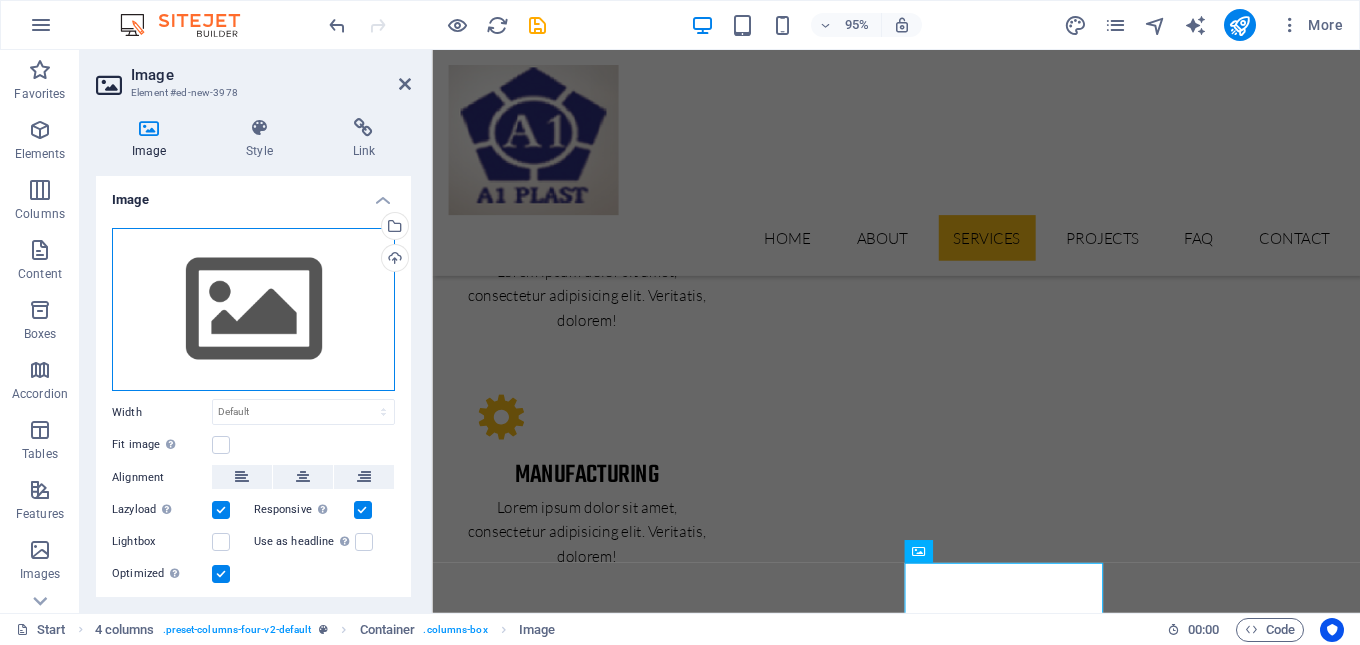 click on "Drag files here, click to choose files or select files from Files or our free stock photos & videos" at bounding box center [253, 310] 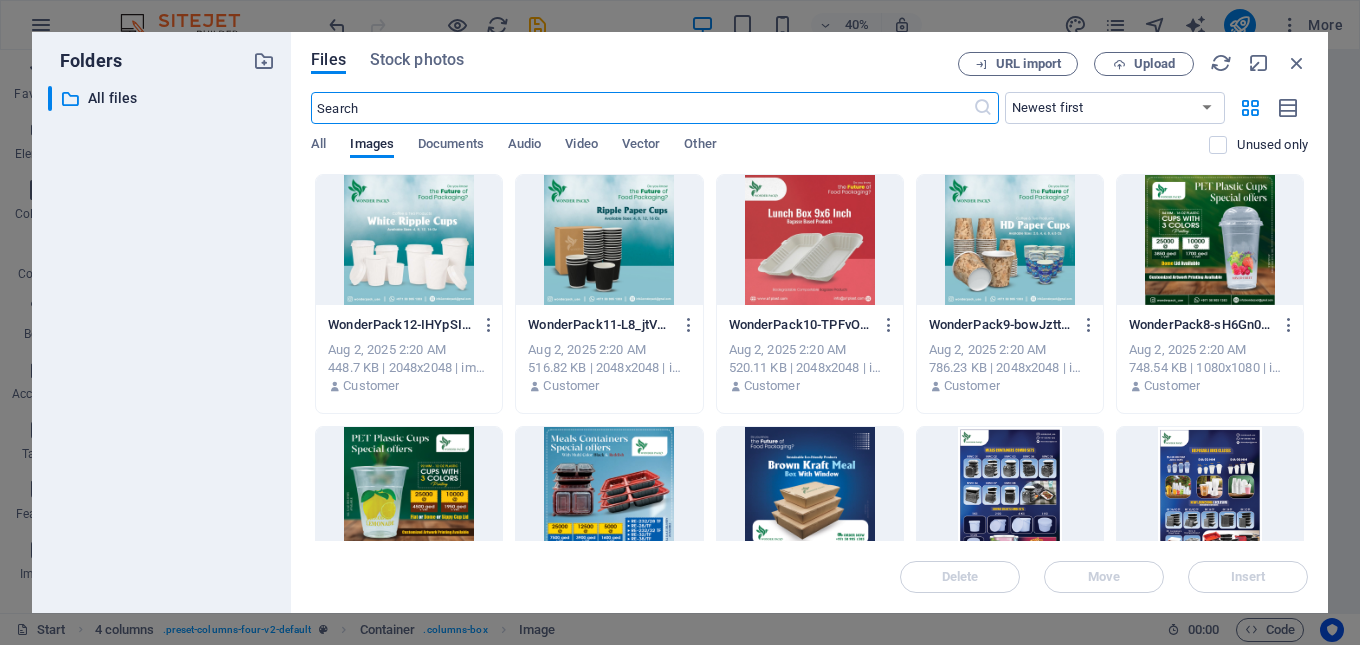 scroll, scrollTop: 100, scrollLeft: 0, axis: vertical 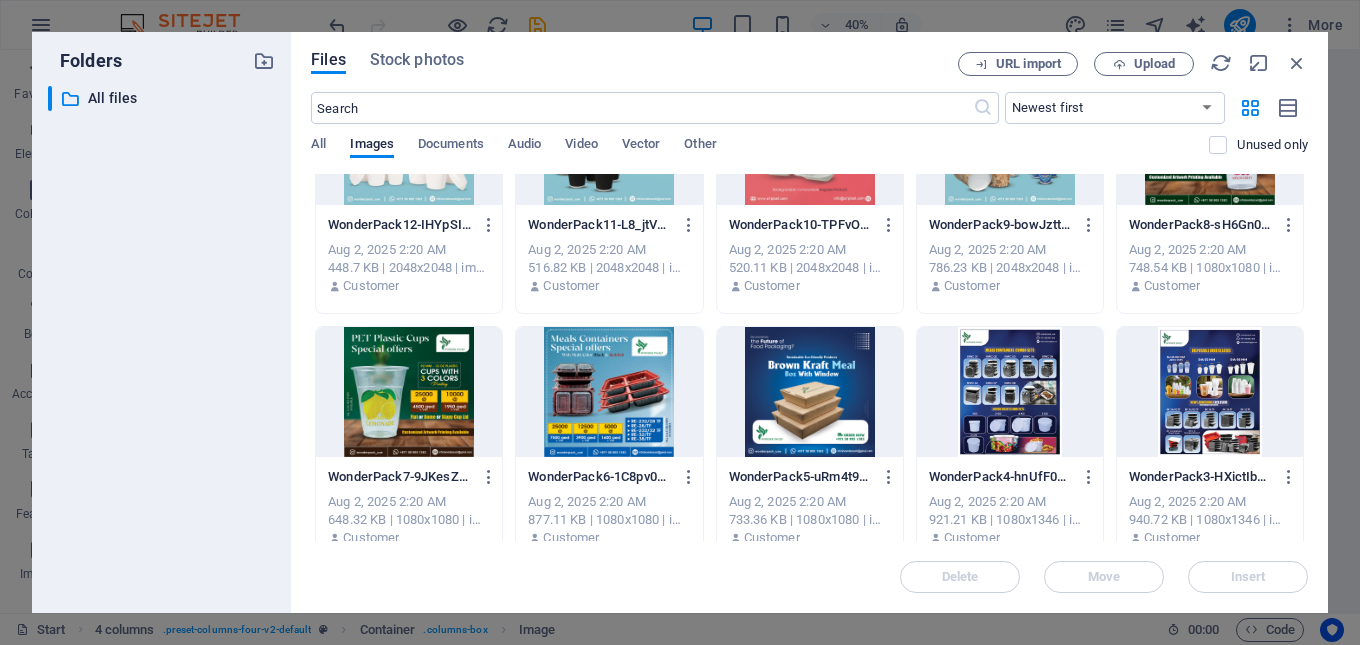 click at bounding box center (810, 392) 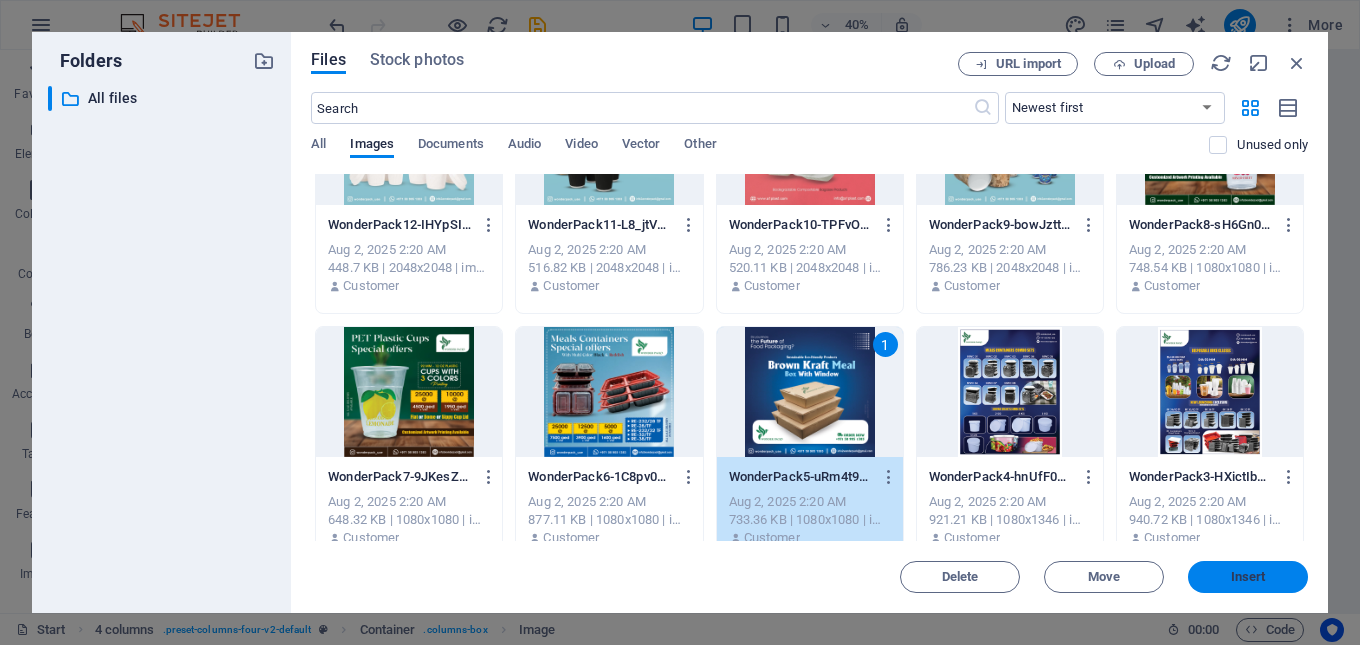 click on "Insert" at bounding box center [1248, 577] 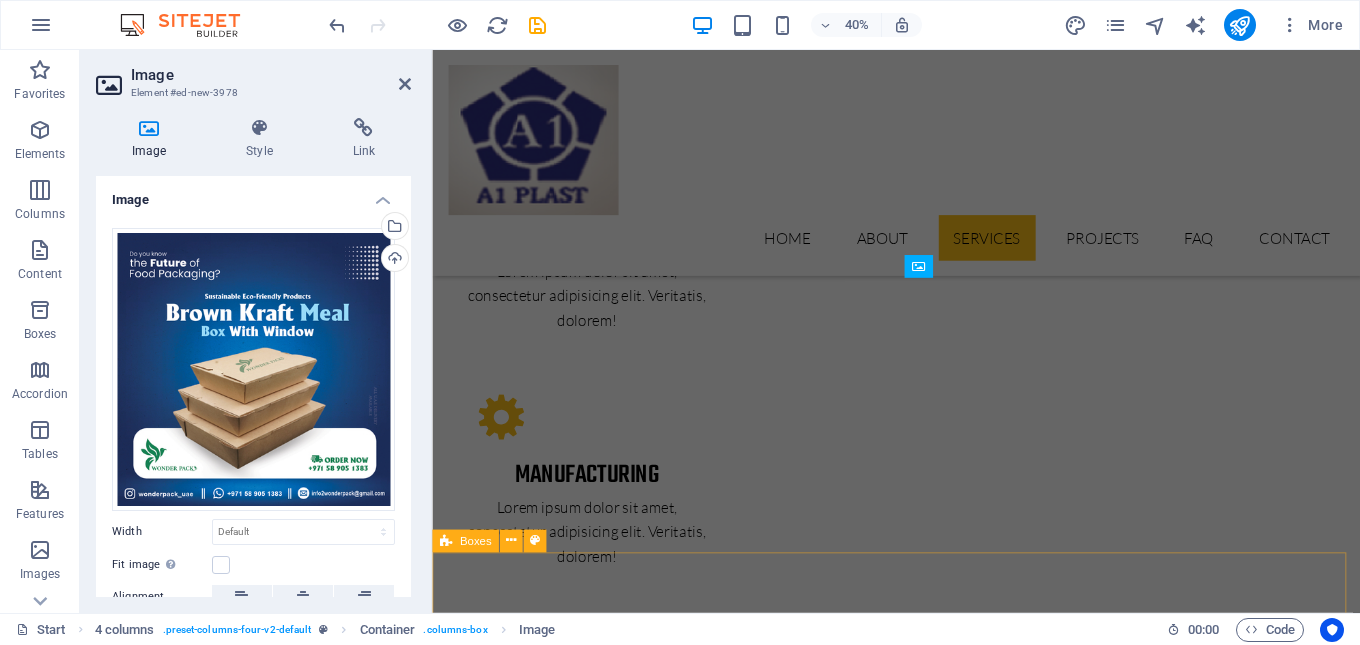 scroll, scrollTop: 3251, scrollLeft: 0, axis: vertical 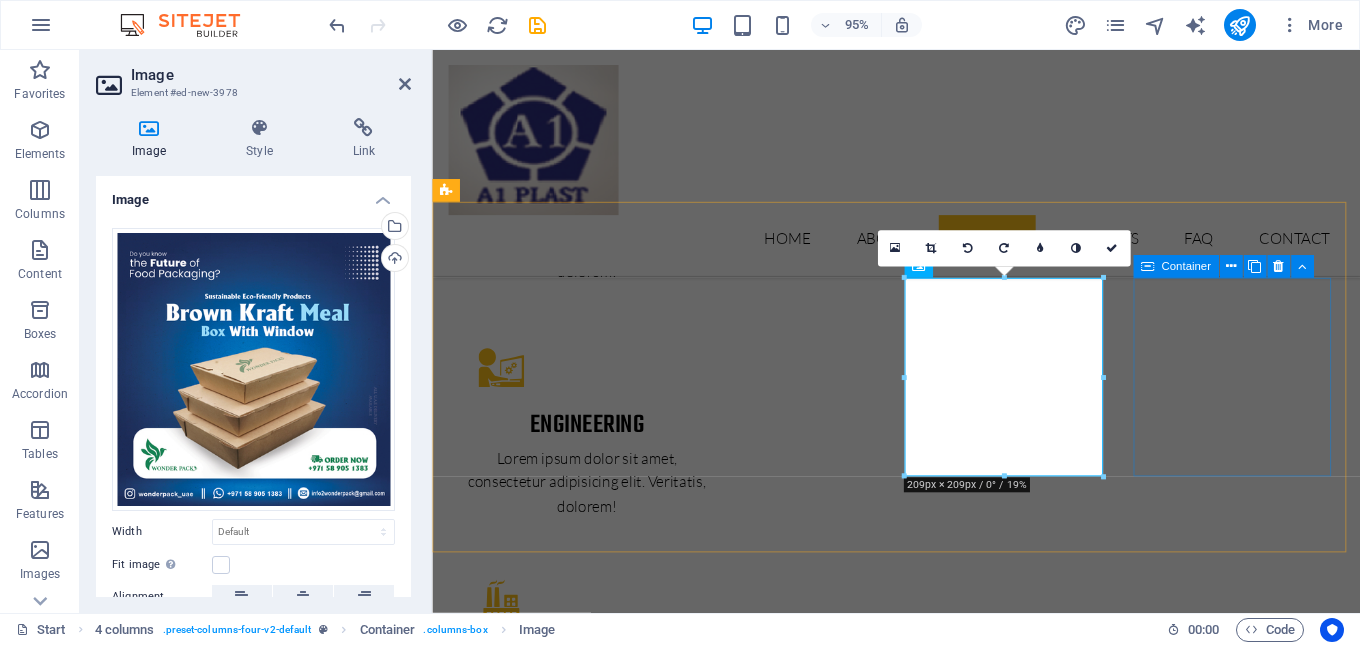 click on "Drop content here or  Add elements  Paste clipboard" at bounding box center [554, 6879] 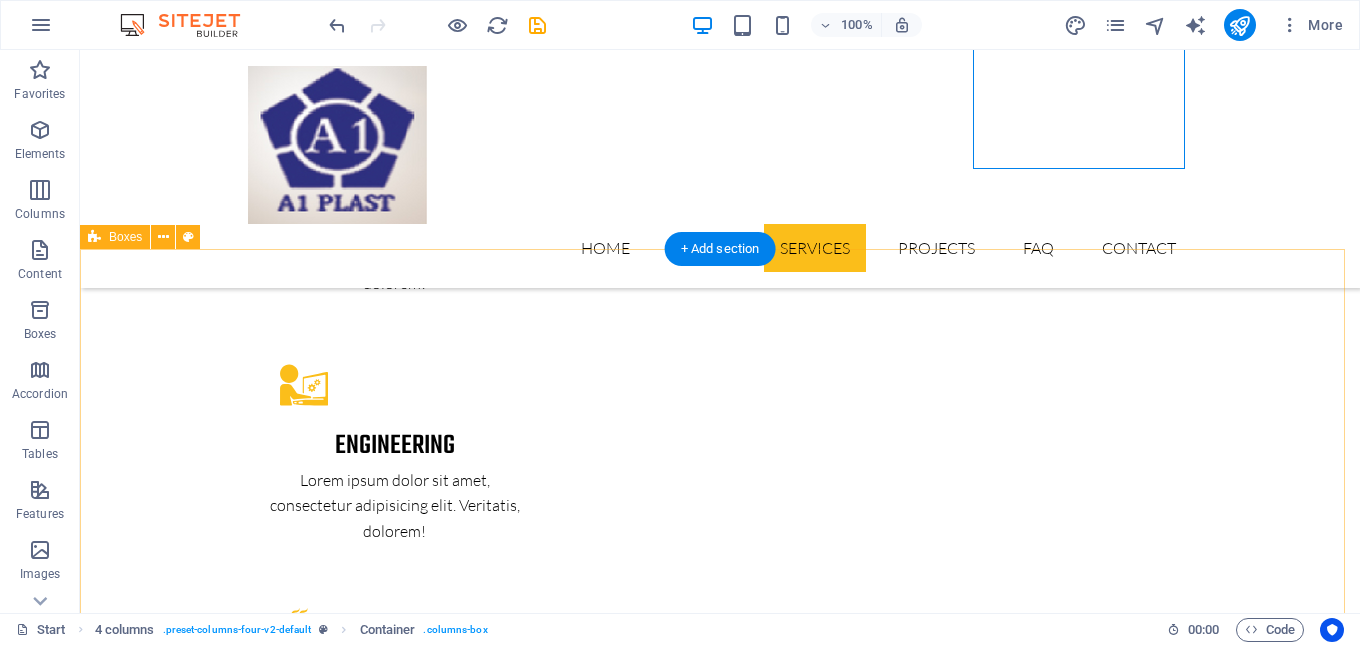 scroll, scrollTop: 2951, scrollLeft: 0, axis: vertical 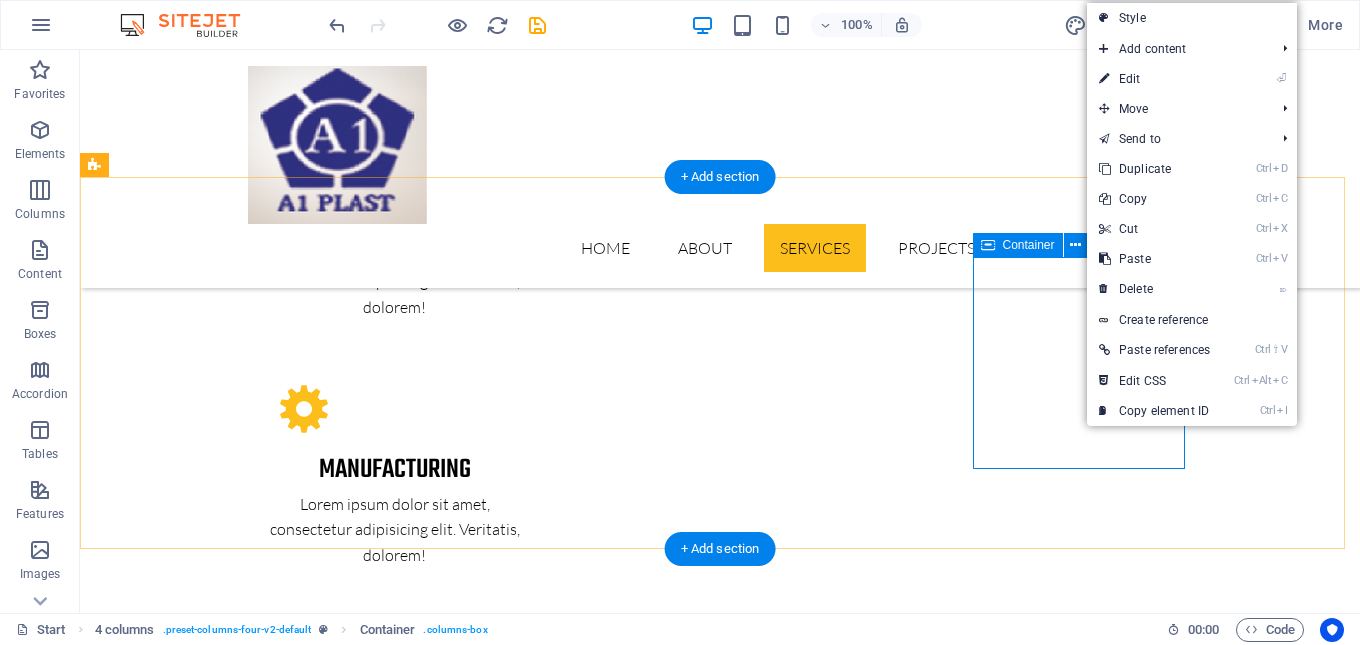 drag, startPoint x: 1041, startPoint y: 343, endPoint x: 1037, endPoint y: 333, distance: 10.770329 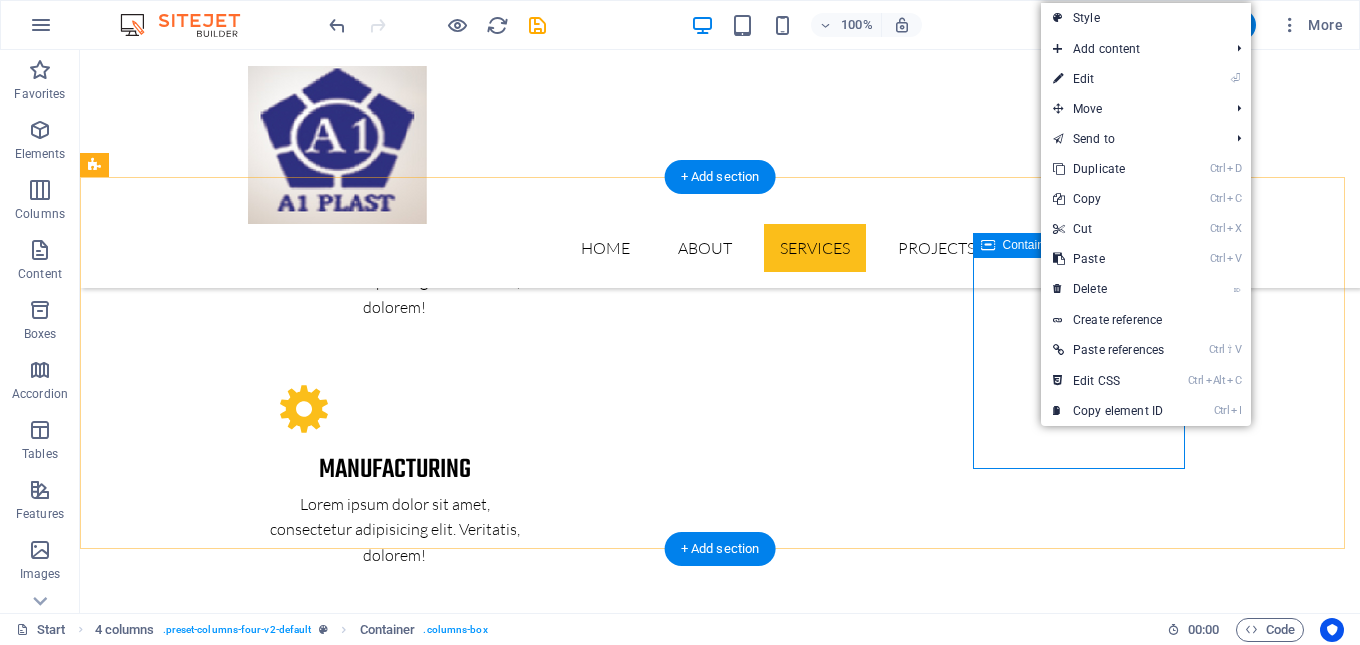 click on "Drop content here or  Add elements  Paste clipboard" at bounding box center [202, 7889] 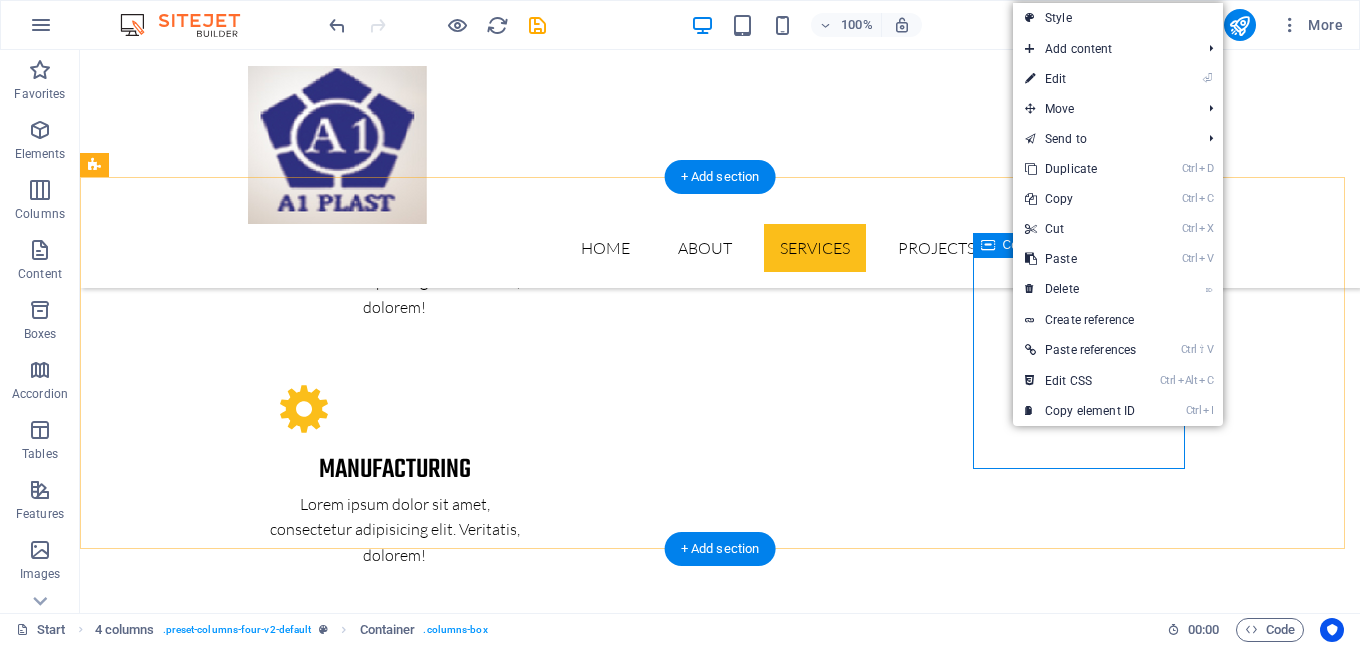 click on "Drop content here or  Add elements  Paste clipboard" at bounding box center [202, 7889] 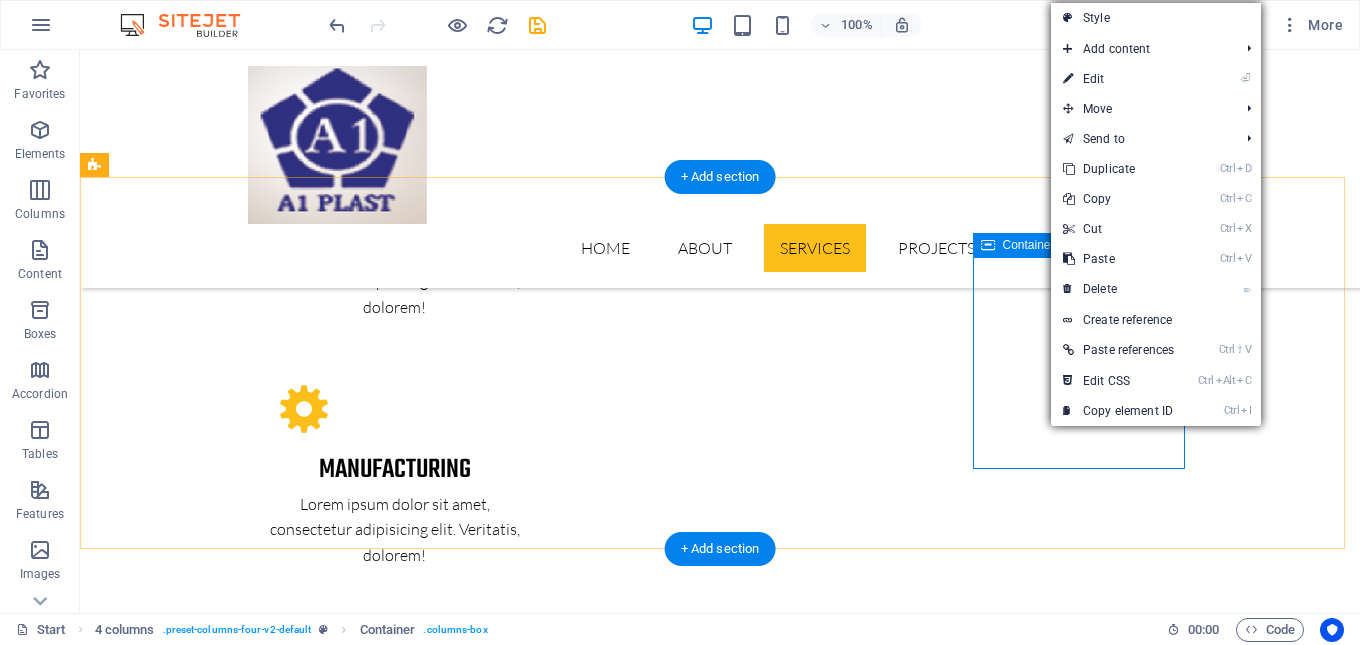 click on "Add elements" at bounding box center [201, 7901] 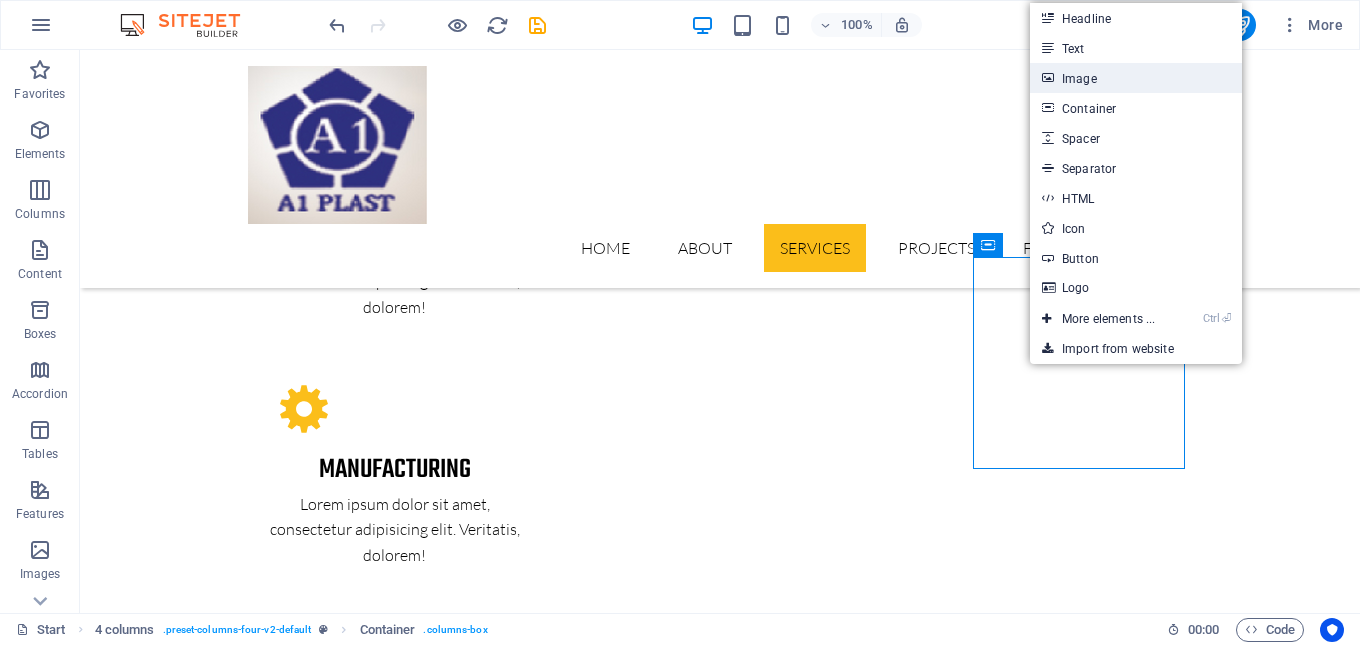 click on "Image" at bounding box center [1136, 78] 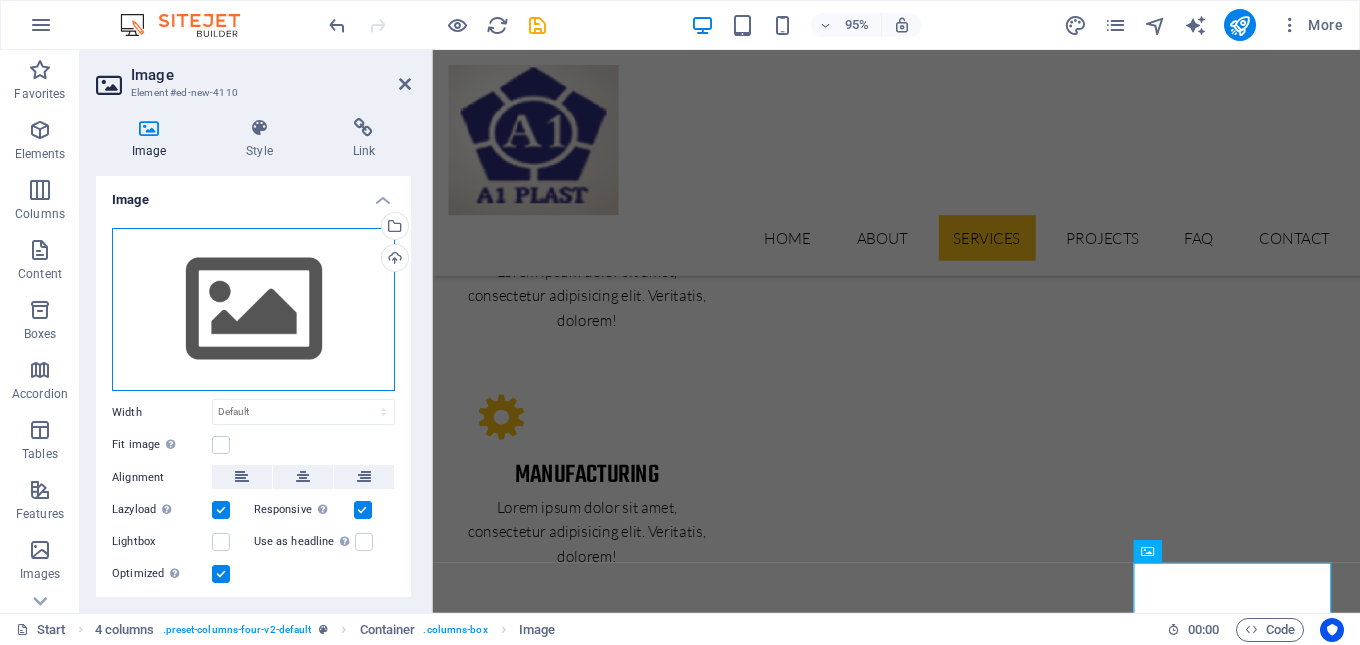 click on "Drag files here, click to choose files or select files from Files or our free stock photos & videos" at bounding box center (253, 310) 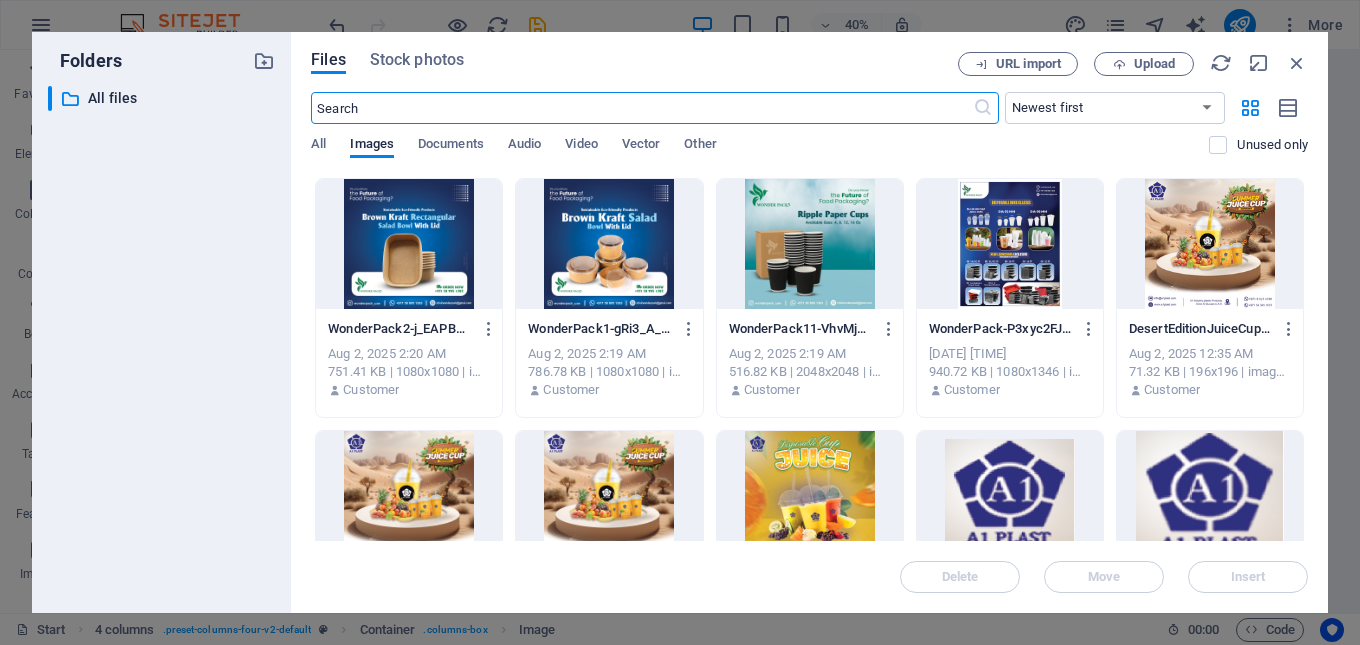 scroll, scrollTop: 400, scrollLeft: 0, axis: vertical 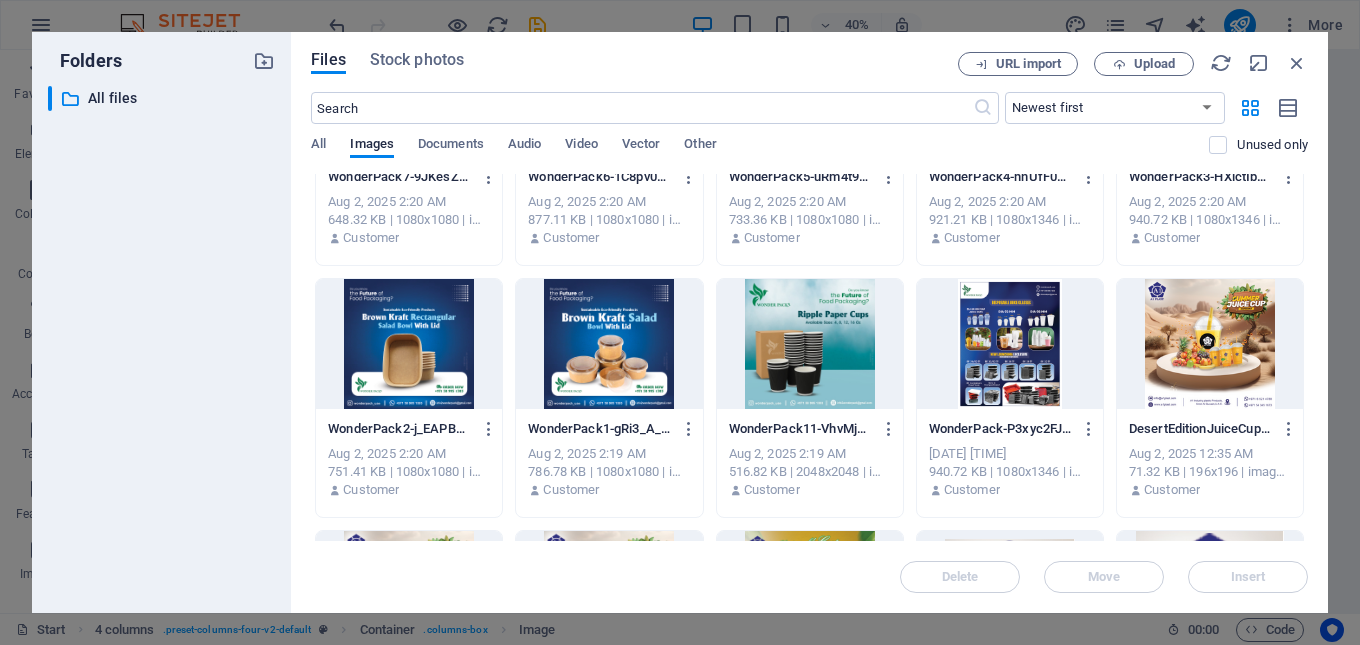 click at bounding box center [810, 344] 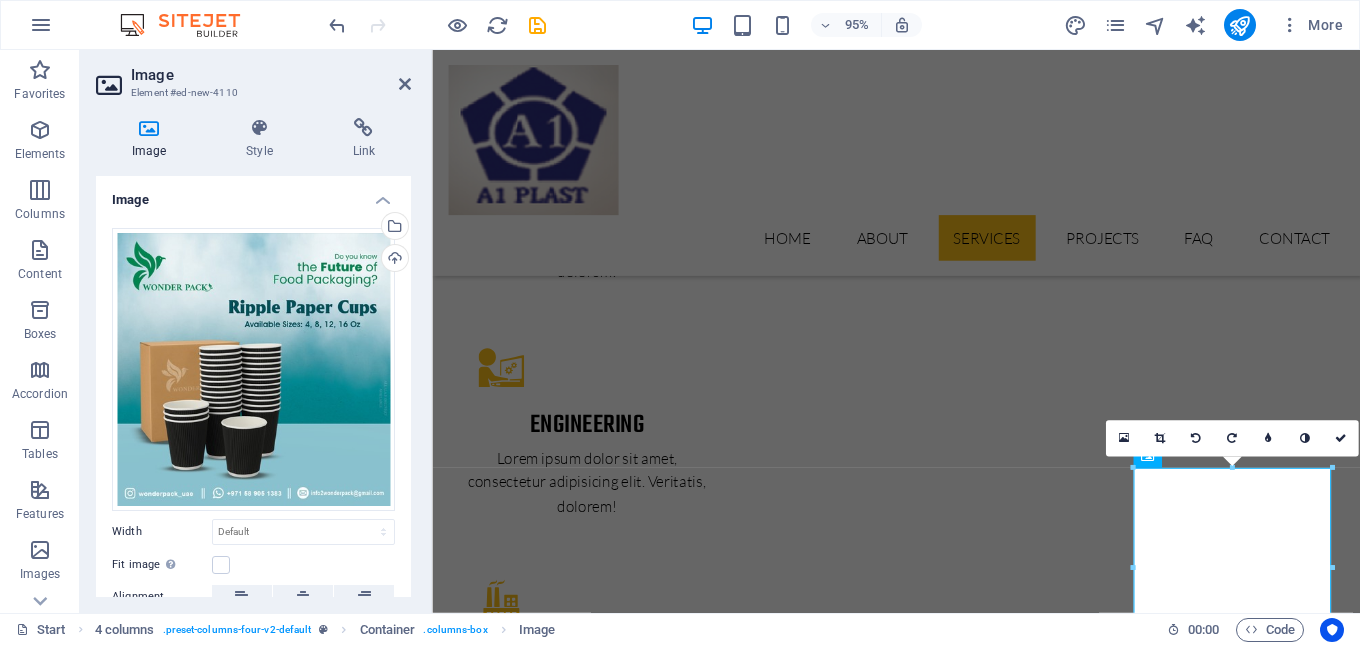 scroll, scrollTop: 3051, scrollLeft: 0, axis: vertical 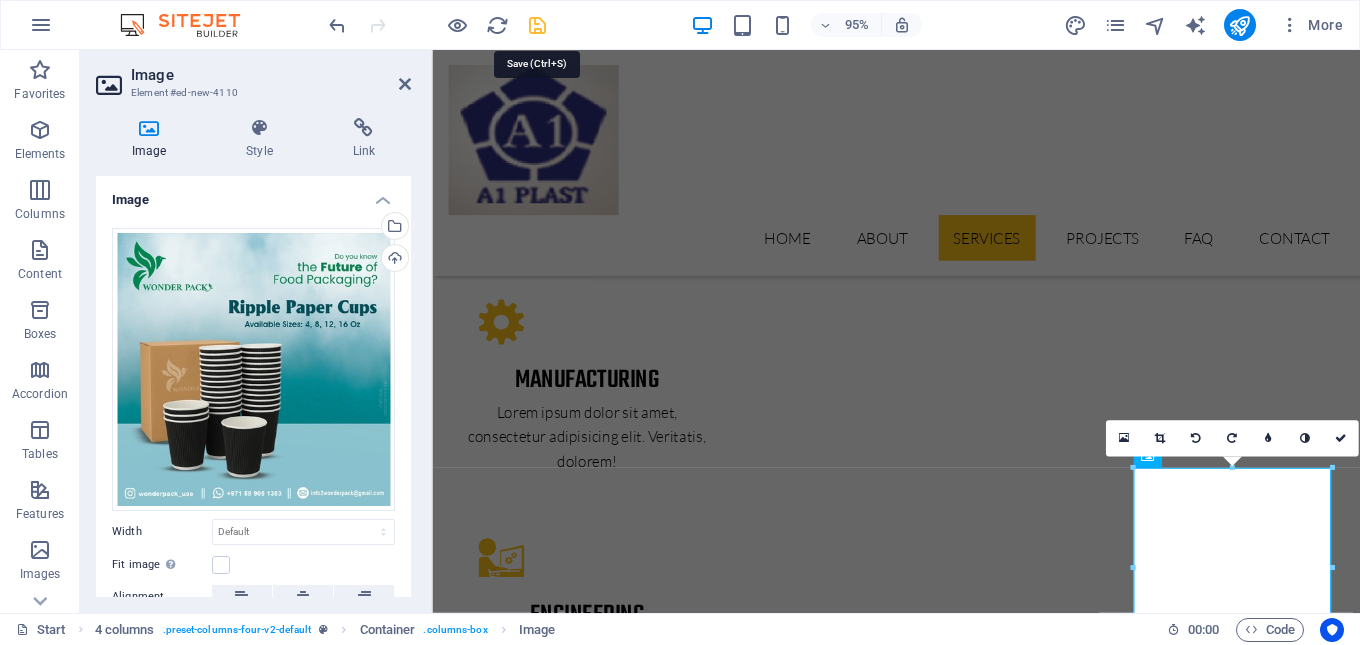 click at bounding box center [537, 25] 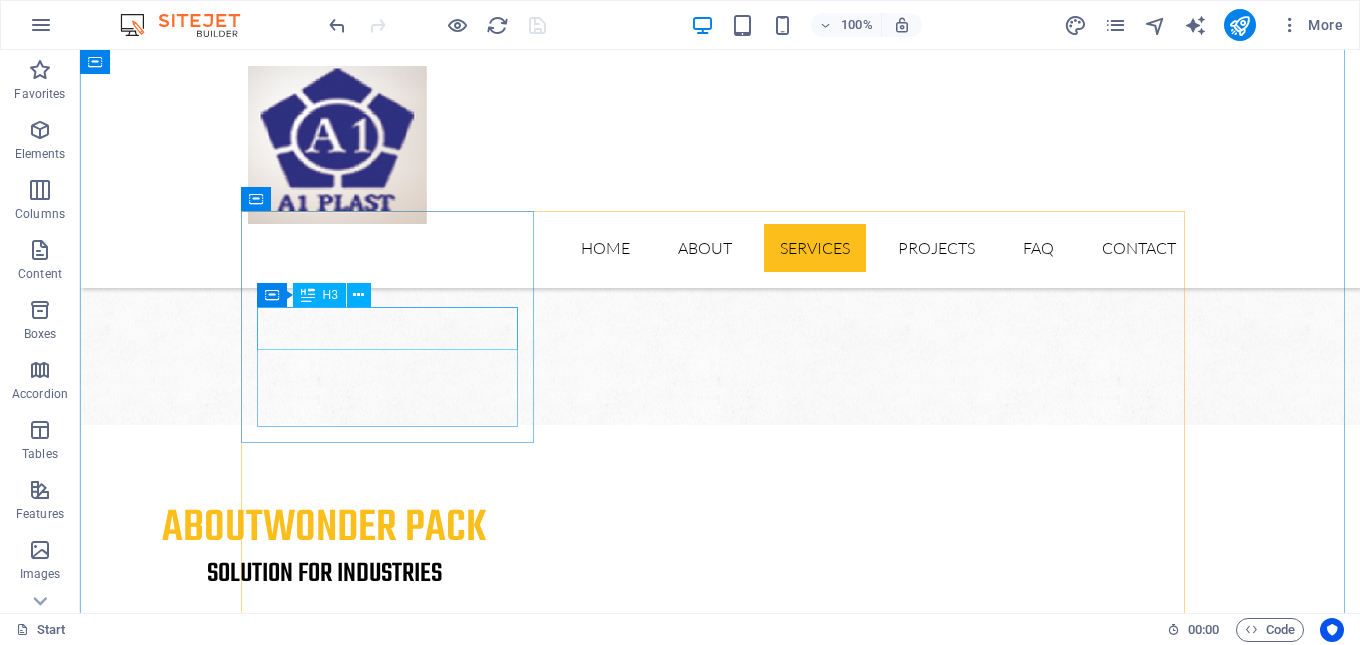 scroll, scrollTop: 1251, scrollLeft: 0, axis: vertical 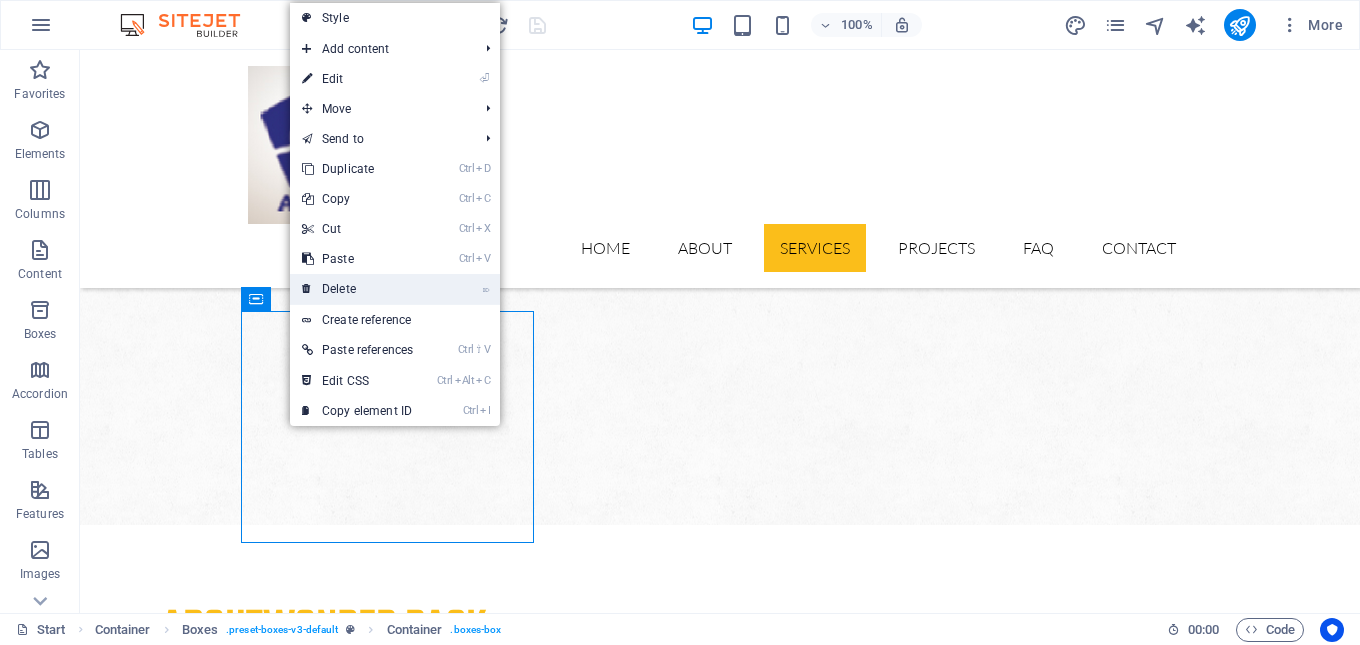 click on "⌦  Delete" at bounding box center [357, 289] 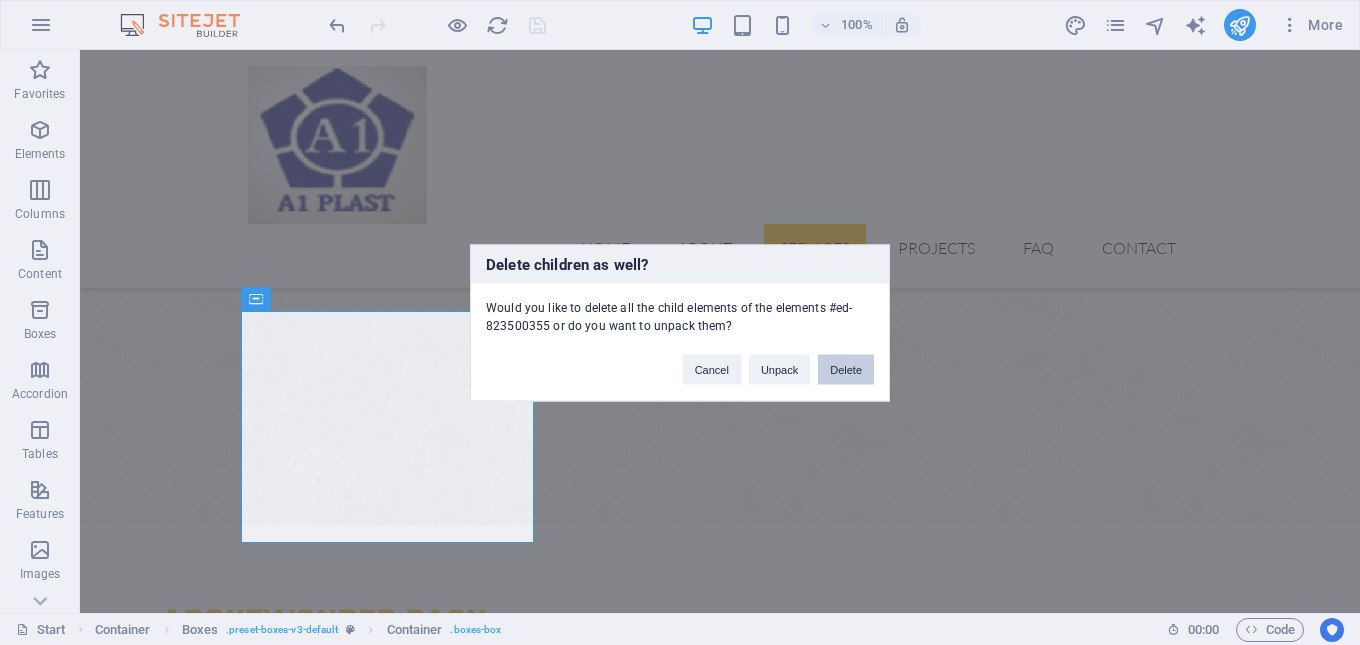 click on "Delete" at bounding box center [846, 369] 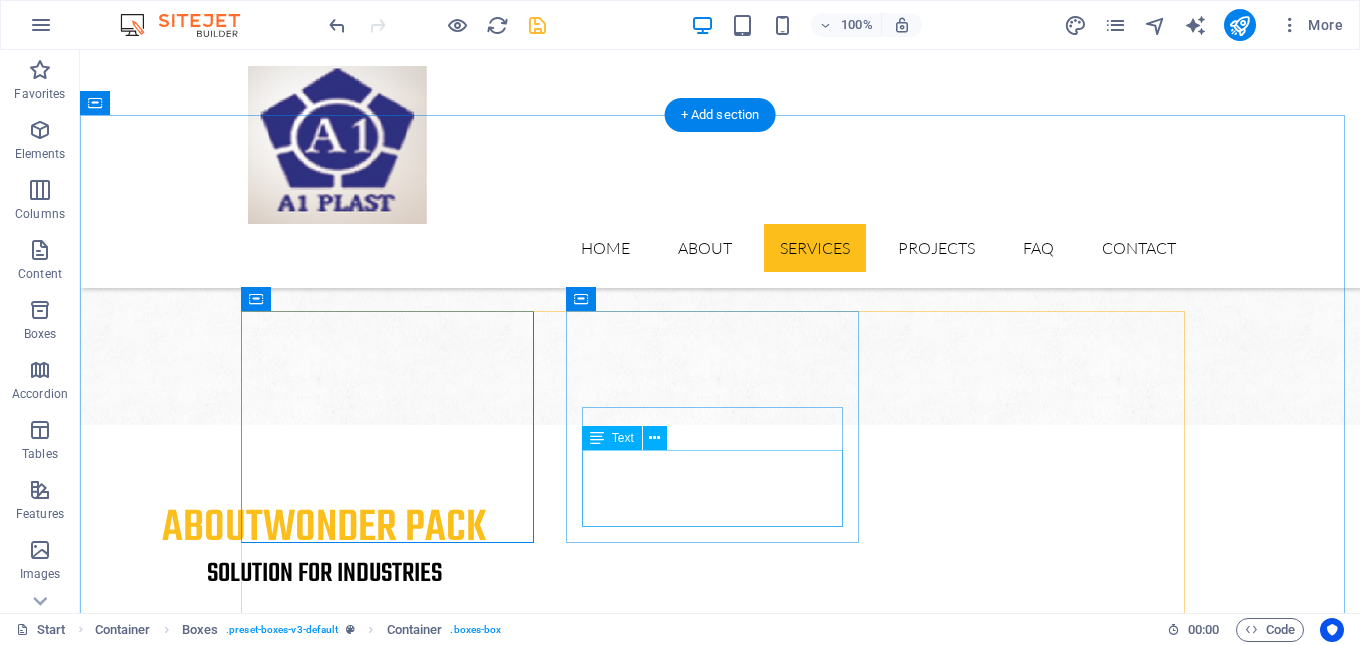 scroll, scrollTop: 1251, scrollLeft: 0, axis: vertical 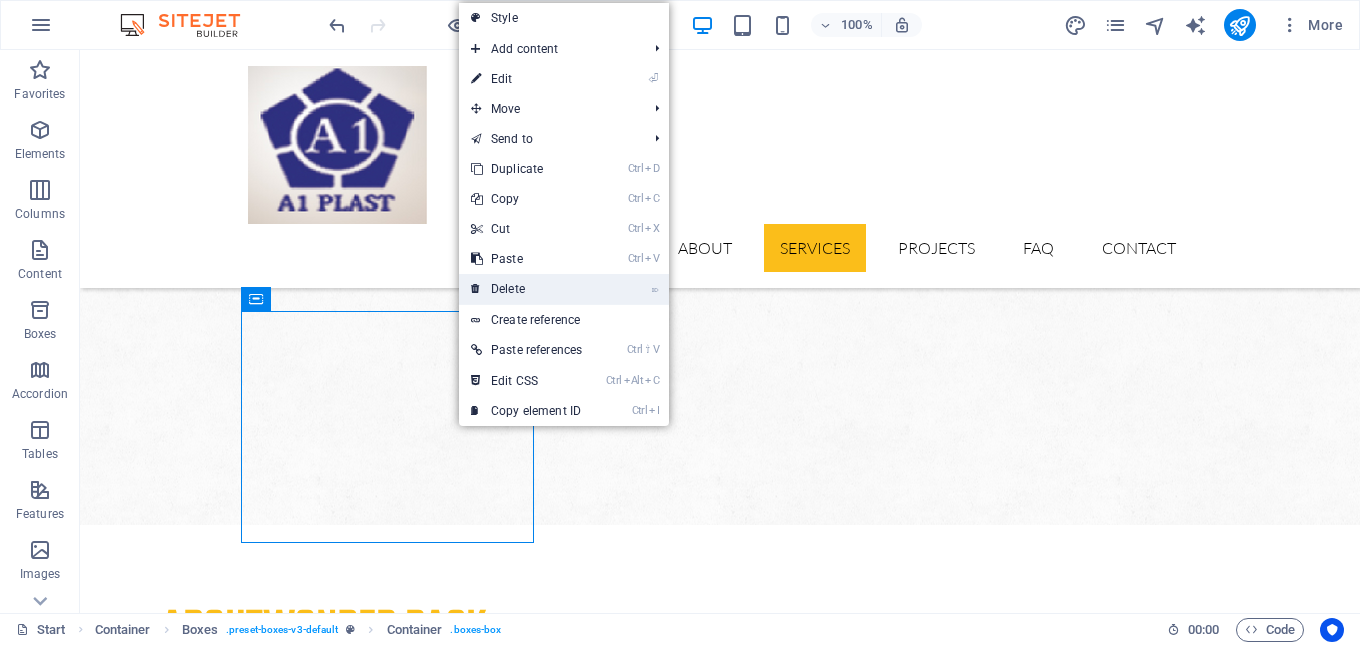 click on "⌦  Delete" at bounding box center [526, 289] 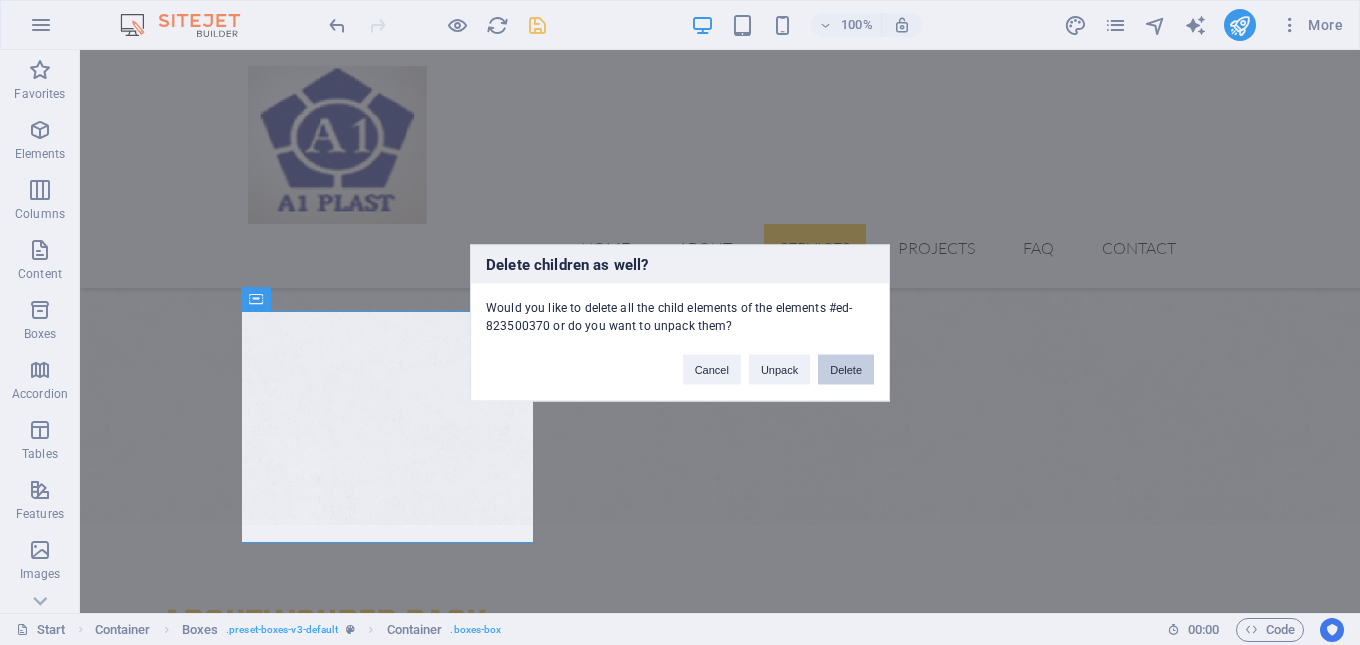 click on "Delete" at bounding box center [846, 369] 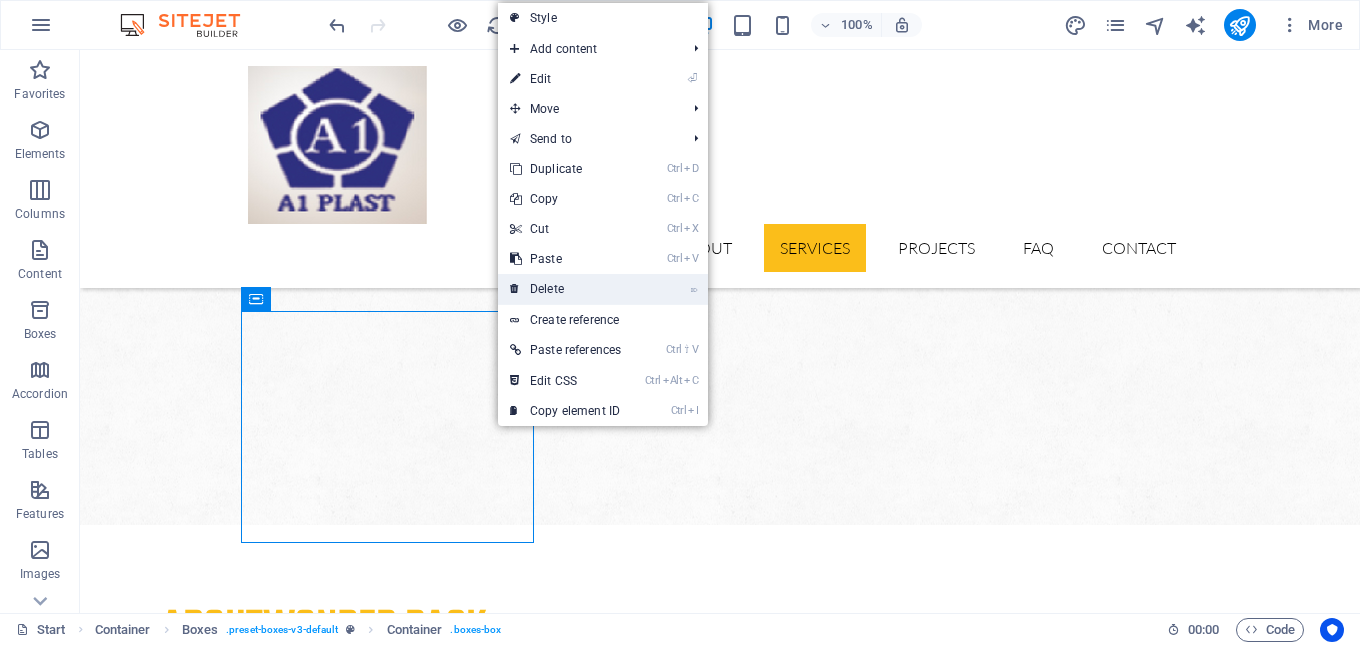 click on "⌦  Delete" at bounding box center [565, 289] 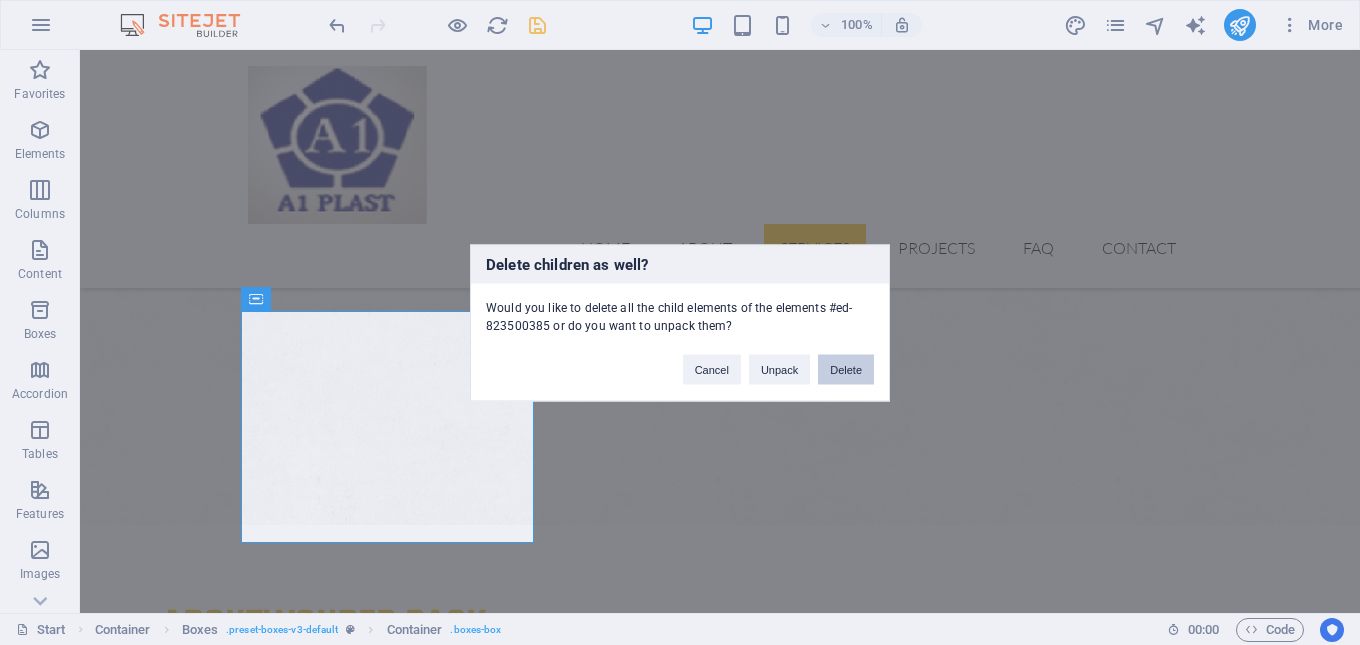 click on "Delete" at bounding box center (846, 369) 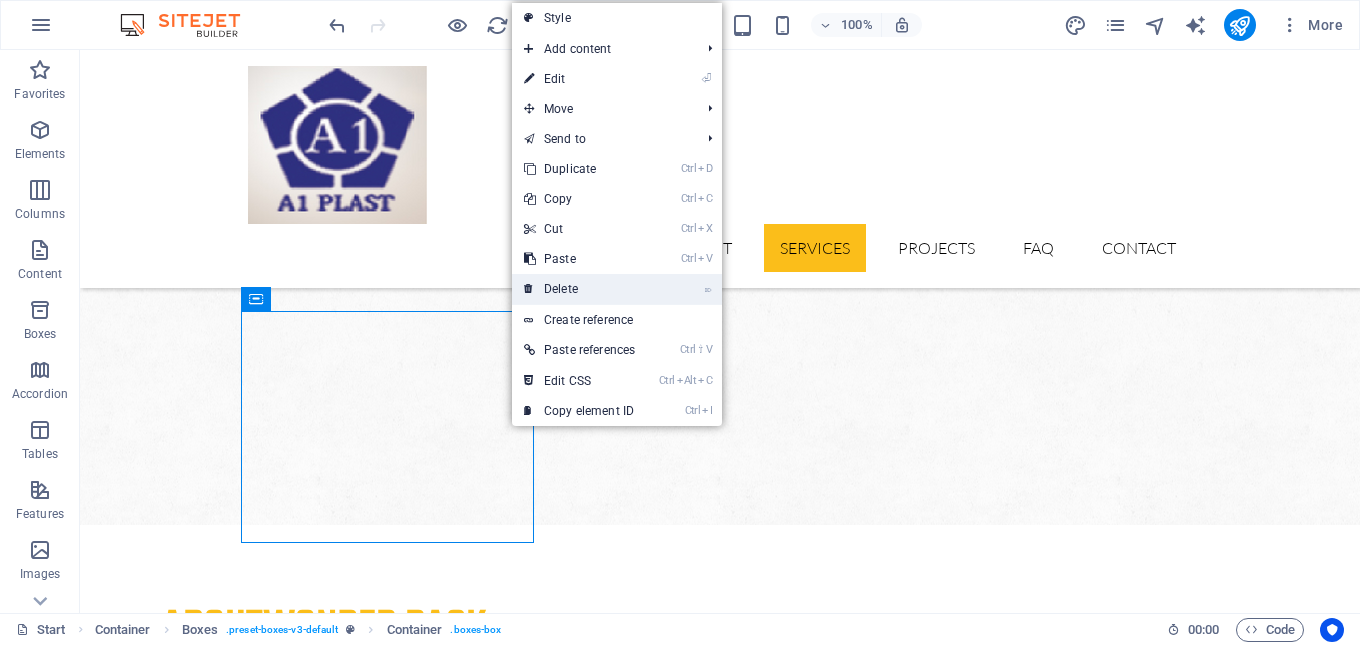 click on "⌦  Delete" at bounding box center [579, 289] 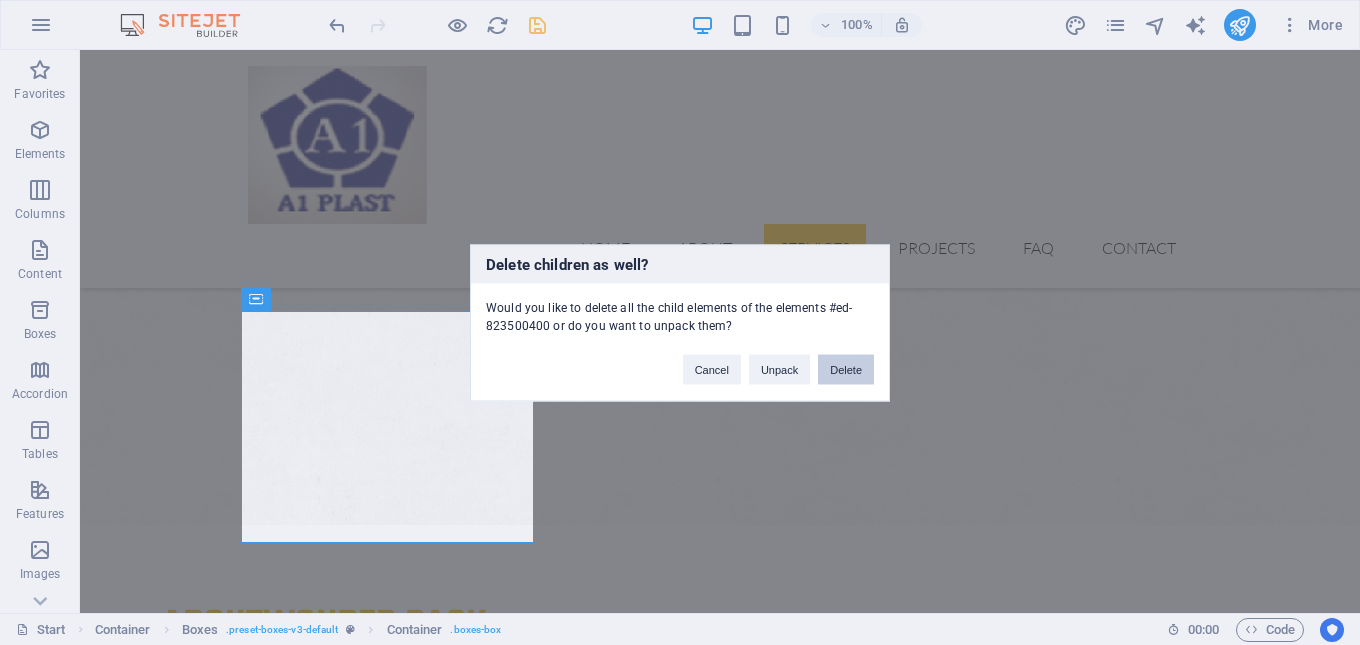 click on "Delete" at bounding box center [846, 369] 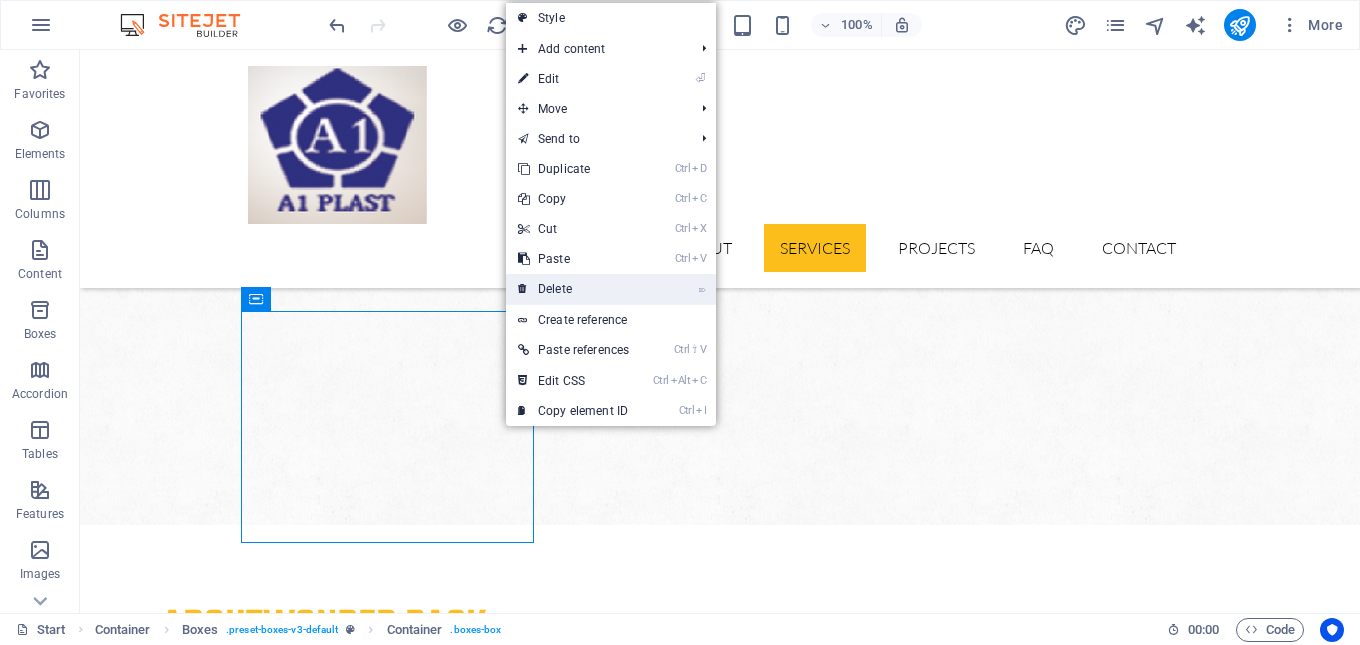 click on "⌦  Delete" at bounding box center [573, 289] 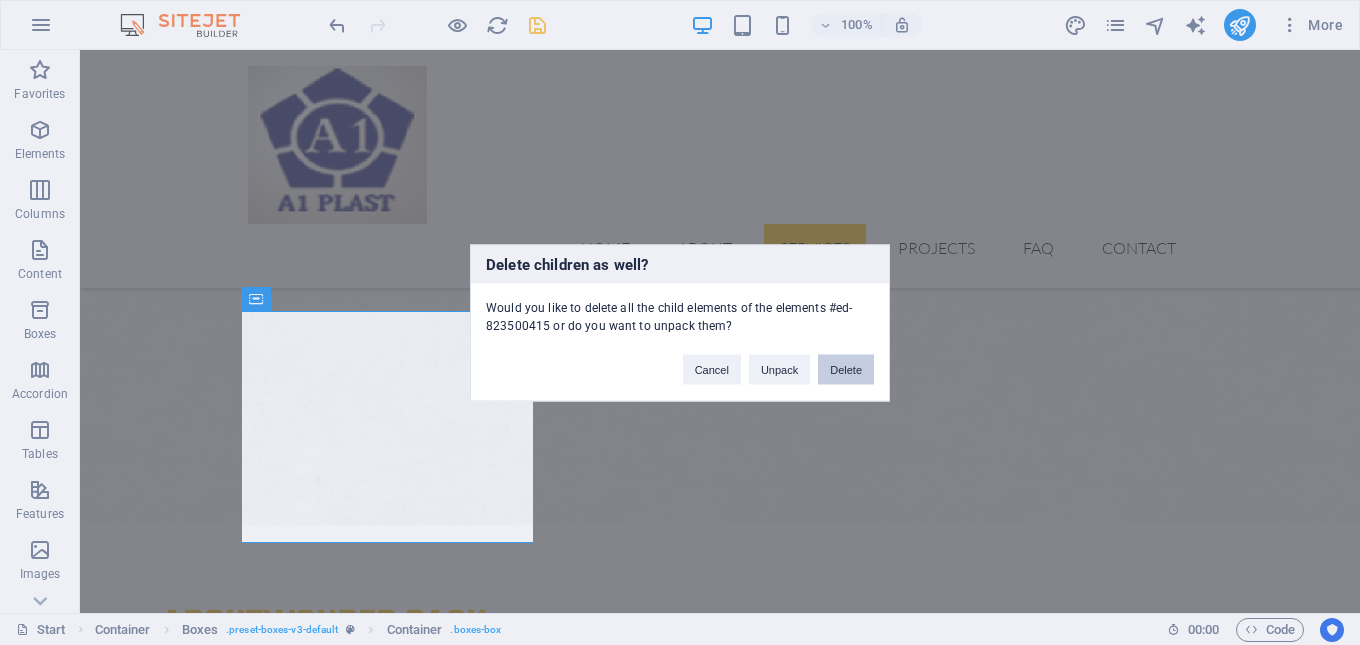 click on "Delete" at bounding box center (846, 369) 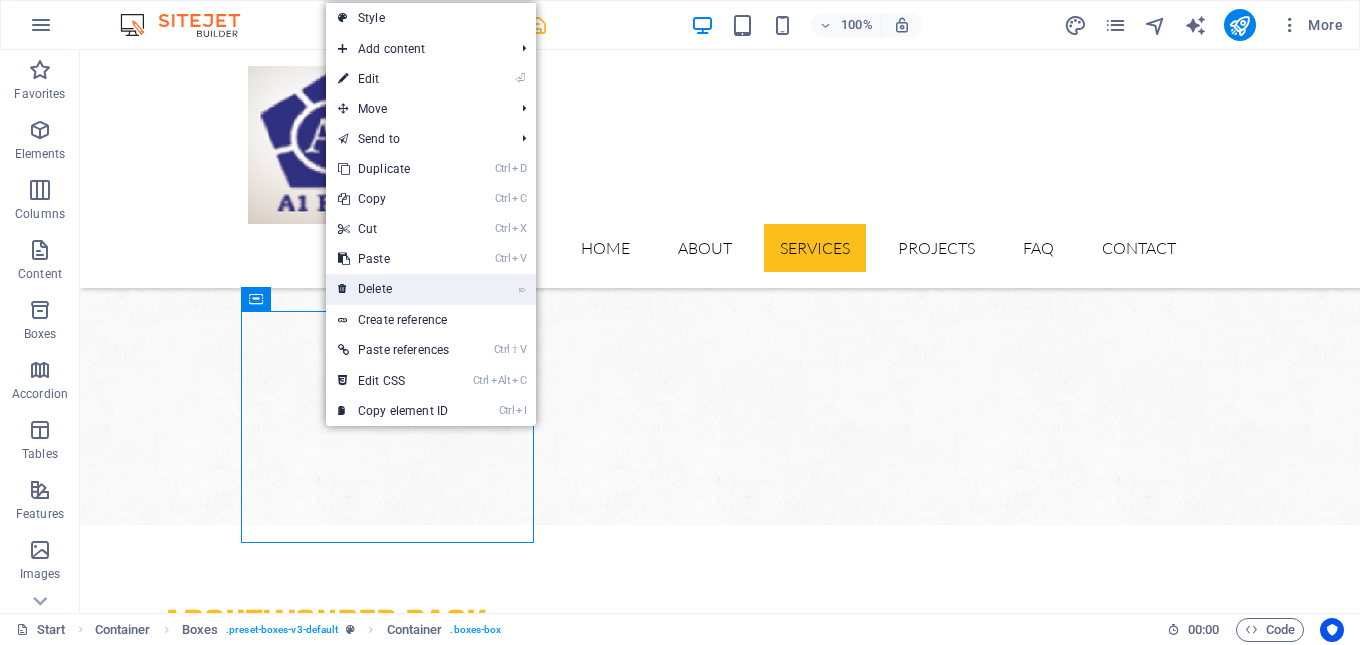click on "⌦  Delete" at bounding box center (393, 289) 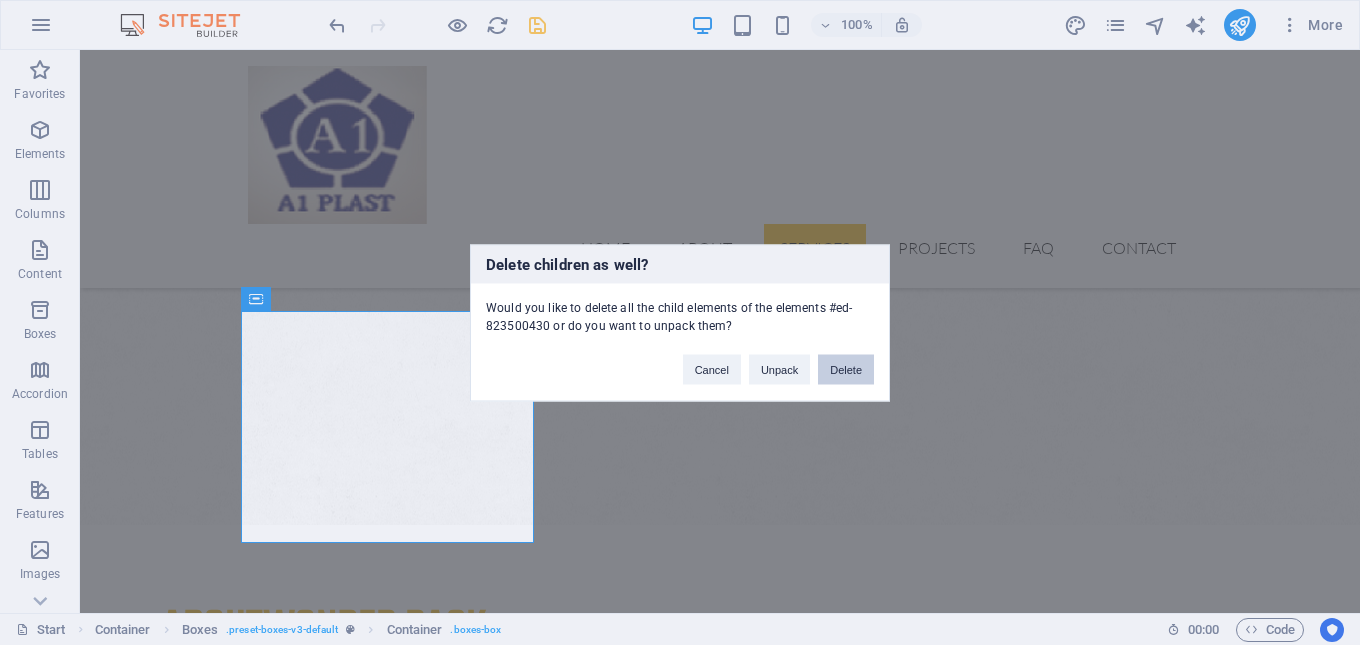 click on "Delete" at bounding box center (846, 369) 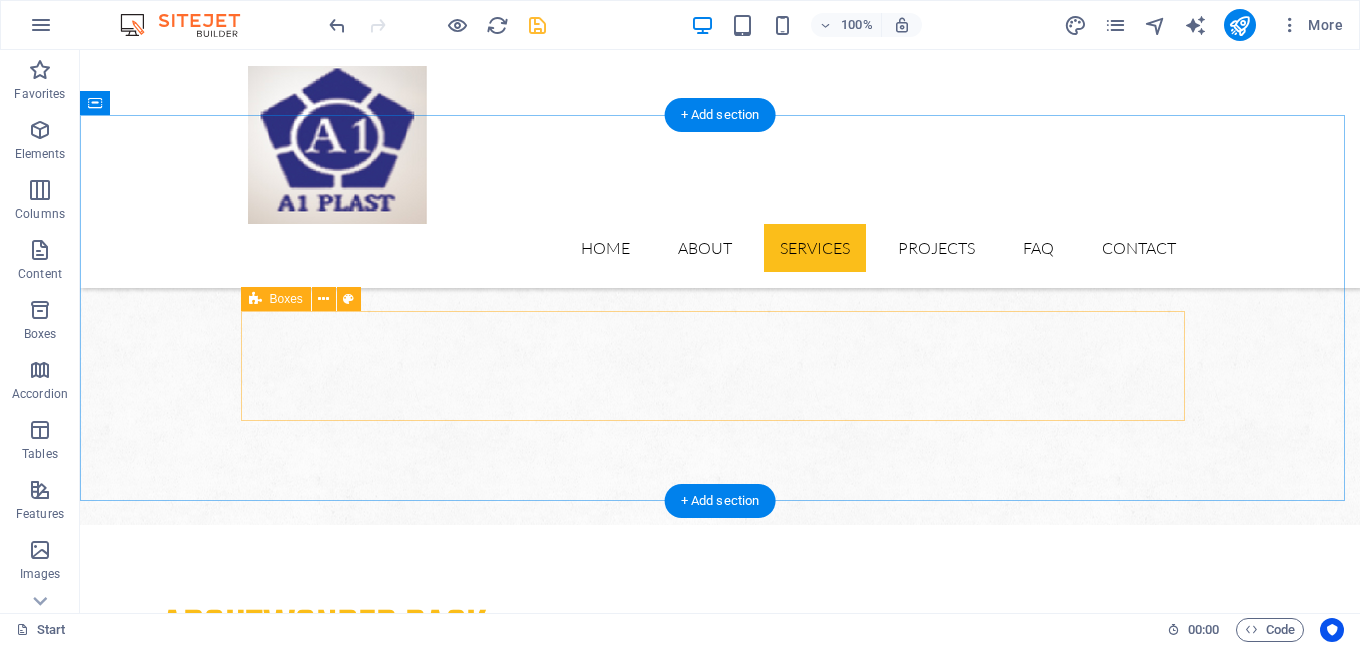 click on "Drop content here or  Add elements  Paste clipboard" at bounding box center [720, 1860] 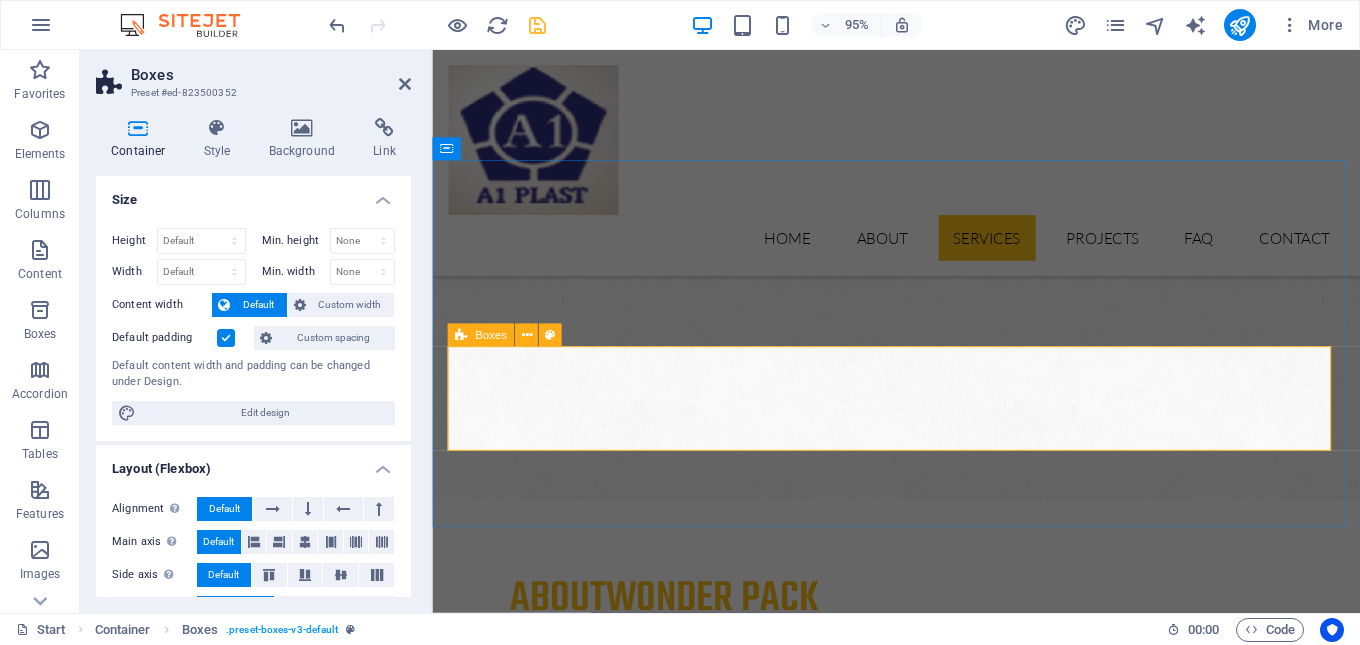 click on "Drop content here or  Add elements  Paste clipboard" at bounding box center (921, 1860) 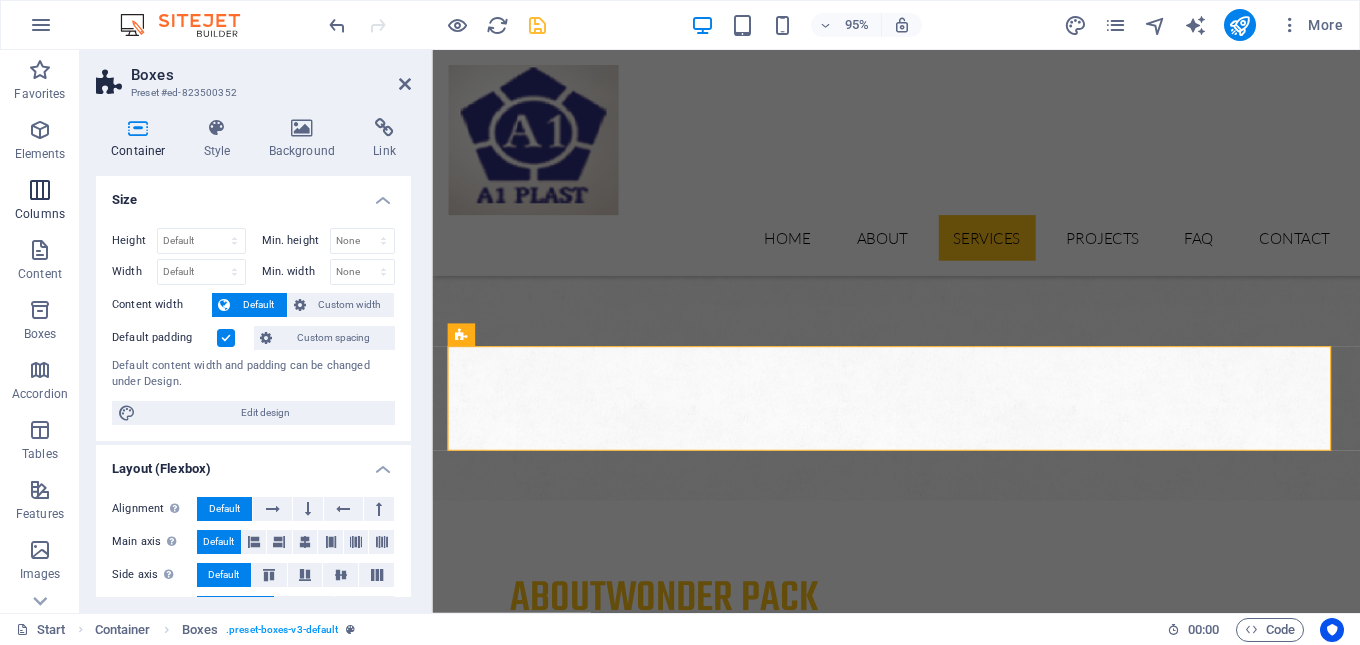 click at bounding box center [40, 190] 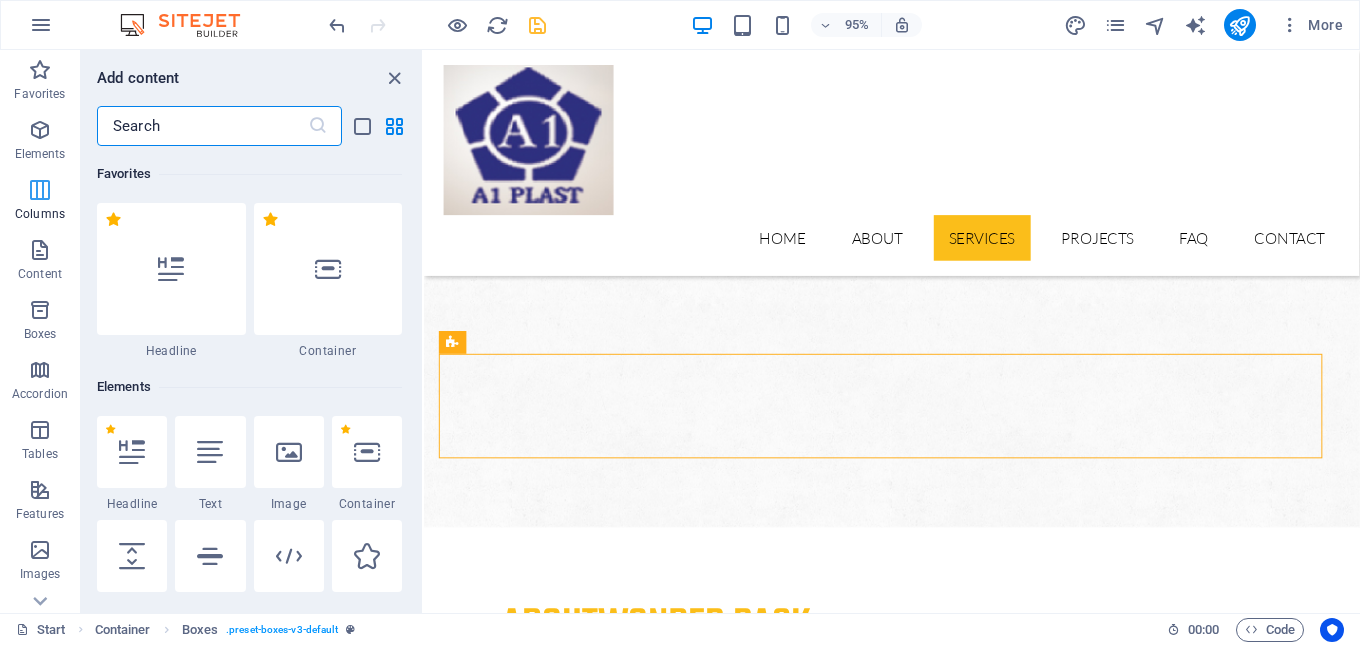 scroll, scrollTop: 1243, scrollLeft: 0, axis: vertical 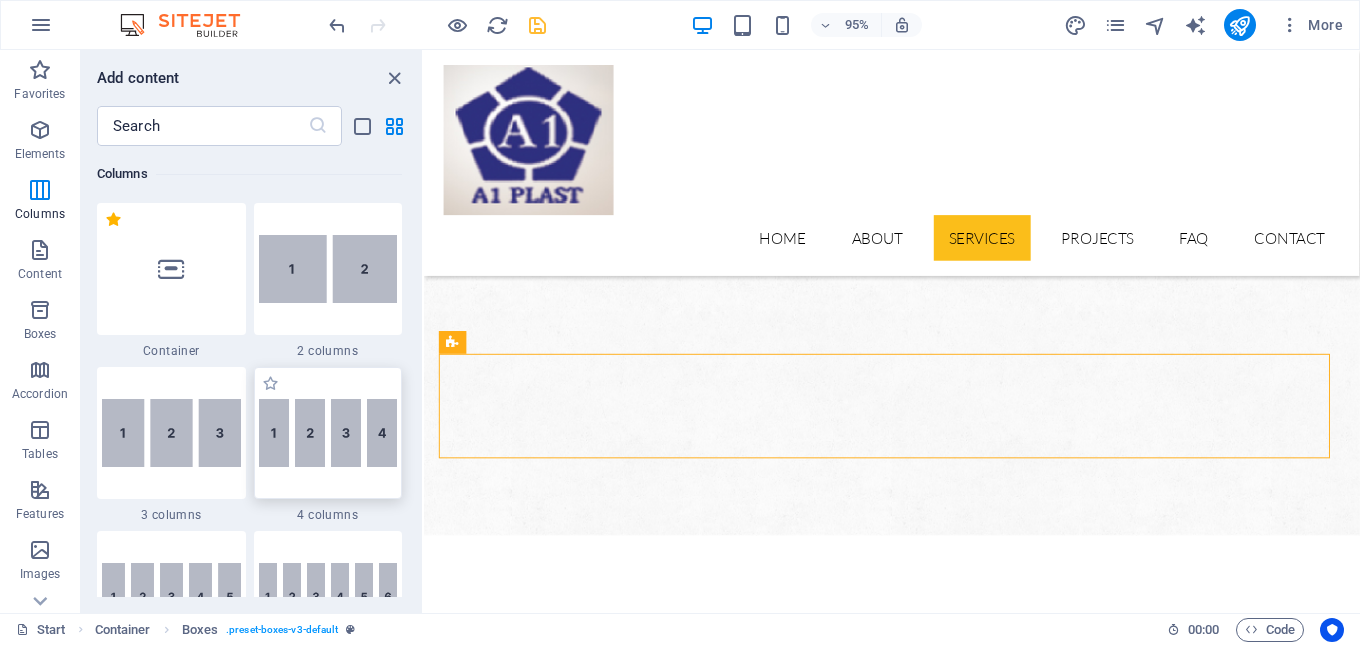 click at bounding box center [328, 433] 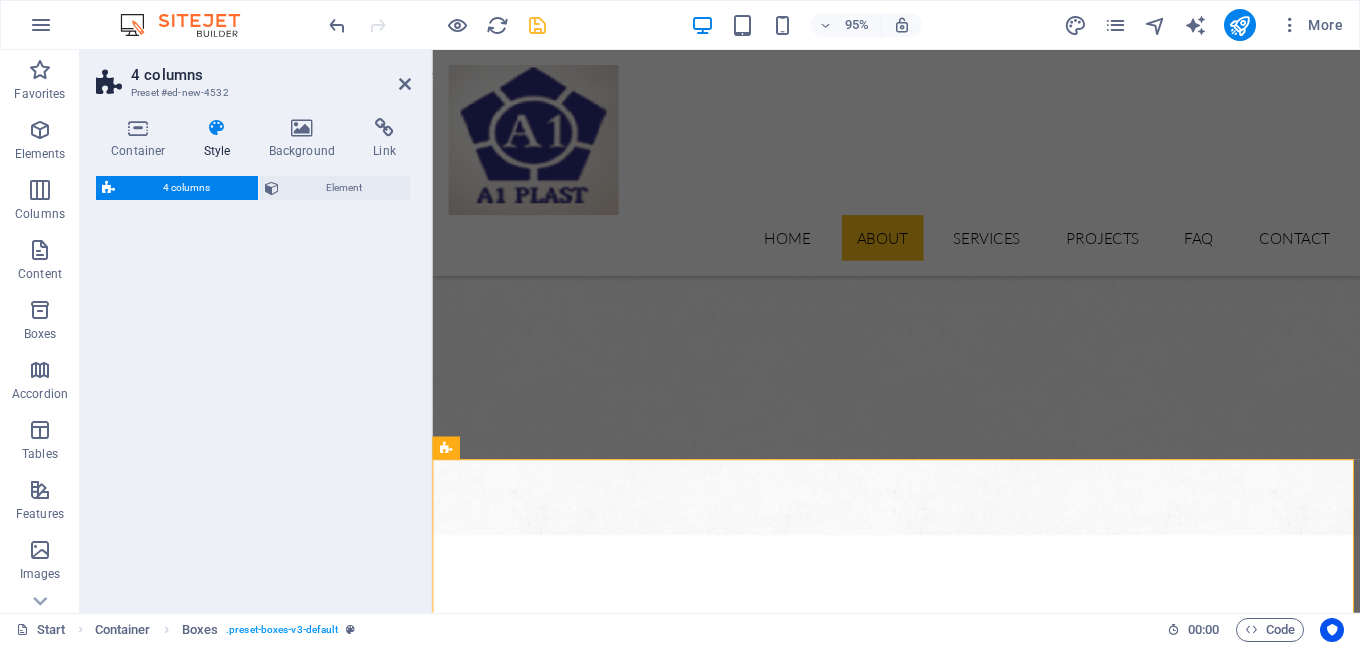 scroll, scrollTop: 1322, scrollLeft: 0, axis: vertical 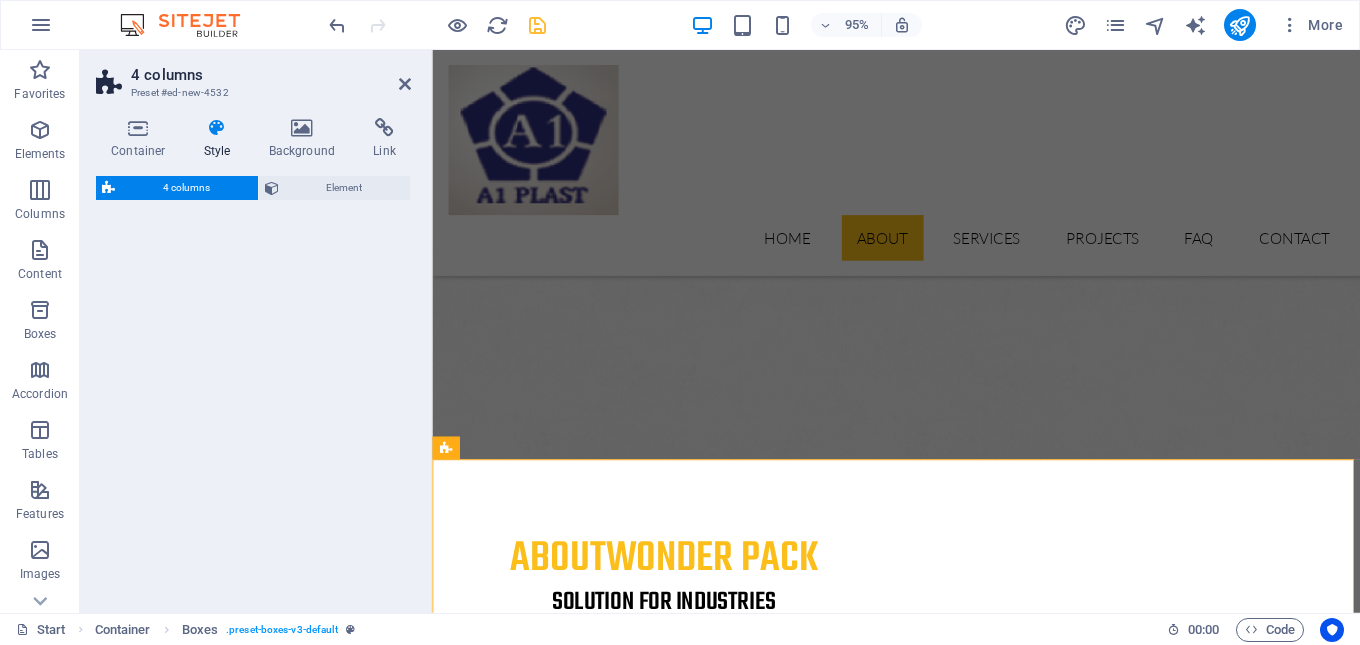 select on "rem" 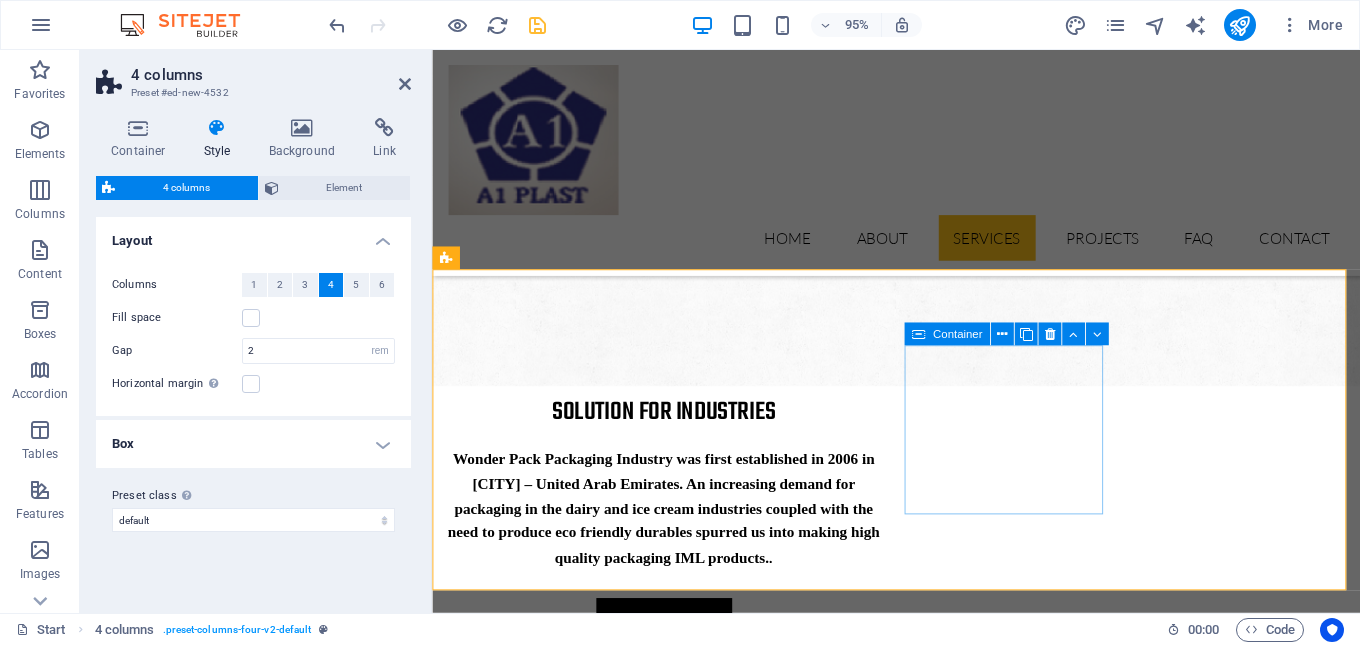 scroll, scrollTop: 1622, scrollLeft: 0, axis: vertical 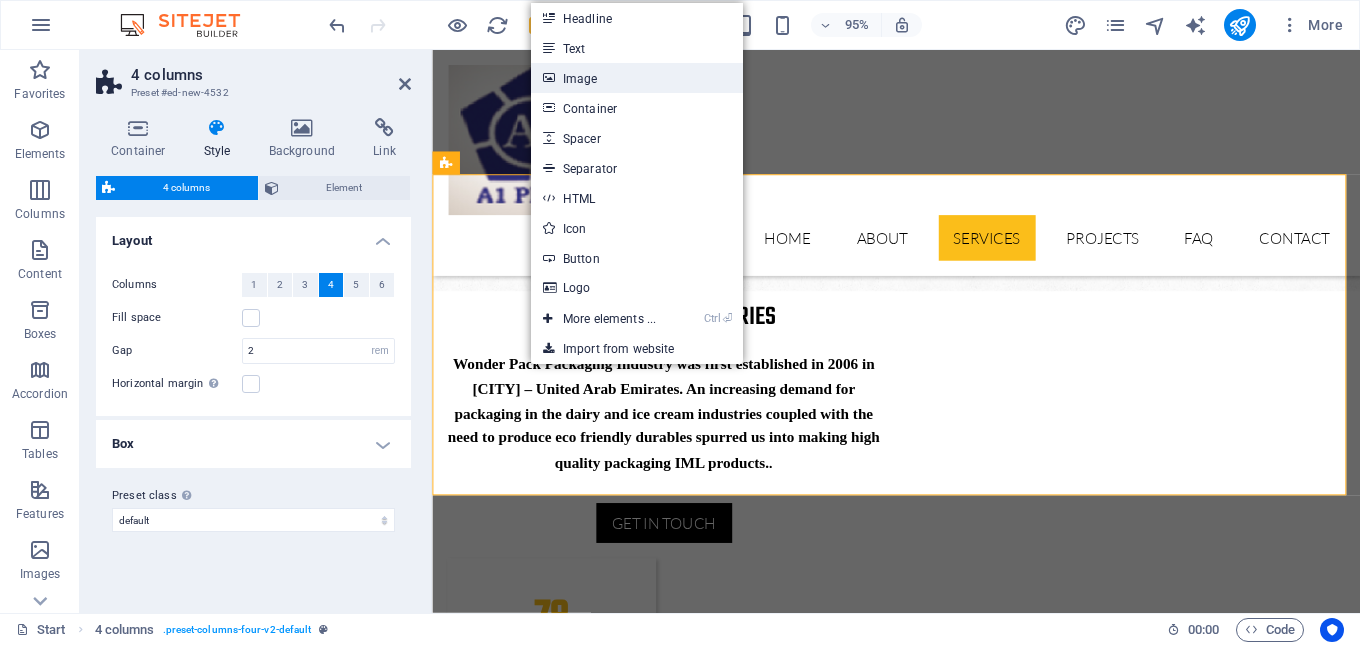 drag, startPoint x: 577, startPoint y: 75, endPoint x: 153, endPoint y: 30, distance: 426.3813 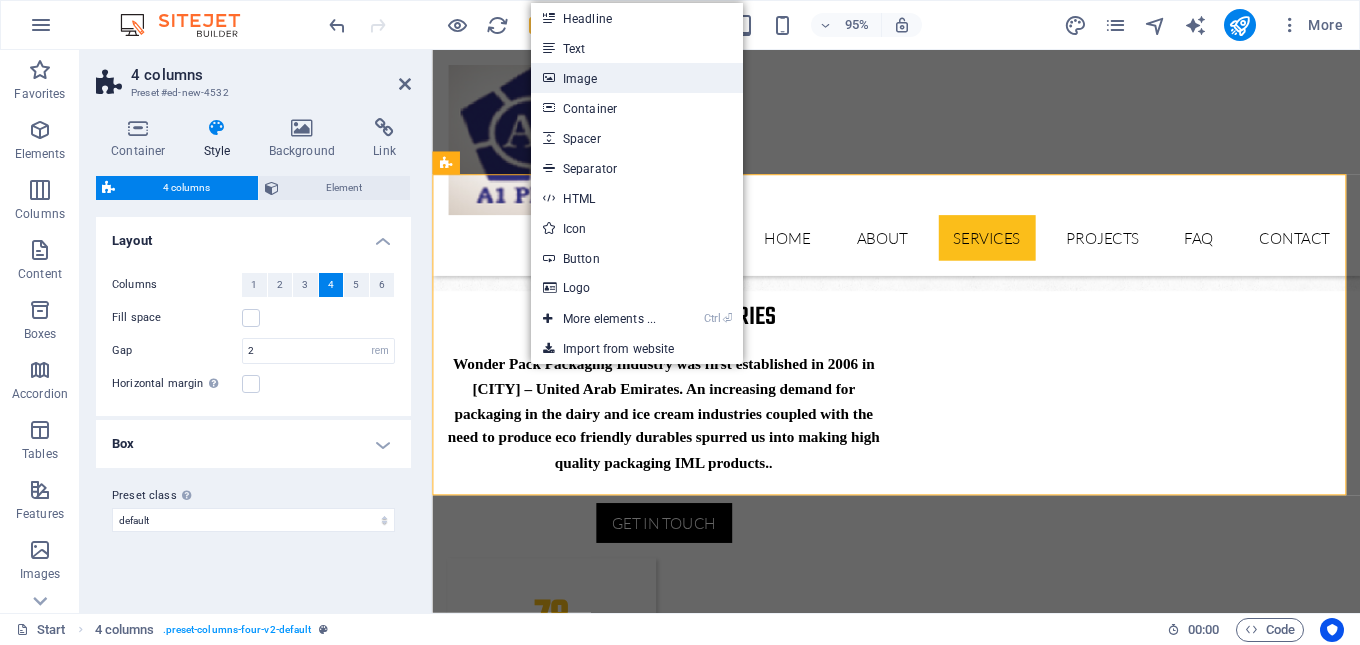 click on "Image" at bounding box center (637, 78) 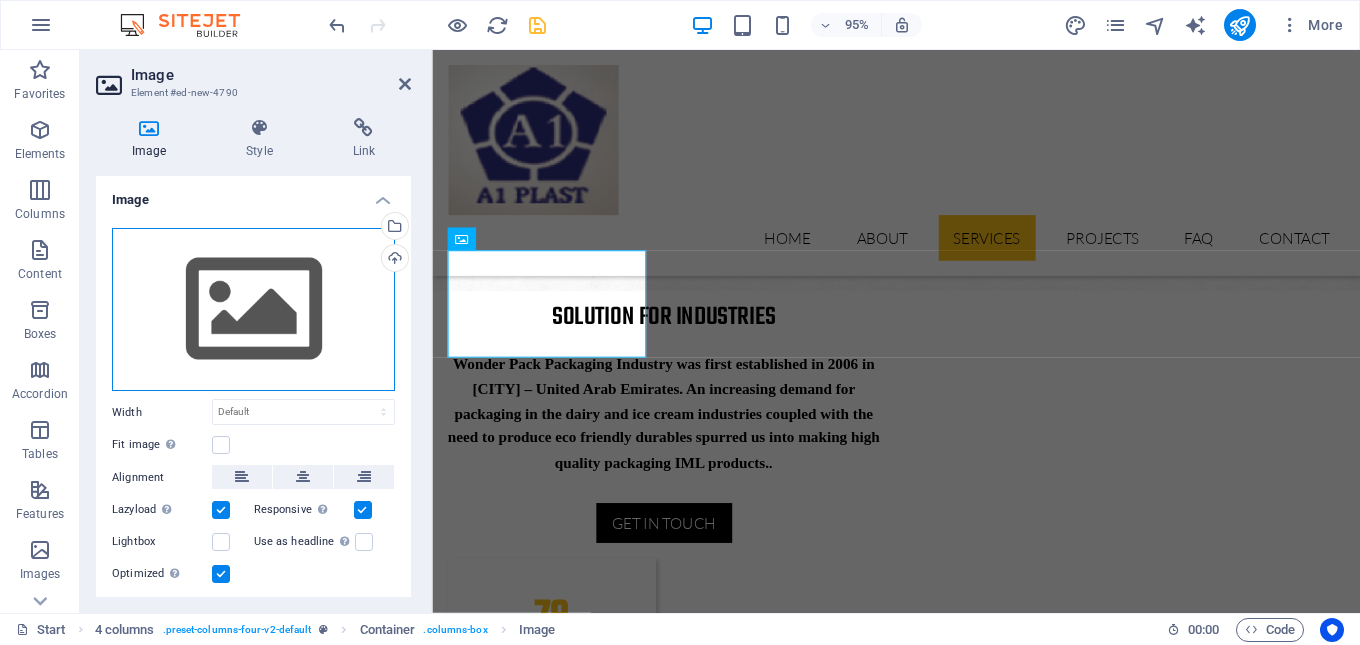 click on "Drag files here, click to choose files or select files from Files or our free stock photos & videos" at bounding box center [253, 310] 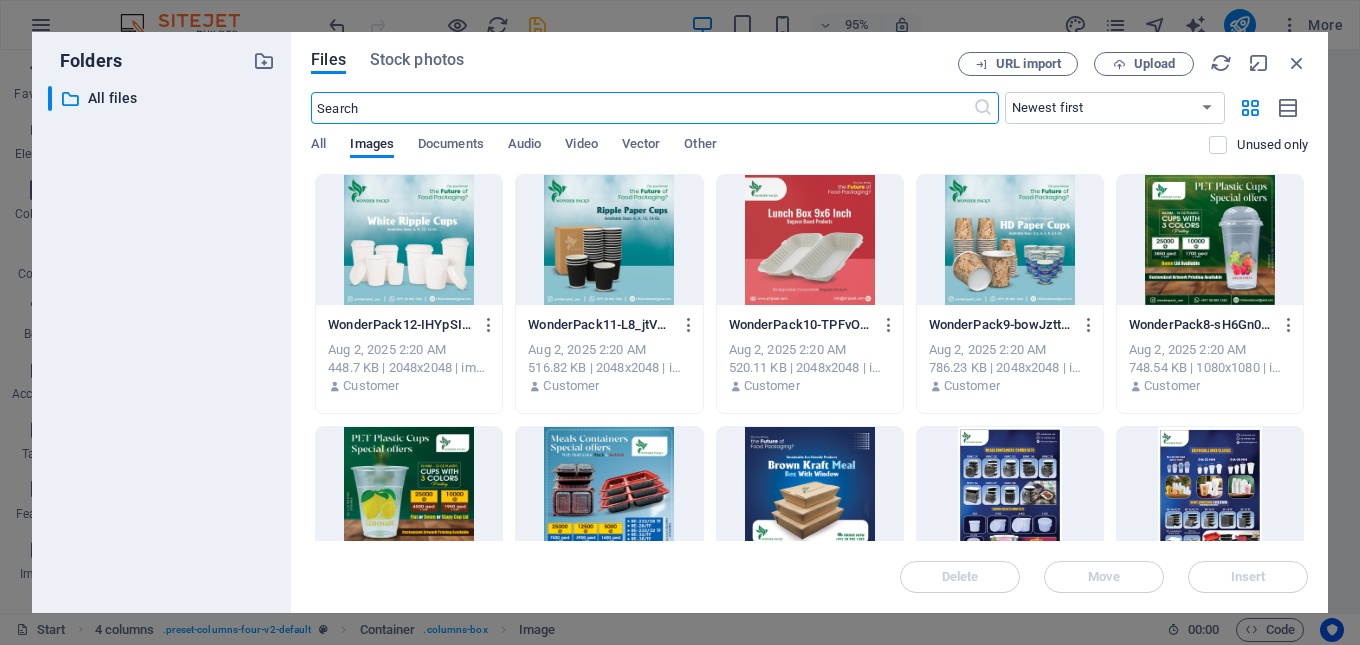 scroll, scrollTop: 2315, scrollLeft: 0, axis: vertical 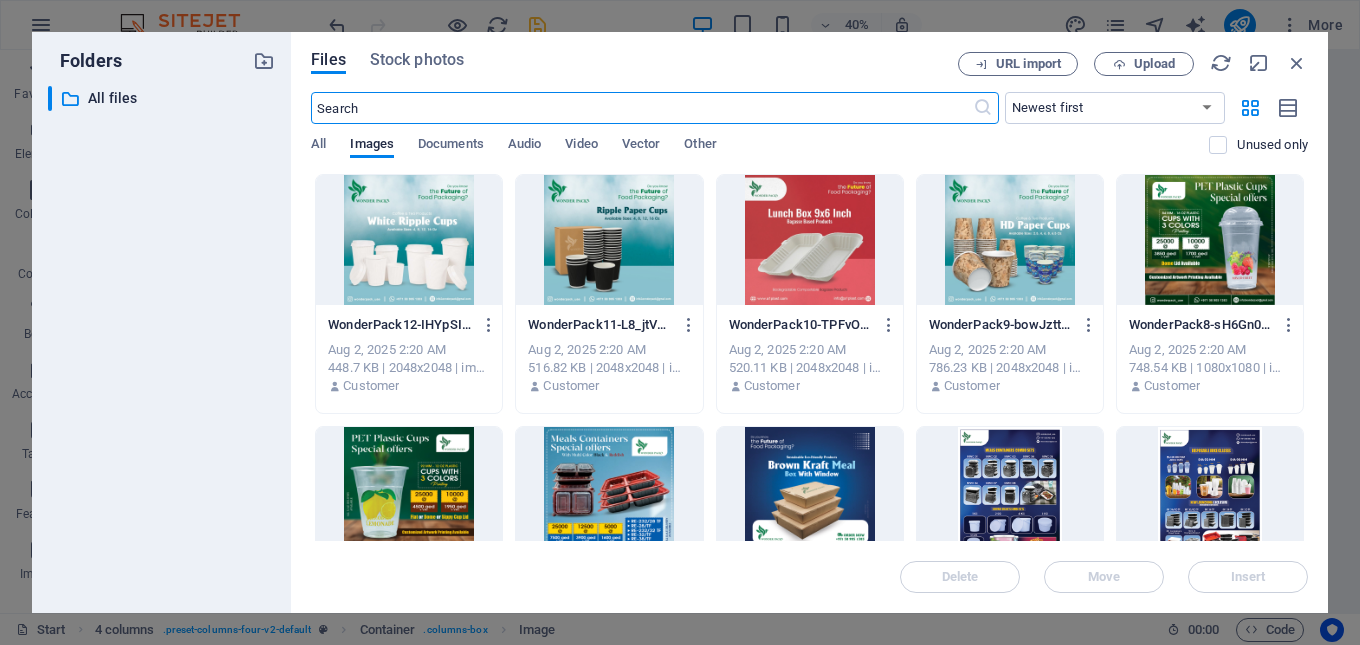 click at bounding box center [1010, 492] 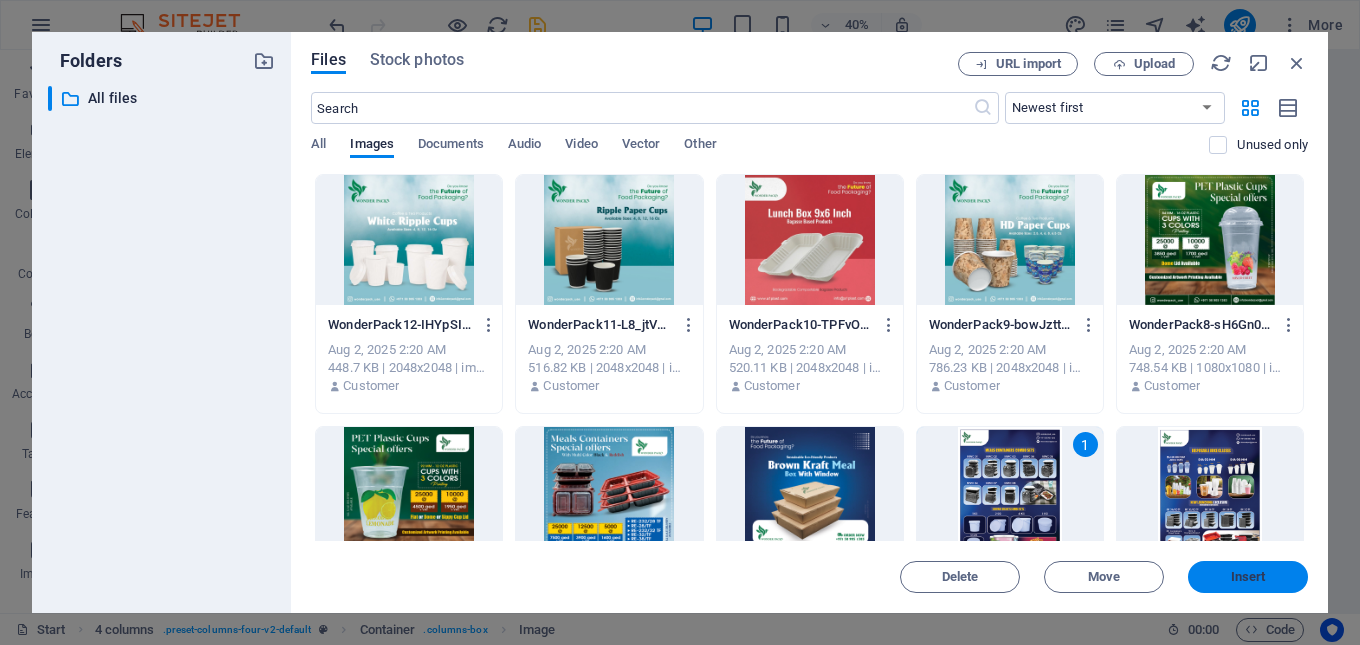 click on "Insert" at bounding box center [1248, 577] 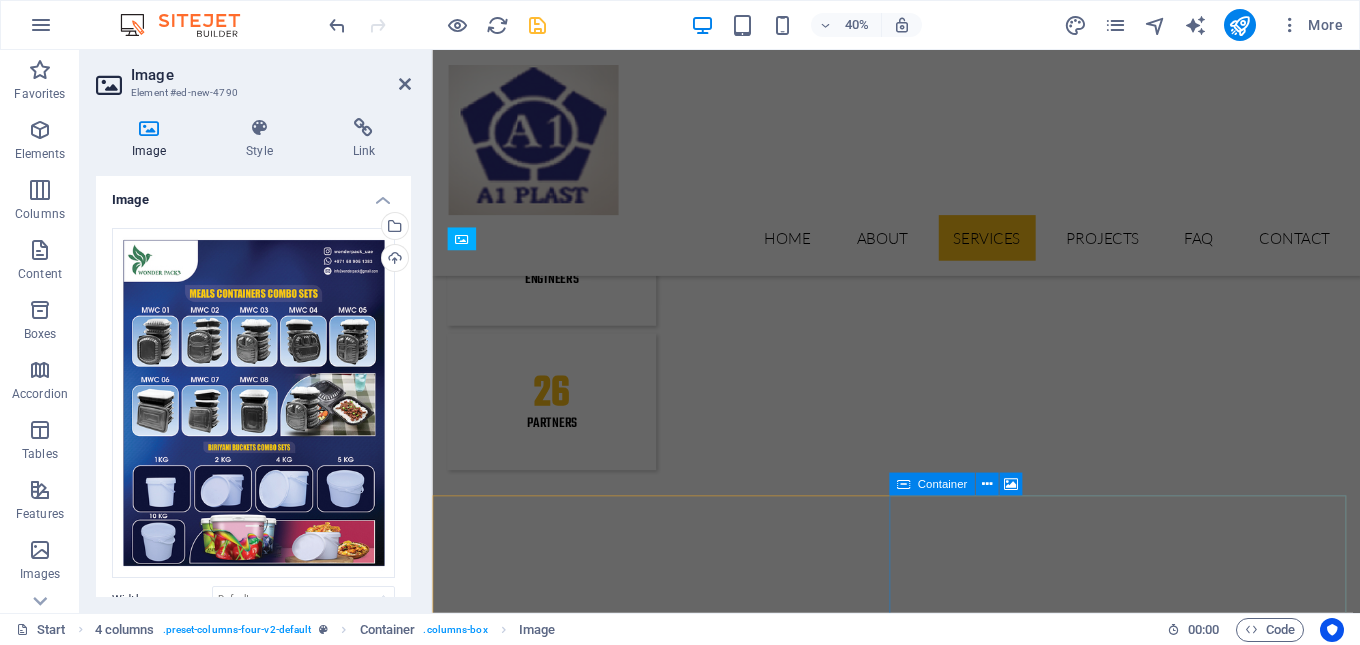 scroll, scrollTop: 1622, scrollLeft: 0, axis: vertical 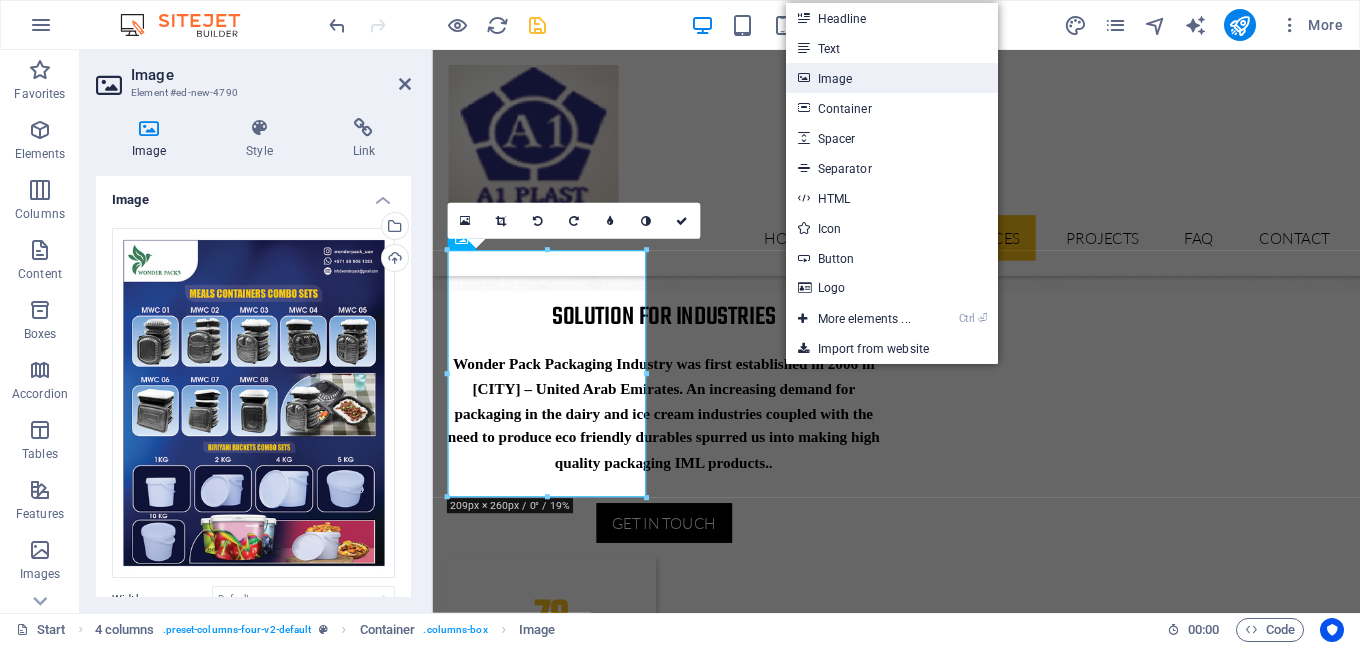click on "Image" at bounding box center [892, 78] 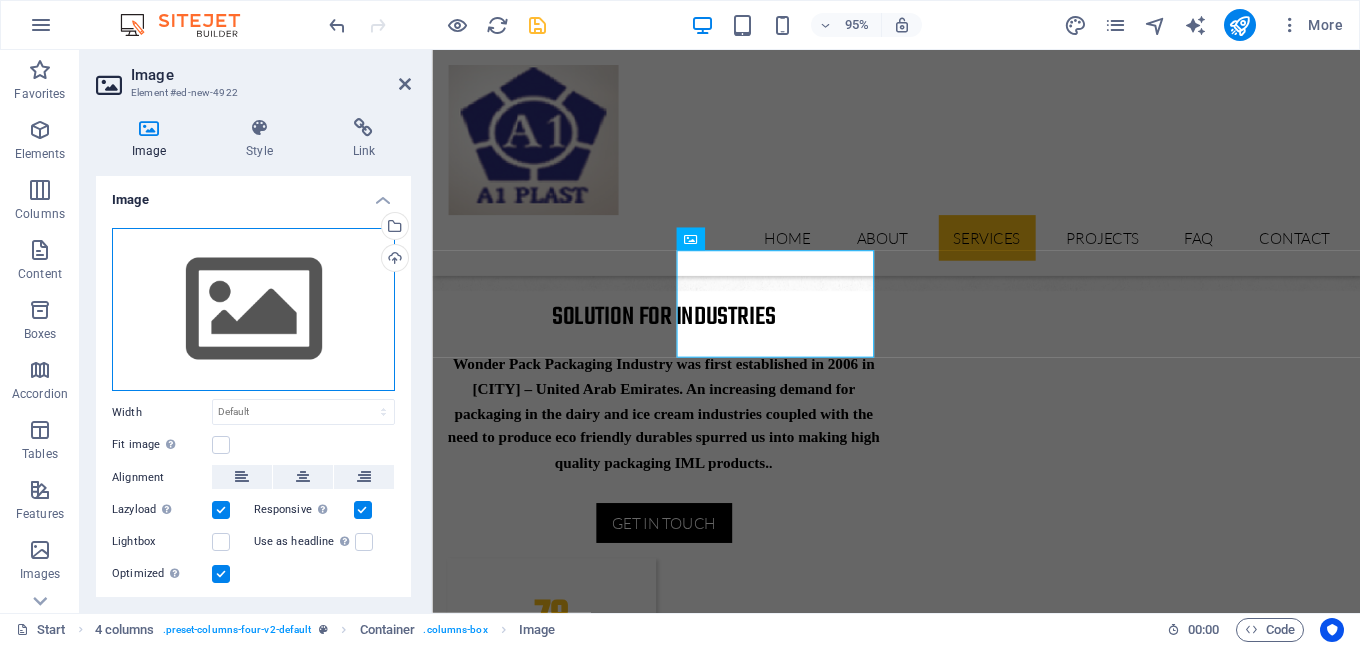 click on "Drag files here, click to choose files or select files from Files or our free stock photos & videos" at bounding box center [253, 310] 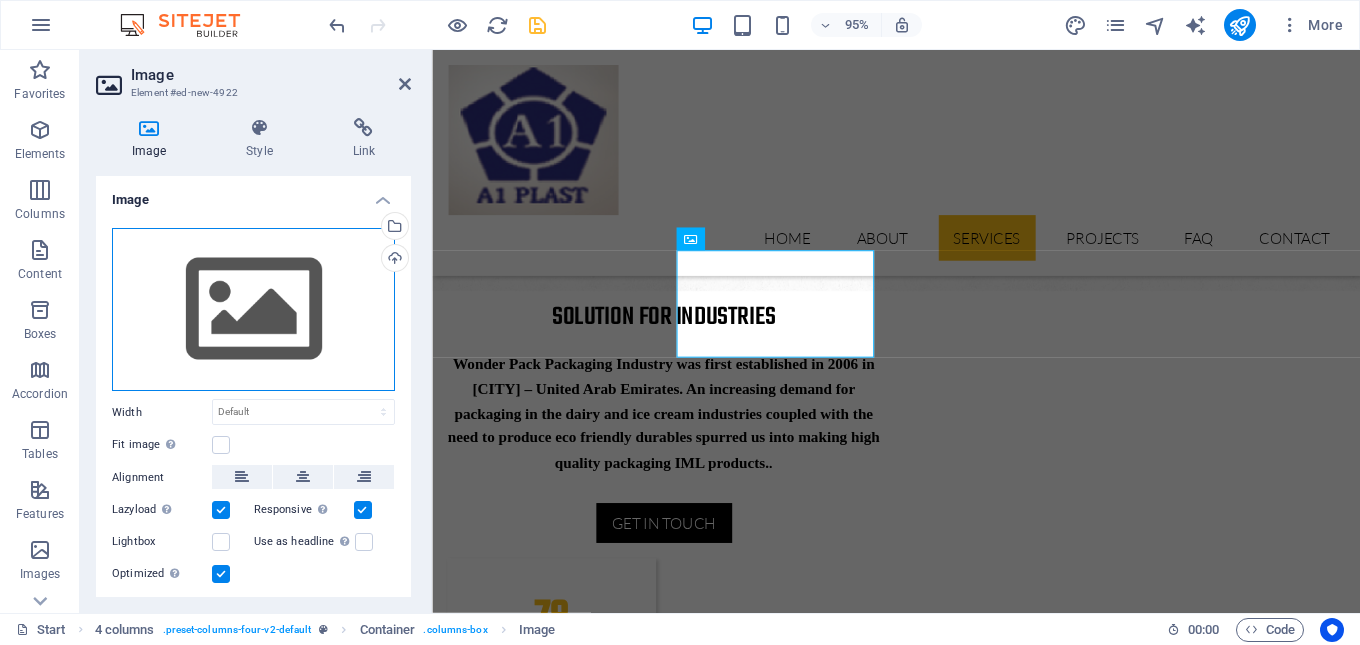 scroll, scrollTop: 2315, scrollLeft: 0, axis: vertical 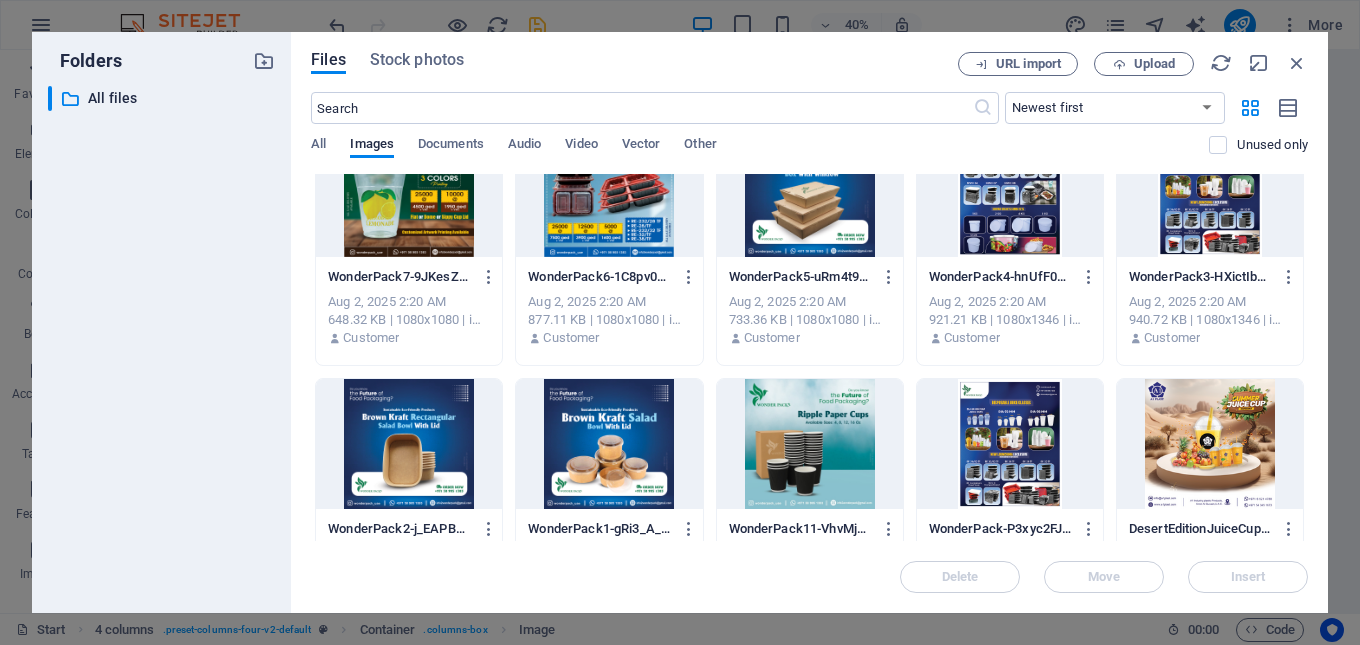 click at bounding box center (609, 192) 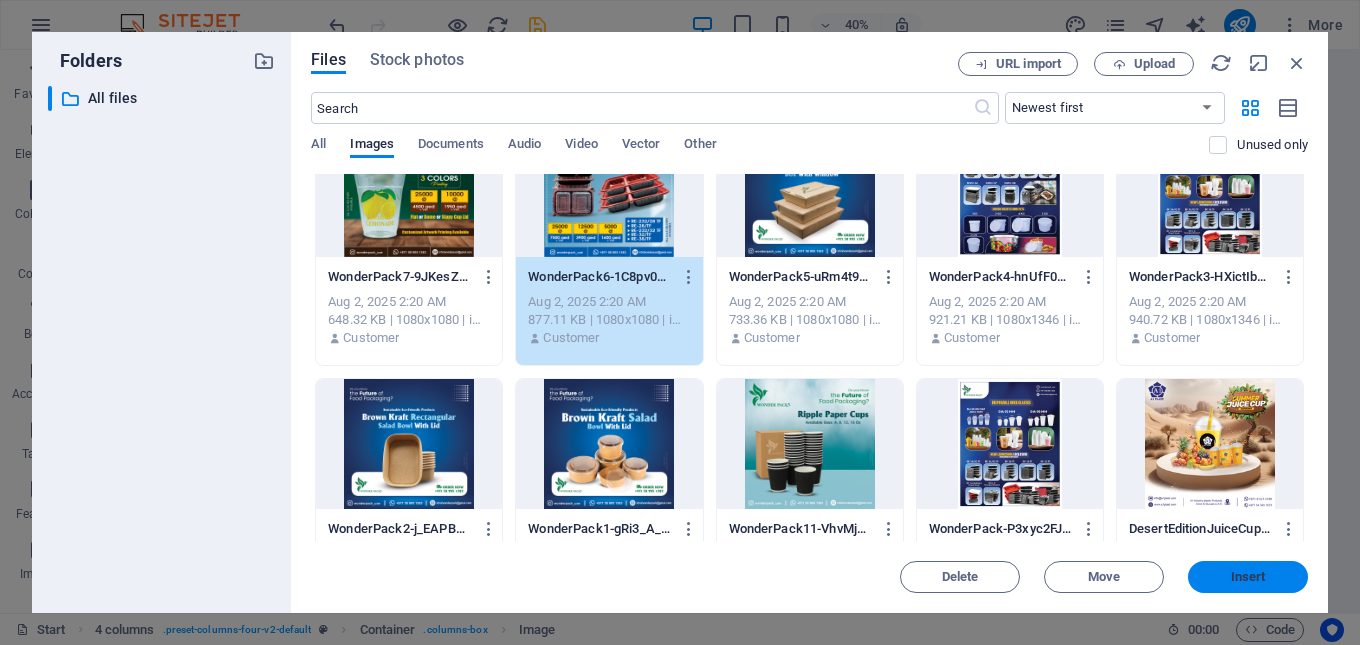click on "Insert" at bounding box center (1248, 577) 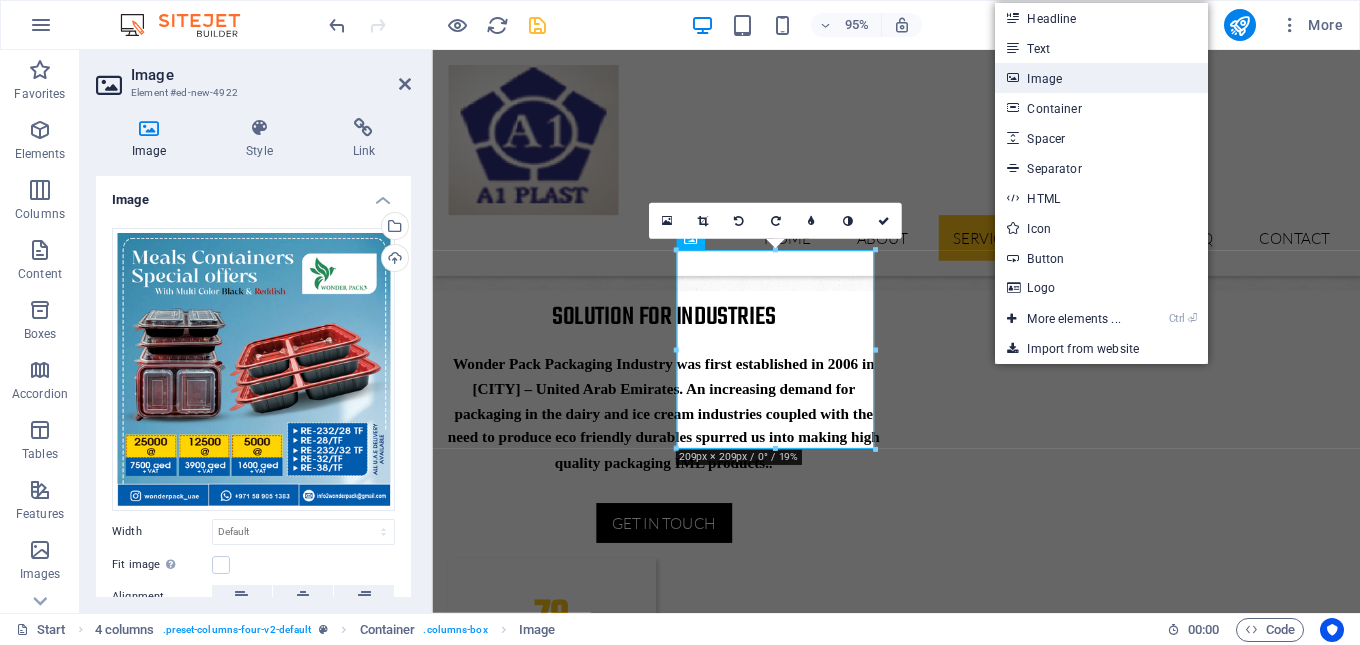 click on "Image" at bounding box center (1101, 78) 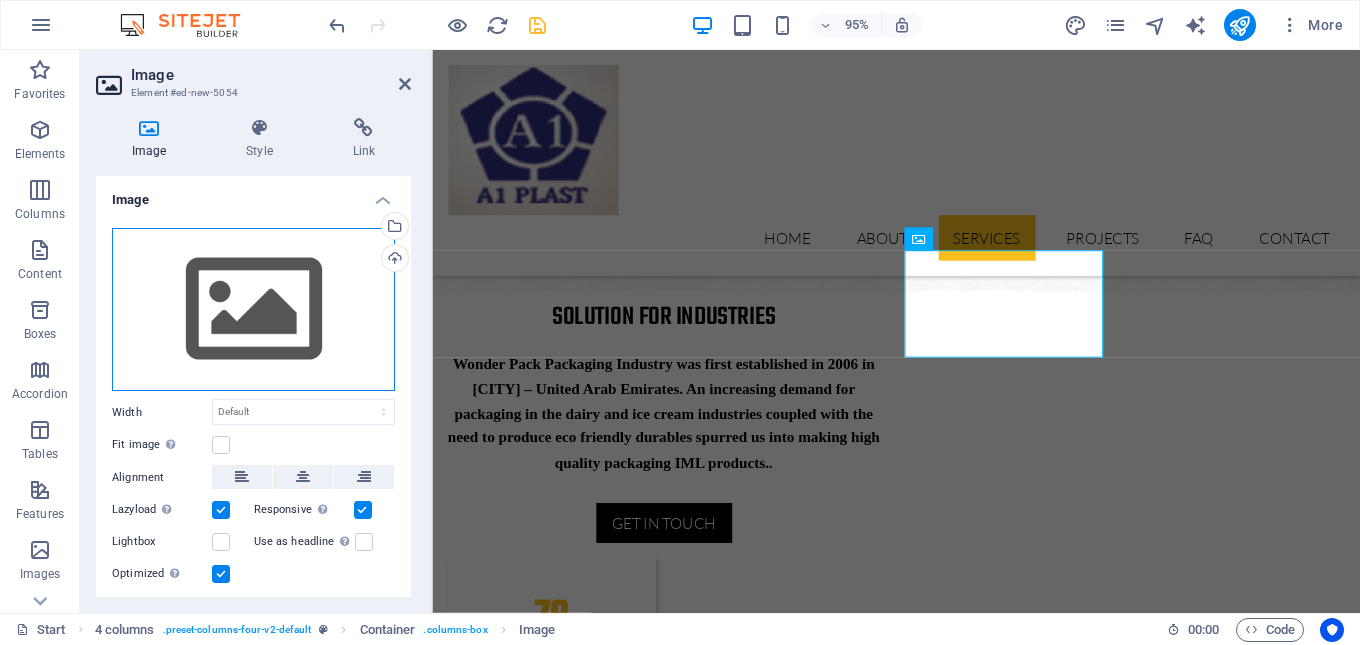 click on "Drag files here, click to choose files or select files from Files or our free stock photos & videos" at bounding box center (253, 310) 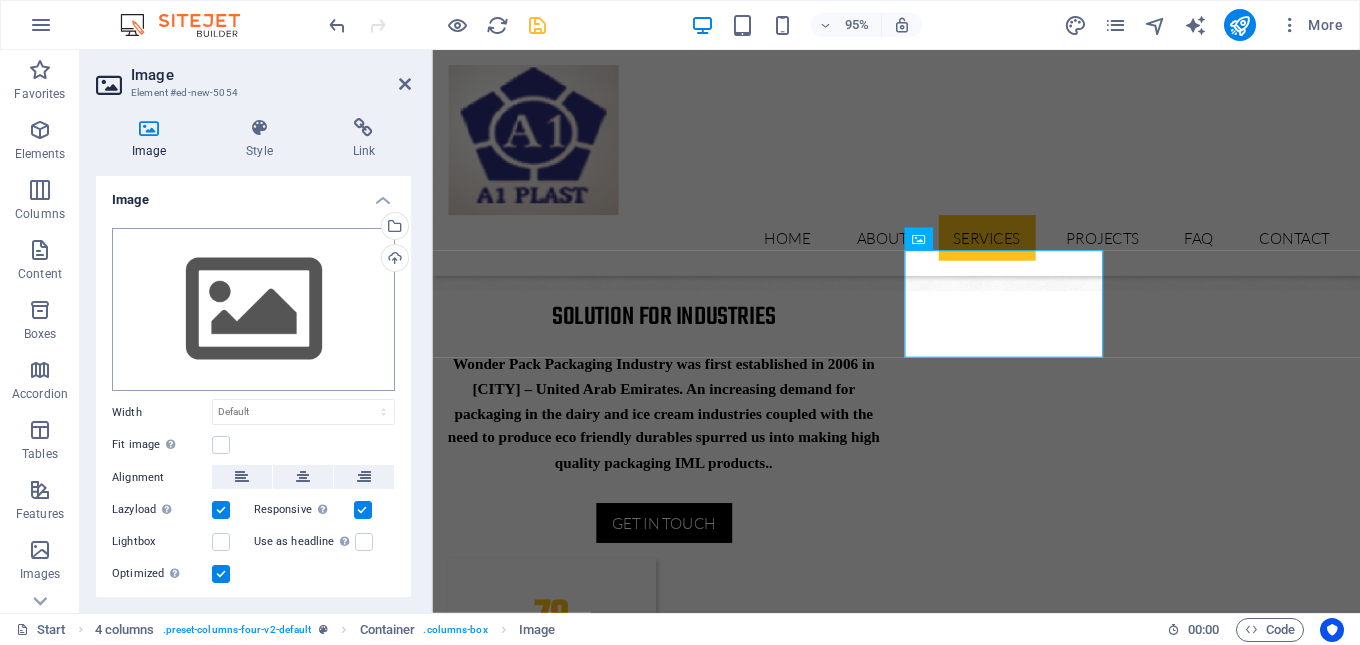 scroll, scrollTop: 2315, scrollLeft: 0, axis: vertical 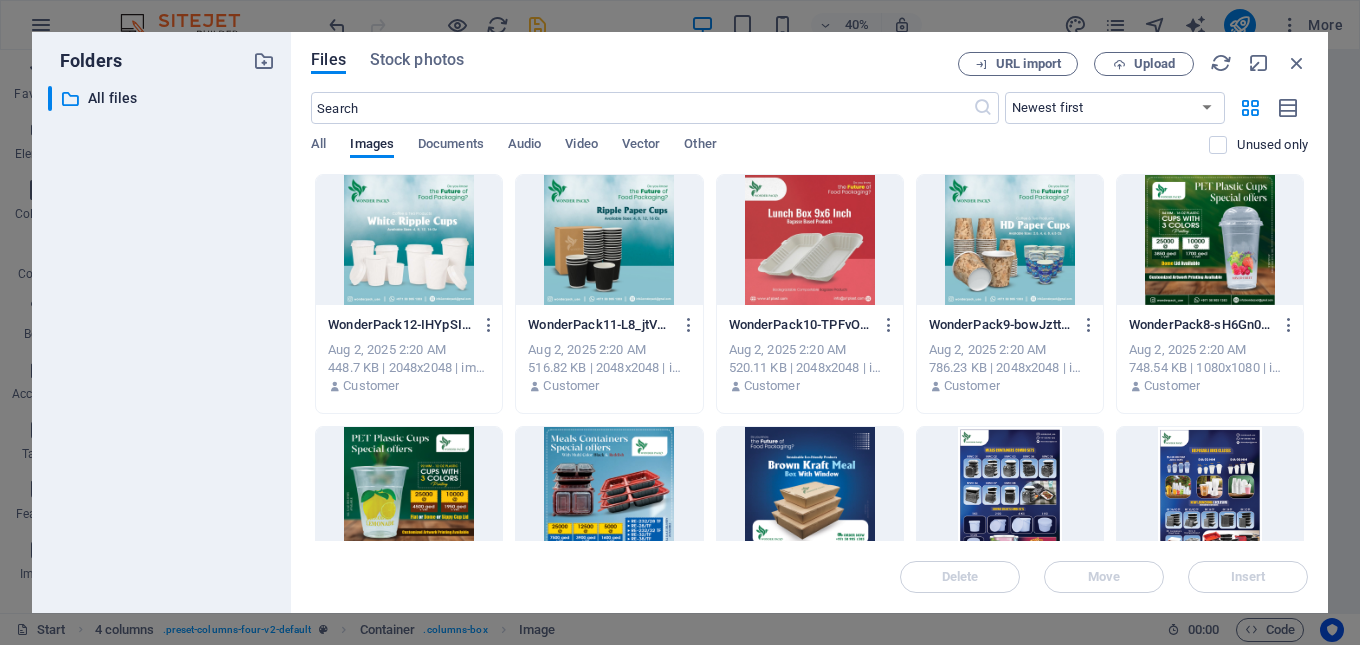click at bounding box center (810, 240) 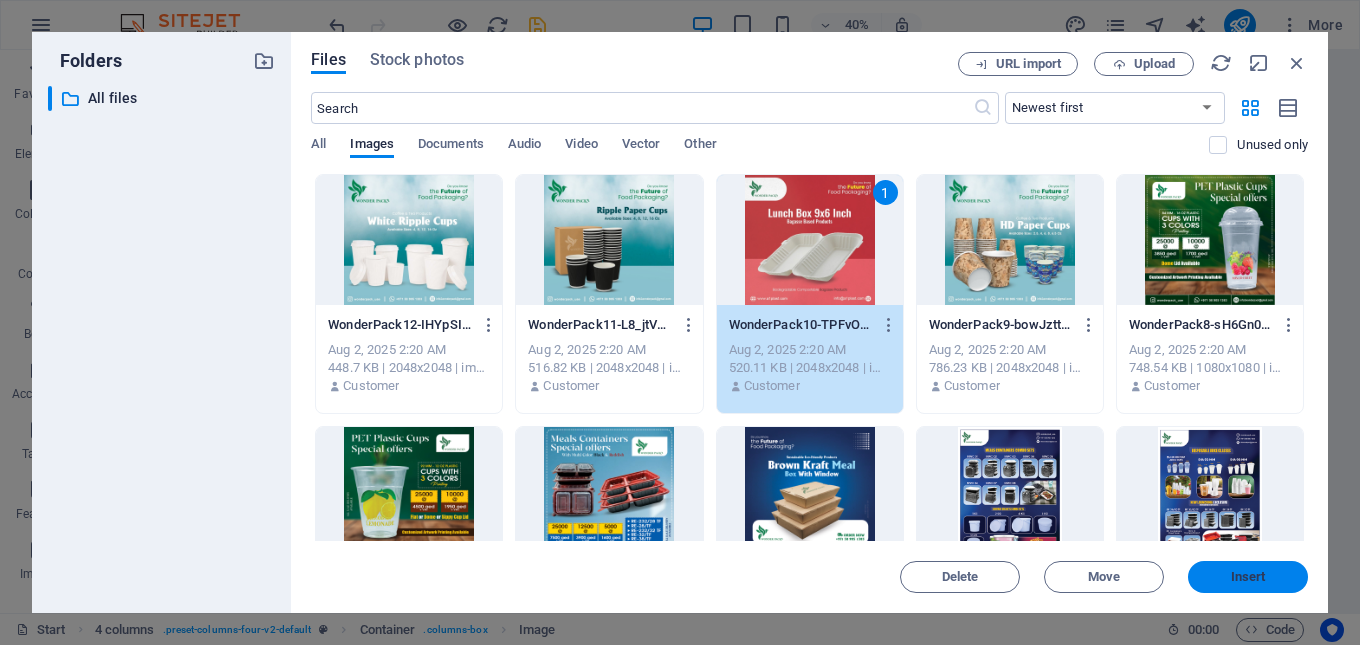 click on "Insert" at bounding box center (1248, 577) 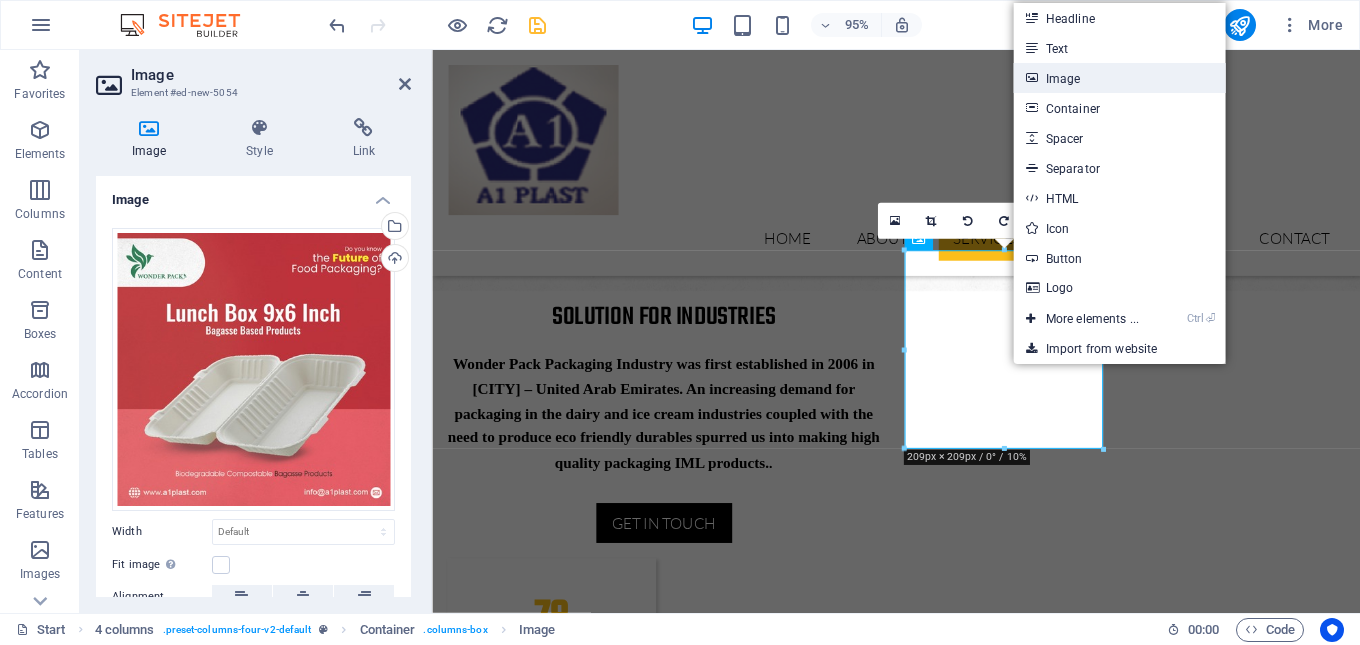 click on "Image" at bounding box center (1120, 78) 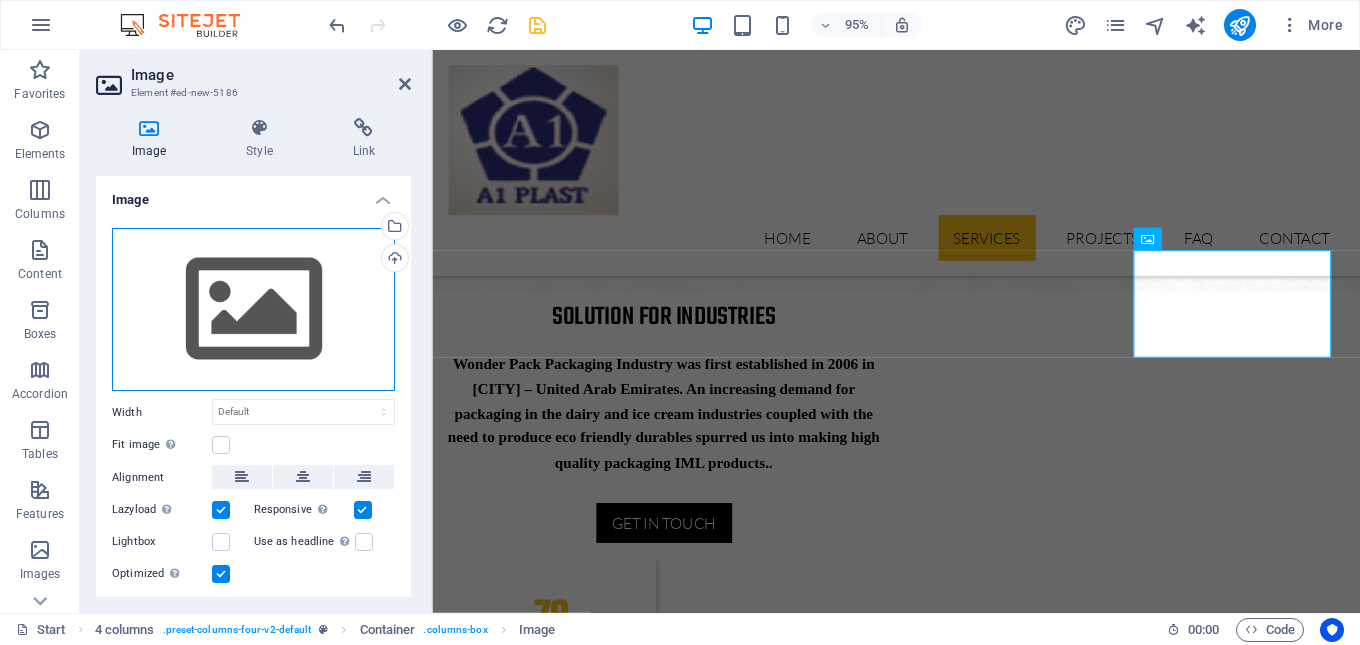 click on "Drag files here, click to choose files or select files from Files or our free stock photos & videos" at bounding box center [253, 310] 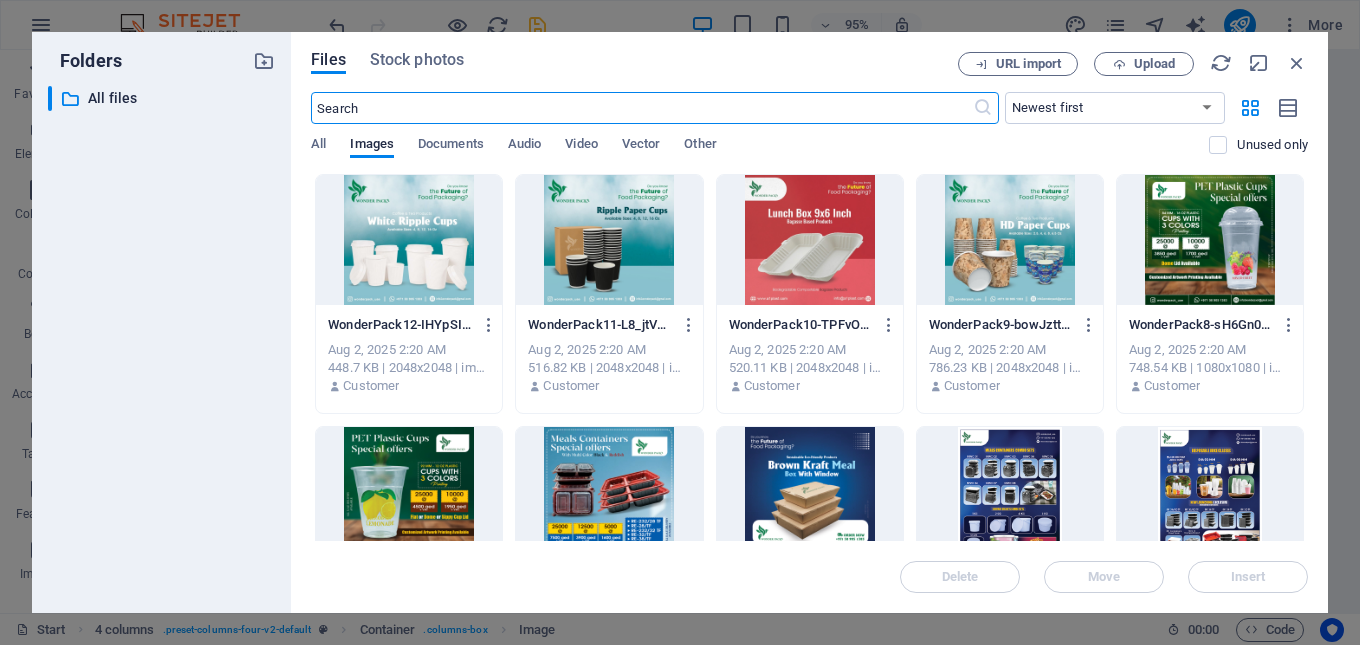 scroll, scrollTop: 2315, scrollLeft: 0, axis: vertical 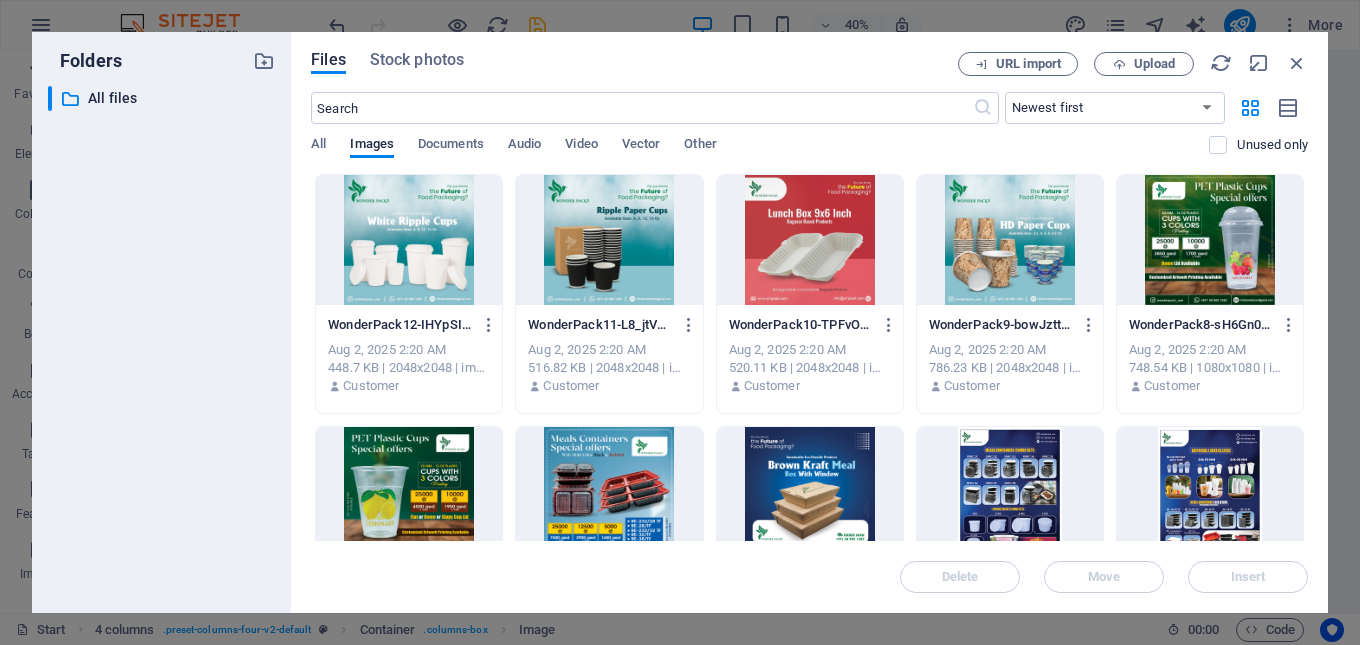 click at bounding box center [1210, 492] 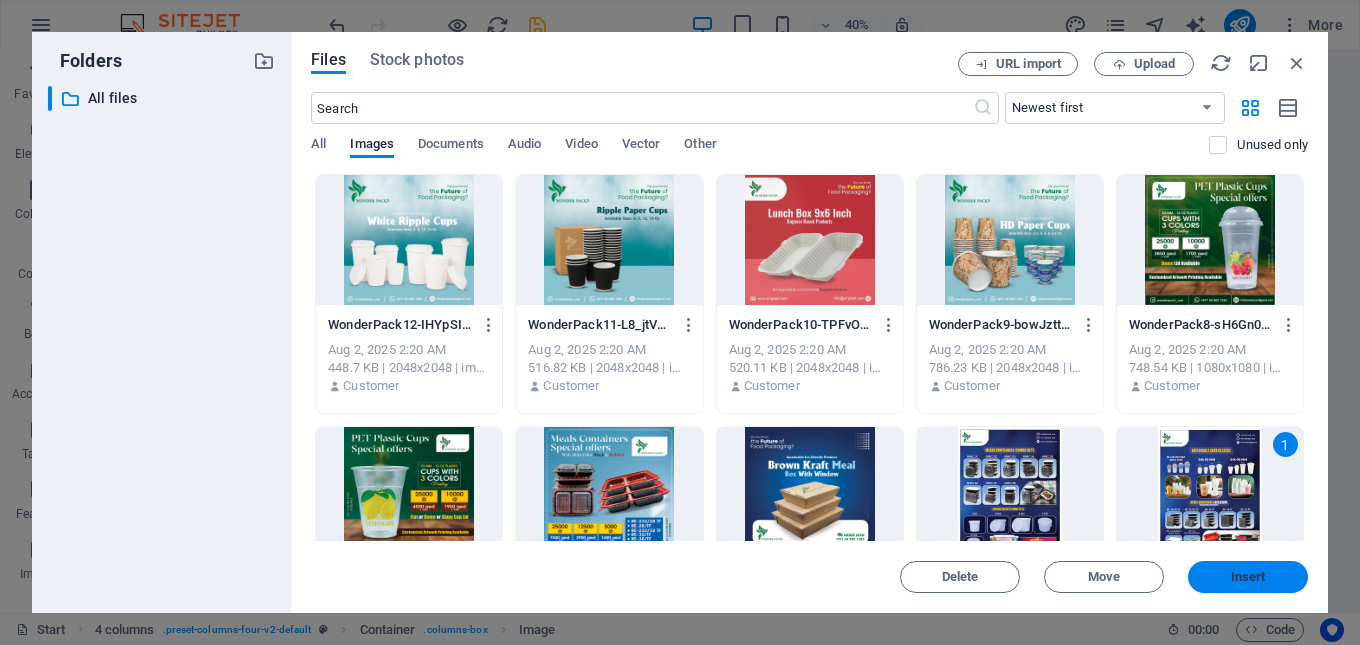 click on "Insert" at bounding box center [1248, 577] 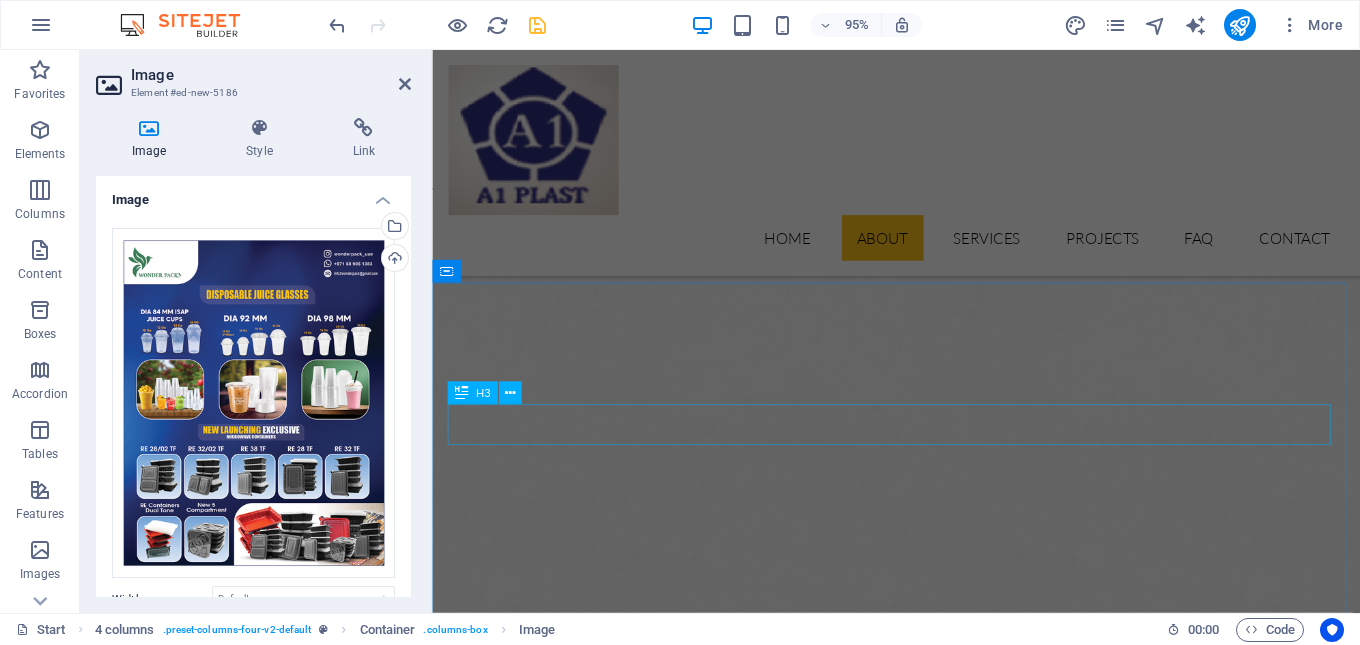 scroll, scrollTop: 1322, scrollLeft: 0, axis: vertical 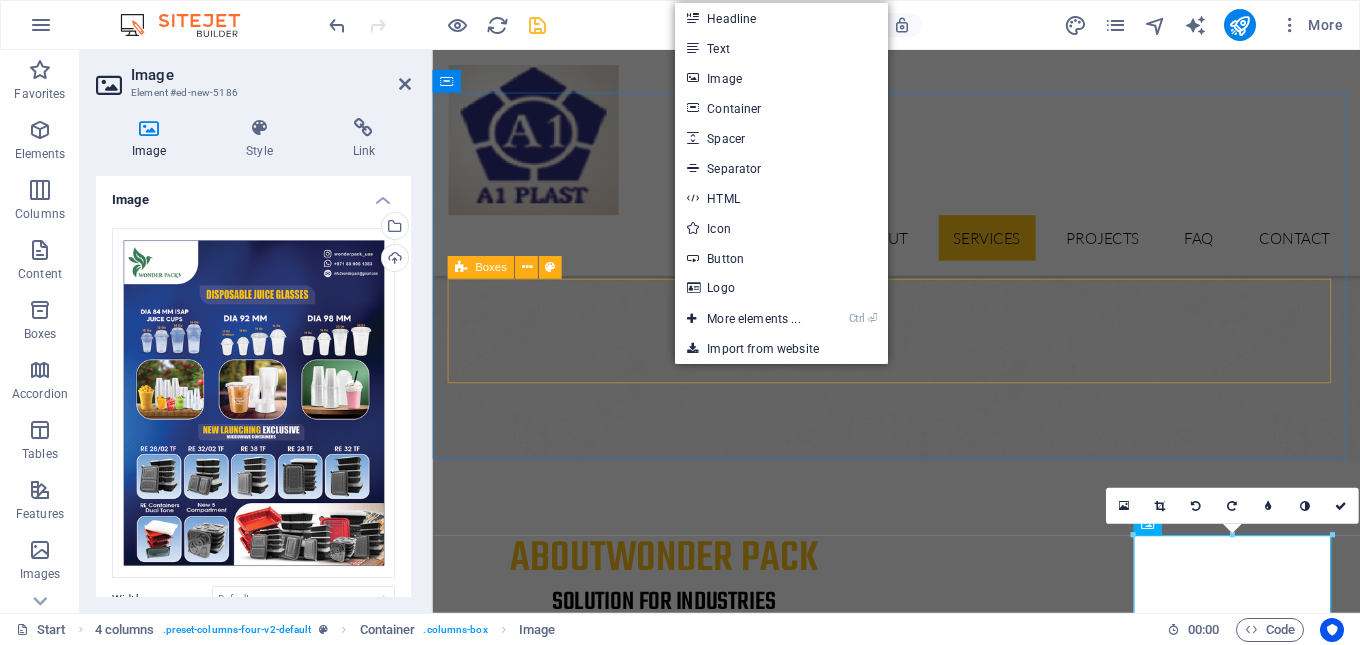 click on "Drop content here or  Add elements  Paste clipboard" at bounding box center (921, 1817) 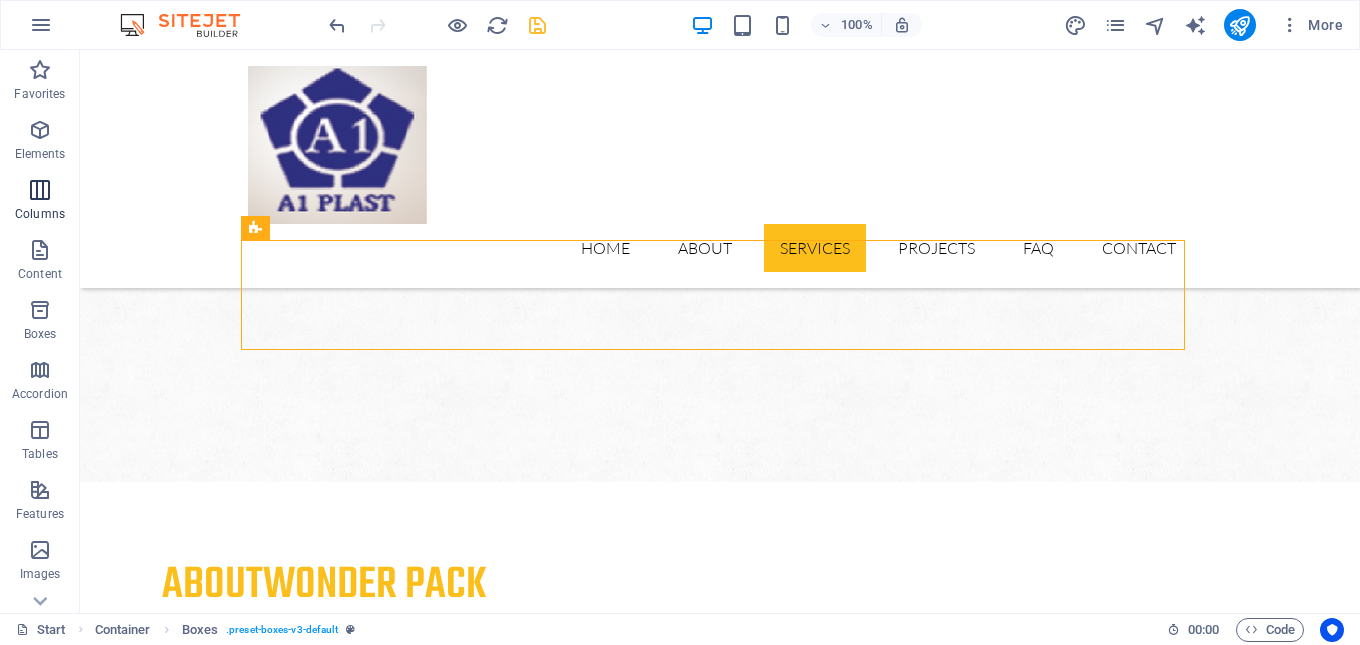click at bounding box center (40, 190) 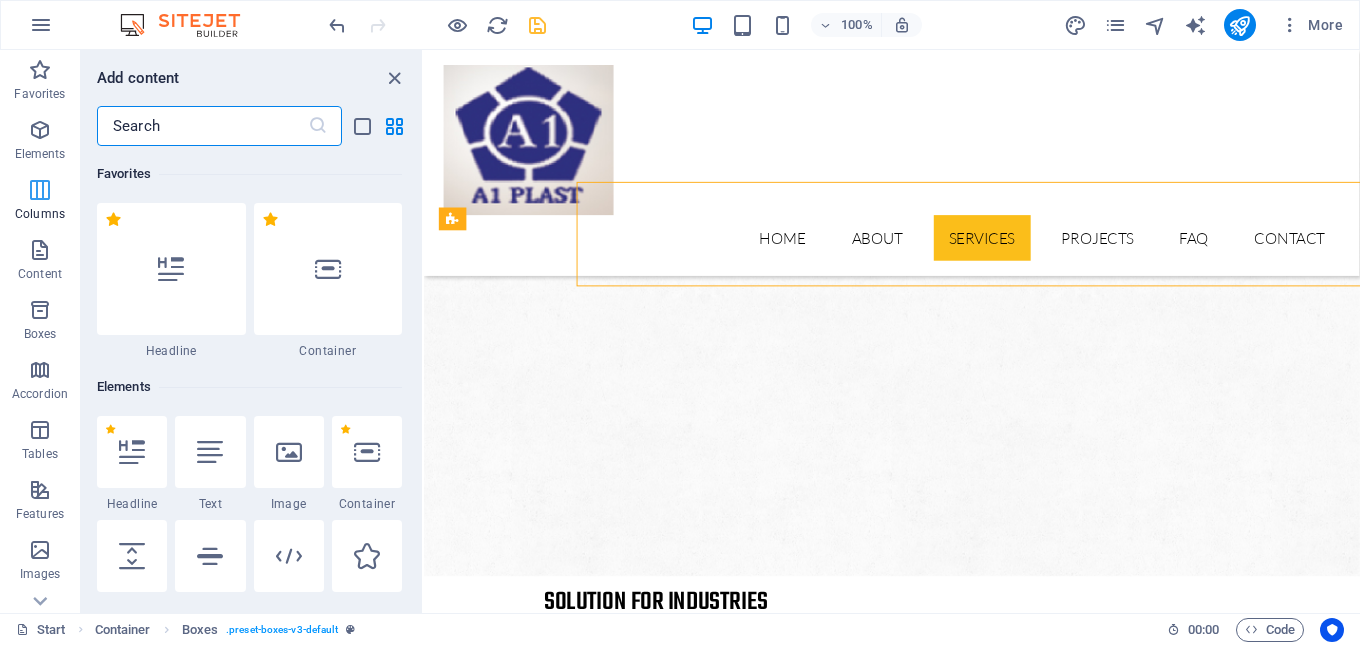 scroll, scrollTop: 1373, scrollLeft: 0, axis: vertical 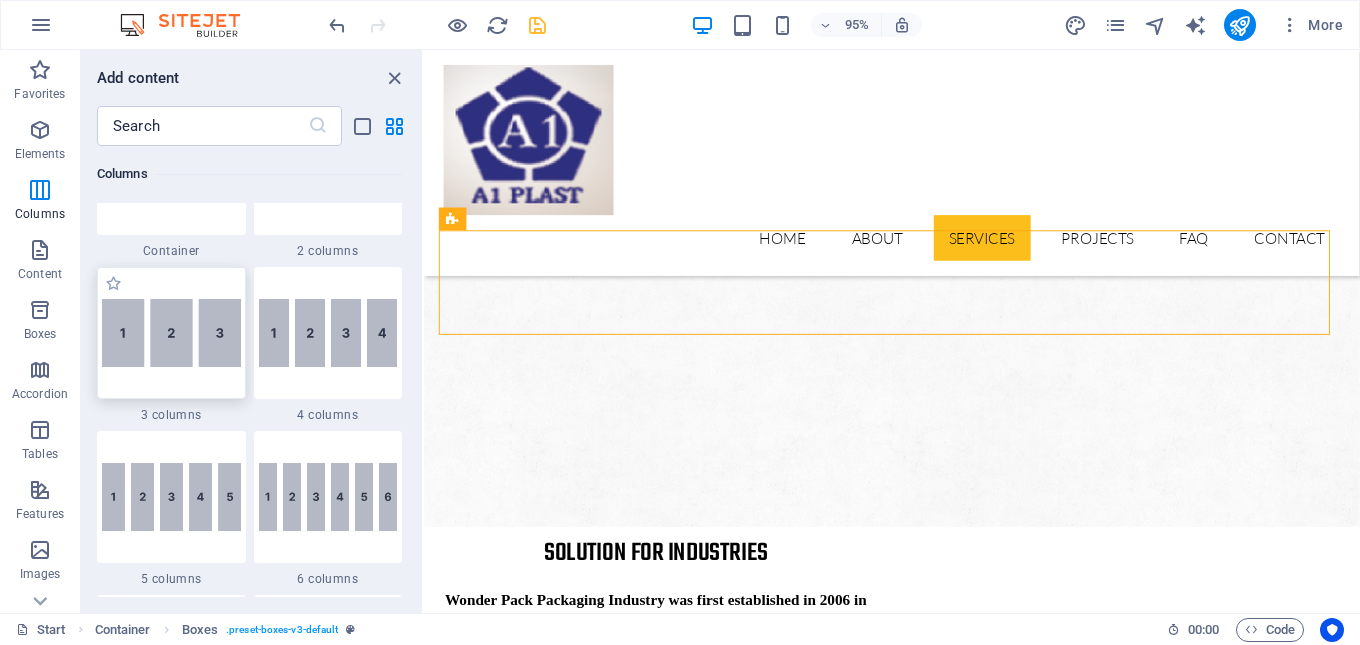 click at bounding box center (171, 333) 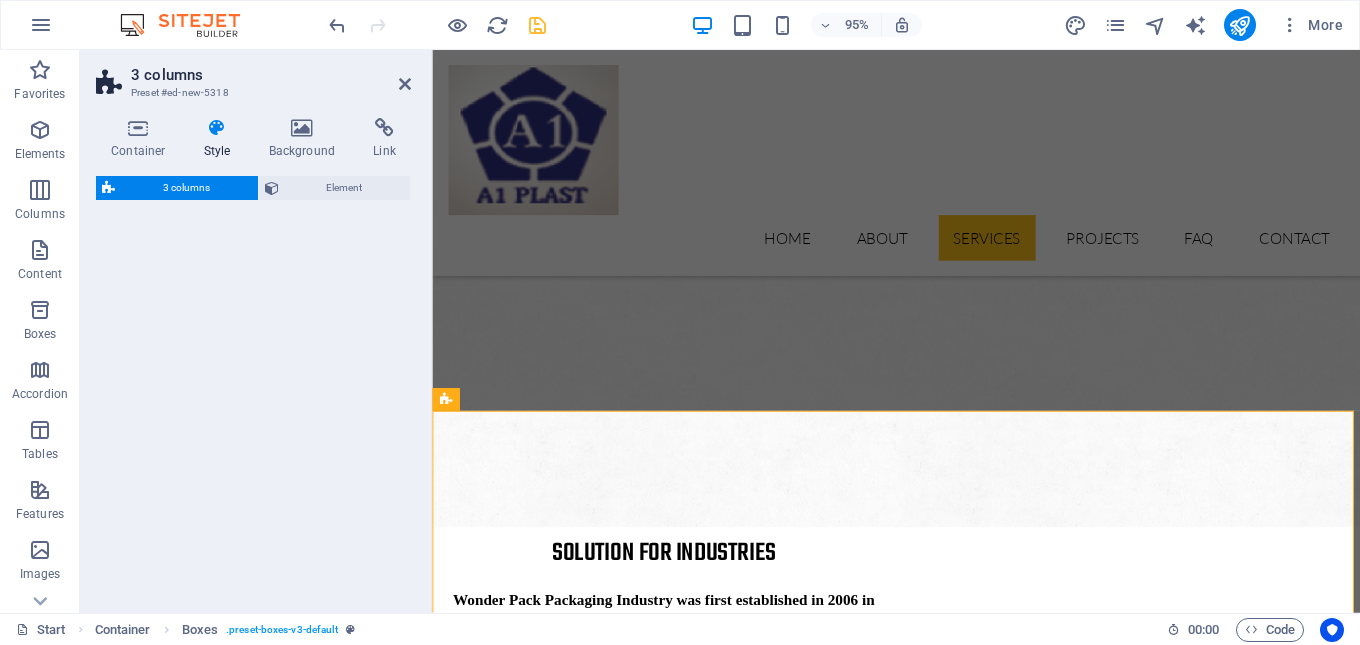 select on "rem" 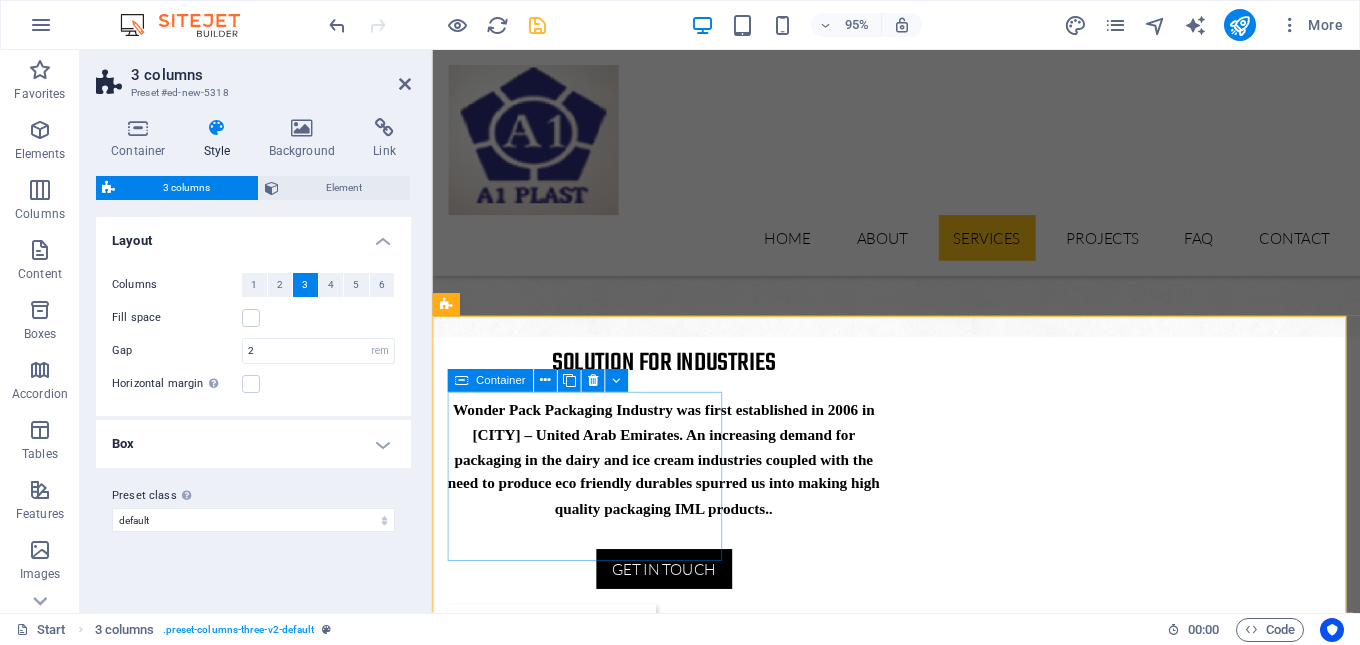 scroll, scrollTop: 1473, scrollLeft: 0, axis: vertical 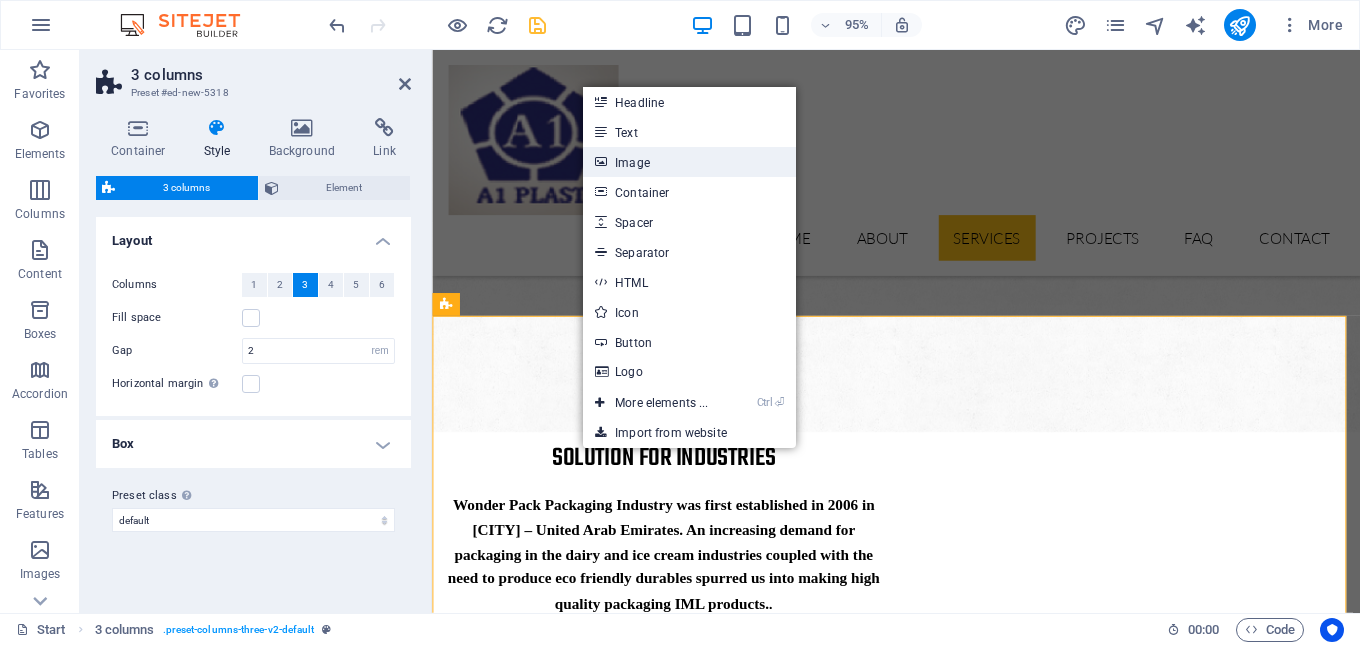 click on "Image" at bounding box center [689, 162] 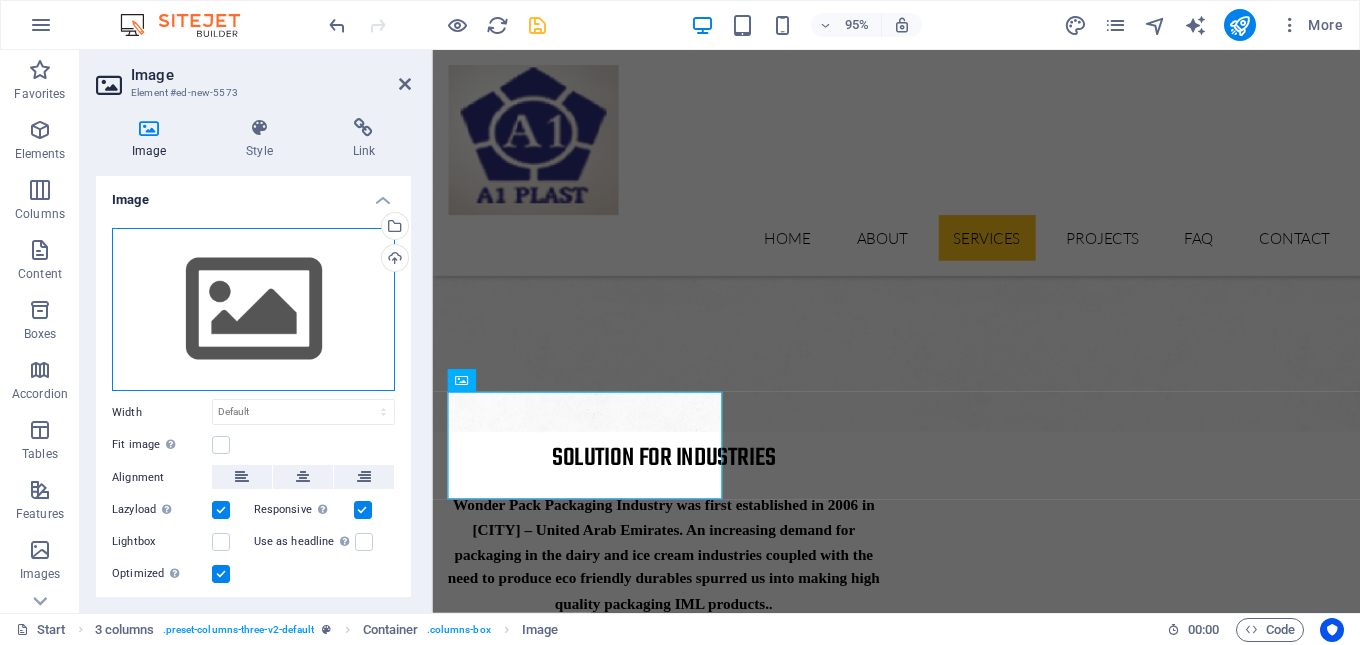 click on "Drag files here, click to choose files or select files from Files or our free stock photos & videos" at bounding box center [253, 310] 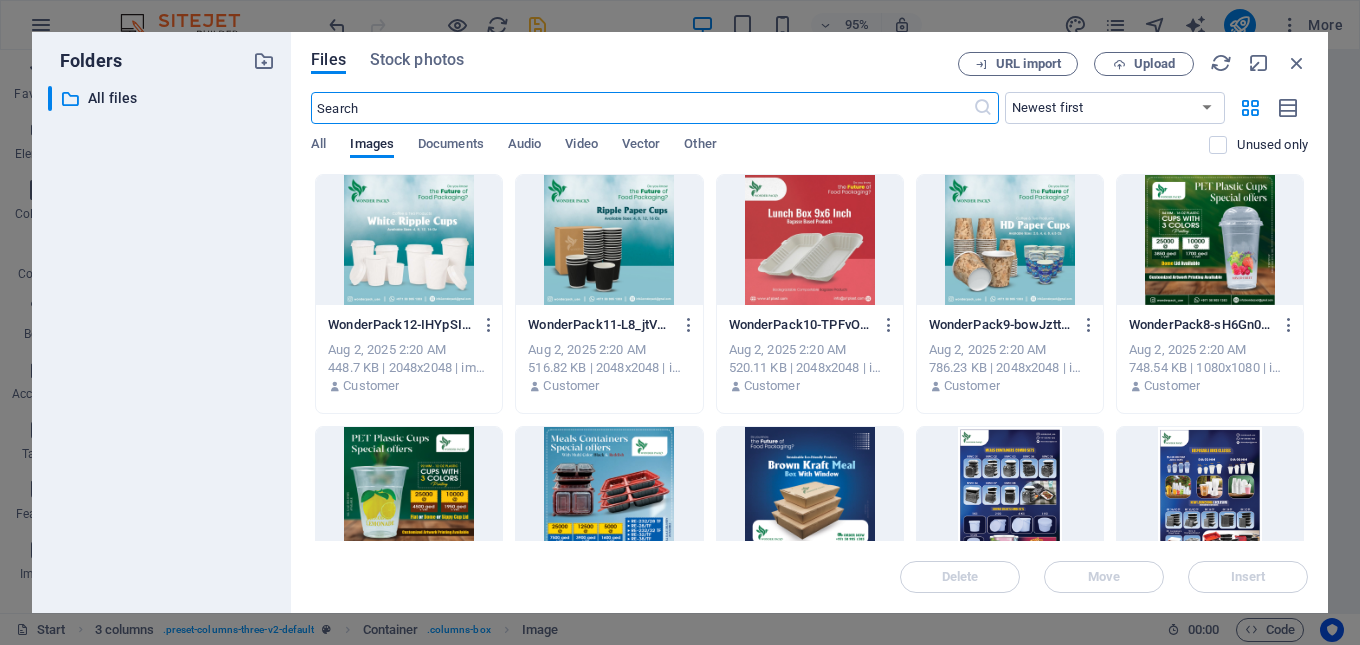 scroll, scrollTop: 2166, scrollLeft: 0, axis: vertical 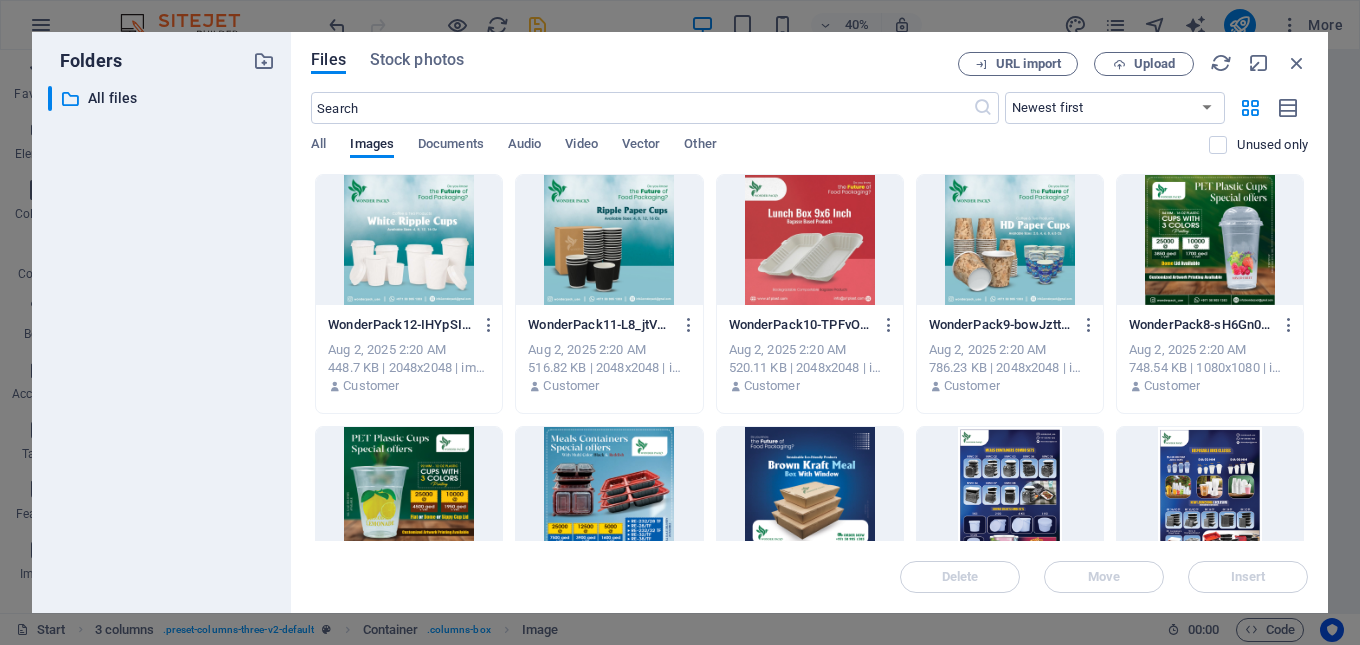 click at bounding box center (1210, 240) 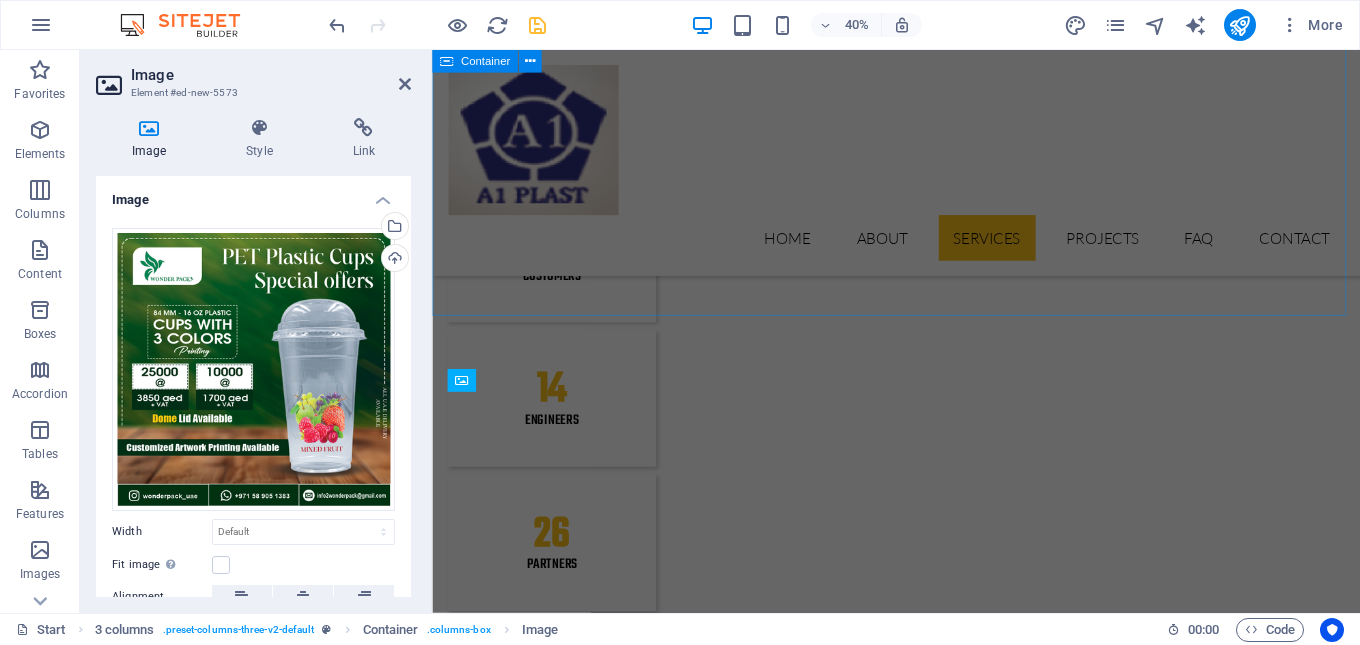scroll, scrollTop: 1473, scrollLeft: 0, axis: vertical 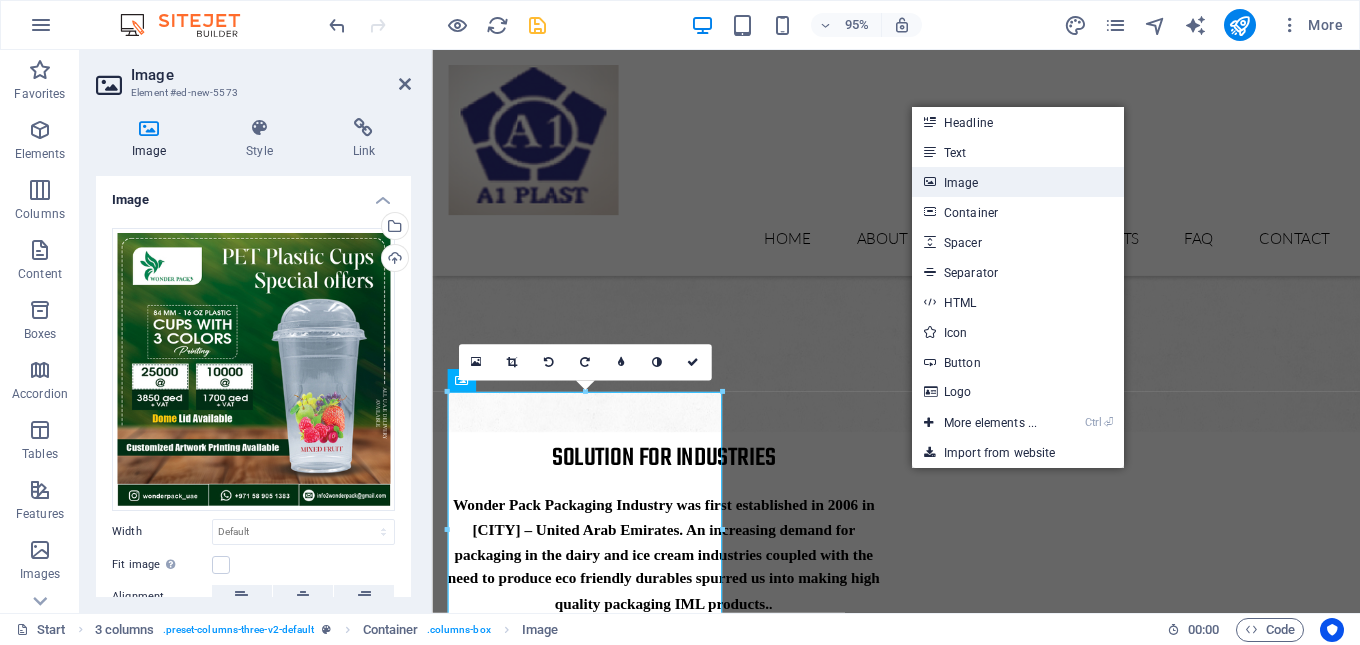 click on "Image" at bounding box center (1018, 182) 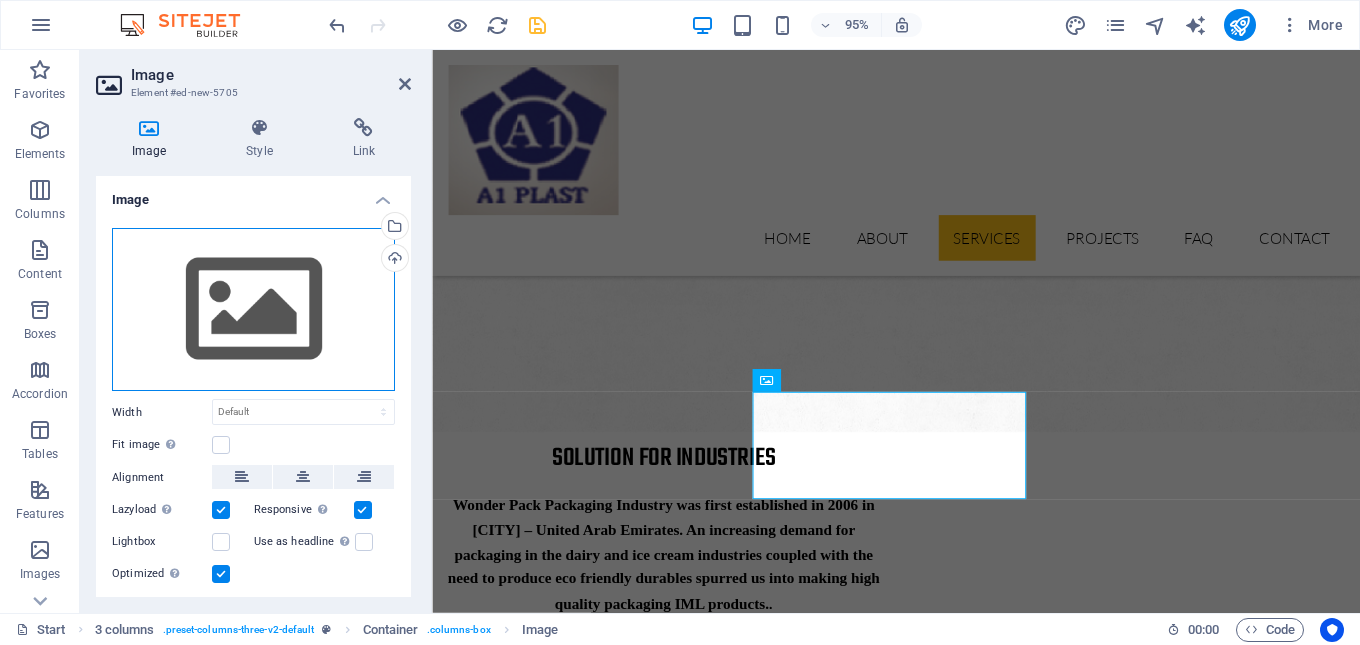 click on "Drag files here, click to choose files or select files from Files or our free stock photos & videos" at bounding box center [253, 310] 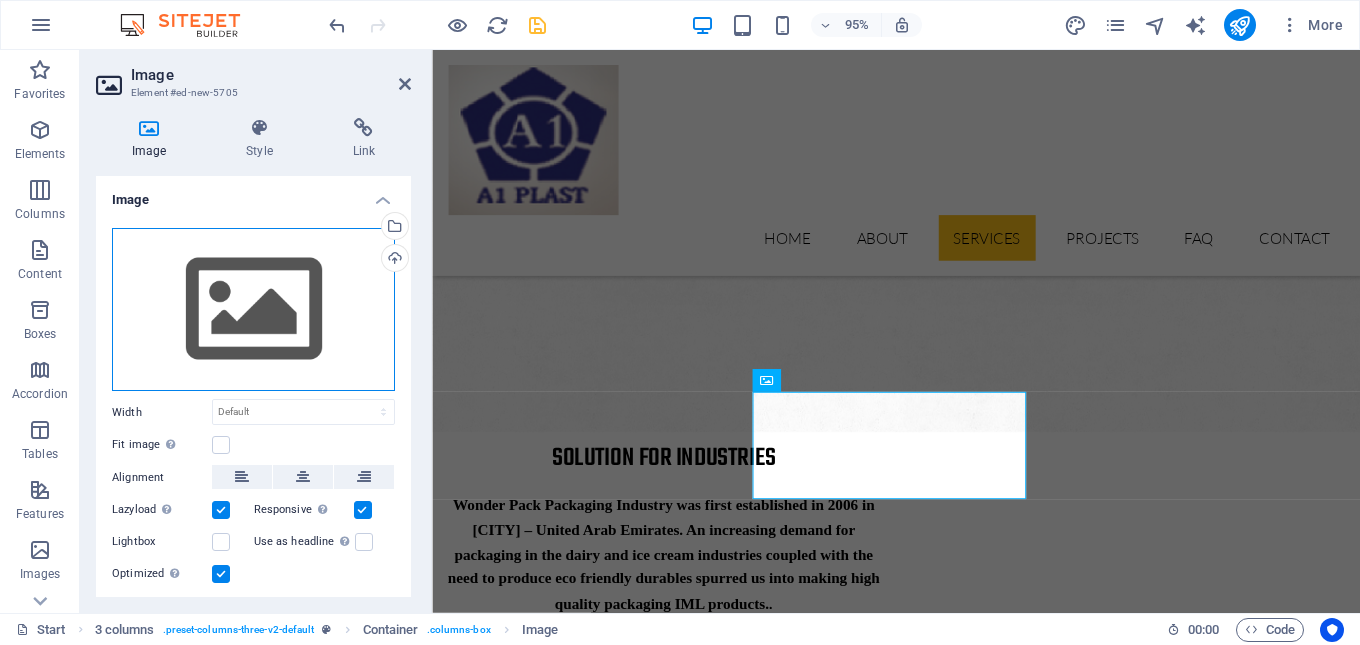 click on "Drag files here, click to choose files or select files from Files or our free stock photos & videos" at bounding box center [253, 310] 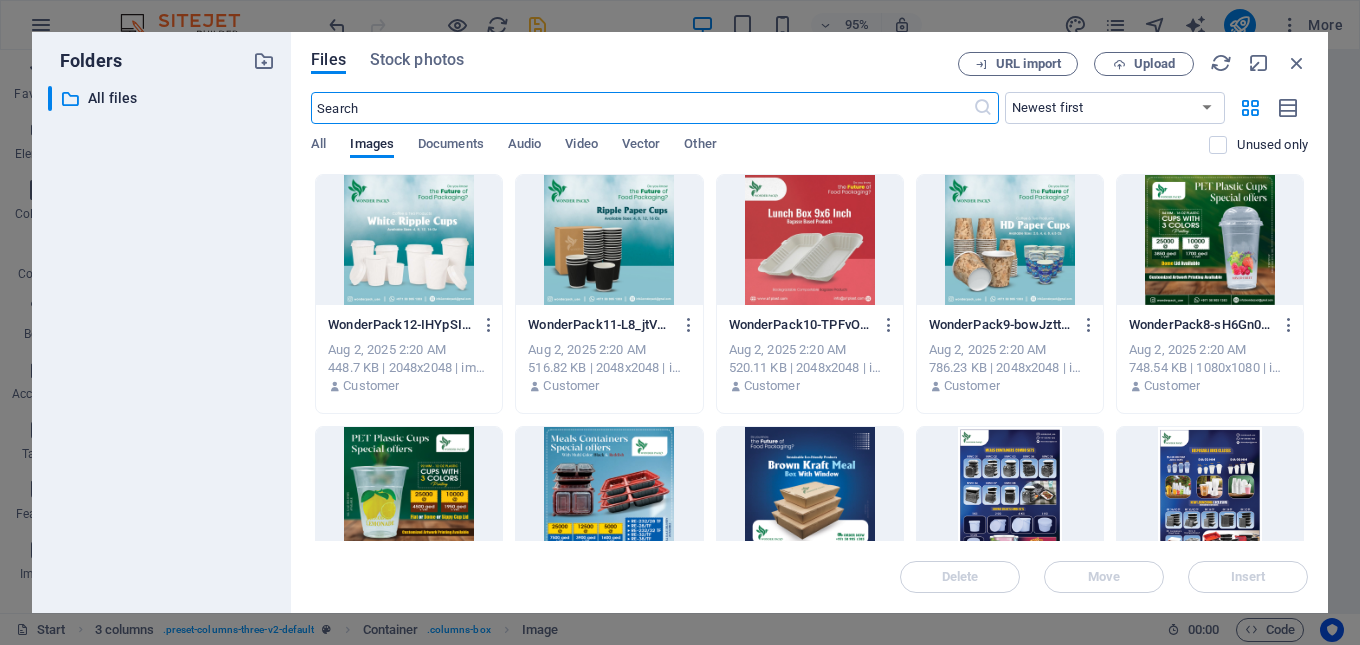 scroll, scrollTop: 2166, scrollLeft: 0, axis: vertical 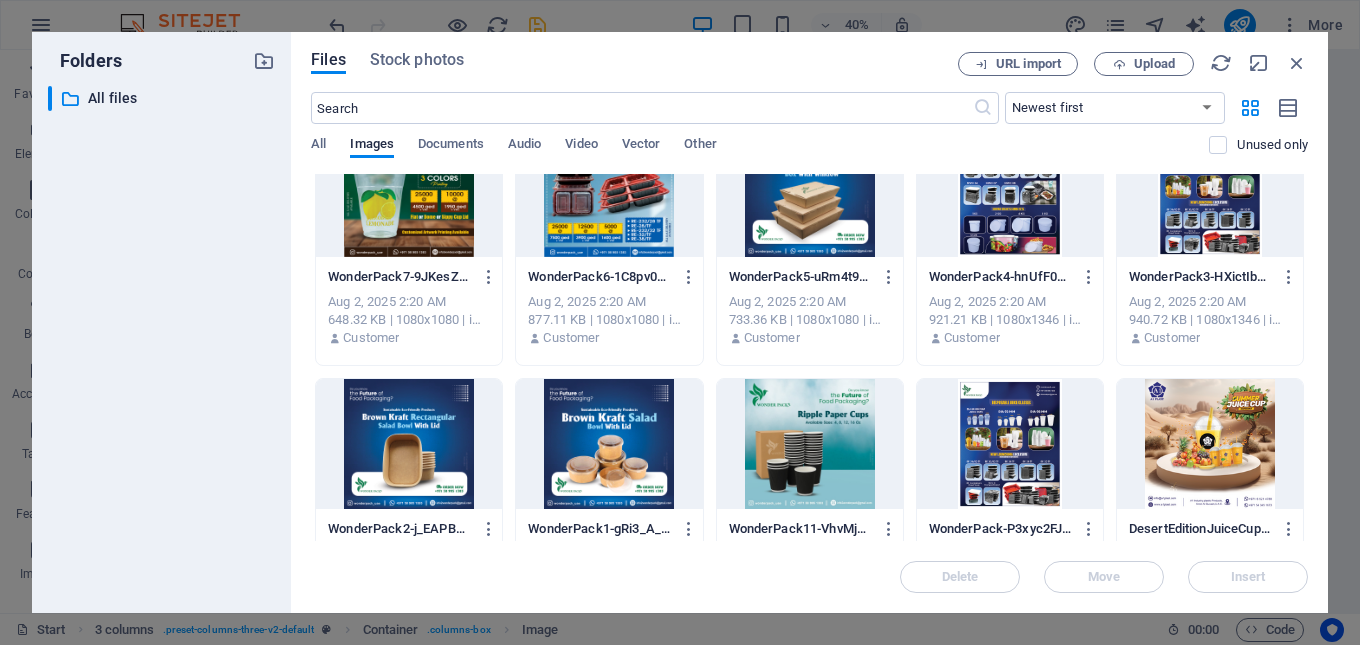 click at bounding box center [1210, 444] 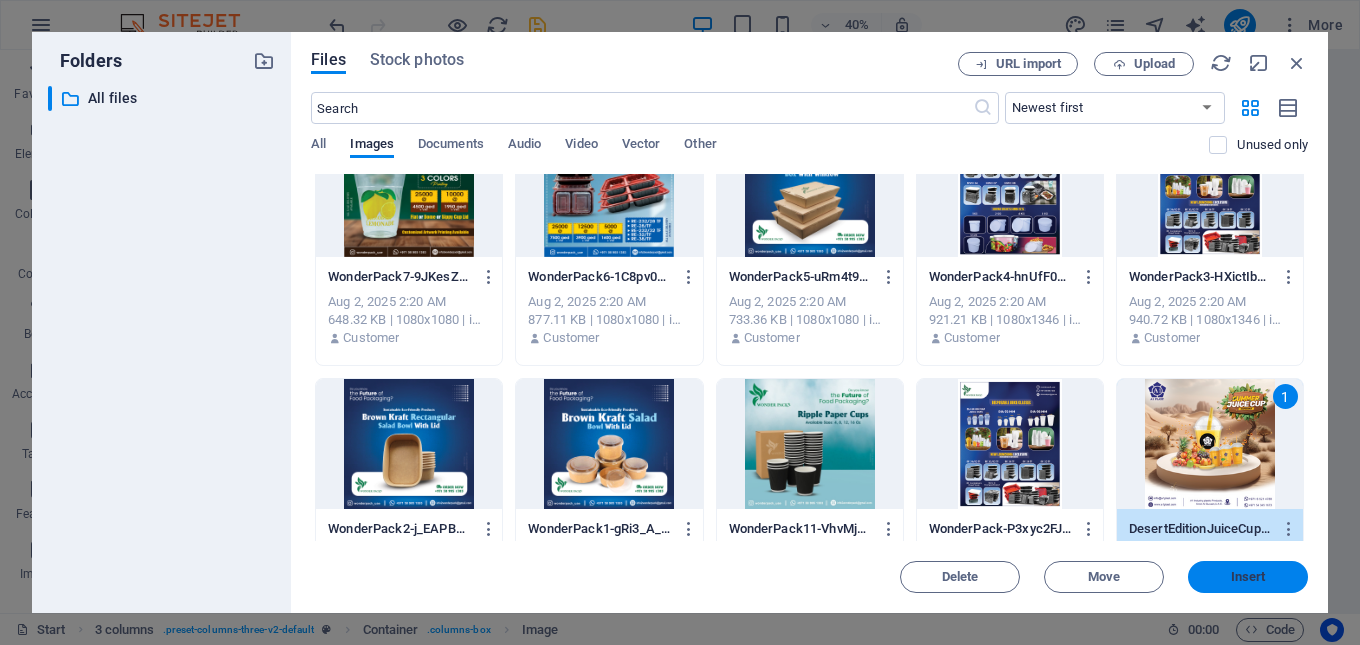 click on "Insert" at bounding box center (1248, 577) 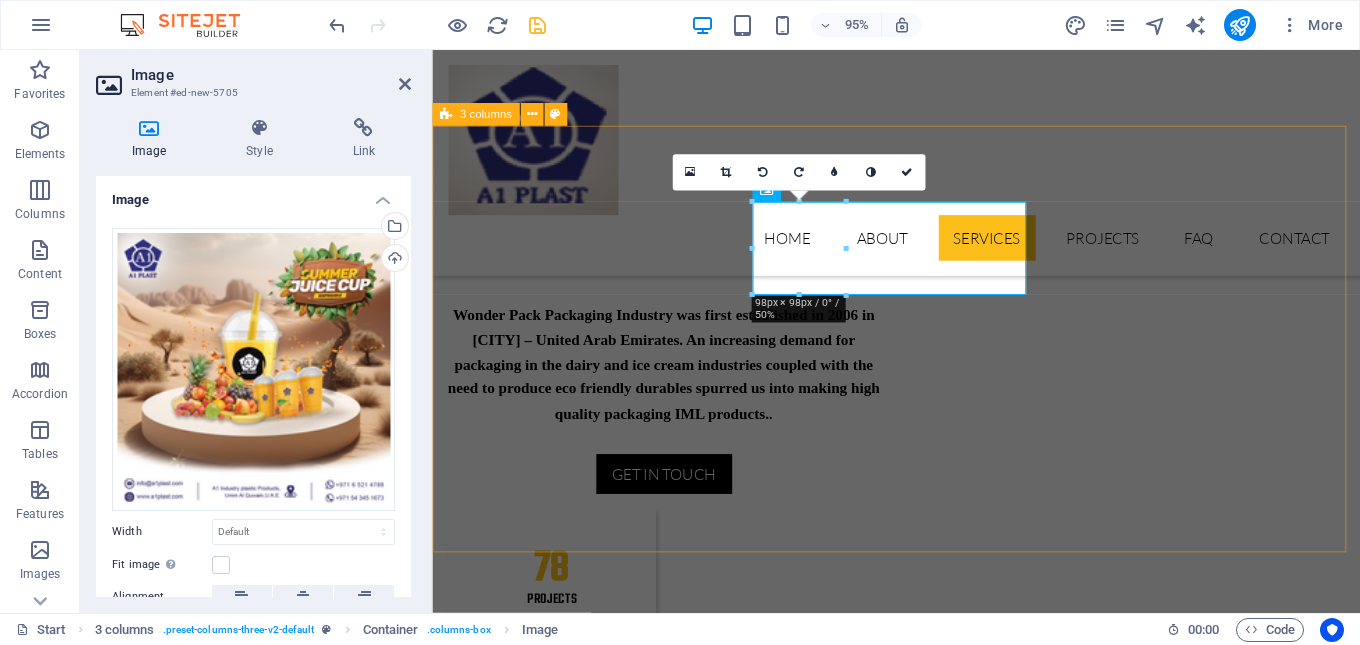 scroll, scrollTop: 1473, scrollLeft: 0, axis: vertical 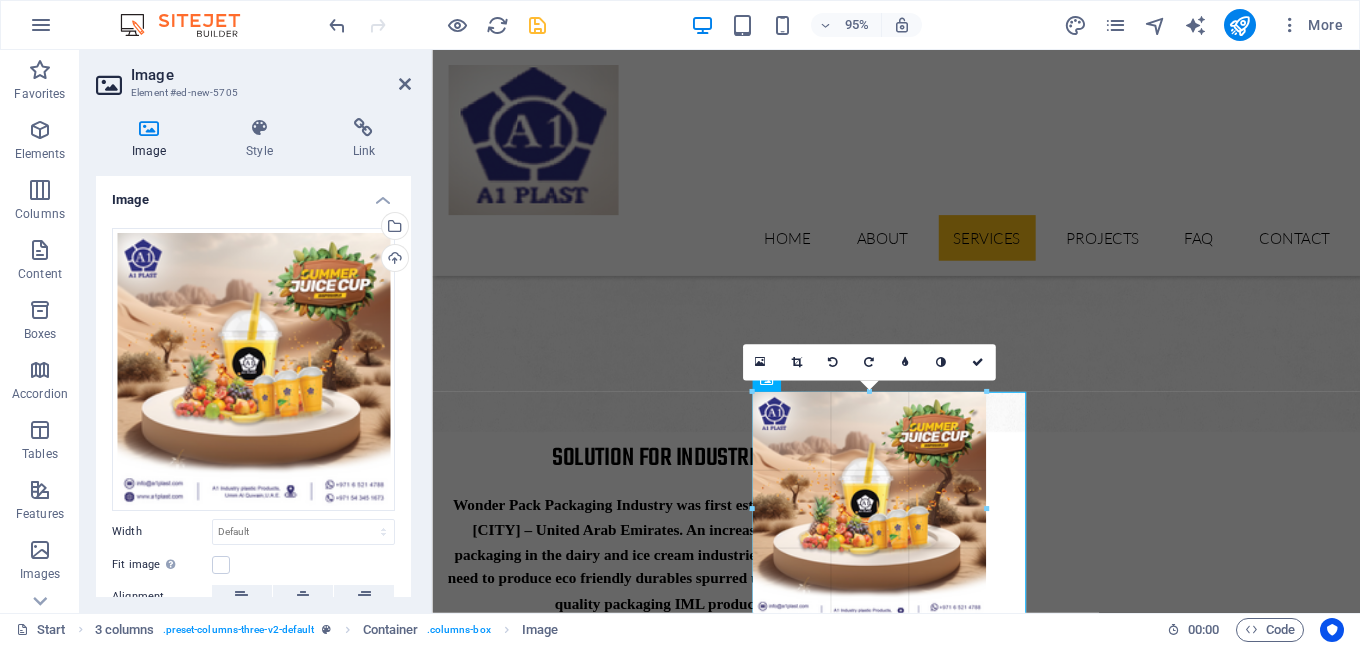 drag, startPoint x: 845, startPoint y: 484, endPoint x: 996, endPoint y: 561, distance: 169.49927 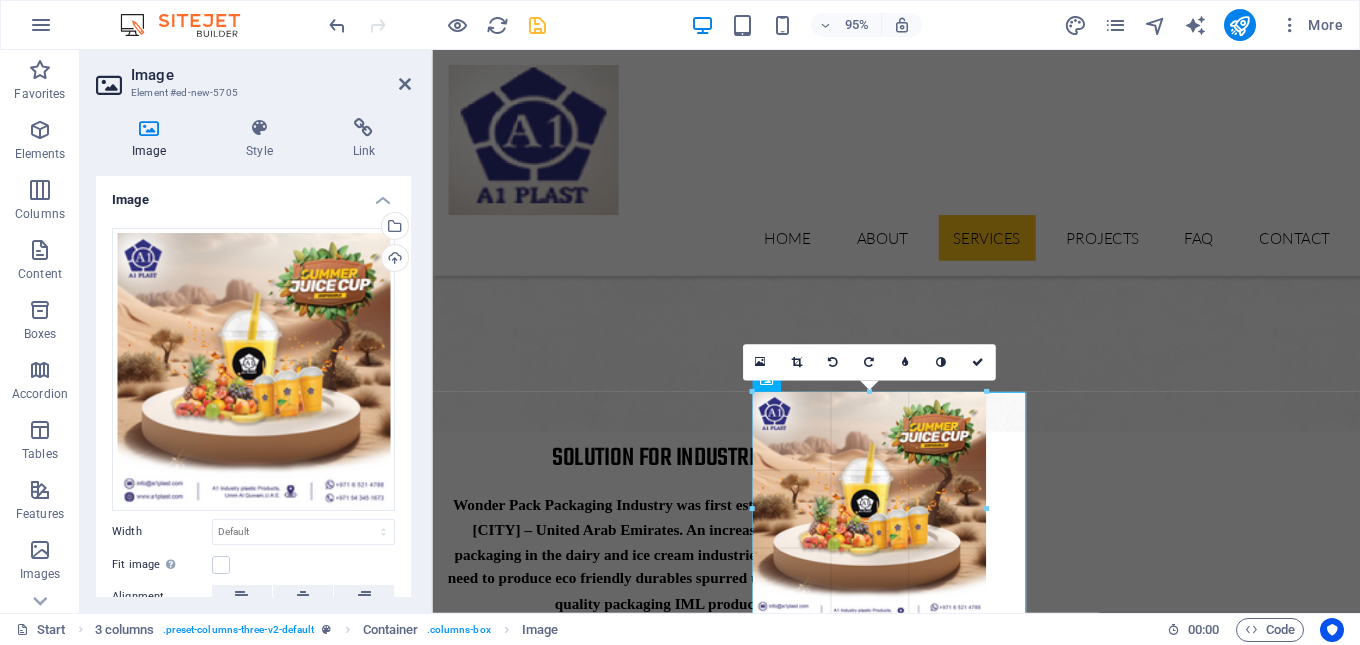 type on "246" 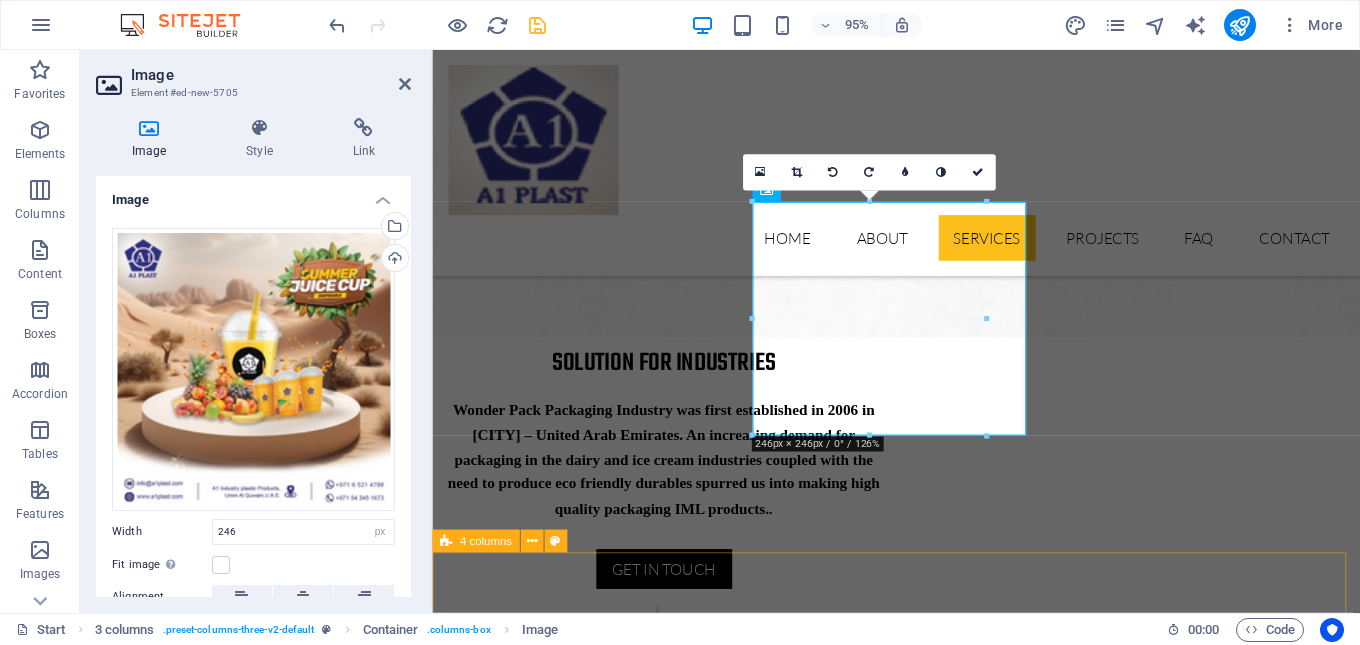 scroll, scrollTop: 1673, scrollLeft: 0, axis: vertical 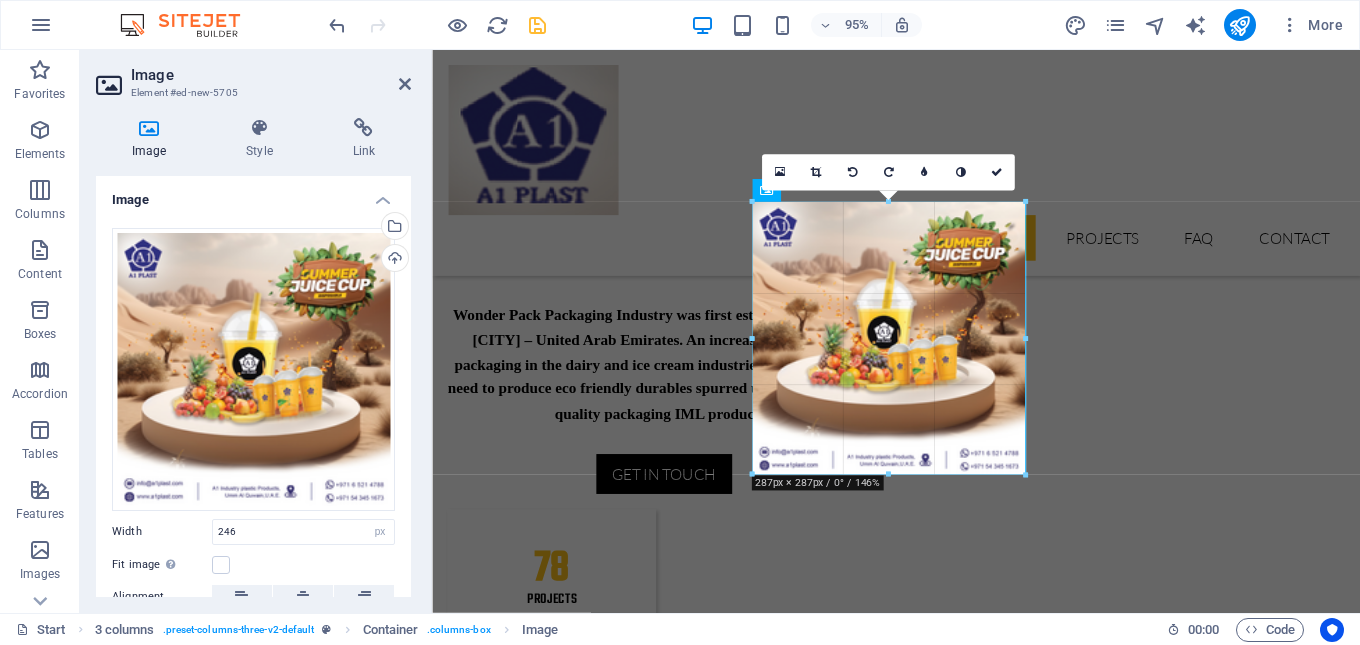drag, startPoint x: 985, startPoint y: 436, endPoint x: 1030, endPoint y: 470, distance: 56.400356 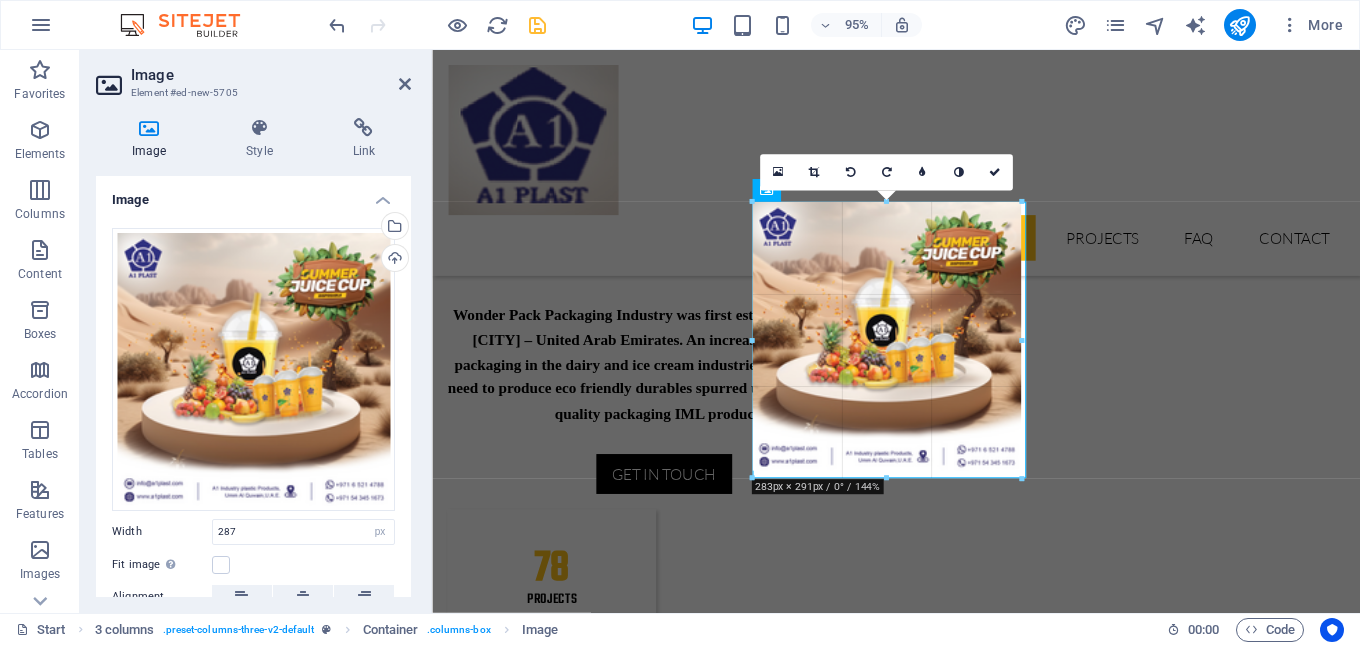 drag, startPoint x: 888, startPoint y: 475, endPoint x: 912, endPoint y: 479, distance: 24.33105 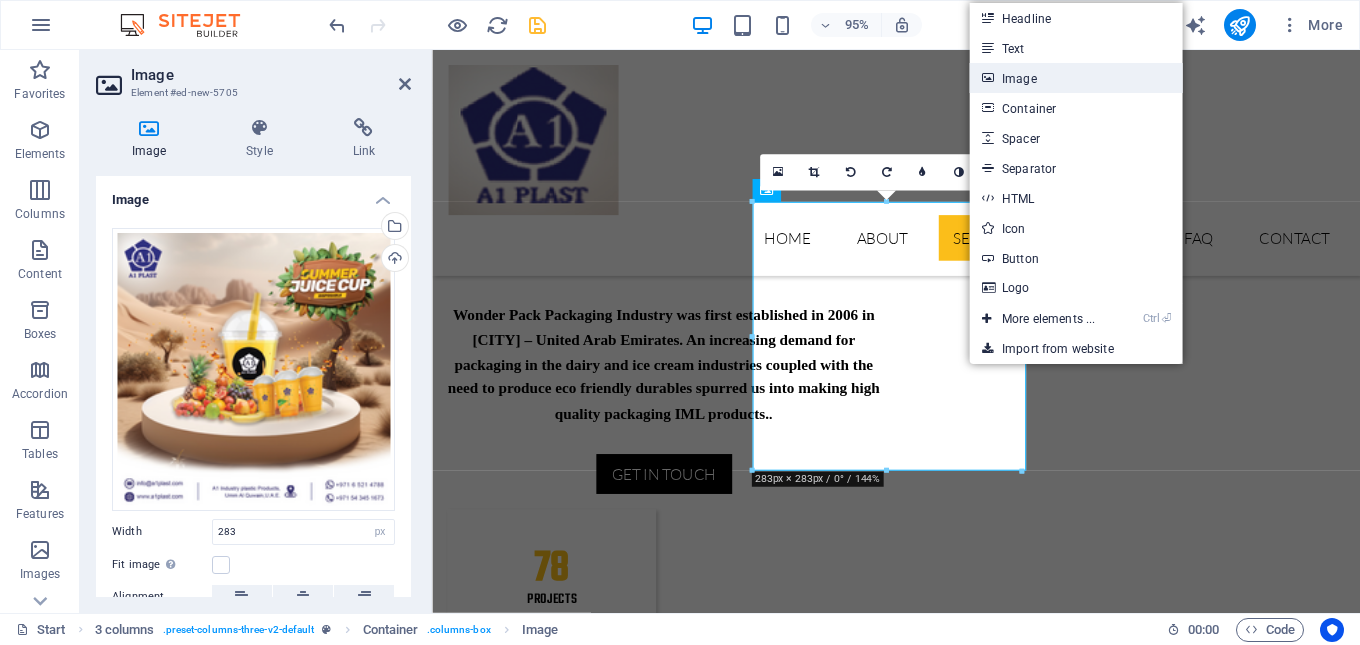 click on "Image" at bounding box center (1076, 78) 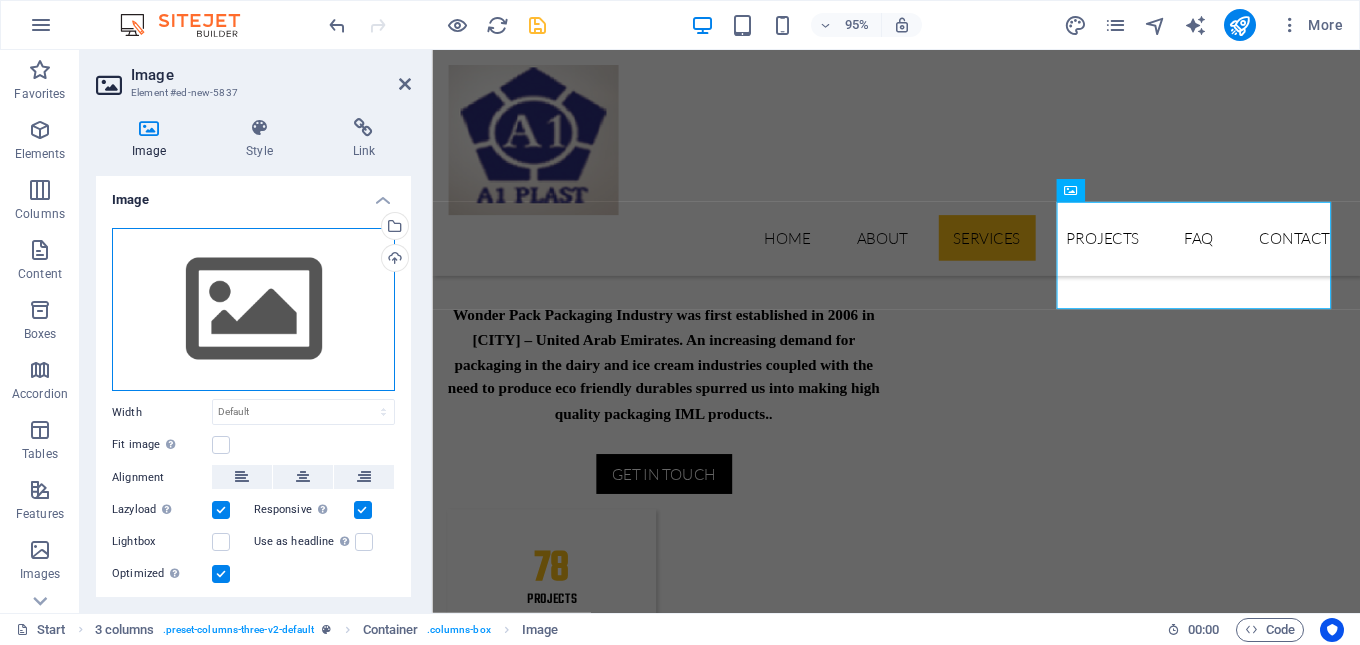 click on "Drag files here, click to choose files or select files from Files or our free stock photos & videos" at bounding box center (253, 310) 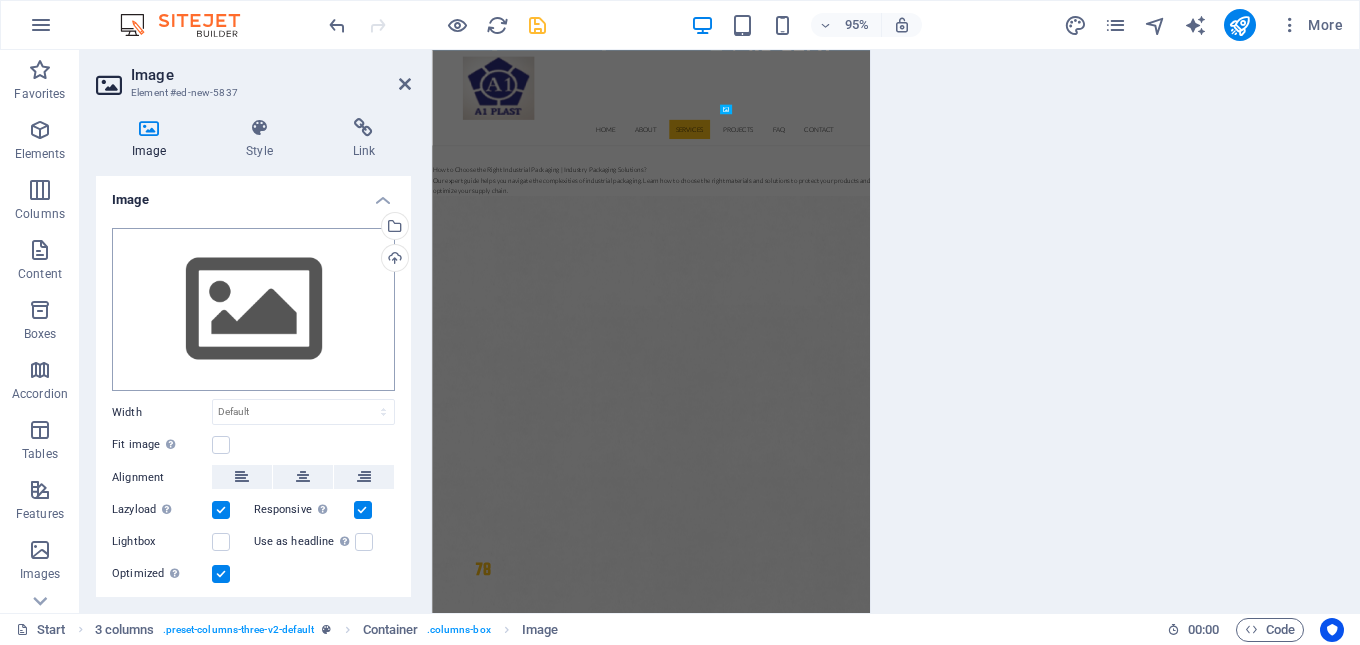 scroll, scrollTop: 2366, scrollLeft: 0, axis: vertical 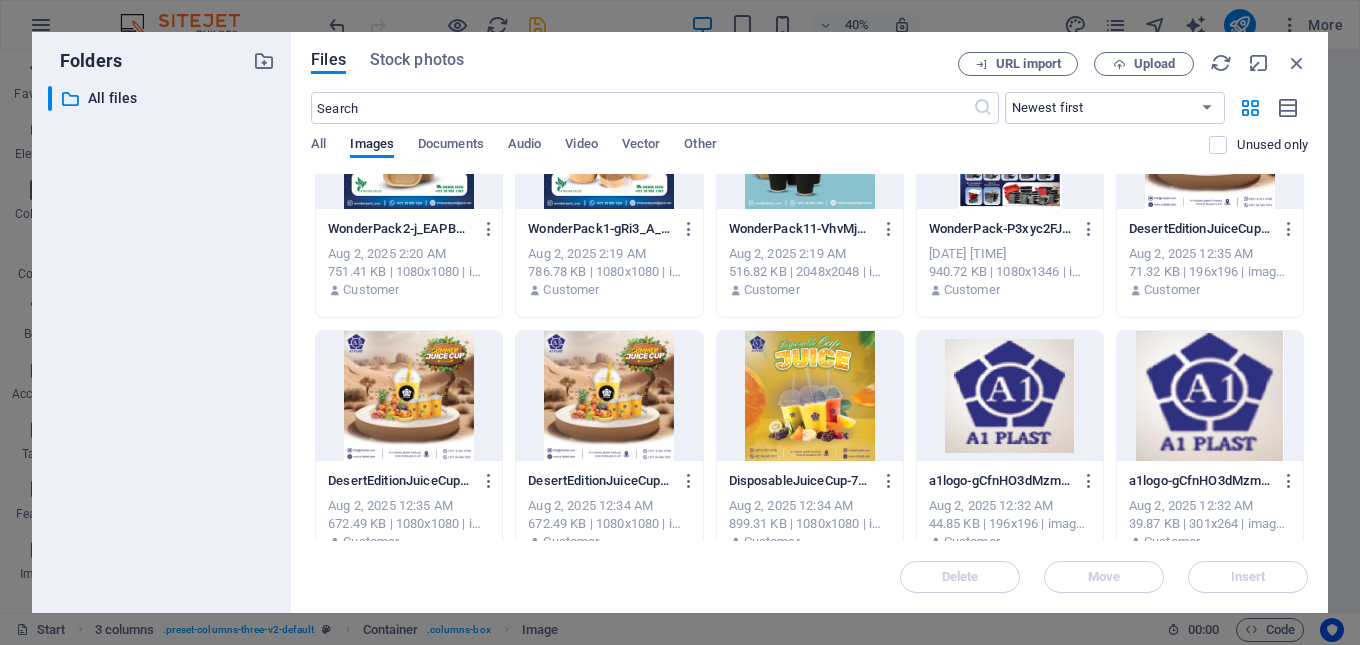 click at bounding box center [810, 396] 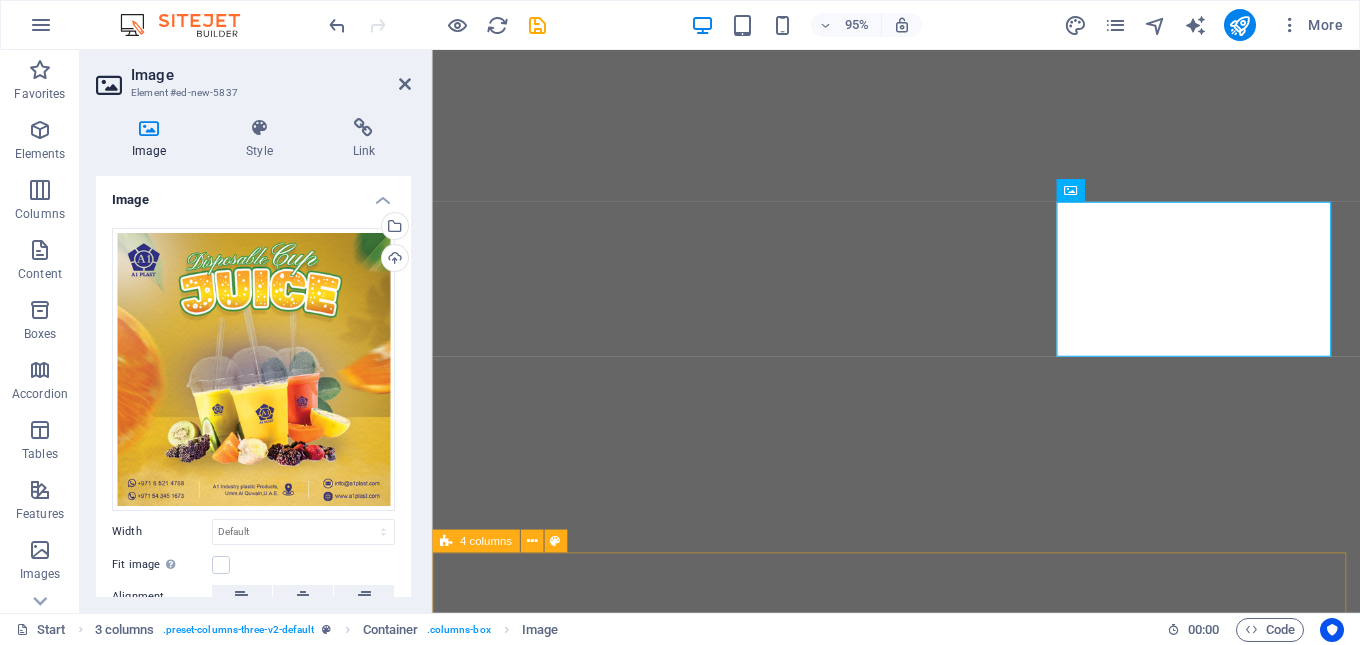 scroll, scrollTop: 0, scrollLeft: 0, axis: both 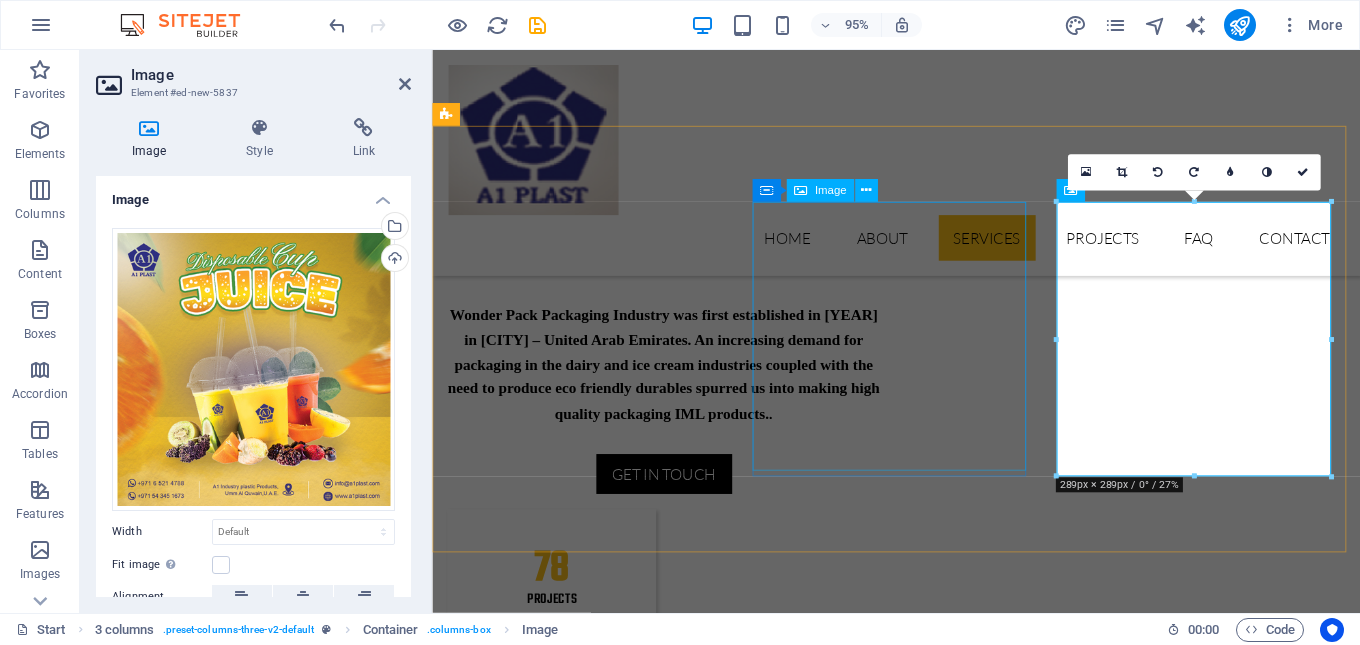 click at bounding box center (594, 2815) 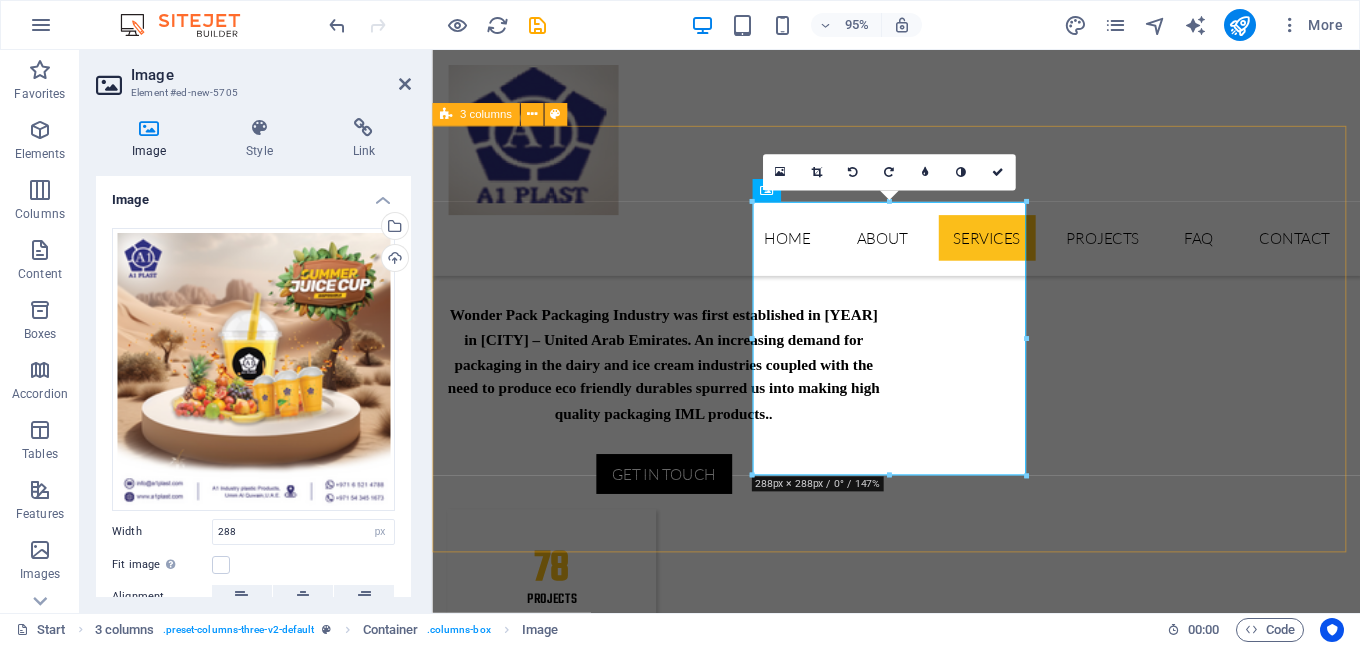 drag, startPoint x: 1458, startPoint y: 465, endPoint x: 1076, endPoint y: 435, distance: 383.1762 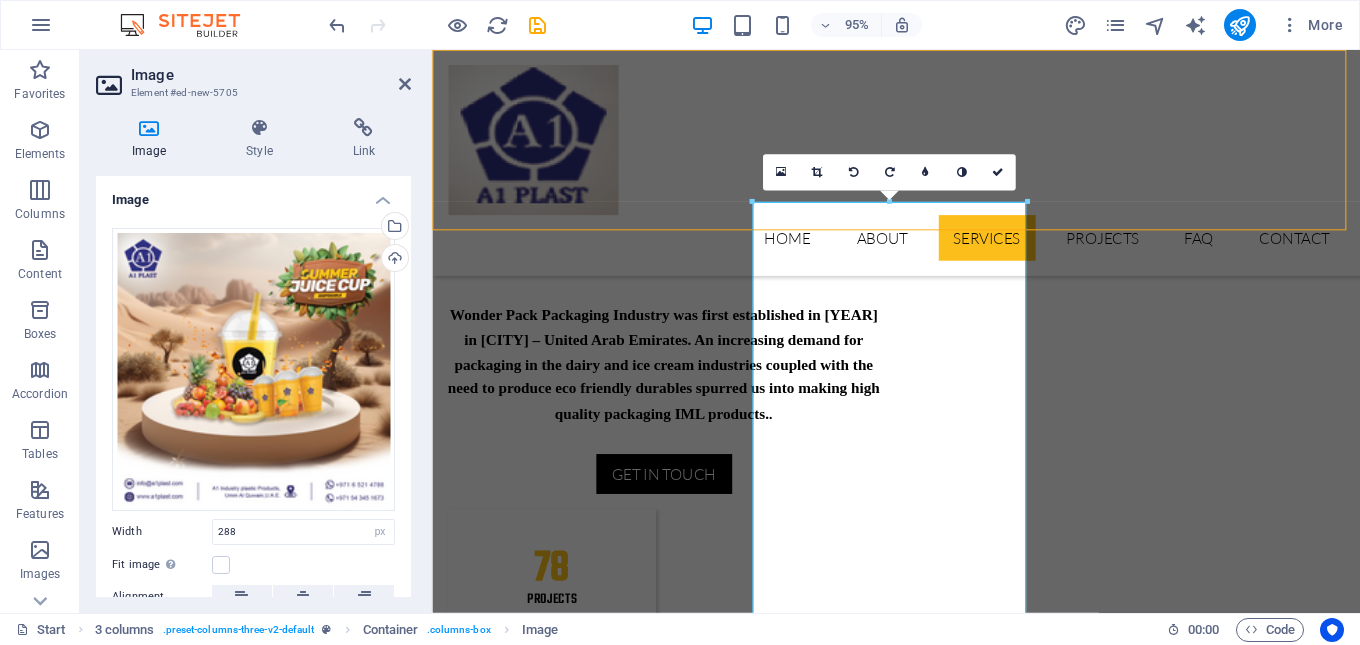type on "289" 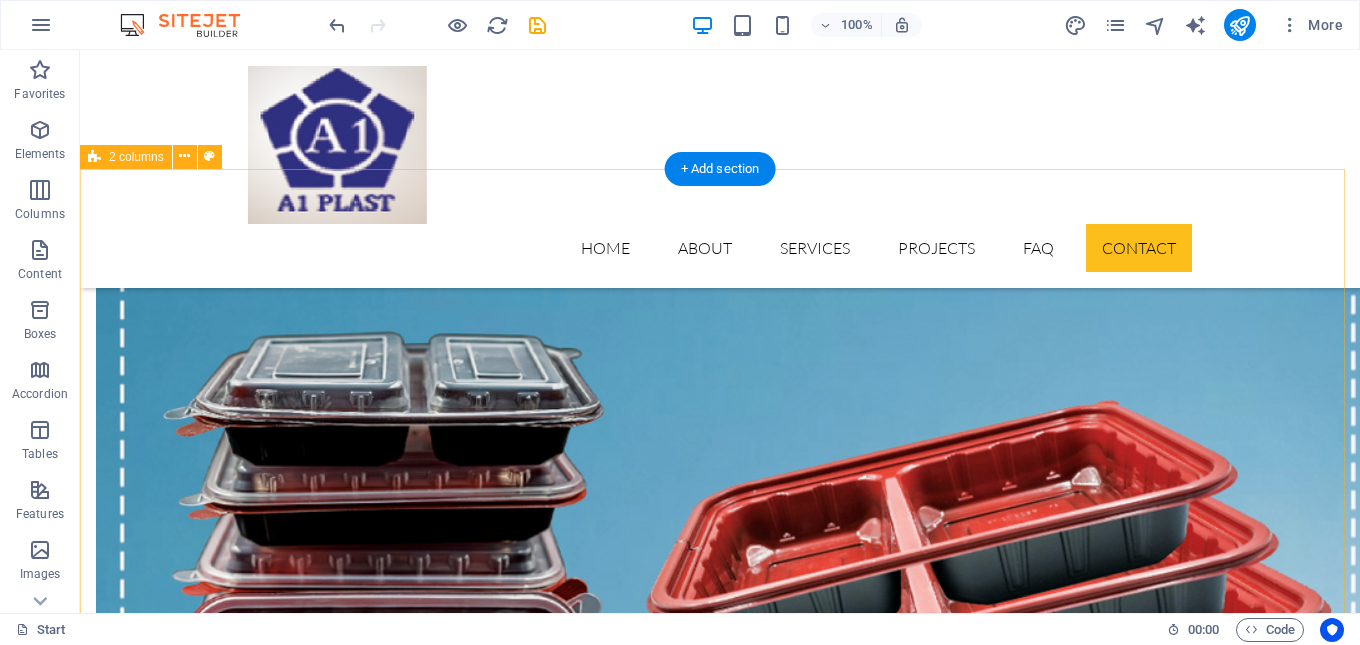 scroll, scrollTop: 8400, scrollLeft: 0, axis: vertical 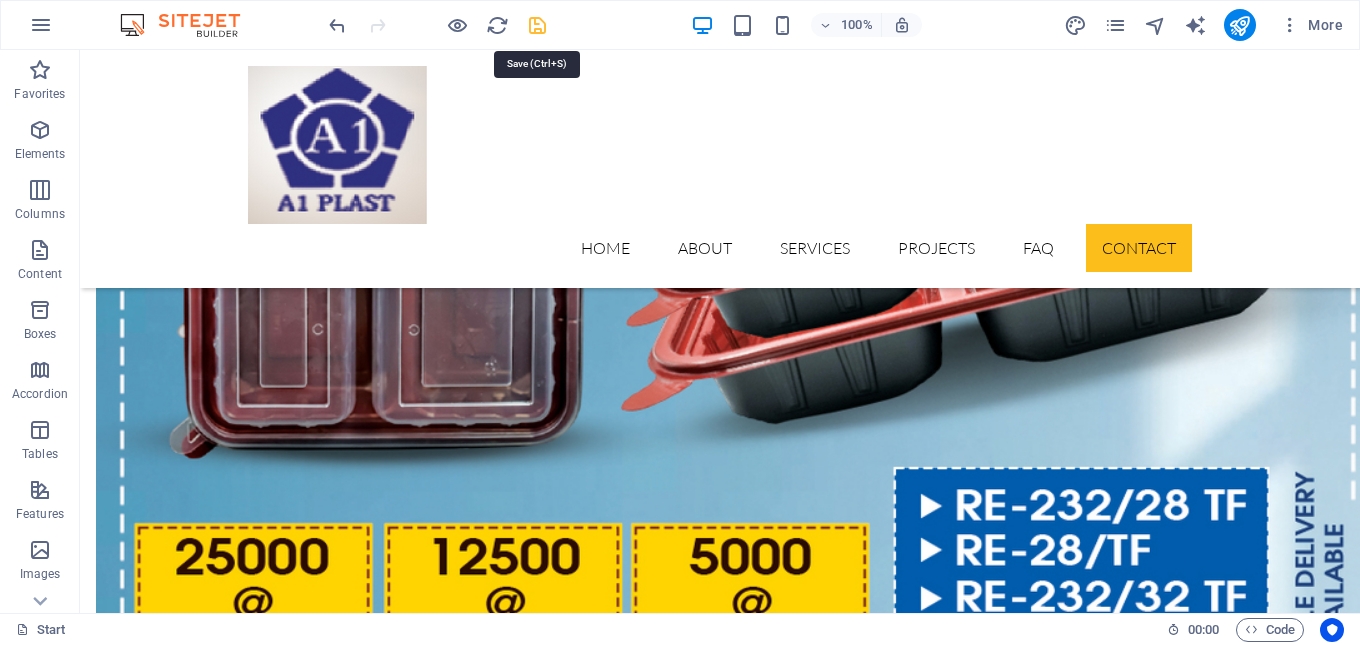 click at bounding box center [537, 25] 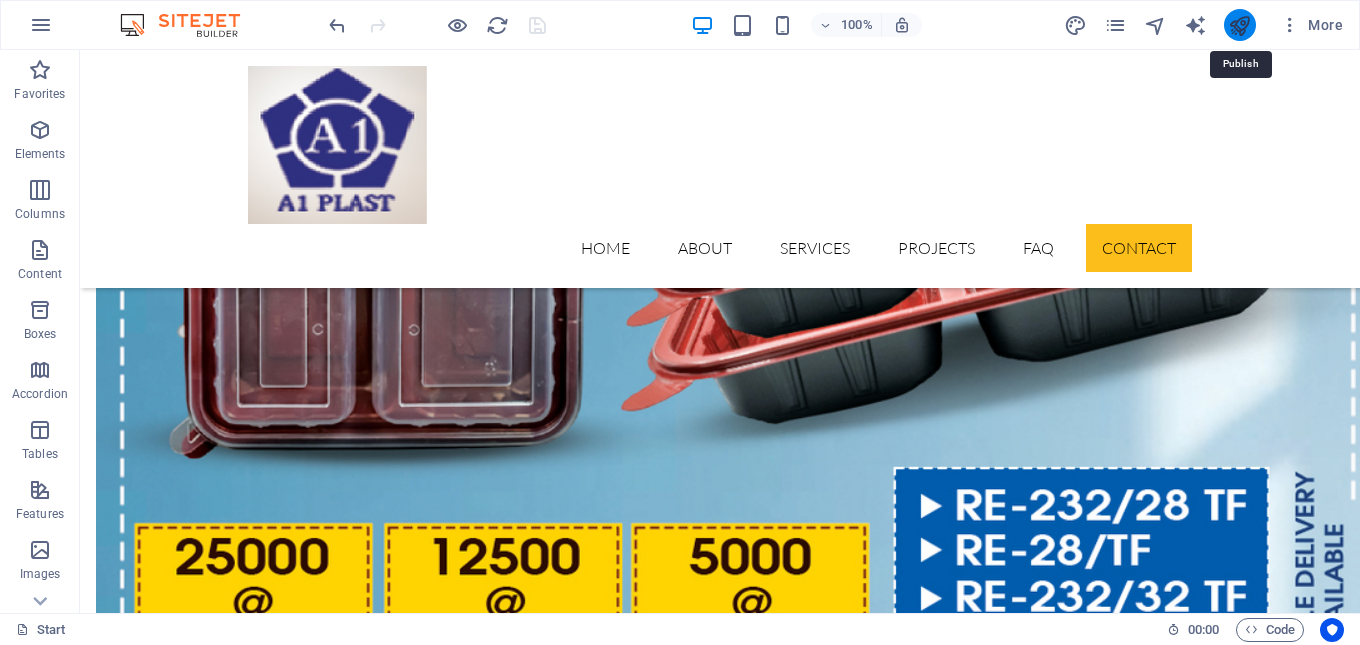 click at bounding box center (1239, 25) 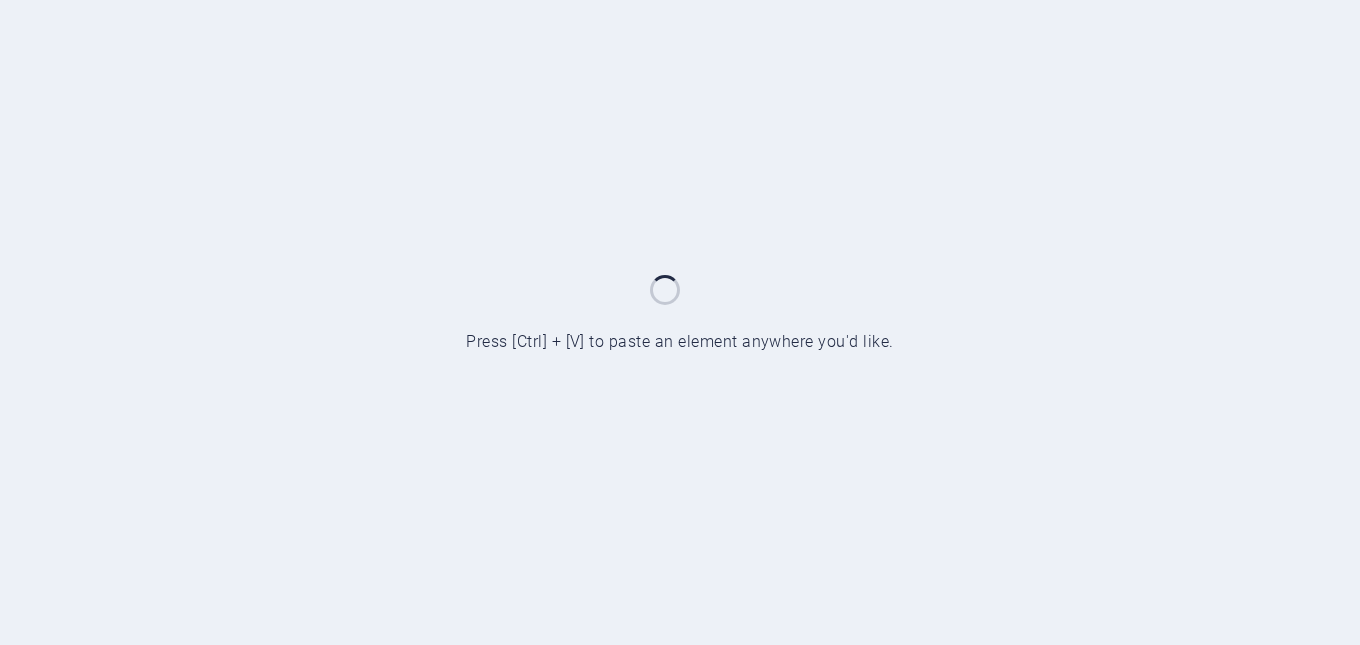 scroll, scrollTop: 0, scrollLeft: 0, axis: both 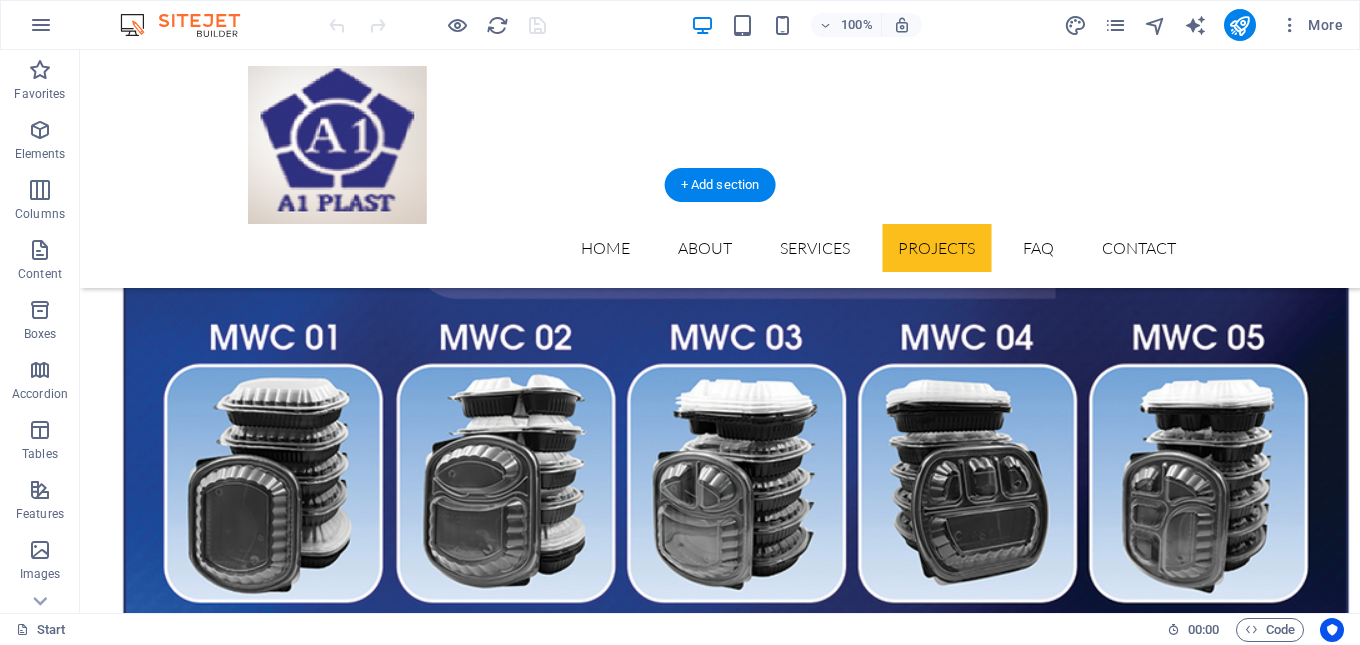 click at bounding box center [720, 16835] 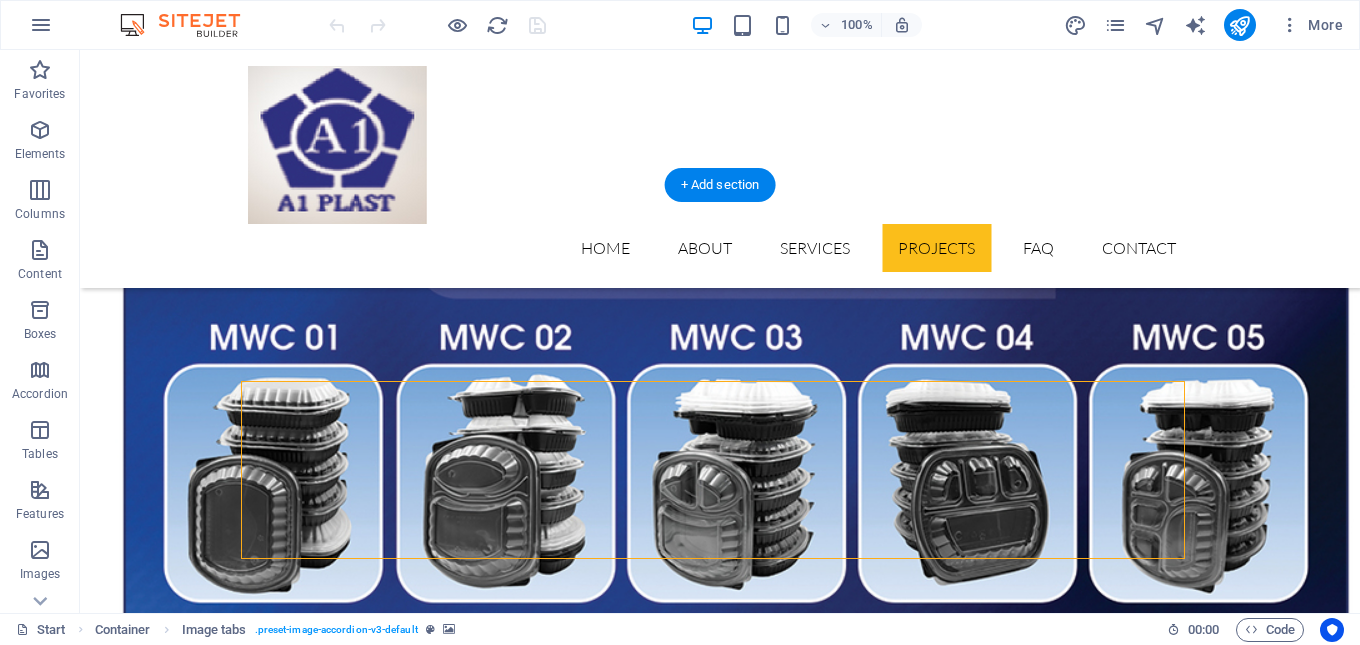 click at bounding box center [720, 16835] 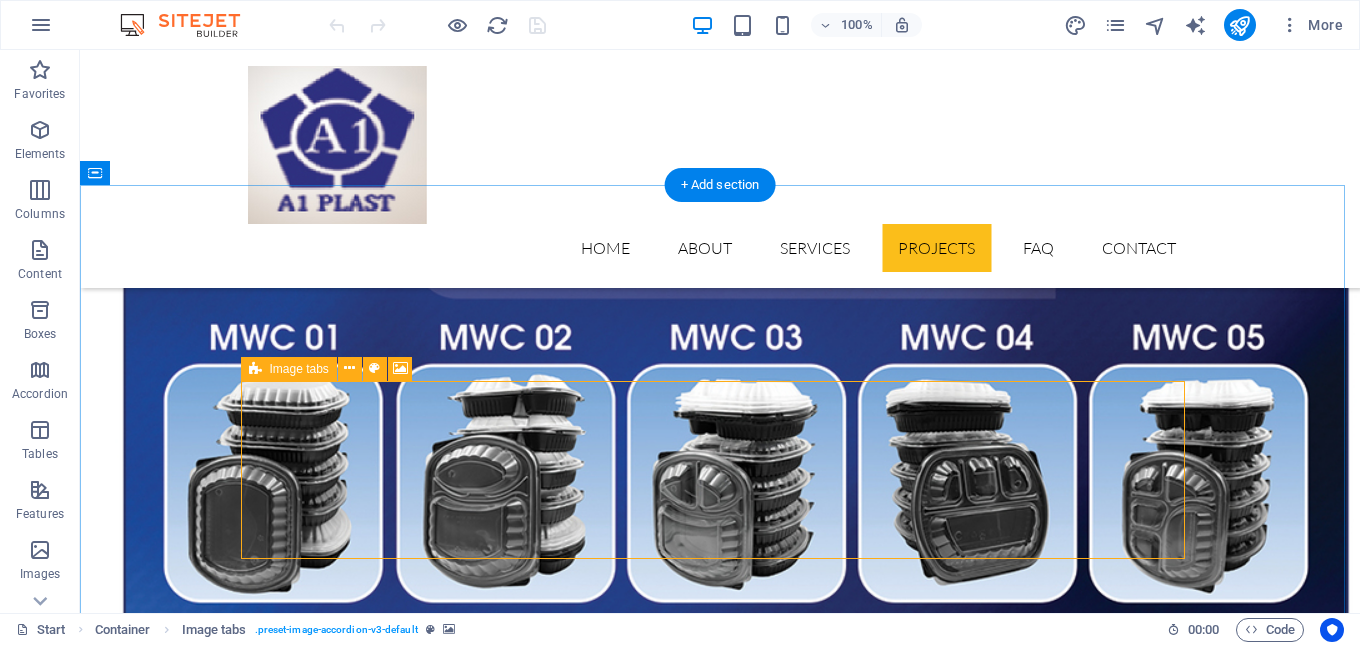 click on "Drop content here or  Add elements  Paste clipboard" at bounding box center (400, 16995) 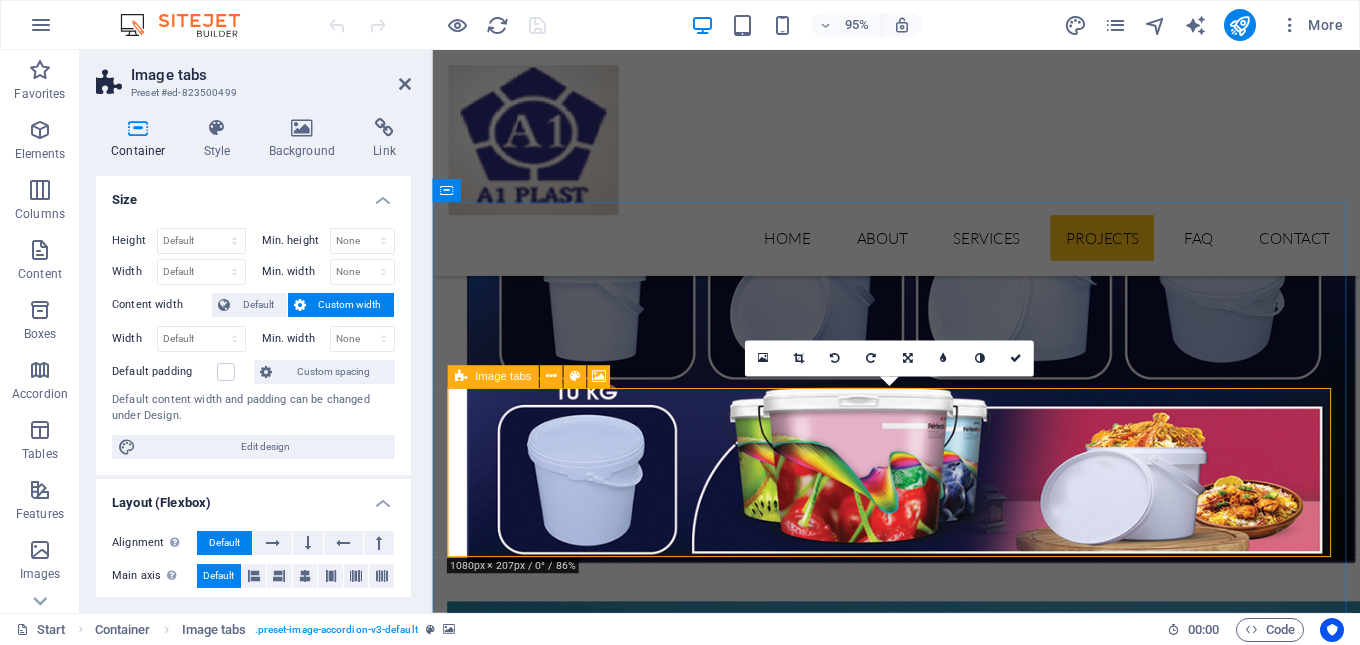 scroll, scrollTop: 6434, scrollLeft: 0, axis: vertical 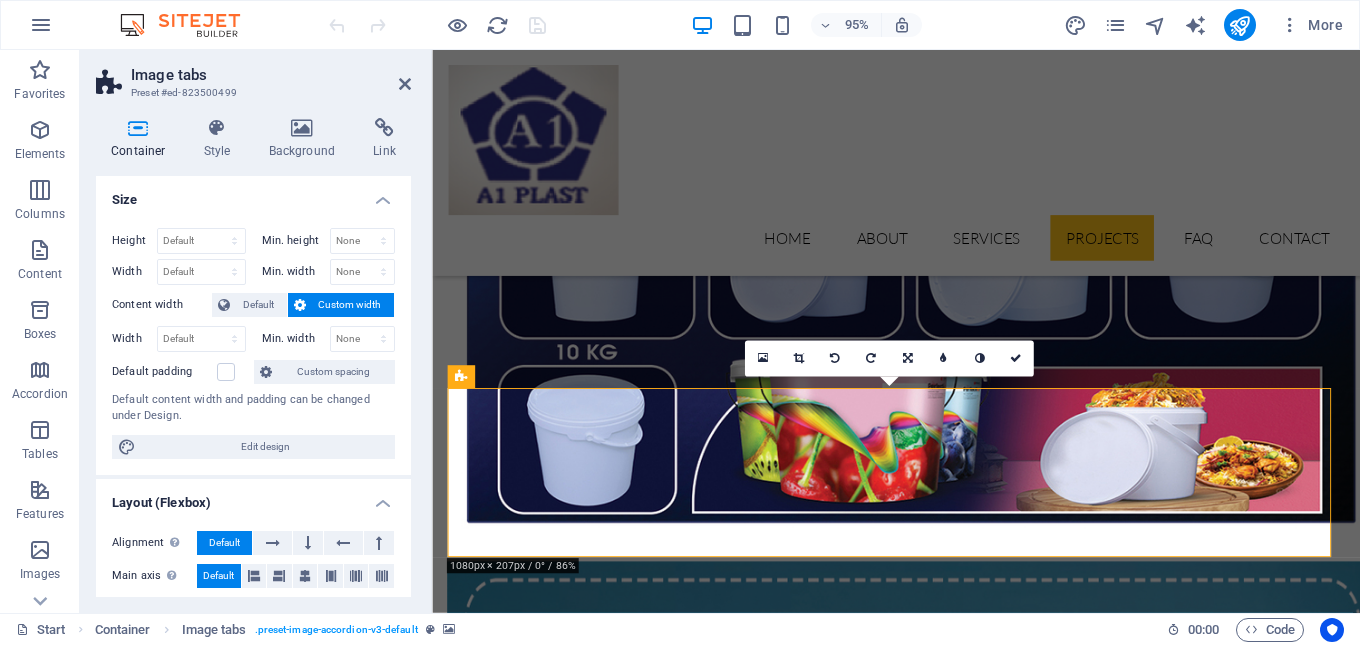 click at bounding box center [921, 14166] 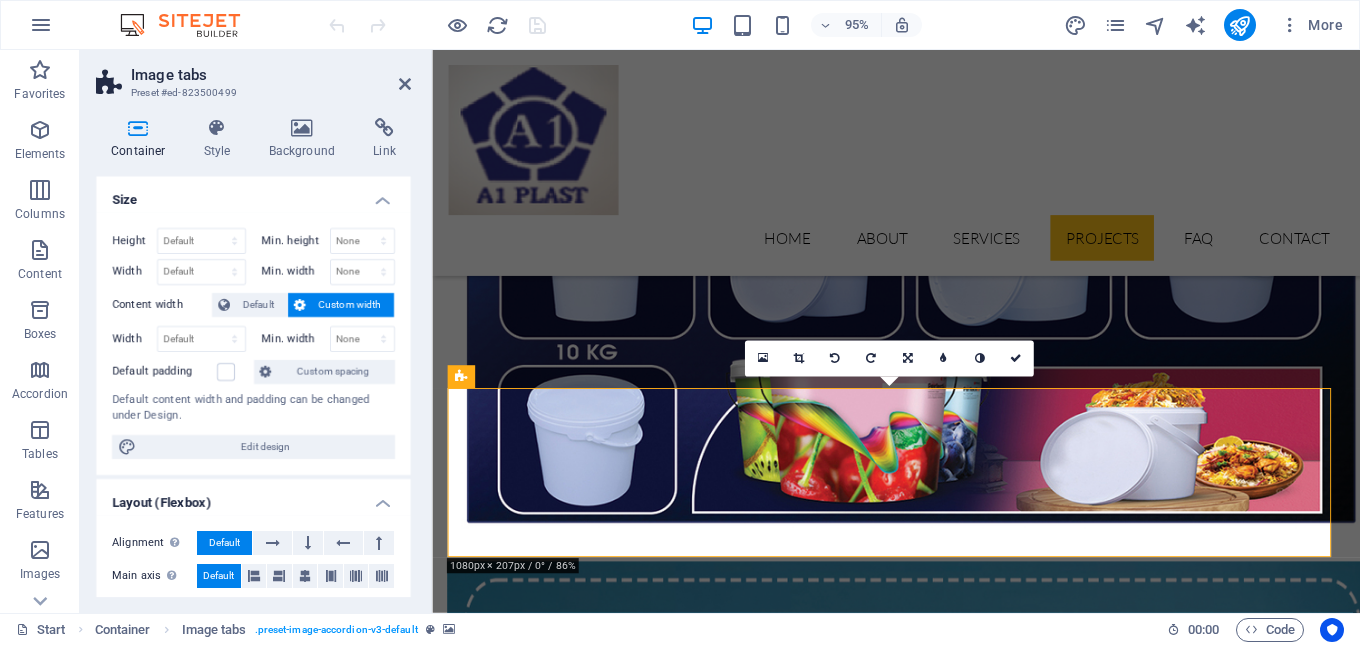 click at bounding box center (921, 14166) 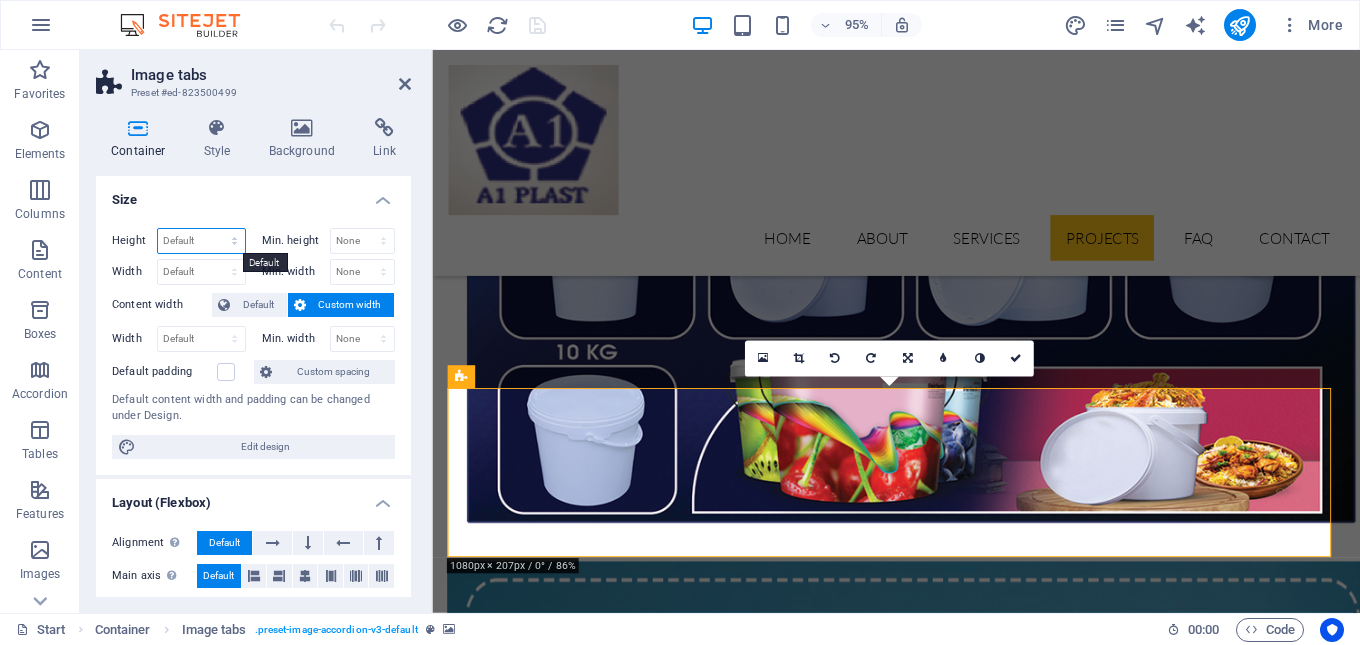 click on "Default px rem % vh vw" at bounding box center [201, 241] 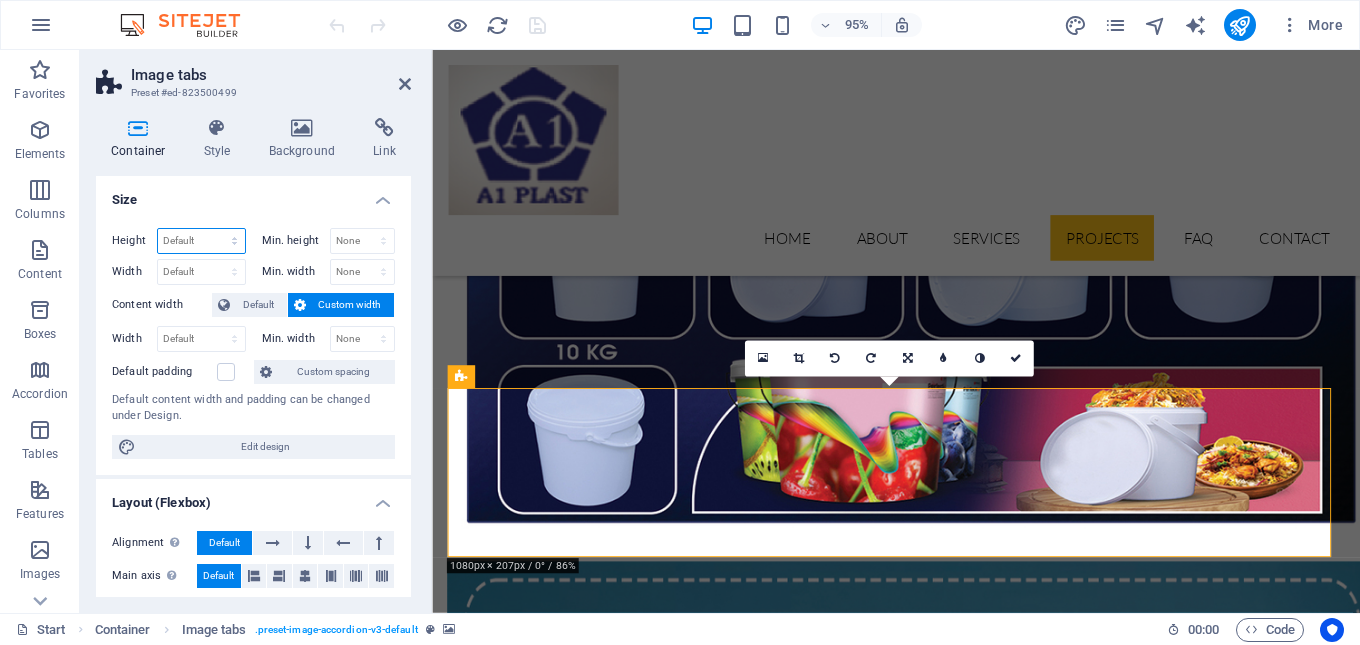 select on "px" 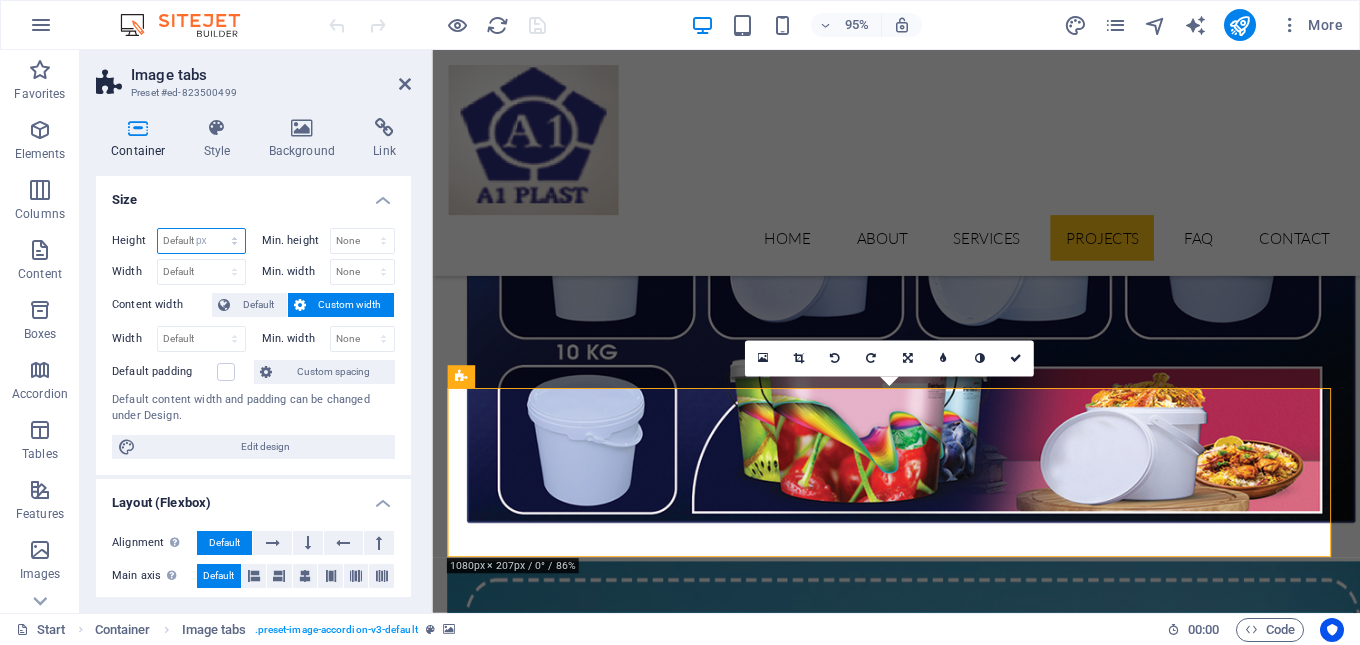 click on "Default px rem % vh vw" at bounding box center [201, 241] 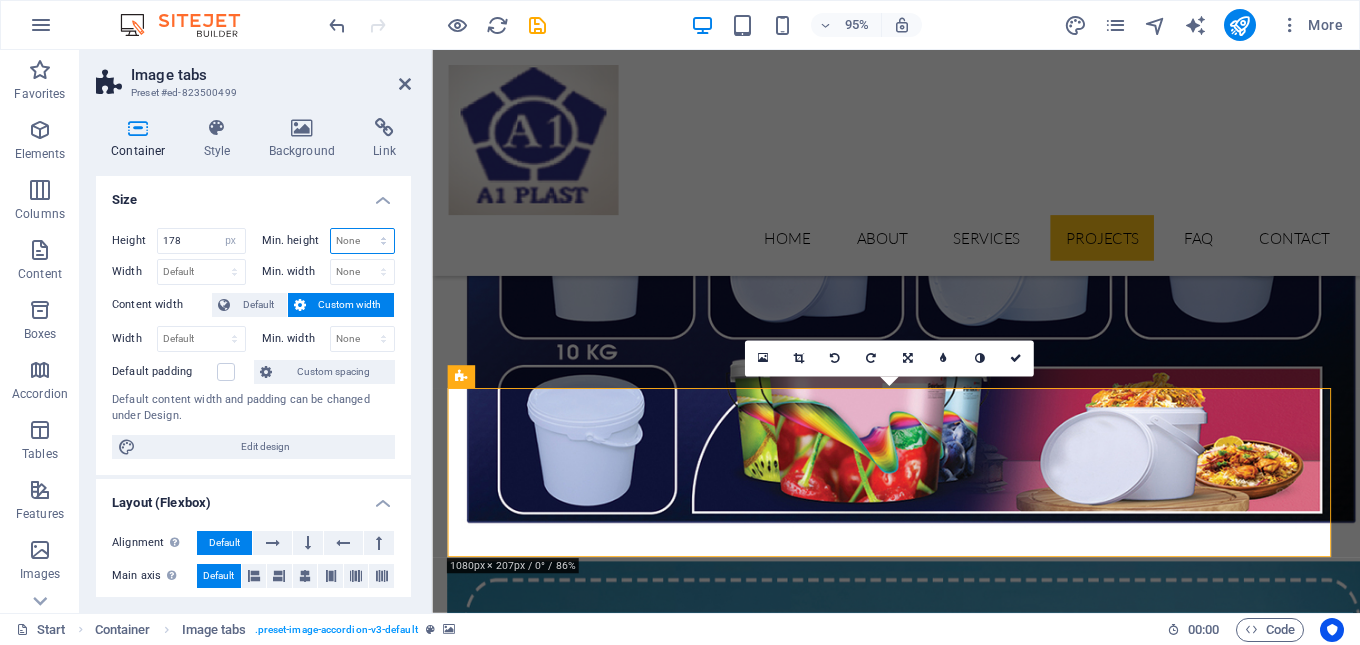 click on "None px rem % vh vw" at bounding box center [363, 241] 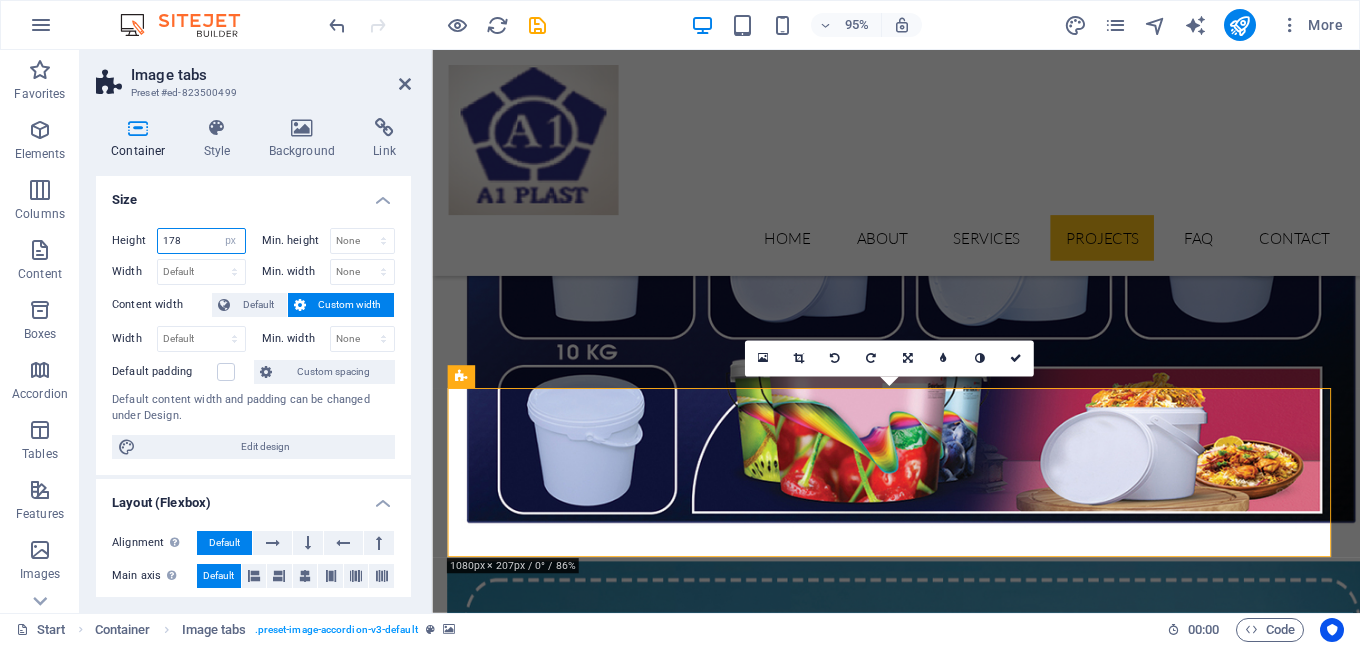 click on "178" at bounding box center (201, 241) 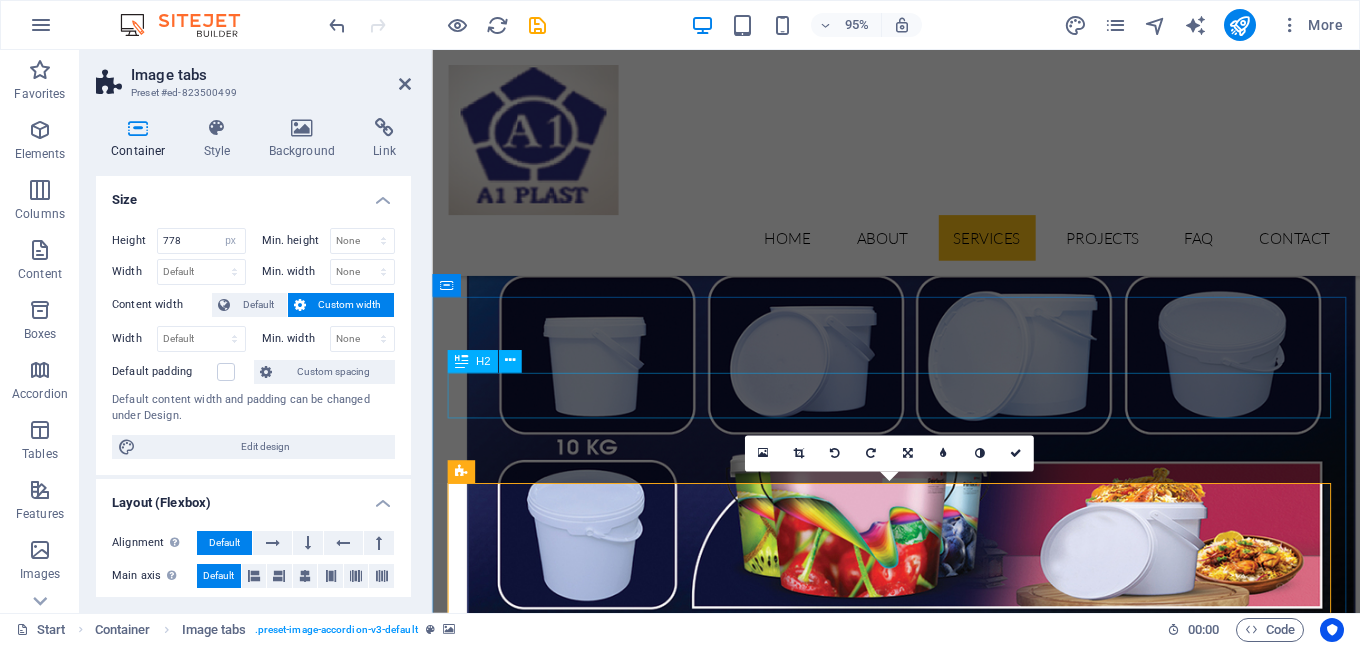 scroll, scrollTop: 6434, scrollLeft: 0, axis: vertical 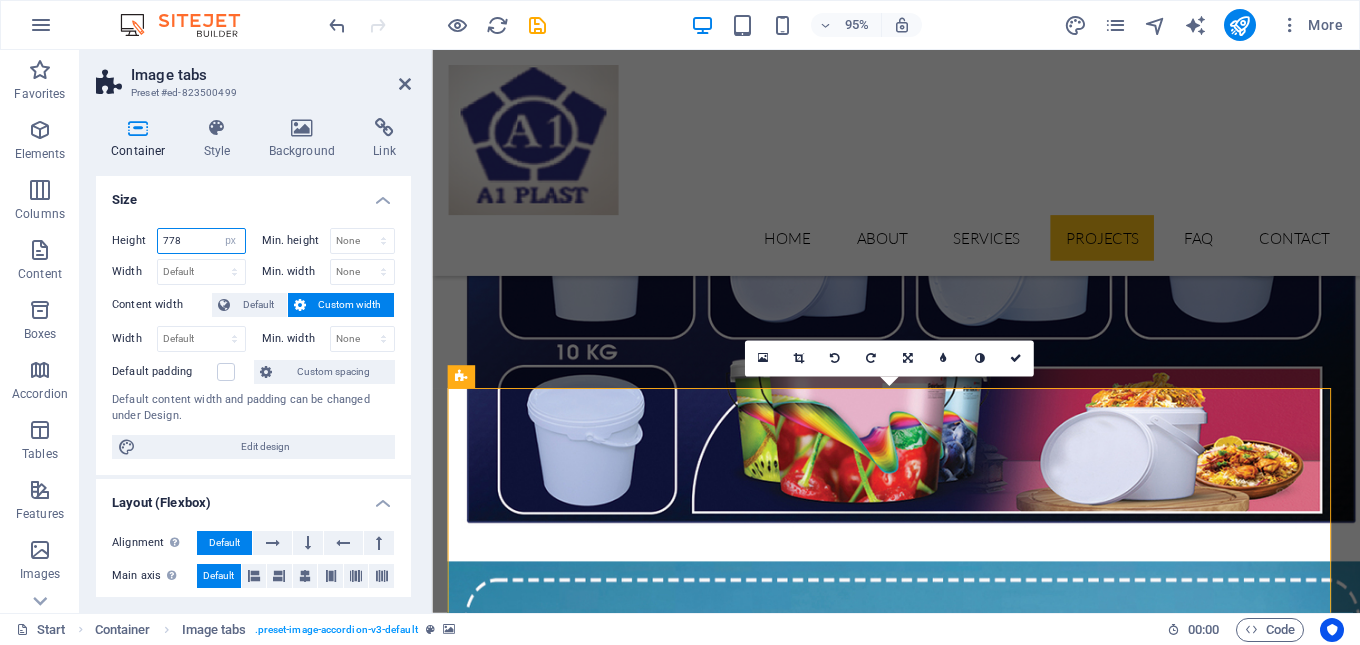 click on "778" at bounding box center [201, 241] 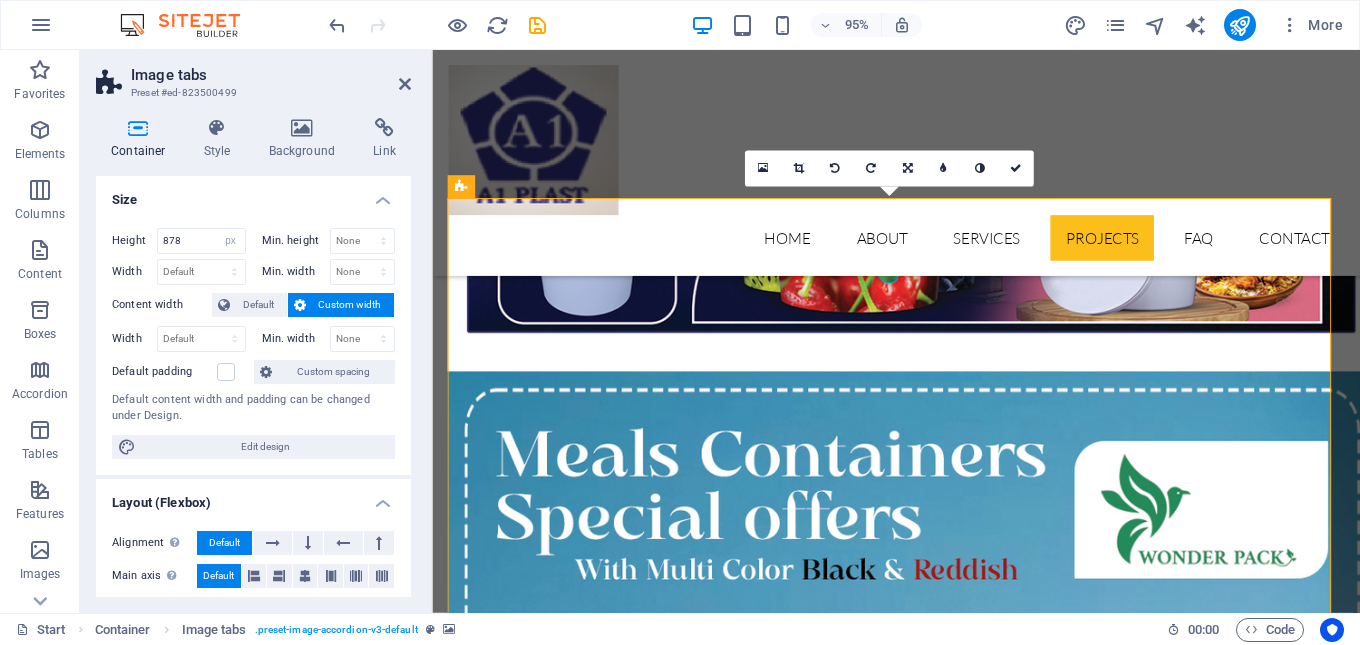 scroll, scrollTop: 6334, scrollLeft: 0, axis: vertical 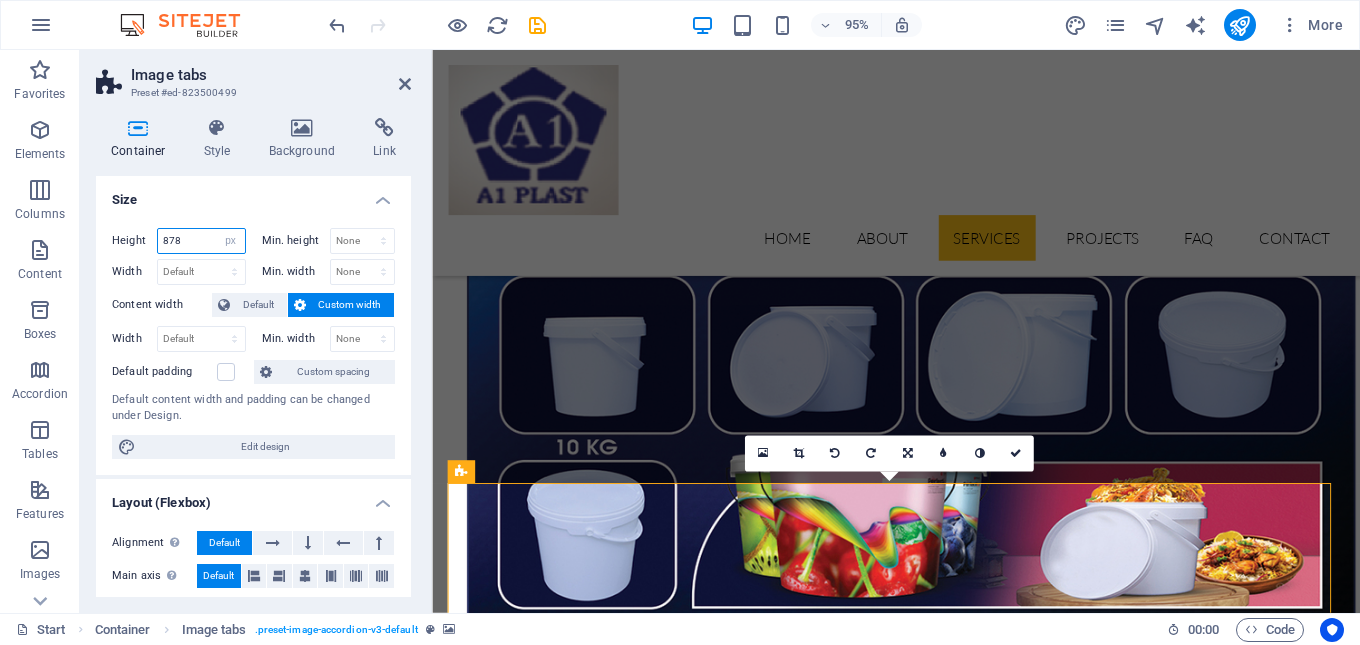 drag, startPoint x: 165, startPoint y: 242, endPoint x: 153, endPoint y: 242, distance: 12 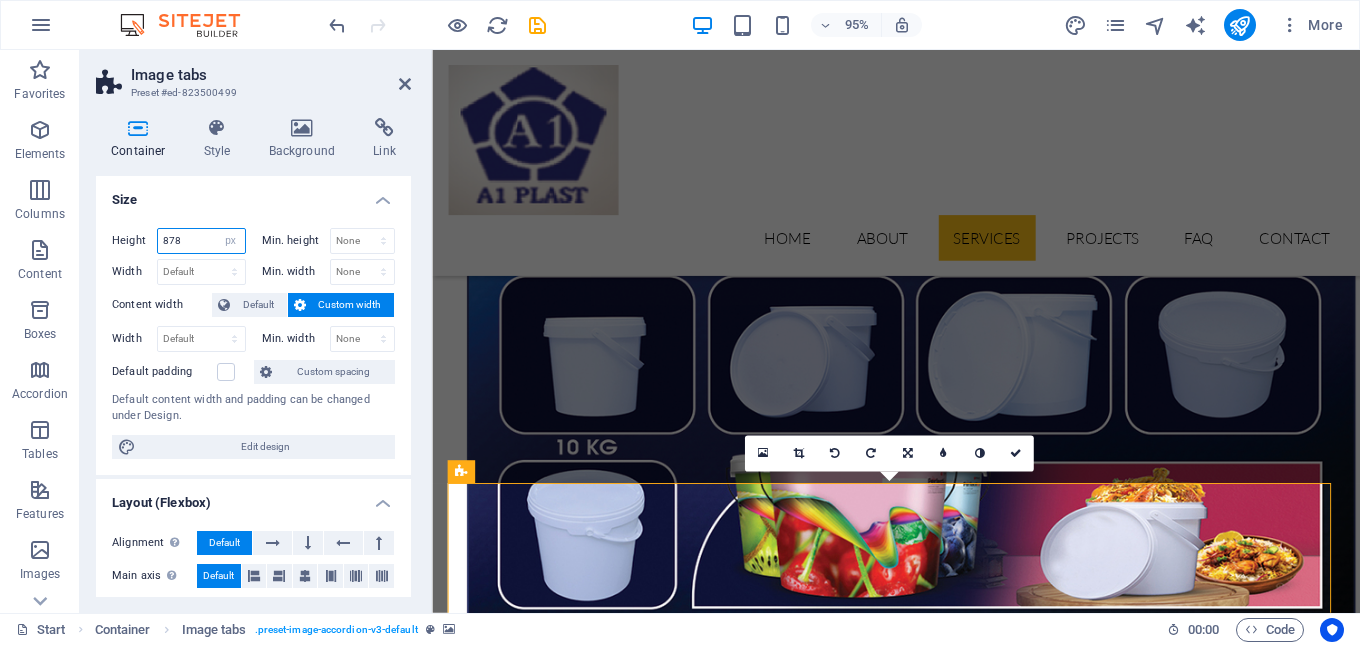 click on "Height 878 Default px rem % vh vw" at bounding box center (179, 241) 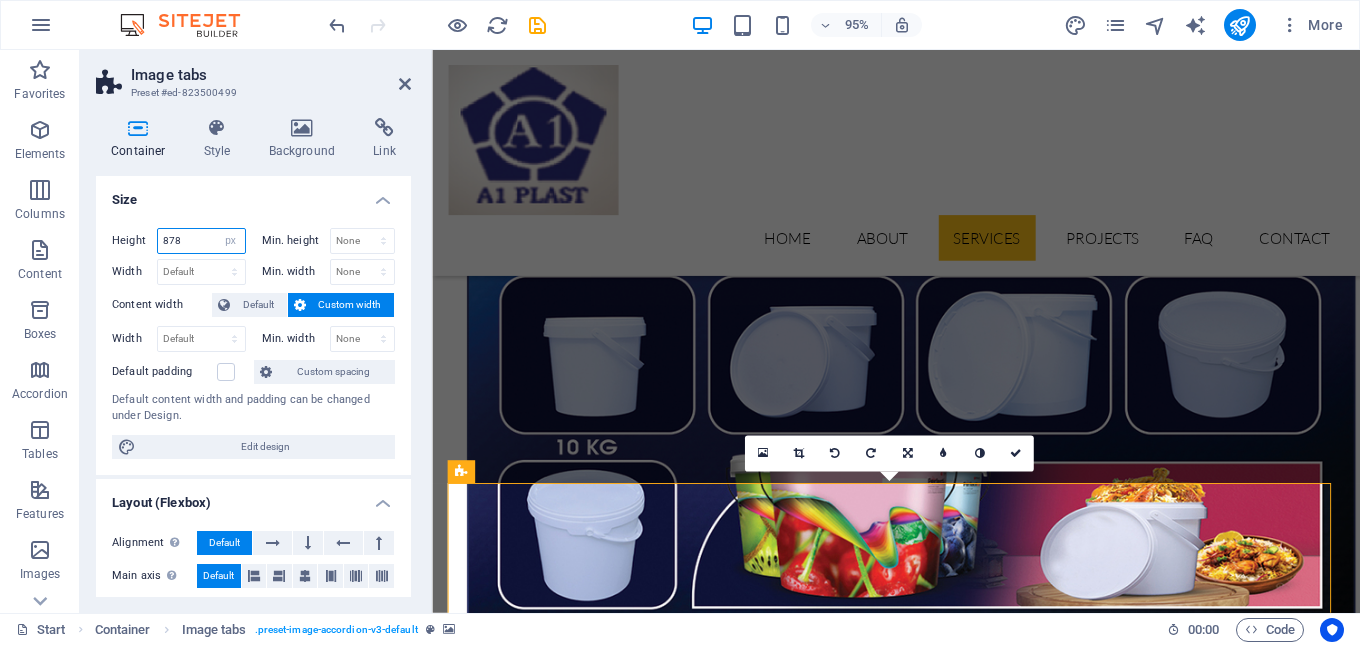 drag, startPoint x: 171, startPoint y: 242, endPoint x: 149, endPoint y: 241, distance: 22.022715 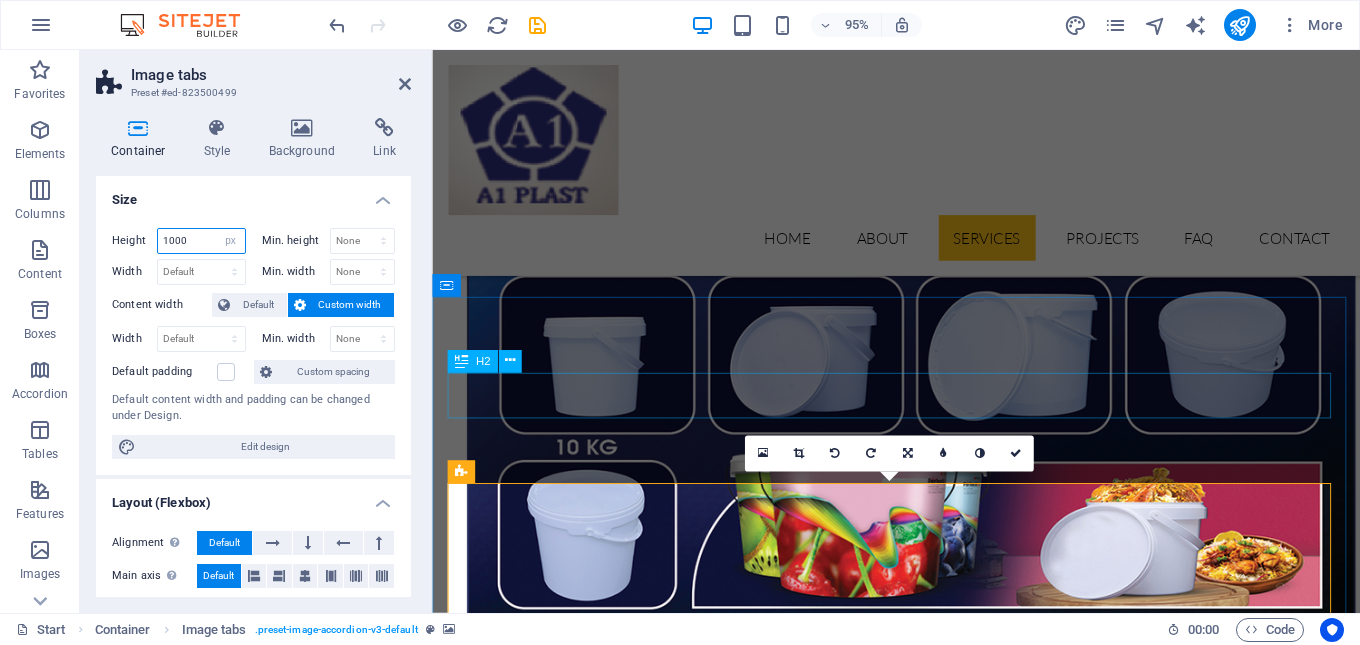 type on "1000" 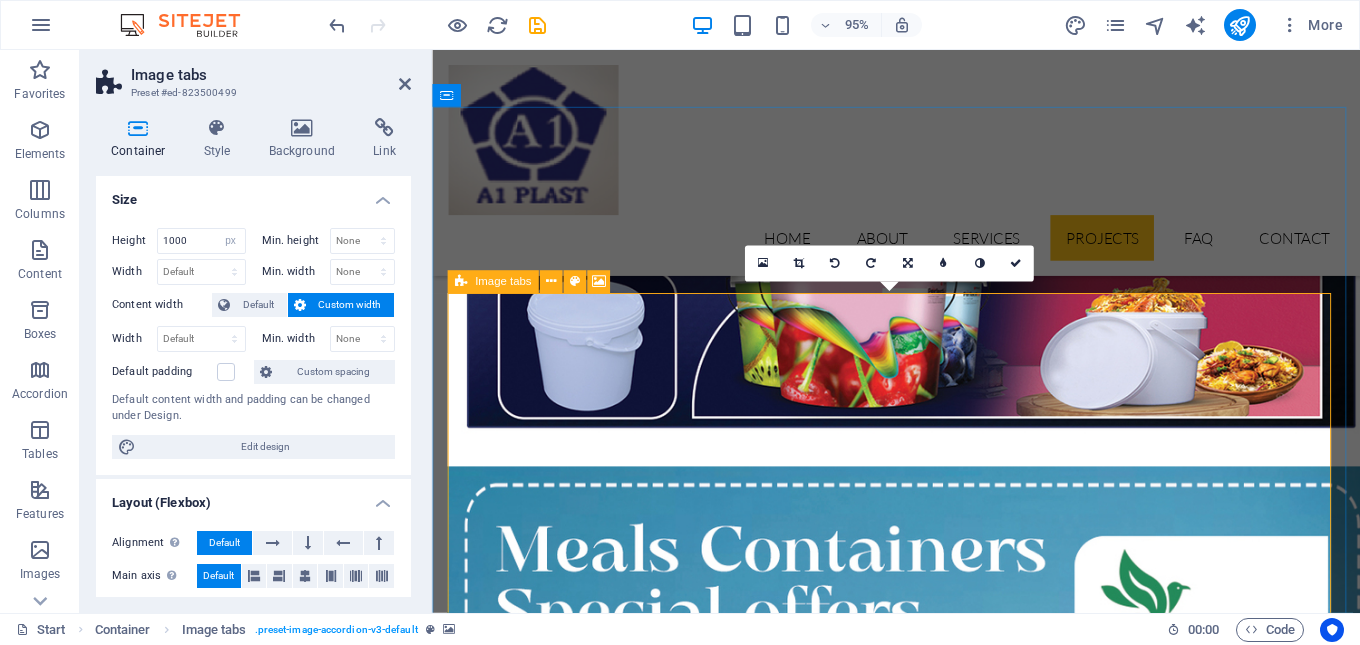 scroll, scrollTop: 6634, scrollLeft: 0, axis: vertical 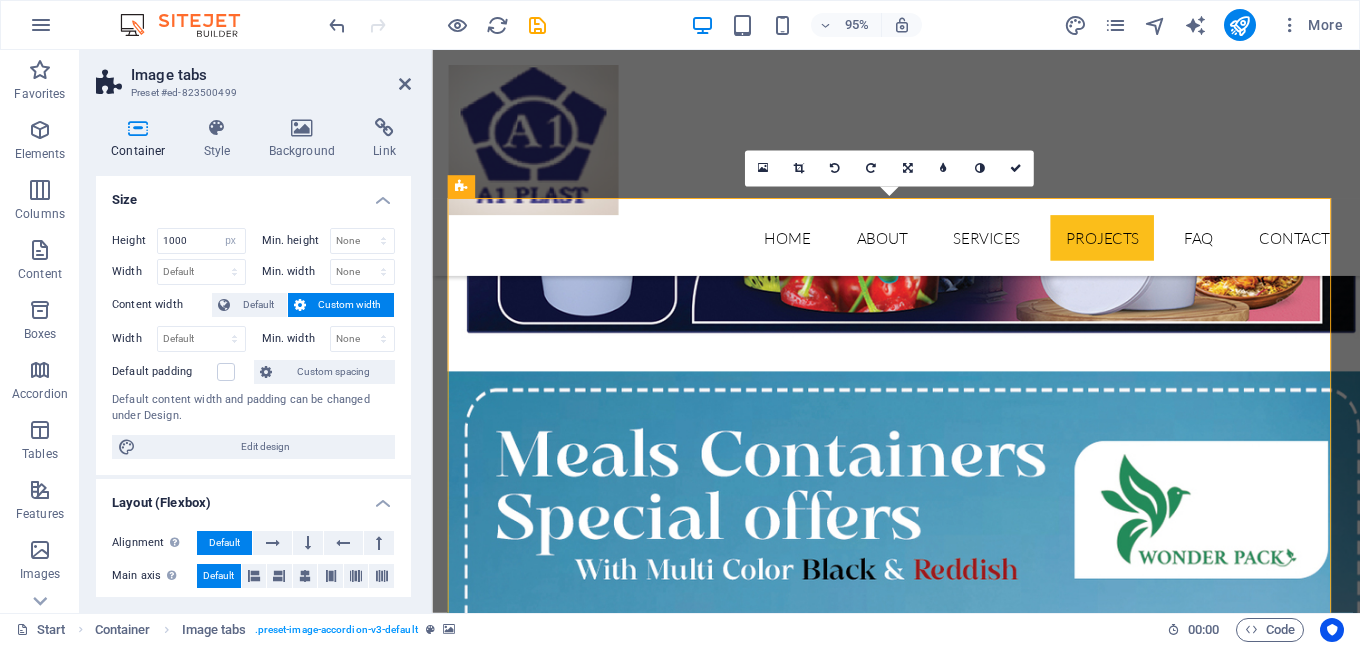 click at bounding box center [921, 14377] 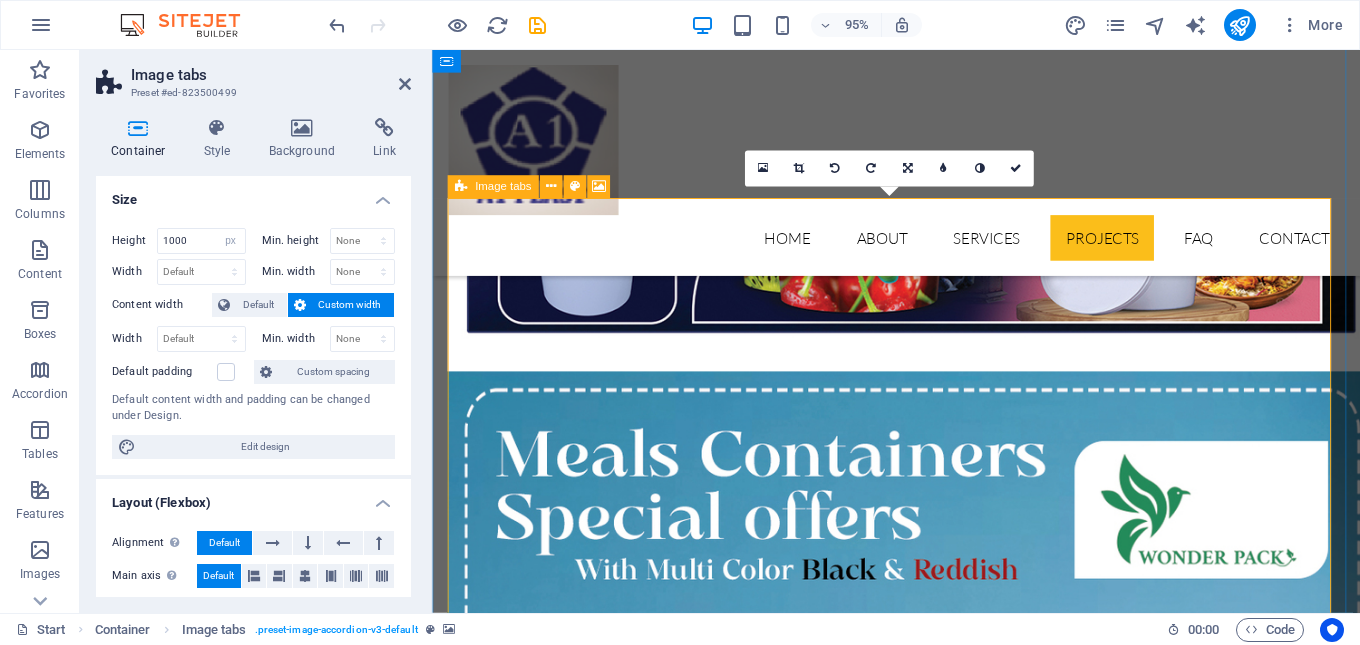 click on "Drop content here or  Add elements  Paste clipboard" at bounding box center (601, 14948) 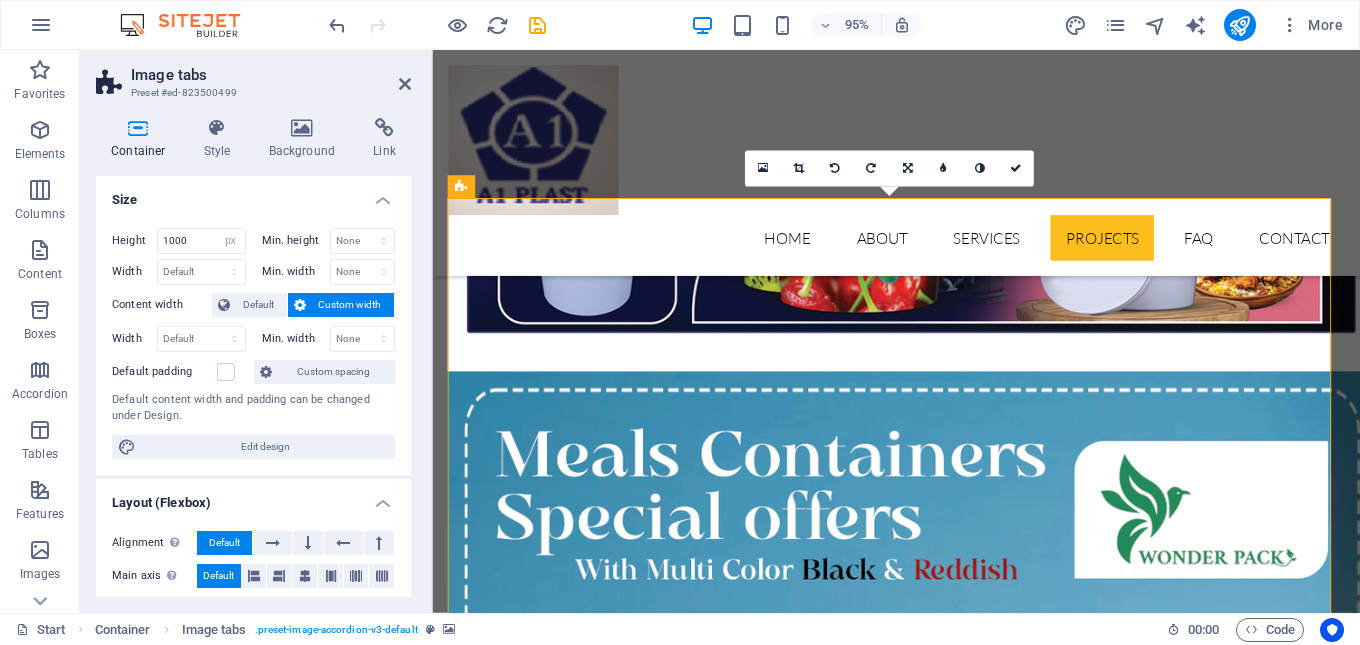 click at bounding box center [921, 14377] 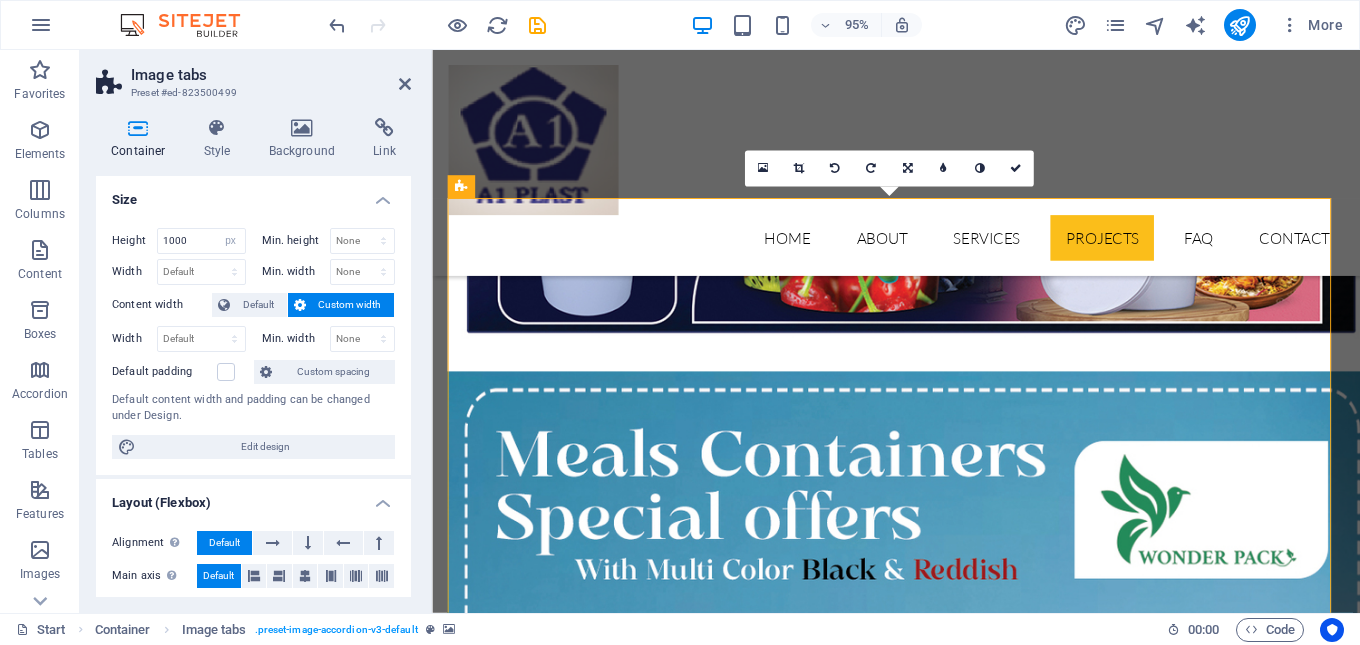click at bounding box center [921, 14377] 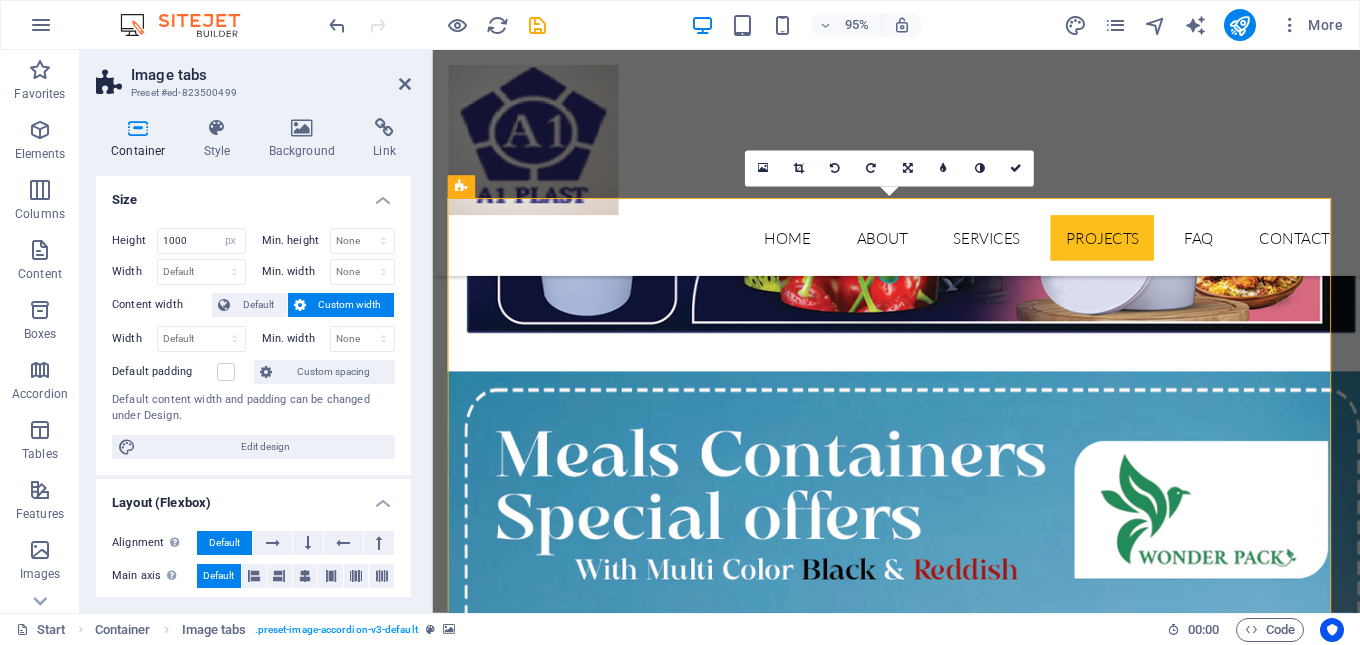 click at bounding box center [921, 14377] 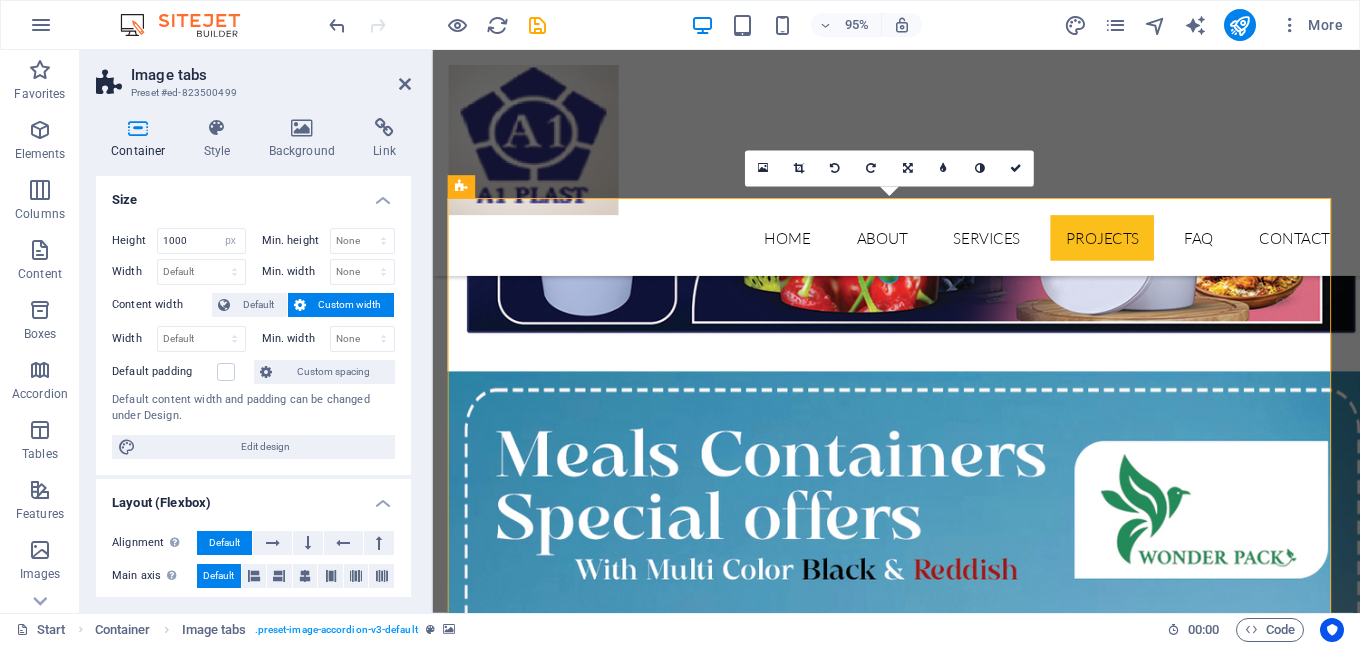 click at bounding box center [921, 14377] 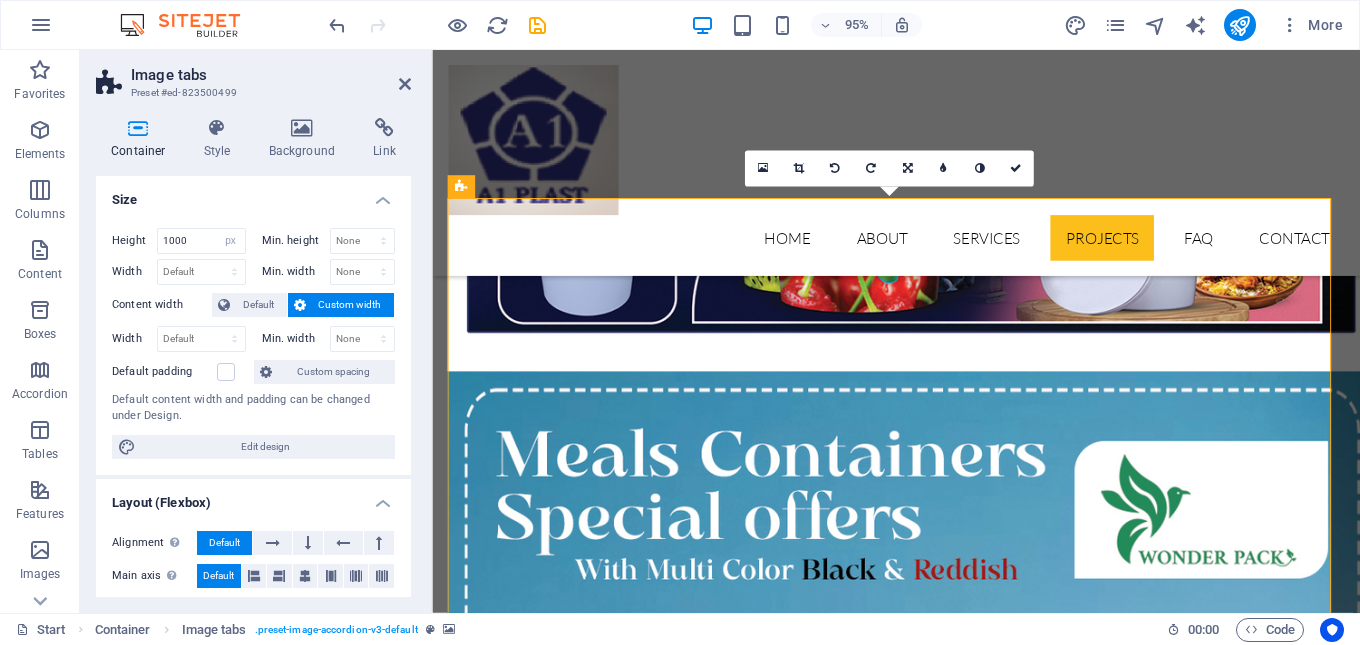 click at bounding box center [921, 14377] 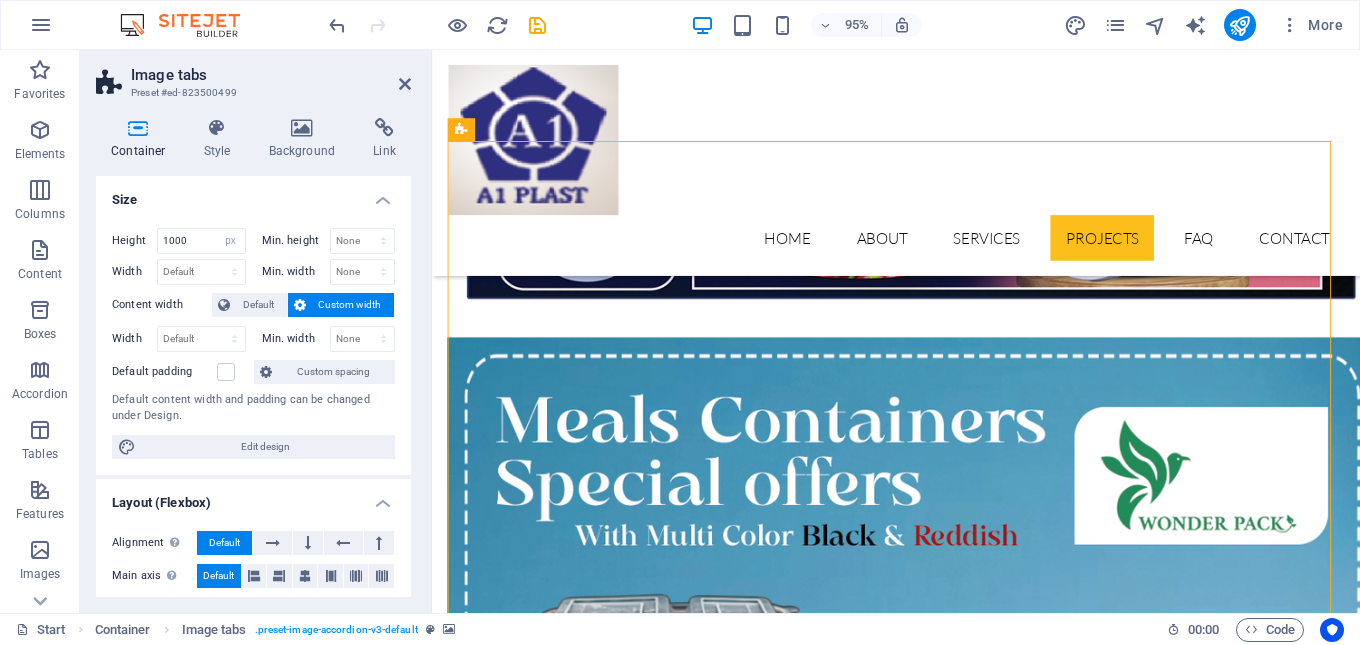 scroll, scrollTop: 6469, scrollLeft: 0, axis: vertical 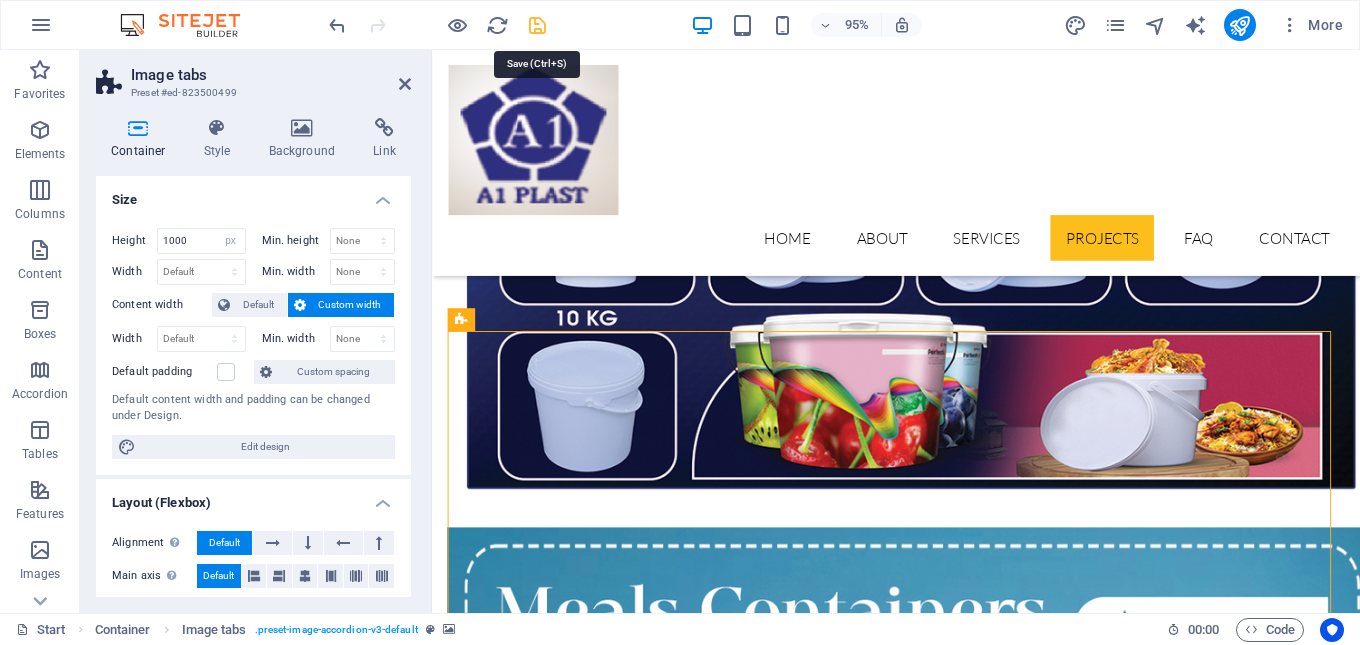 click at bounding box center [537, 25] 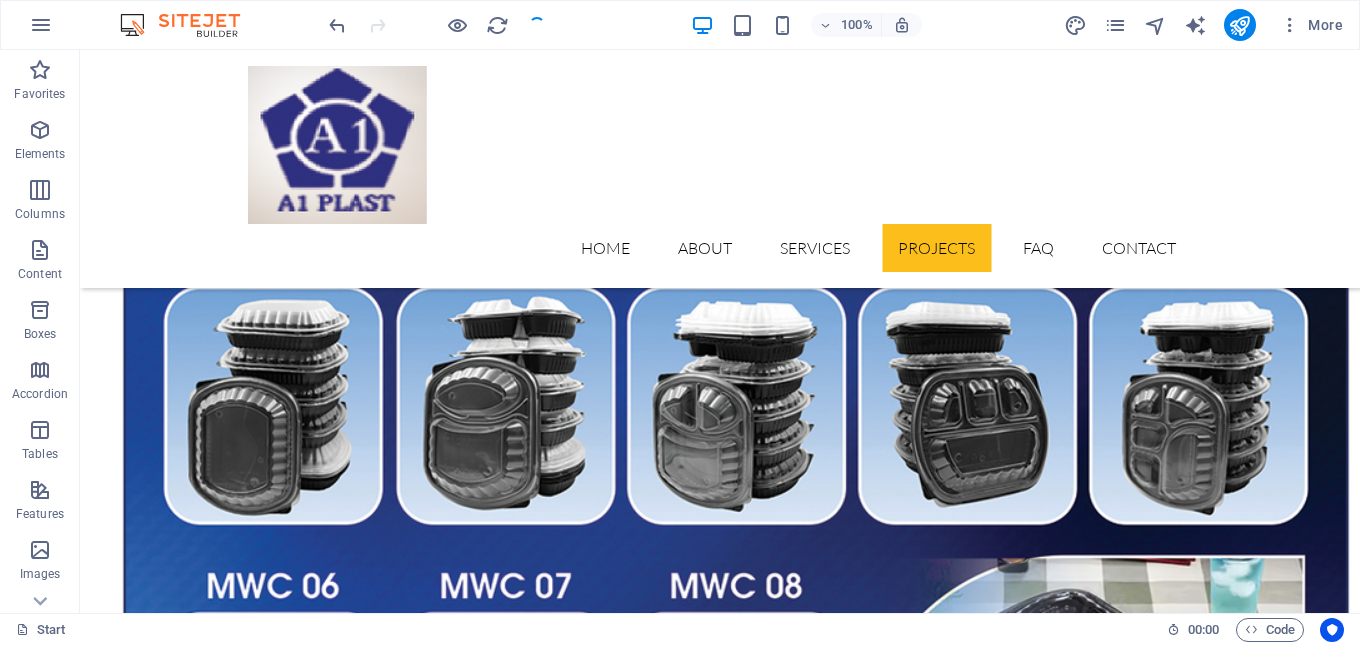 scroll, scrollTop: 6401, scrollLeft: 0, axis: vertical 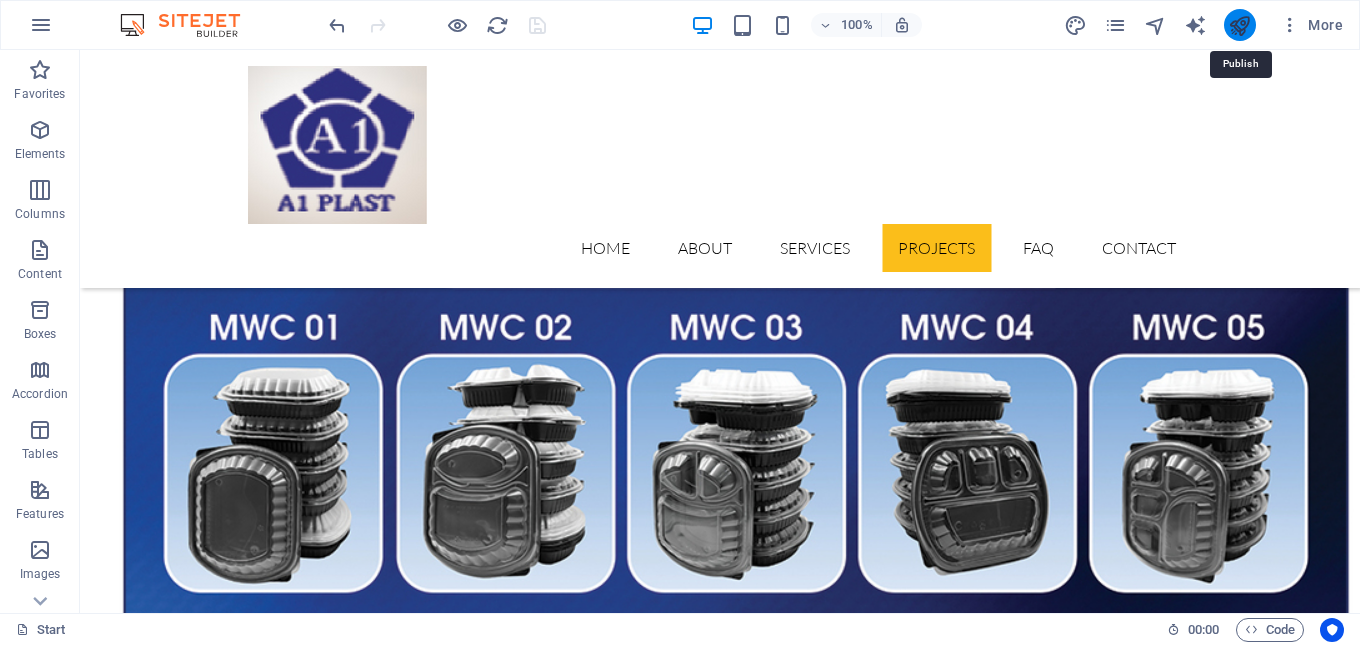 click at bounding box center (1239, 25) 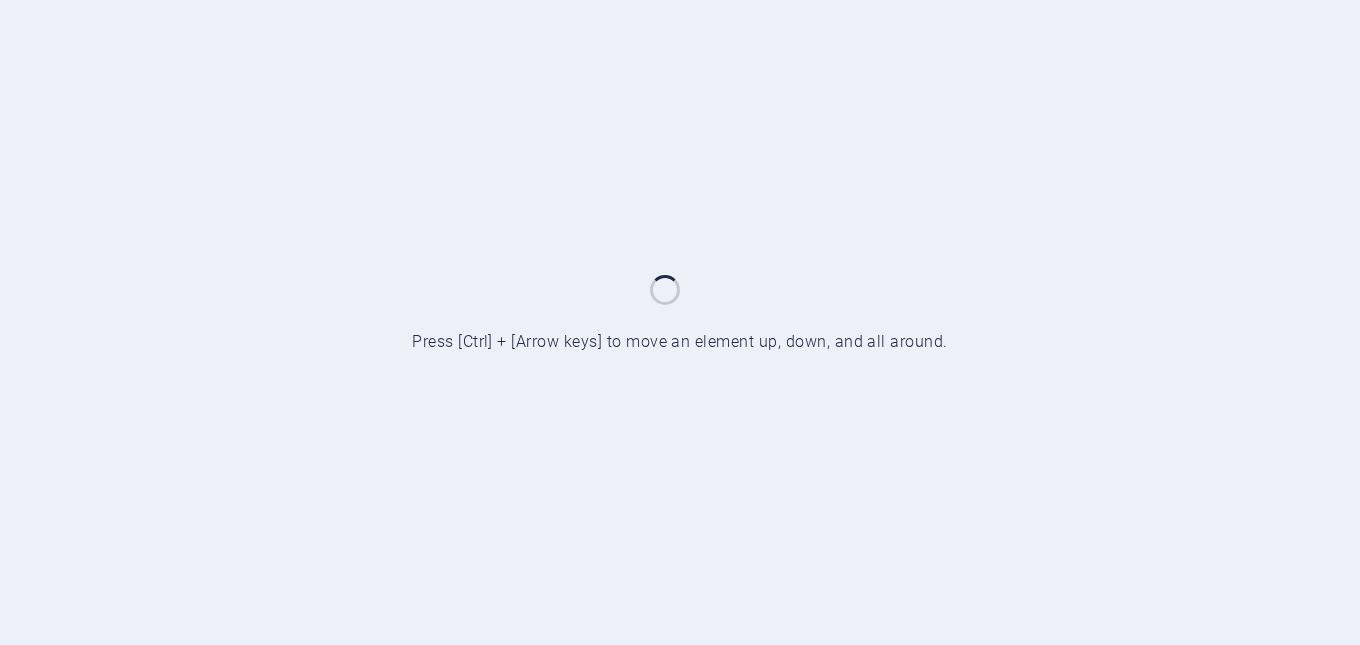 scroll, scrollTop: 0, scrollLeft: 0, axis: both 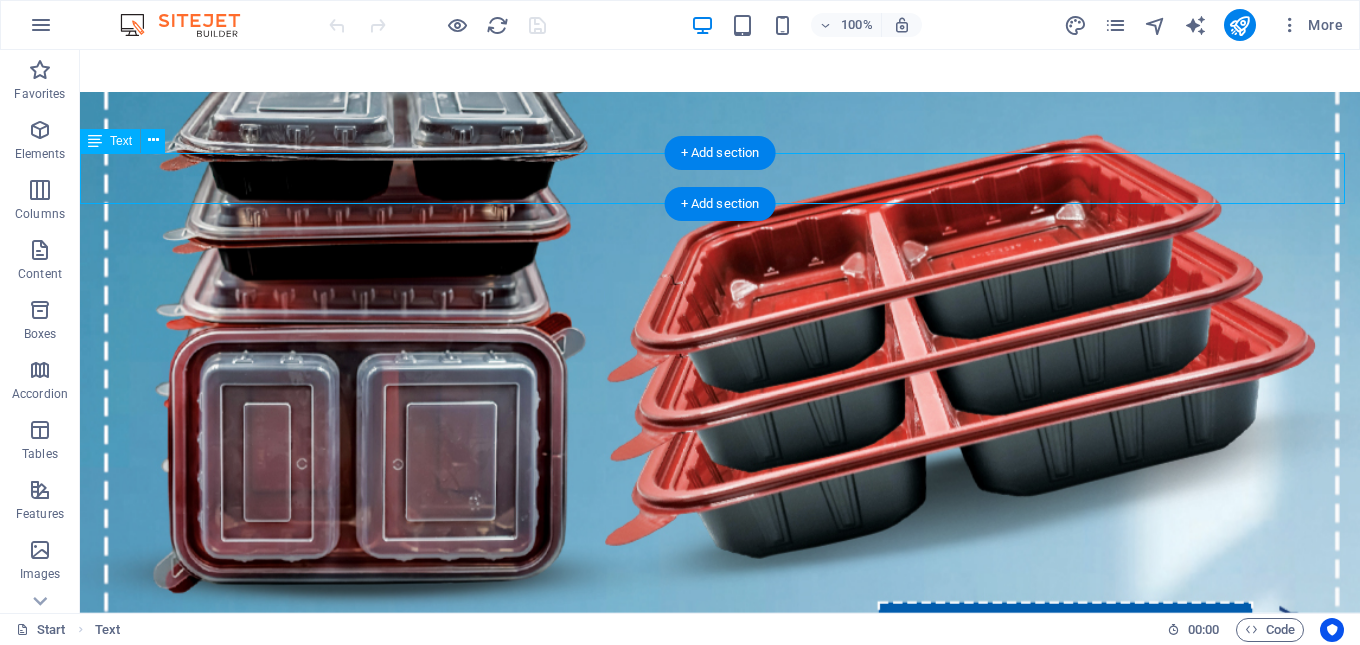 drag, startPoint x: 612, startPoint y: 166, endPoint x: 589, endPoint y: 159, distance: 24.04163 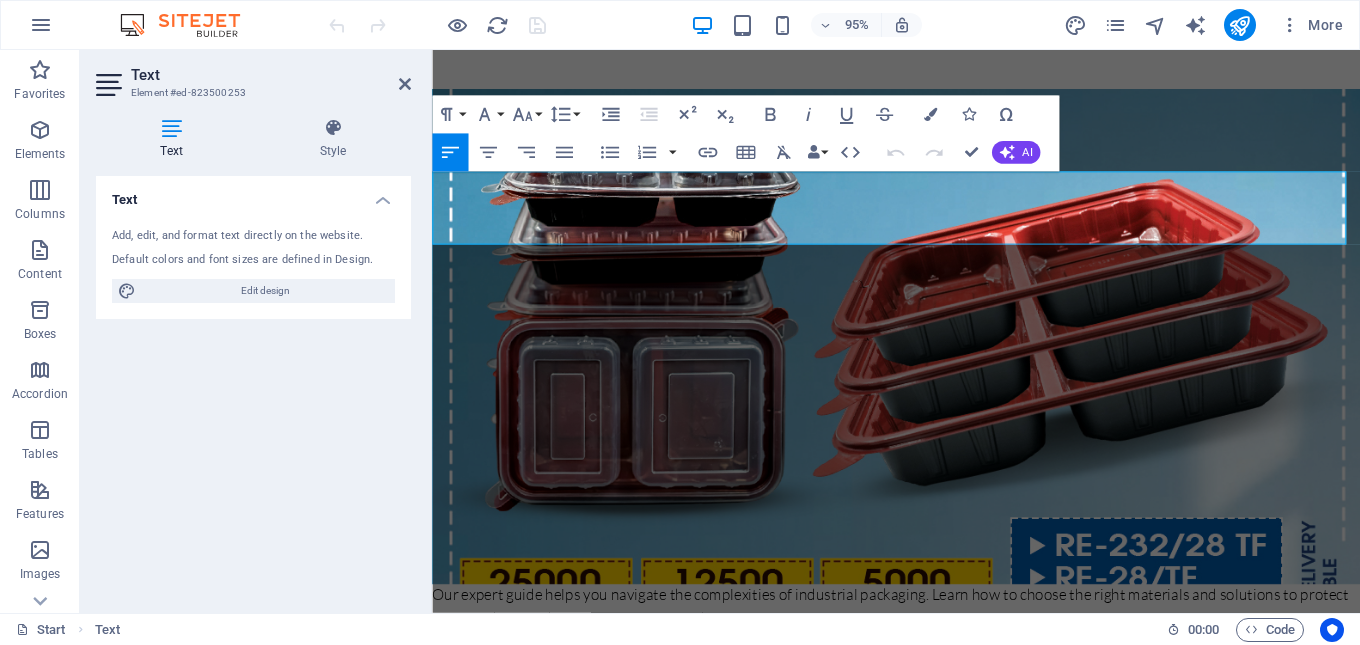 drag, startPoint x: 968, startPoint y: 191, endPoint x: 859, endPoint y: 235, distance: 117.54574 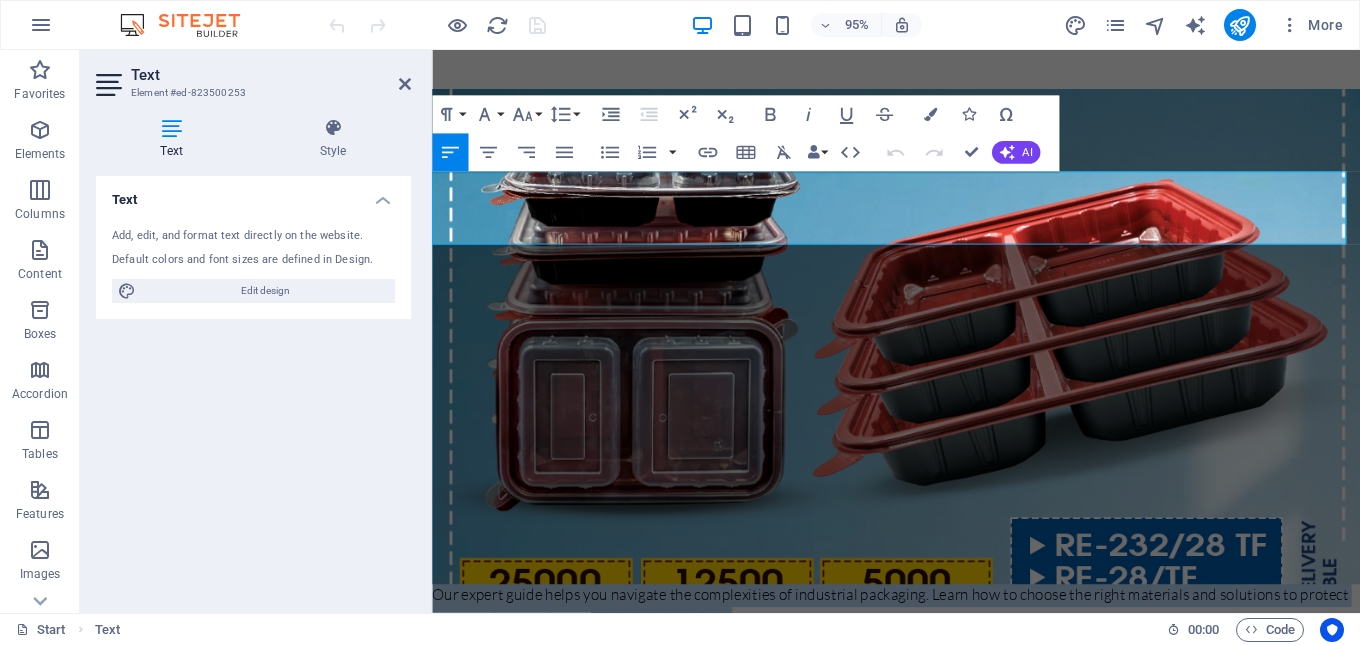 drag, startPoint x: 769, startPoint y: 242, endPoint x: 860, endPoint y: 233, distance: 91.44397 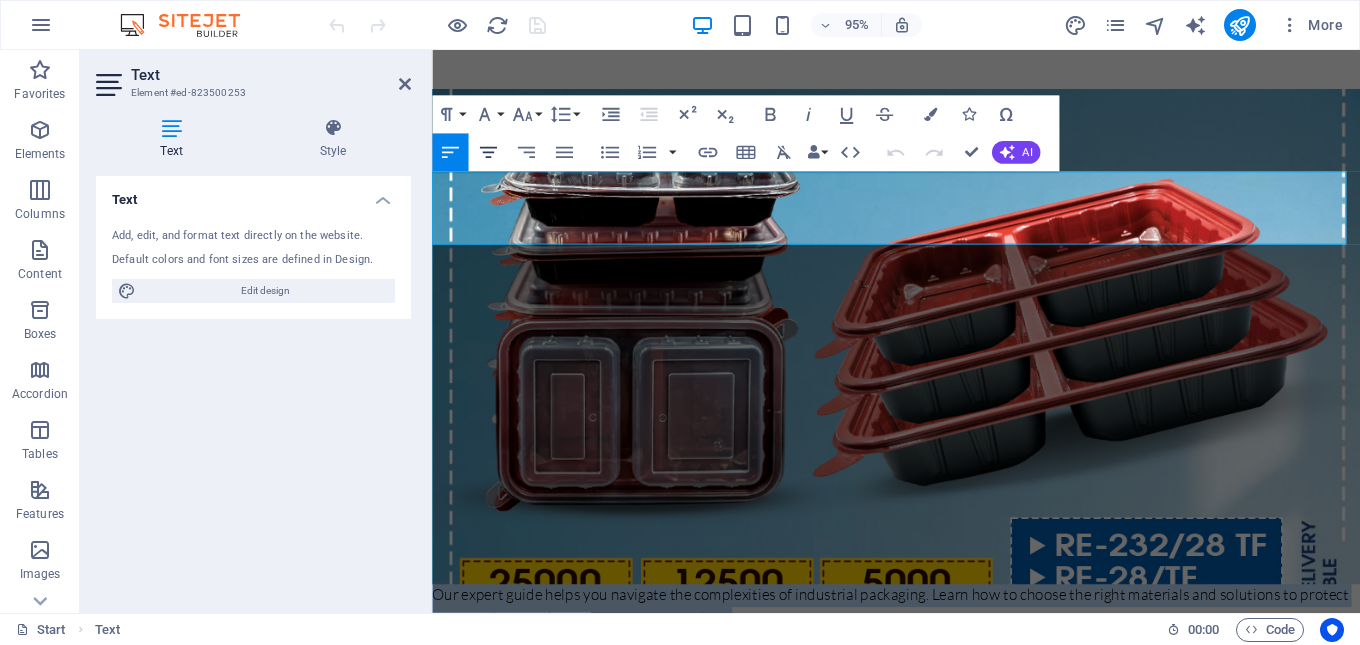 click 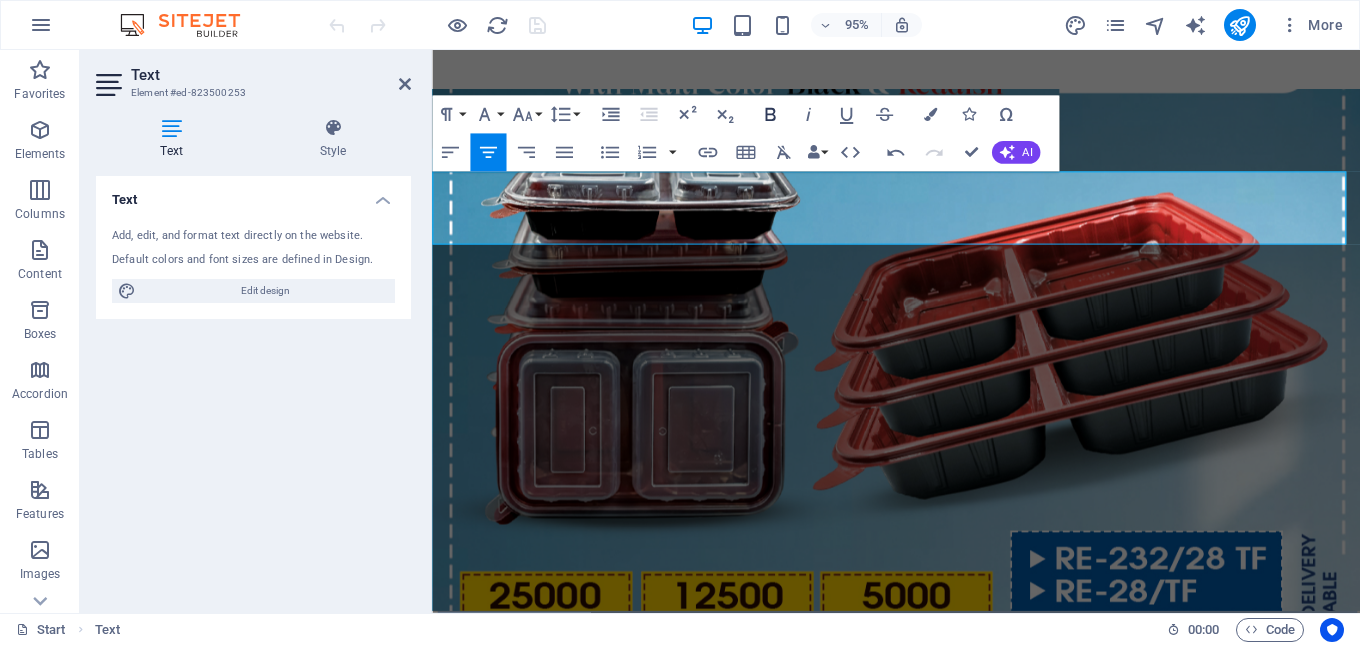 click 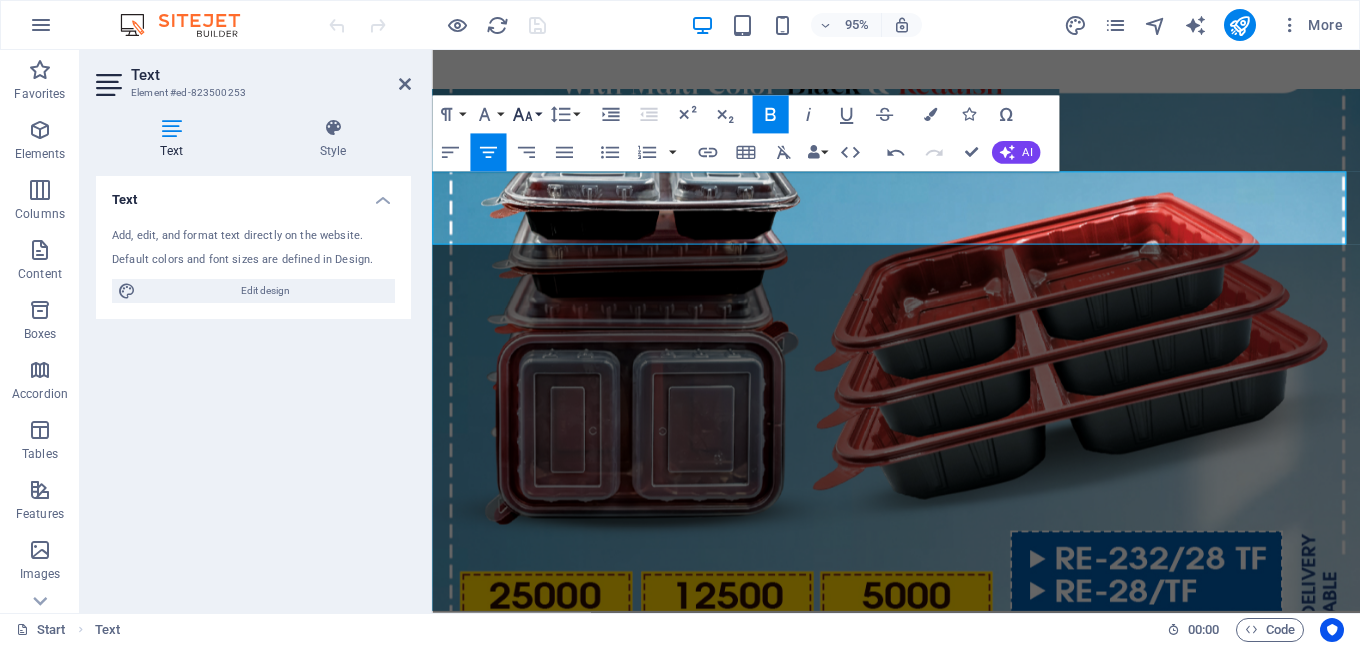click 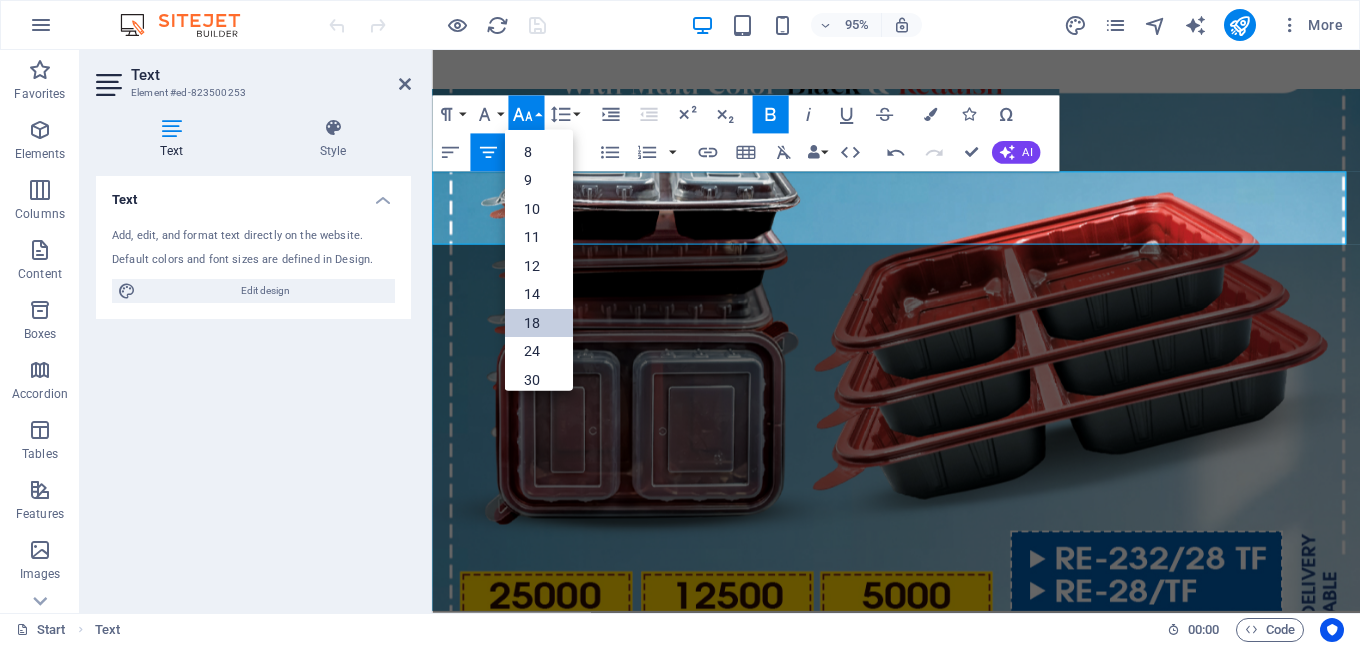click on "18" at bounding box center (538, 323) 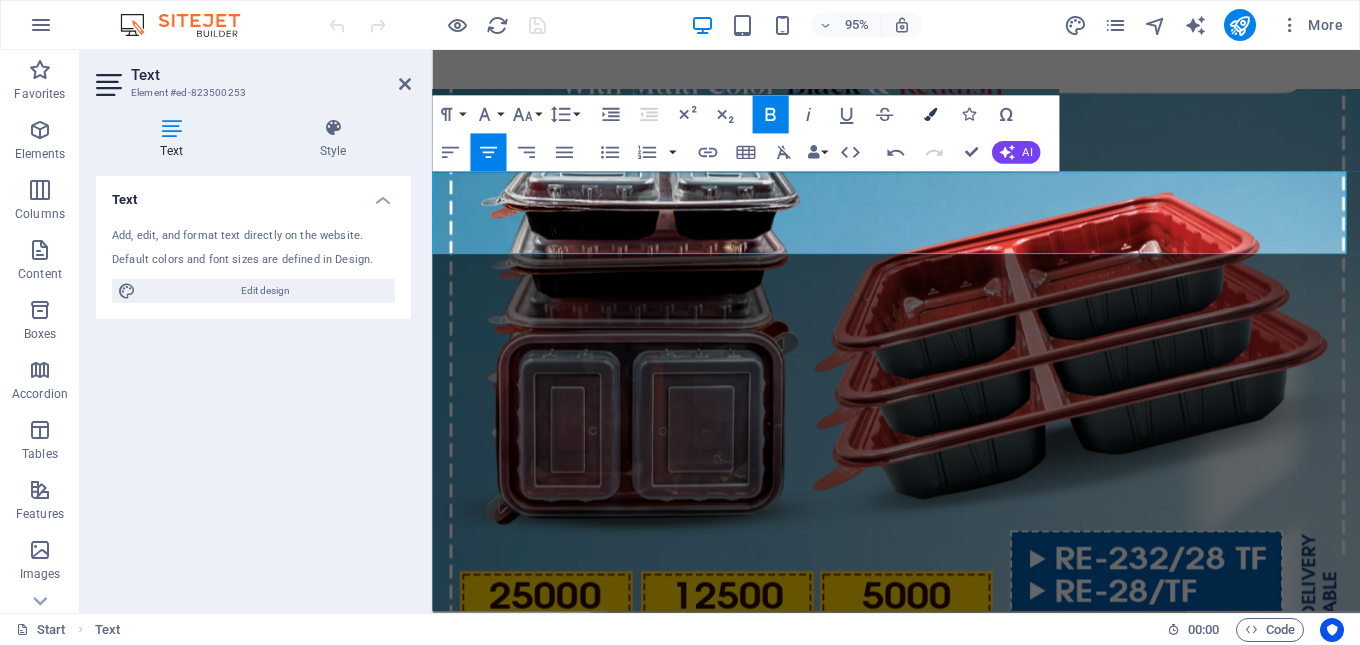 click at bounding box center [929, 114] 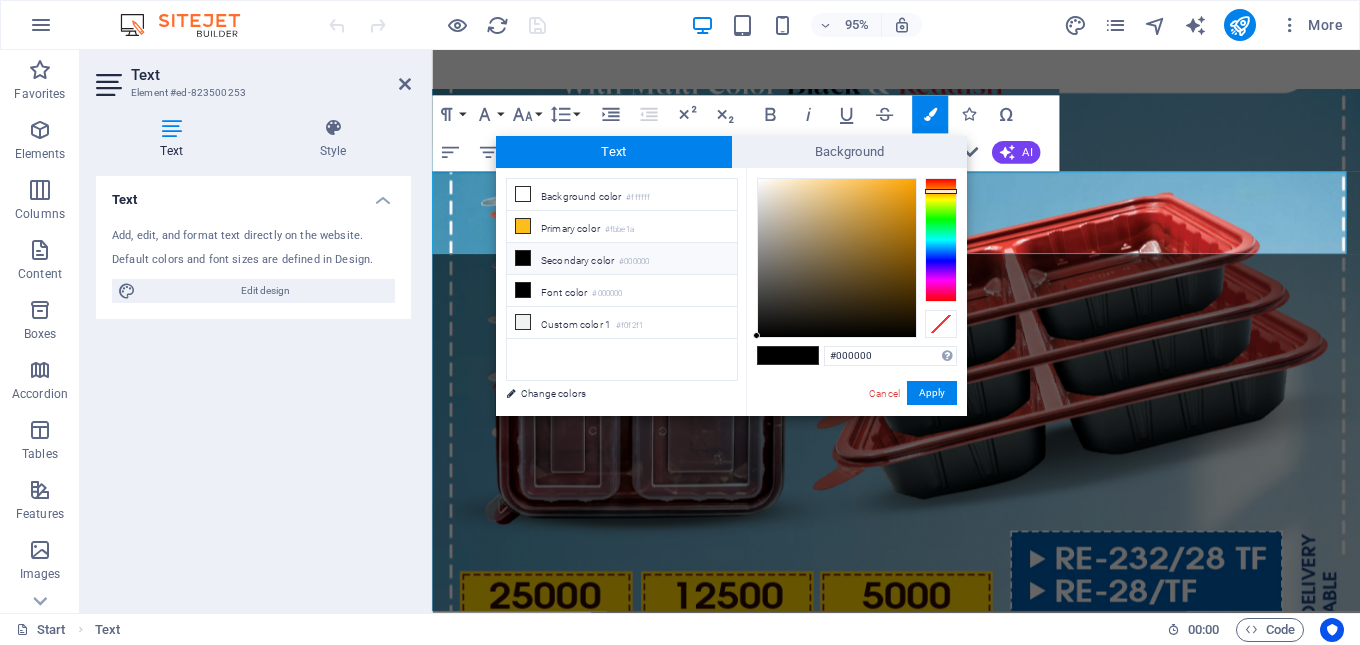 click at bounding box center [941, 240] 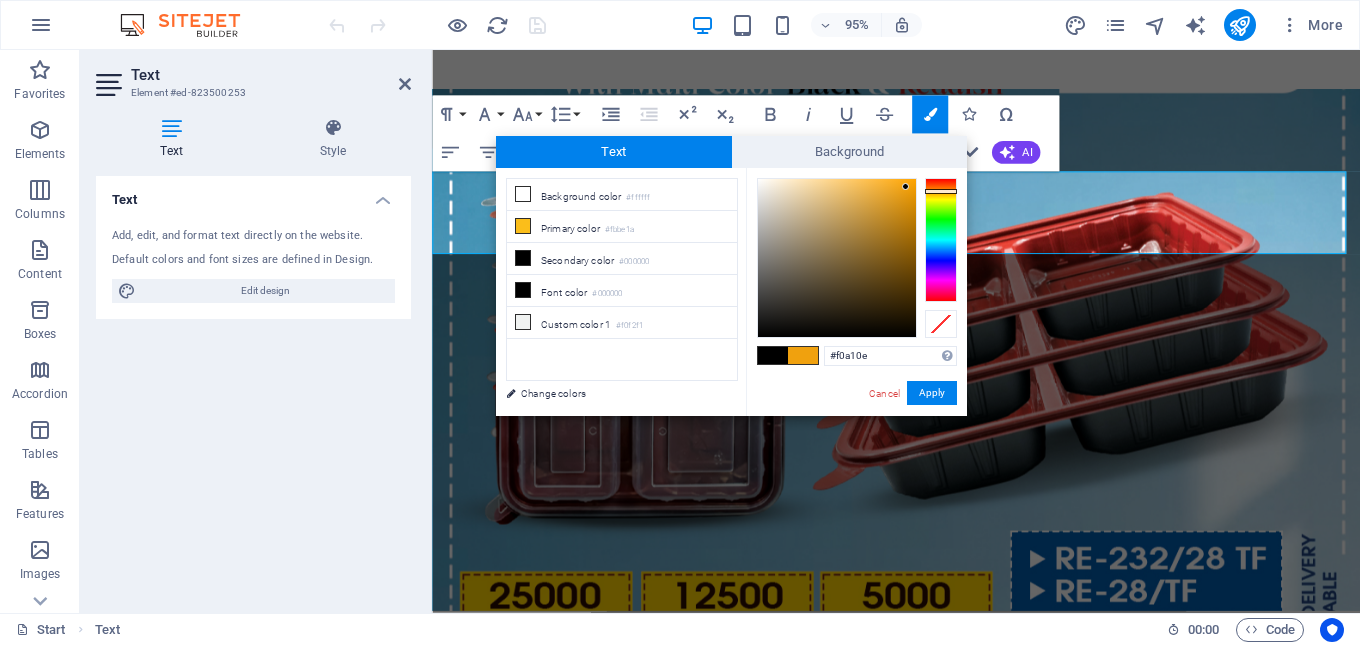 click at bounding box center [837, 258] 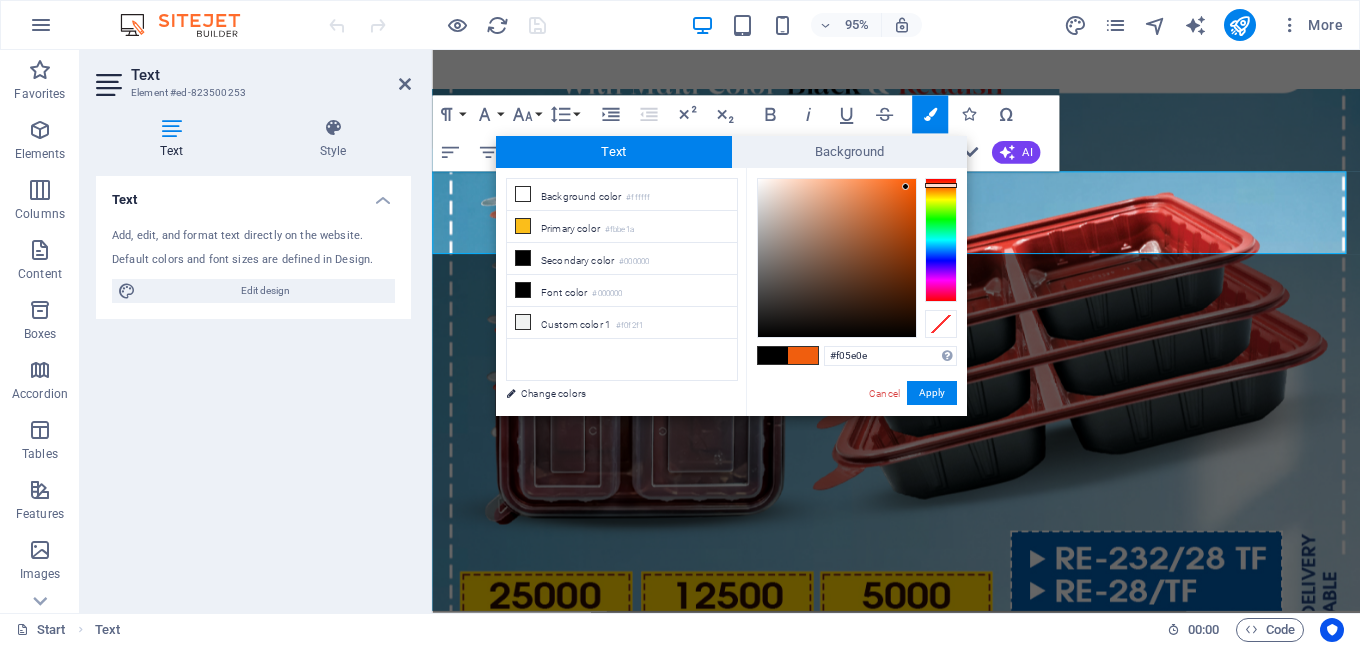 click at bounding box center [941, 185] 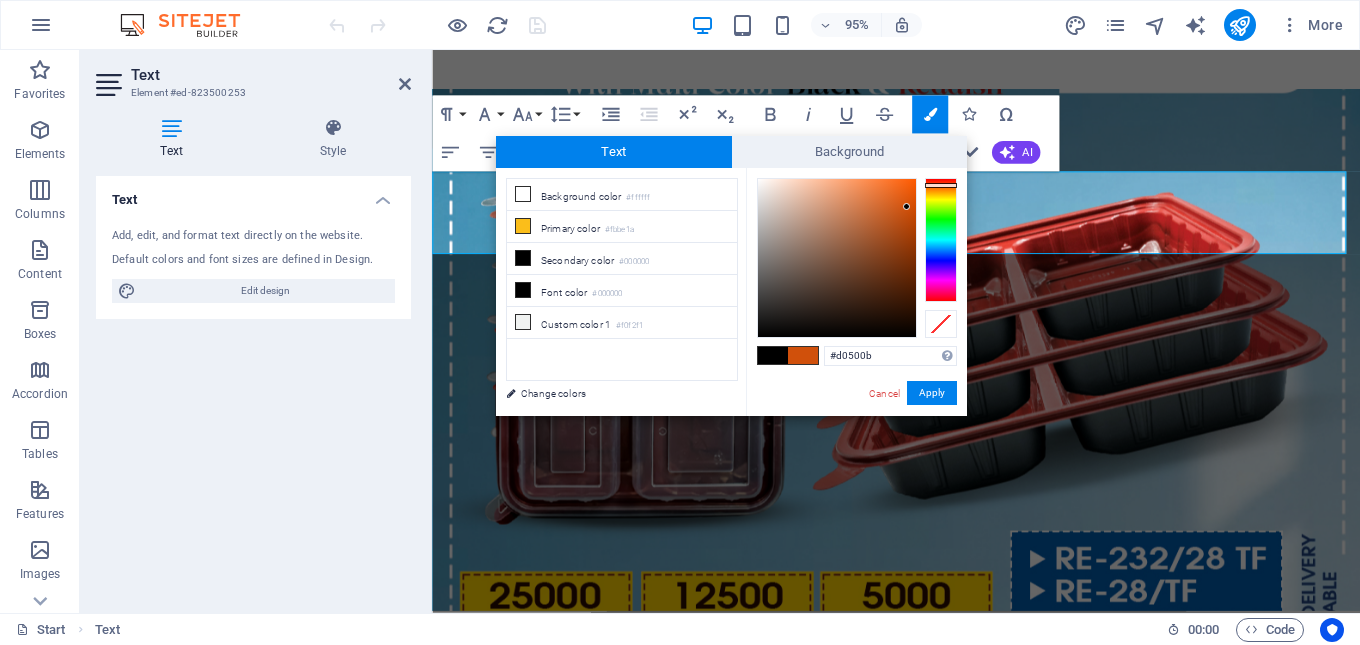 click at bounding box center [837, 258] 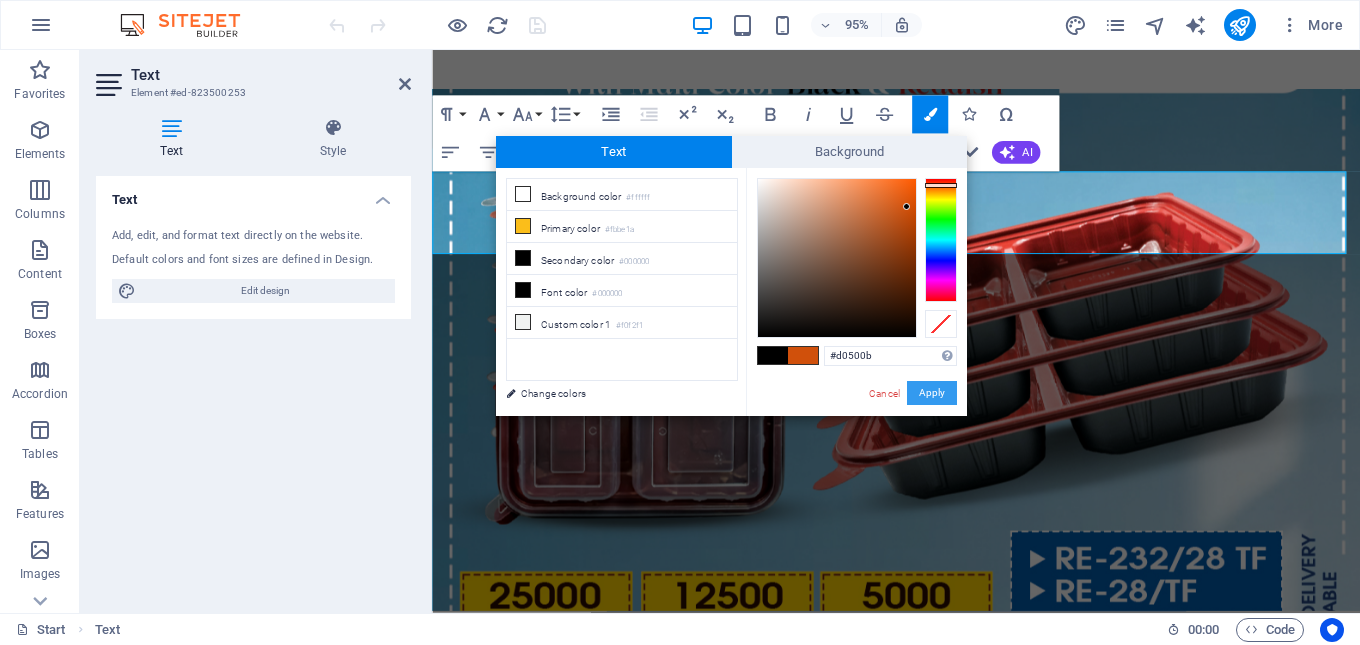 click on "Apply" at bounding box center (932, 393) 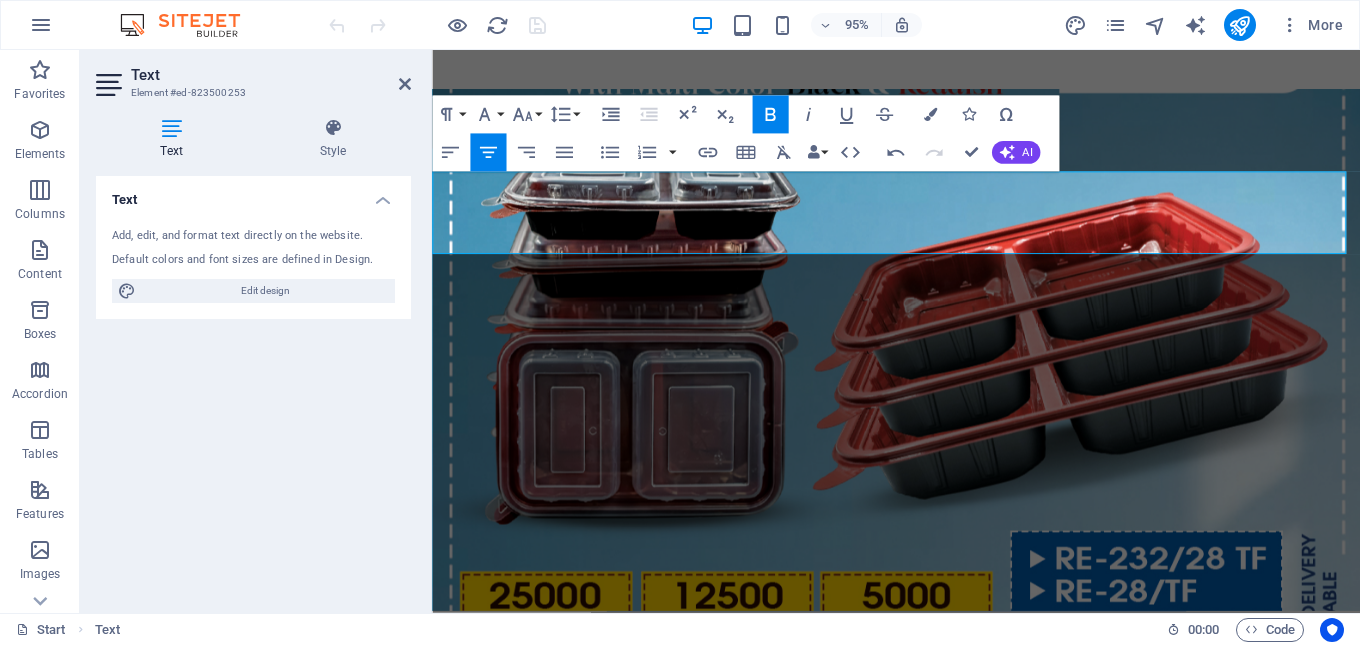 click on "Our expert guide helps you navigate the complexities of industrial packaging. Learn how to choose the right materials and solutions to protect your products and optimize your supply chain." at bounding box center [920, 671] 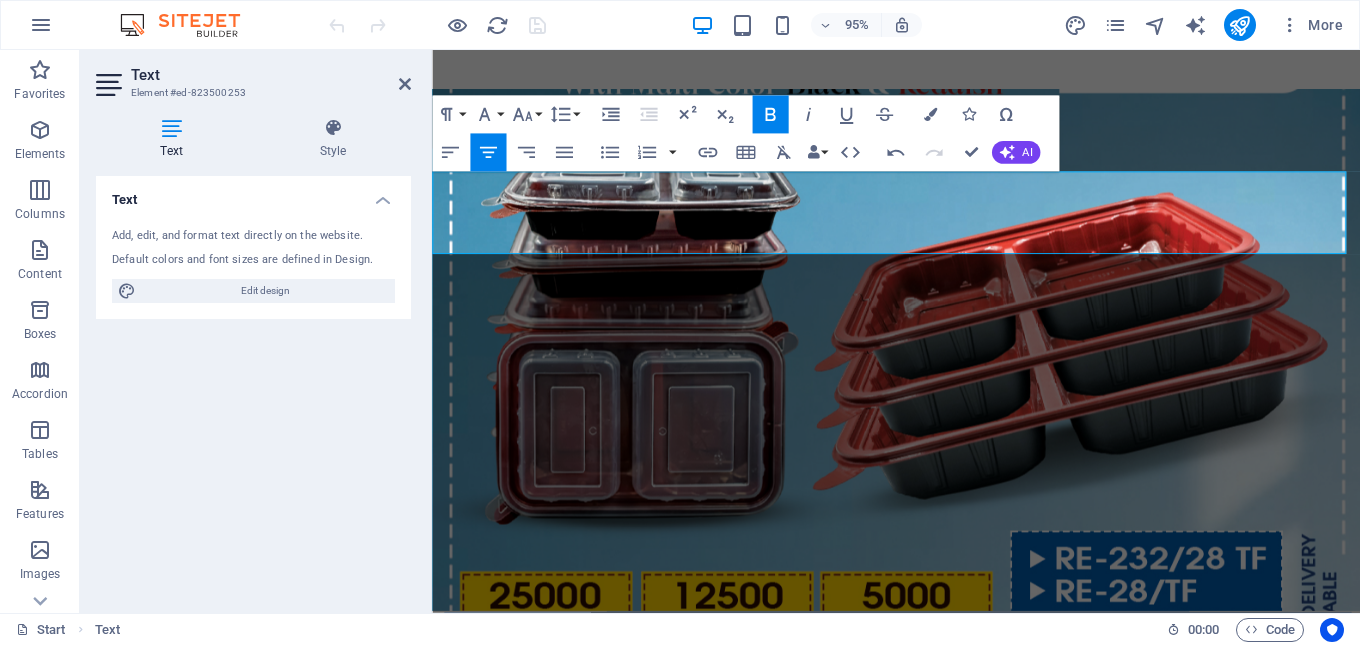 drag, startPoint x: 1208, startPoint y: 248, endPoint x: 598, endPoint y: 186, distance: 613.1427 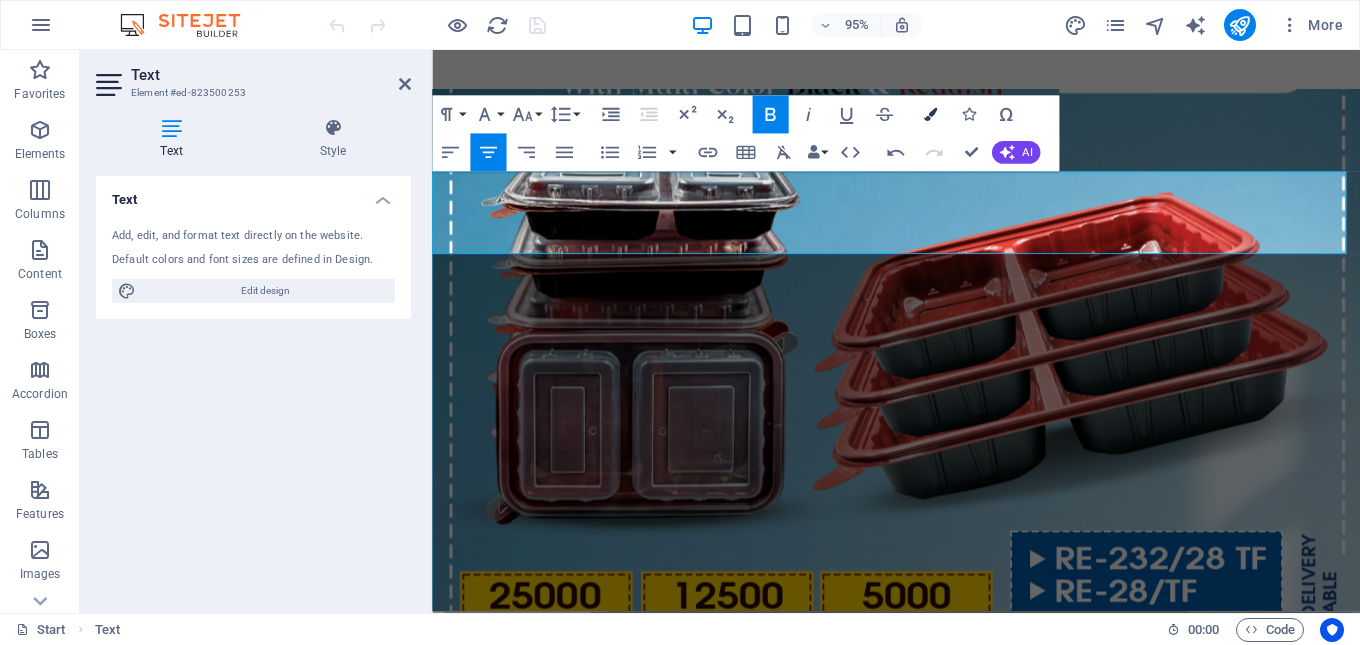 click at bounding box center (929, 114) 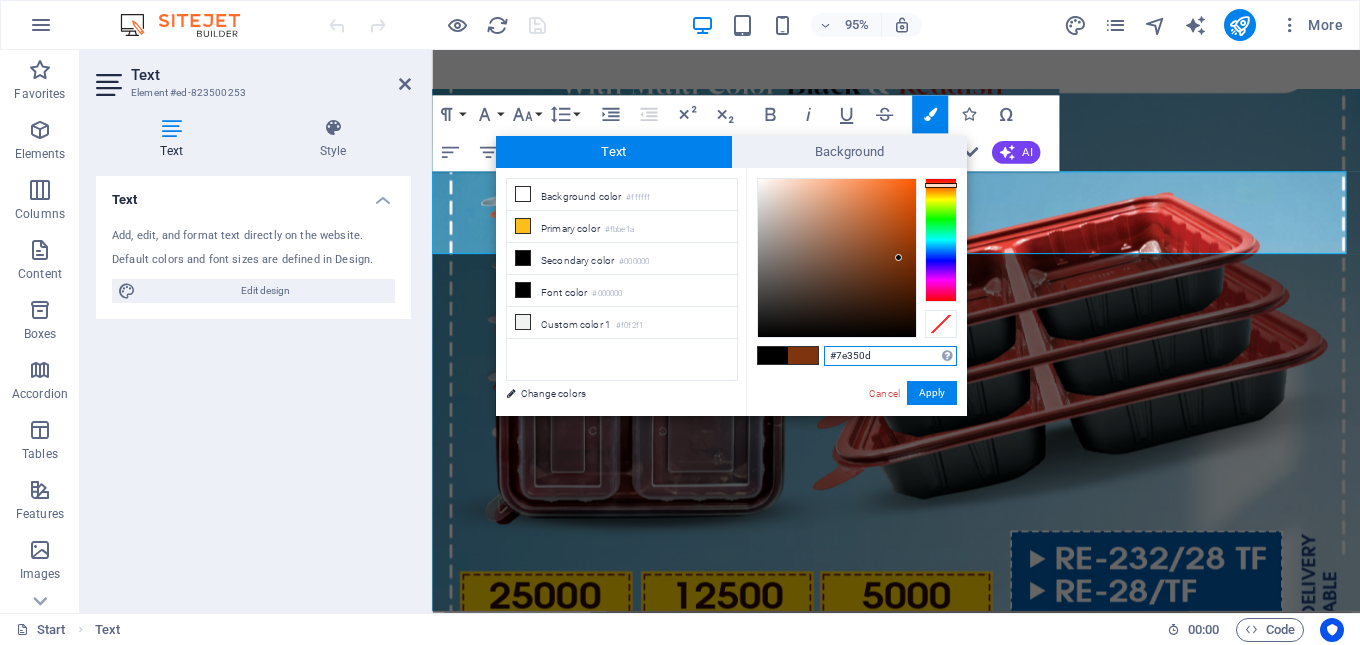click at bounding box center [837, 258] 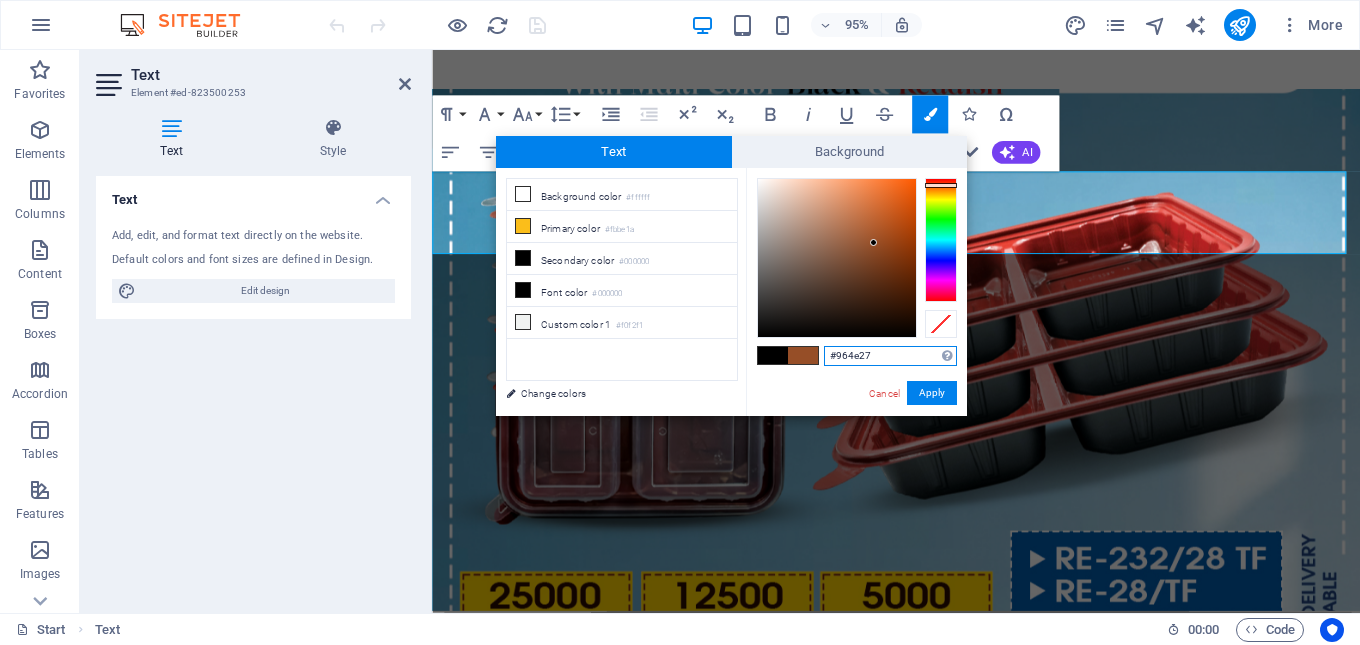 click at bounding box center (837, 258) 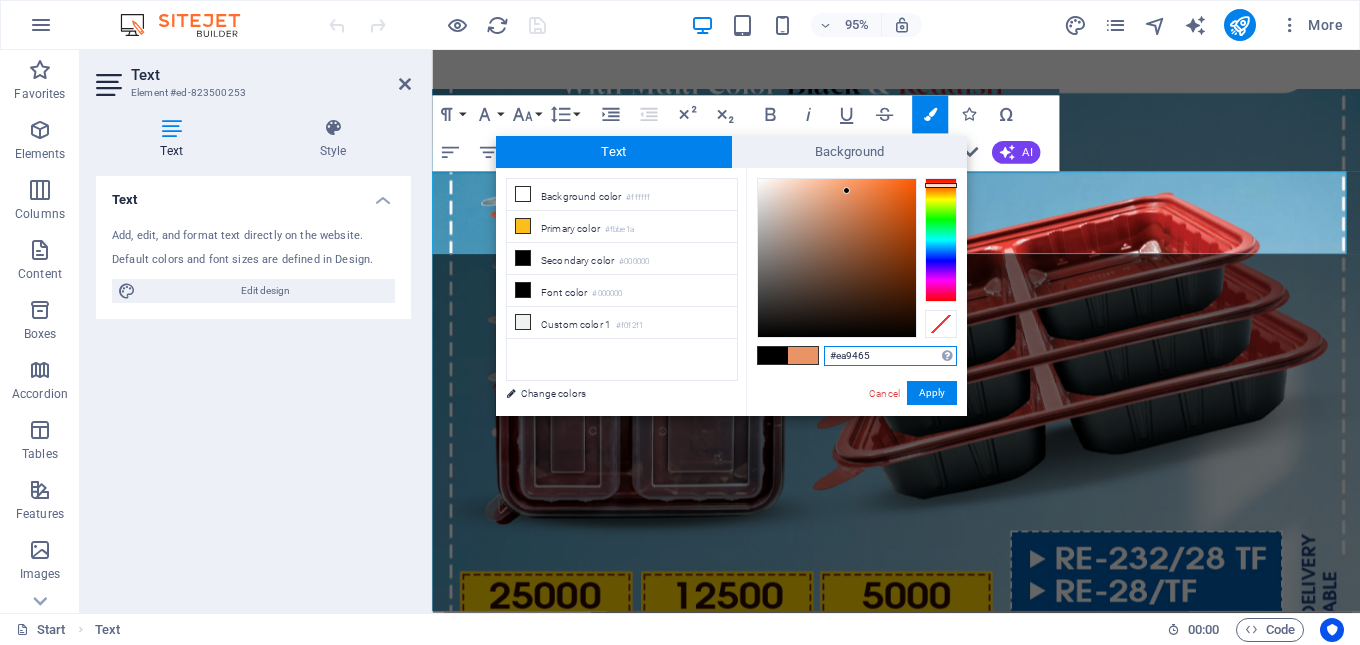 click at bounding box center [837, 258] 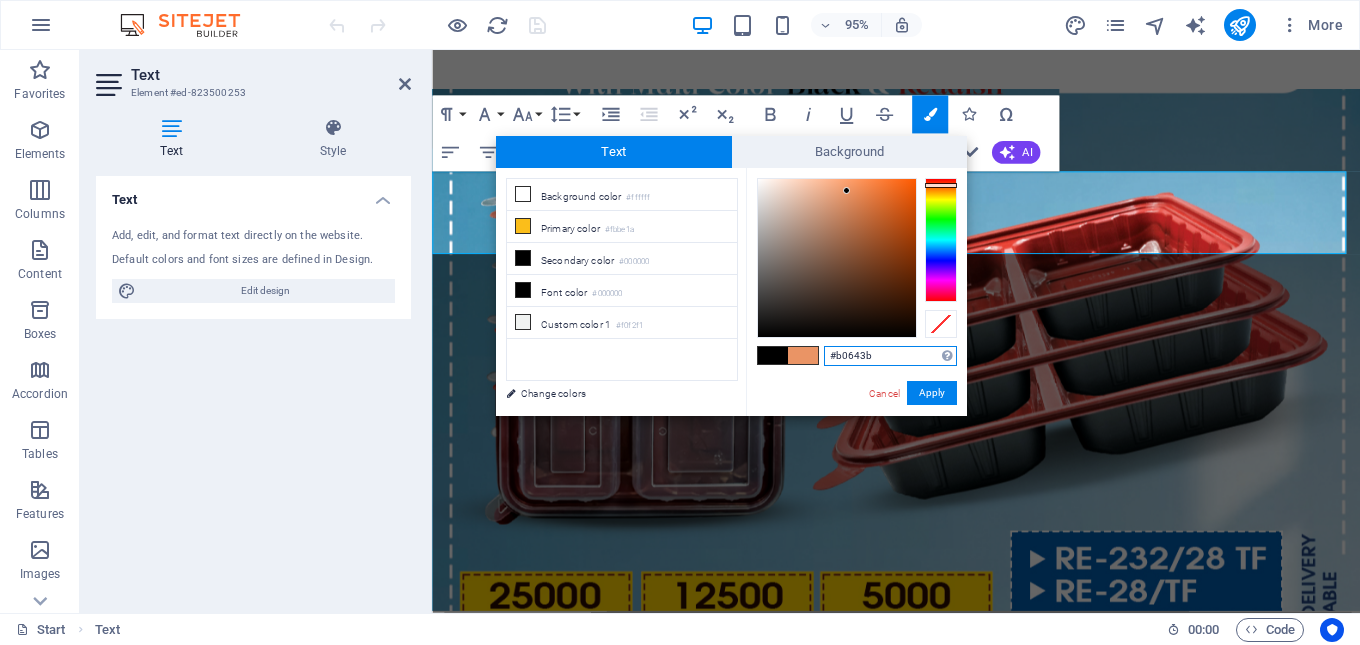 click at bounding box center [837, 258] 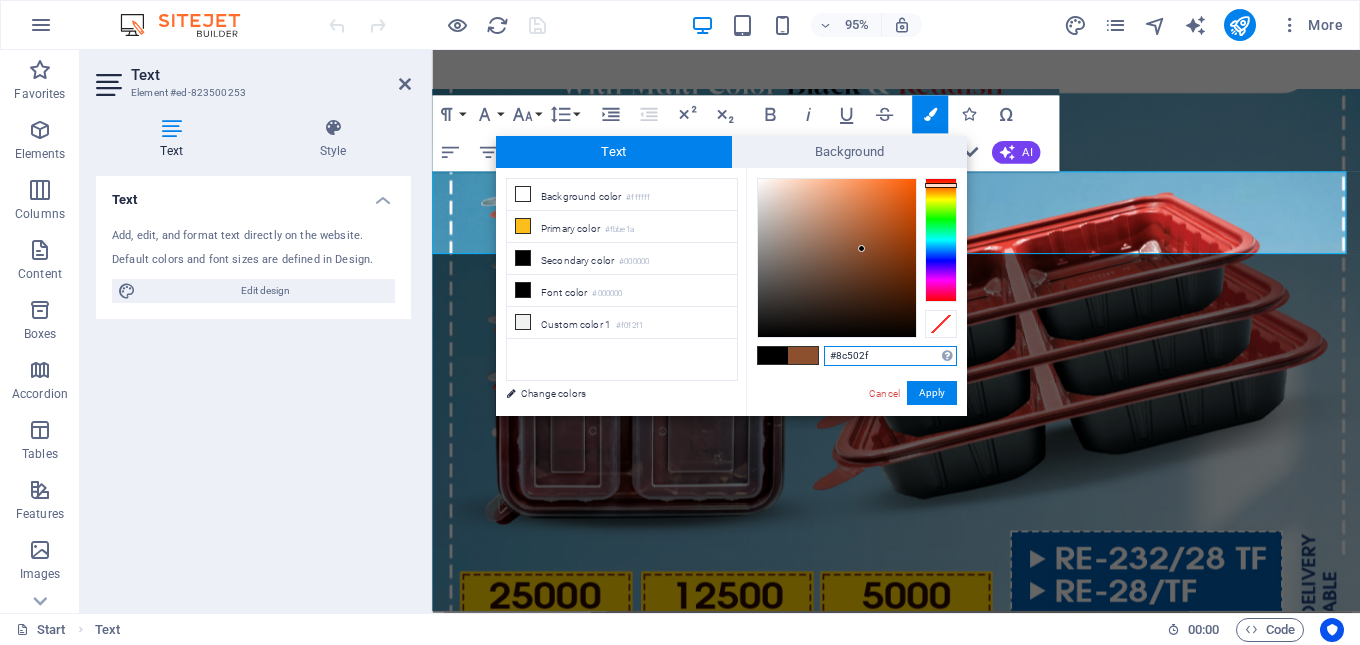 click at bounding box center [837, 258] 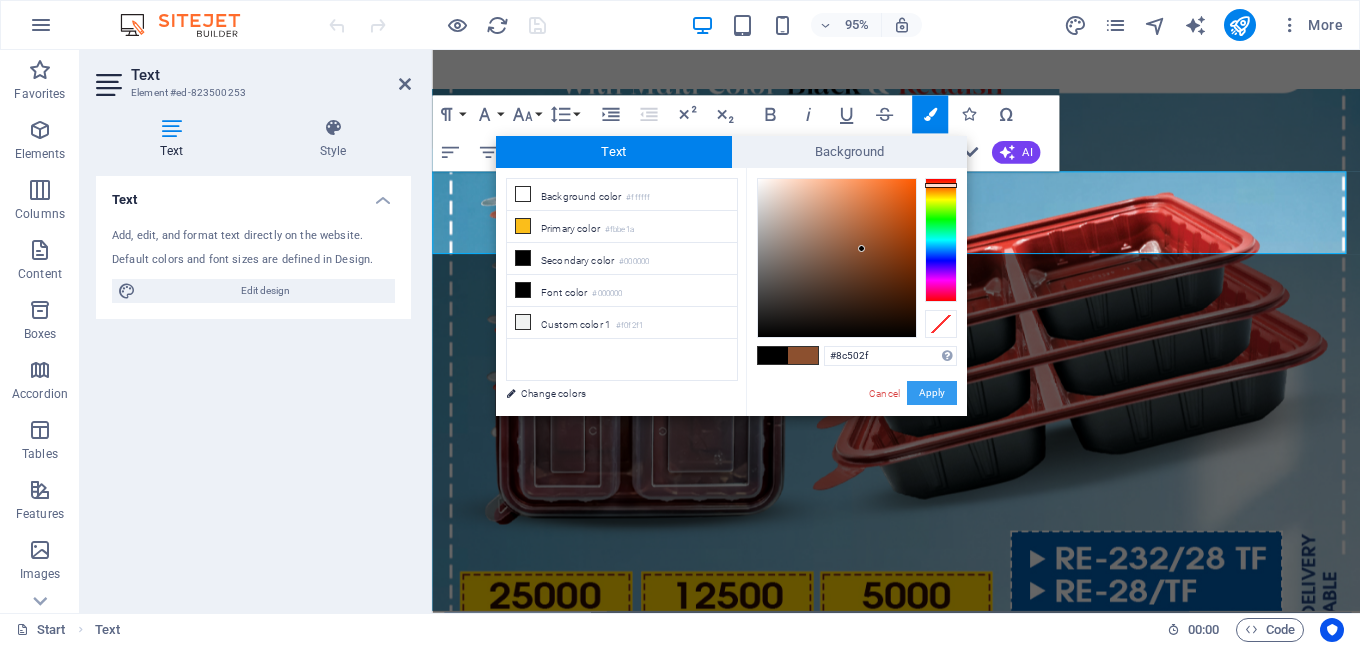 click on "Apply" at bounding box center [932, 393] 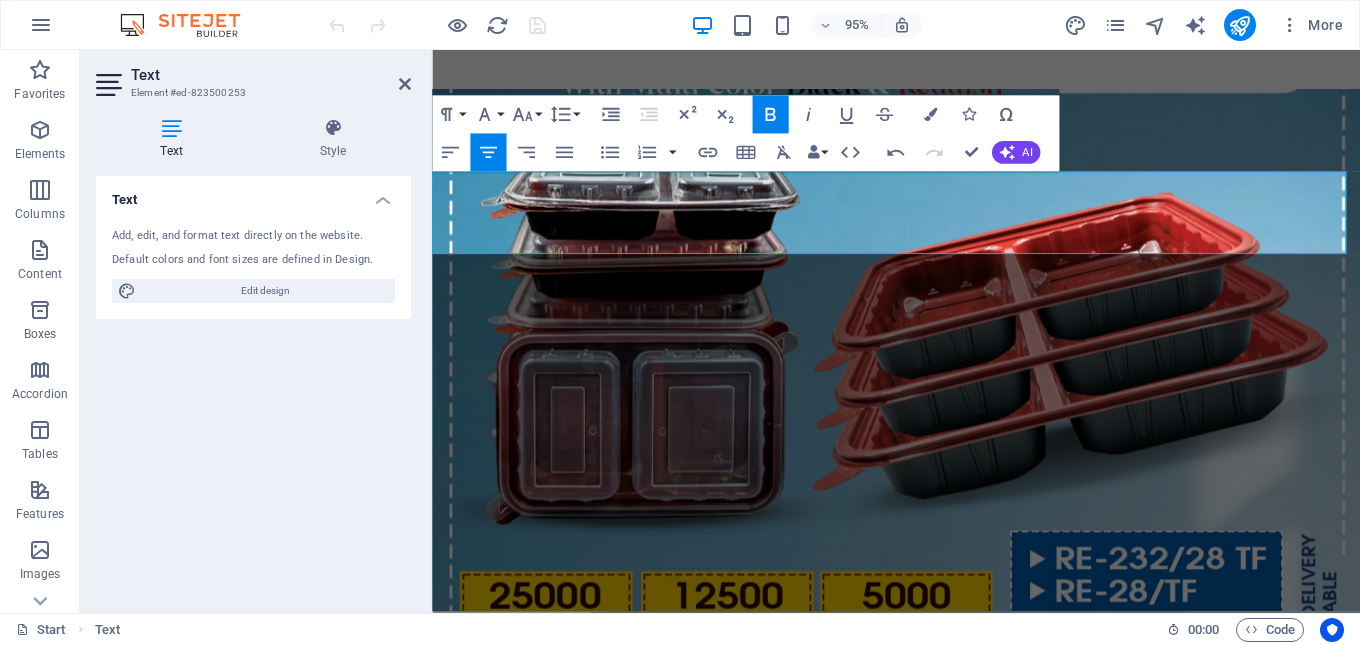 click on "Our expert guide helps you navigate the complexities of industrial packaging. Learn how to choose the right materials and solutions to protect your products and optimize your supply chain." at bounding box center (920, 671) 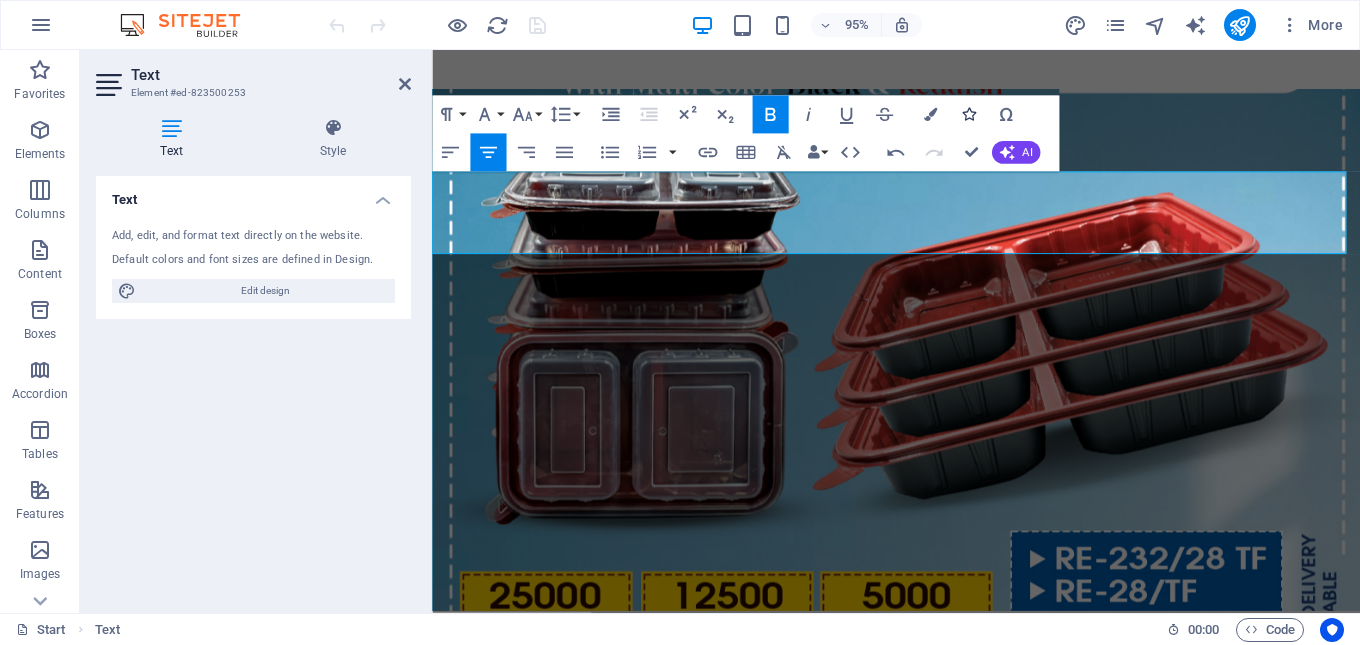 scroll, scrollTop: 491, scrollLeft: 0, axis: vertical 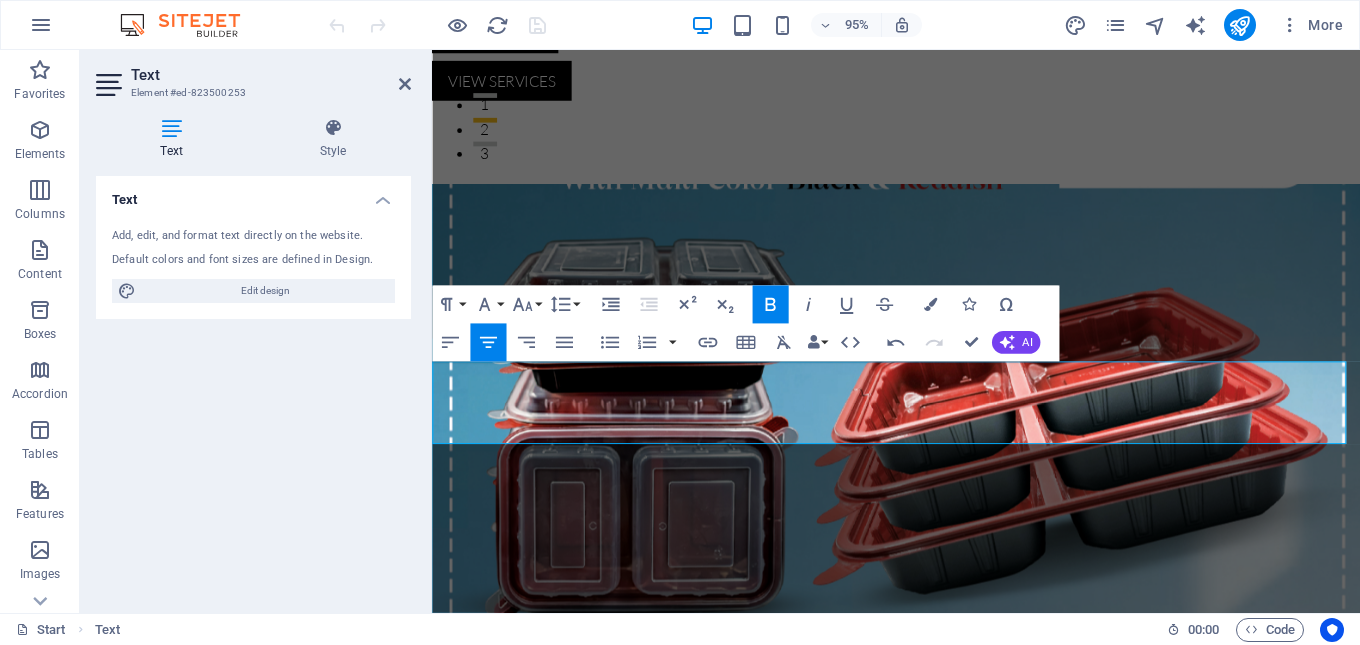 drag, startPoint x: 1208, startPoint y: 446, endPoint x: 603, endPoint y: 395, distance: 607.14575 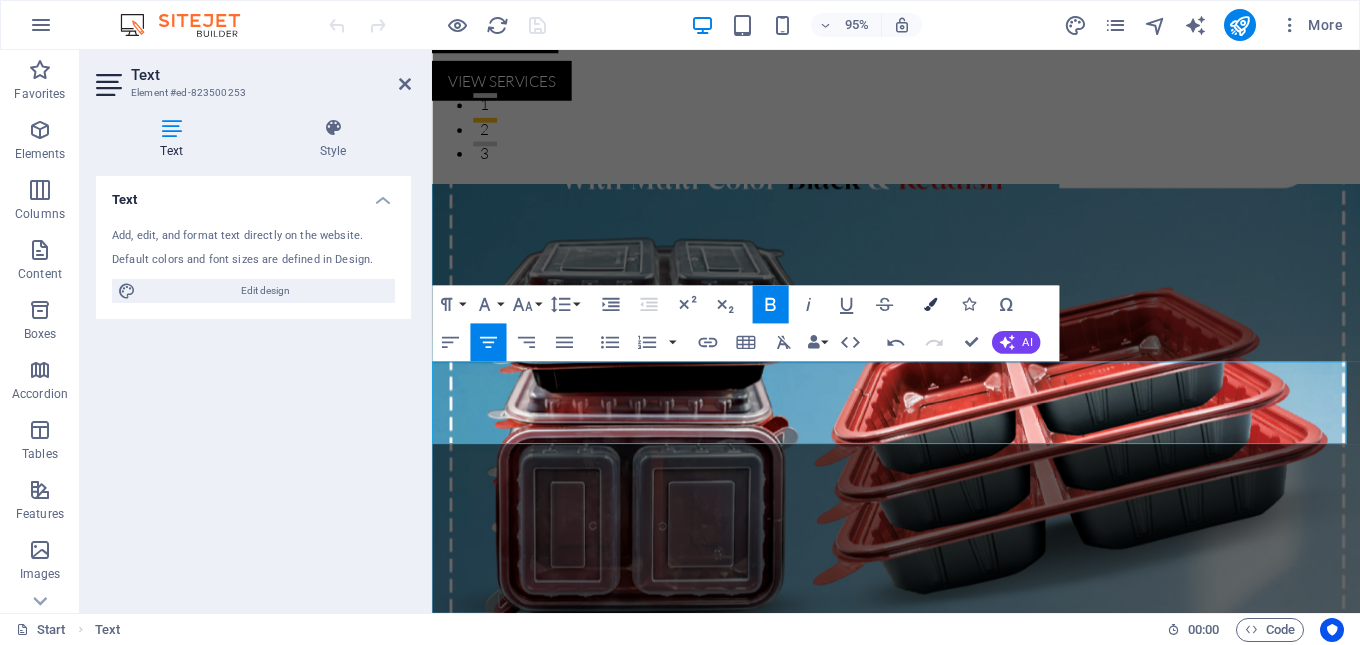click at bounding box center (929, 304) 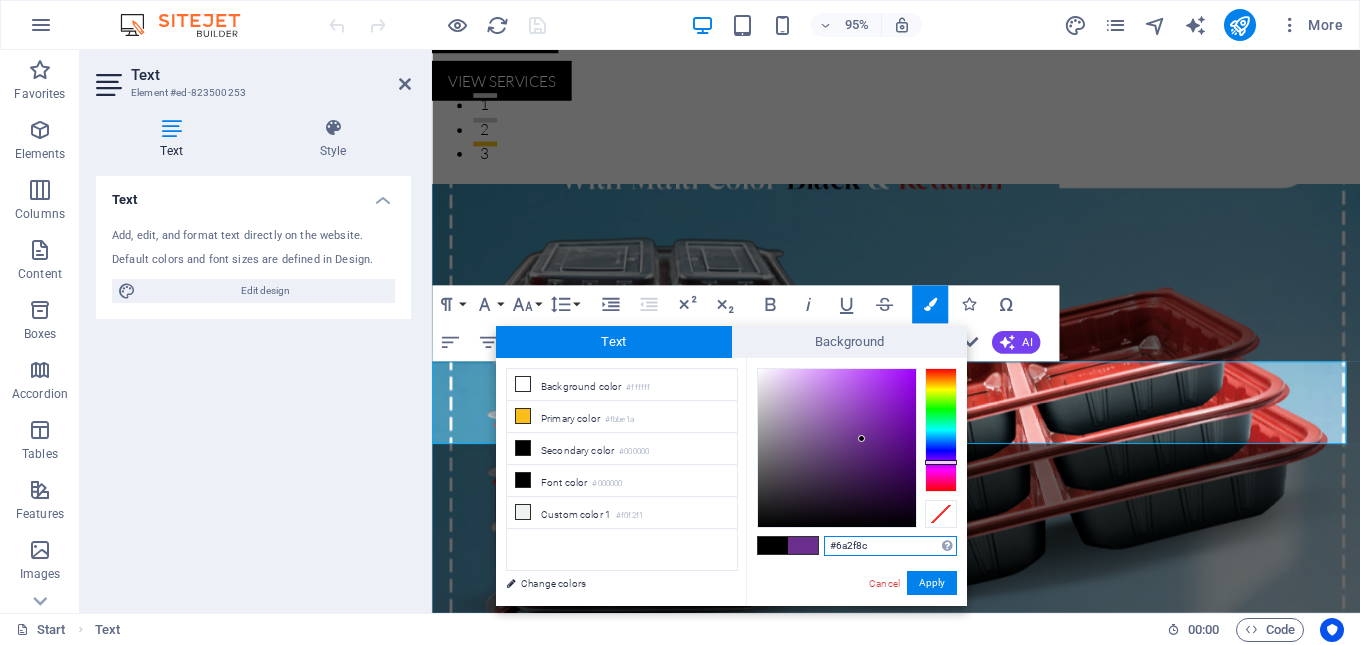 click at bounding box center [941, 430] 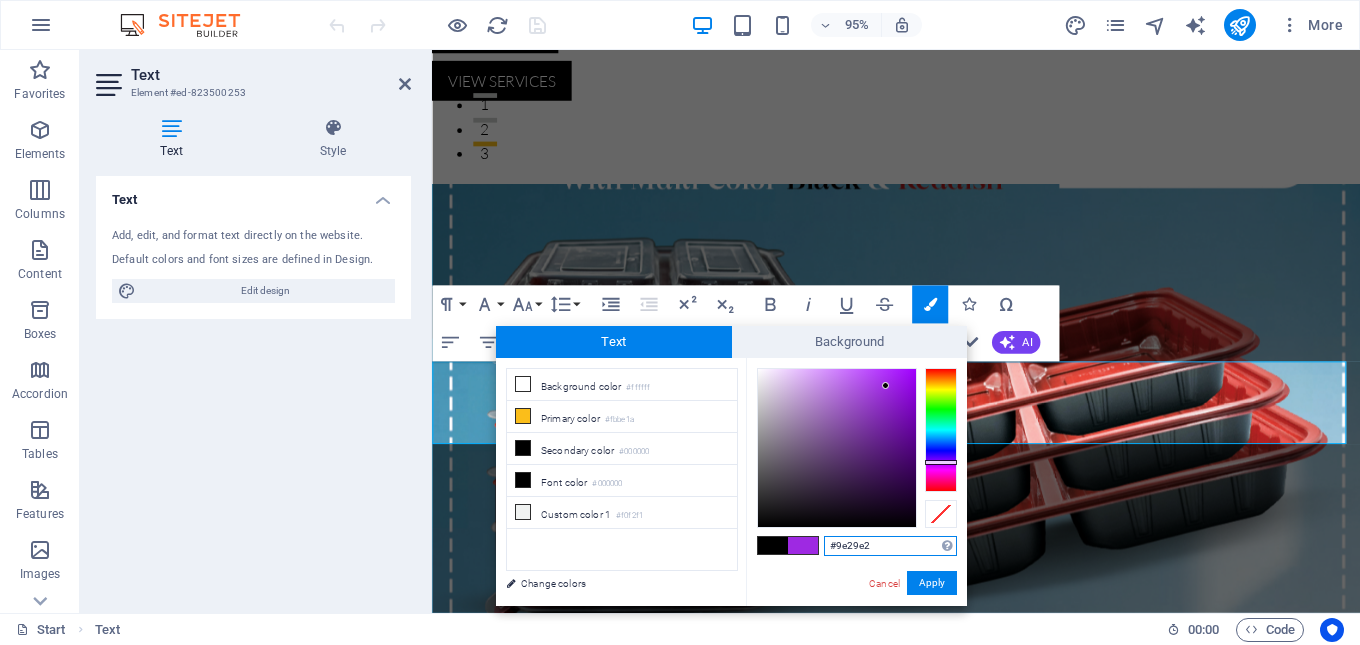 click at bounding box center [837, 448] 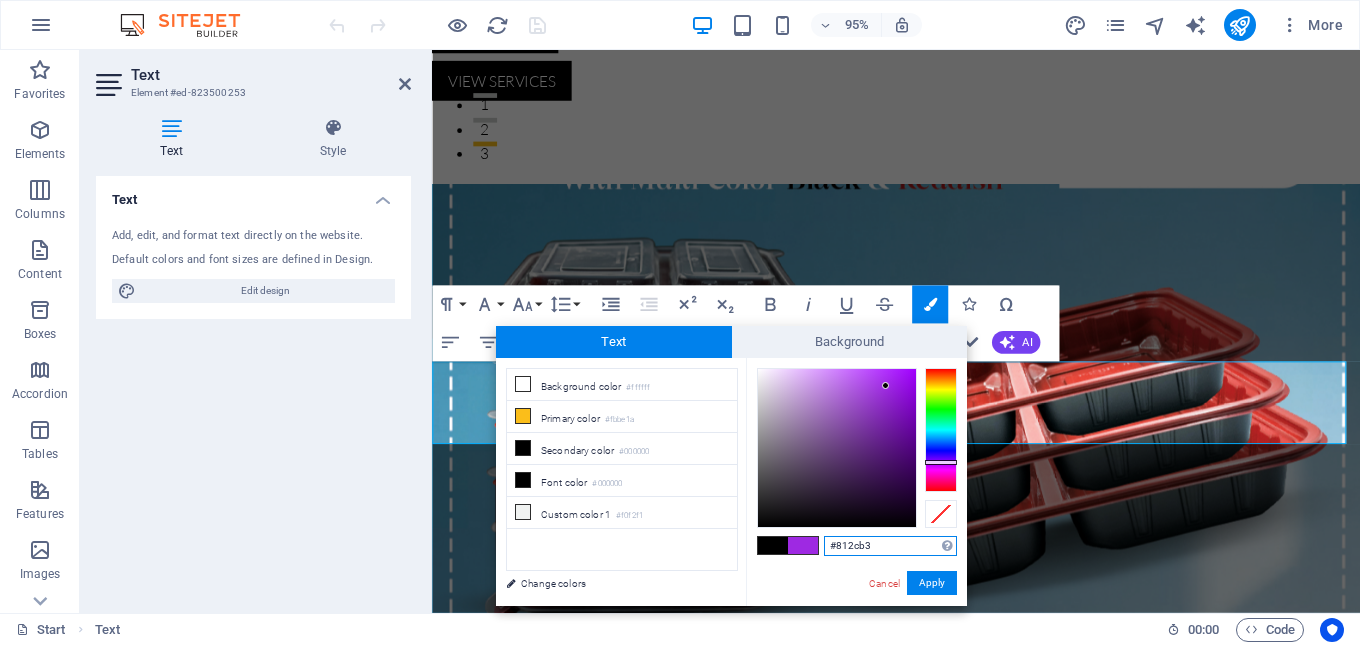 click at bounding box center (837, 448) 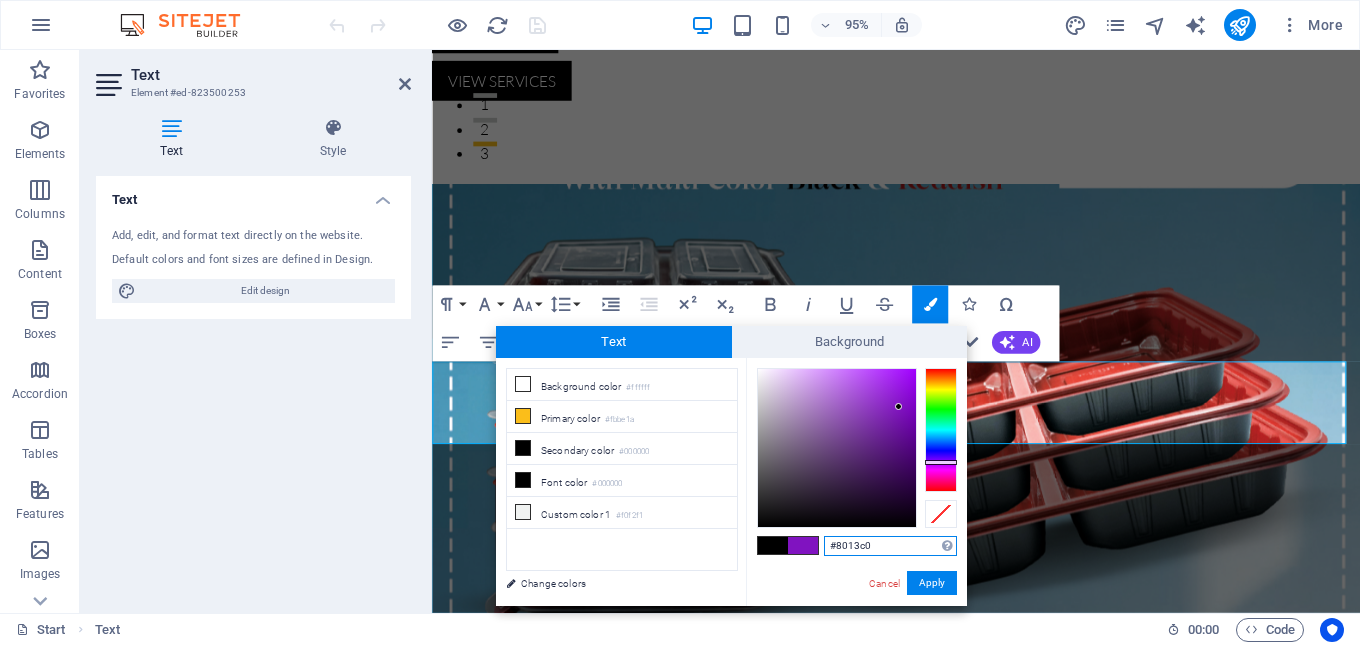 click at bounding box center [837, 448] 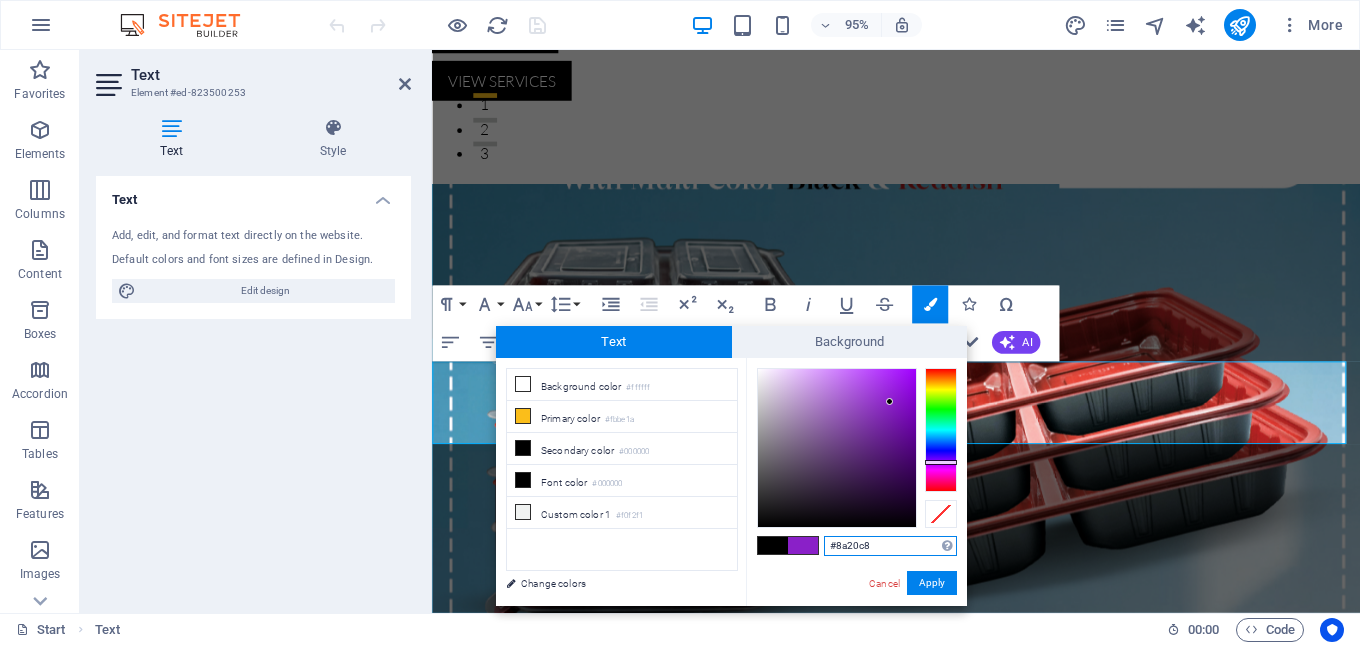 click at bounding box center [837, 448] 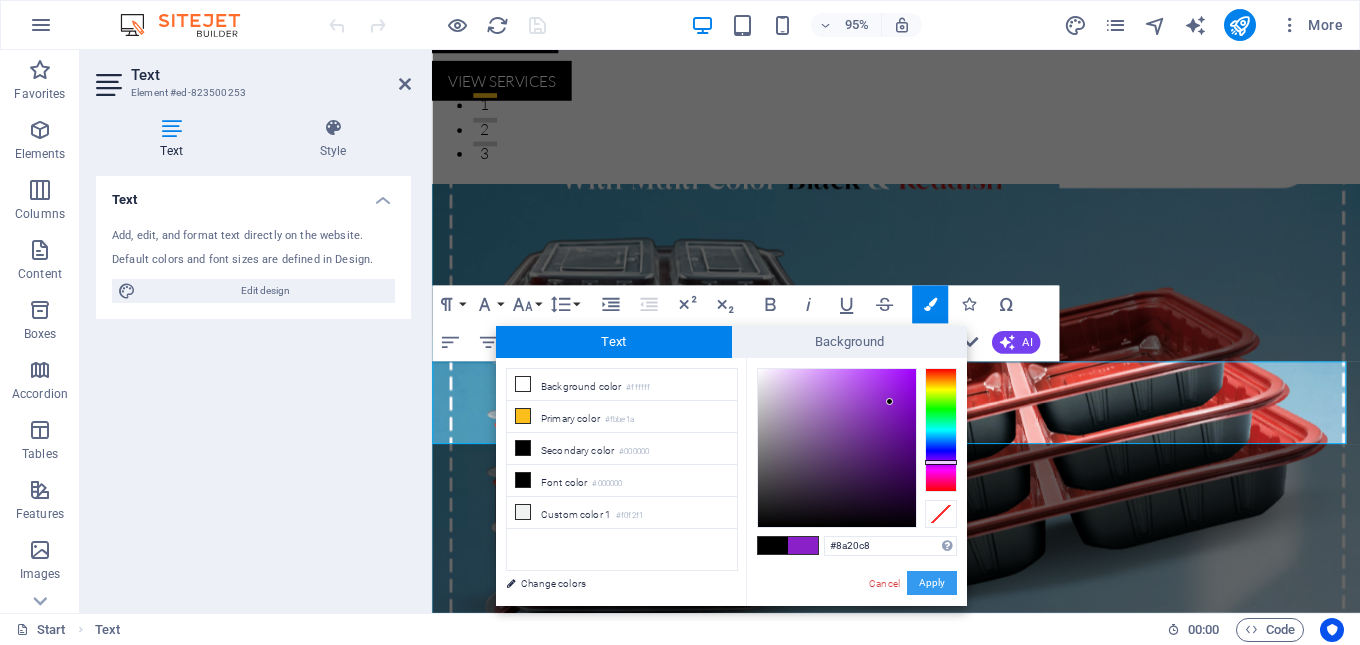 click on "Apply" at bounding box center (932, 583) 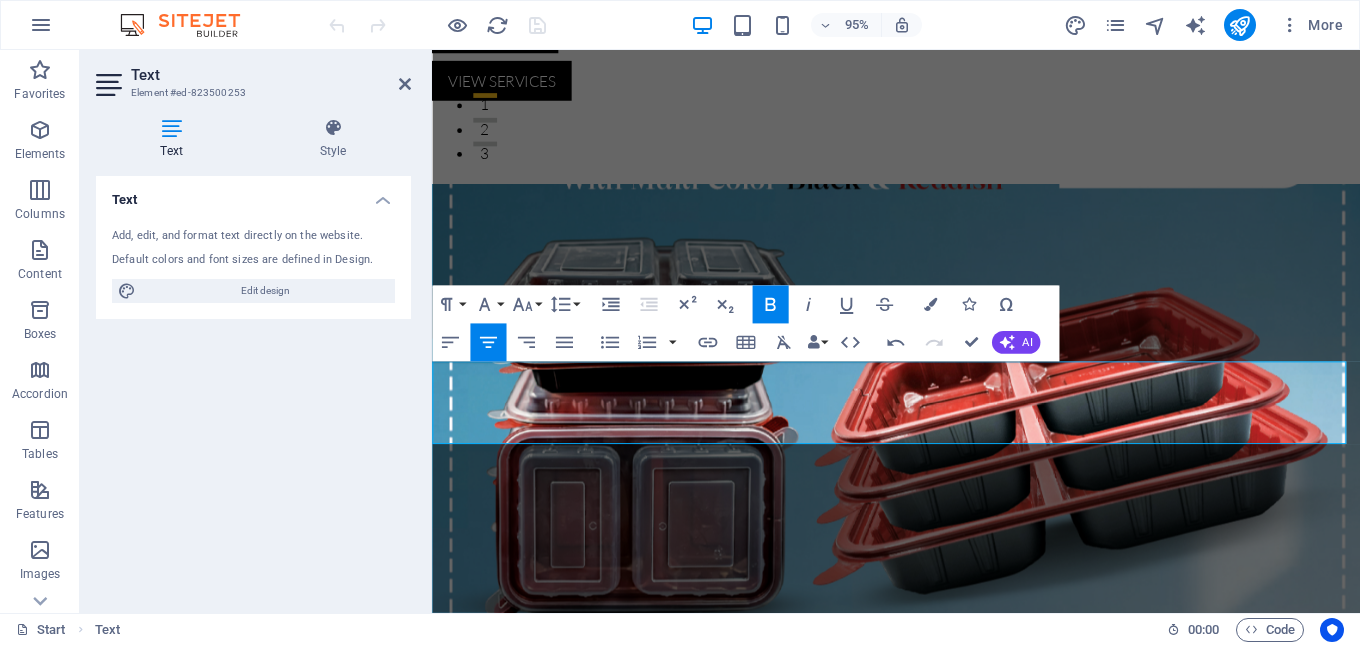 click on "Our expert guide helps you navigate the complexities of industrial packaging. Learn how to choose the right materials and solutions to protect your products and optimize your supply chain." at bounding box center (920, 871) 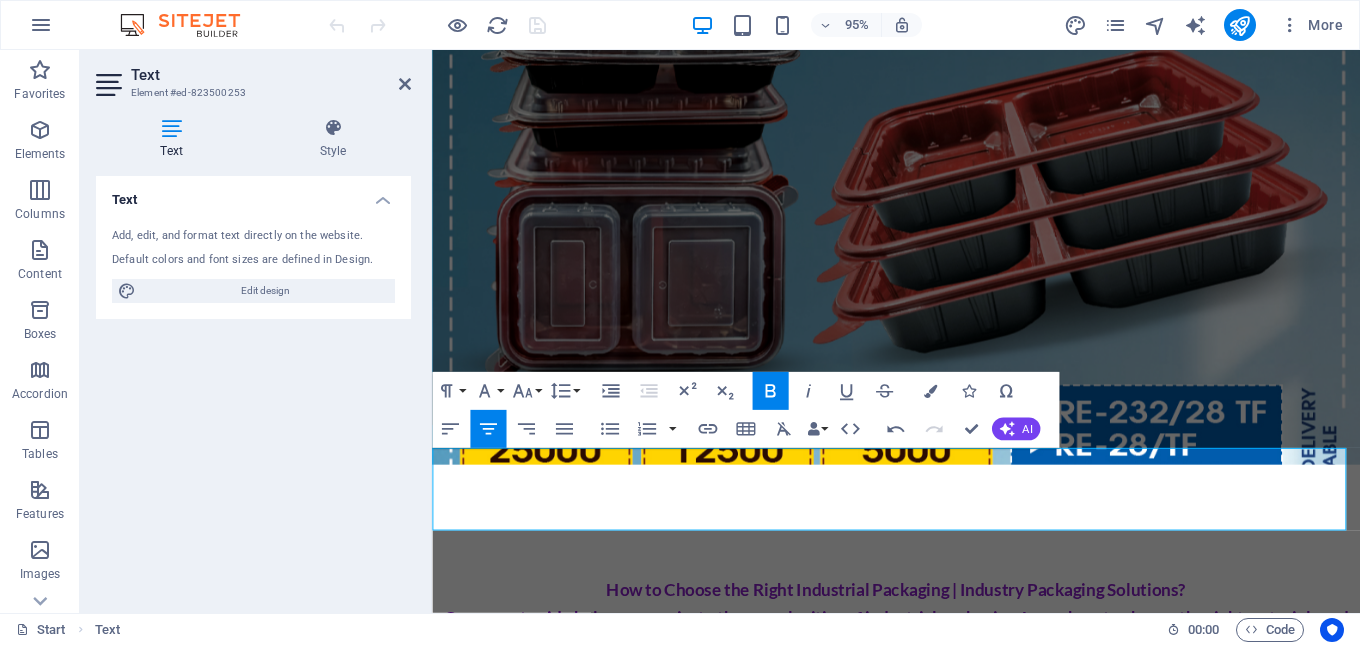 scroll, scrollTop: 400, scrollLeft: 0, axis: vertical 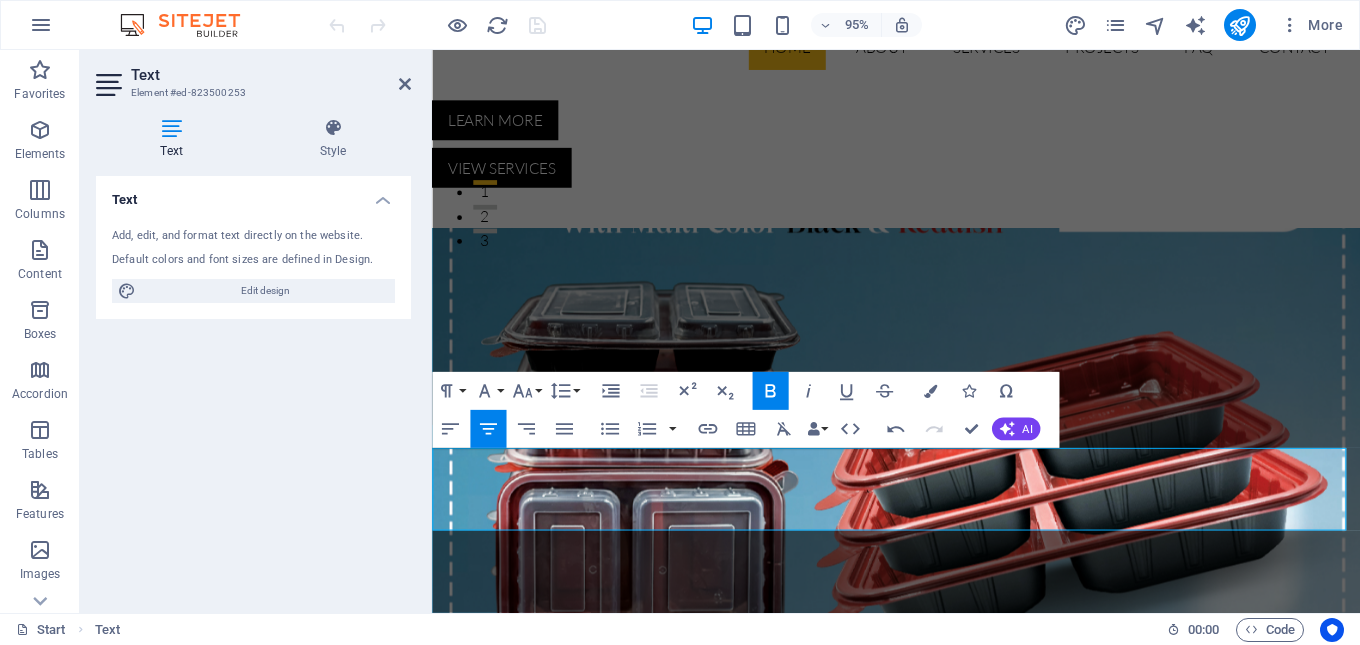 drag, startPoint x: 1211, startPoint y: 539, endPoint x: 601, endPoint y: 476, distance: 613.2446 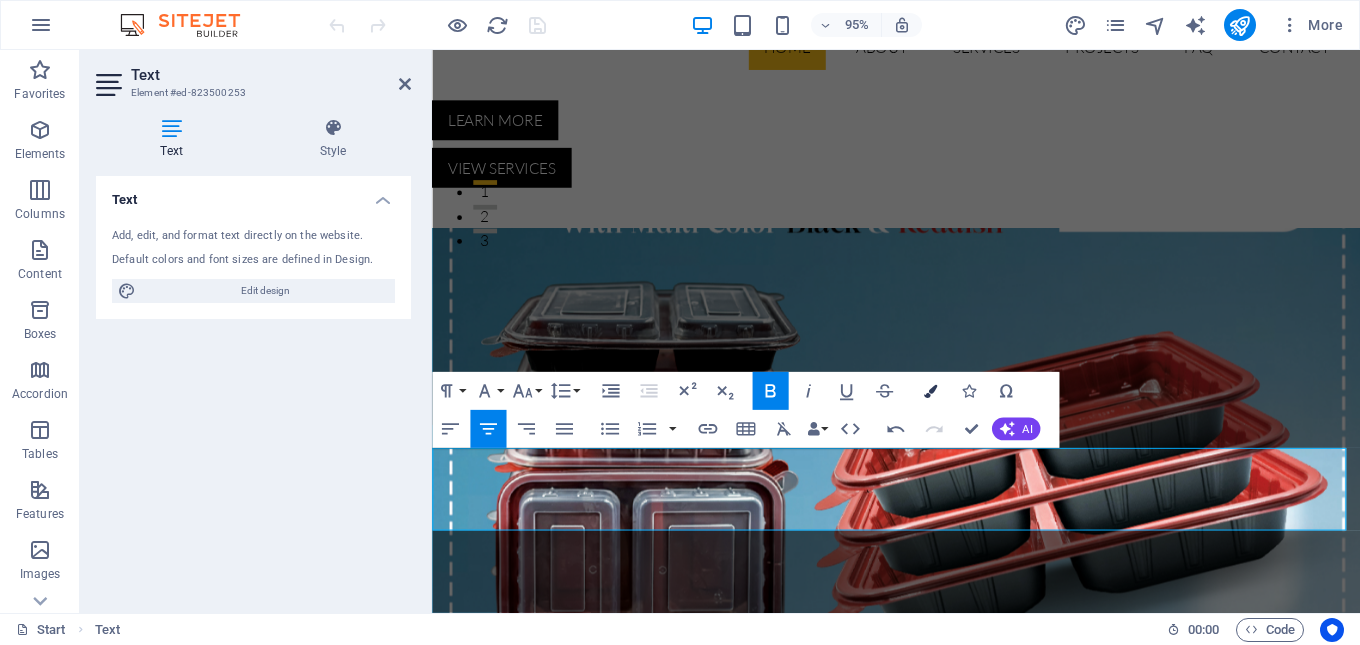 click at bounding box center [929, 391] 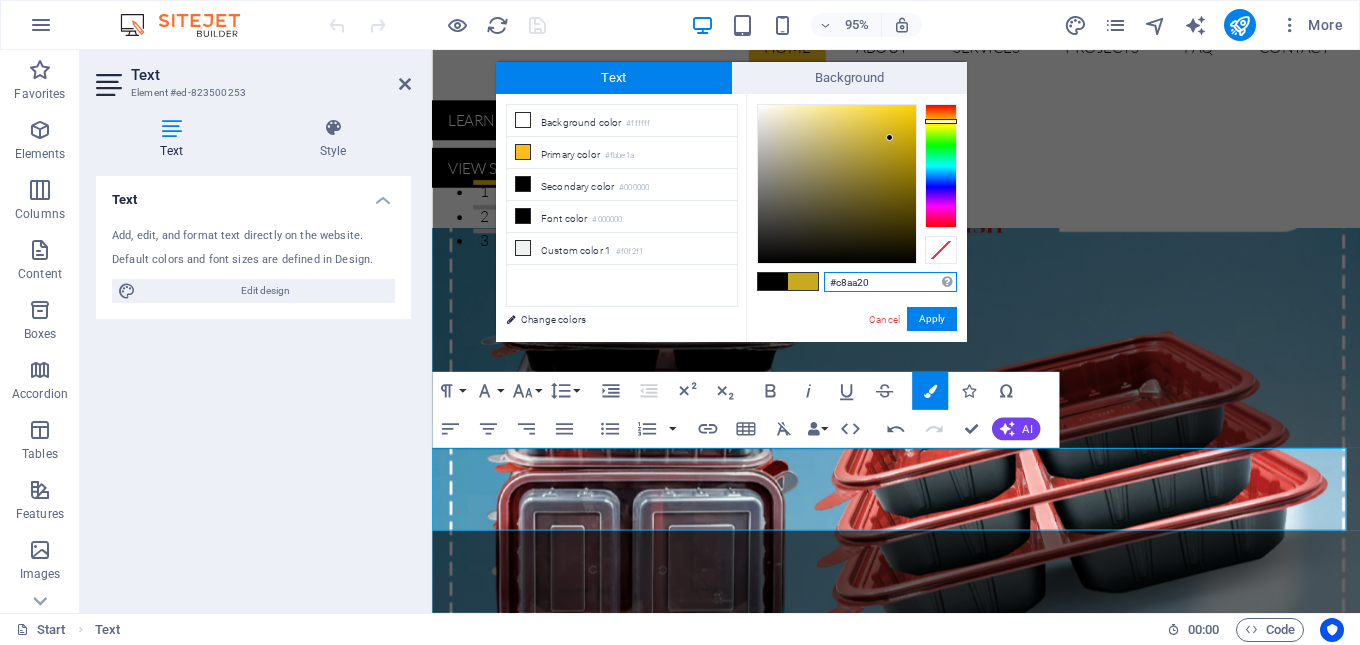 click at bounding box center (941, 166) 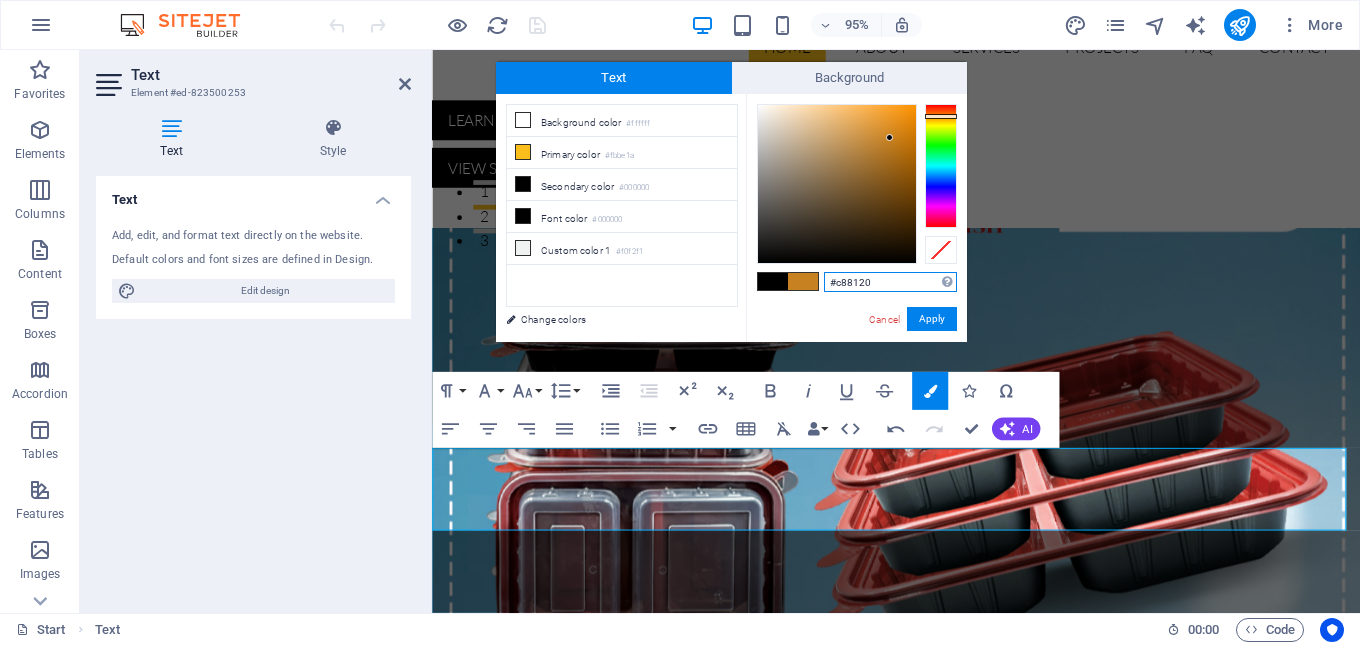 click at bounding box center (941, 116) 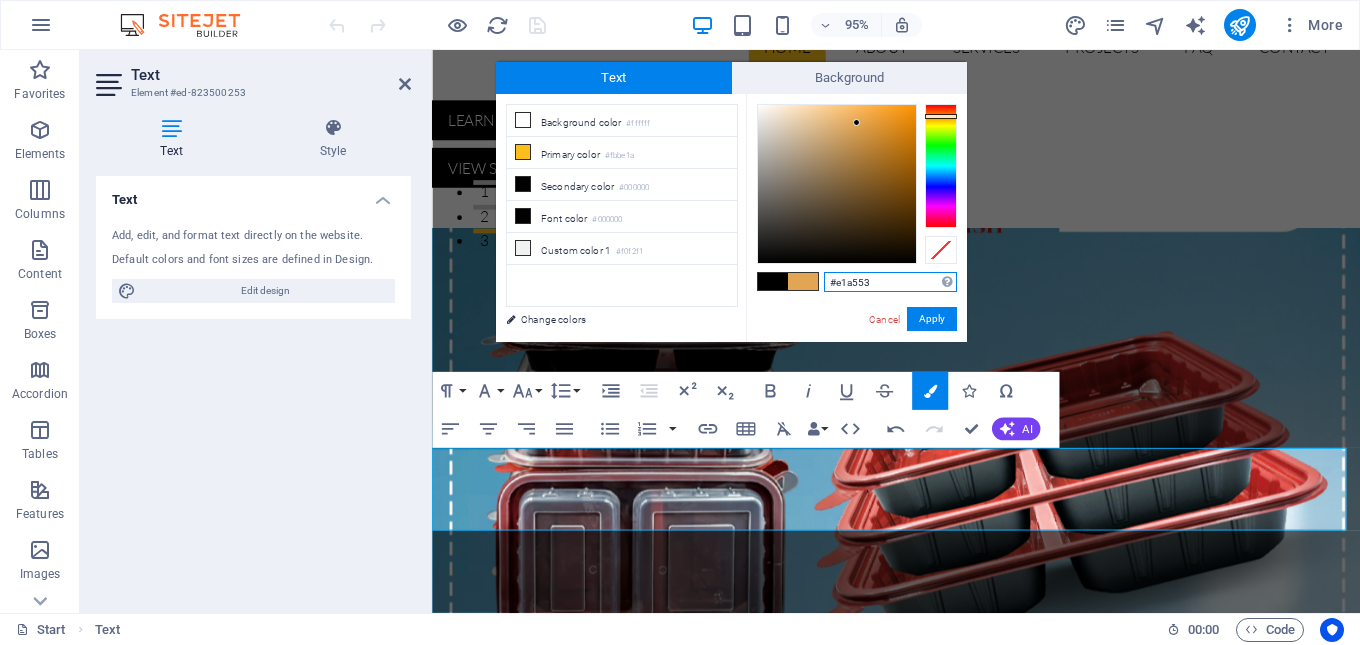 click at bounding box center [837, 184] 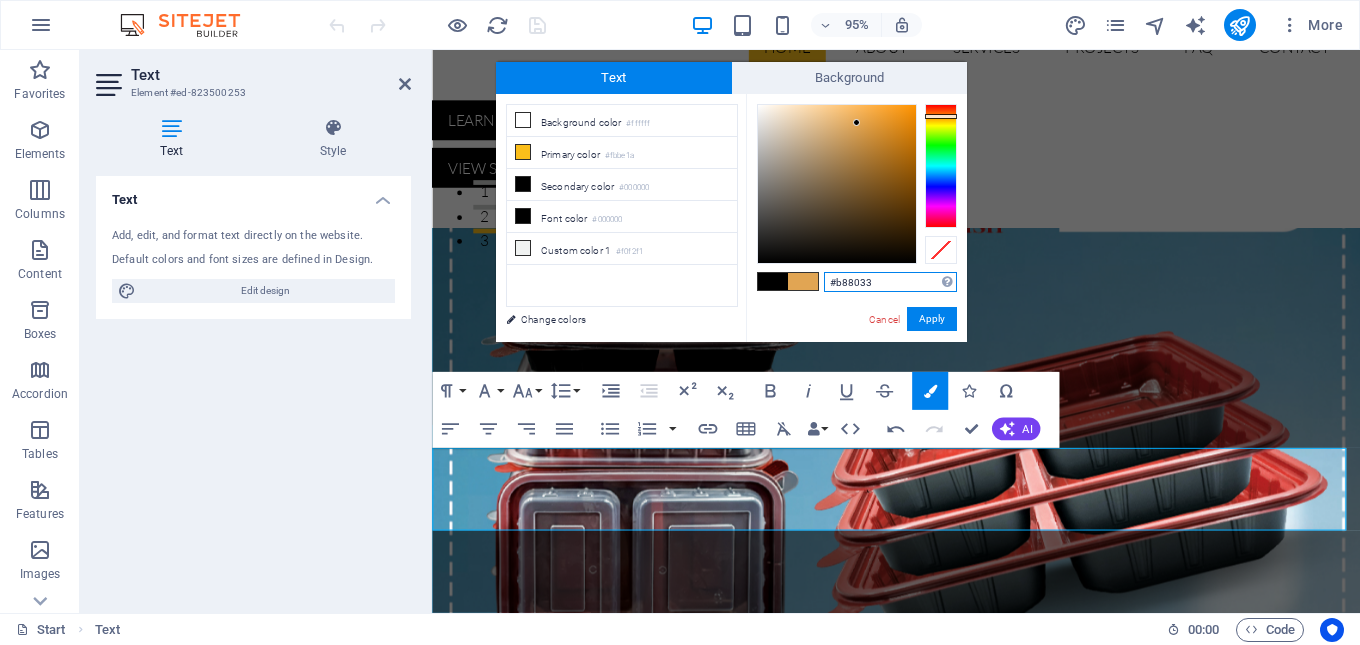 click at bounding box center [837, 184] 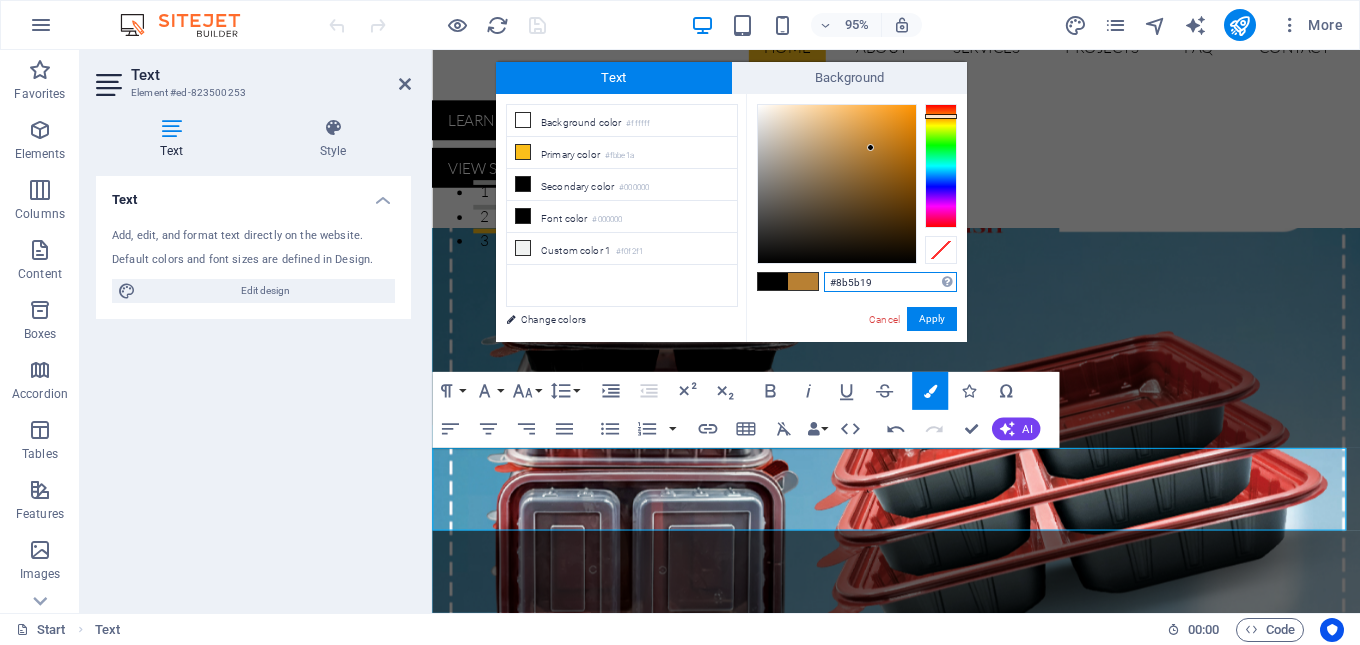 click at bounding box center [837, 184] 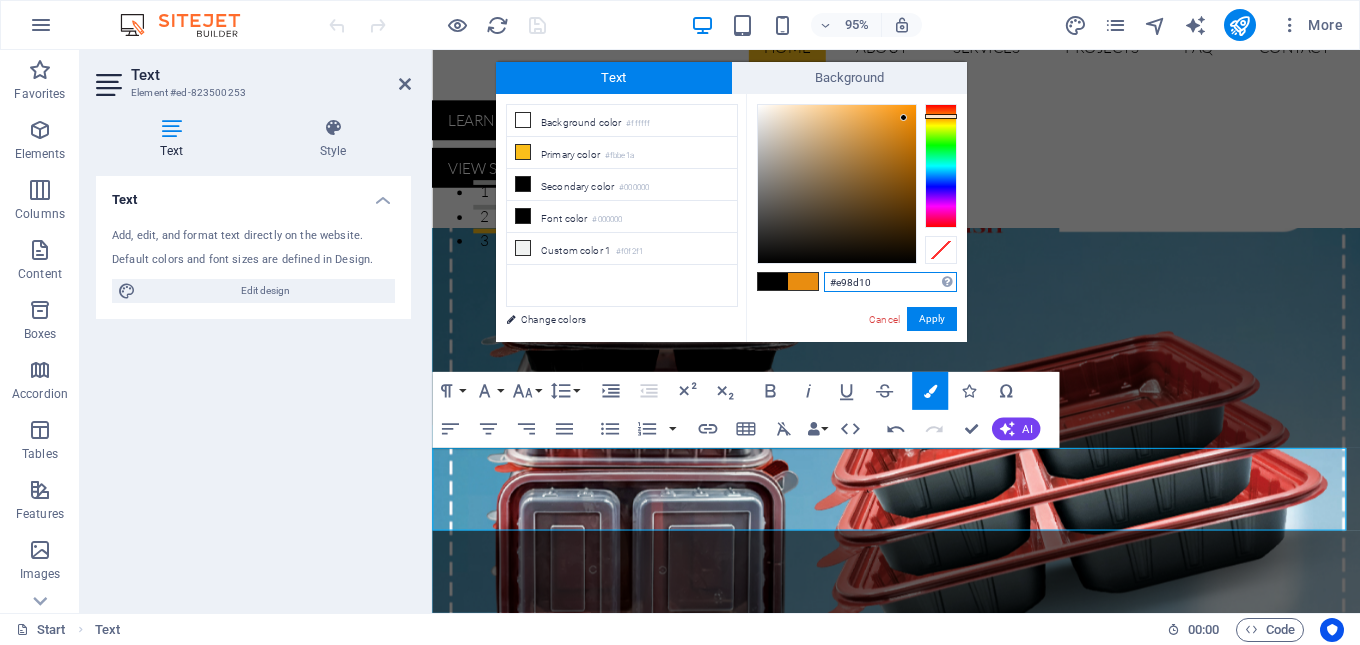 click at bounding box center (837, 184) 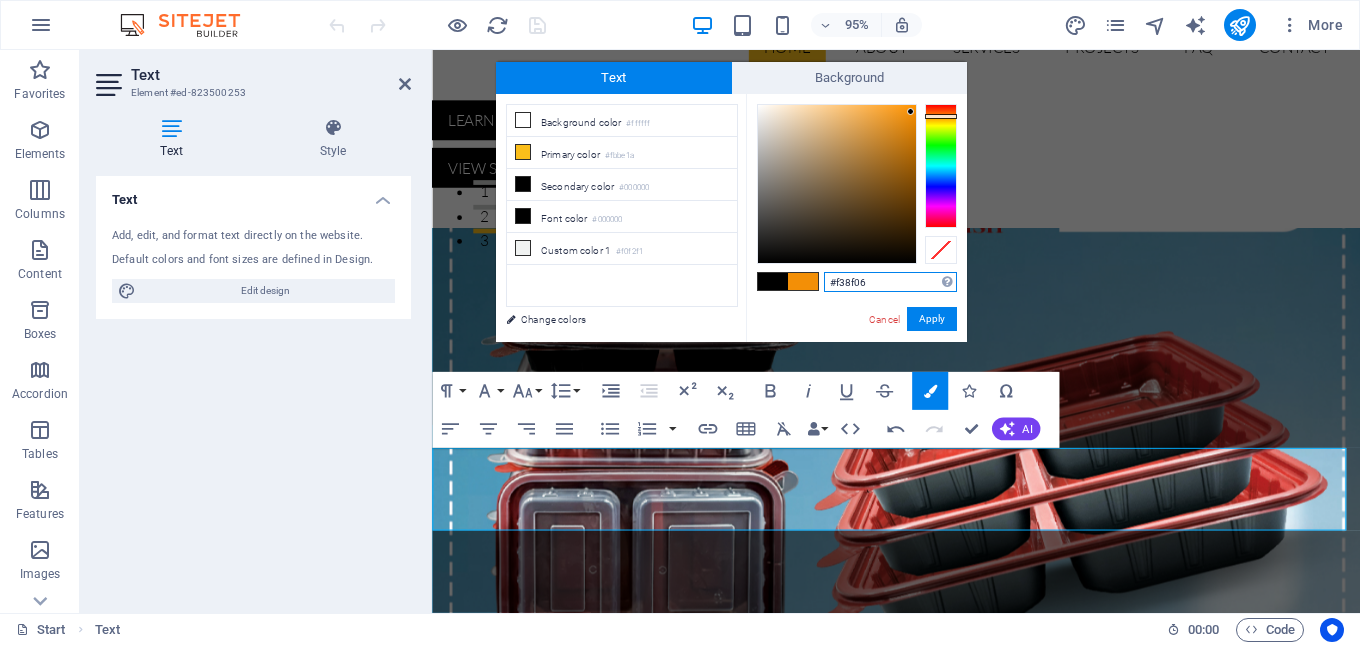 click at bounding box center (837, 184) 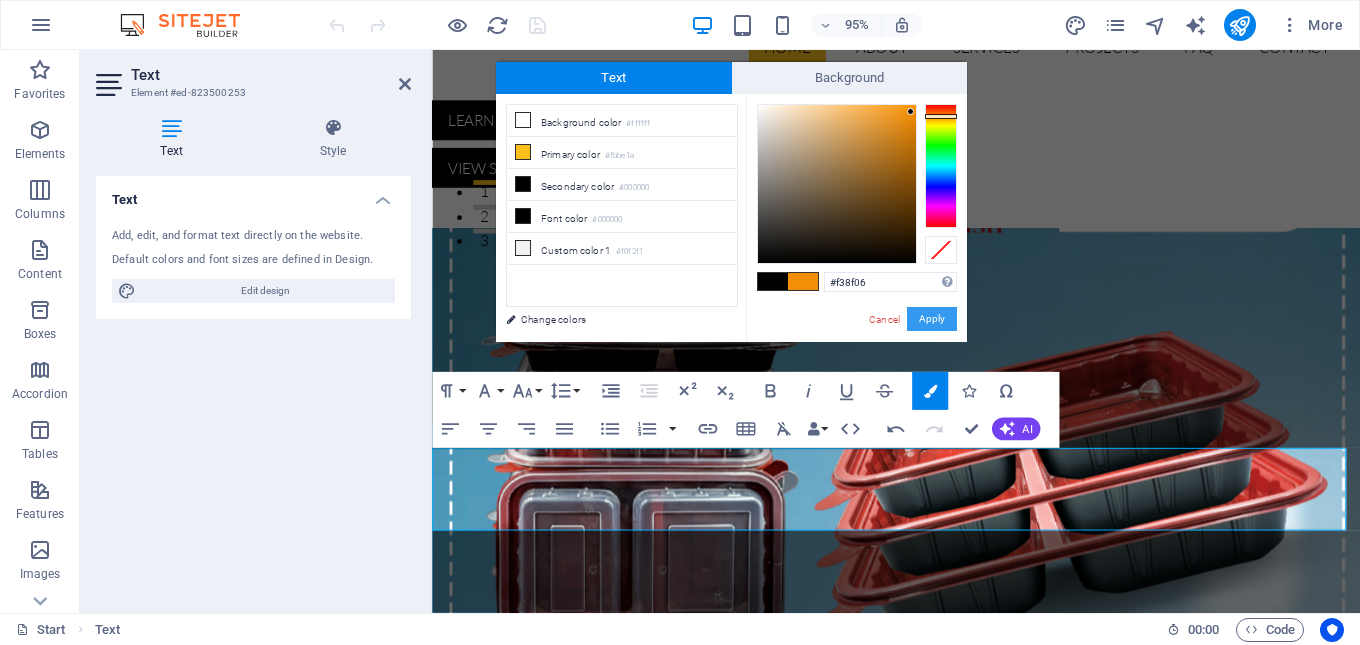 click on "Apply" at bounding box center (932, 319) 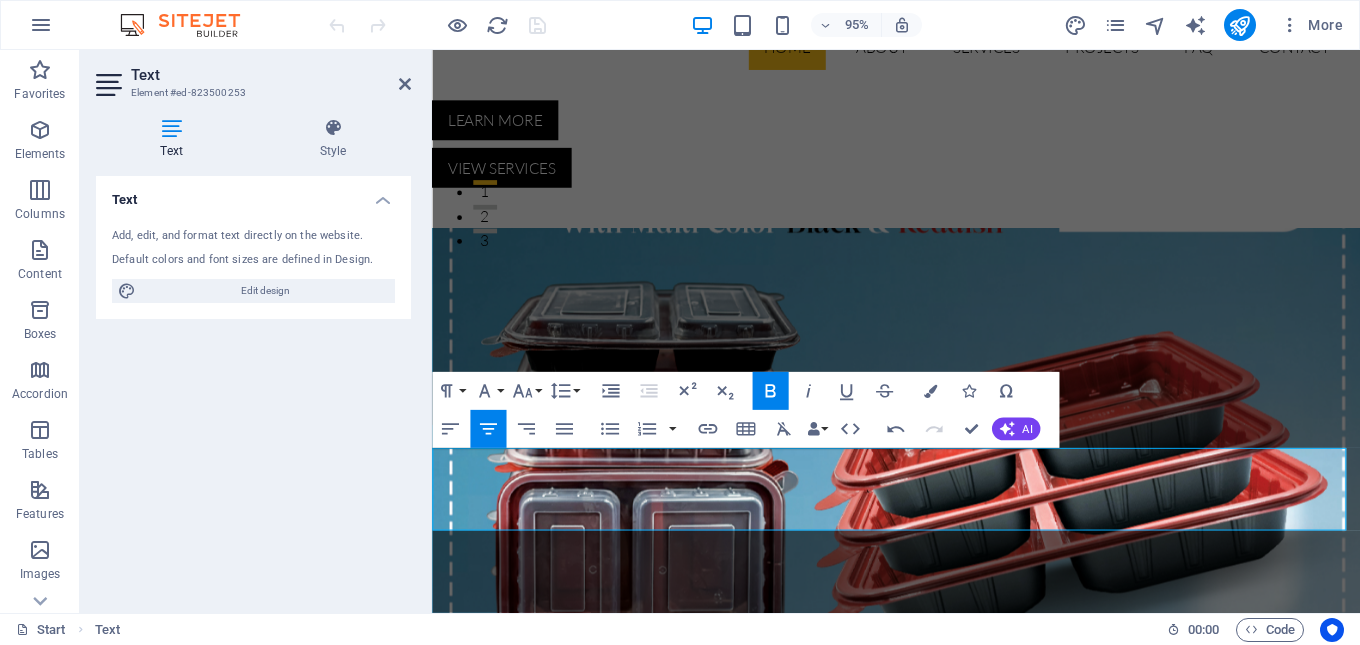 click on "Our expert guide helps you navigate the complexities of industrial packaging. Learn how to choose the right materials and solutions to protect your products and optimize your supply chain." at bounding box center [920, 962] 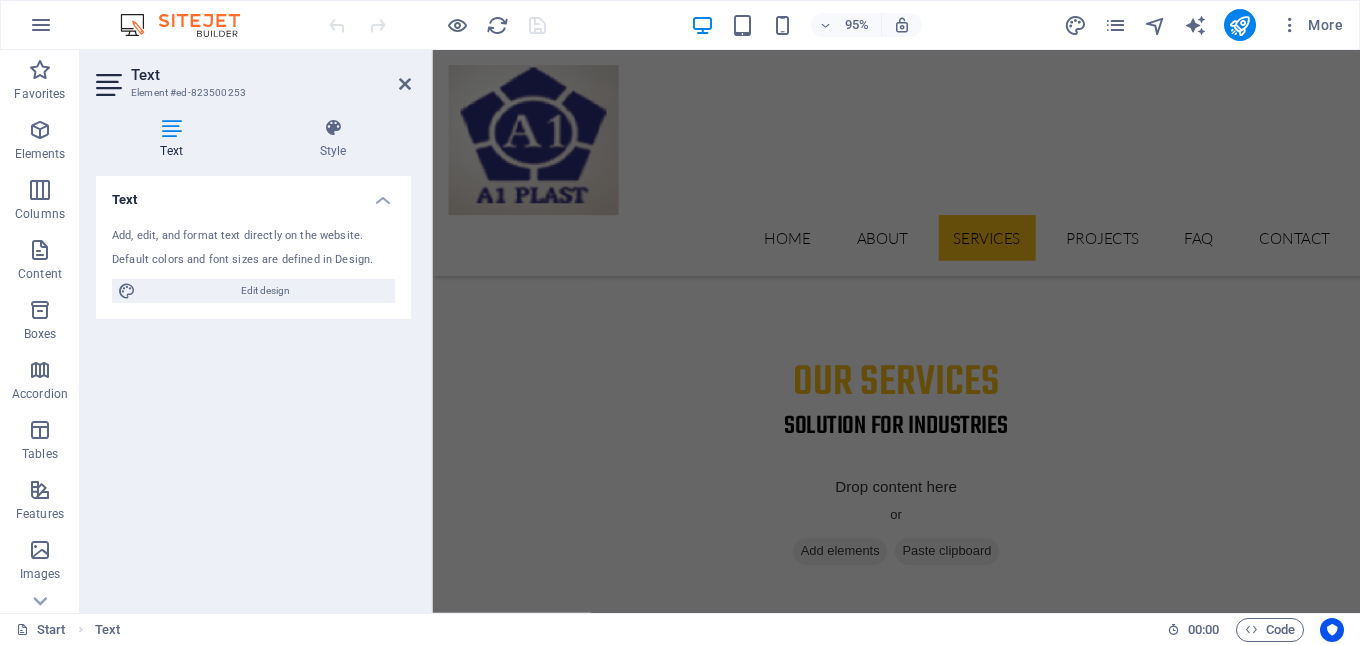 scroll, scrollTop: 2500, scrollLeft: 0, axis: vertical 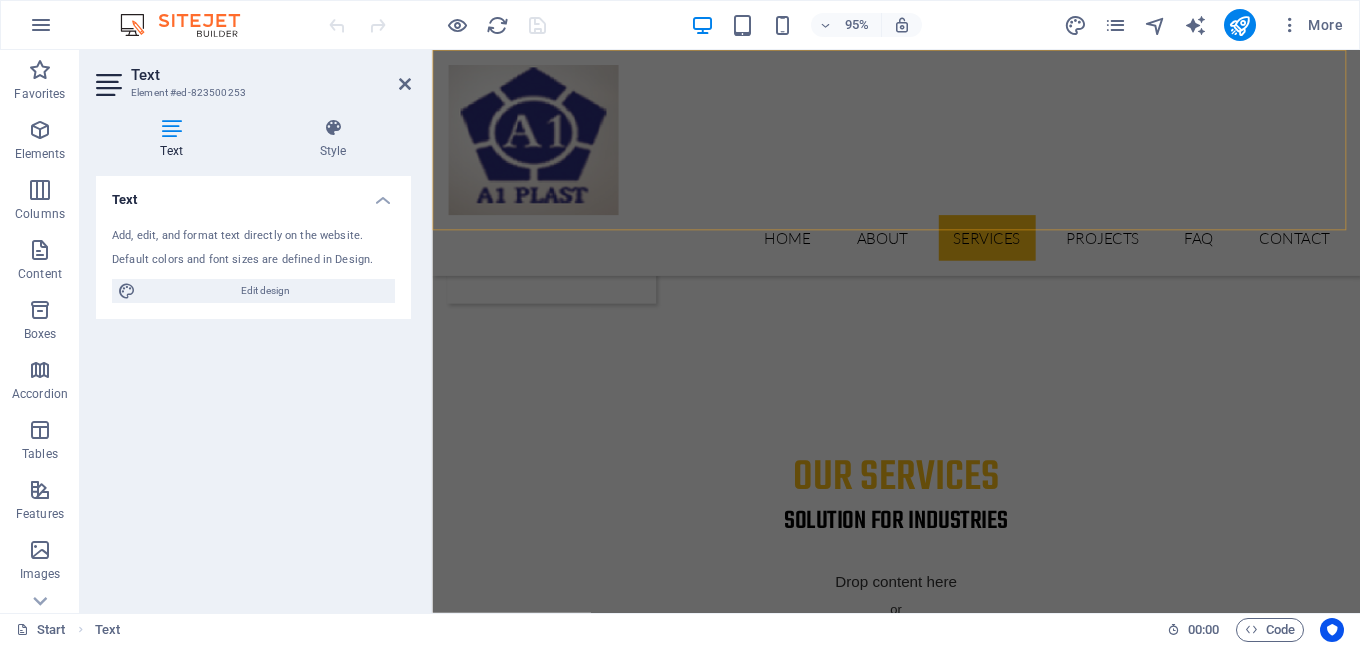 click on "Home About Services Projects FAQ Contact" at bounding box center (920, 169) 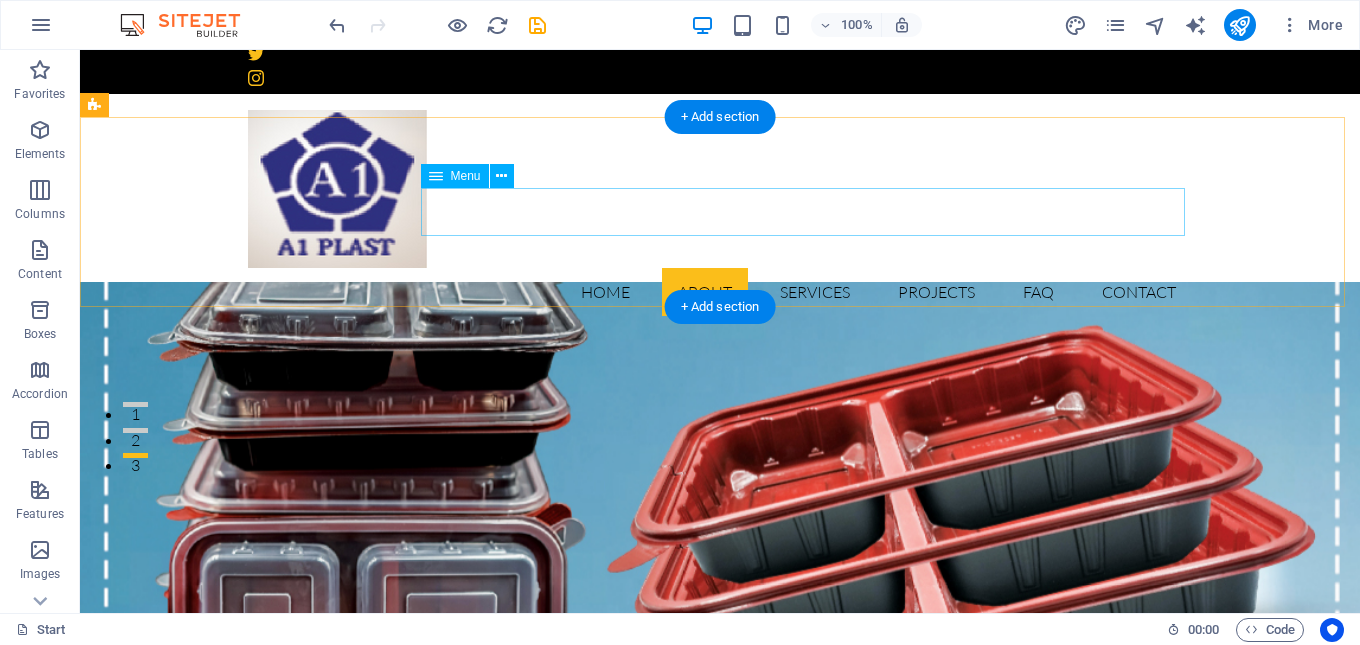 scroll, scrollTop: 0, scrollLeft: 0, axis: both 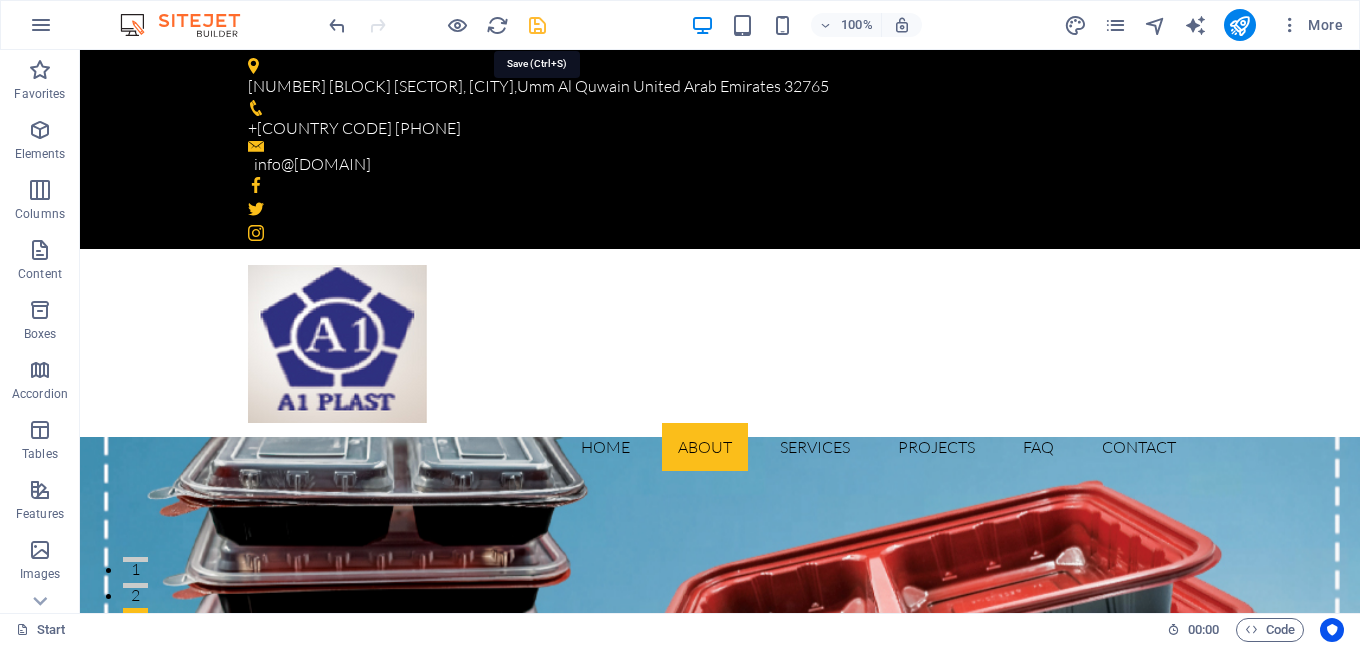 click at bounding box center (537, 25) 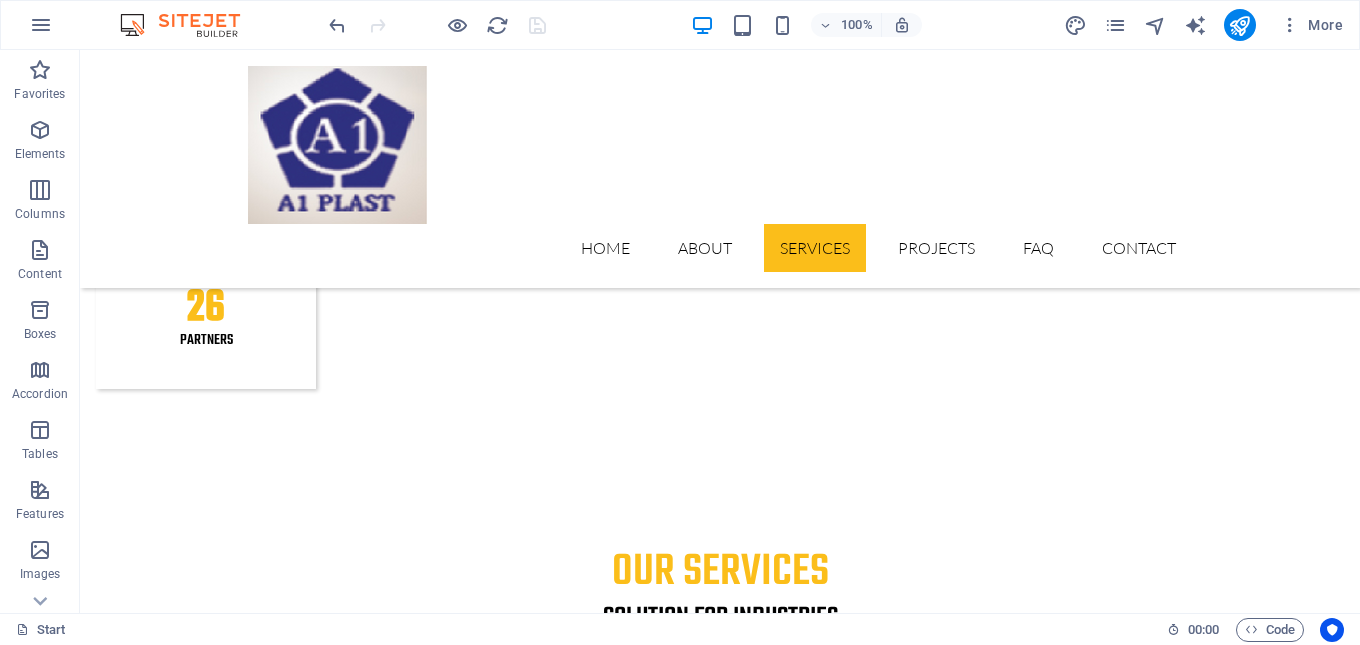 scroll, scrollTop: 2500, scrollLeft: 0, axis: vertical 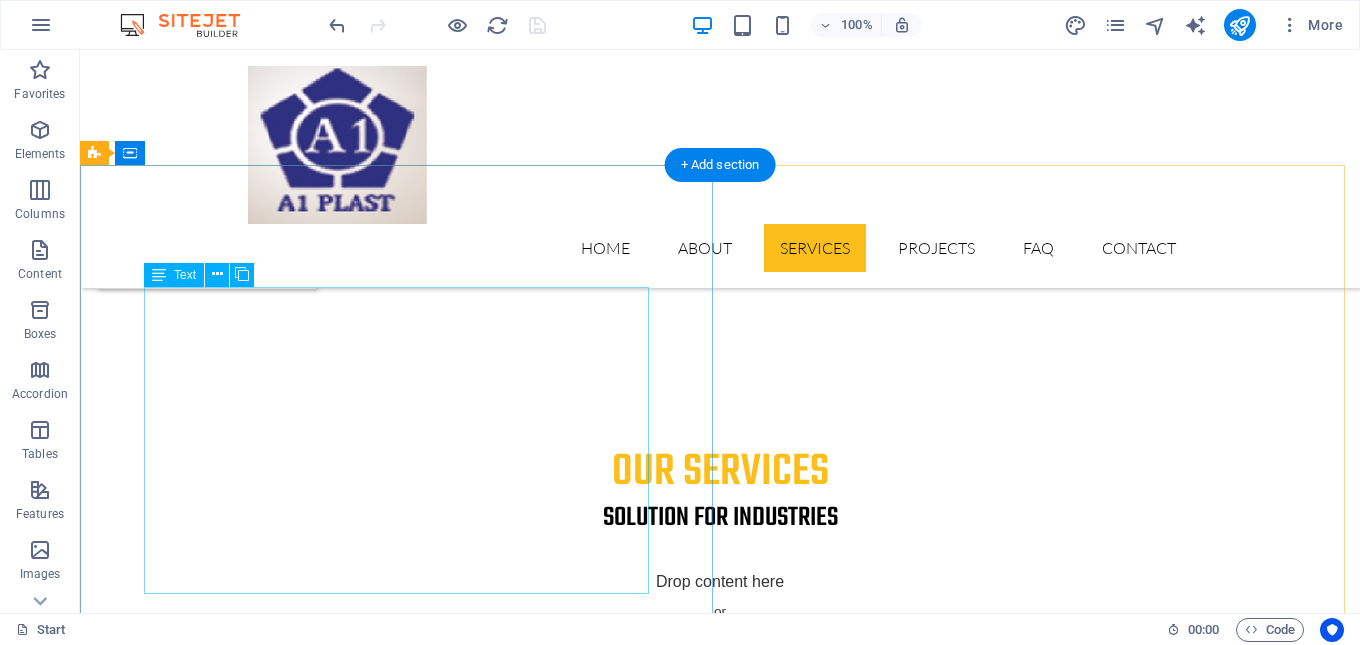 click on "Lorem ipsum dolor sit amet, consectetur adipisicing elit. Vitae, eos, voluptatem, et sequi distinctio adipisci omnis in error quas fuga tempore fugit incidunt quos. Atque, debitis architecto ducimus eligendi dignissimos modi ut non officiis repudiandae maiores. Fugit sit atque eaque dolorum autem reprehenderit porro omnis obcaecati laborum?  Obcaecati, laboriosam, ex, deserunt, harum libero a voluptatem possimus culpa nisi eos quas dolore omnis debitis consequatur fugiat eaque nostrum excepturi nulla. Qui, molestias, nobis dicta enim voluptas repellendus tempore mollitia hic tempora natus ipsam sed quo distinctio suscipit officiis consectetur omnis odit saepe soluta atque magni consequuntur unde nemo voluptatem similique porro." at bounding box center (720, 9722) 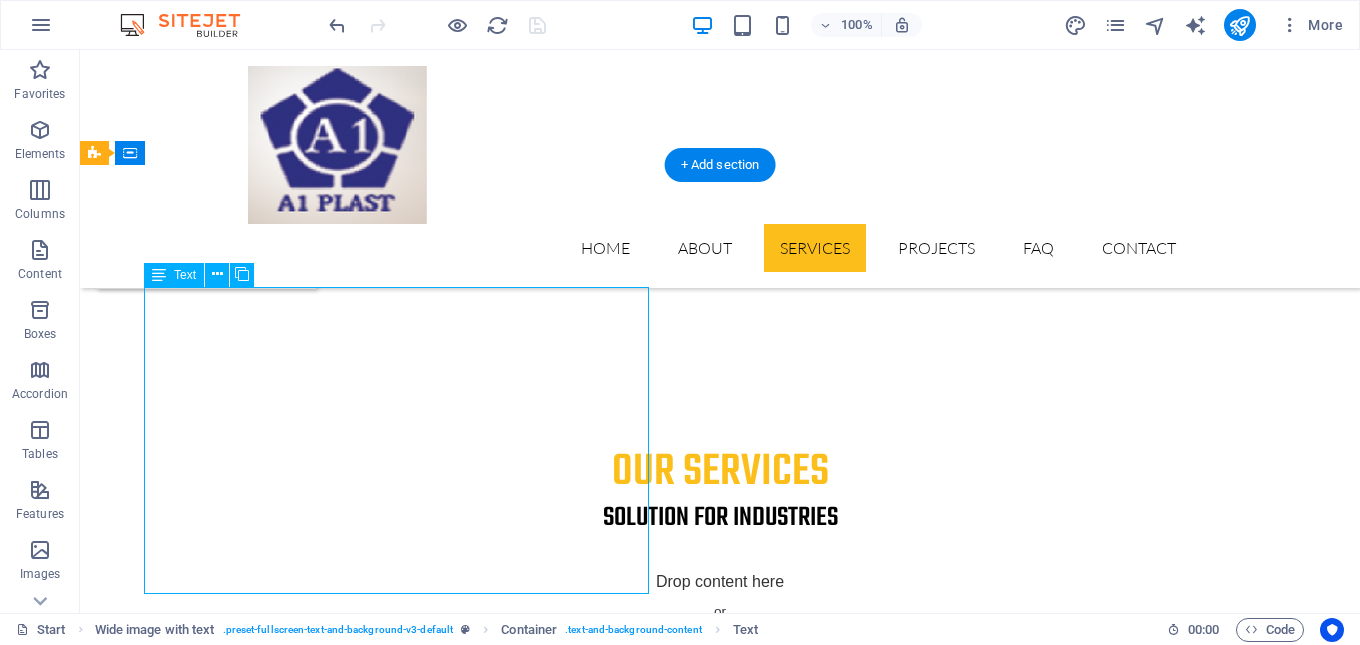 click on "Lorem ipsum dolor sit amet, consectetur adipisicing elit. Vitae, eos, voluptatem, et sequi distinctio adipisci omnis in error quas fuga tempore fugit incidunt quos. Atque, debitis architecto ducimus eligendi dignissimos modi ut non officiis repudiandae maiores. Fugit sit atque eaque dolorum autem reprehenderit porro omnis obcaecati laborum?  Obcaecati, laboriosam, ex, deserunt, harum libero a voluptatem possimus culpa nisi eos quas dolore omnis debitis consequatur fugiat eaque nostrum excepturi nulla. Qui, molestias, nobis dicta enim voluptas repellendus tempore mollitia hic tempora natus ipsam sed quo distinctio suscipit officiis consectetur omnis odit saepe soluta atque magni consequuntur unde nemo voluptatem similique porro." at bounding box center (720, 9722) 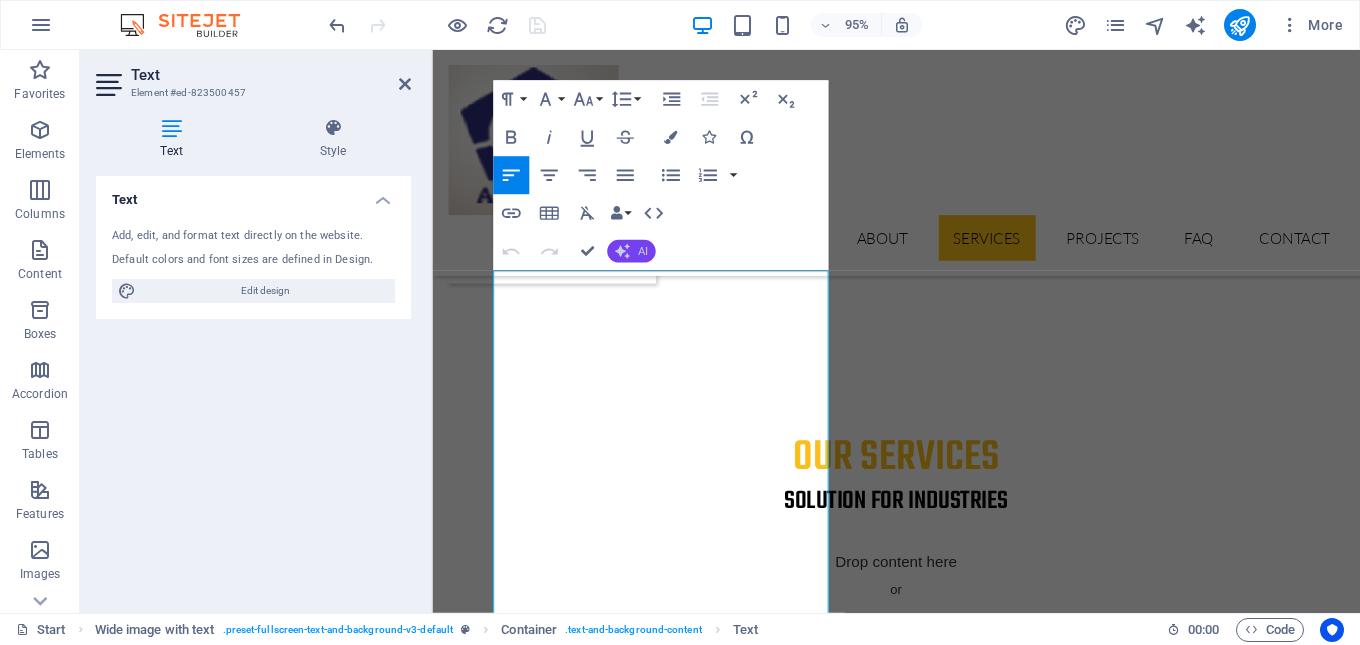 click on "AI" at bounding box center [631, 251] 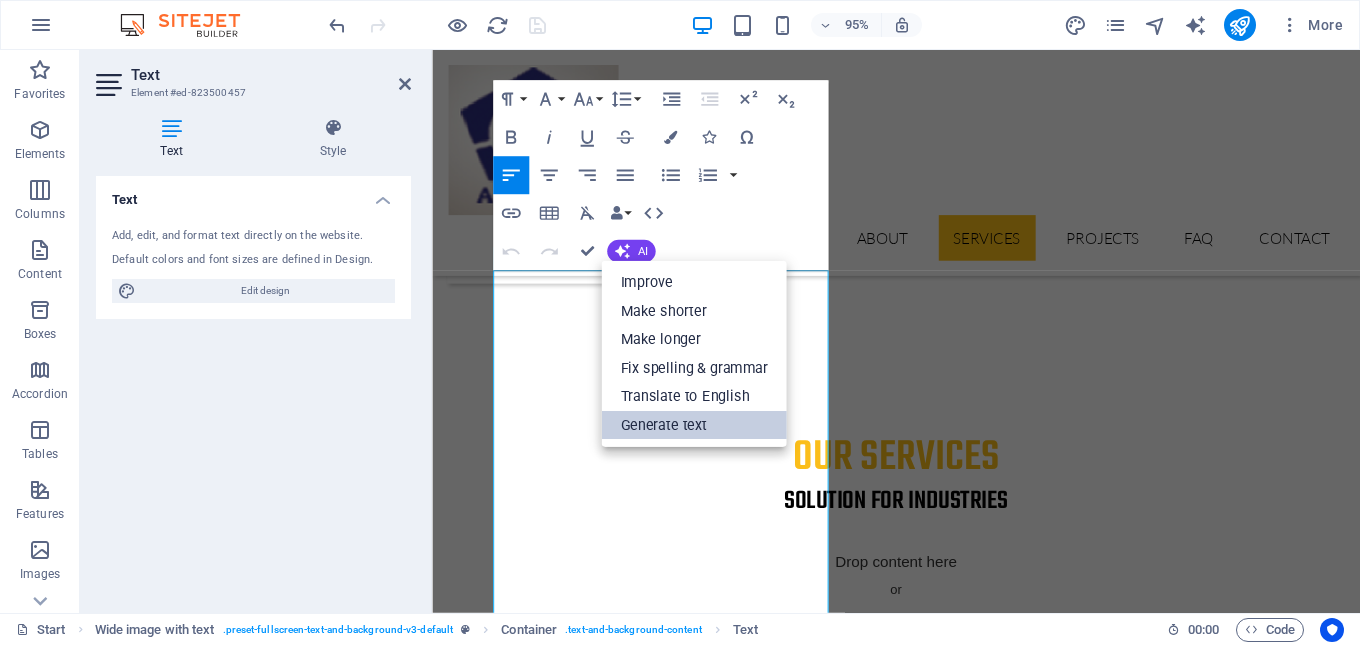 click on "Generate text" at bounding box center [693, 425] 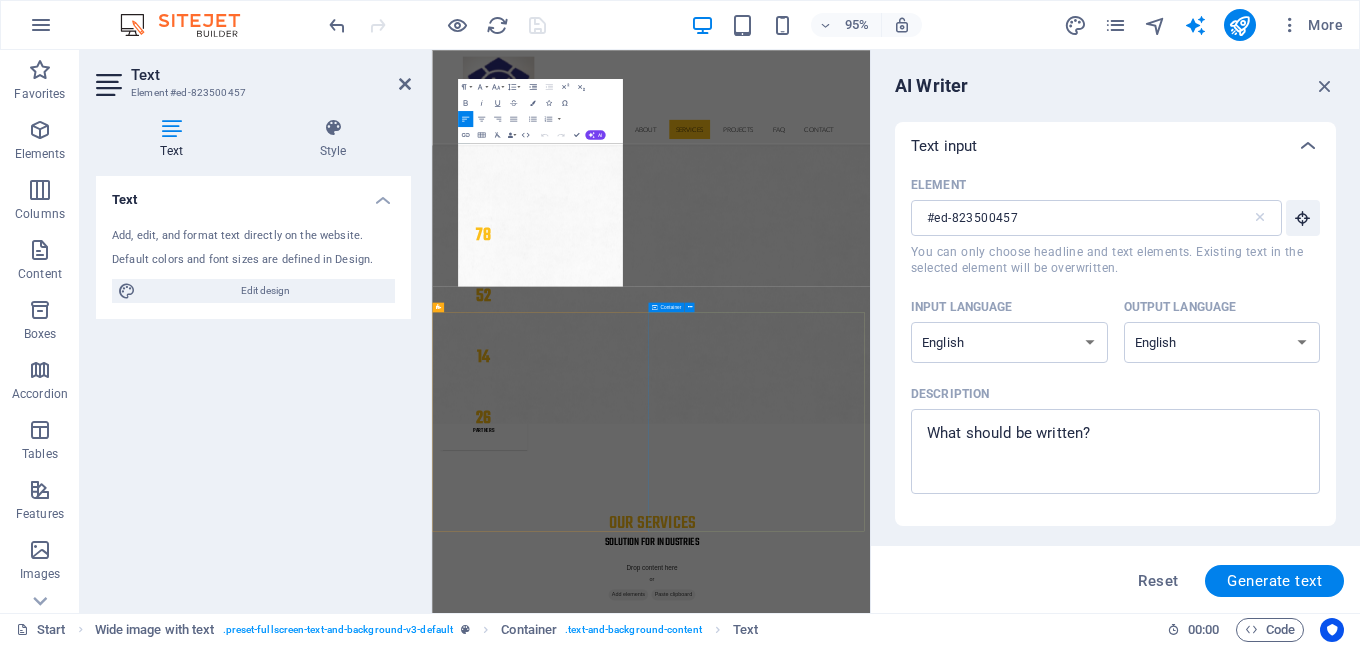scroll, scrollTop: 3223, scrollLeft: 0, axis: vertical 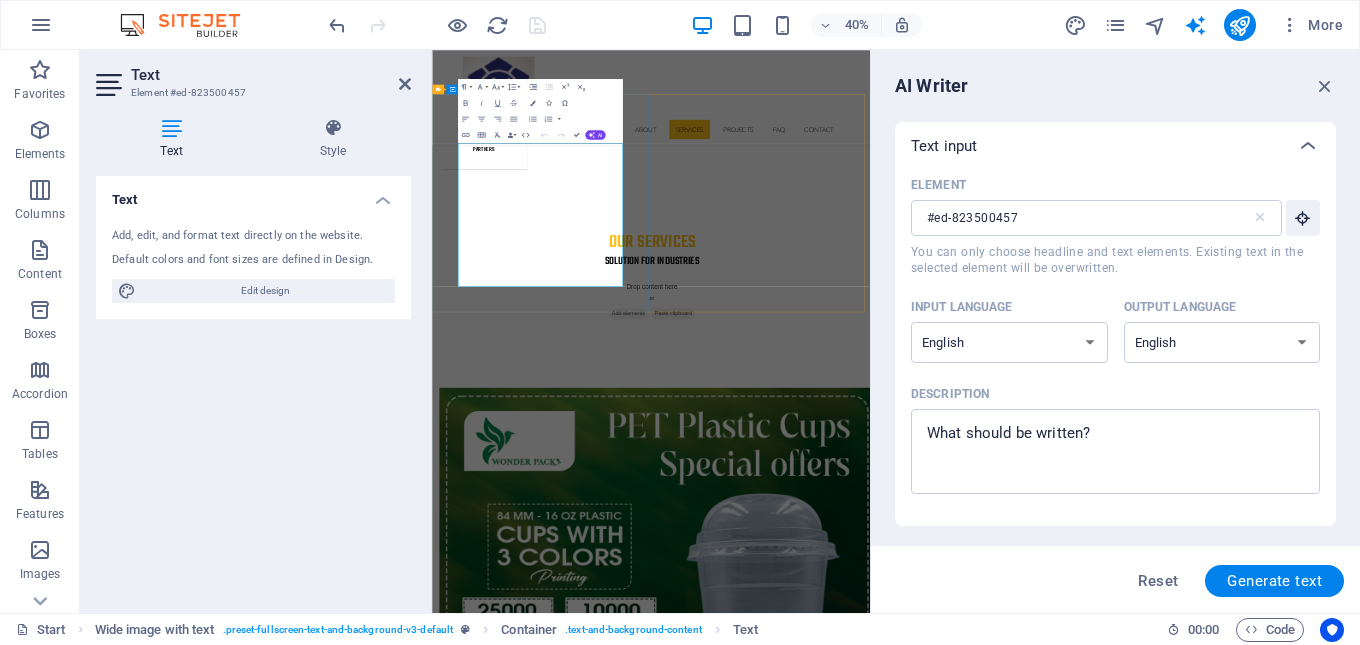 click on "Obcaecati, laboriosam, ex, deserunt, harum libero a voluptatem possimus culpa nisi eos quas dolore omnis debitis consequatur fugiat eaque nostrum excepturi nulla. Qui, molestias, nobis dicta enim voluptas repellendus tempore mollitia hic tempora natus ipsam sed quo distinctio suscipit officiis consectetur omnis odit saepe soluta atque magni consequuntur unde nemo voluptatem similique porro." at bounding box center [980, 8816] 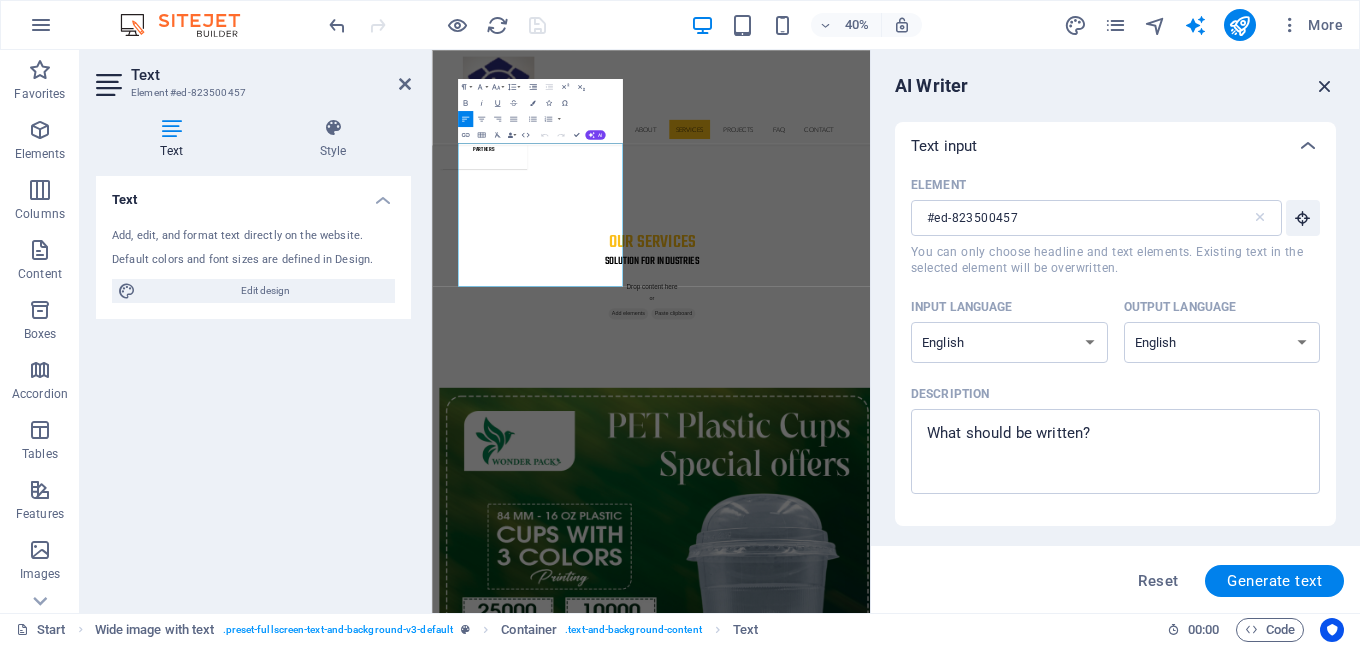 click at bounding box center (1325, 86) 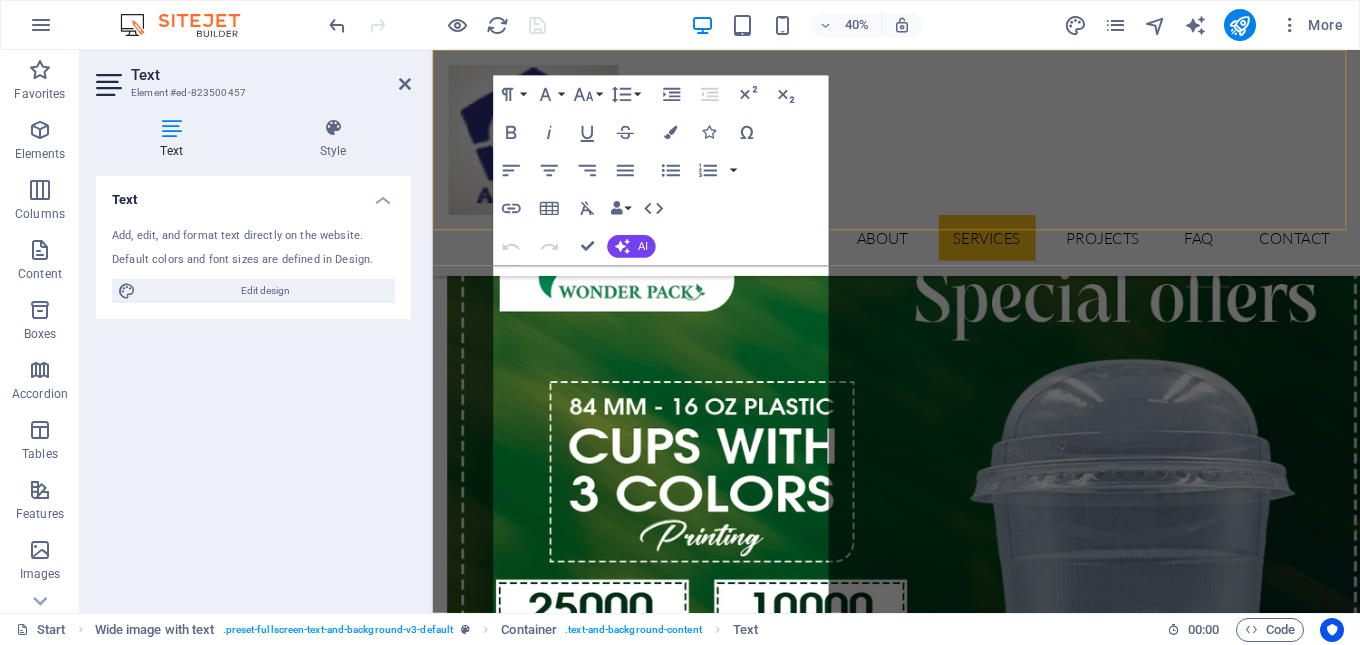 scroll, scrollTop: 2526, scrollLeft: 0, axis: vertical 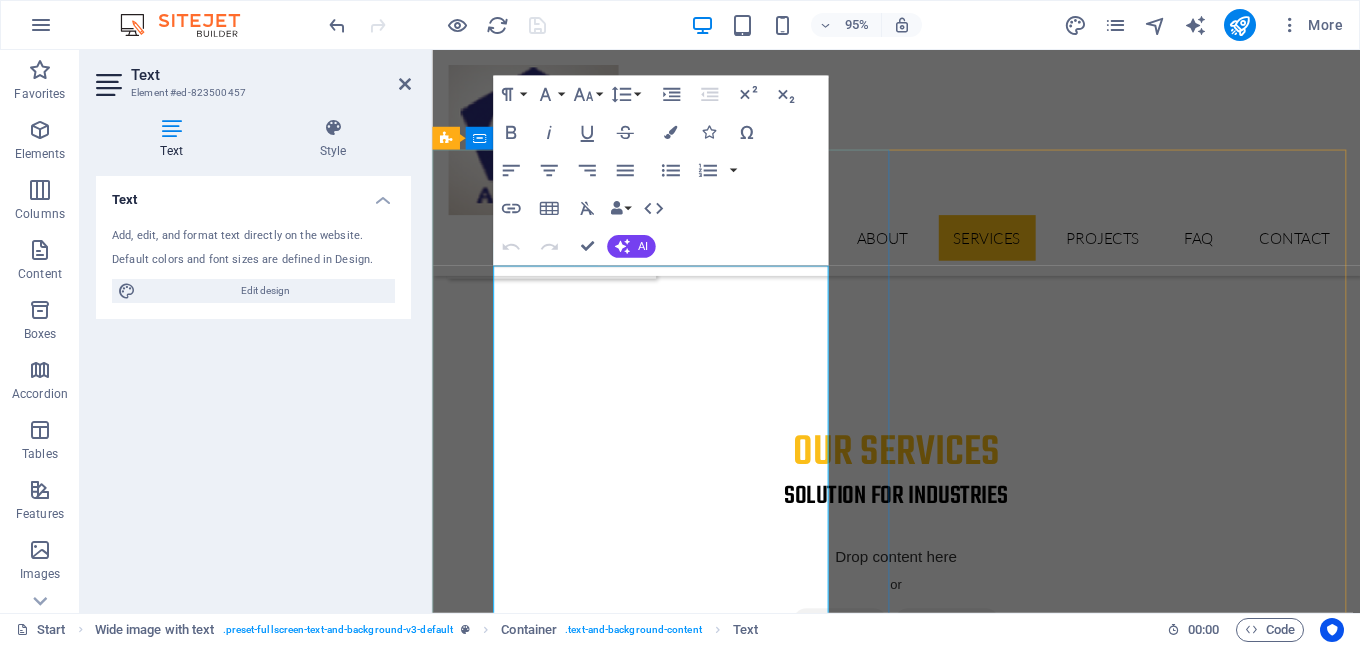 click on "Lorem ipsum dolor sit amet, consectetur adipisicing elit. Vitae, eos, voluptatem, et sequi distinctio adipisci omnis in error quas fuga tempore fugit incidunt quos. Atque, debitis architecto ducimus eligendi dignissimos modi ut non officiis repudiandae maiores. Fugit sit atque eaque dolorum autem reprehenderit porro omnis obcaecati laborum?" at bounding box center [921, 7996] 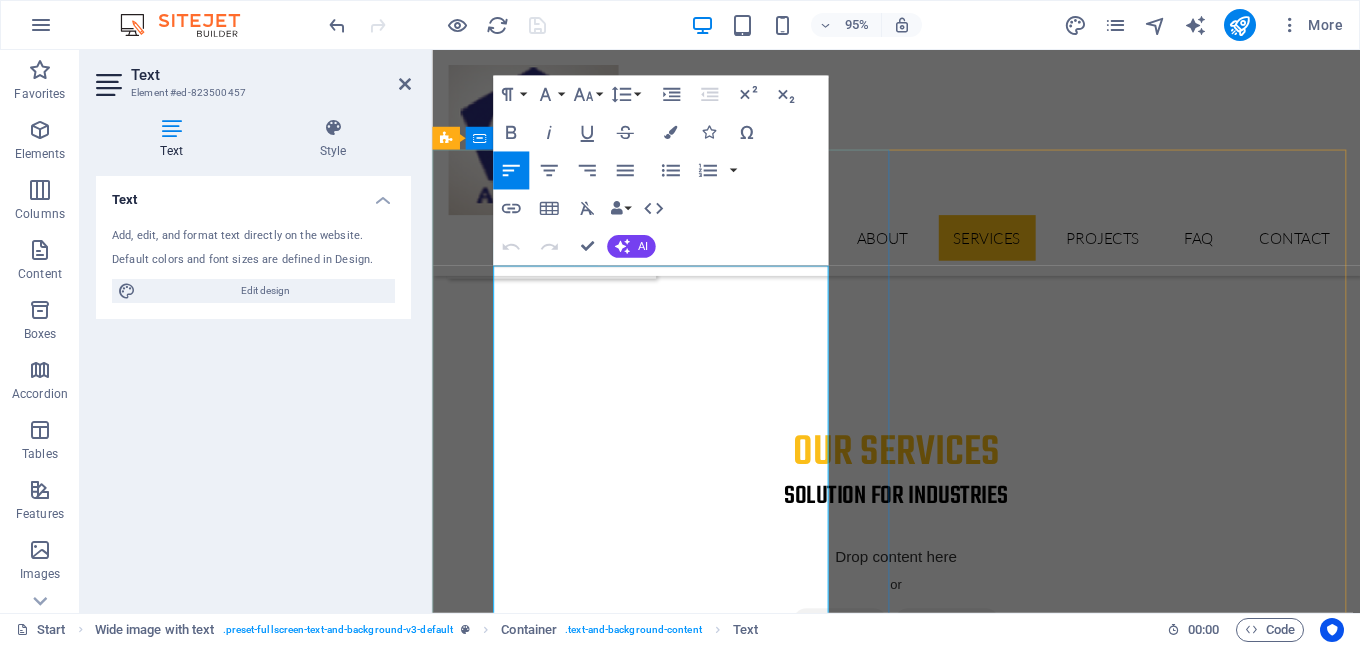 scroll, scrollTop: 2726, scrollLeft: 0, axis: vertical 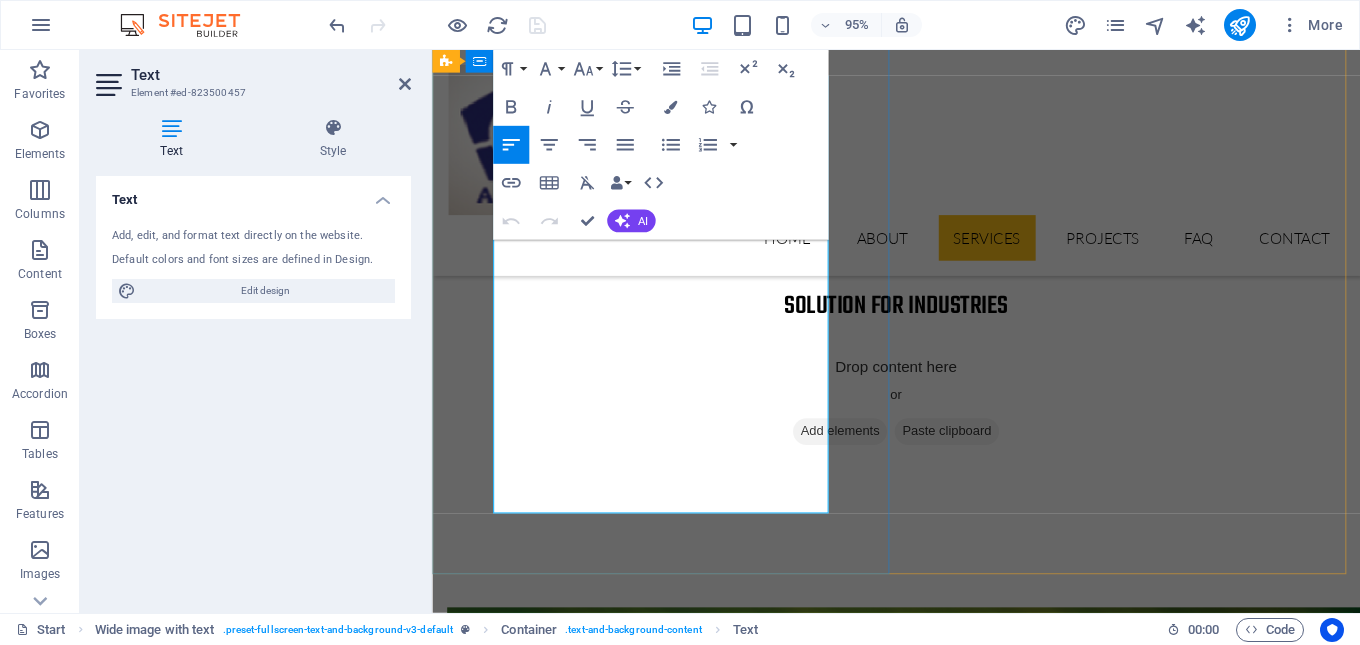 drag, startPoint x: 580, startPoint y: 528, endPoint x: 554, endPoint y: 341, distance: 188.79883 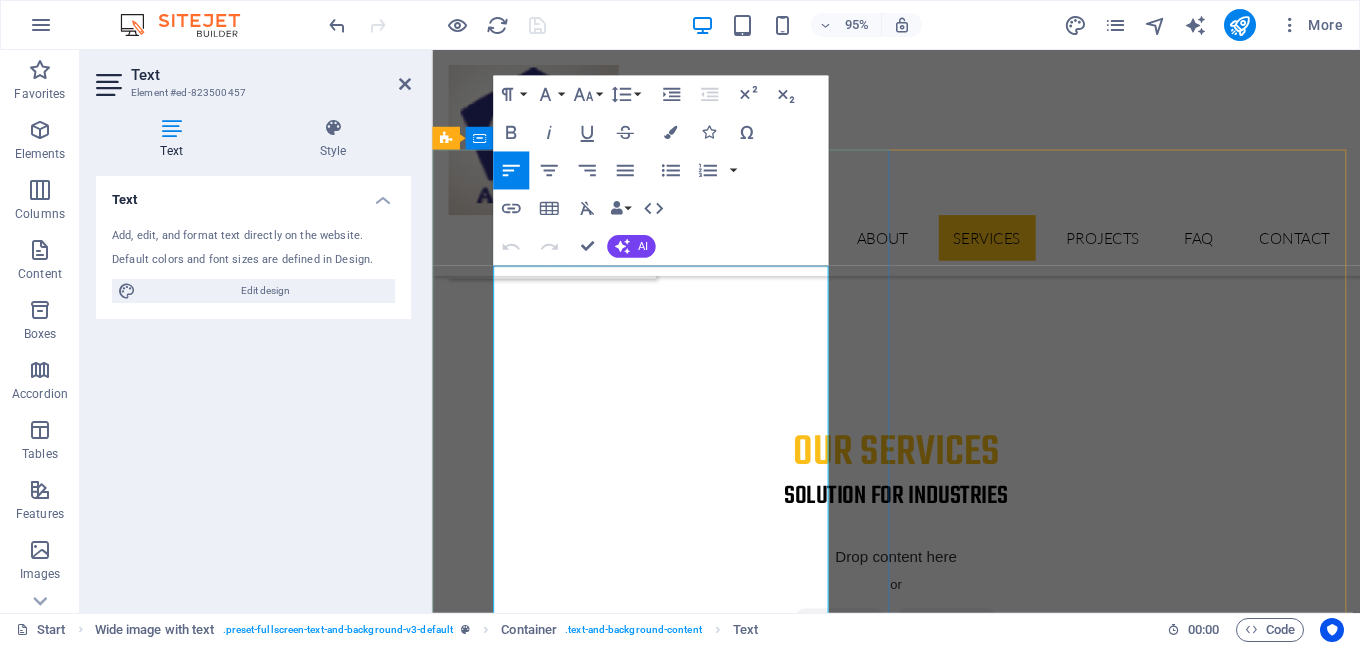 scroll, scrollTop: 2626, scrollLeft: 0, axis: vertical 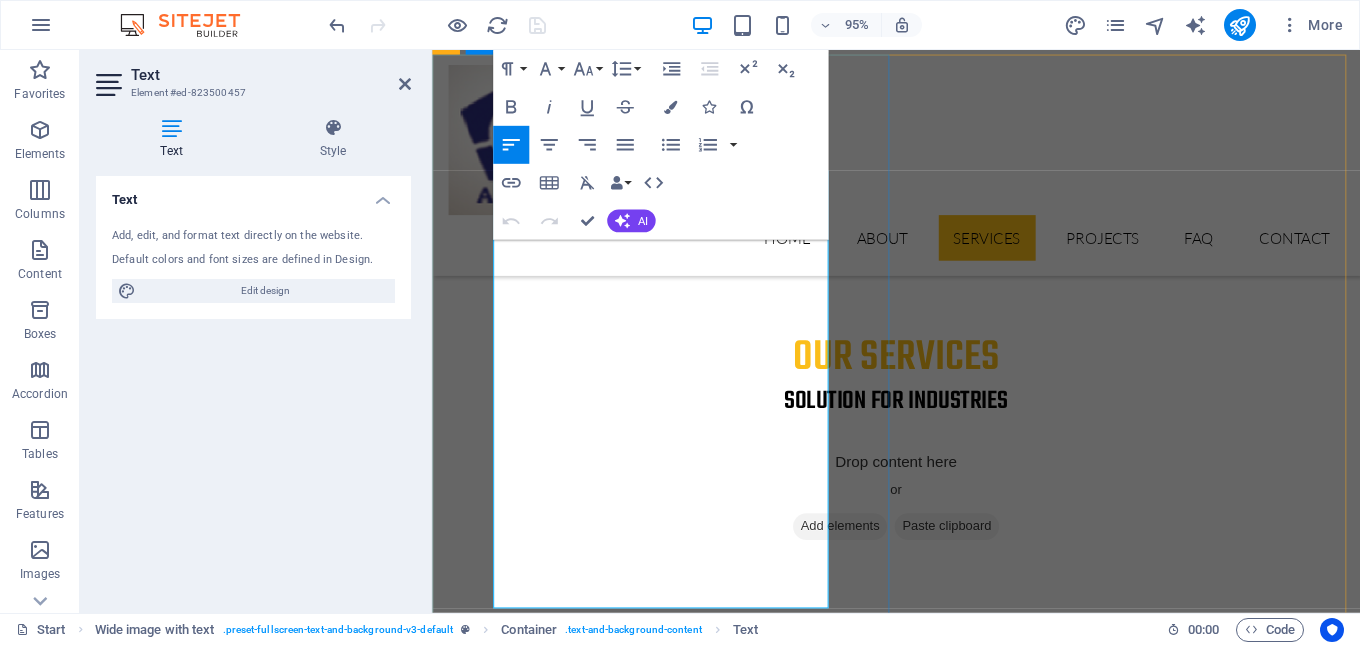 drag, startPoint x: 561, startPoint y: 625, endPoint x: 495, endPoint y: 266, distance: 365.01645 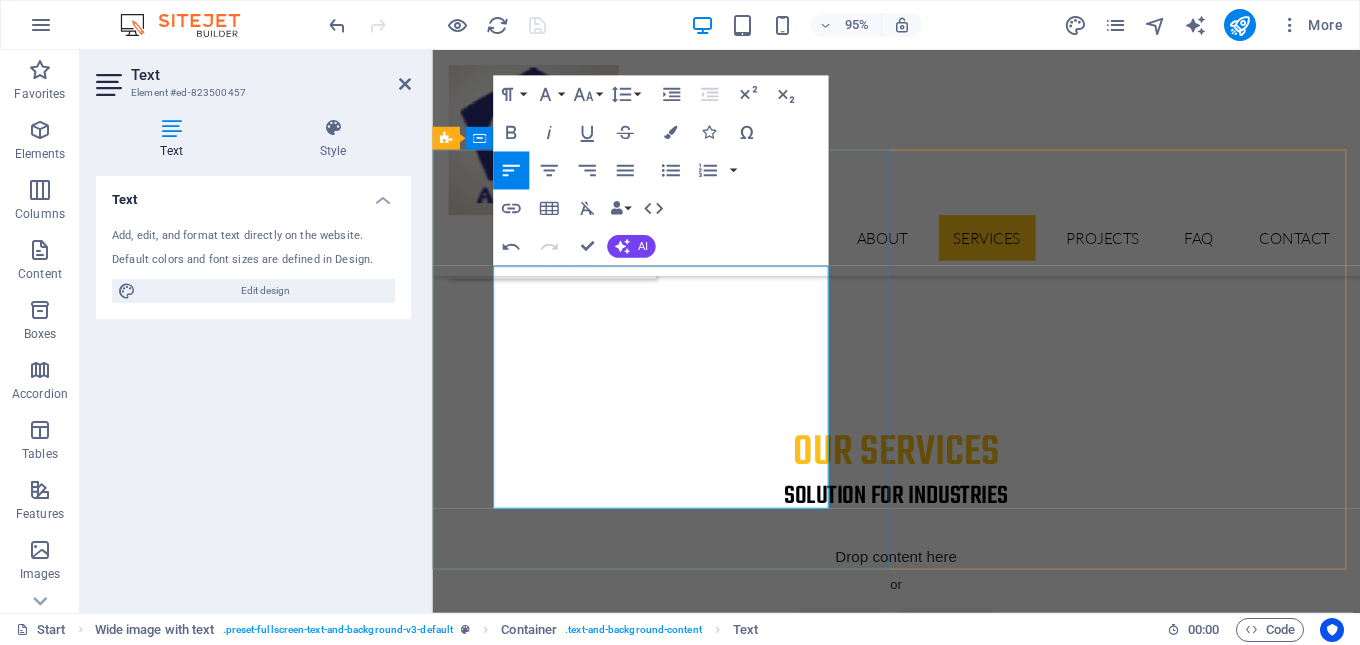 scroll, scrollTop: 2626, scrollLeft: 0, axis: vertical 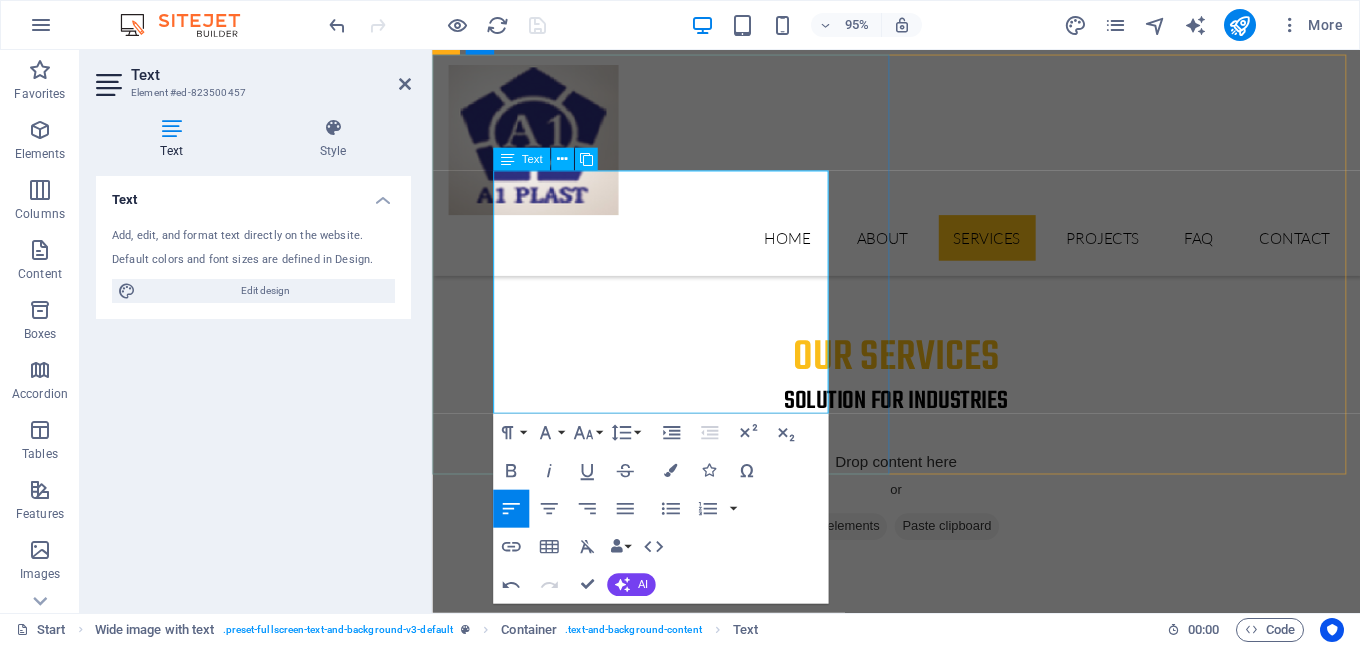 click on "Lorem ipsum dolor sit amet, consectetur adipisicing elit. Vitae, eos, voluptatem, et sequi distinctio adipisci omnis in error quas fuga tempore fugit incidunt quos. Atque, debitis architecto ducimus eligendi dignissimos modi ut non officiis repudiandae maiores. Fugit sit atque eaque dolorum autem reprehenderit porro omnis obcaecati laborum?" at bounding box center (921, 7896) 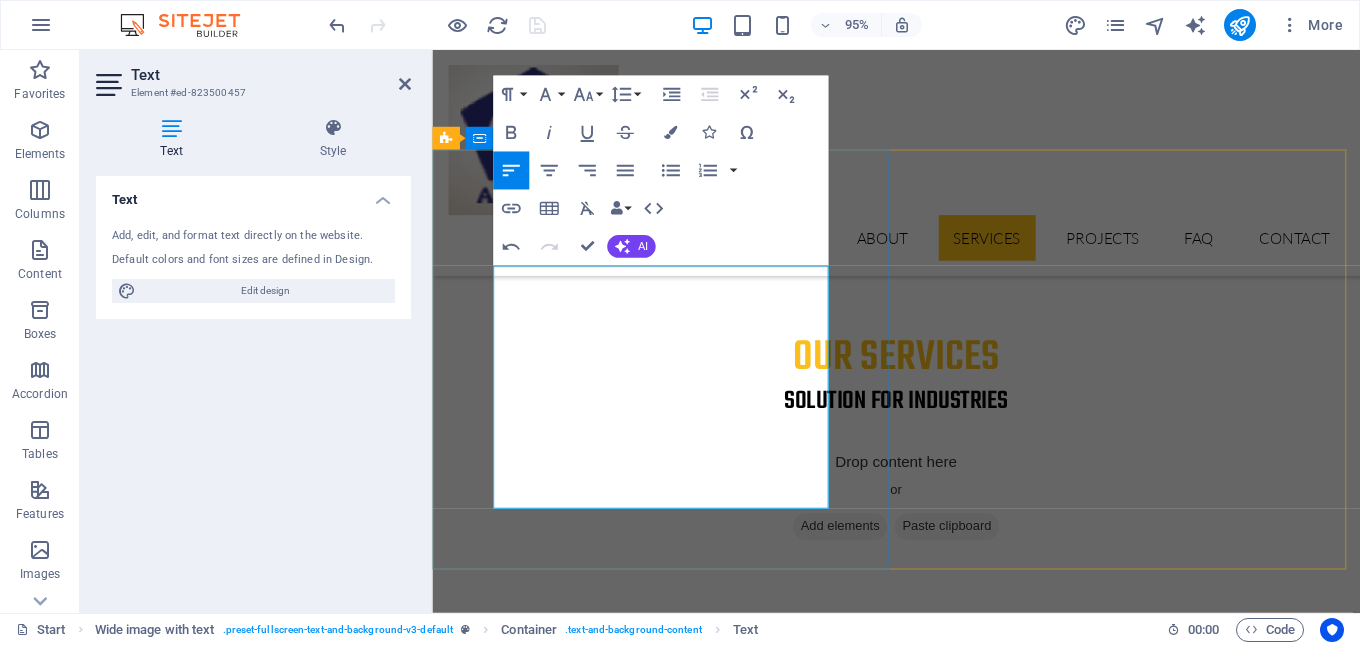 scroll, scrollTop: 2526, scrollLeft: 0, axis: vertical 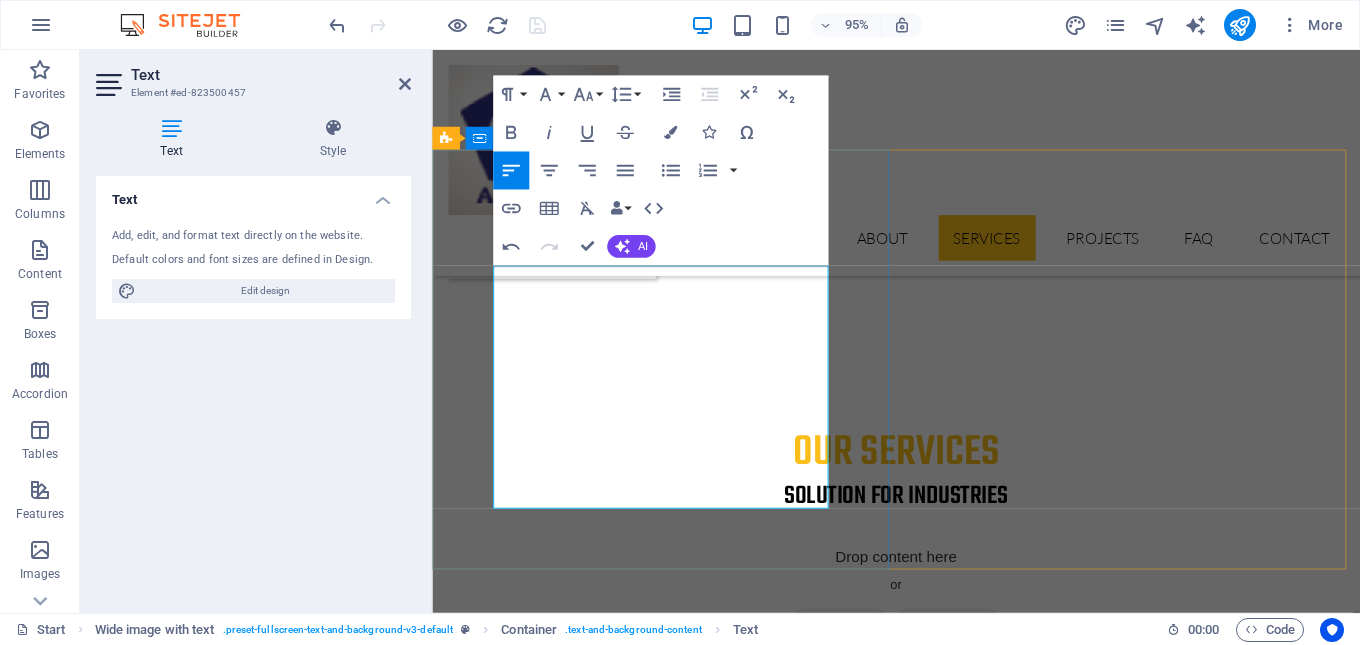 drag, startPoint x: 578, startPoint y: 475, endPoint x: 525, endPoint y: 302, distance: 180.93645 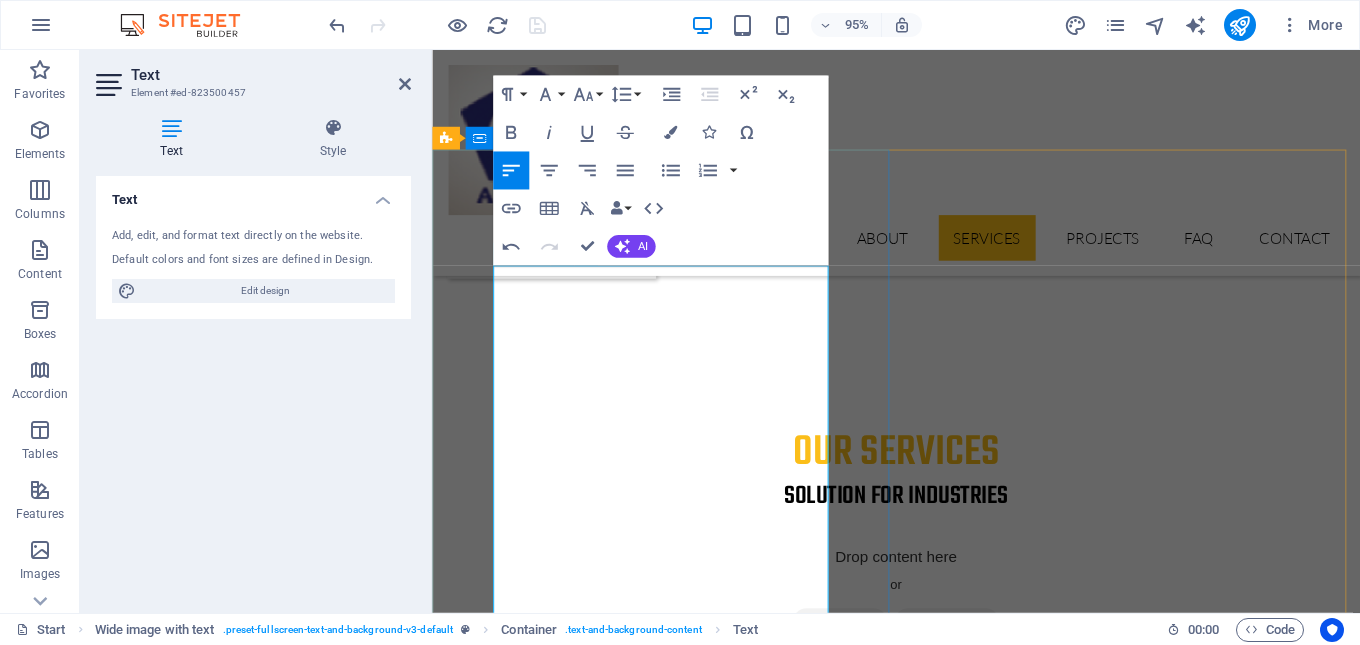 scroll, scrollTop: 2426, scrollLeft: 0, axis: vertical 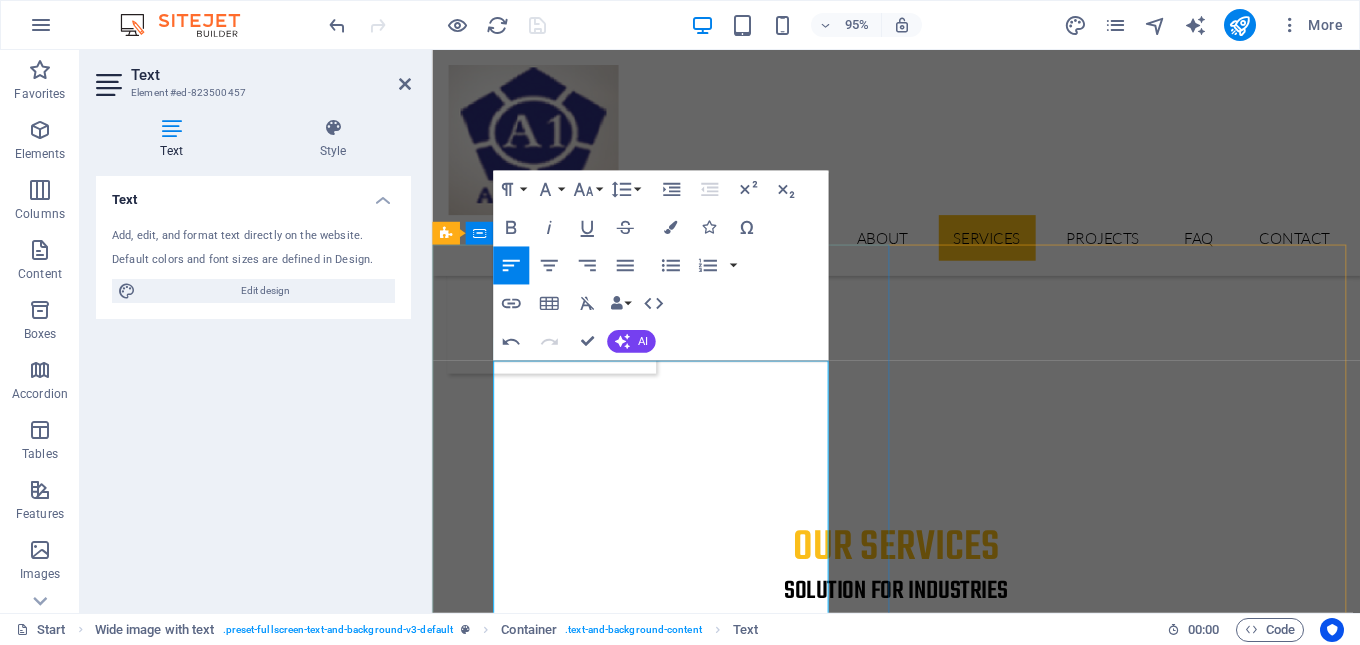 drag, startPoint x: 643, startPoint y: 447, endPoint x: 524, endPoint y: 446, distance: 119.0042 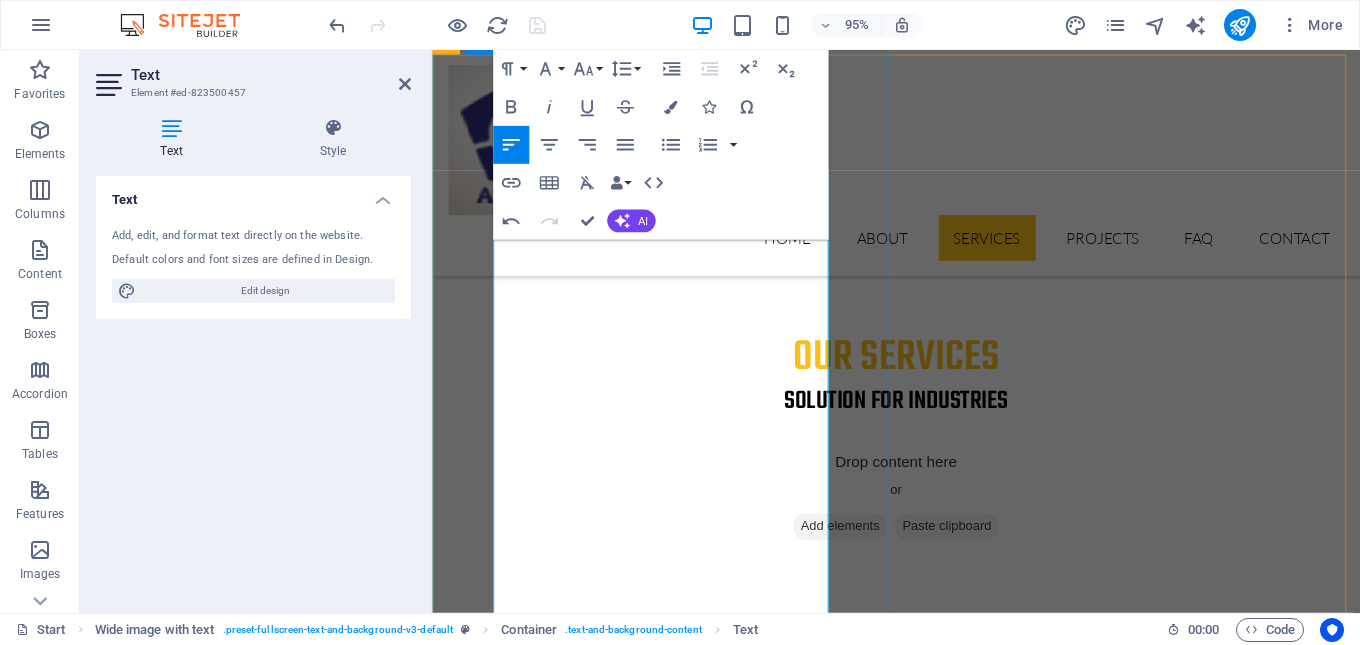 scroll, scrollTop: 2526, scrollLeft: 0, axis: vertical 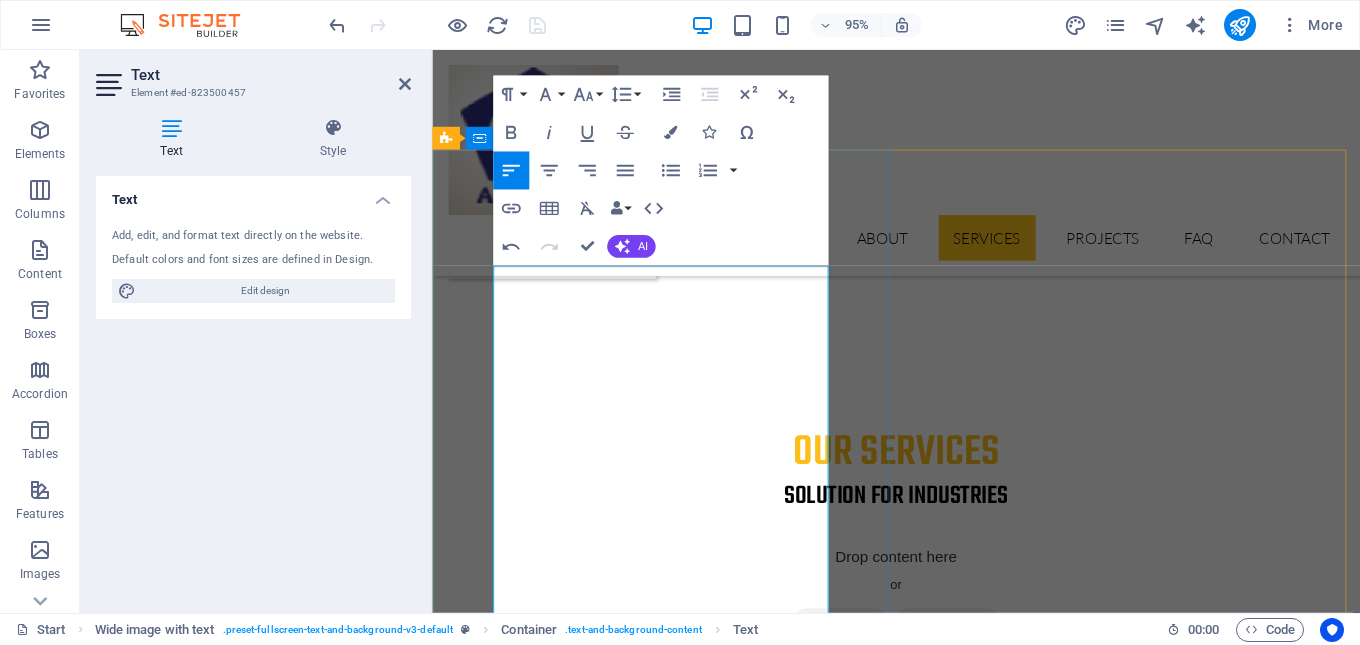 drag, startPoint x: 664, startPoint y: 388, endPoint x: 502, endPoint y: 299, distance: 184.83777 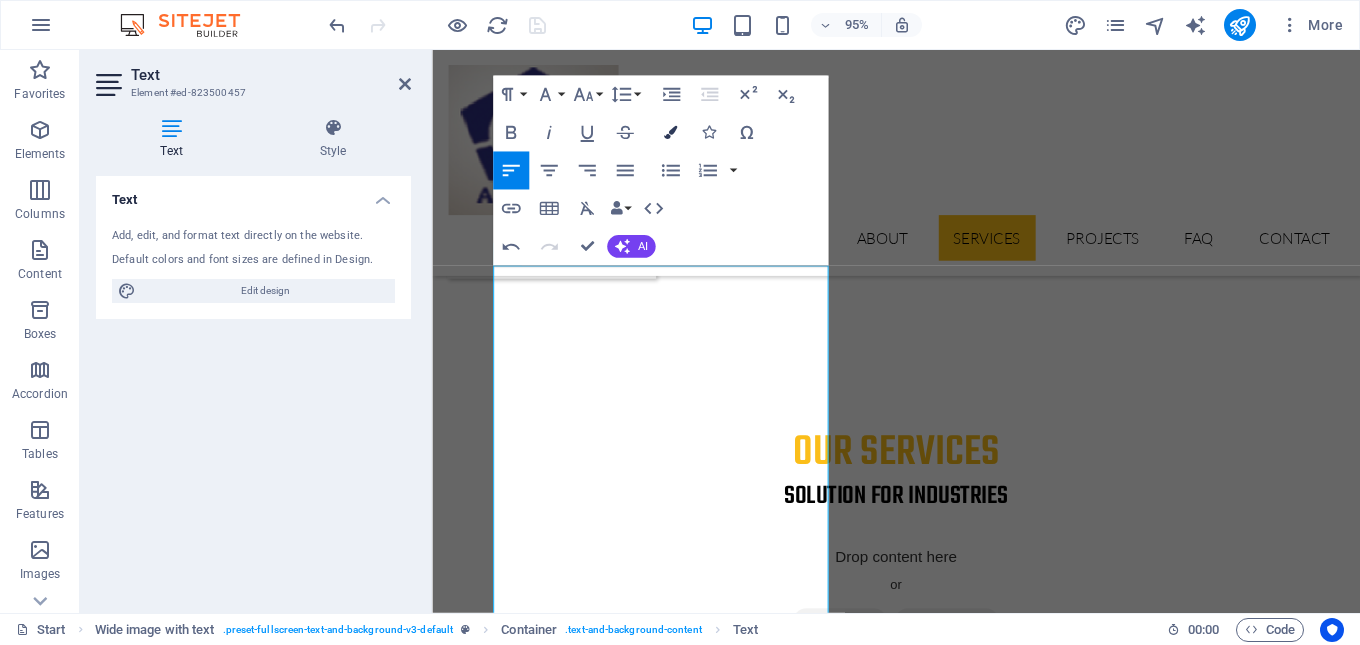 click at bounding box center (670, 132) 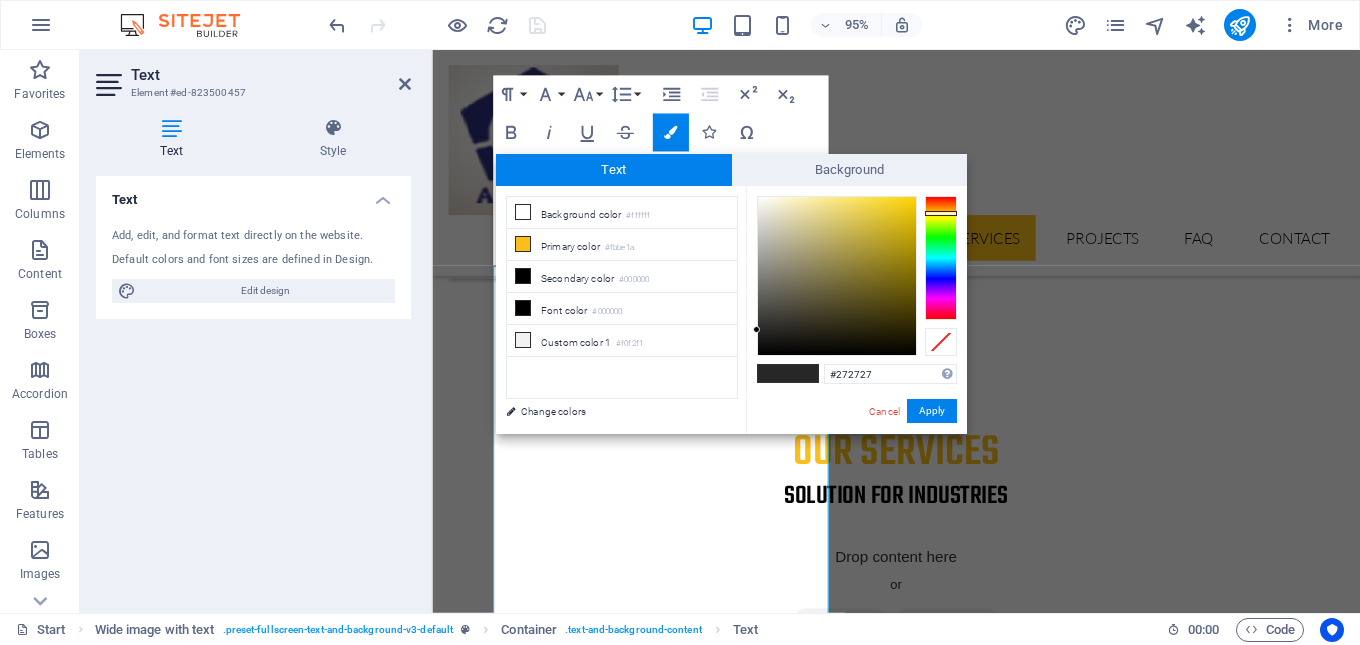 click at bounding box center [941, 258] 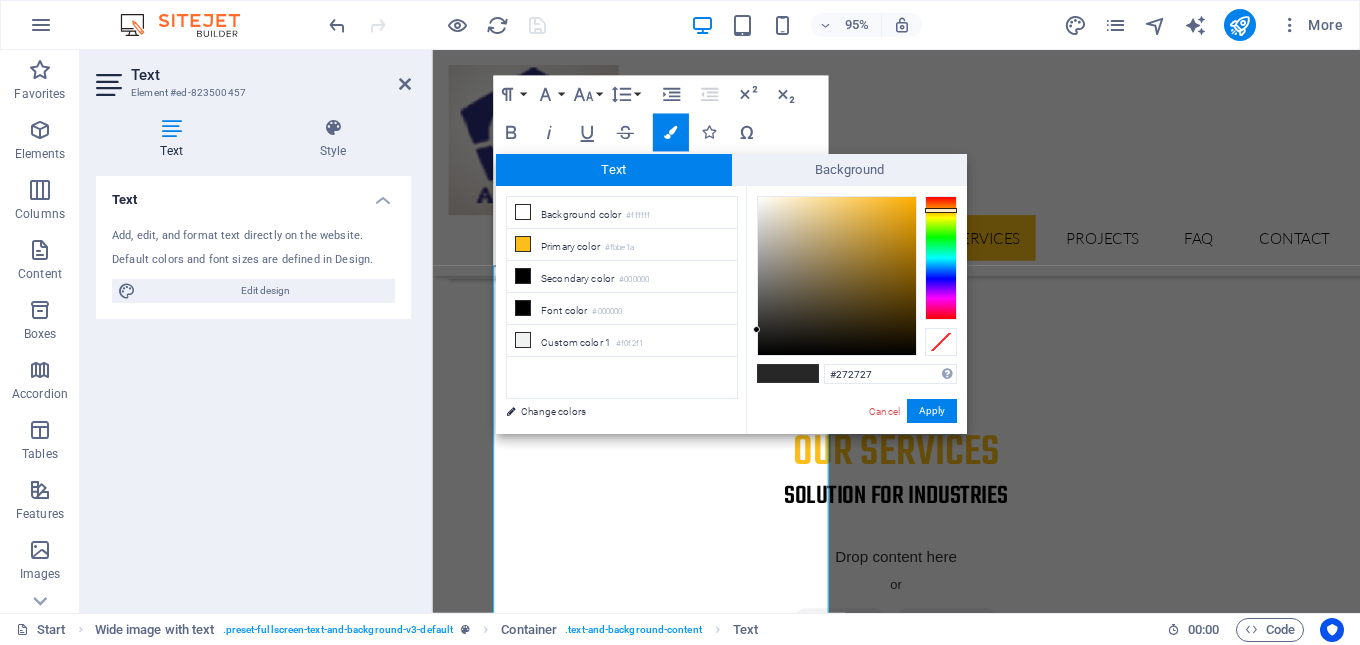 click at bounding box center (941, 210) 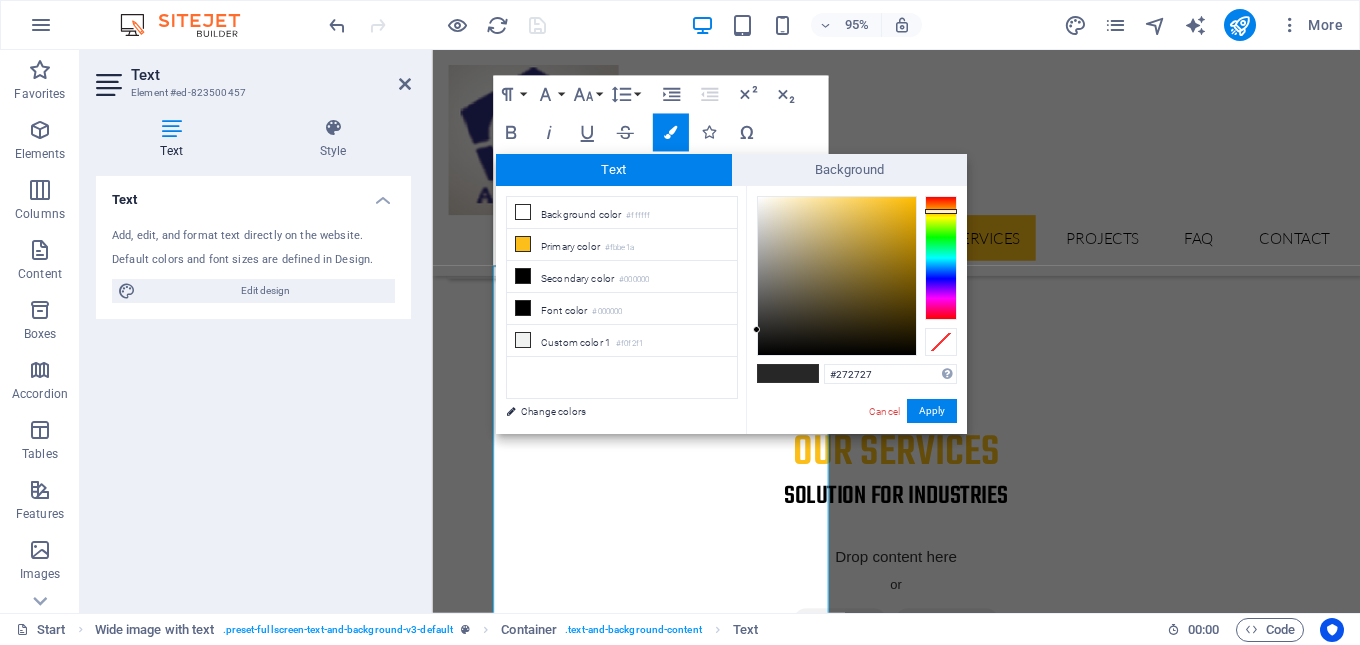 click at bounding box center (941, 211) 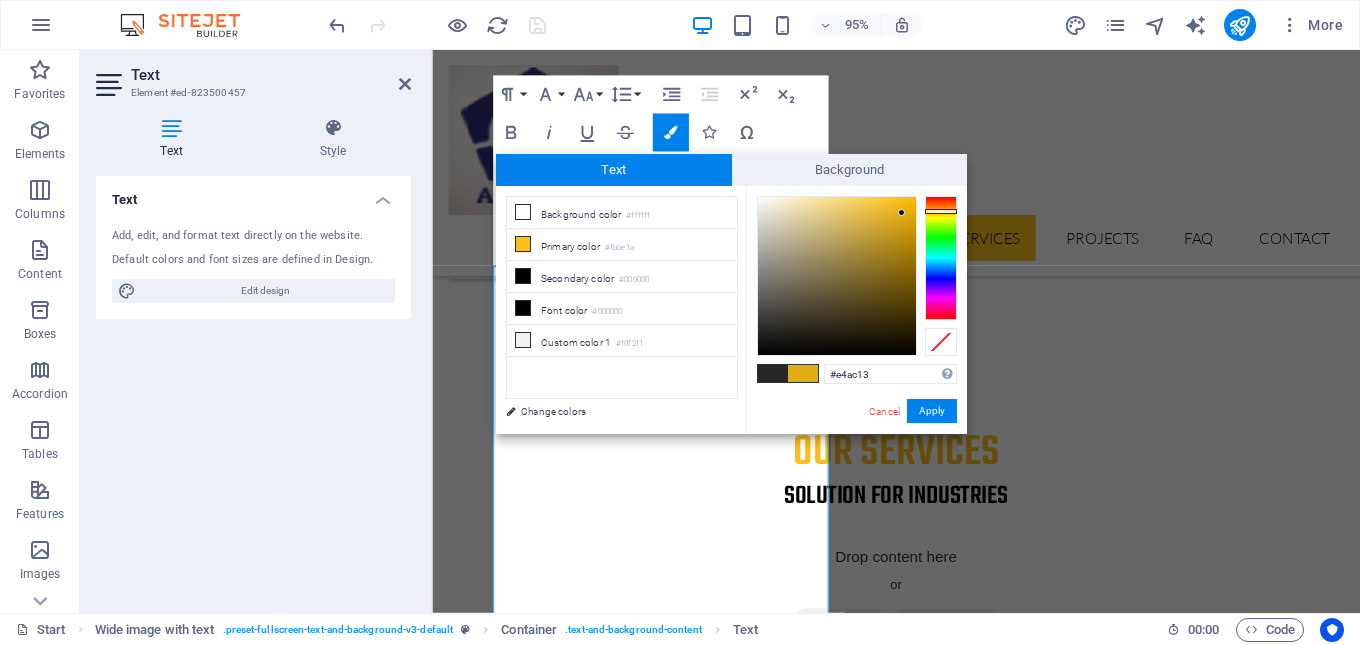 click at bounding box center (837, 276) 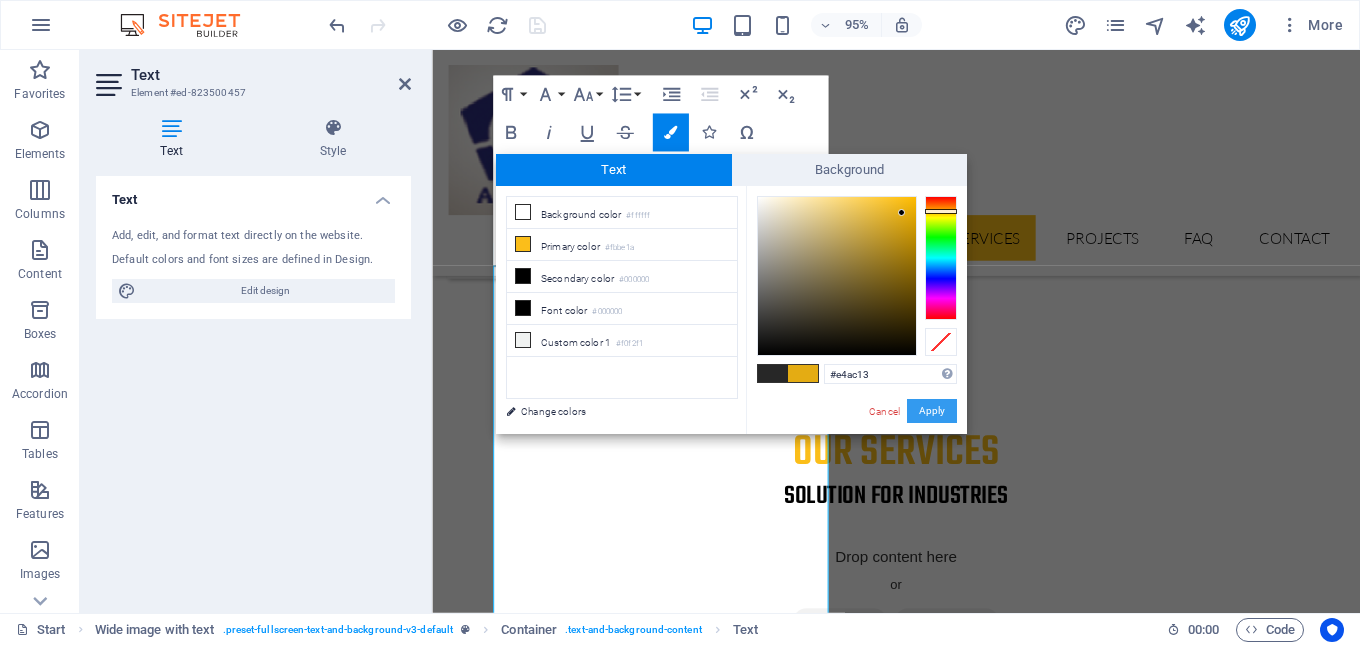click on "Apply" at bounding box center [932, 411] 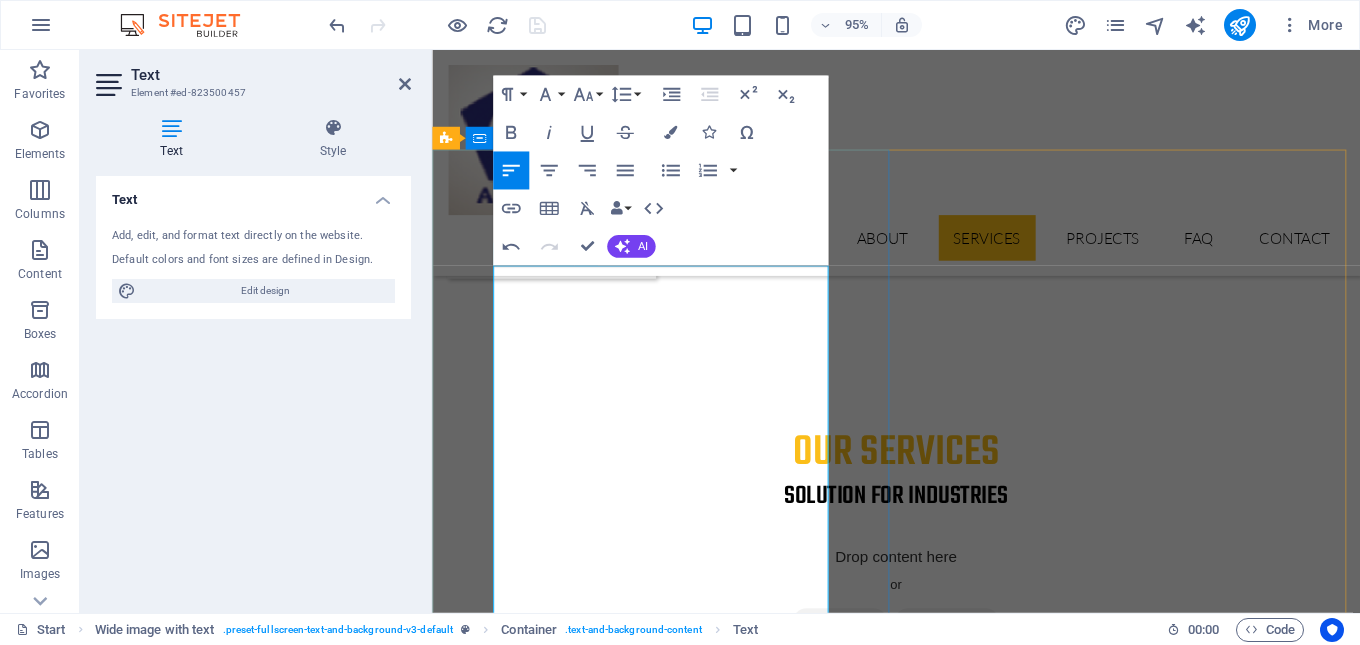 click on "A1 Industry Packaging Products Since its inception in 2006, A1 Plastic is one of the leading Manufacturer & Supplier of Food-Grade Disposable Packaging Product and has been  serving the food service, and Horeca segment with over 1000 food-grade disposables products of exceptionally high standards of hygiene, quality and durability from our in house. Our product portfolio is well suited to offer great value to our clients. A leader in the field, we enjoy a reputation for reliability earned over the years both within UAE and internationally. Our Geographical focus remains on the Middle East, CIS, Africa and Europe. We thrive to establish strong, long term relationships with our valued clients, offering top quality products at very competitive pricing. As trailblazers in the industry." at bounding box center [921, 8199] 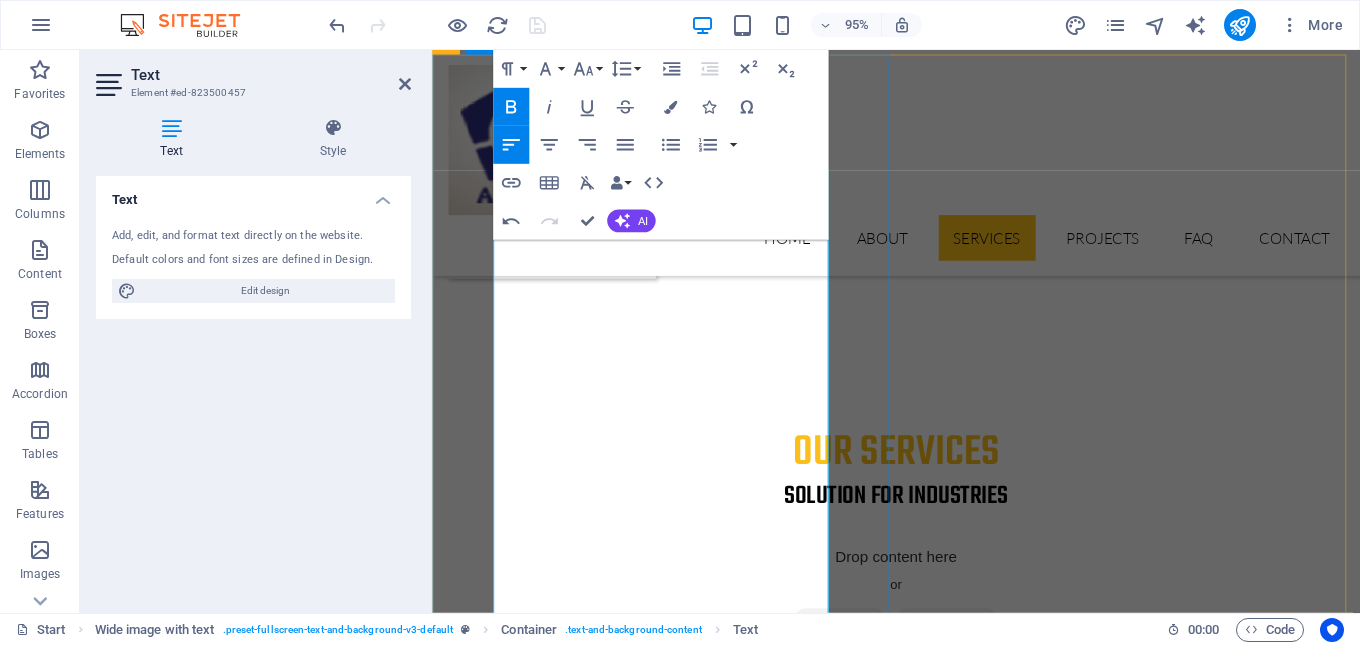 scroll, scrollTop: 2626, scrollLeft: 0, axis: vertical 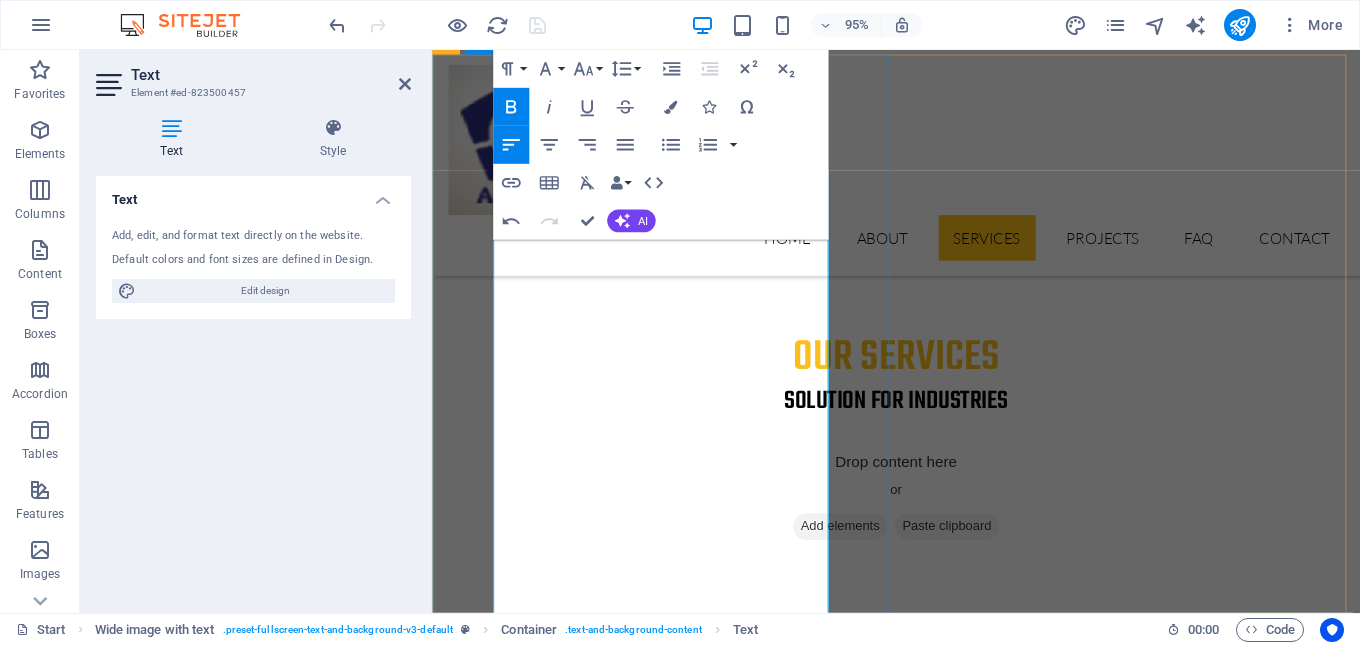 drag, startPoint x: 573, startPoint y: 551, endPoint x: 496, endPoint y: 349, distance: 216.17816 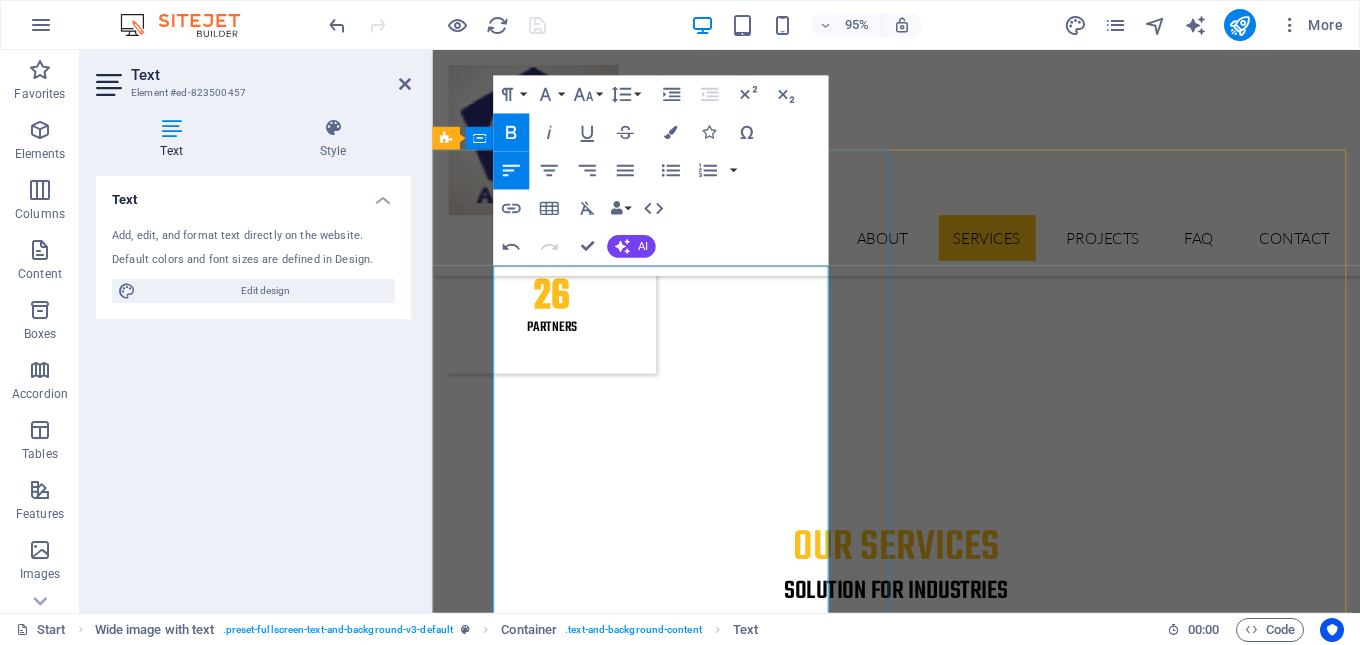 scroll, scrollTop: 2626, scrollLeft: 0, axis: vertical 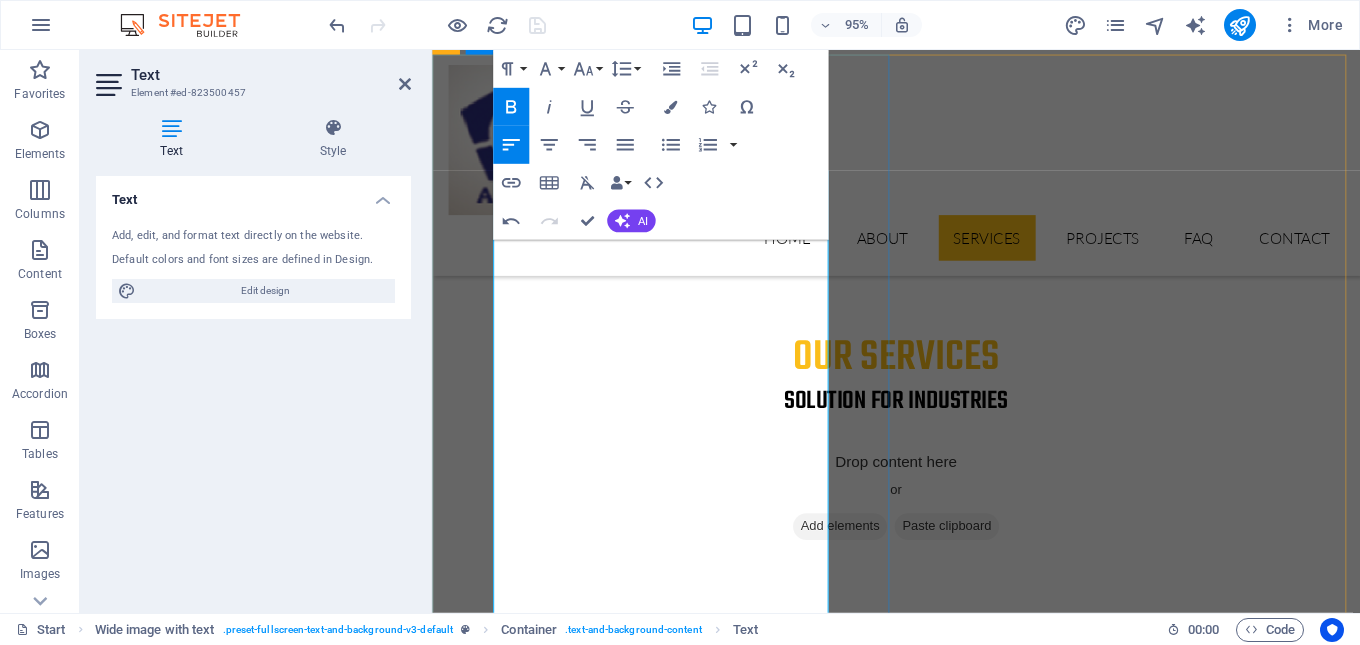 click on "Since its inception in 2006, A1 Plastic is one of the leading Manufacturer & Supplier of Food-Grade Disposable Packaging Product and has been  serving the food service, and Horeca segment with over 1000 food-grade disposables products of exceptionally high standards of hygiene, quality and durability from our in house. Our product portfolio is well suited to offer great value to our clients." at bounding box center [912, 8024] 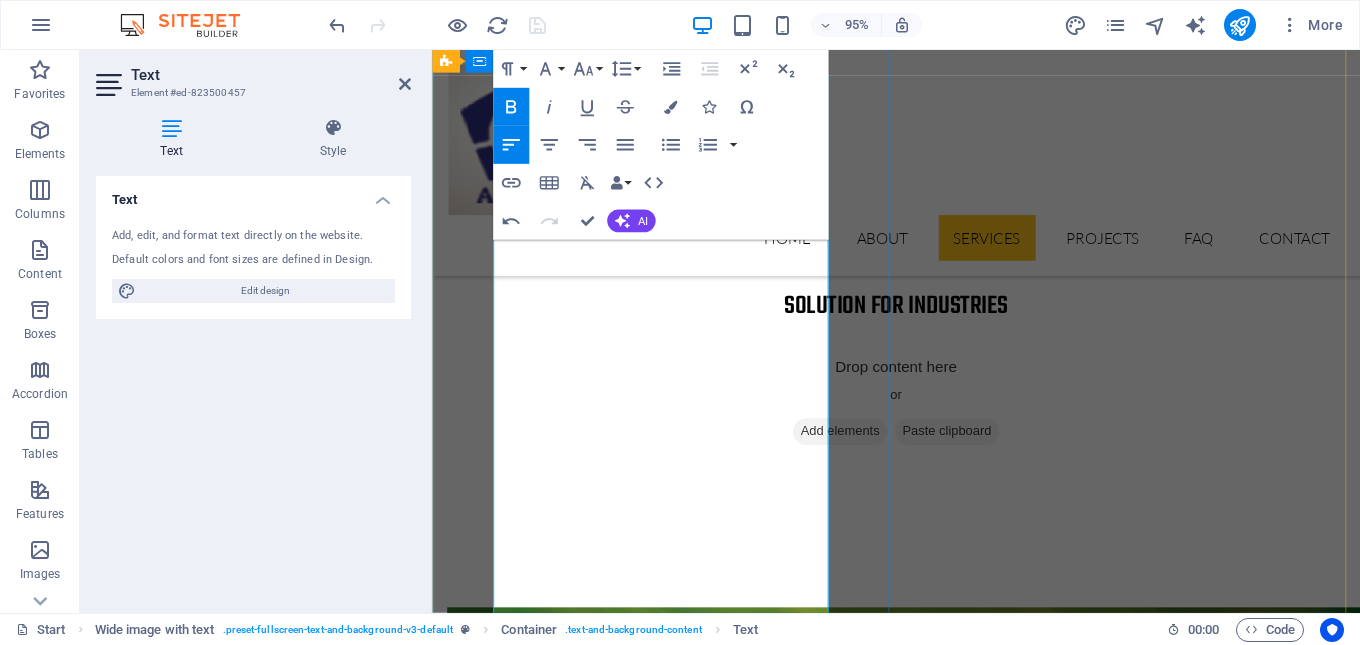 scroll, scrollTop: 2626, scrollLeft: 0, axis: vertical 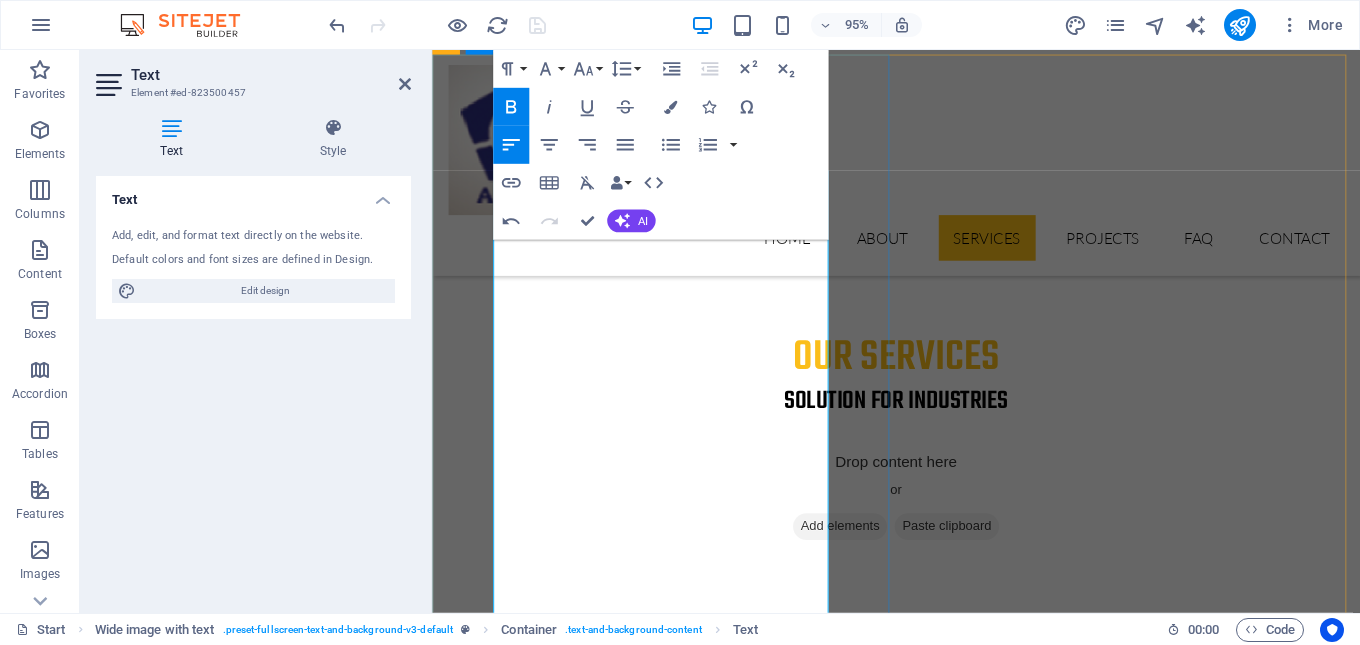 drag, startPoint x: 579, startPoint y: 558, endPoint x: 500, endPoint y: 348, distance: 224.368 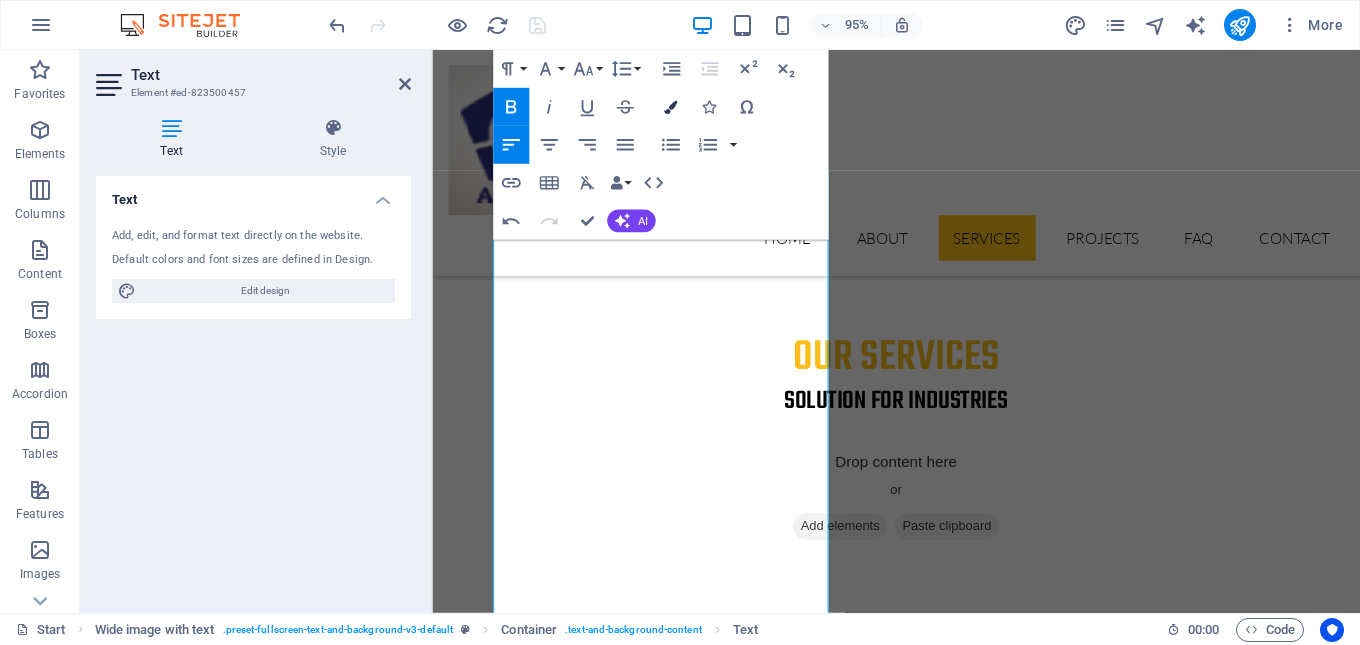 click at bounding box center [670, 106] 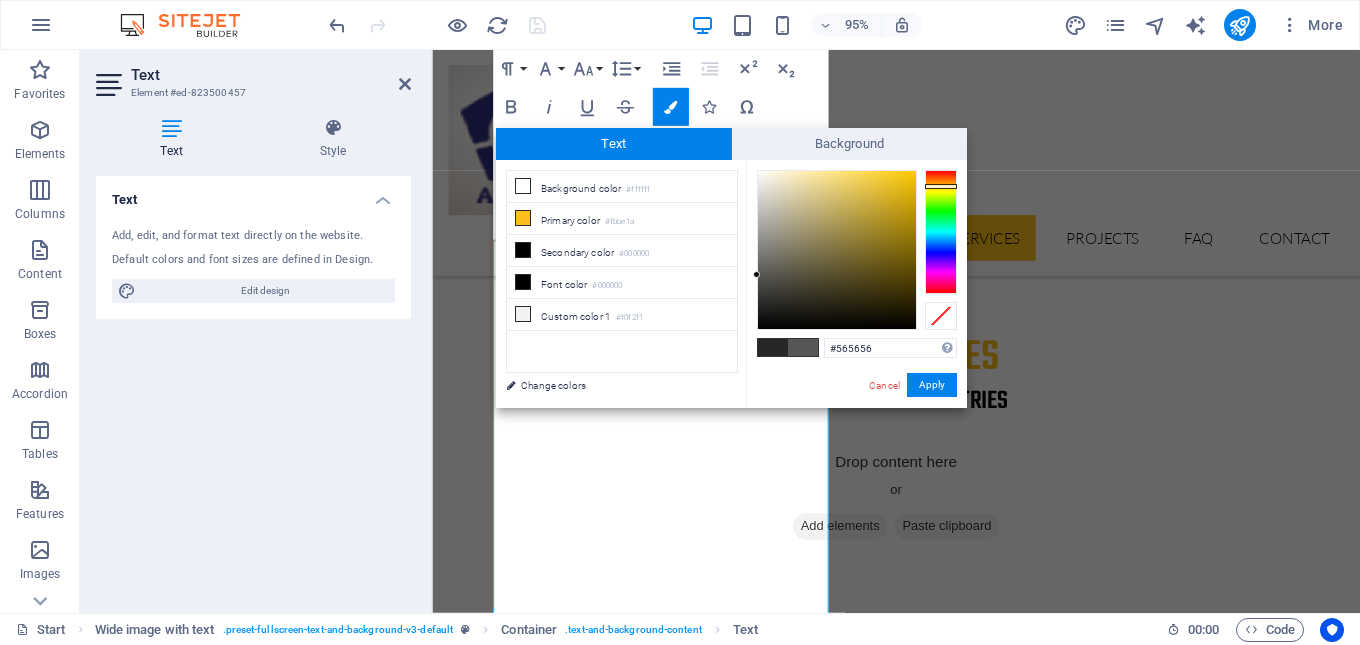 click at bounding box center [941, 232] 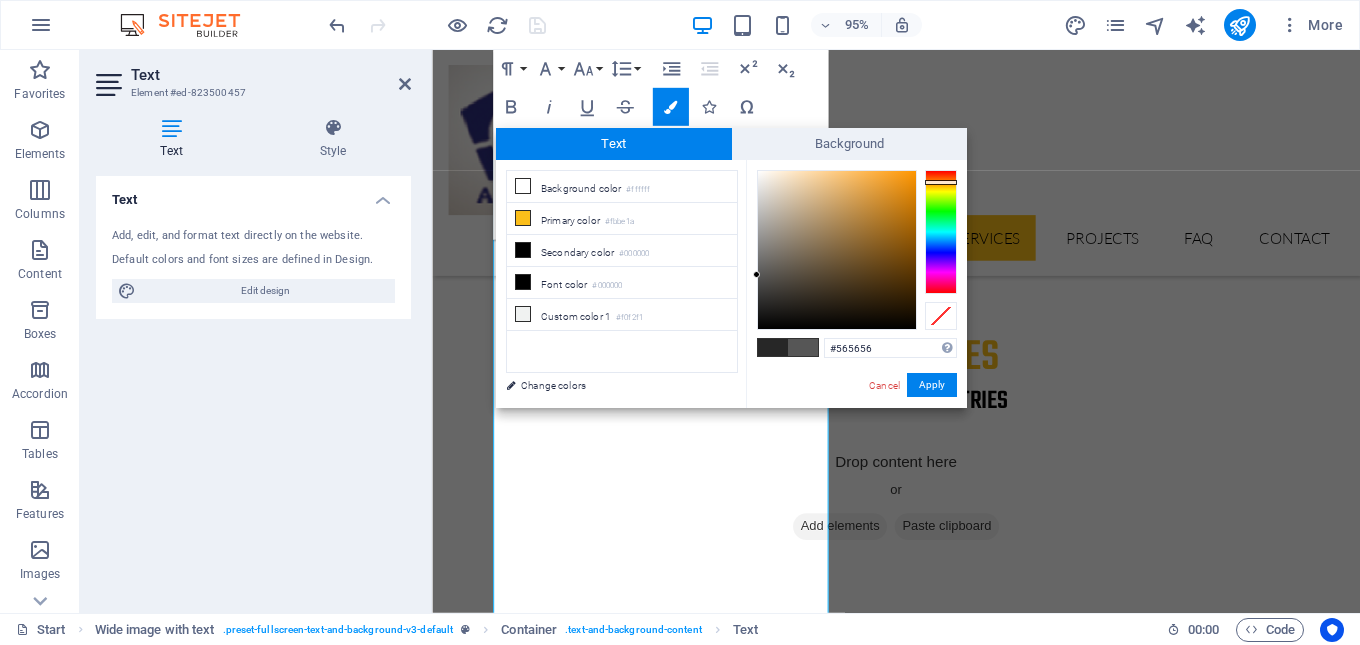 click at bounding box center (941, 232) 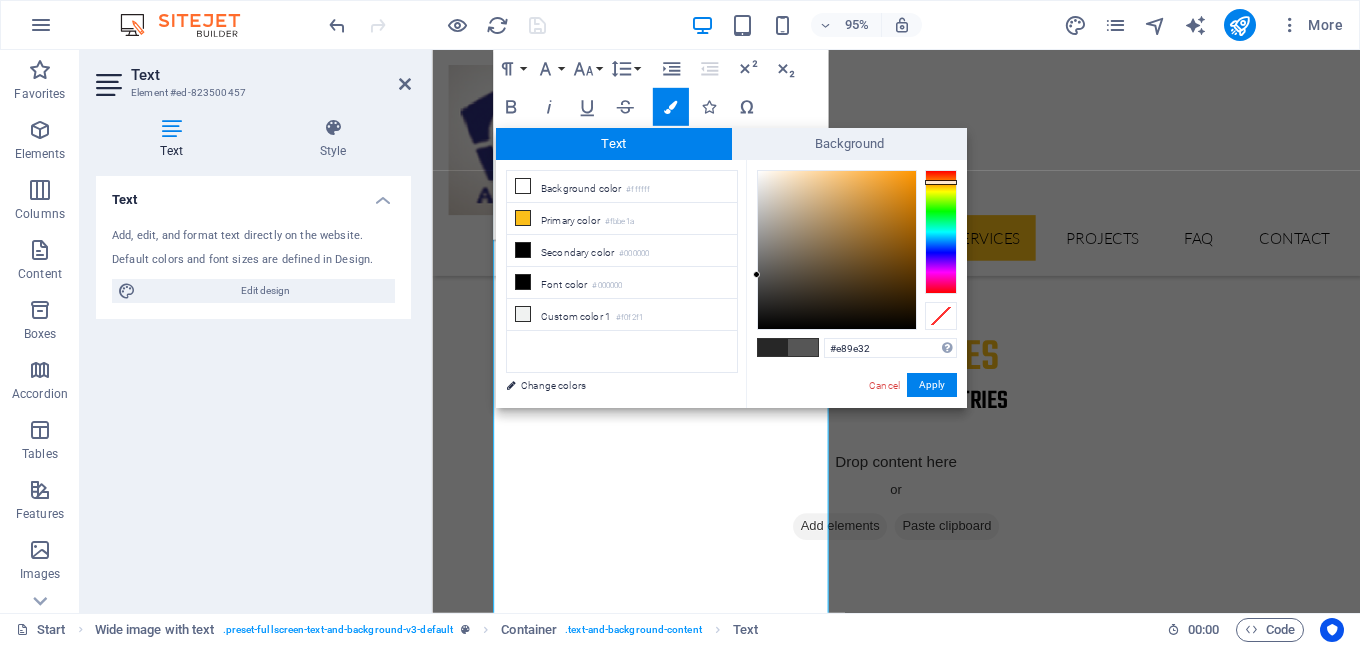 click at bounding box center [837, 250] 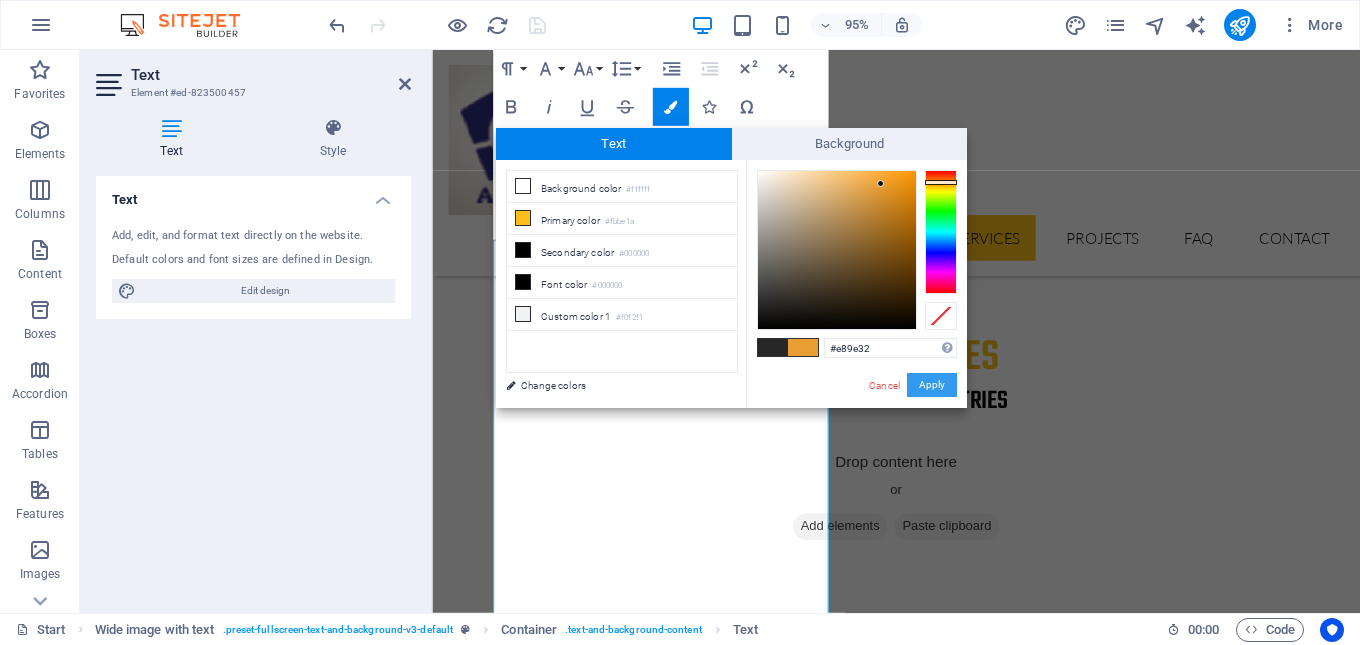 click on "Apply" at bounding box center [932, 385] 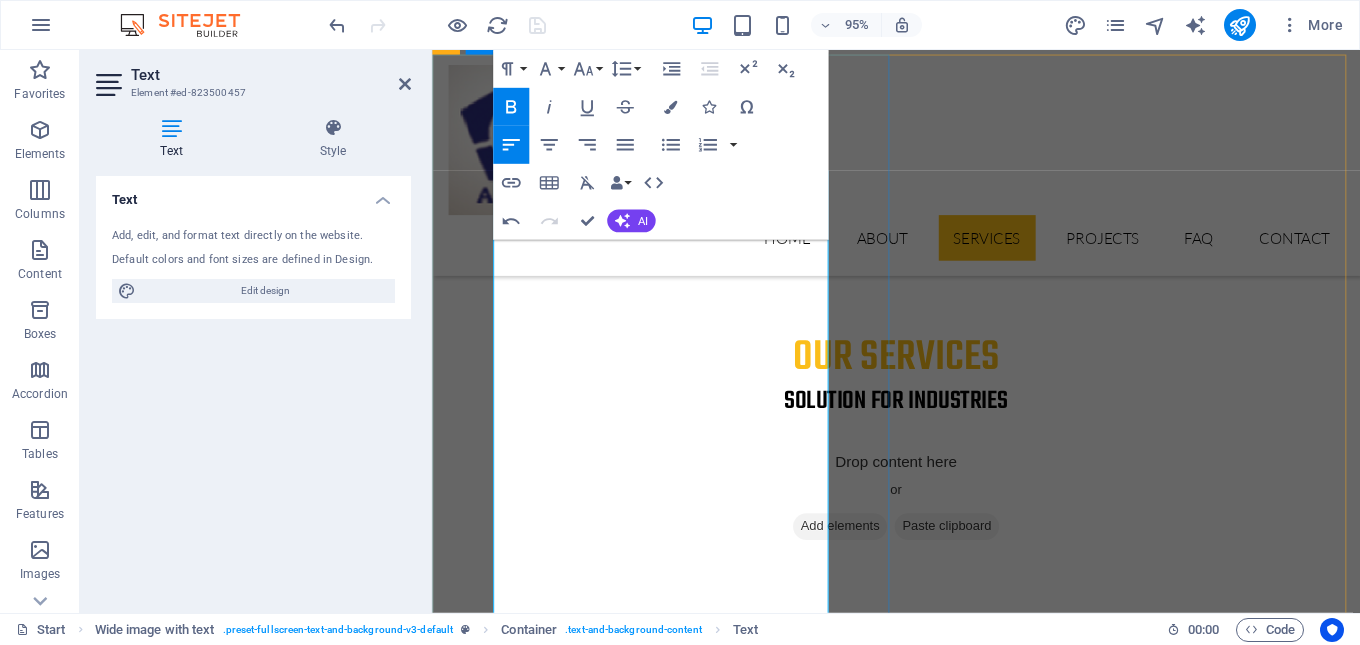 click on "Since its inception in 2006, A1 Plastic is one of the leading Manufacturer & Supplier of Food-Grade Disposable Packaging Product and has been  serving the food service, and Horeca segment with over 1000 food-grade disposables products of exceptionally high standards of hygiene, quality and durability from our in house. Our product portfolio is well suited to offer great value to our clients." at bounding box center [921, 8024] 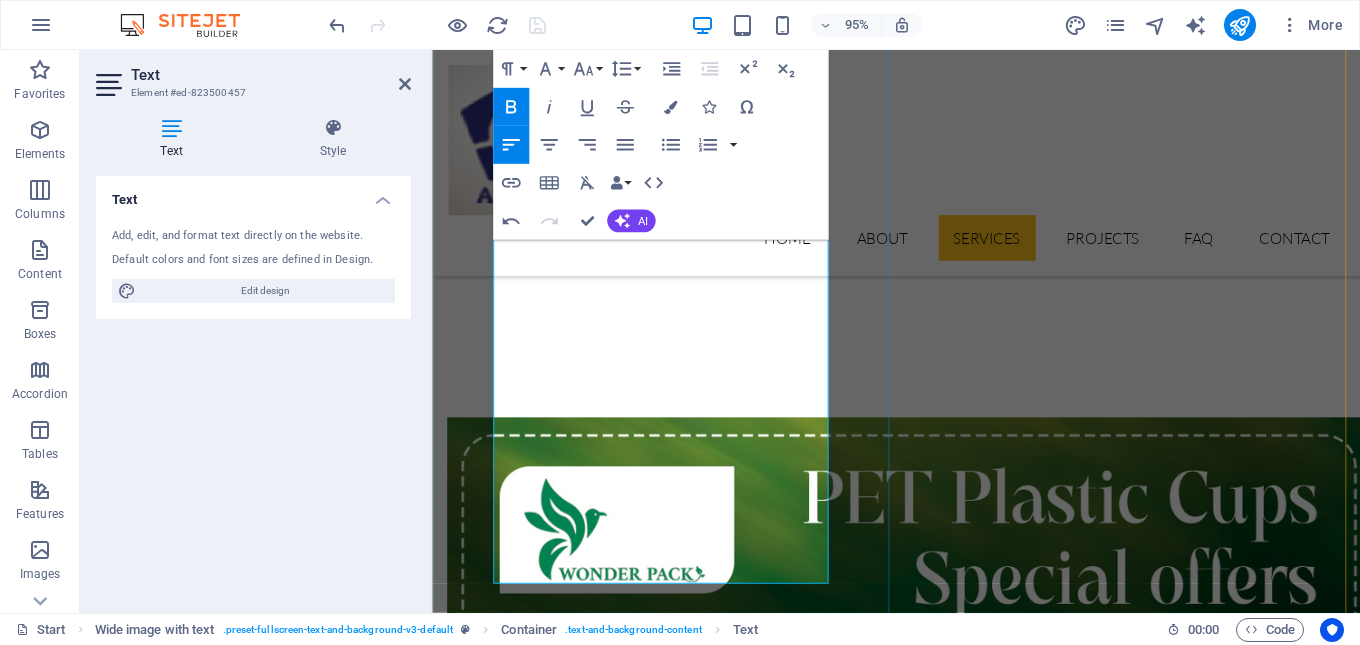 scroll, scrollTop: 3026, scrollLeft: 0, axis: vertical 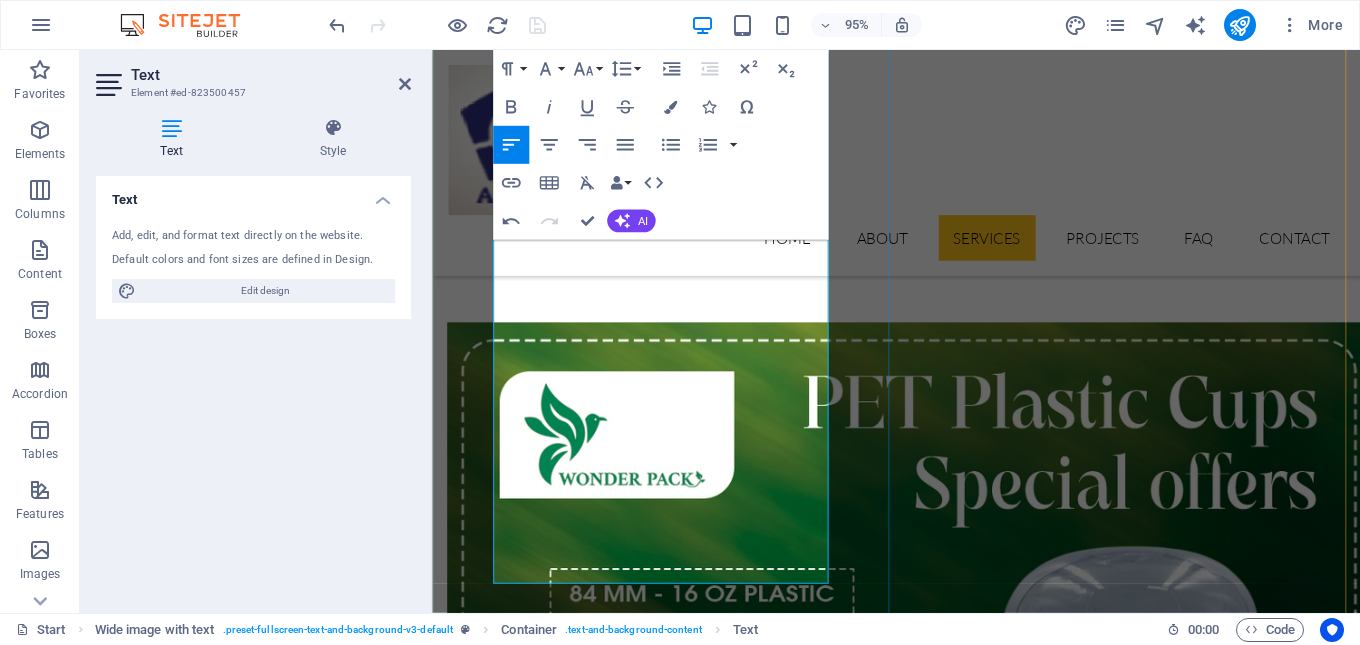 drag, startPoint x: 564, startPoint y: 525, endPoint x: 524, endPoint y: 287, distance: 241.33794 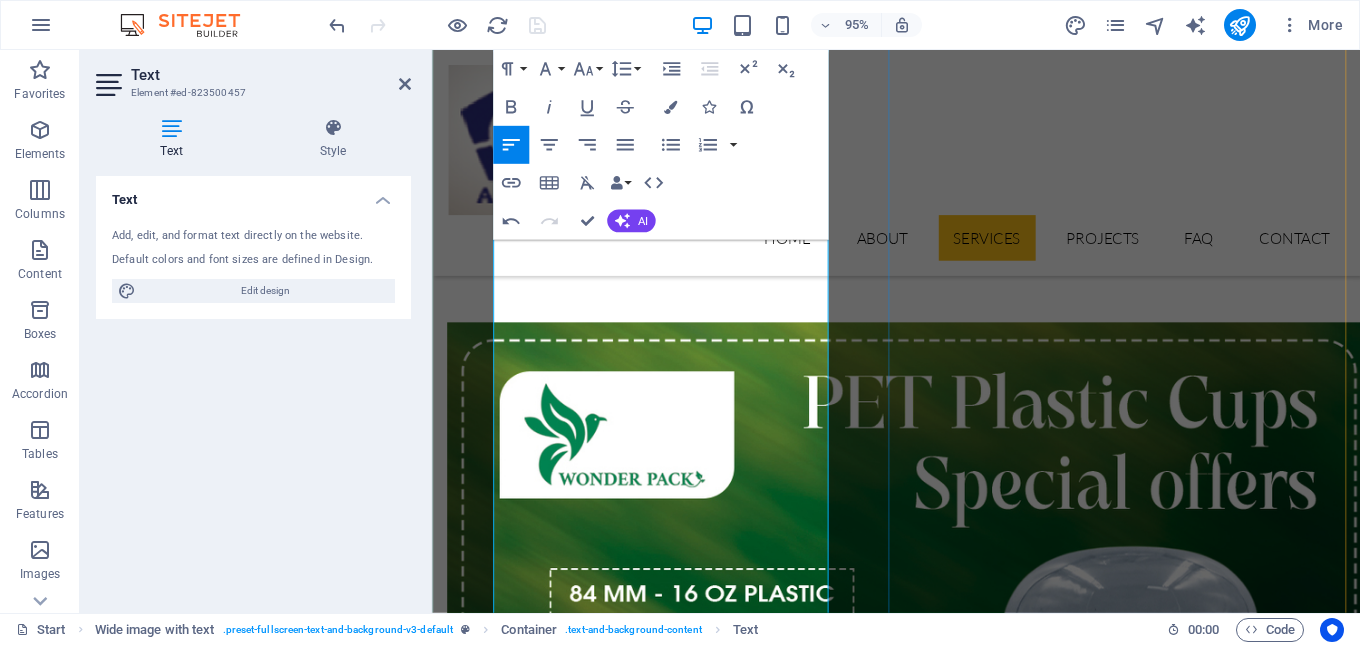 scroll, scrollTop: 2926, scrollLeft: 0, axis: vertical 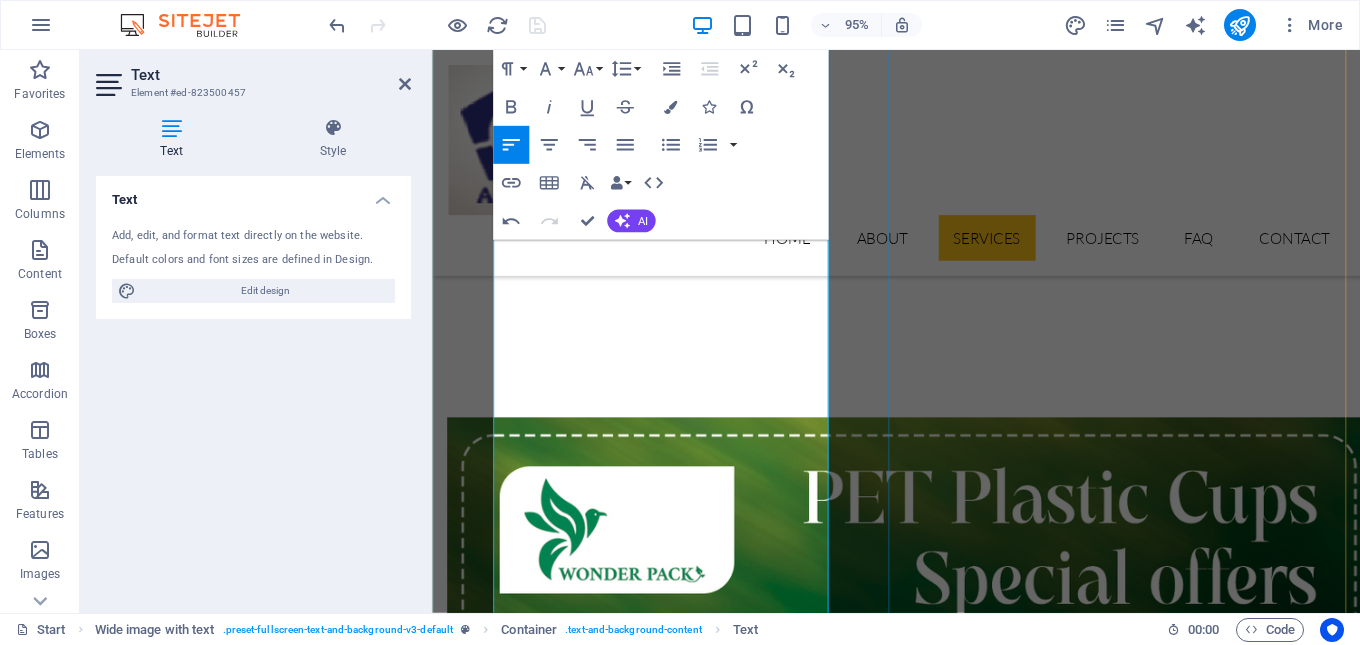 drag, startPoint x: 497, startPoint y: 300, endPoint x: 668, endPoint y: 618, distance: 361.06094 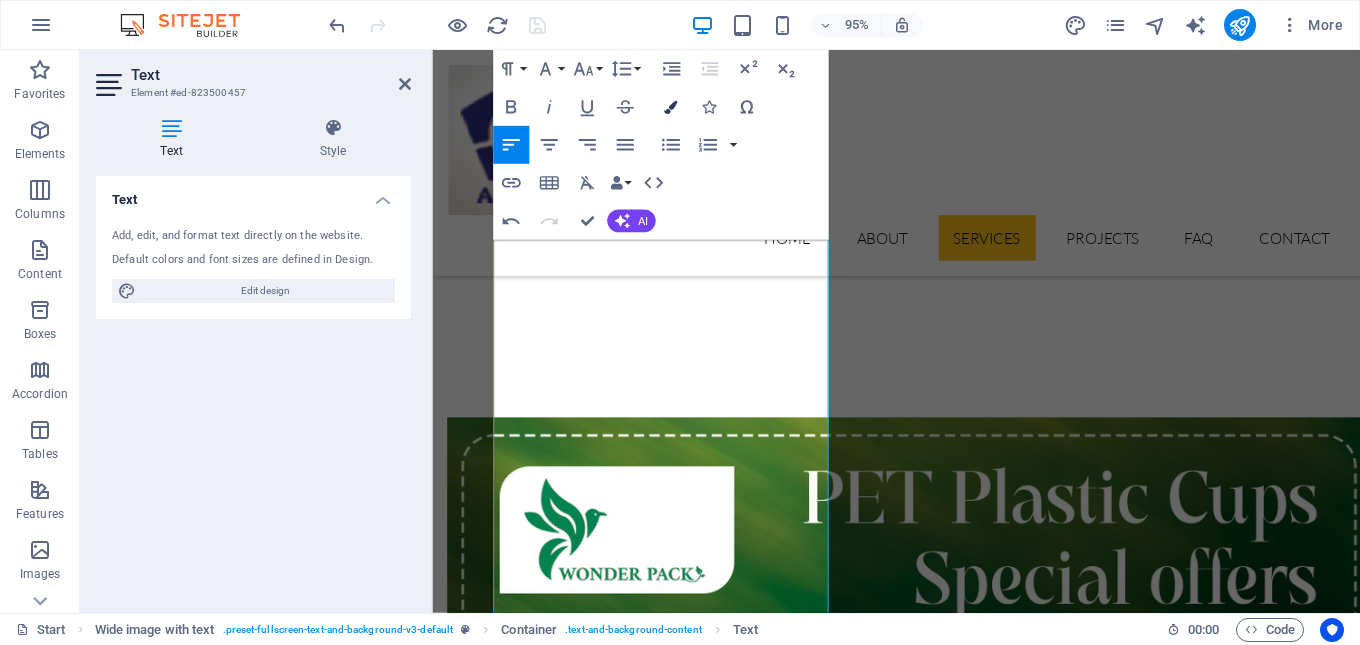 click at bounding box center [670, 106] 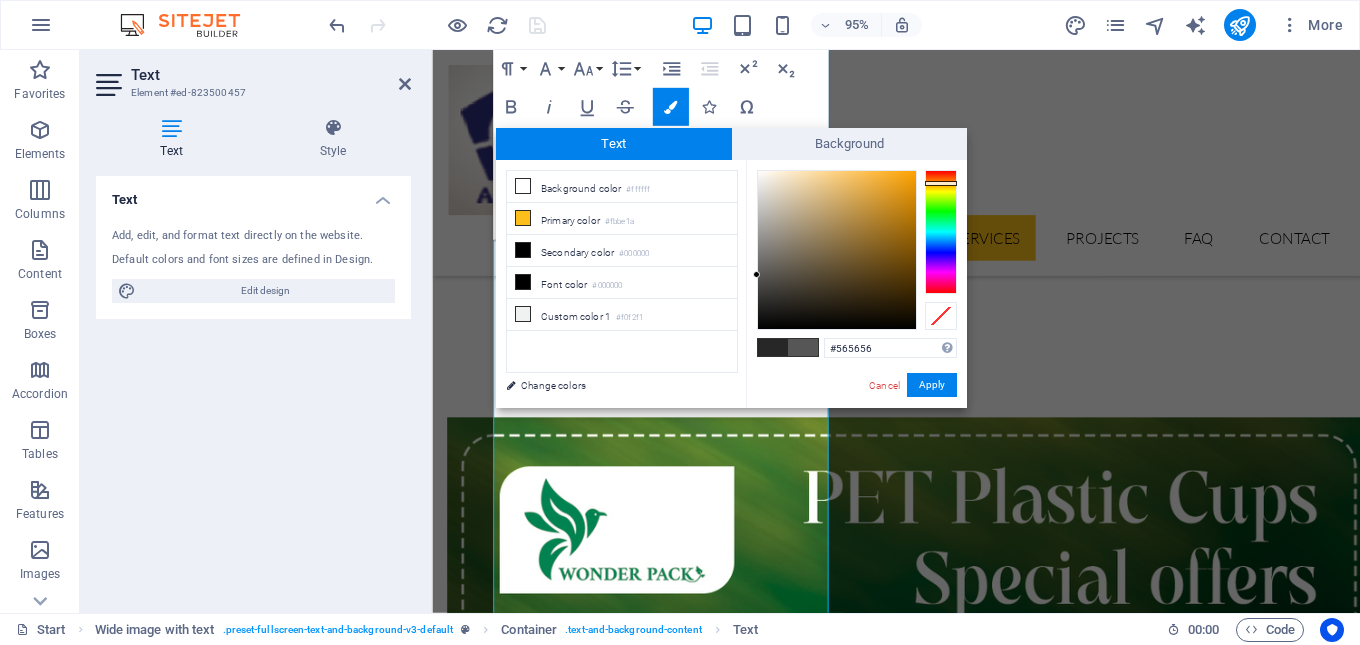 click at bounding box center (941, 232) 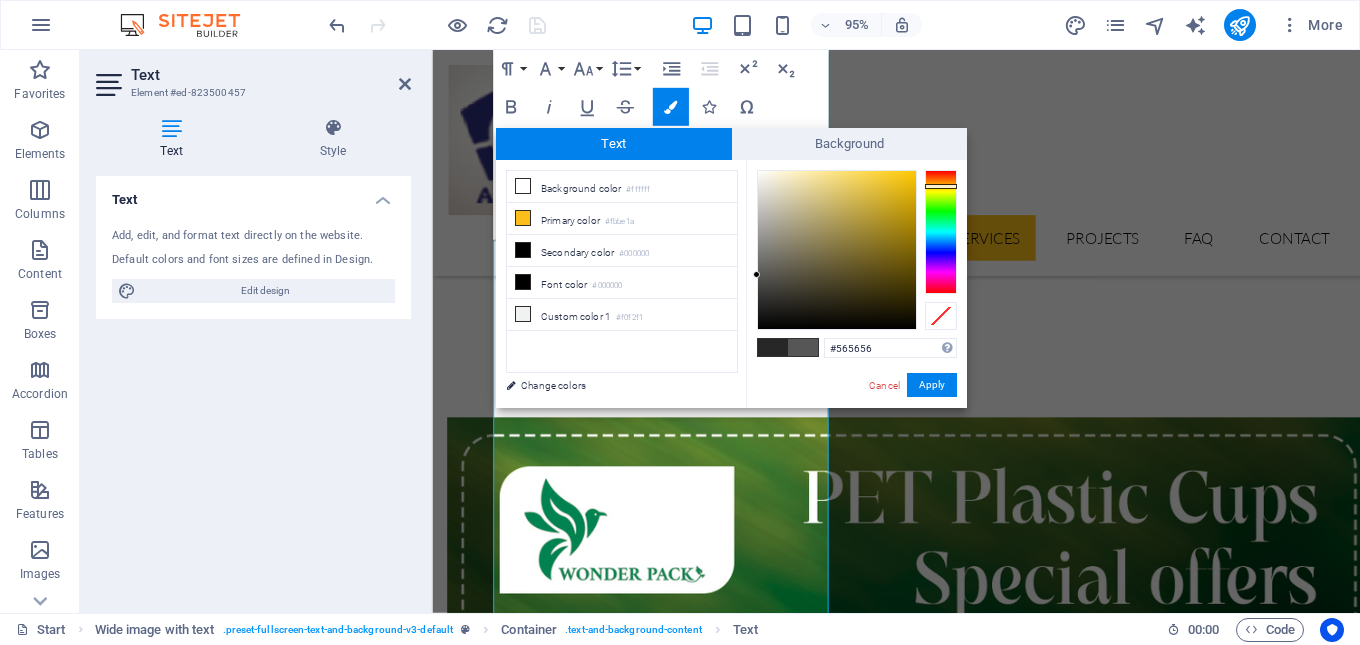 click at bounding box center (941, 186) 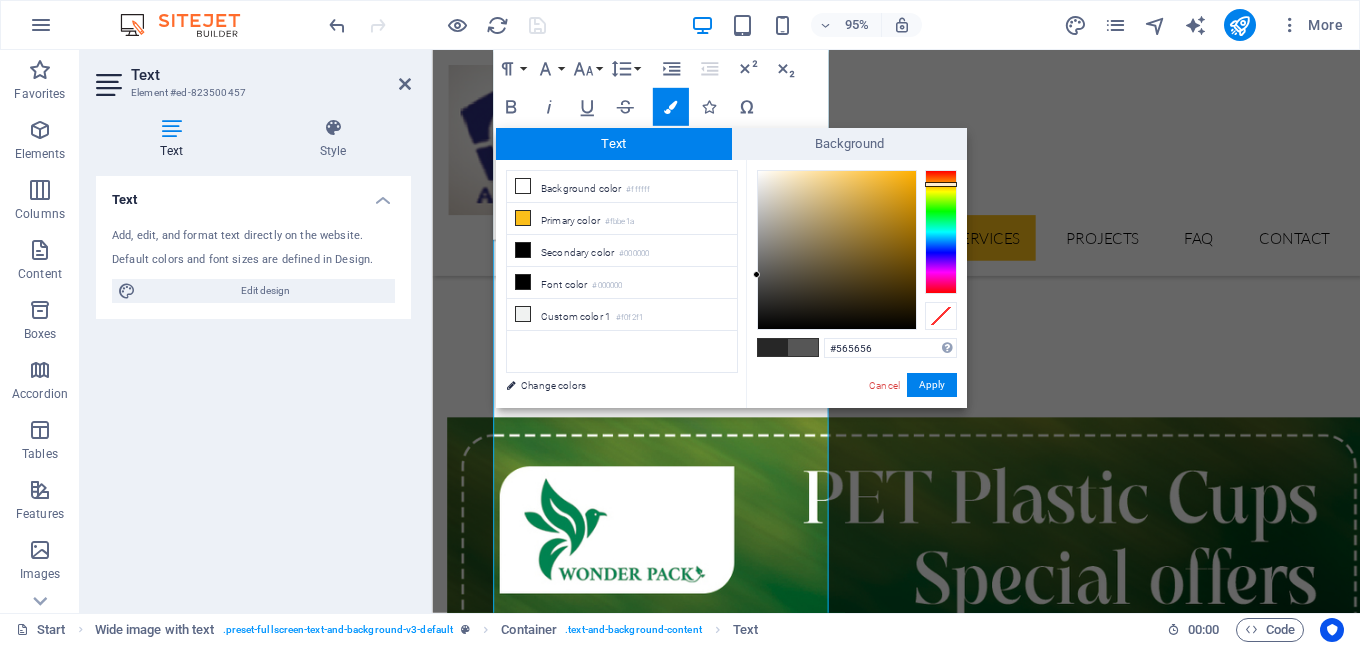 click at bounding box center (941, 184) 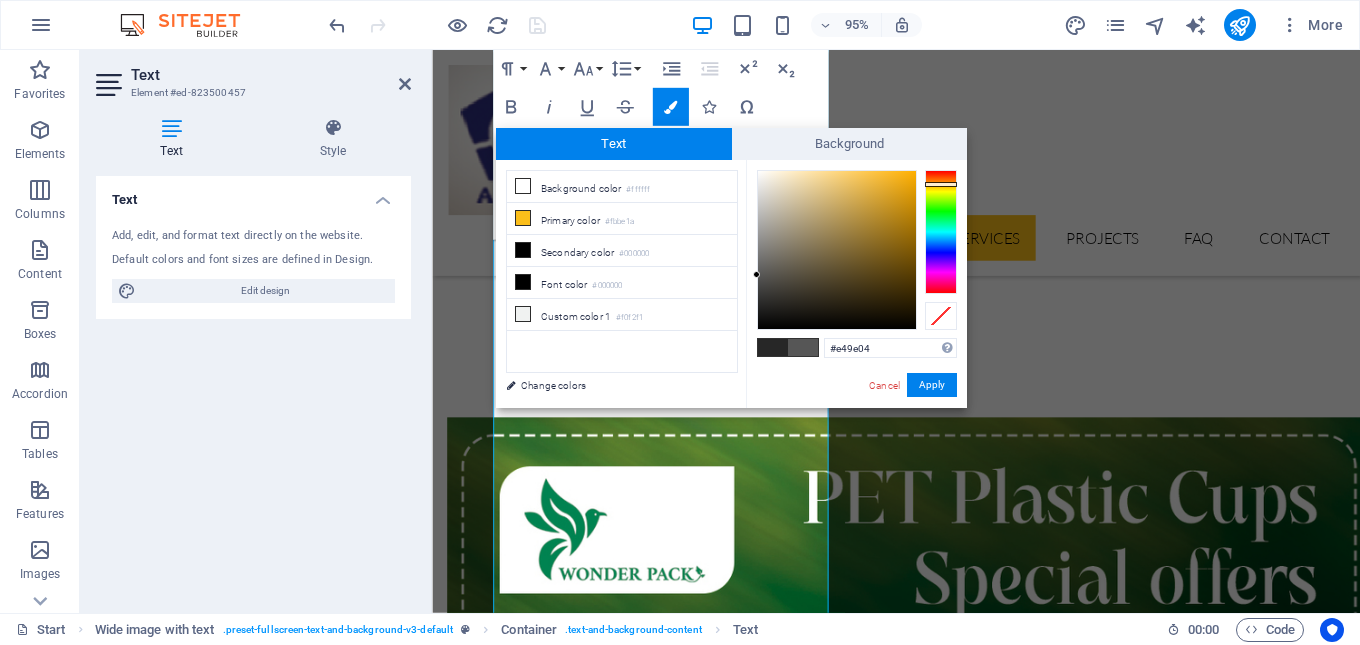 type on "#e49e03" 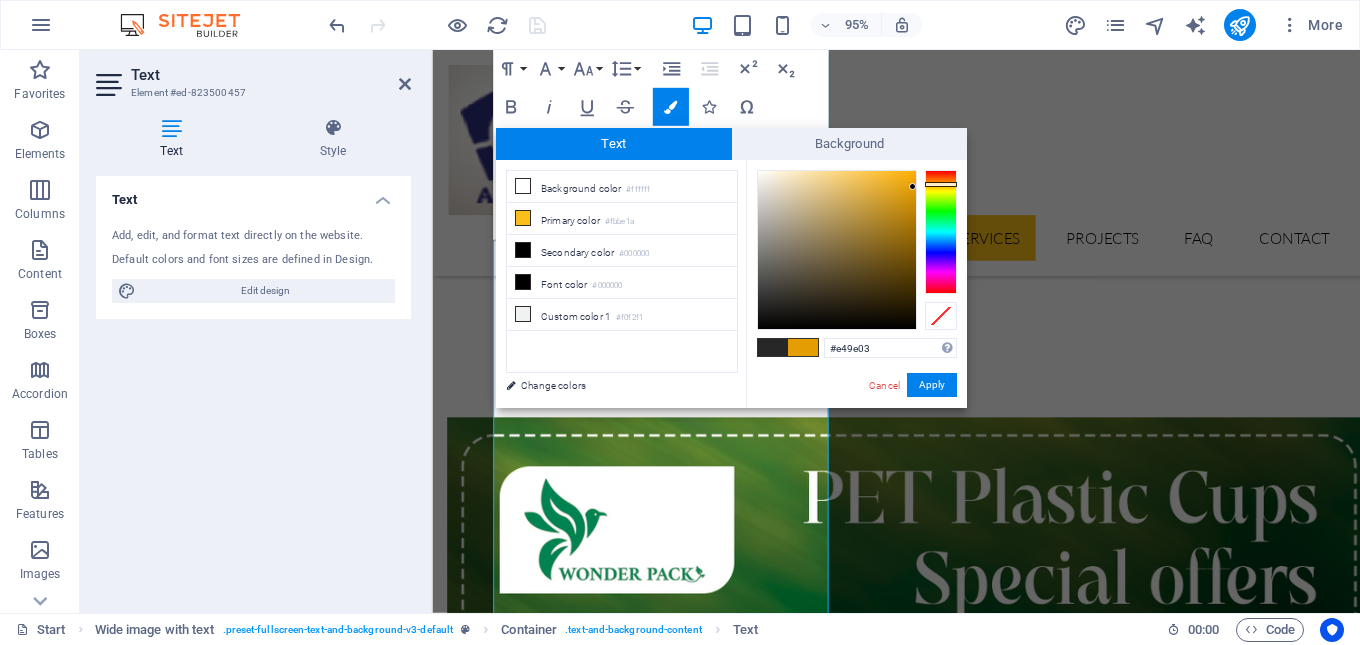 click at bounding box center [837, 250] 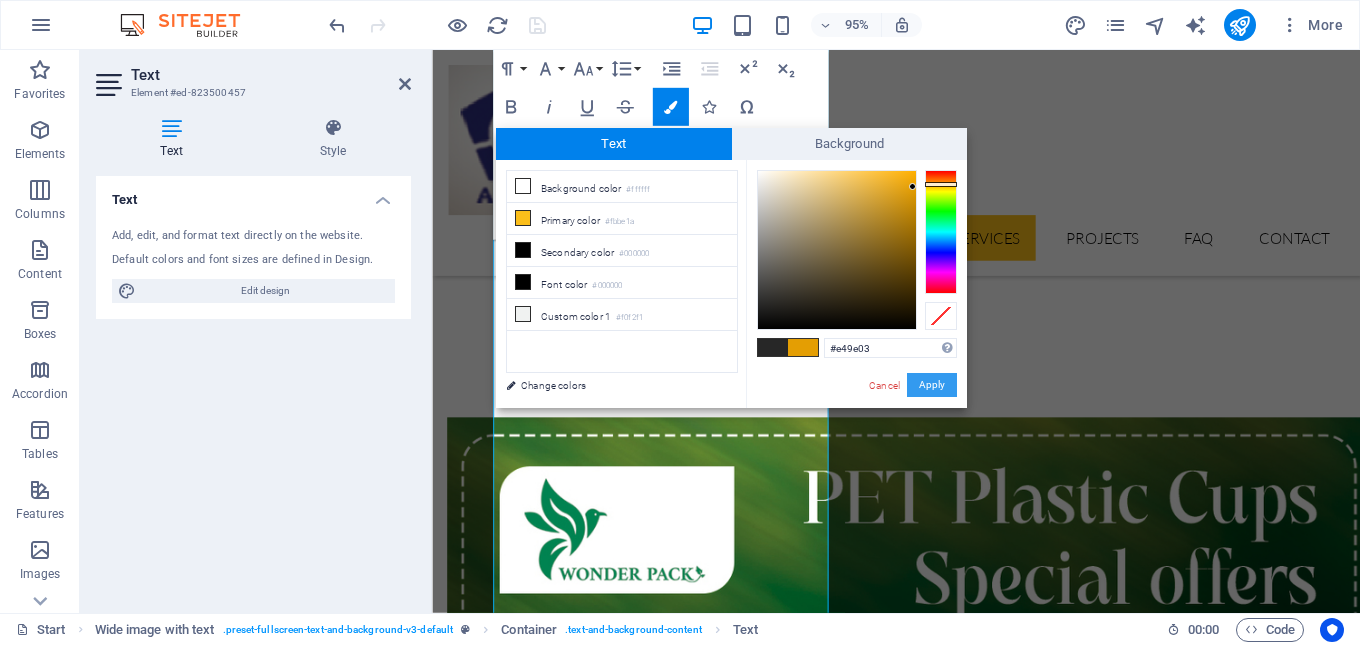 click on "Apply" at bounding box center (932, 385) 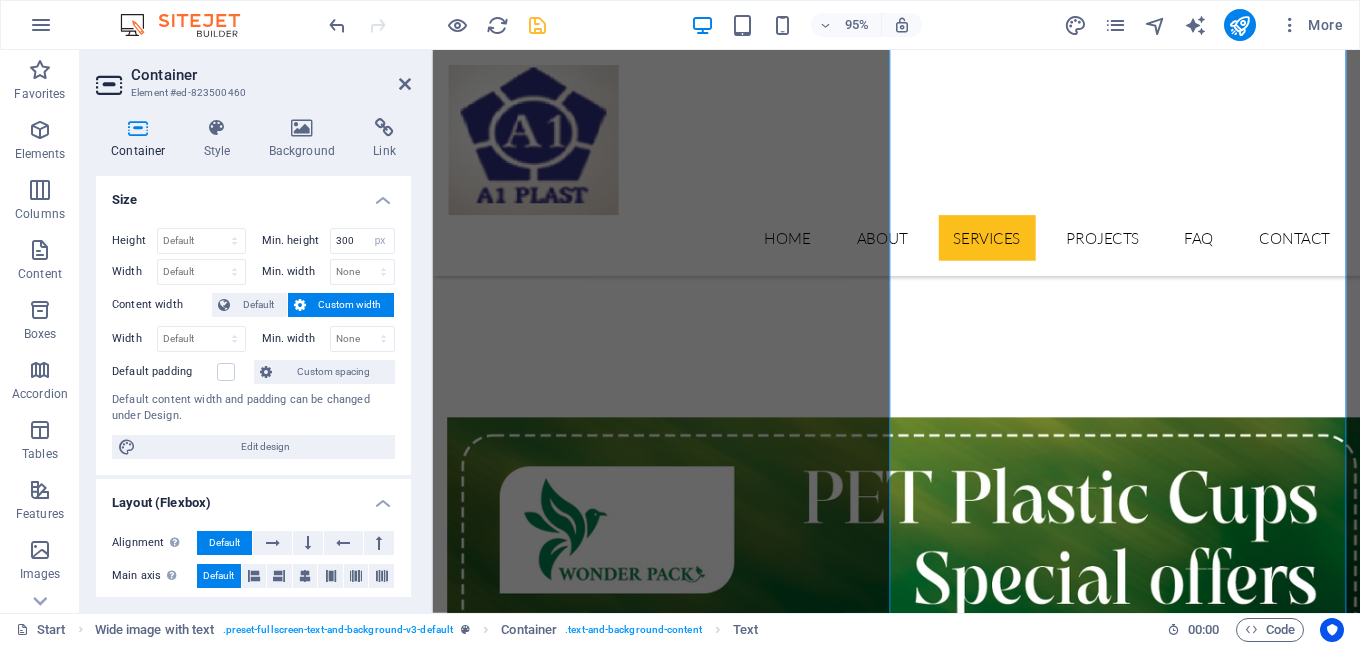 click on "A1 Industry Packaging Products Since its inception in 2006, A1 Plastic is one of the leading Manufacturer & Supplier of Food-Grade Disposable Packaging Product and has been  serving the food service, and Horeca segment with over 1000 food-grade disposables products of exceptionally high standards of hygiene, quality and durability from our in house. Our product portfolio is well suited to offer great value to our clients. A leader in the field, we enjoy a reputation for reliability earned over the years both within UAE and internationally. Our Geographical focus remains on the Middle East, CIS, Africa and Europe. We thrive to establish strong, long term relationships with our valued clients, offering top quality products at very competitive pricing. As trailblazers in the industry." at bounding box center (921, 7799) 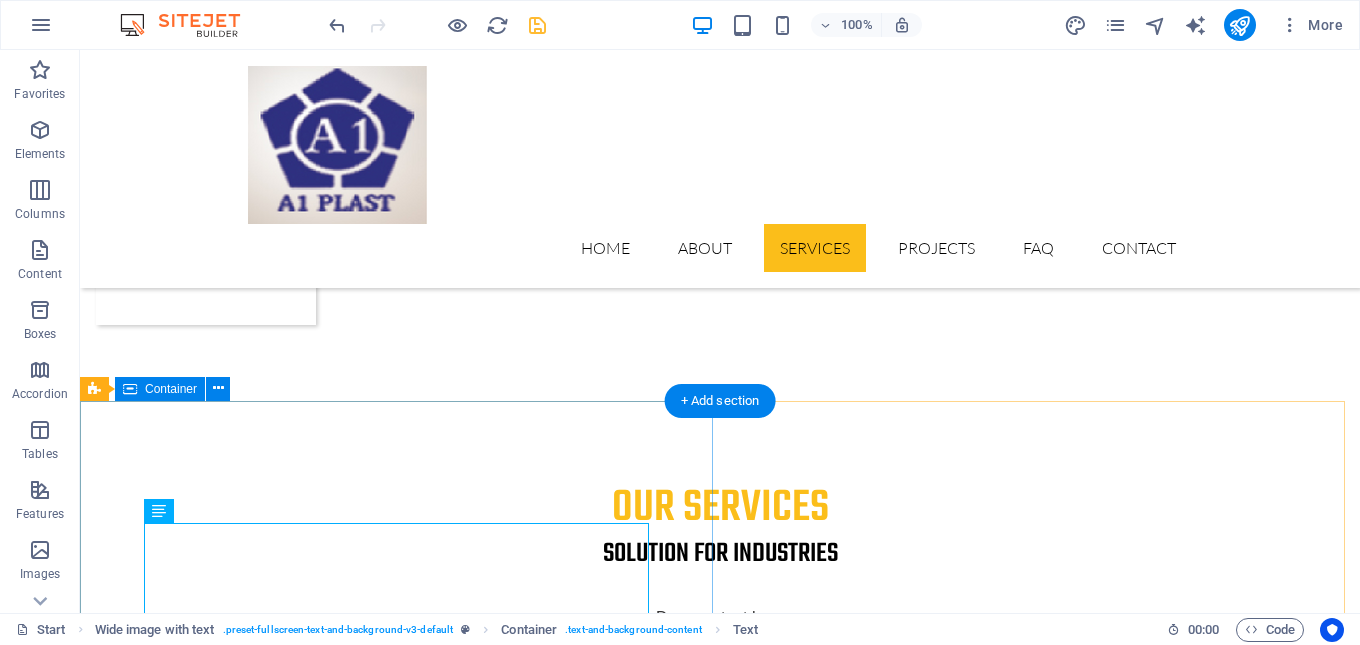 scroll, scrollTop: 2264, scrollLeft: 0, axis: vertical 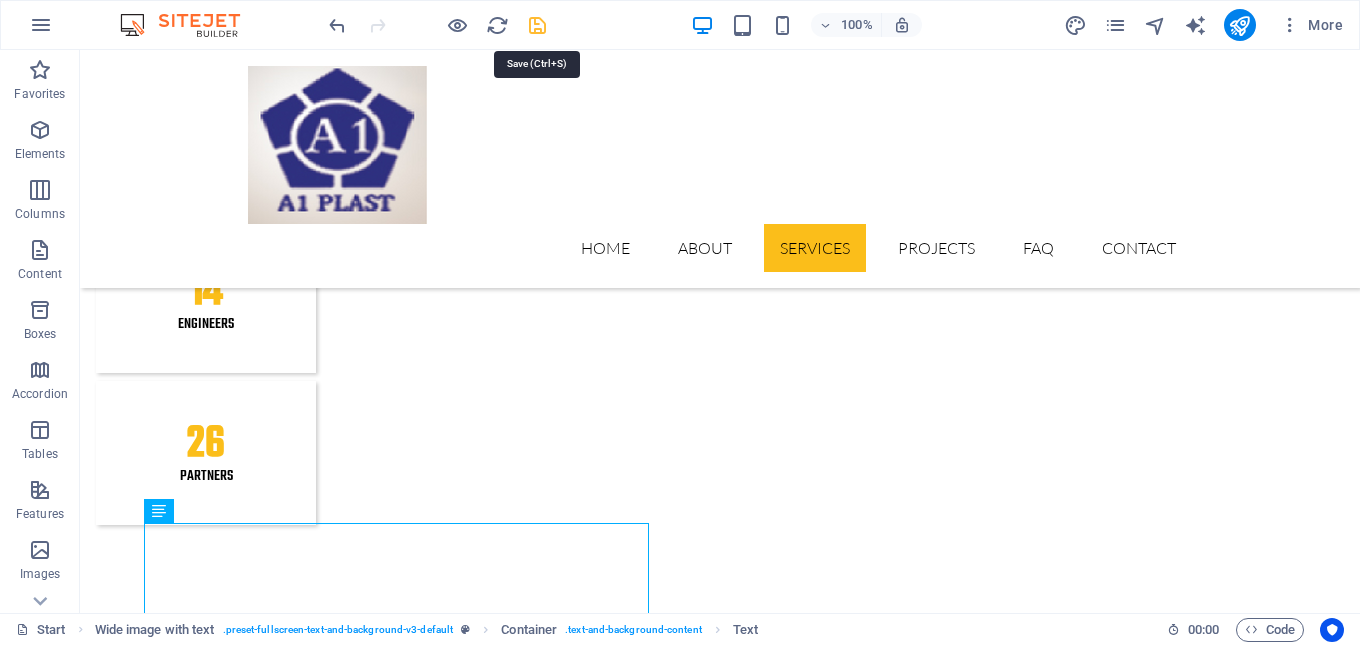 click at bounding box center [537, 25] 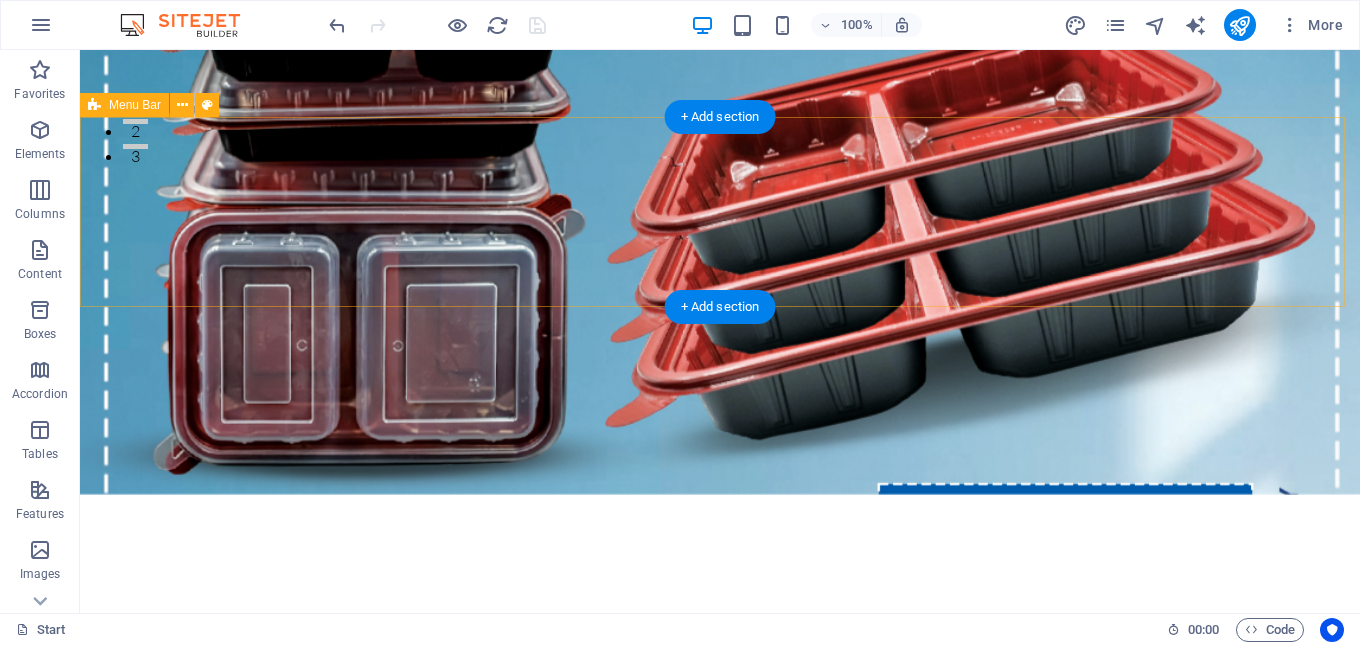 scroll, scrollTop: 0, scrollLeft: 0, axis: both 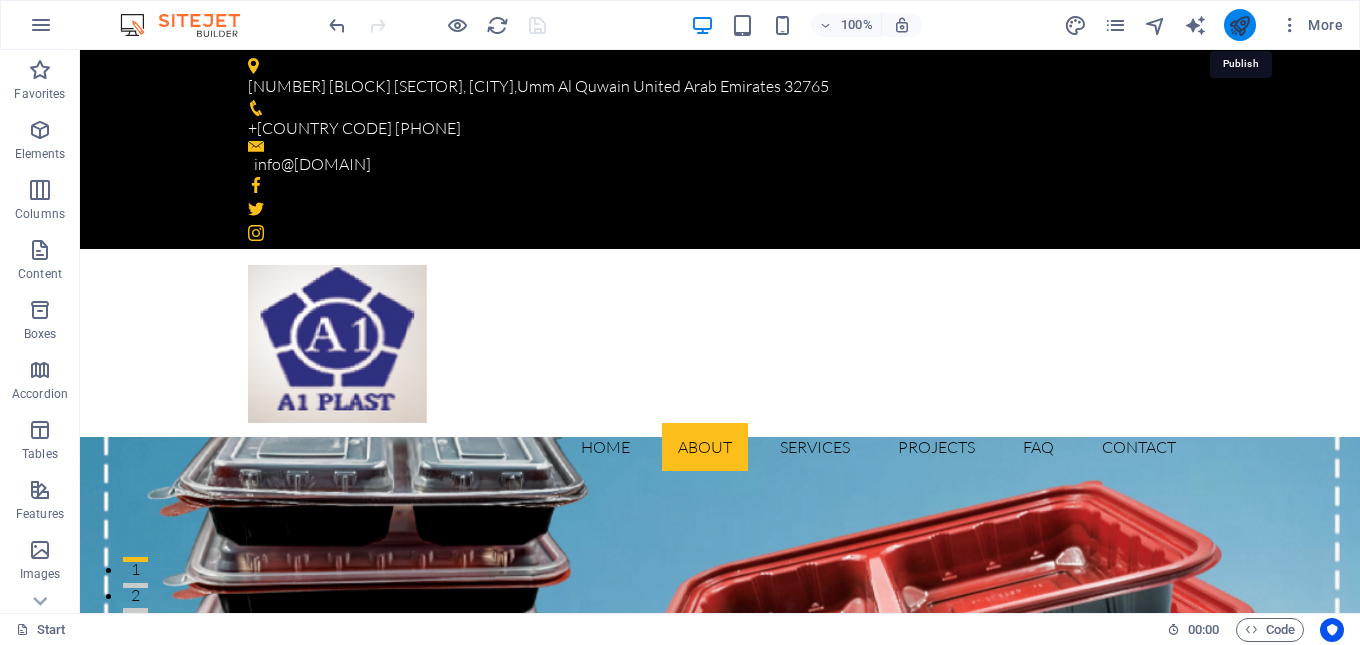 click at bounding box center [1239, 25] 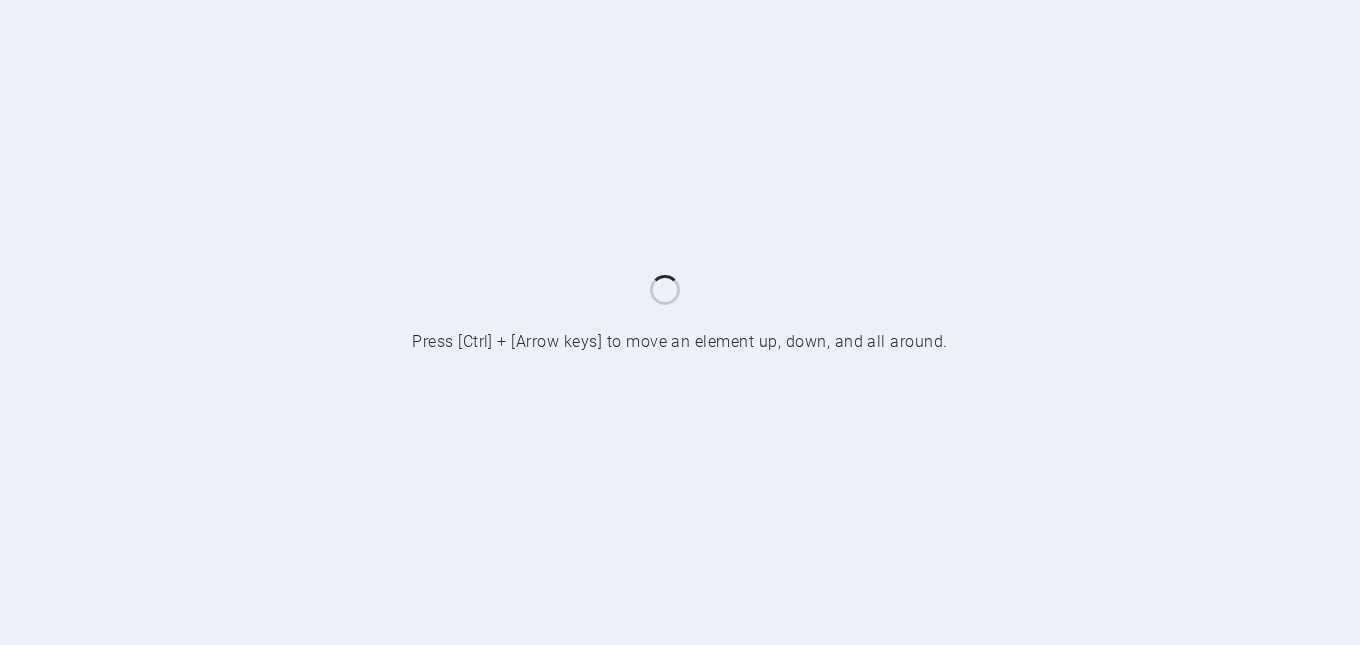 scroll, scrollTop: 0, scrollLeft: 0, axis: both 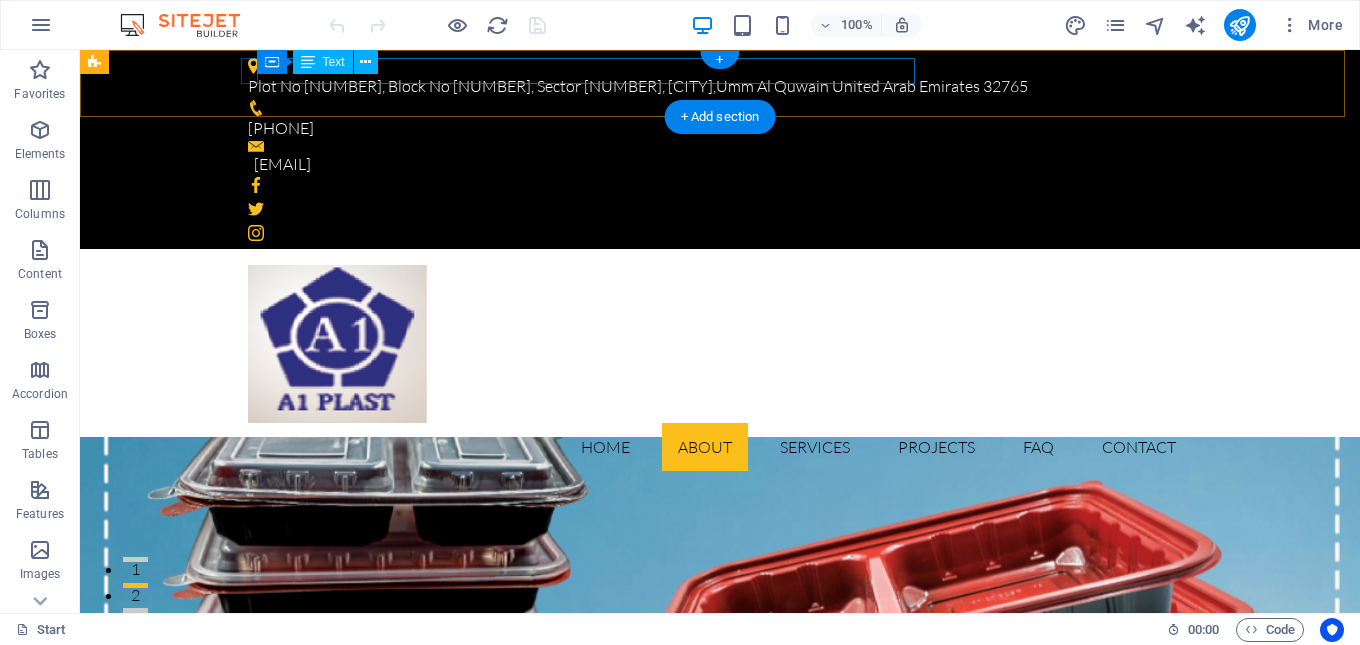 click on "Plot No [NUMBER], Block No [NUMBER], Sector [NUMBER], [CITY] [COUNTRY] [POSTAL_CODE]" at bounding box center [712, 87] 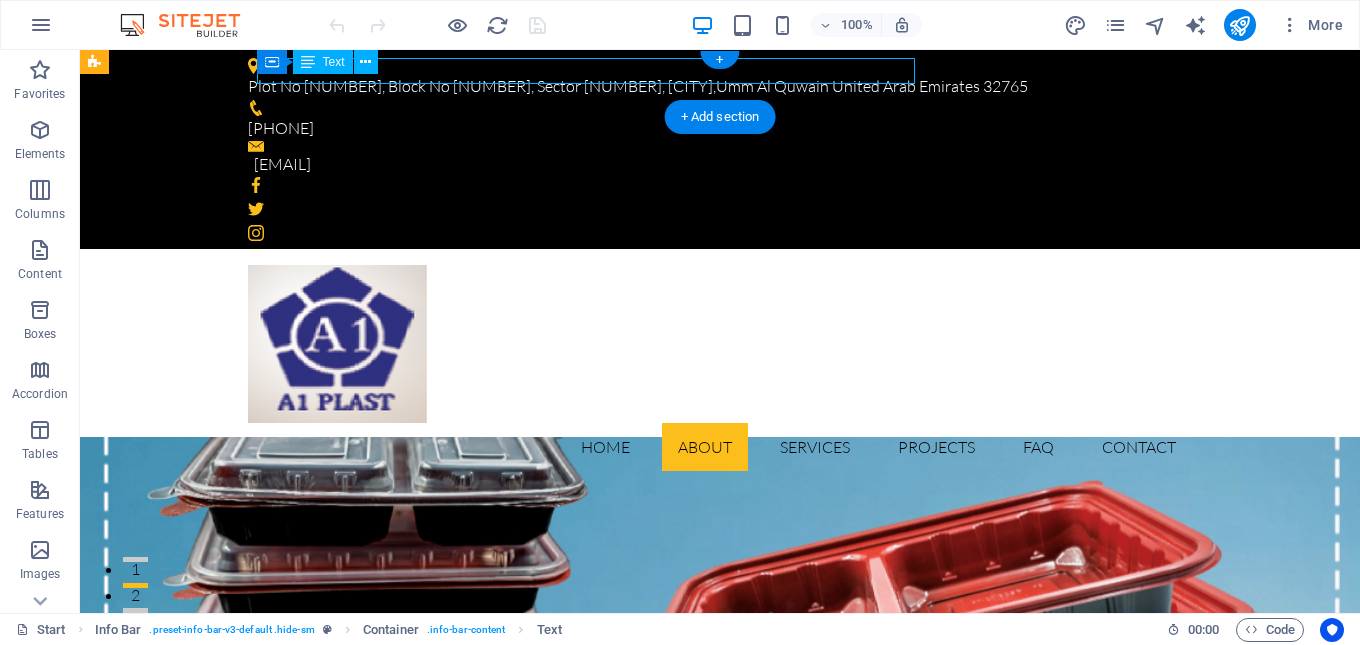 click on "Plot No [NUMBER], Block No [NUMBER], Sector [NUMBER], [CITY] [COUNTRY] [POSTAL_CODE]" at bounding box center (712, 87) 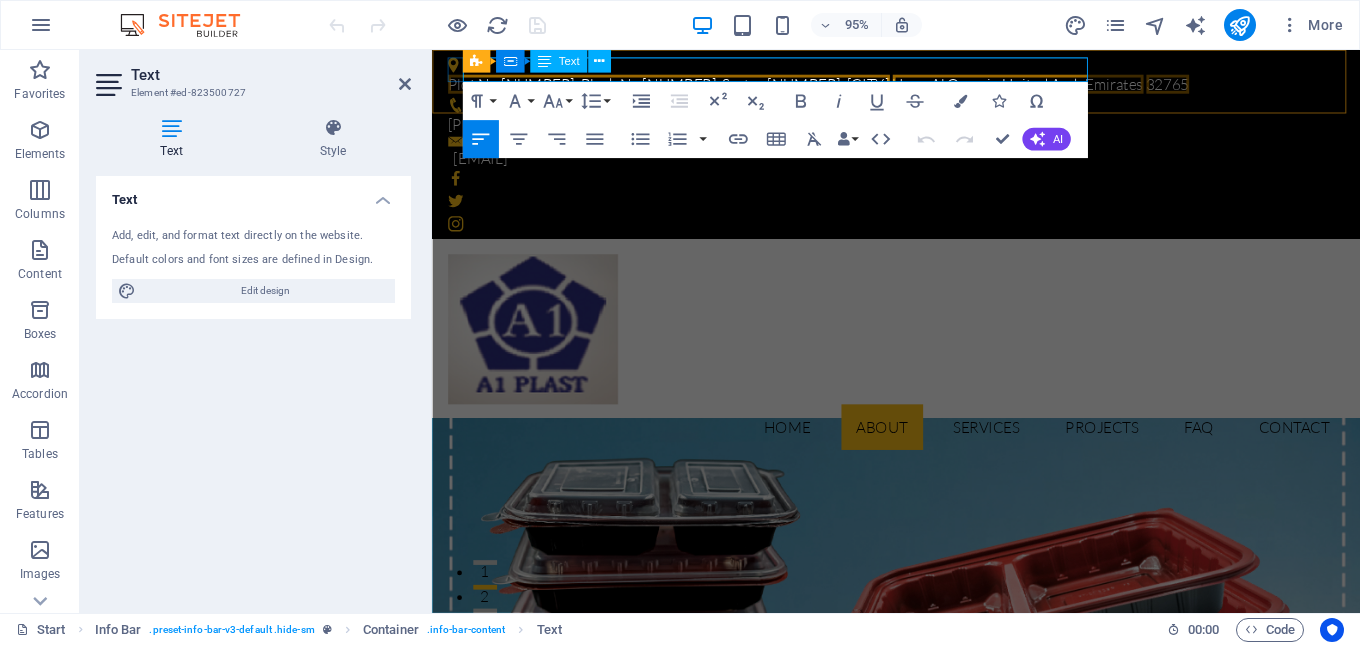 click on "Umm Al Quwain United Arab Emirates" at bounding box center (1049, 86) 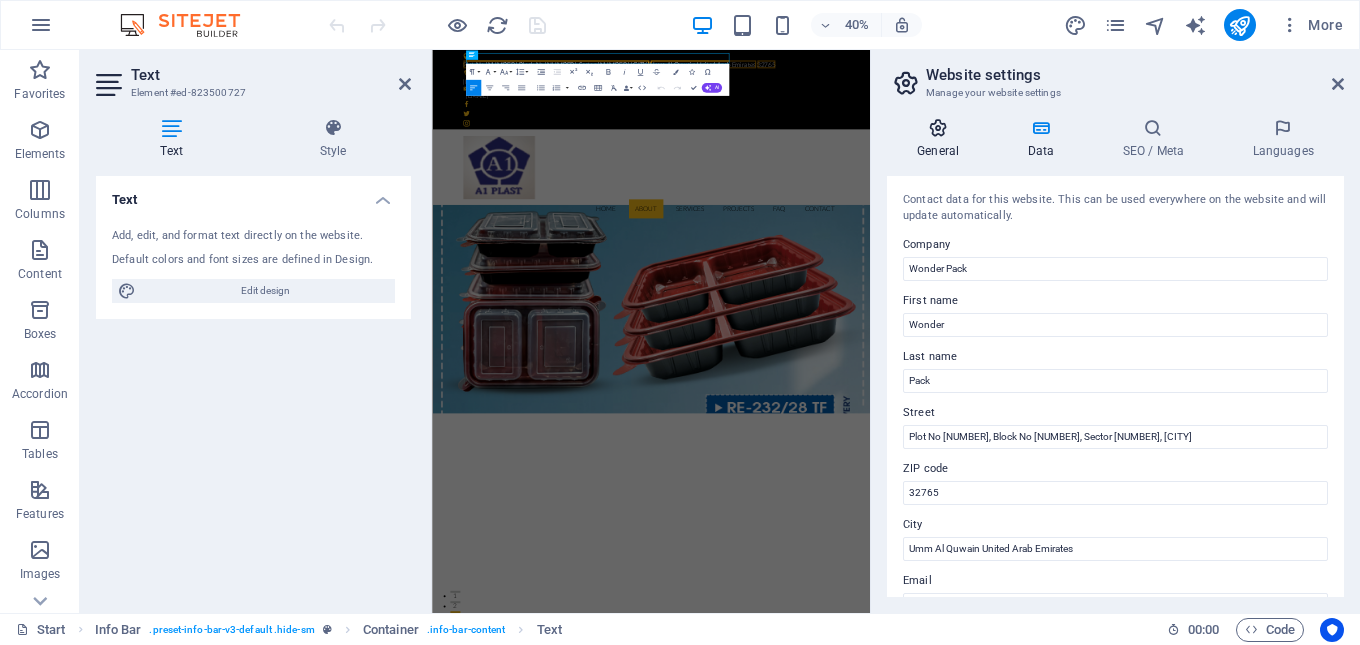 click on "General" at bounding box center (942, 139) 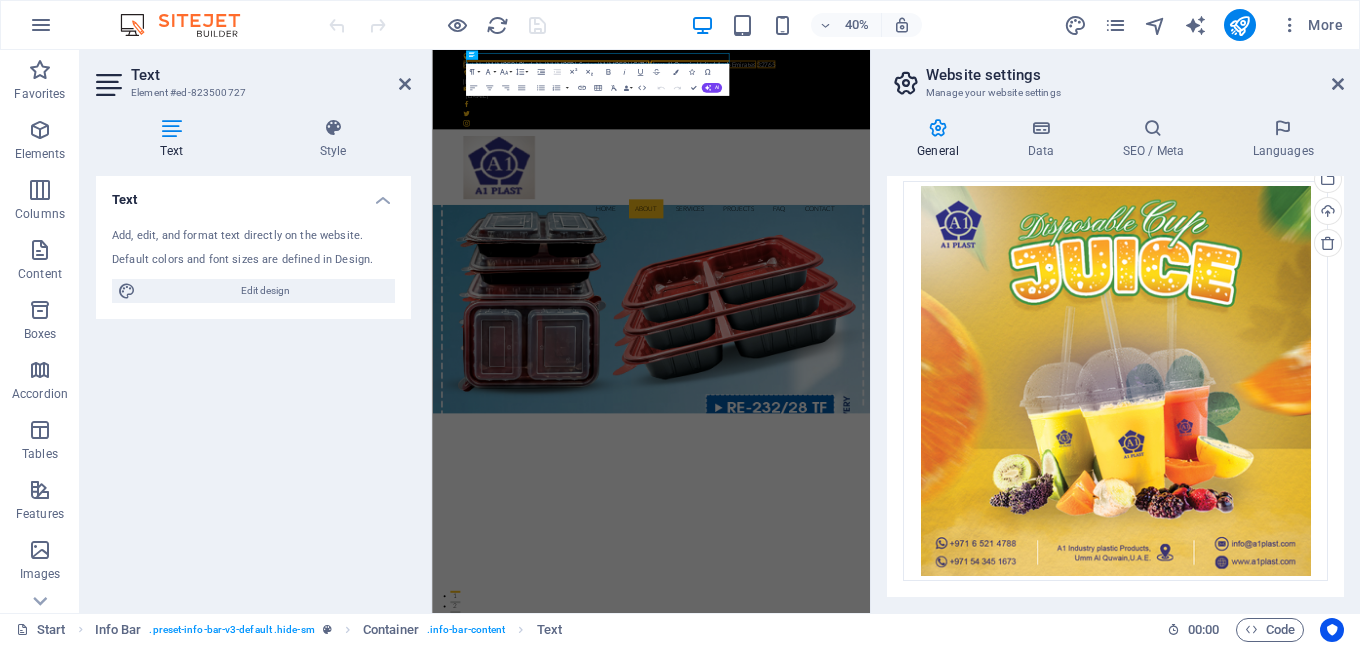 scroll, scrollTop: 244, scrollLeft: 0, axis: vertical 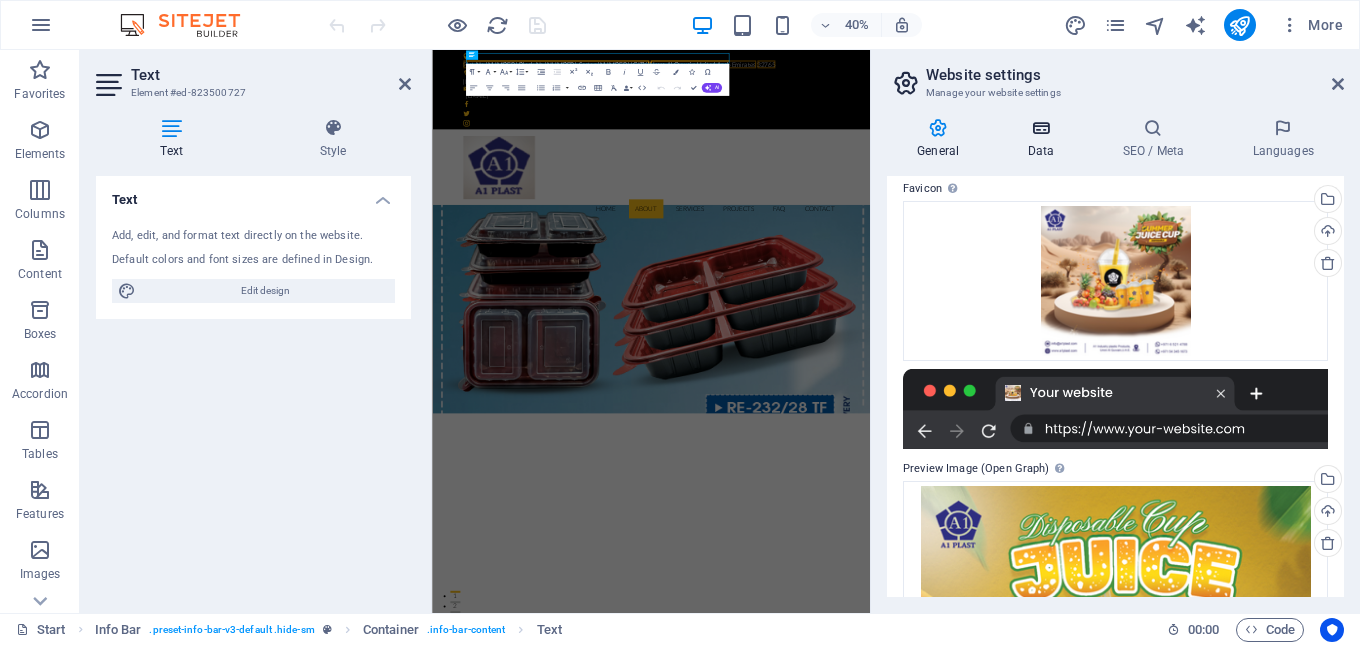click on "Data" at bounding box center (1044, 139) 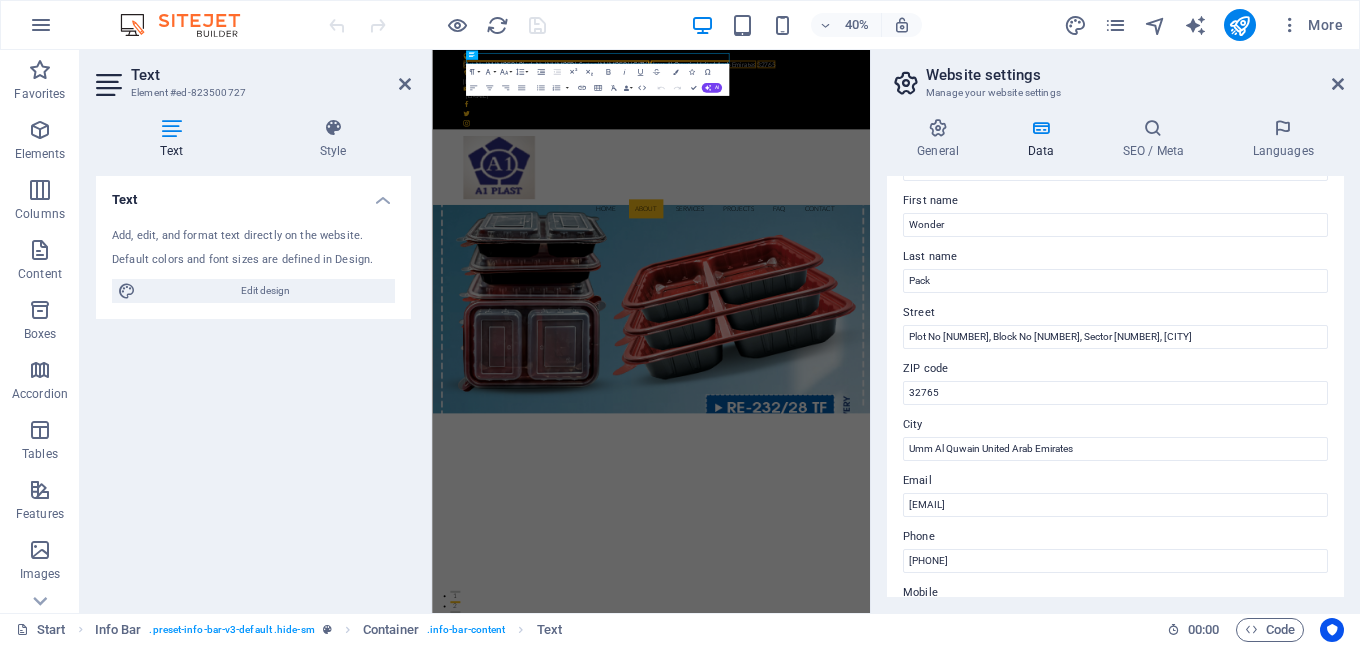 scroll, scrollTop: 0, scrollLeft: 0, axis: both 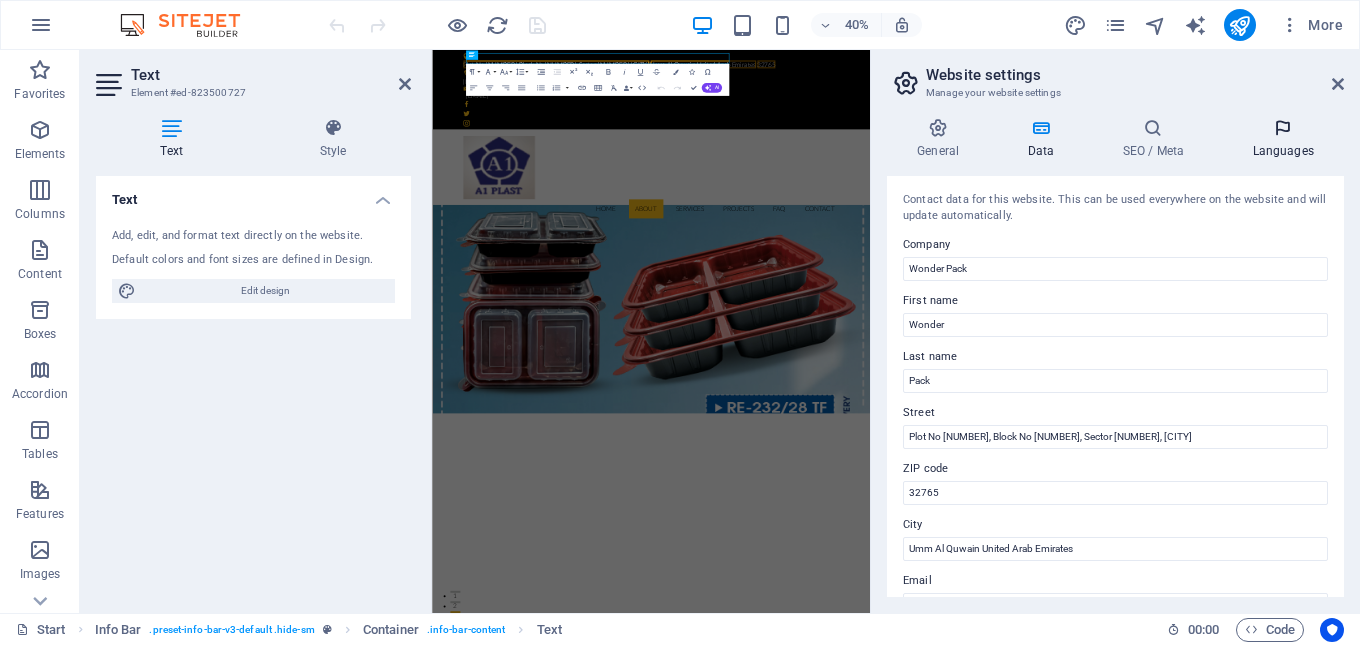 click on "Languages" at bounding box center (1283, 139) 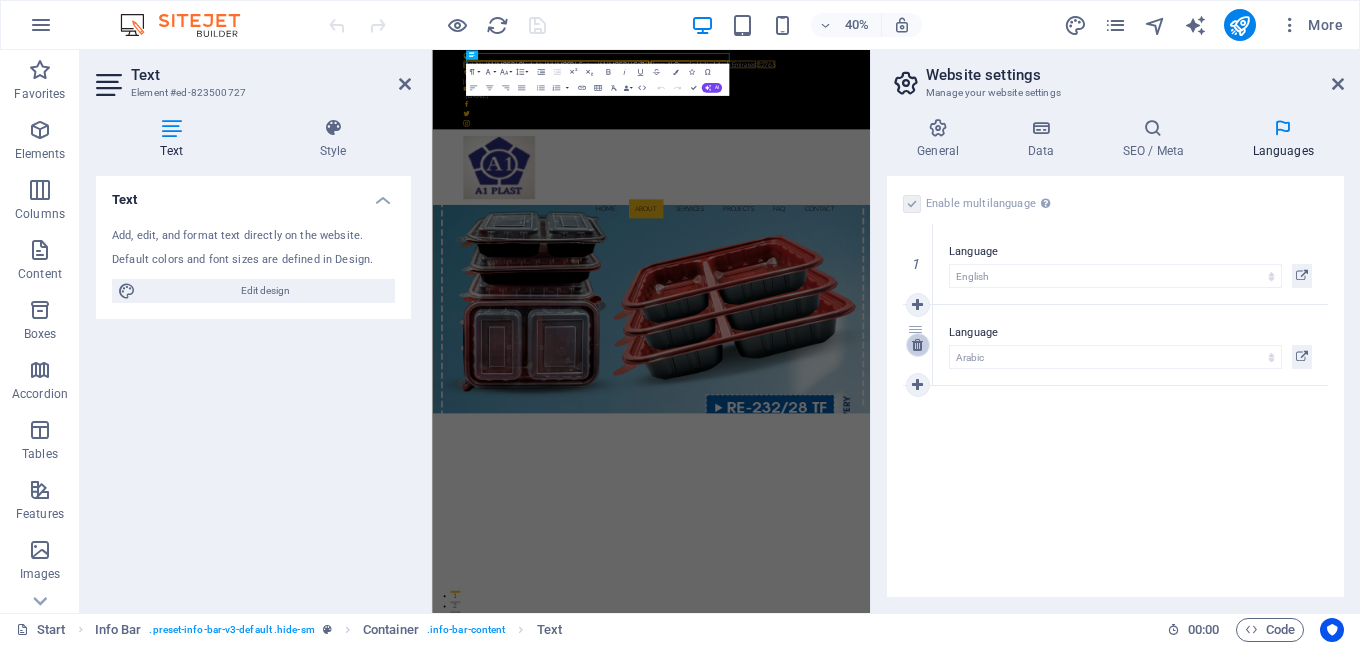 click at bounding box center [917, 345] 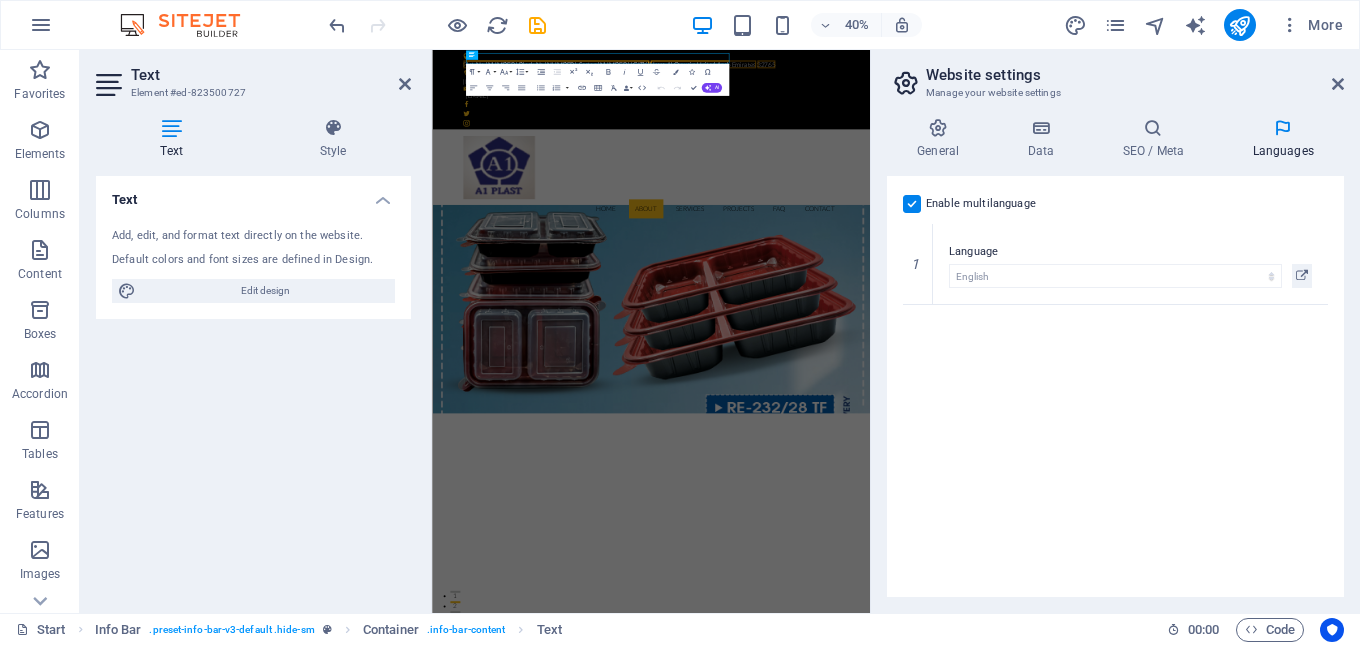click on "Enable multilanguage To disable multilanguage delete all languages until only one language remains. Website language Abkhazian Afar Afrikaans Akan Albanian Amharic Arabic Aragonese Armenian Assamese Avaric Avestan Aymara Azerbaijani Bambara Bashkir Basque Belarusian Bengali Bihari languages Bislama Bokmål Bosnian Breton Bulgarian Burmese Catalan Central Khmer Chamorro Chechen Chinese Church Slavic Chuvash Cornish Corsican Cree Croatian Czech Danish Dutch Dzongkha English Esperanto Estonian Ewe Faroese Farsi (Persian) Fijian Finnish French Fulah Gaelic Galician Ganda Georgian German Greek Greenlandic Guaraní Gujarati Haitian Creole Hausa Hebrew Herero Hindi Hiri Motu Hungarian Icelandic Ido Igbo Indonesian Interlingua Interlingue Inuktitut Inupiaq Irish Italian Japanese Javanese Kannada Kanuri Kashmiri Kazakh Kikuyu Kinyarwanda Komi Kongo Korean Kurdish Kwanyama Kyrgyz Lao Latin Latvian Limburgish Lingala Lithuanian Luba-Katanga Luxembourgish Macedonian Malagasy Malay Malayalam Maldivian Maltese Manx Maori 1" at bounding box center [1115, 386] 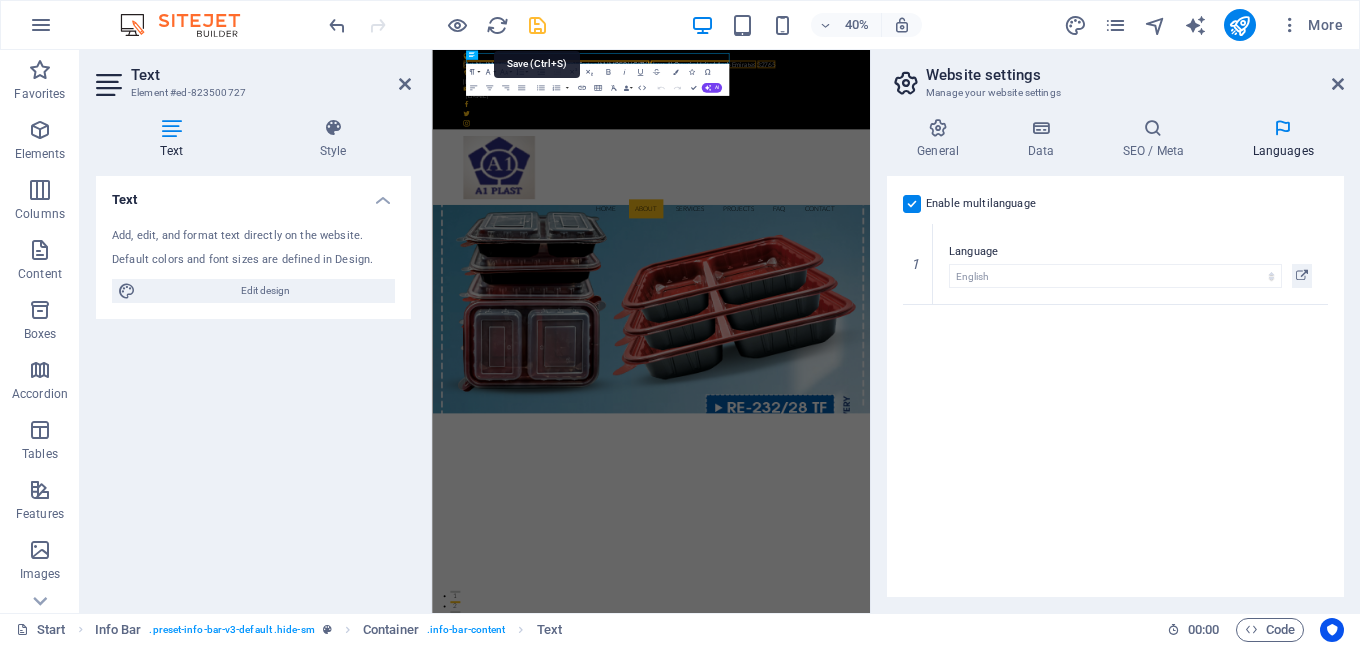 click at bounding box center (537, 25) 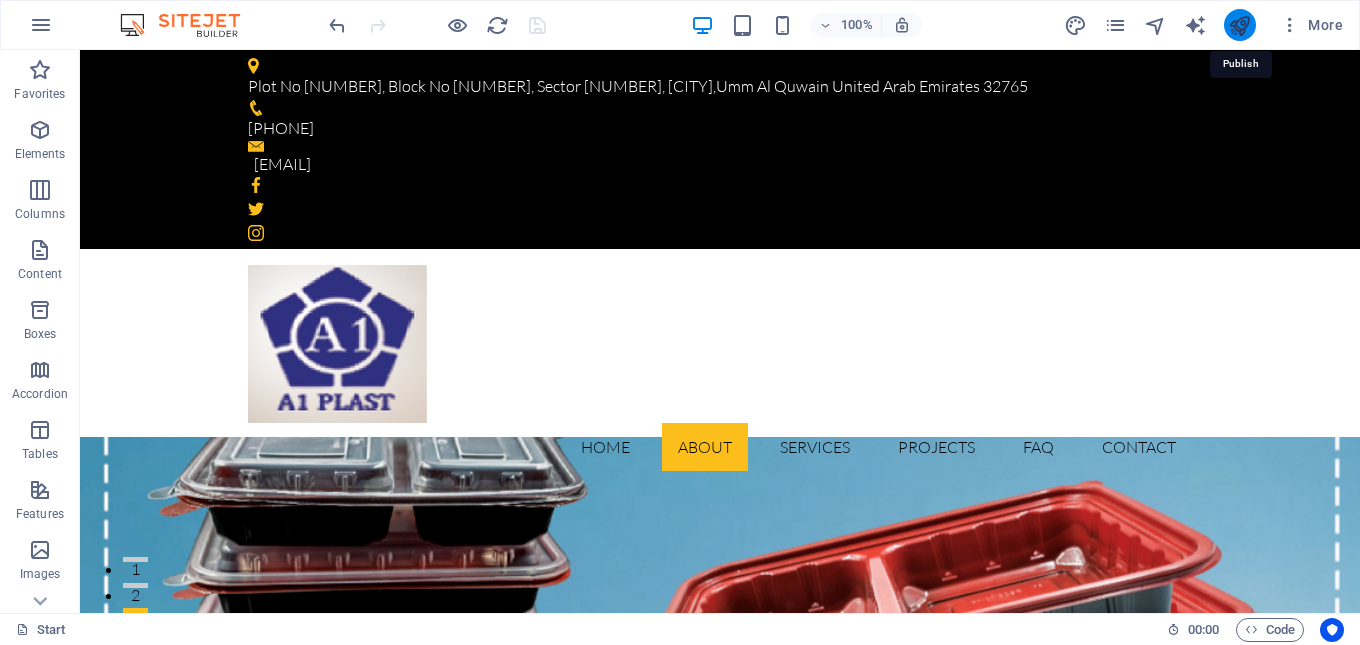click at bounding box center (1239, 25) 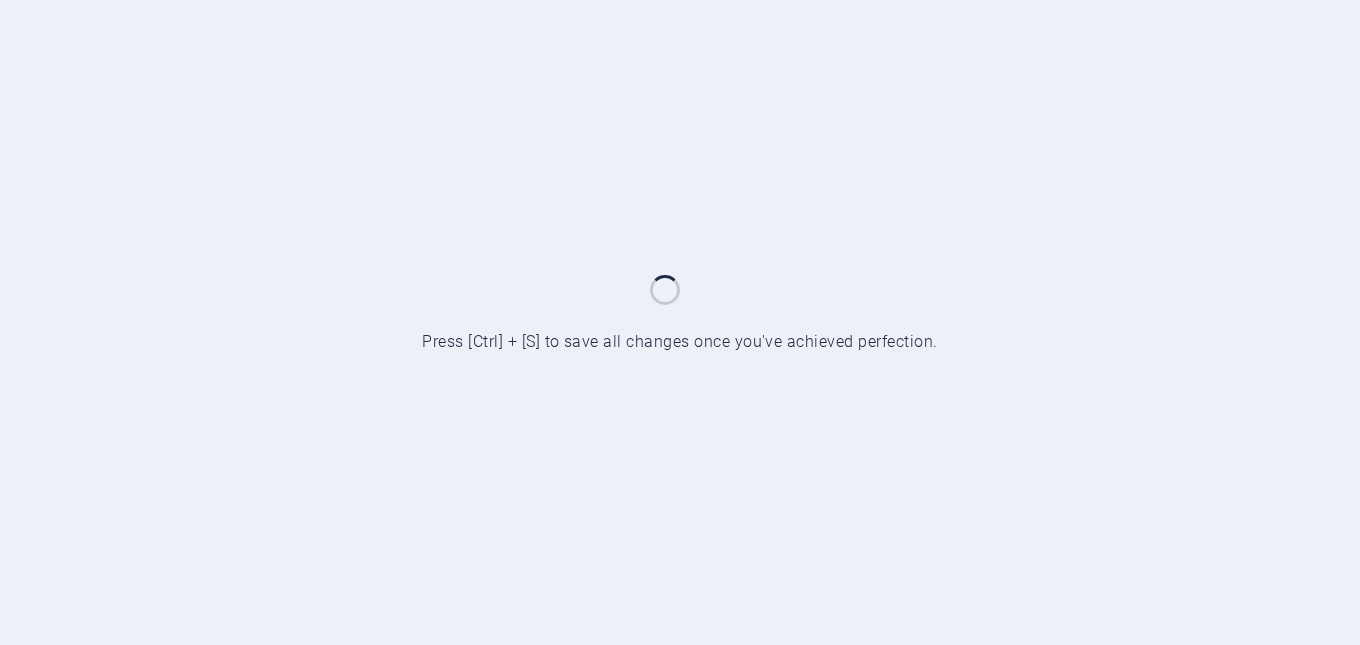 scroll, scrollTop: 0, scrollLeft: 0, axis: both 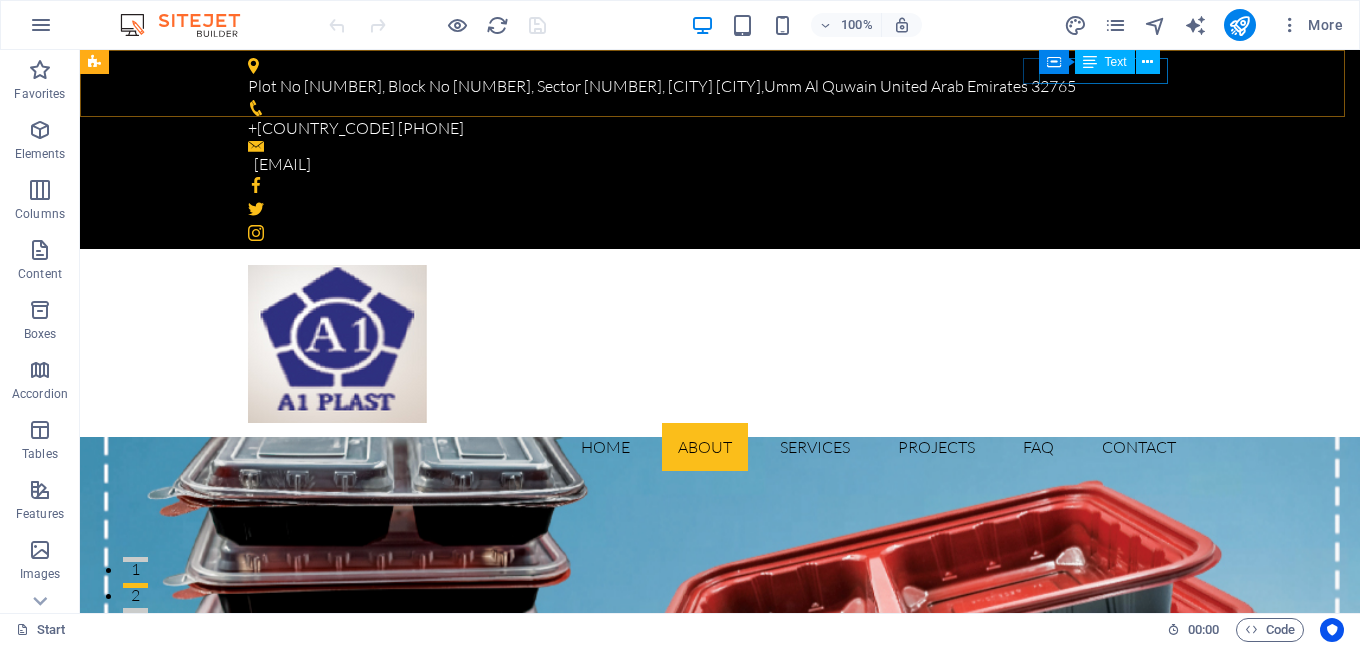 click on "Container   Text" at bounding box center (1106, 62) 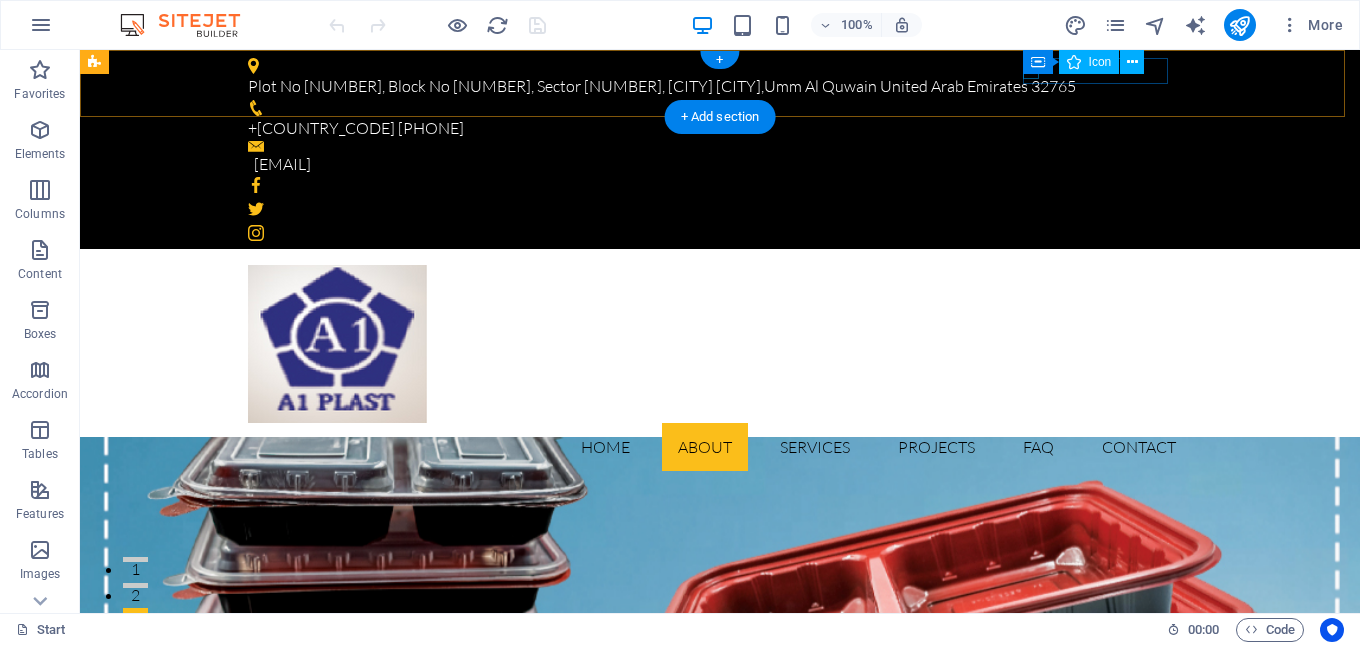 click at bounding box center [712, 108] 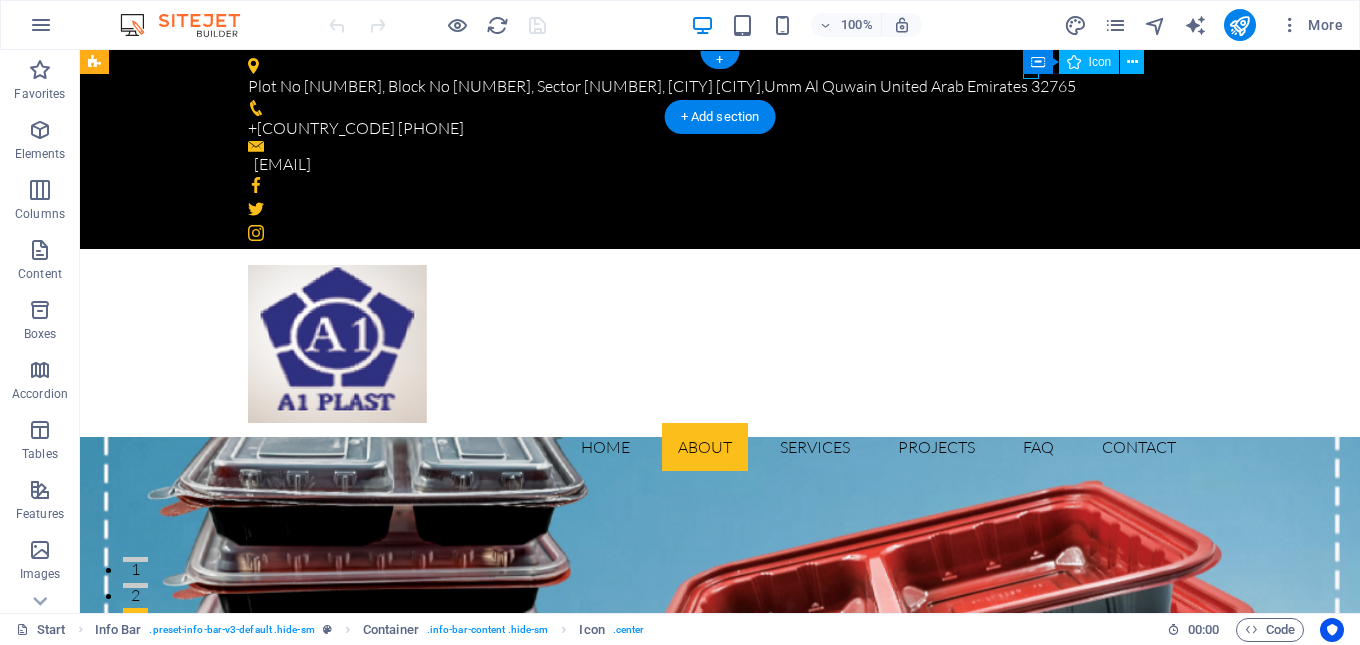 click at bounding box center (712, 108) 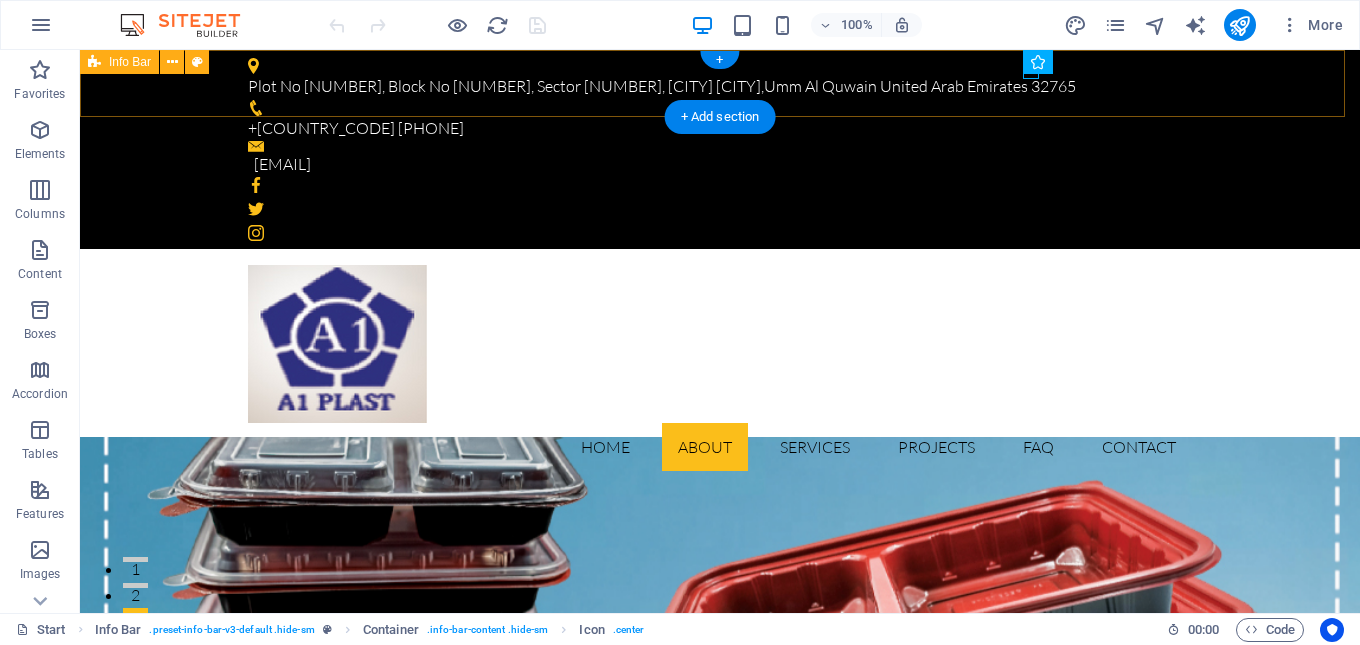 click on "Plot No 193, Block No 4, Sector 6, Umm Al Thuoob ,  Umm Al Quwain United Arab Emirates   32765 +971 54 345 1673  info@a1plast.com" at bounding box center (720, 149) 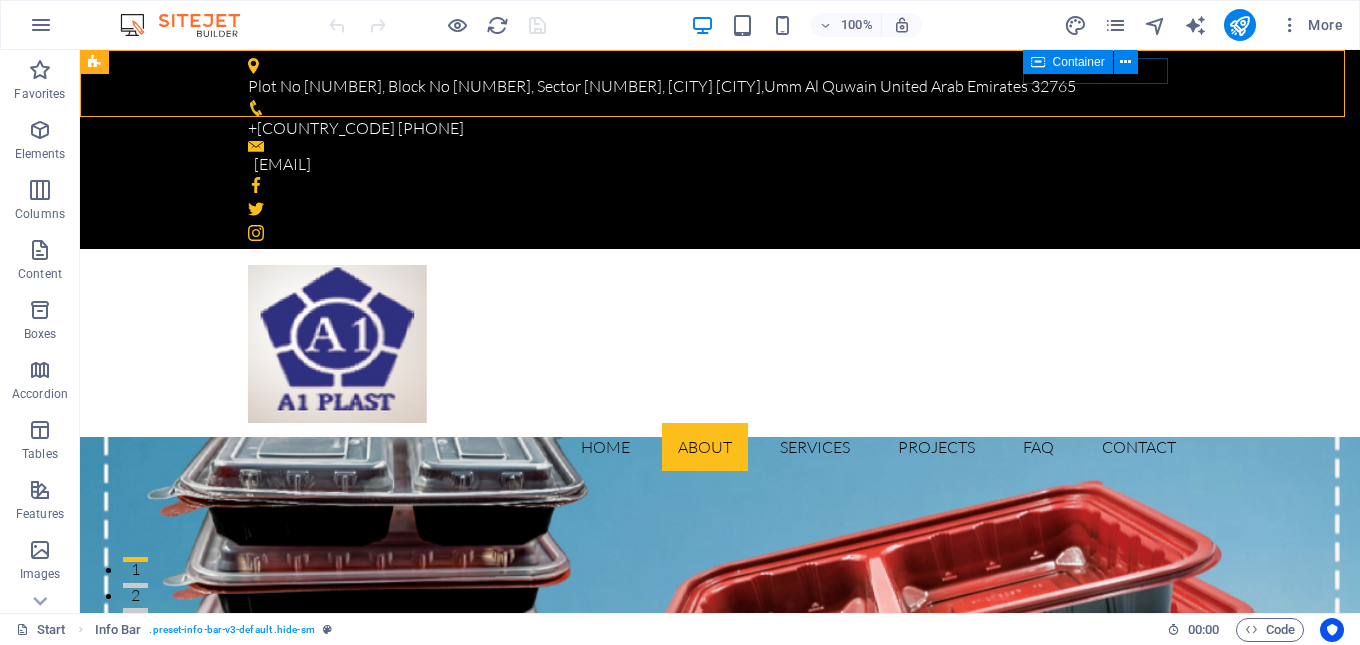click on "Container" at bounding box center (1079, 62) 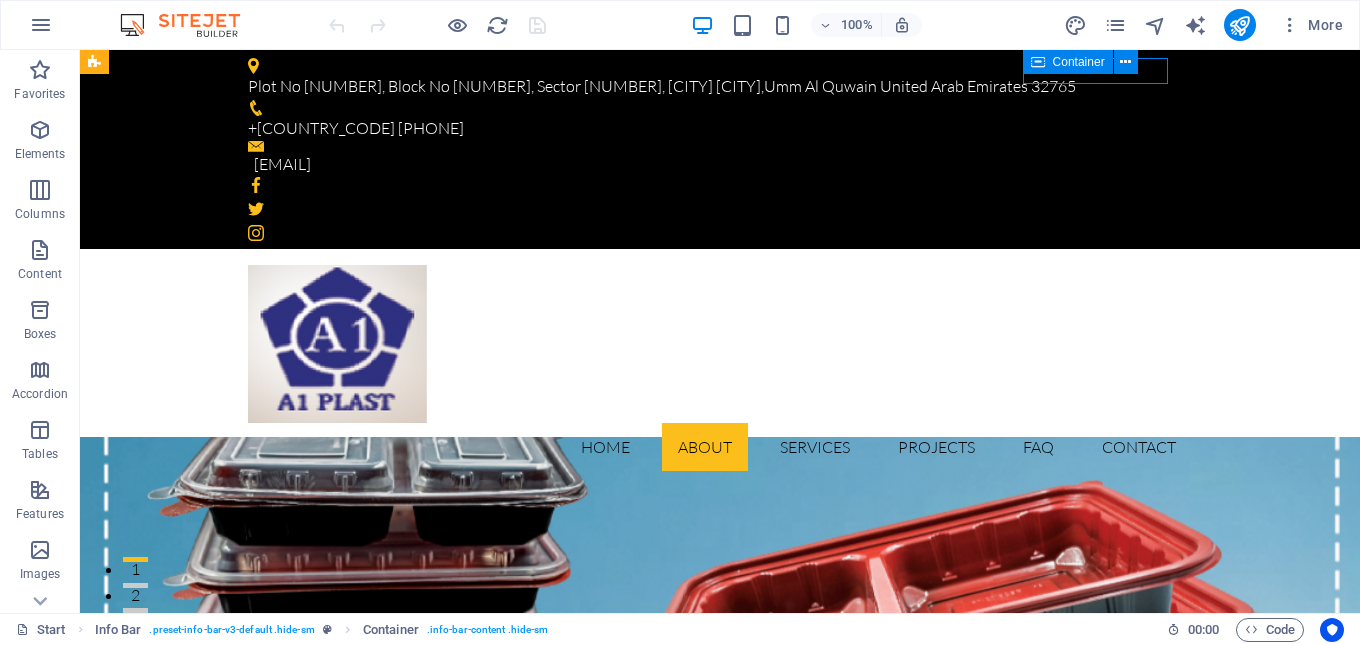 click on "Container" at bounding box center [1079, 62] 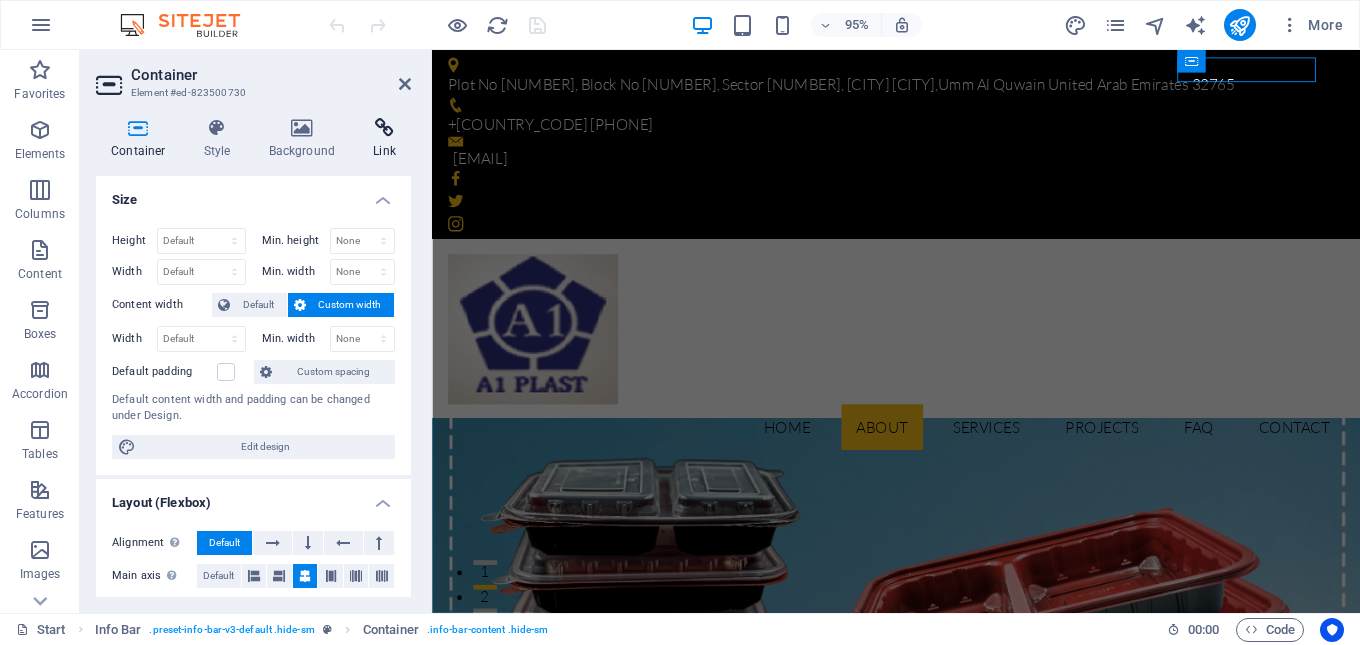 click at bounding box center (384, 128) 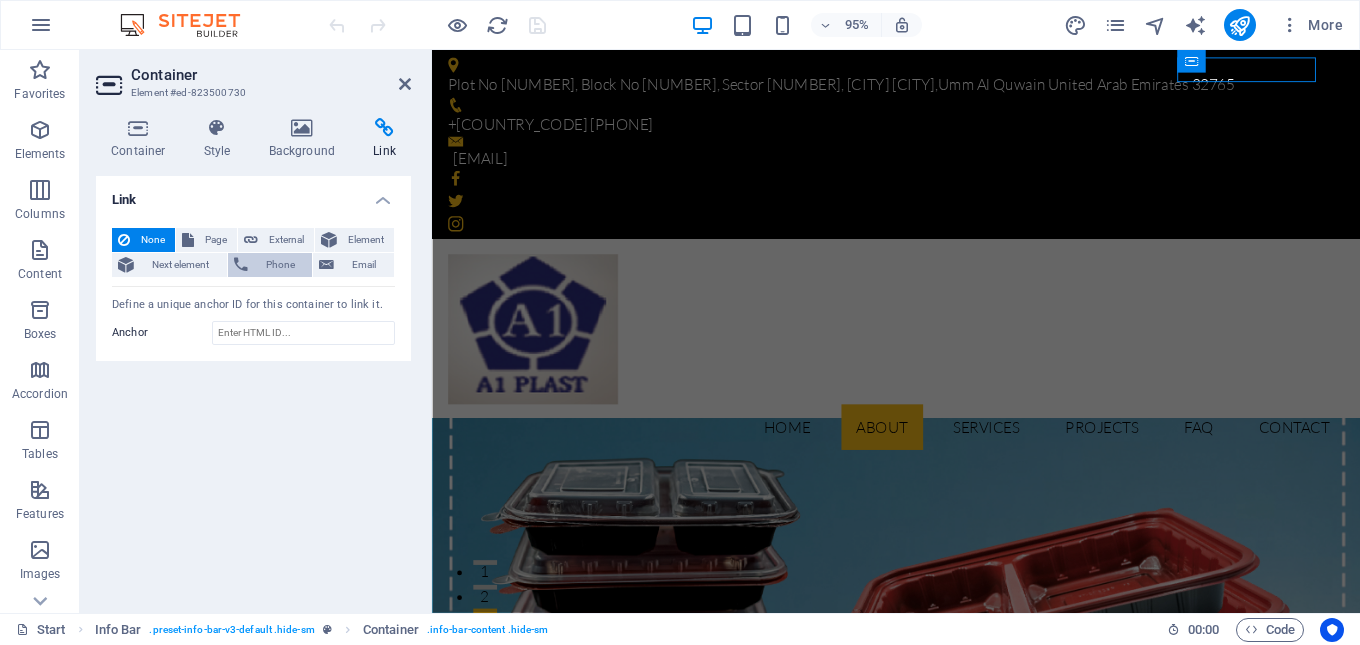 click on "Phone" at bounding box center (280, 265) 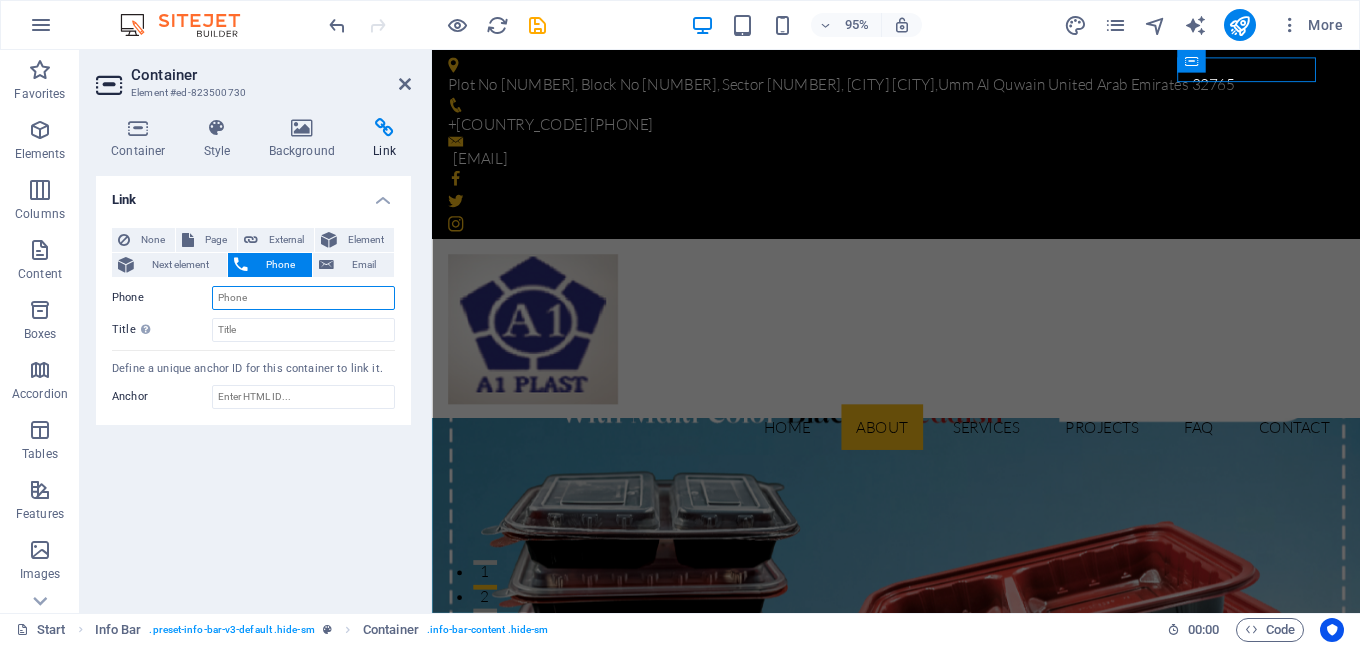 paste on "[PHONE]" 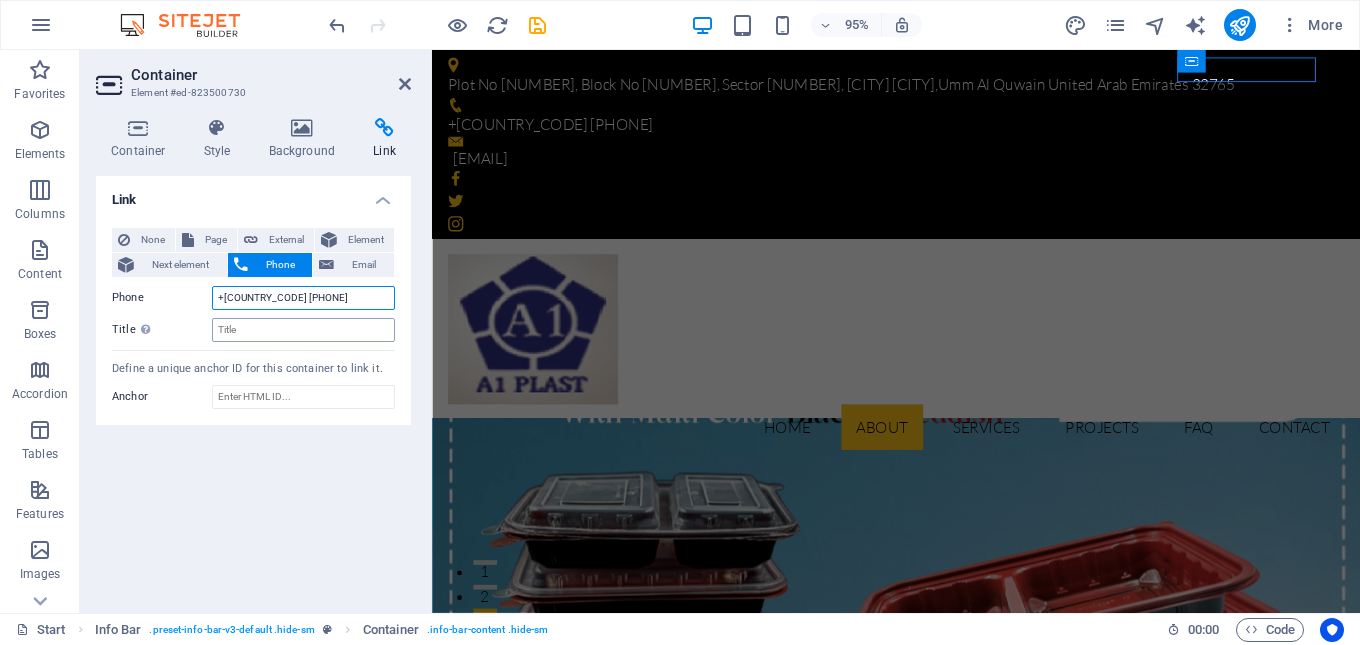 type on "[PHONE]" 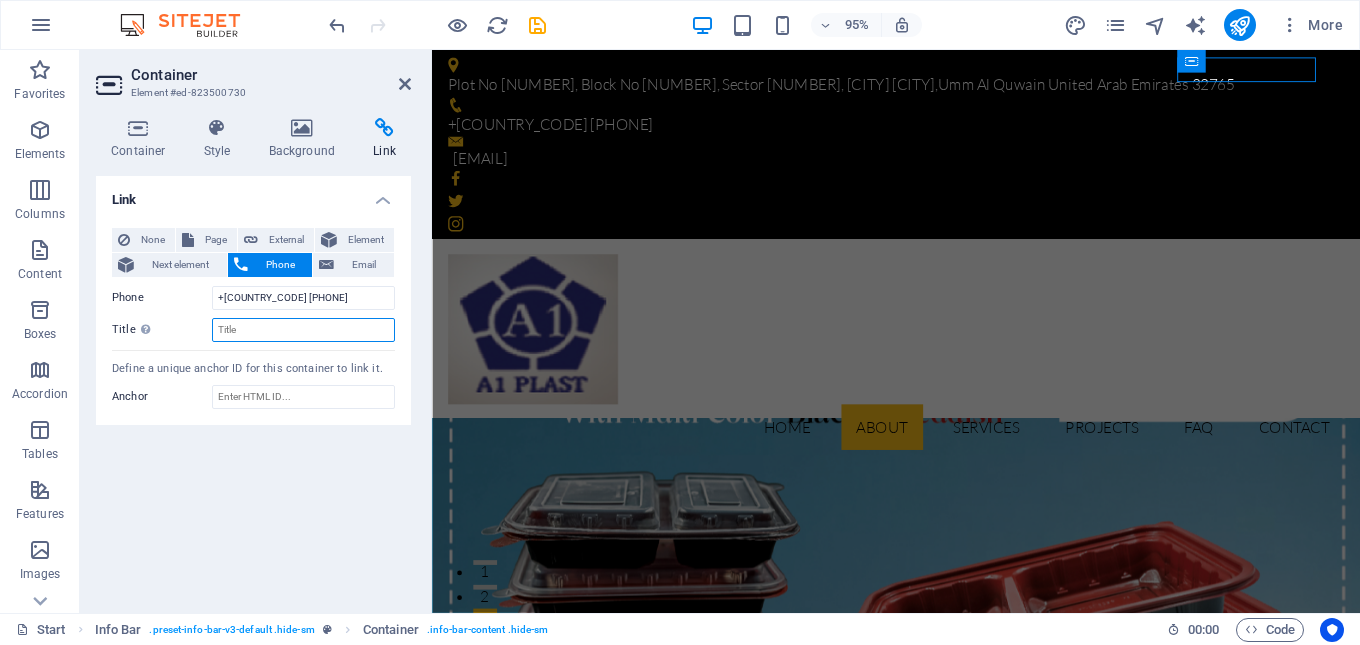 click on "Title Additional link description, should not be the same as the link text. The title is most often shown as a tooltip text when the mouse moves over the element. Leave empty if uncertain." at bounding box center (303, 330) 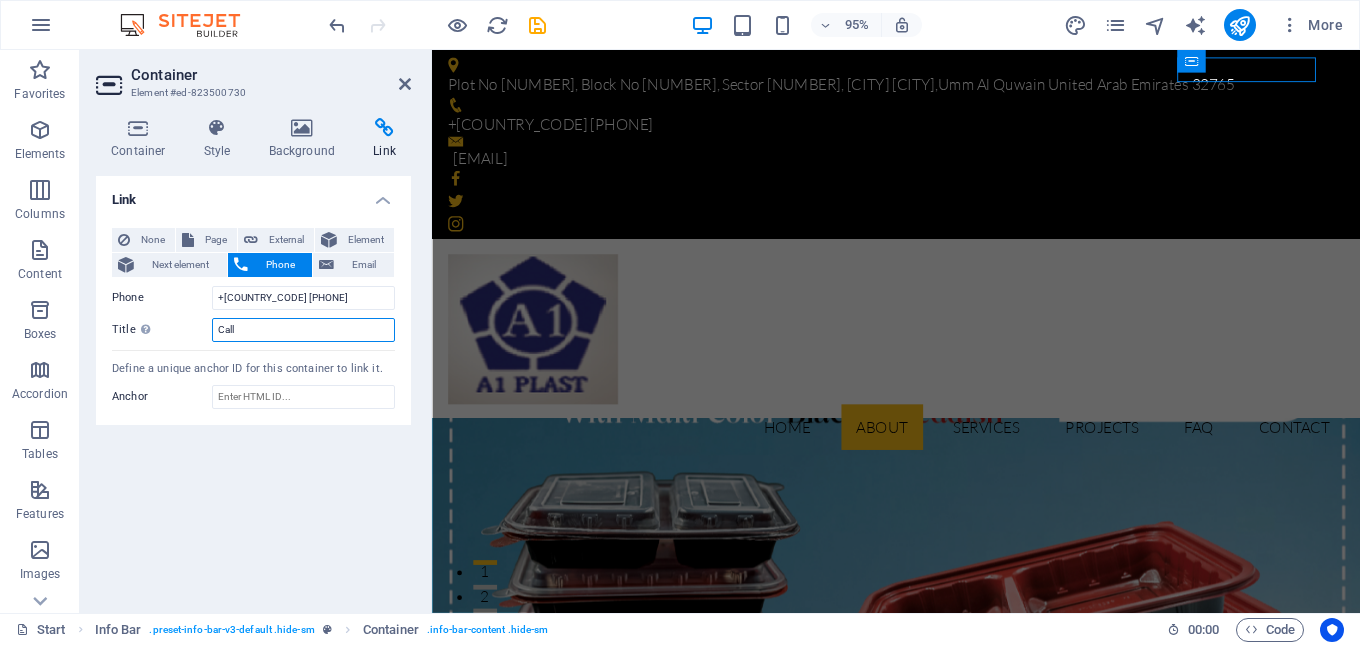 type on "Call" 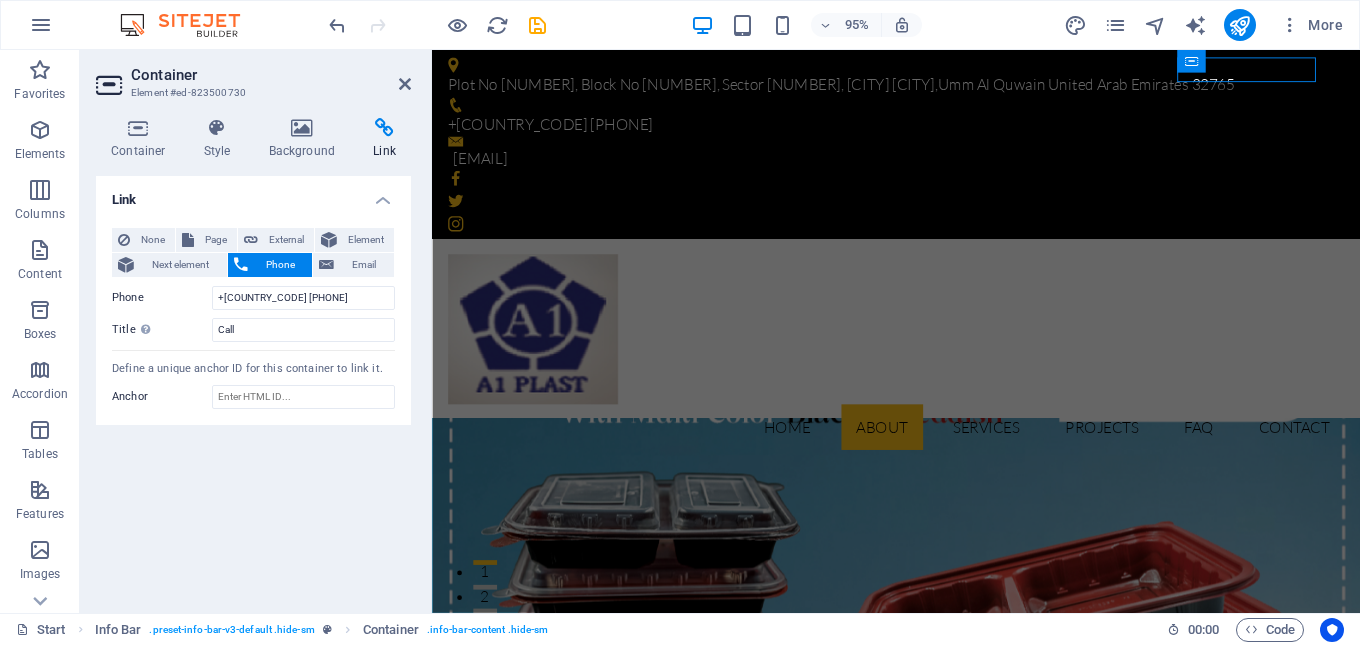 click on "Link" at bounding box center (384, 139) 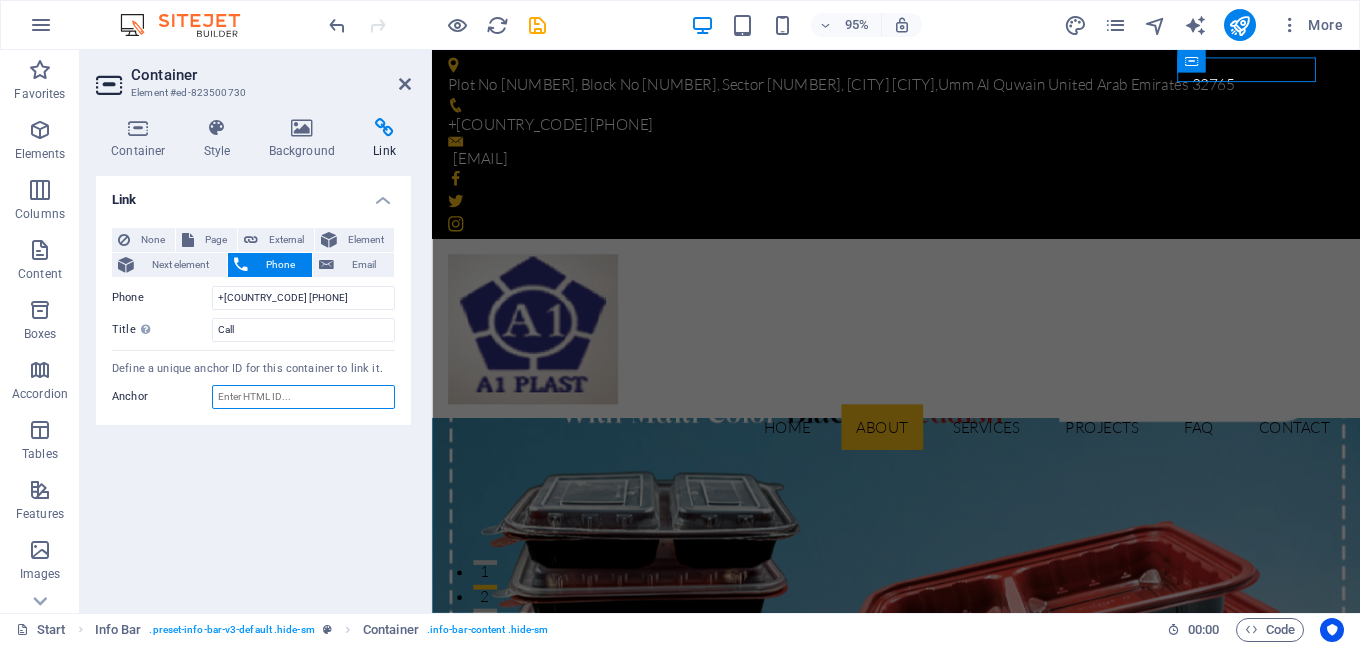 click on "Anchor" at bounding box center [303, 397] 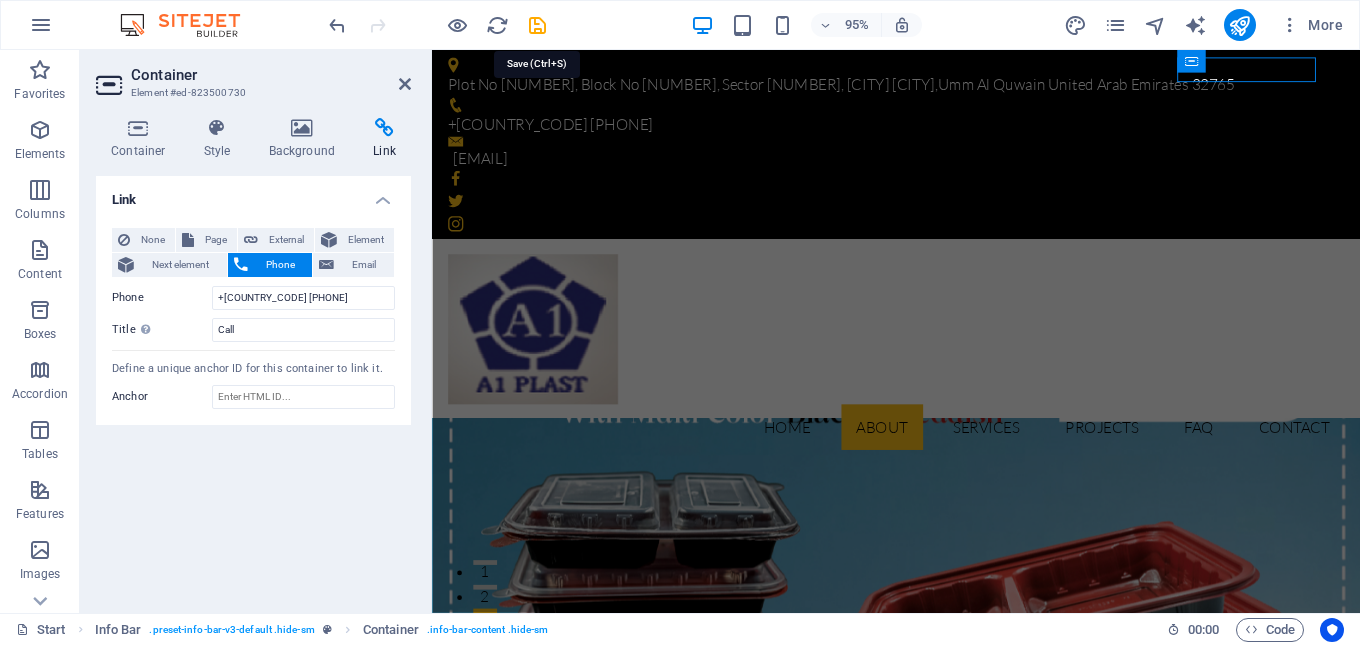 click at bounding box center (537, 25) 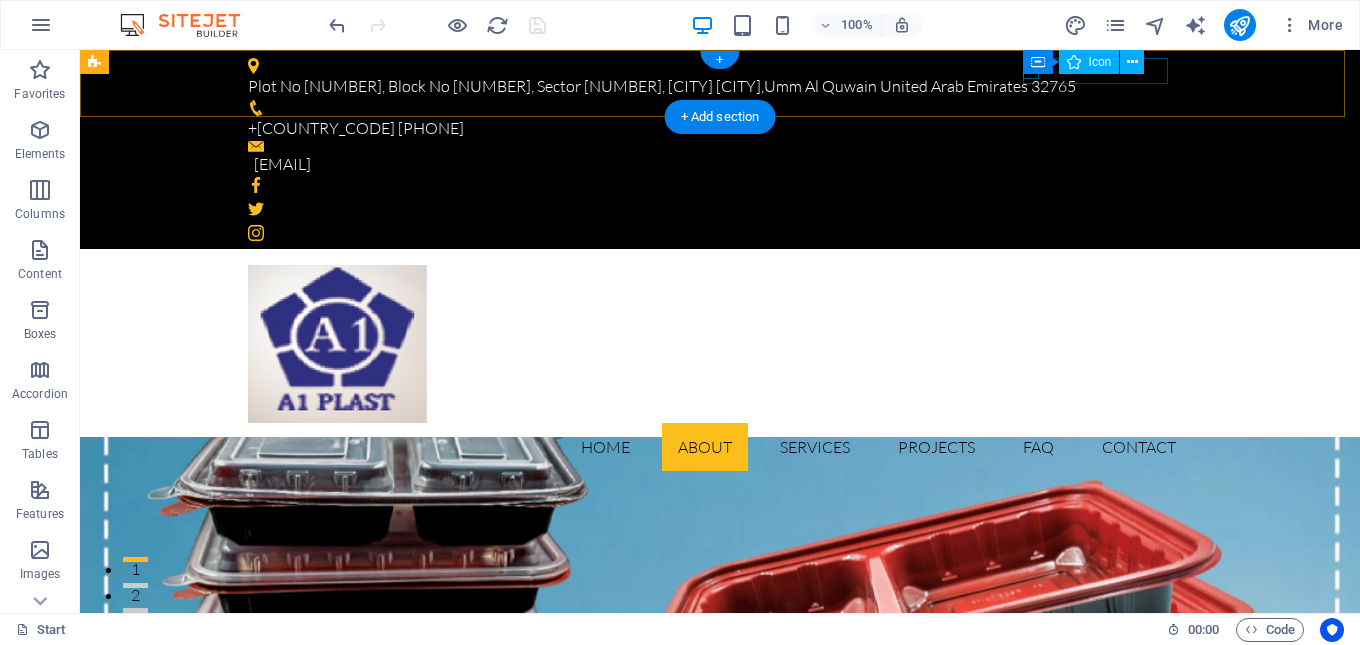 click at bounding box center (712, 108) 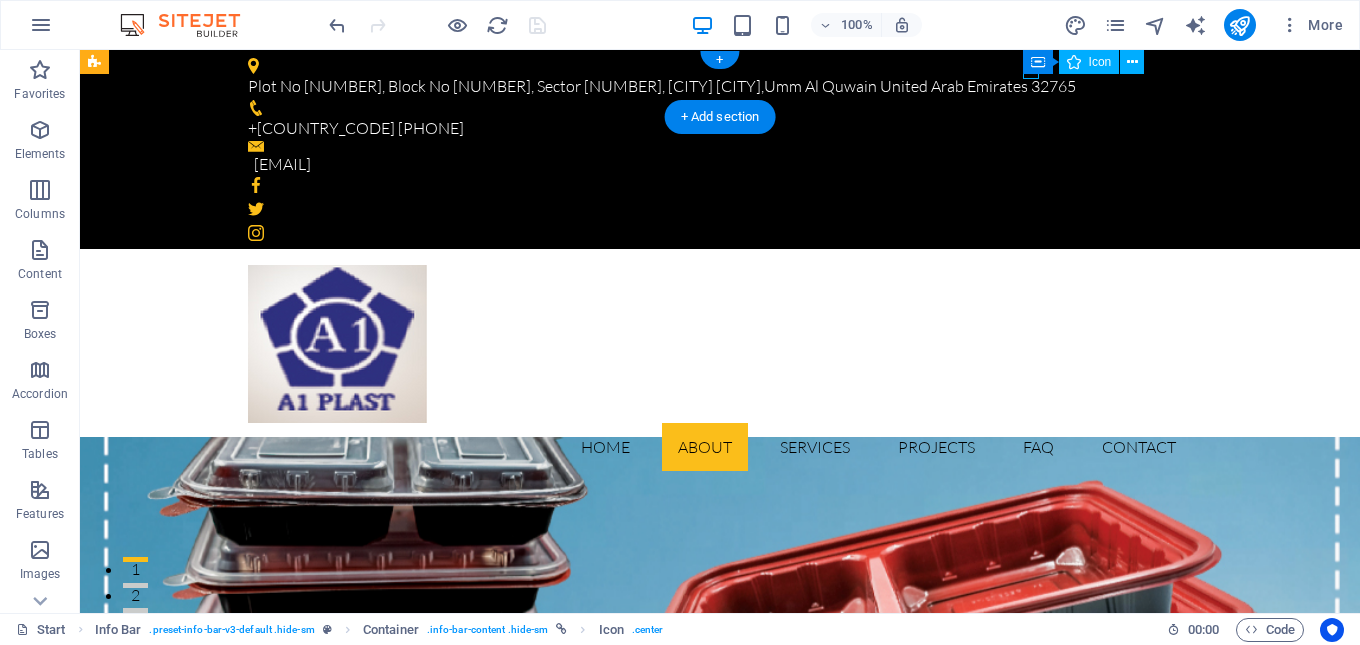 click at bounding box center (712, 108) 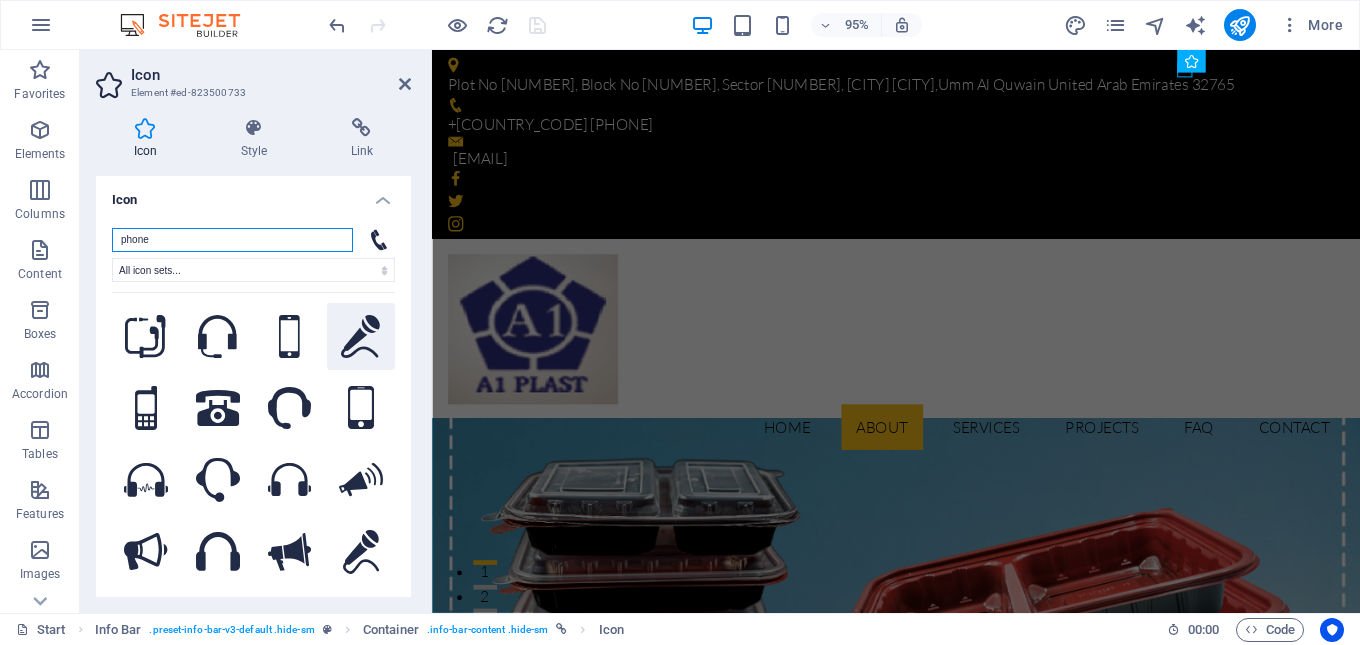 scroll, scrollTop: 200, scrollLeft: 0, axis: vertical 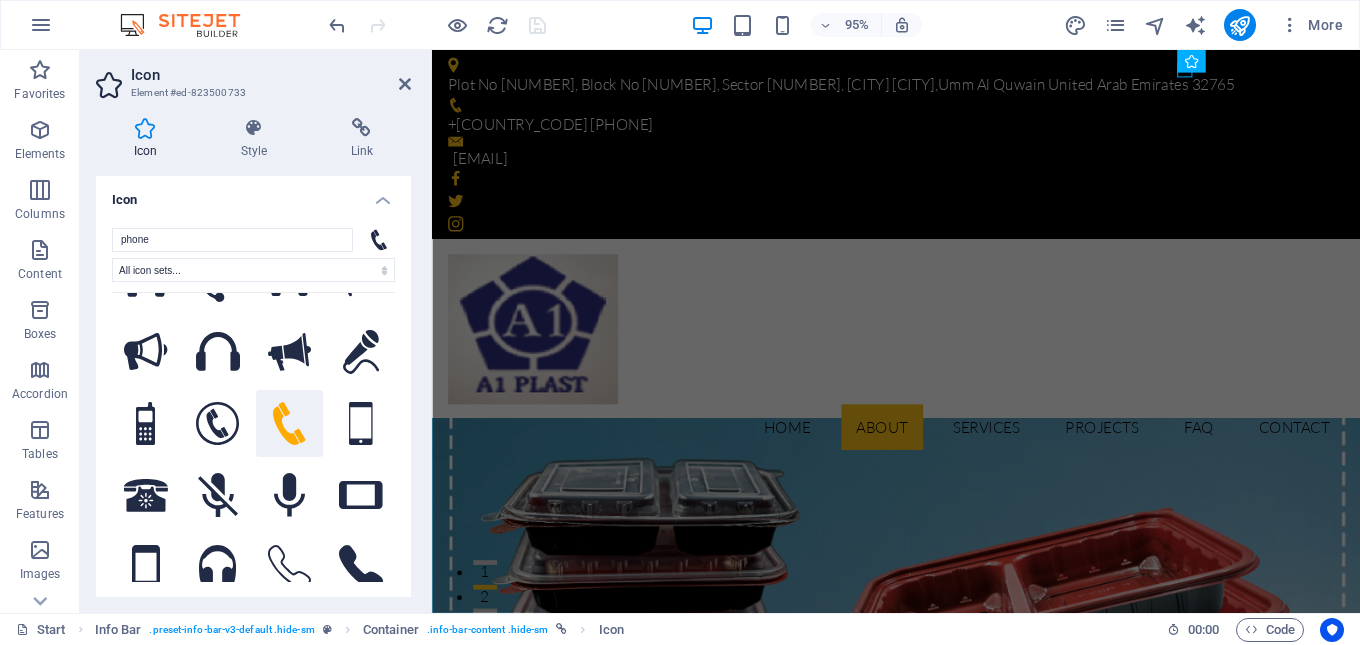click 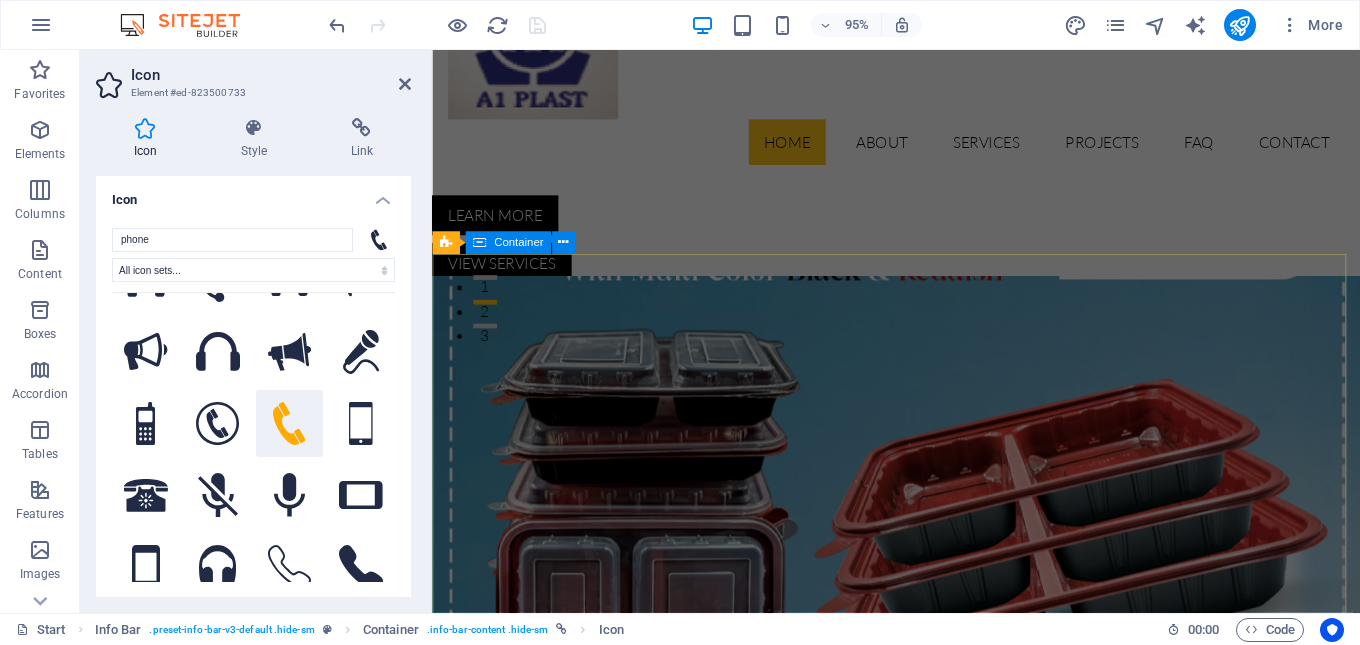 scroll, scrollTop: 100, scrollLeft: 0, axis: vertical 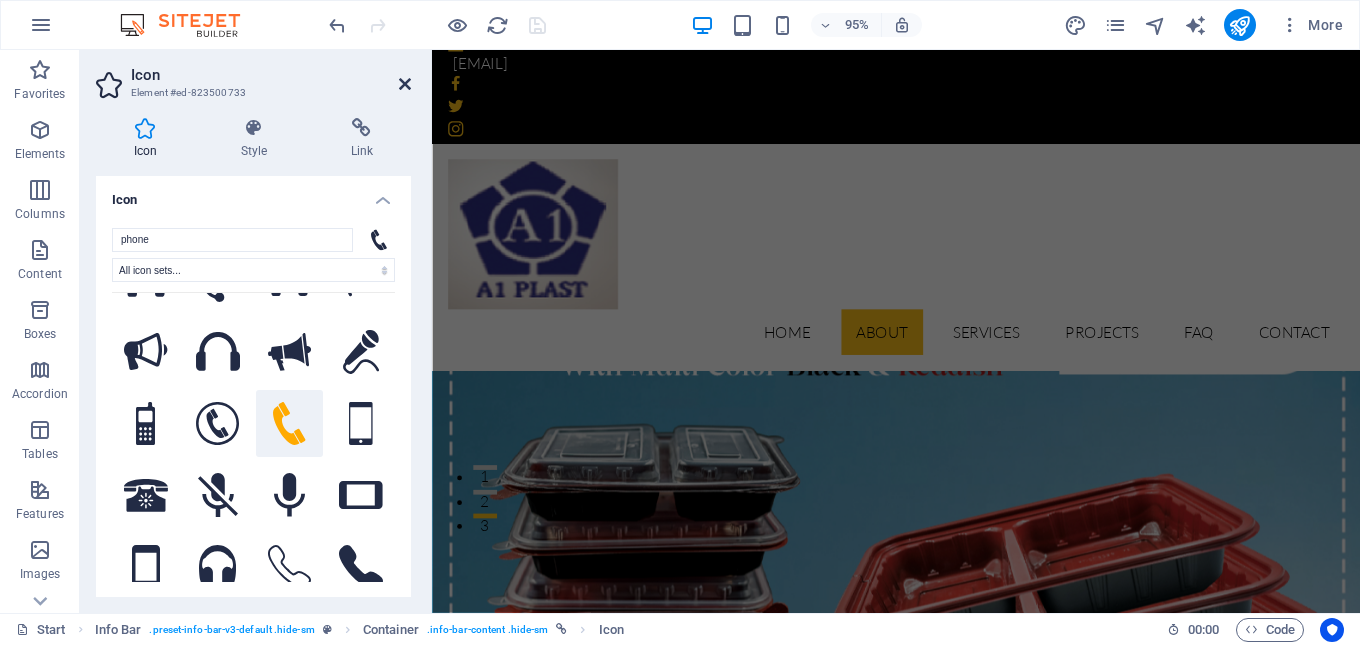 click at bounding box center [405, 84] 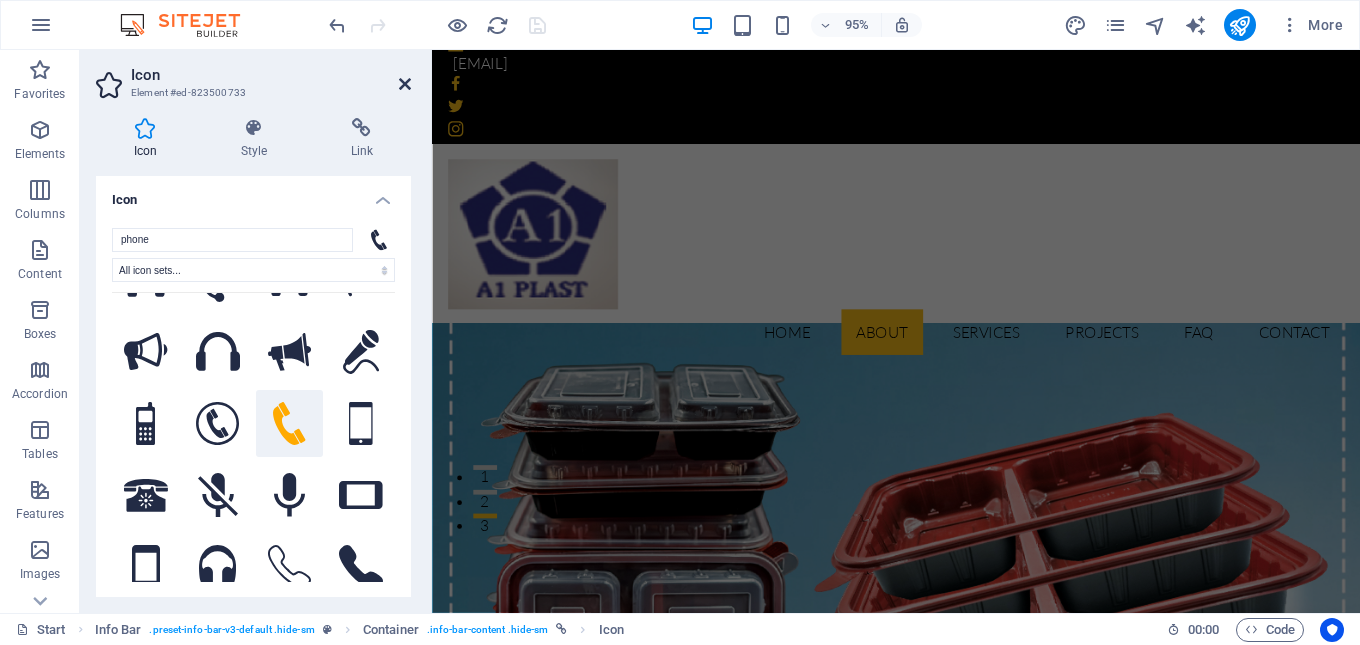 scroll, scrollTop: 0, scrollLeft: 0, axis: both 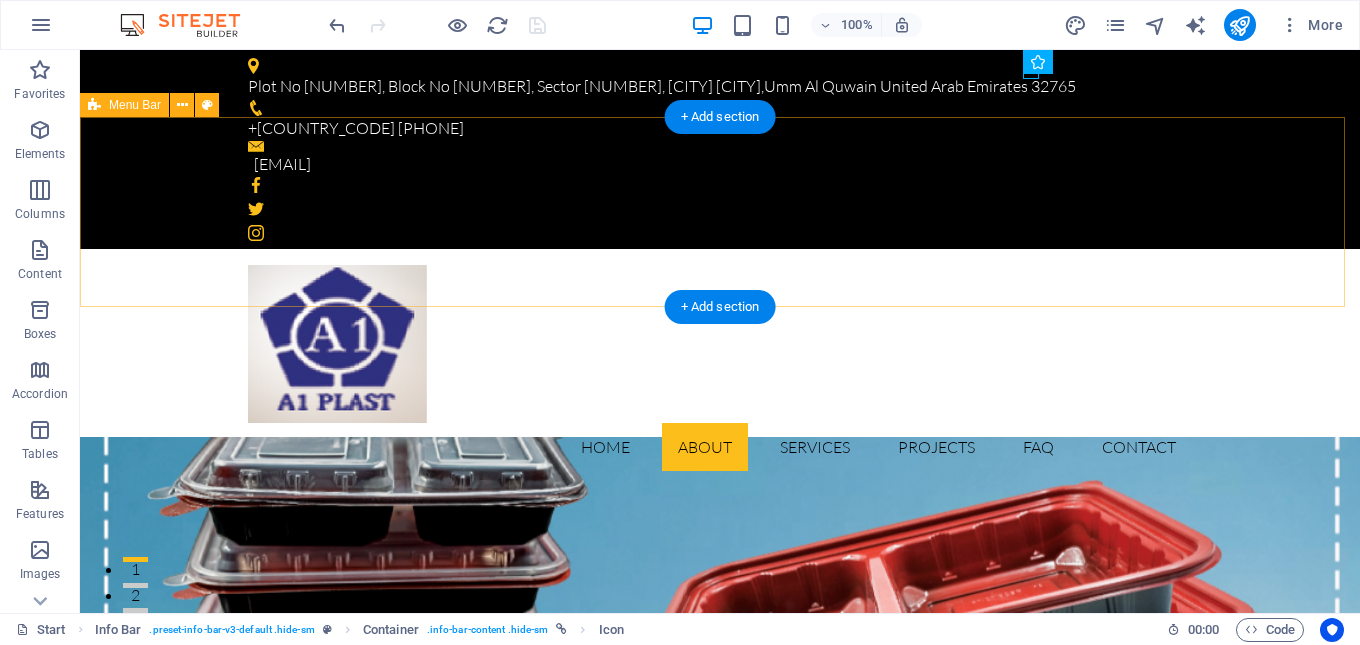 click on "Home About Services Projects FAQ Contact" at bounding box center [720, 368] 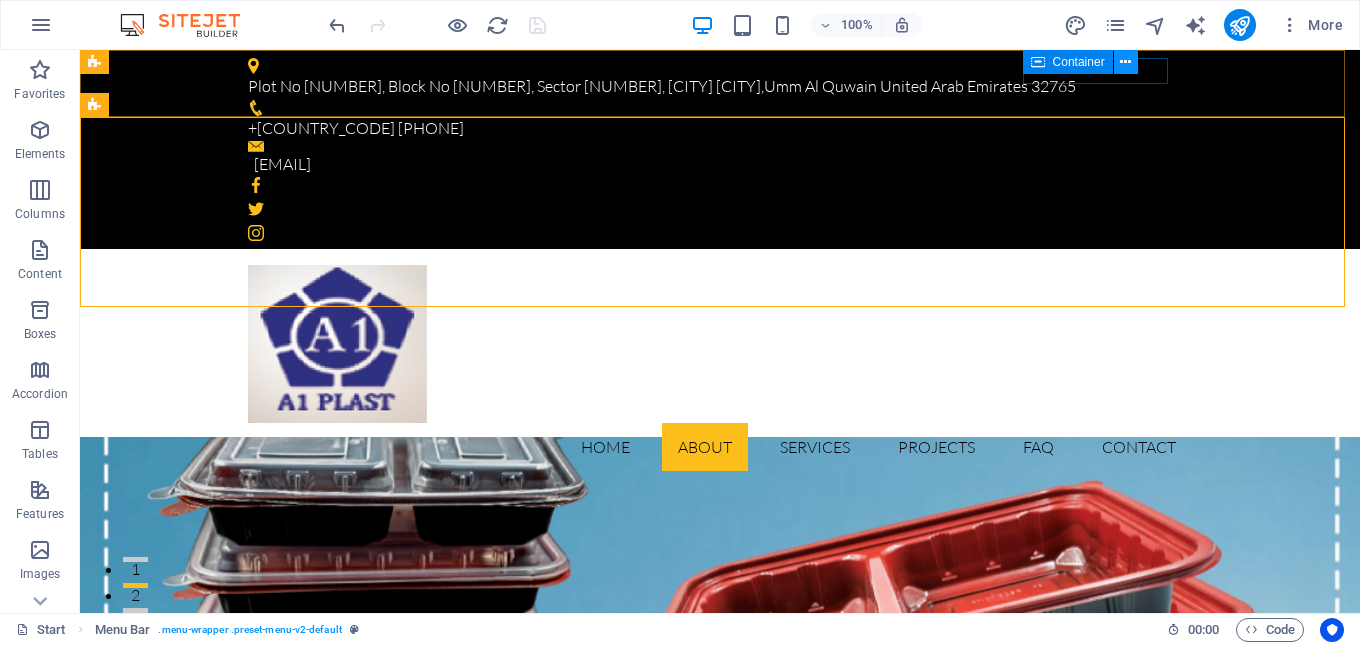 click at bounding box center (1125, 62) 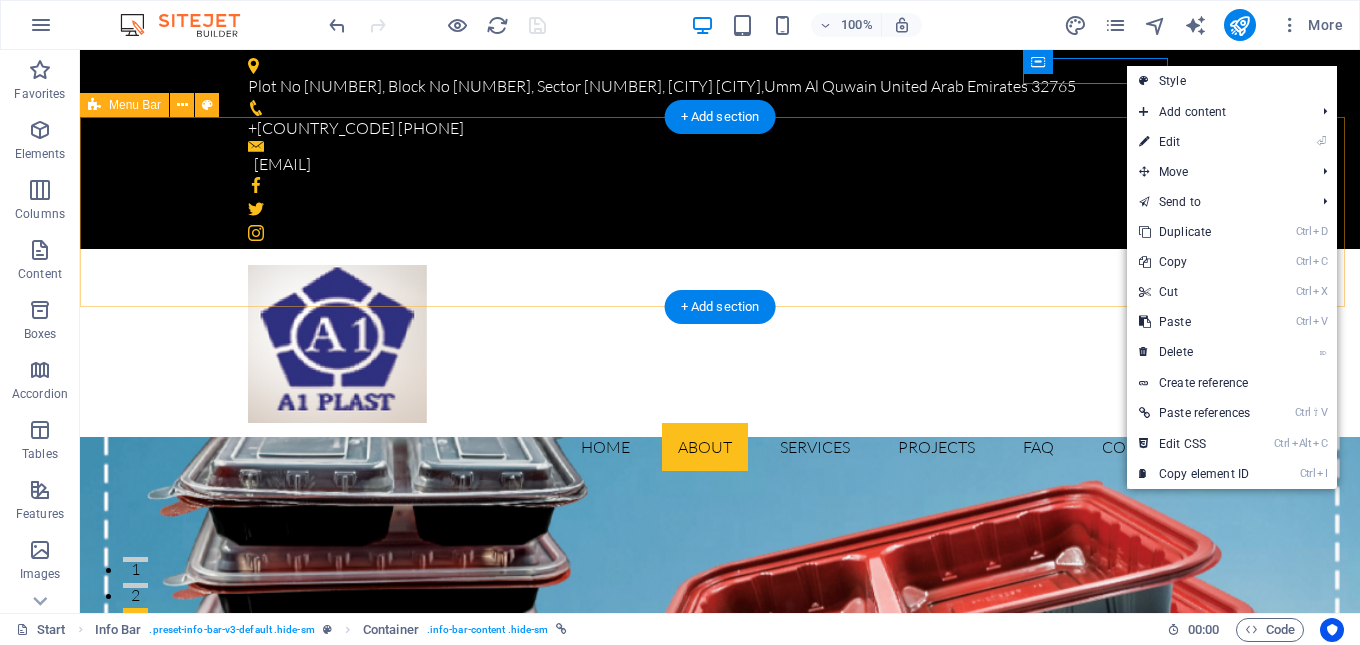 click on "Home About Services Projects FAQ Contact" at bounding box center (720, 368) 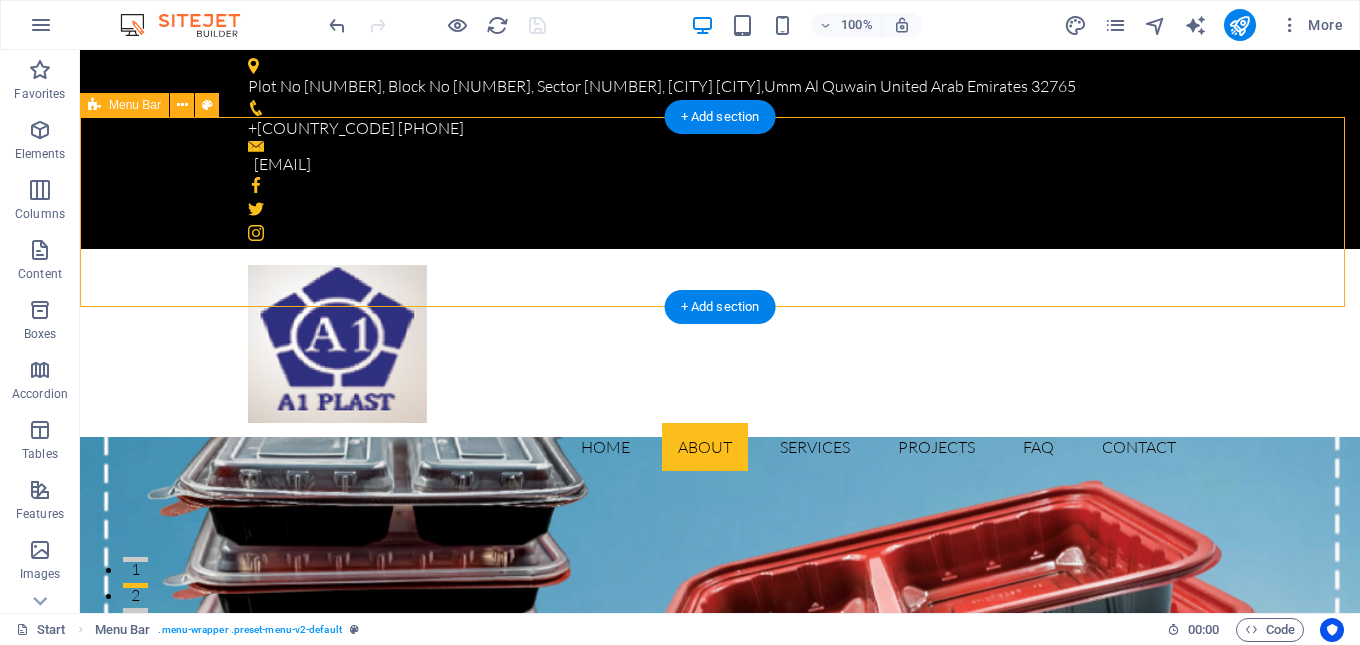 drag, startPoint x: 825, startPoint y: 180, endPoint x: 745, endPoint y: 171, distance: 80.50466 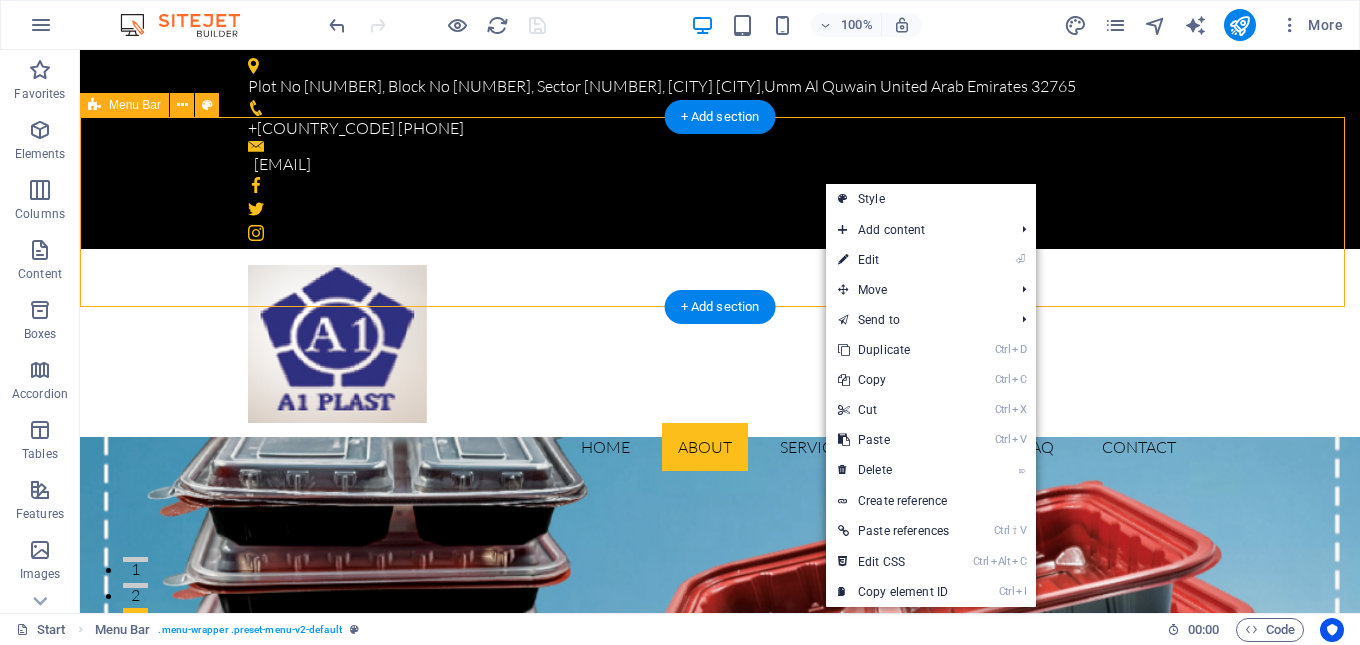 click on "Home About Services Projects FAQ Contact" at bounding box center (720, 368) 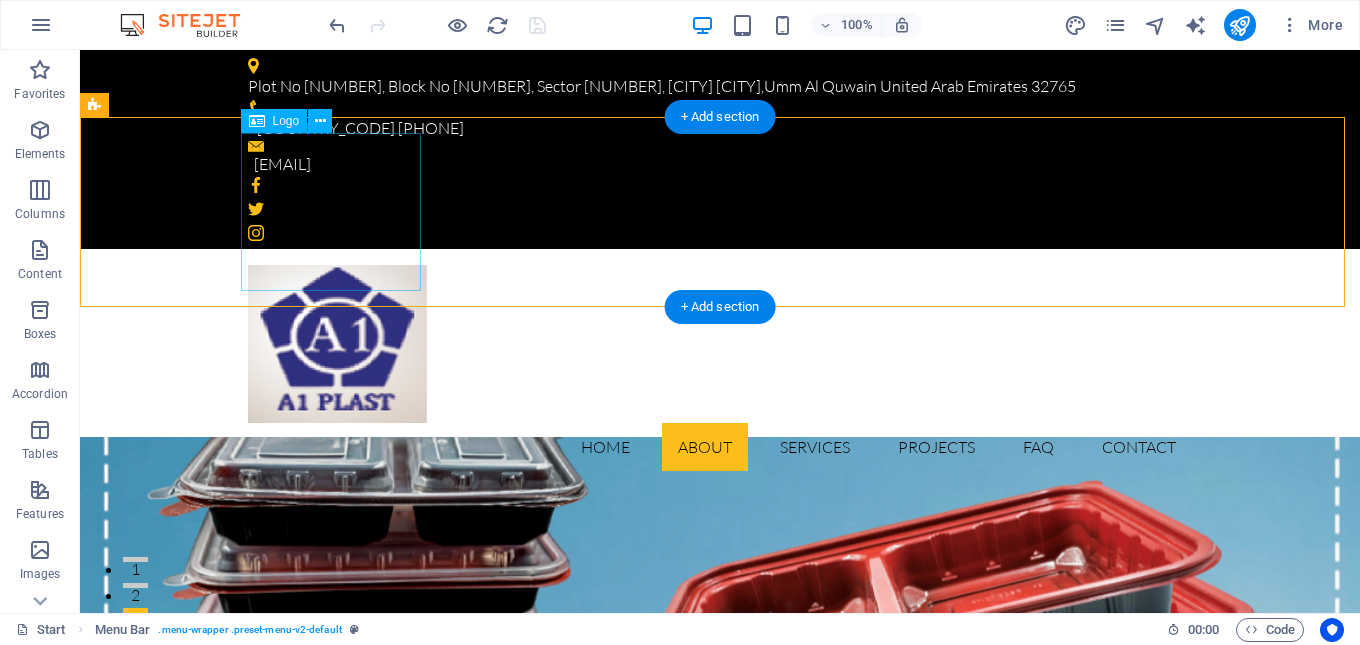 click at bounding box center (720, 344) 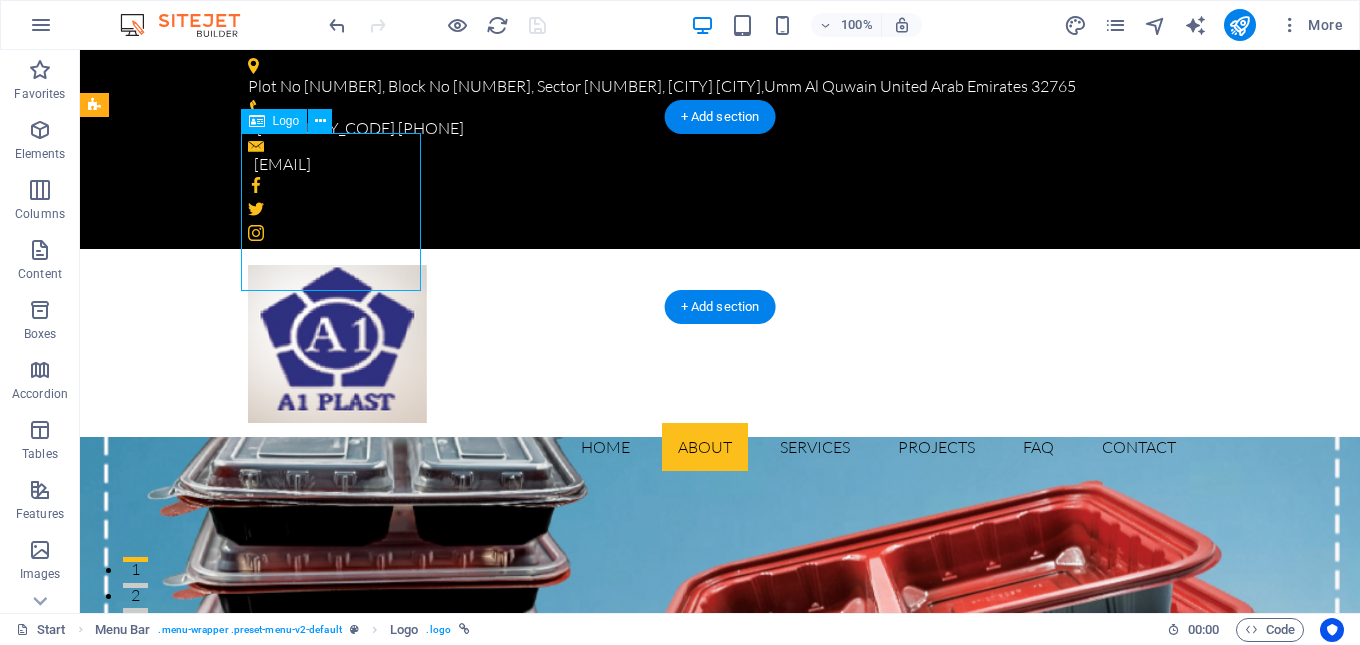 click at bounding box center (720, 344) 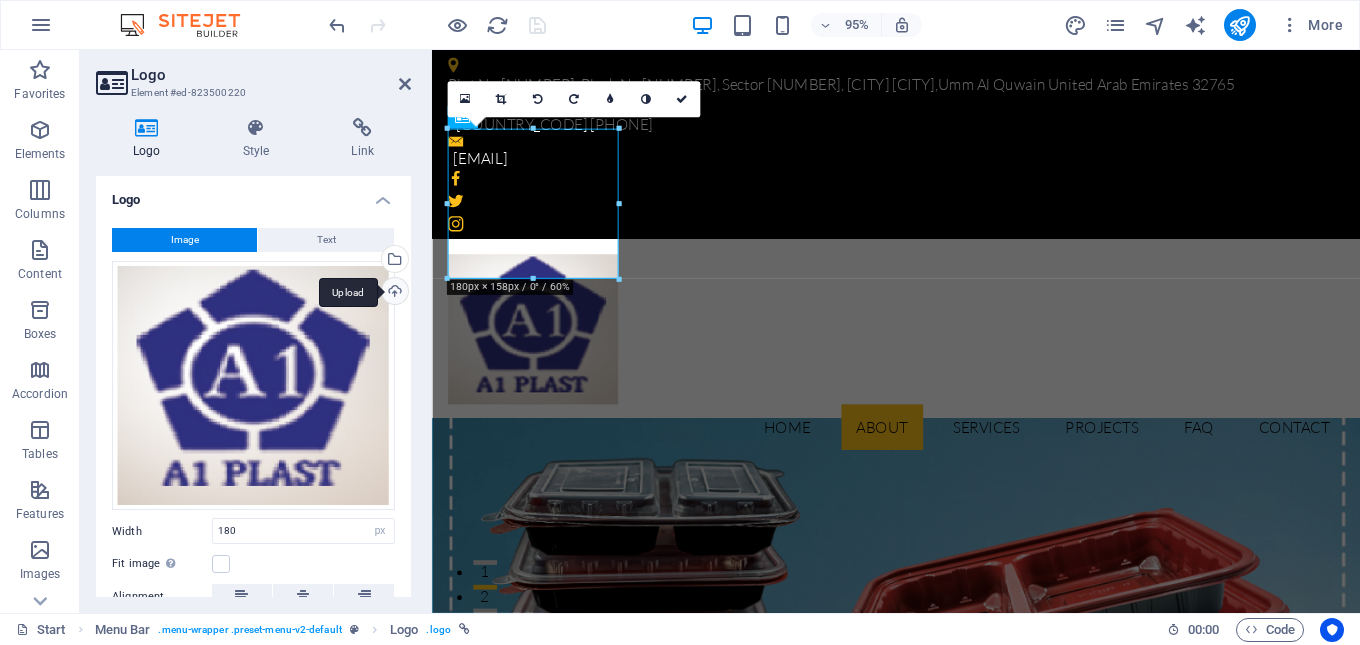 click on "Upload" at bounding box center (393, 293) 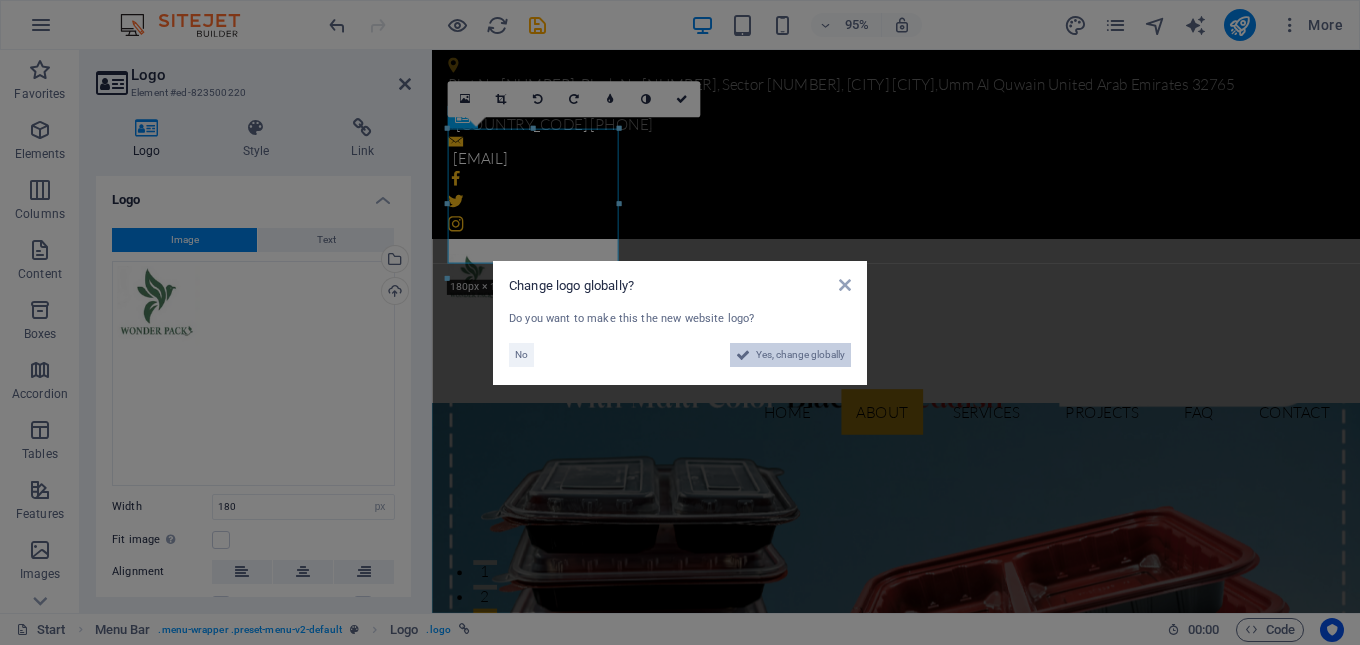 click on "Yes, change globally" at bounding box center [800, 355] 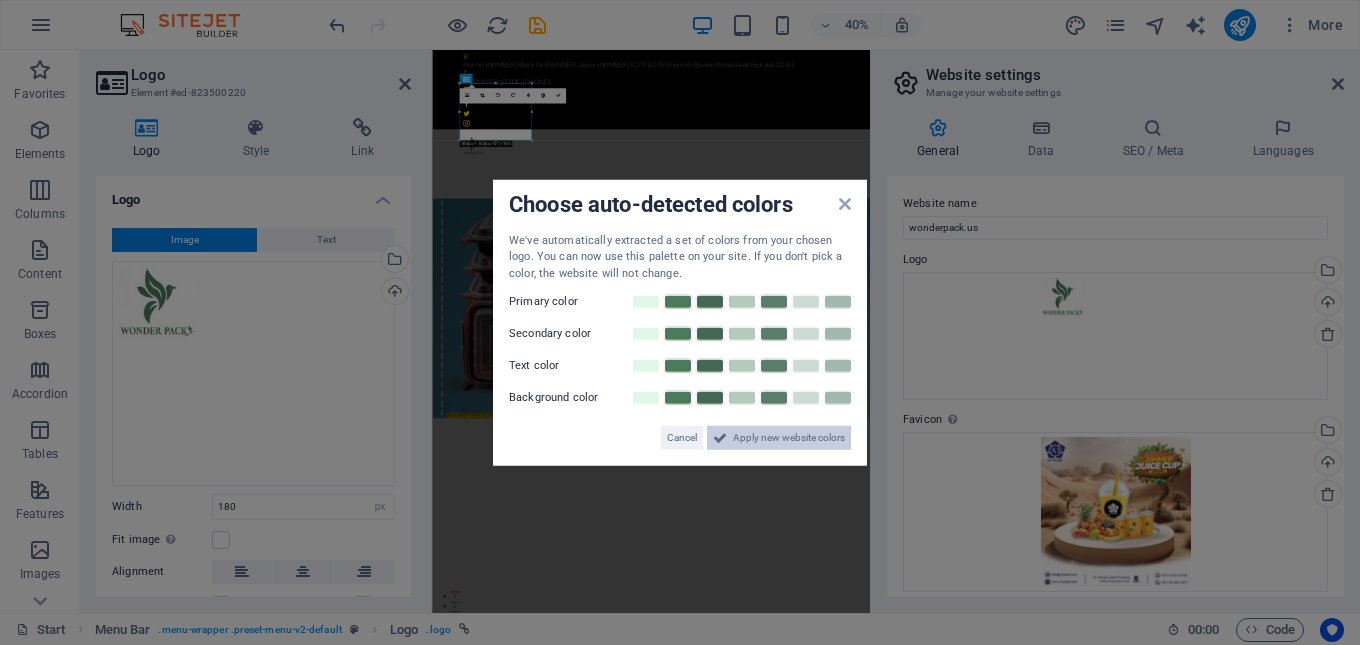 click on "Apply new website colors" at bounding box center (789, 438) 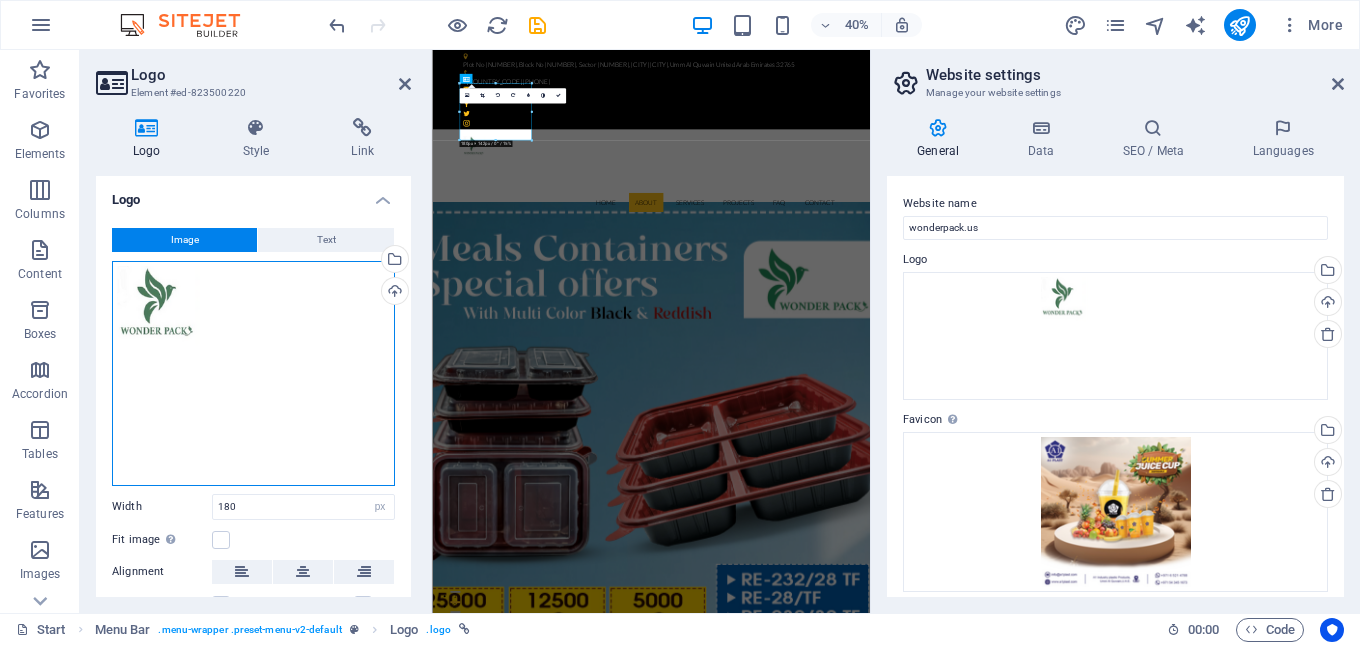 click on "Drag files here, click to choose files or select files from Files or our free stock photos & videos" at bounding box center (253, 373) 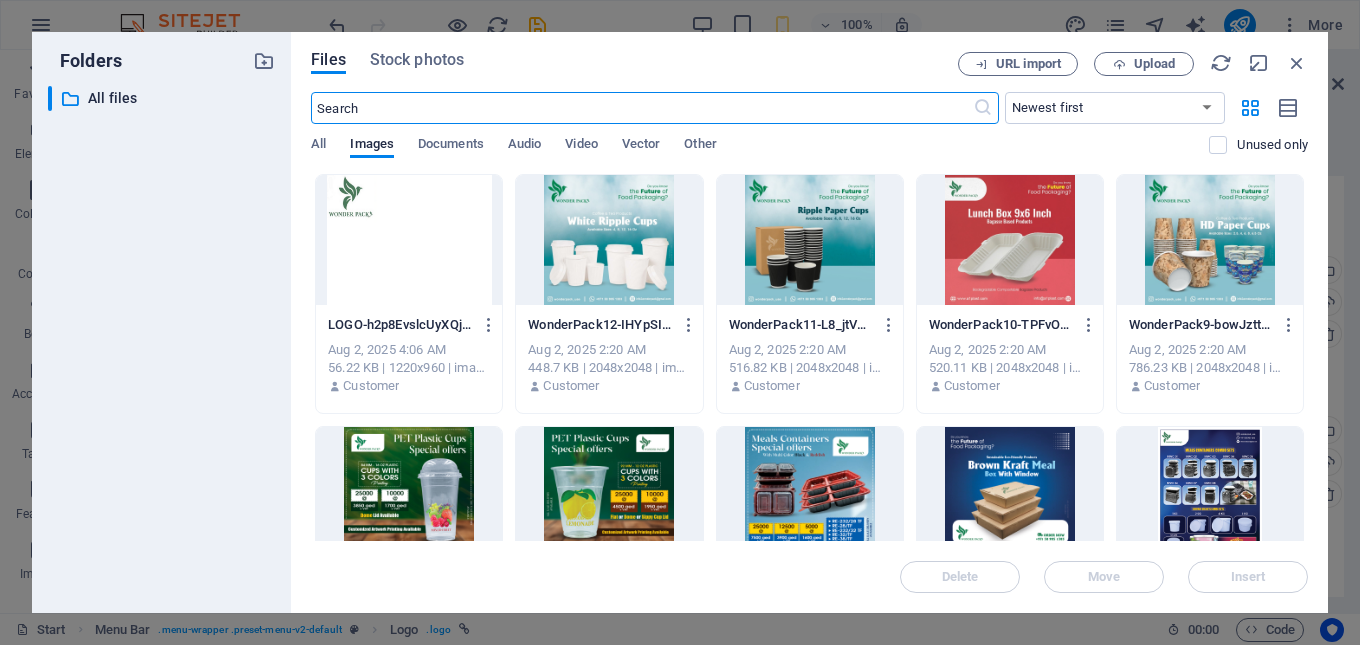 scroll, scrollTop: 511, scrollLeft: 0, axis: vertical 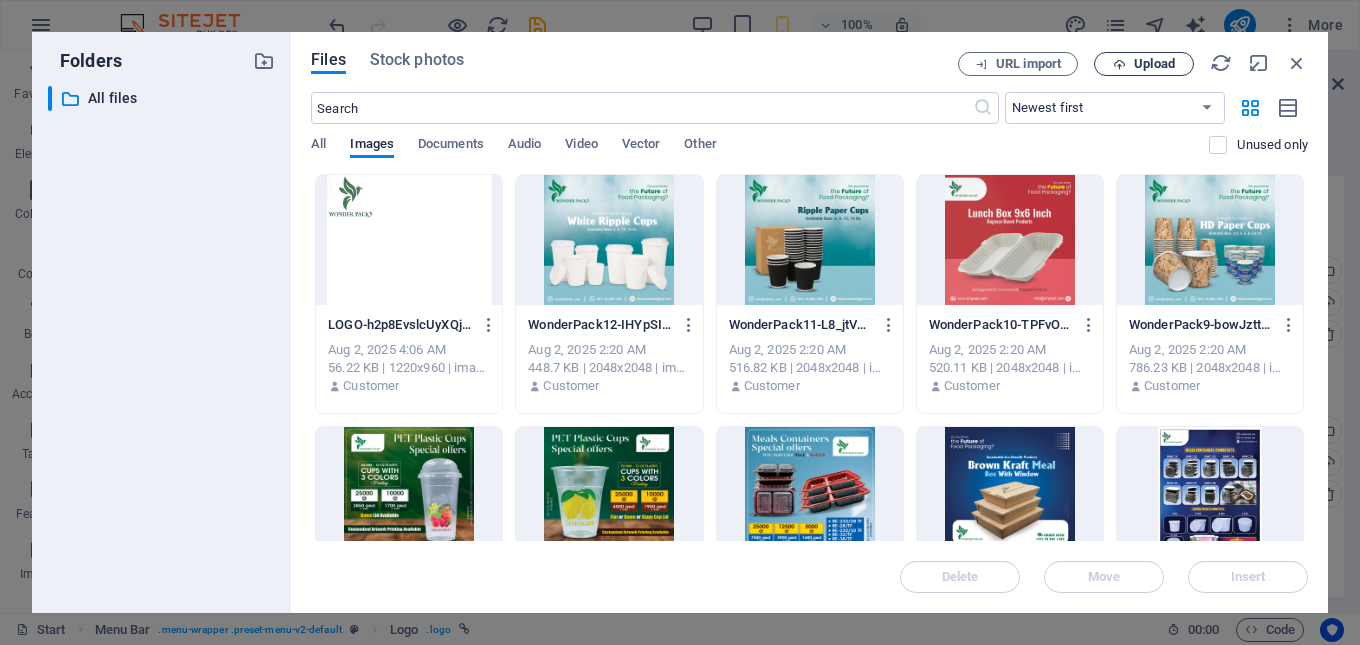click on "Upload" at bounding box center [1154, 64] 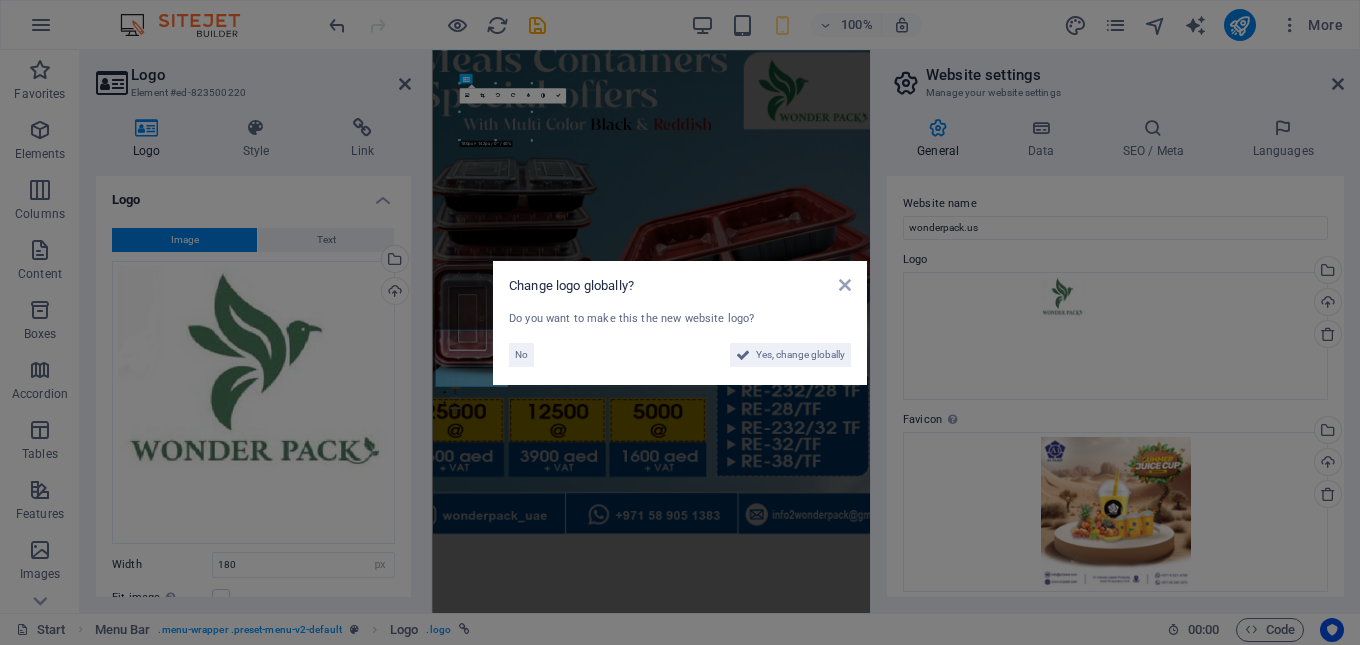 scroll, scrollTop: 0, scrollLeft: 0, axis: both 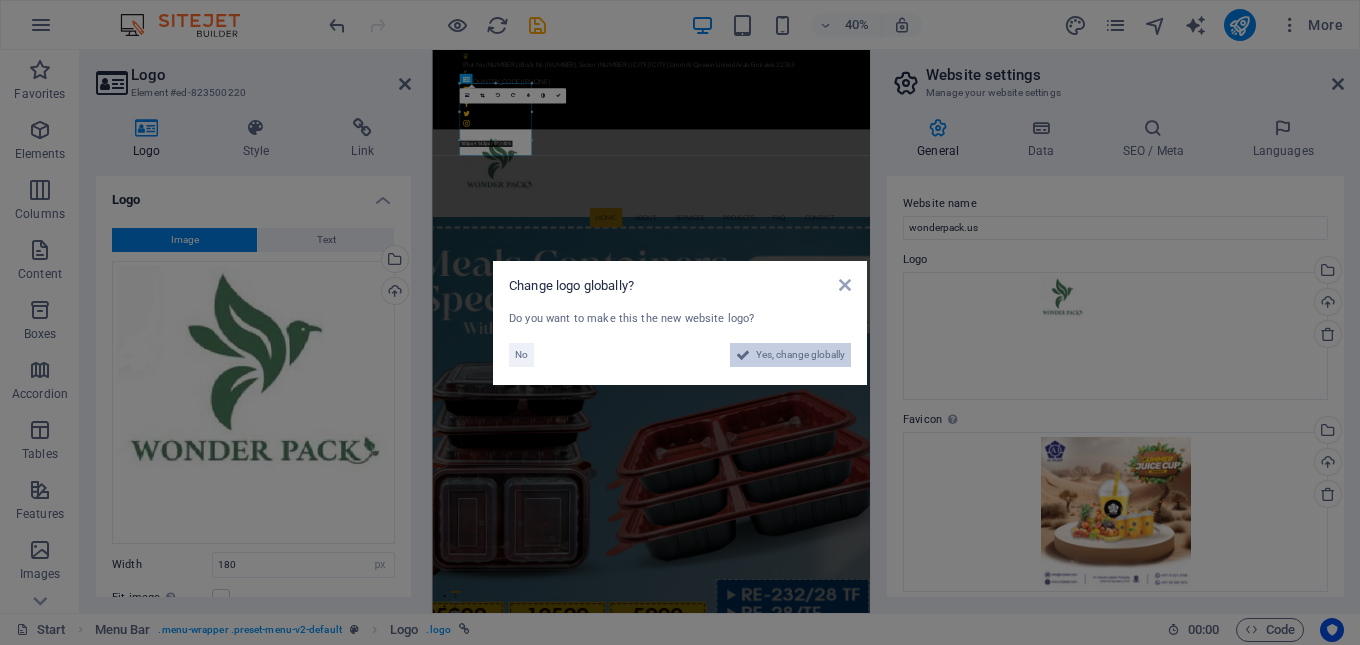 click on "Yes, change globally" at bounding box center (800, 355) 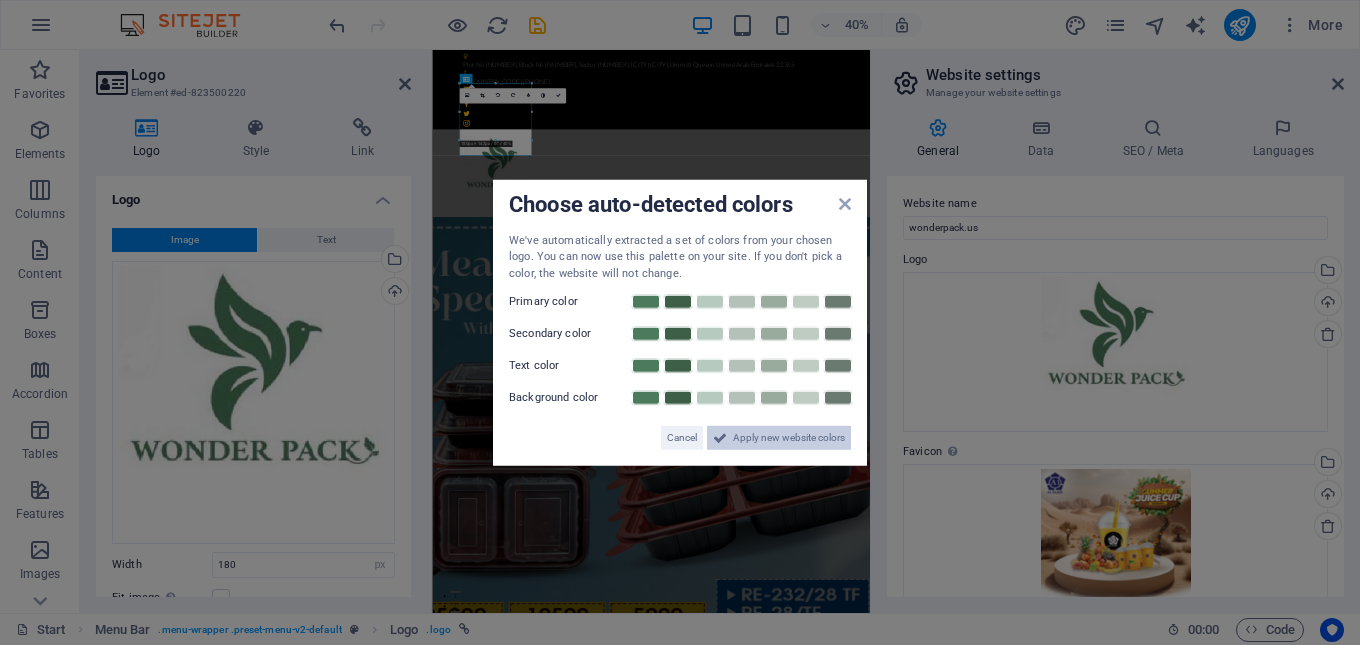click on "Apply new website colors" at bounding box center (789, 438) 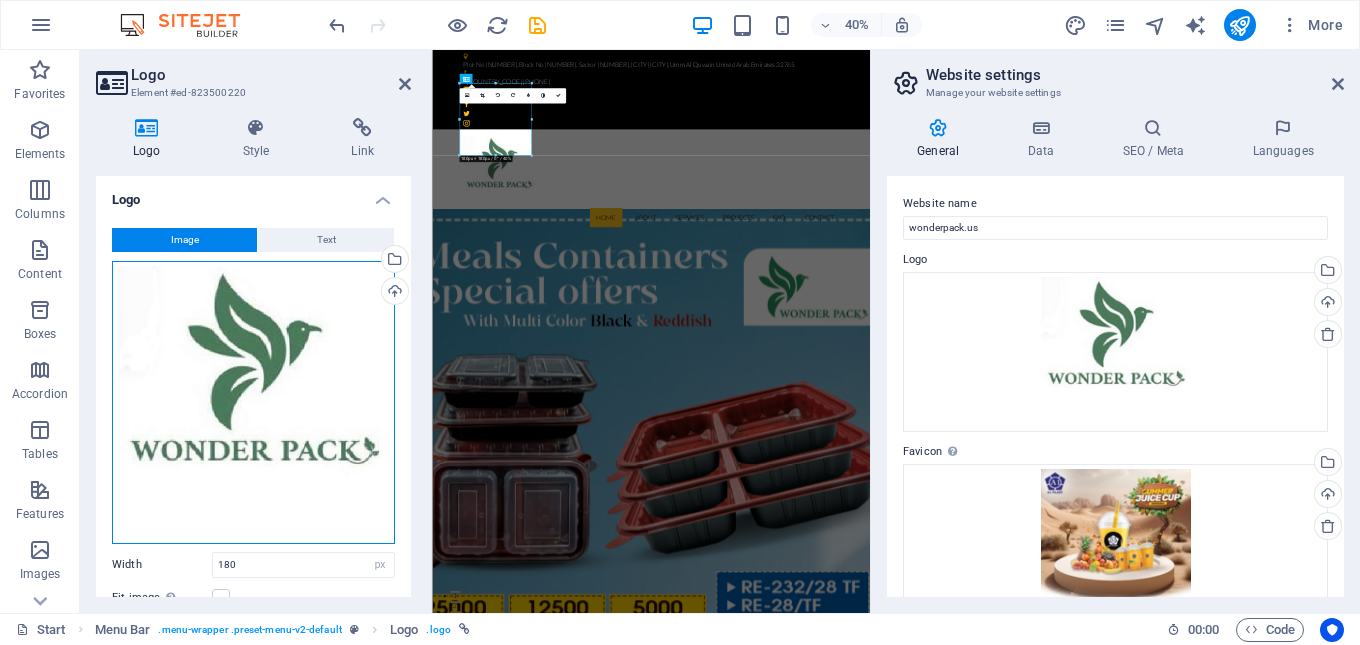 click on "Drag files here, click to choose files or select files from Files or our free stock photos & videos" at bounding box center (253, 402) 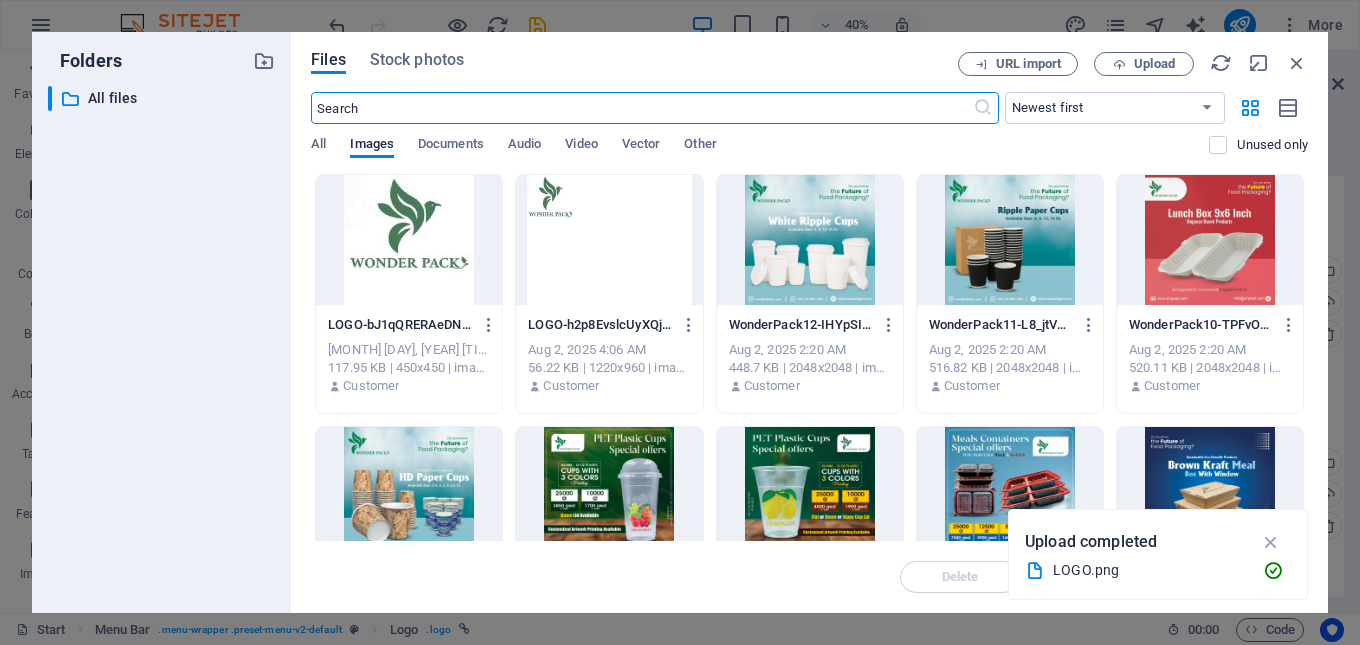 scroll, scrollTop: 530, scrollLeft: 0, axis: vertical 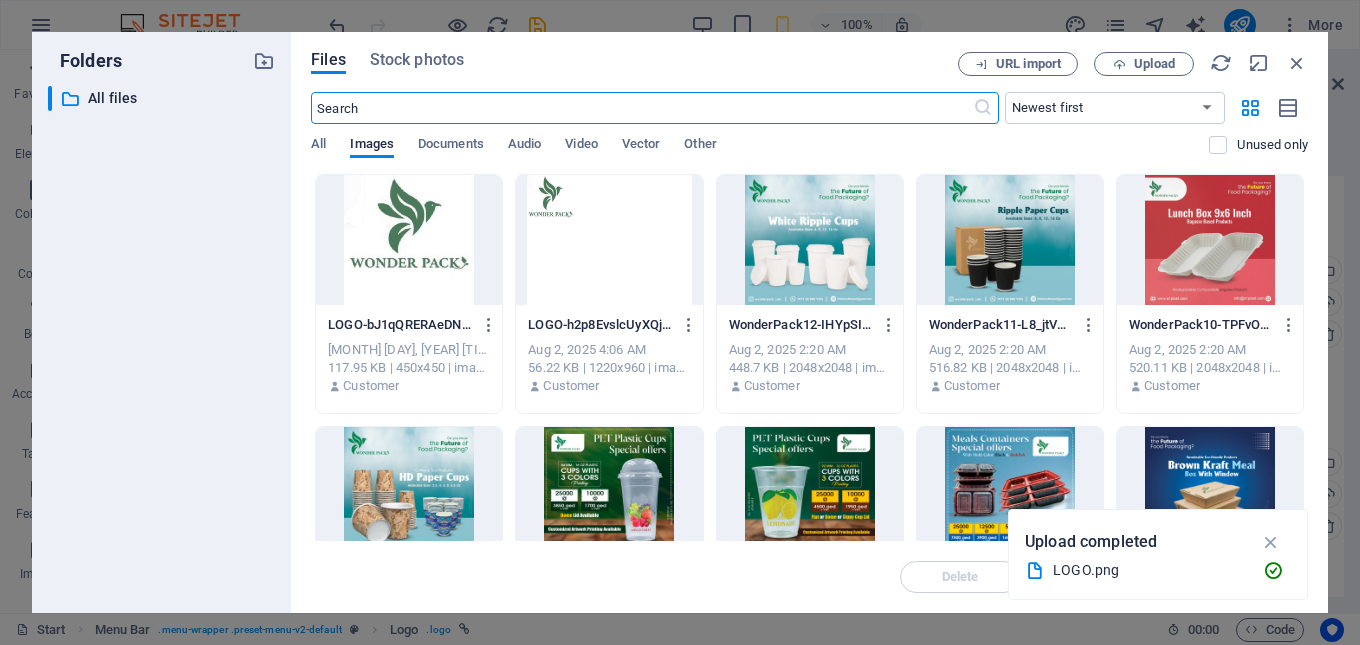 click at bounding box center (409, 240) 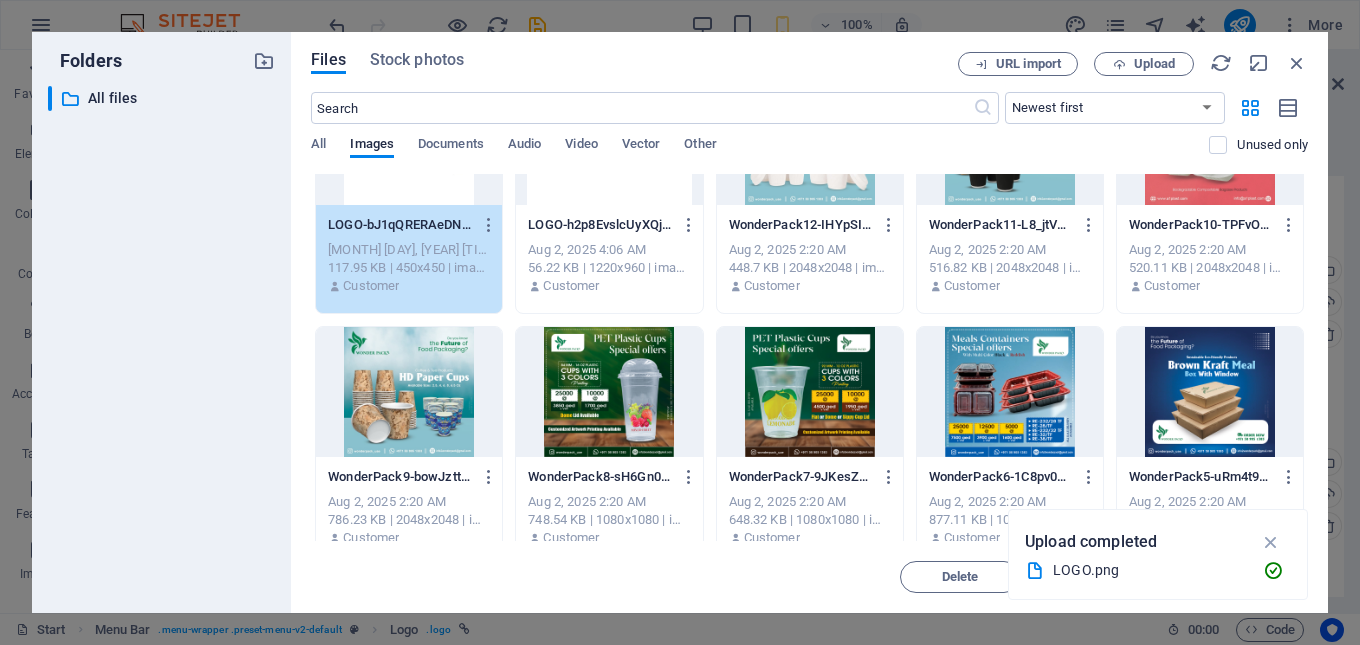 scroll, scrollTop: 200, scrollLeft: 0, axis: vertical 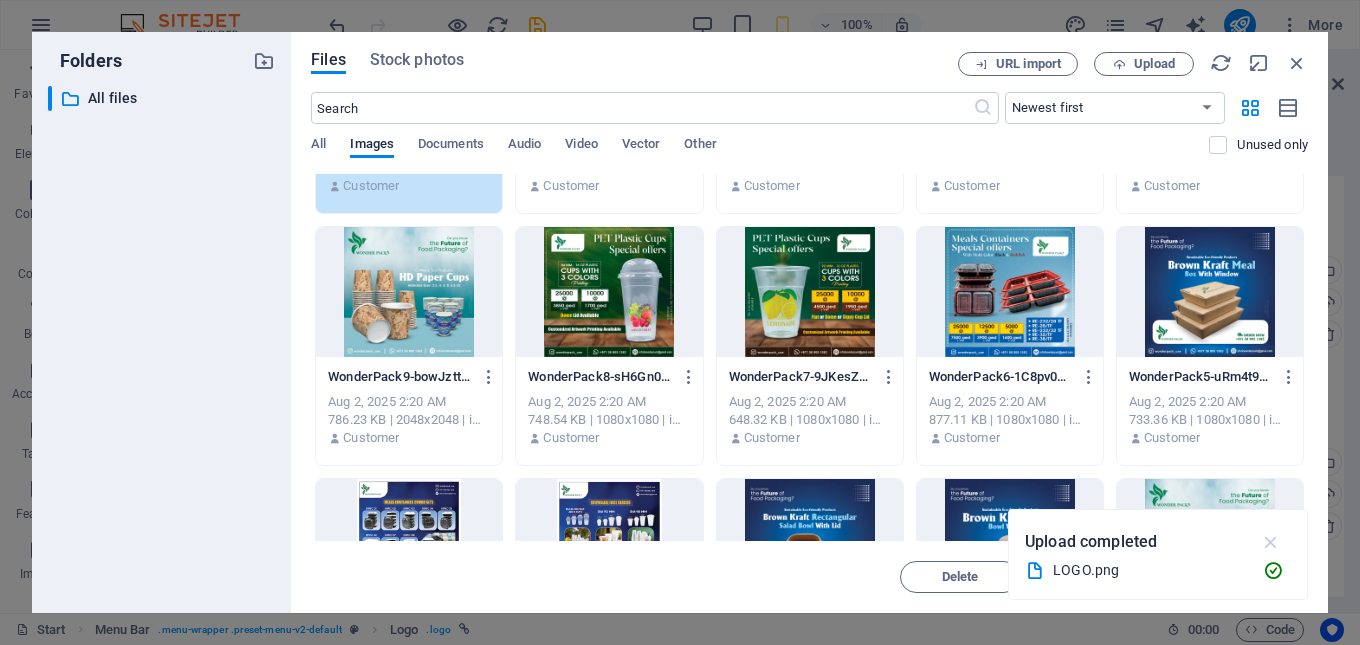 click at bounding box center [1271, 542] 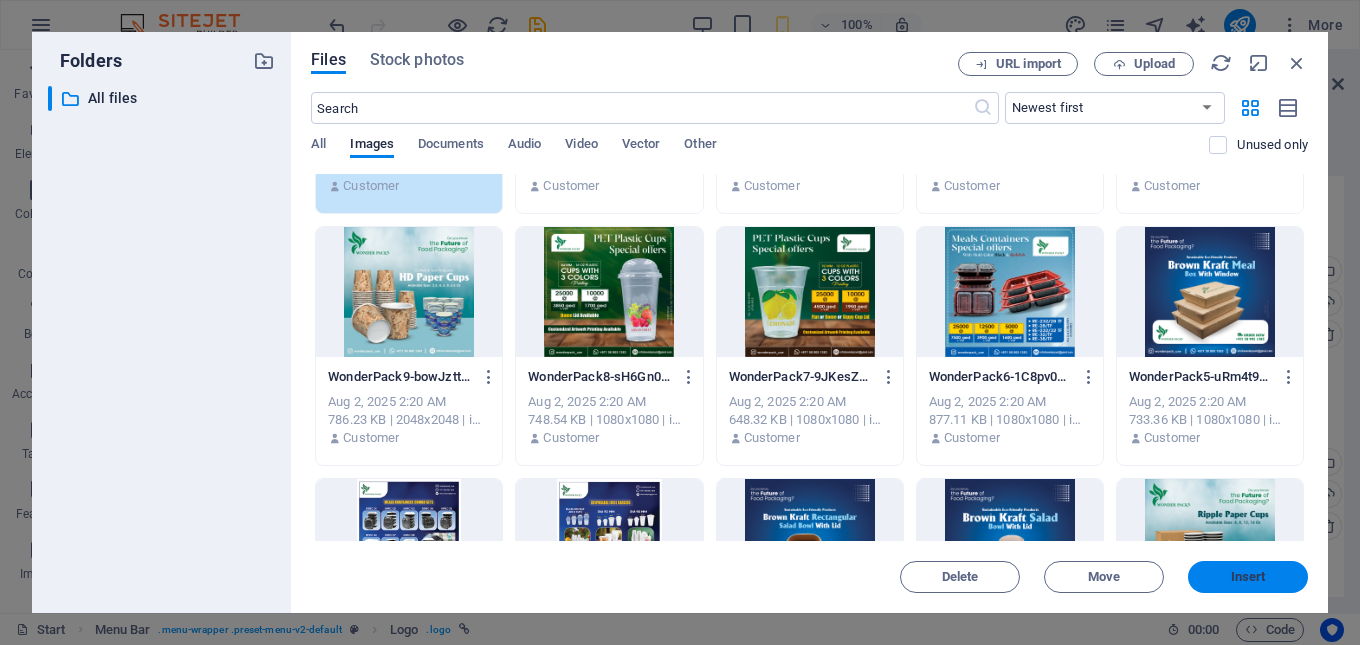 click on "Insert" at bounding box center (1248, 577) 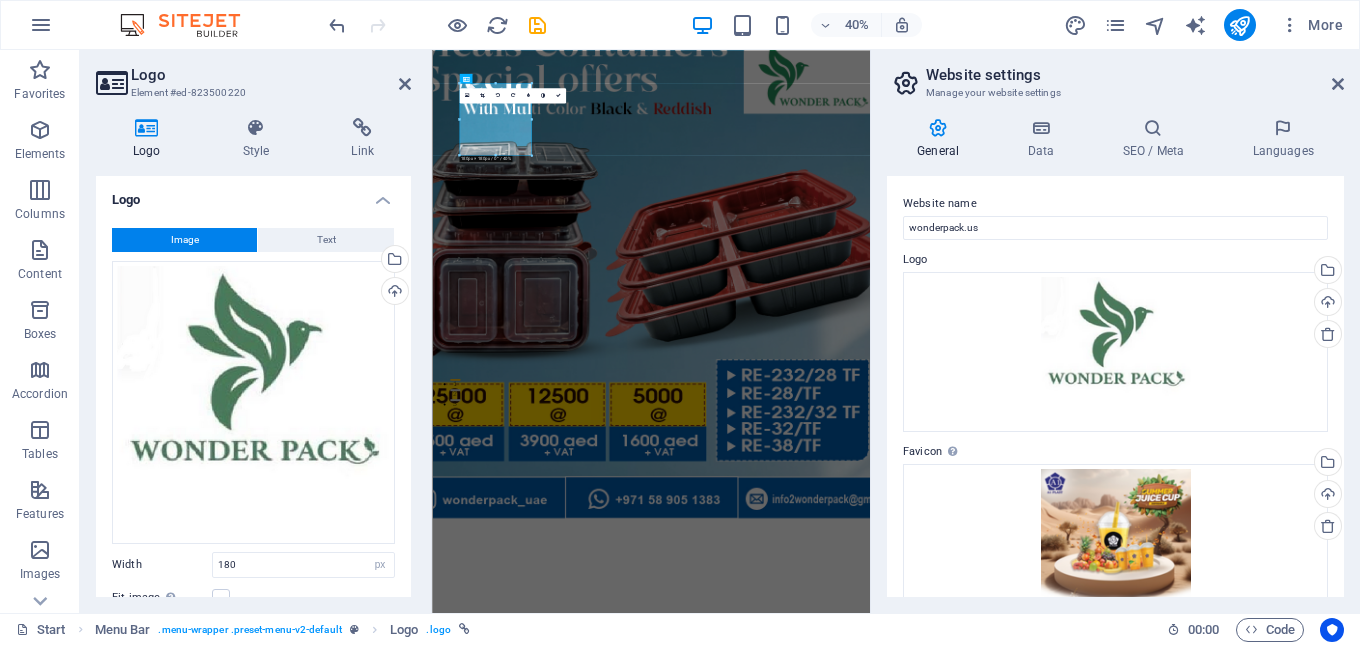 scroll, scrollTop: 0, scrollLeft: 0, axis: both 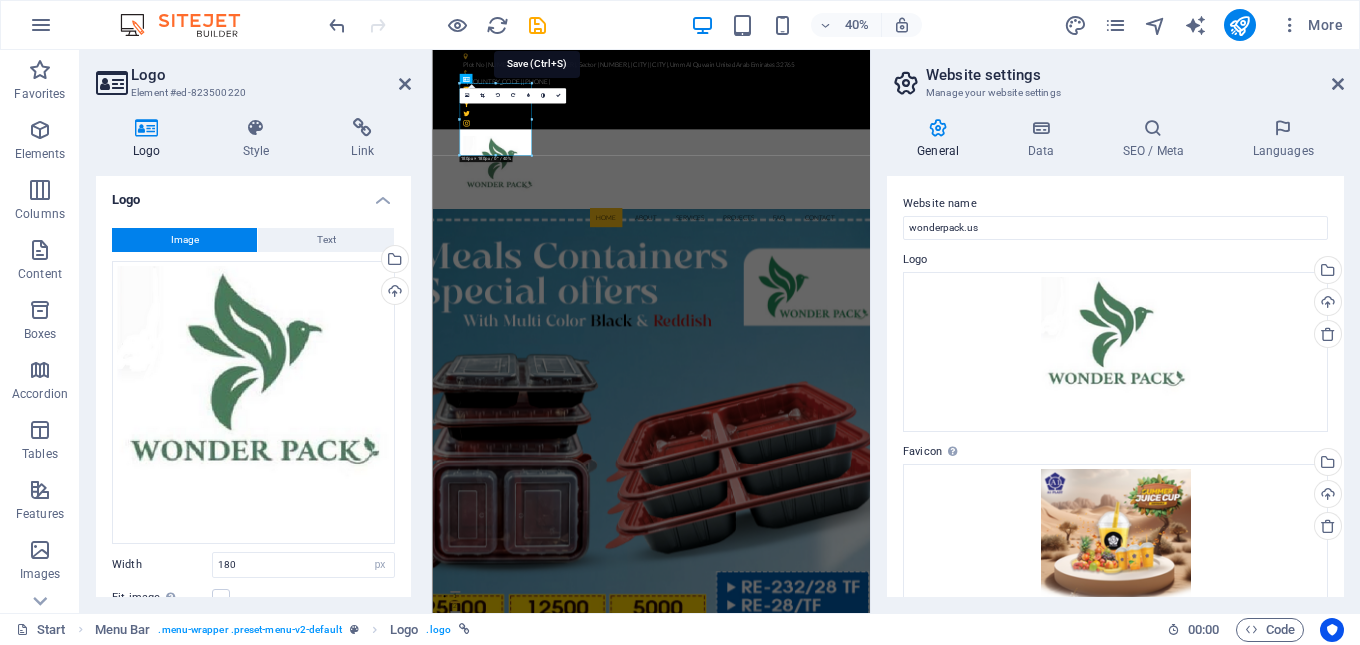 click at bounding box center (537, 25) 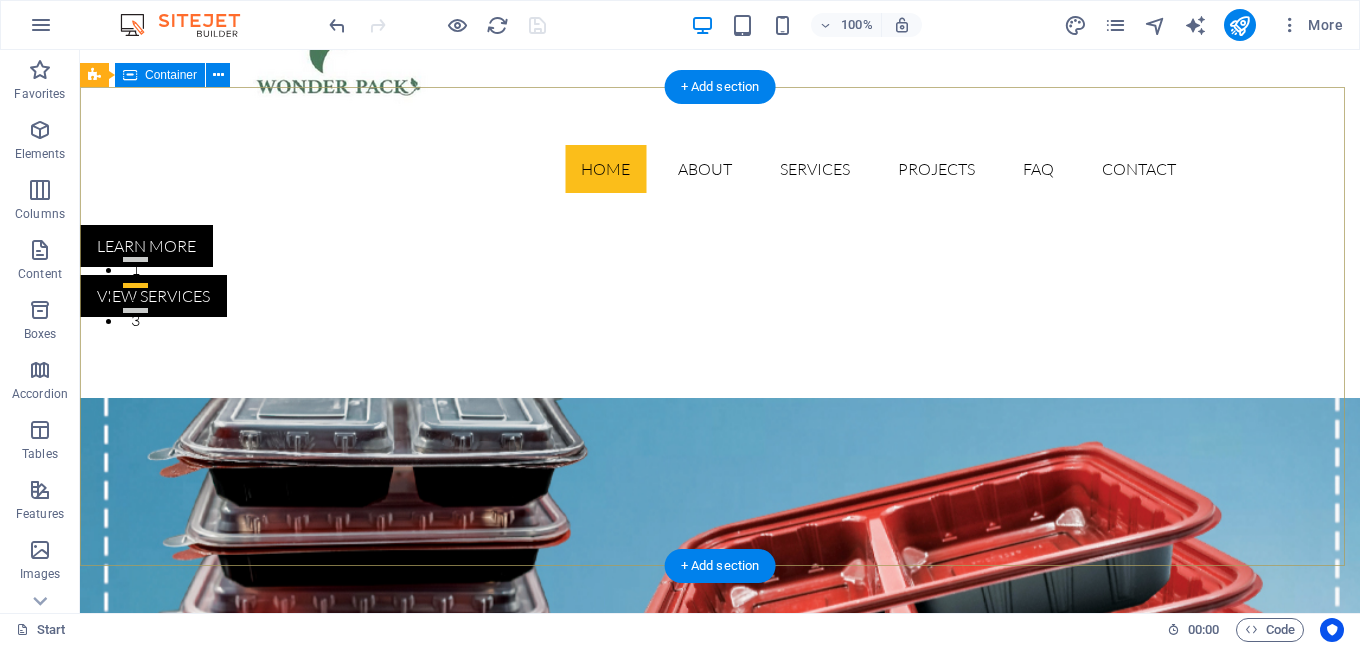 scroll, scrollTop: 500, scrollLeft: 0, axis: vertical 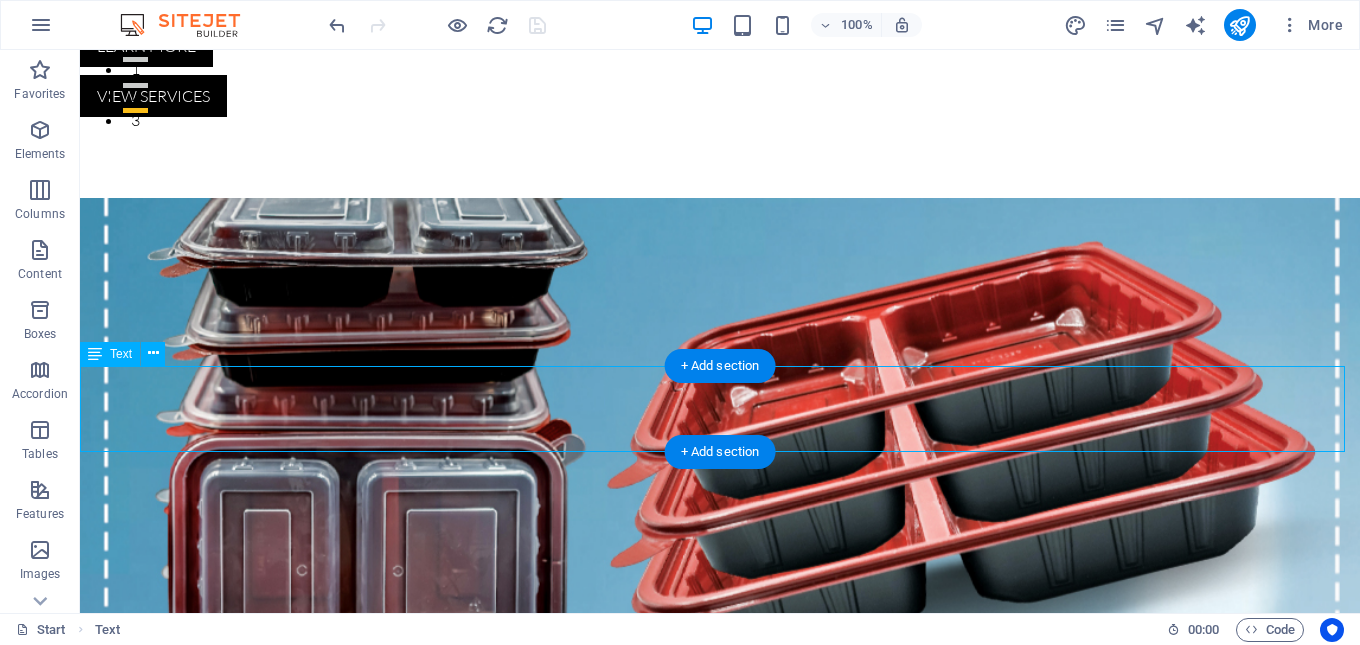drag, startPoint x: 854, startPoint y: 438, endPoint x: 557, endPoint y: 434, distance: 297.02695 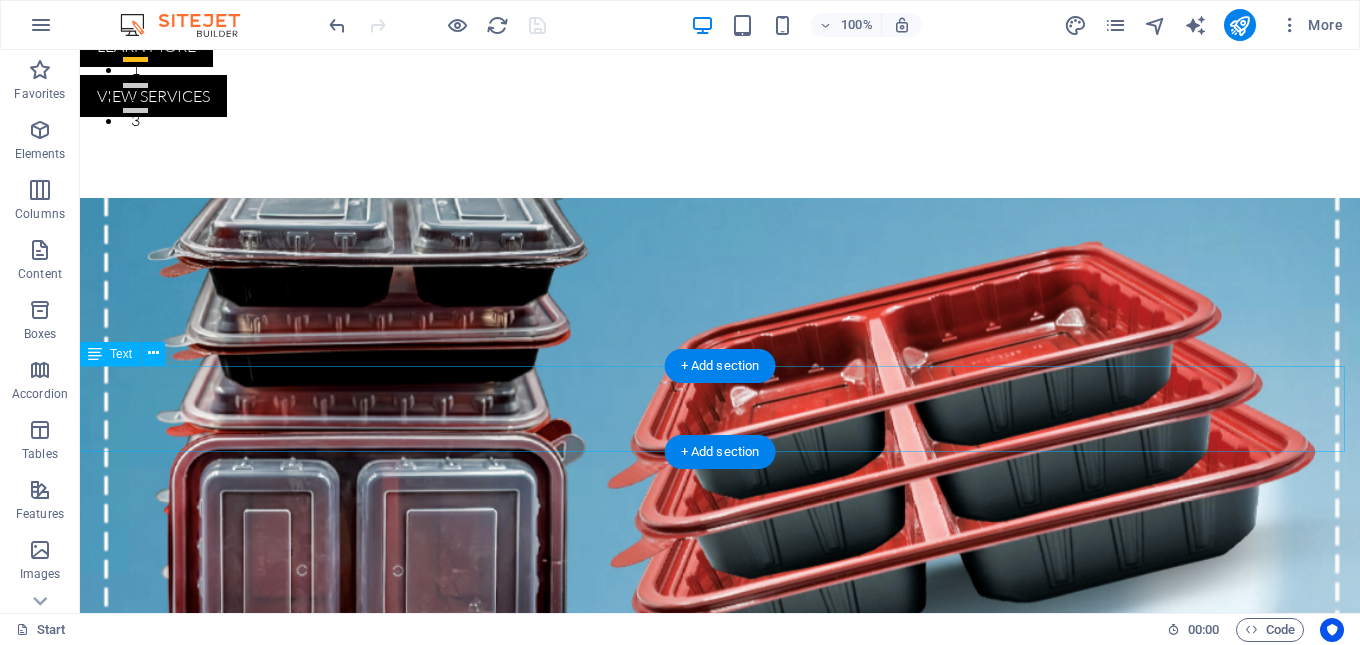 scroll, scrollTop: 600, scrollLeft: 0, axis: vertical 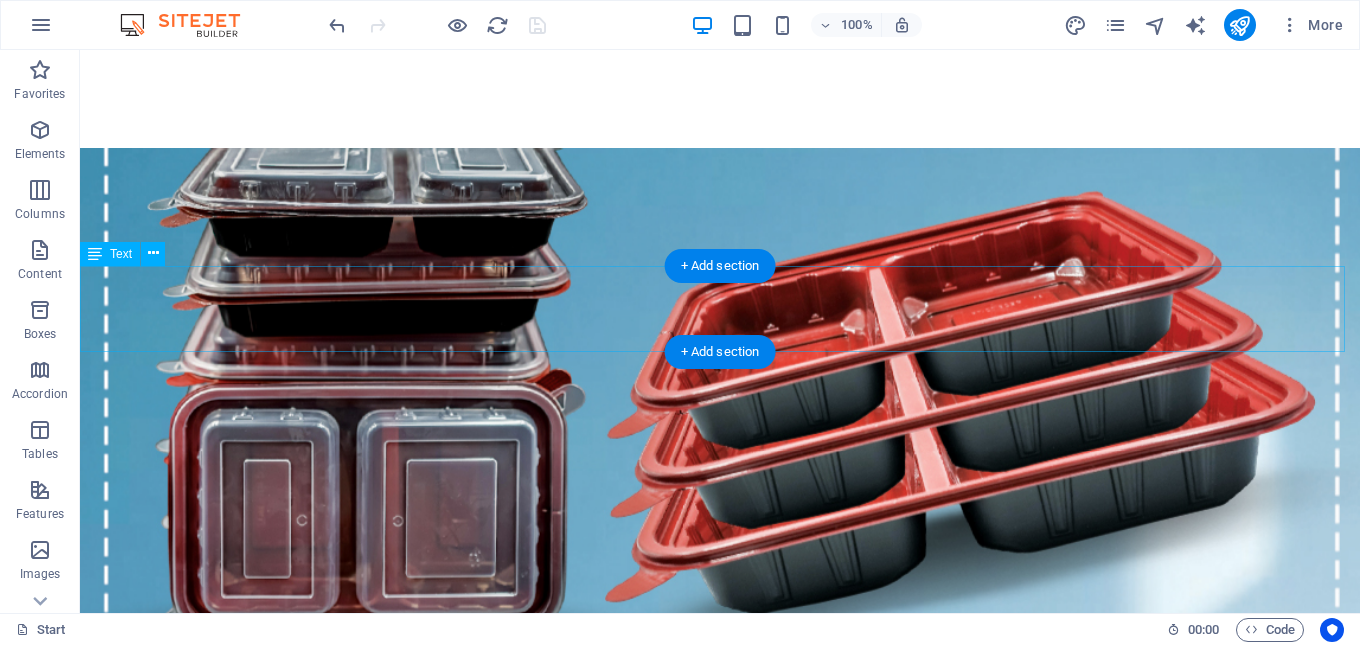 click on "How to Choose the Right Industrial Packaging | Industry Packaging Solutions? Our expert guide helps you navigate the complexities of industrial packaging. Learn how to choose the right materials and solutions to protect your products and optimize your supply chain." at bounding box center (720, 741) 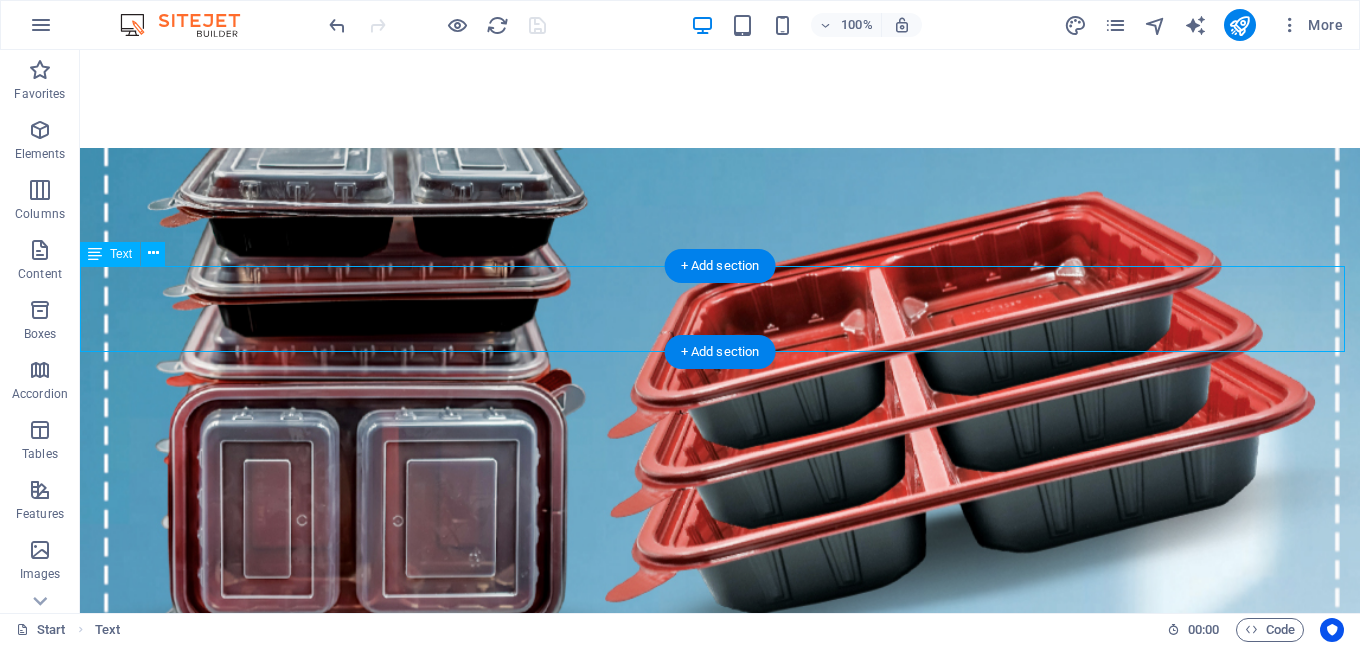 click on "How to Choose the Right Industrial Packaging | Industry Packaging Solutions? Our expert guide helps you navigate the complexities of industrial packaging. Learn how to choose the right materials and solutions to protect your products and optimize your supply chain." at bounding box center [720, 741] 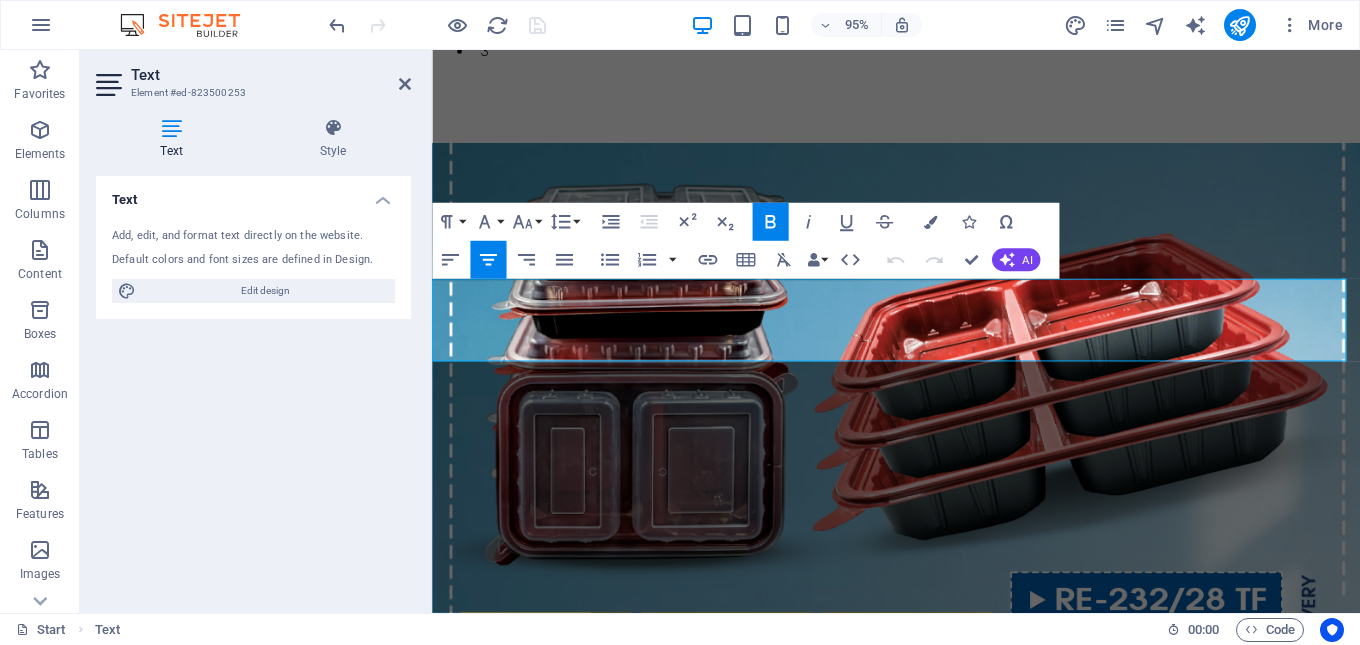 click at bounding box center (920, 1020) 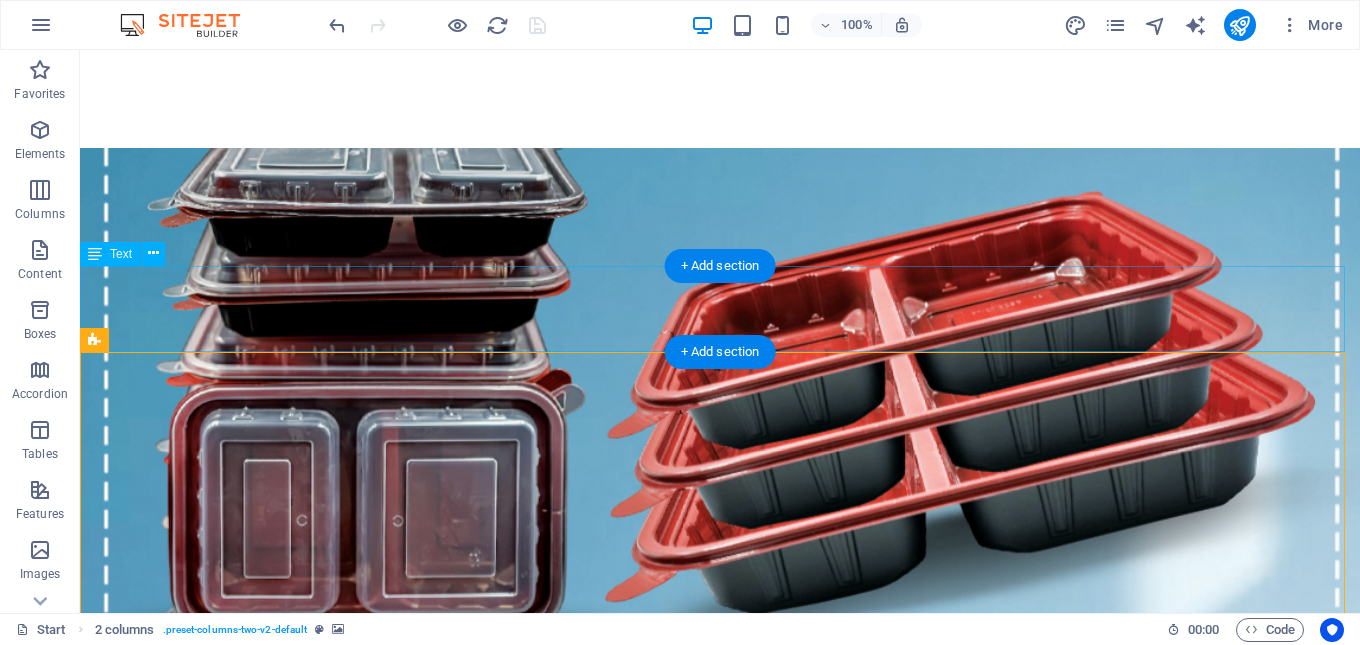 click on "How to Choose the Right Industrial Packaging | Industry Packaging Solutions? Our expert guide helps you navigate the complexities of industrial packaging. Learn how to choose the right materials and solutions to protect your products and optimize your supply chain." at bounding box center (720, 741) 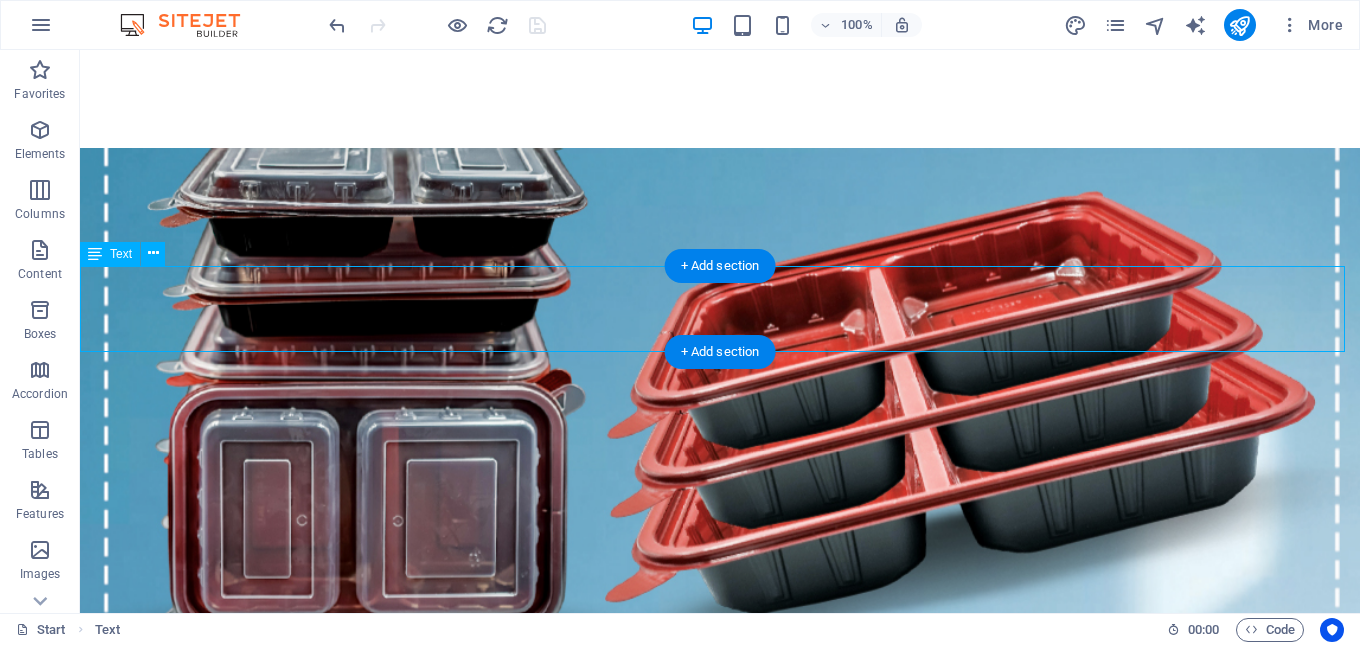 click on "How to Choose the Right Industrial Packaging | Industry Packaging Solutions? Our expert guide helps you navigate the complexities of industrial packaging. Learn how to choose the right materials and solutions to protect your products and optimize your supply chain." at bounding box center [720, 741] 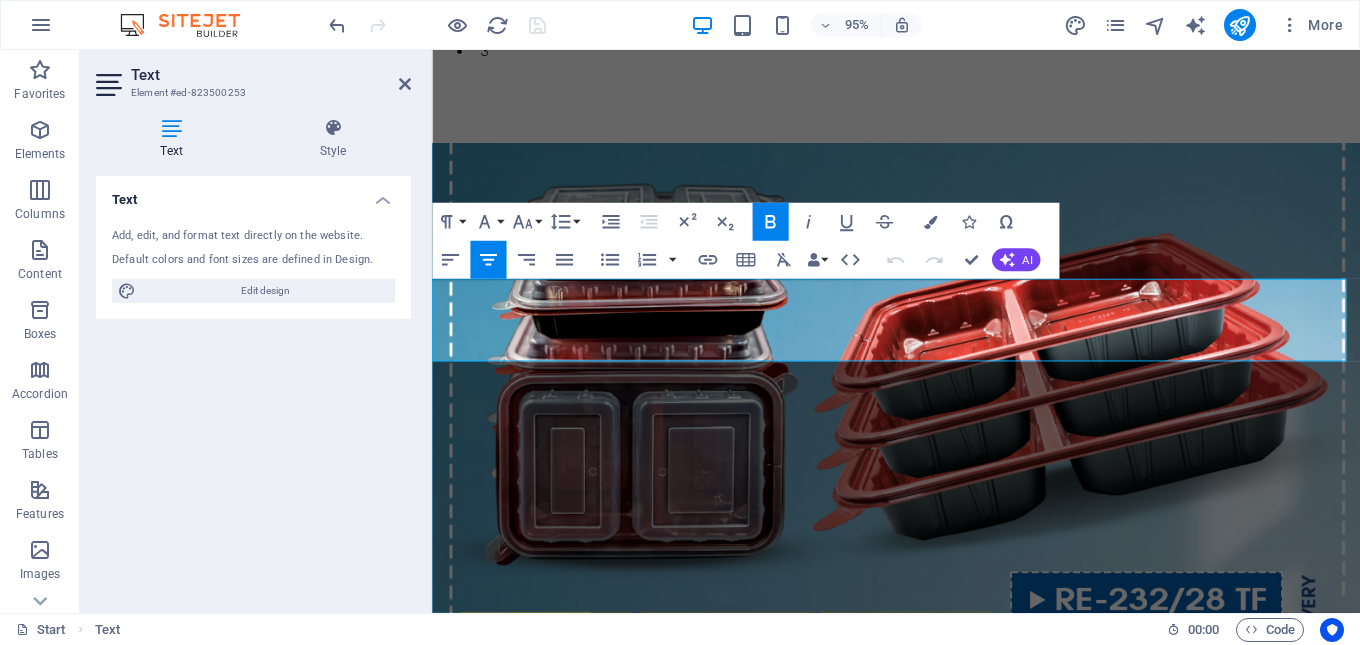 drag, startPoint x: 1210, startPoint y: 368, endPoint x: 595, endPoint y: 311, distance: 617.6358 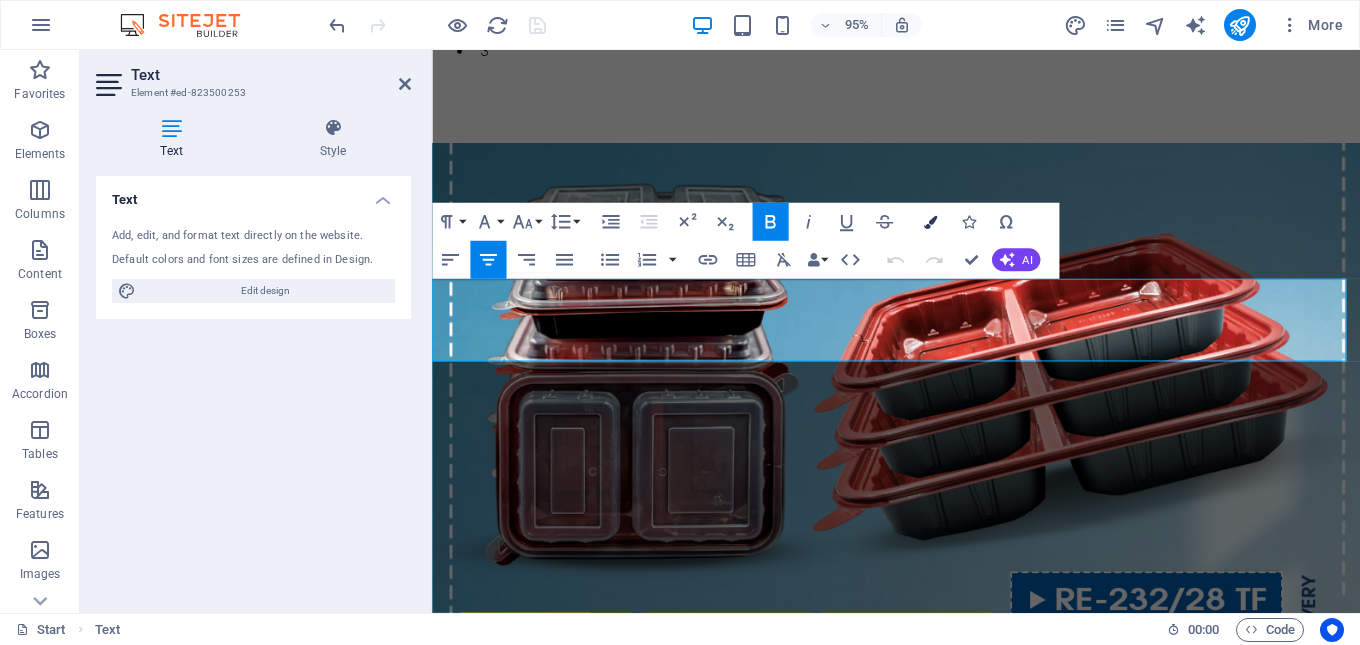 click at bounding box center (929, 222) 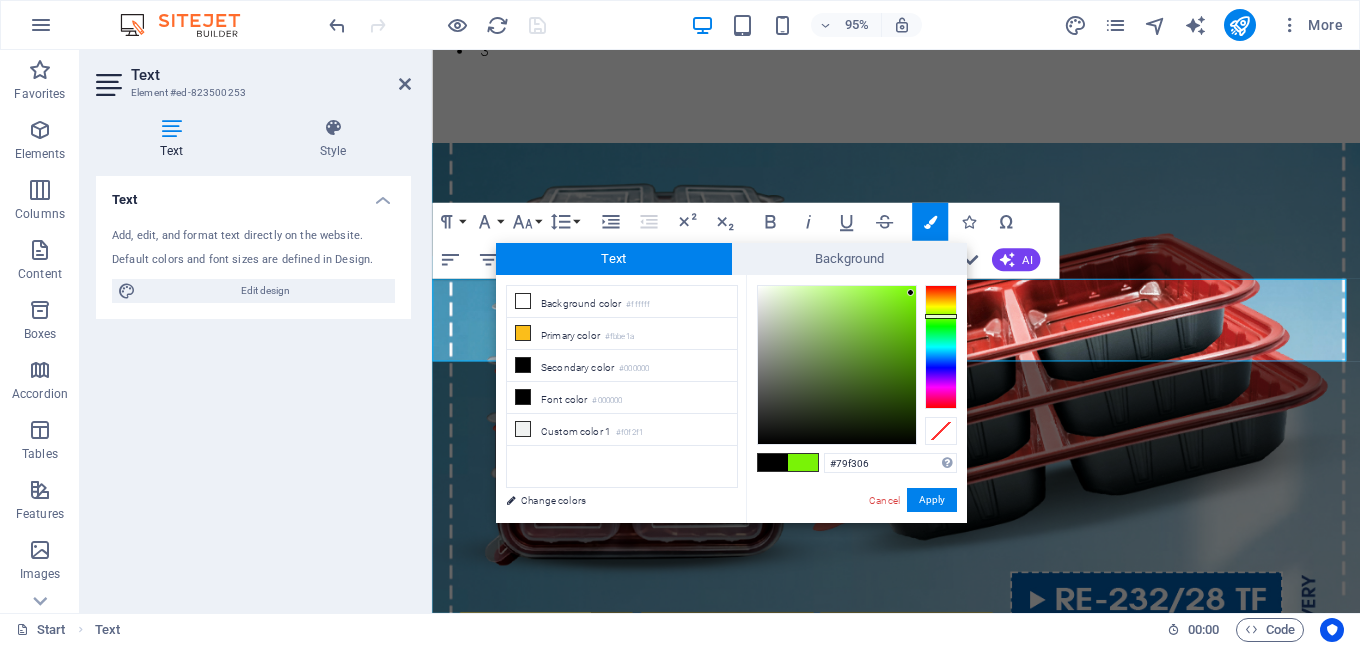 click at bounding box center (941, 347) 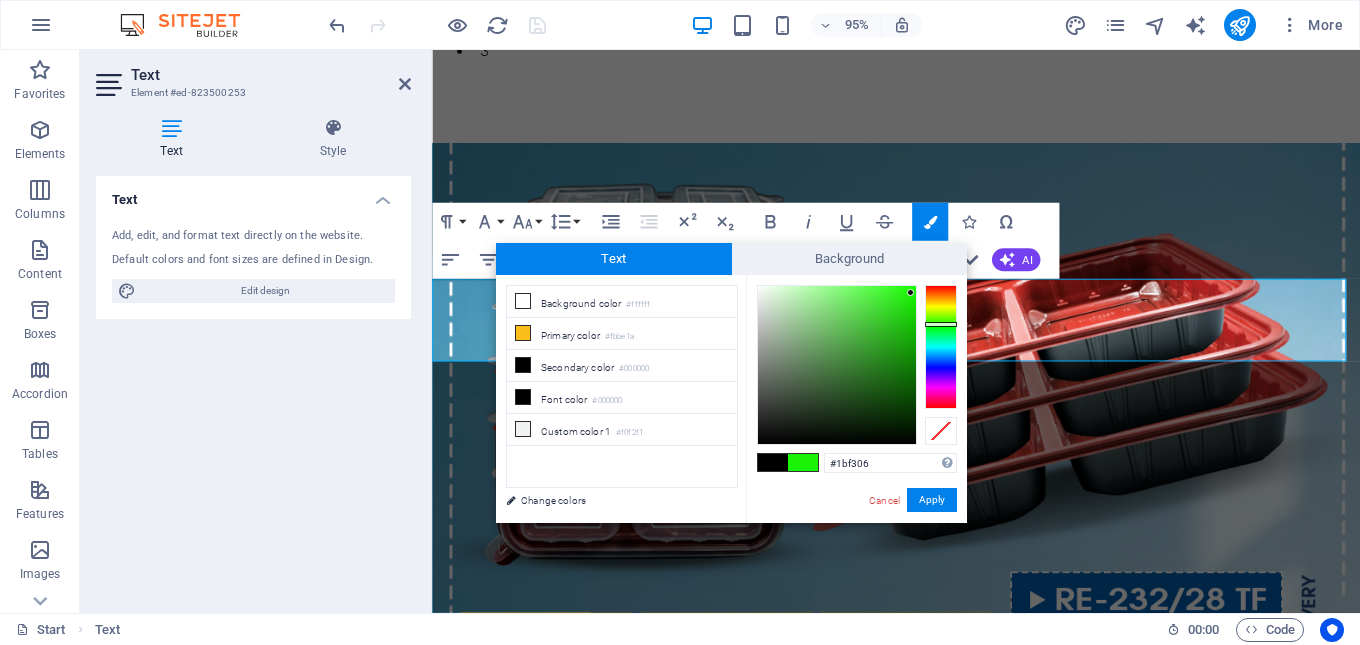 drag, startPoint x: 947, startPoint y: 312, endPoint x: 952, endPoint y: 324, distance: 13 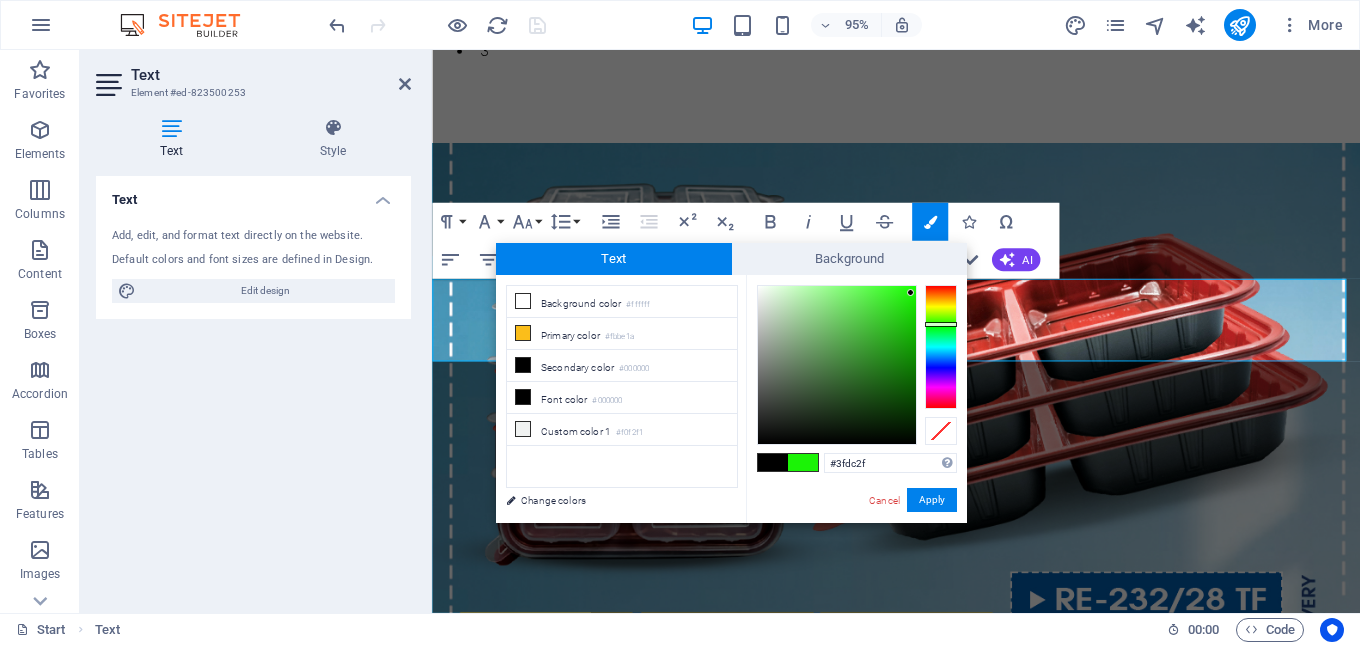 click at bounding box center [837, 365] 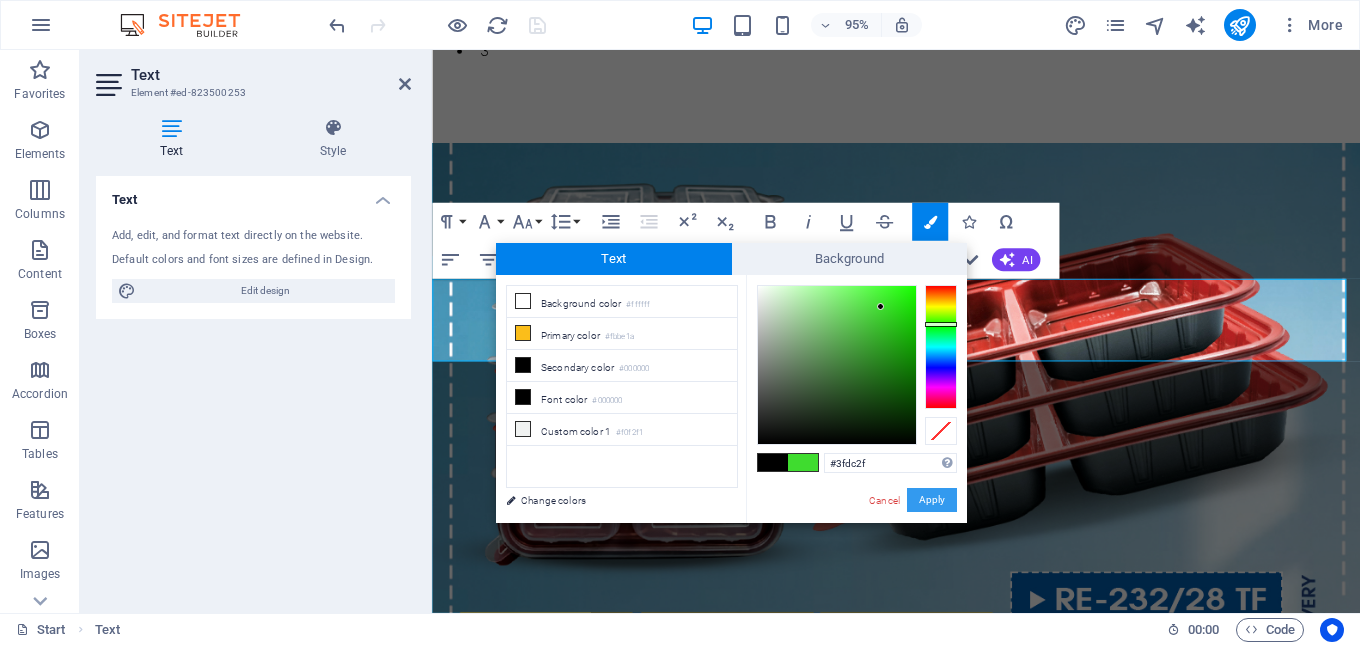 click on "Apply" at bounding box center [932, 500] 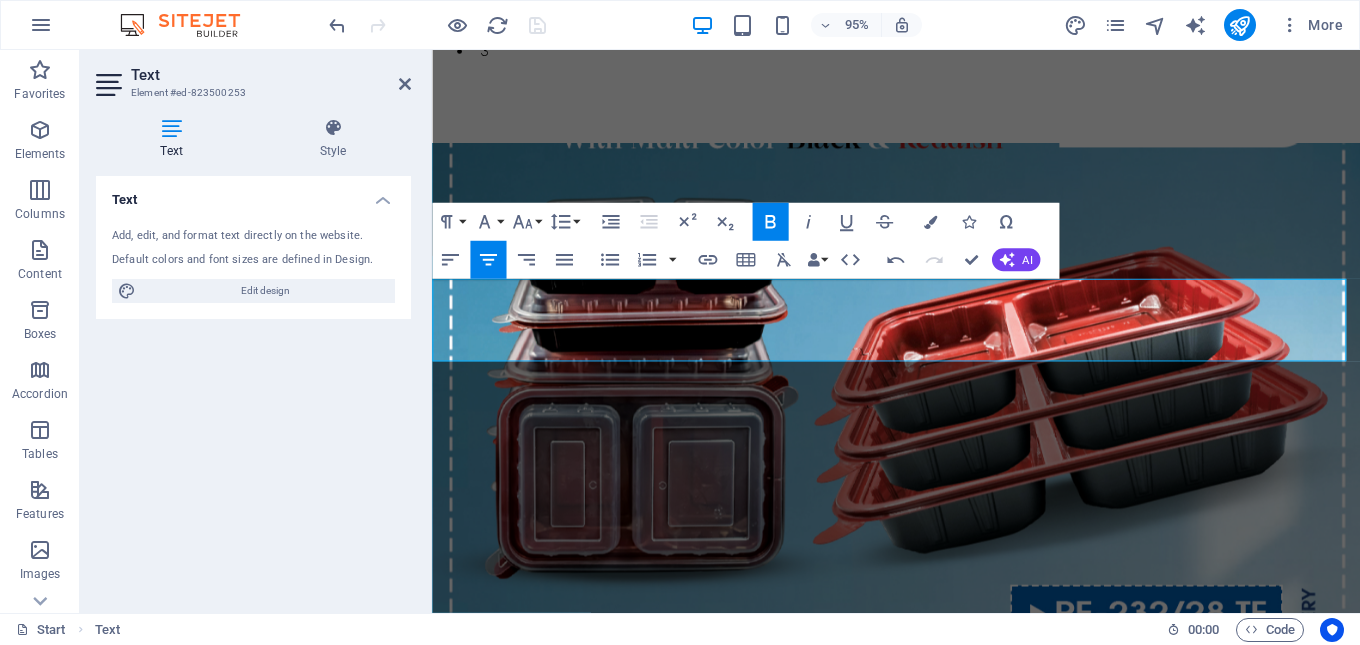 click on "Our expert guide helps you navigate the complexities of industrial packaging. Learn how to choose the right materials and solutions to protect your products and optimize your supply chain." at bounding box center [920, 784] 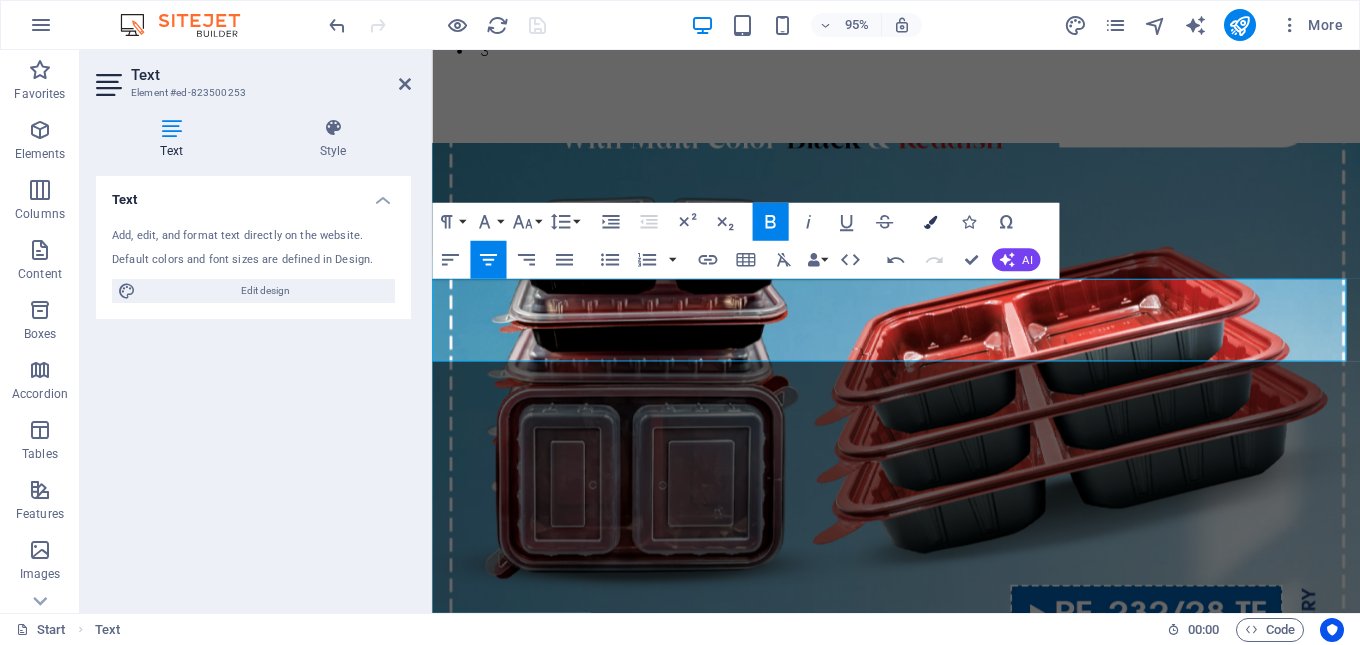 click at bounding box center (929, 222) 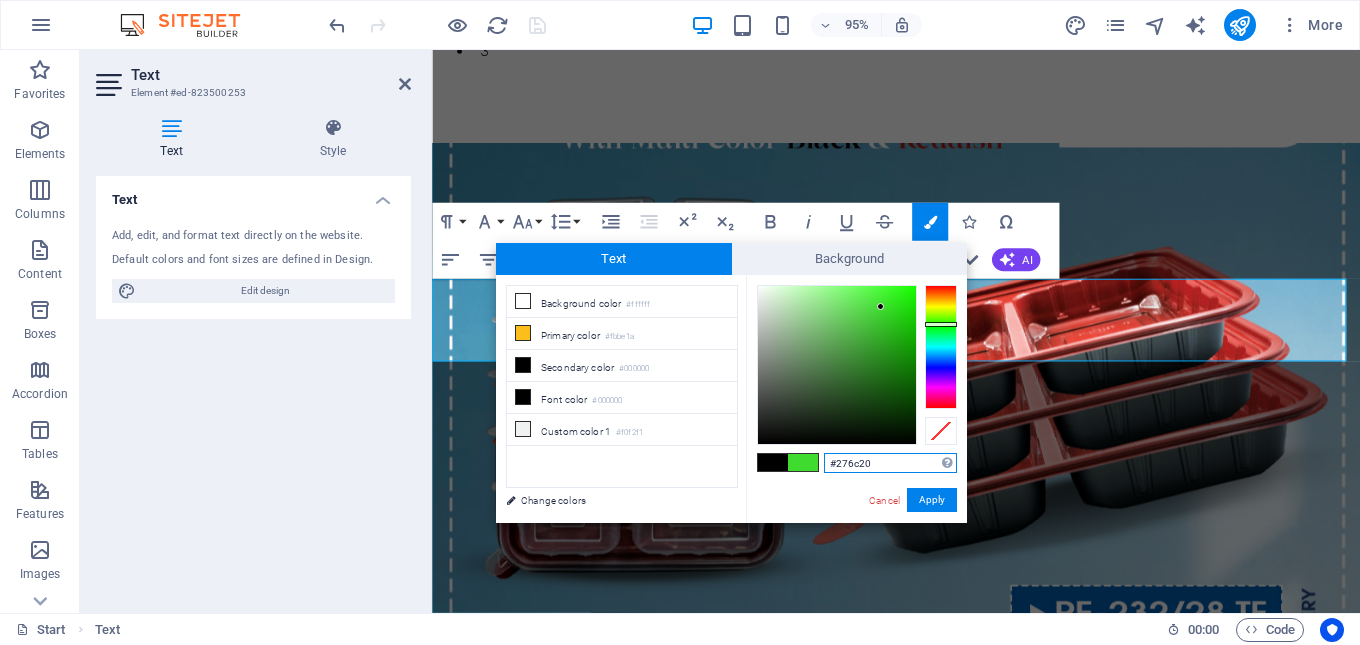 click at bounding box center (837, 365) 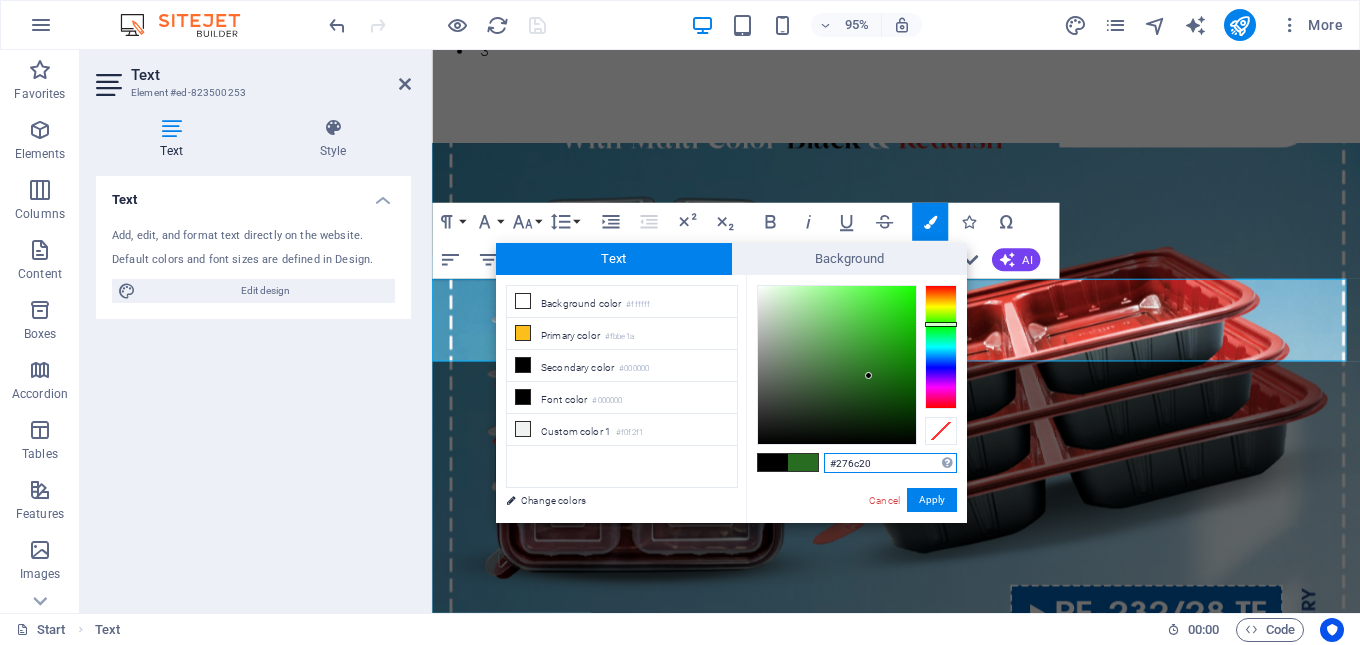 type on "#1e6e16" 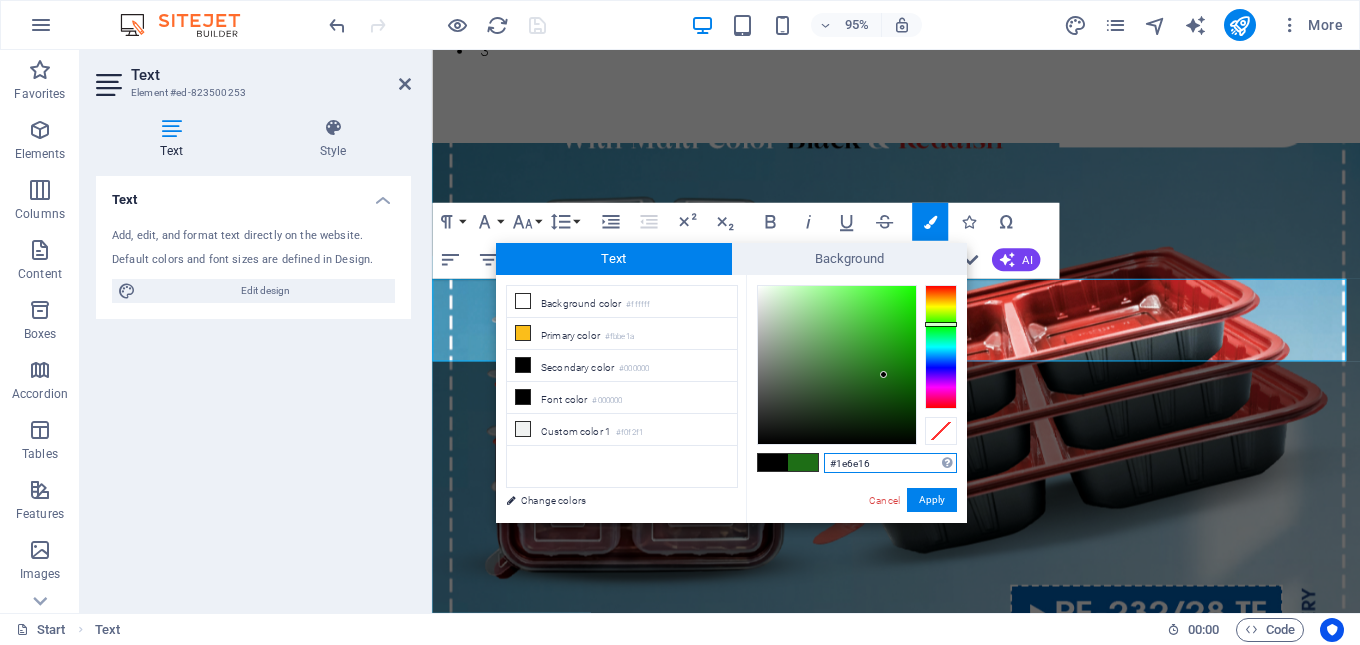 click at bounding box center [837, 365] 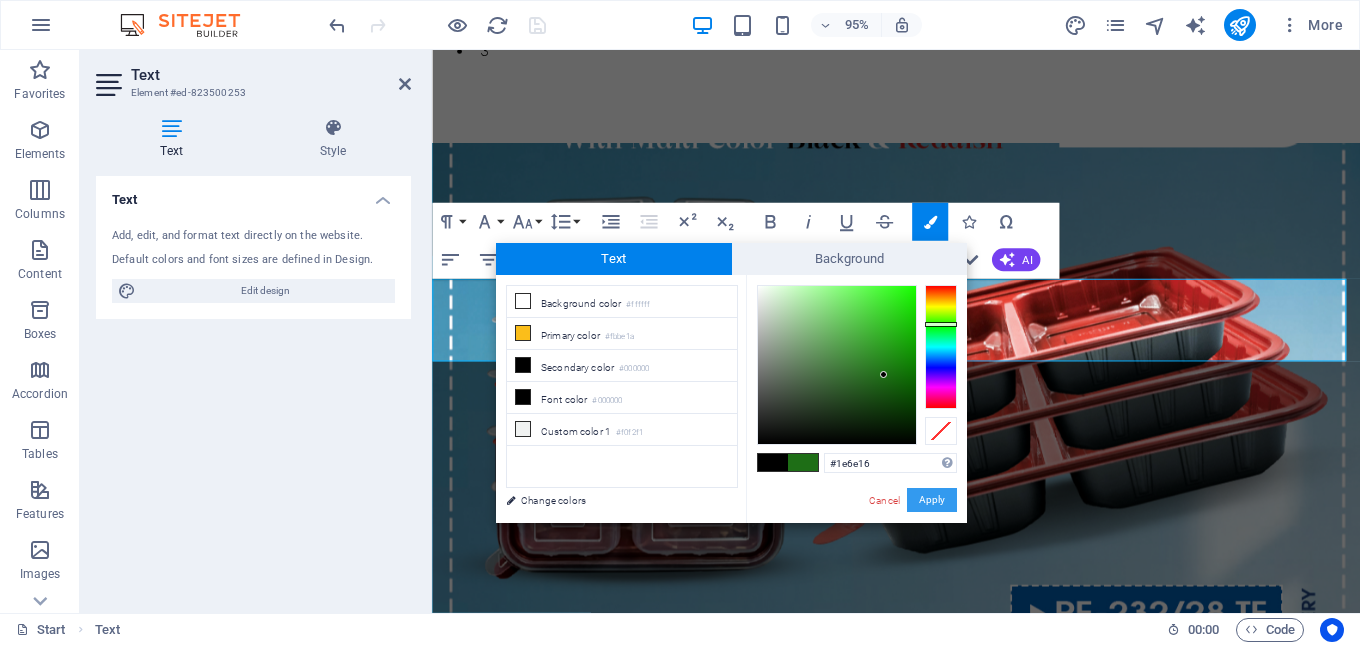 click on "Apply" at bounding box center [932, 500] 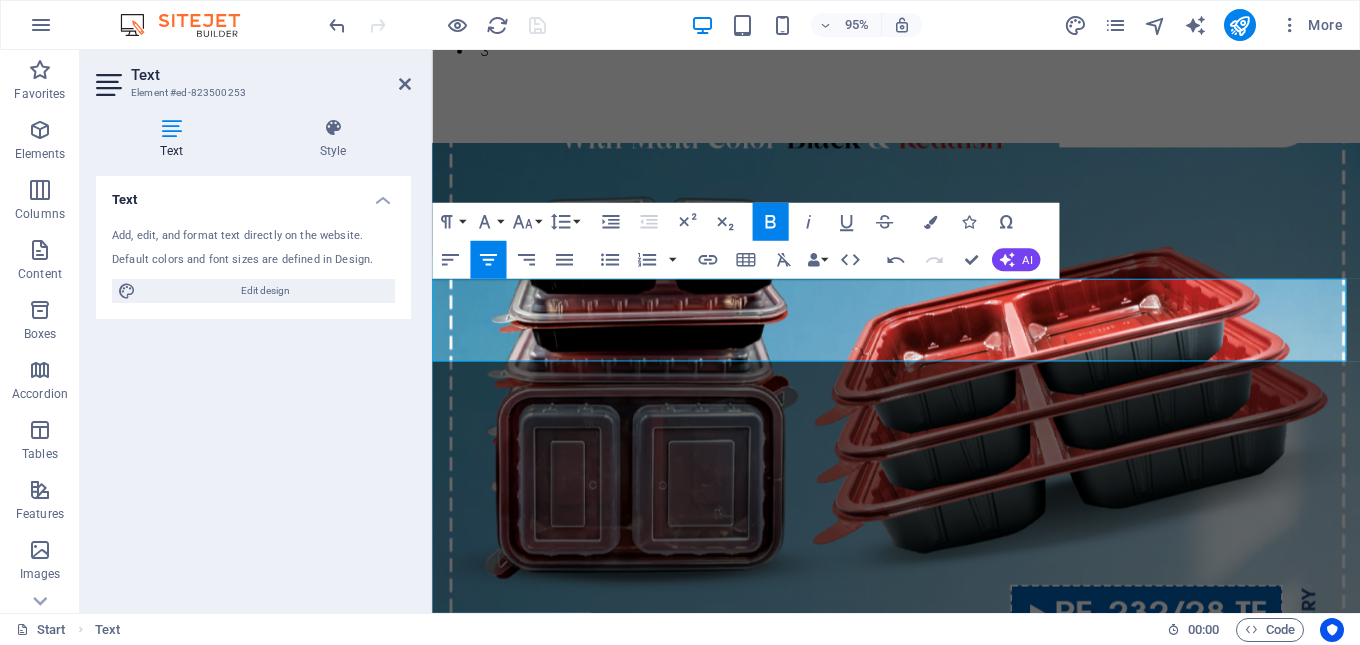 click on "Our expert guide helps you navigate the complexities of industrial packaging. Learn how to choose the right materials and solutions to protect your products and optimize your supply chain." at bounding box center [920, 784] 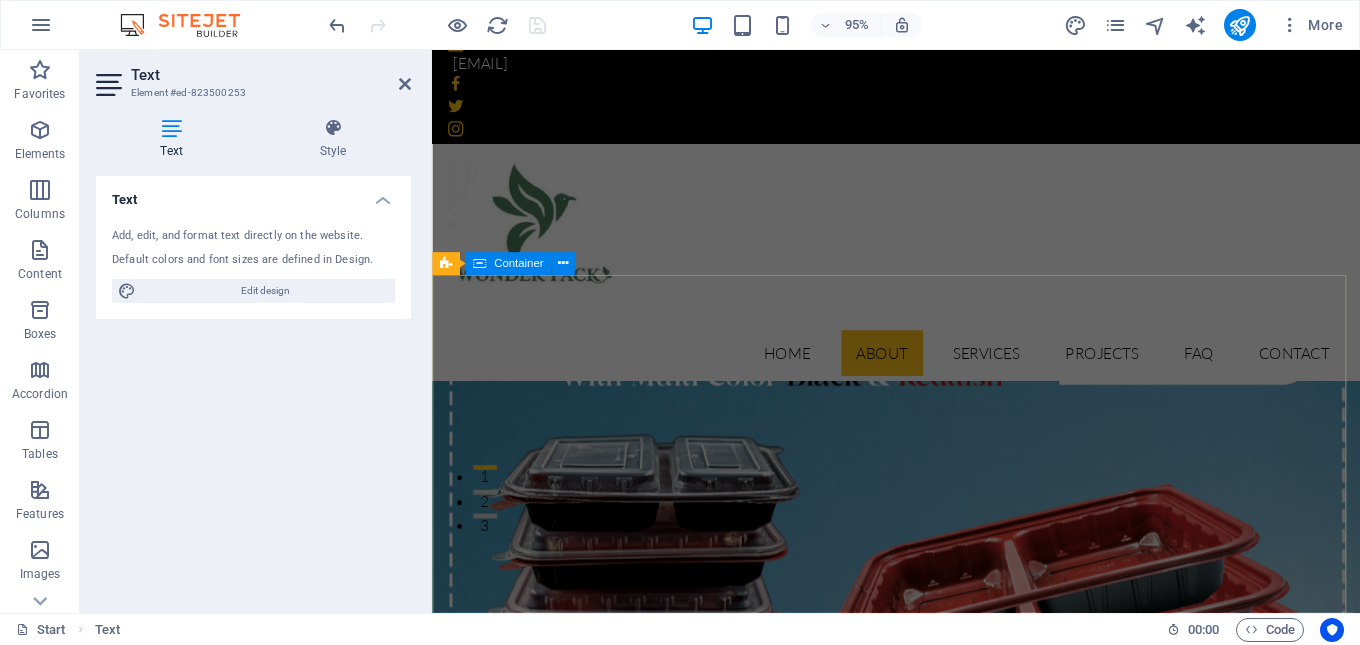 scroll, scrollTop: 0, scrollLeft: 0, axis: both 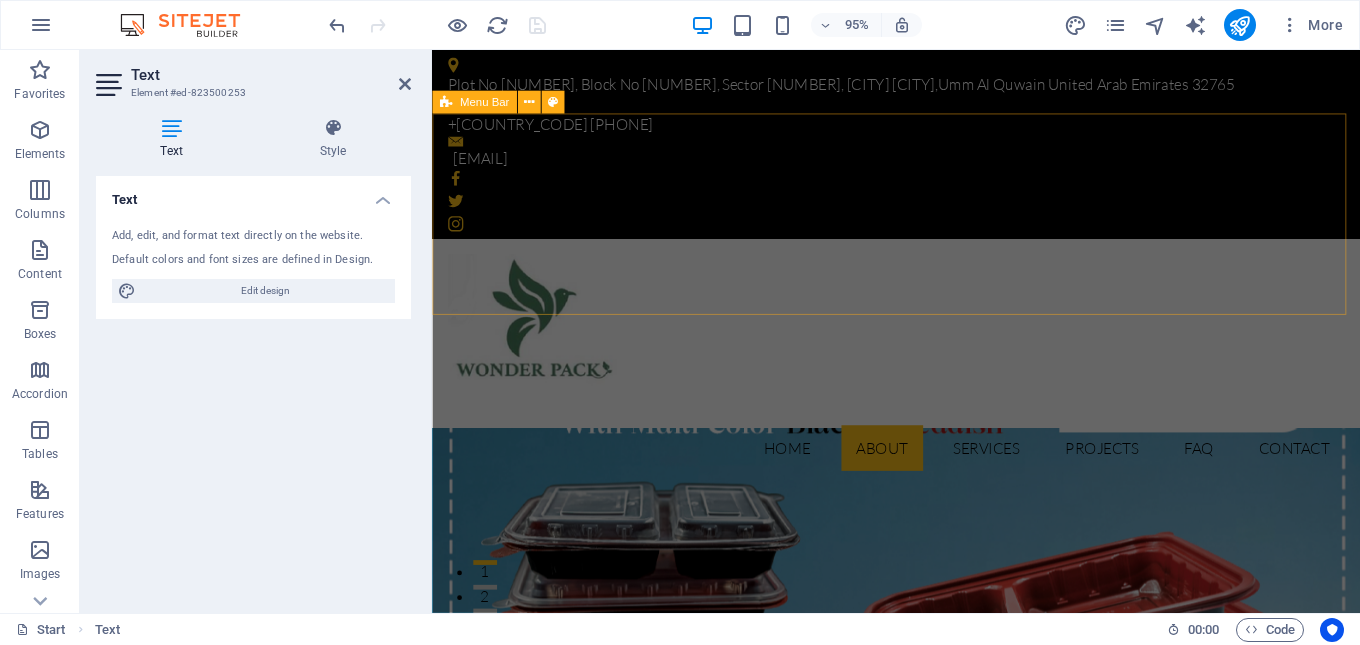 click on "Home About Services Projects FAQ Contact" at bounding box center [920, 379] 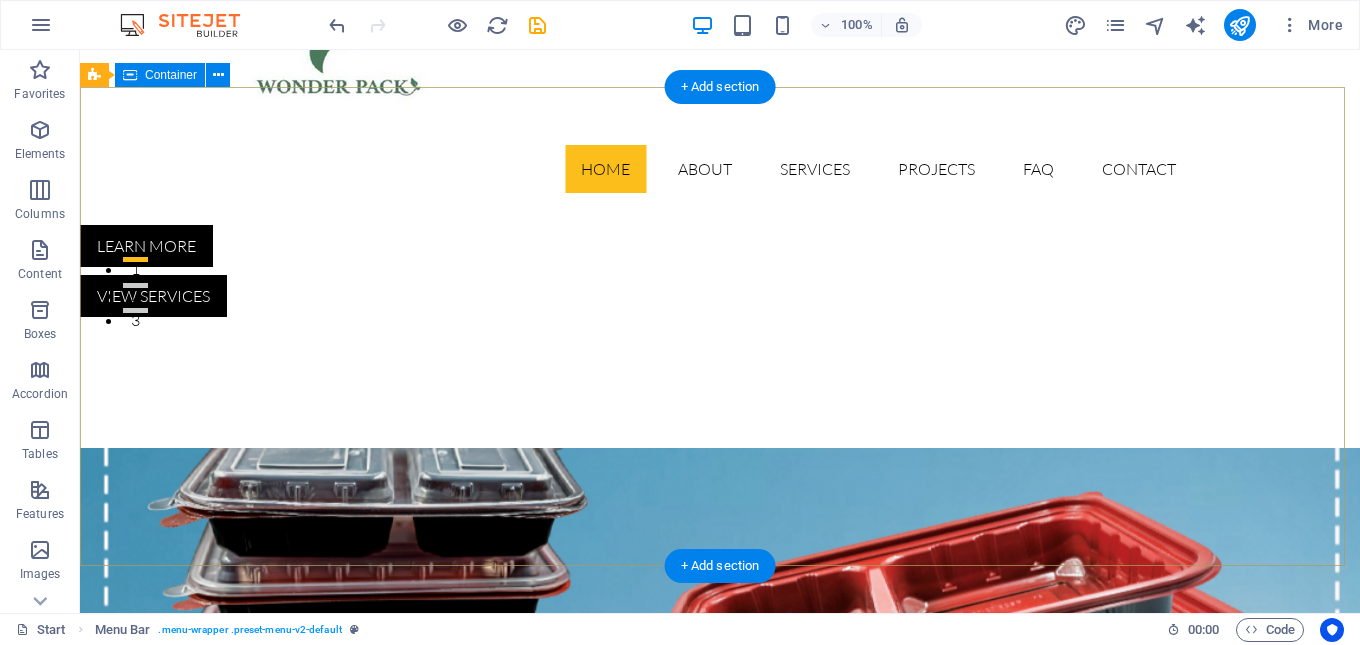 scroll, scrollTop: 600, scrollLeft: 0, axis: vertical 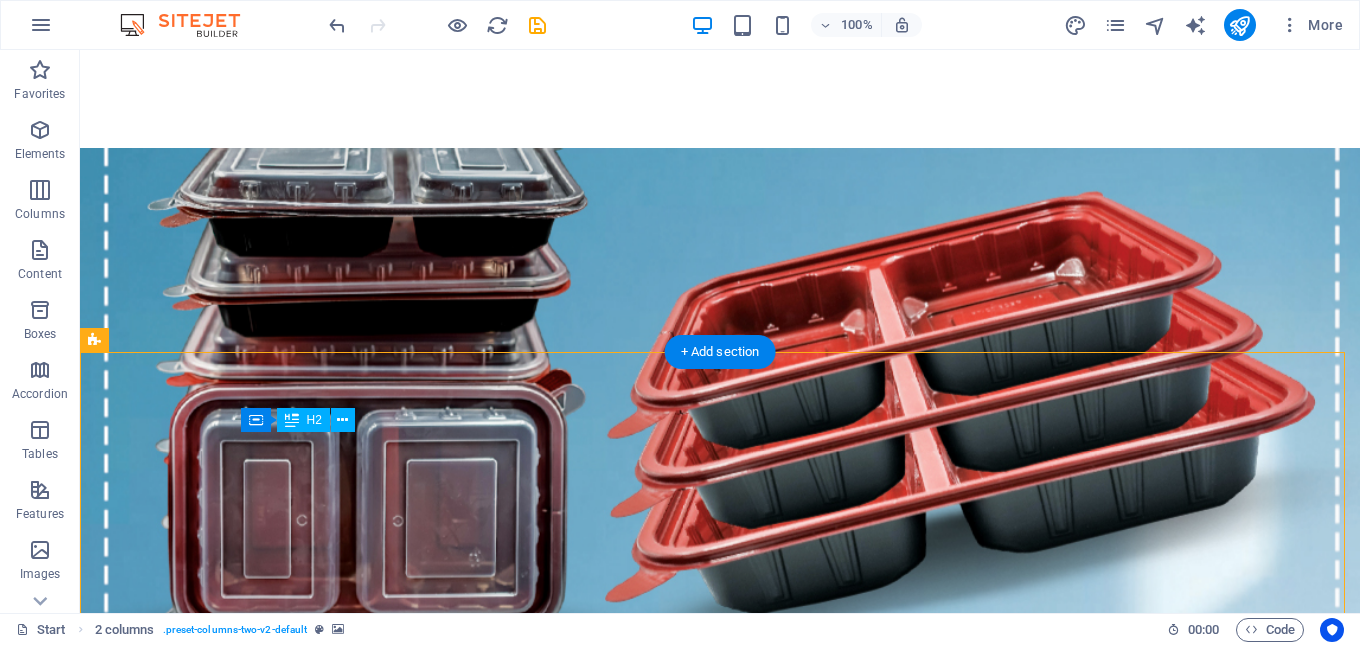 drag, startPoint x: 650, startPoint y: 454, endPoint x: 610, endPoint y: 451, distance: 40.112343 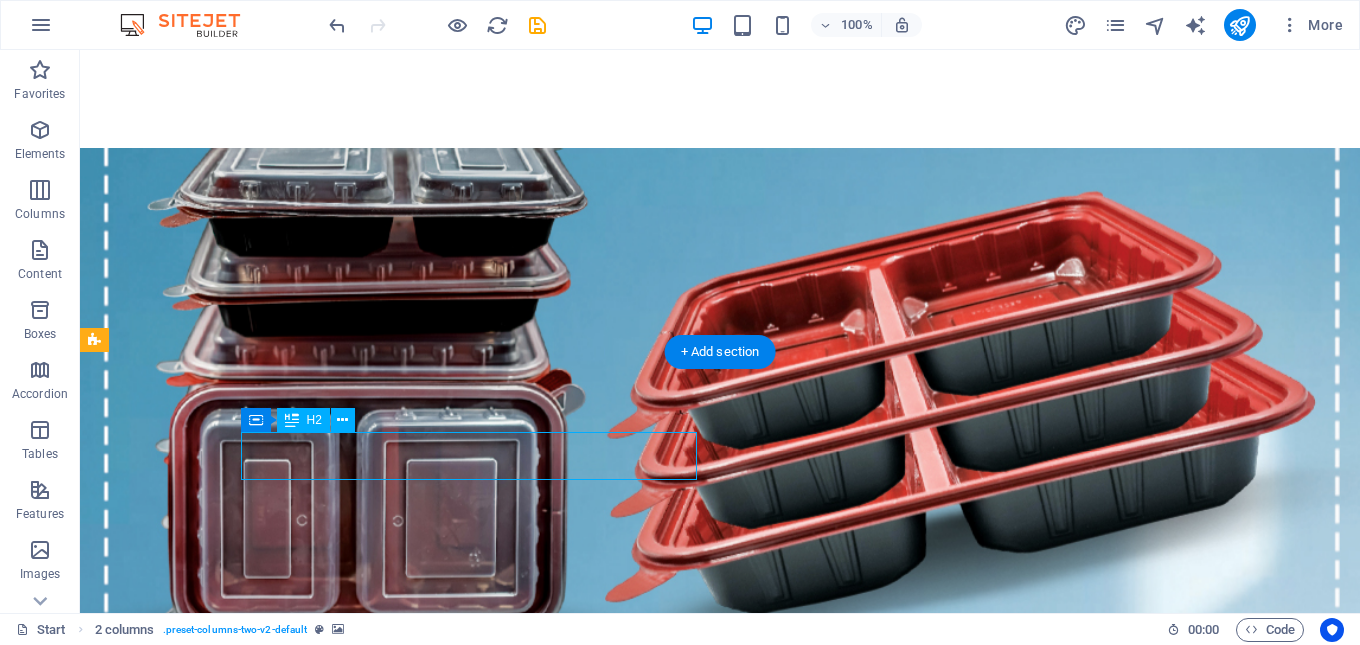 click on "About  Wonder Pack" at bounding box center (324, 1360) 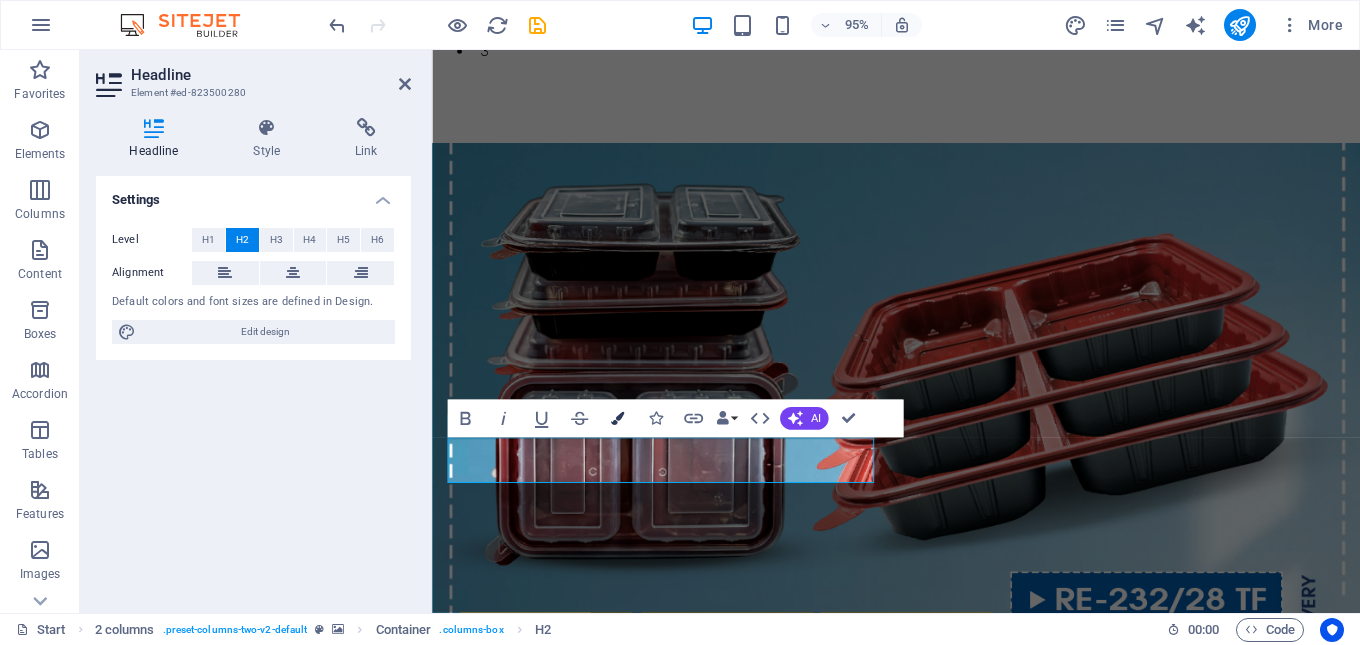 click at bounding box center [617, 418] 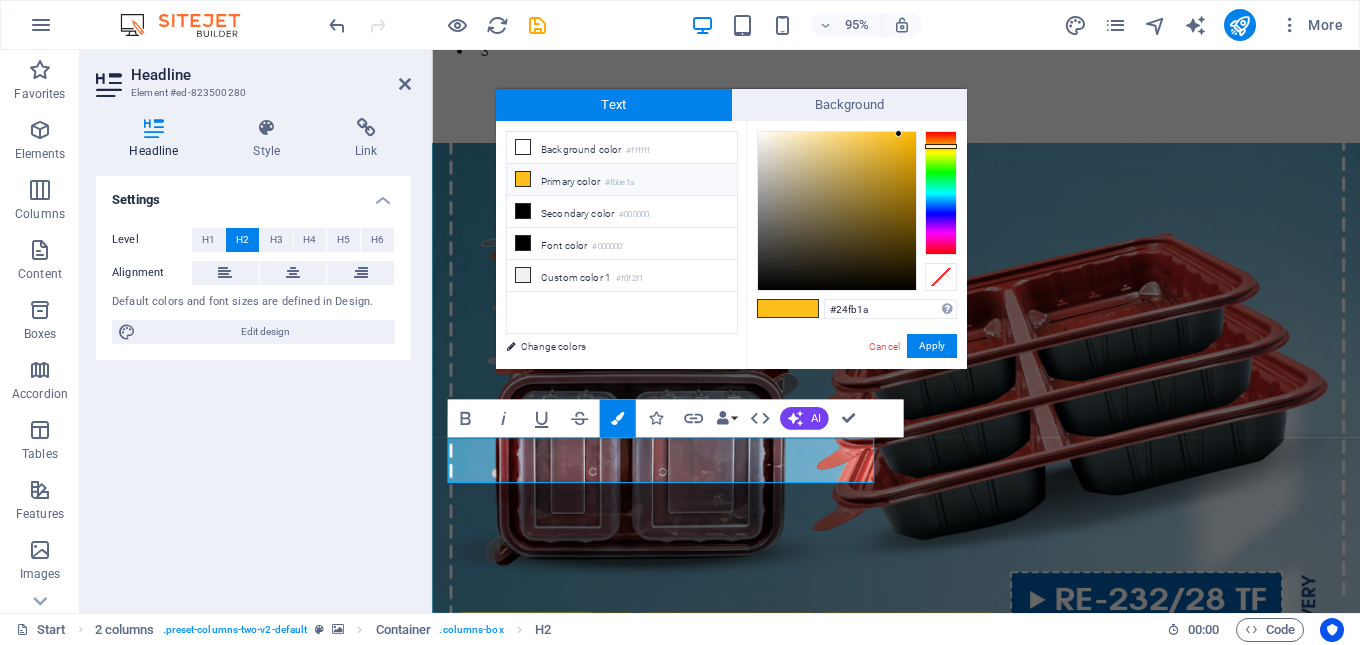 click at bounding box center [941, 193] 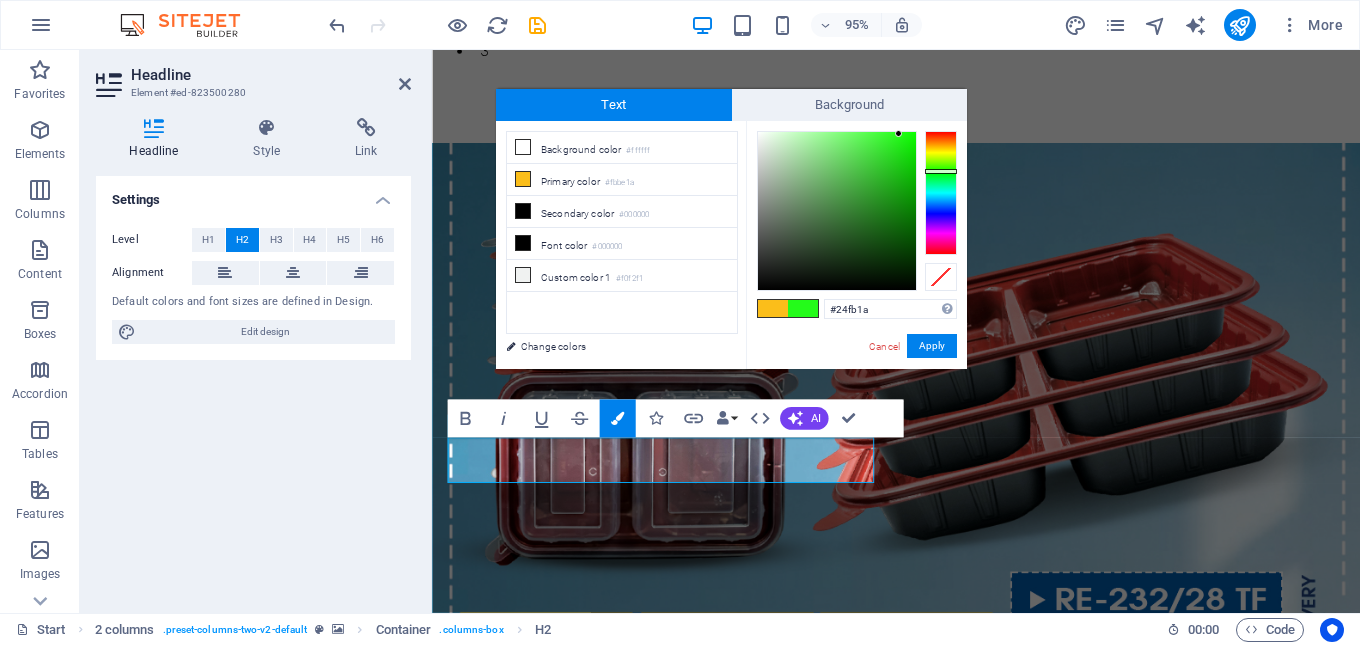type on "#42ab3d" 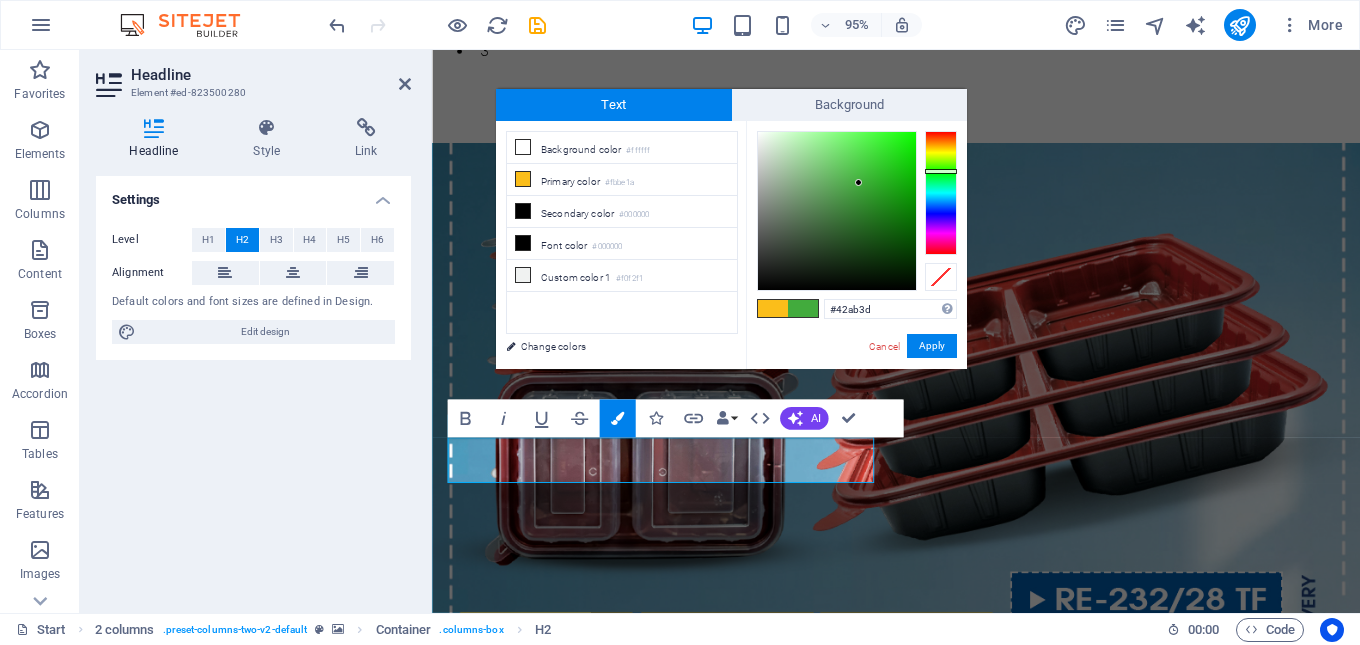 click at bounding box center [837, 211] 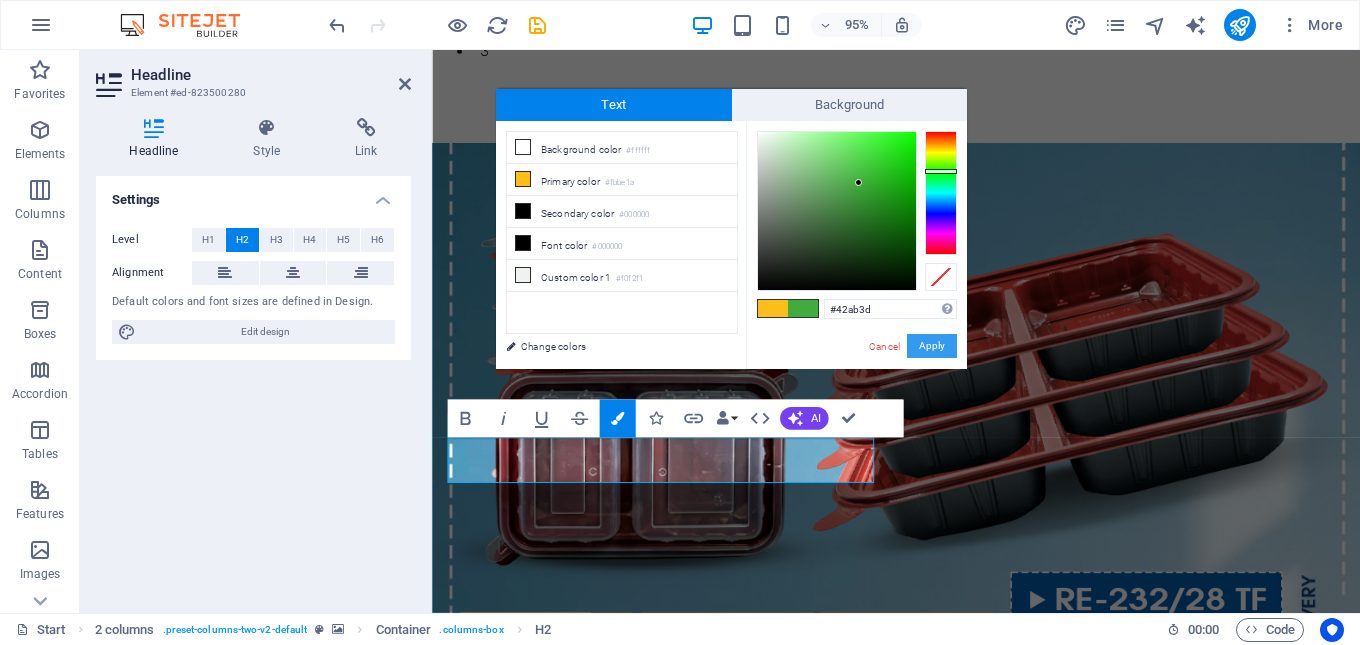 click on "Apply" at bounding box center (932, 346) 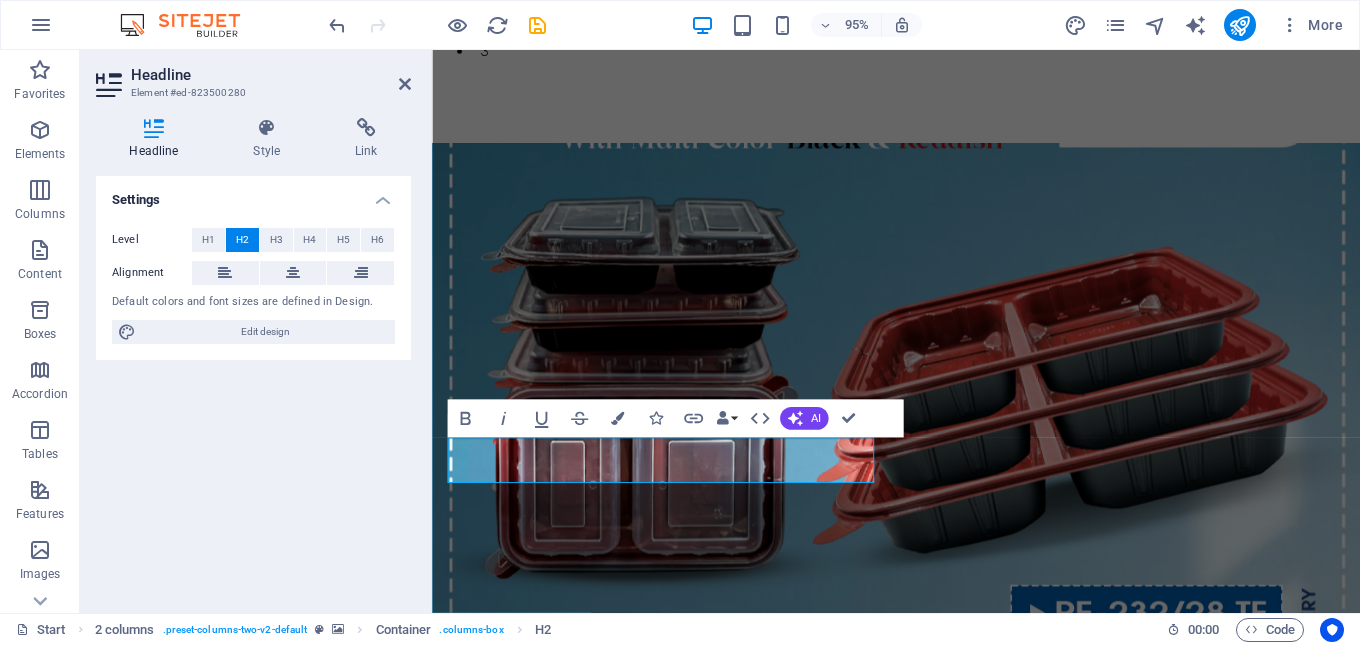 click at bounding box center [920, 1048] 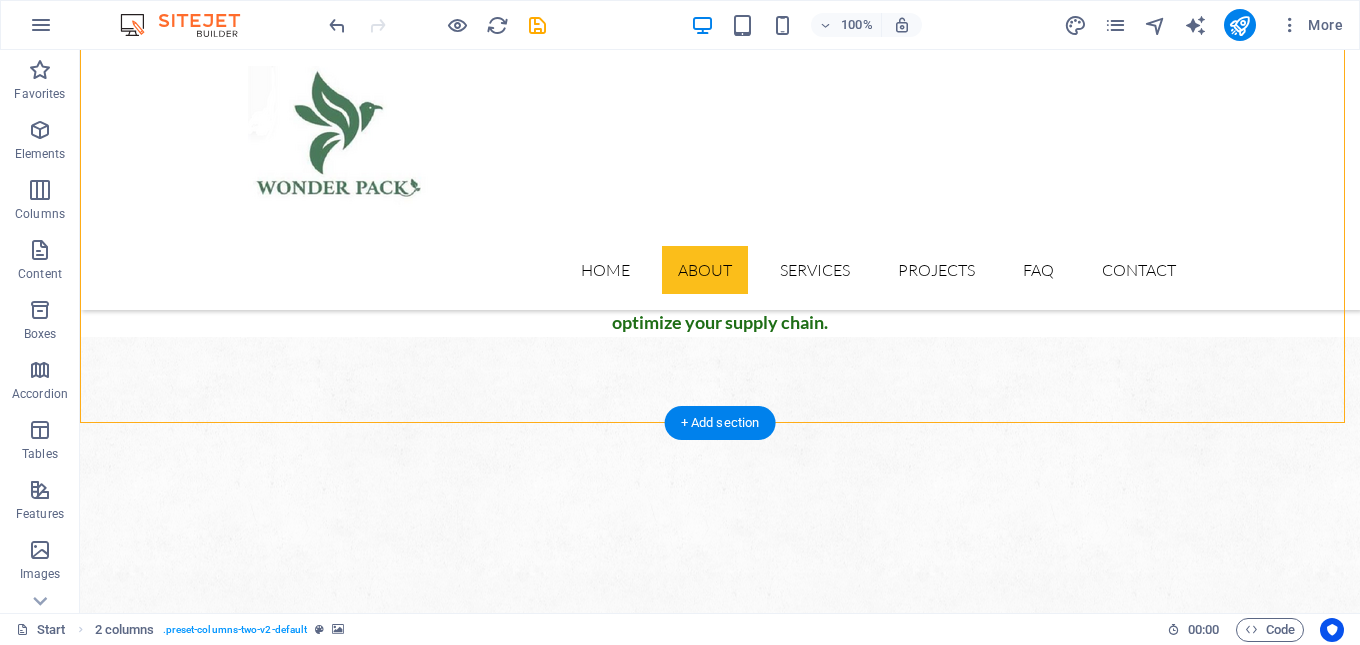 scroll, scrollTop: 1200, scrollLeft: 0, axis: vertical 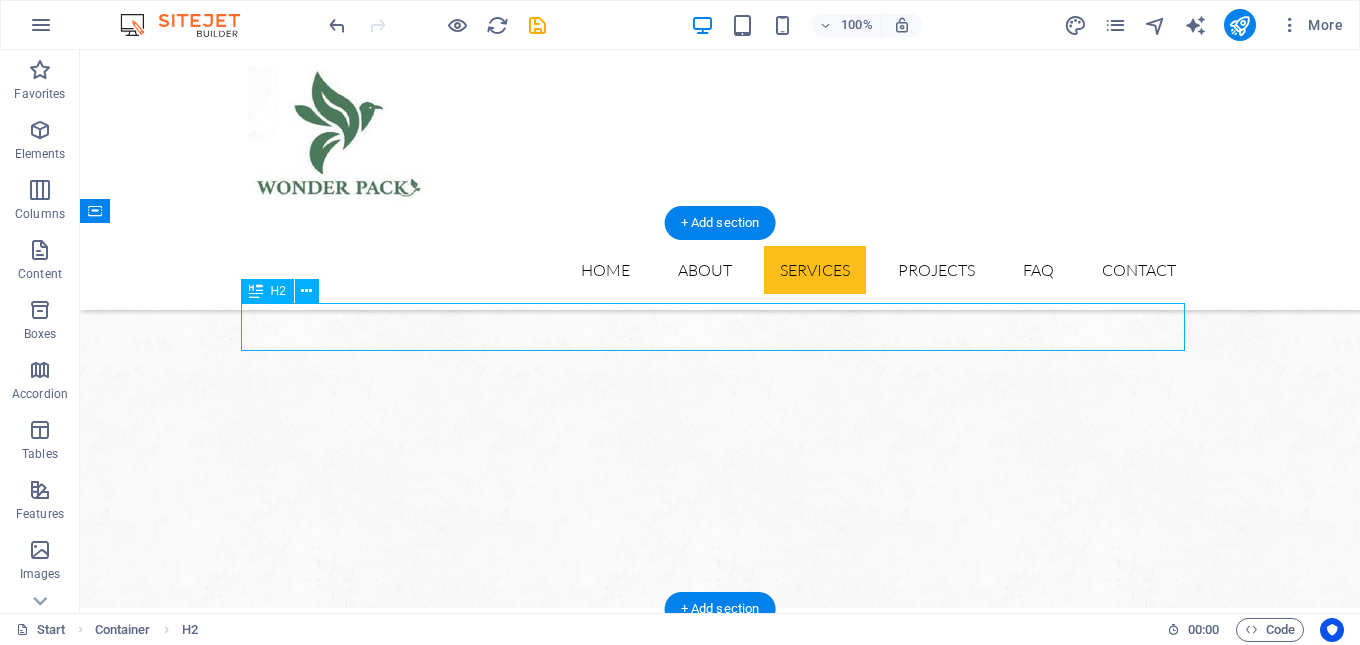 drag, startPoint x: 841, startPoint y: 326, endPoint x: 742, endPoint y: 325, distance: 99.00505 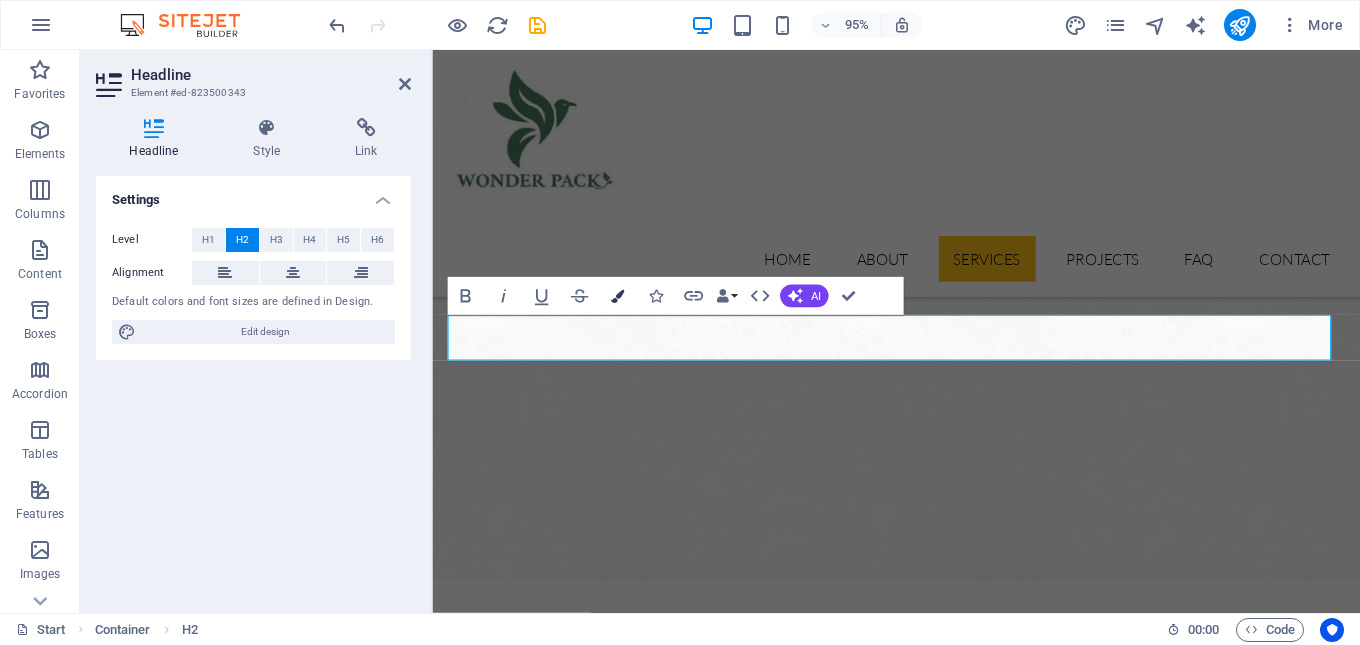 click at bounding box center [617, 295] 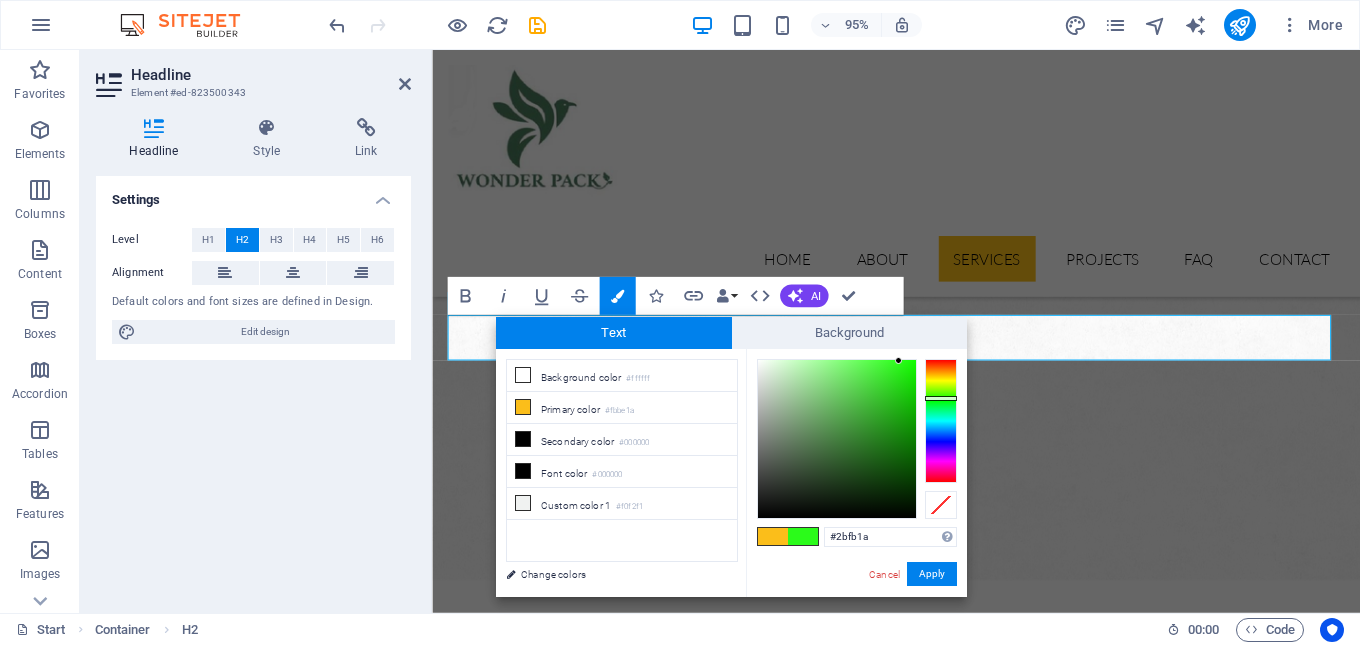 click at bounding box center (941, 421) 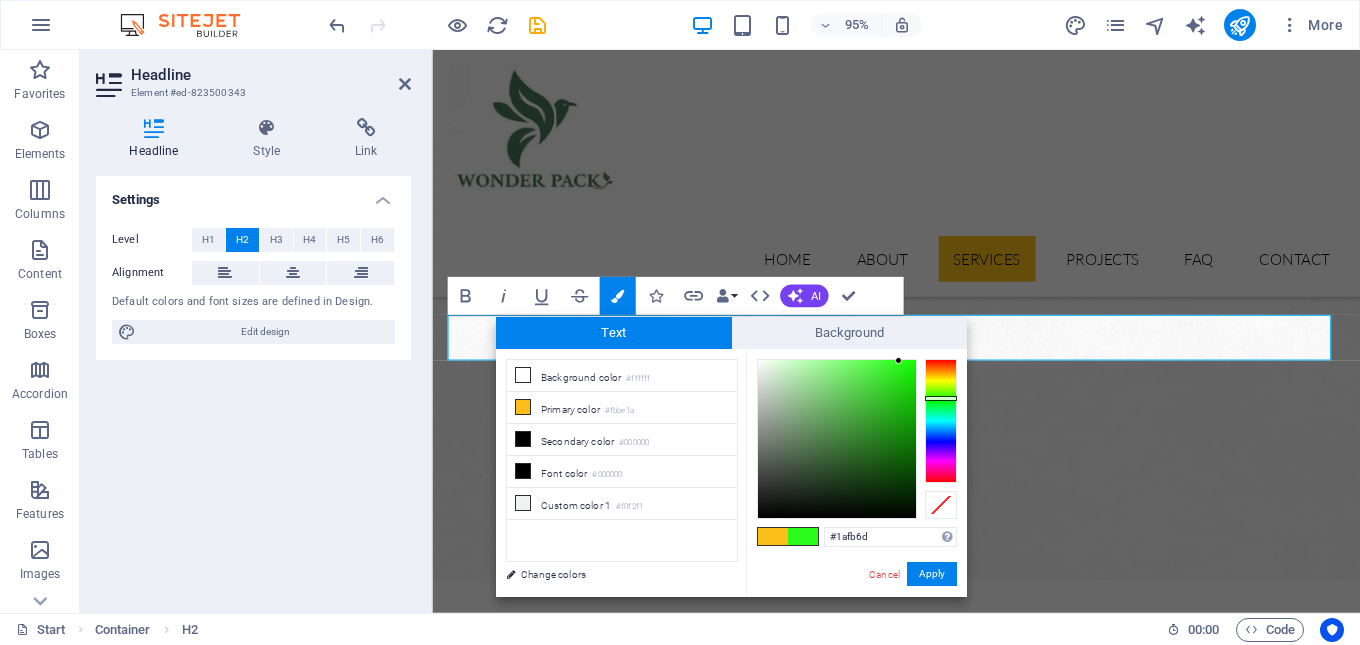 click at bounding box center [941, 421] 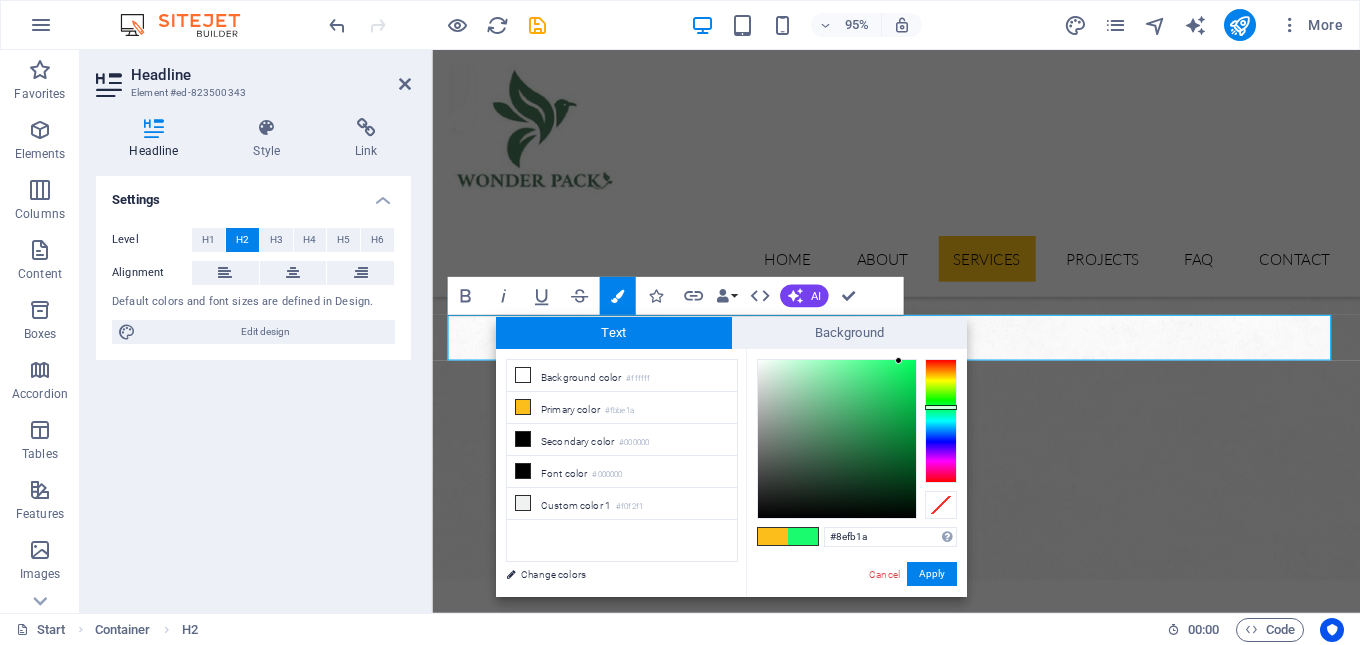 click at bounding box center [941, 421] 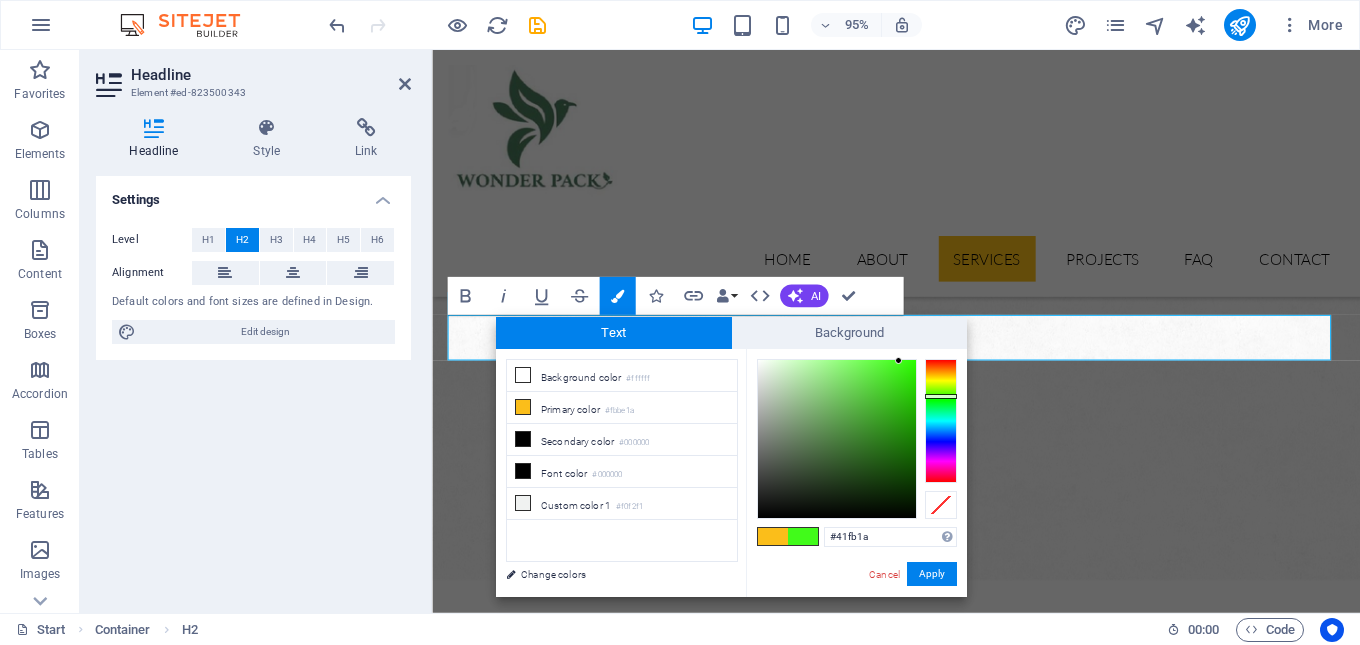 click at bounding box center (941, 421) 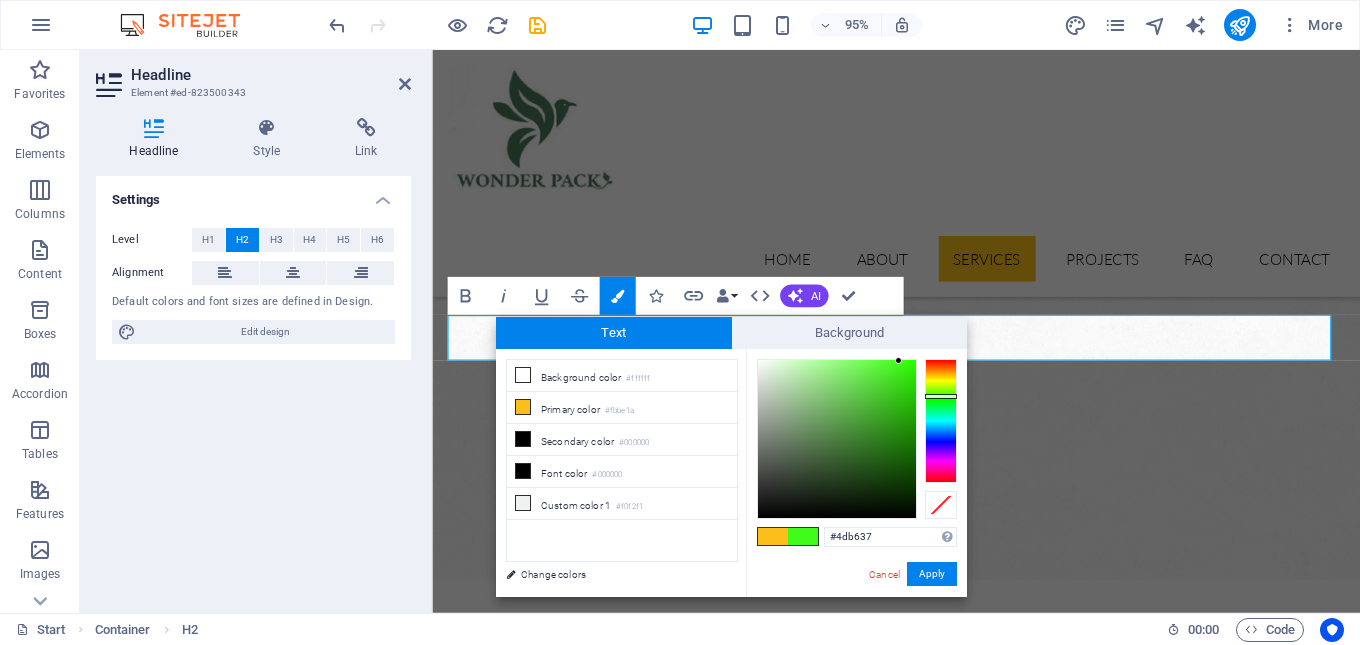 click at bounding box center [837, 439] 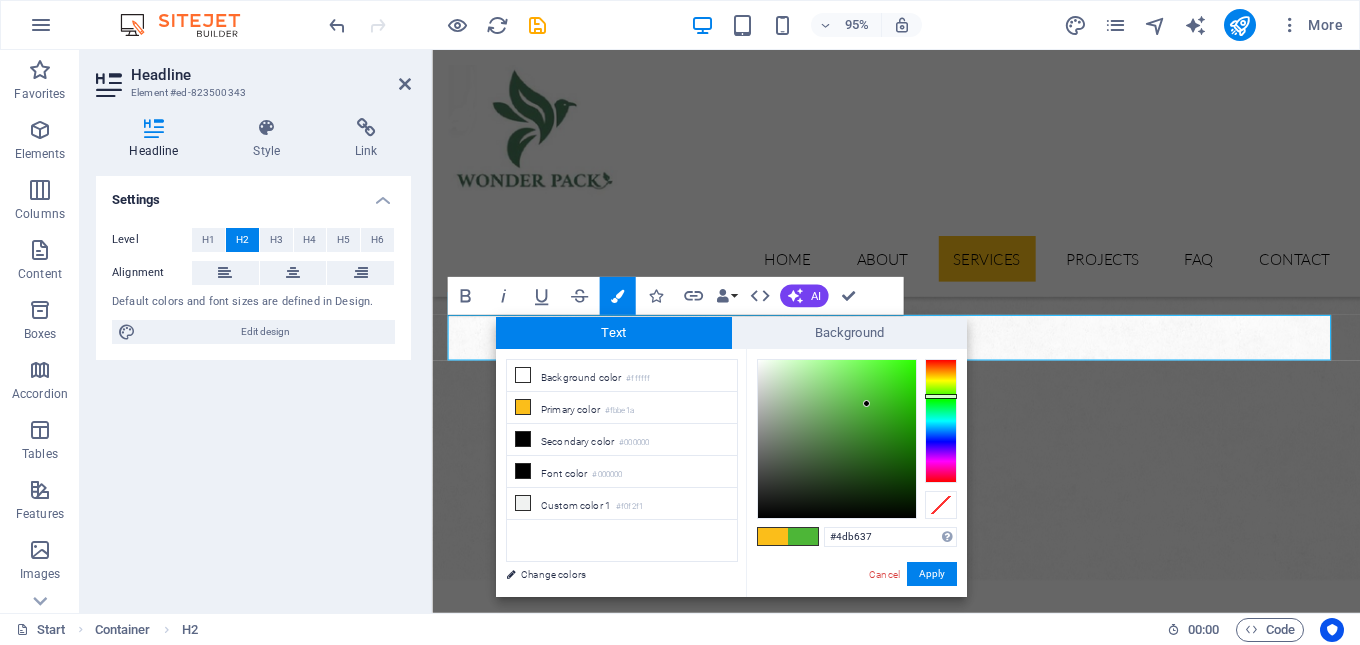 type on "#387a2a" 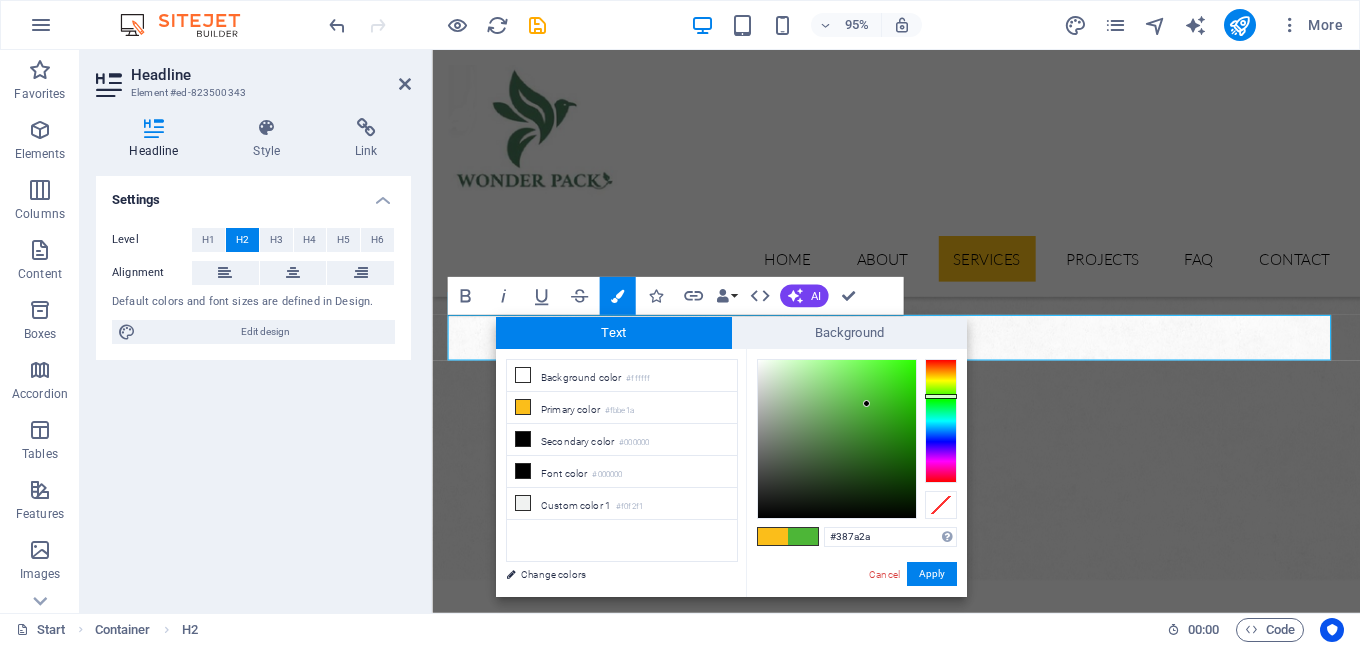click at bounding box center (837, 439) 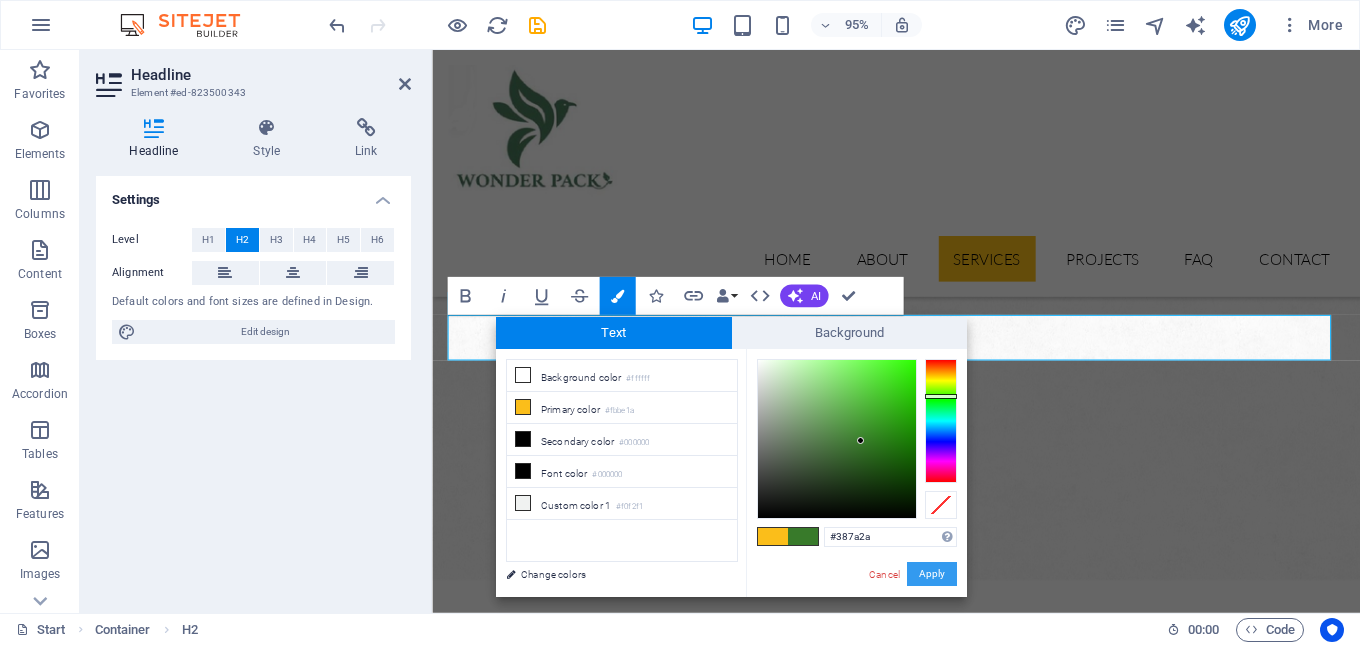 click on "Apply" at bounding box center (932, 574) 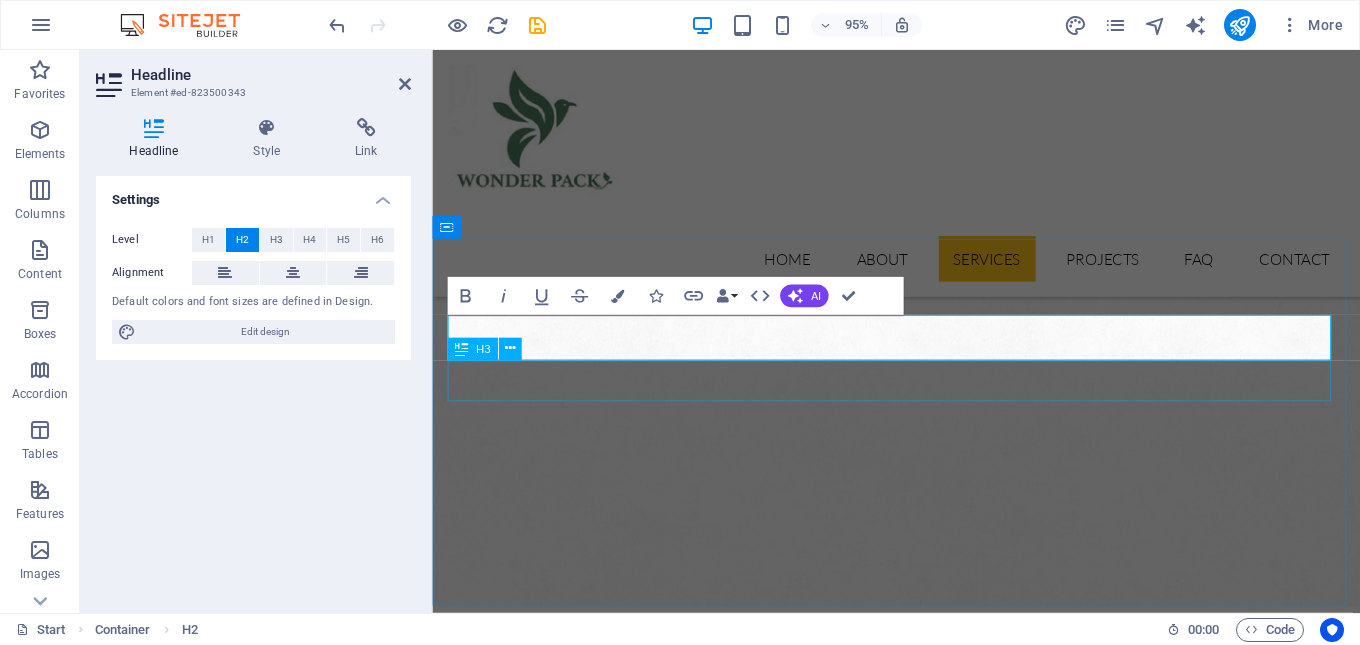 click on "Solution for Industries" at bounding box center (921, 1868) 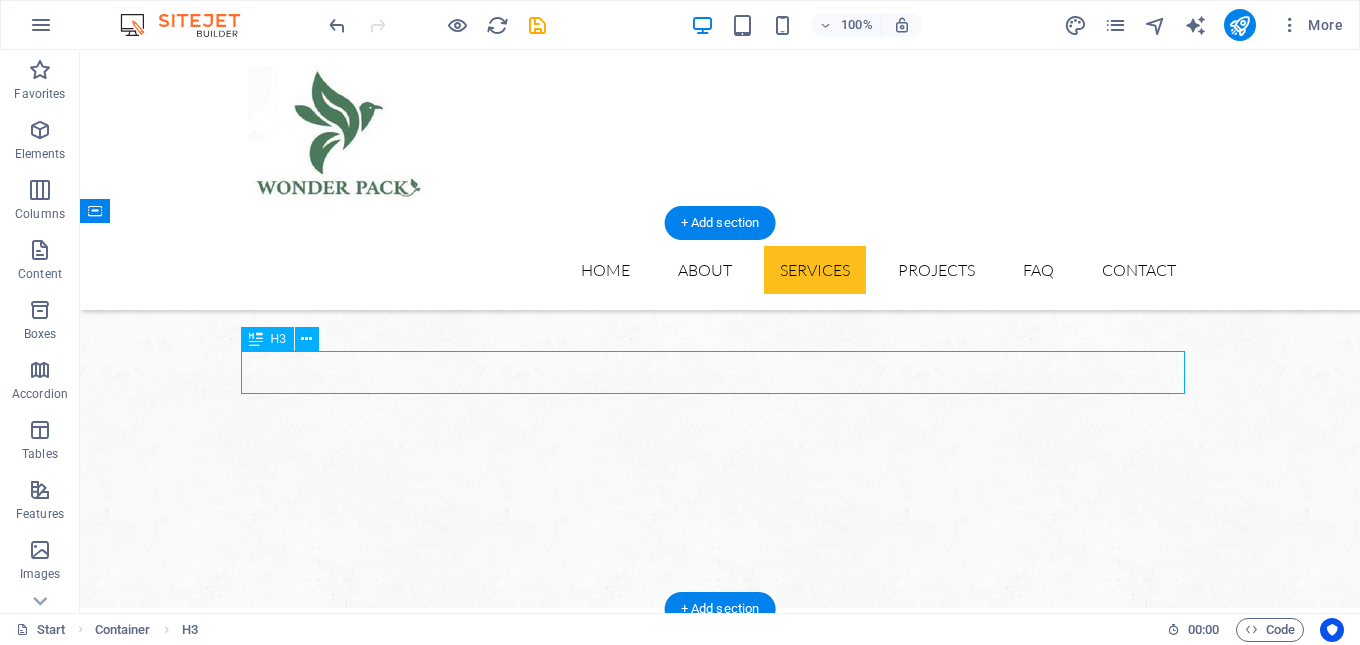 drag, startPoint x: 848, startPoint y: 366, endPoint x: 718, endPoint y: 371, distance: 130.09612 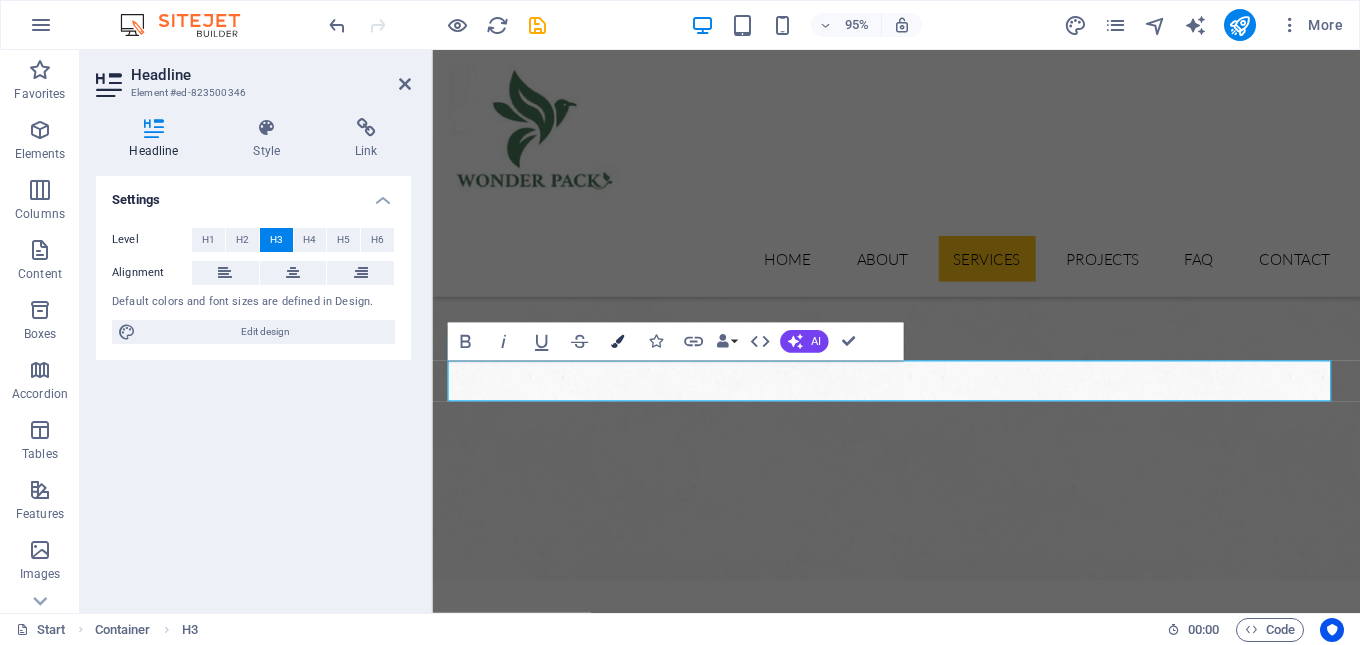 click at bounding box center (617, 341) 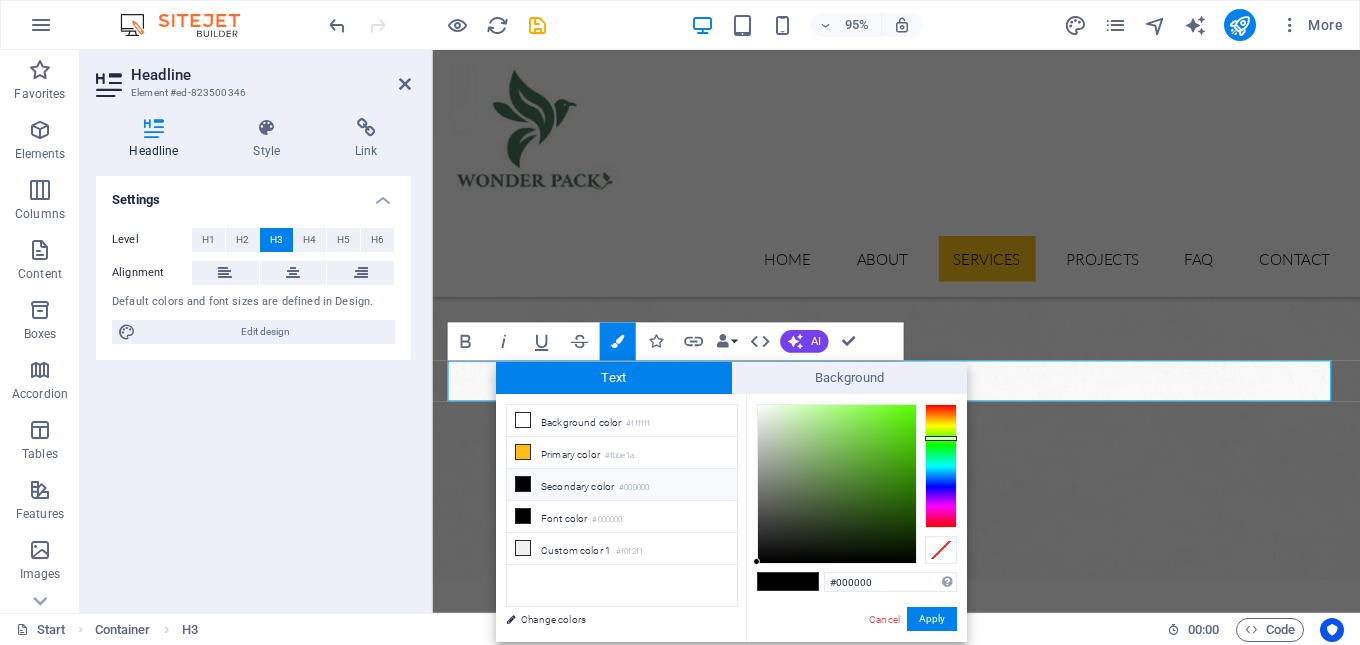 click at bounding box center (941, 466) 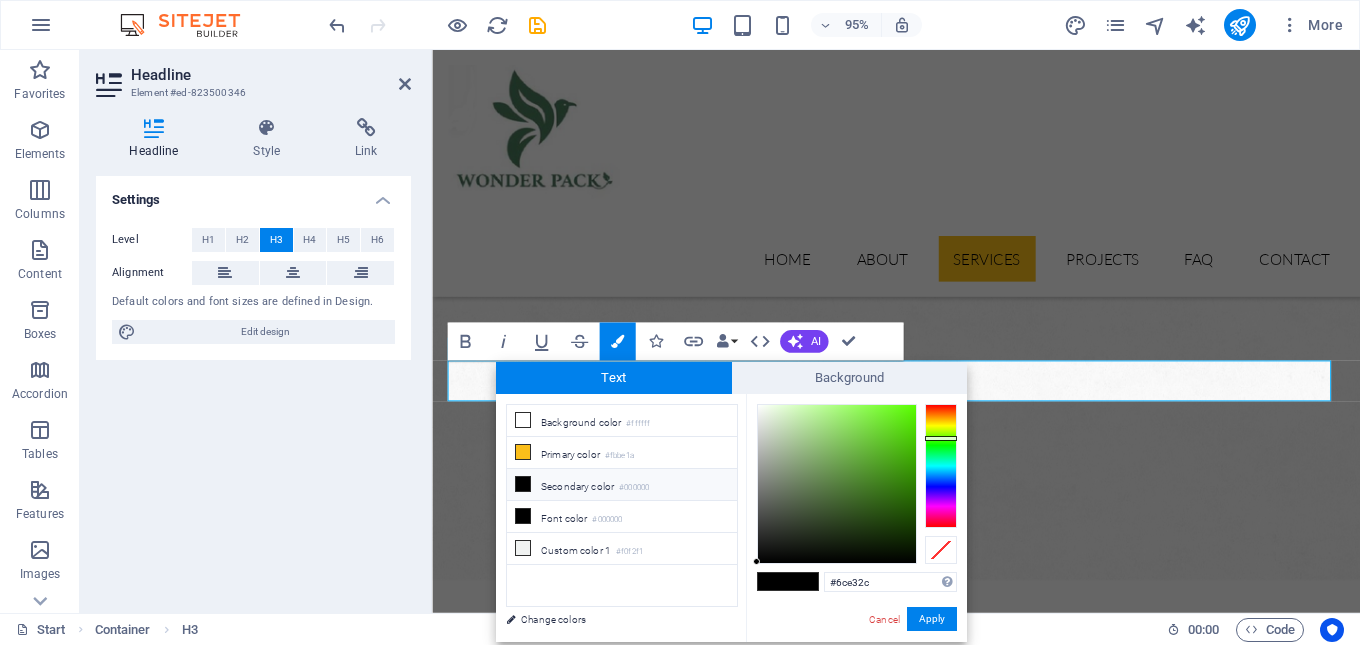 click at bounding box center (837, 484) 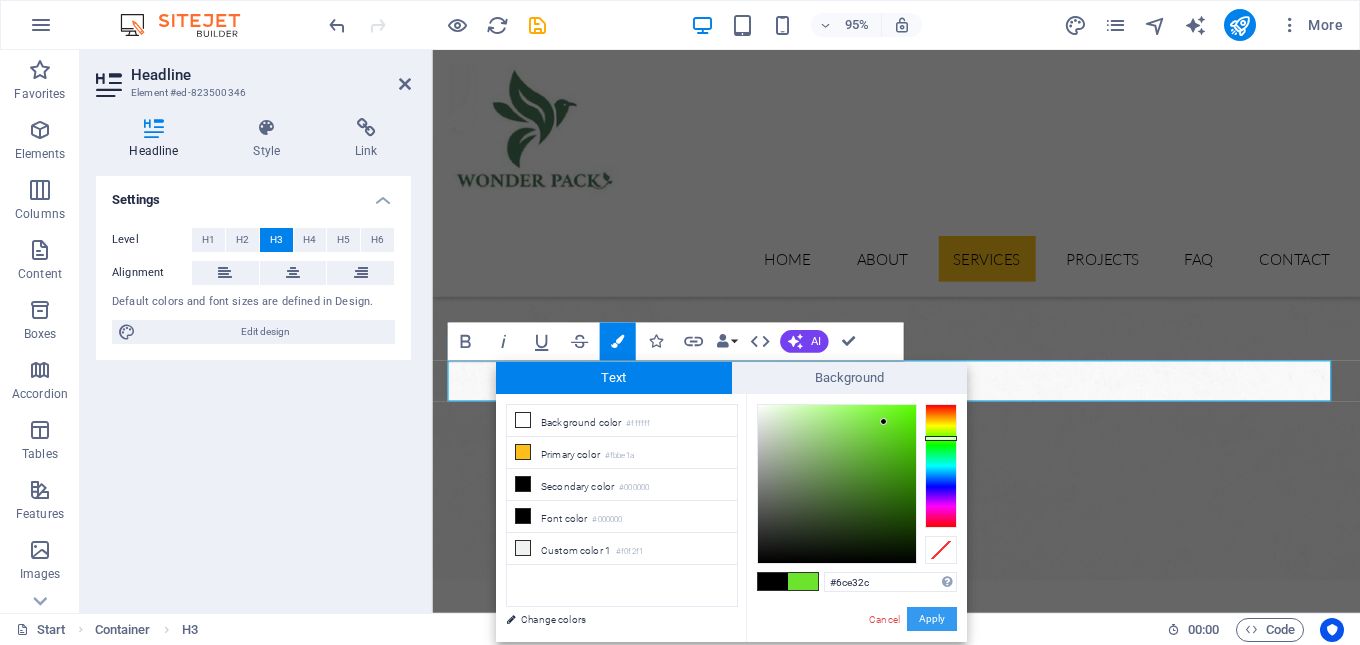 click on "Apply" at bounding box center [932, 619] 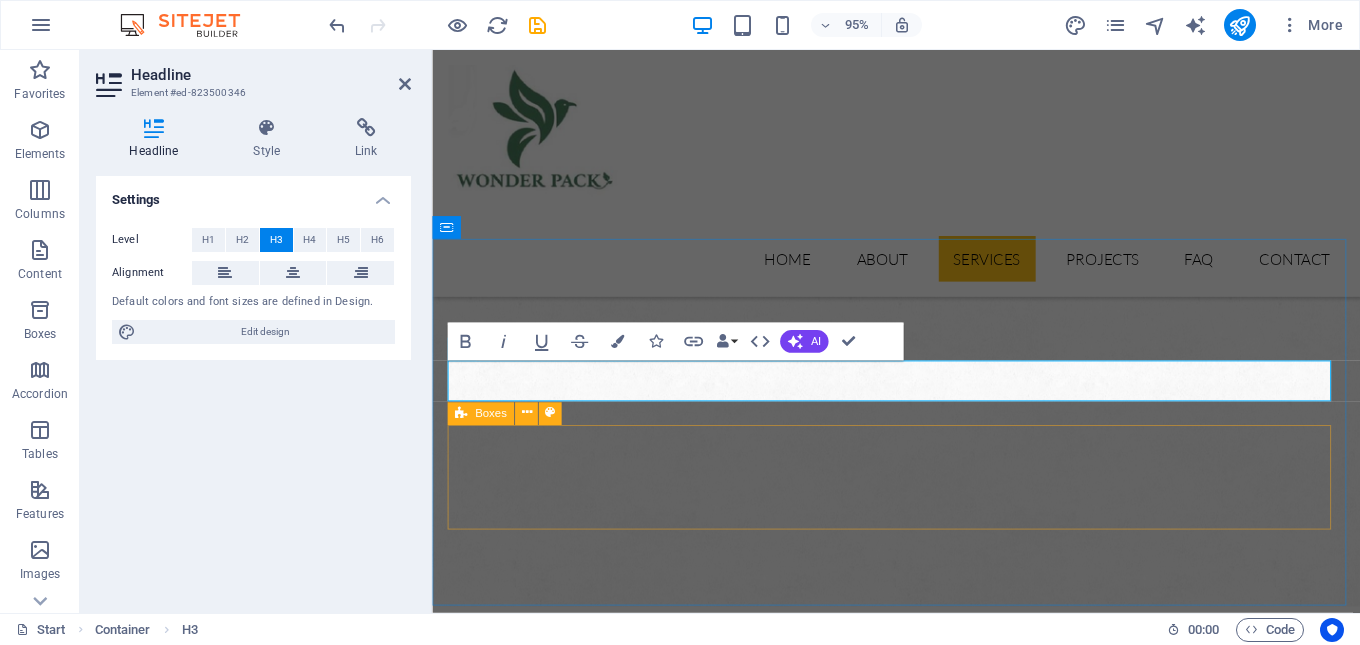click on "Drop content here or  Add elements  Paste clipboard" at bounding box center [921, 1970] 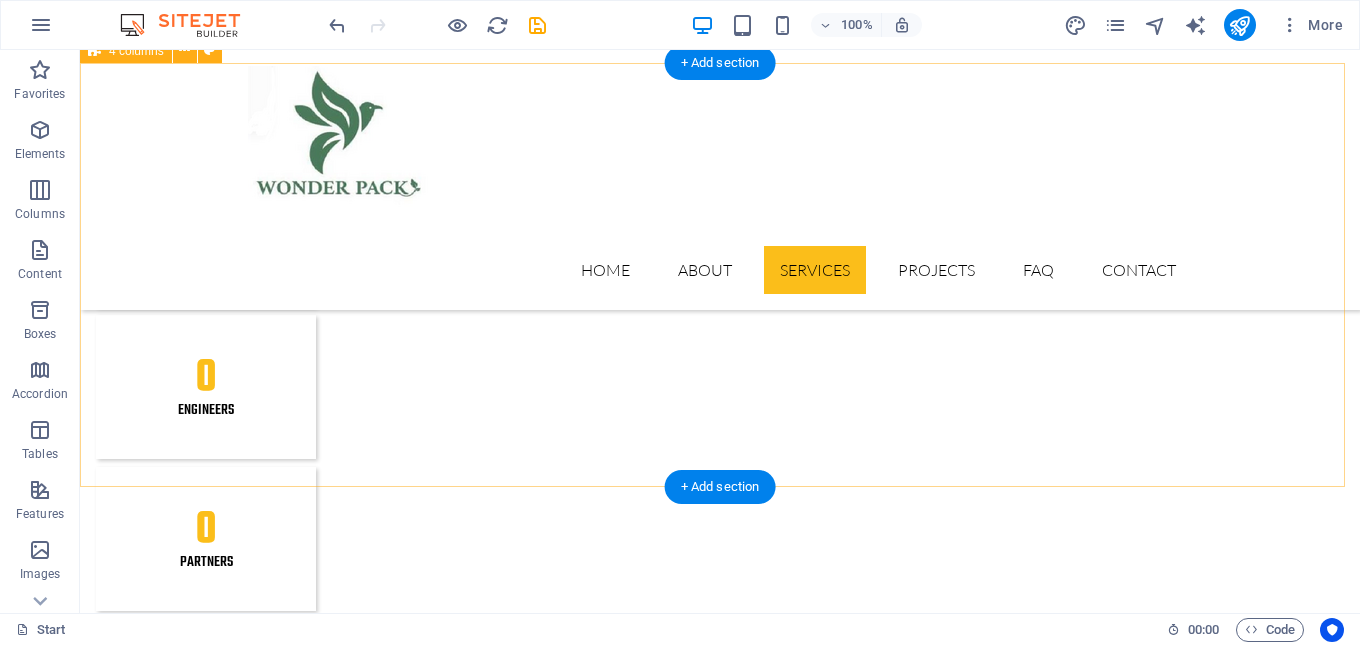 scroll, scrollTop: 2400, scrollLeft: 0, axis: vertical 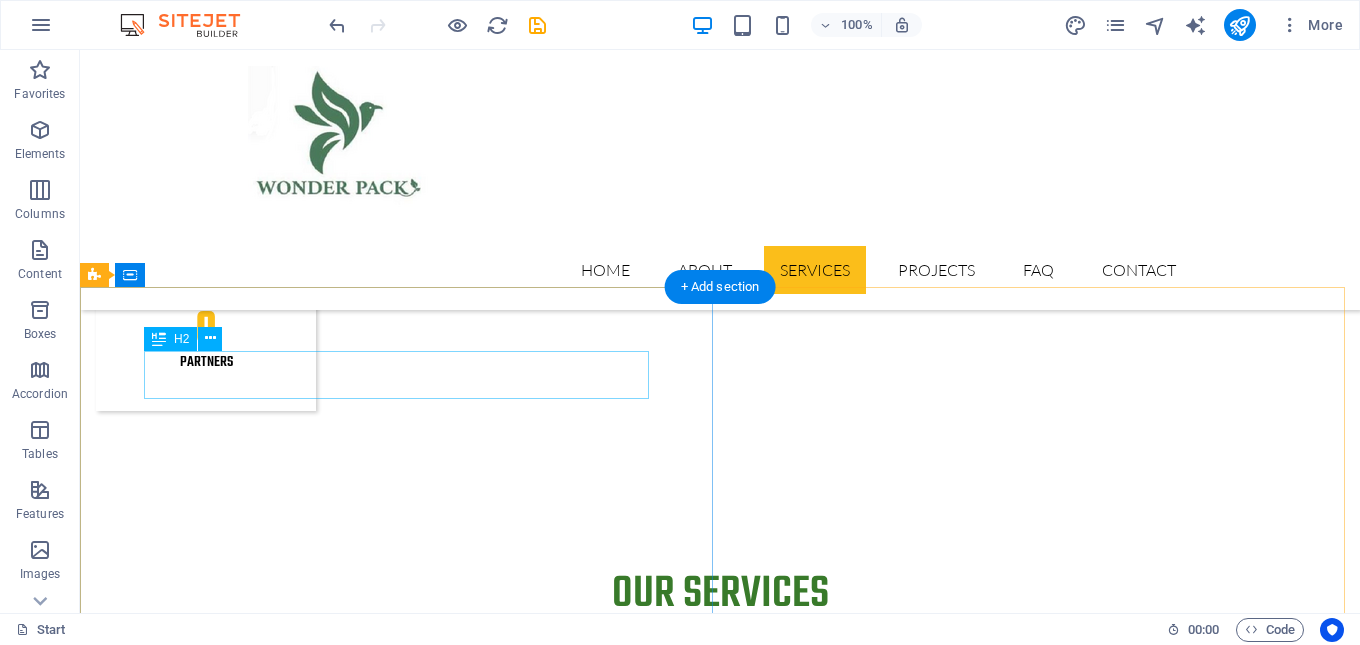 click on "Full of Services" at bounding box center [720, 9708] 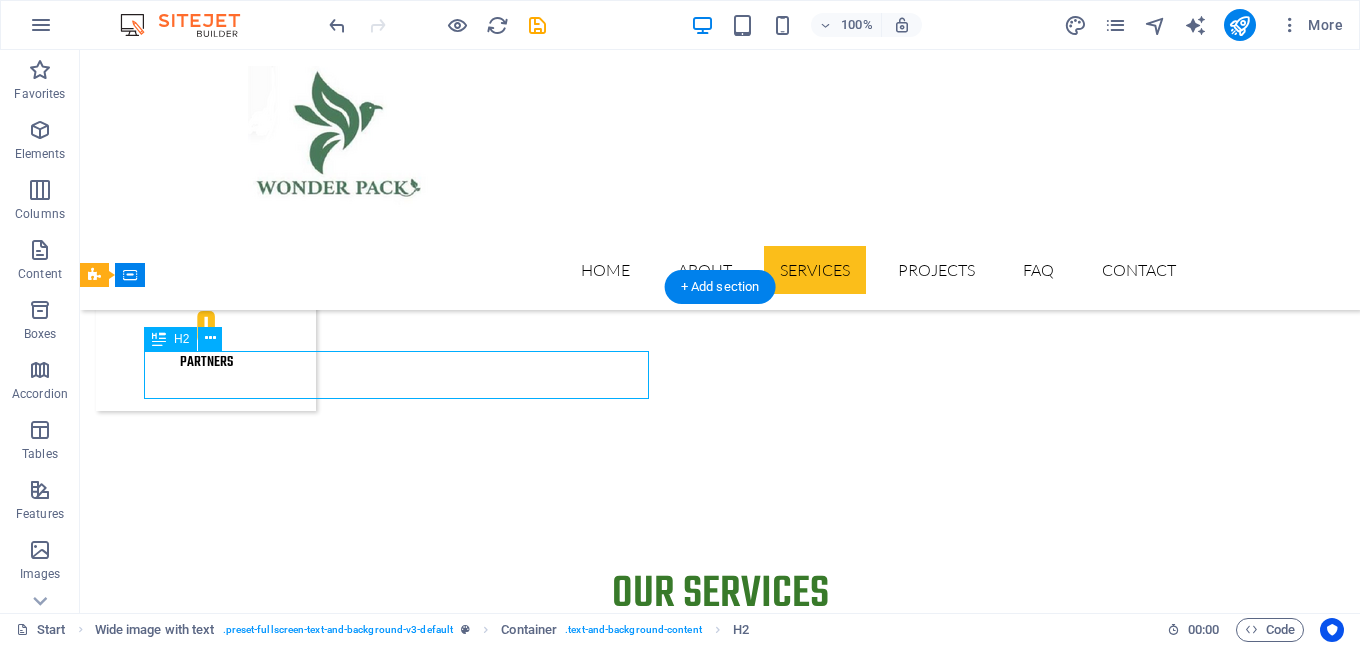 drag, startPoint x: 453, startPoint y: 371, endPoint x: 181, endPoint y: 372, distance: 272.00183 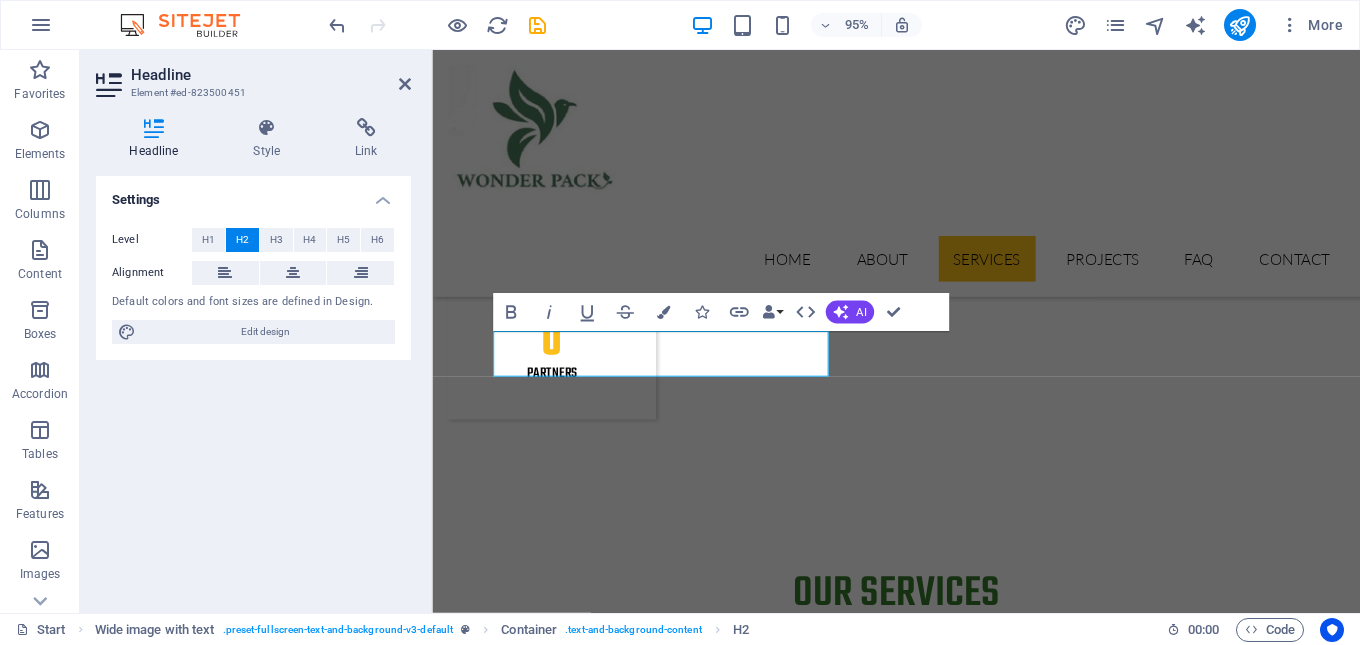scroll, scrollTop: 2421, scrollLeft: 0, axis: vertical 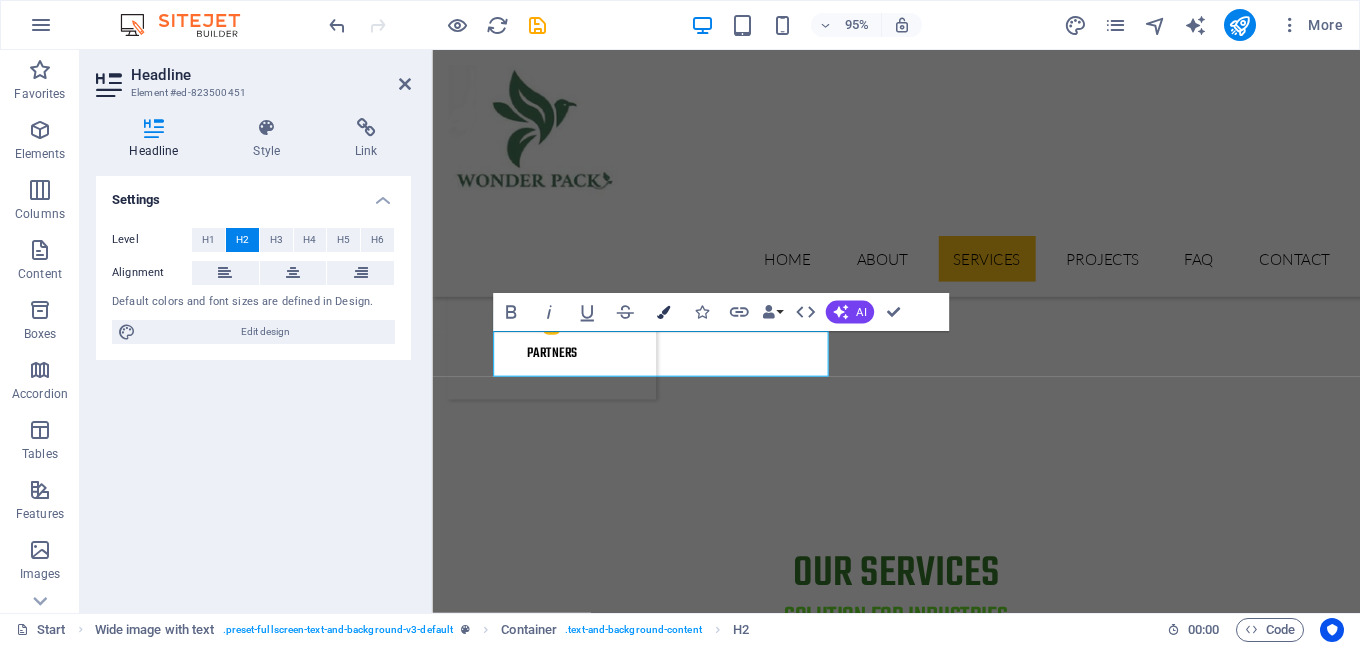 click at bounding box center [662, 312] 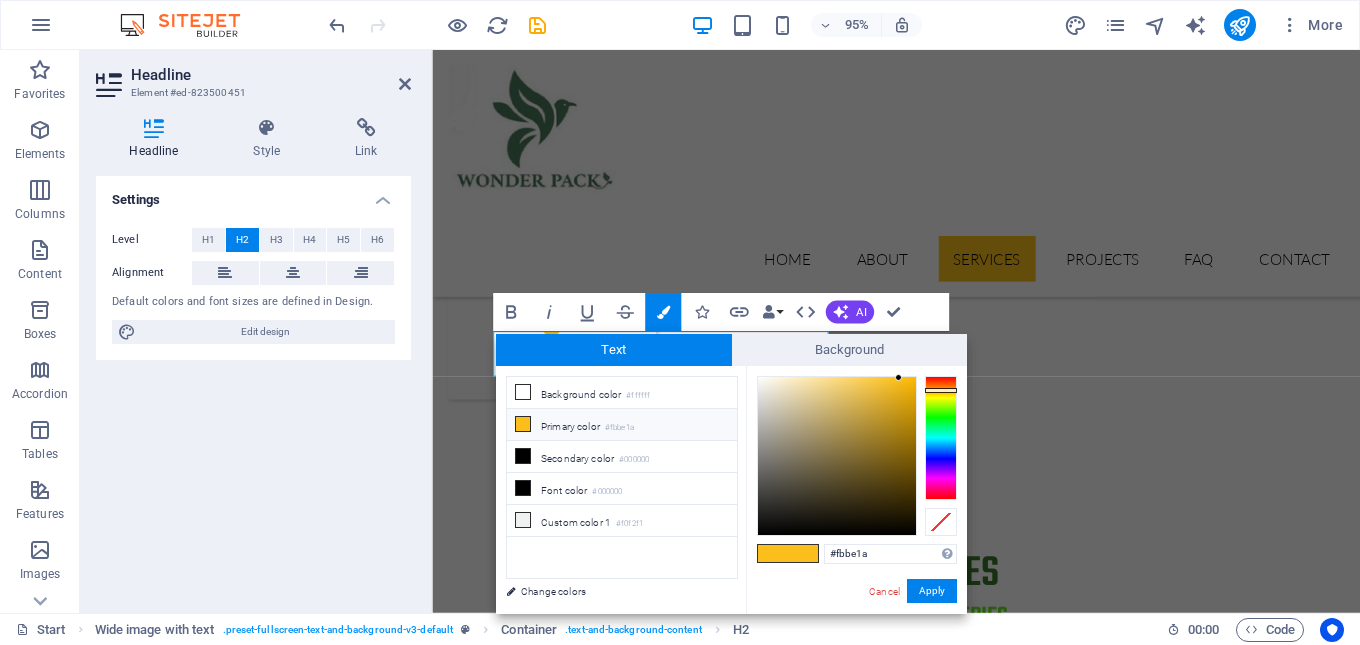 type on "#49fb1a" 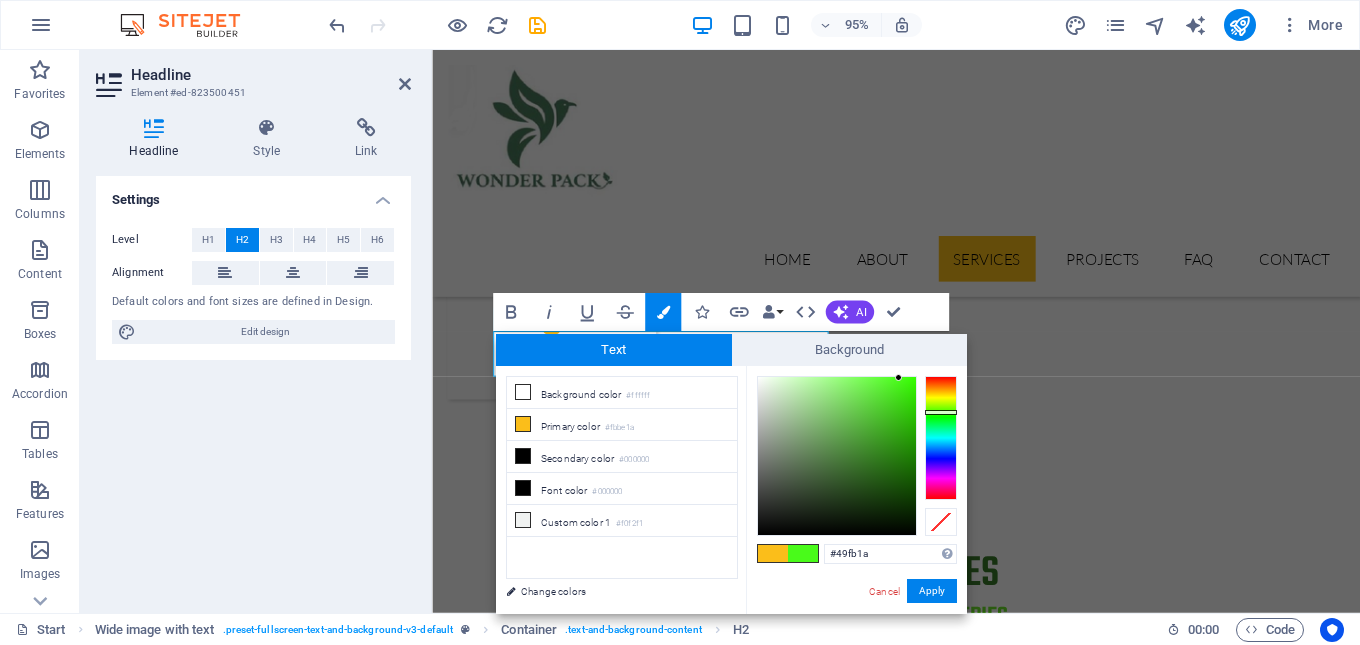 click at bounding box center [941, 438] 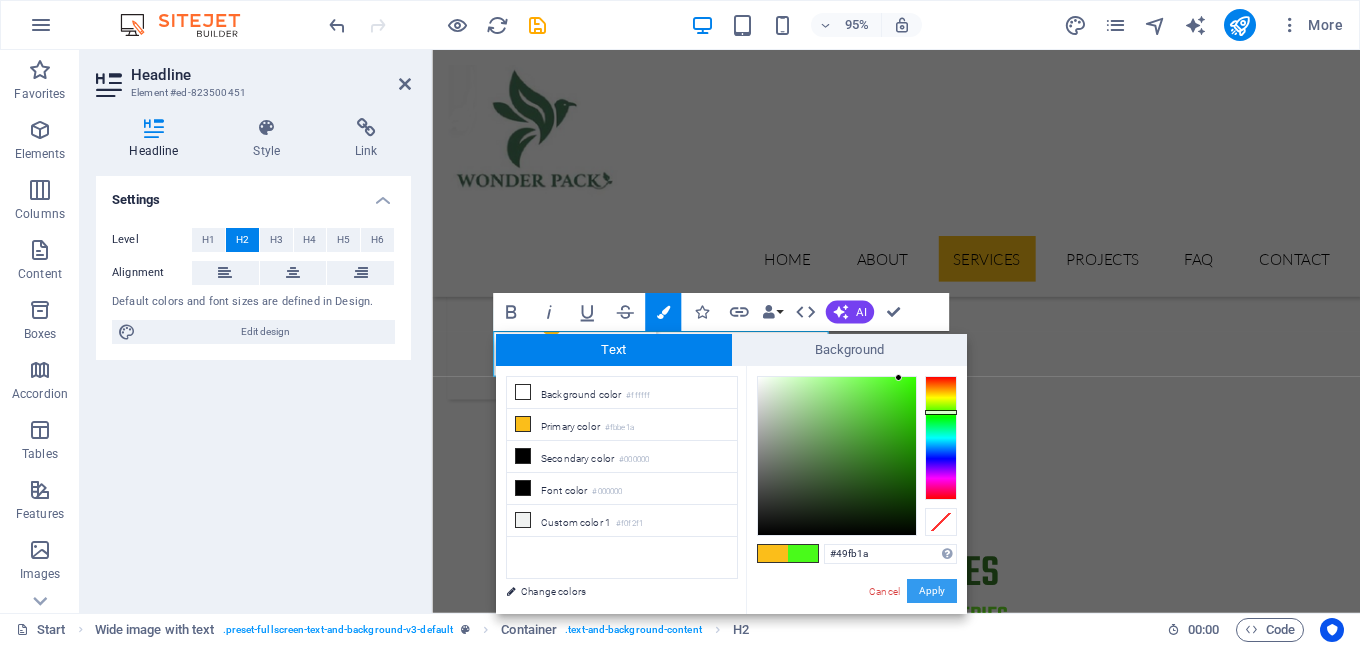 click on "Apply" at bounding box center [932, 591] 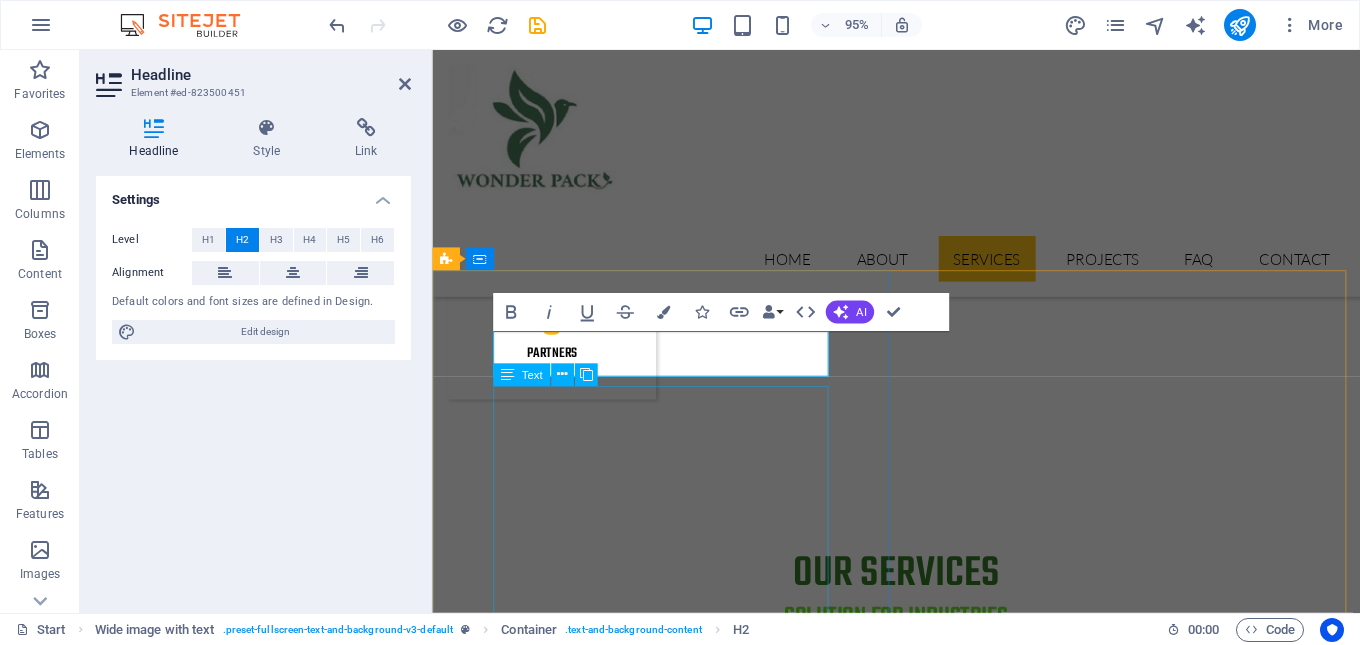click on "A1 Industry Packaging Products Since its inception in 2006, A1 Plastic is one of the leading Manufacturer & Supplier of Food-Grade Disposable Packaging Product and has been  serving the food service, and Horeca segment with over 1000 food-grade disposables products of exceptionally high standards of hygiene, quality and durability from our in house. Our product portfolio is well suited to offer great value to our clients. A leader in the field, we enjoy a reputation for reliability earned over the years both within UAE and internationally. Our Geographical focus remains on the Middle East, CIS, Africa and Europe. We thrive to establish strong, long term relationships with our valued clients, offering top quality products at very competitive pricing. As trailblazers in the industry." at bounding box center [921, 8326] 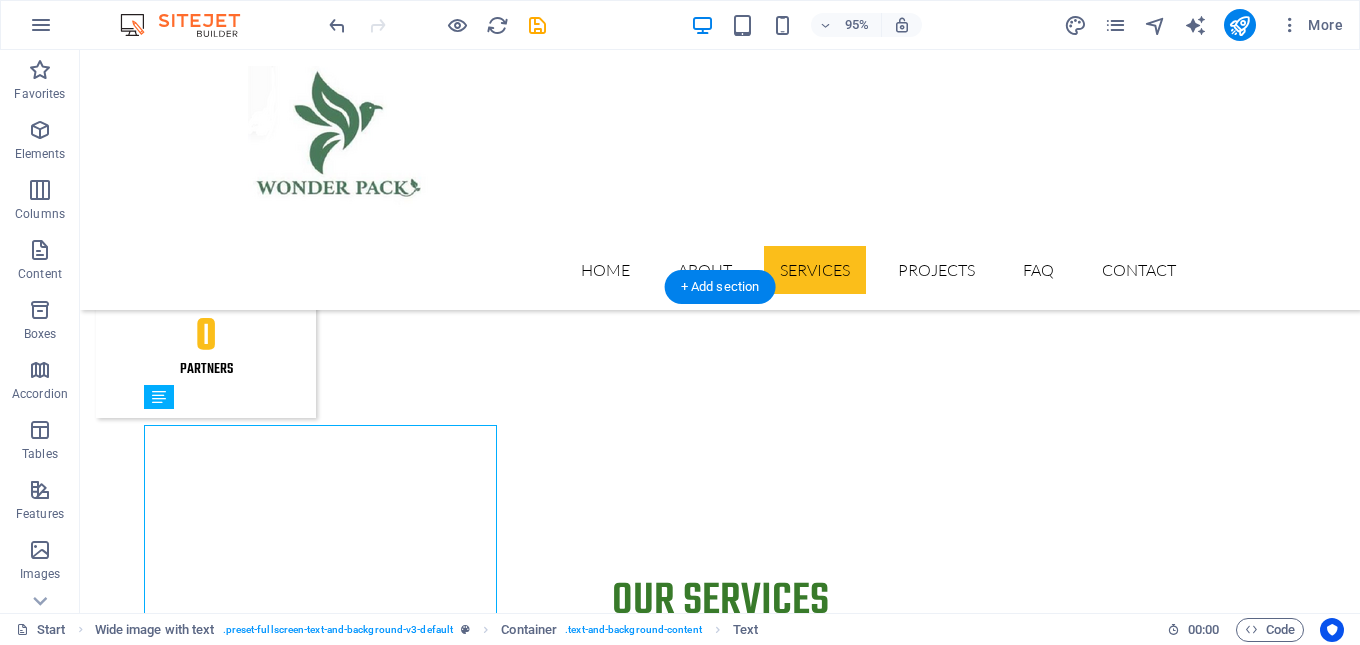 scroll, scrollTop: 2400, scrollLeft: 0, axis: vertical 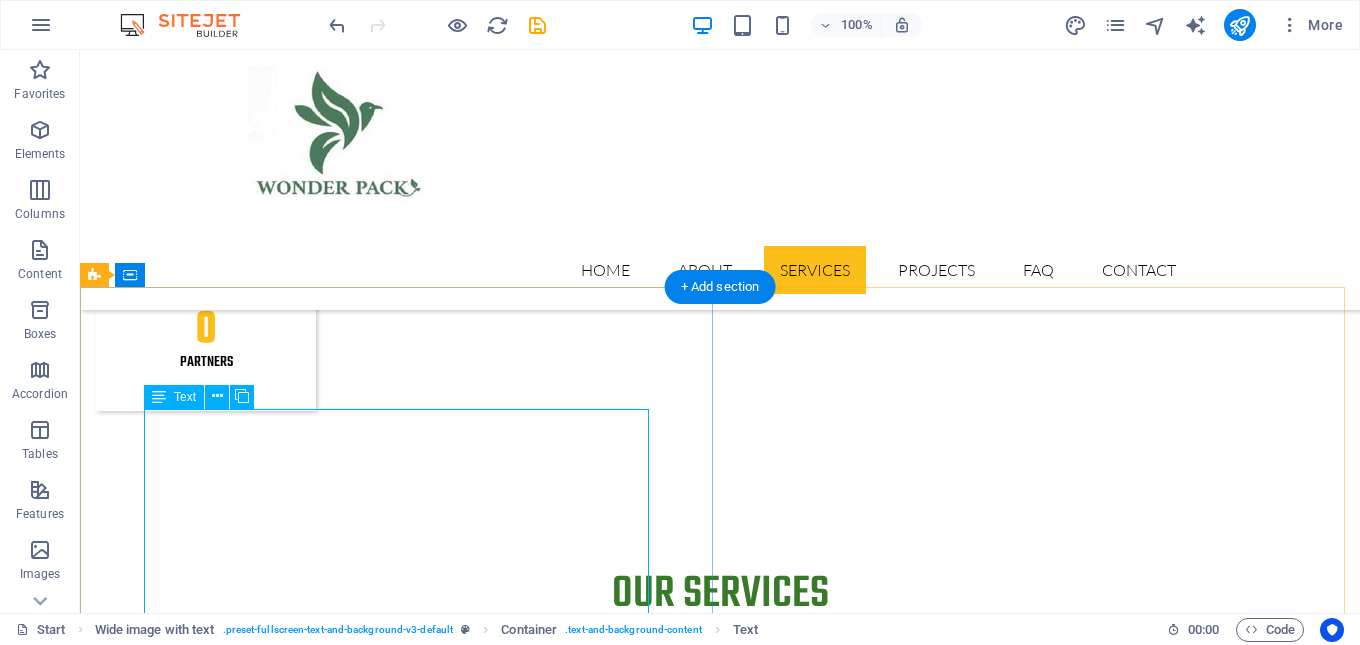 click on "A1 Industry Packaging Products Since its inception in 2006, A1 Plastic is one of the leading Manufacturer & Supplier of Food-Grade Disposable Packaging Product and has been  serving the food service, and Horeca segment with over 1000 food-grade disposables products of exceptionally high standards of hygiene, quality and durability from our in house. Our product portfolio is well suited to offer great value to our clients. A leader in the field, we enjoy a reputation for reliability earned over the years both within UAE and internationally. Our Geographical focus remains on the Middle East, CIS, Africa and Europe. We thrive to establish strong, long term relationships with our valued clients, offering top quality products at very competitive pricing. As trailblazers in the industry." at bounding box center [720, 9983] 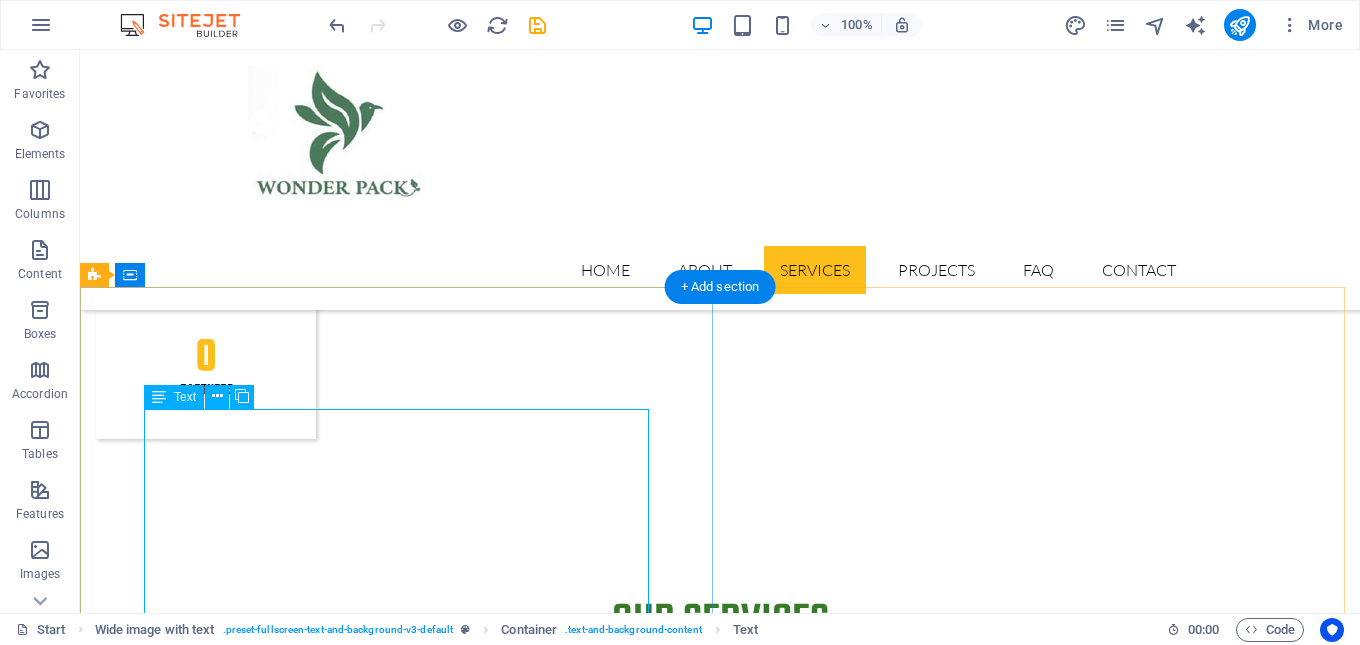 scroll, scrollTop: 2421, scrollLeft: 0, axis: vertical 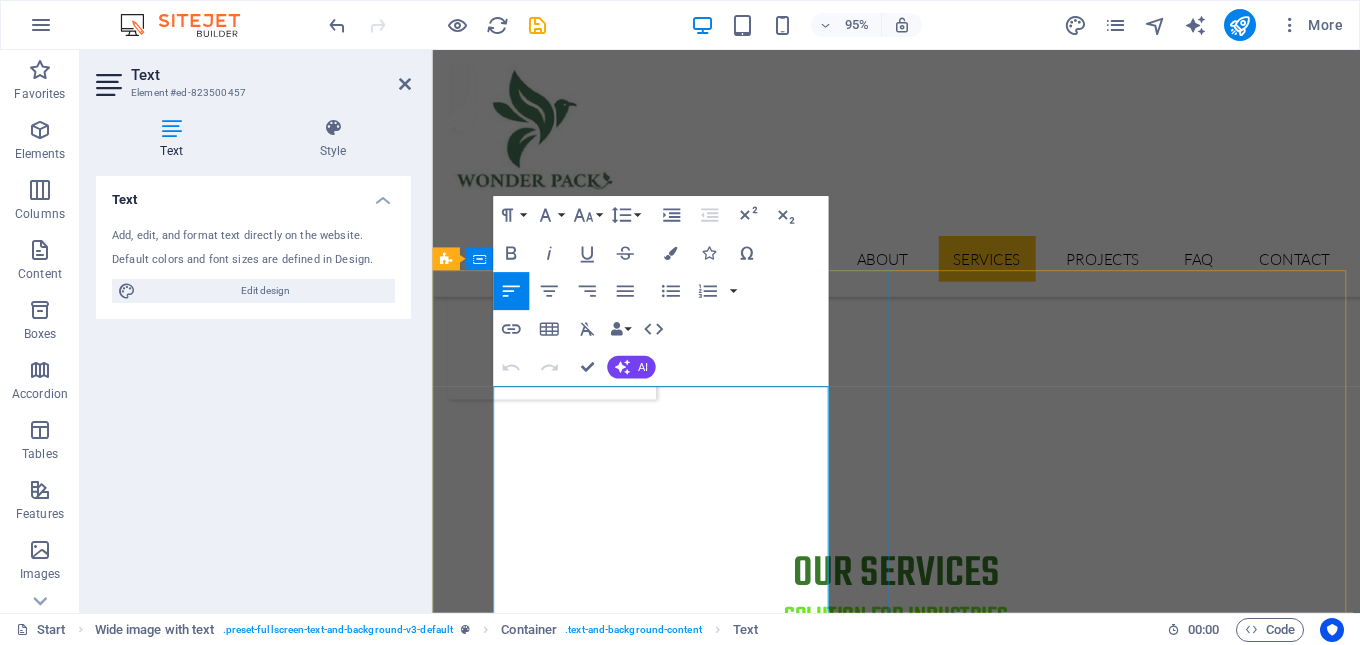 drag, startPoint x: 684, startPoint y: 524, endPoint x: 507, endPoint y: 433, distance: 199.02261 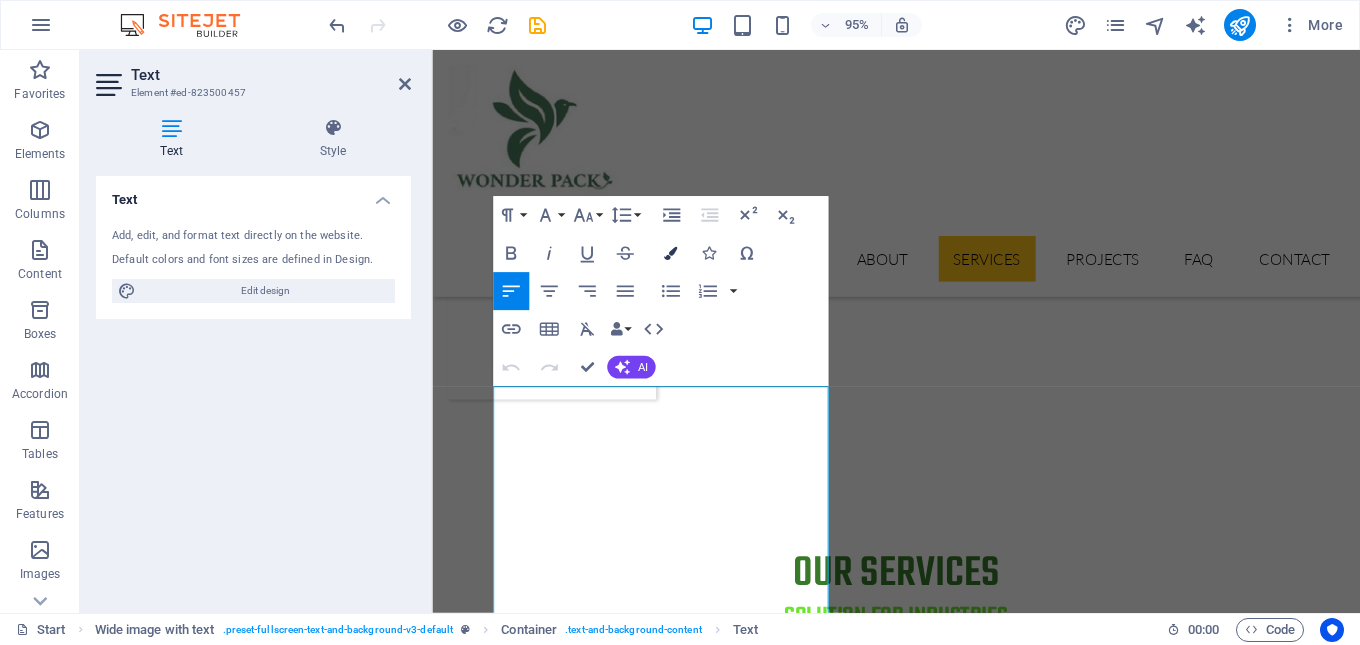 click at bounding box center (670, 253) 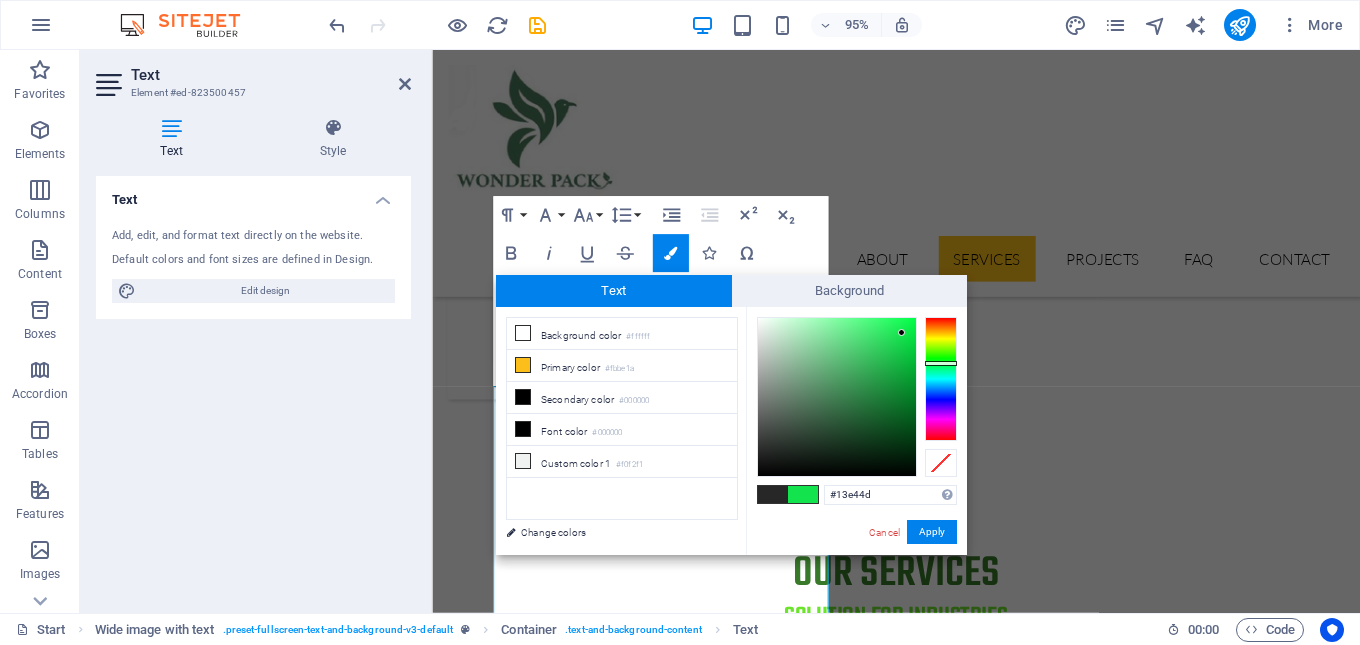 click at bounding box center [941, 379] 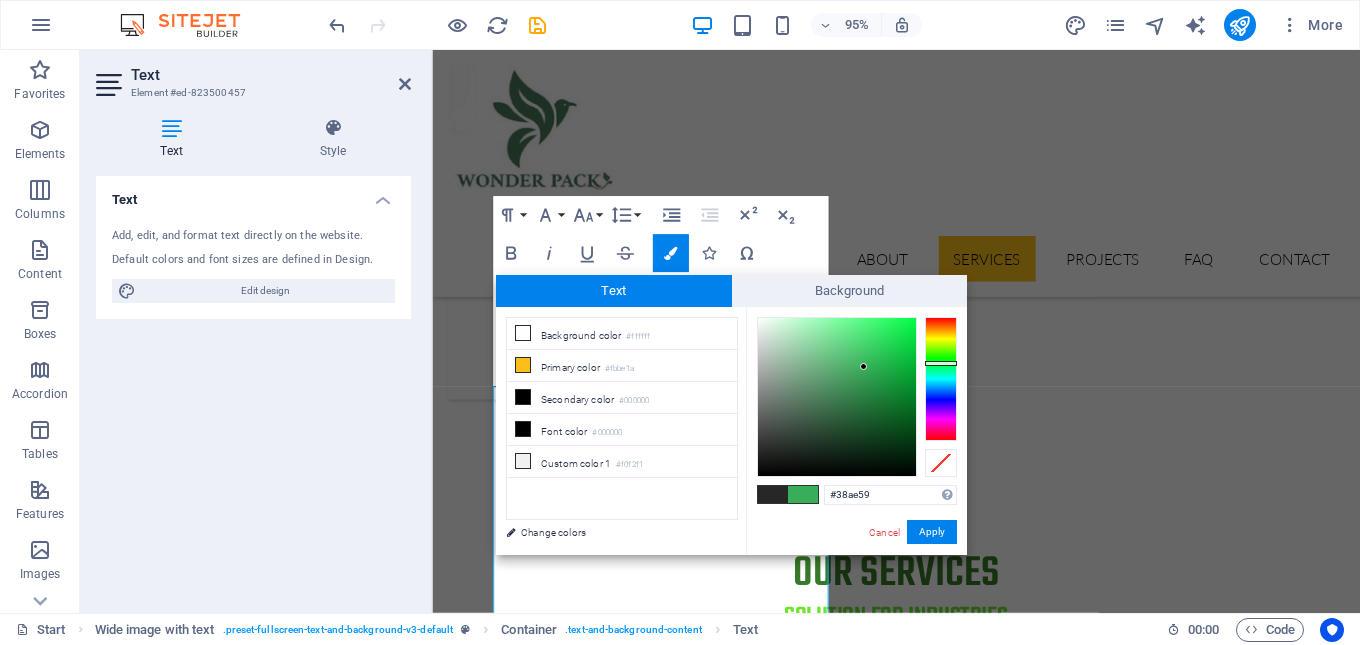 click at bounding box center (837, 397) 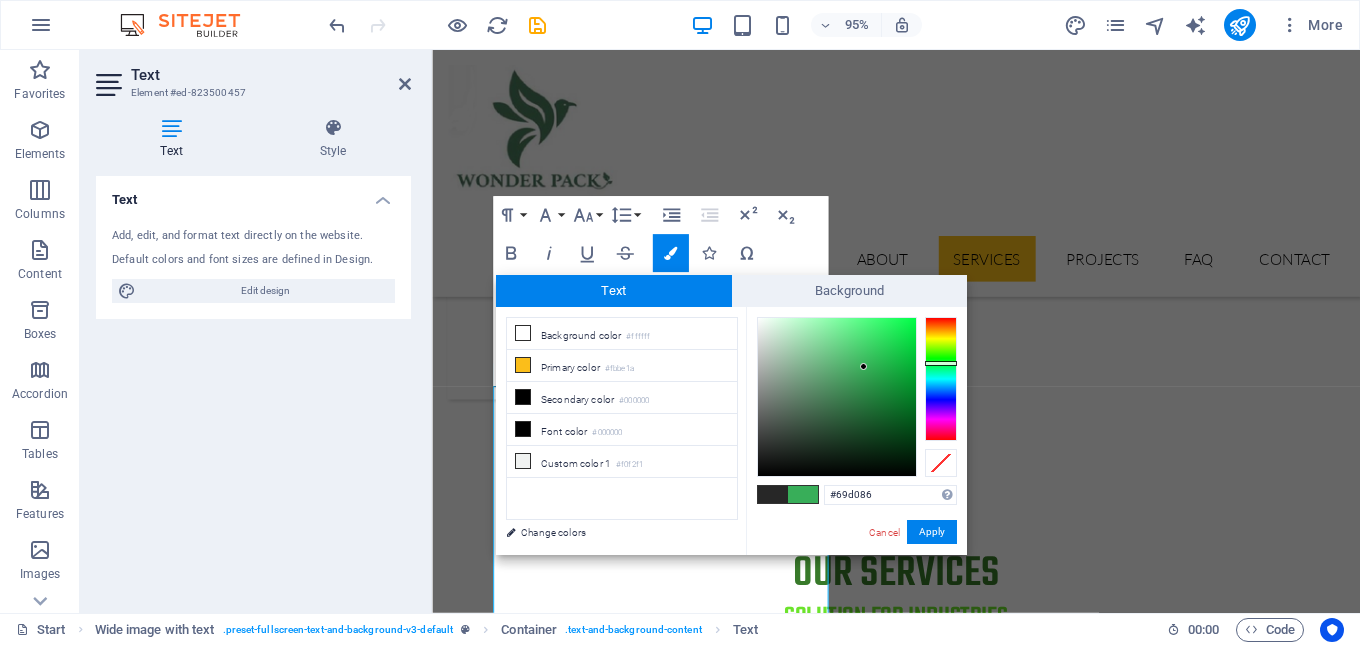 click at bounding box center [837, 397] 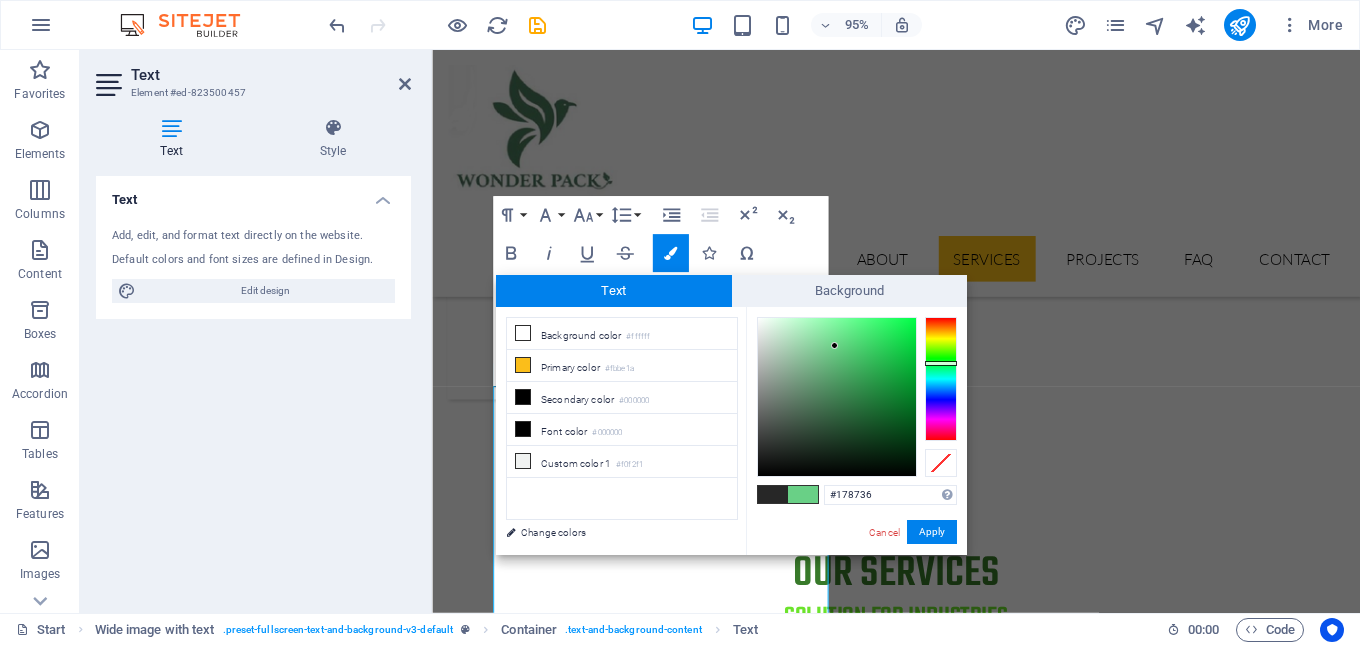 click at bounding box center [837, 397] 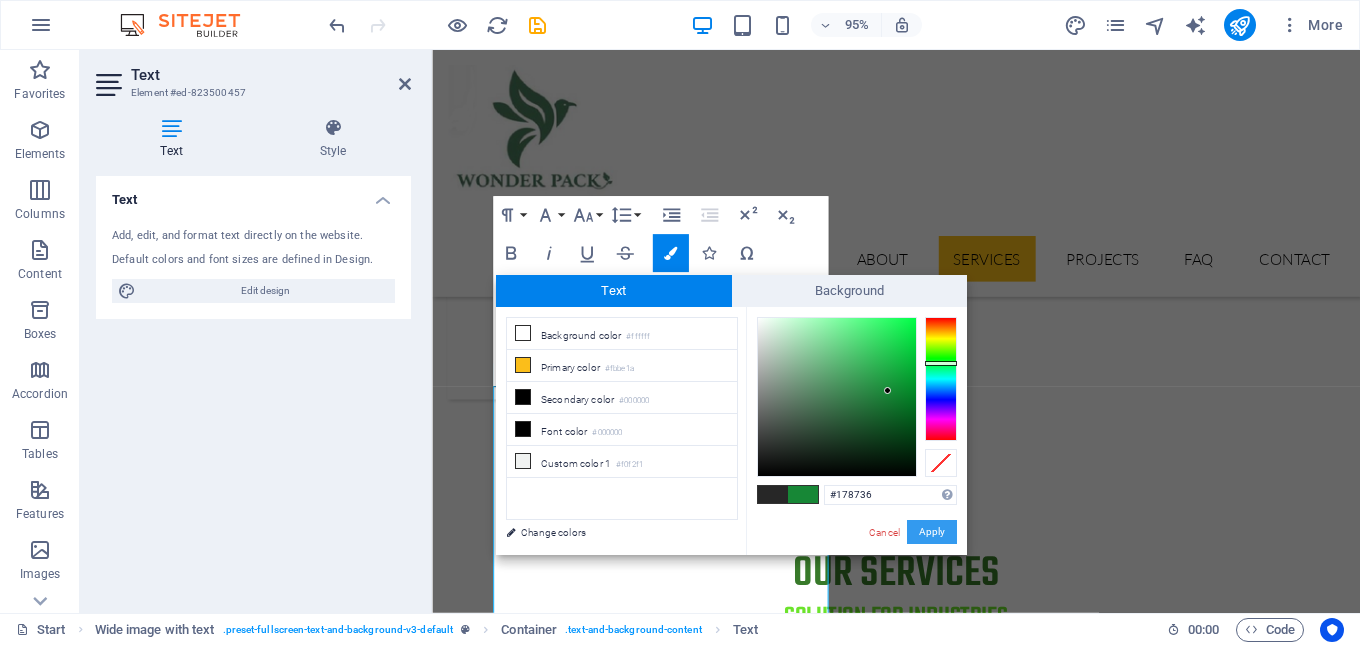 click on "Apply" at bounding box center (932, 532) 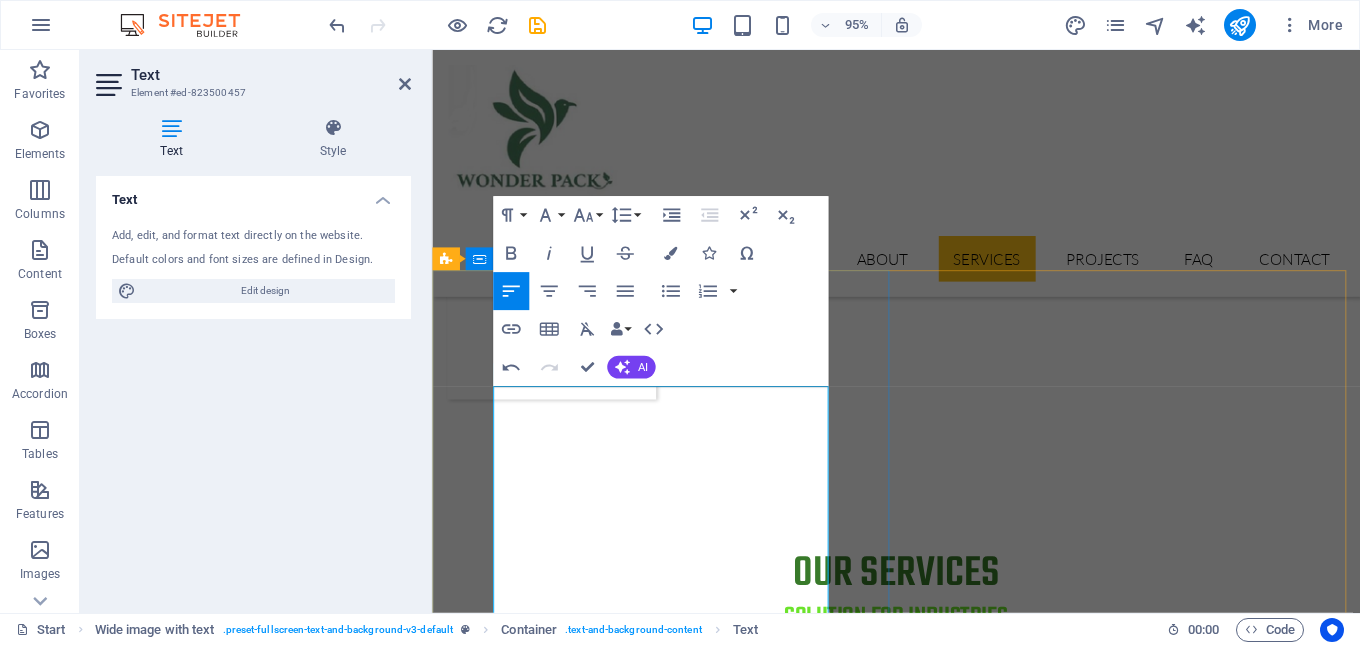 click on "Since its inception in 2006, A1 Plastic is one of the leading Manufacturer & Supplier of Food-Grade Disposable Packaging Product and has been  serving the food service, and Horeca segment with over 1000 food-grade disposables products of exceptionally high standards of hygiene, quality and durability from our in house. Our product portfolio is well suited to offer great value to our clients." at bounding box center [912, 8251] 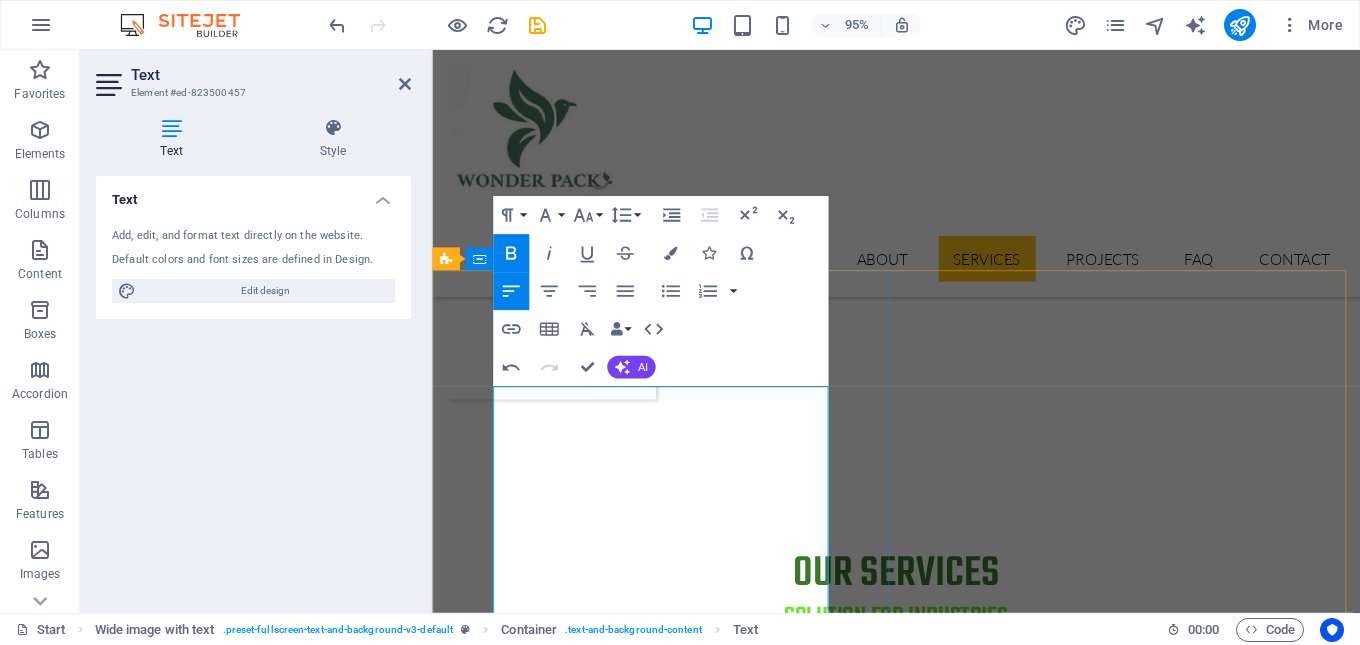 scroll, scrollTop: 2621, scrollLeft: 0, axis: vertical 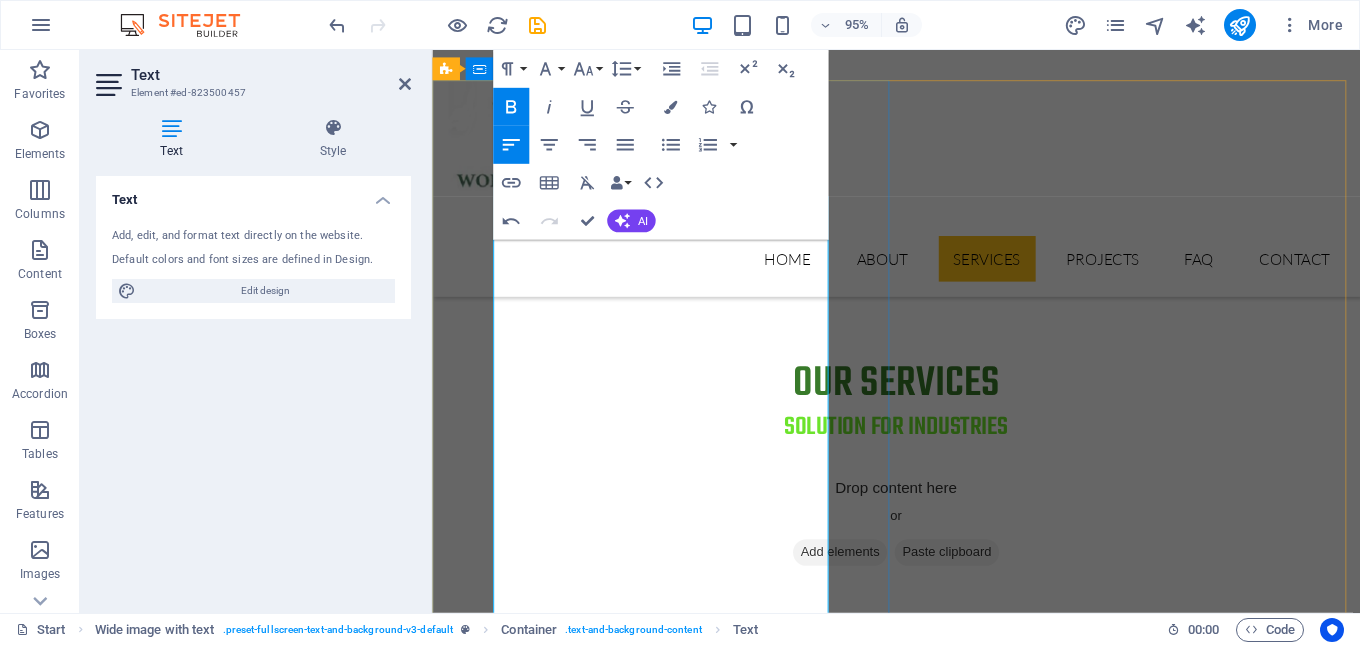 drag, startPoint x: 566, startPoint y: 578, endPoint x: 493, endPoint y: 375, distance: 215.72668 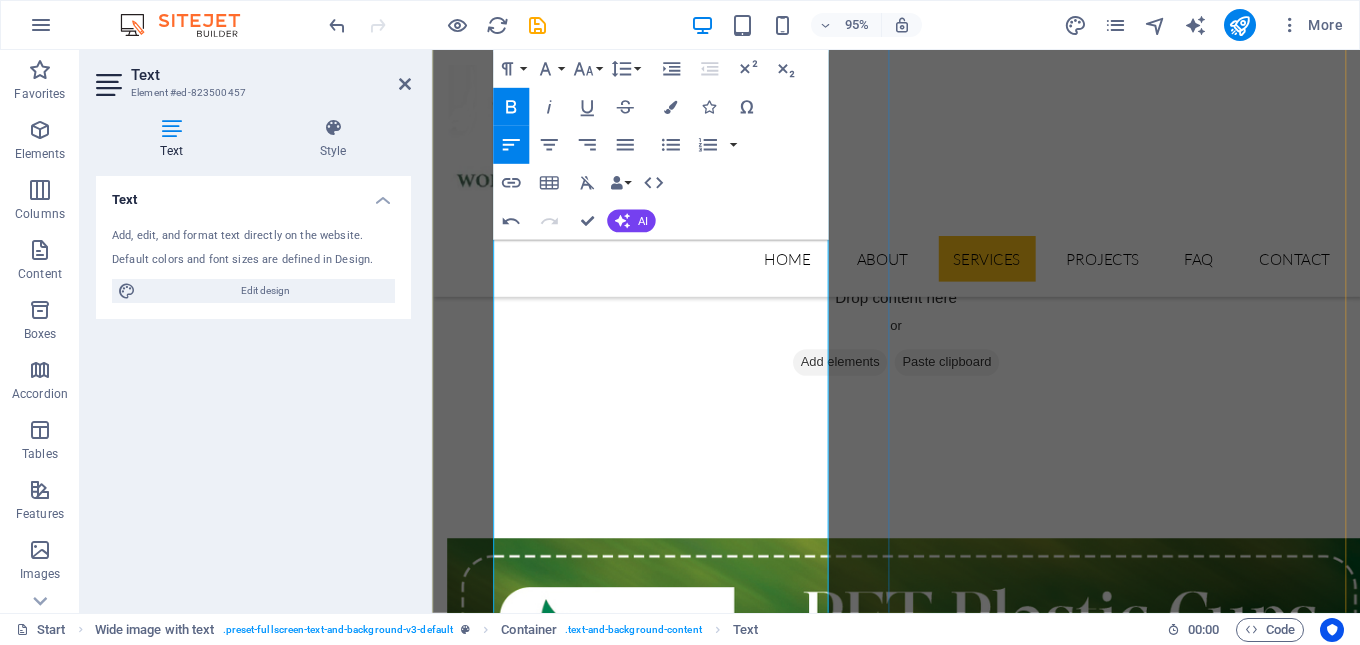 scroll, scrollTop: 3021, scrollLeft: 0, axis: vertical 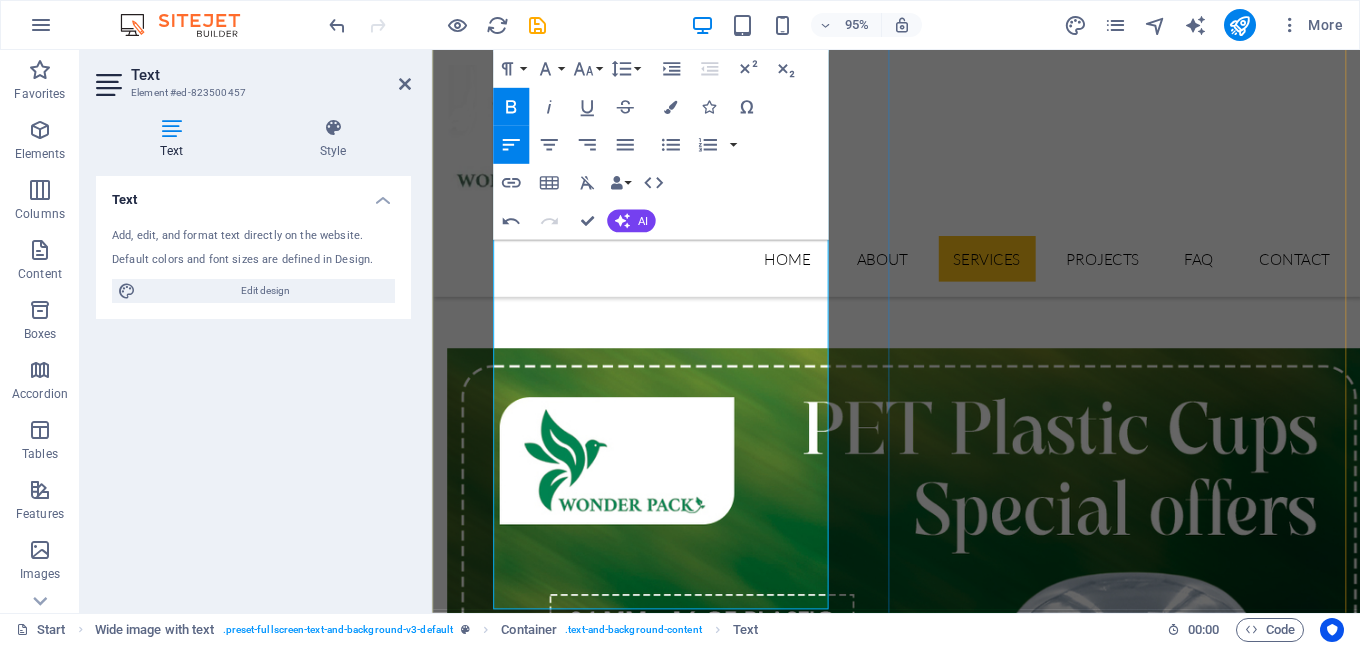 drag, startPoint x: 566, startPoint y: 554, endPoint x: 553, endPoint y: 457, distance: 97.867256 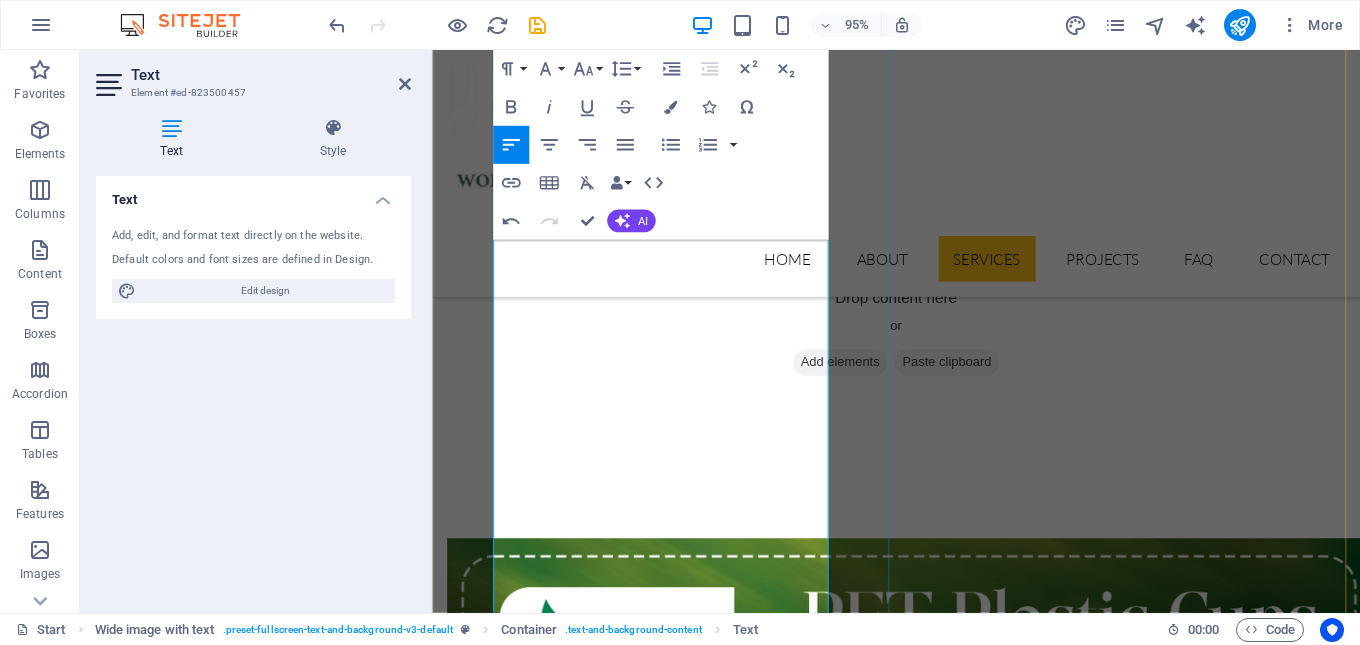 scroll, scrollTop: 2621, scrollLeft: 0, axis: vertical 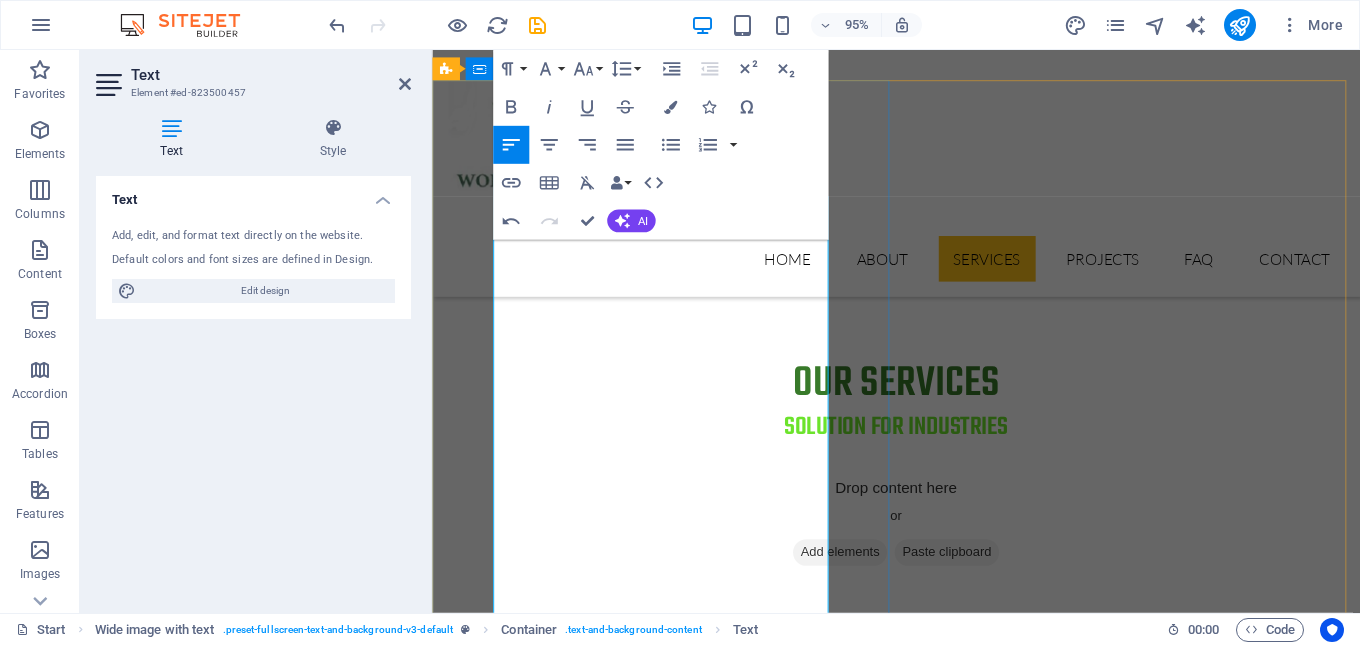 drag, startPoint x: 568, startPoint y: 577, endPoint x: 496, endPoint y: 378, distance: 211.62466 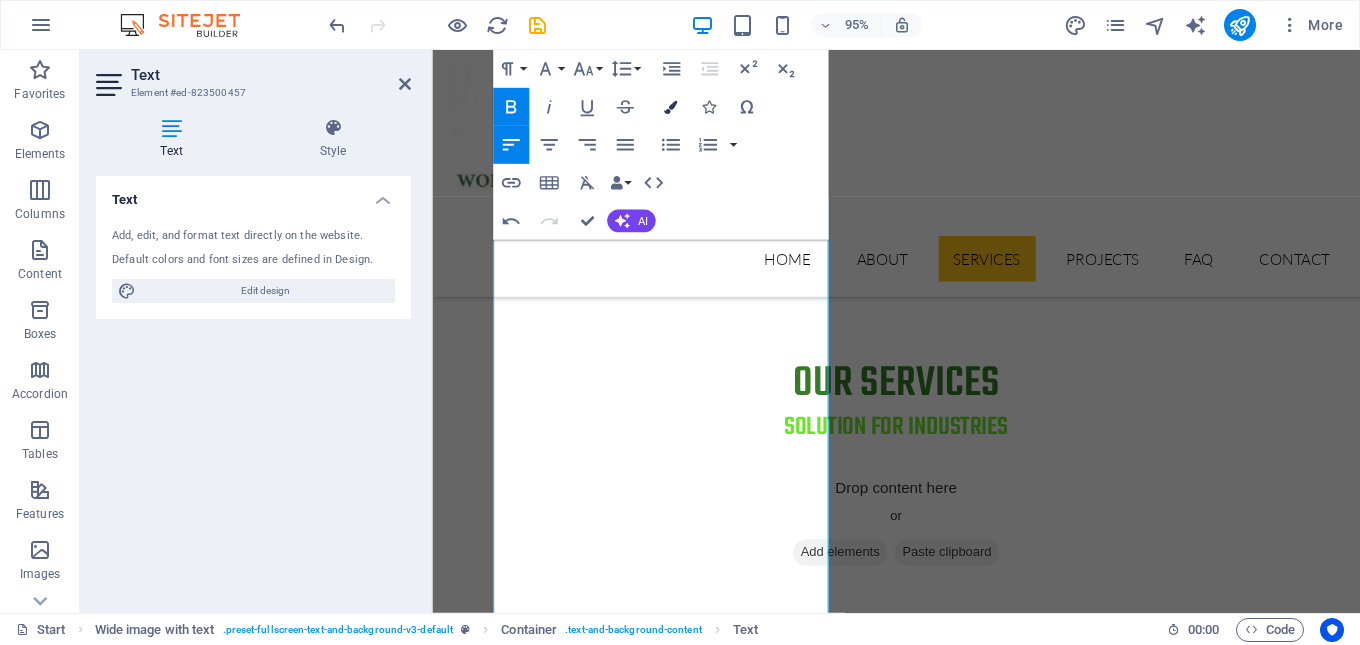 click at bounding box center [670, 106] 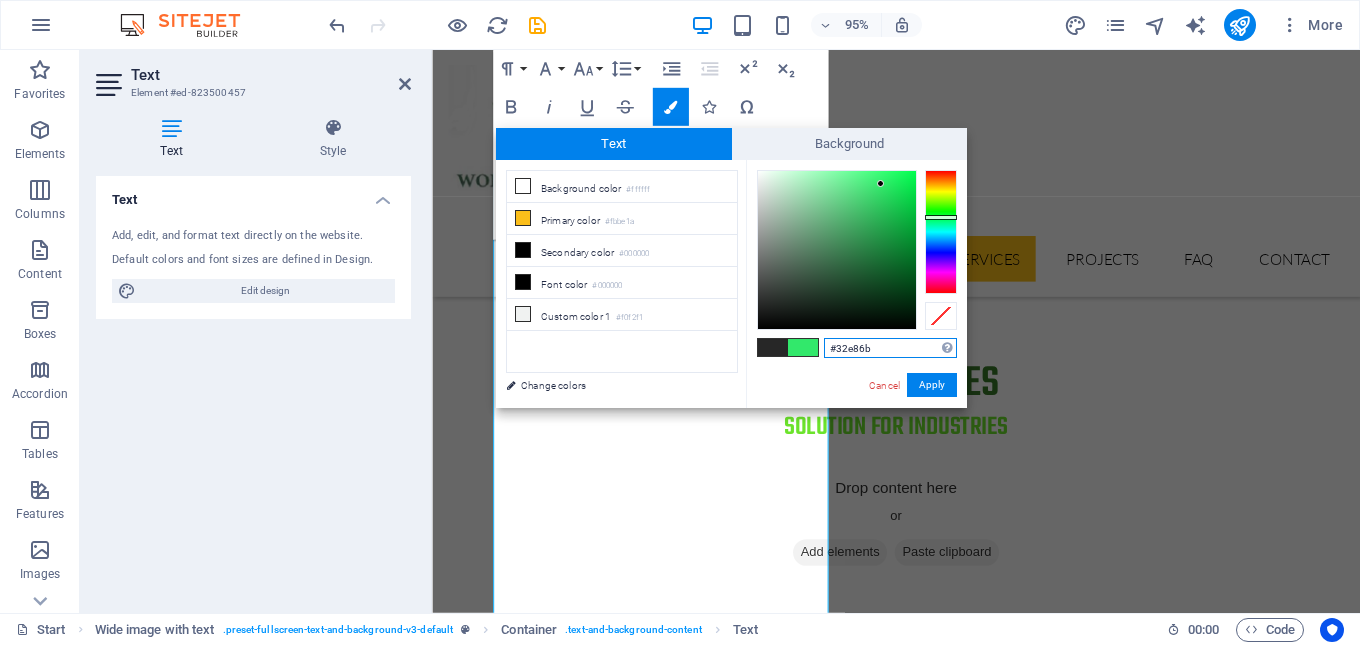 click at bounding box center (941, 232) 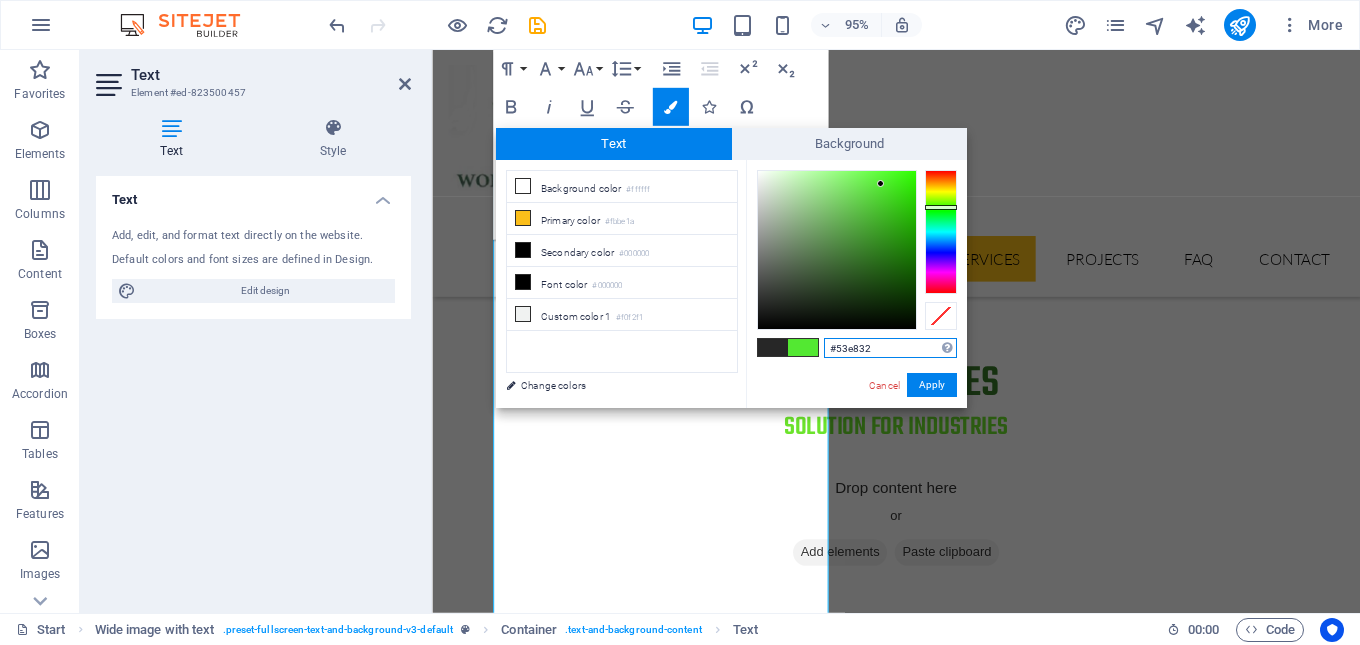 click at bounding box center (941, 232) 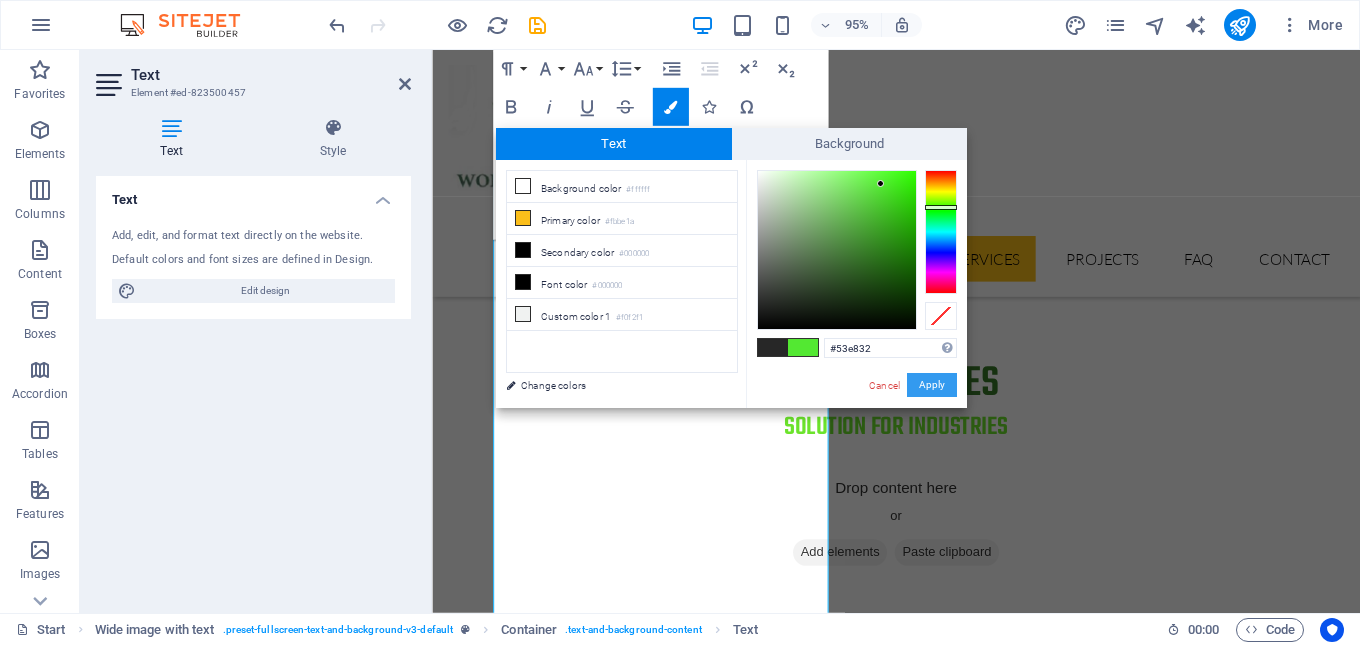 click on "Apply" at bounding box center (932, 385) 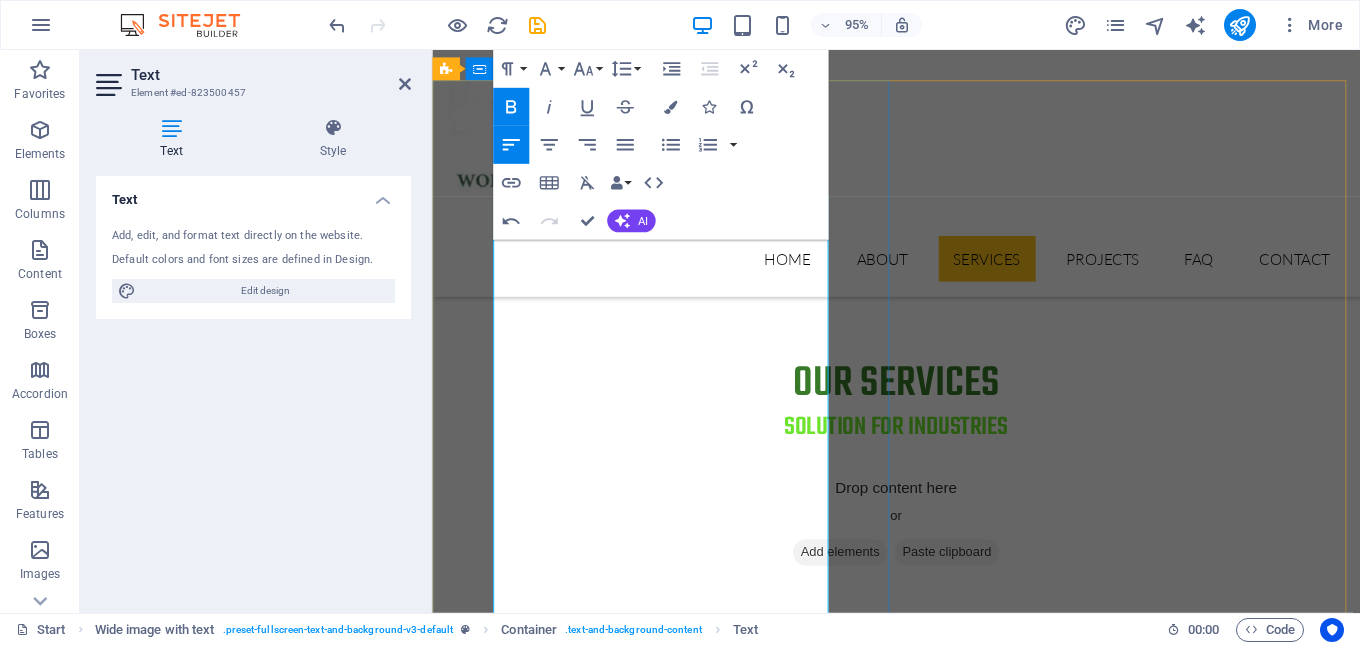 click on "Since its inception in 2006, A1 Plastic is one of the leading Manufacturer & Supplier of Food-Grade Disposable Packaging Product and has been  serving the food service, and Horeca segment with over 1000 food-grade disposables products of exceptionally high standards of hygiene, quality and durability from our in house. Our product portfolio is well suited to offer great value to our clients." at bounding box center (912, 8051) 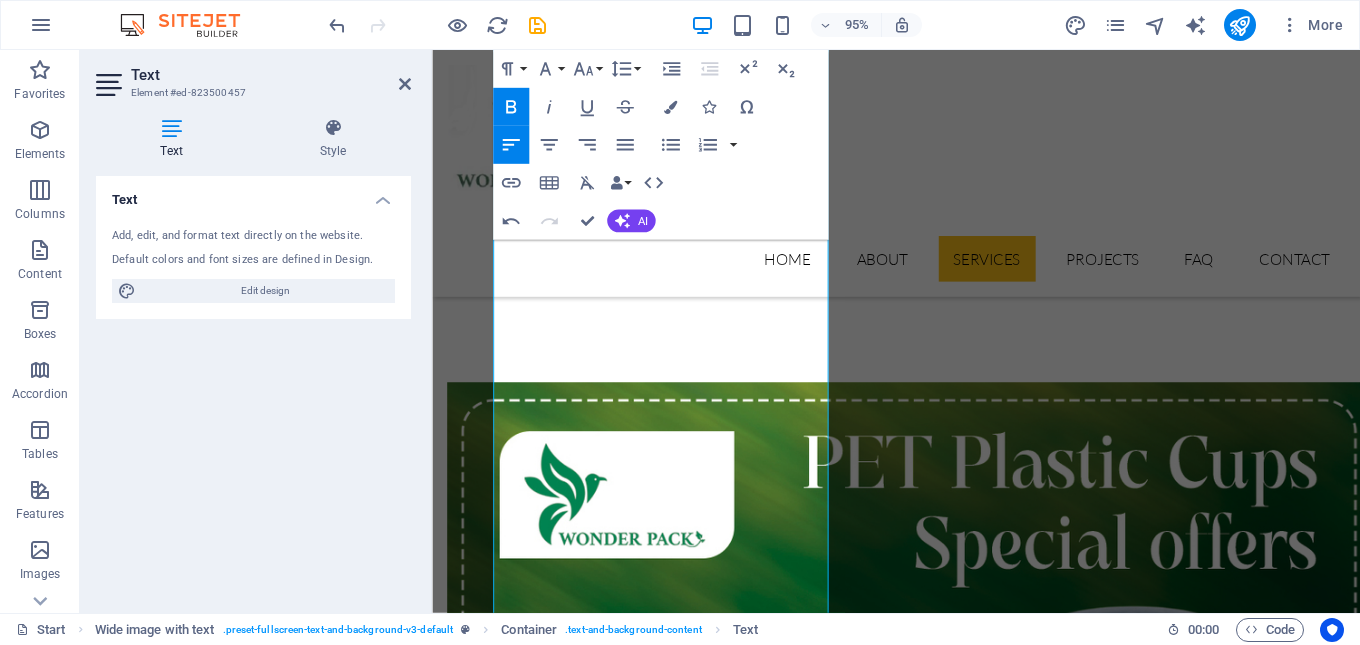 scroll, scrollTop: 2987, scrollLeft: 0, axis: vertical 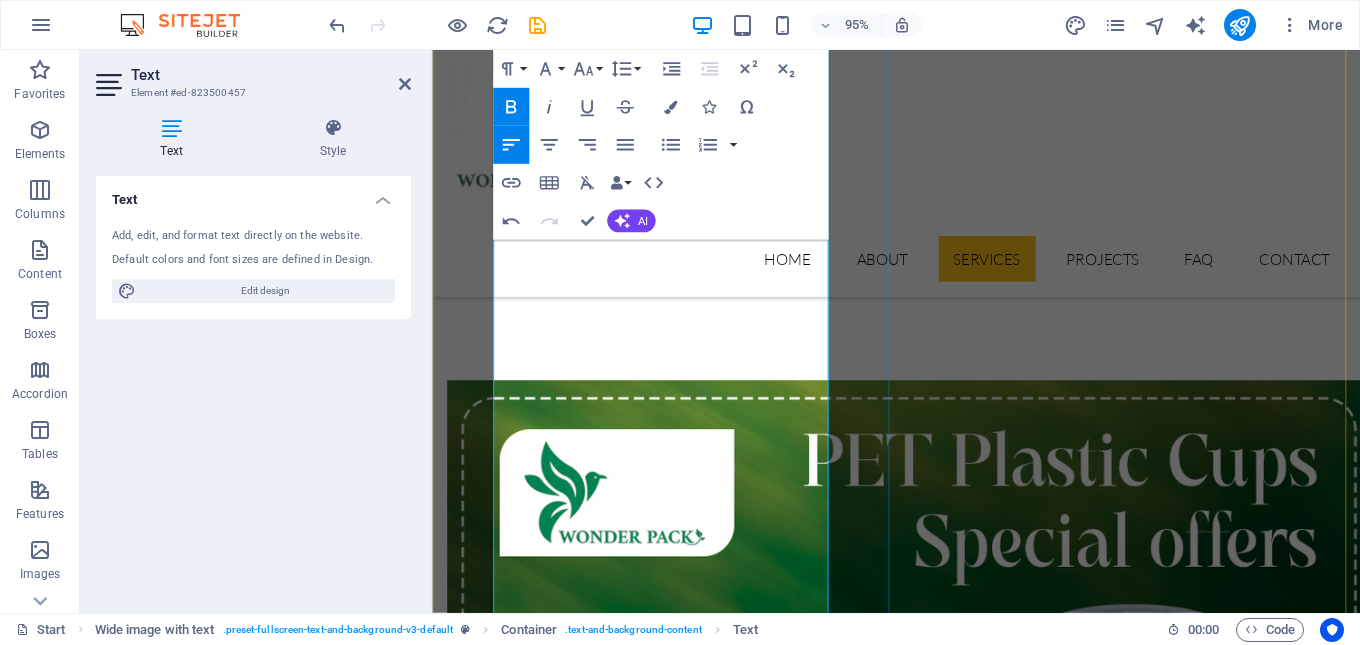 drag, startPoint x: 497, startPoint y: 329, endPoint x: 739, endPoint y: 582, distance: 350.10428 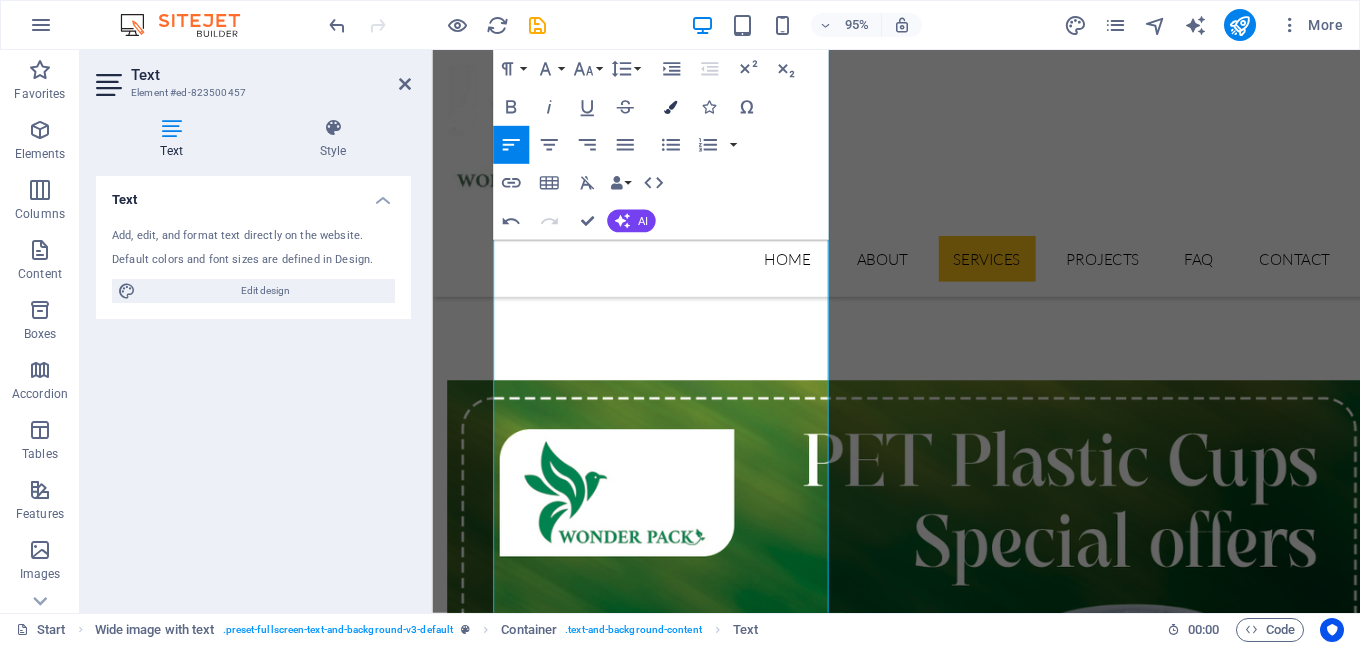 click at bounding box center (670, 106) 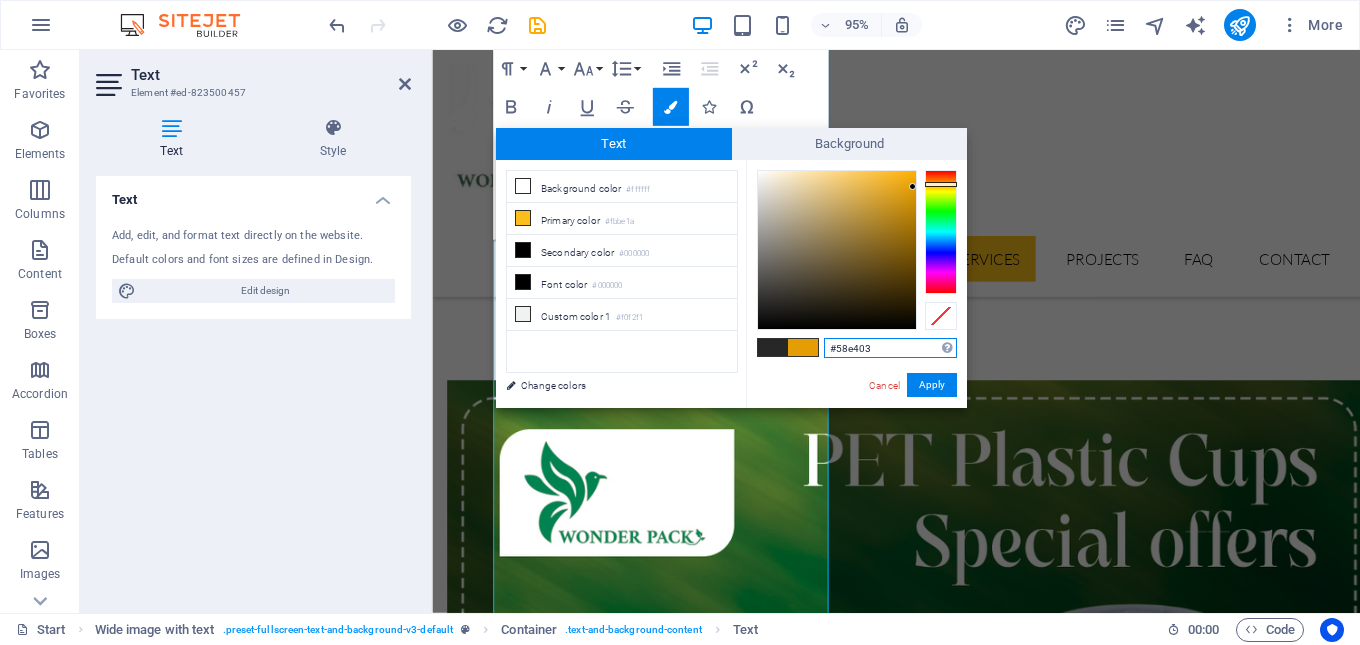 click at bounding box center [941, 232] 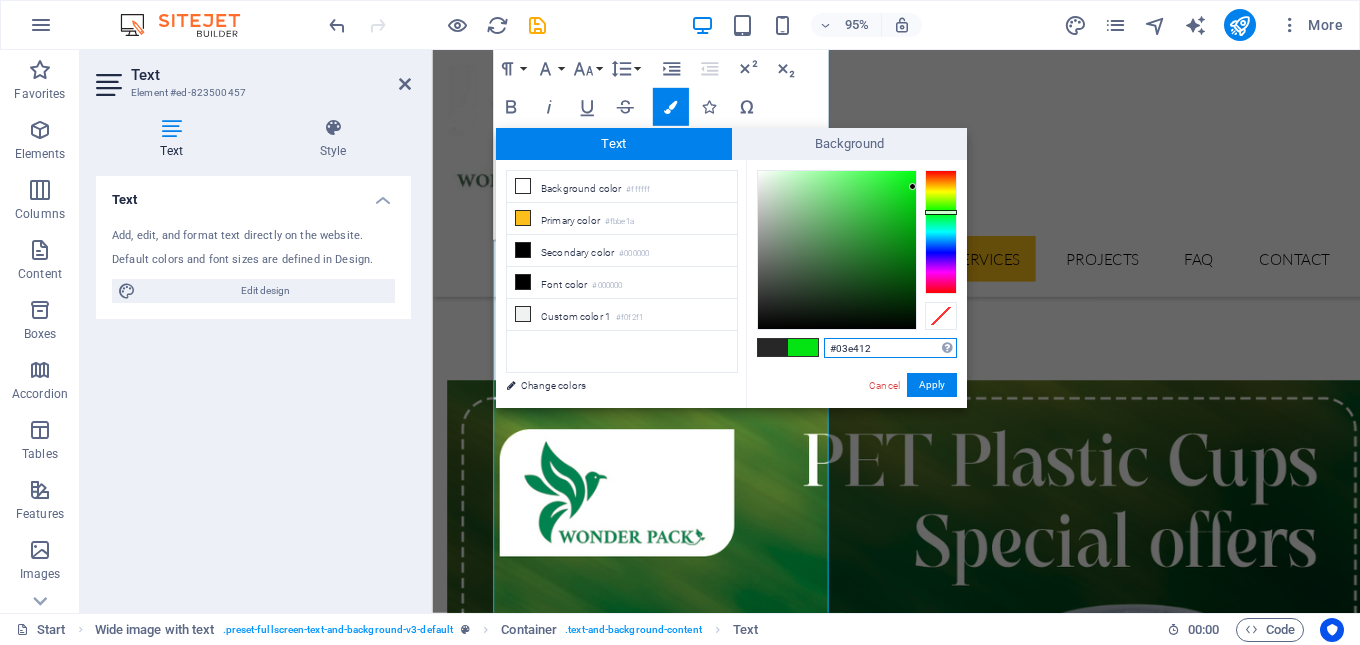 click at bounding box center (941, 232) 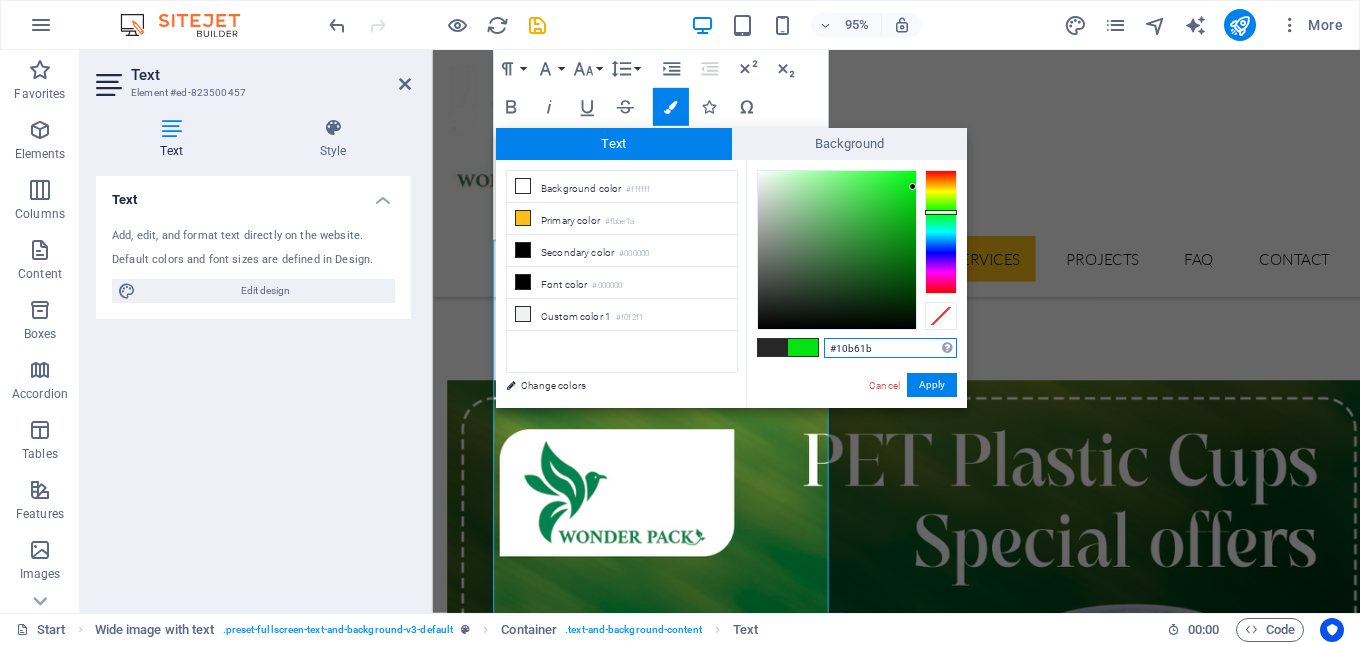 click at bounding box center [837, 250] 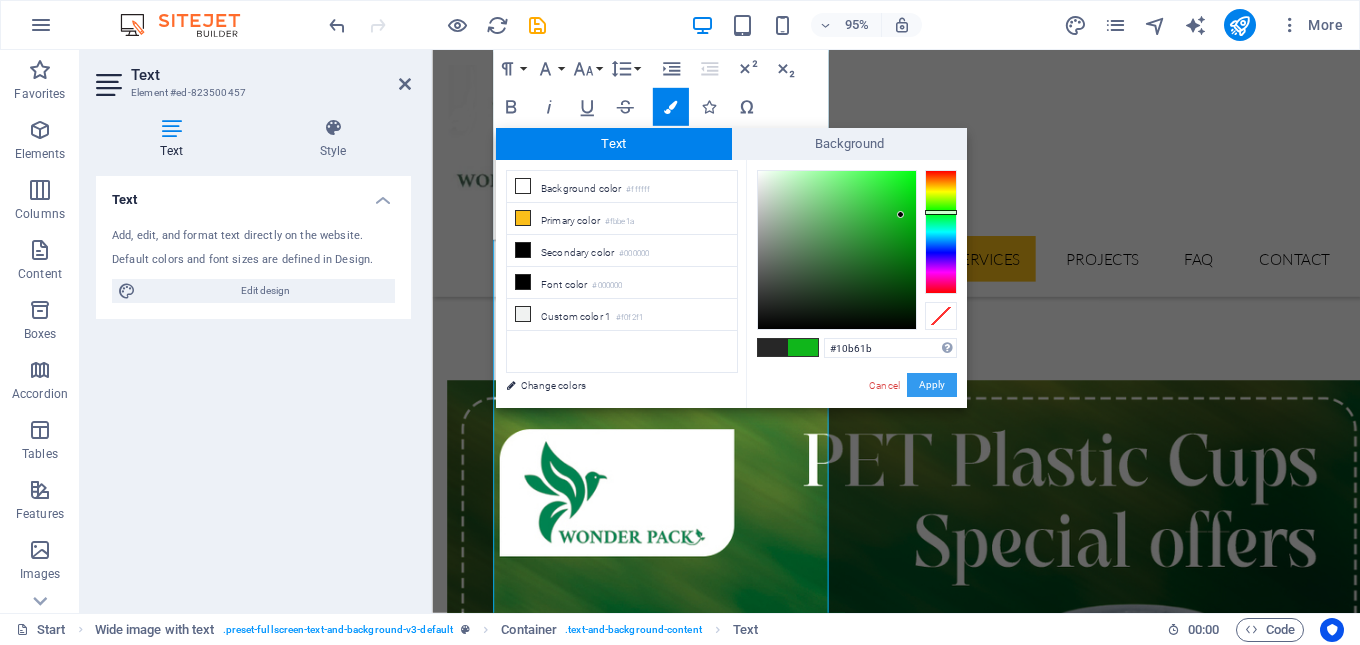 click on "Apply" at bounding box center [932, 385] 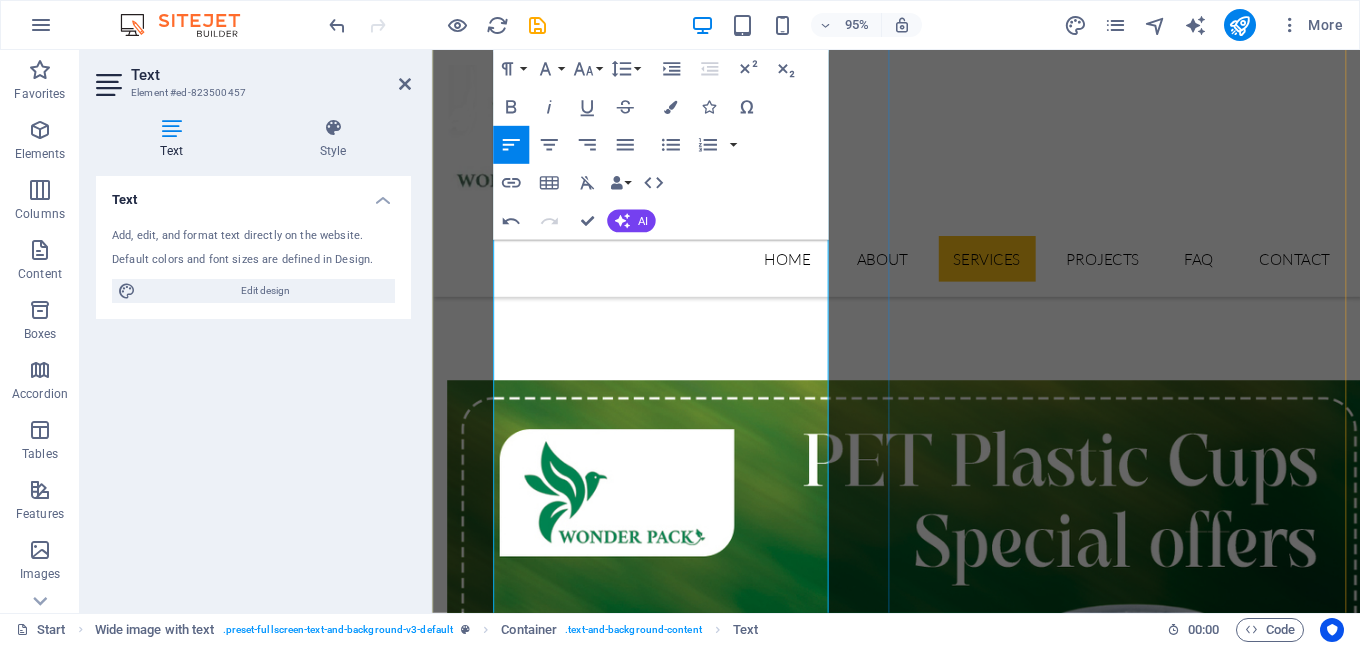 scroll, scrollTop: 2787, scrollLeft: 0, axis: vertical 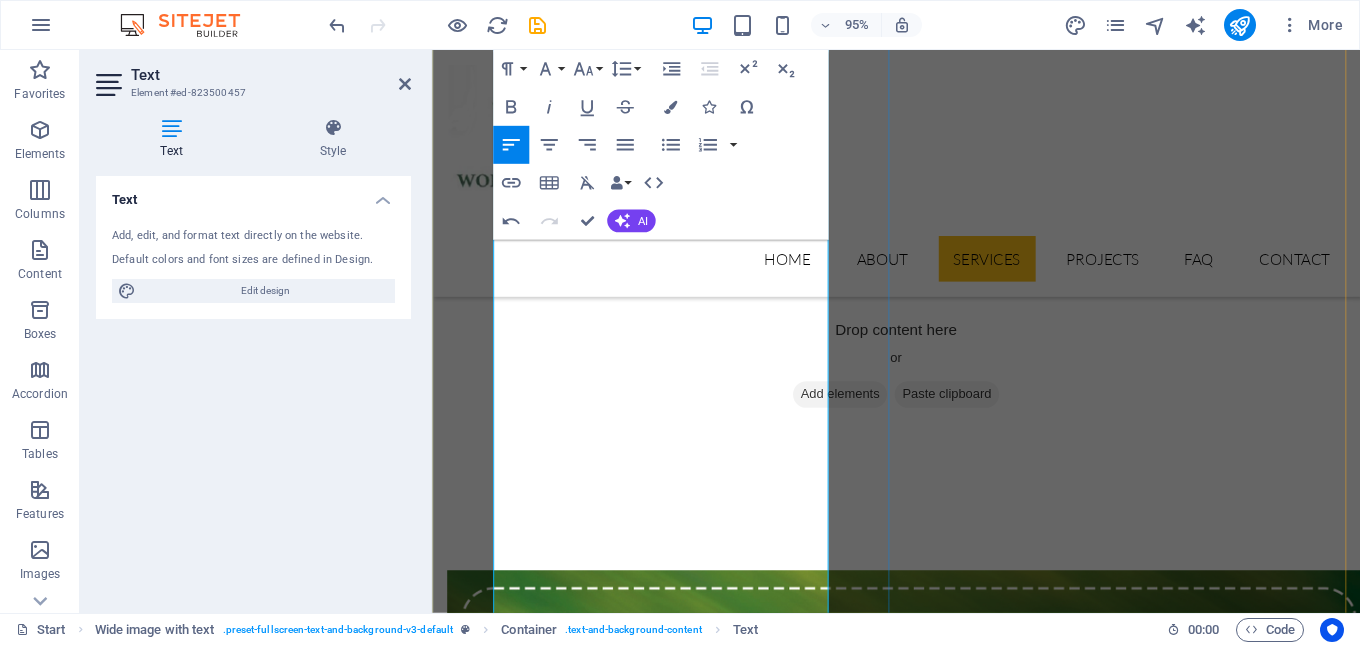 click on "Since its inception in 2006, A1 Plastic is one of the leading Manufacturer & Supplier of Food-Grade Disposable Packaging Product and has been  serving the food service, and Horeca segment with over 1000 food-grade disposables products of exceptionally high standards of hygiene, quality and durability from our in house. Our product portfolio is well suited to offer great value to our clients." at bounding box center [921, 7885] 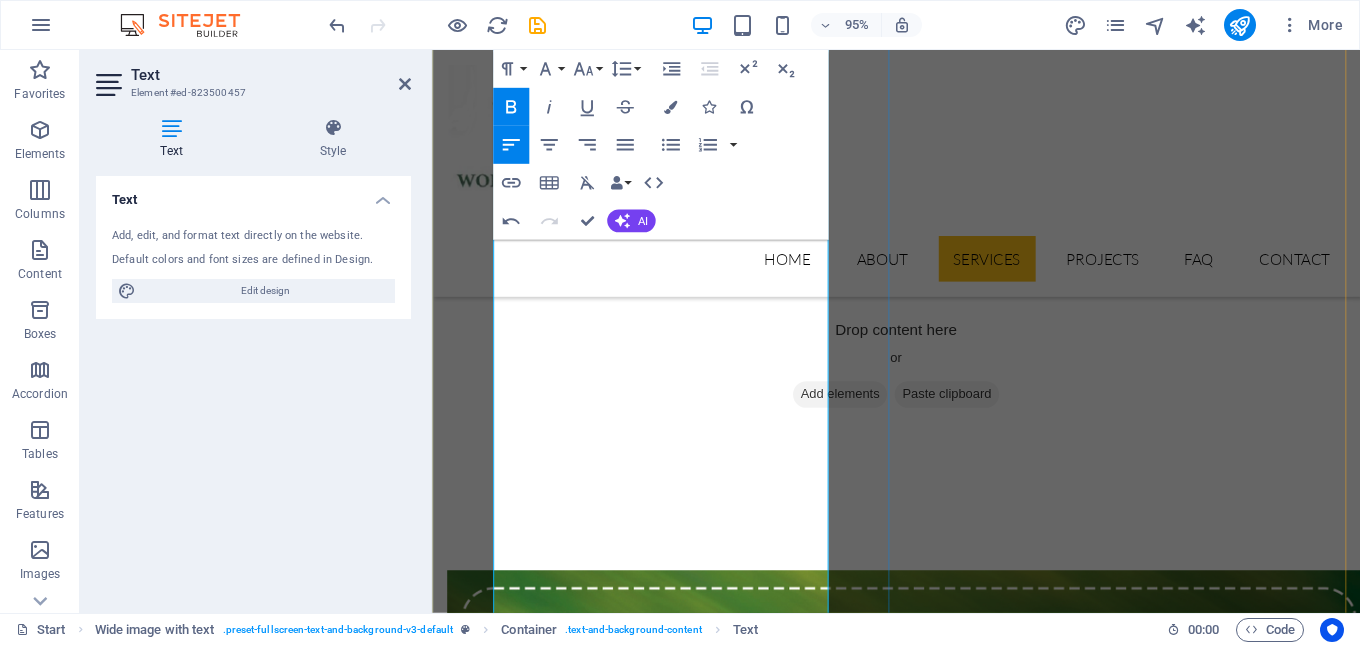 scroll, scrollTop: 2887, scrollLeft: 0, axis: vertical 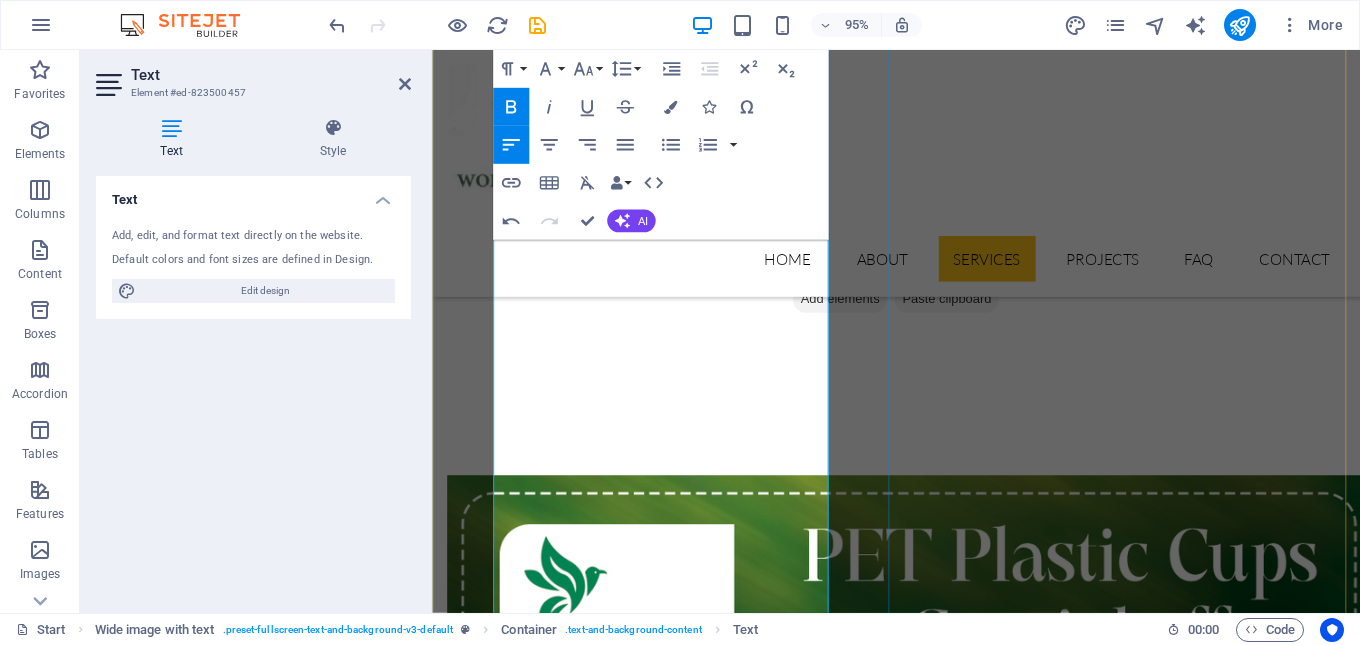 drag, startPoint x: 825, startPoint y: 516, endPoint x: 495, endPoint y: 359, distance: 365.44357 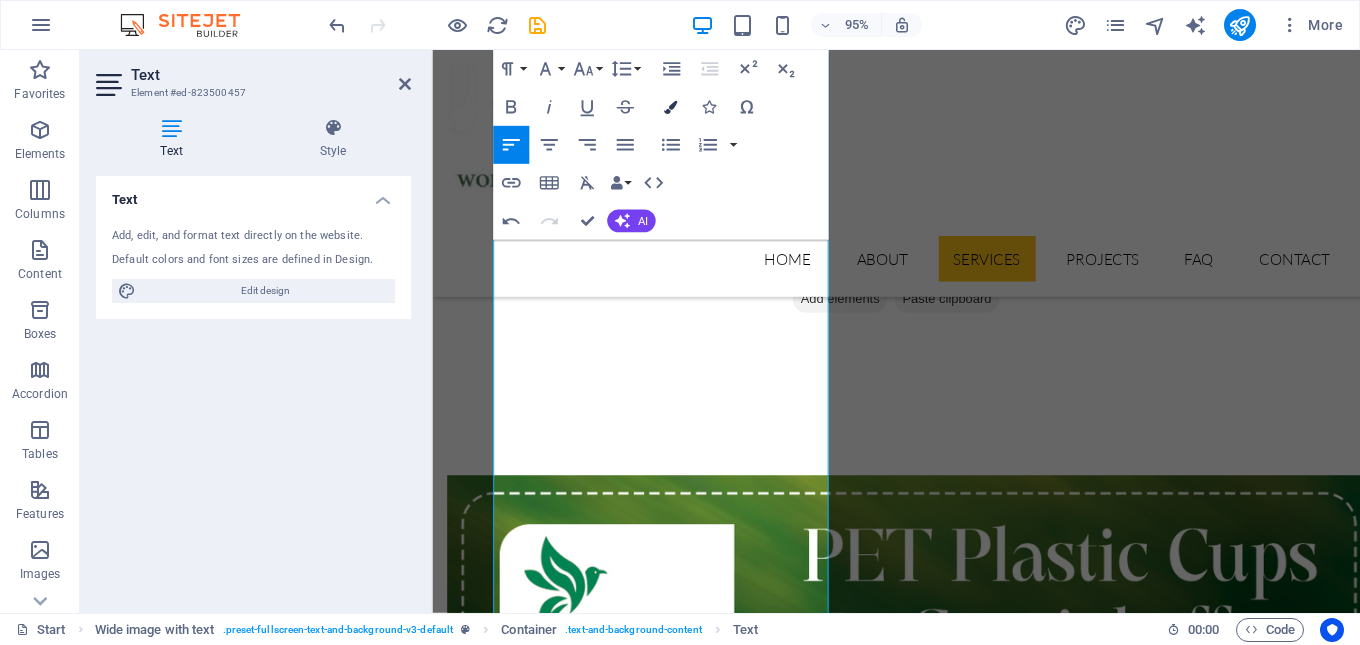 drag, startPoint x: 183, startPoint y: 341, endPoint x: 673, endPoint y: 102, distance: 545.1798 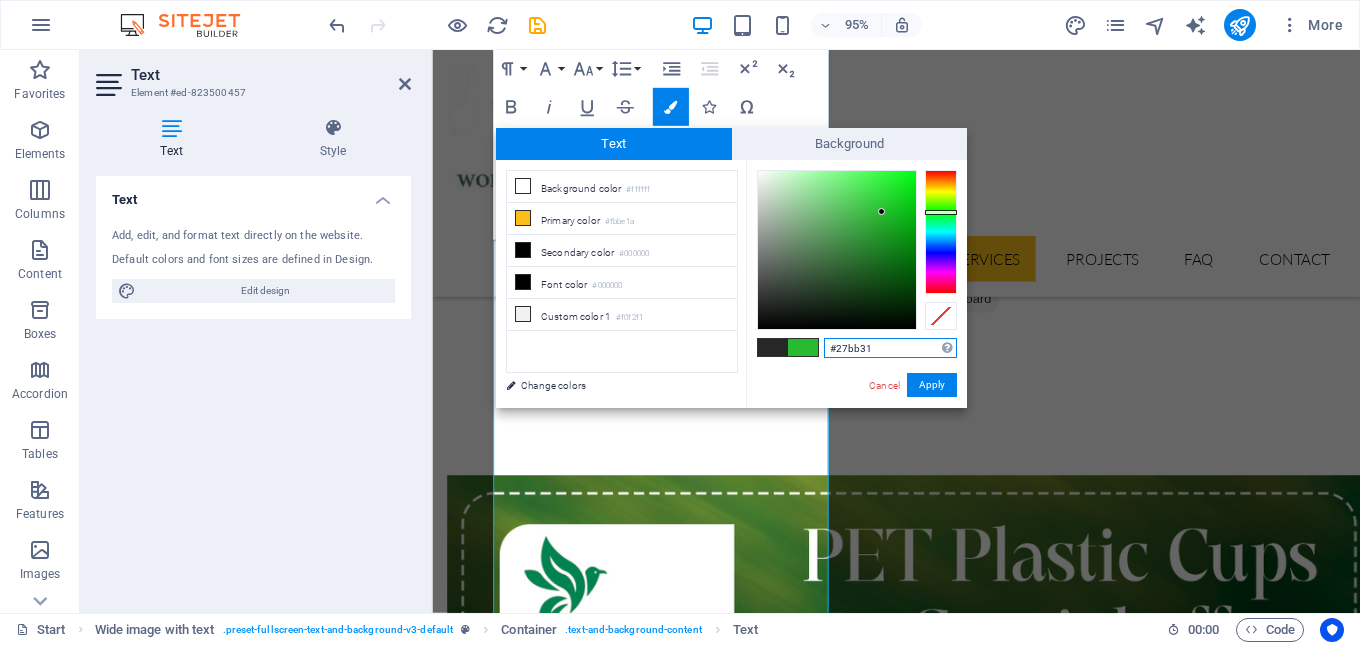 click at bounding box center (837, 250) 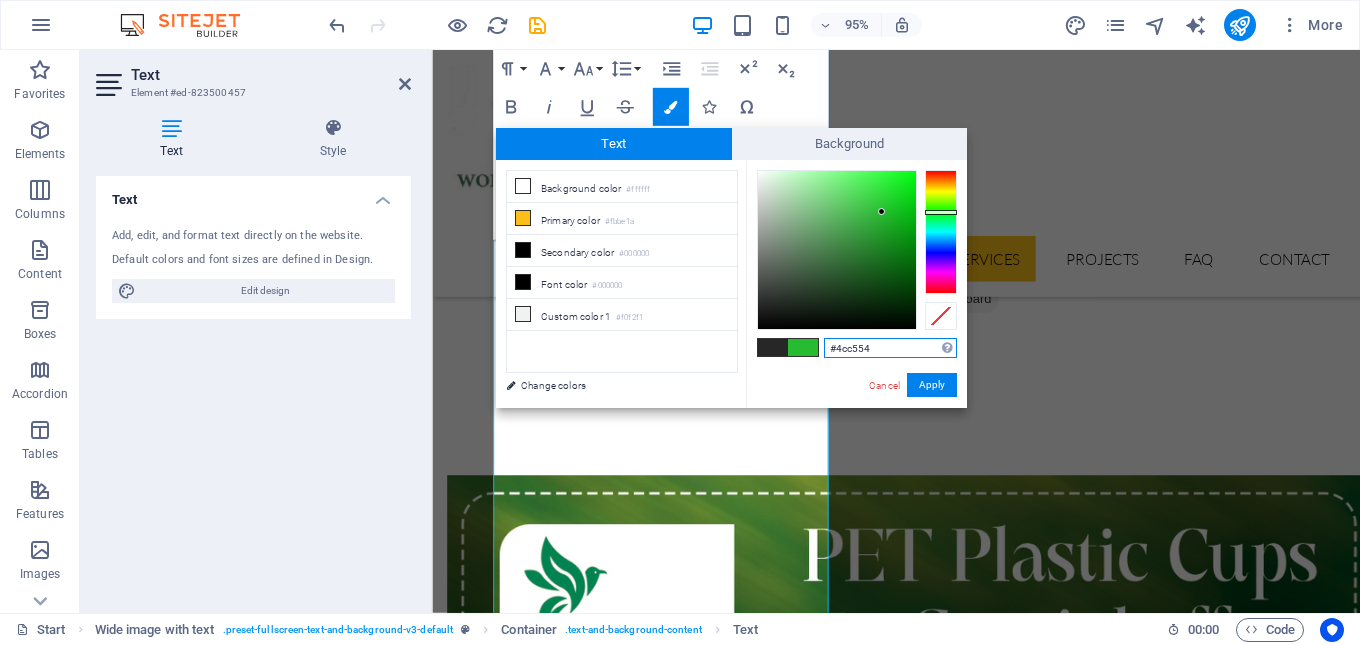 click at bounding box center [837, 250] 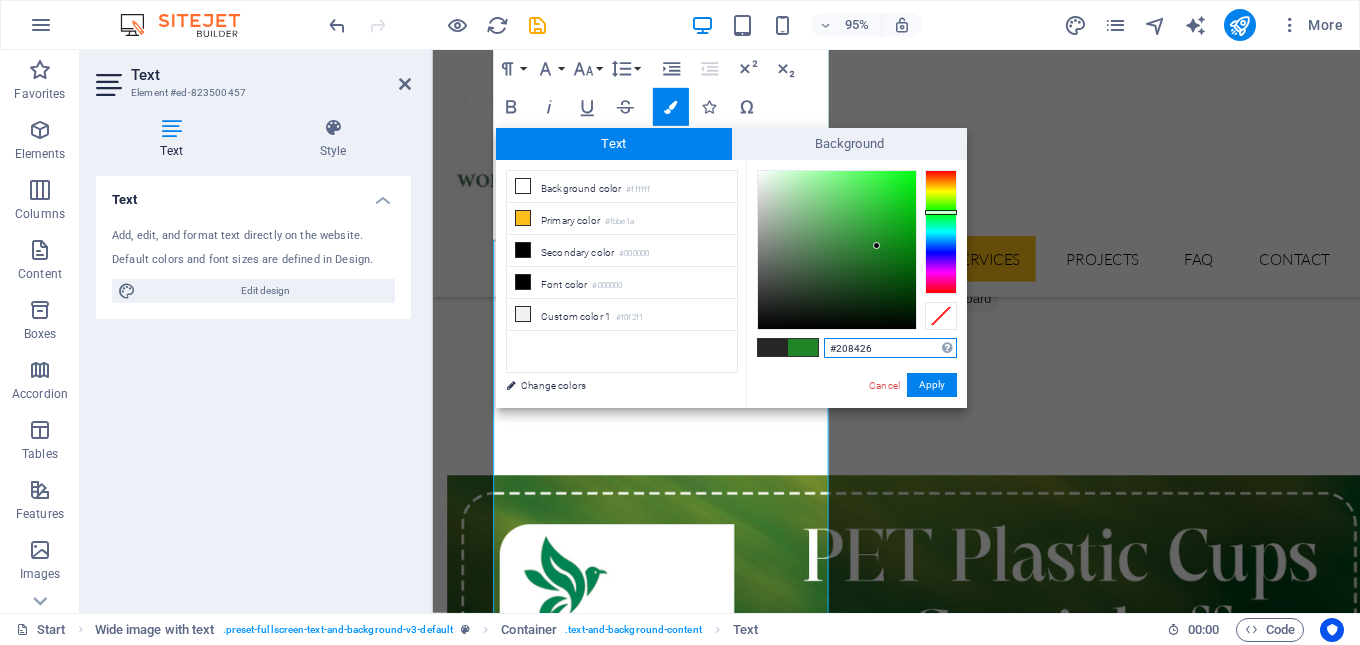 click at bounding box center [837, 250] 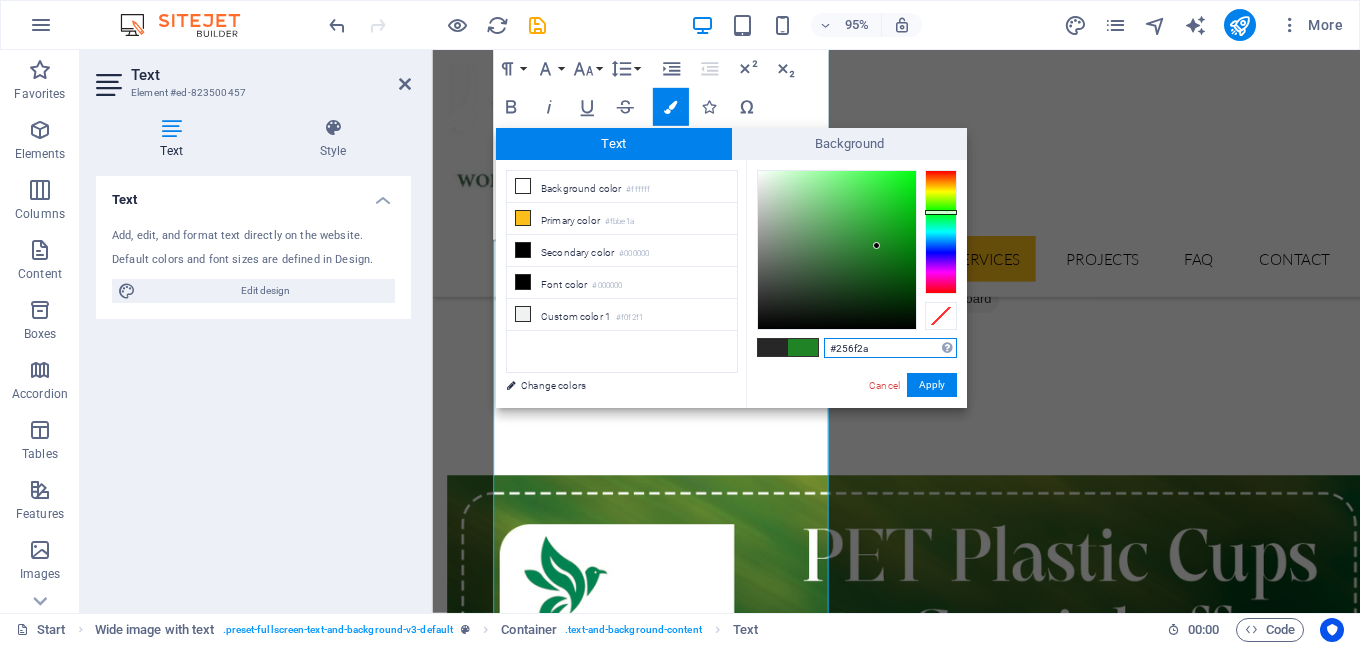 click at bounding box center [837, 250] 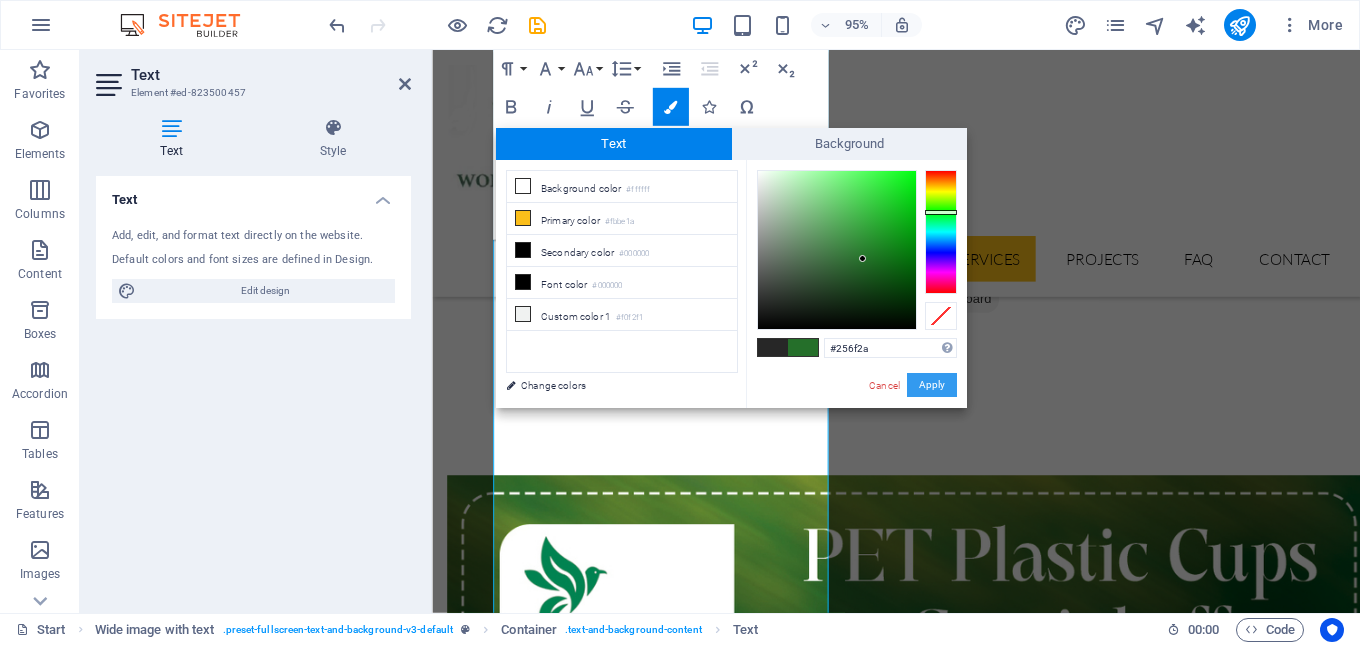 click on "Apply" at bounding box center [932, 385] 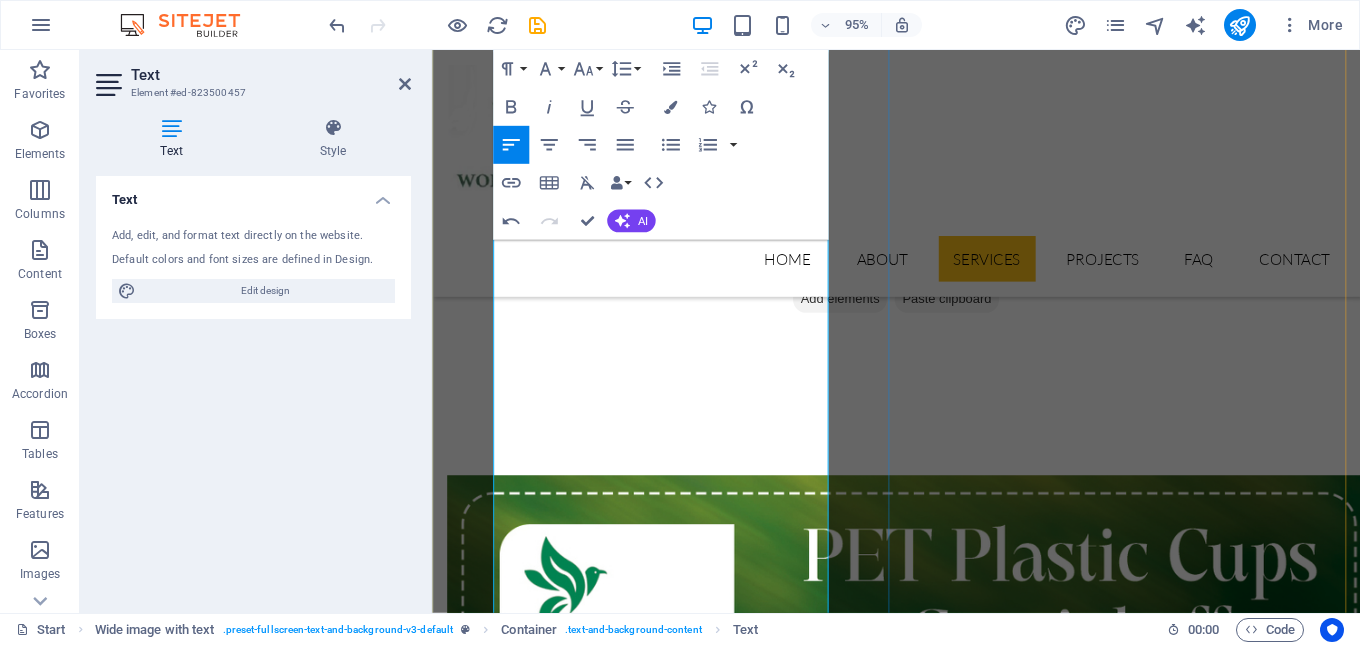 click on "A leader in the field, we enjoy a reputation for reliability earned over the years both within UAE and internationally. Our Geographical focus remains on the Middle East, CIS, Africa and Europe. We thrive to establish strong, long term relationships with our valued clients, offering top quality products at very competitive pricing. As trailblazers in the industry." at bounding box center (921, 7895) 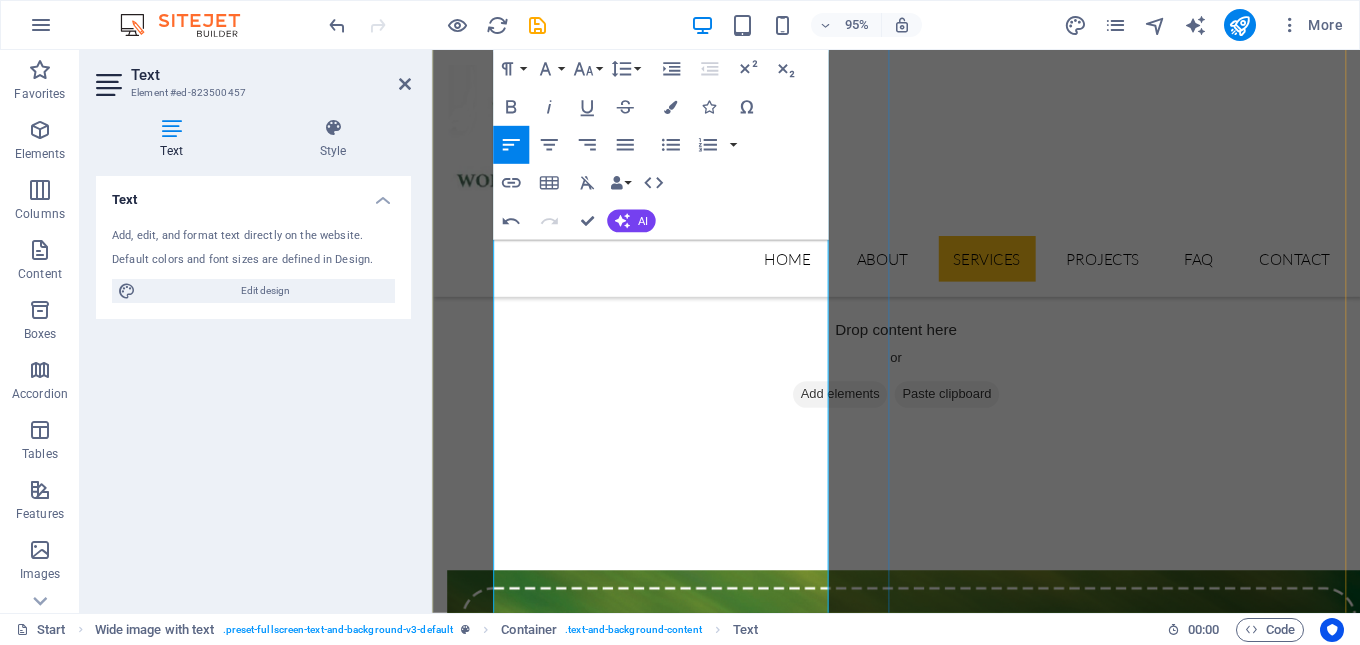scroll, scrollTop: 2687, scrollLeft: 0, axis: vertical 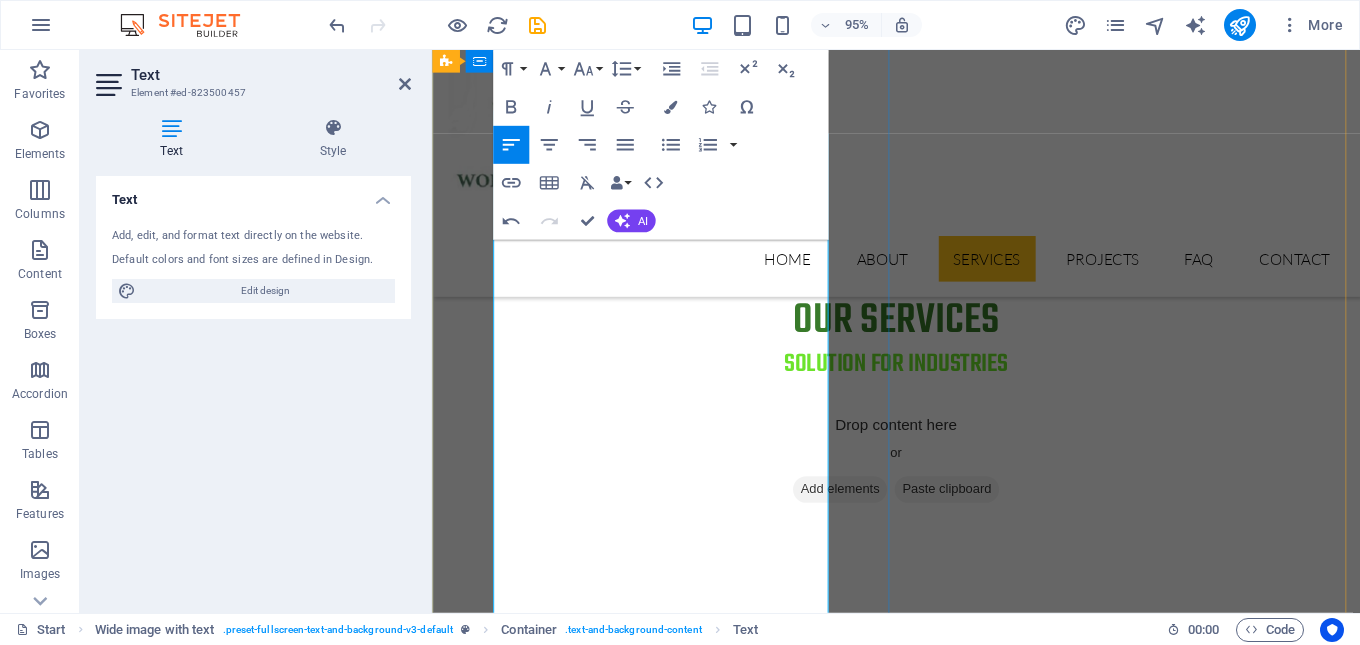 drag, startPoint x: 577, startPoint y: 519, endPoint x: 485, endPoint y: 298, distance: 239.38463 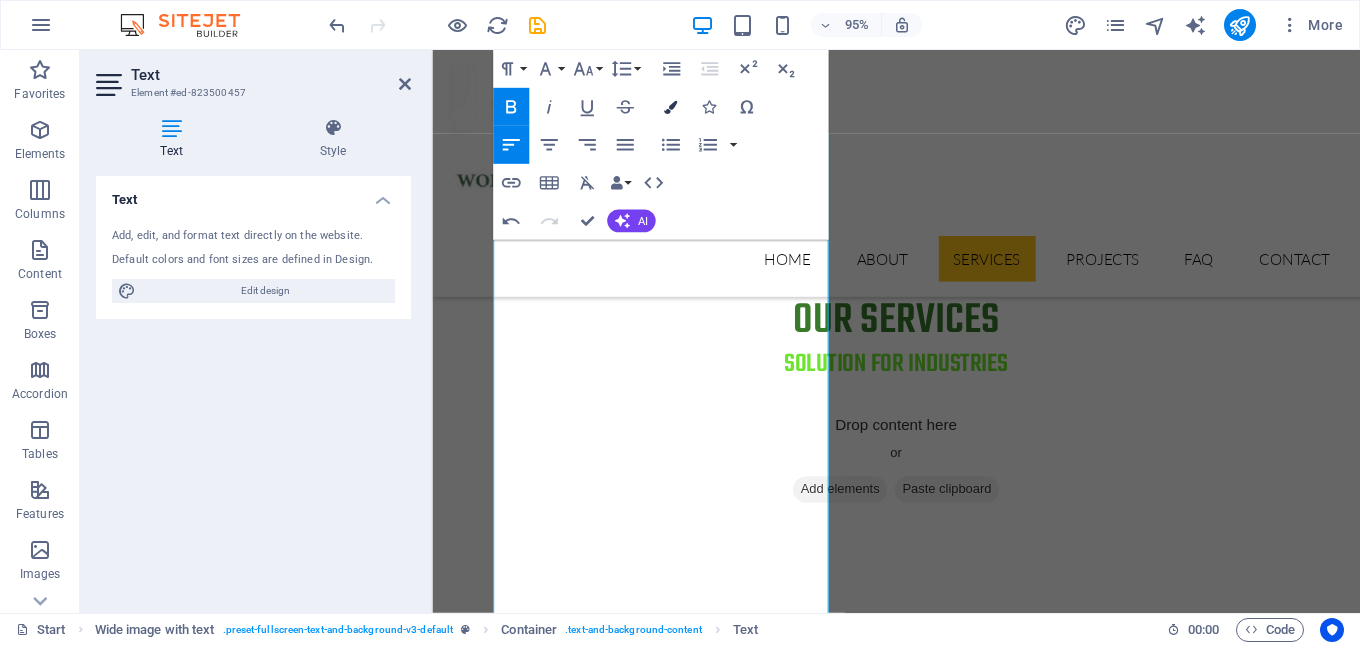 click at bounding box center (670, 106) 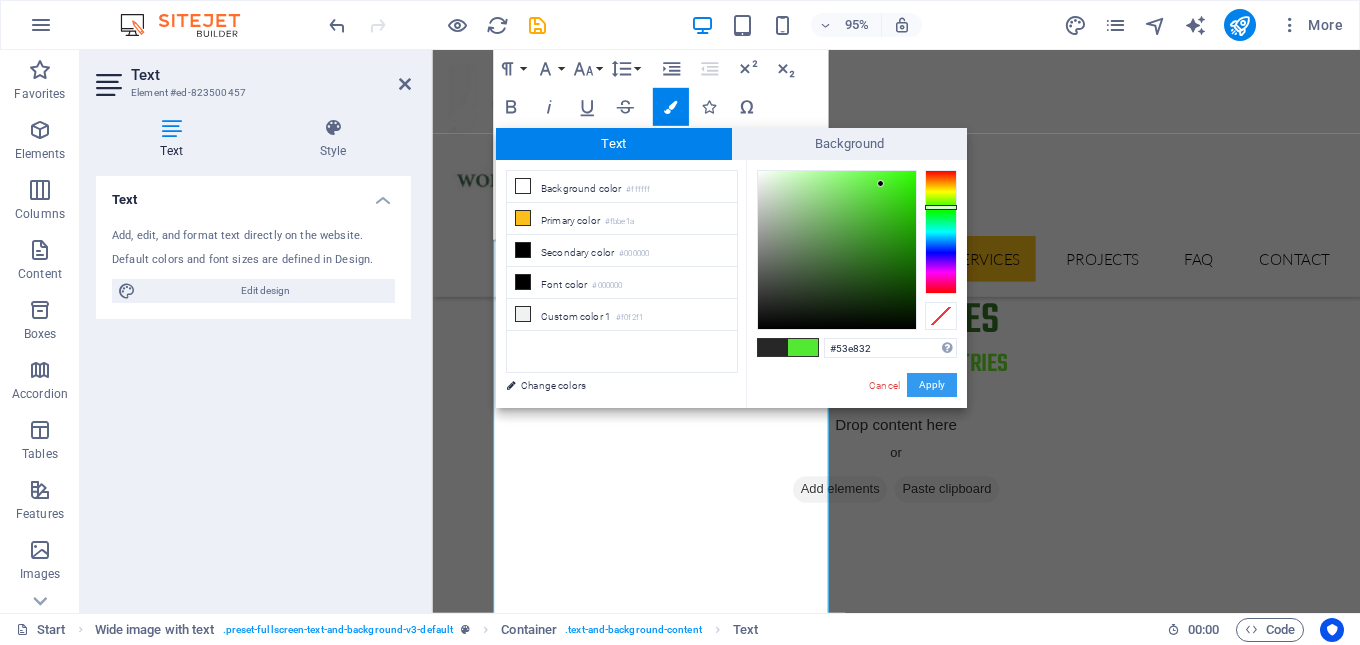 click on "Apply" at bounding box center [932, 385] 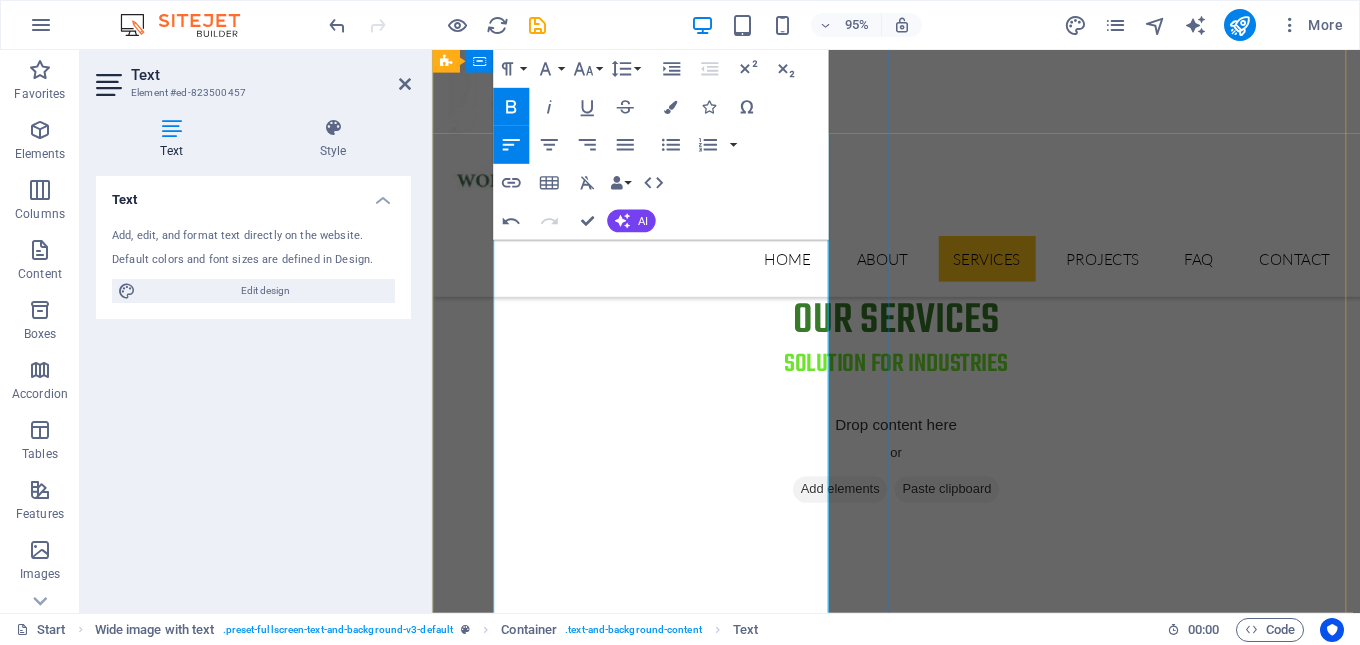 click on "Since its inception in 2006, A1 Plastic is one of the leading Manufacturer & Supplier of Food-Grade Disposable Packaging Product and has been  serving the food service, and Horeca segment with over 1000 food-grade disposables products of exceptionally high standards of hygiene, quality and durability from our in house. Our product portfolio is well suited to offer great value to our clients." at bounding box center [921, 7985] 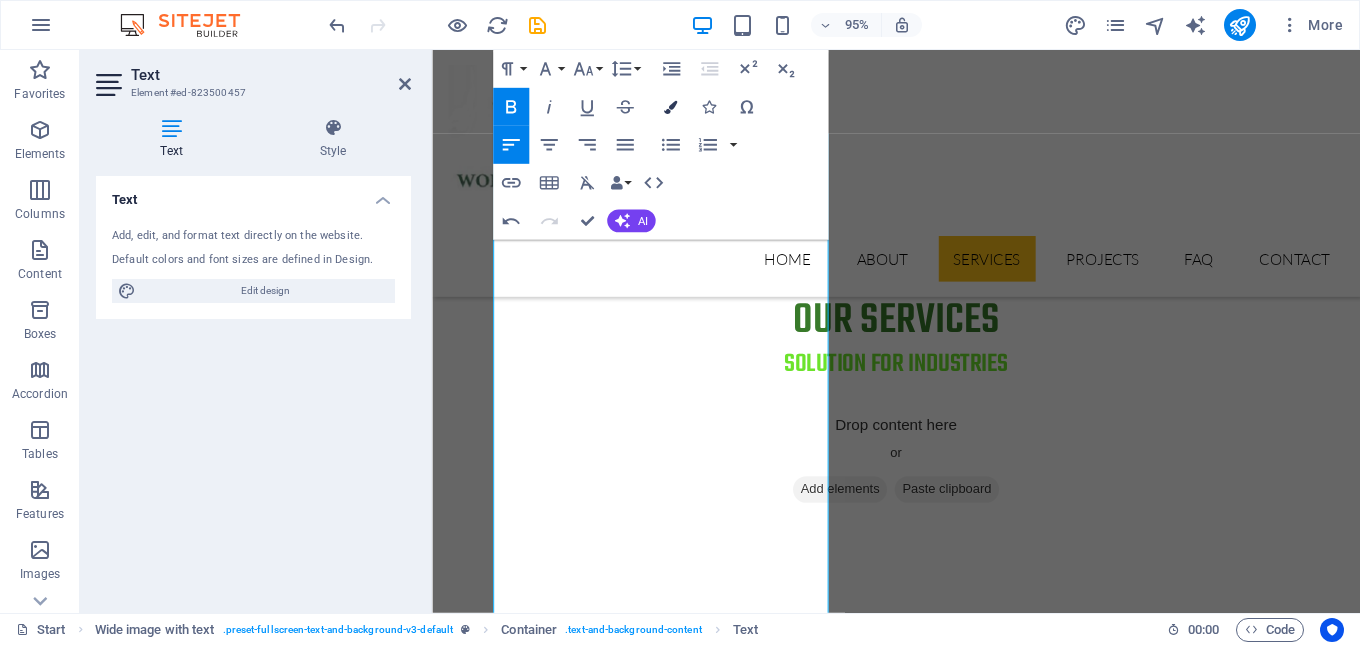 click at bounding box center (670, 106) 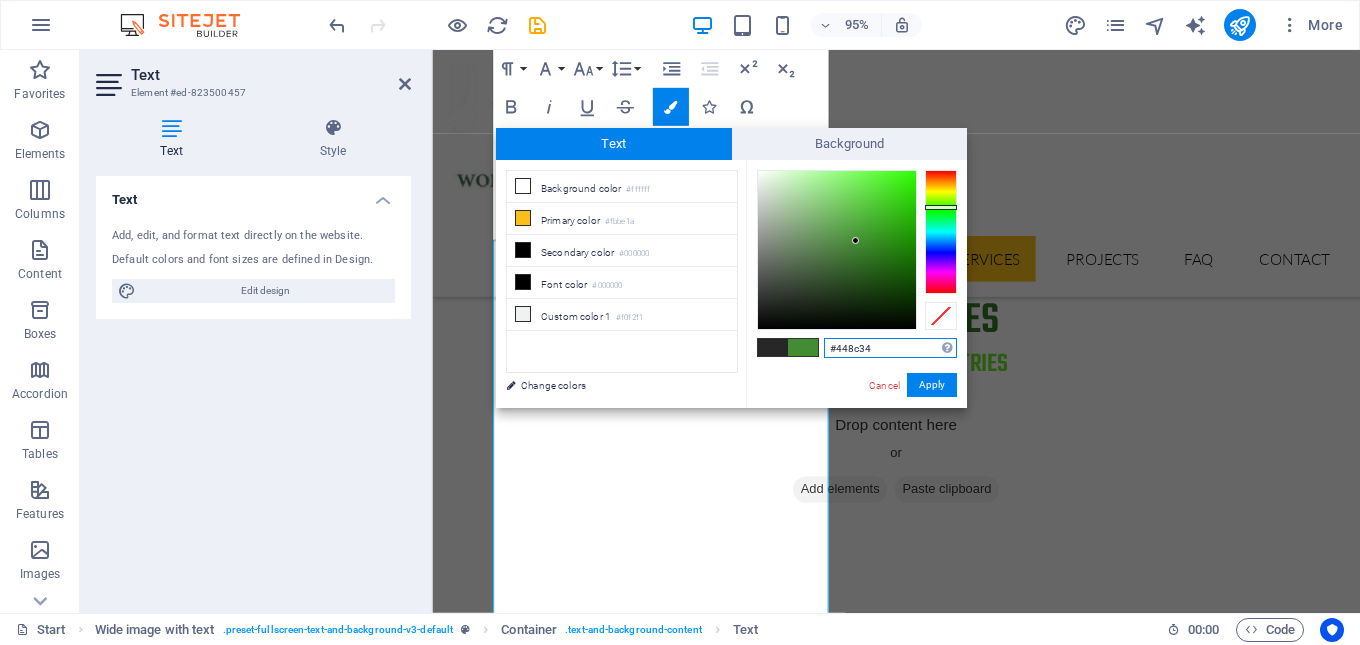 click at bounding box center (837, 250) 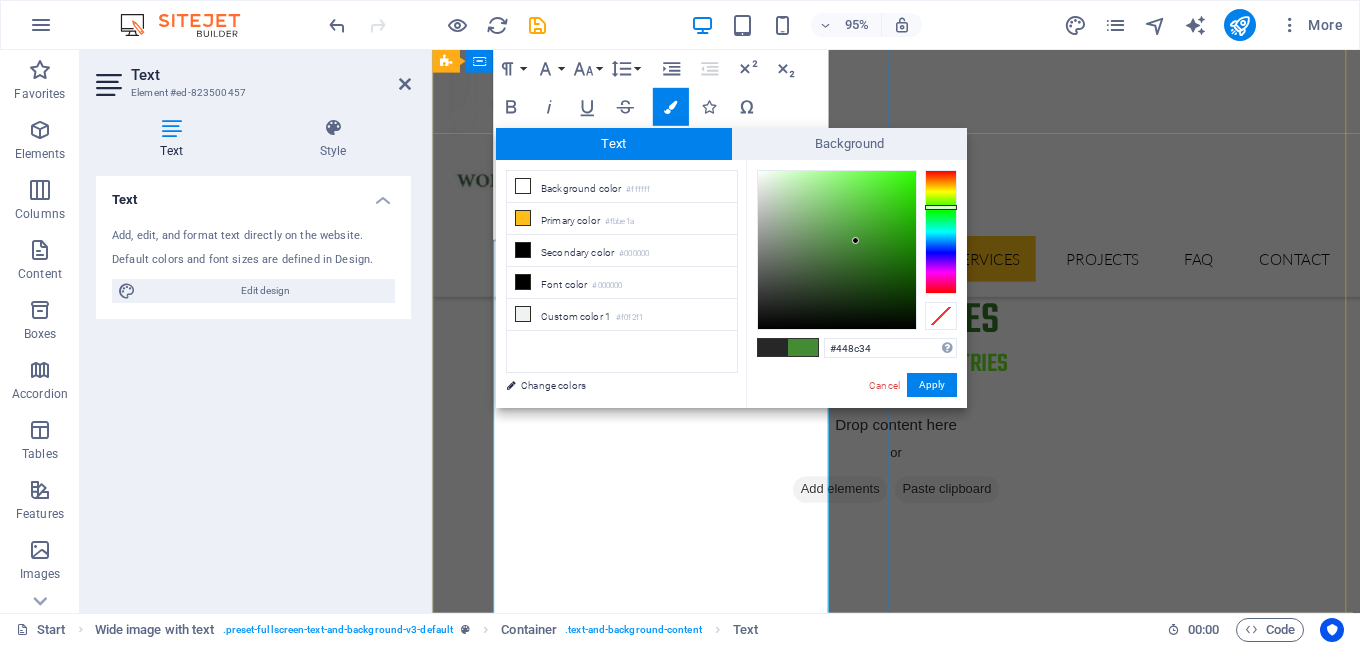 click on "Since its inception in 2006, A1 Plastic is one of the leading Manufacturer & Supplier of Food-Grade Disposable Packaging Product and has been  serving the food service, and Horeca segment with over 1000 food-grade disposables products of exceptionally high standards of hygiene, quality and durability from our in house. Our product portfolio is well suited to offer great value to our clients." at bounding box center [921, 7985] 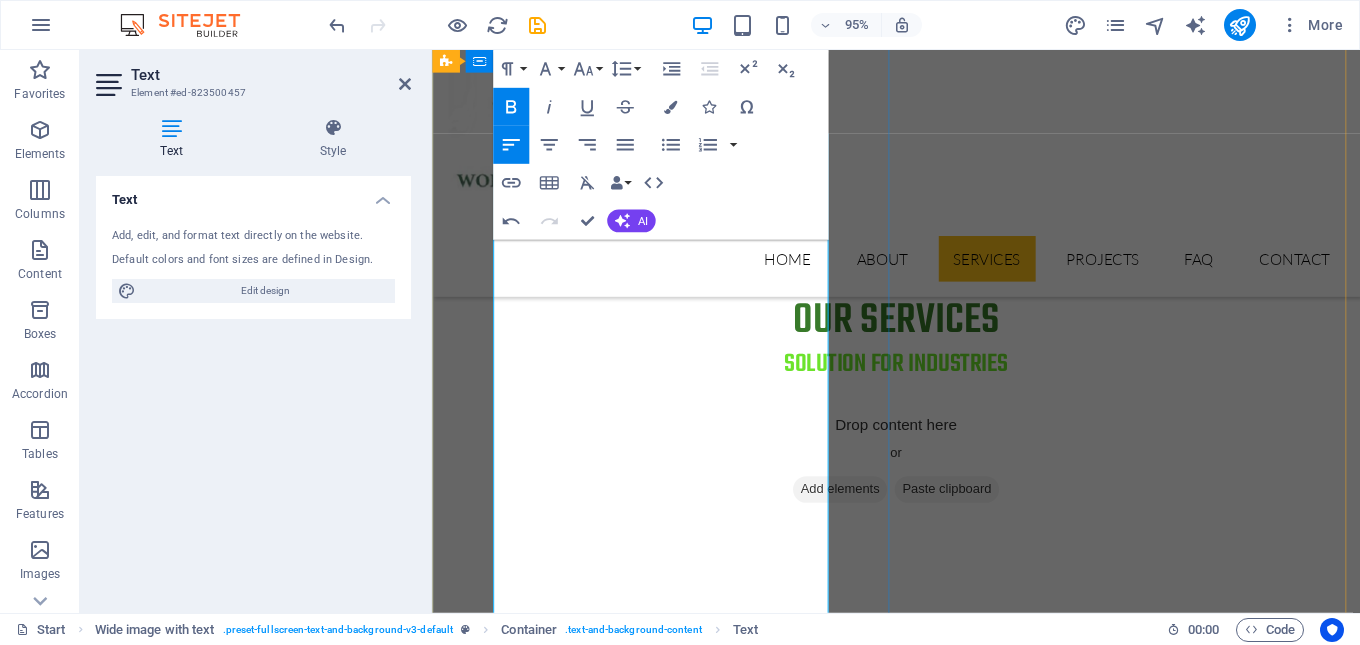 drag, startPoint x: 576, startPoint y: 506, endPoint x: 498, endPoint y: 312, distance: 209.09328 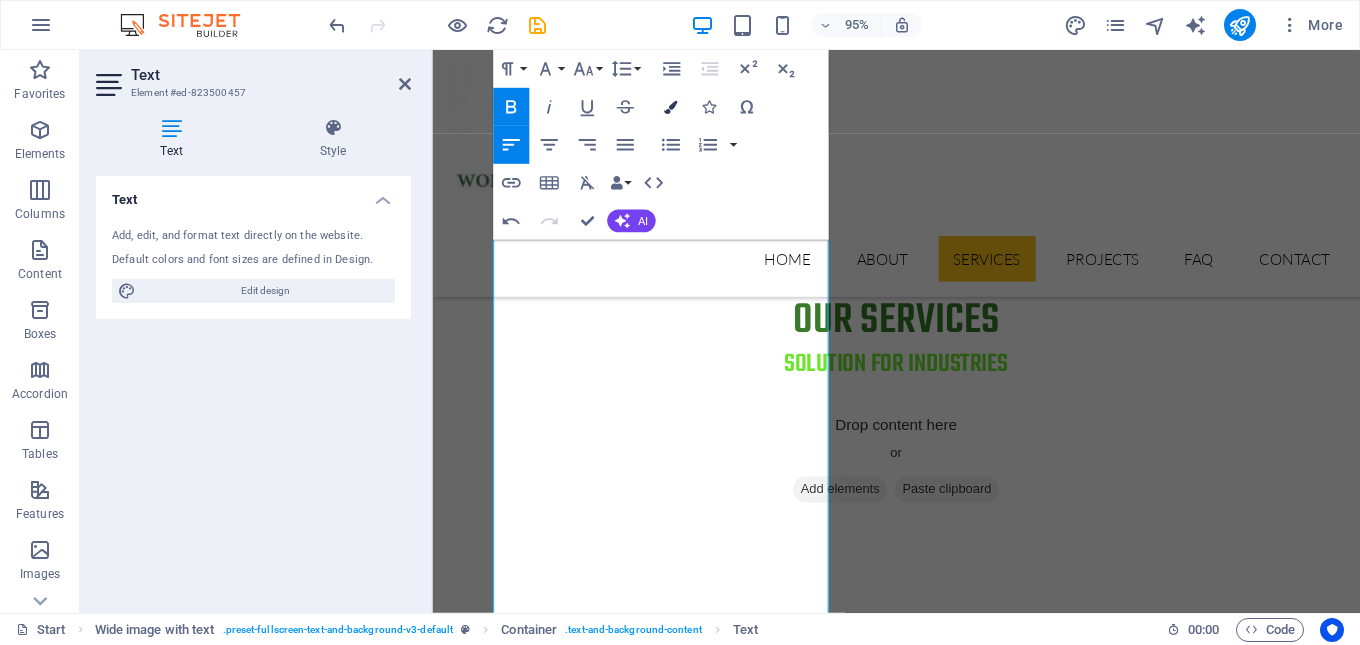 click at bounding box center [670, 106] 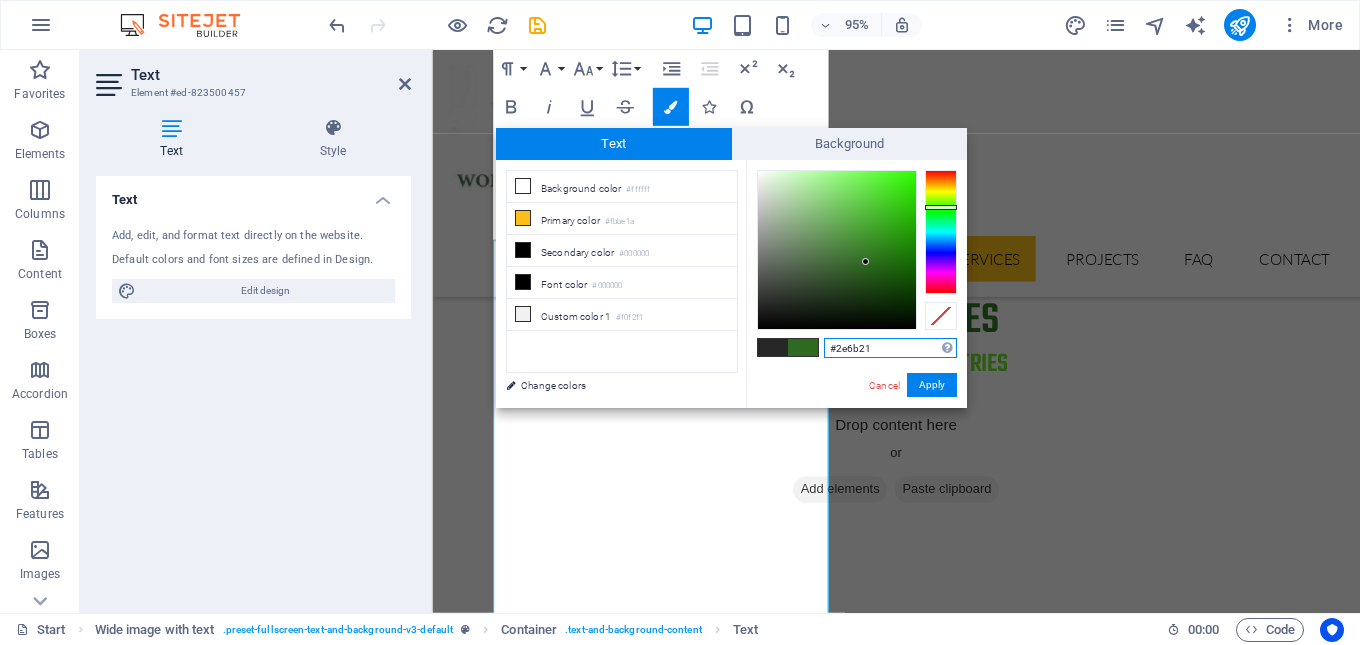 click at bounding box center [837, 250] 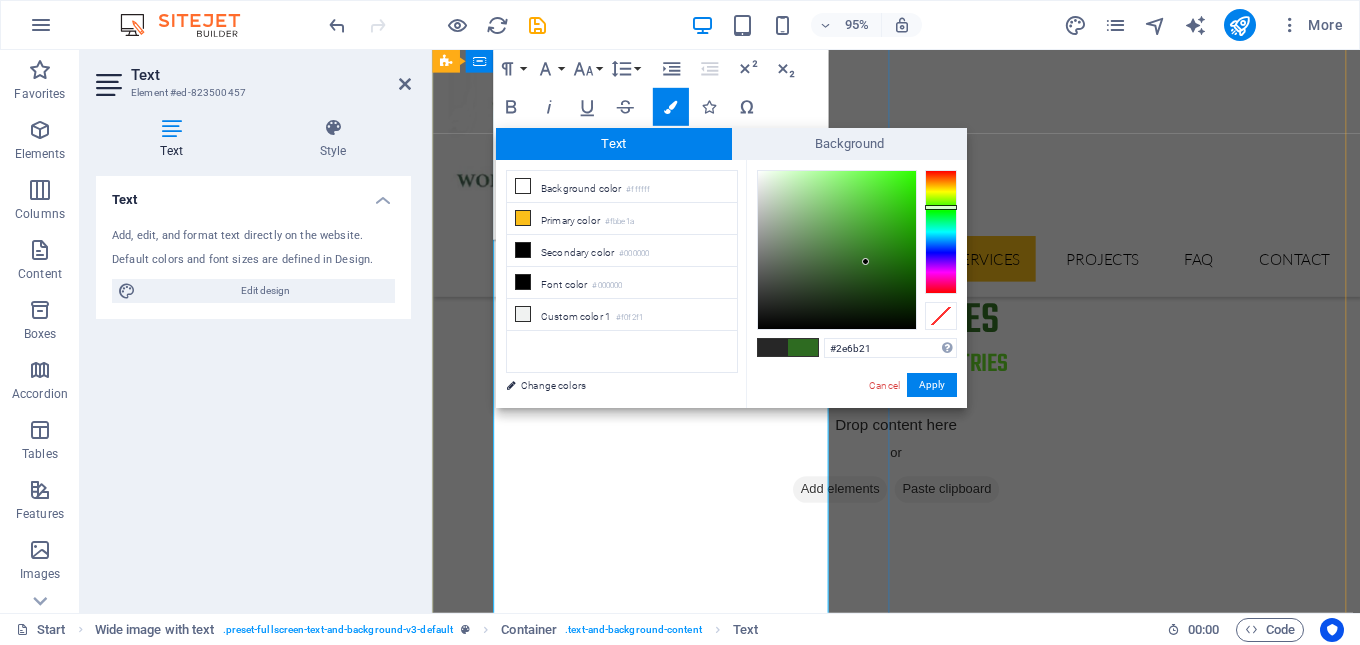 click on "​ Since its inception in 2006, A1 Plastic is one of the leading Manufacturer & Supplier of Food-Grade Disposable Packaging Product and has been  serving the food service, and Horeca segment with over 1000 food-grade disposables products of exceptionally high standards of hygiene, quality and durability from our in house. Our product portfolio is well suited to offer great value to our clients. ​" at bounding box center [921, 7985] 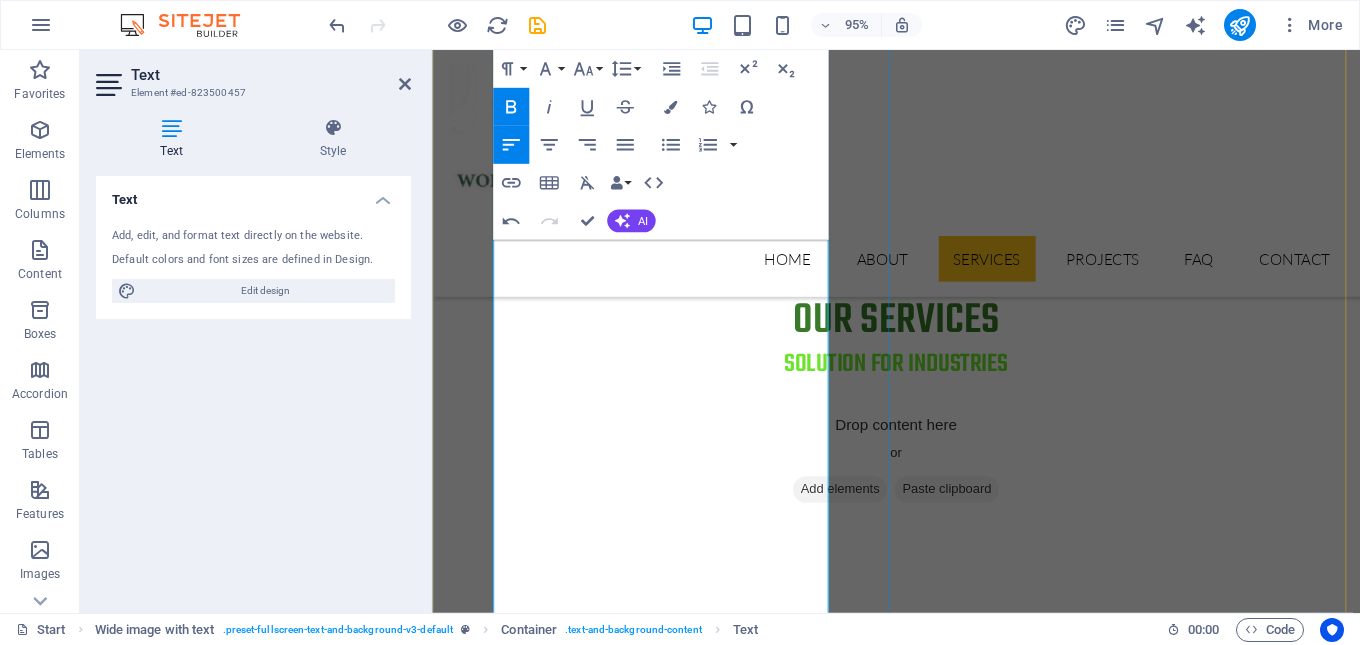 scroll, scrollTop: 2787, scrollLeft: 0, axis: vertical 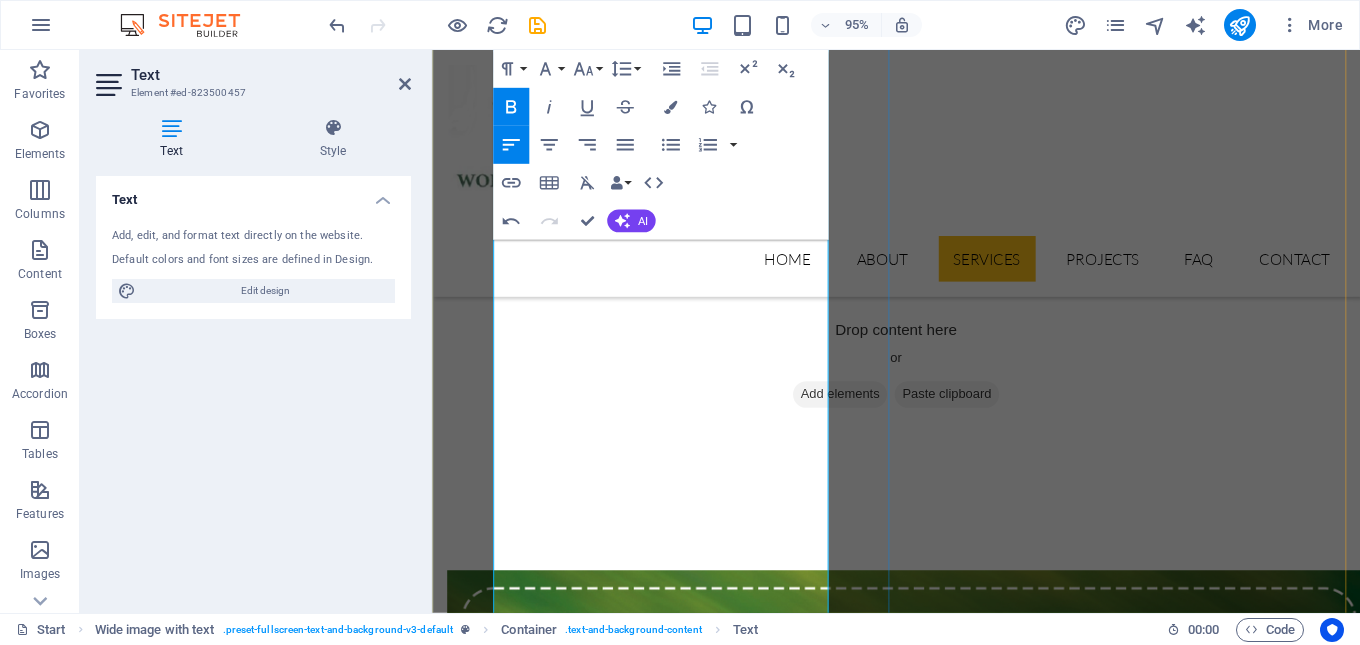 drag, startPoint x: 826, startPoint y: 612, endPoint x: 496, endPoint y: 461, distance: 362.9063 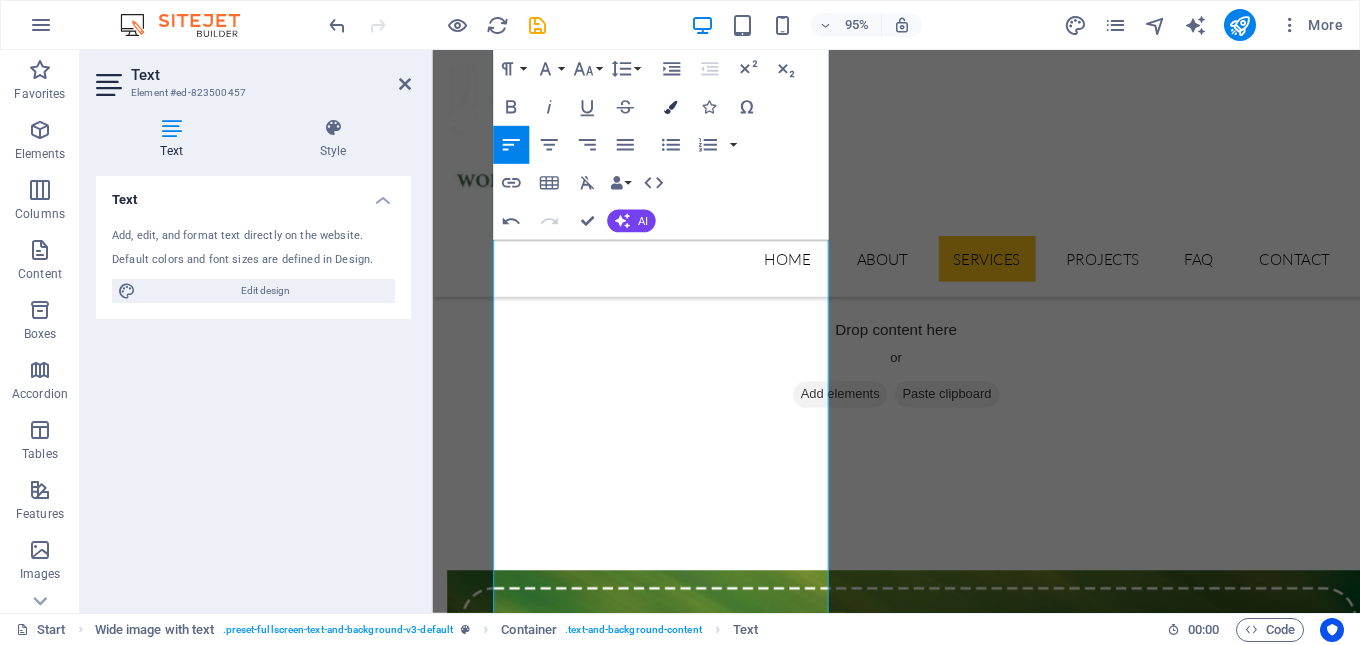 click at bounding box center (670, 106) 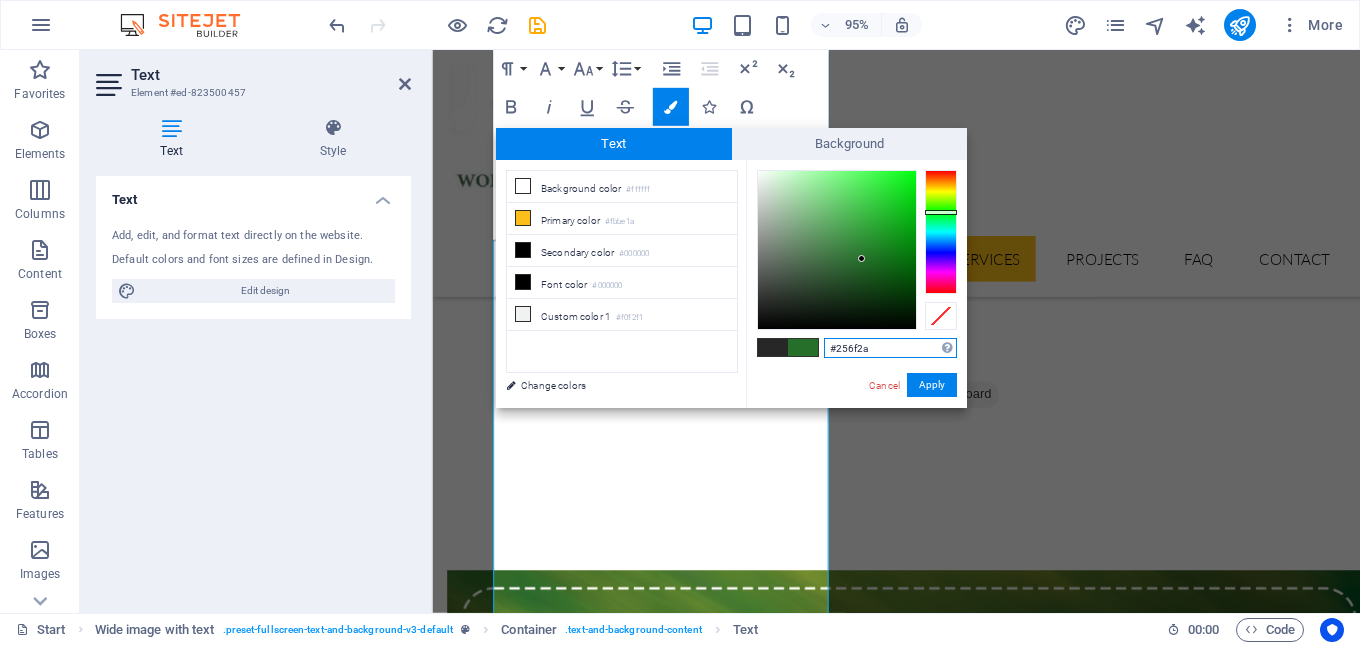 drag, startPoint x: 879, startPoint y: 344, endPoint x: 824, endPoint y: 351, distance: 55.443665 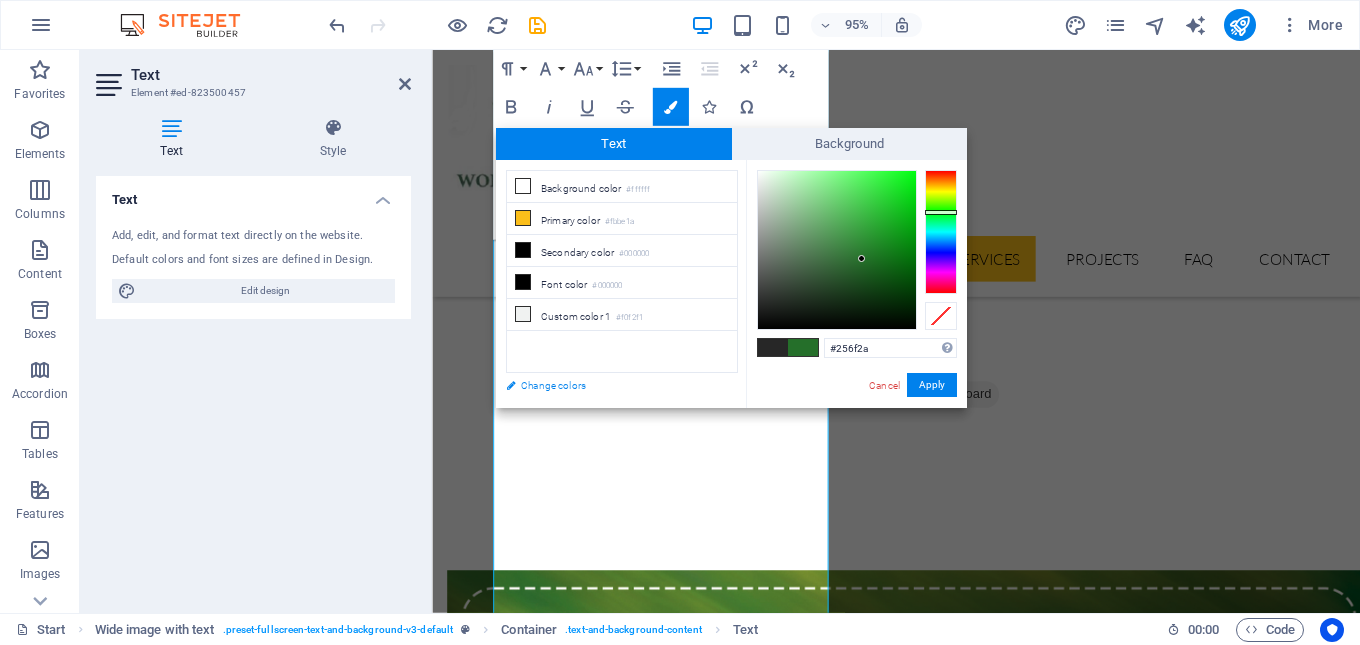 click on "Change colors" at bounding box center (612, 385) 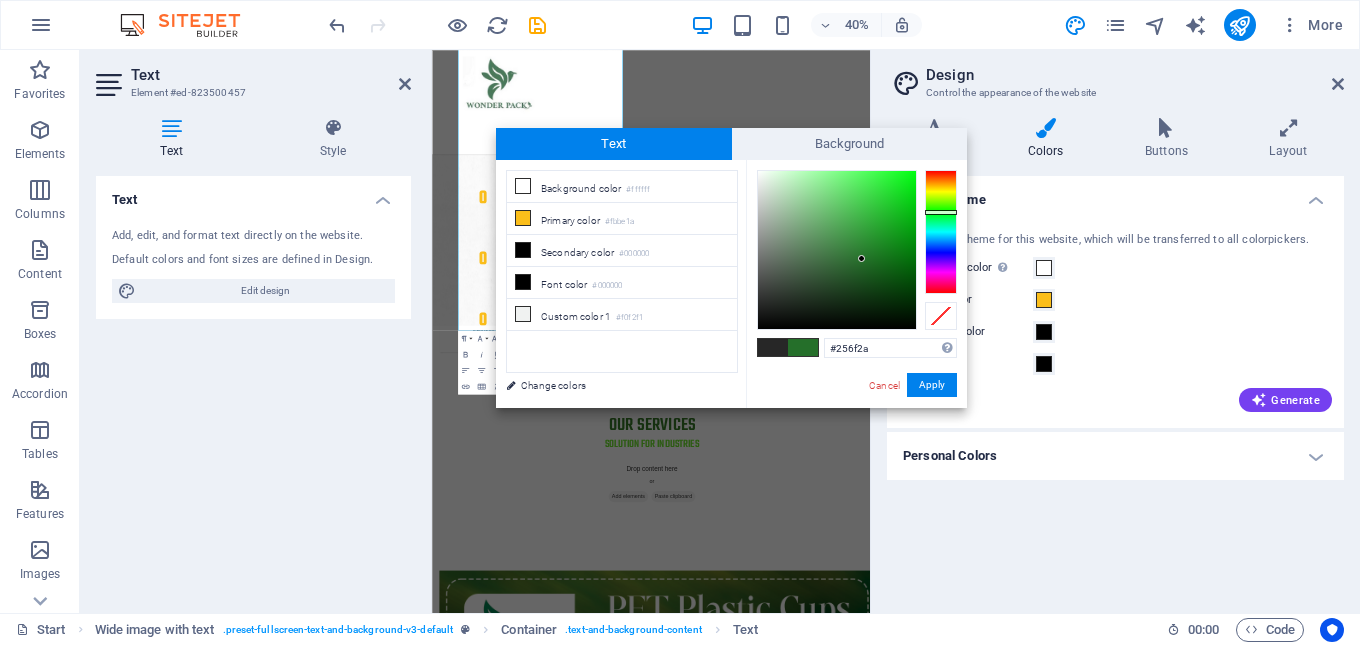 scroll, scrollTop: 3489, scrollLeft: 0, axis: vertical 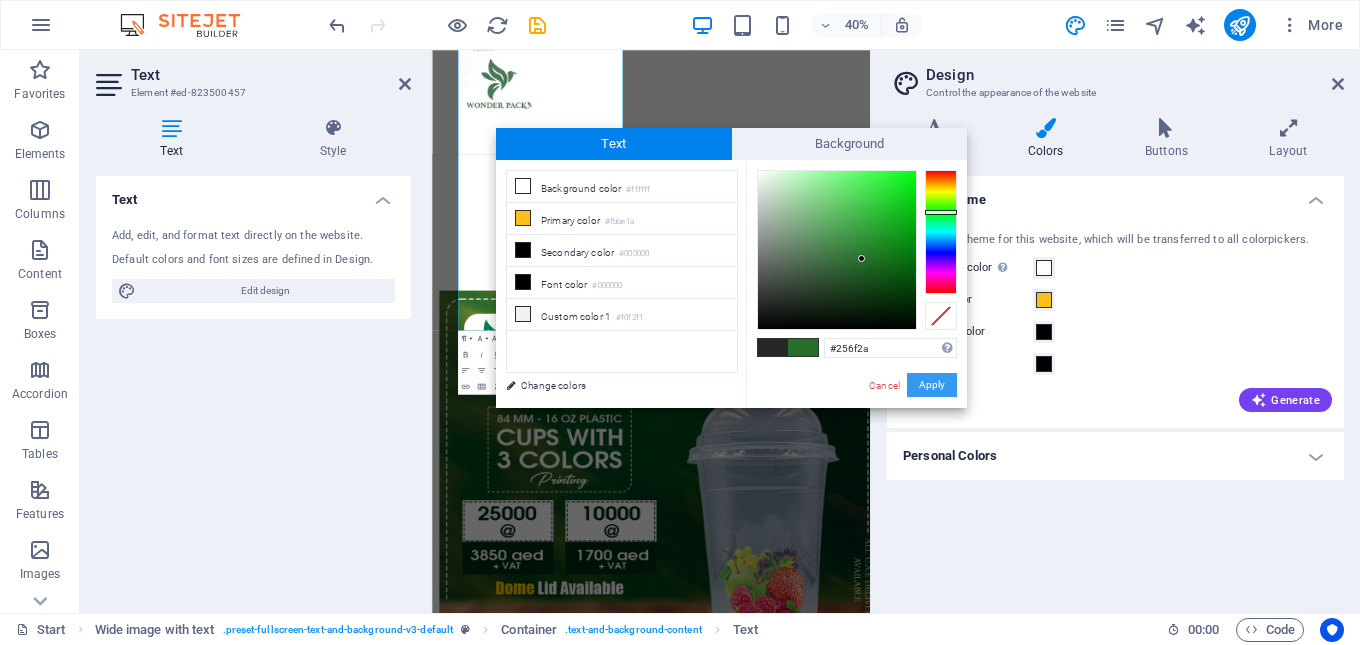 click on "Apply" at bounding box center (932, 385) 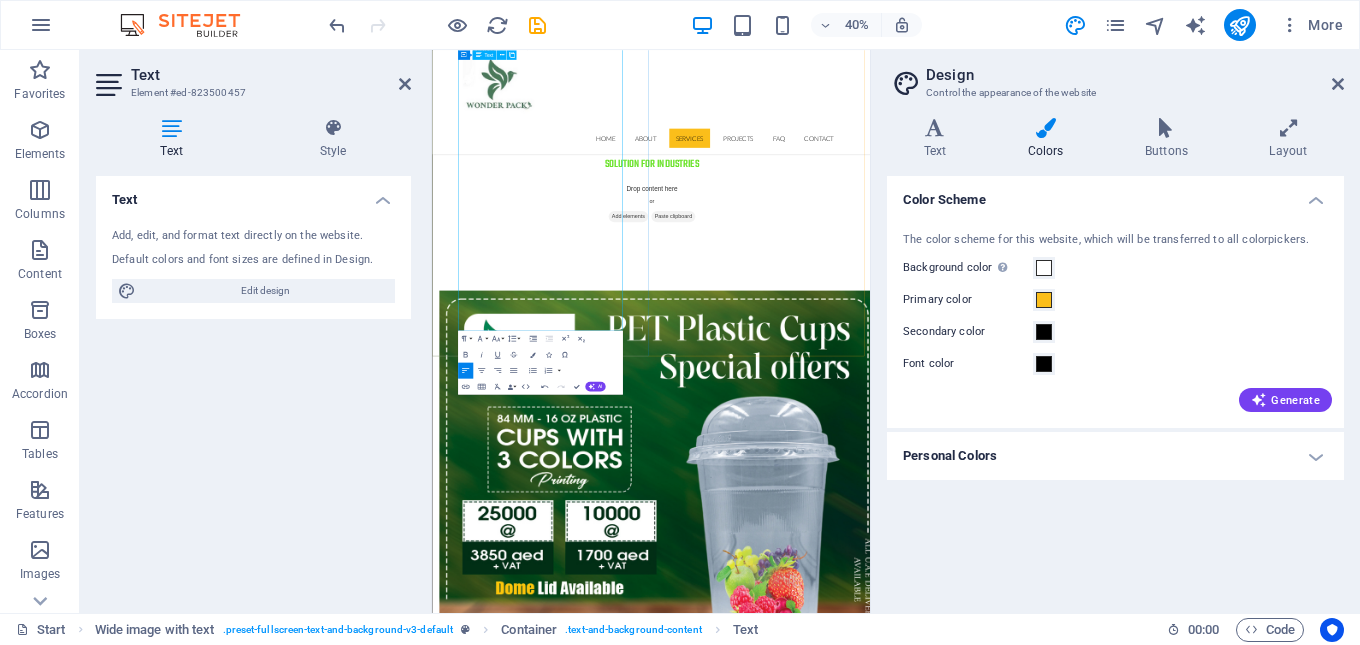 click on "A leader in the field, we enjoy a reputation for reliability earned over the years both within UAE and internationally. Our Geographical focus remains on the Middle East, CIS, Africa and Europe. We thrive to establish strong, long term relationships with our valued clients, offering top quality products at very competitive pricing. As trailblazers in the industry." at bounding box center [976, 8695] 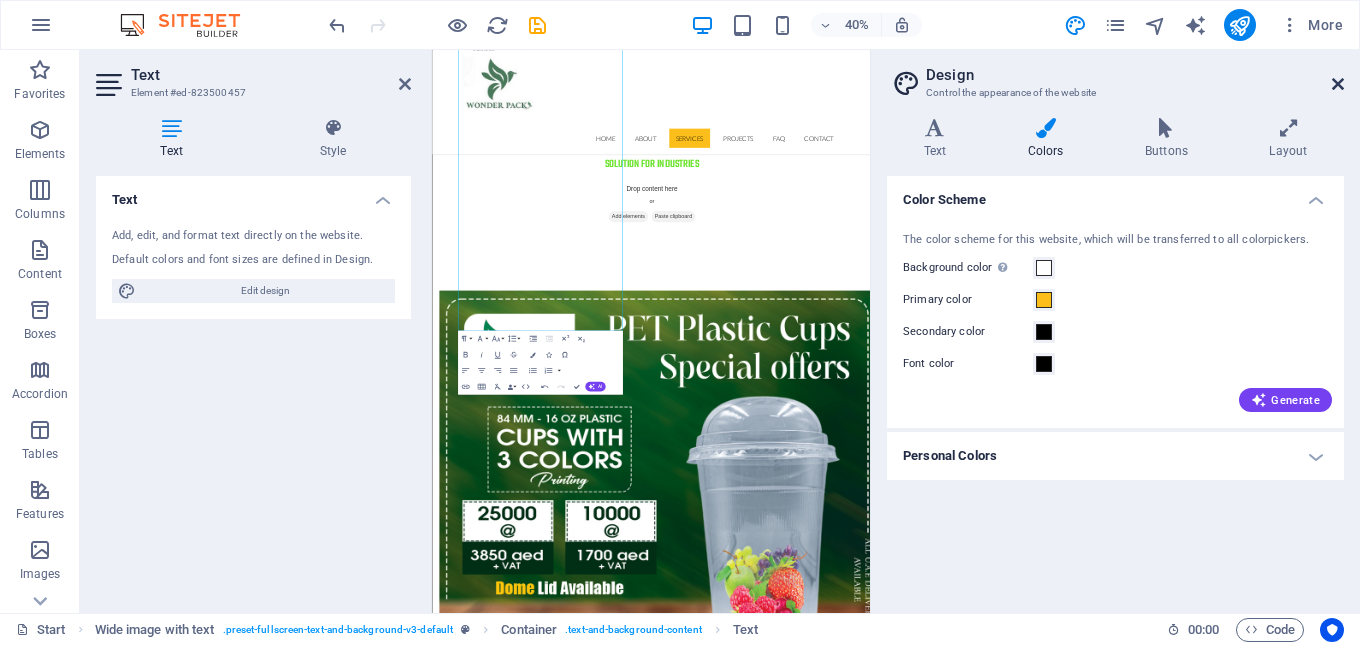 click at bounding box center [1338, 84] 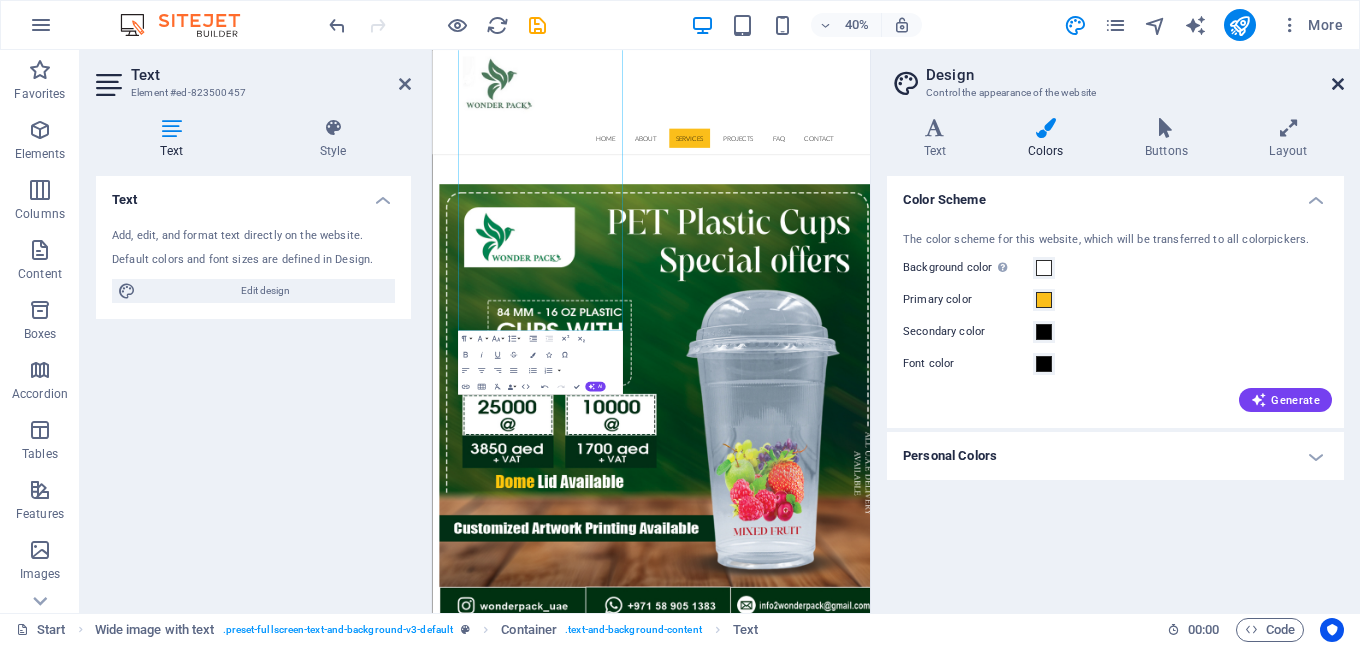 scroll, scrollTop: 2787, scrollLeft: 0, axis: vertical 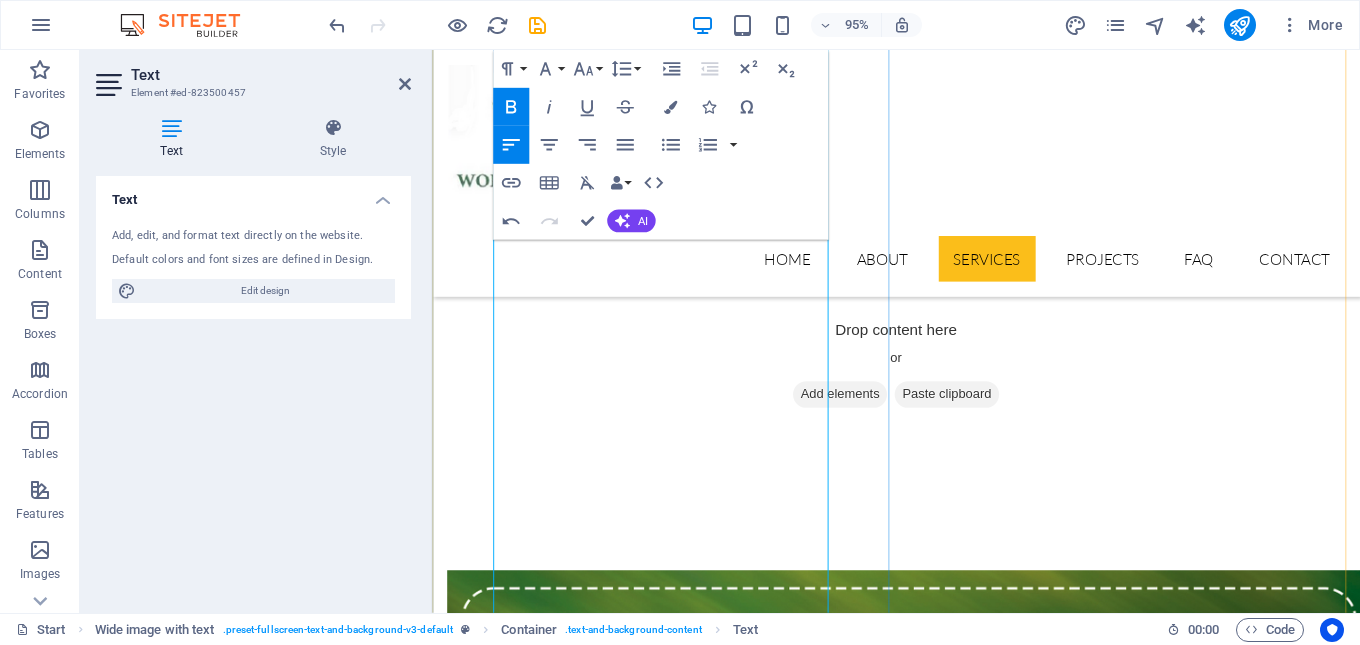 click on "Since its inception in 2006, A1 Plastic is one of the leading Manufacturer & Supplier of Food-Grade Disposable Packaging Product and has been  serving the food service, and Horeca segment with over 1000 food-grade disposables products of exceptionally high standards of hygiene, quality and durability from our in house. Our product portfolio is well suited to offer great value to our clients." at bounding box center (921, 7885) 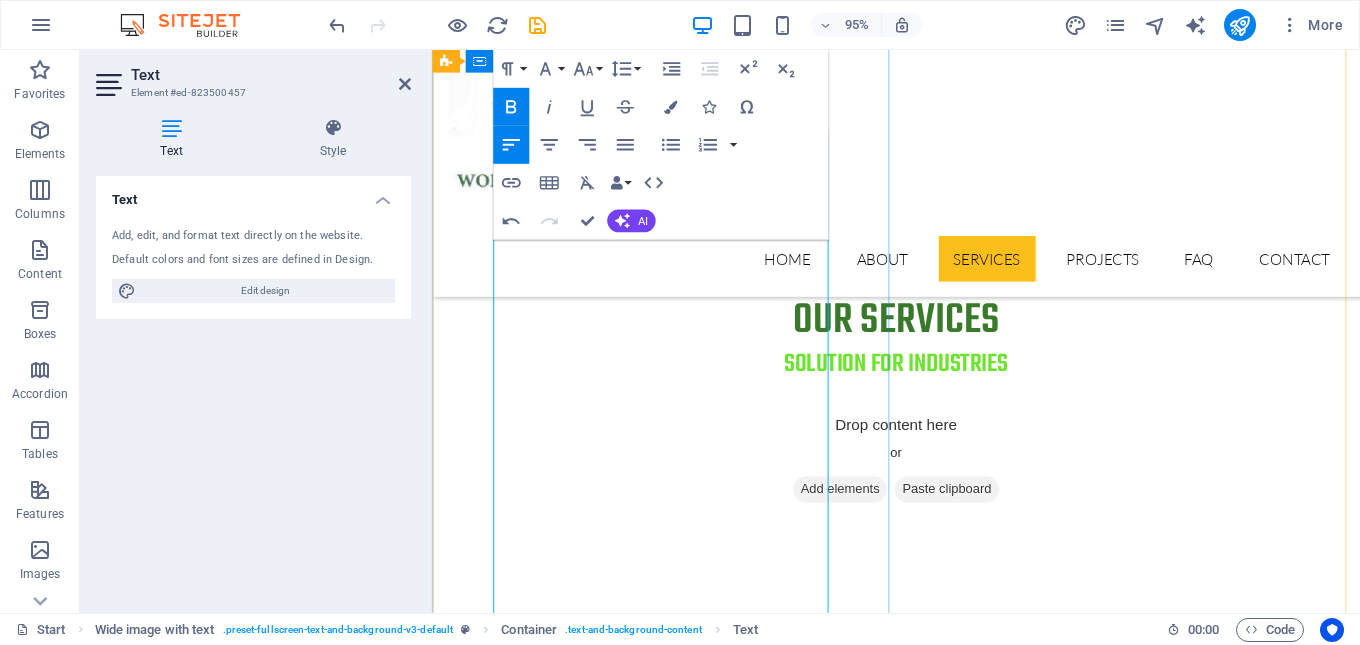 click on "Since its inception in 2006, A1 Plastic is one of the leading Manufacturer & Supplier of Food-Grade Disposable Packaging Product and has been  serving the food service, and Horeca segment with over 1000 food-grade disposables products of exceptionally high standards of hygiene, quality and durability from our in house. Our product portfolio is well suited to offer great value to our clients." at bounding box center [921, 7985] 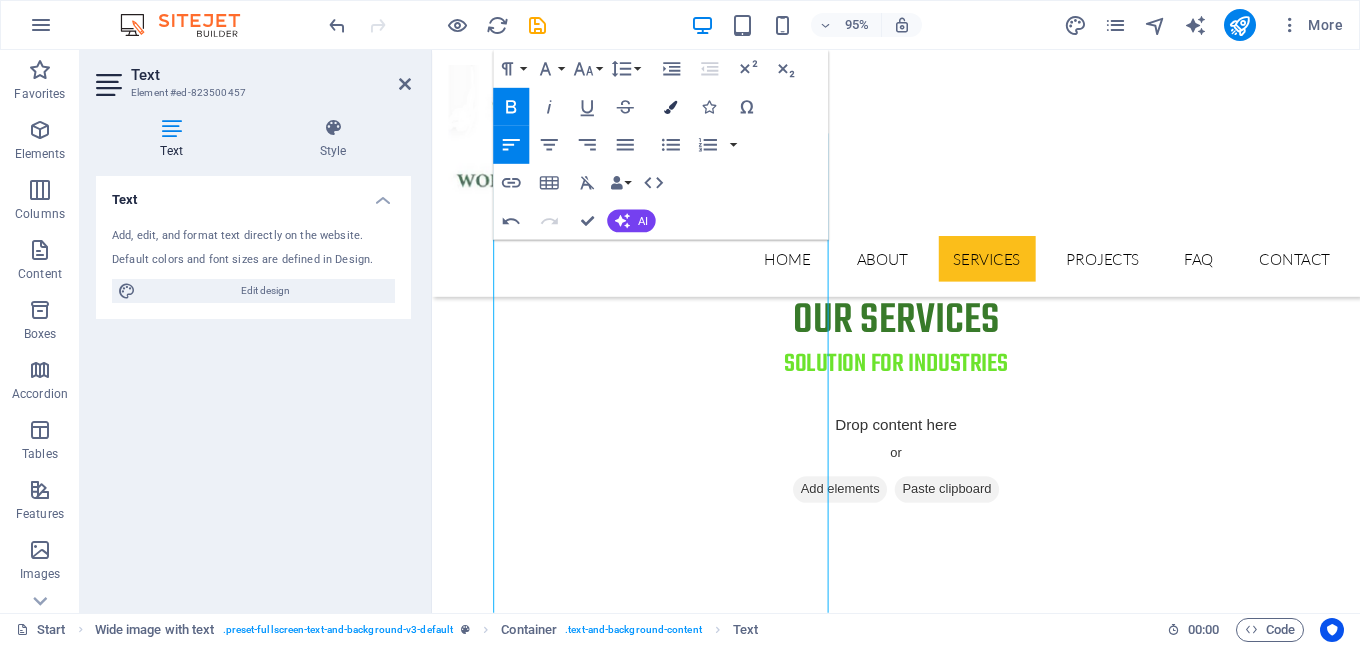 click at bounding box center [670, 106] 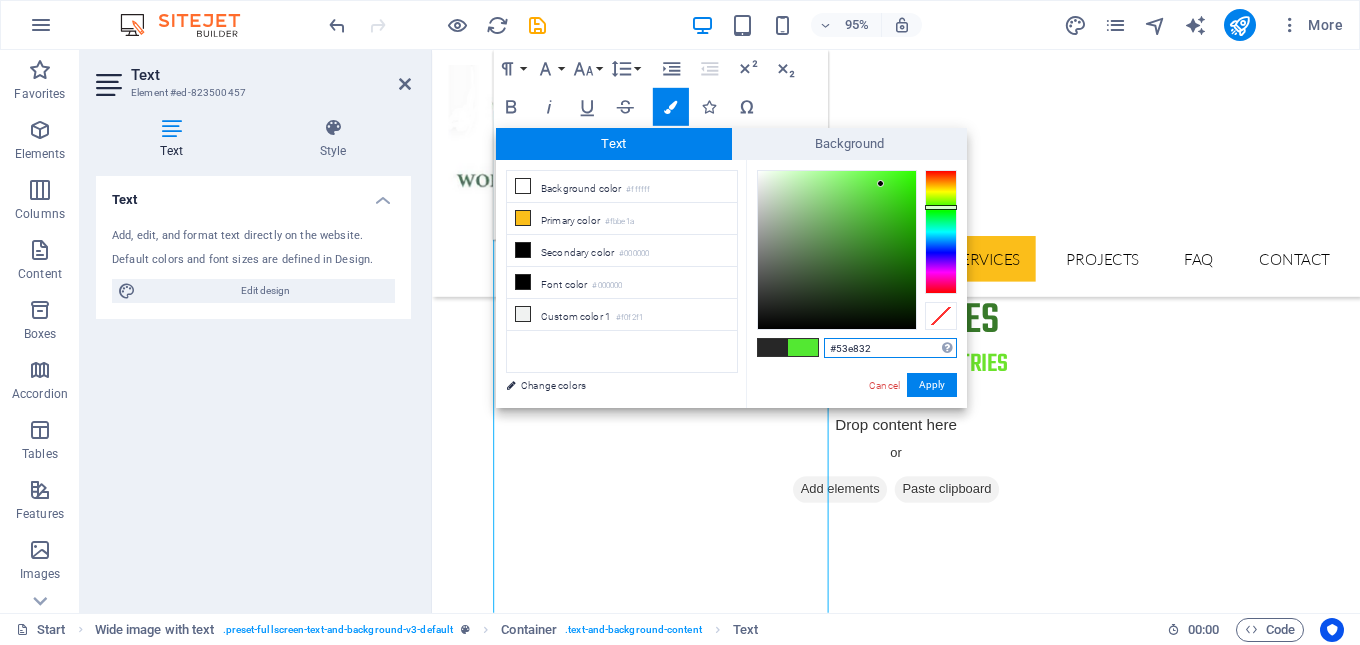 drag, startPoint x: 887, startPoint y: 349, endPoint x: 808, endPoint y: 355, distance: 79.22752 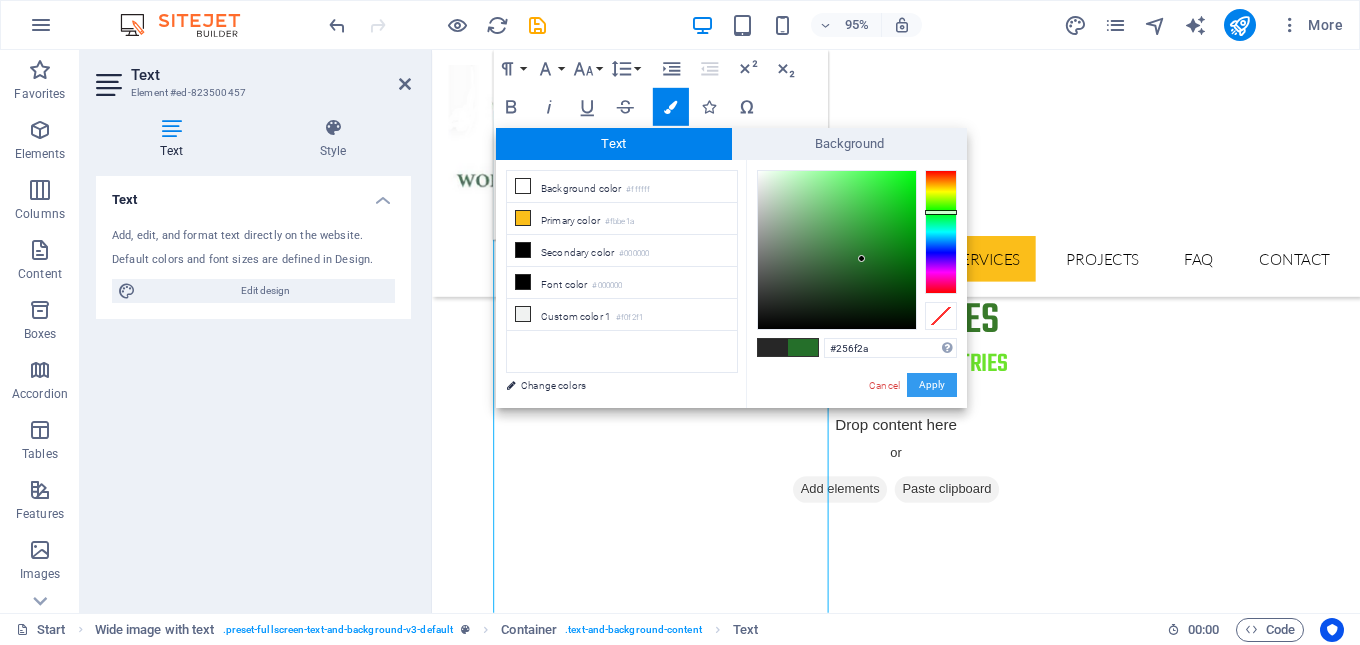 click on "Apply" at bounding box center [932, 385] 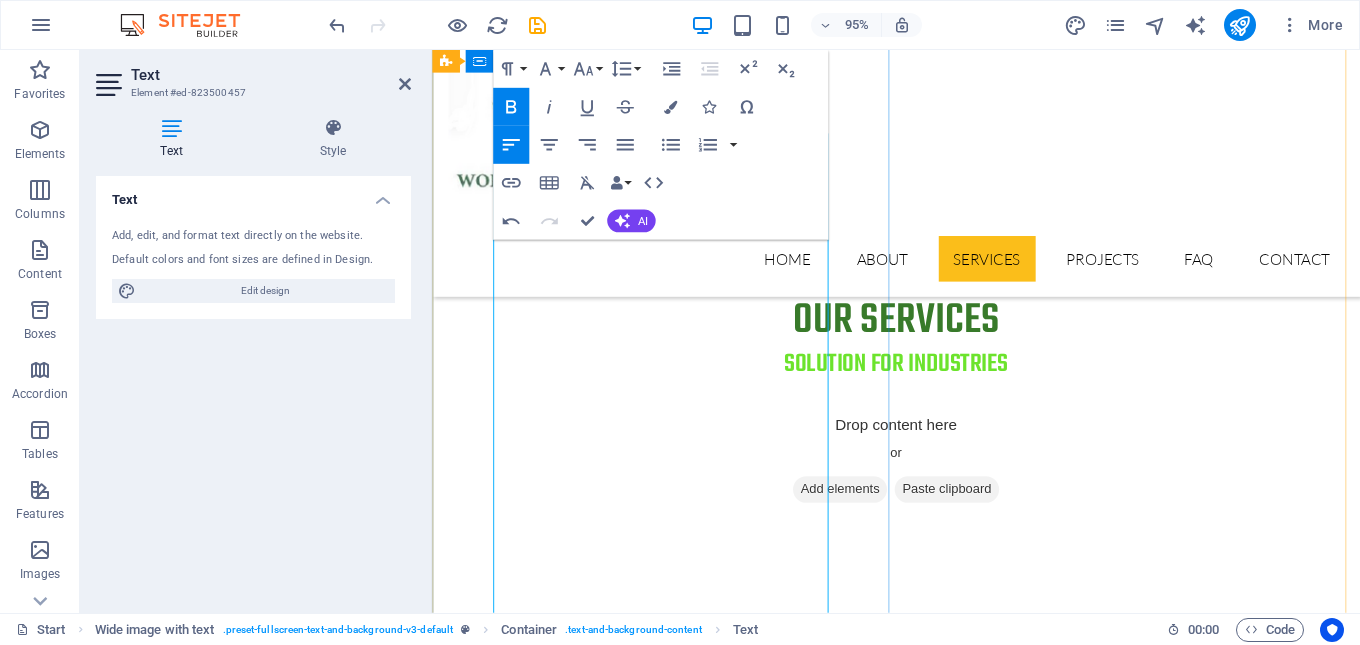 click on "Since its inception in 2006, A1 Plastic is one of the leading Manufacturer & Supplier of Food-Grade Disposable Packaging Product and has been  serving the food service, and Horeca segment with over 1000 food-grade disposables products of exceptionally high standards of hygiene, quality and durability from our in house. Our product portfolio is well suited to offer great value to our clients." at bounding box center (921, 7985) 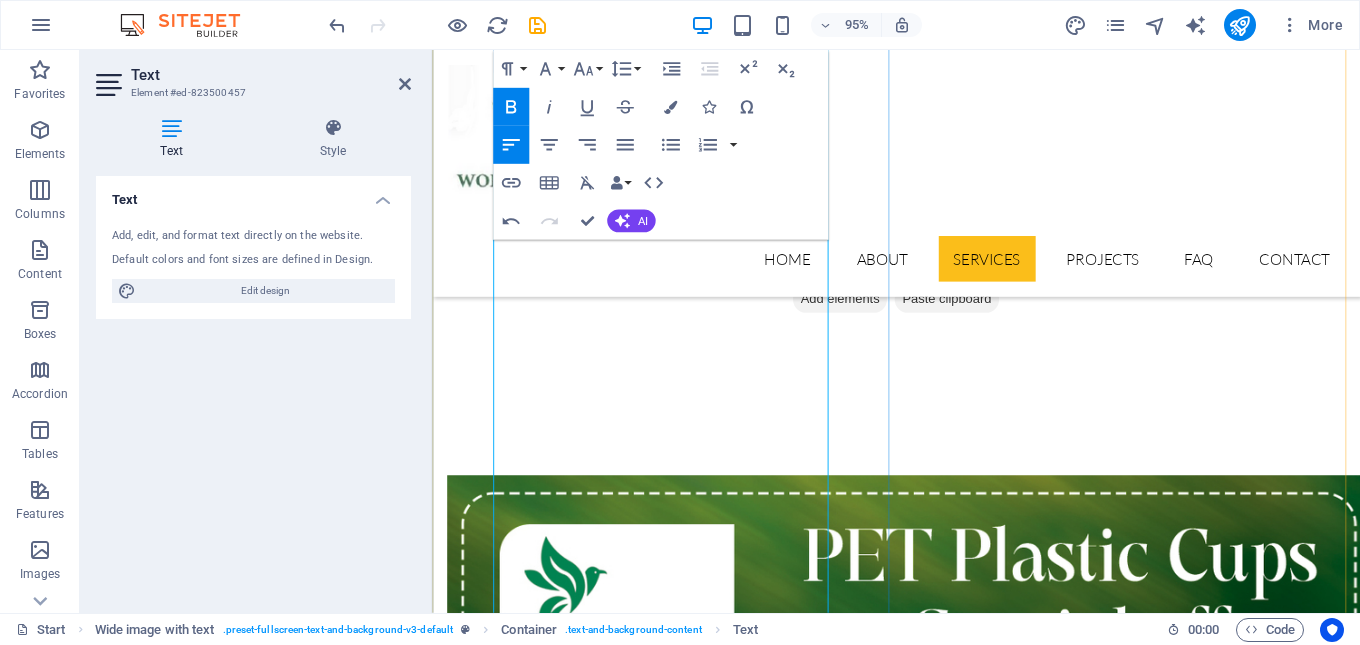 scroll, scrollTop: 2987, scrollLeft: 0, axis: vertical 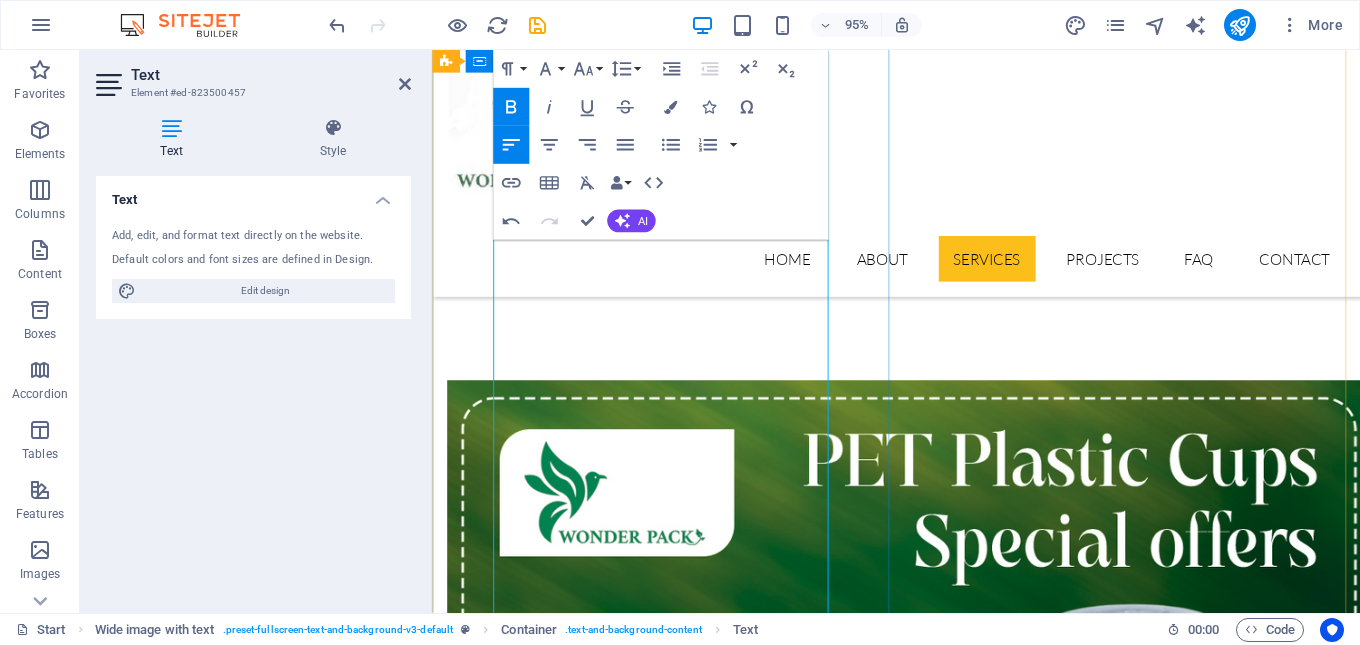 drag, startPoint x: 560, startPoint y: 594, endPoint x: 487, endPoint y: 456, distance: 156.11855 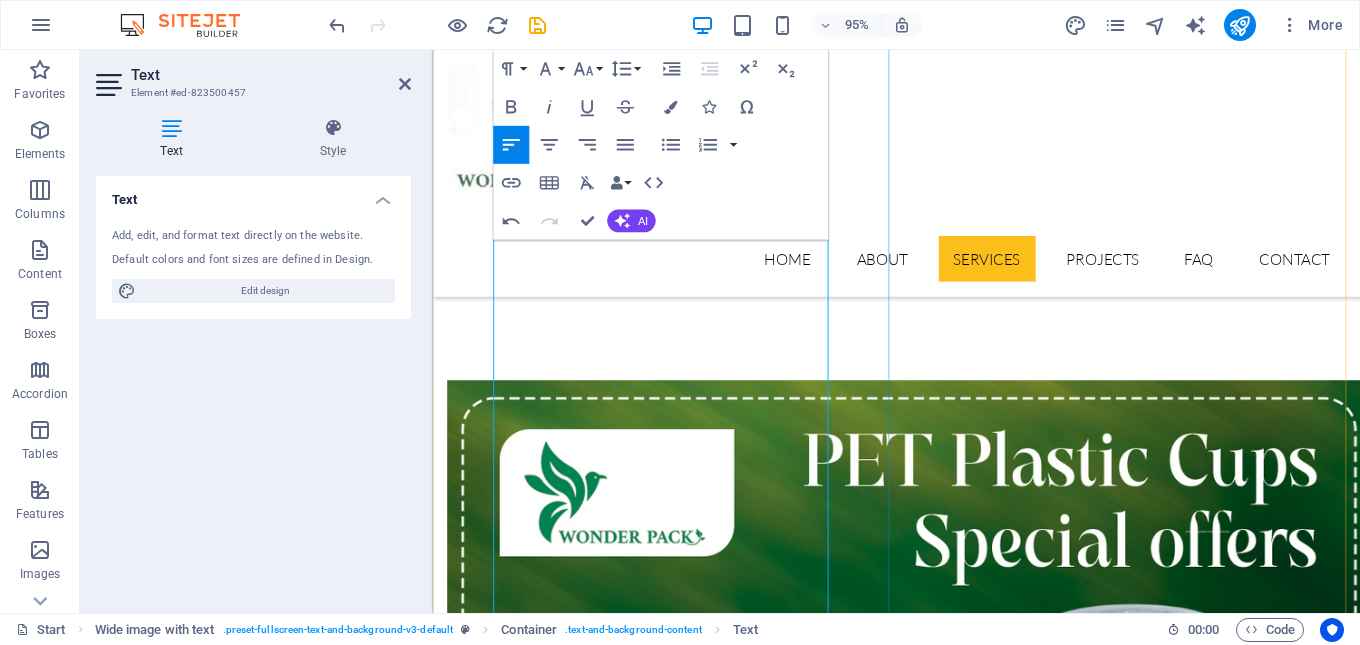 drag, startPoint x: 565, startPoint y: 480, endPoint x: 546, endPoint y: 487, distance: 20.248457 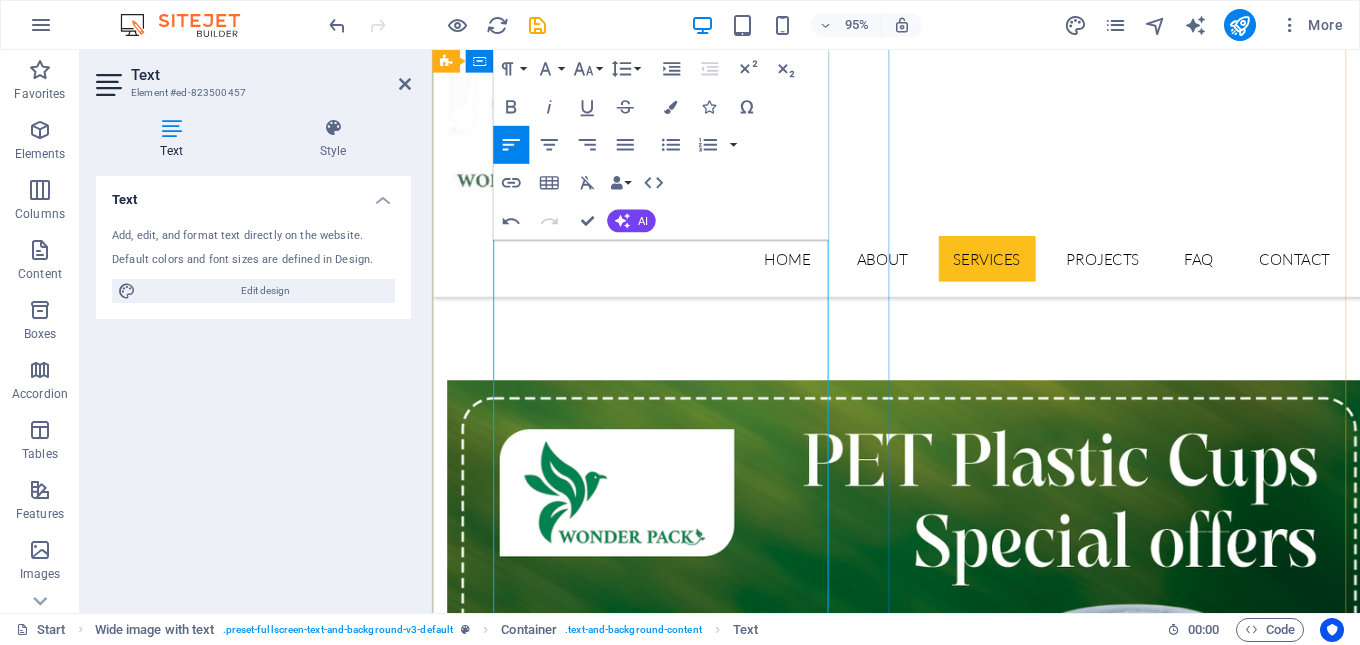 drag, startPoint x: 535, startPoint y: 582, endPoint x: 489, endPoint y: 455, distance: 135.07405 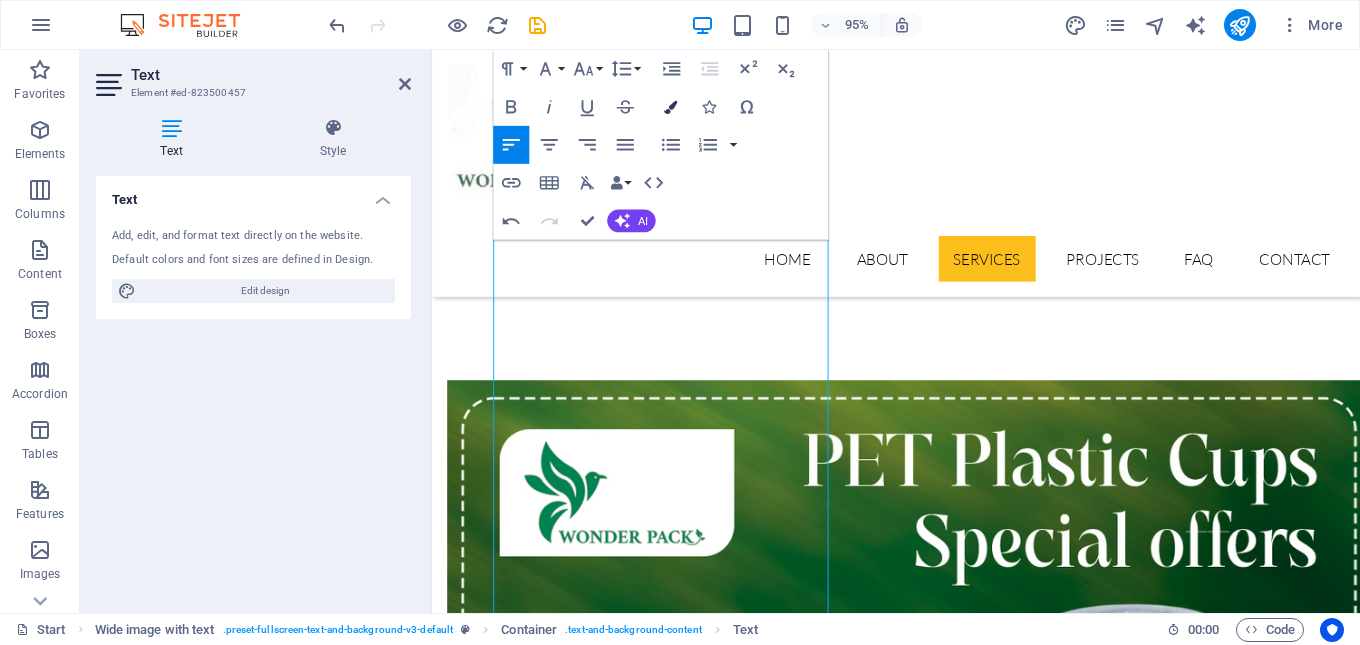 click at bounding box center [670, 106] 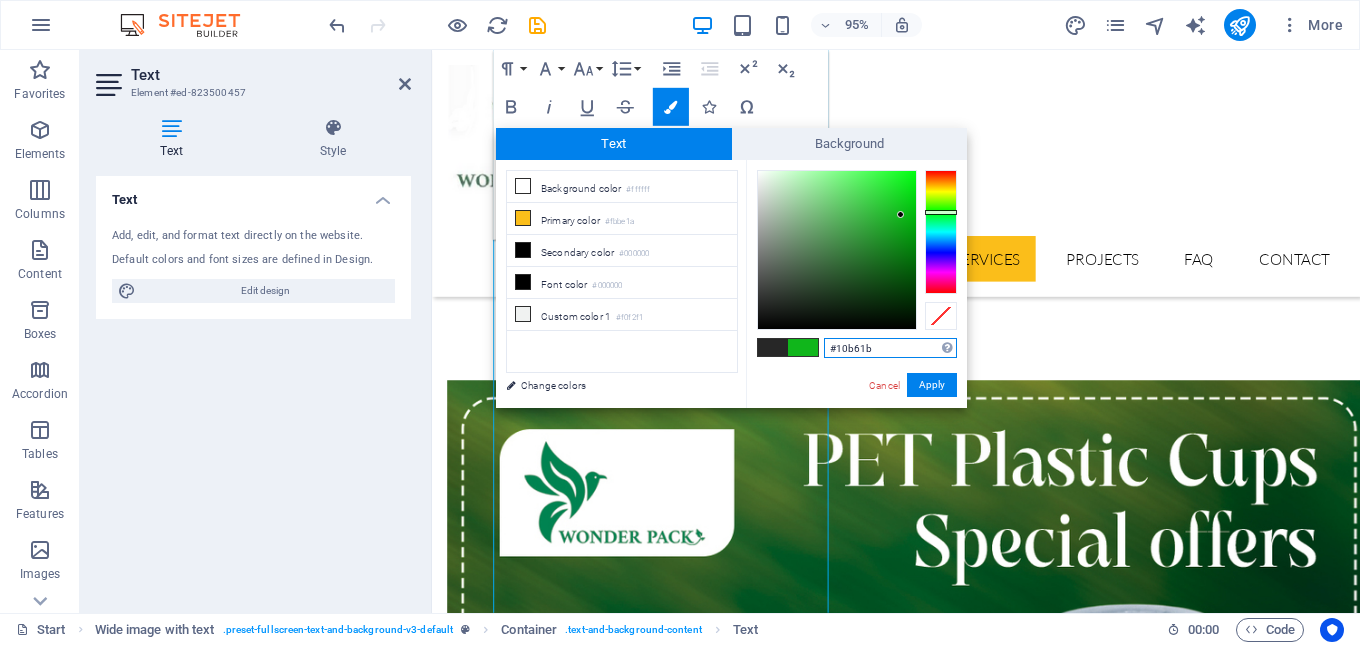drag, startPoint x: 885, startPoint y: 345, endPoint x: 811, endPoint y: 348, distance: 74.06078 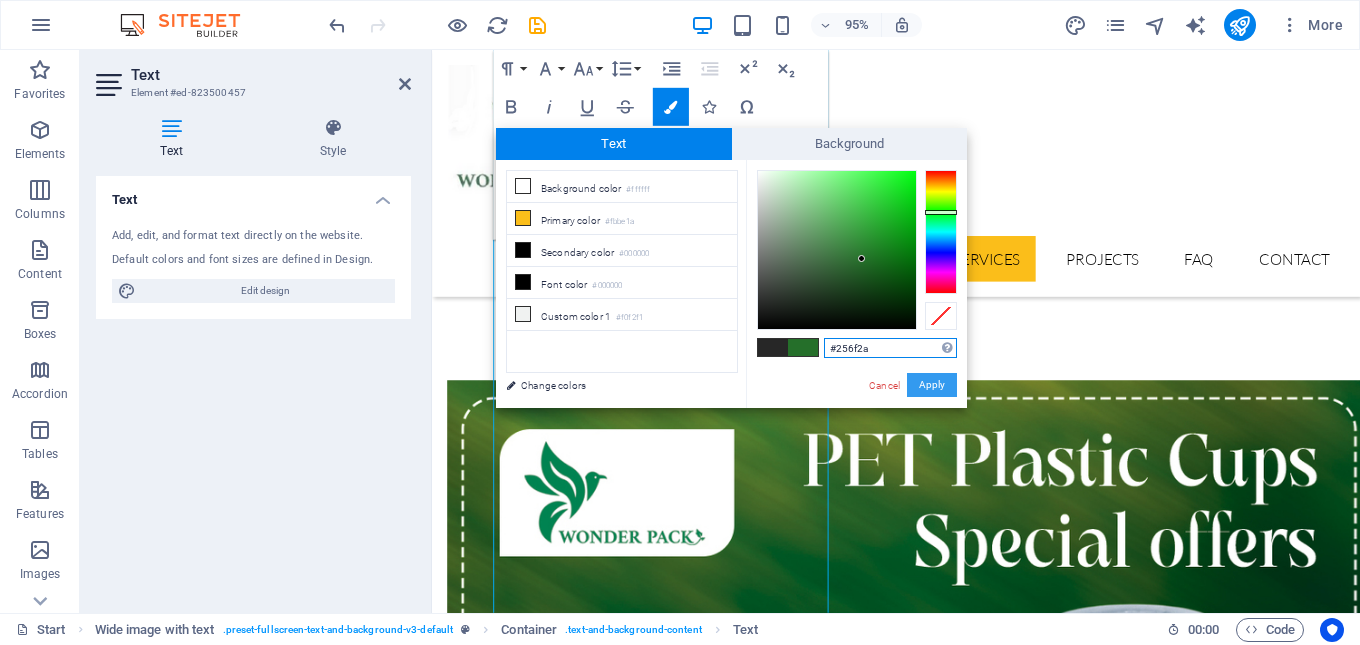 drag, startPoint x: 933, startPoint y: 386, endPoint x: 528, endPoint y: 351, distance: 406.50952 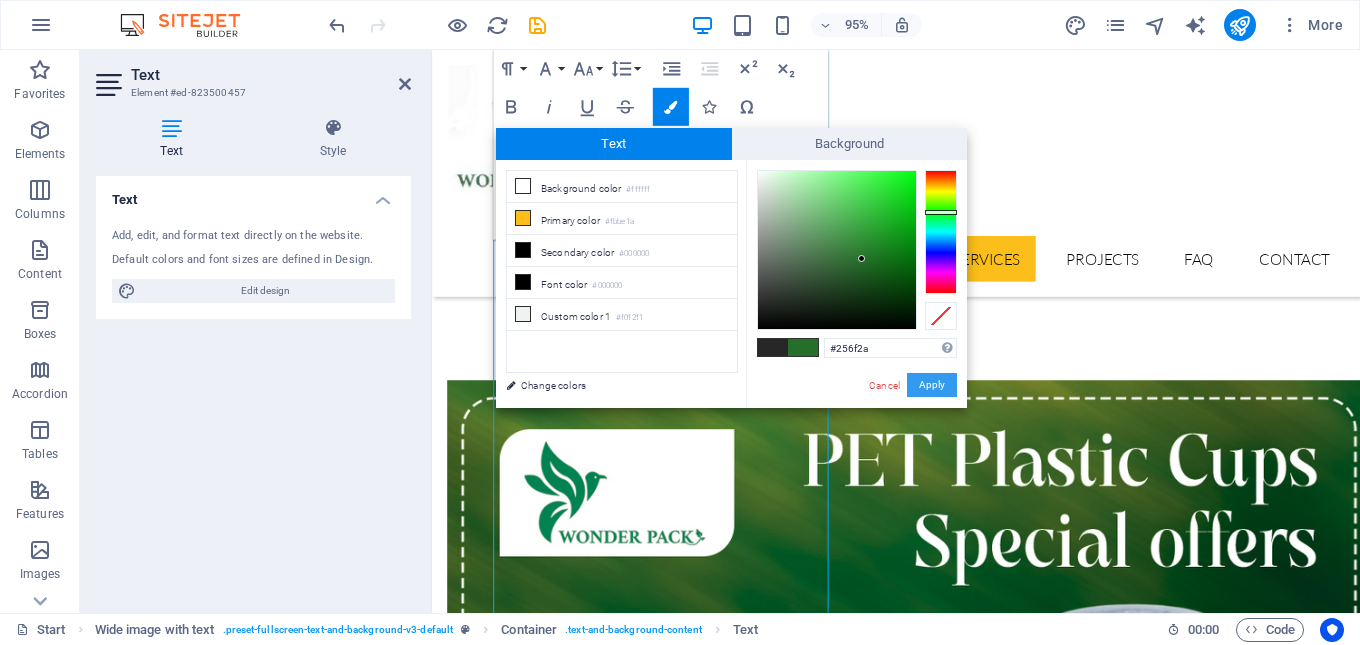 click on "Apply" at bounding box center [932, 385] 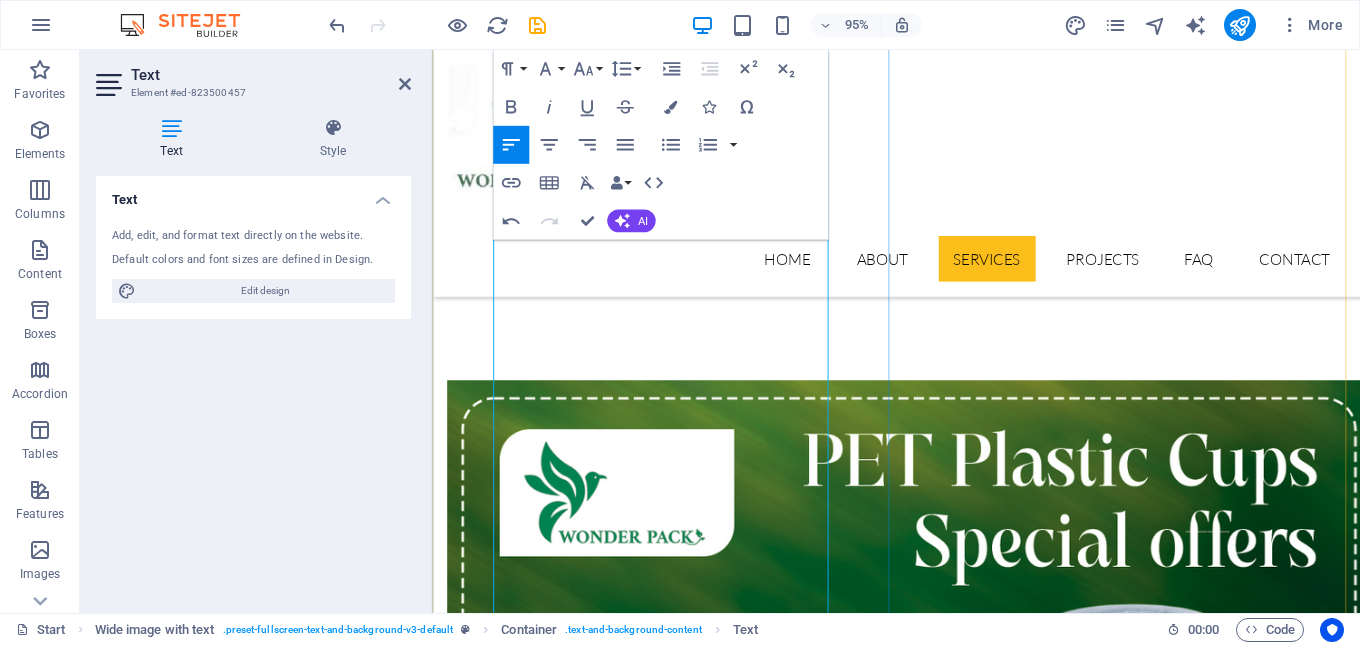 click on "Our research and development continue to make aggressive efforts to continuously introduce new products with innovative new designs and ensure high product standards. Quality, hygiene and service are the cornerstones on which we built the business that set us apart." at bounding box center [921, 7892] 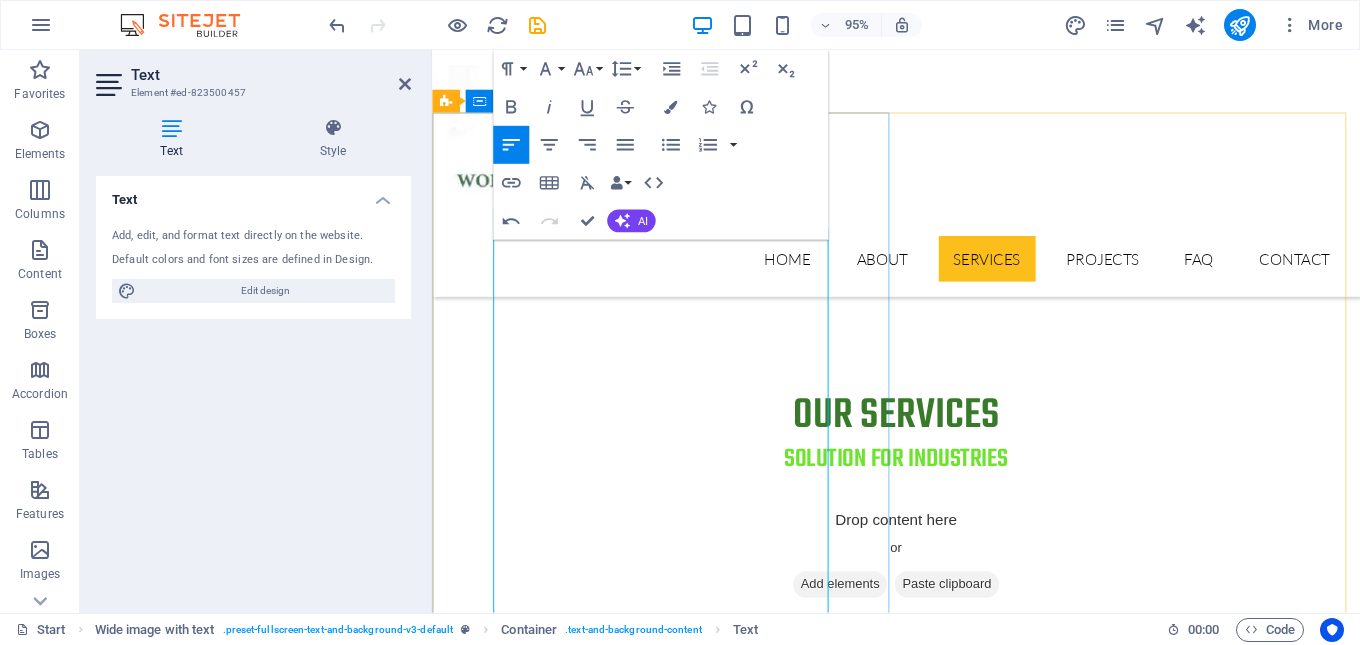 scroll, scrollTop: 2387, scrollLeft: 0, axis: vertical 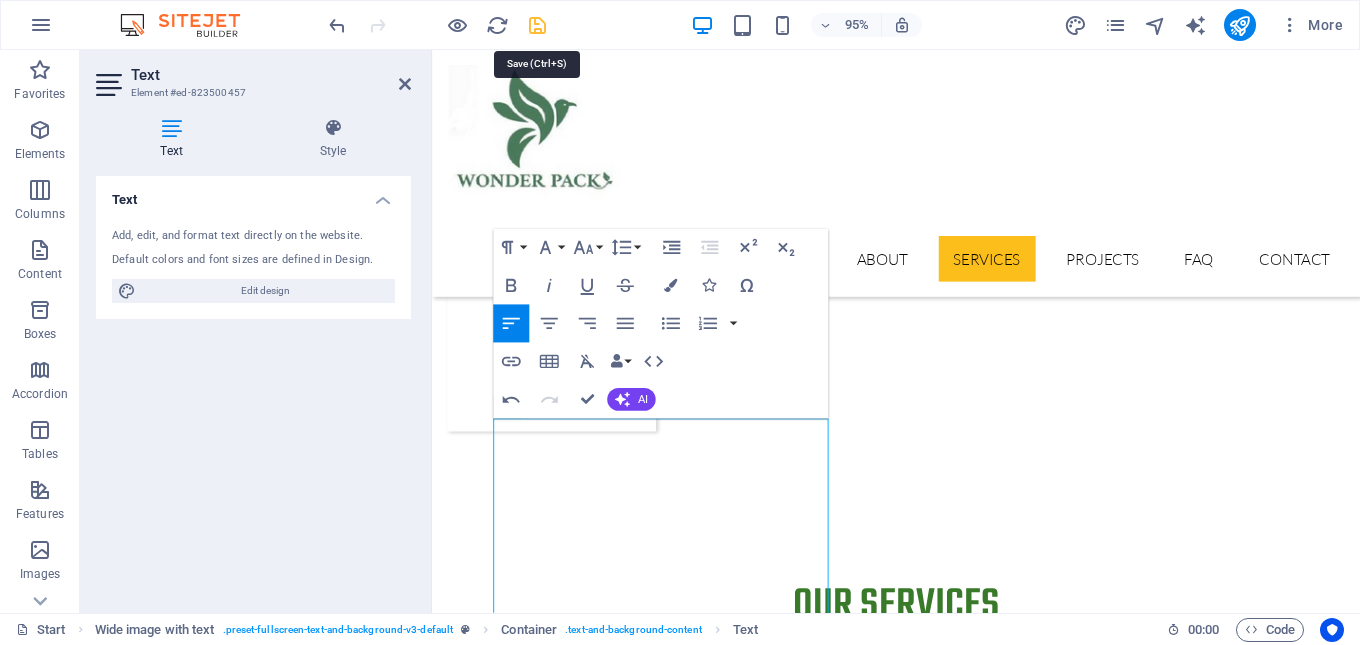 click at bounding box center [537, 25] 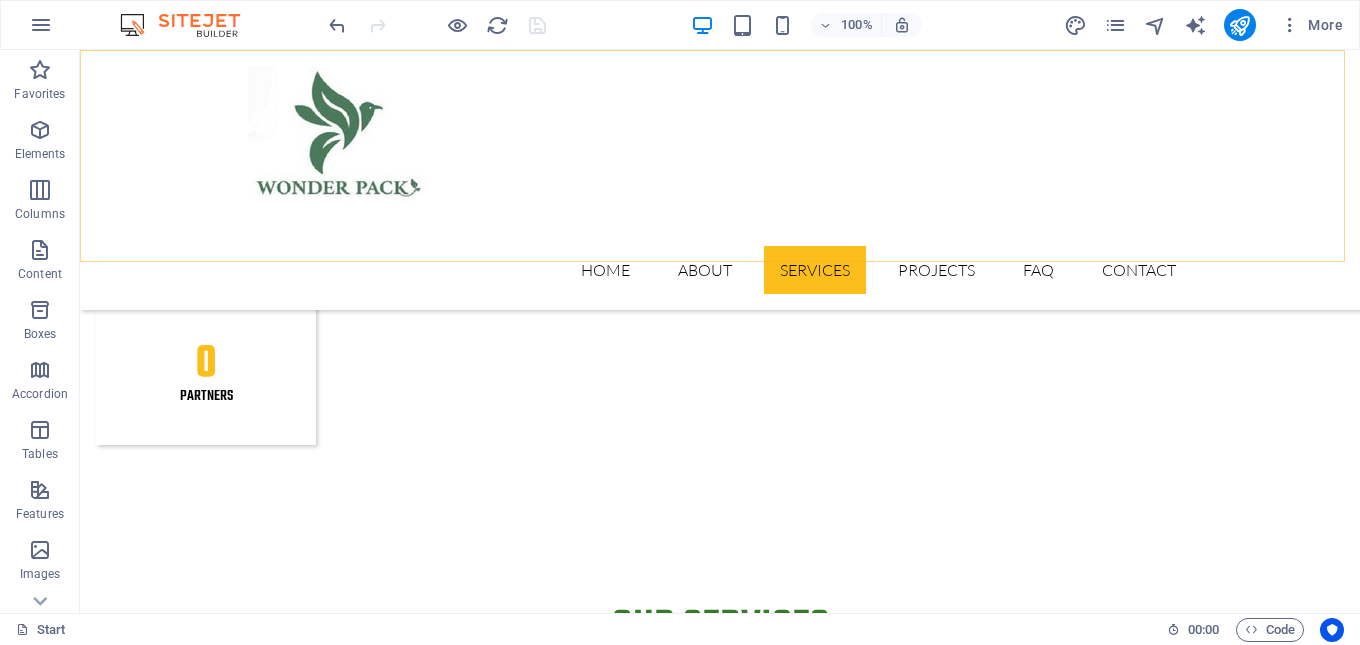 click on "Home About Services Projects FAQ Contact" at bounding box center (720, 180) 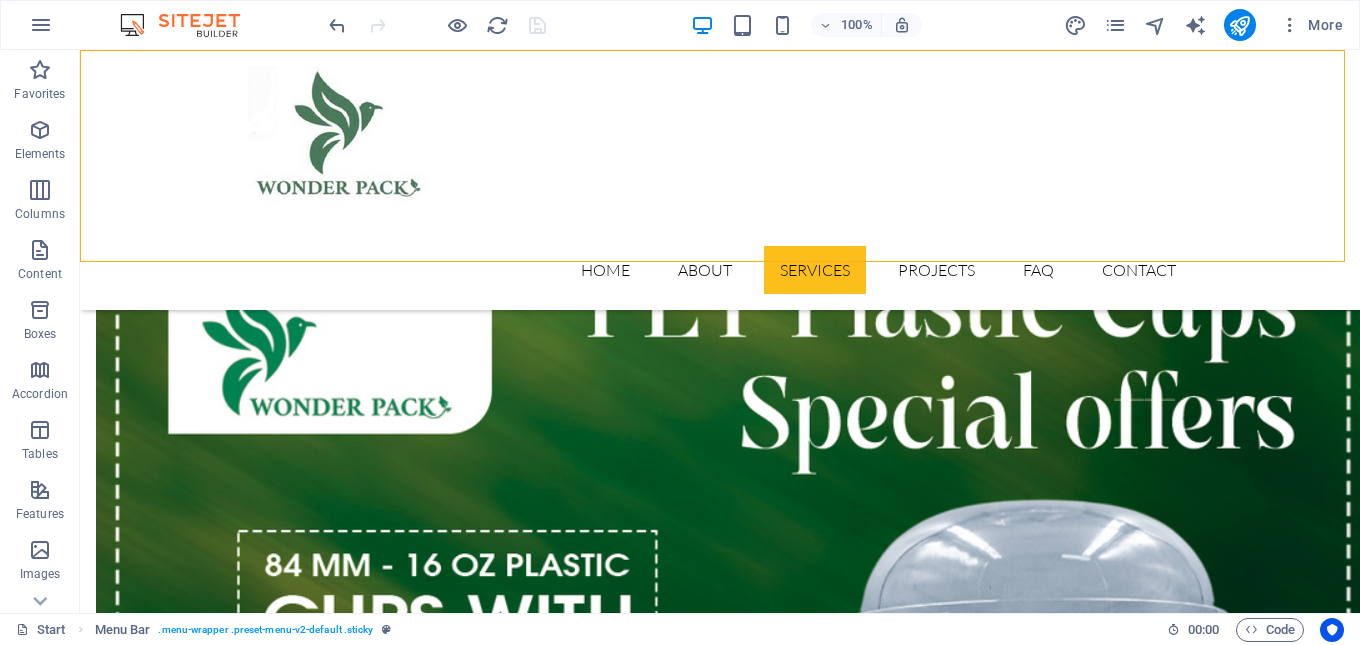 scroll, scrollTop: 3266, scrollLeft: 0, axis: vertical 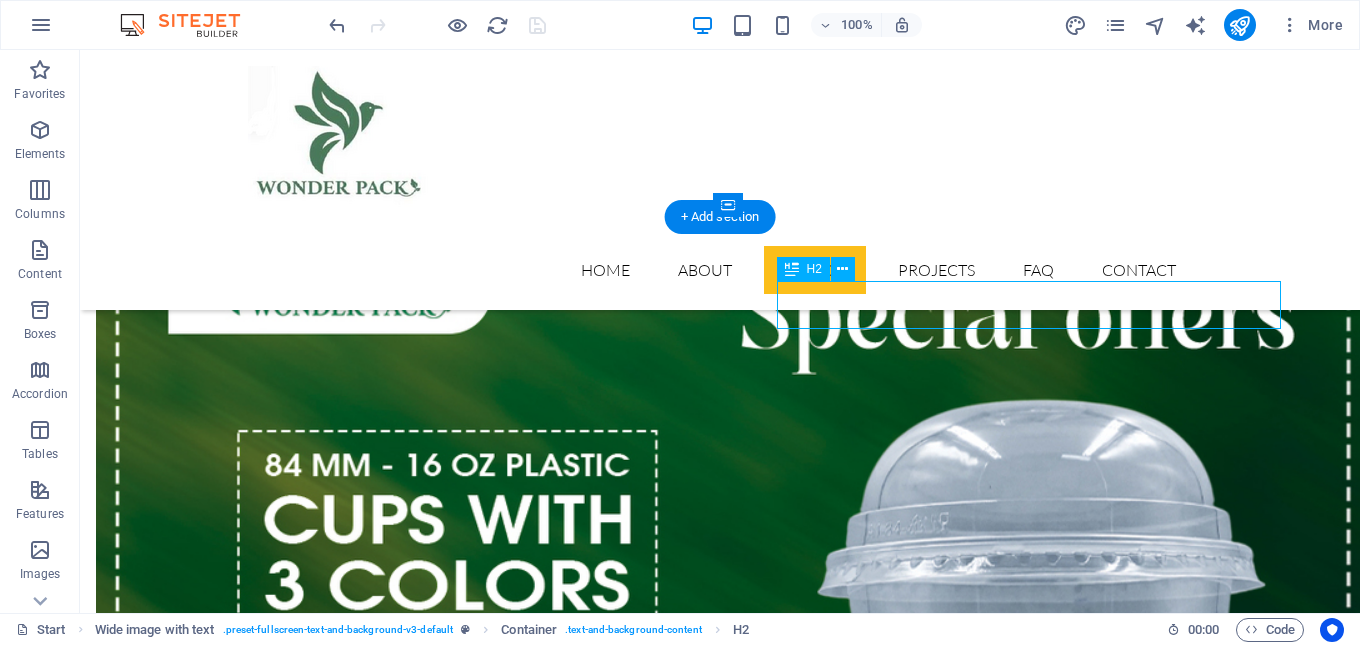 drag, startPoint x: 1109, startPoint y: 291, endPoint x: 994, endPoint y: 295, distance: 115.06954 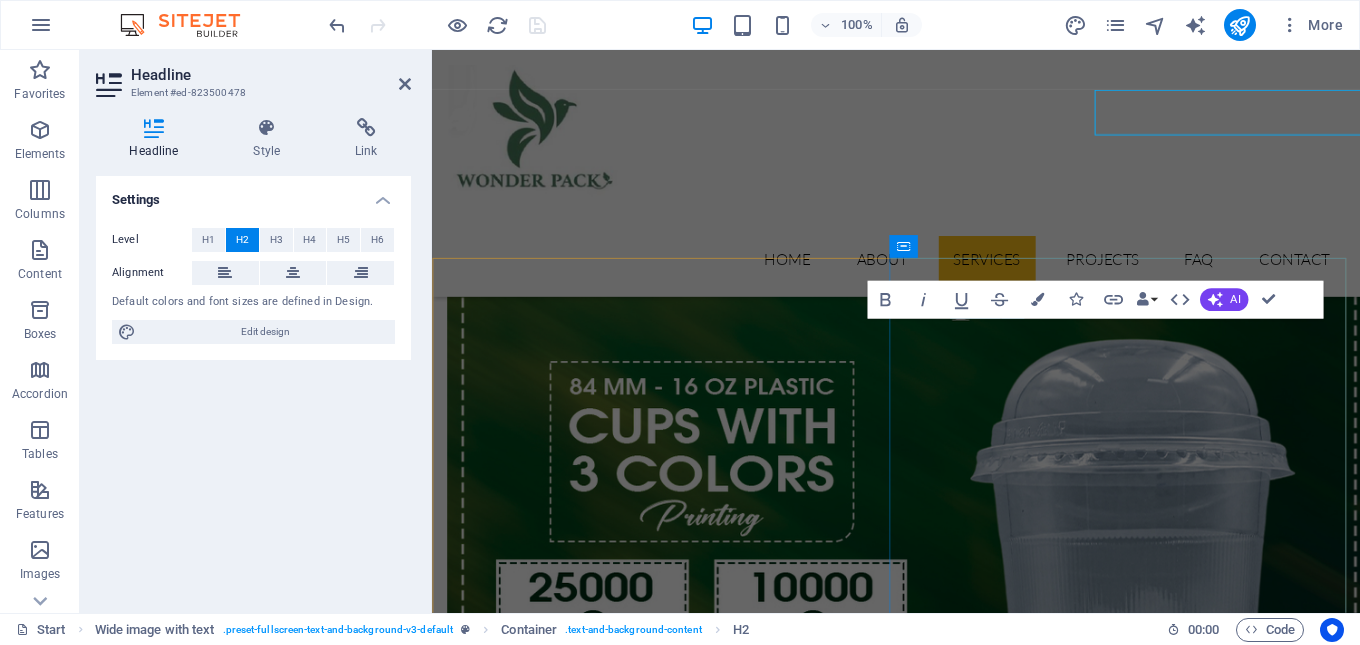 scroll, scrollTop: 3455, scrollLeft: 0, axis: vertical 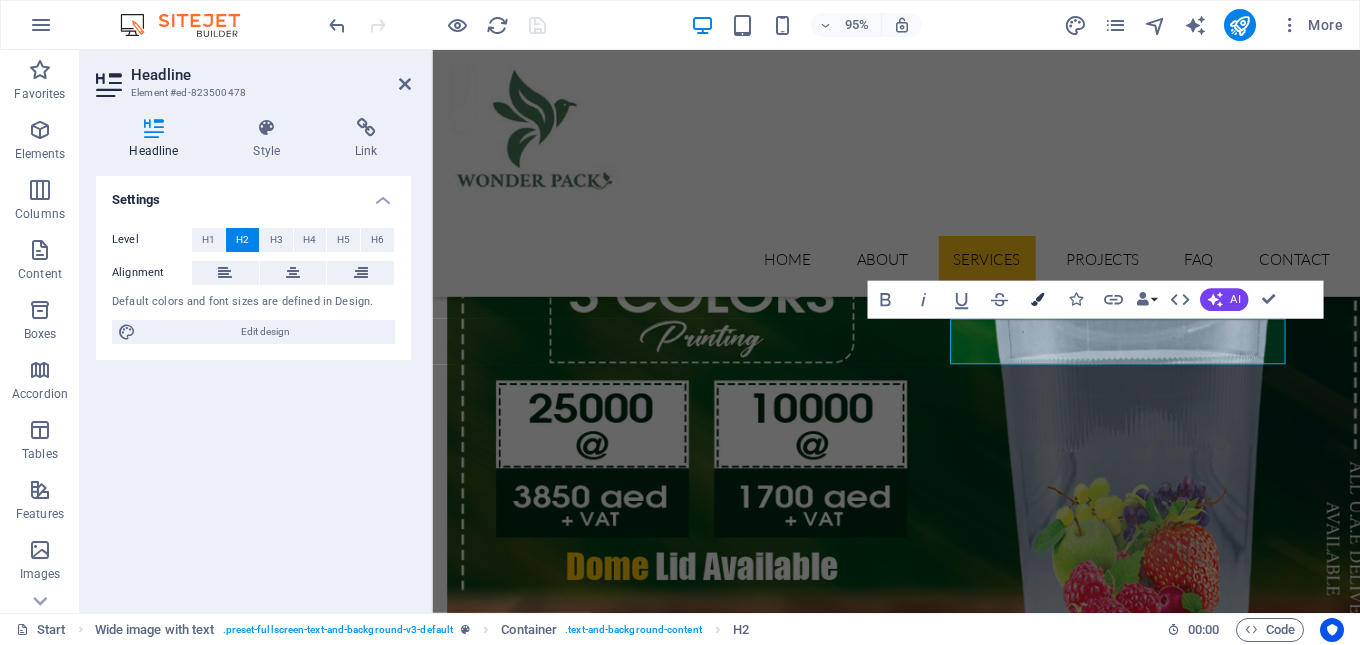 click at bounding box center (1037, 299) 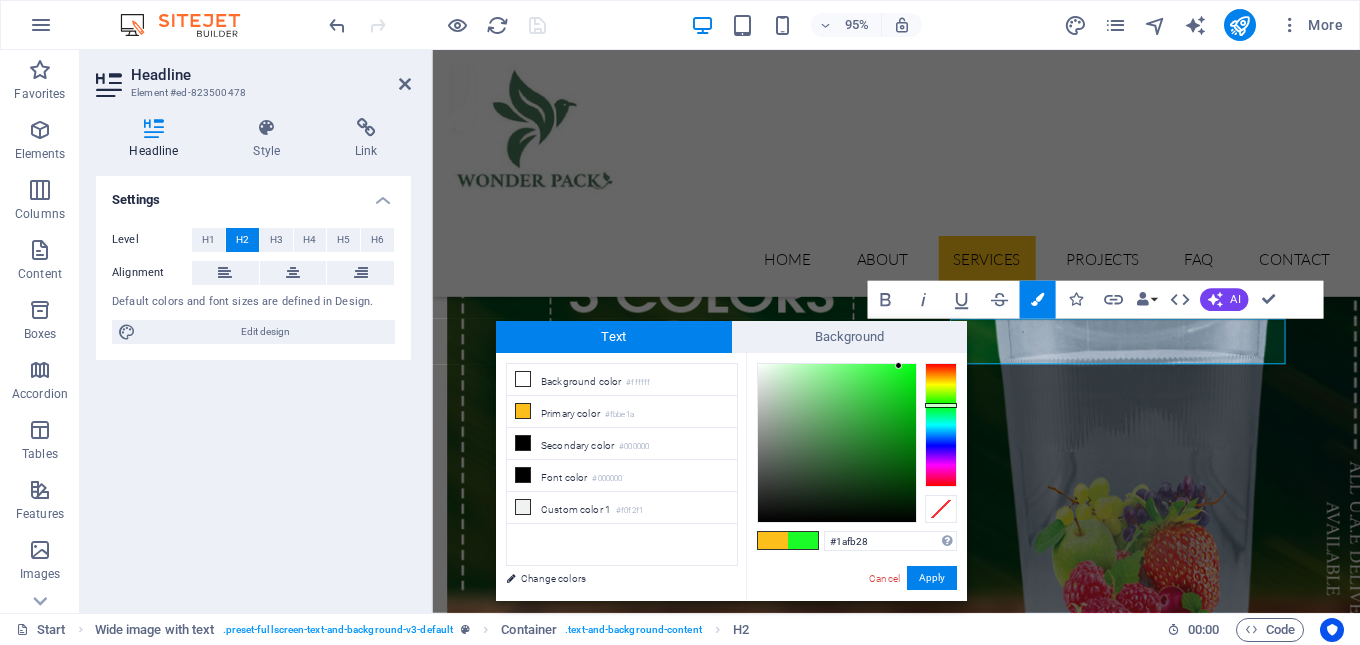 click at bounding box center [941, 425] 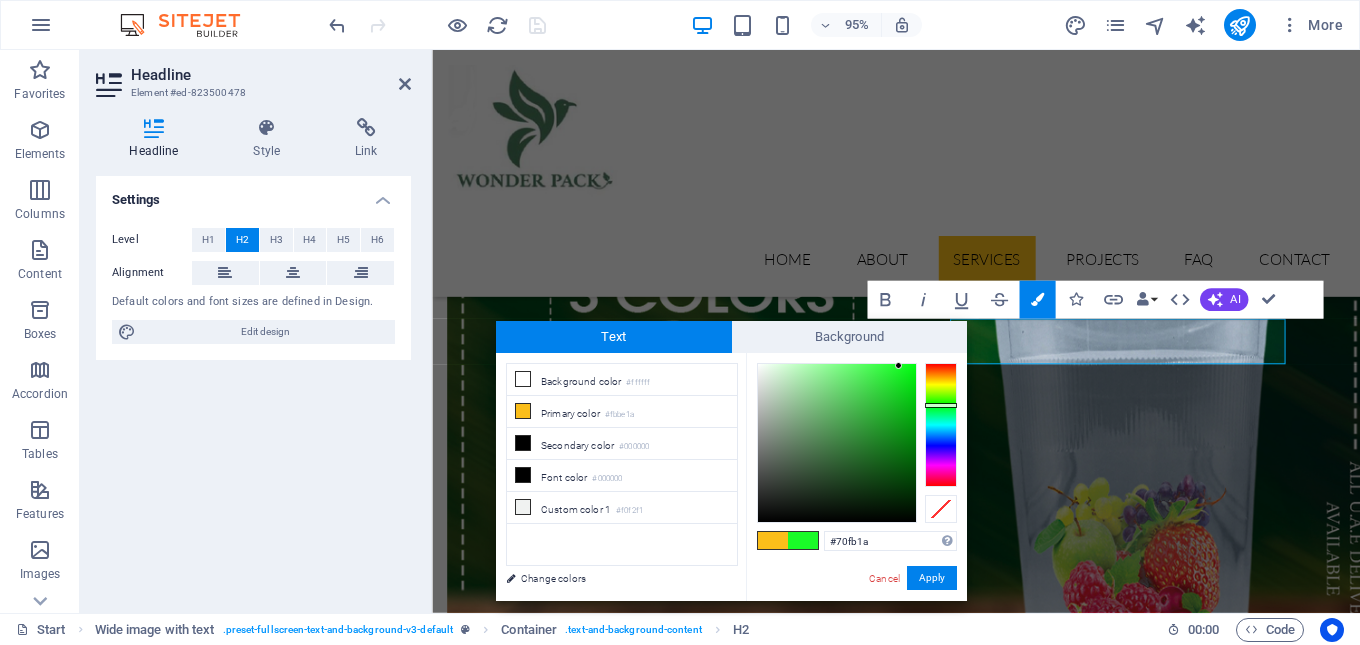 click at bounding box center [941, 425] 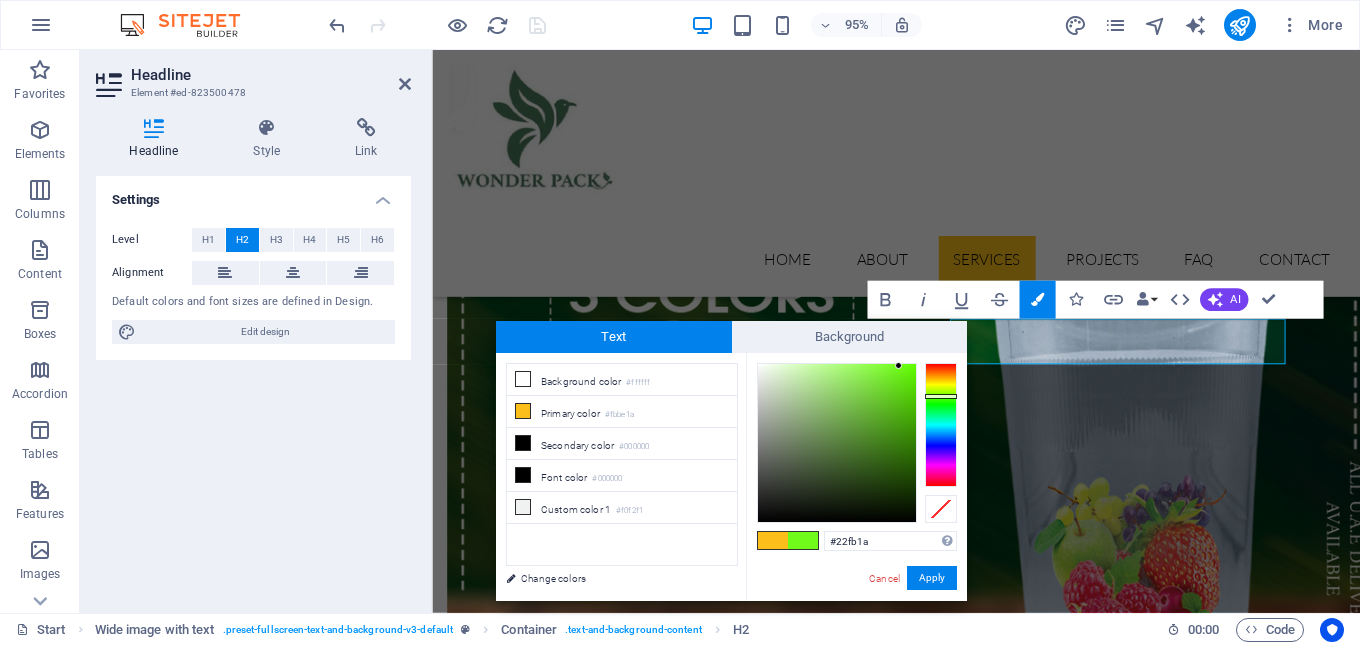 click at bounding box center (941, 425) 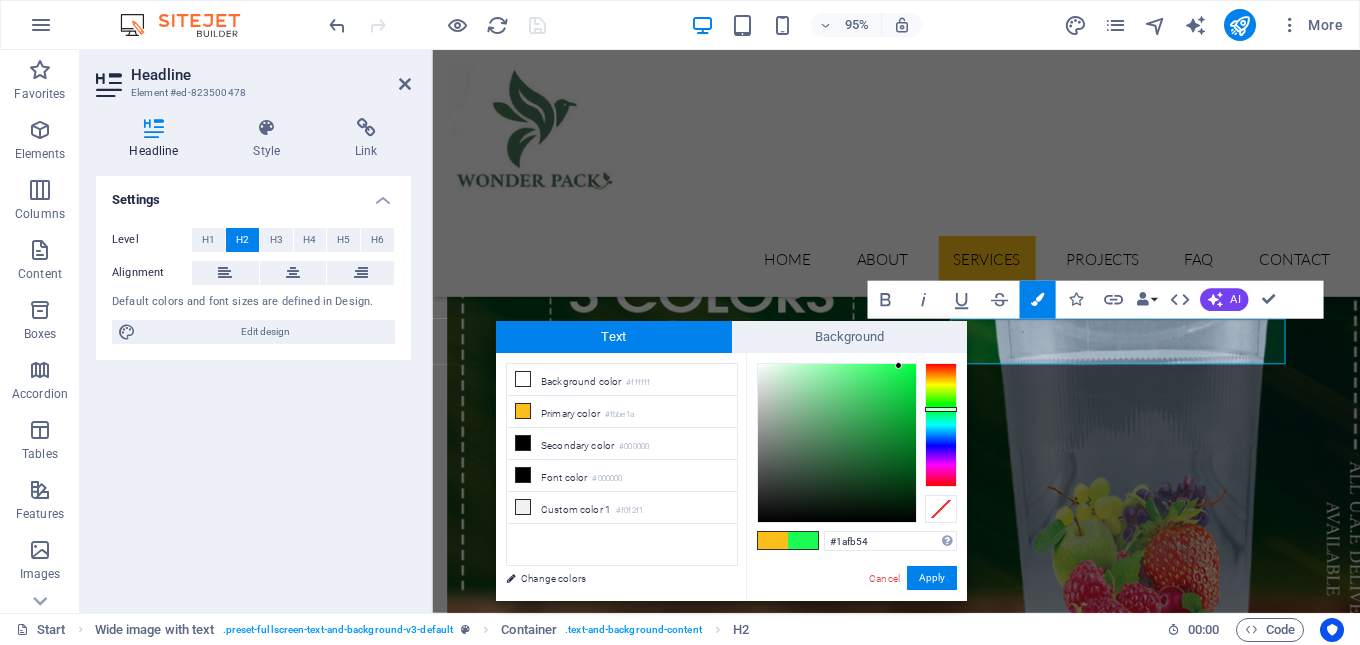 click at bounding box center [941, 425] 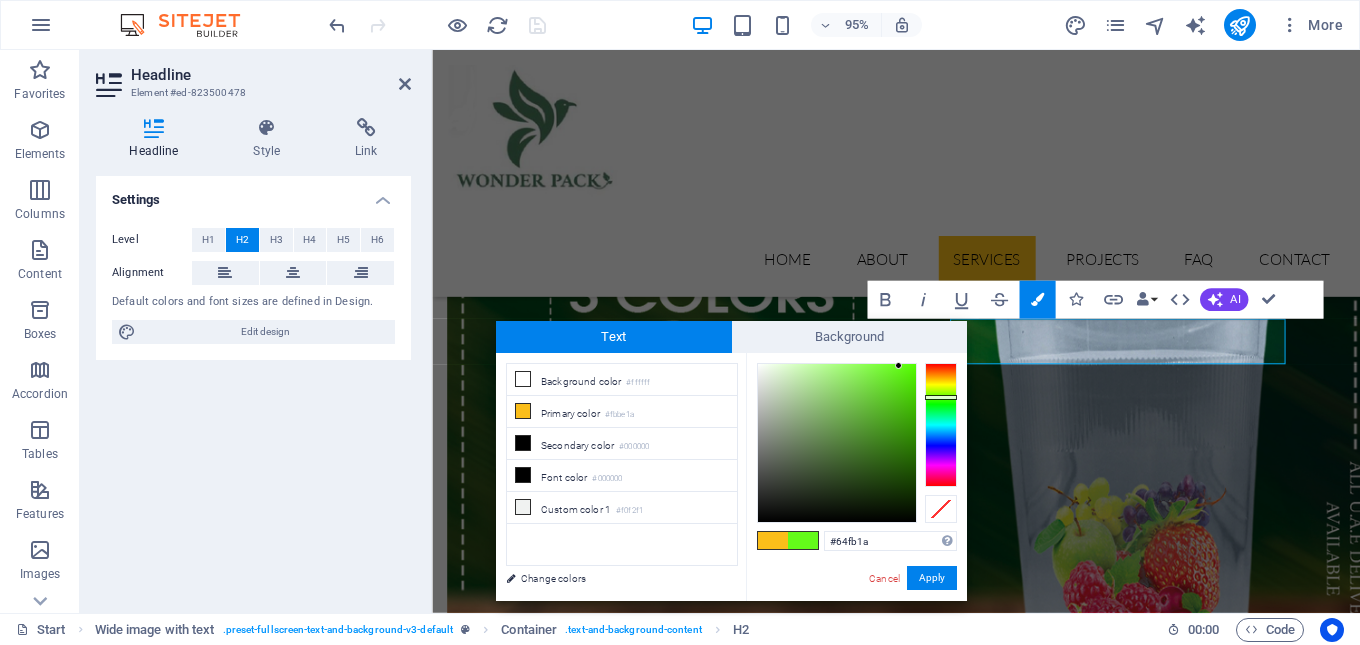 click at bounding box center [941, 425] 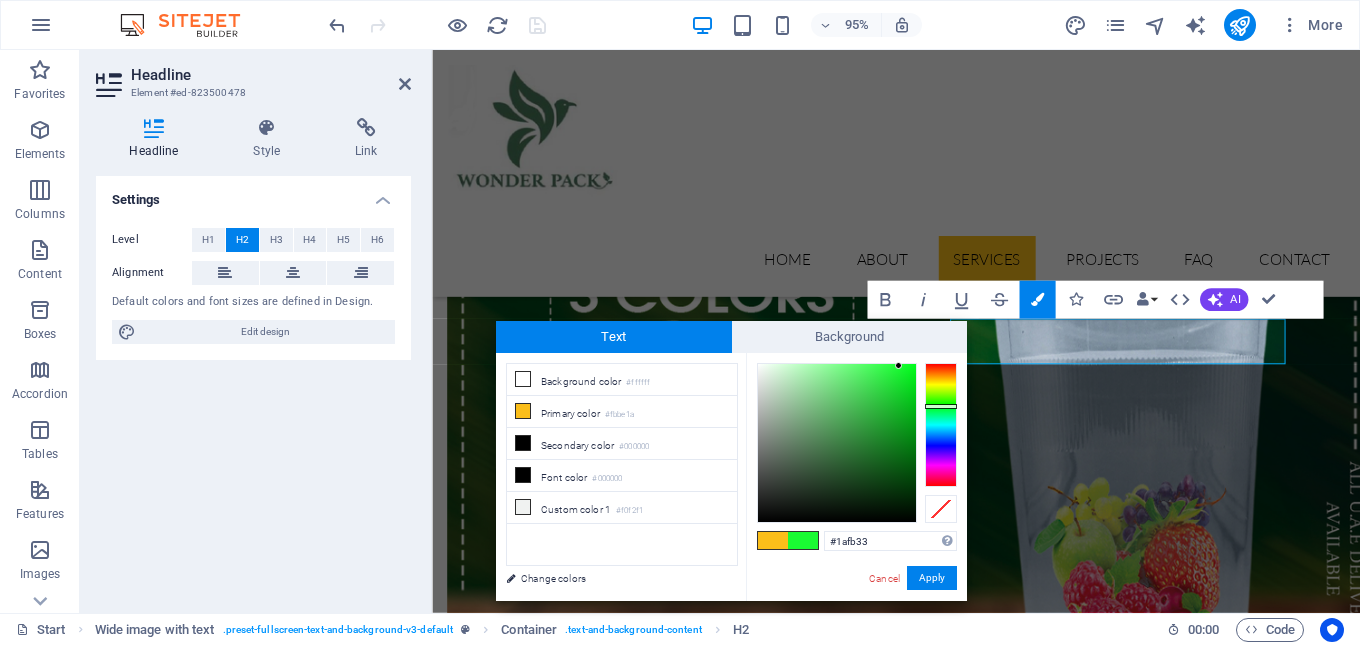 drag, startPoint x: 948, startPoint y: 395, endPoint x: 947, endPoint y: 406, distance: 11.045361 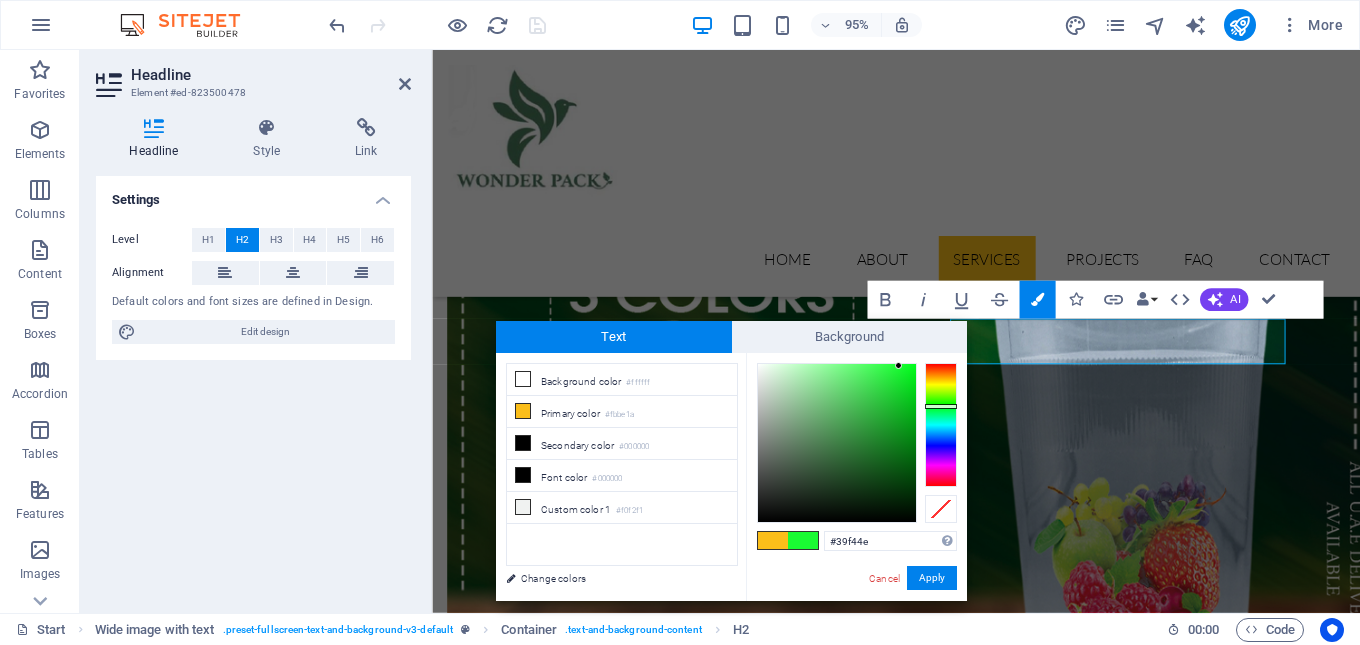 click at bounding box center (837, 443) 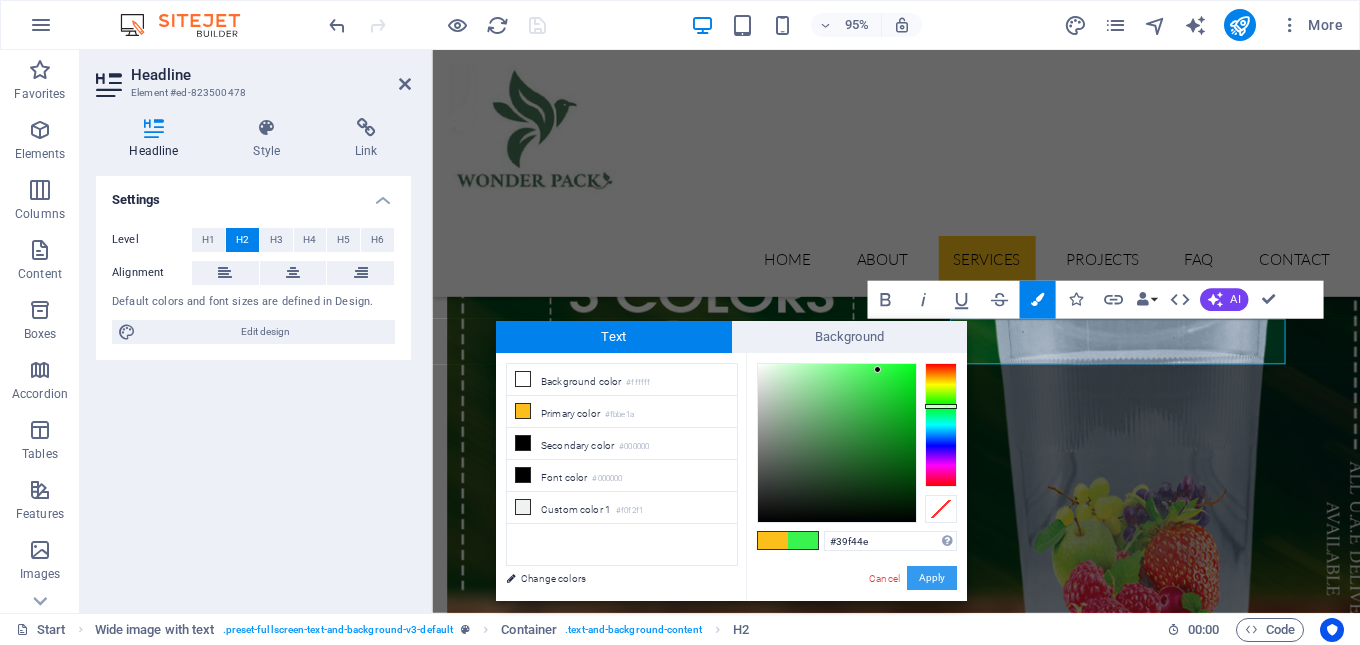 click on "Apply" at bounding box center (932, 578) 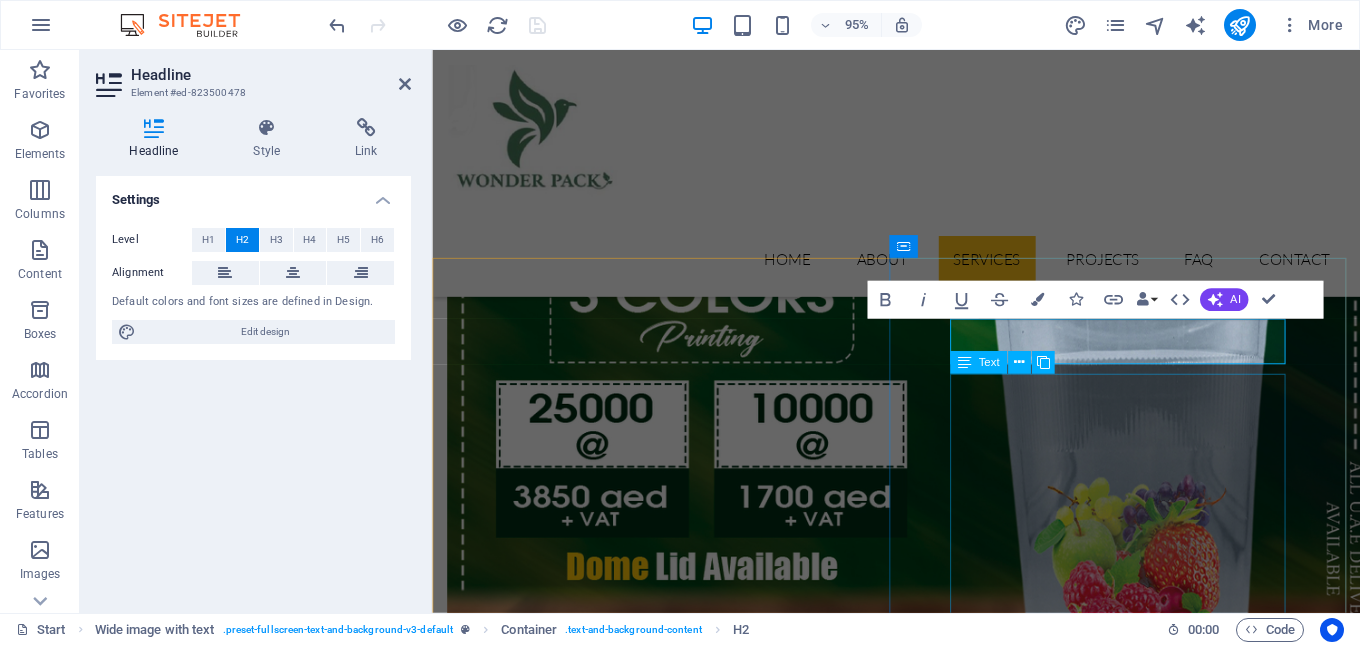 click on "Lorem ipsum dolor sit amet, consectetur adipisicing elit. Vitae, eos, voluptatem, et sequi distinctio adipisci omnis in error quas fuga tempore fugit incidunt quos. Atque, debitis architecto ducimus eligendi dignissimos modi ut non officiis repudiandae maiores. Fugit sit atque eaque dolorum autem reprehenderit porro omnis obcaecati laborum? Fugit sit atque eaque dolorum autem reprehenderit porro omnis obcaecati laborum? Mistinctio adipisci error fuga Tempore Reprehenderit porro omnis obcaecati laborum Omnis odit saepe soluta atque magni consequuntur Fugit sit atque eaque modi fuga dolorum Lorem ipsum dolor sit amet, consectetur adipisicing elit" at bounding box center (921, 9548) 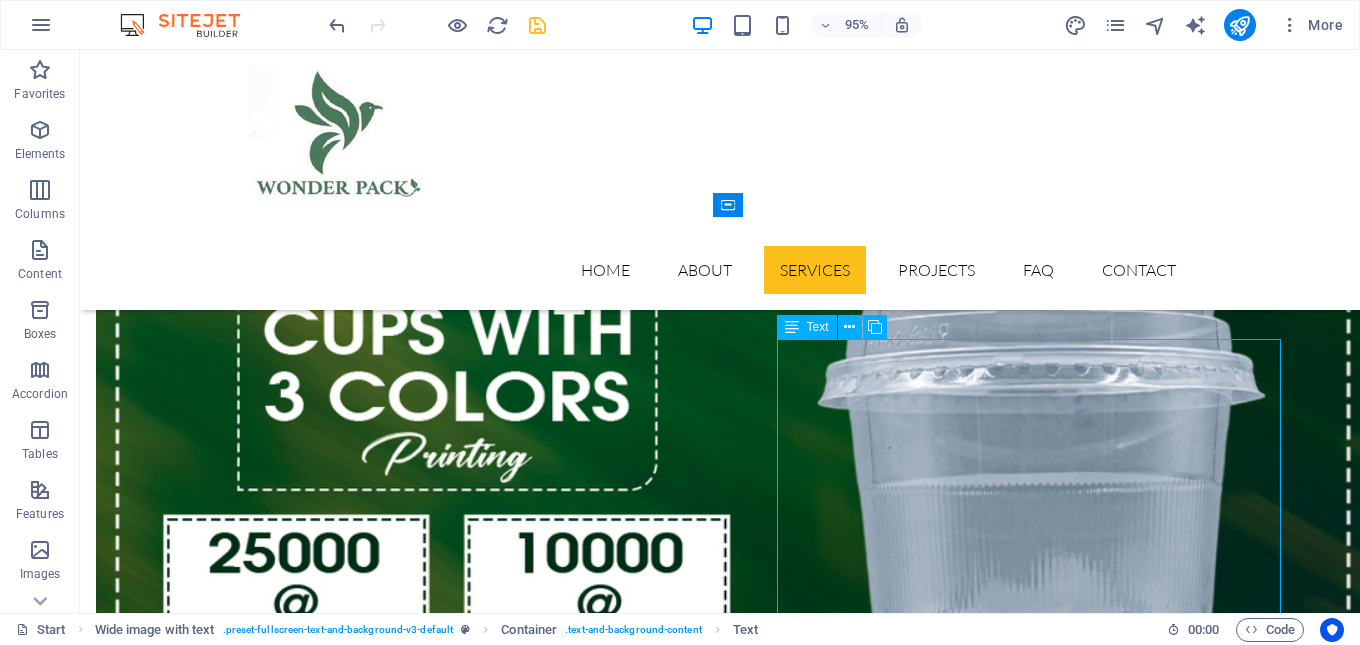 scroll, scrollTop: 3266, scrollLeft: 0, axis: vertical 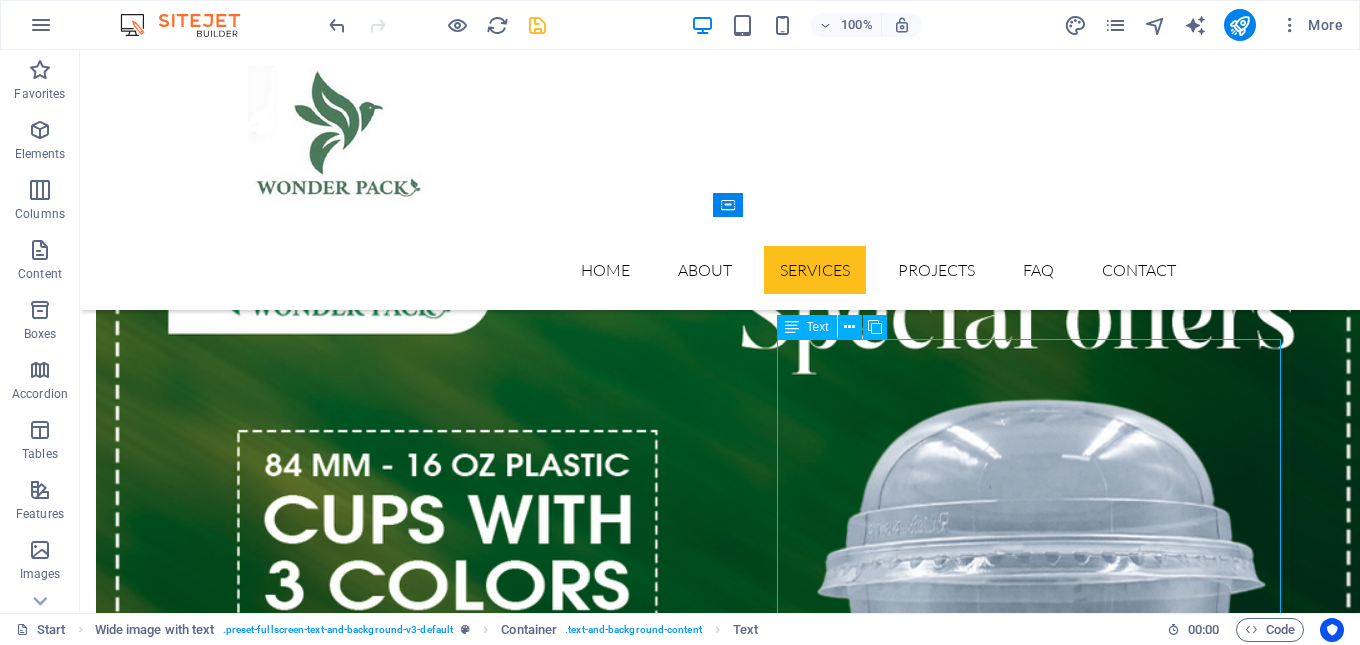 click on "Lorem ipsum dolor sit amet, consectetur adipisicing elit. Vitae, eos, voluptatem, et sequi distinctio adipisci omnis in error quas fuga tempore fugit incidunt quos. Atque, debitis architecto ducimus eligendi dignissimos modi ut non officiis repudiandae maiores. Fugit sit atque eaque dolorum autem reprehenderit porro omnis obcaecati laborum? Fugit sit atque eaque dolorum autem reprehenderit porro omnis obcaecati laborum? Mistinctio adipisci error fuga Tempore Reprehenderit porro omnis obcaecati laborum Omnis odit saepe soluta atque magni consequuntur Fugit sit atque eaque modi fuga dolorum Lorem ipsum dolor sit amet, consectetur adipisicing elit" at bounding box center (720, 11167) 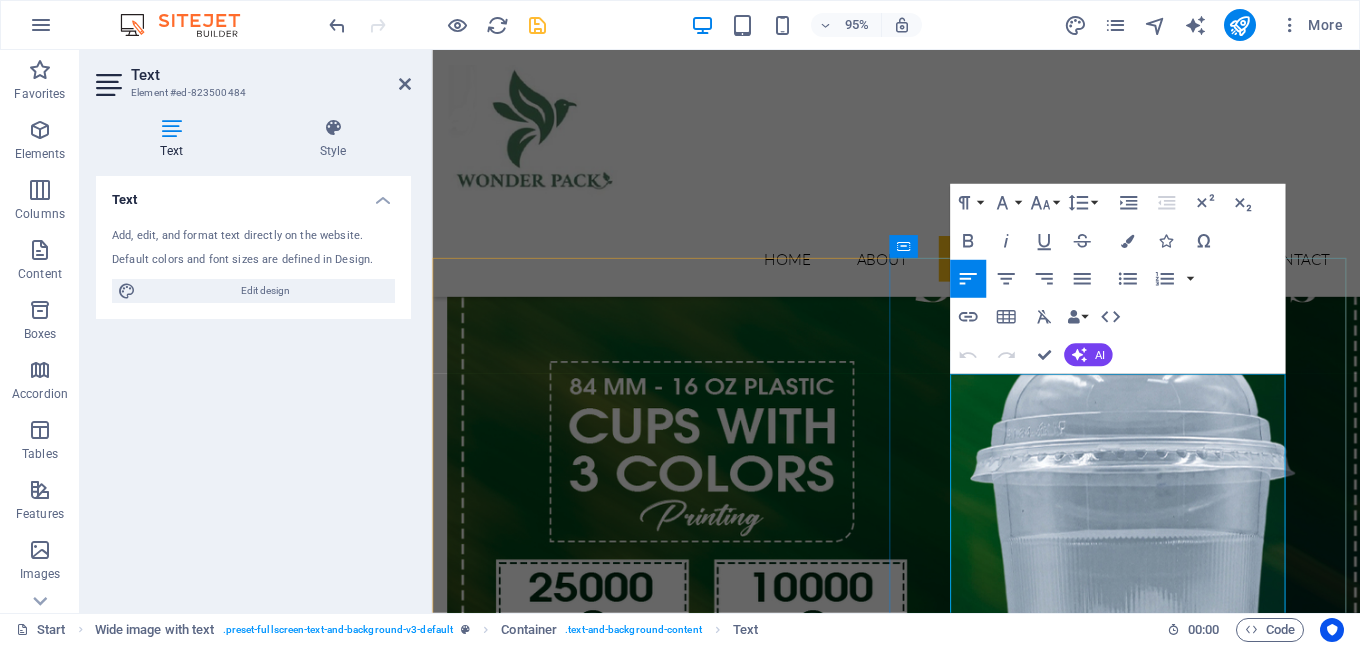 scroll, scrollTop: 3455, scrollLeft: 0, axis: vertical 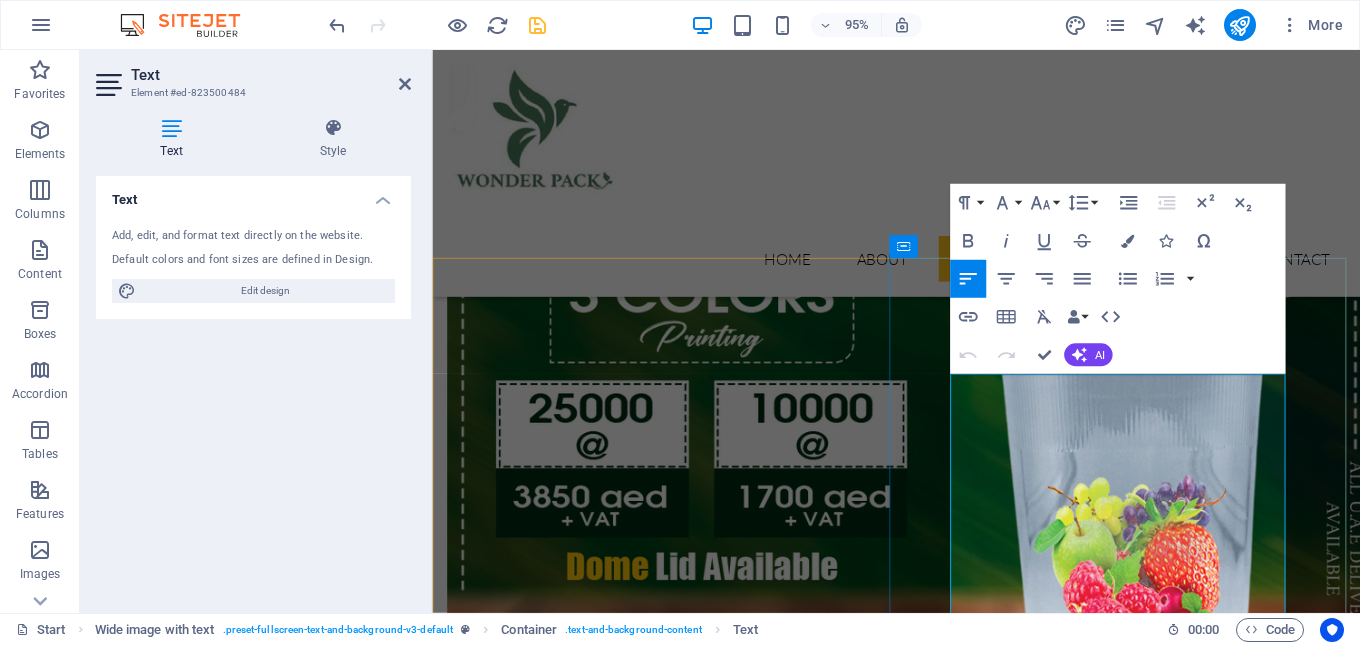 click on "Lorem ipsum dolor sit amet, consectetur adipisicing elit. Vitae, eos, voluptatem, et sequi distinctio adipisci omnis in error quas fuga tempore fugit incidunt quos. Atque, debitis architecto ducimus eligendi dignissimos modi ut non officiis repudiandae maiores. Fugit sit atque eaque dolorum autem reprehenderit porro omnis obcaecati laborum? Fugit sit atque eaque dolorum autem reprehenderit porro omnis obcaecati laborum?" at bounding box center (921, 9309) 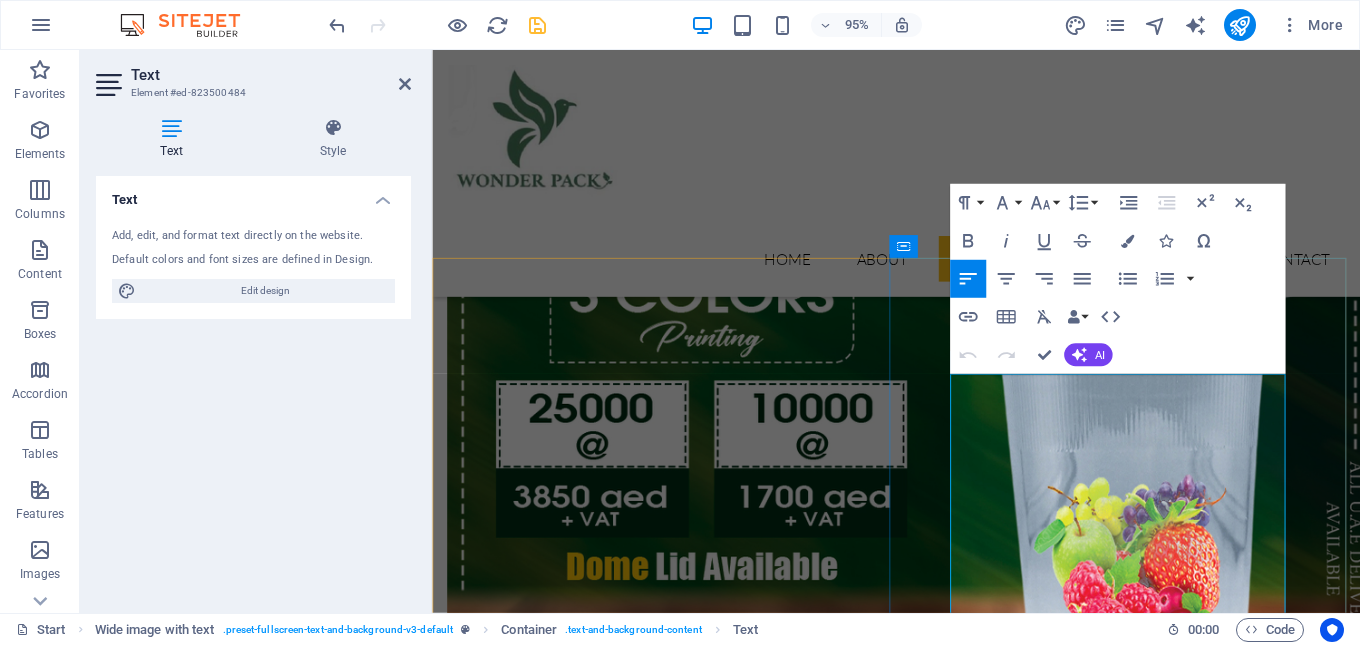 click on "Lorem ipsum dolor sit amet, consectetur adipisicing elit. Vitae, eos, voluptatem, et sequi distinctio adipisci omnis in error quas fuga tempore fugit incidunt quos. Atque, debitis architecto ducimus eligendi dignissimos modi ut non officiis repudiandae maiores. Fugit sit atque eaque dolorum autem reprehenderit porro omnis obcaecati laborum? Fugit sit atque eaque dolorum autem reprehenderit porro omnis obcaecati laborum?" at bounding box center [921, 9309] 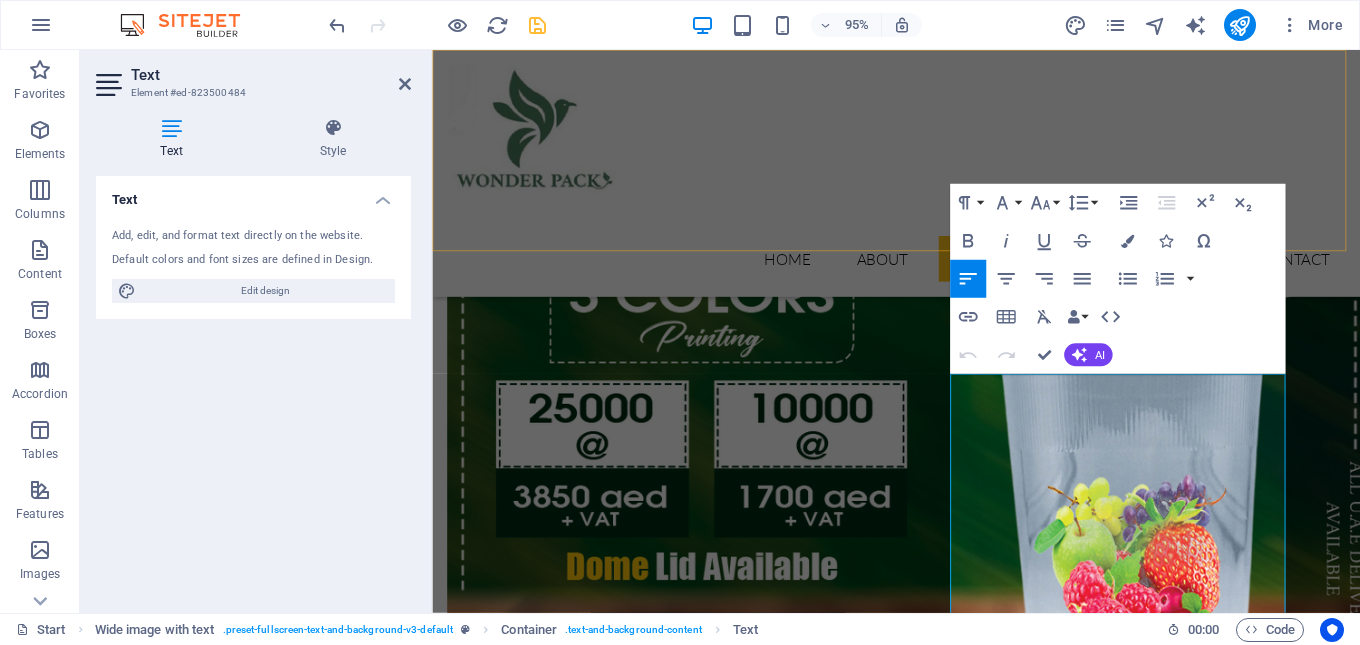 click on "Home About Services Projects FAQ Contact" at bounding box center [920, 180] 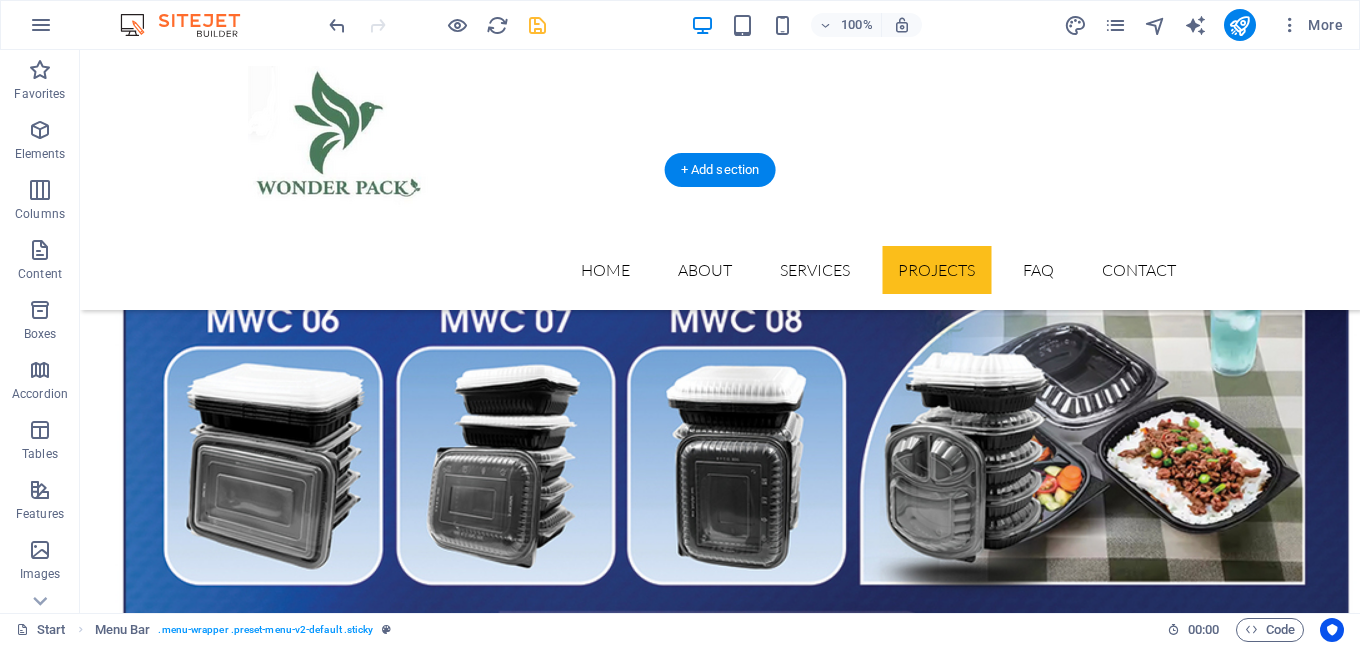 scroll, scrollTop: 6566, scrollLeft: 0, axis: vertical 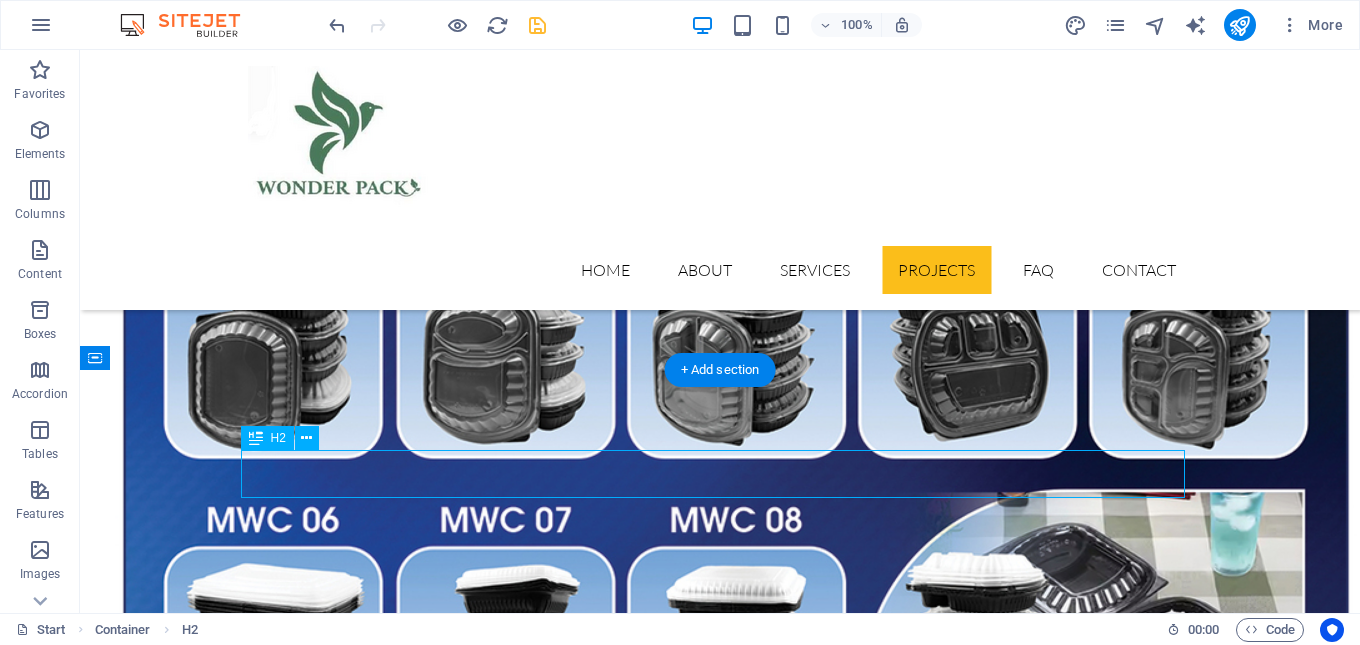 drag, startPoint x: 865, startPoint y: 468, endPoint x: 755, endPoint y: 465, distance: 110.0409 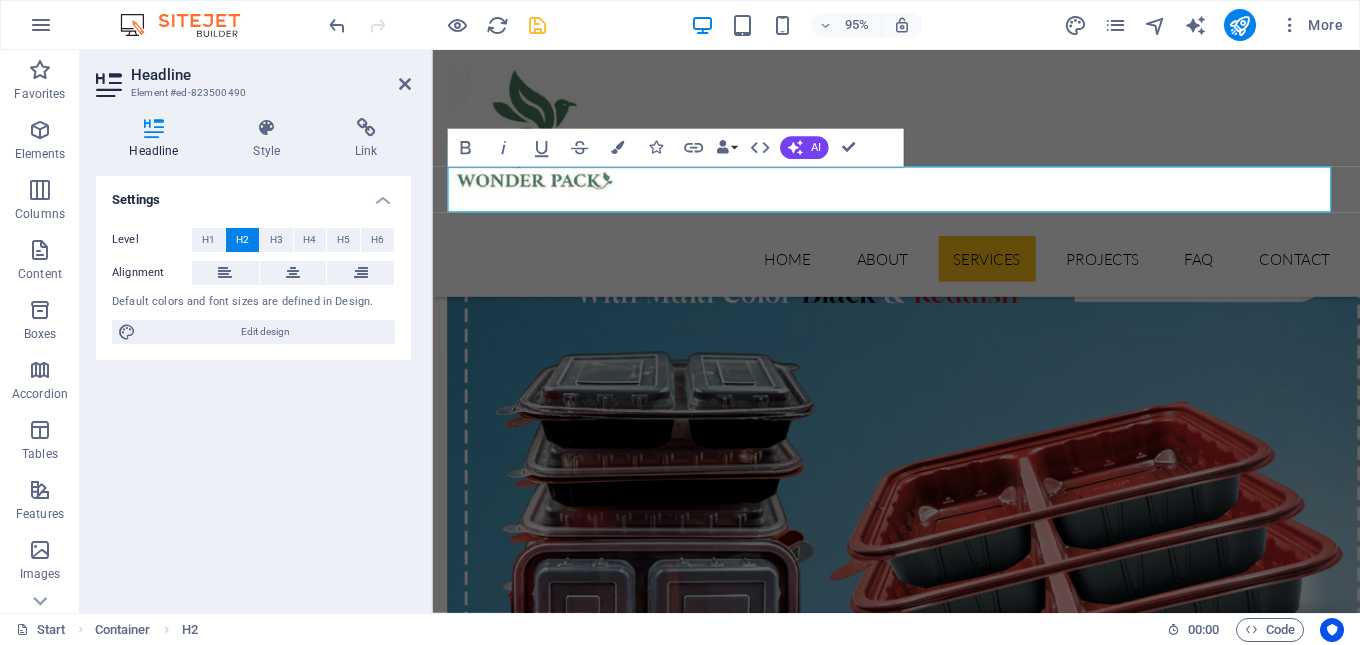 scroll, scrollTop: 6757, scrollLeft: 0, axis: vertical 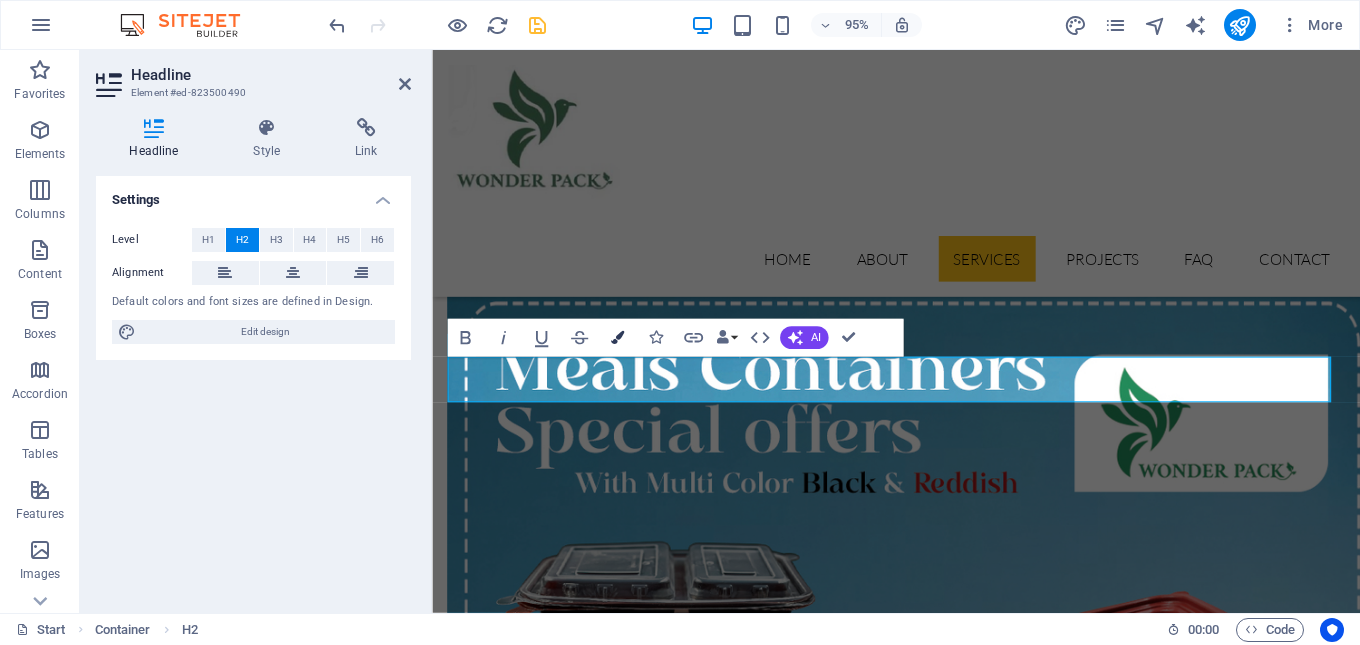 click at bounding box center [617, 337] 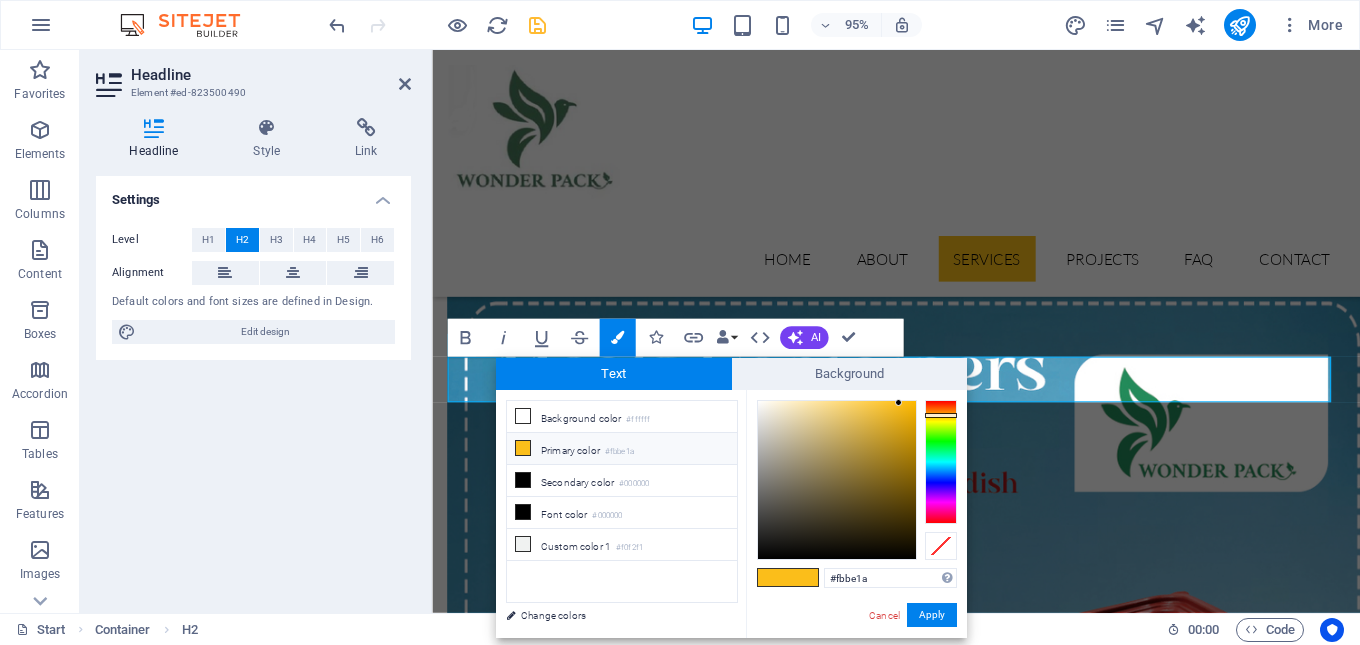 drag, startPoint x: 883, startPoint y: 574, endPoint x: 806, endPoint y: 581, distance: 77.31753 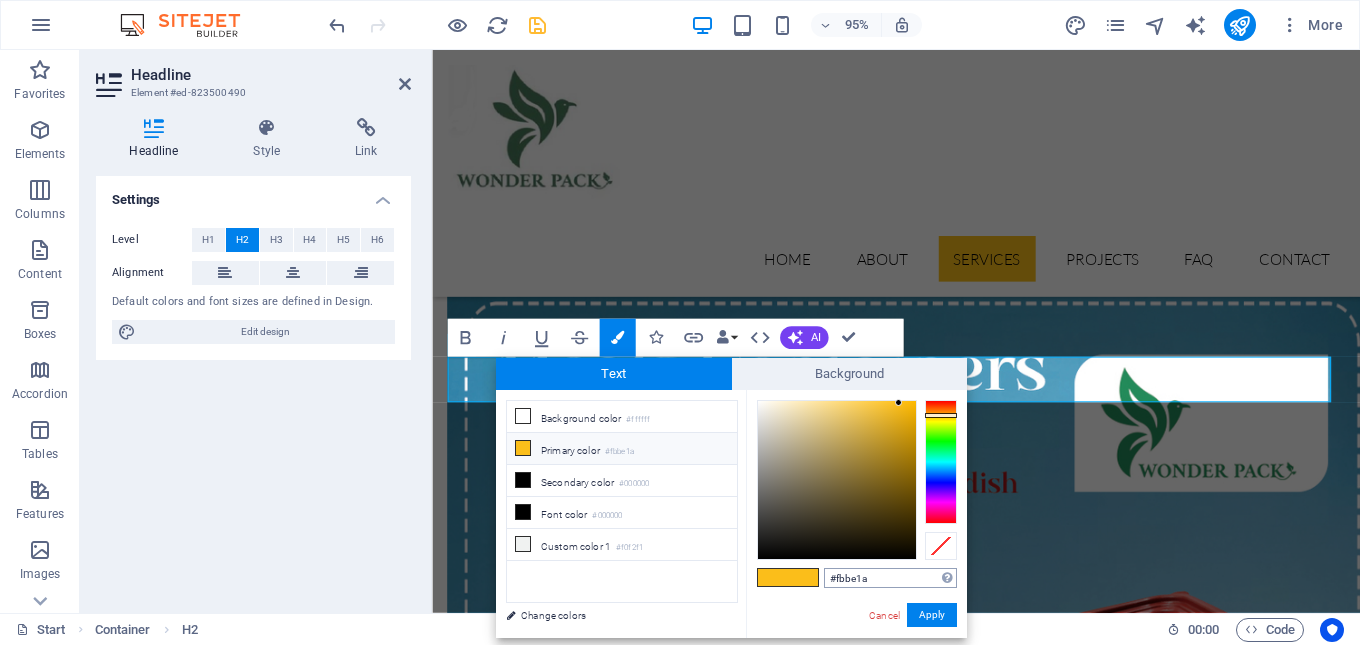 type on "#256f2a" 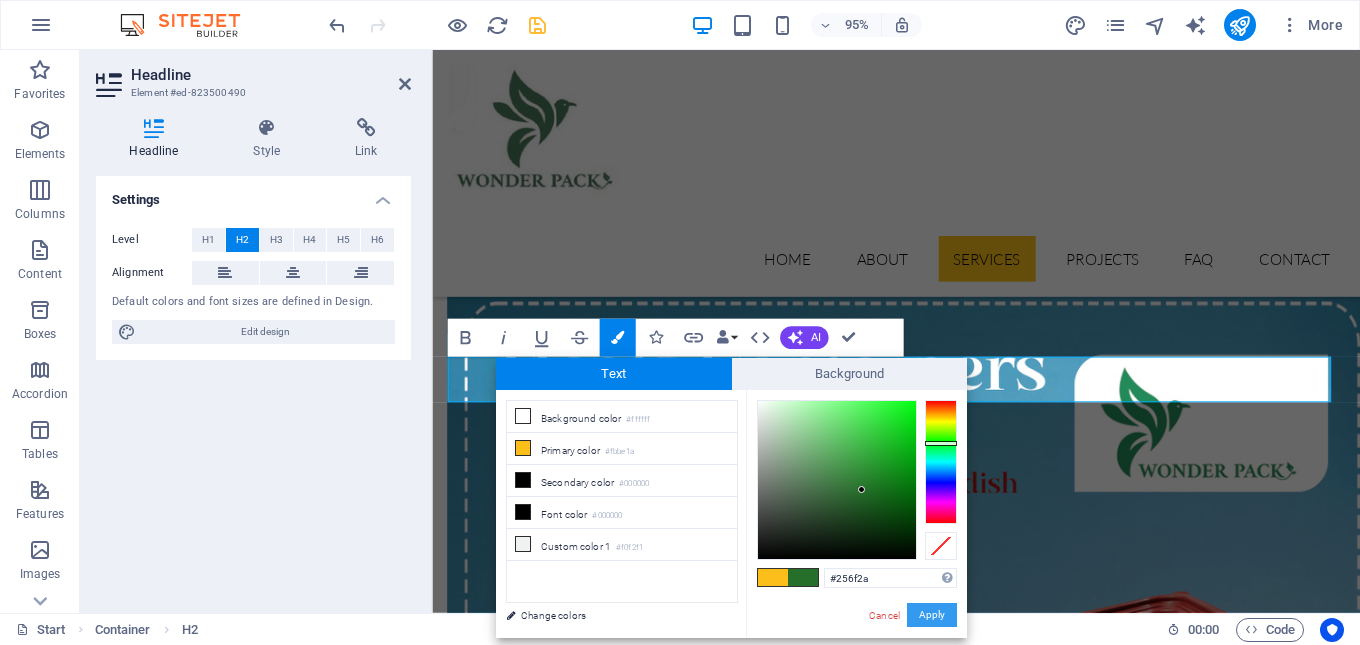 click on "Apply" at bounding box center (932, 615) 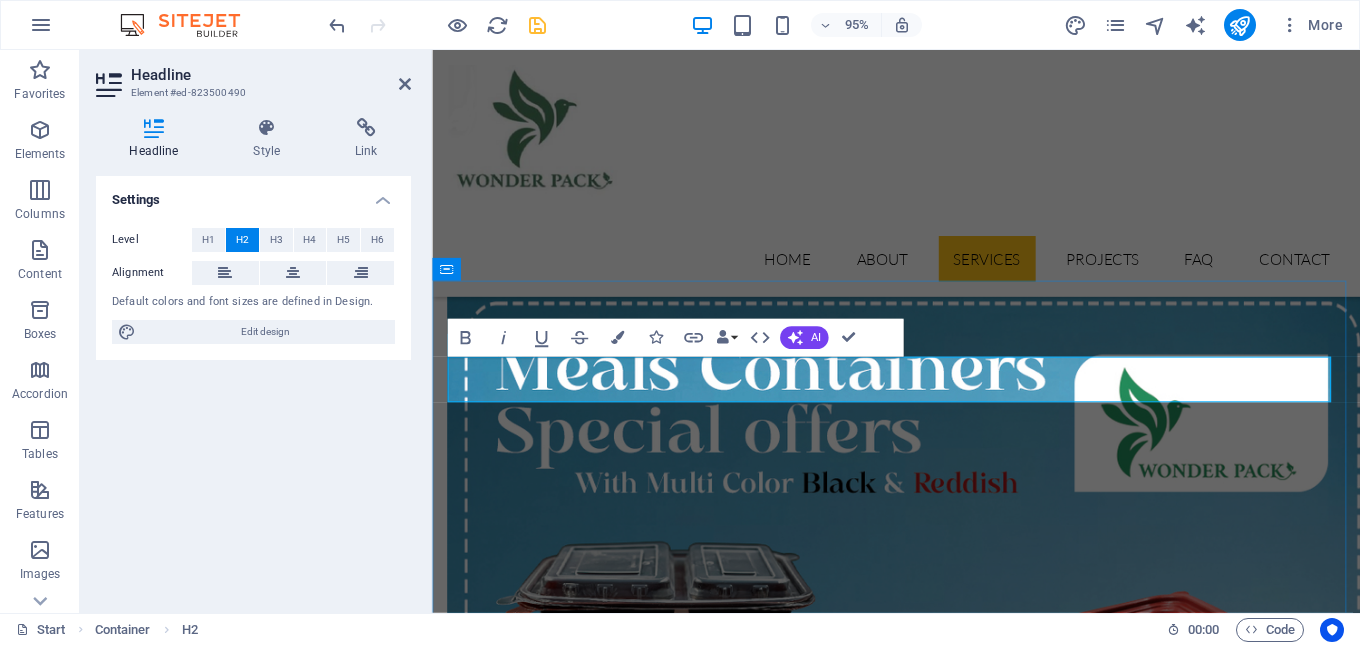 click on "Latest Projects" at bounding box center [921, 14158] 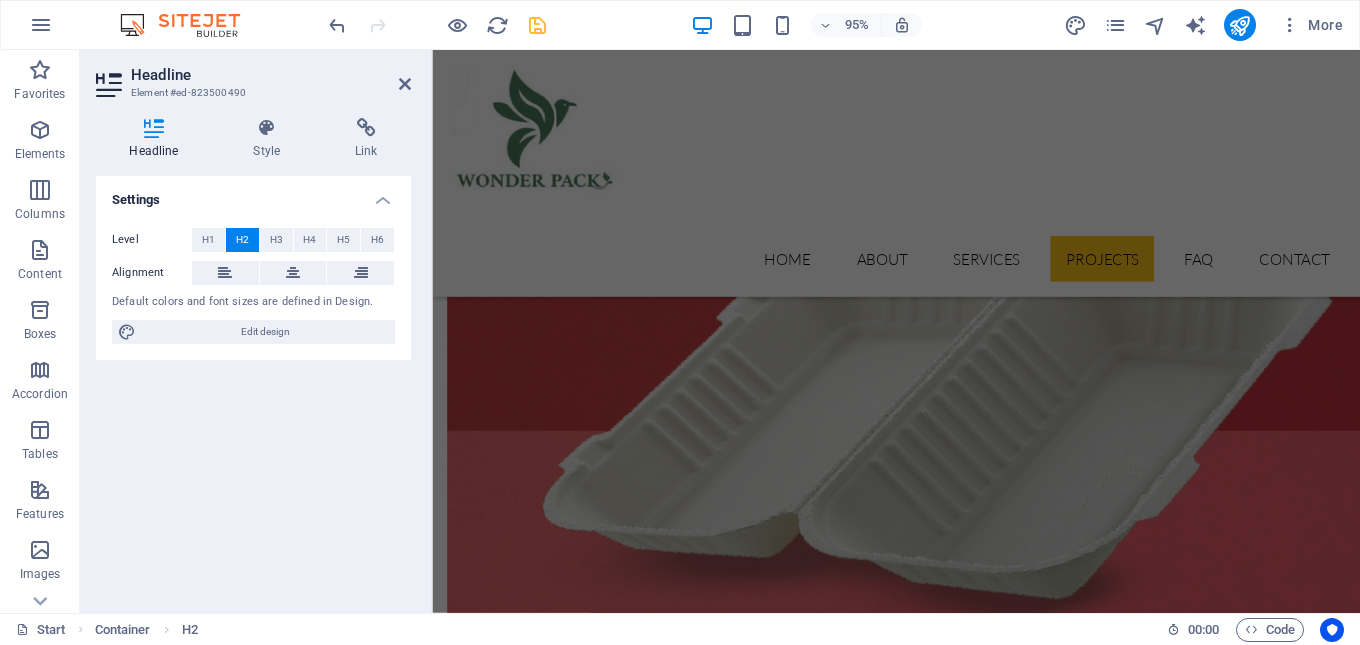 scroll, scrollTop: 8357, scrollLeft: 0, axis: vertical 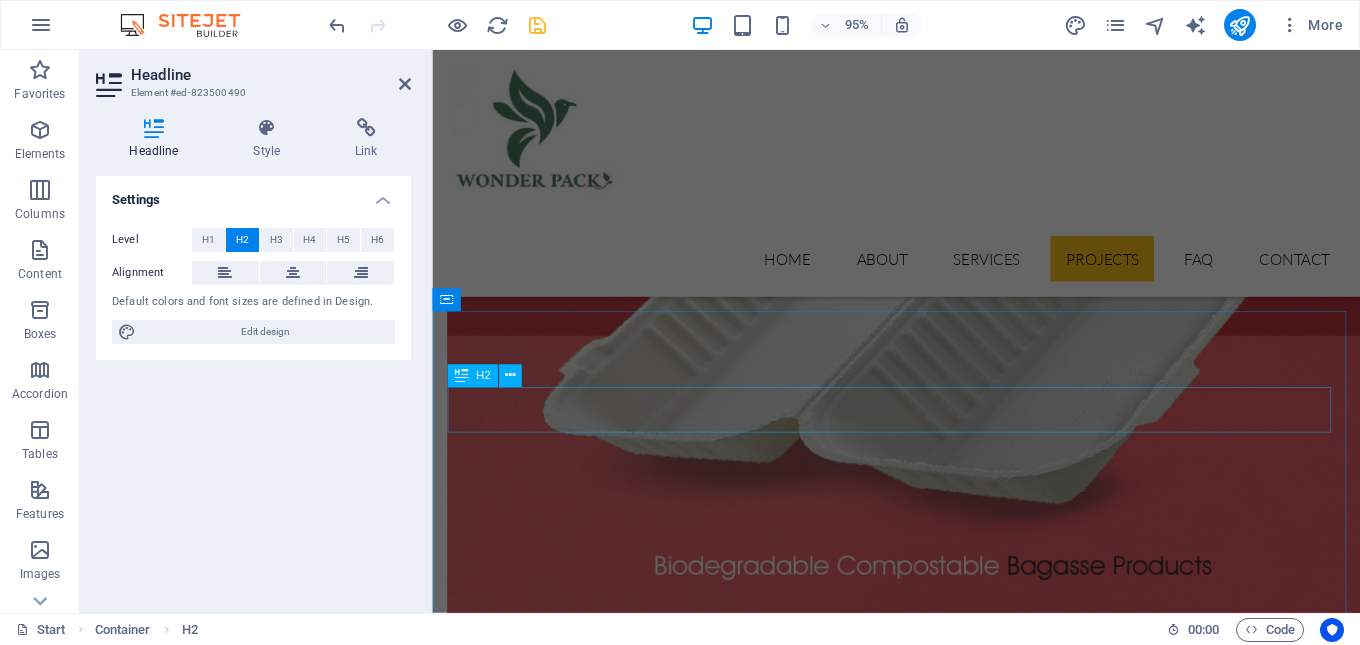 click on "Wonder Pack  FAQ" at bounding box center (921, 15456) 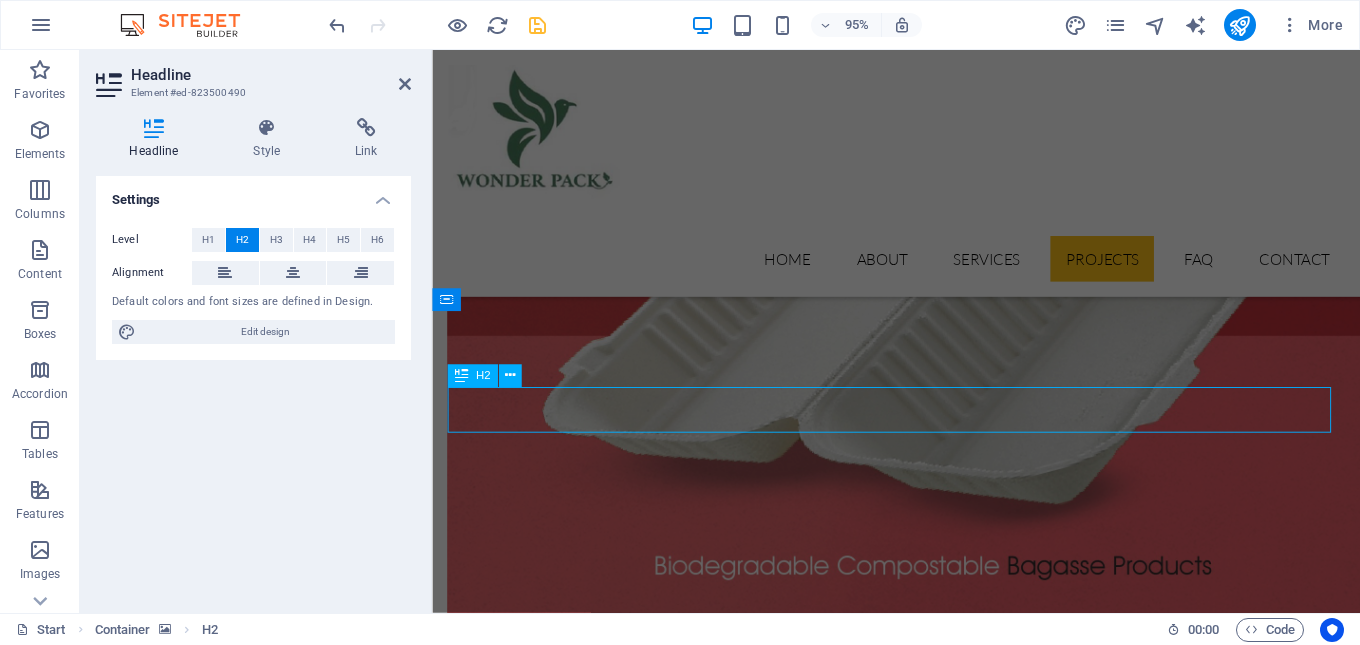 click on "Wonder Pack  FAQ Solution for Industries Stet clita kasd gubergren no sea takimata? Lorem ipsum dolor sit amet, consectetur adipisicing elit. Maiores ipsum repellat minus nihil. Labore, delectus, nam dignissimos ea repudiandae minima voluptatum magni pariatur possimus quia accusamus harum facilis corporis animi nisi. Enim, pariatur, impedit quia repellat harum ipsam laboriosam voluptas dicta illum nisi obcaecati reprehenderit quis placeat recusandae tenetur aperiam. Lorem ipsum dolor sit amet consetetur sadipscing? Lorem ipsum dolor sit amet, consectetur adipisicing elit. Maiores ipsum repellat minus nihil. Labore, delectus, nam dignissimos ea repudiandae minima voluptatum magni pariatur possimus quia accusamus harum facilis corporis animi nisi. Enim, pariatur, impedit quia repellat harum ipsam laboriosam voluptas dicta illum nisi obcaecati reprehenderit quis placeat recusandae tenetur aperiam. At vero eos et accusam et justo?" at bounding box center [921, 15743] 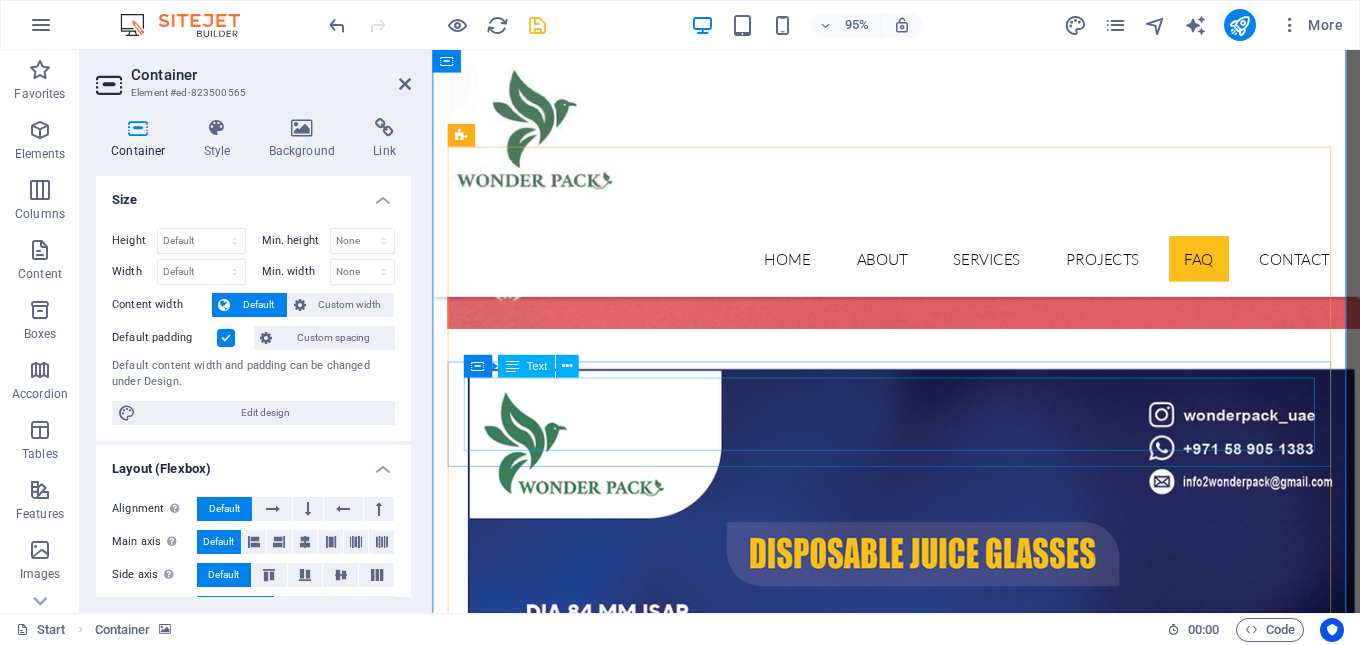 scroll, scrollTop: 8427, scrollLeft: 0, axis: vertical 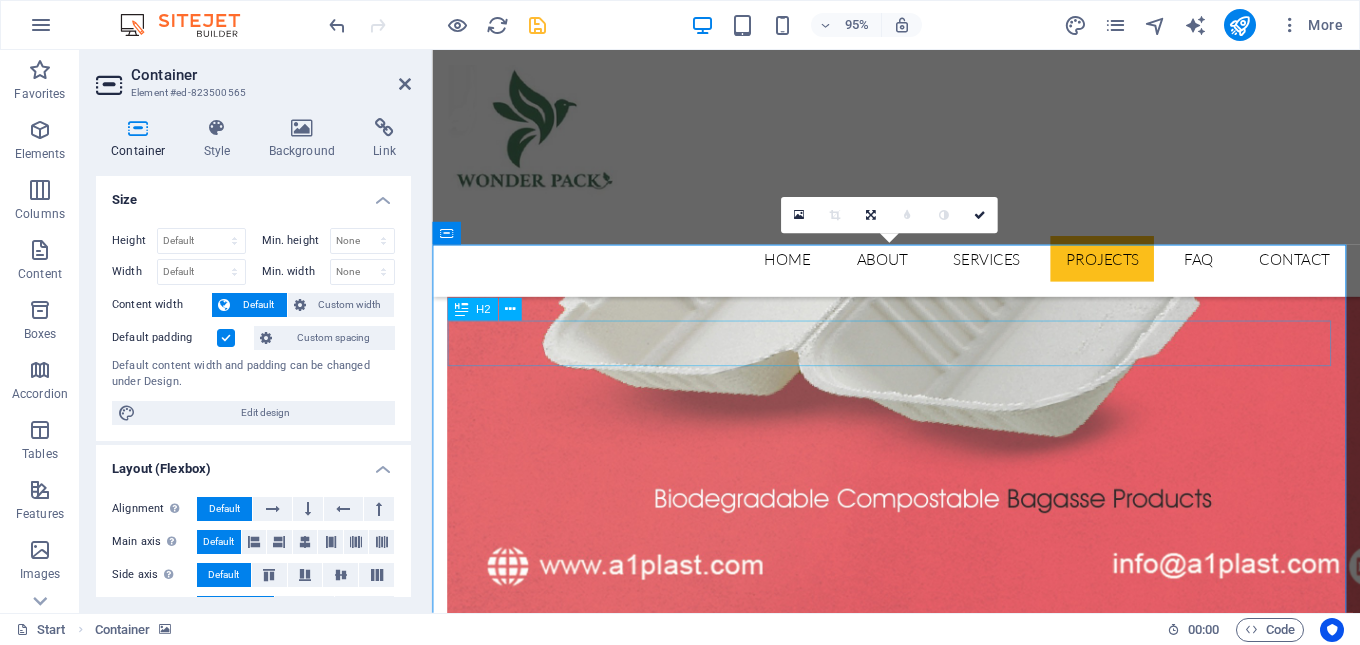 click on "Wonder Pack  FAQ" at bounding box center [921, 15386] 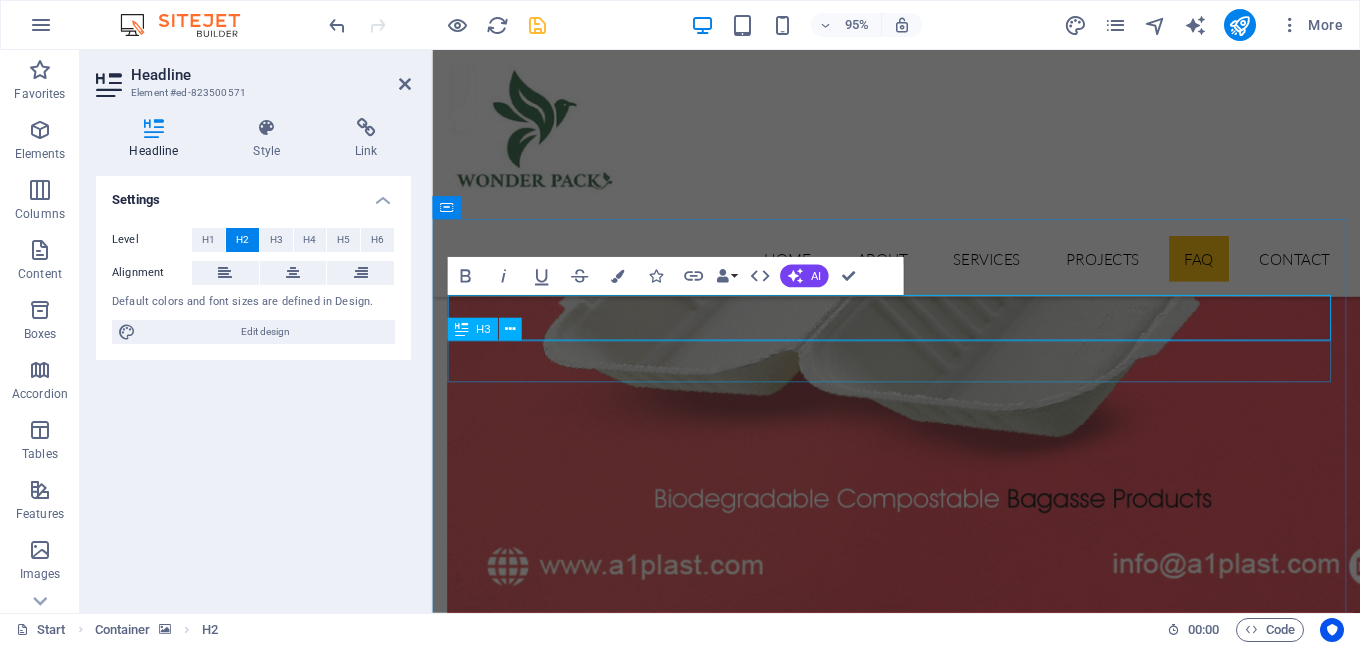 scroll, scrollTop: 8454, scrollLeft: 0, axis: vertical 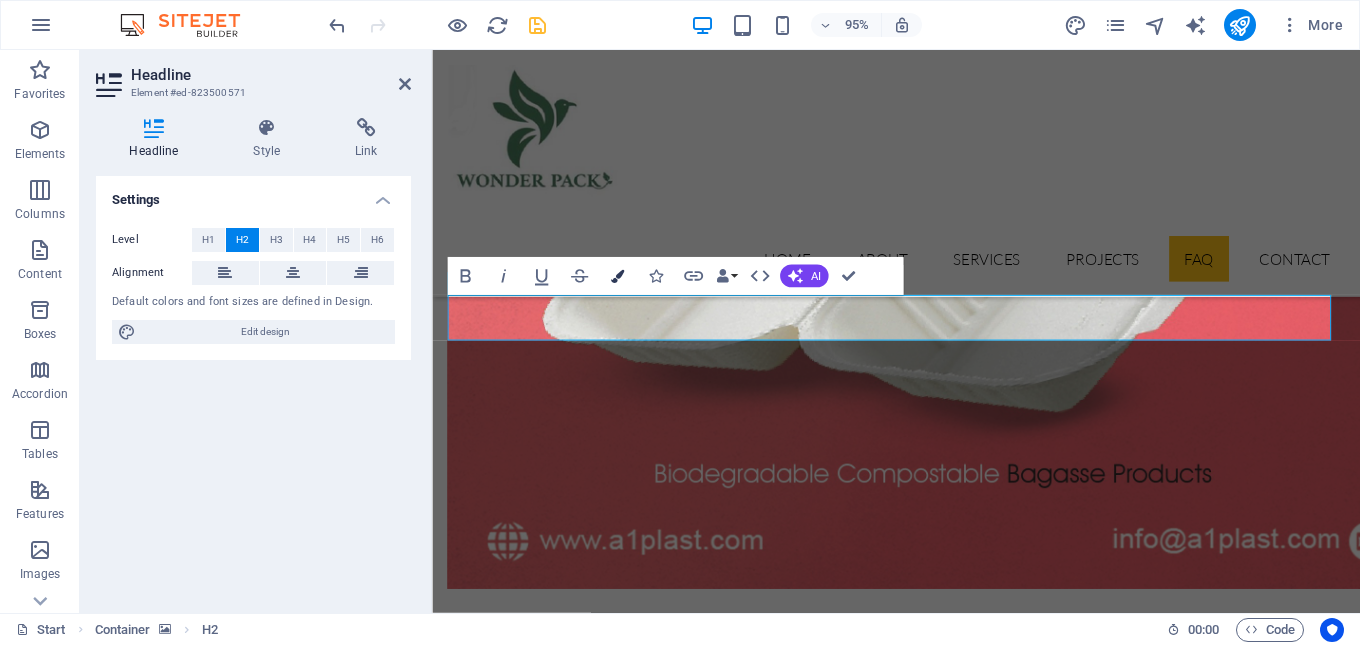click at bounding box center [617, 276] 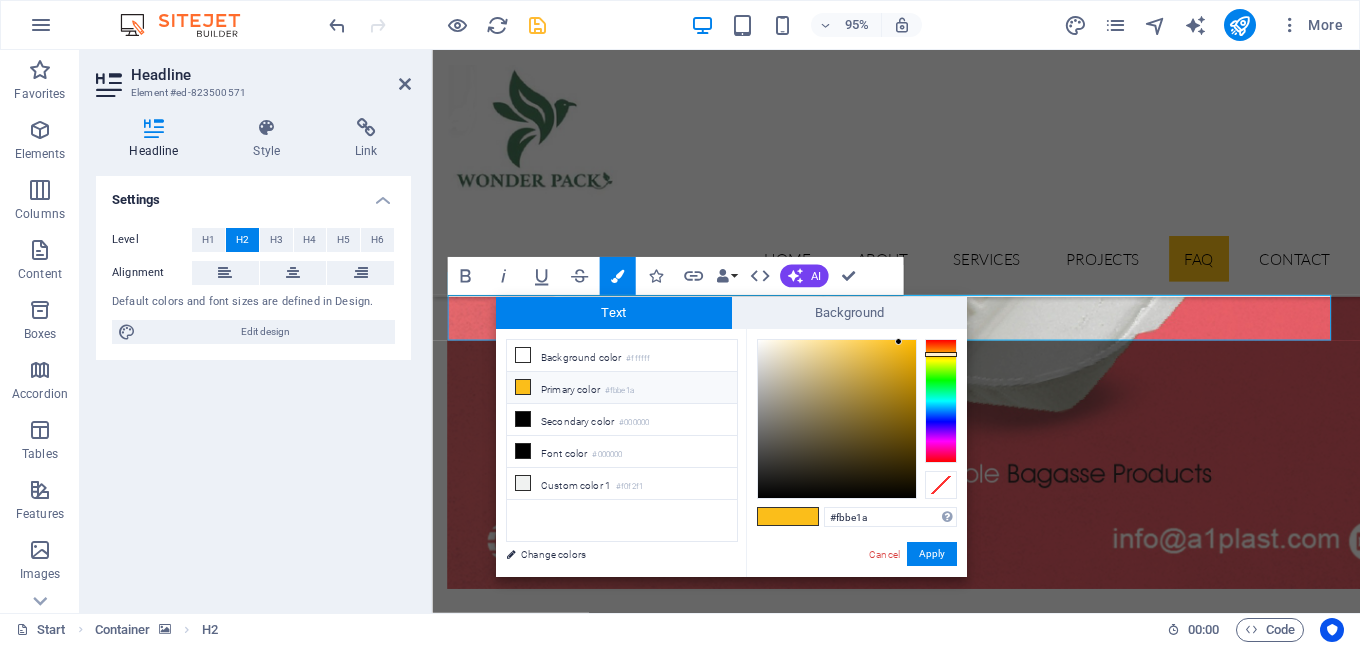 type on "#1cfb1a" 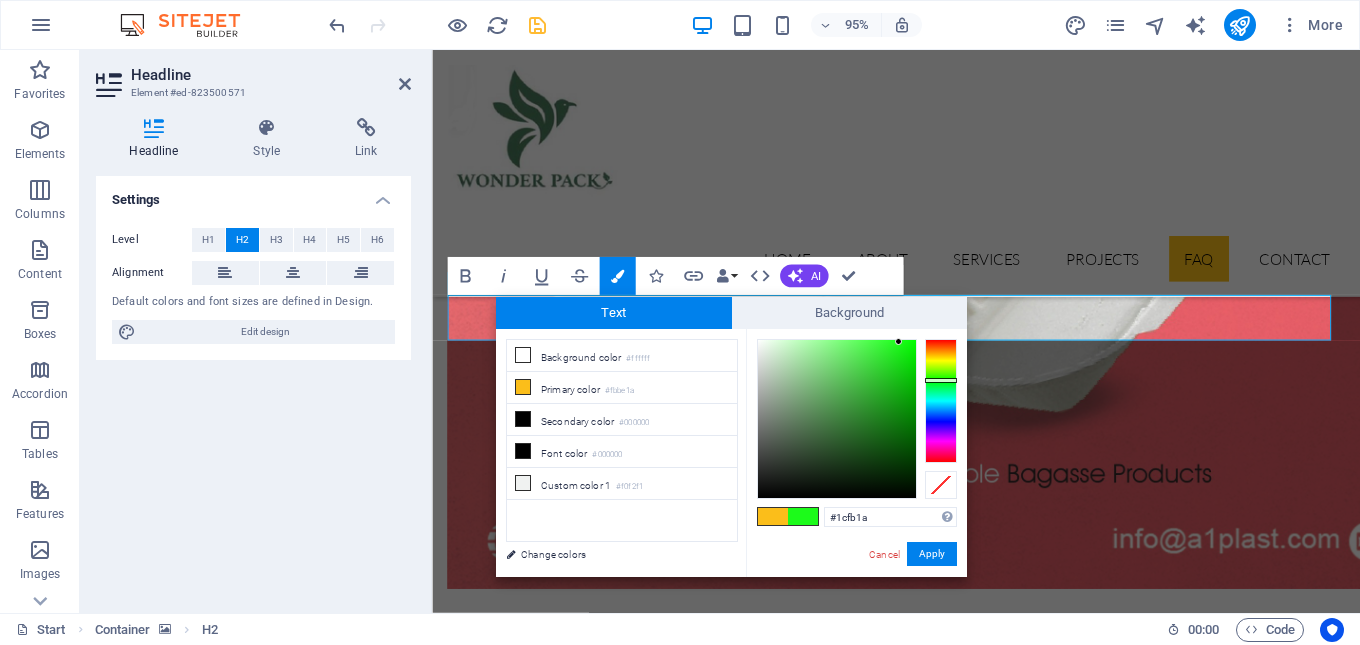 click at bounding box center [941, 401] 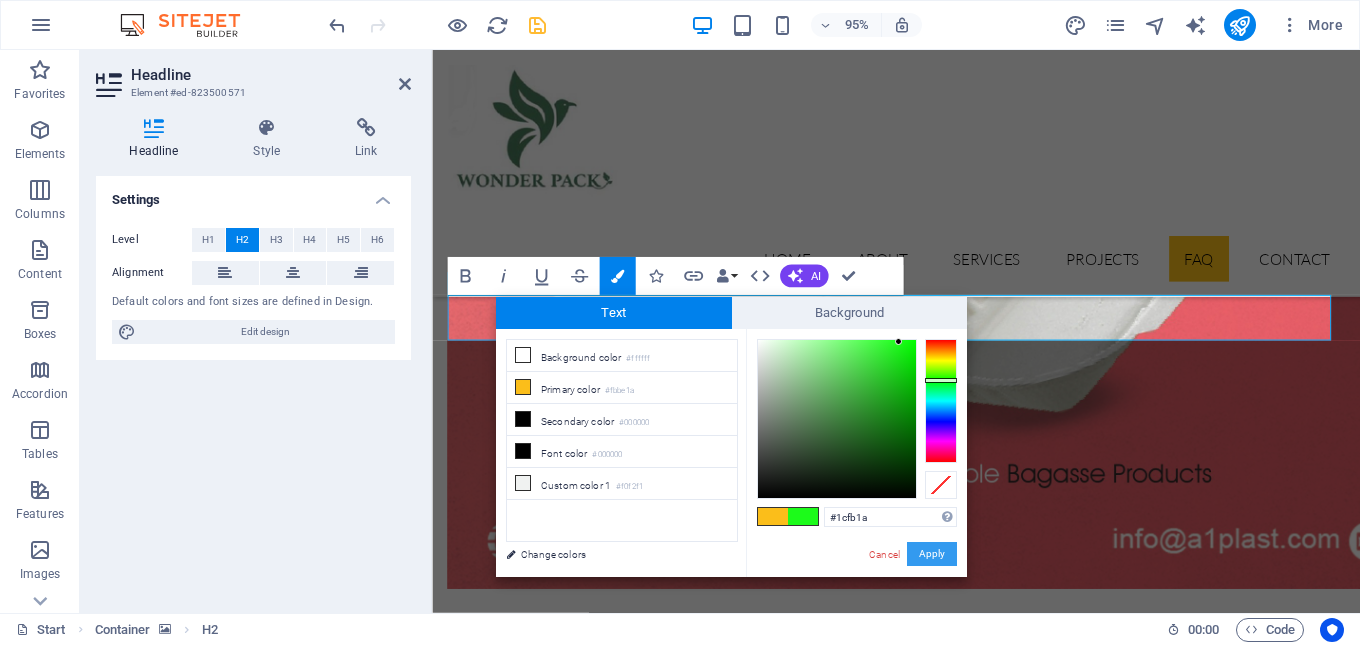 click on "Apply" at bounding box center [932, 554] 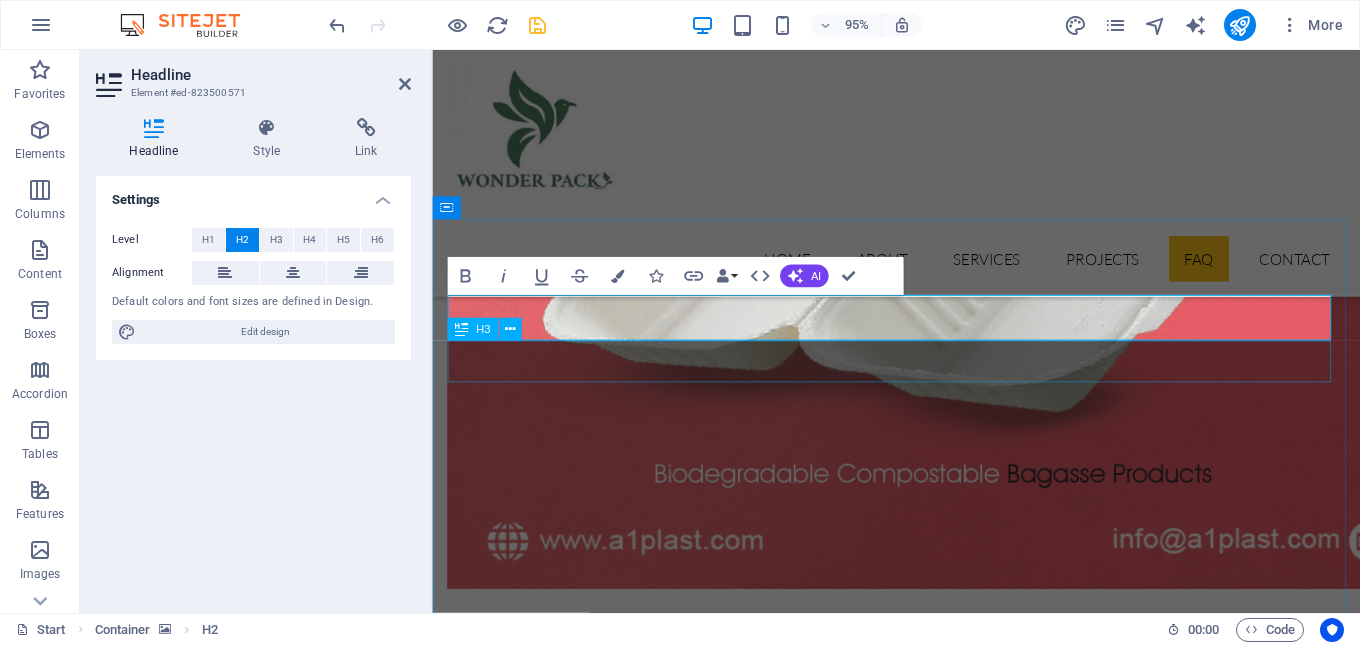 click on "Solution for Industries" at bounding box center (921, 15404) 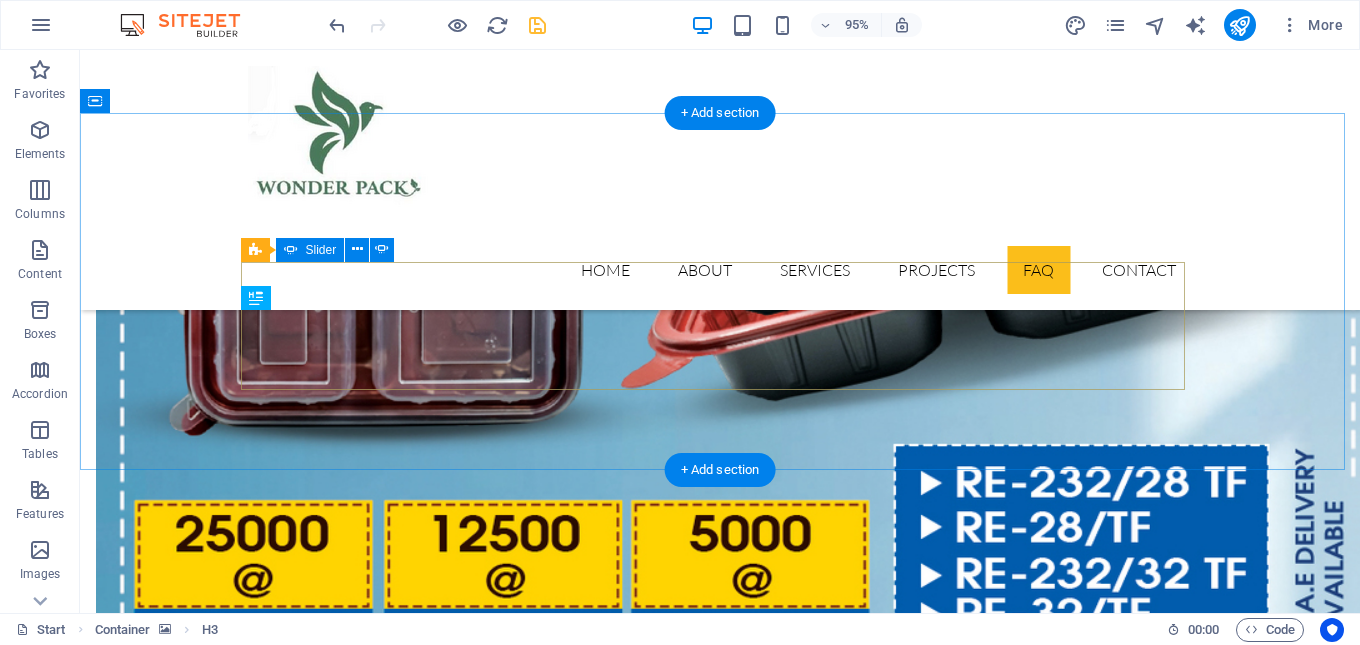 scroll, scrollTop: 8099, scrollLeft: 0, axis: vertical 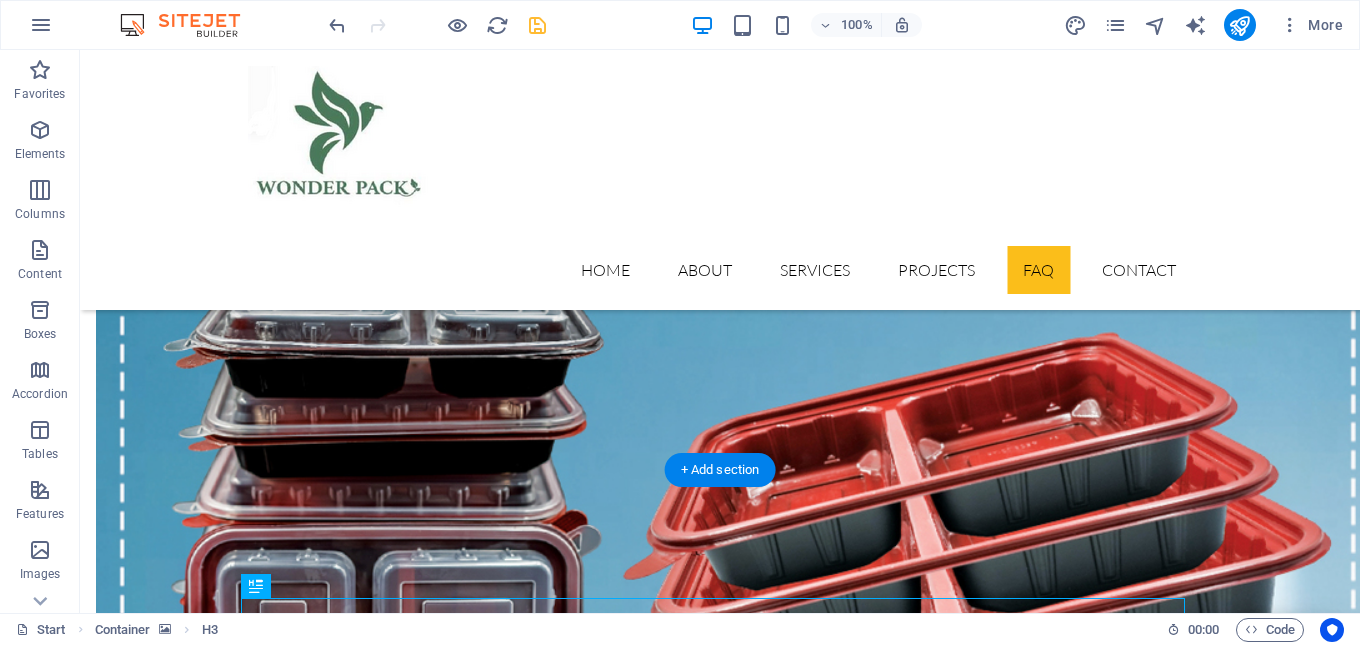 click at bounding box center [720, 17794] 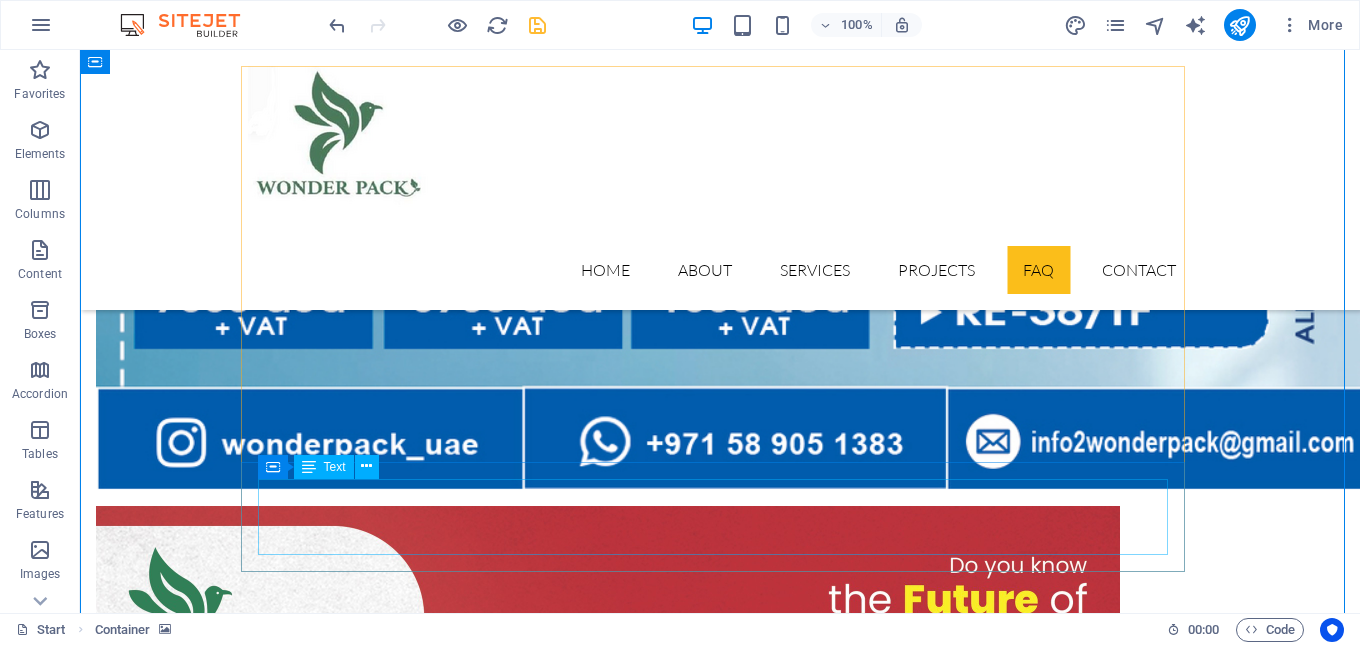 scroll, scrollTop: 8699, scrollLeft: 0, axis: vertical 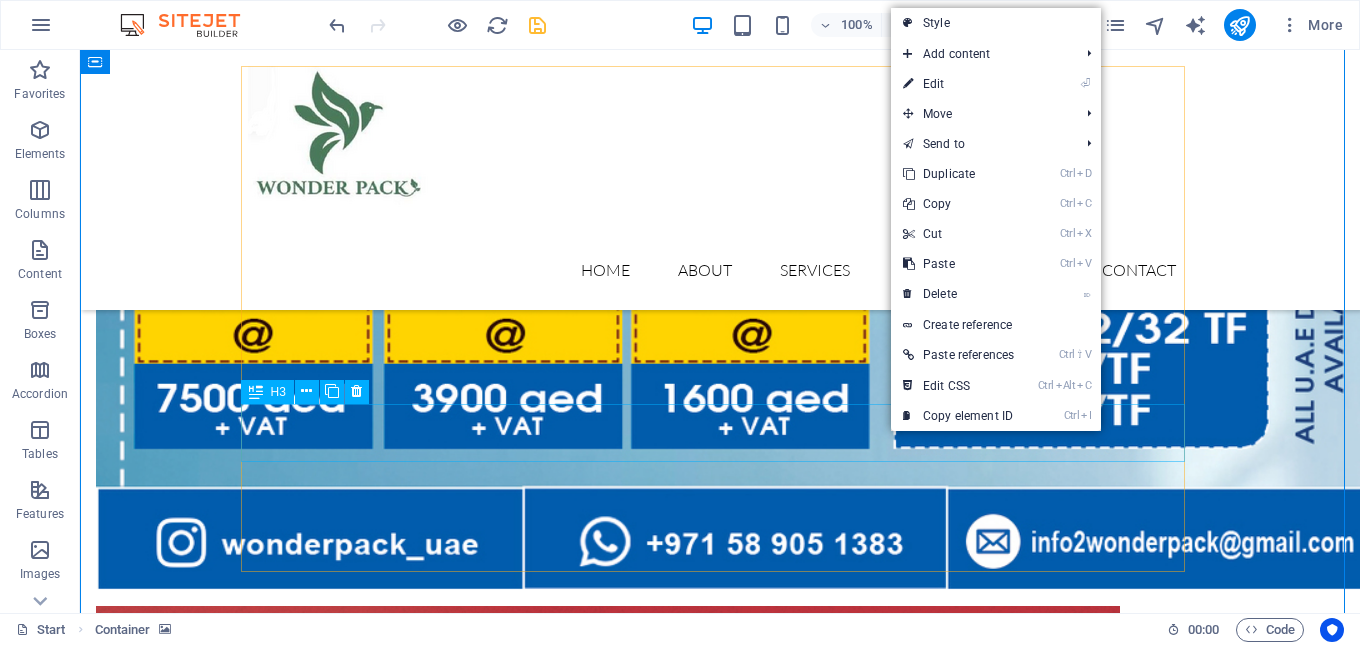 click on "At vero eos et accusam et justo?" at bounding box center [720, 18149] 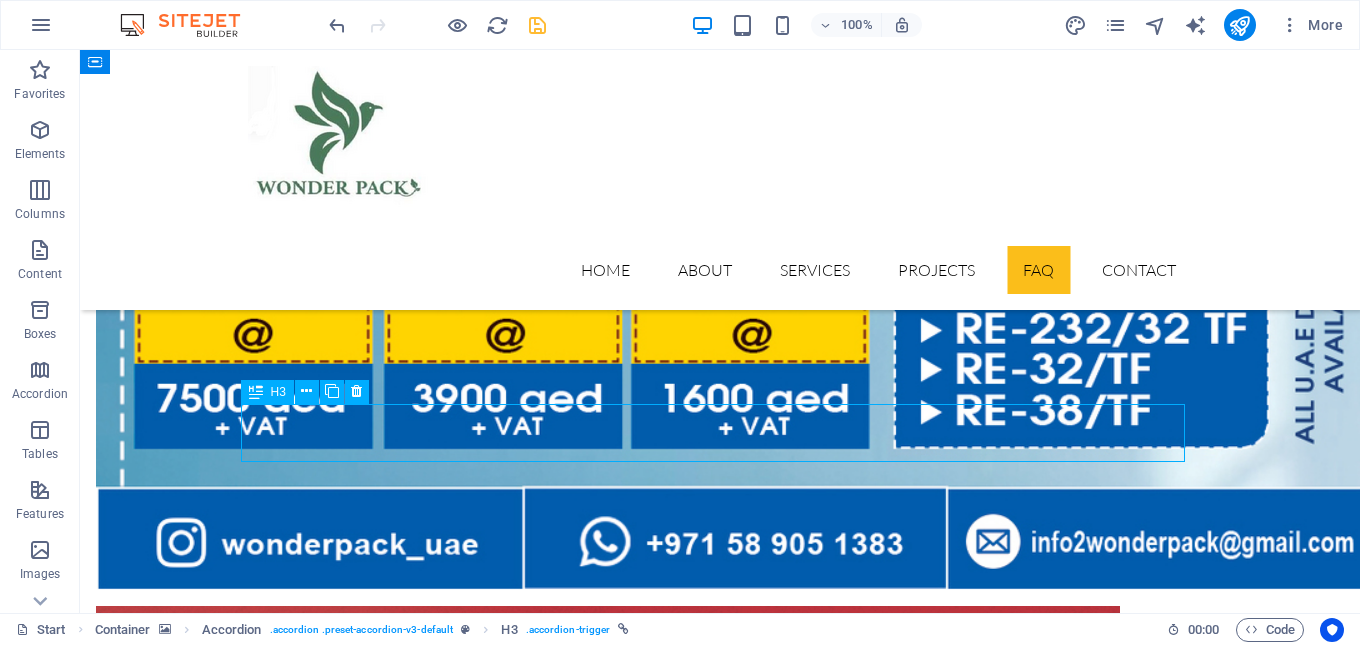 click on "At vero eos et accusam et justo?" at bounding box center (720, 18149) 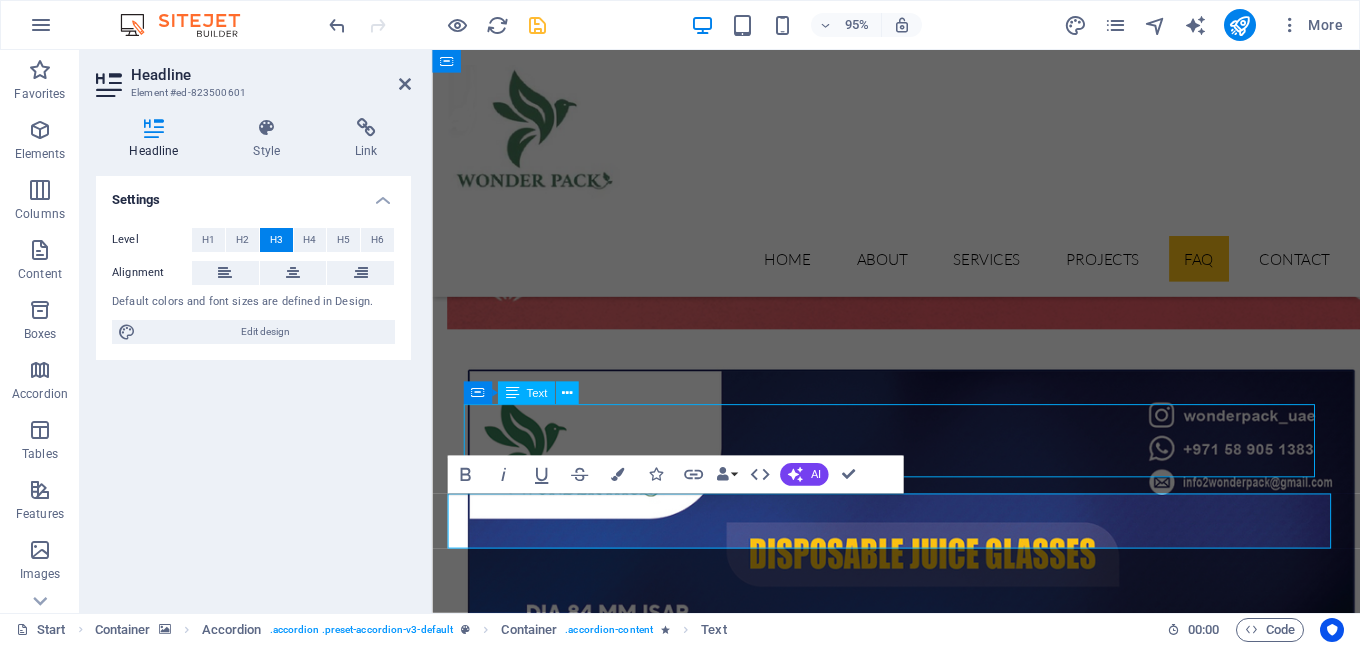 scroll, scrollTop: 8716, scrollLeft: 0, axis: vertical 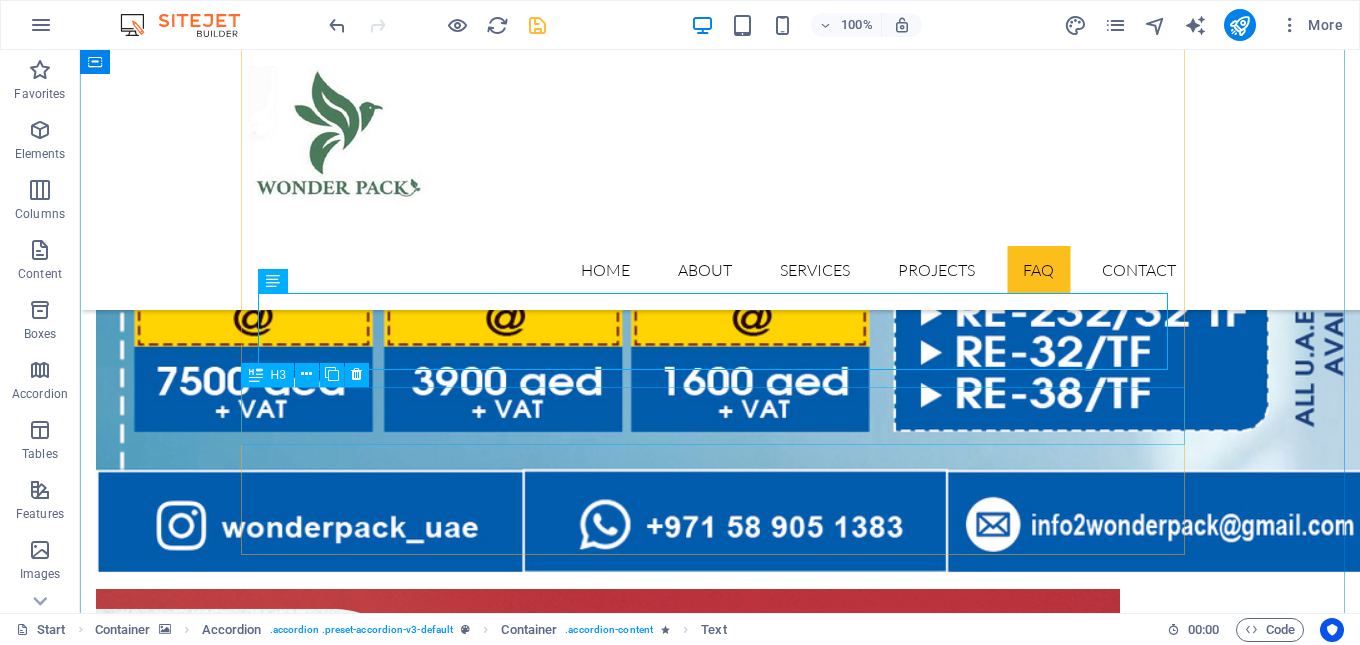 click on "At vero eos et accusam et justo?" at bounding box center [720, 18132] 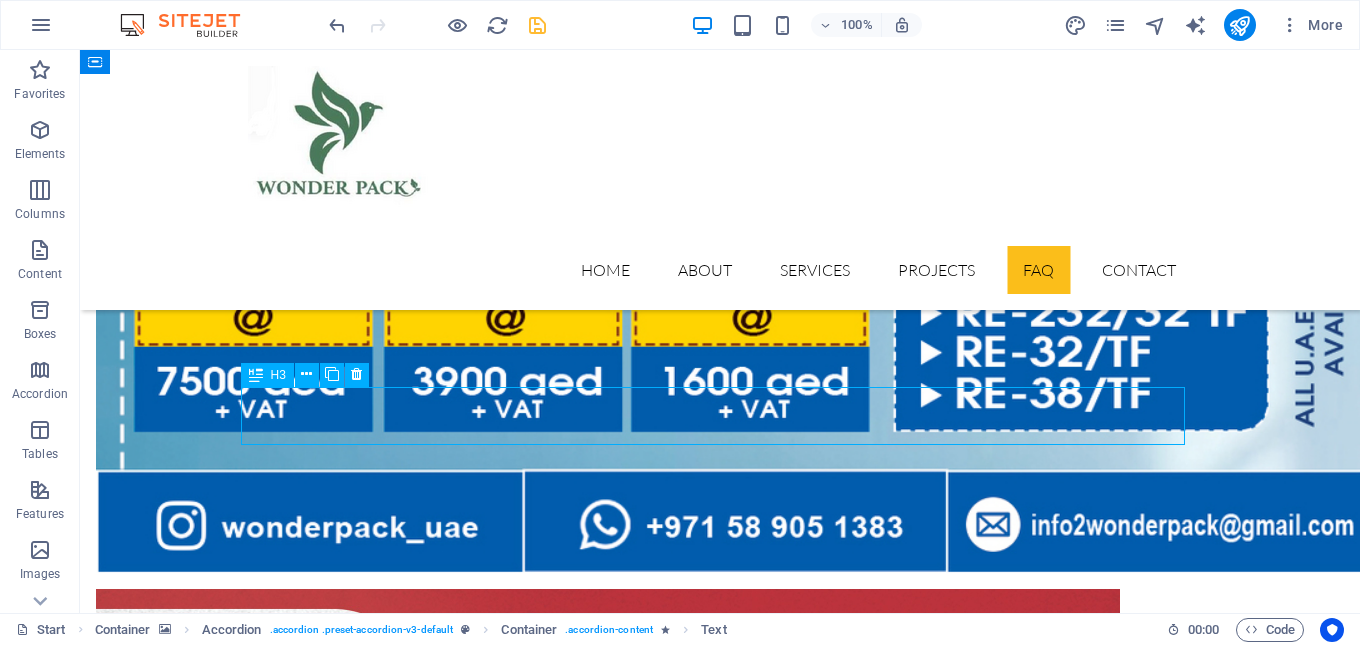 click on "At vero eos et accusam et justo?" at bounding box center [720, 18132] 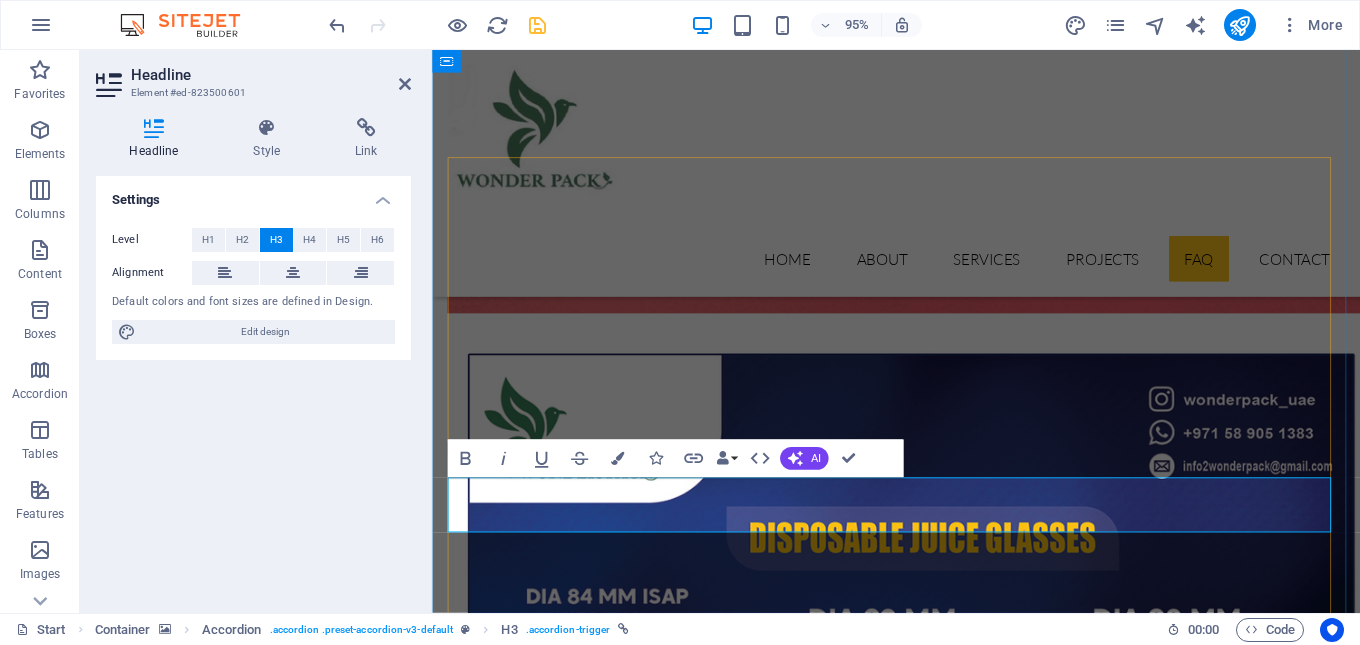 click on "At vero eos et accusam et justo?" at bounding box center [921, 15307] 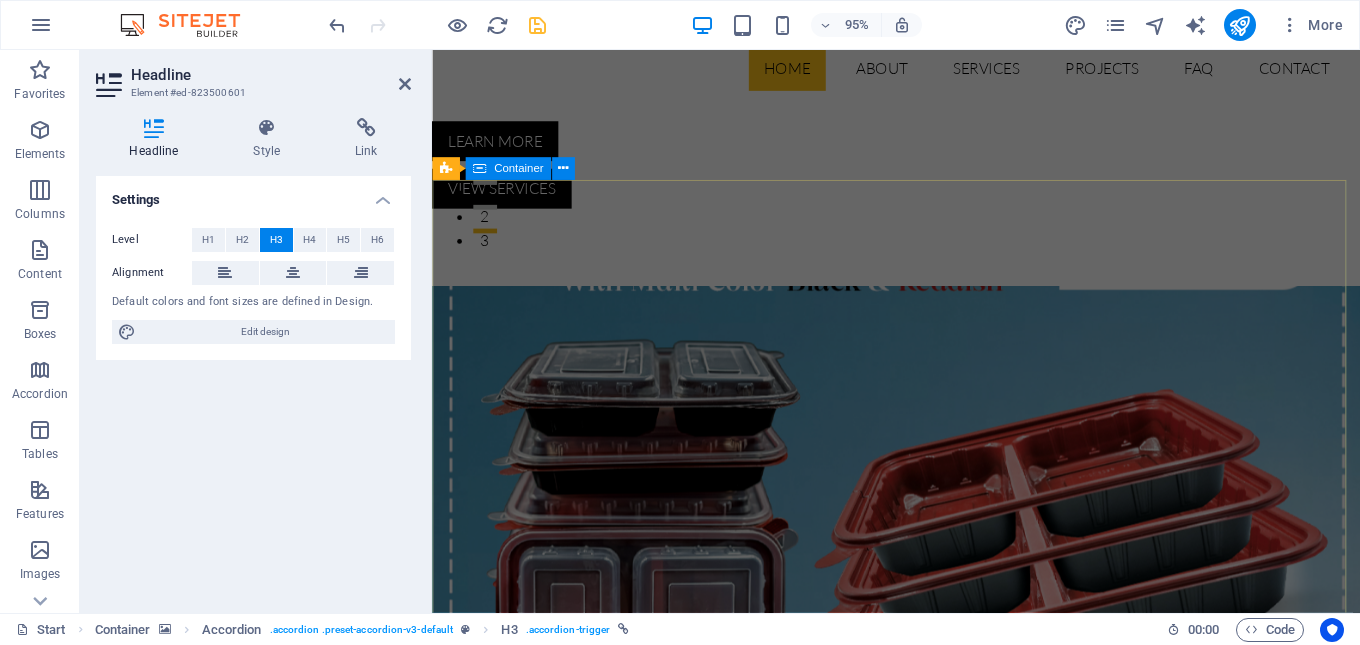 scroll, scrollTop: 600, scrollLeft: 0, axis: vertical 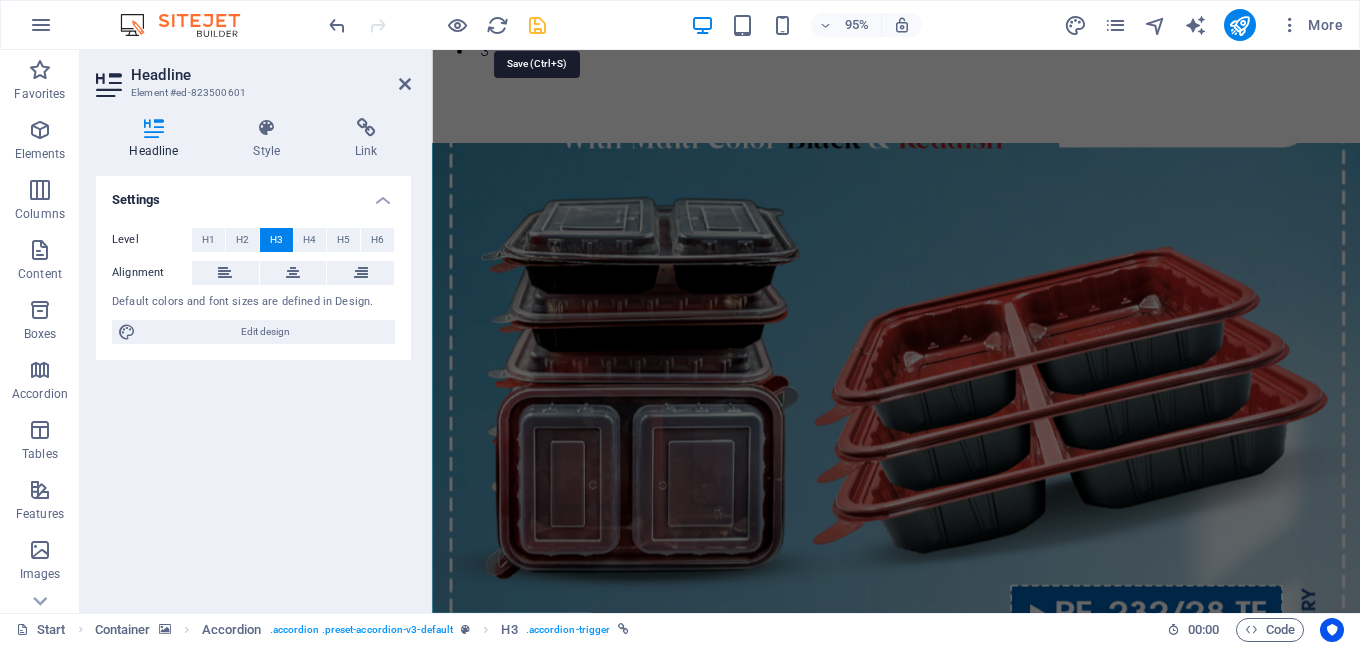 click at bounding box center [537, 25] 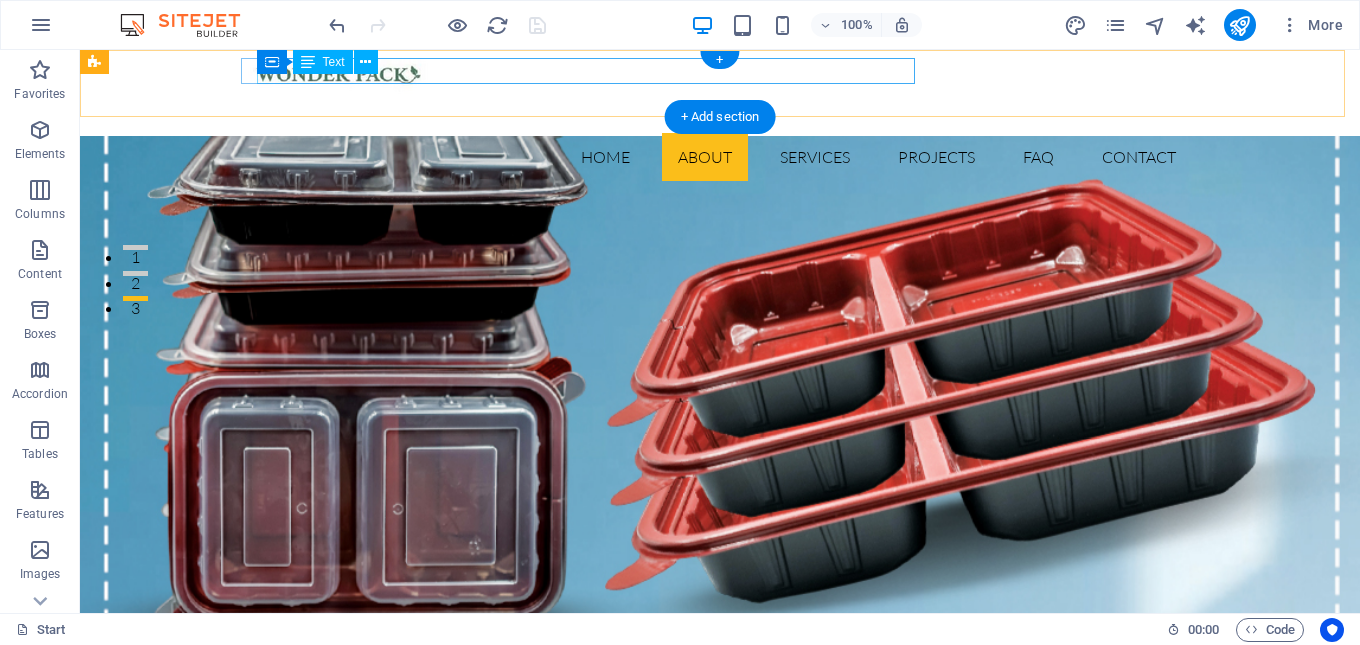 scroll, scrollTop: 0, scrollLeft: 0, axis: both 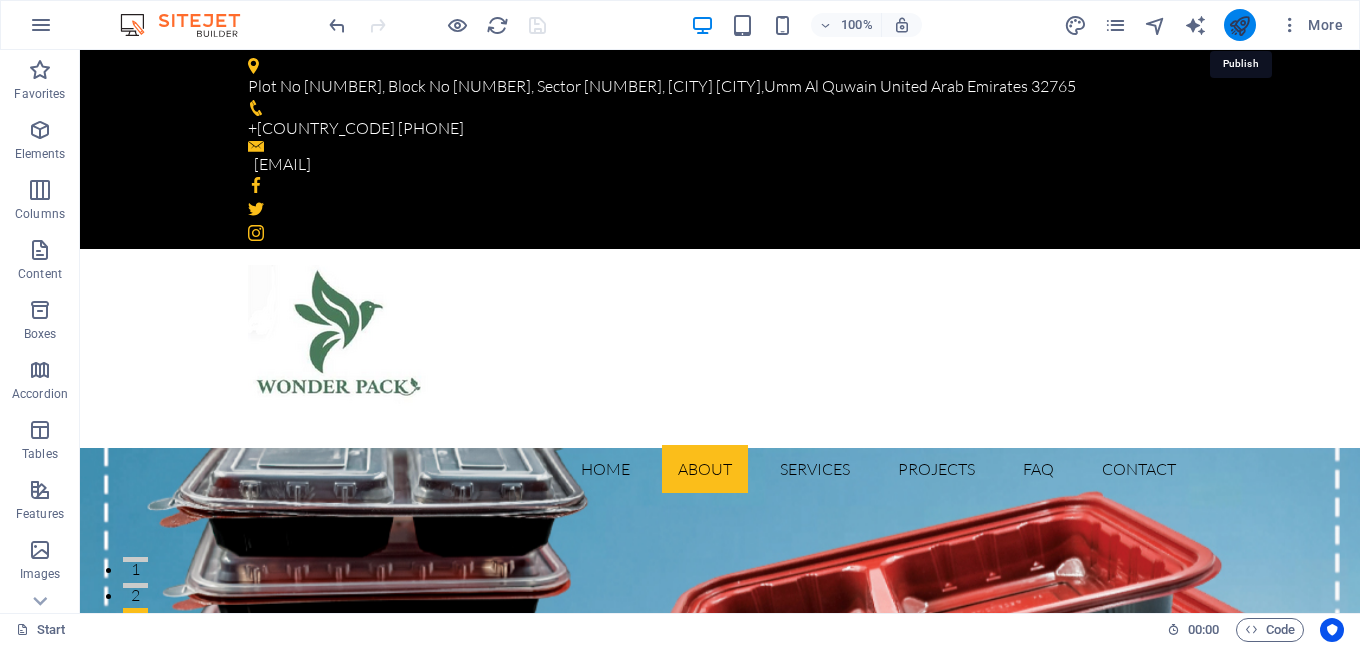 click at bounding box center [1239, 25] 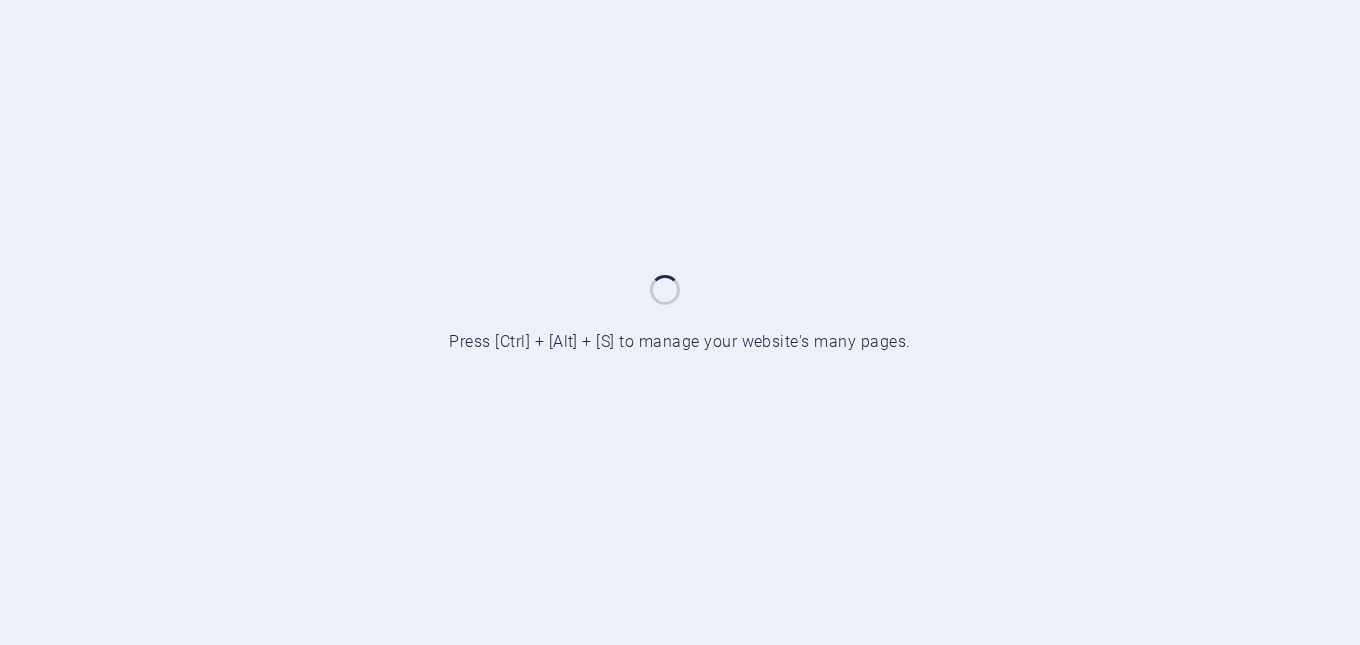 scroll, scrollTop: 0, scrollLeft: 0, axis: both 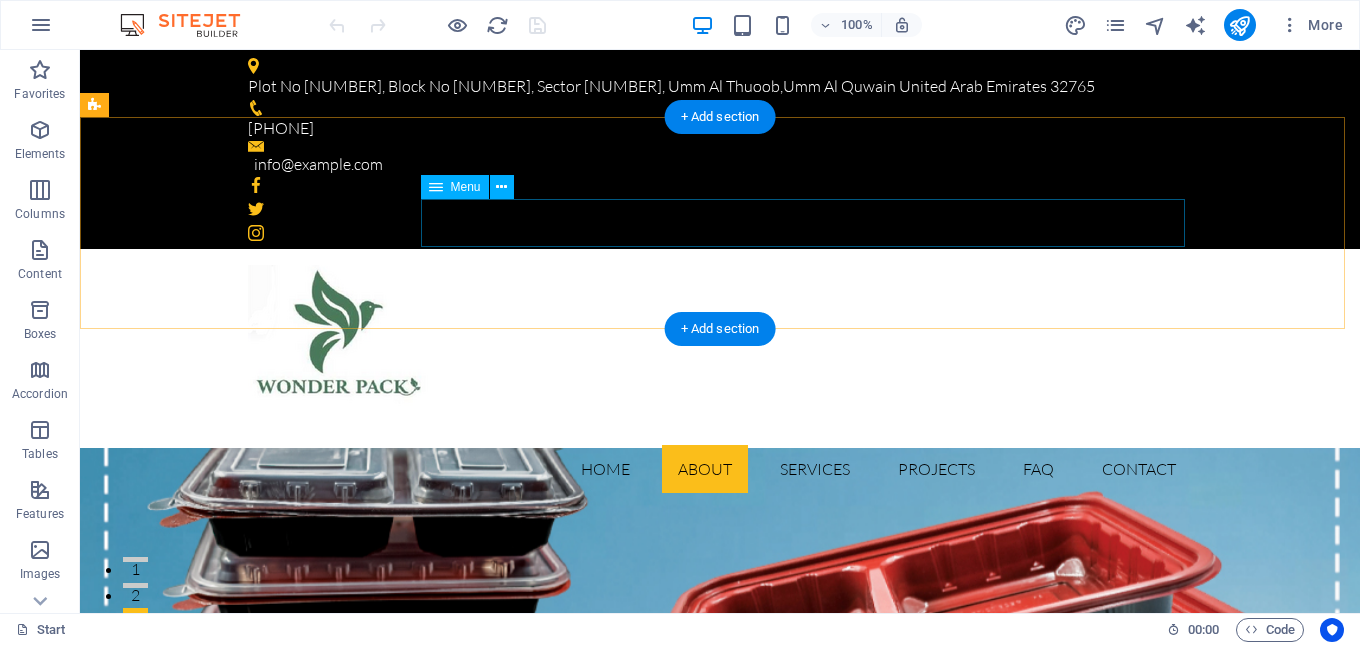 click on "Home About Services Projects FAQ Contact" at bounding box center (720, 469) 